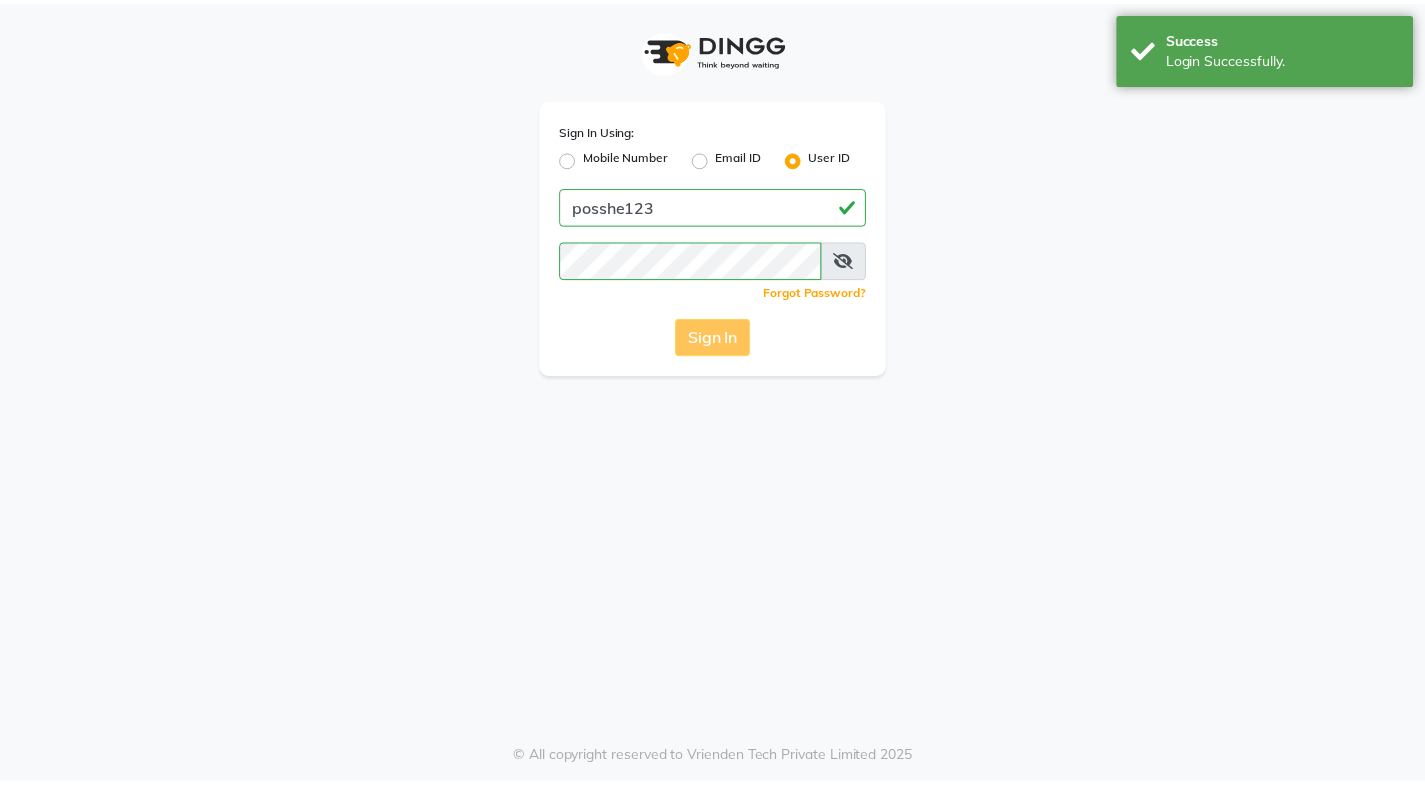 scroll, scrollTop: 0, scrollLeft: 0, axis: both 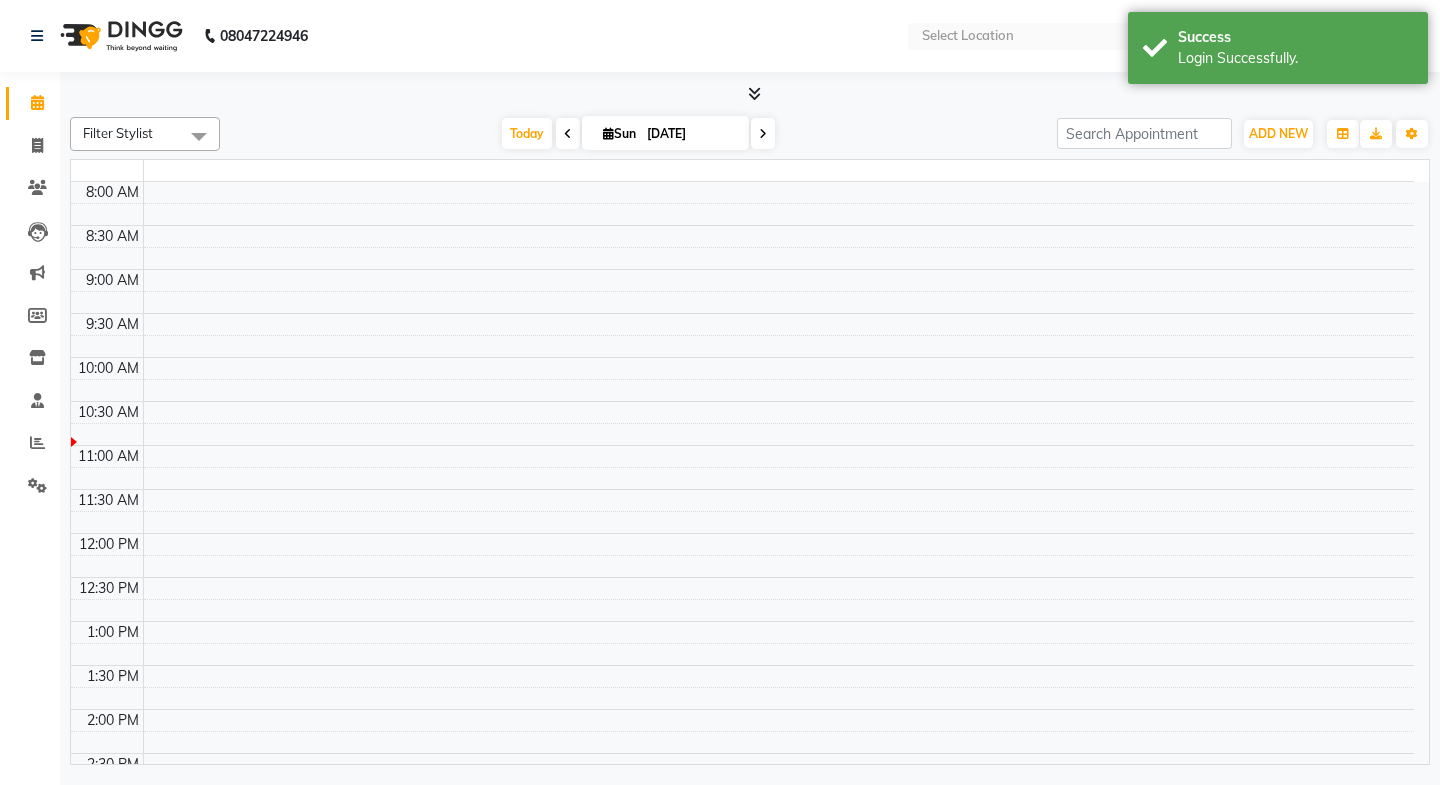 select on "en" 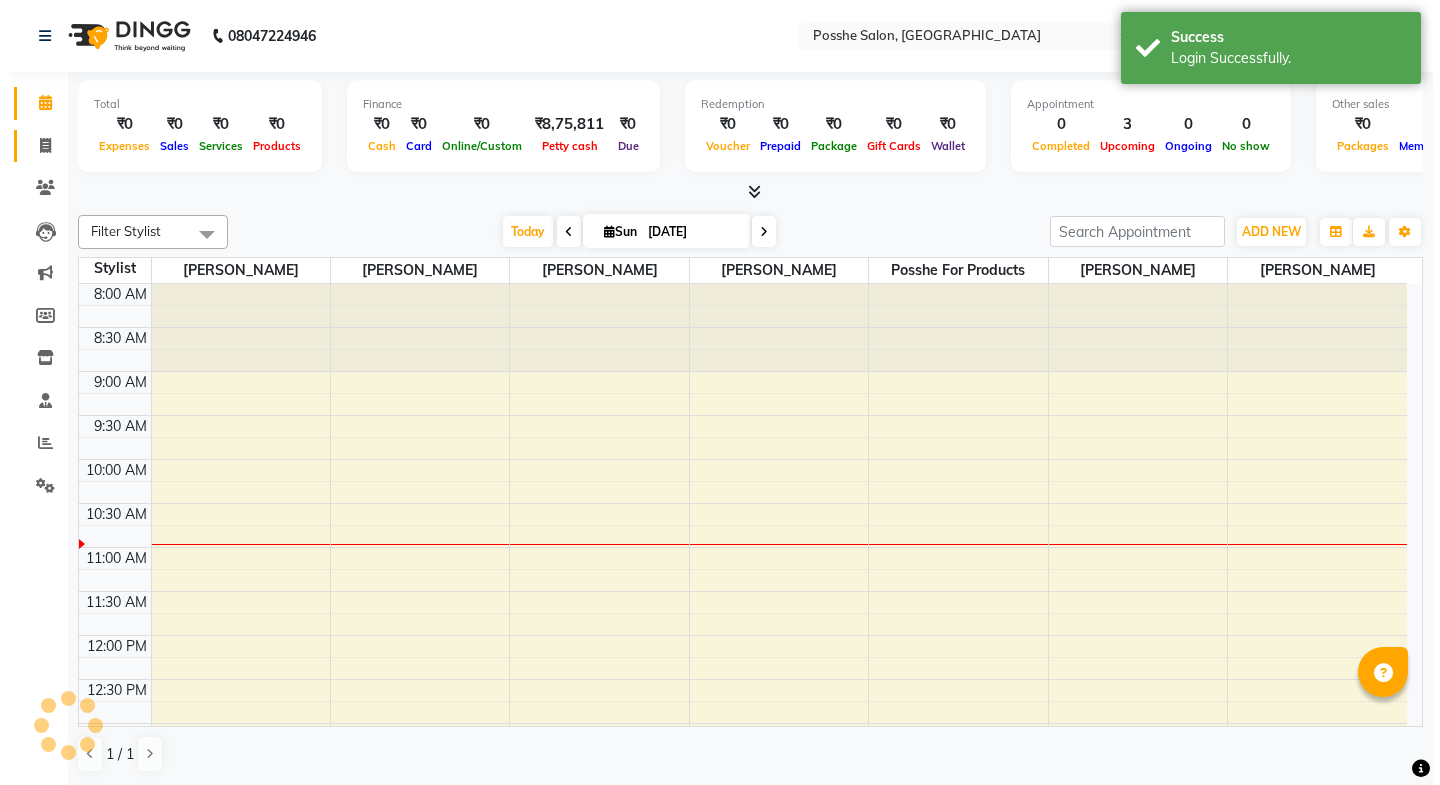 scroll, scrollTop: 0, scrollLeft: 0, axis: both 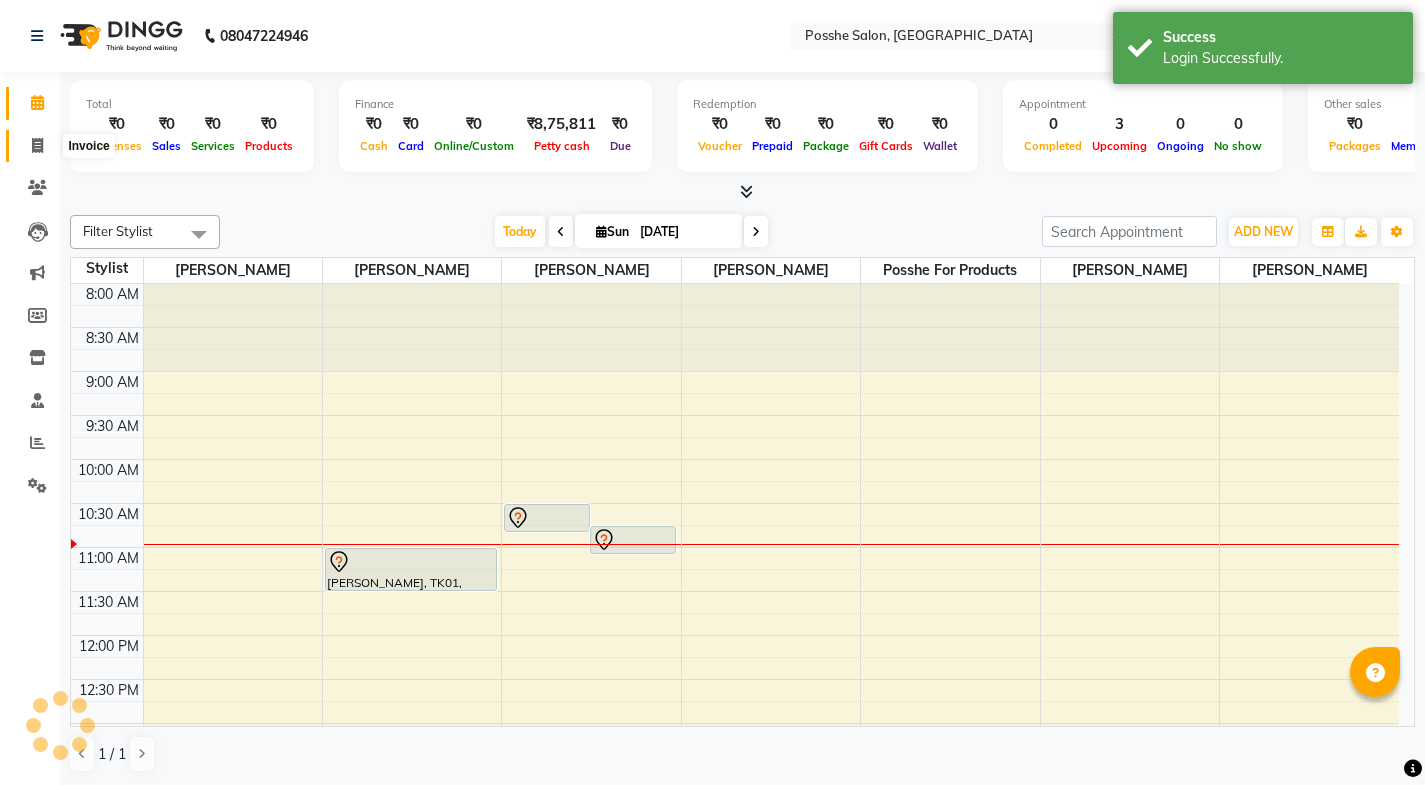 click 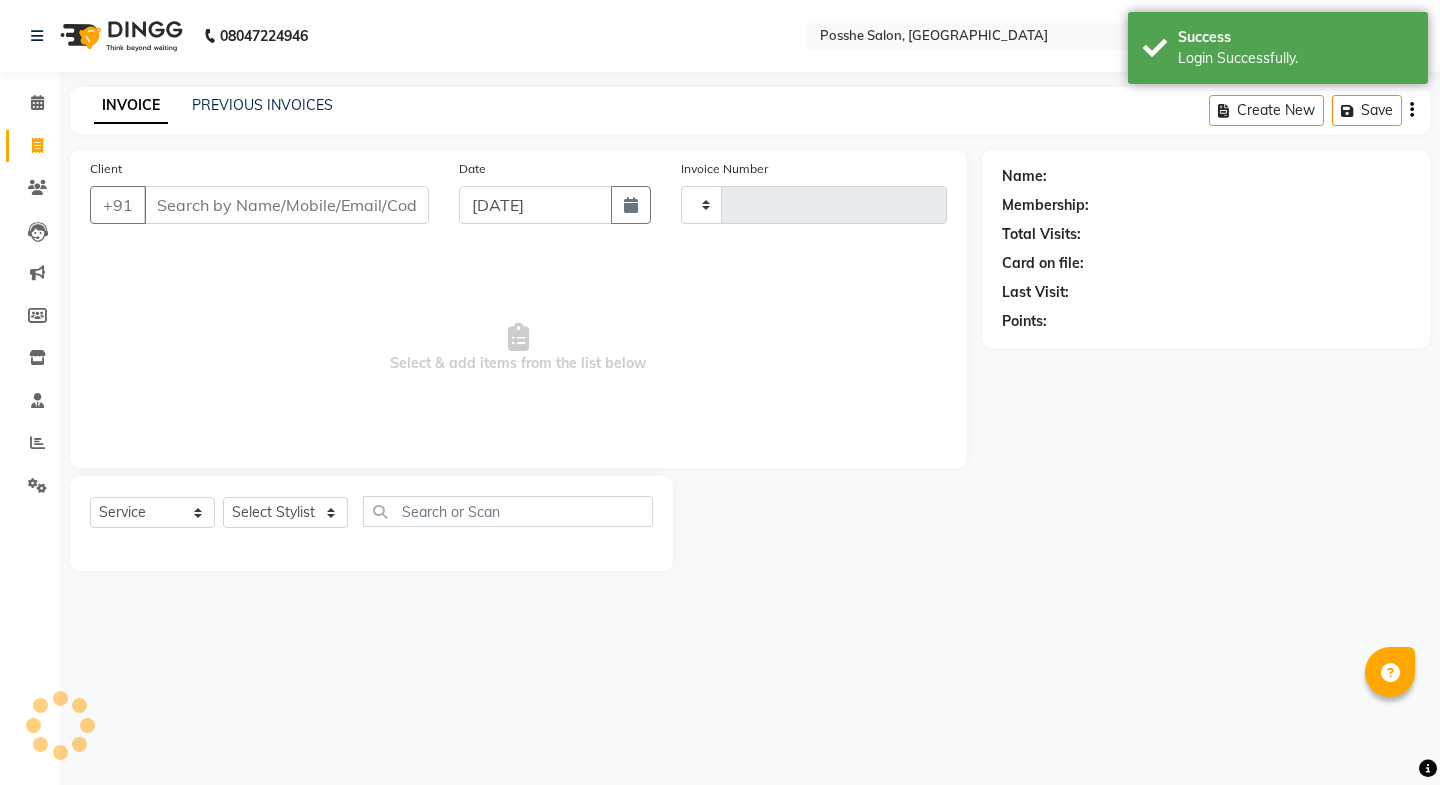 type on "1427" 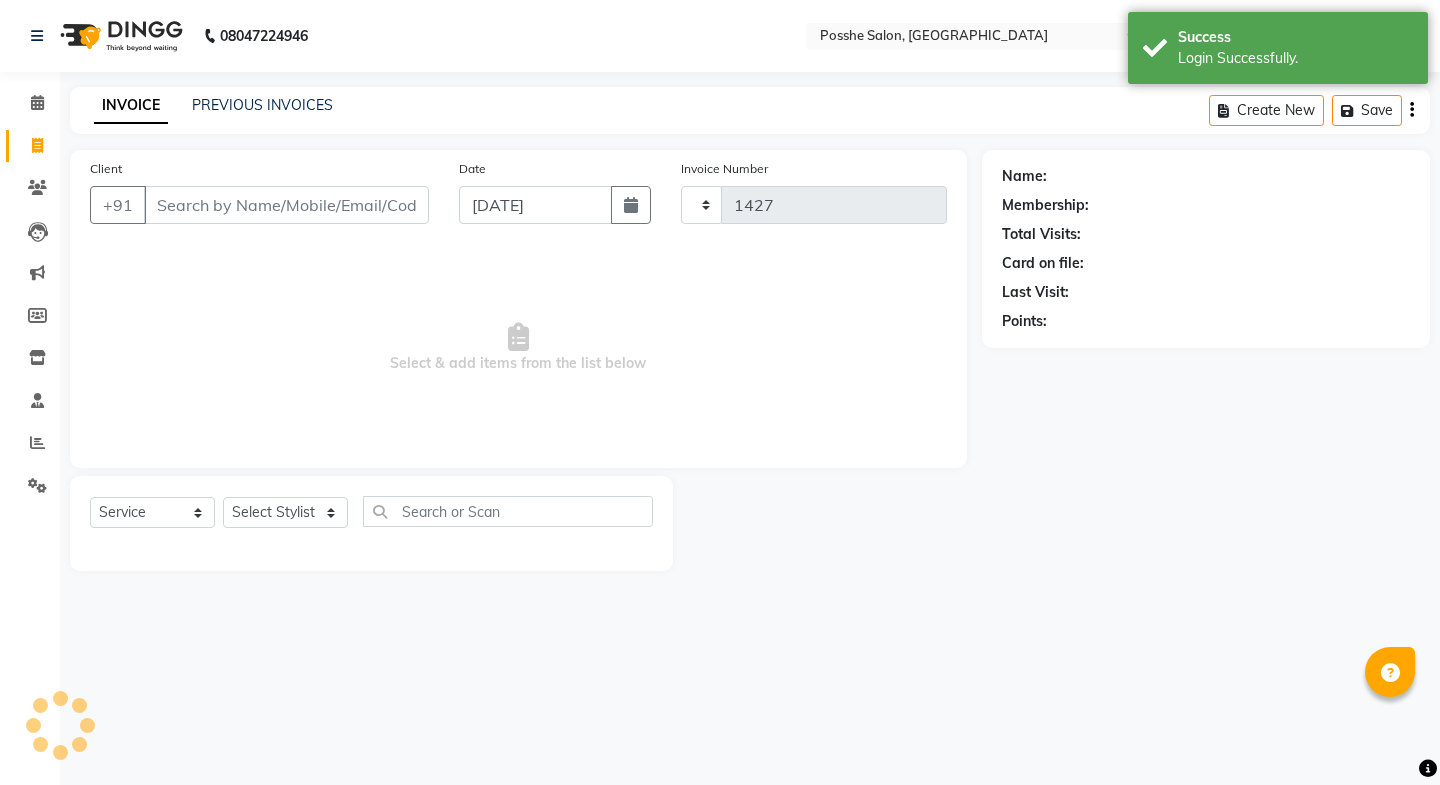 select on "6052" 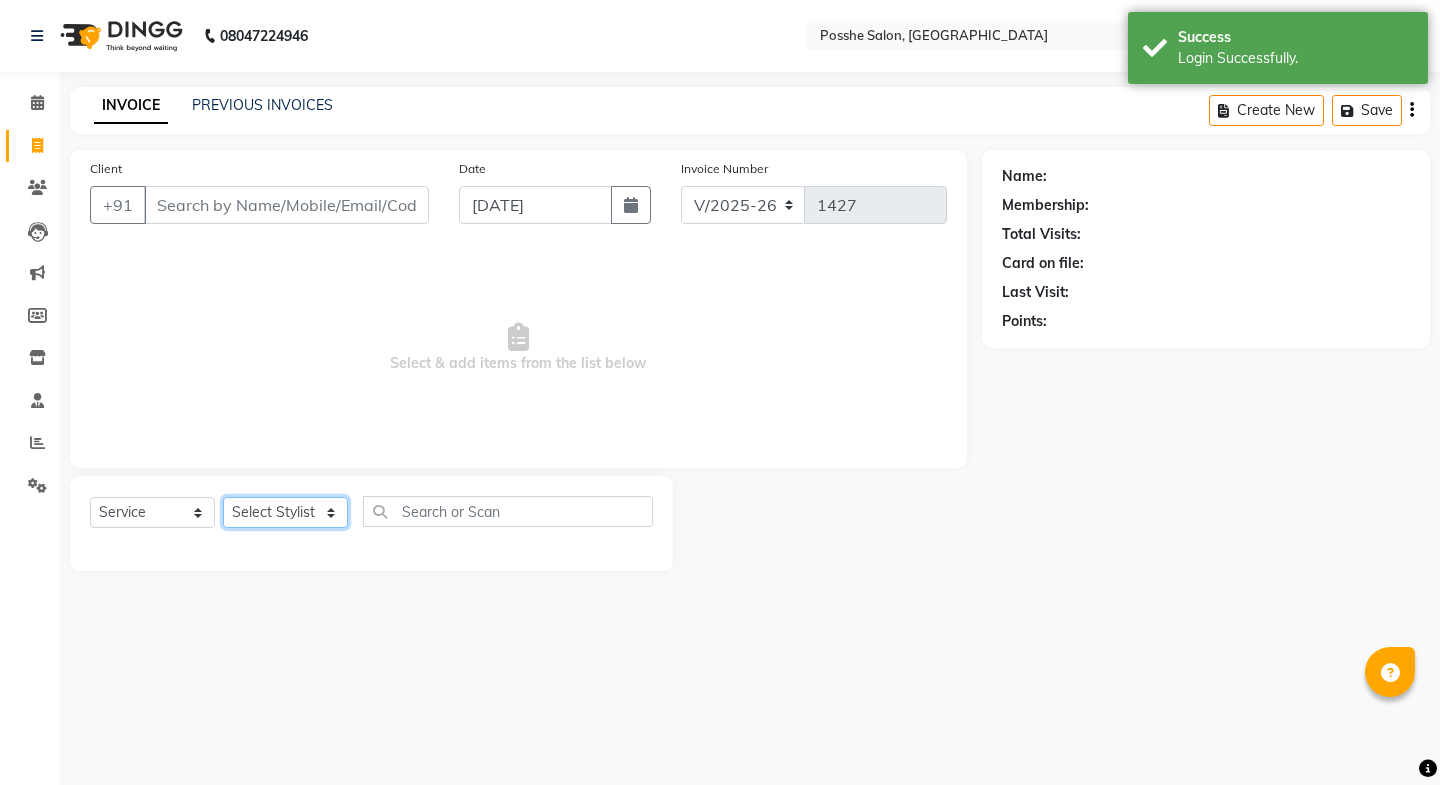 click on "Select Stylist [PERSON_NAME] Mali [PERSON_NAME] Posshe for products [PERSON_NAME] [PERSON_NAME] [PERSON_NAME]" 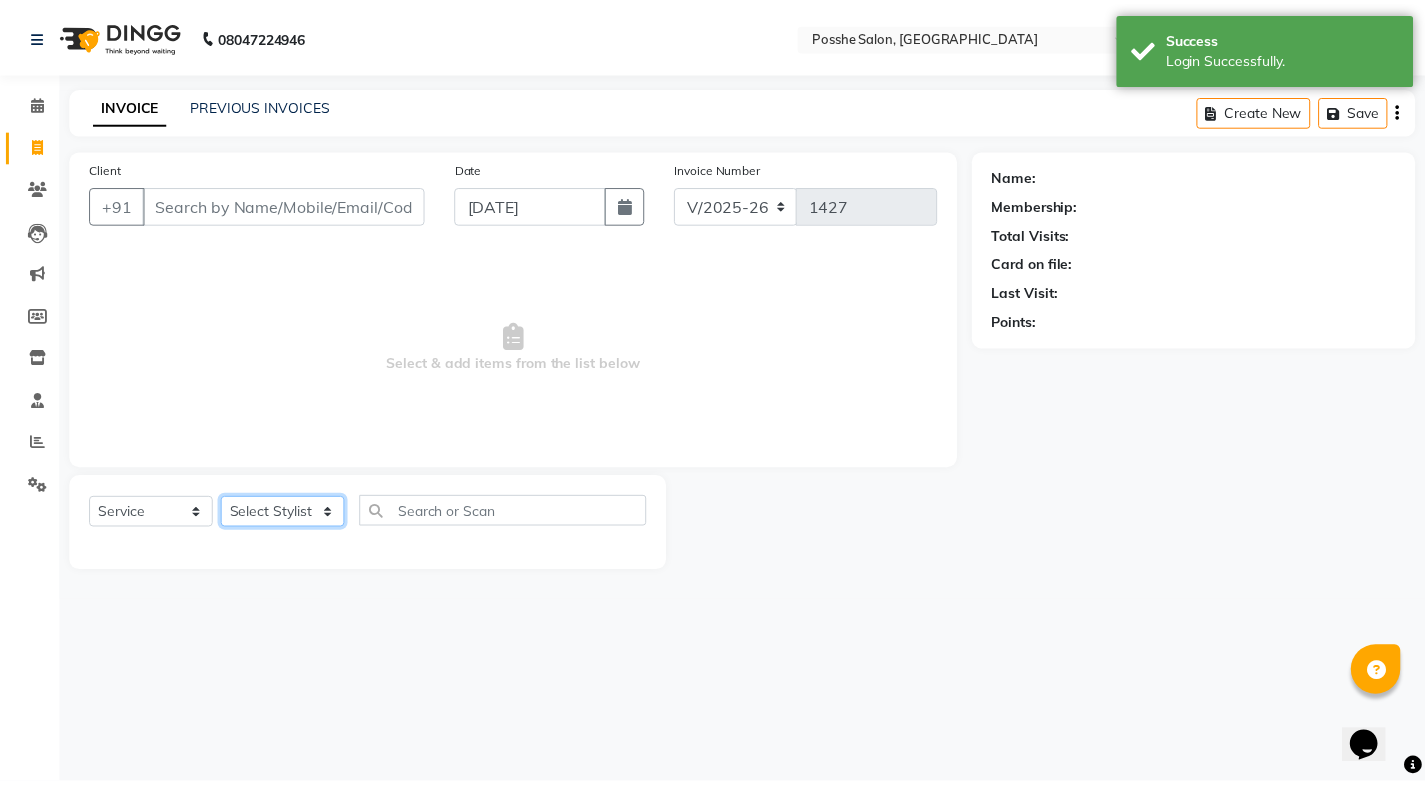 scroll, scrollTop: 0, scrollLeft: 0, axis: both 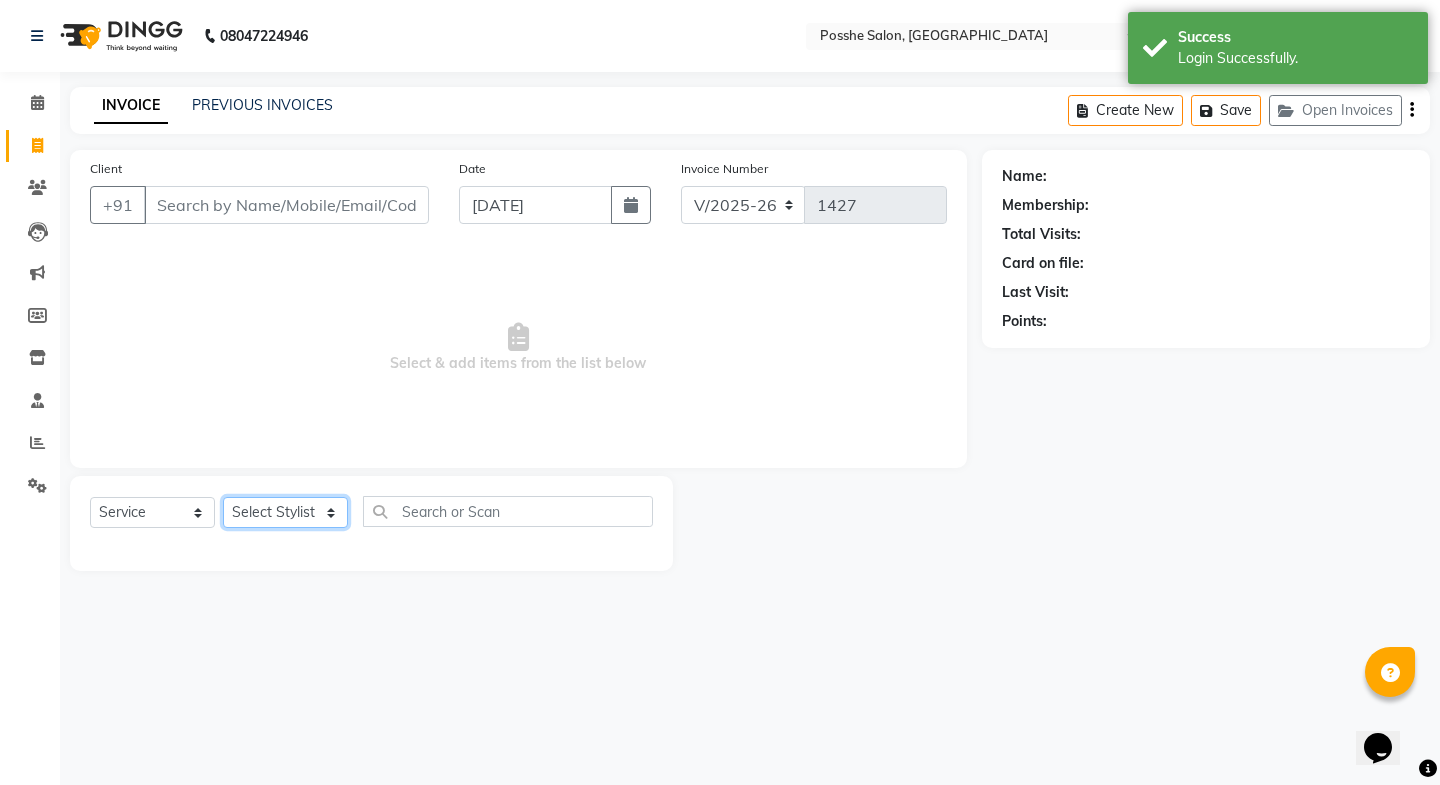 select on "43692" 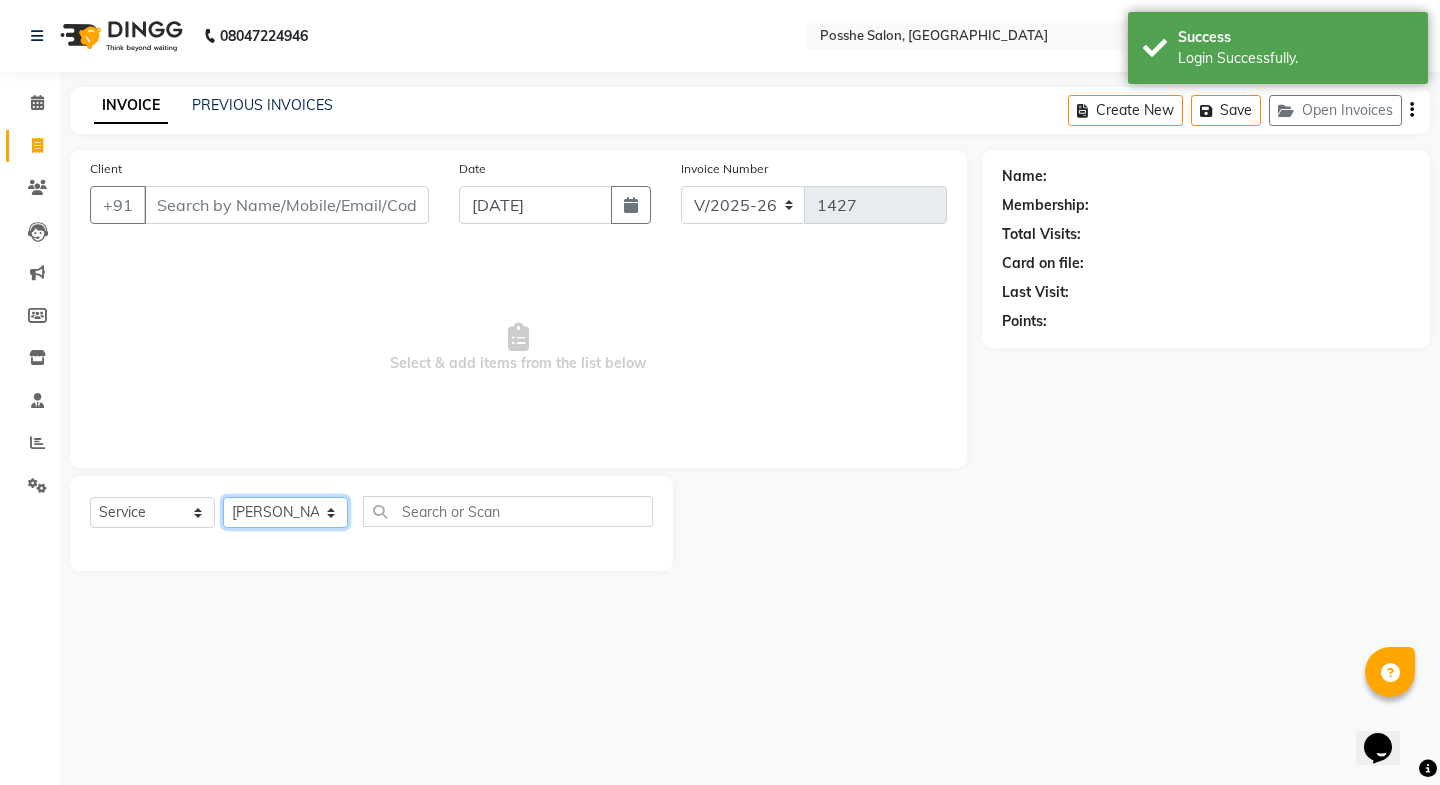 click on "Select Stylist [PERSON_NAME] Mali [PERSON_NAME] Posshe for products [PERSON_NAME] [PERSON_NAME] [PERSON_NAME]" 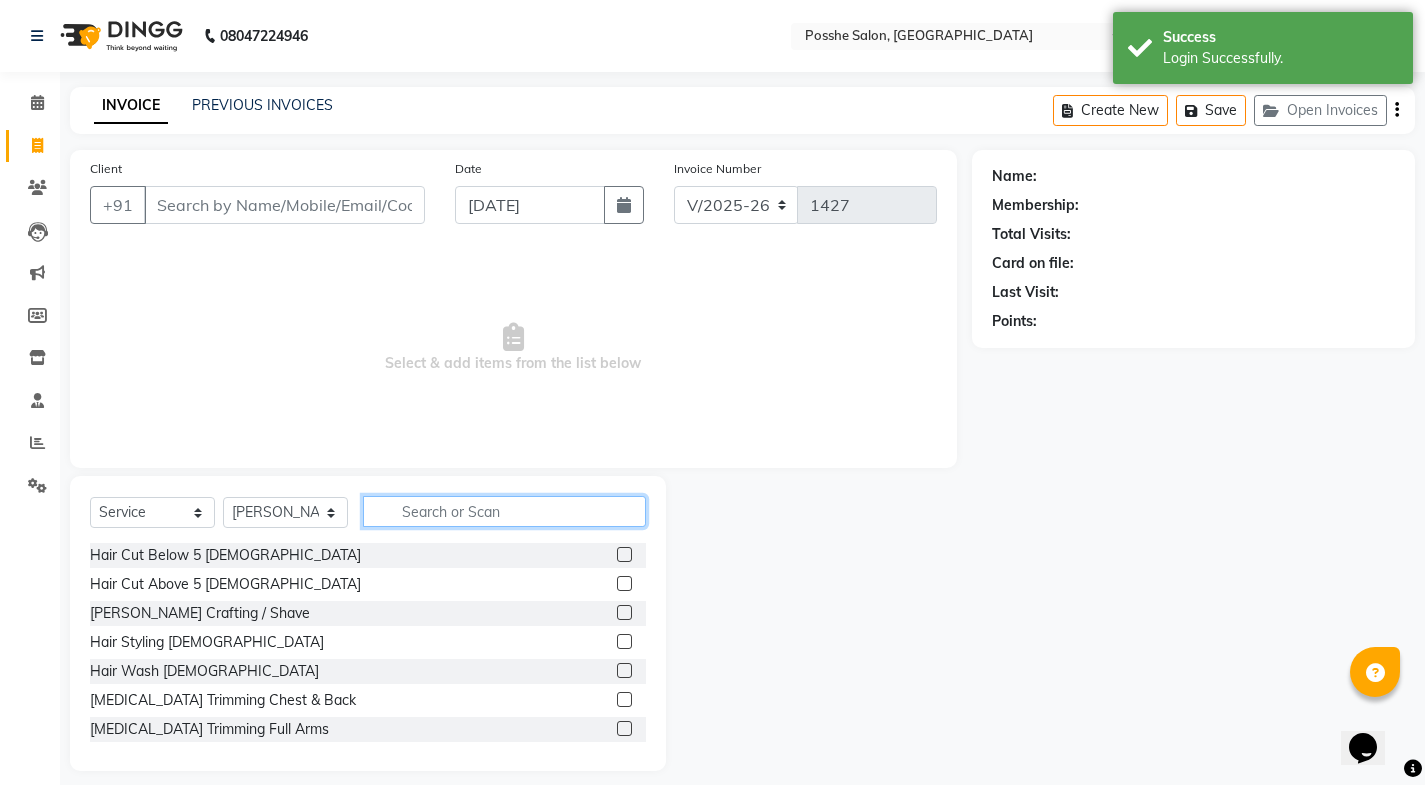 click 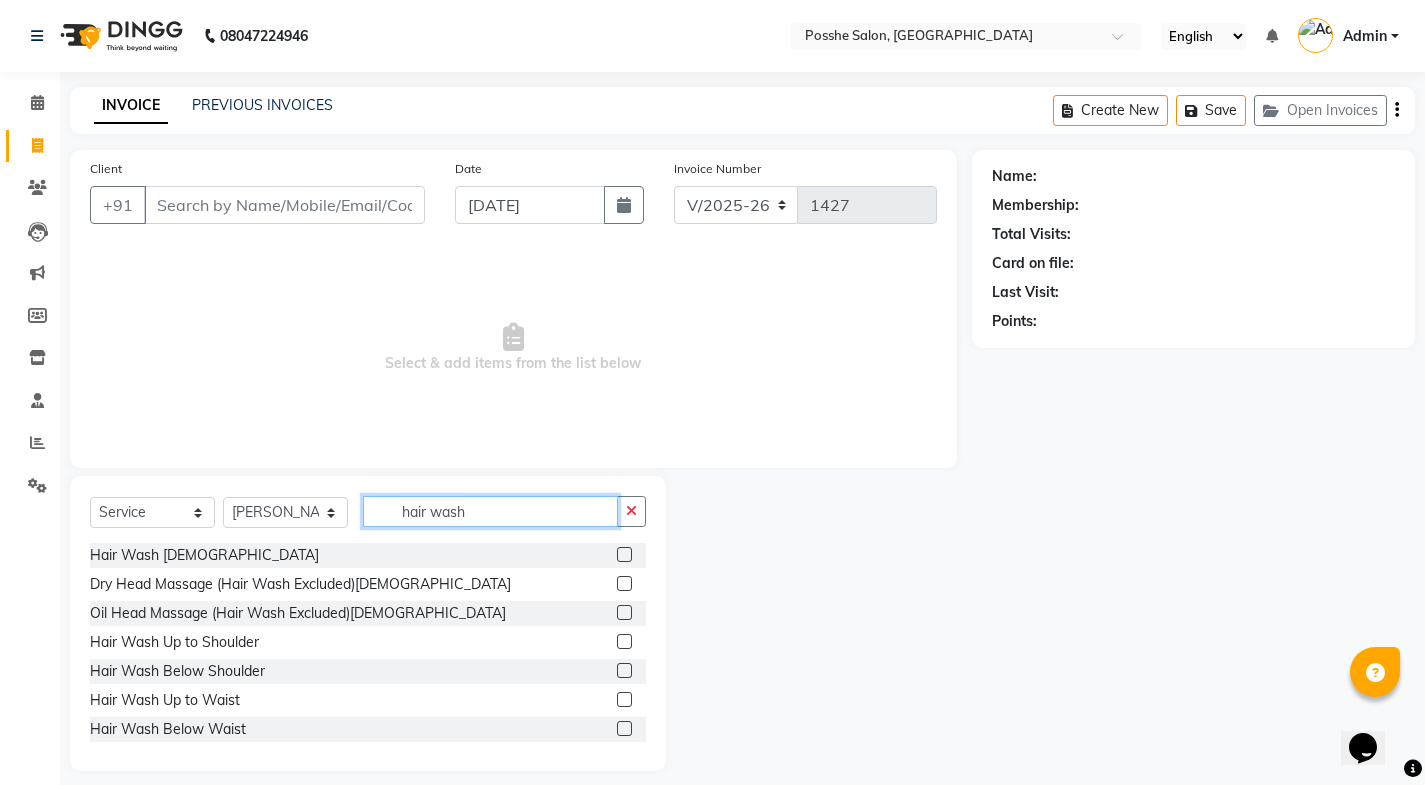 type on "hair wash" 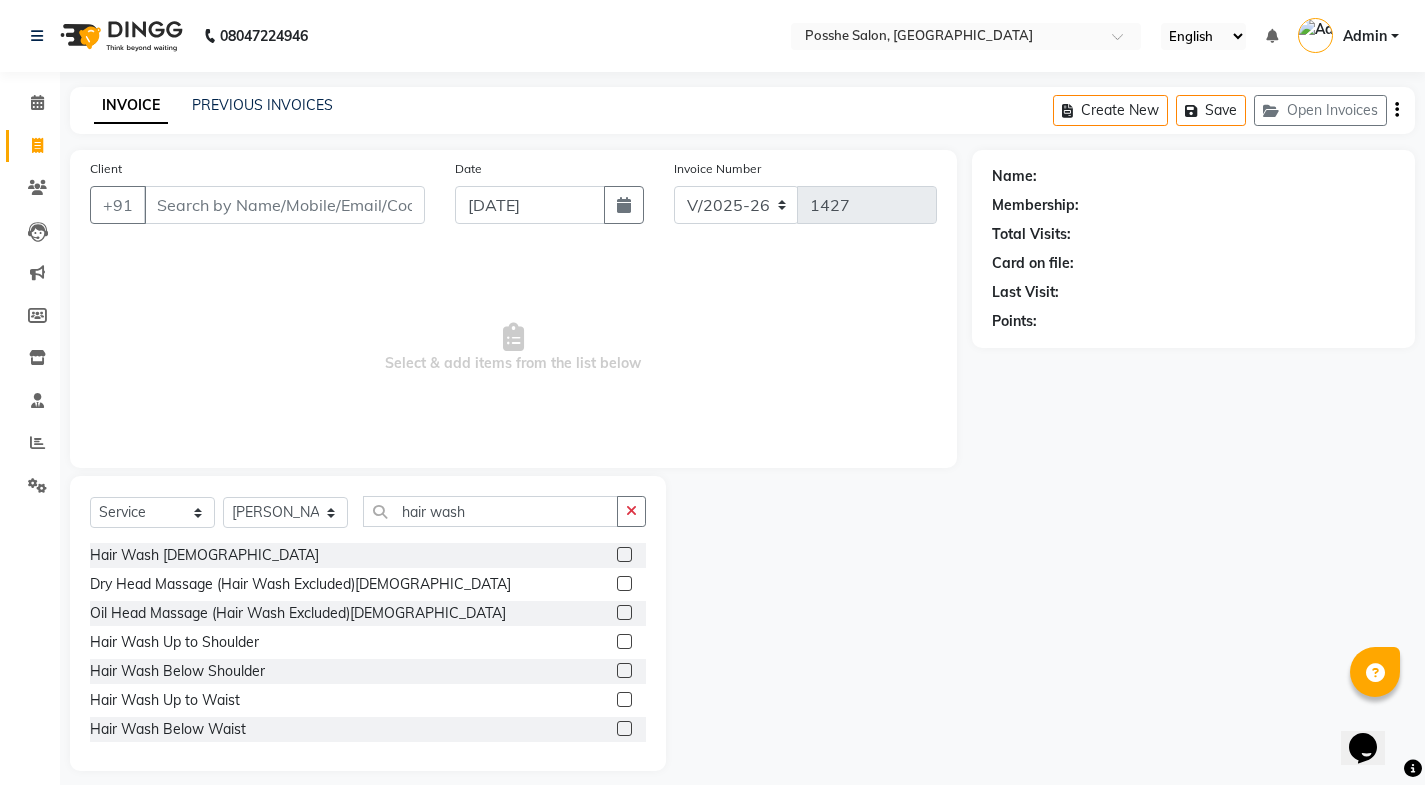 click 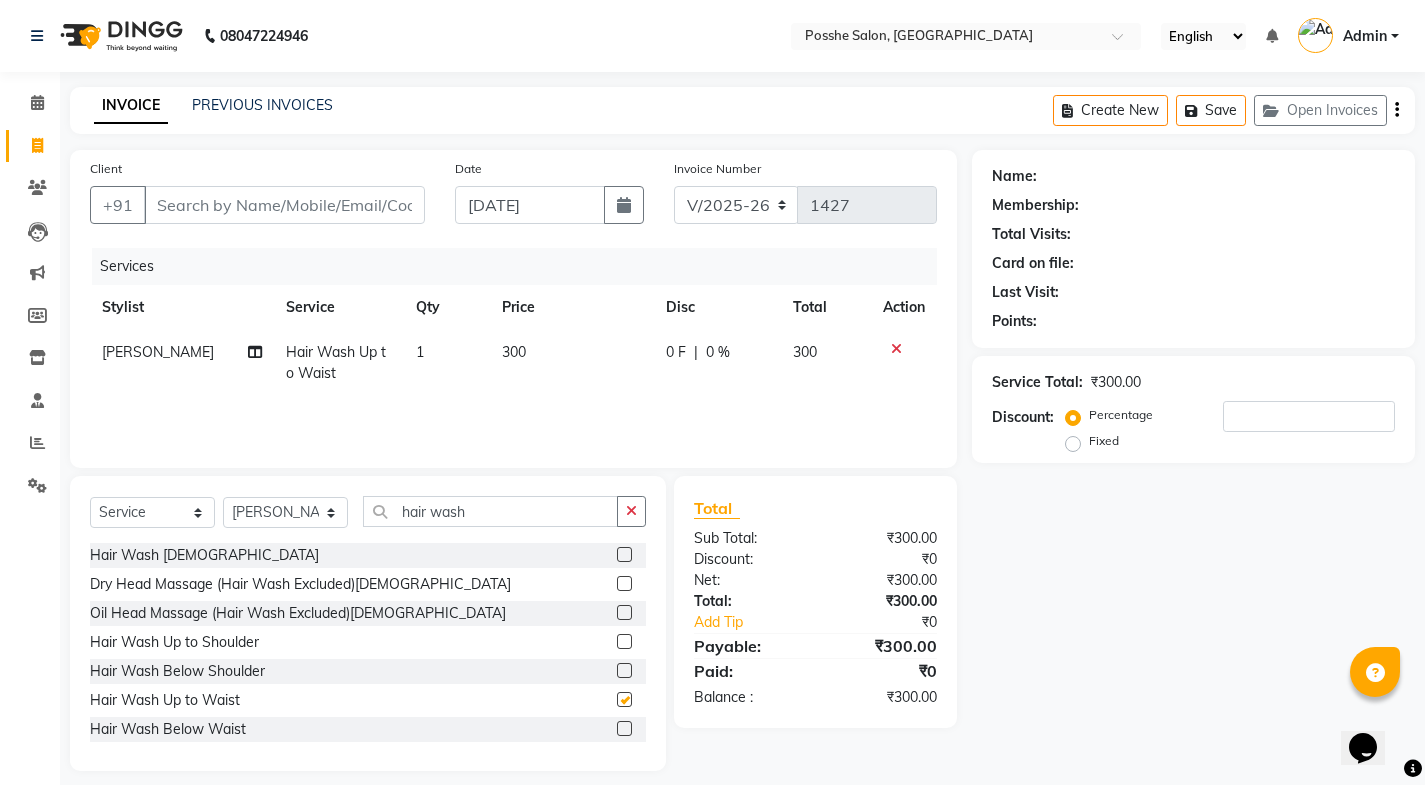 checkbox on "false" 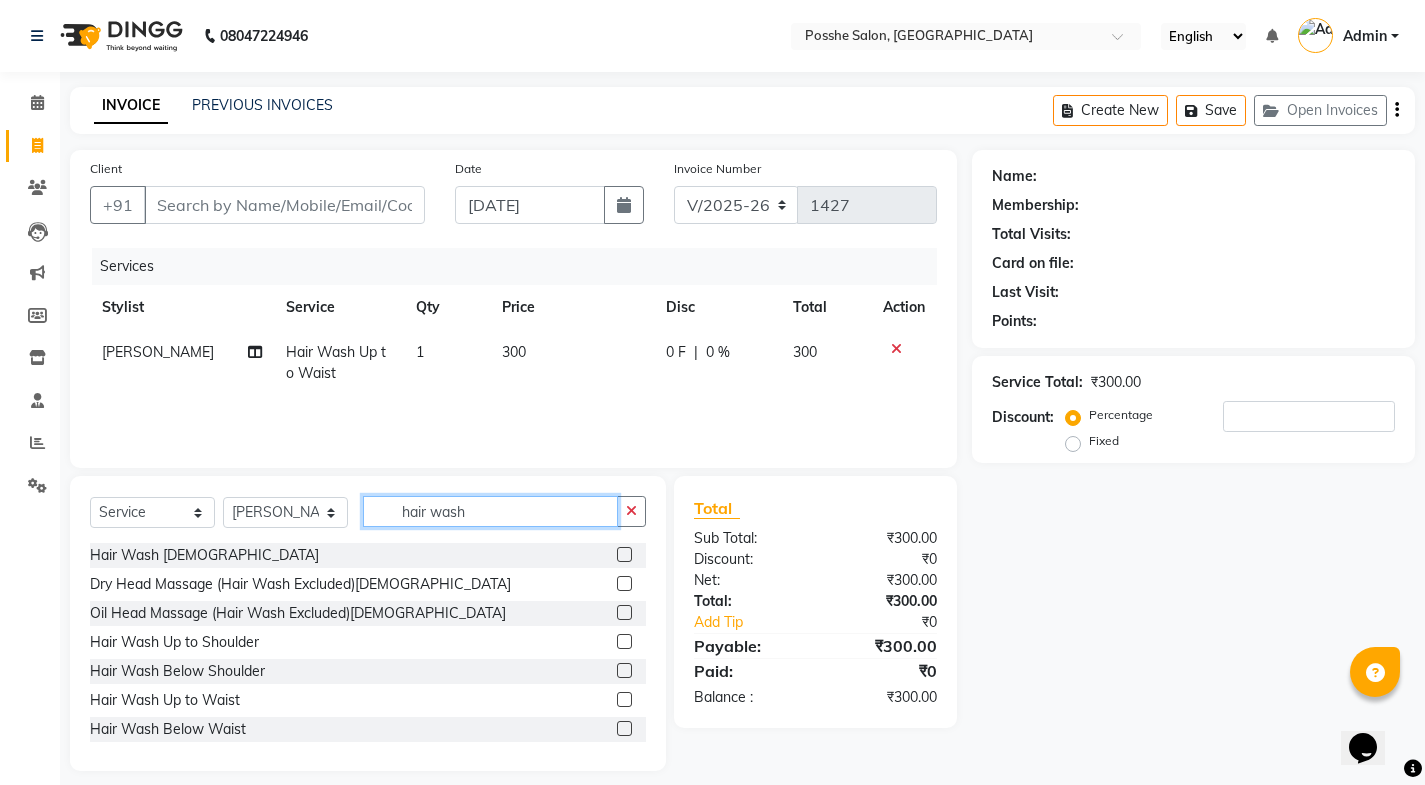 click on "hair wash" 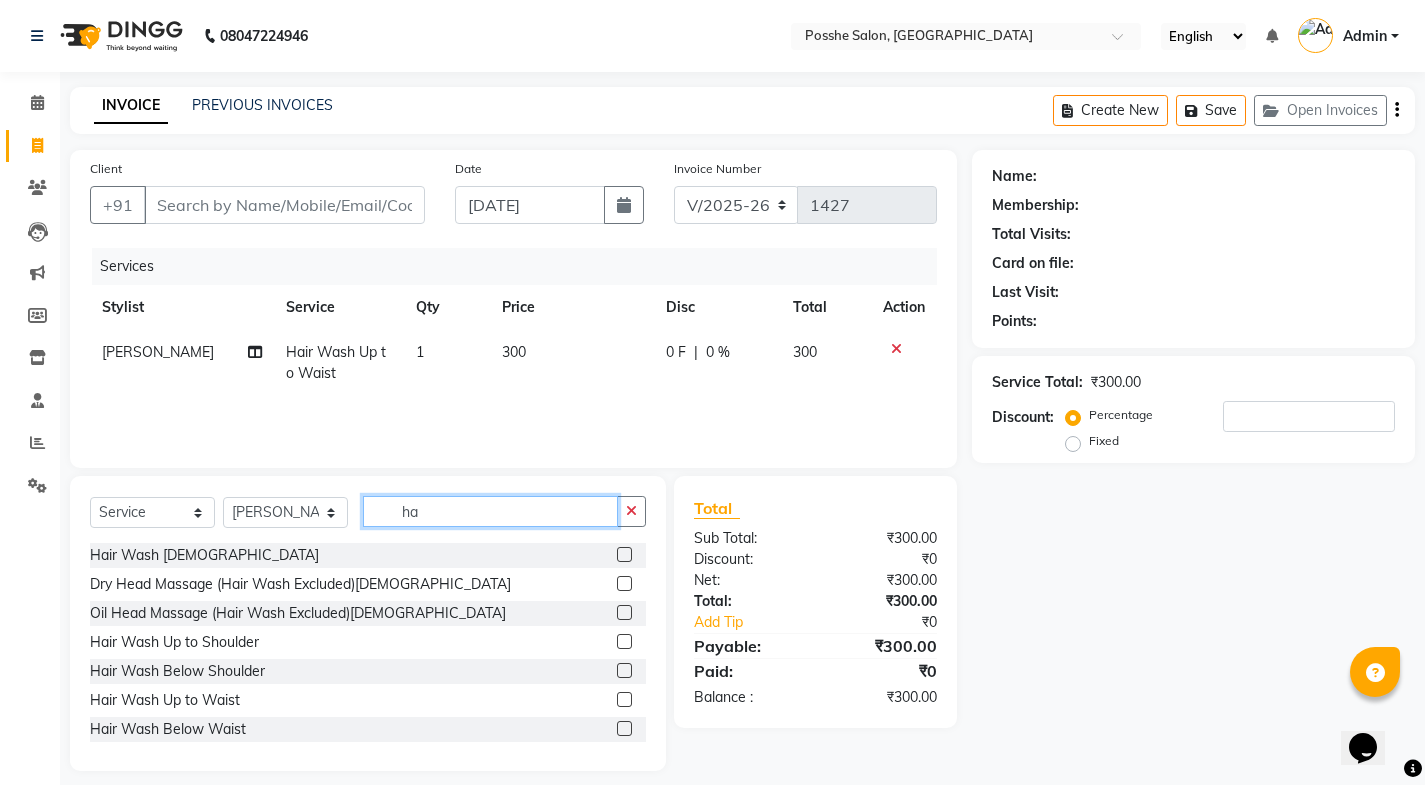 type on "h" 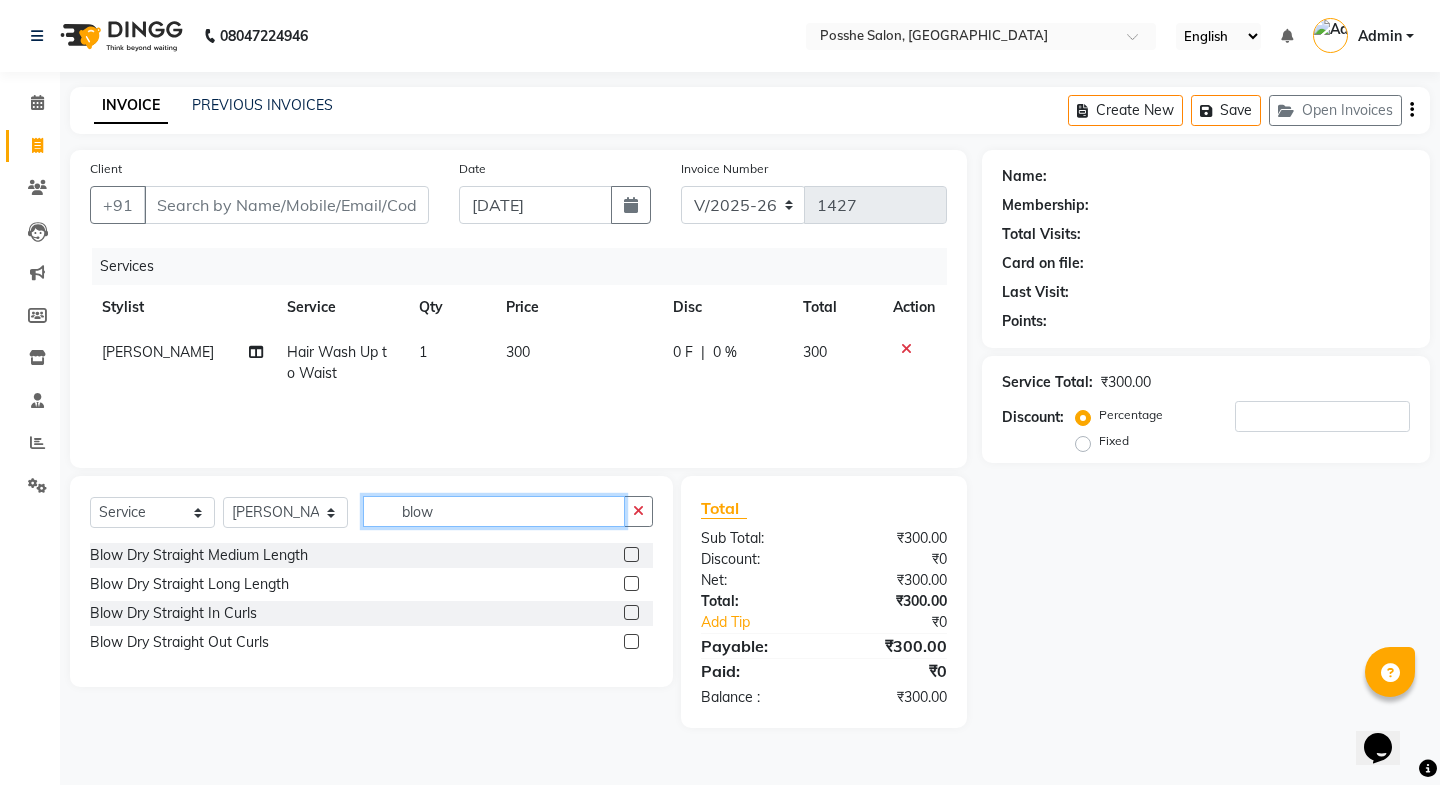 type on "blow" 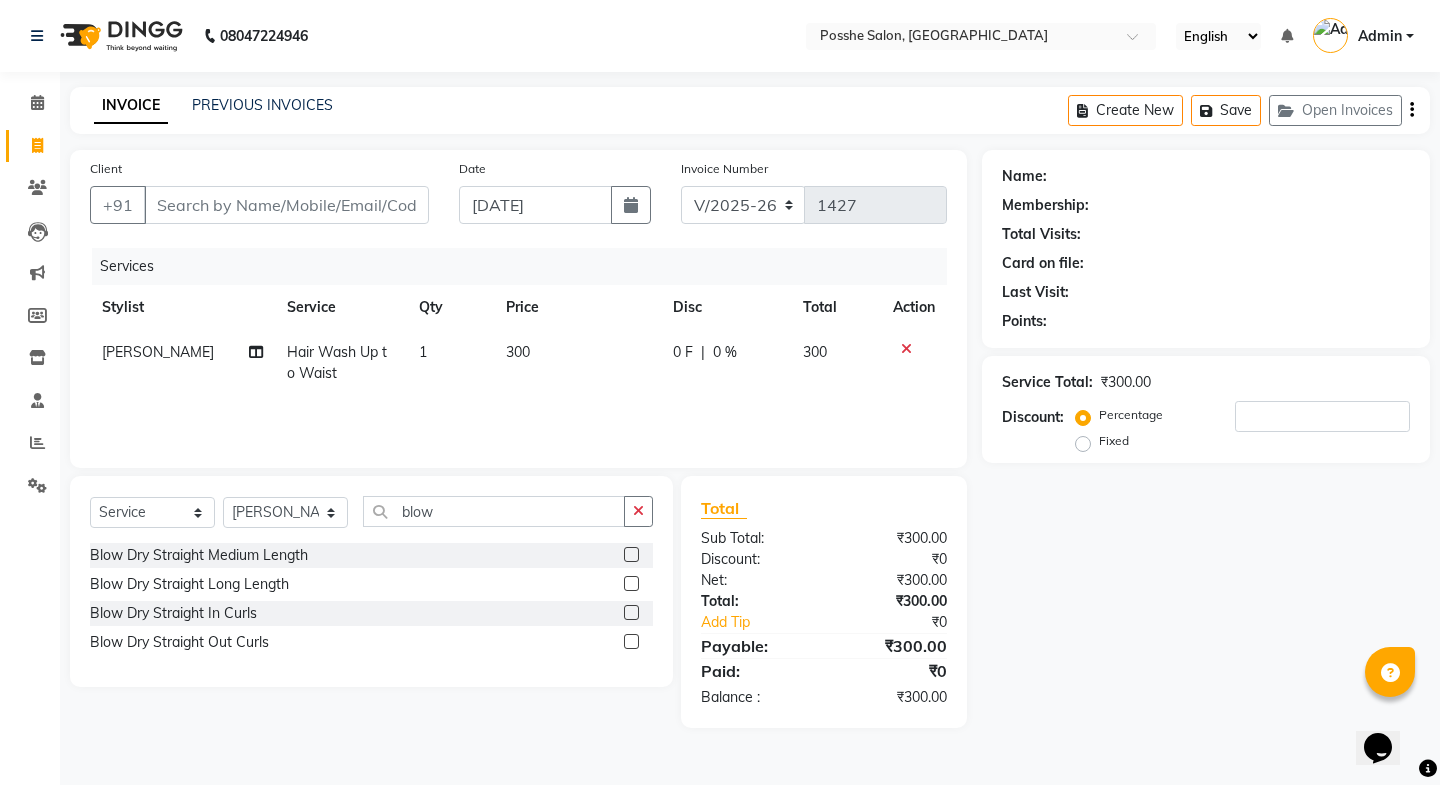 click 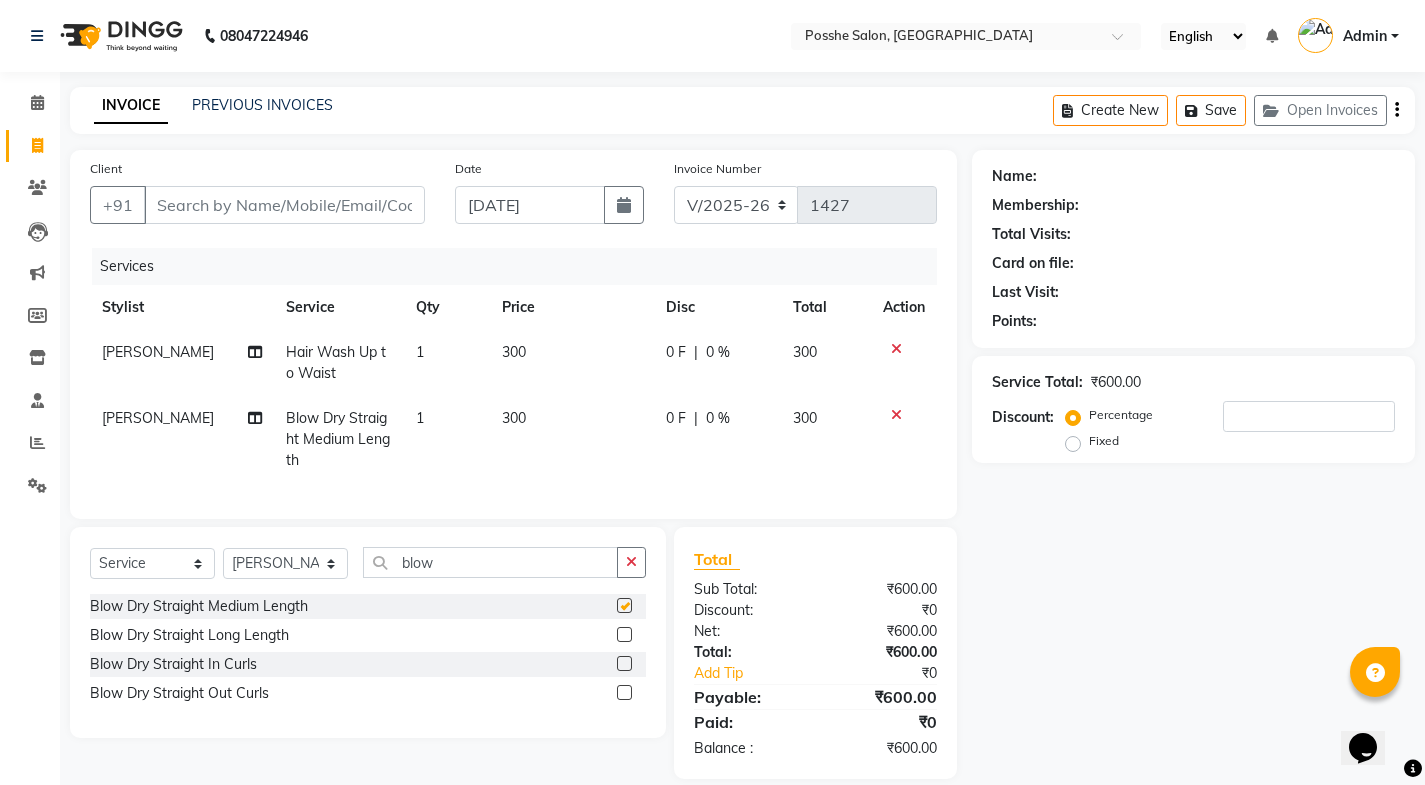 checkbox on "false" 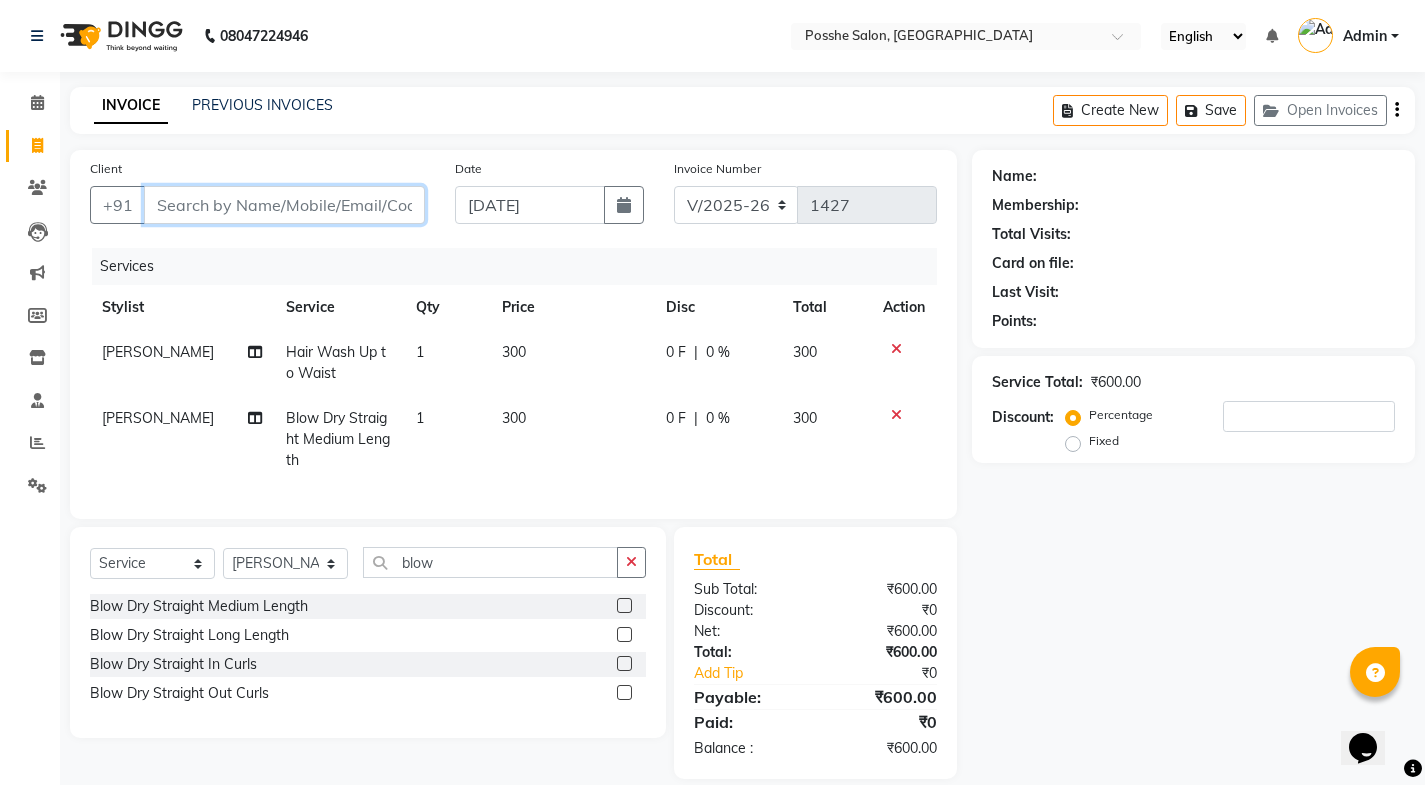 click on "Client" at bounding box center (284, 205) 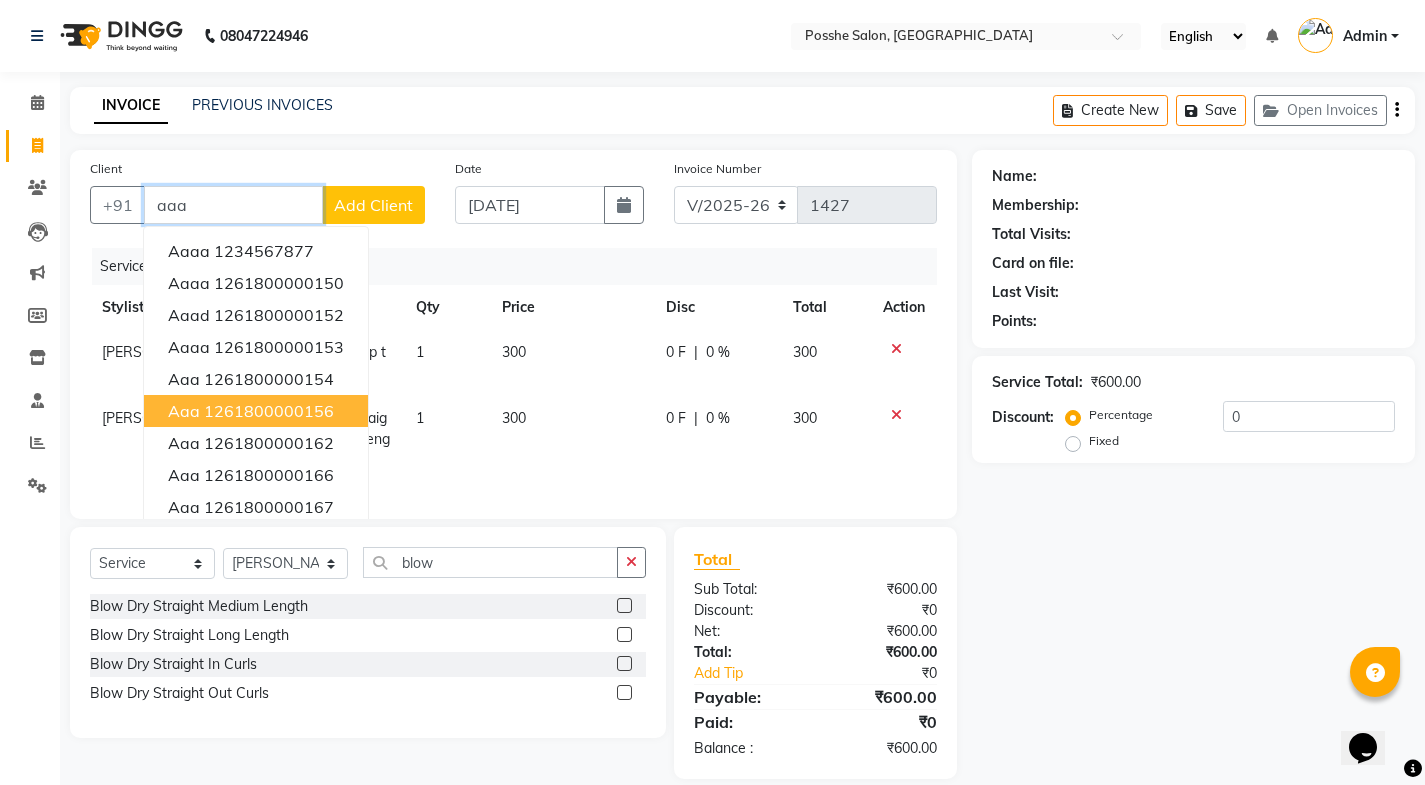click on "aaa  1261800000156" at bounding box center (256, 411) 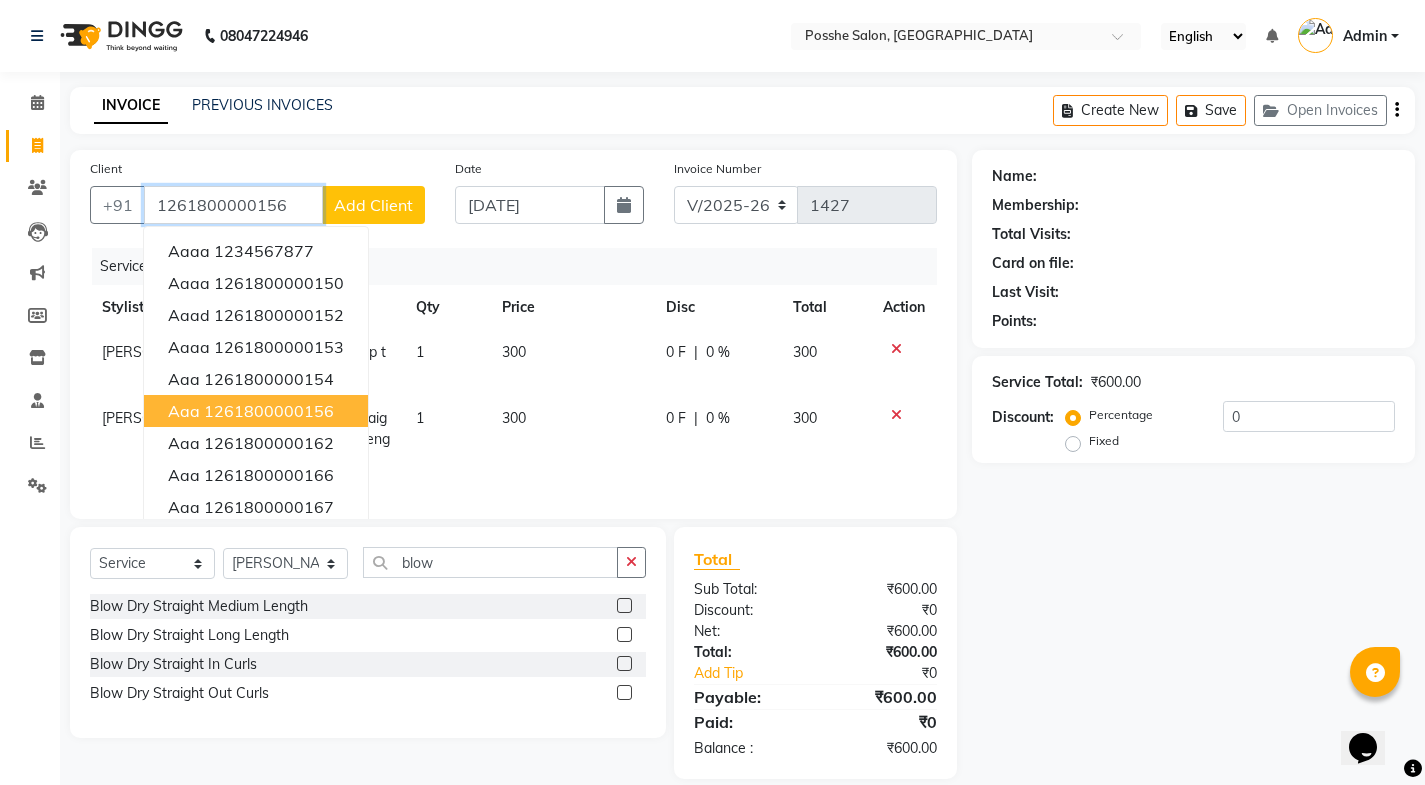 type on "1261800000156" 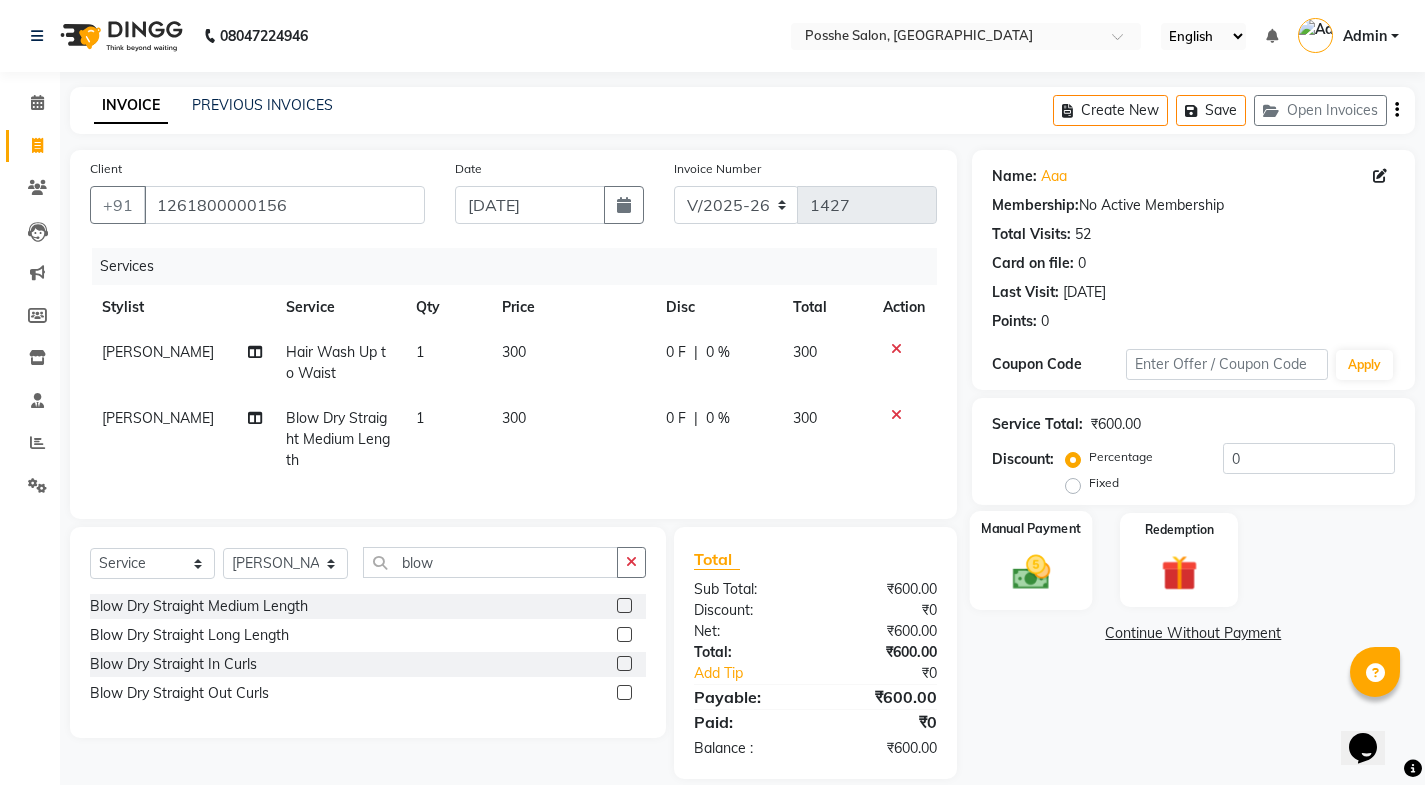 click on "Manual Payment" 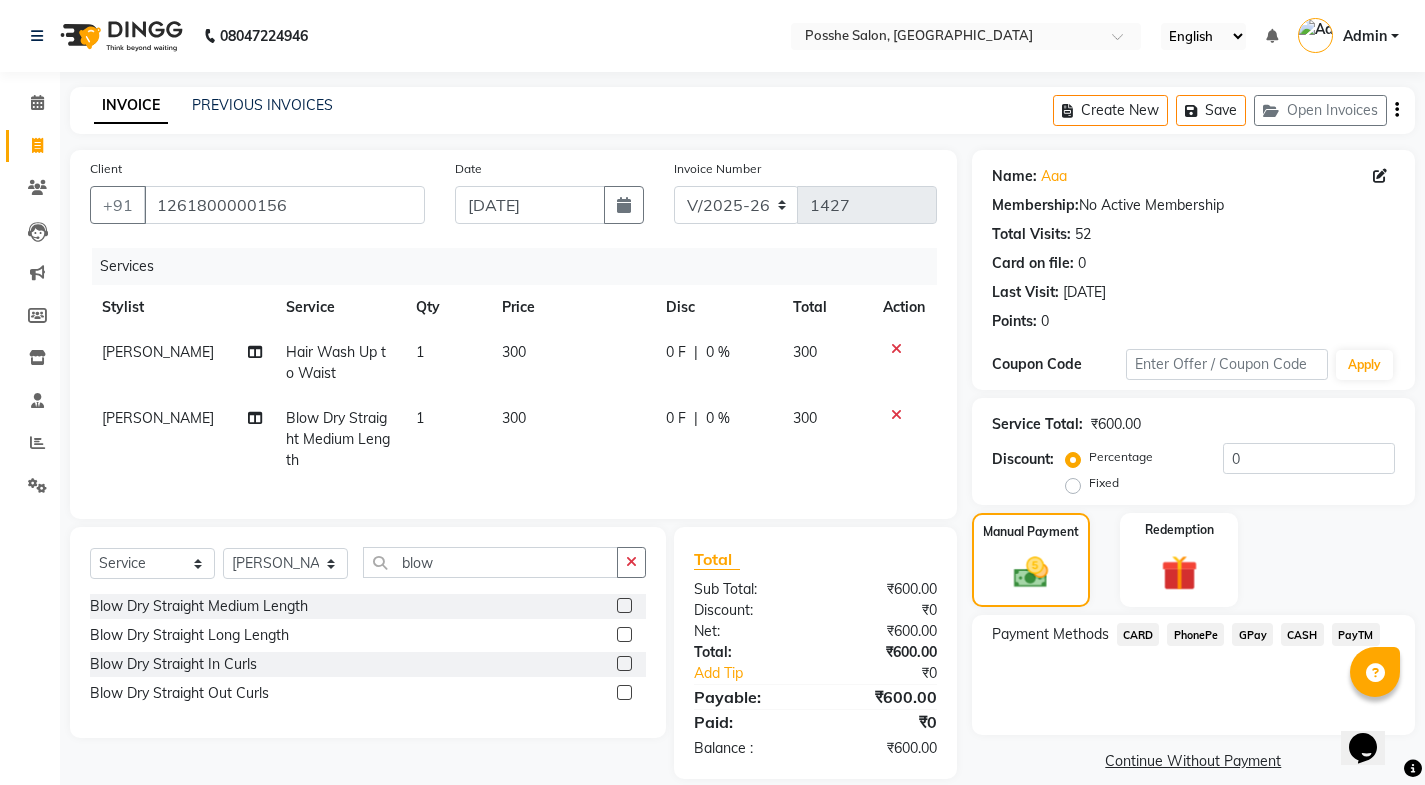 click on "PayTM" 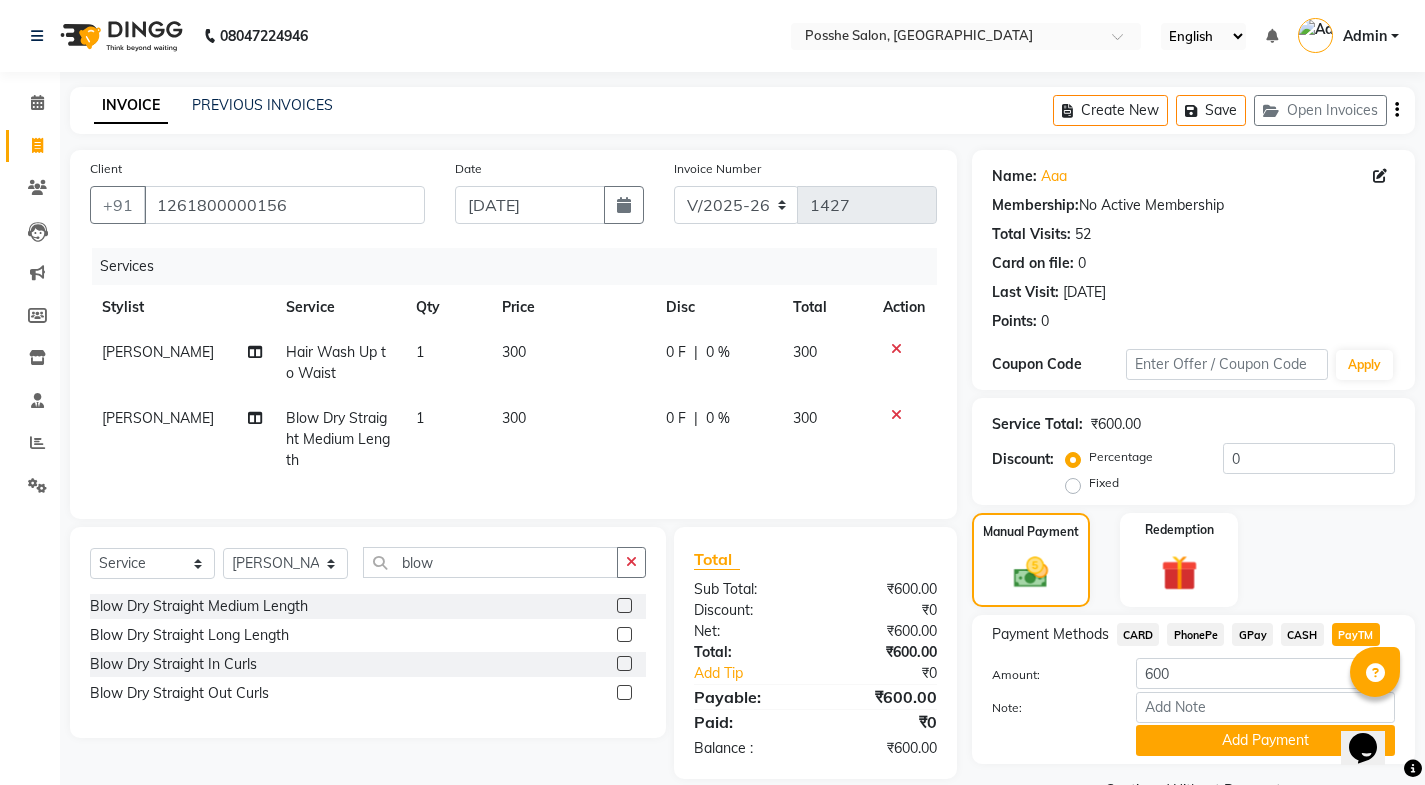 click on "CASH" 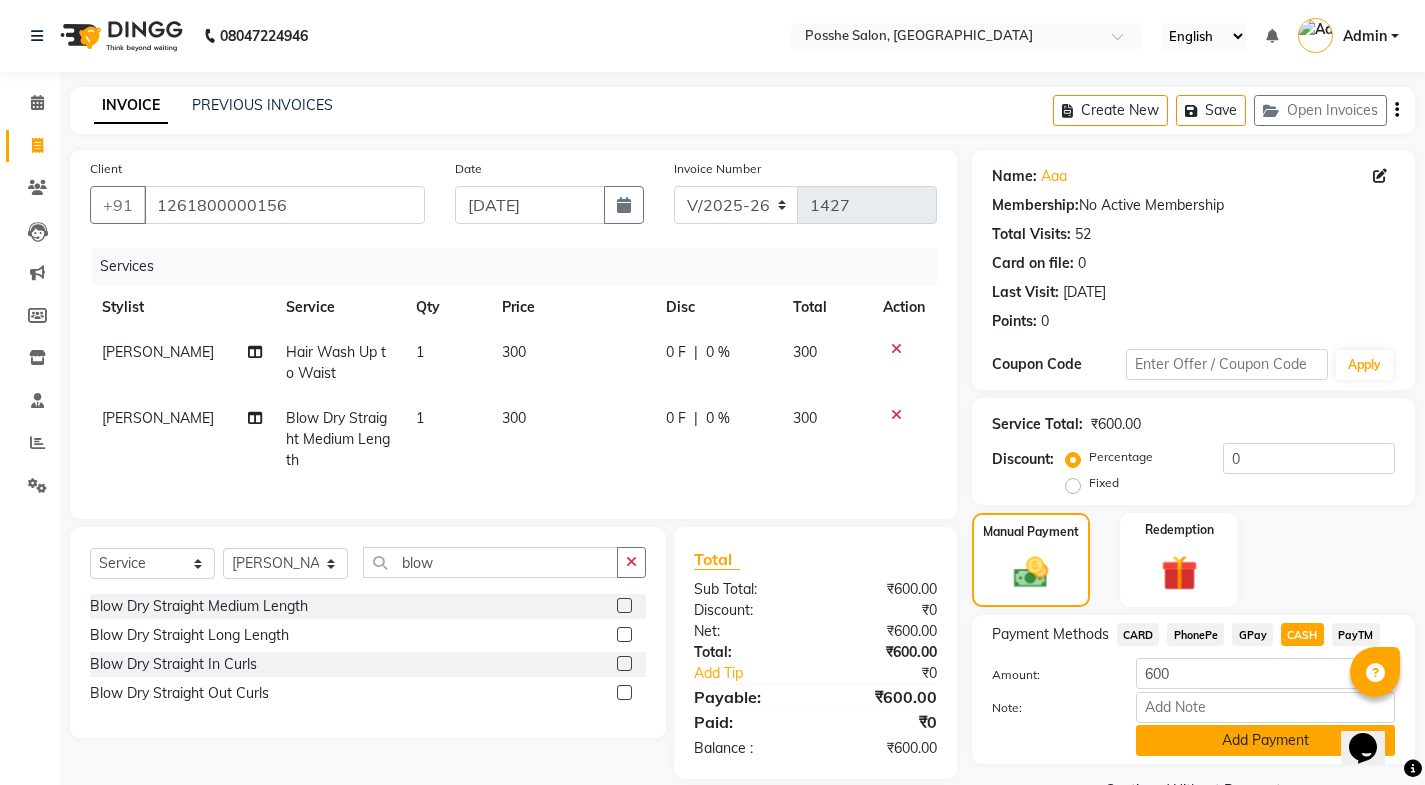 click on "Add Payment" 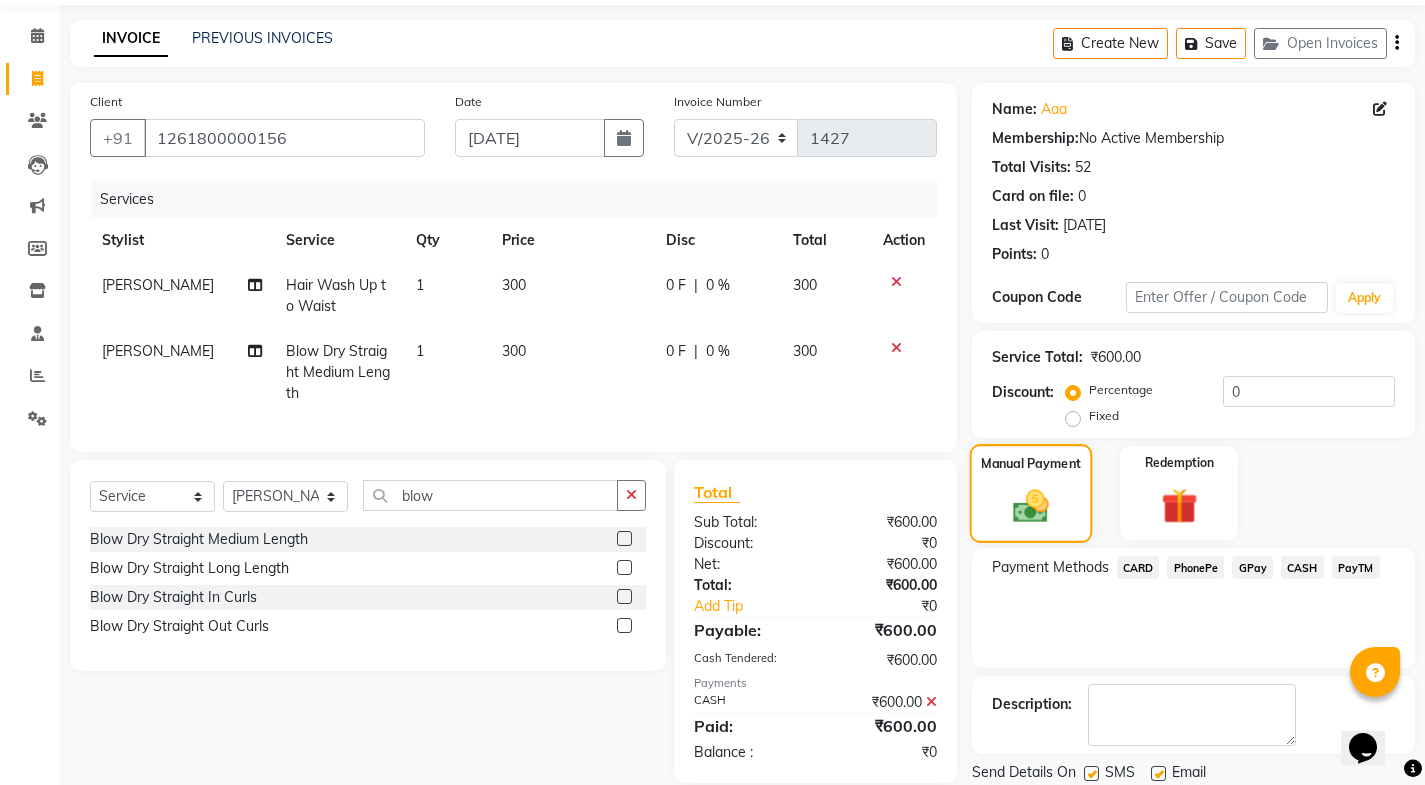 scroll, scrollTop: 134, scrollLeft: 0, axis: vertical 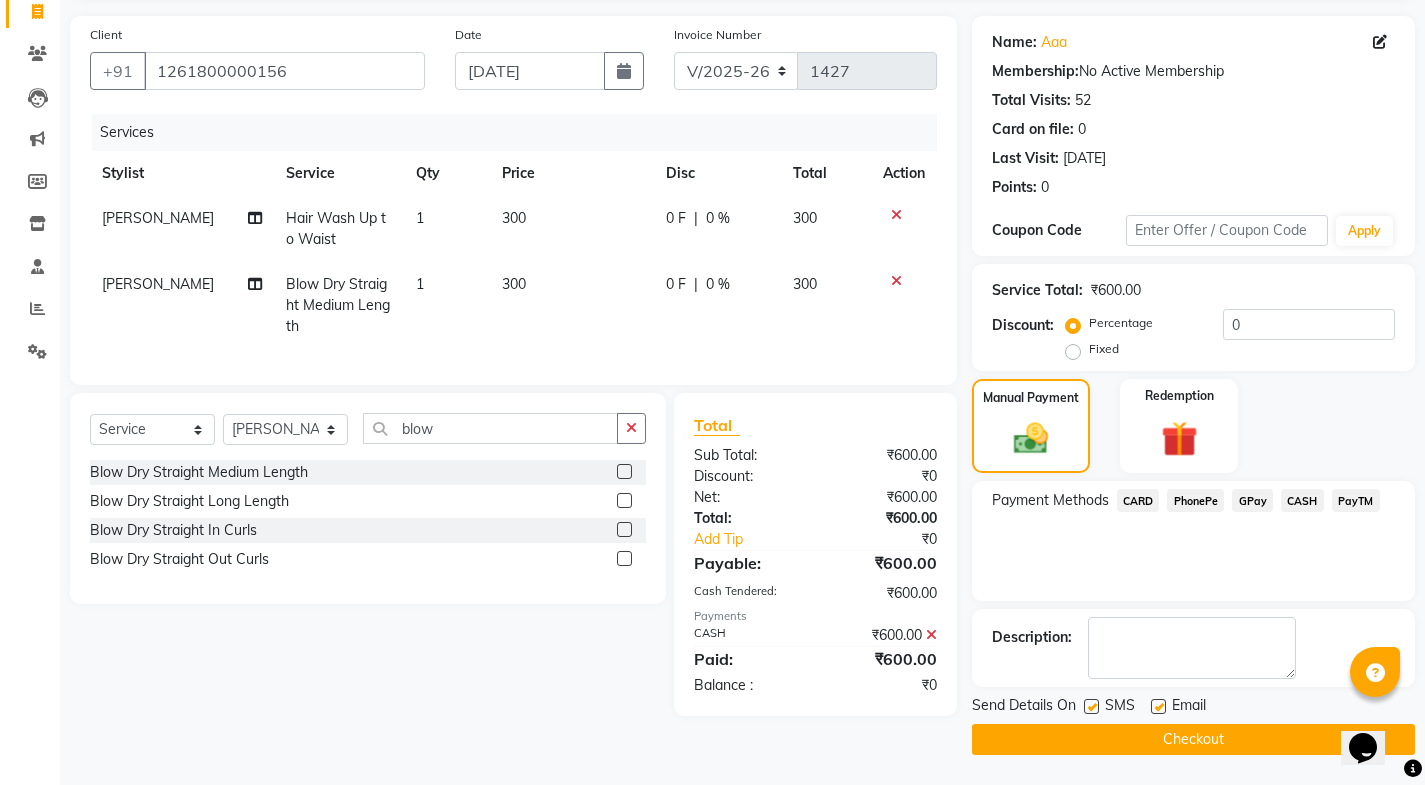 click on "SMS" 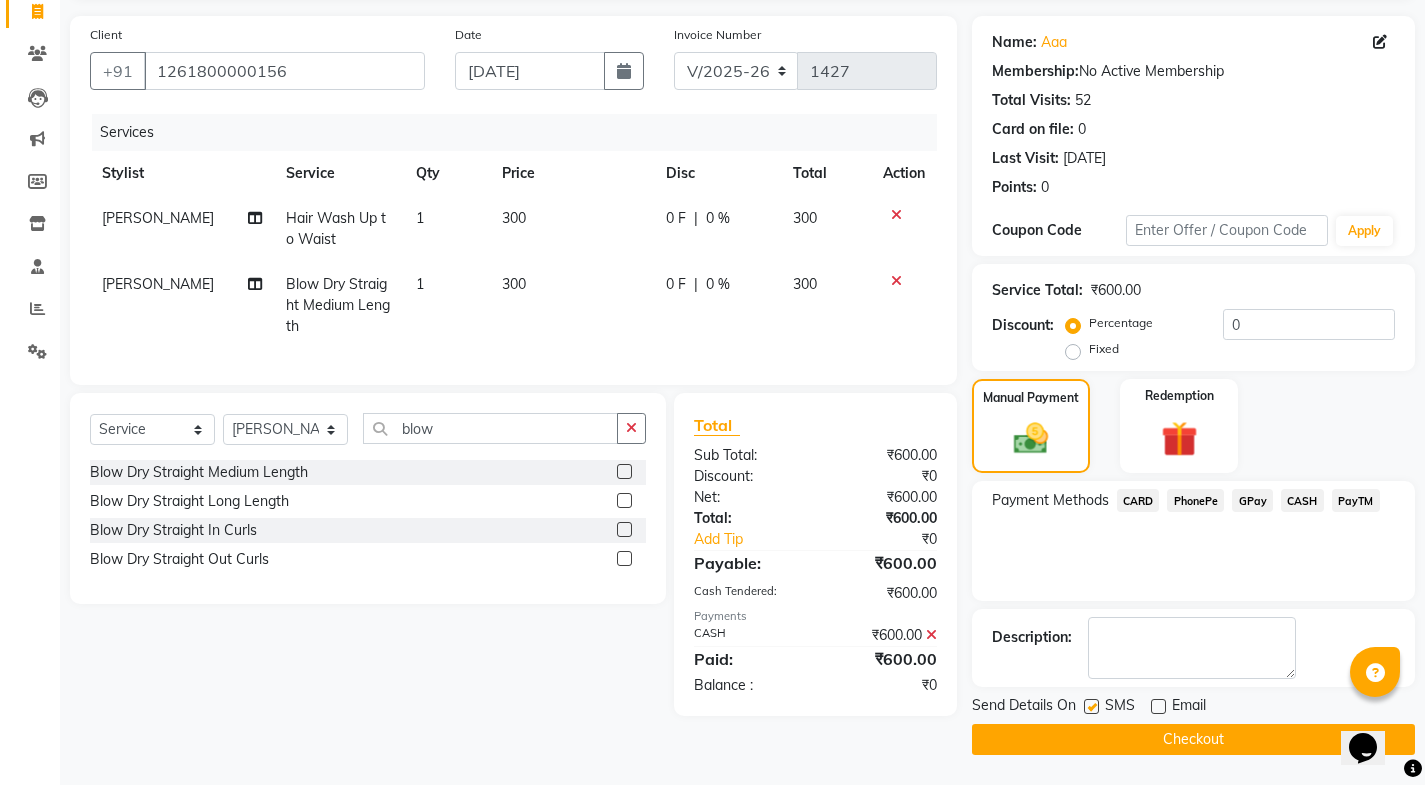 click 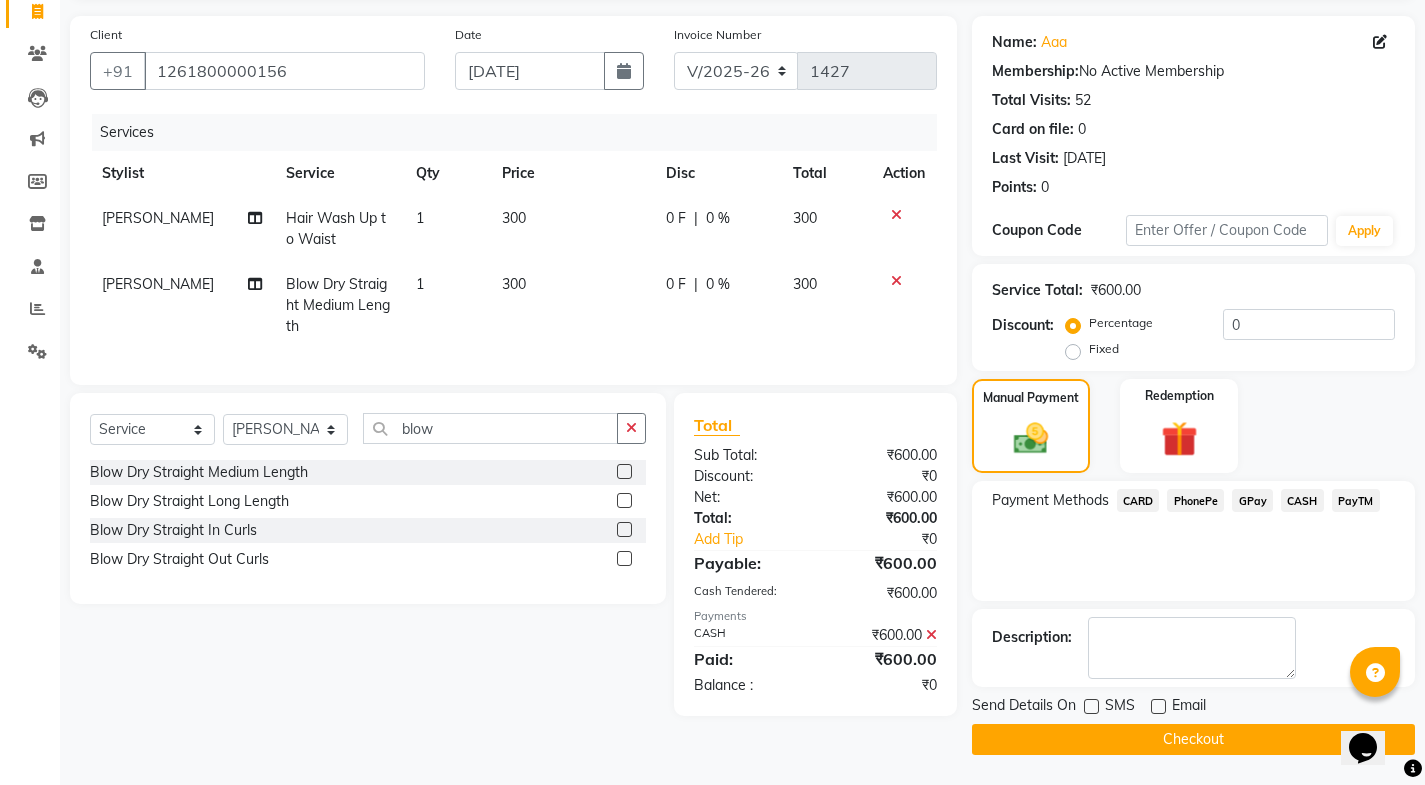 click on "Checkout" 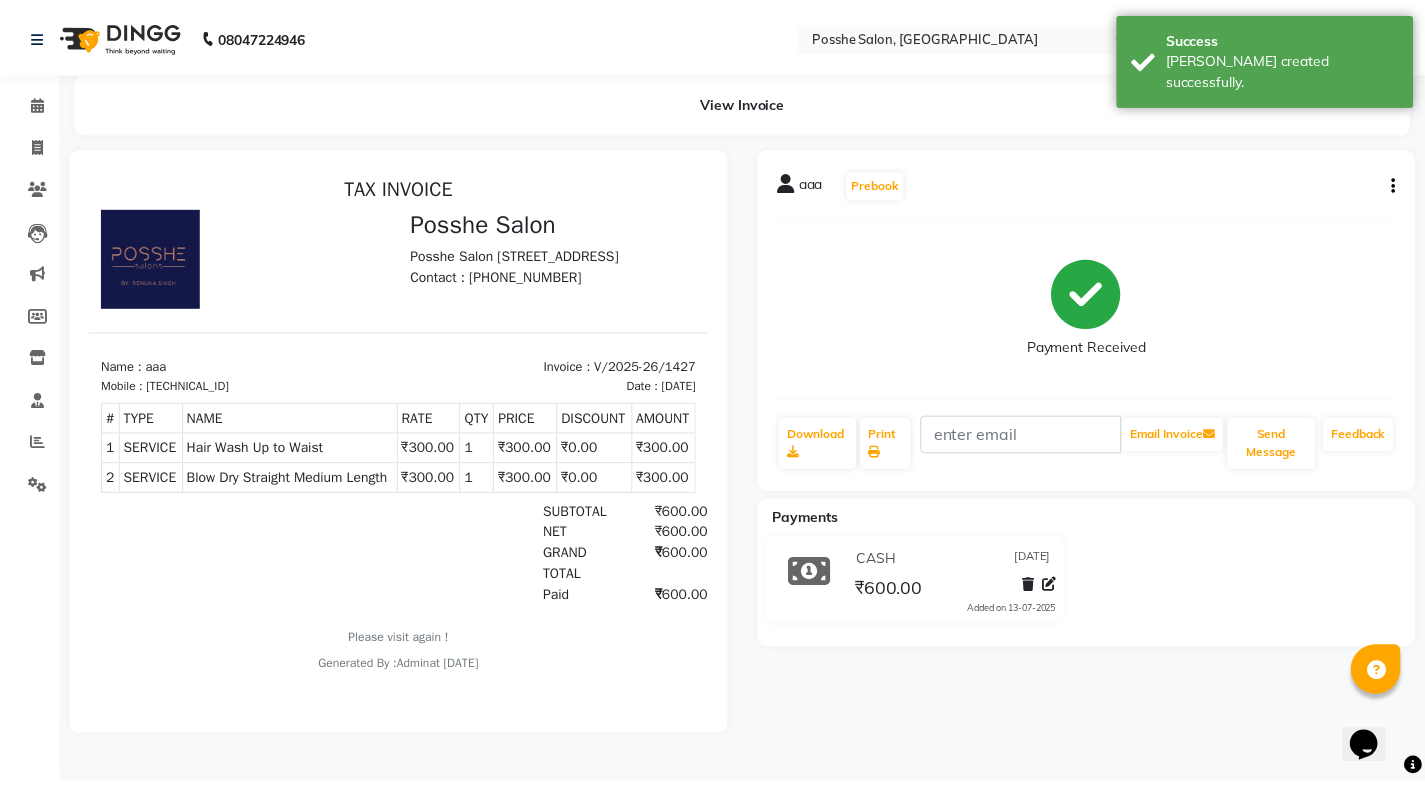 scroll, scrollTop: 0, scrollLeft: 0, axis: both 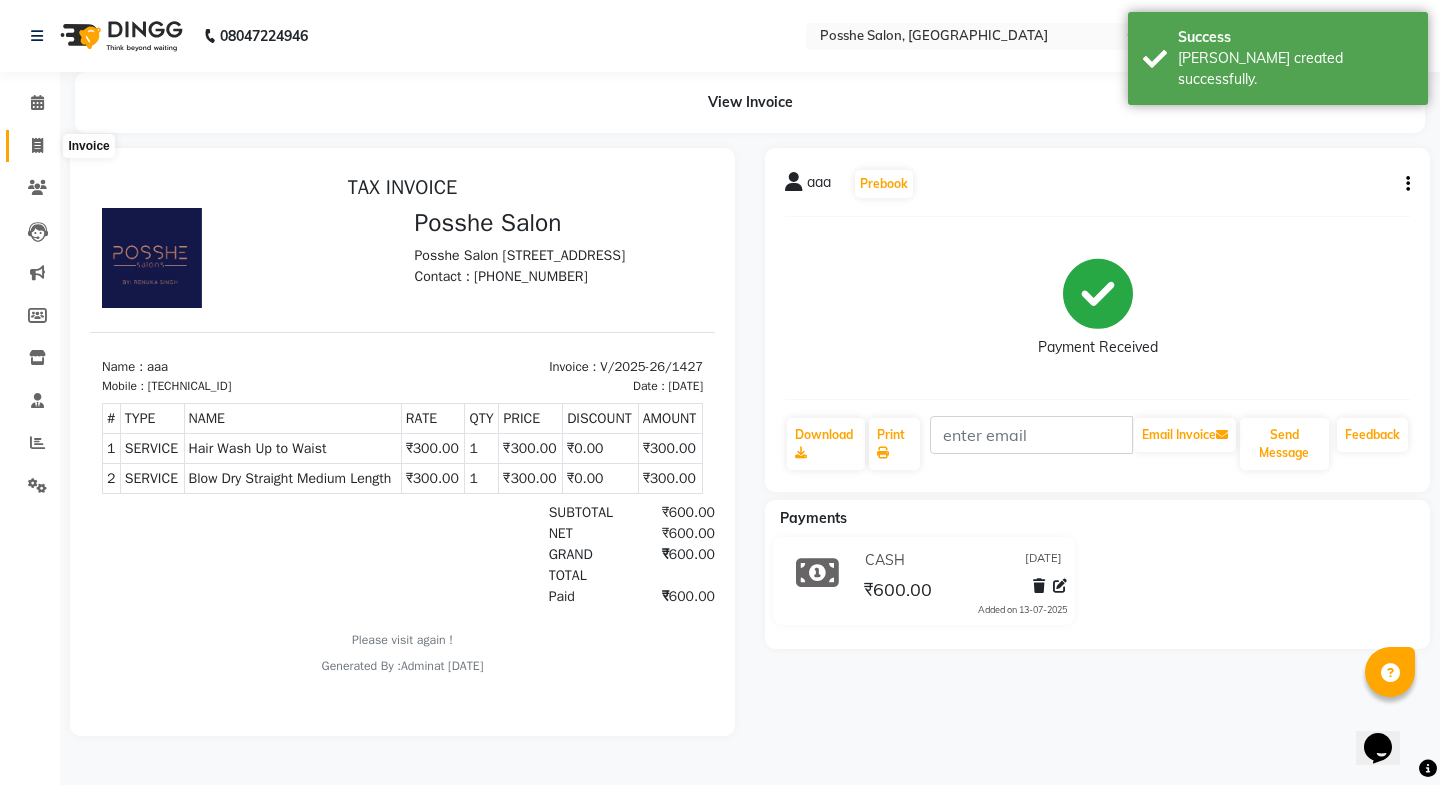 click 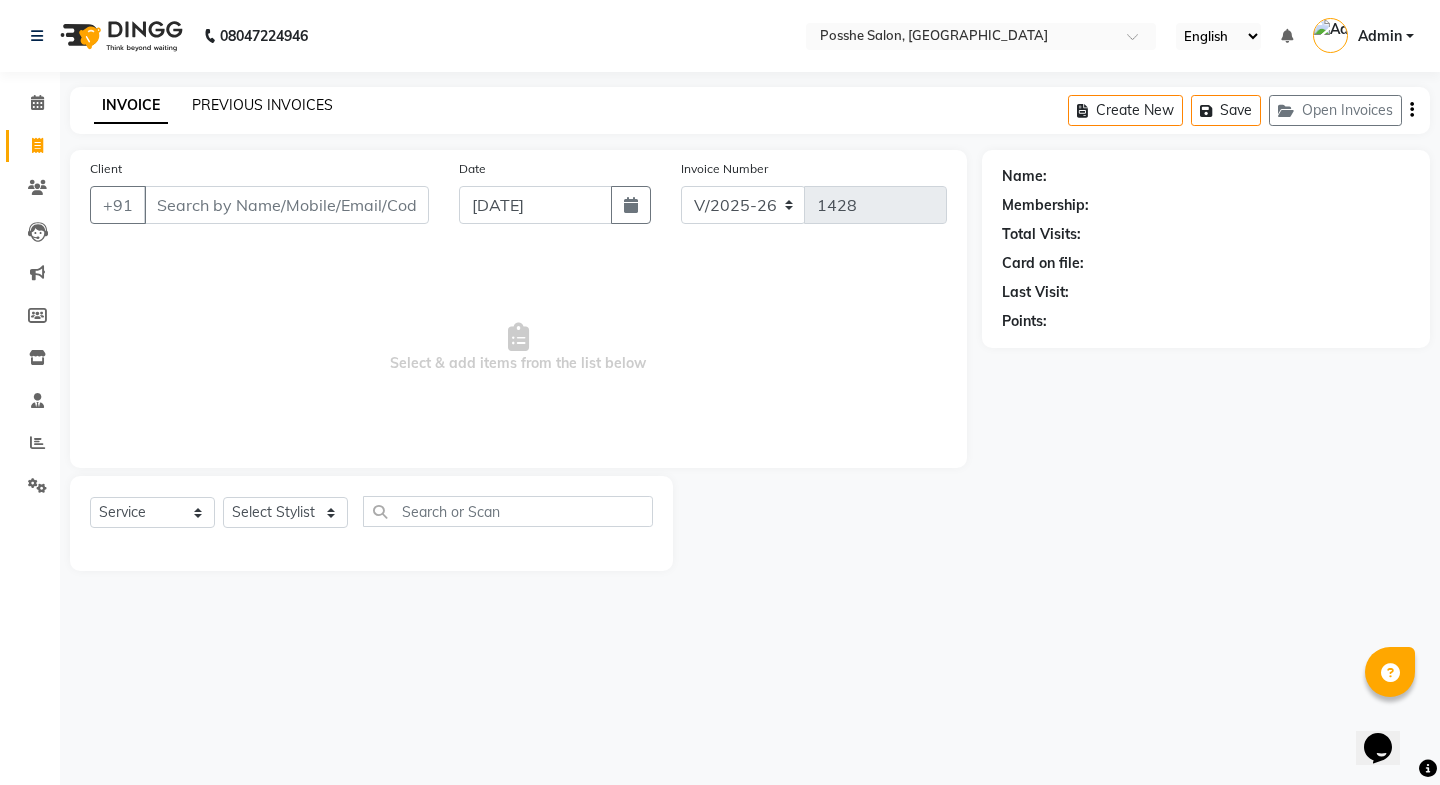 click on "PREVIOUS INVOICES" 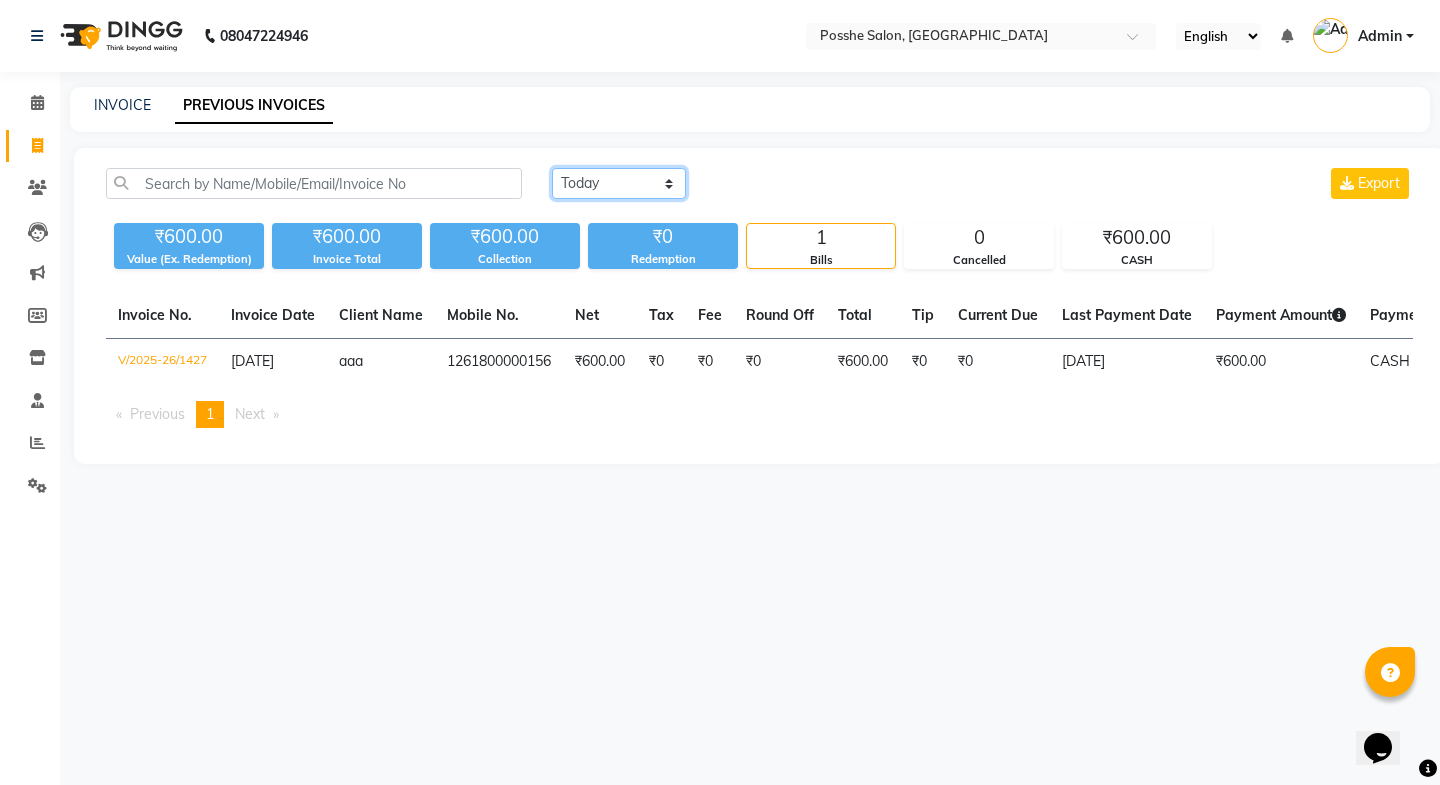 click on "Today Yesterday Custom Range" 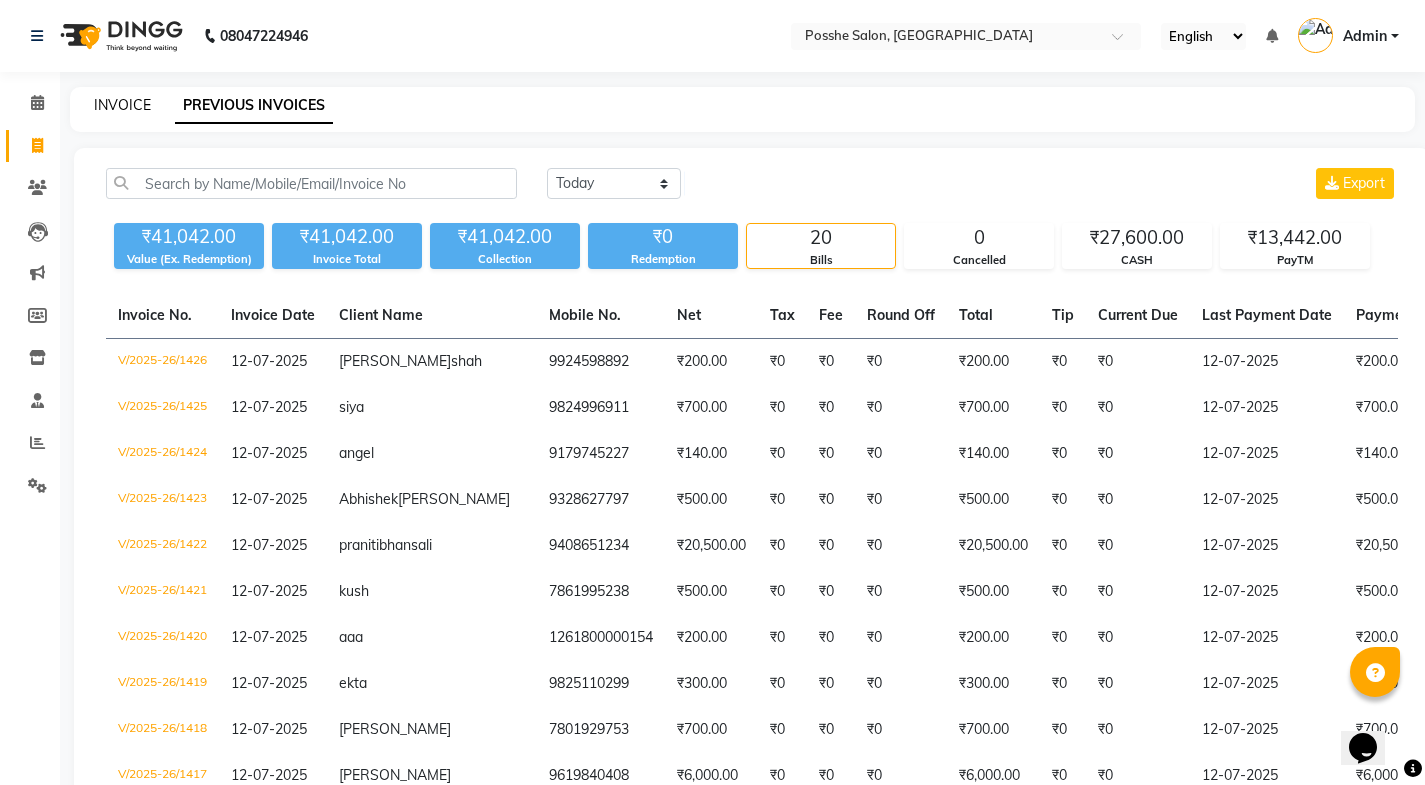 click on "INVOICE" 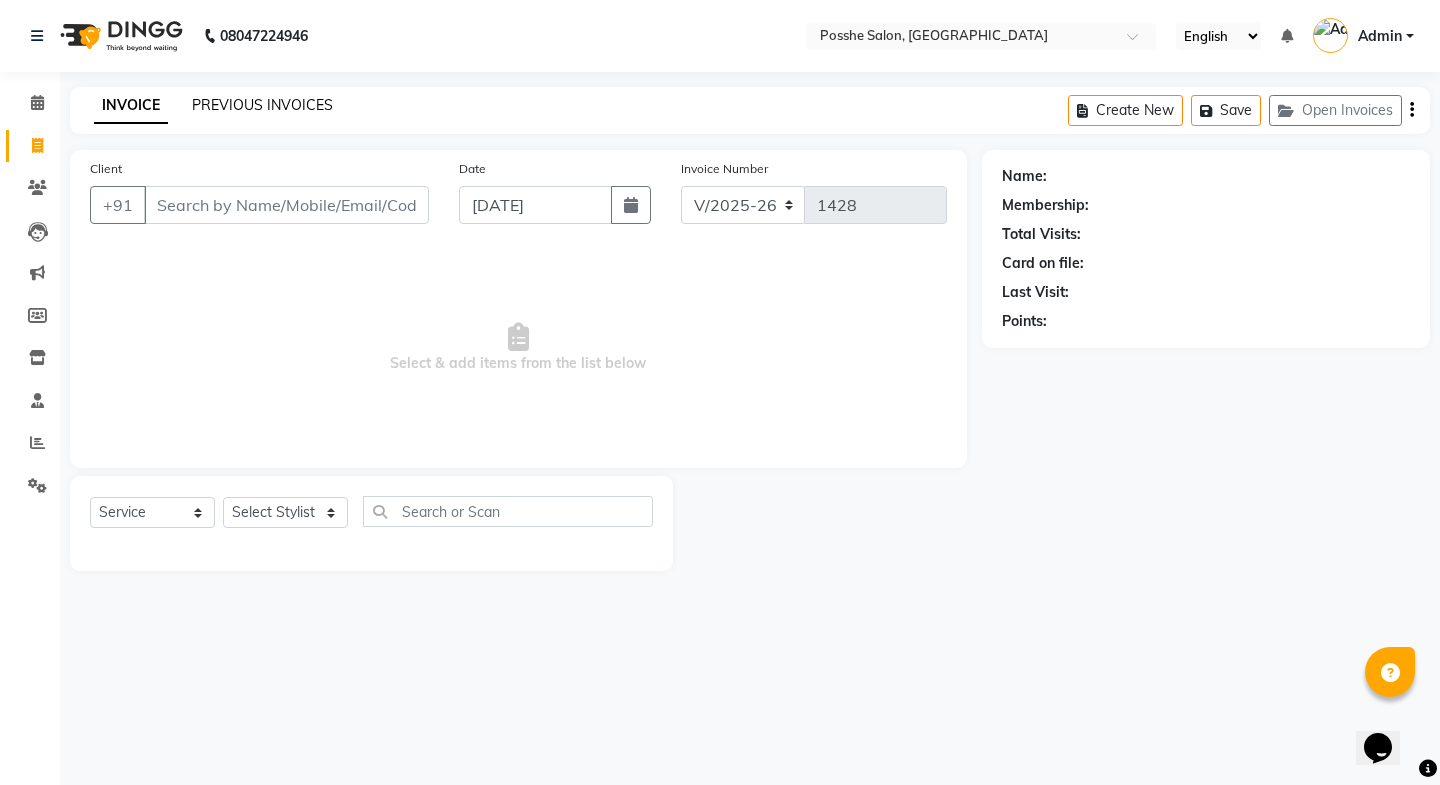click on "PREVIOUS INVOICES" 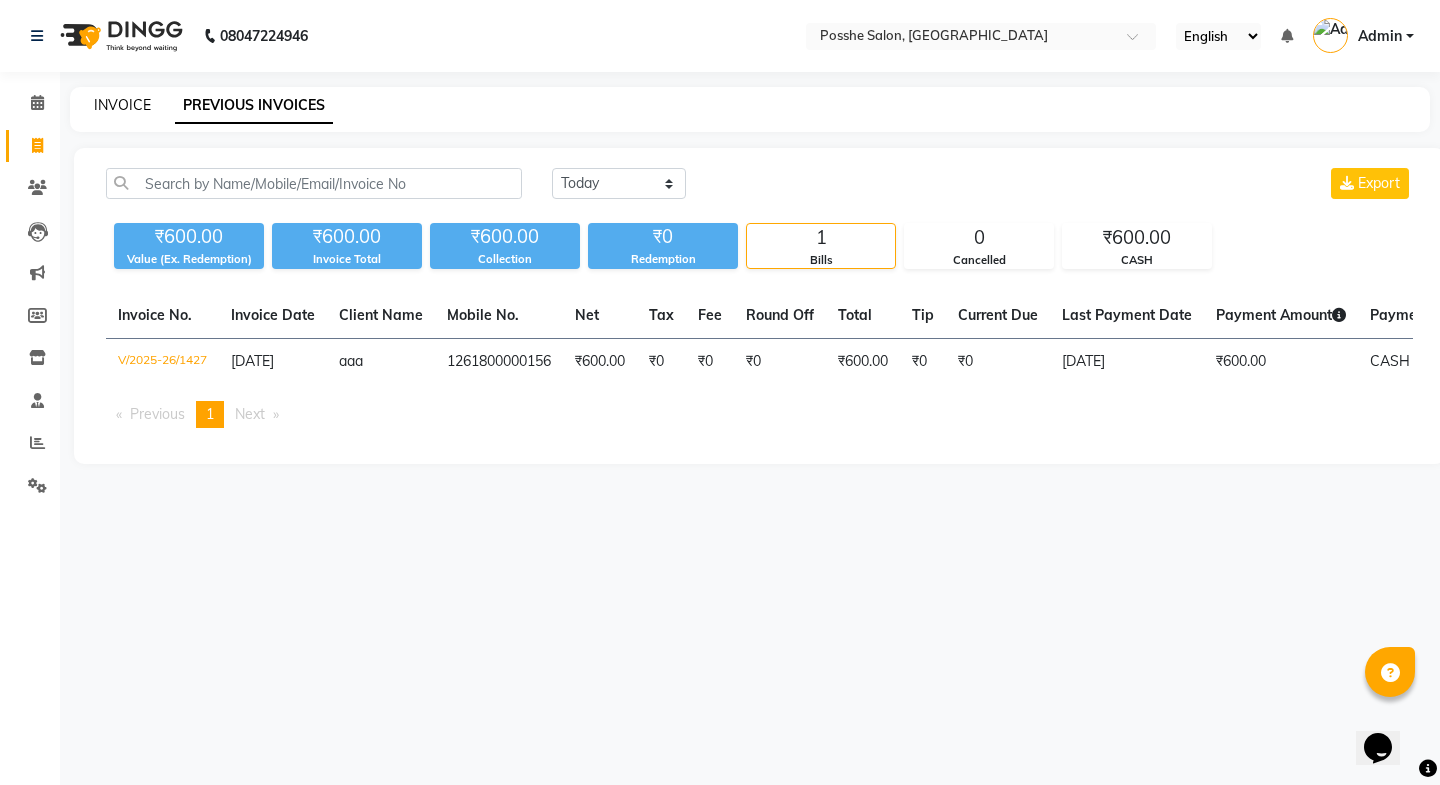 click on "INVOICE" 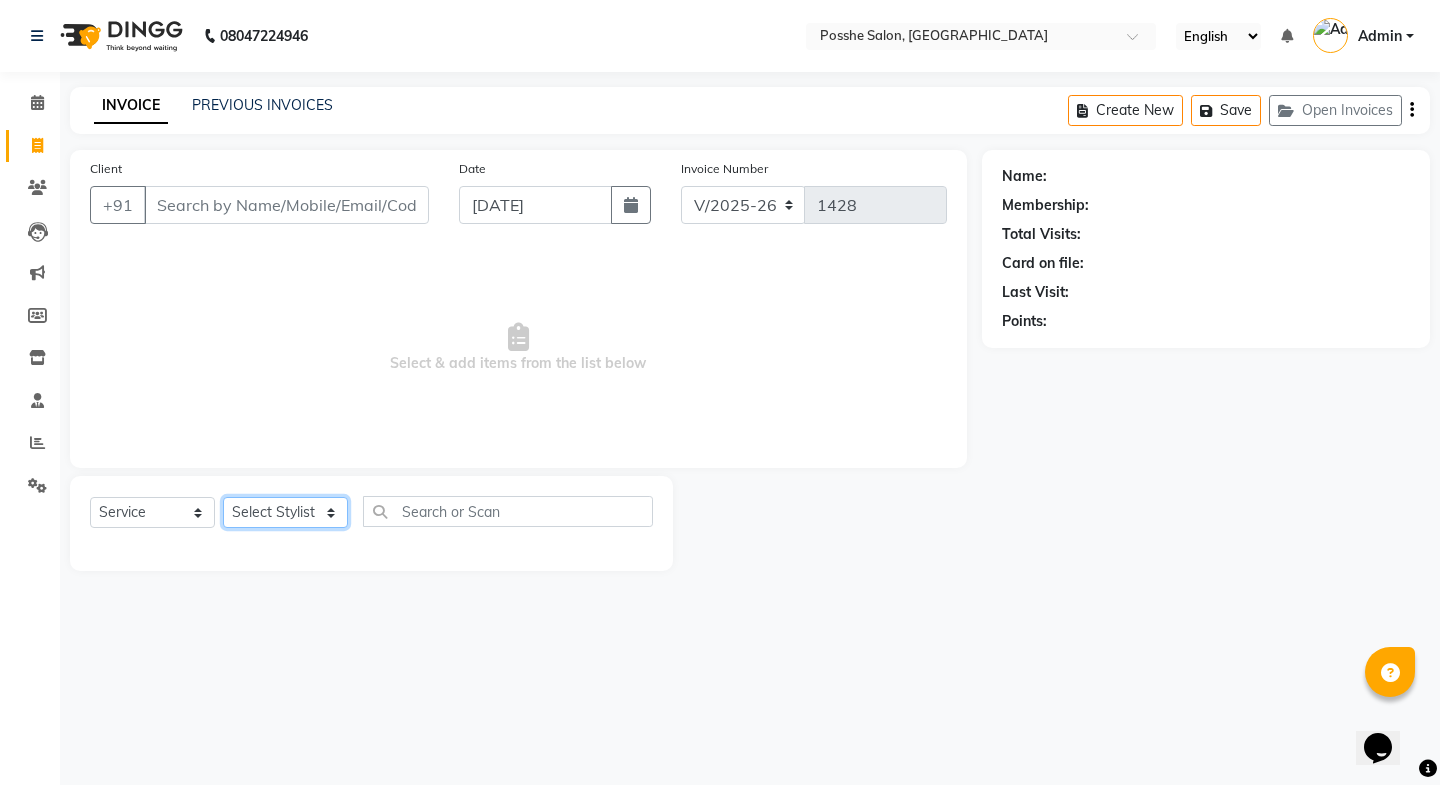 click on "Select Stylist [PERSON_NAME] Mali [PERSON_NAME] Posshe for products [PERSON_NAME] [PERSON_NAME] [PERSON_NAME]" 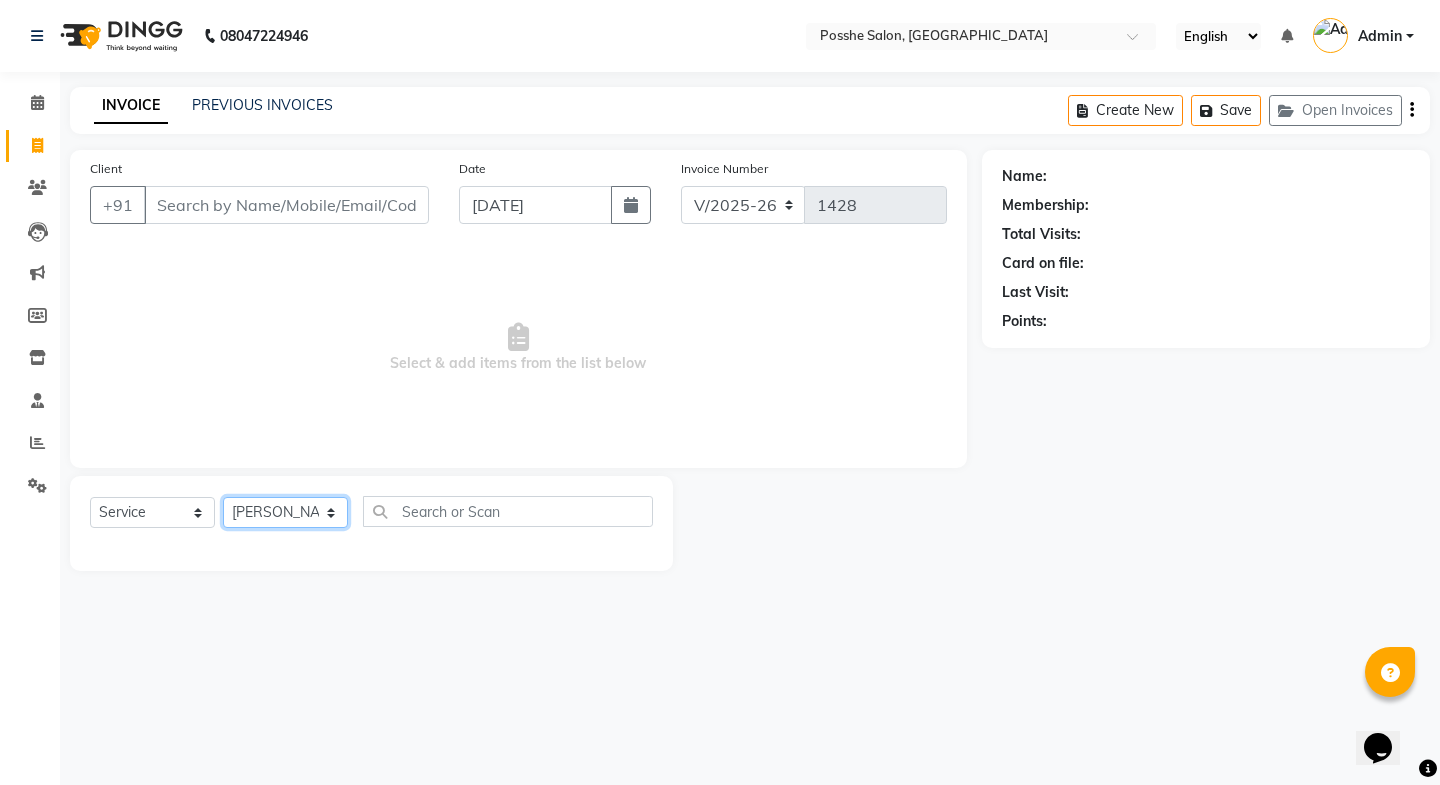 click on "Select Stylist [PERSON_NAME] Mali [PERSON_NAME] Posshe for products [PERSON_NAME] [PERSON_NAME] [PERSON_NAME]" 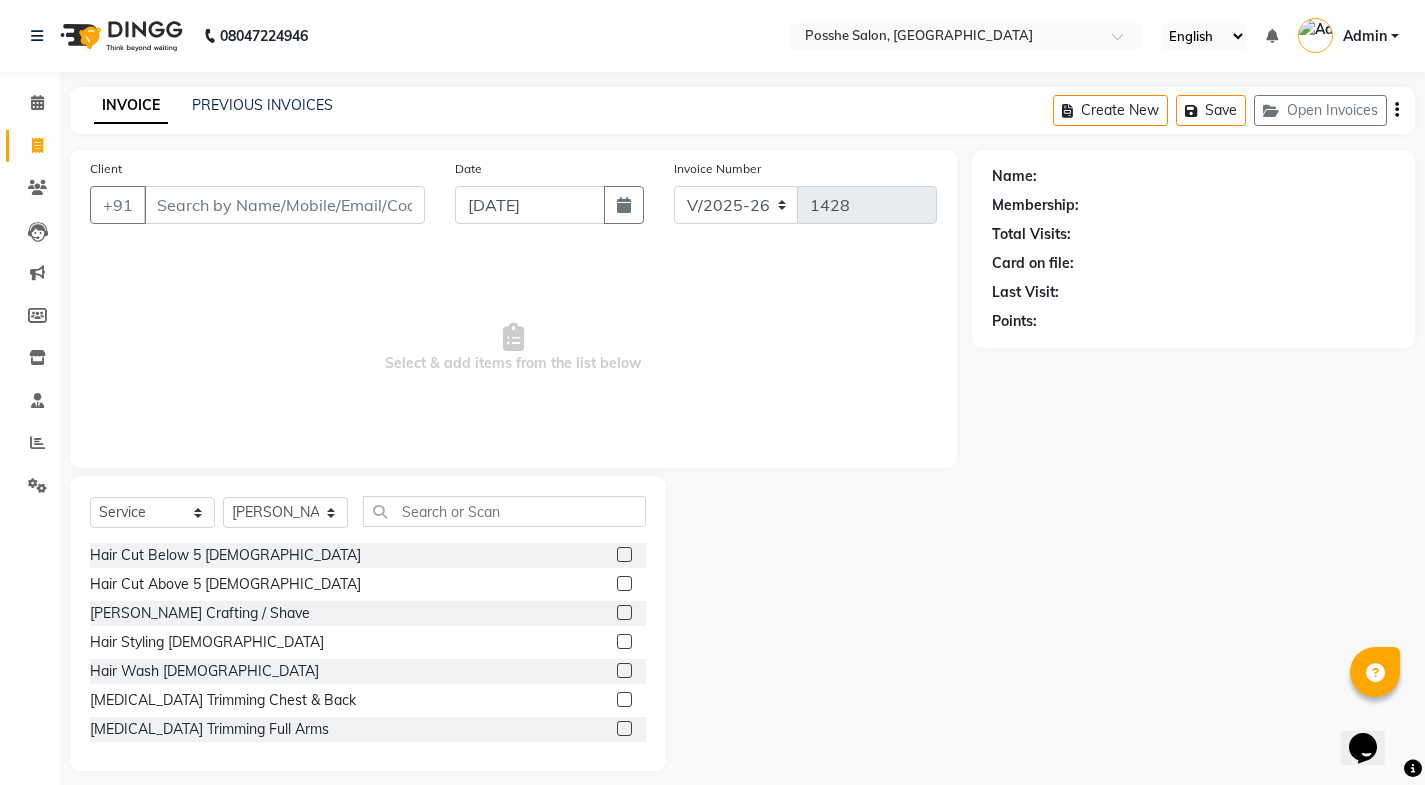 click 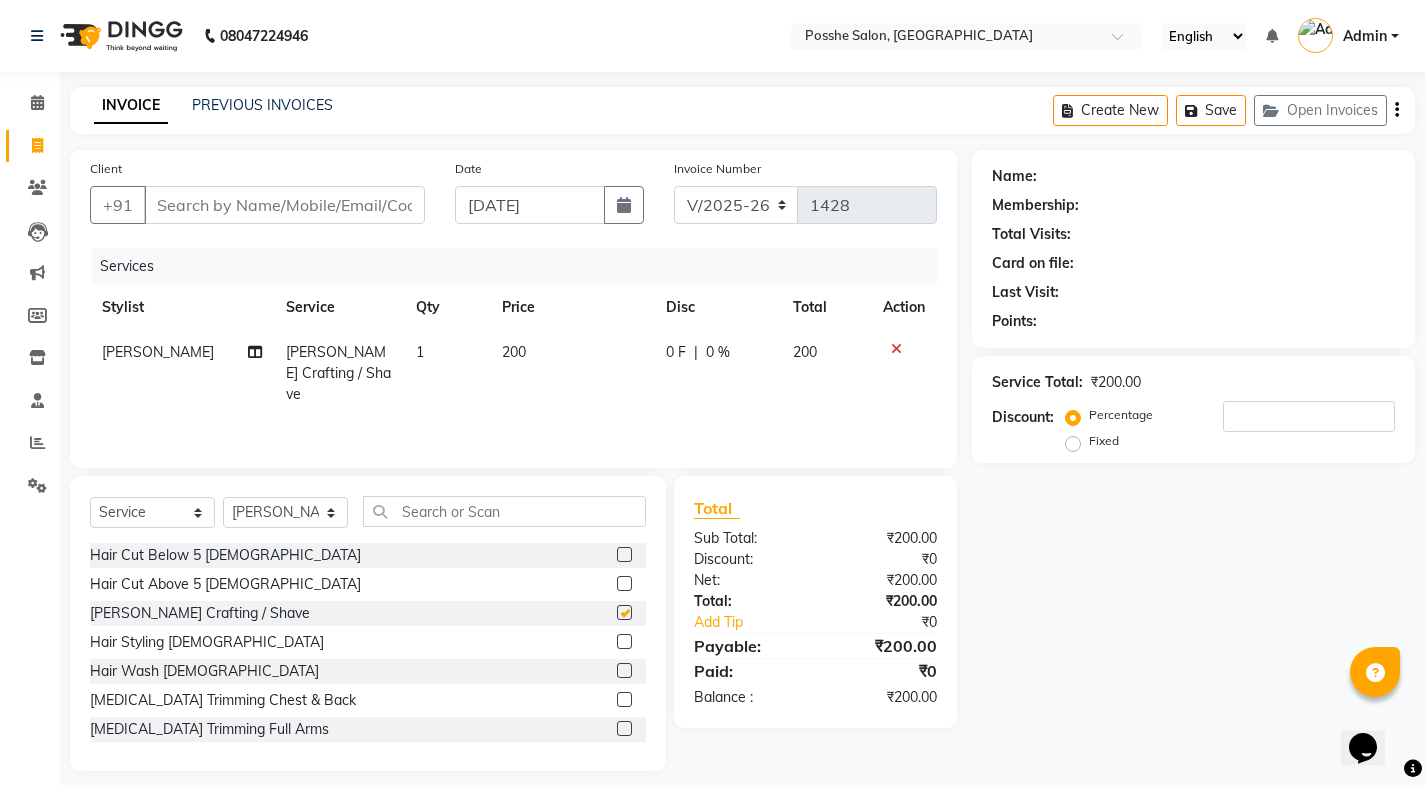 checkbox on "false" 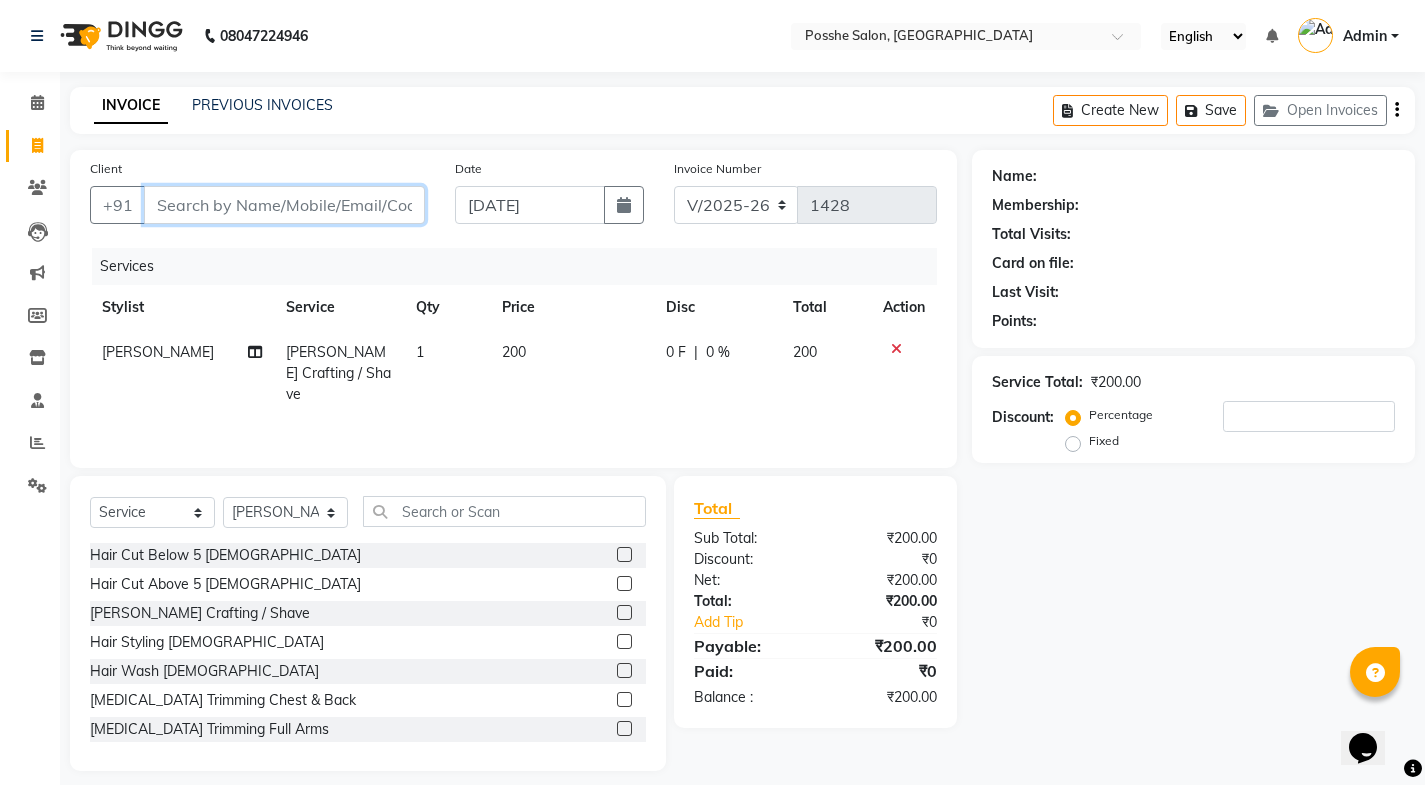 click on "Client" at bounding box center [284, 205] 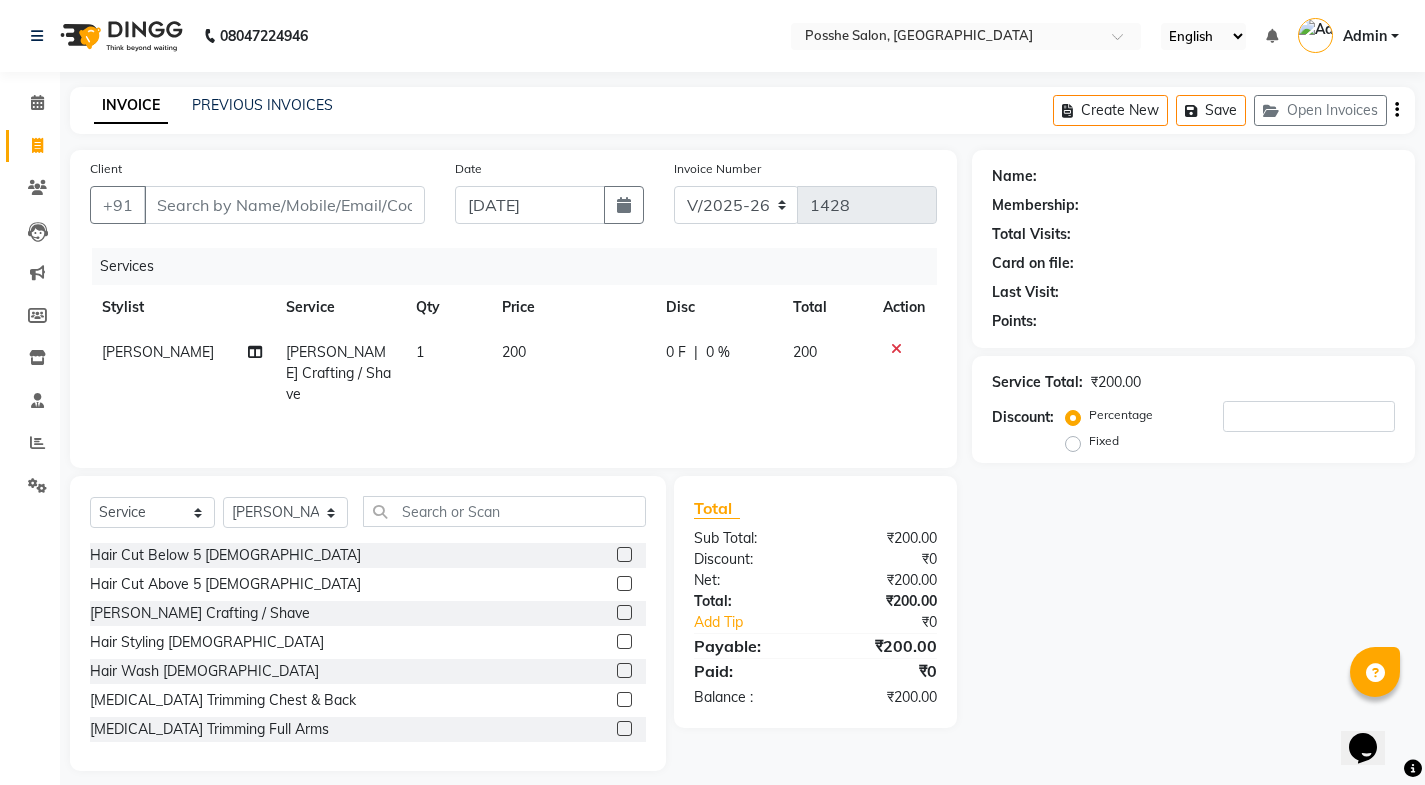 click 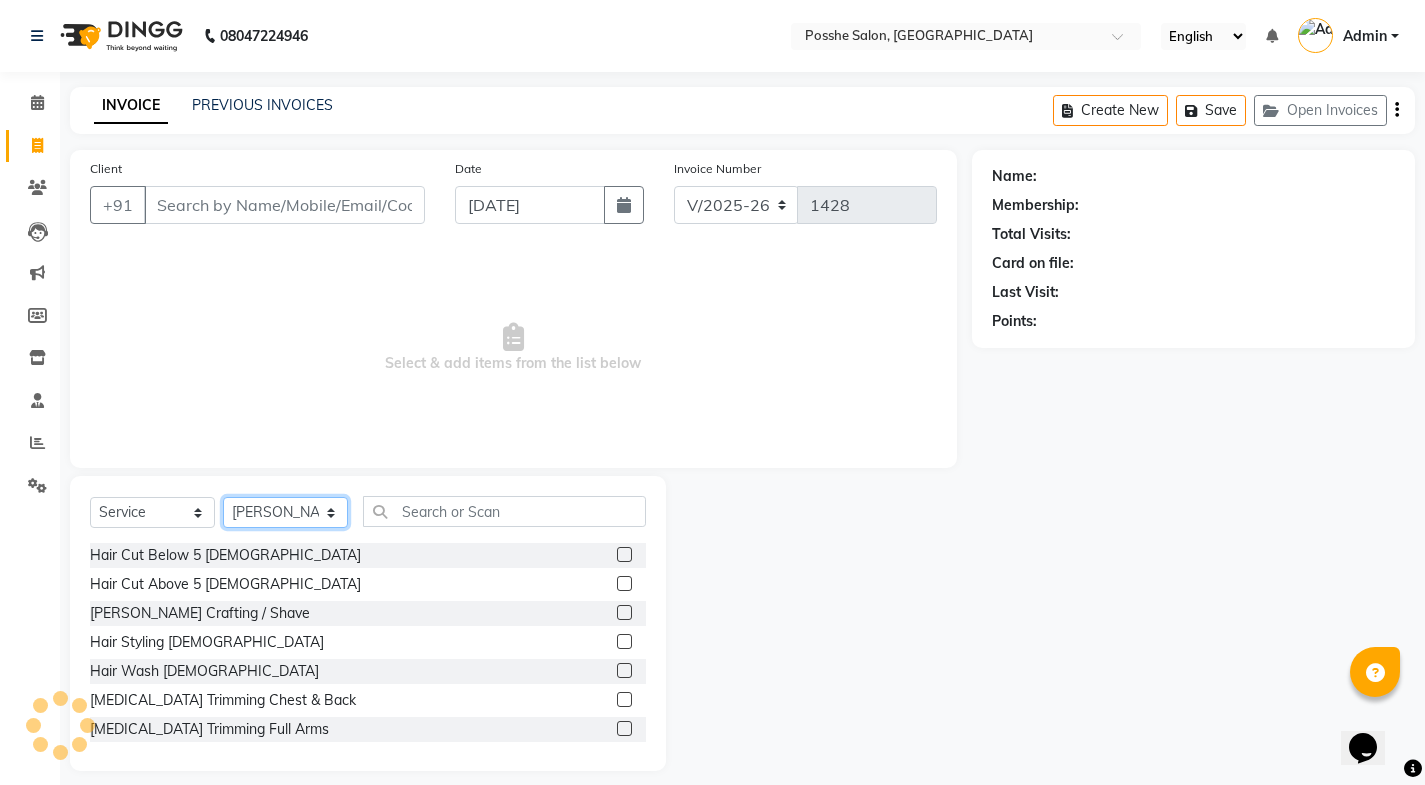 click on "Select Stylist [PERSON_NAME] Mali [PERSON_NAME] Posshe for products [PERSON_NAME] [PERSON_NAME] [PERSON_NAME]" 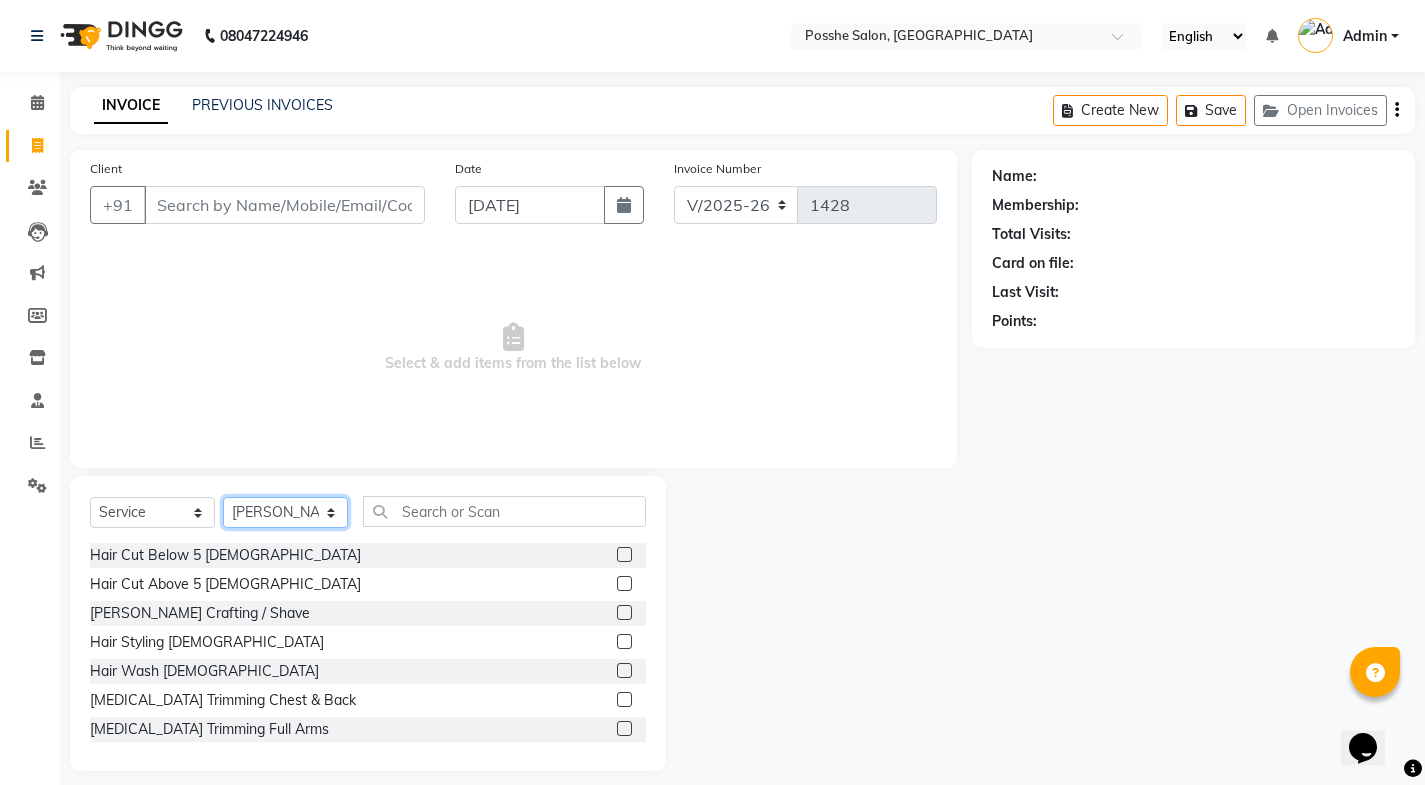select on "43693" 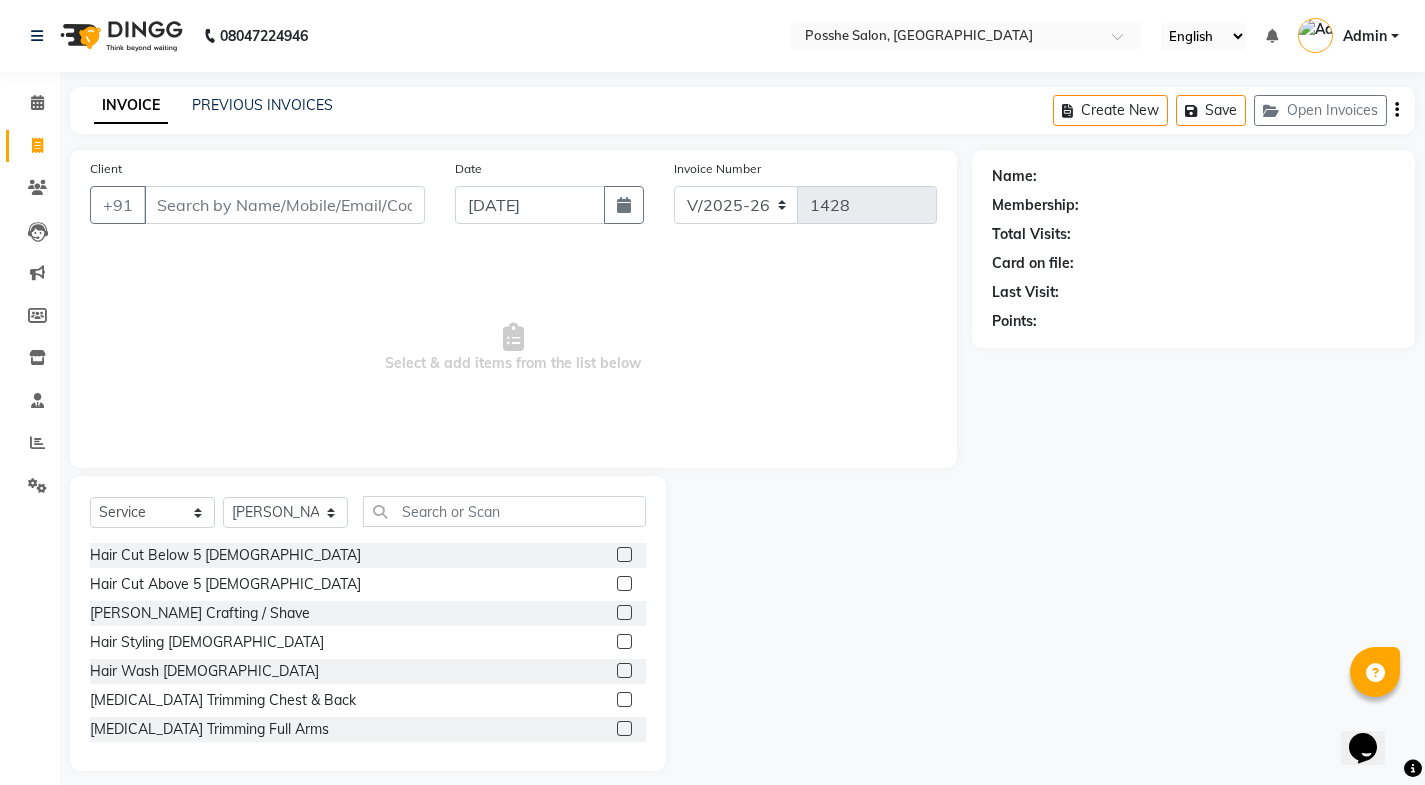 drag, startPoint x: 610, startPoint y: 582, endPoint x: 608, endPoint y: 603, distance: 21.095022 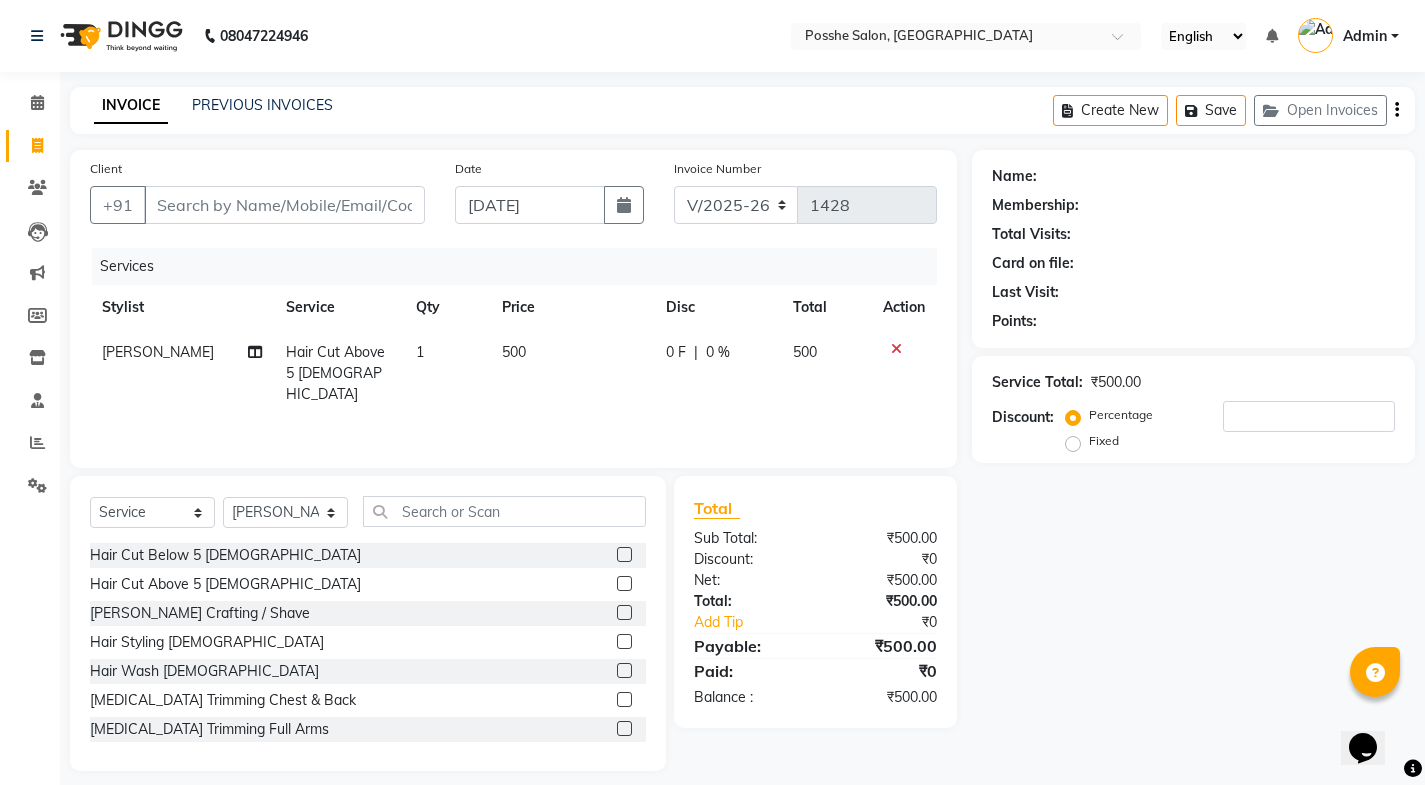 checkbox on "false" 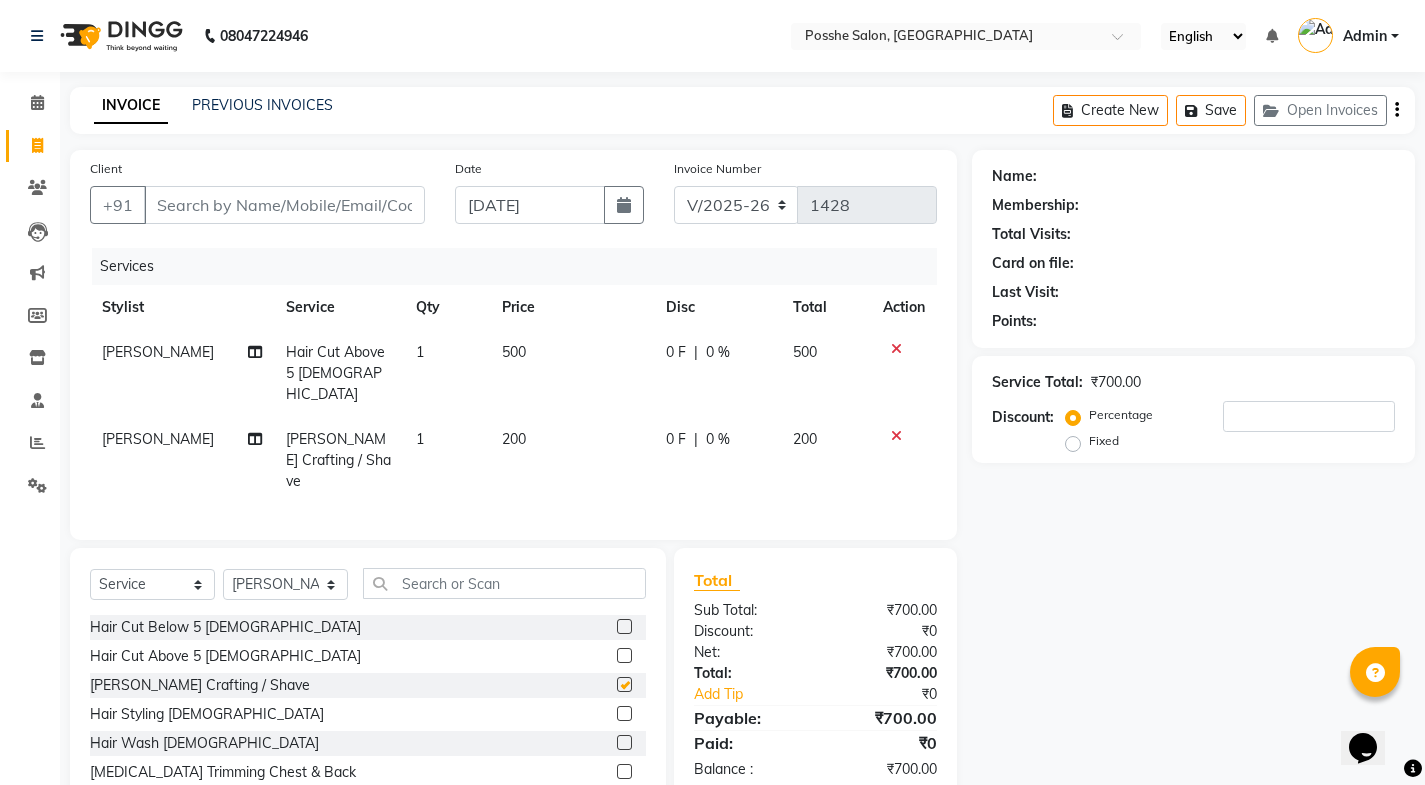checkbox on "false" 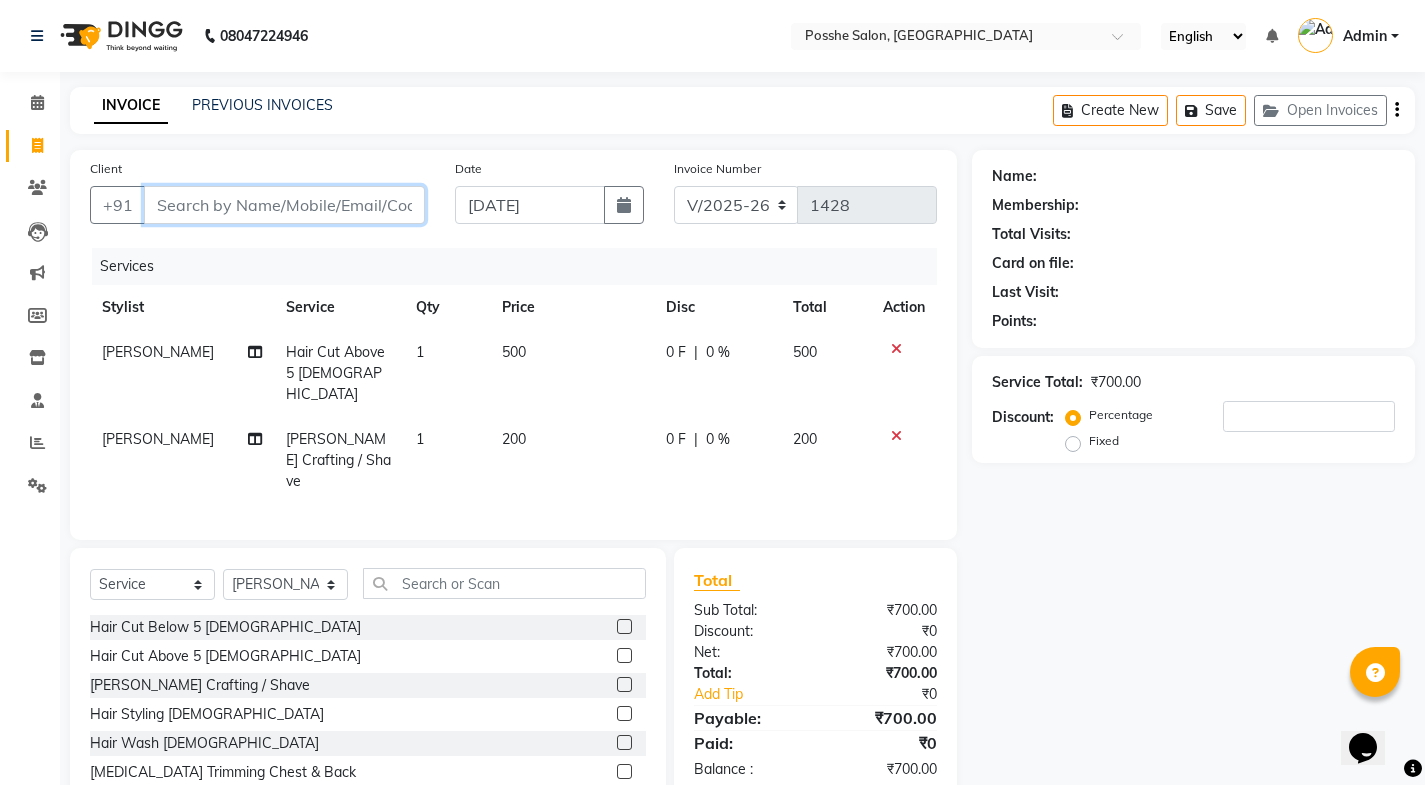 click on "Client" at bounding box center (284, 205) 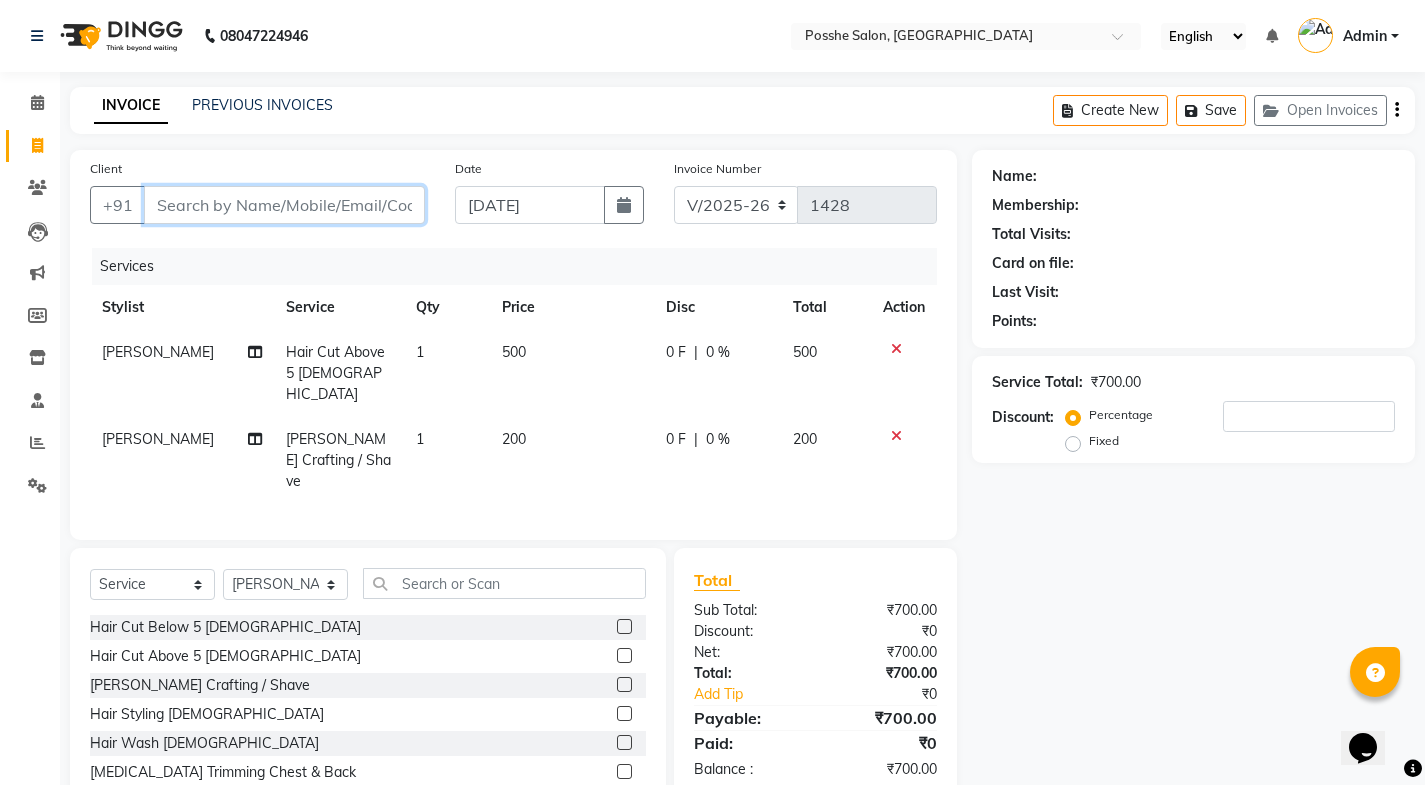 type on "7" 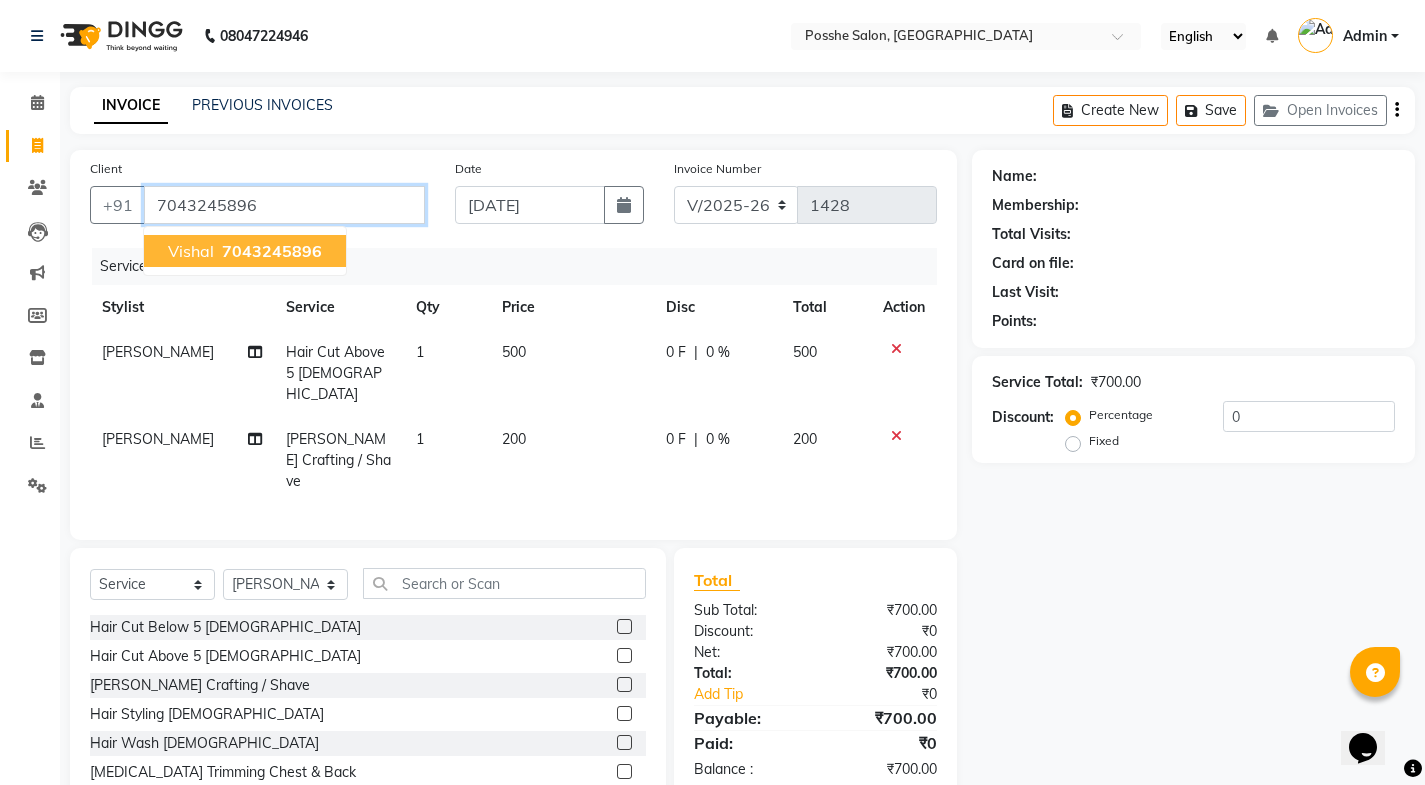 type on "7043245896" 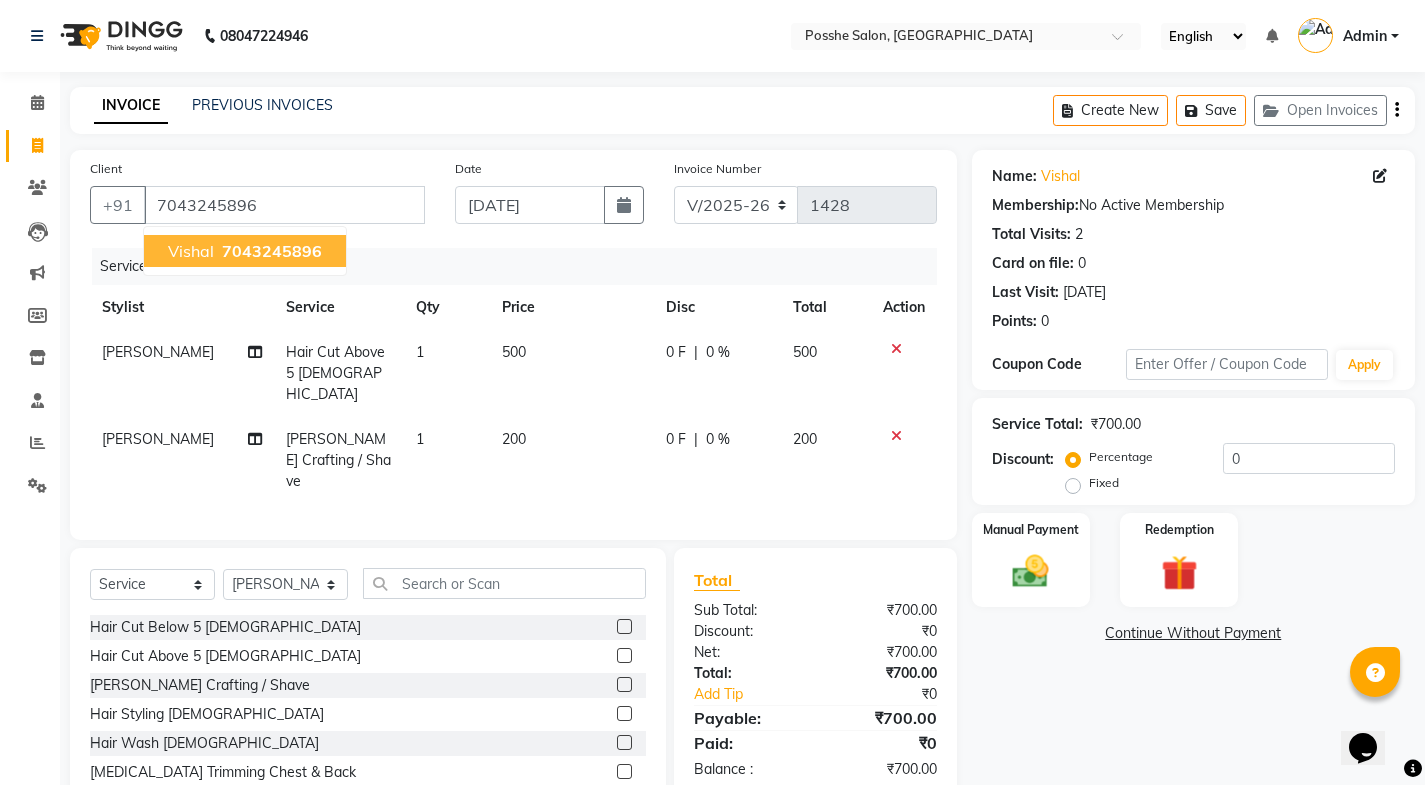 click on "7043245896" at bounding box center (272, 251) 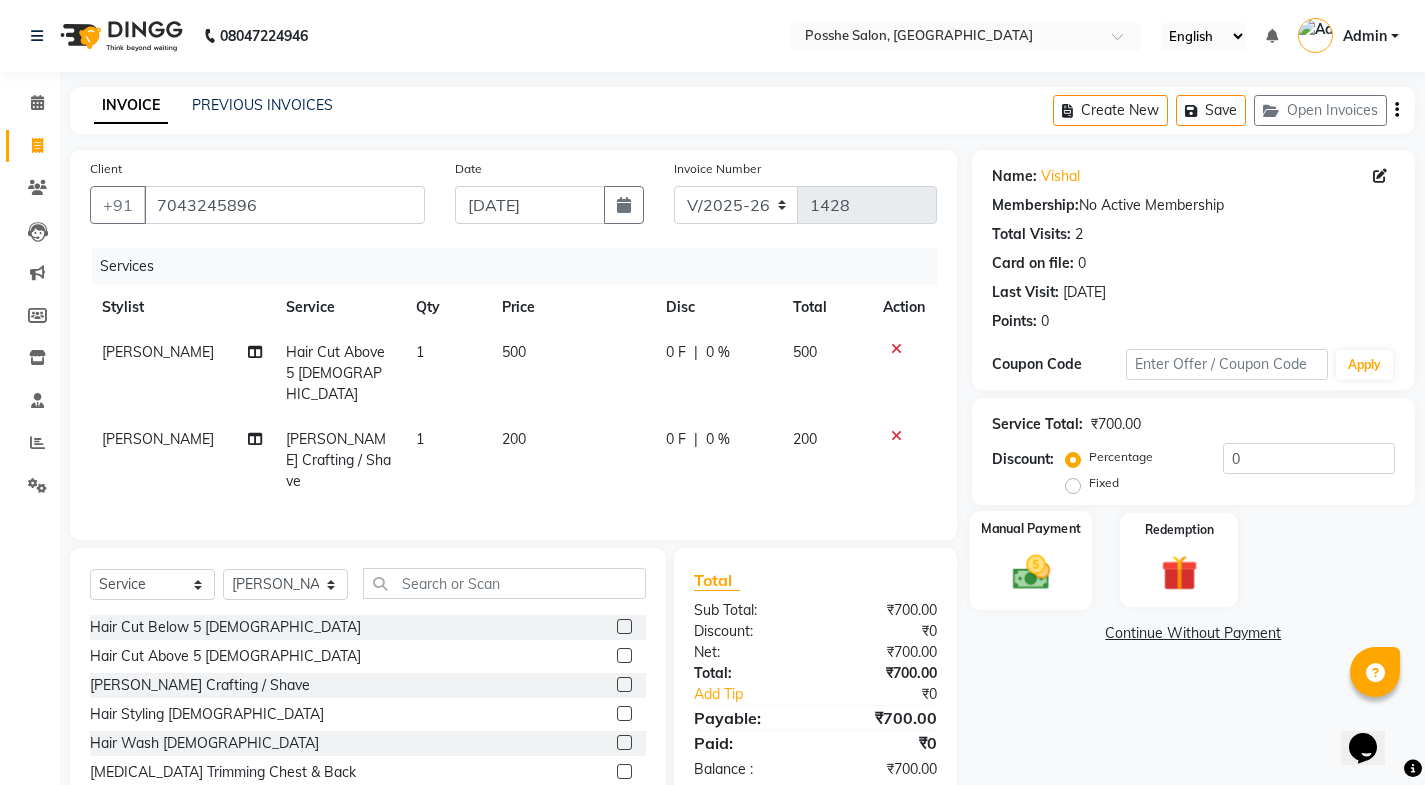 click on "Manual Payment" 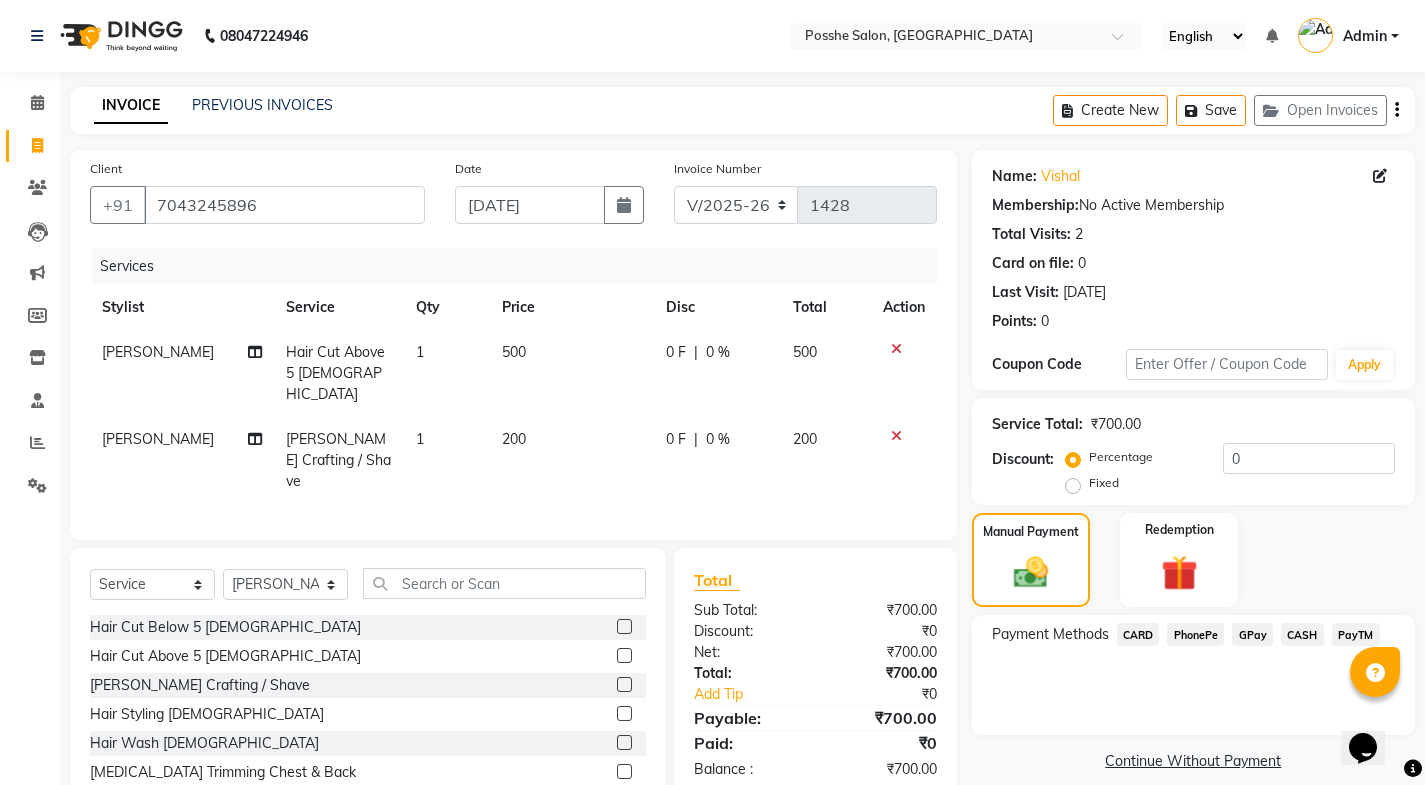 click on "PayTM" 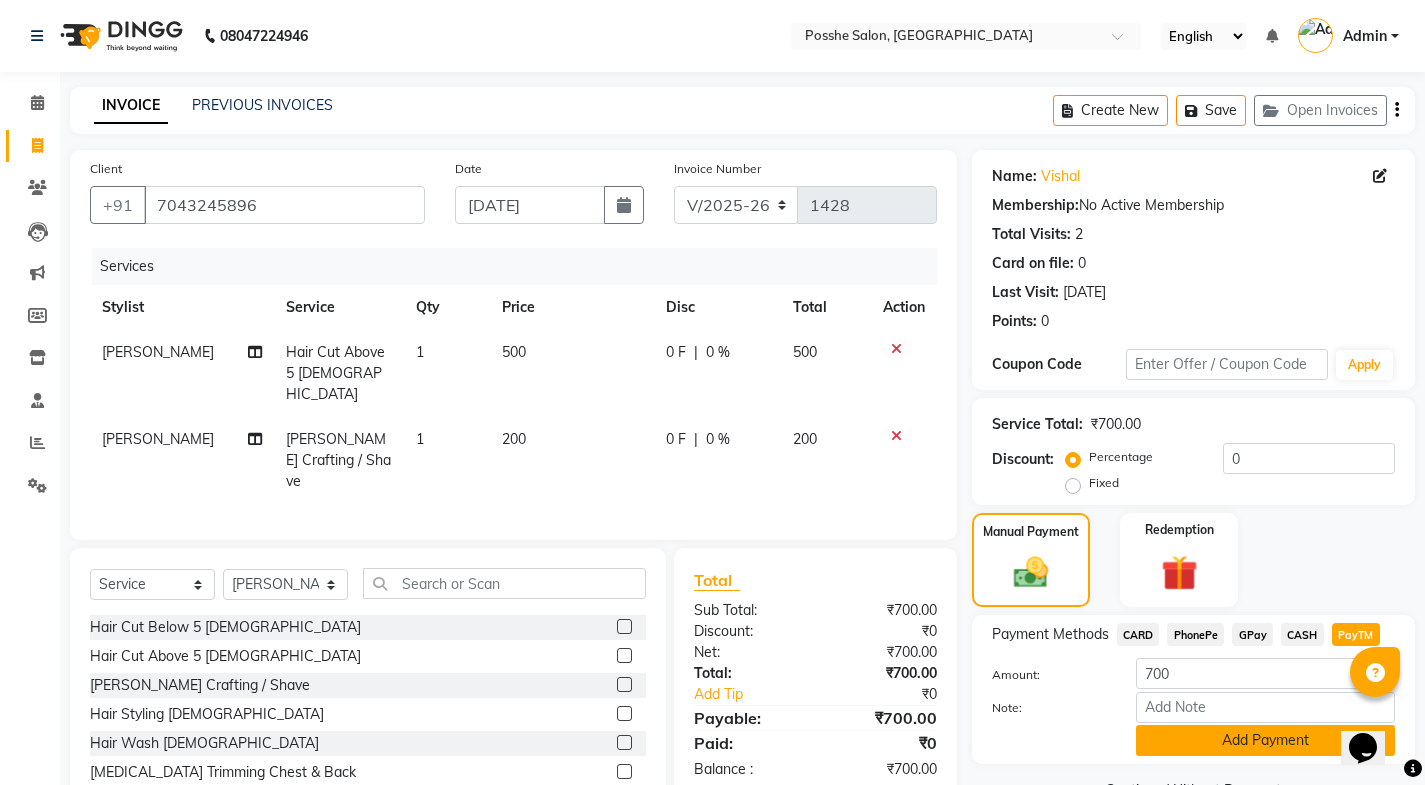 click on "Add Payment" 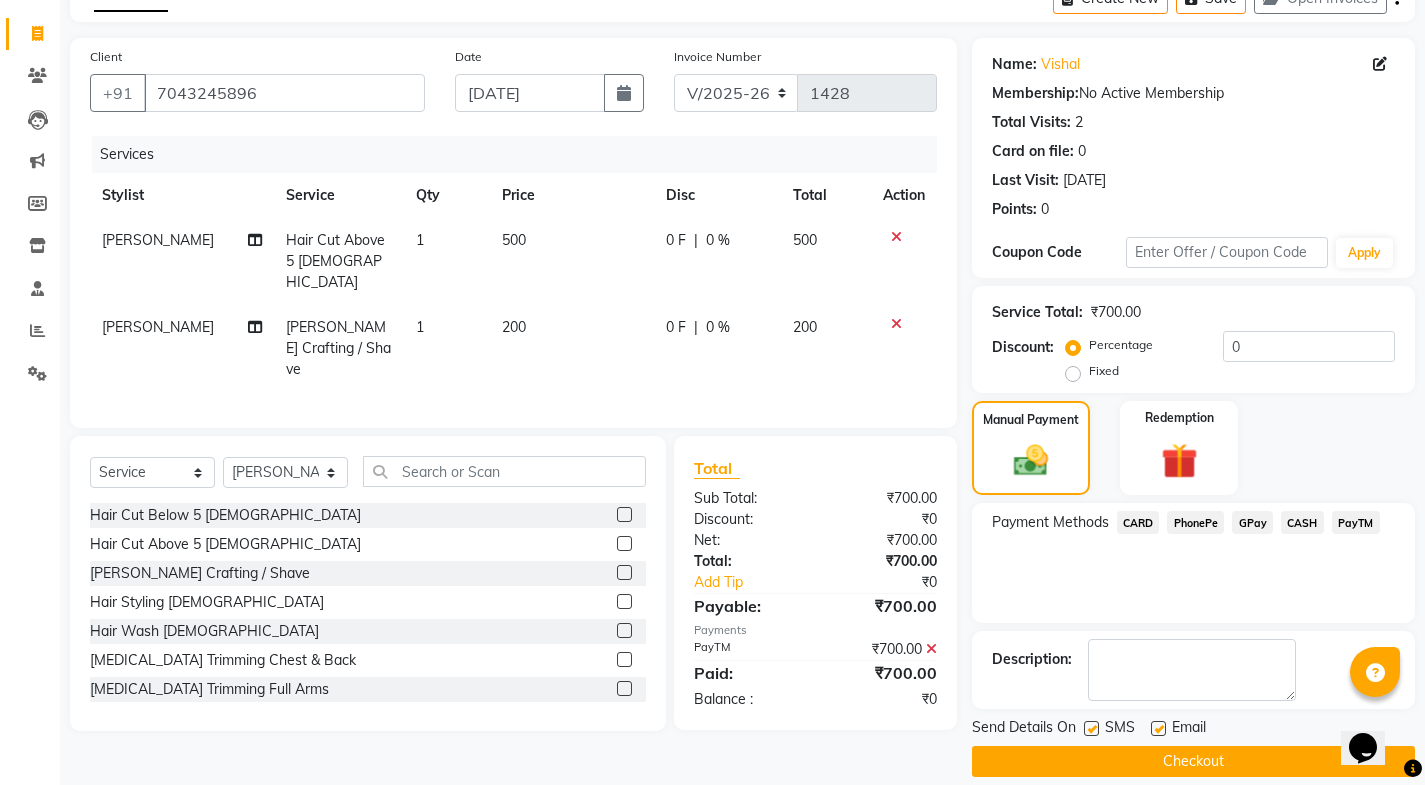scroll, scrollTop: 134, scrollLeft: 0, axis: vertical 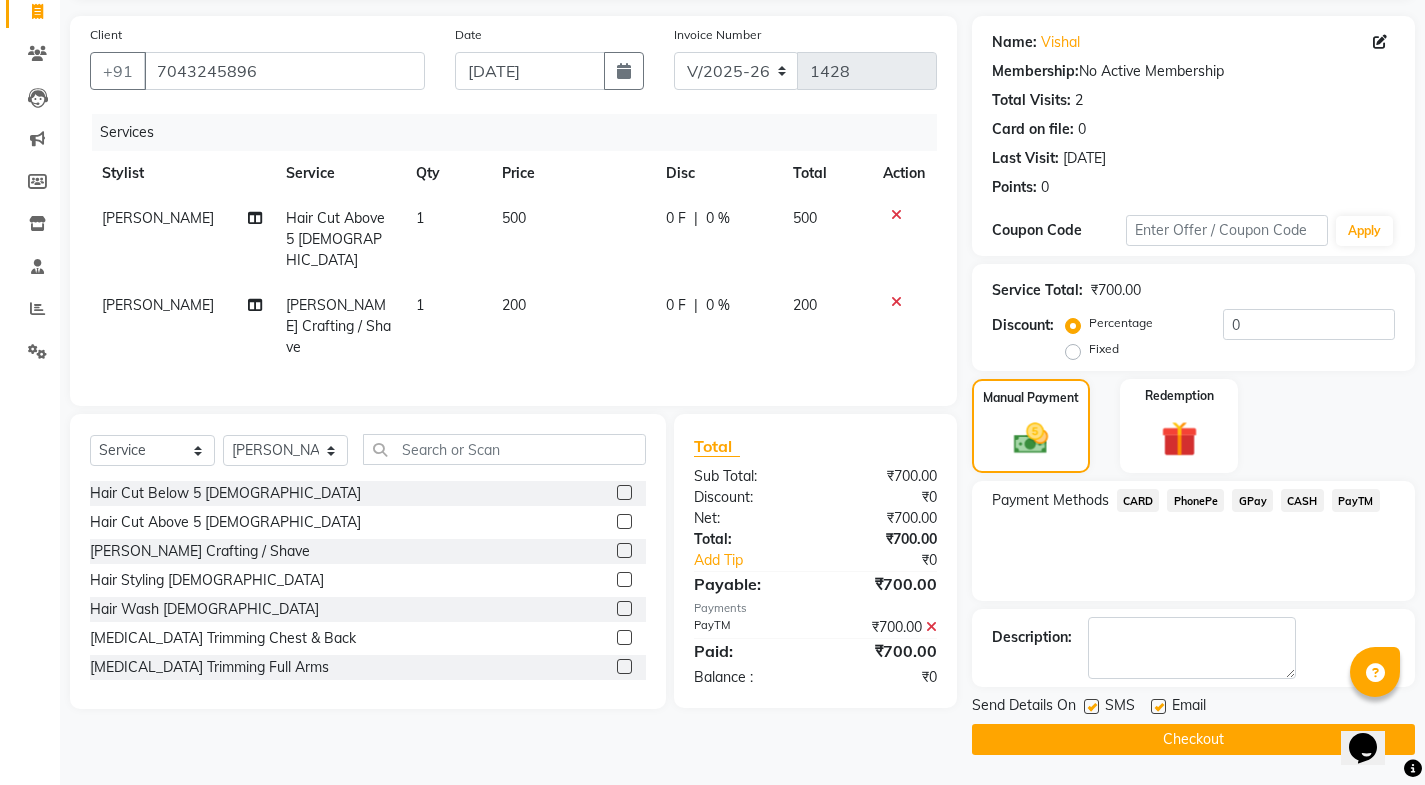 click 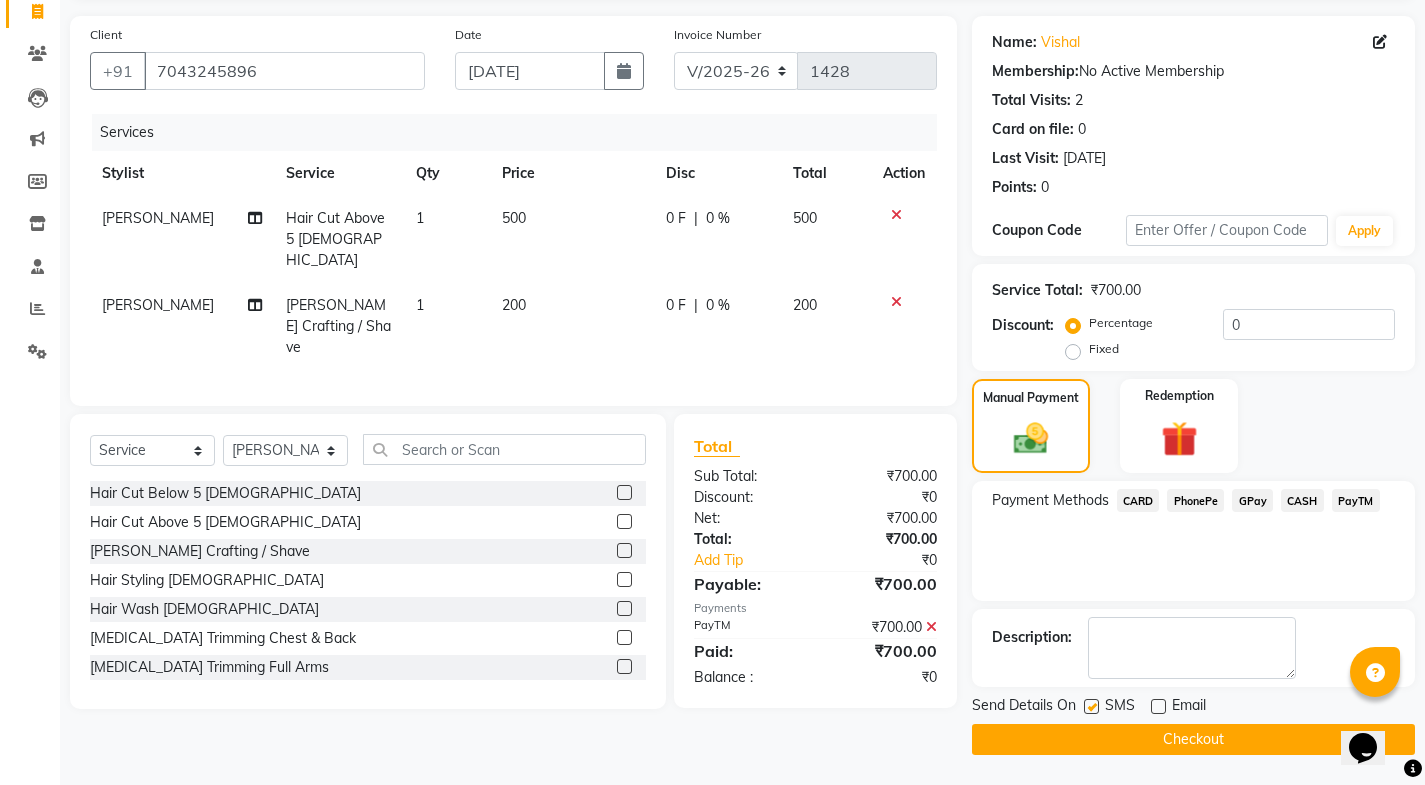 click 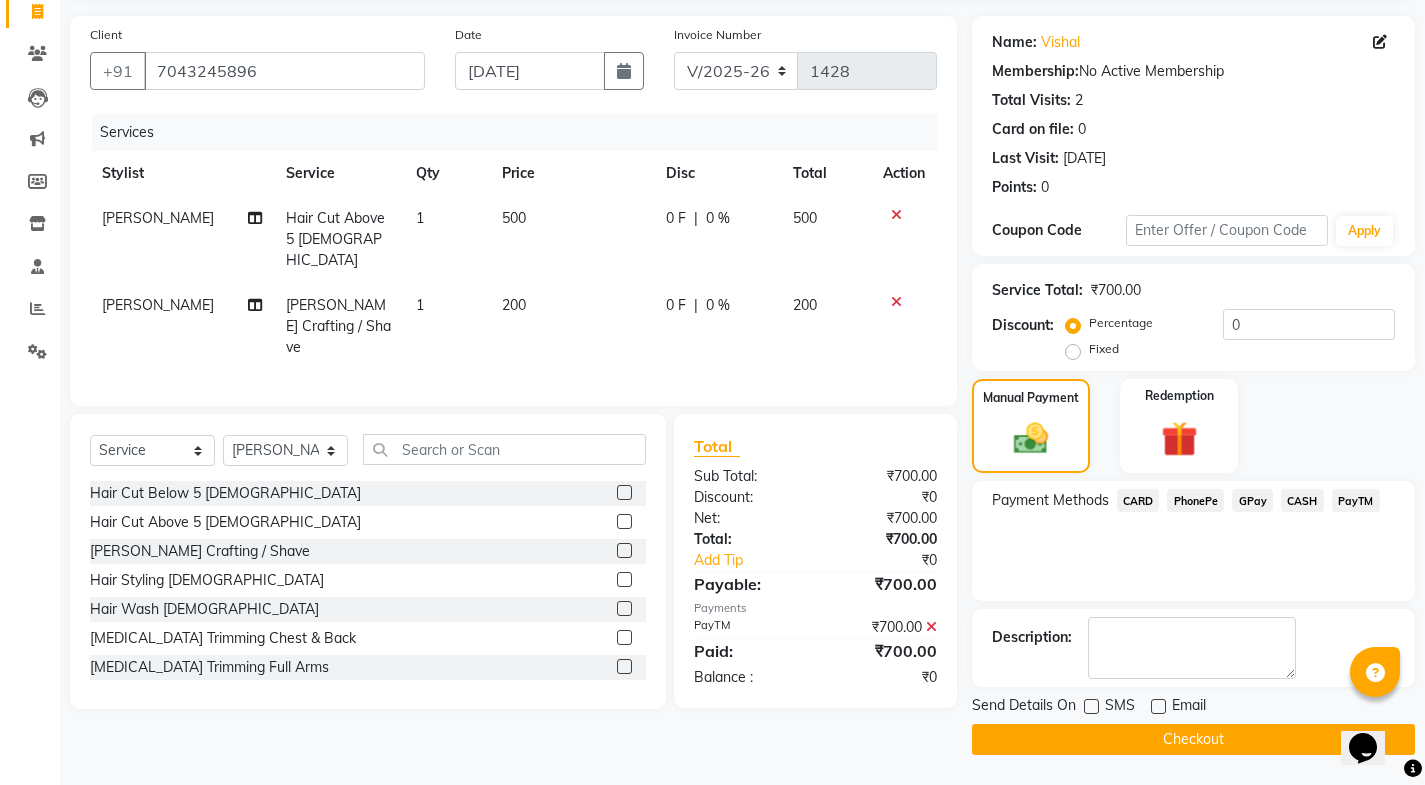 click on "Checkout" 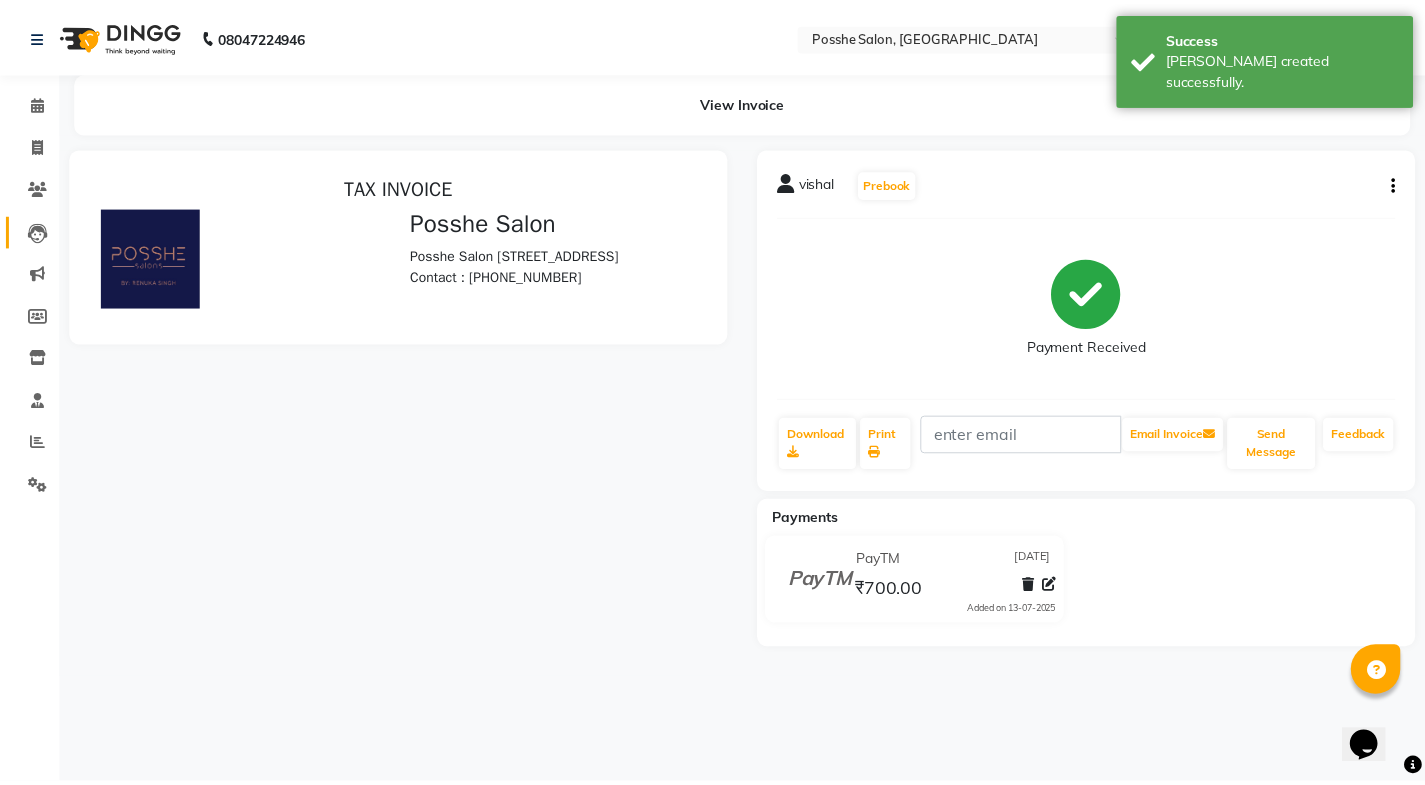 scroll, scrollTop: 0, scrollLeft: 0, axis: both 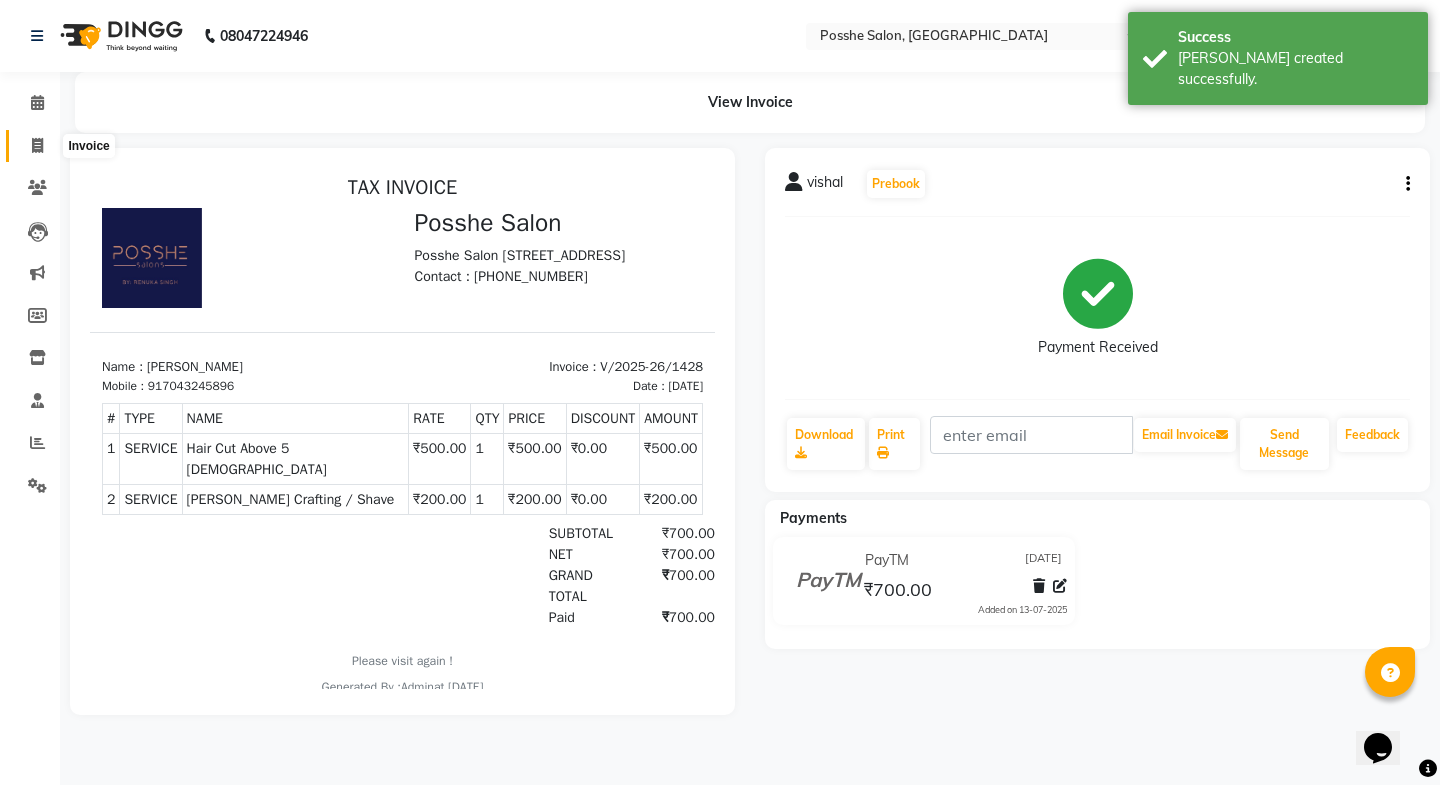 click 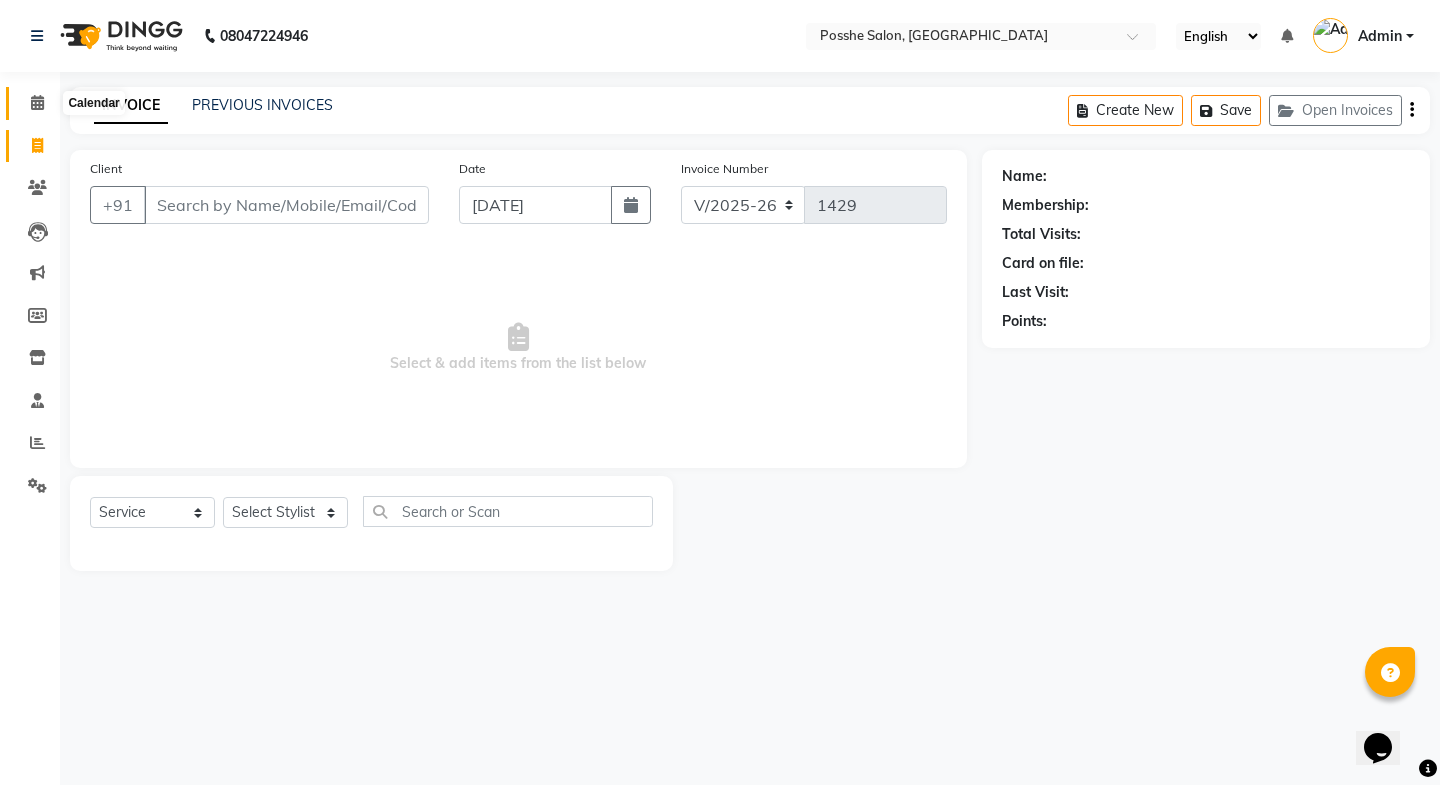 click 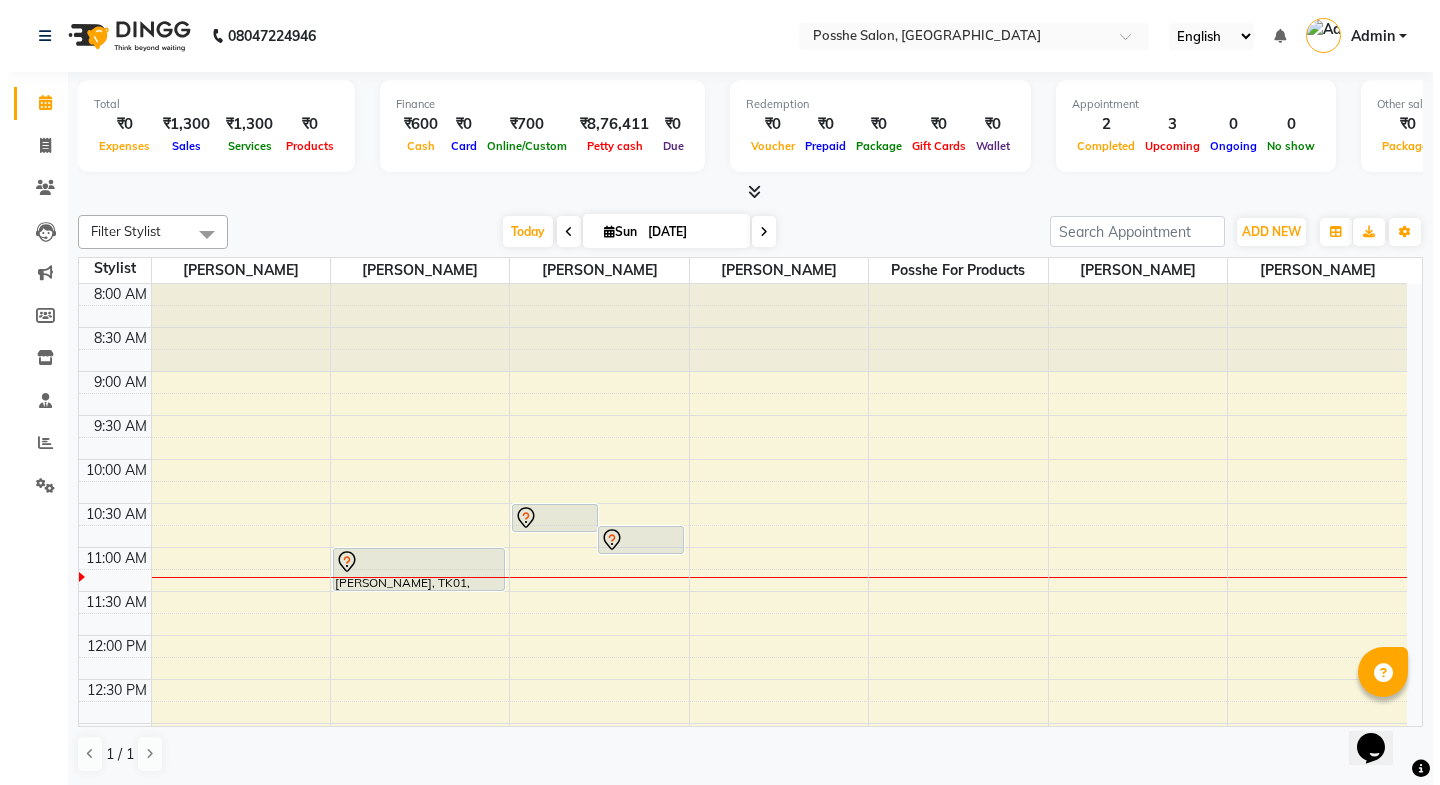 scroll, scrollTop: 100, scrollLeft: 0, axis: vertical 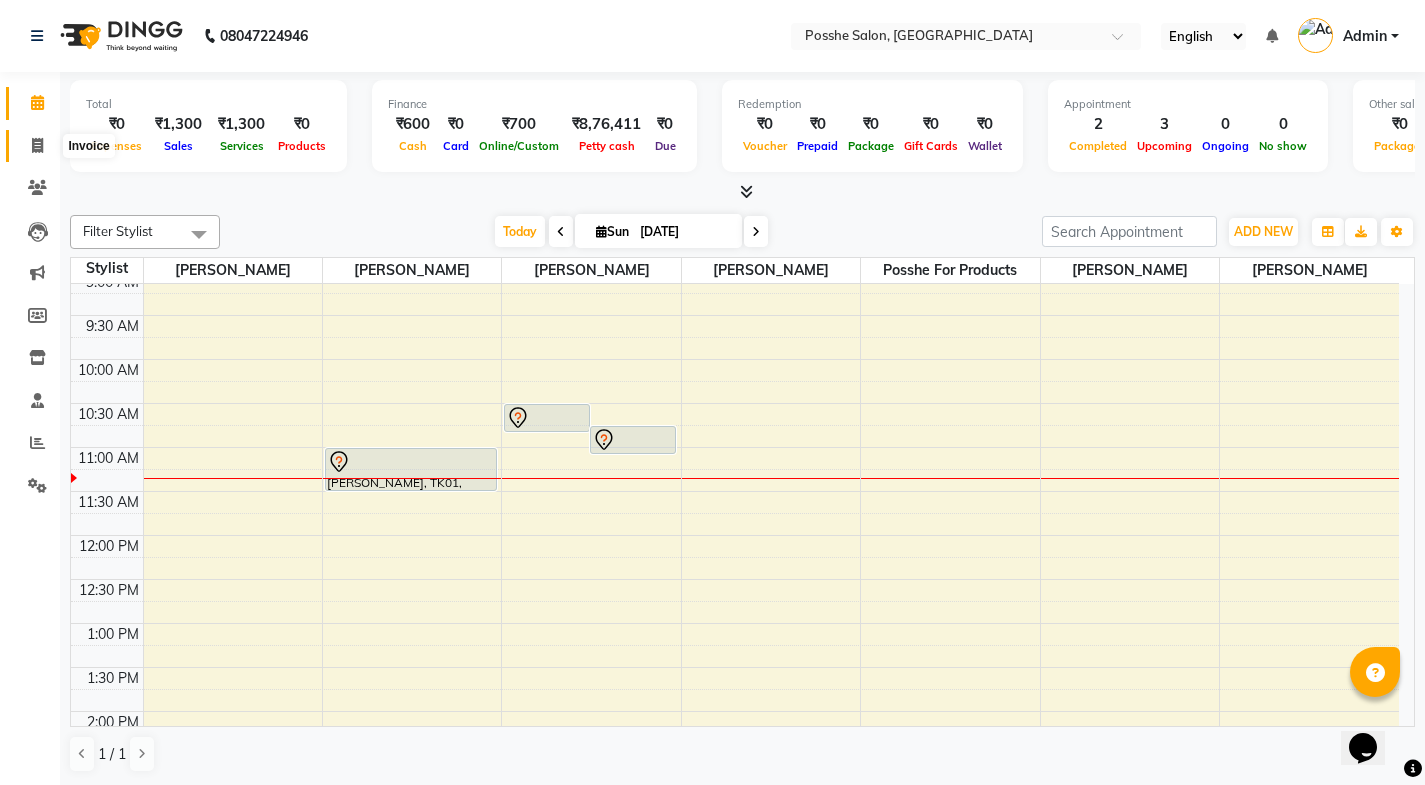 click 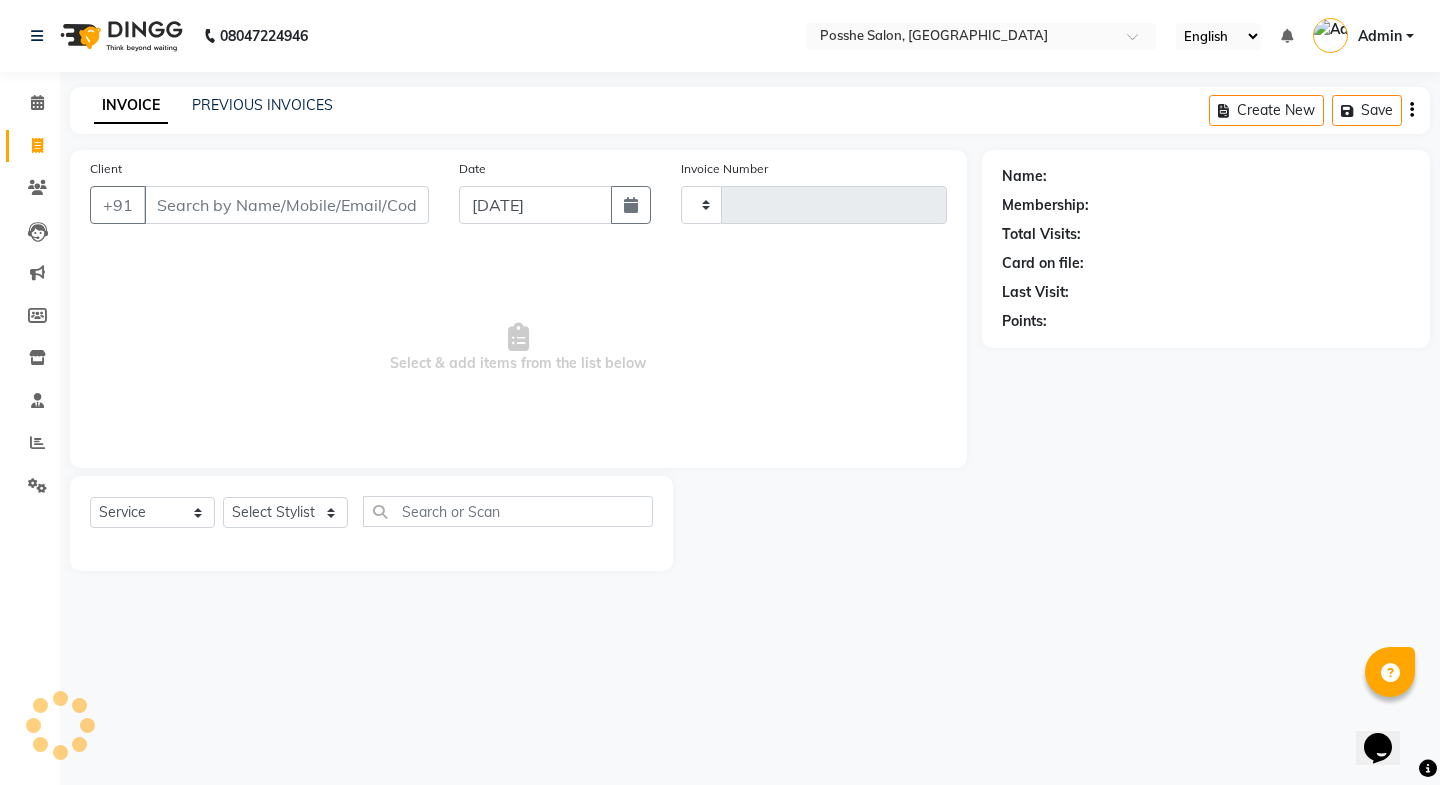 type on "1429" 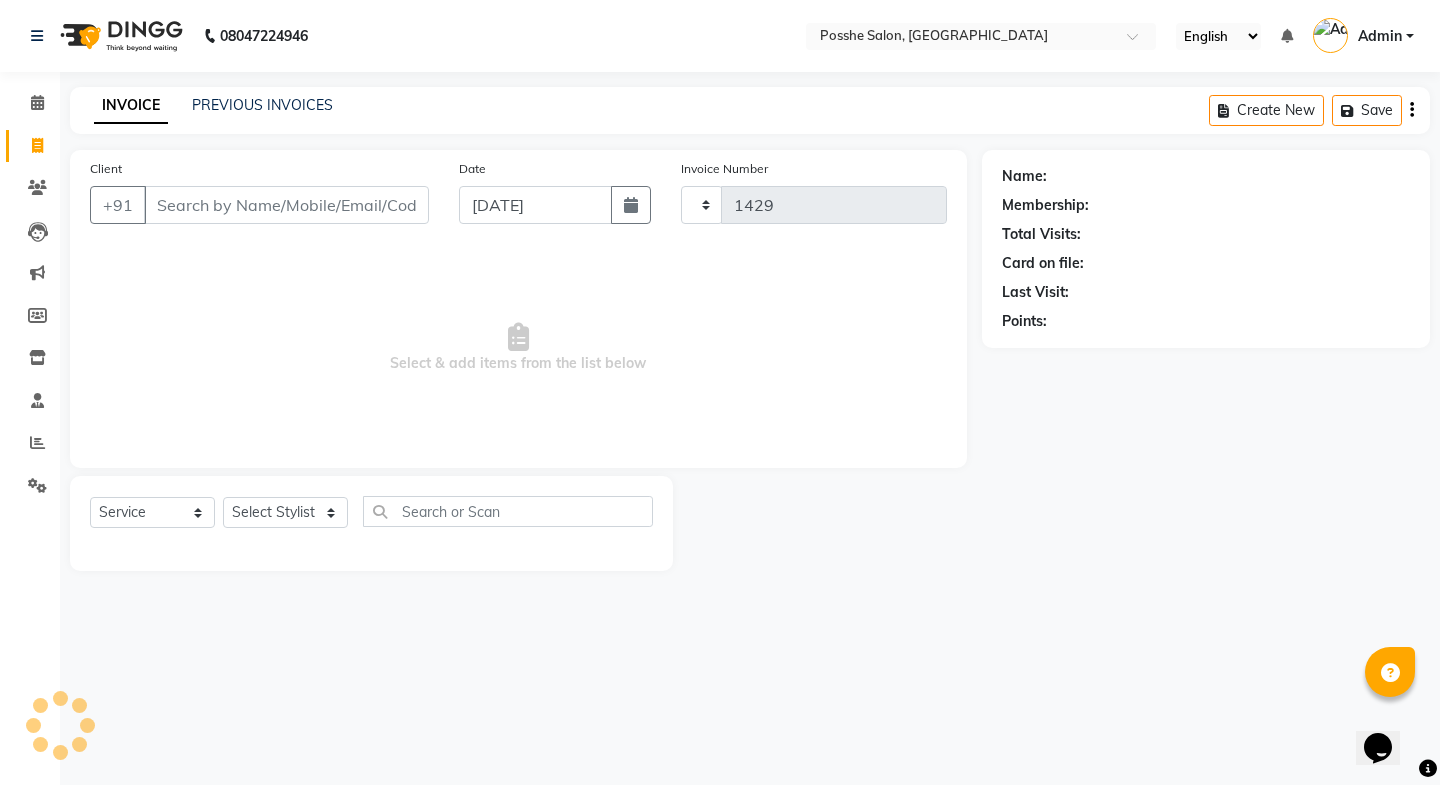 select on "6052" 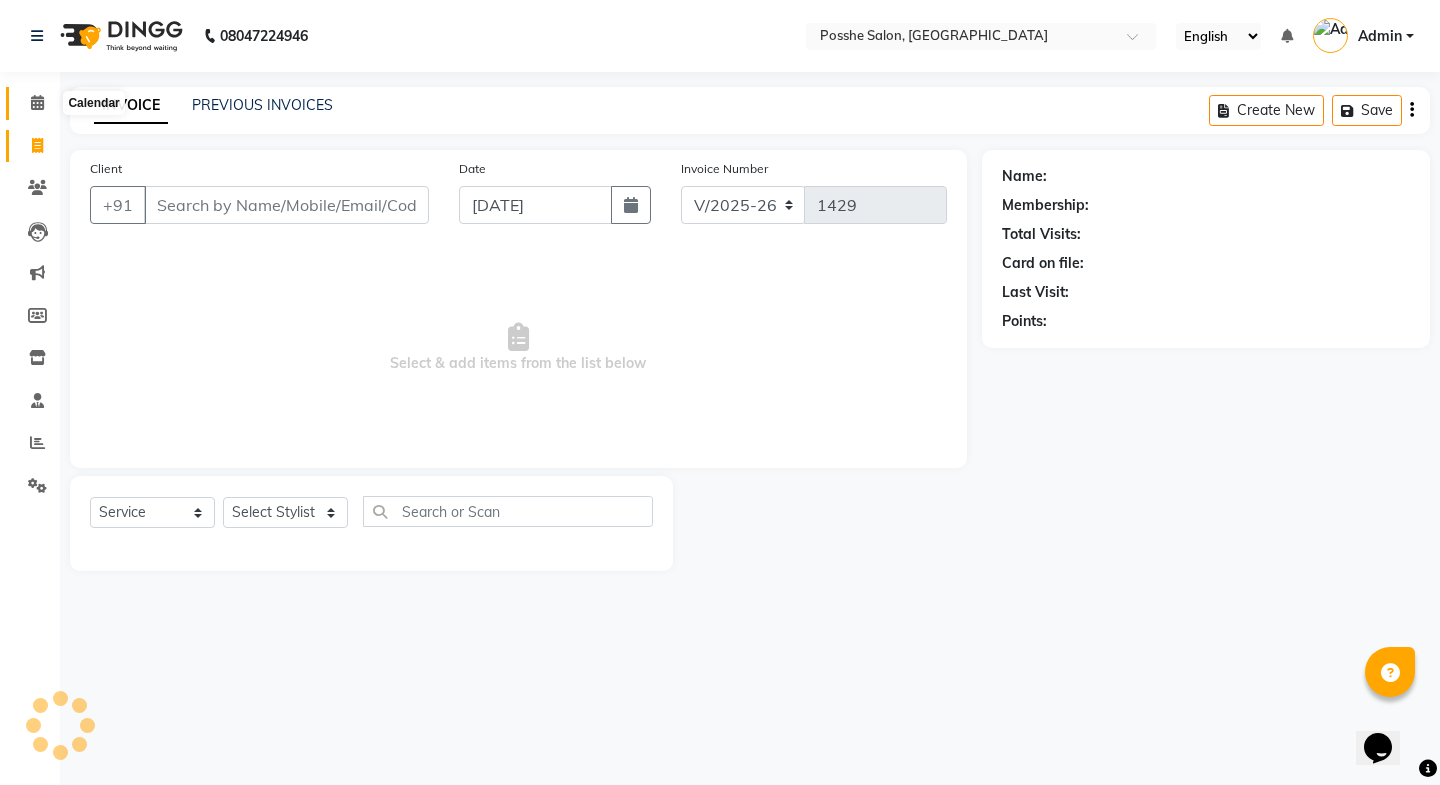 click 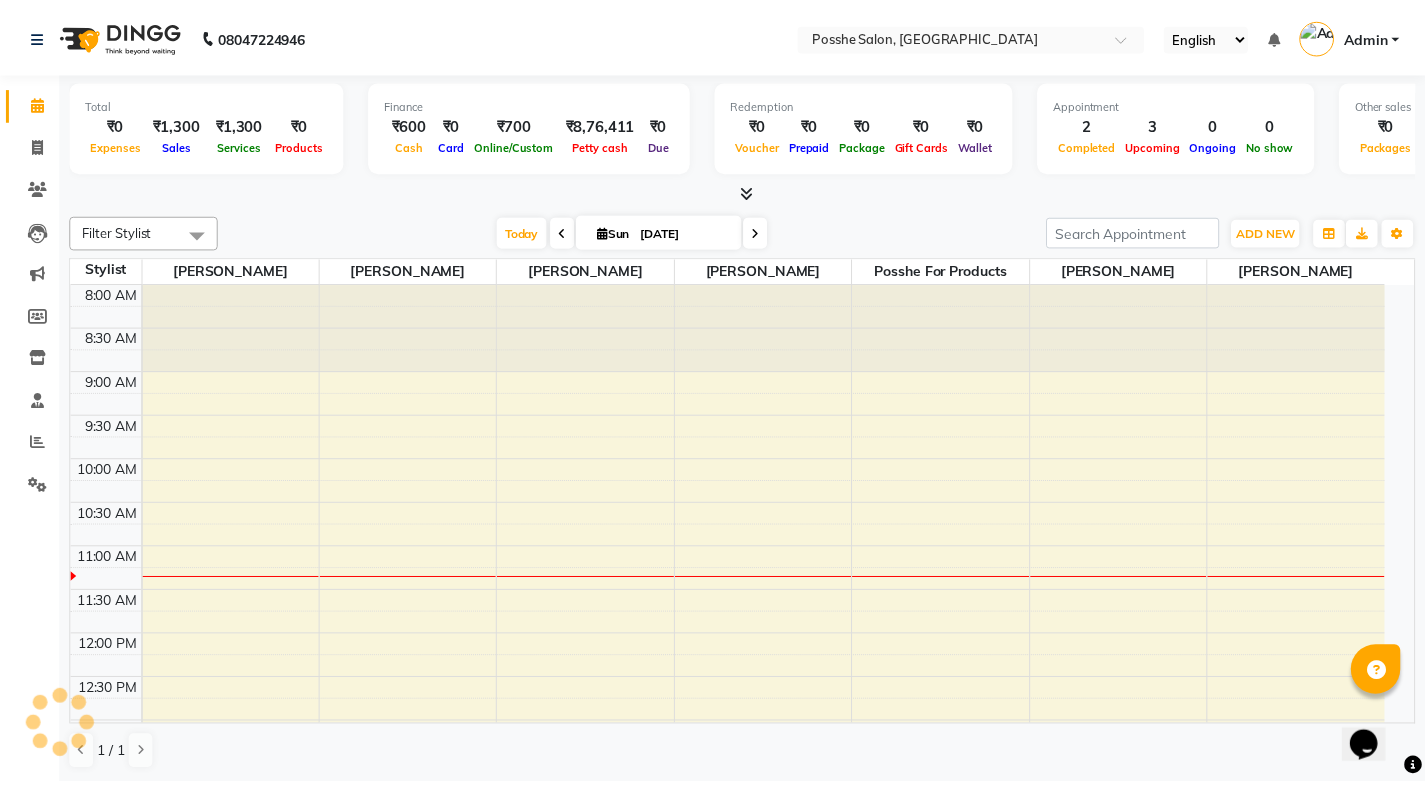 scroll, scrollTop: 1, scrollLeft: 0, axis: vertical 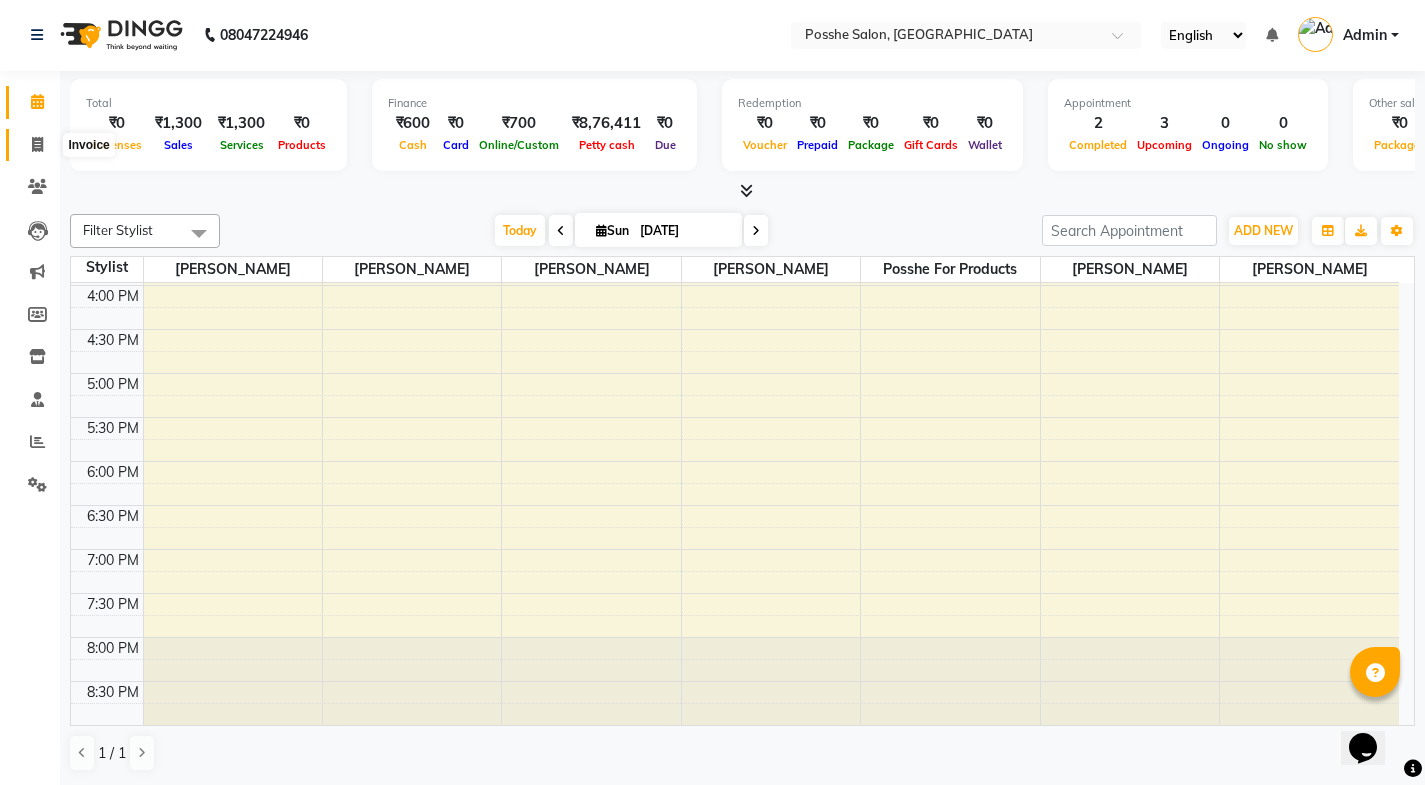 click 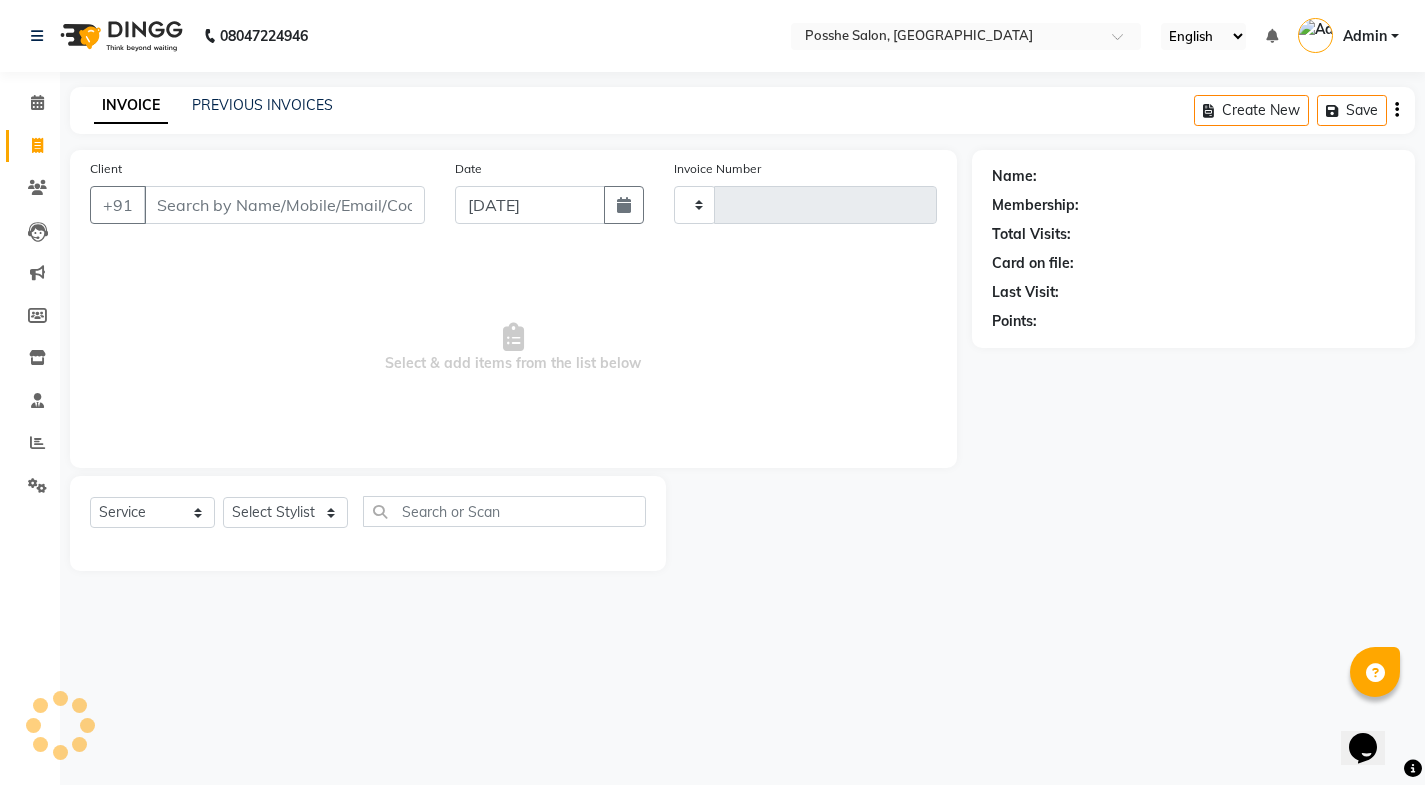 scroll, scrollTop: 0, scrollLeft: 0, axis: both 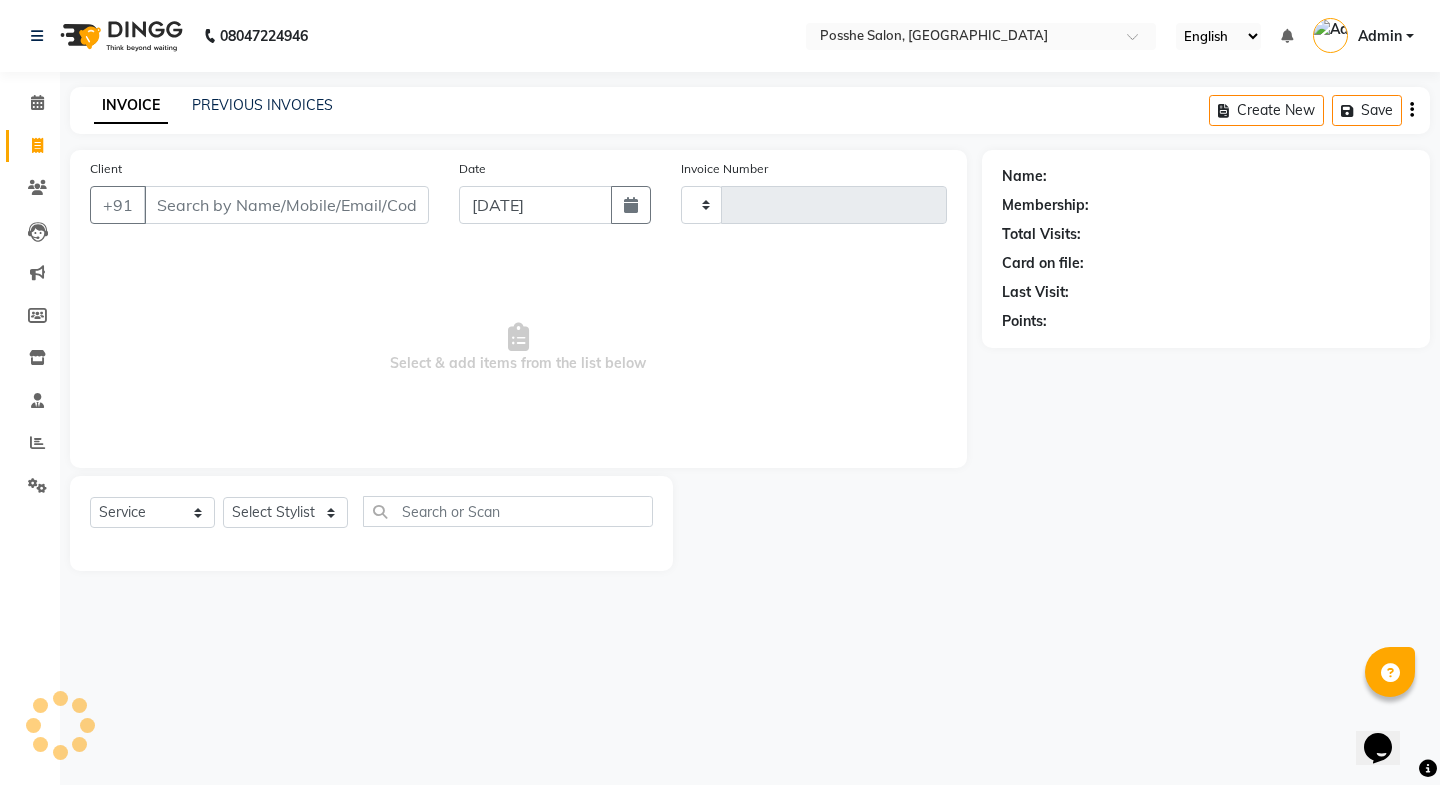 type on "1429" 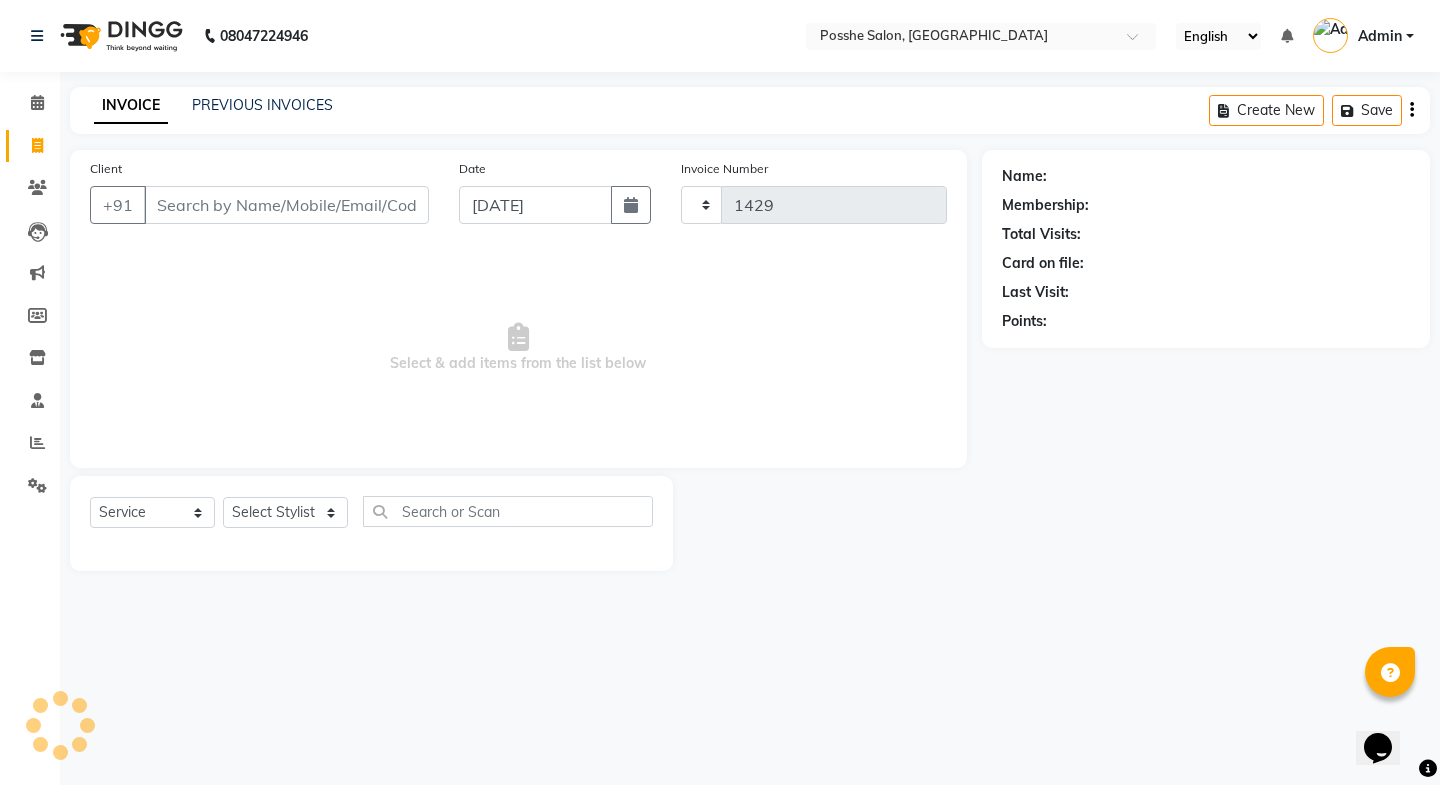 select on "6052" 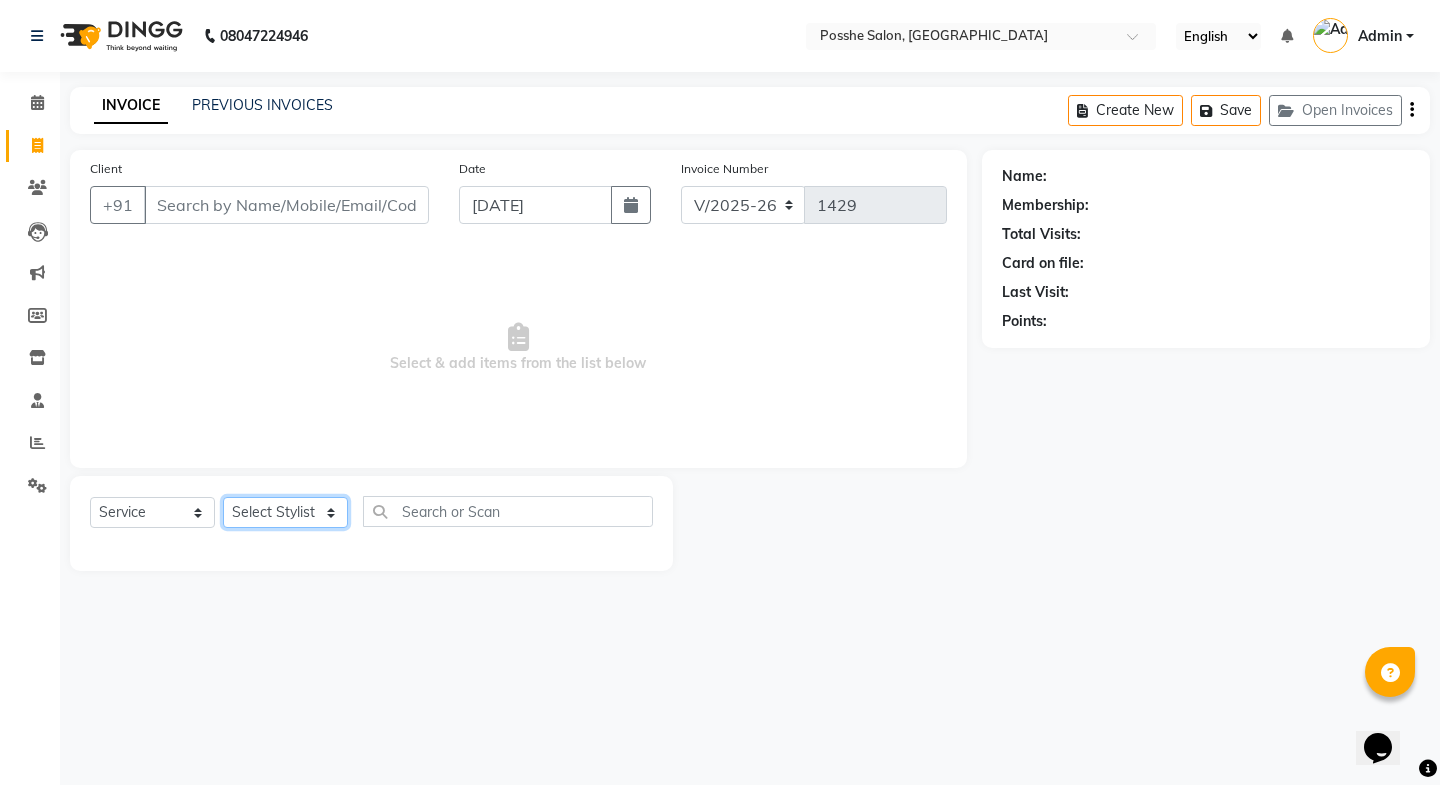 click on "Select Stylist [PERSON_NAME] Mali [PERSON_NAME] Posshe for products [PERSON_NAME] [PERSON_NAME] [PERSON_NAME]" 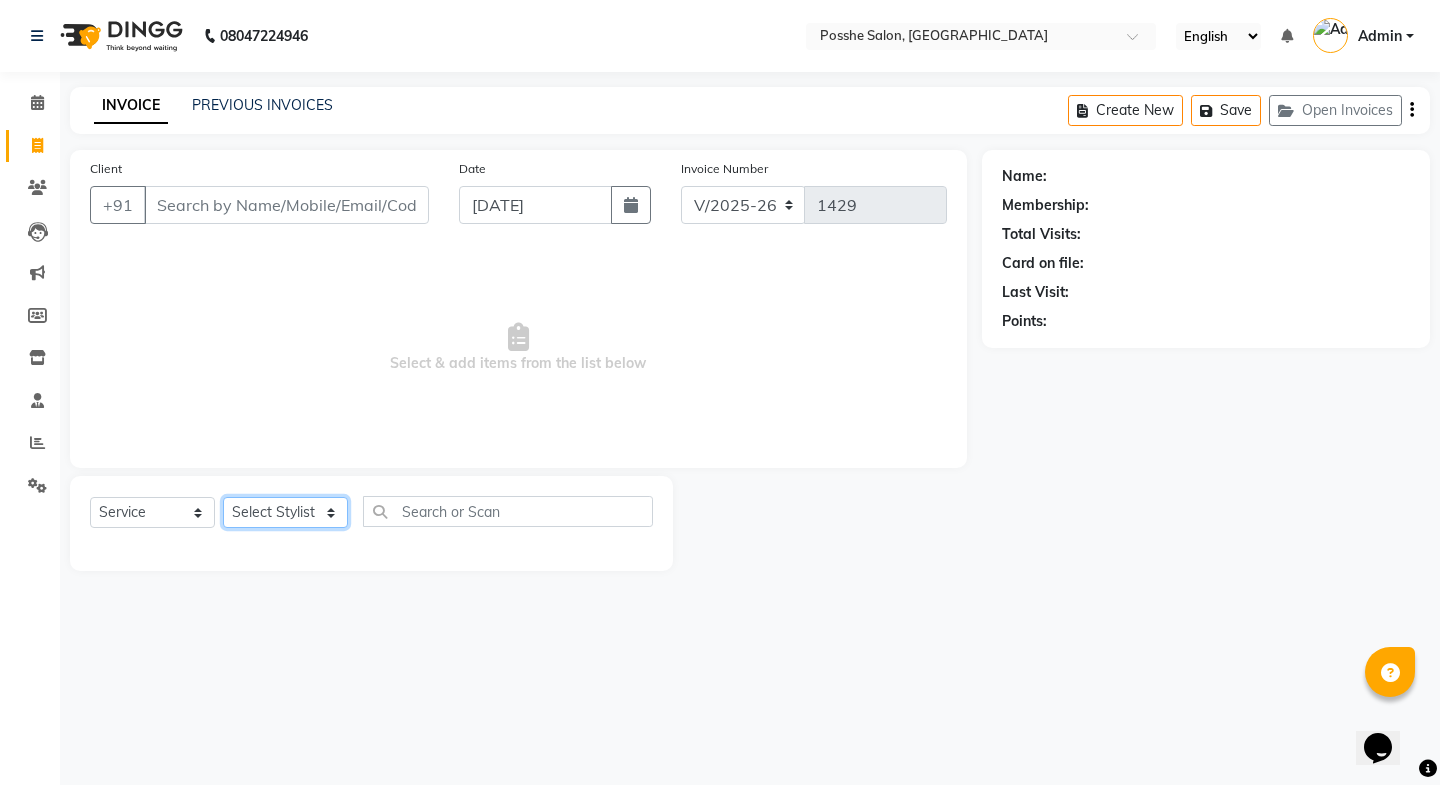 select on "43692" 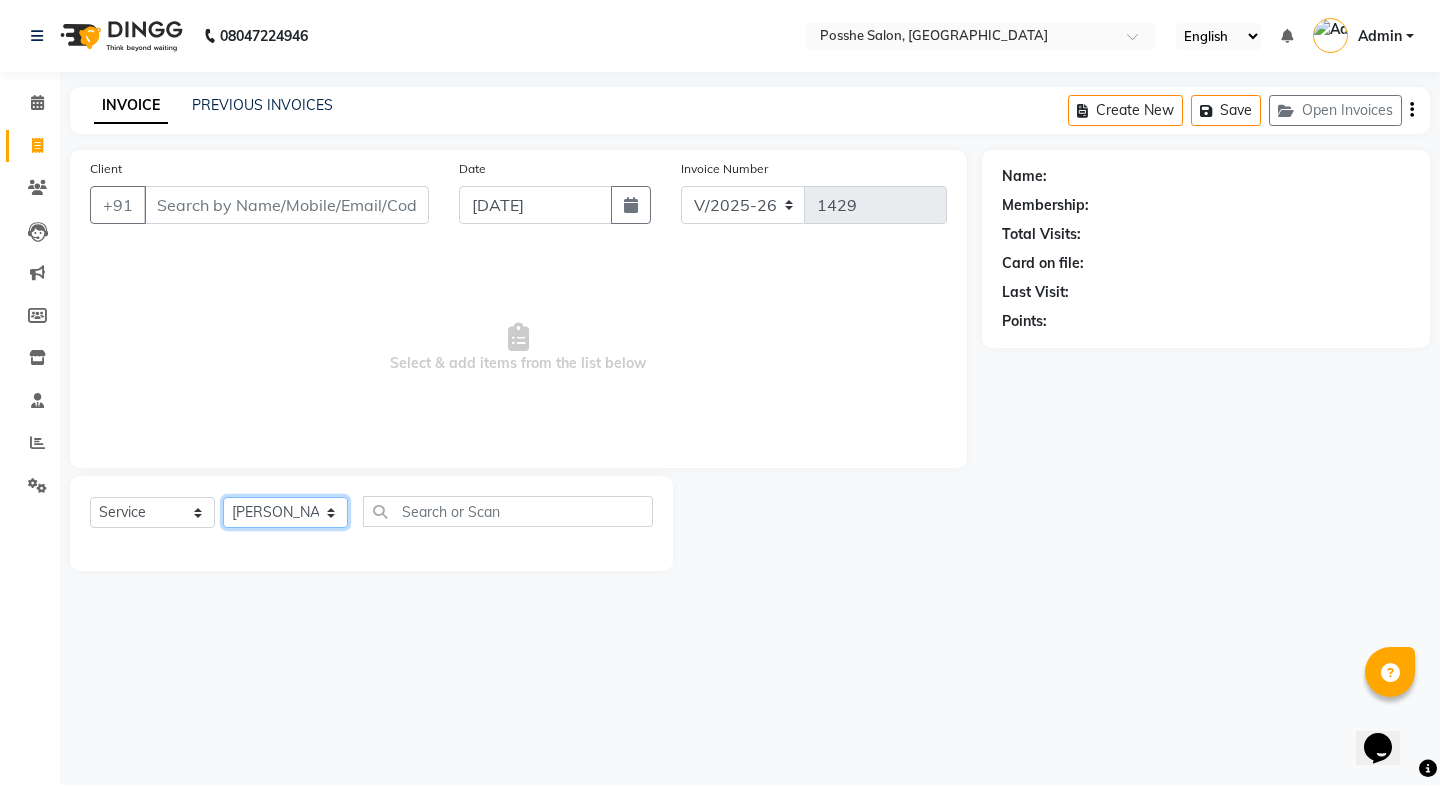 click on "Select Stylist [PERSON_NAME] Mali [PERSON_NAME] Posshe for products [PERSON_NAME] [PERSON_NAME] [PERSON_NAME]" 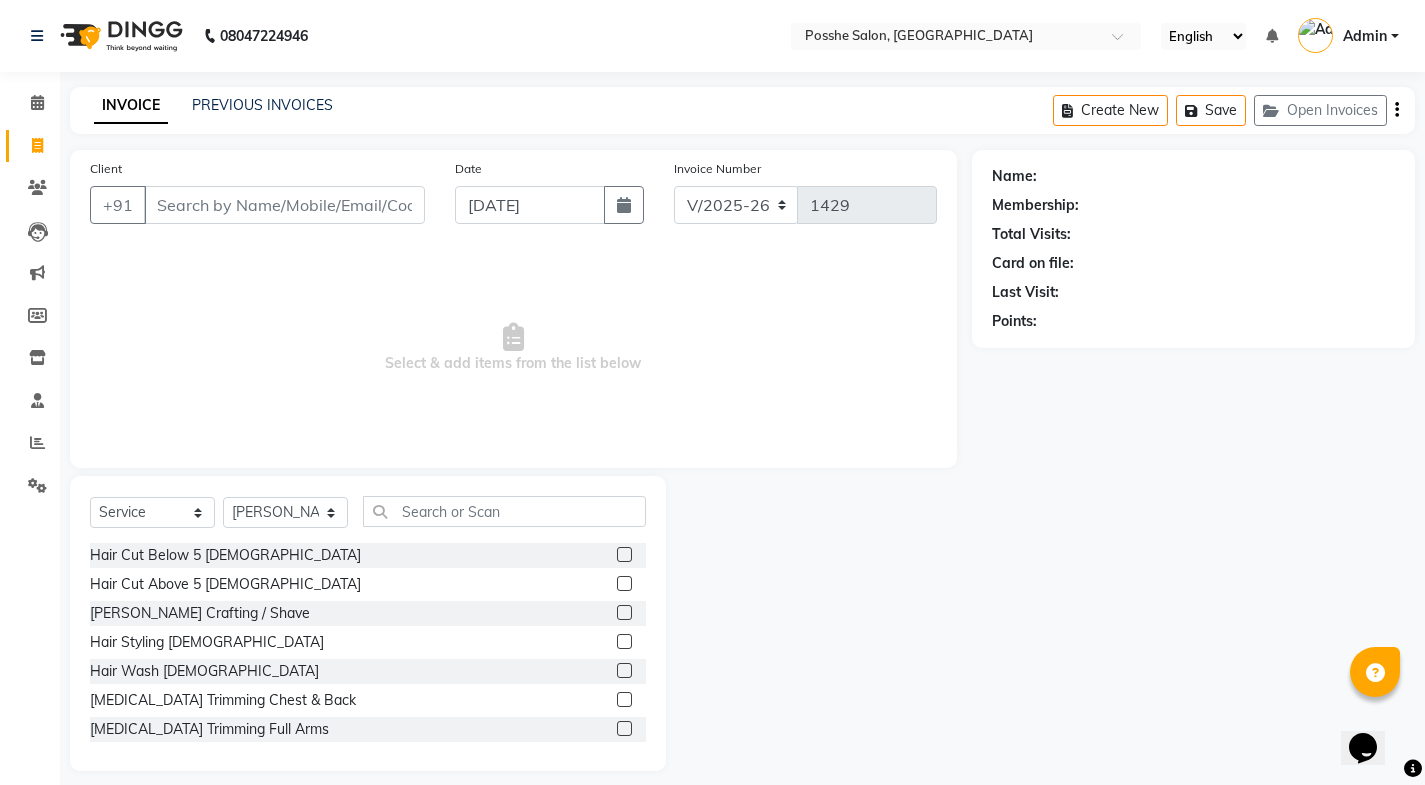 click 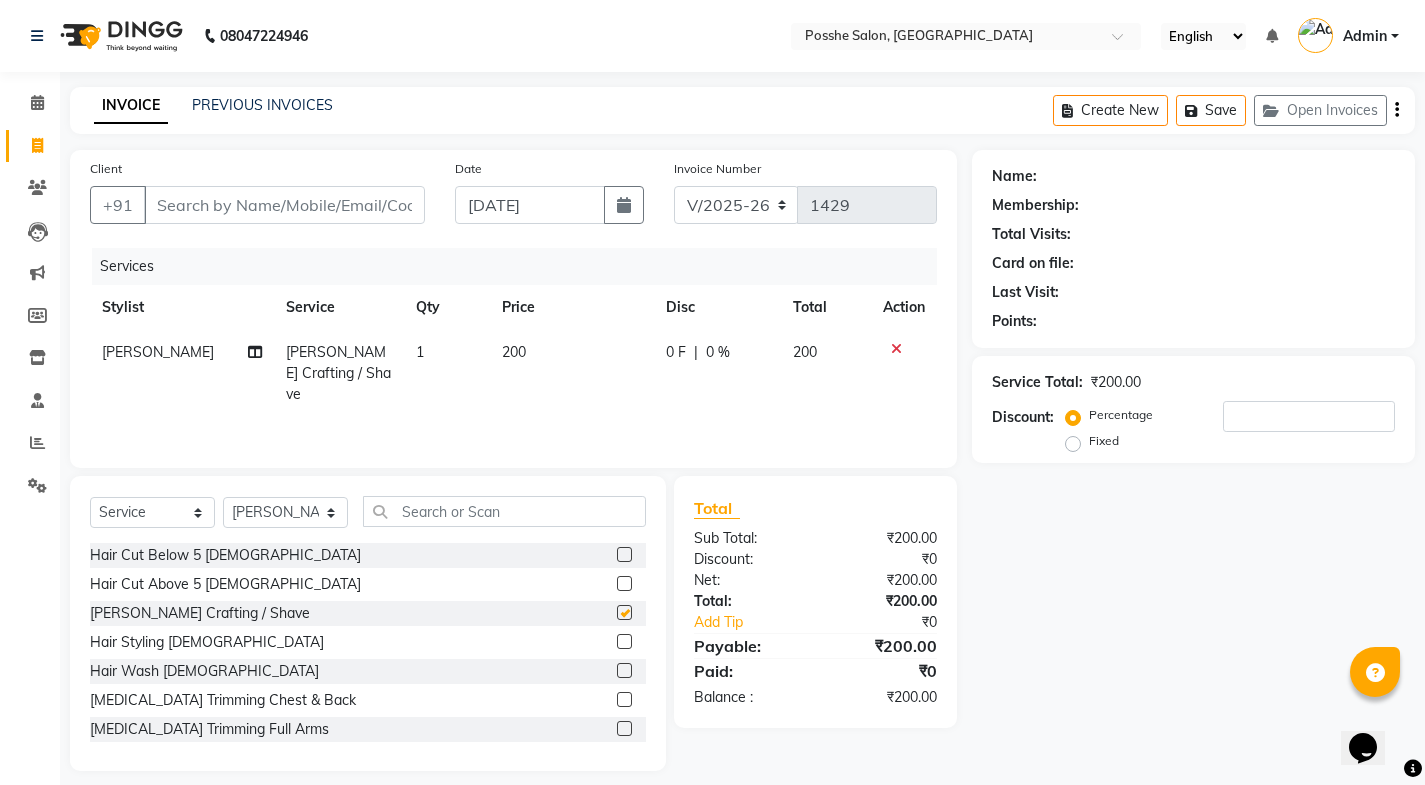 checkbox on "false" 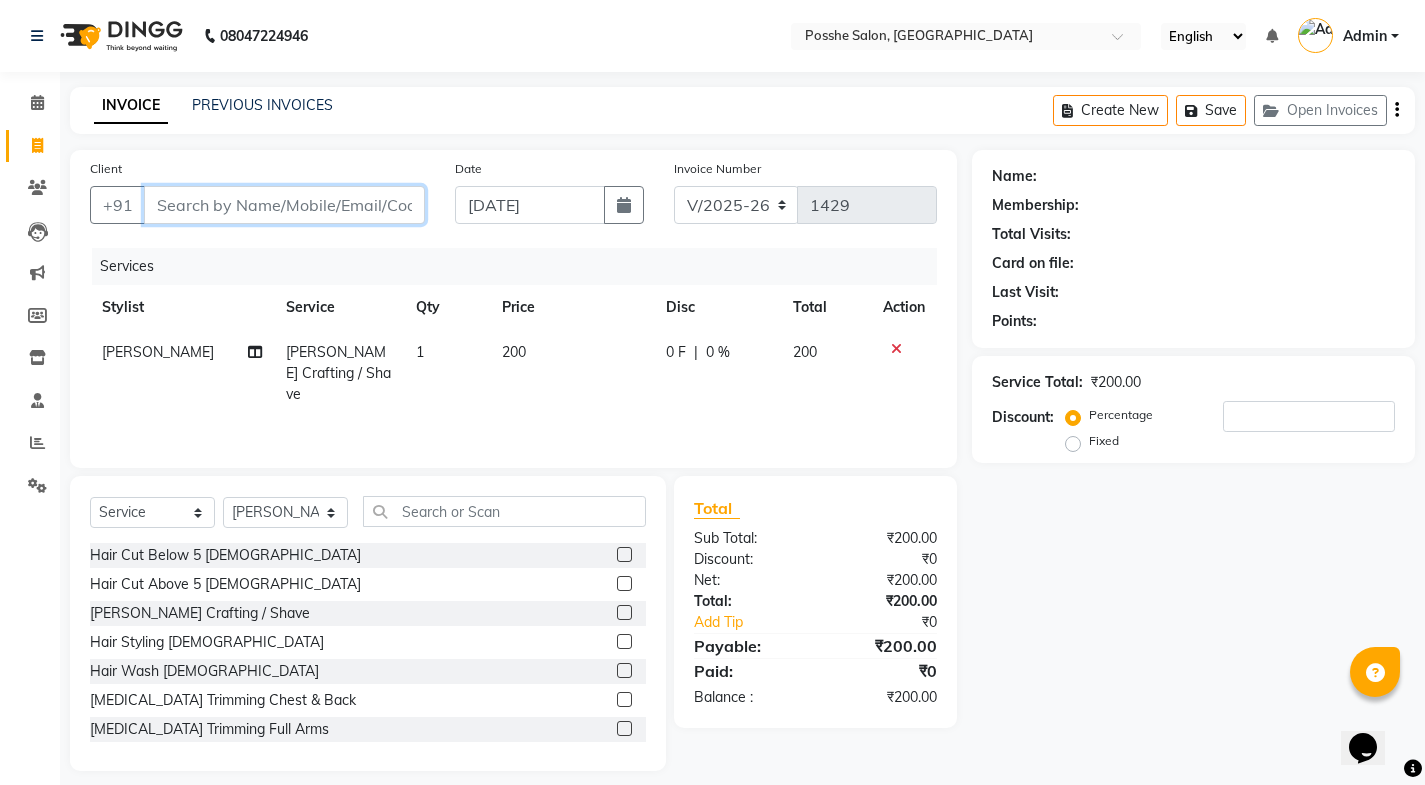 click on "Client" at bounding box center (284, 205) 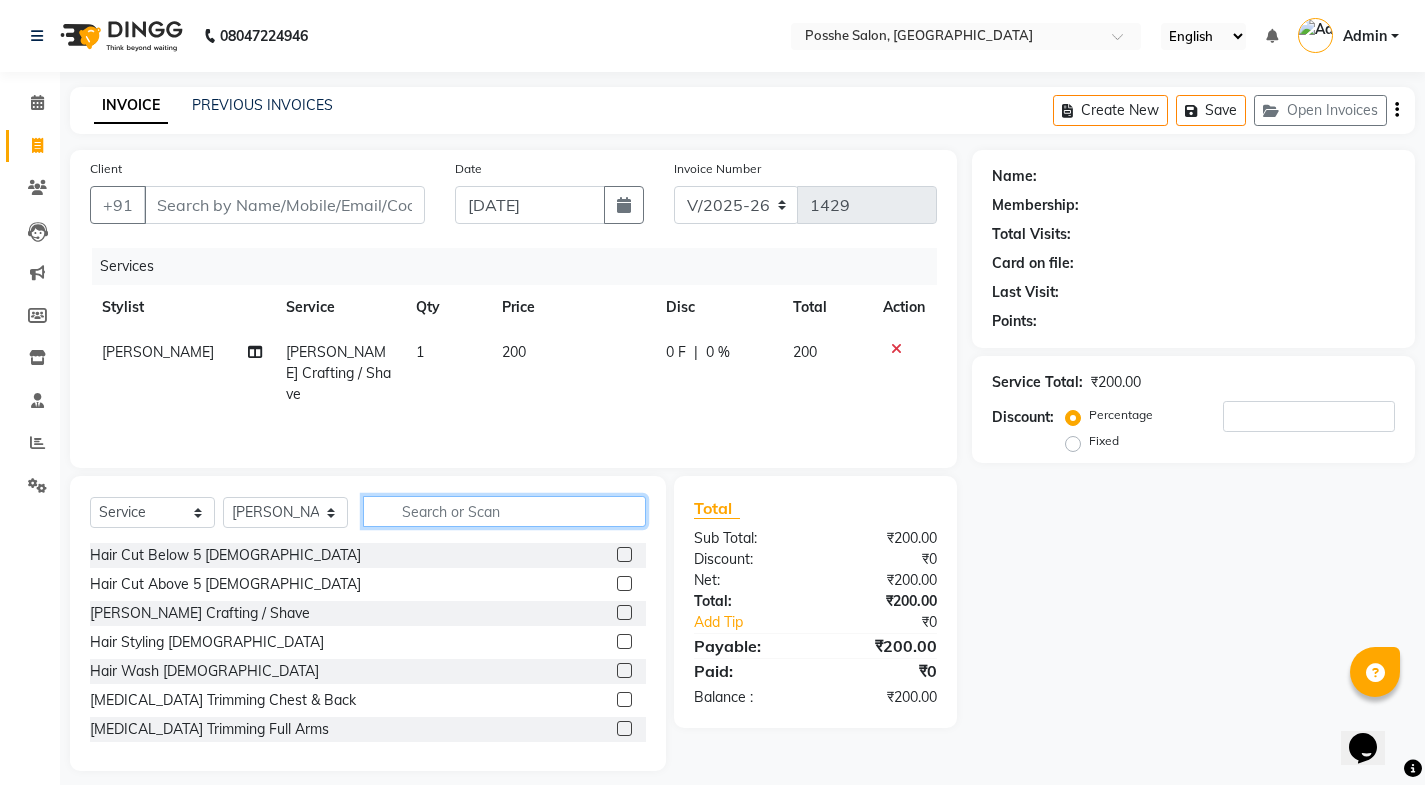 click 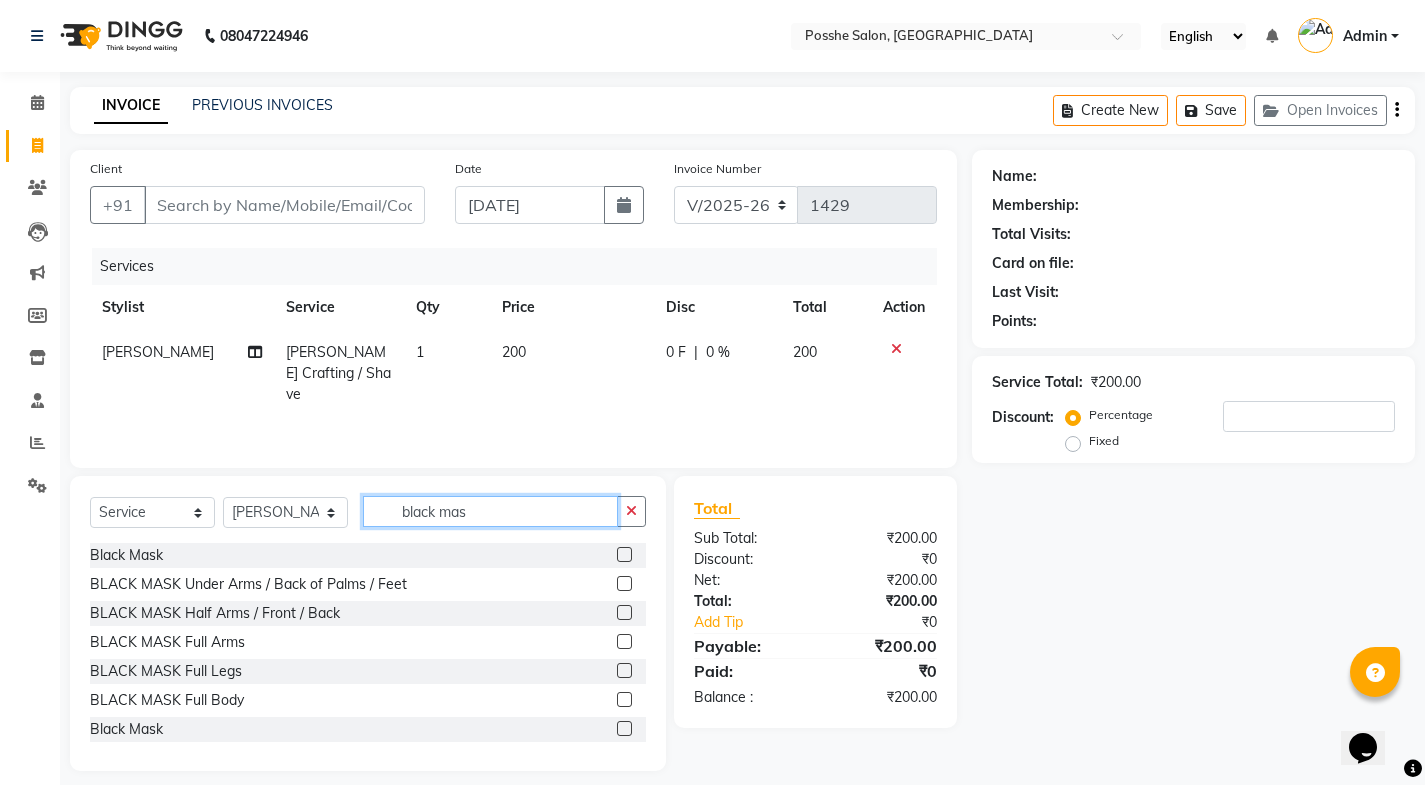 type on "black mas" 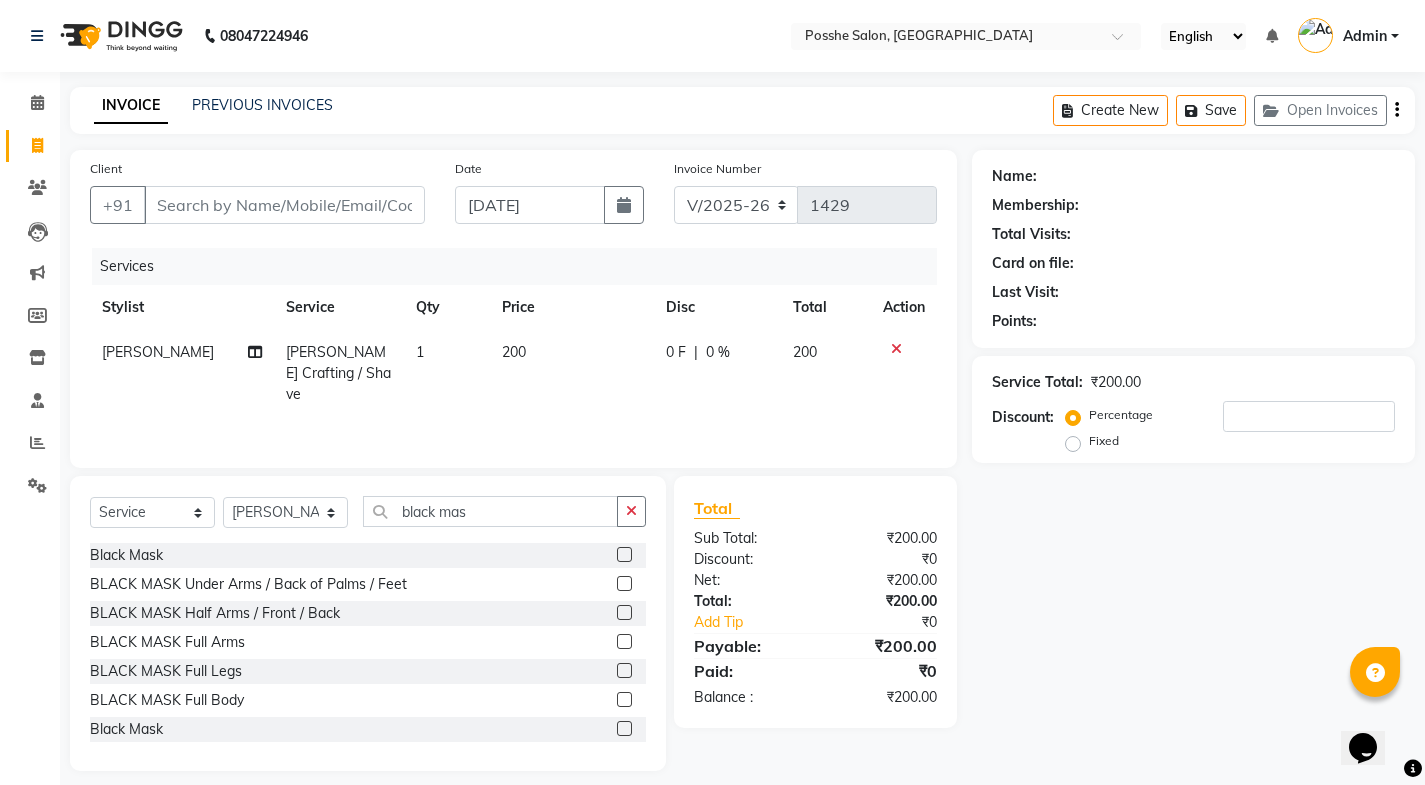 click 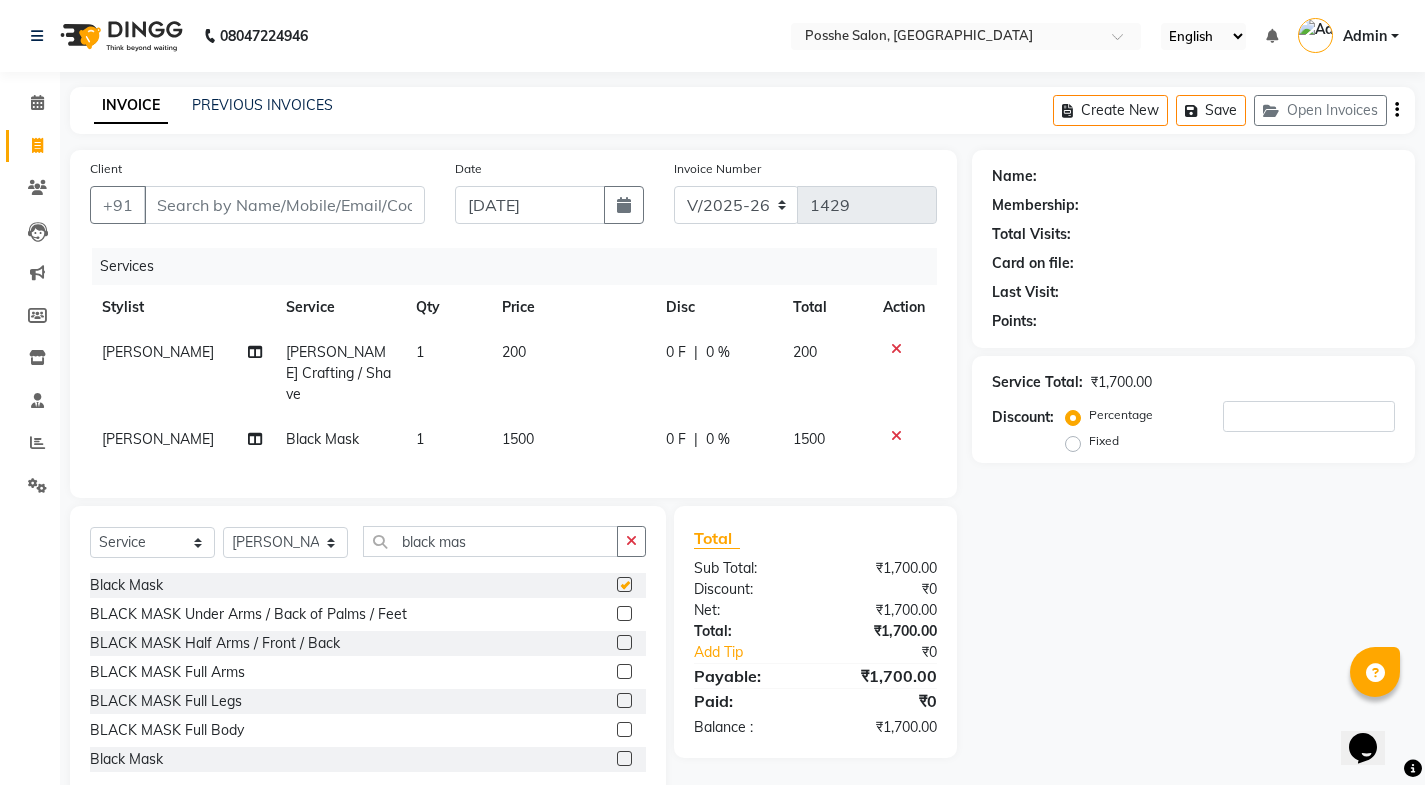 checkbox on "false" 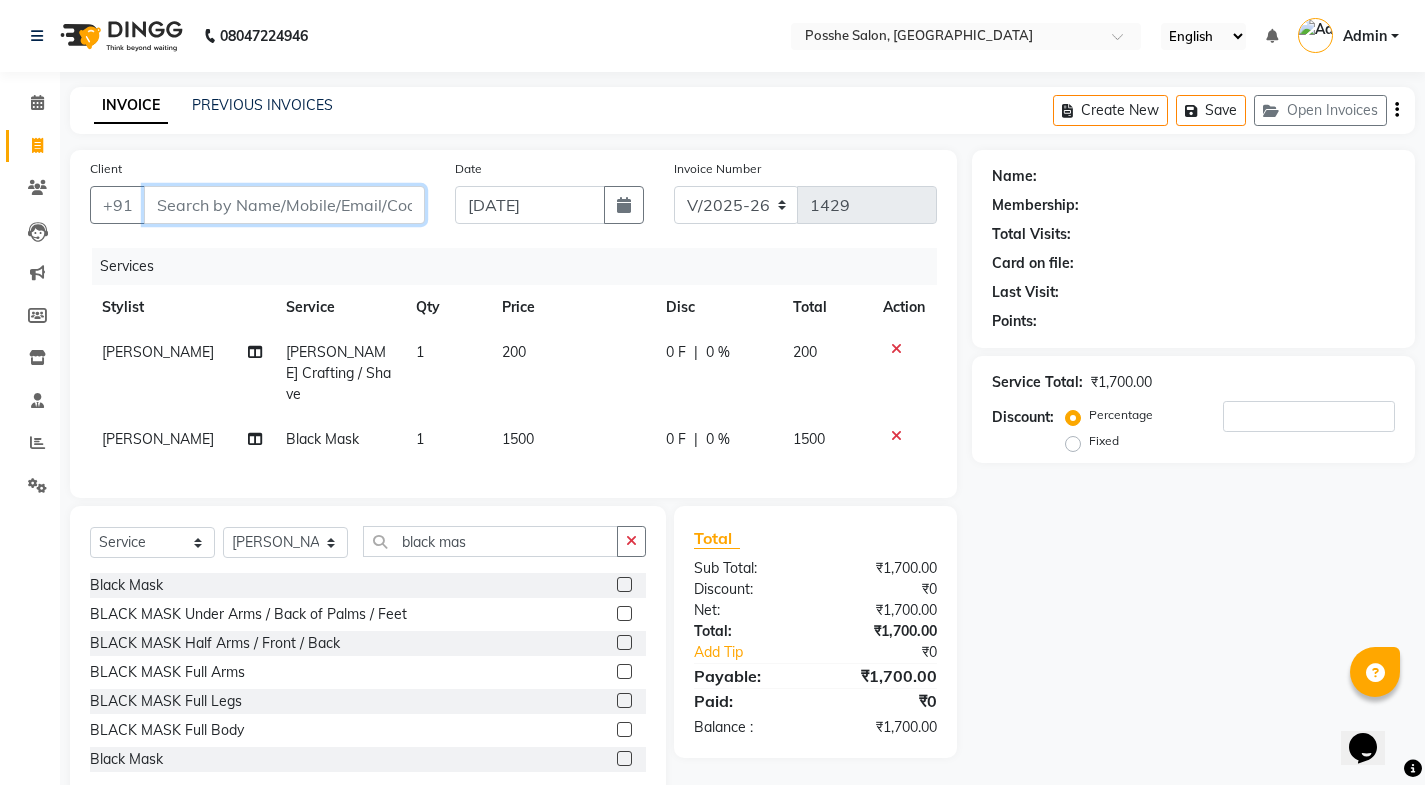 click on "Client" at bounding box center (284, 205) 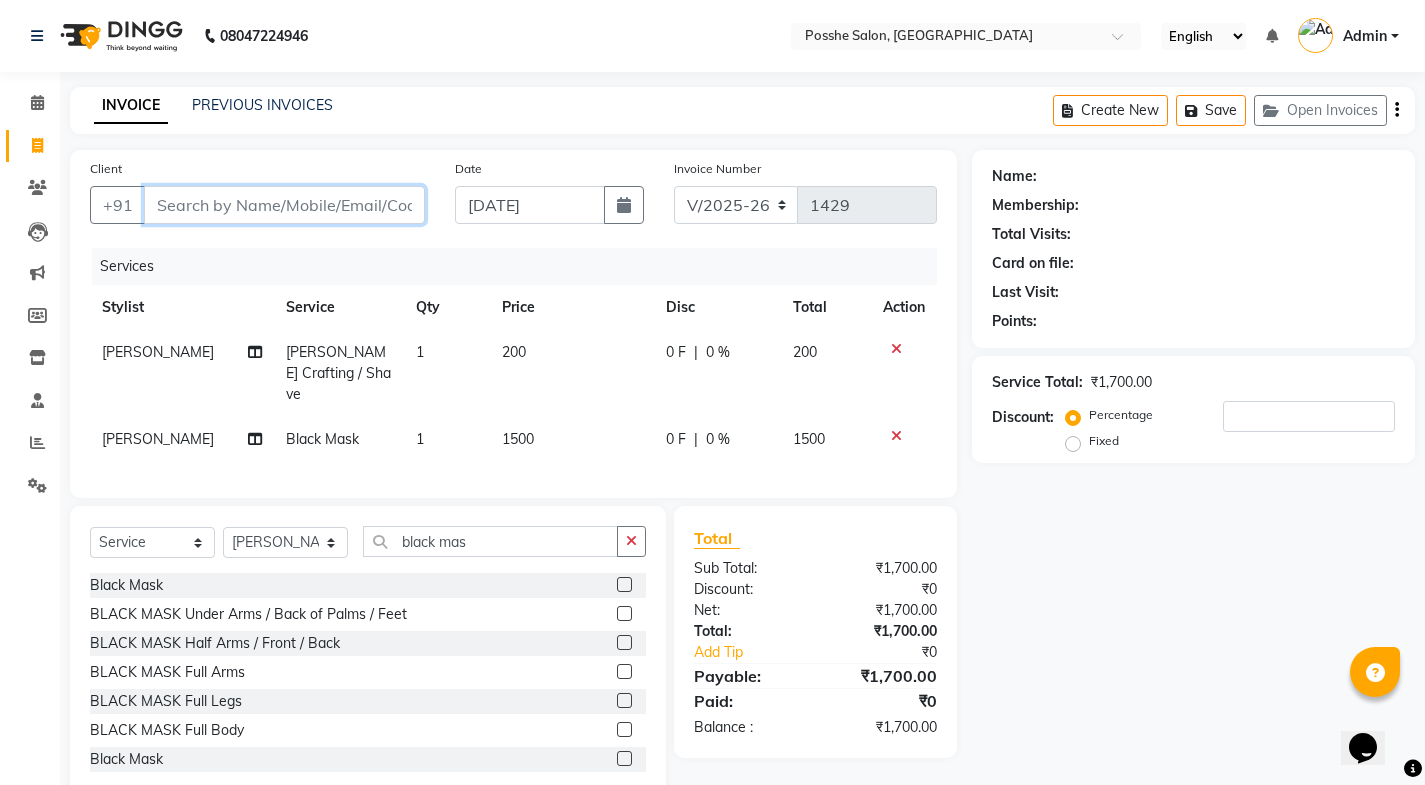 type on "9" 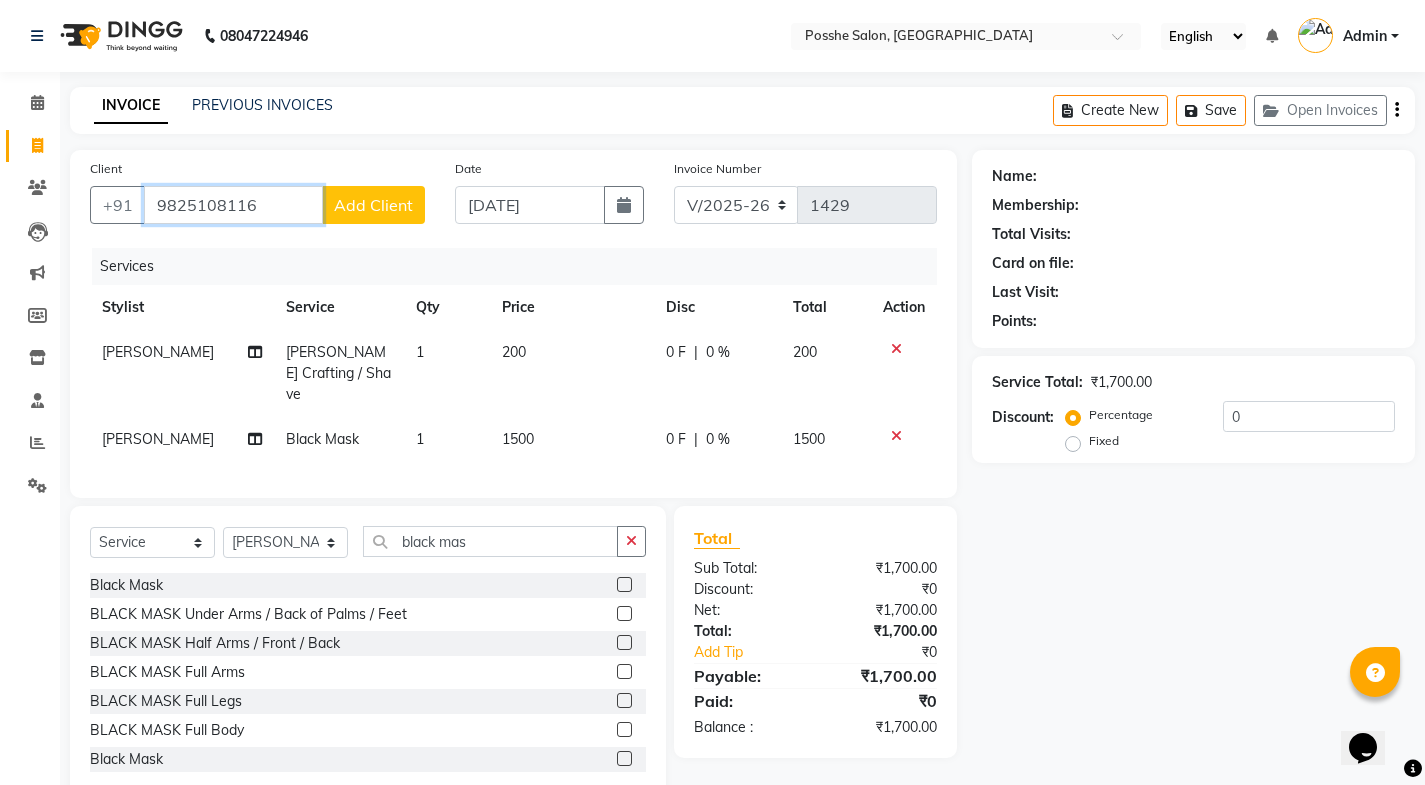type on "9825108116" 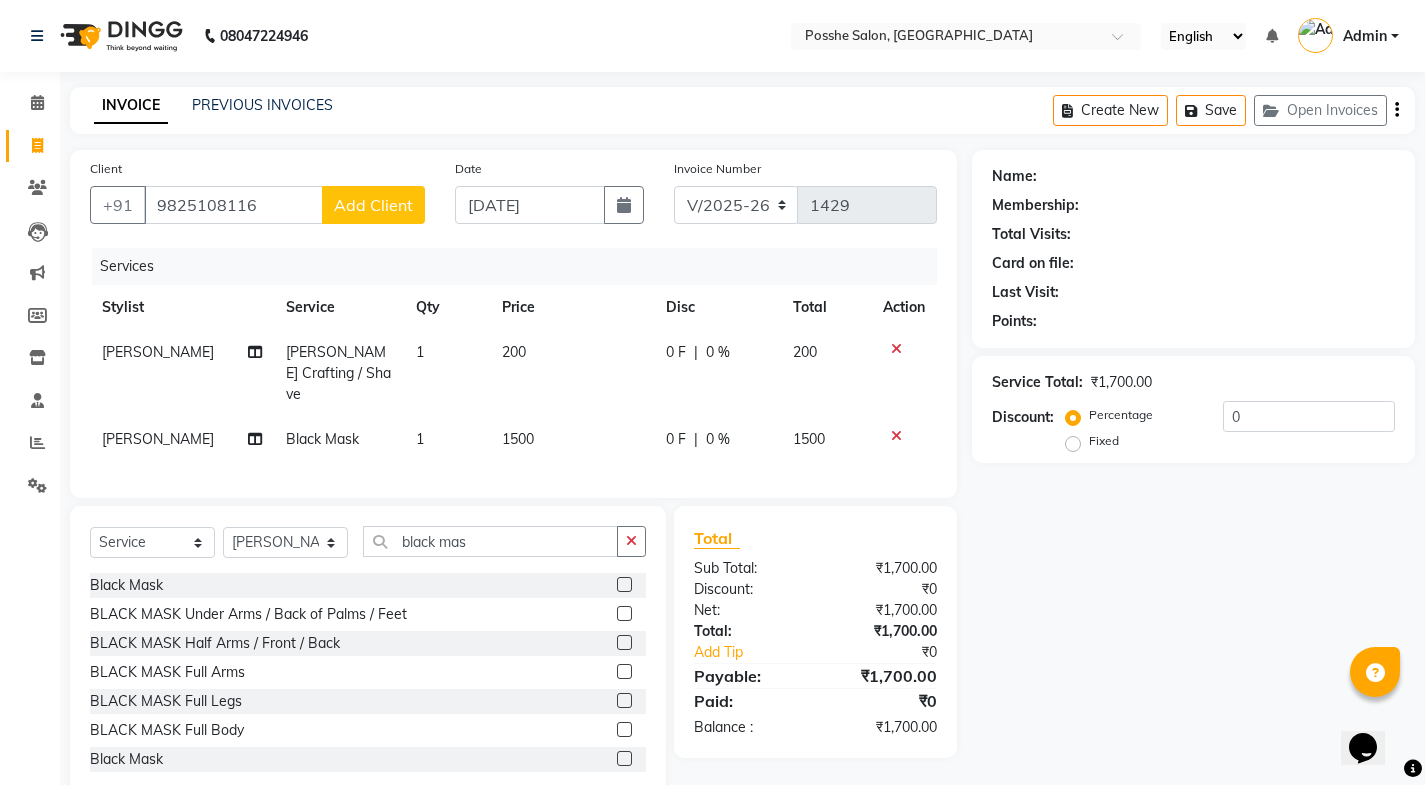 click on "Add Client" 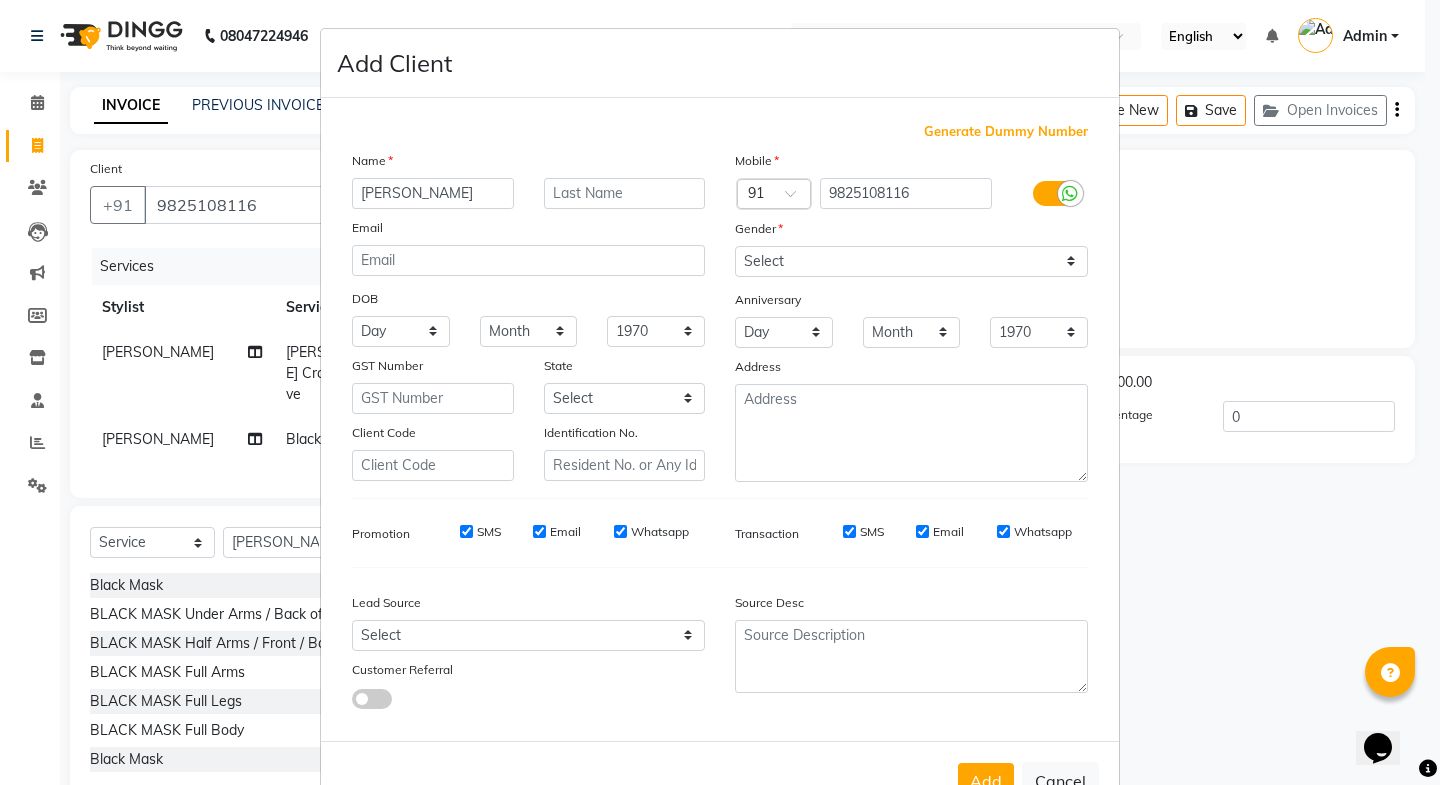 type on "[PERSON_NAME]" 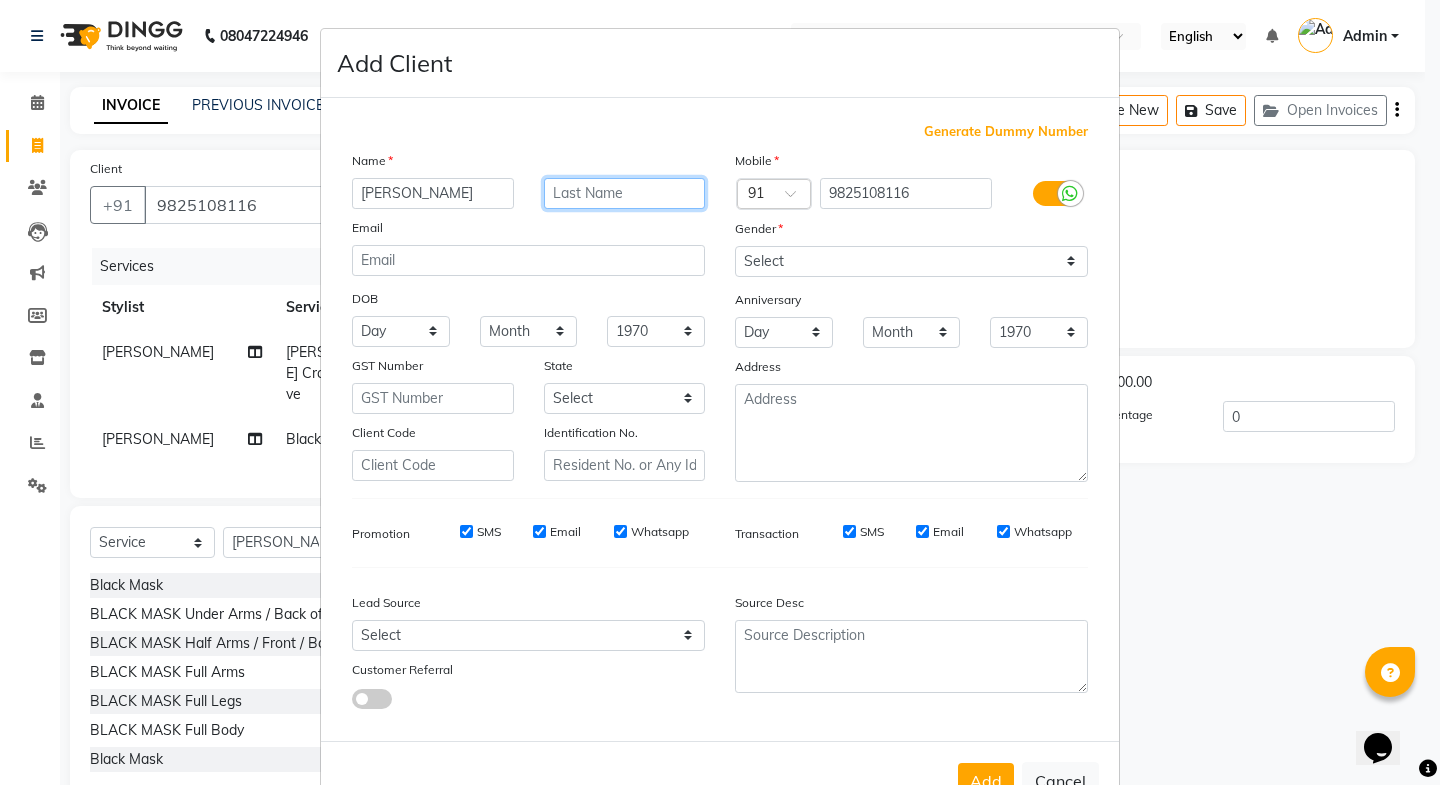 click at bounding box center (625, 193) 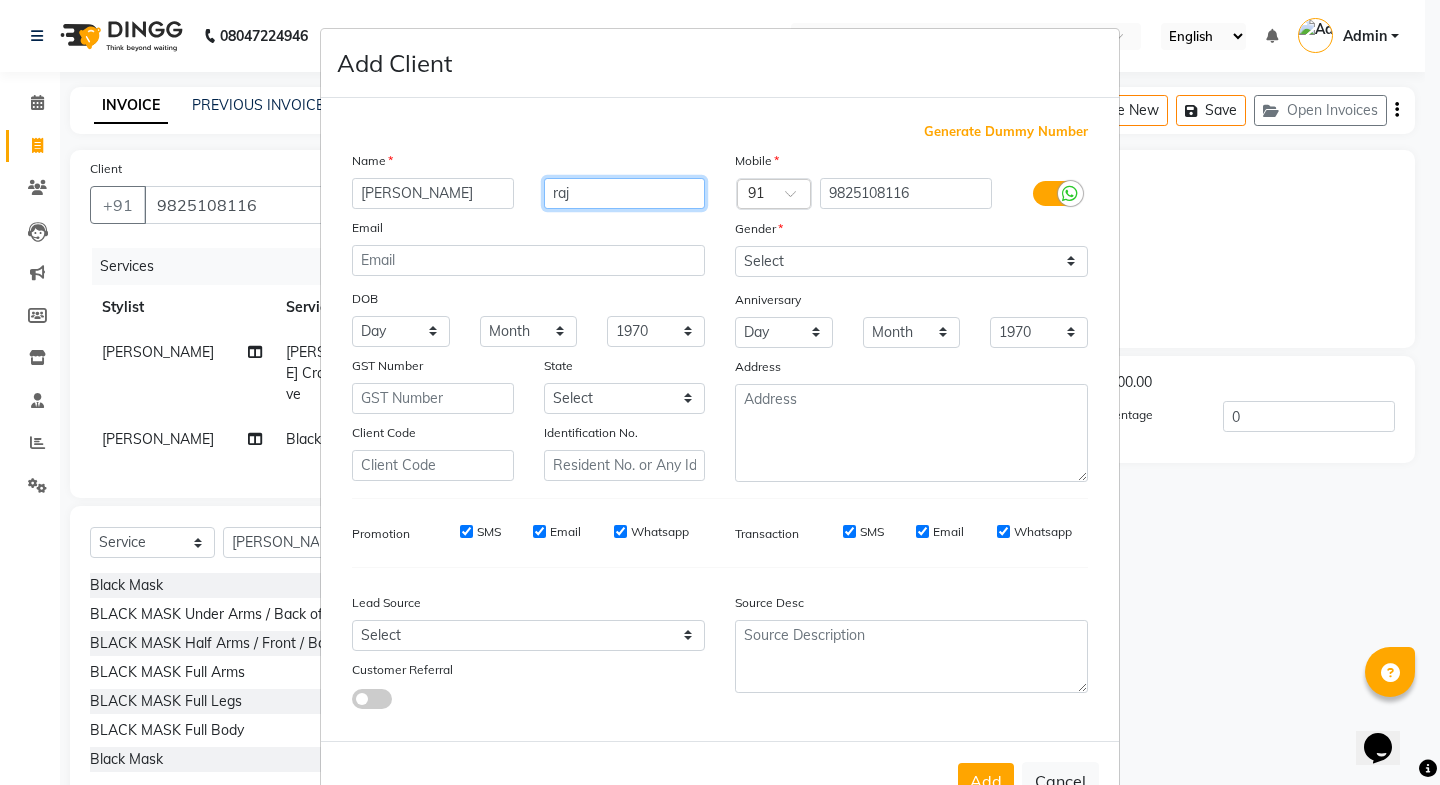 type on "raj" 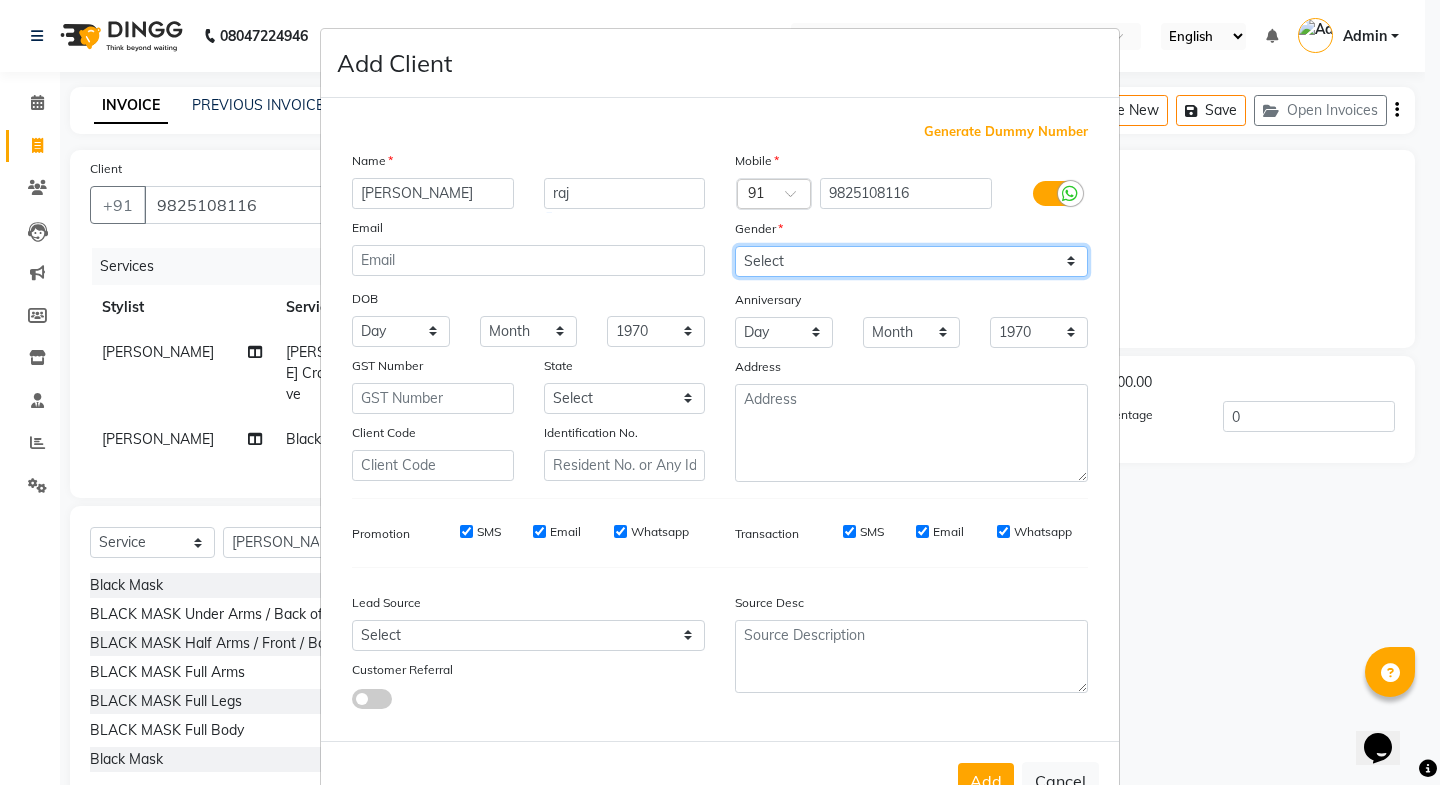 click on "Select Male Female Other Prefer Not To Say" at bounding box center (911, 261) 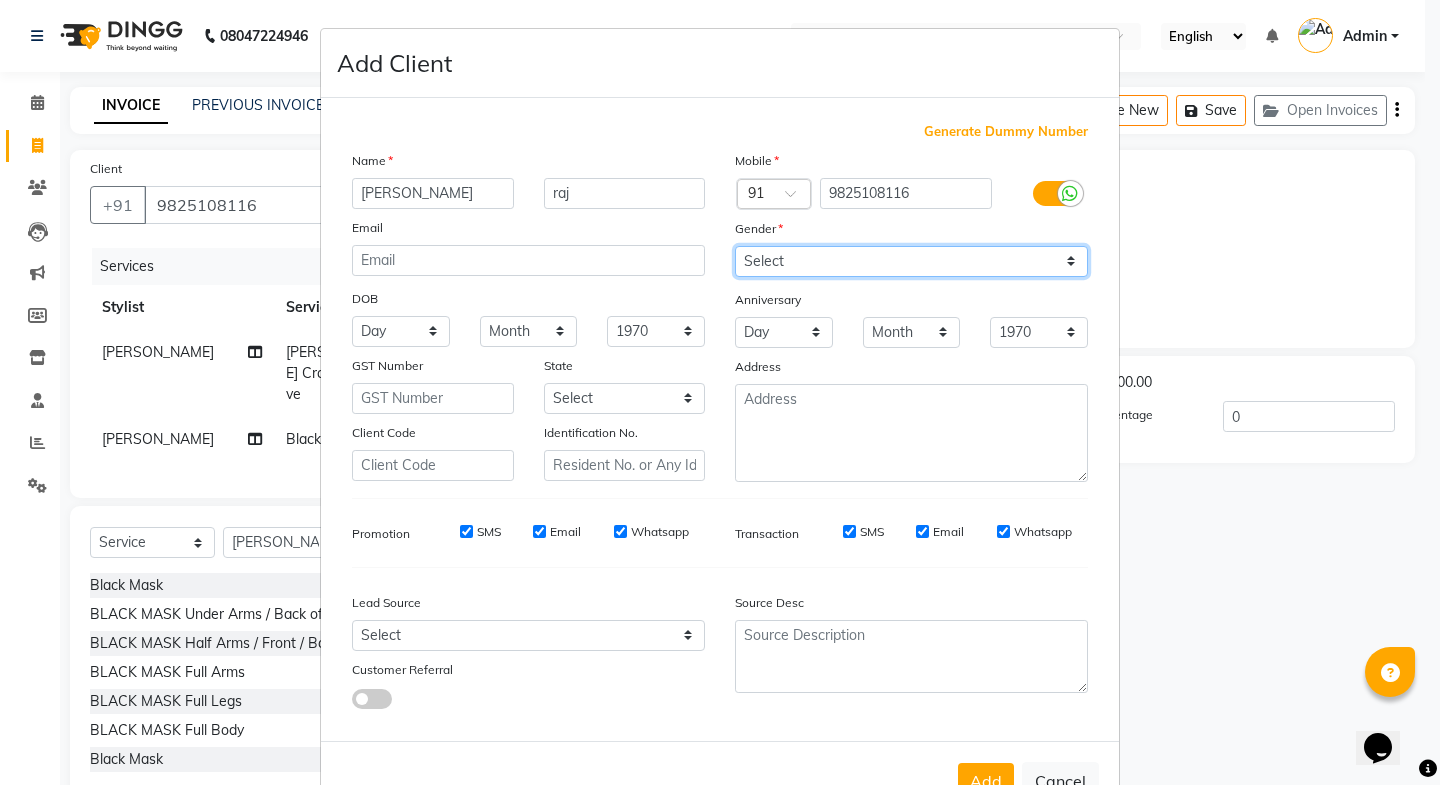 select on "male" 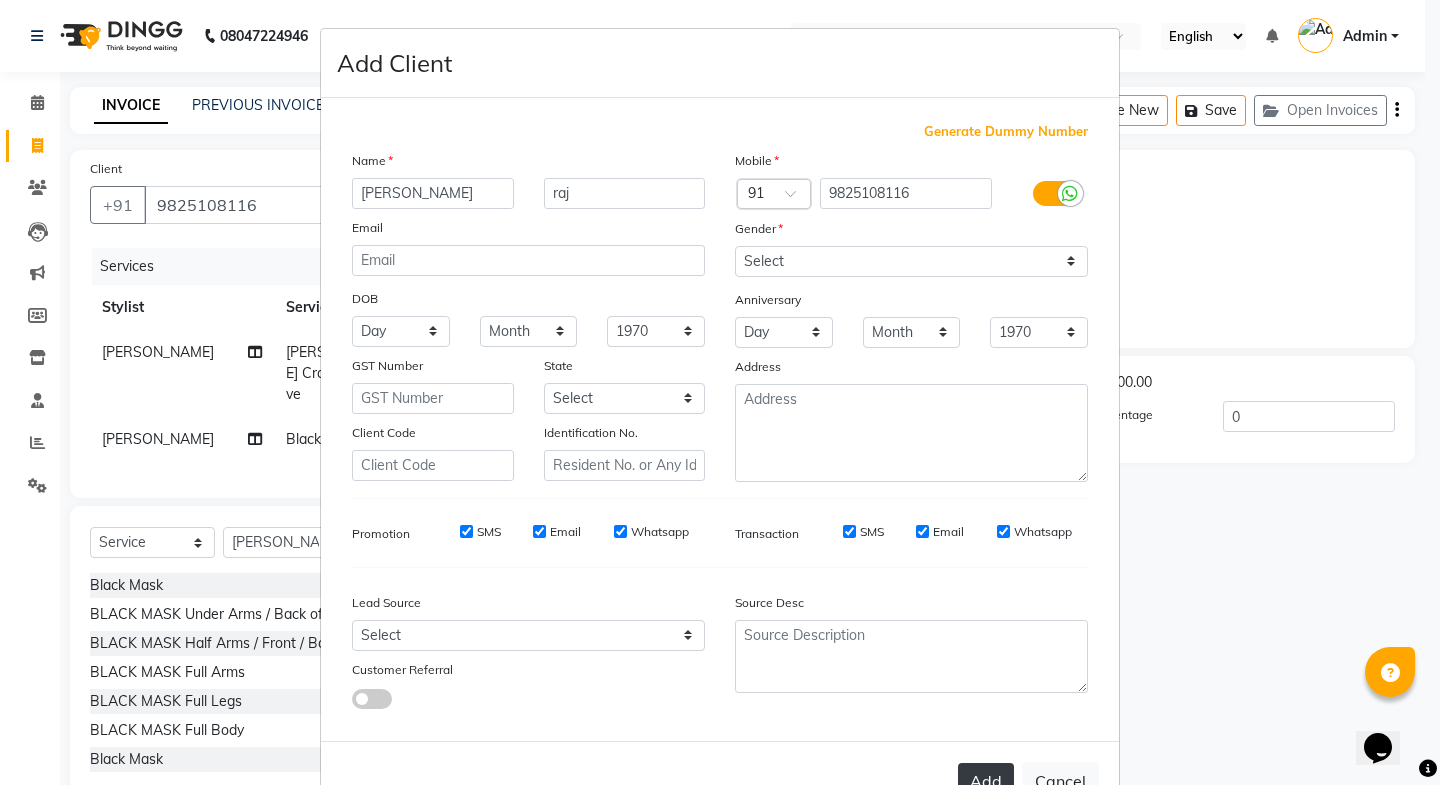 click on "Add" at bounding box center [986, 781] 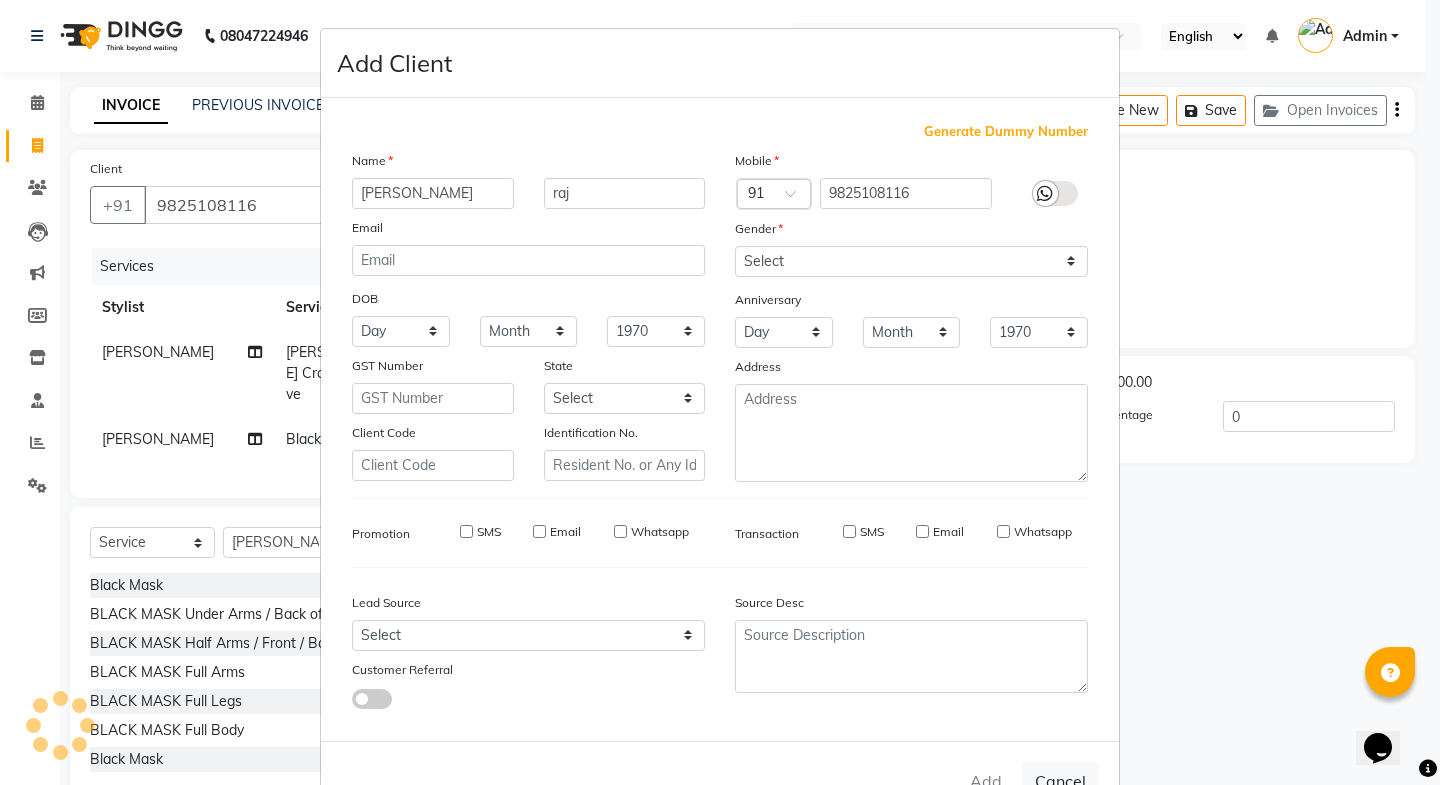 type 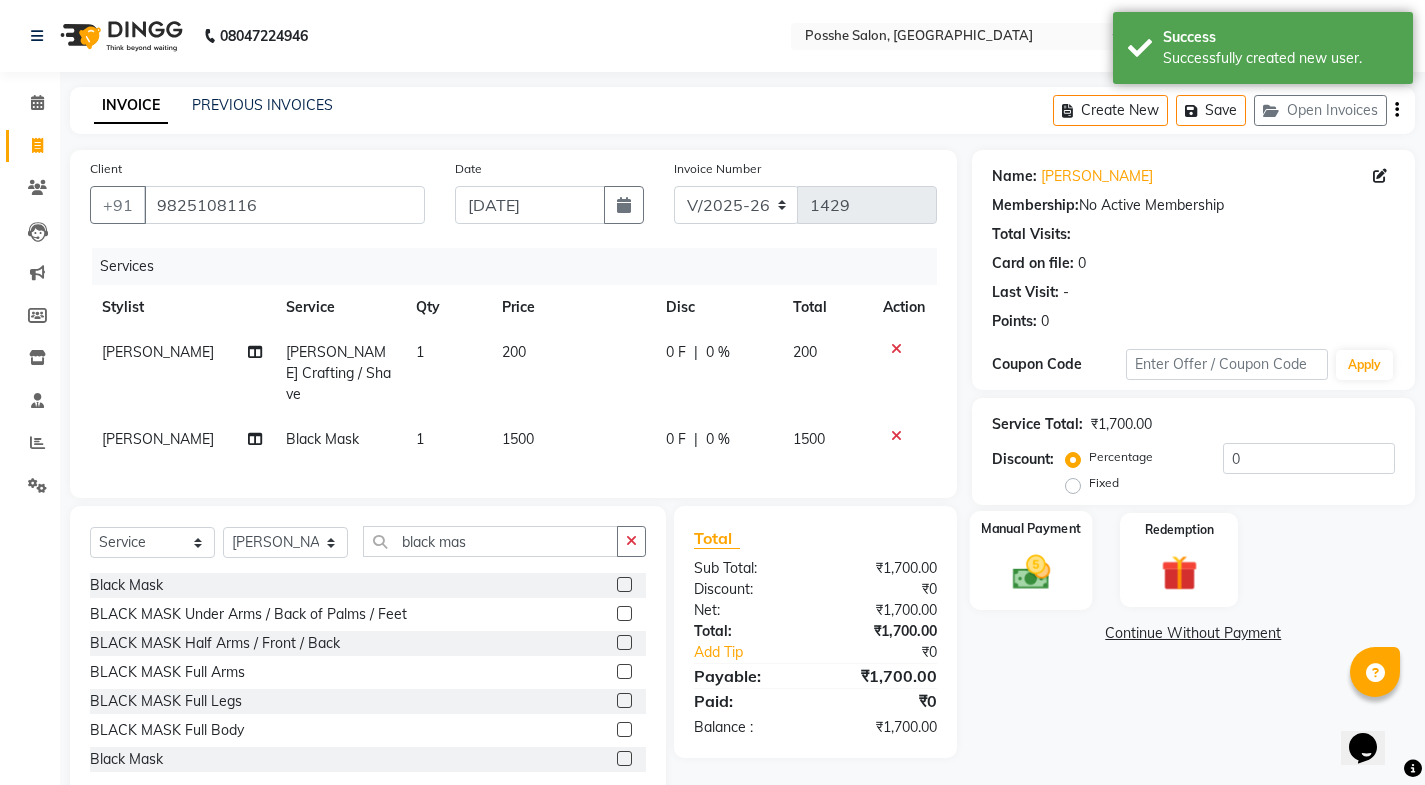 click 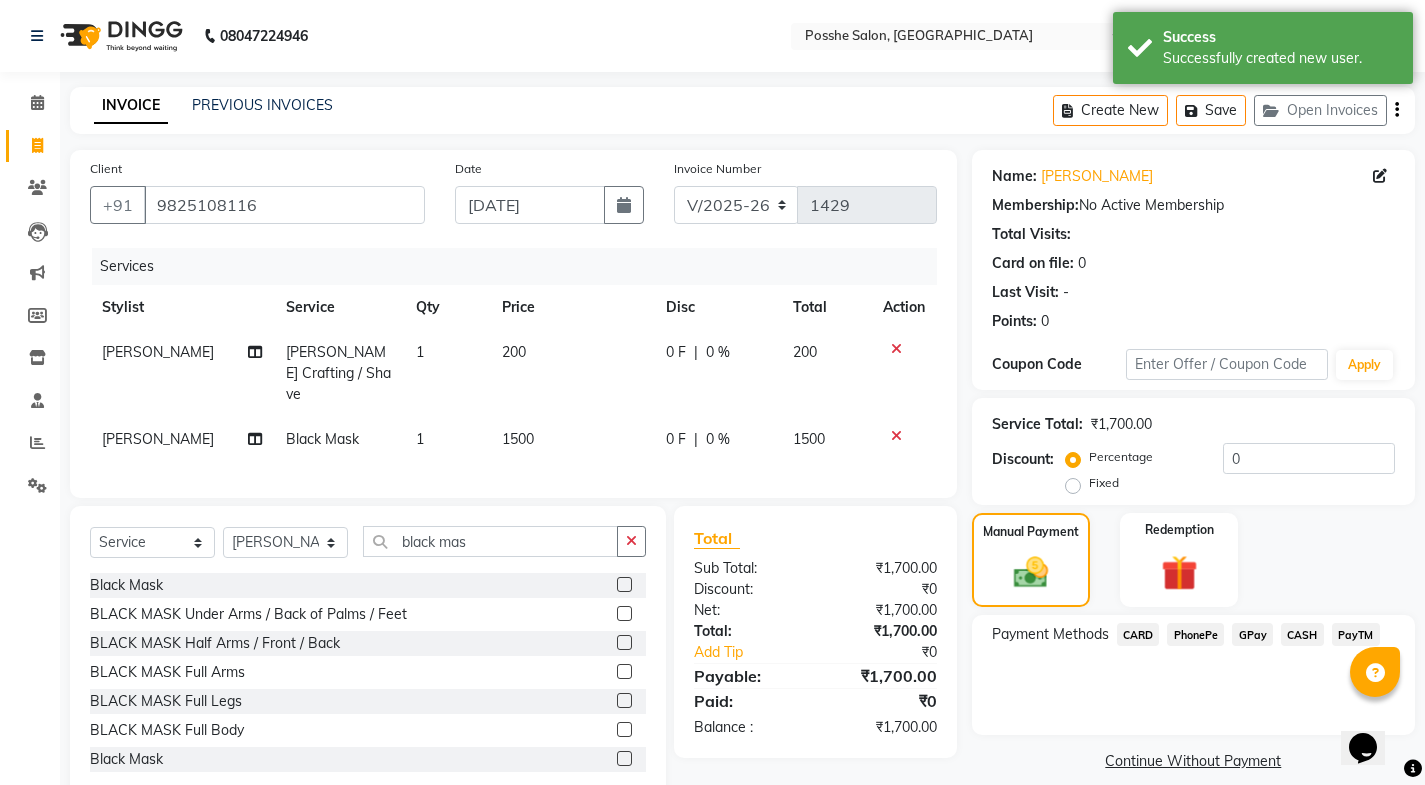 click 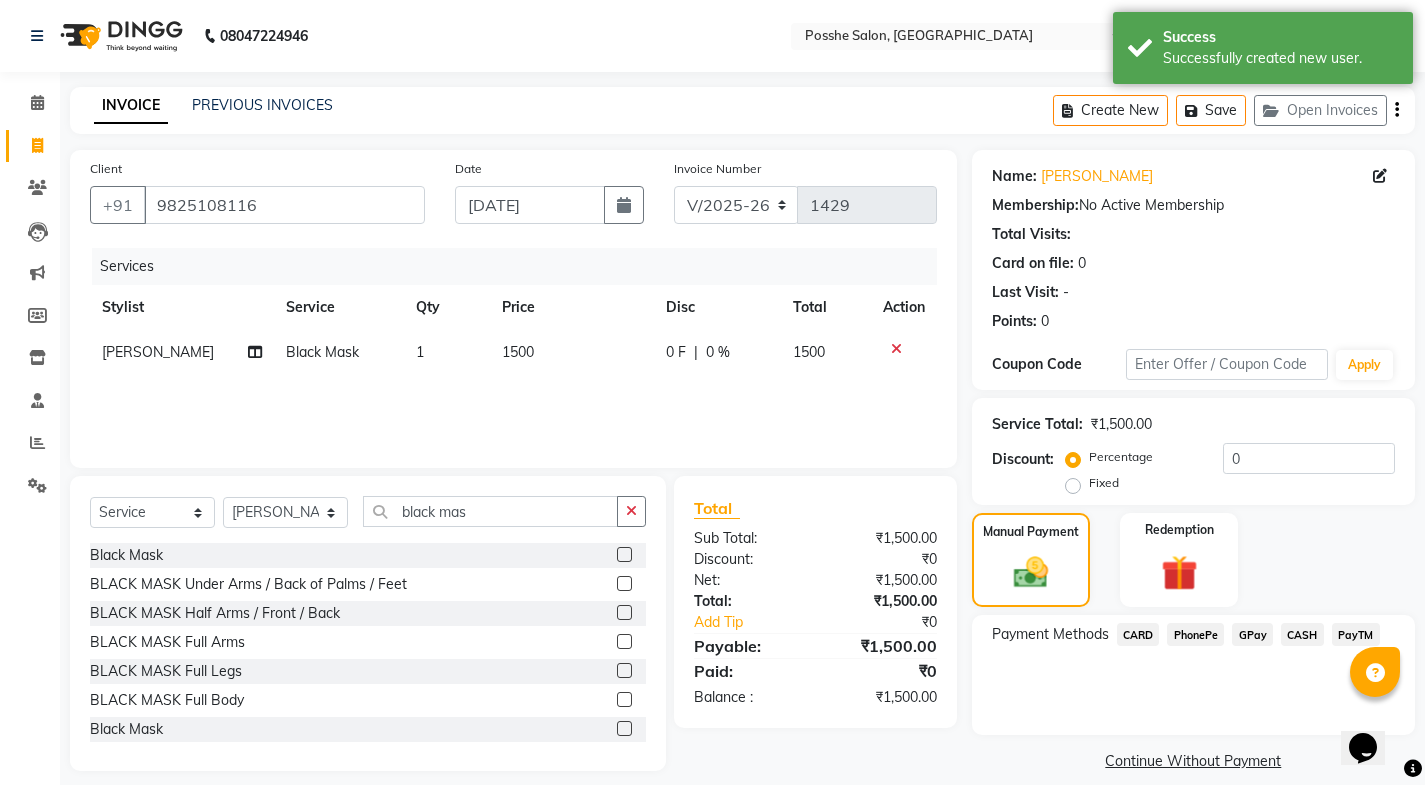 click on "1500" 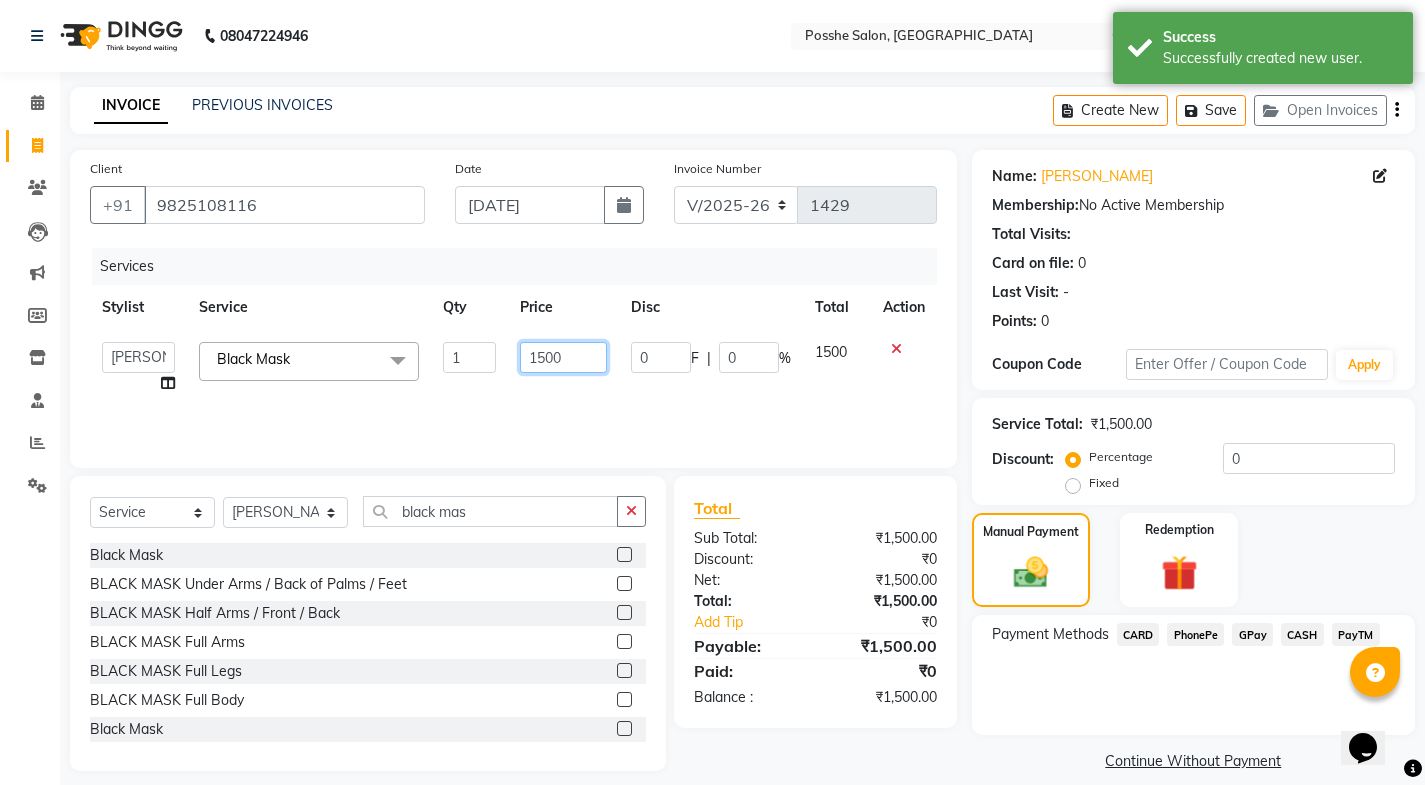 click on "1500" 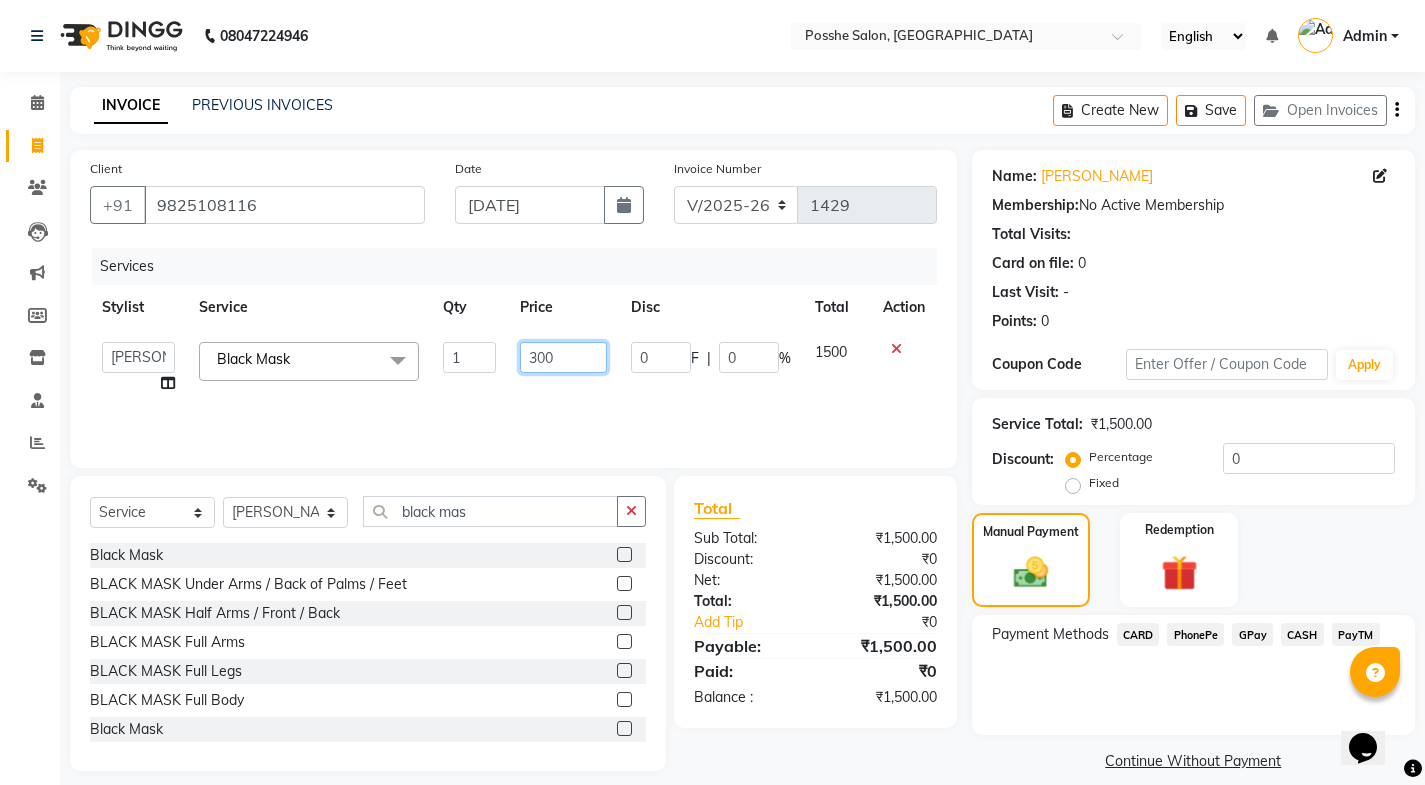 type on "3000" 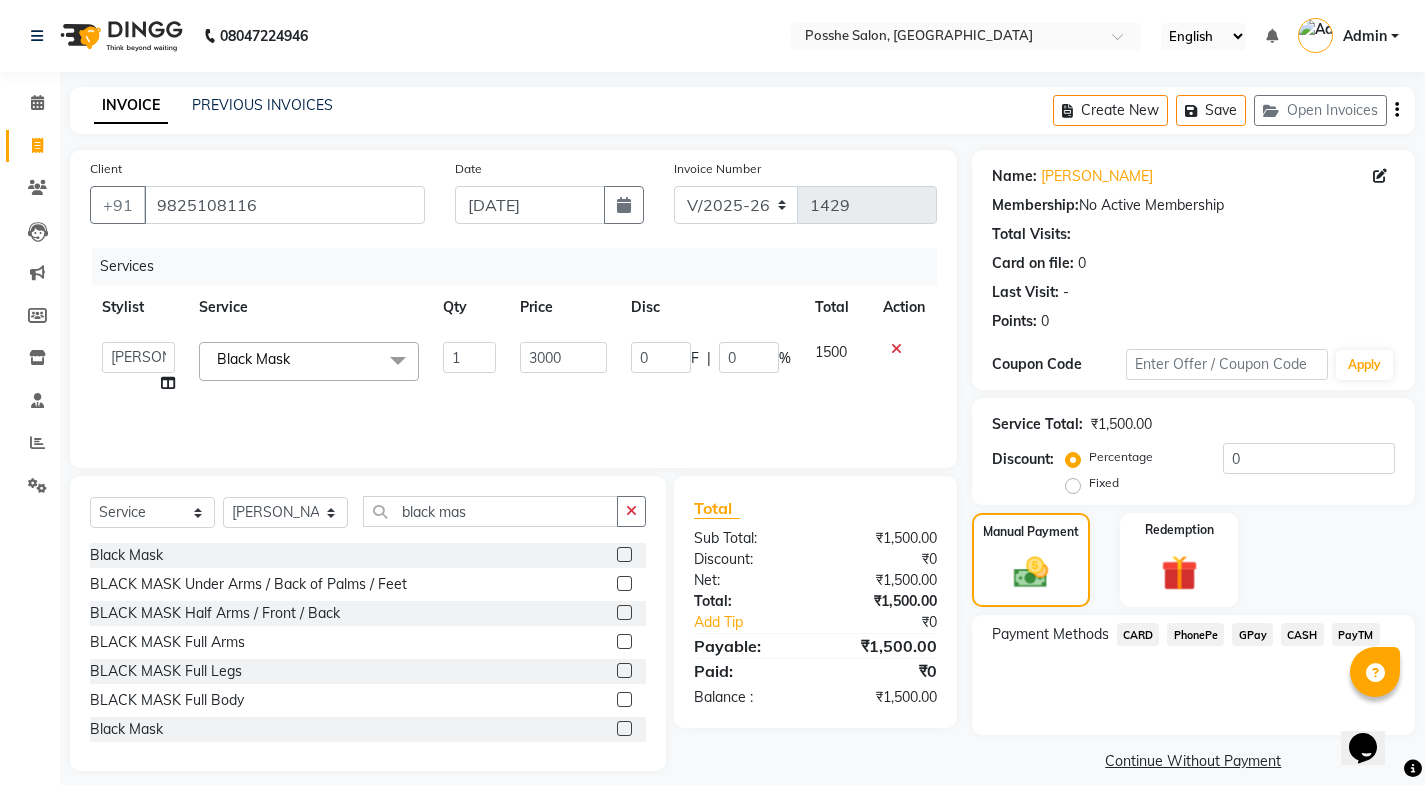 click on "CASH" 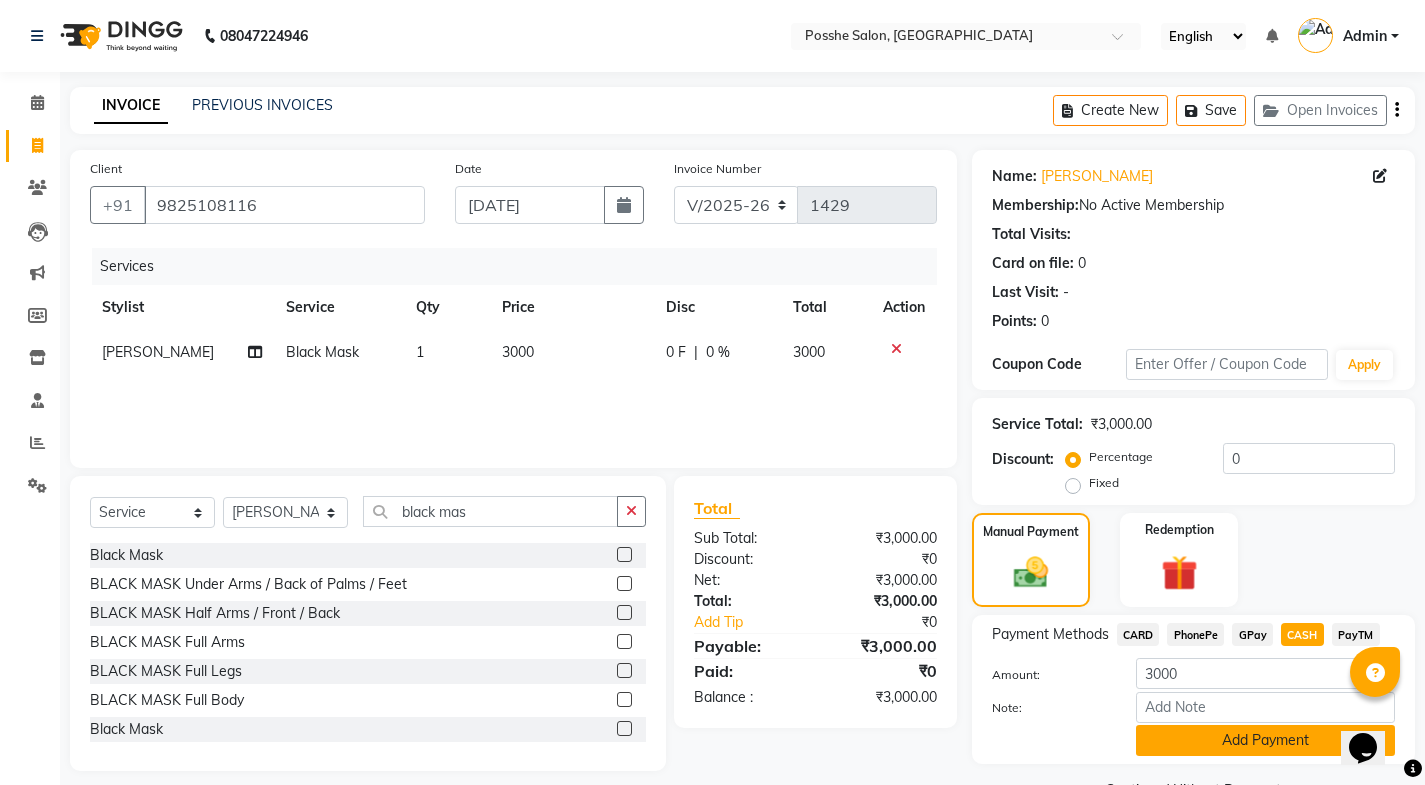 click on "Add Payment" 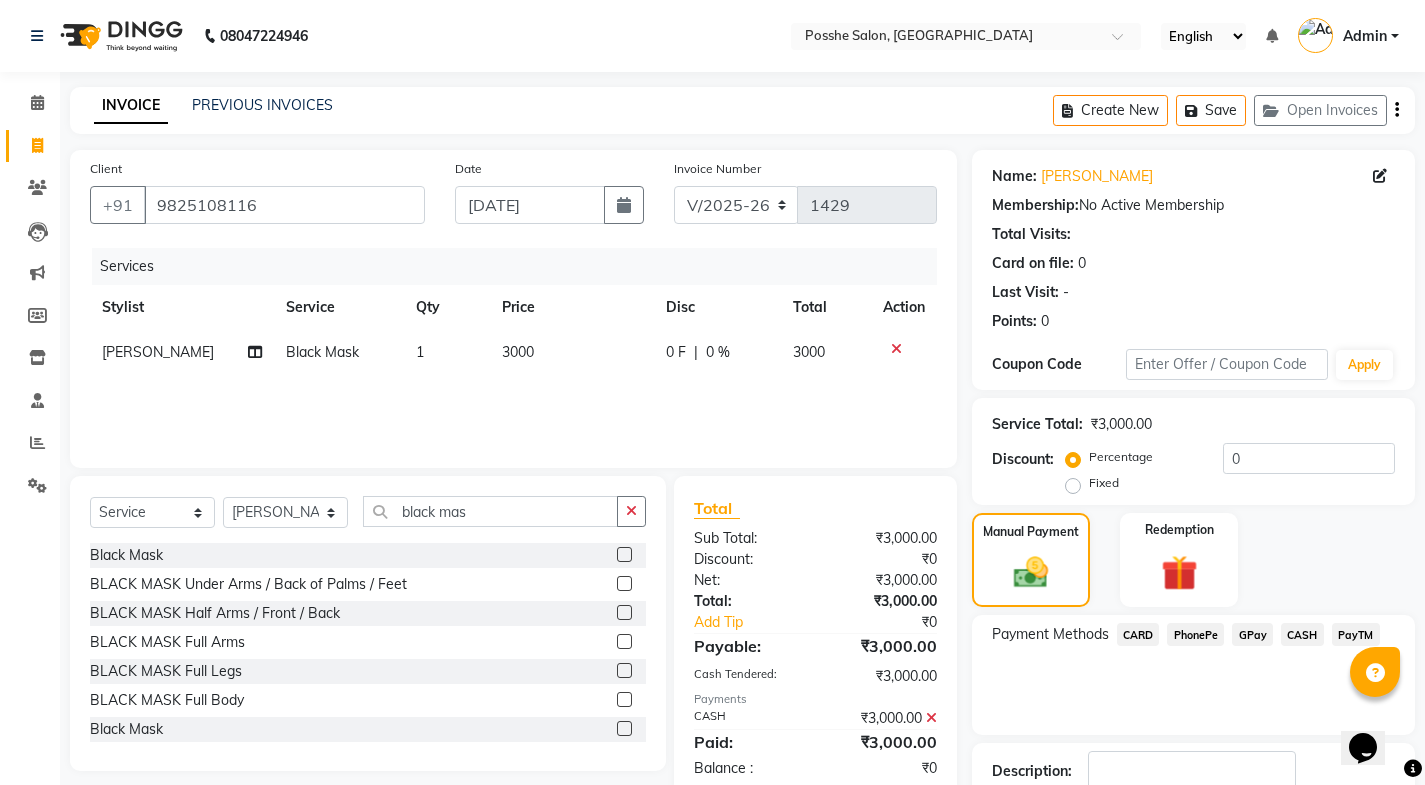 scroll, scrollTop: 134, scrollLeft: 0, axis: vertical 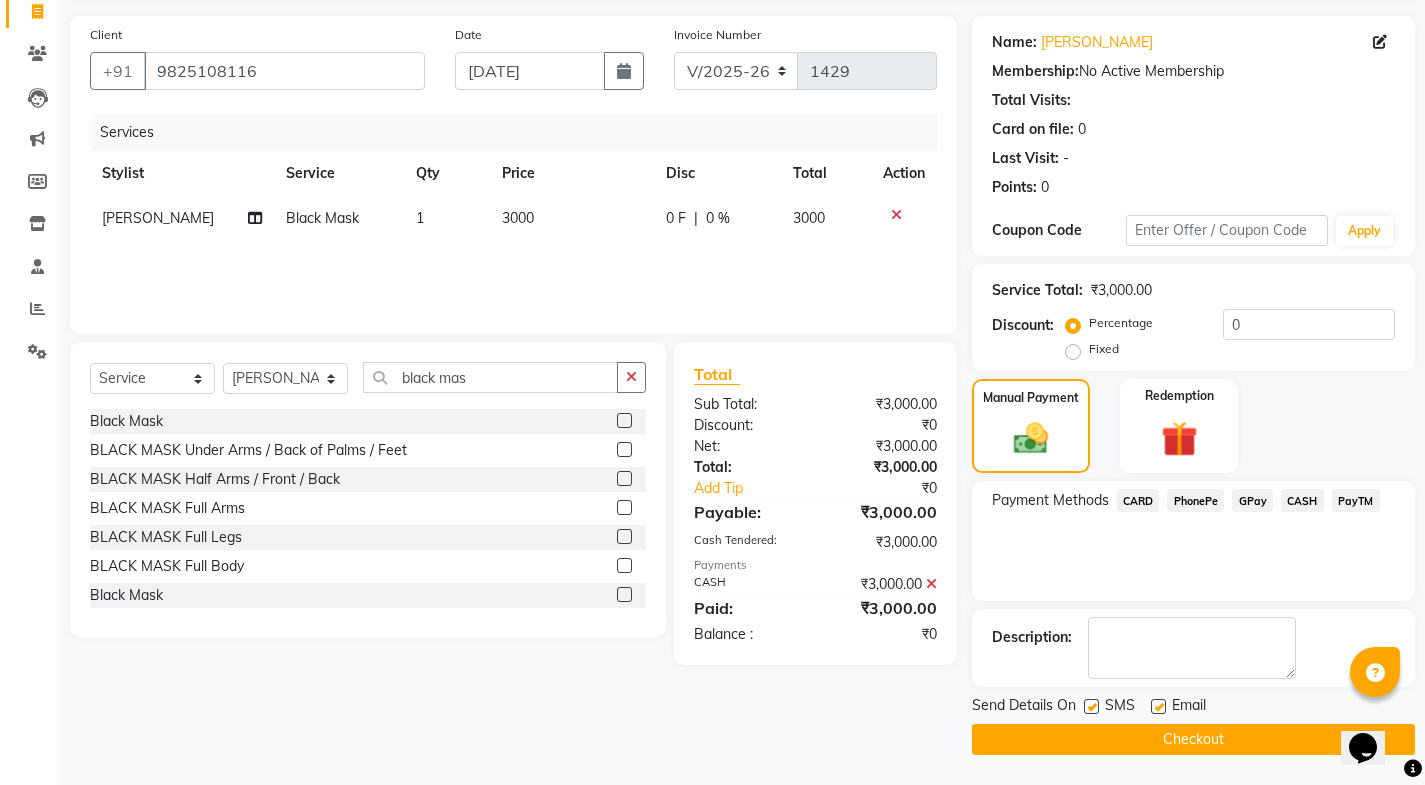 click 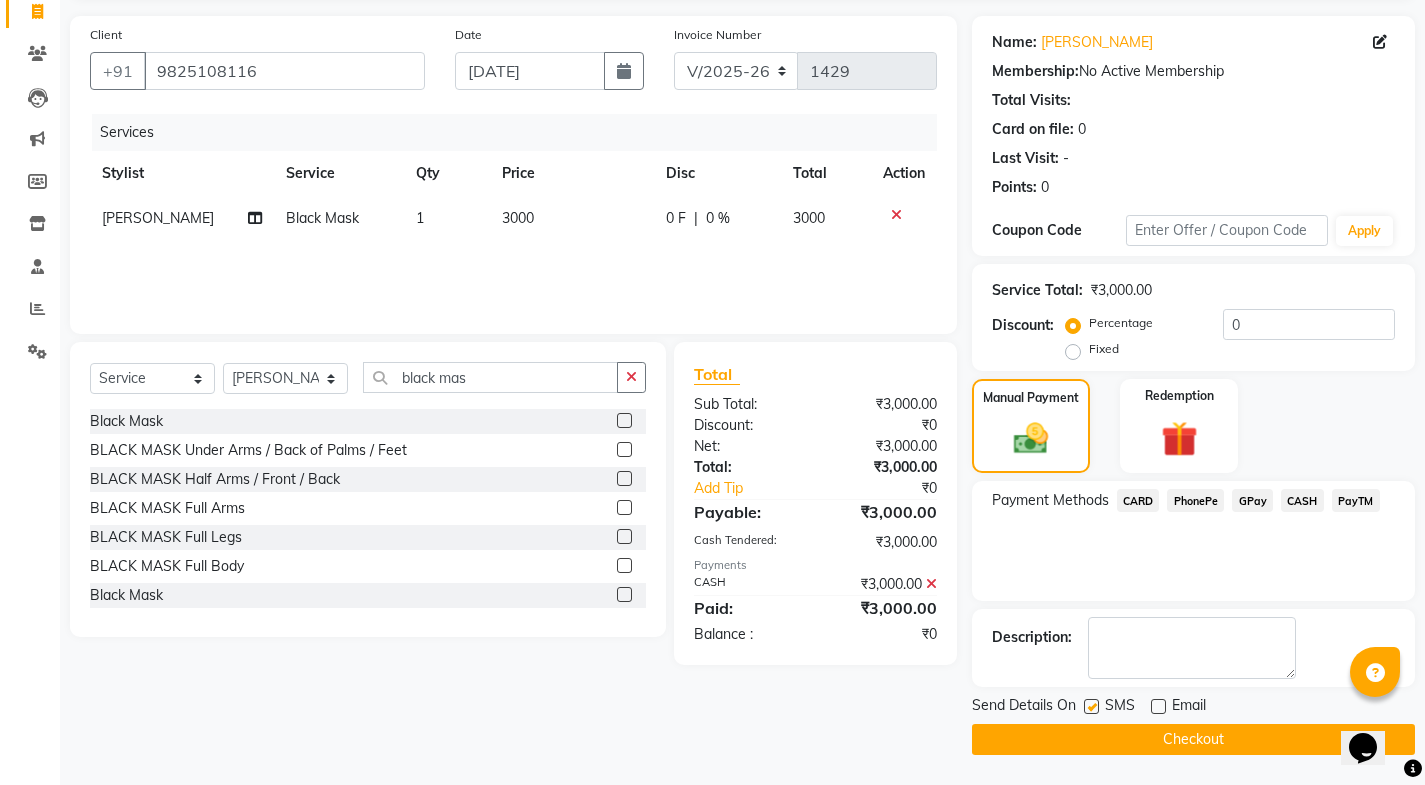 click 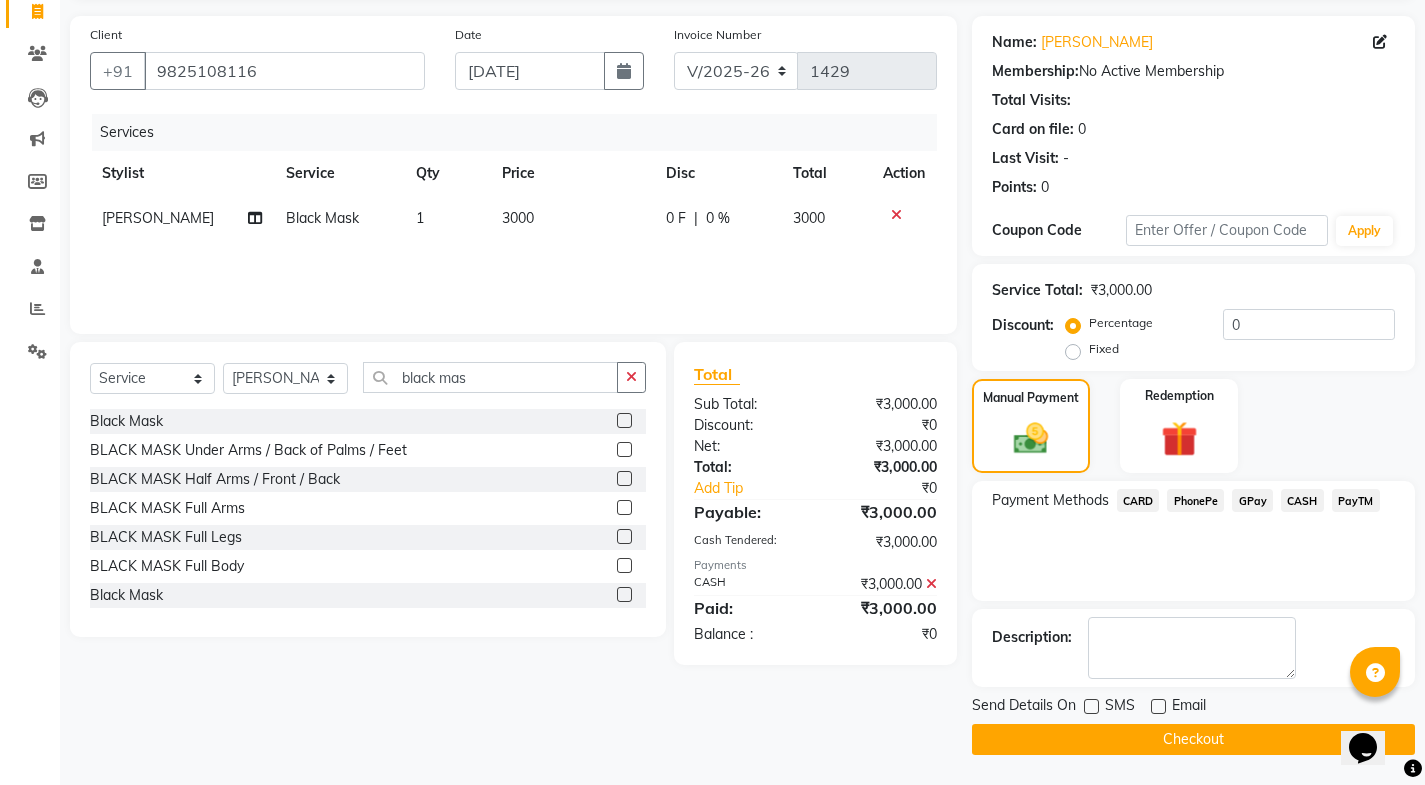 click on "Checkout" 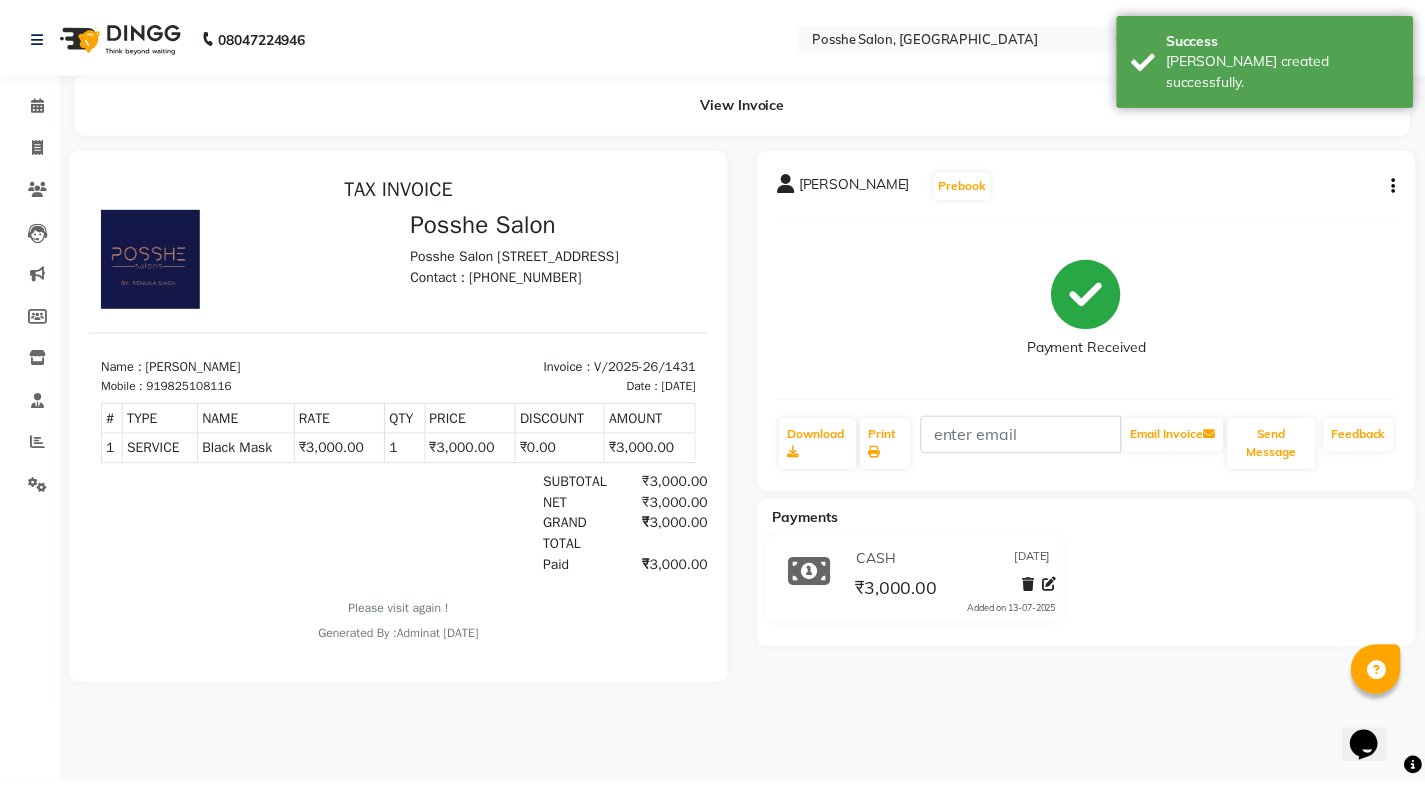 scroll, scrollTop: 0, scrollLeft: 0, axis: both 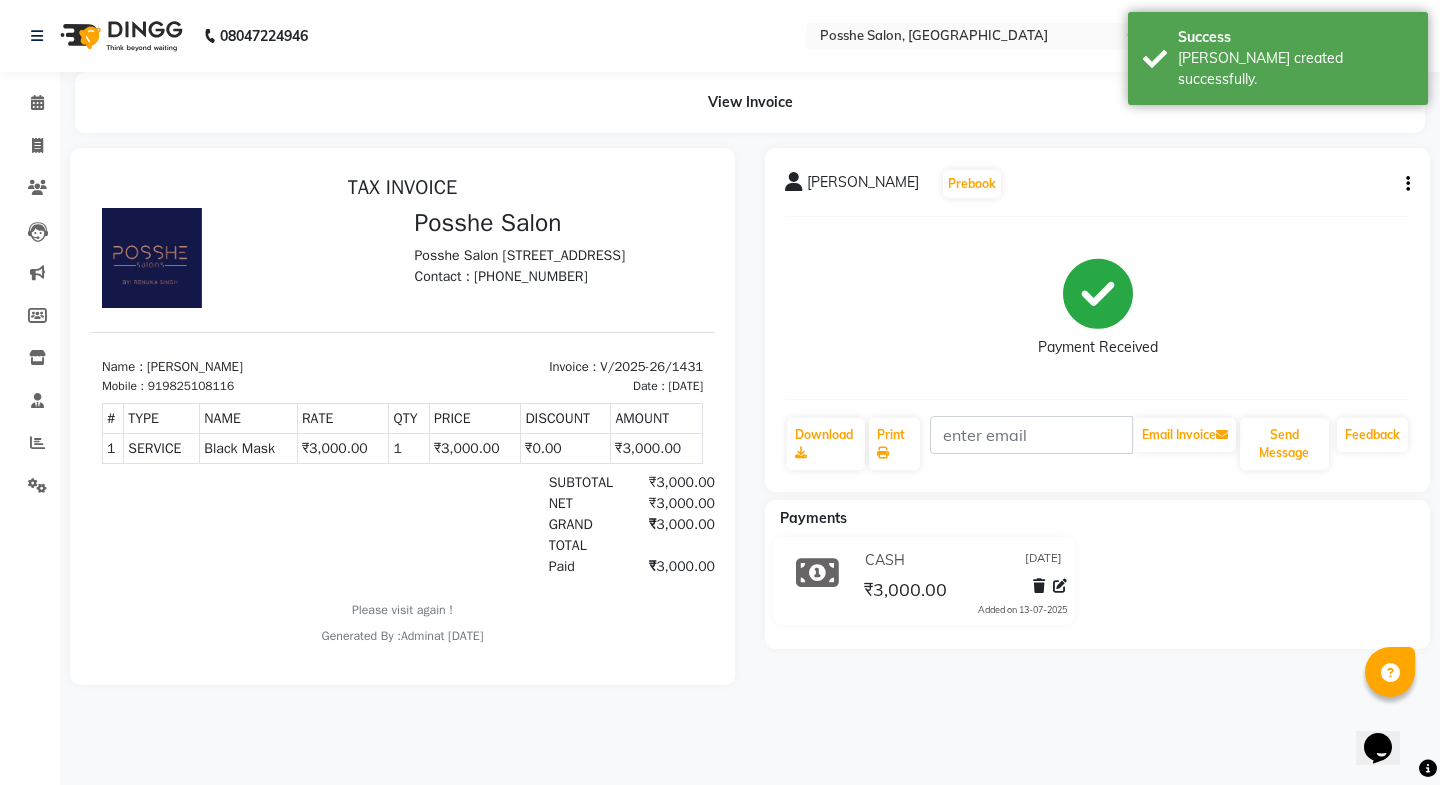 click 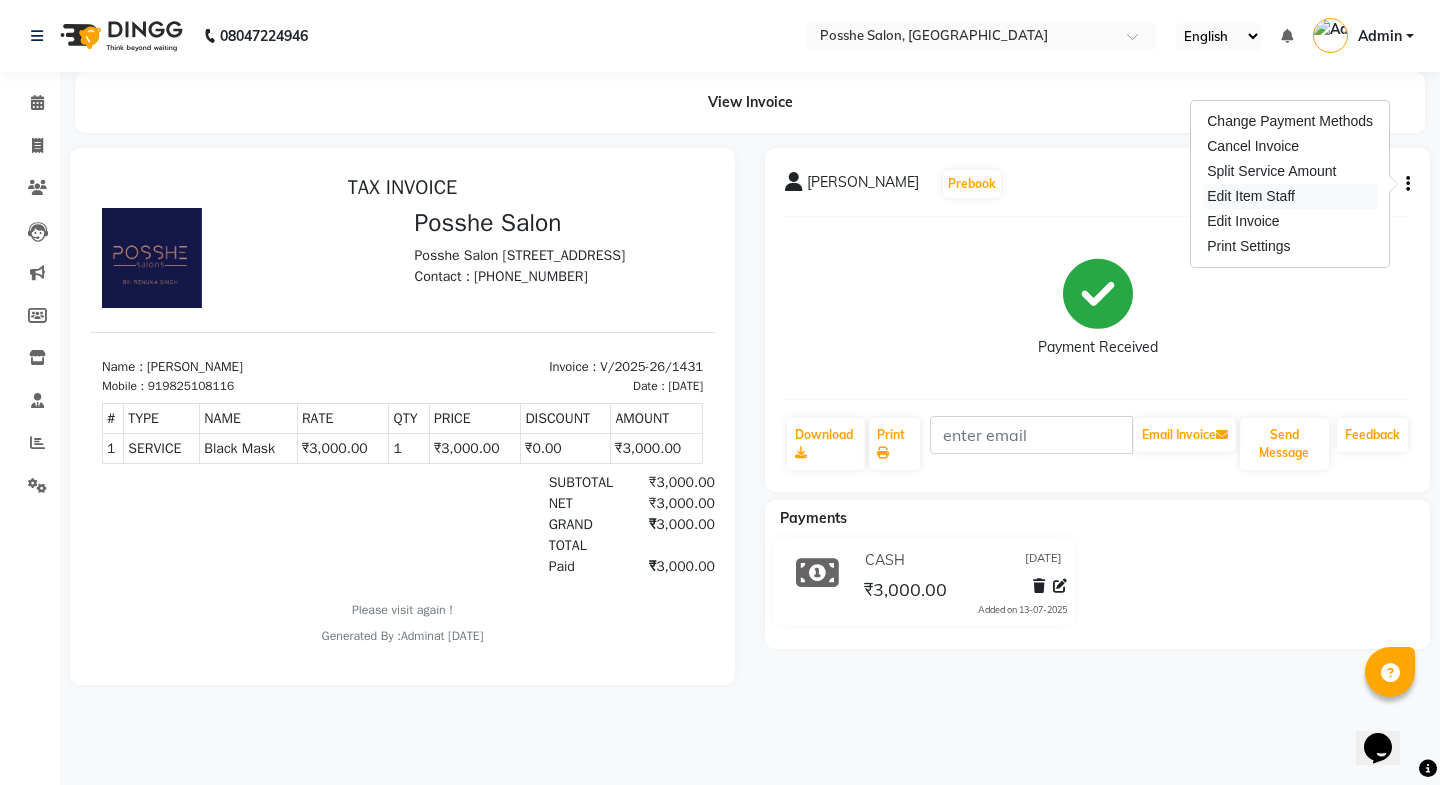 click on "Edit Item Staff" at bounding box center [1290, 196] 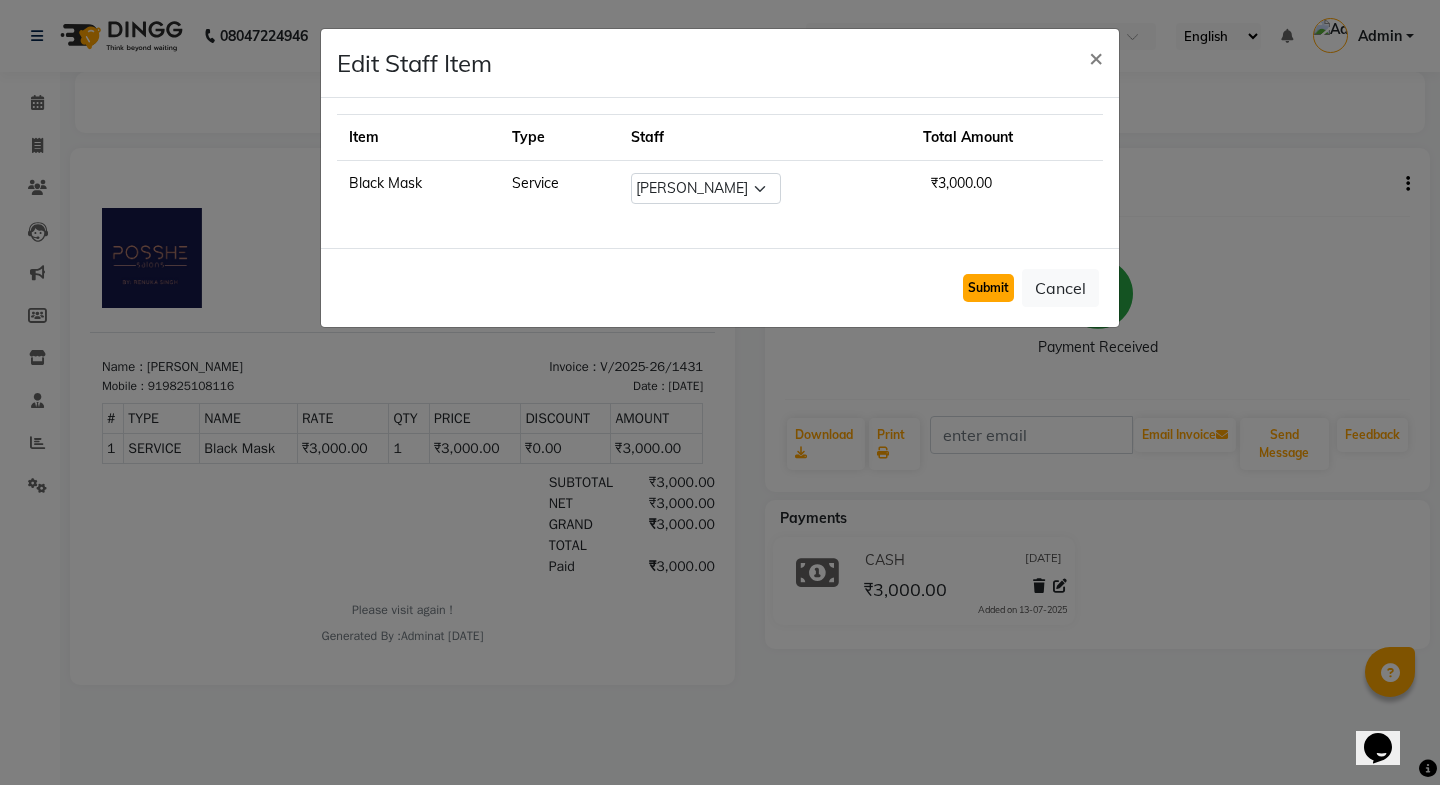 click on "Submit" 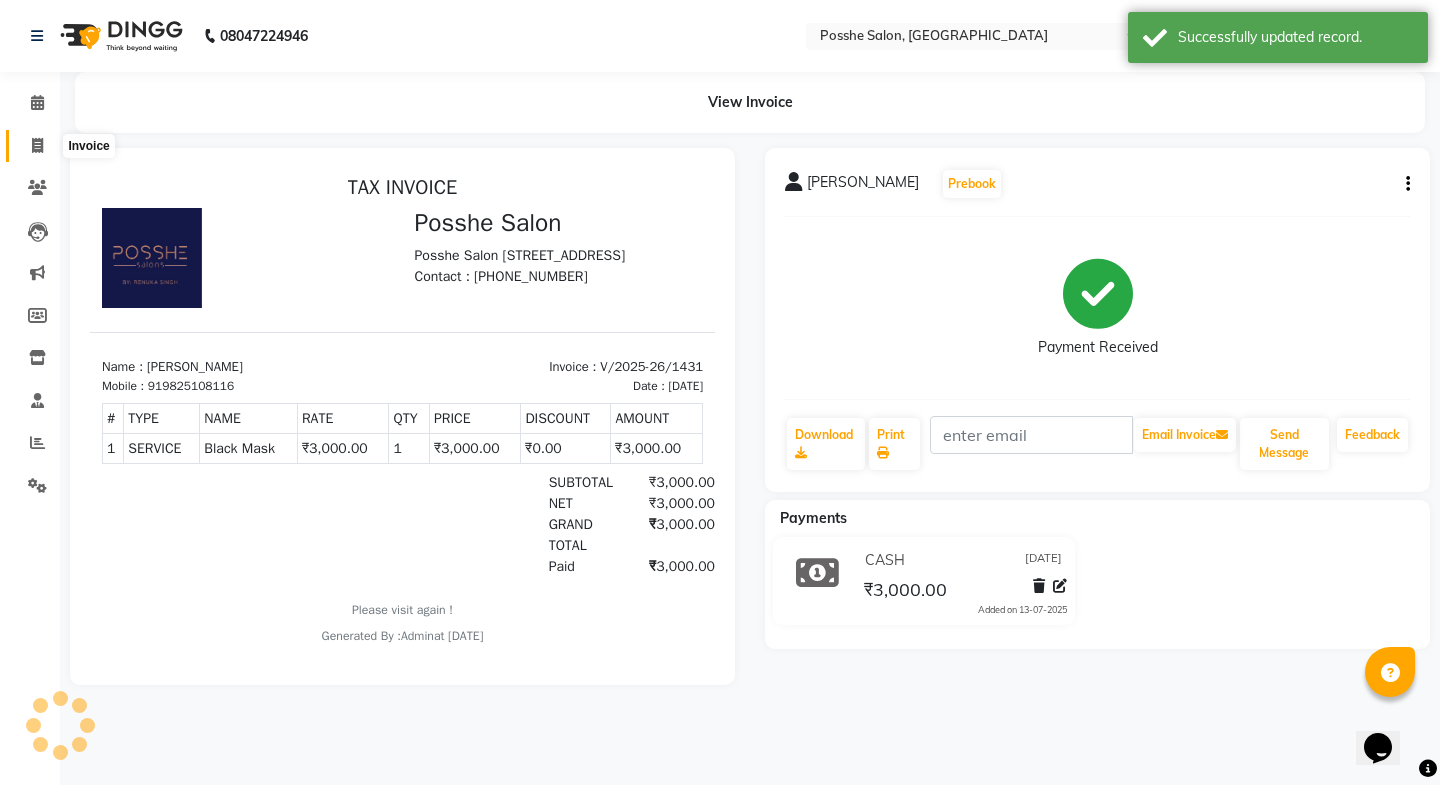 click 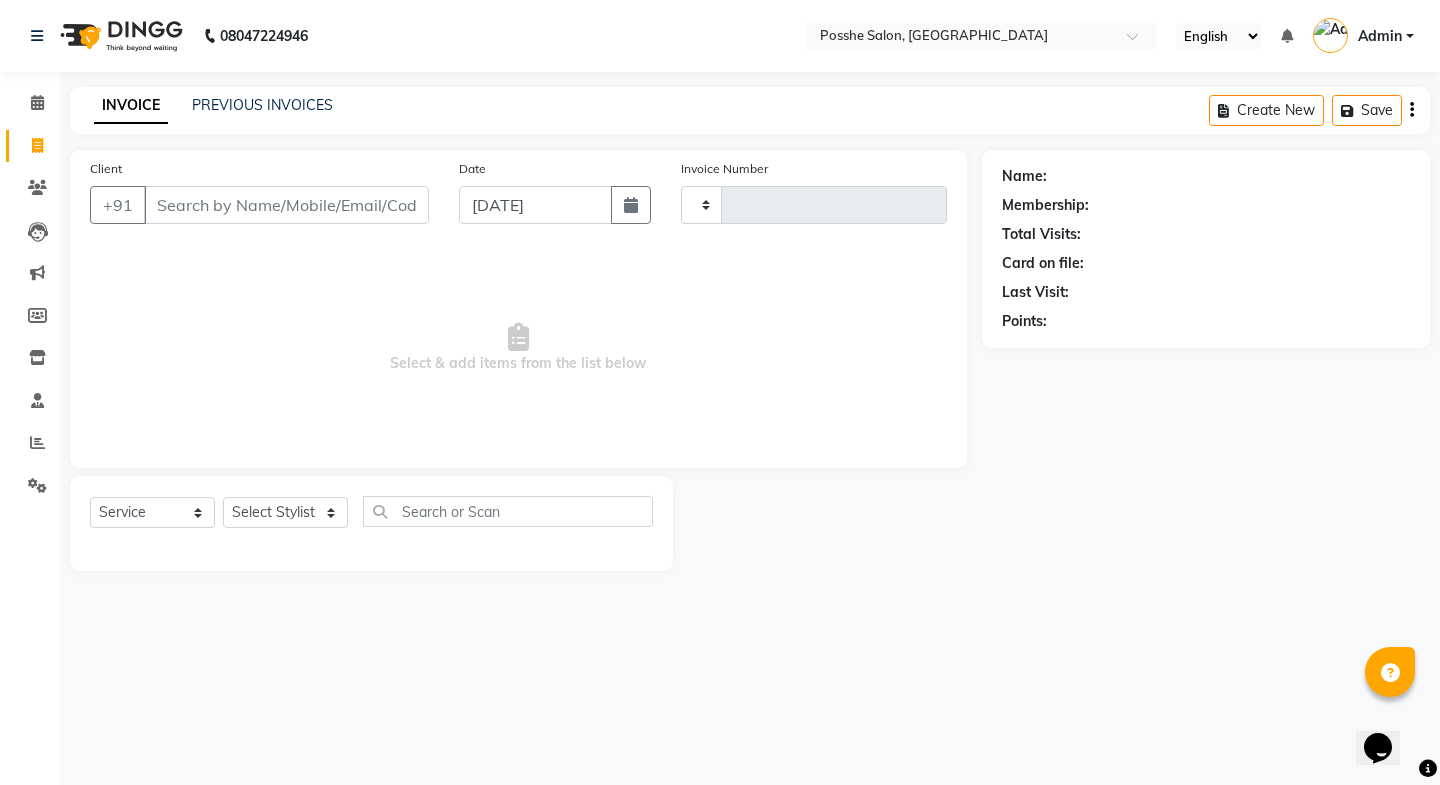 type on "1432" 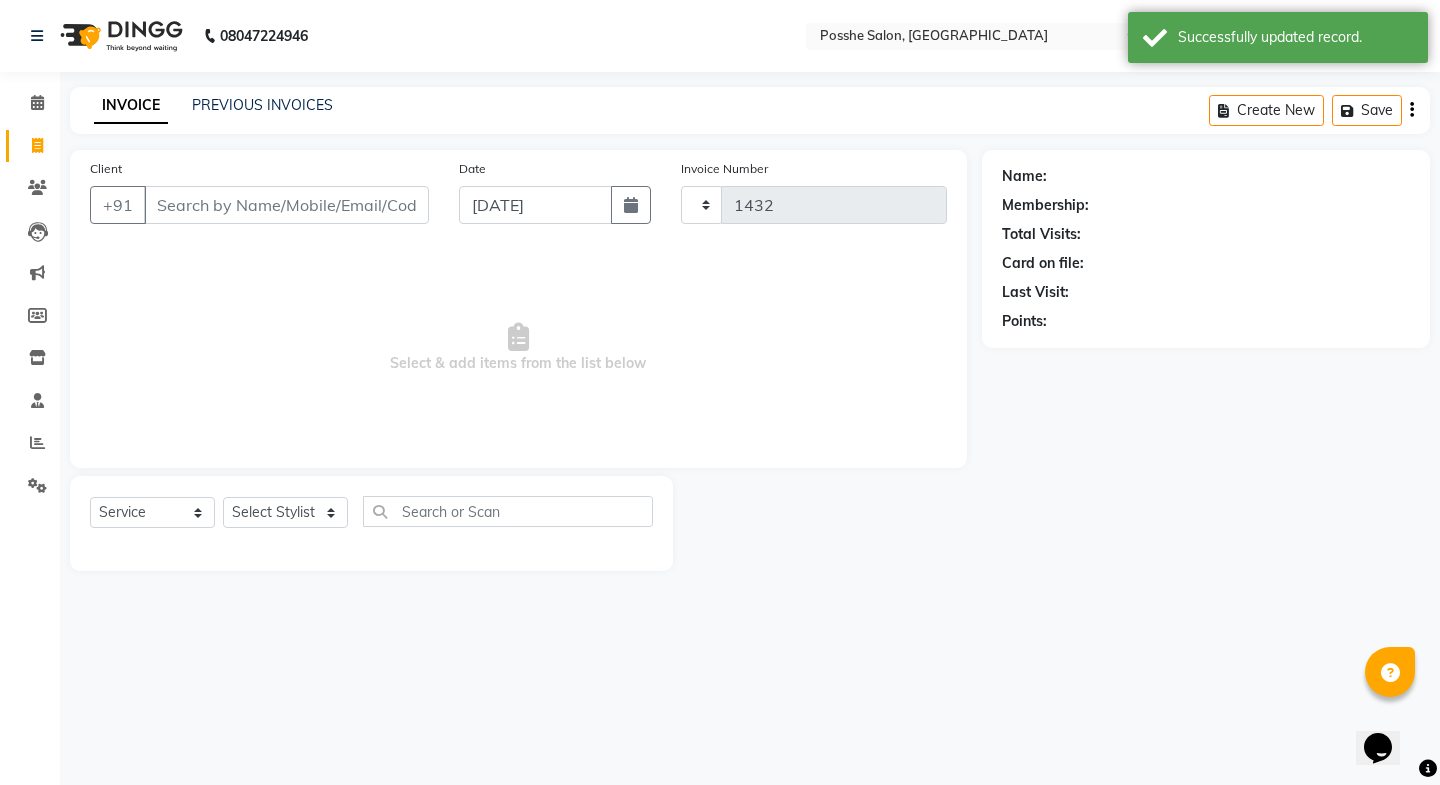 select on "6052" 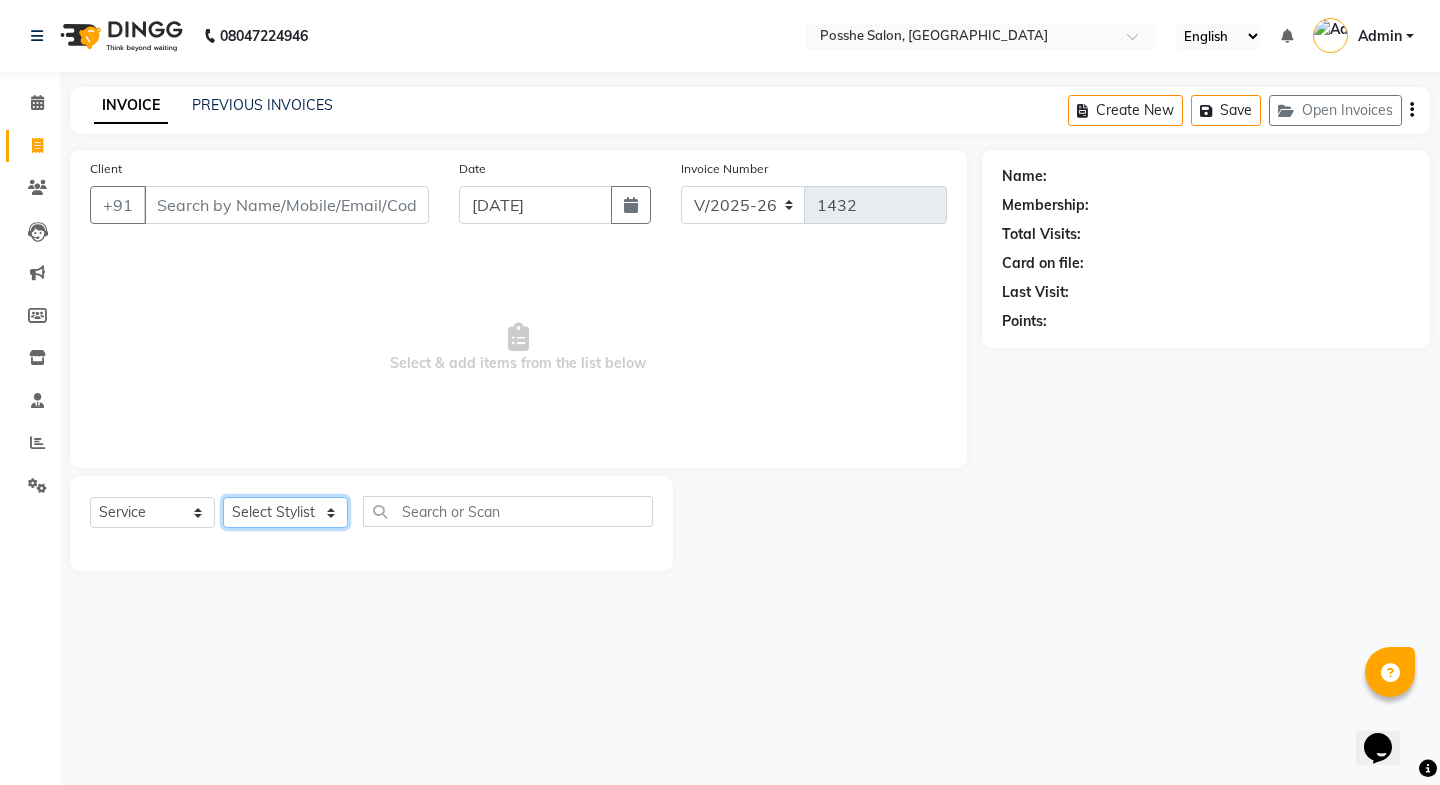 click on "Select Stylist [PERSON_NAME] Mali [PERSON_NAME] Posshe for products [PERSON_NAME] [PERSON_NAME] [PERSON_NAME]" 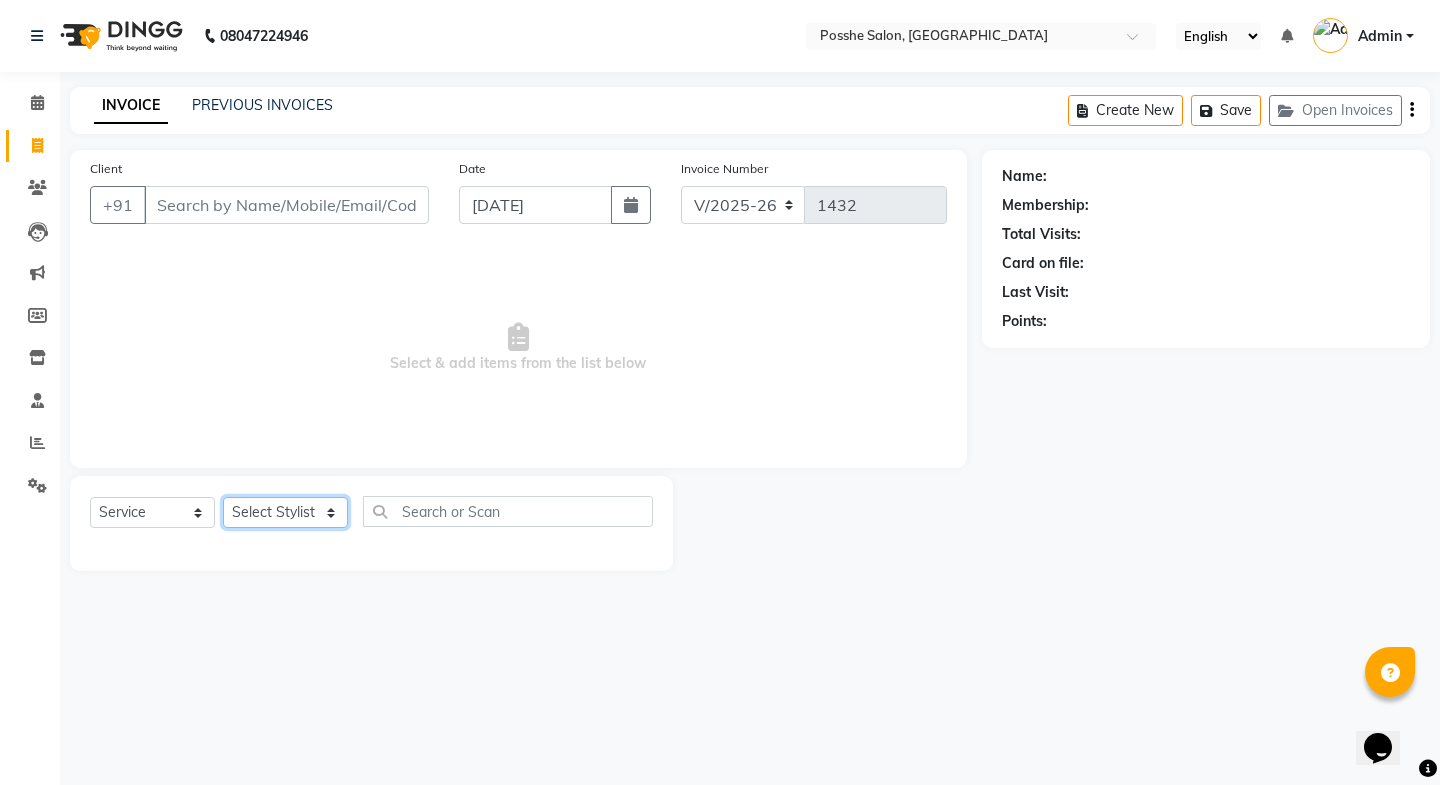 select on "43692" 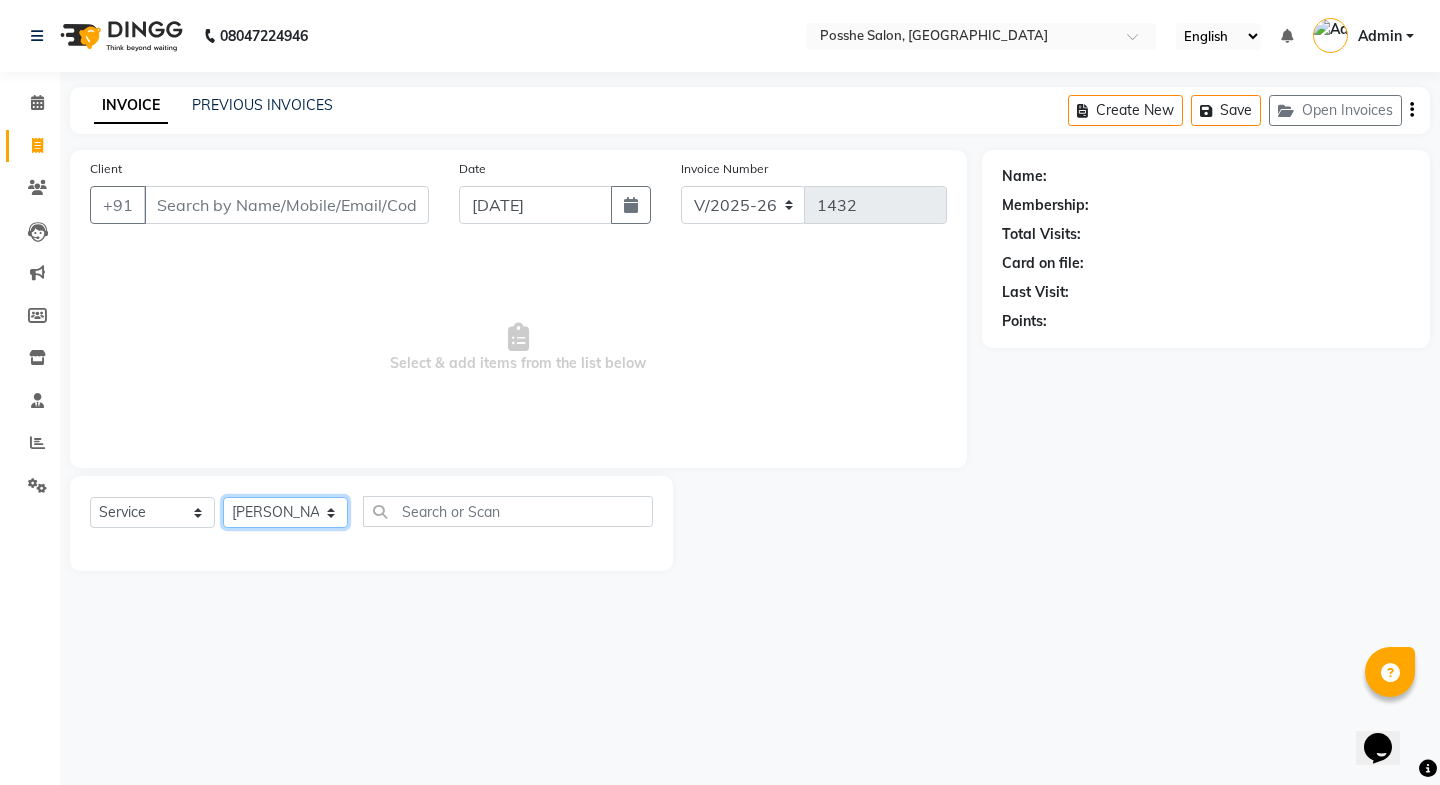 click on "Select Stylist [PERSON_NAME] Mali [PERSON_NAME] Posshe for products [PERSON_NAME] [PERSON_NAME] [PERSON_NAME]" 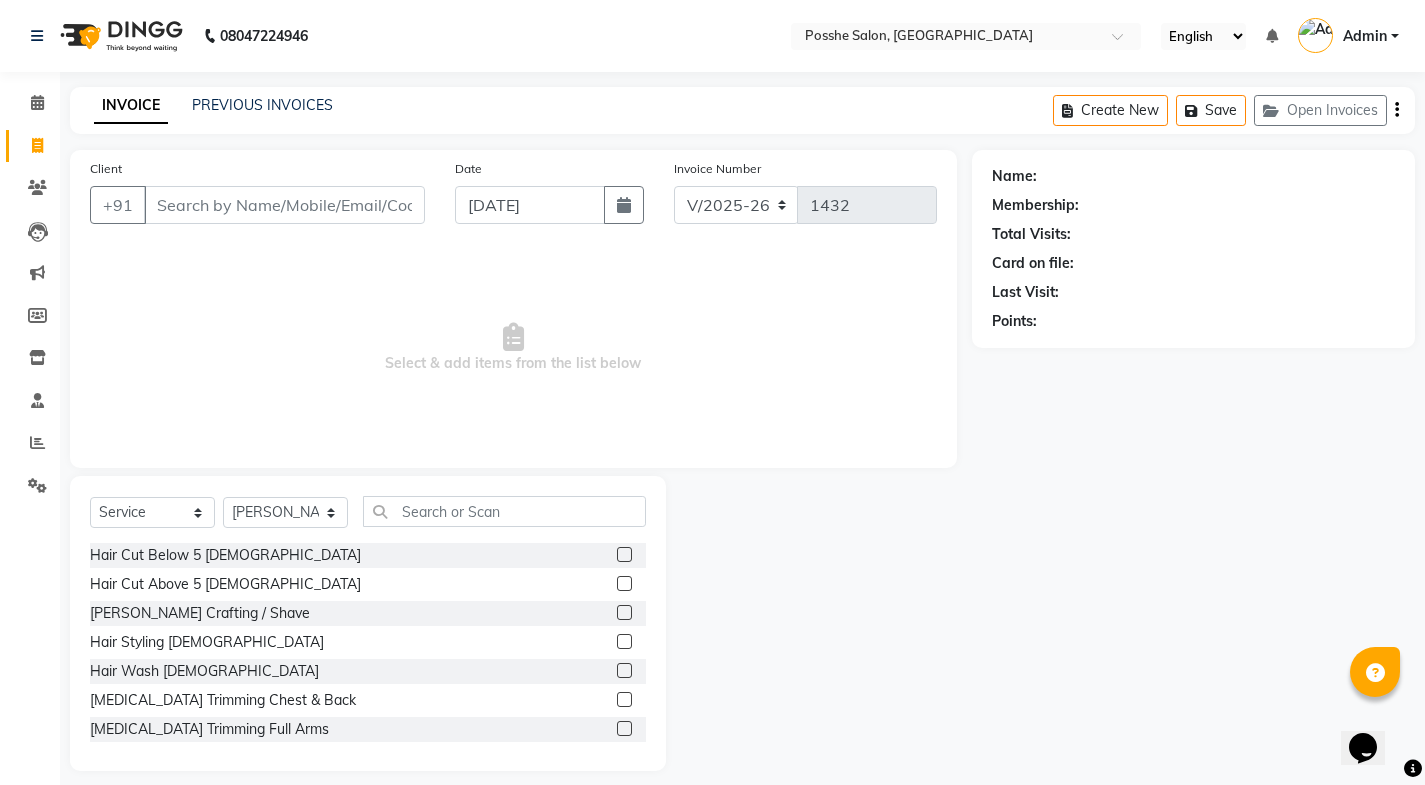 click 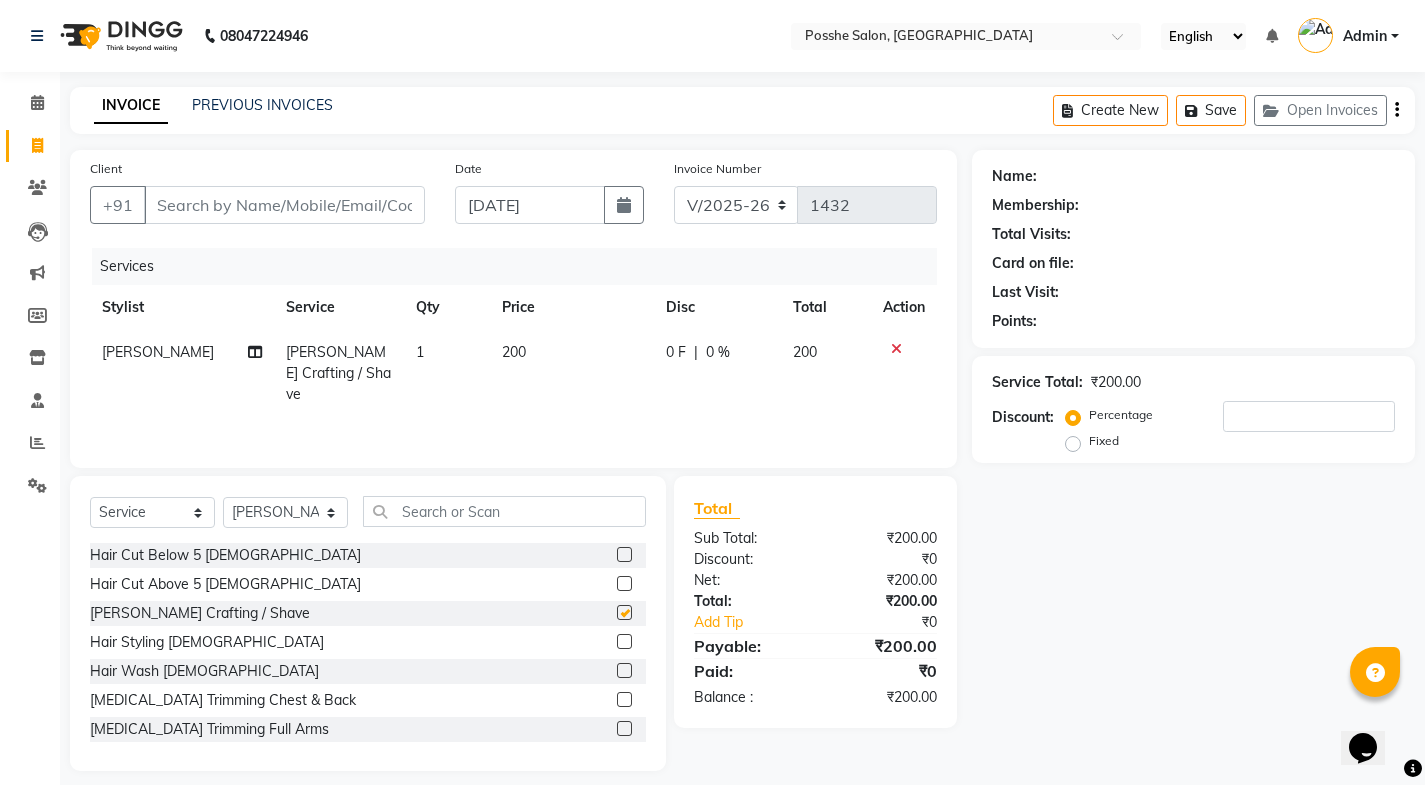 checkbox on "false" 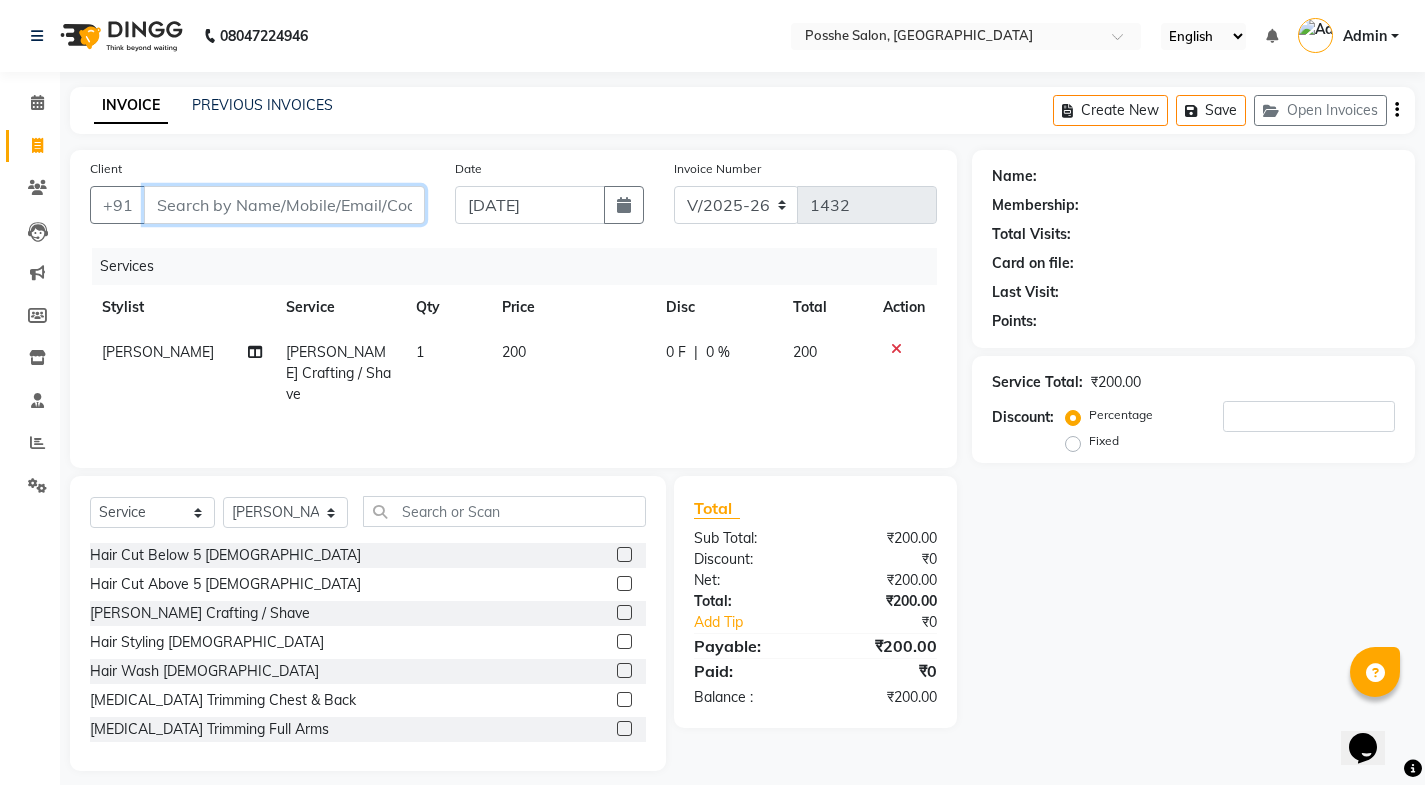 click on "Client" at bounding box center (284, 205) 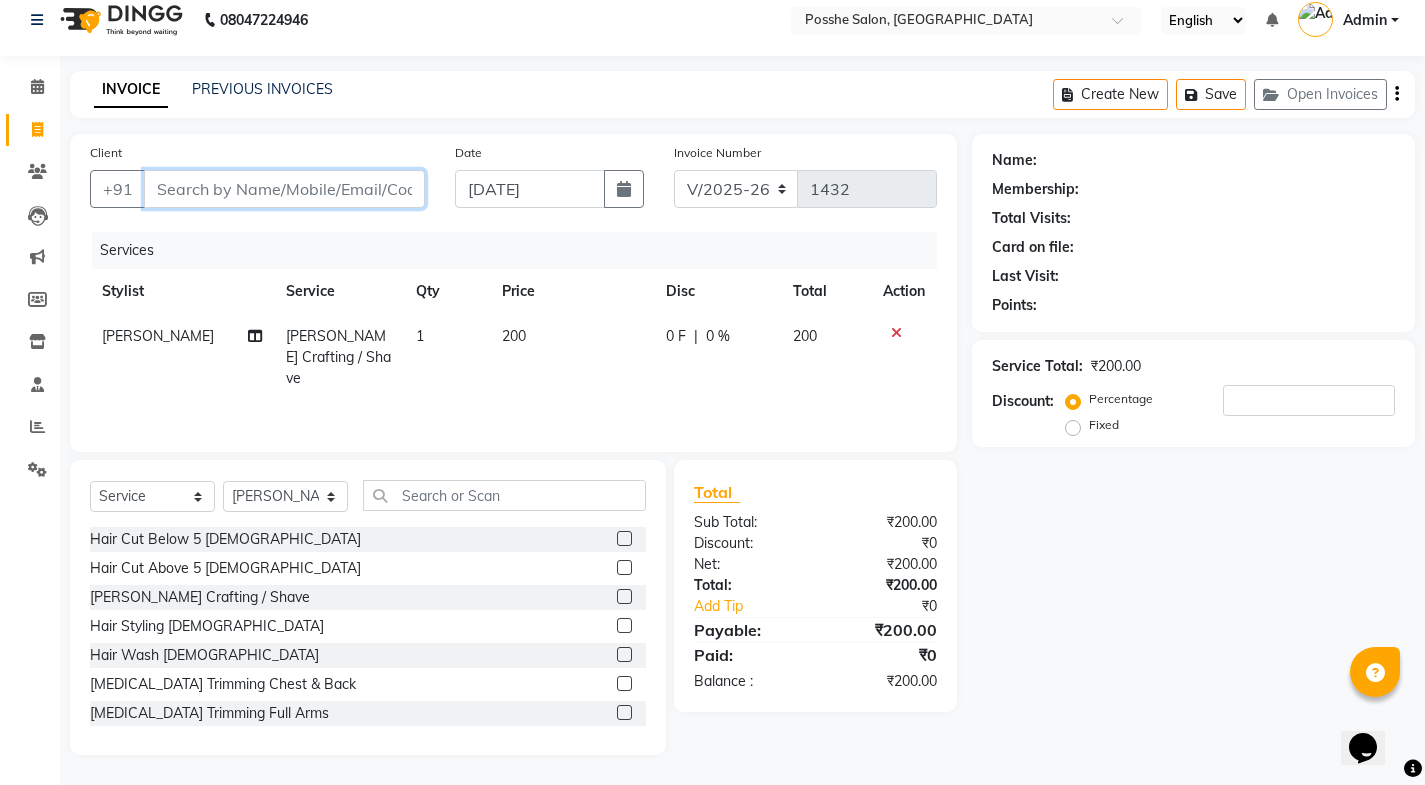 scroll, scrollTop: 0, scrollLeft: 0, axis: both 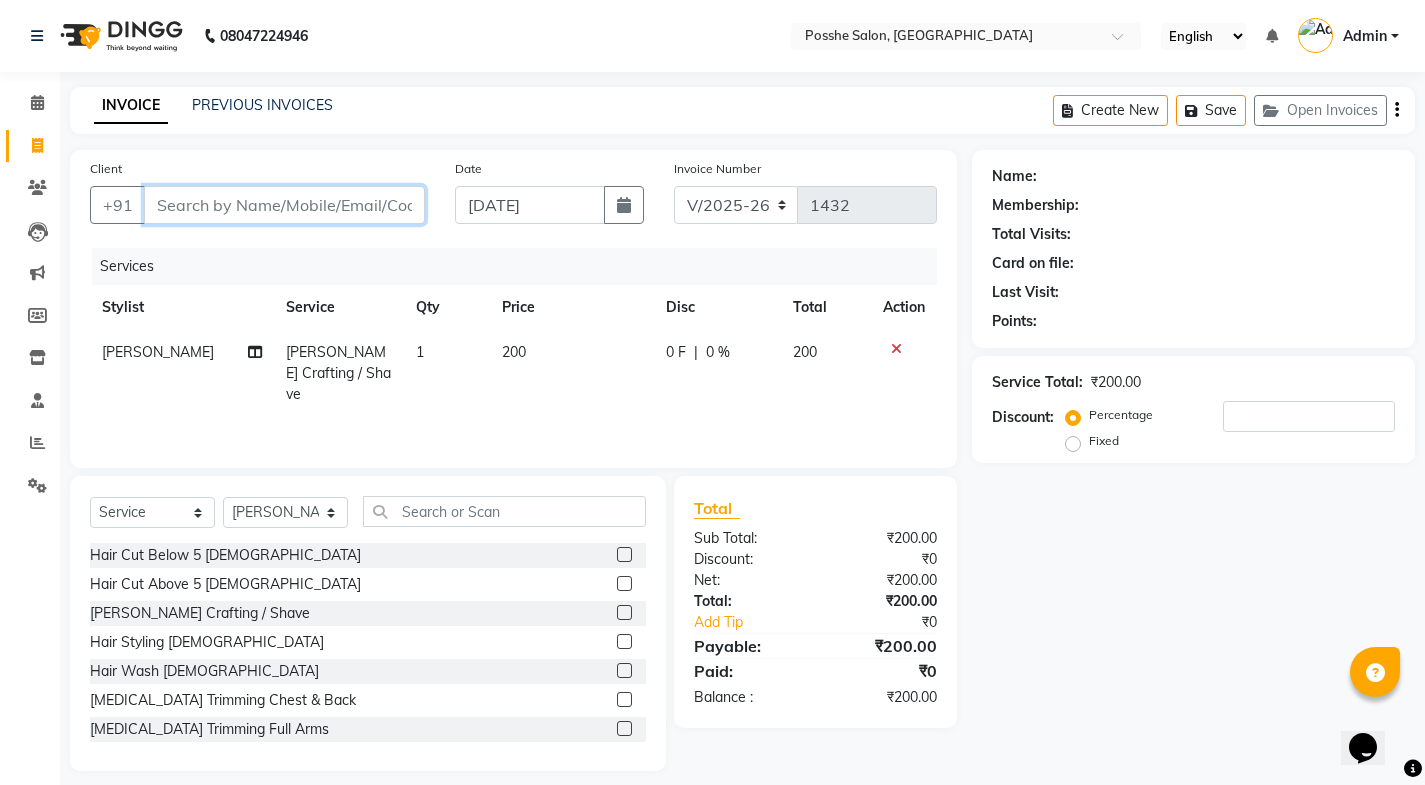 type on "s" 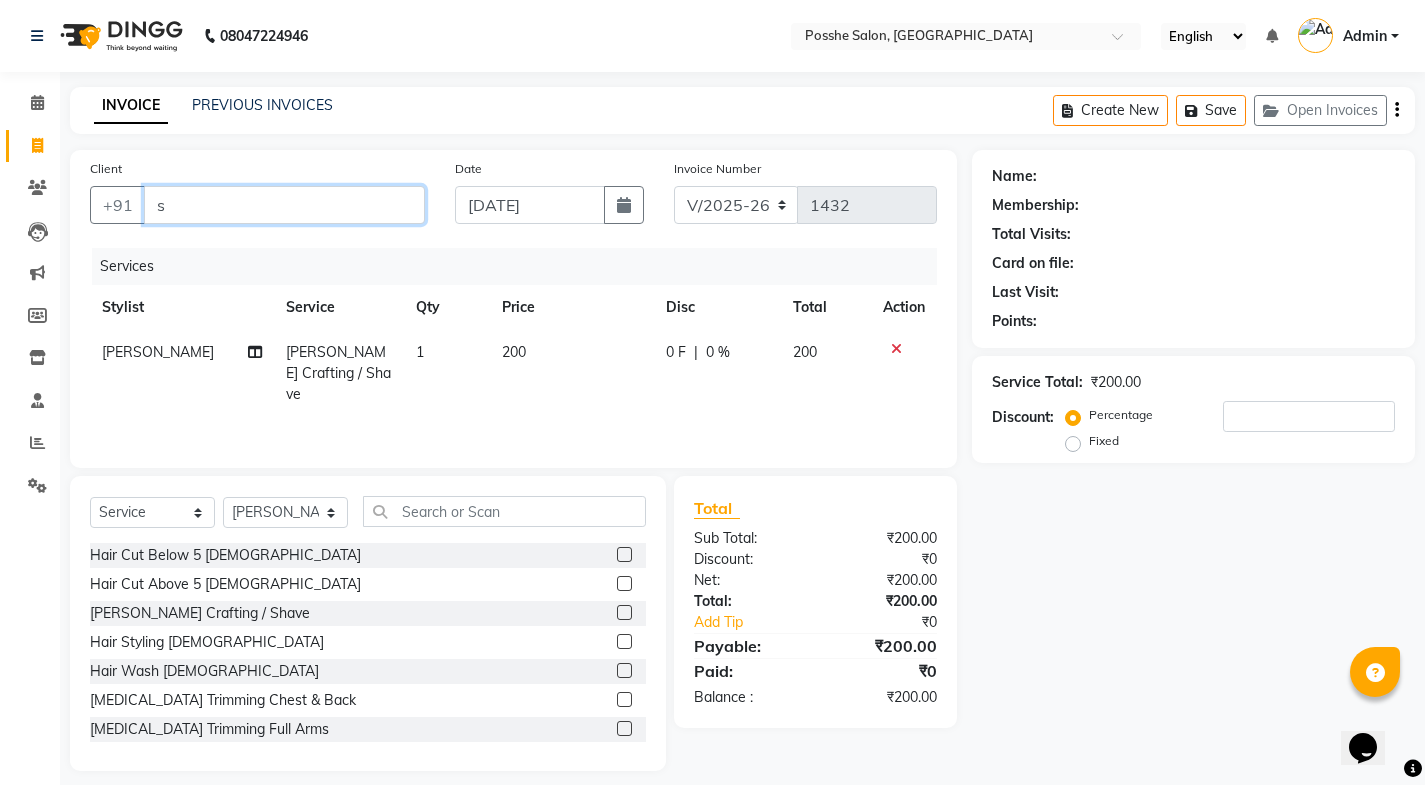 type on "0" 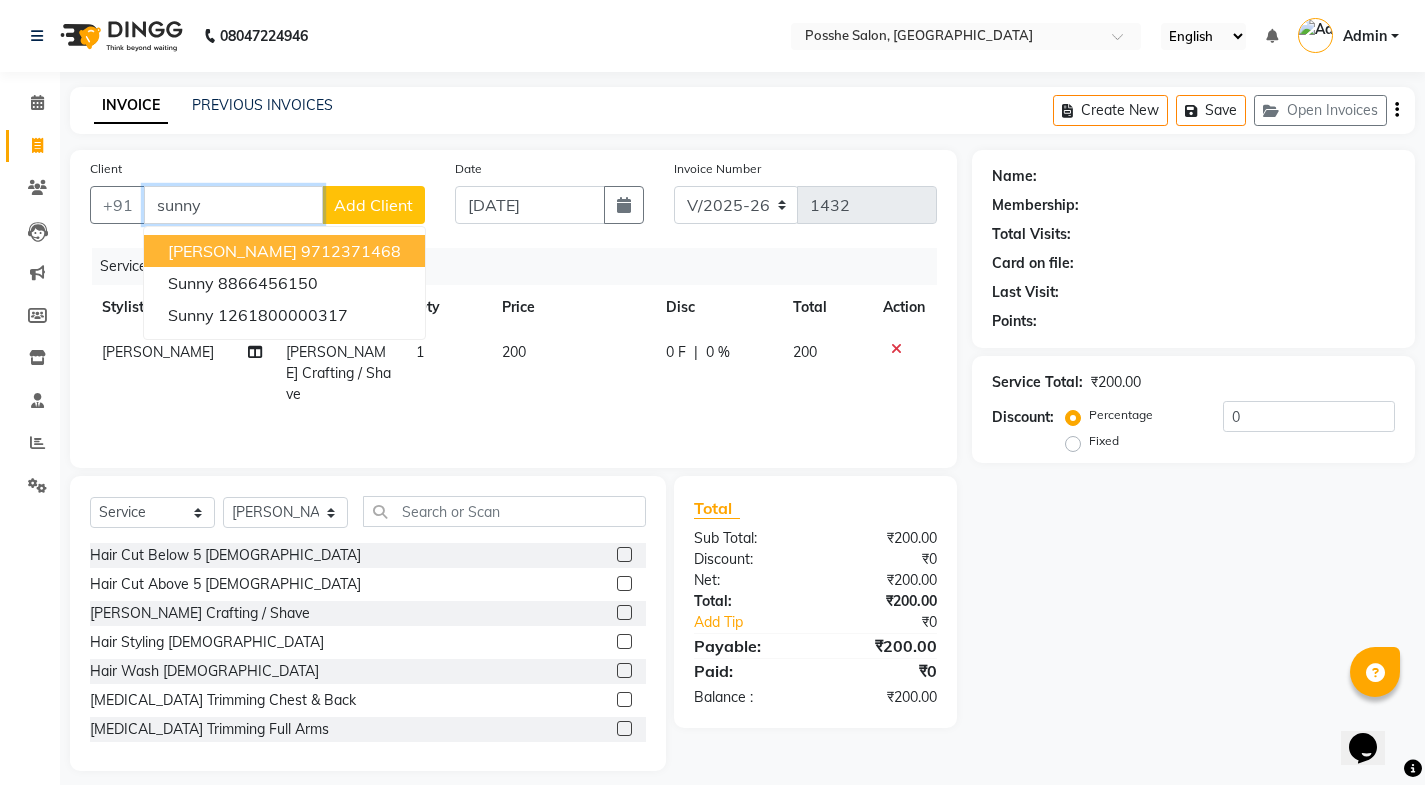 click on "Sunny Phulwani  9712371468 sunny  8866456150 sunny  1261800000317" at bounding box center [284, 283] 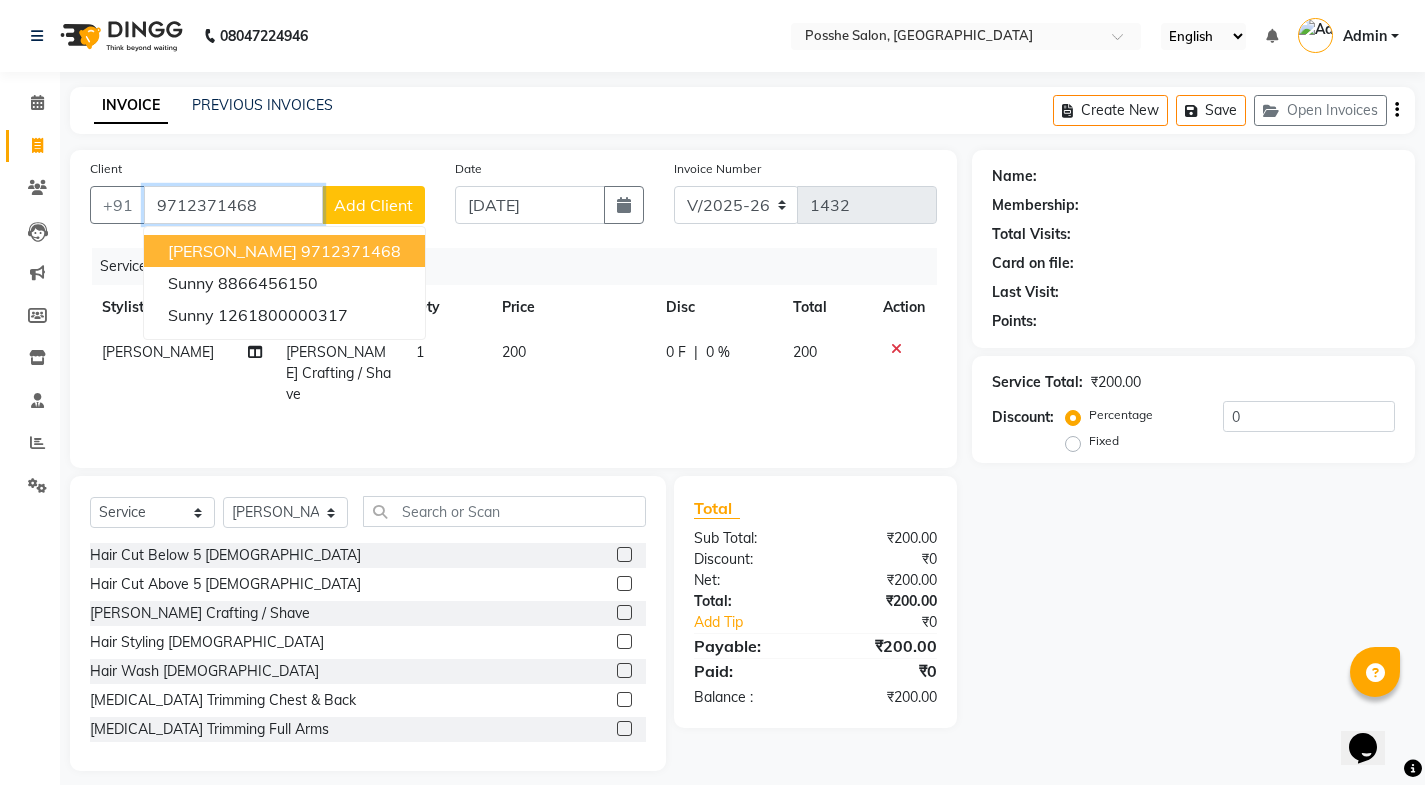type on "9712371468" 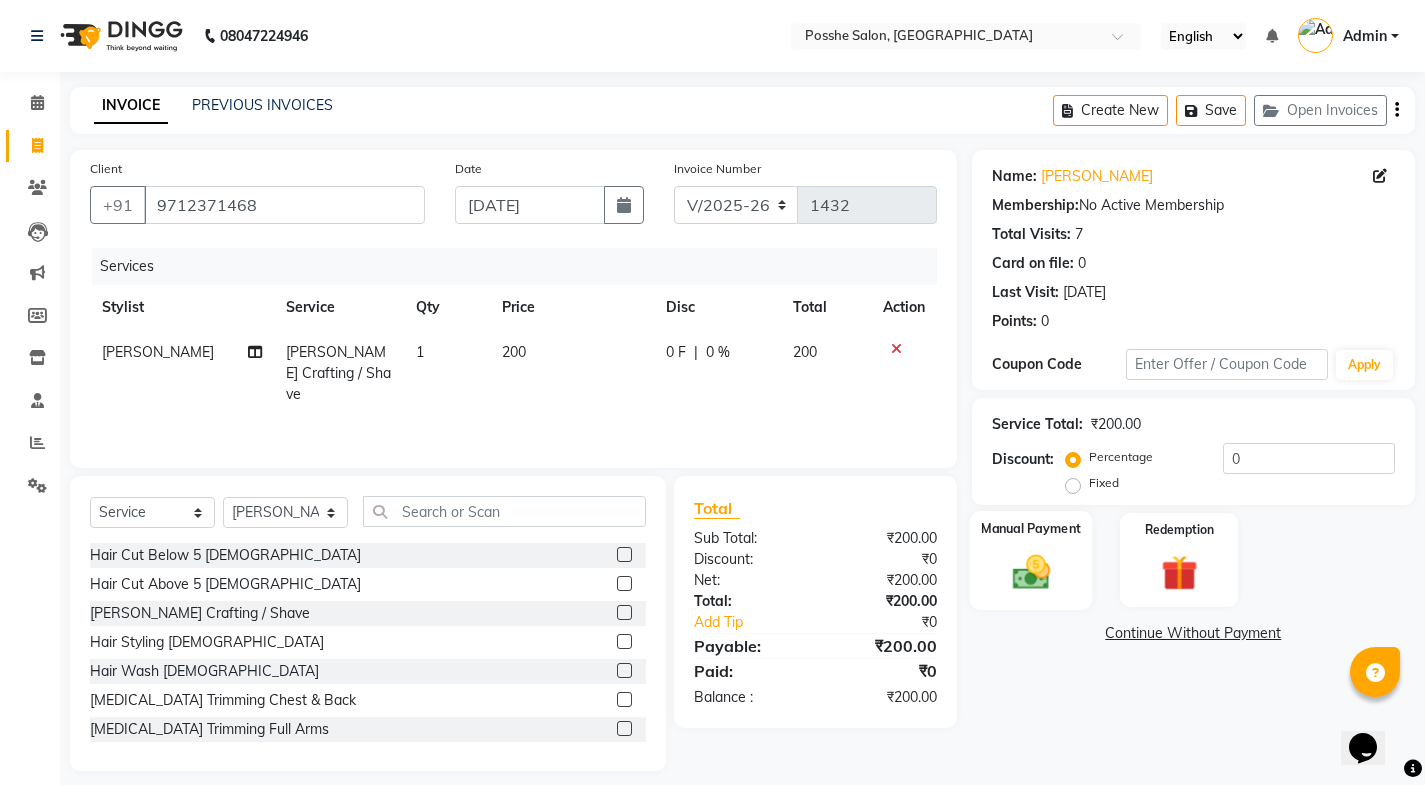 click on "Manual Payment" 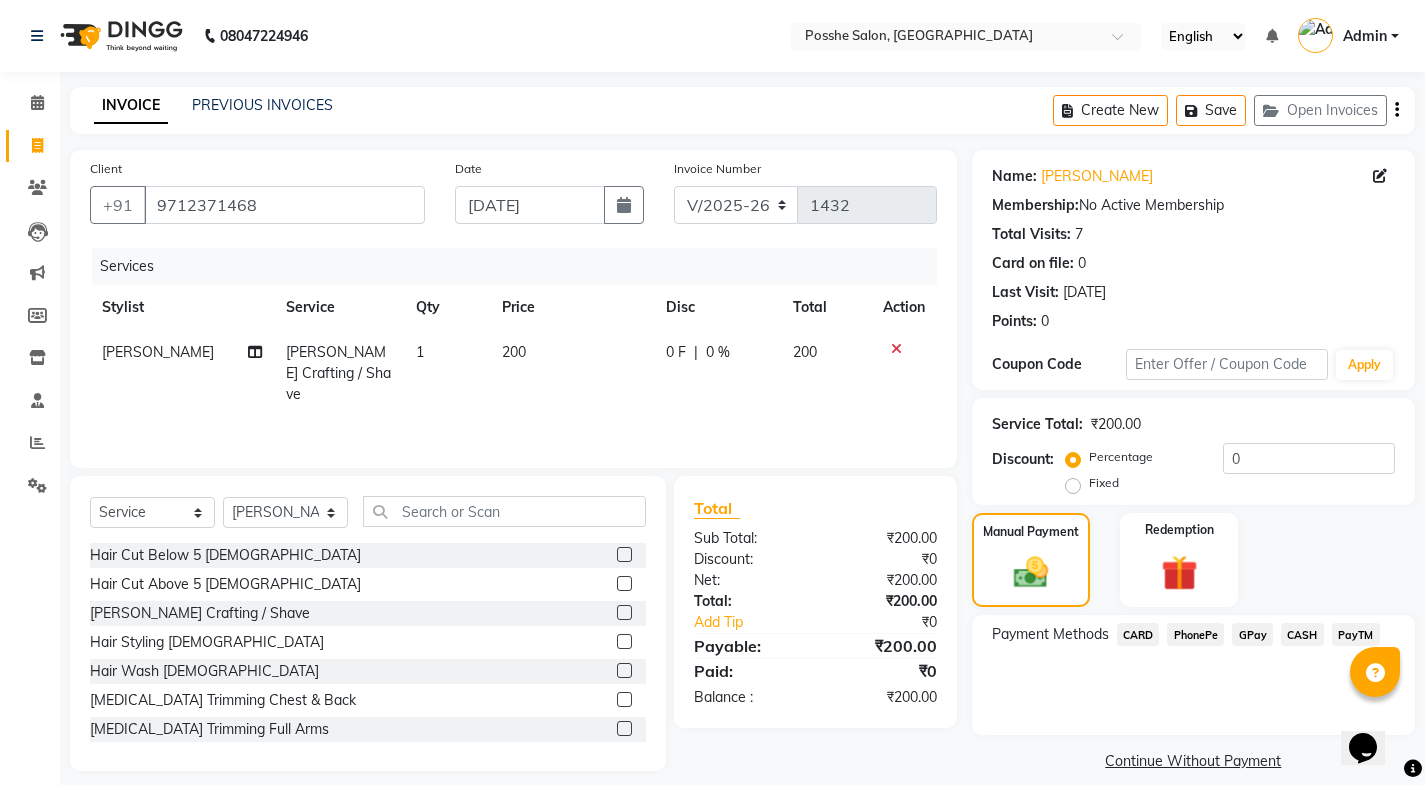 click on "PayTM" 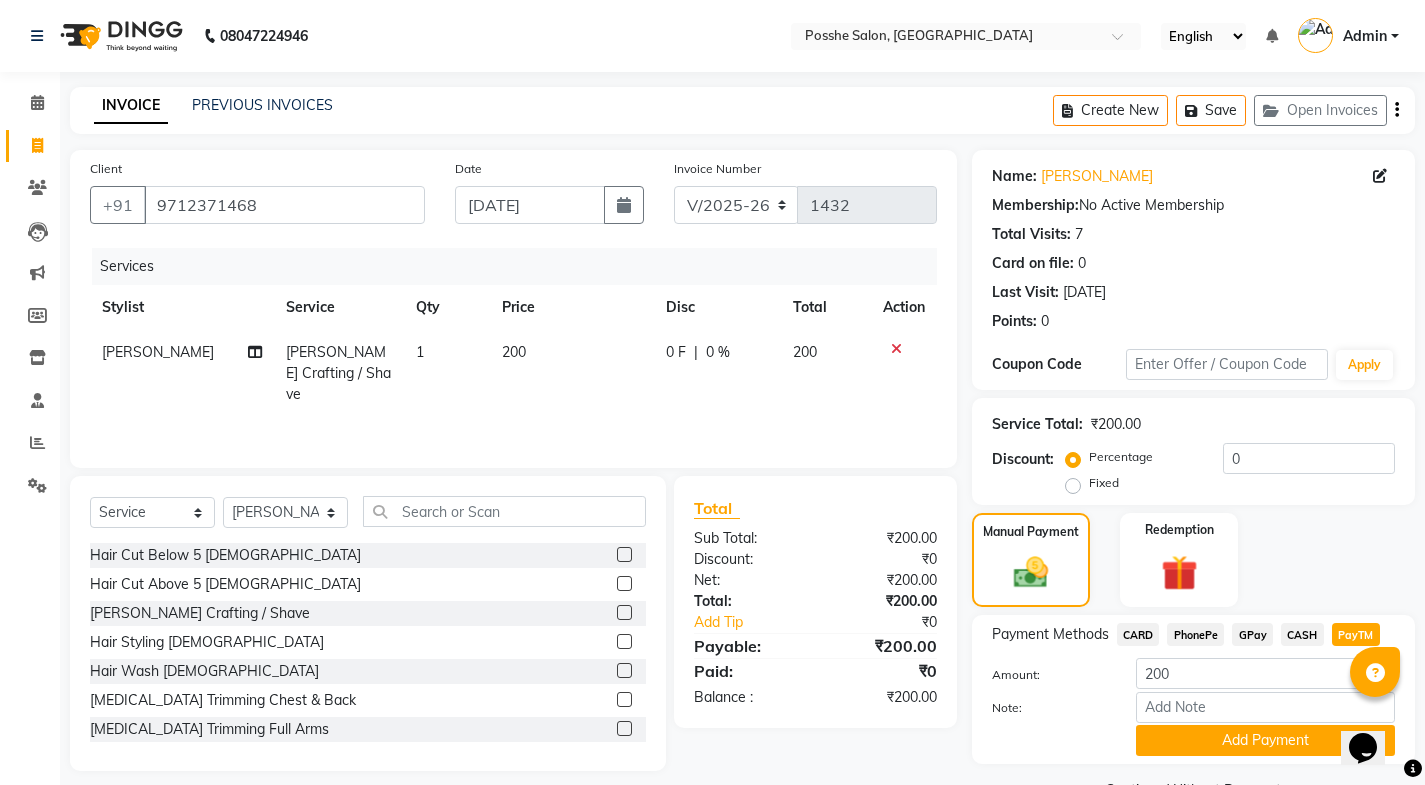 click on "CASH" 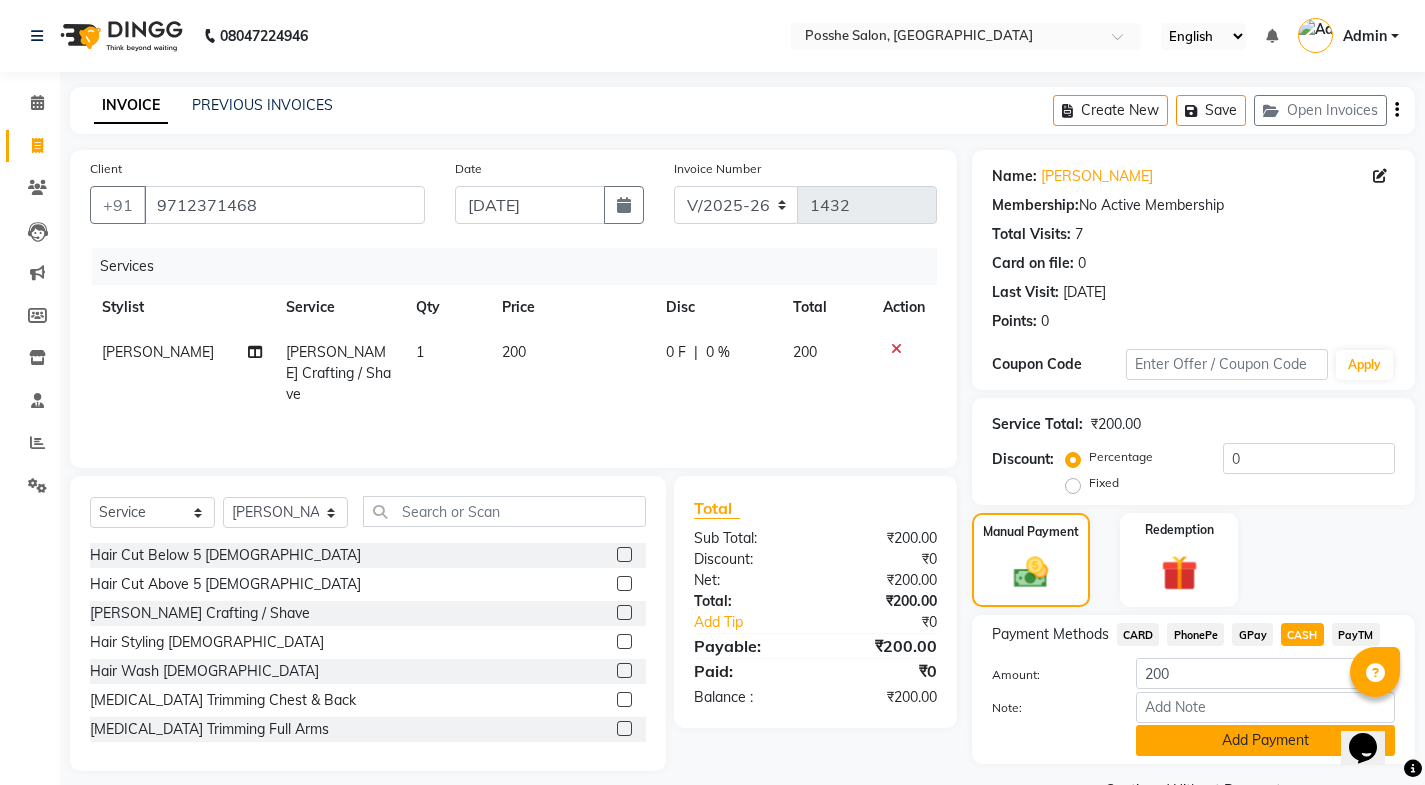 click on "Add Payment" 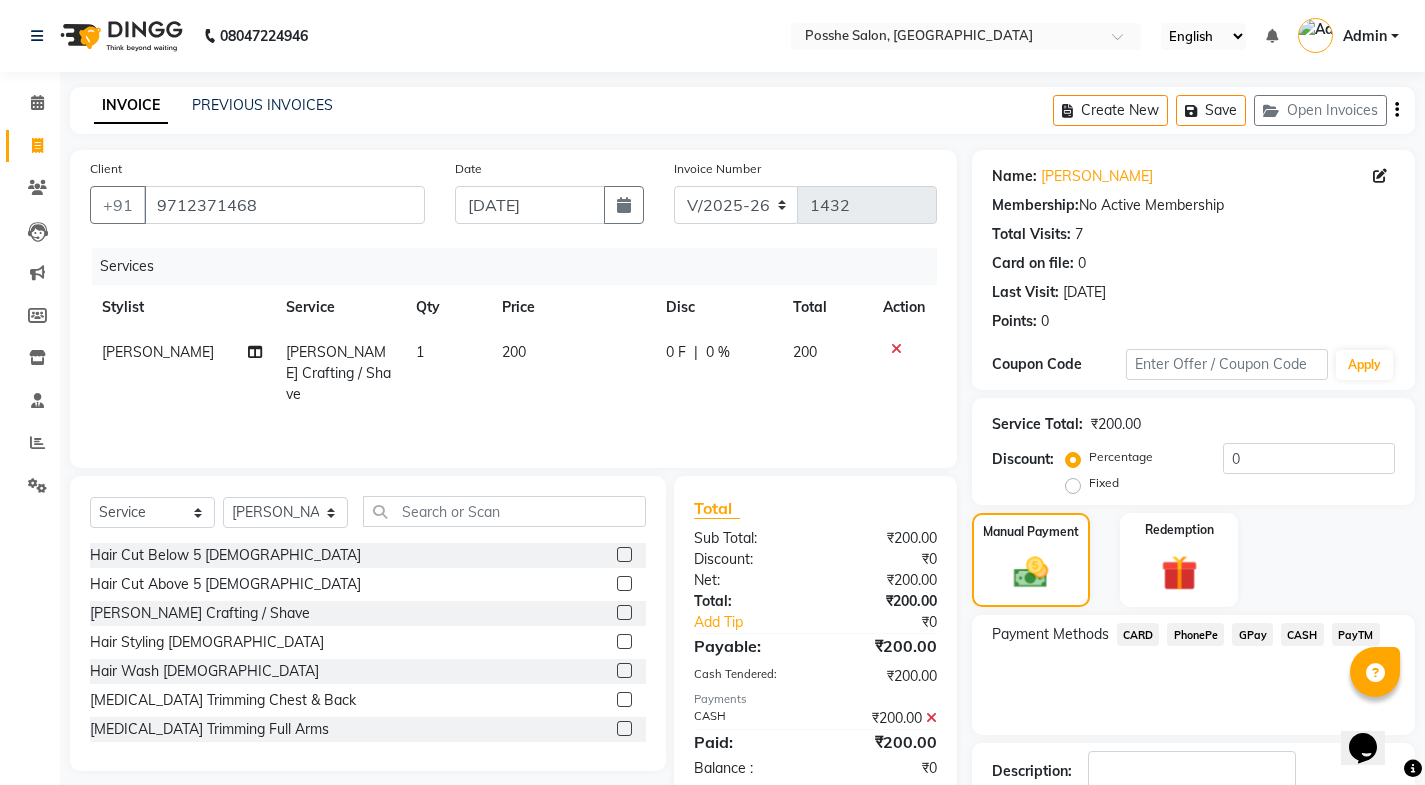 scroll, scrollTop: 134, scrollLeft: 0, axis: vertical 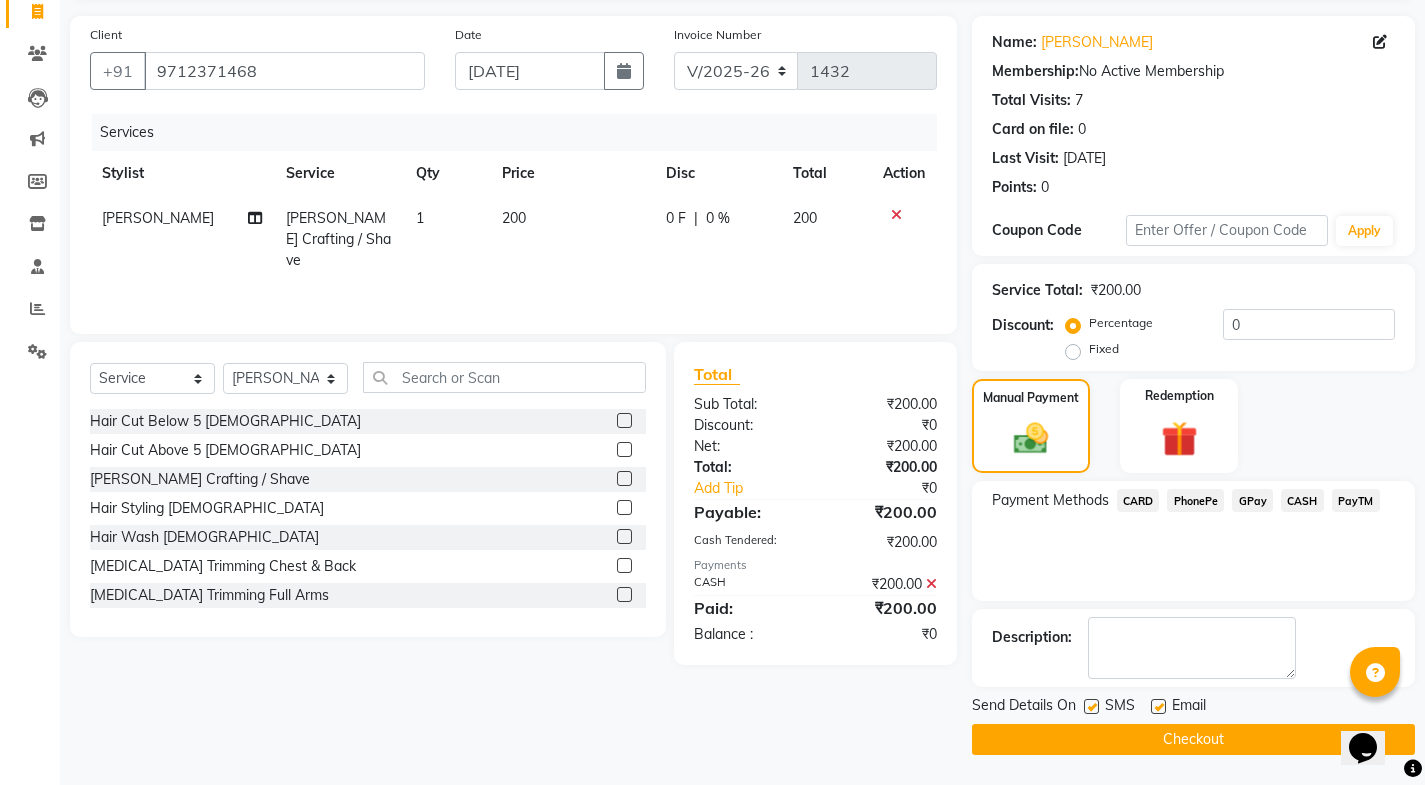 click 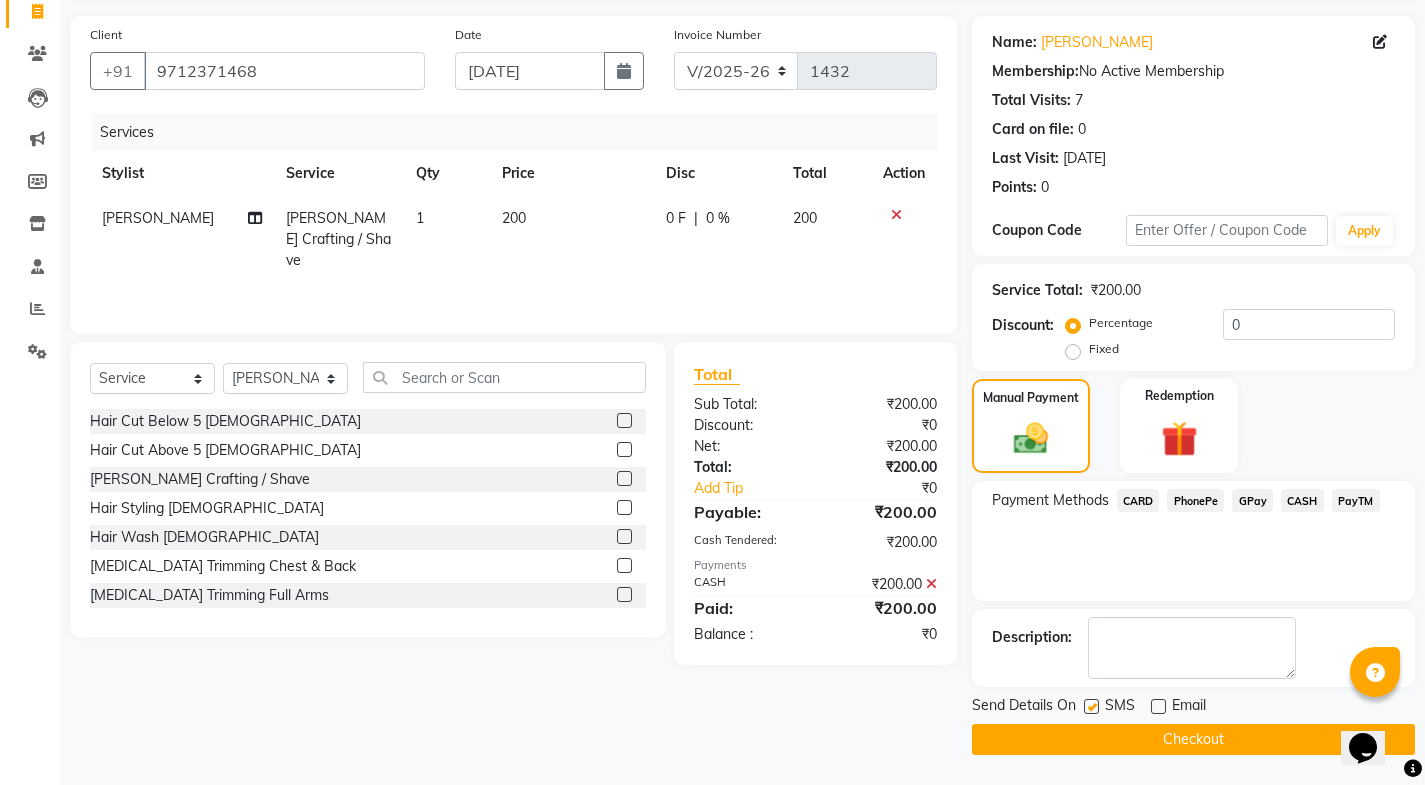 click 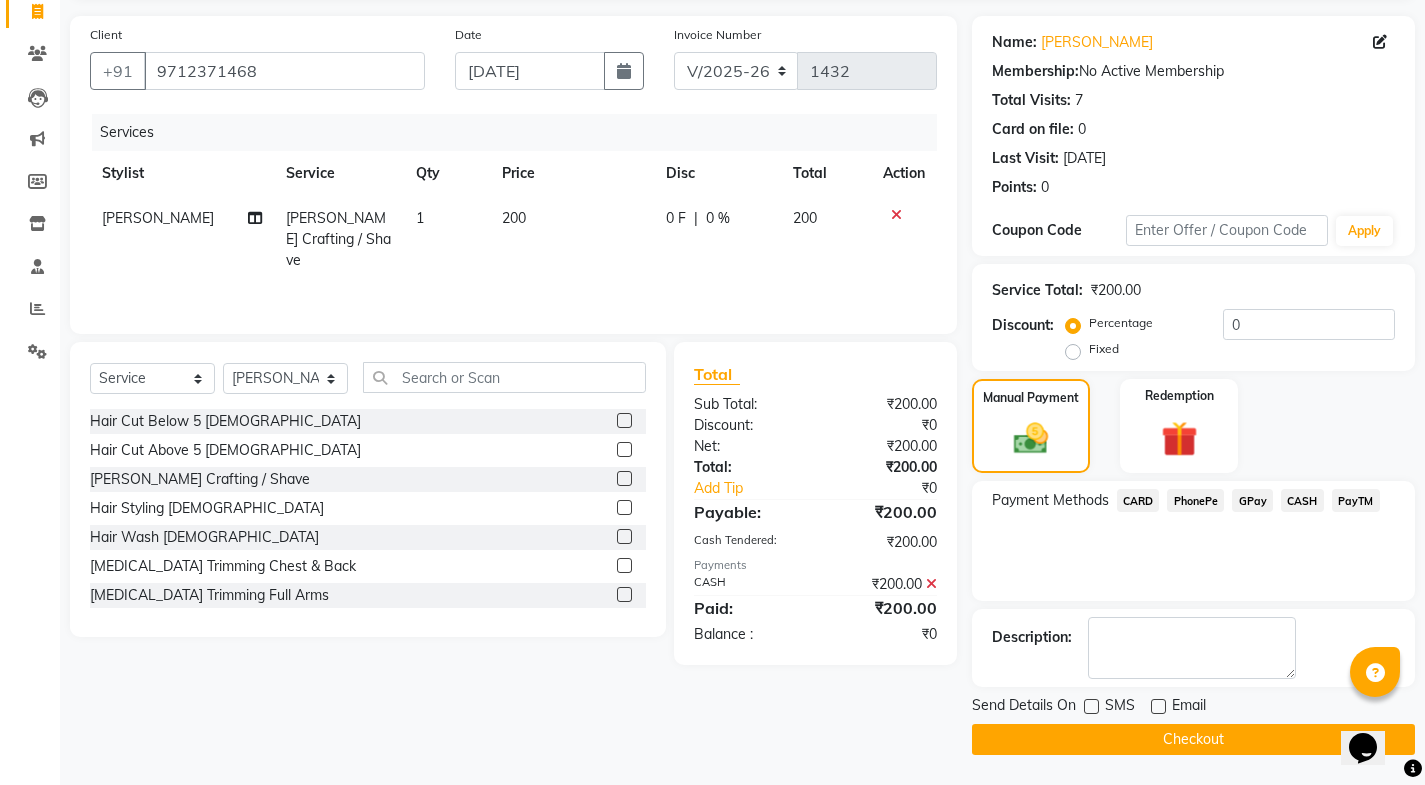 click on "Checkout" 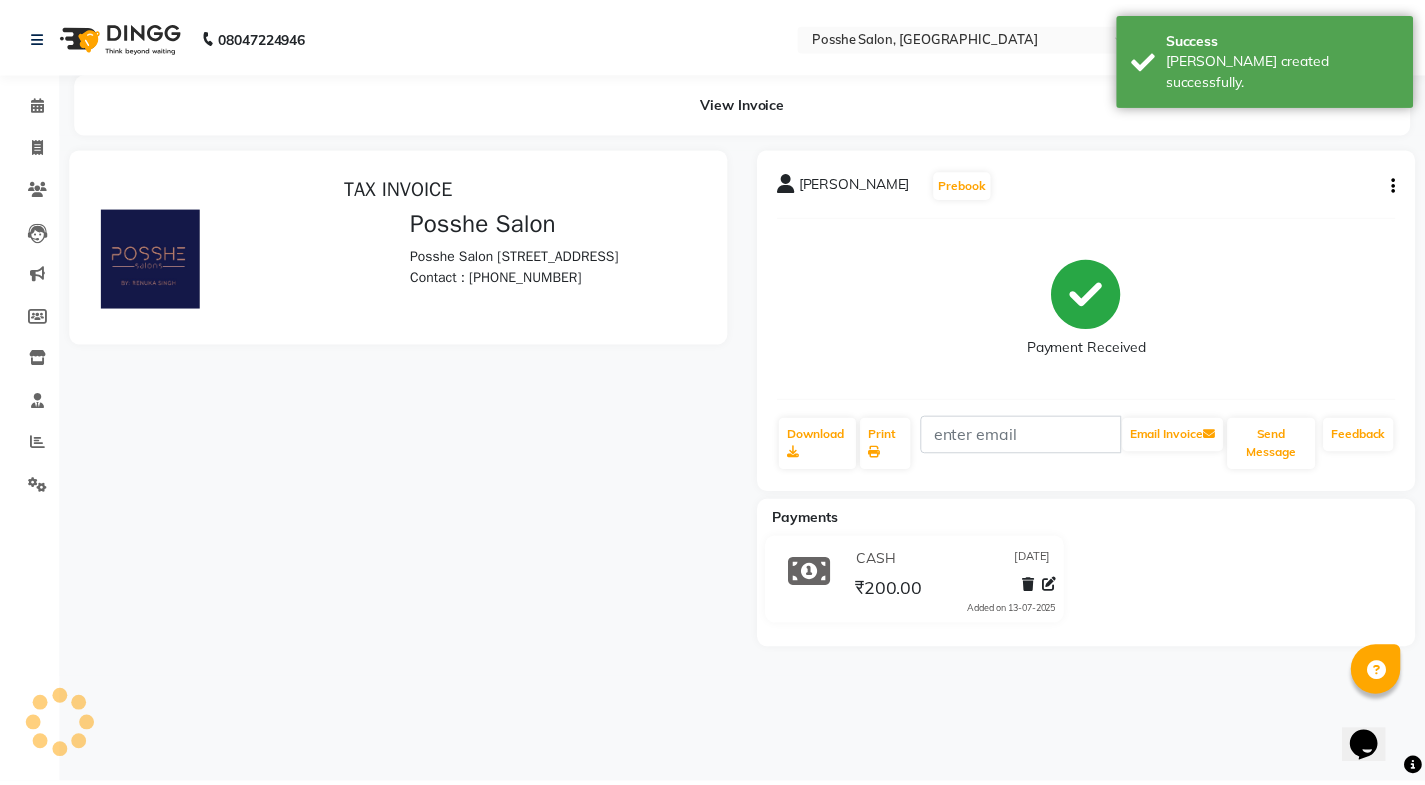 scroll, scrollTop: 0, scrollLeft: 0, axis: both 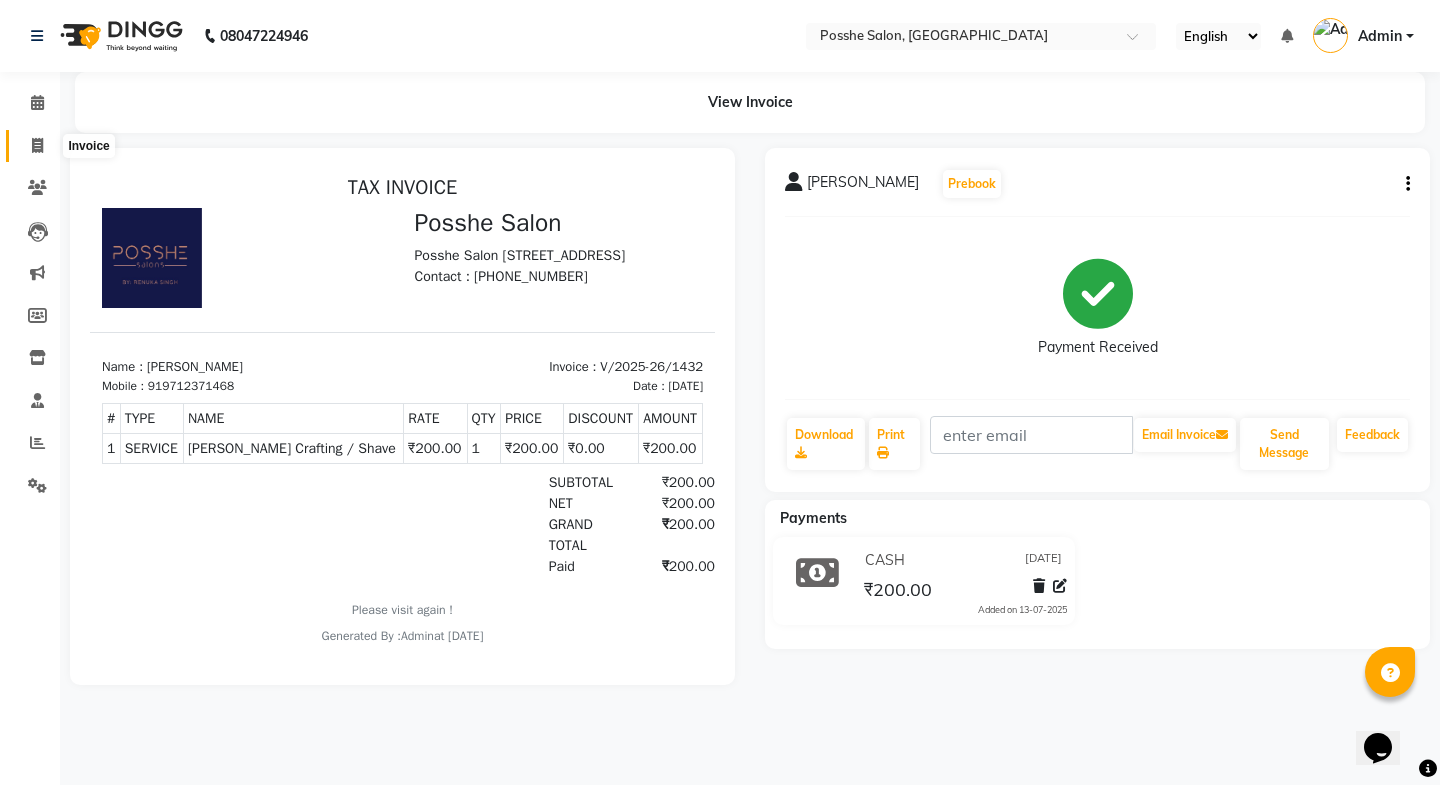 click 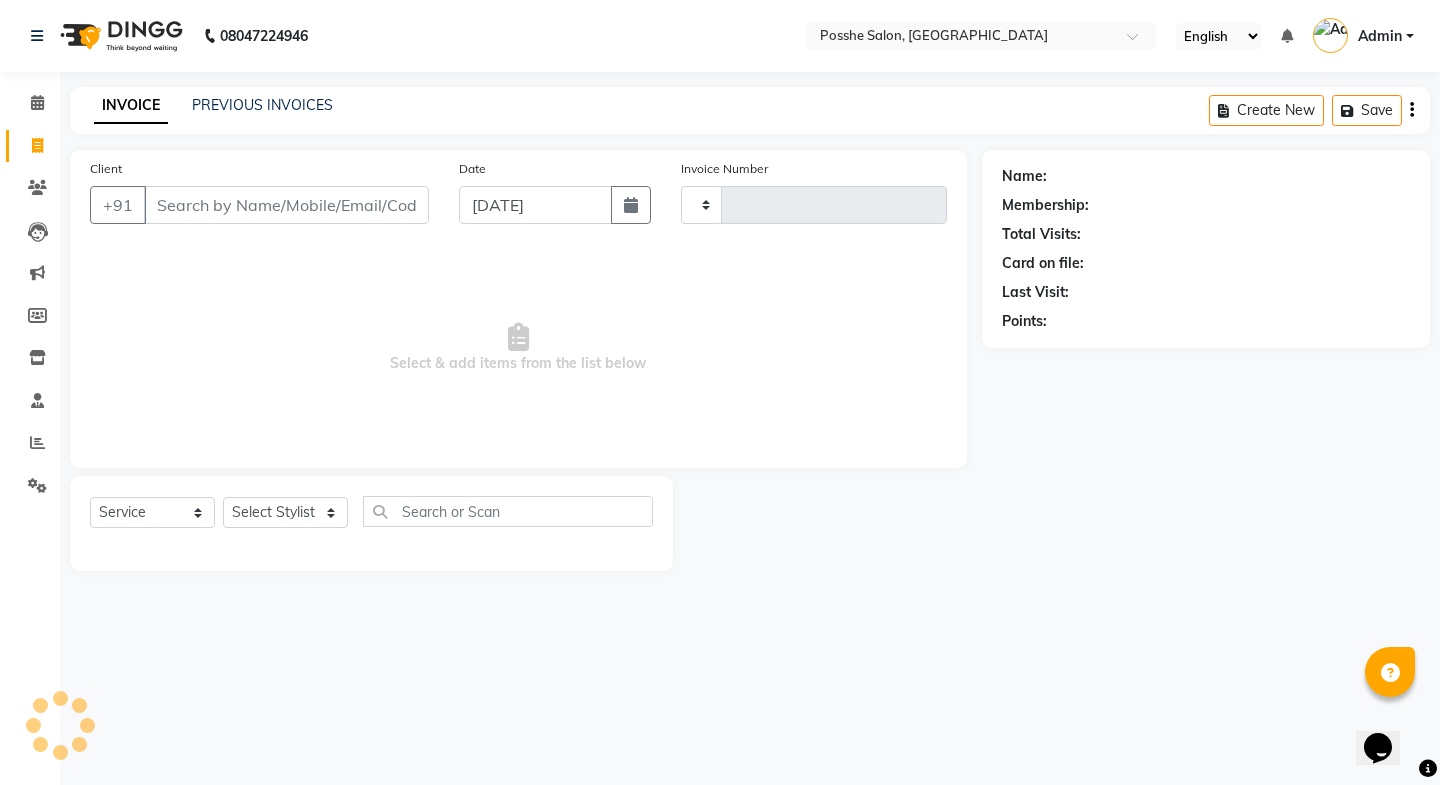 type on "1433" 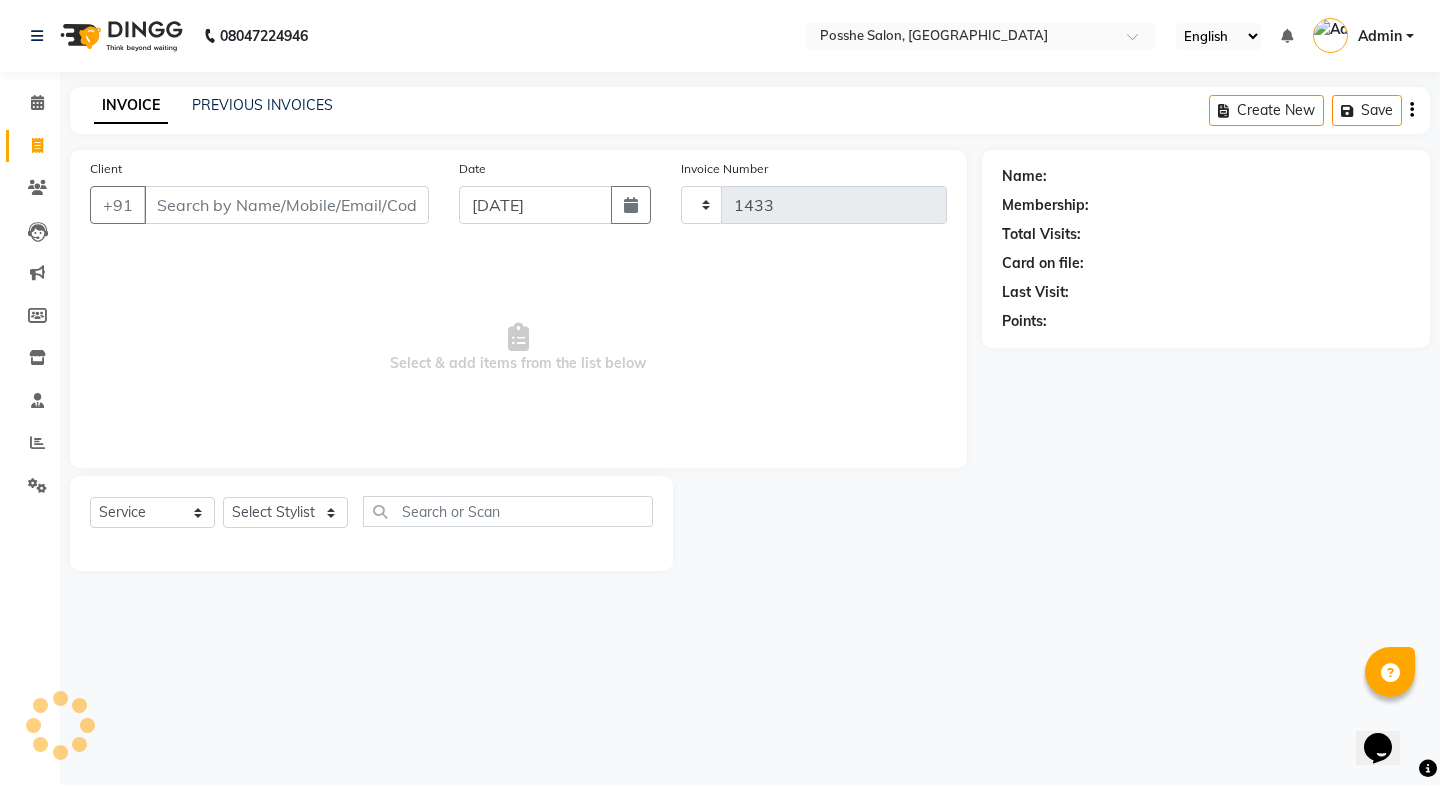 select on "6052" 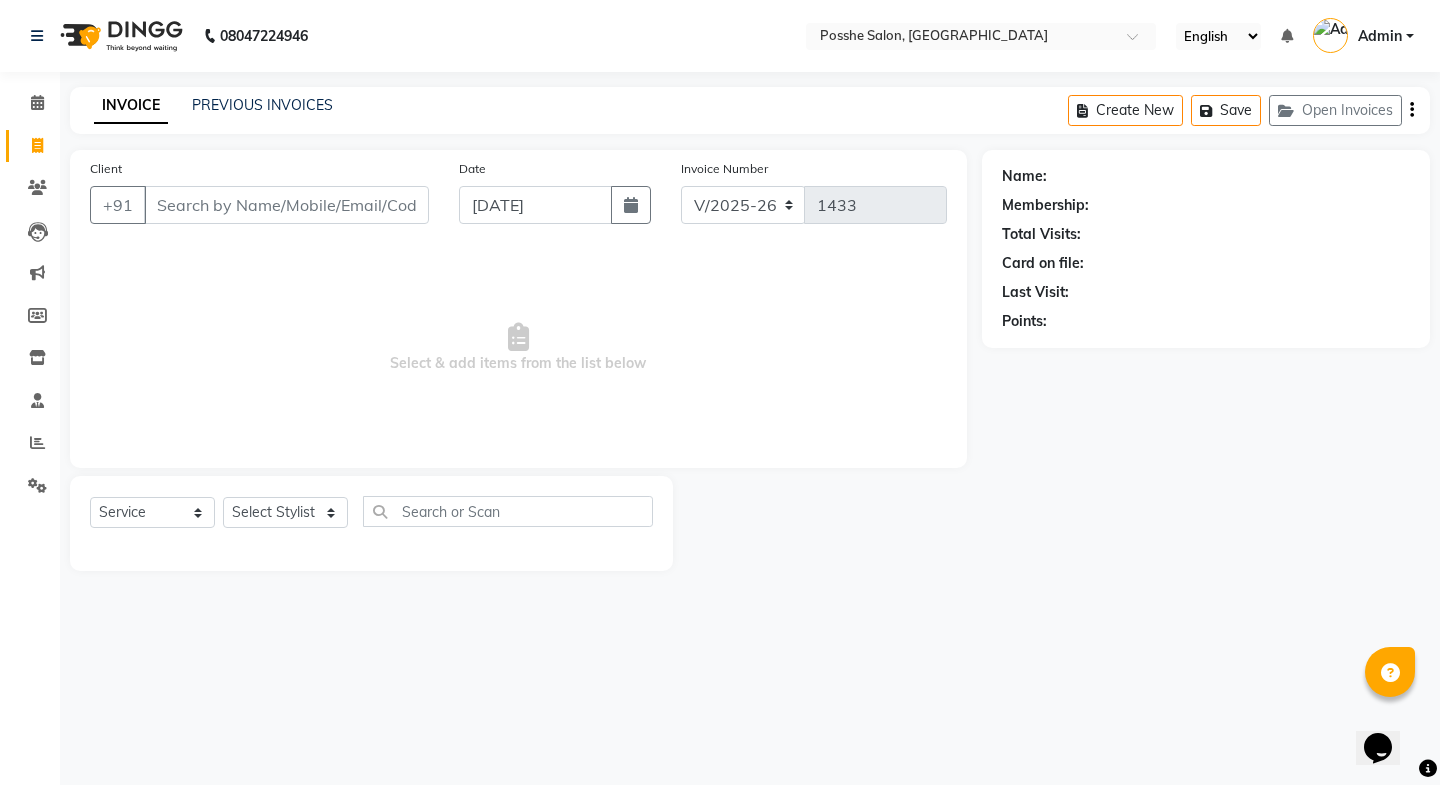 click on "PREVIOUS INVOICES" 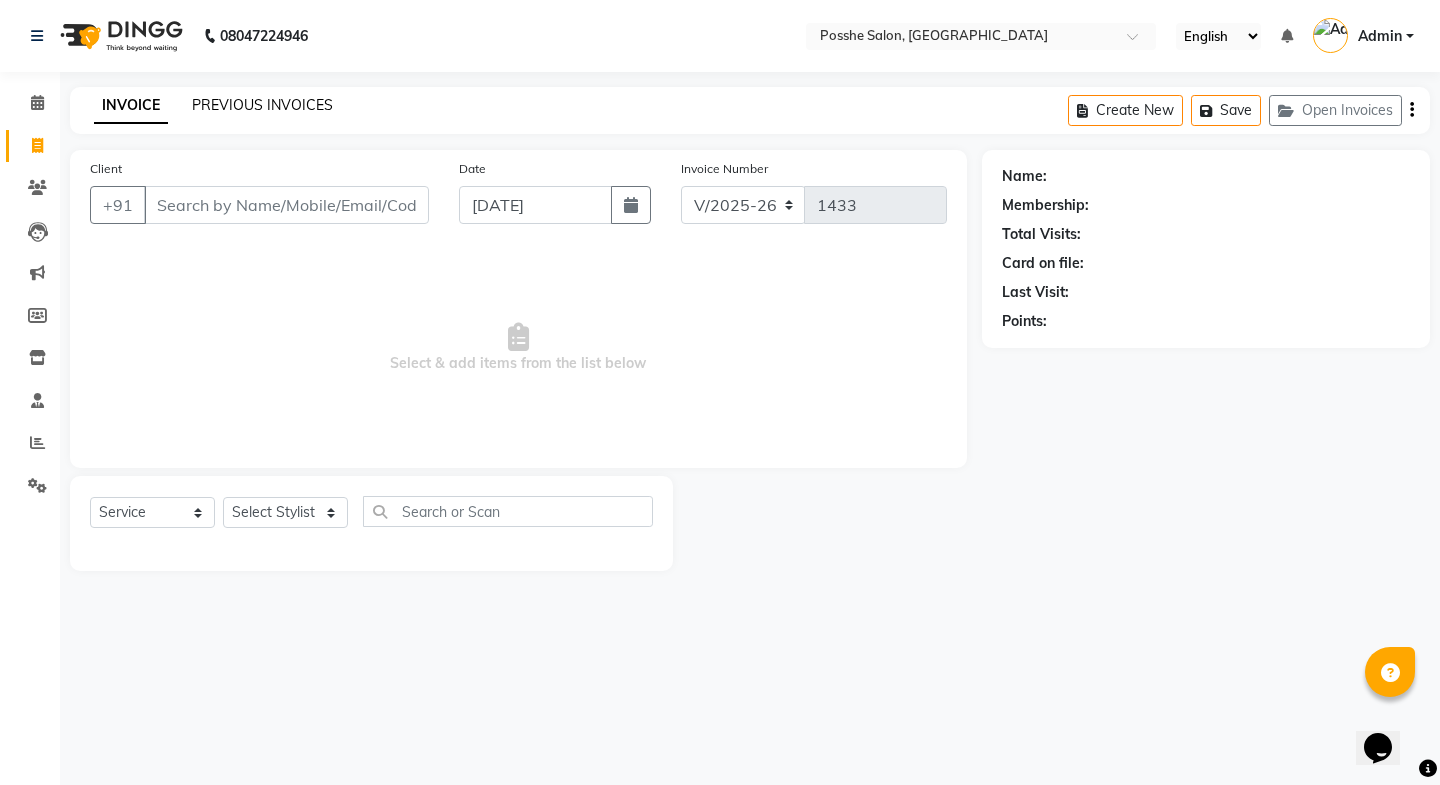 click on "PREVIOUS INVOICES" 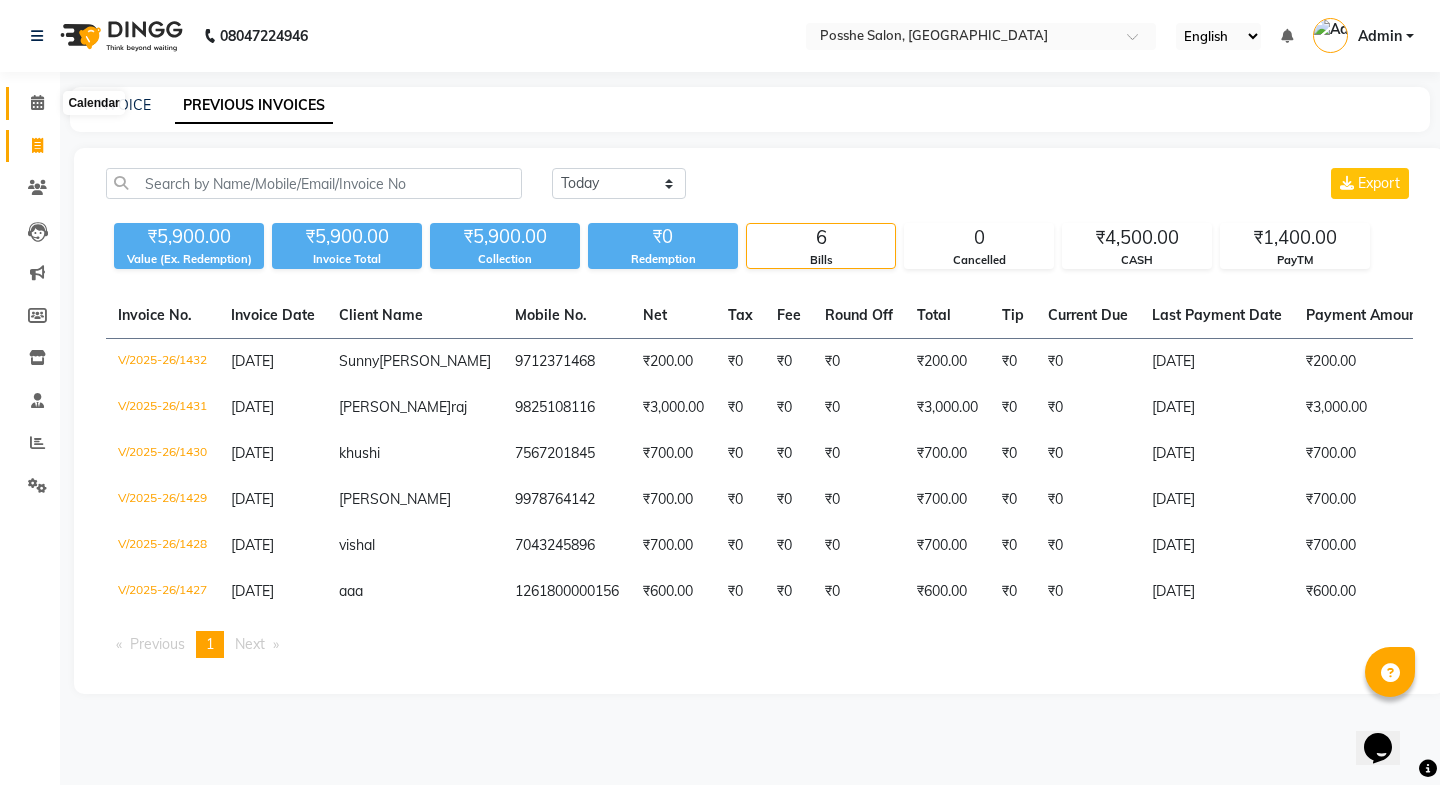 click 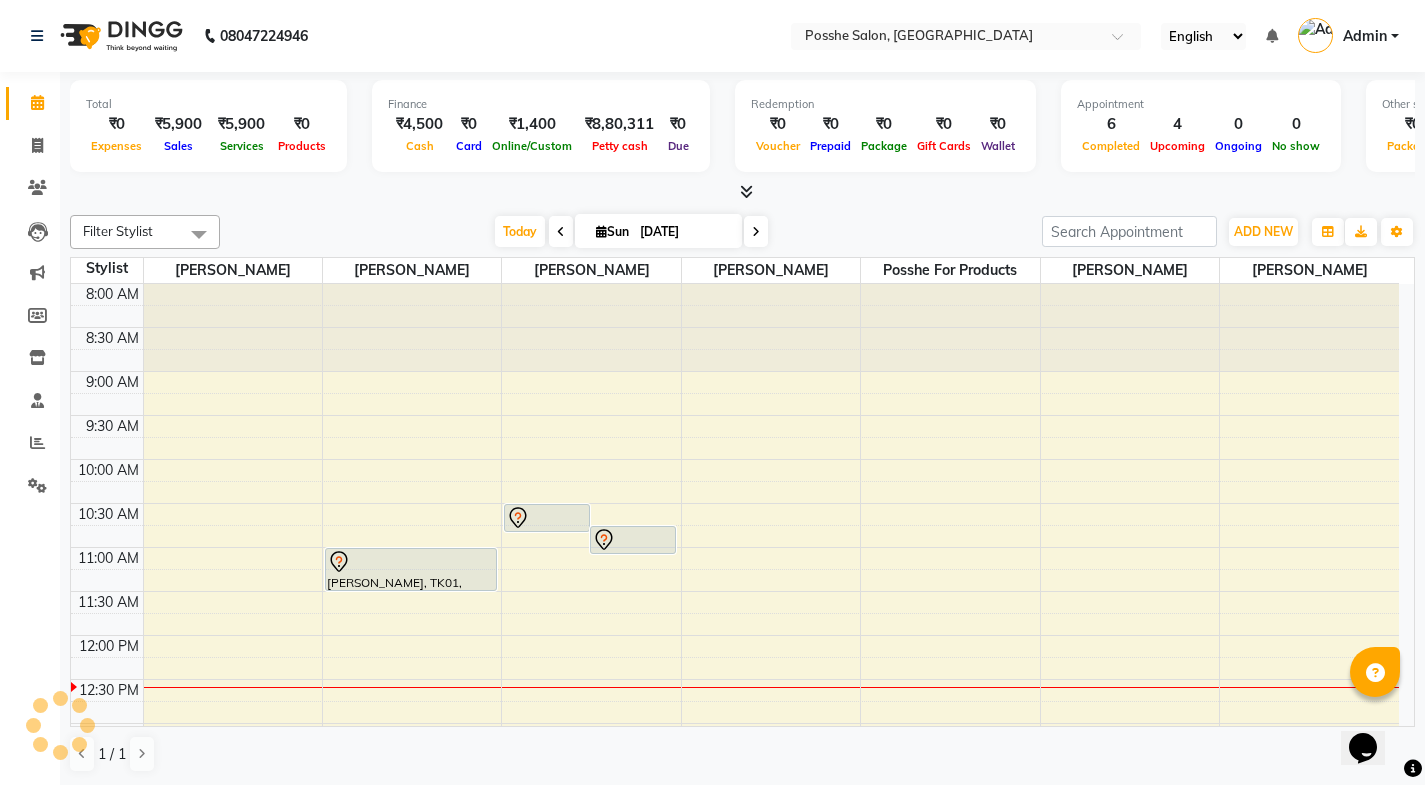 scroll, scrollTop: 0, scrollLeft: 0, axis: both 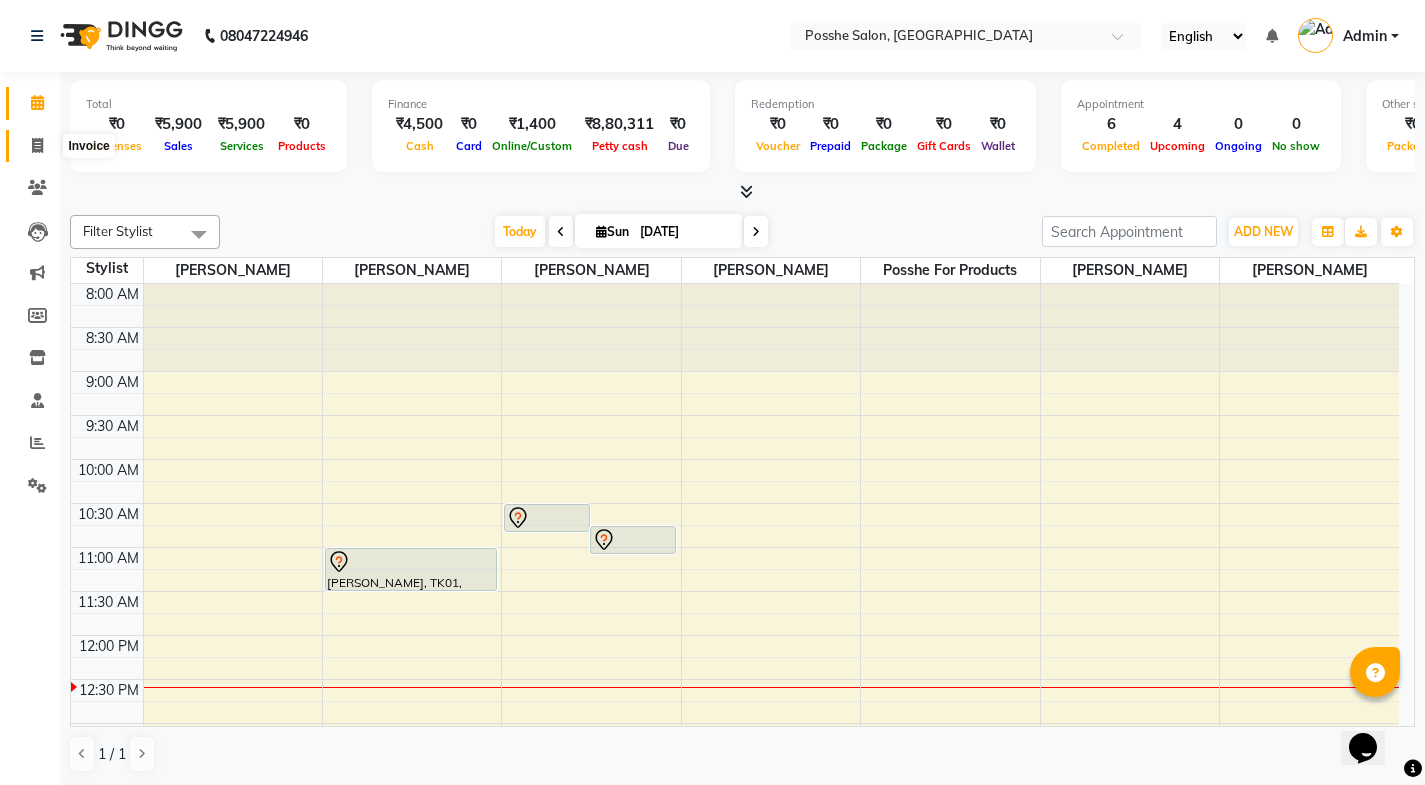 click 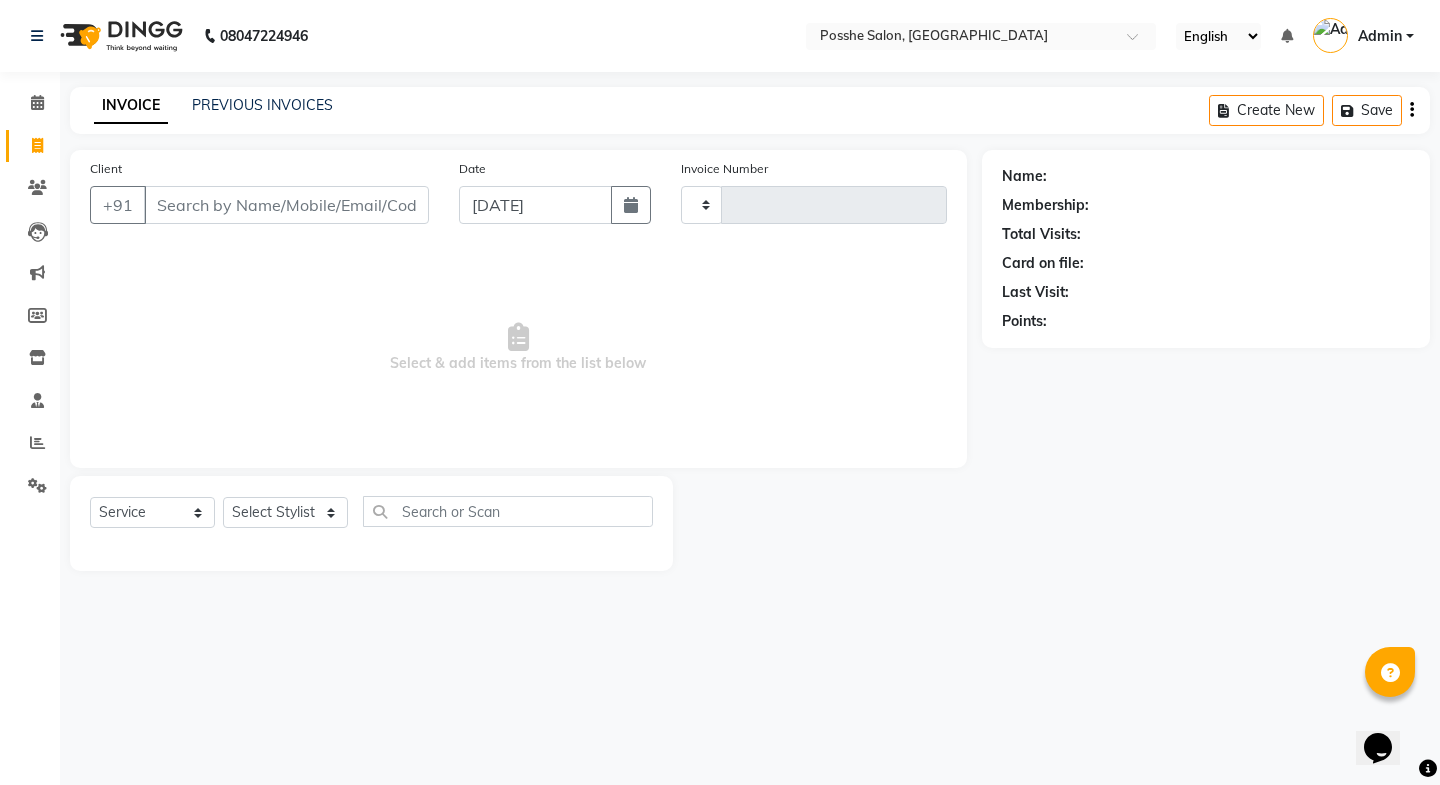 type on "1433" 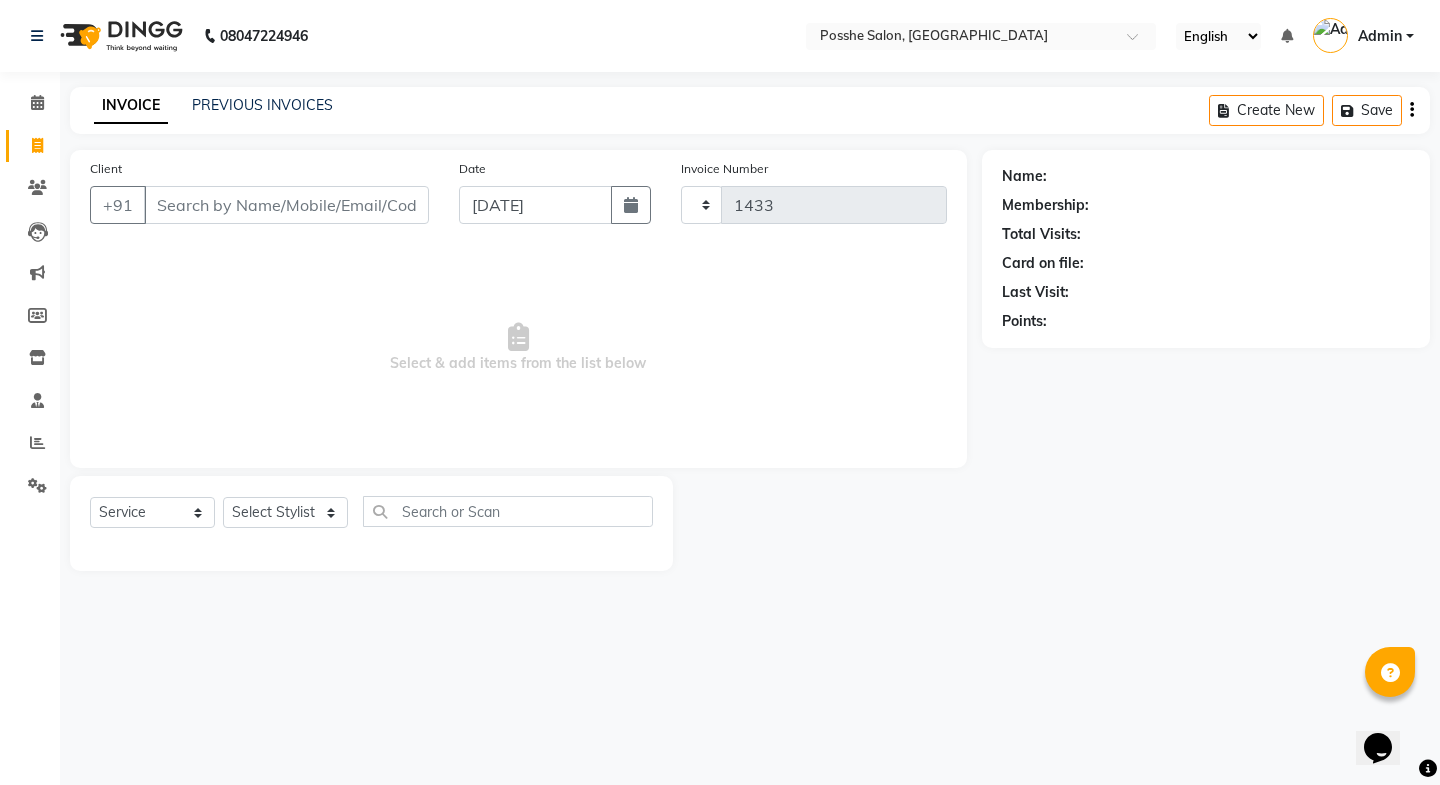 select on "6052" 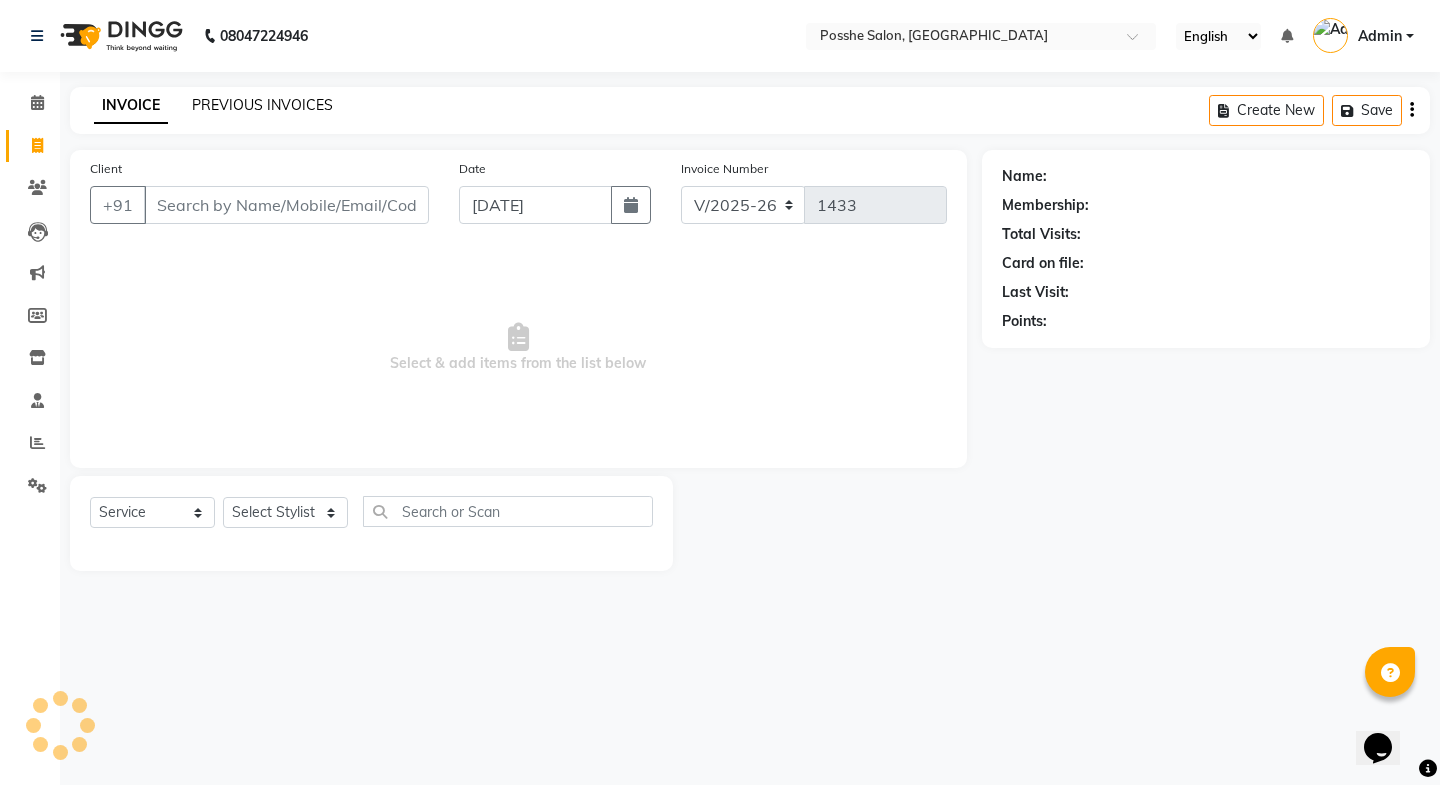 click on "PREVIOUS INVOICES" 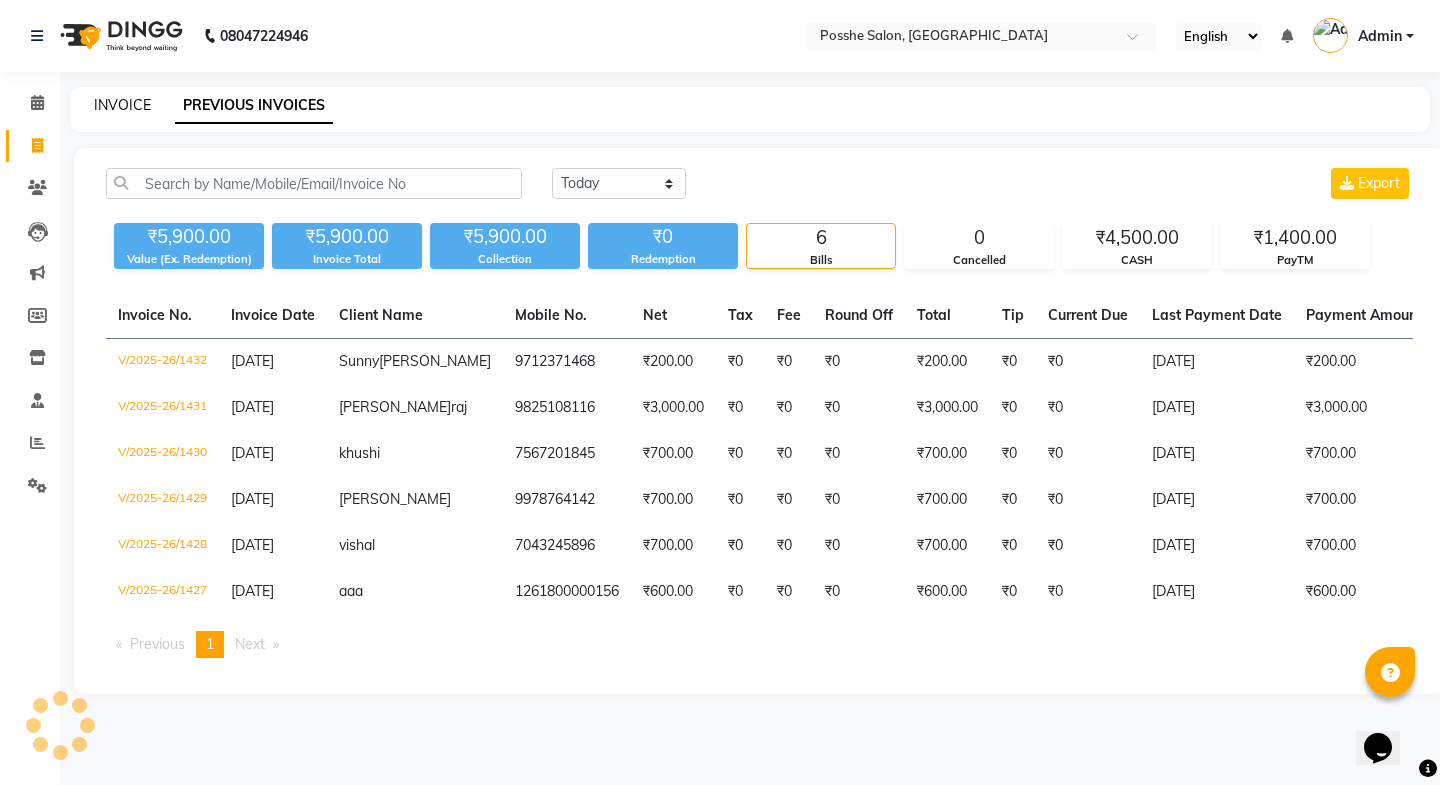 click on "INVOICE" 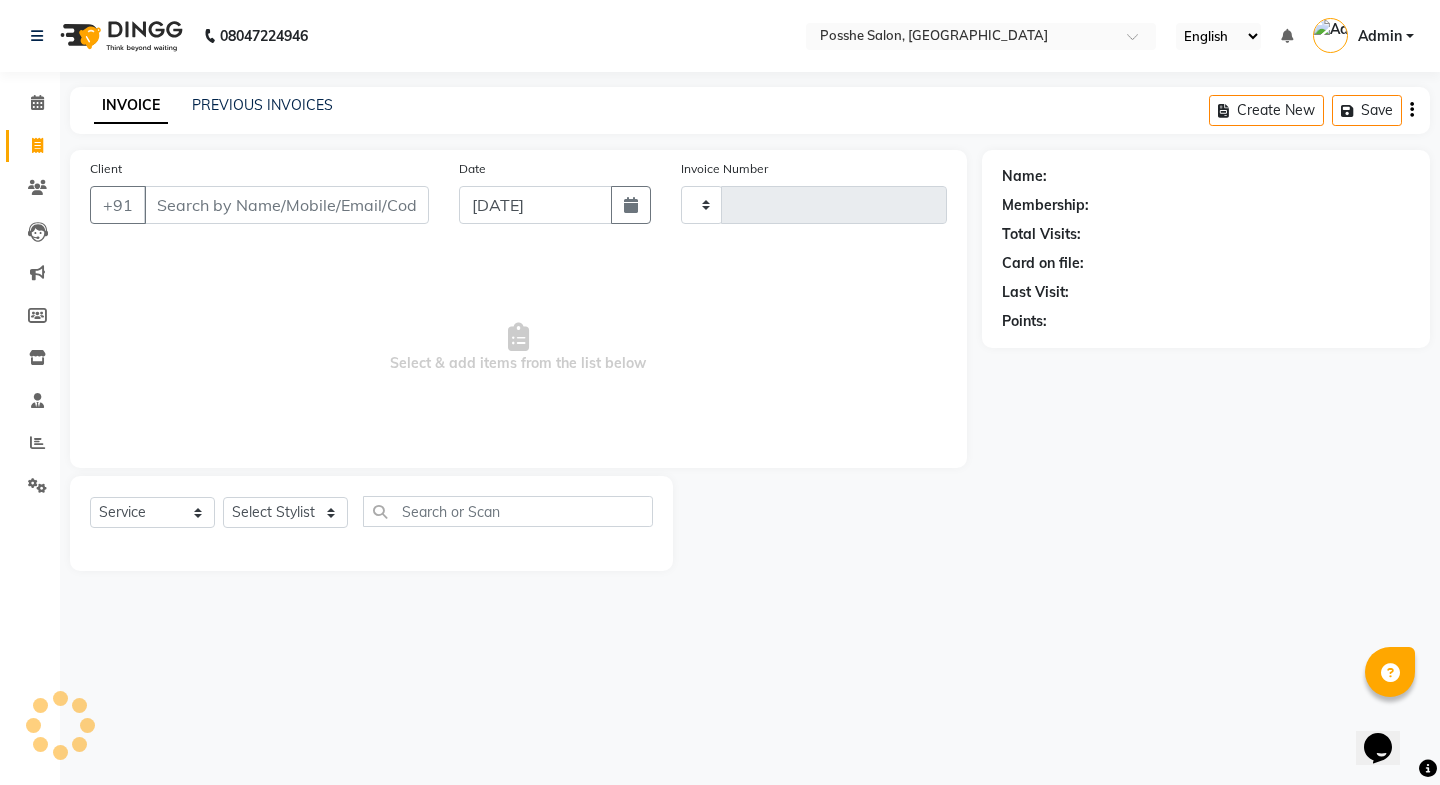 type on "1433" 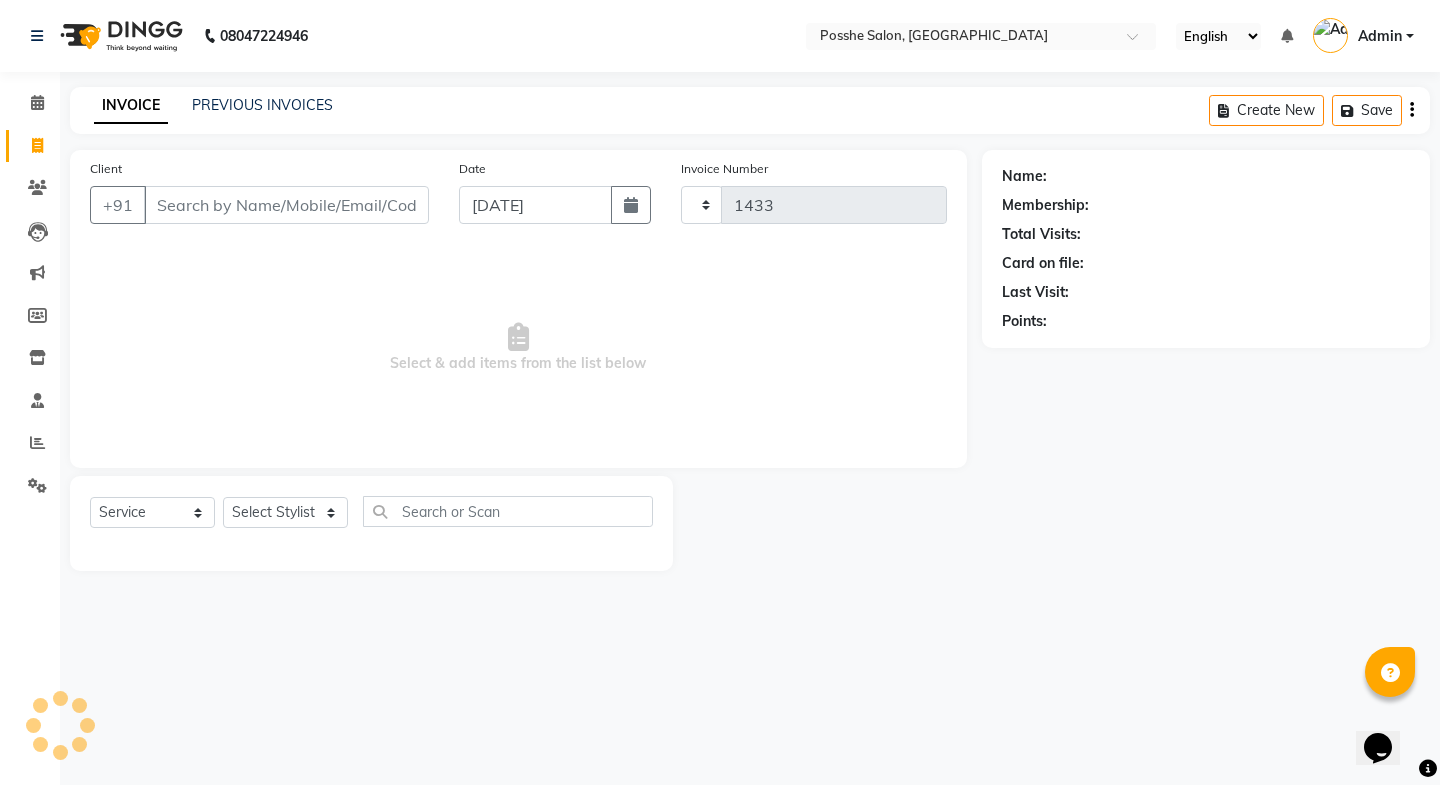 select on "6052" 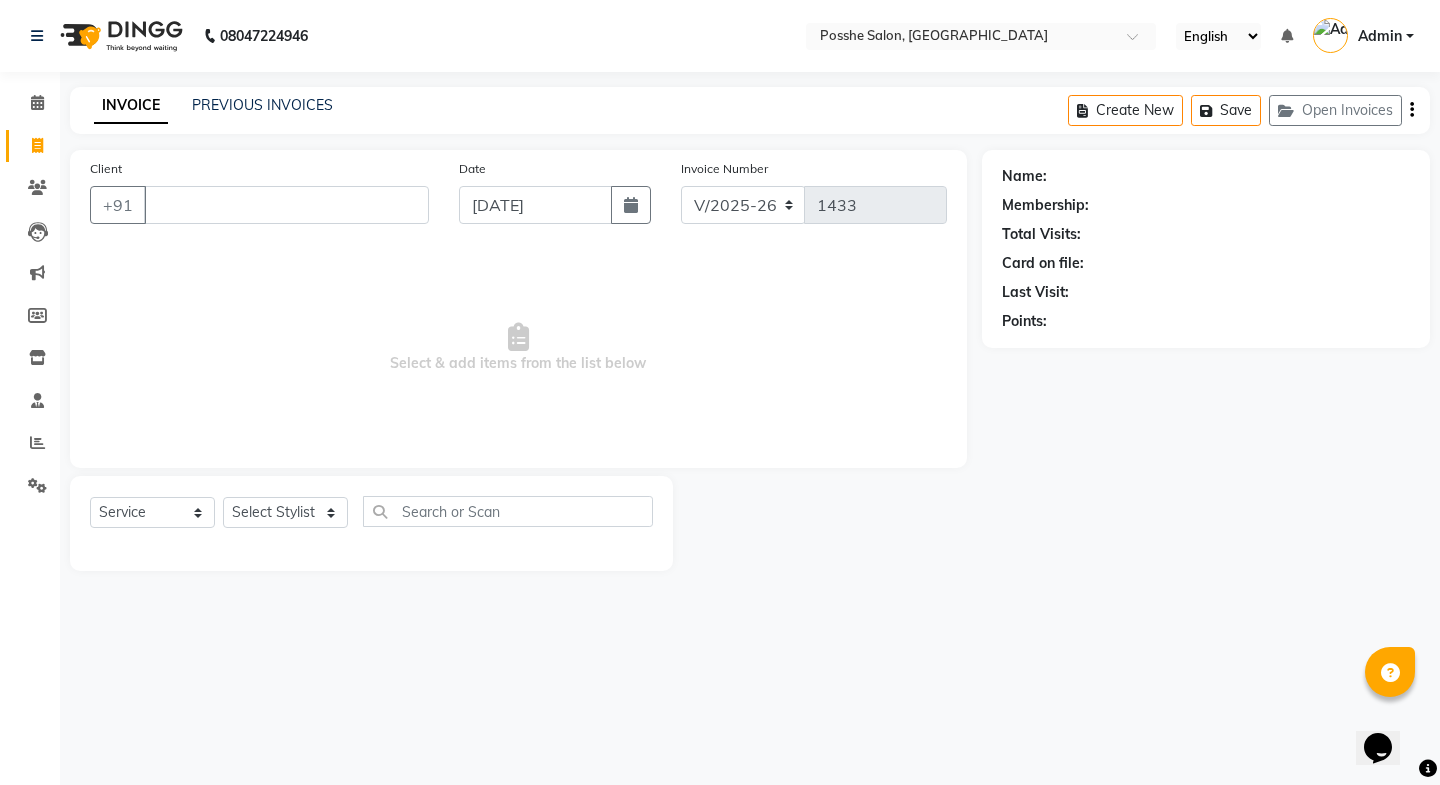 type 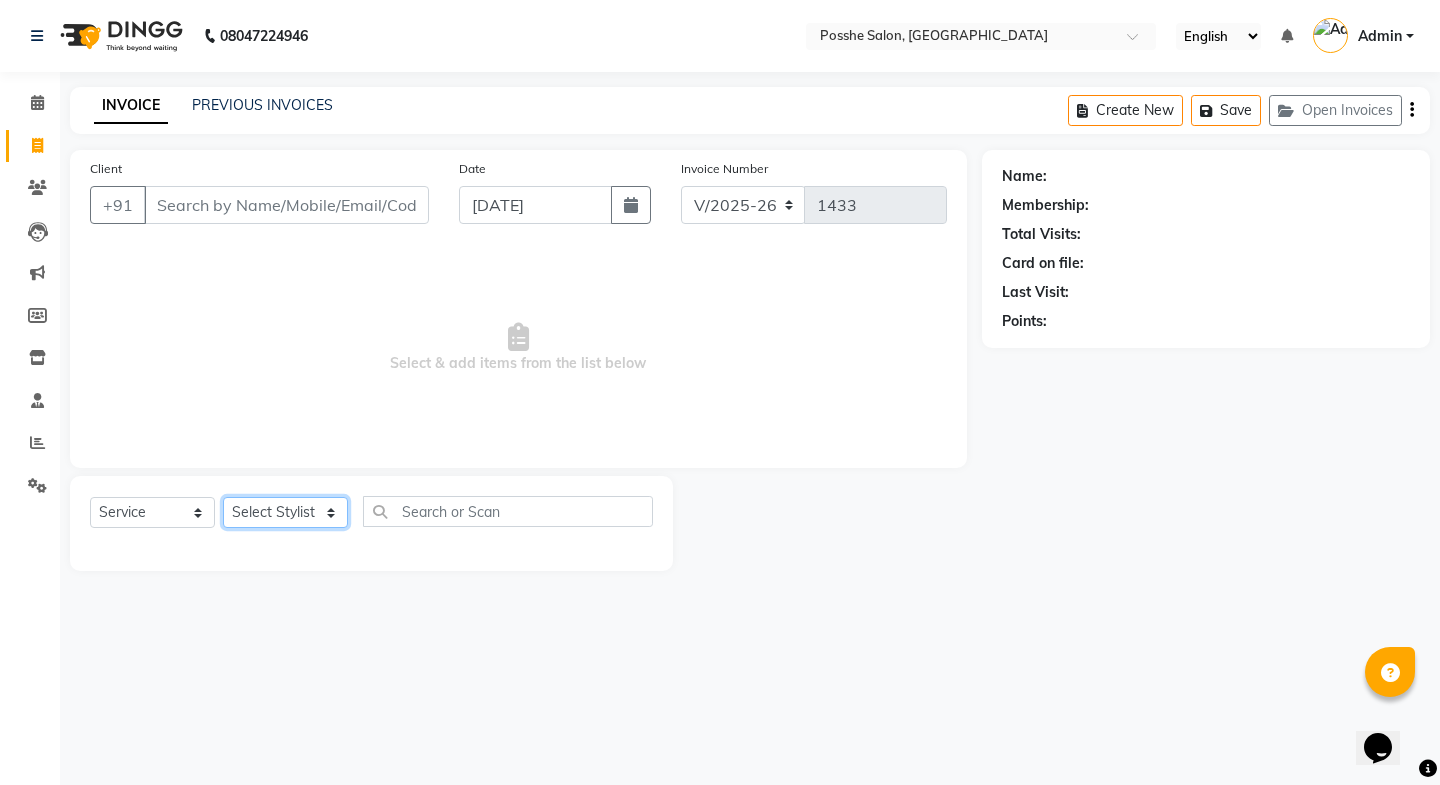 click on "Select Stylist [PERSON_NAME] Mali [PERSON_NAME] Posshe for products [PERSON_NAME] [PERSON_NAME] [PERSON_NAME]" 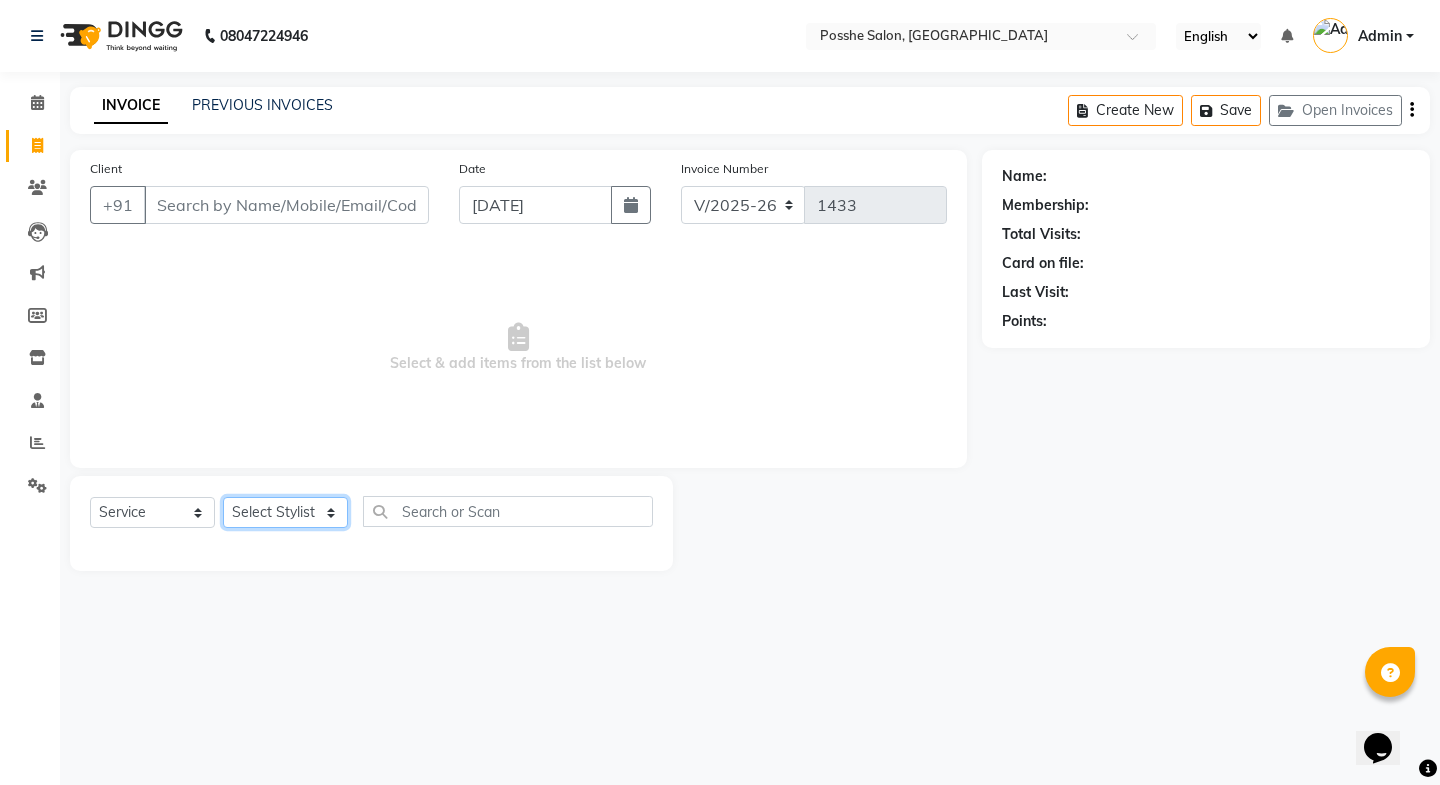select on "43692" 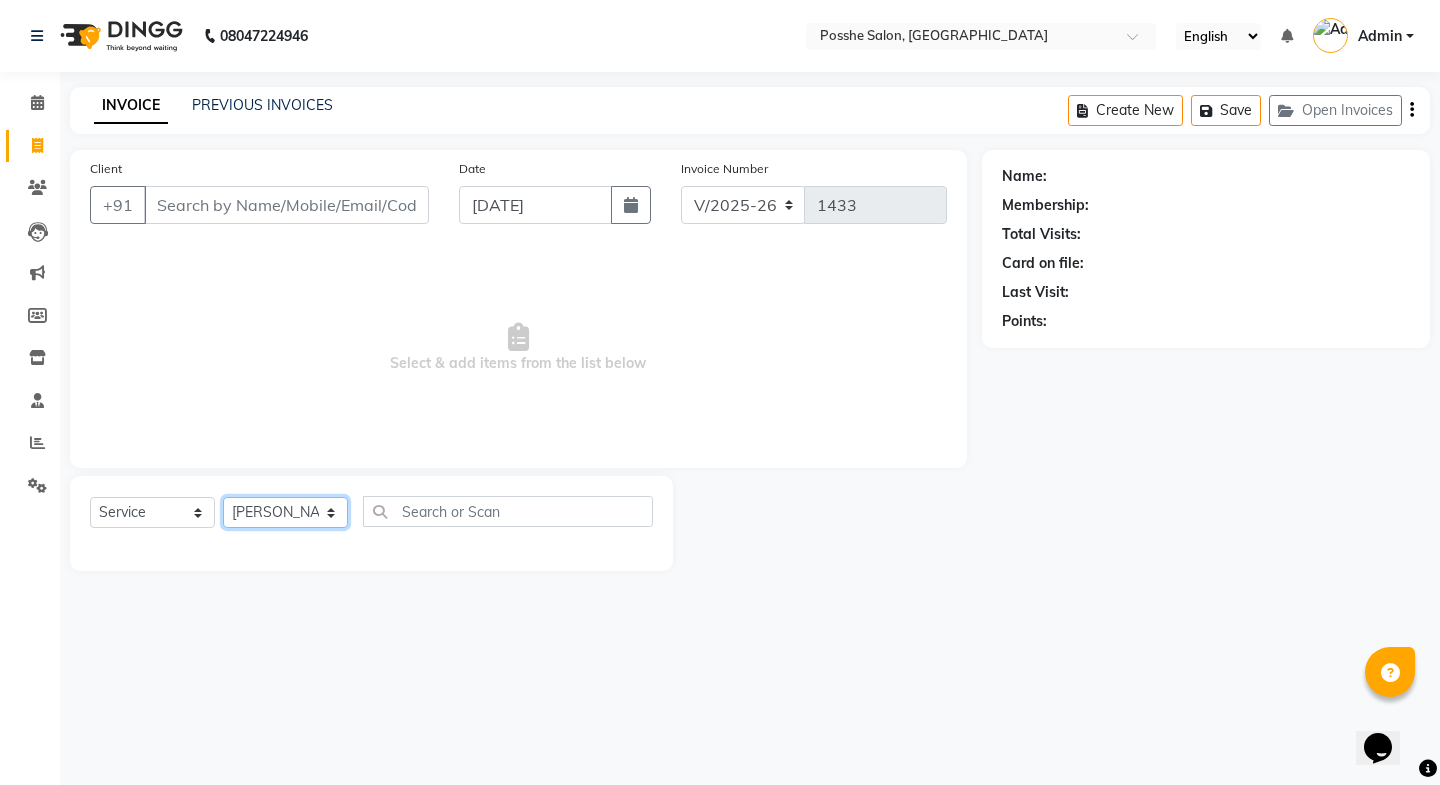 click on "Select Stylist [PERSON_NAME] Mali [PERSON_NAME] Posshe for products [PERSON_NAME] [PERSON_NAME] [PERSON_NAME]" 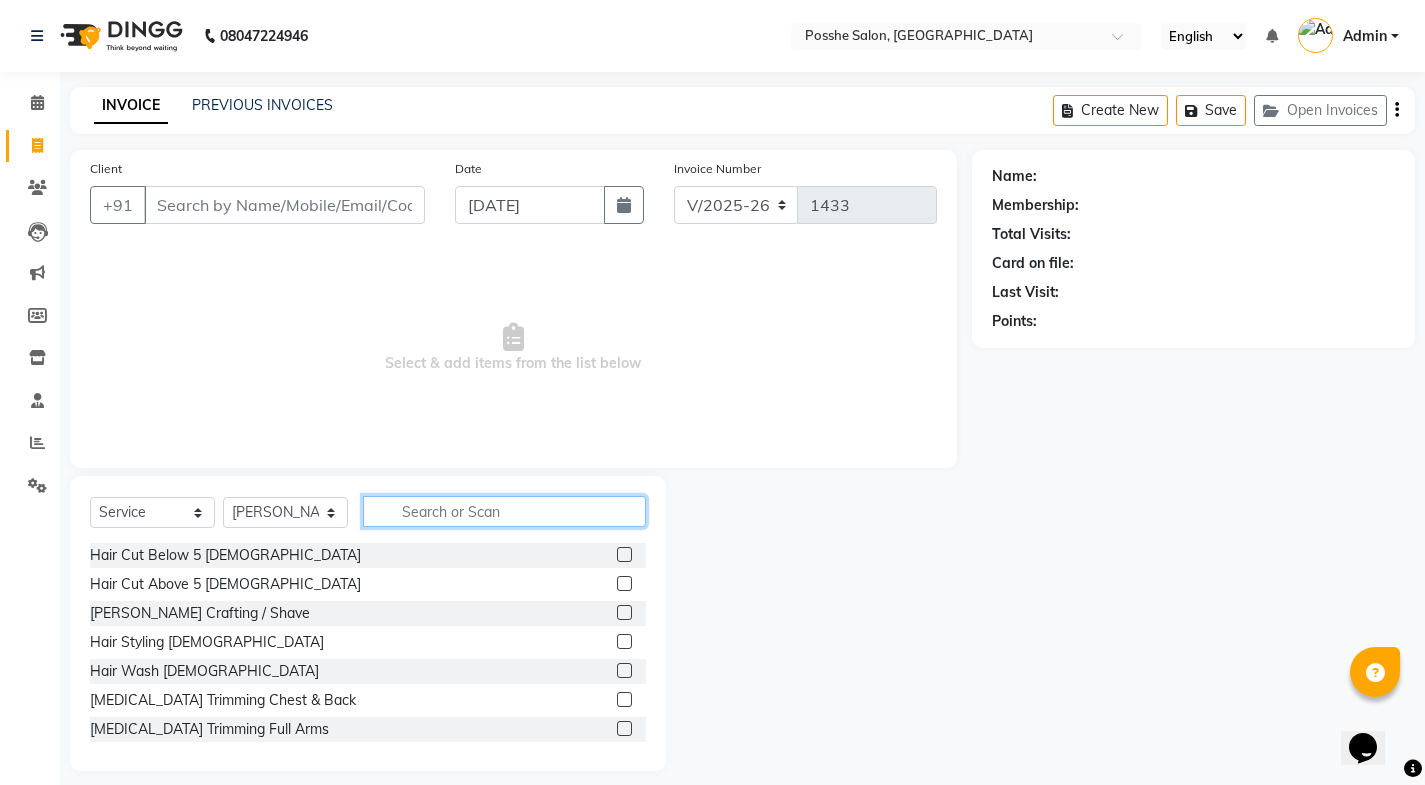 click 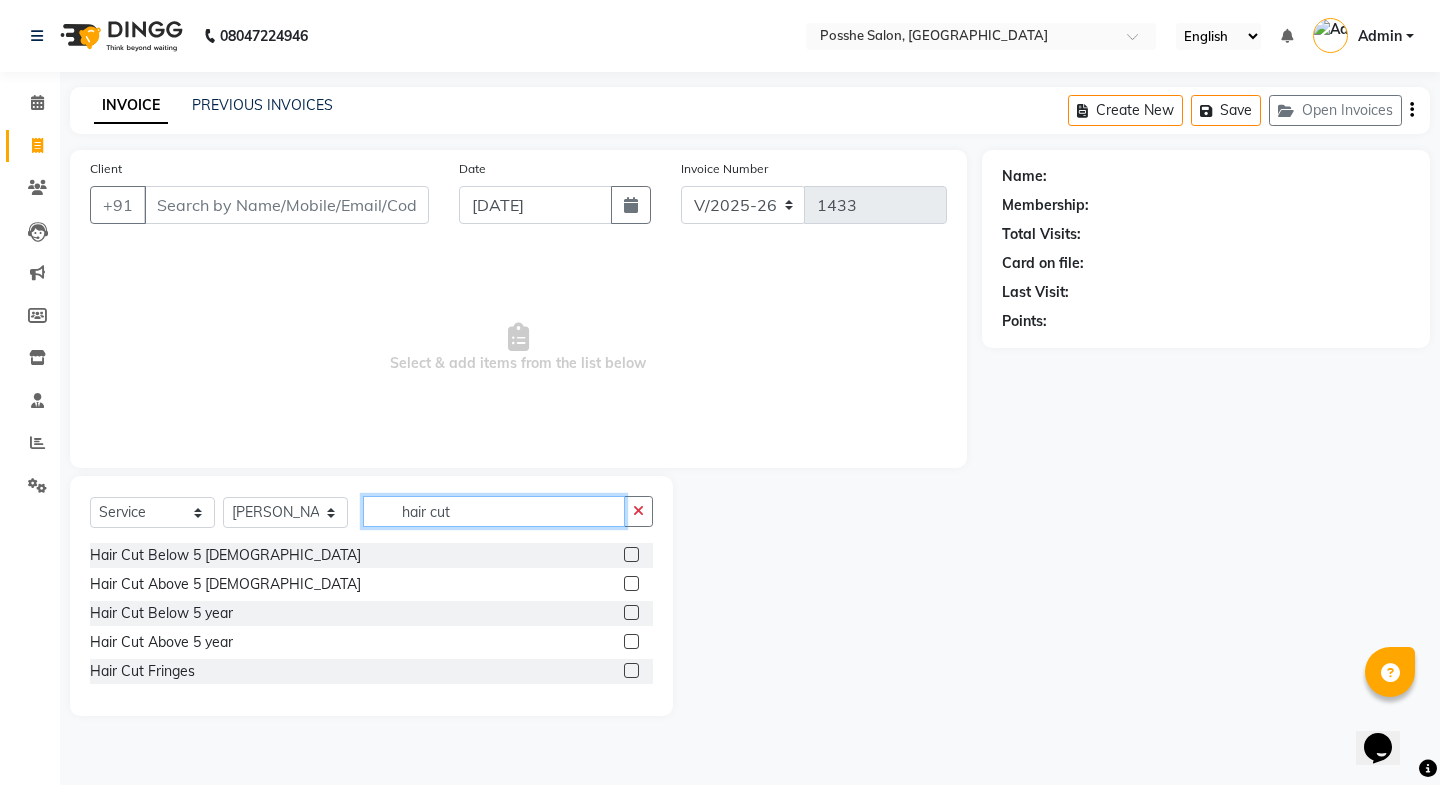 type on "hair cut" 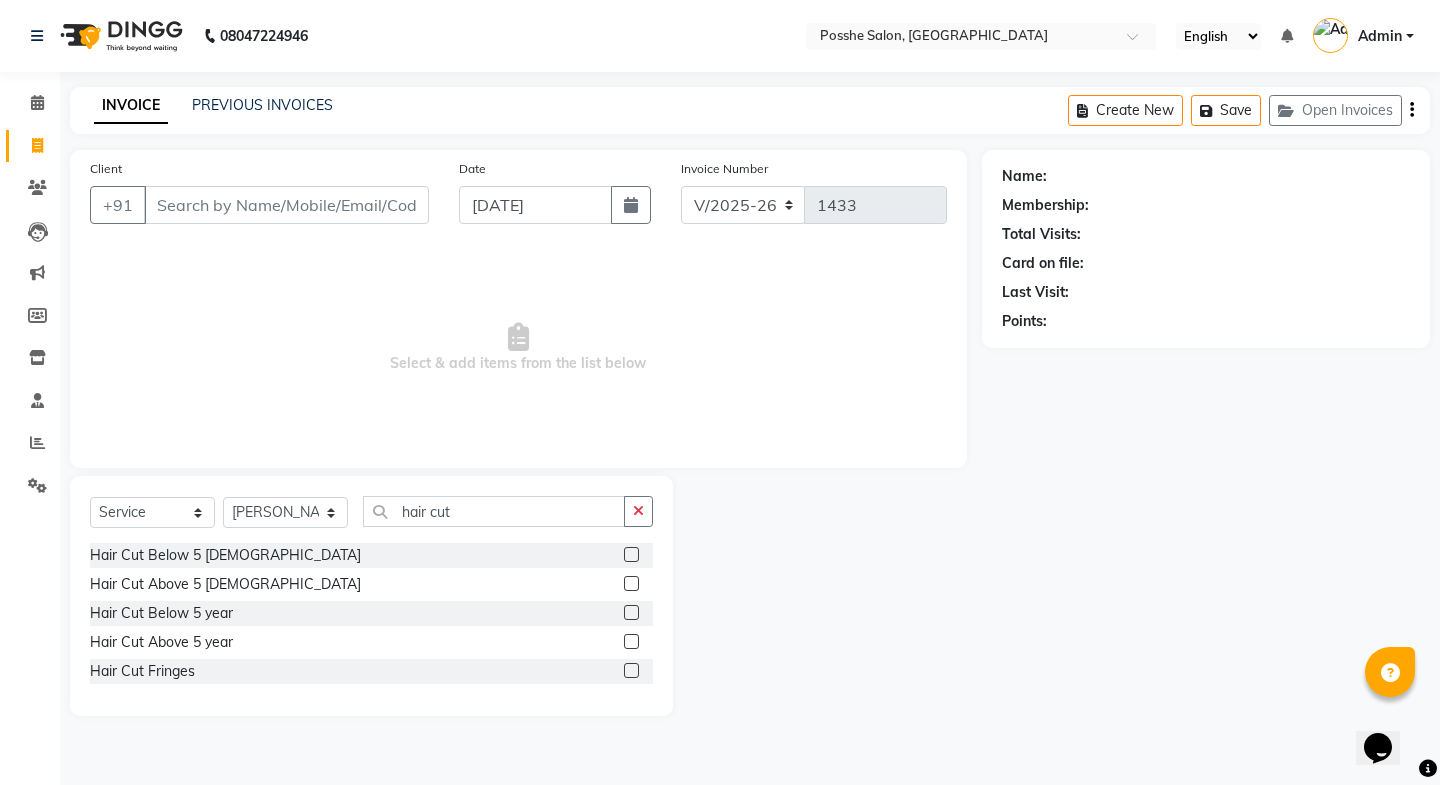 click 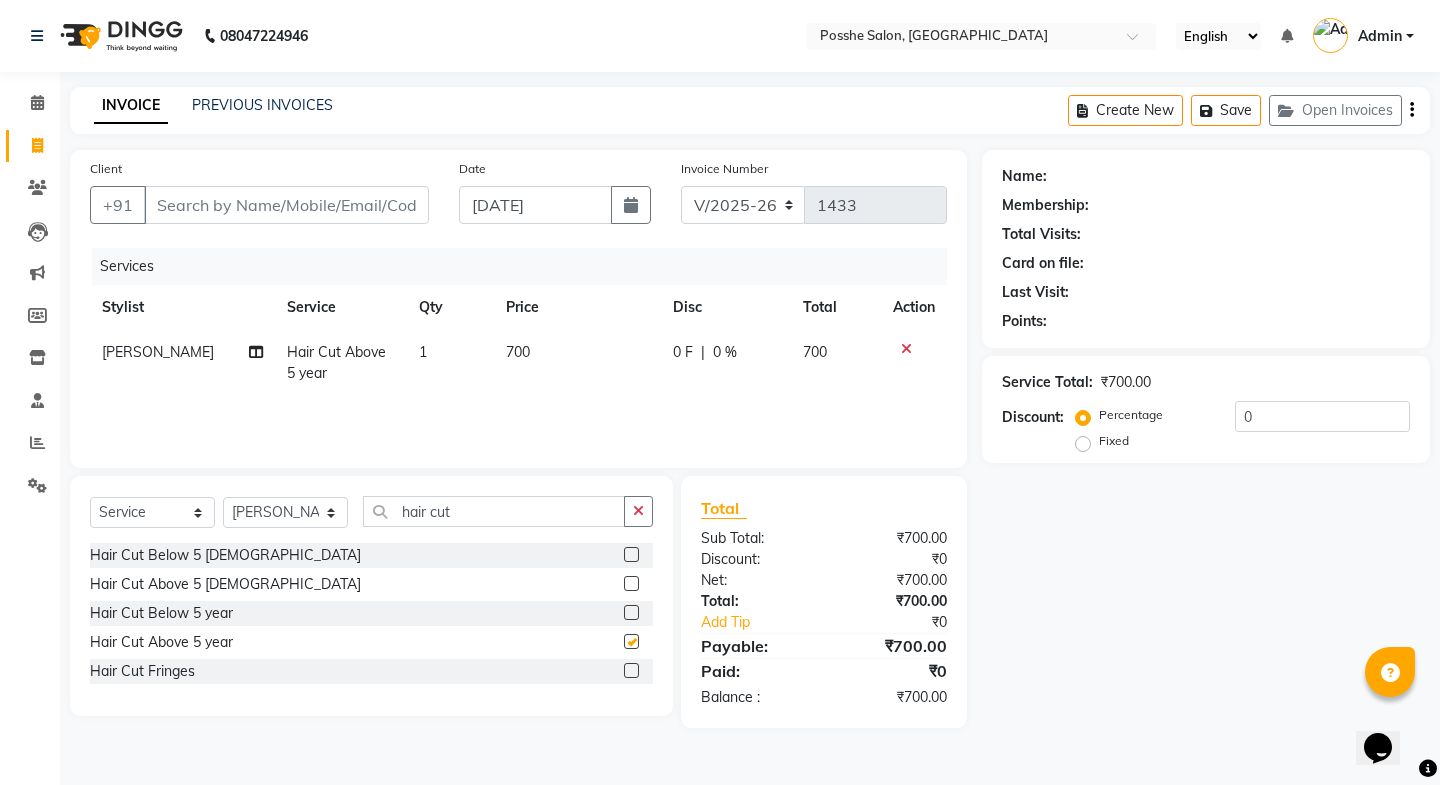 checkbox on "false" 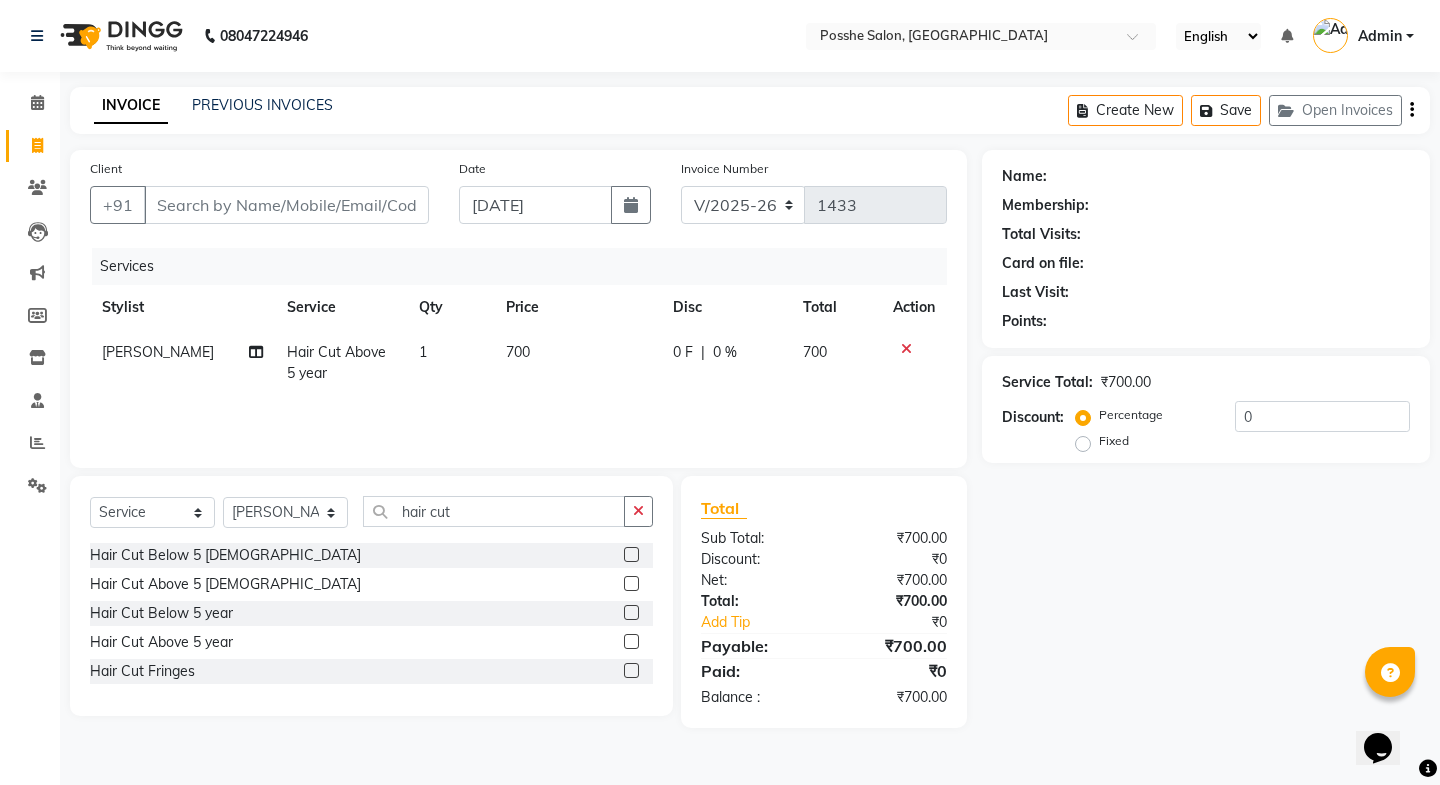 click 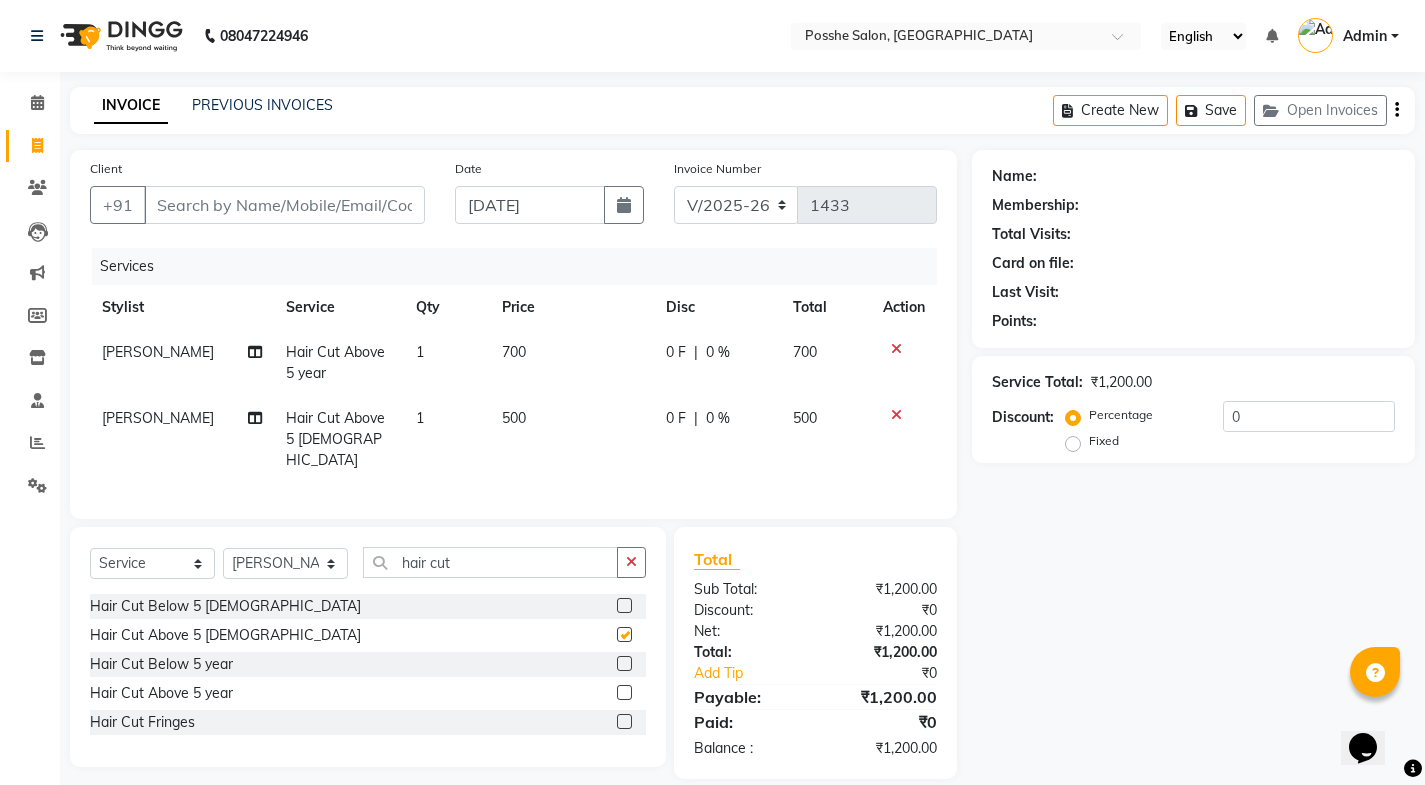 checkbox on "false" 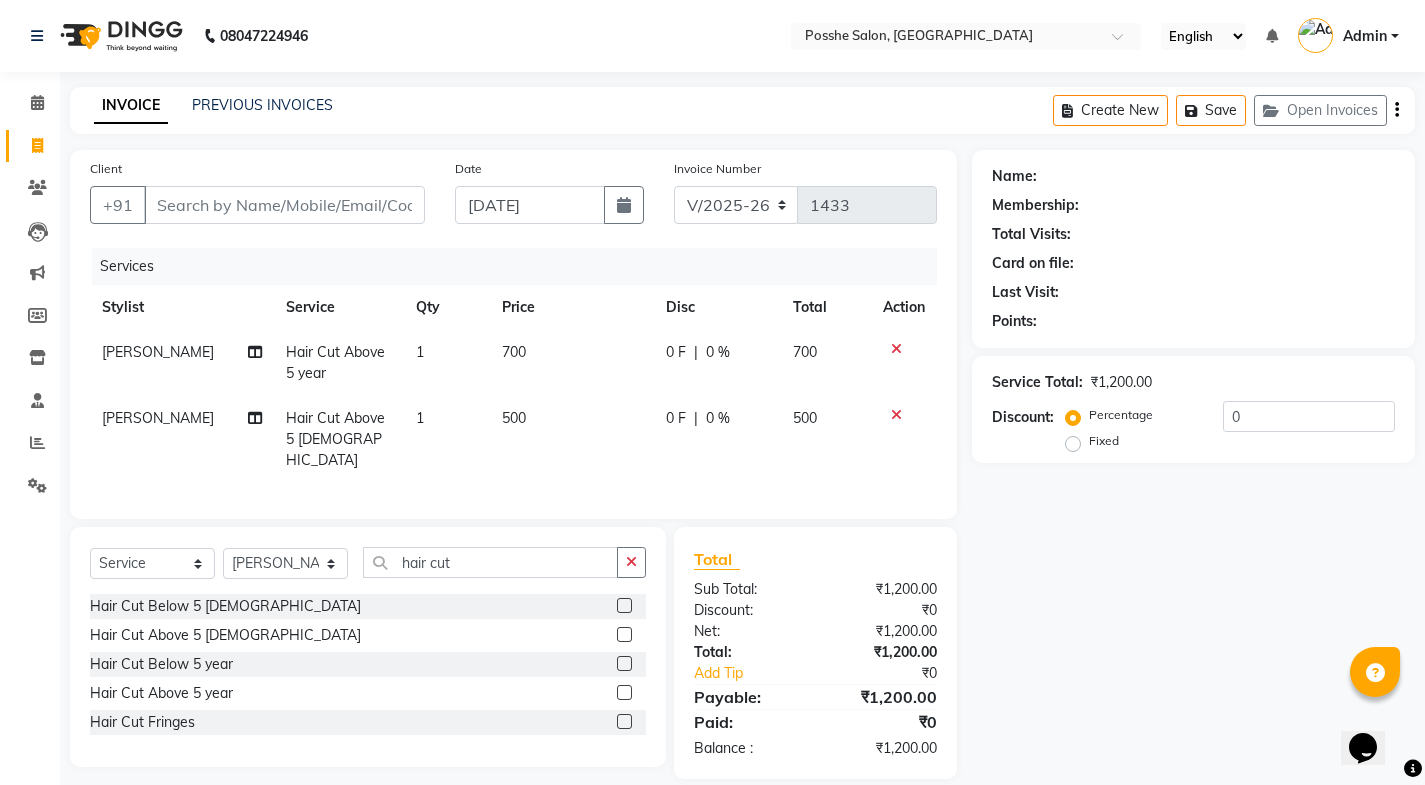 click 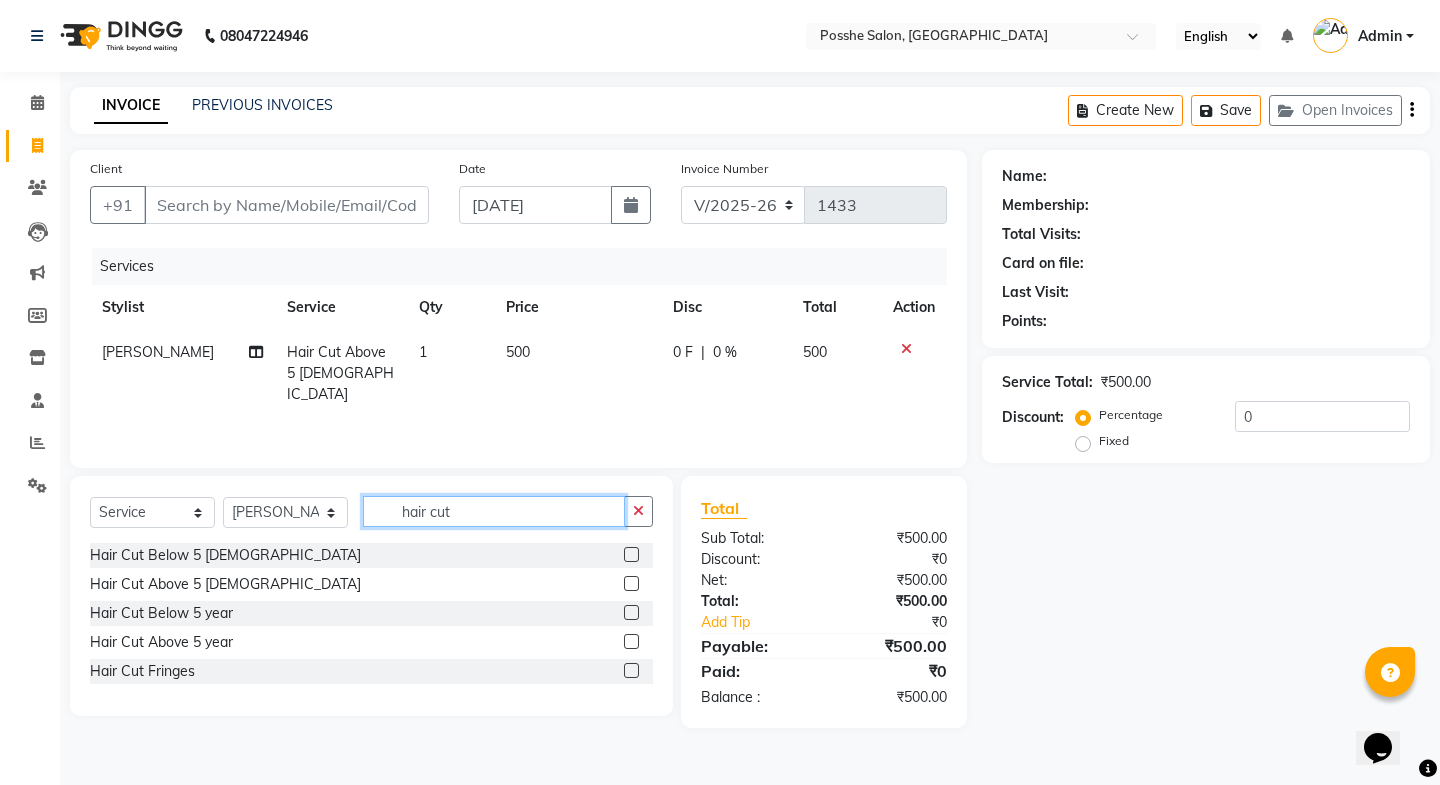 click on "hair cut" 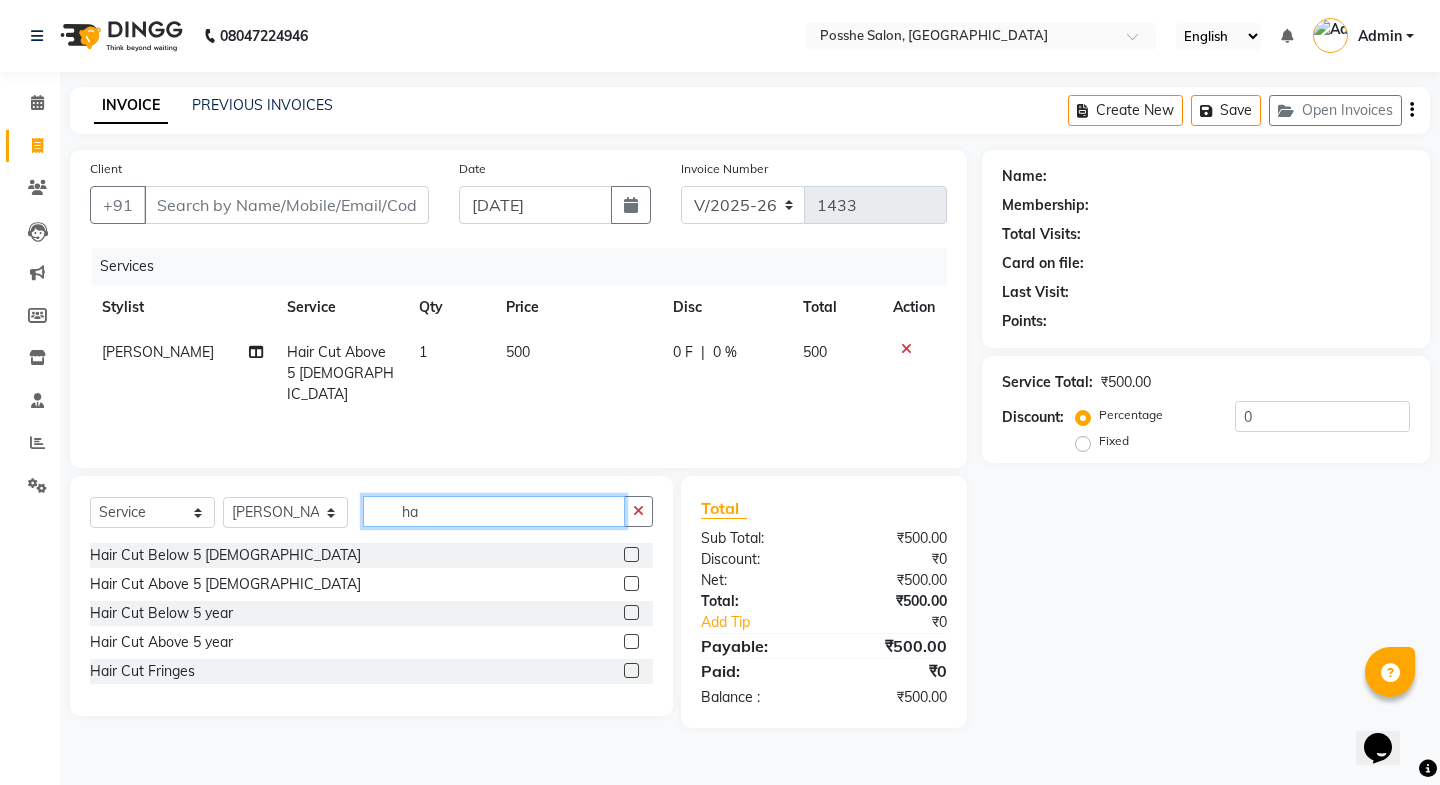 type on "h" 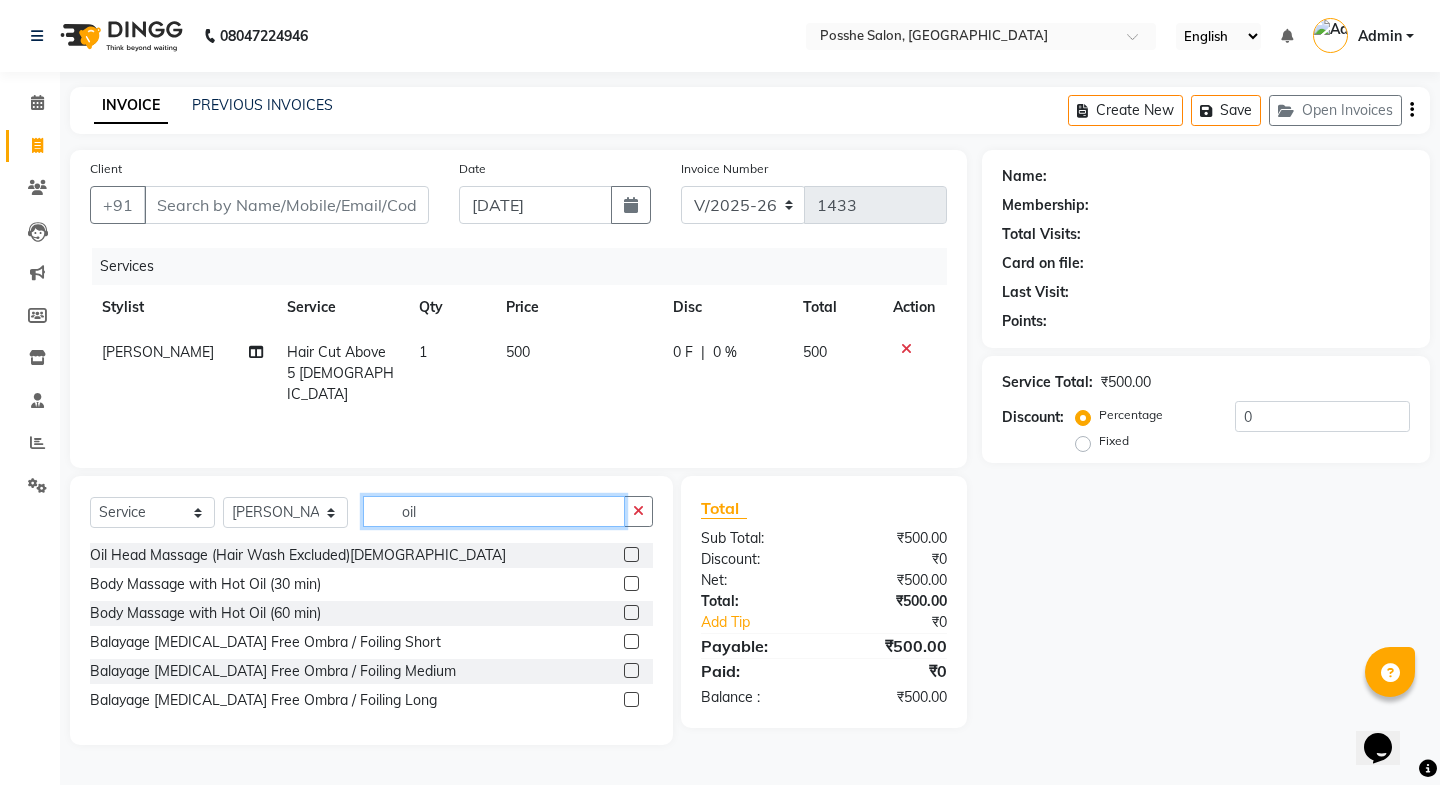 type on "oil" 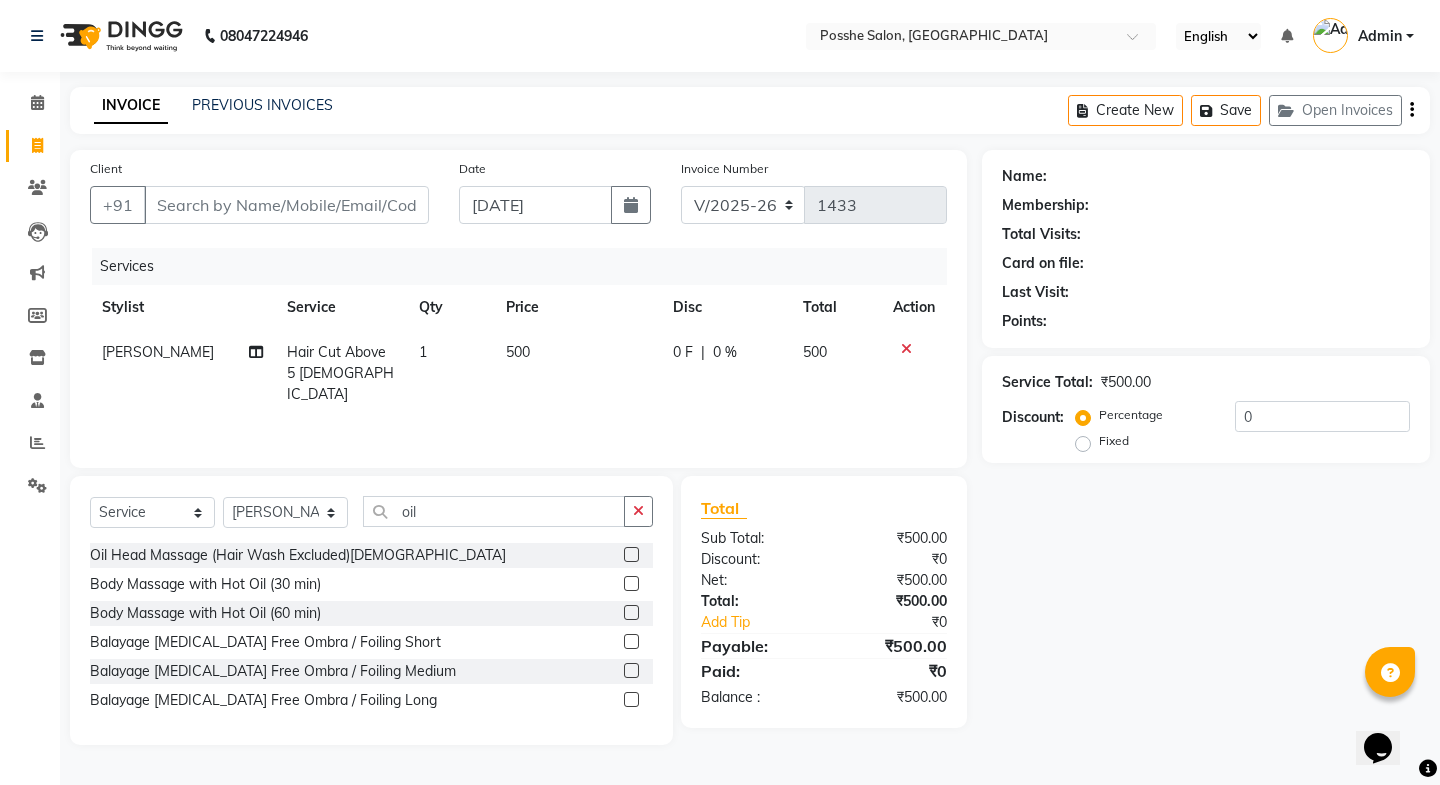 click 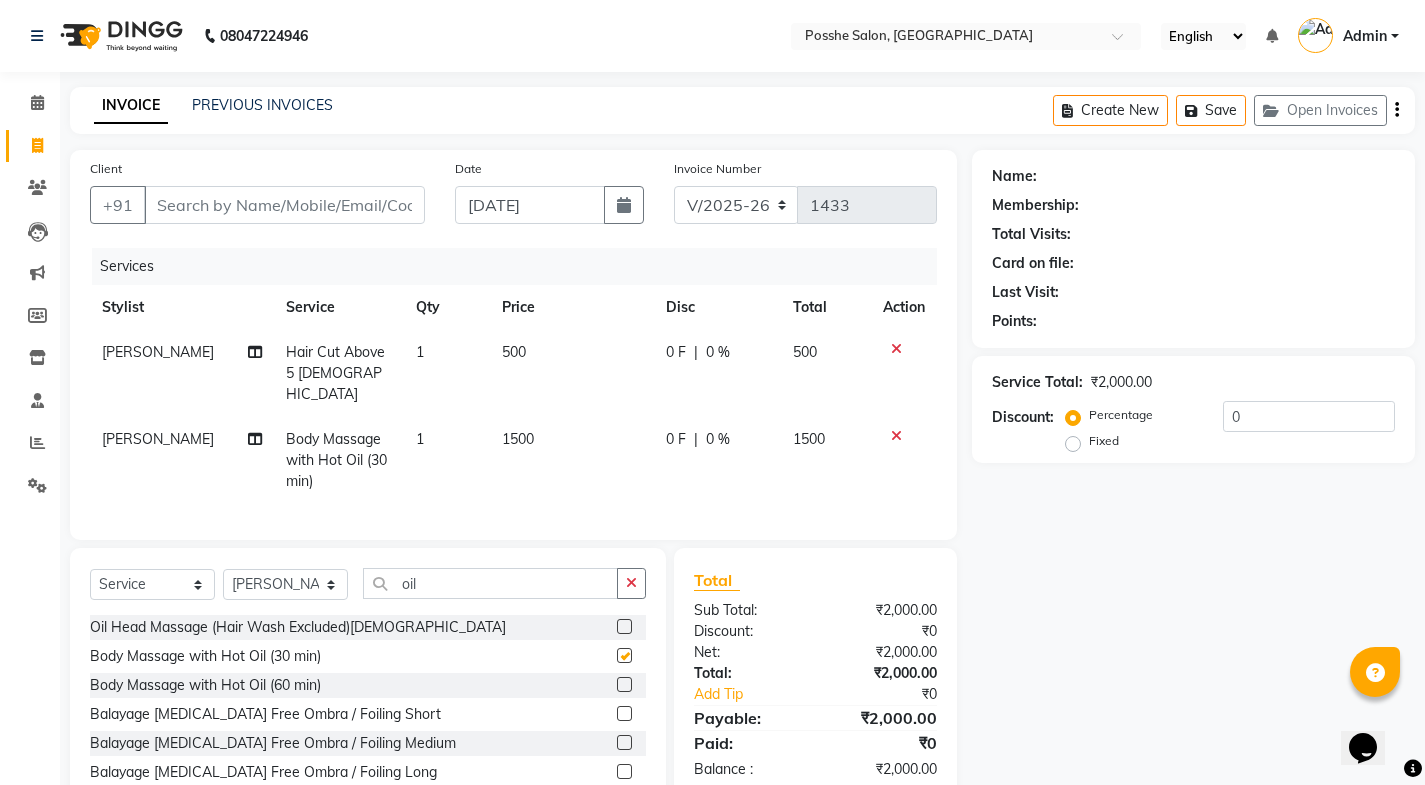 checkbox on "false" 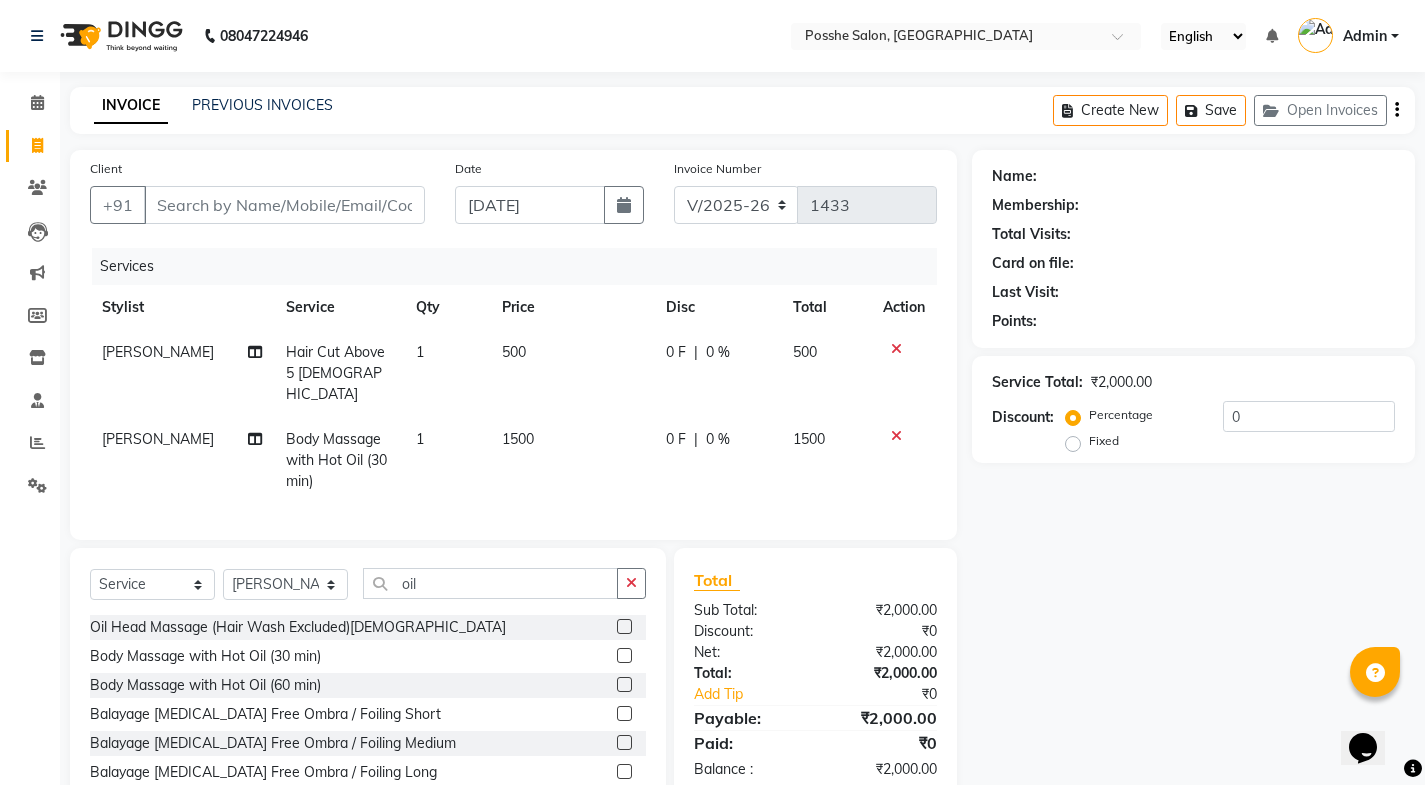 click 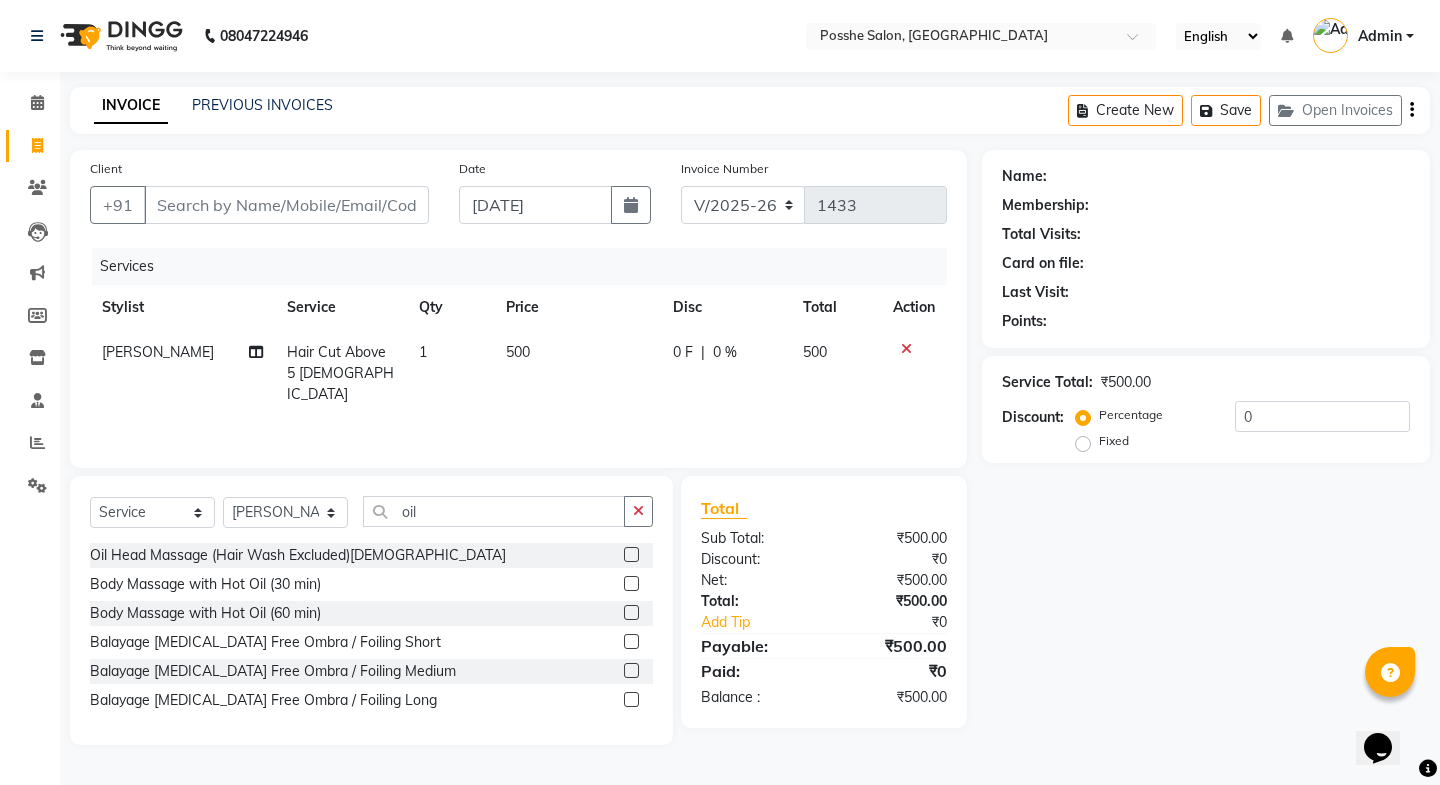 click 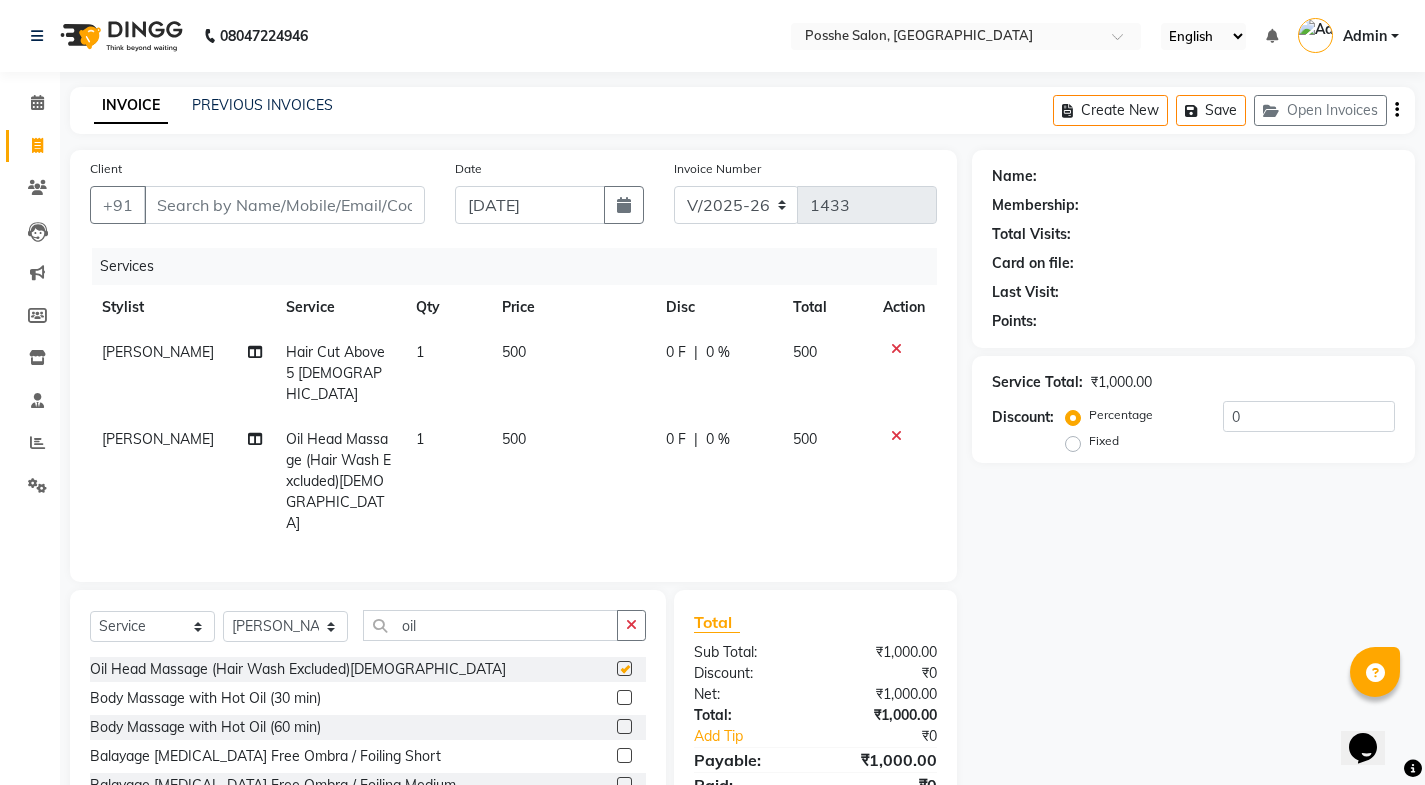 checkbox on "false" 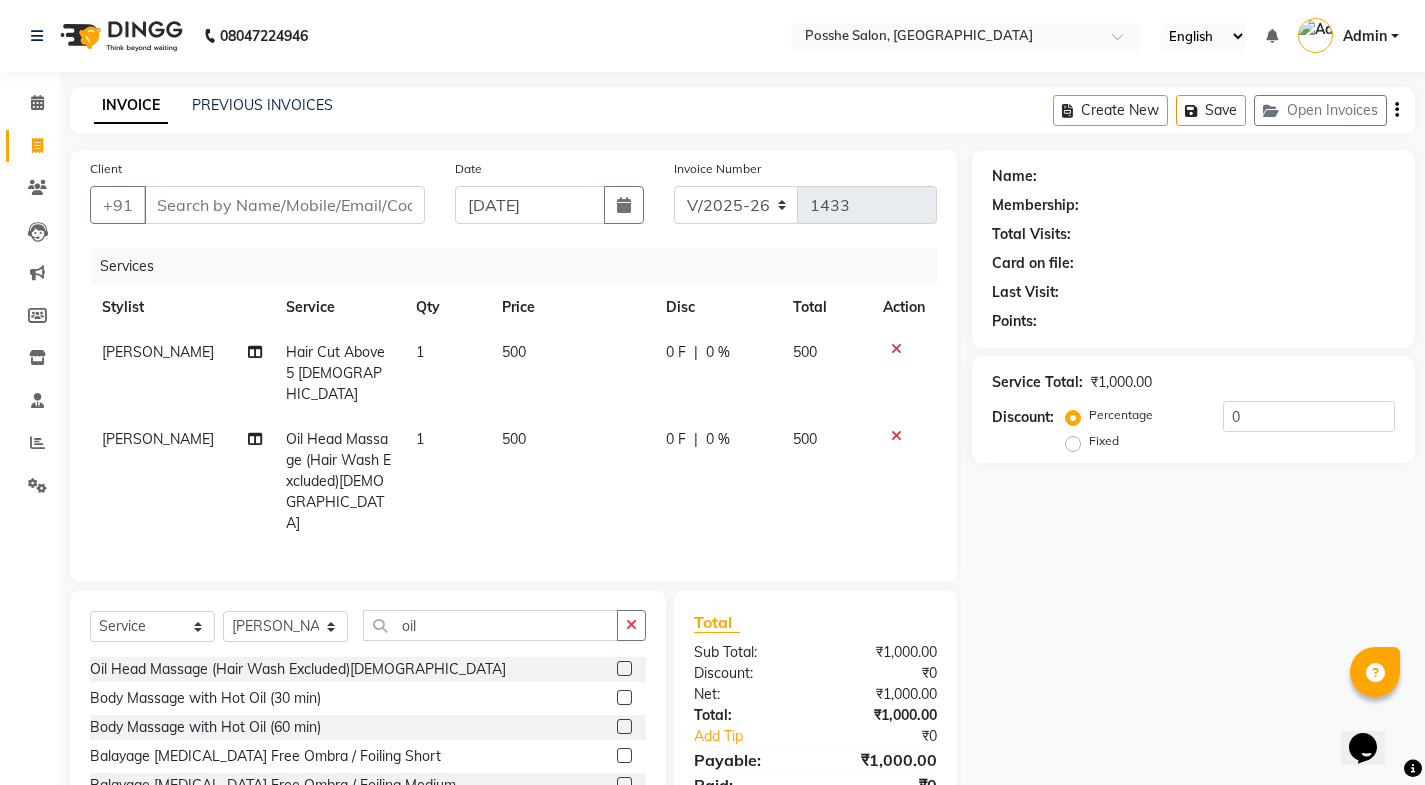 click on "500" 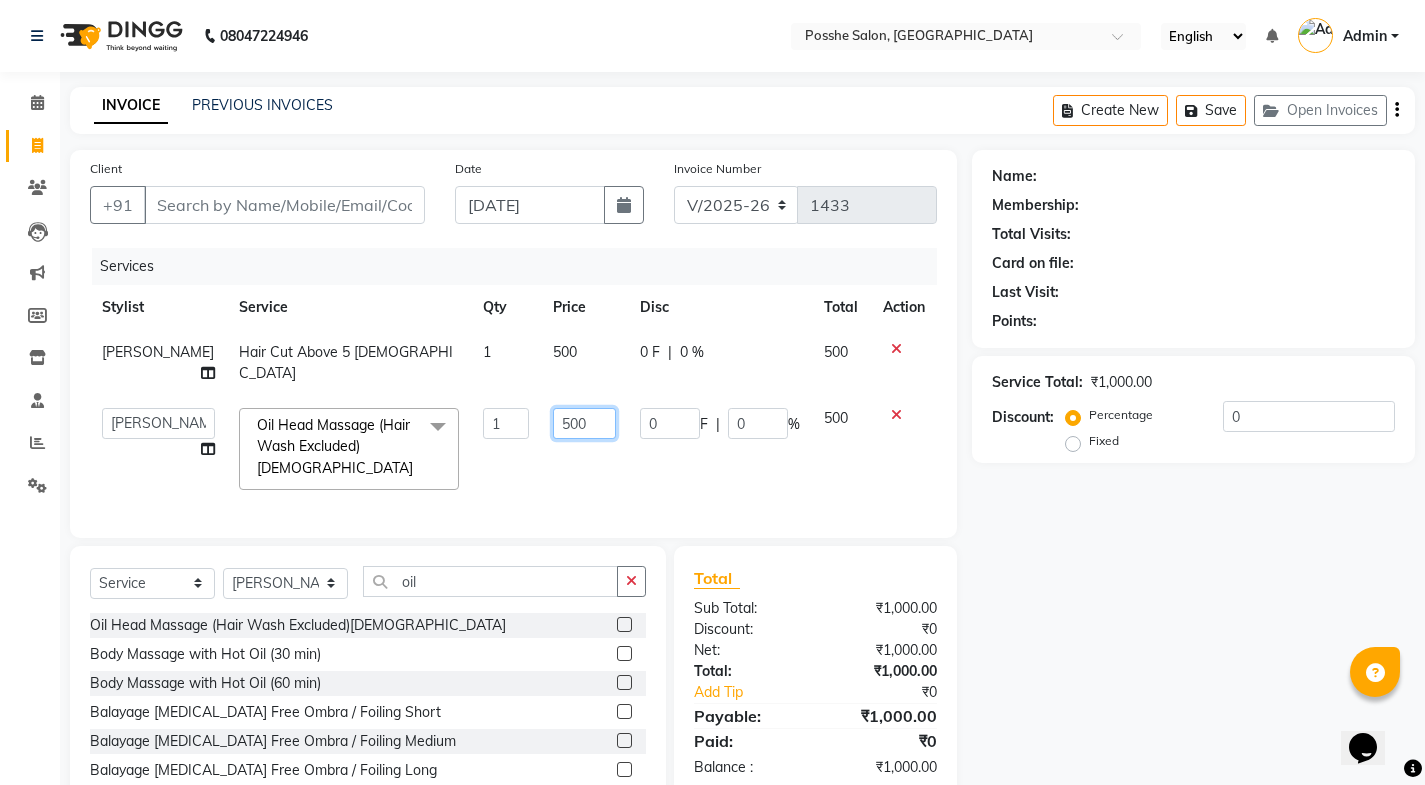 click on "500" 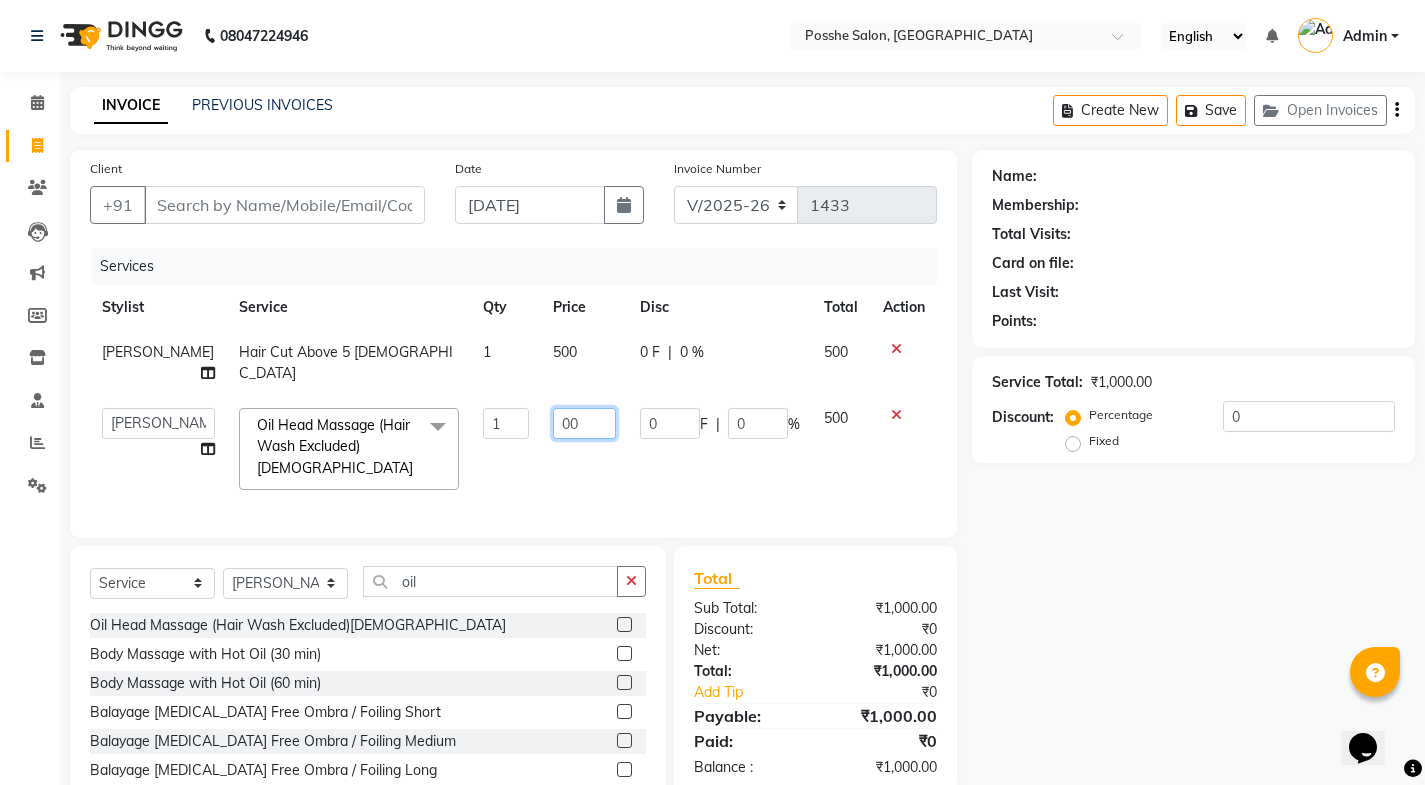 type on "600" 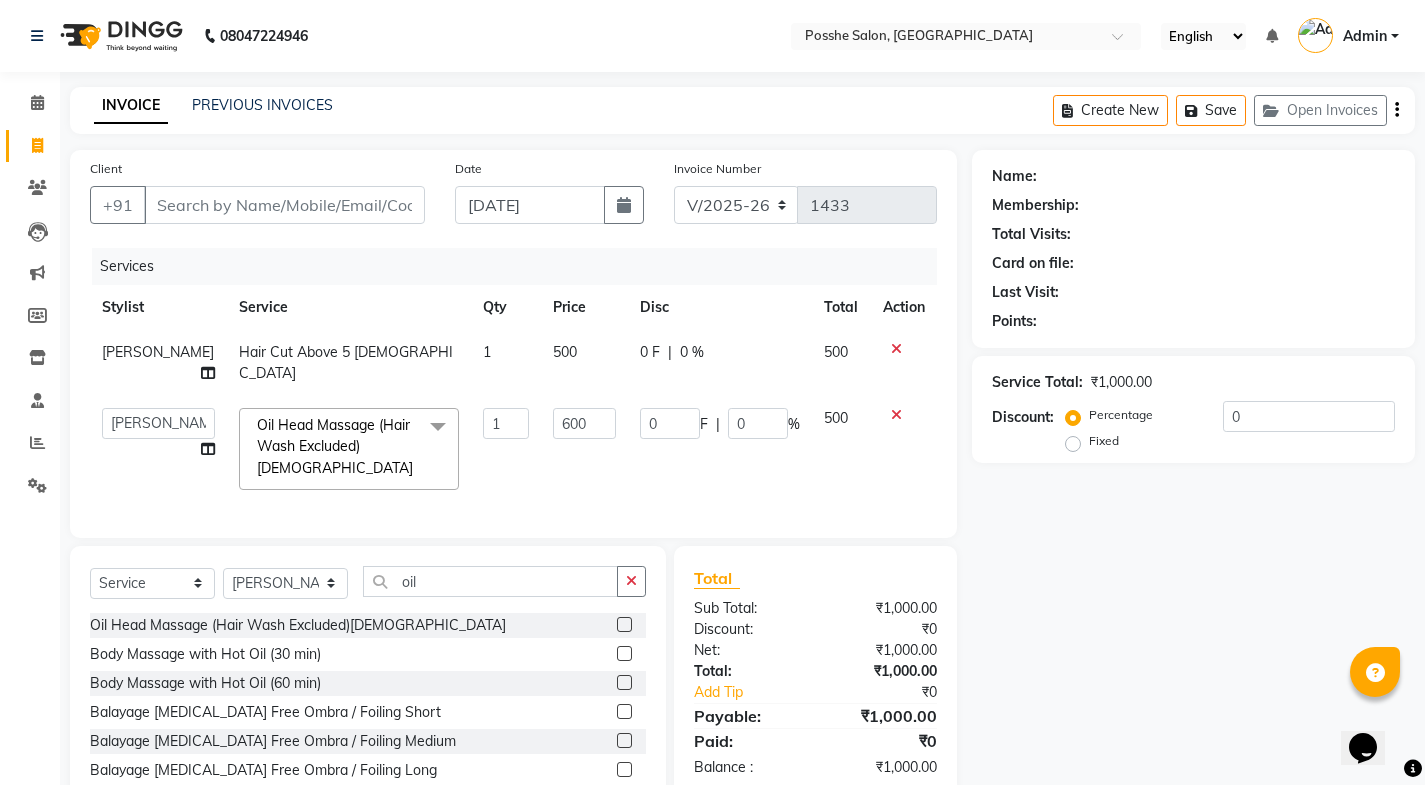 click on "Name: Membership: Total Visits: Card on file: Last Visit:  Points:  Service Total:  ₹1,000.00  Discount:  Percentage   Fixed  0" 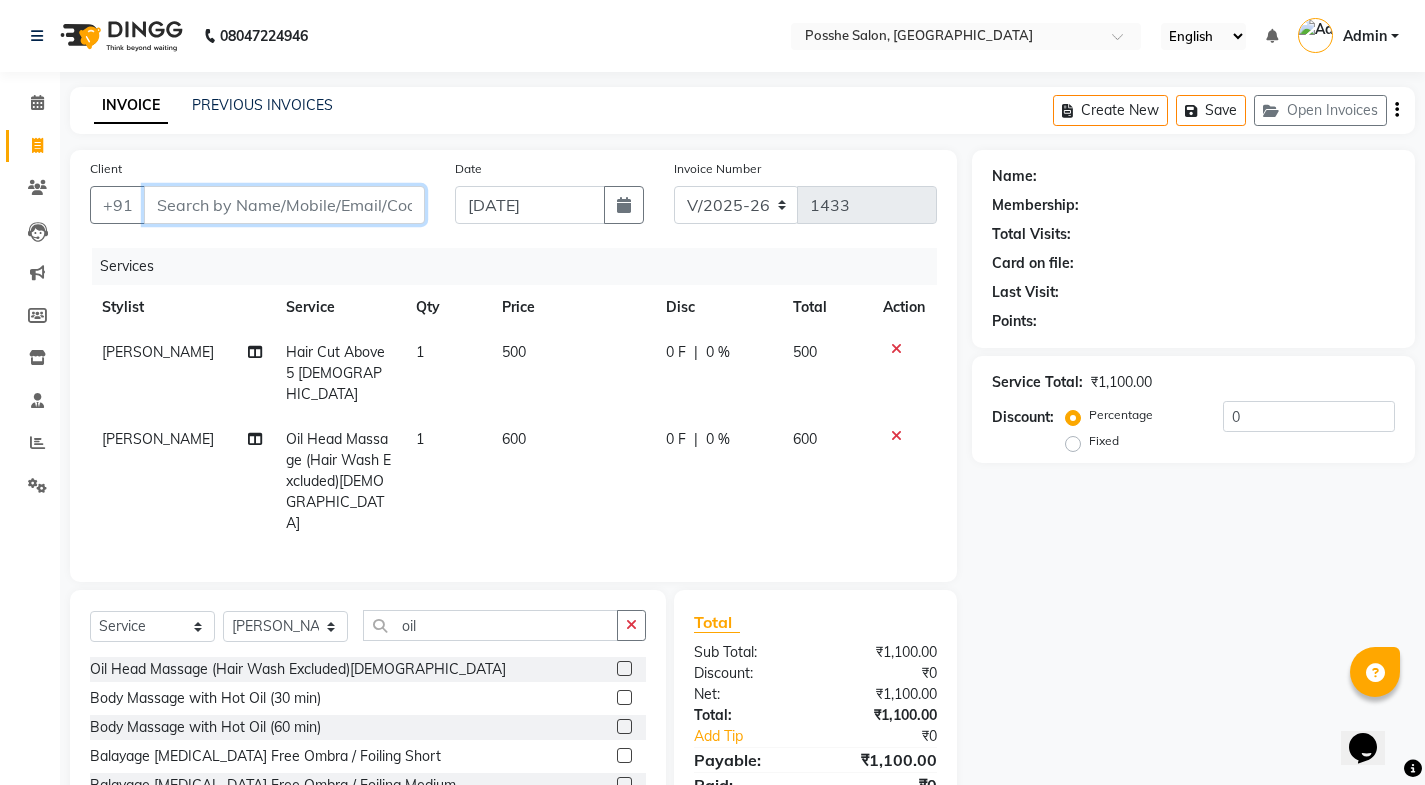 click on "Client" at bounding box center [284, 205] 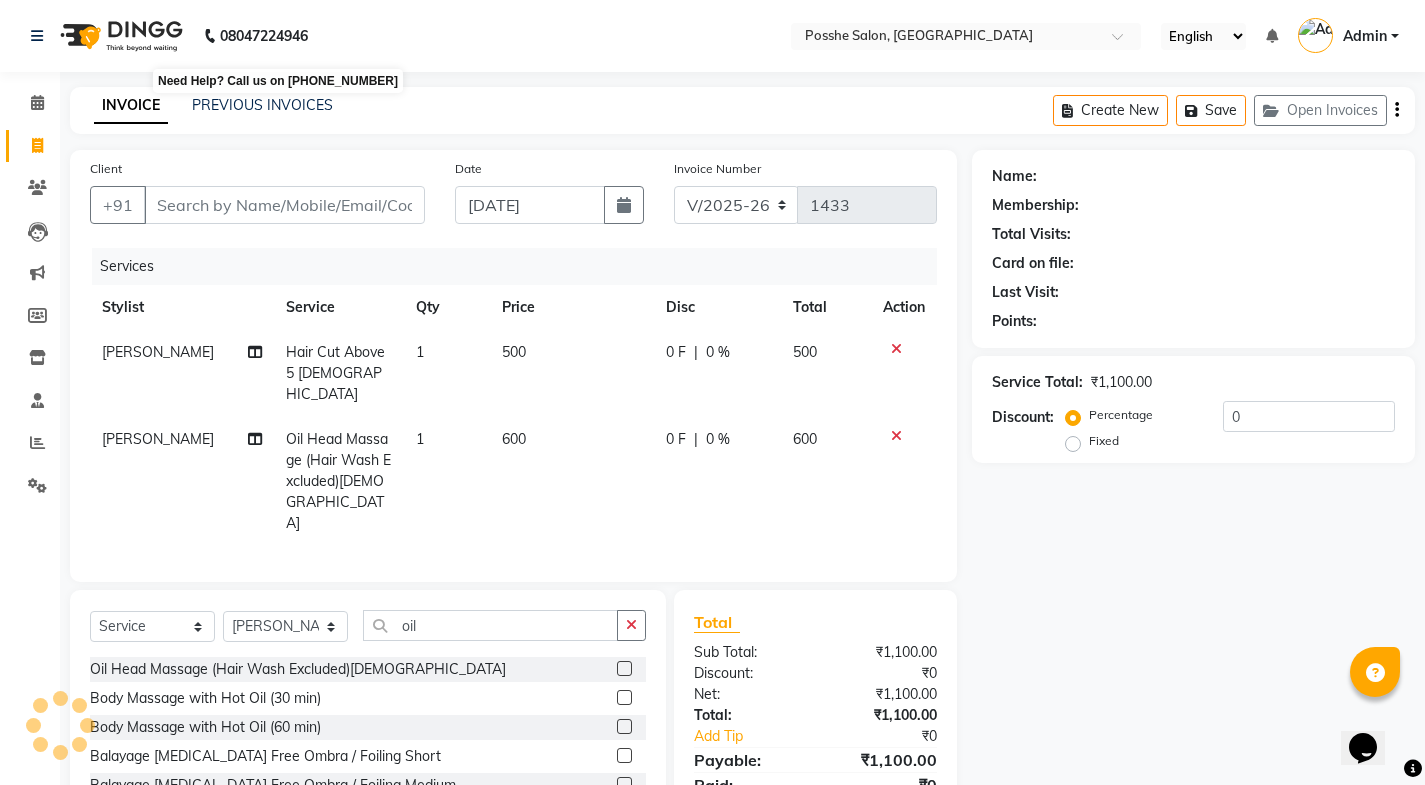 click on "08047224946" 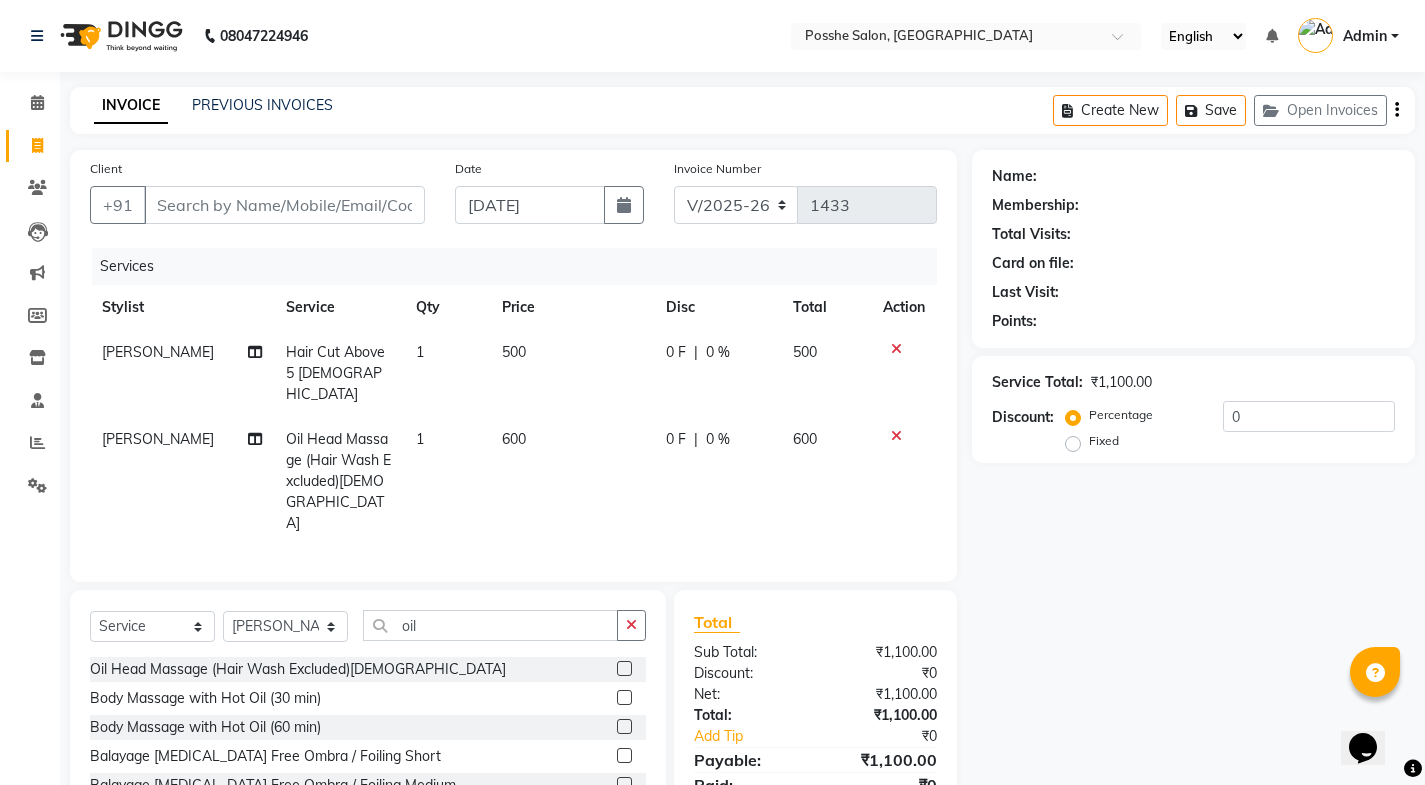 scroll, scrollTop: 56, scrollLeft: 0, axis: vertical 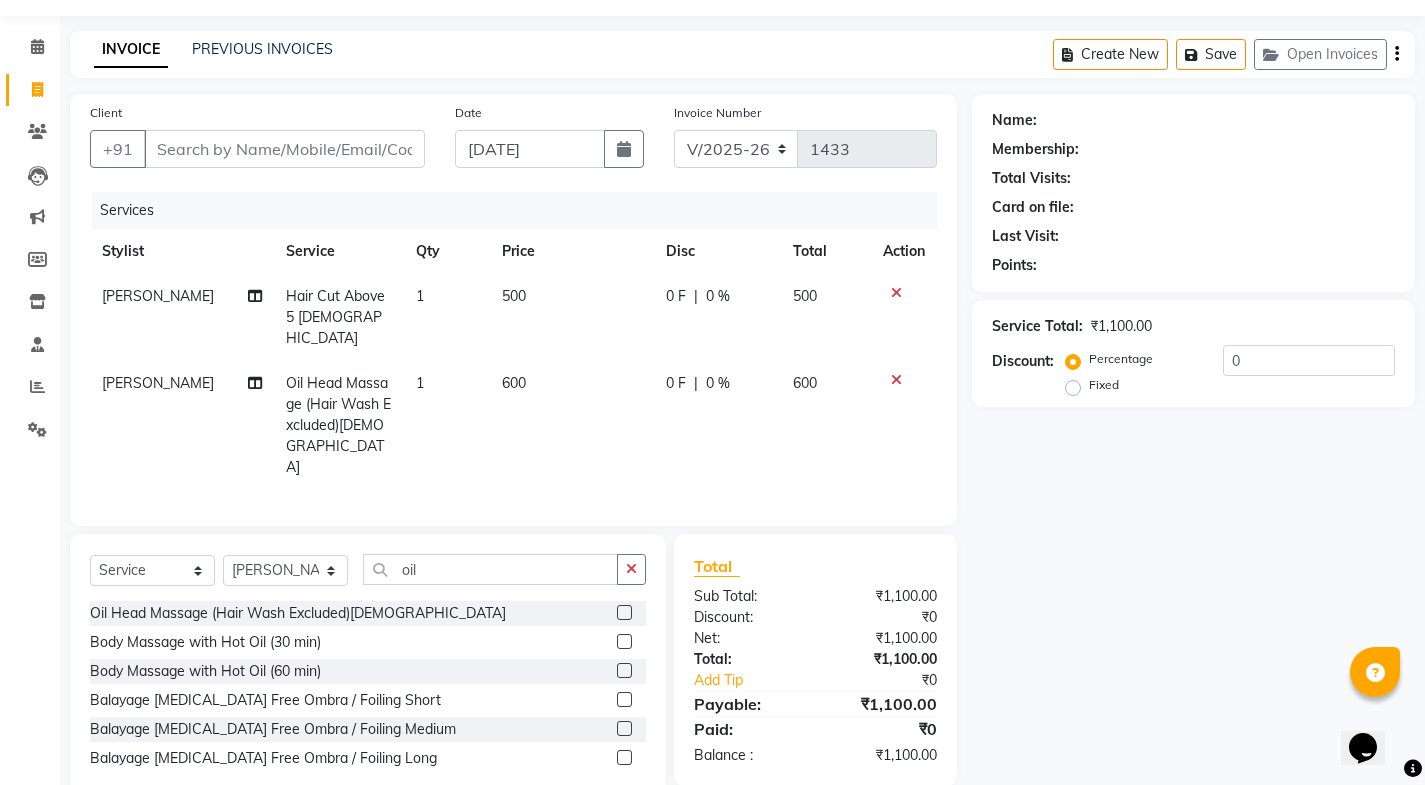 click on "Oil Head Massage (Hair Wash Excluded)[DEMOGRAPHIC_DATA]" 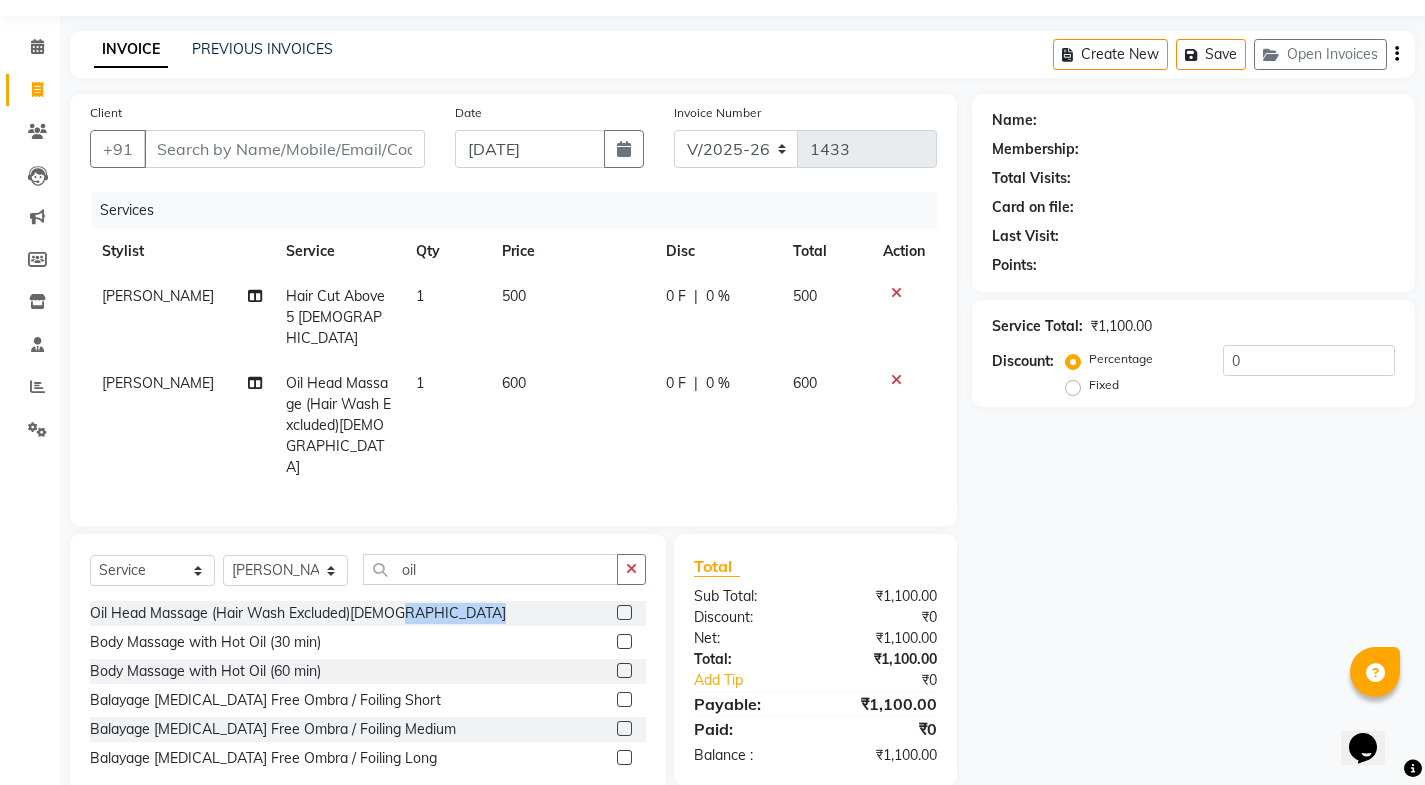click on "Oil Head Massage (Hair Wash Excluded)[DEMOGRAPHIC_DATA]" 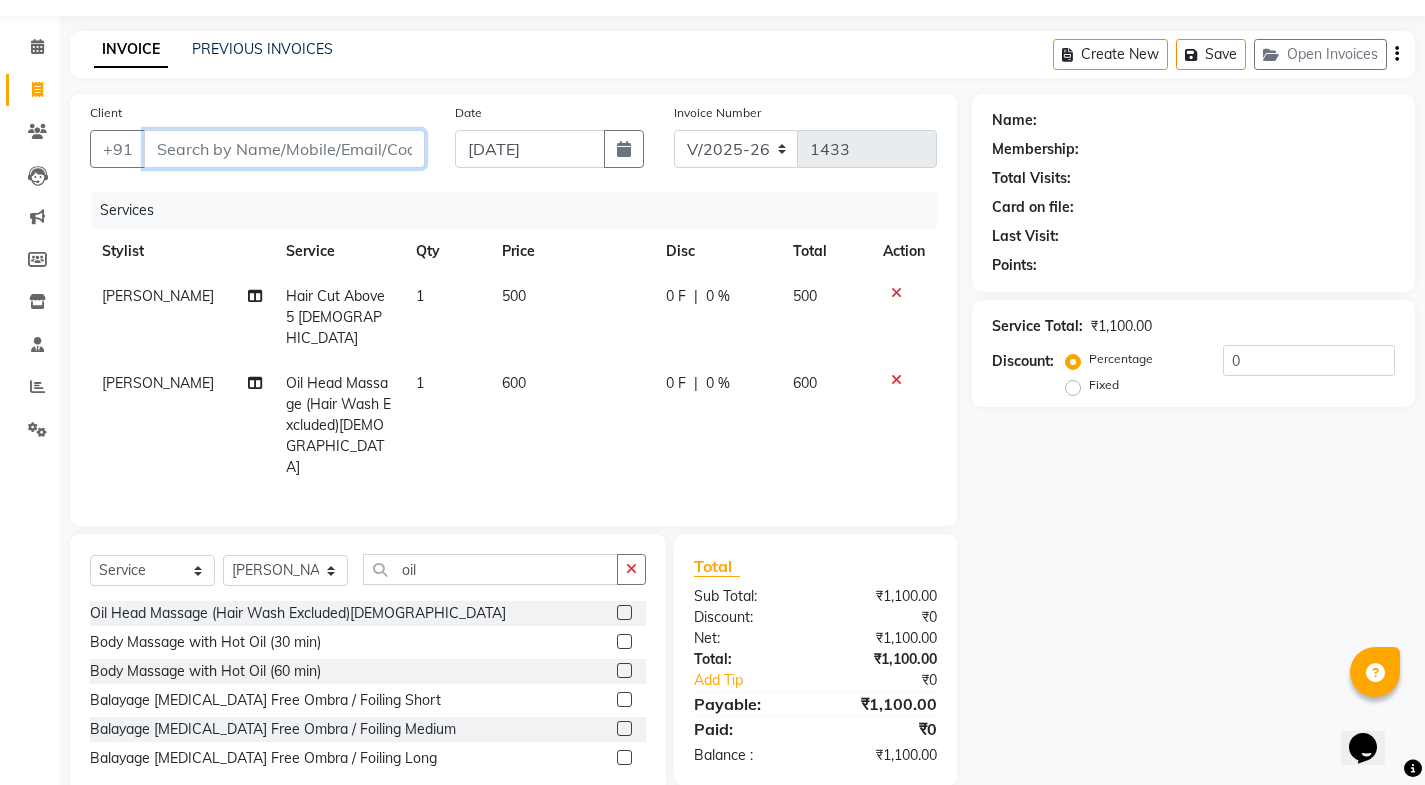 click on "Client" at bounding box center [284, 149] 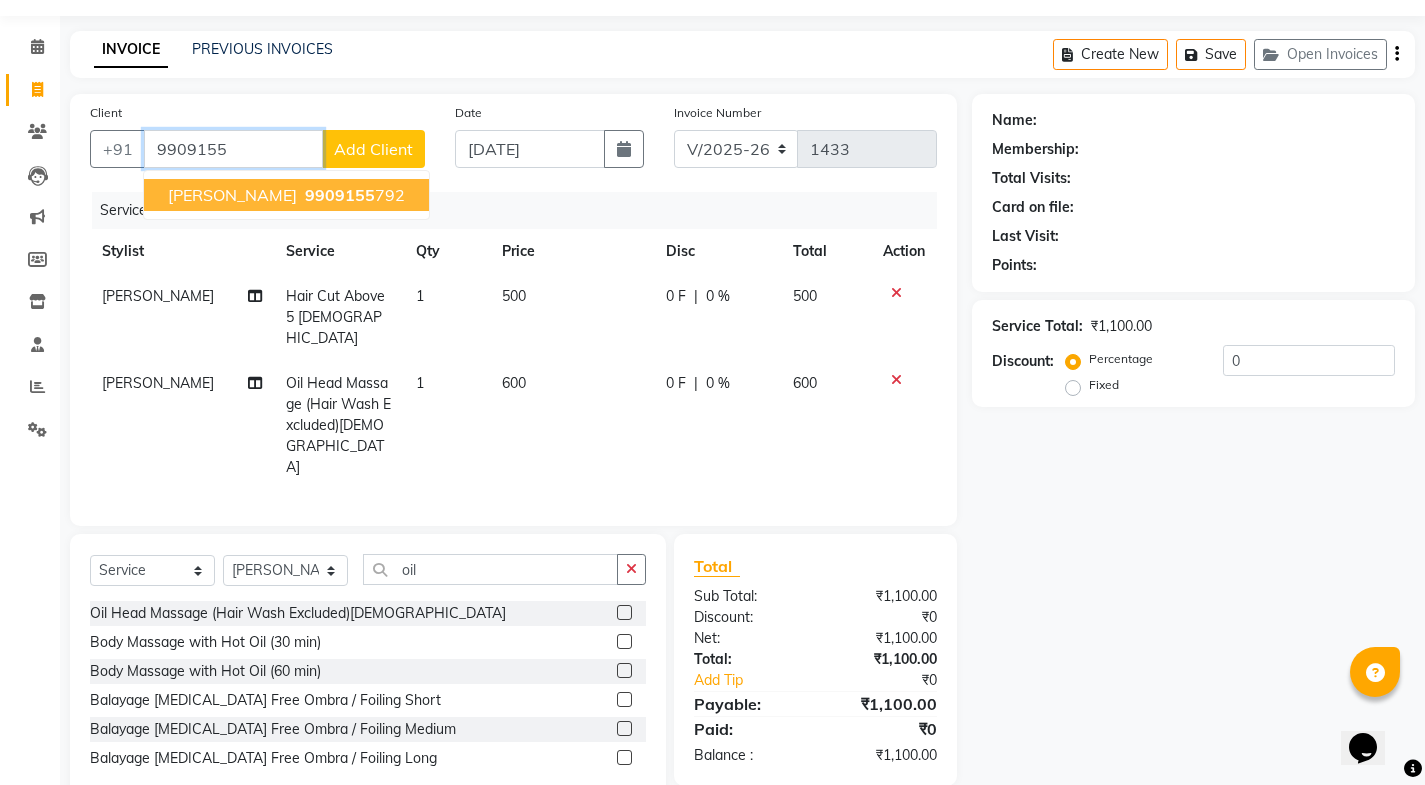 click on "9909155" at bounding box center [340, 195] 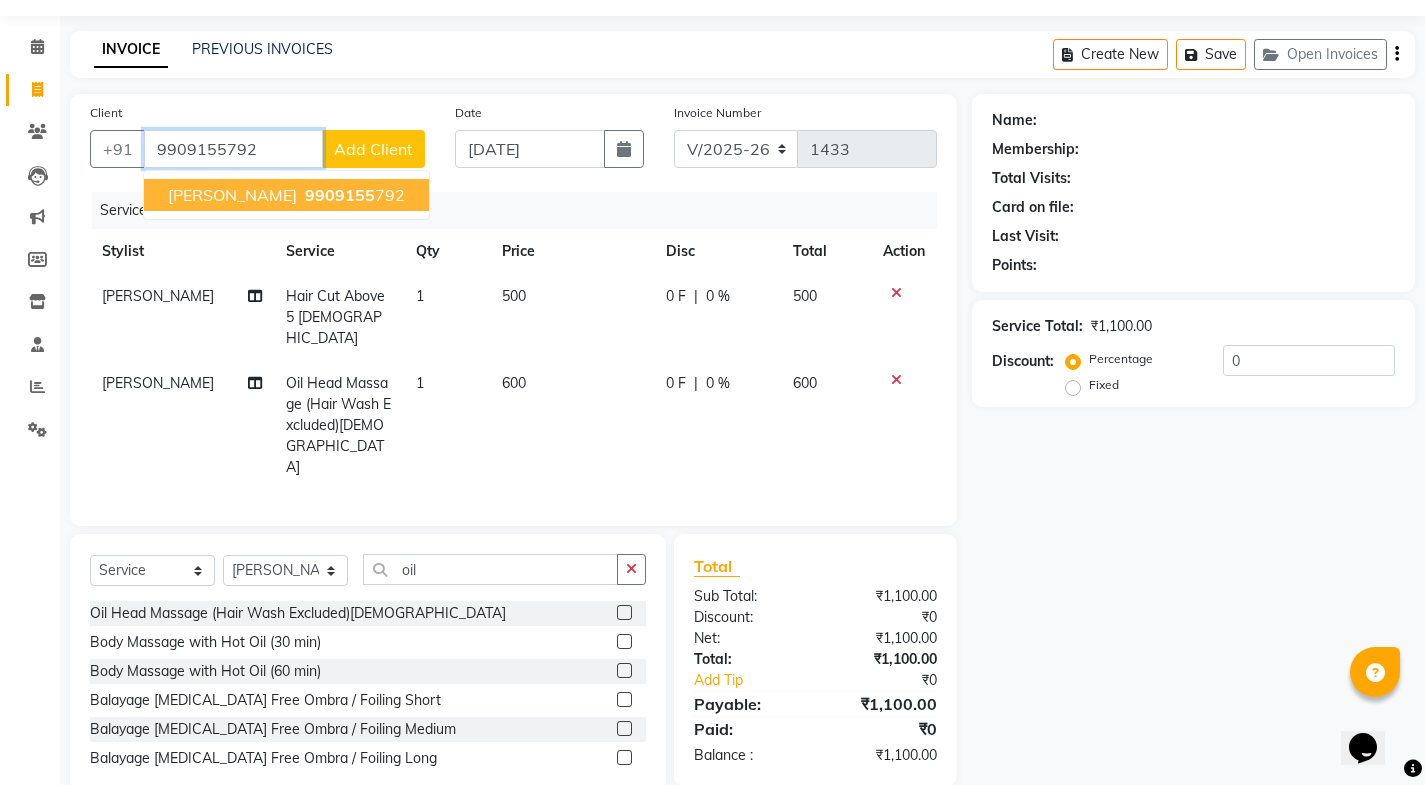 type on "9909155792" 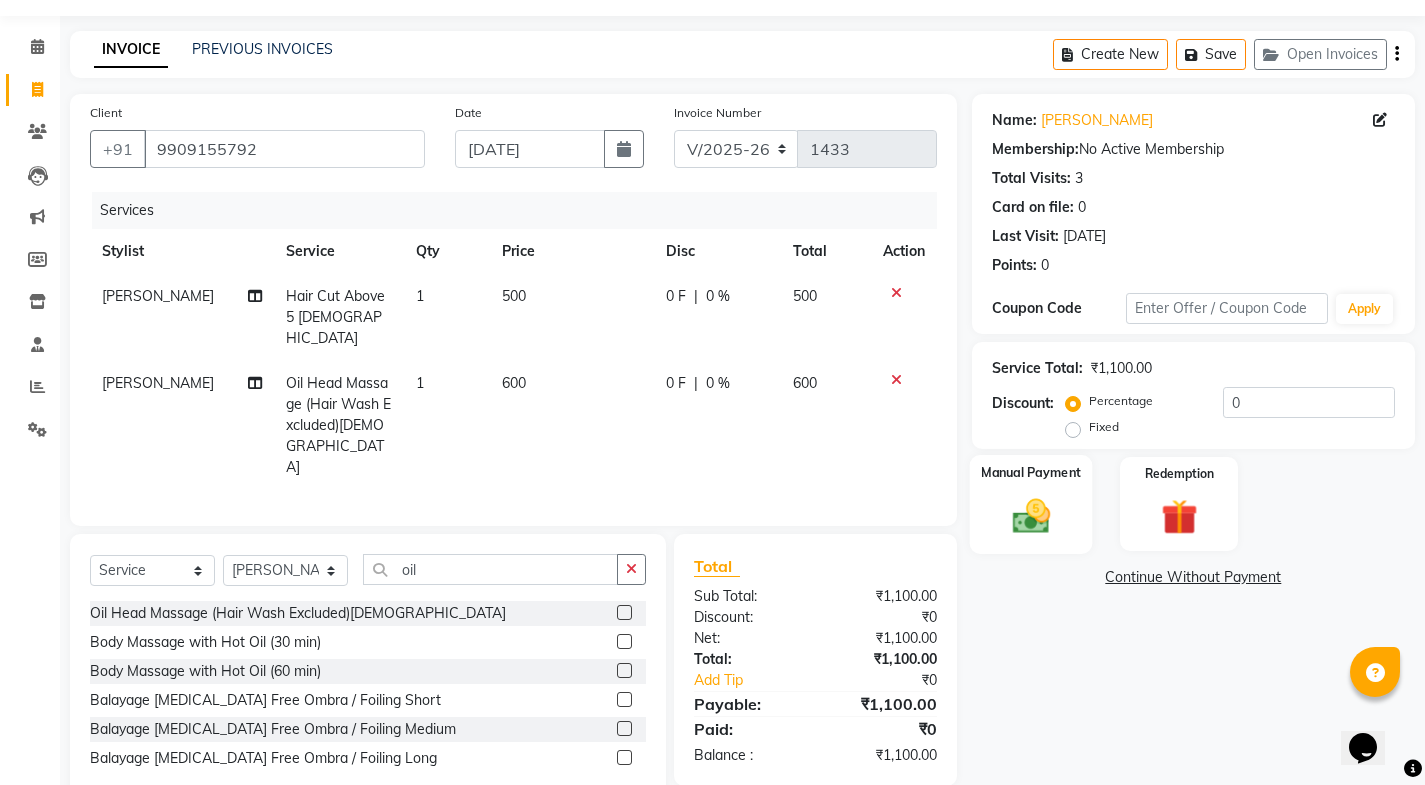 click 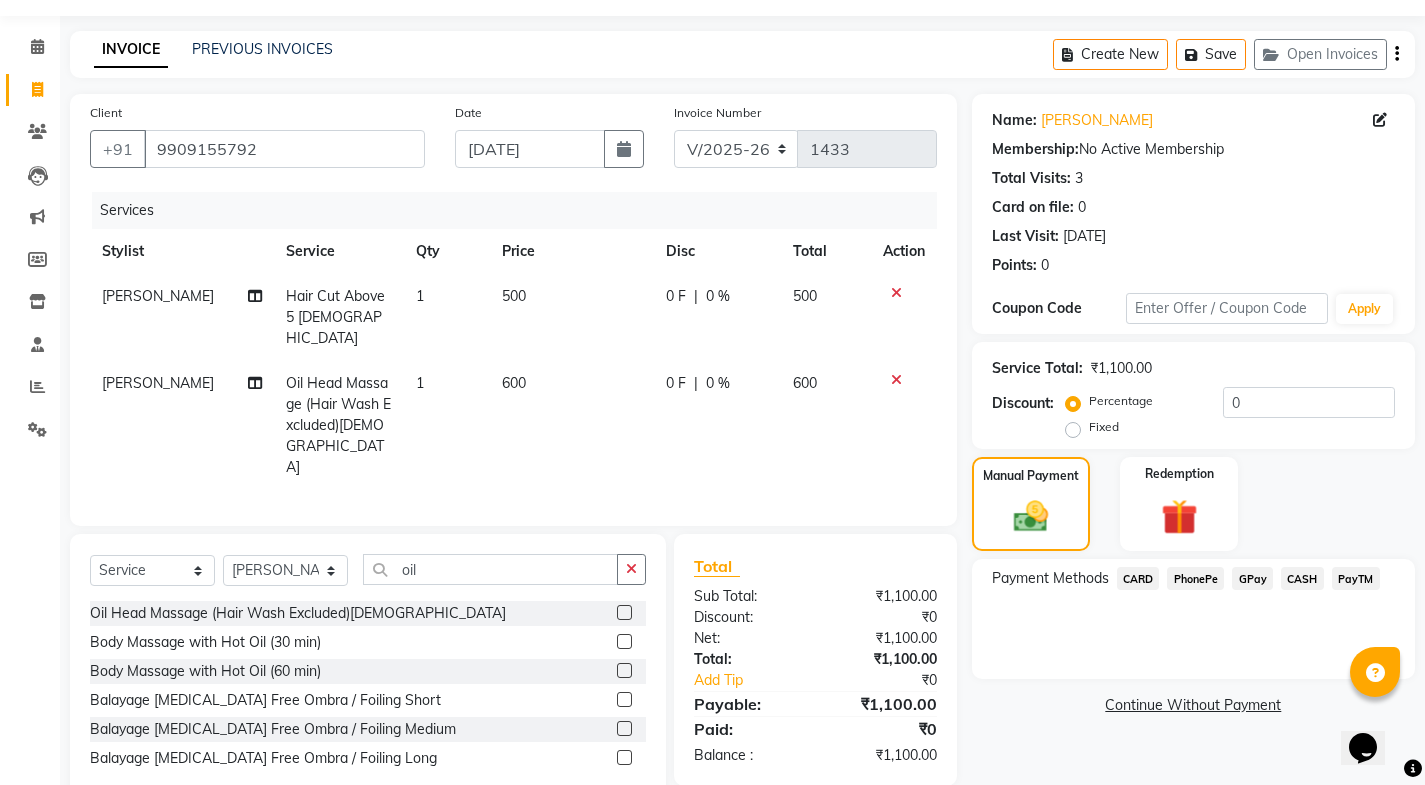 click on "PayTM" 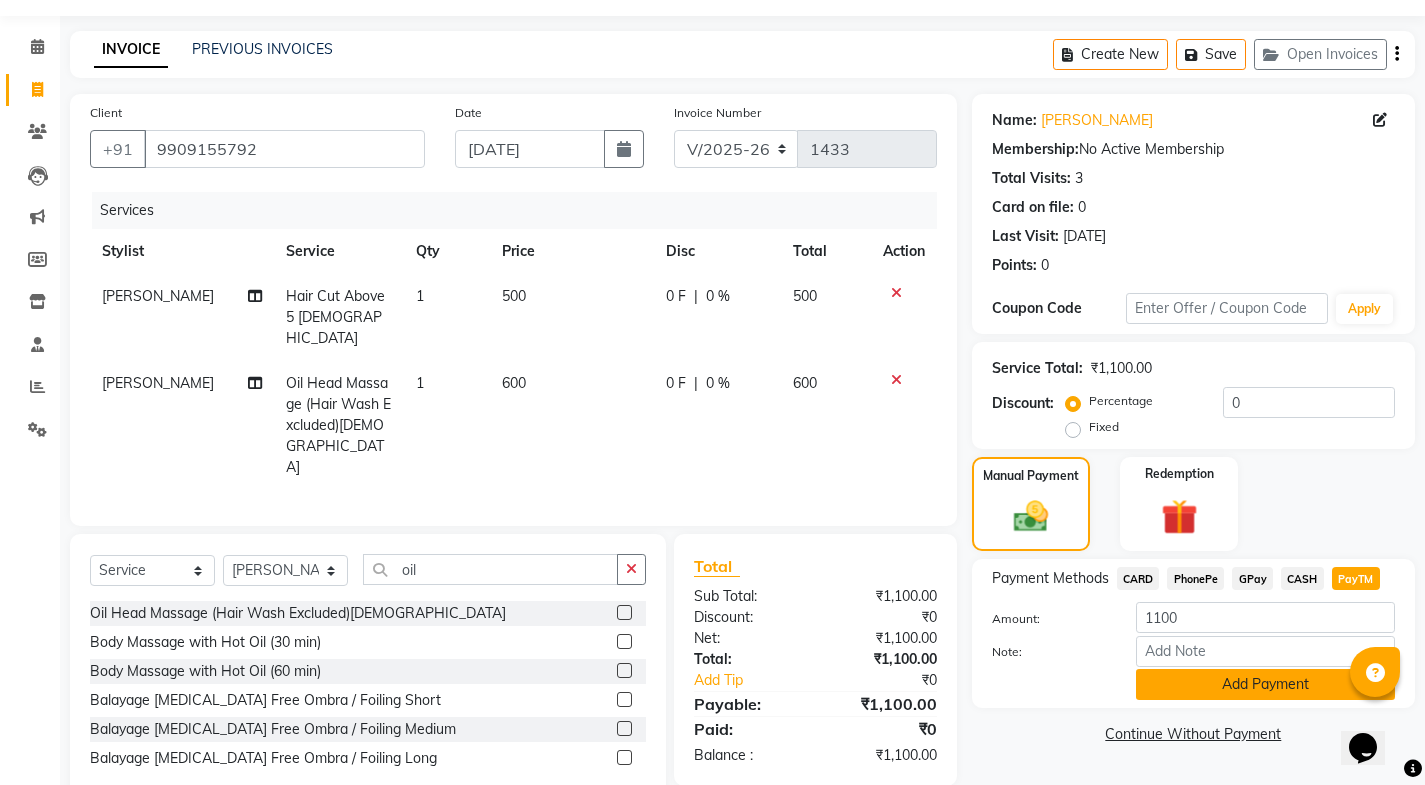 click on "Add Payment" 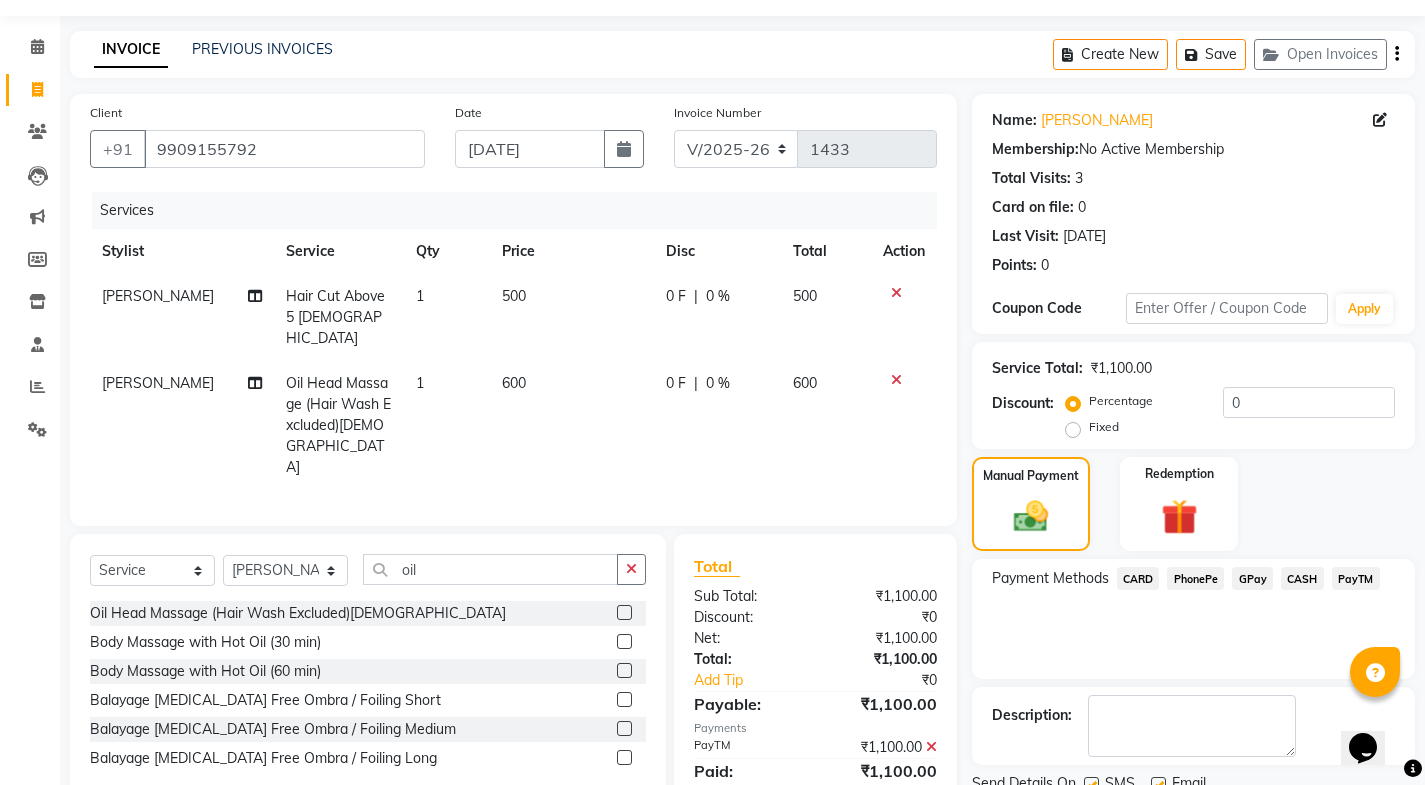 scroll, scrollTop: 134, scrollLeft: 0, axis: vertical 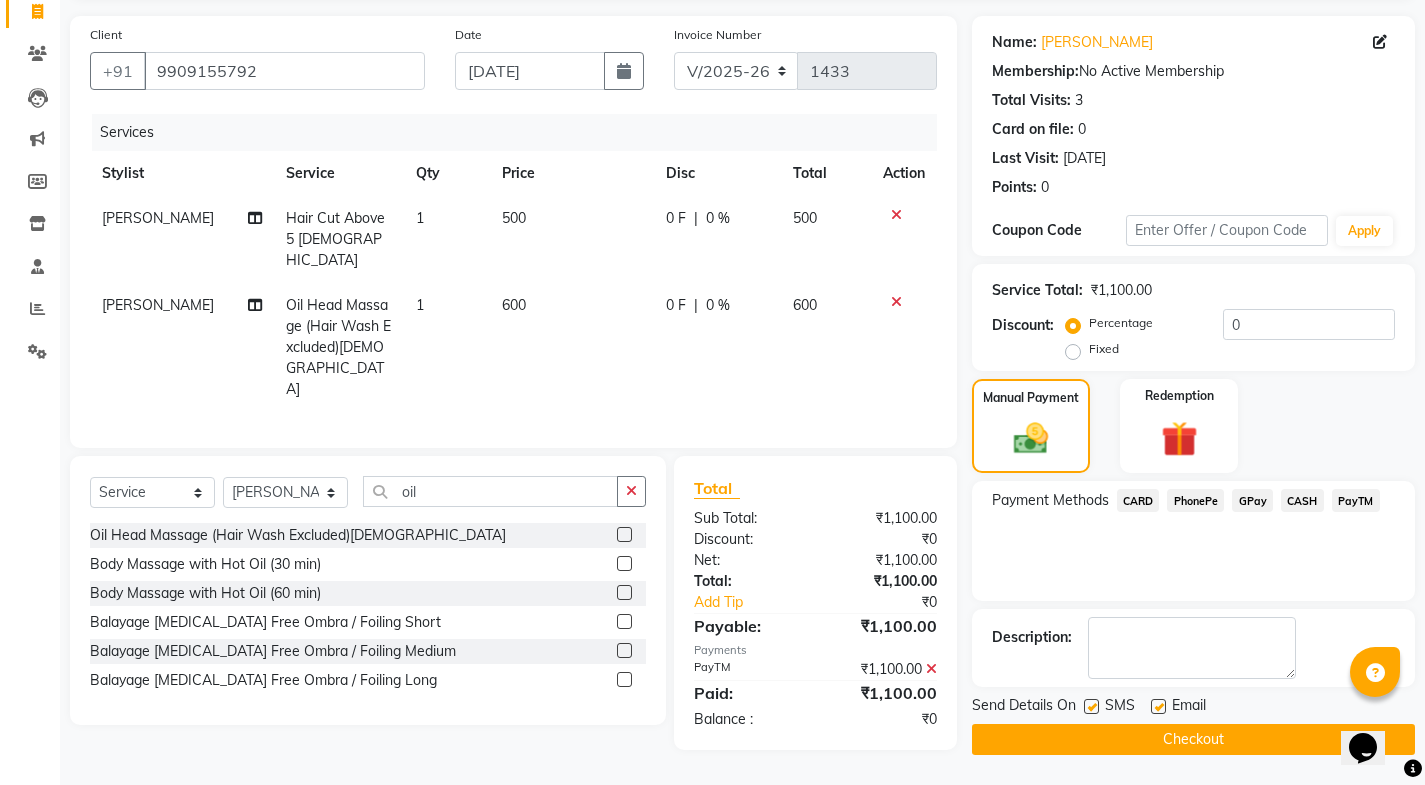 click 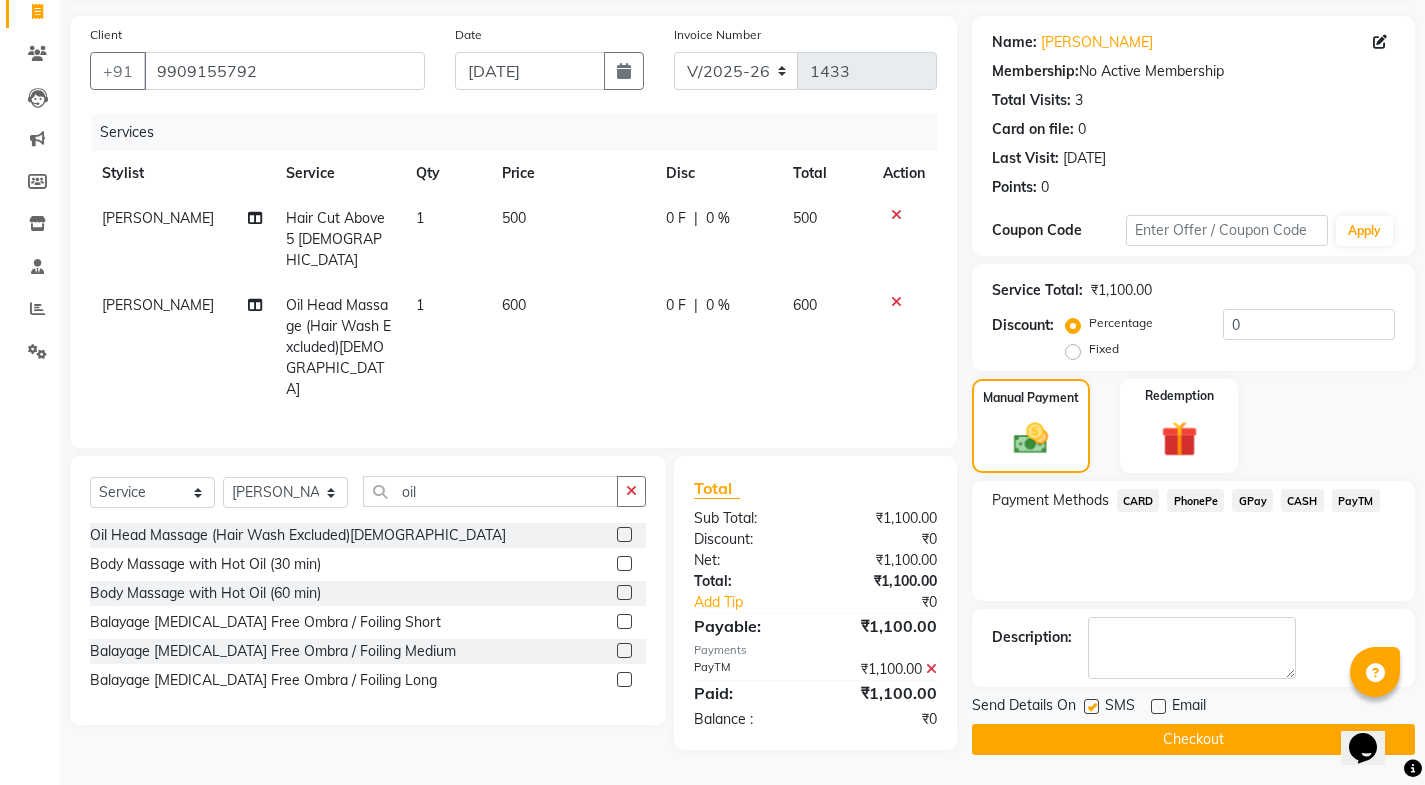 click on "Send Details On" 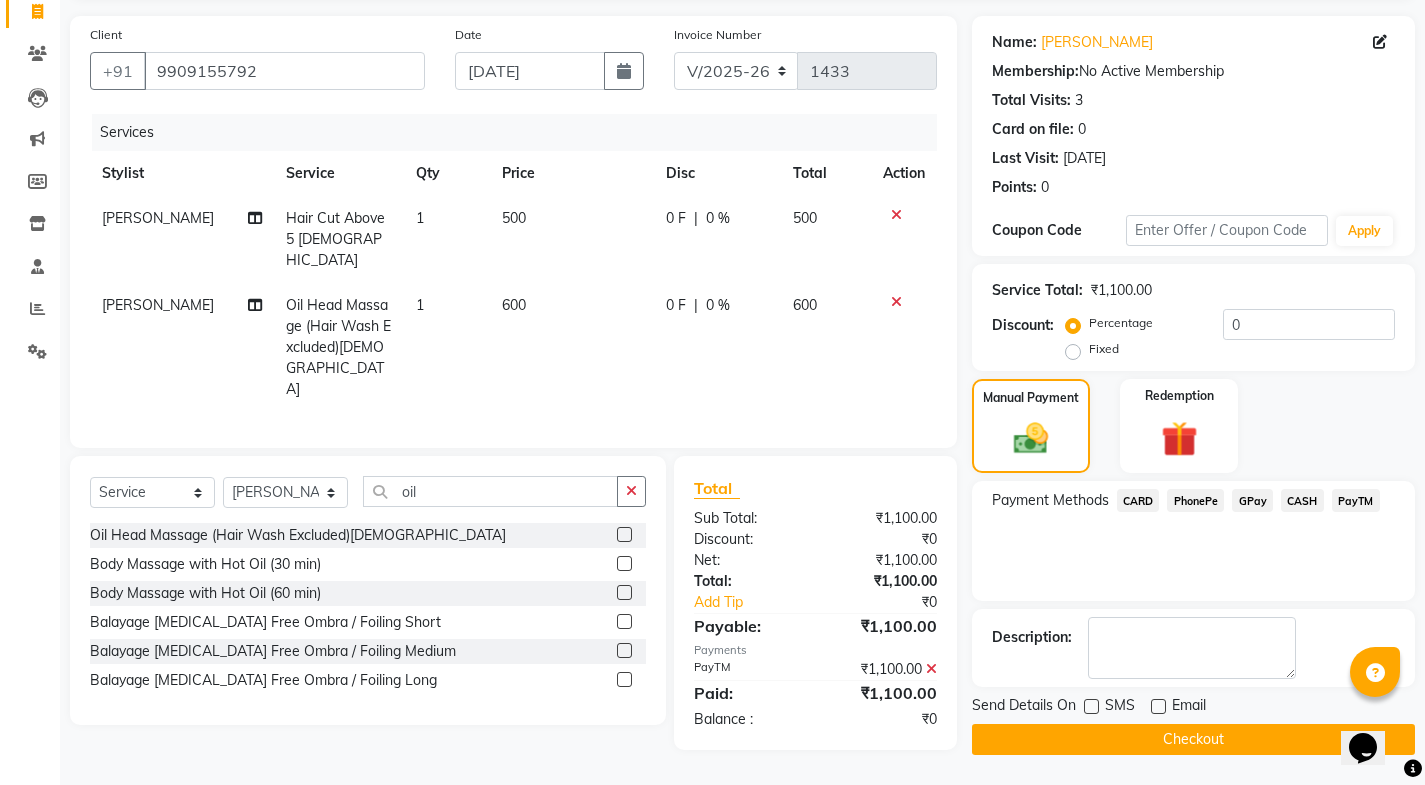 click on "Send Details On SMS Email" 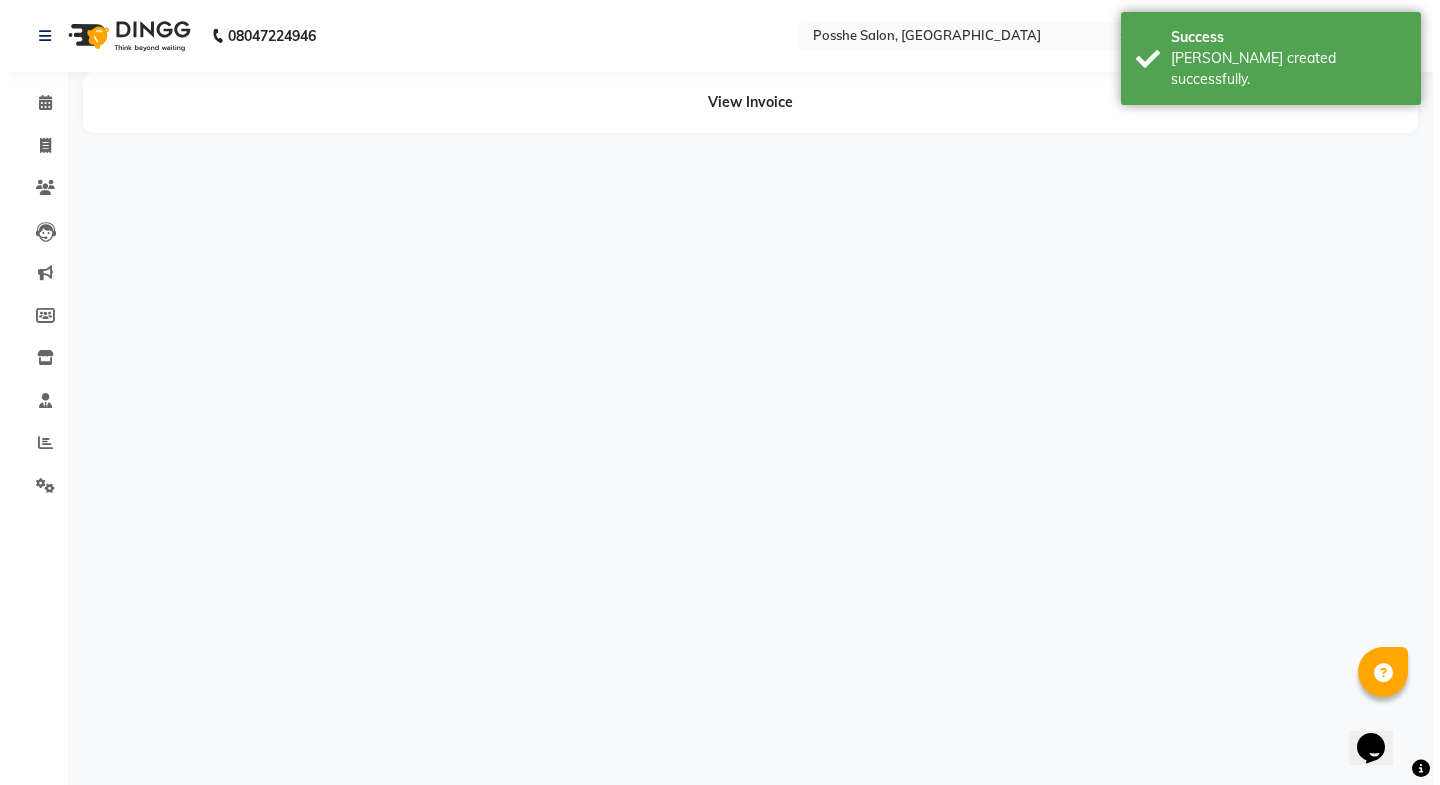 scroll, scrollTop: 0, scrollLeft: 0, axis: both 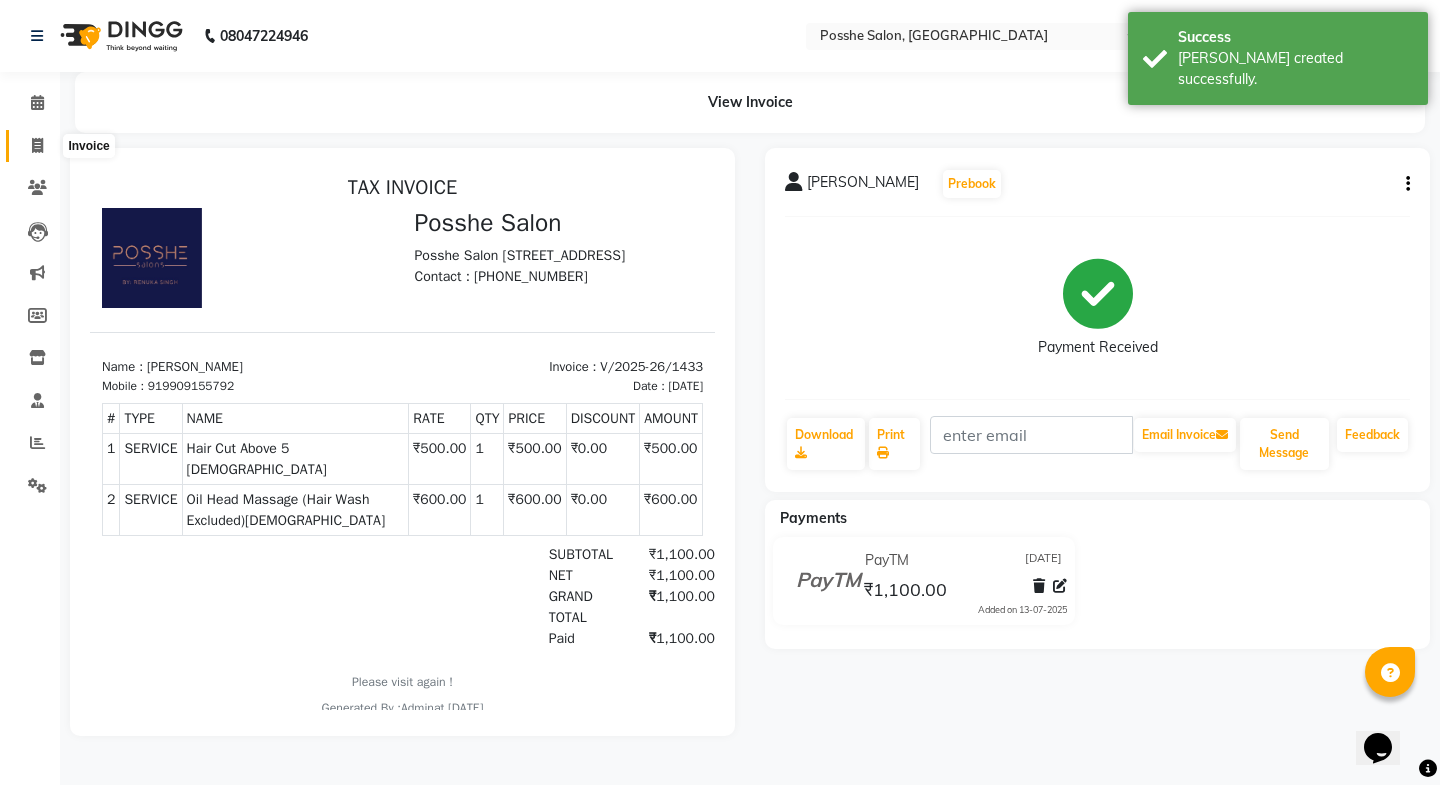 click 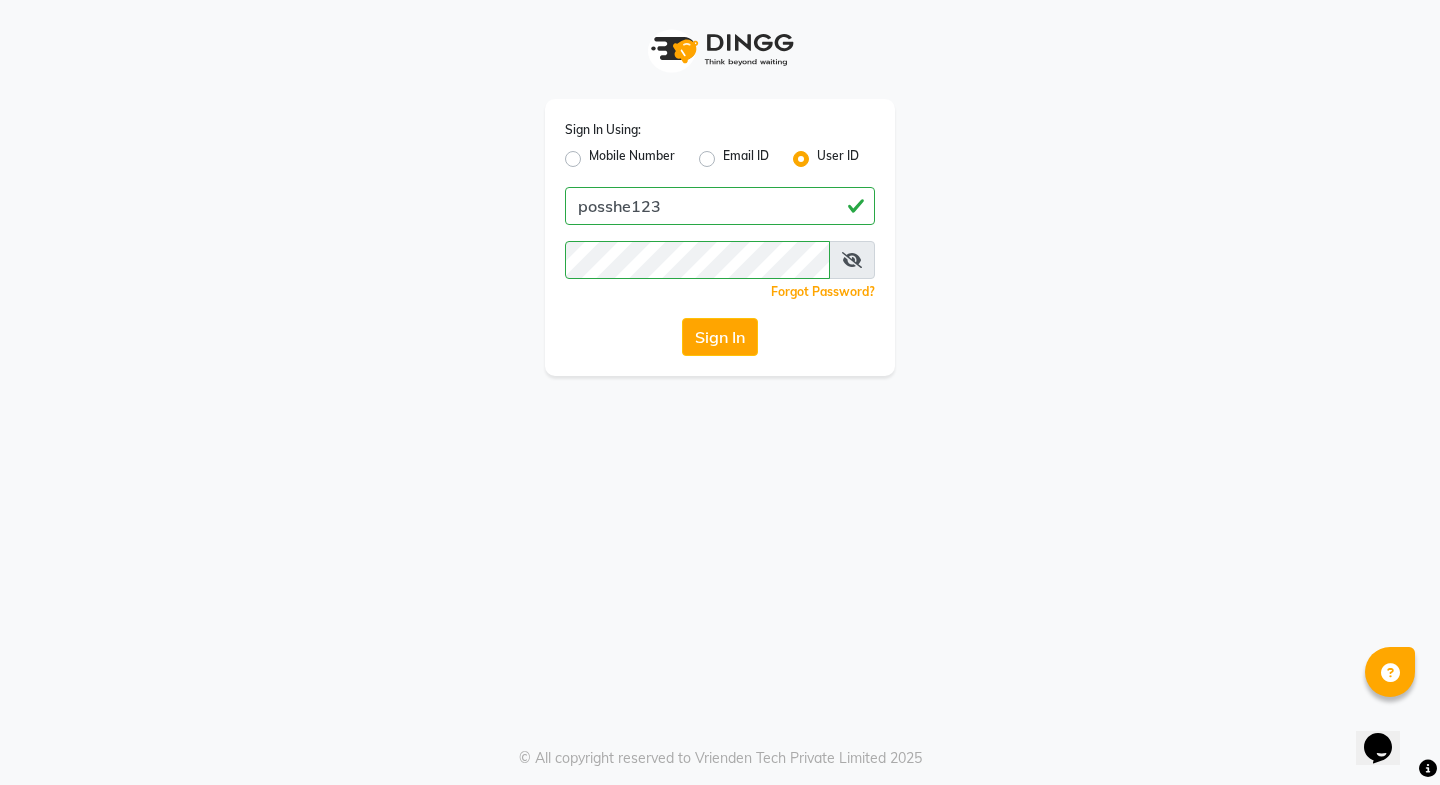 click on "© All copyright reserved to Vrienden Tech Private Limited 2025" 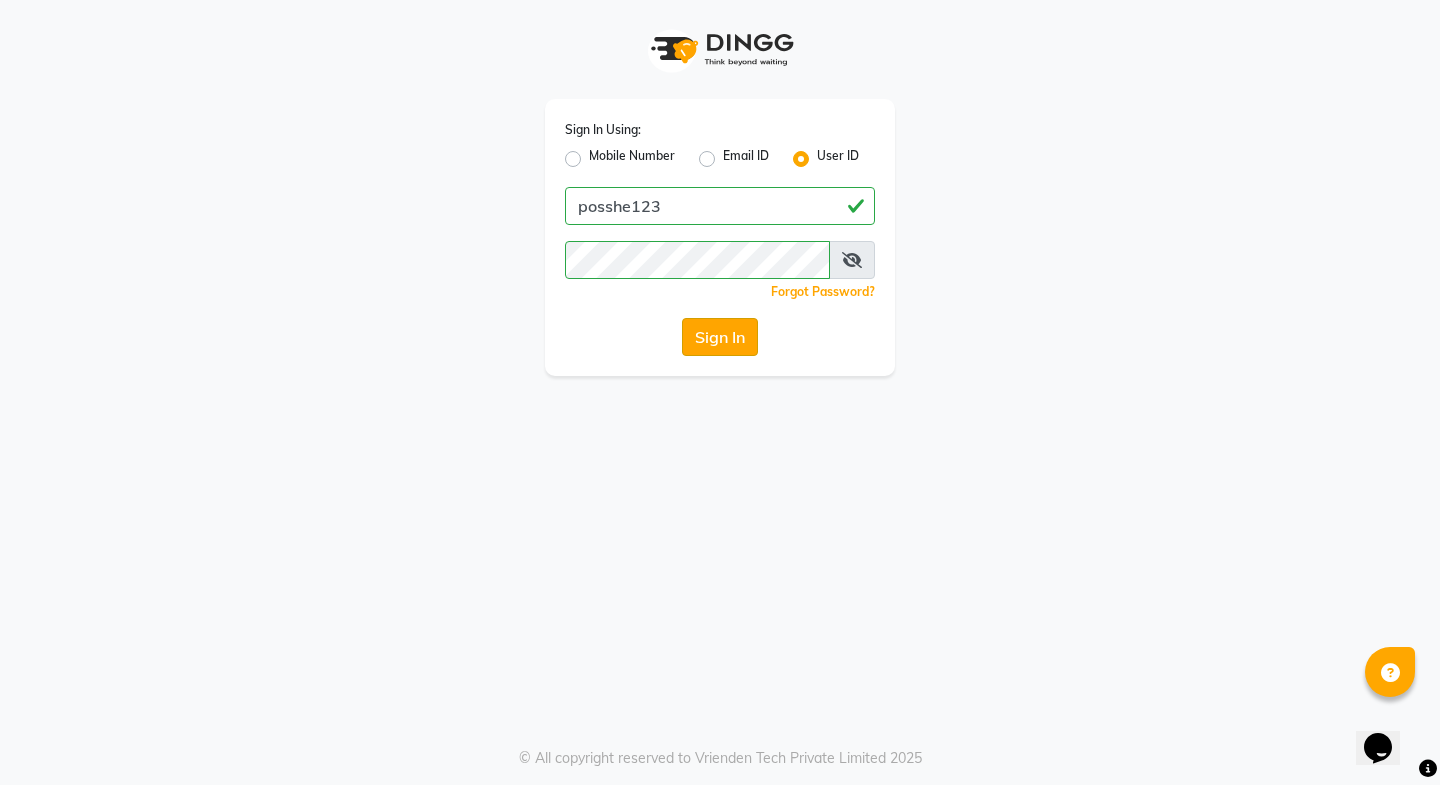 click on "Sign In" 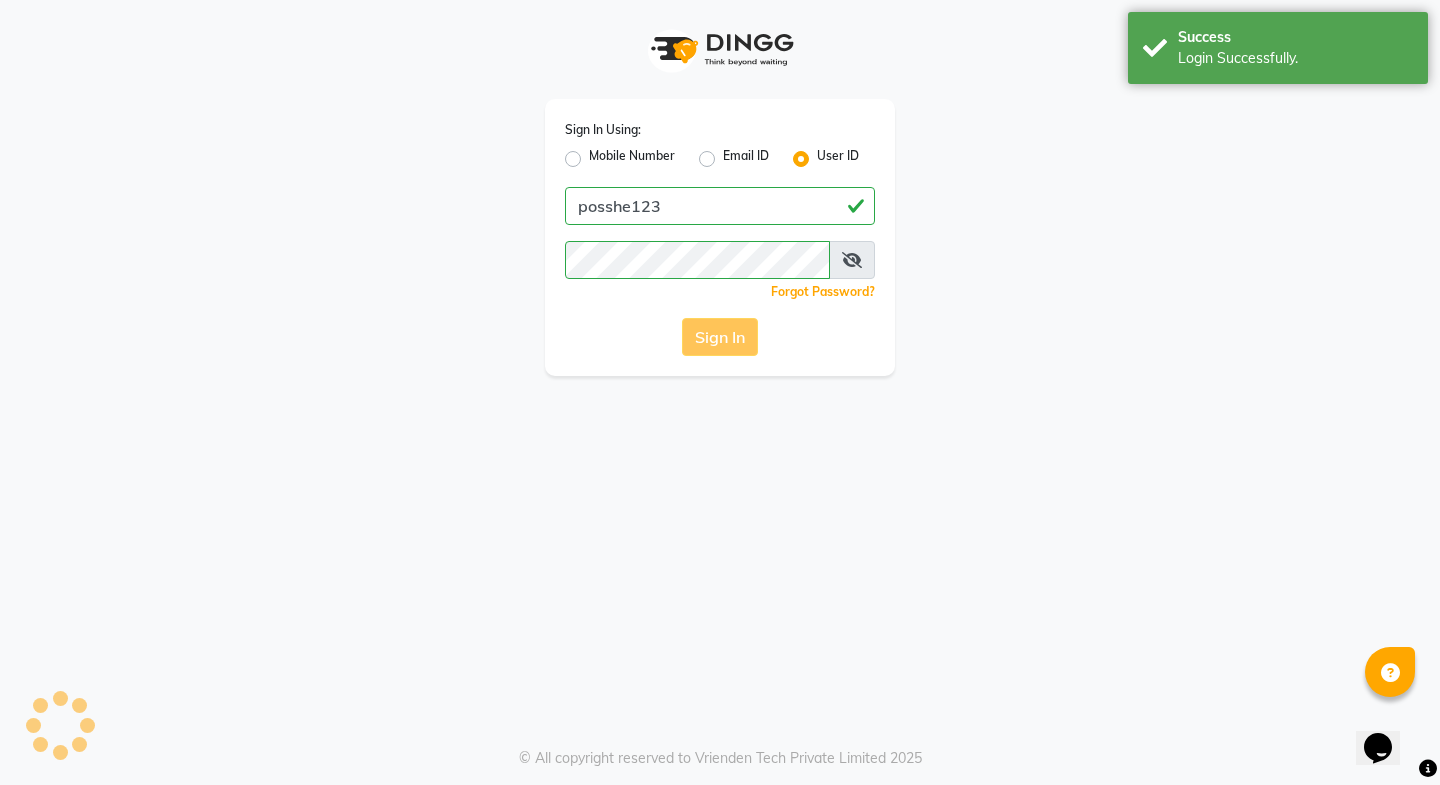 click on "Sign In" 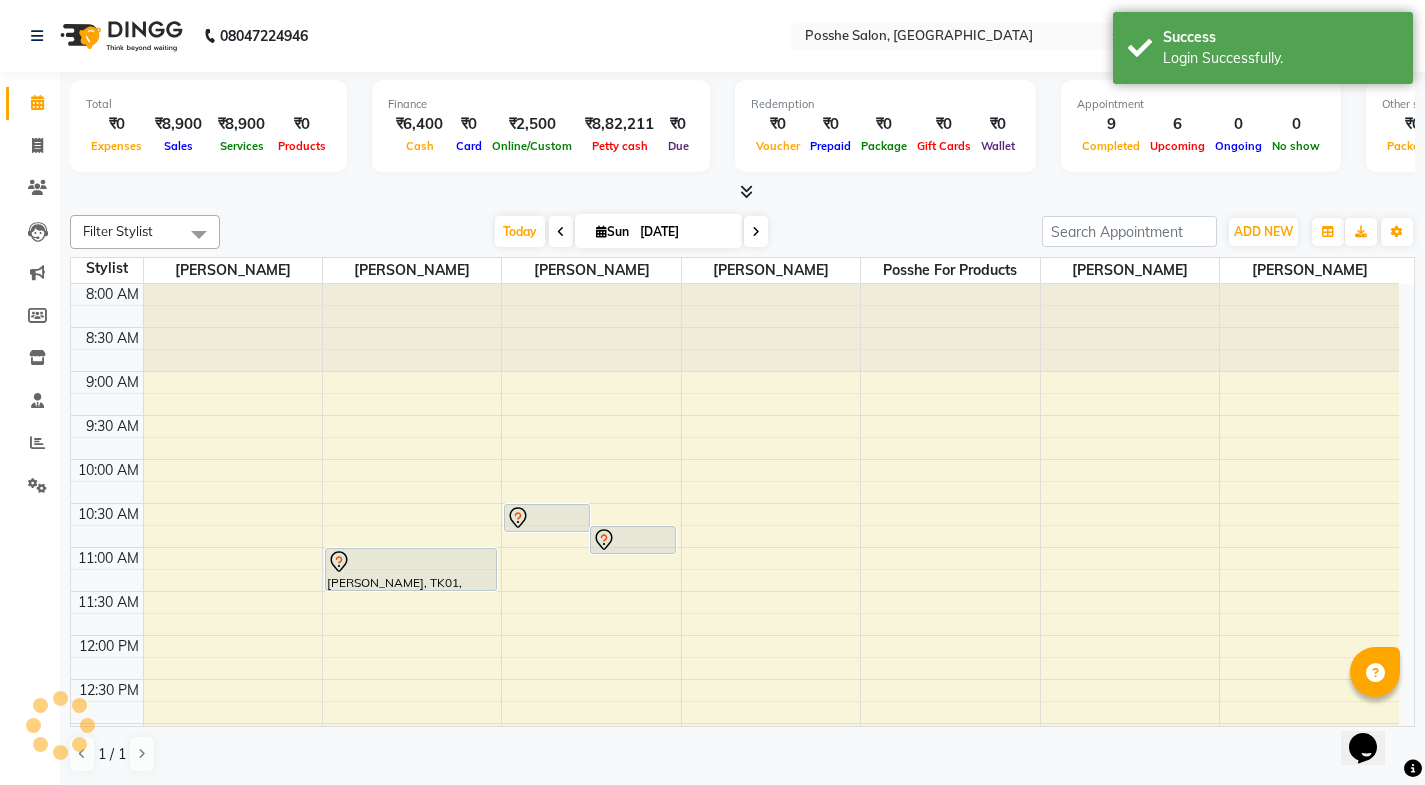 scroll, scrollTop: 0, scrollLeft: 0, axis: both 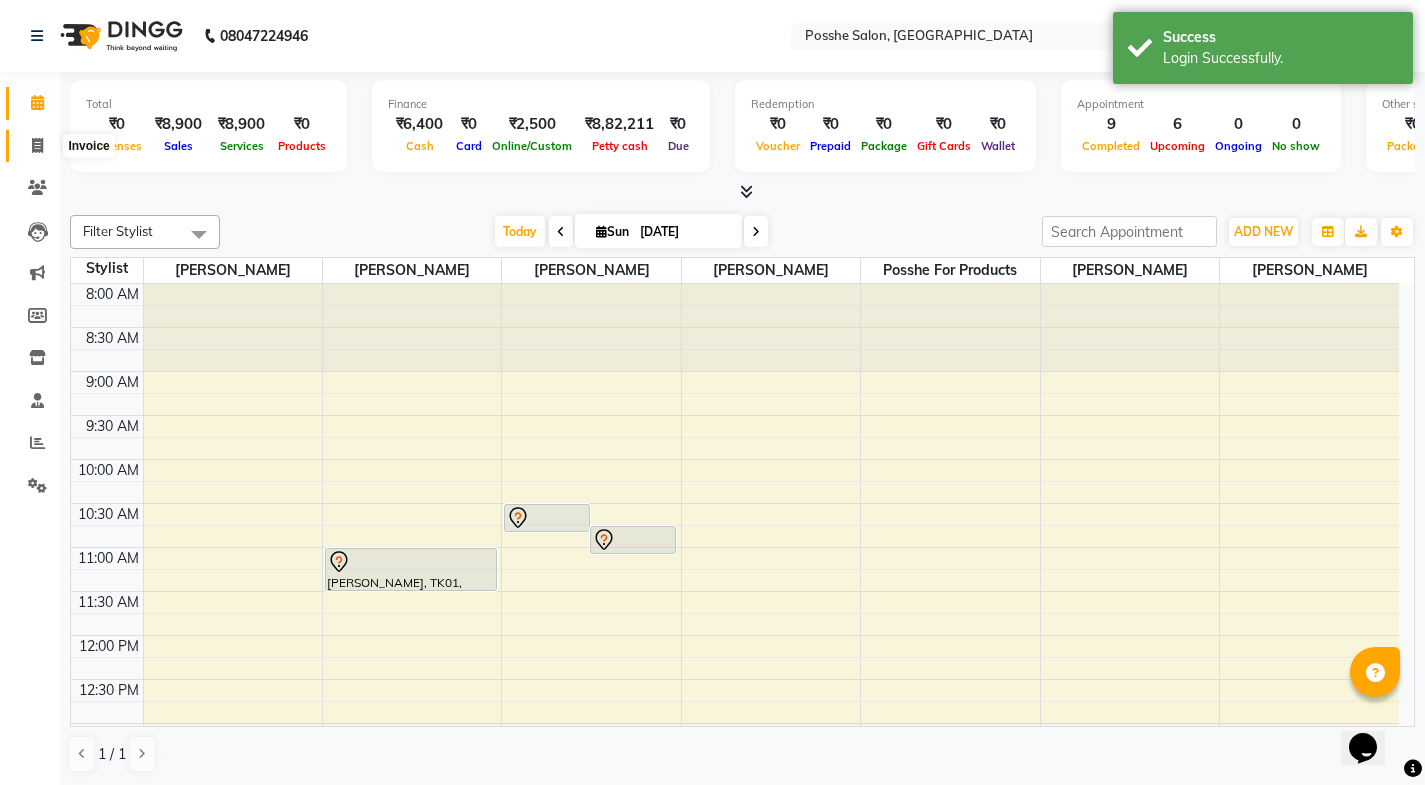 click 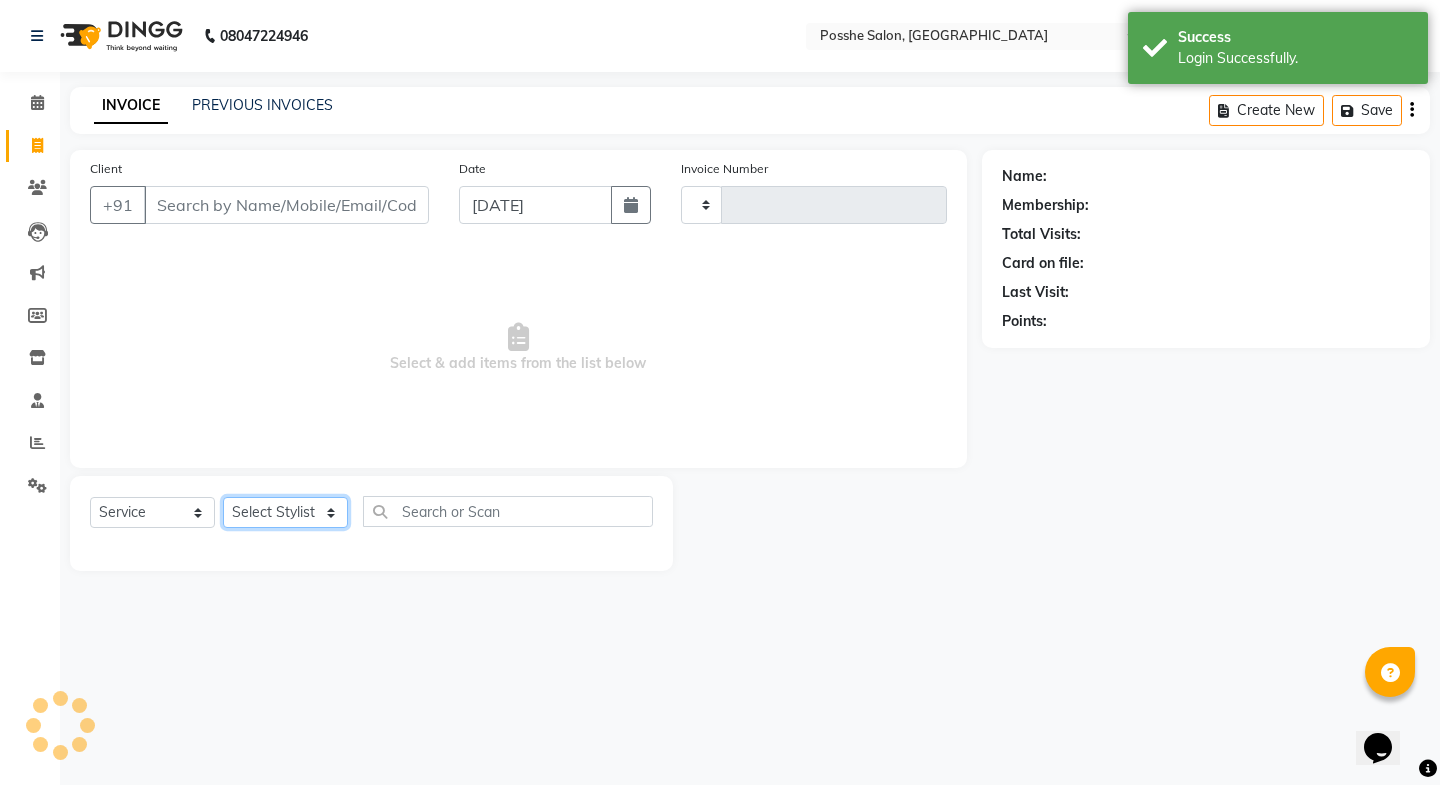 click on "Select Stylist" 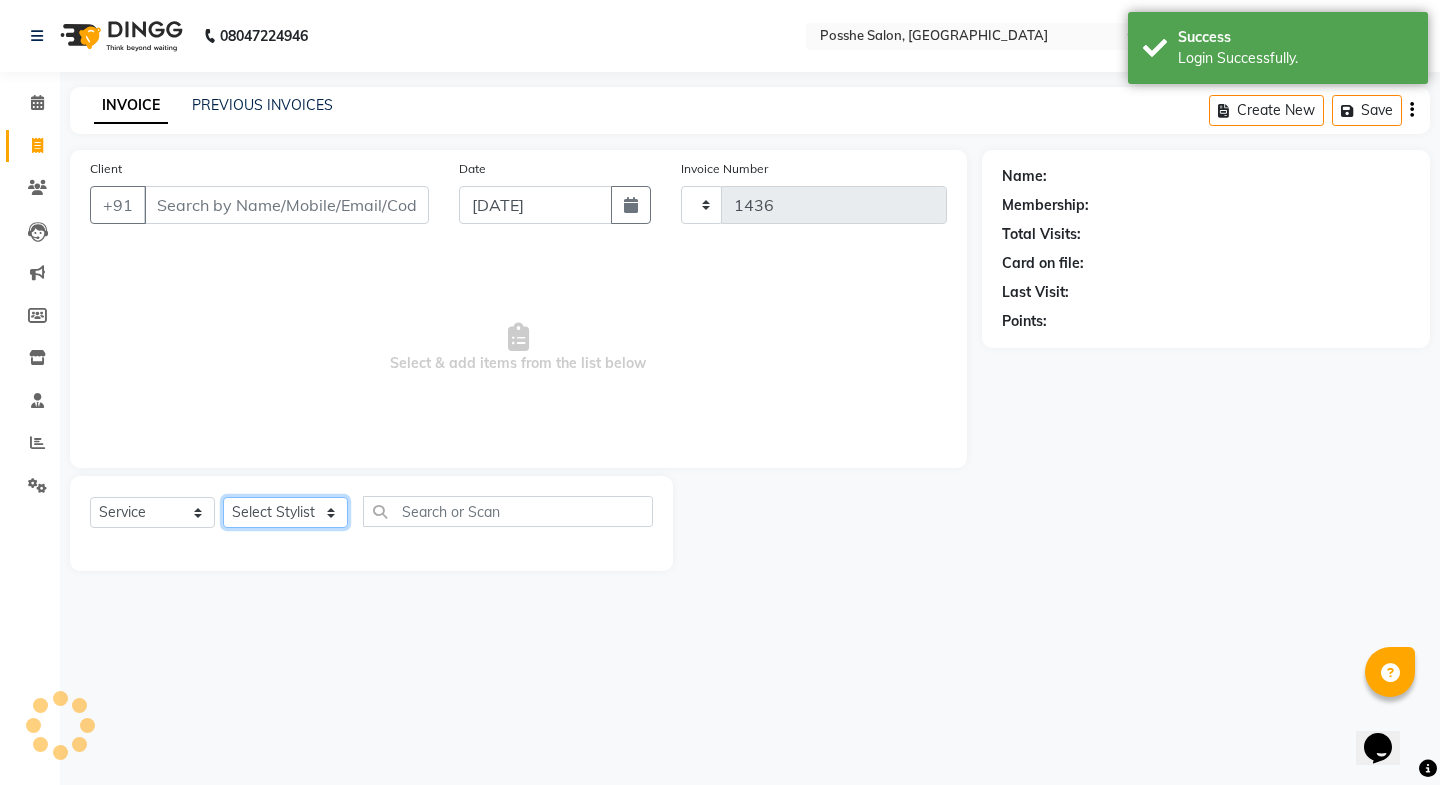 select on "6052" 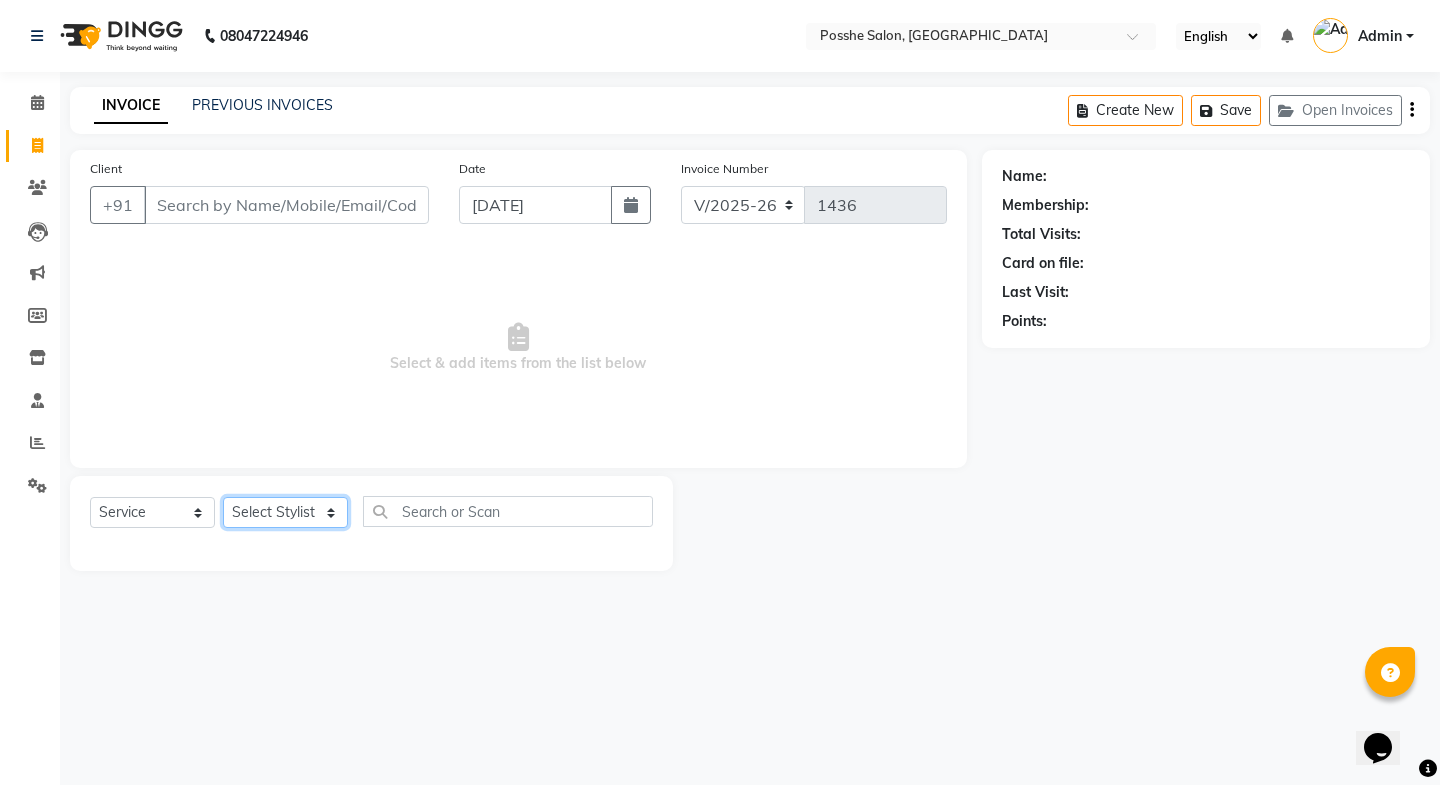 select on "43693" 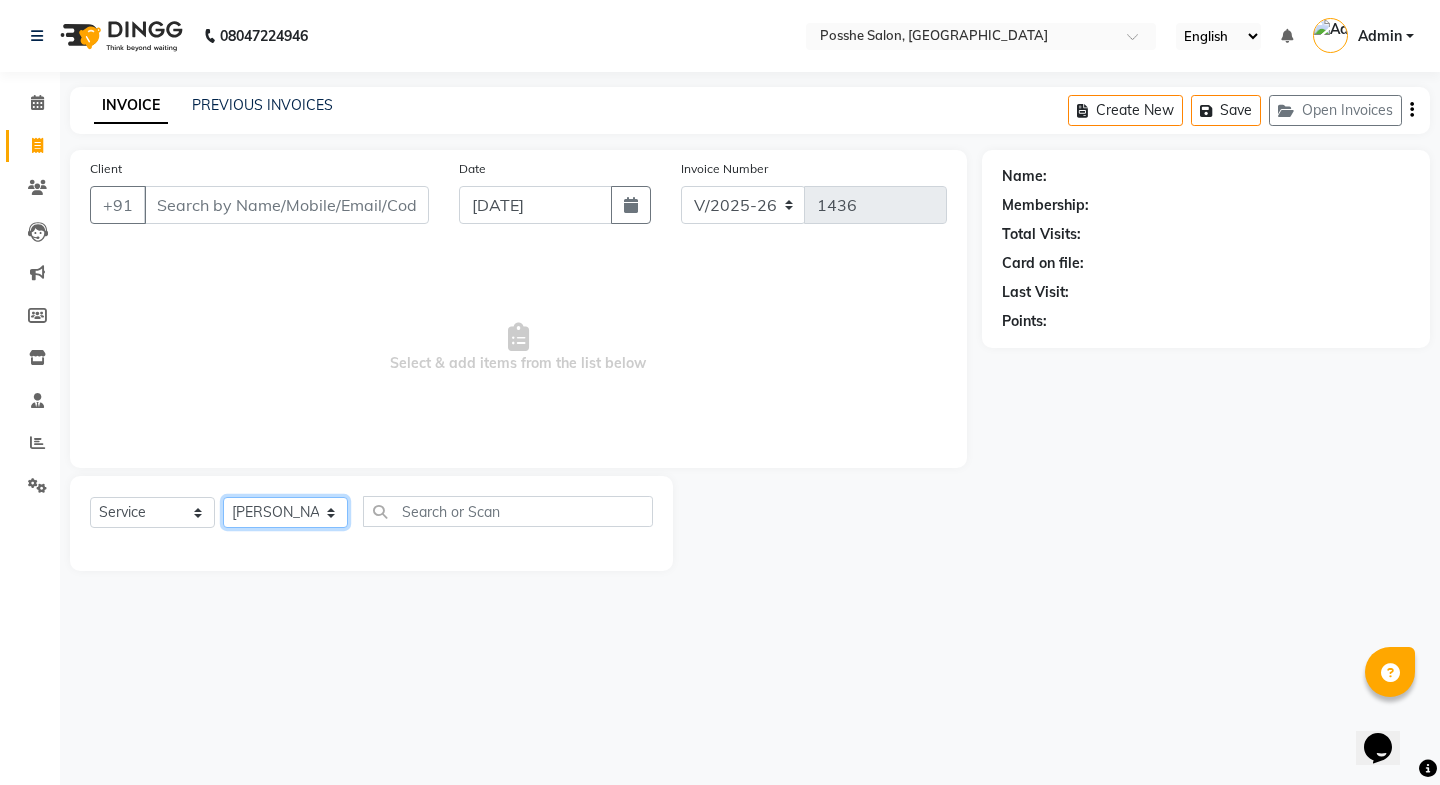 click on "Select Stylist [PERSON_NAME] Mali [PERSON_NAME] Posshe for products [PERSON_NAME] [PERSON_NAME] [PERSON_NAME]" 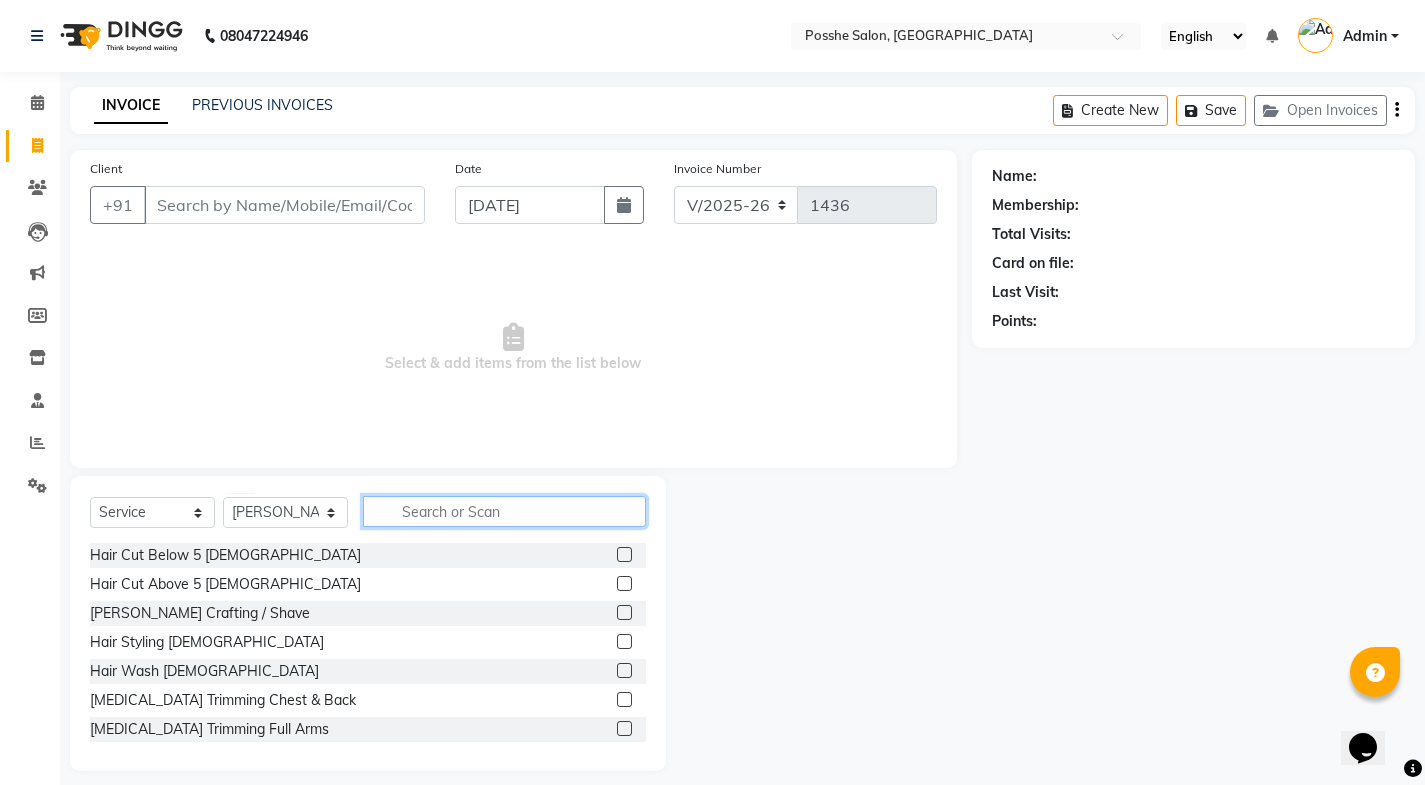 click 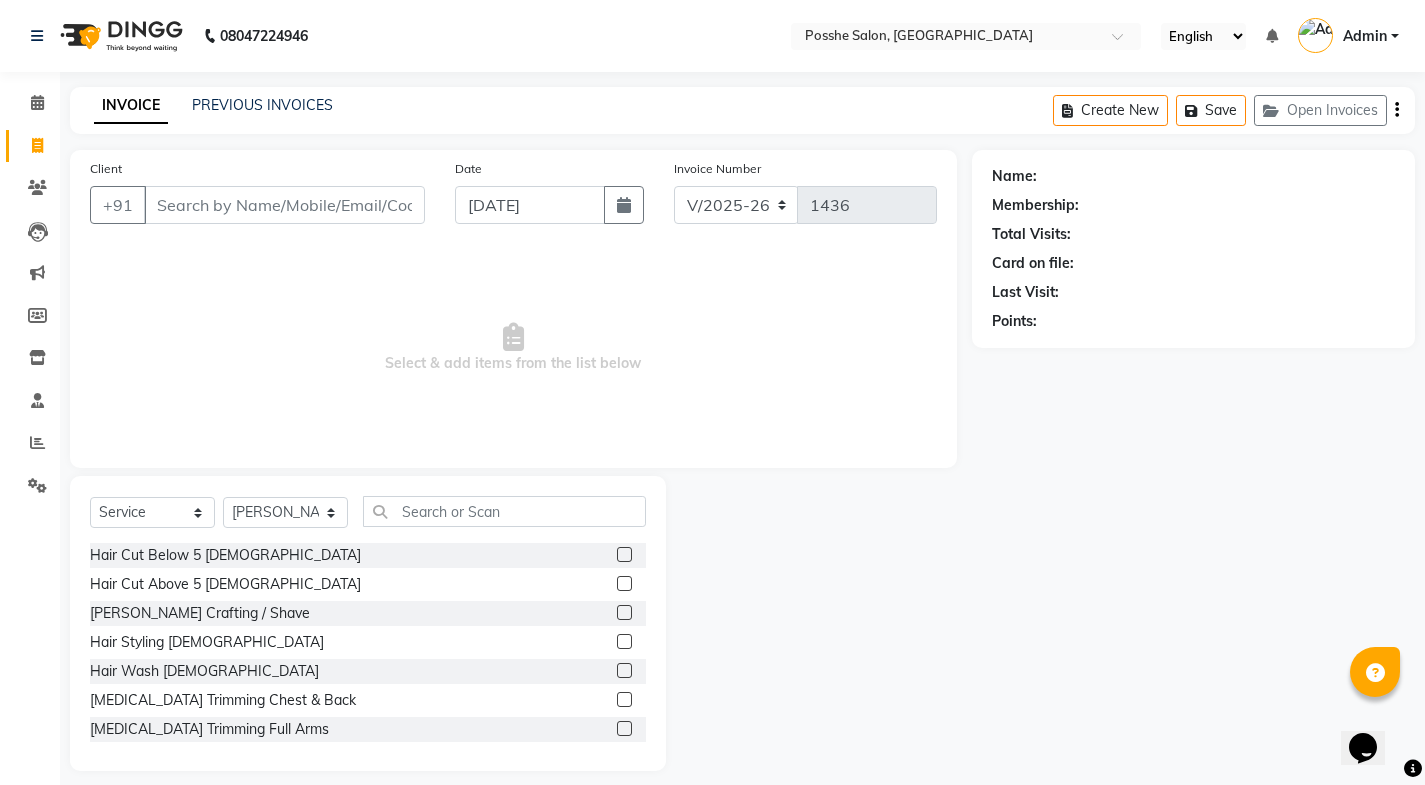 click 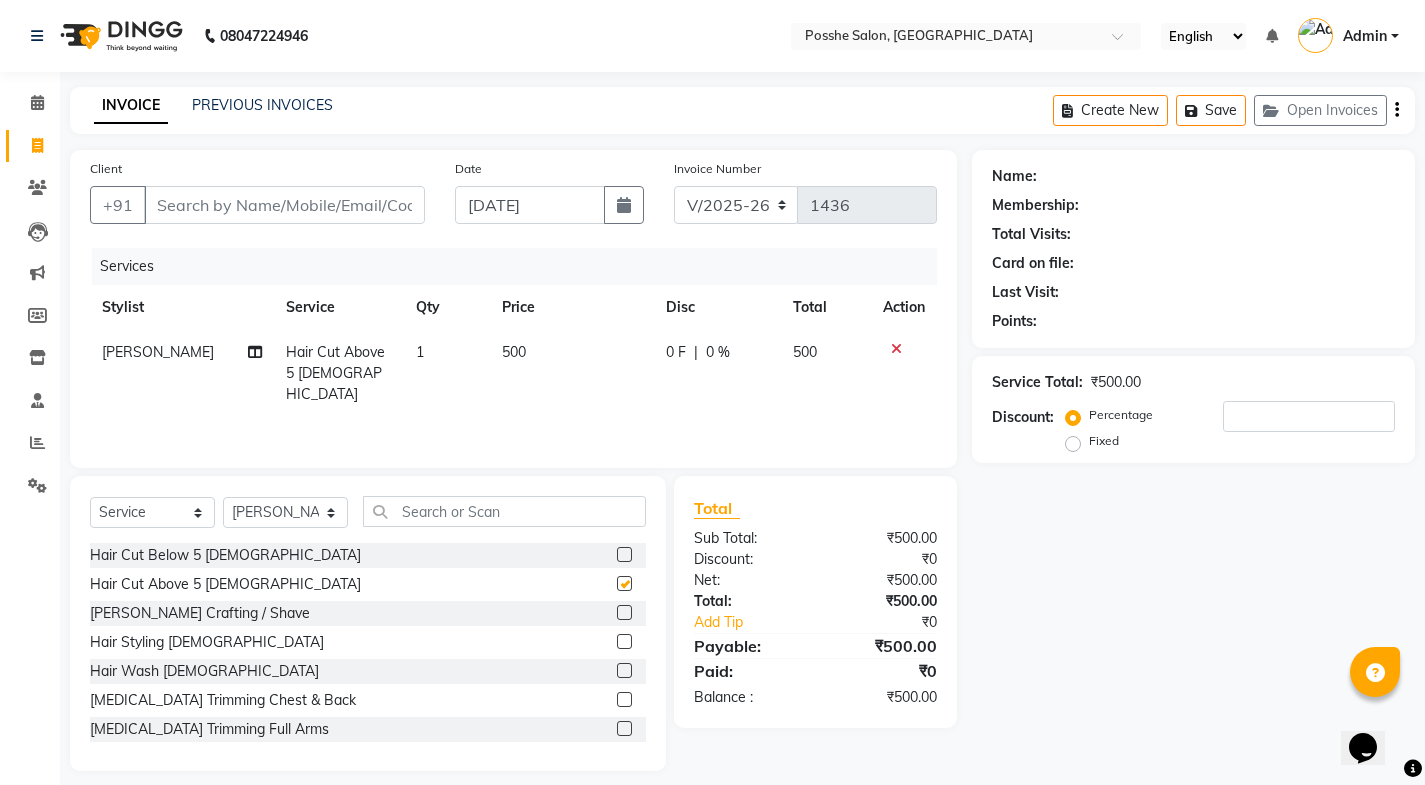 checkbox on "false" 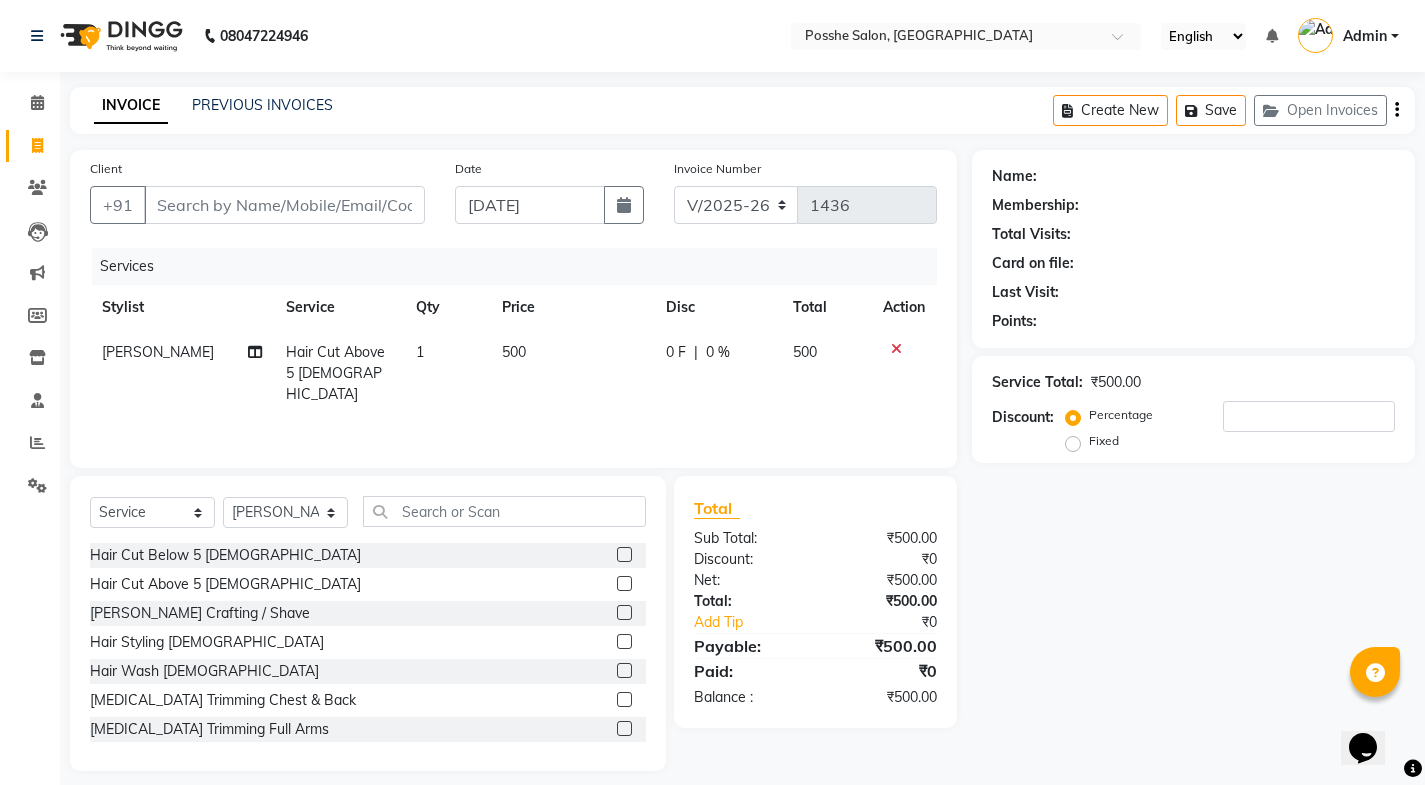 click on "500" 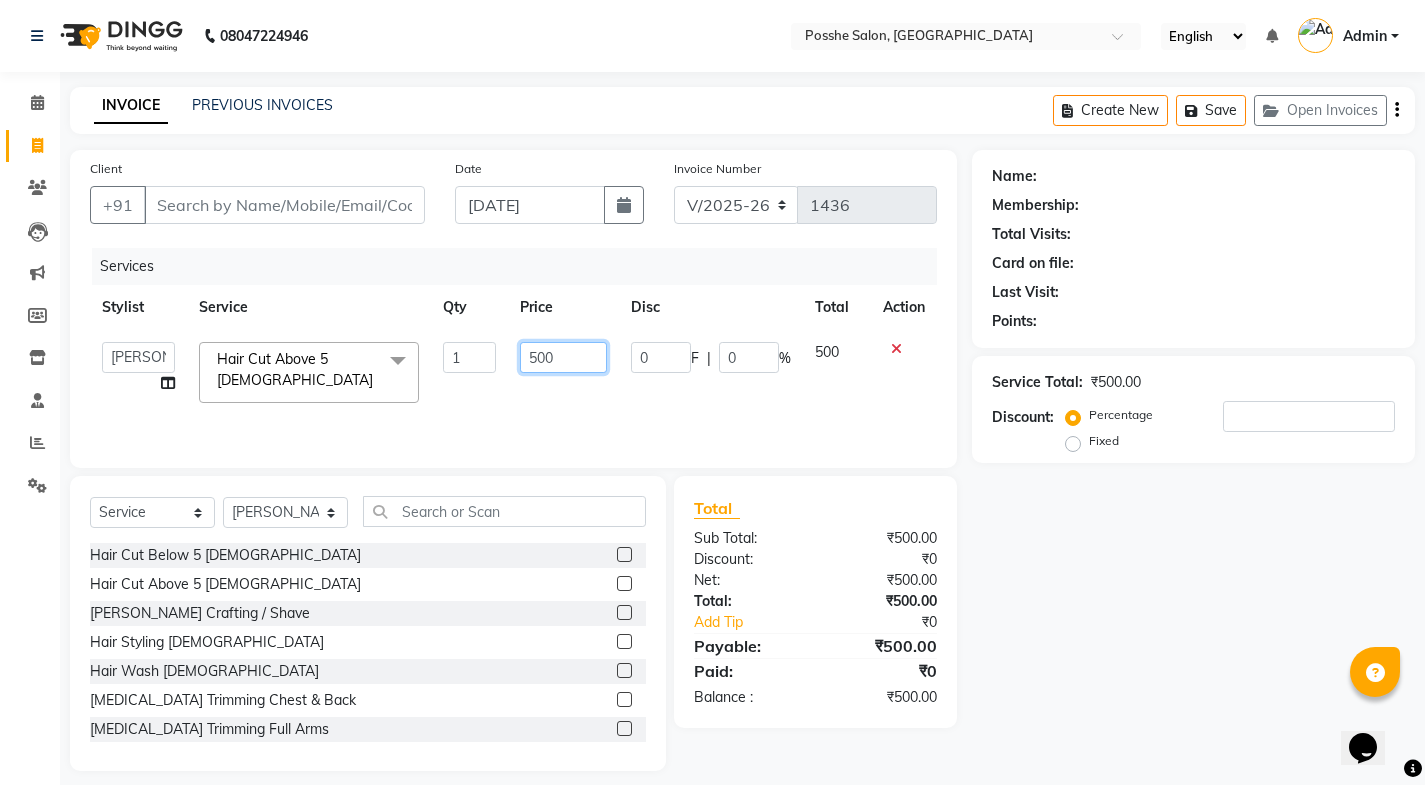 click on "500" 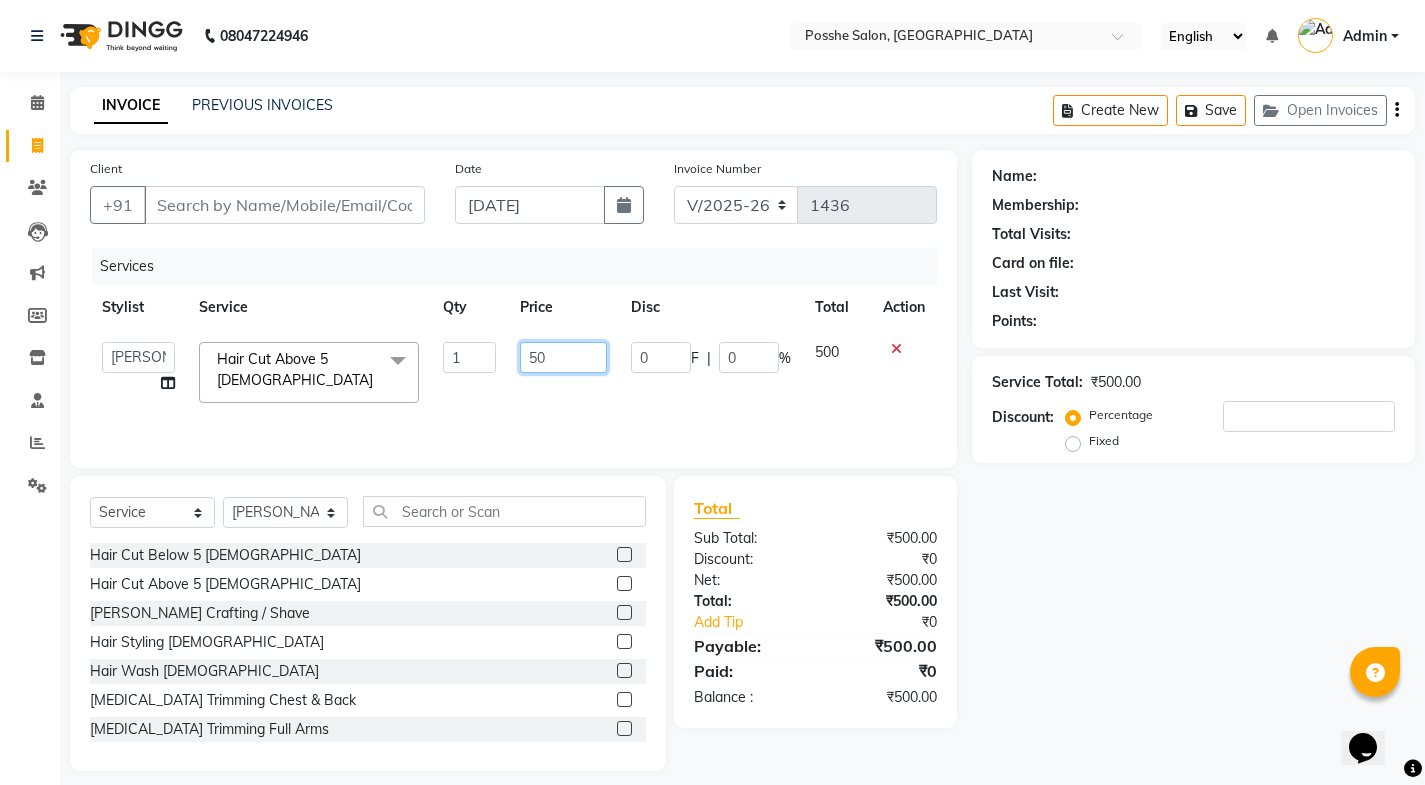 type on "5" 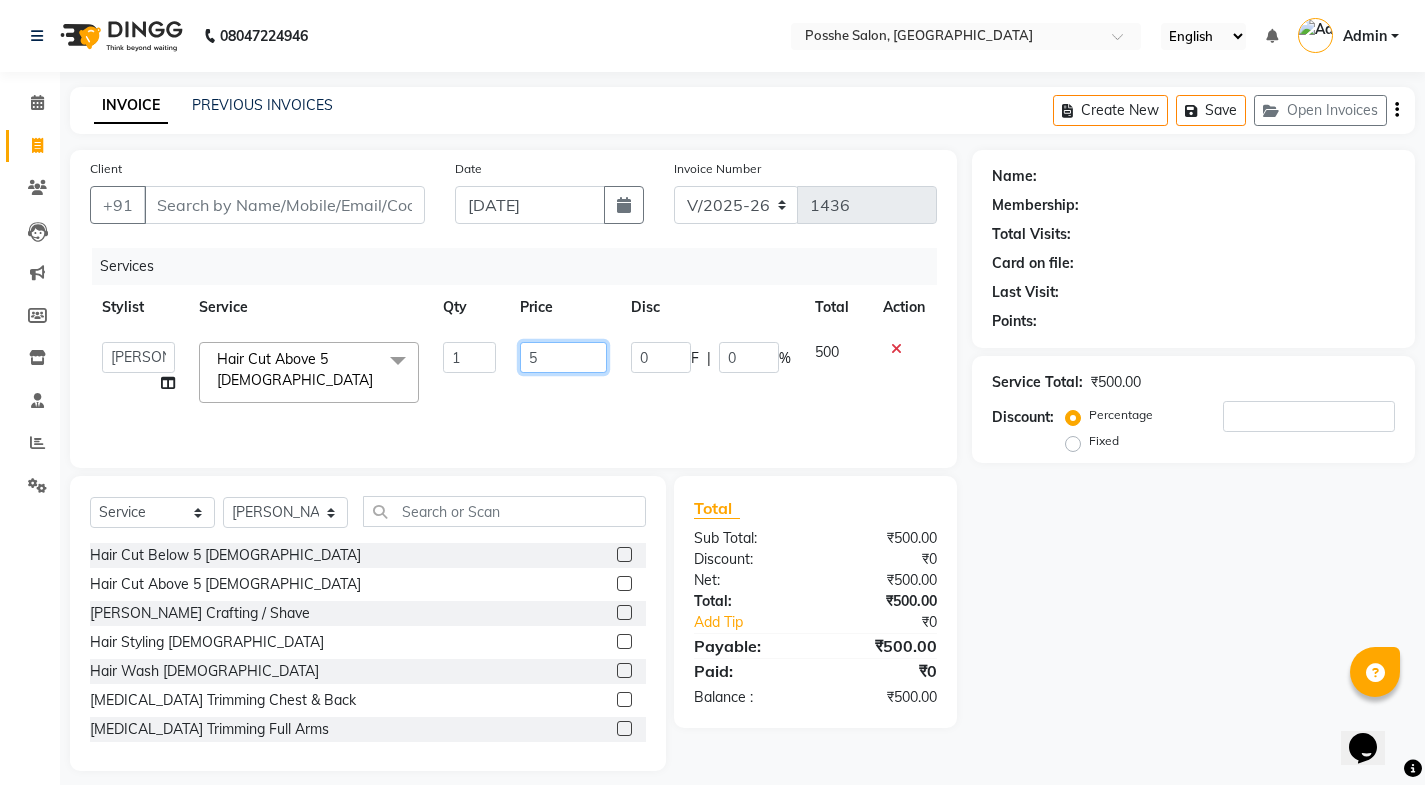 type 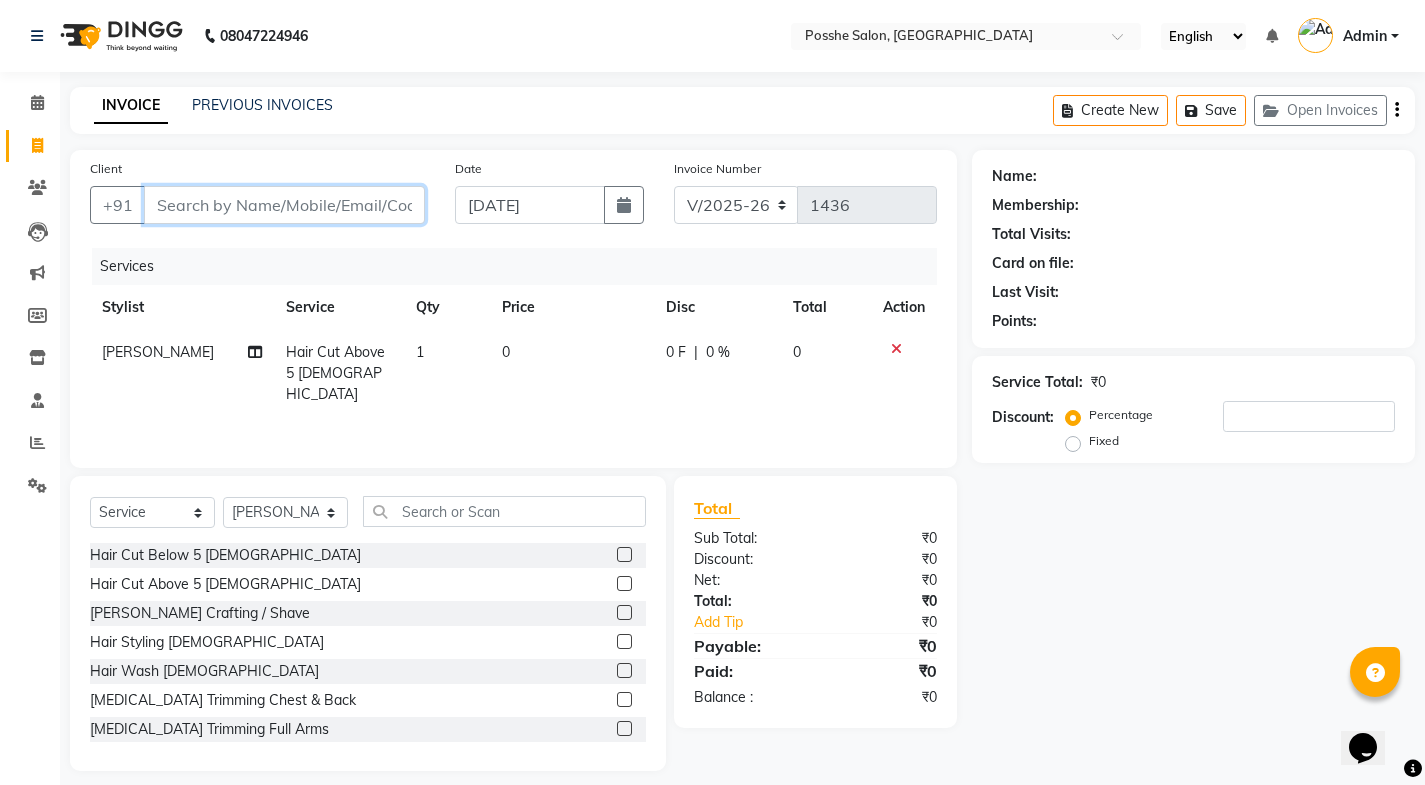 click on "Client" at bounding box center [284, 205] 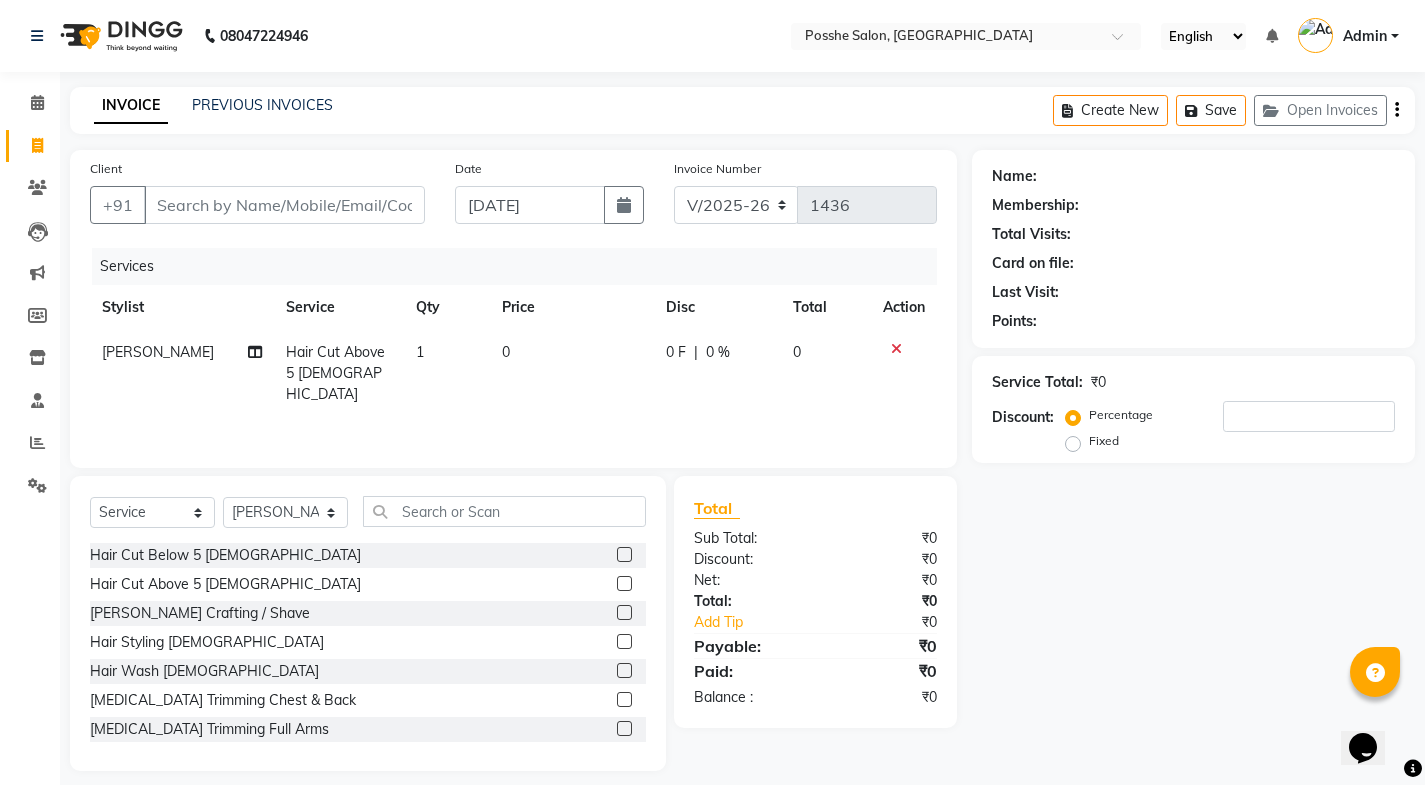 click on "0" 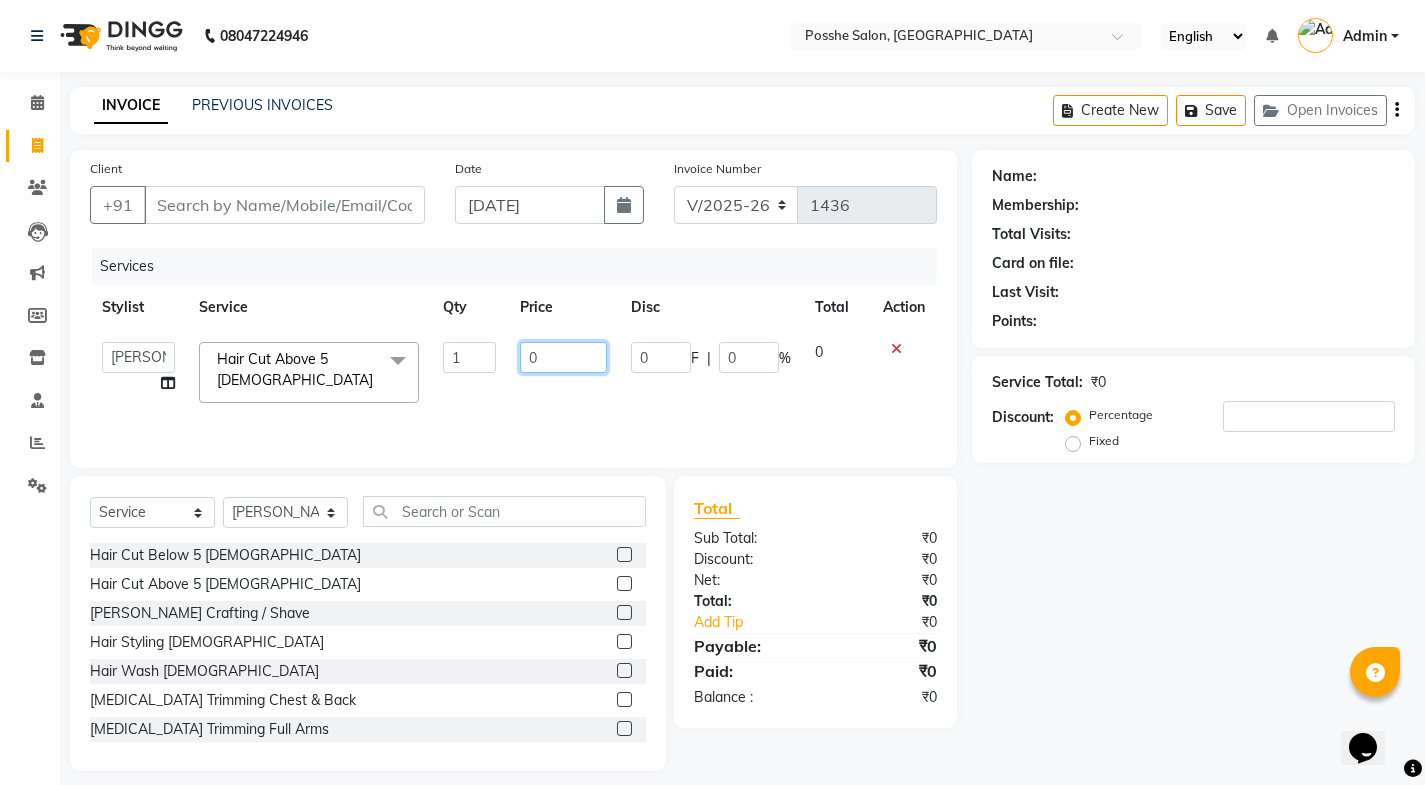 click on "0" 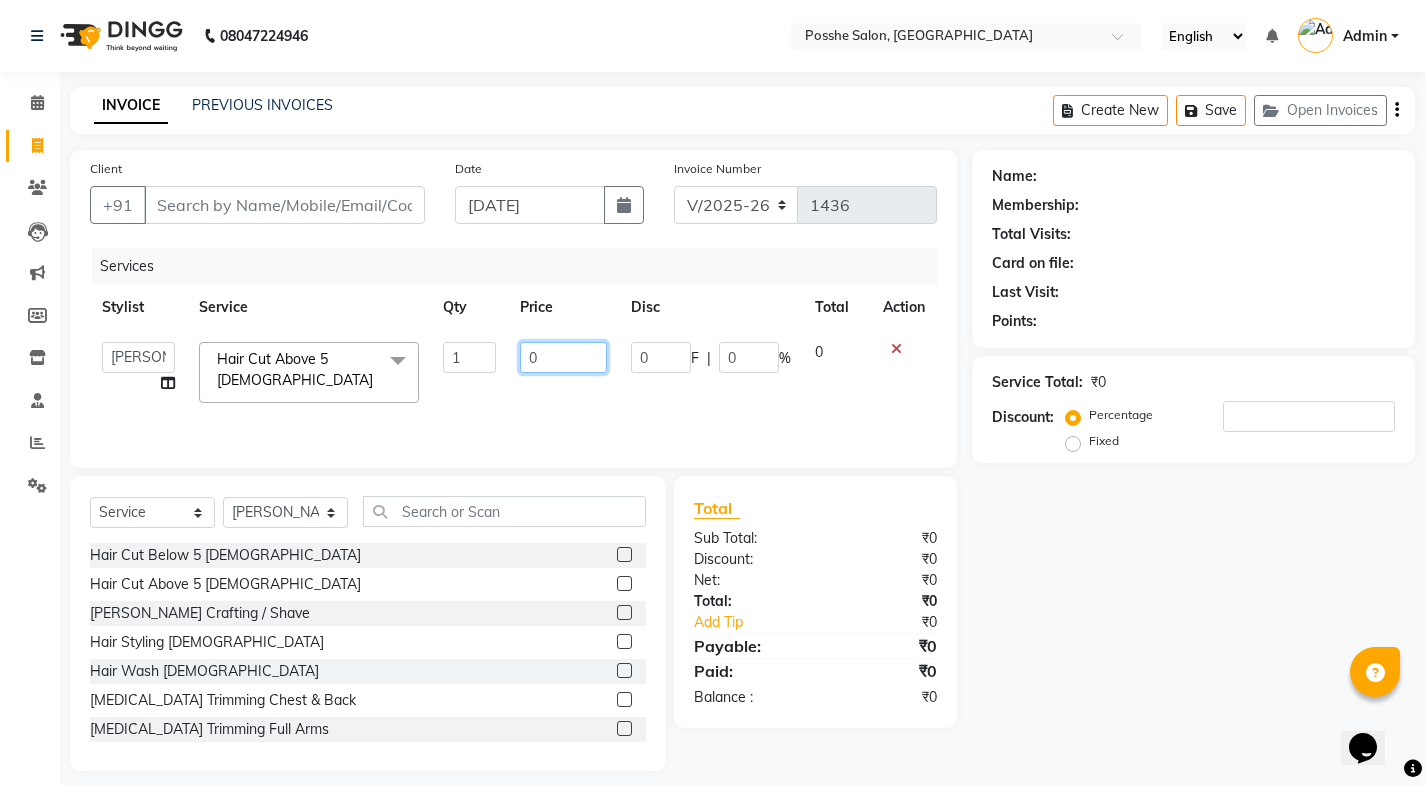 type 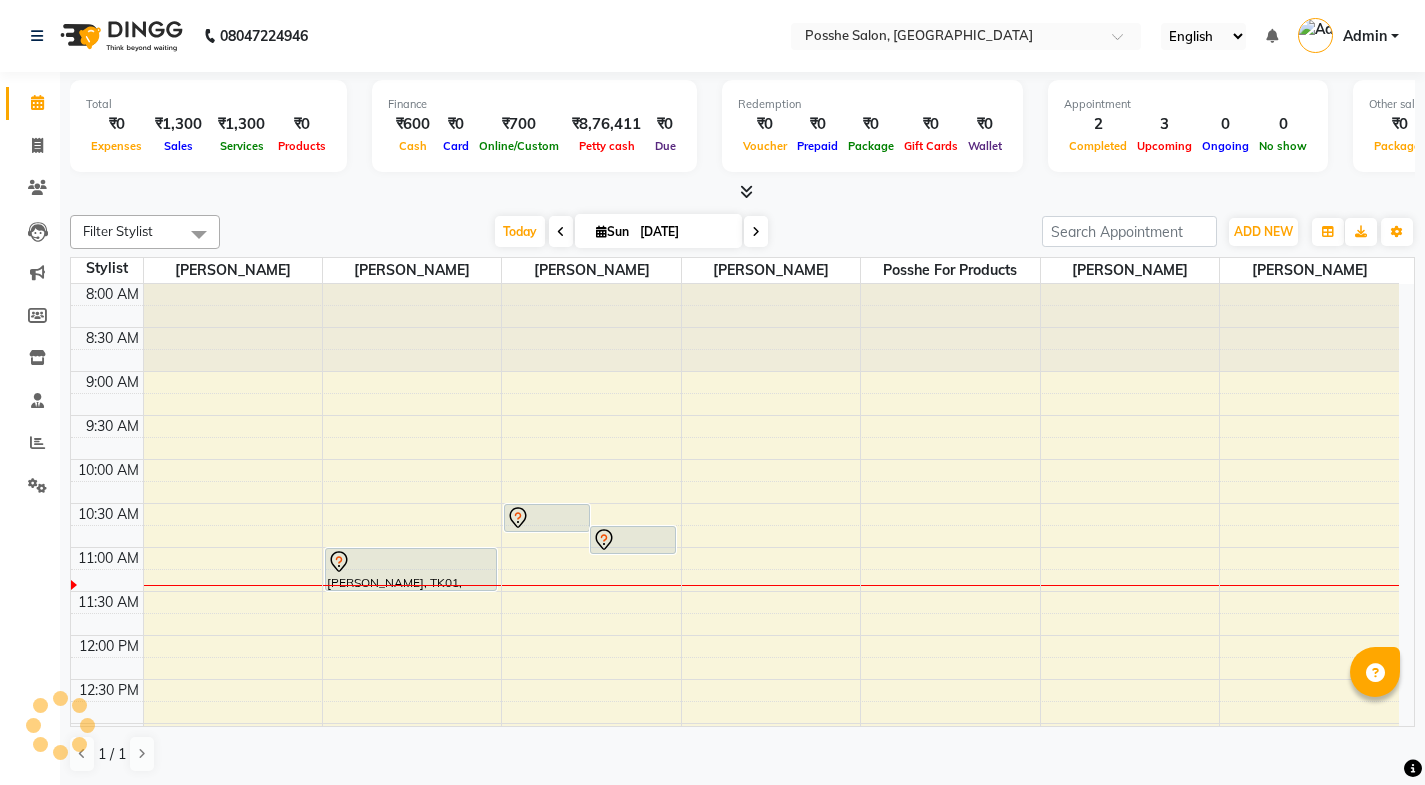 scroll, scrollTop: 0, scrollLeft: 0, axis: both 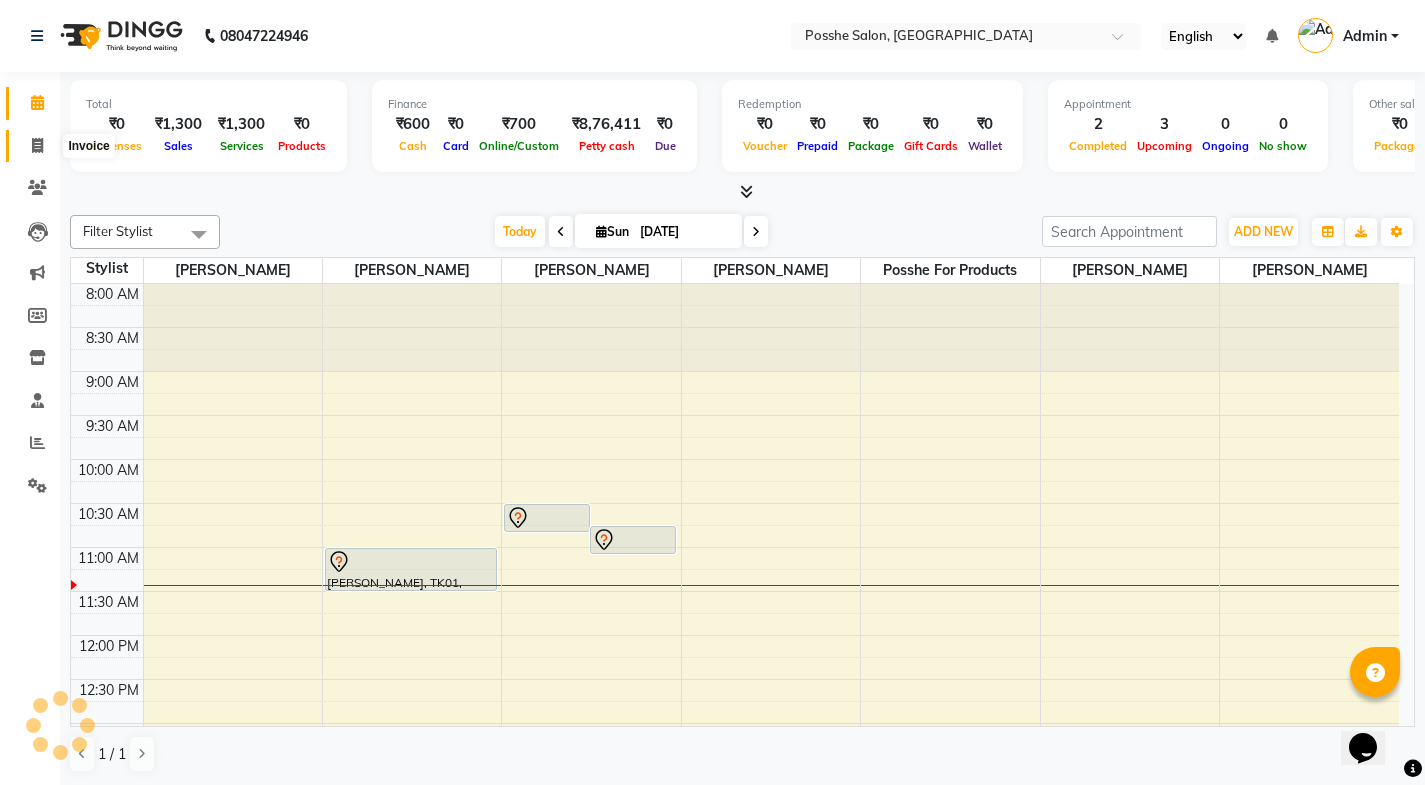 click 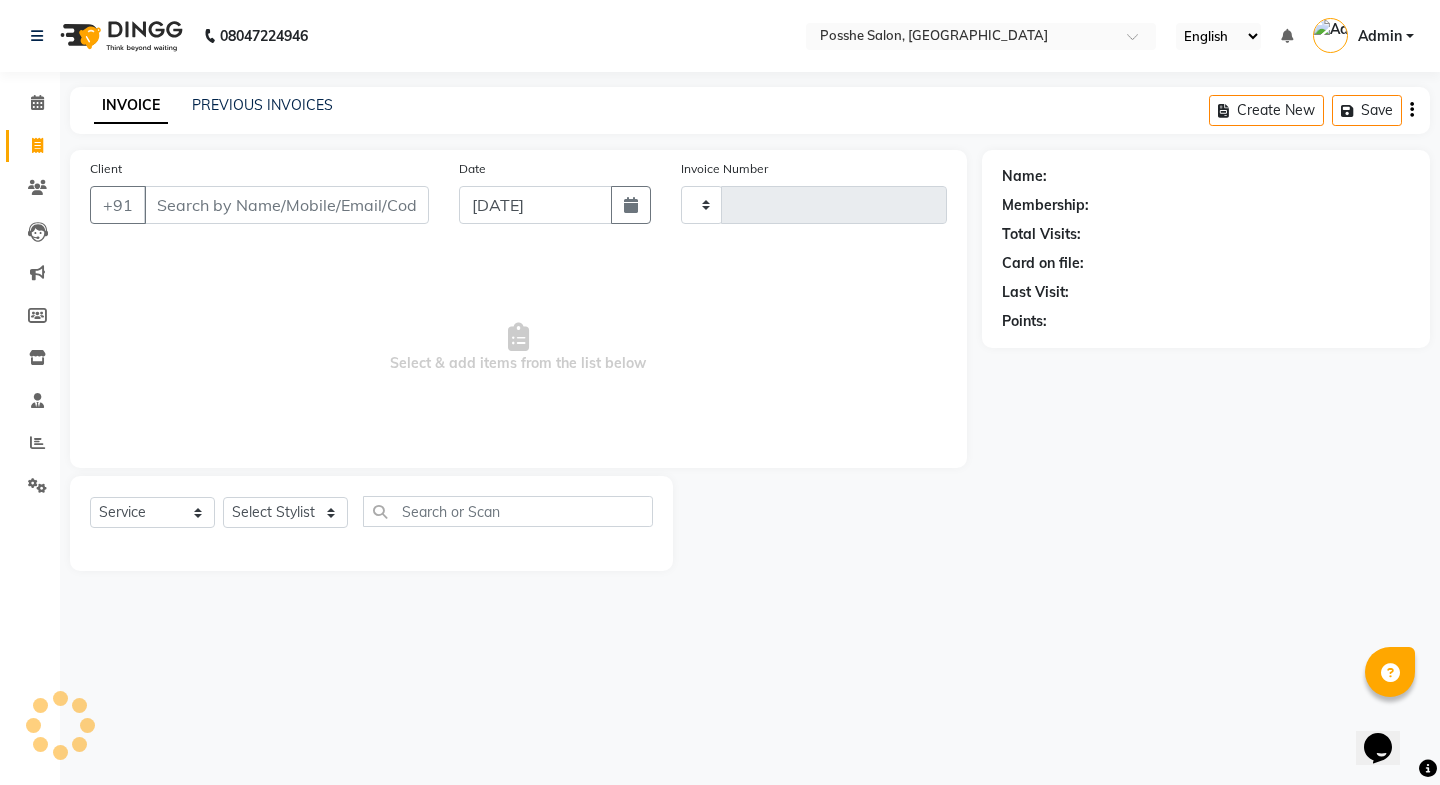 type on "1429" 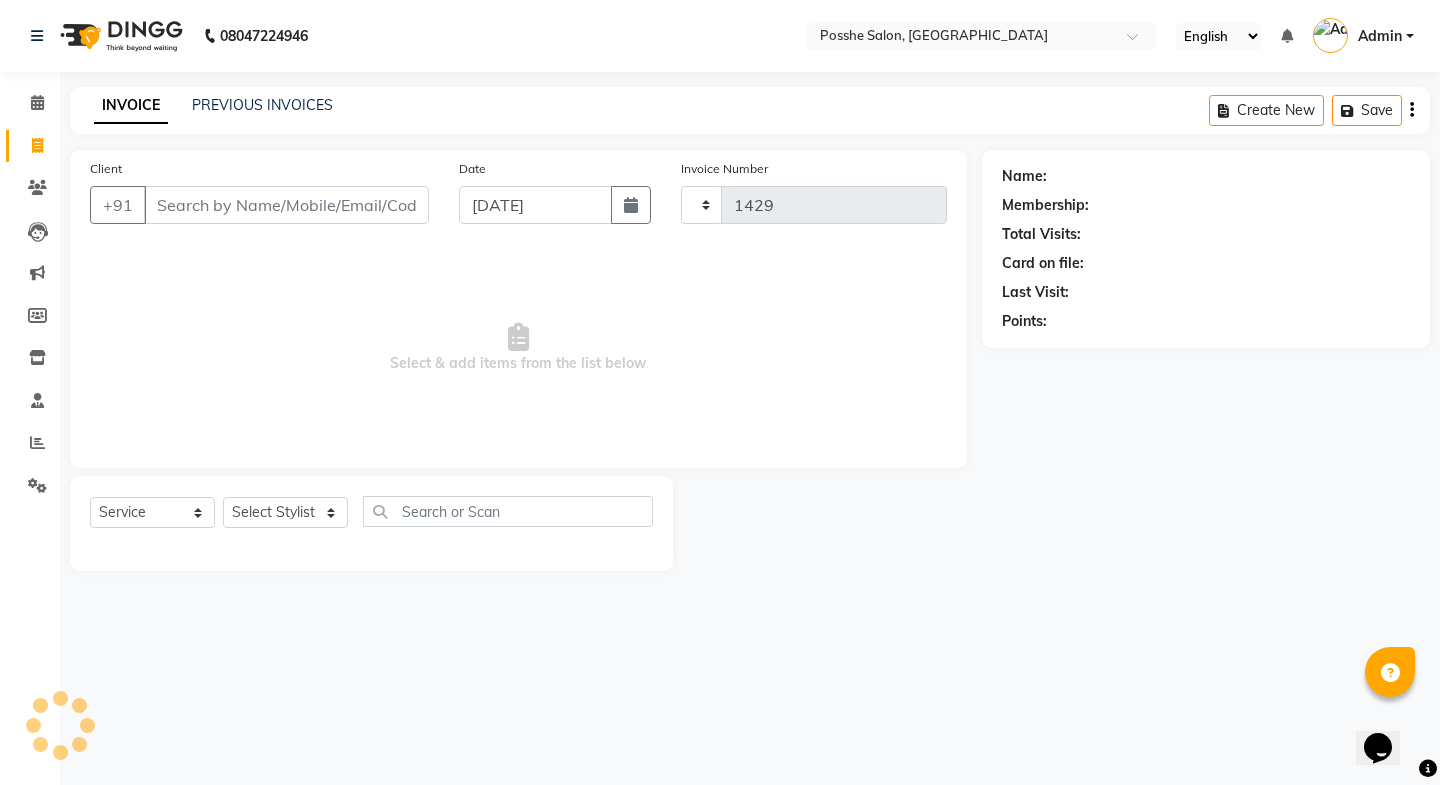 select on "6052" 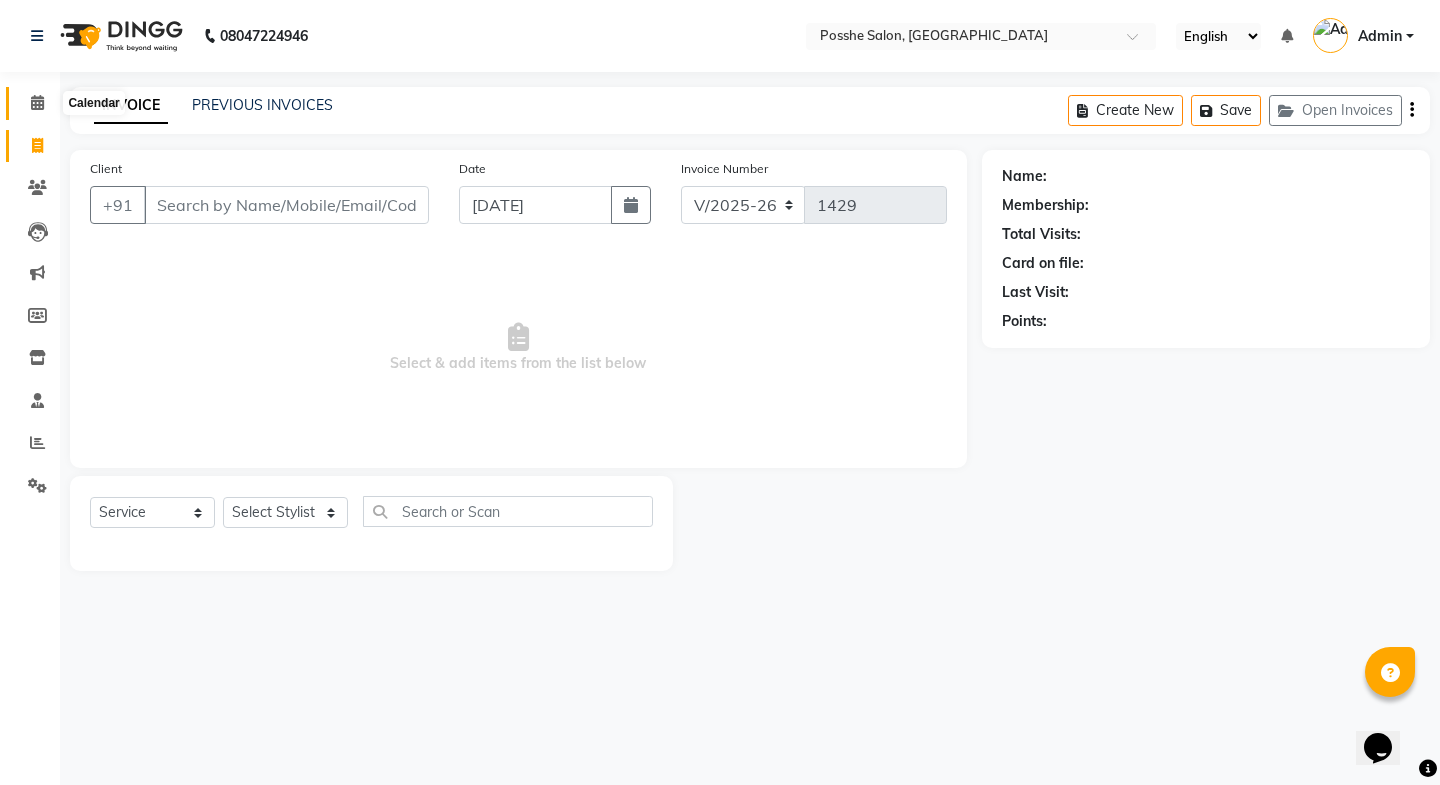 drag, startPoint x: 31, startPoint y: 103, endPoint x: 49, endPoint y: 142, distance: 42.953465 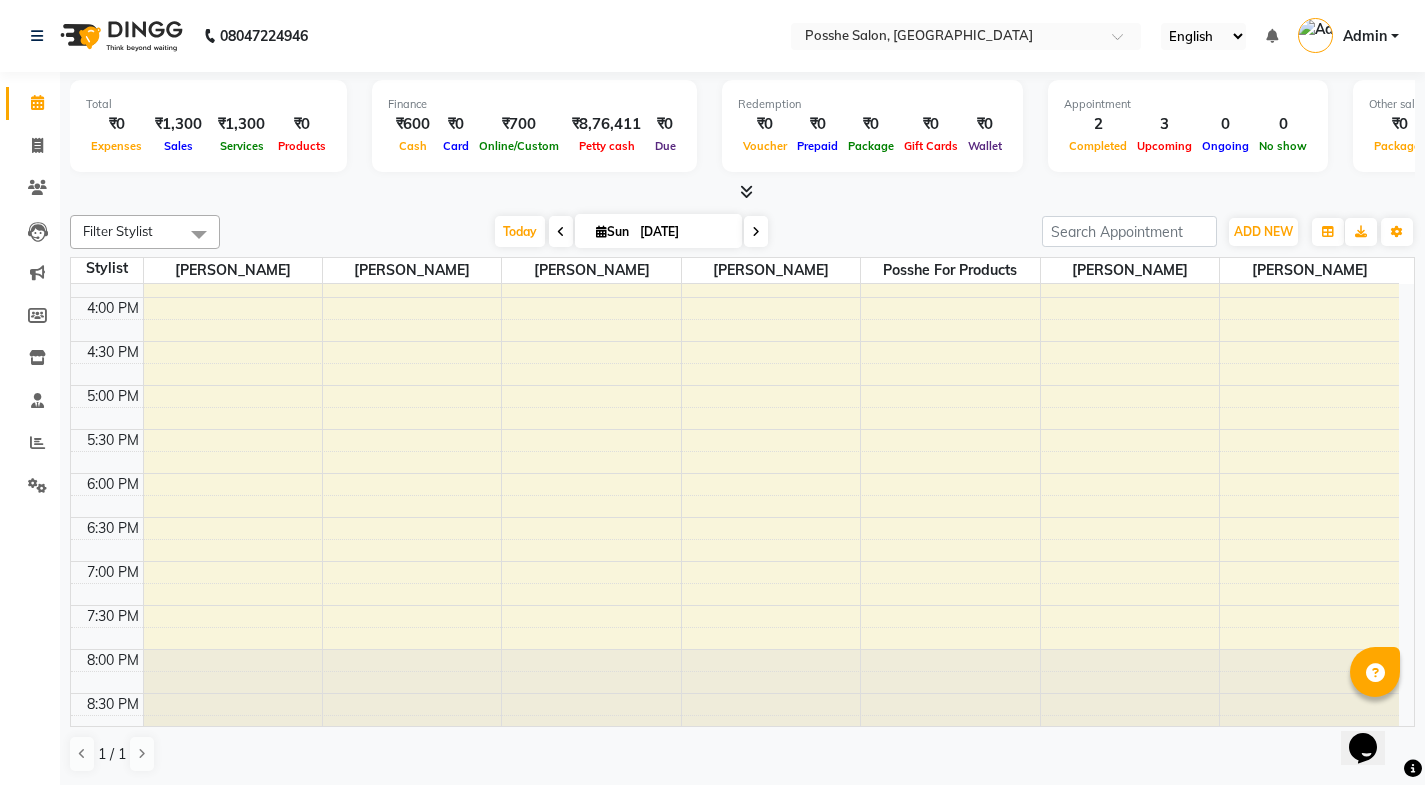 scroll, scrollTop: 701, scrollLeft: 0, axis: vertical 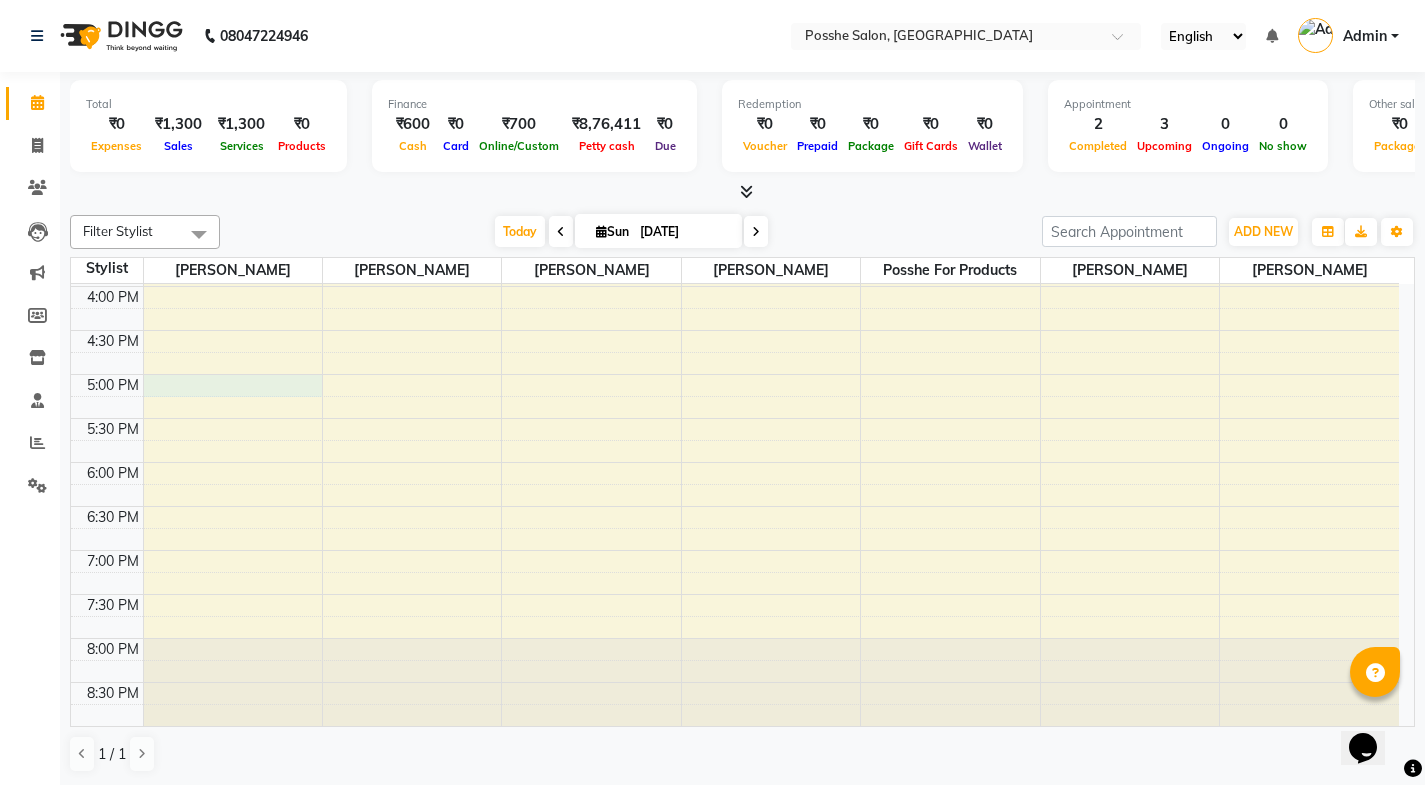 click on "8:00 AM 8:30 AM 9:00 AM 9:30 AM 10:00 AM 10:30 AM 11:00 AM 11:30 AM 12:00 PM 12:30 PM 1:00 PM 1:30 PM 2:00 PM 2:30 PM 3:00 PM 3:30 PM 4:00 PM 4:30 PM 5:00 PM 5:30 PM 6:00 PM 6:30 PM 7:00 PM 7:30 PM 8:00 PM 8:30 PM             [PERSON_NAME], TK01, 11:00 AM-11:30 AM, Hair Cut Above 5 year             MALIKA, TK02, 10:30 AM-10:50 AM, Hair Wash Up to Waist             MALIKA, TK02, 10:45 AM-11:05 AM, Blow Dry Straight Medium Length" at bounding box center (735, 154) 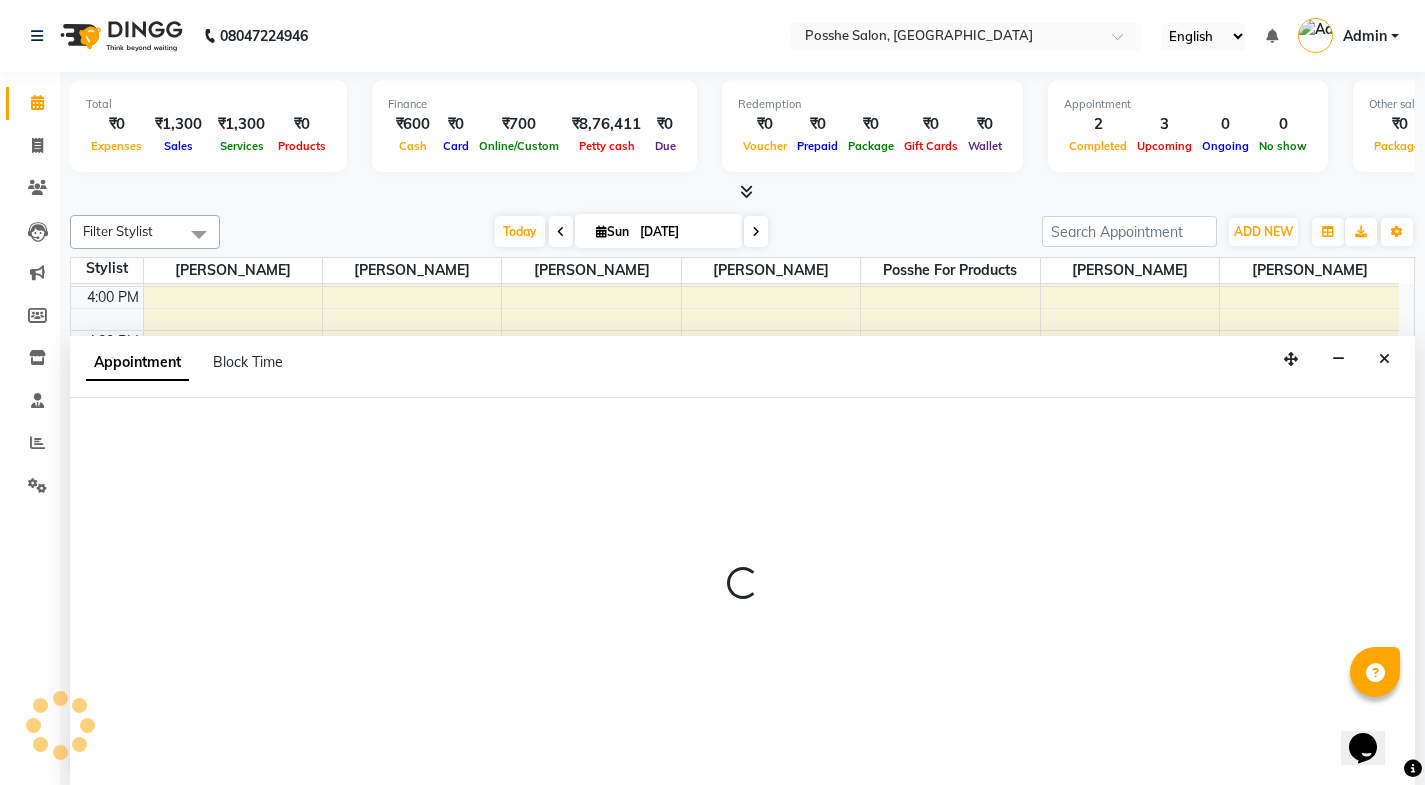 scroll, scrollTop: 1, scrollLeft: 0, axis: vertical 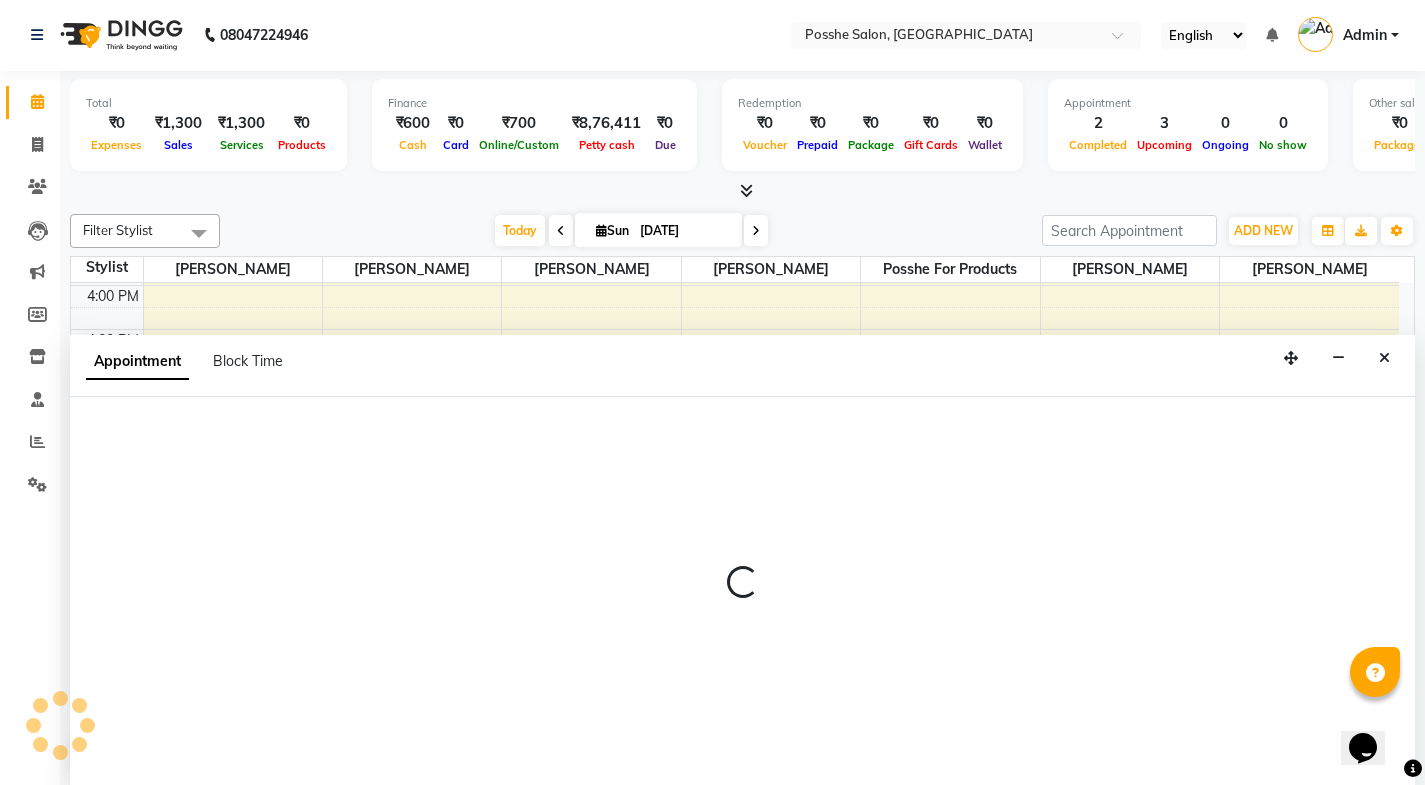 select on "43692" 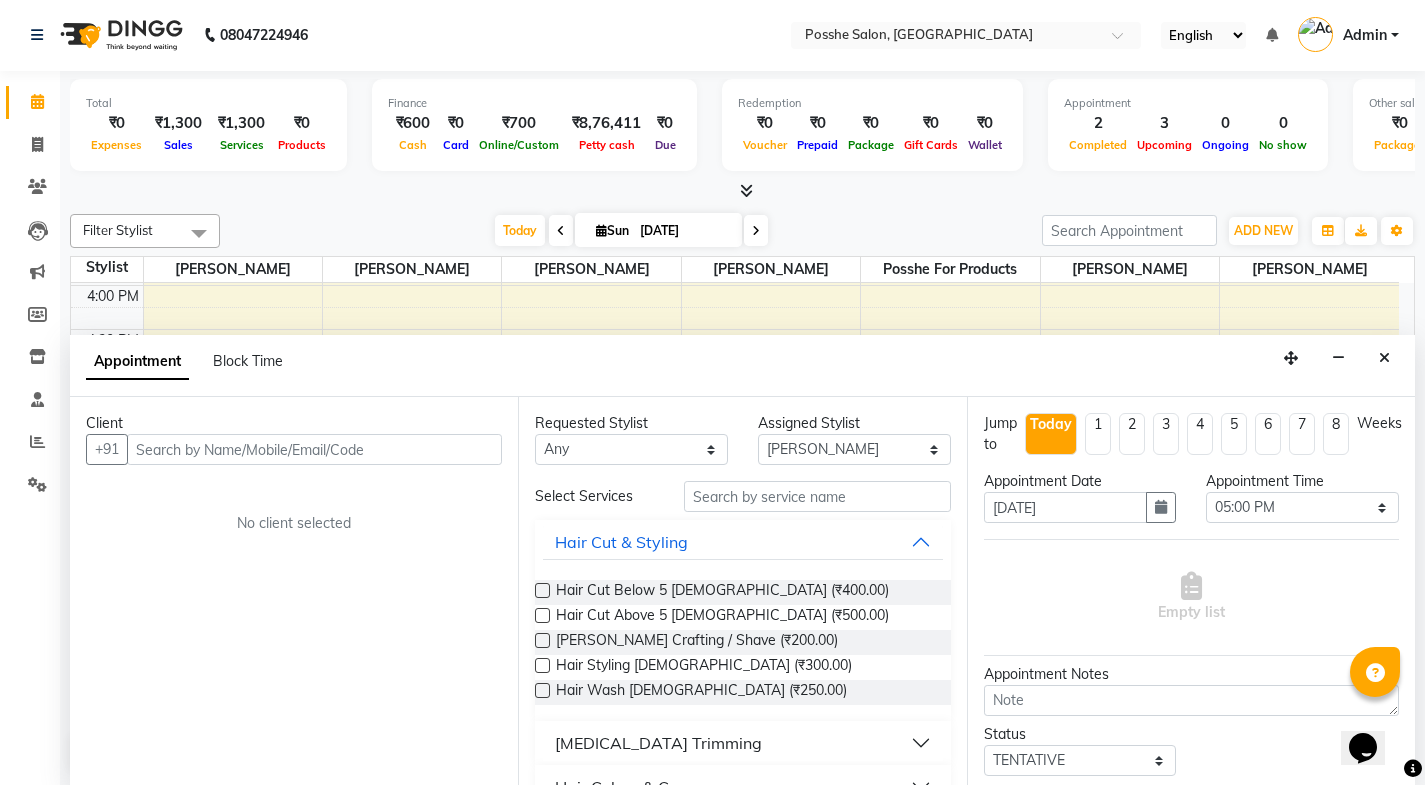 click at bounding box center [314, 449] 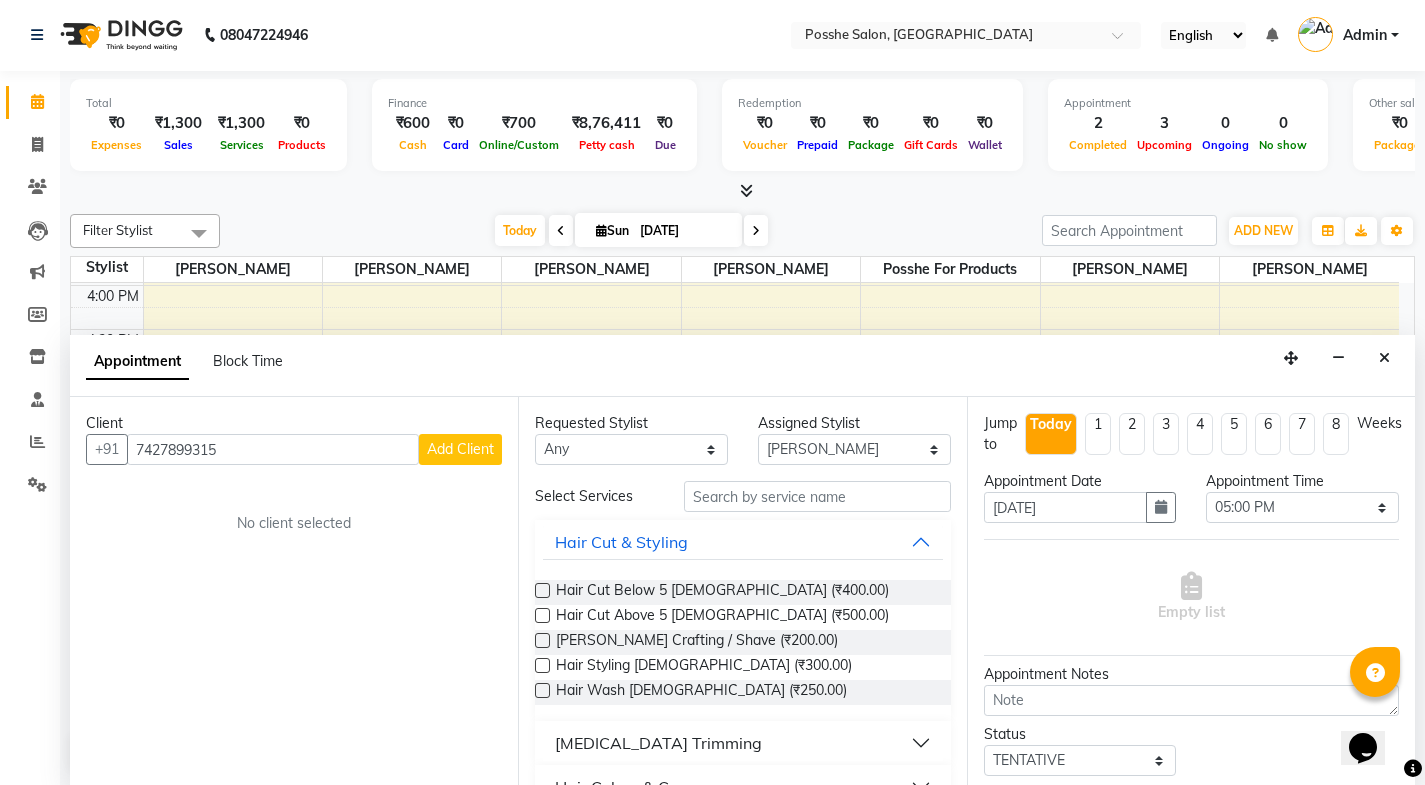 type on "7427899315" 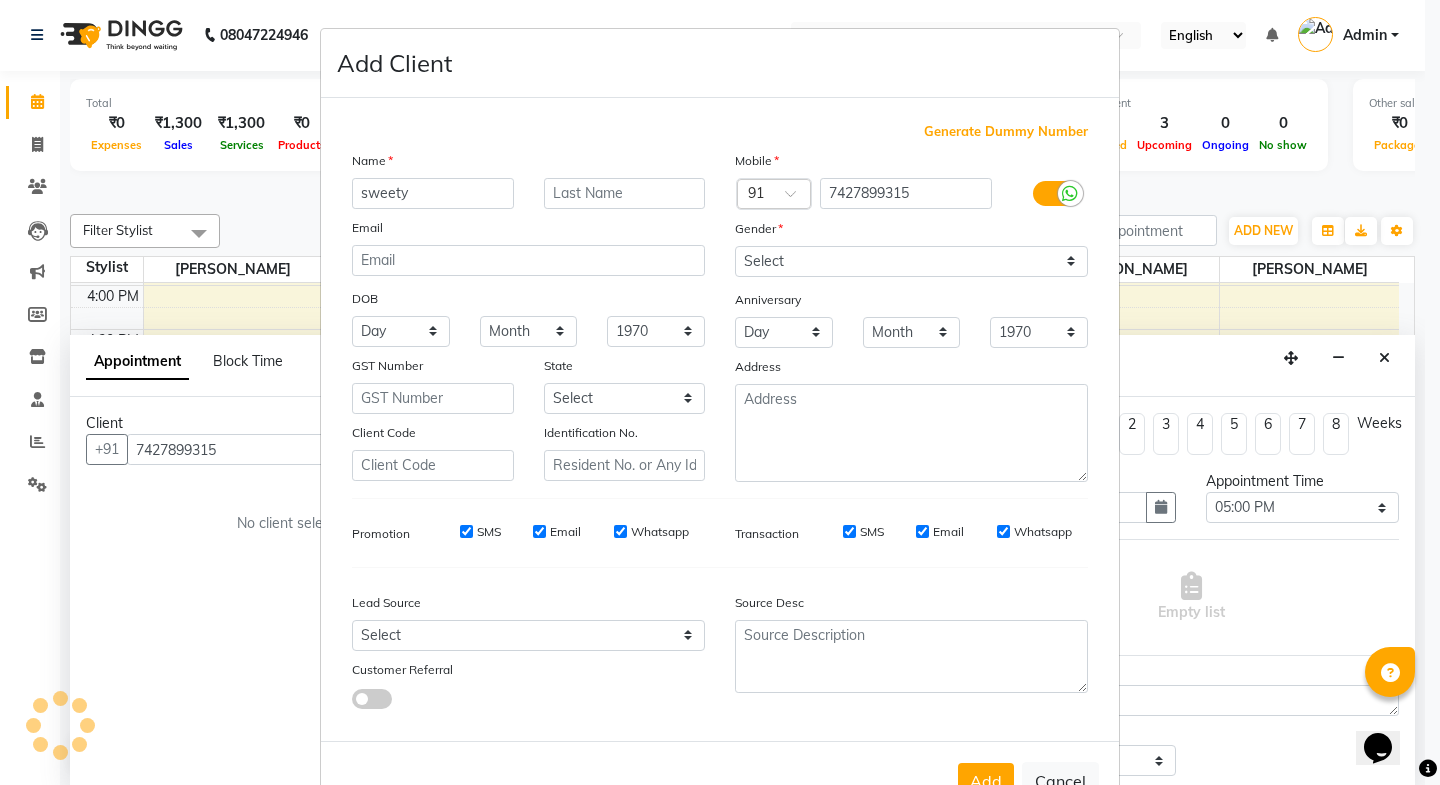 type on "sweety" 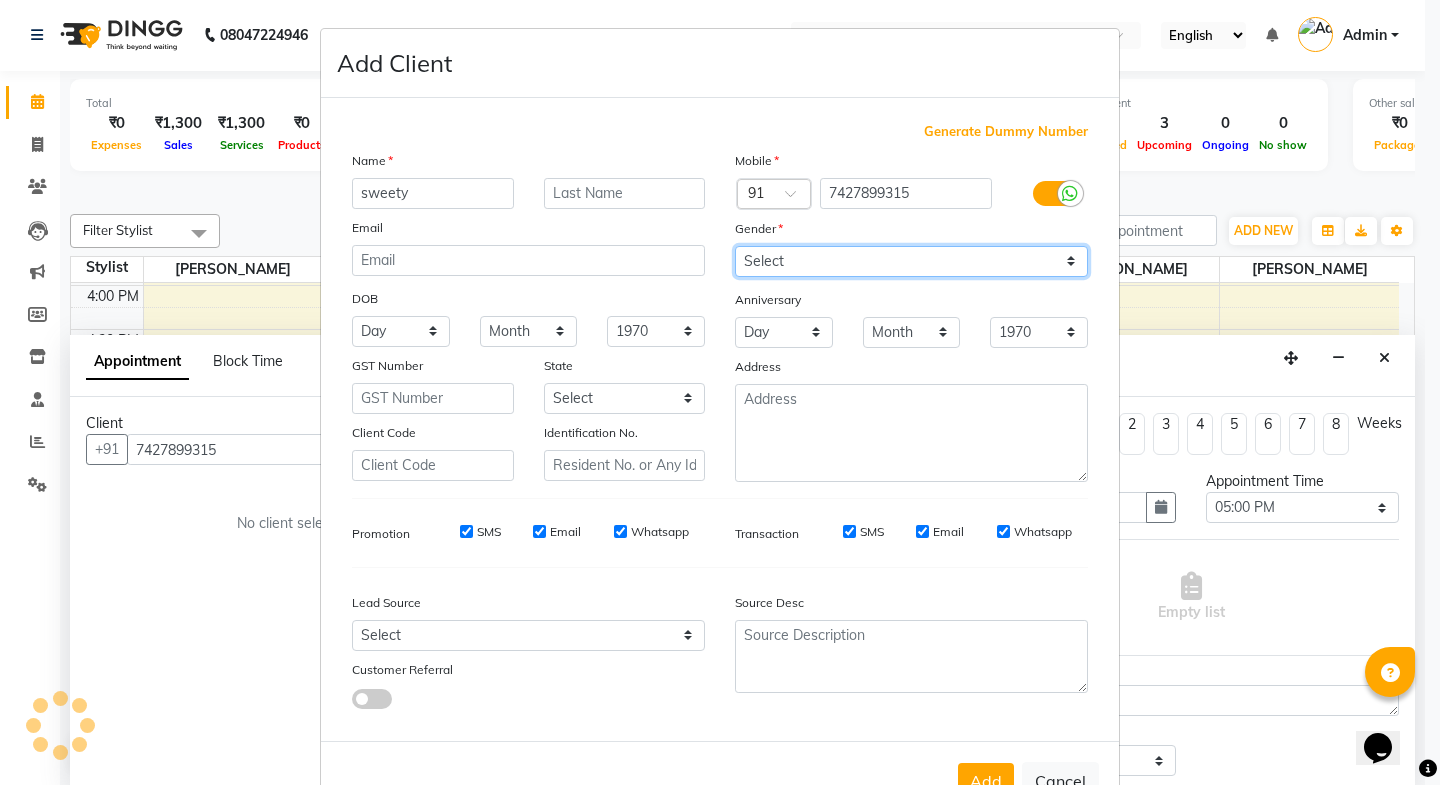 click on "Select [DEMOGRAPHIC_DATA] [DEMOGRAPHIC_DATA] Other Prefer Not To Say" at bounding box center (911, 261) 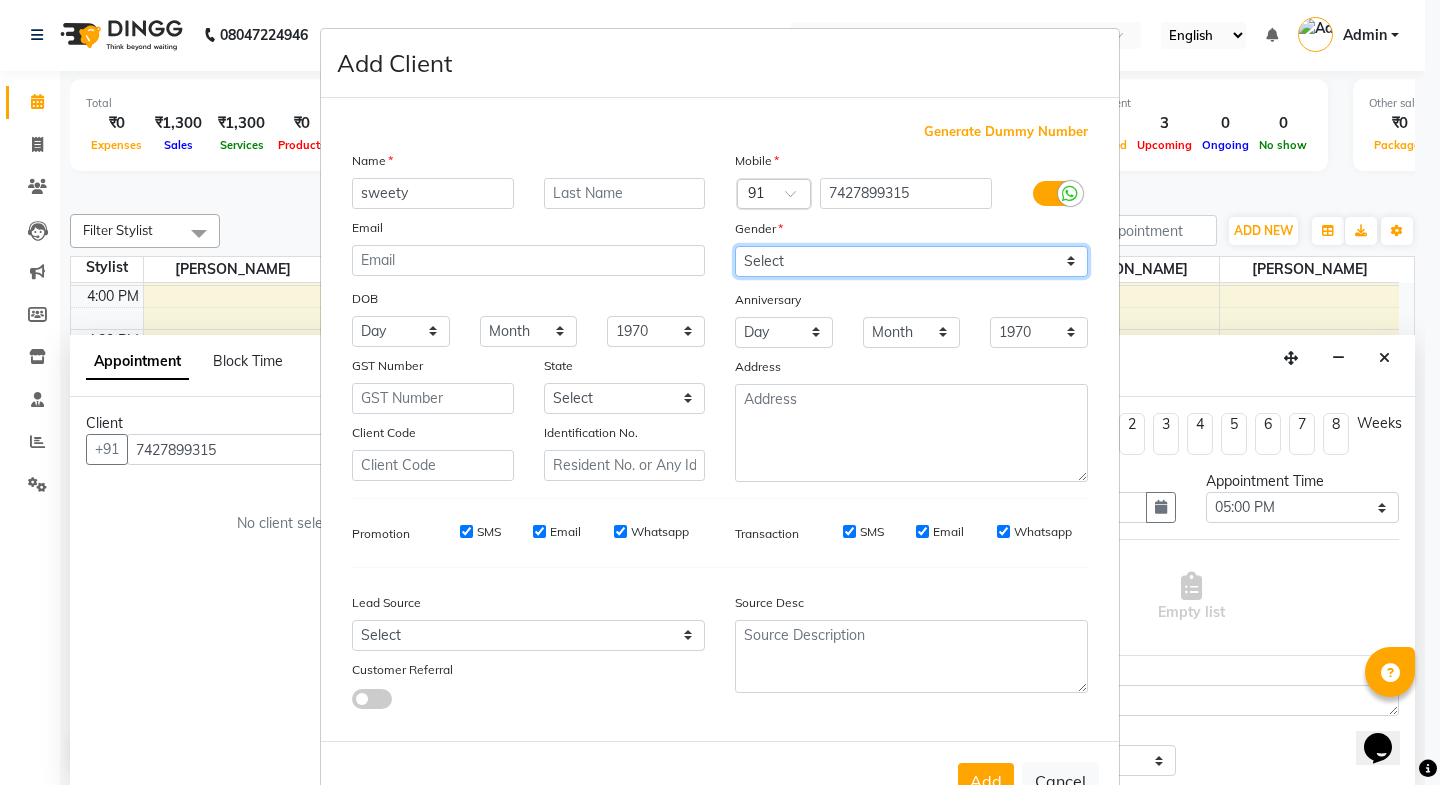 select on "[DEMOGRAPHIC_DATA]" 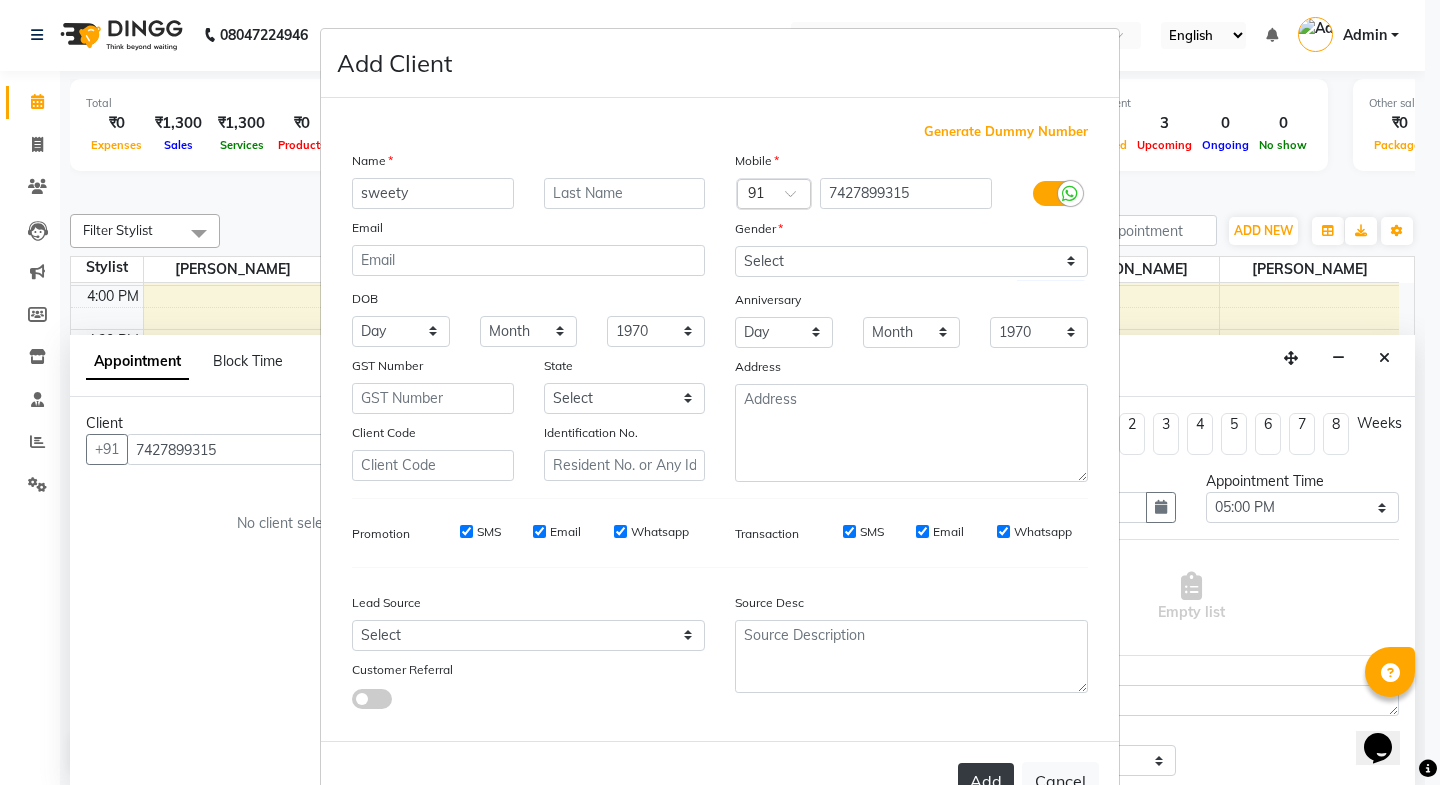 click on "Add" at bounding box center [986, 781] 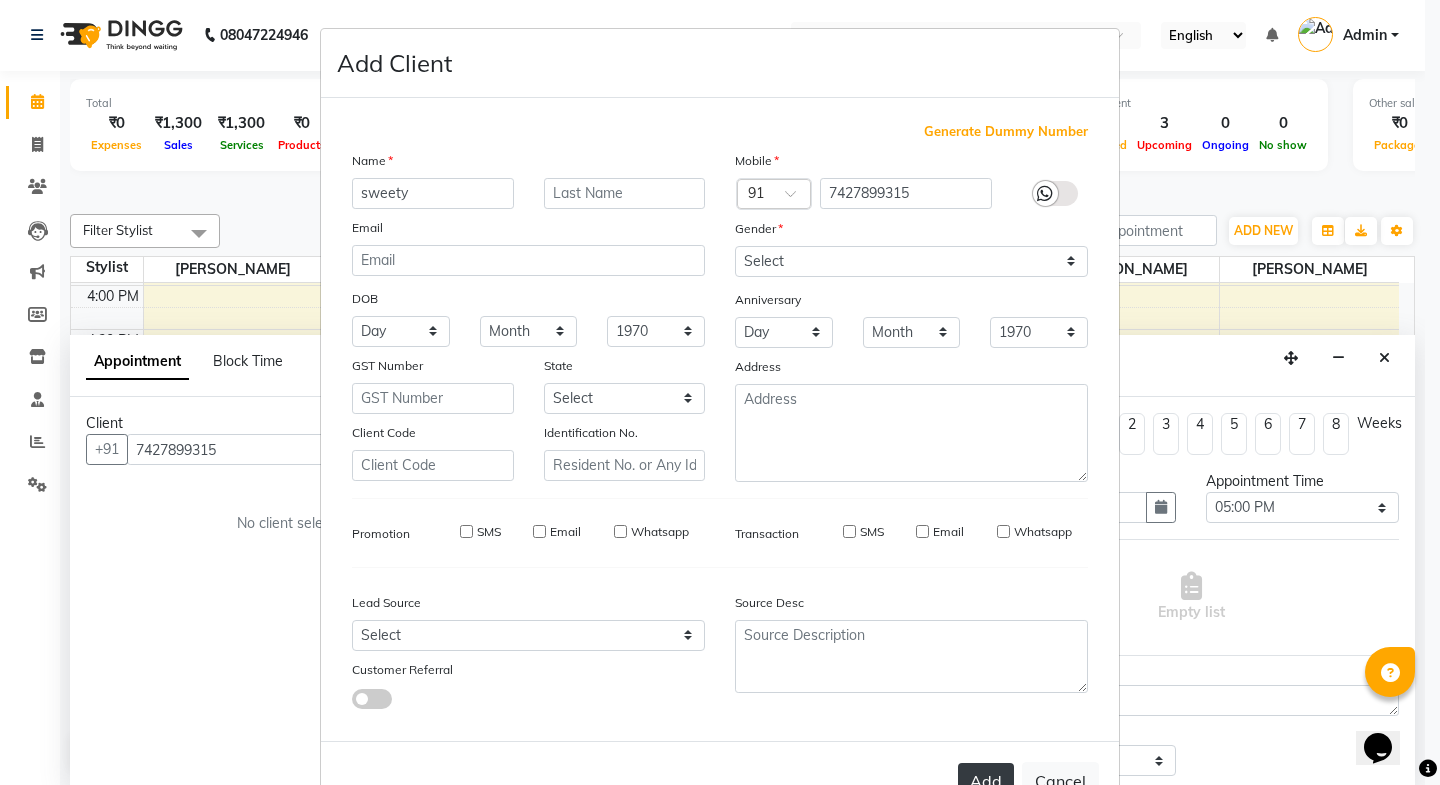 type 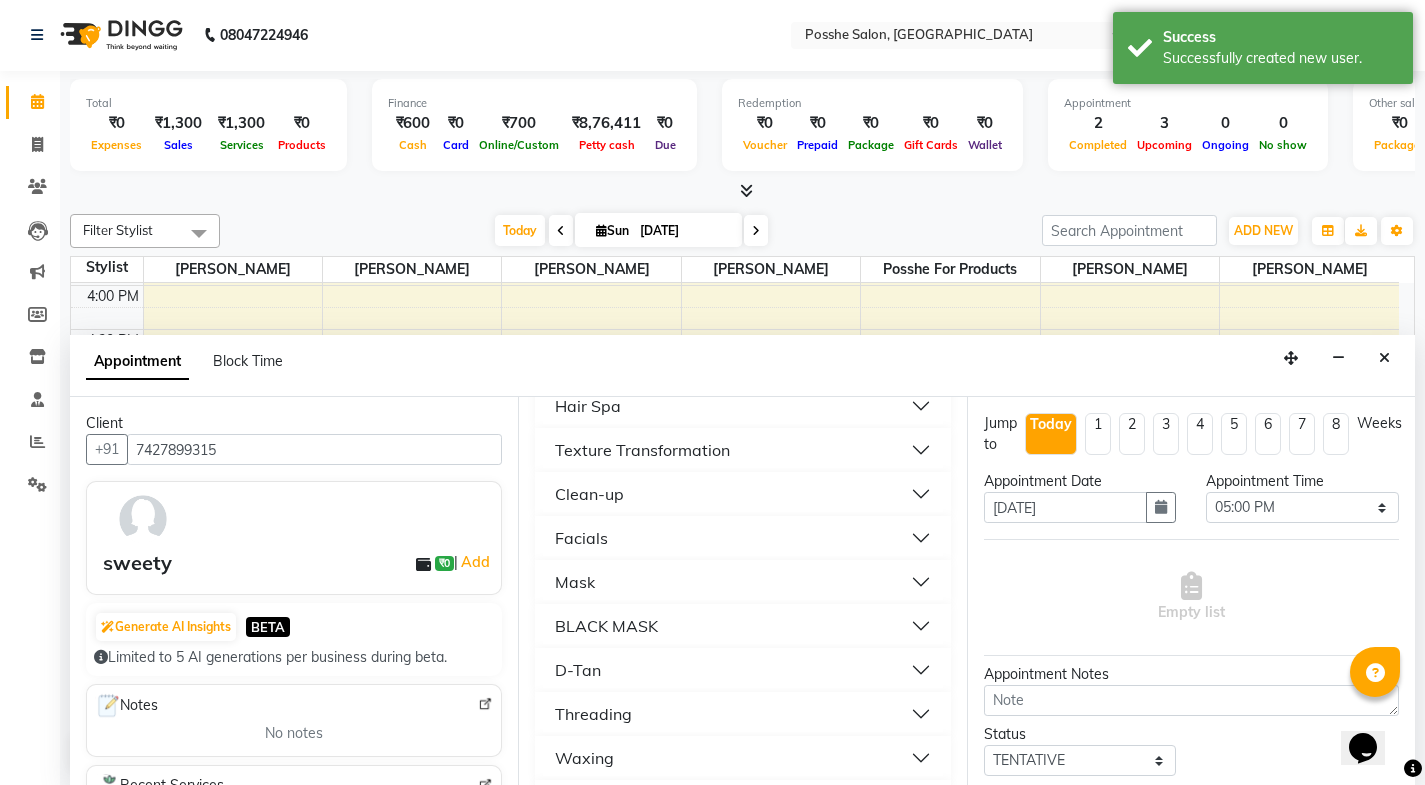 scroll, scrollTop: 0, scrollLeft: 0, axis: both 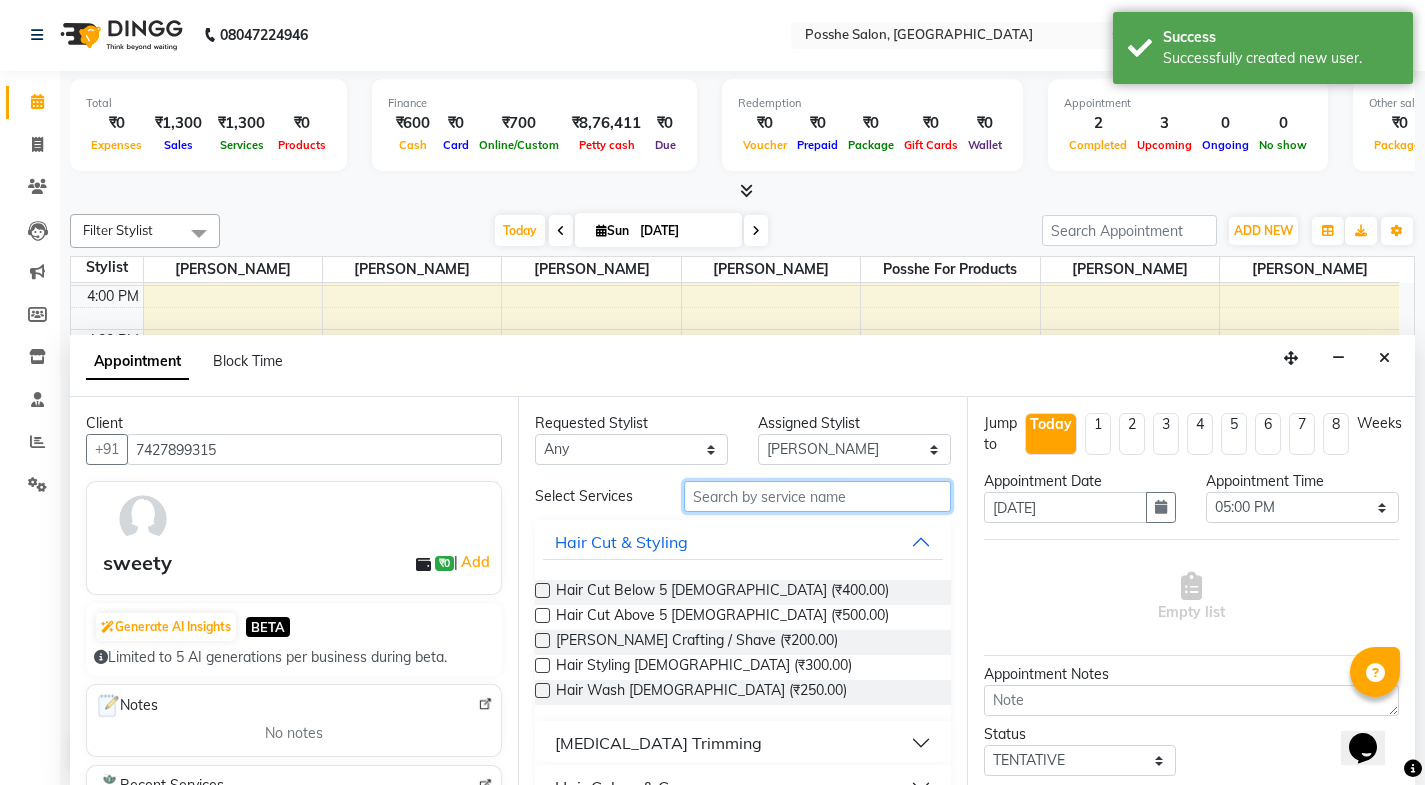 click at bounding box center [817, 496] 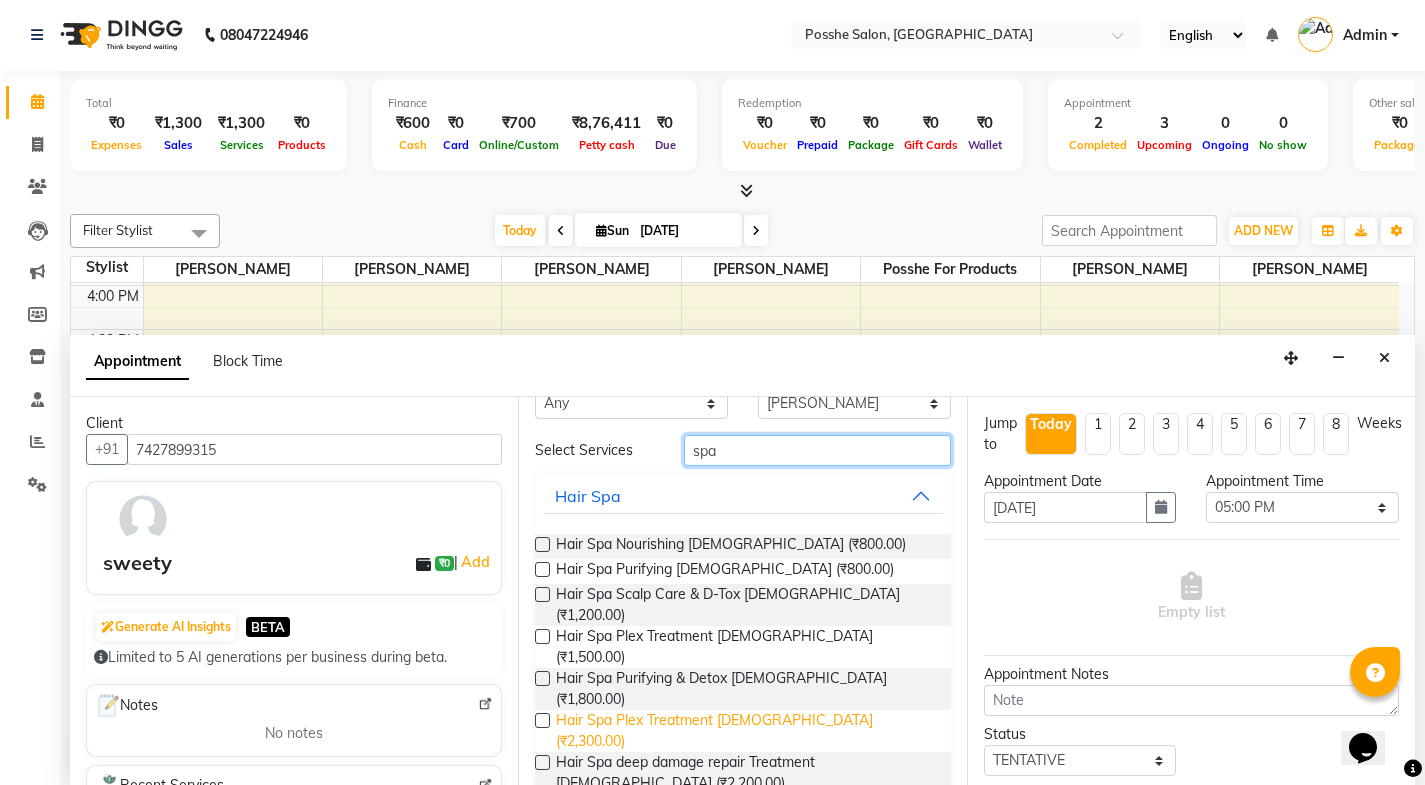 scroll, scrollTop: 88, scrollLeft: 0, axis: vertical 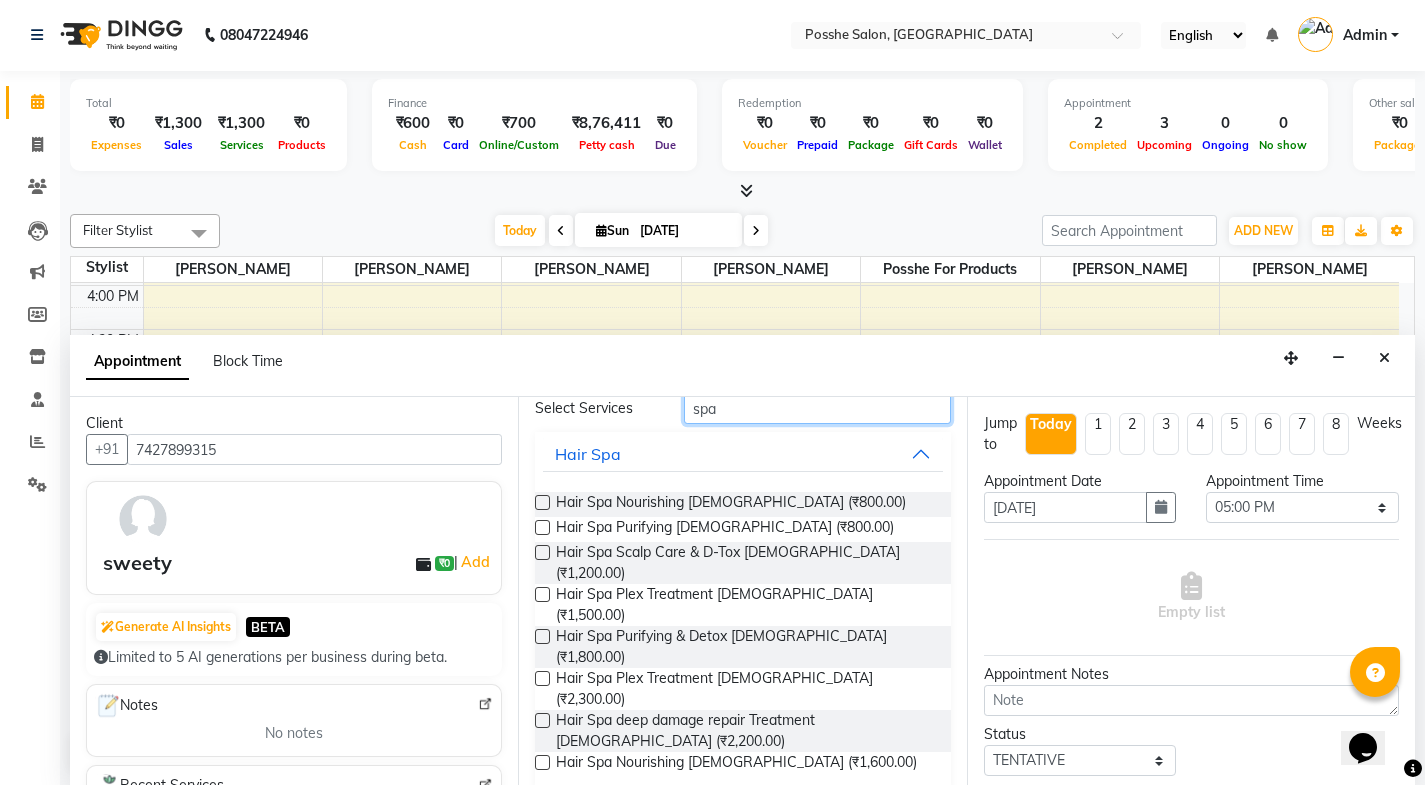 type on "spa" 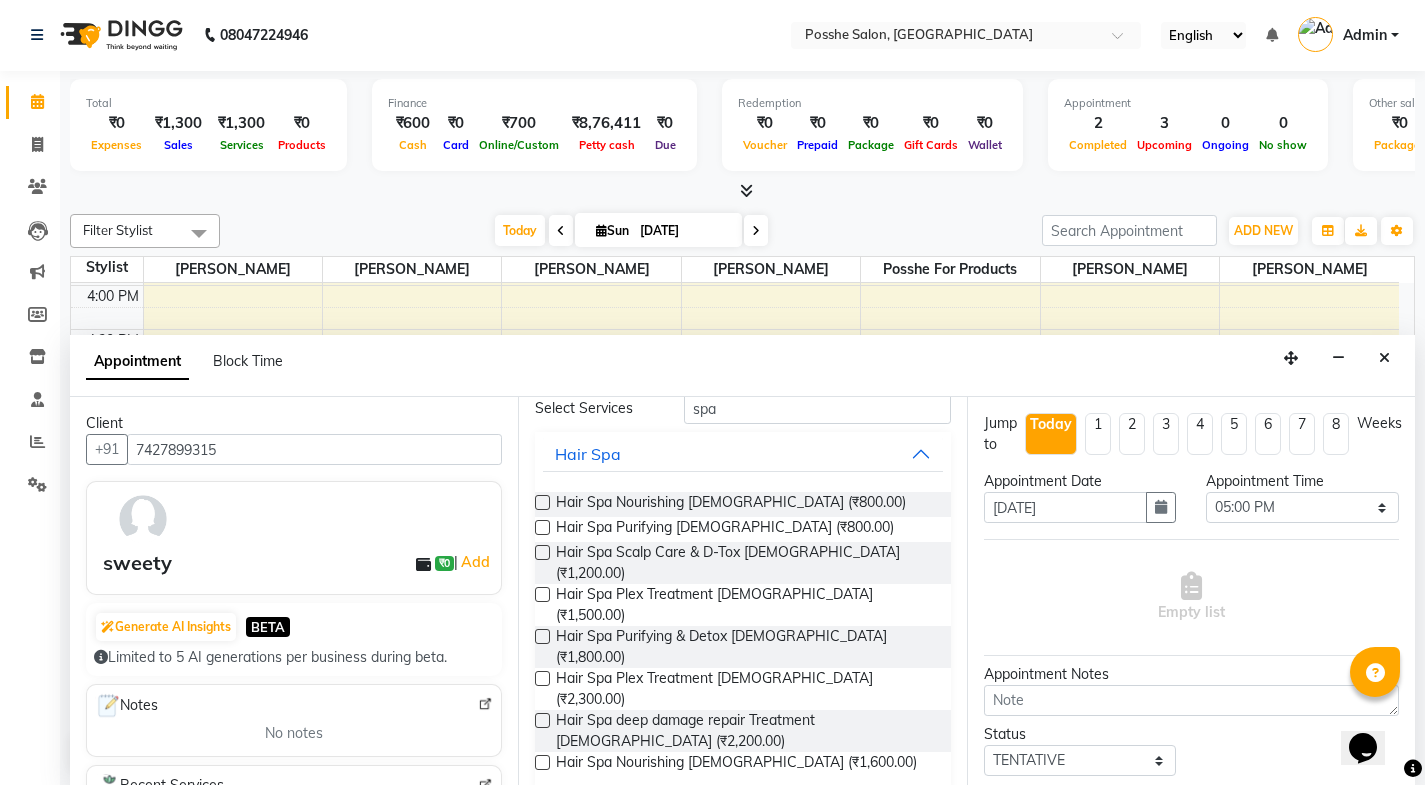 click at bounding box center (542, 762) 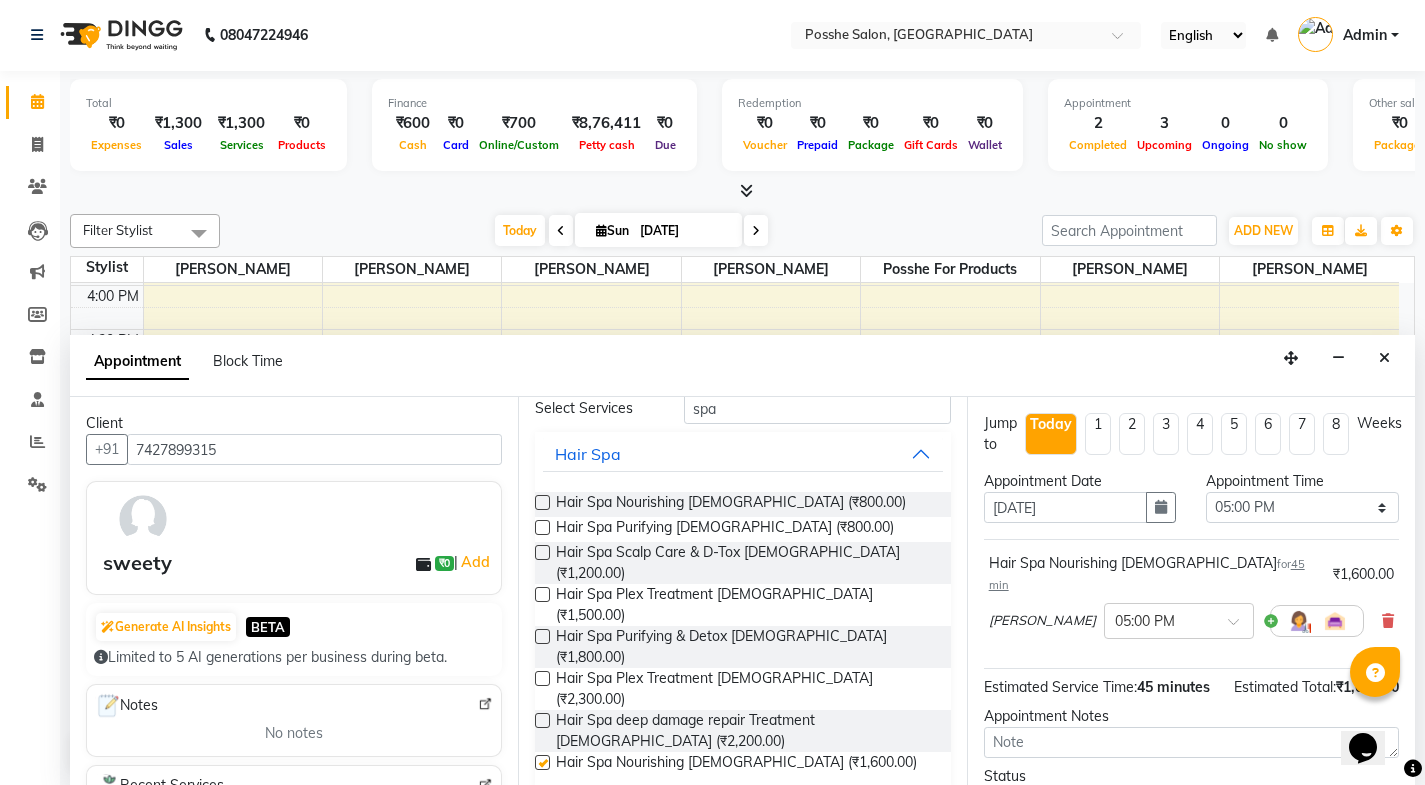 checkbox on "false" 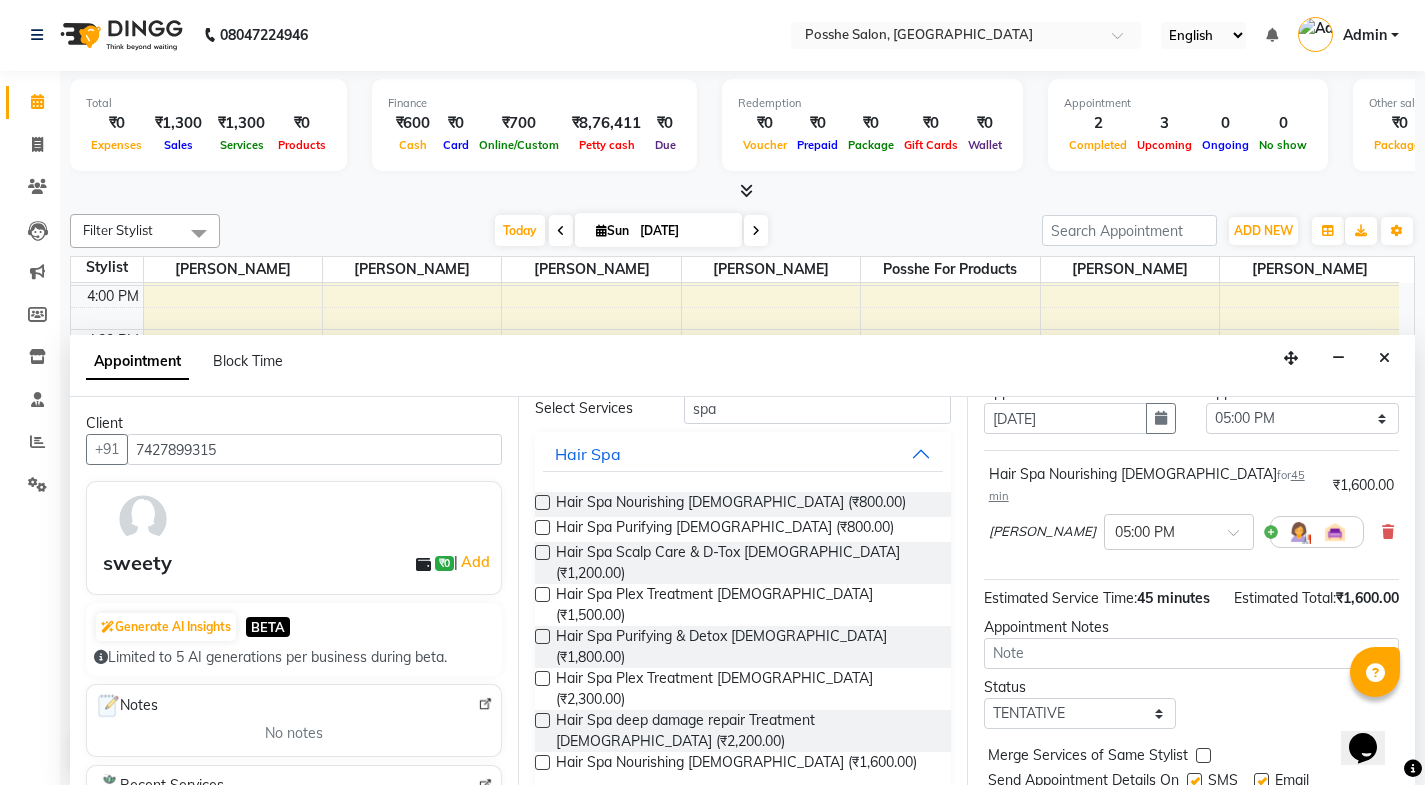 scroll, scrollTop: 174, scrollLeft: 0, axis: vertical 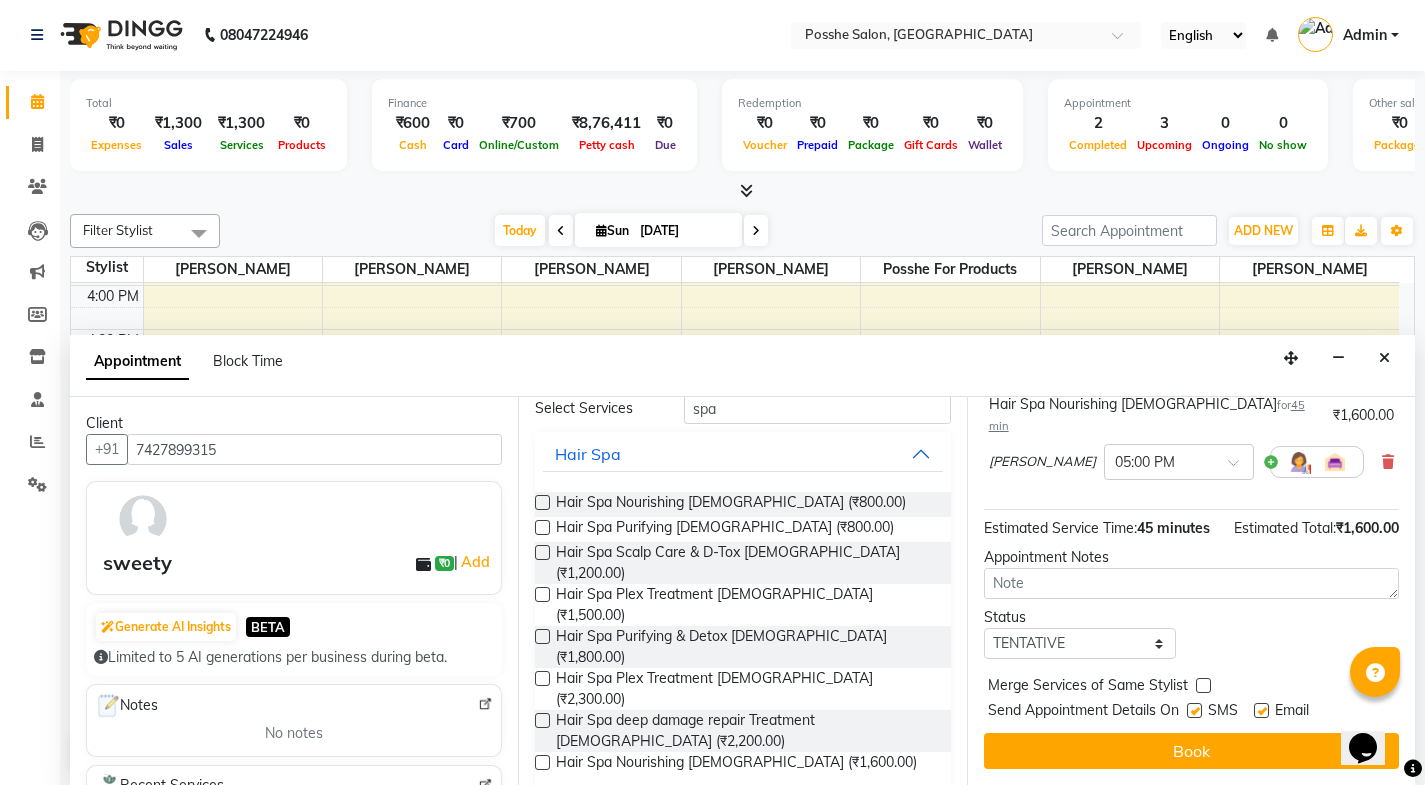 click at bounding box center [1194, 710] 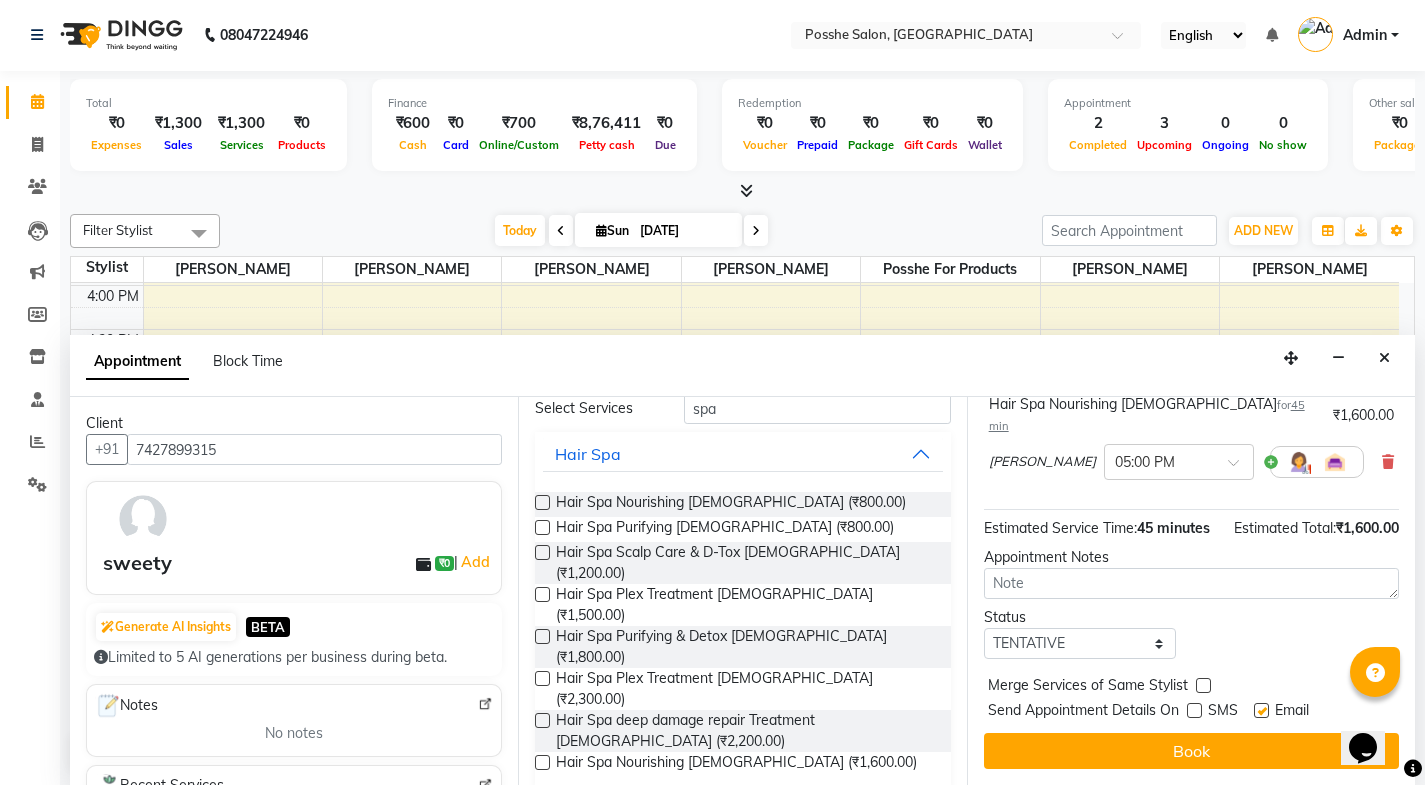click at bounding box center (1261, 710) 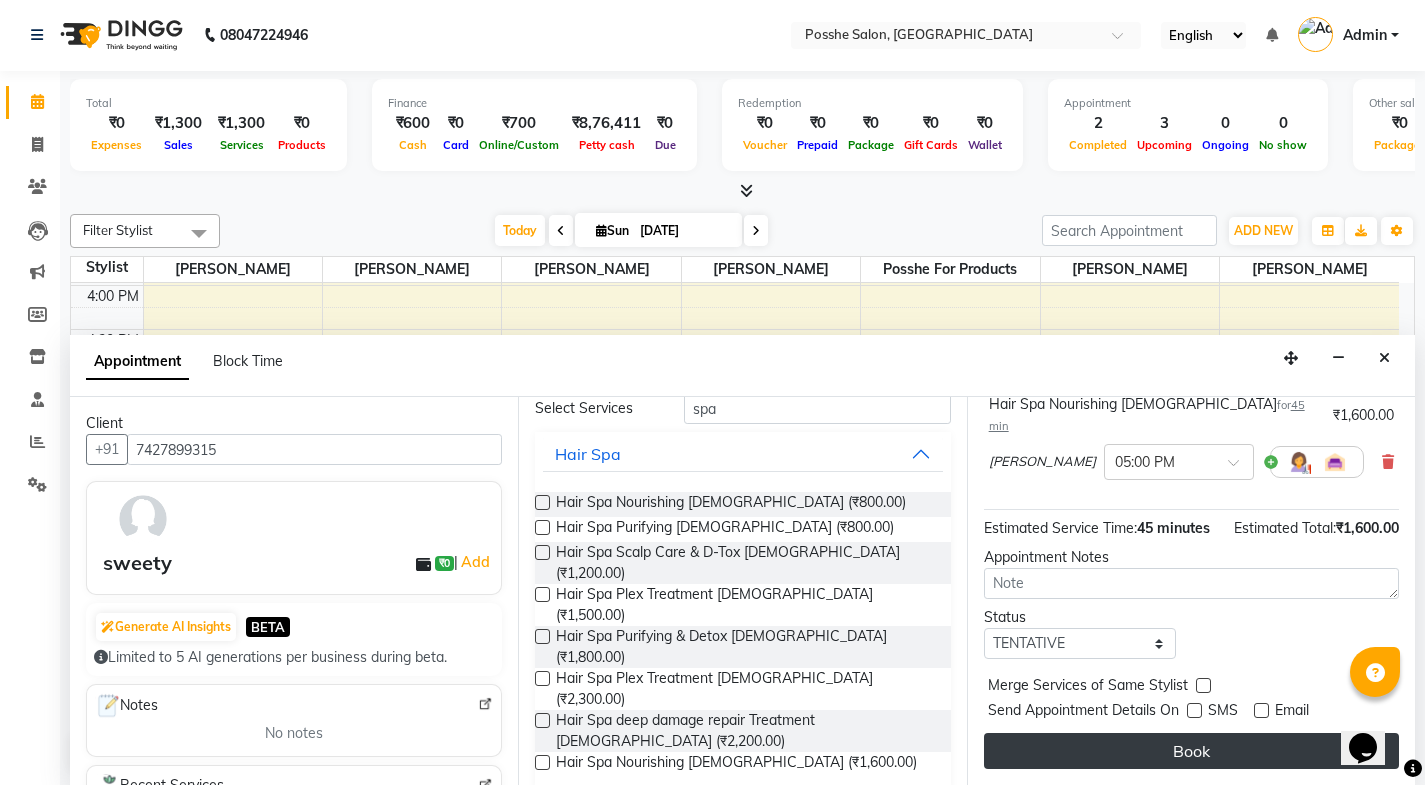 click on "Book" at bounding box center [1191, 751] 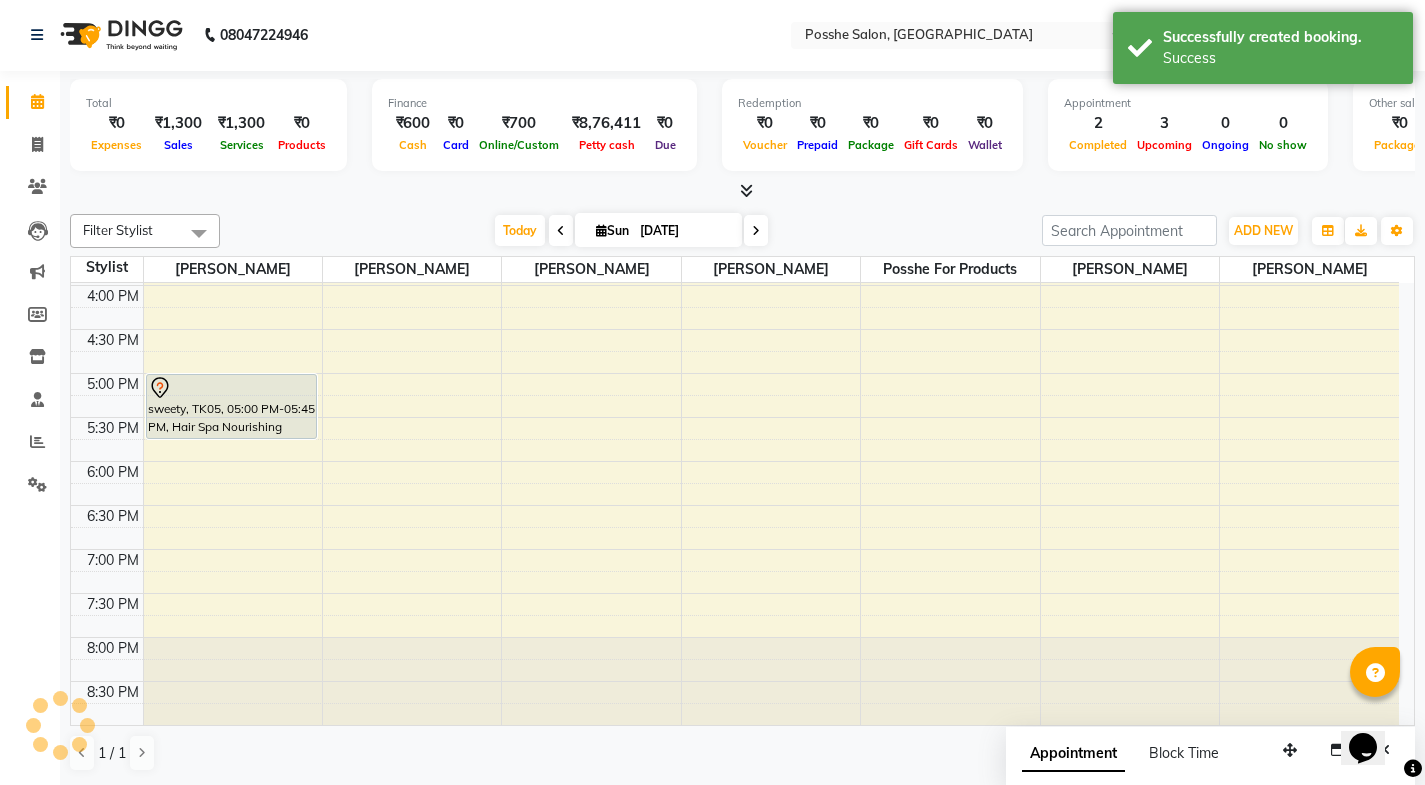 scroll, scrollTop: 0, scrollLeft: 0, axis: both 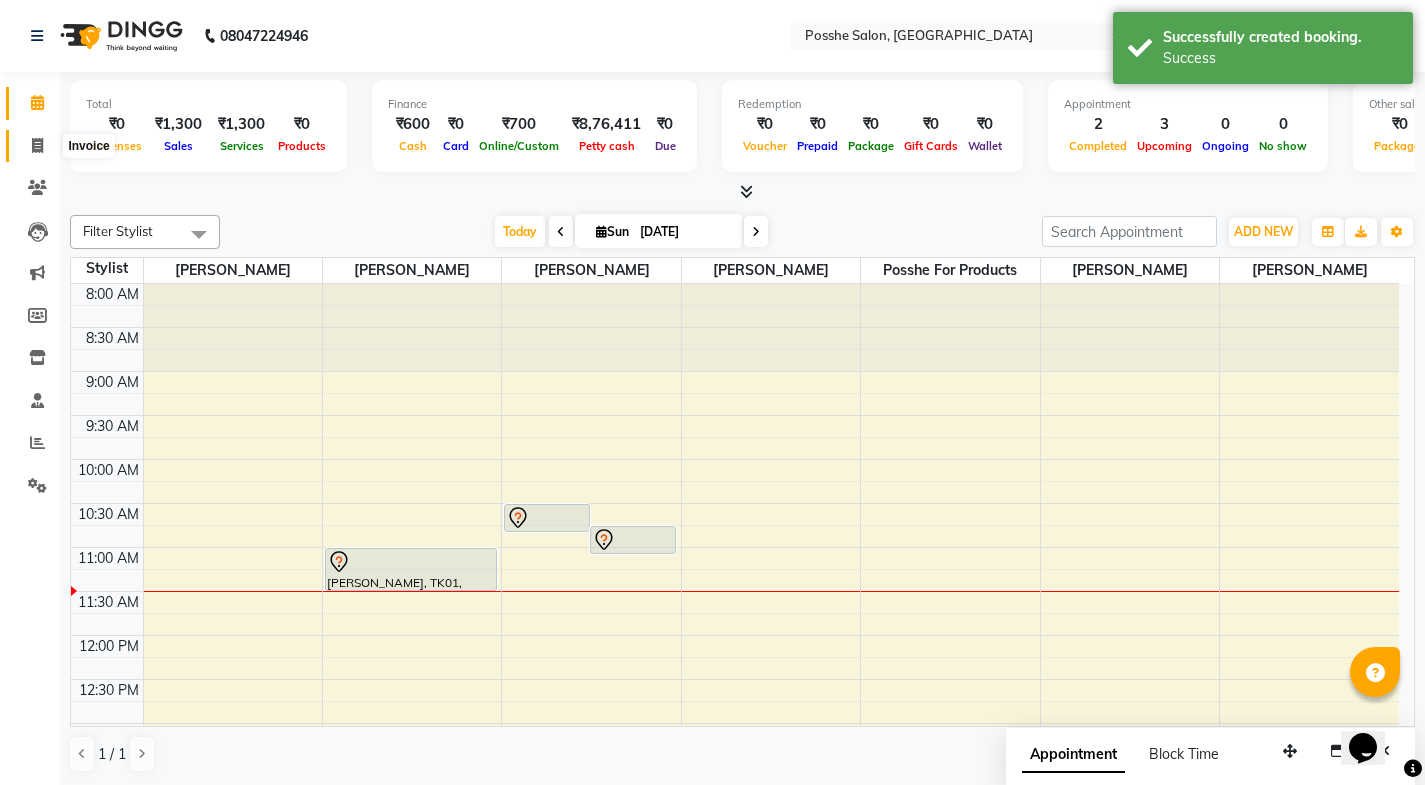 click 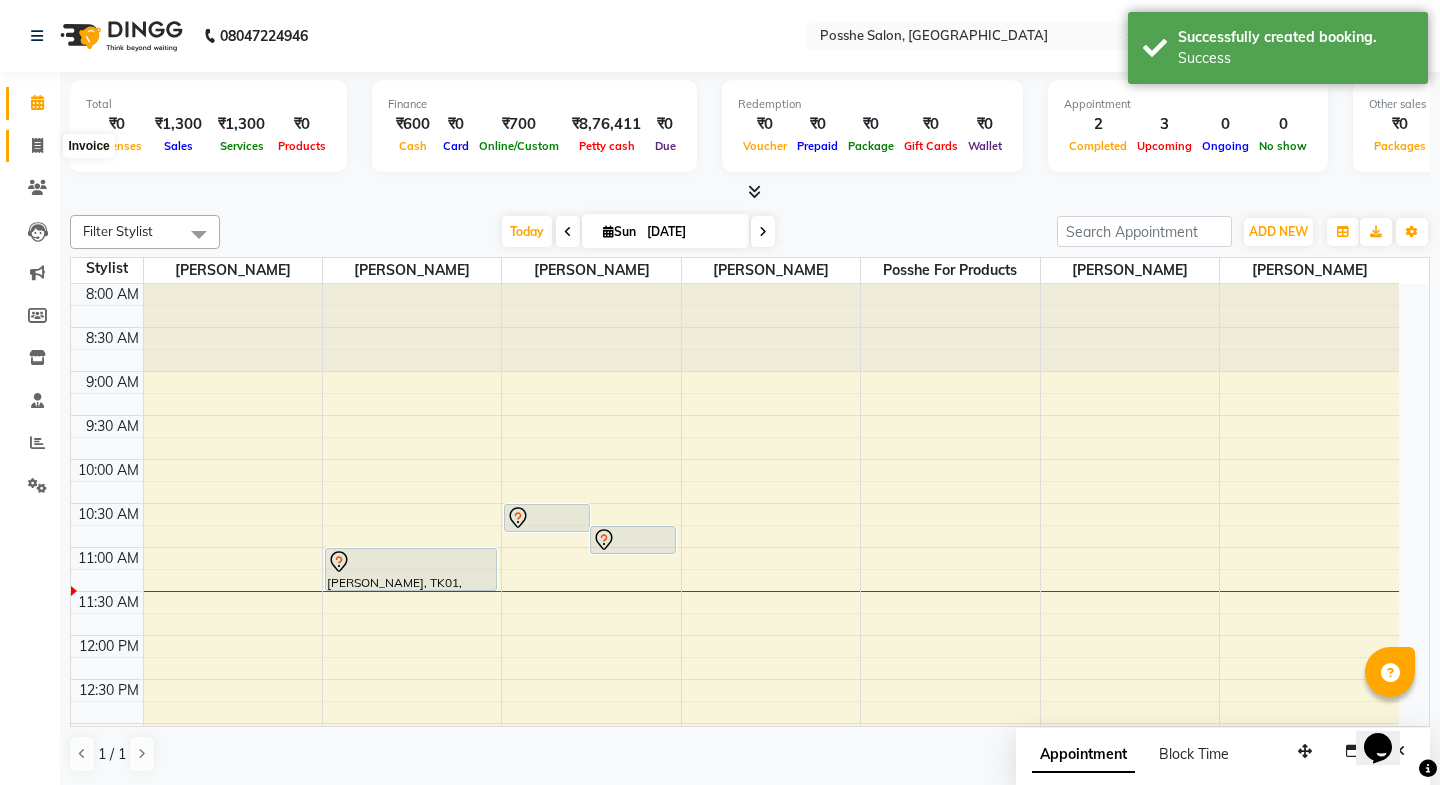 select on "6052" 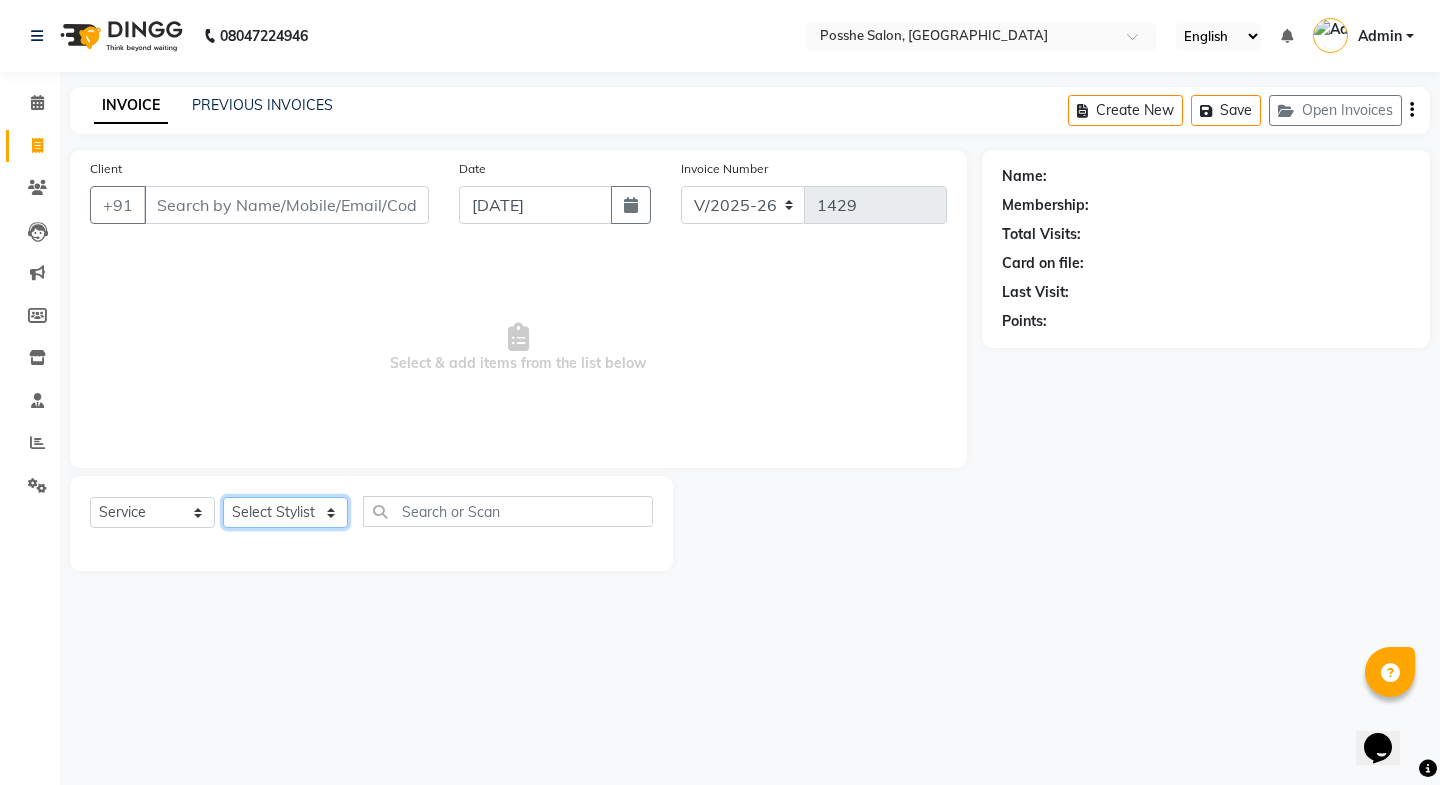 click on "Select Stylist [PERSON_NAME] Mali [PERSON_NAME] Posshe for products [PERSON_NAME] [PERSON_NAME] [PERSON_NAME]" 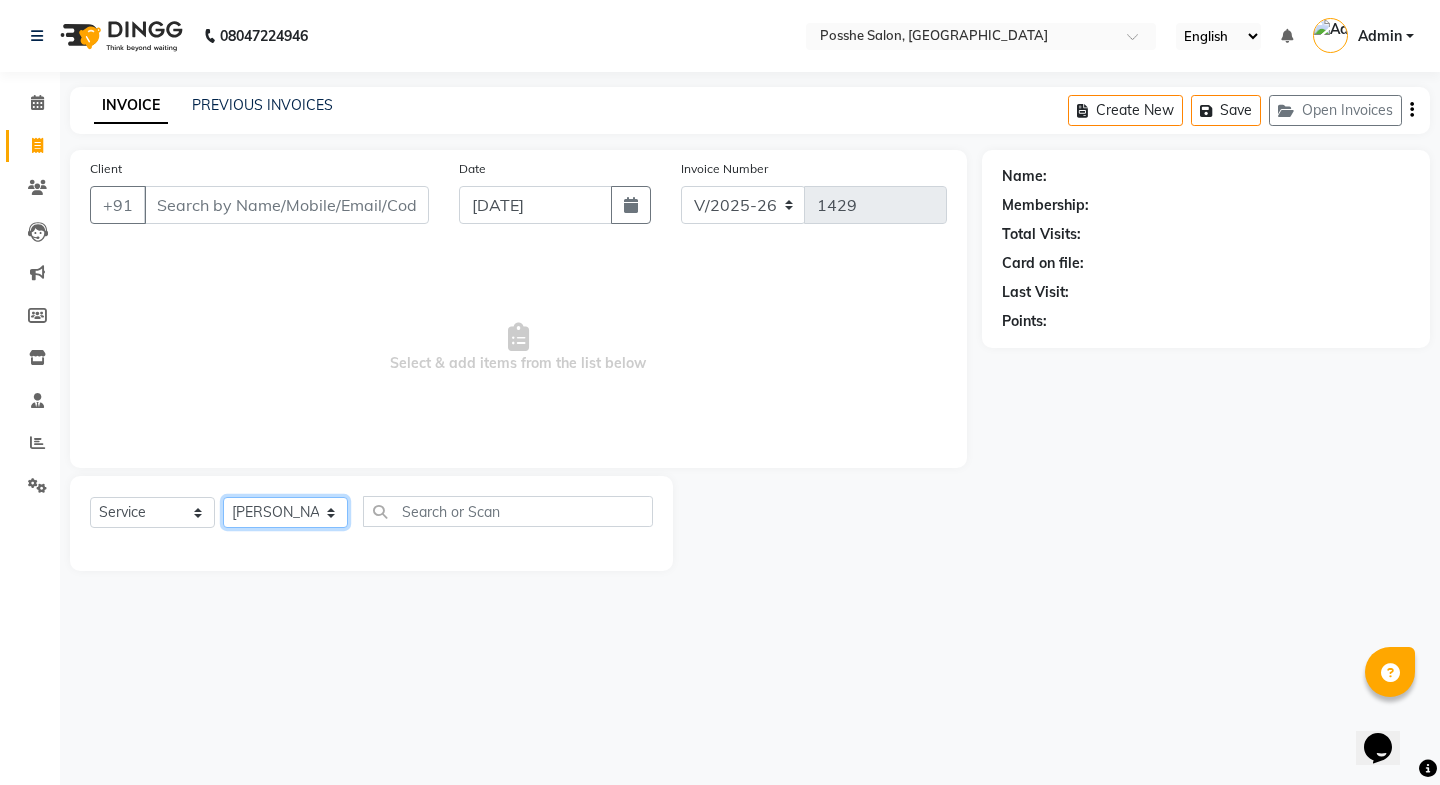 click on "Select Stylist [PERSON_NAME] Mali [PERSON_NAME] Posshe for products [PERSON_NAME] [PERSON_NAME] [PERSON_NAME]" 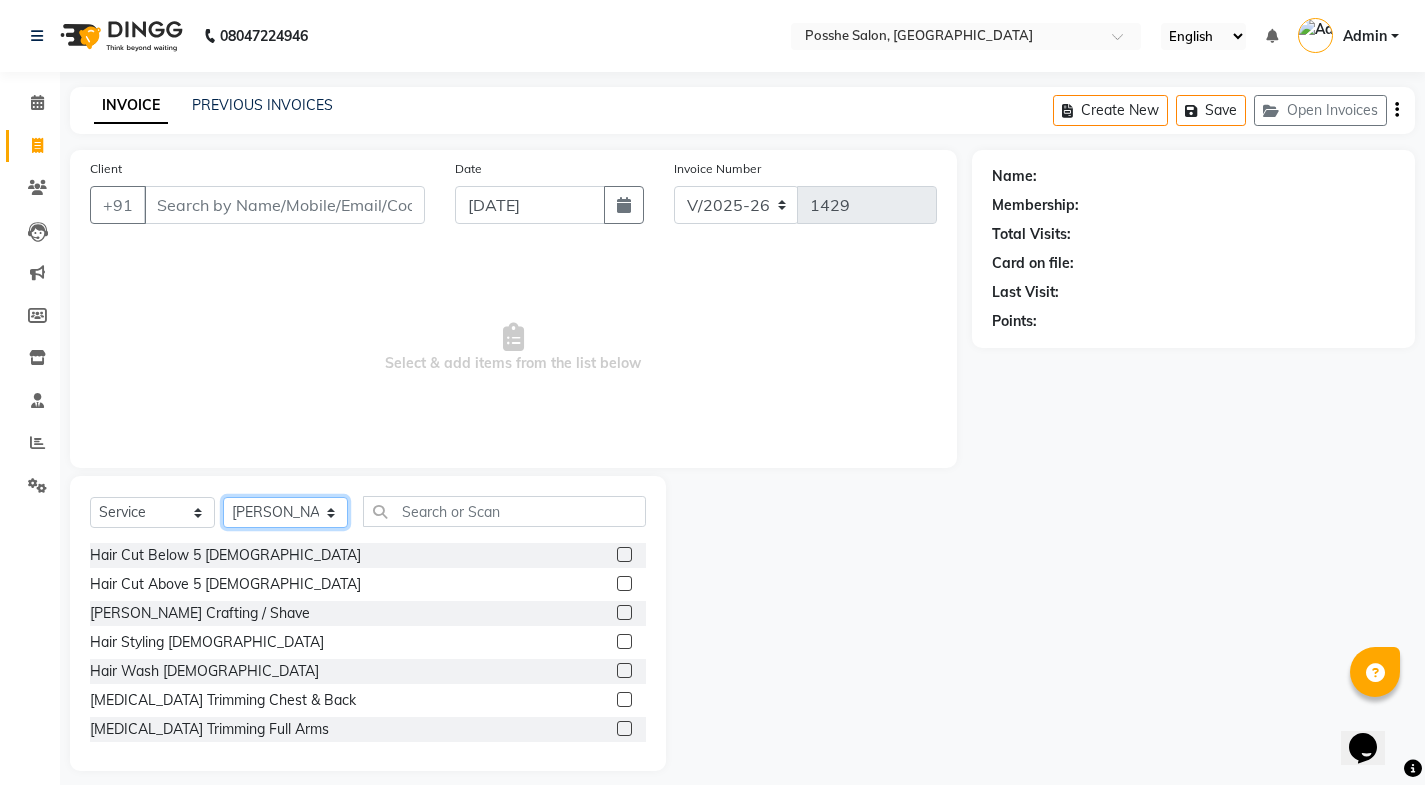 click on "Select Stylist [PERSON_NAME] Mali [PERSON_NAME] Posshe for products [PERSON_NAME] [PERSON_NAME] [PERSON_NAME]" 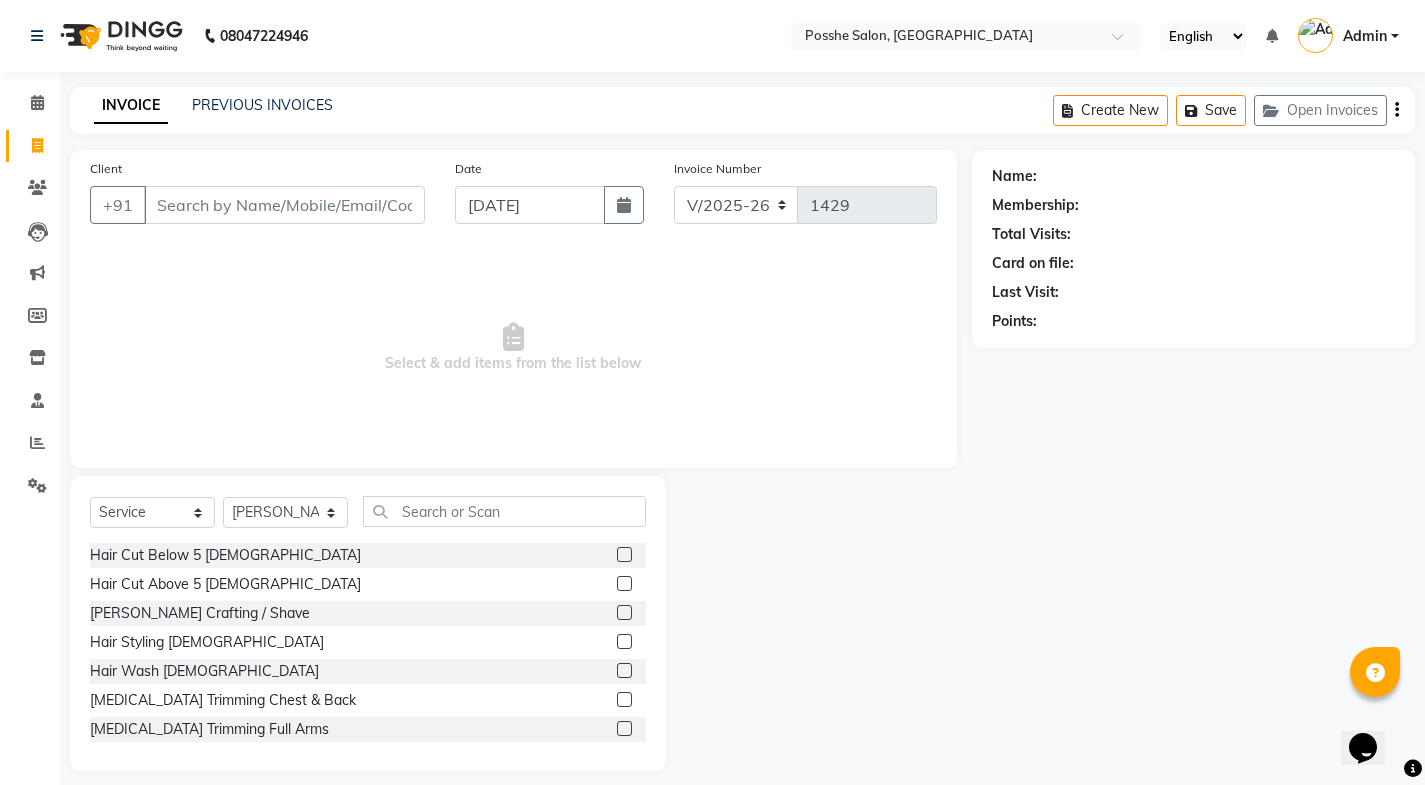 click on "Select  Service  Product  Membership  Package Voucher Prepaid Gift Card  Select Stylist Faheem Salmani Kajal Mali Kamal Chand Posshe for products Rajesh simran bhatiya Sonu Verma  Hair Cut Below 5 male   Hair Cut Above 5 male  Beard Crafting / Shave  Hair Styling male   Hair Wash male  Body Hair Trimming Chest & Back   Body Hair Trimming Full Arms   Hair Trimming Full Legs  Hair Trimming Under Arms  Hair Trimming Full Body   Global Colour (Ammonia Base)male   Global Highlight (Ammonia Base)male  Per Streak Colour (Ammonia Base)male   Beard & Moustache (Ammonia Base)male  Global Colour (Ammonia Free)male   Global Highlight (Ammonia Free)male  Per Streak Colour (Ammonia Free)male  Beard & Moustache (Ammonia Free)male  Dry Head Massage (Hair Wash Excluded)male   Oil Head Massage (Hair Wash Excluded)male  Hair Spa Nourishing male  Hair Spa Purifying male  Hair Spa Scalp Care & D-Tox male  Hair Spa Plex Treatment male  Hair Spa Purifying & Detox Female  Hair Spa Plex Treatment Female  Hair Spa Nourishing Female" 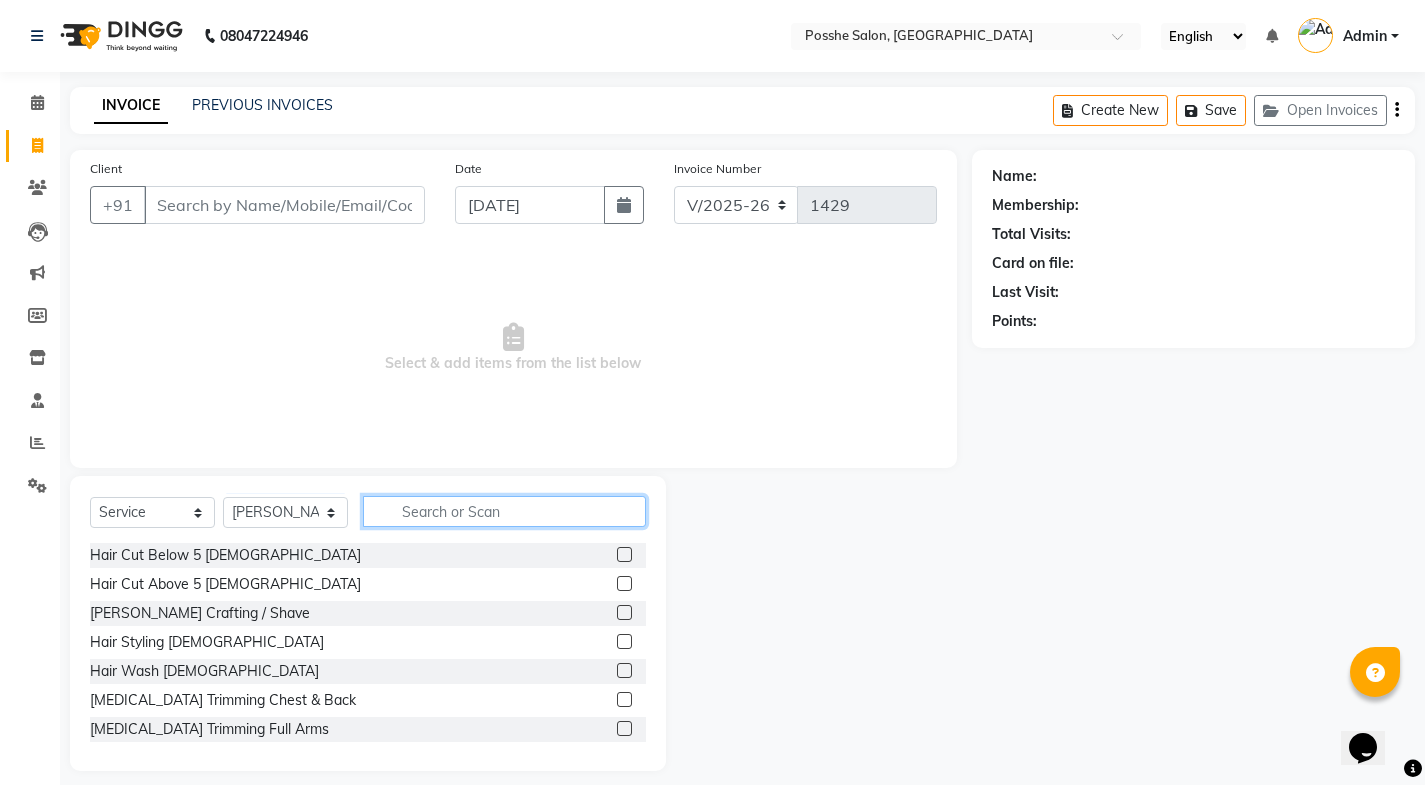 click 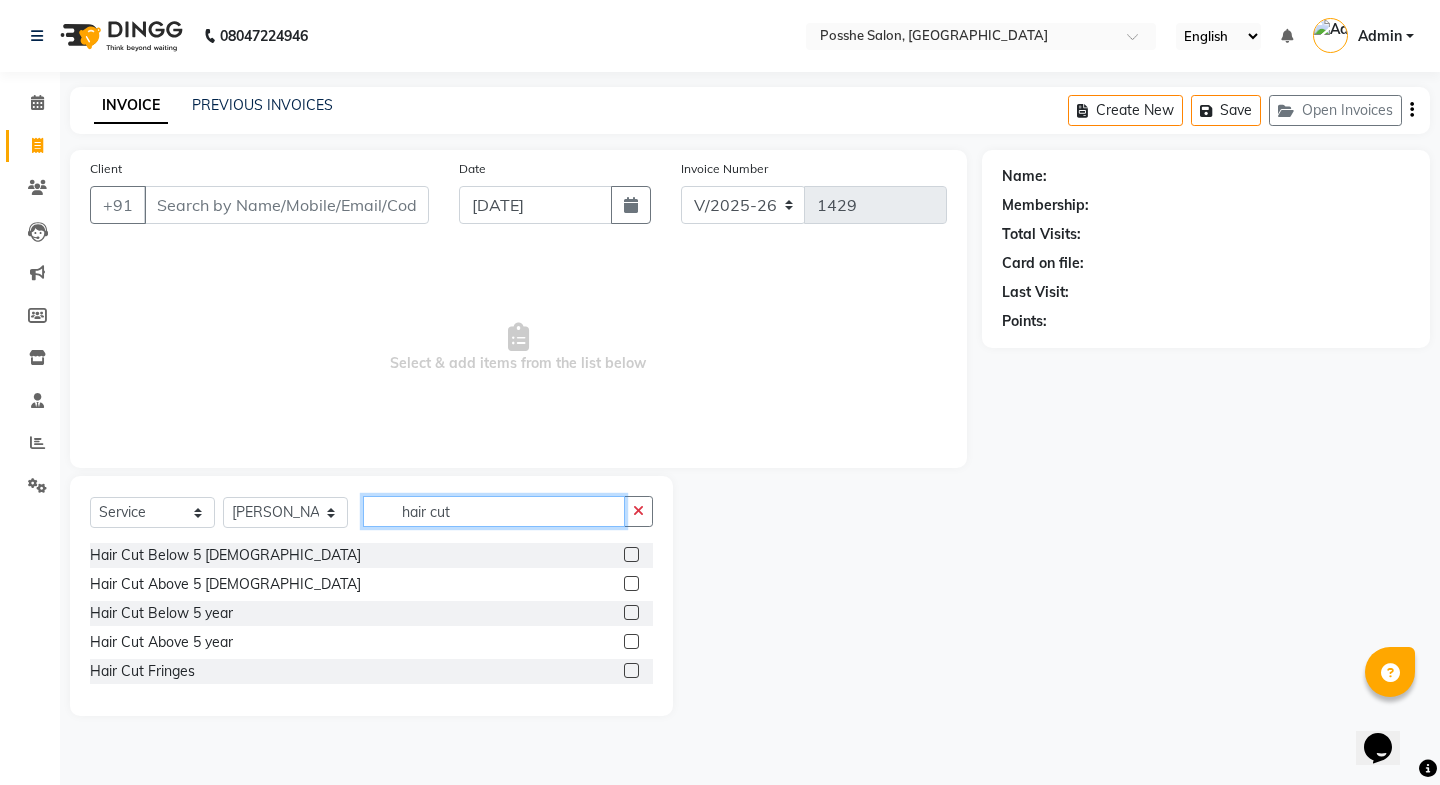 type on "hair cut" 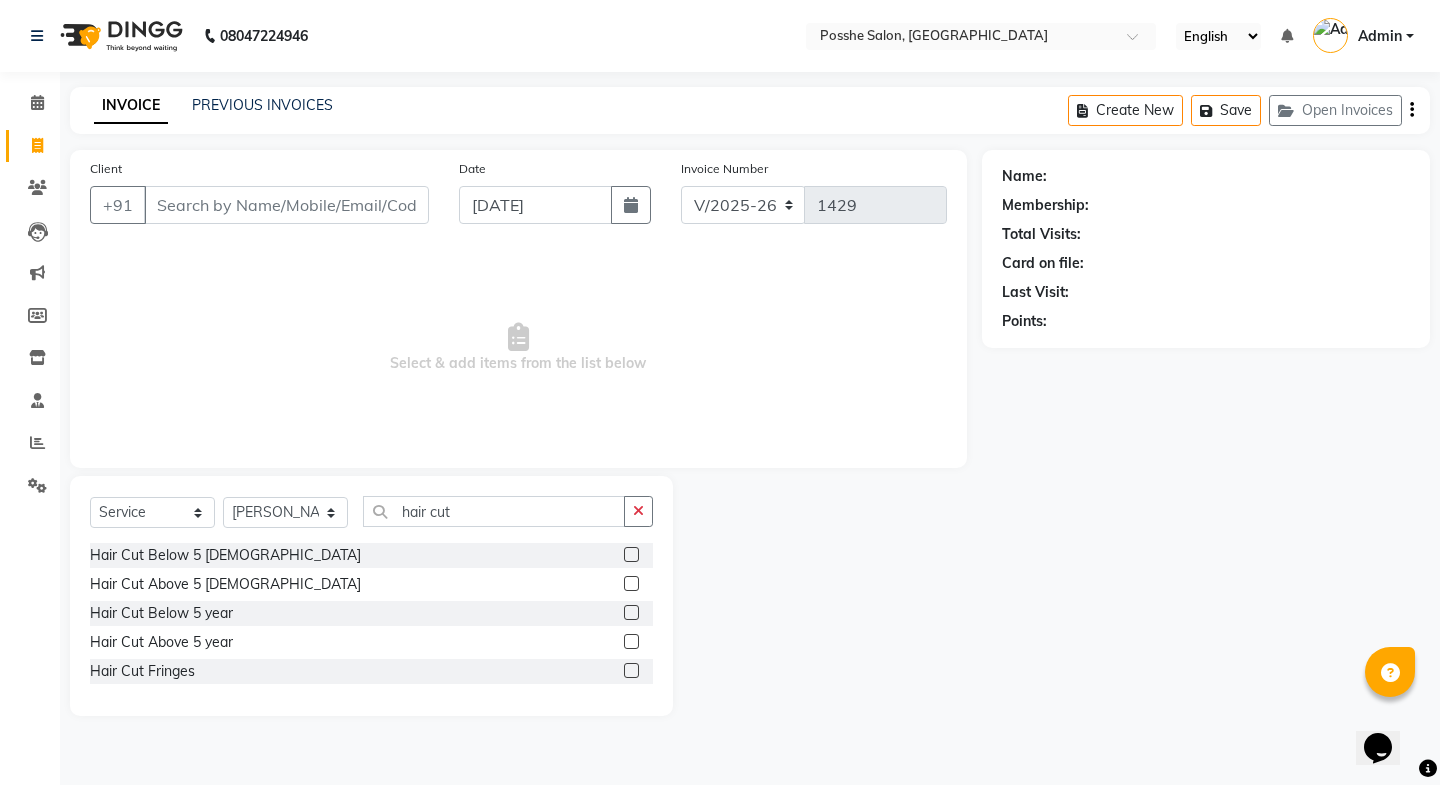 click on "Client +91 Date 13-07-2025 Invoice Number V/2025 V/2025-26 1429  Select & add items from the list below  Select  Service  Product  Membership  Package Voucher Prepaid Gift Card  Select Stylist Faheem Salmani Kajal Mali Kamal Chand Posshe for products Rajesh simran bhatiya Sonu Verma hair cut  Hair Cut Below 5 male   Hair Cut Above 5 male  Hair Cut Below 5 year  Hair Cut Above 5 year  Hair Cut Fringes" 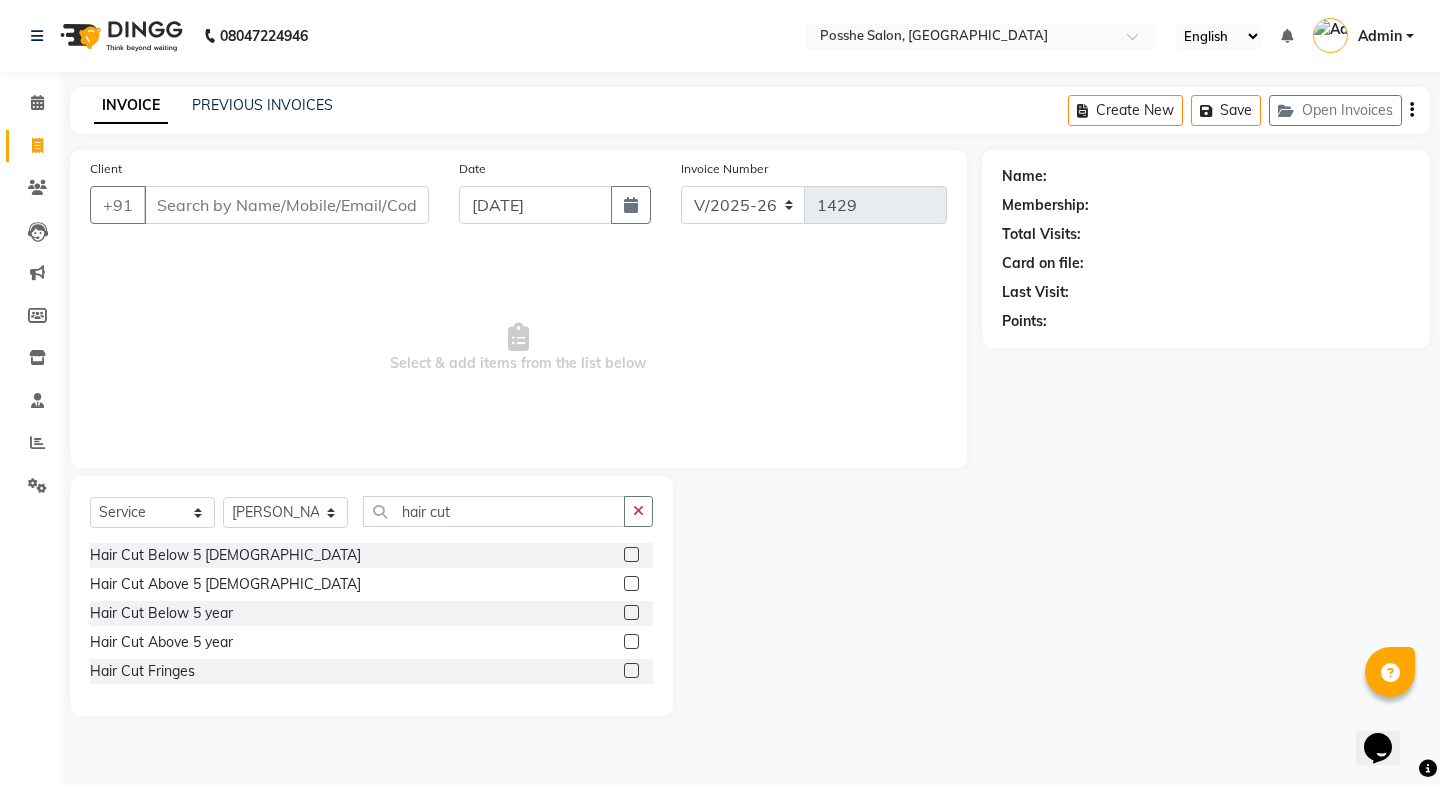 click 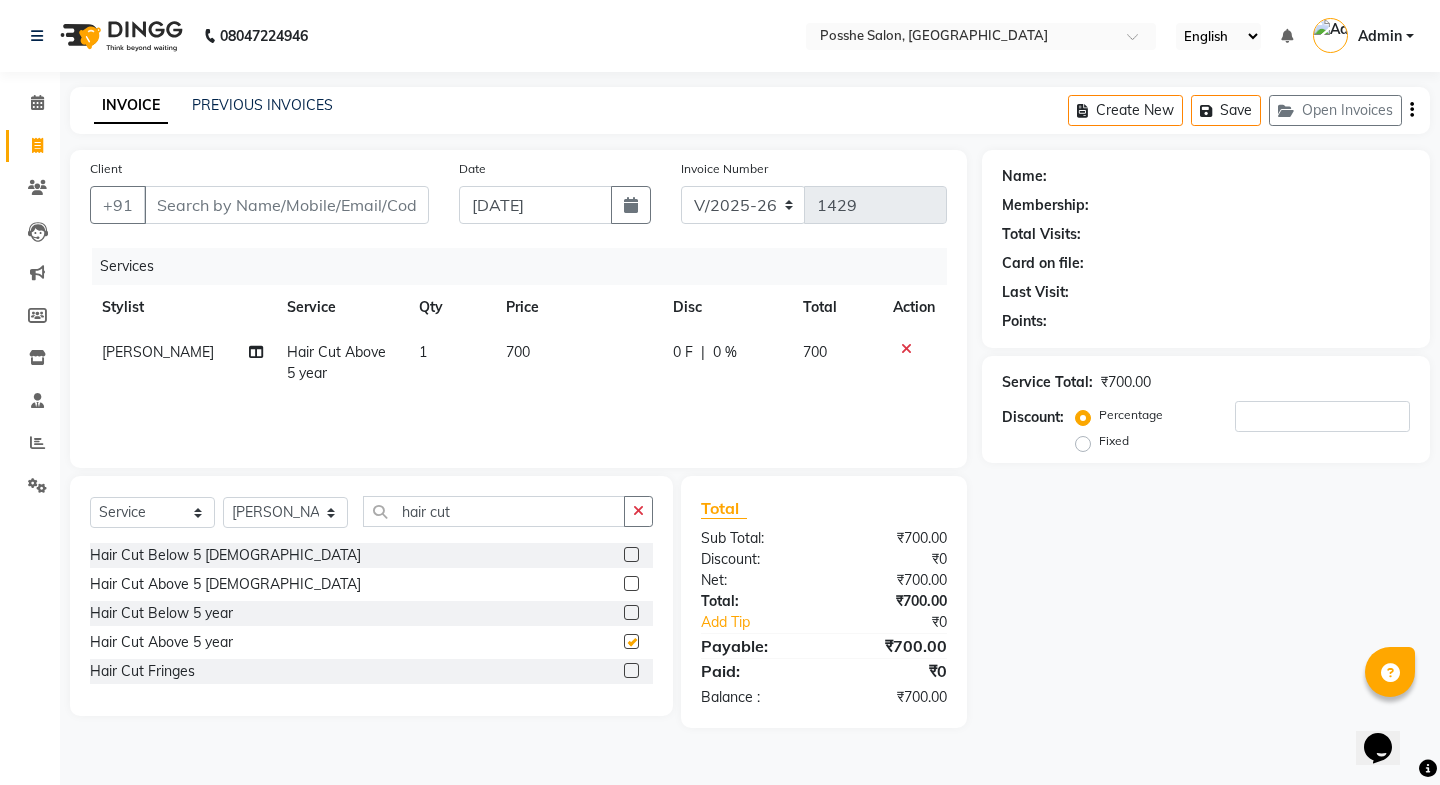 checkbox on "false" 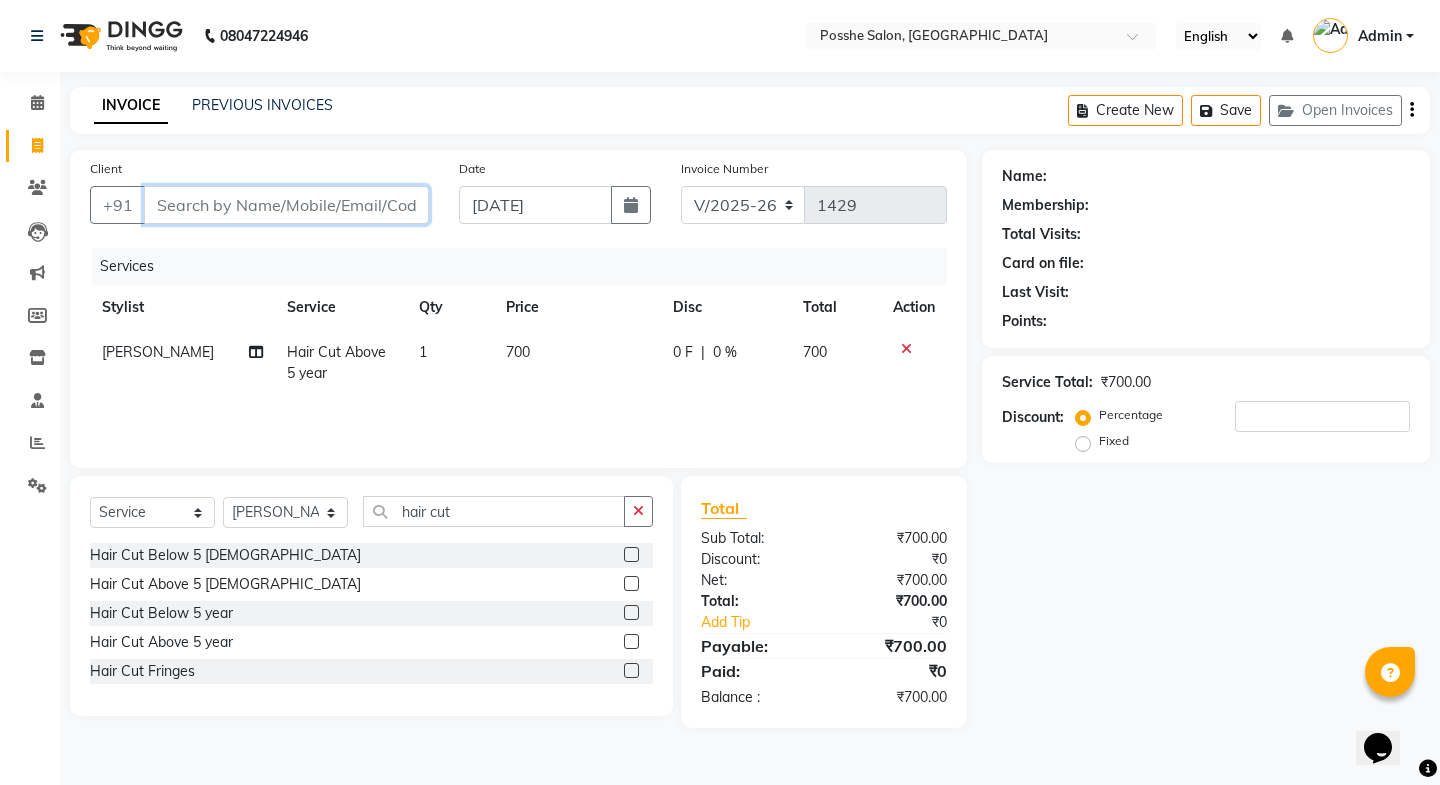 click on "Client" at bounding box center [286, 205] 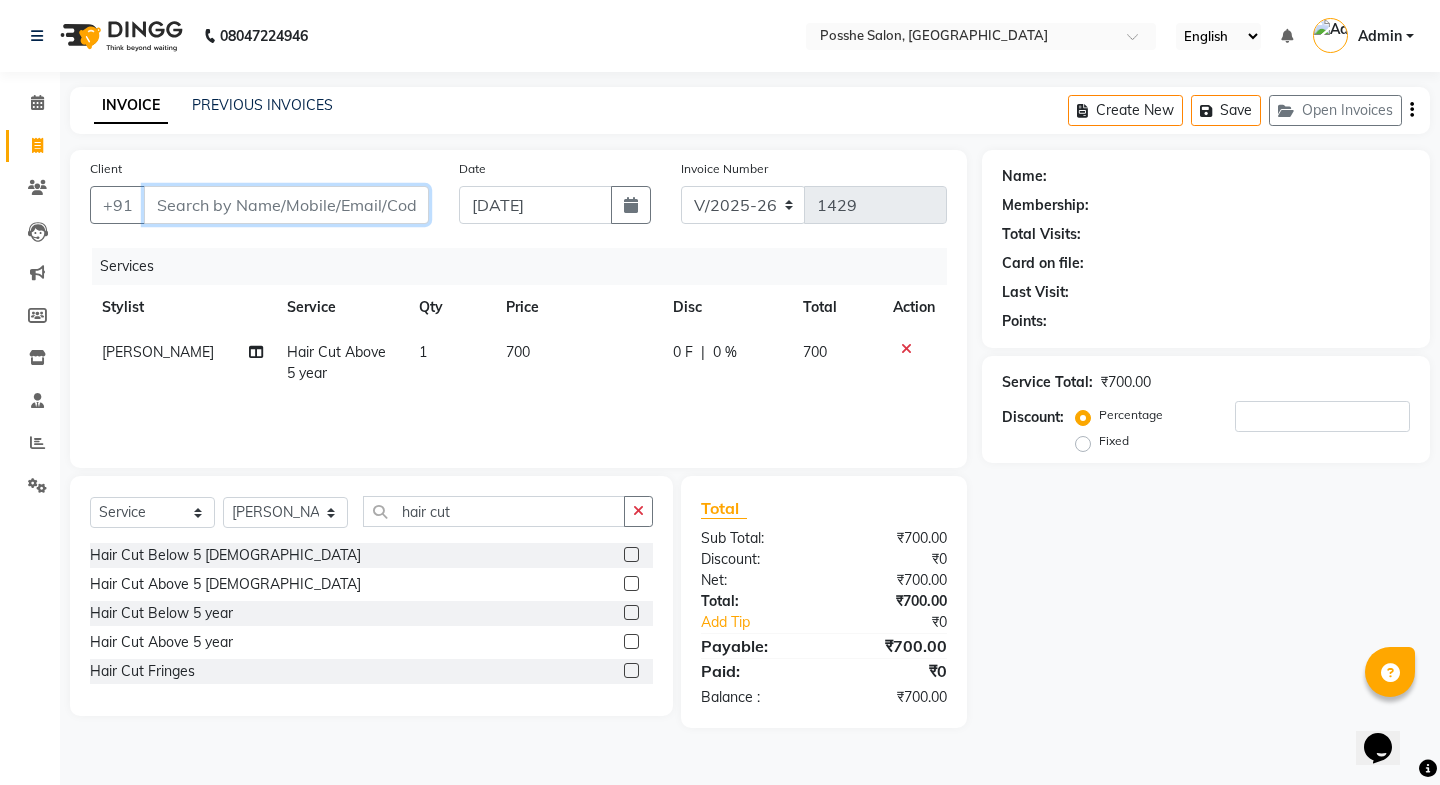 type 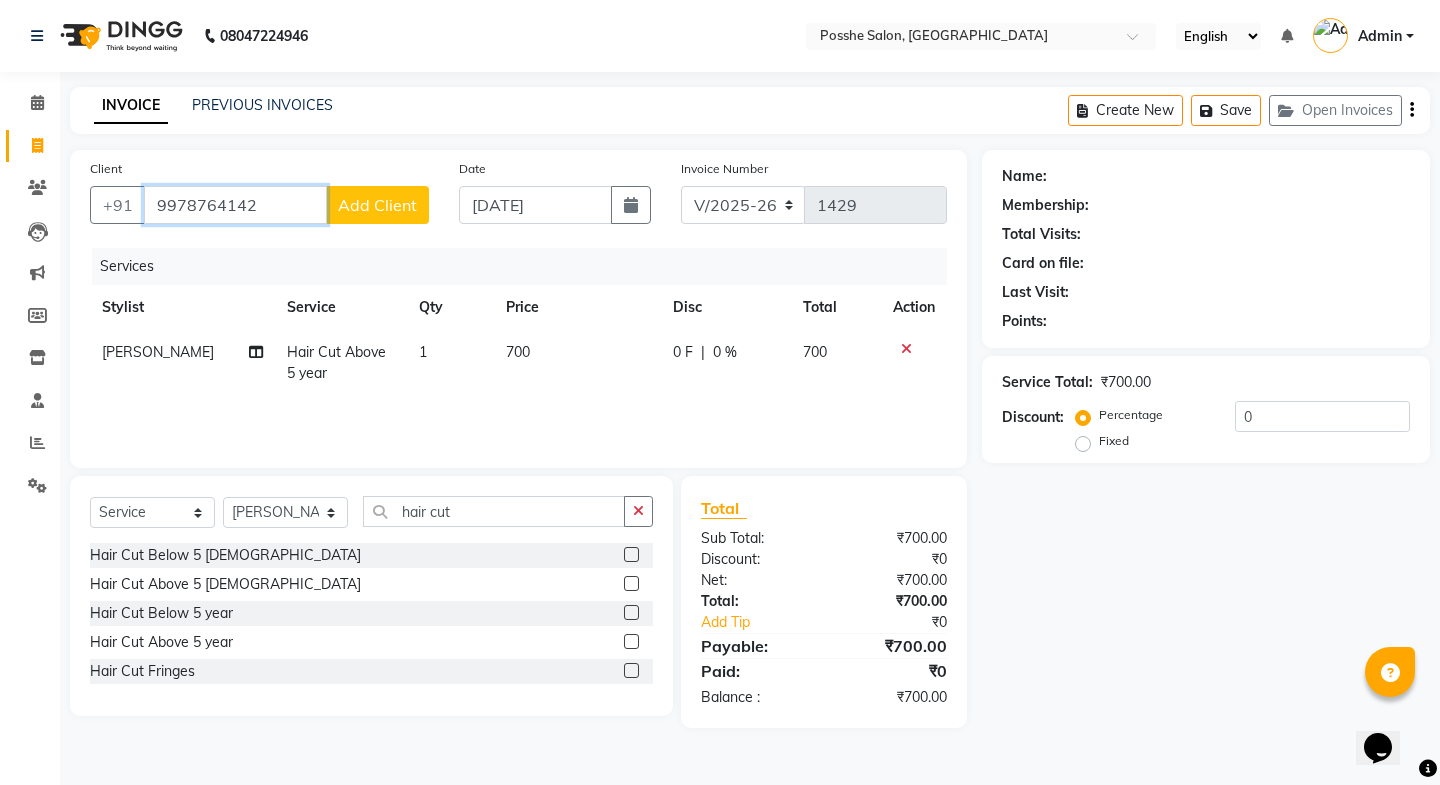 type on "9978764142" 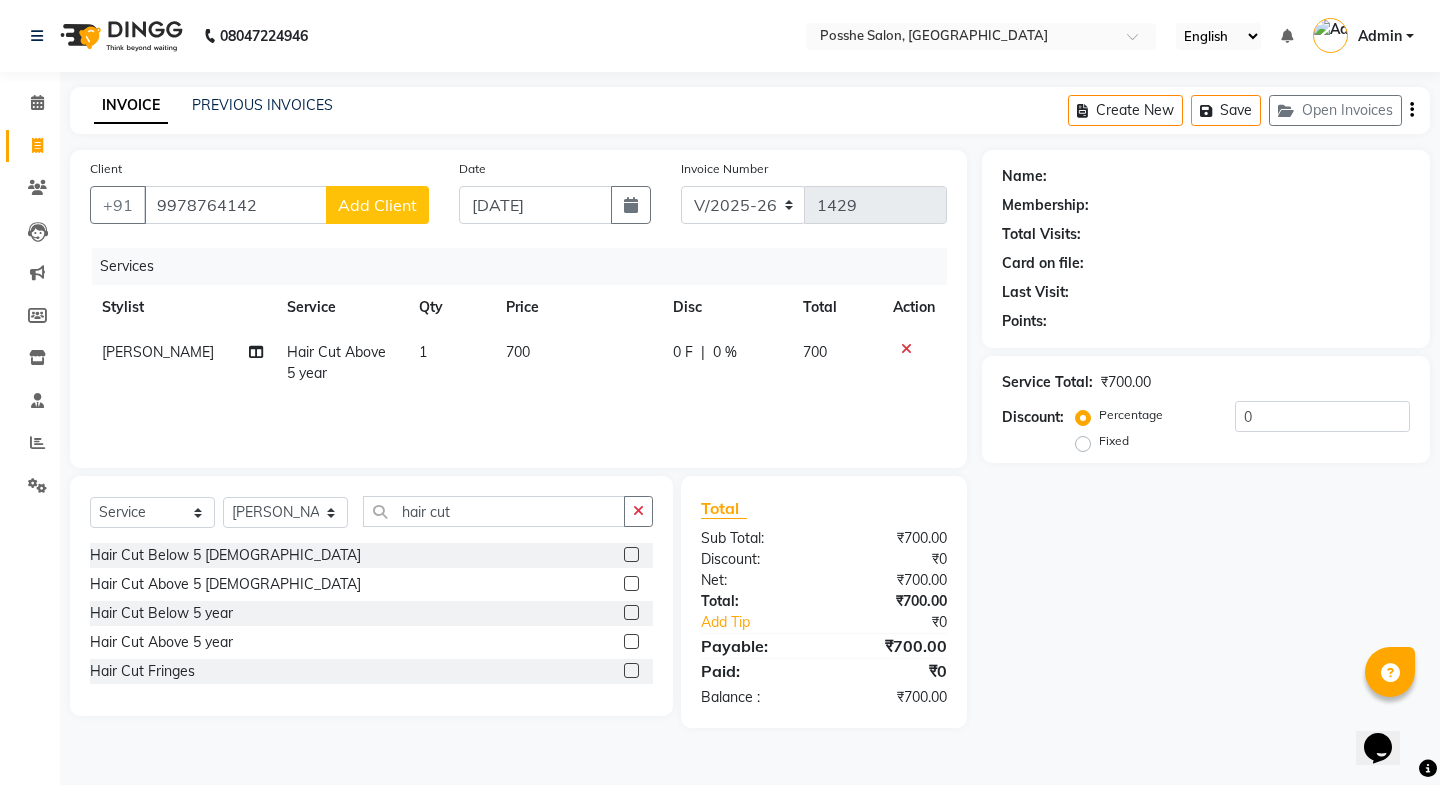 click on "Add Client" 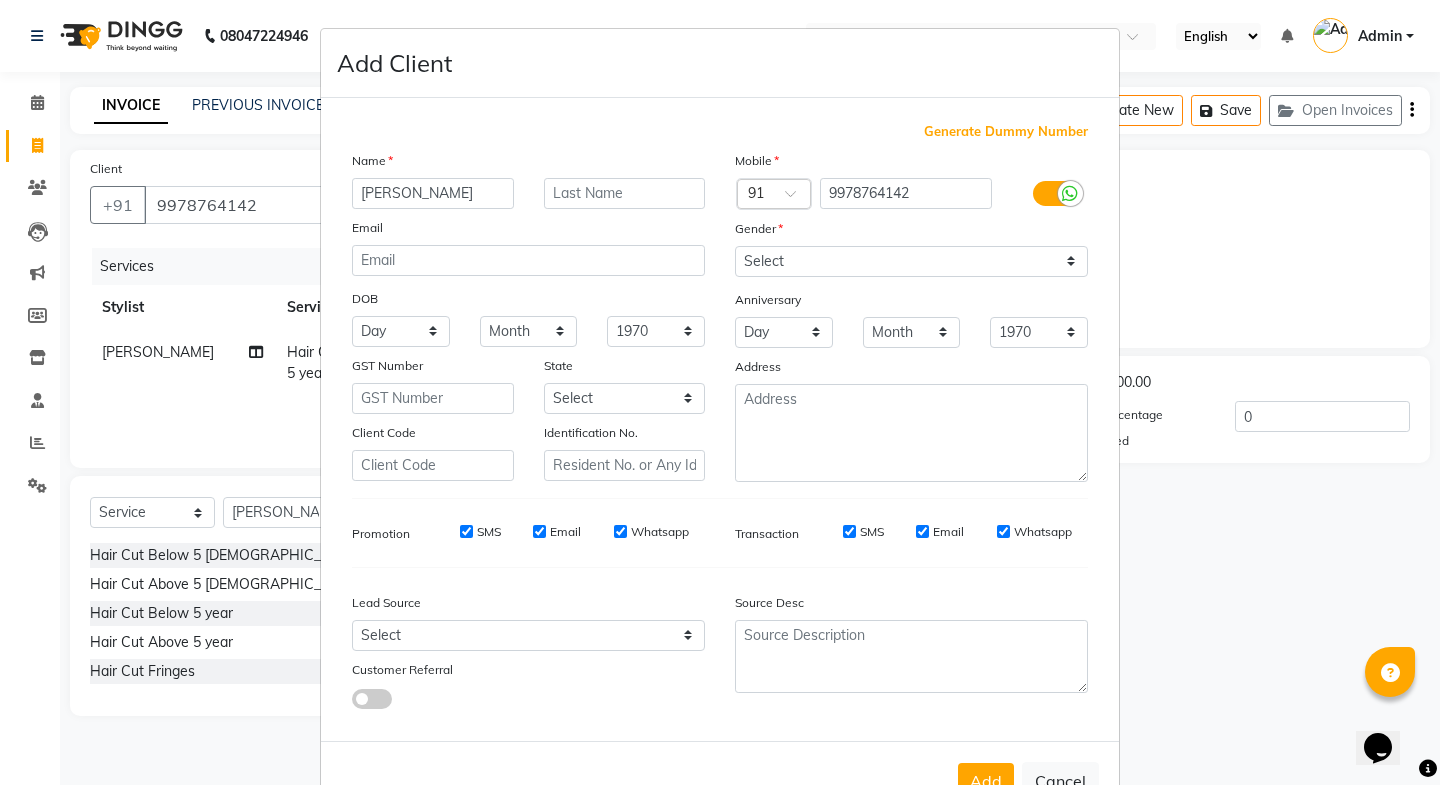 type on "aastha" 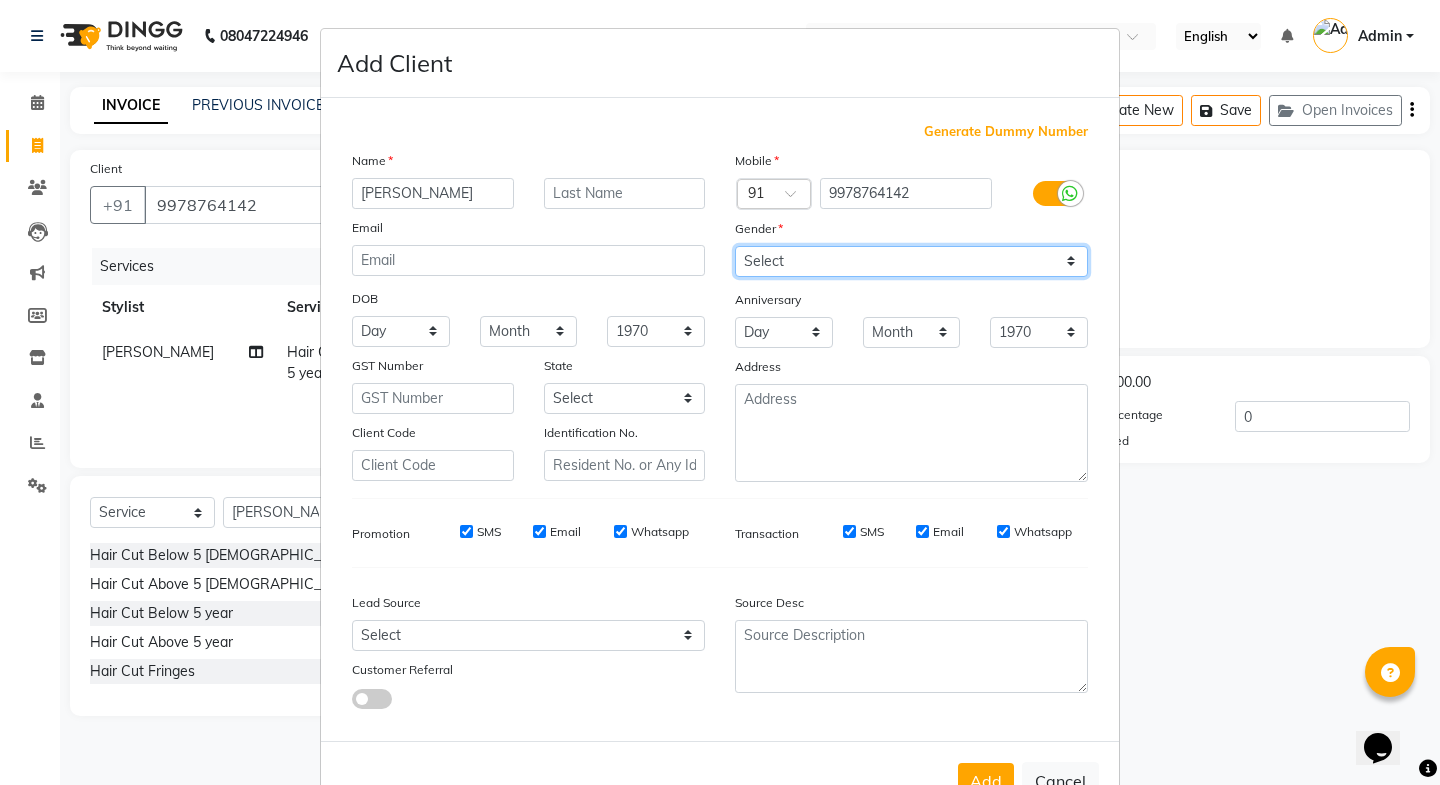 click on "Select Male Female Other Prefer Not To Say" at bounding box center (911, 261) 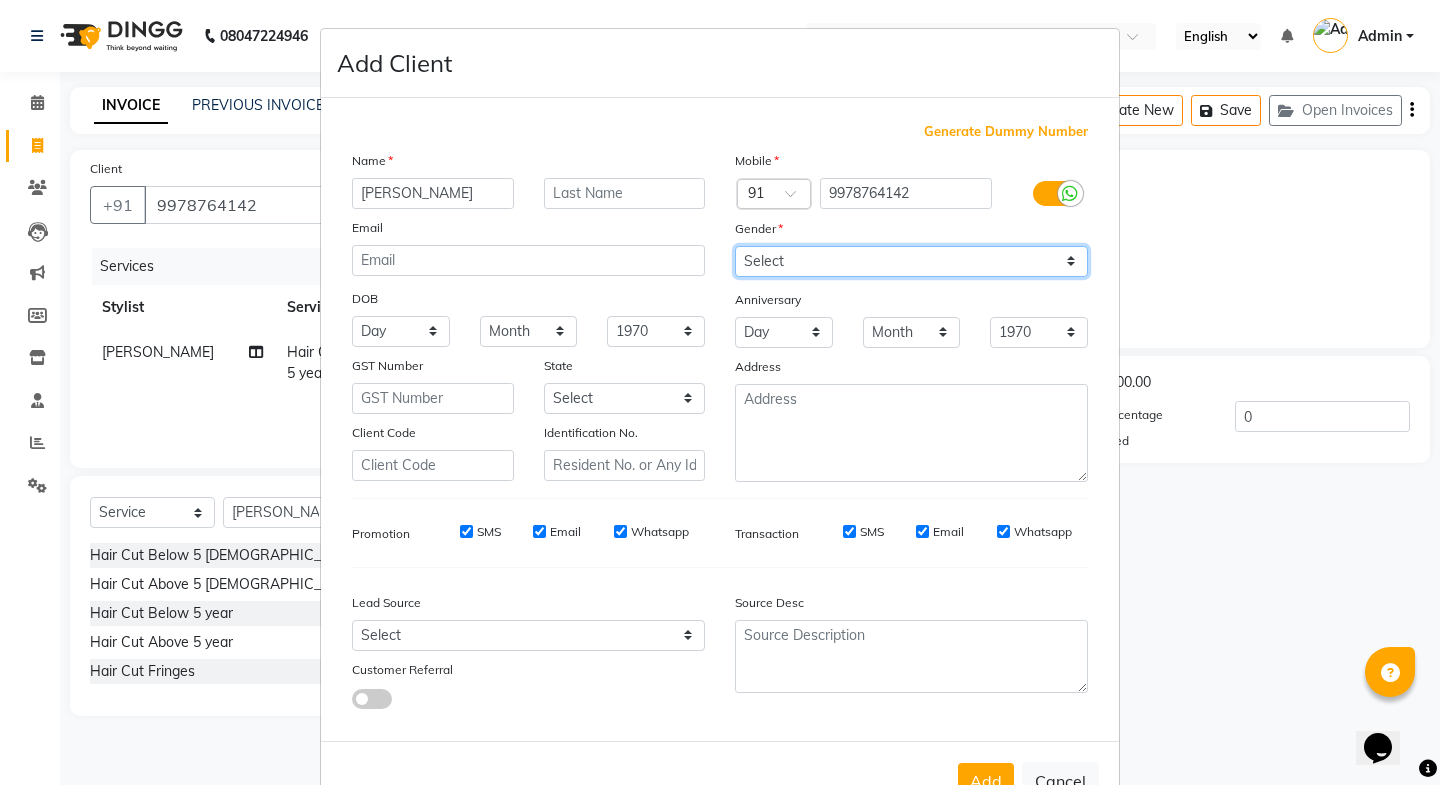 select on "female" 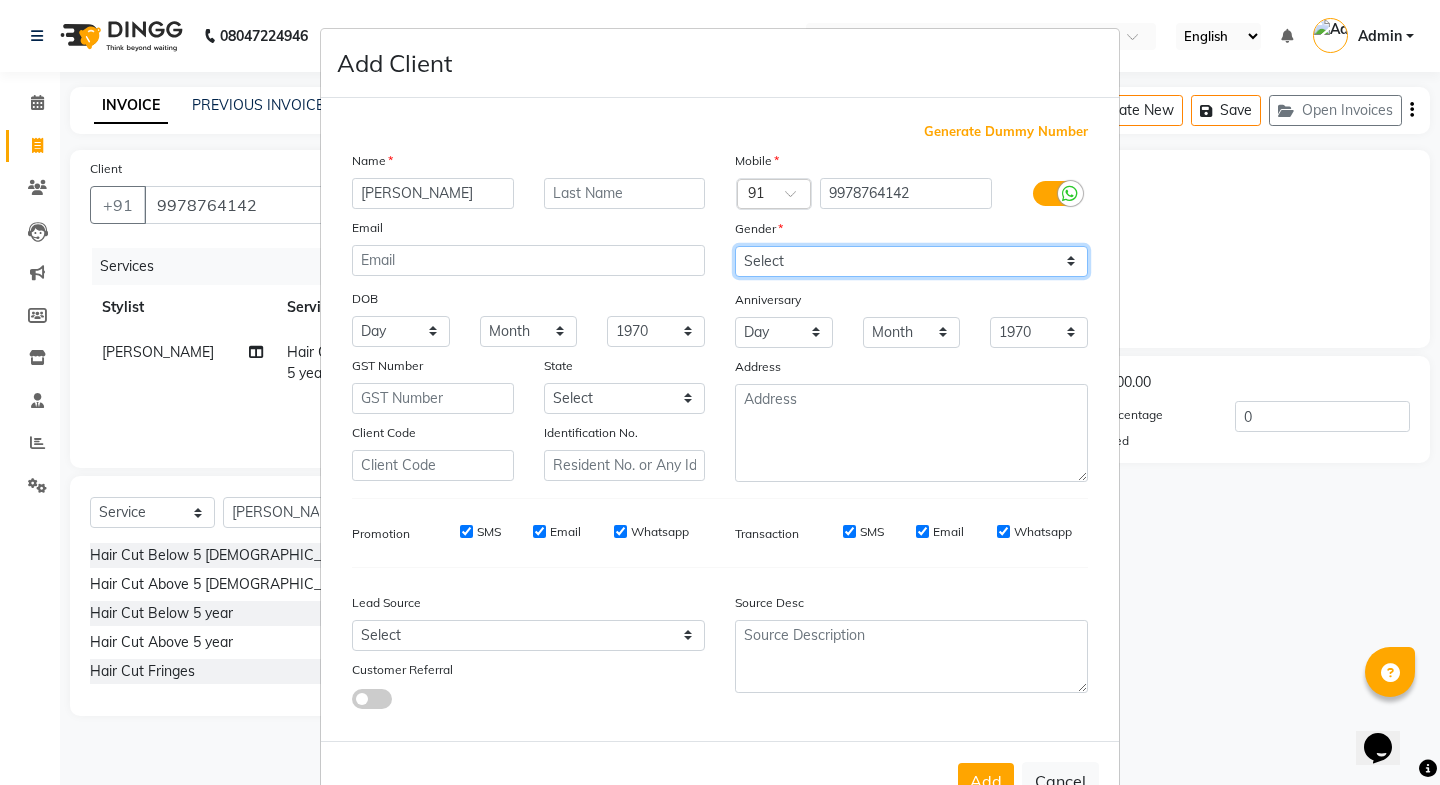 click on "Select Male Female Other Prefer Not To Say" at bounding box center (911, 261) 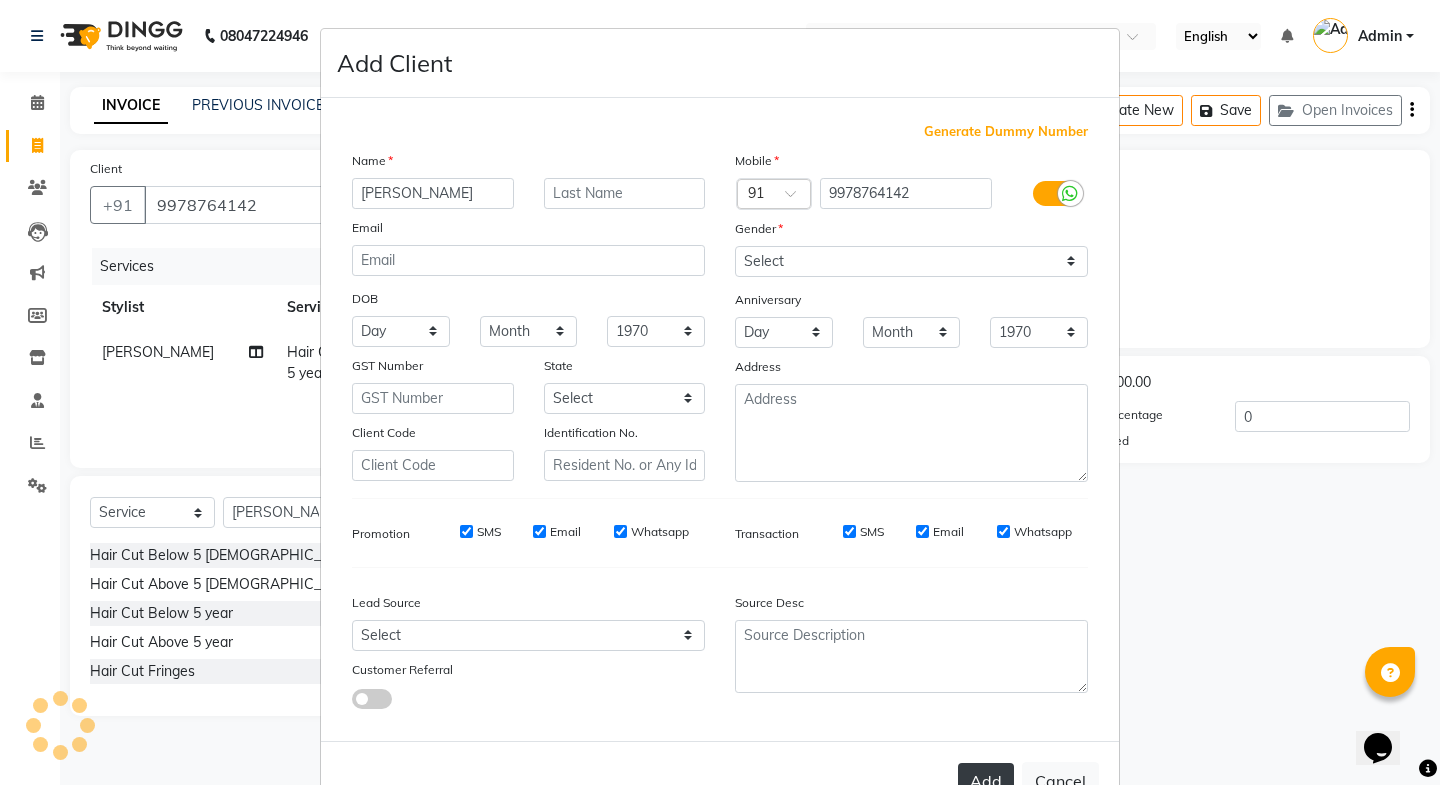 click on "Add" at bounding box center (986, 781) 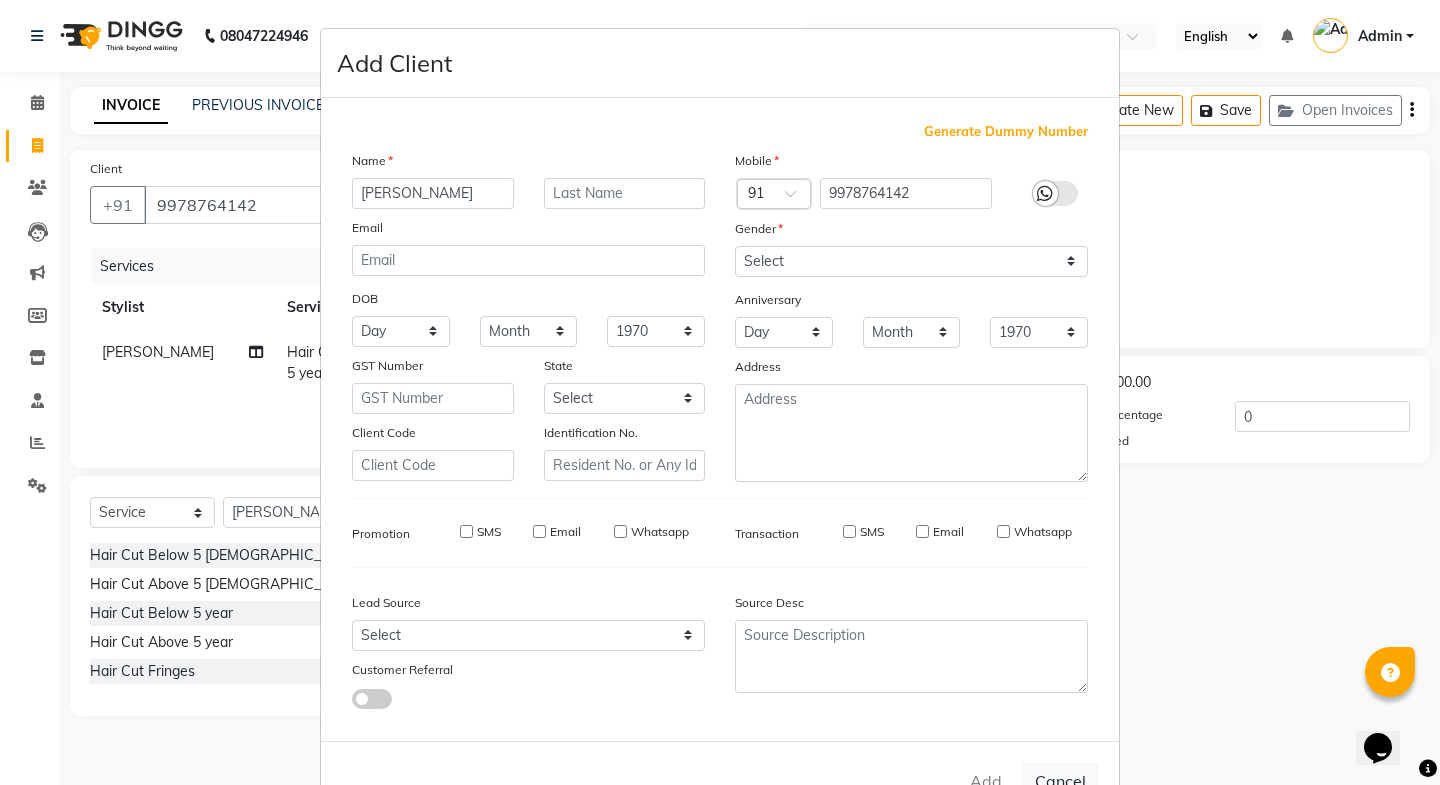 type 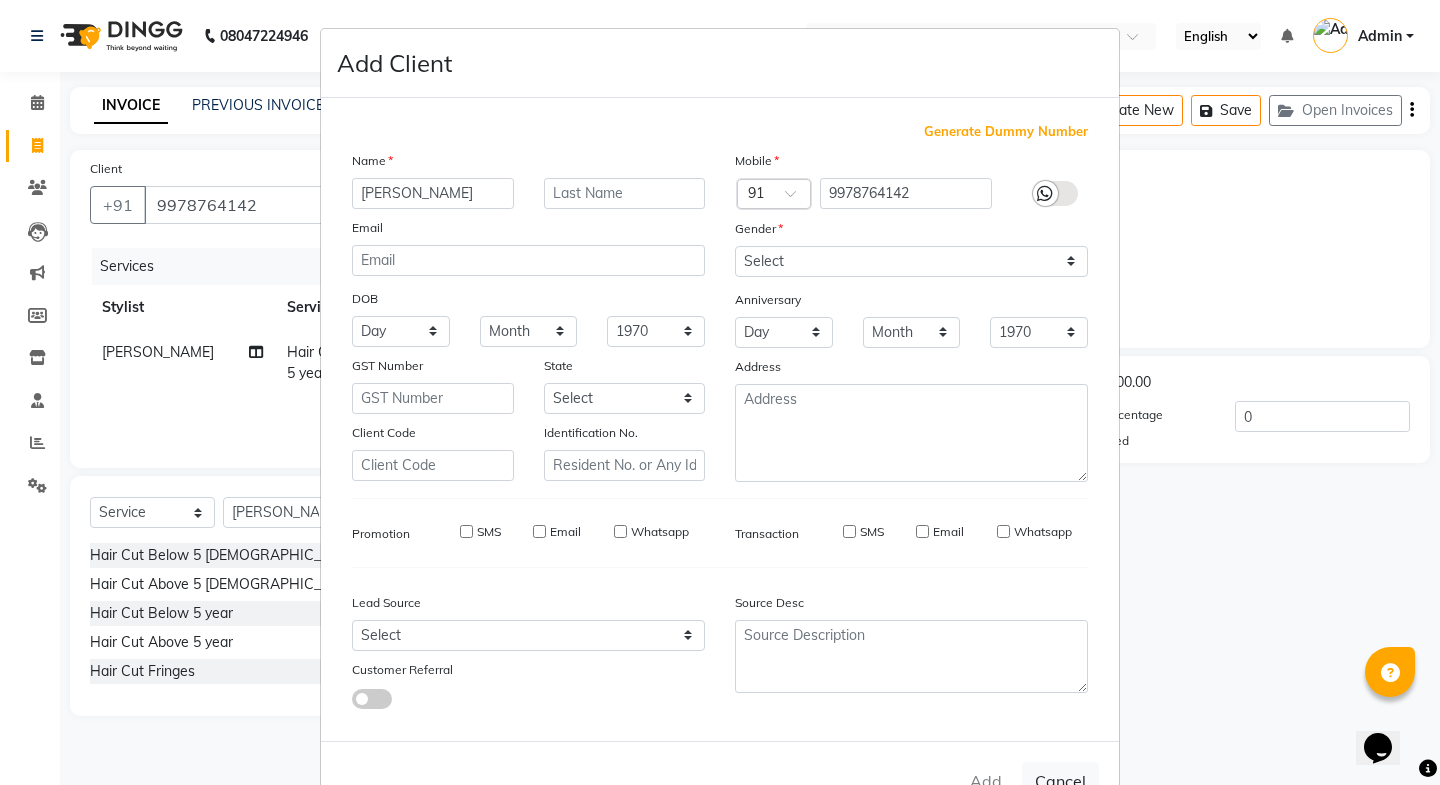 select 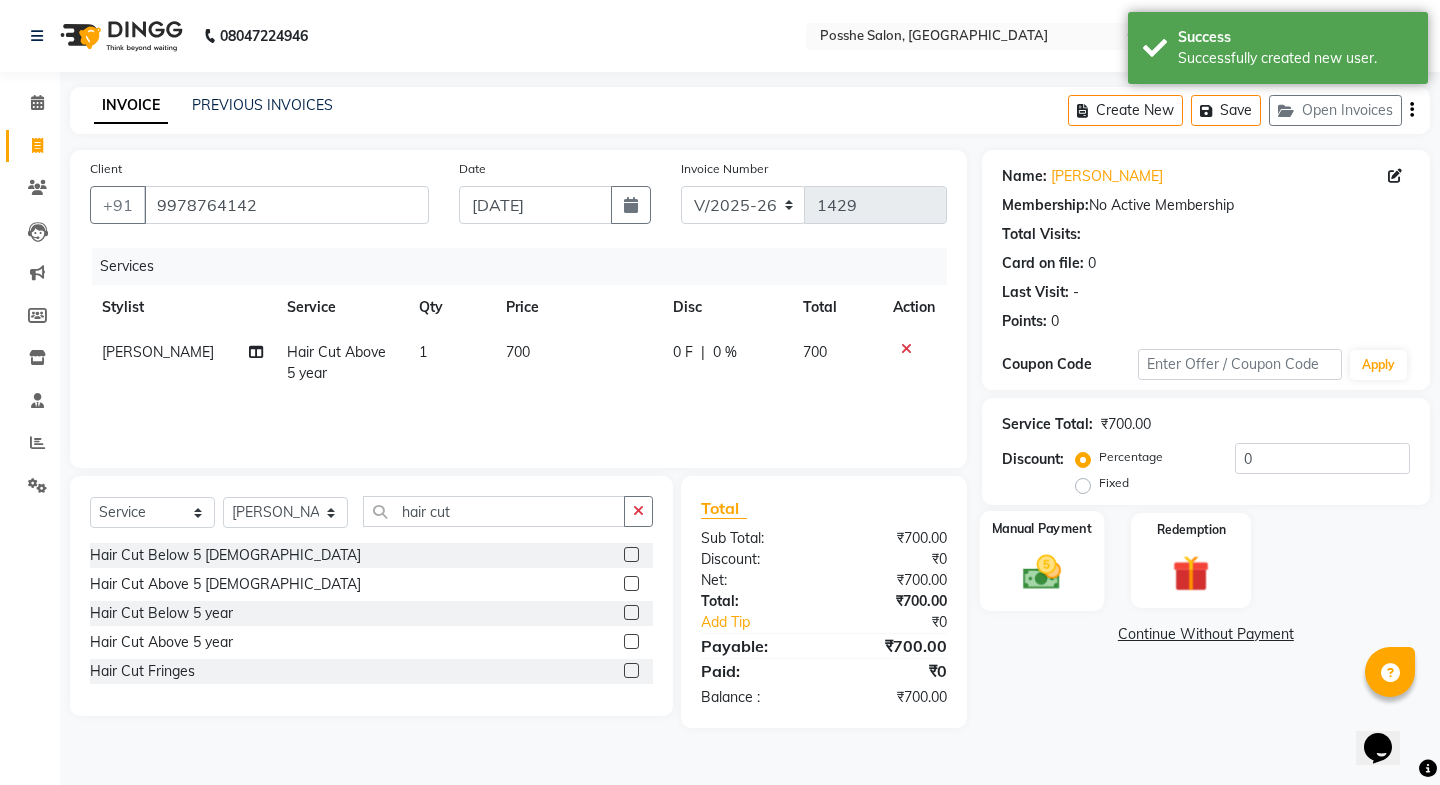click 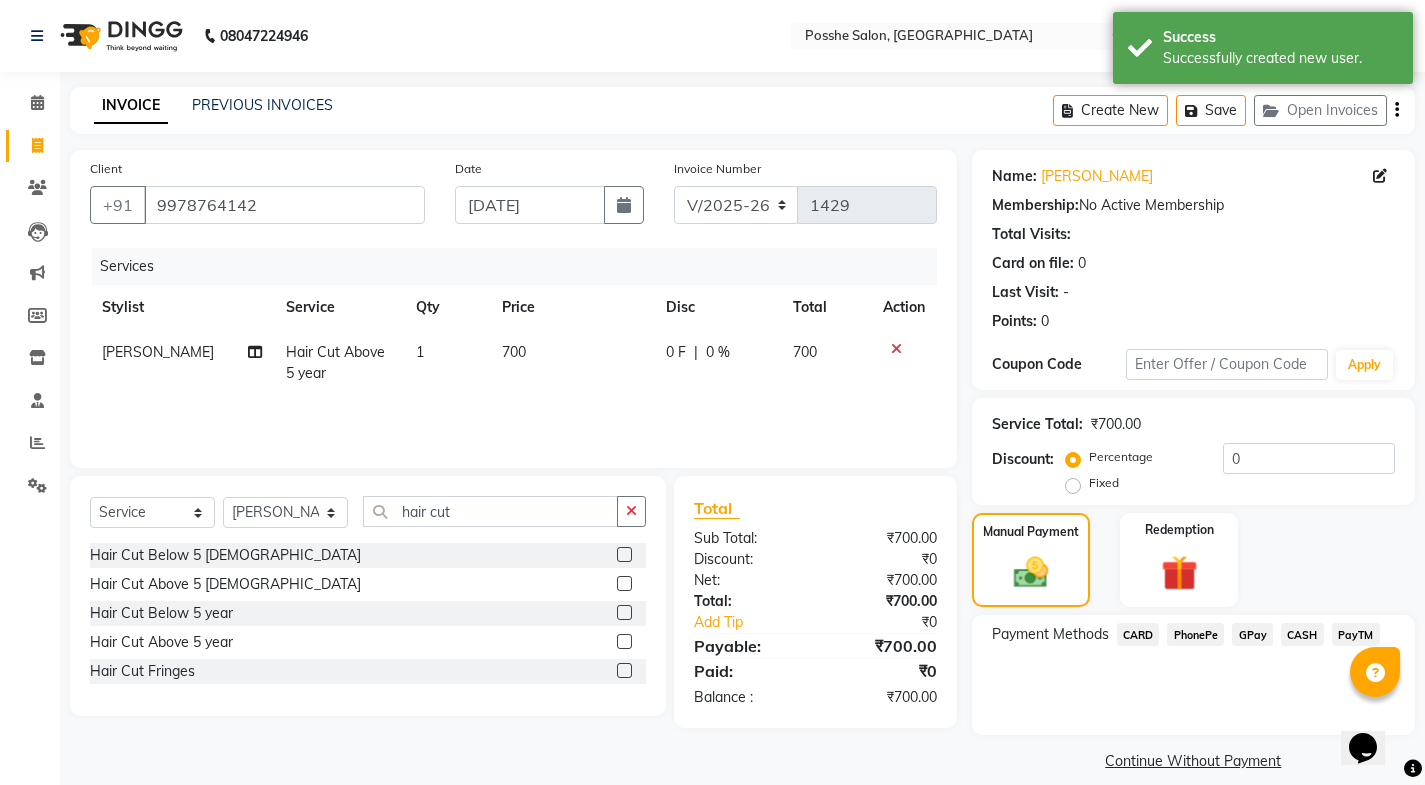 click on "PayTM" 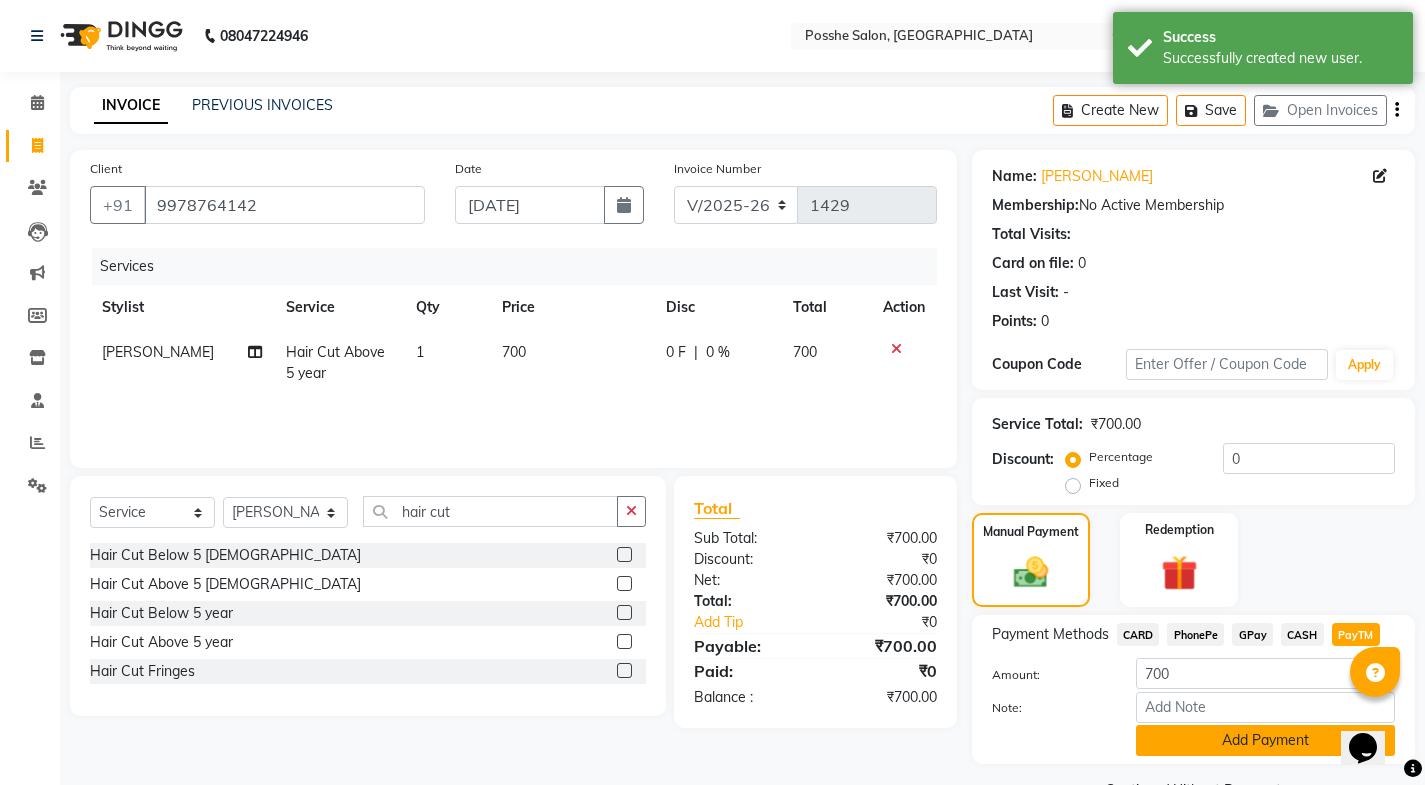 click on "Add Payment" 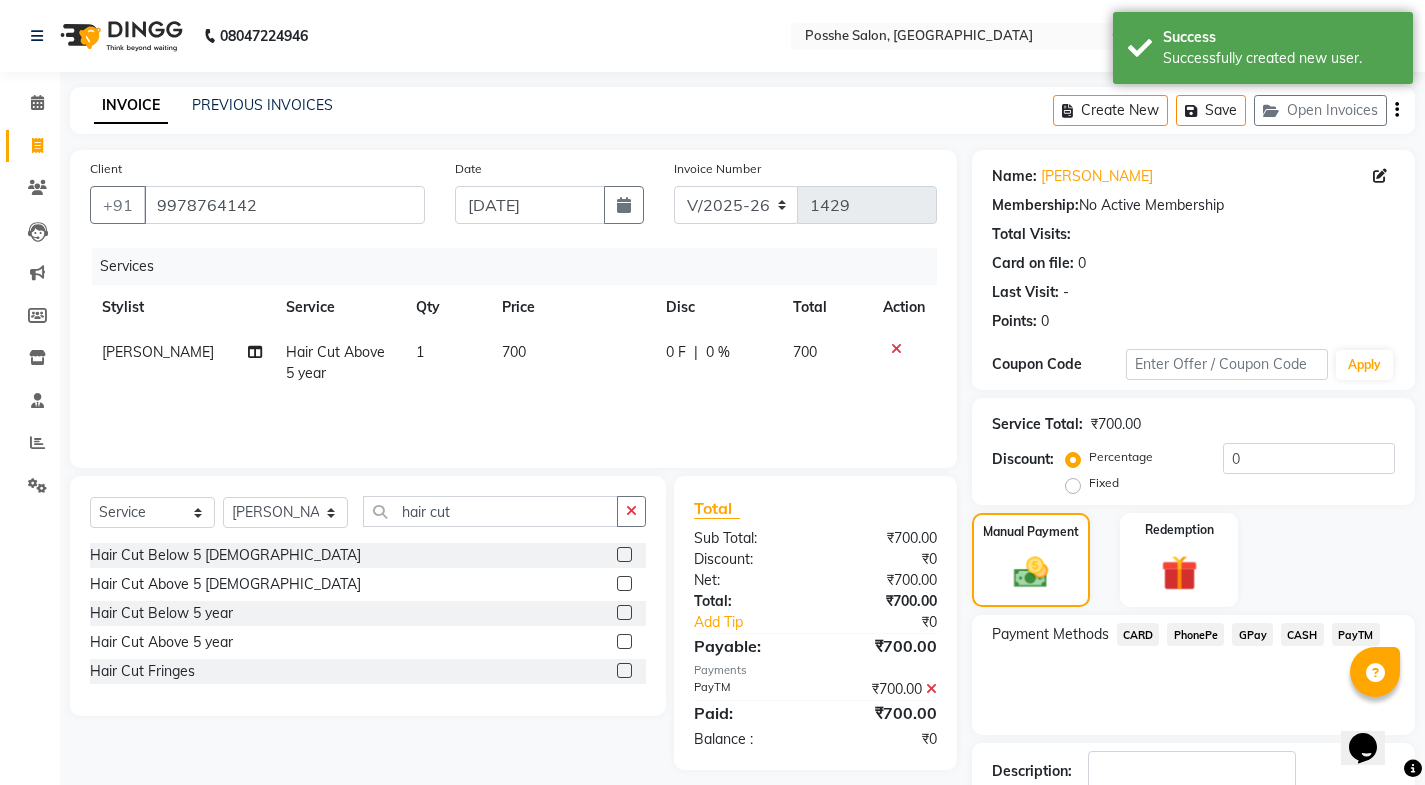 scroll, scrollTop: 134, scrollLeft: 0, axis: vertical 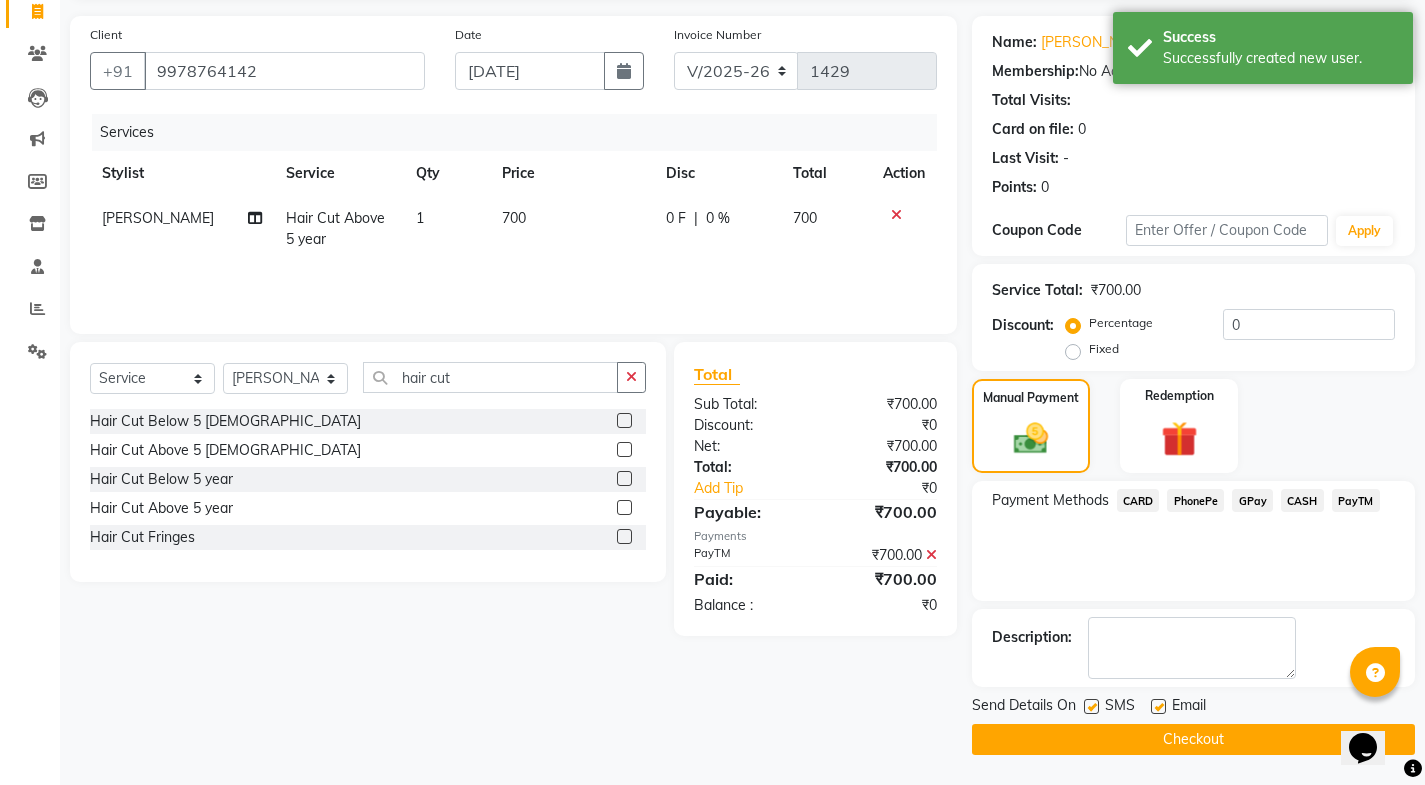 click 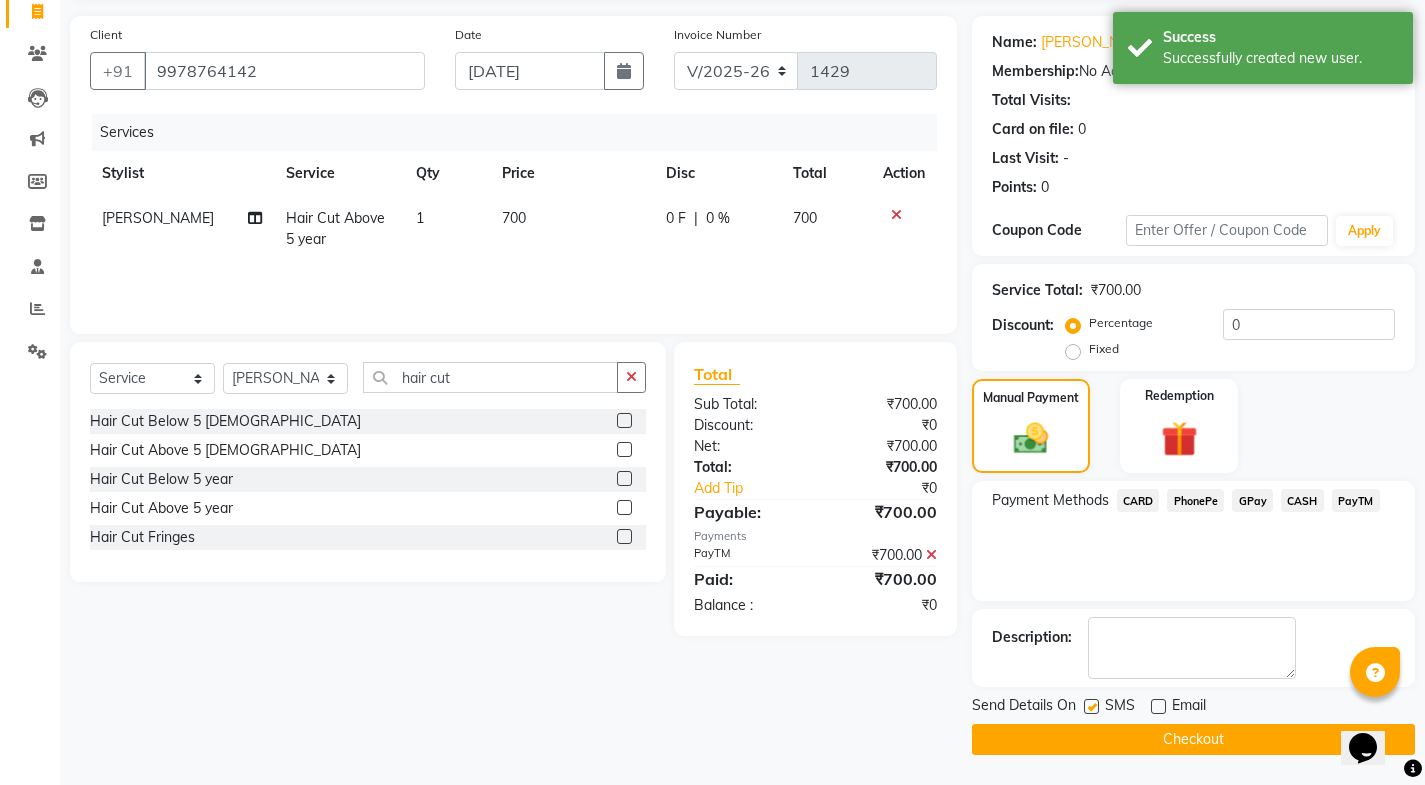 click 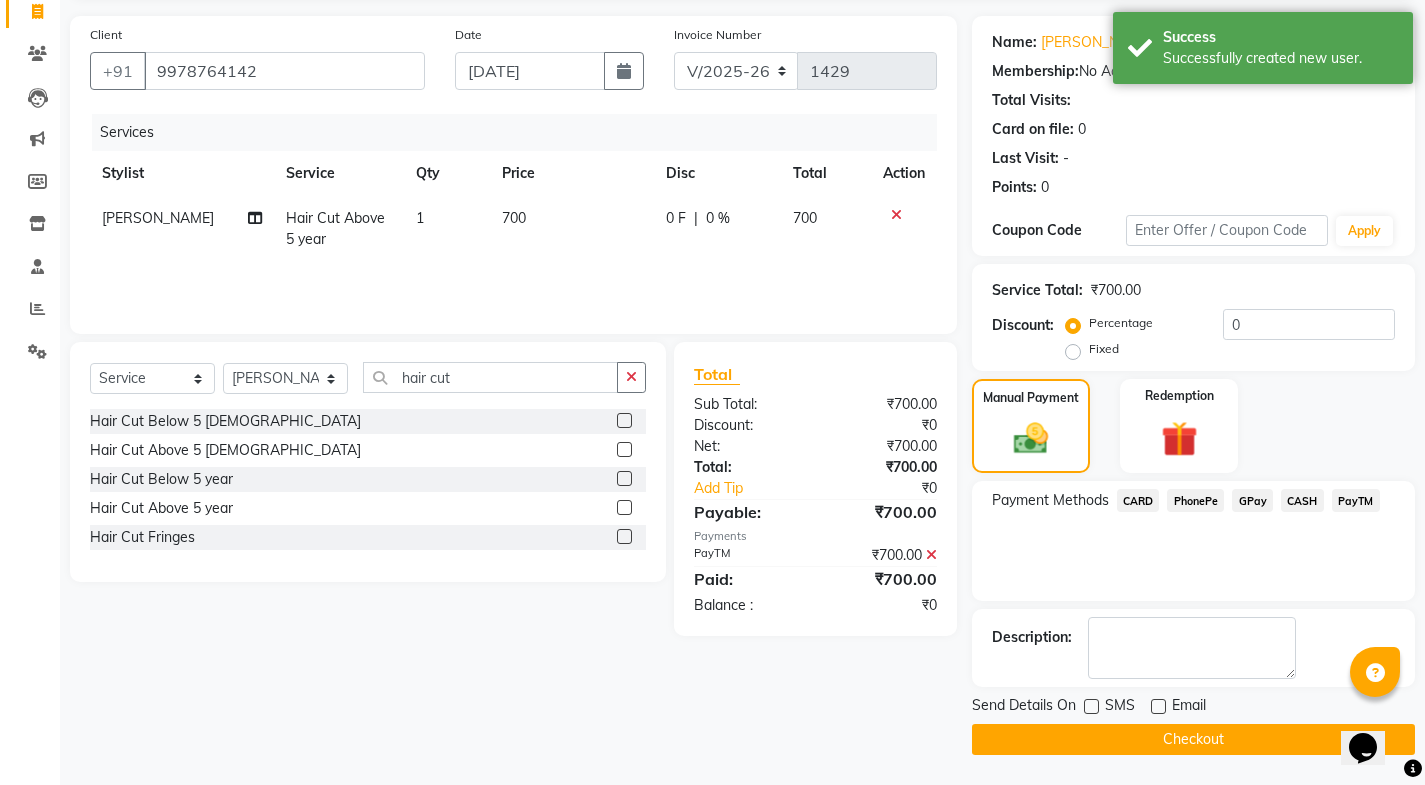 click on "Checkout" 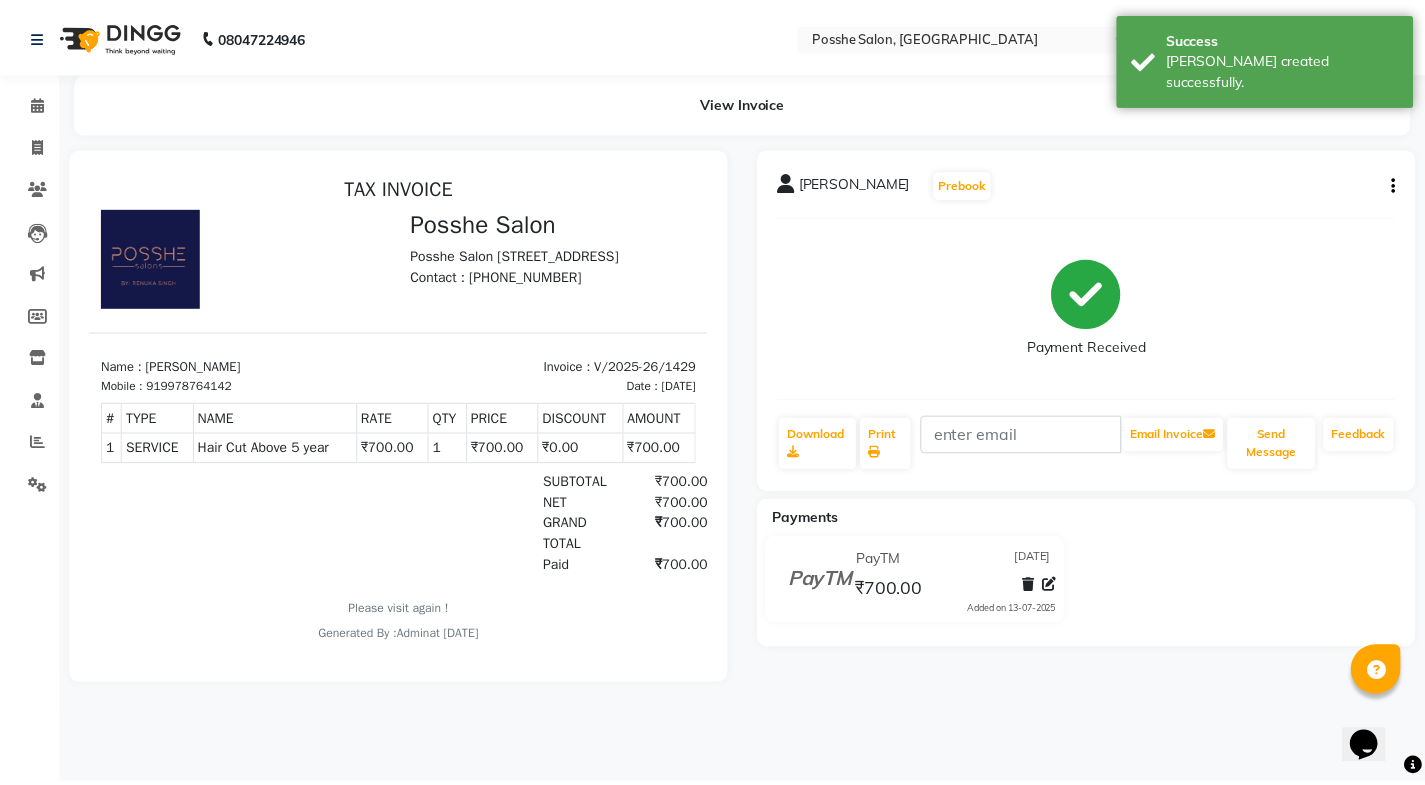 scroll, scrollTop: 0, scrollLeft: 0, axis: both 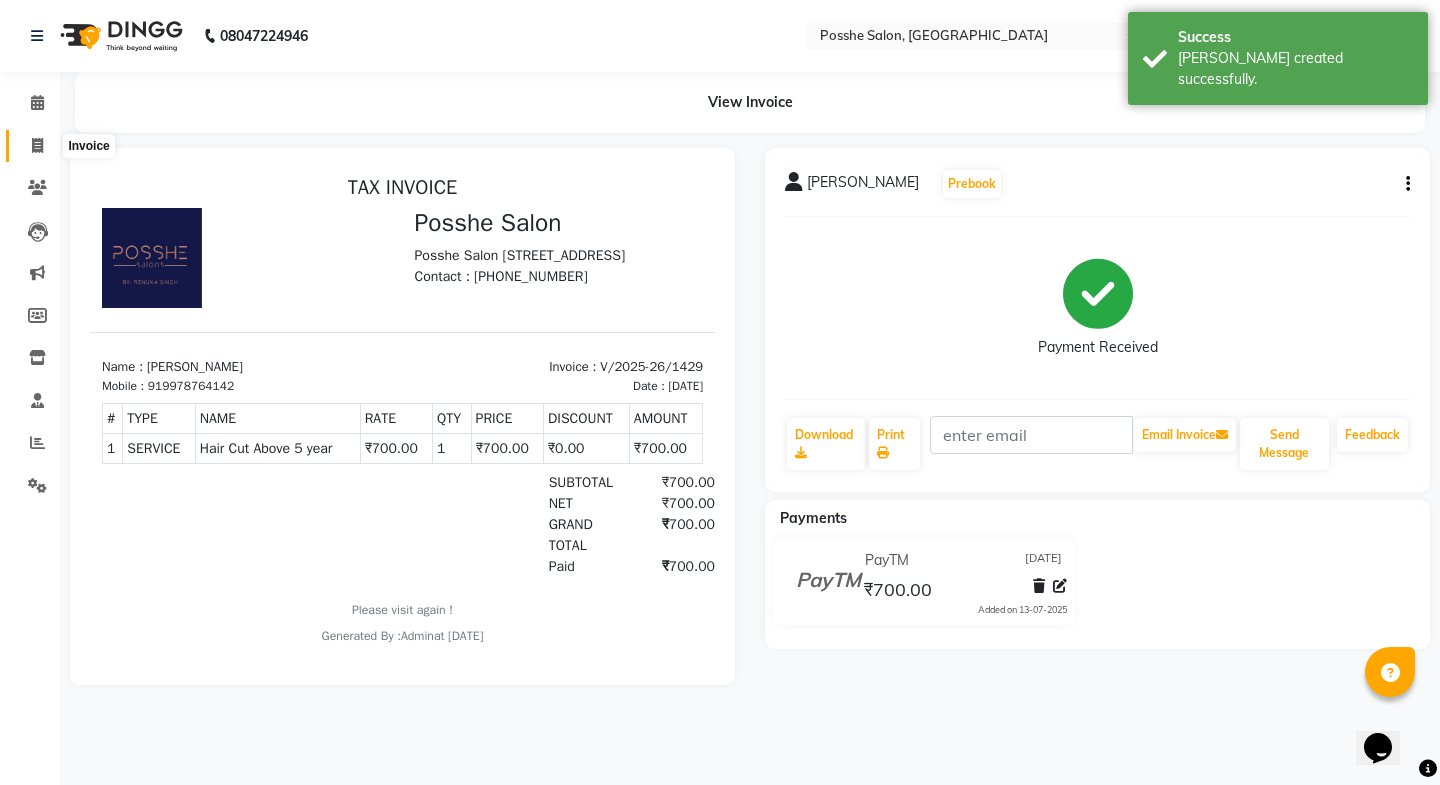 click 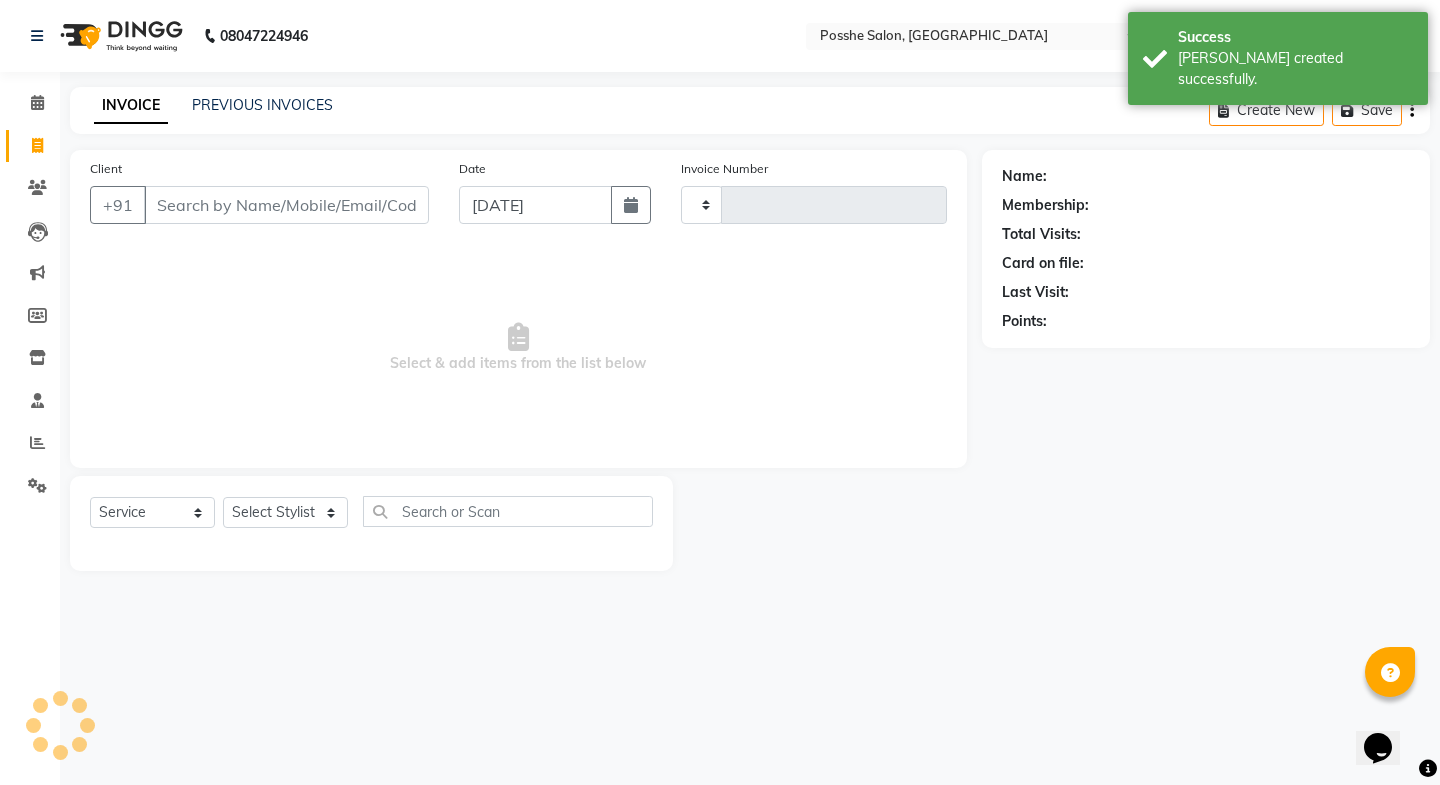 type on "1430" 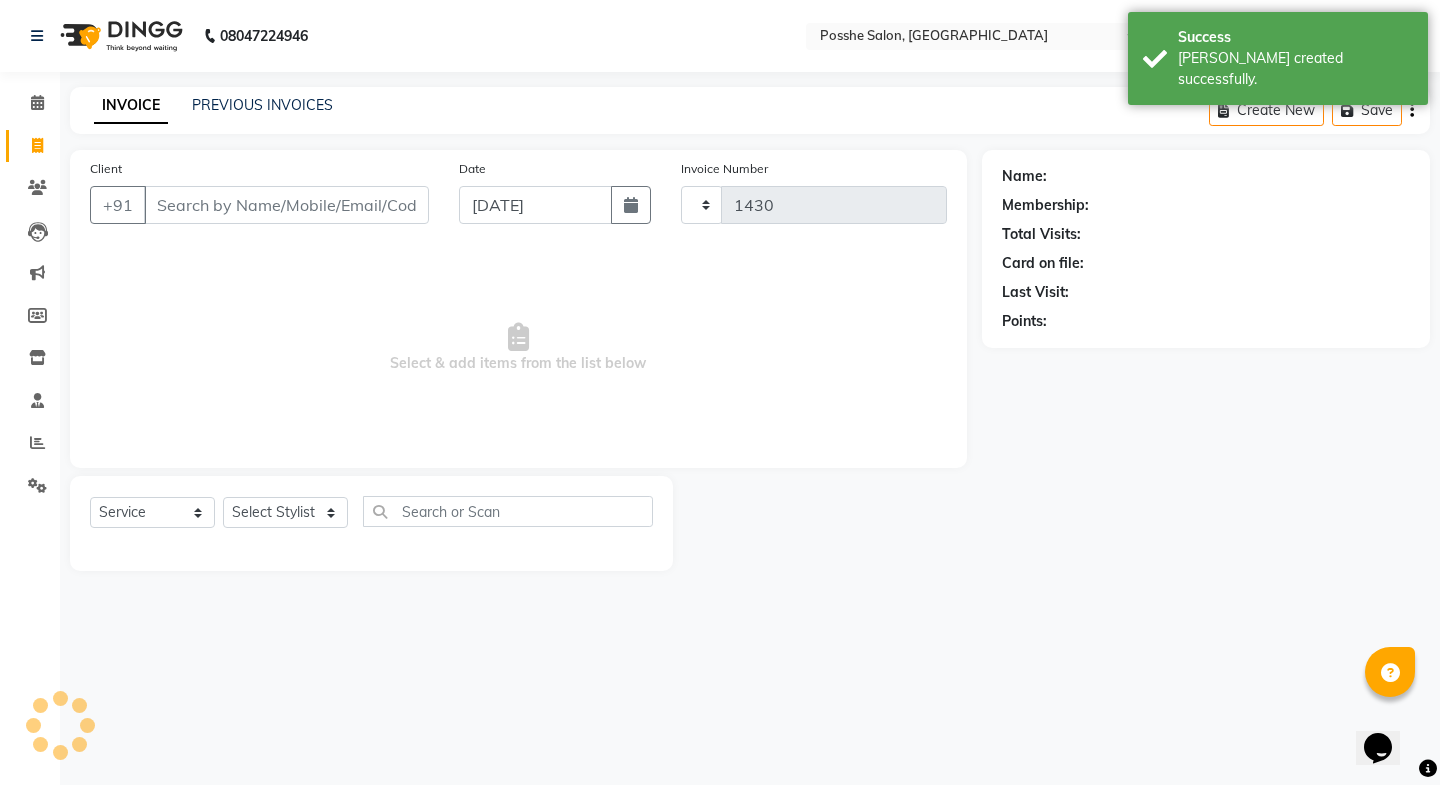 select on "6052" 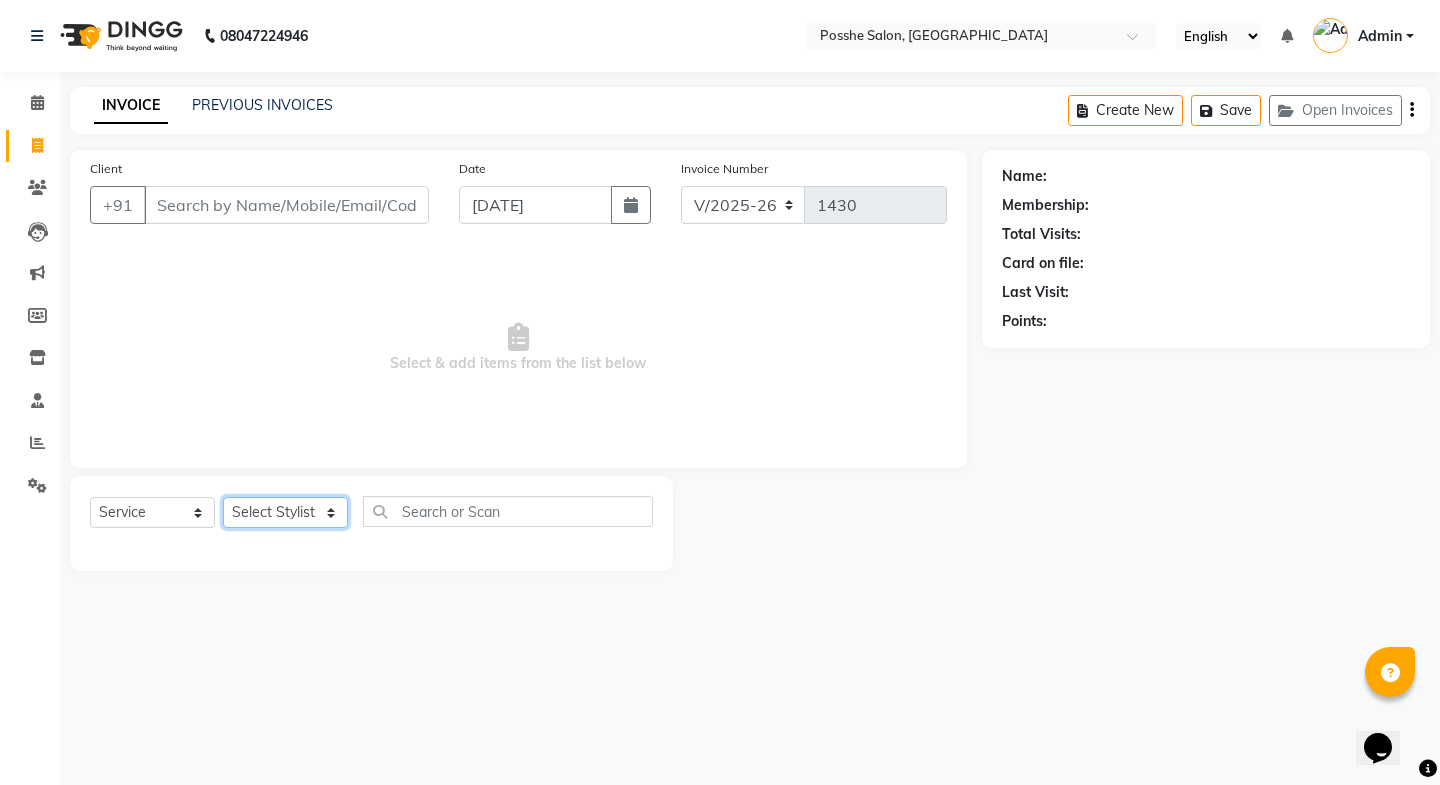 click on "Select Stylist [PERSON_NAME] Mali [PERSON_NAME] Posshe for products [PERSON_NAME] [PERSON_NAME] [PERSON_NAME]" 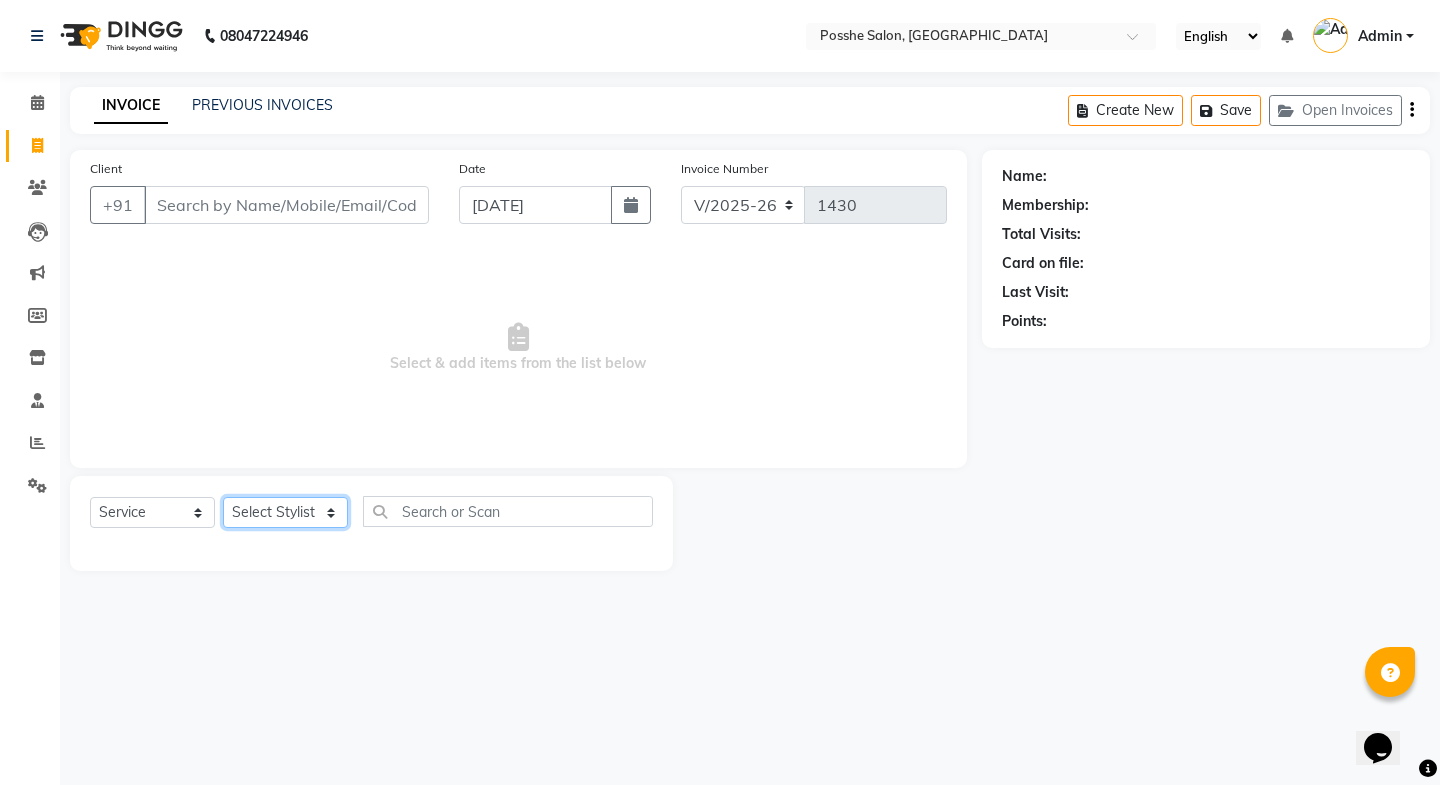 select on "43692" 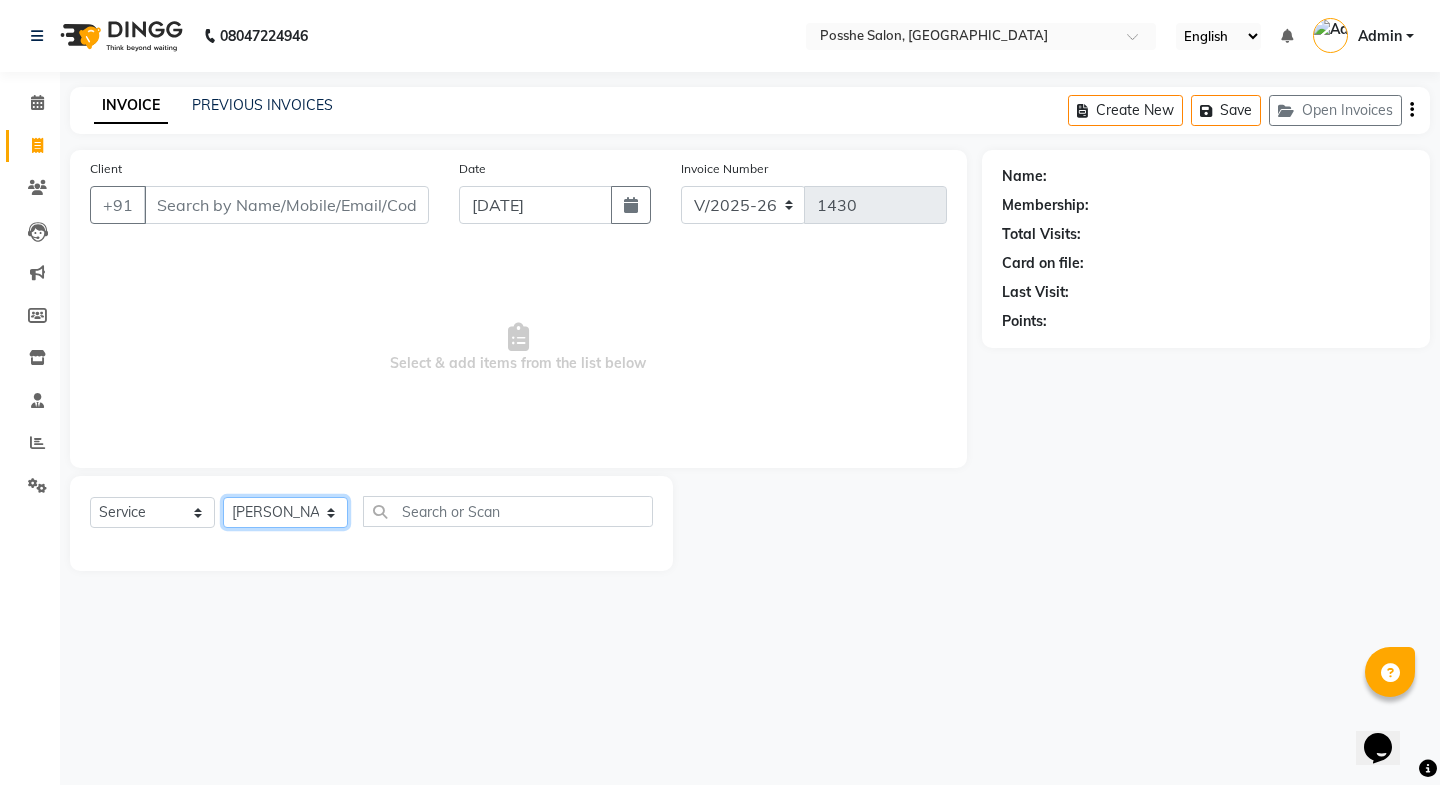 click on "Select Stylist [PERSON_NAME] Mali [PERSON_NAME] Posshe for products [PERSON_NAME] [PERSON_NAME] [PERSON_NAME]" 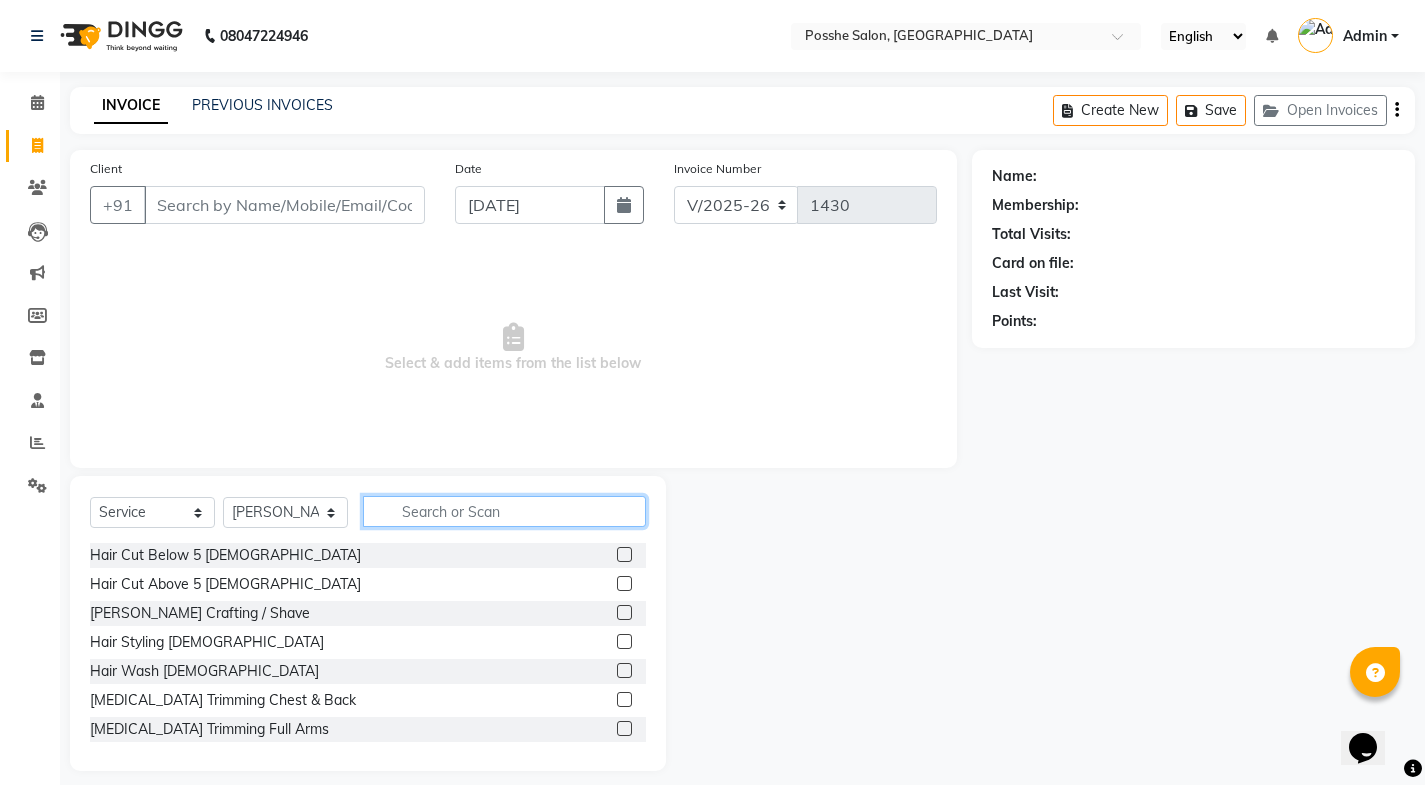click 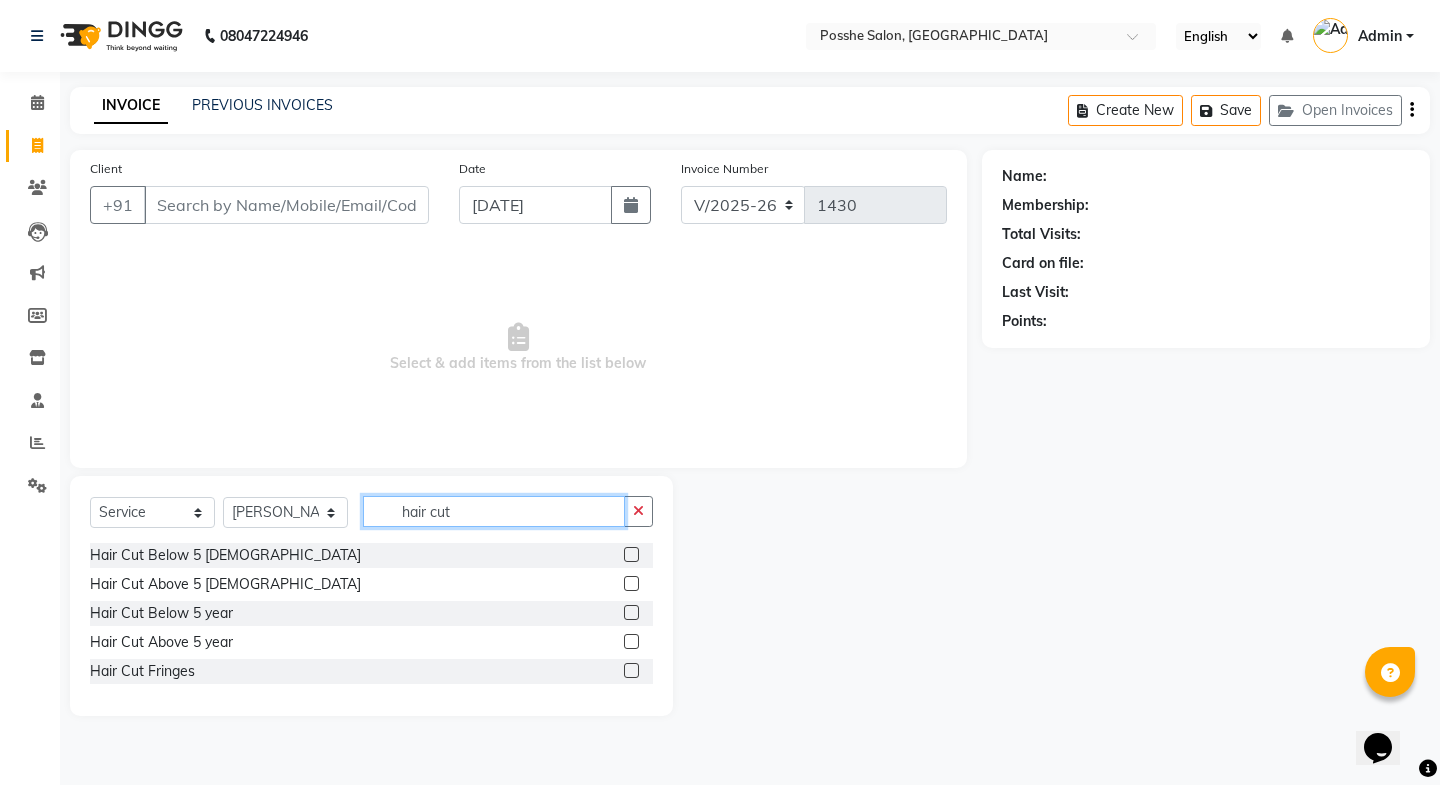 type on "hair cut" 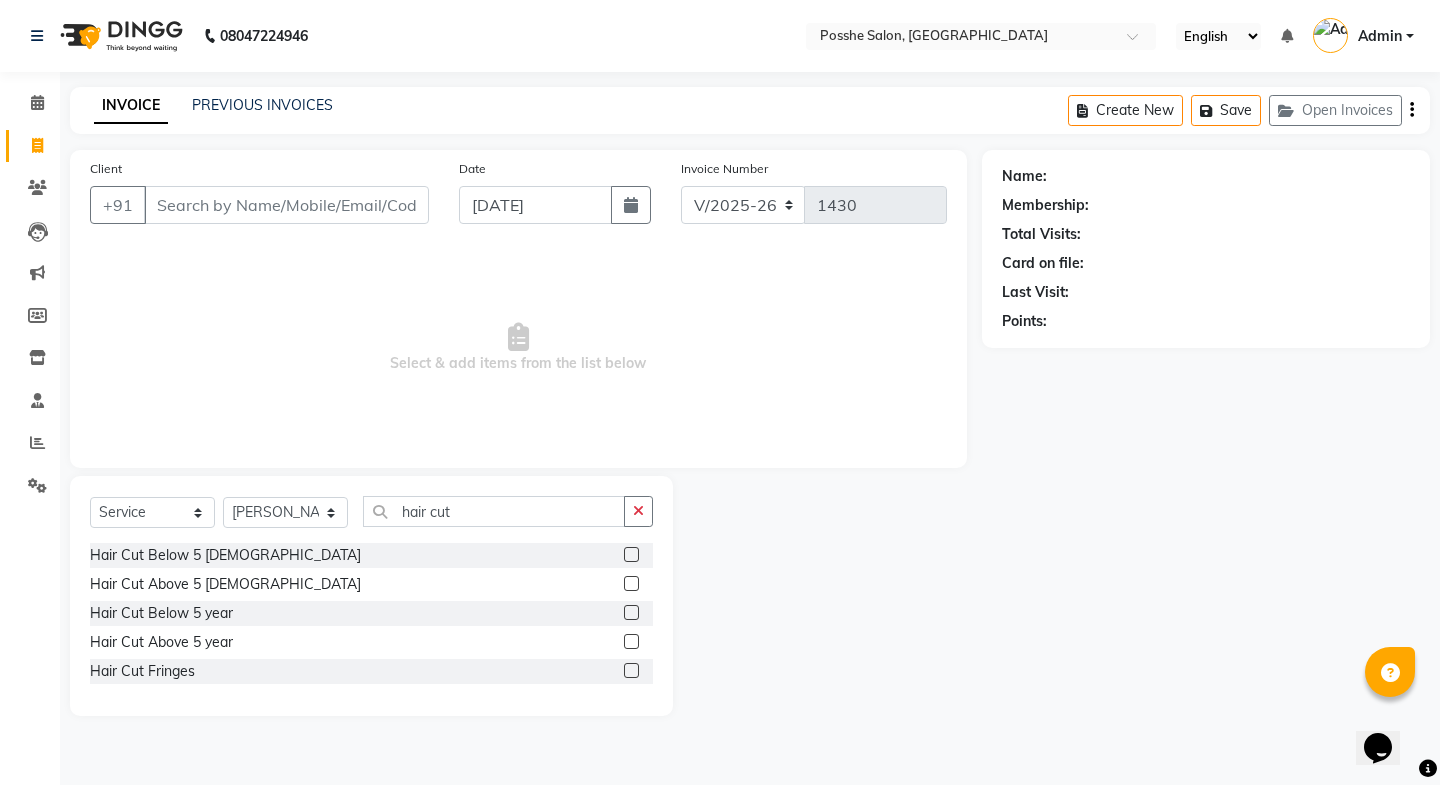 click 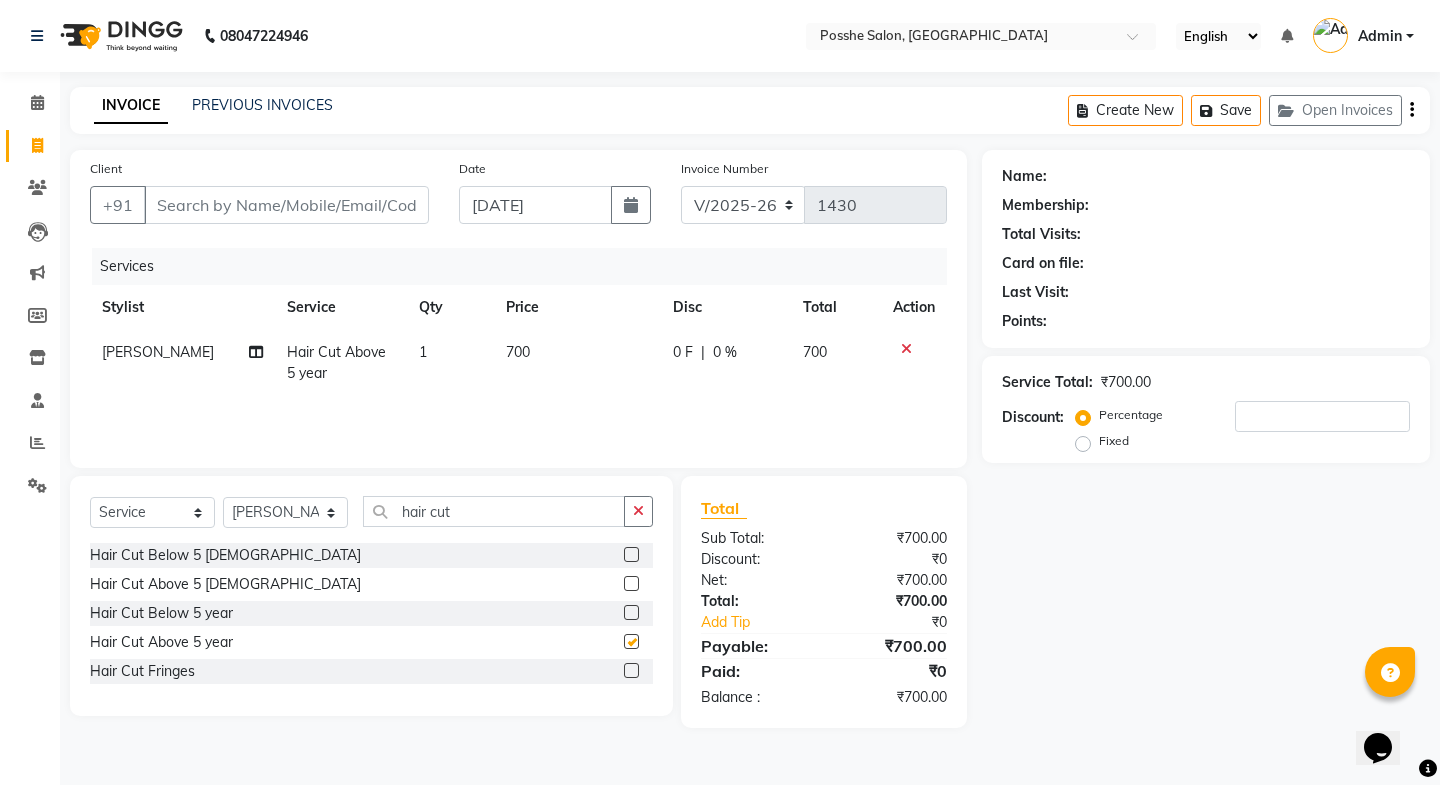 checkbox on "false" 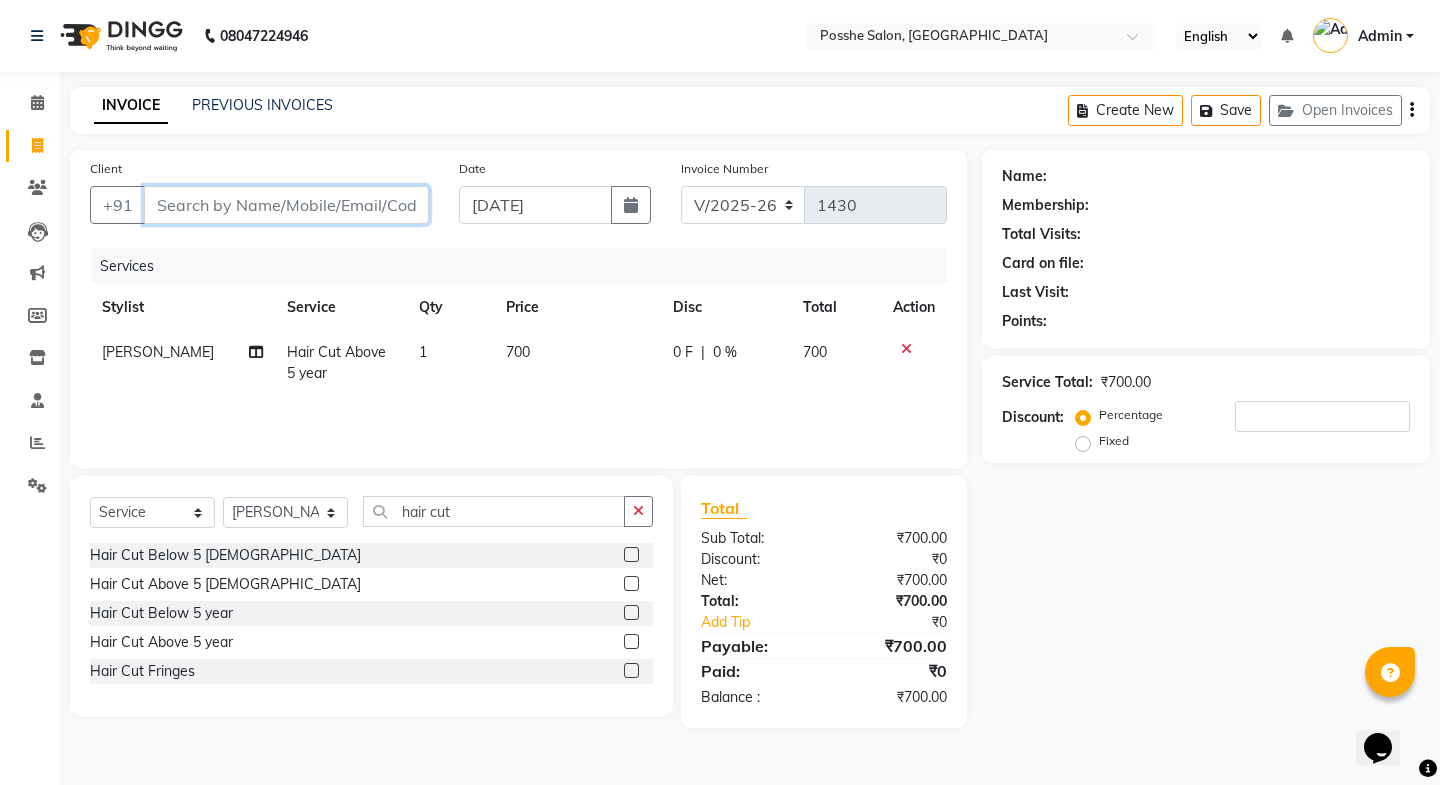 click on "Client" at bounding box center [286, 205] 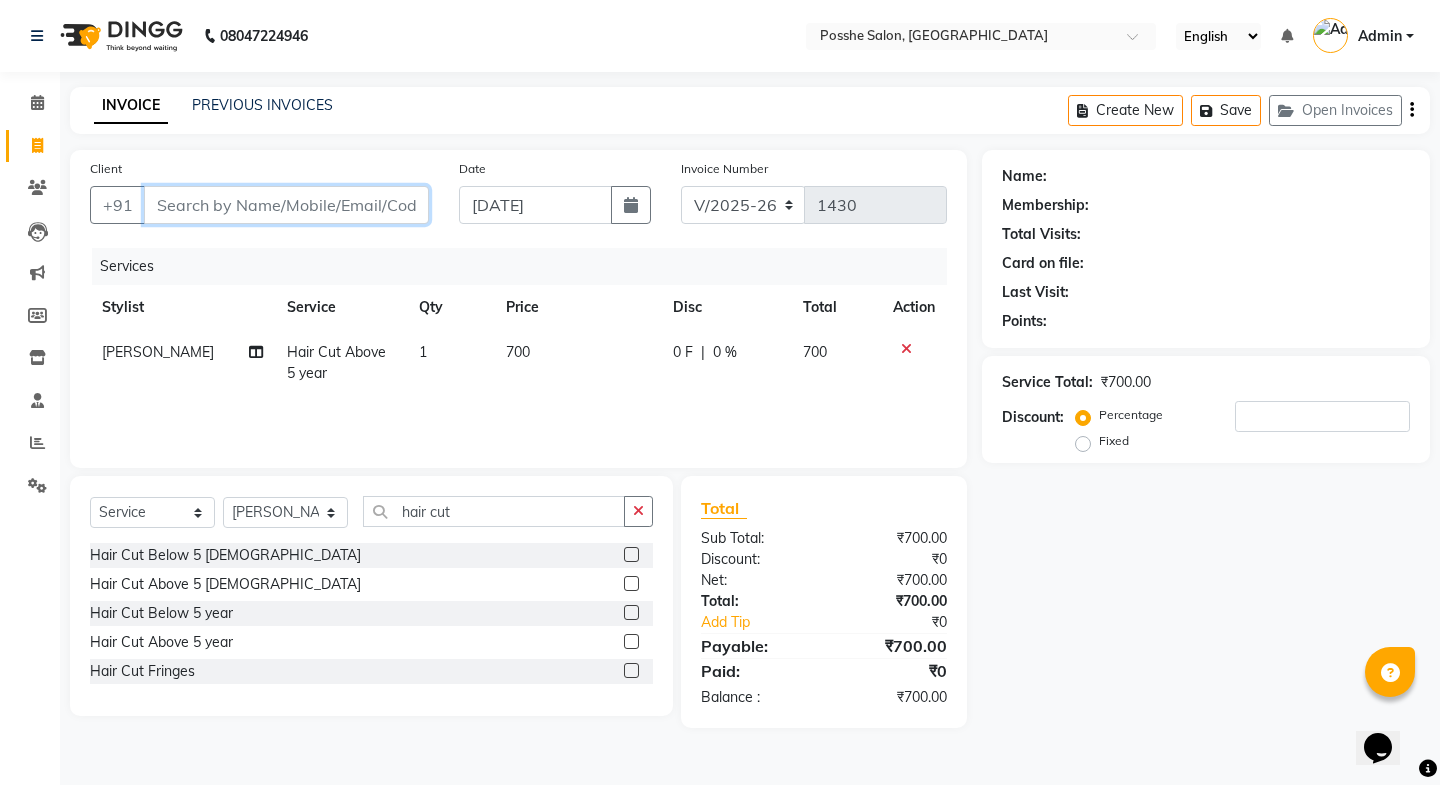 type on "7" 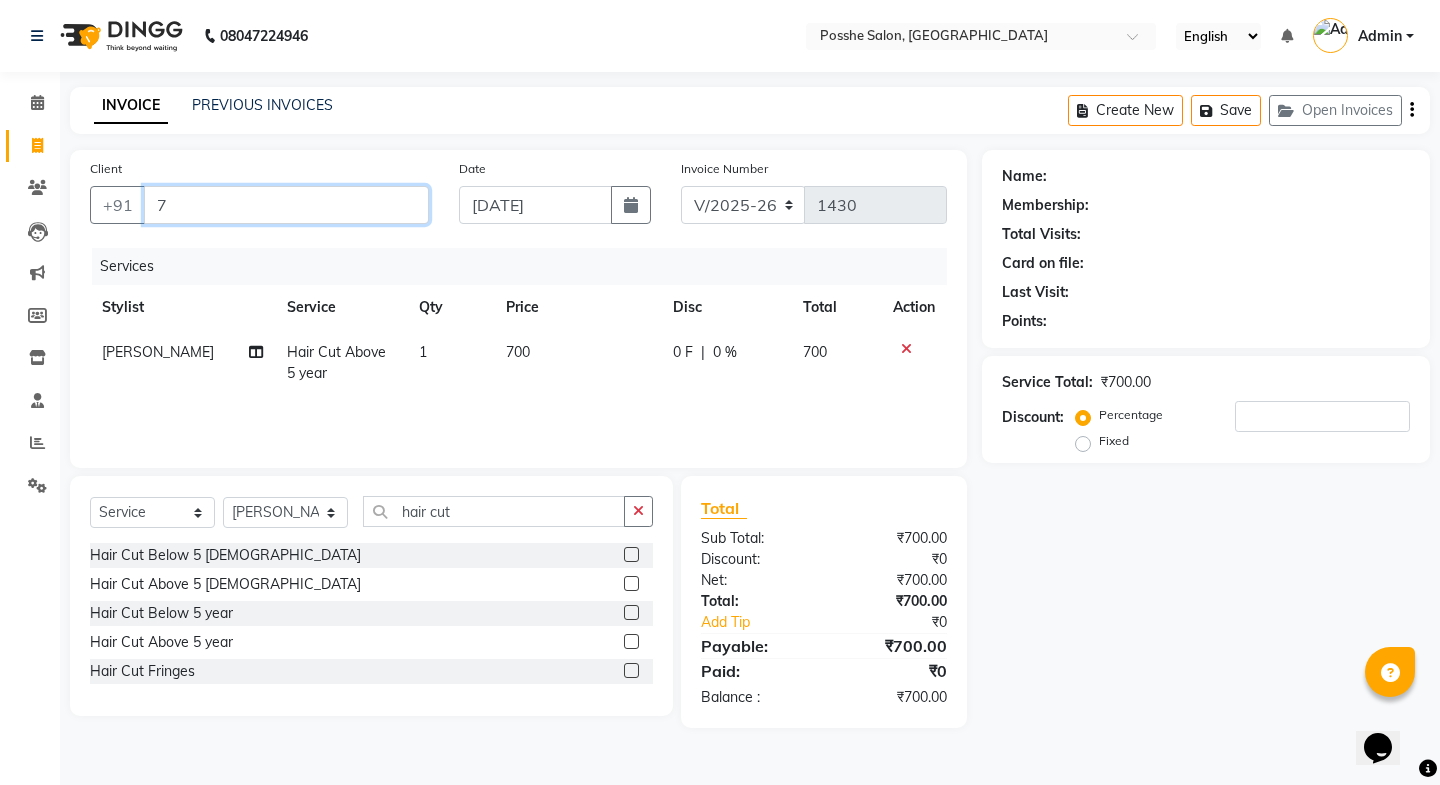 type on "0" 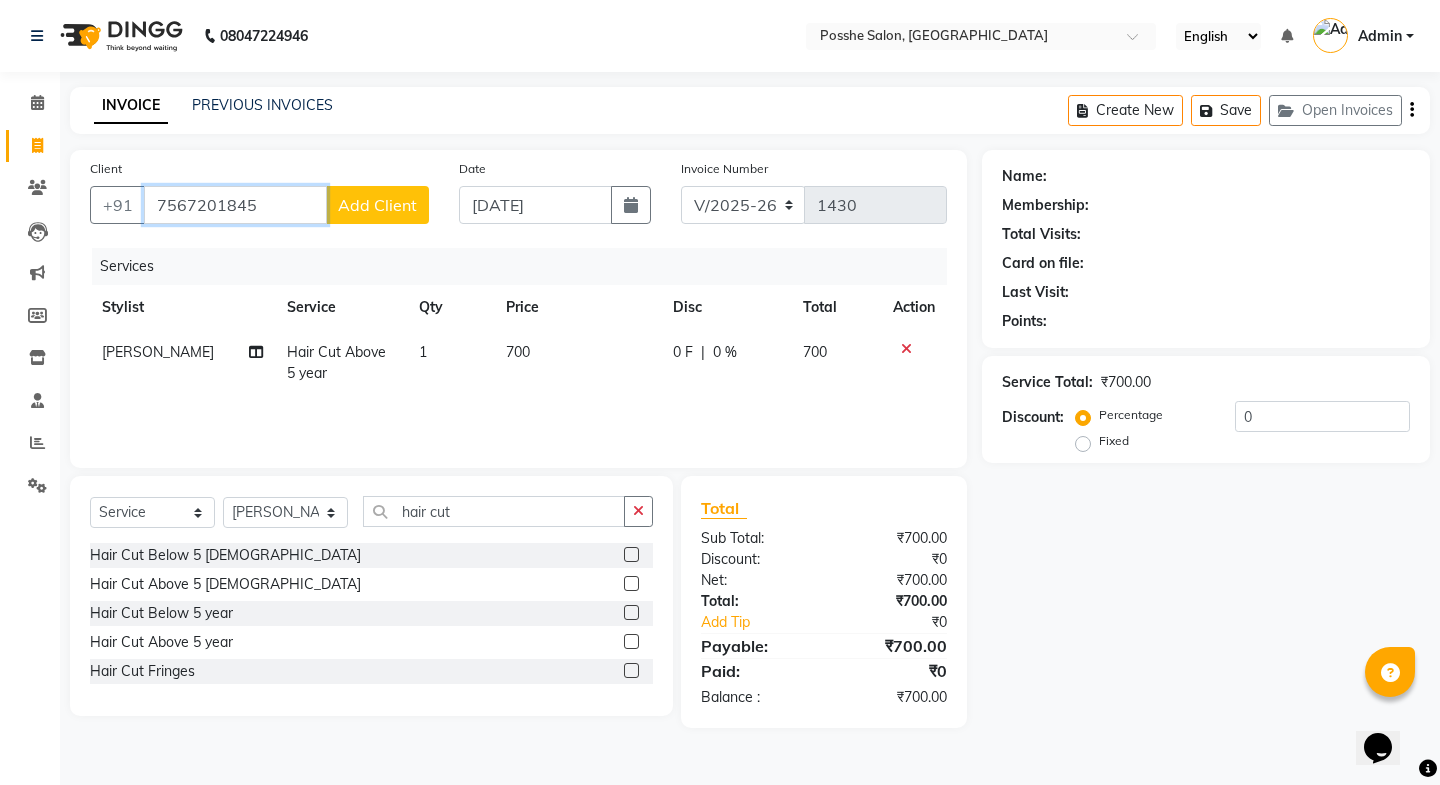 type on "7567201845" 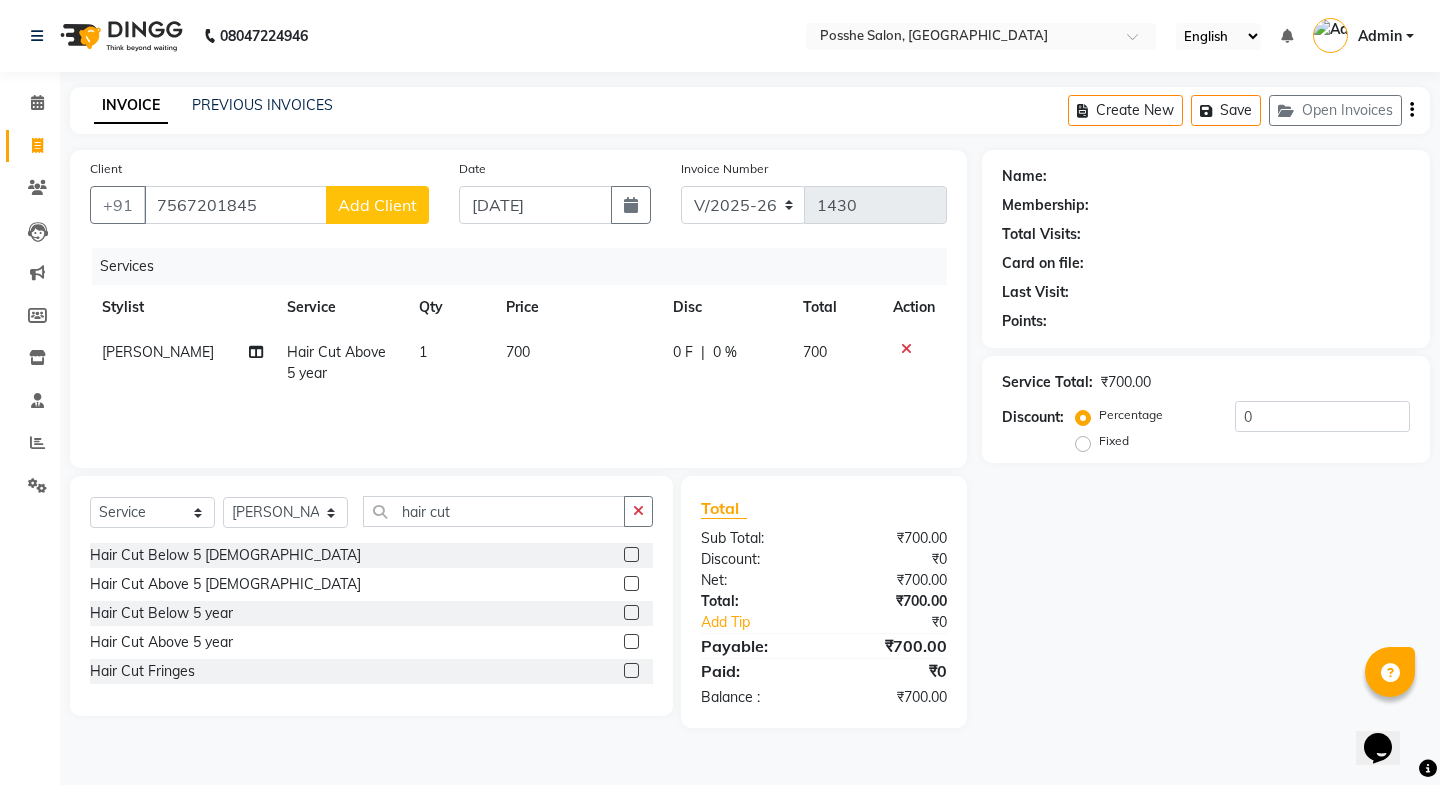 click on "Add Client" 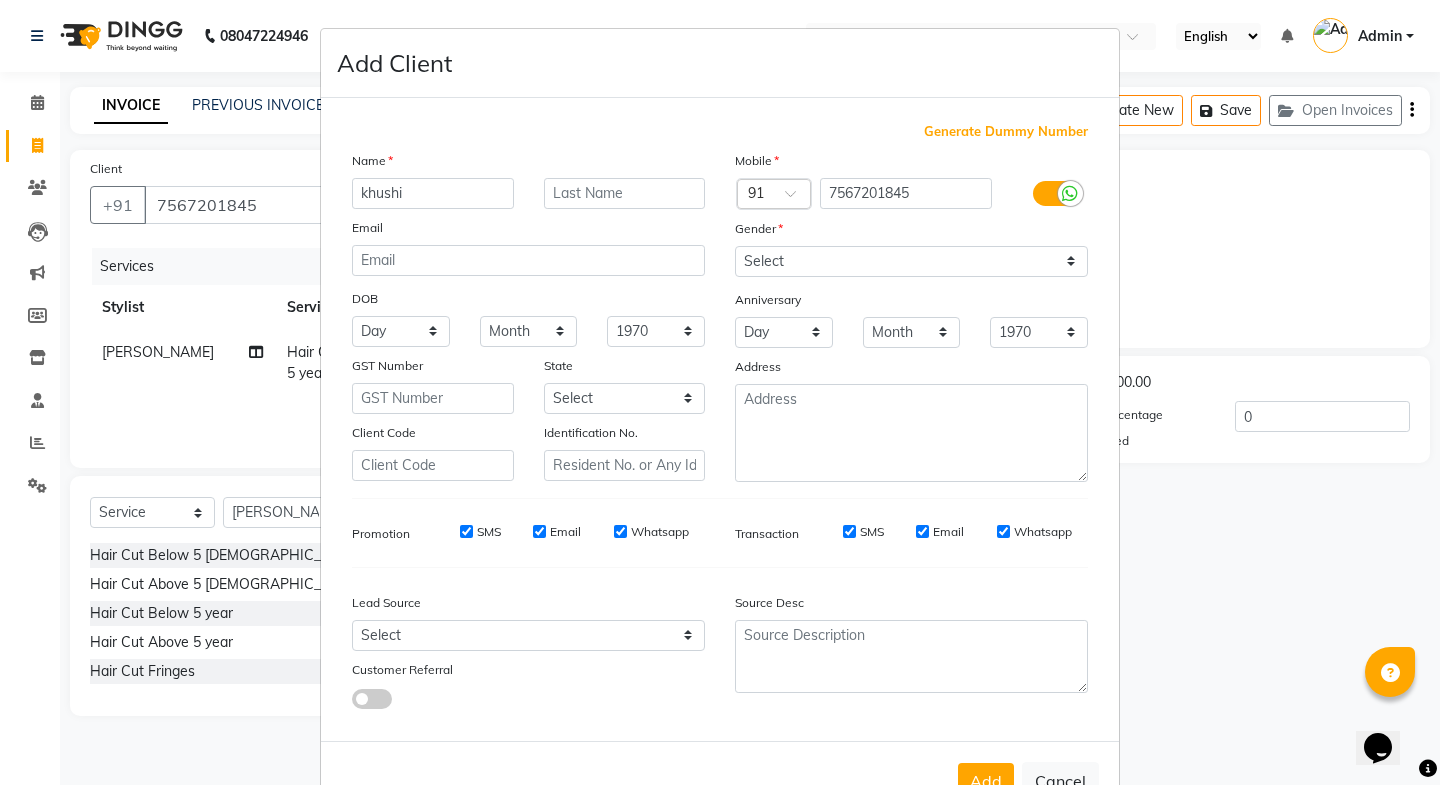 type on "khushi" 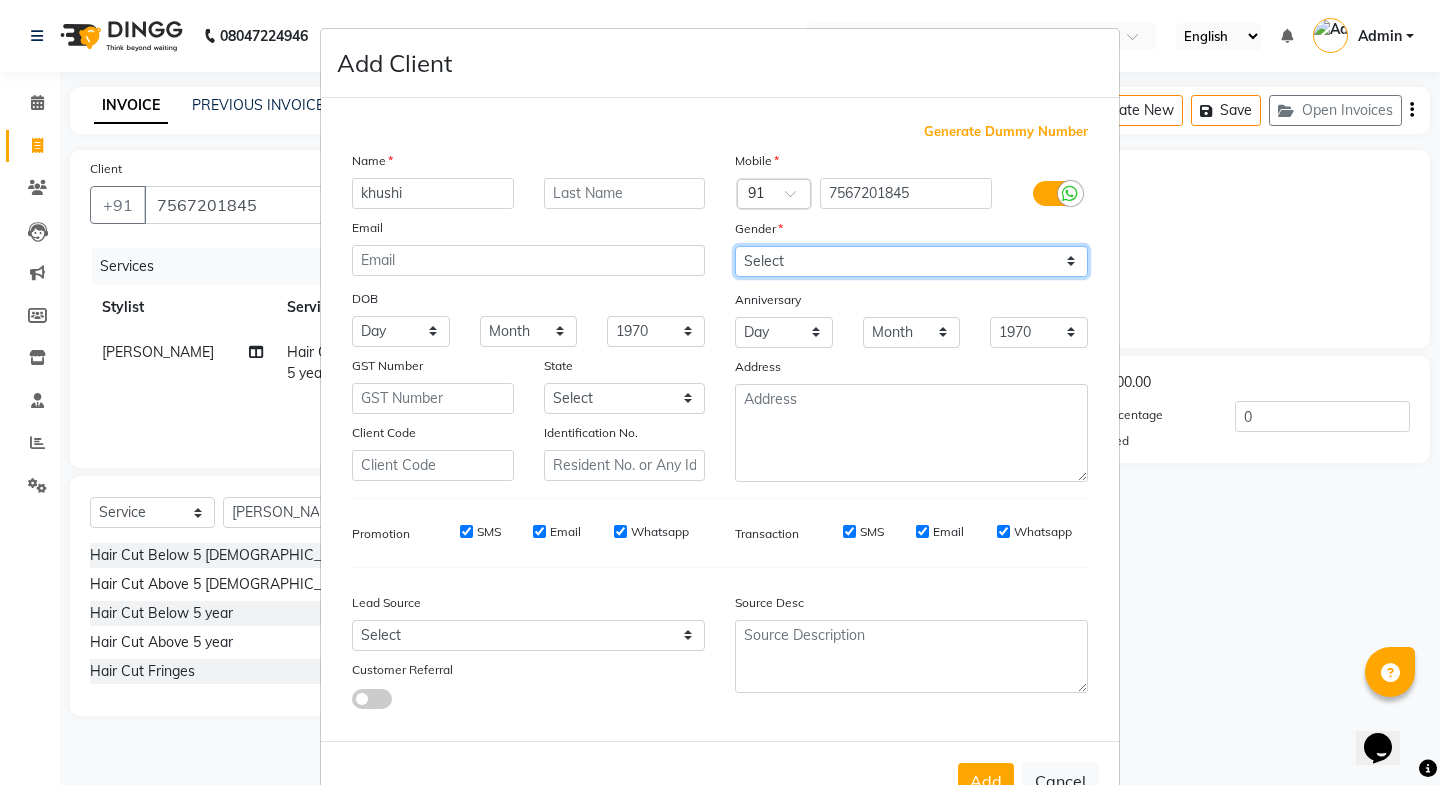 click on "Select Male Female Other Prefer Not To Say" at bounding box center [911, 261] 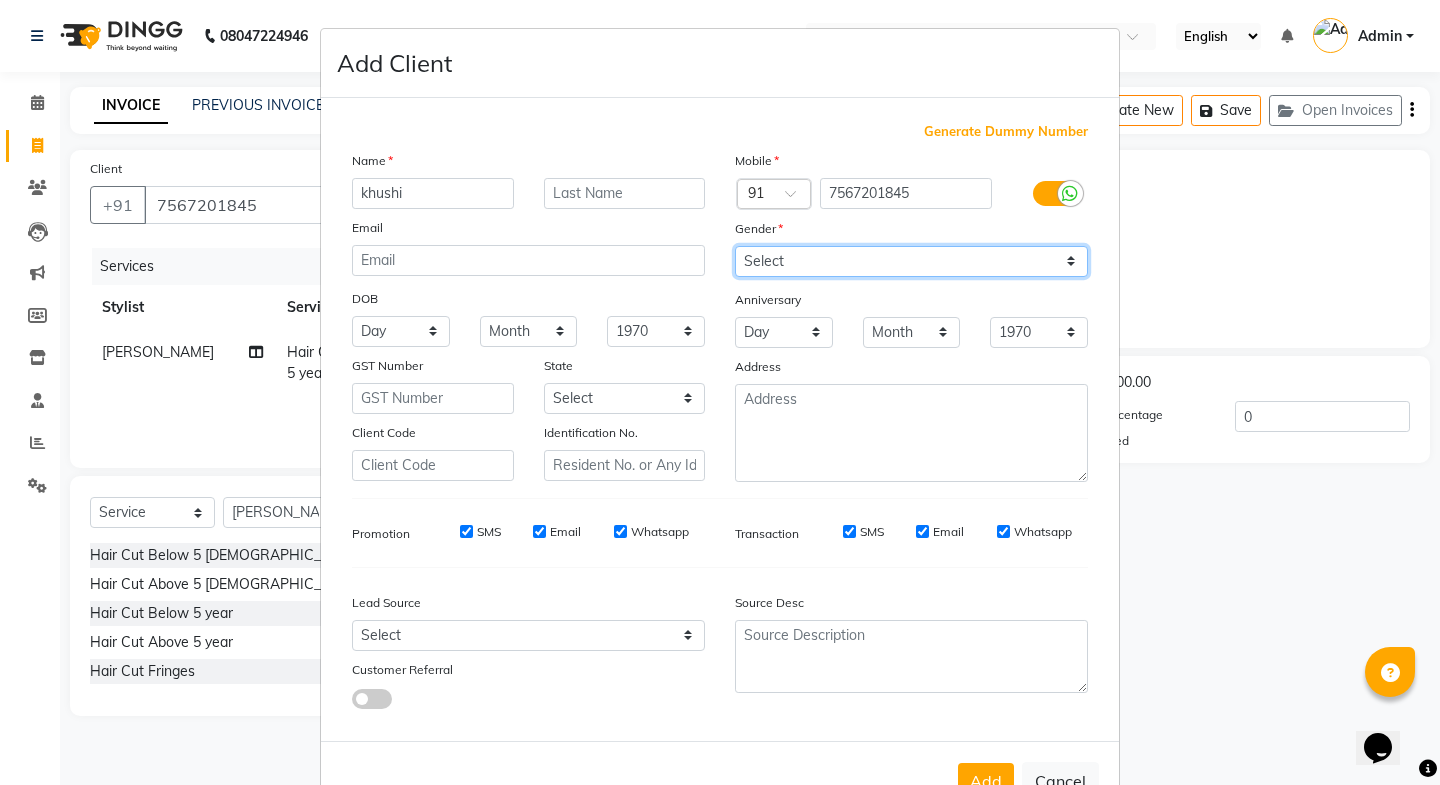 select on "female" 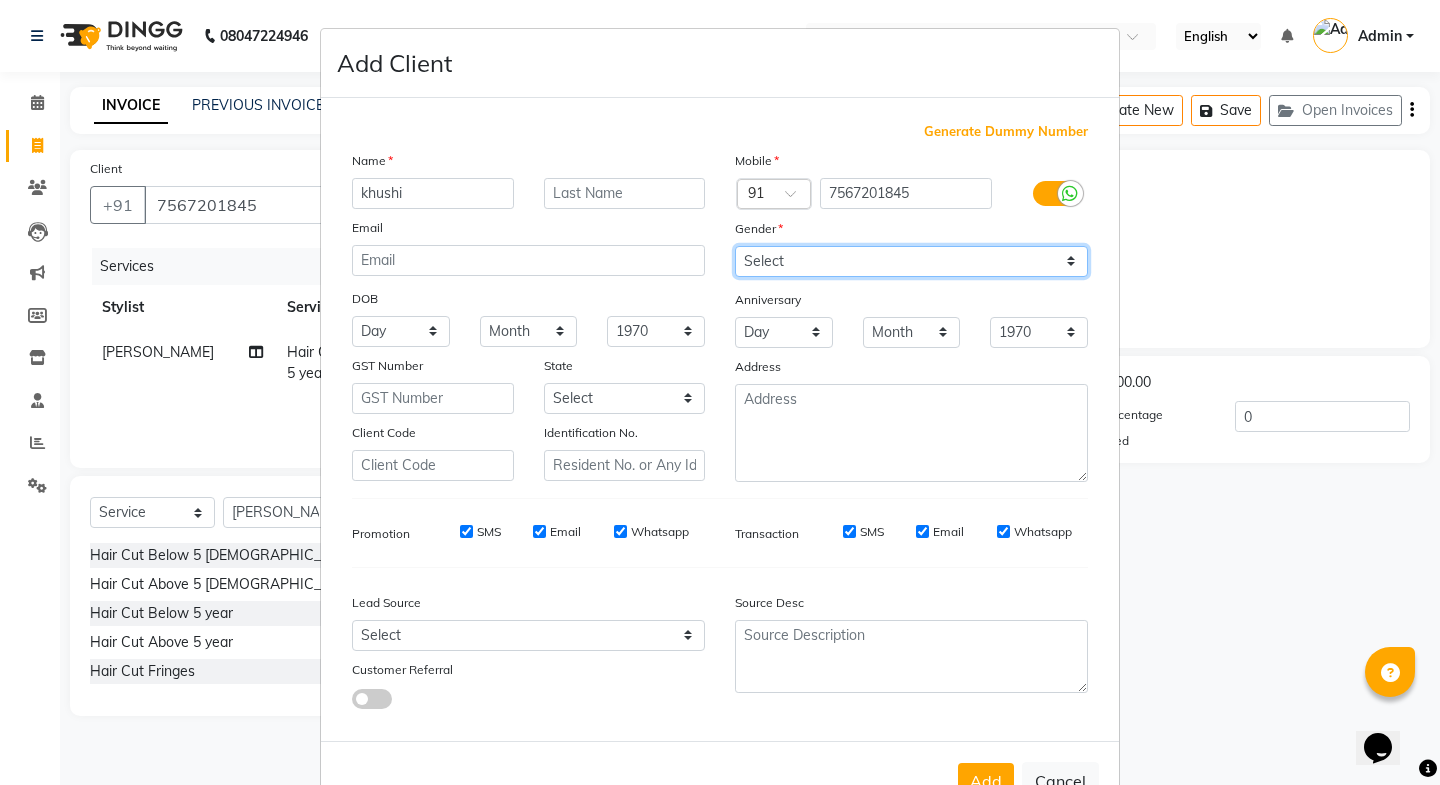 click on "Select Male Female Other Prefer Not To Say" at bounding box center (911, 261) 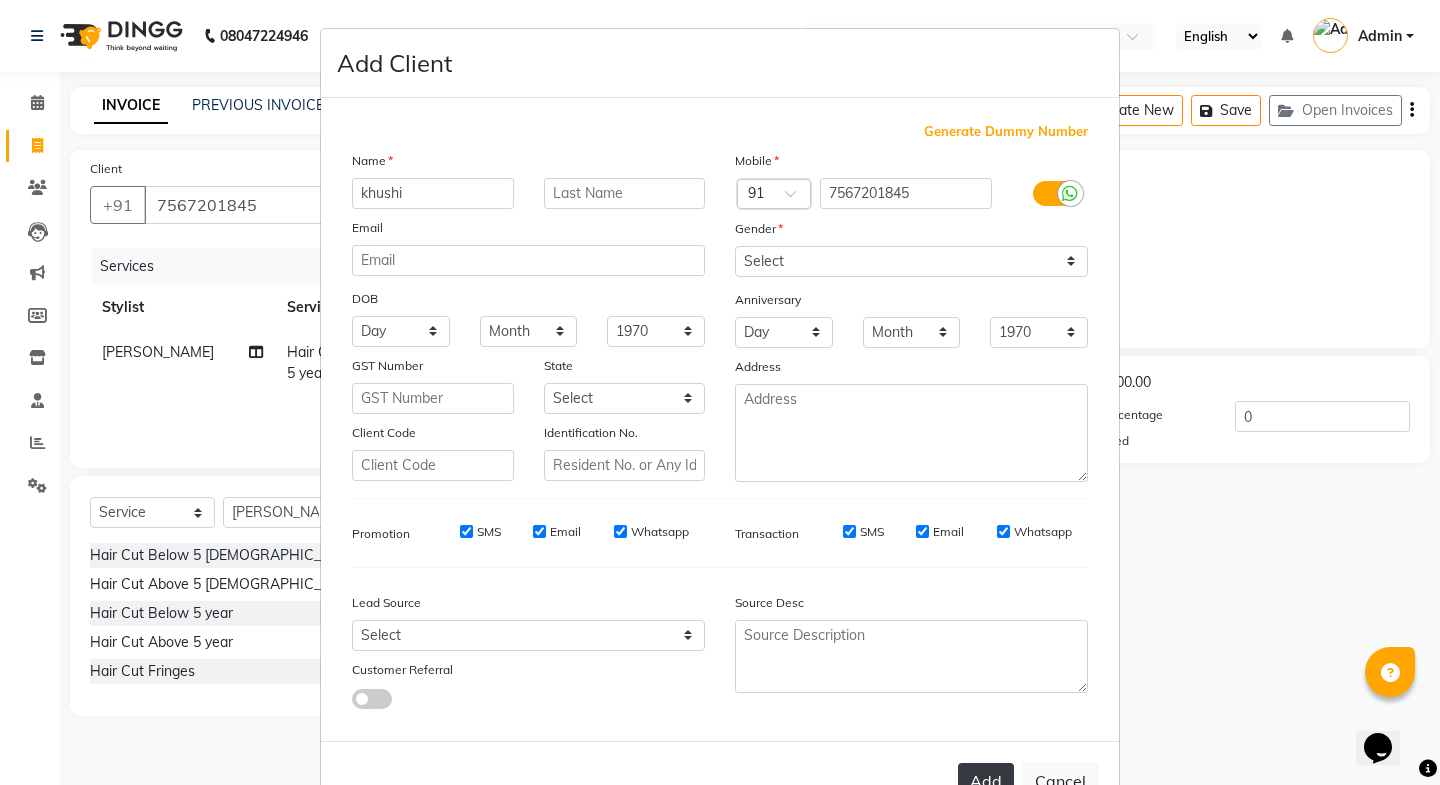 click on "Add" at bounding box center [986, 781] 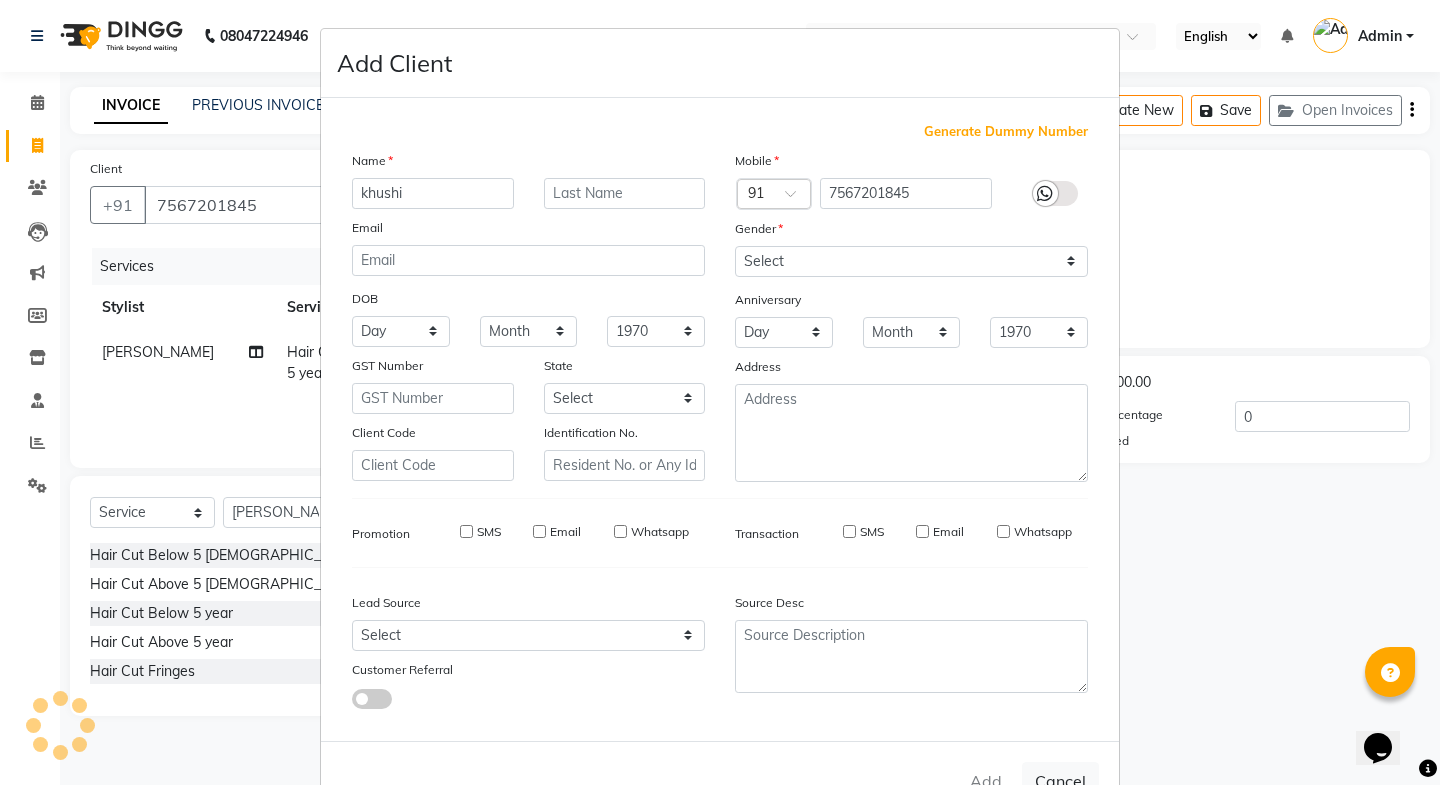 type 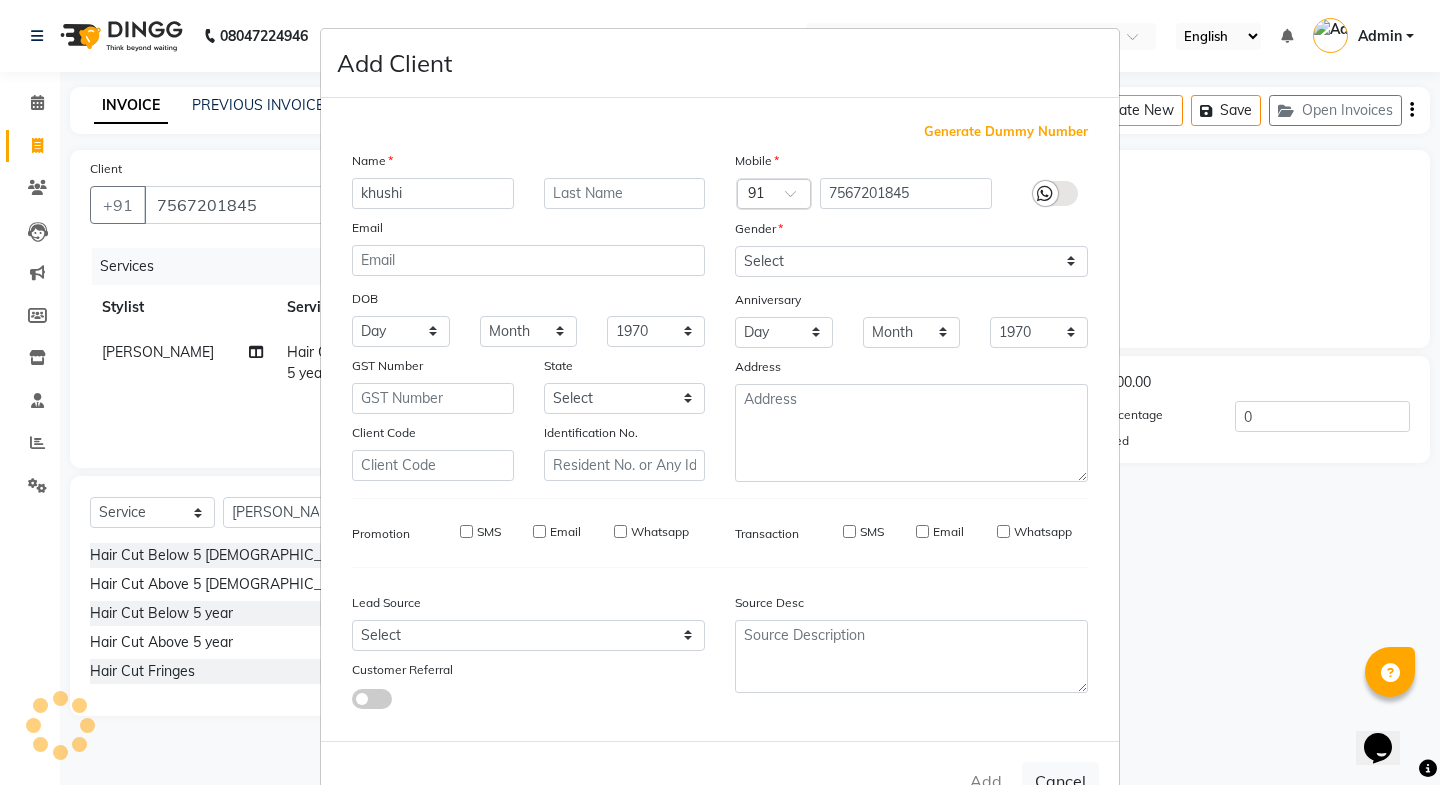select 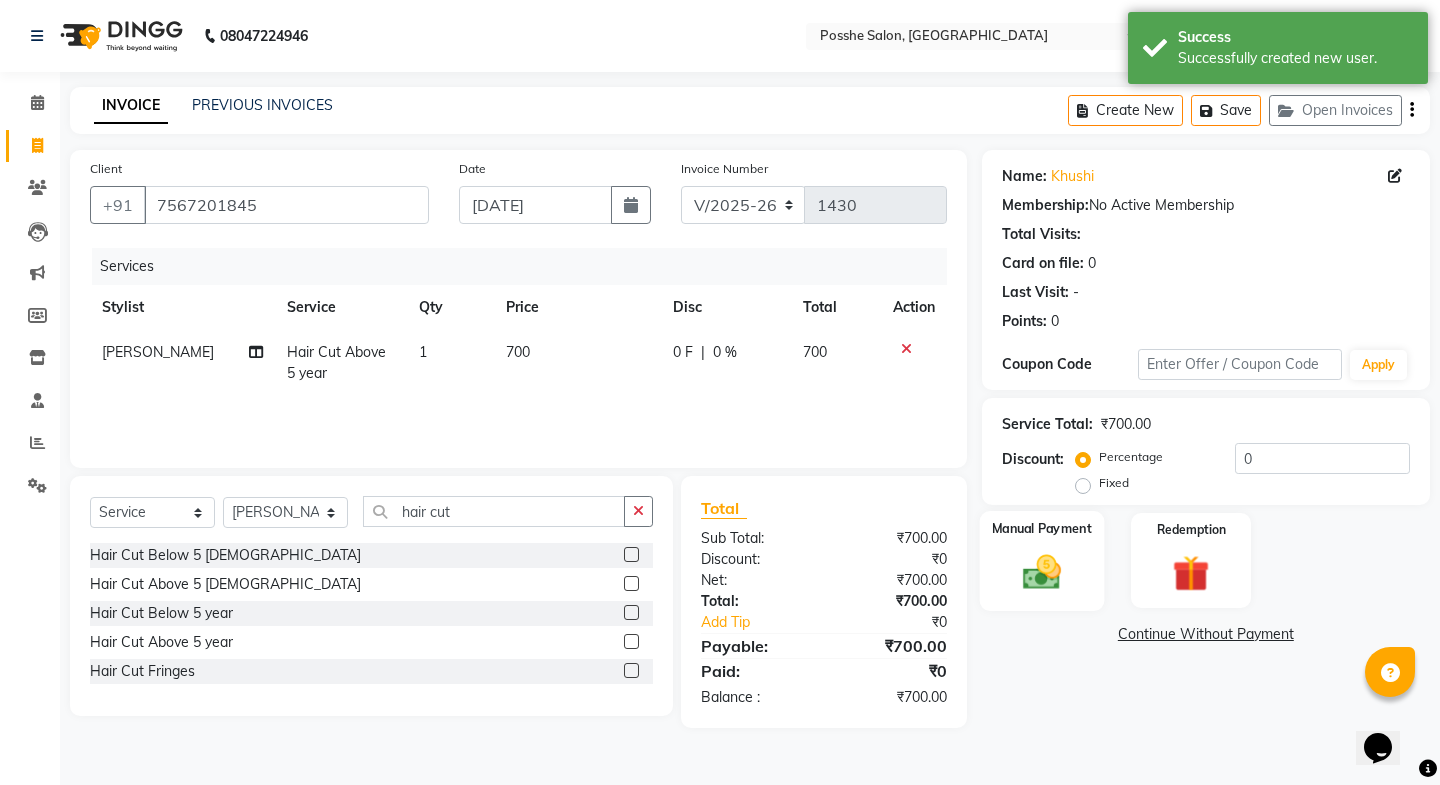 click 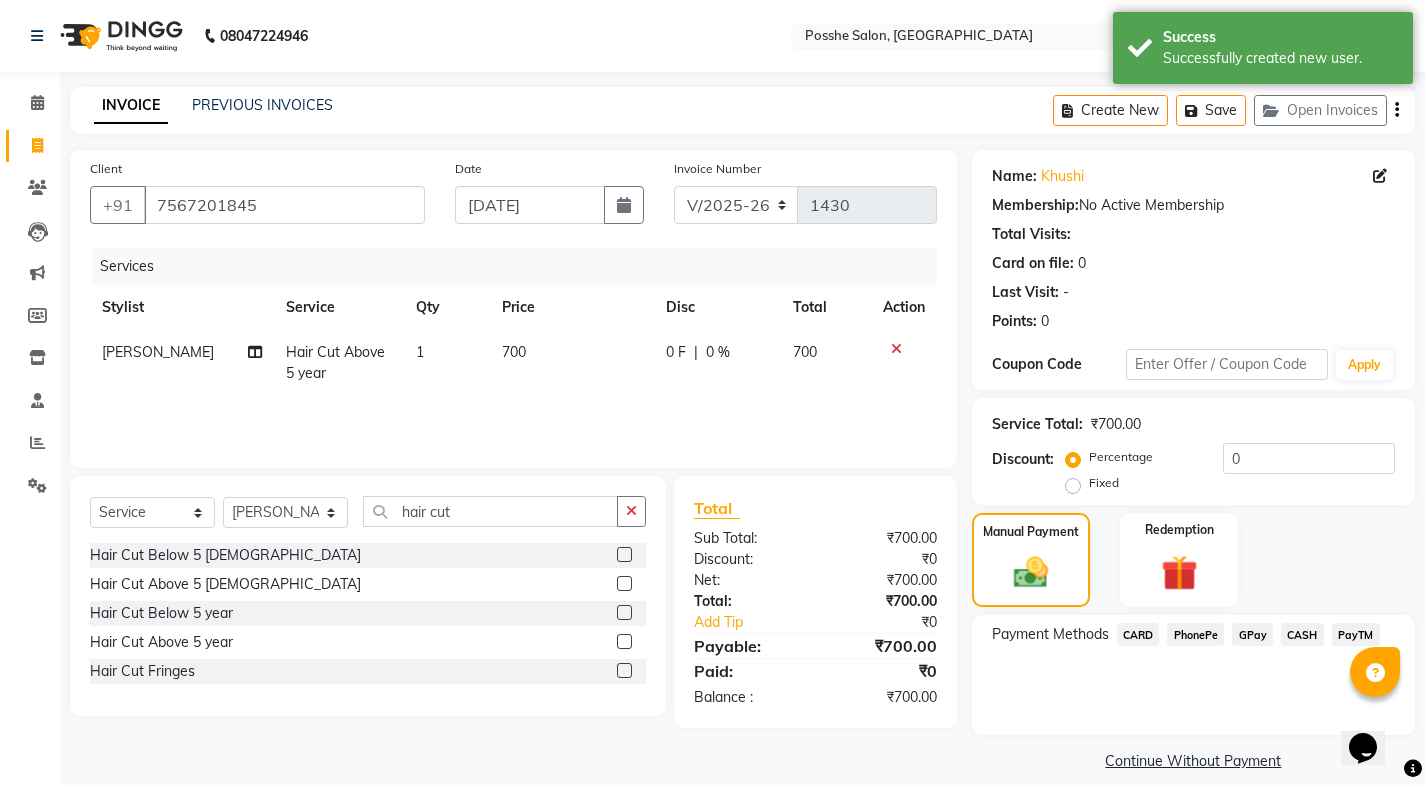 click on "CASH" 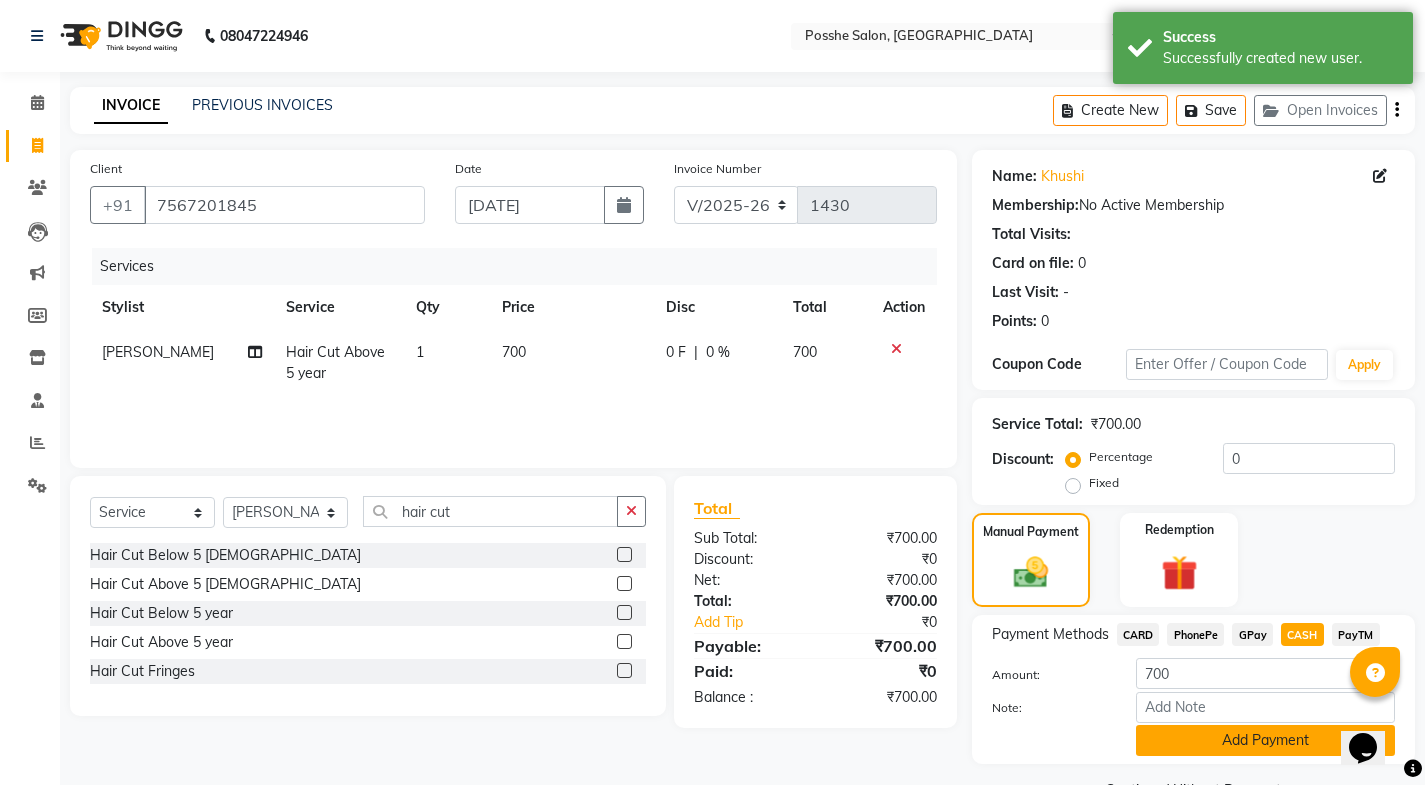 click on "Add Payment" 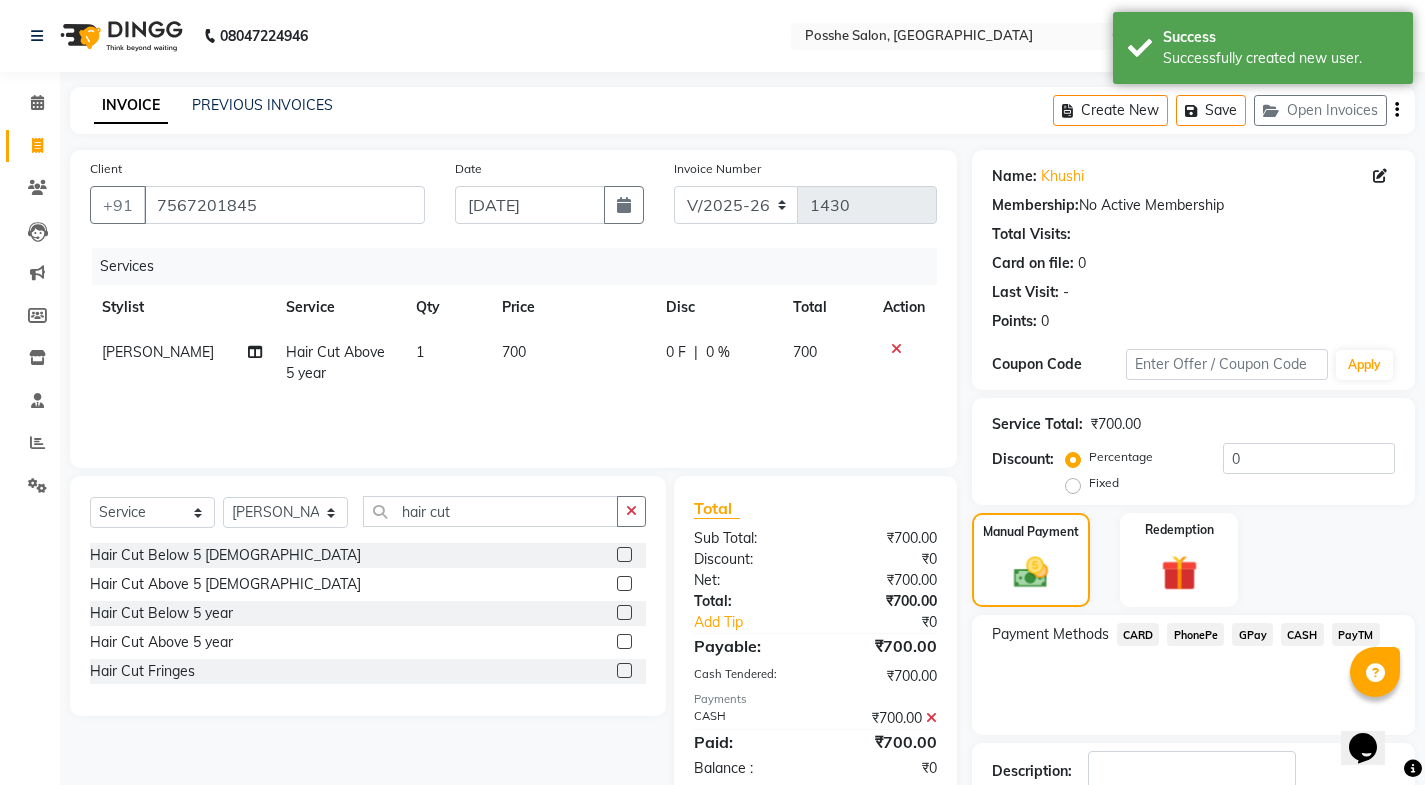 scroll, scrollTop: 134, scrollLeft: 0, axis: vertical 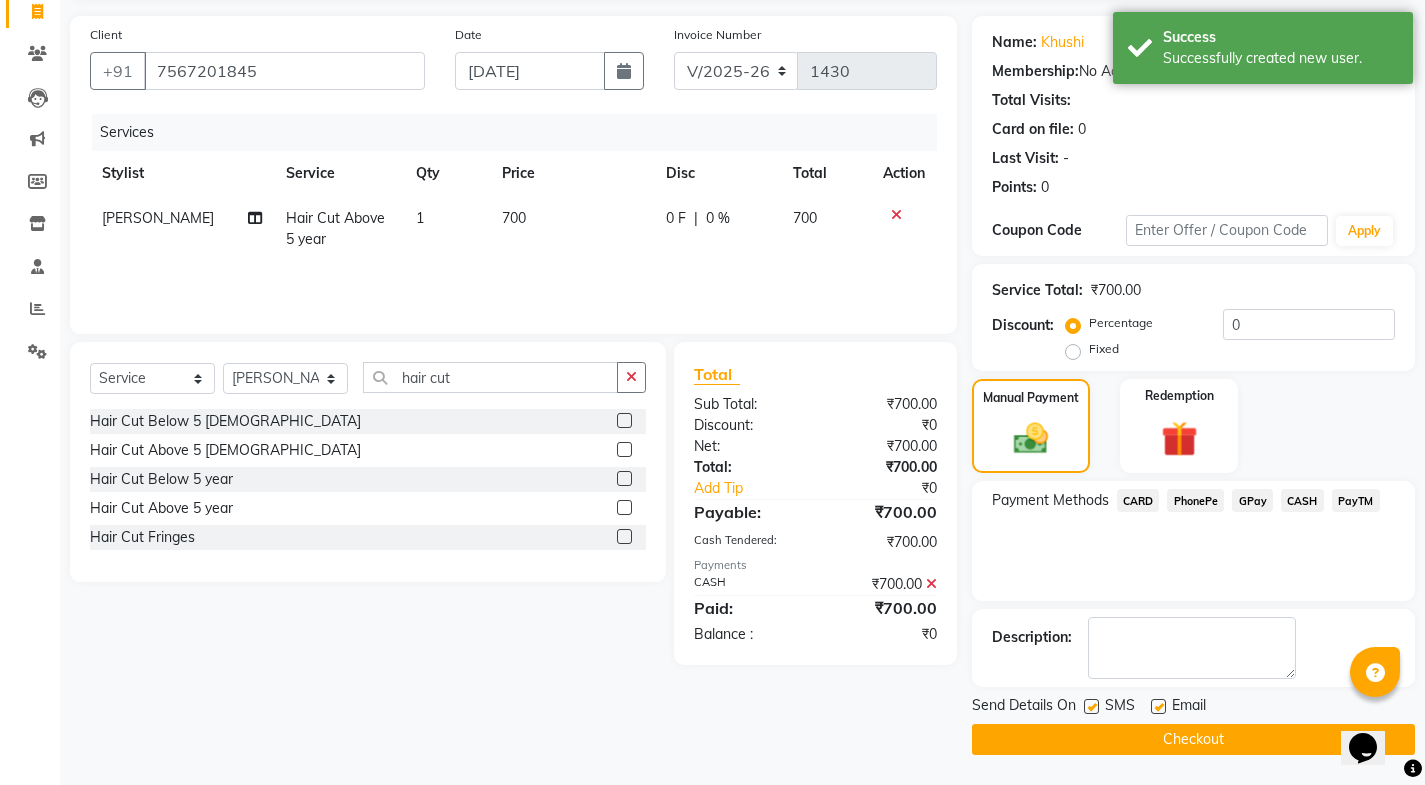 click on "Email" 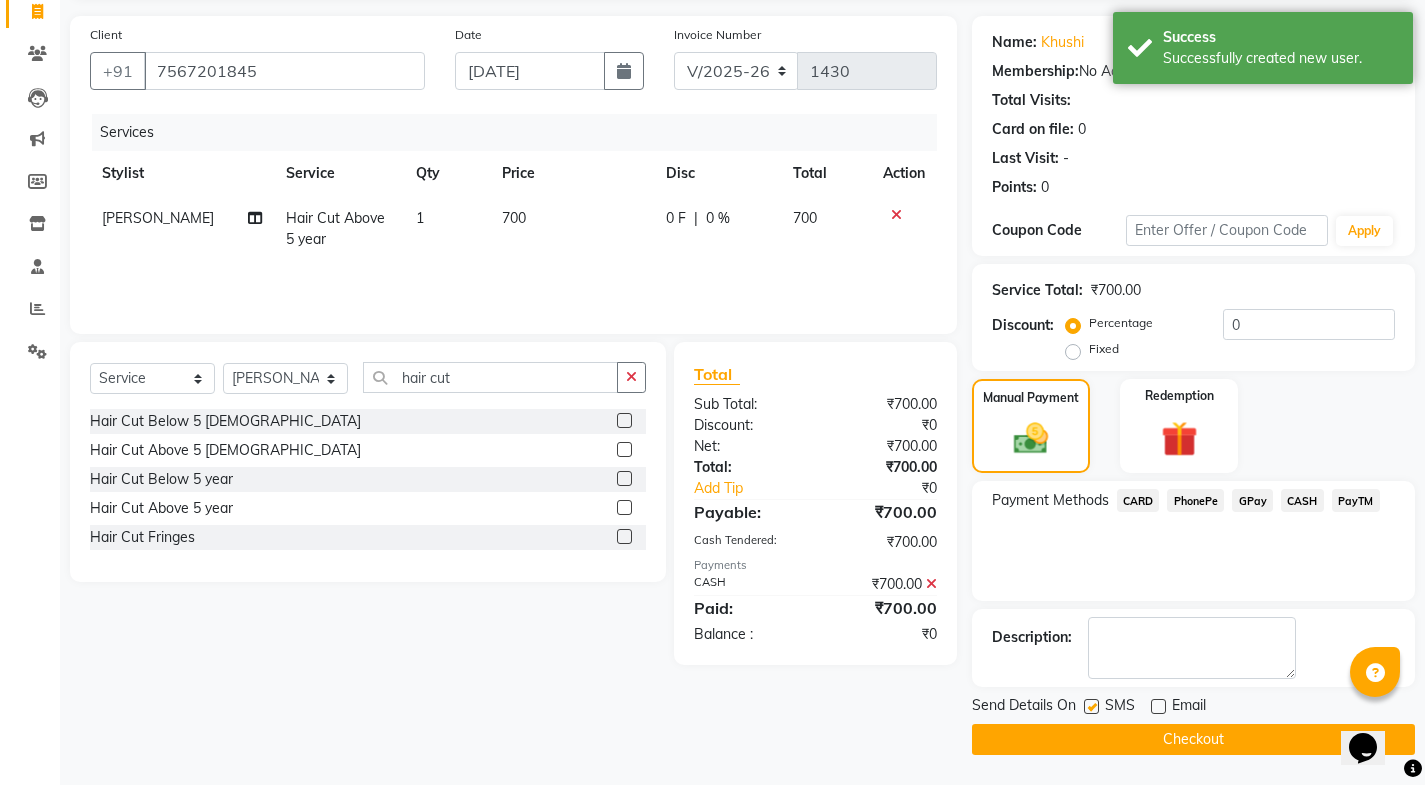 click 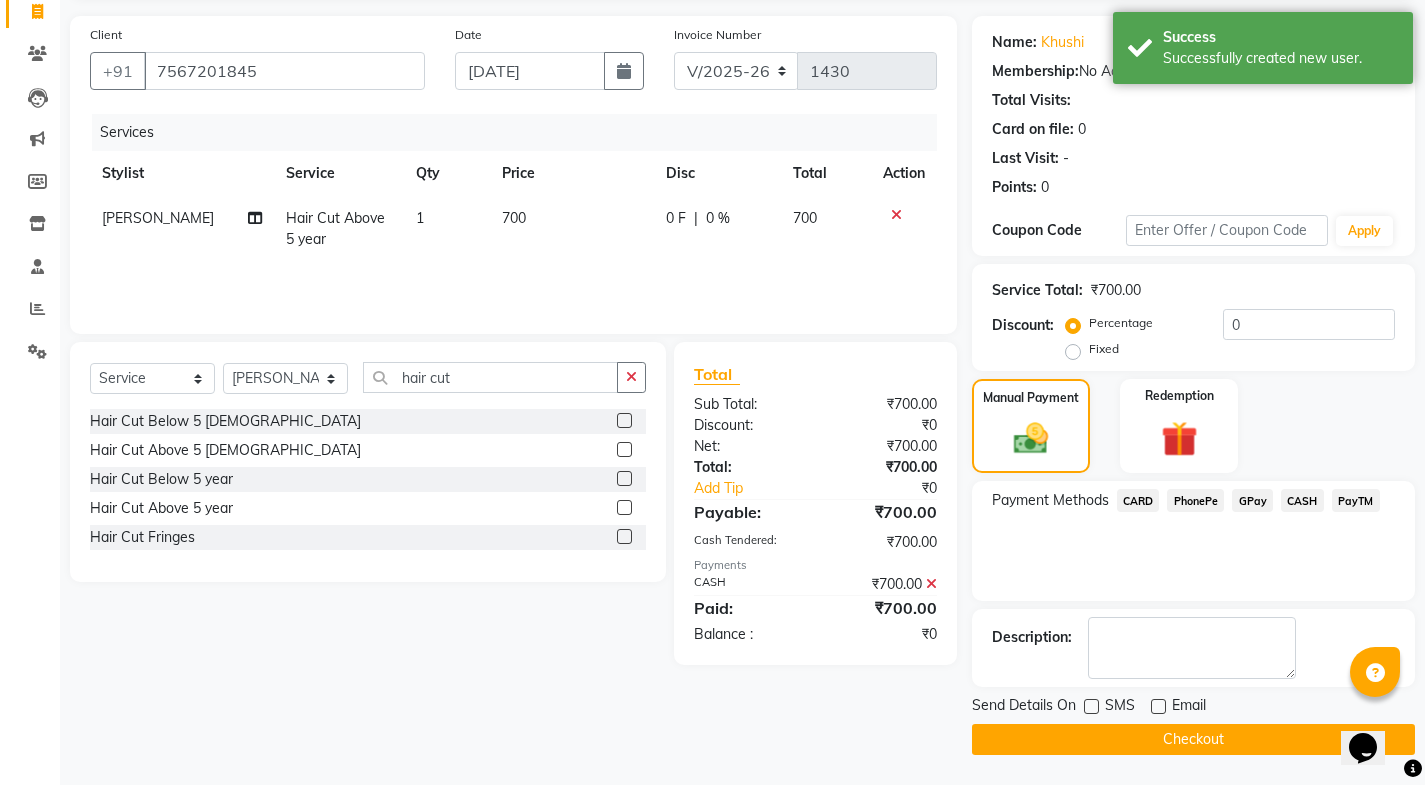 click on "SMS" 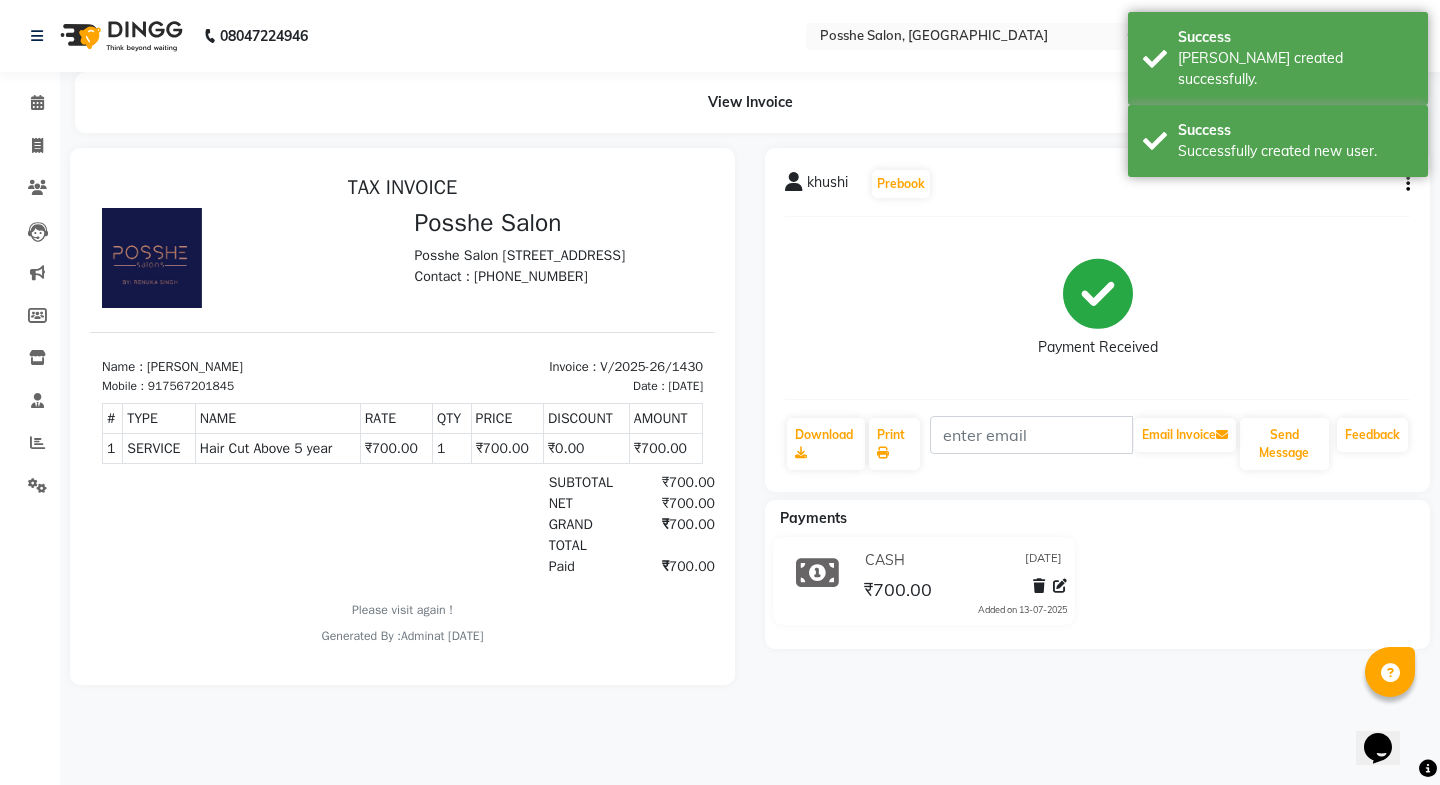 scroll, scrollTop: 0, scrollLeft: 0, axis: both 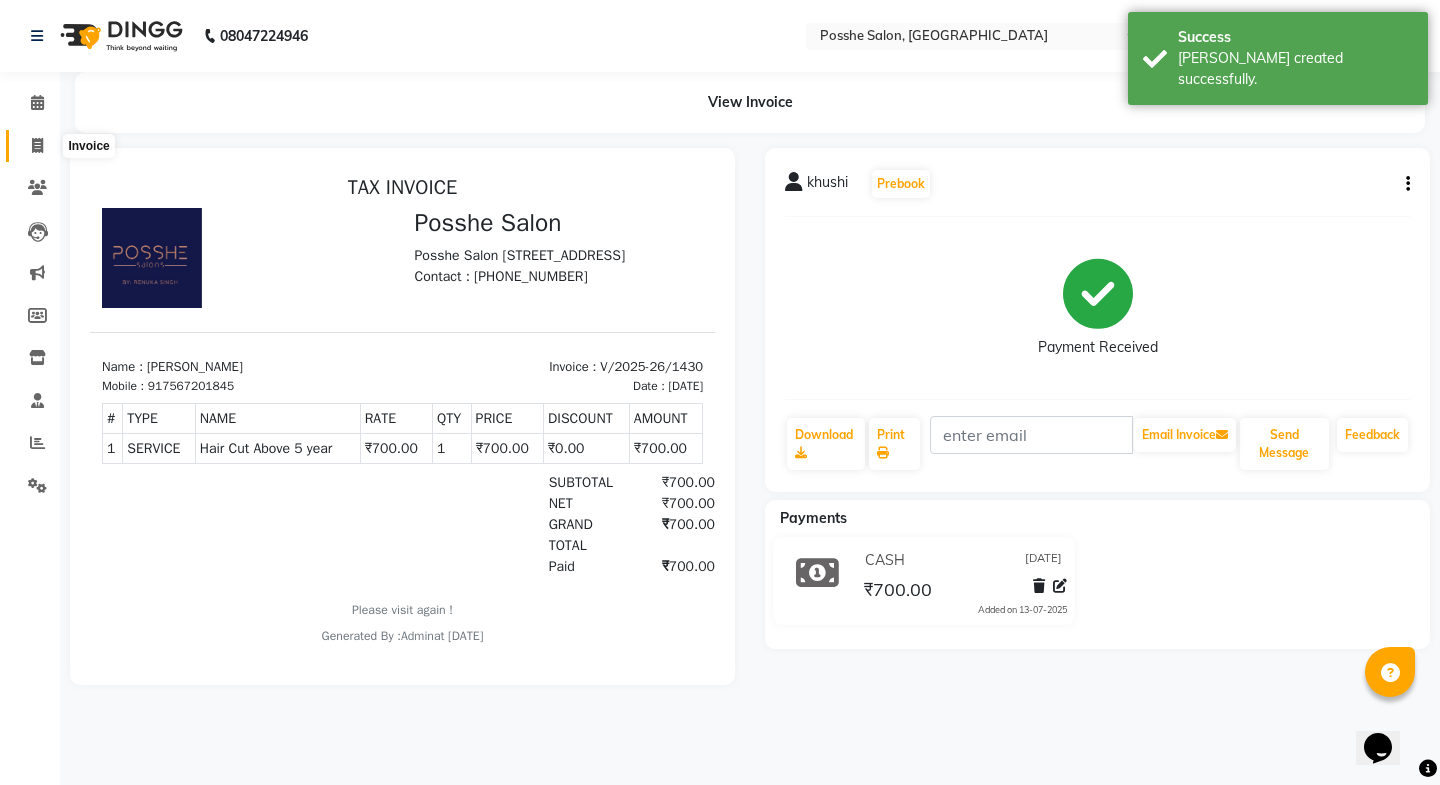 click 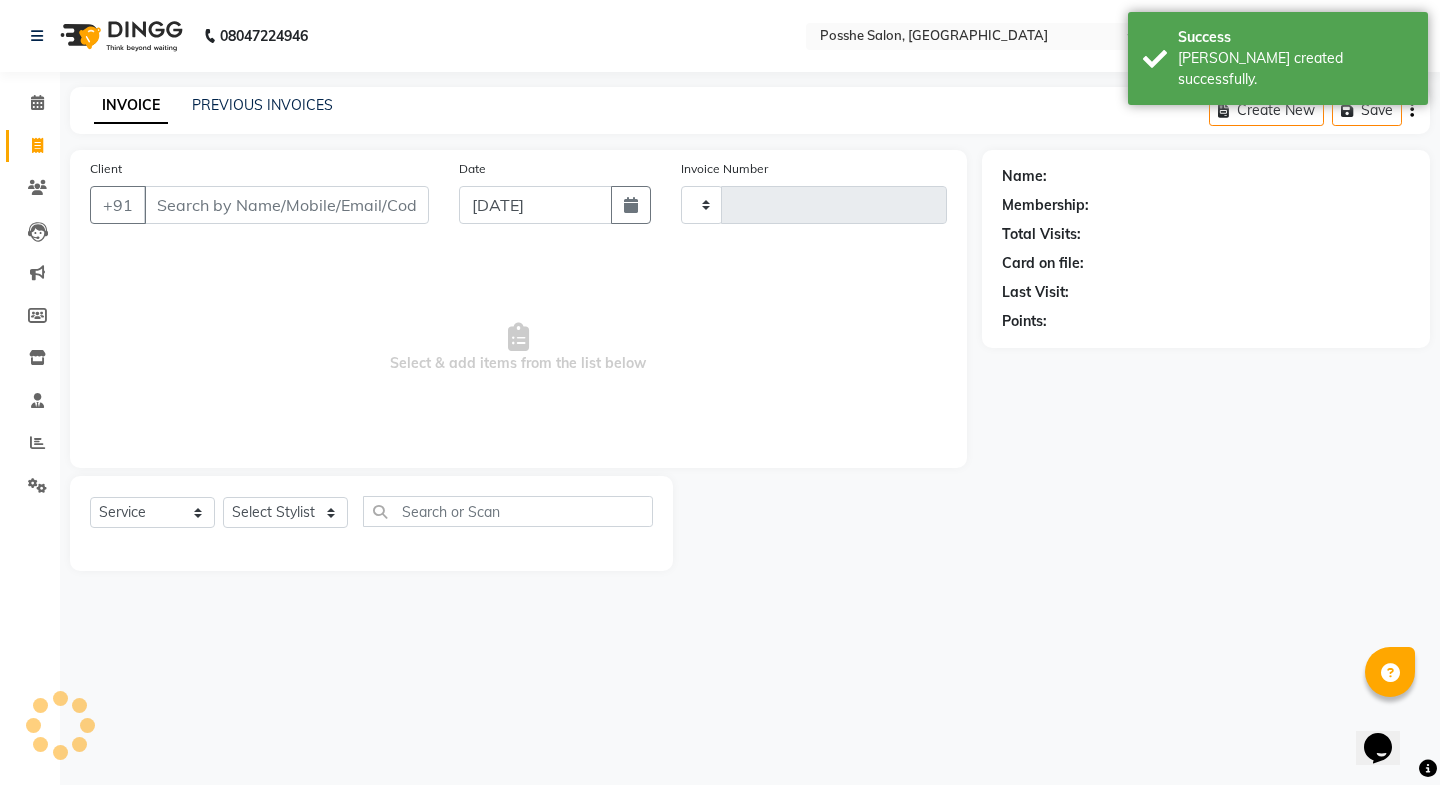 type on "1431" 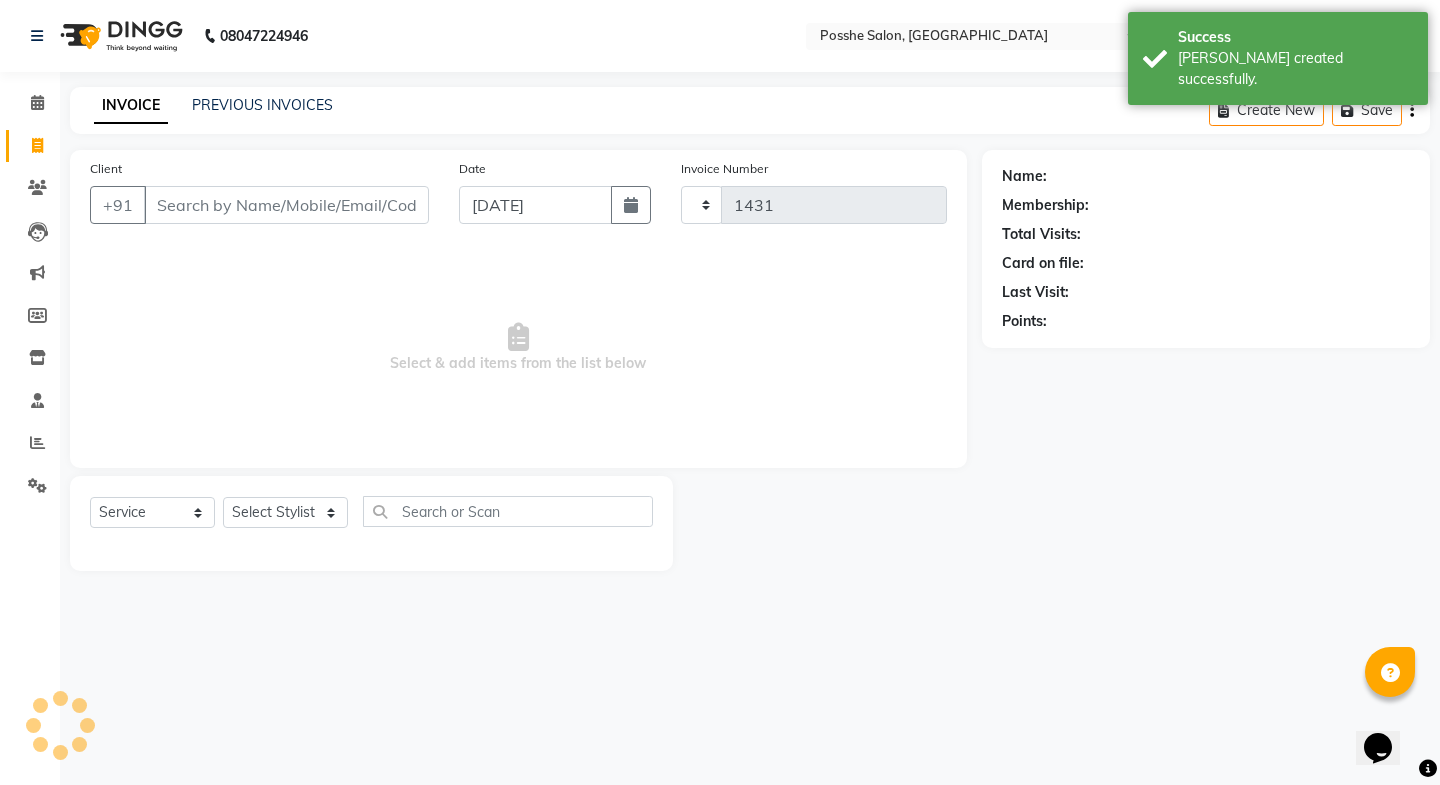 select on "6052" 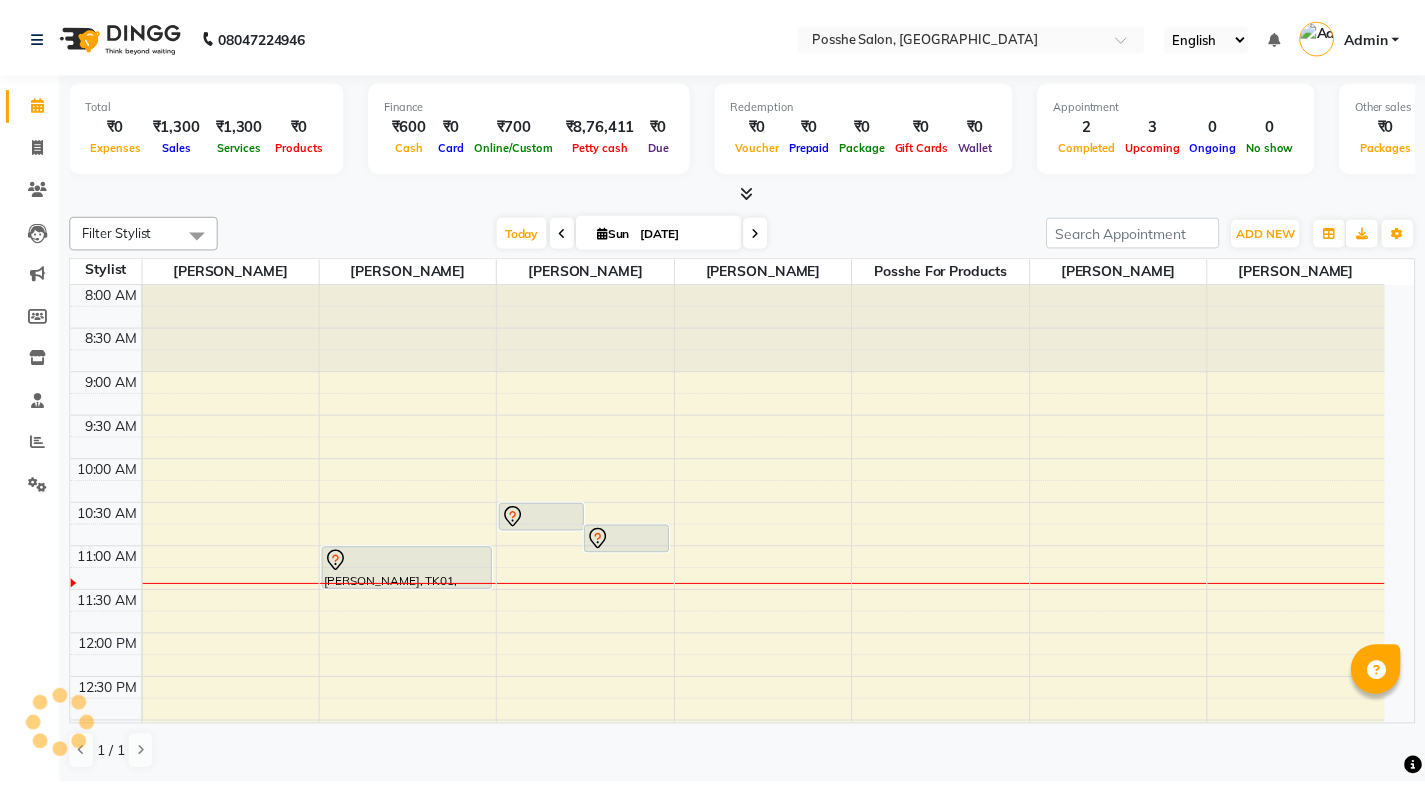 scroll, scrollTop: 0, scrollLeft: 0, axis: both 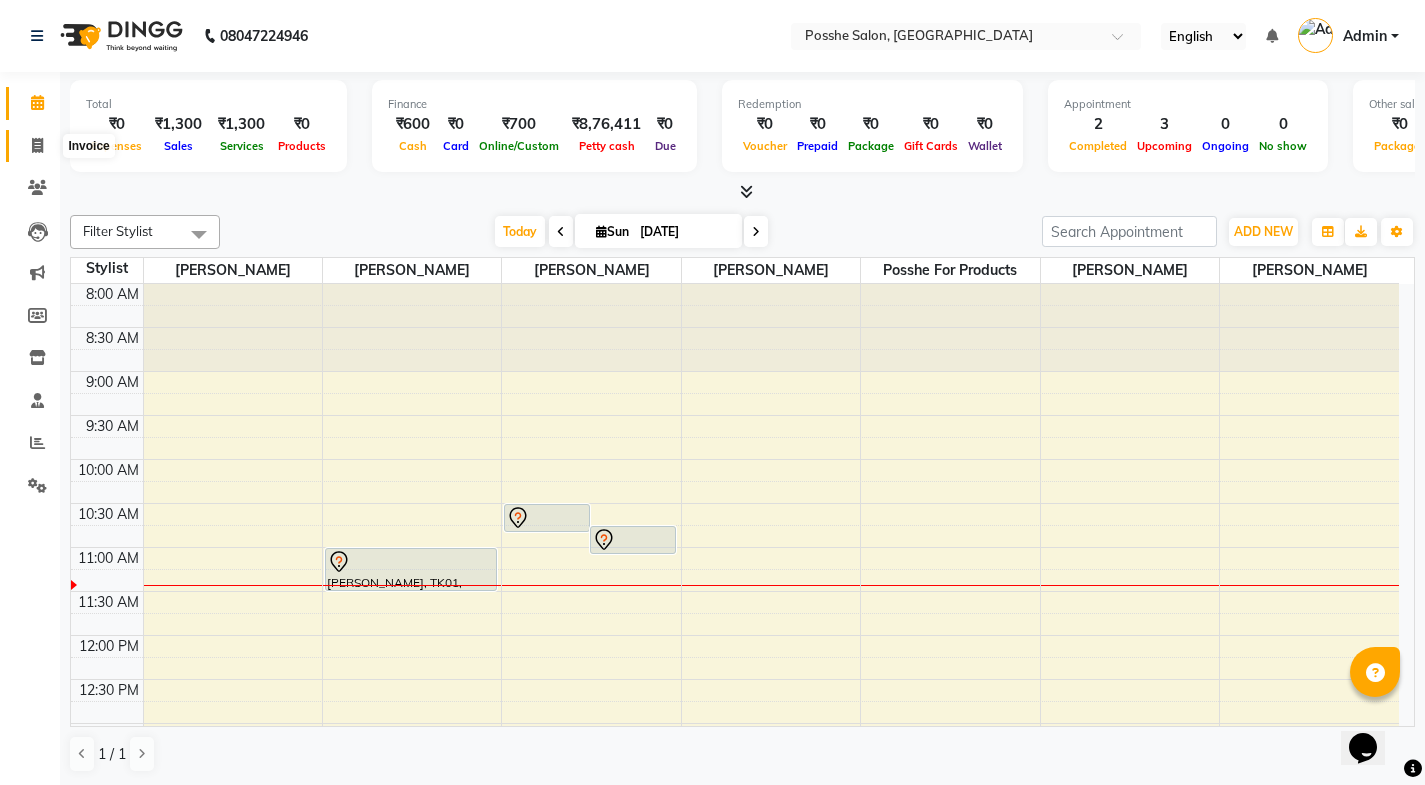 click 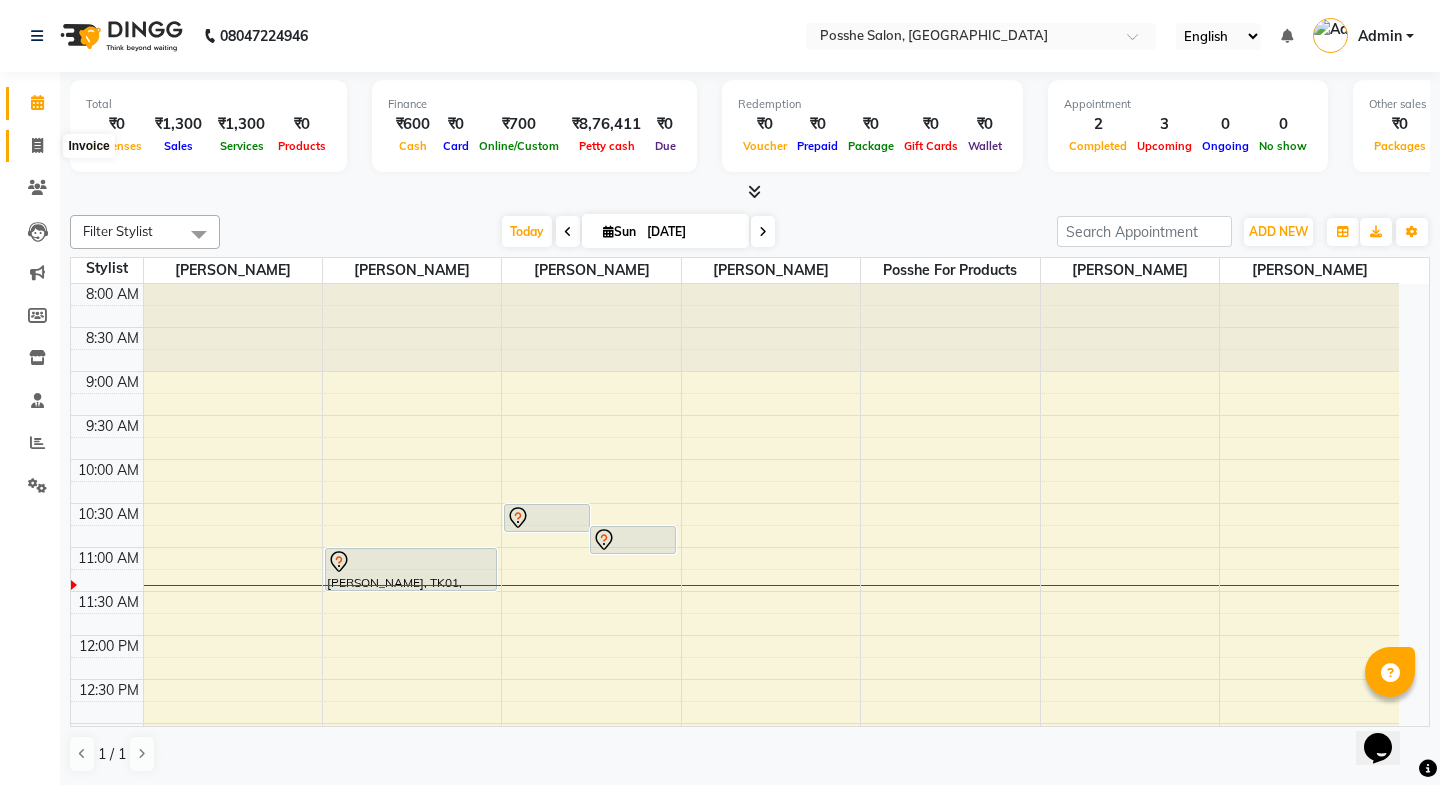select on "6052" 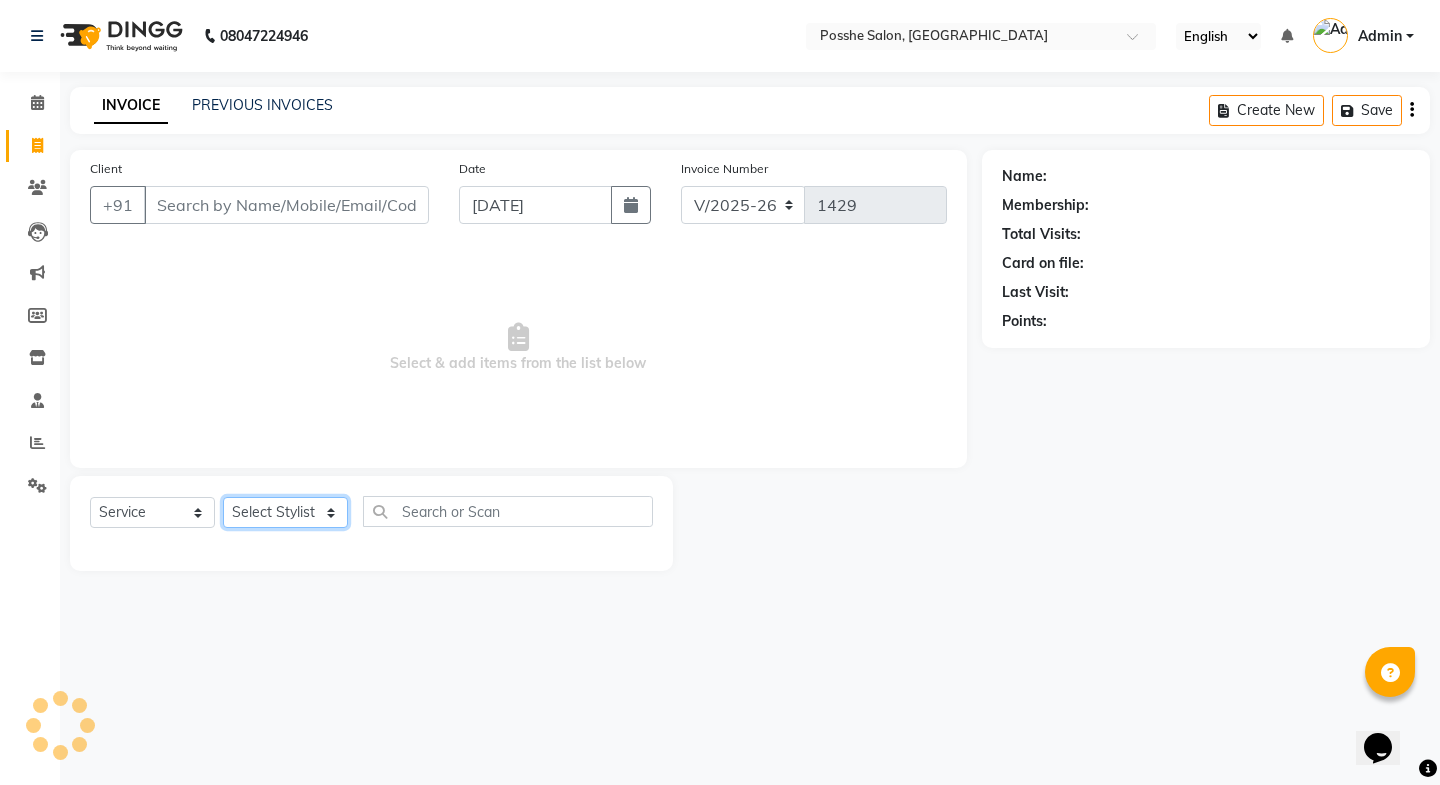click on "Select Stylist [PERSON_NAME] Mali [PERSON_NAME] Posshe for products [PERSON_NAME] [PERSON_NAME] [PERSON_NAME]" 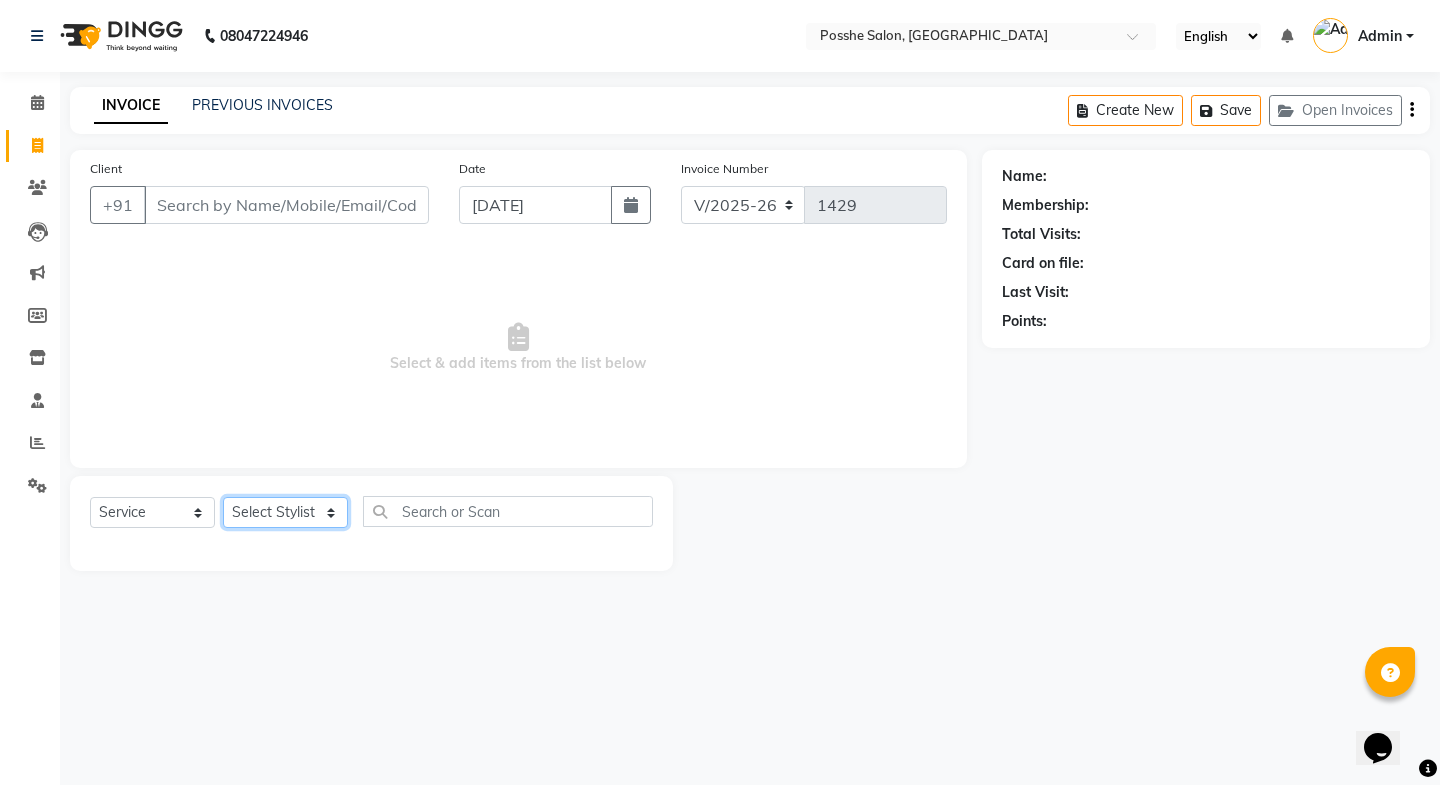 select on "84524" 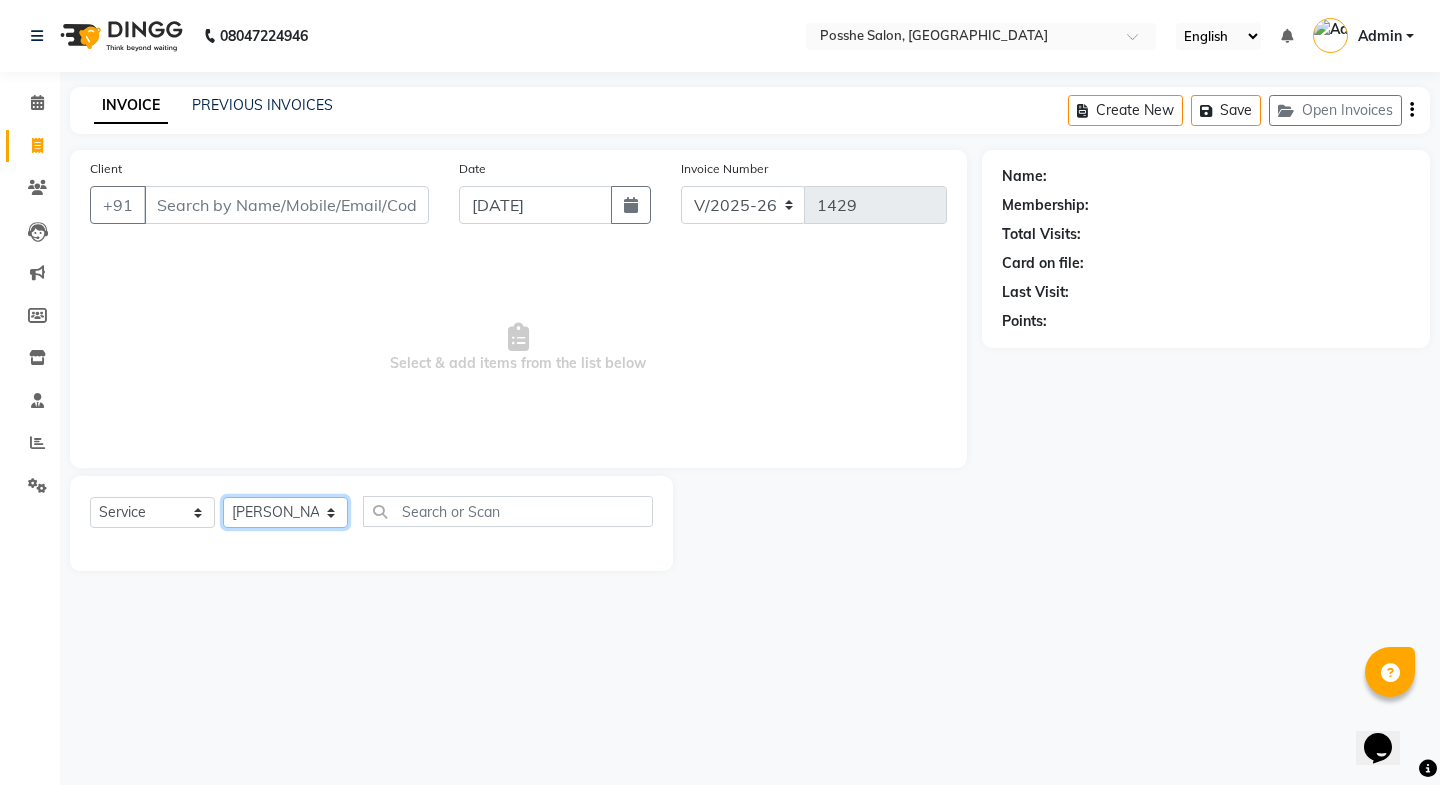 click on "Select Stylist [PERSON_NAME] Mali [PERSON_NAME] Posshe for products [PERSON_NAME] [PERSON_NAME] [PERSON_NAME]" 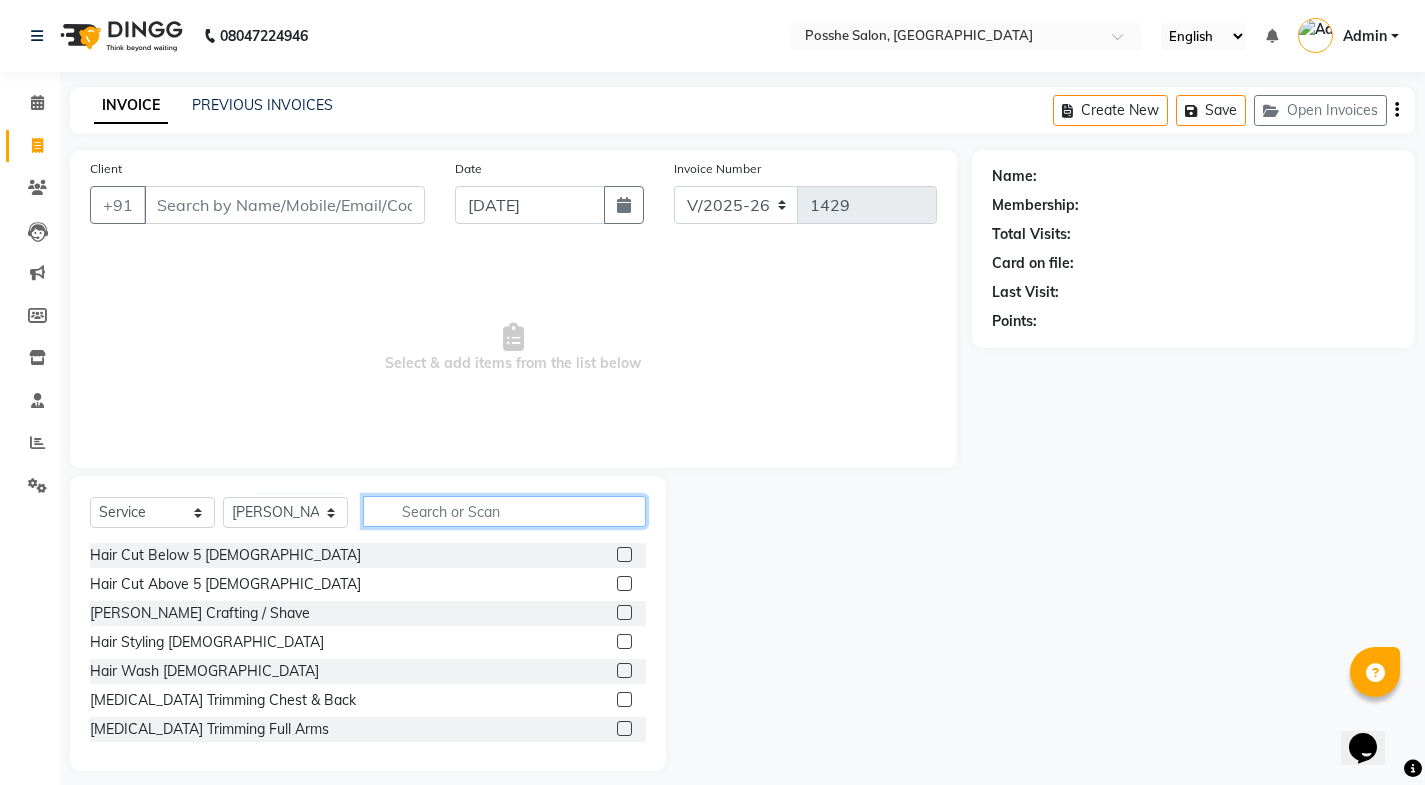 click 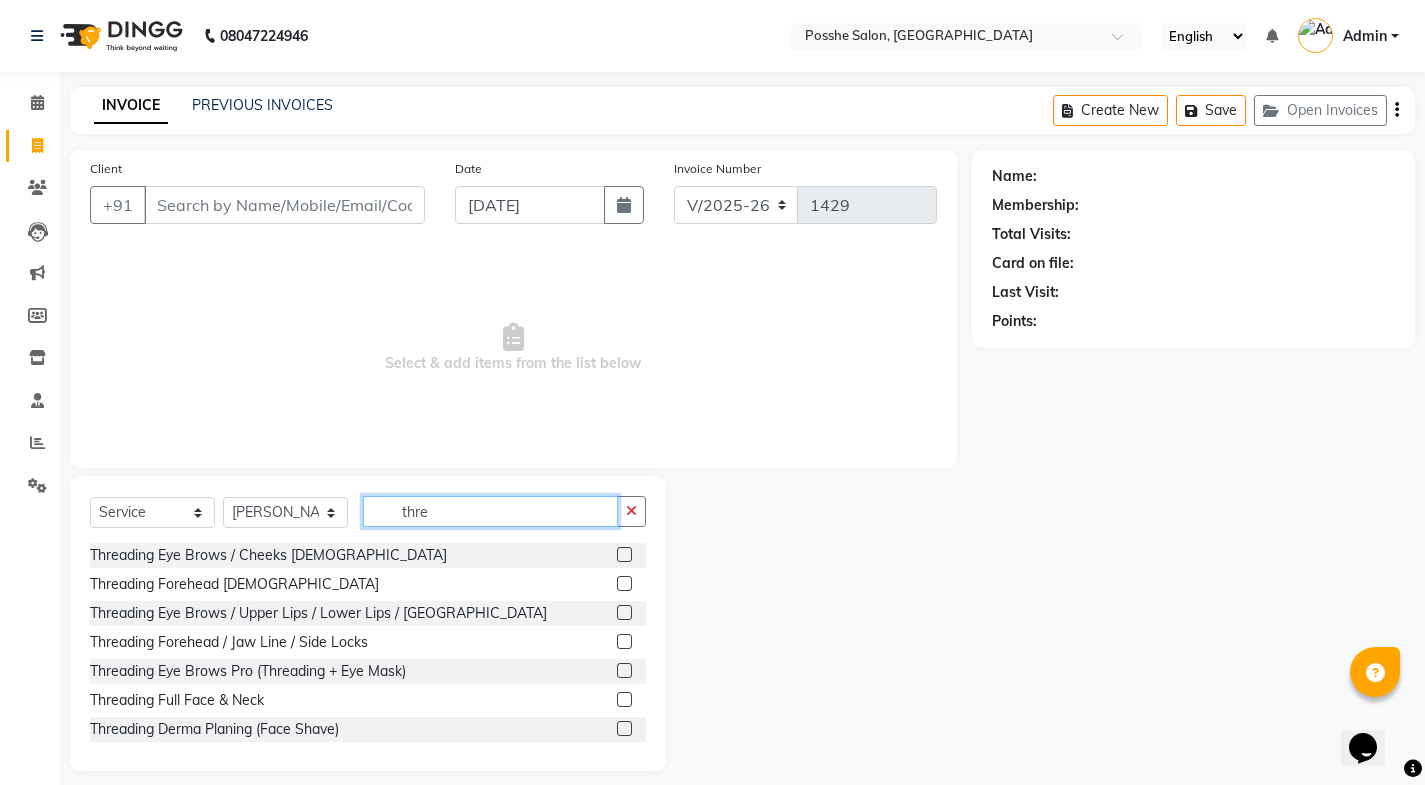 type on "thre" 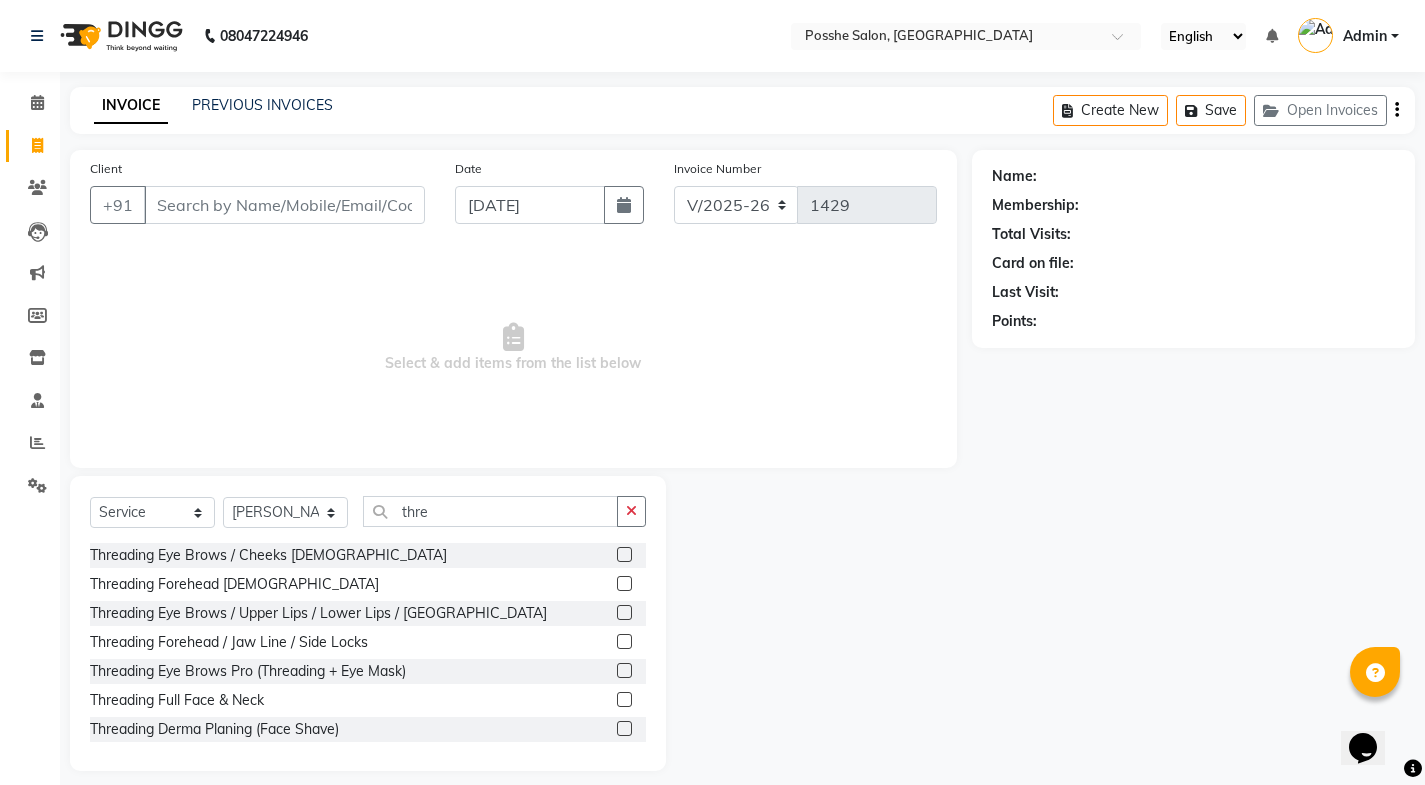 click 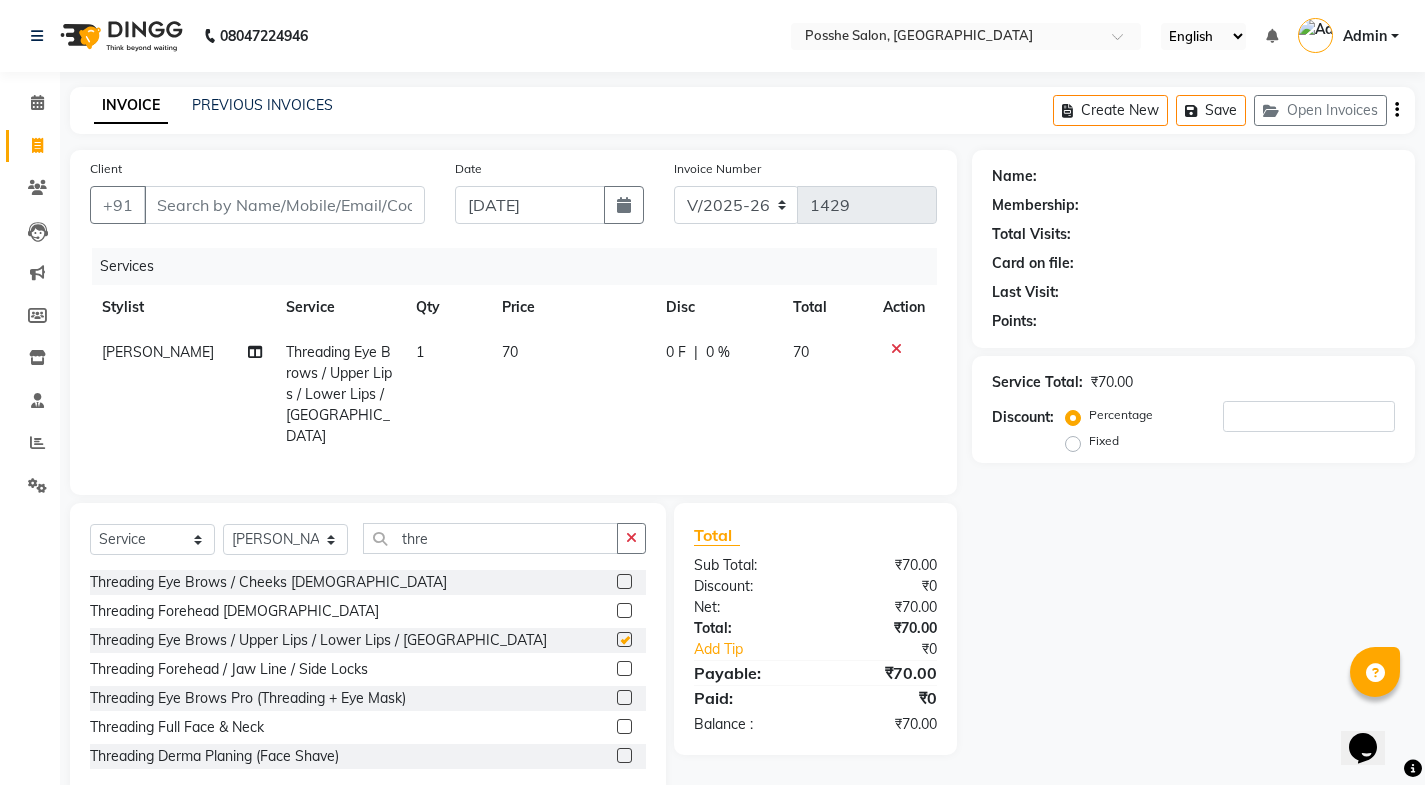 checkbox on "false" 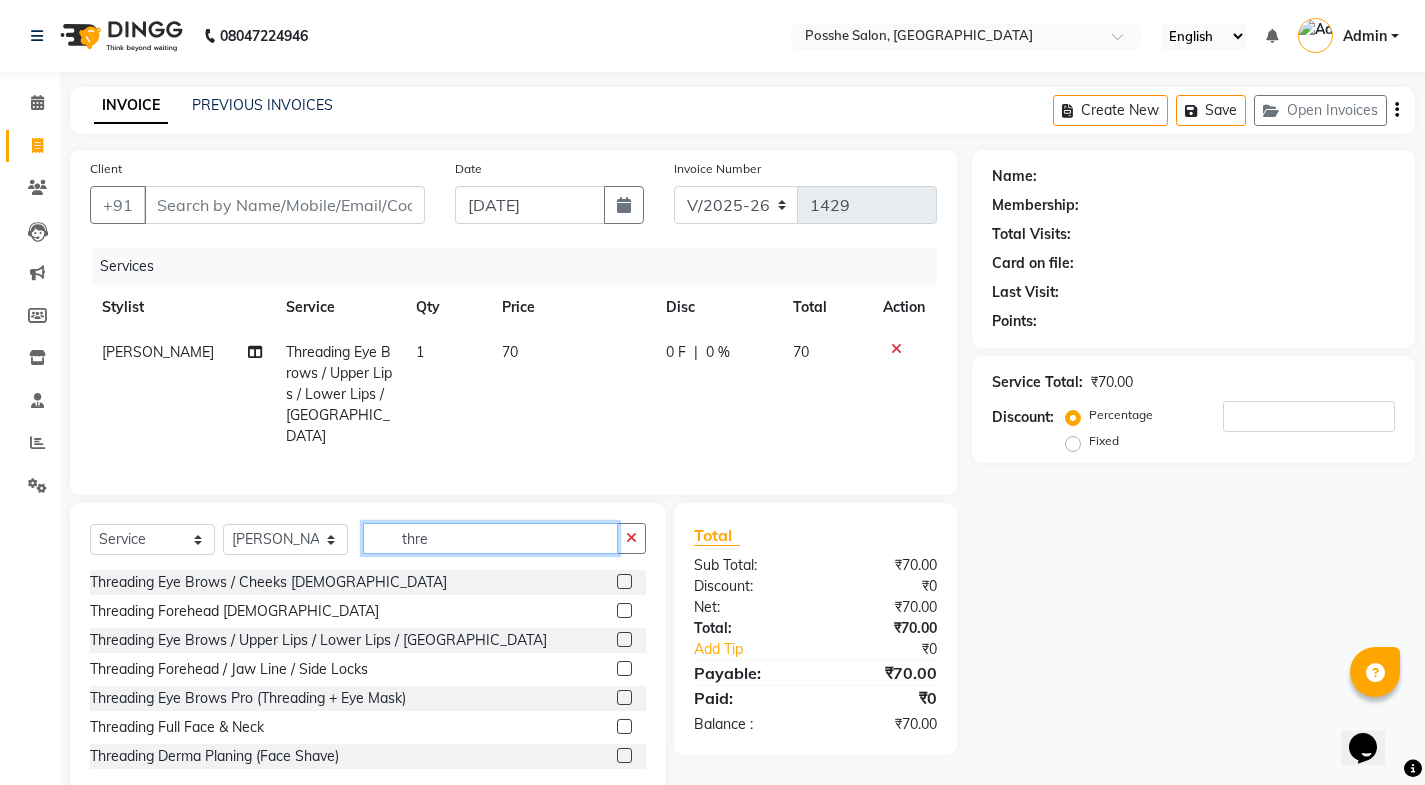 click on "thre" 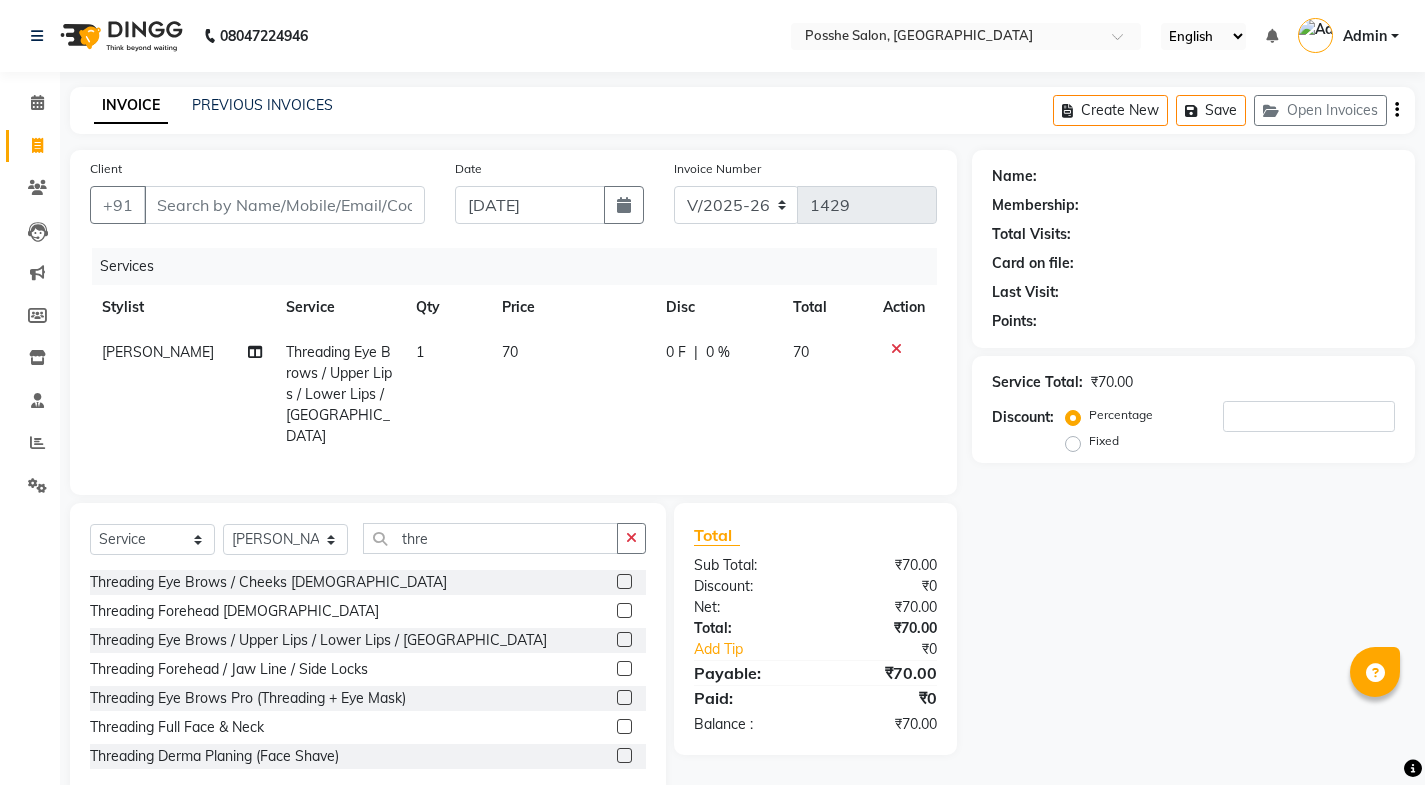 select on "6052" 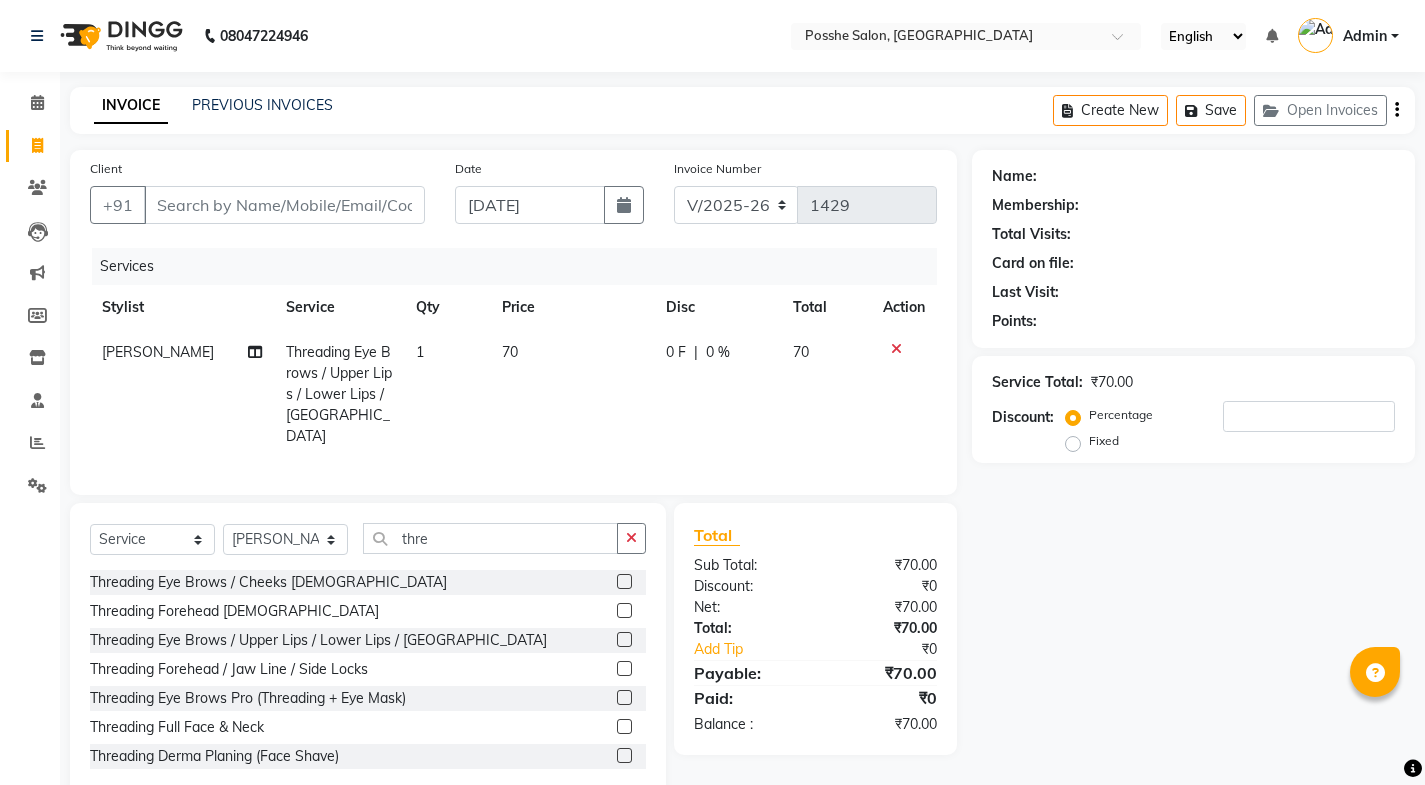 scroll, scrollTop: 0, scrollLeft: 0, axis: both 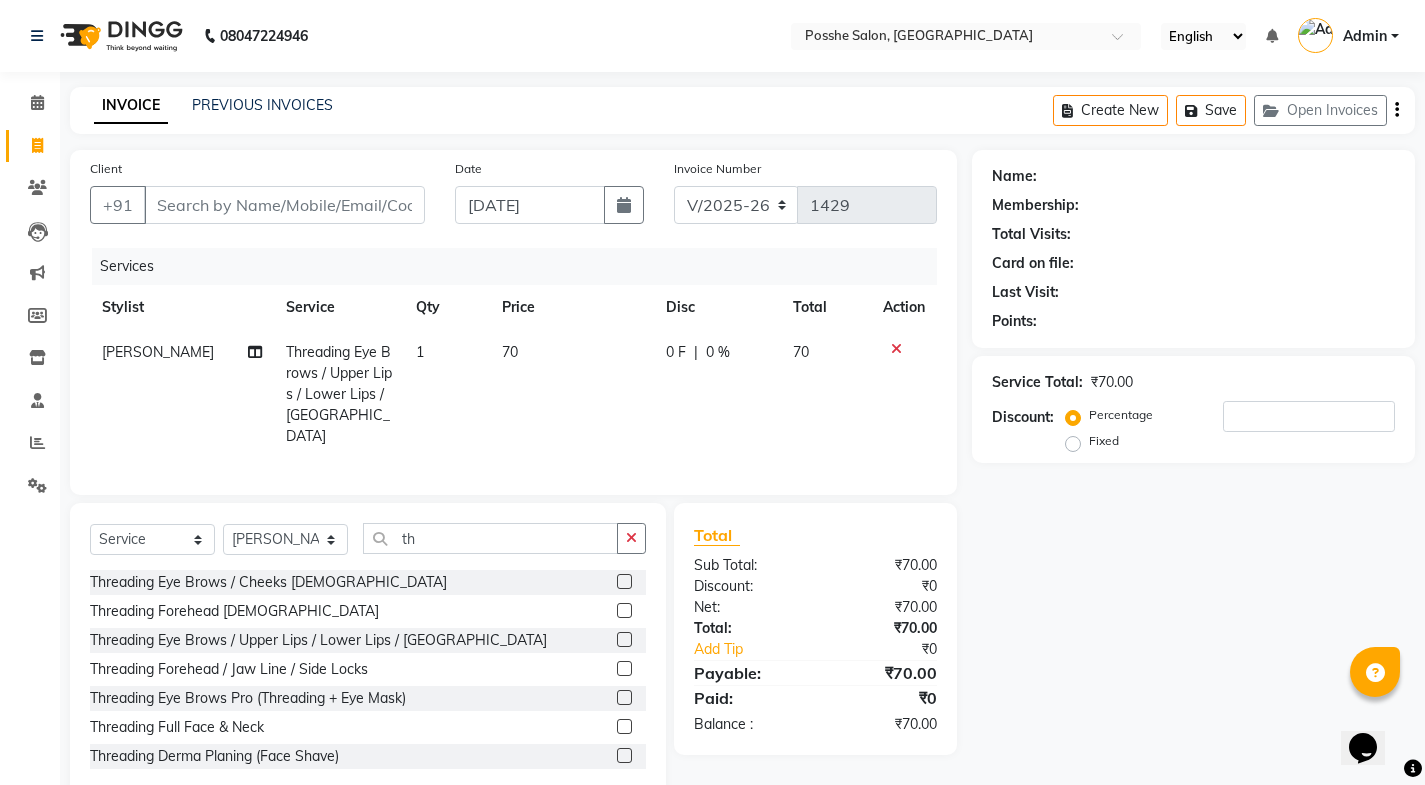 type on "t" 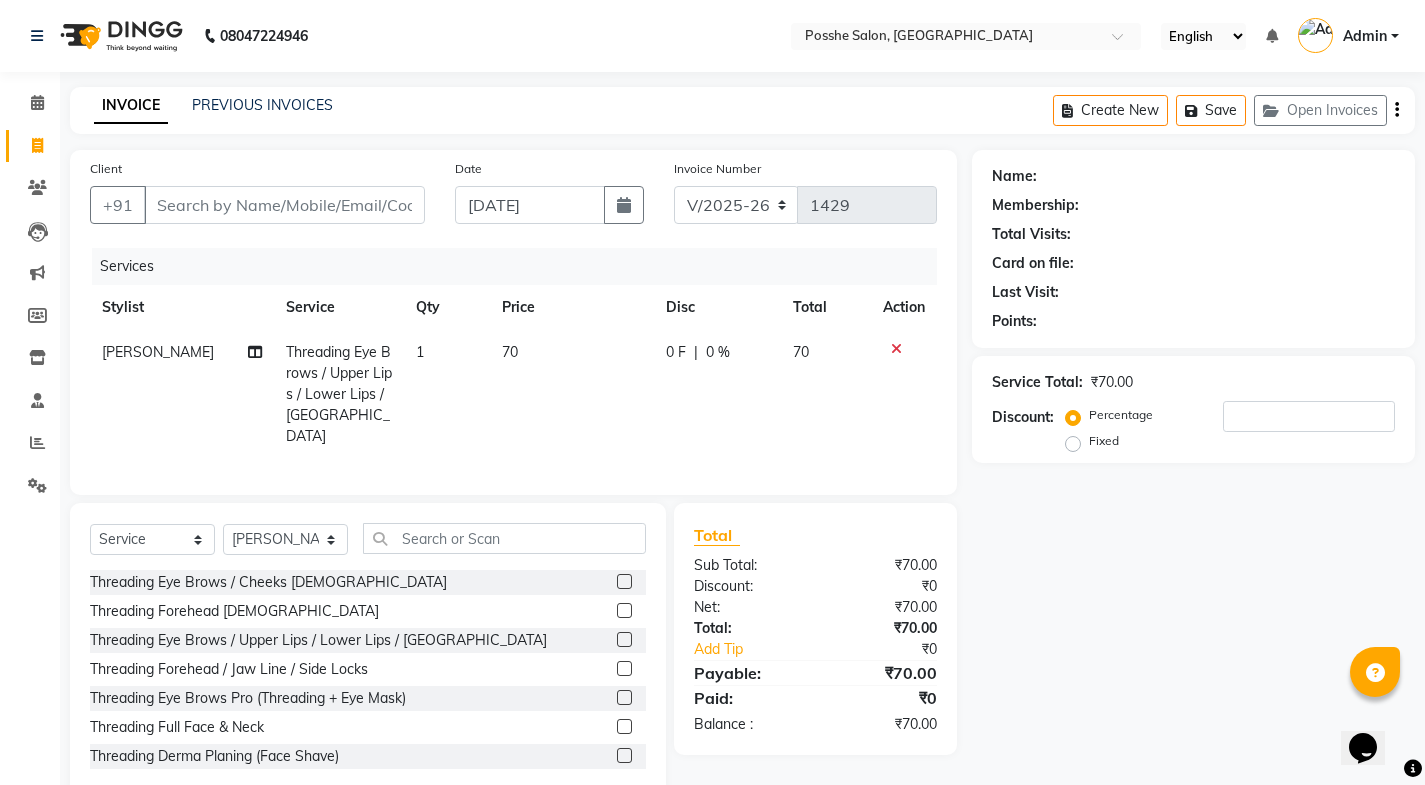 type 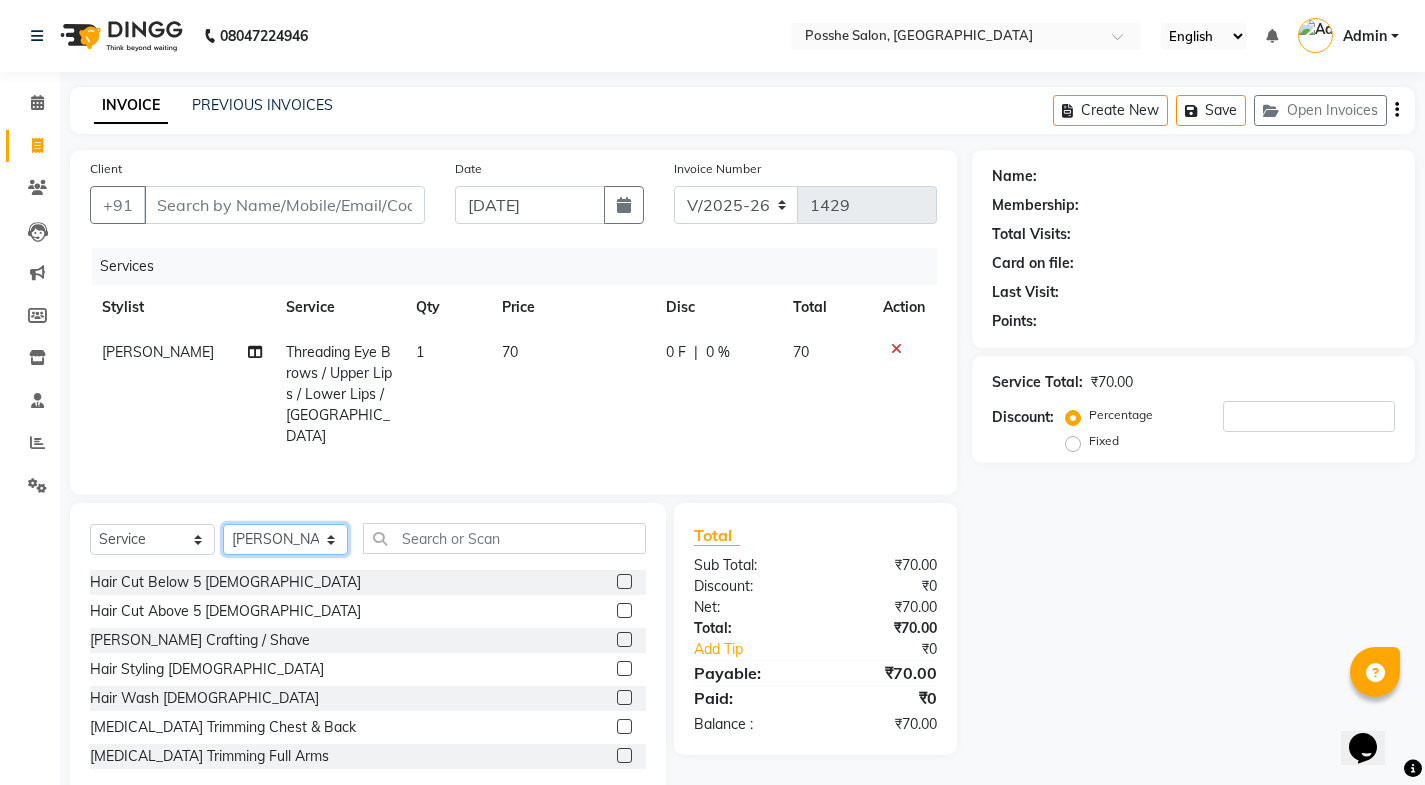 click on "Select Stylist [PERSON_NAME] Mali [PERSON_NAME] Posshe for products [PERSON_NAME] [PERSON_NAME] [PERSON_NAME]" 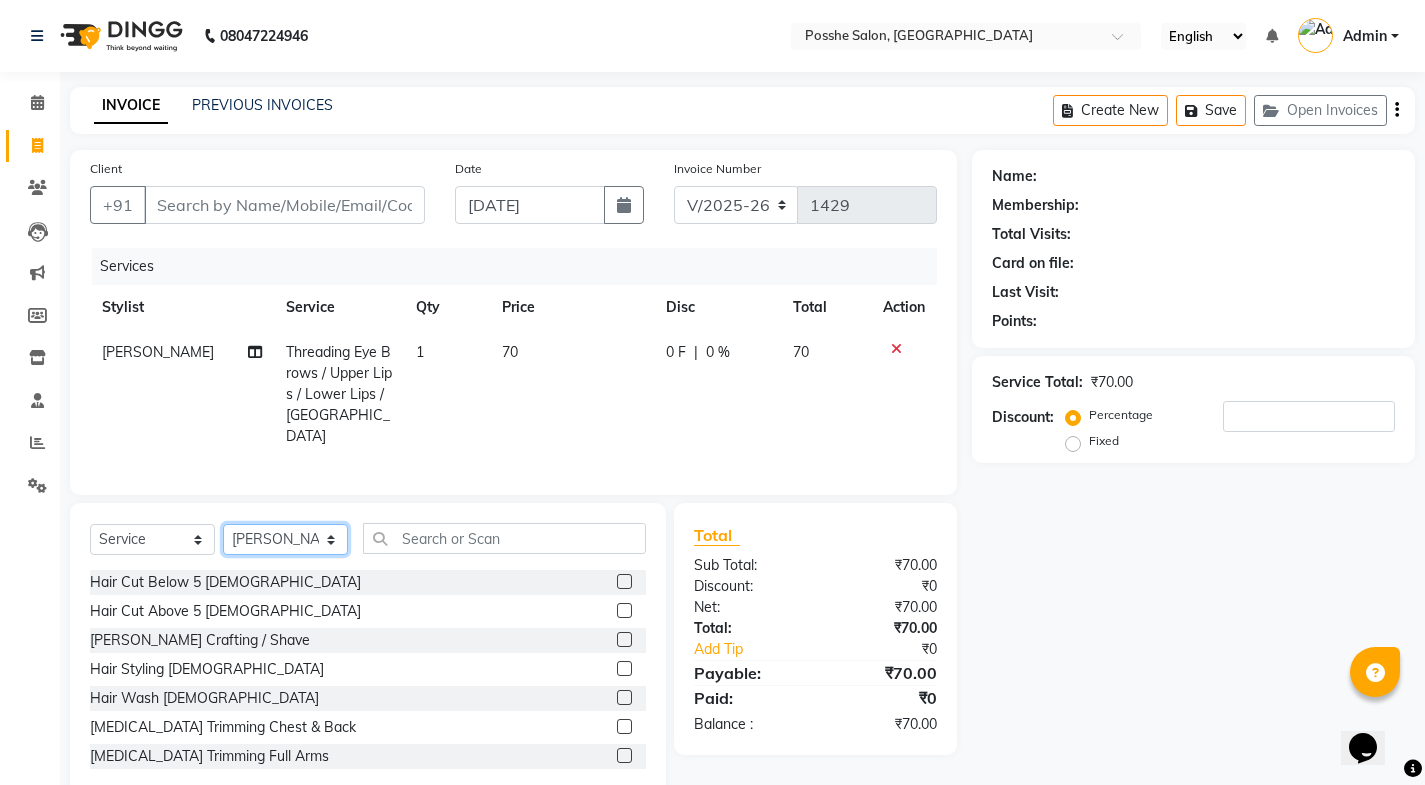 select on "43693" 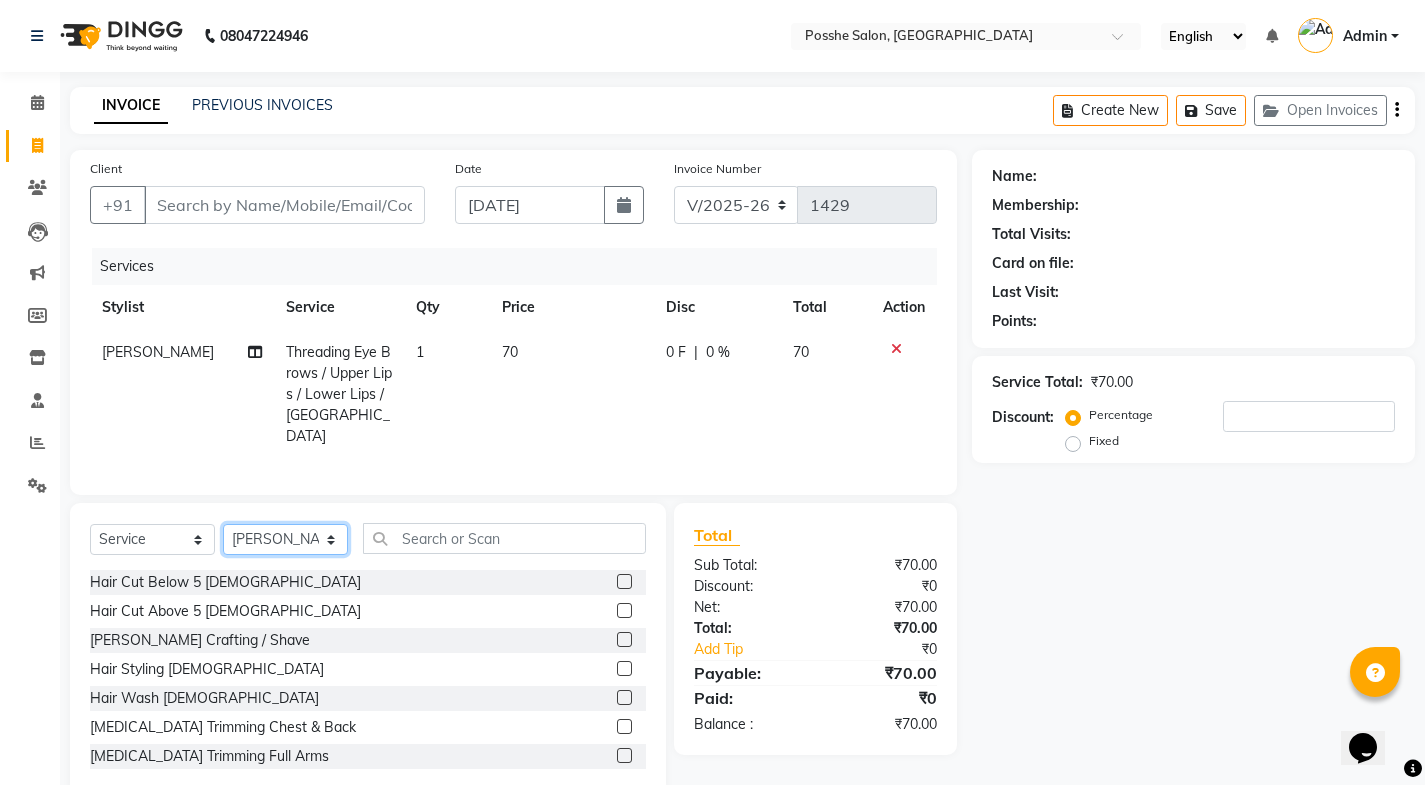 click on "Select Stylist [PERSON_NAME] Mali [PERSON_NAME] Posshe for products [PERSON_NAME] [PERSON_NAME] [PERSON_NAME]" 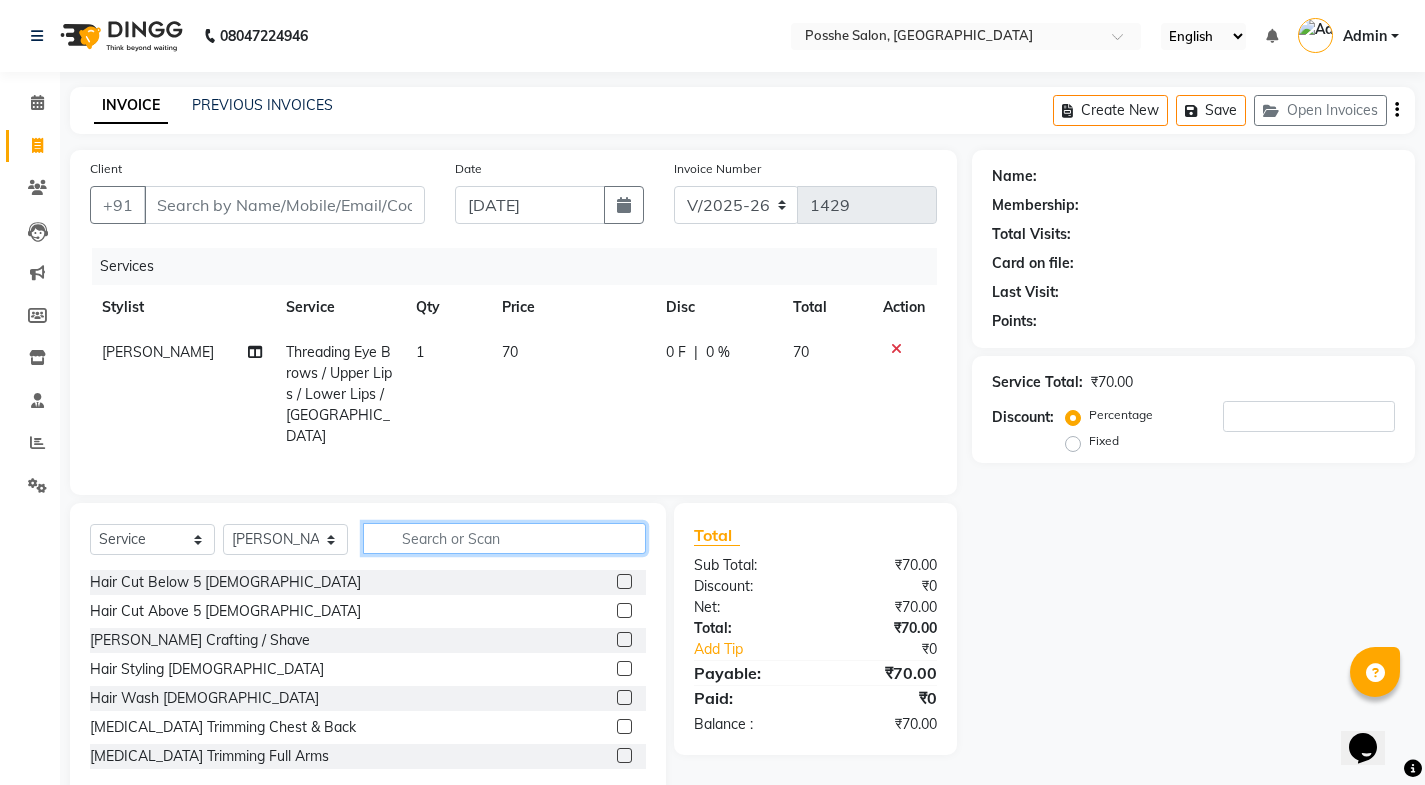 click 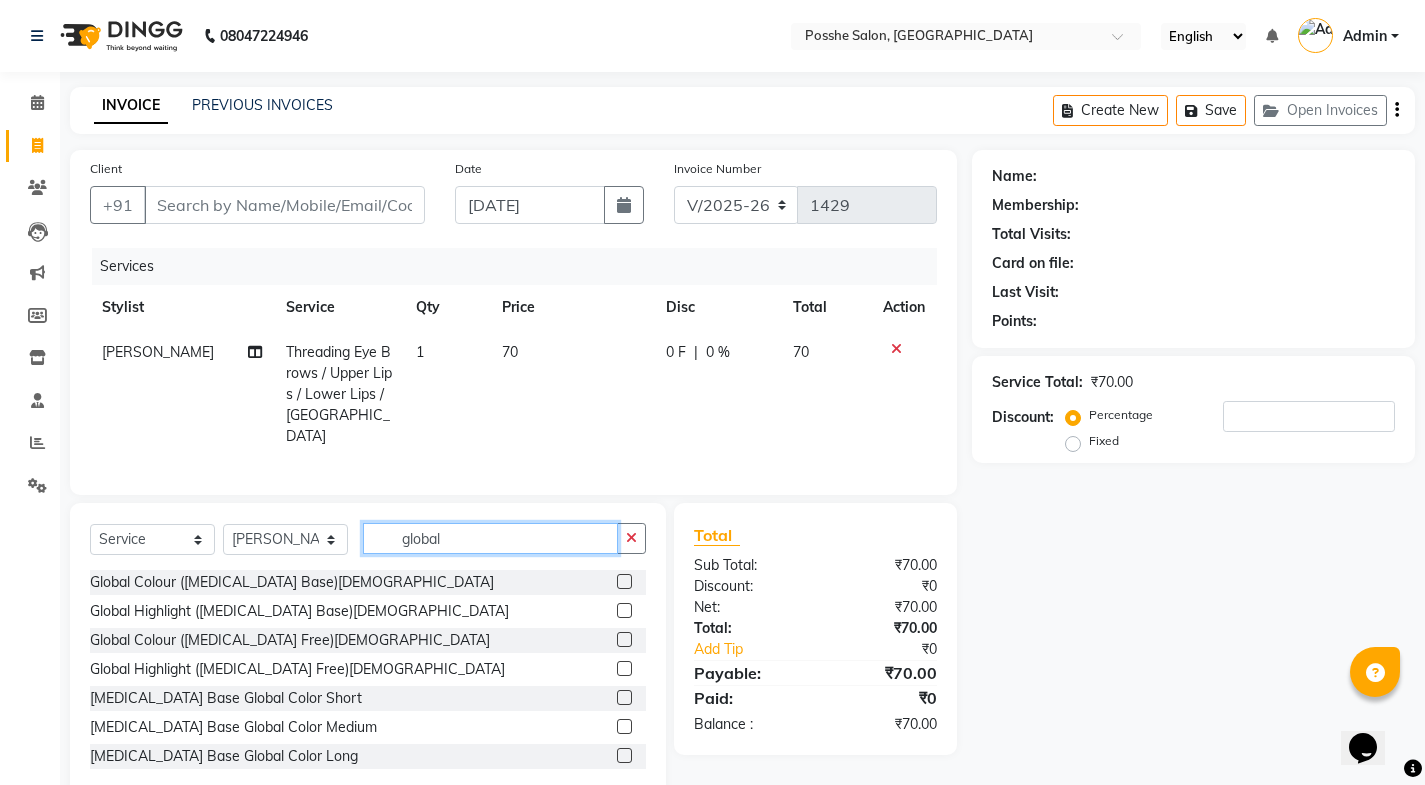 scroll, scrollTop: 100, scrollLeft: 0, axis: vertical 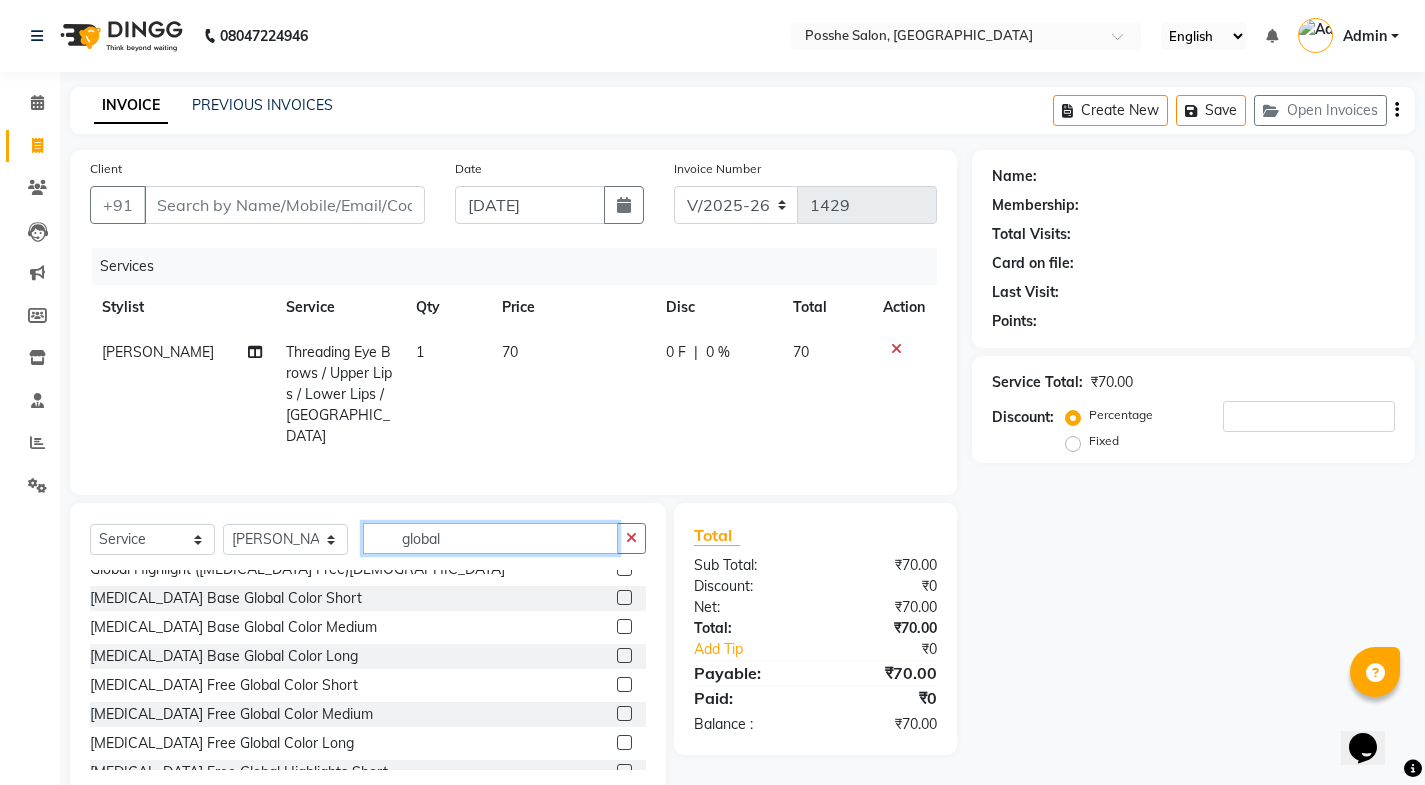 type on "global" 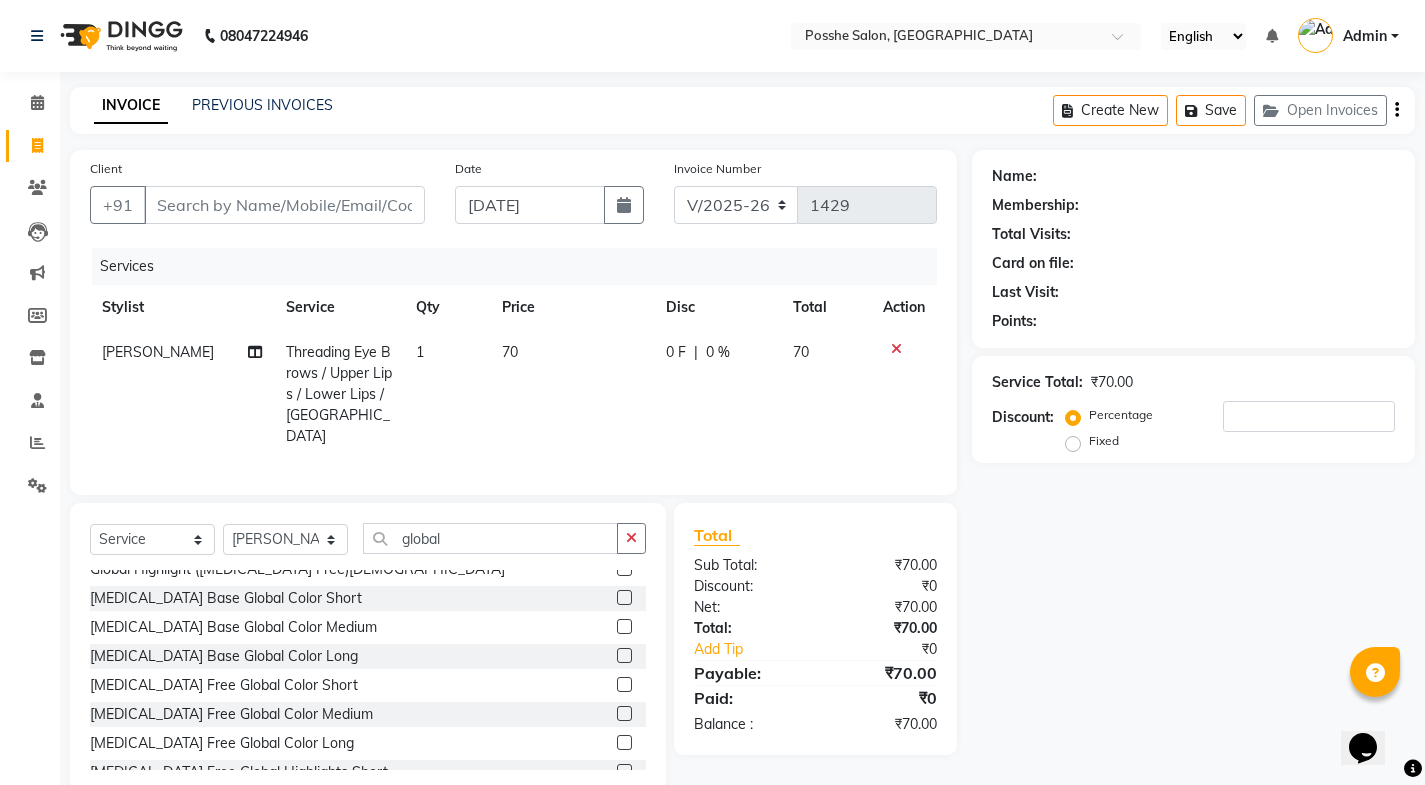 click 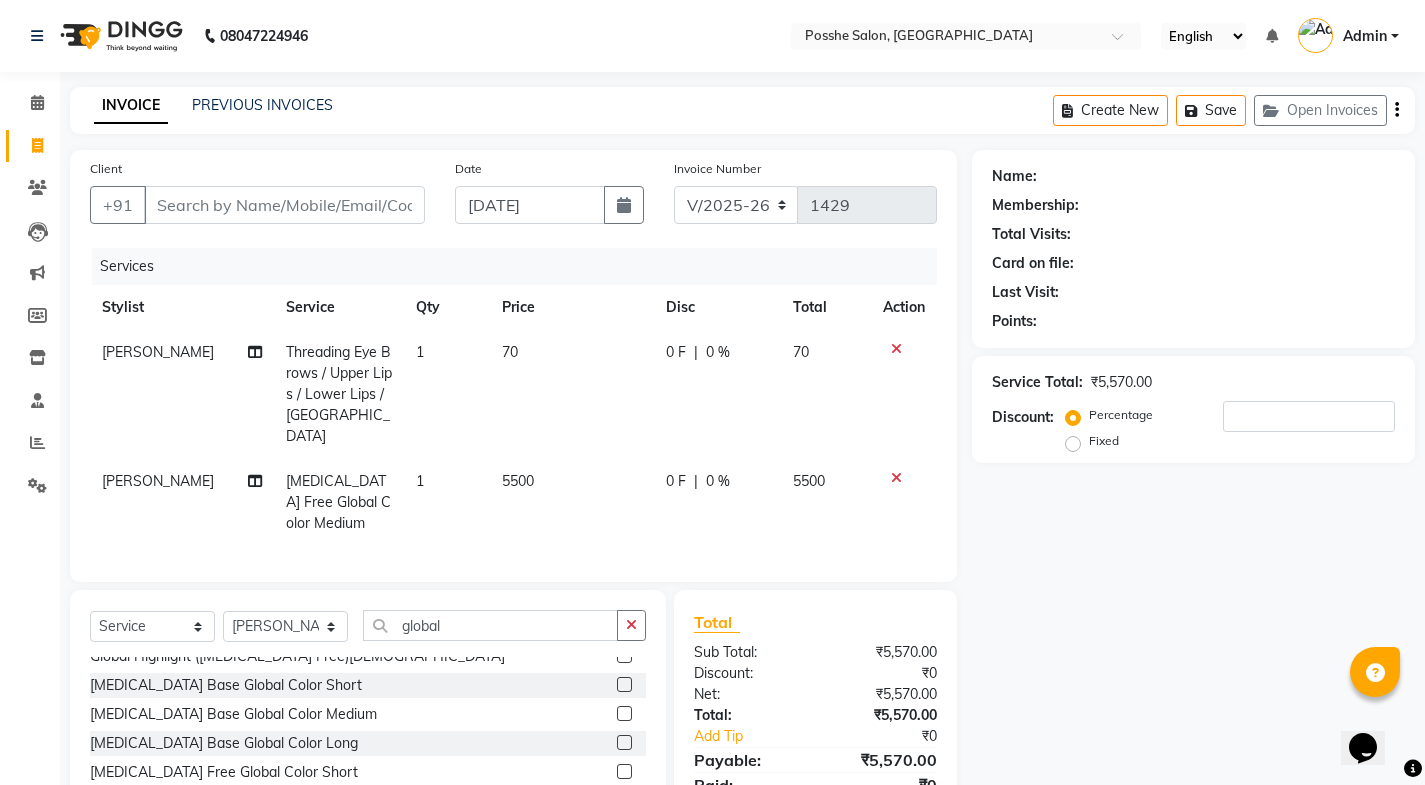 checkbox on "false" 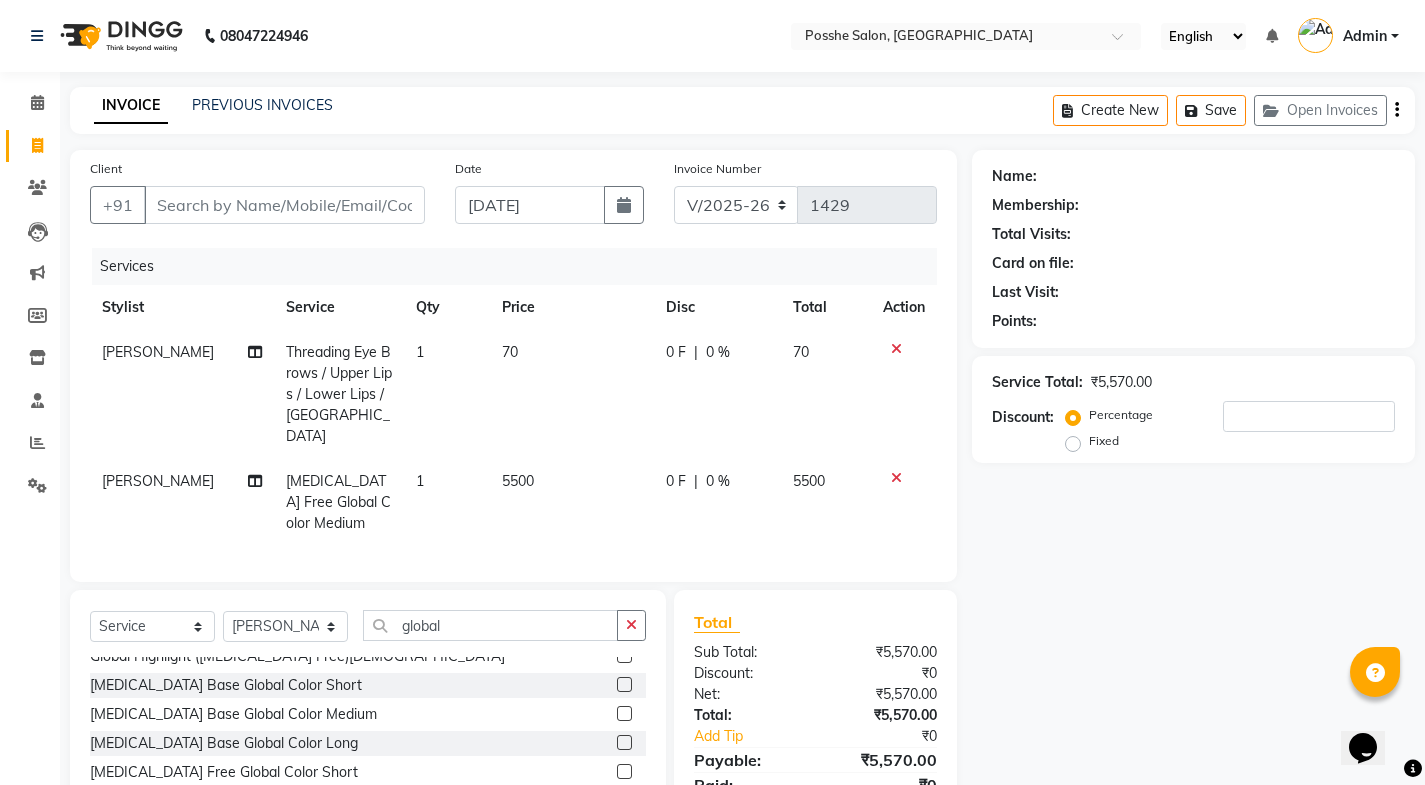 click on "1" 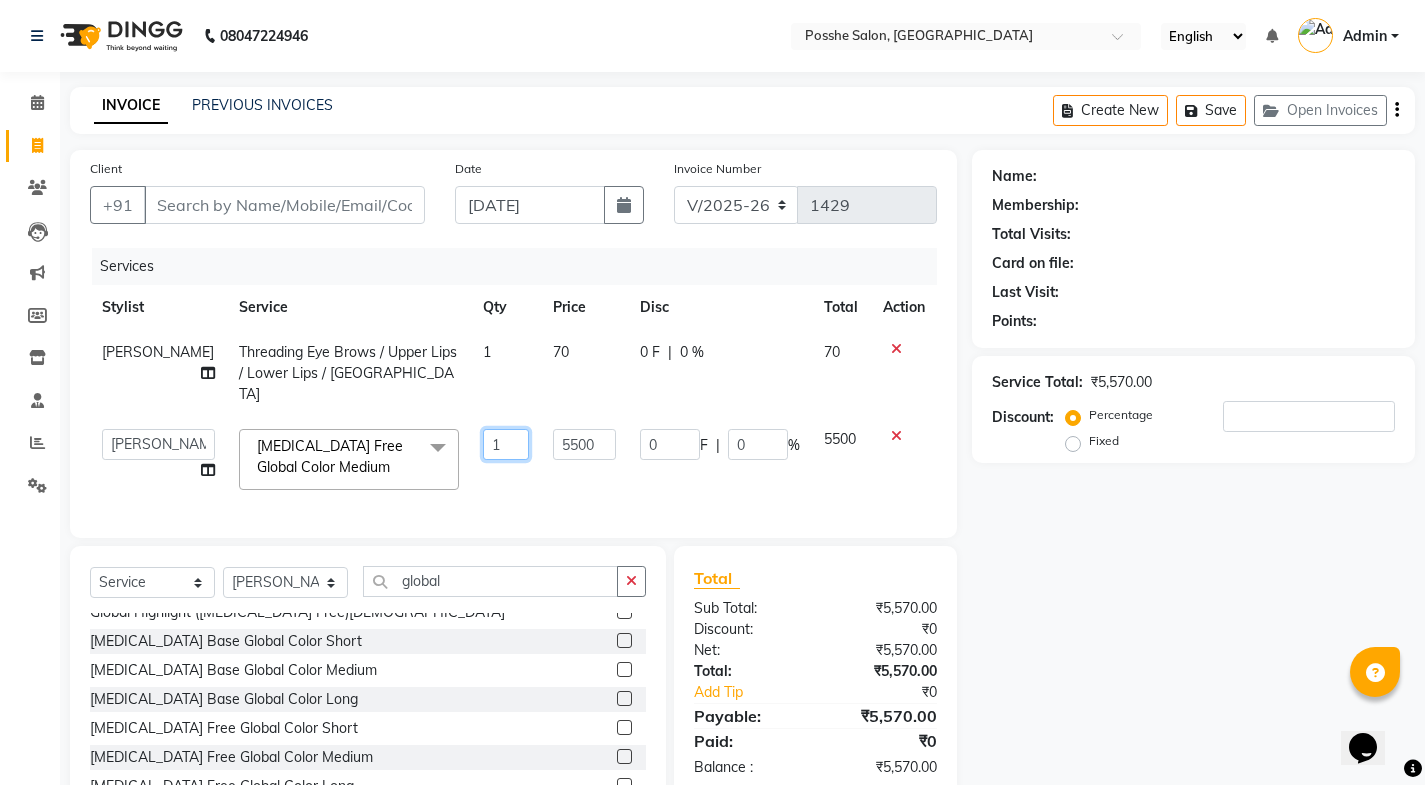click on "1" 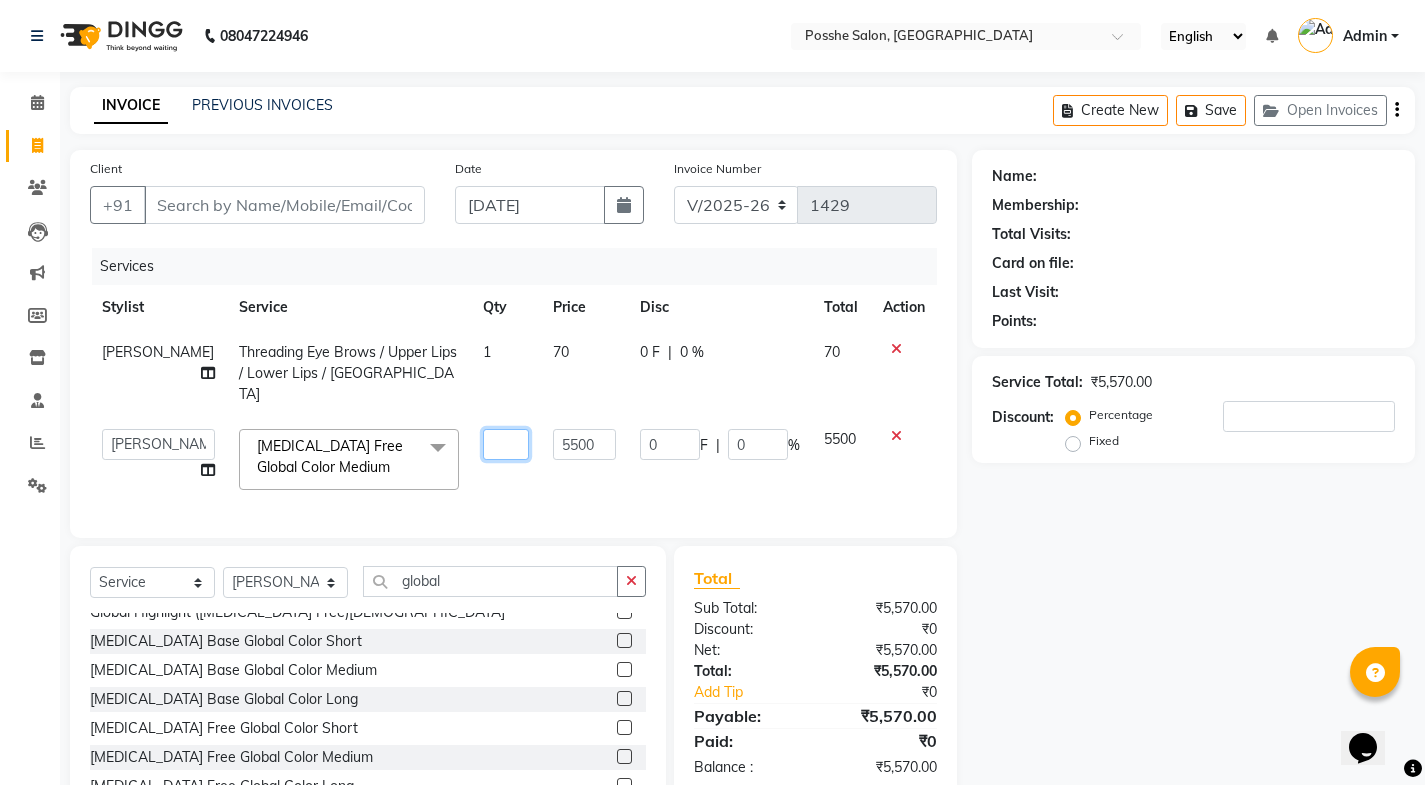 type on "2" 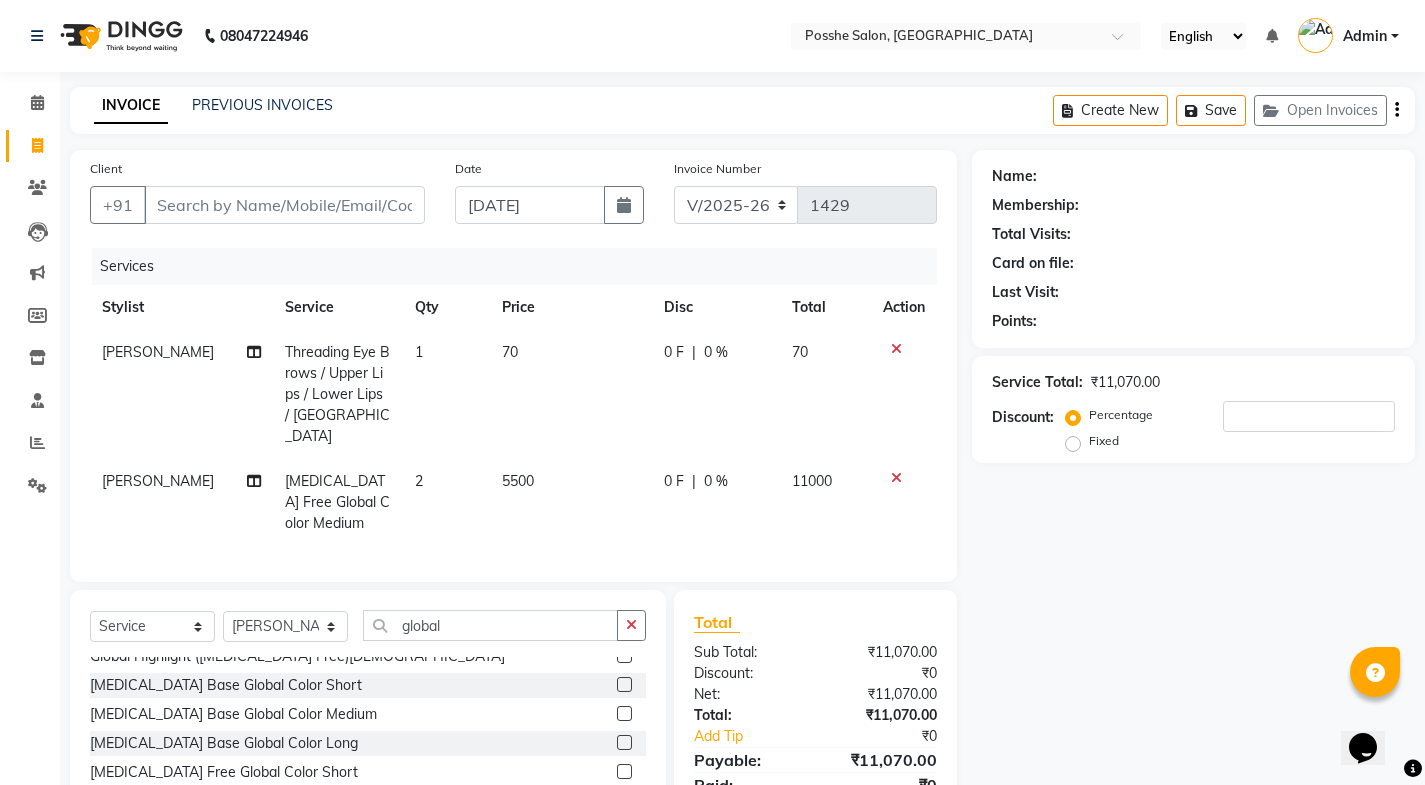 click on "Name: Membership: Total Visits: Card on file: Last Visit:  Points:  Service Total:  ₹11,070.00  Discount:  Percentage   Fixed" 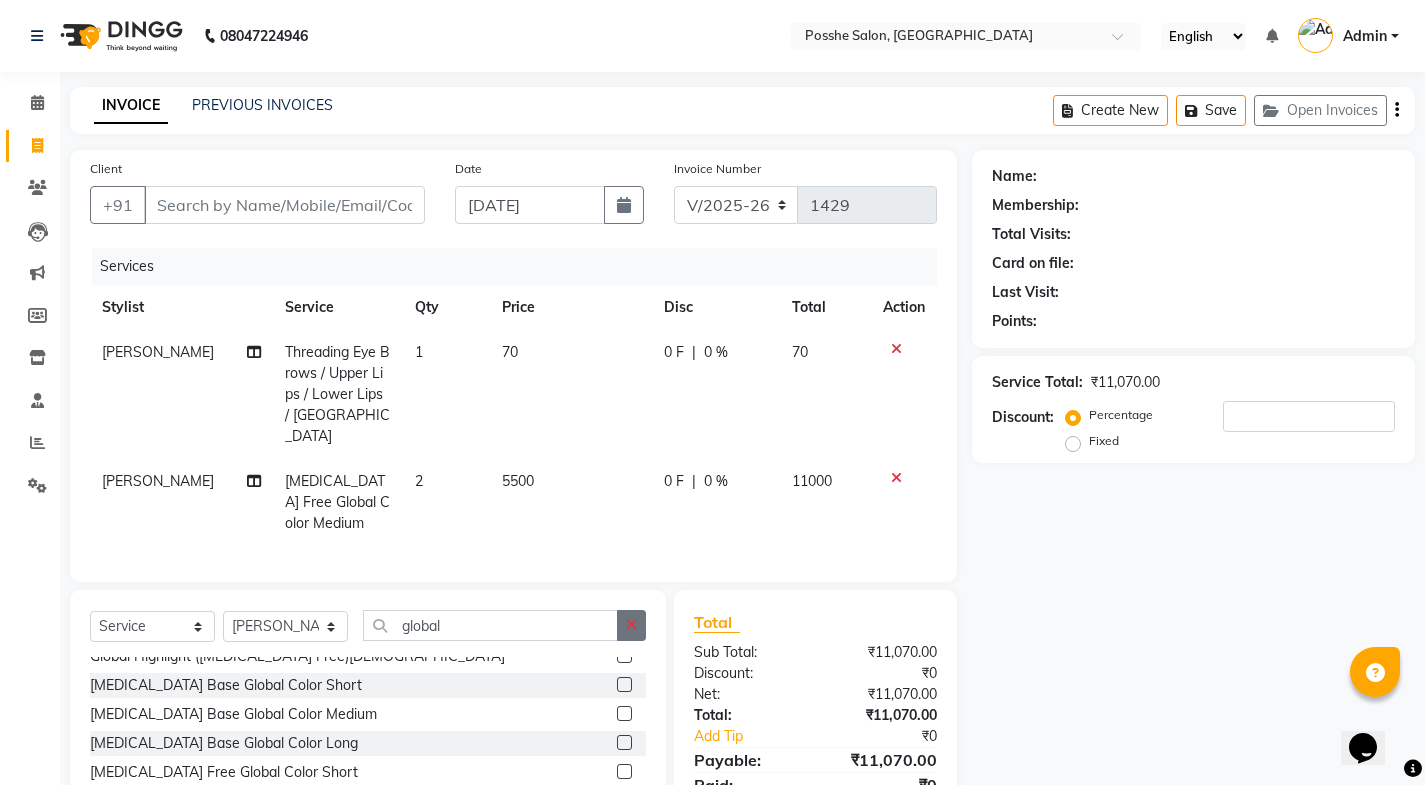 click 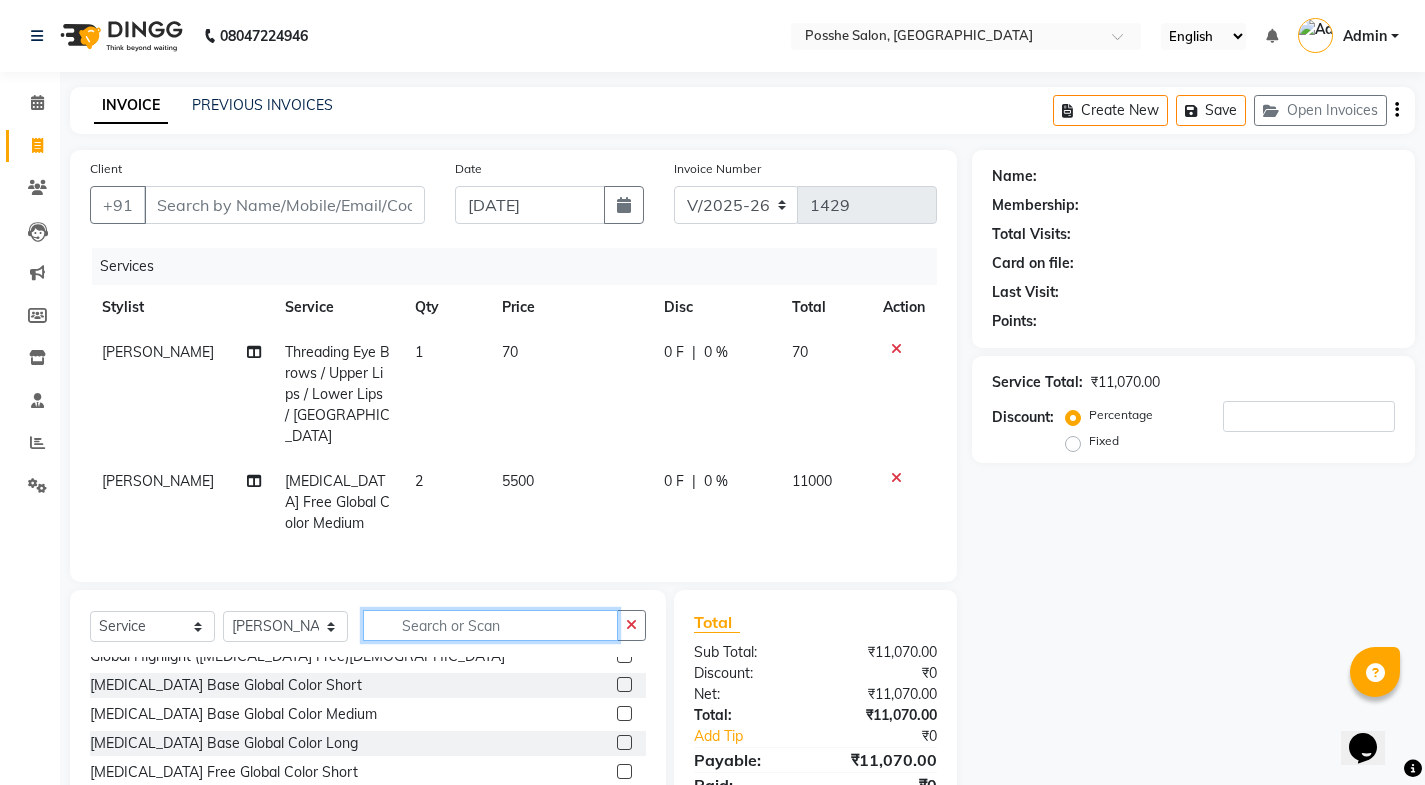 scroll, scrollTop: 448, scrollLeft: 0, axis: vertical 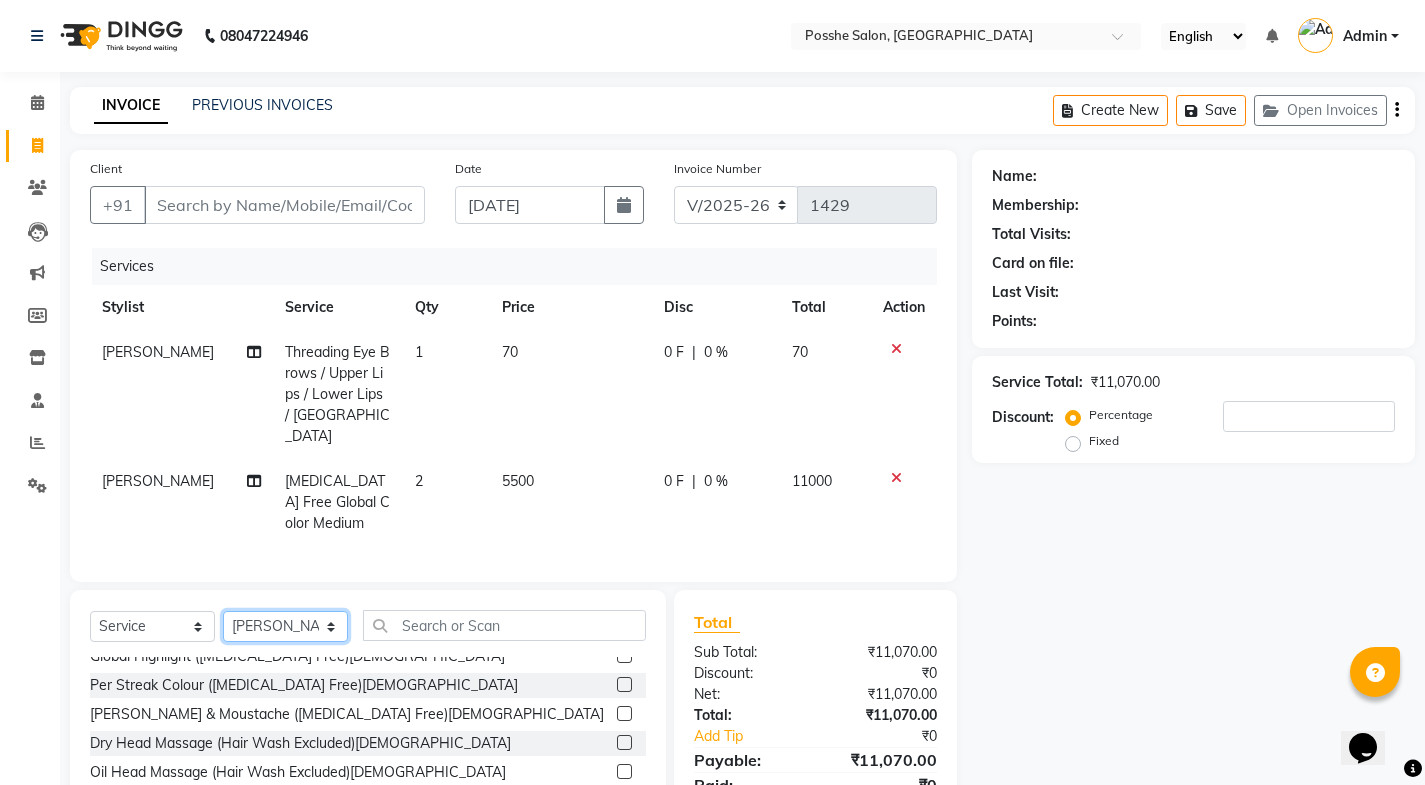 click on "Select Stylist Faheem Salmani Kajal Mali Kamal Chand Posshe for products Rajesh simran bhatiya Sonu Verma" 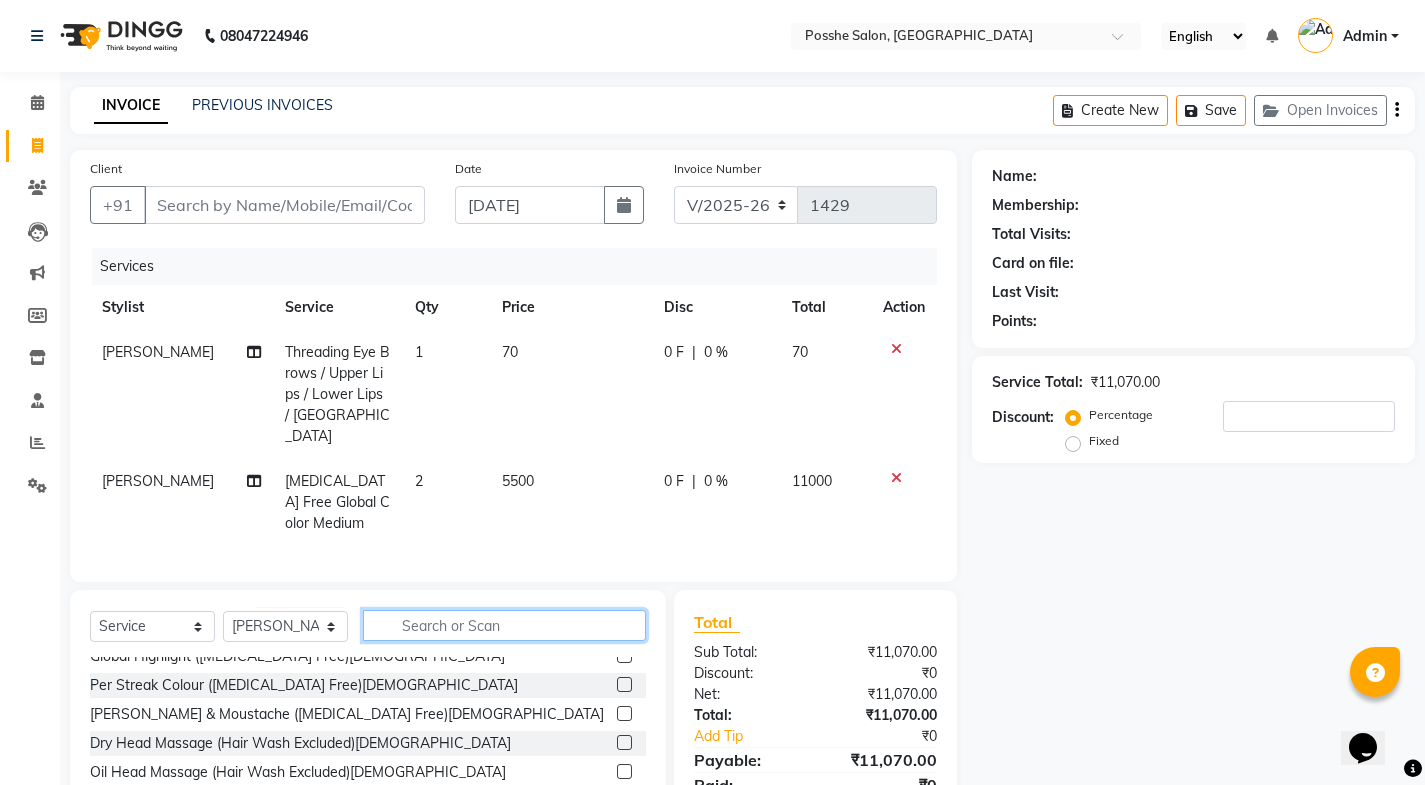 click 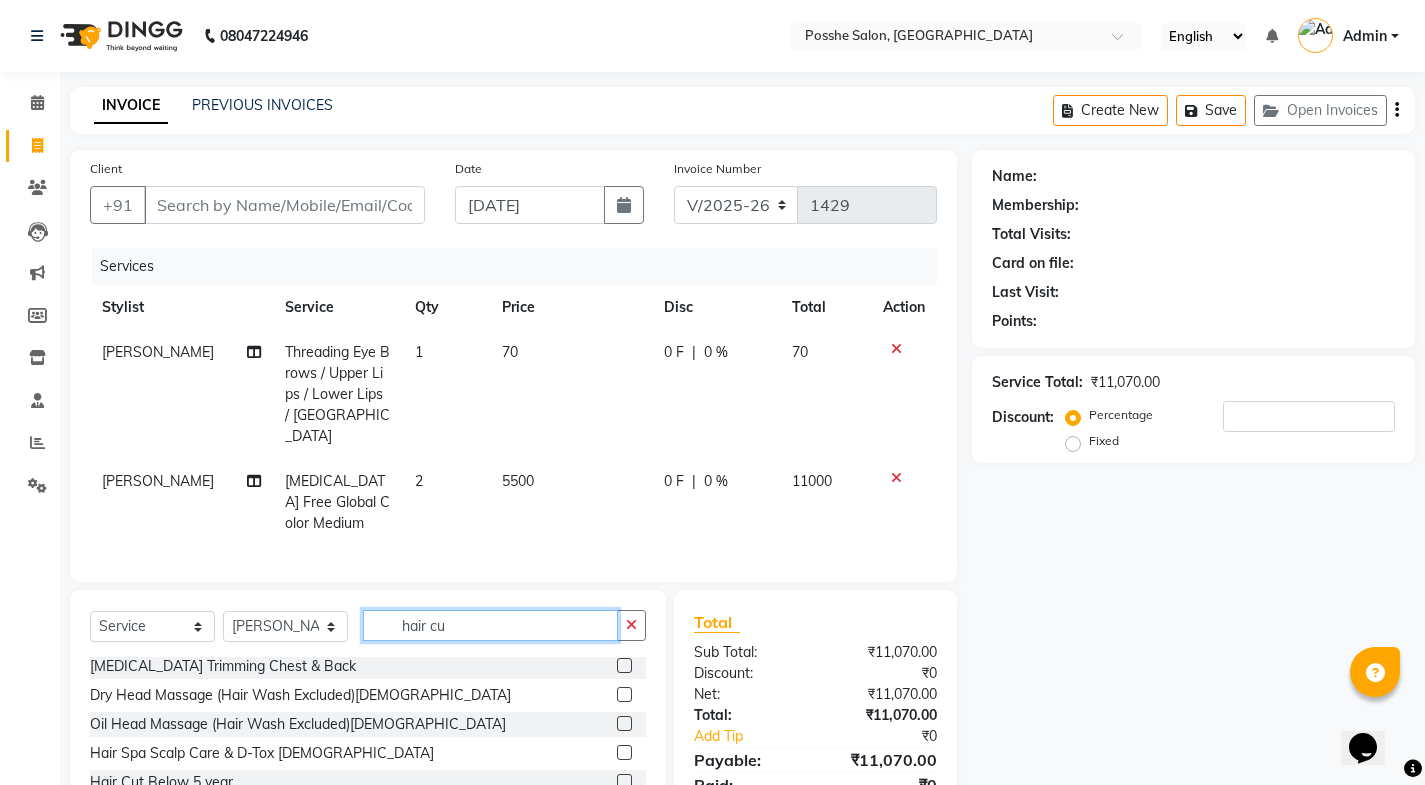 scroll, scrollTop: 0, scrollLeft: 0, axis: both 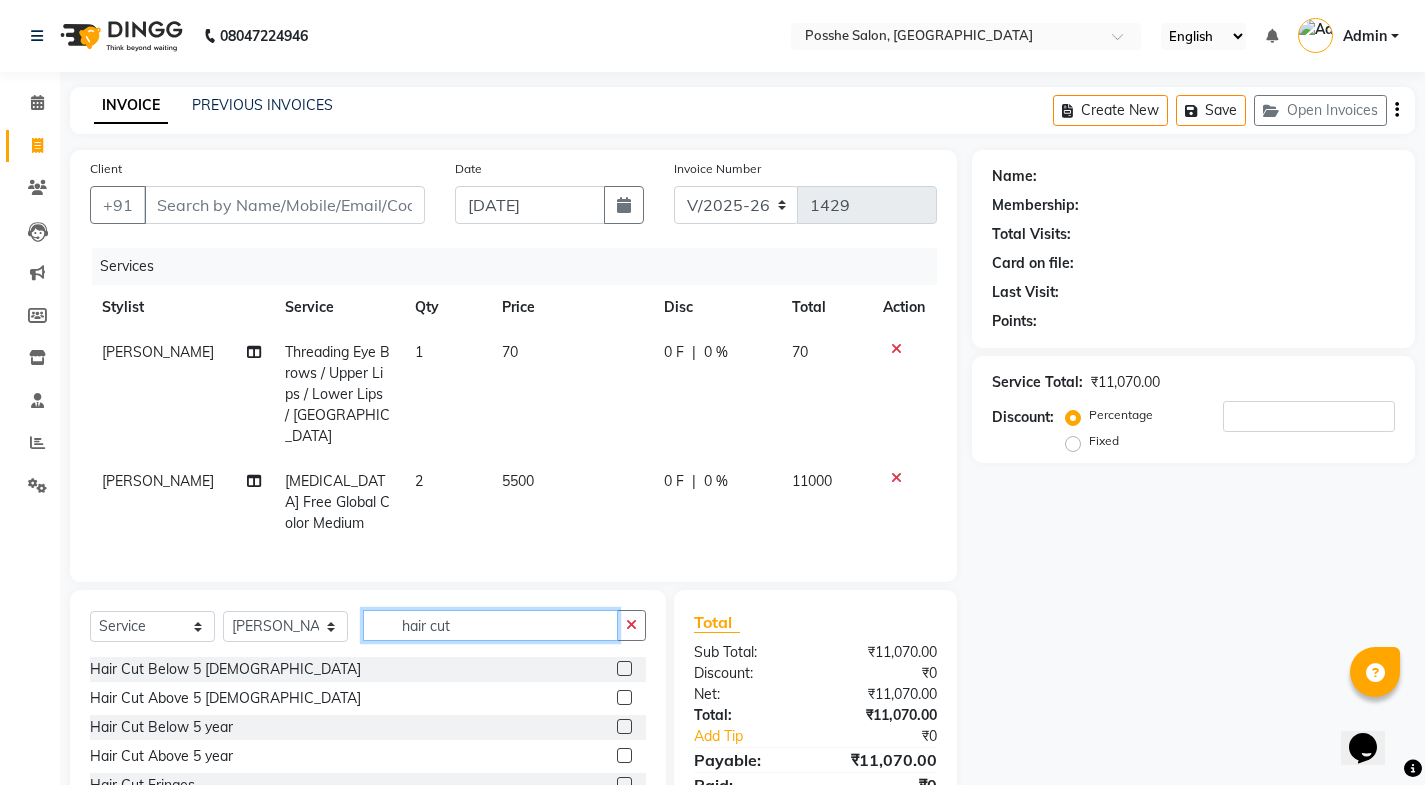 type on "hair cut" 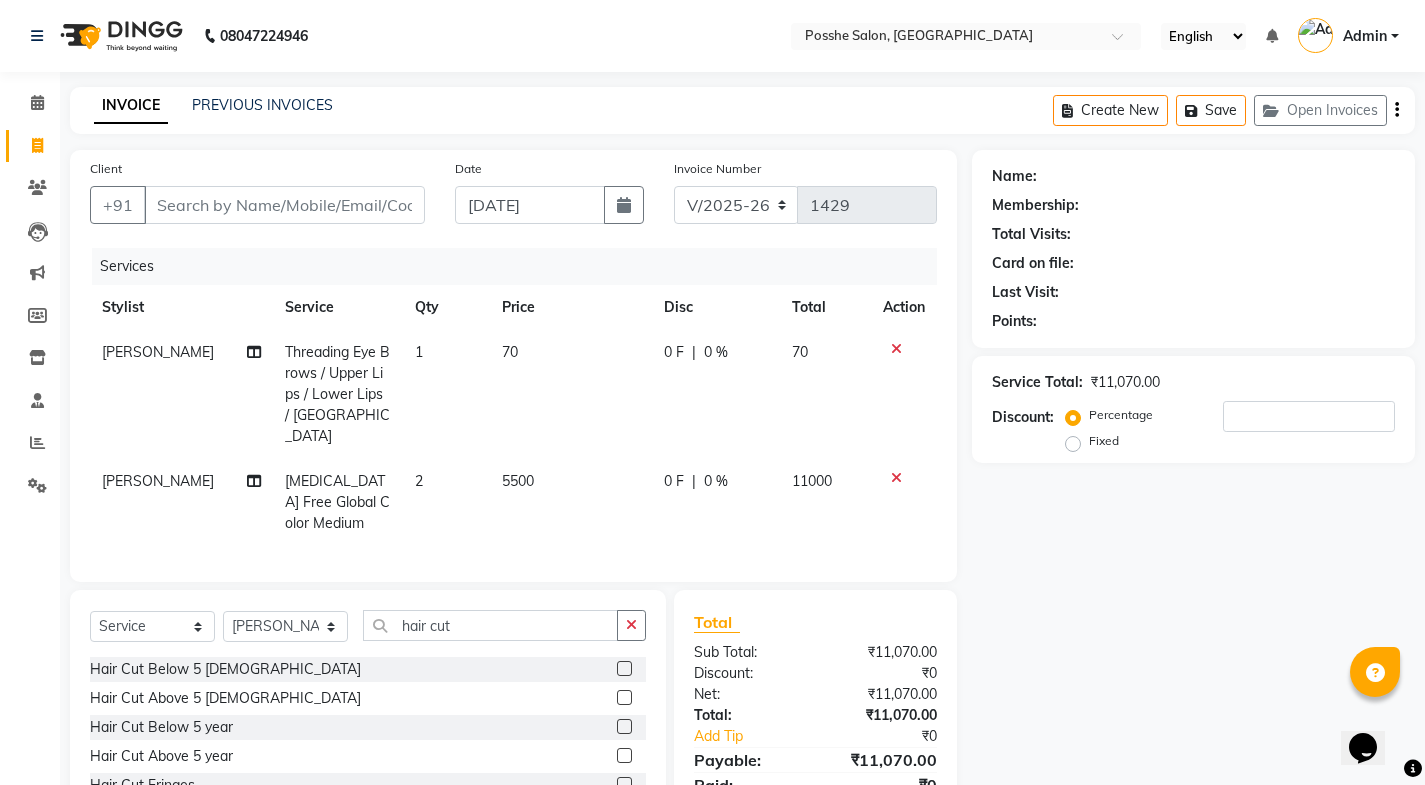 click 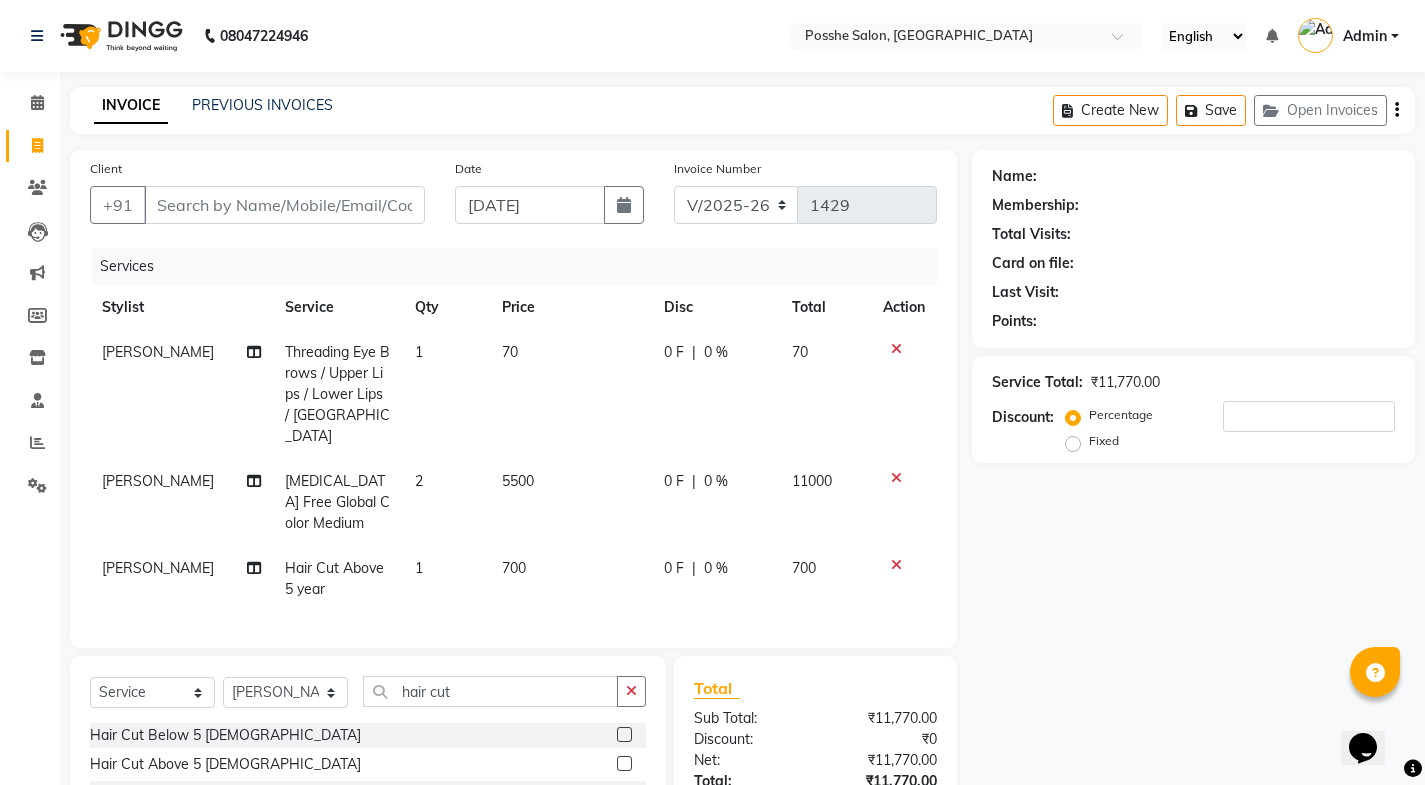 checkbox on "false" 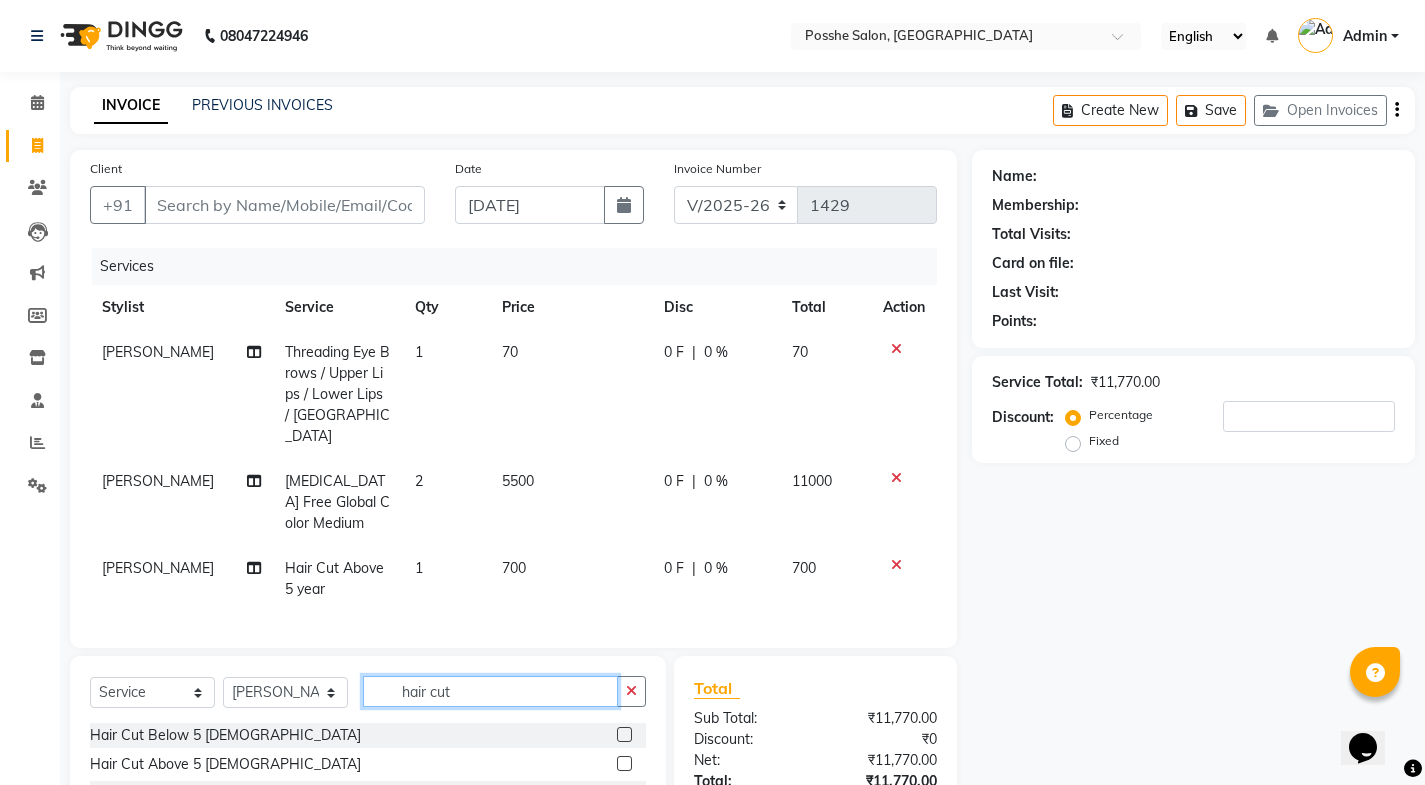 click on "hair cut" 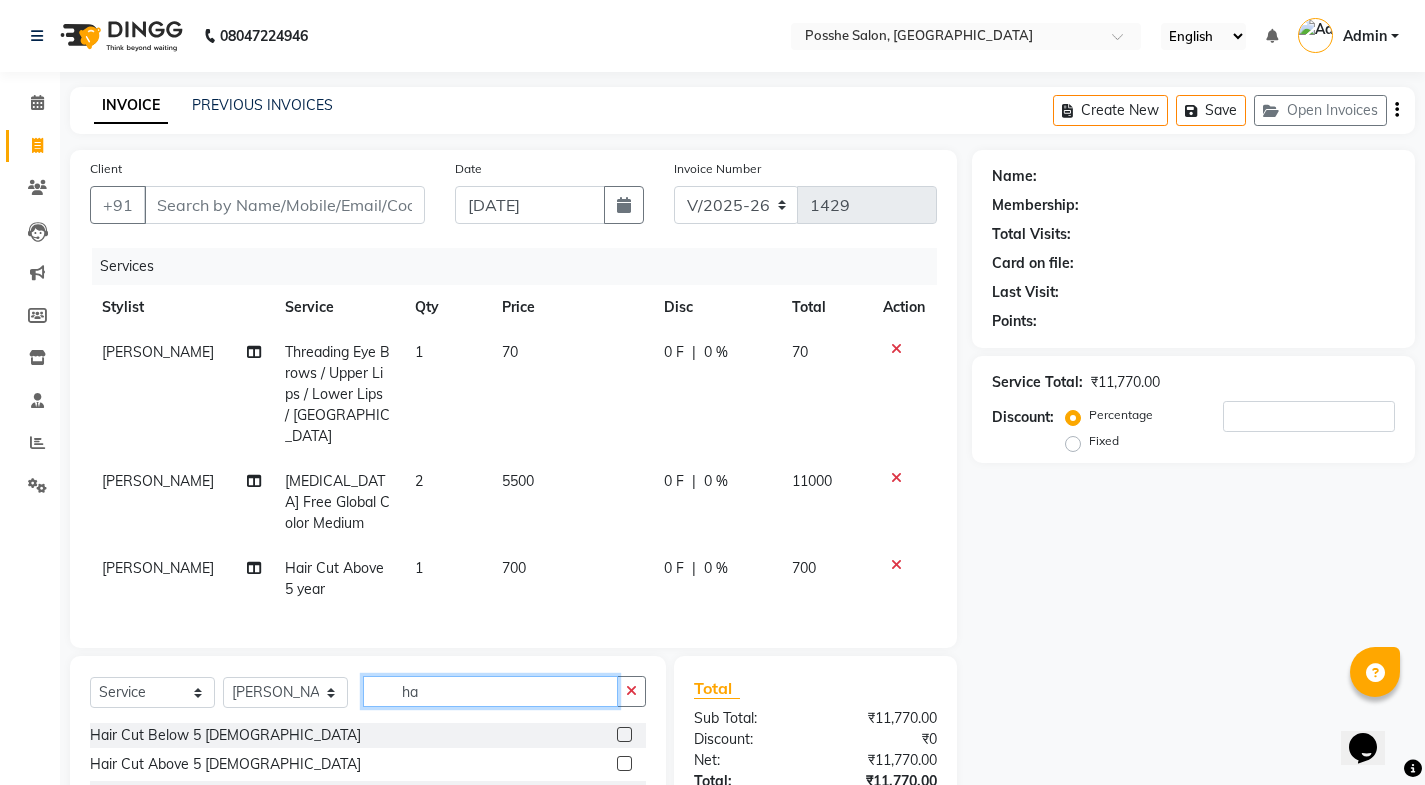 type on "h" 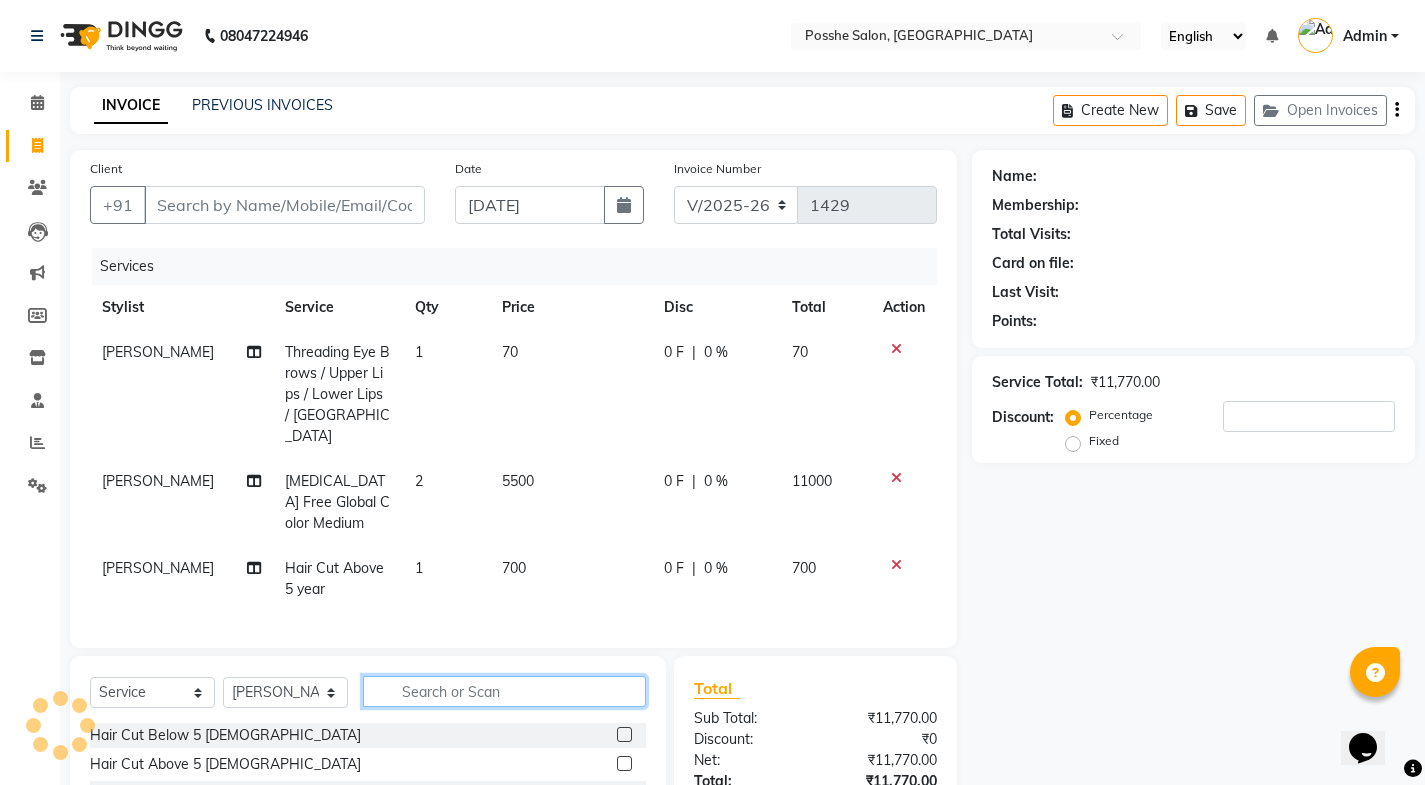 type 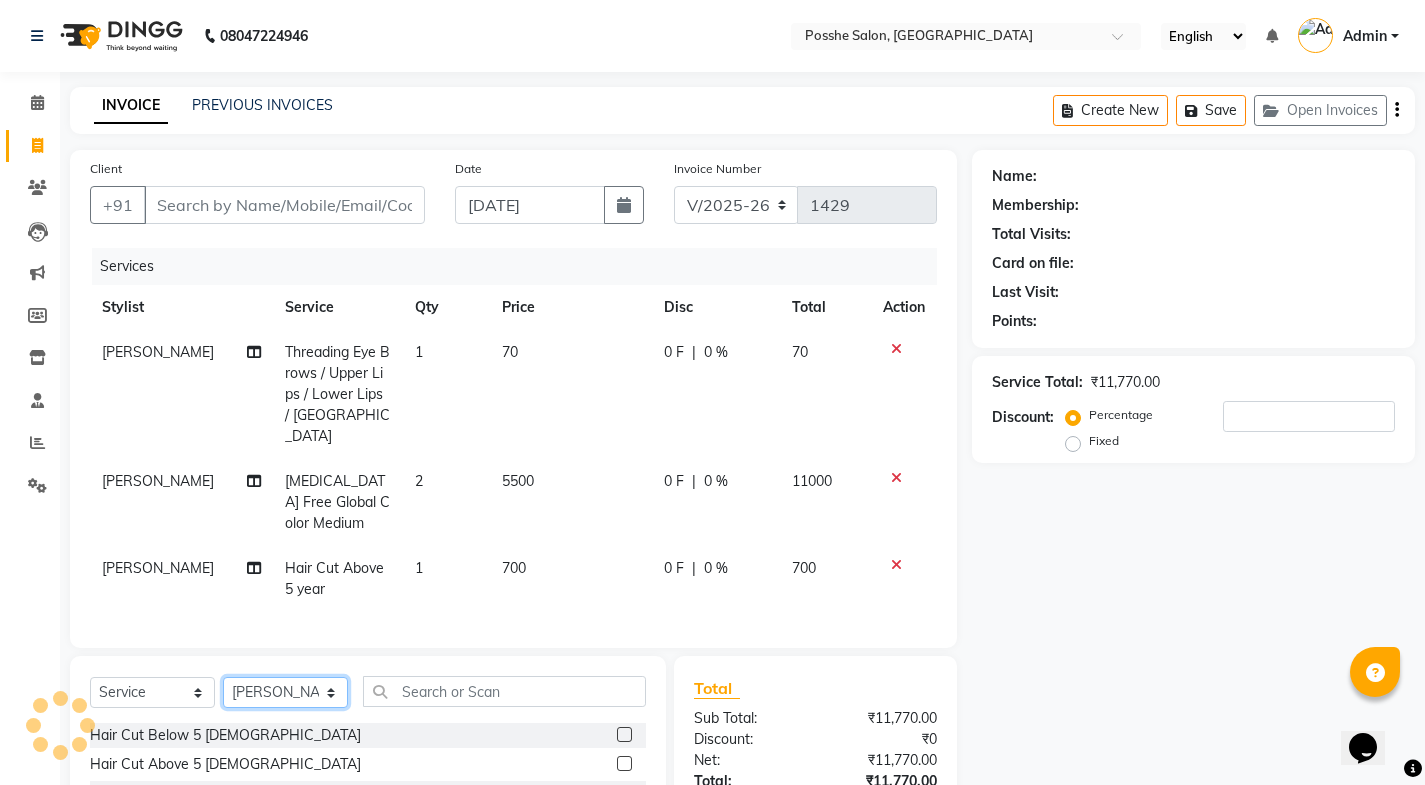 click on "Select Stylist Faheem Salmani Kajal Mali Kamal Chand Posshe for products Rajesh simran bhatiya Sonu Verma" 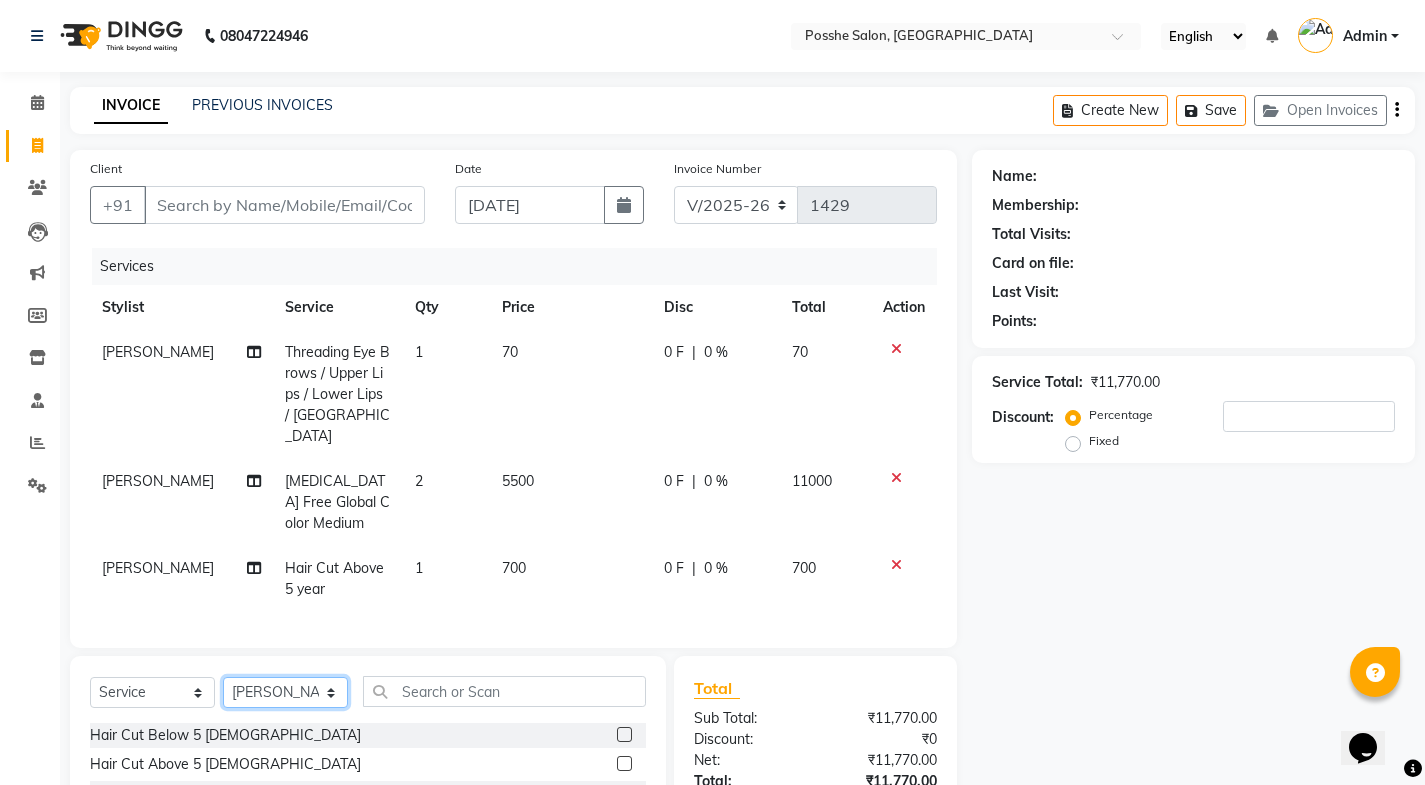 select on "84524" 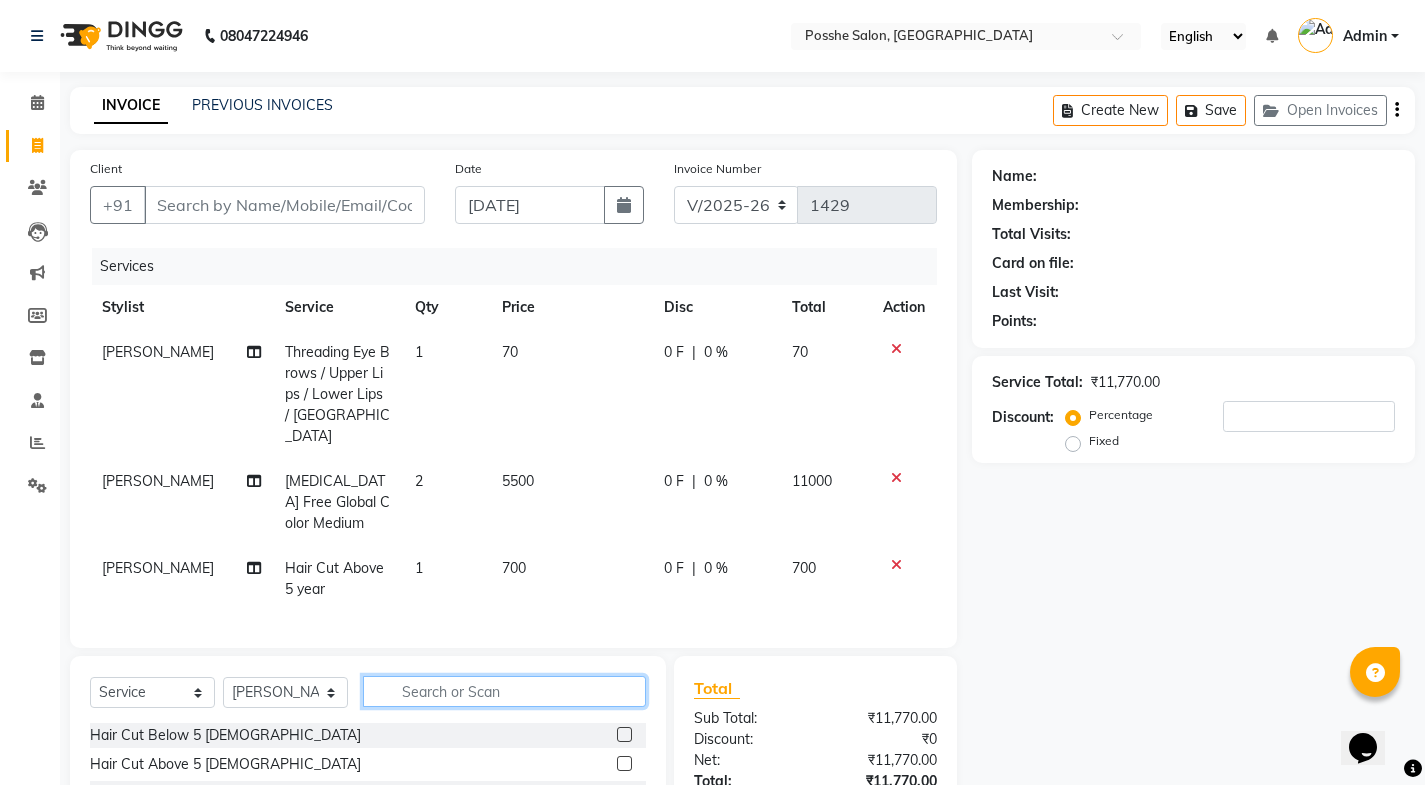click 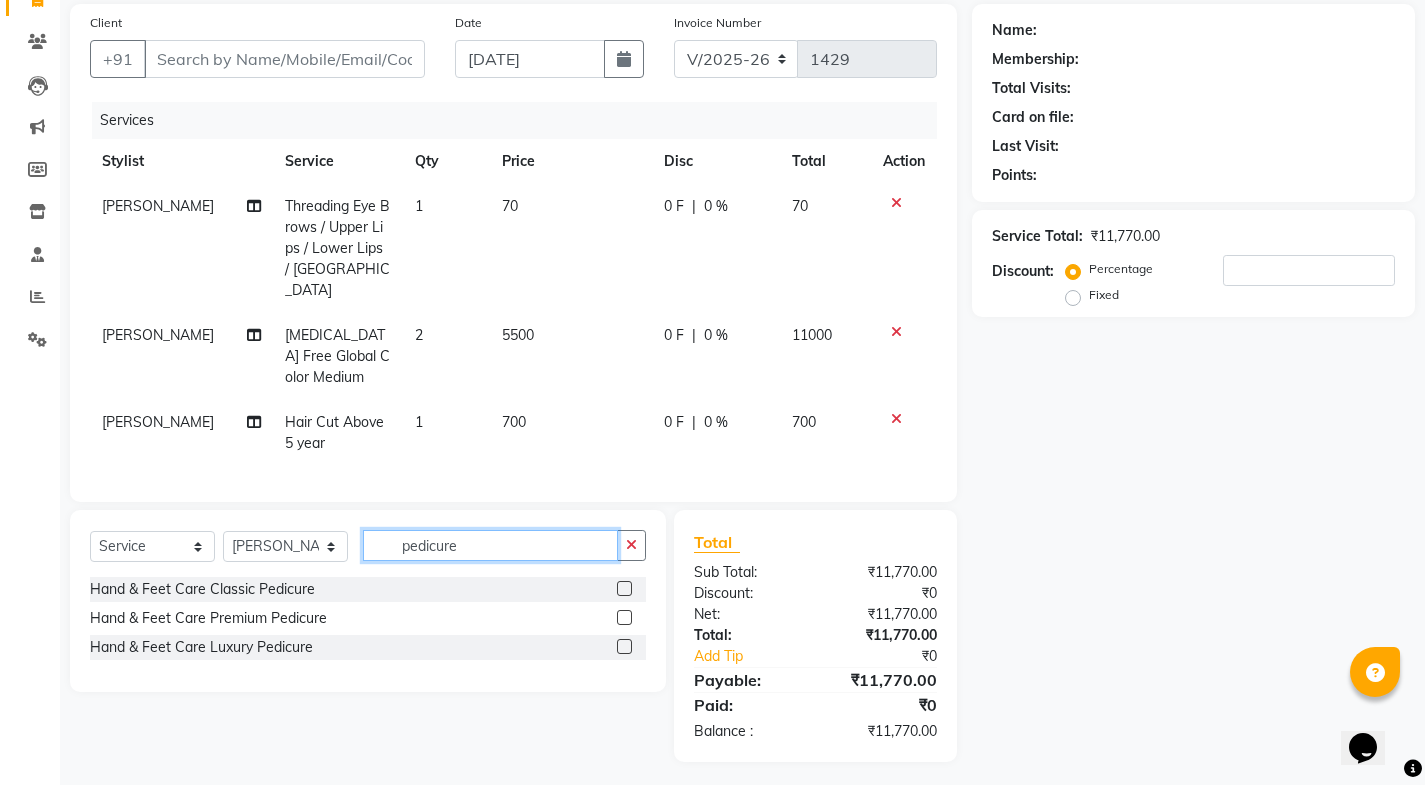 scroll, scrollTop: 147, scrollLeft: 0, axis: vertical 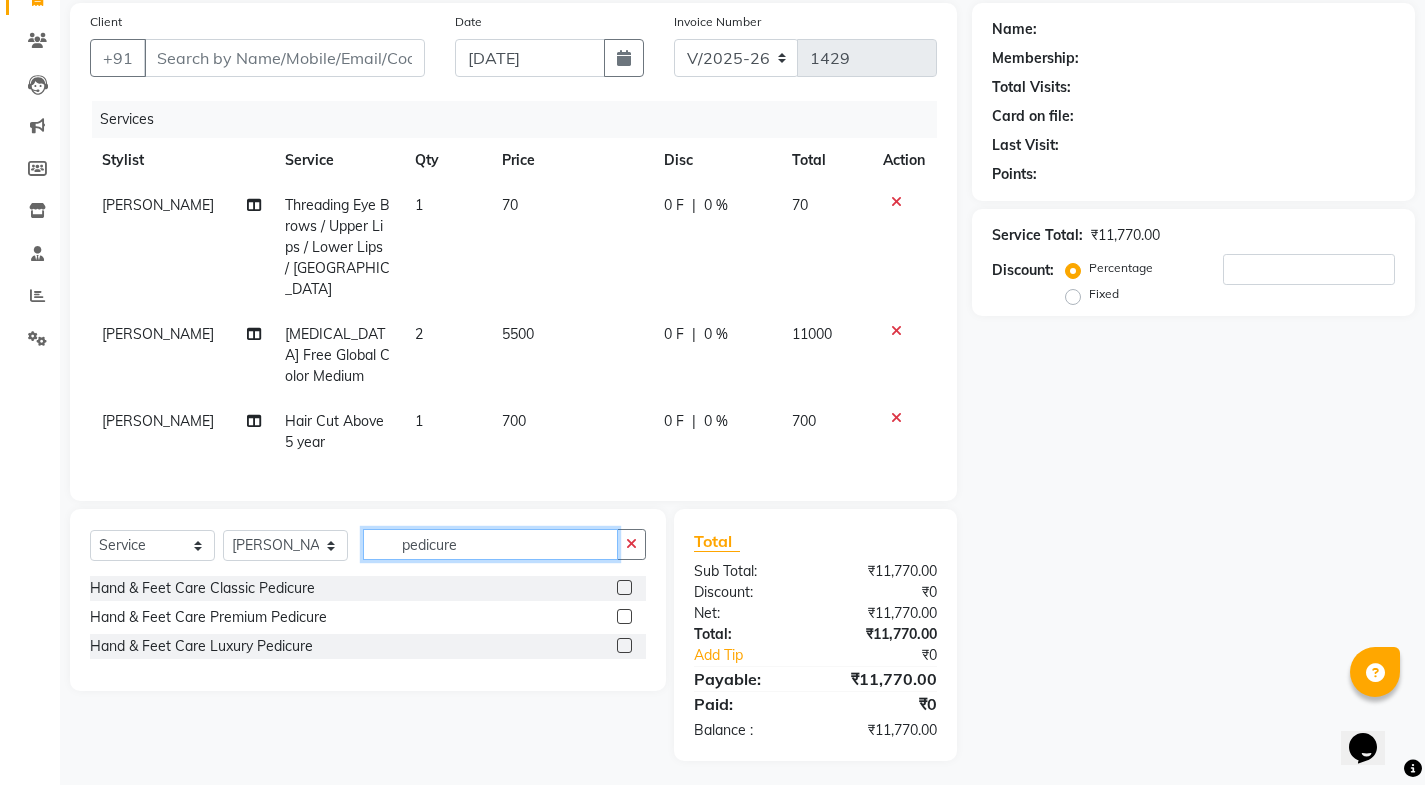 type on "pedicure" 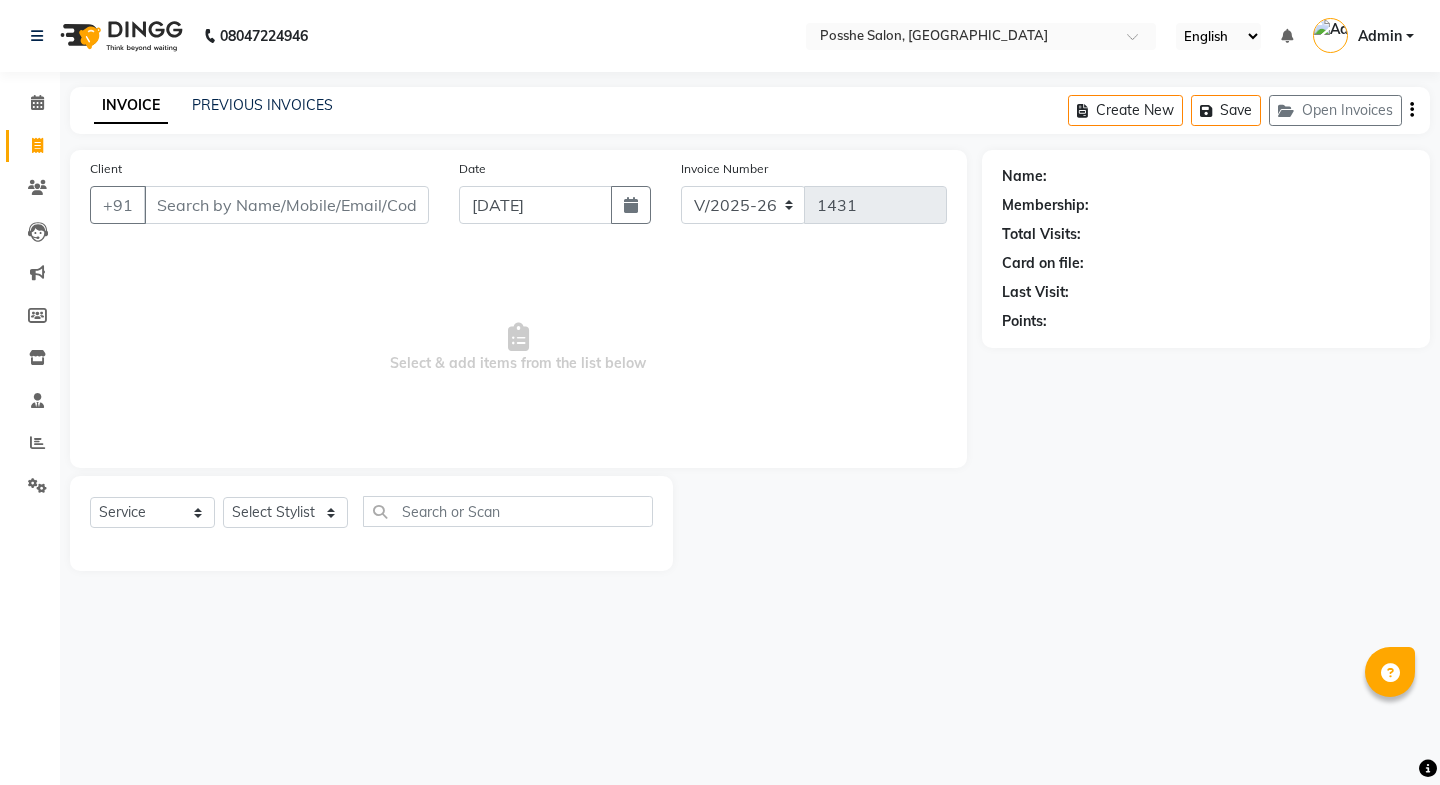 select on "6052" 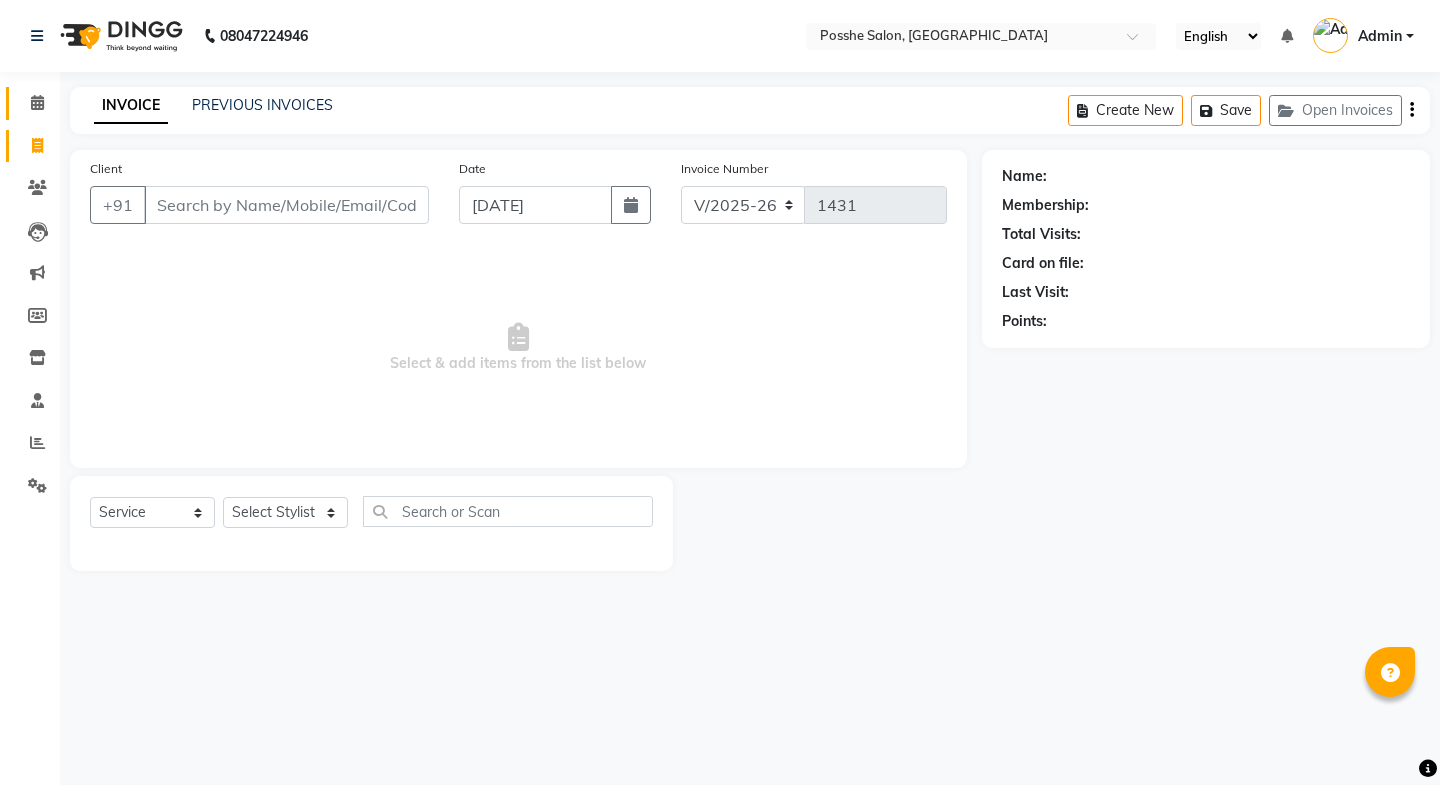 scroll, scrollTop: 0, scrollLeft: 0, axis: both 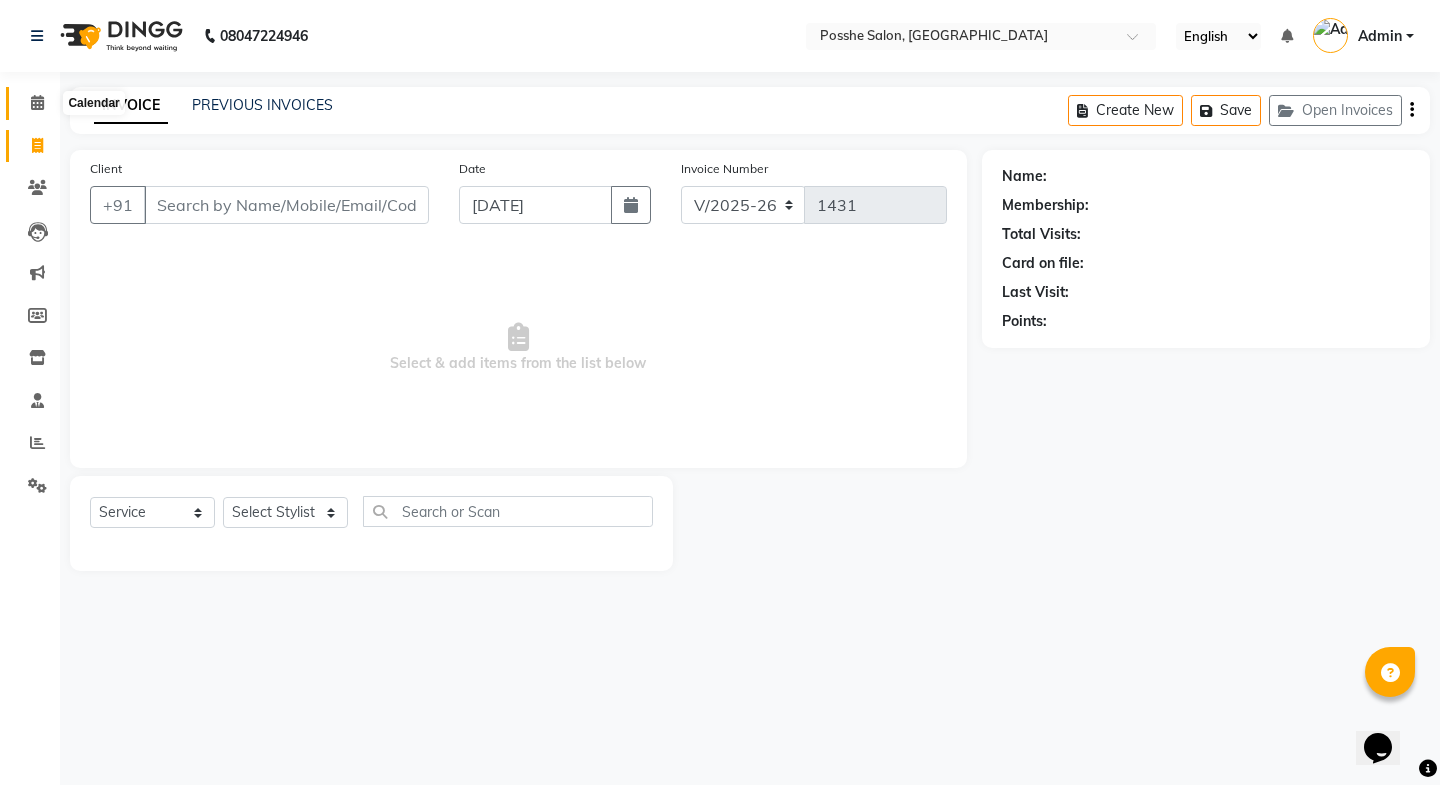 click 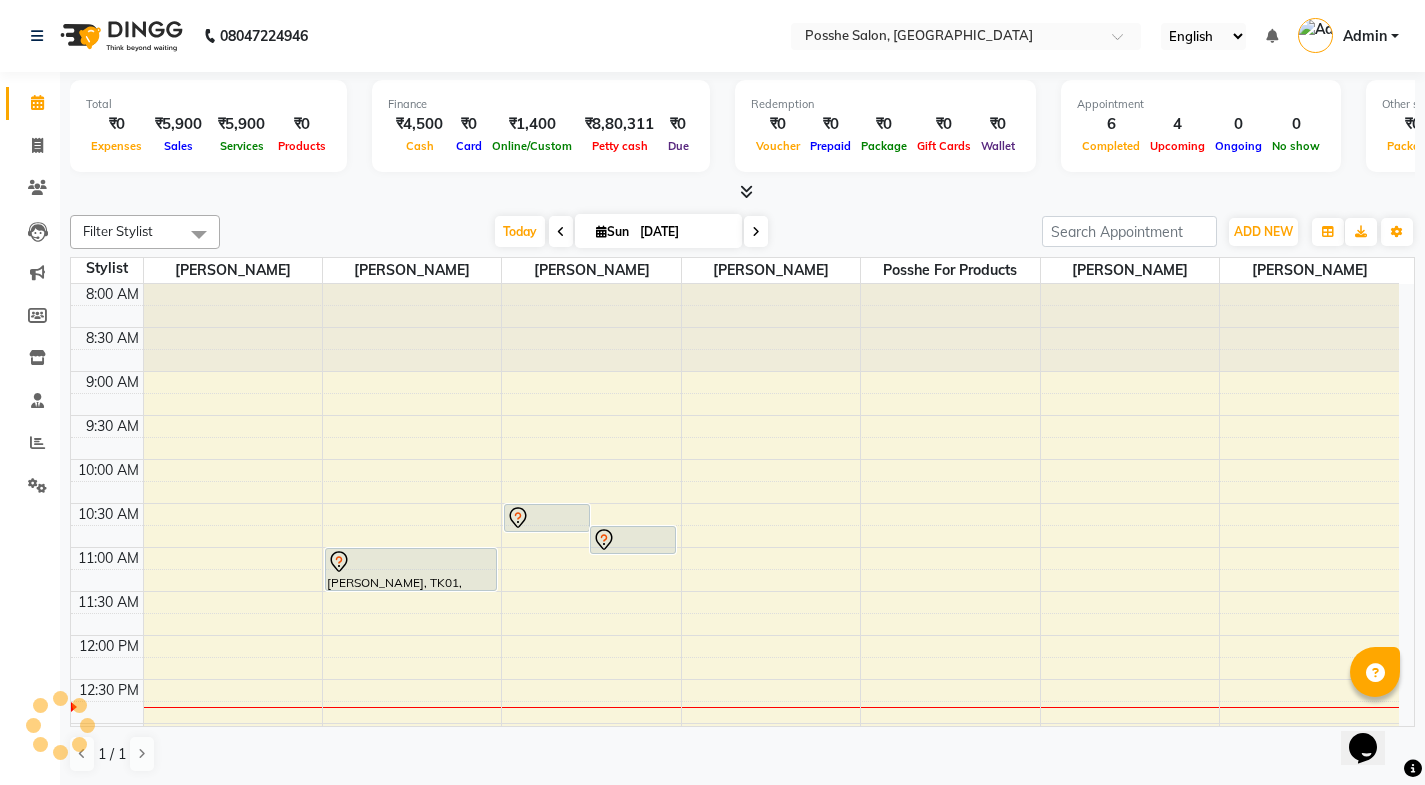 scroll, scrollTop: 0, scrollLeft: 0, axis: both 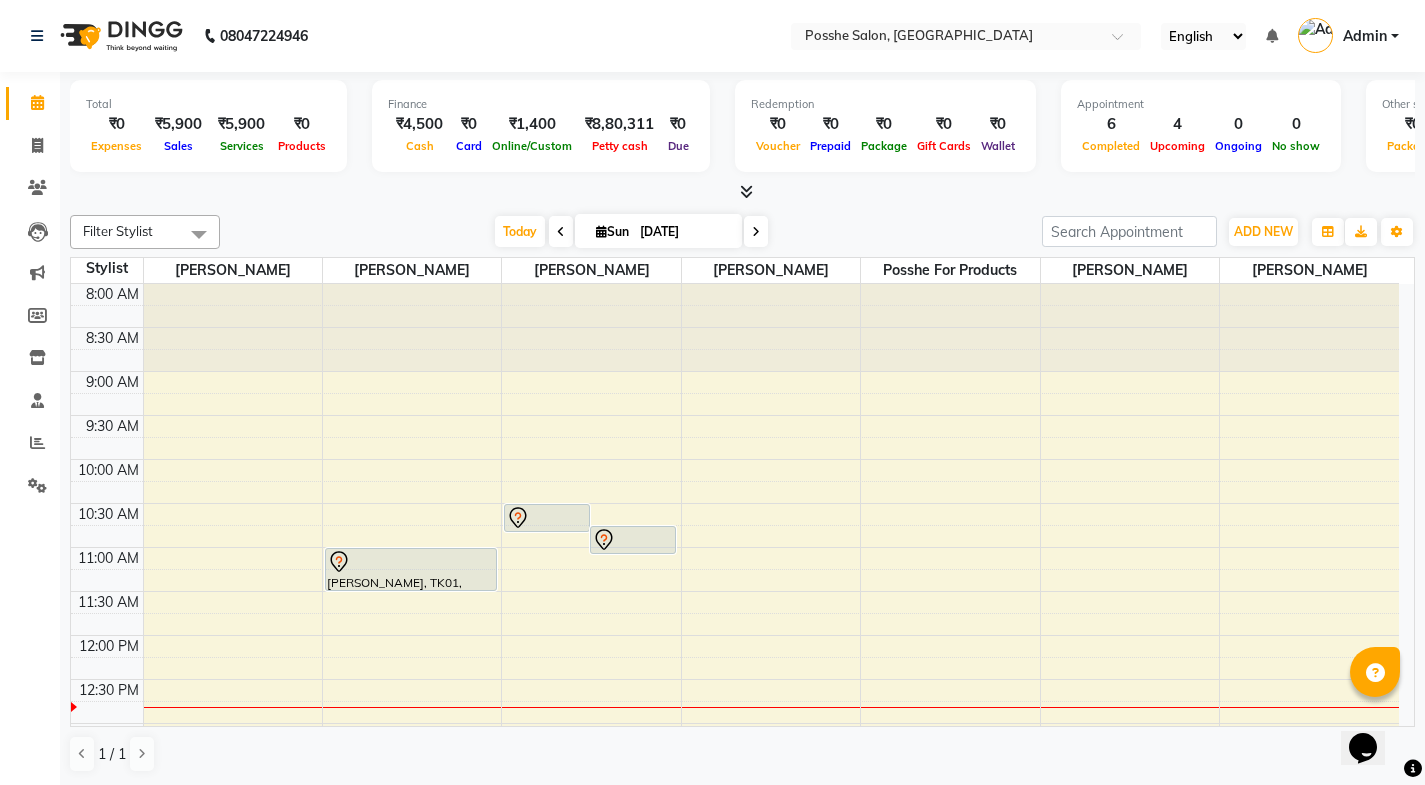 click at bounding box center [756, 231] 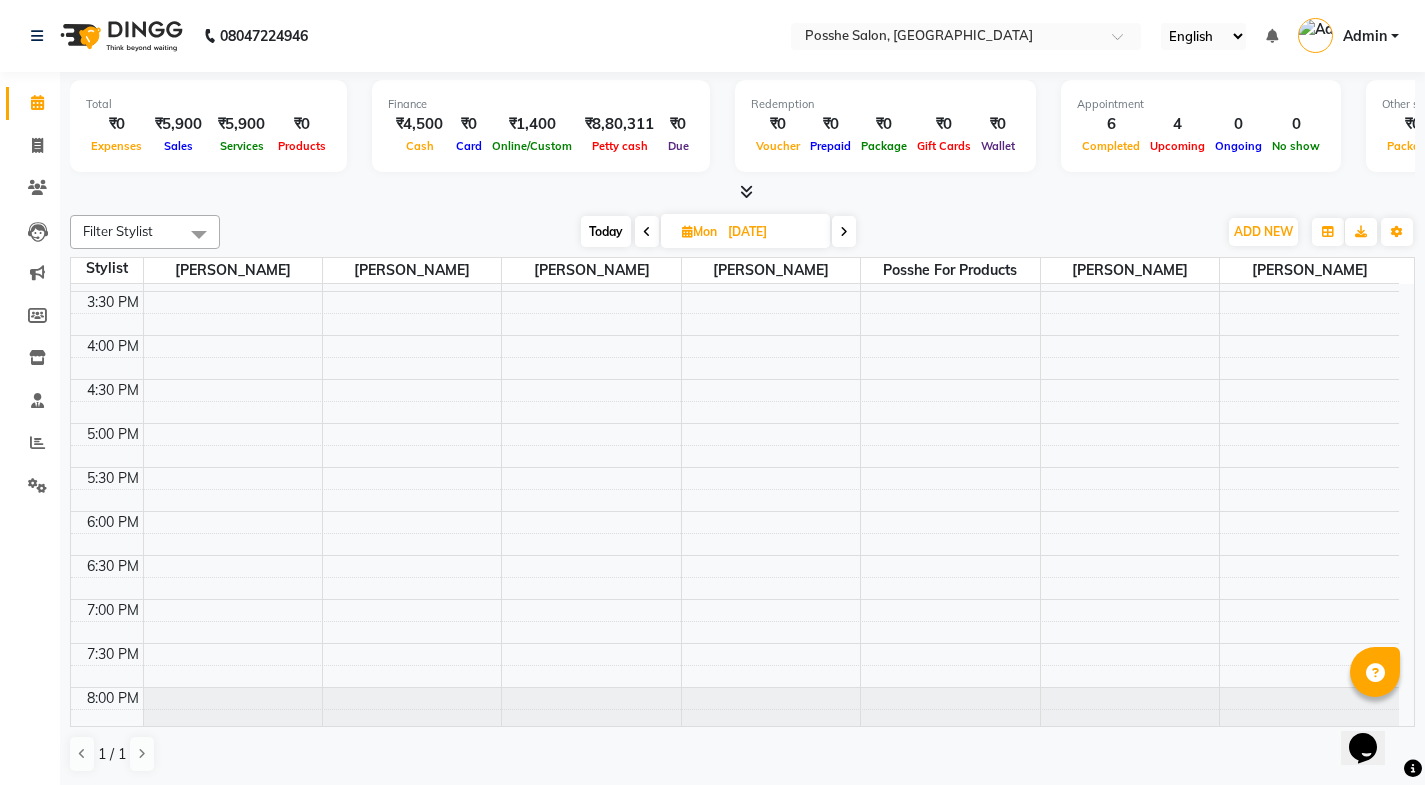 scroll, scrollTop: 653, scrollLeft: 0, axis: vertical 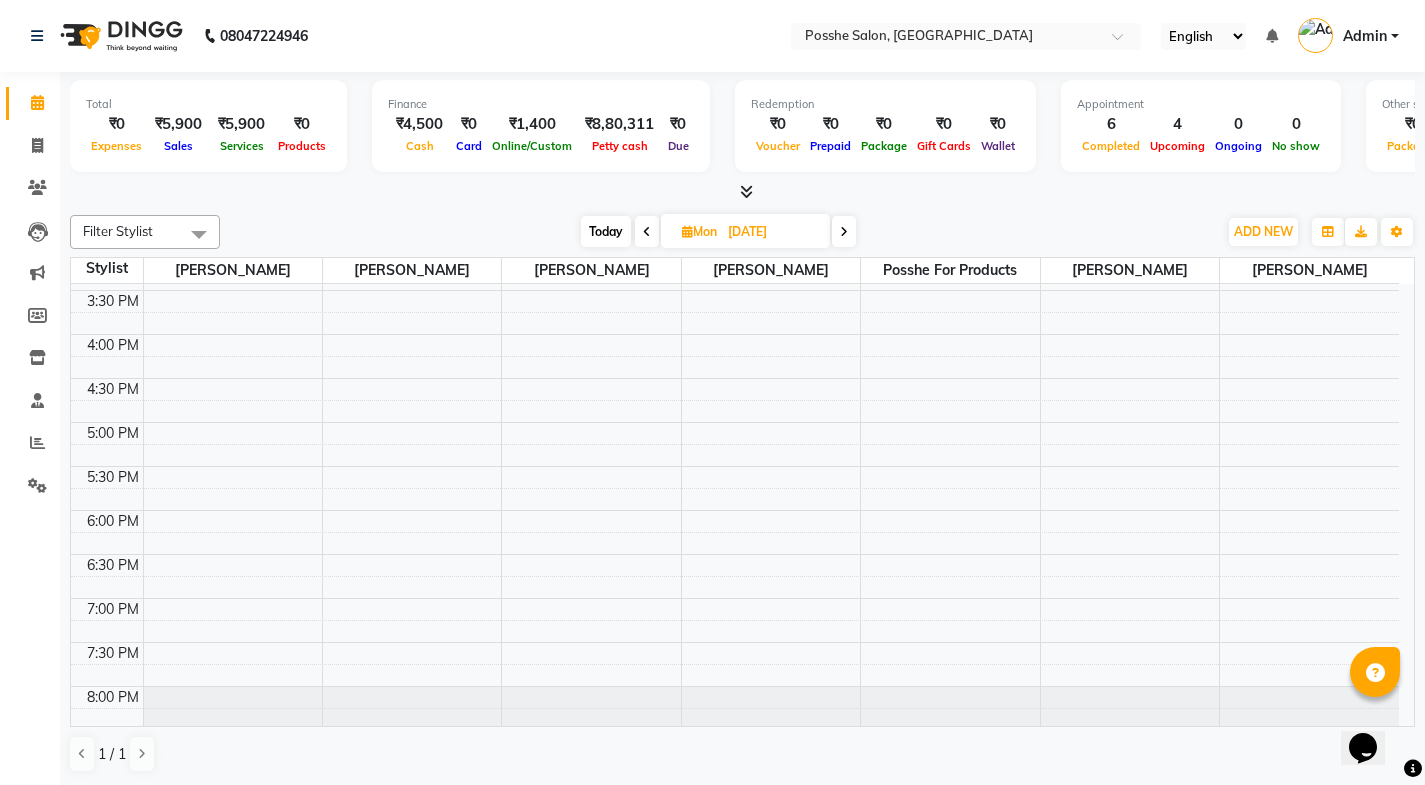 click on "8:00 AM 8:30 AM 9:00 AM 9:30 AM 10:00 AM 10:30 AM 11:00 AM 11:30 AM 12:00 PM 12:30 PM 1:00 PM 1:30 PM 2:00 PM 2:30 PM 3:00 PM 3:30 PM 4:00 PM 4:30 PM 5:00 PM 5:30 PM 6:00 PM 6:30 PM 7:00 PM 7:30 PM 8:00 PM 8:30 PM" at bounding box center [735, 202] 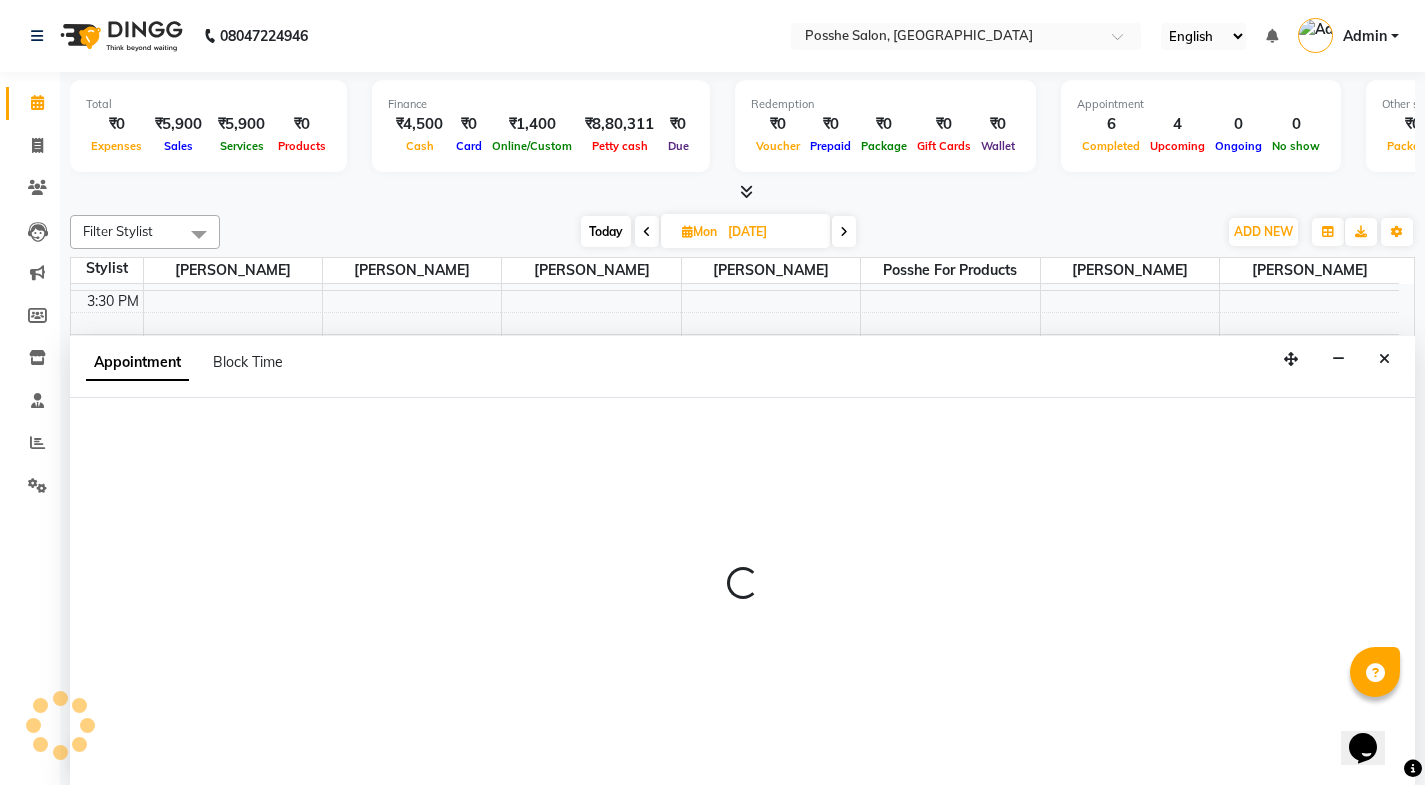 select on "43693" 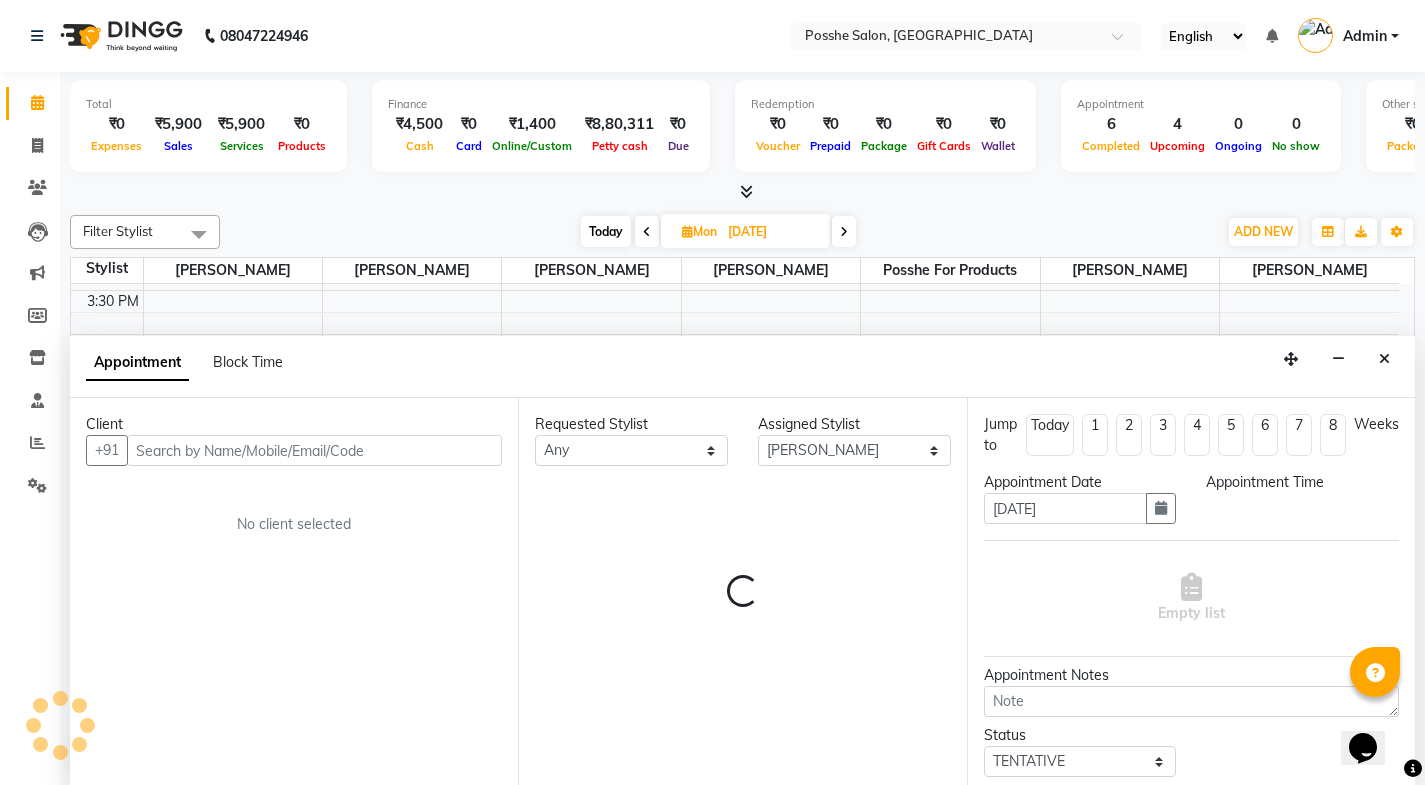 scroll, scrollTop: 1, scrollLeft: 0, axis: vertical 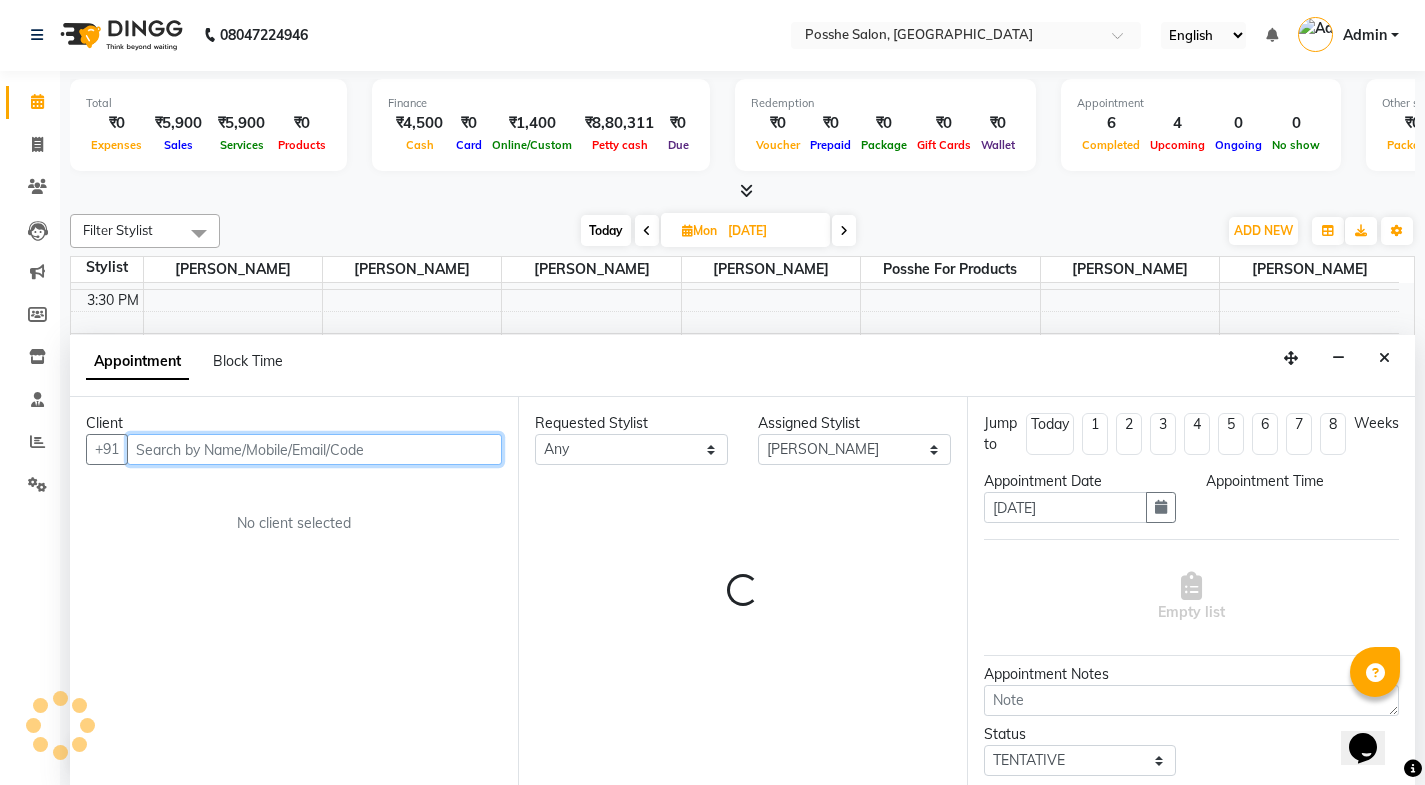 select on "1050" 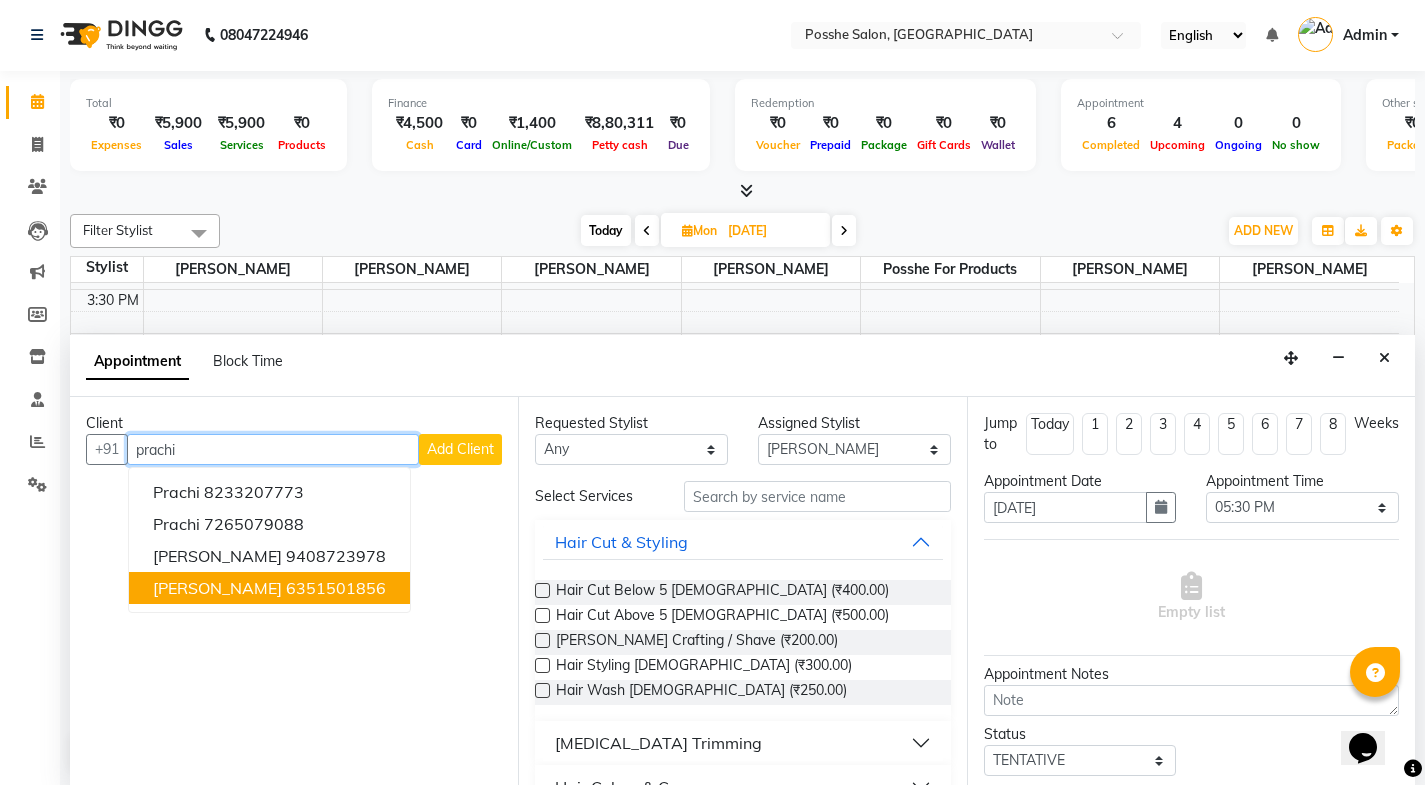 click on "6351501856" at bounding box center [336, 588] 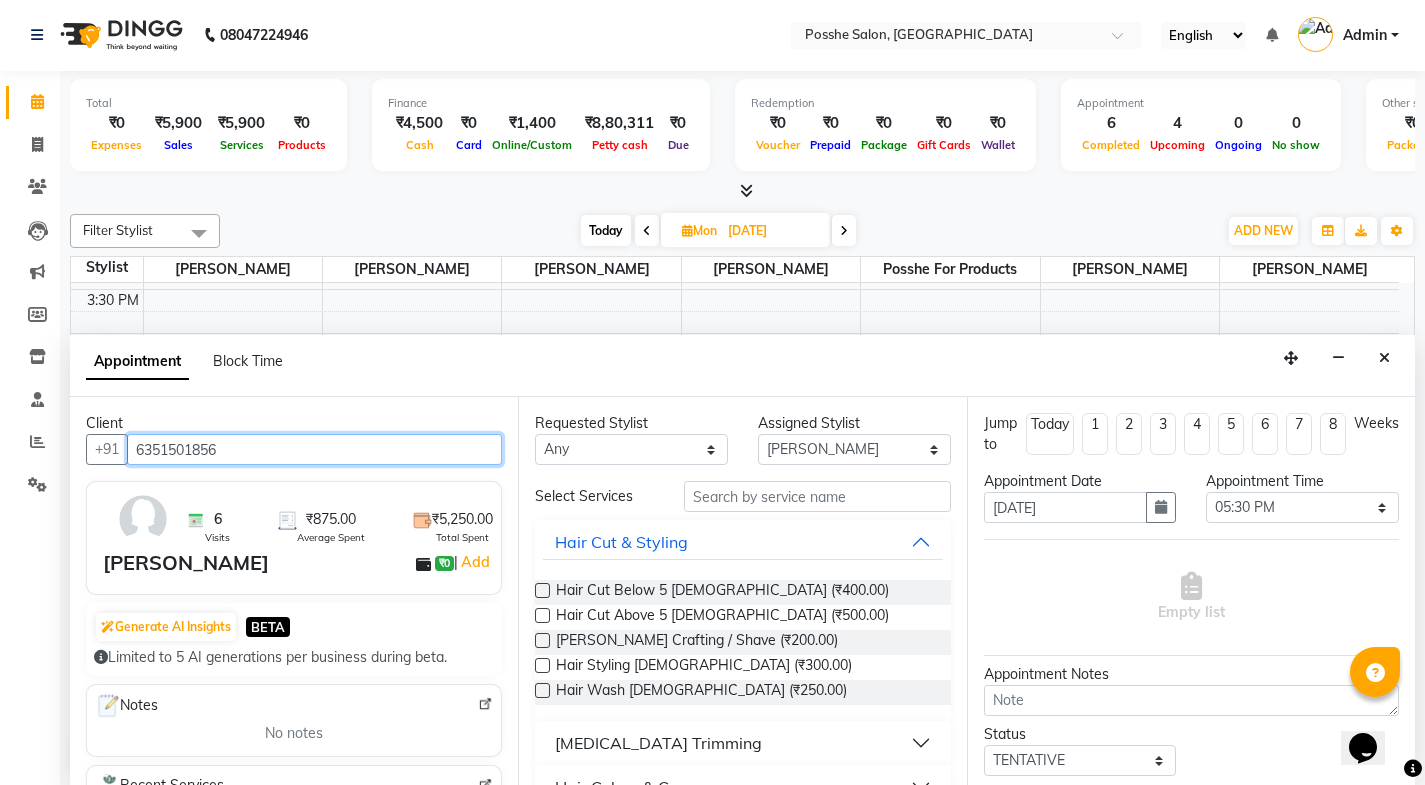 type on "6351501856" 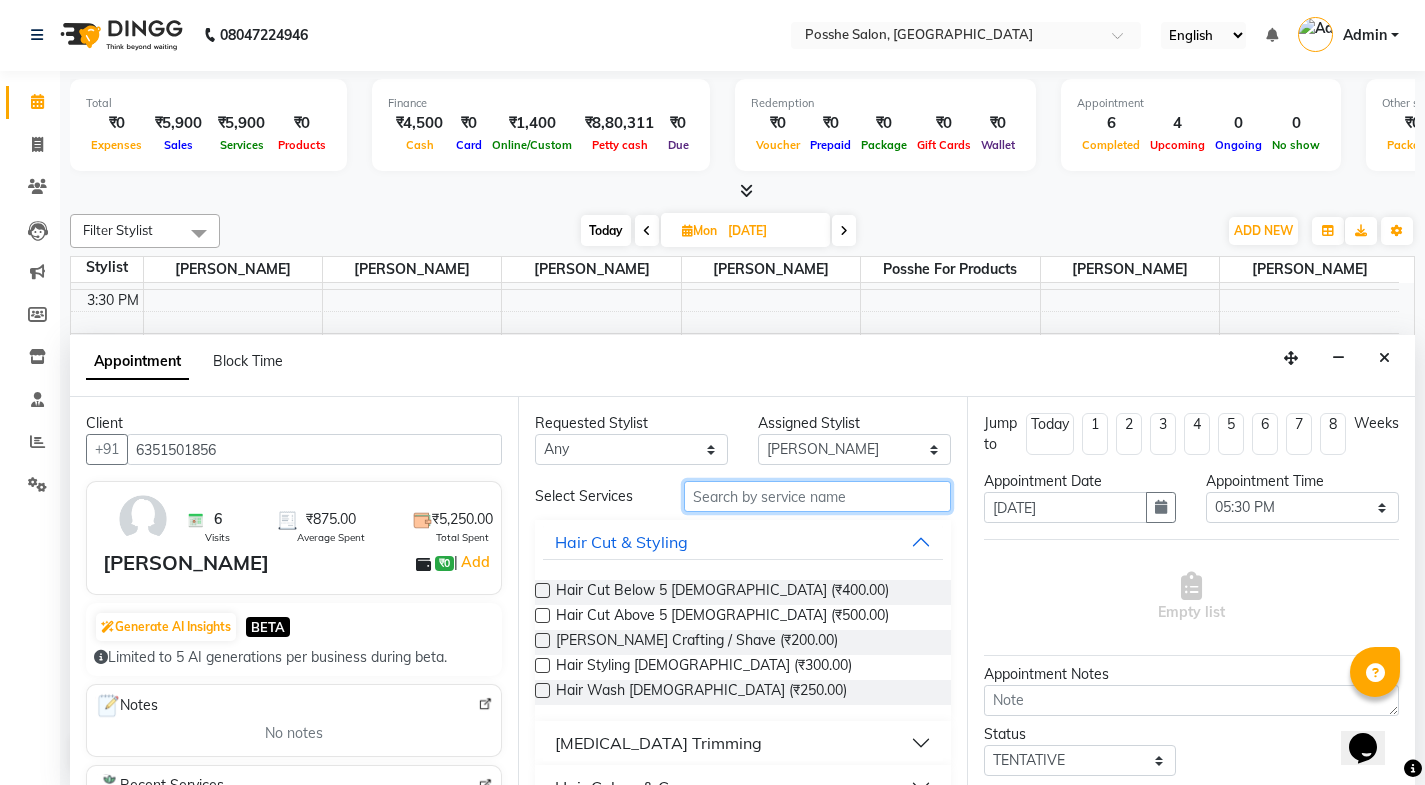 click at bounding box center (817, 496) 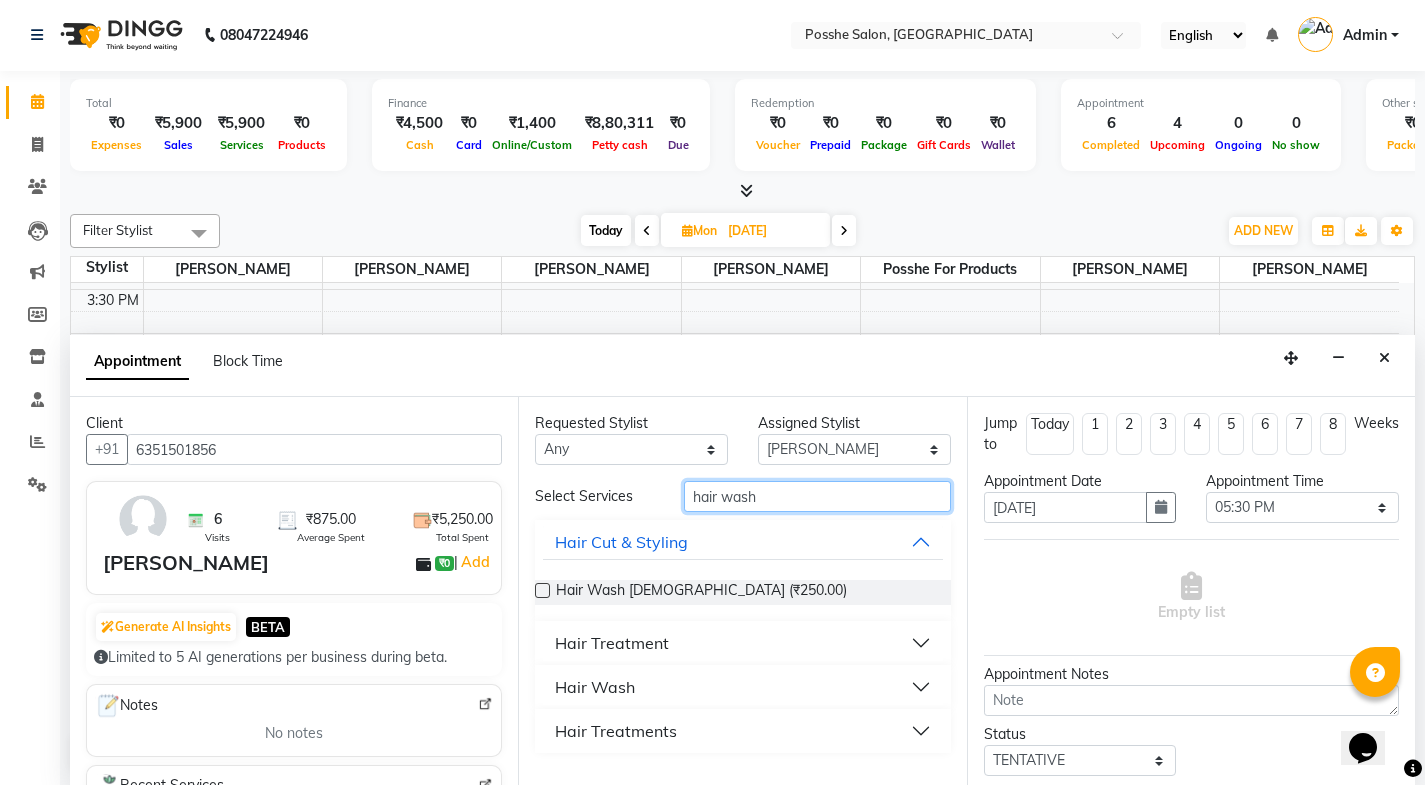 type on "hair wash" 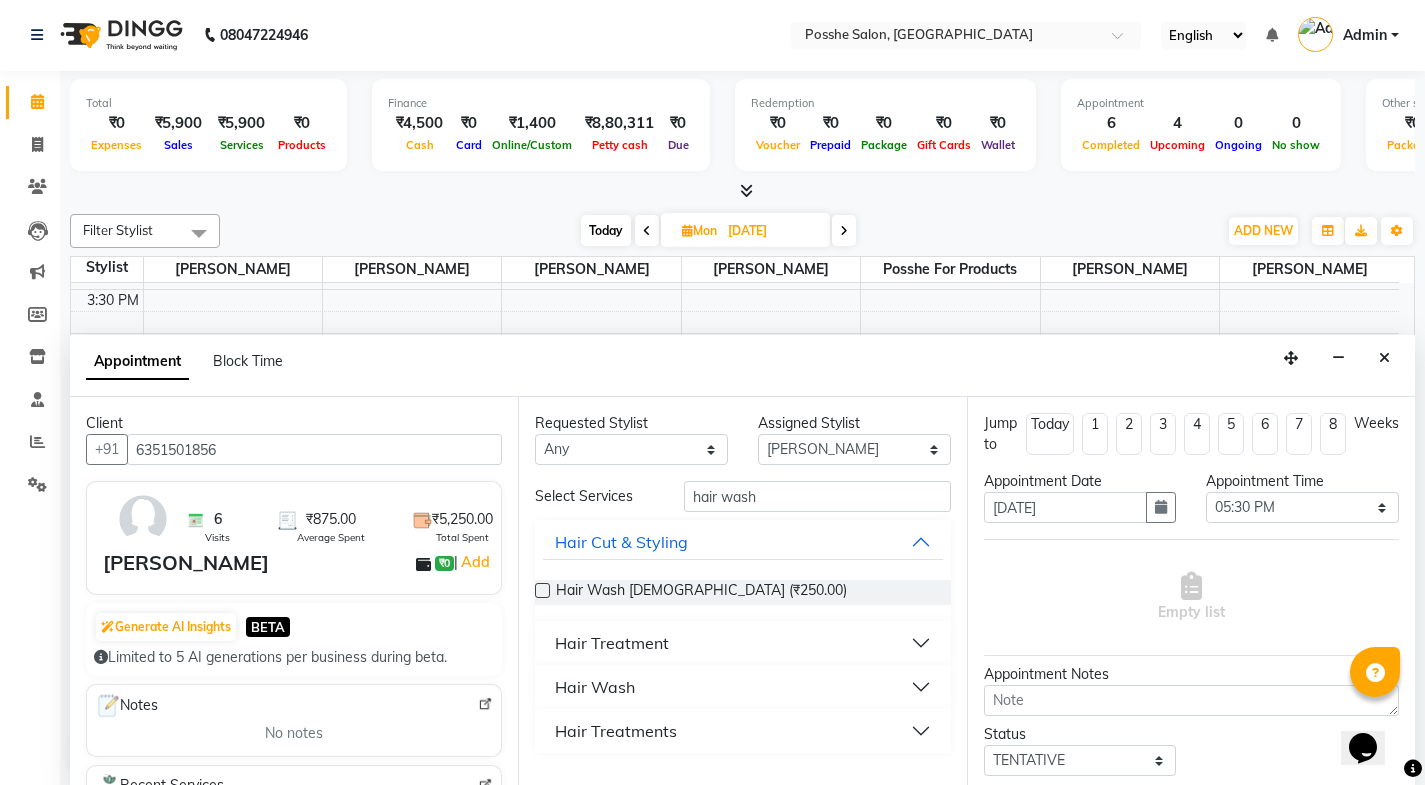 click on "Hair Wash" at bounding box center [595, 687] 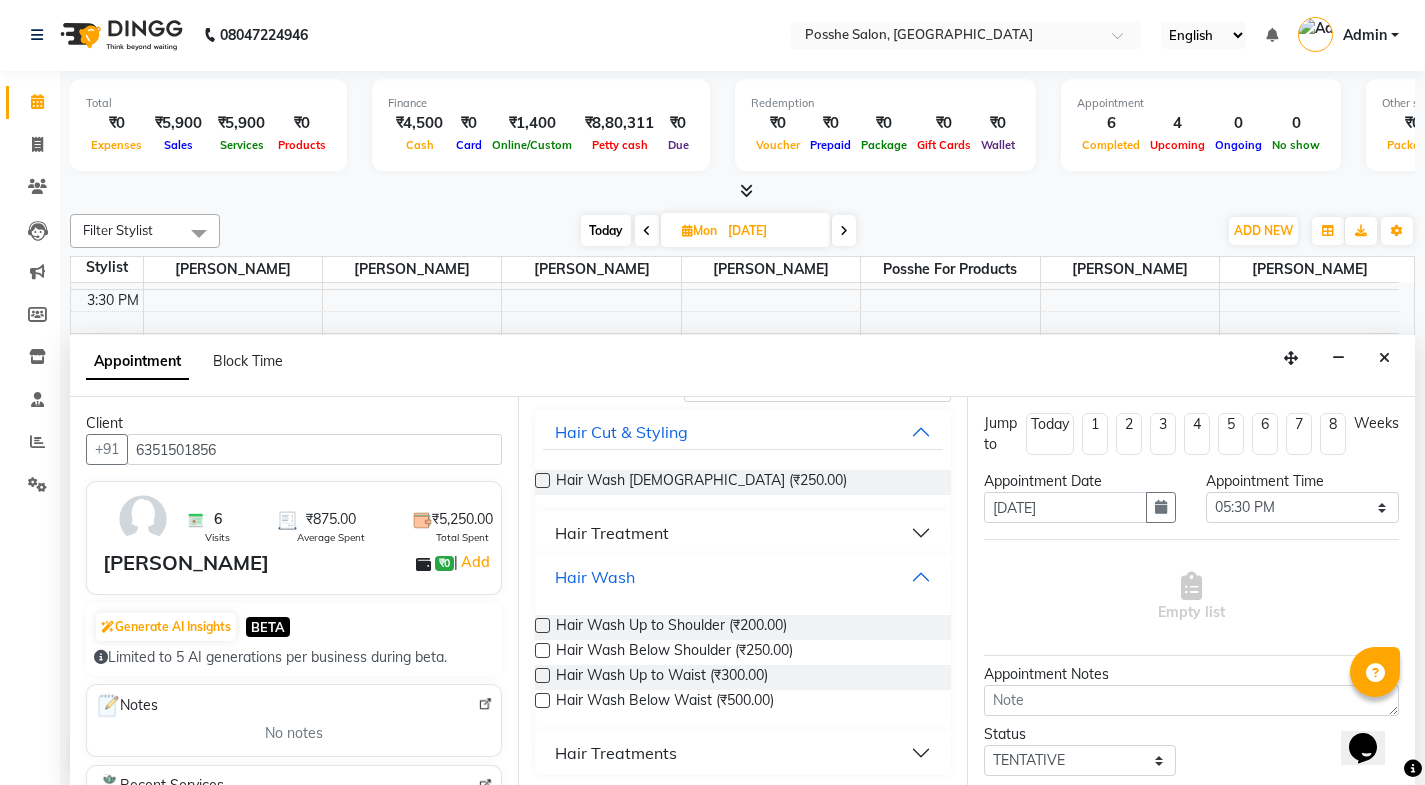 scroll, scrollTop: 116, scrollLeft: 0, axis: vertical 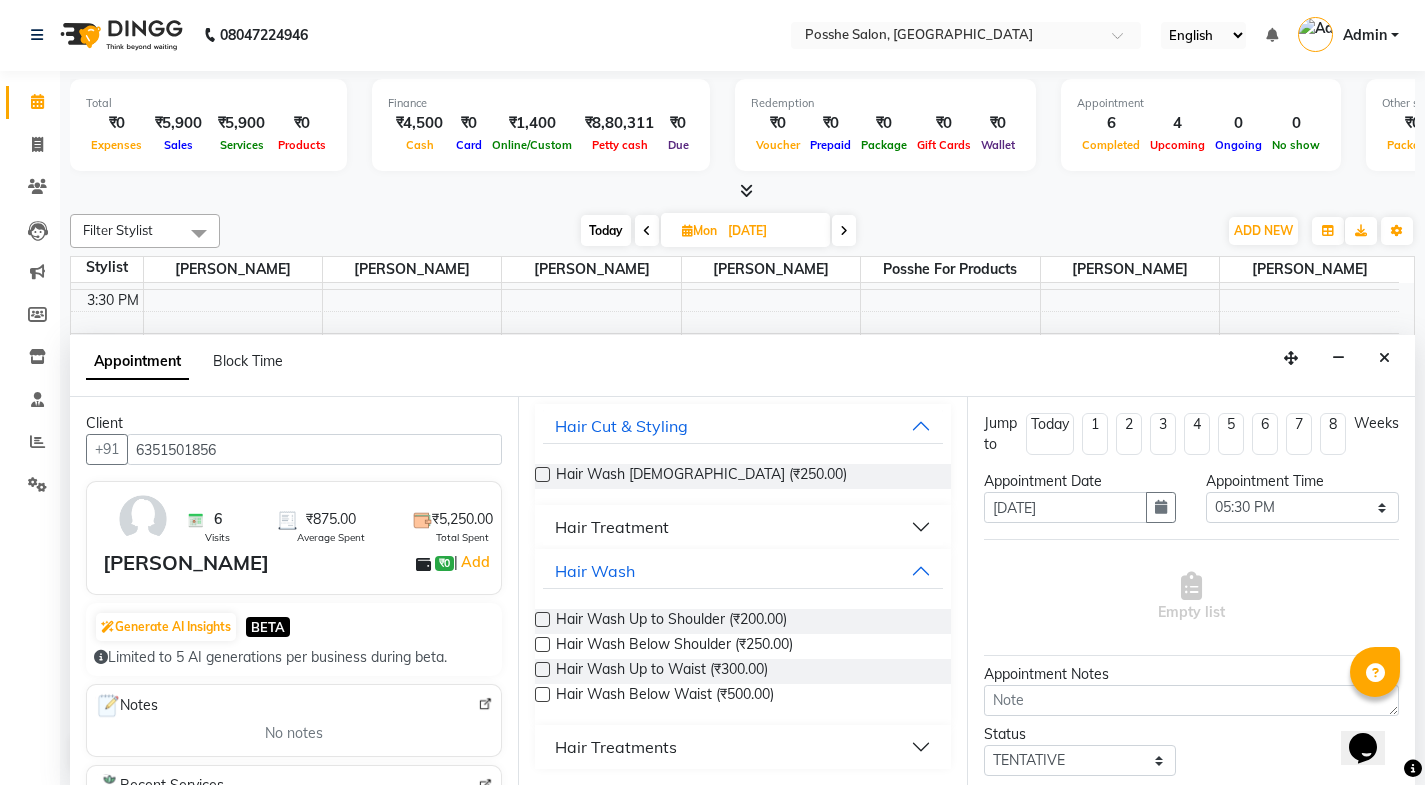click at bounding box center [542, 669] 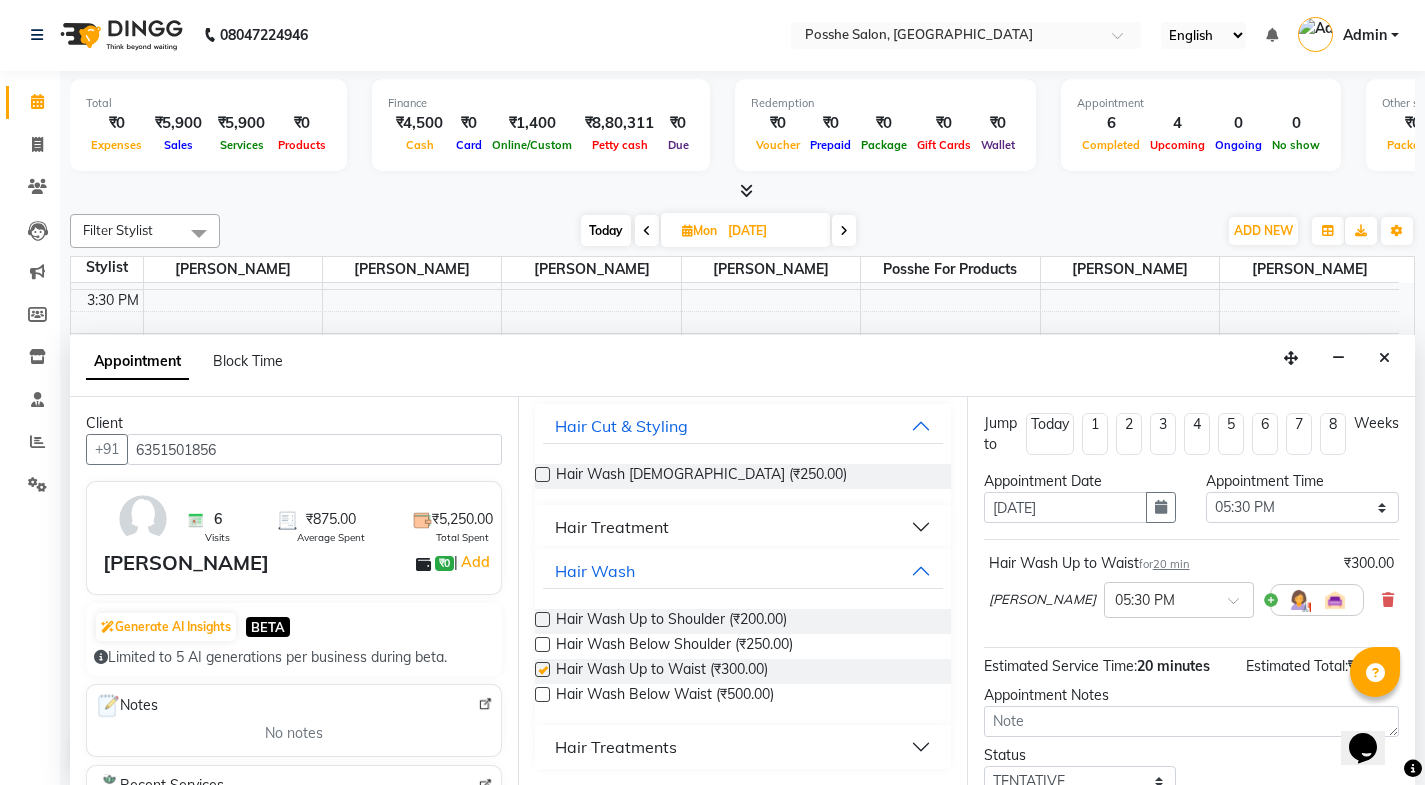 checkbox on "false" 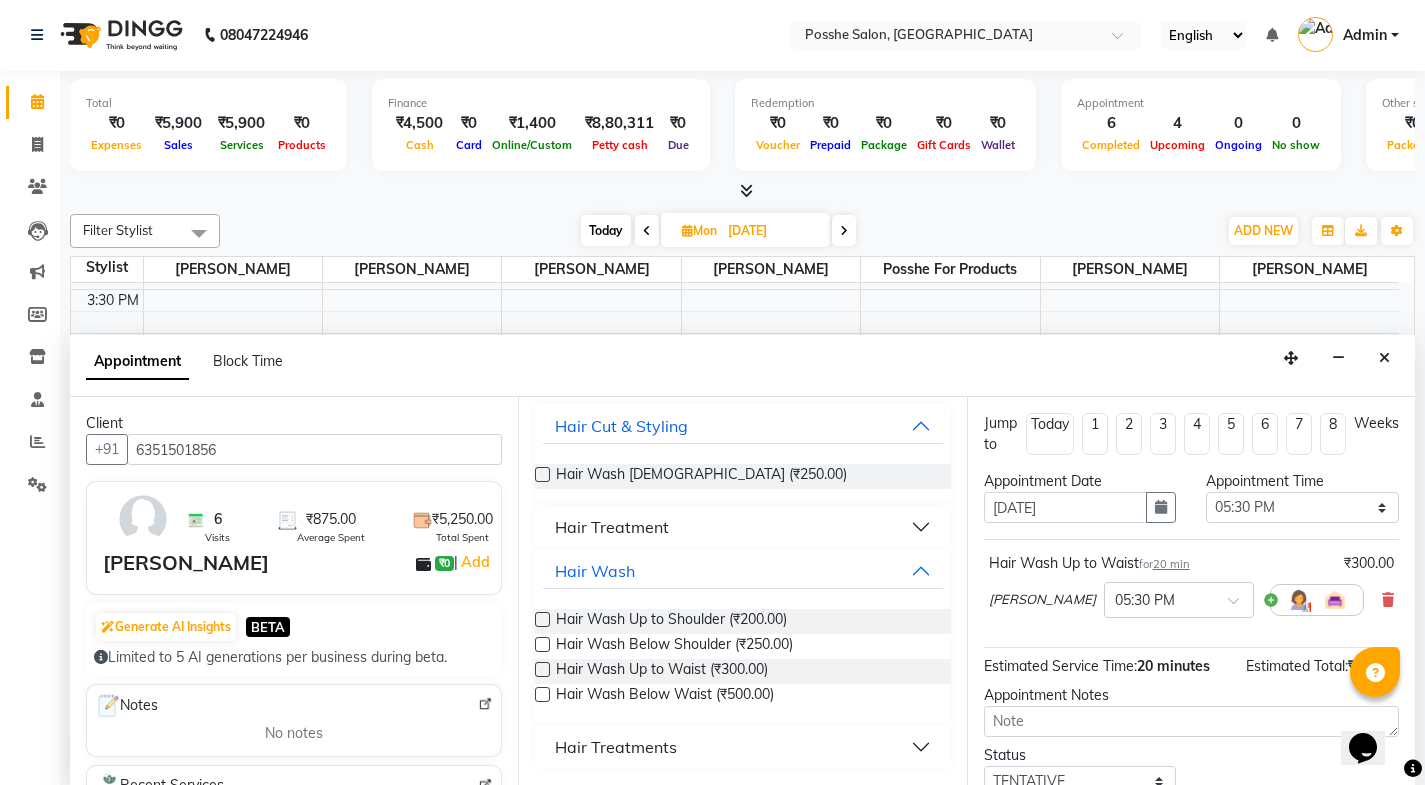 scroll, scrollTop: 153, scrollLeft: 0, axis: vertical 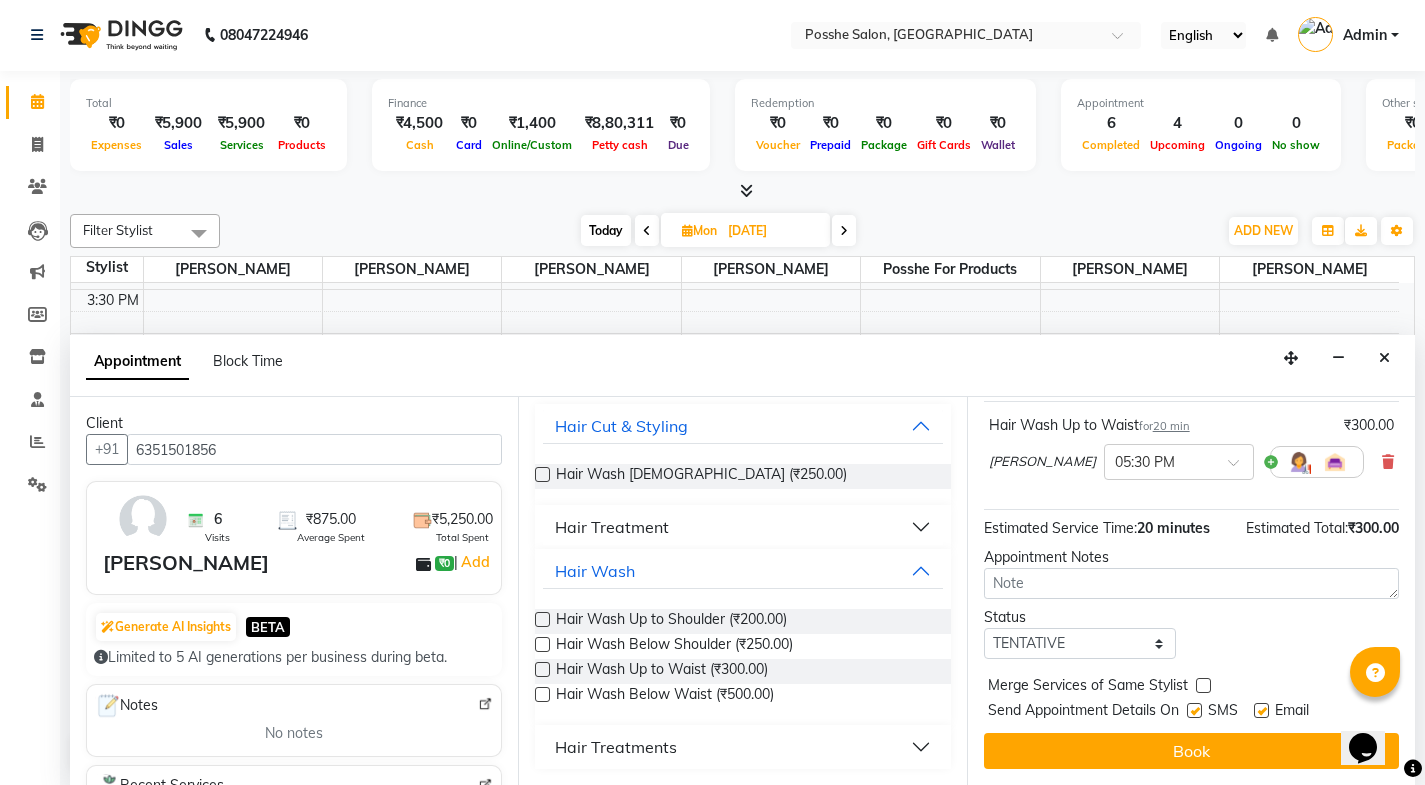 click at bounding box center [1194, 710] 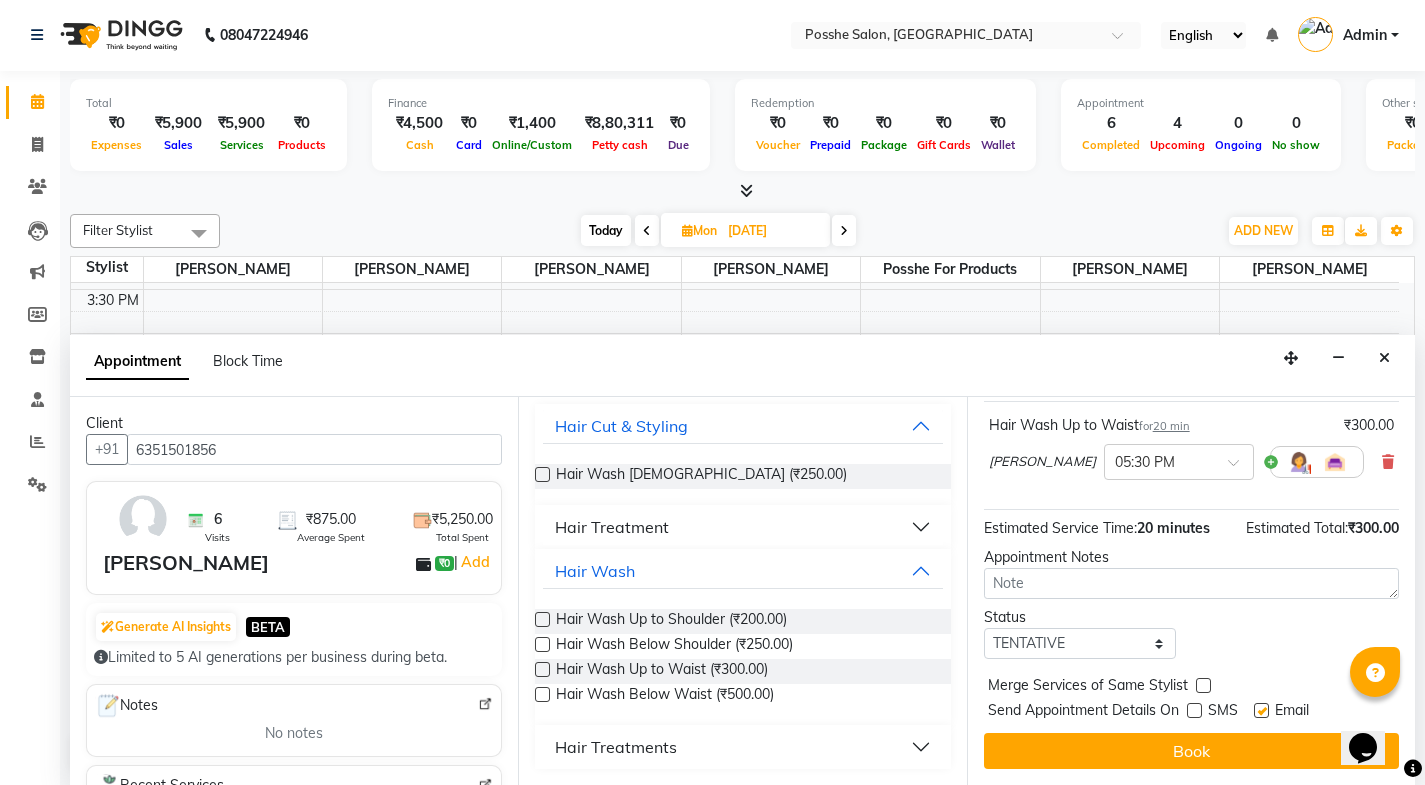 click at bounding box center [1261, 710] 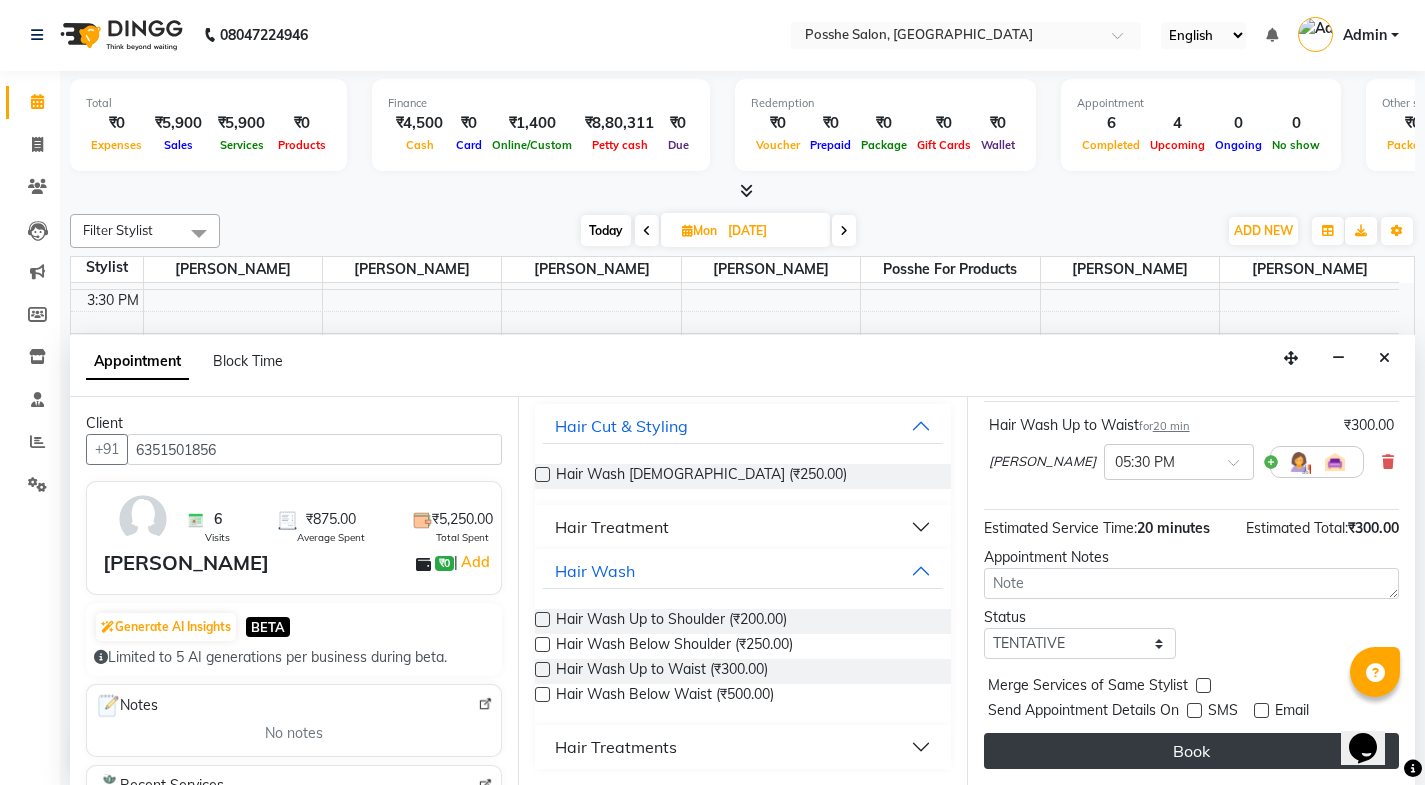 click on "Book" at bounding box center (1191, 751) 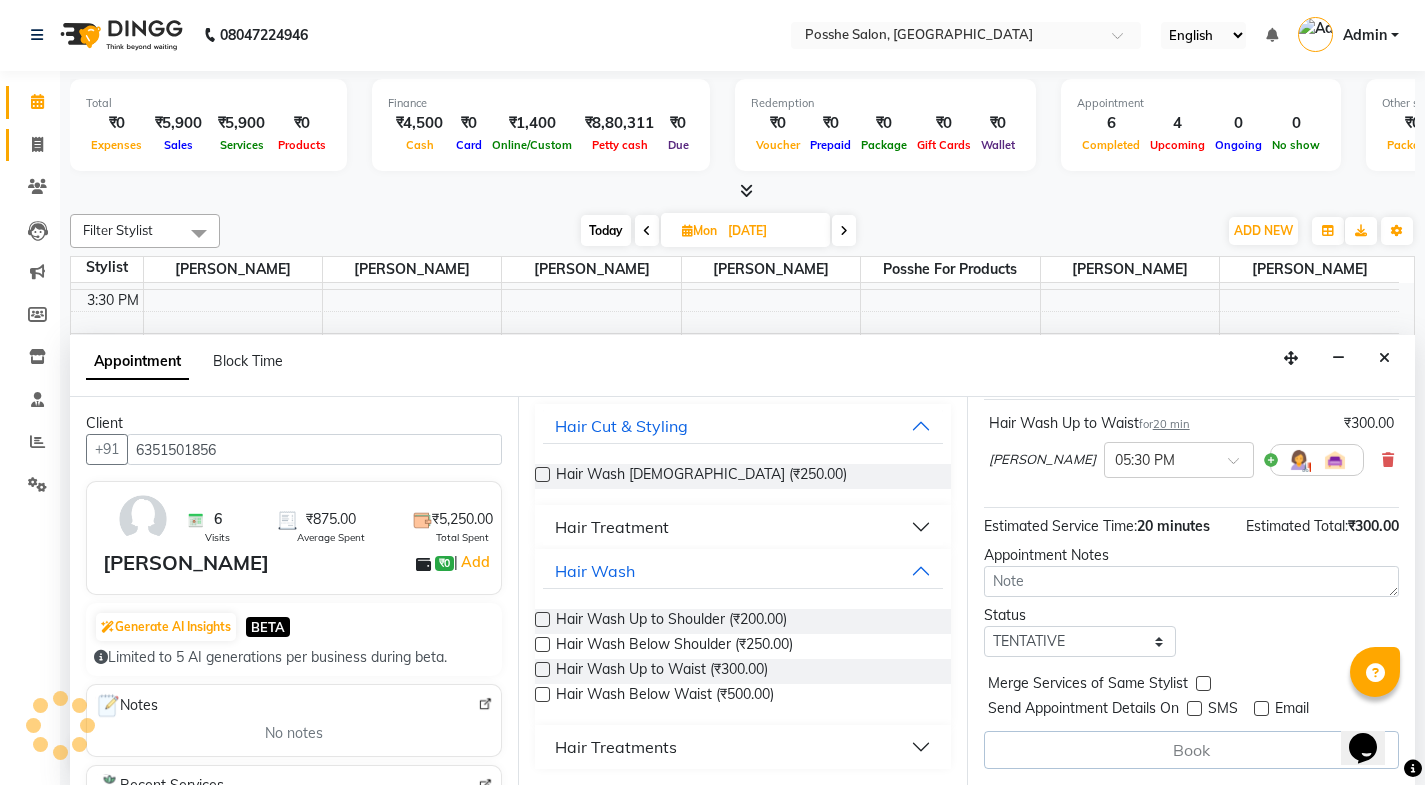 scroll, scrollTop: 0, scrollLeft: 0, axis: both 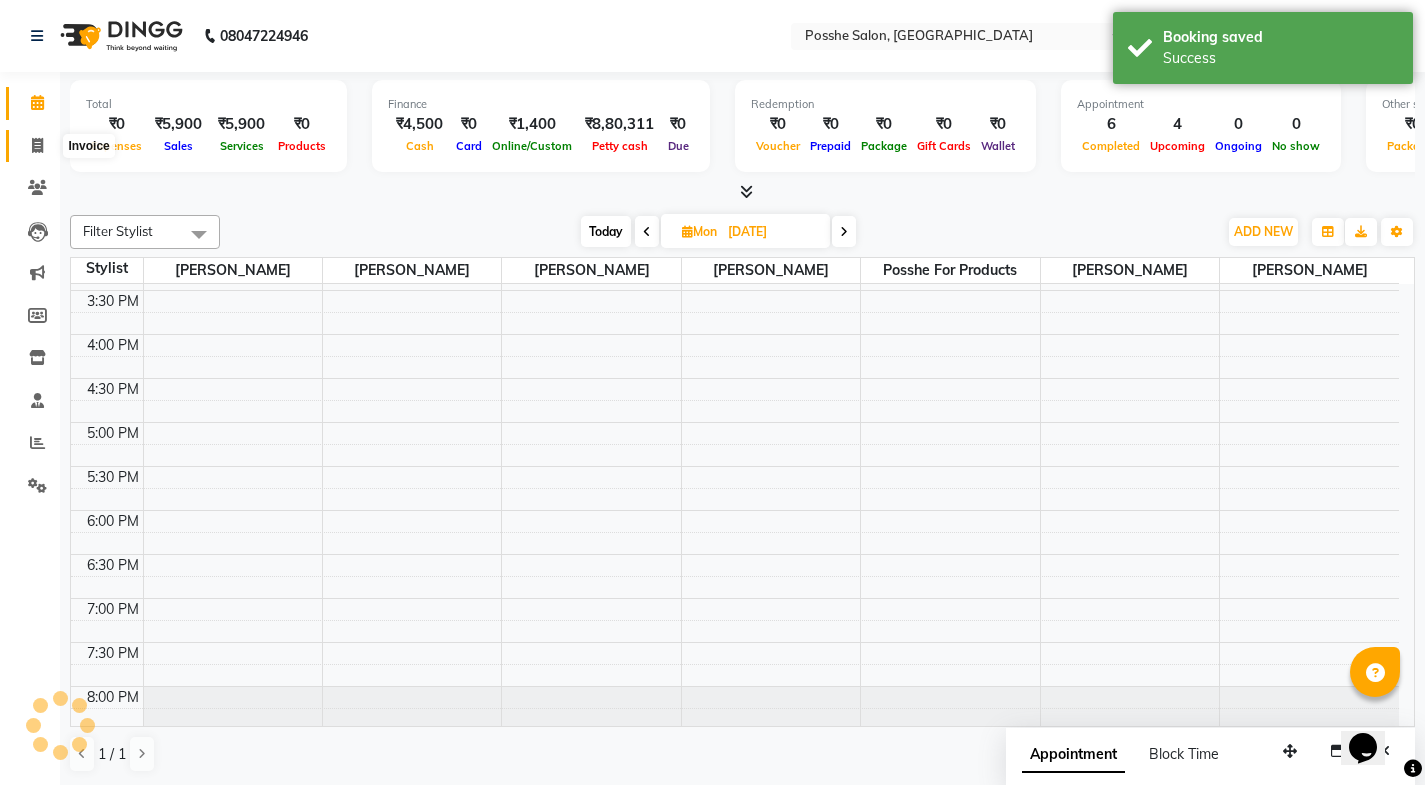click 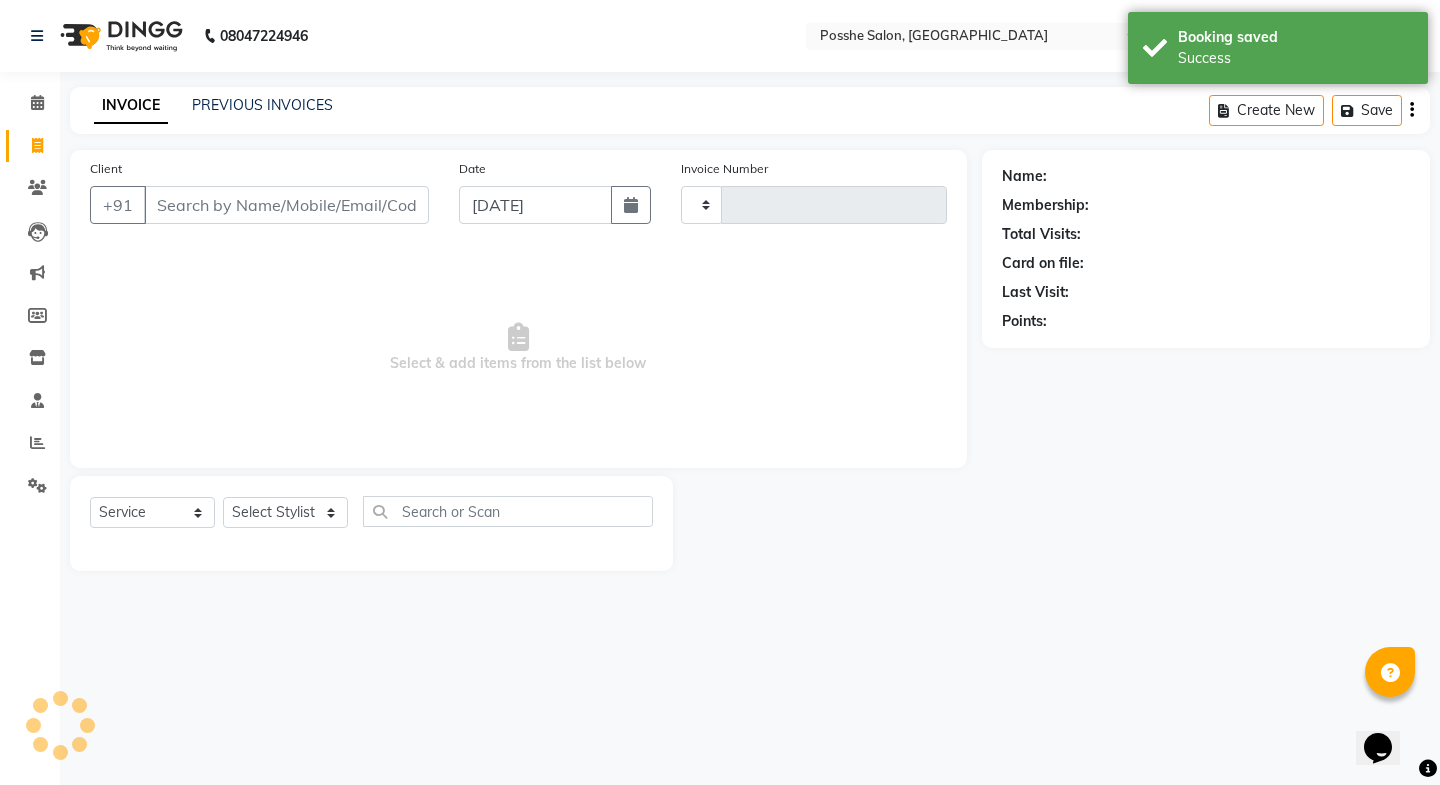 type on "1433" 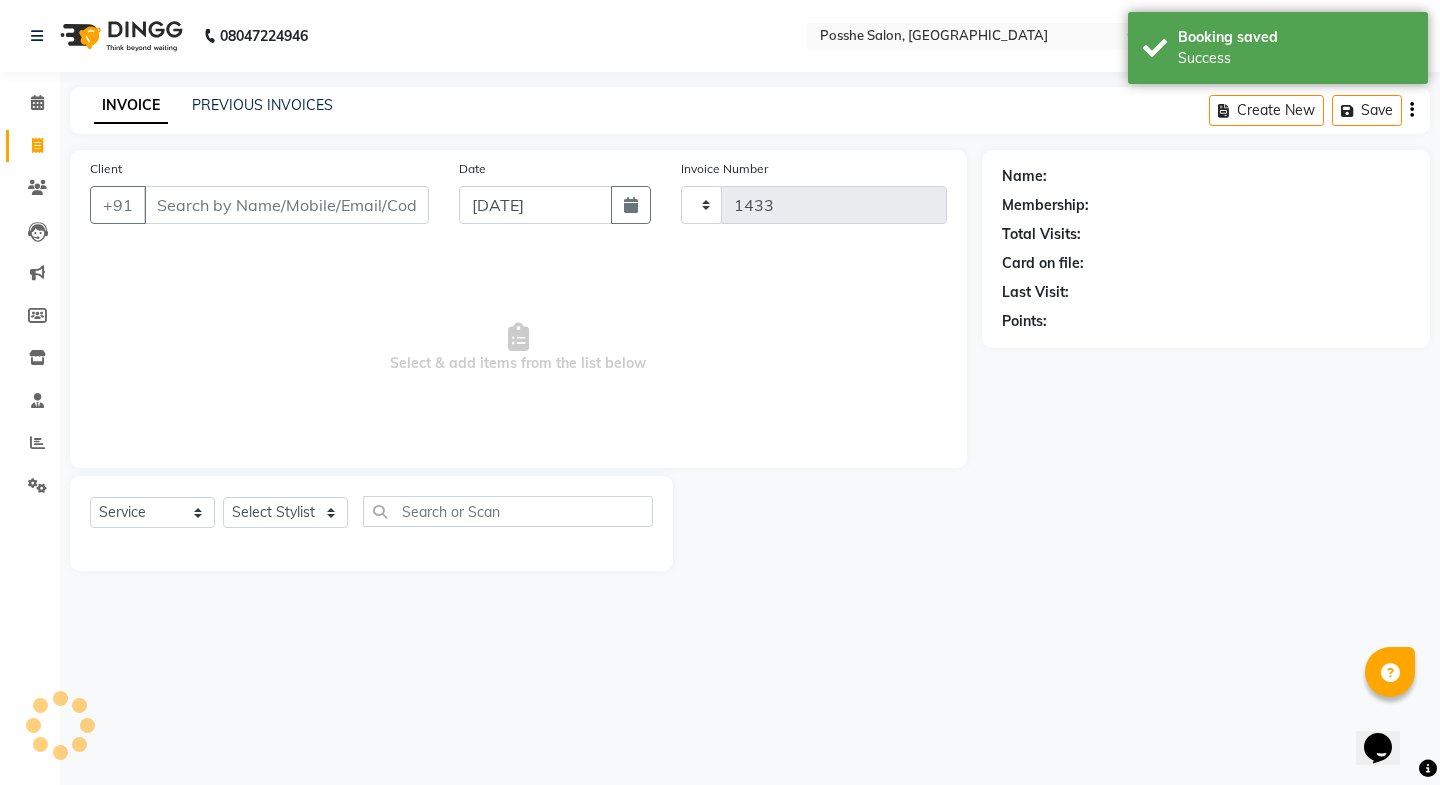 select on "6052" 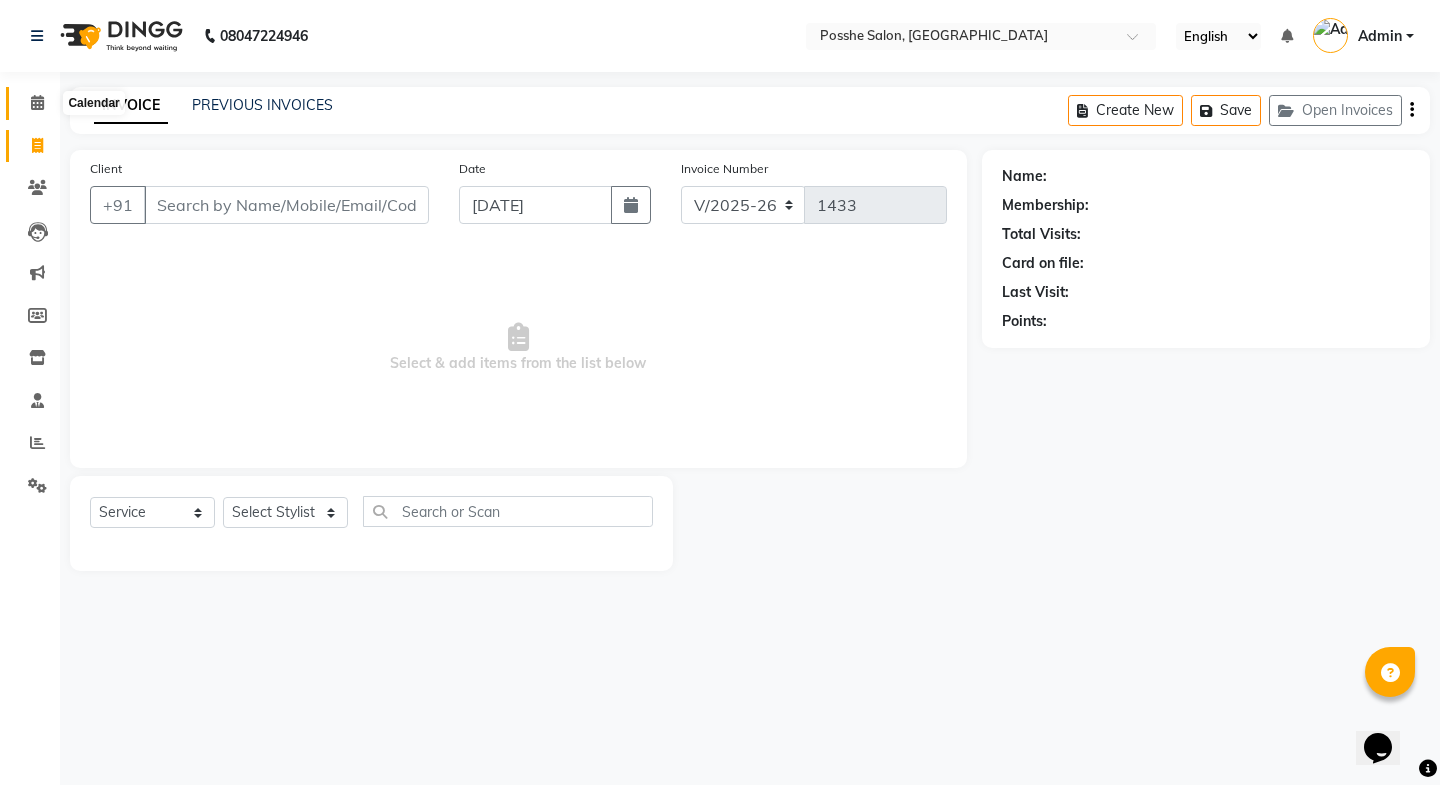 click 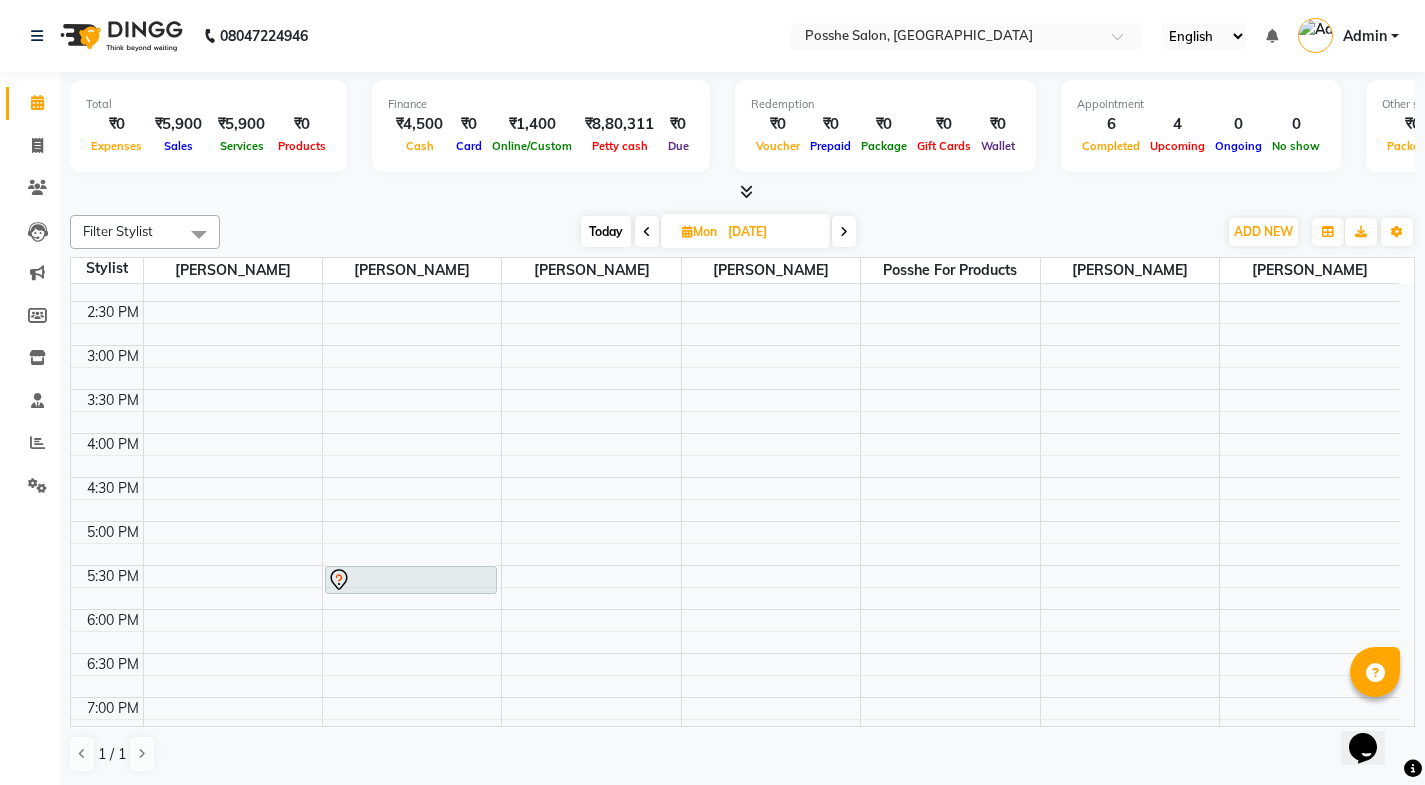 scroll, scrollTop: 600, scrollLeft: 0, axis: vertical 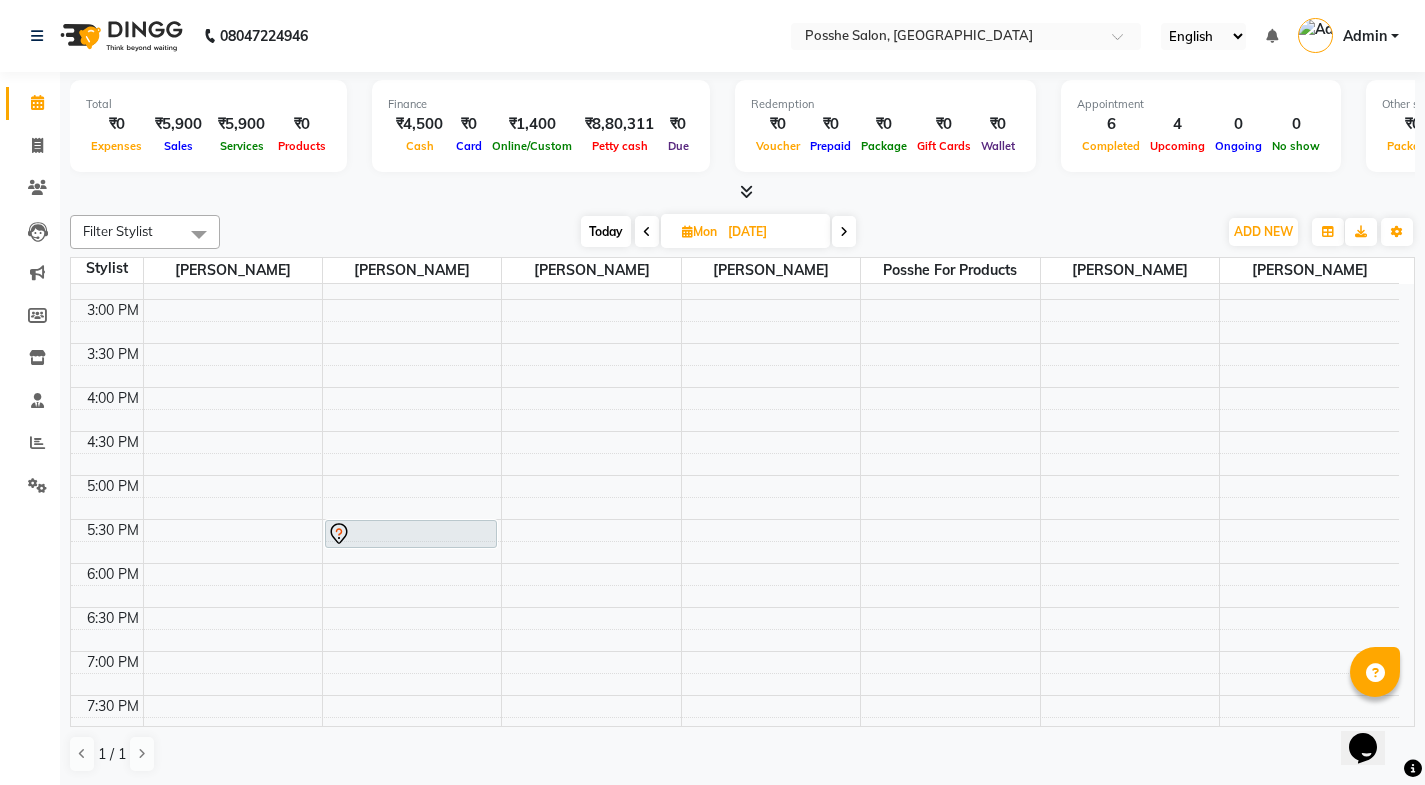 click at bounding box center [647, 231] 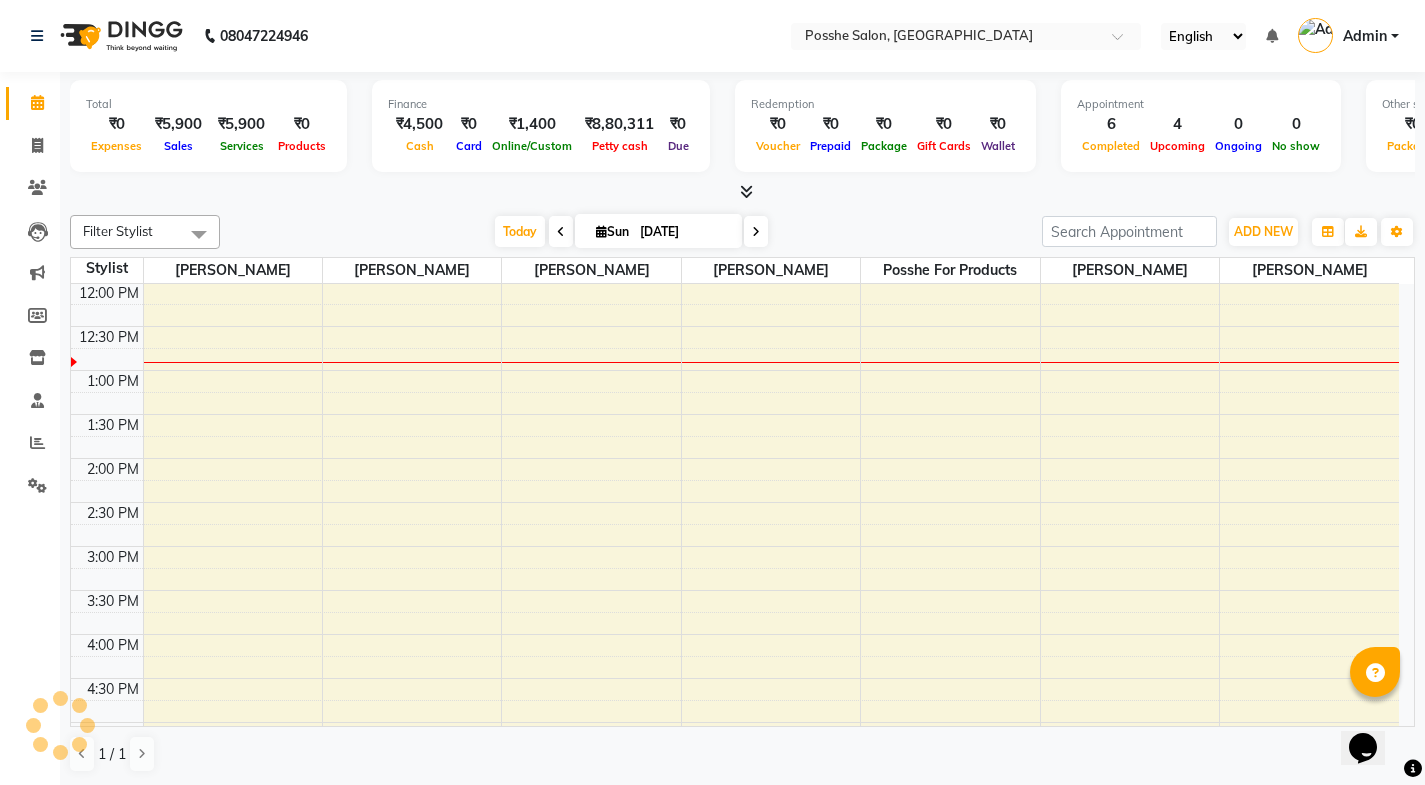 scroll, scrollTop: 553, scrollLeft: 0, axis: vertical 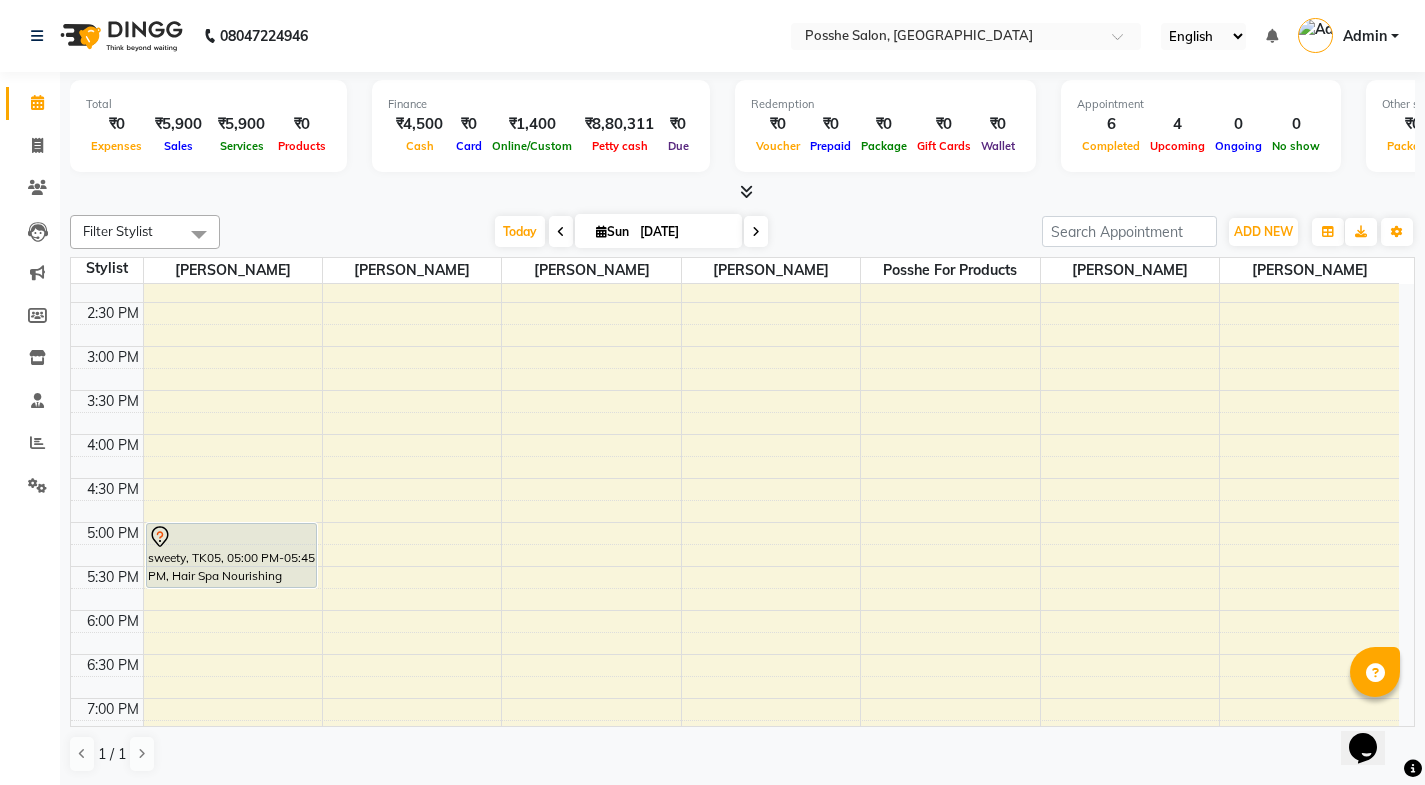 click on "8:00 AM 8:30 AM 9:00 AM 9:30 AM 10:00 AM 10:30 AM 11:00 AM 11:30 AM 12:00 PM 12:30 PM 1:00 PM 1:30 PM 2:00 PM 2:30 PM 3:00 PM 3:30 PM 4:00 PM 4:30 PM 5:00 PM 5:30 PM 6:00 PM 6:30 PM 7:00 PM 7:30 PM 8:00 PM 8:30 PM             sweety, TK05, 05:00 PM-05:45 PM, Hair Spa Nourishing Female             AASHTA, TK01, 11:00 AM-11:30 AM, Hair Cut Above 5 year             MALIKA, TK02, 10:30 AM-10:50 AM, Hair Wash Up to Waist             MALIKA, TK02, 10:45 AM-11:05 AM, Blow Dry Straight Medium Length" at bounding box center [735, 302] 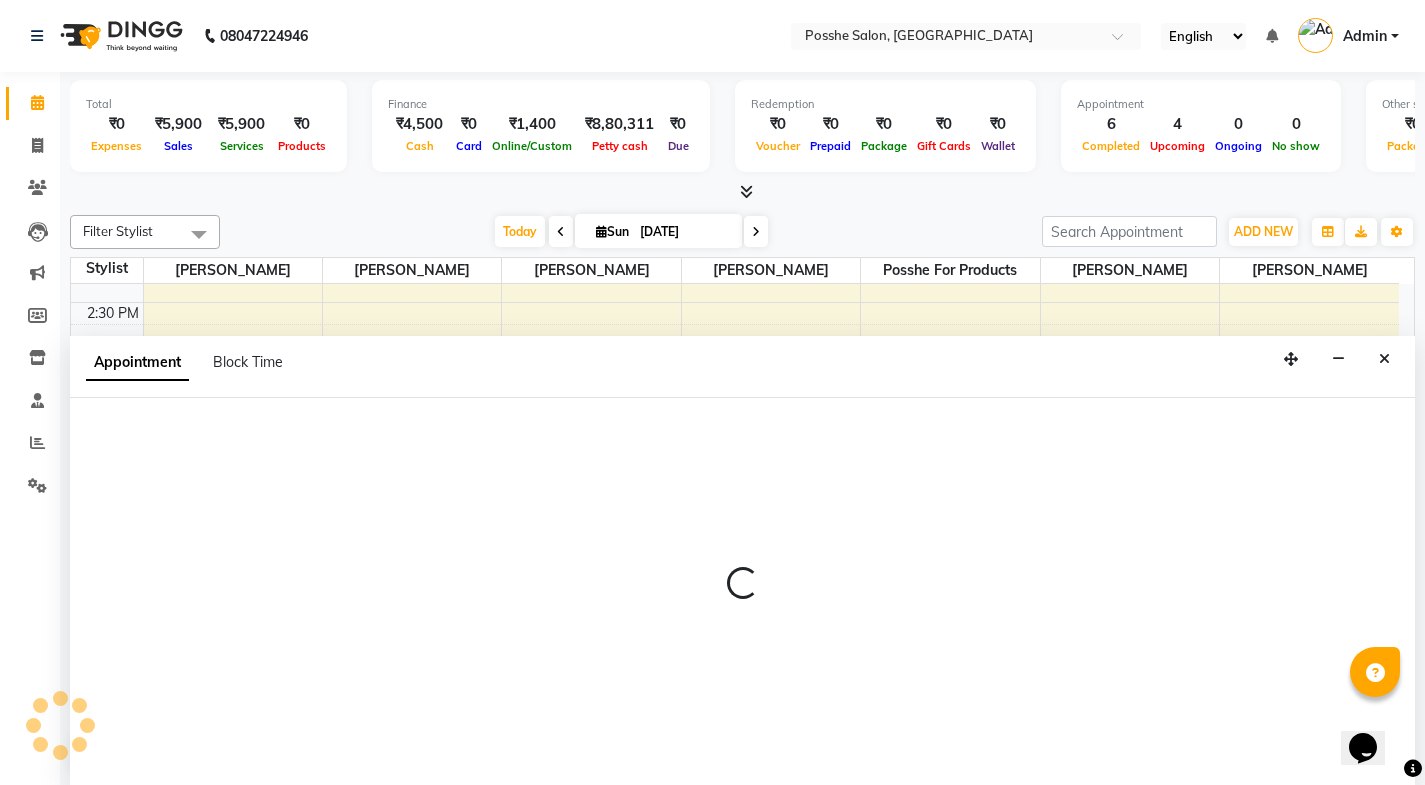 scroll, scrollTop: 1, scrollLeft: 0, axis: vertical 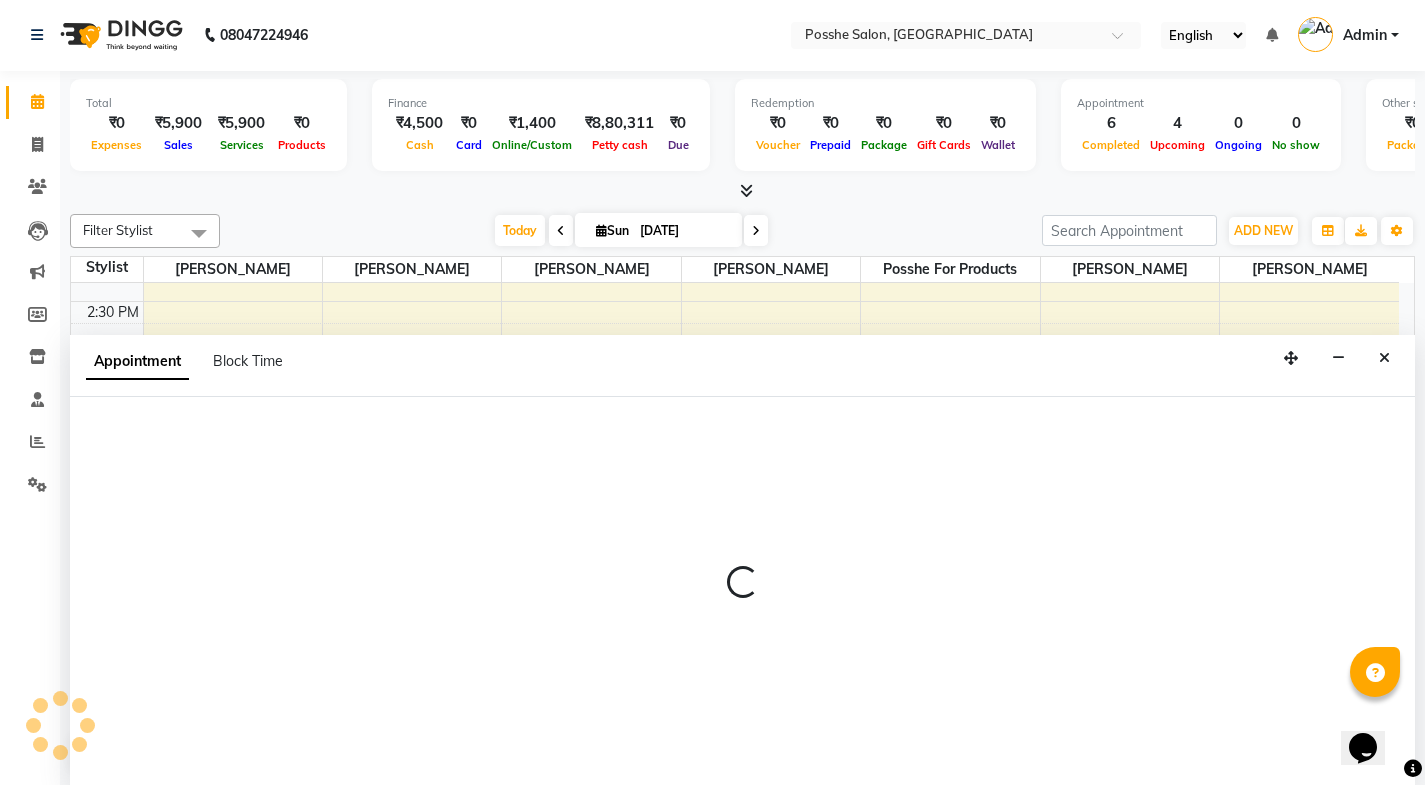 select on "43692" 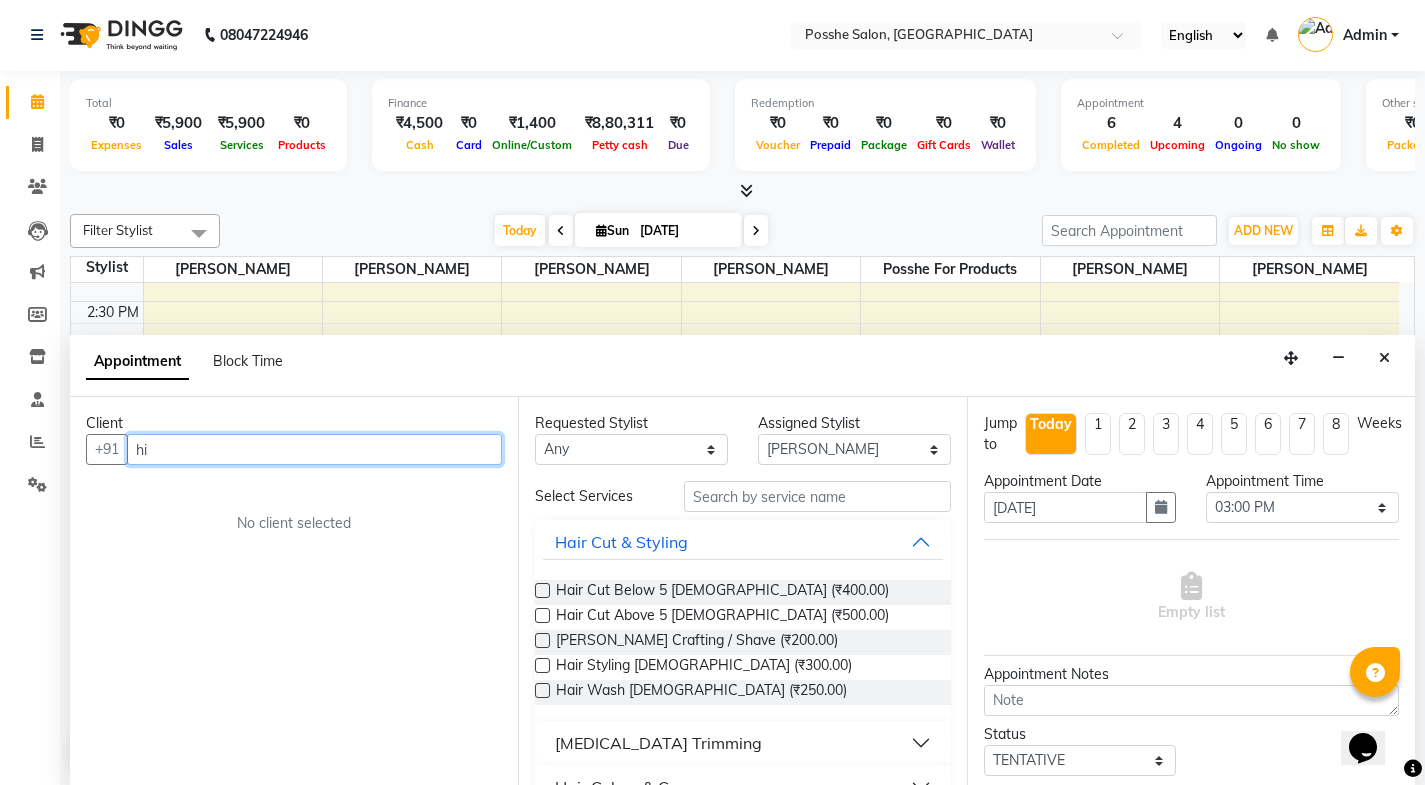type on "h" 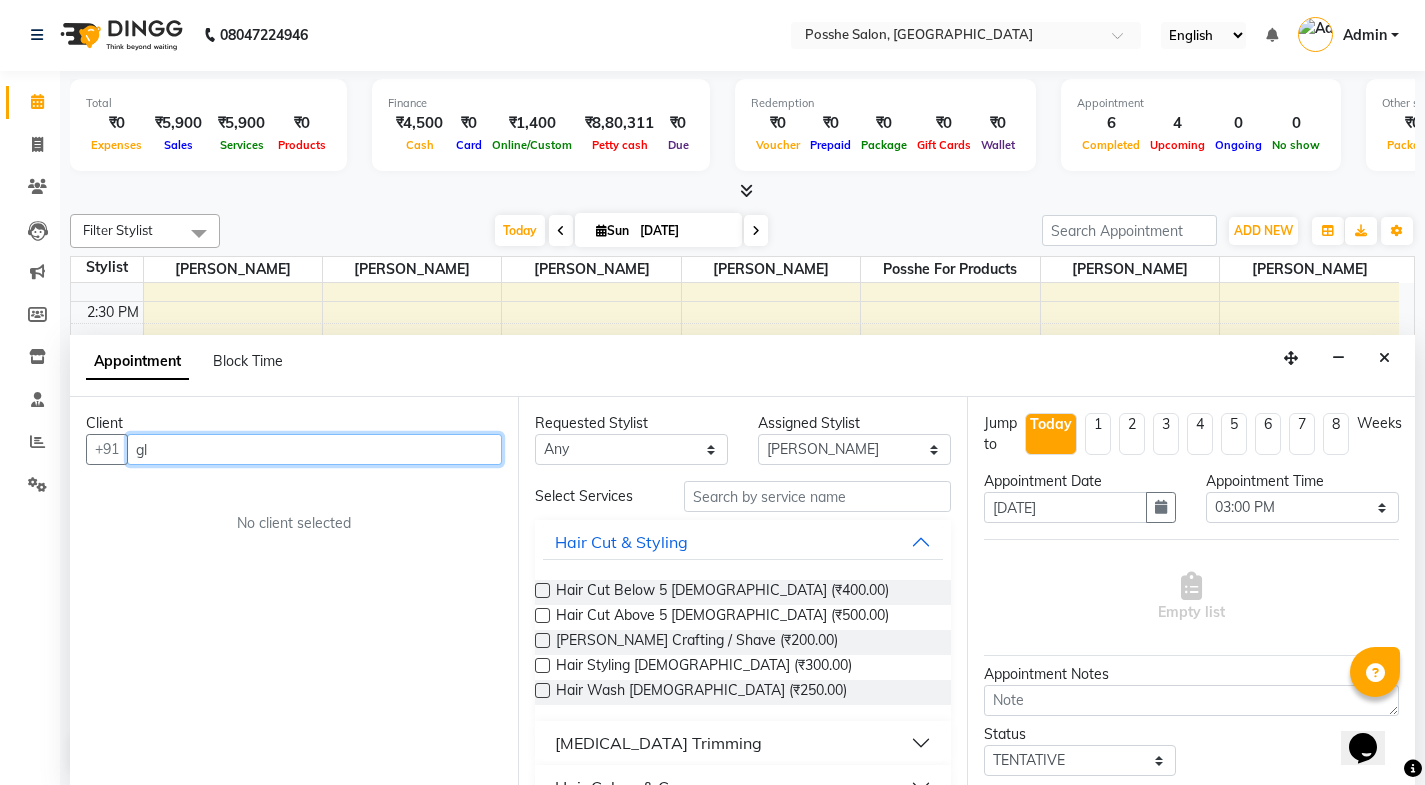 type on "g" 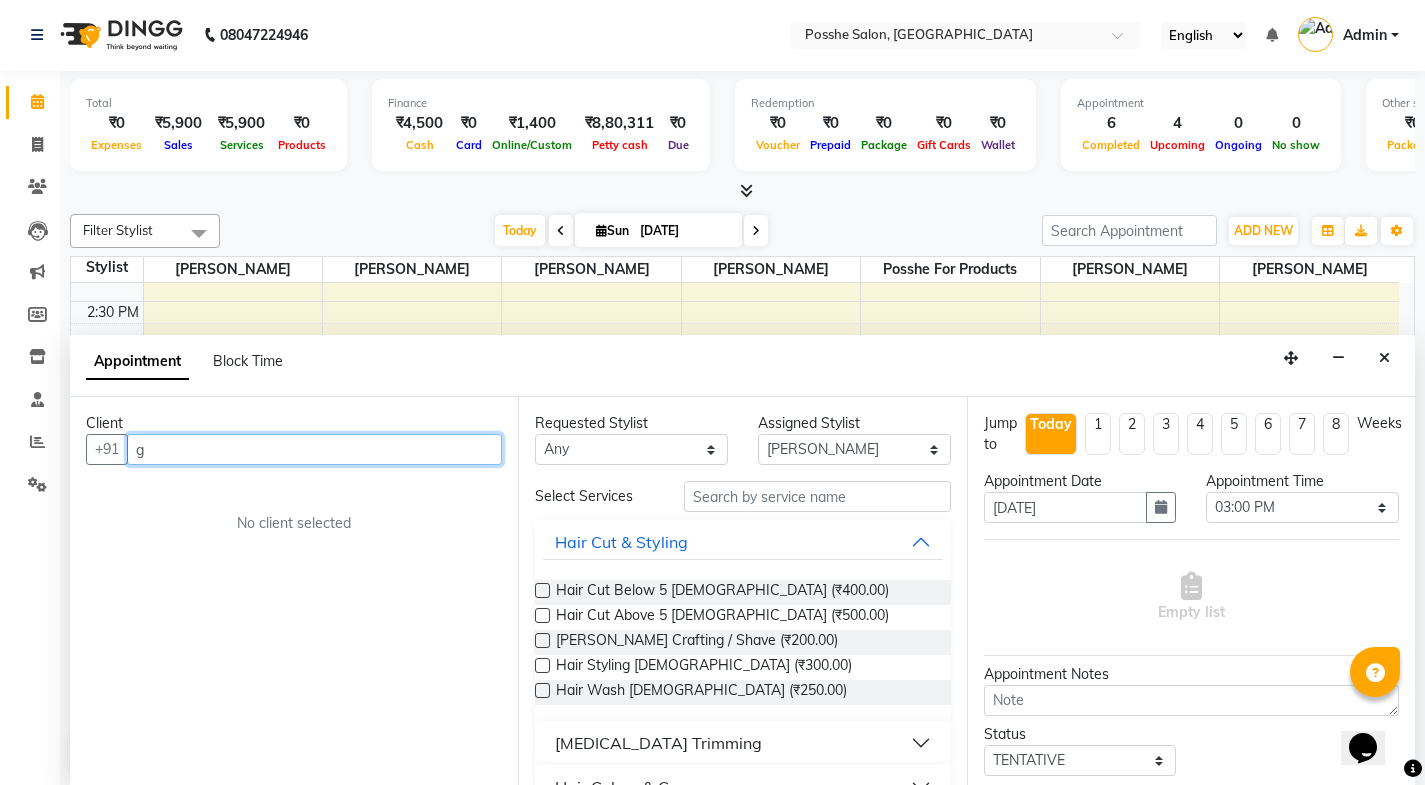 type 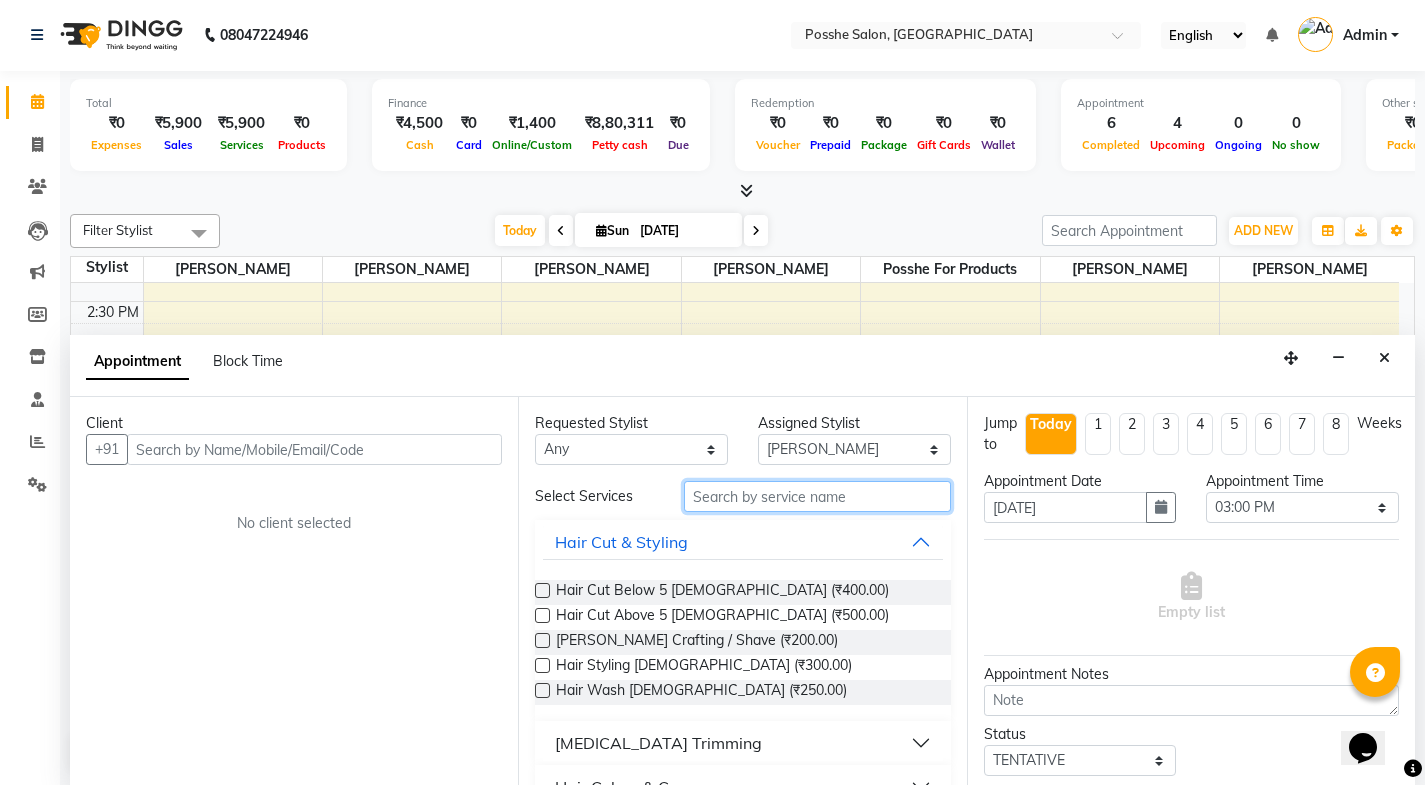 click at bounding box center (817, 496) 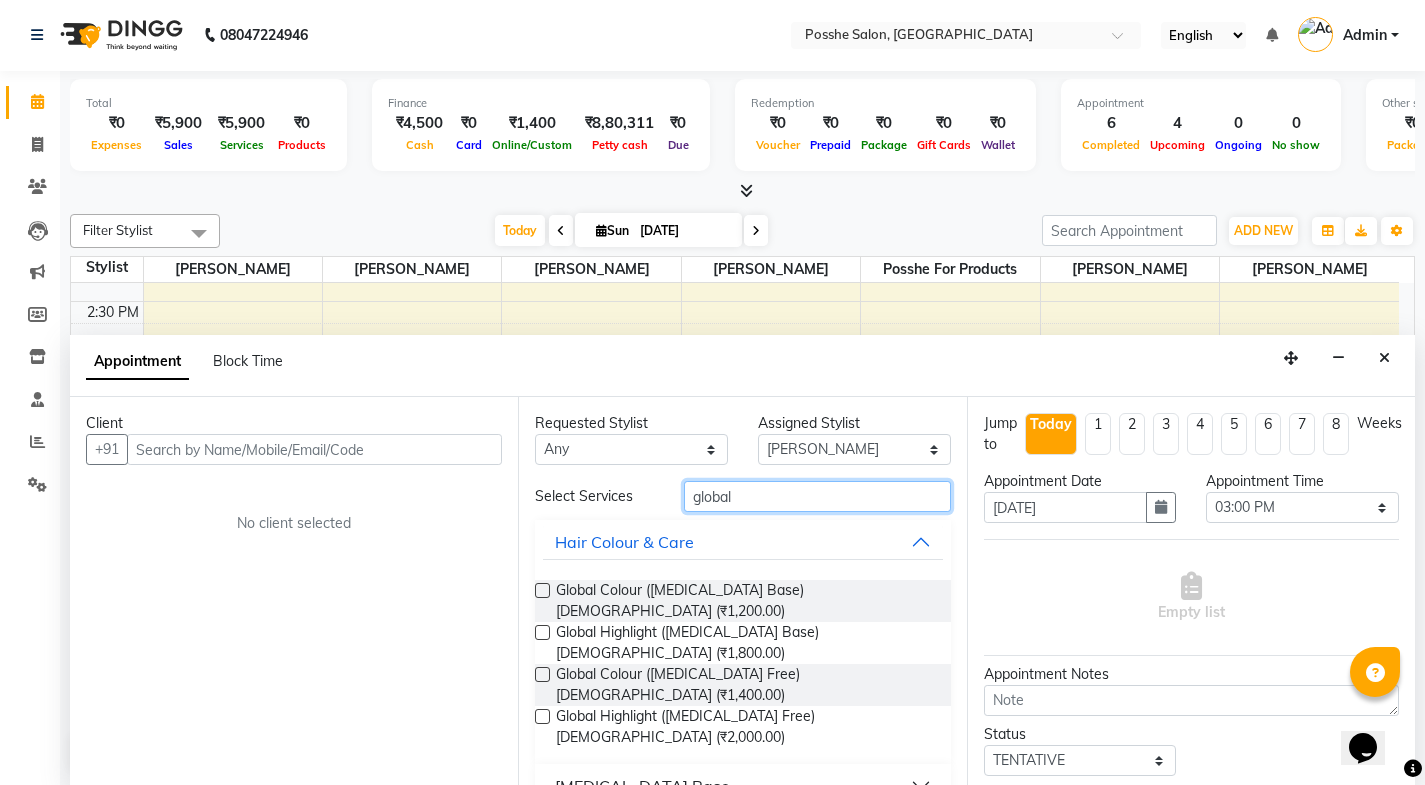 type on "global" 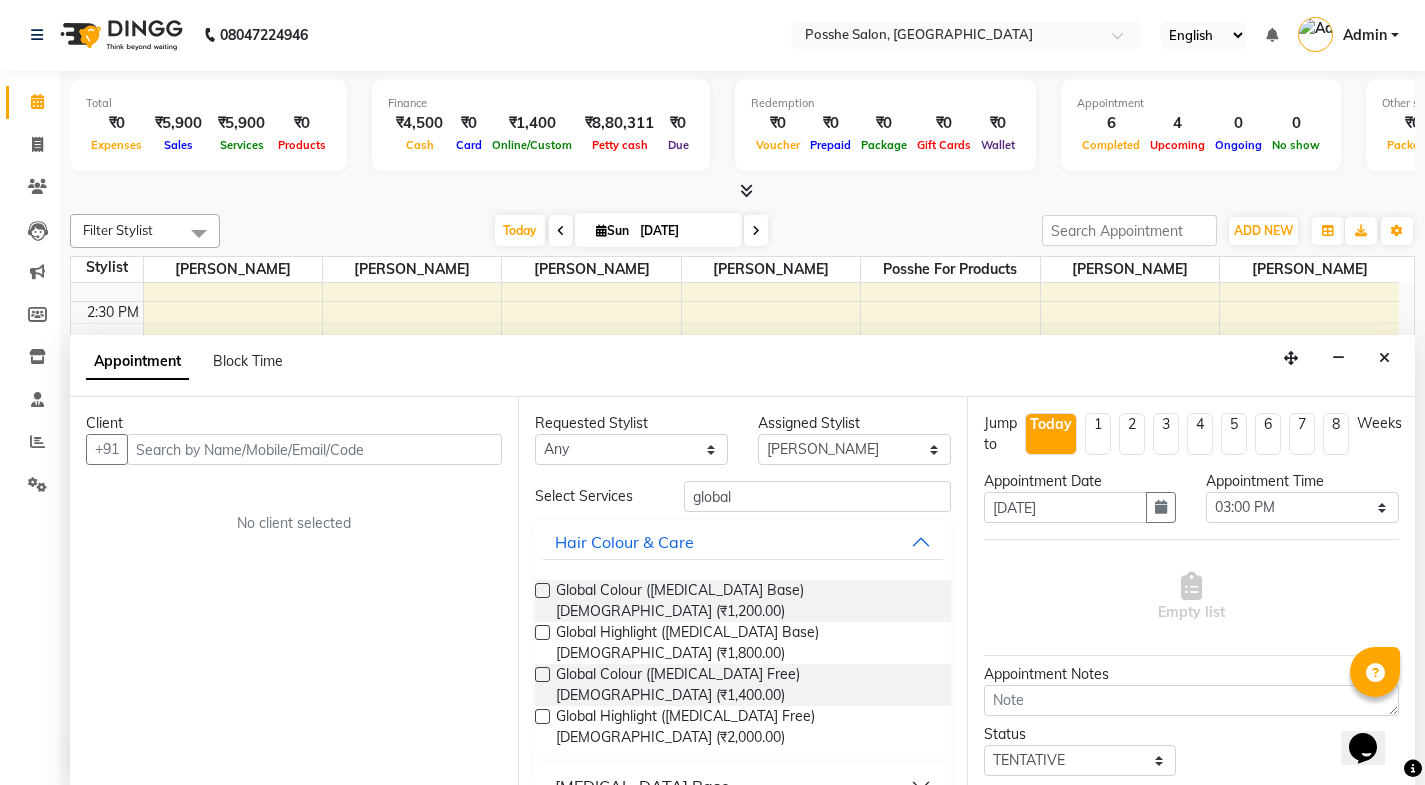 click on "Ammonia Free" at bounding box center (640, 830) 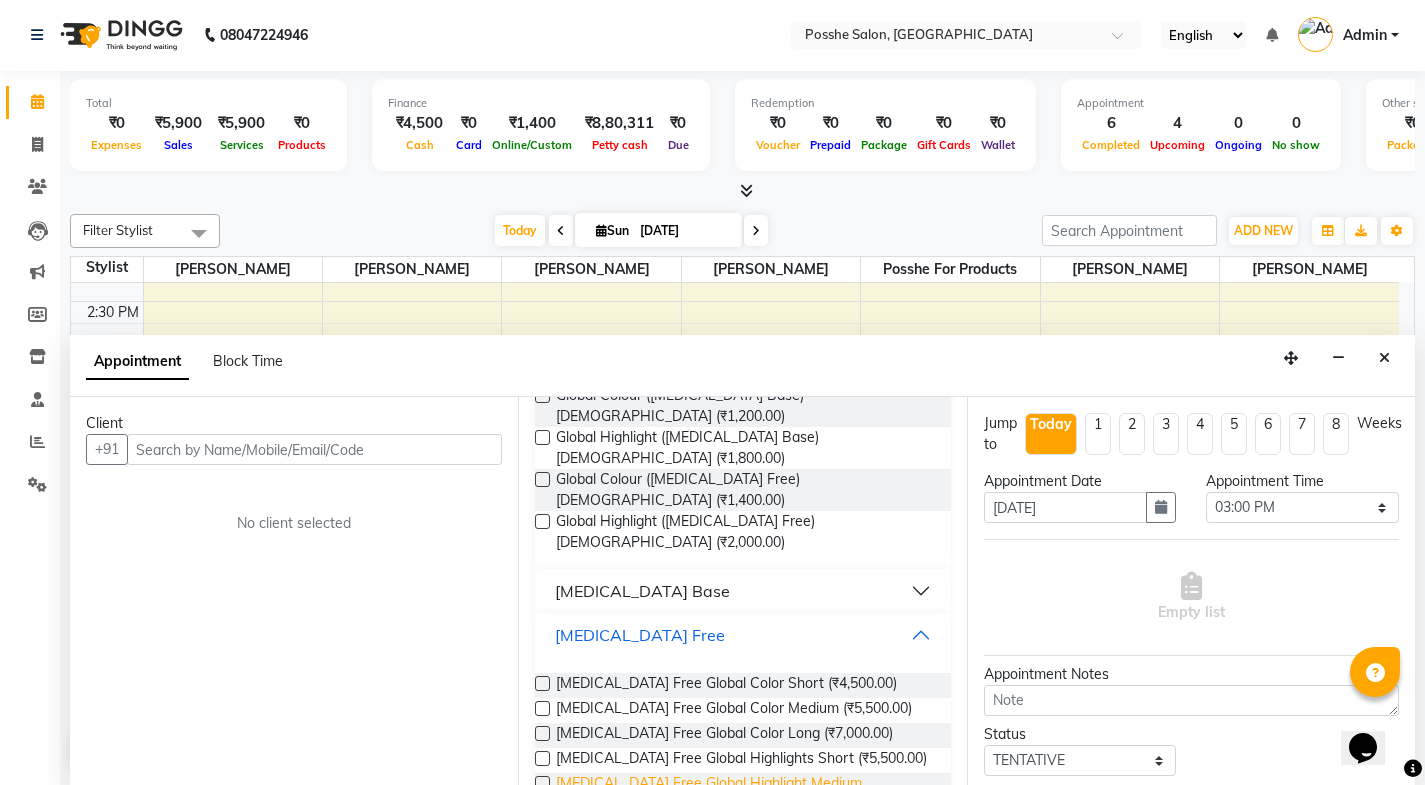 scroll, scrollTop: 197, scrollLeft: 0, axis: vertical 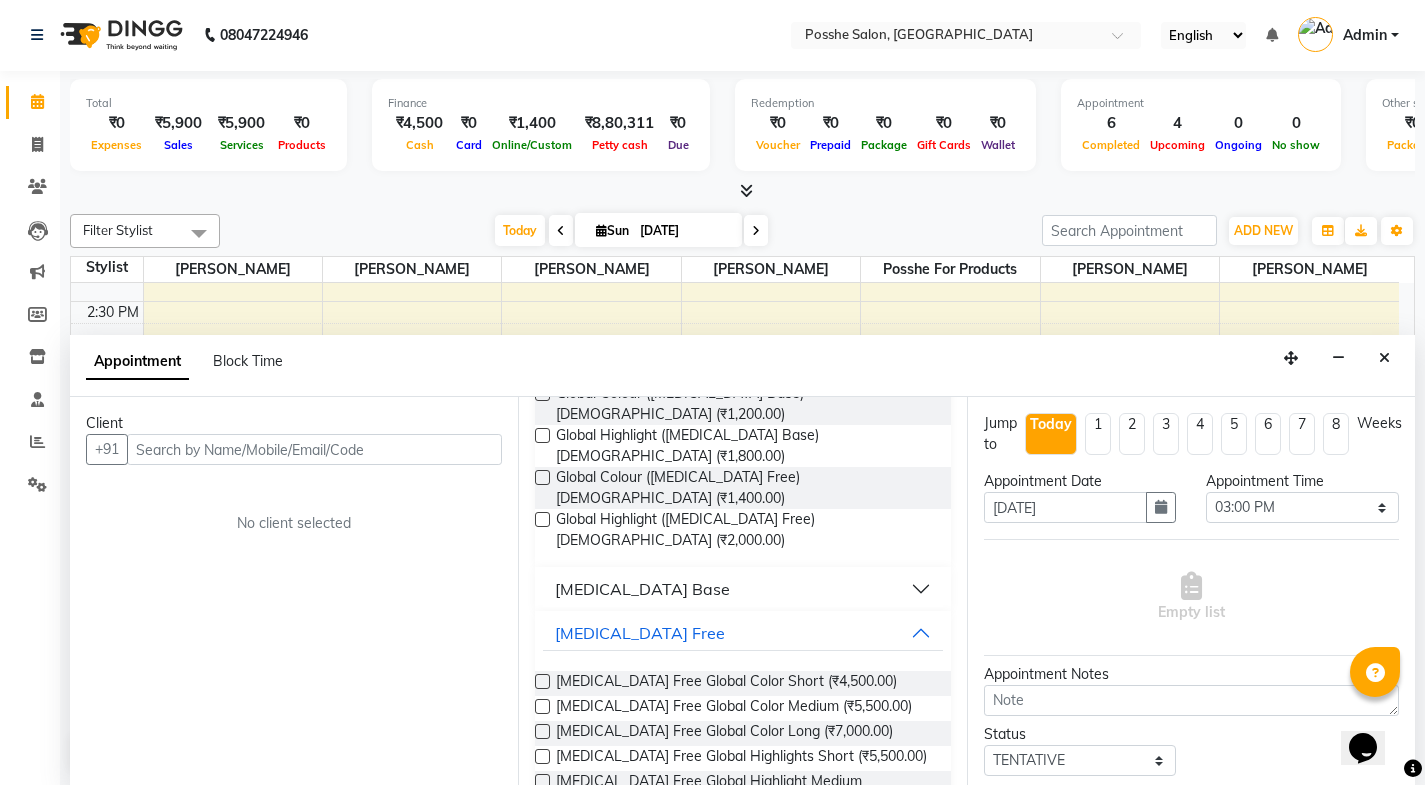 click at bounding box center (542, 706) 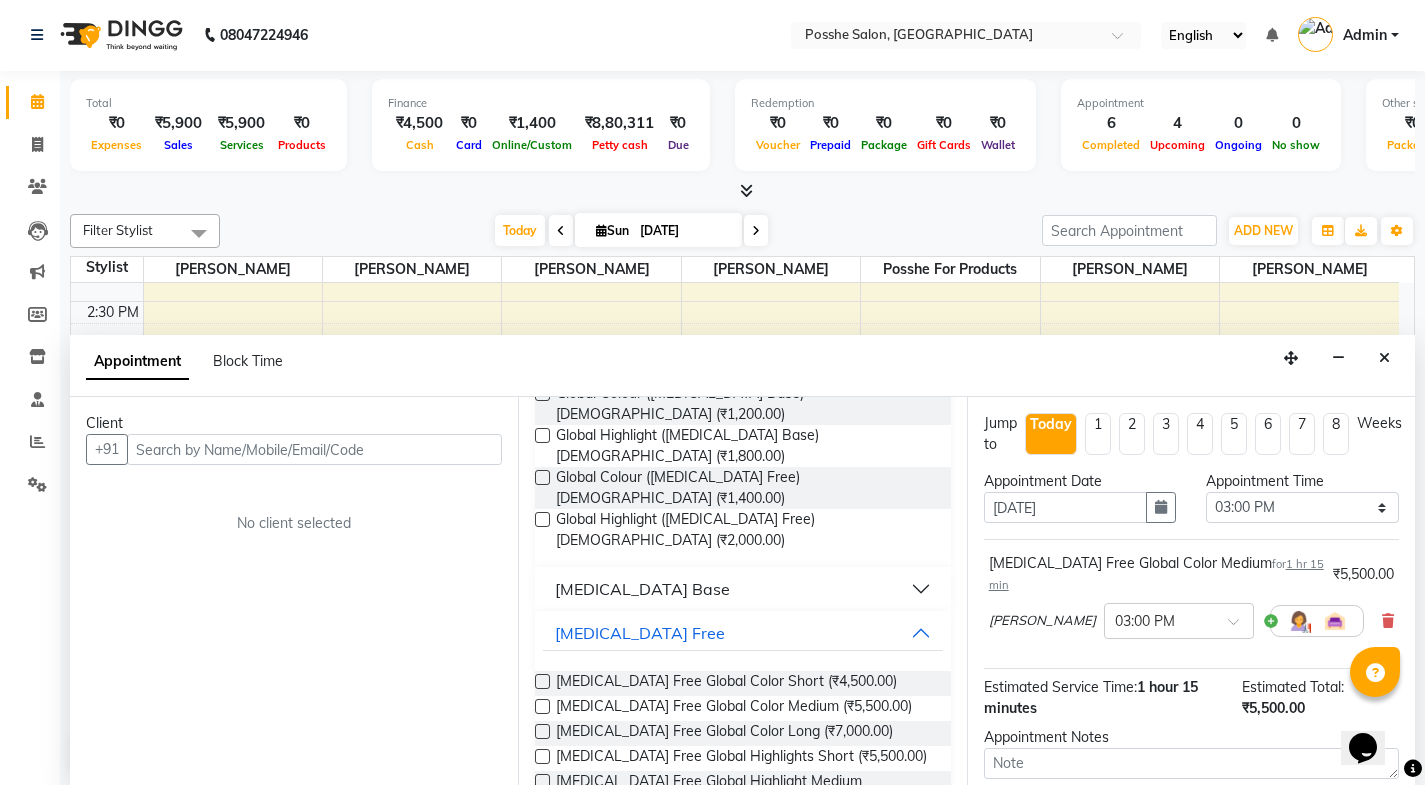 click at bounding box center [542, 706] 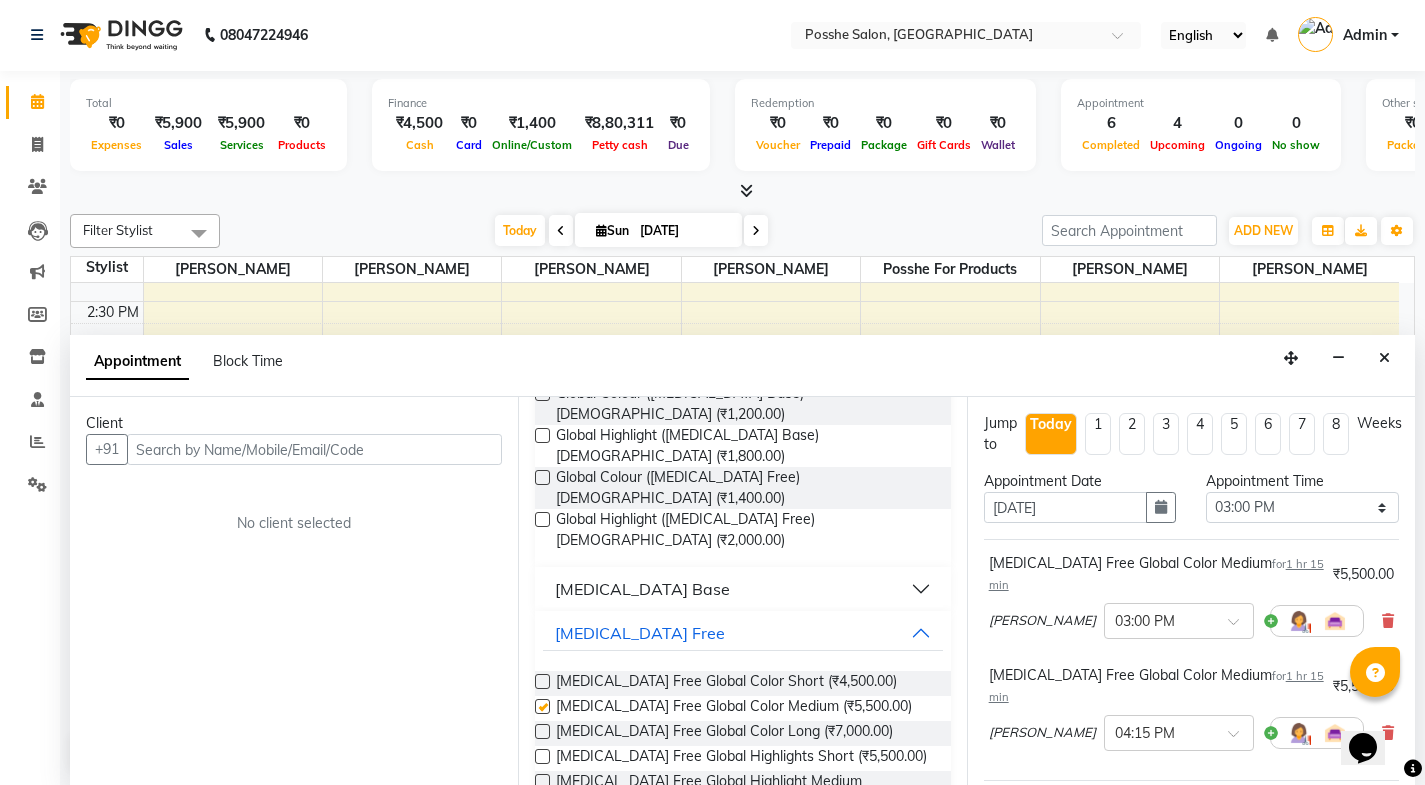 checkbox on "false" 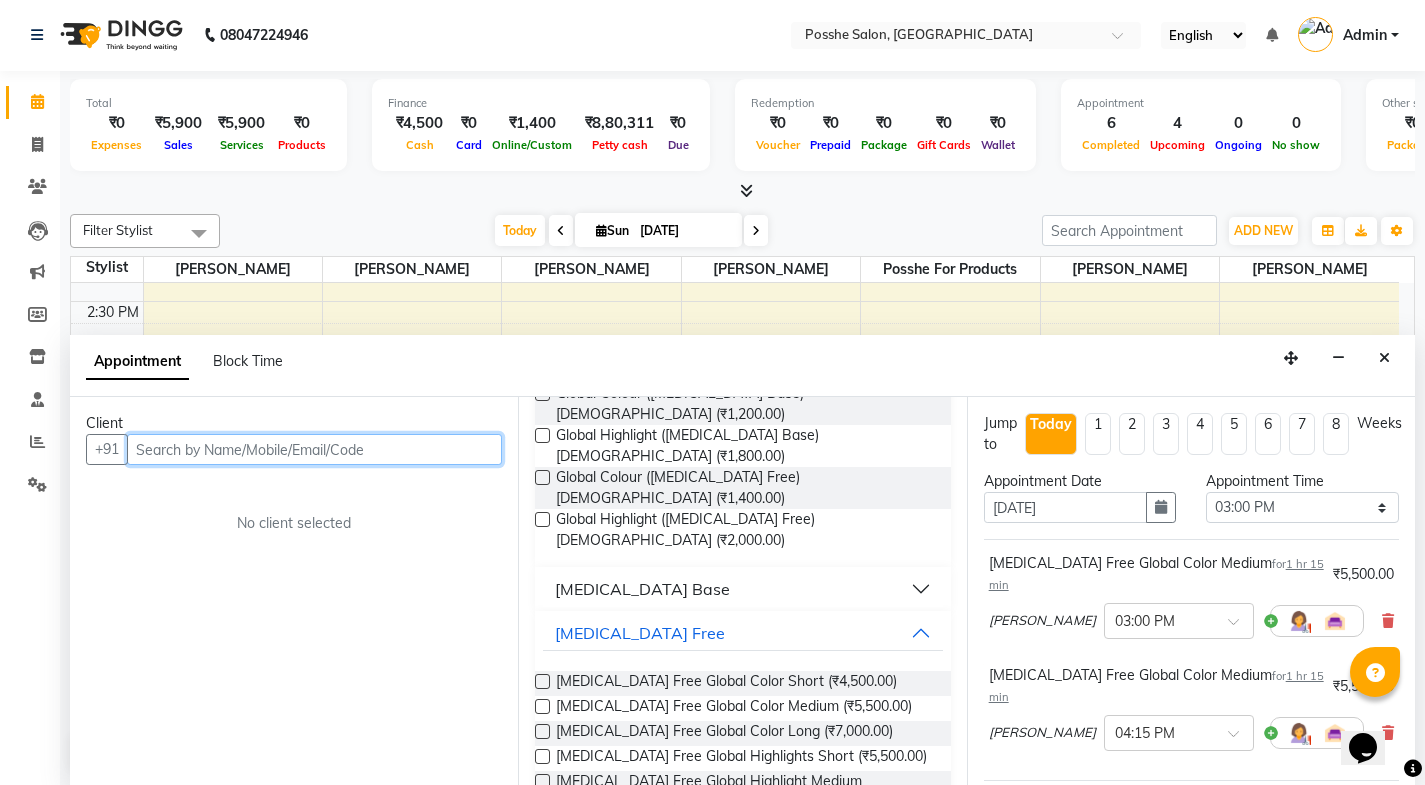 click at bounding box center (314, 449) 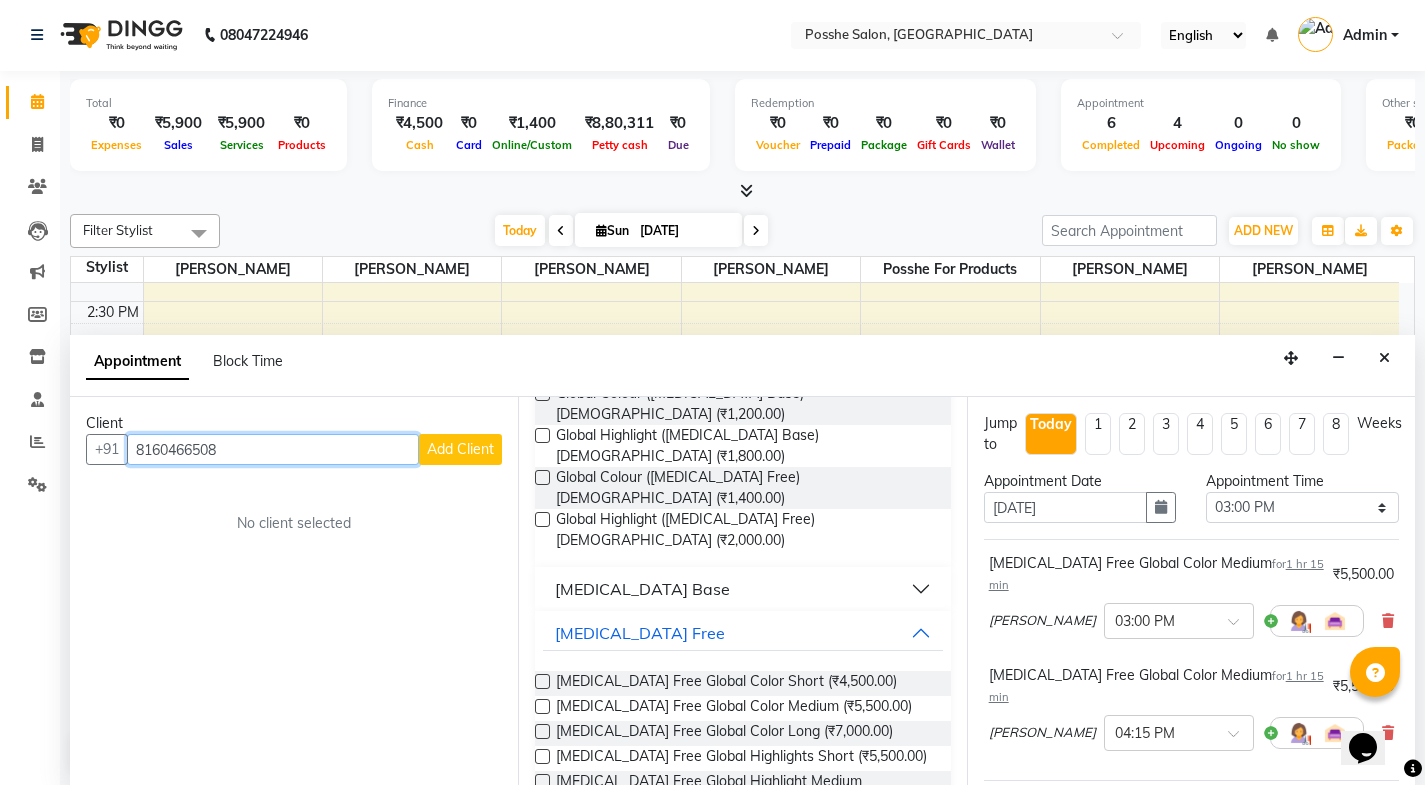 type on "8160466508" 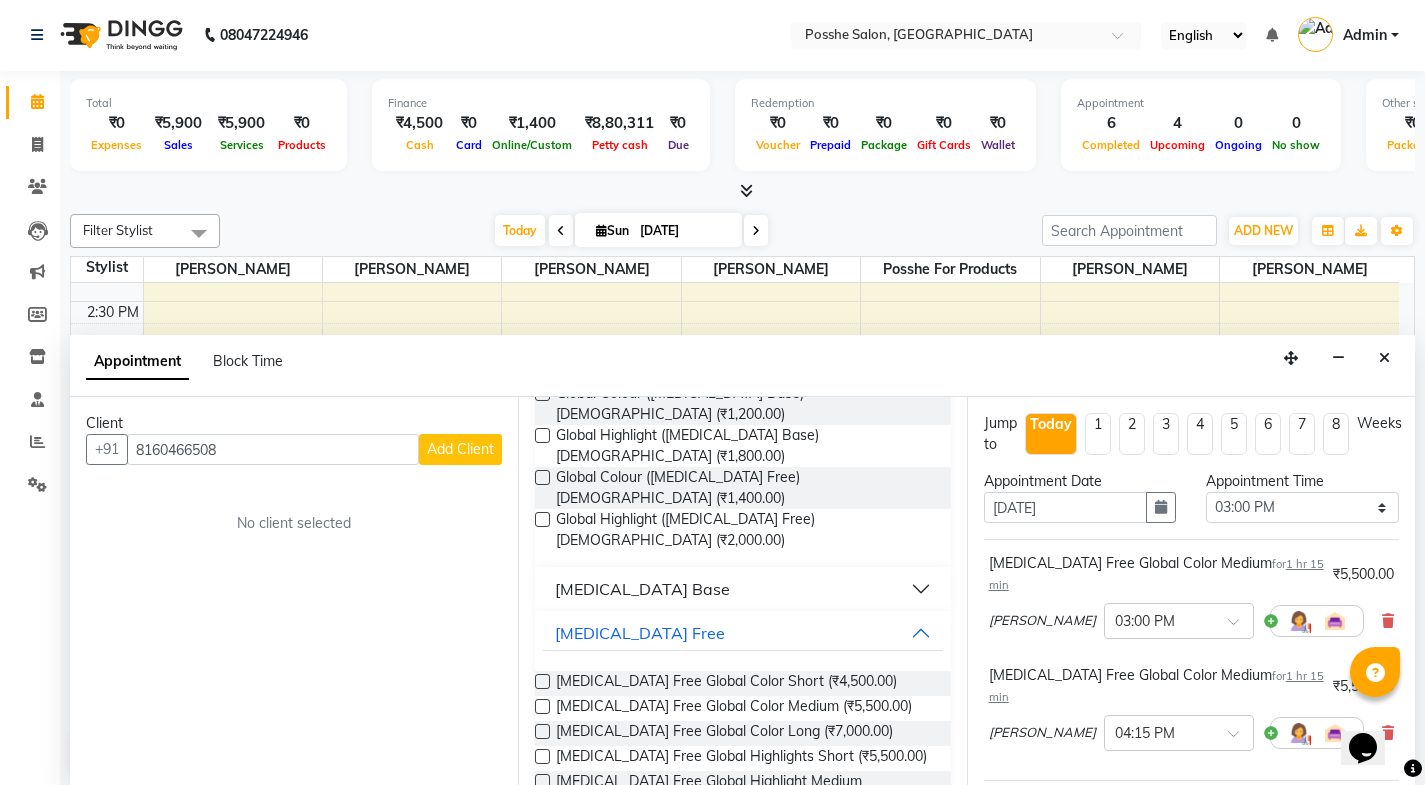 click on "Add Client" at bounding box center [460, 449] 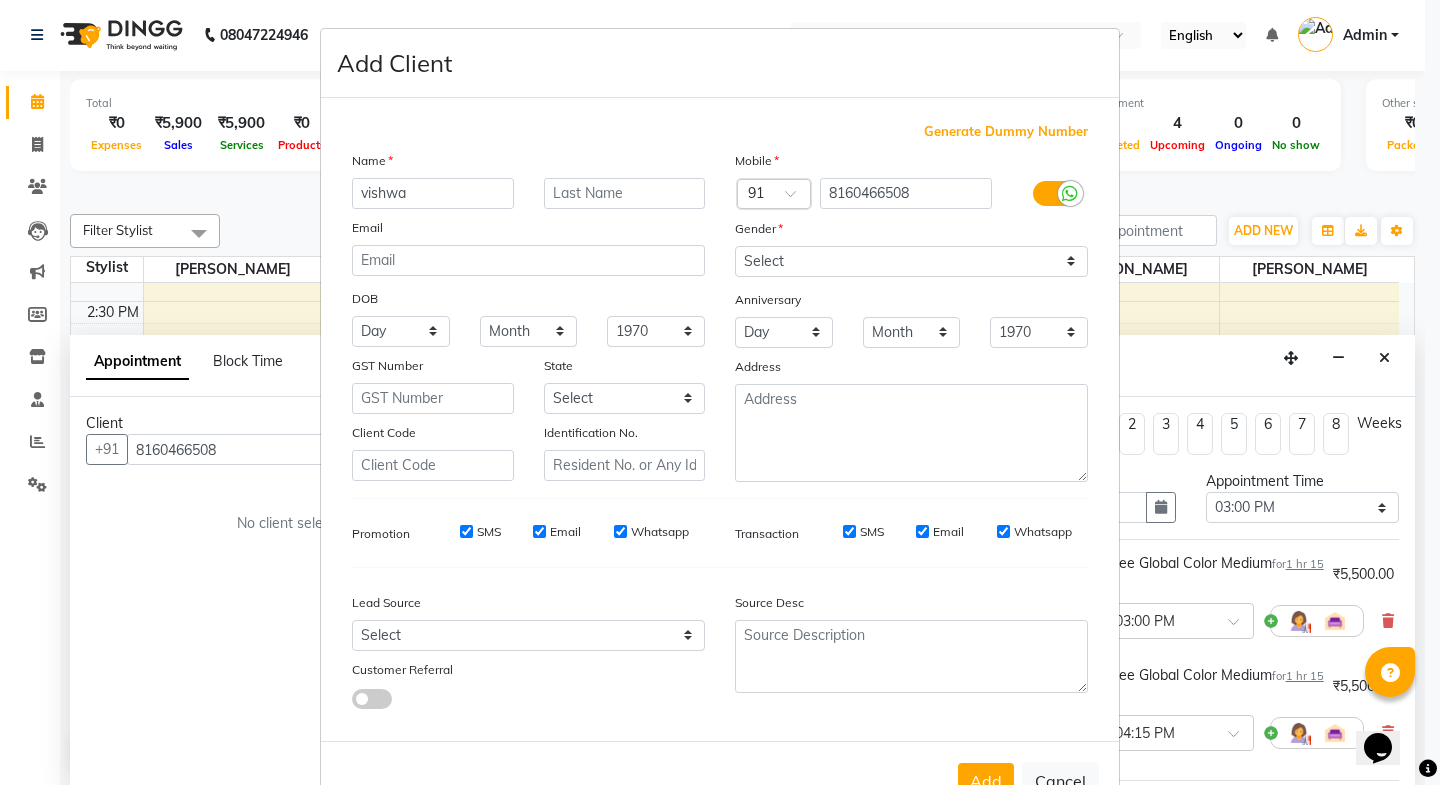 type on "vishwa" 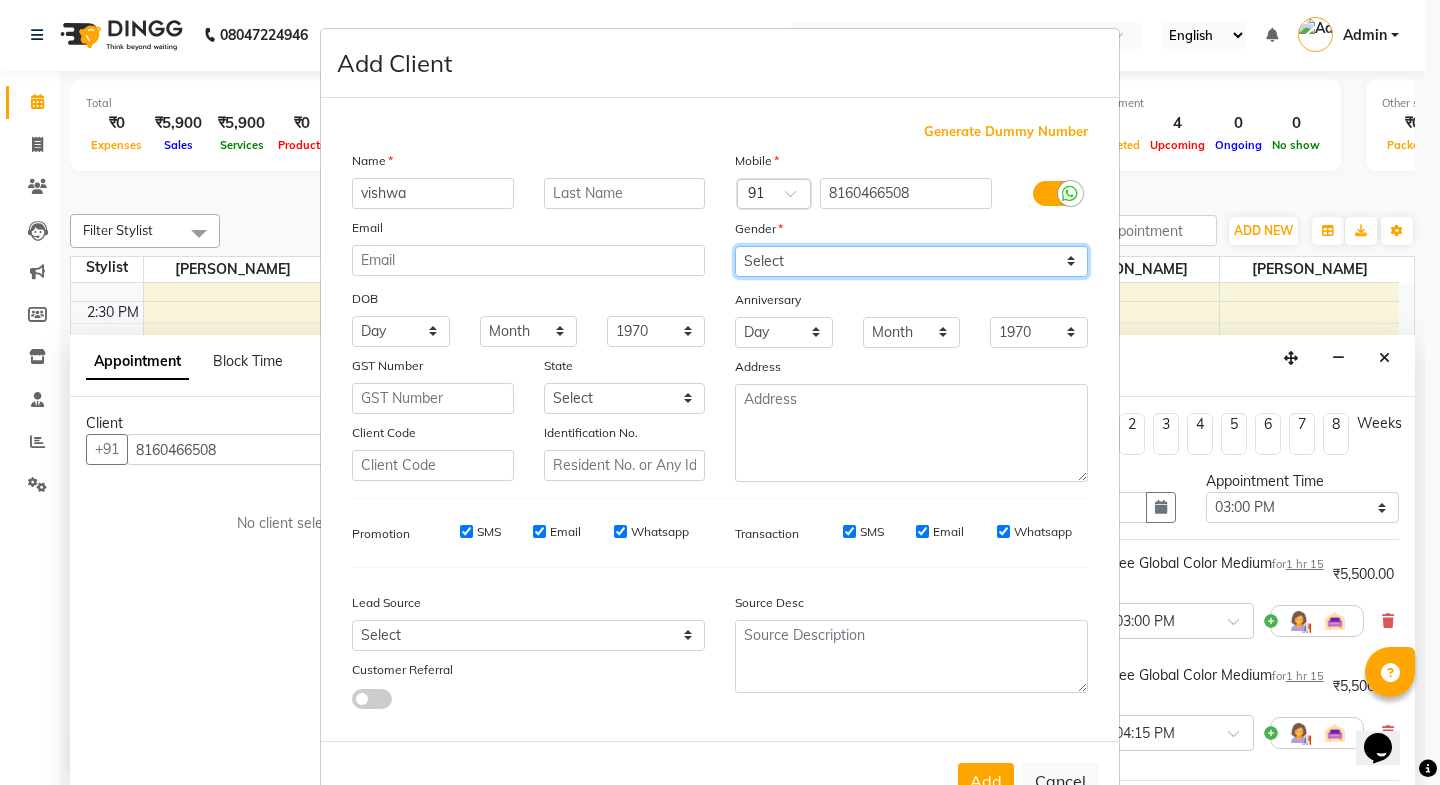 click on "Select Male Female Other Prefer Not To Say" at bounding box center (911, 261) 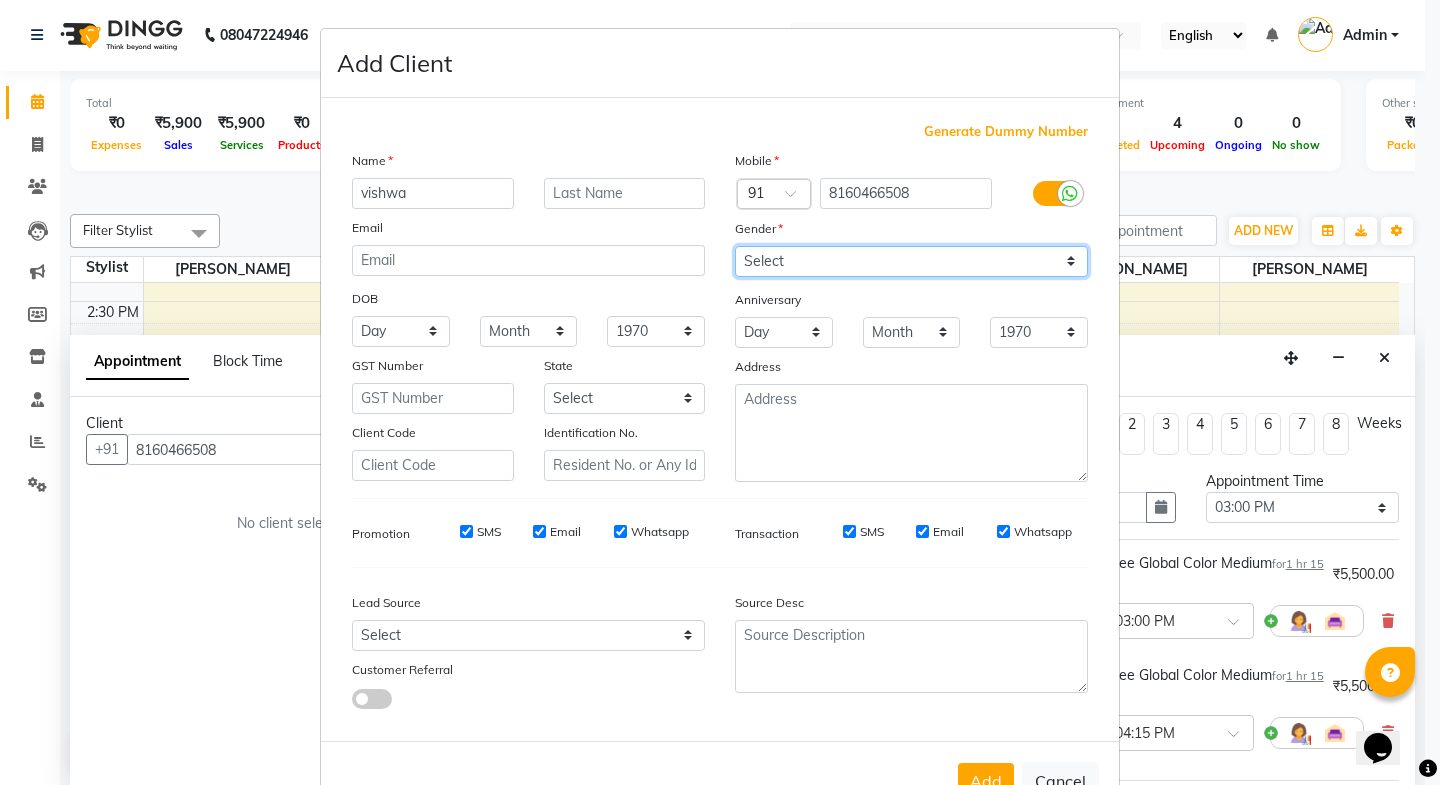 select on "female" 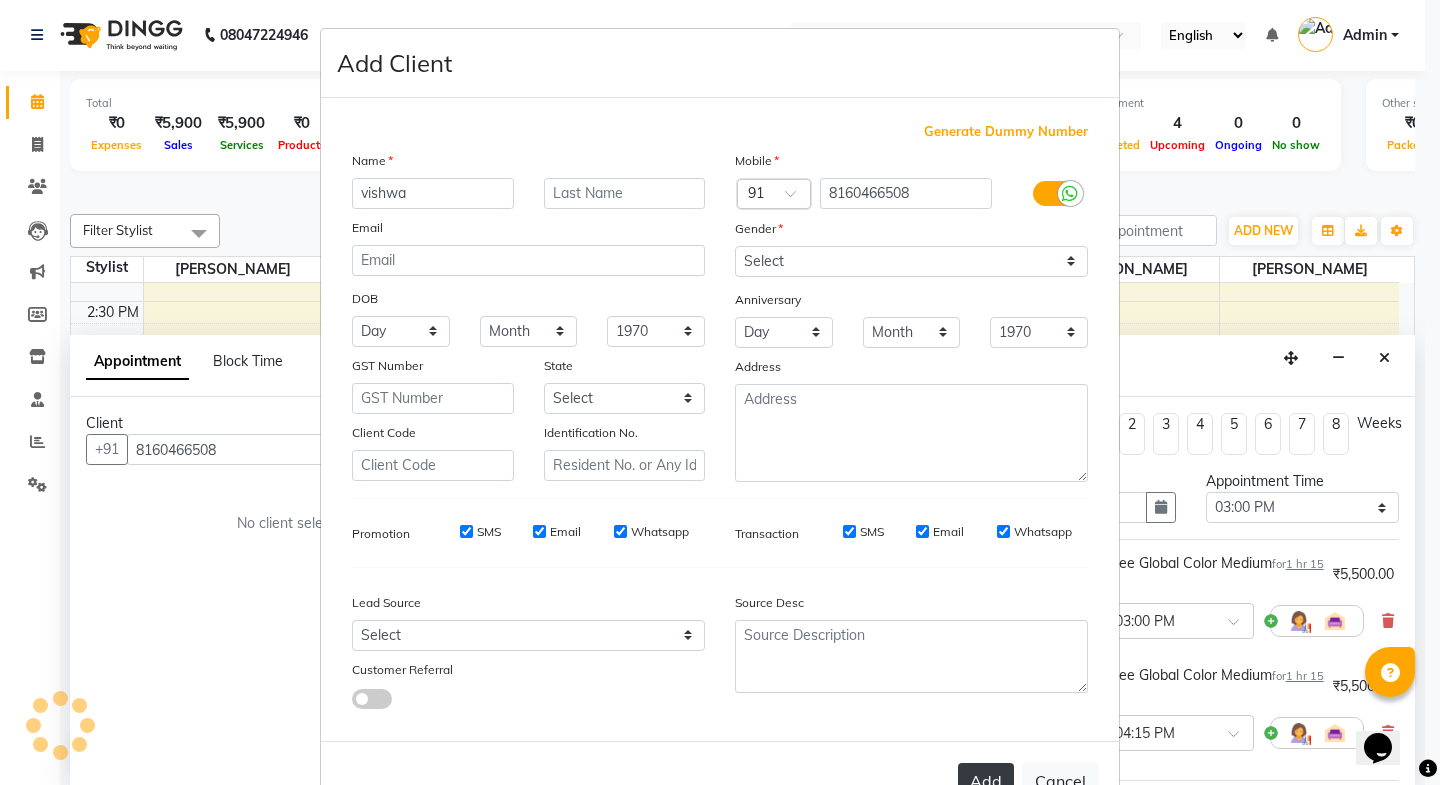 click on "Add" at bounding box center (986, 781) 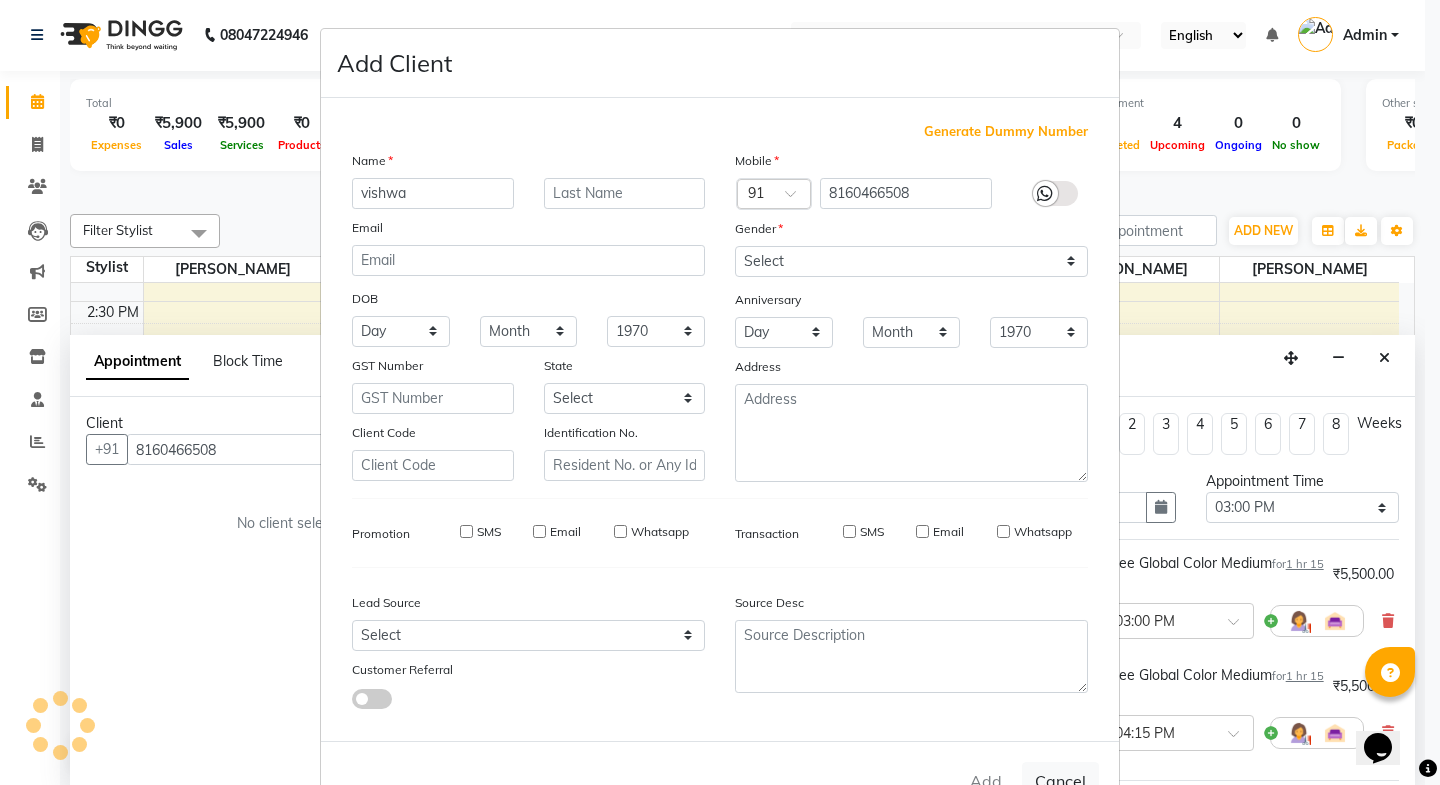 type 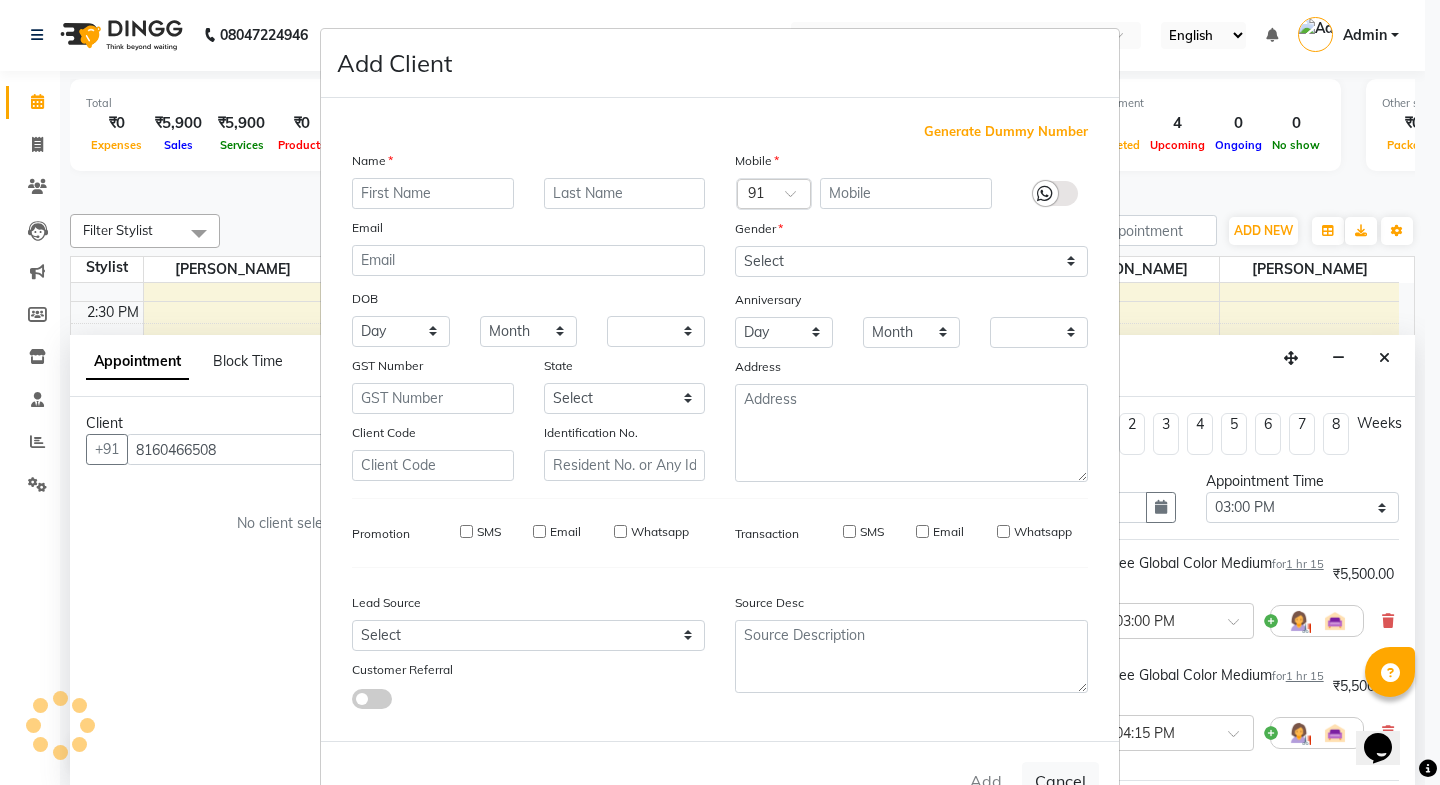 checkbox on "false" 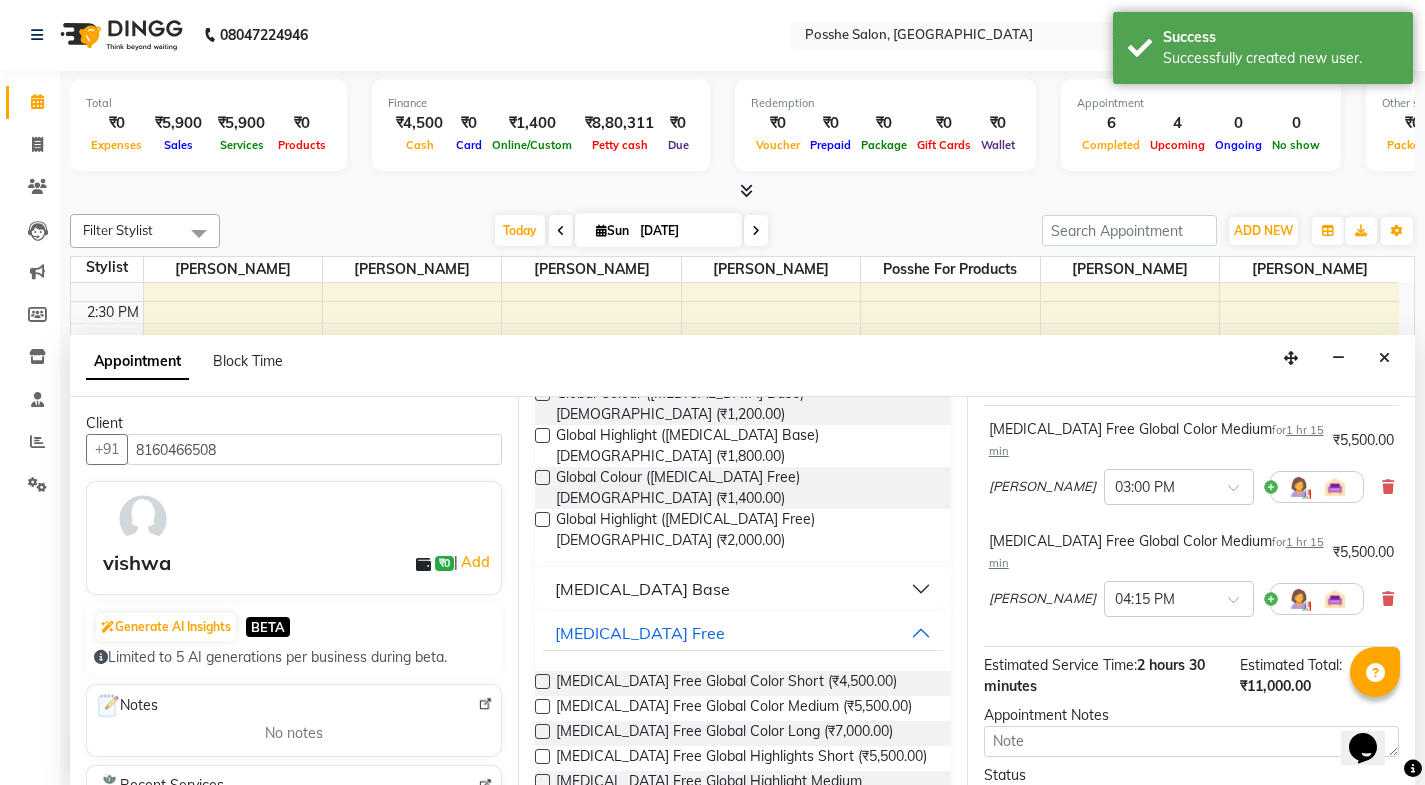 scroll, scrollTop: 265, scrollLeft: 0, axis: vertical 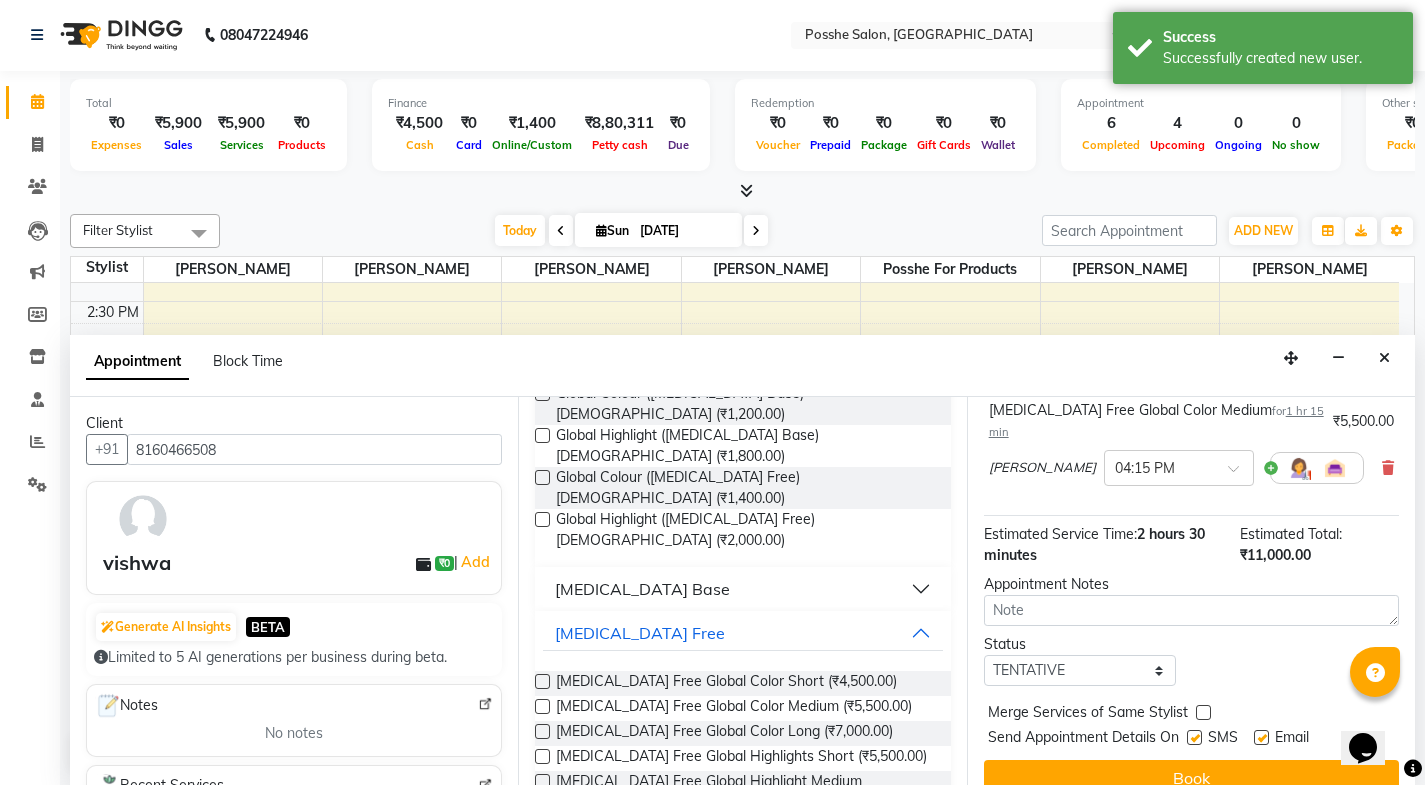 click at bounding box center [1194, 737] 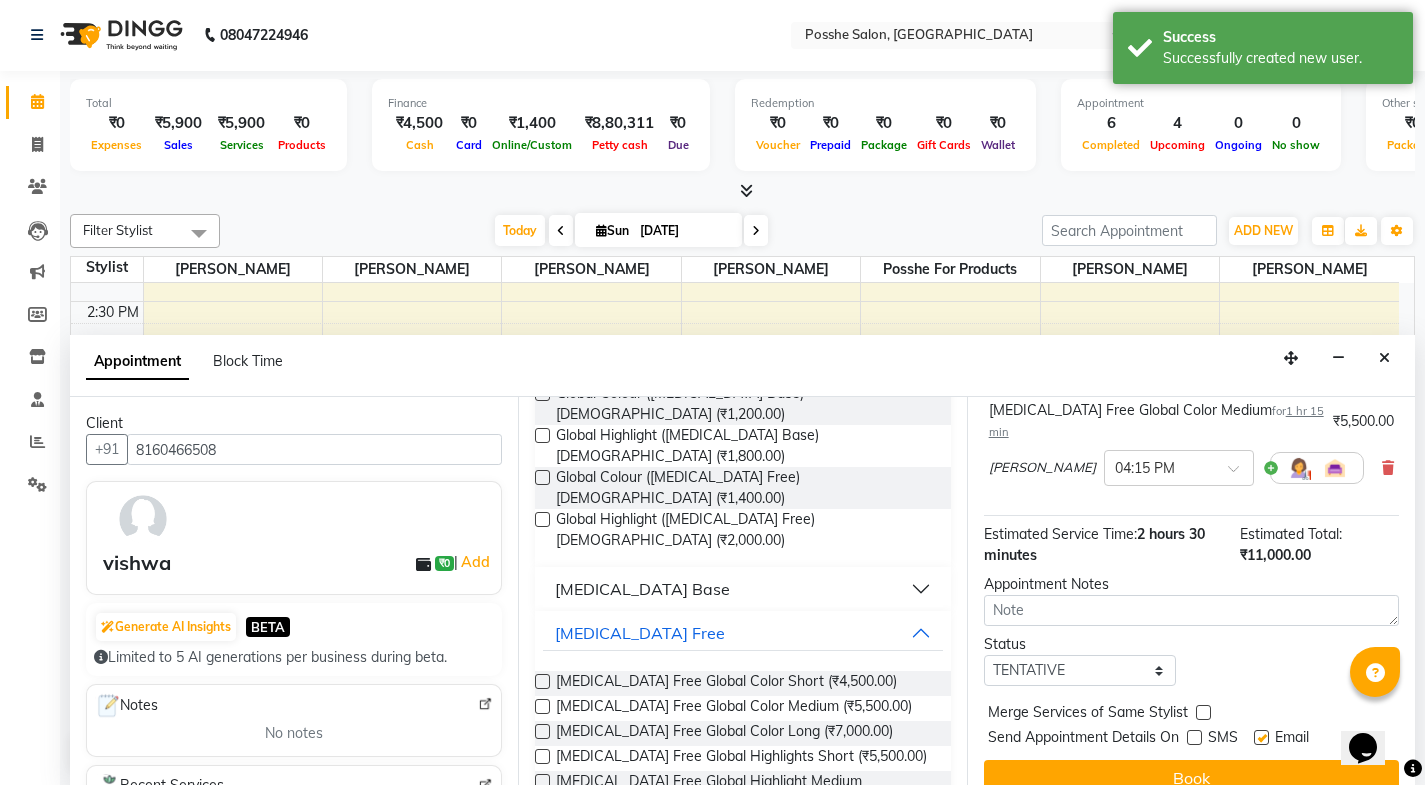 click at bounding box center [1261, 737] 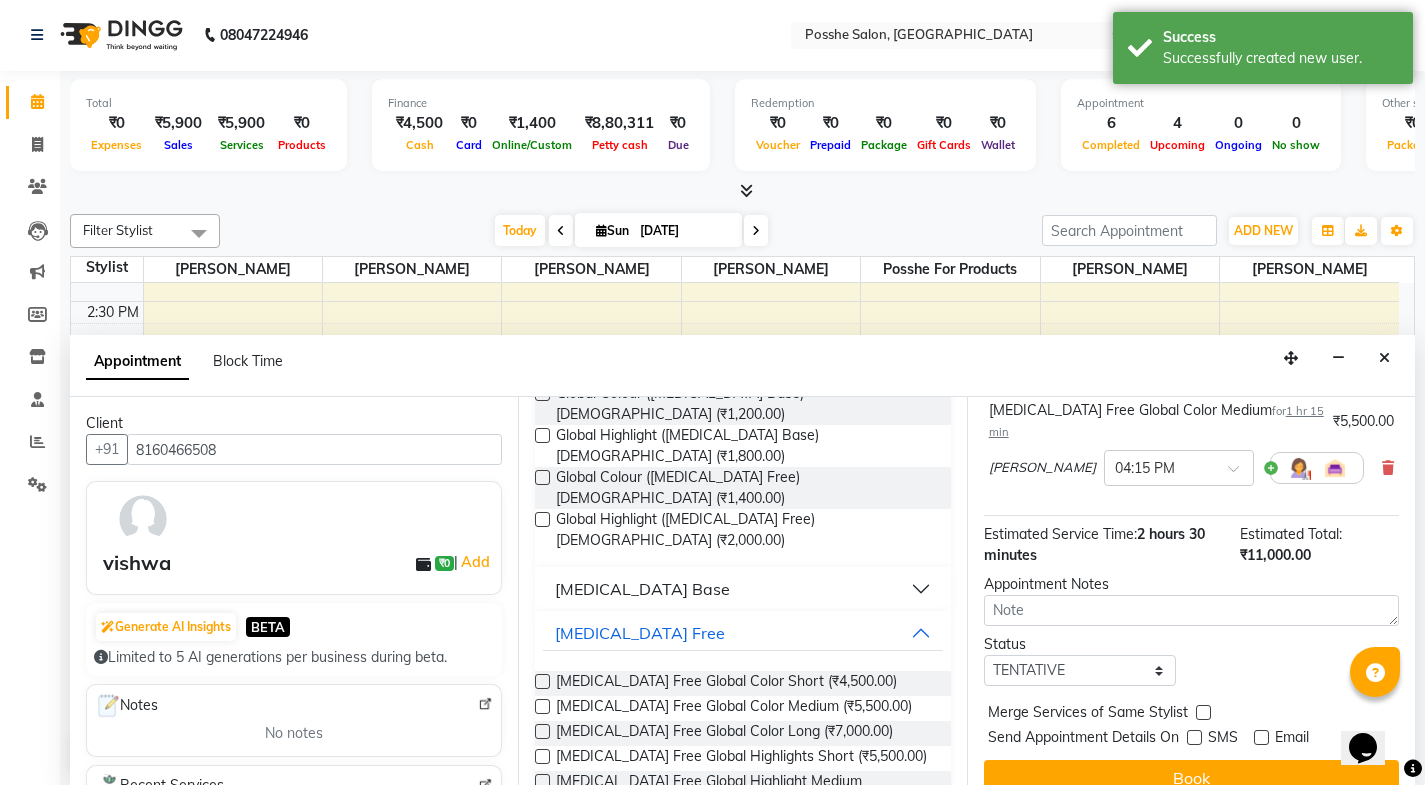 click on "Book" at bounding box center [1191, 778] 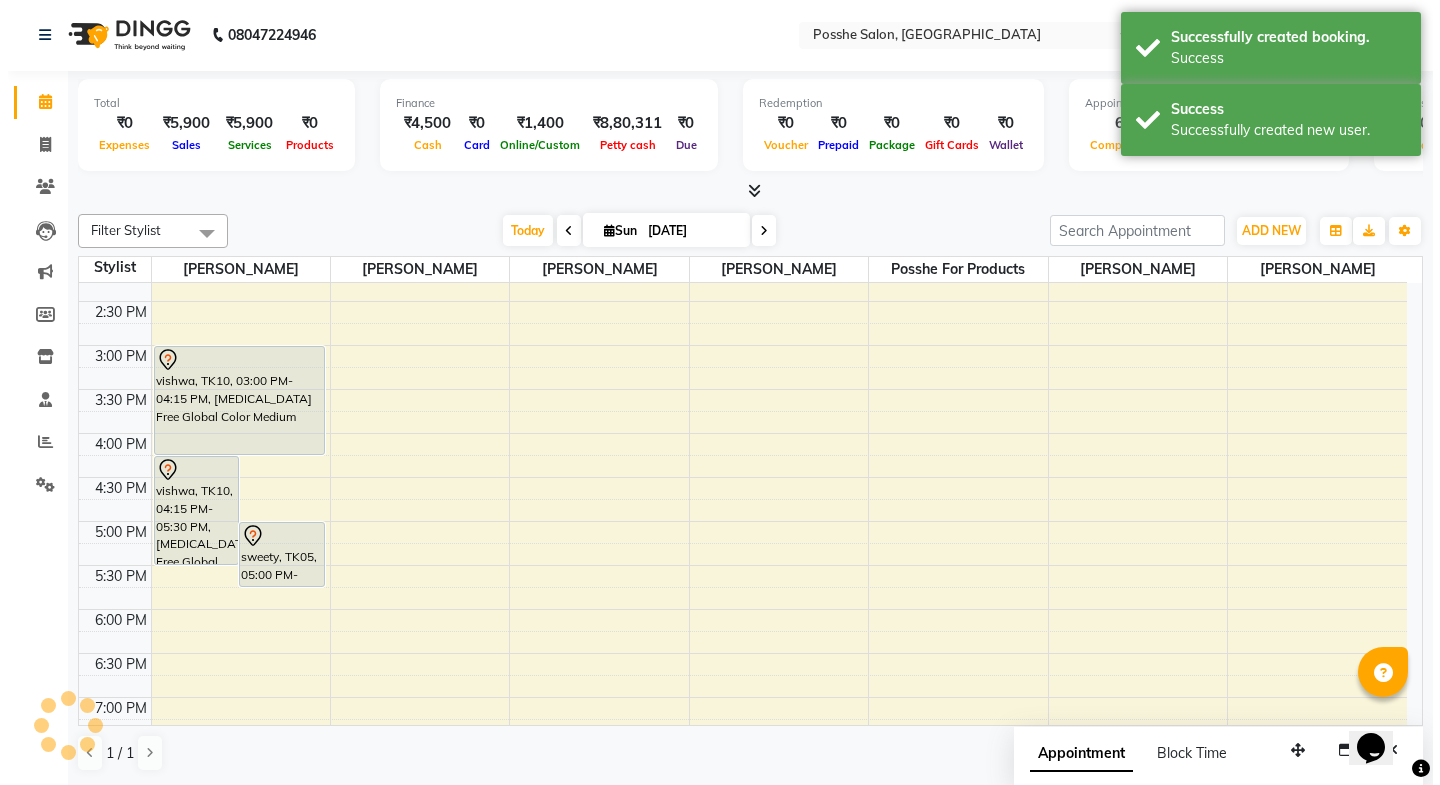 scroll, scrollTop: 0, scrollLeft: 0, axis: both 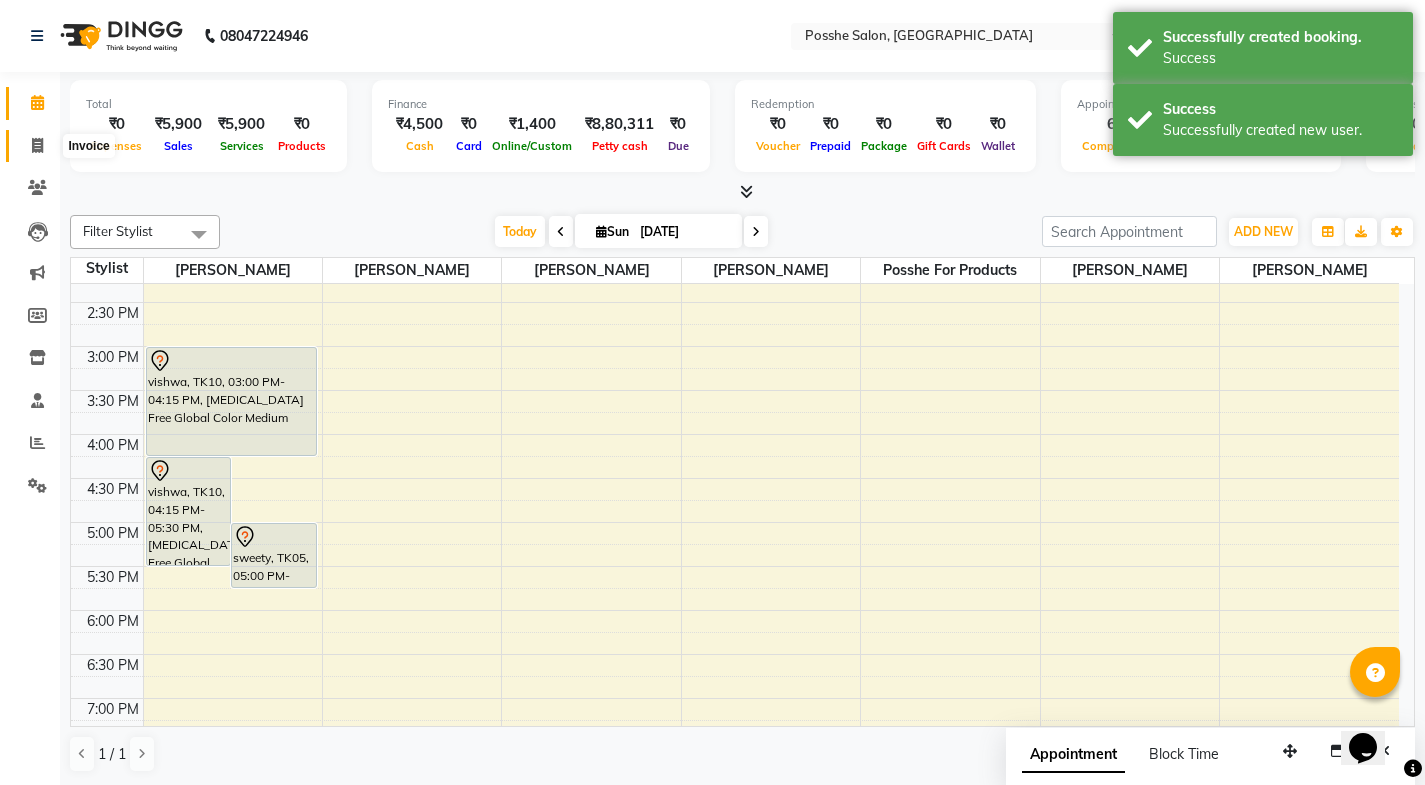 click 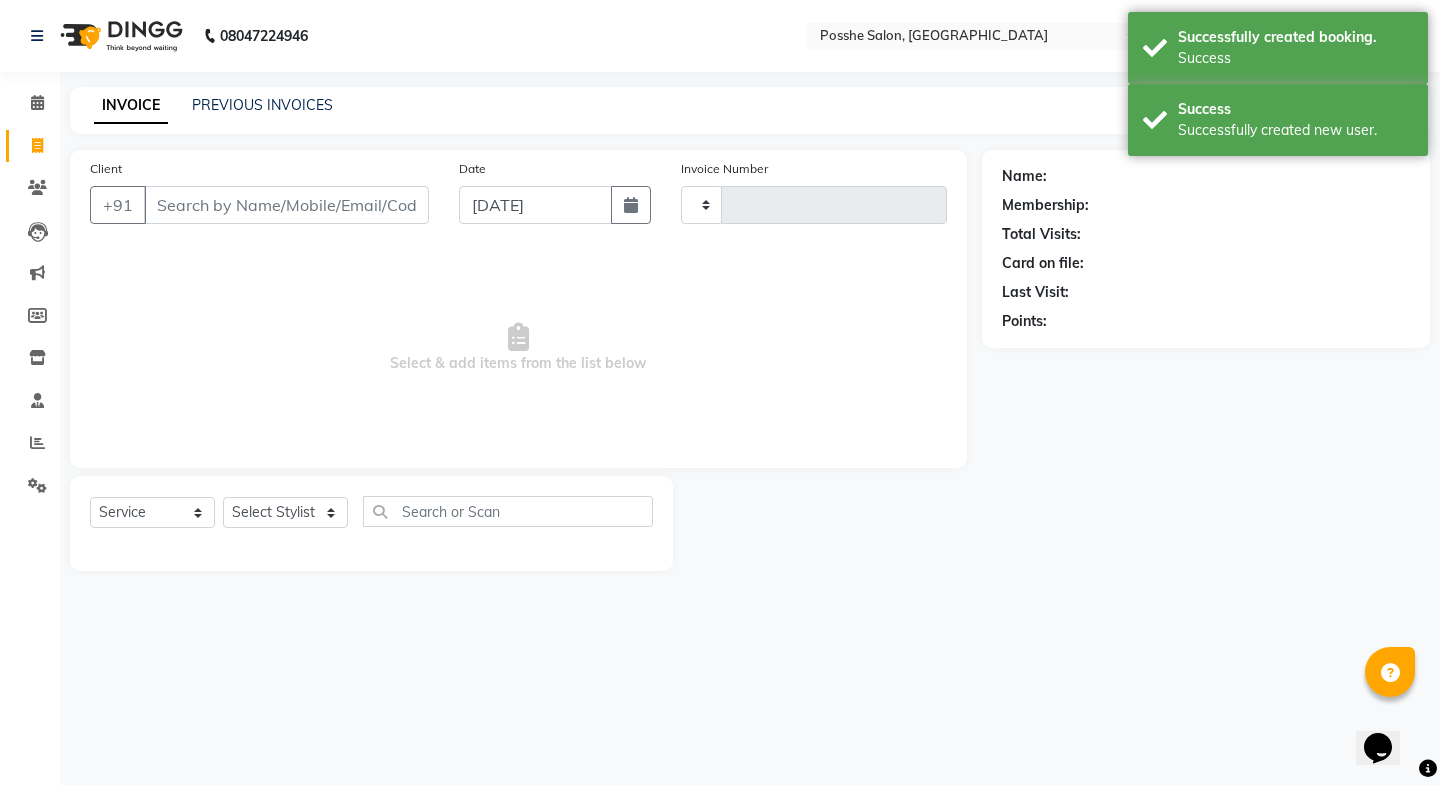 type on "1433" 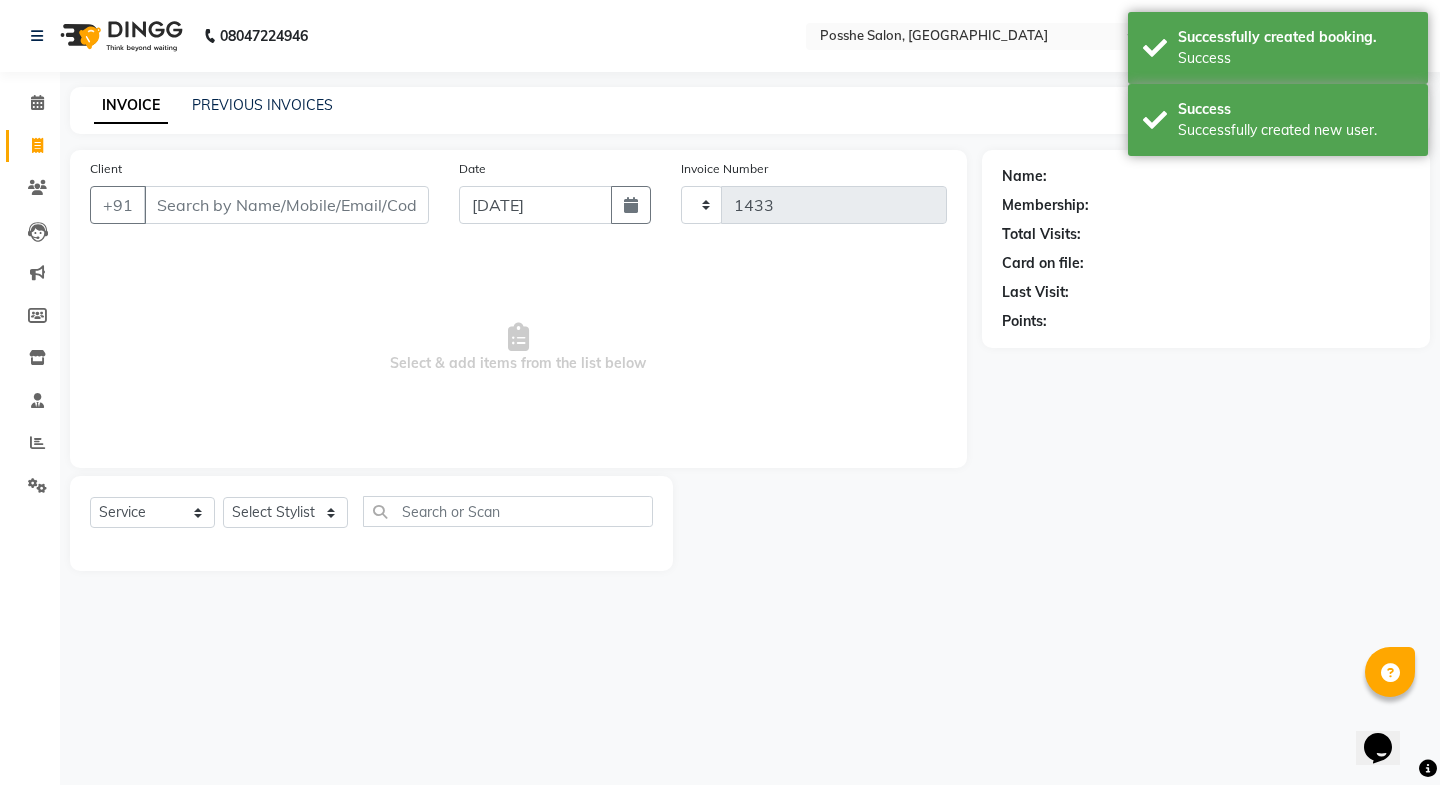 select on "6052" 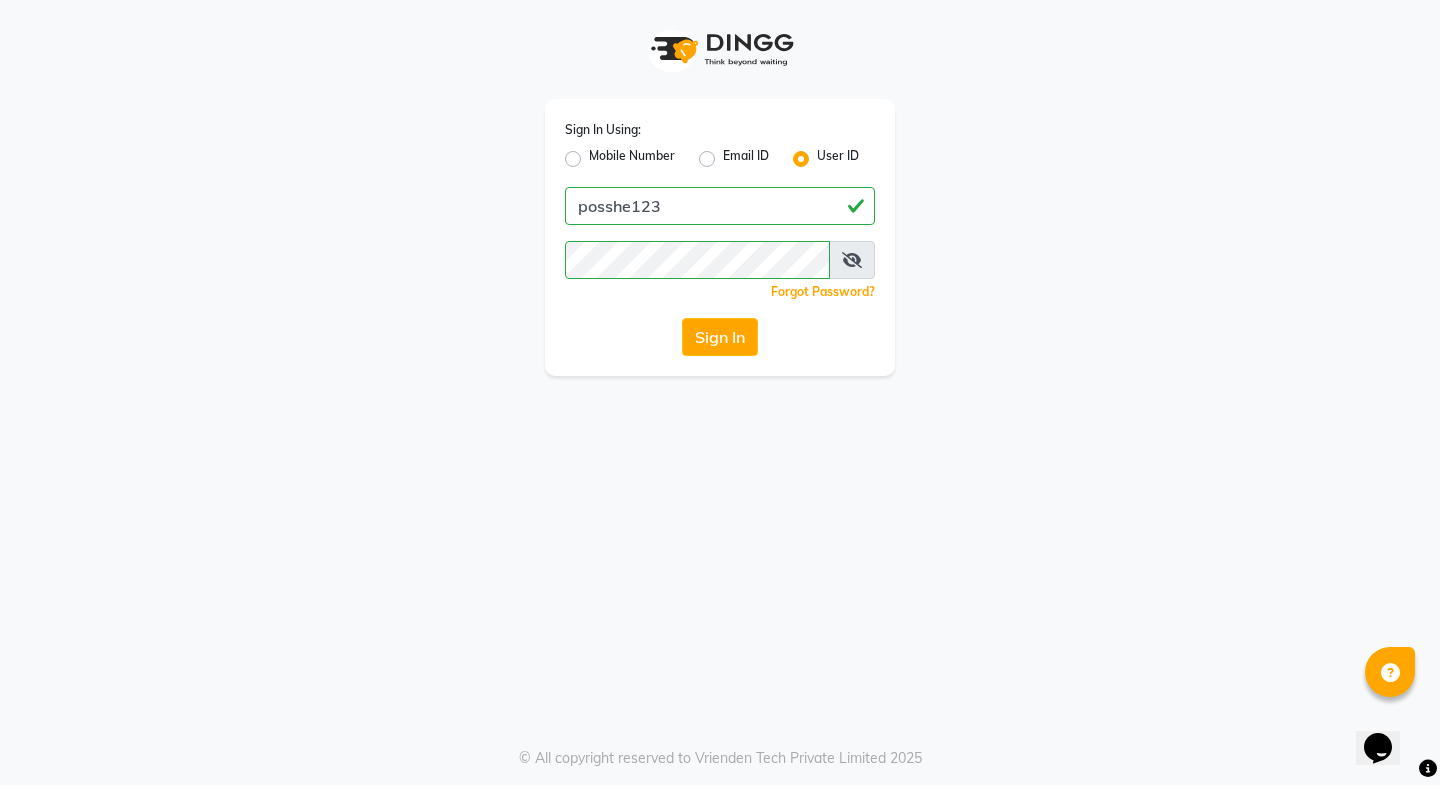 scroll, scrollTop: 0, scrollLeft: 0, axis: both 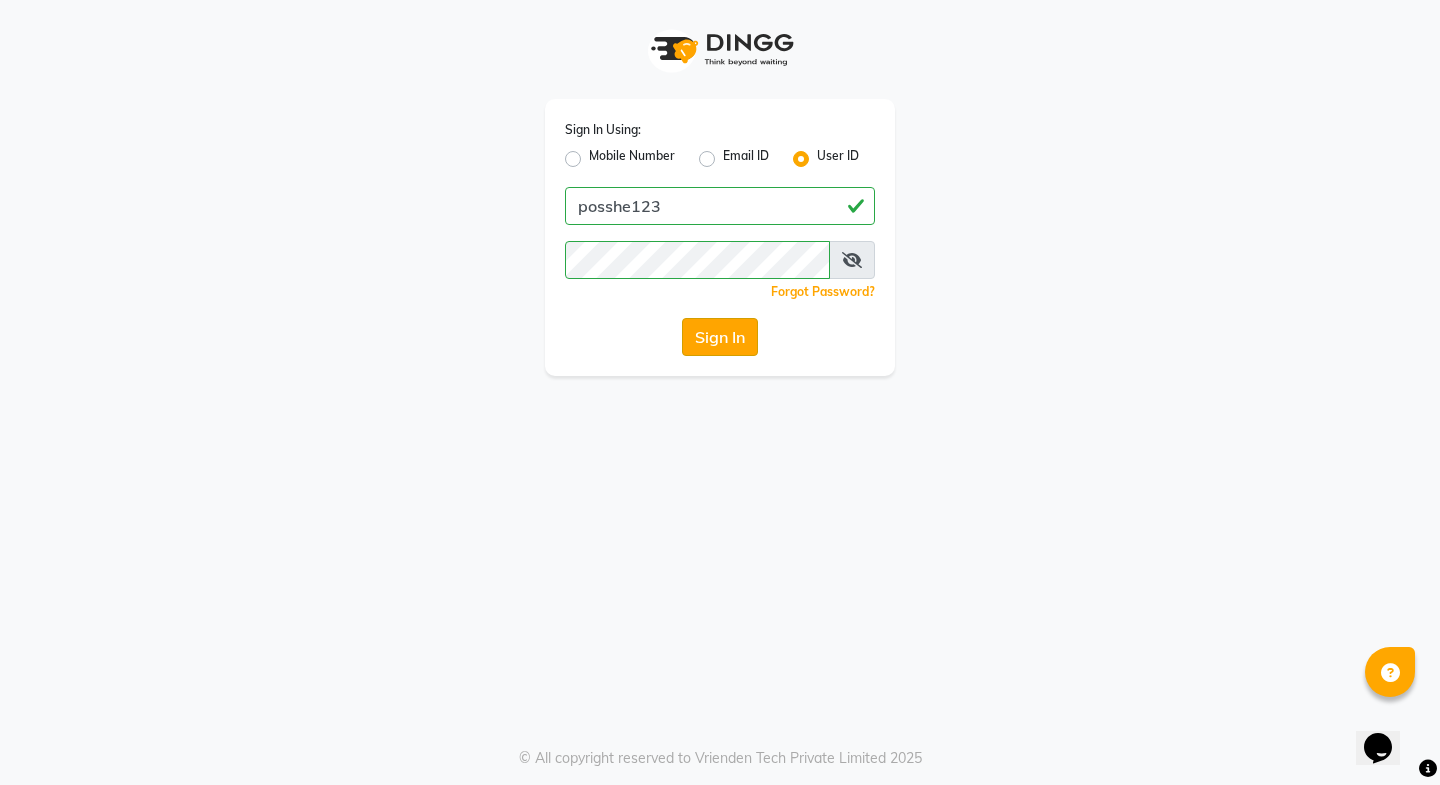 click on "Sign In" 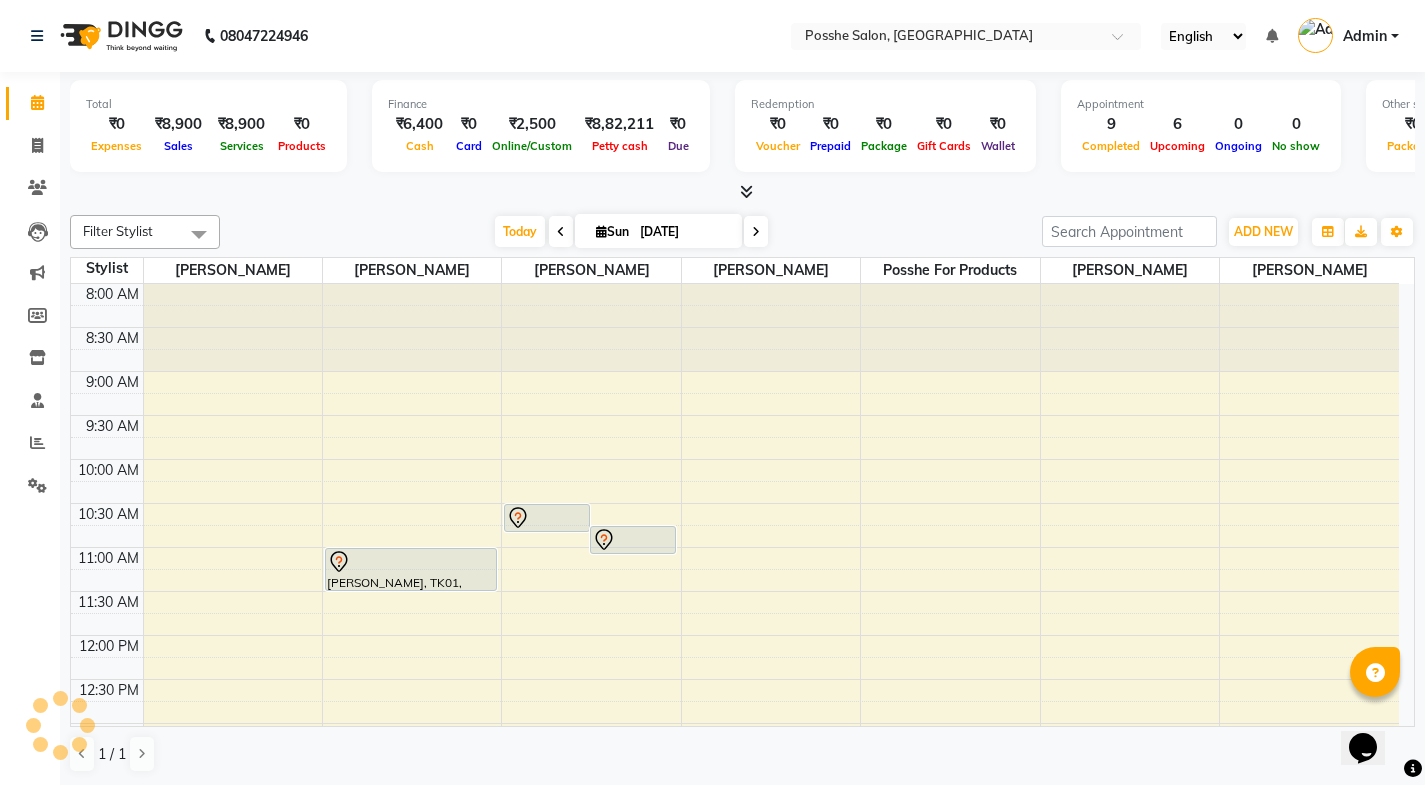 scroll, scrollTop: 0, scrollLeft: 0, axis: both 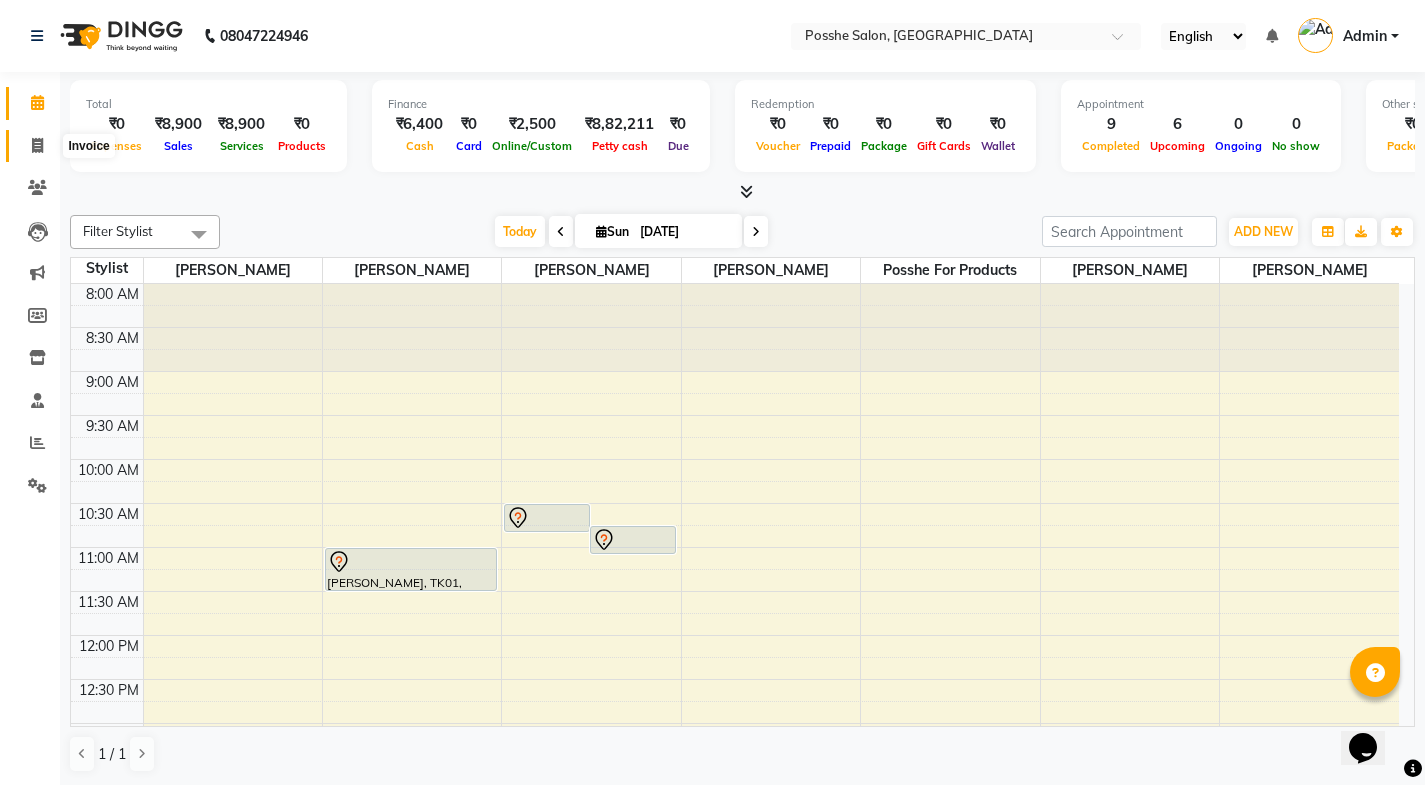 click 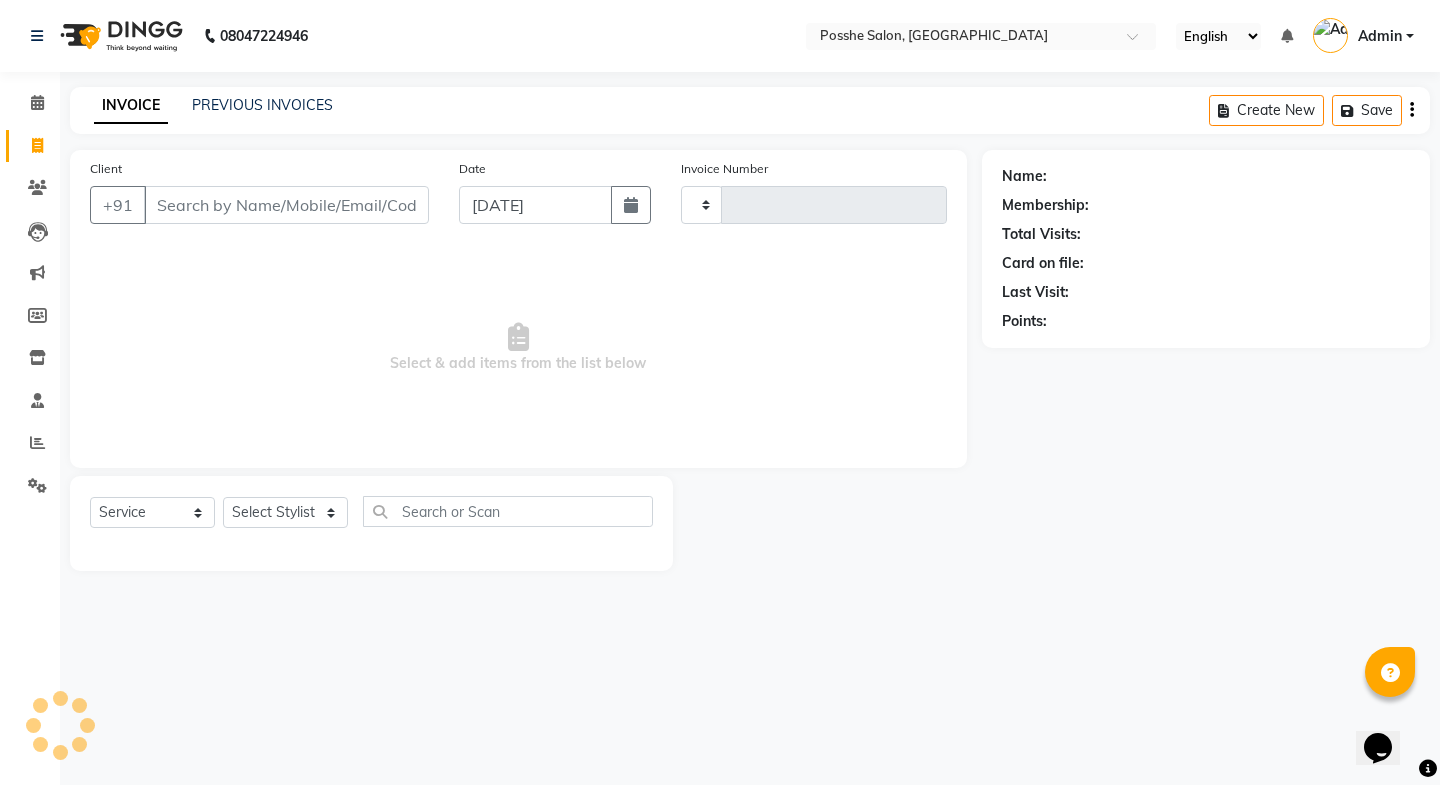 type on "1436" 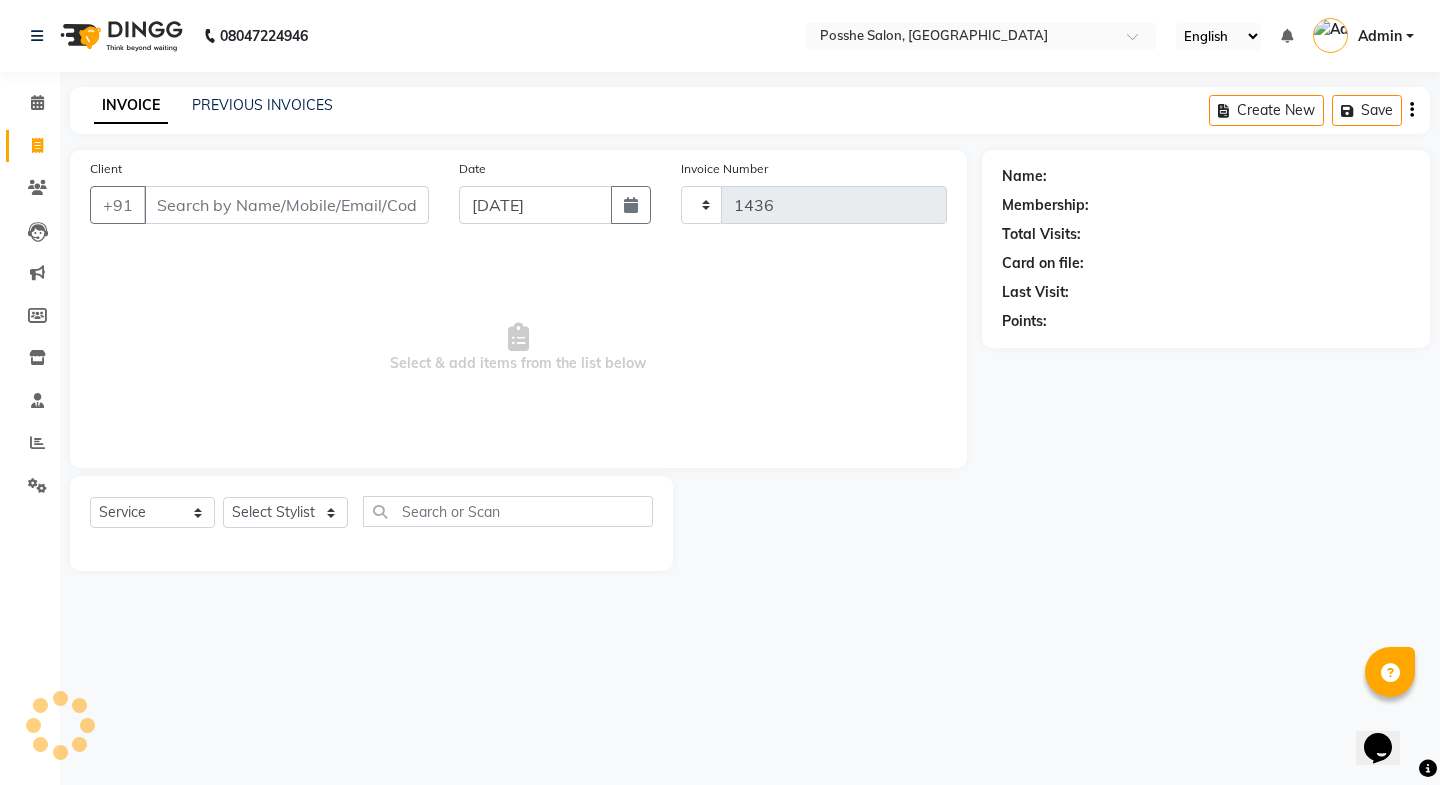 select on "6052" 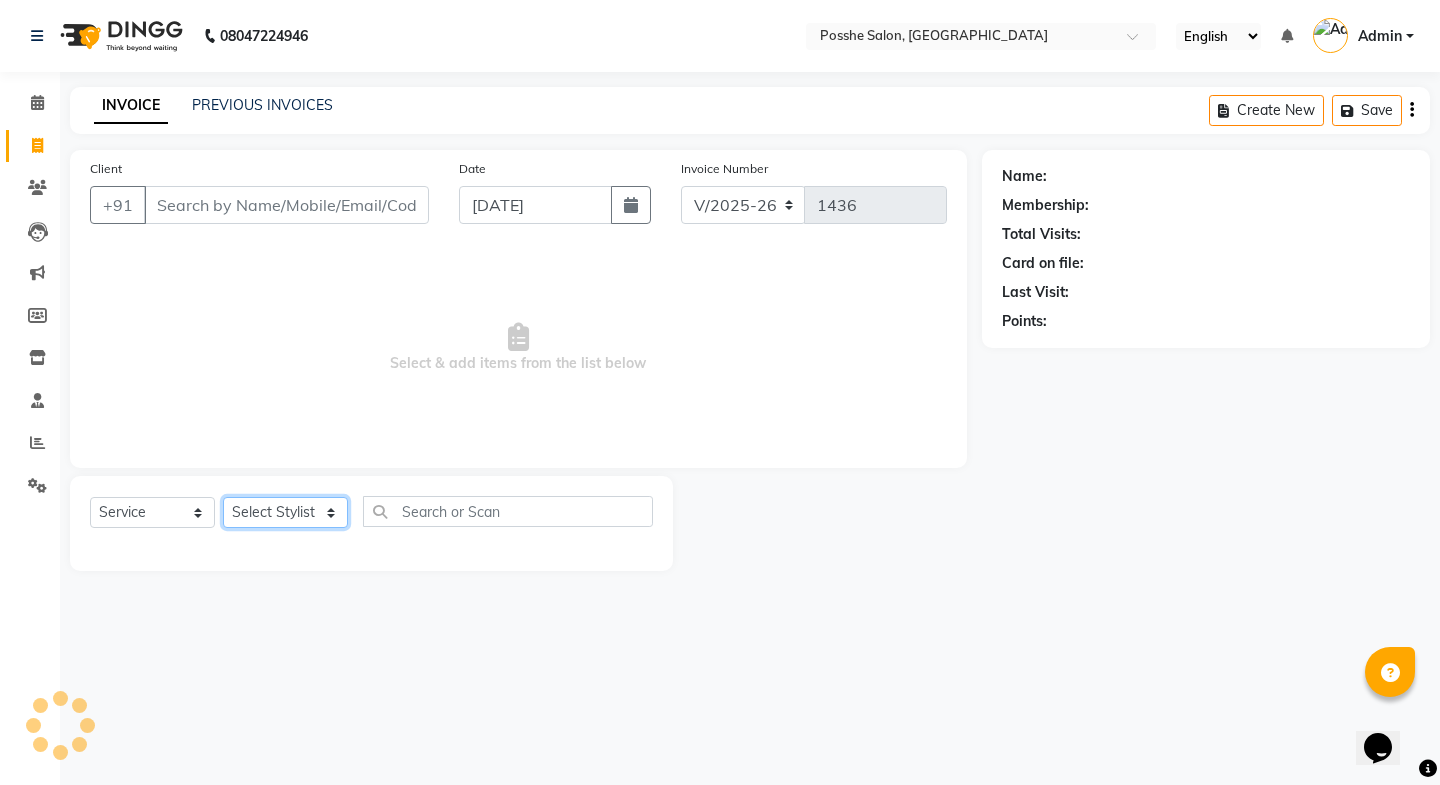 click on "Select Stylist [PERSON_NAME] Mali [PERSON_NAME] Posshe for products [PERSON_NAME] [PERSON_NAME] [PERSON_NAME]" 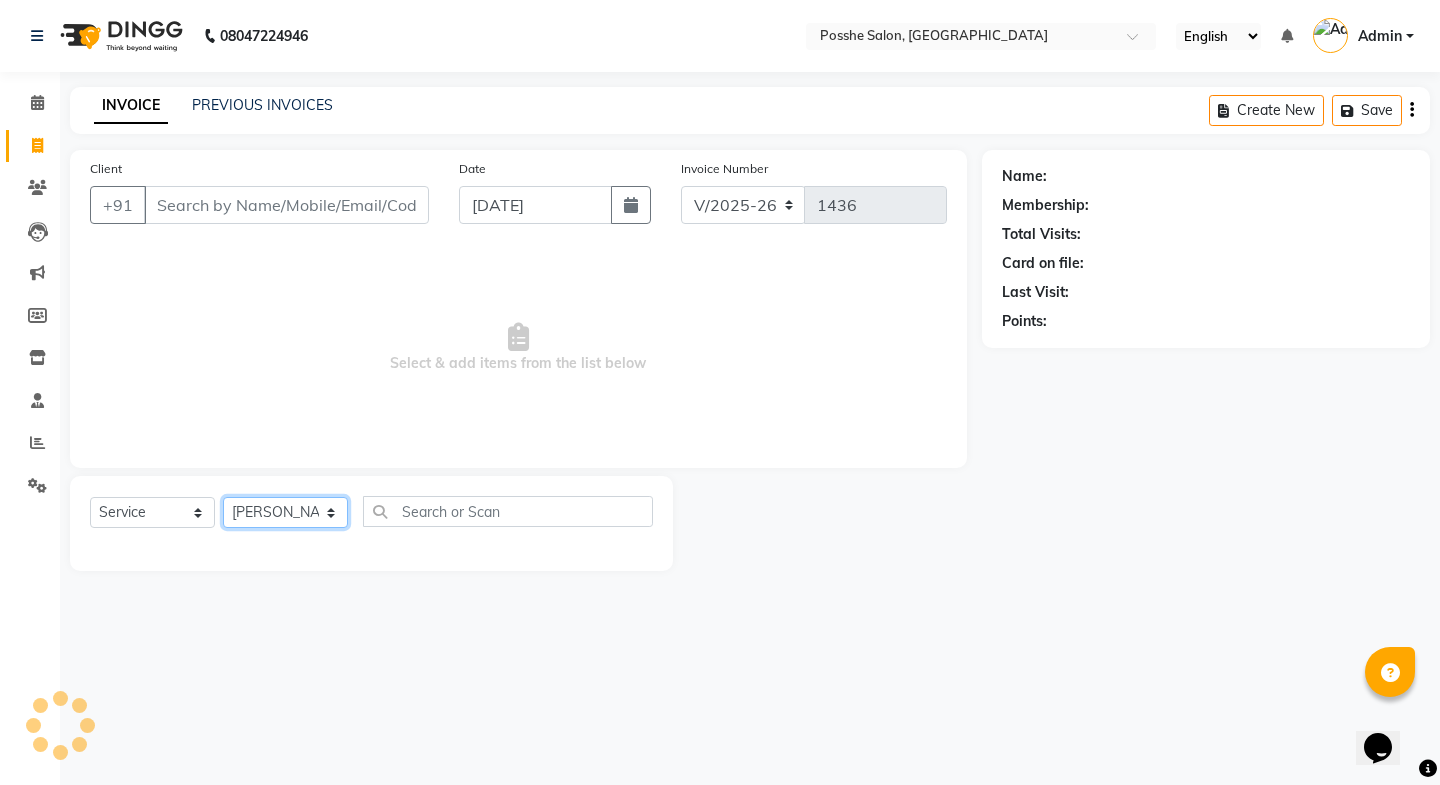 click on "Select Stylist [PERSON_NAME] Mali [PERSON_NAME] Posshe for products [PERSON_NAME] [PERSON_NAME] [PERSON_NAME]" 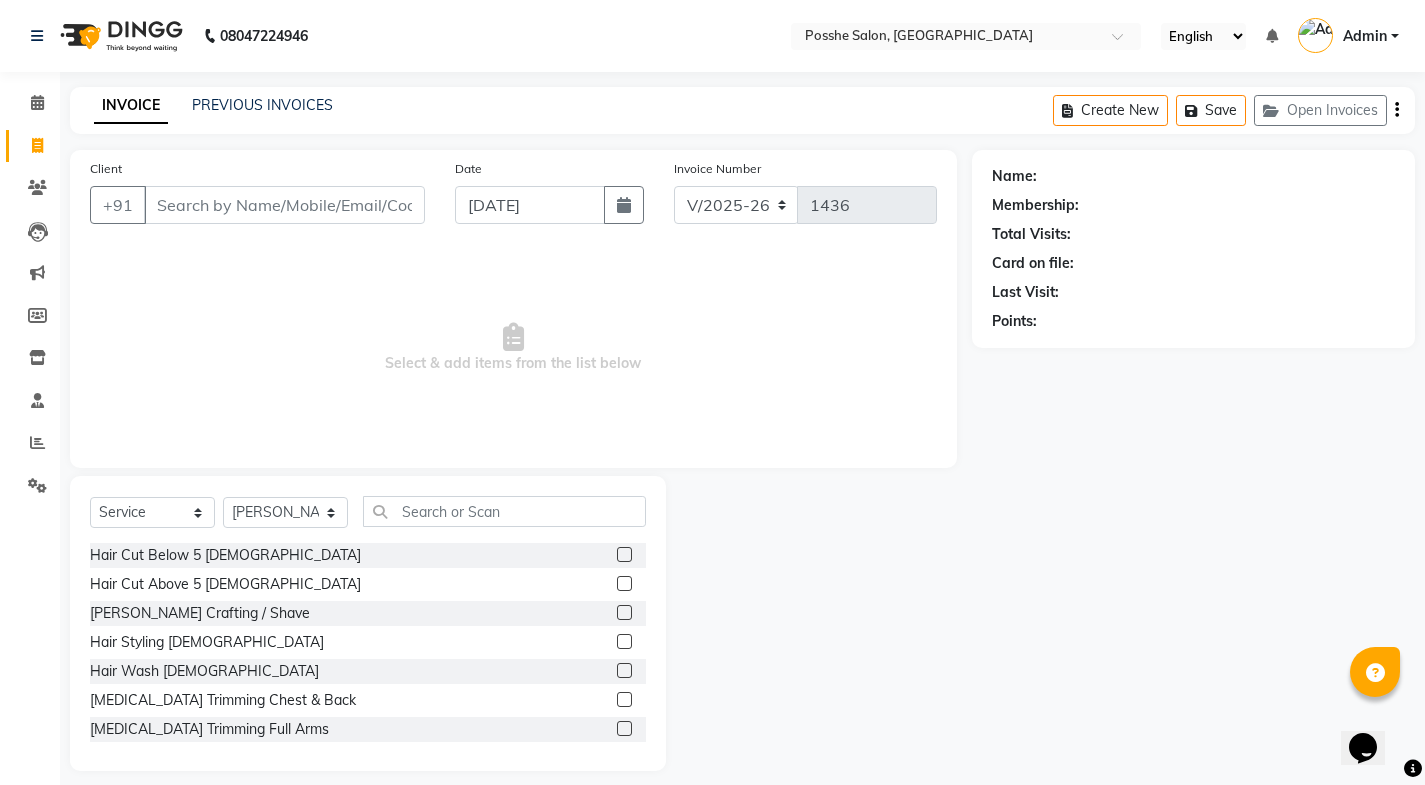 click 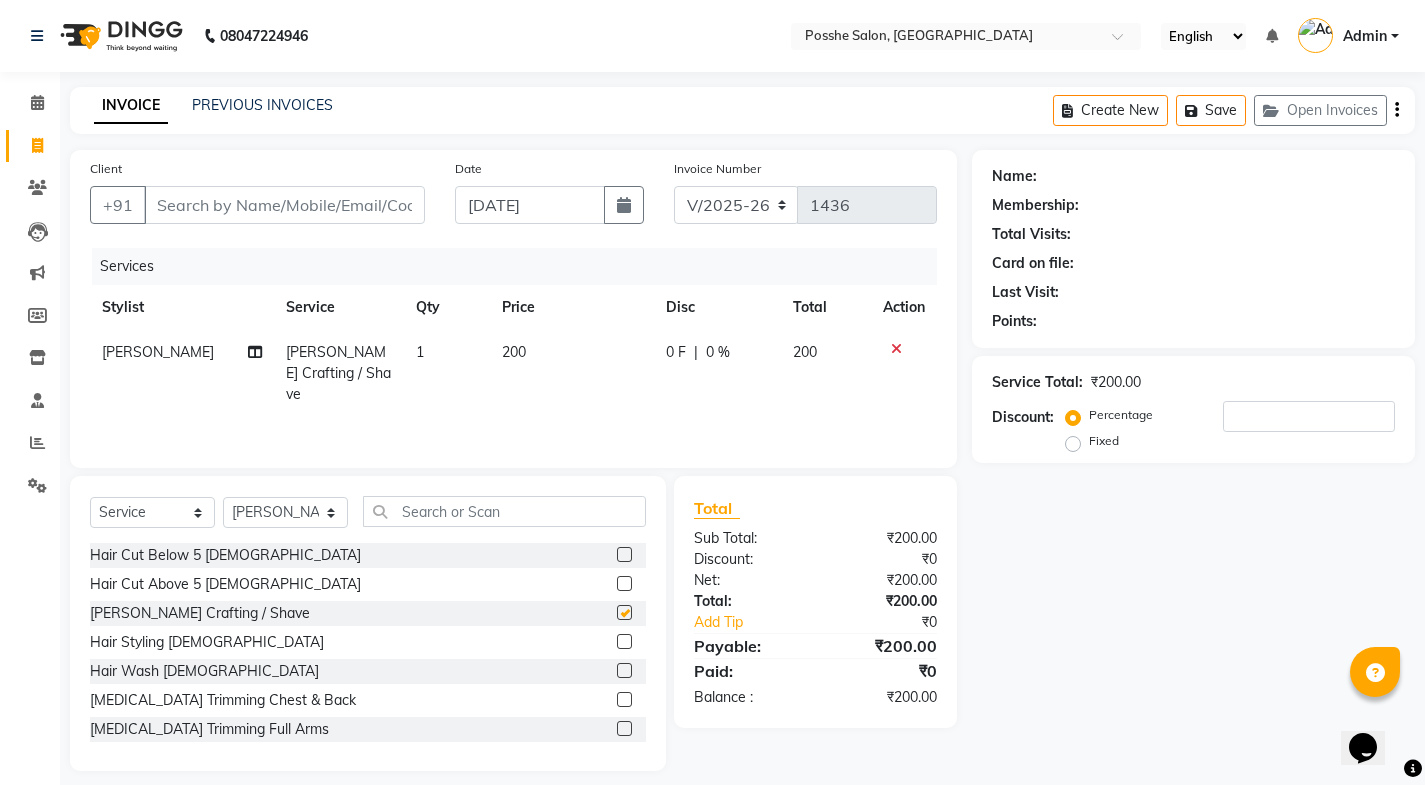 checkbox on "false" 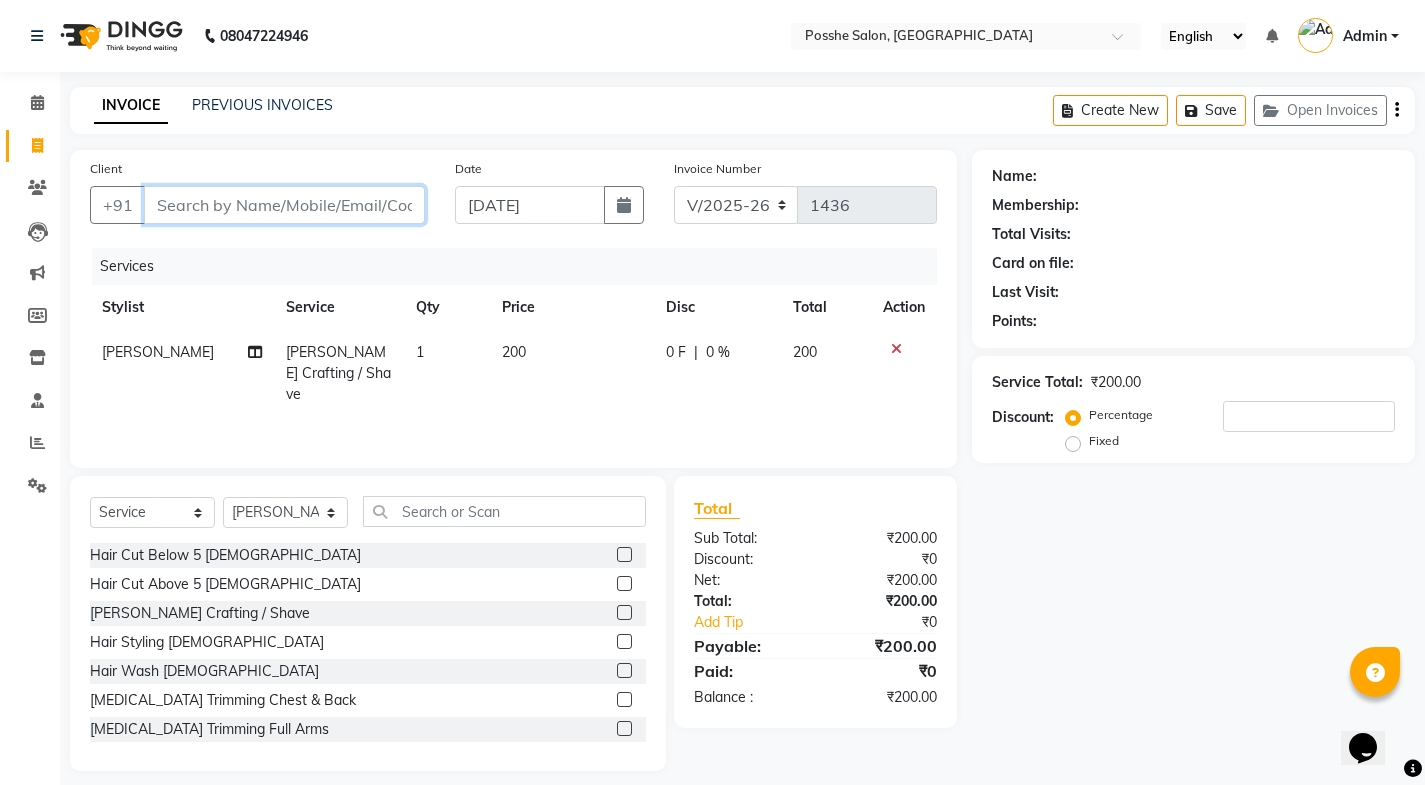 click on "Client" at bounding box center [284, 205] 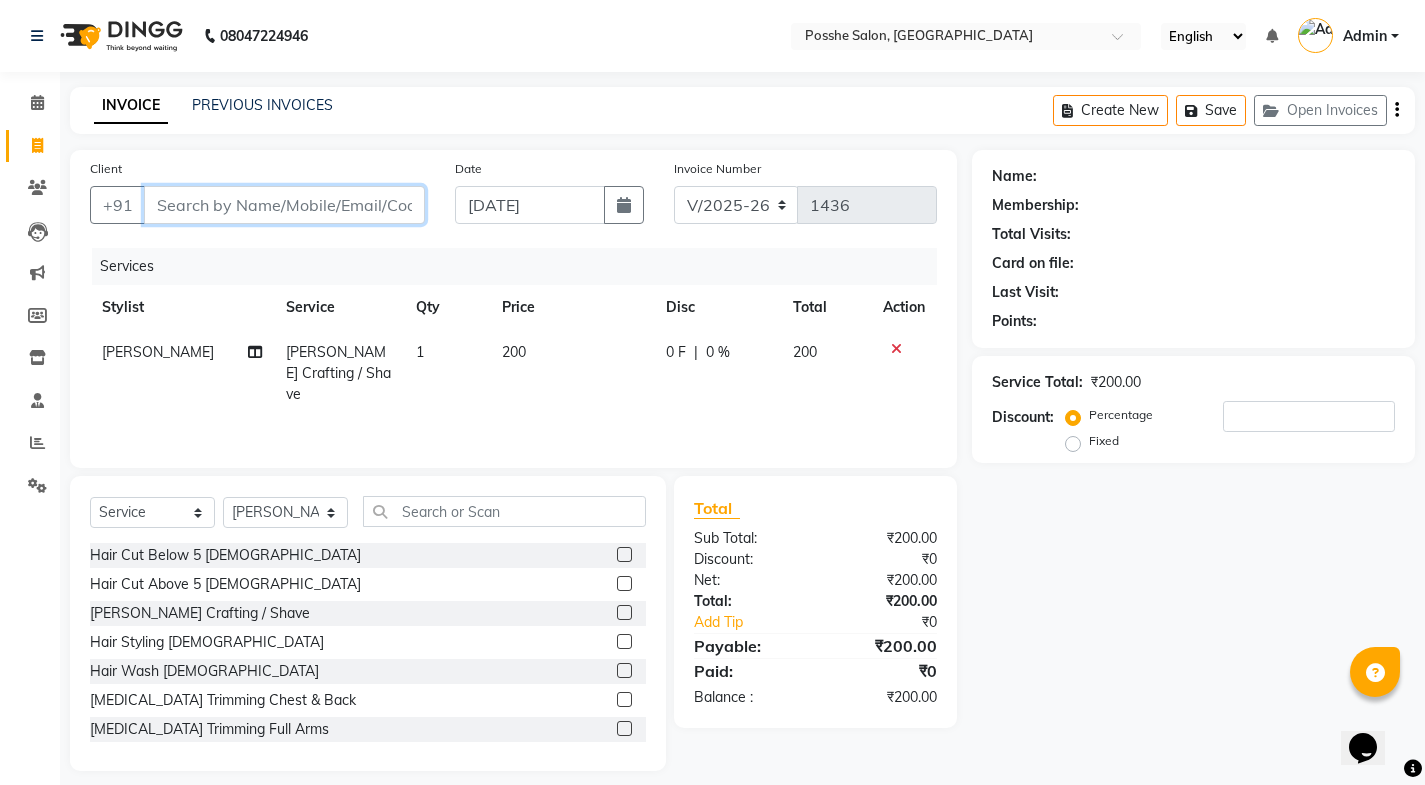 type on "s" 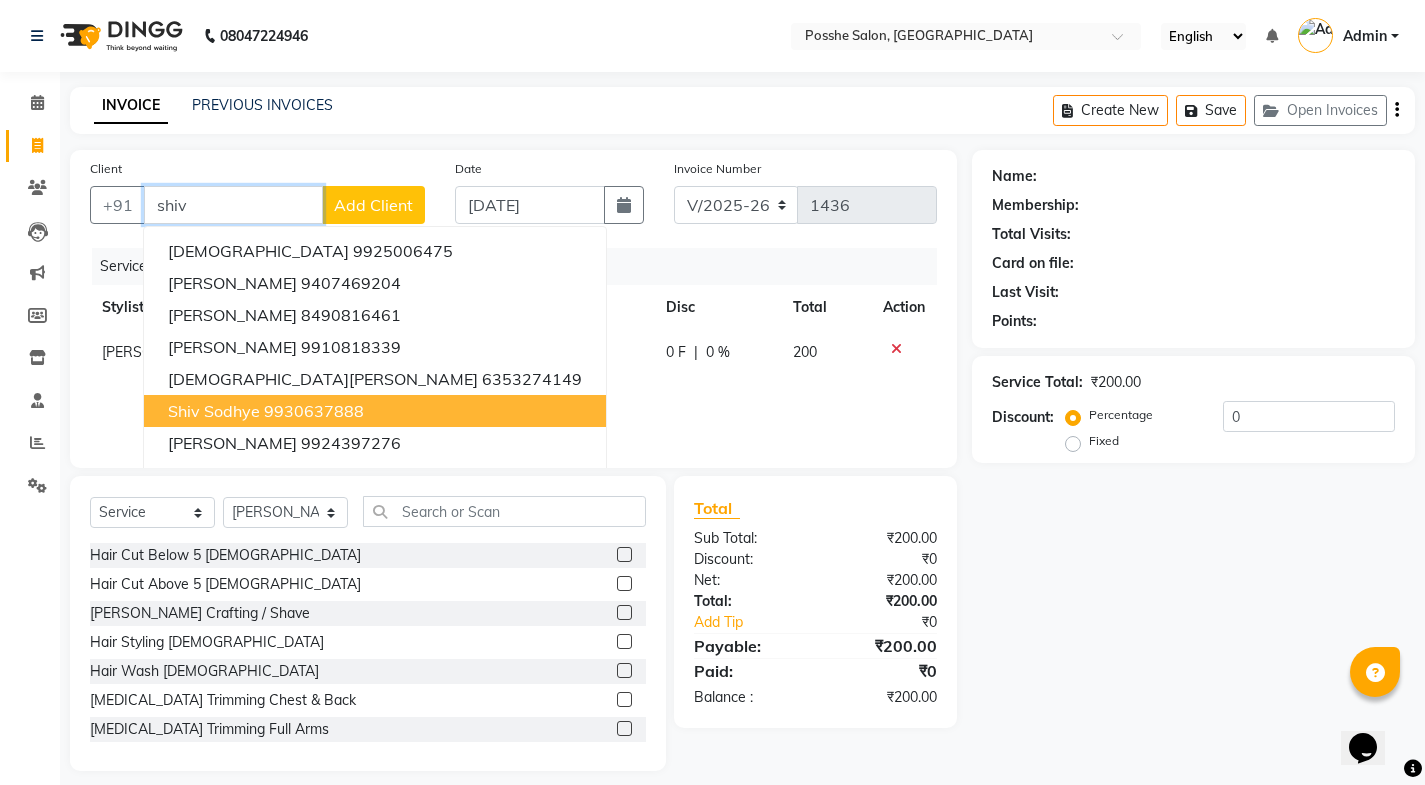 click on "9930637888" at bounding box center (314, 411) 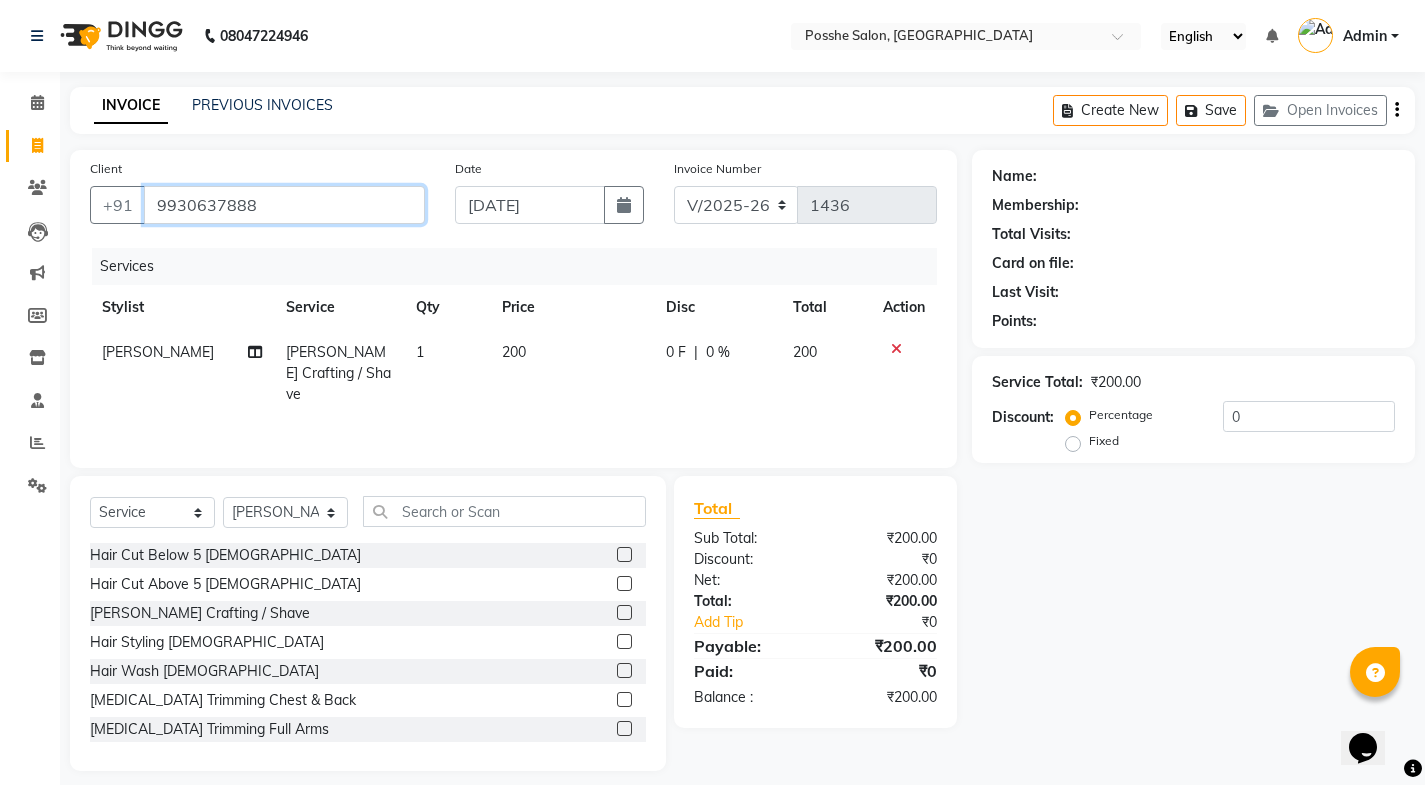 type on "9930637888" 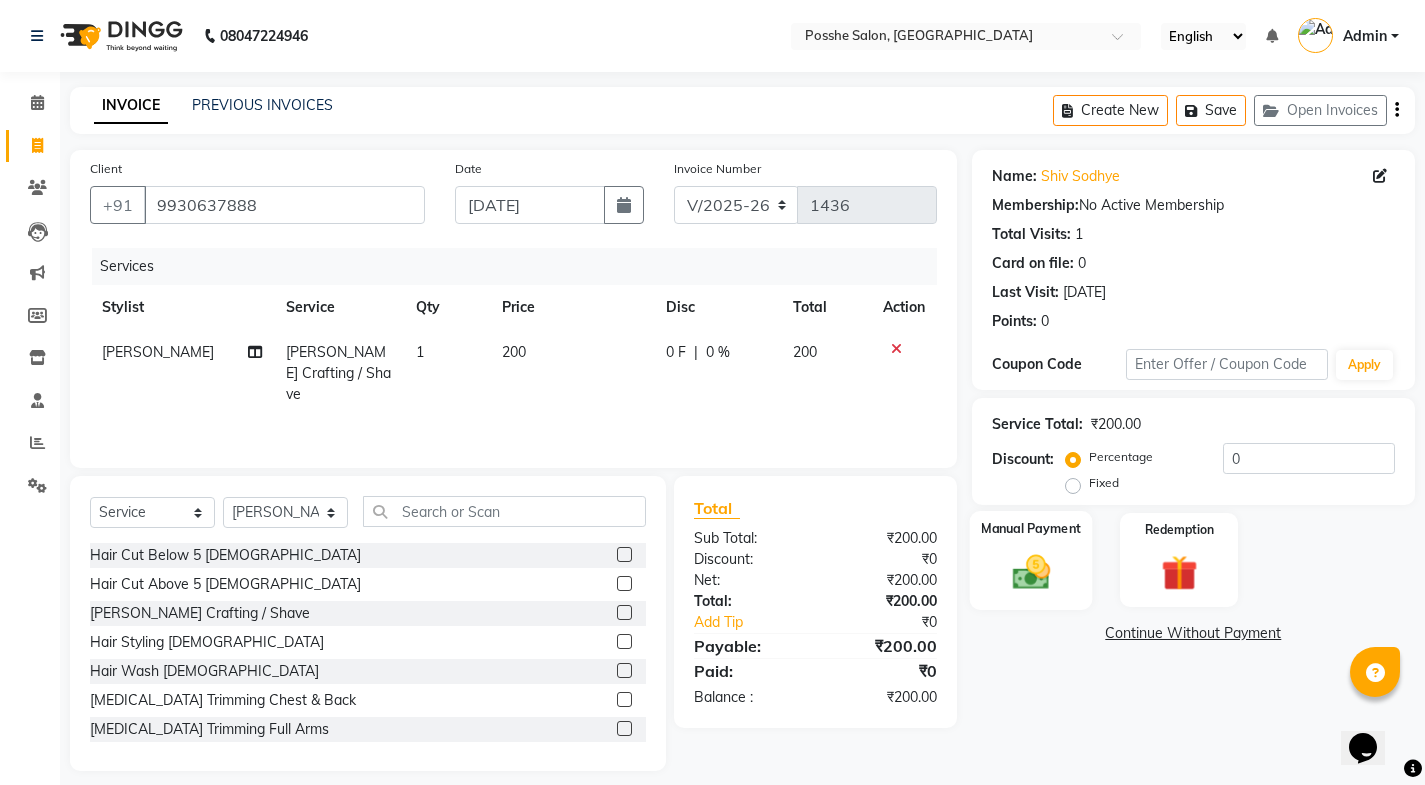 click on "Manual Payment" 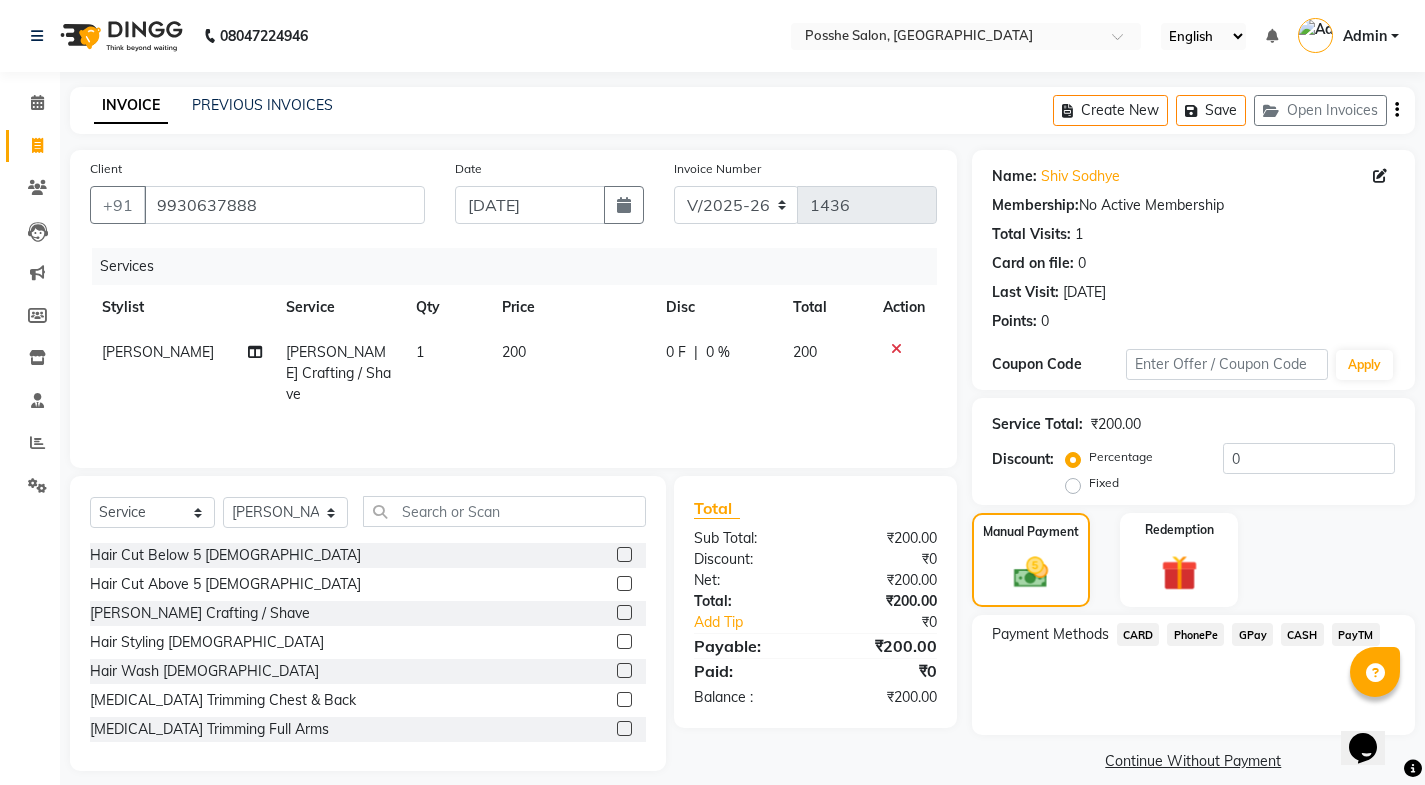 click on "PayTM" 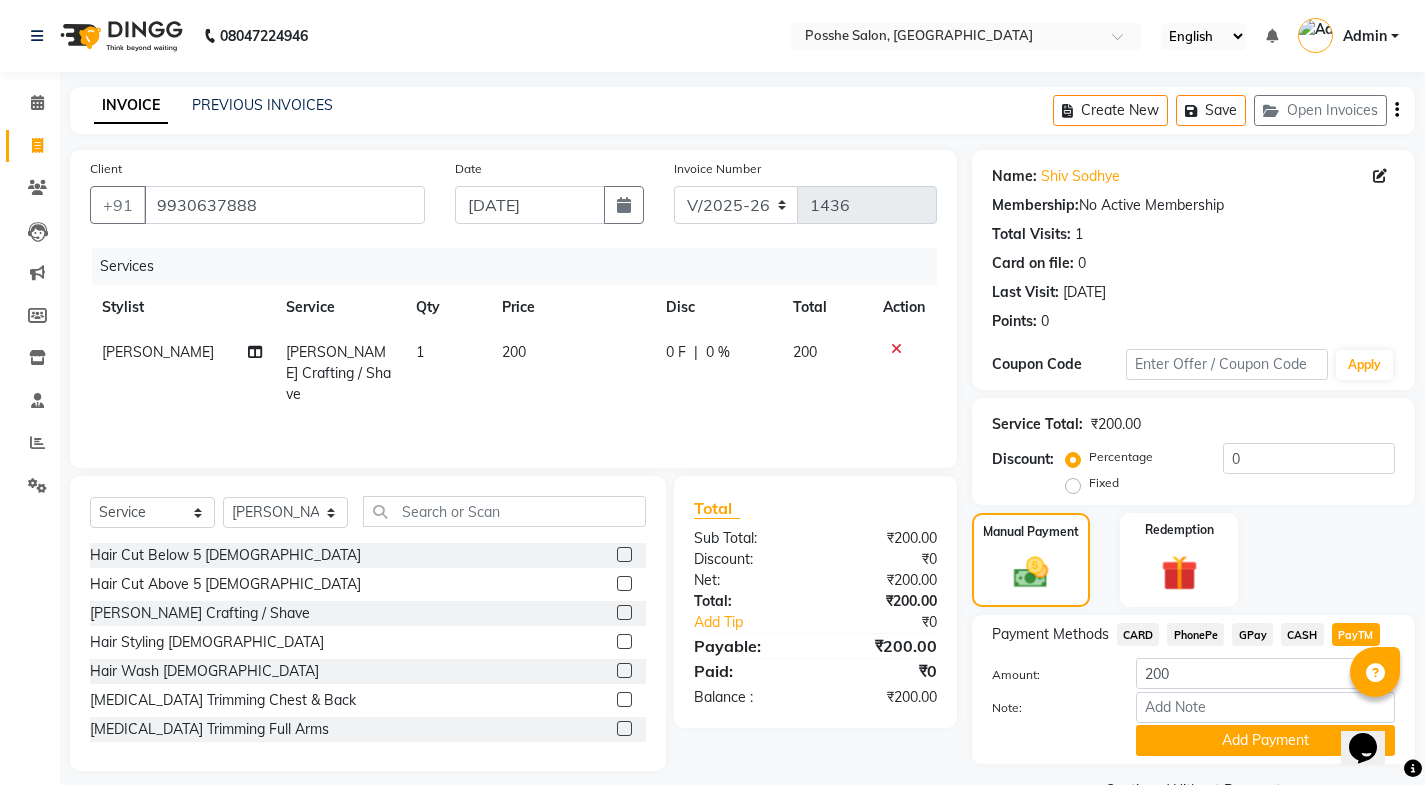 scroll, scrollTop: 50, scrollLeft: 0, axis: vertical 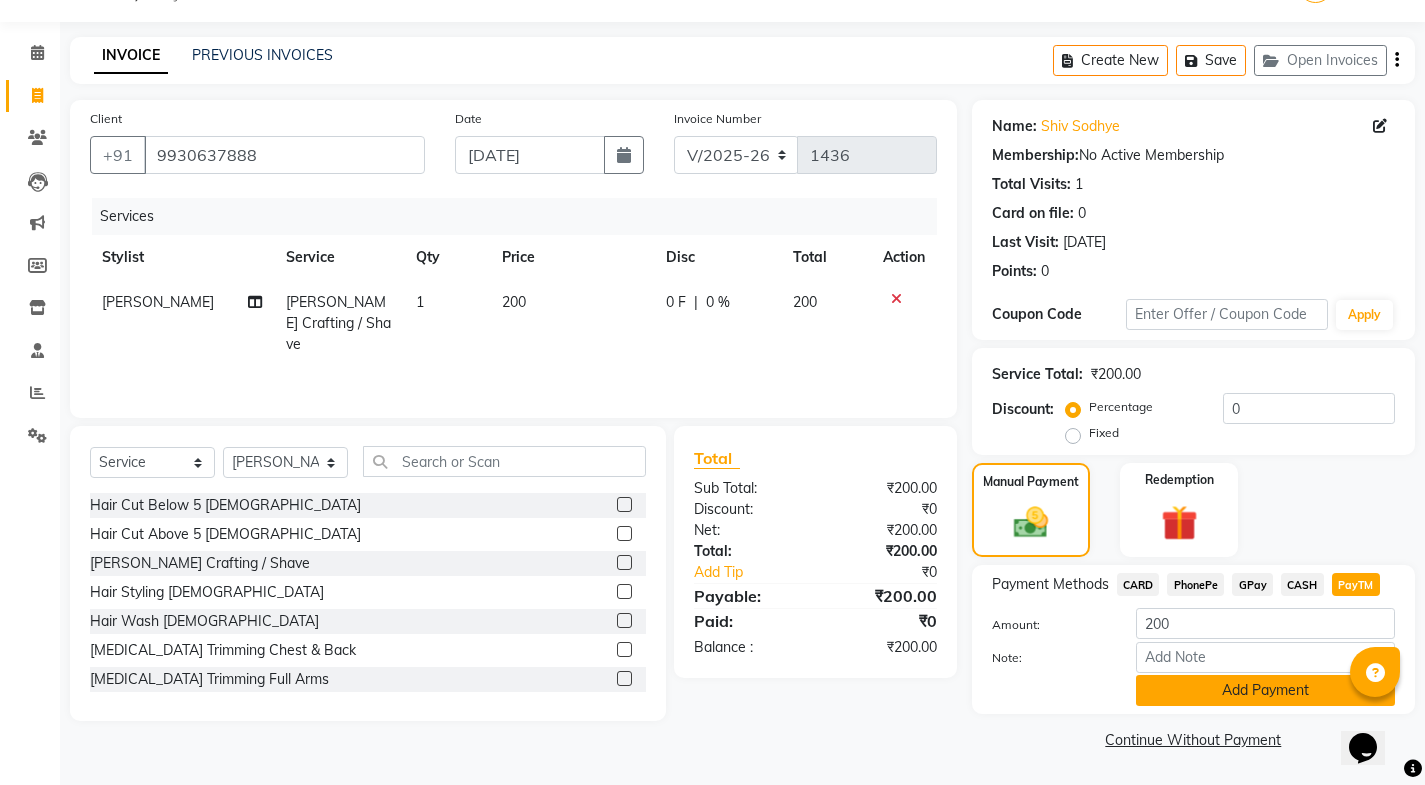 click on "Add Payment" 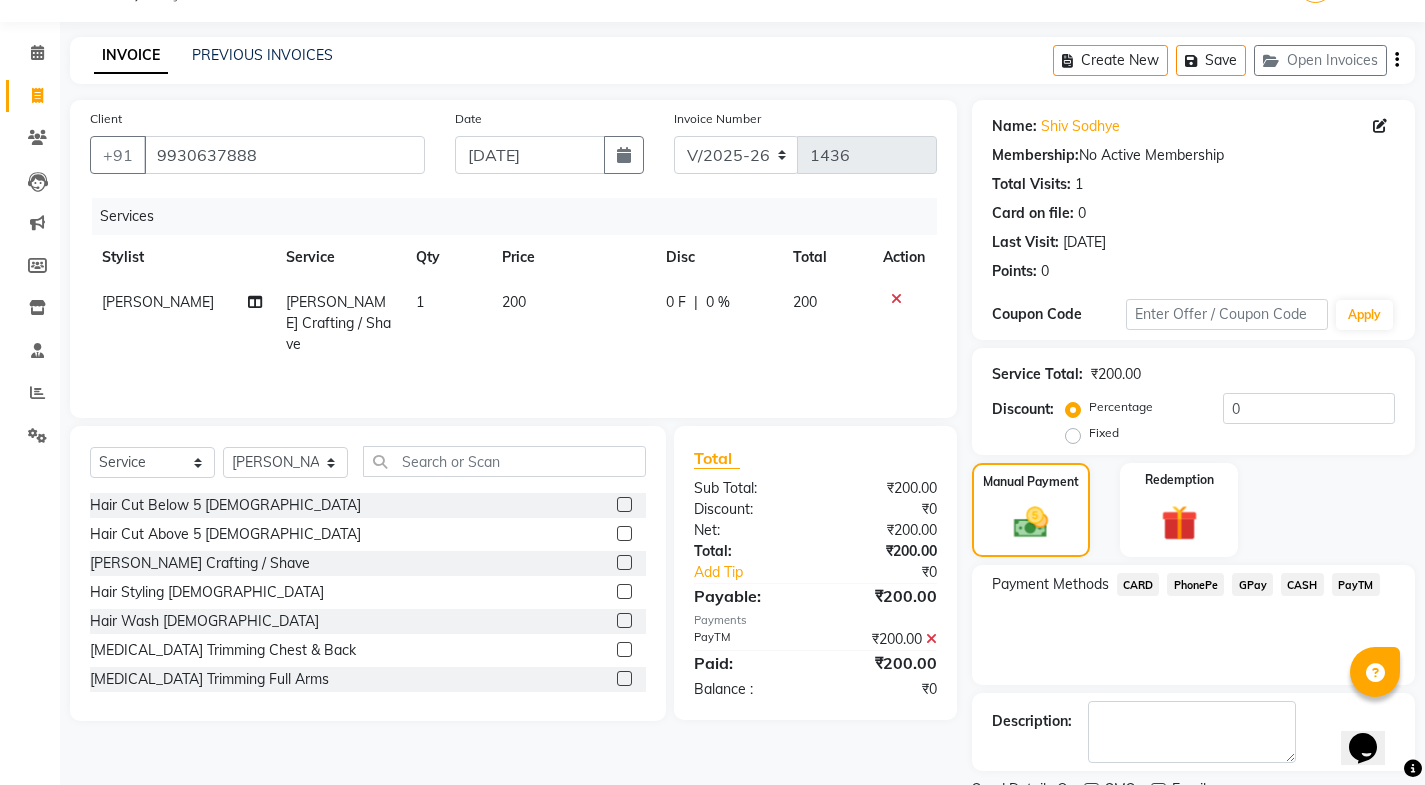 scroll, scrollTop: 134, scrollLeft: 0, axis: vertical 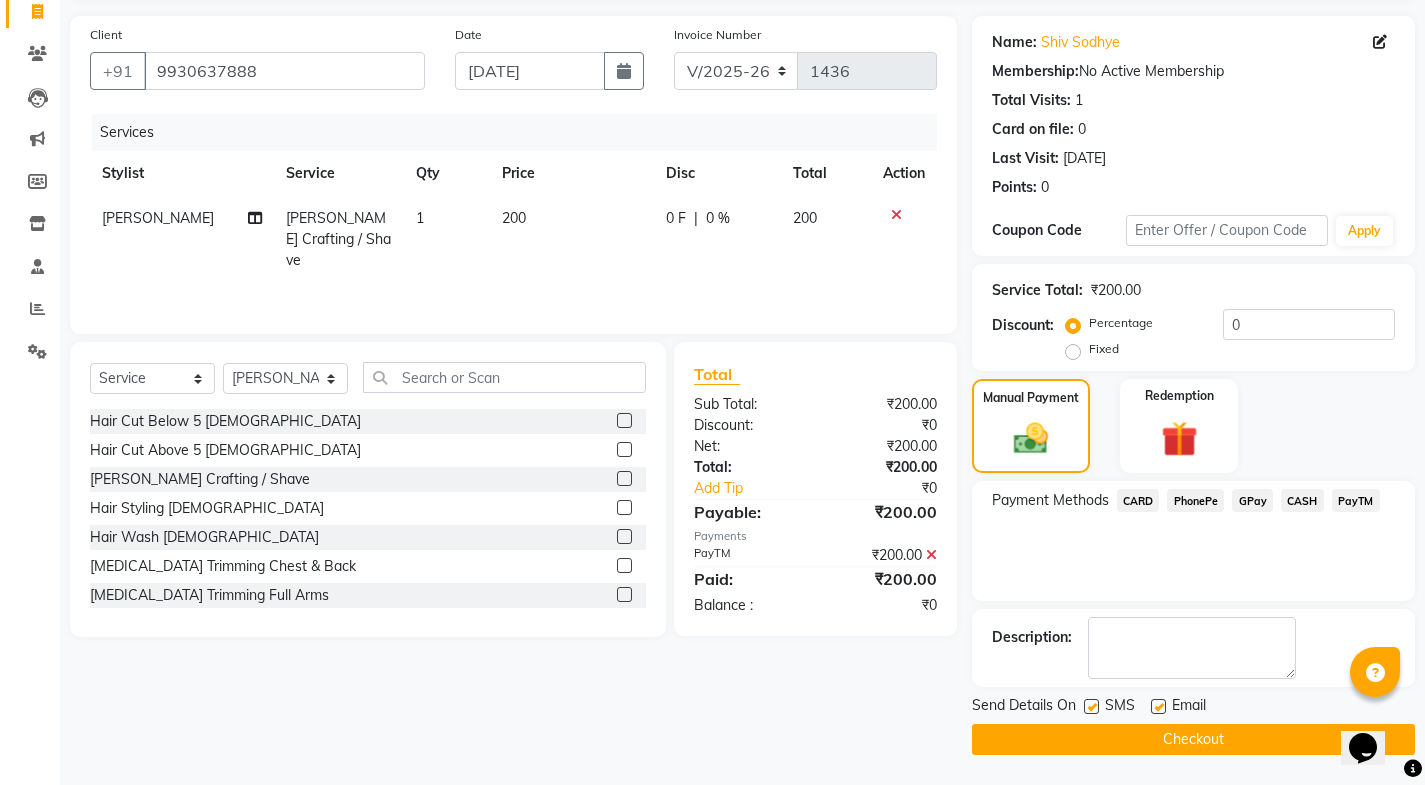 click 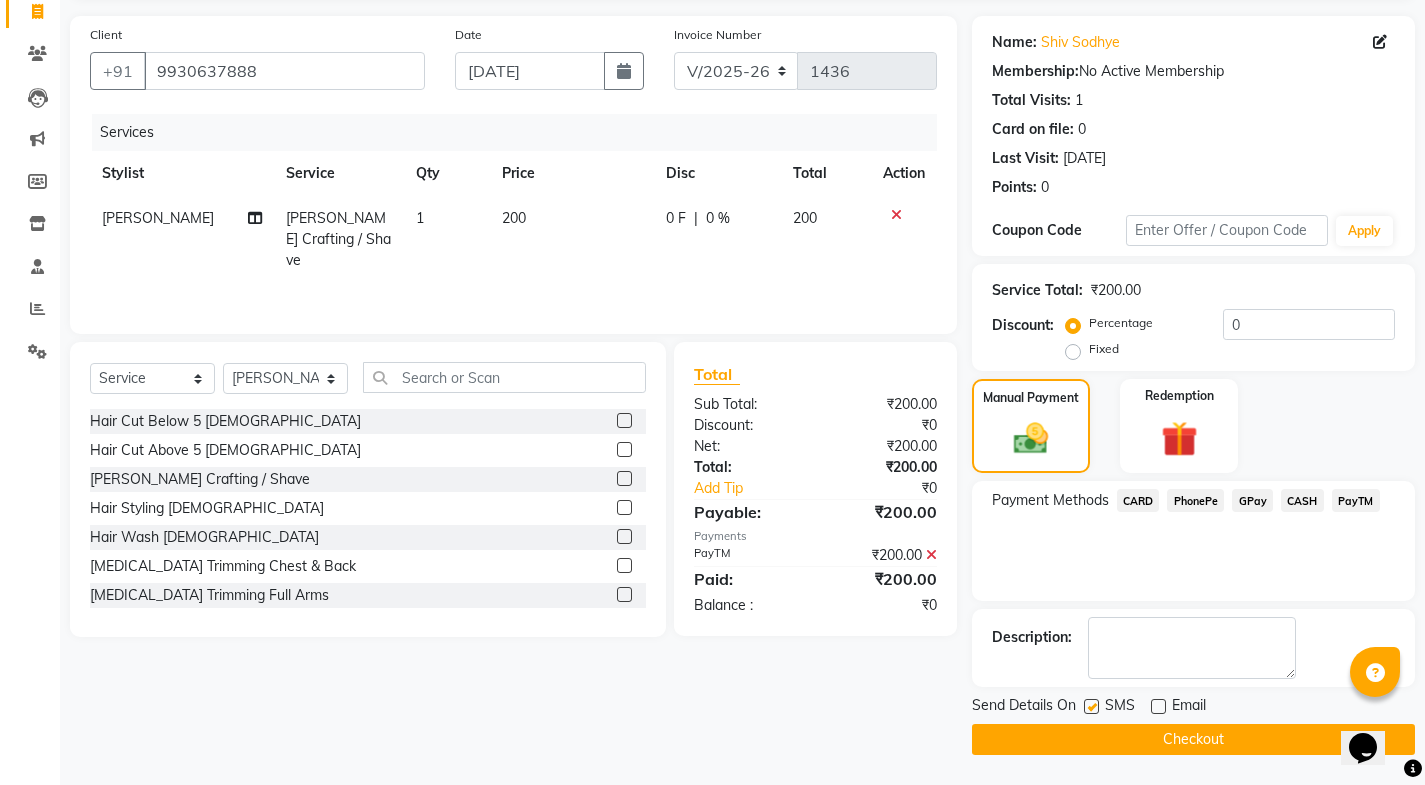 click 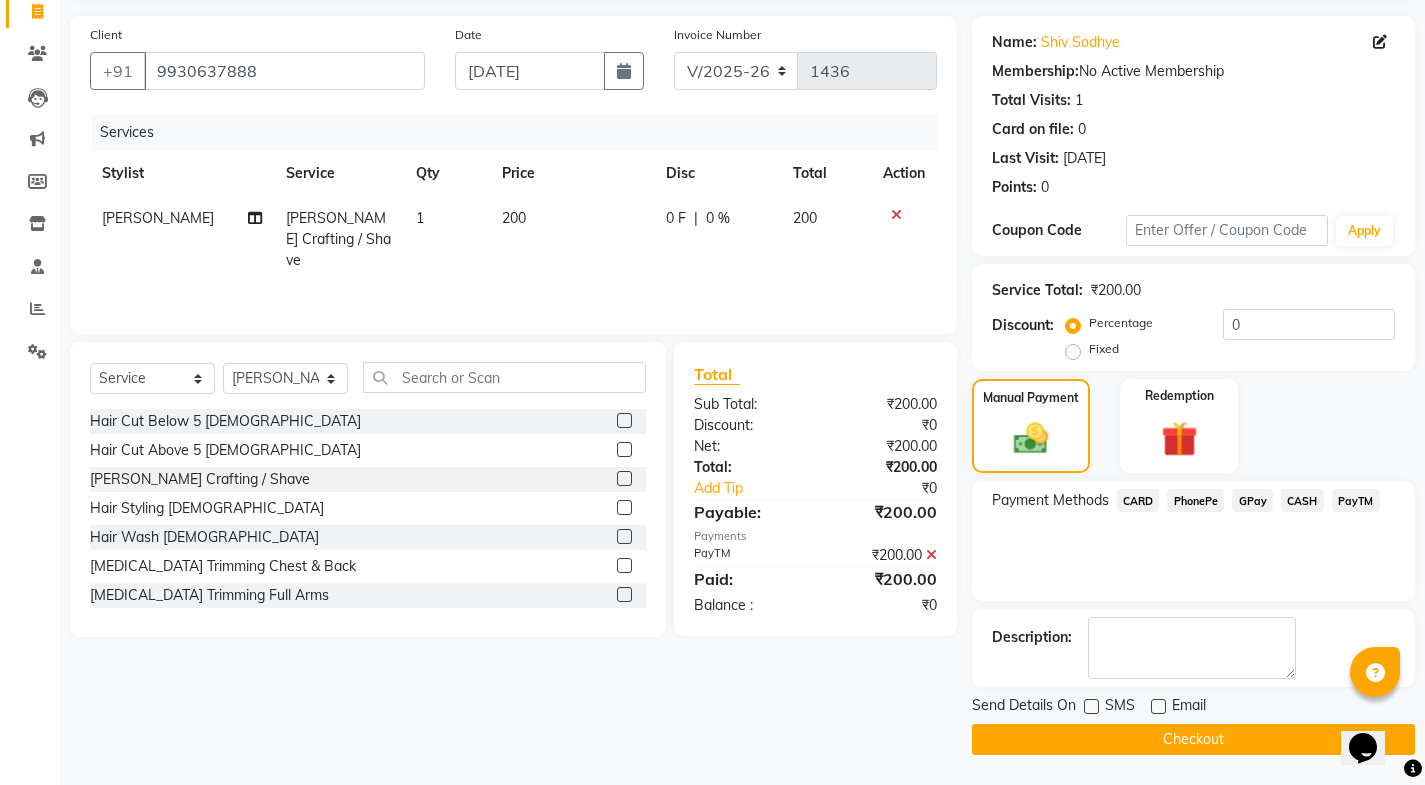 click on "Checkout" 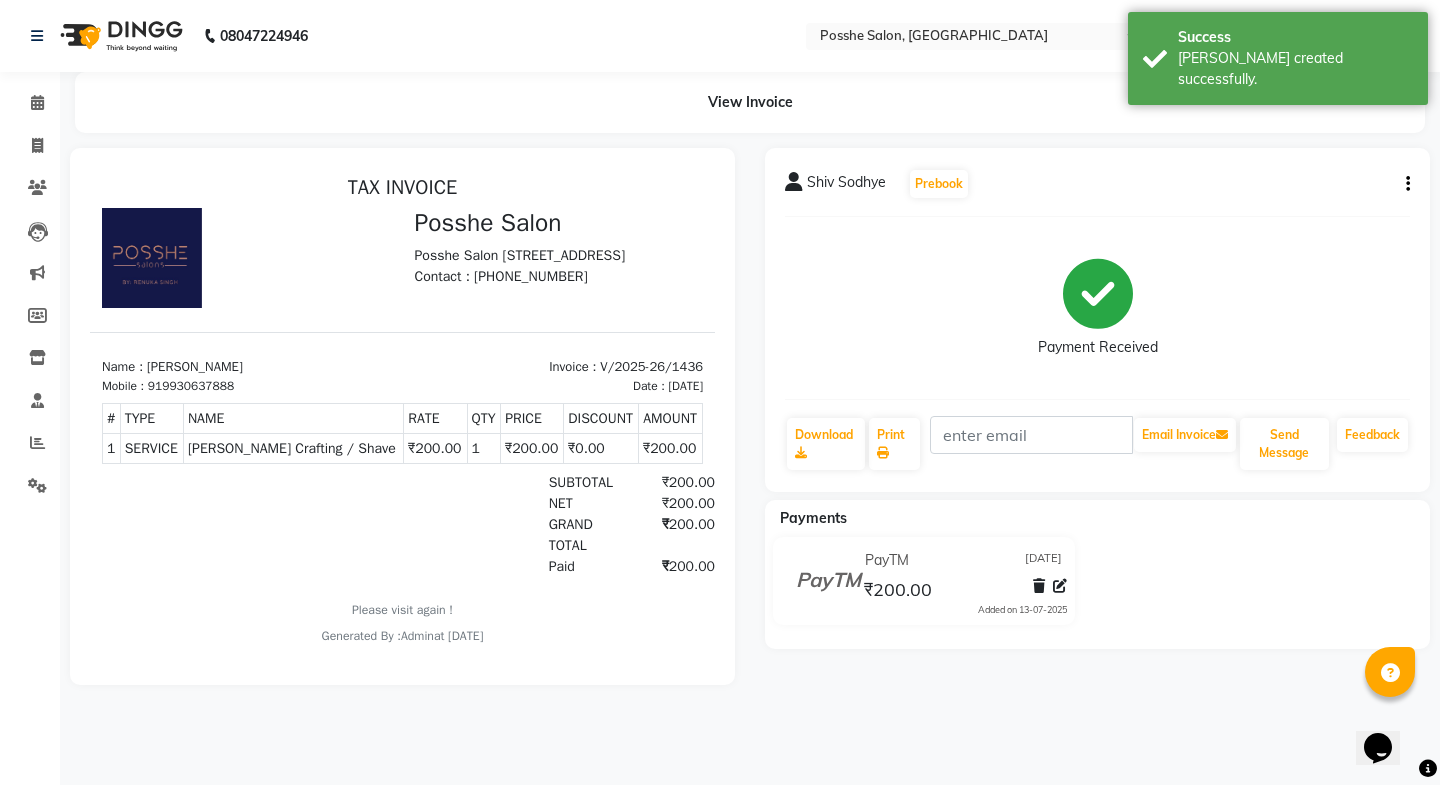 scroll, scrollTop: 0, scrollLeft: 0, axis: both 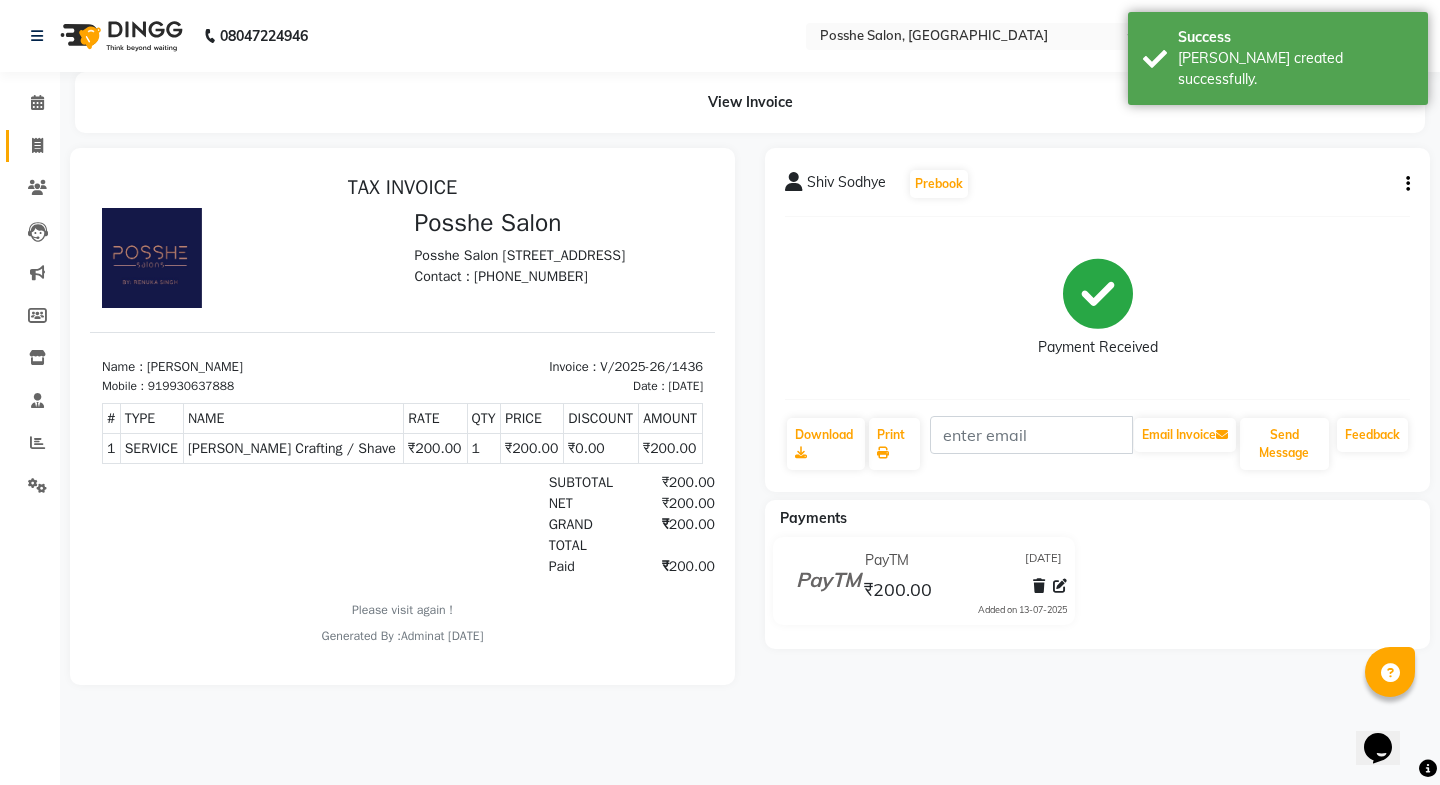 click on "Invoice" 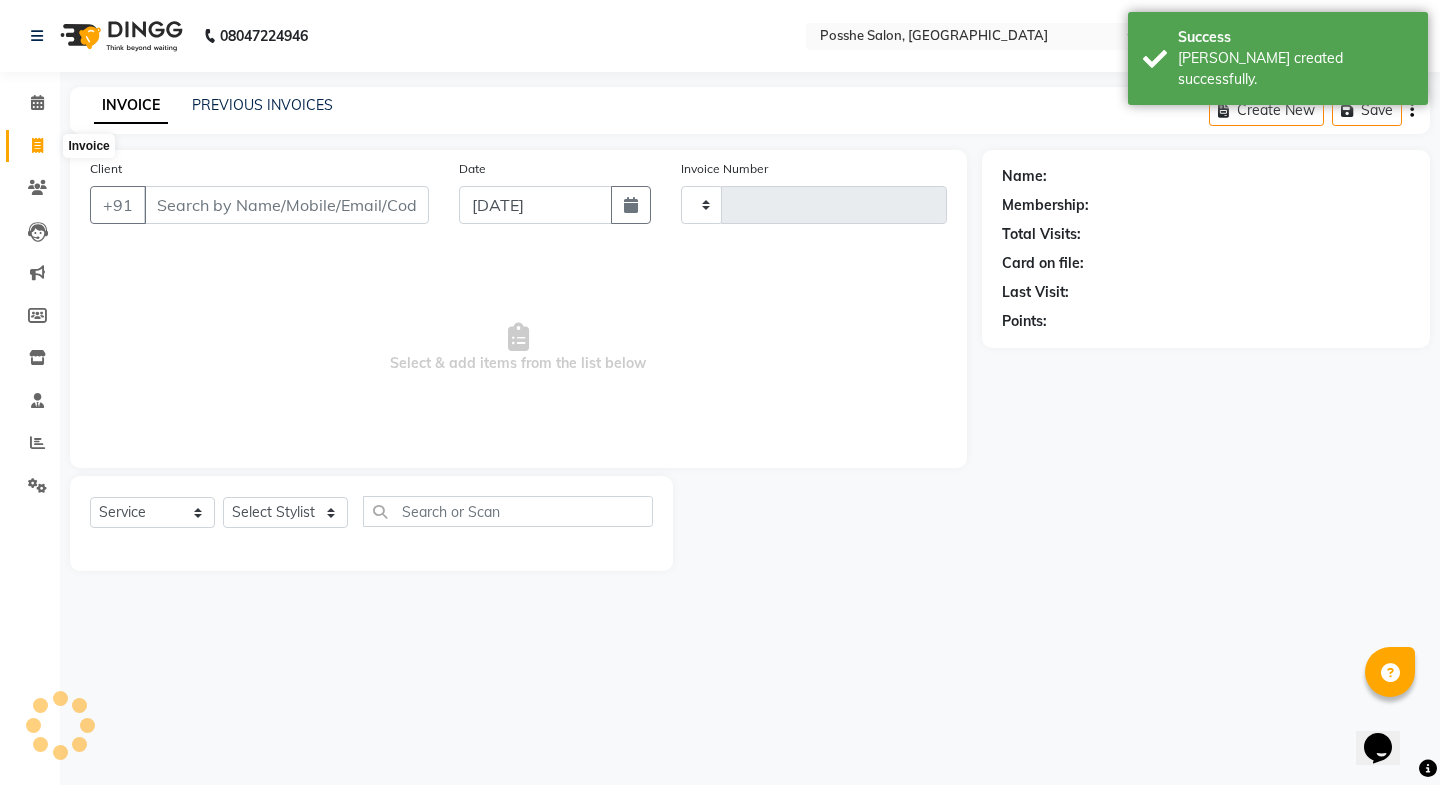 type on "1437" 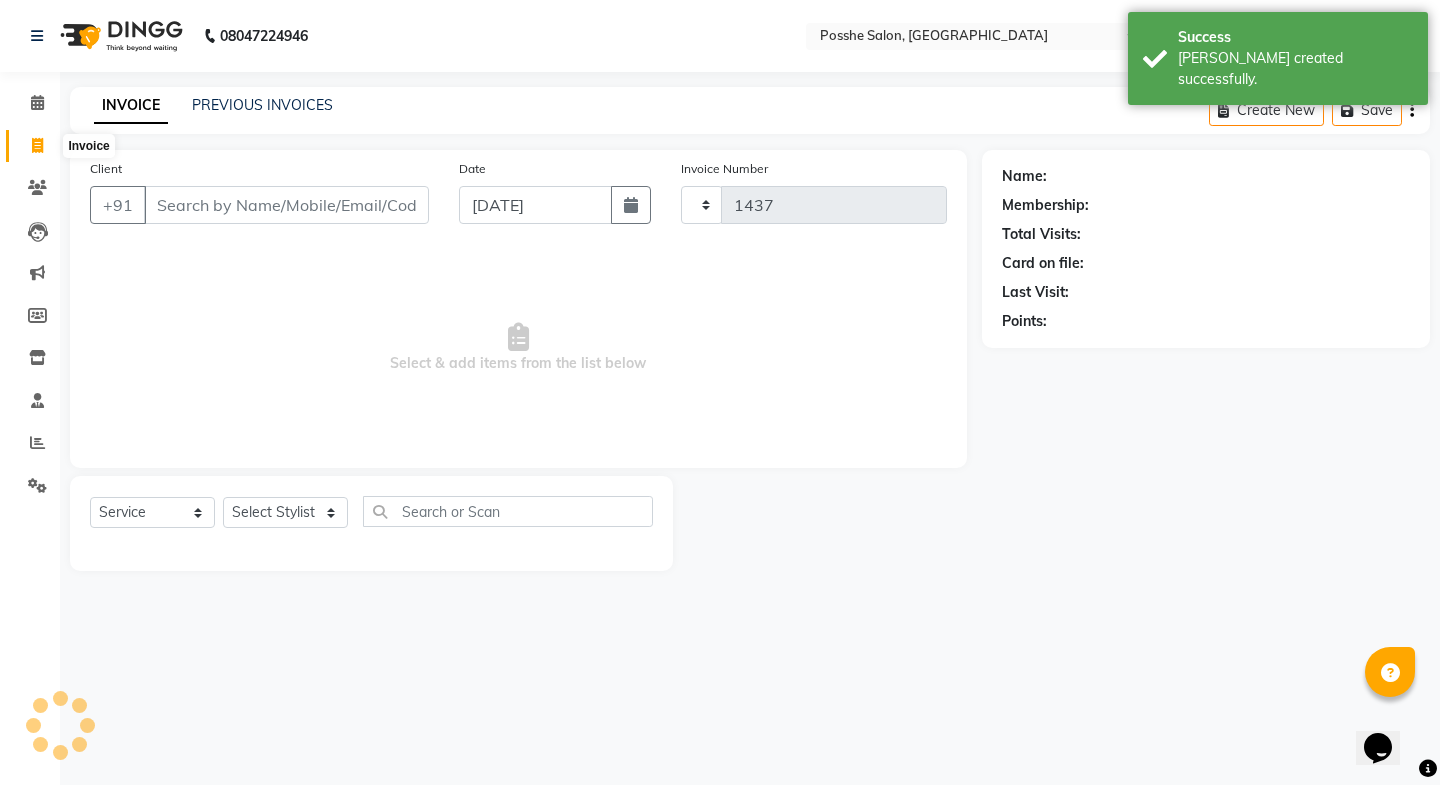 select on "6052" 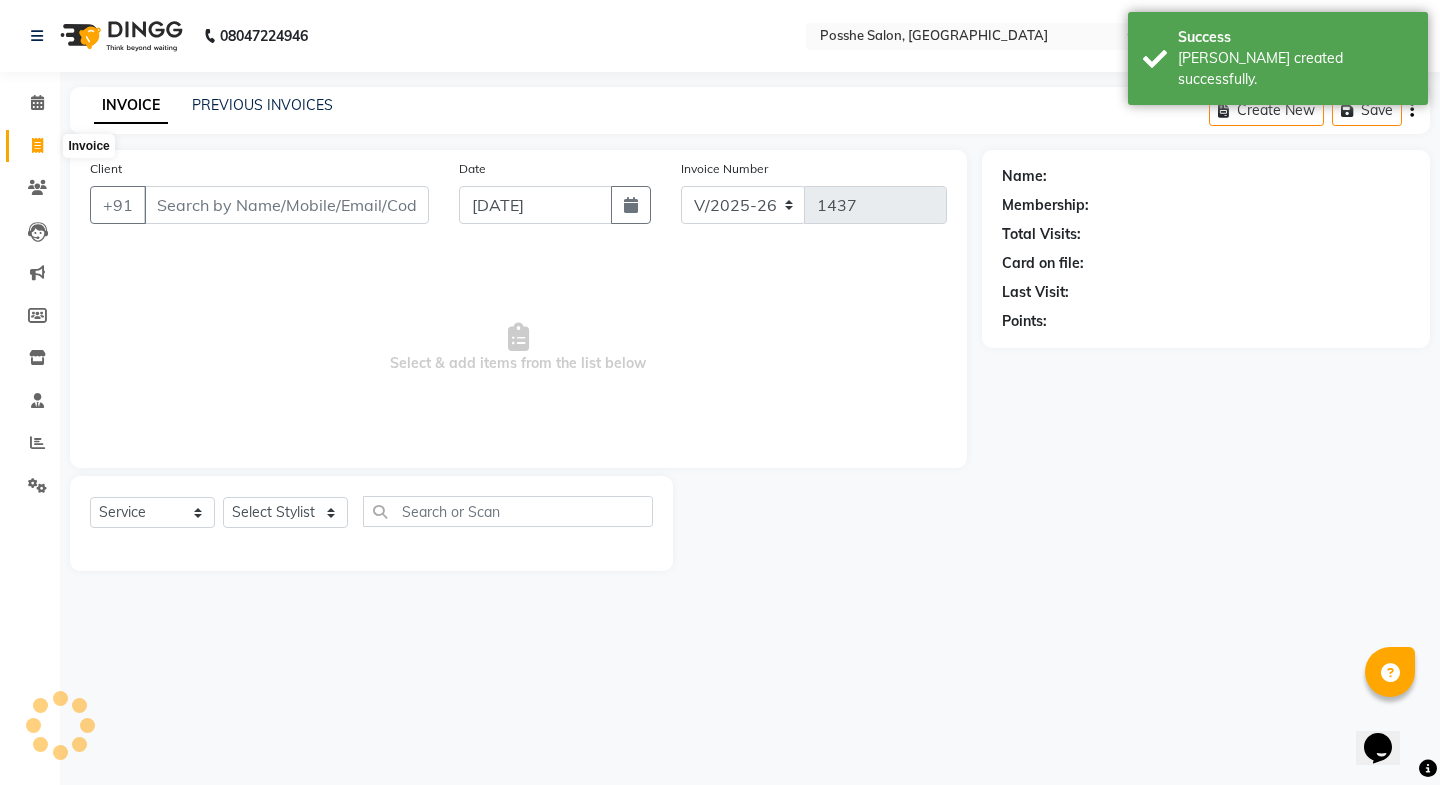 click 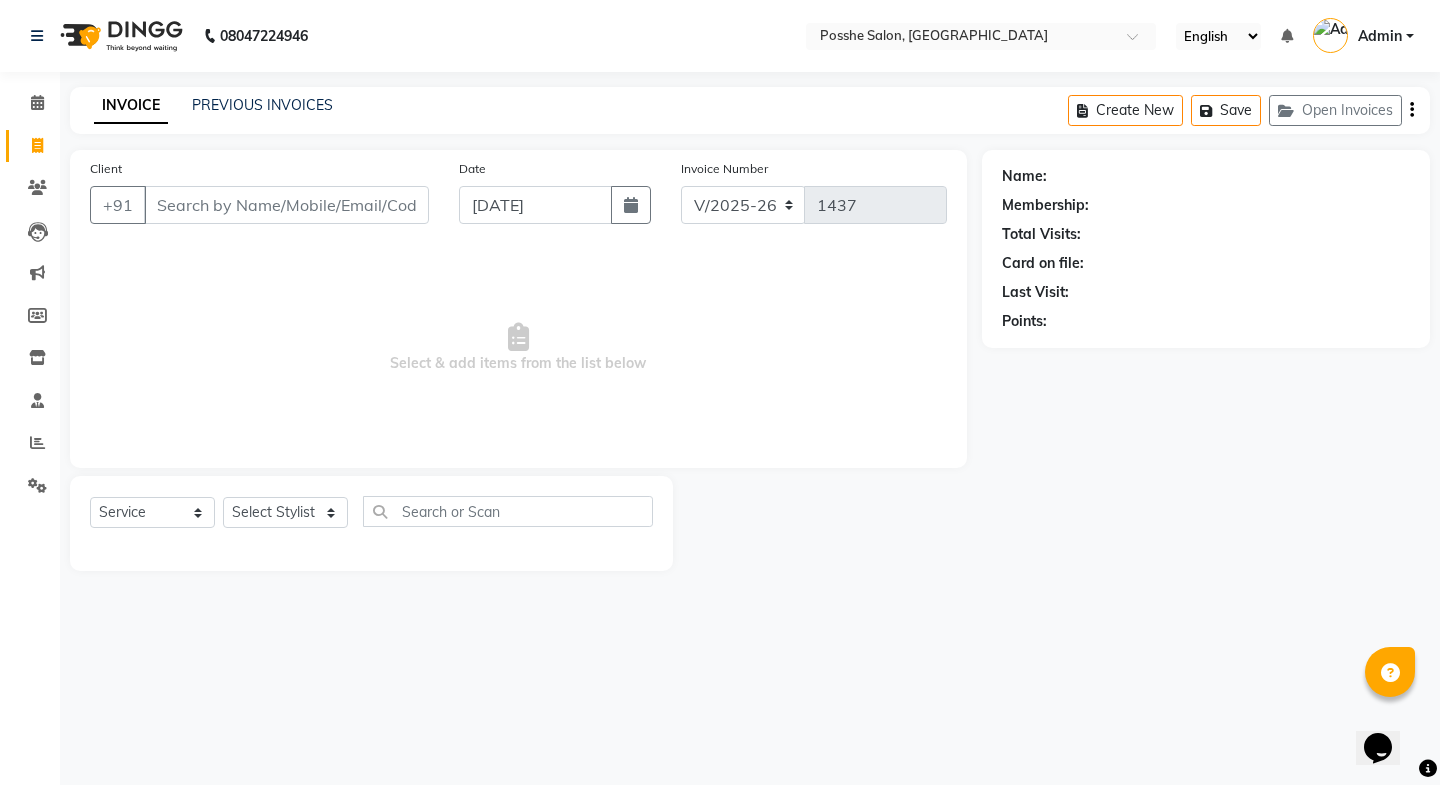 click on "Select & add items from the list below" at bounding box center (518, 348) 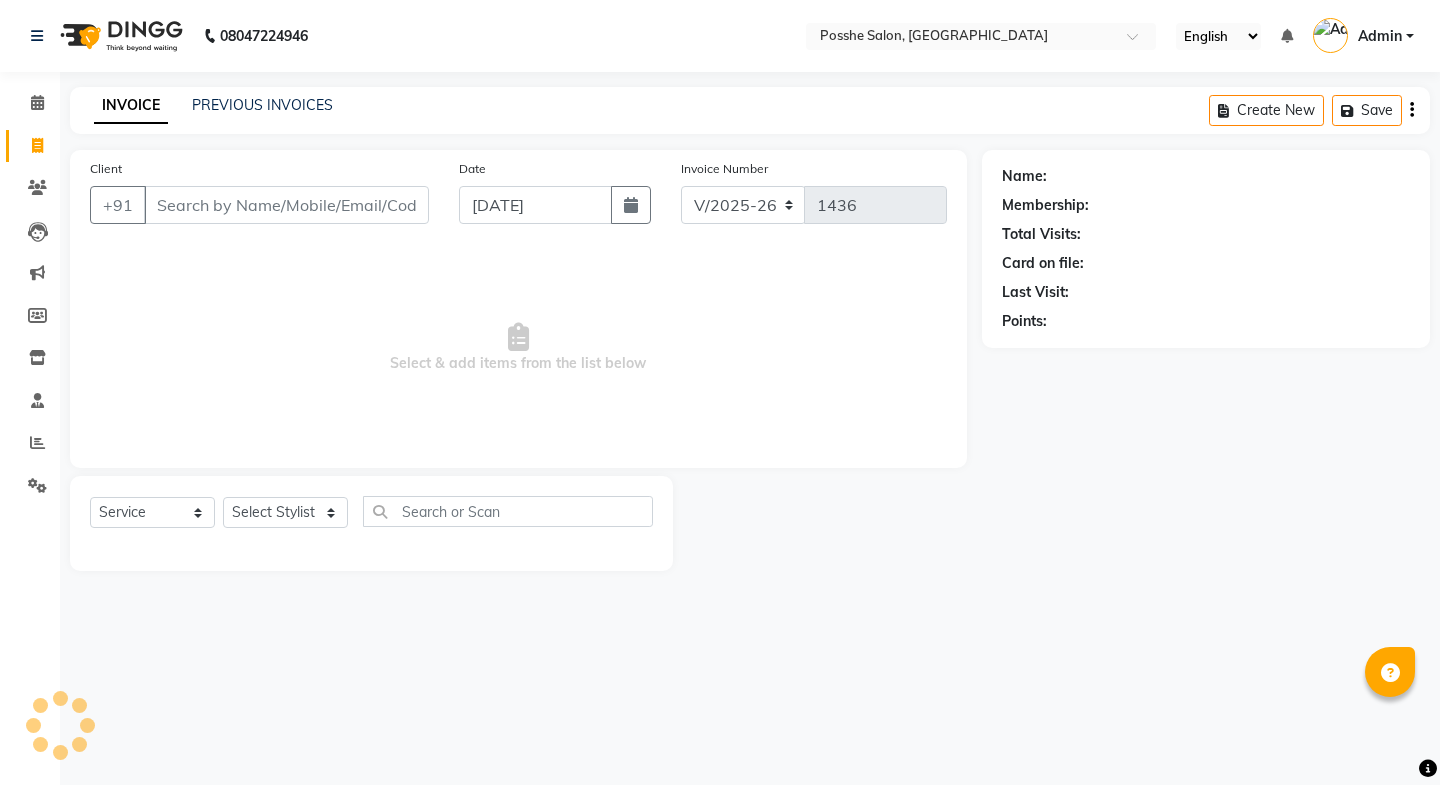 select on "6052" 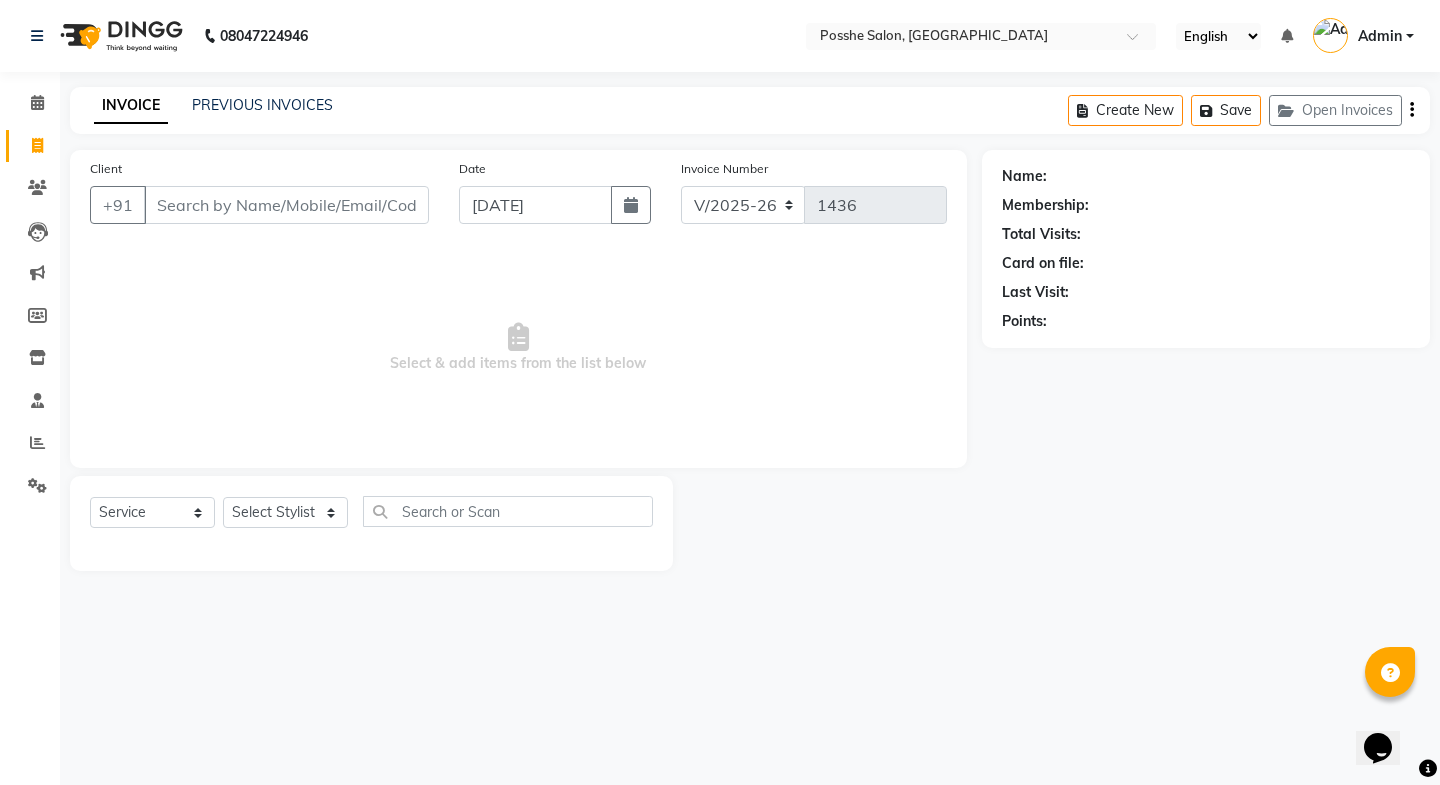 scroll, scrollTop: 0, scrollLeft: 0, axis: both 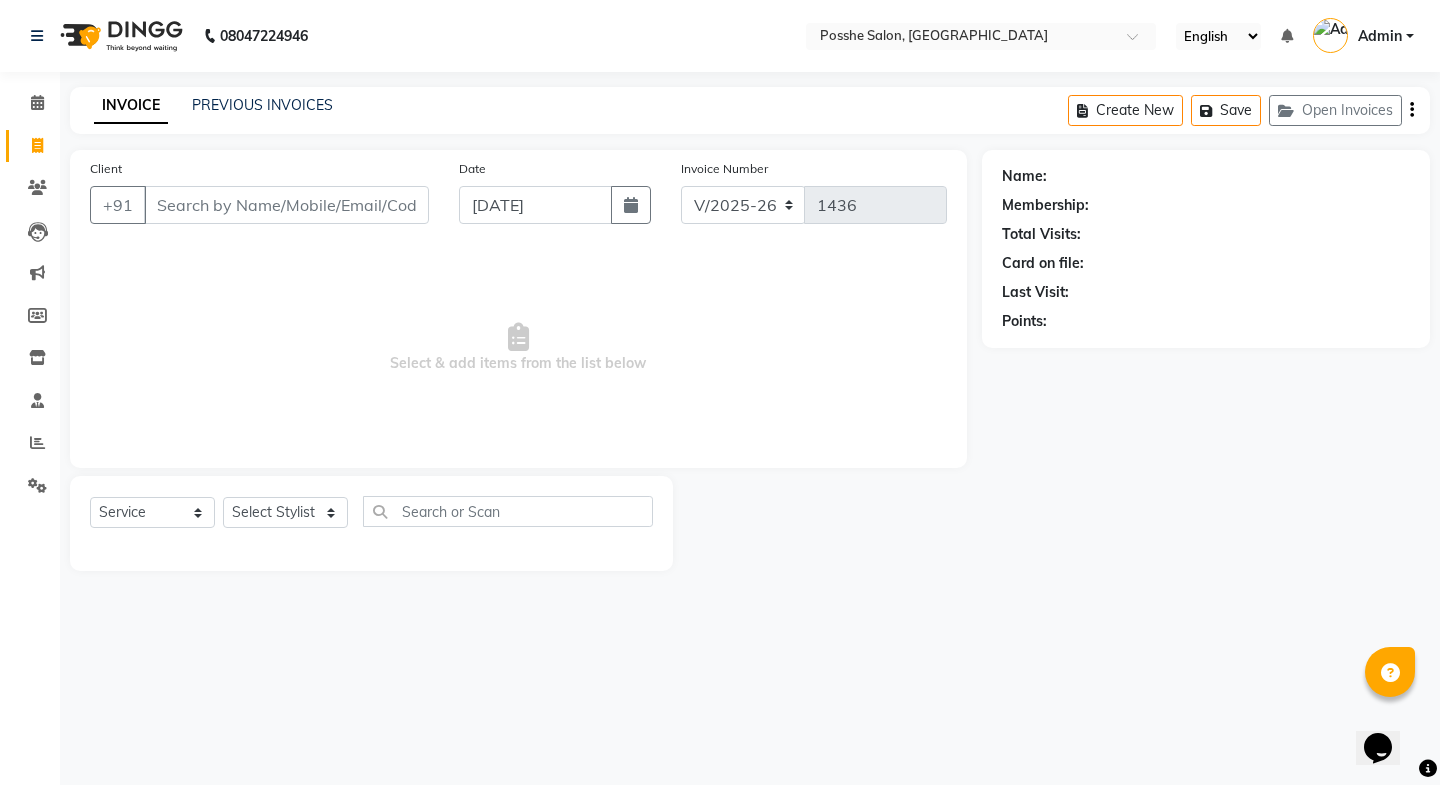 click on "Select & add items from the list below" at bounding box center (518, 348) 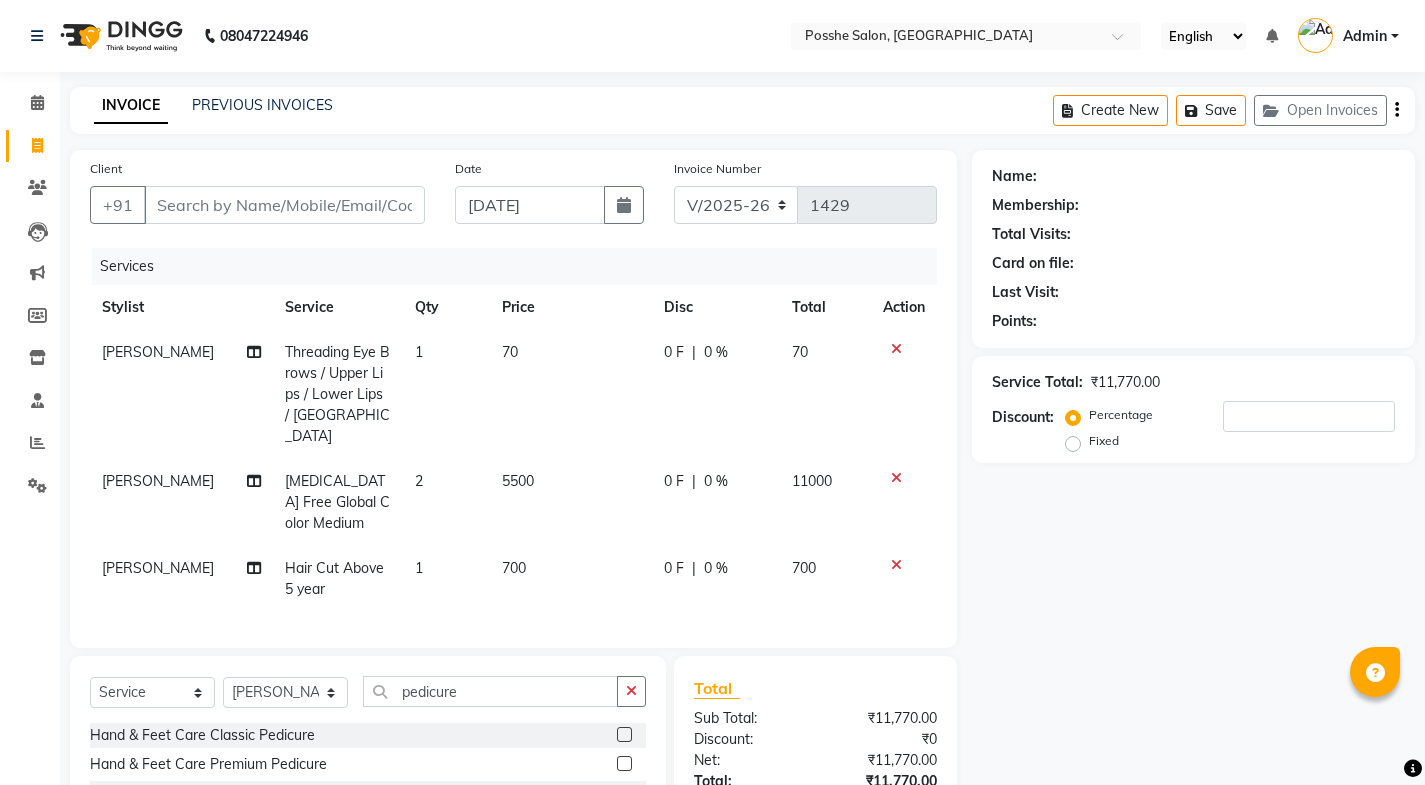 select on "6052" 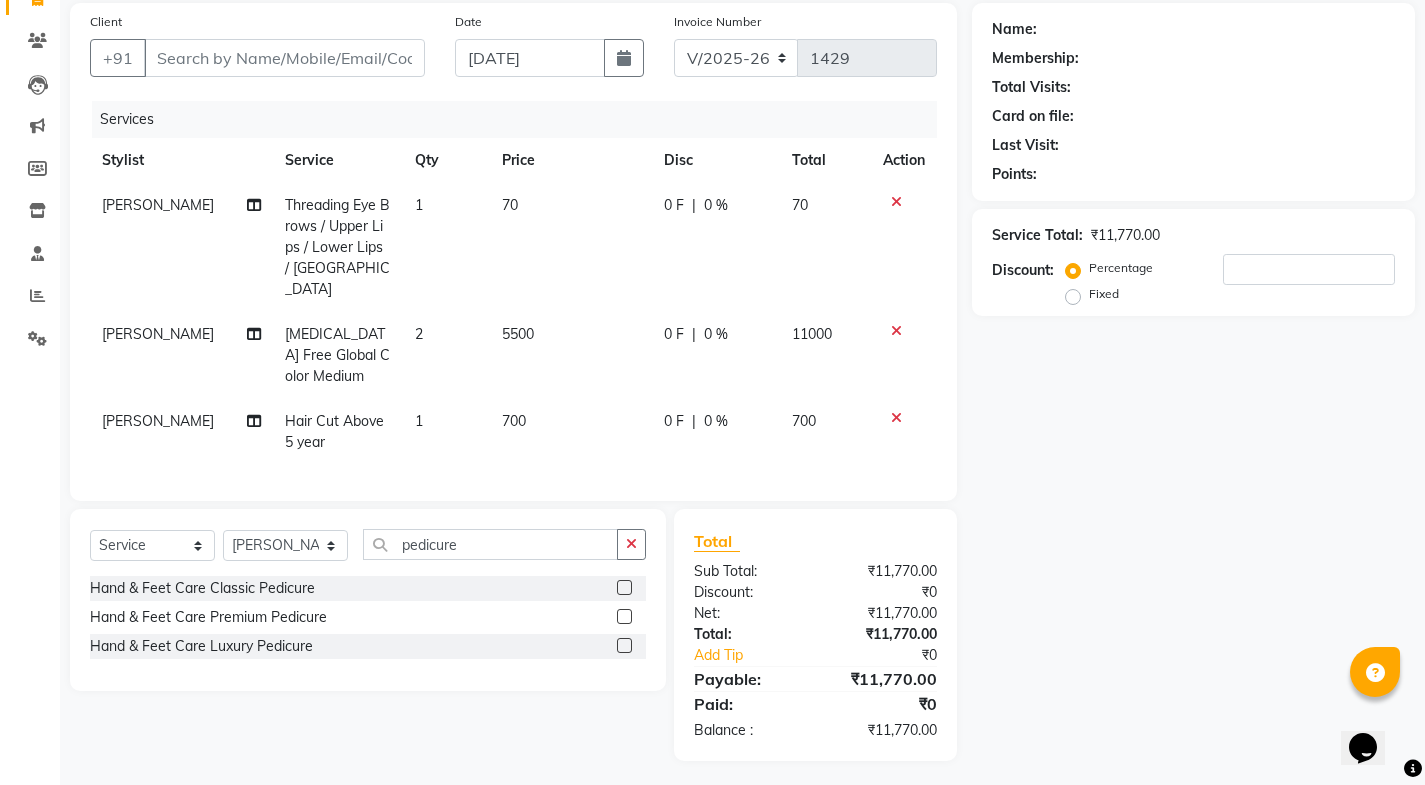 scroll, scrollTop: 0, scrollLeft: 0, axis: both 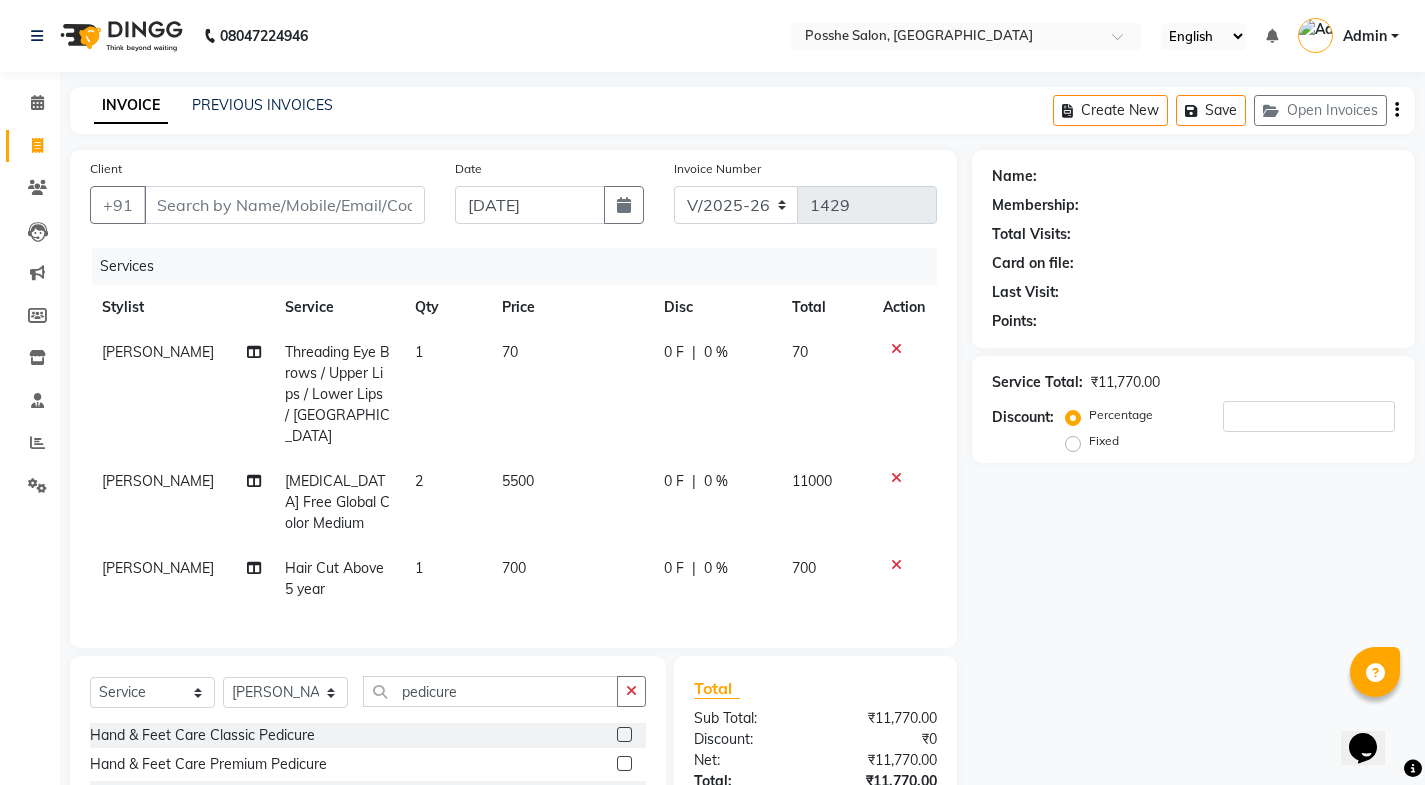 click on "1" 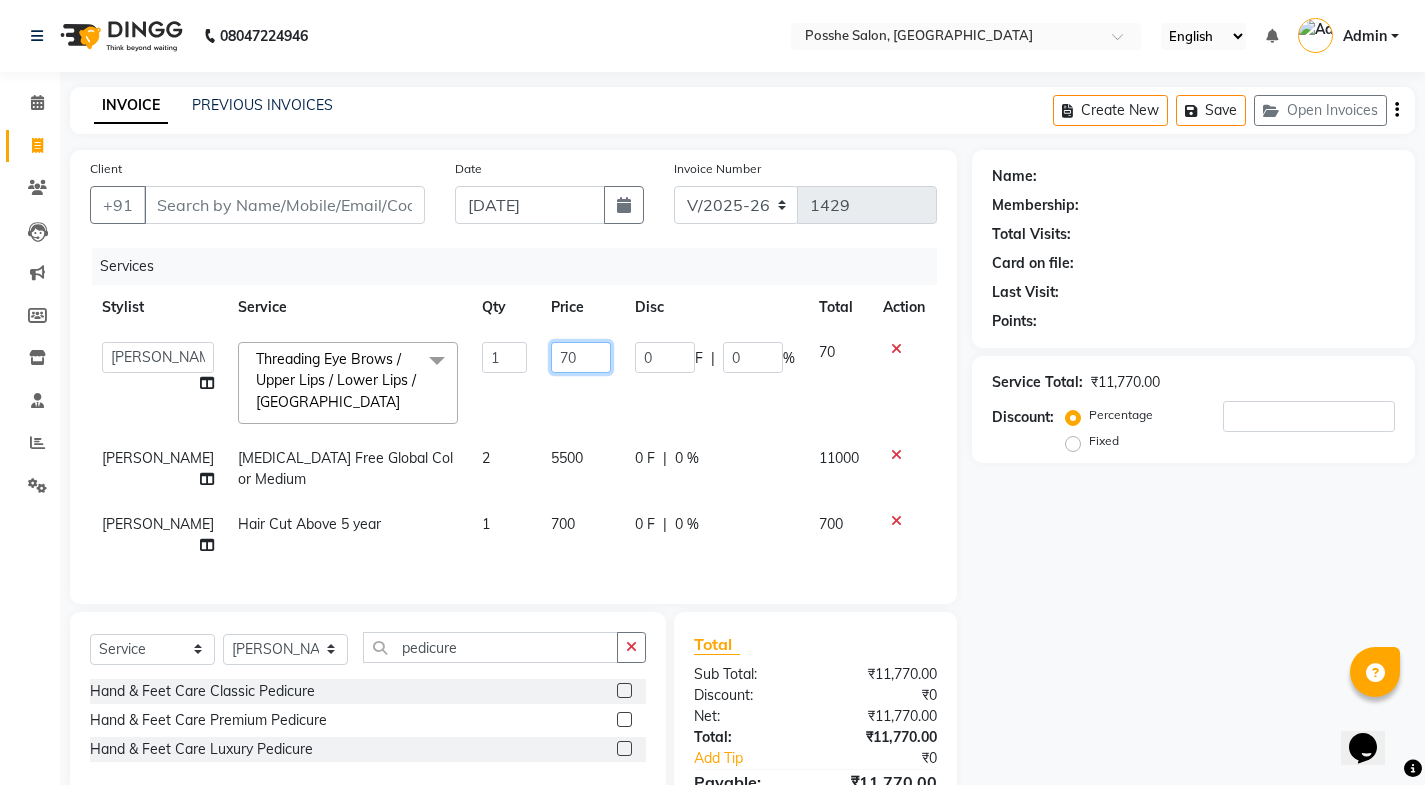 click on "70" 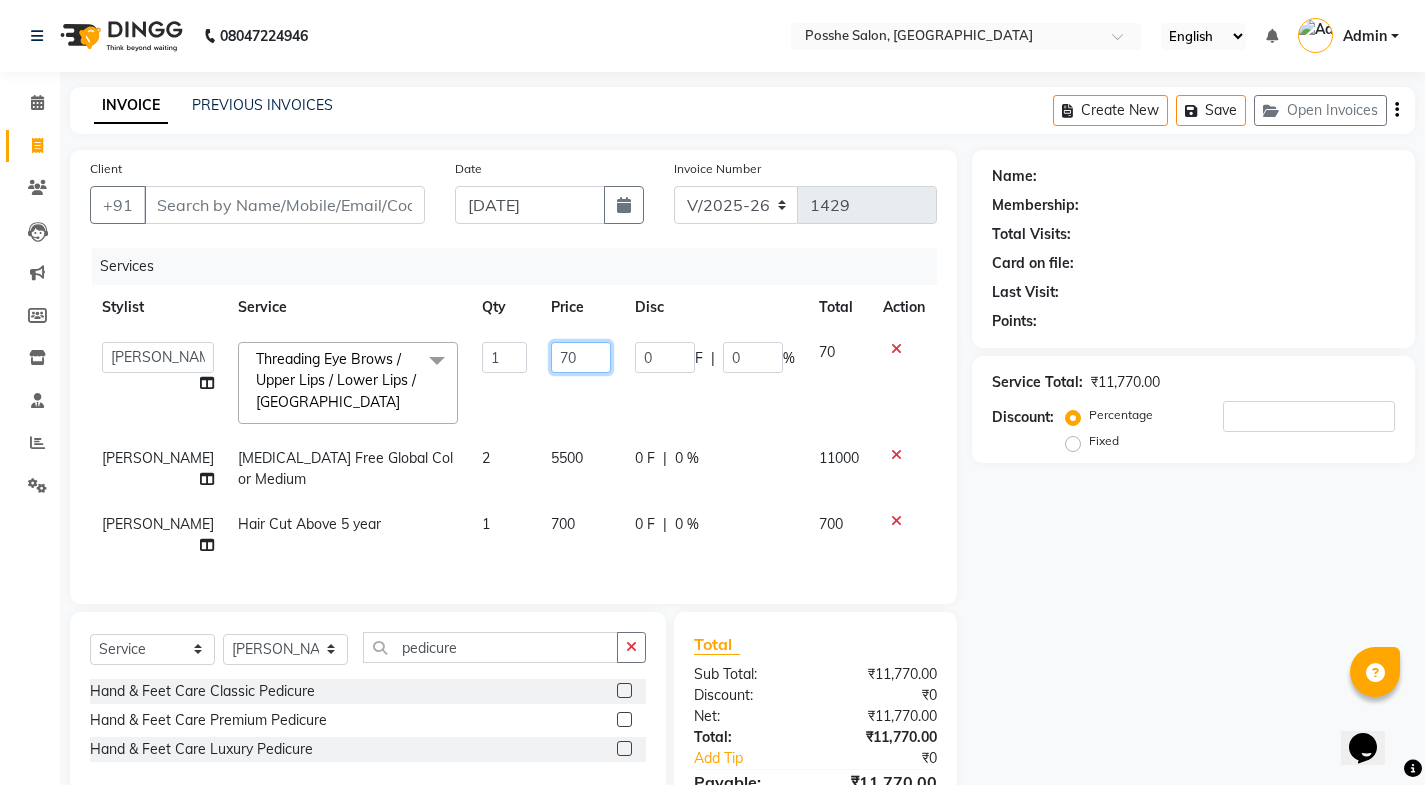 type on "170" 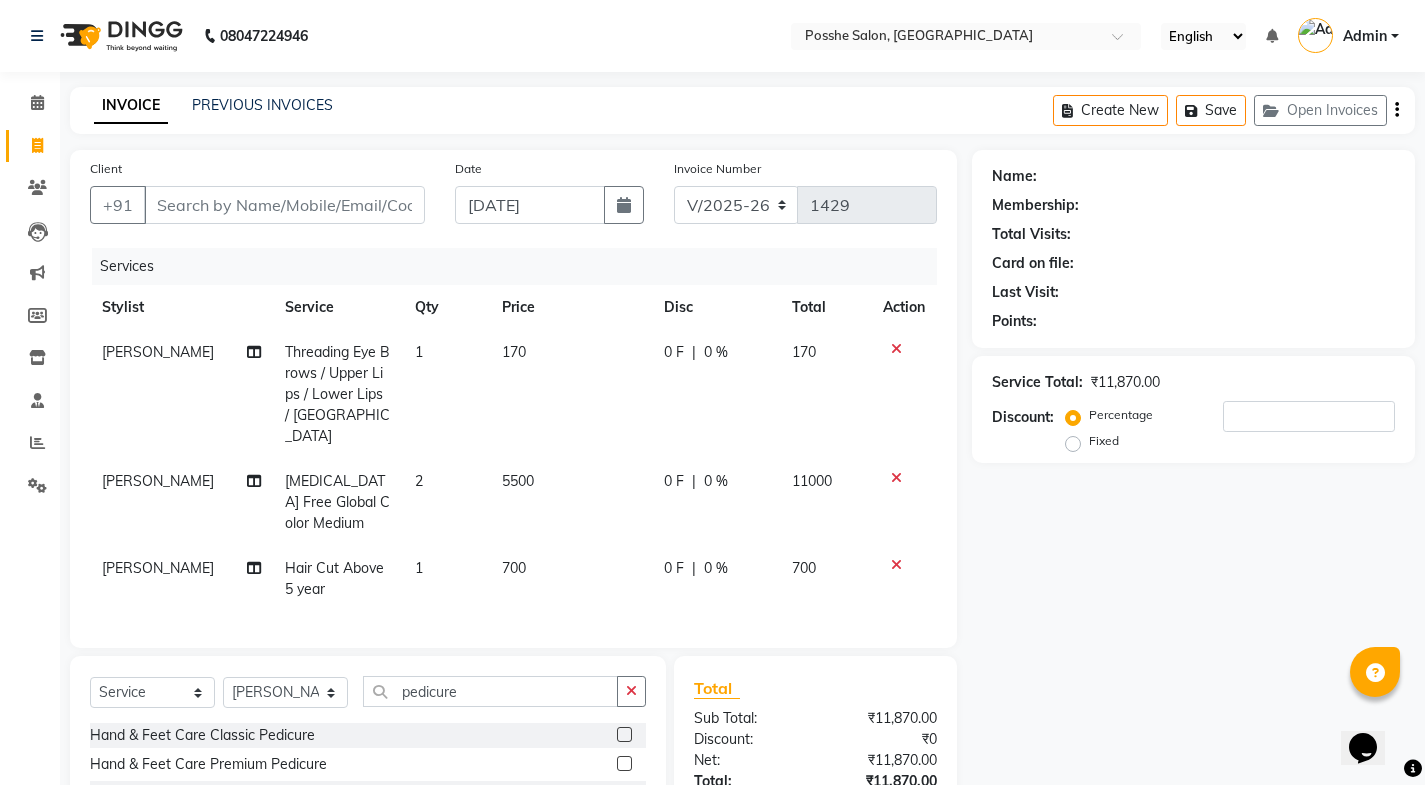click on "Name: Membership: Total Visits: Card on file: Last Visit:  Points:  Service Total:  ₹11,870.00  Discount:  Percentage   Fixed" 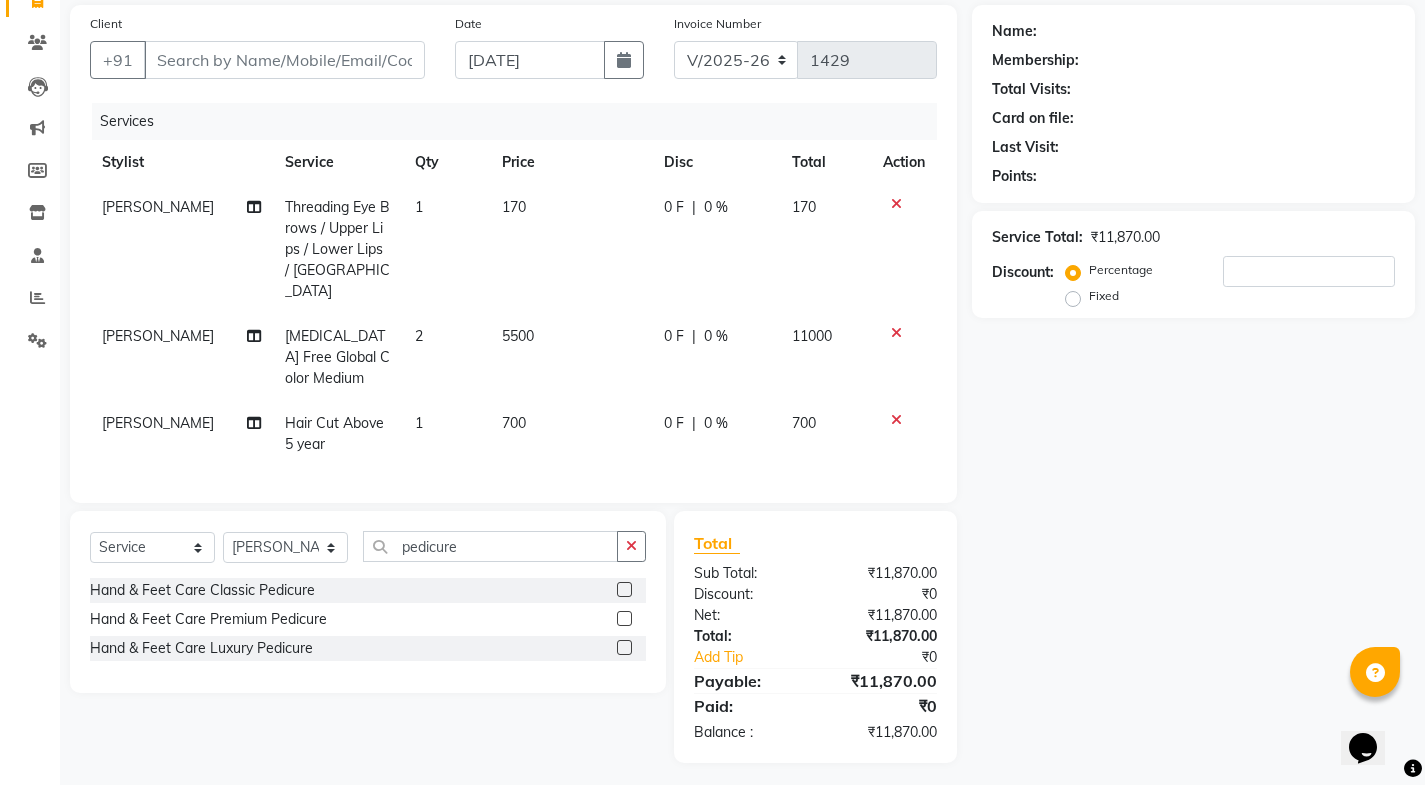 scroll, scrollTop: 147, scrollLeft: 0, axis: vertical 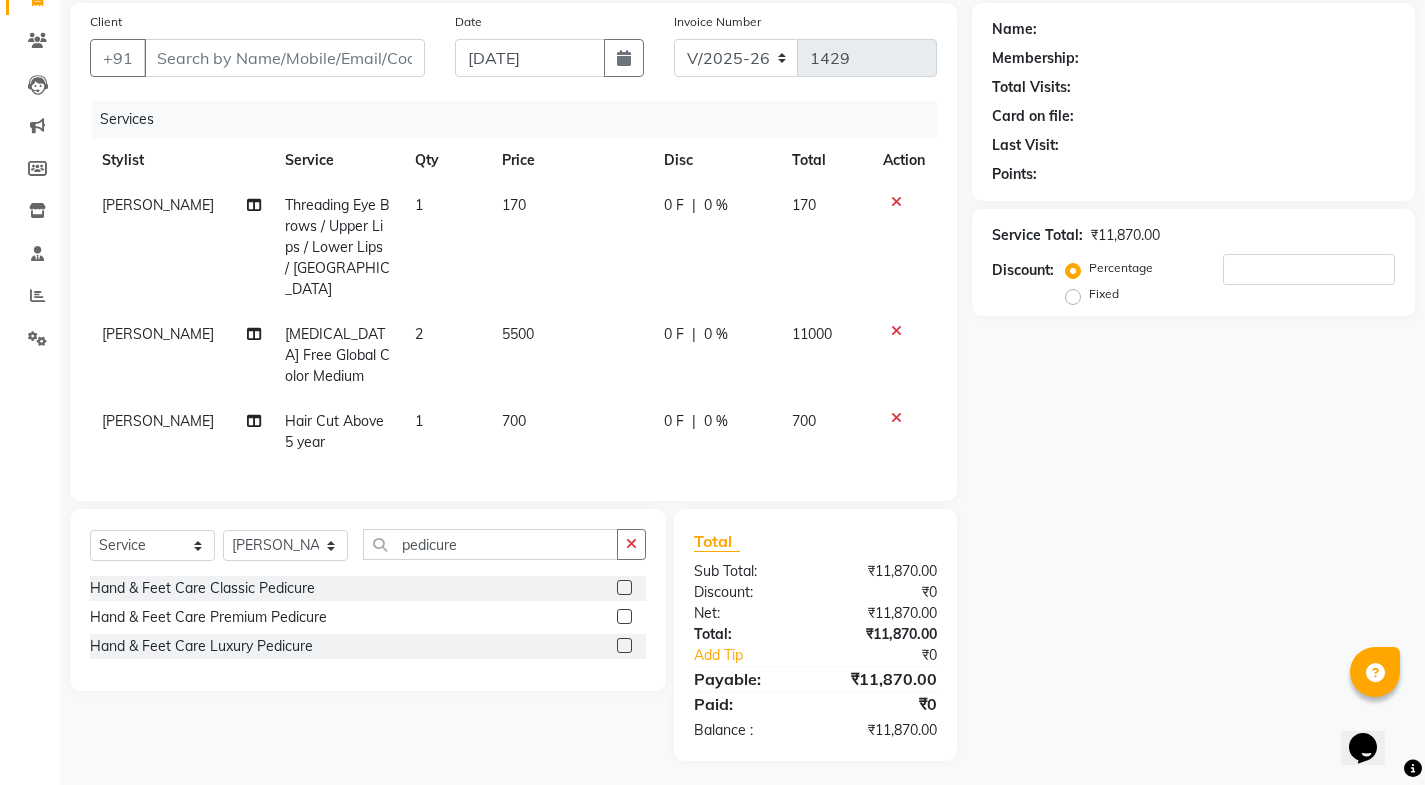 click 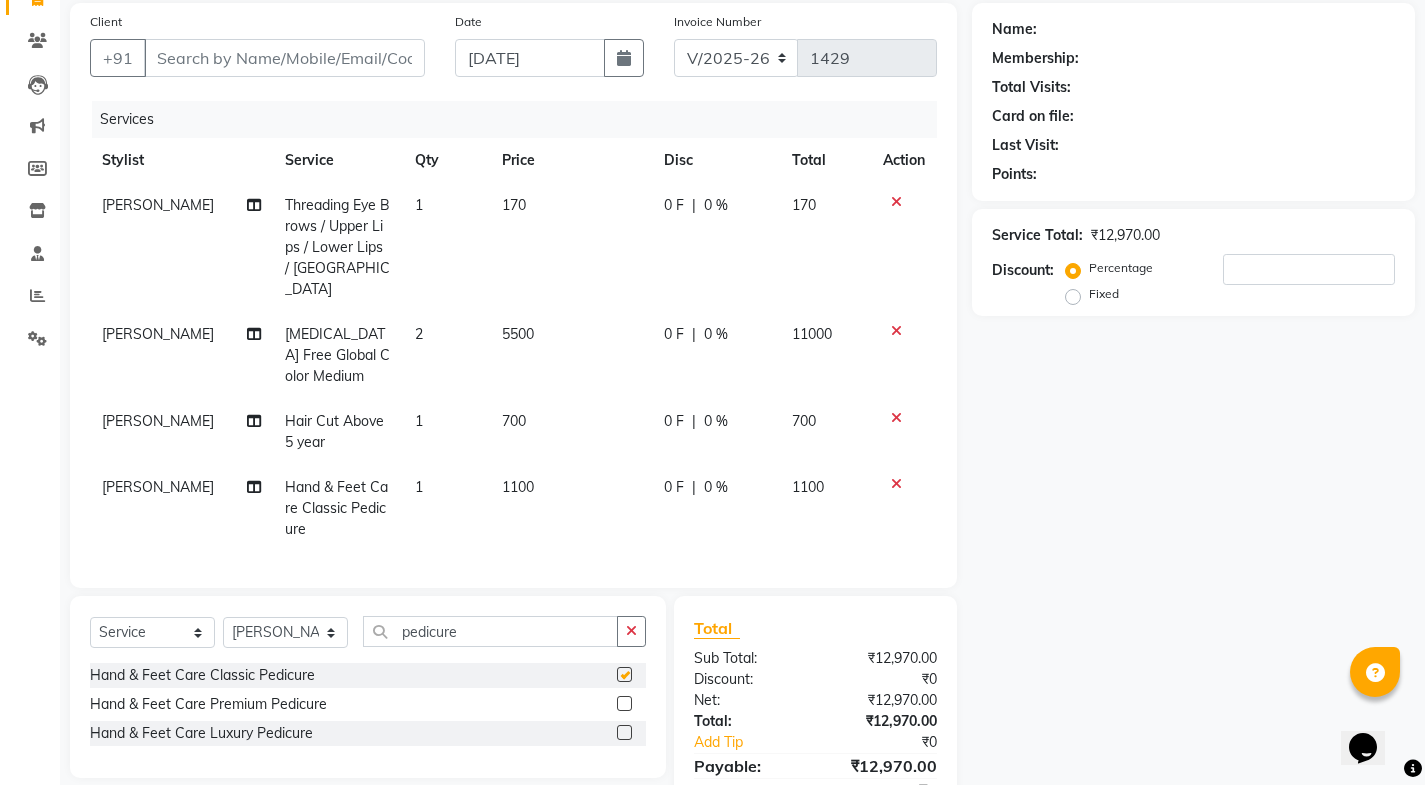 checkbox on "false" 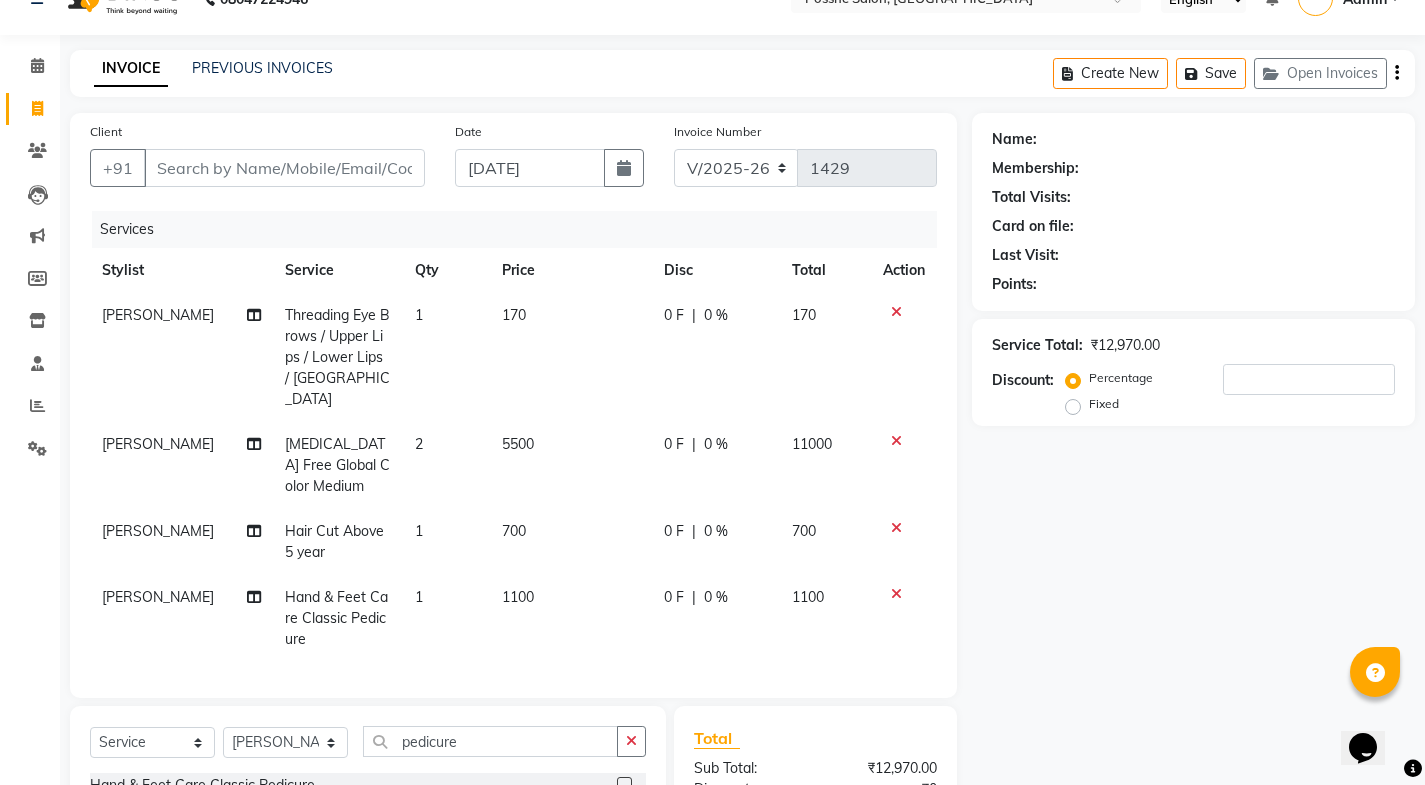 scroll, scrollTop: 0, scrollLeft: 0, axis: both 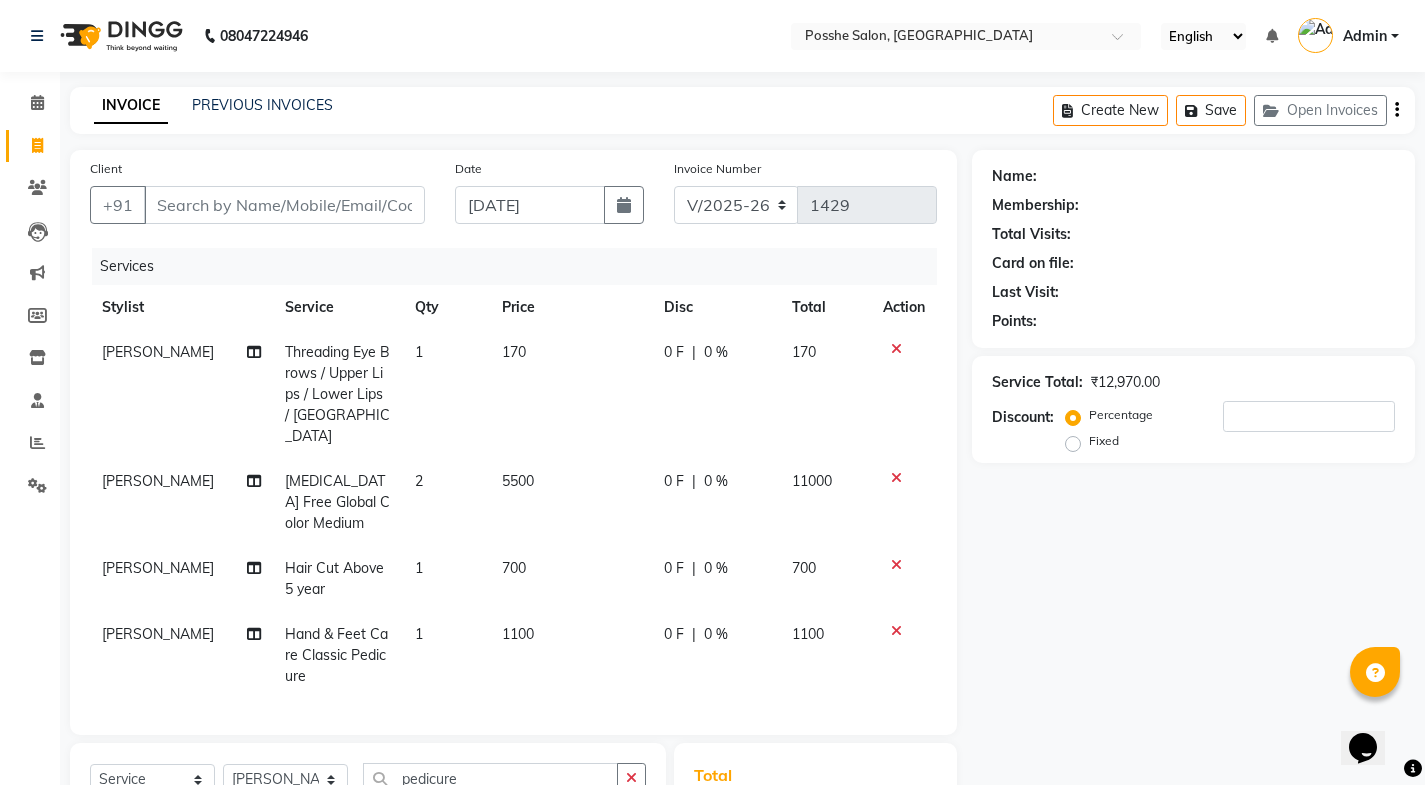 click 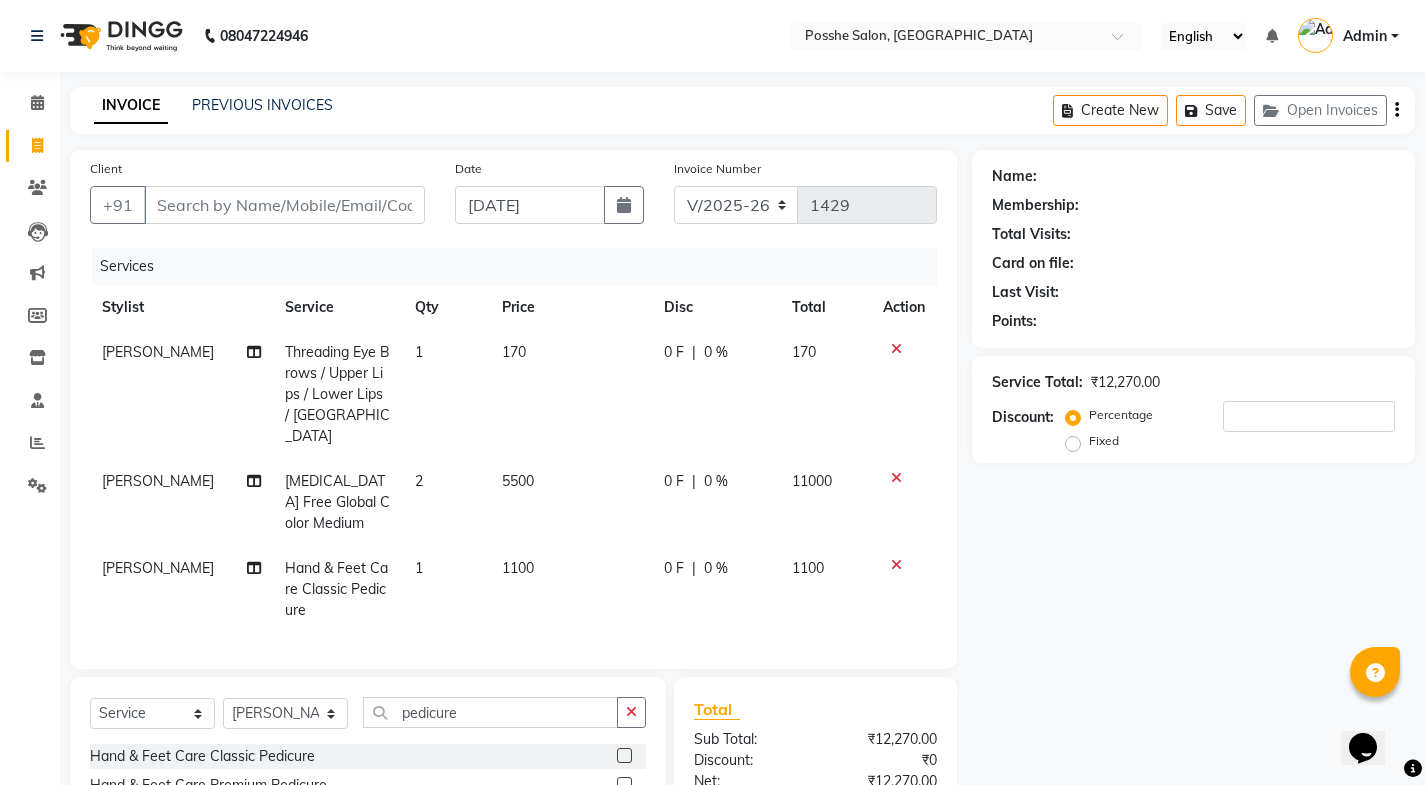 click 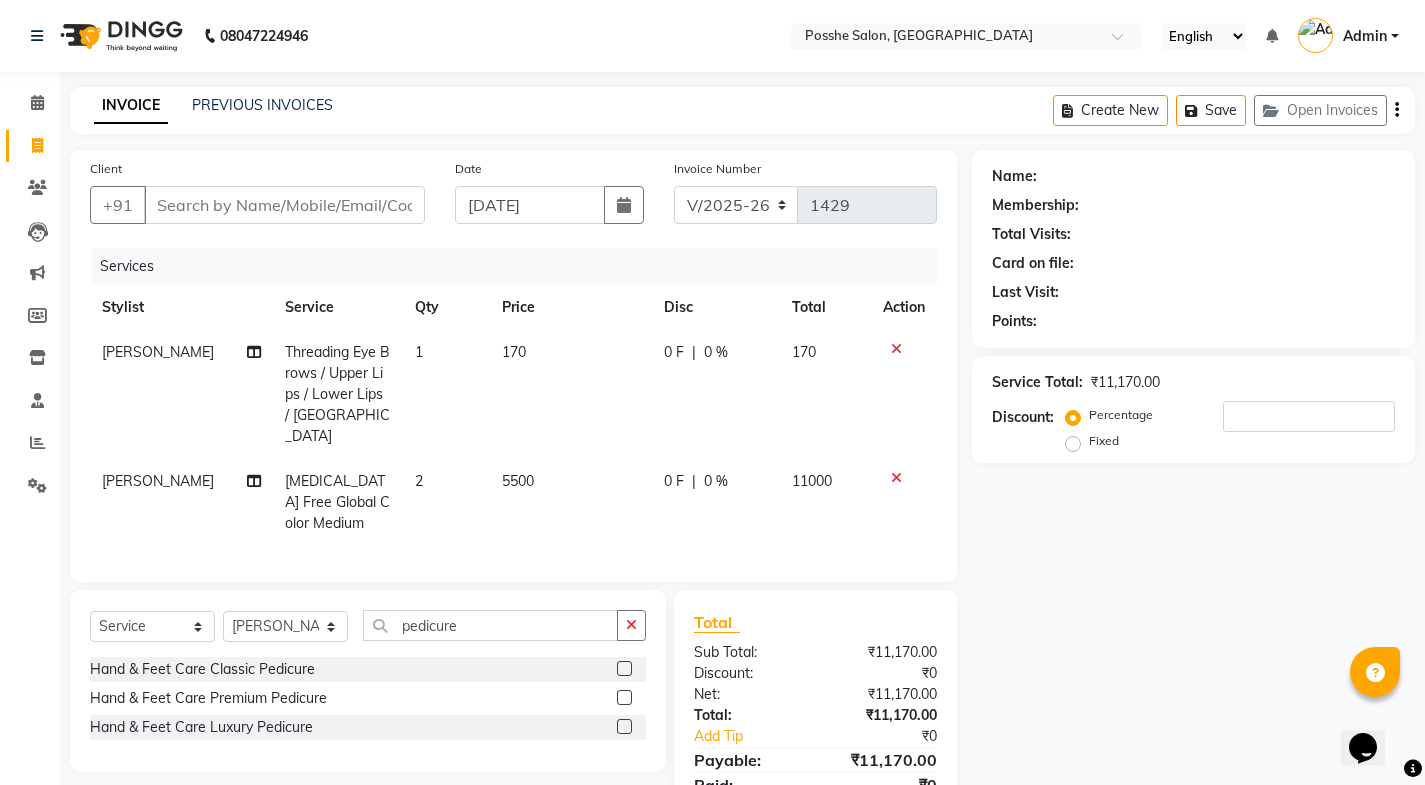 click on "2" 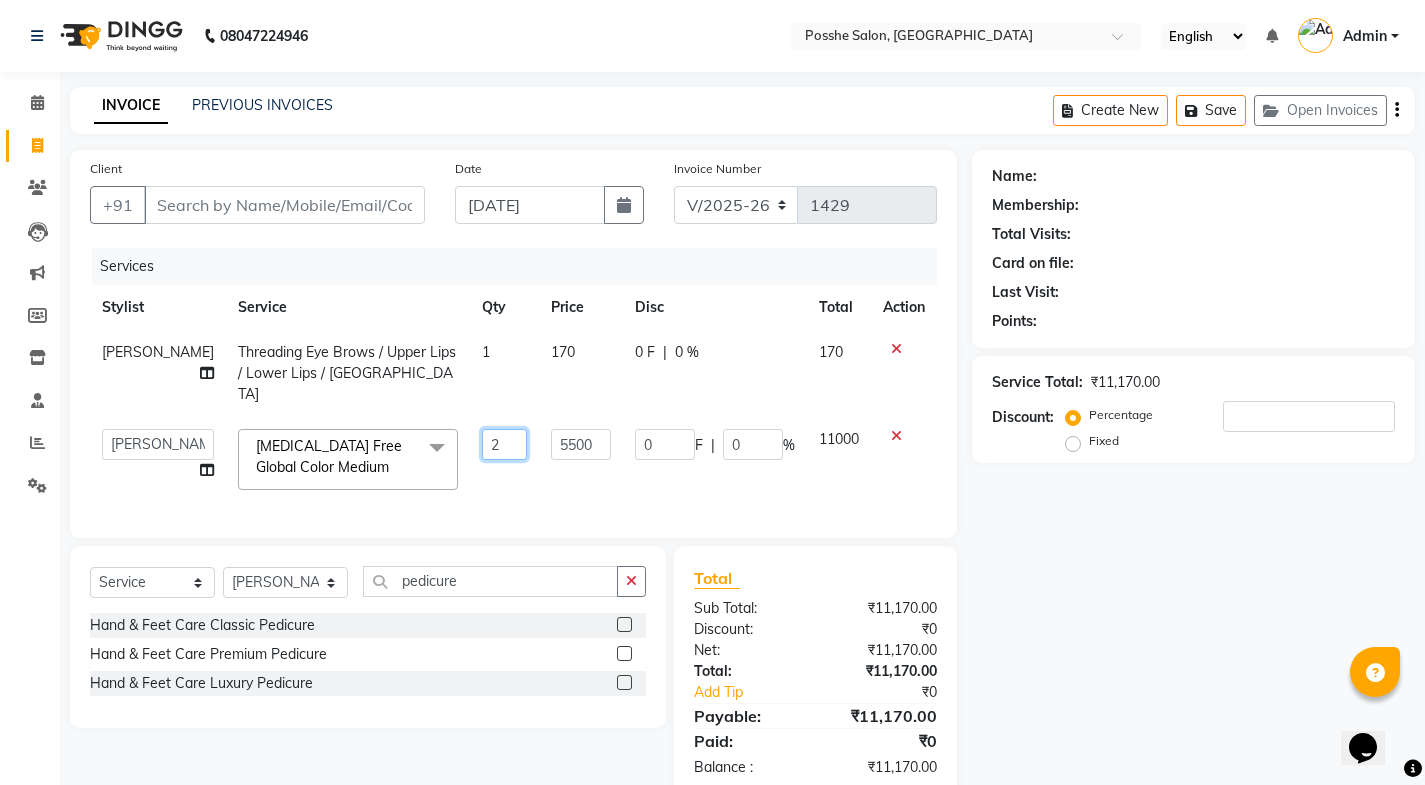 click on "2" 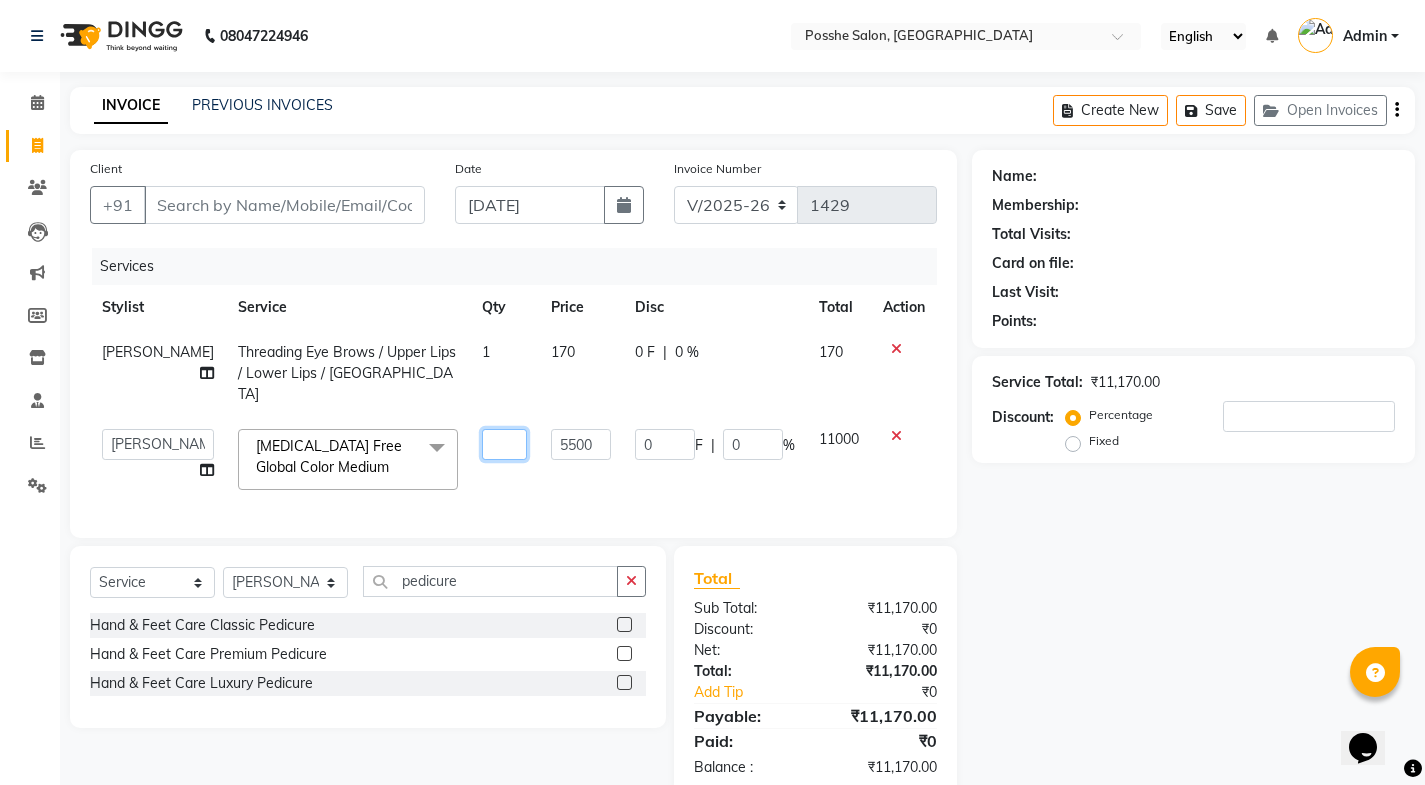 type on "1" 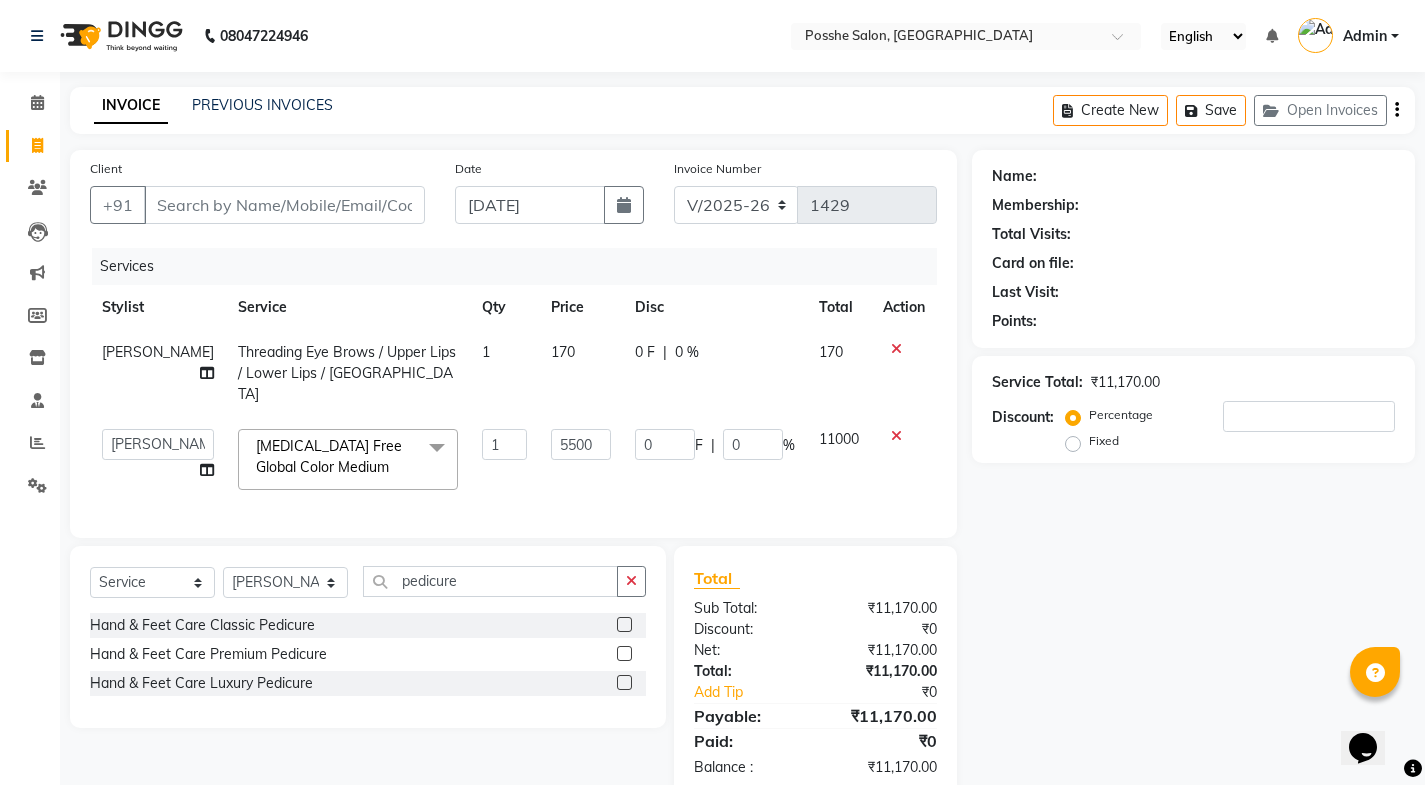 click on "Name: Membership: Total Visits: Card on file: Last Visit:  Points:  Service Total:  ₹11,170.00  Discount:  Percentage   Fixed" 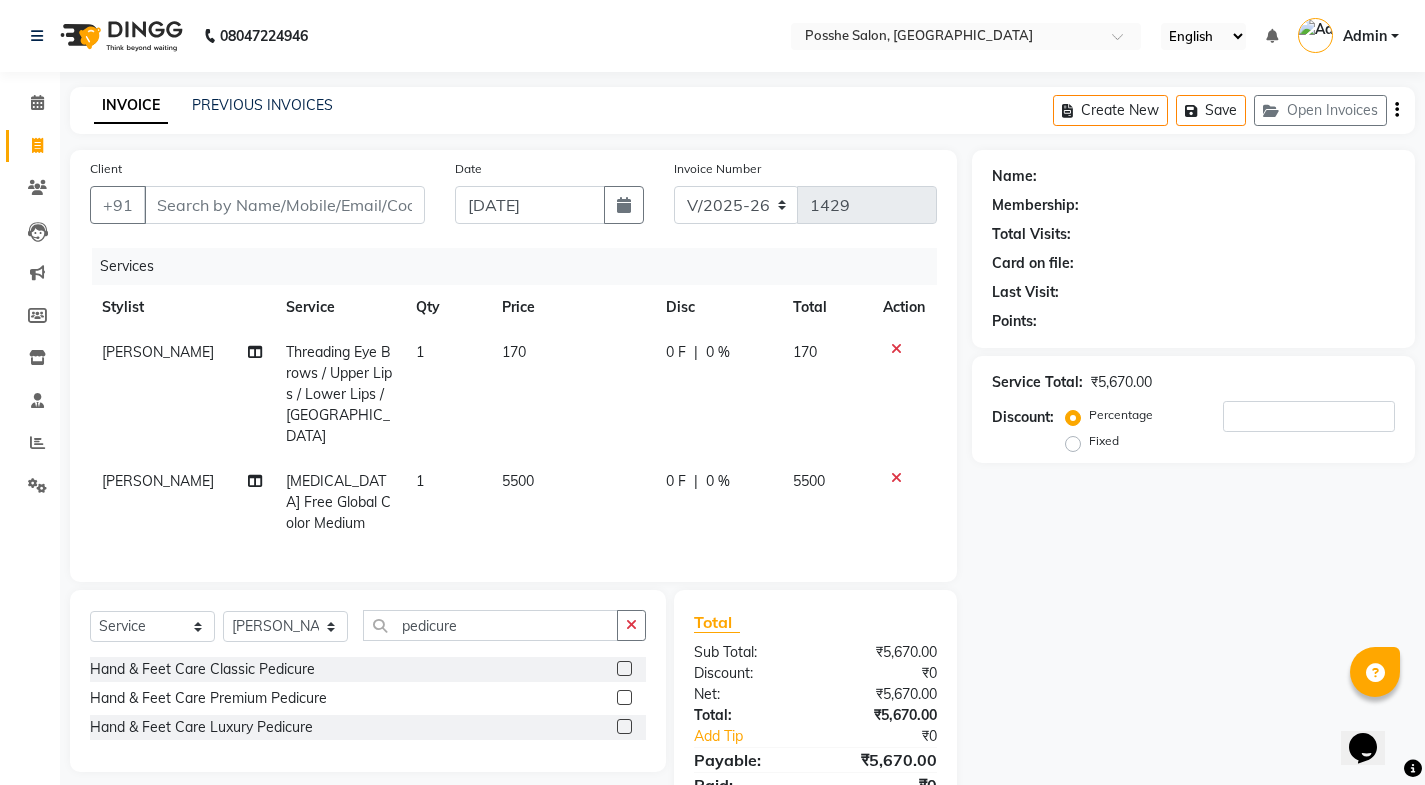 click on "5500" 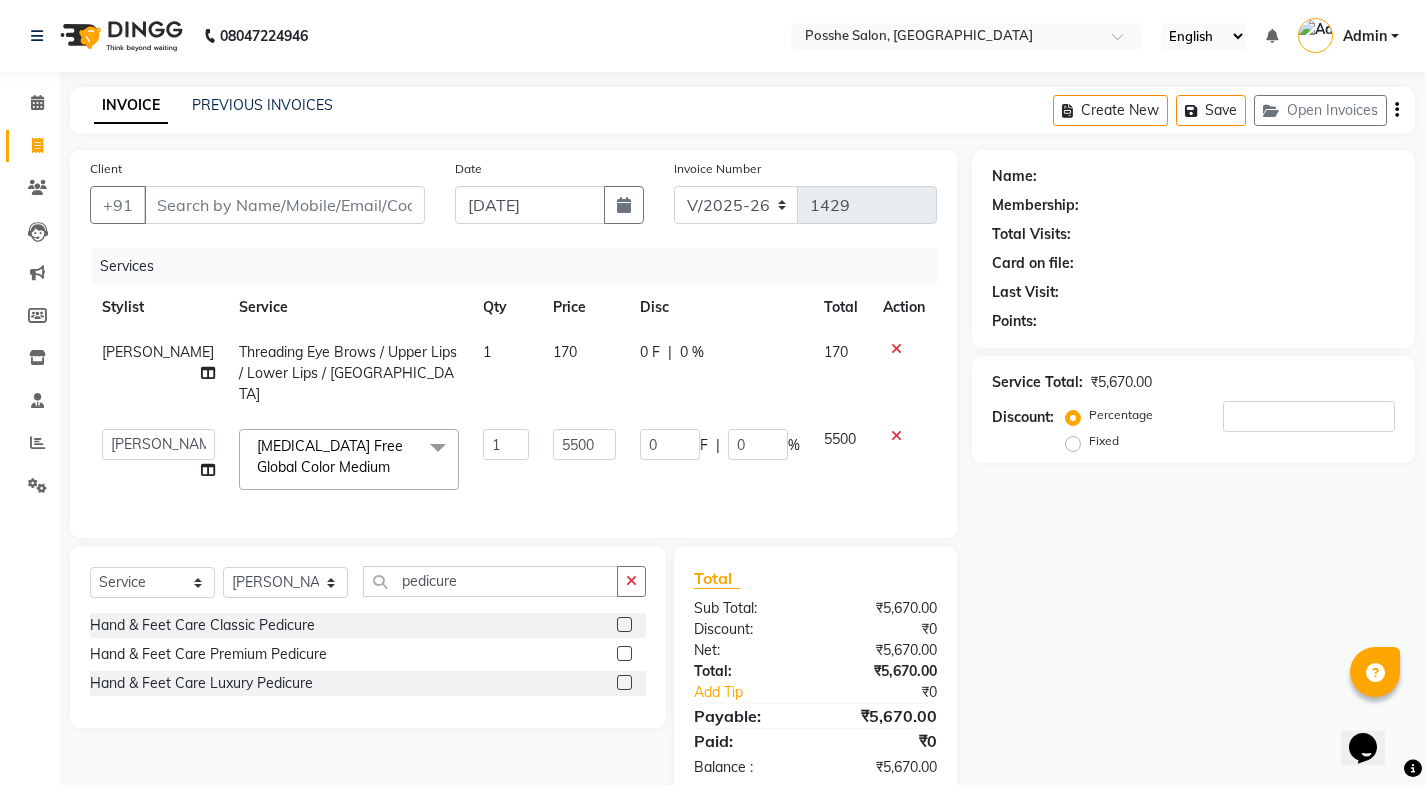 click on "5500" 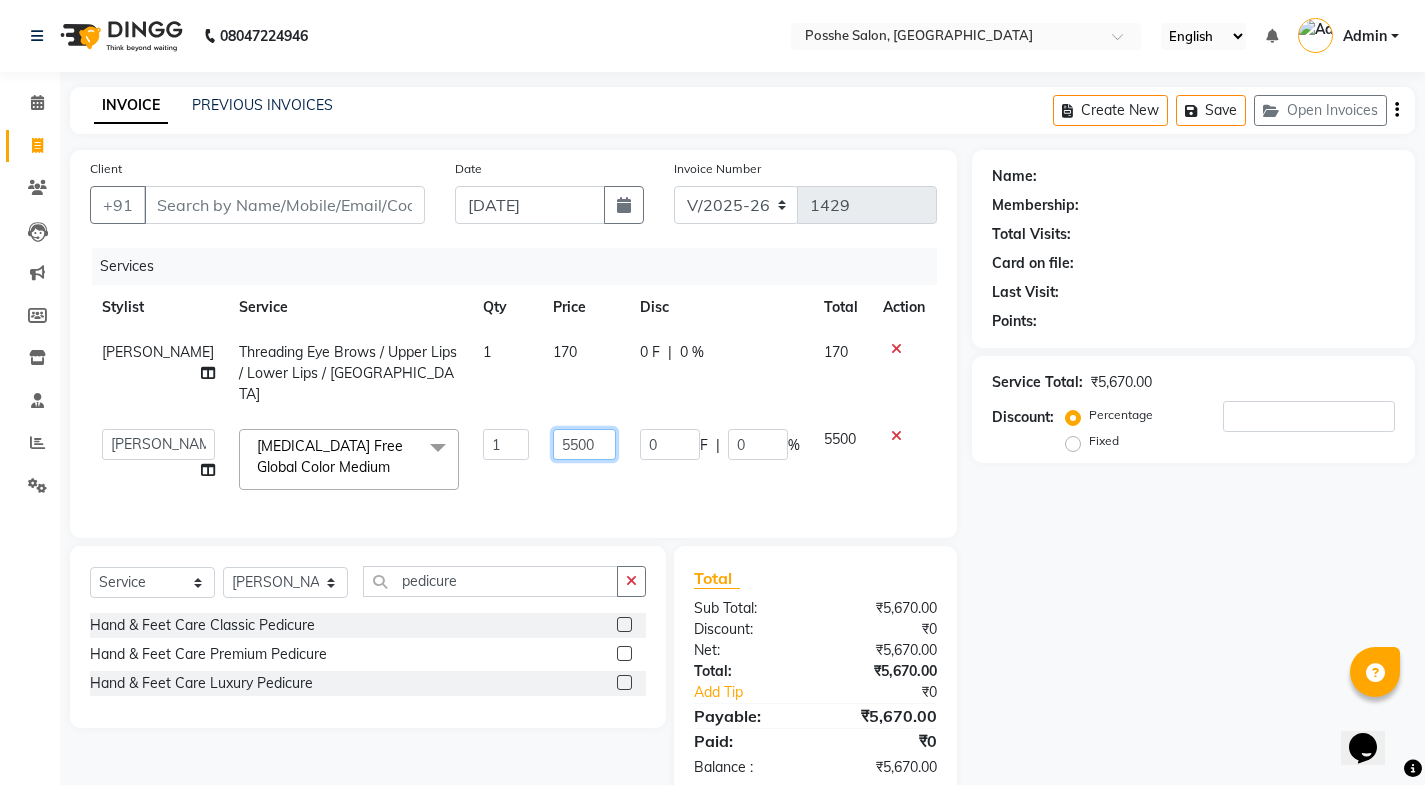 click on "5500" 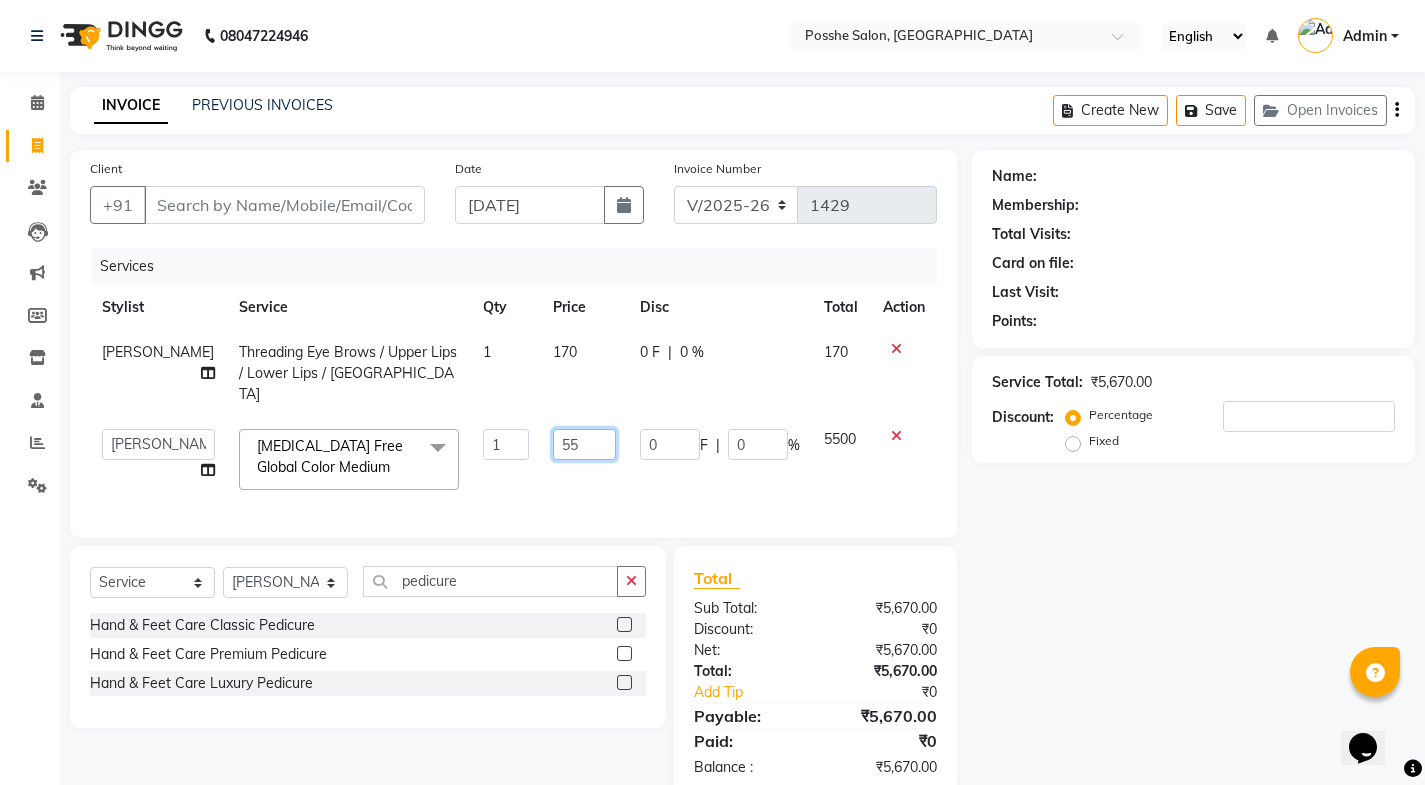 type on "5" 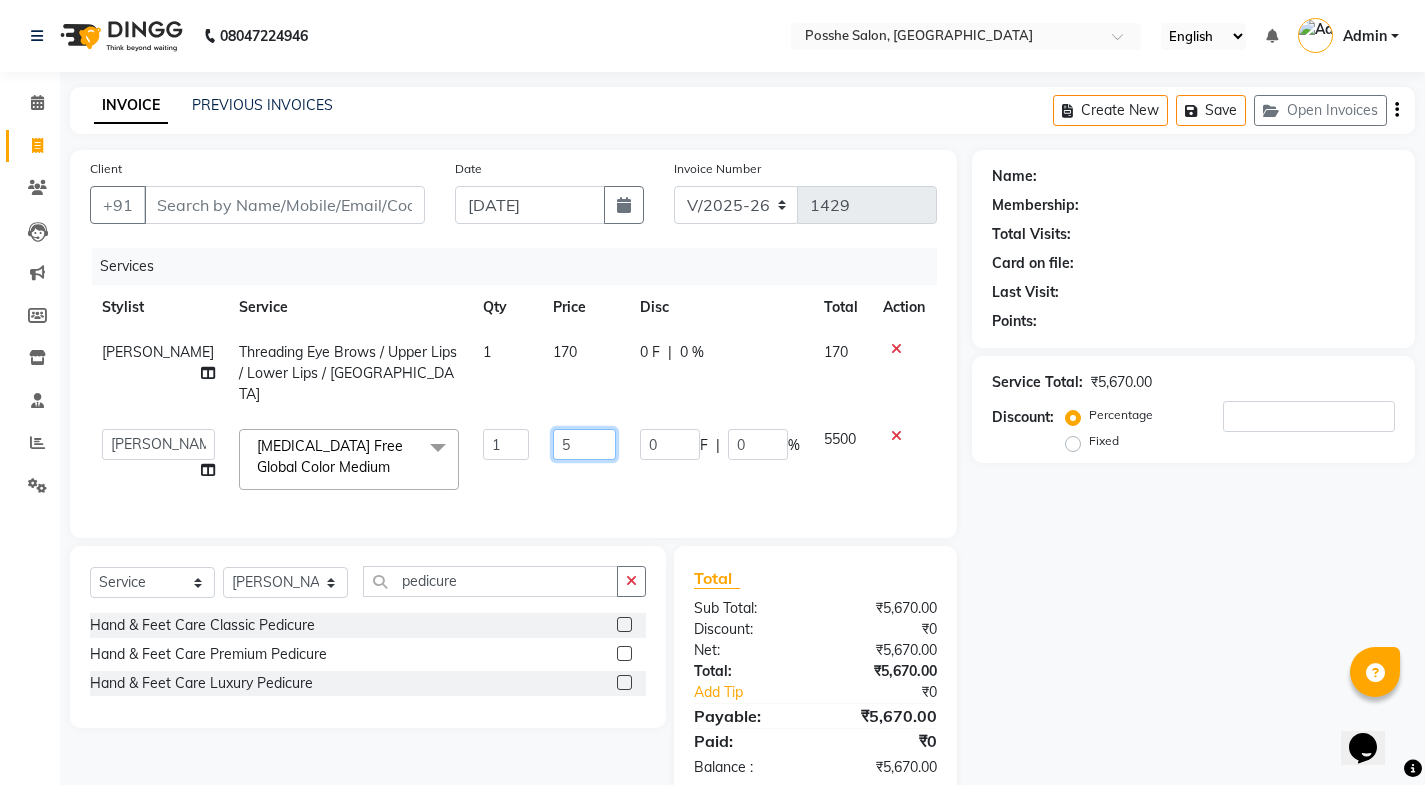 type 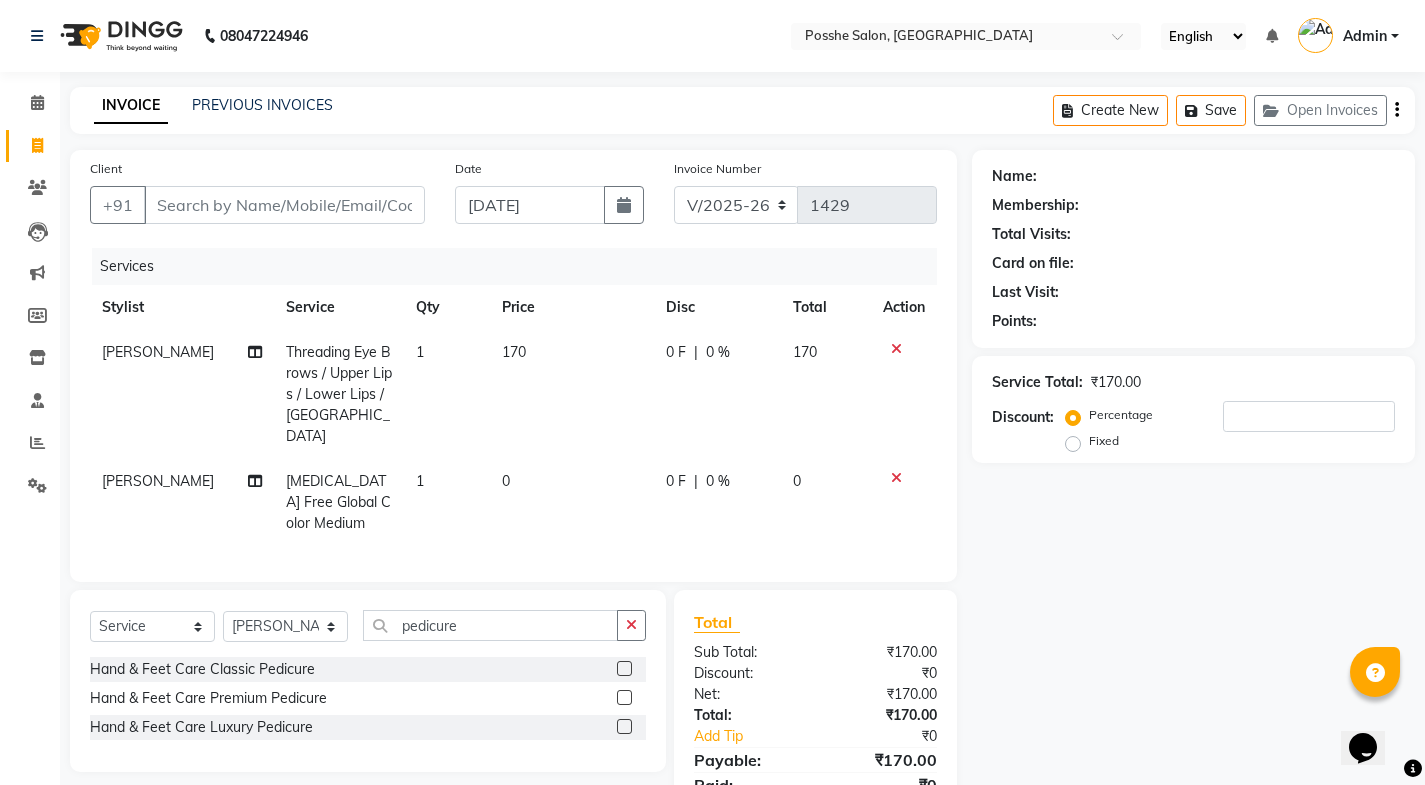 click on "170" 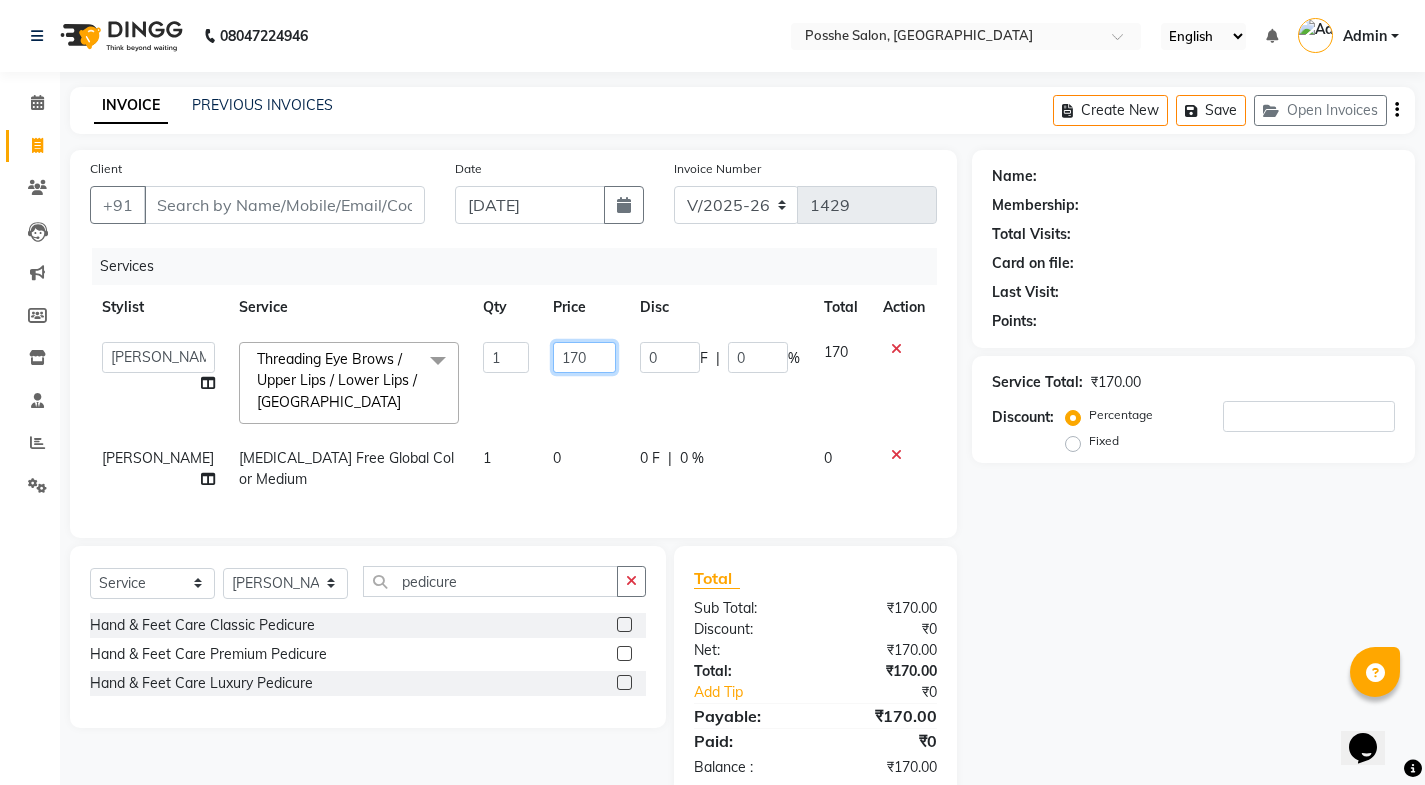 click on "170" 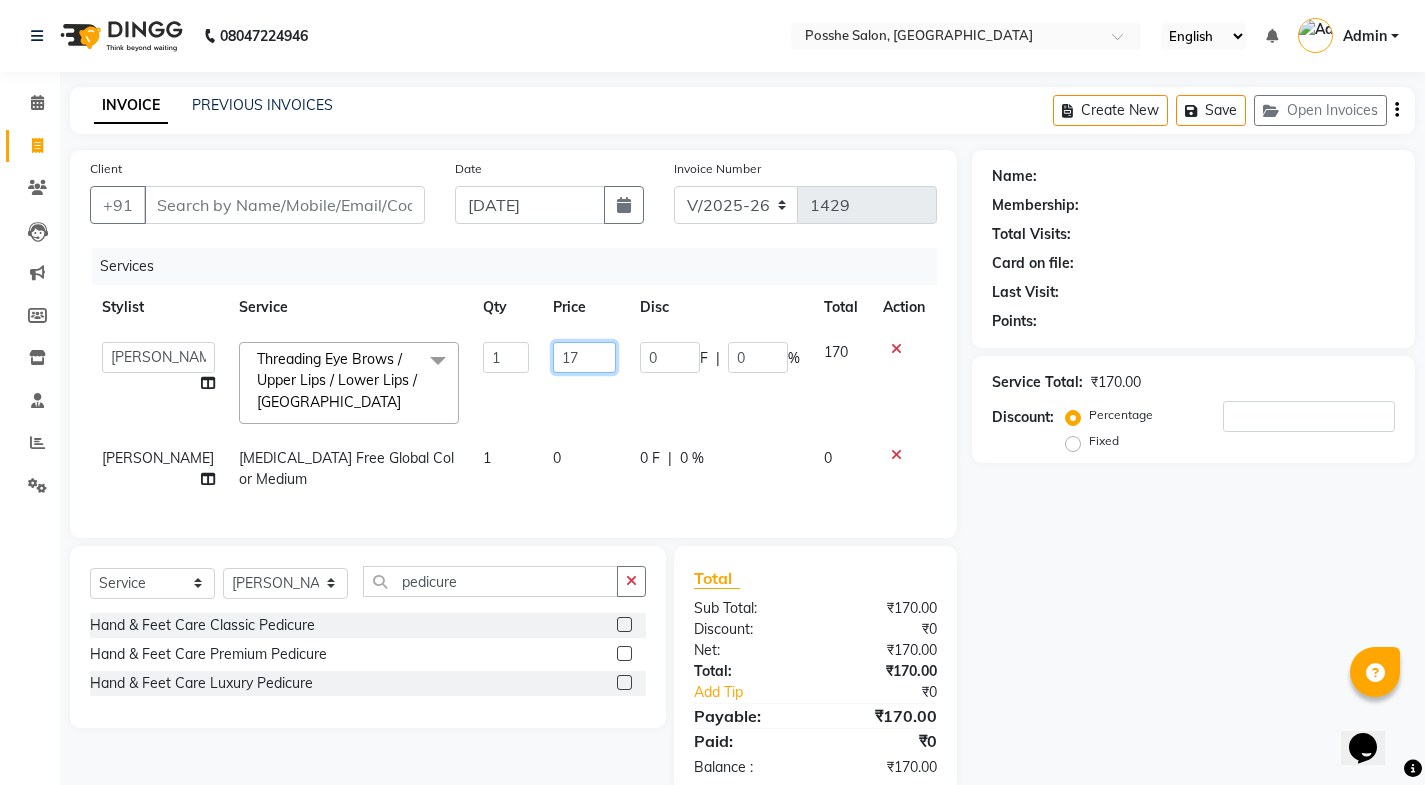 type on "1" 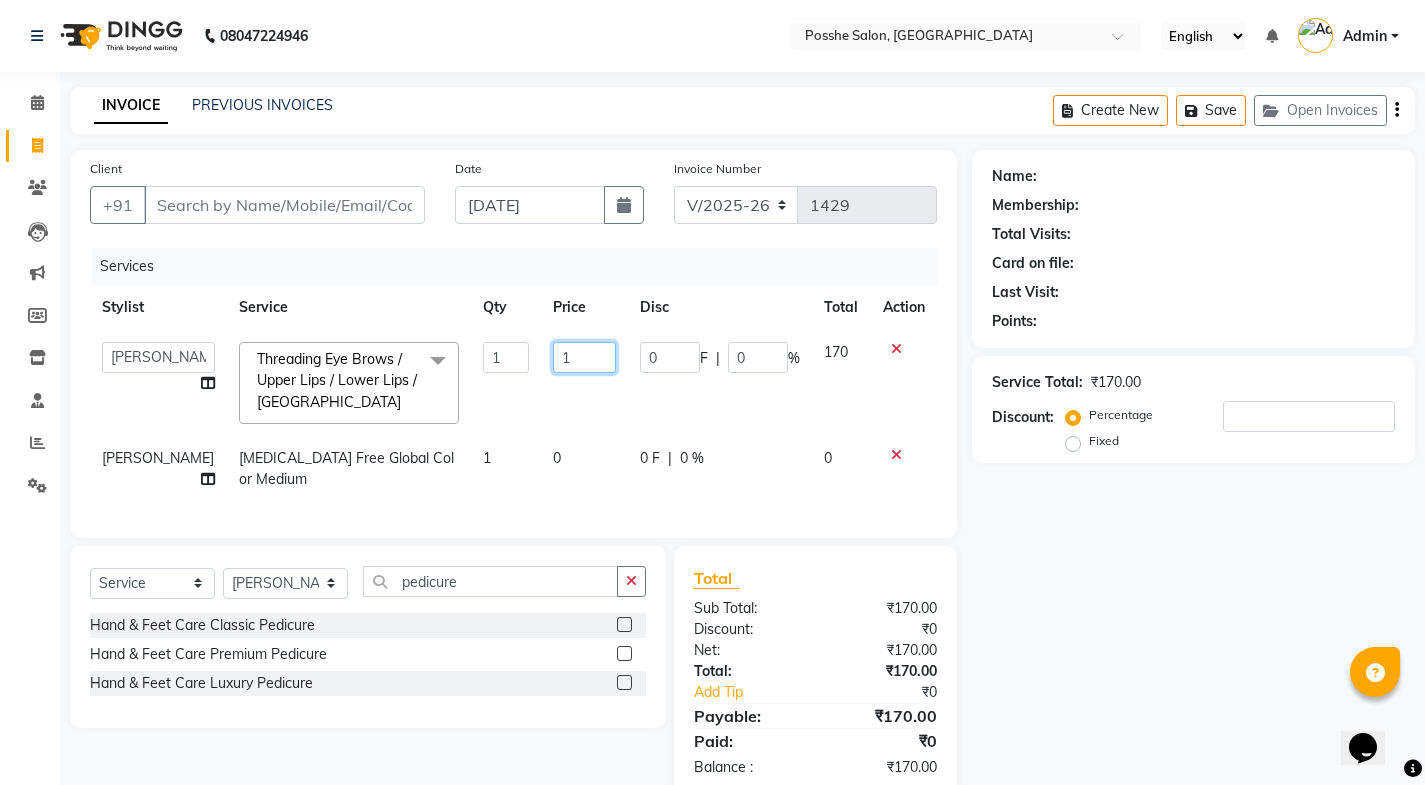 type 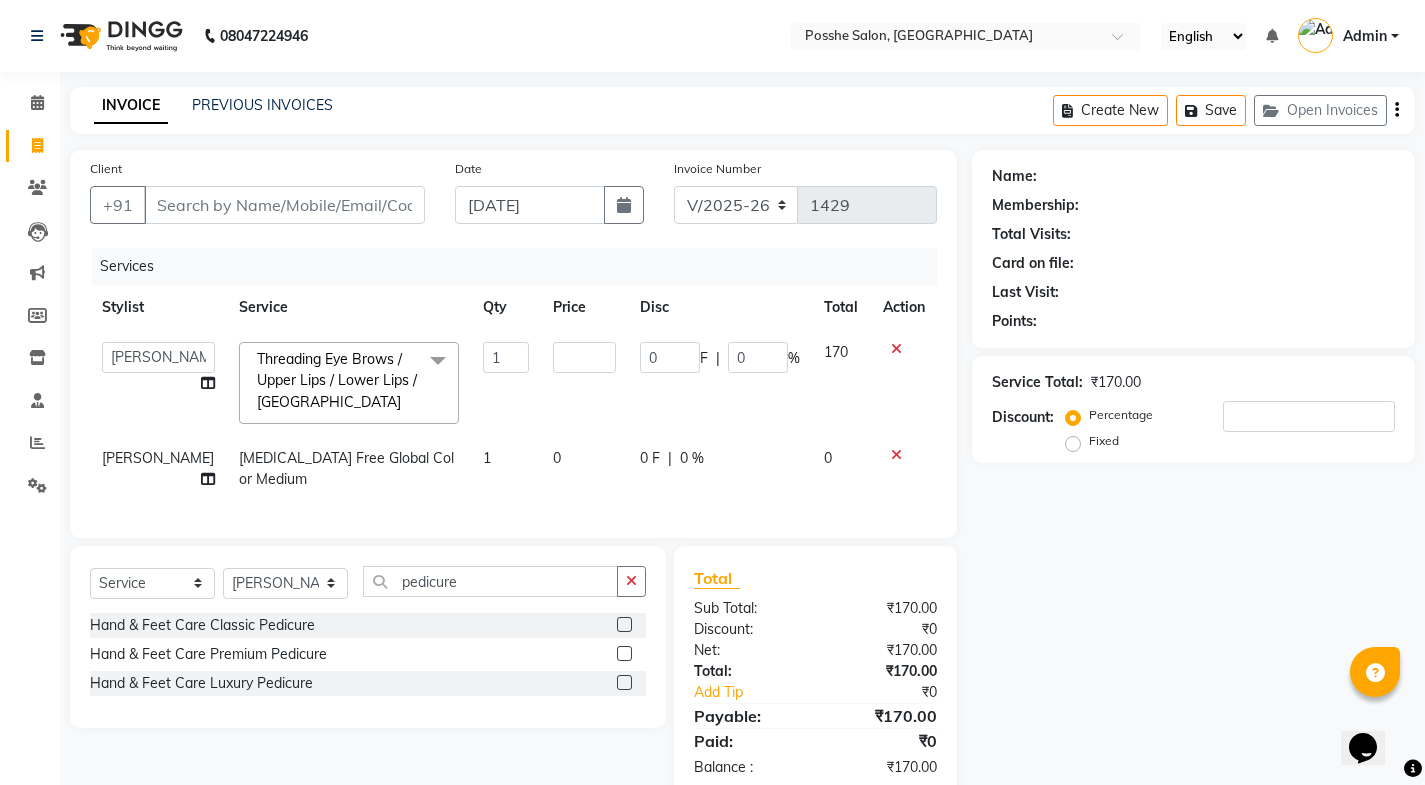 click on "0" 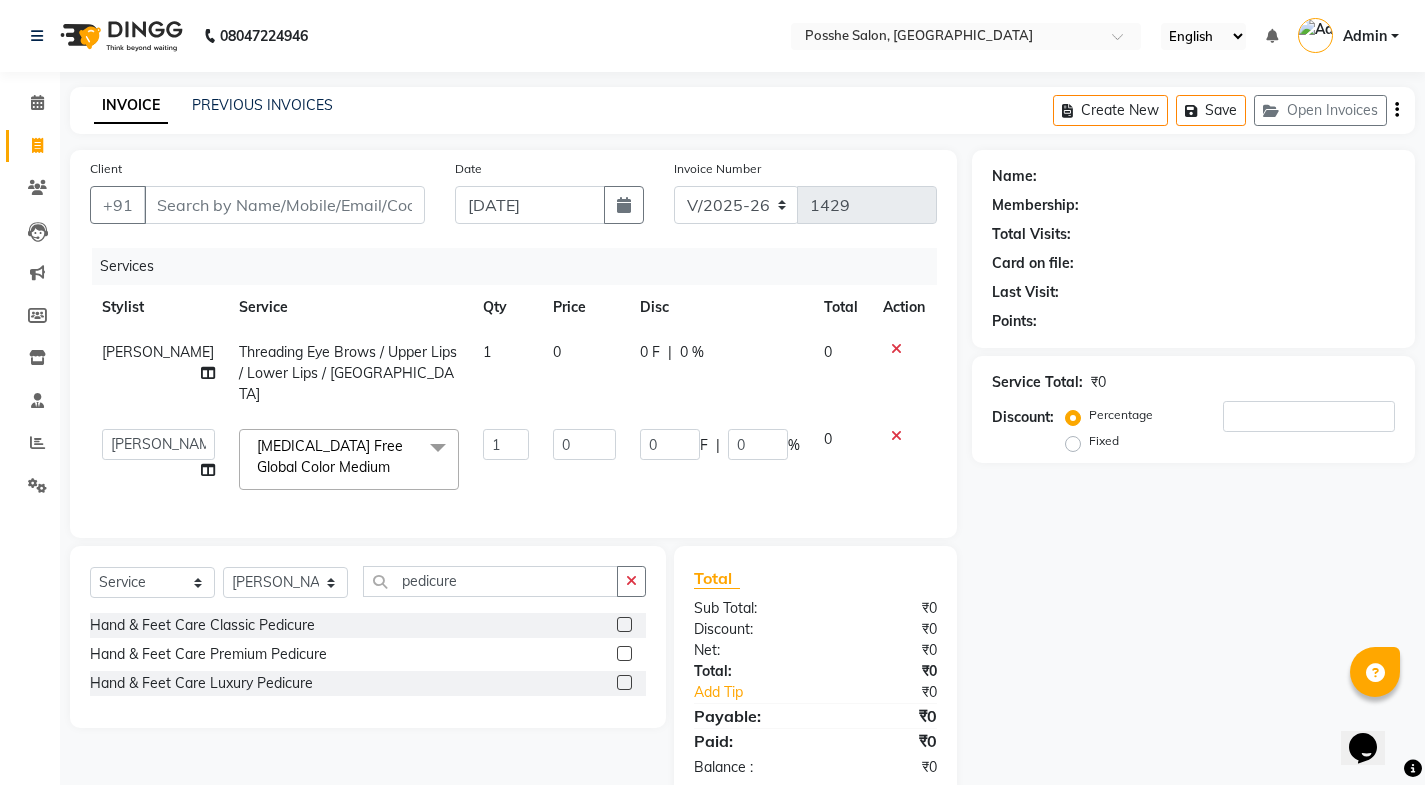click 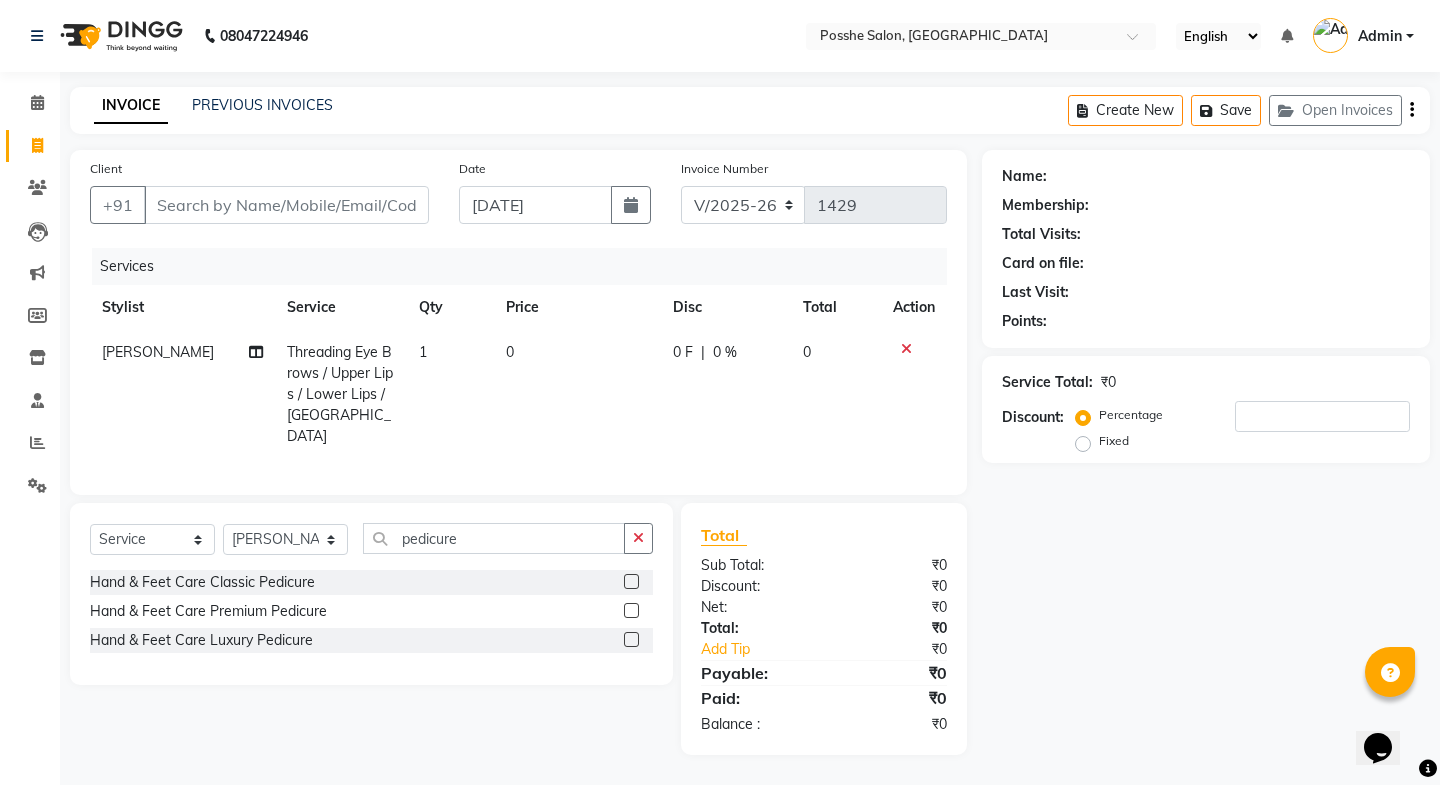 click 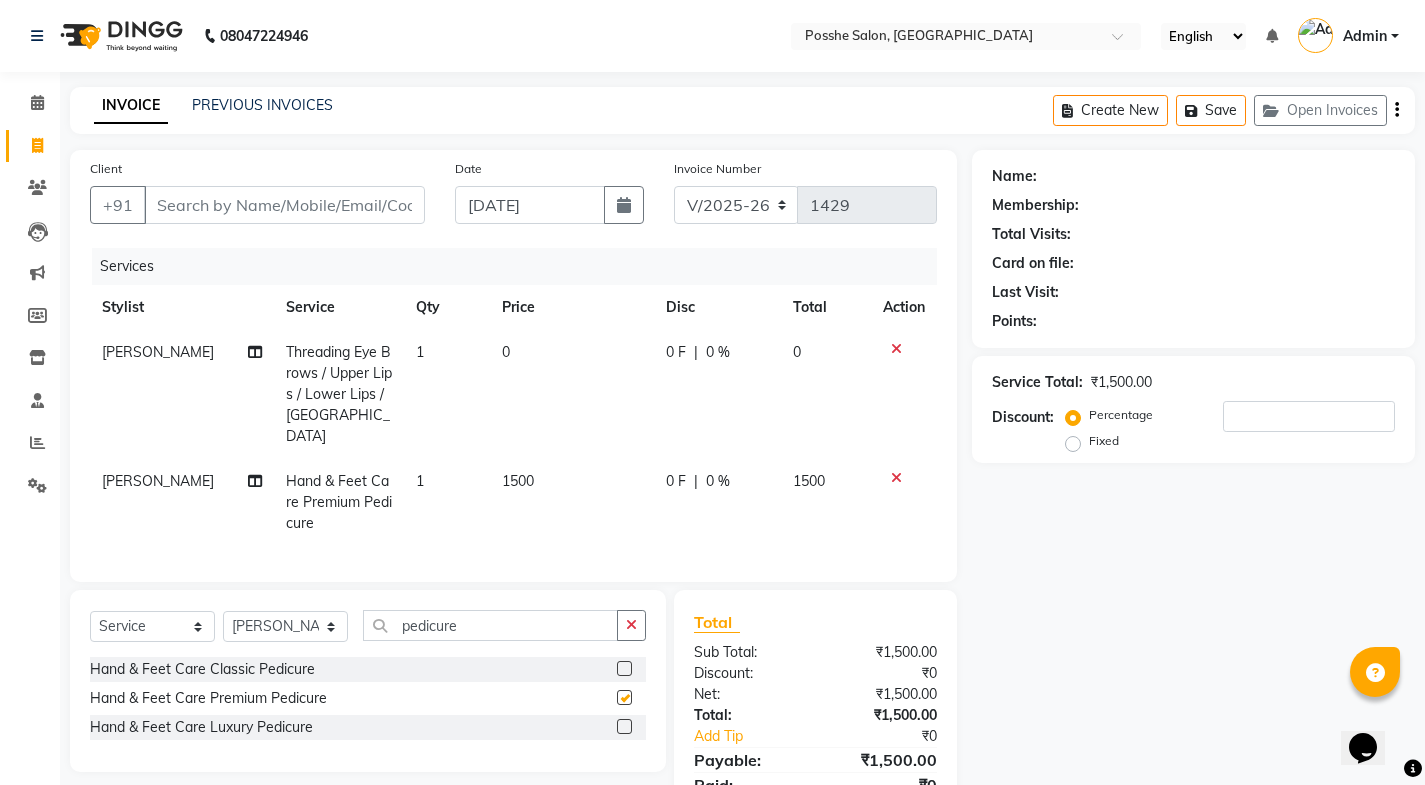 checkbox on "false" 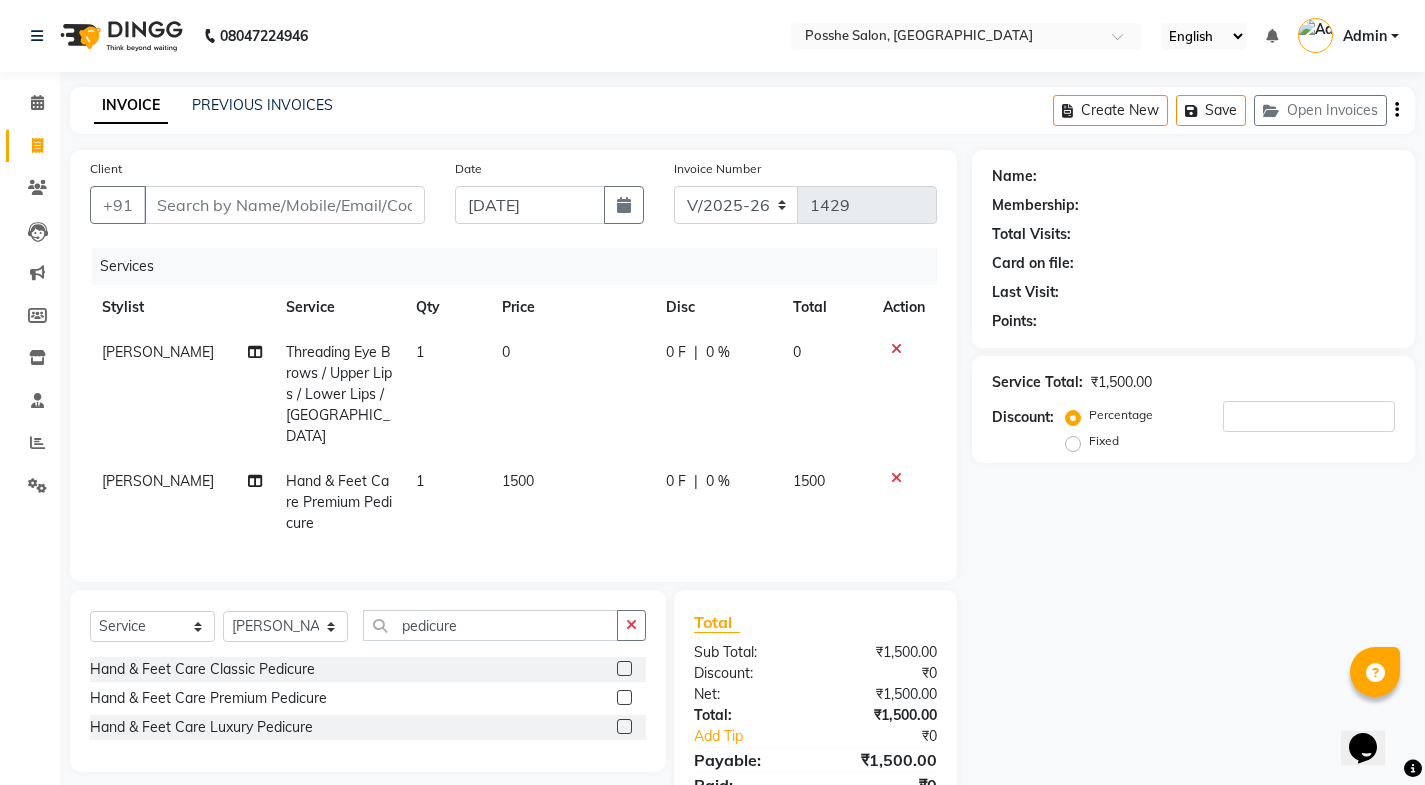 click on "0" 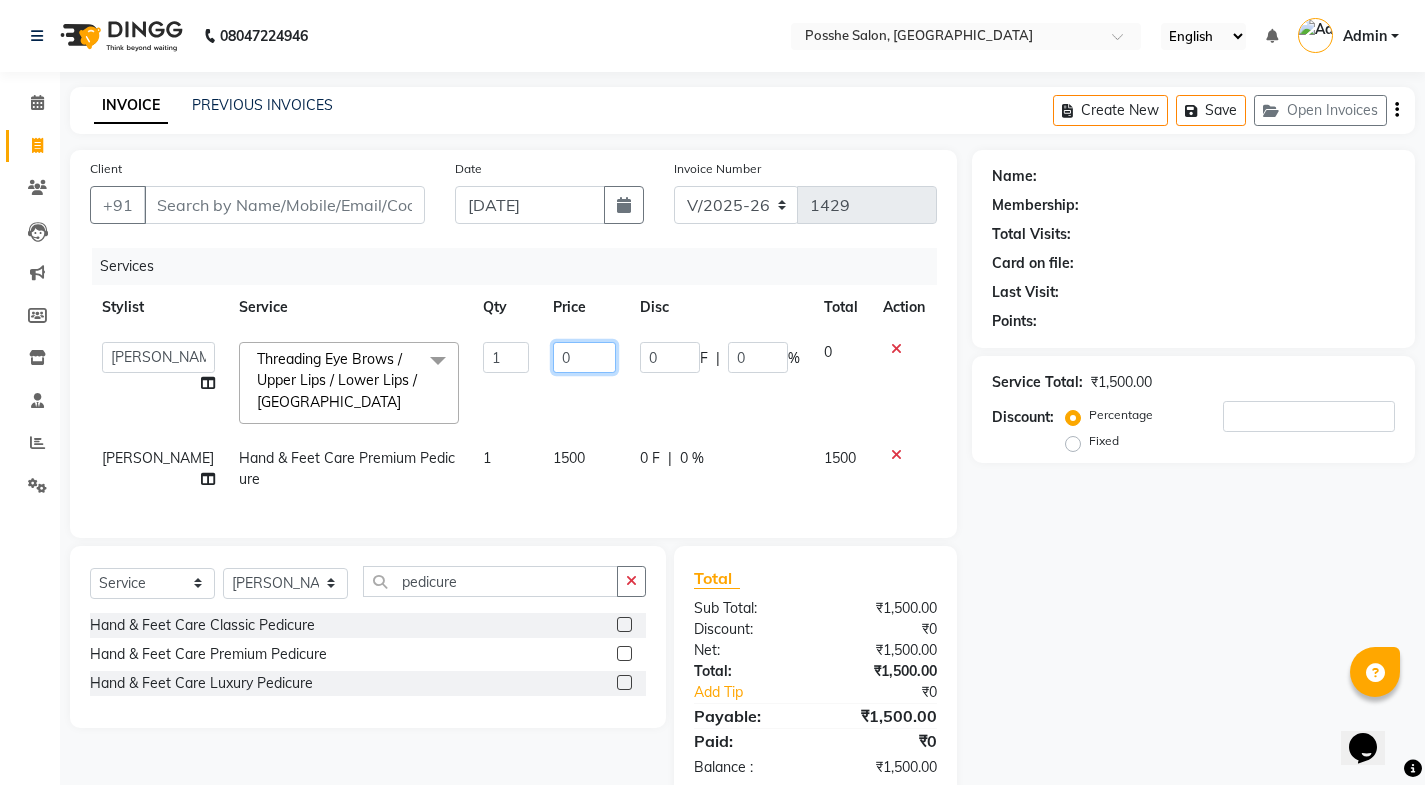 click on "0" 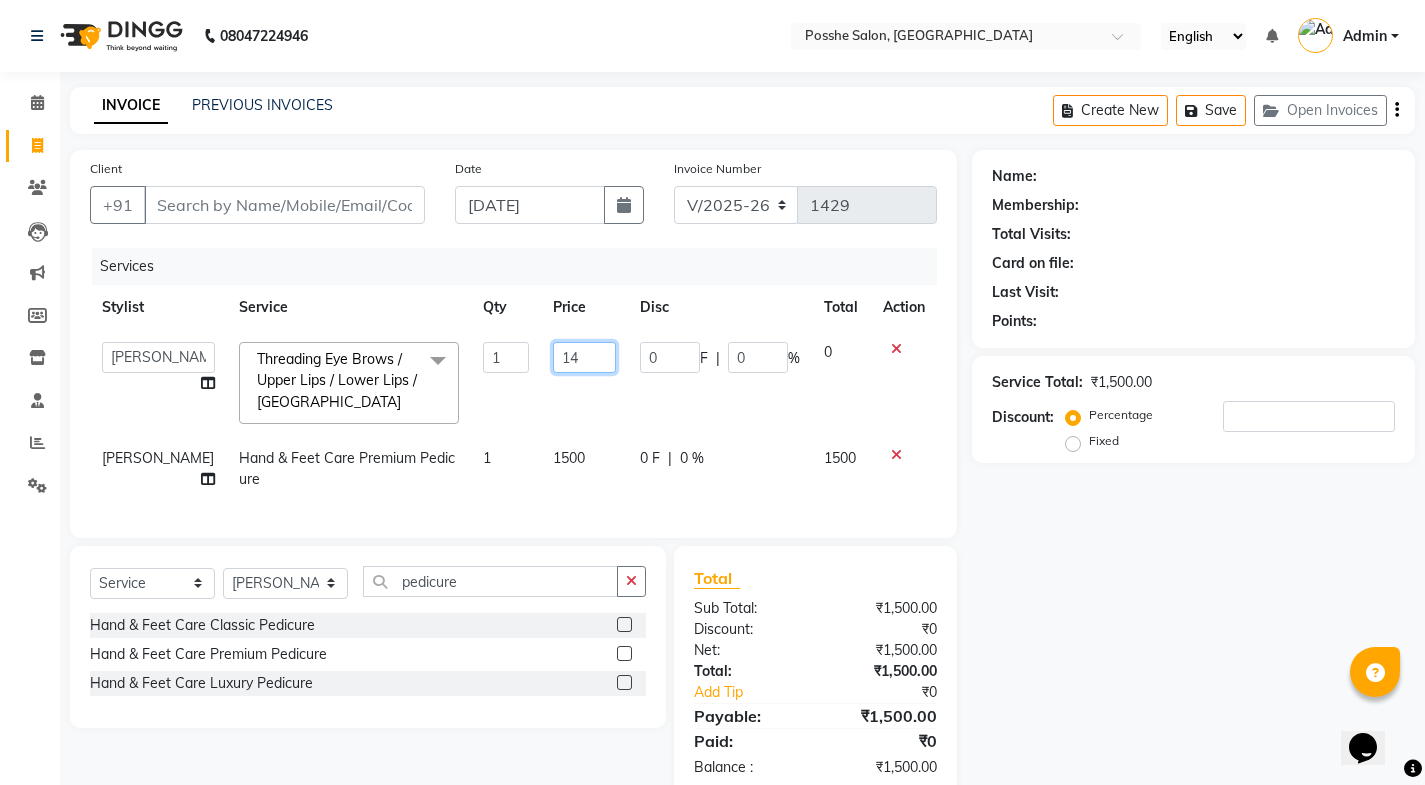 type on "140" 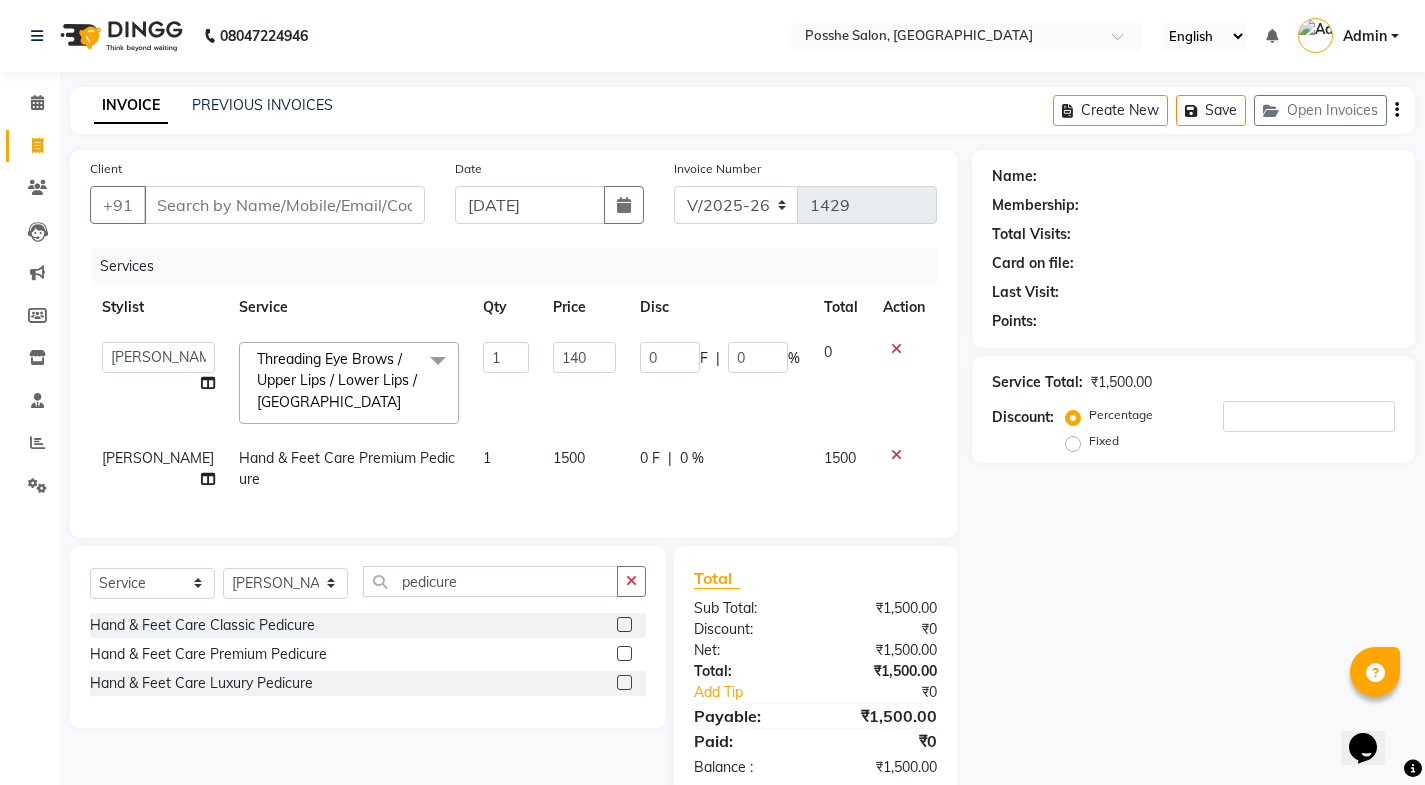 click on "Name: Membership: Total Visits: Card on file: Last Visit:  Points:  Service Total:  ₹1,500.00  Discount:  Percentage   Fixed" 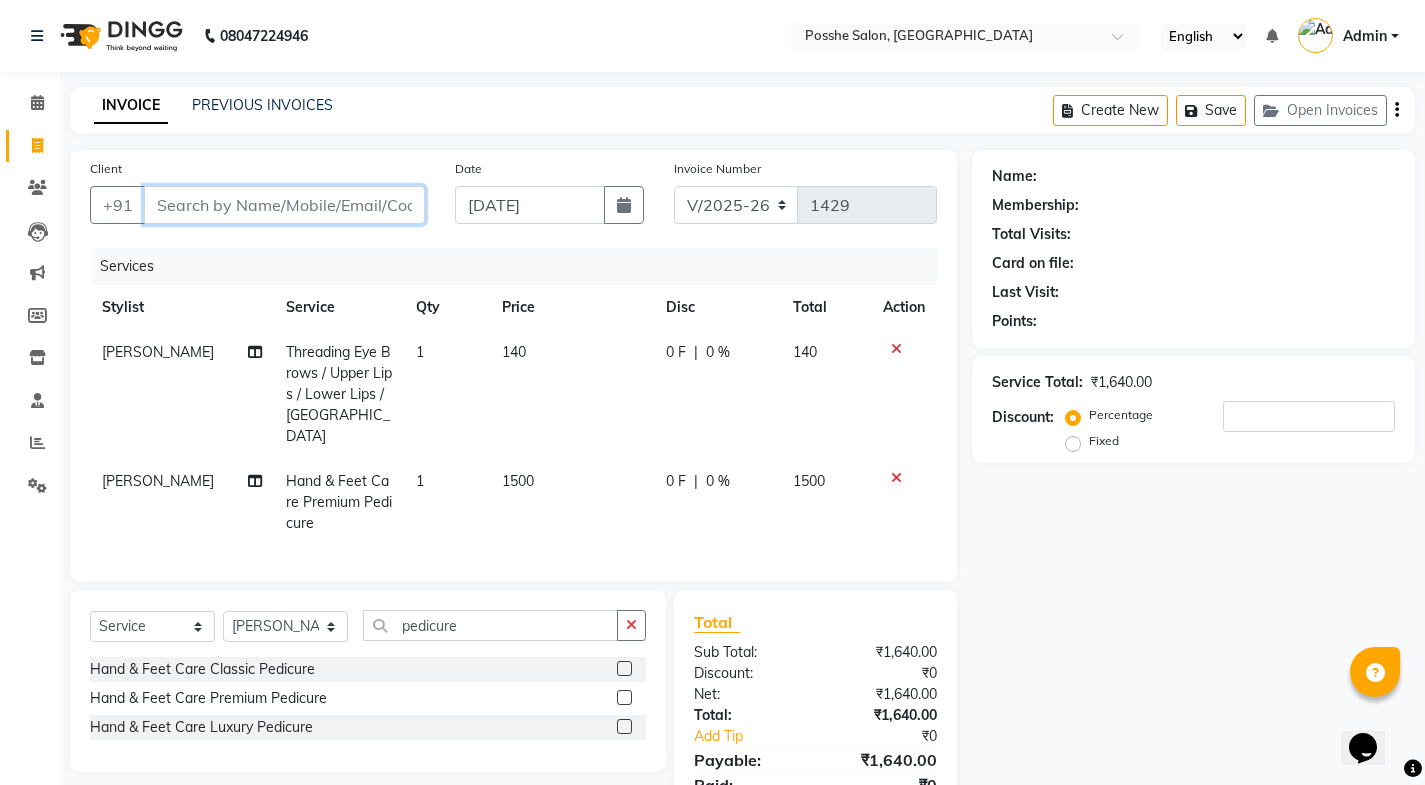 click on "Client" at bounding box center (284, 205) 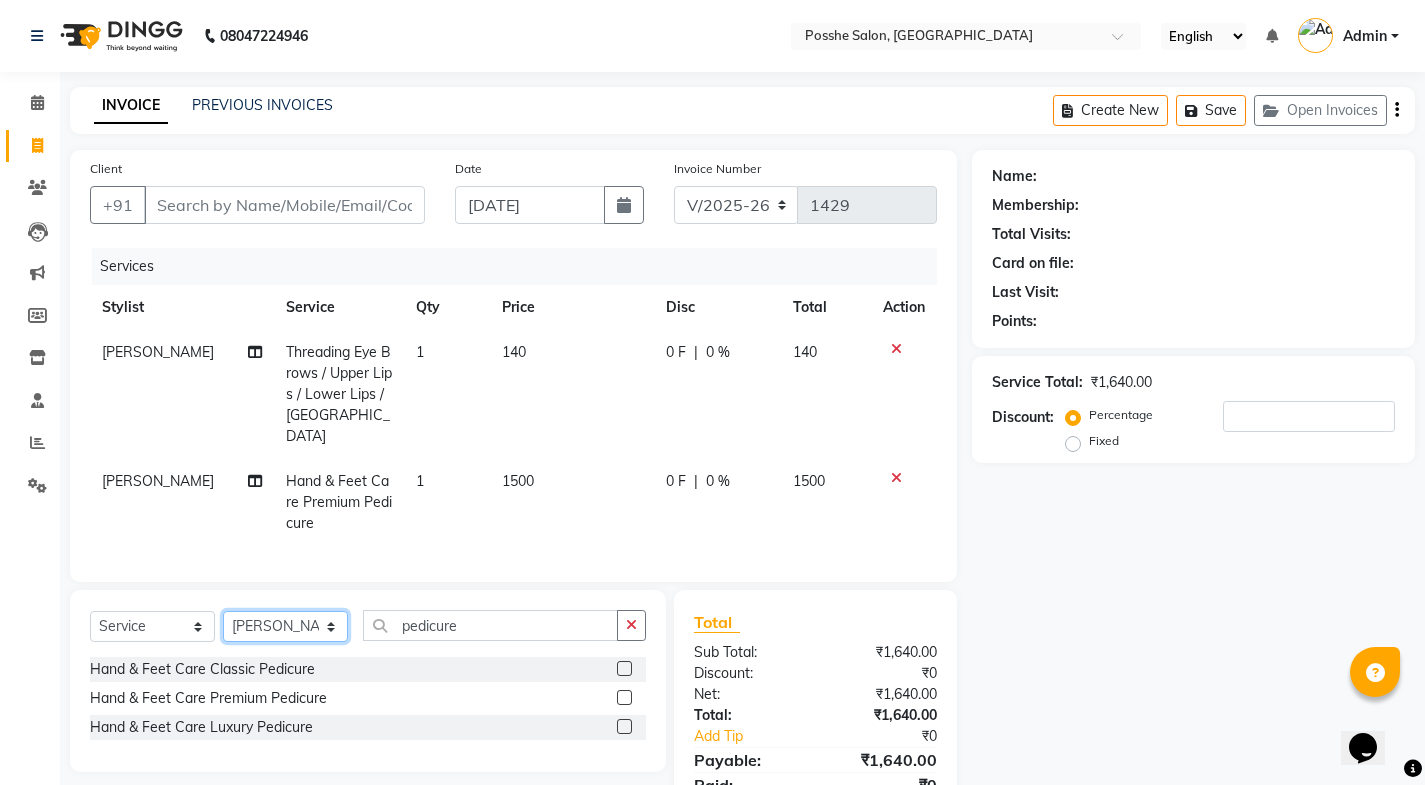 click on "Select Stylist [PERSON_NAME] Mali [PERSON_NAME] Posshe for products [PERSON_NAME] [PERSON_NAME] [PERSON_NAME]" 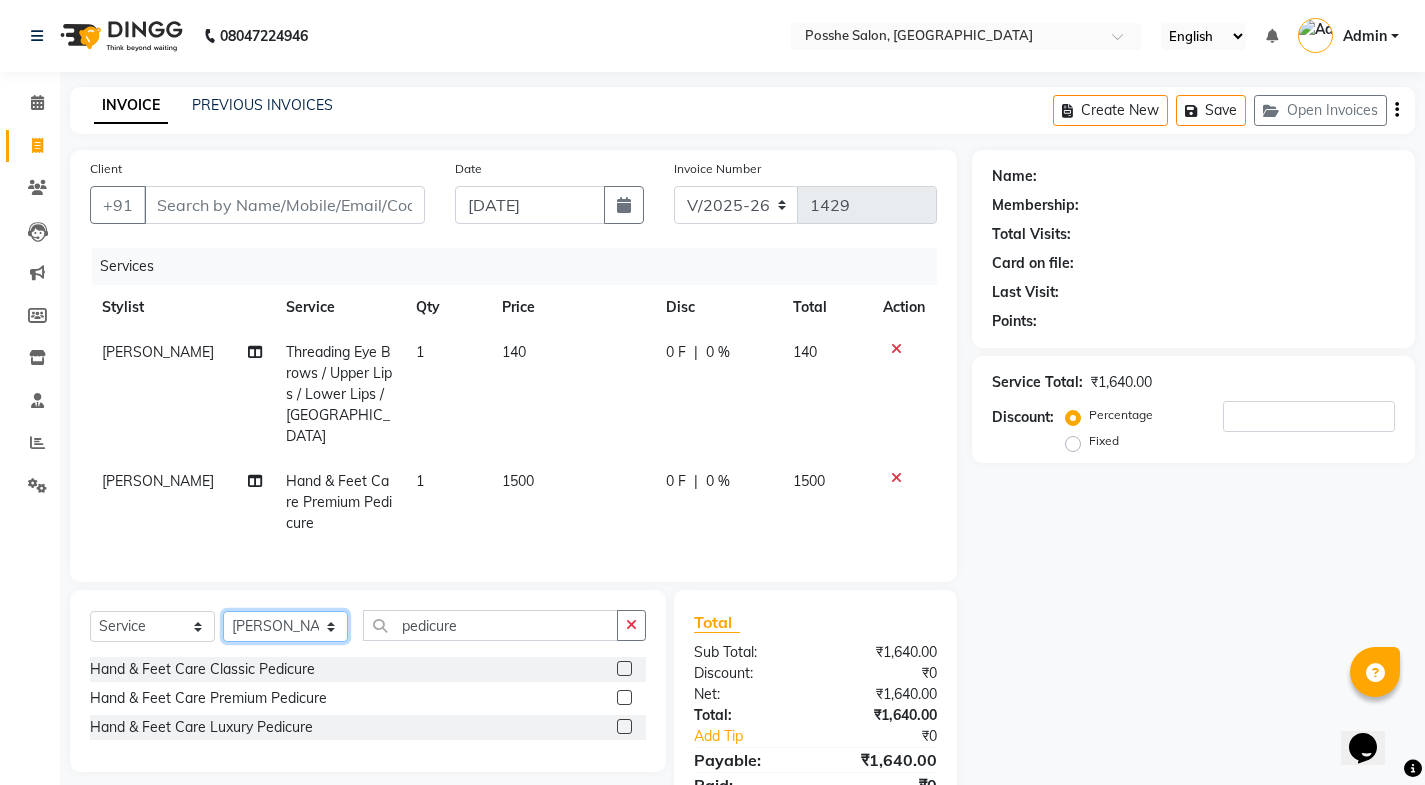 select on "43693" 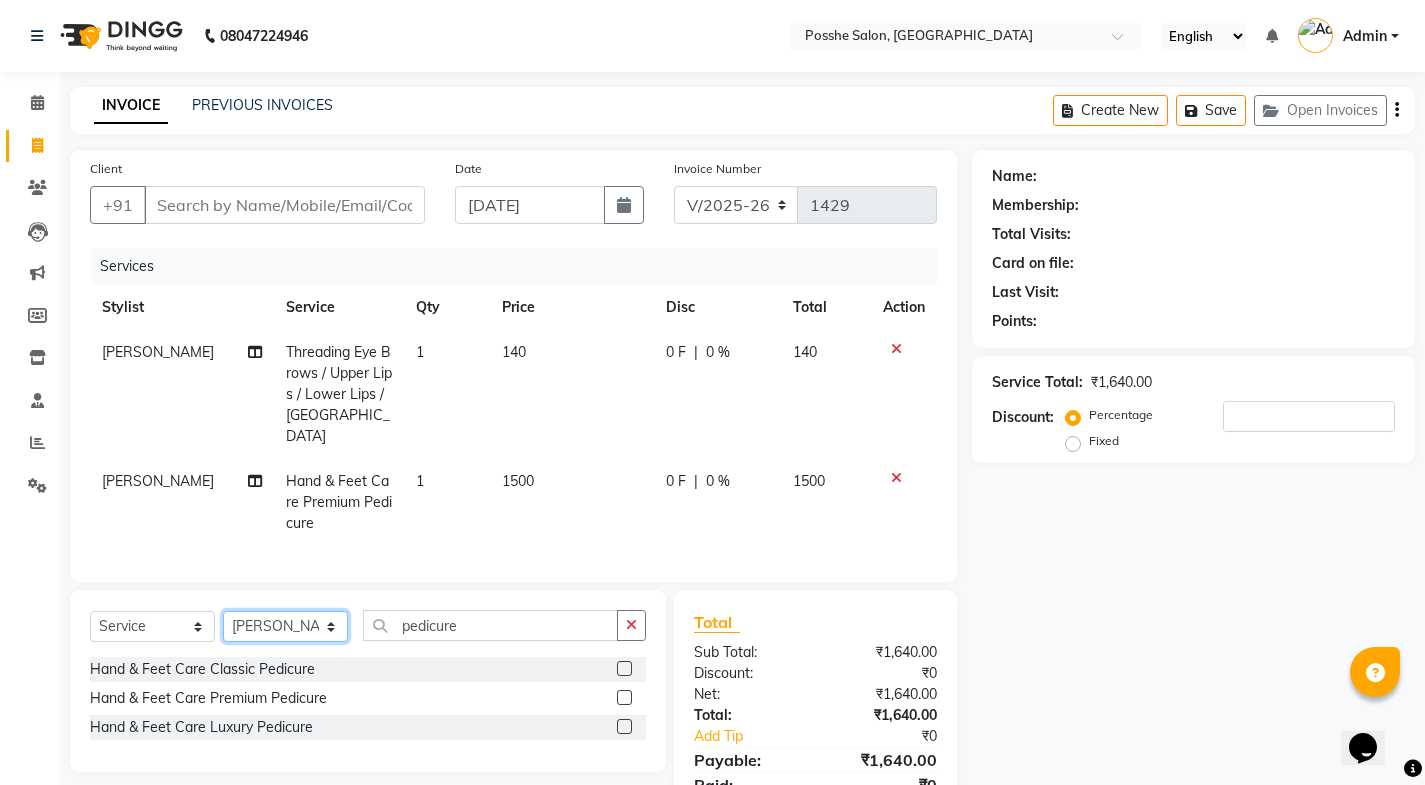 click on "Select Stylist [PERSON_NAME] Mali [PERSON_NAME] Posshe for products [PERSON_NAME] [PERSON_NAME] [PERSON_NAME]" 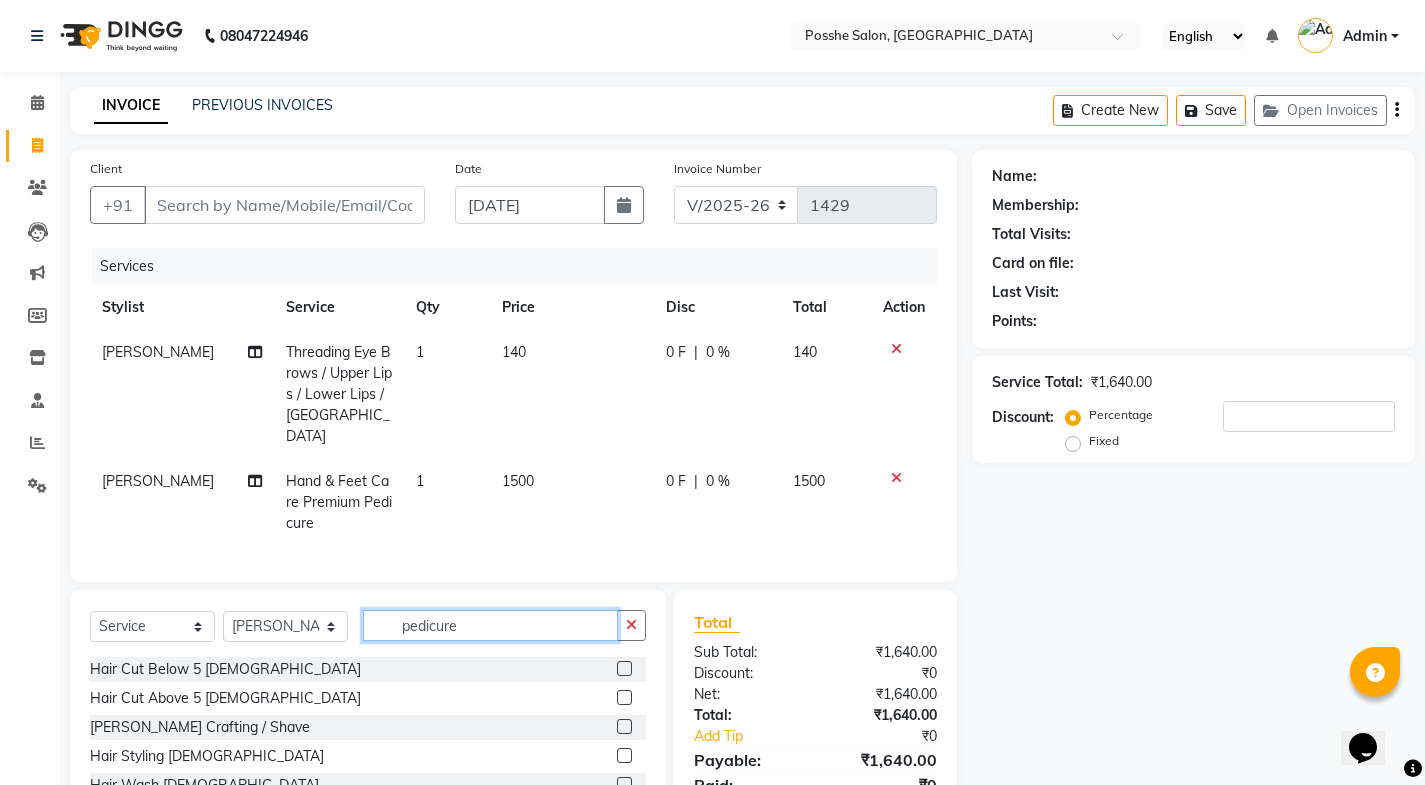 click on "pedicure" 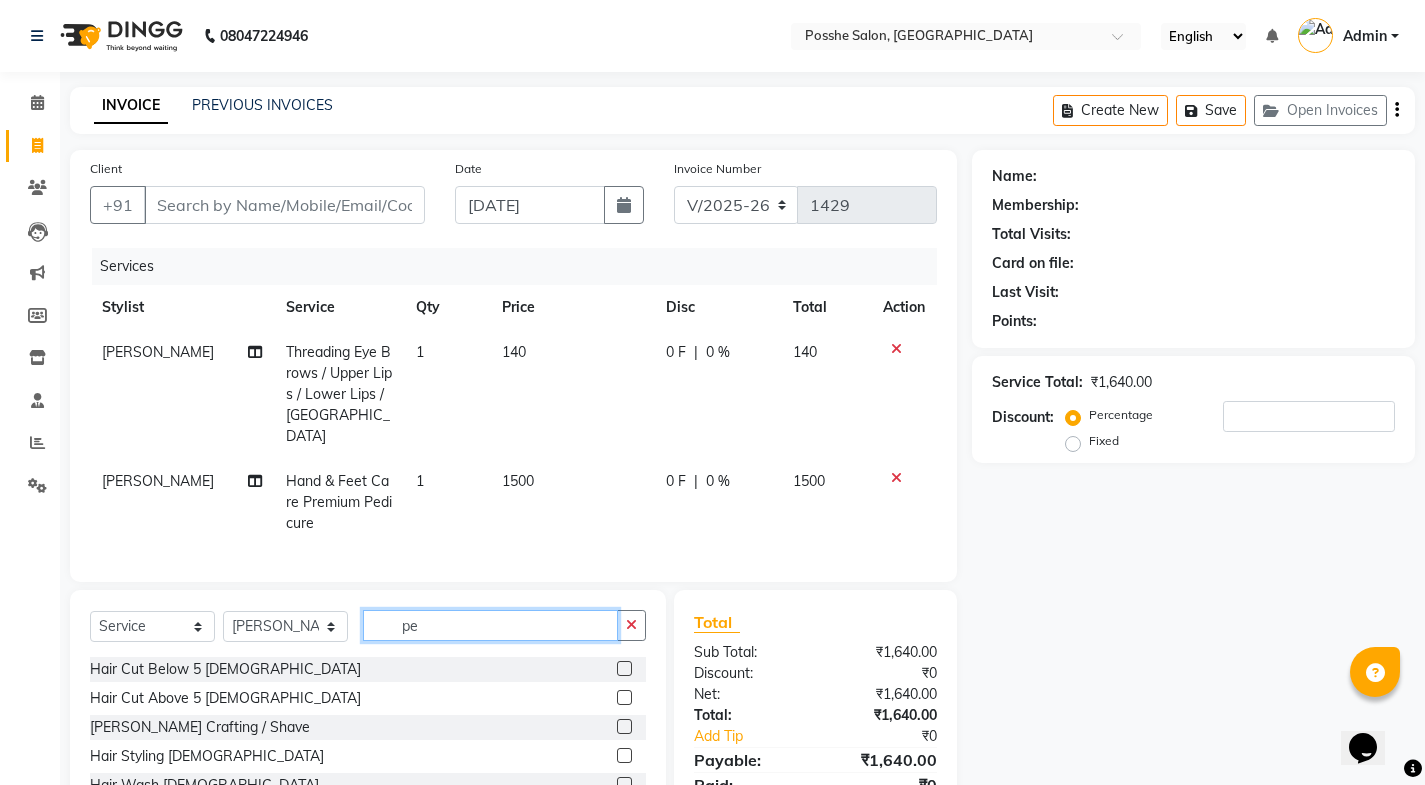 type on "p" 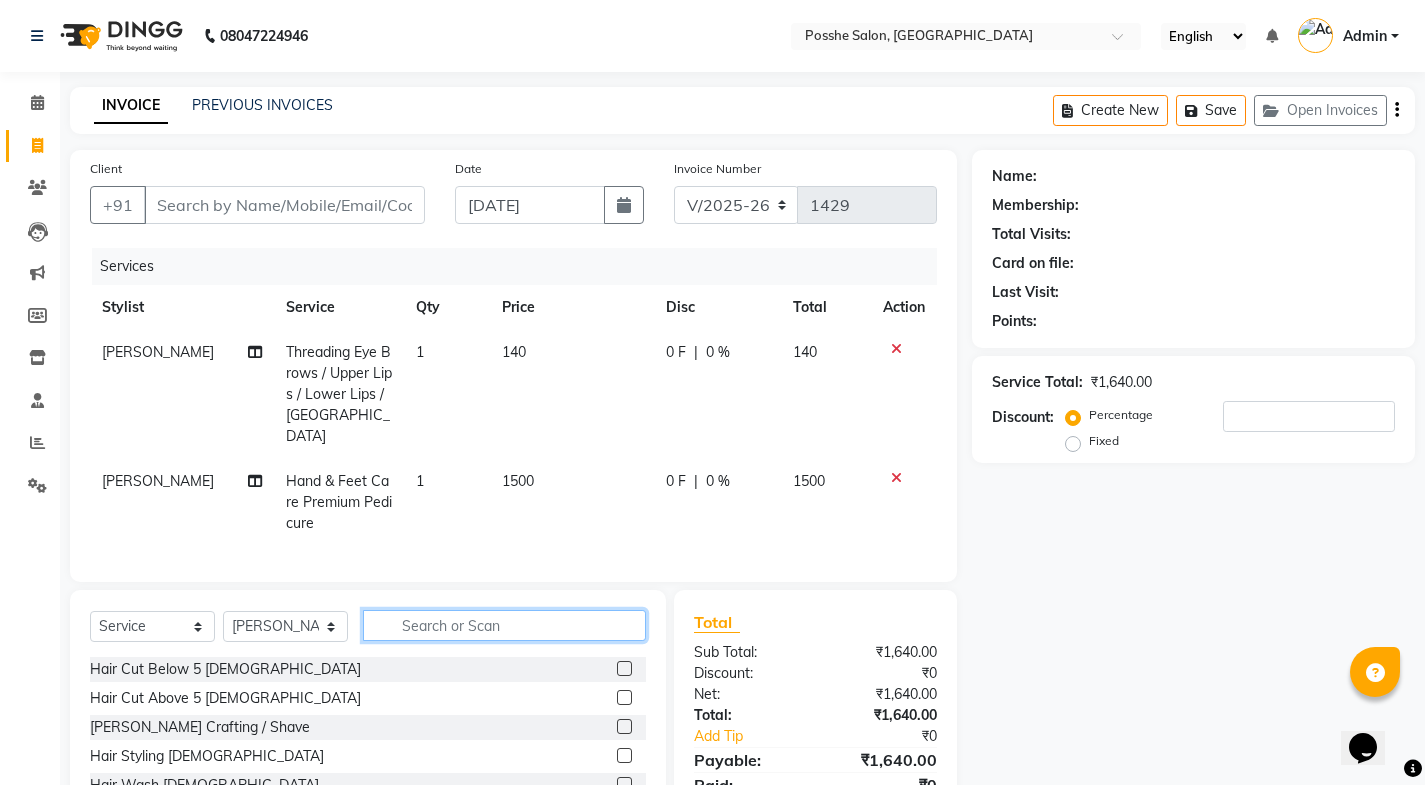 type 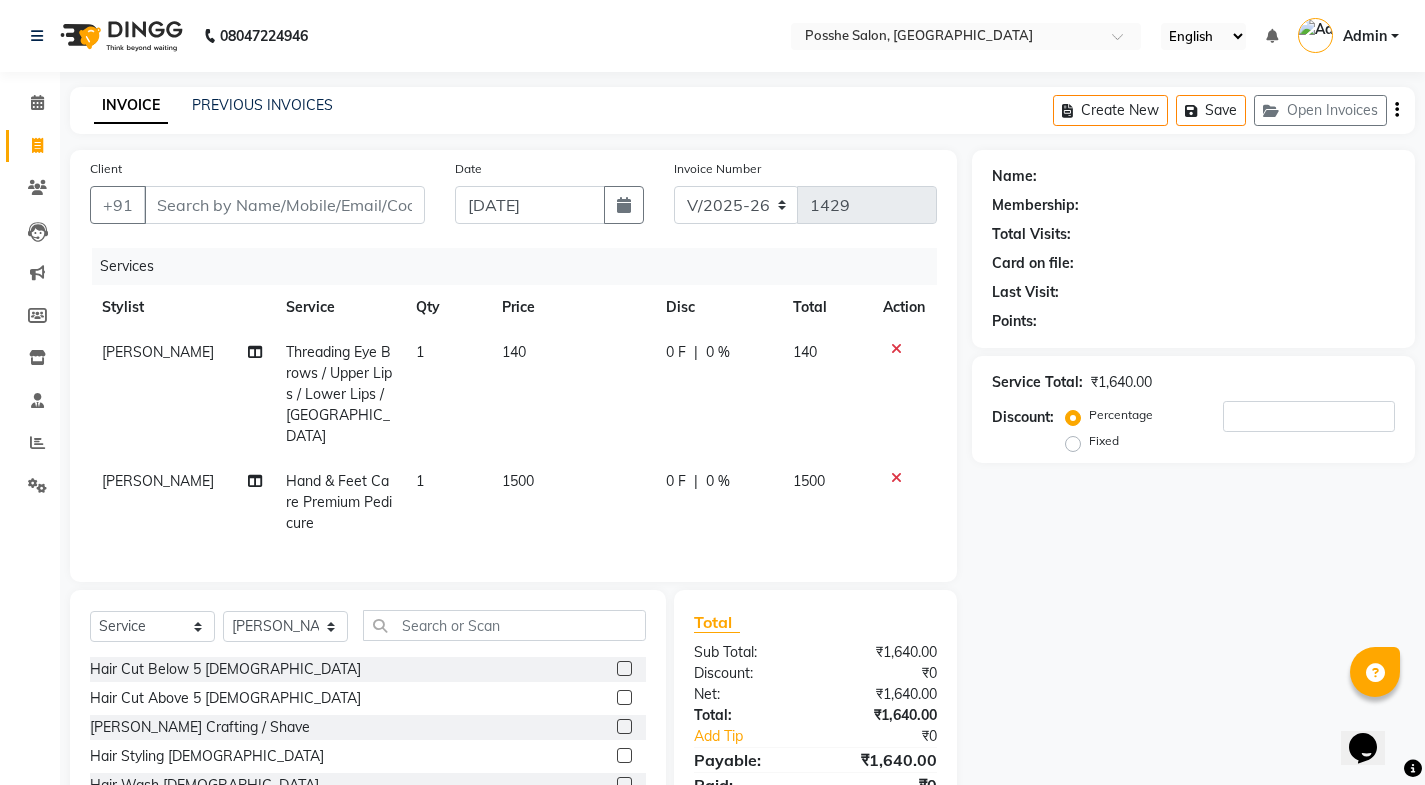 click 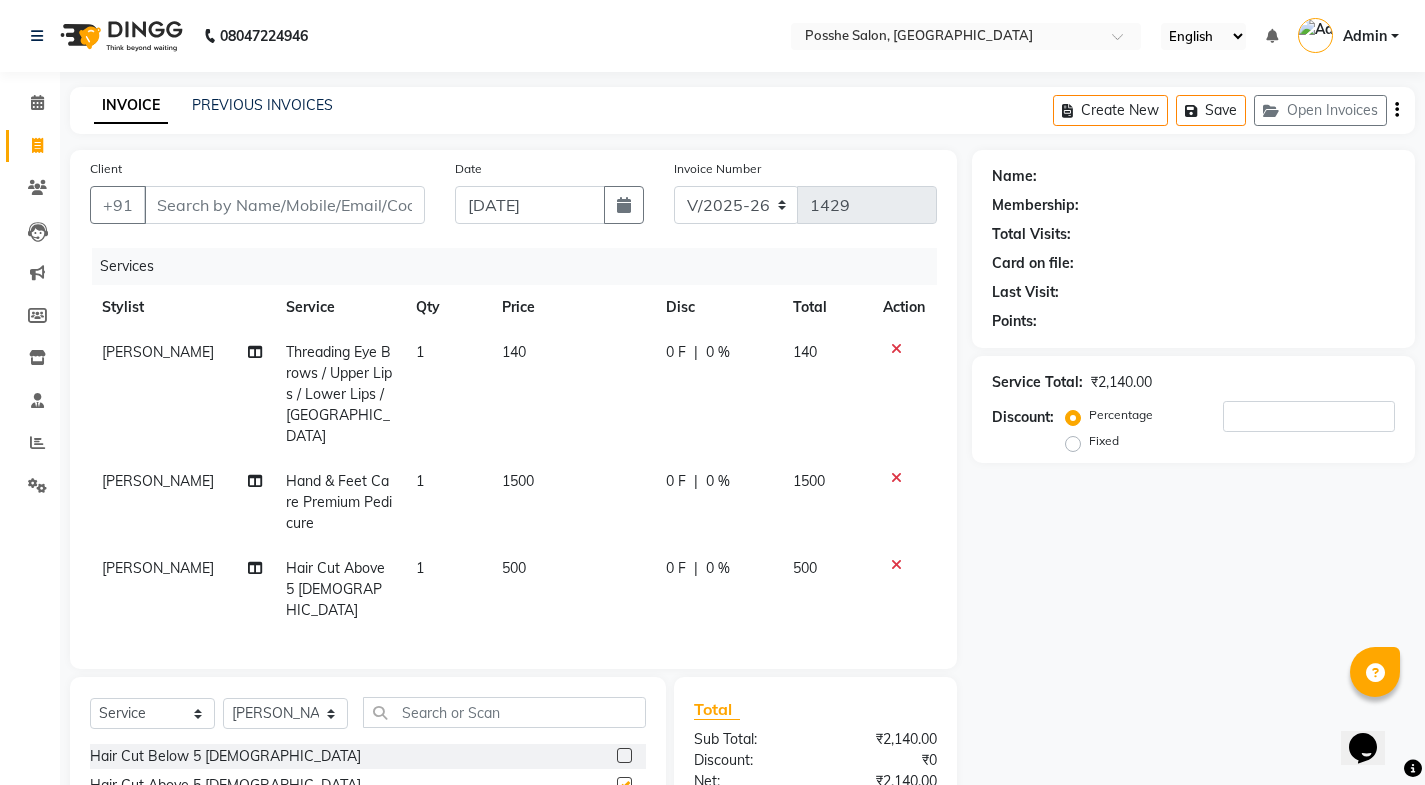 checkbox on "false" 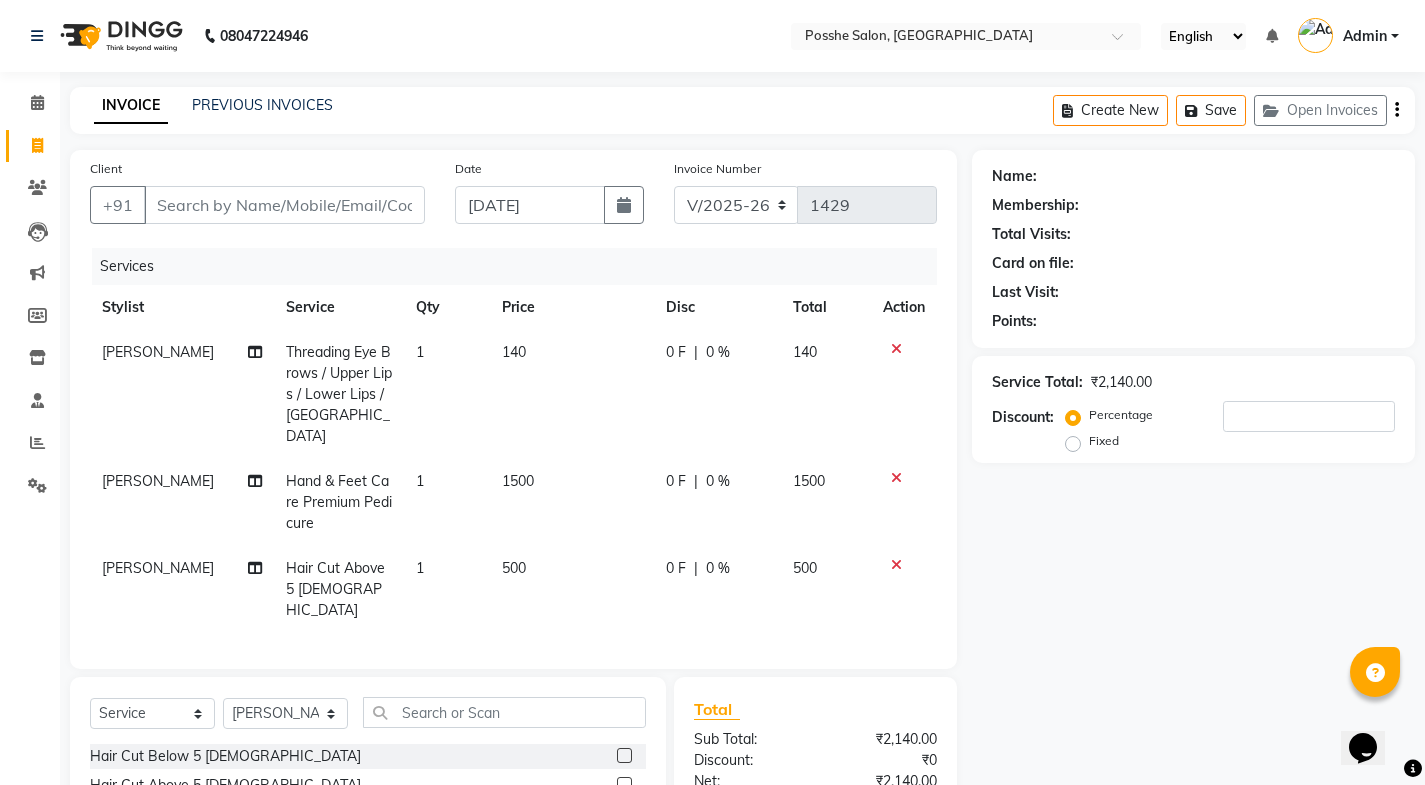 click on "500" 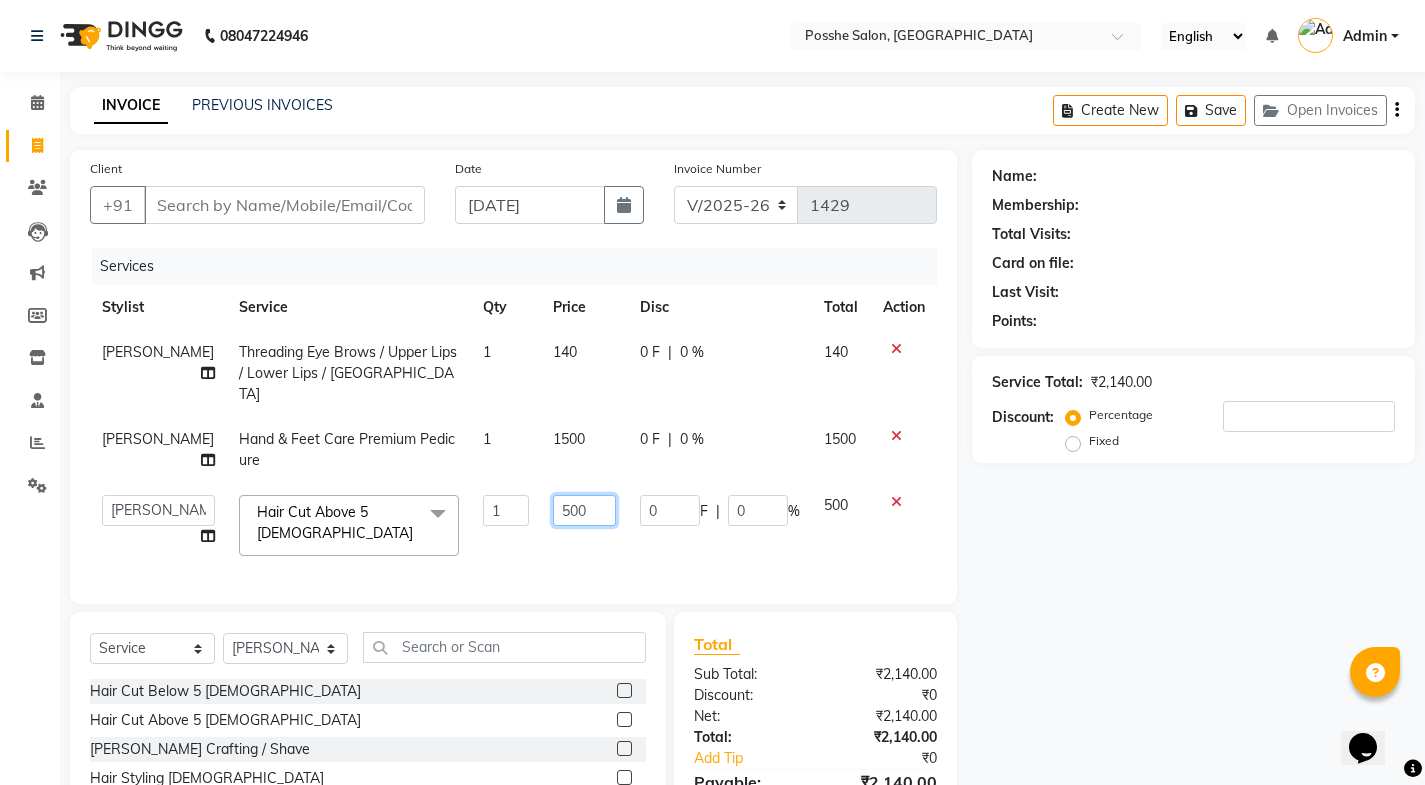 click on "500" 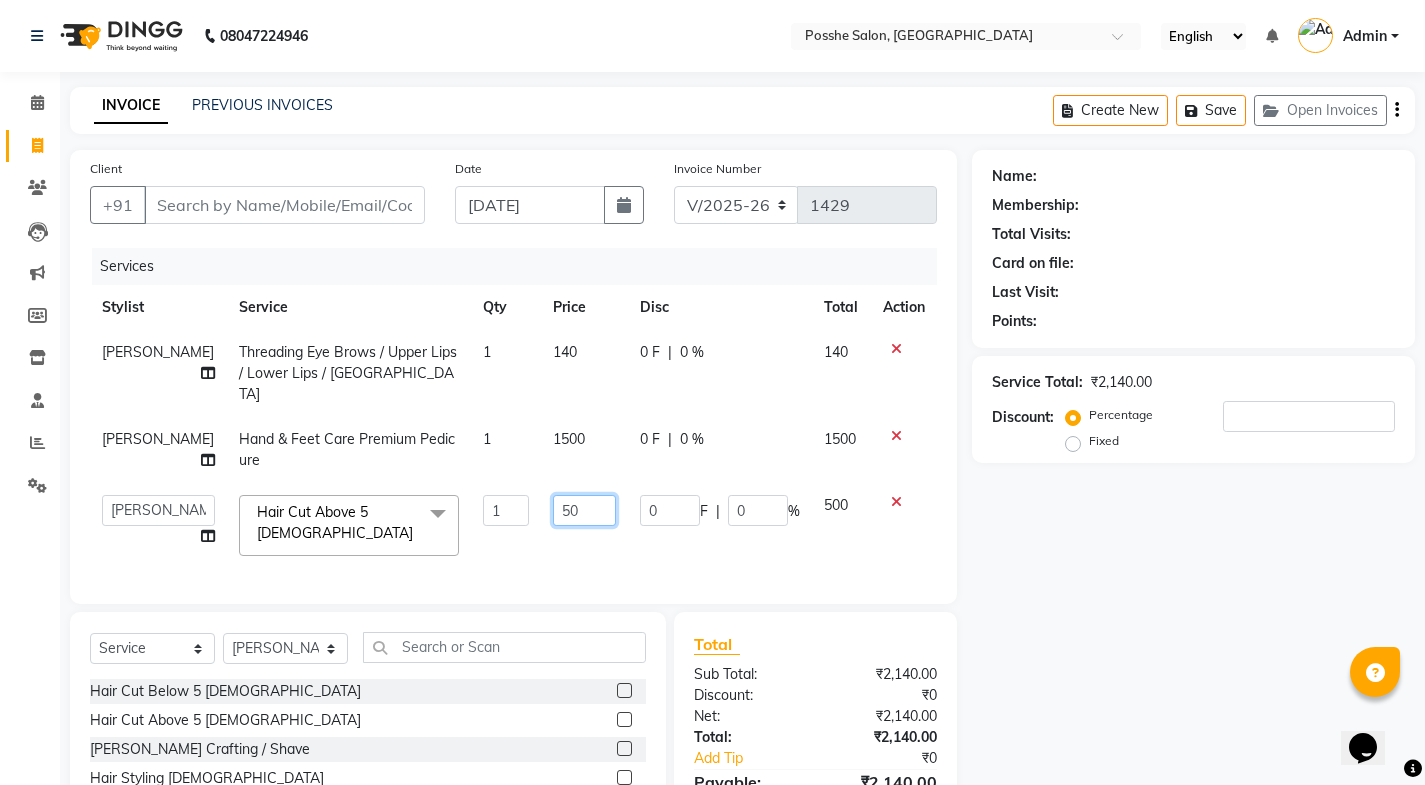 type on "5" 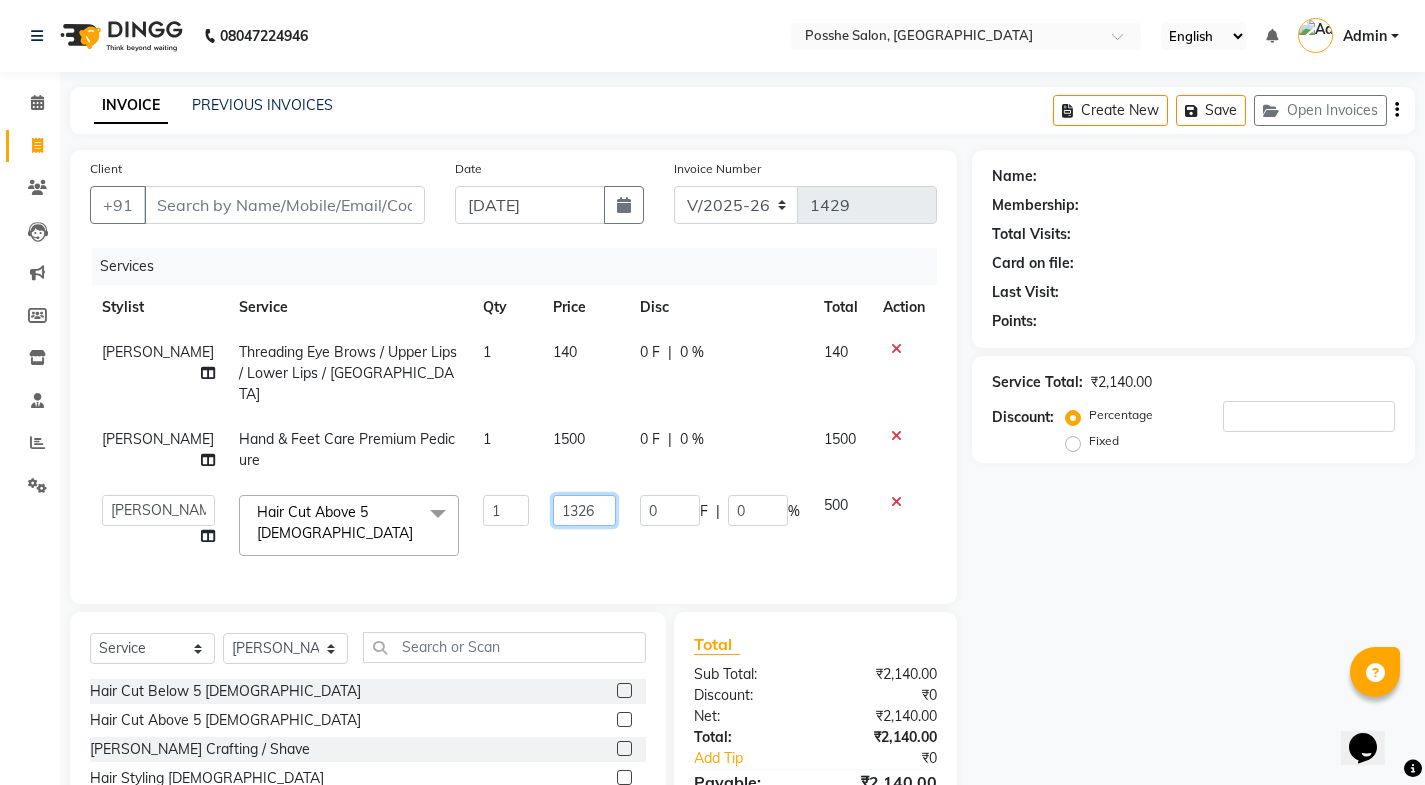 type on "13260" 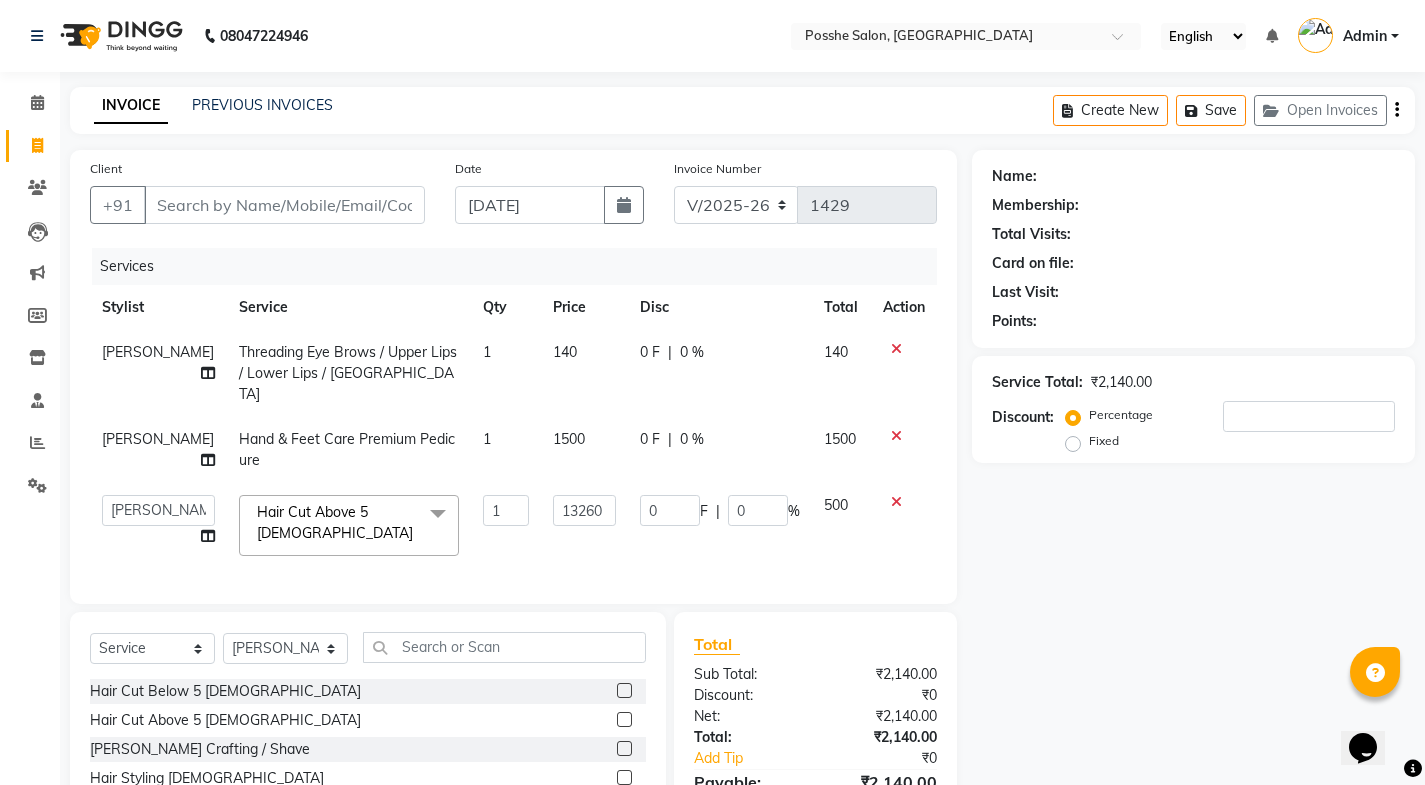click on "Name: Membership: Total Visits: Card on file: Last Visit:  Points:  Service Total:  ₹2,140.00  Discount:  Percentage   Fixed" 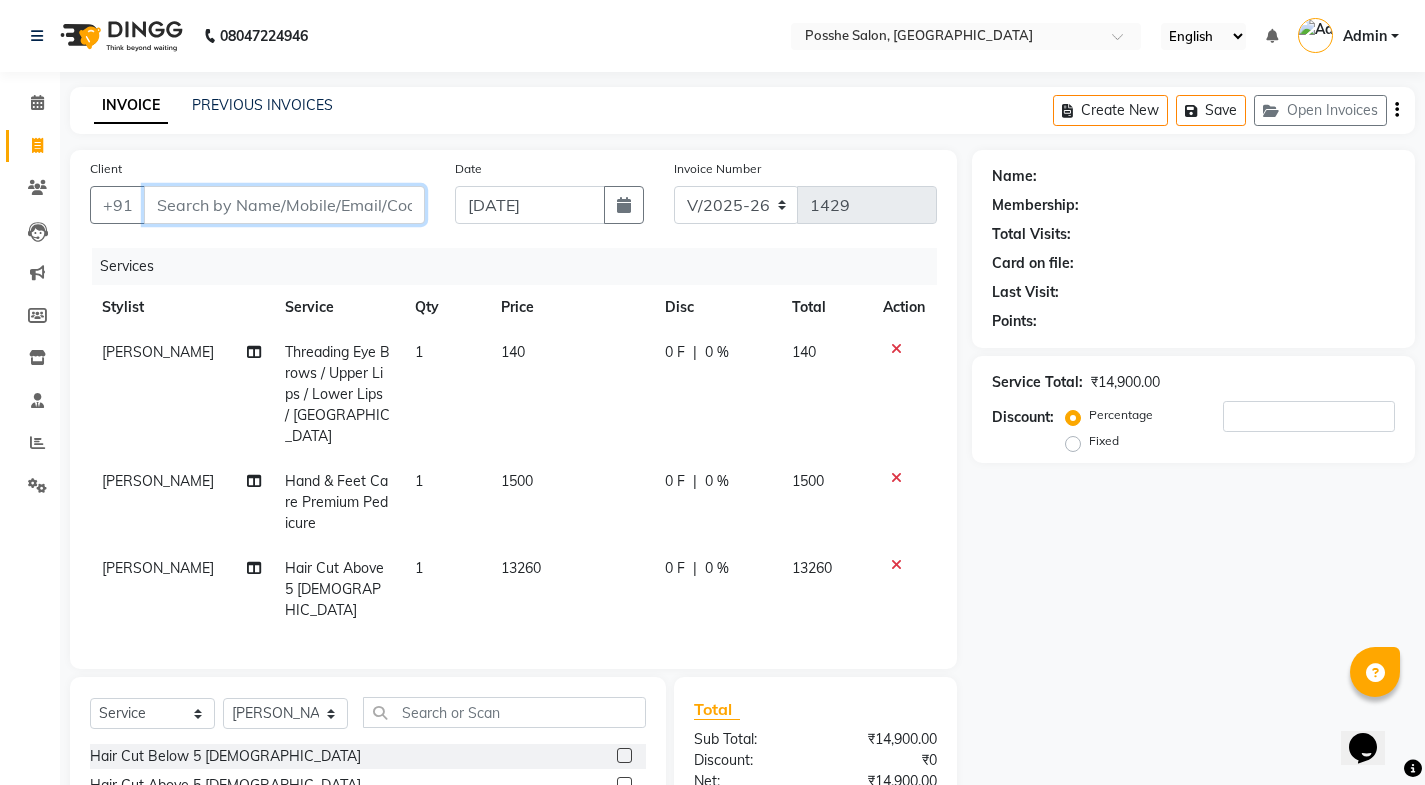 click on "Client" at bounding box center [284, 205] 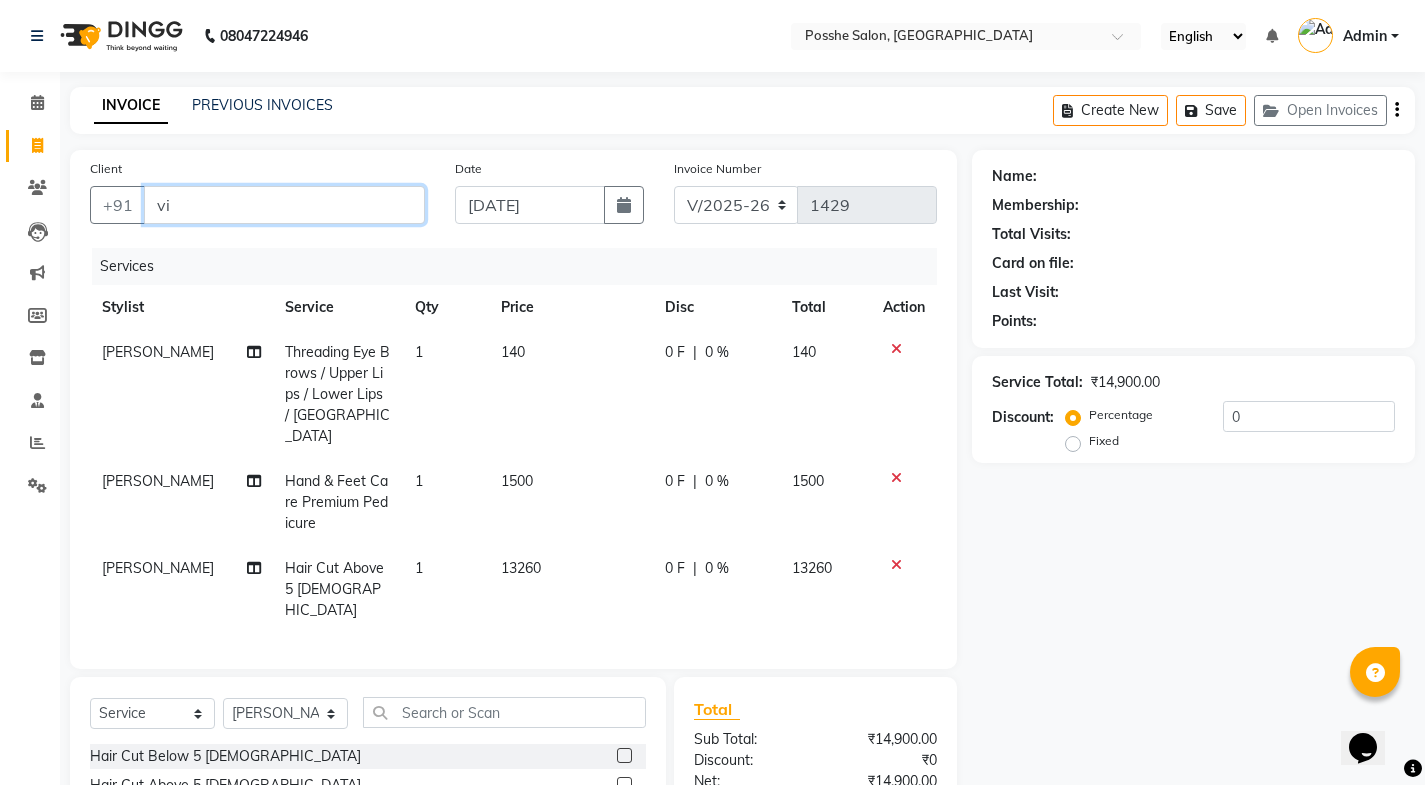 type on "v" 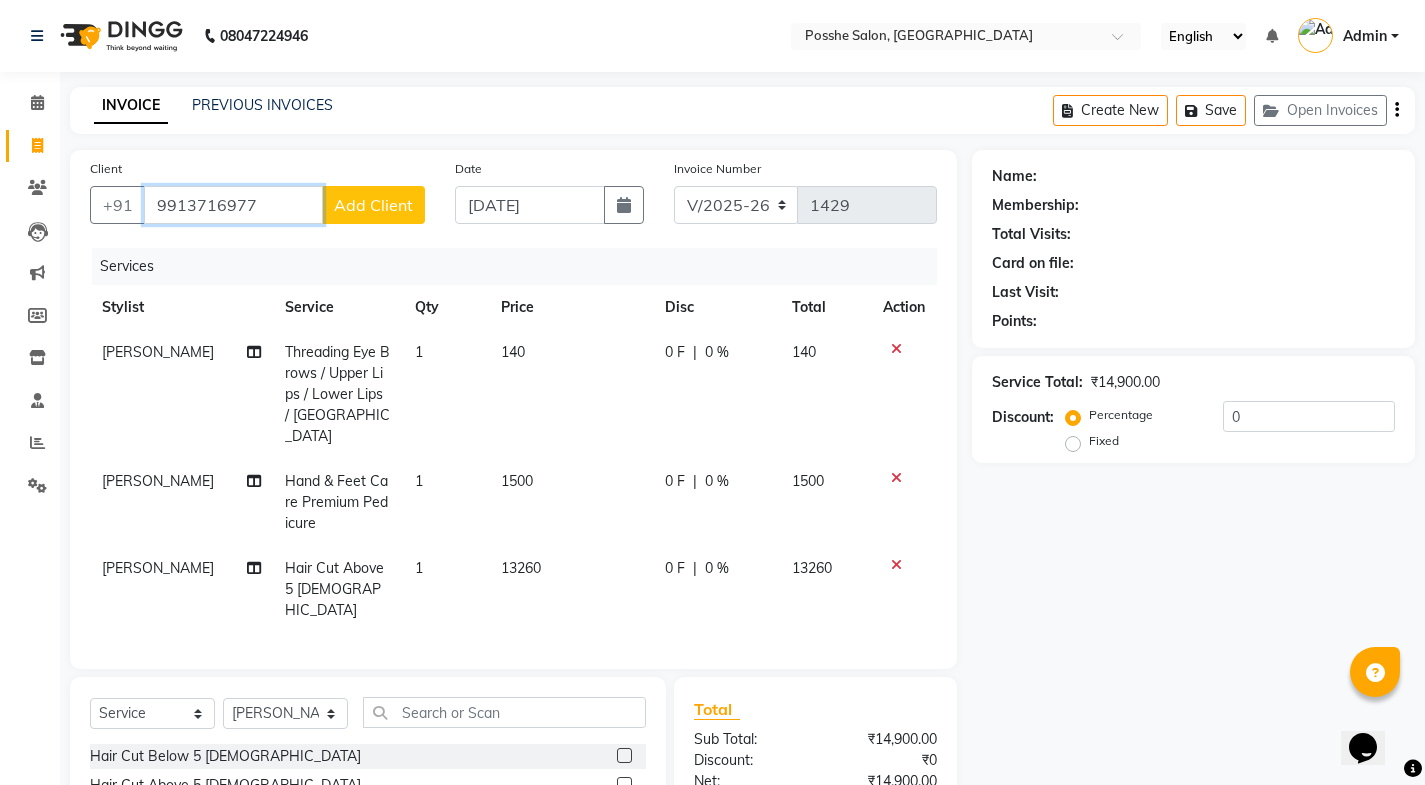 type on "9913716977" 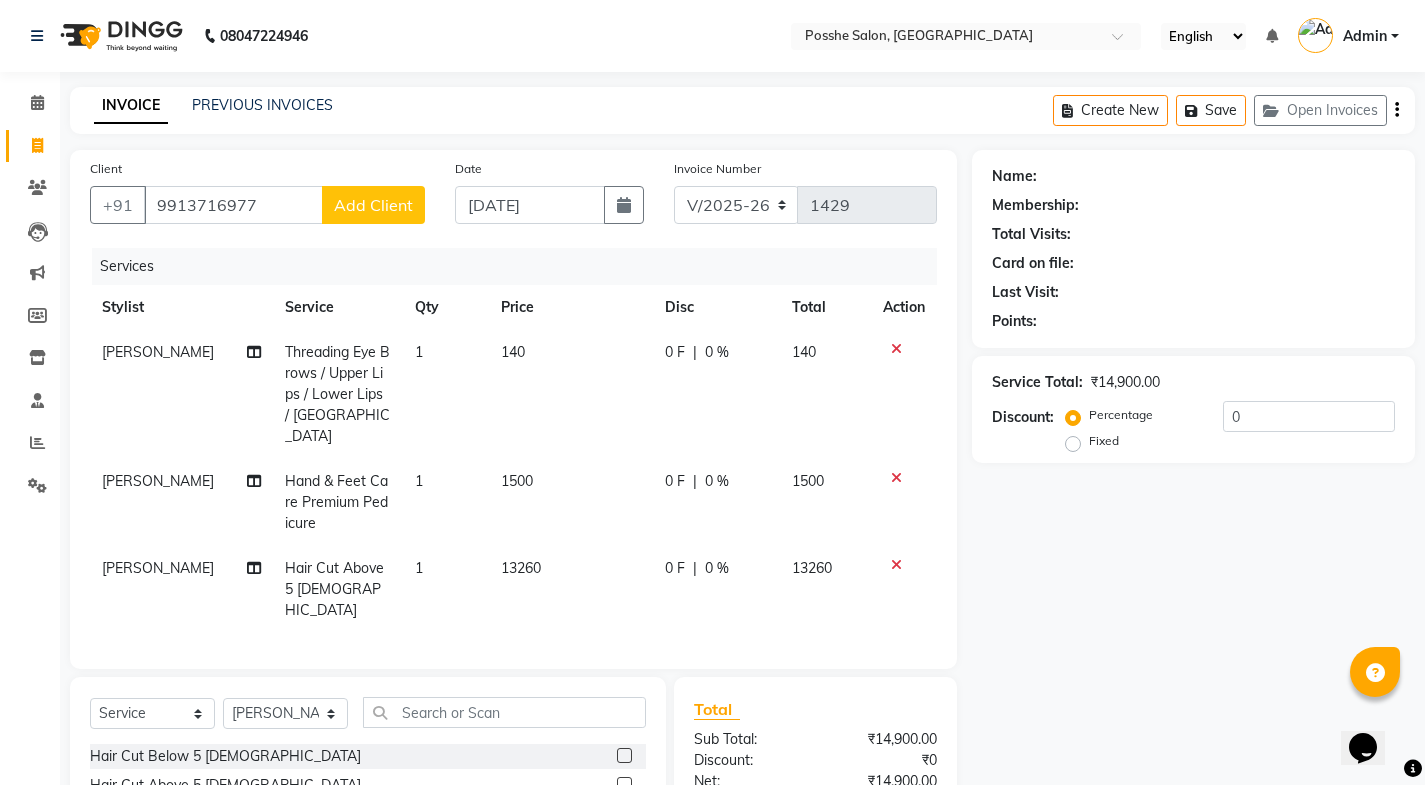 click on "Add Client" 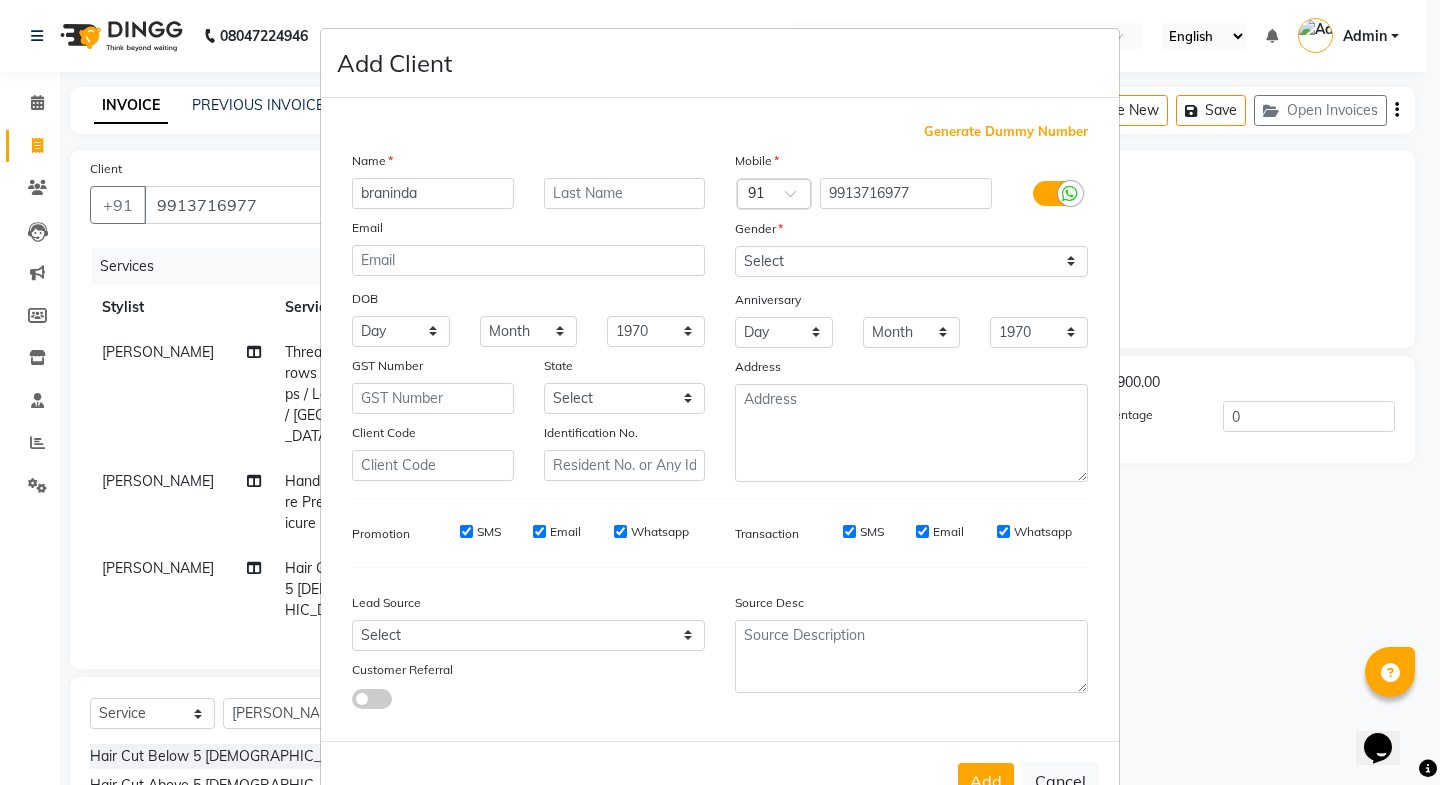 type on "braninda" 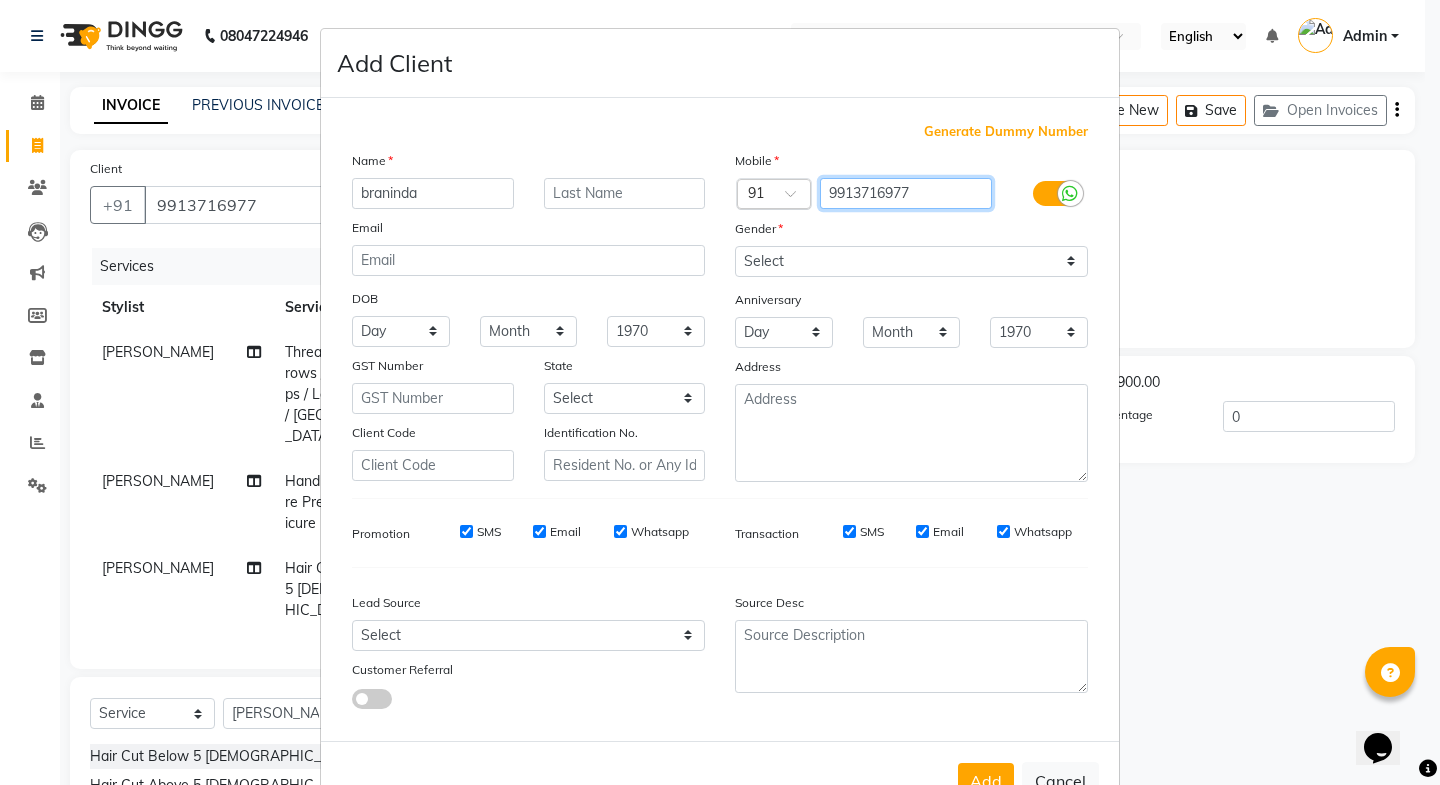 drag, startPoint x: 949, startPoint y: 193, endPoint x: 738, endPoint y: 191, distance: 211.00948 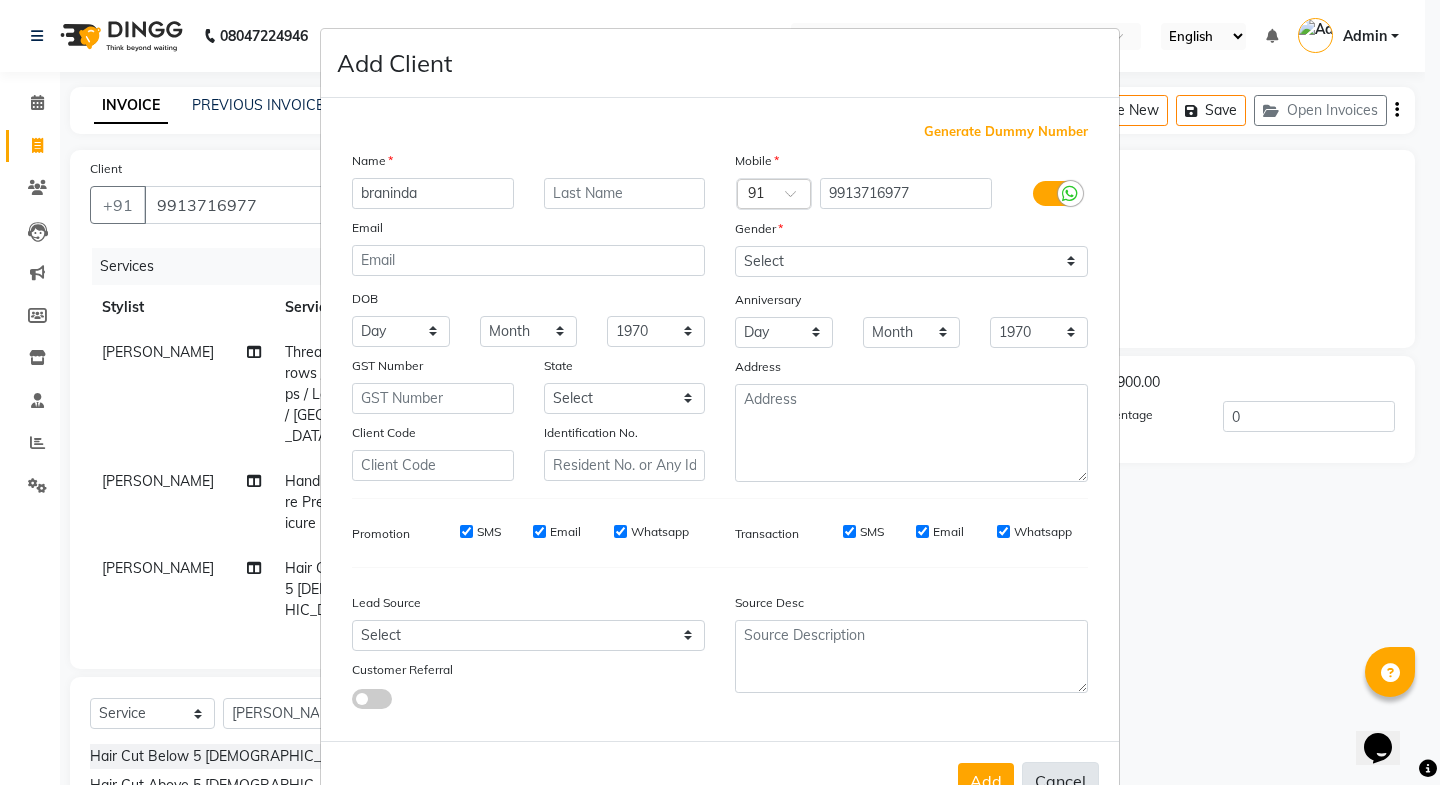 click on "Cancel" at bounding box center [1060, 781] 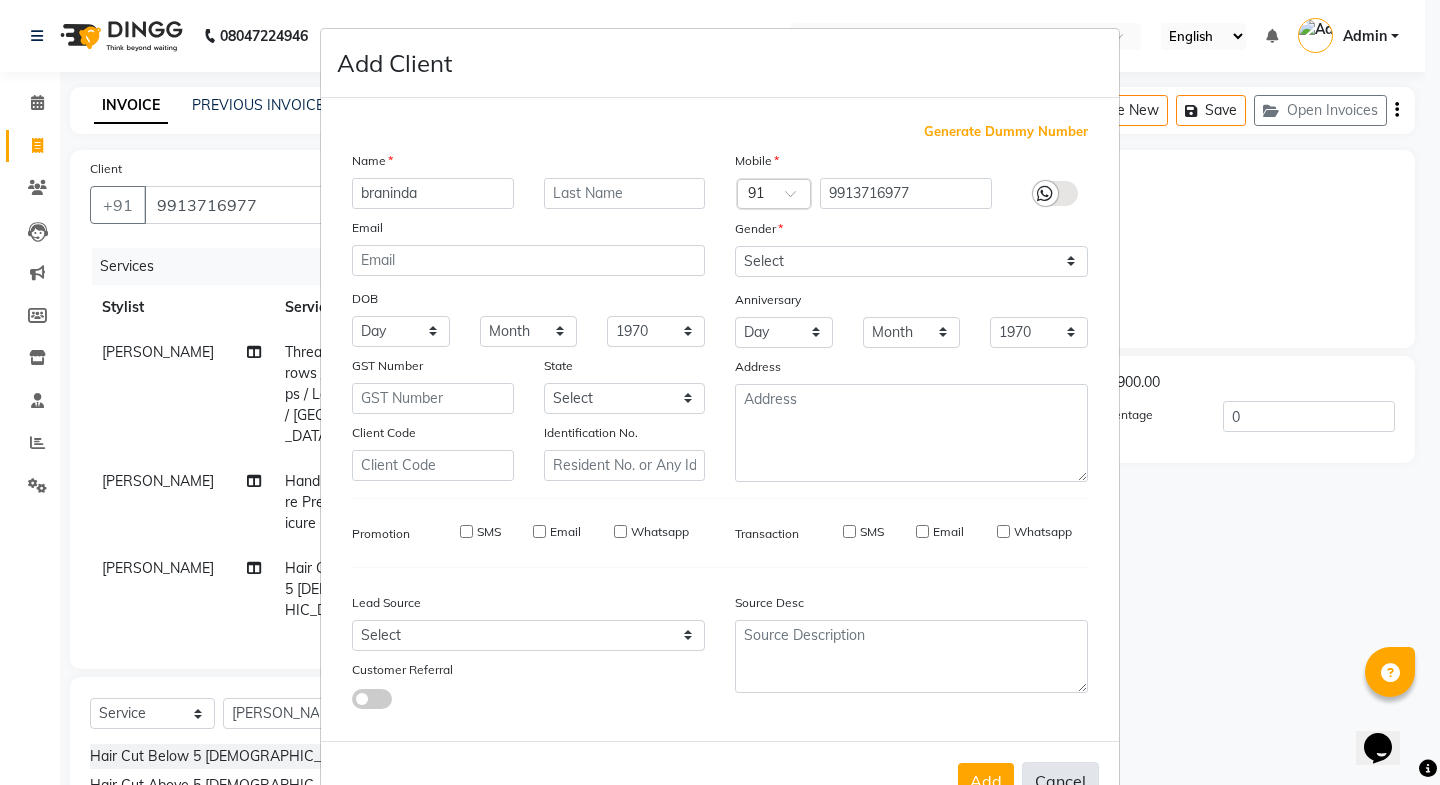 type 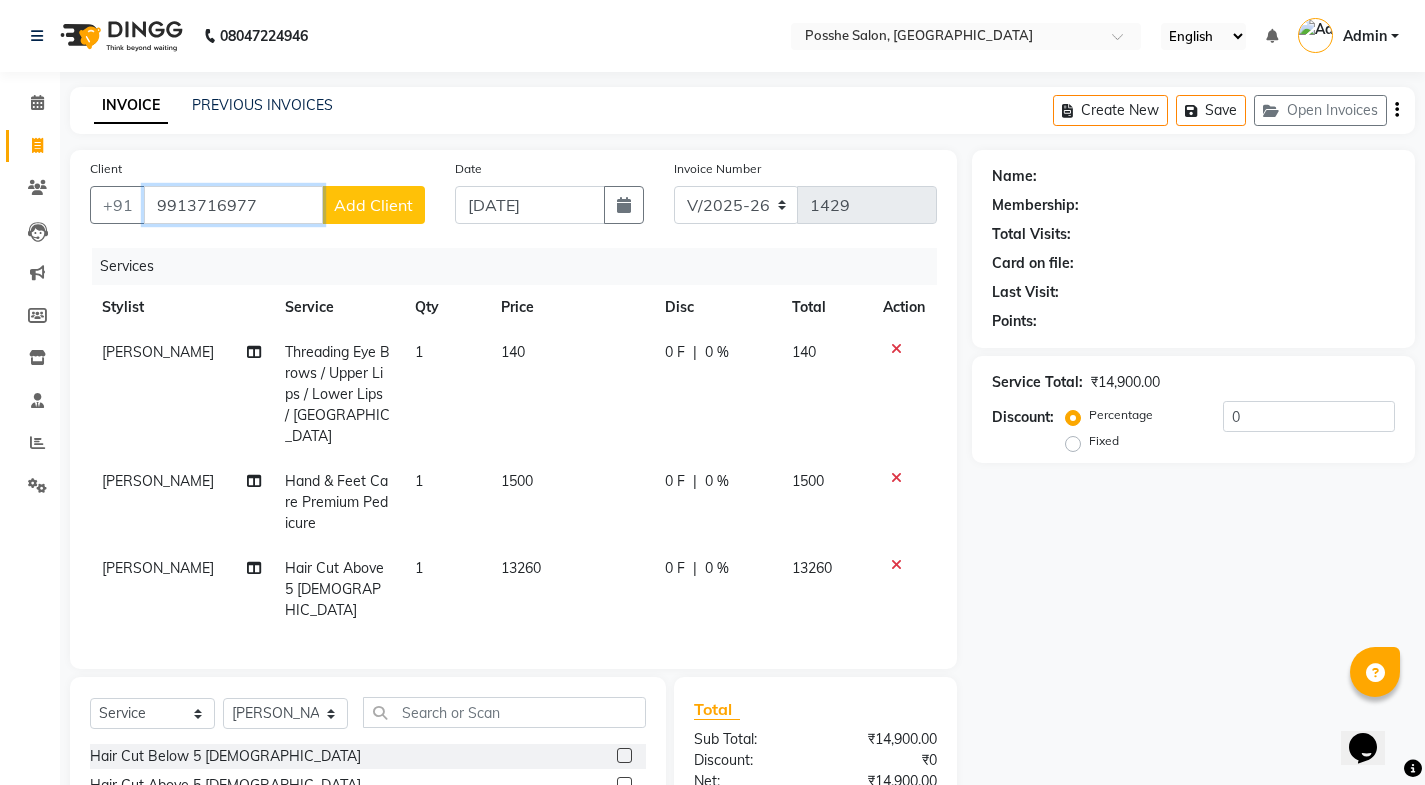 click on "9913716977" at bounding box center (233, 205) 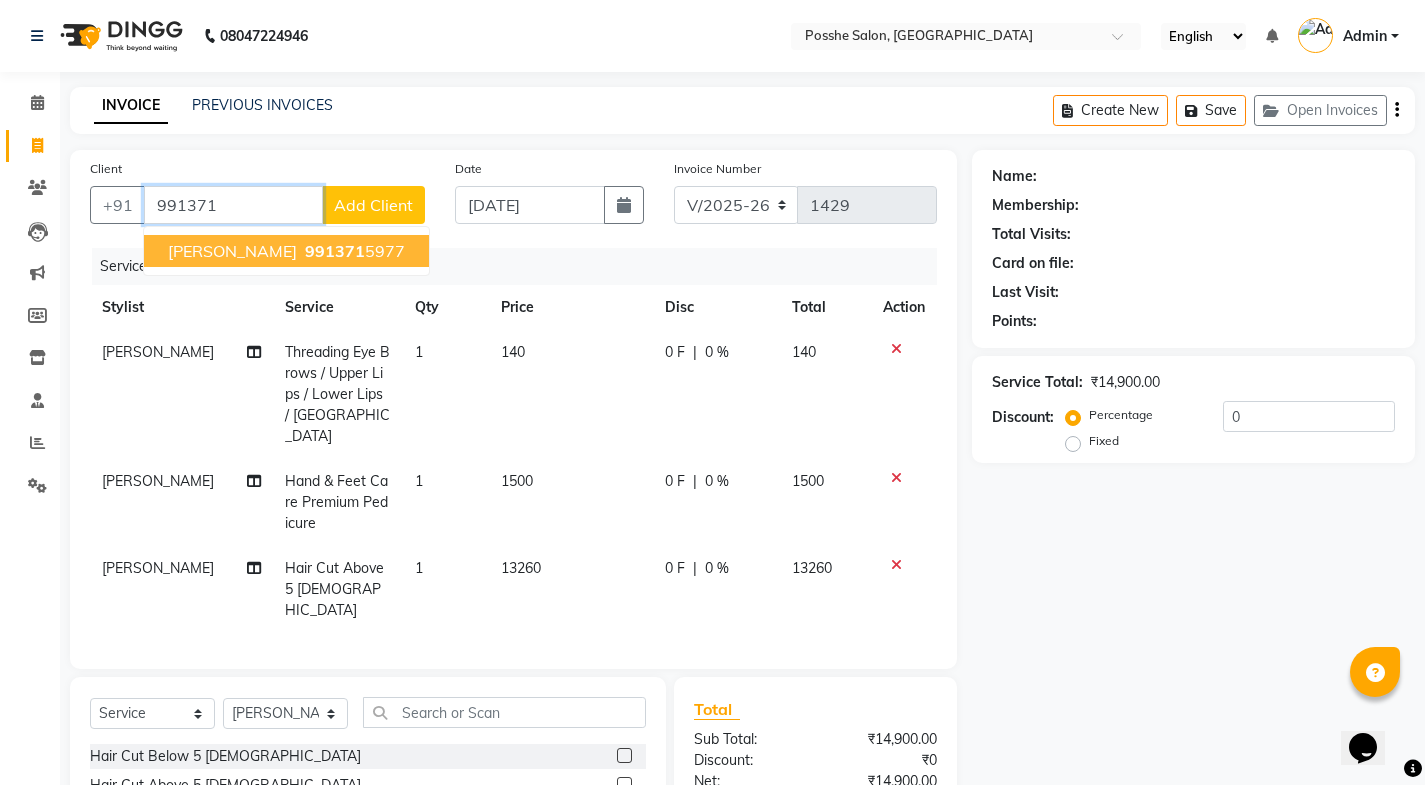 click on "Brinda patel   991371 5977" at bounding box center [286, 251] 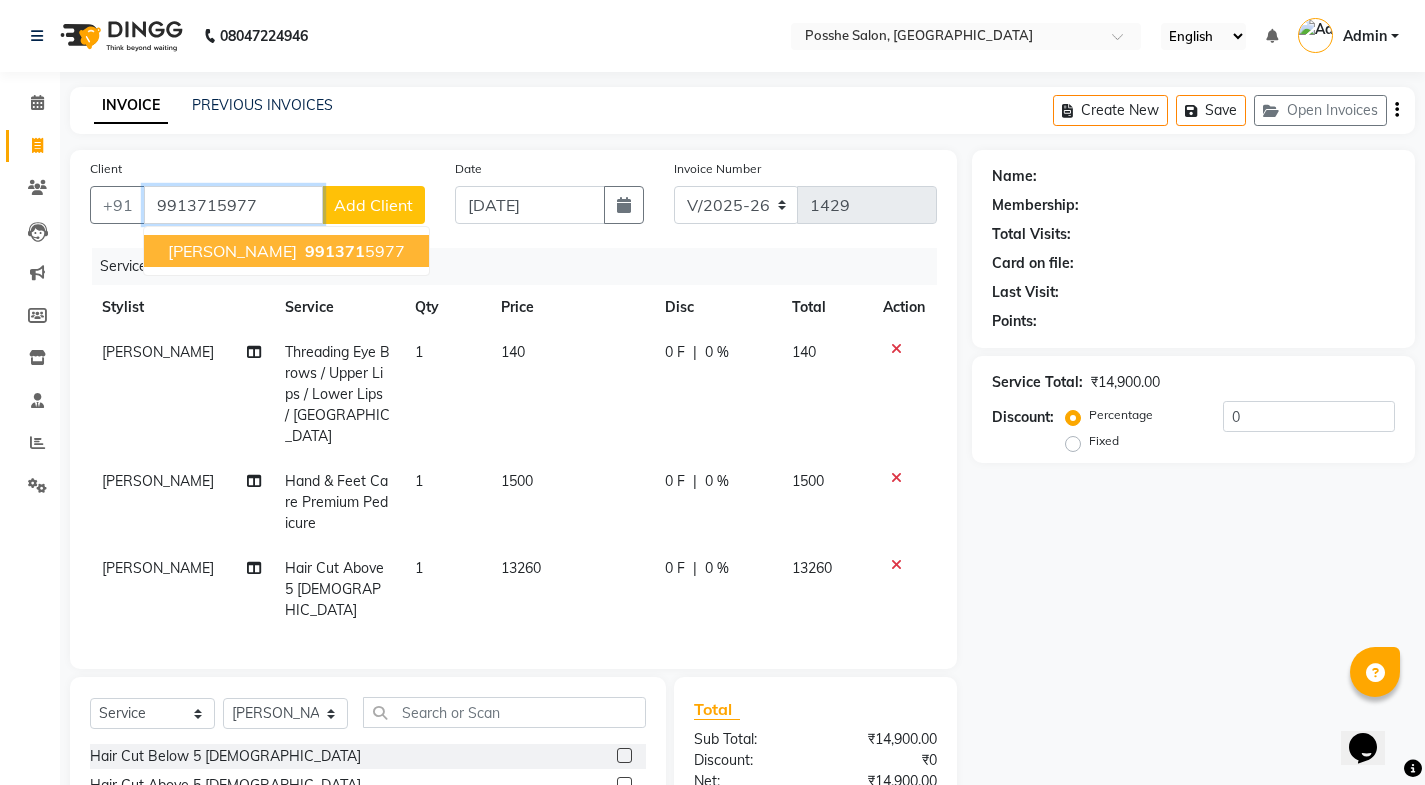 type on "9913715977" 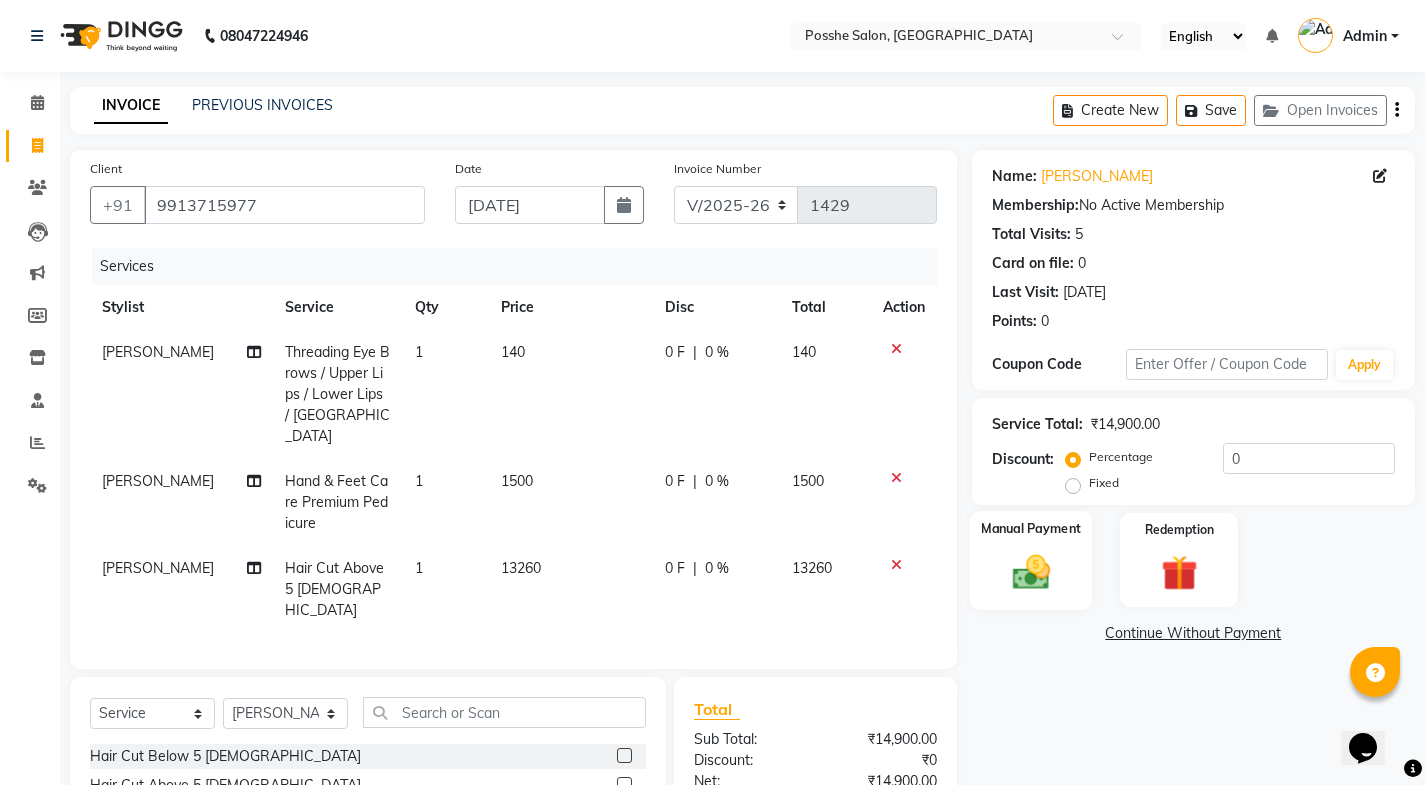 click 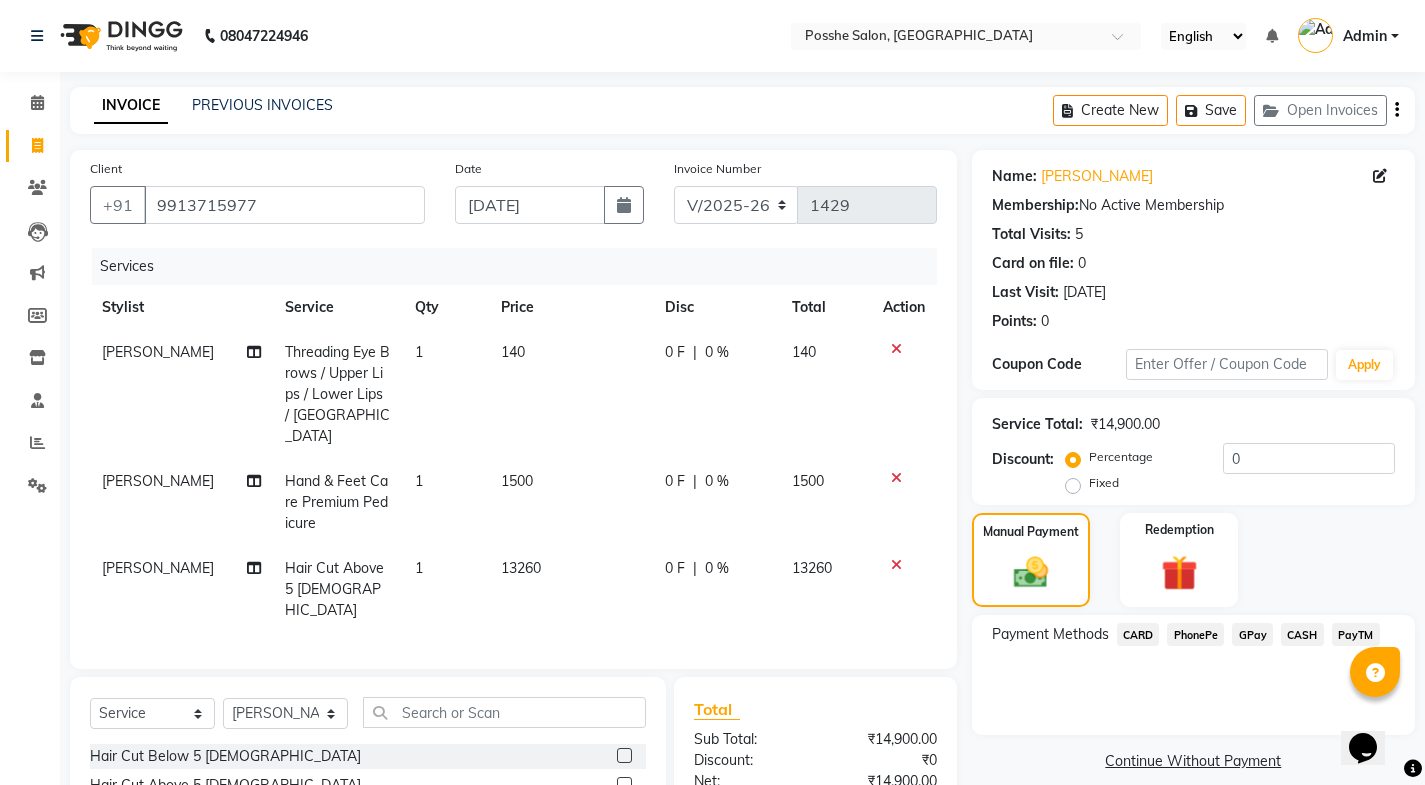 click on "CASH" 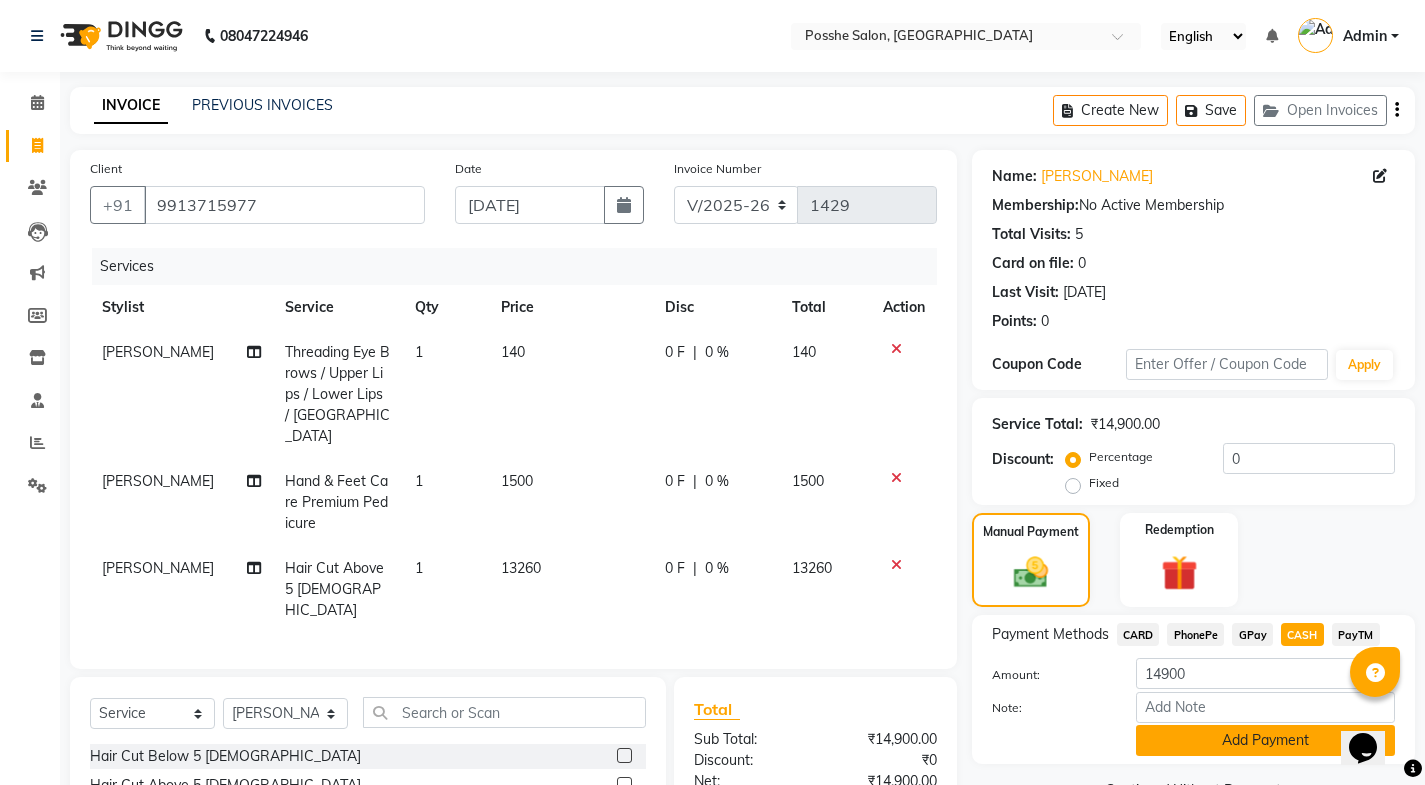 click on "Add Payment" 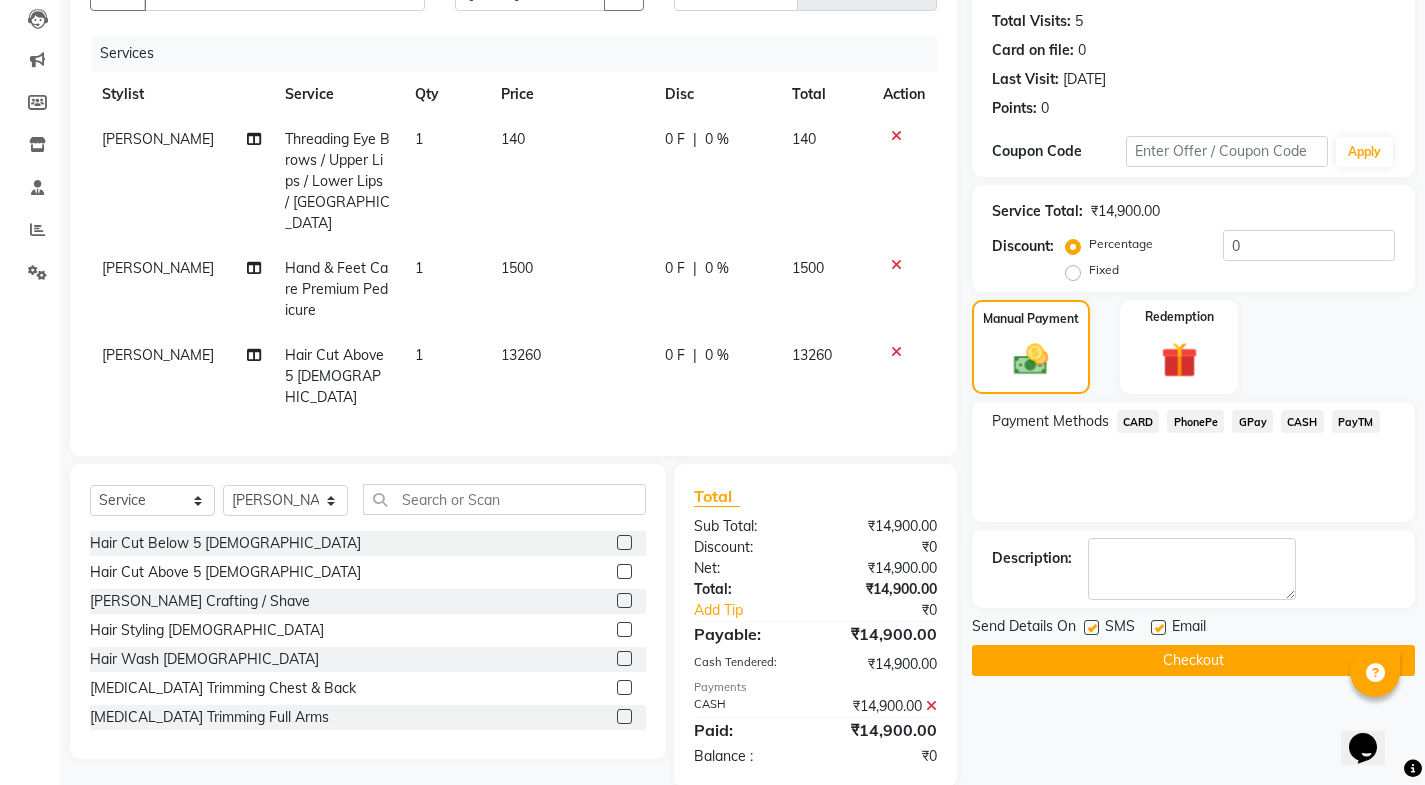 scroll, scrollTop: 218, scrollLeft: 0, axis: vertical 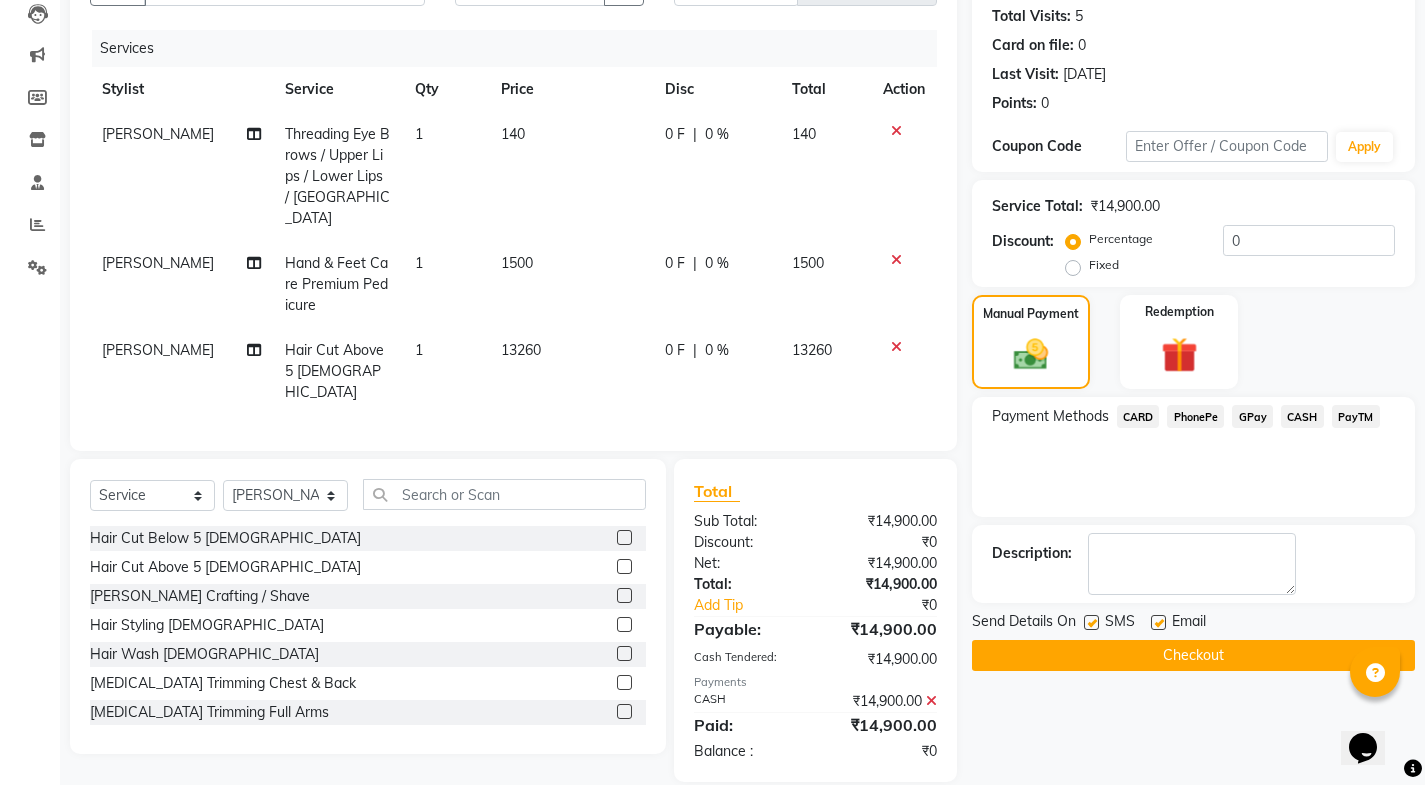 click 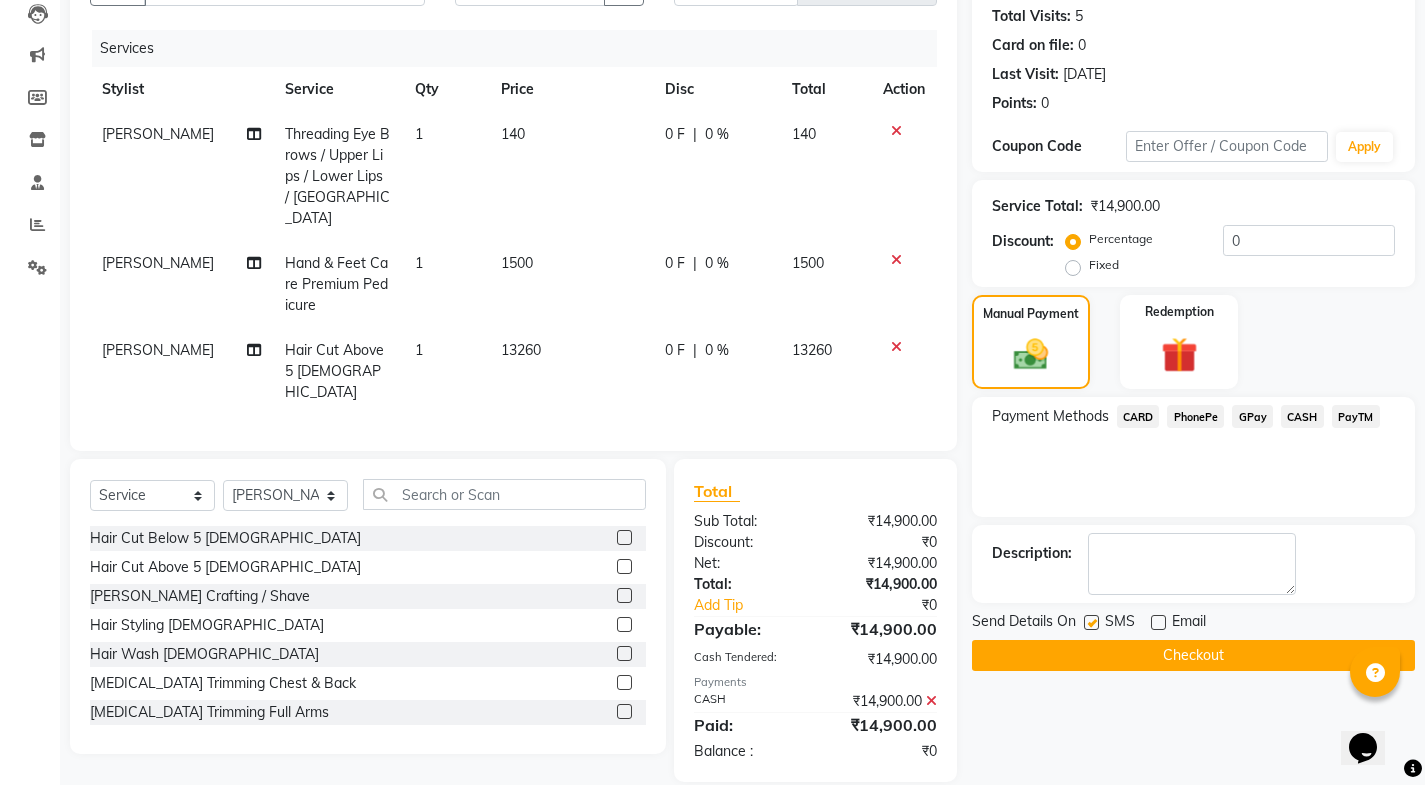 click on "Send Details On" 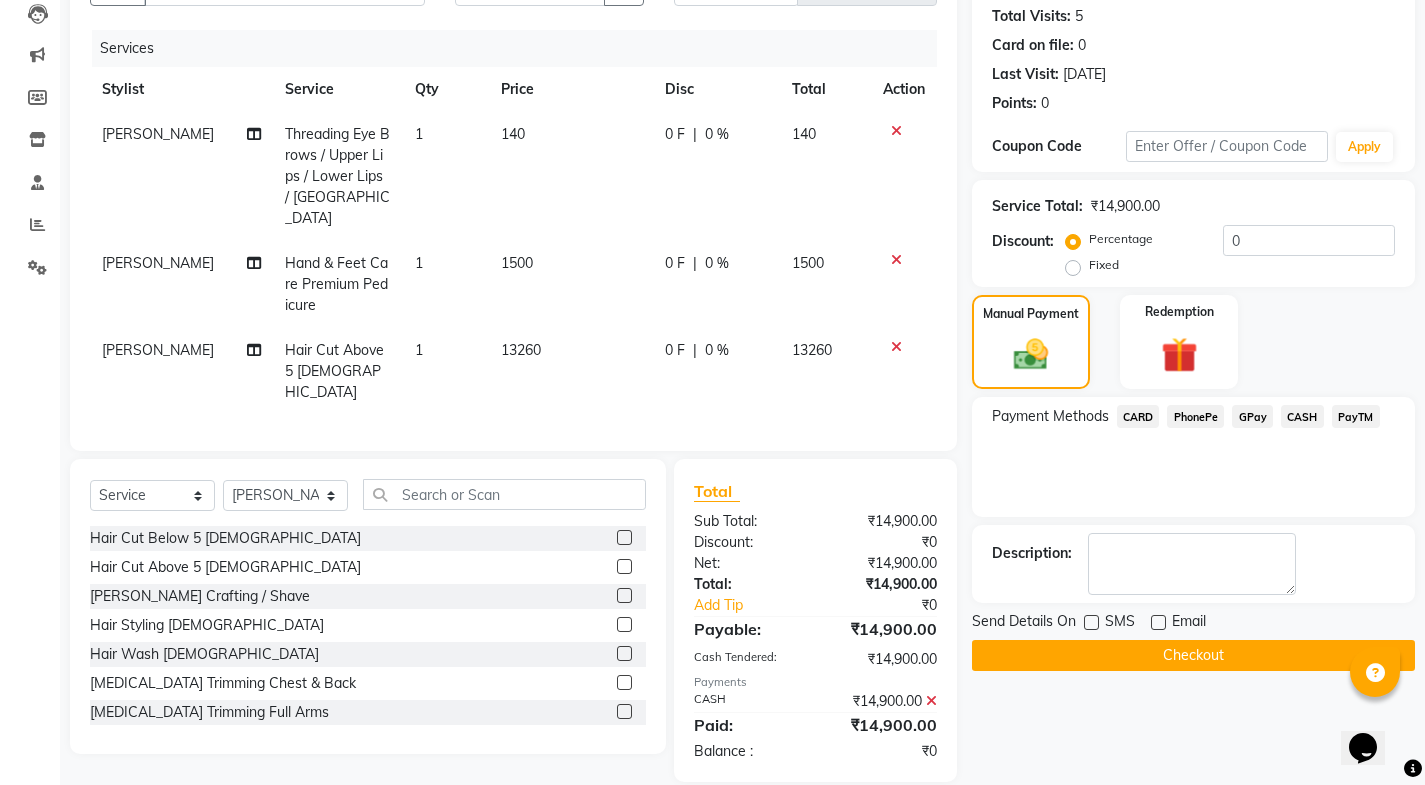 click on "Checkout" 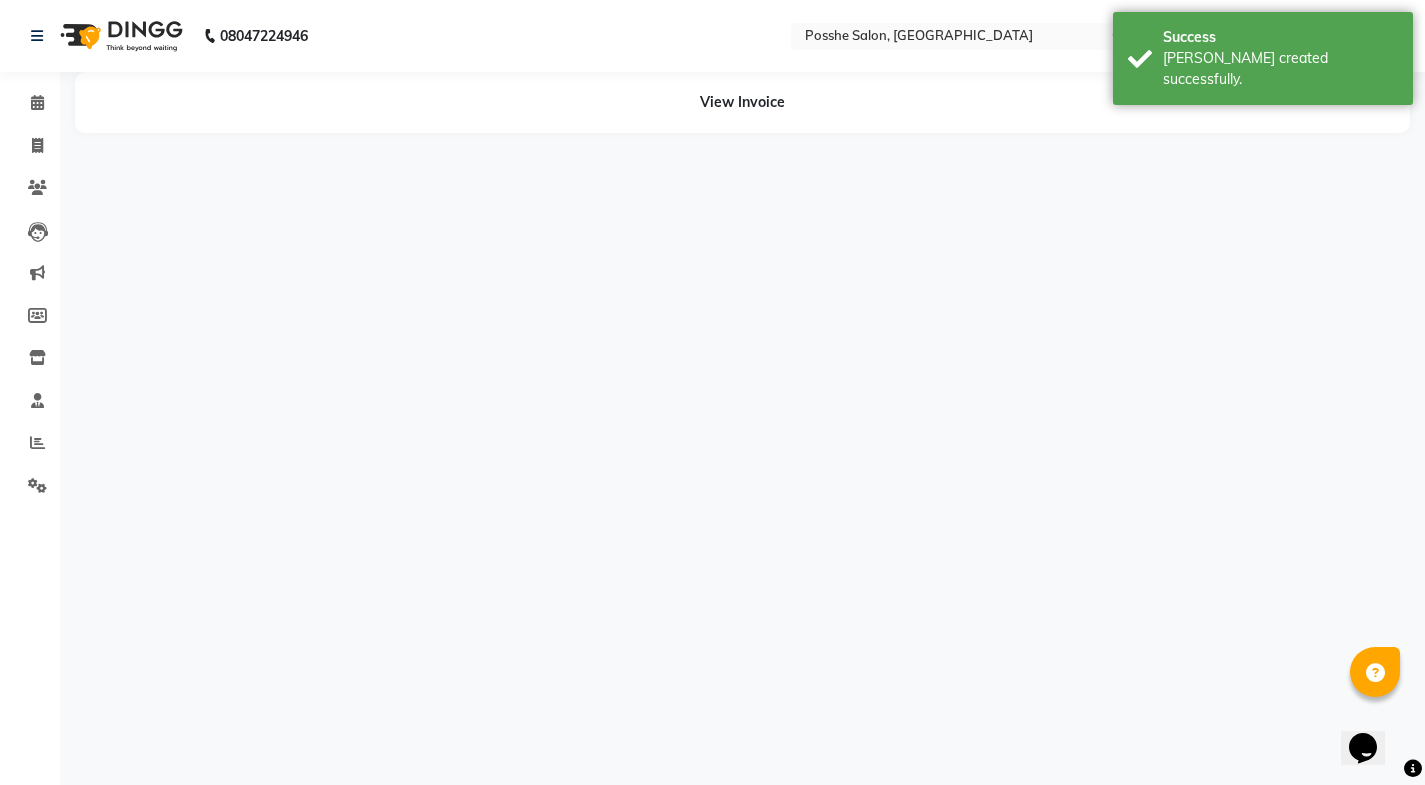 scroll, scrollTop: 0, scrollLeft: 0, axis: both 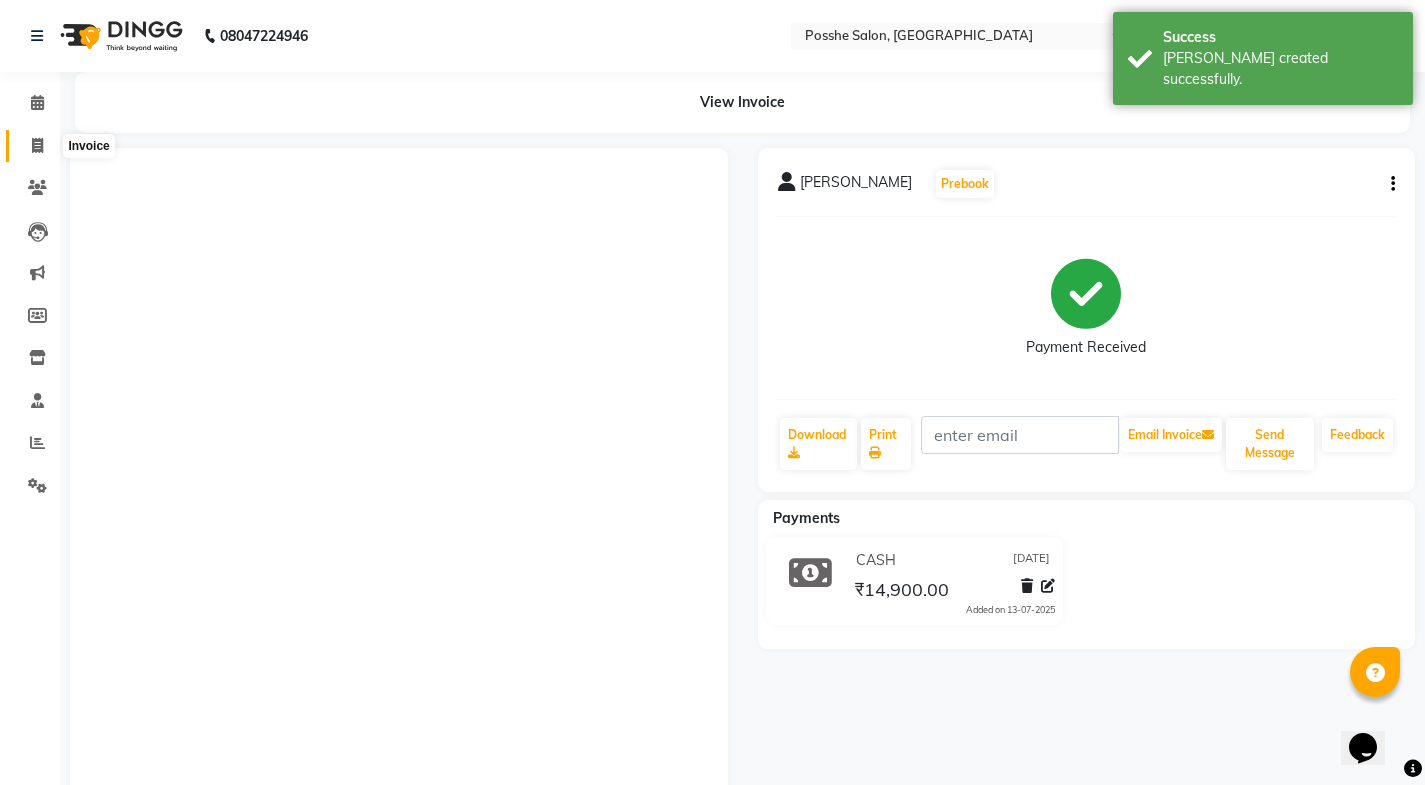 click 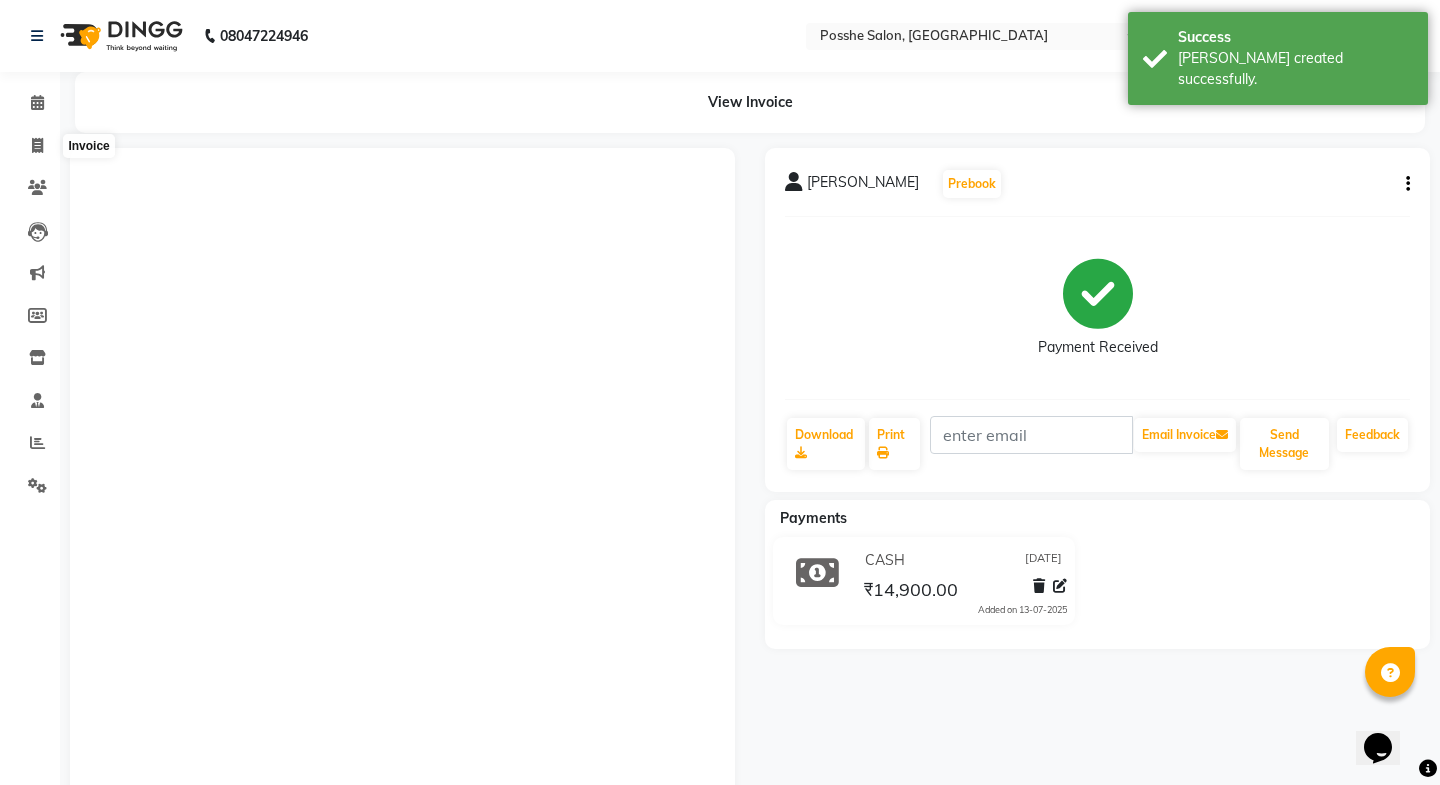select on "6052" 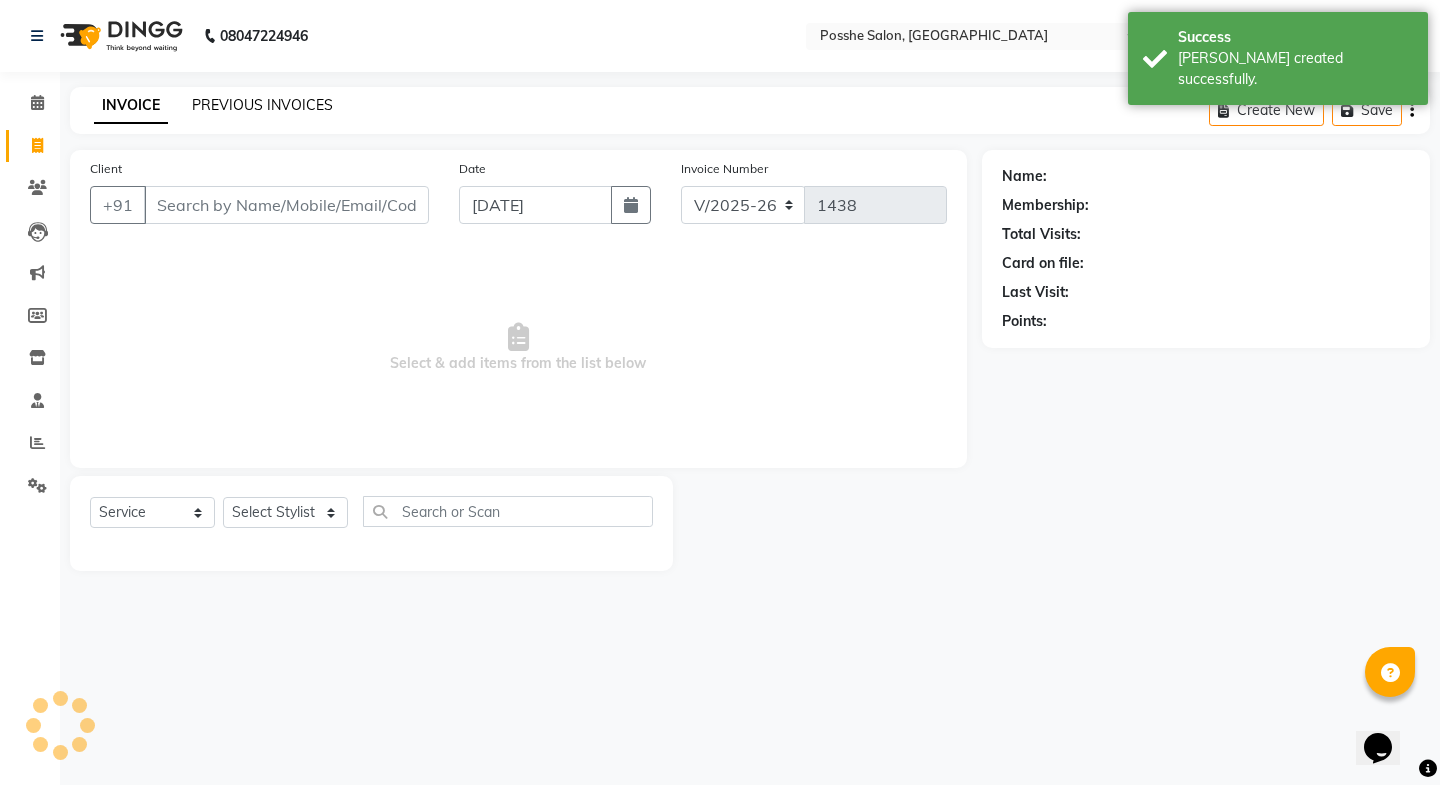 click on "PREVIOUS INVOICES" 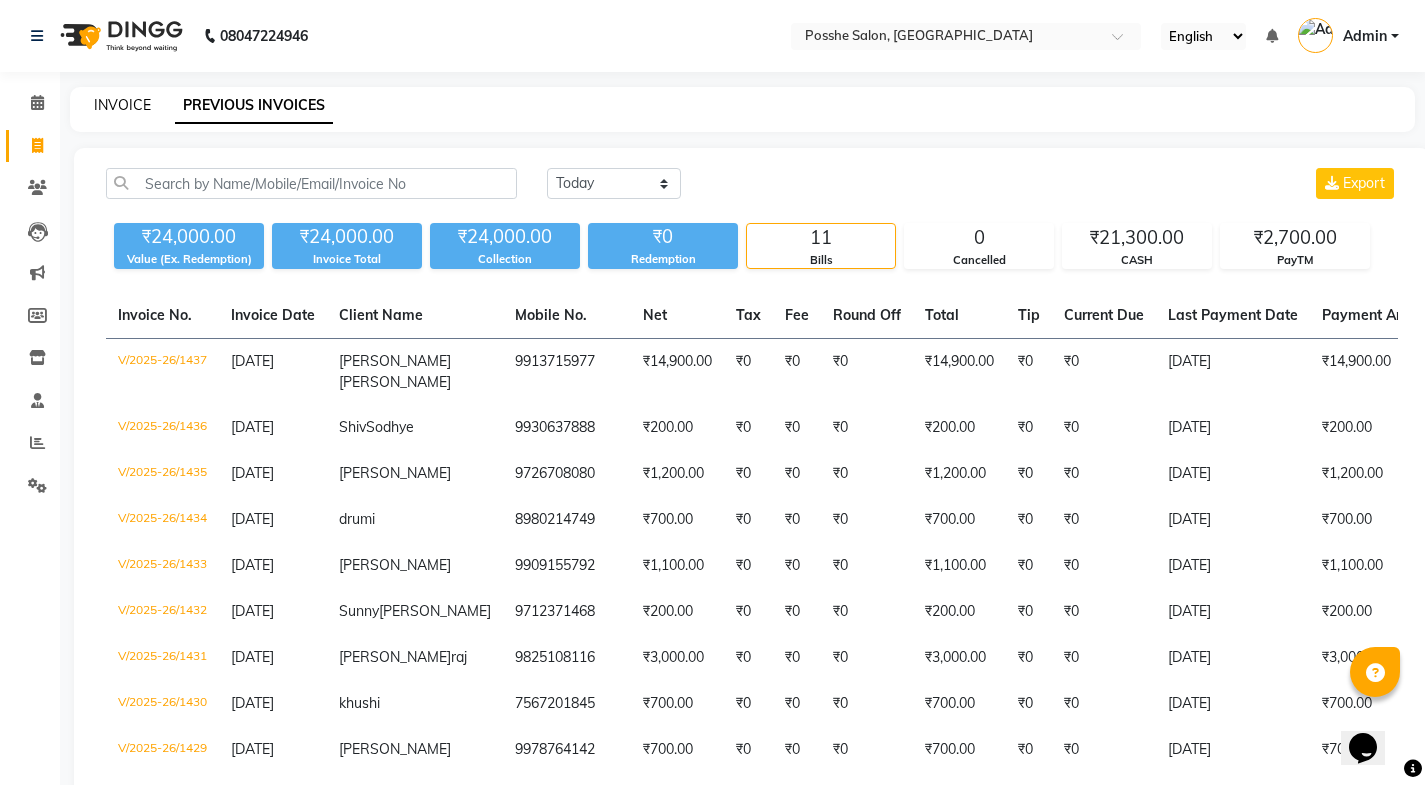 click on "INVOICE" 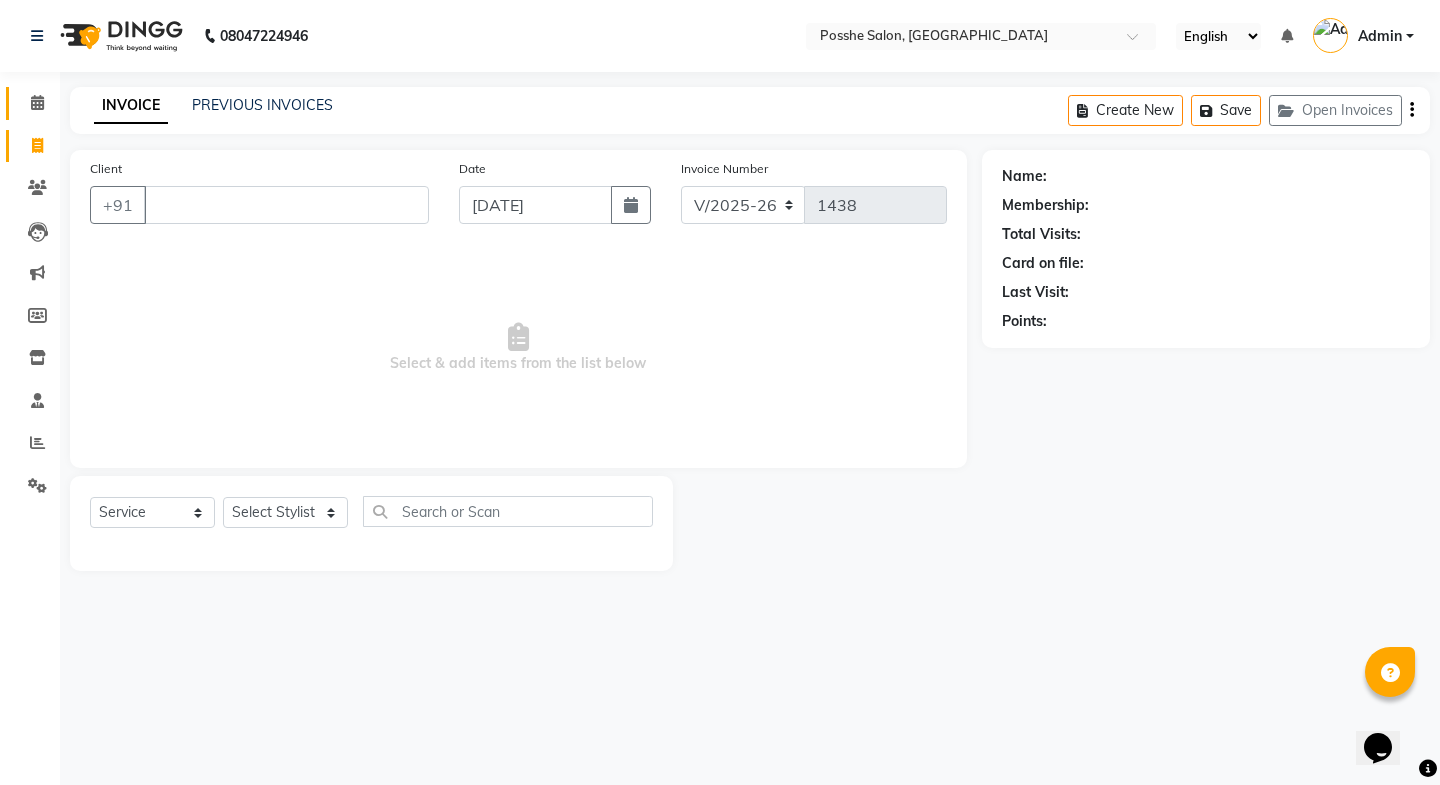 type 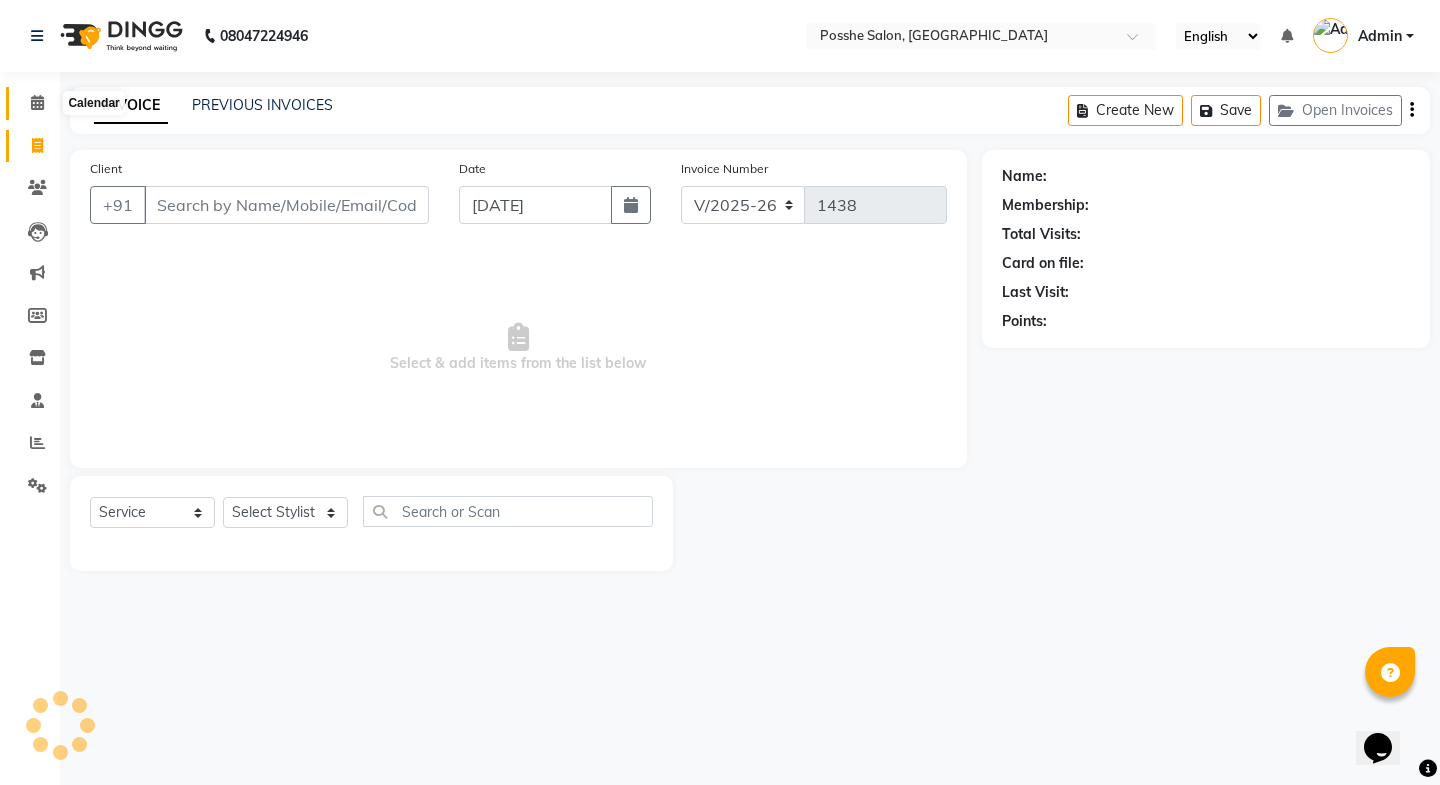 click 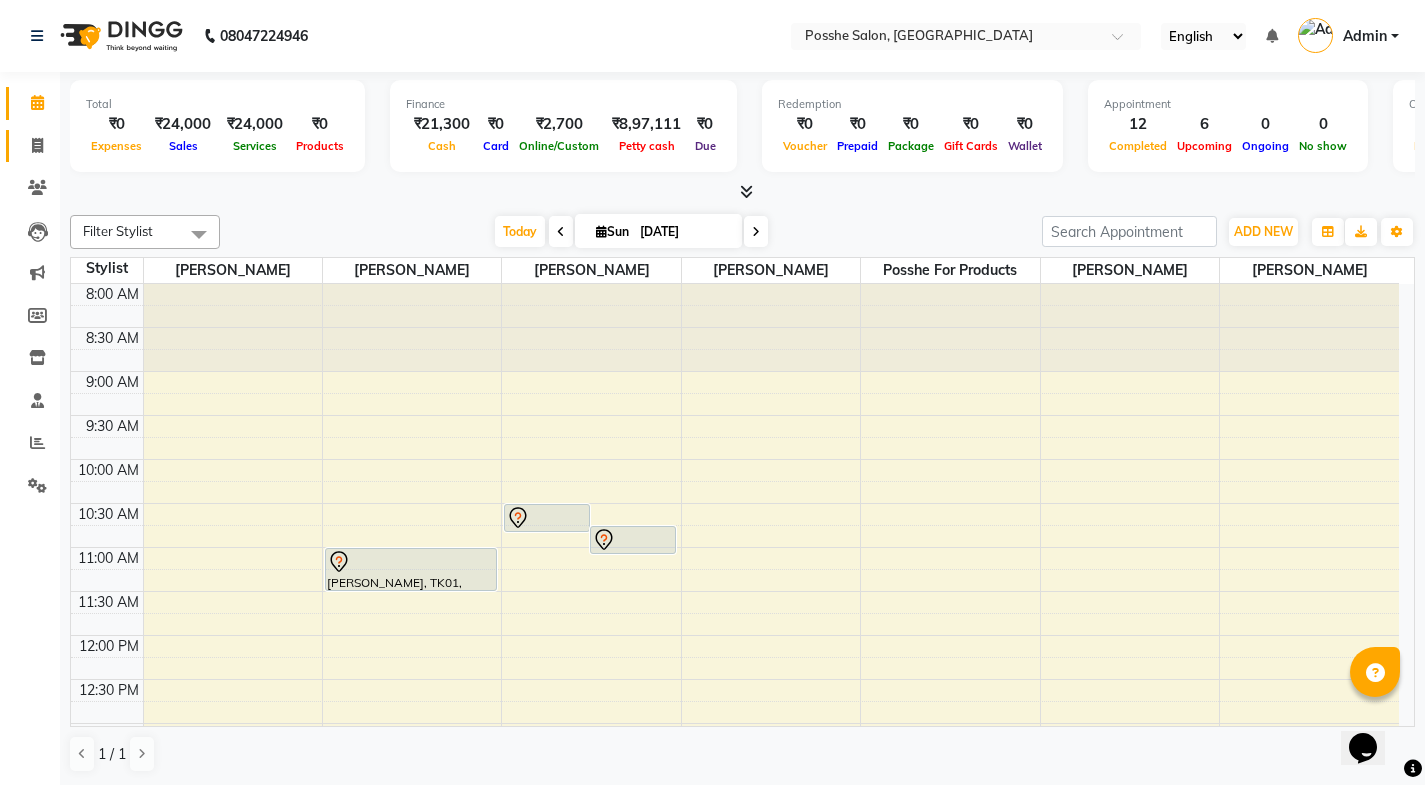 scroll, scrollTop: 0, scrollLeft: 0, axis: both 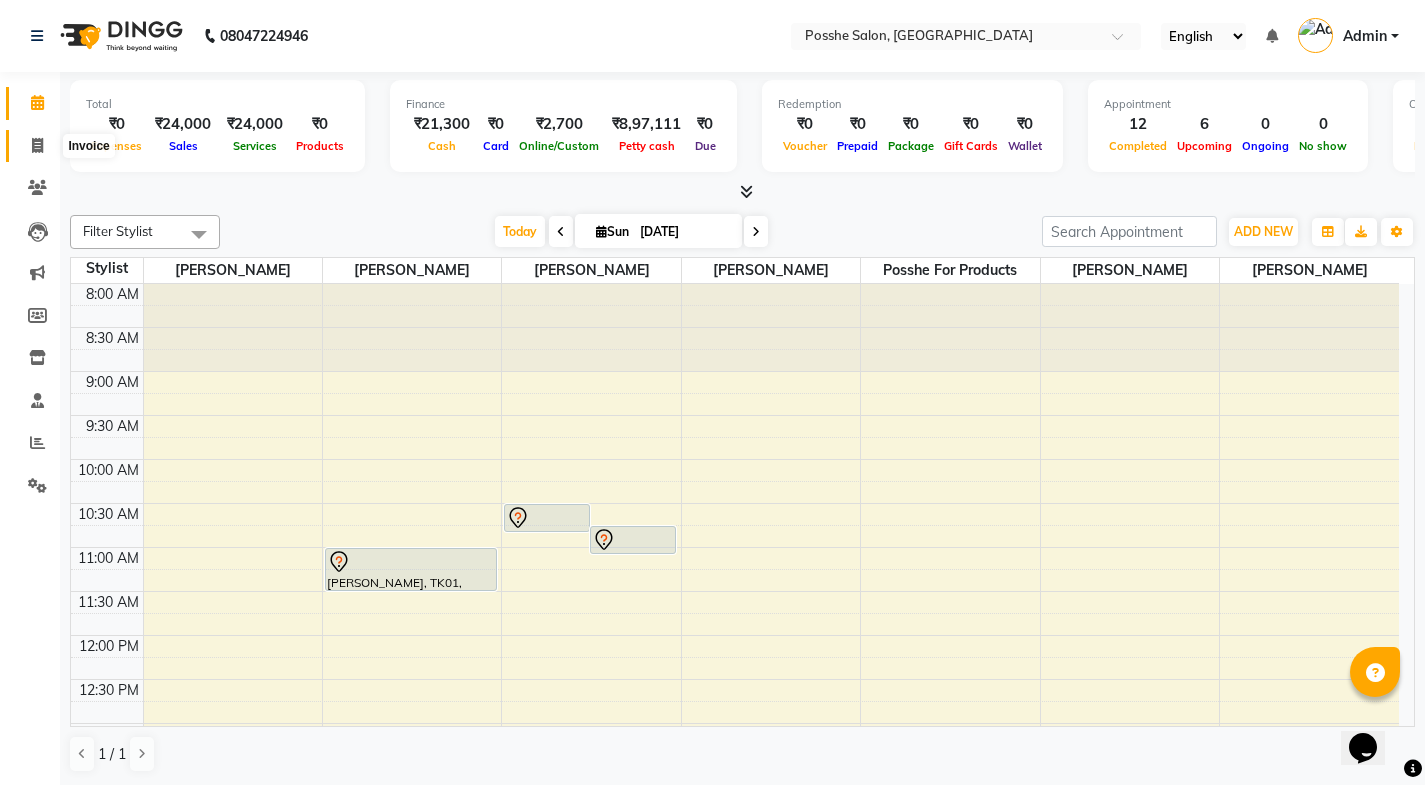 click 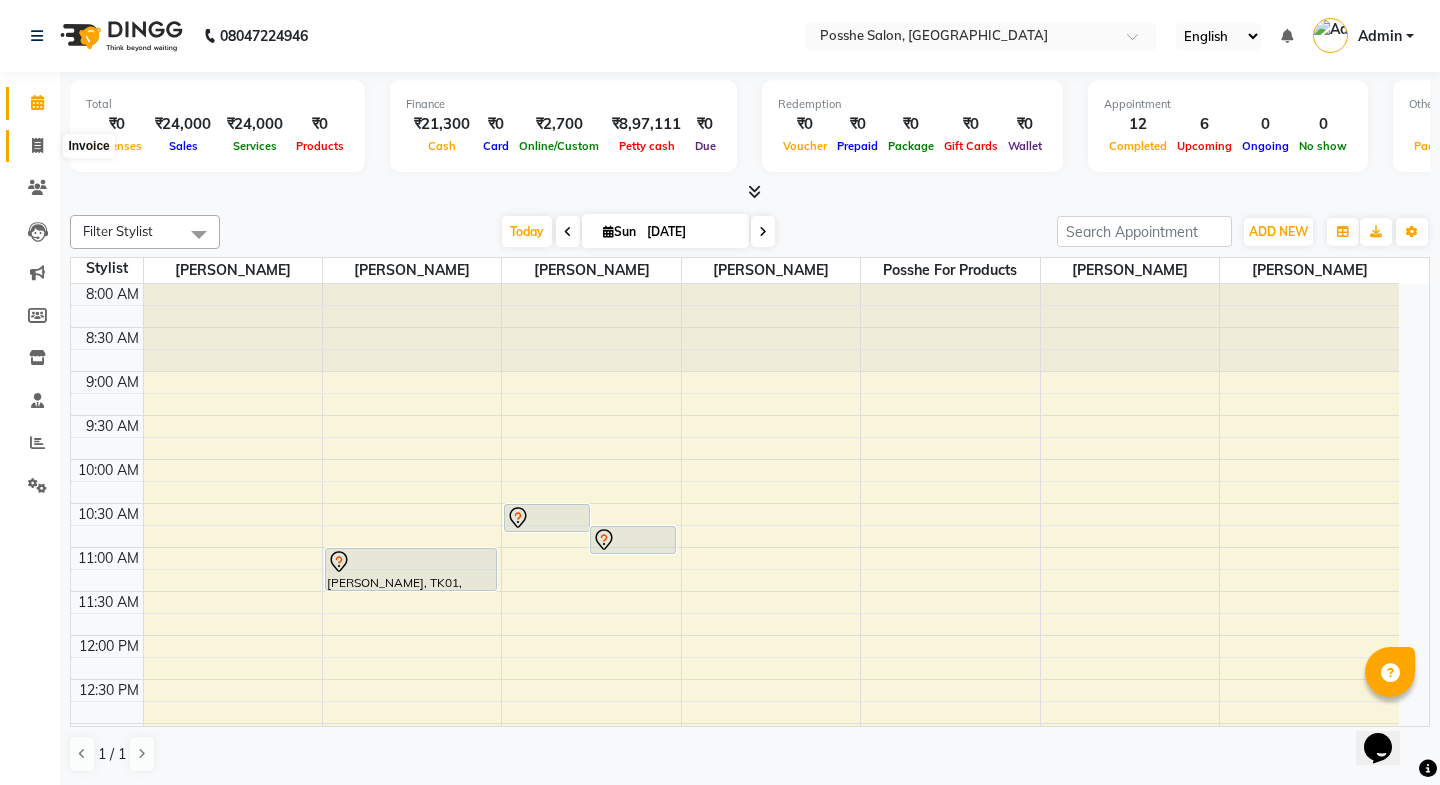 select on "6052" 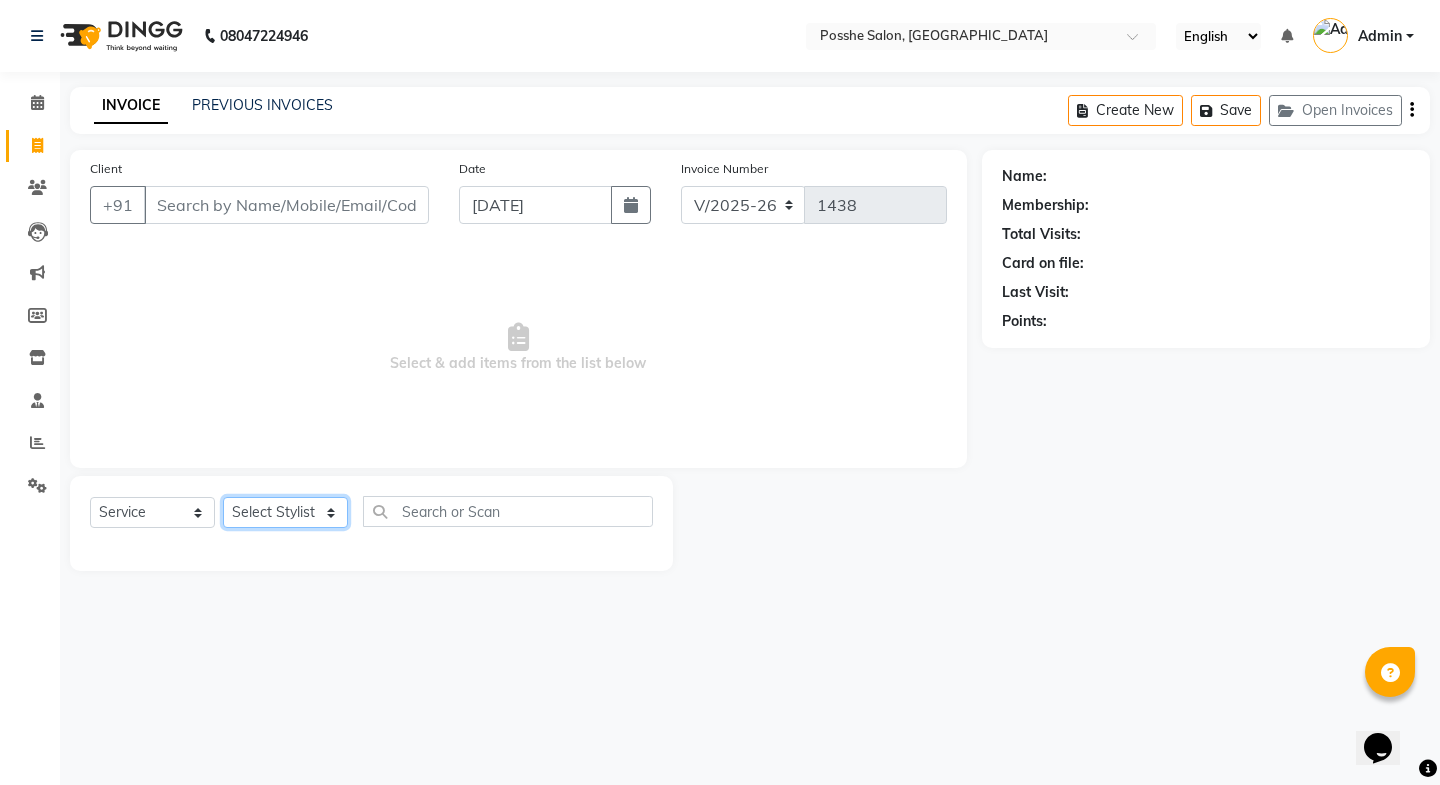 click on "Select Stylist [PERSON_NAME] Mali [PERSON_NAME] Posshe for products [PERSON_NAME] [PERSON_NAME] [PERSON_NAME]" 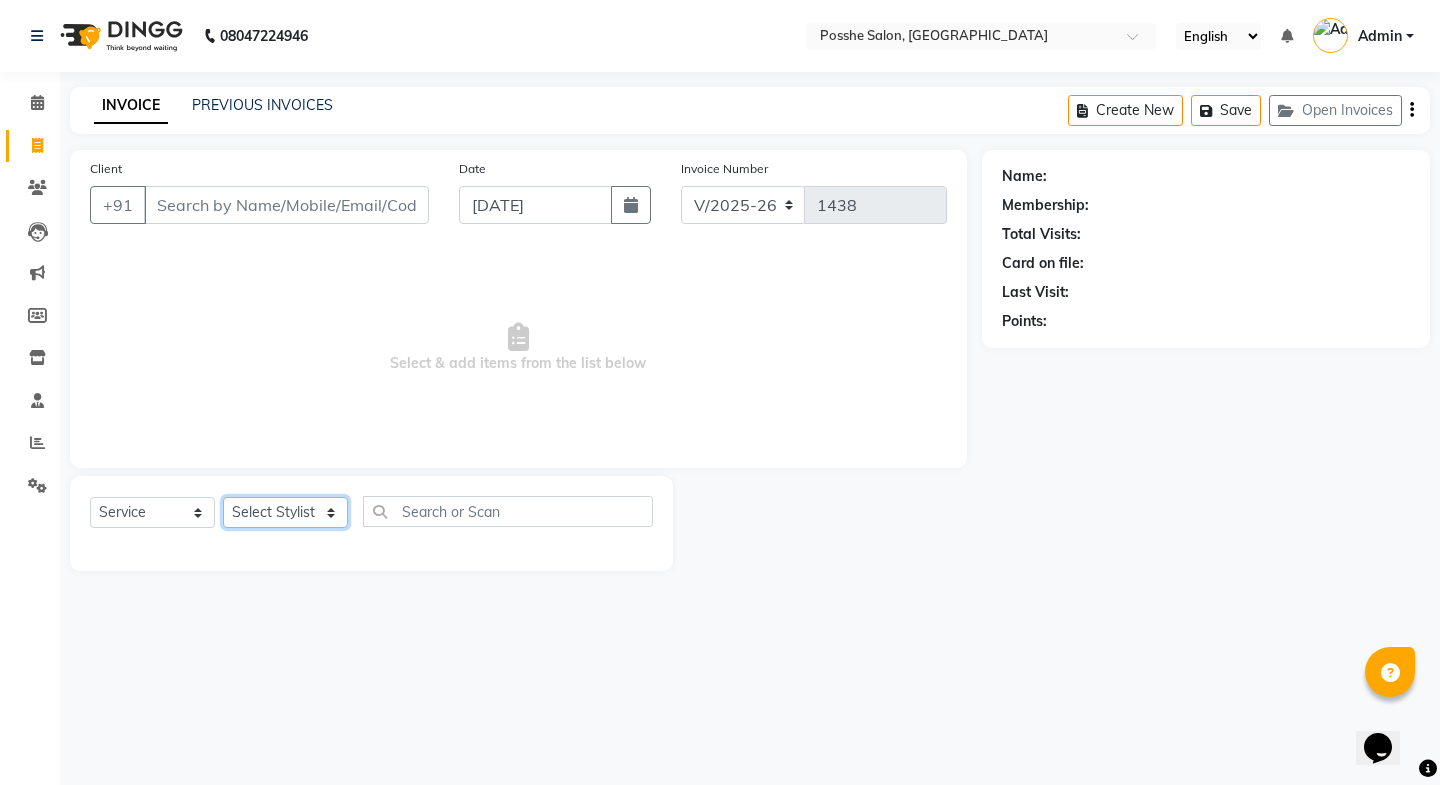 select on "43692" 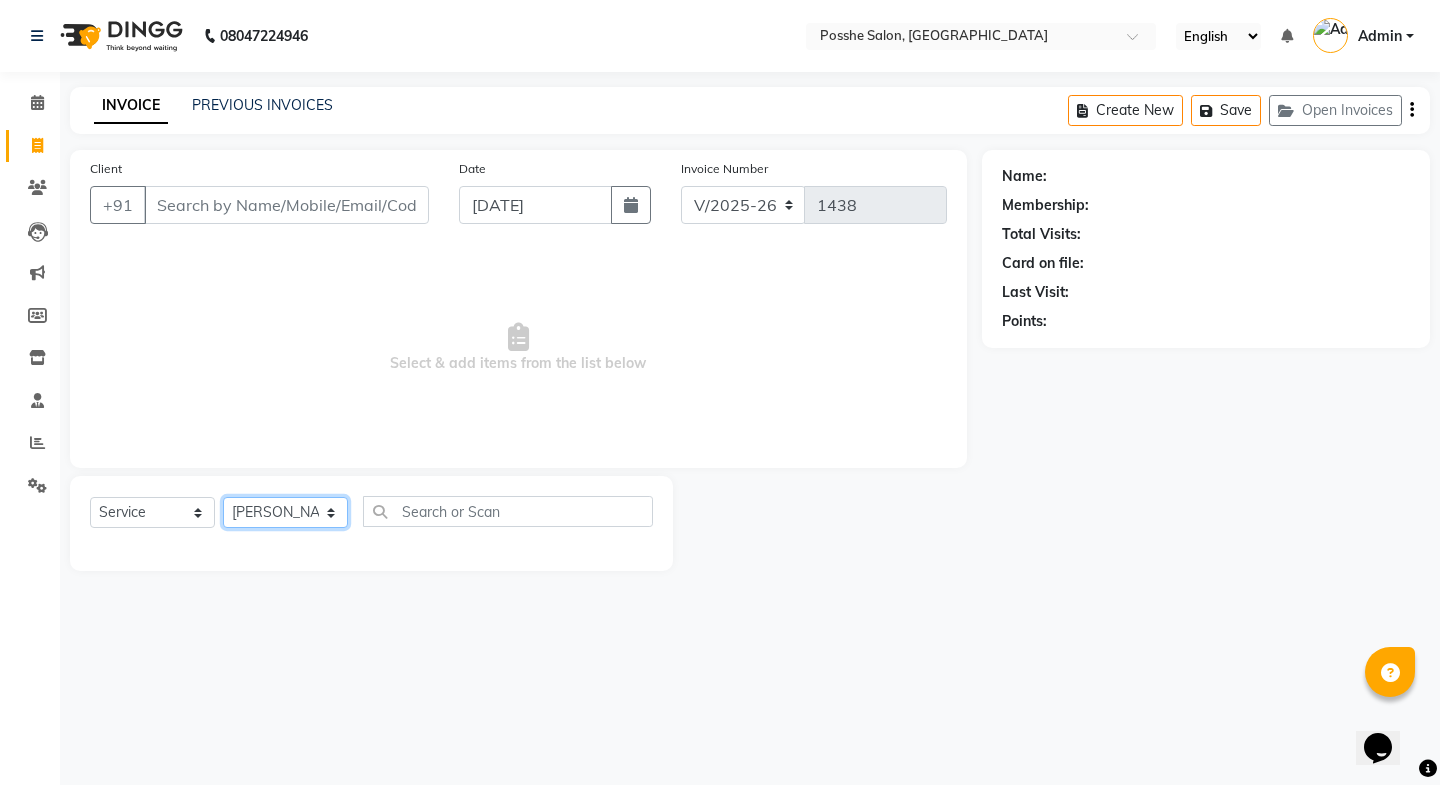 click on "Select Stylist [PERSON_NAME] Mali [PERSON_NAME] Posshe for products [PERSON_NAME] [PERSON_NAME] [PERSON_NAME]" 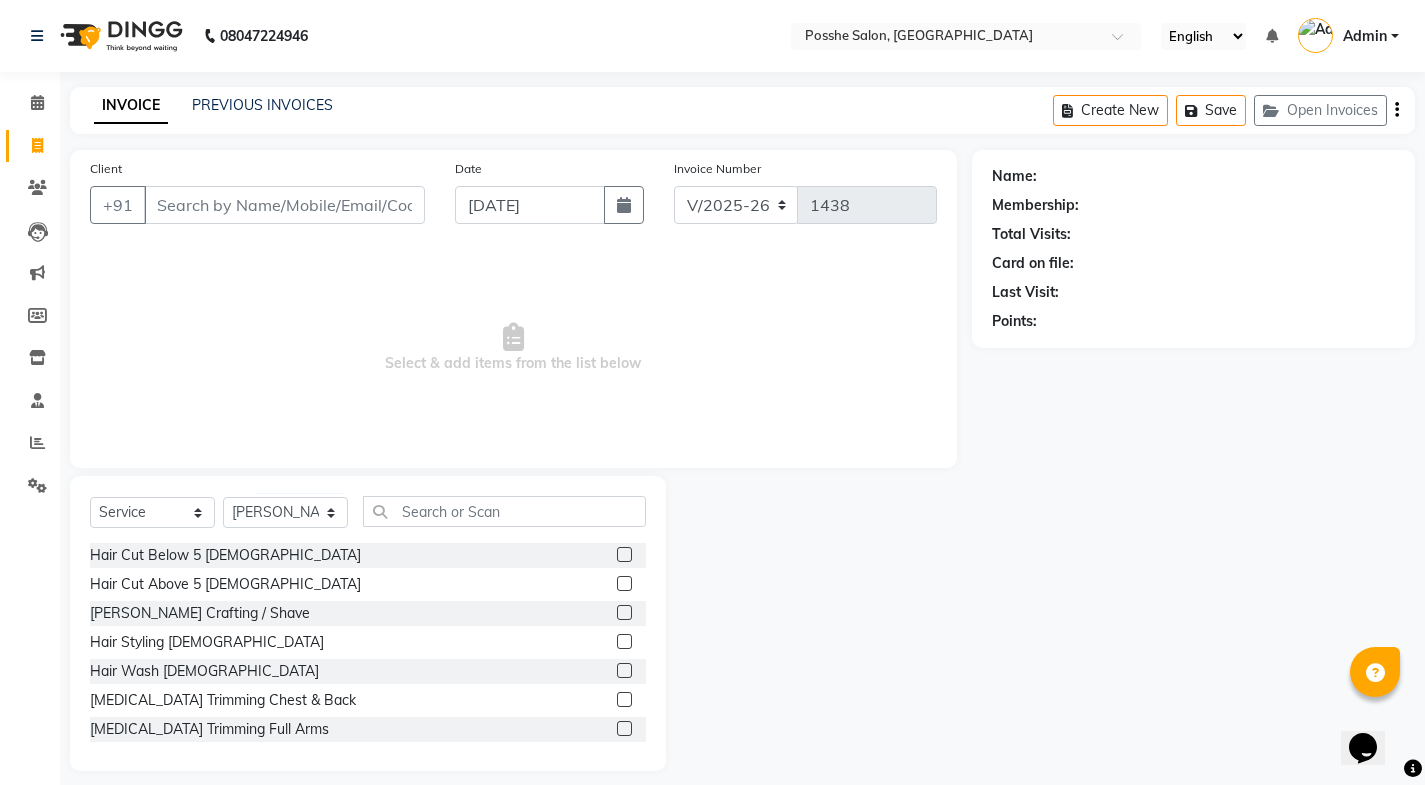 click 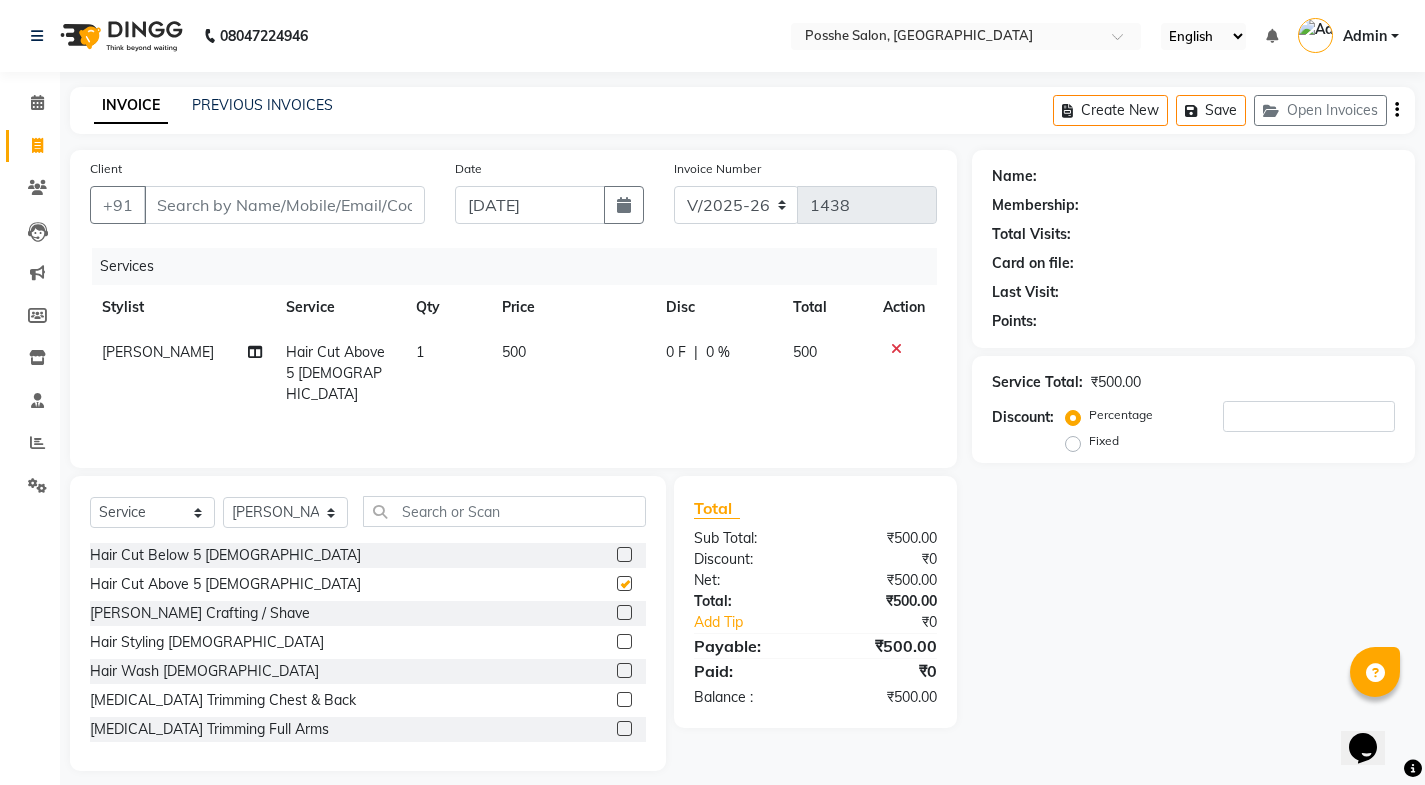 checkbox on "false" 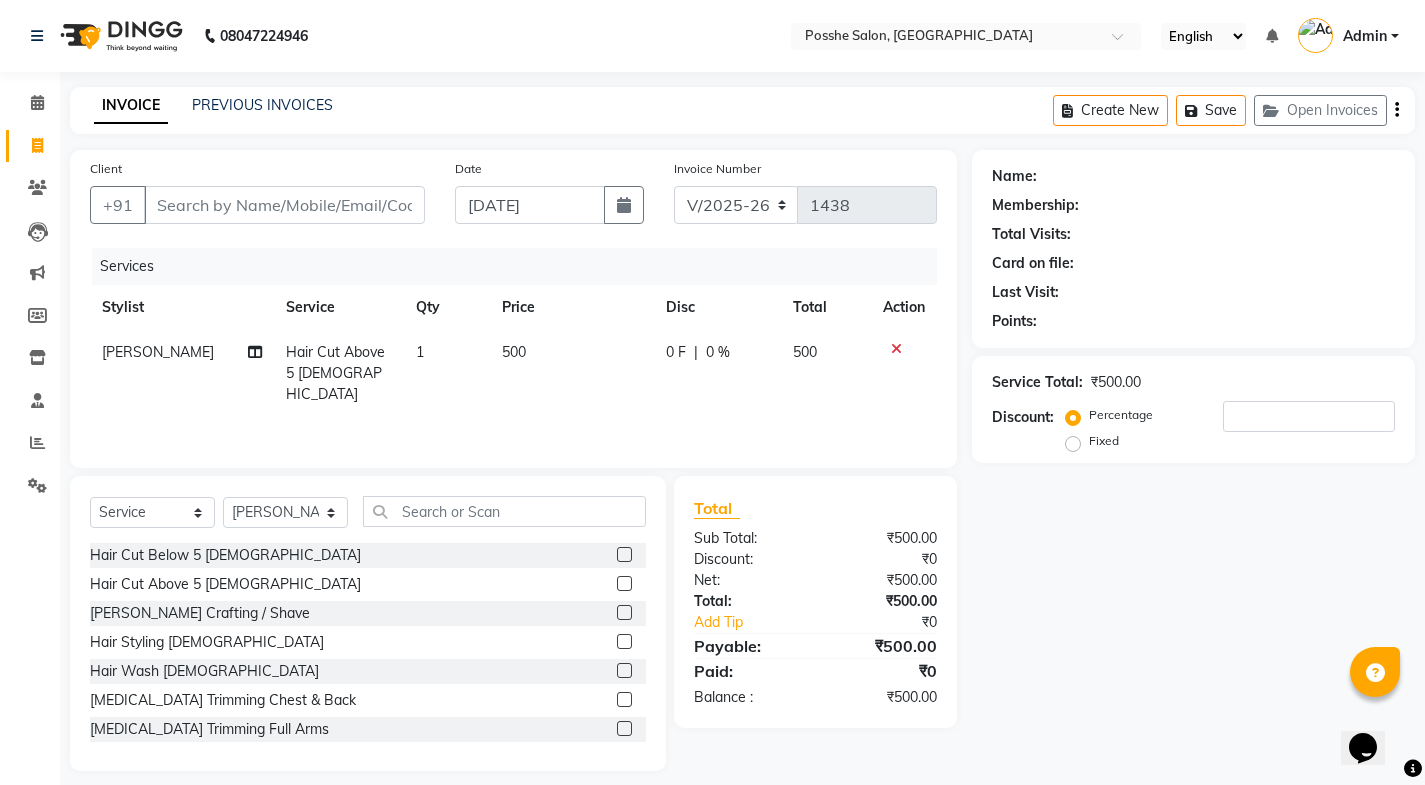 click 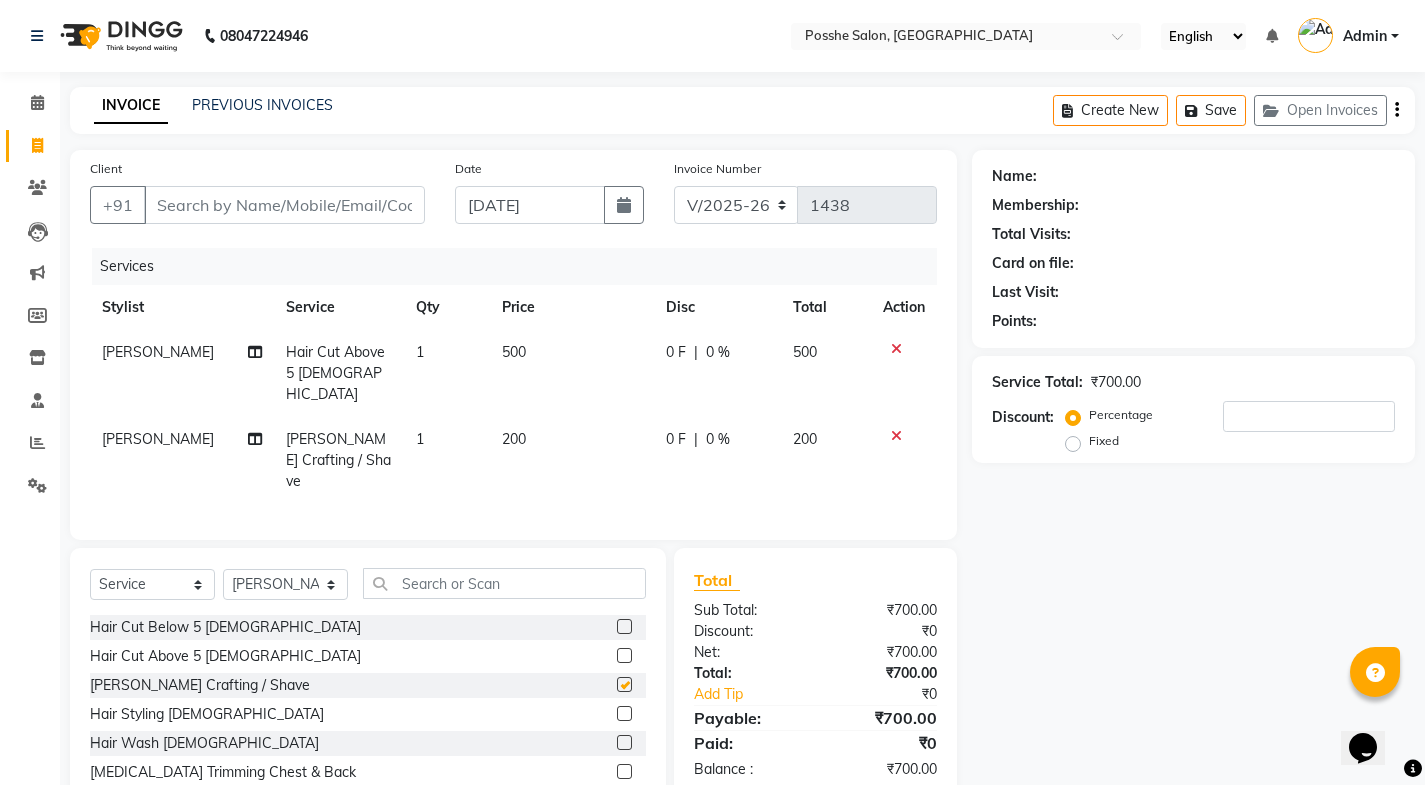 checkbox on "false" 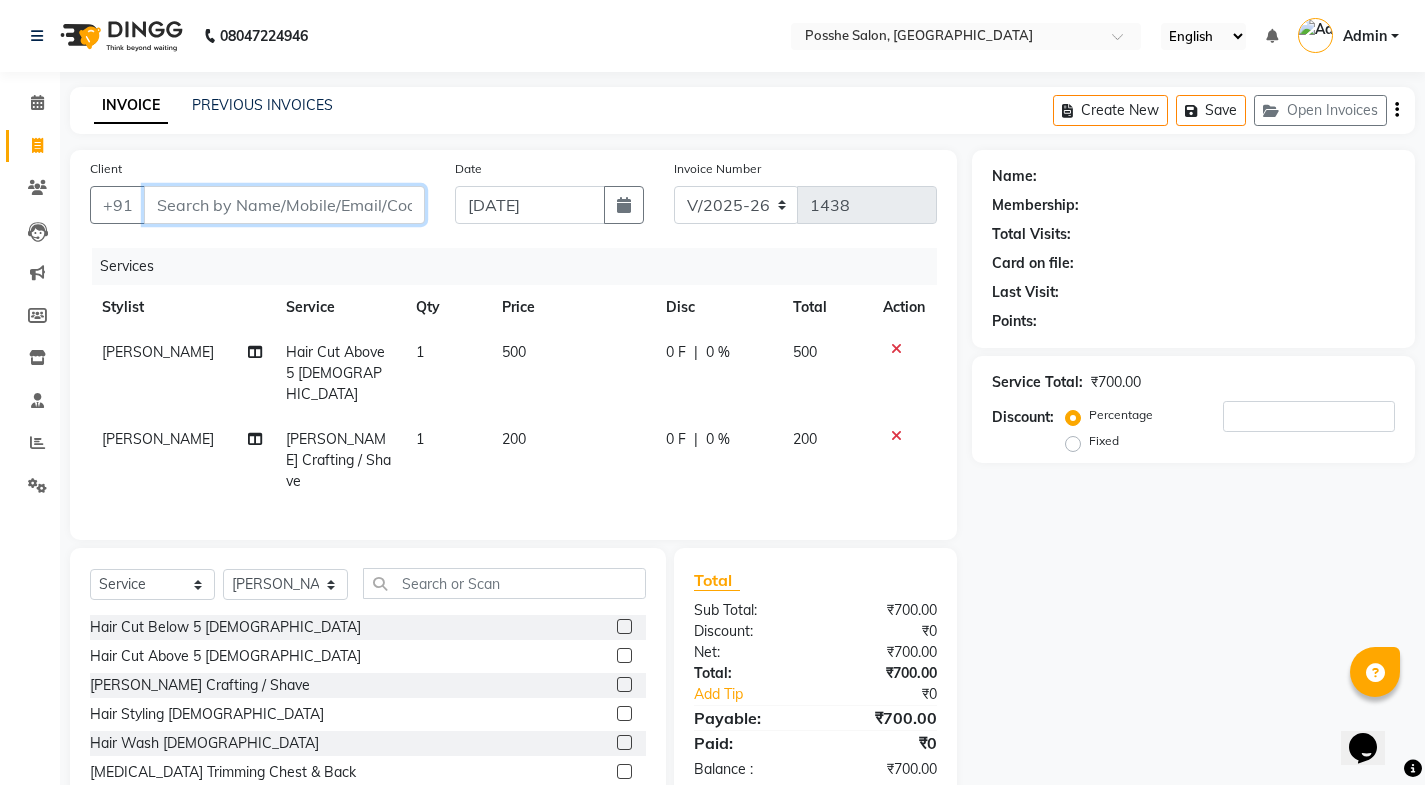 click on "Client" at bounding box center [284, 205] 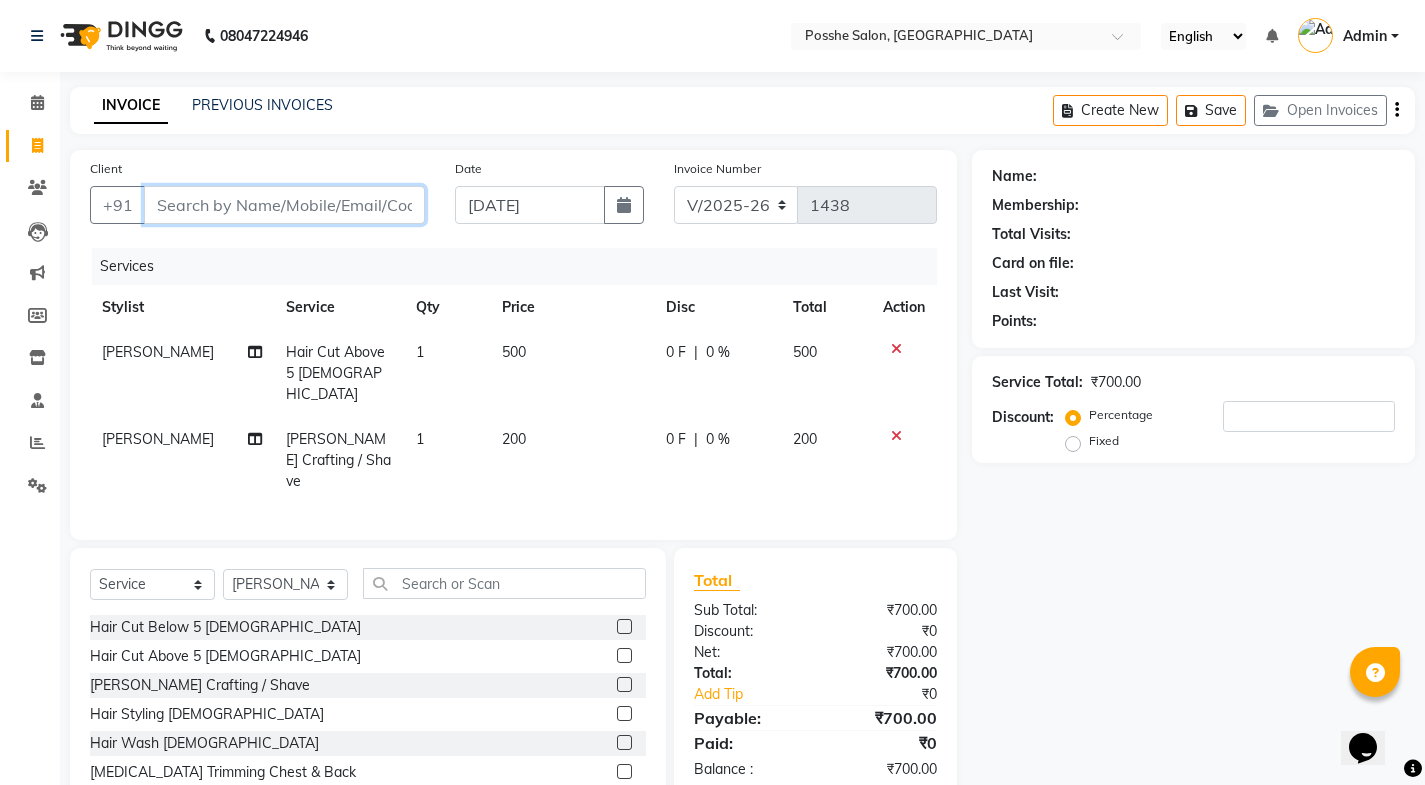 type on "r" 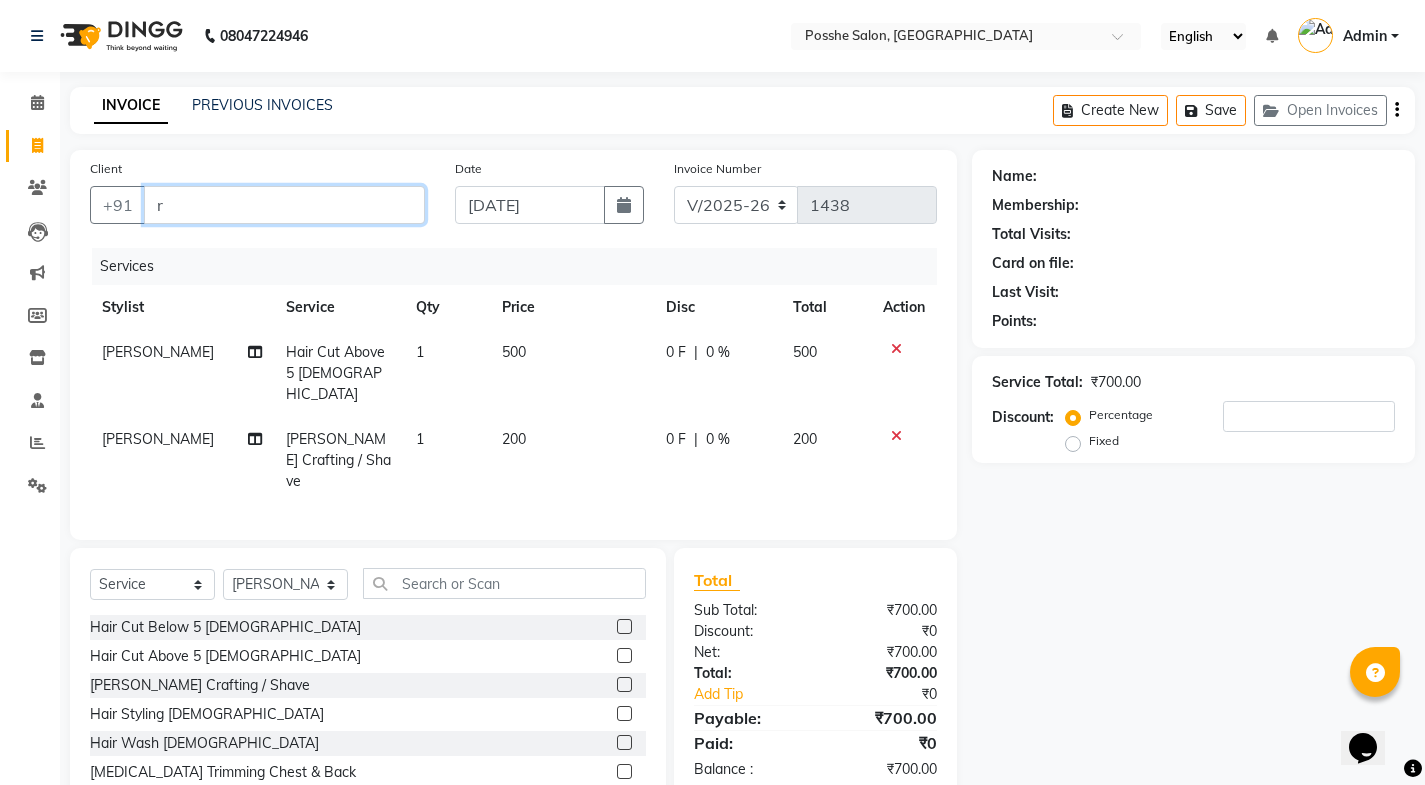 type on "0" 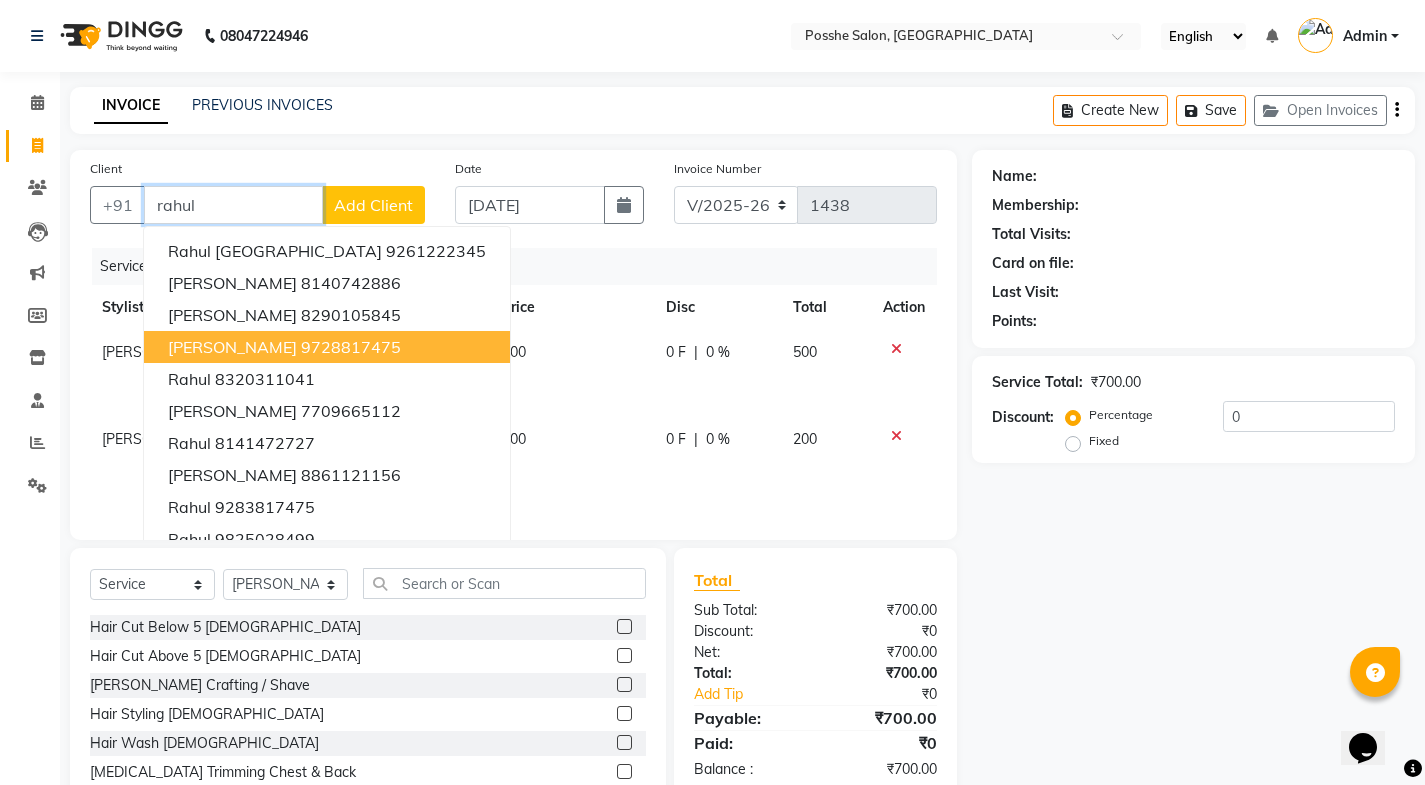 click on "rahul lamba  9728817475" at bounding box center (327, 347) 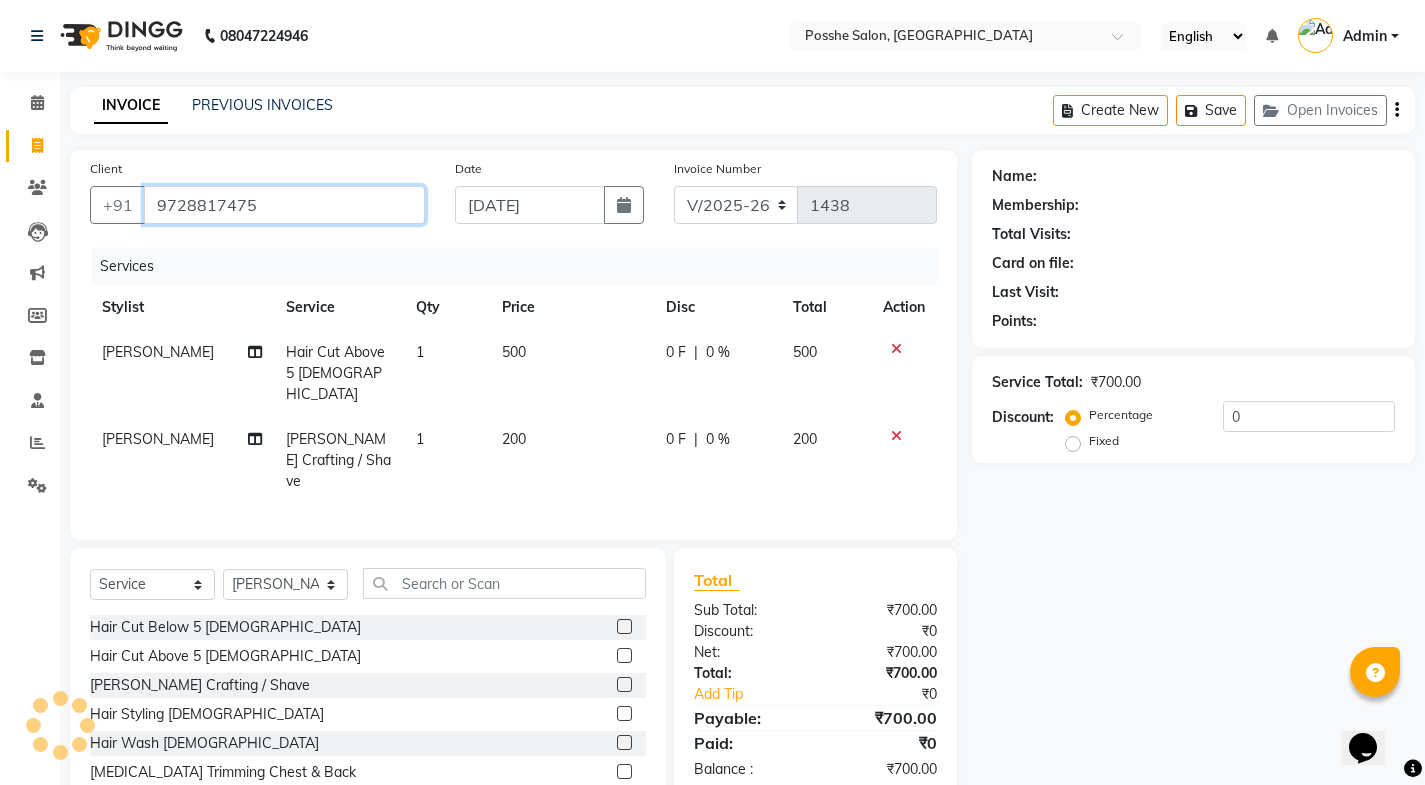 type on "9728817475" 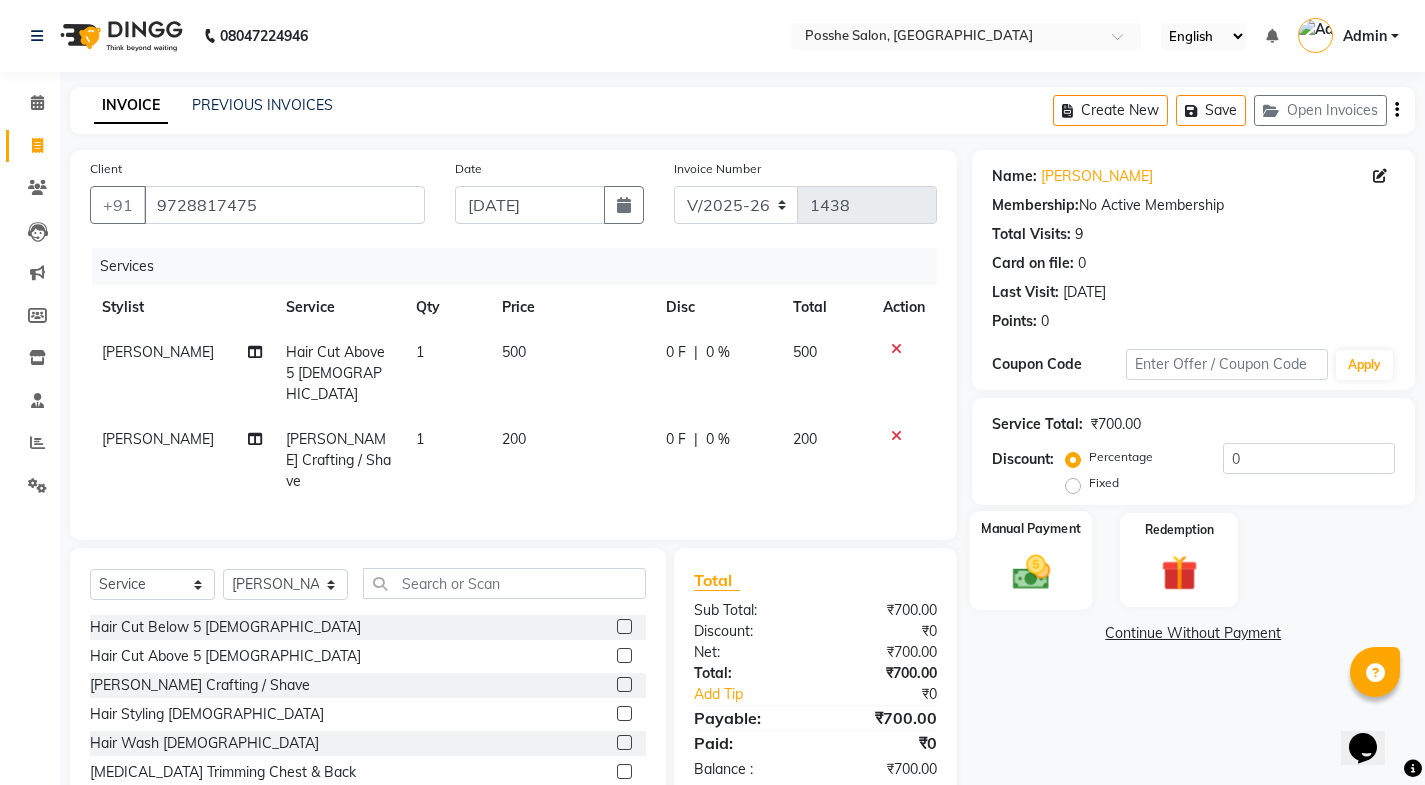 click 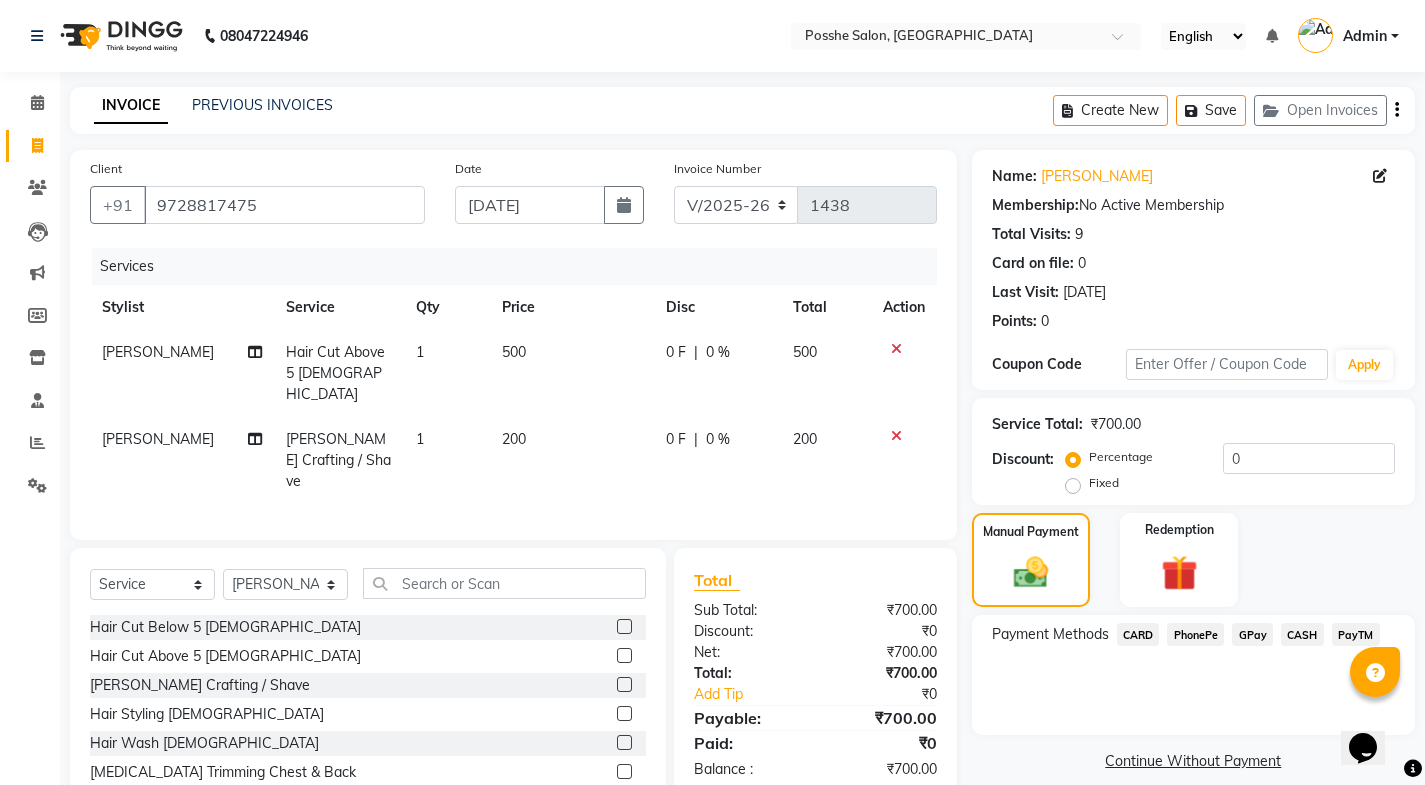 click on "PayTM" 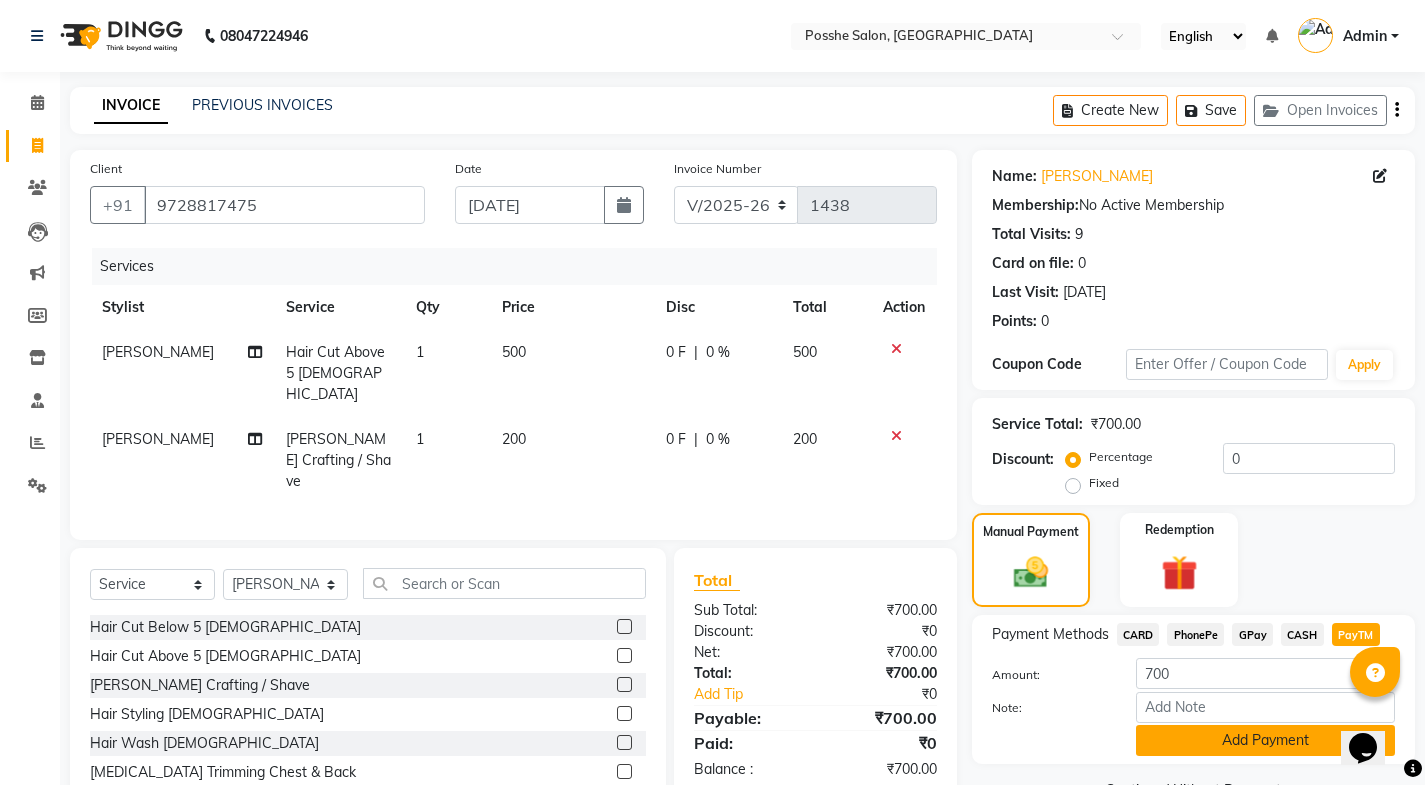 click on "Add Payment" 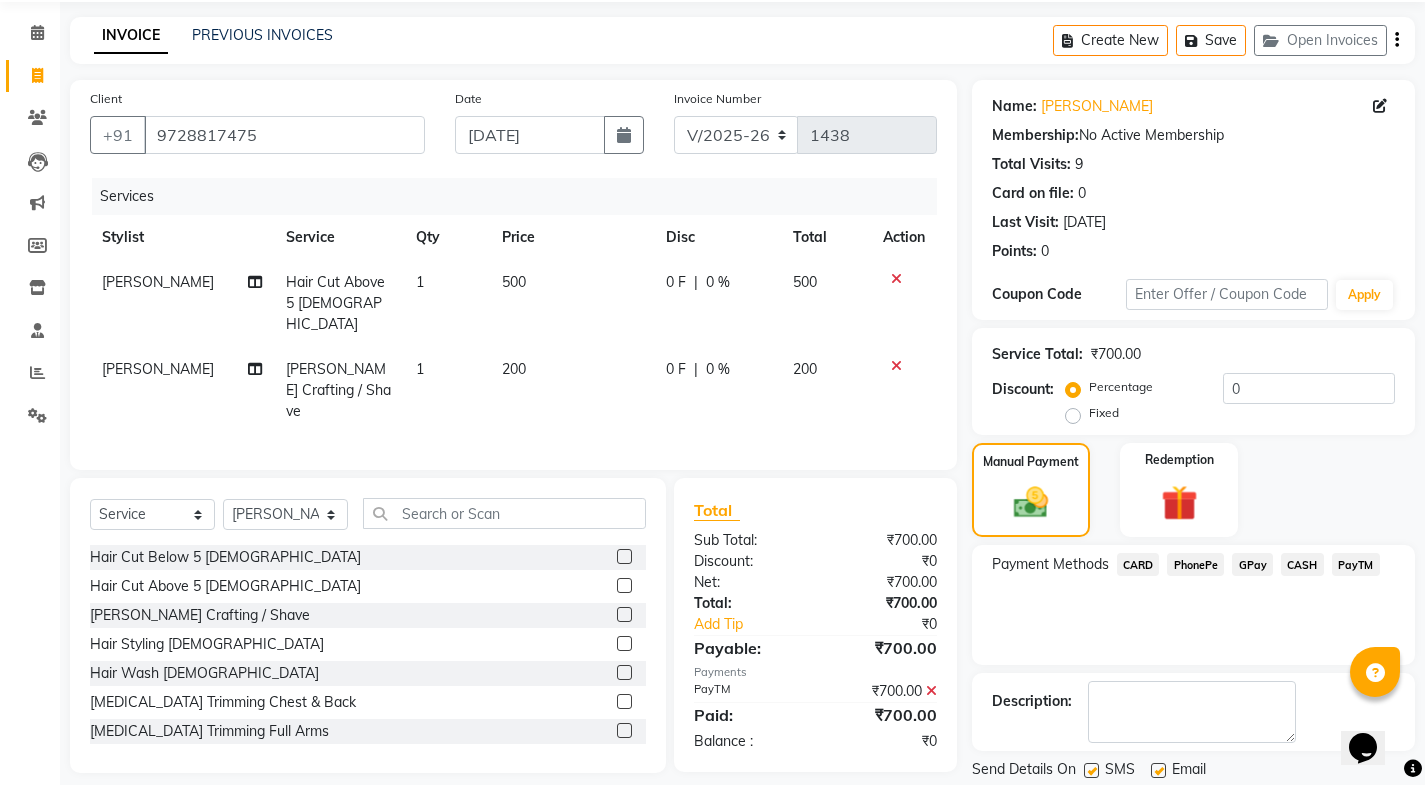 scroll, scrollTop: 134, scrollLeft: 0, axis: vertical 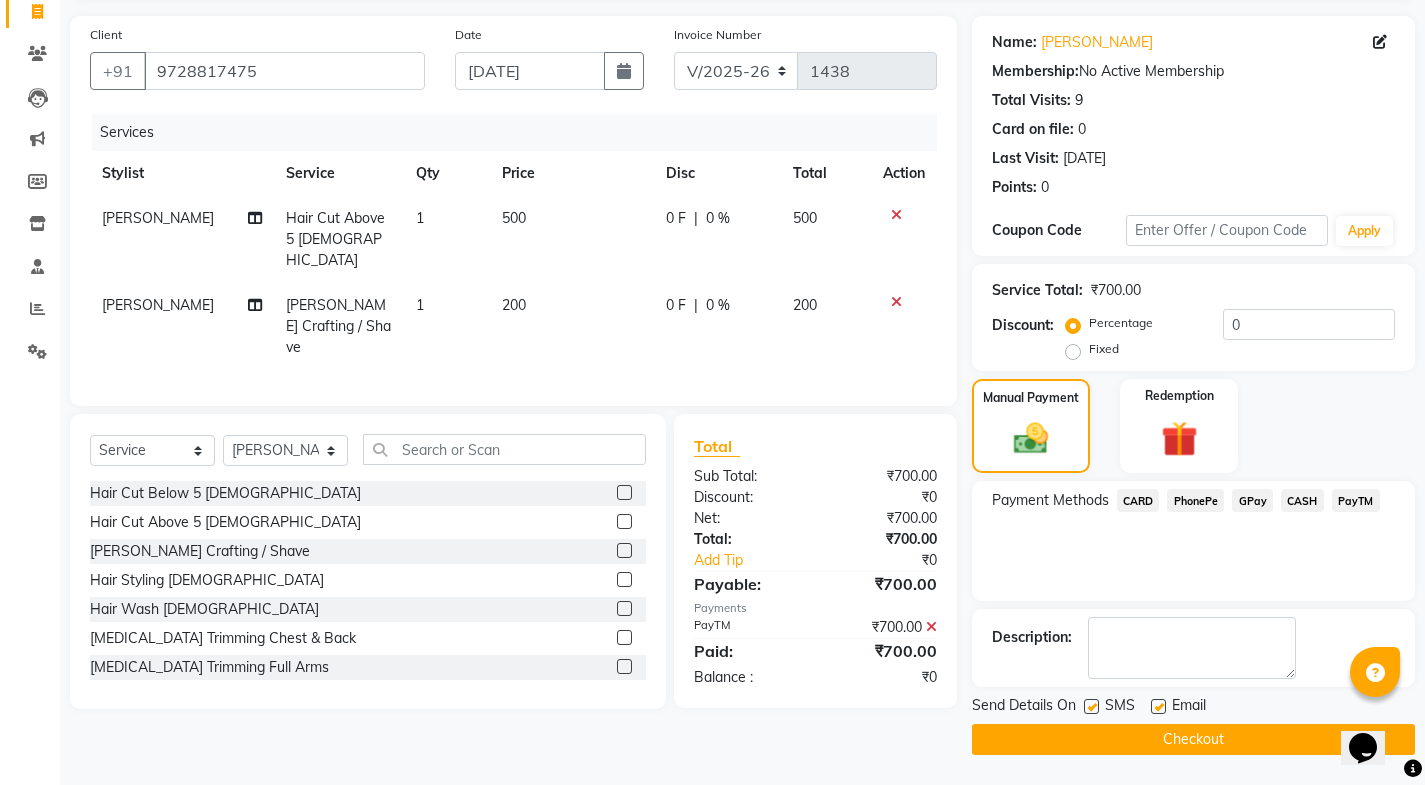click 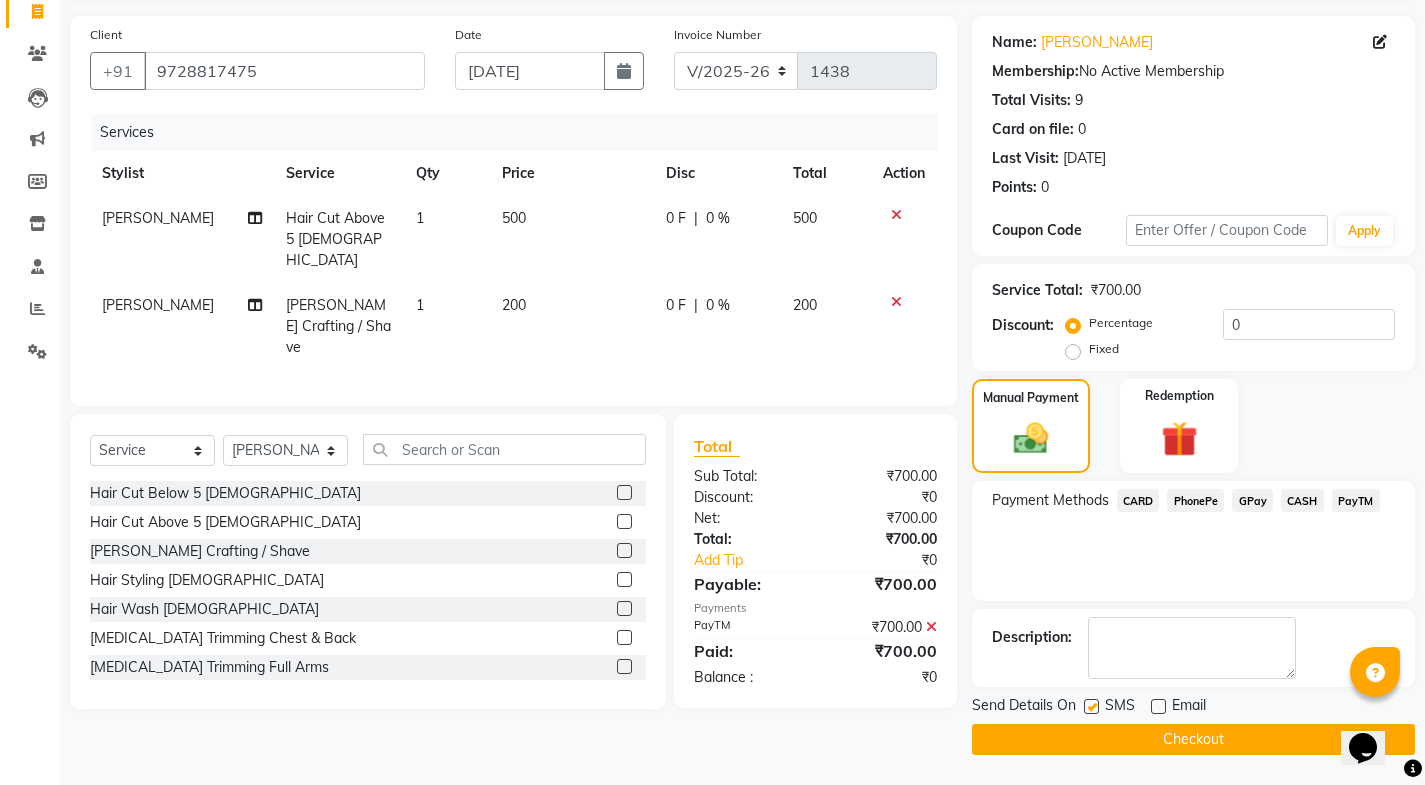 click 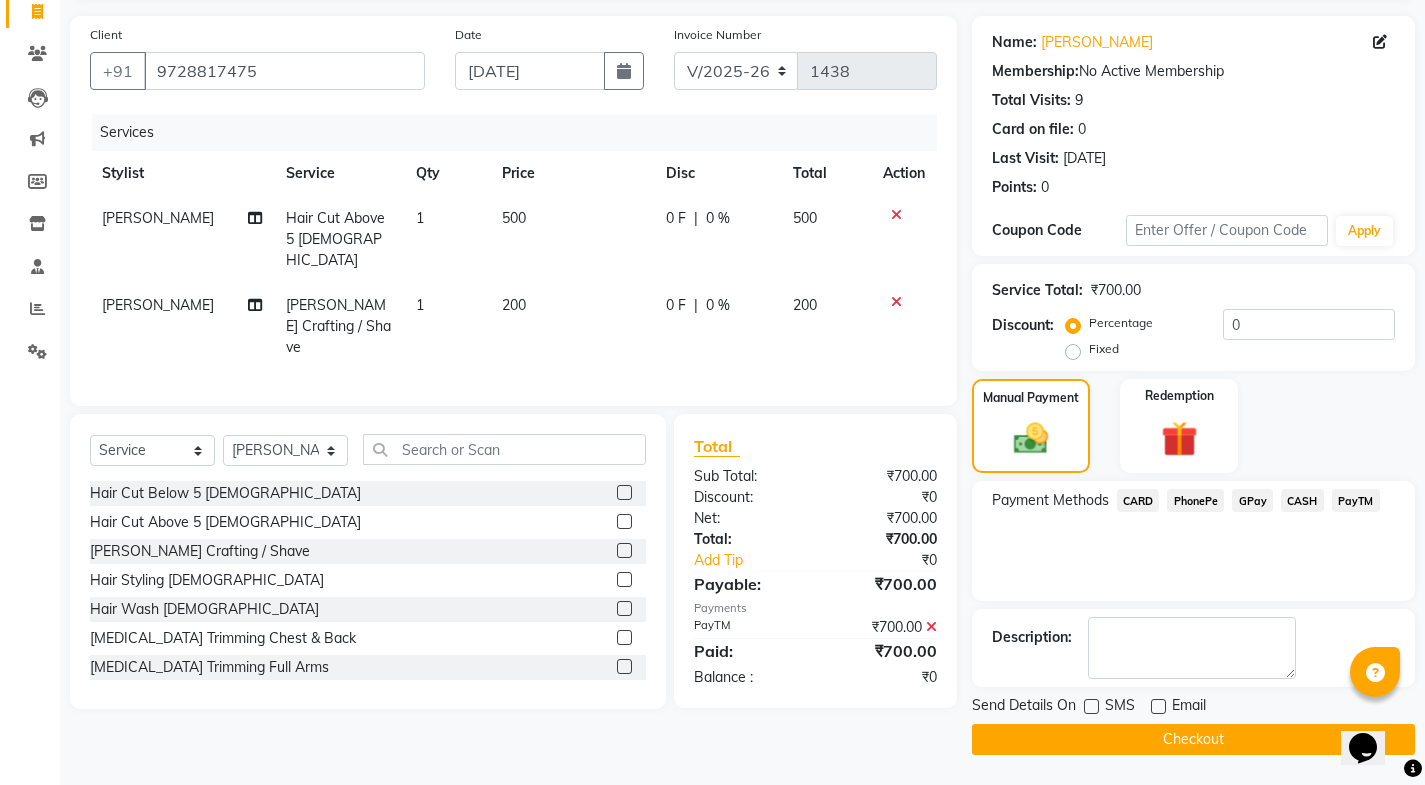 click on "Checkout" 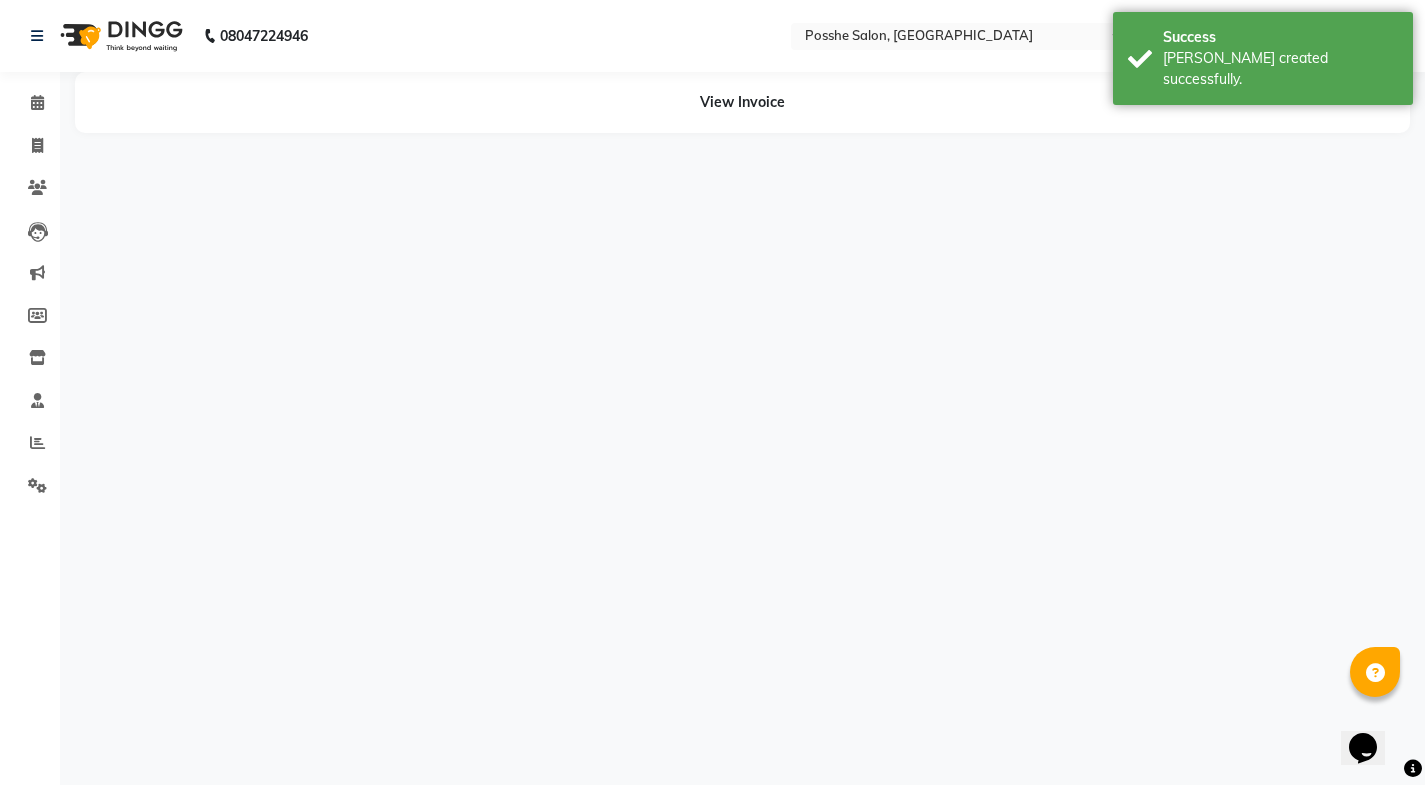 scroll, scrollTop: 0, scrollLeft: 0, axis: both 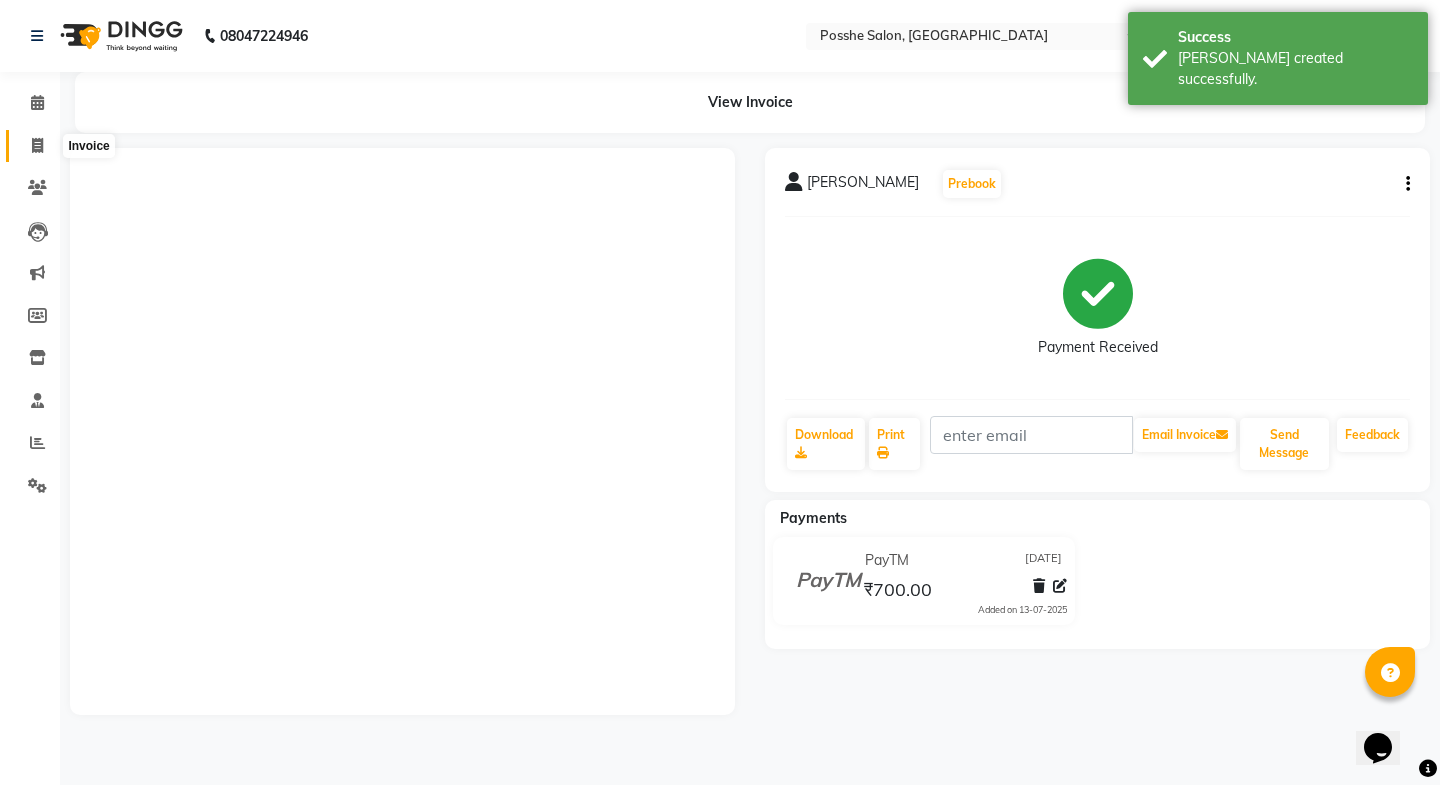 click 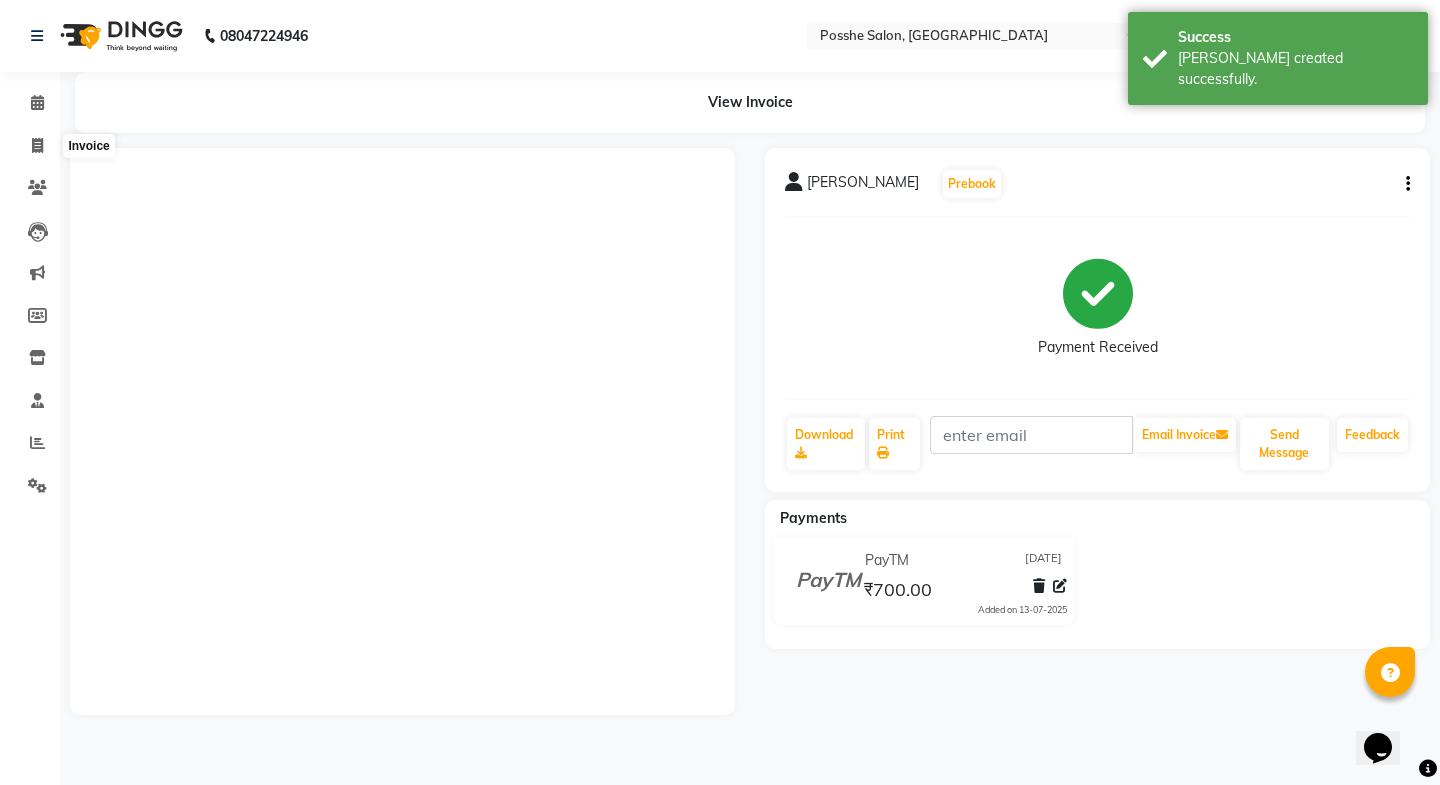 select on "6052" 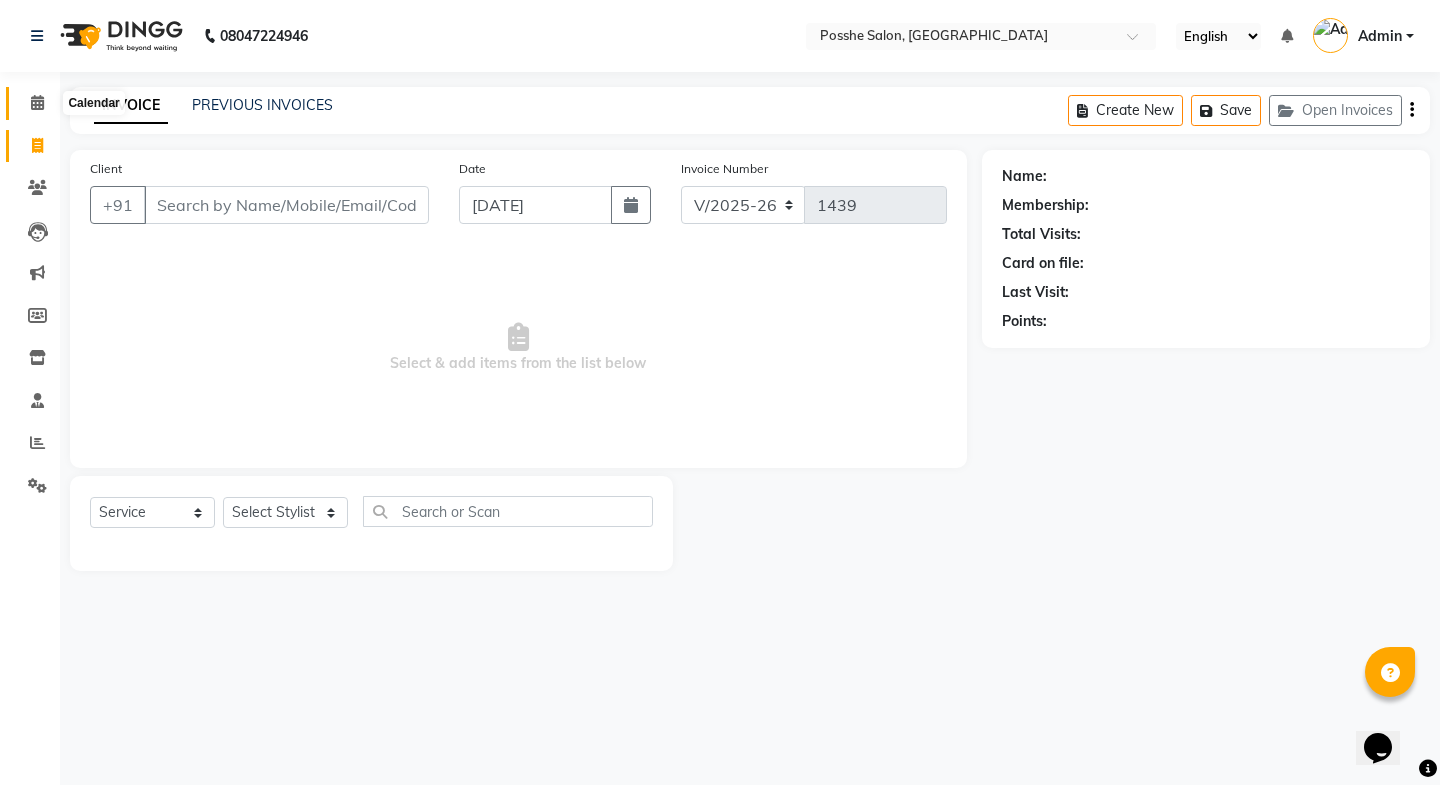 click 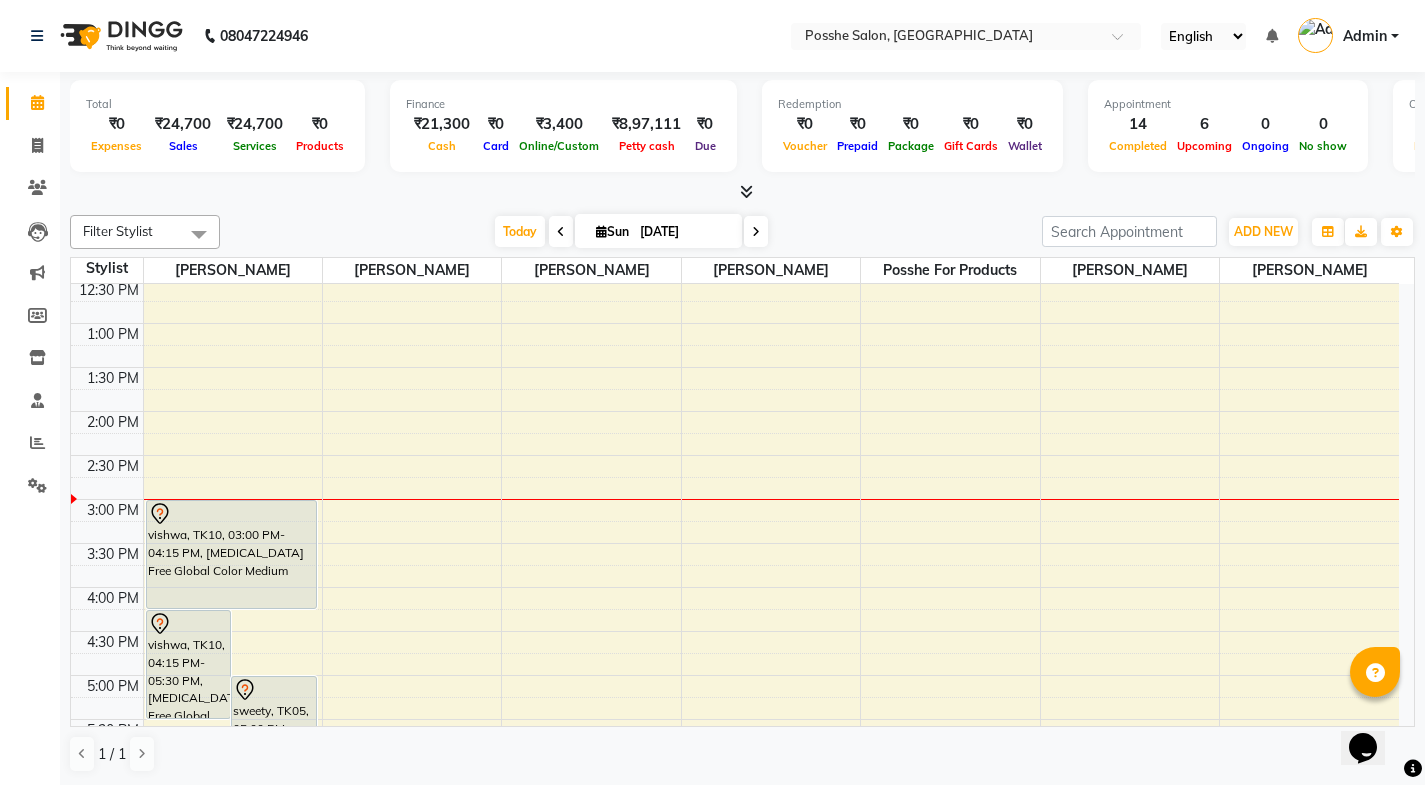 scroll, scrollTop: 500, scrollLeft: 0, axis: vertical 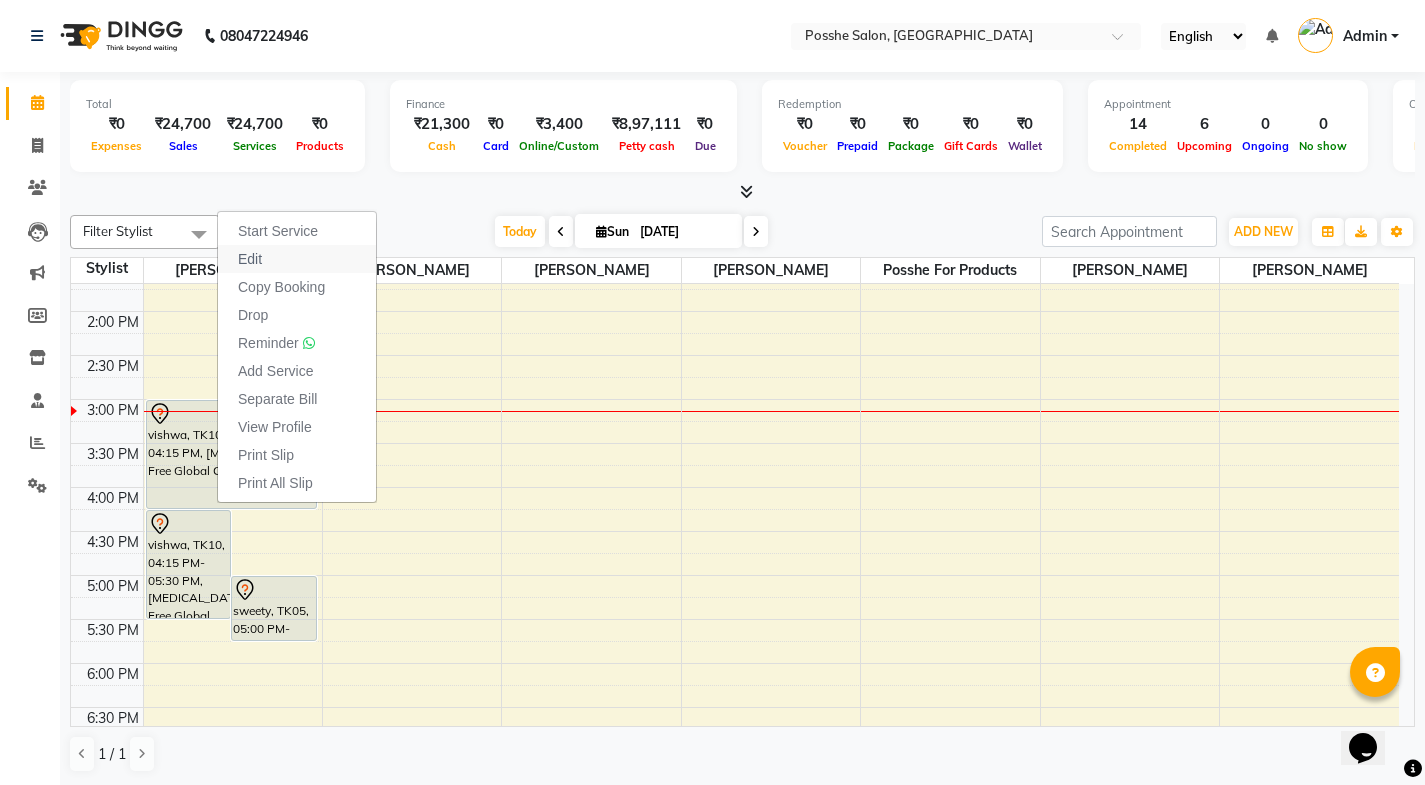 click on "Edit" at bounding box center (297, 259) 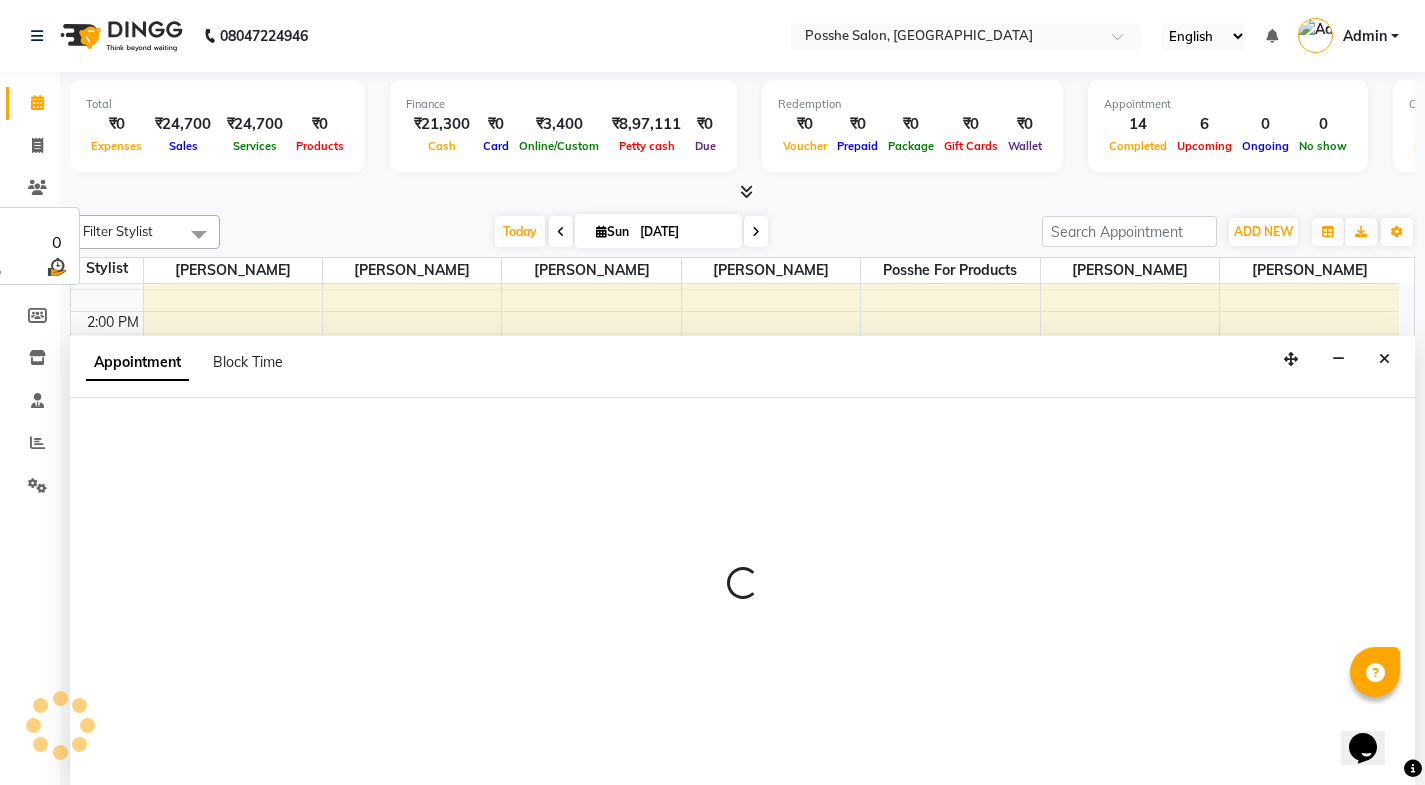 scroll, scrollTop: 1, scrollLeft: 0, axis: vertical 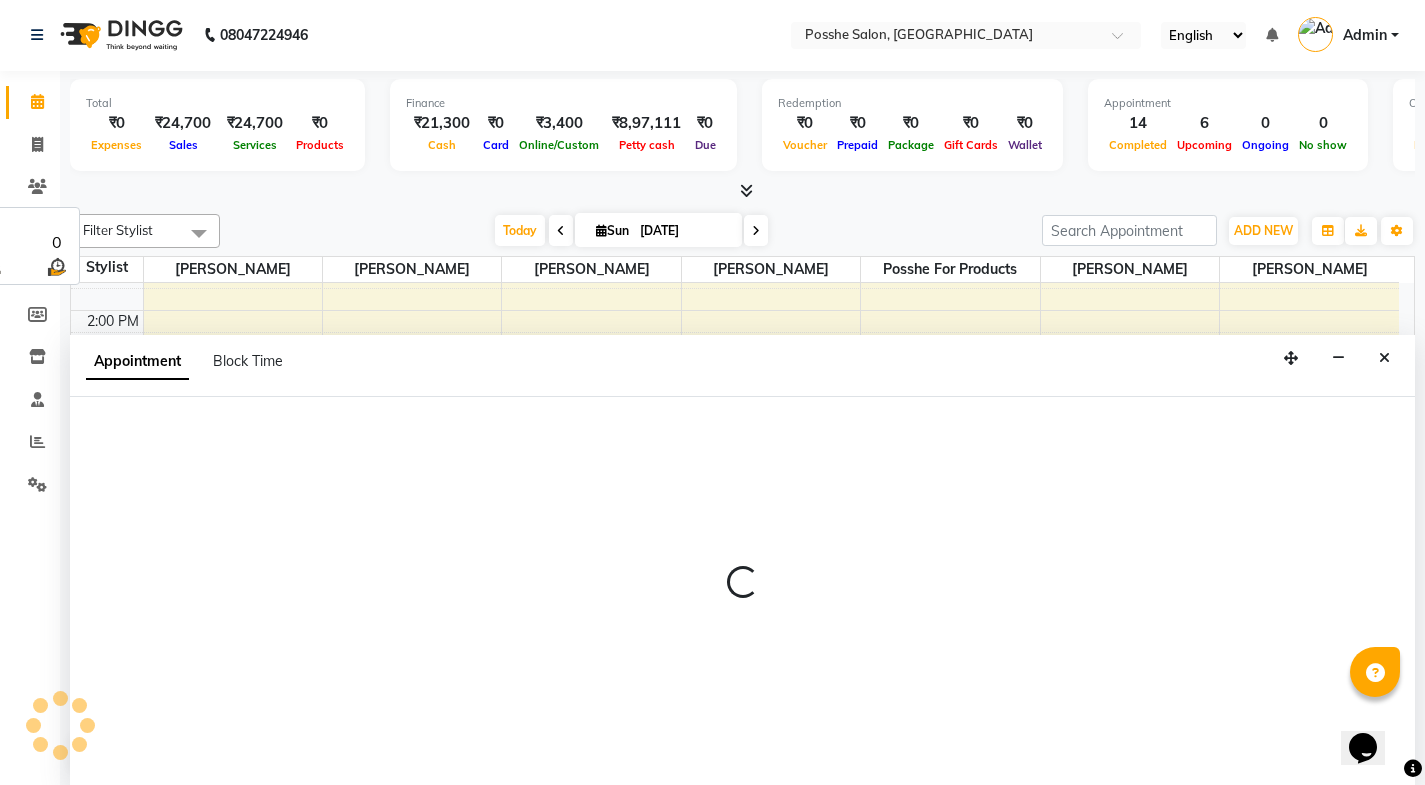 select on "tentative" 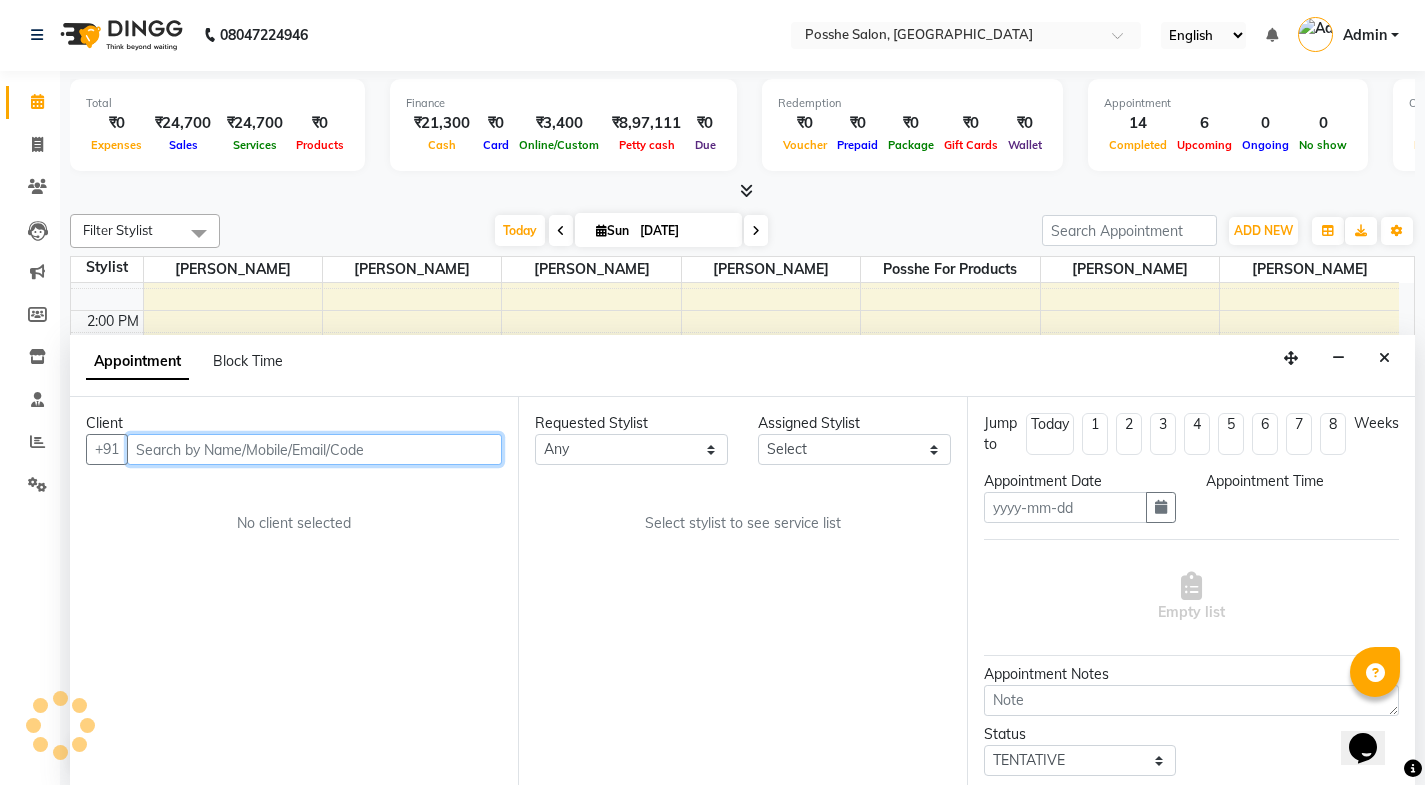 type on "[DATE]" 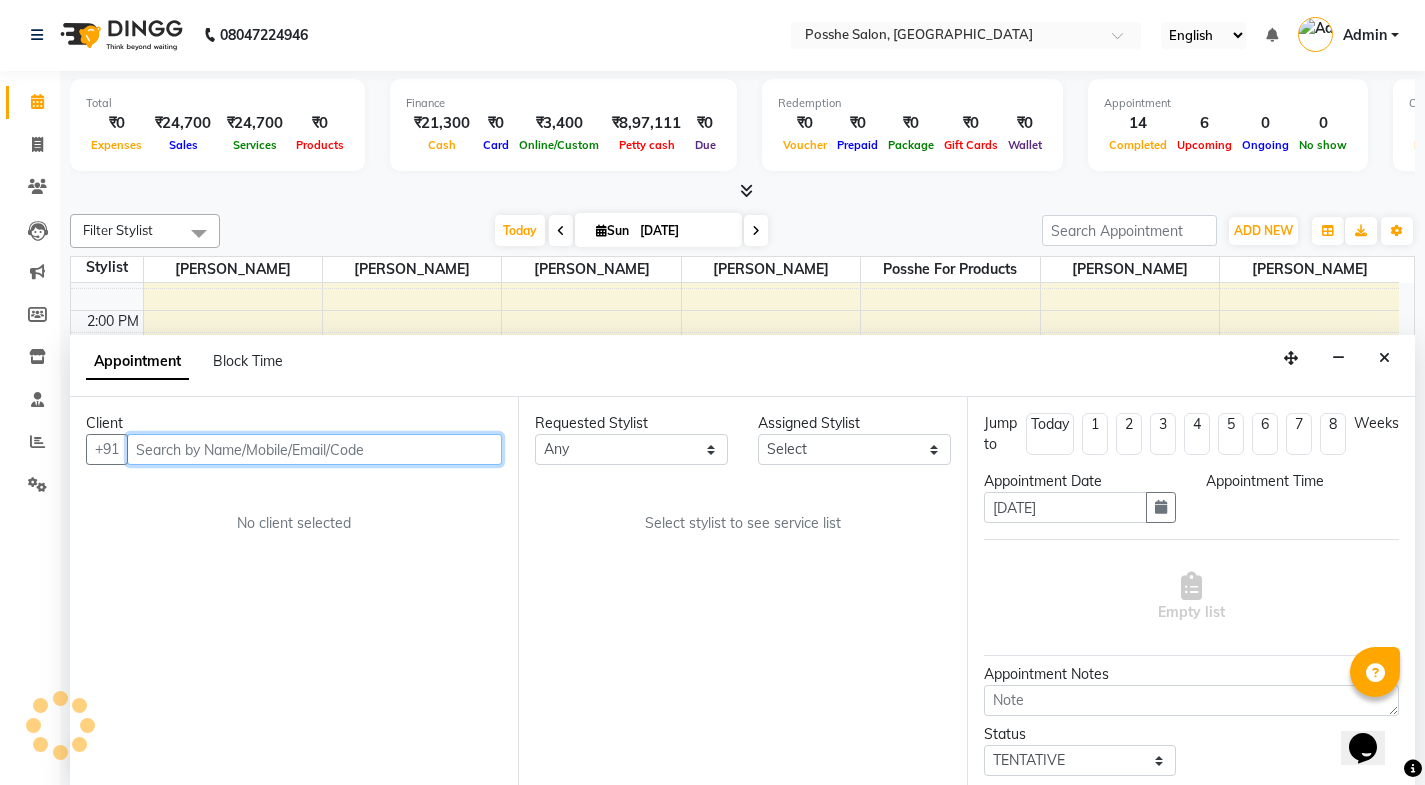select on "900" 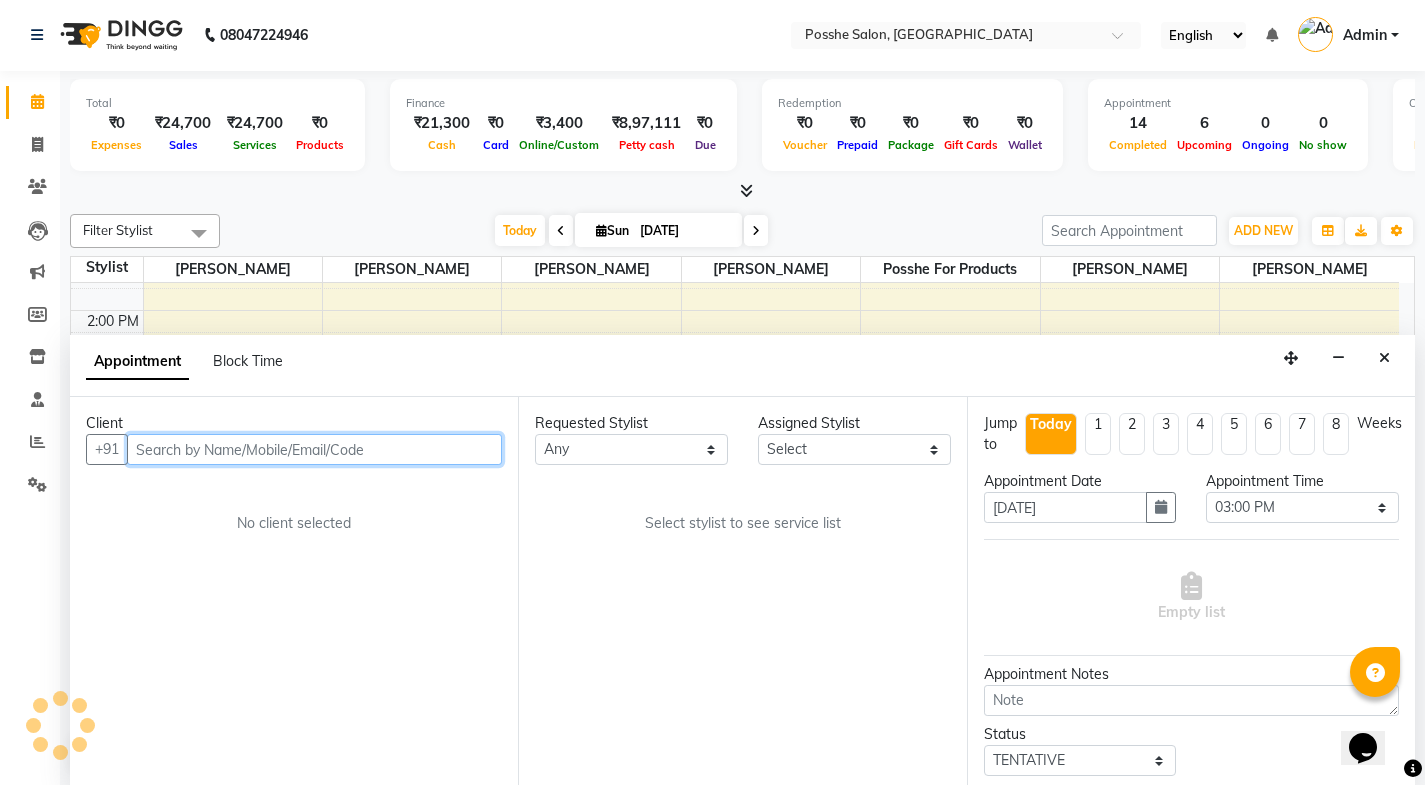select on "43692" 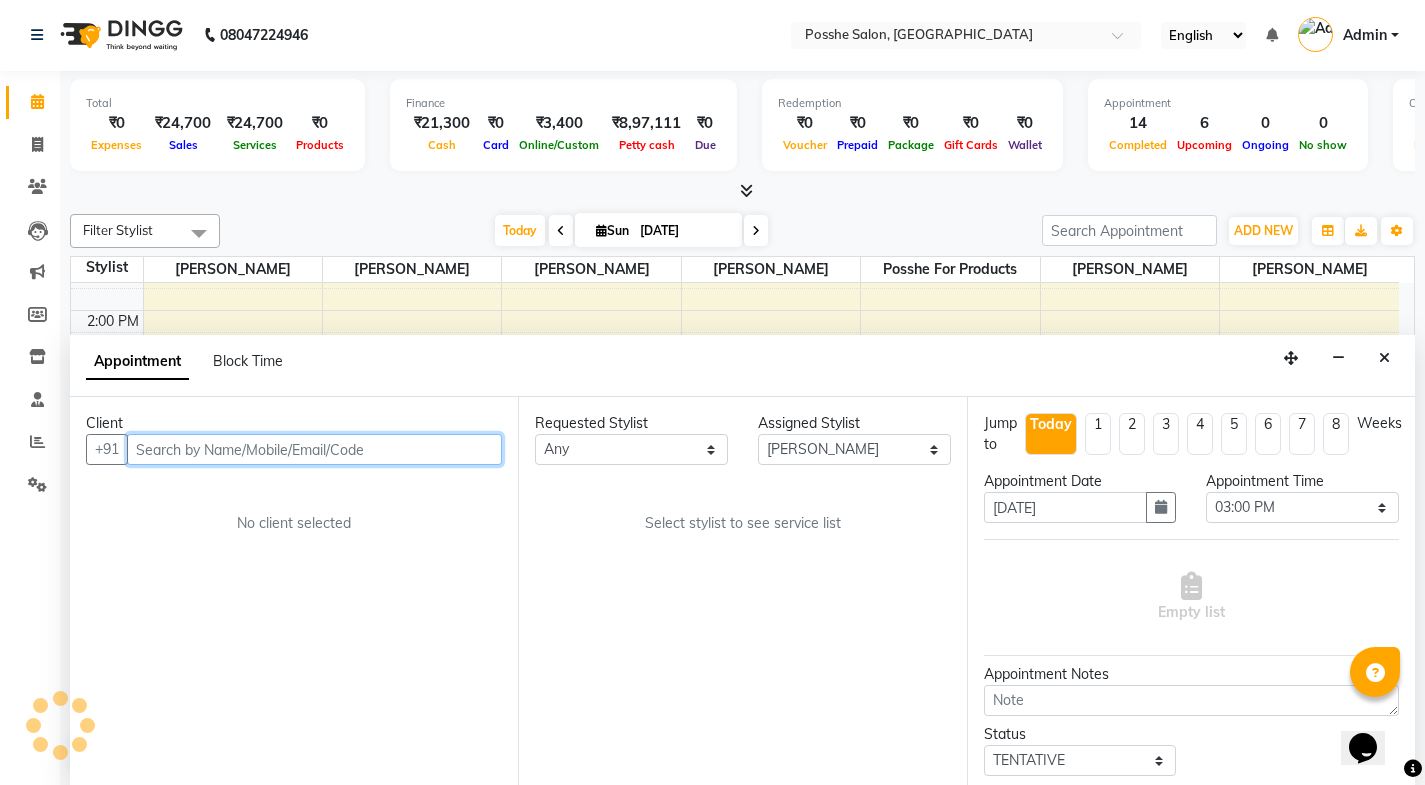 scroll, scrollTop: 617, scrollLeft: 0, axis: vertical 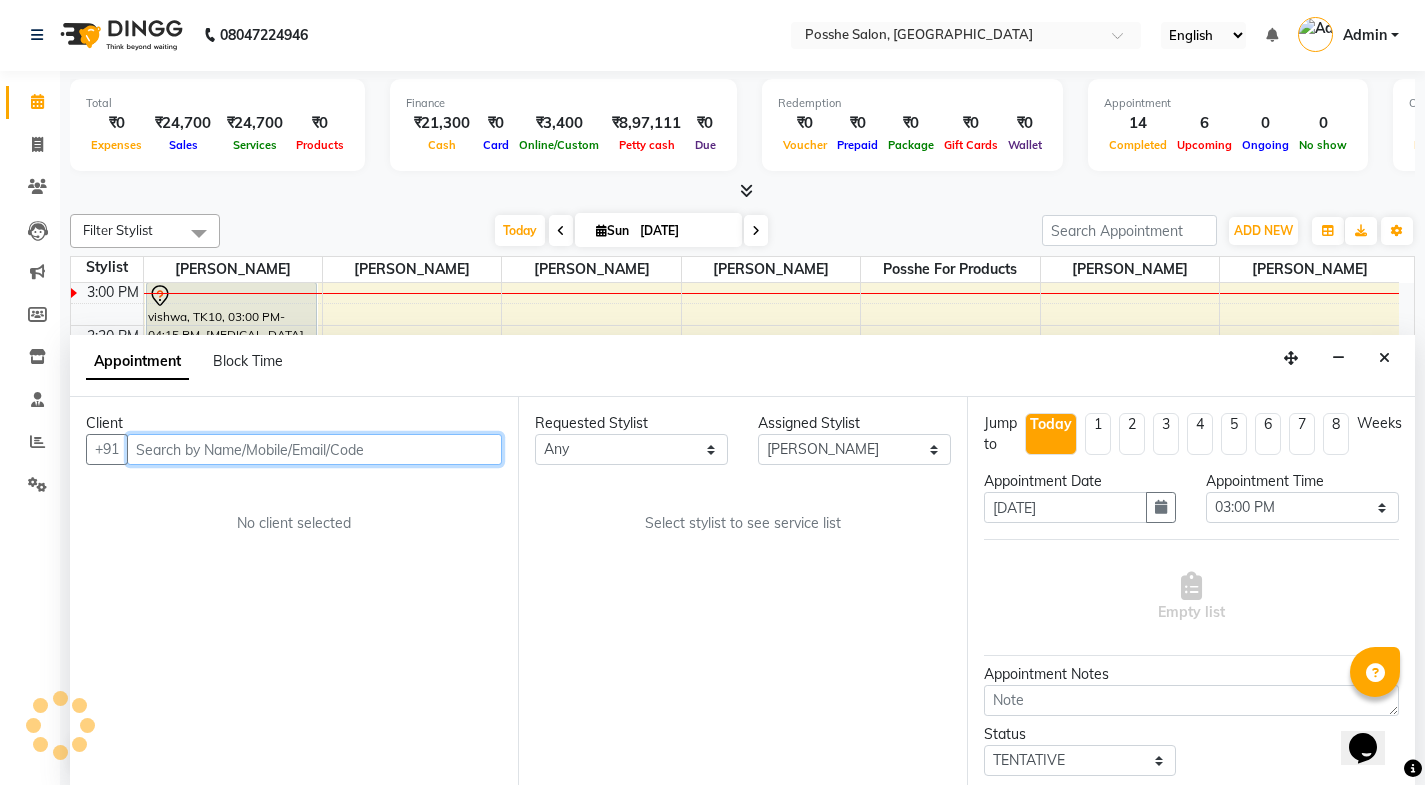 select on "2954" 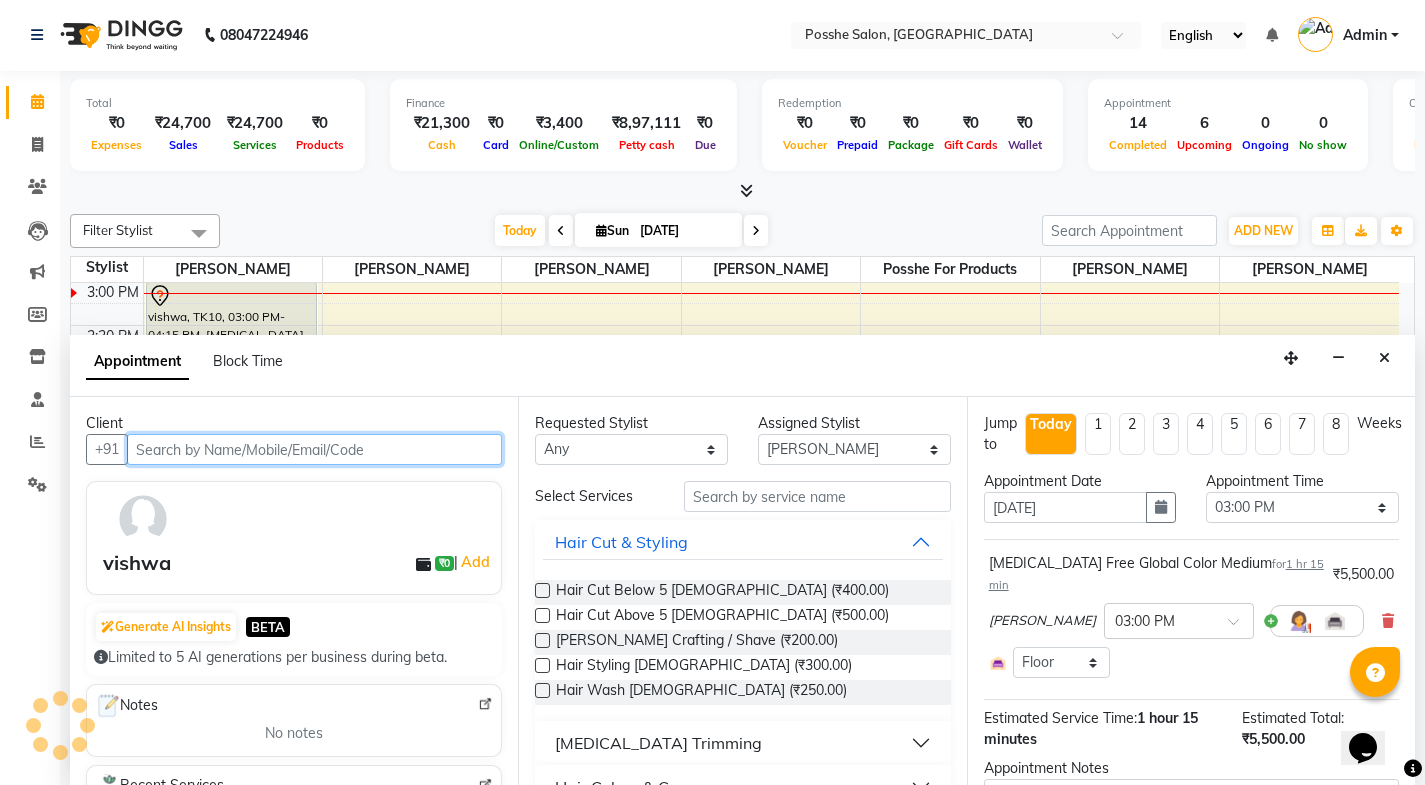 select on "2954" 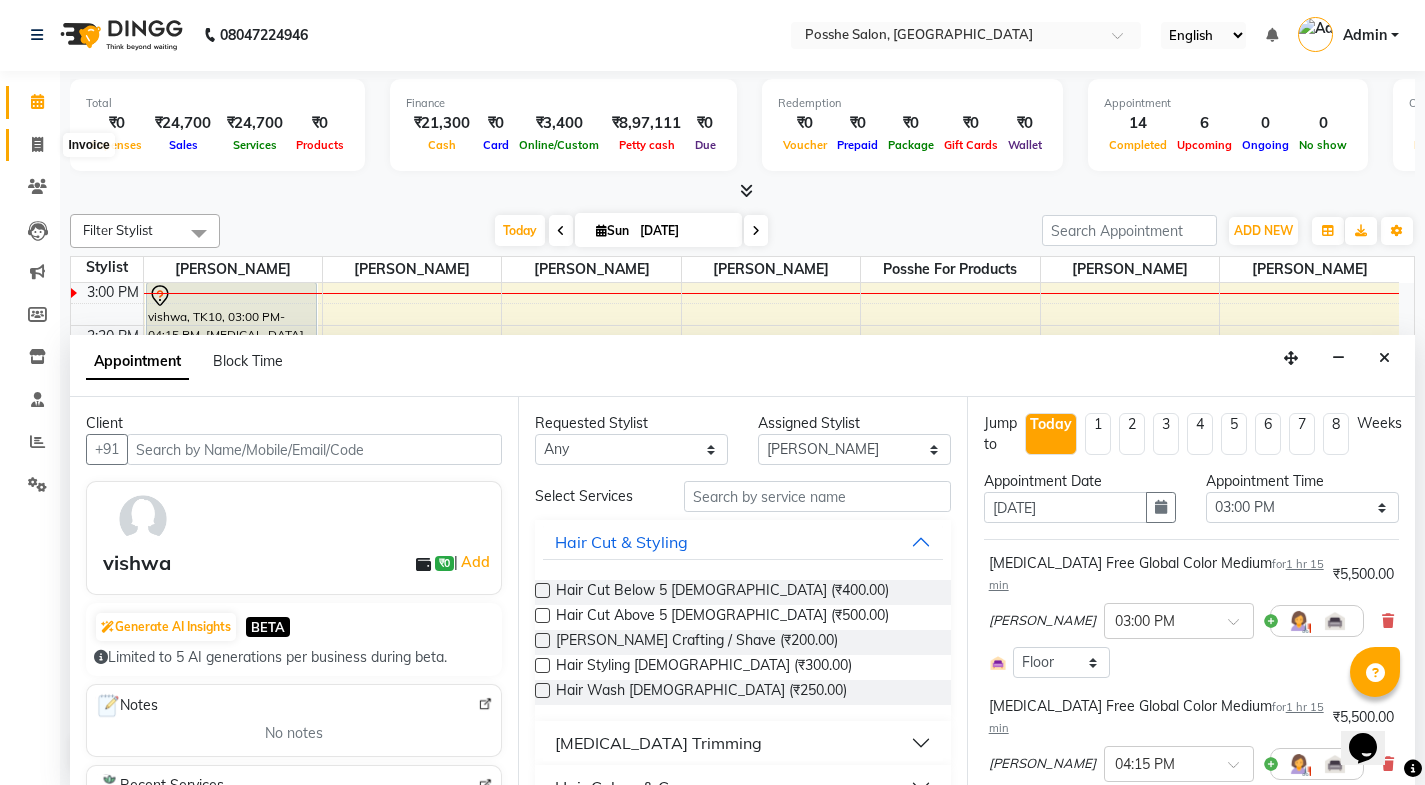 click 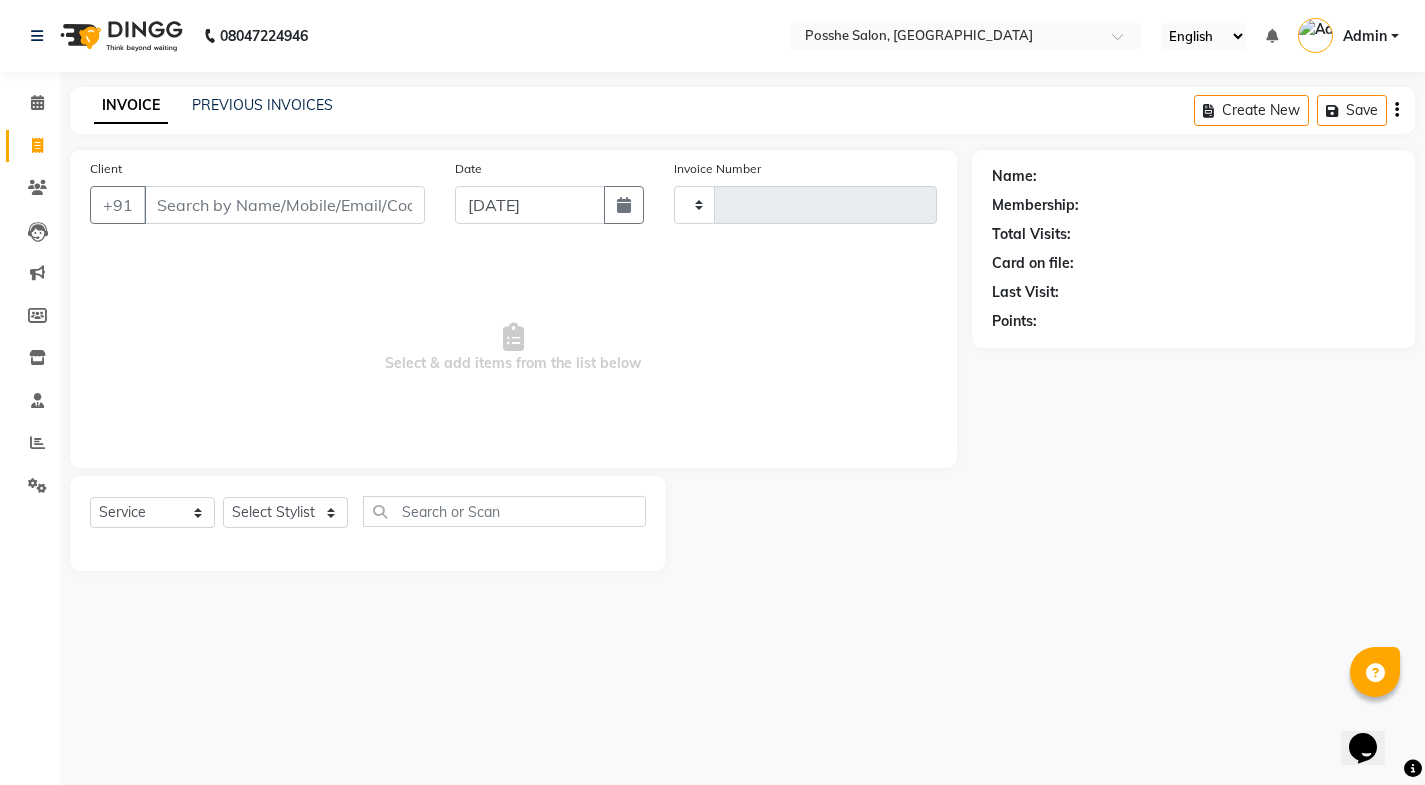 scroll, scrollTop: 0, scrollLeft: 0, axis: both 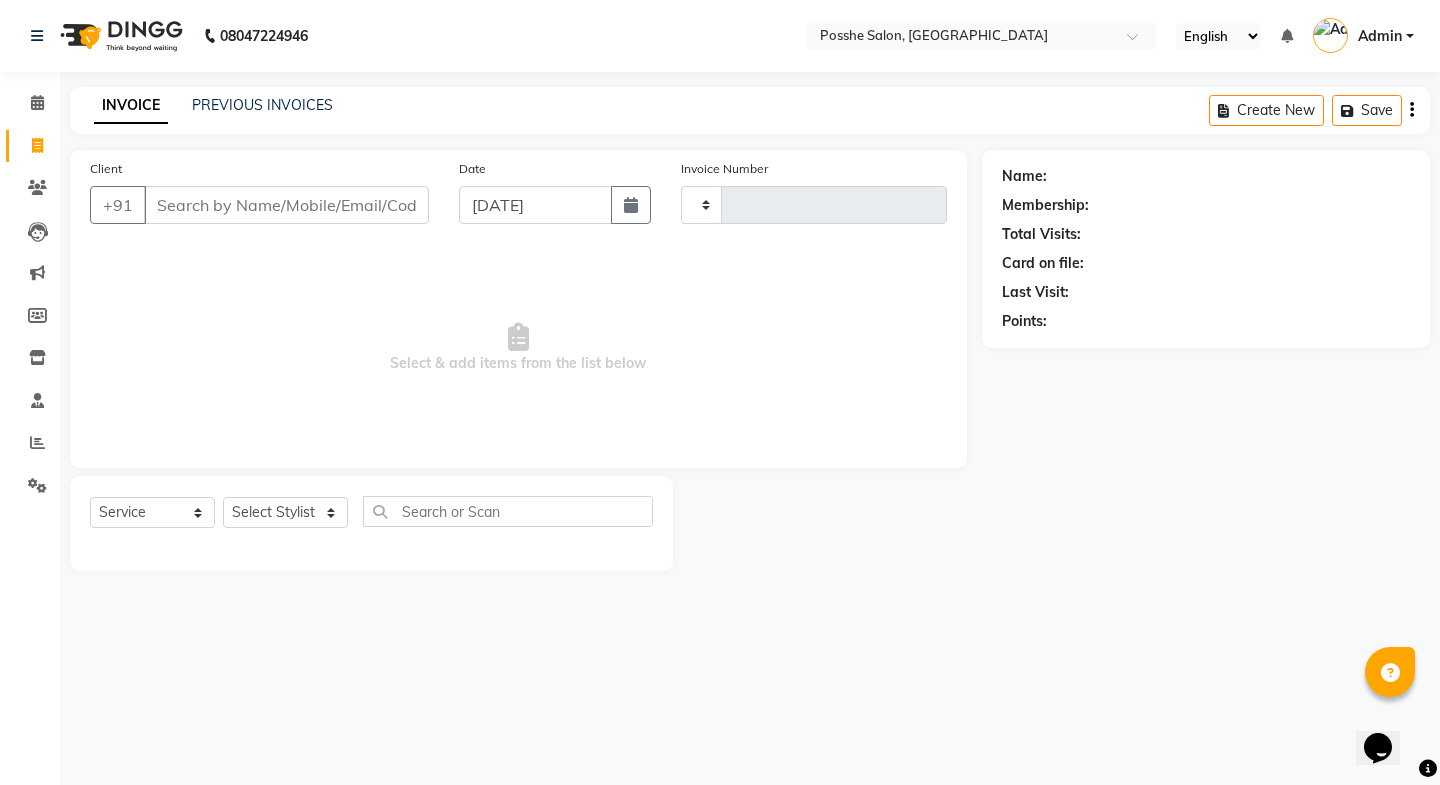 type on "1439" 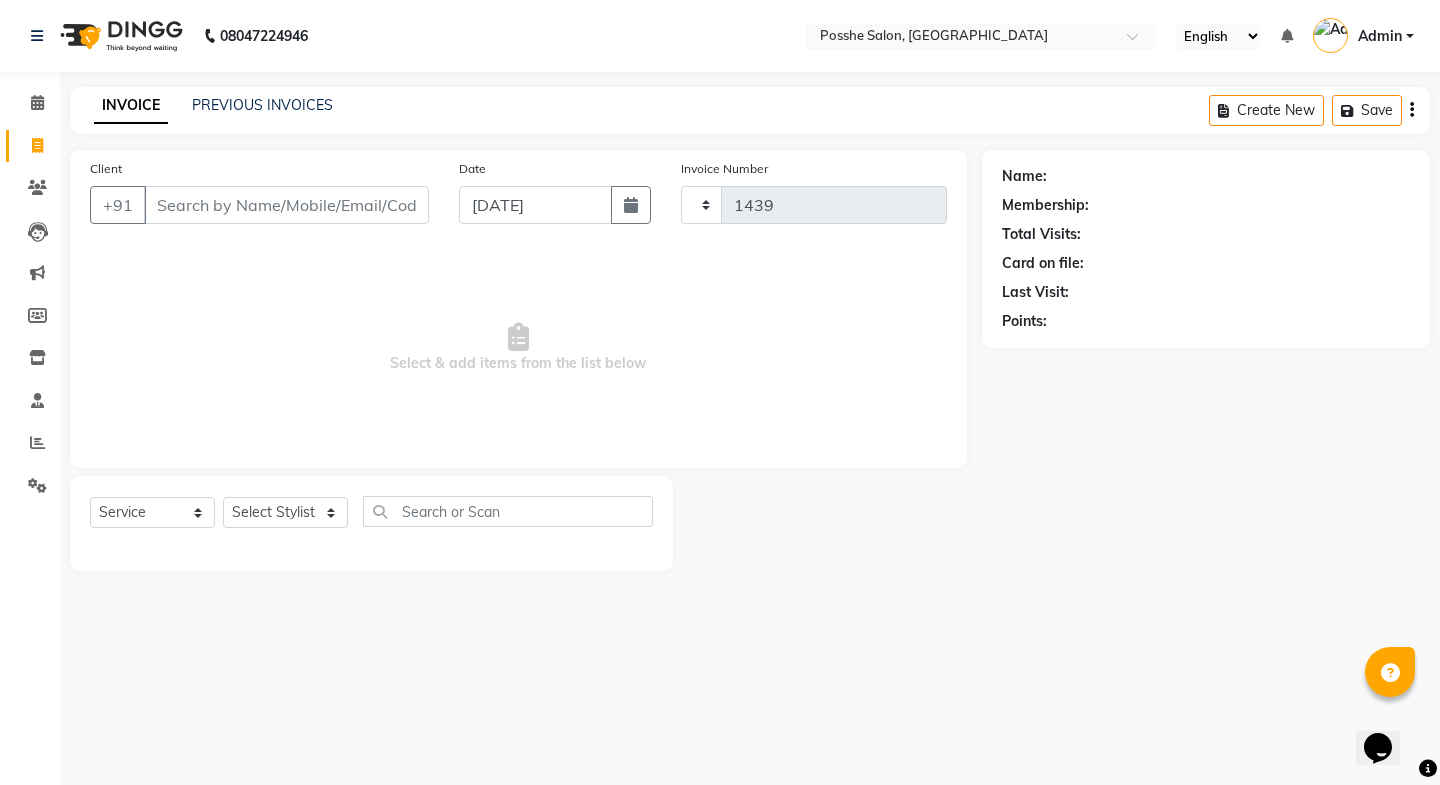 select on "6052" 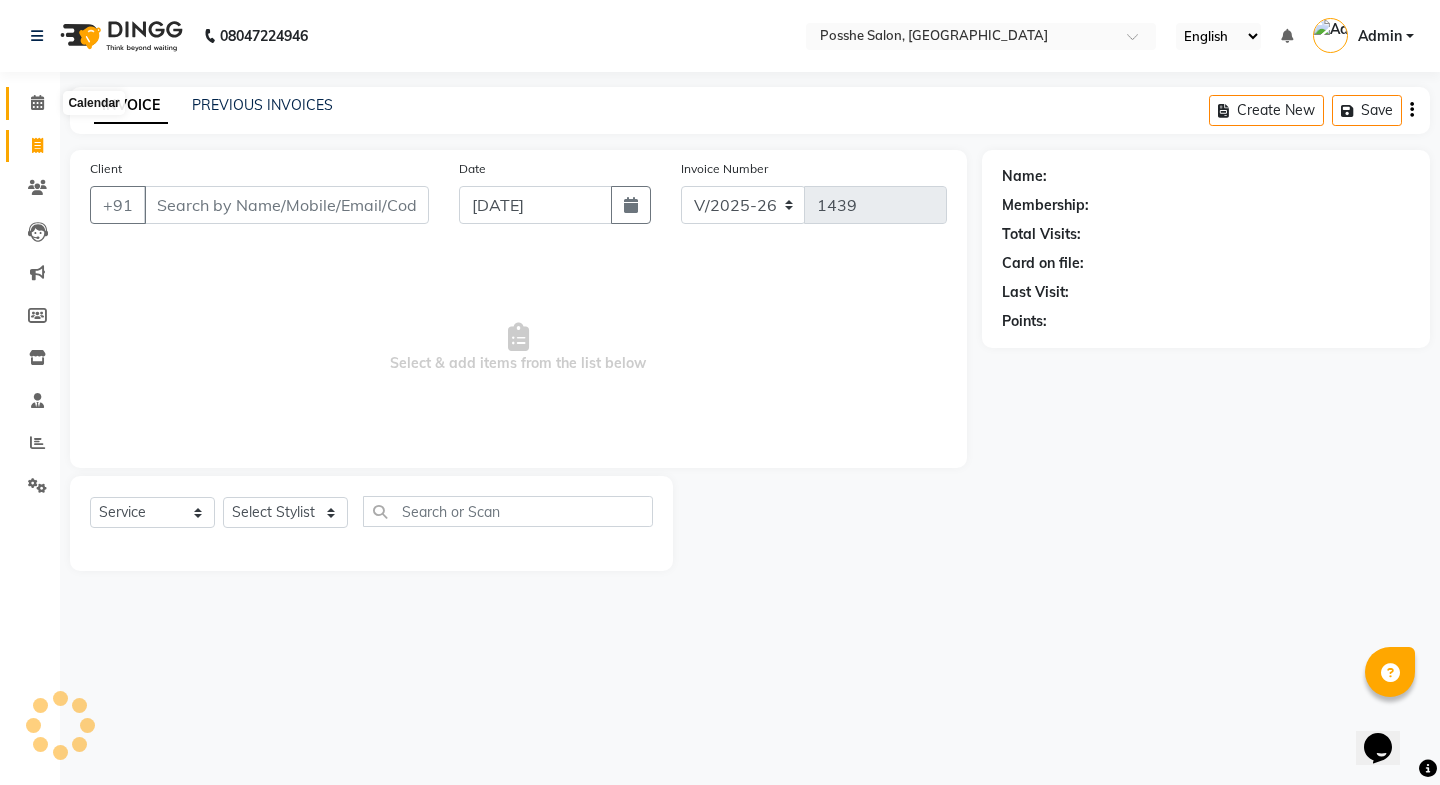 click 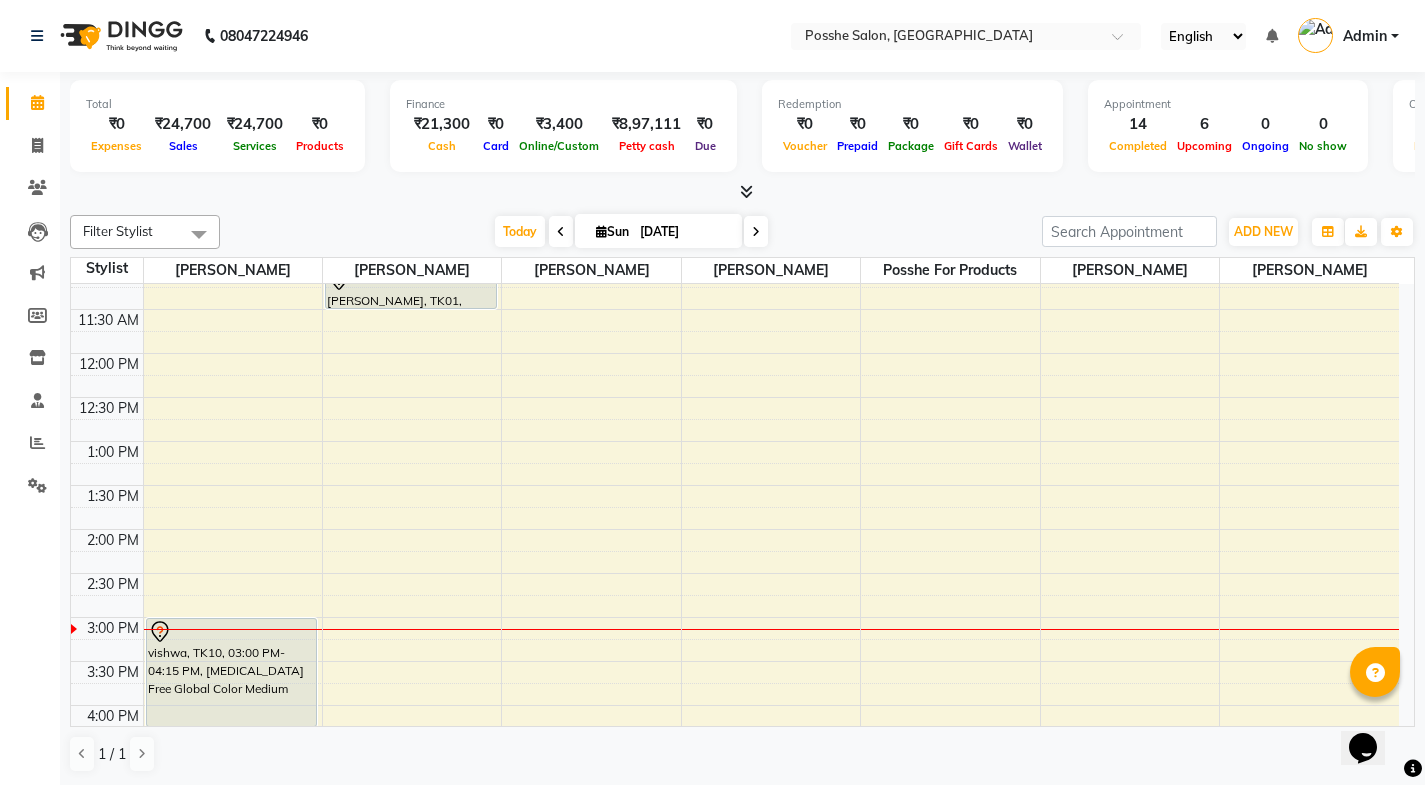 scroll, scrollTop: 300, scrollLeft: 0, axis: vertical 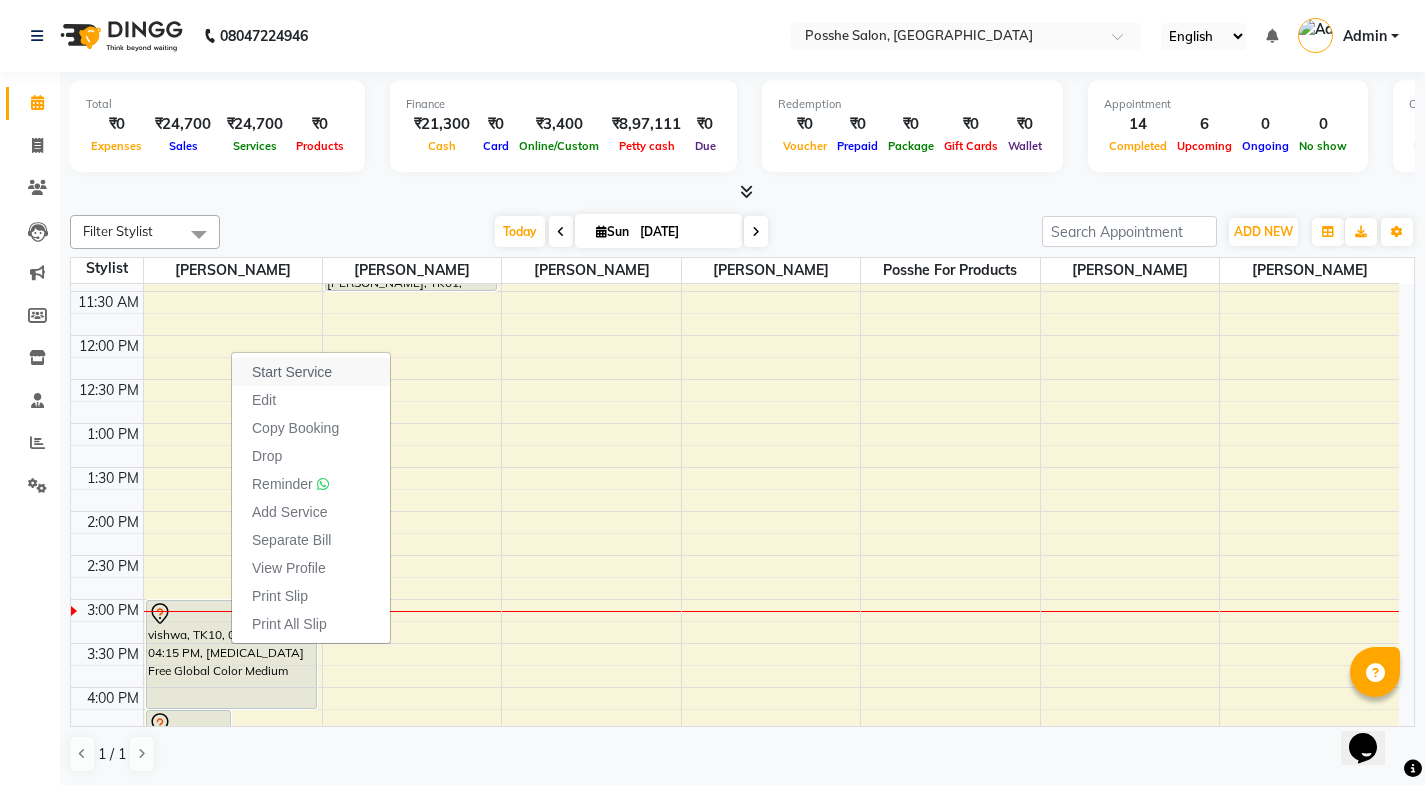 click on "Start Service" at bounding box center [292, 372] 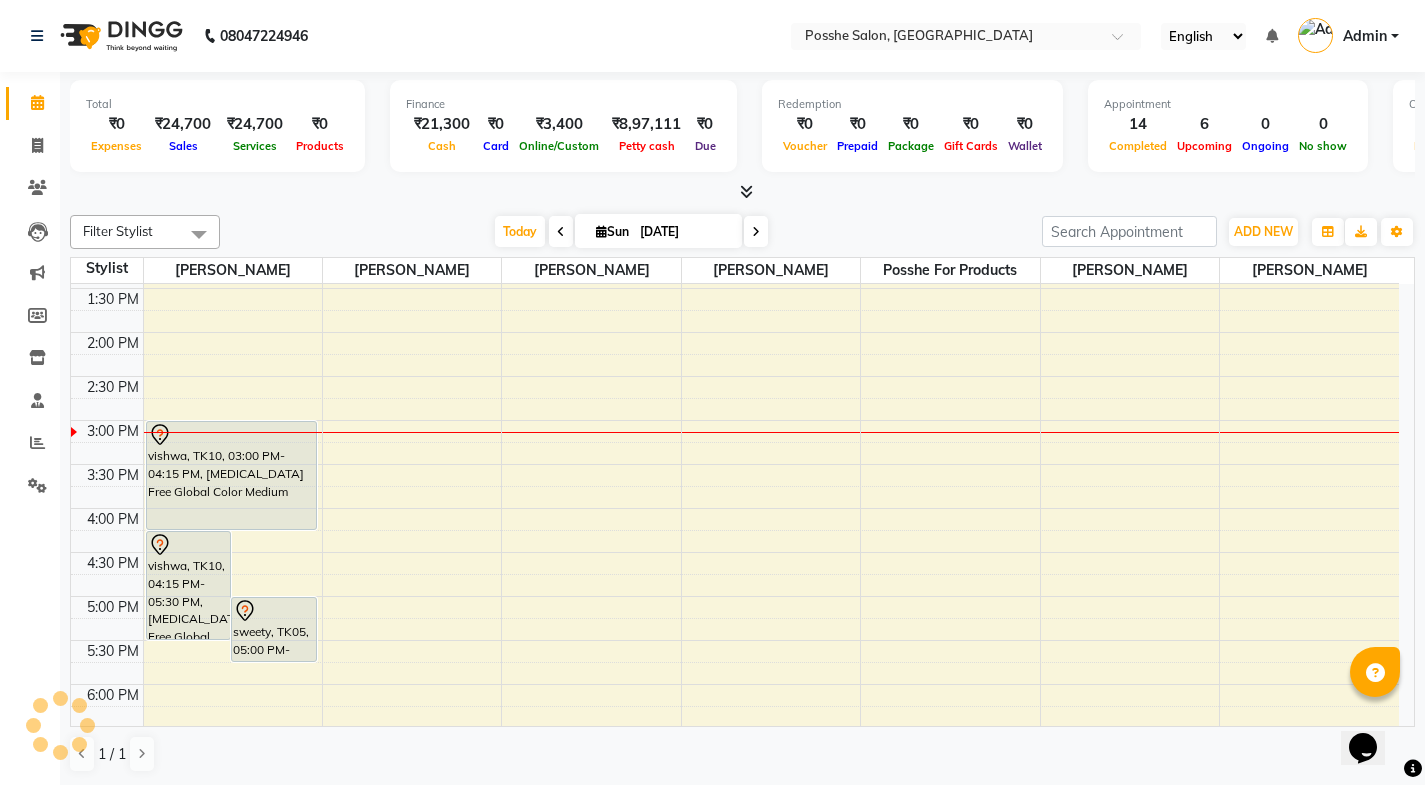 scroll, scrollTop: 500, scrollLeft: 0, axis: vertical 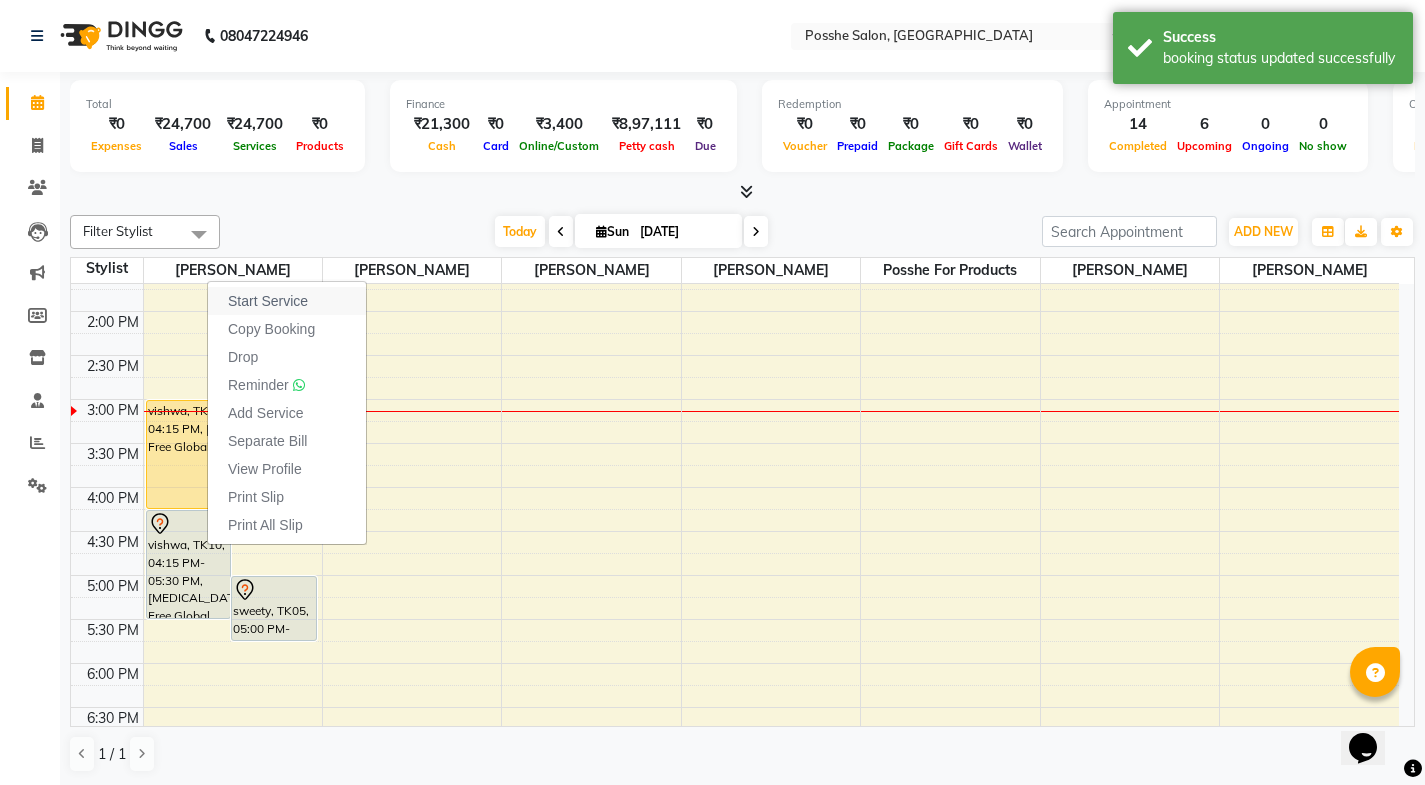 click on "Start Service" at bounding box center [268, 301] 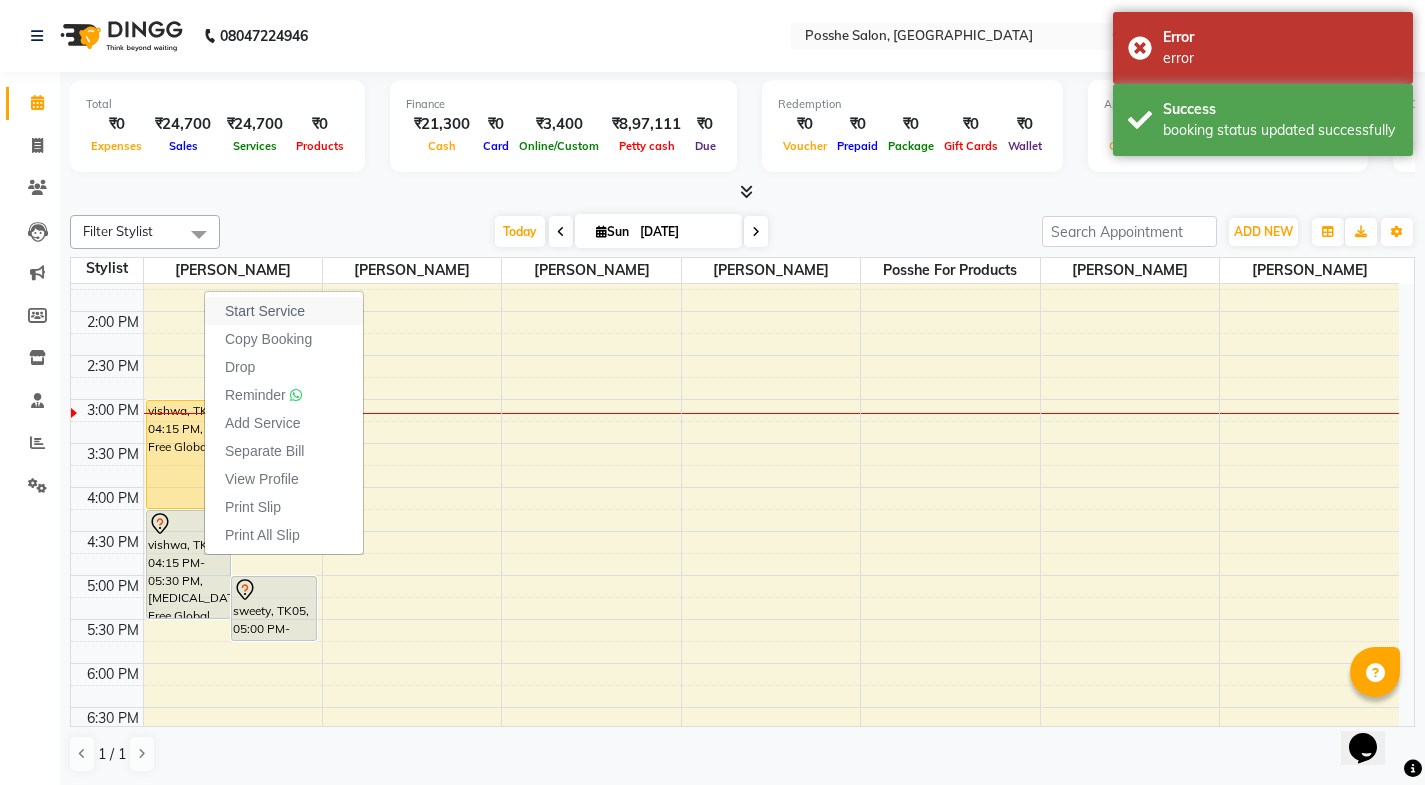 click on "Start Service" at bounding box center [265, 311] 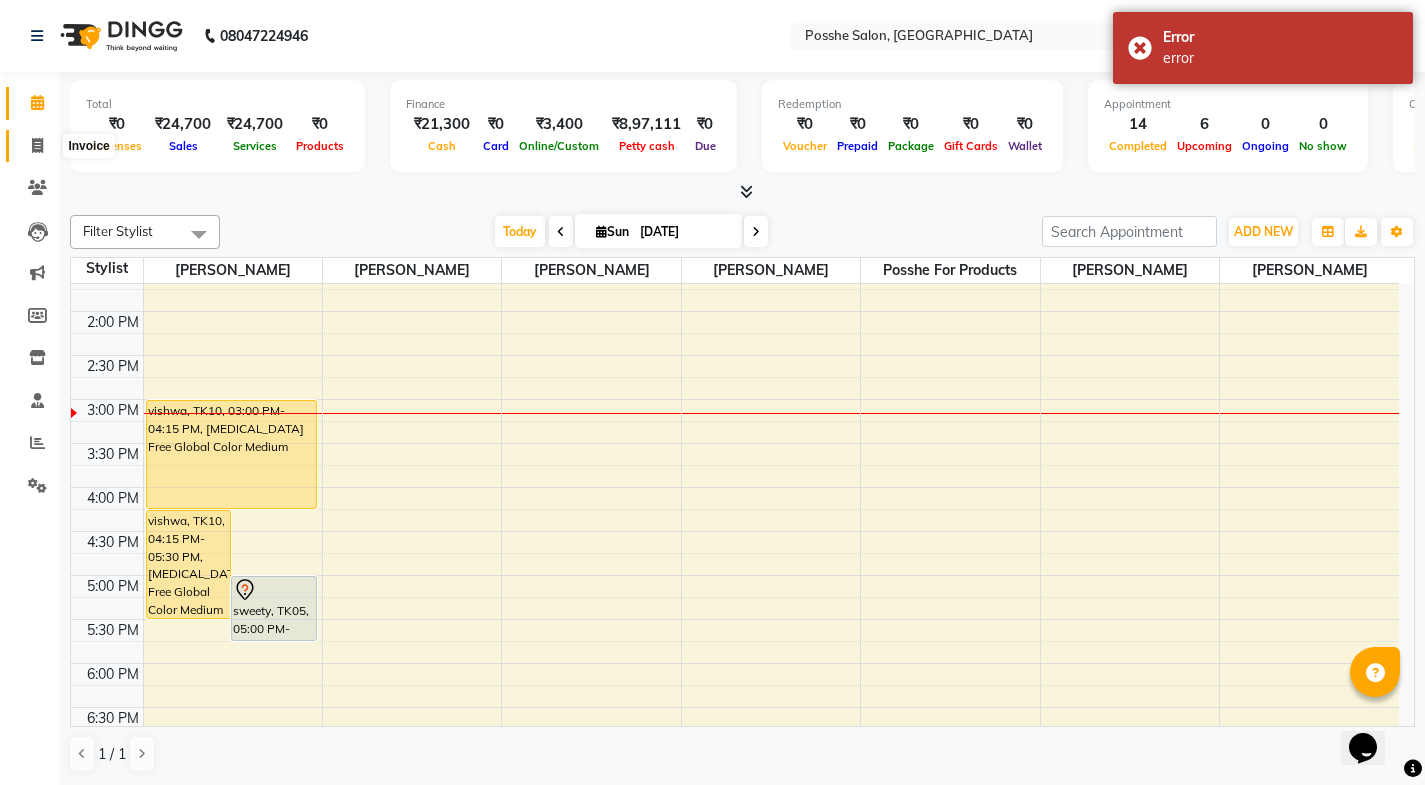 click 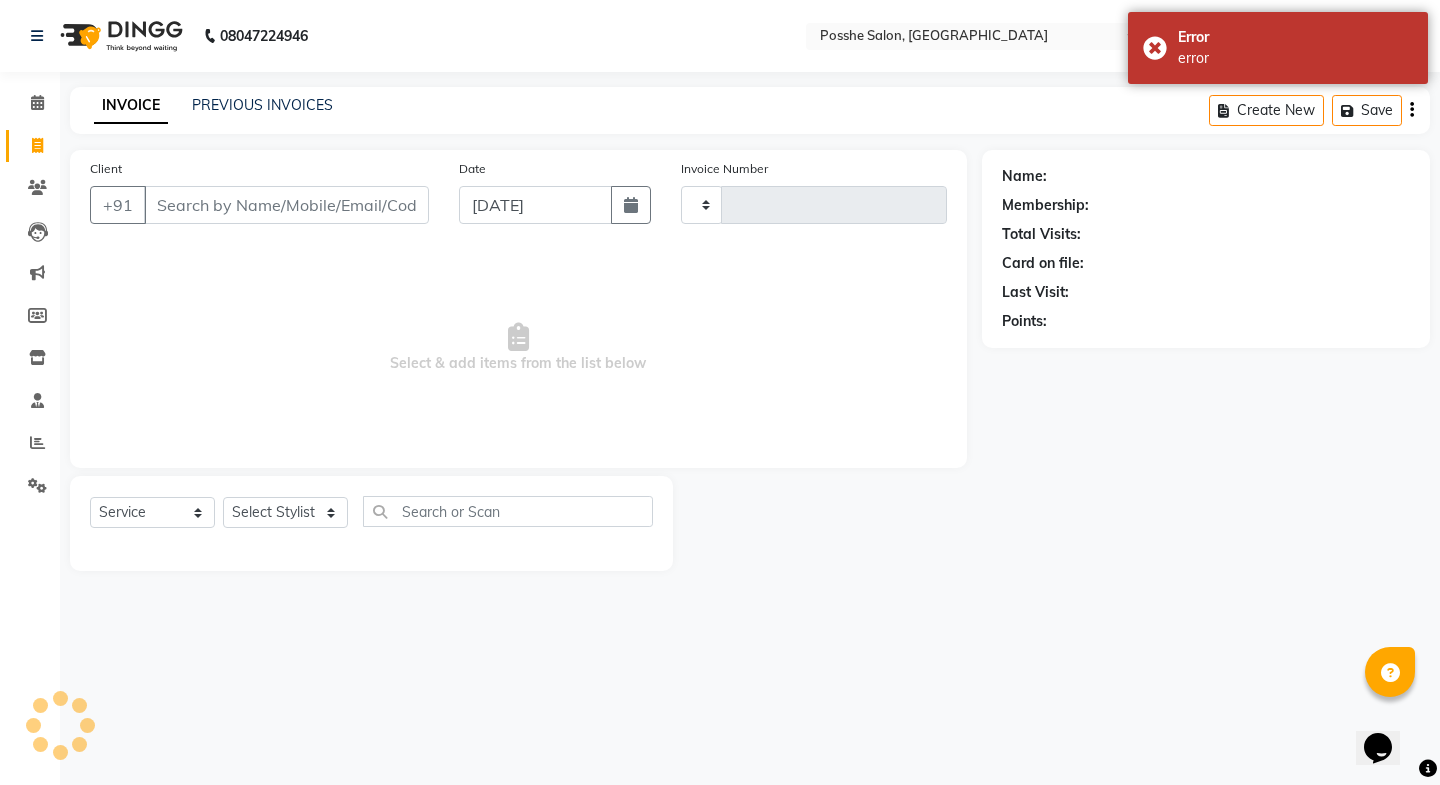 type on "1439" 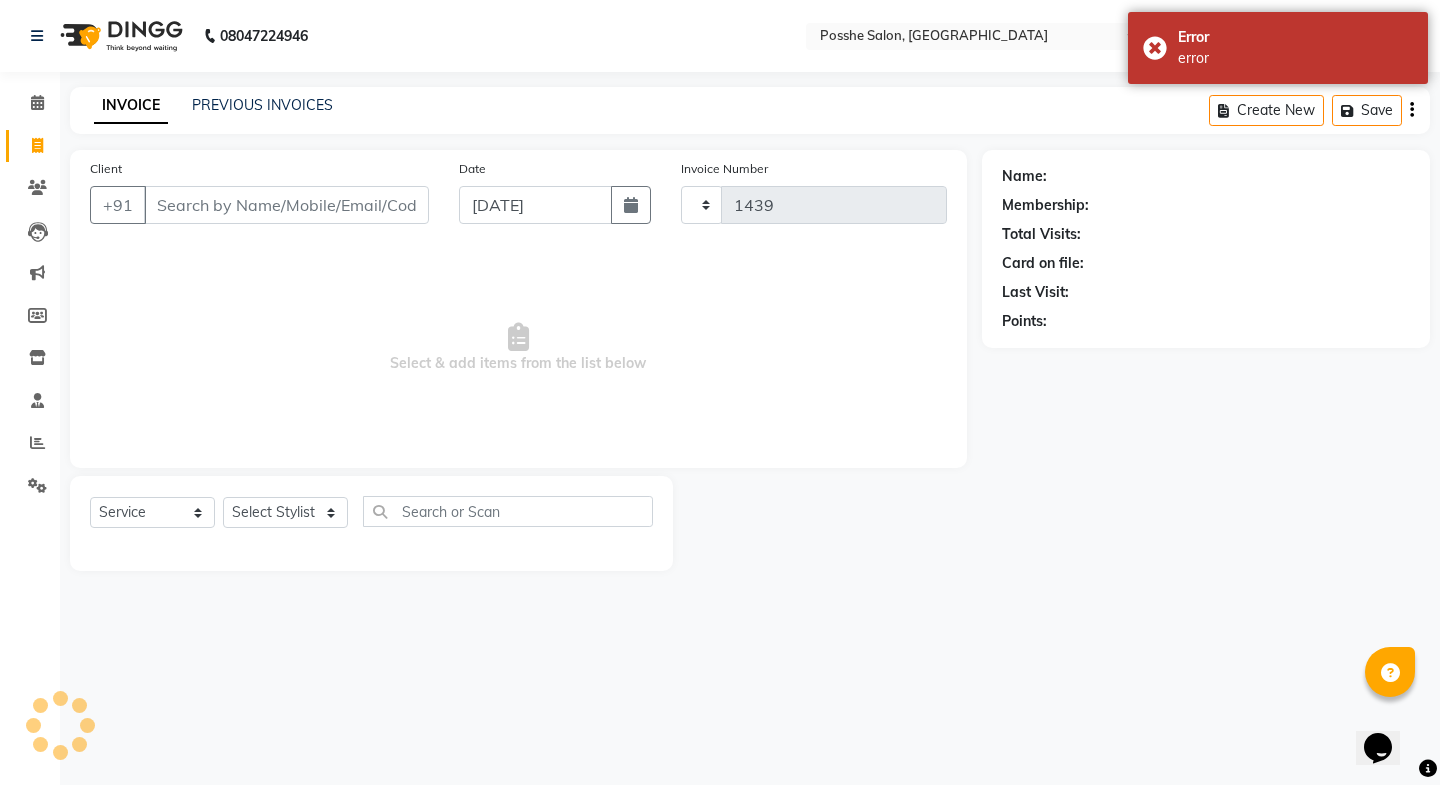 select on "6052" 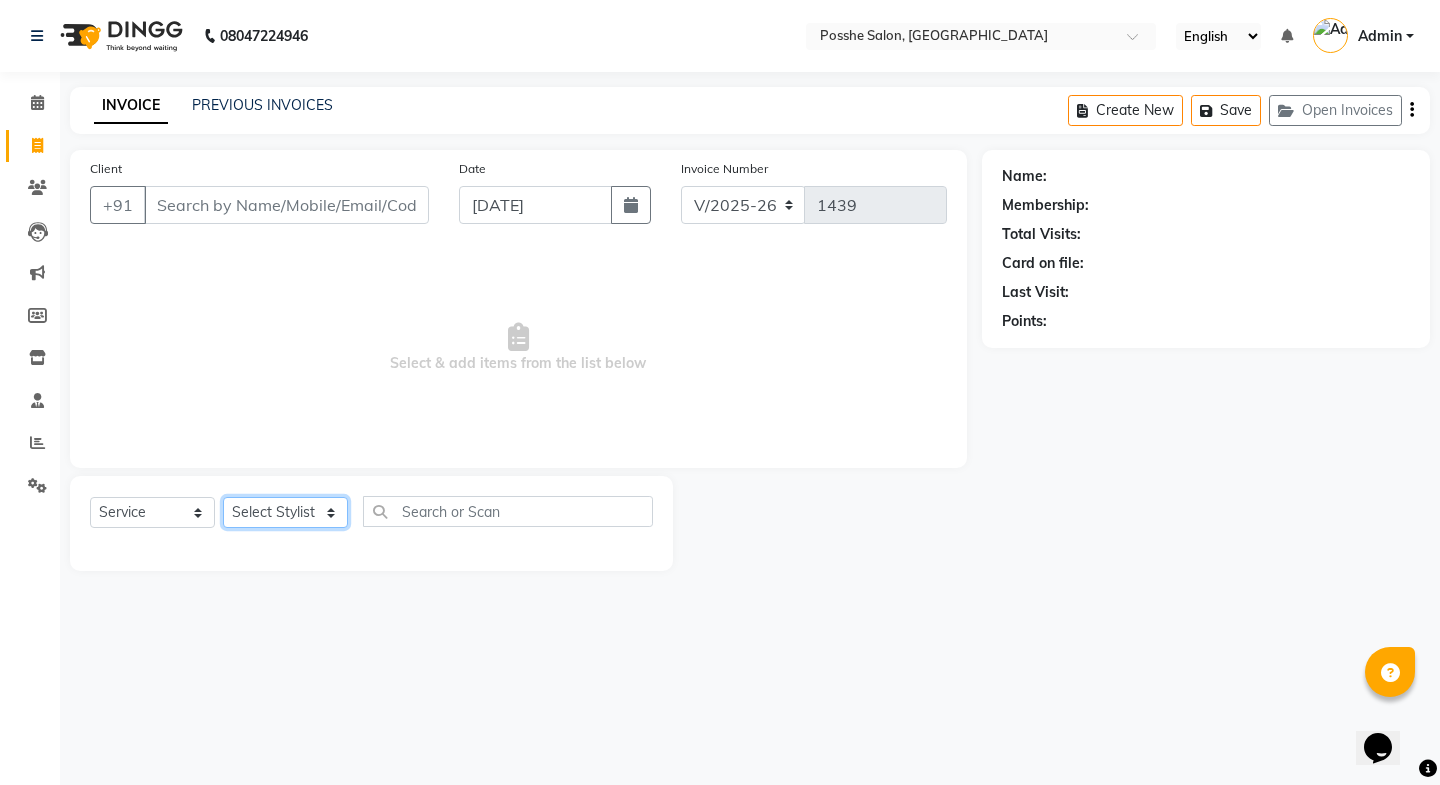 click on "Select Stylist [PERSON_NAME] Mali [PERSON_NAME] Posshe for products [PERSON_NAME] [PERSON_NAME] [PERSON_NAME]" 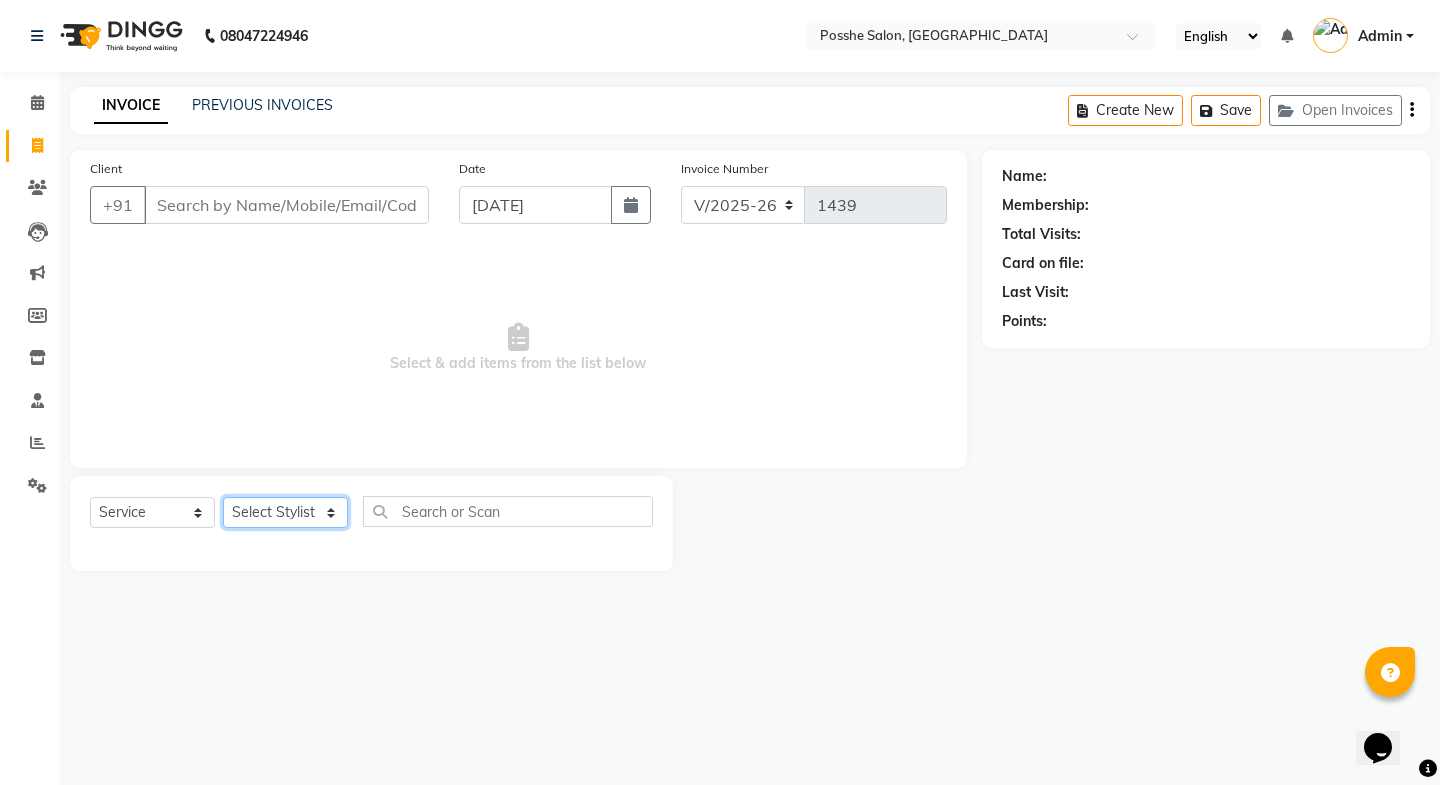 select on "43693" 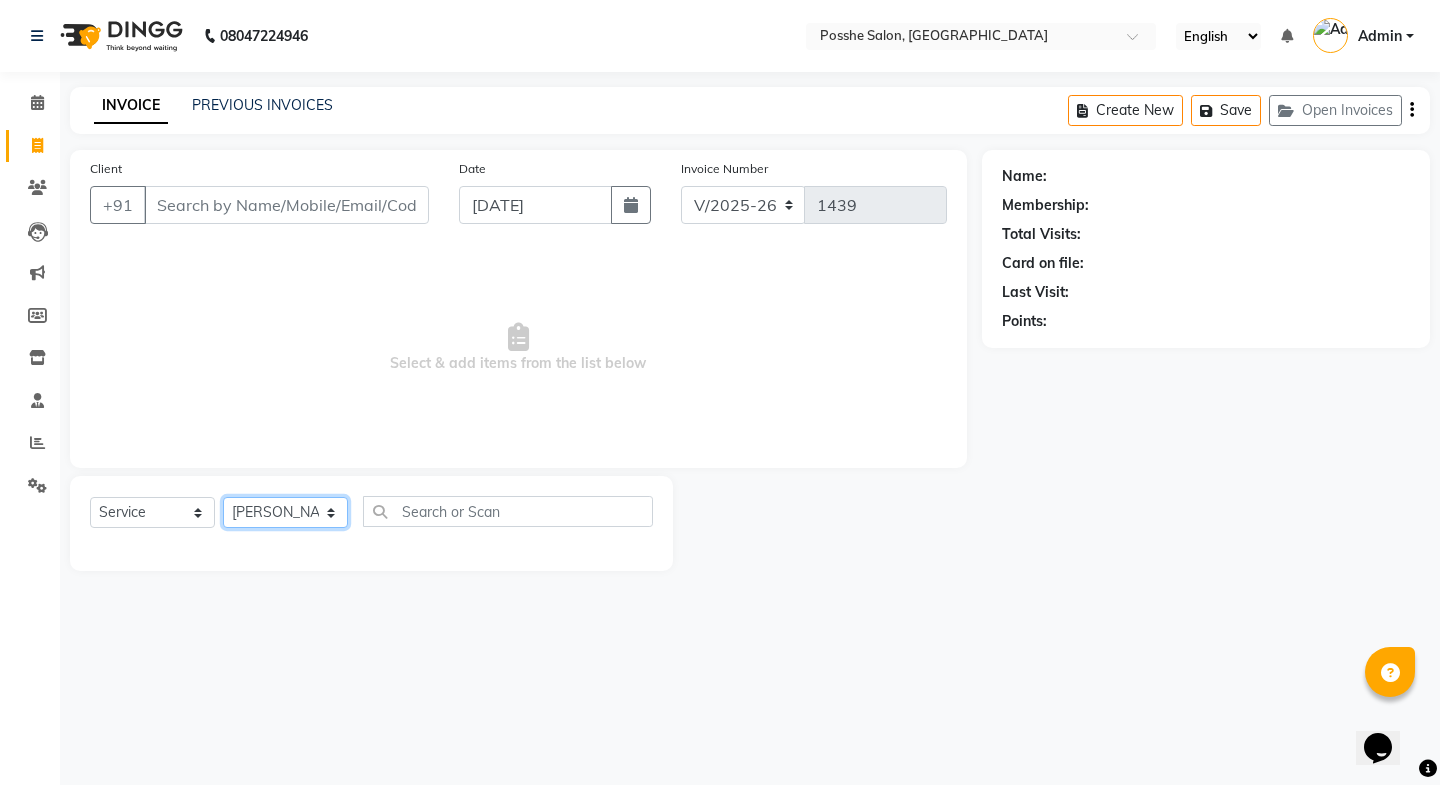 click on "Select Stylist [PERSON_NAME] Mali [PERSON_NAME] Posshe for products [PERSON_NAME] [PERSON_NAME] [PERSON_NAME]" 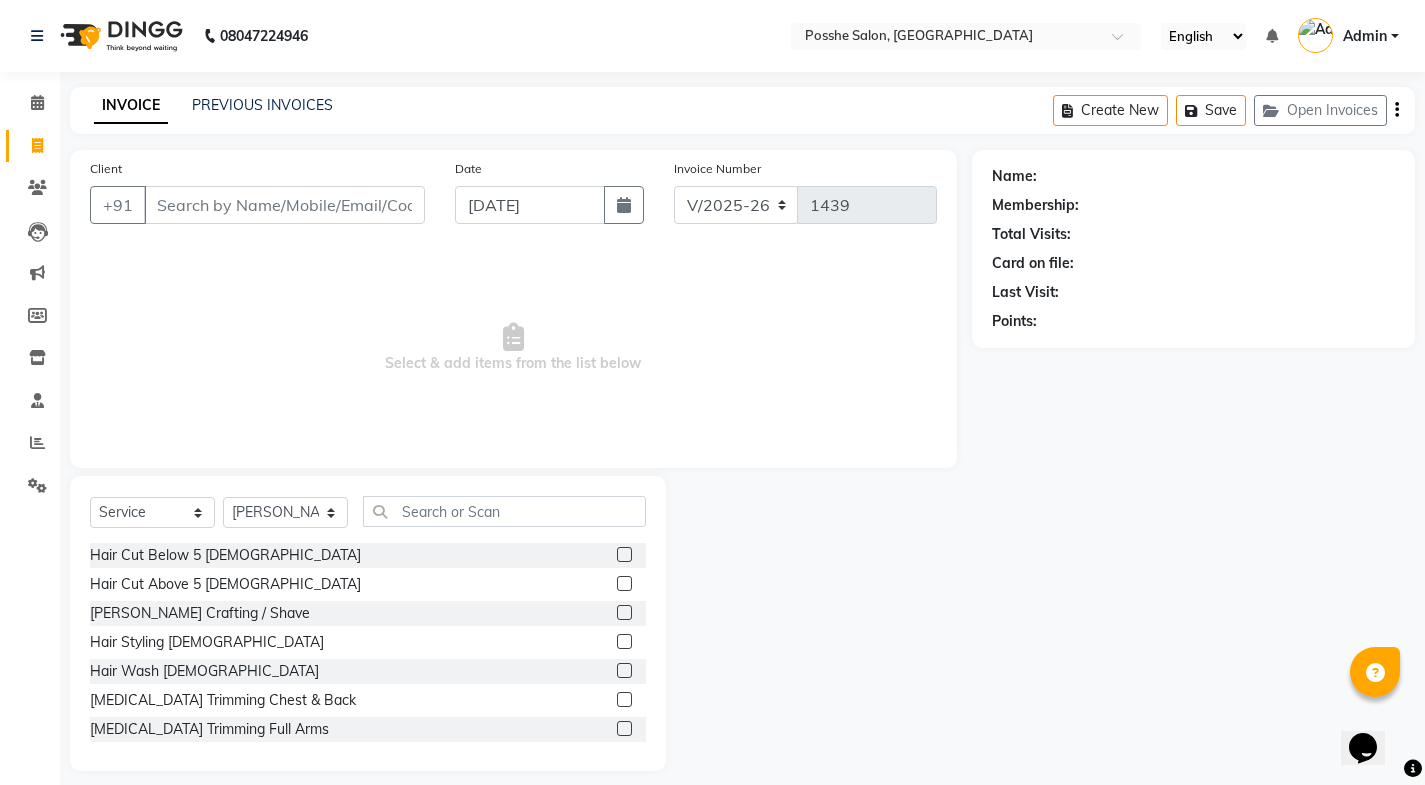 click 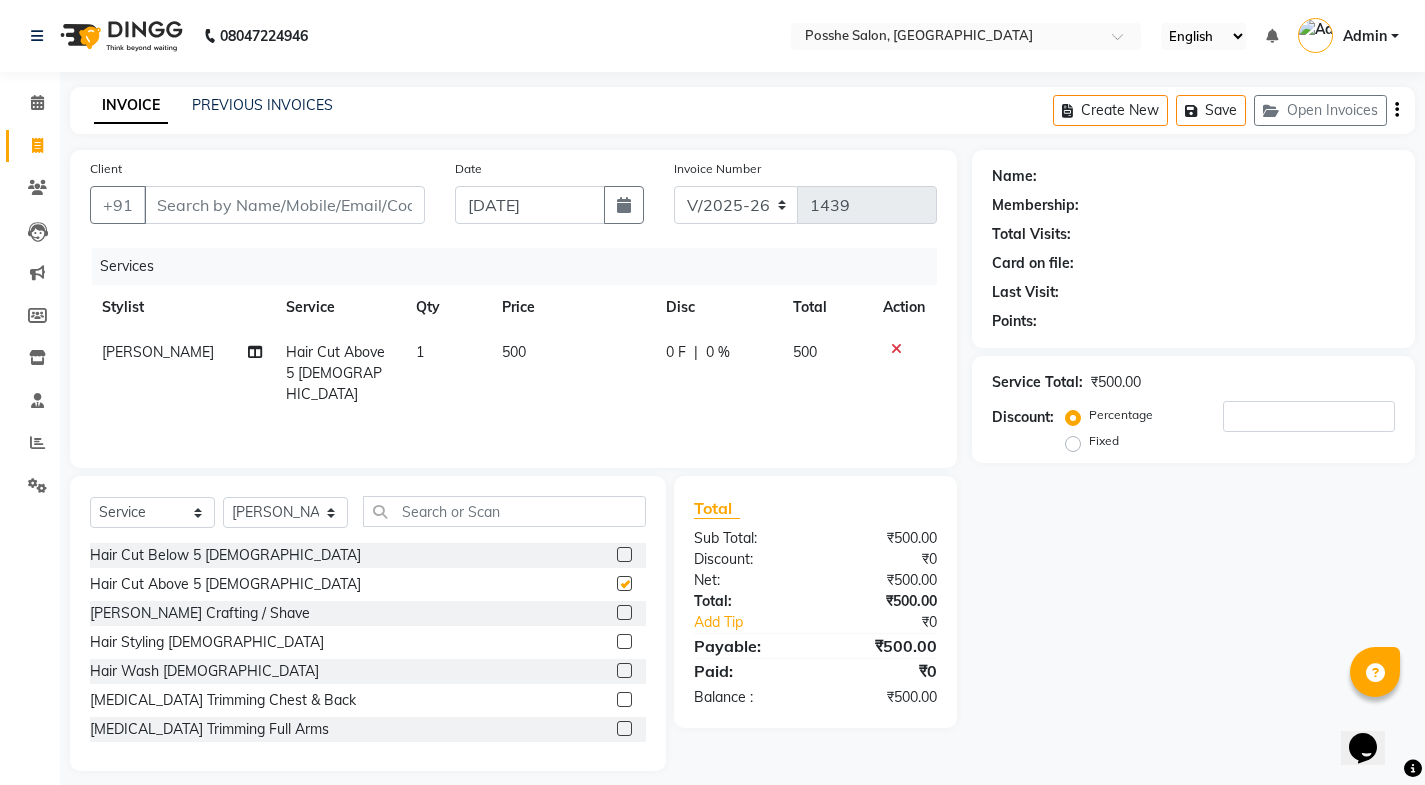 checkbox on "false" 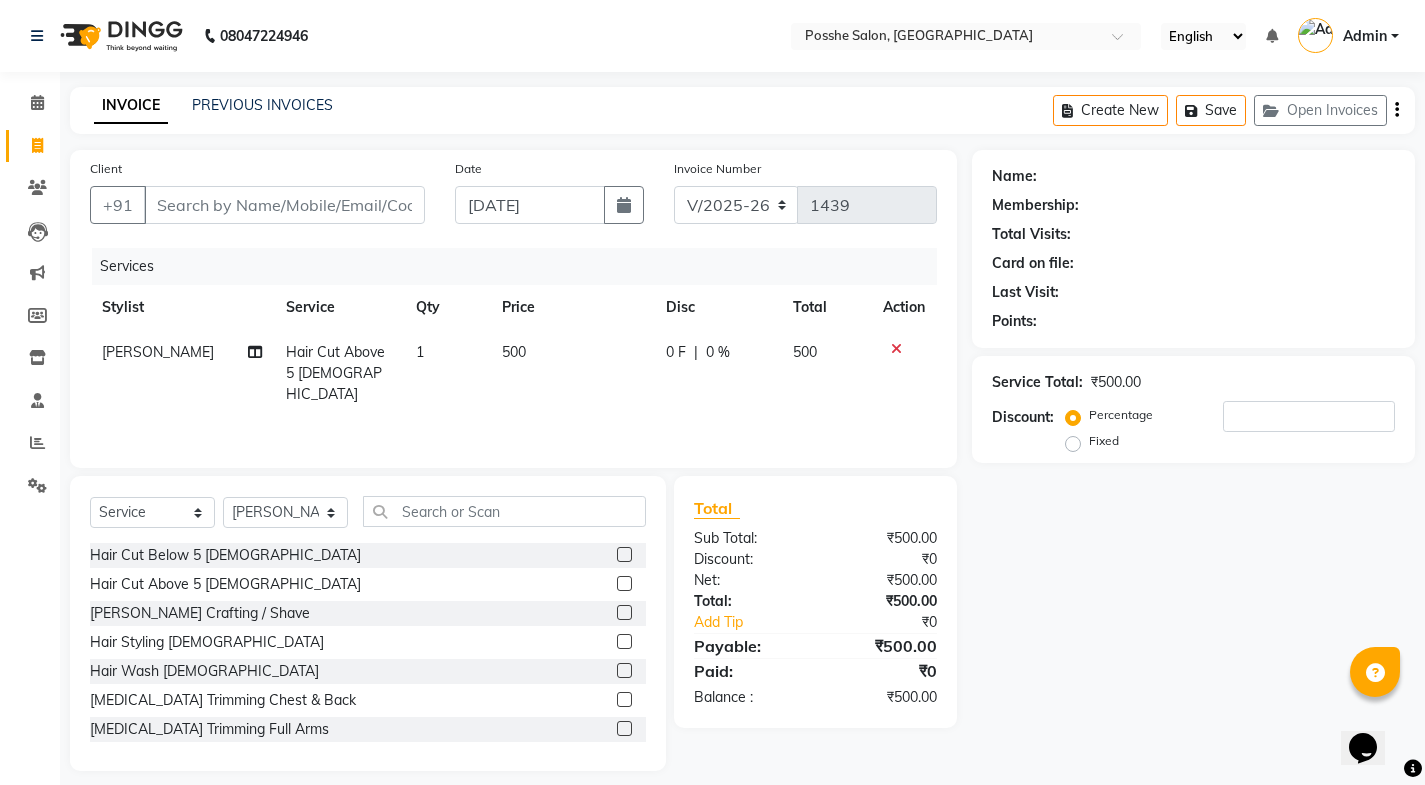 click 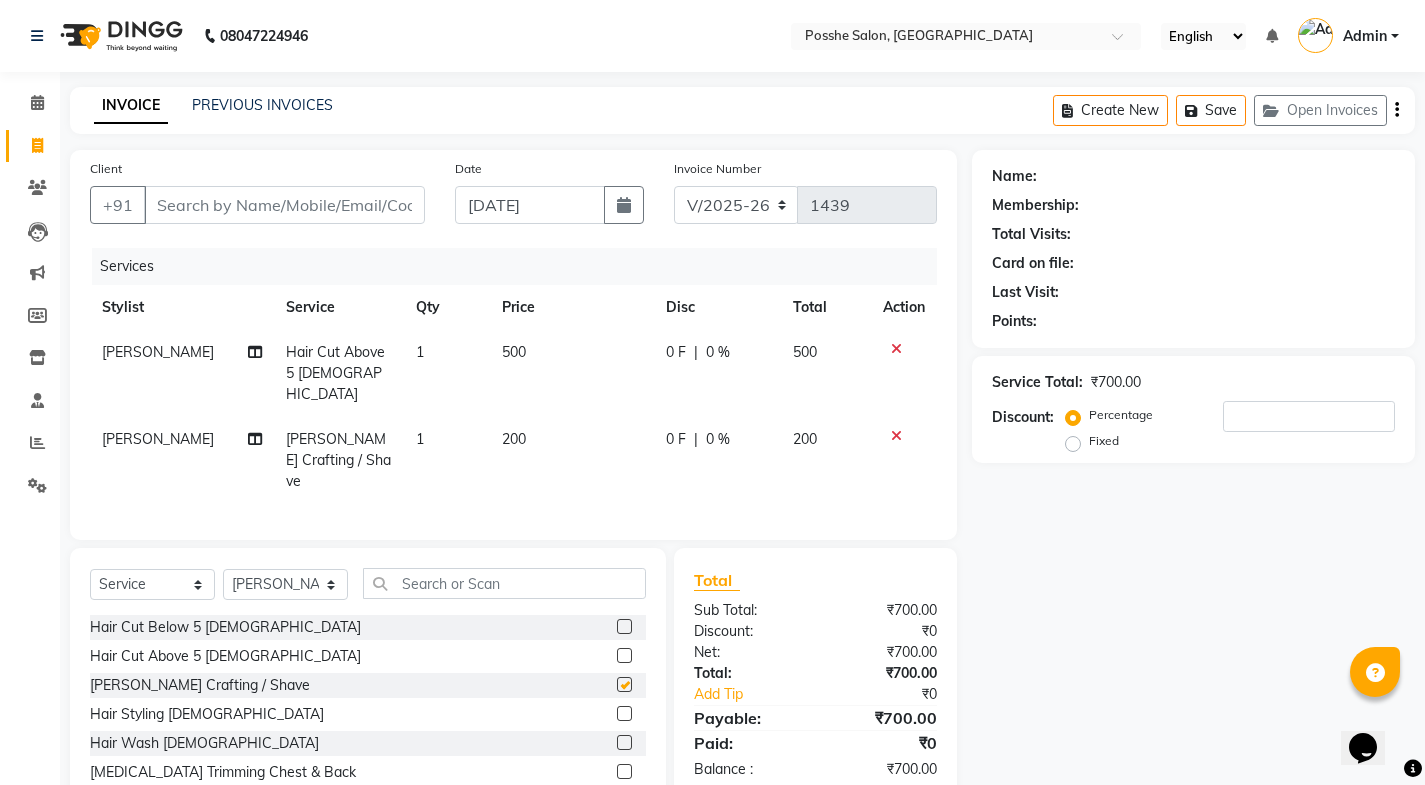 checkbox on "false" 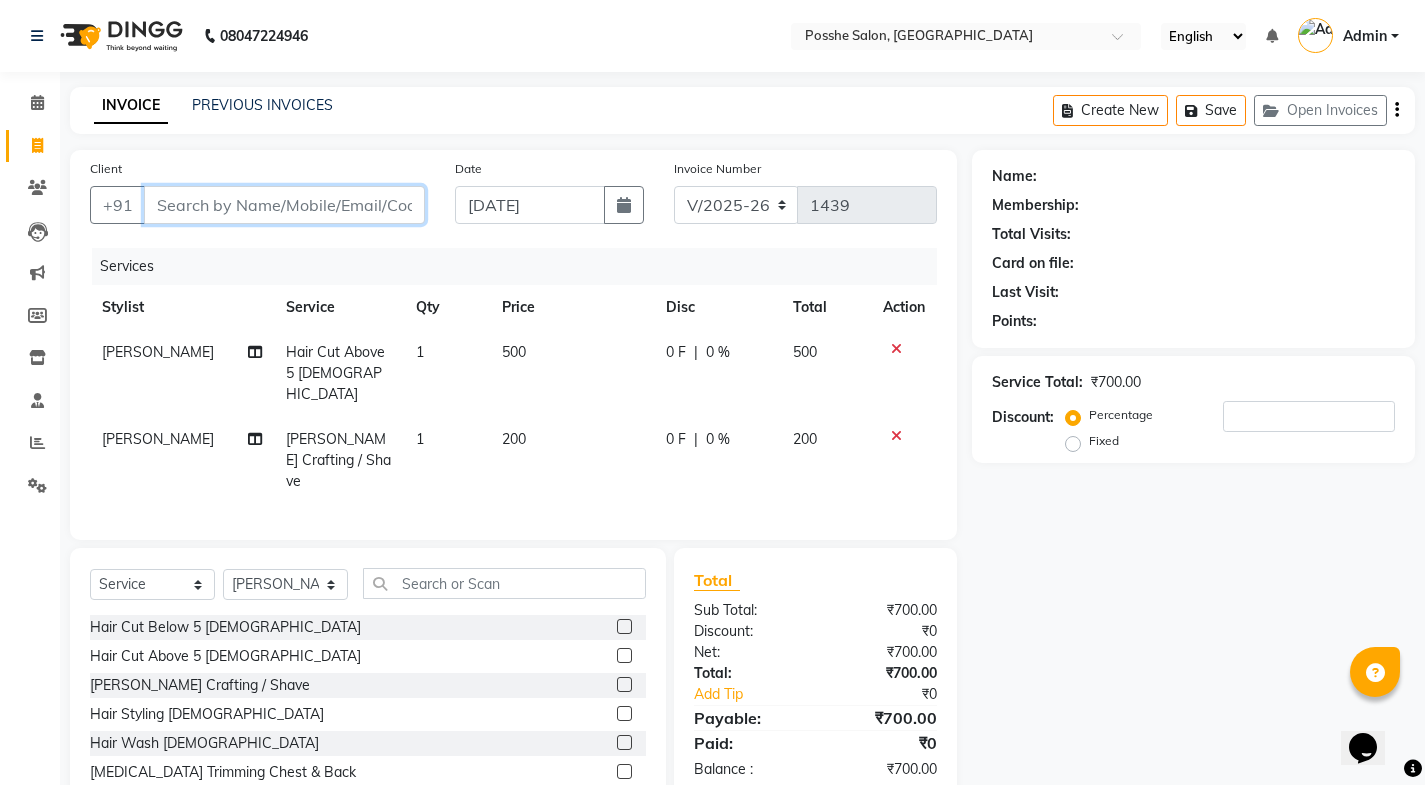 click on "Client" at bounding box center (284, 205) 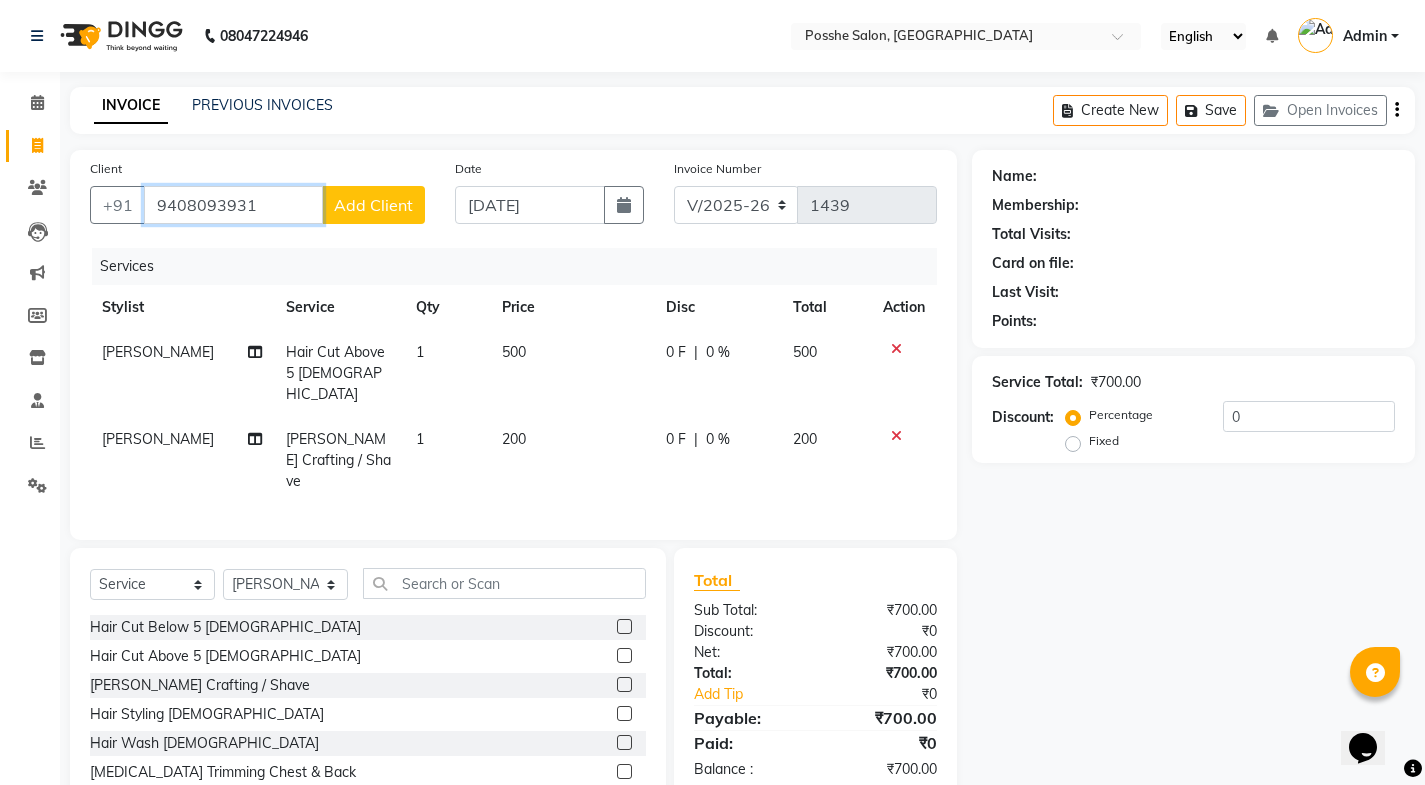 type on "9408093931" 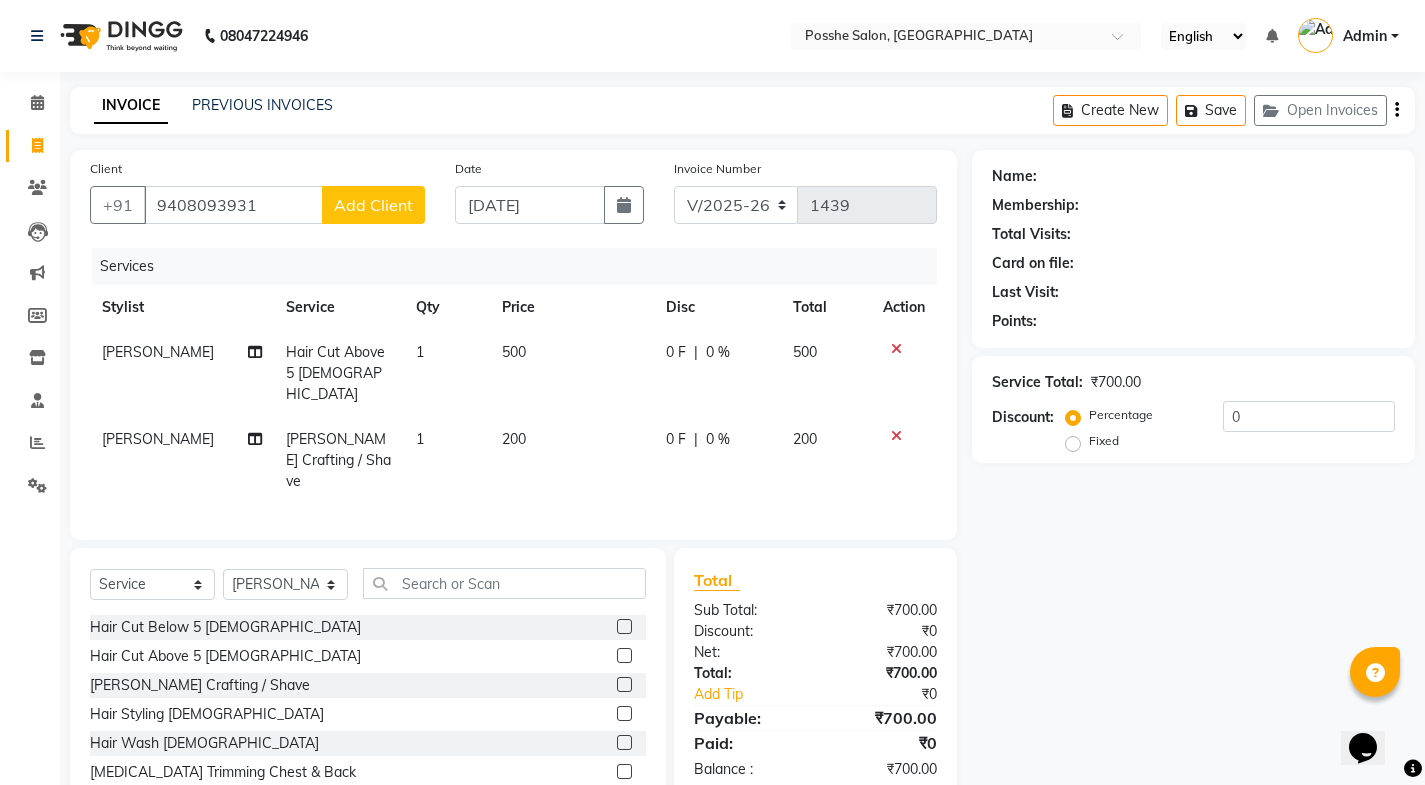 click on "Add Client" 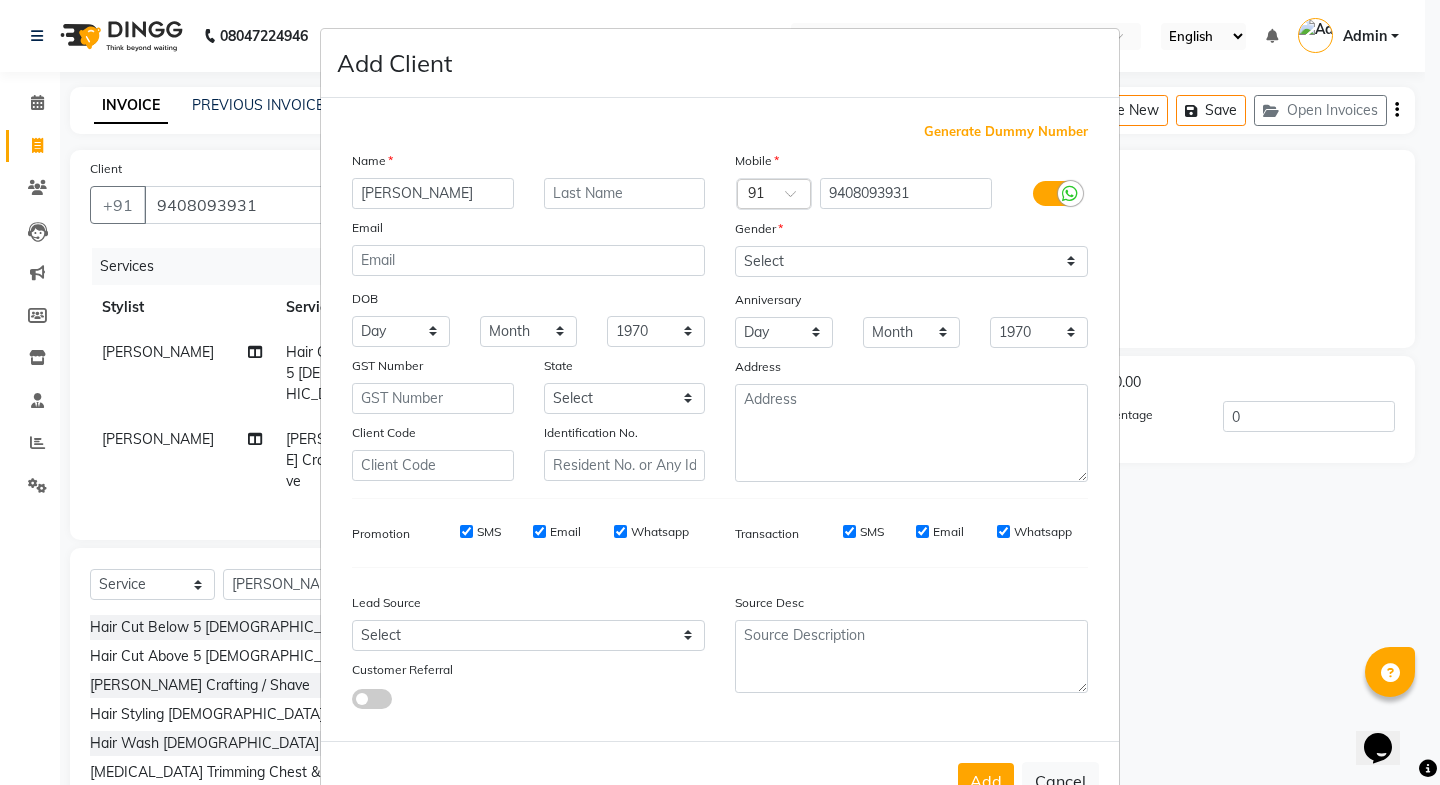 type on "[PERSON_NAME]" 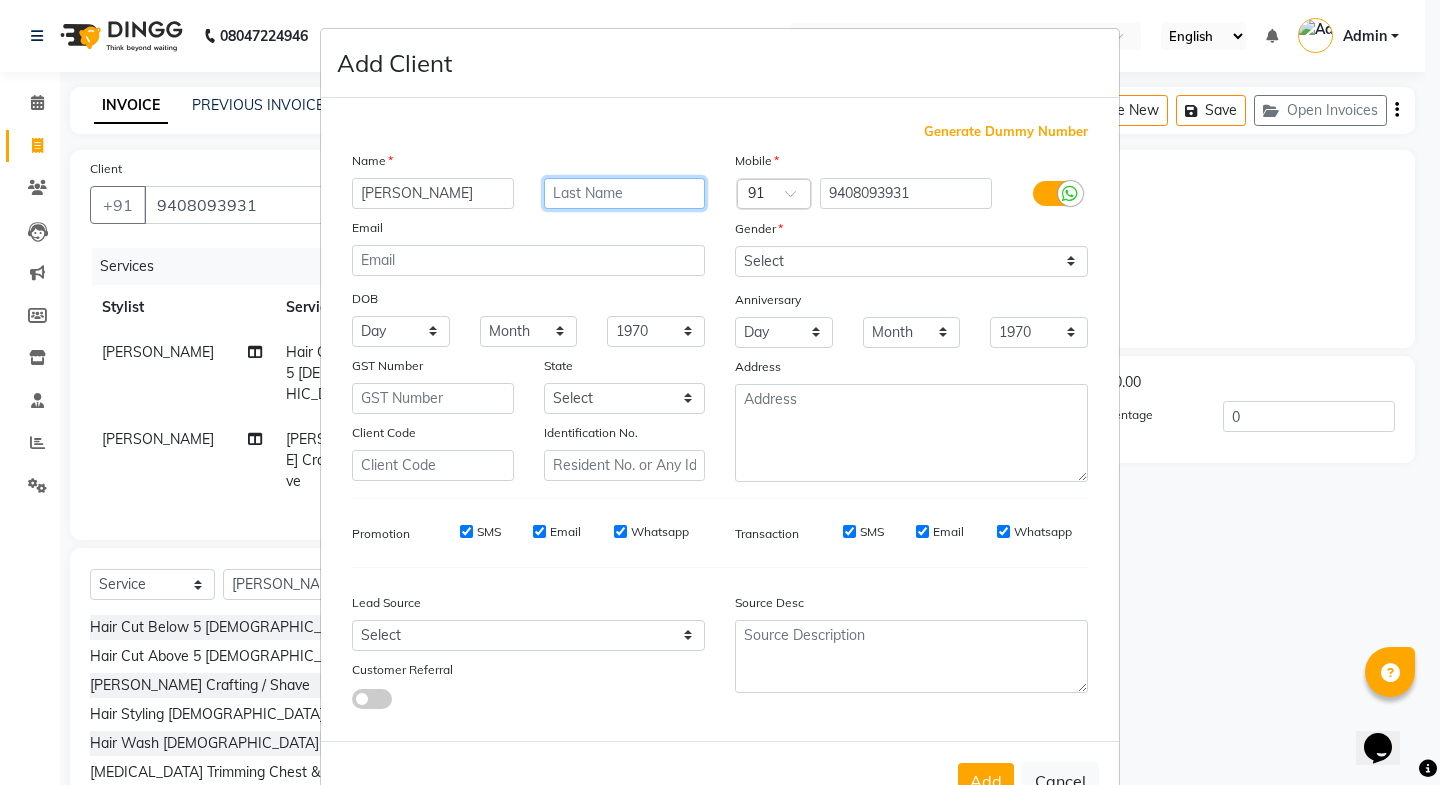 click at bounding box center (625, 193) 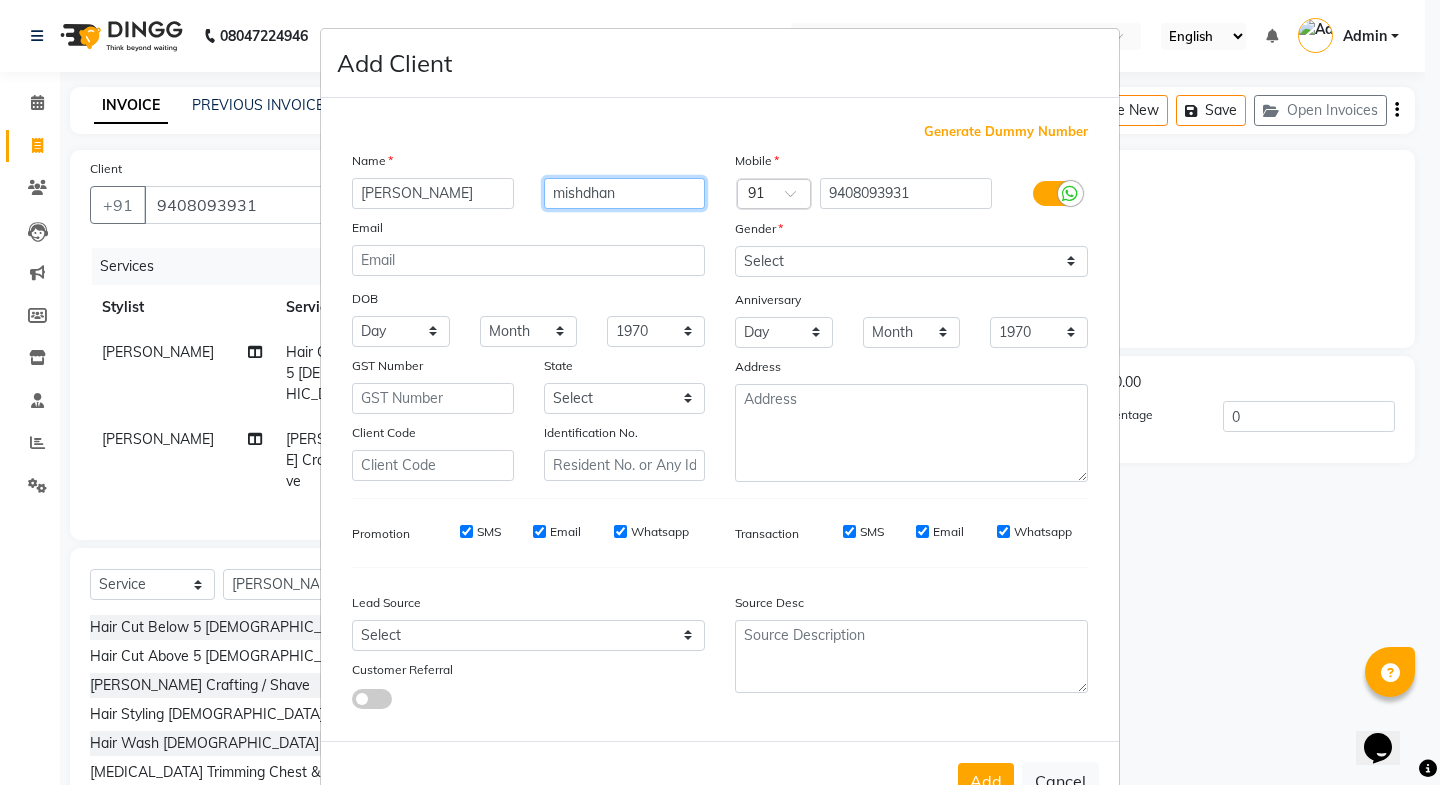type on "mishdhan" 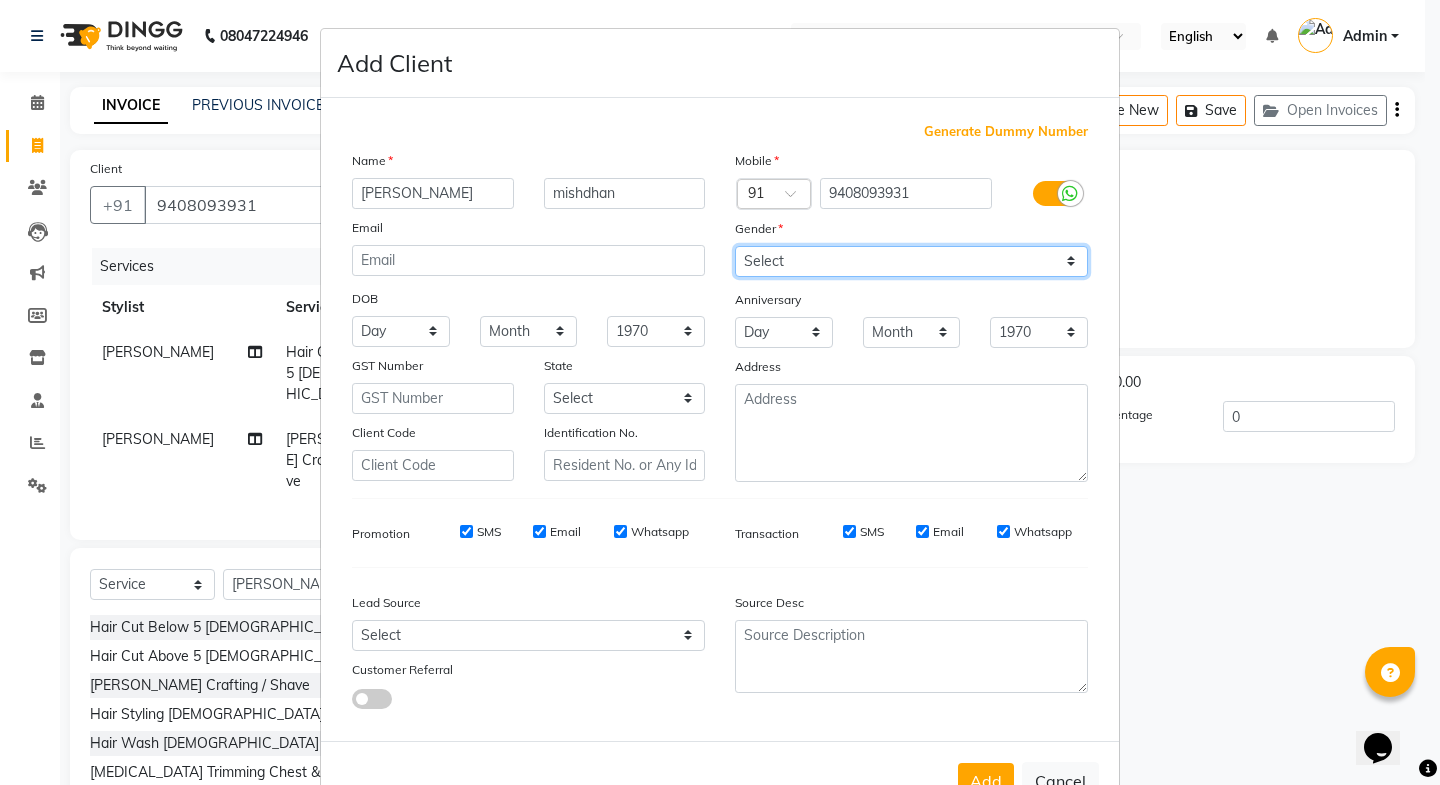 click on "Select [DEMOGRAPHIC_DATA] [DEMOGRAPHIC_DATA] Other Prefer Not To Say" at bounding box center [911, 261] 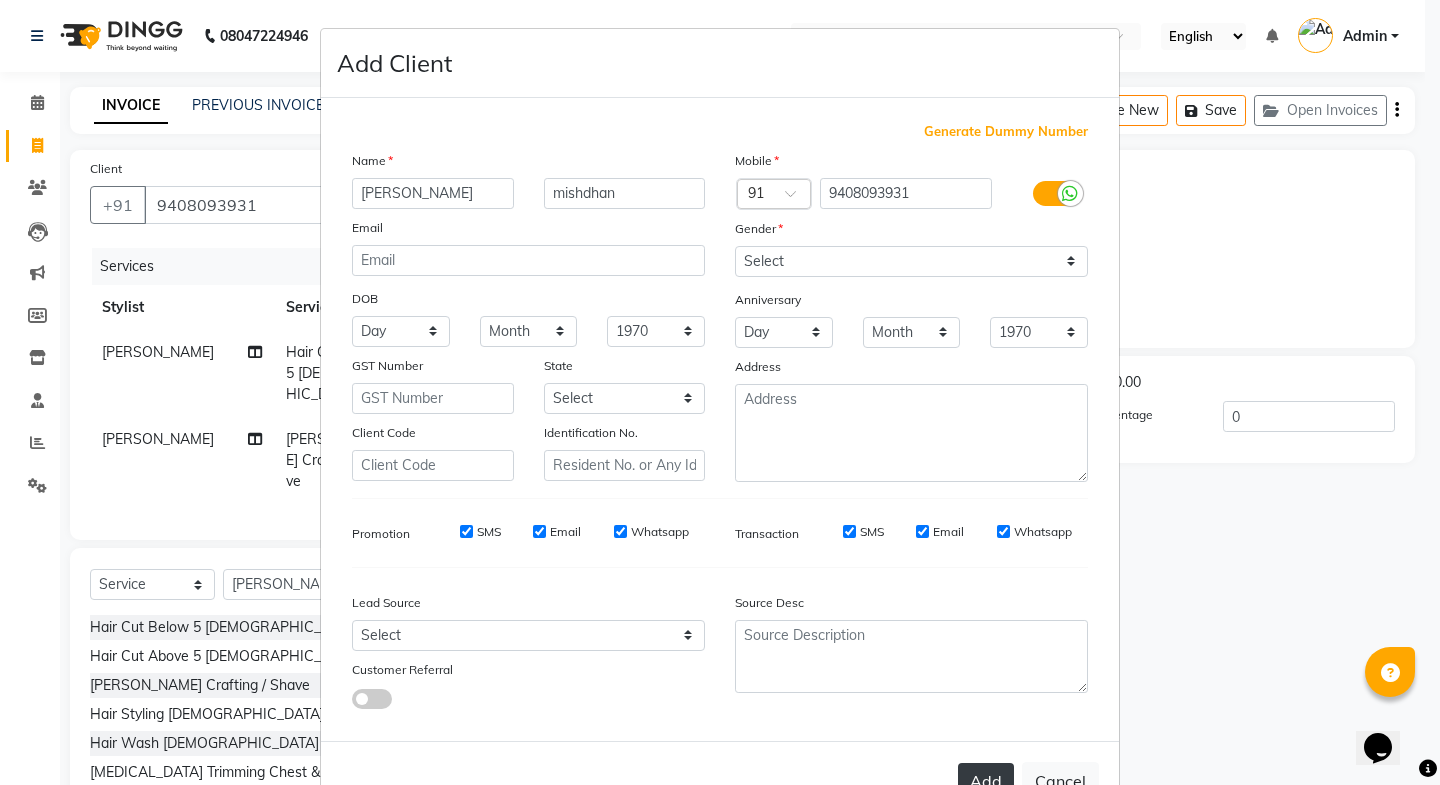 click on "Add" at bounding box center (986, 781) 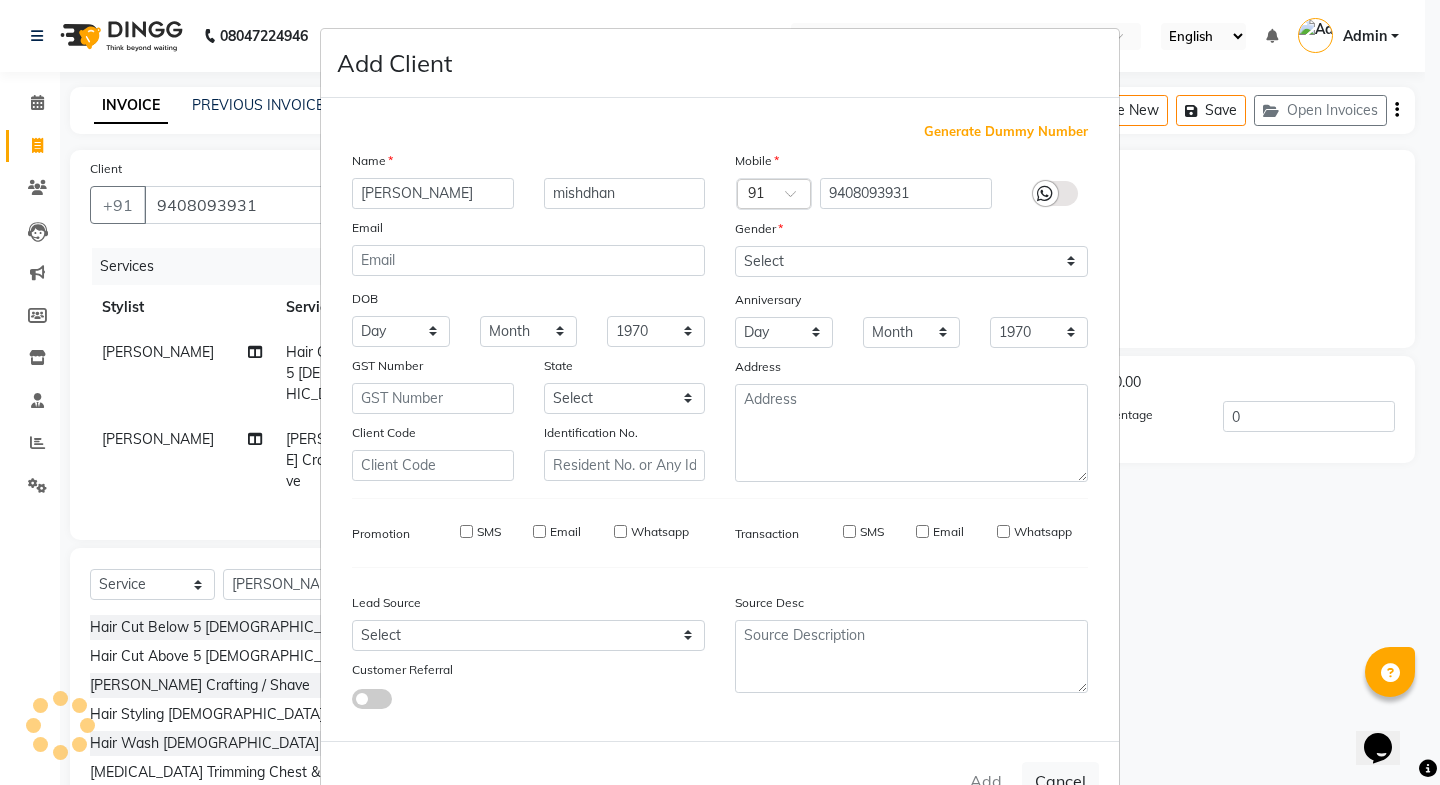 type 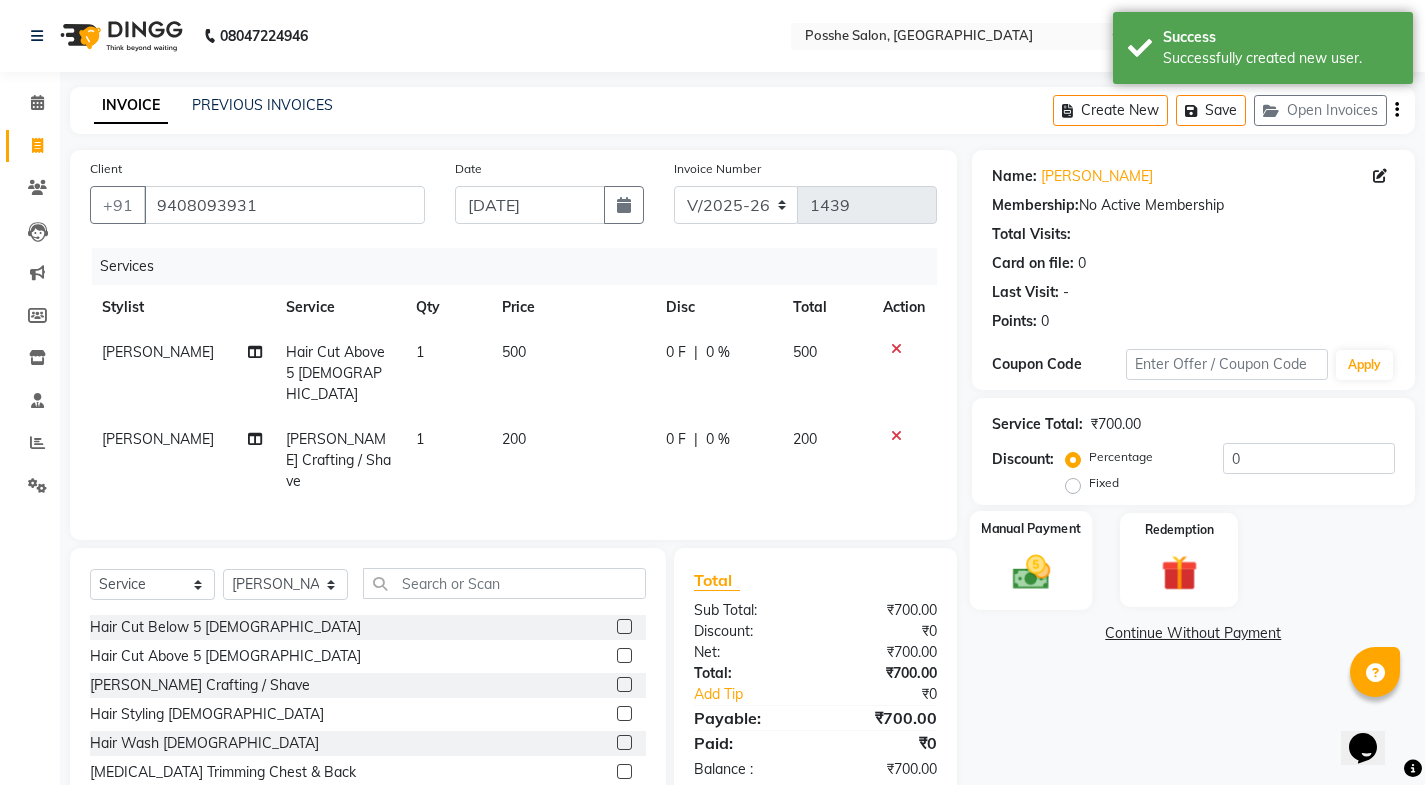 click on "Manual Payment" 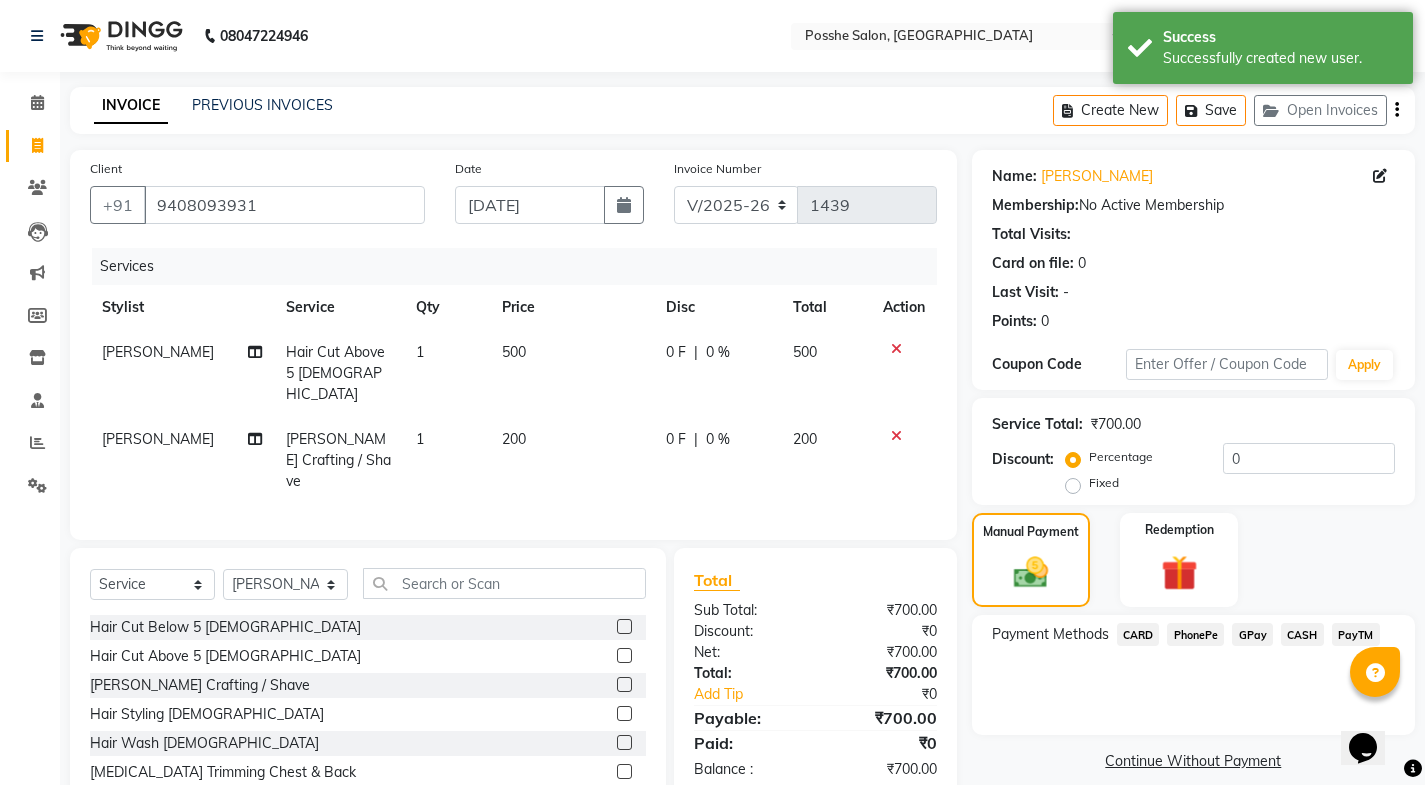 click on "PayTM" 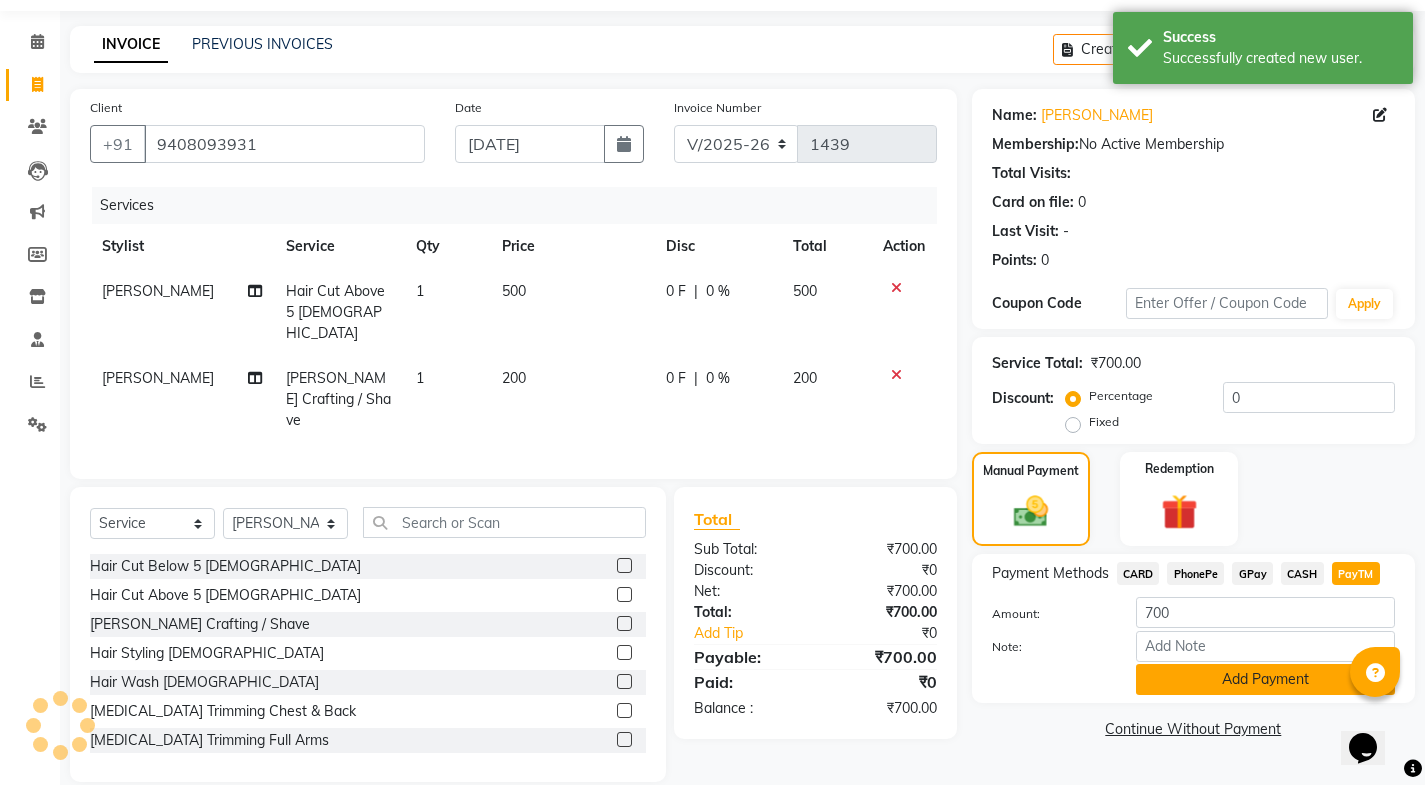 click on "Add Payment" 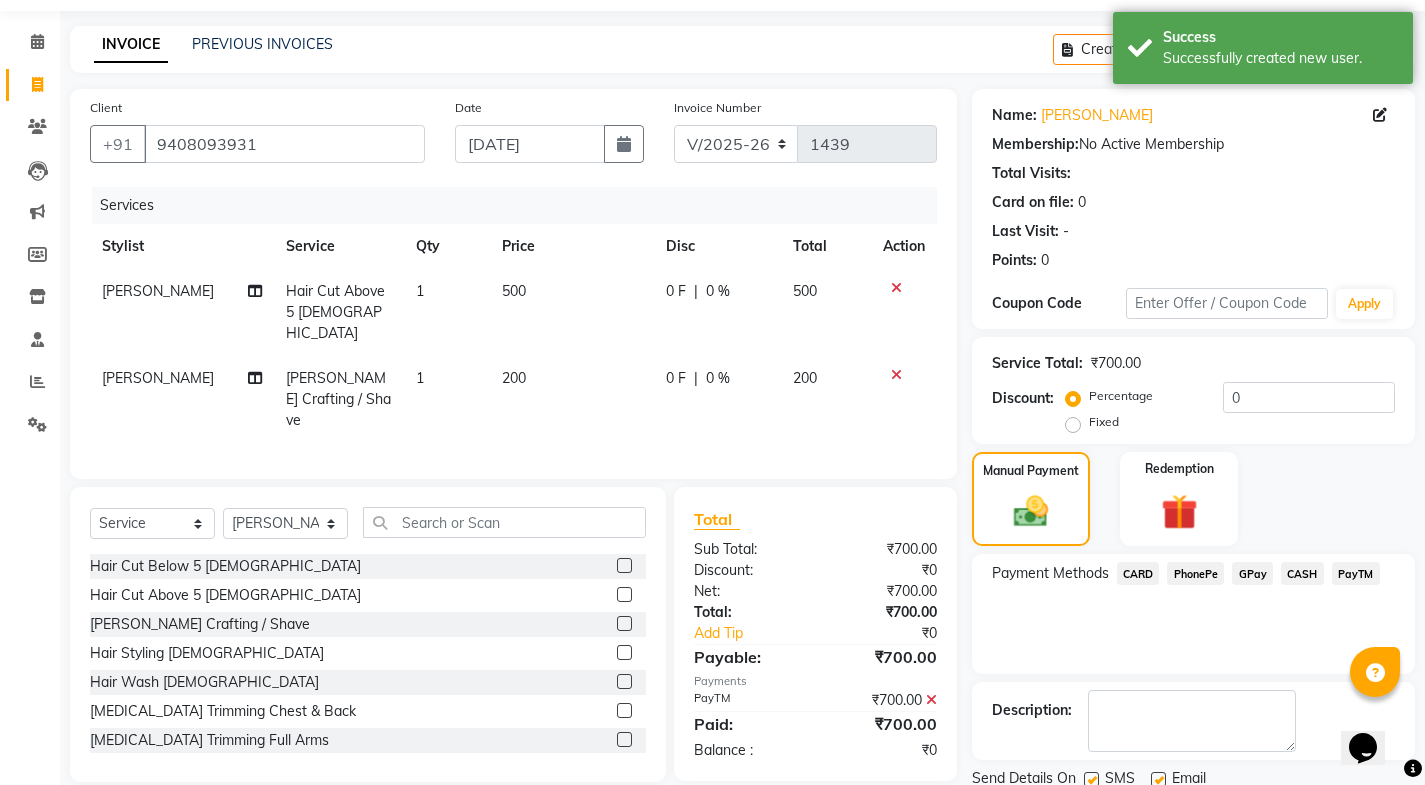 scroll, scrollTop: 134, scrollLeft: 0, axis: vertical 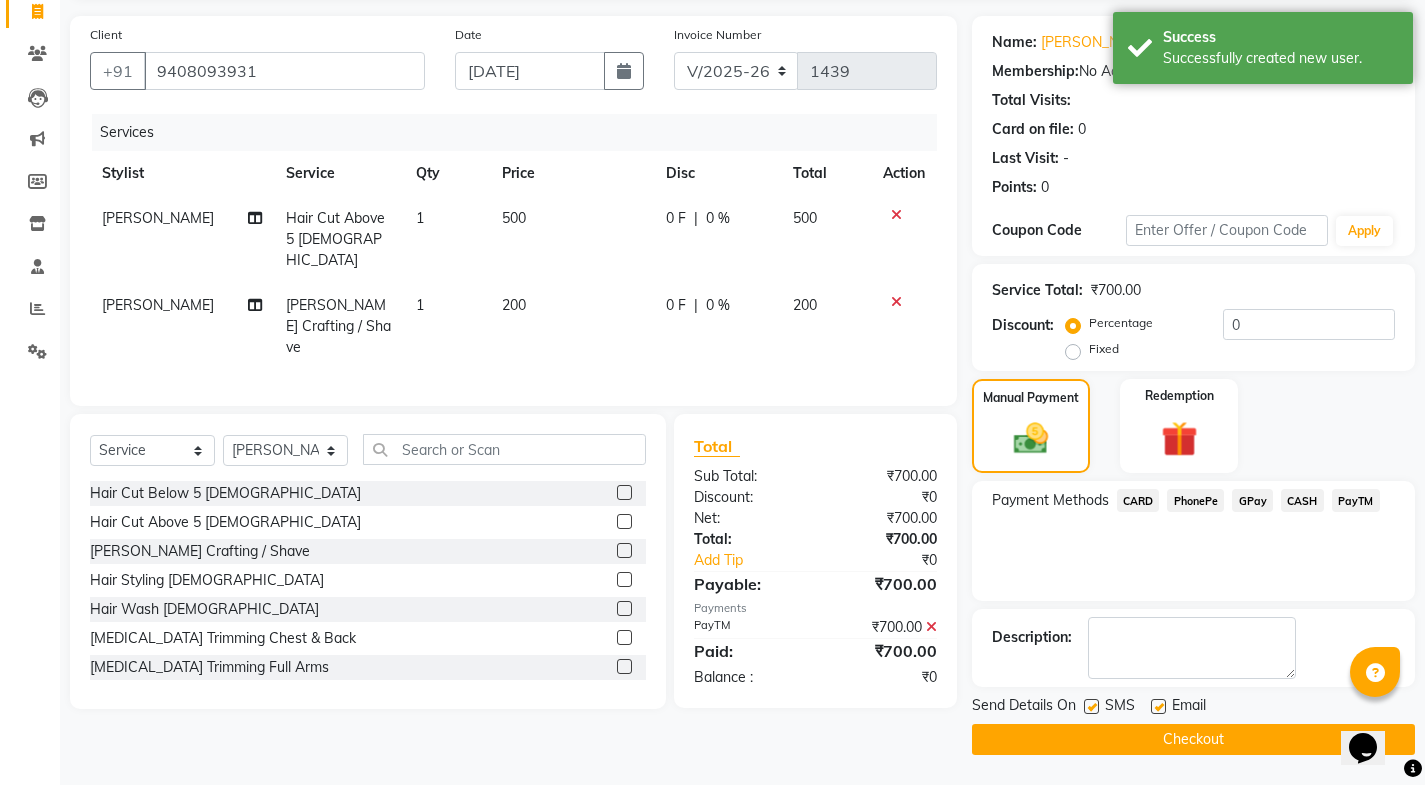 click on "SMS" 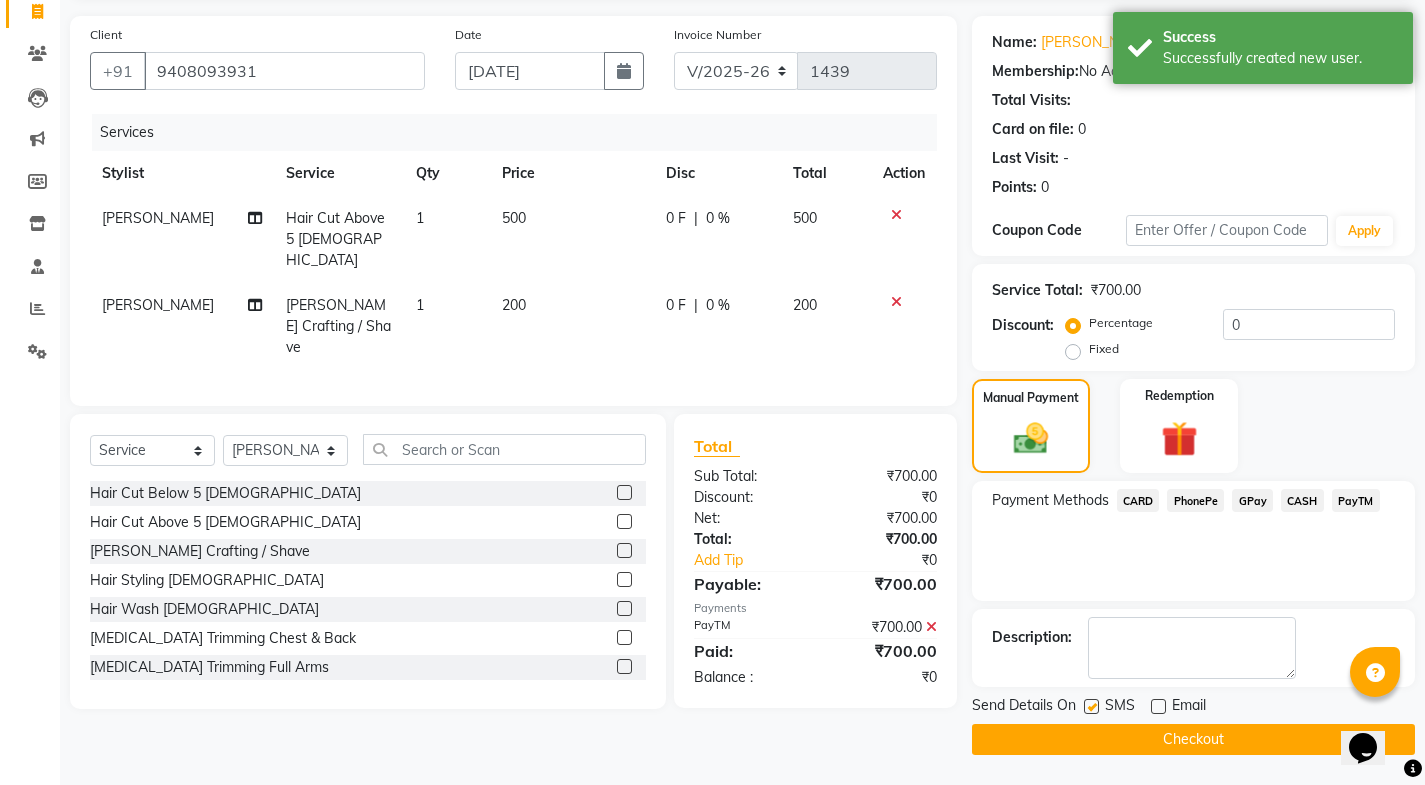 click 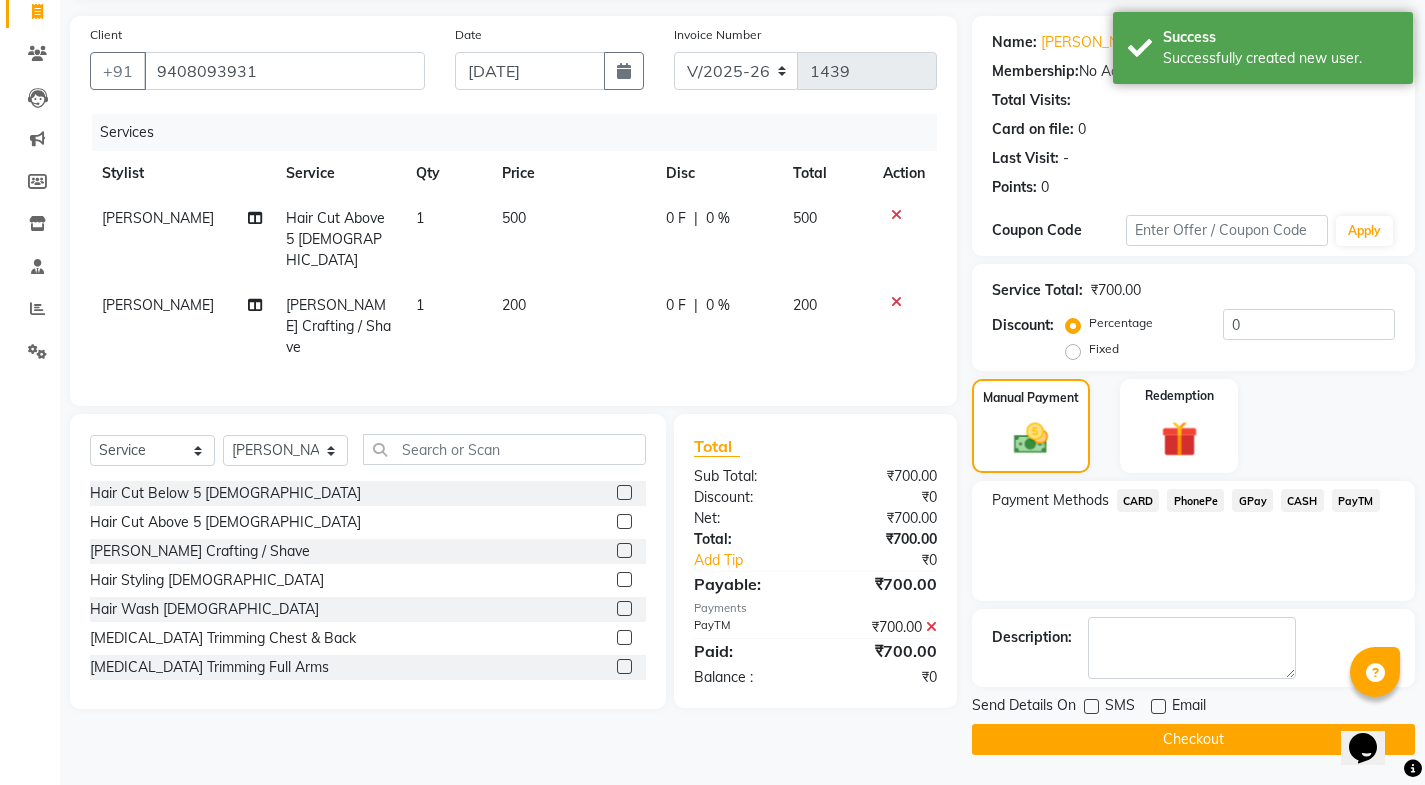 click on "Checkout" 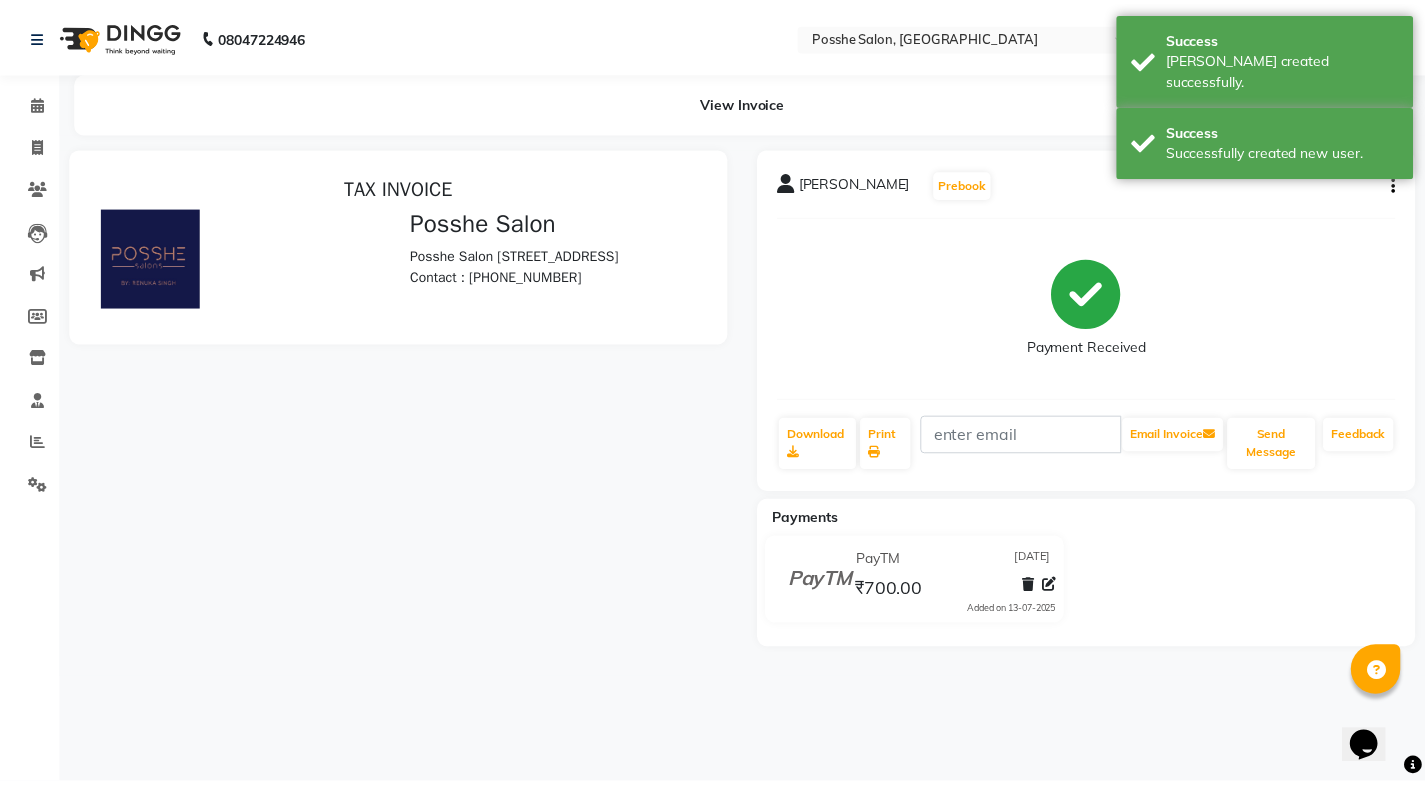 scroll, scrollTop: 0, scrollLeft: 0, axis: both 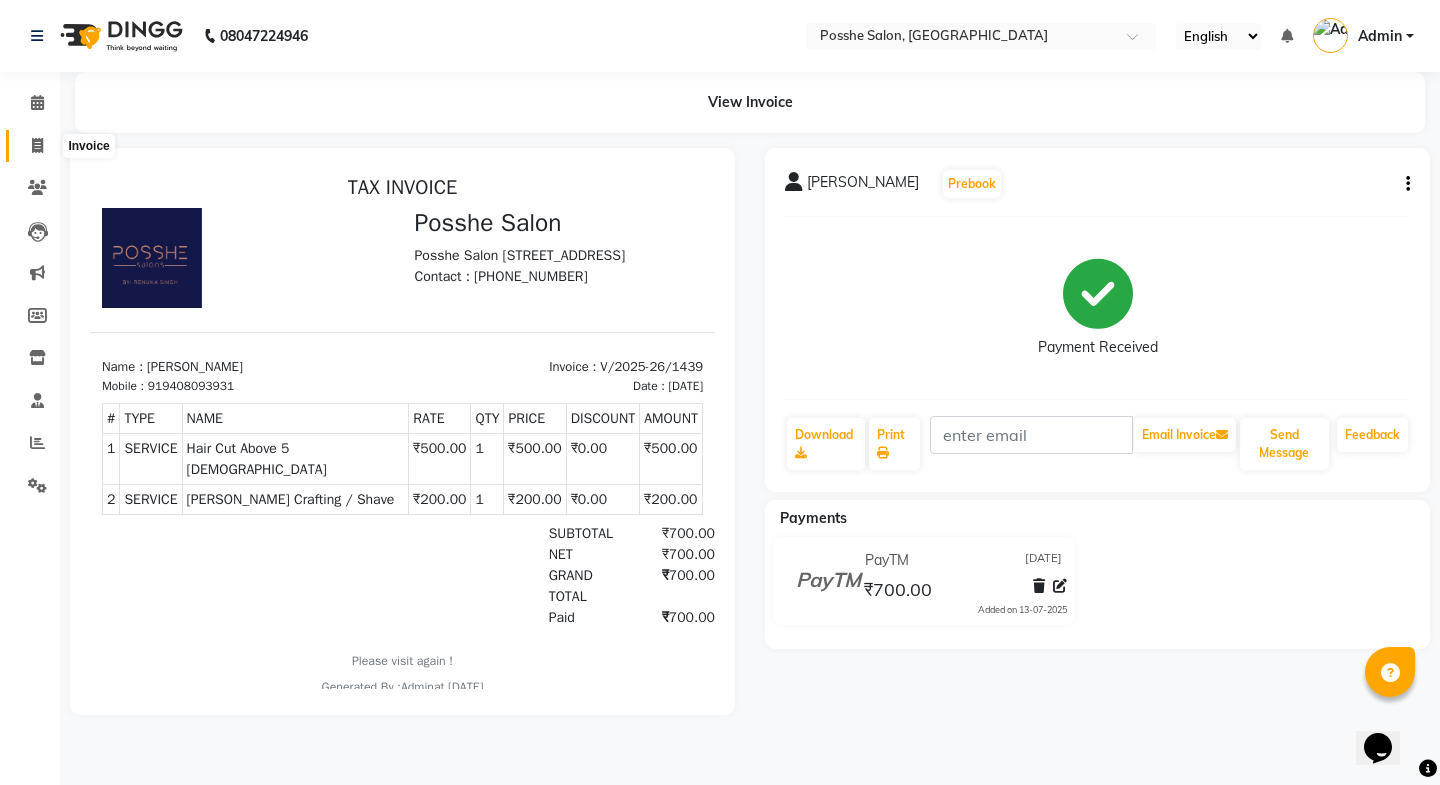 click 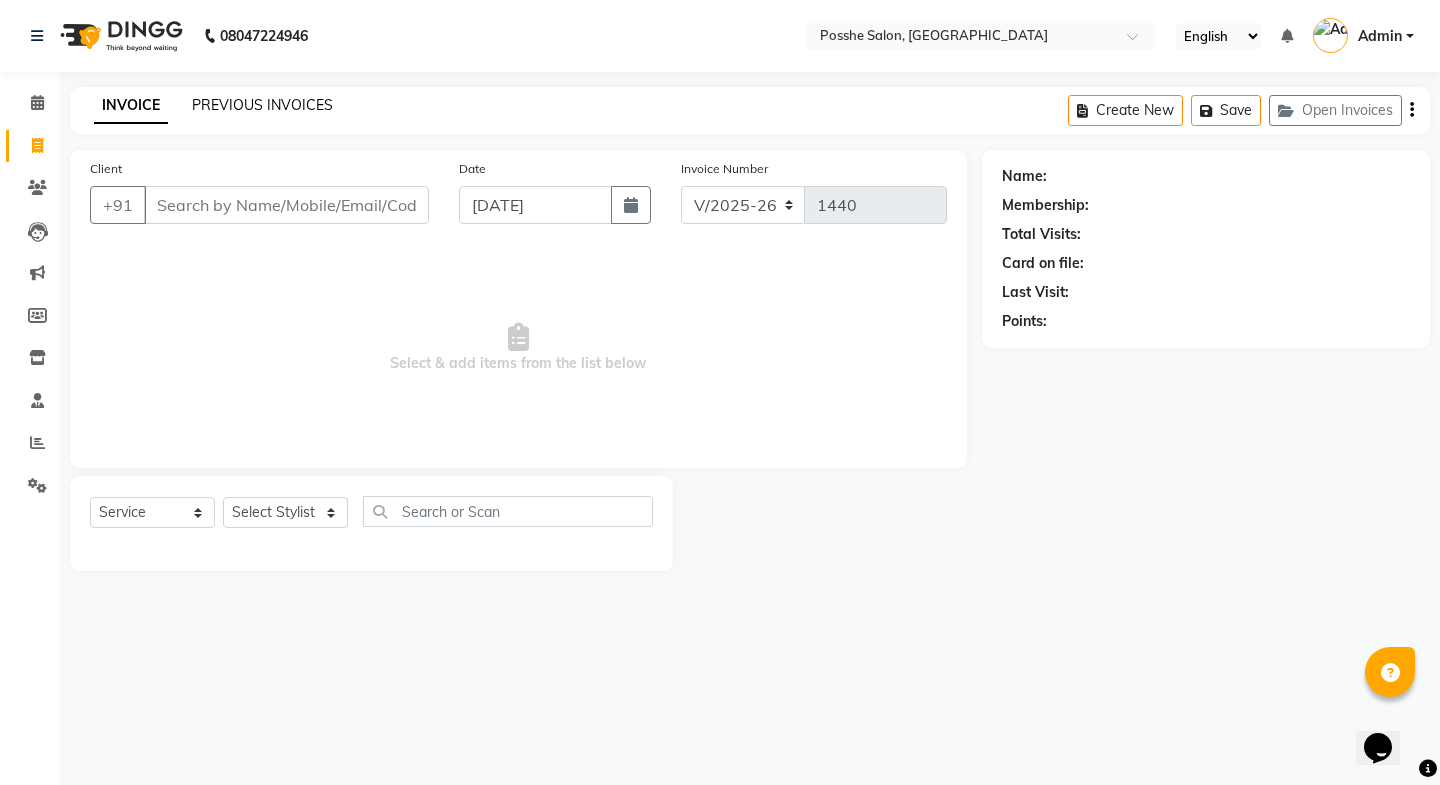 click on "PREVIOUS INVOICES" 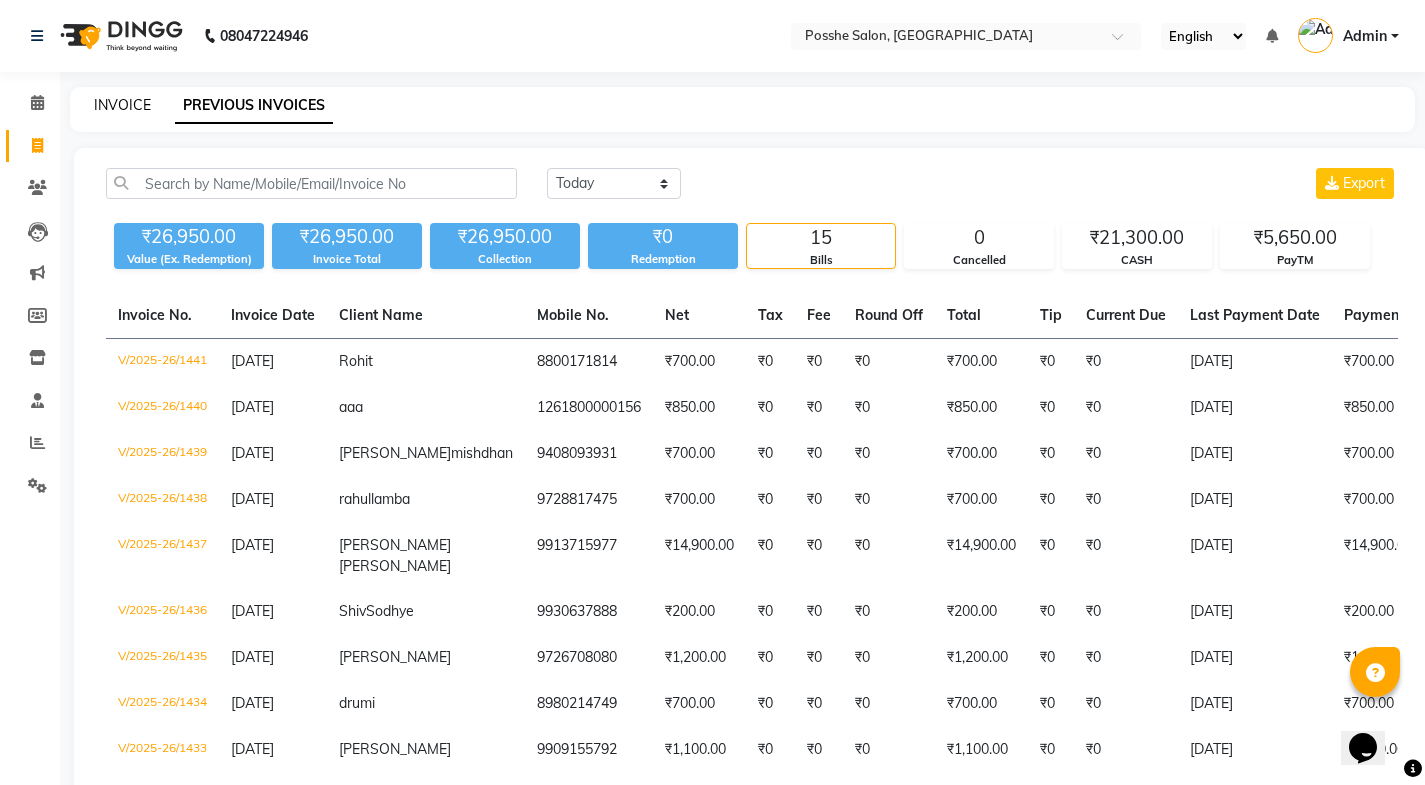 click on "INVOICE" 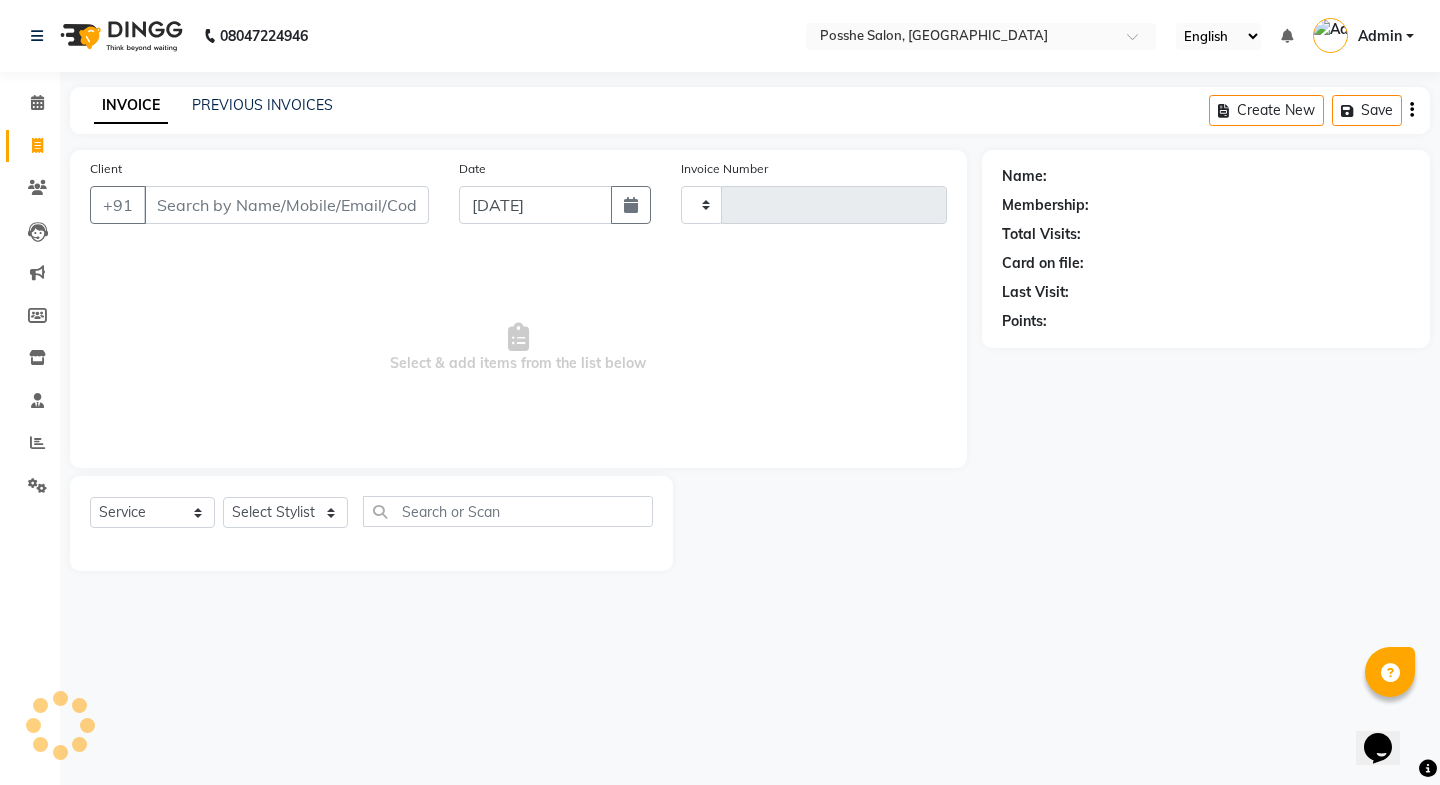 type on "1442" 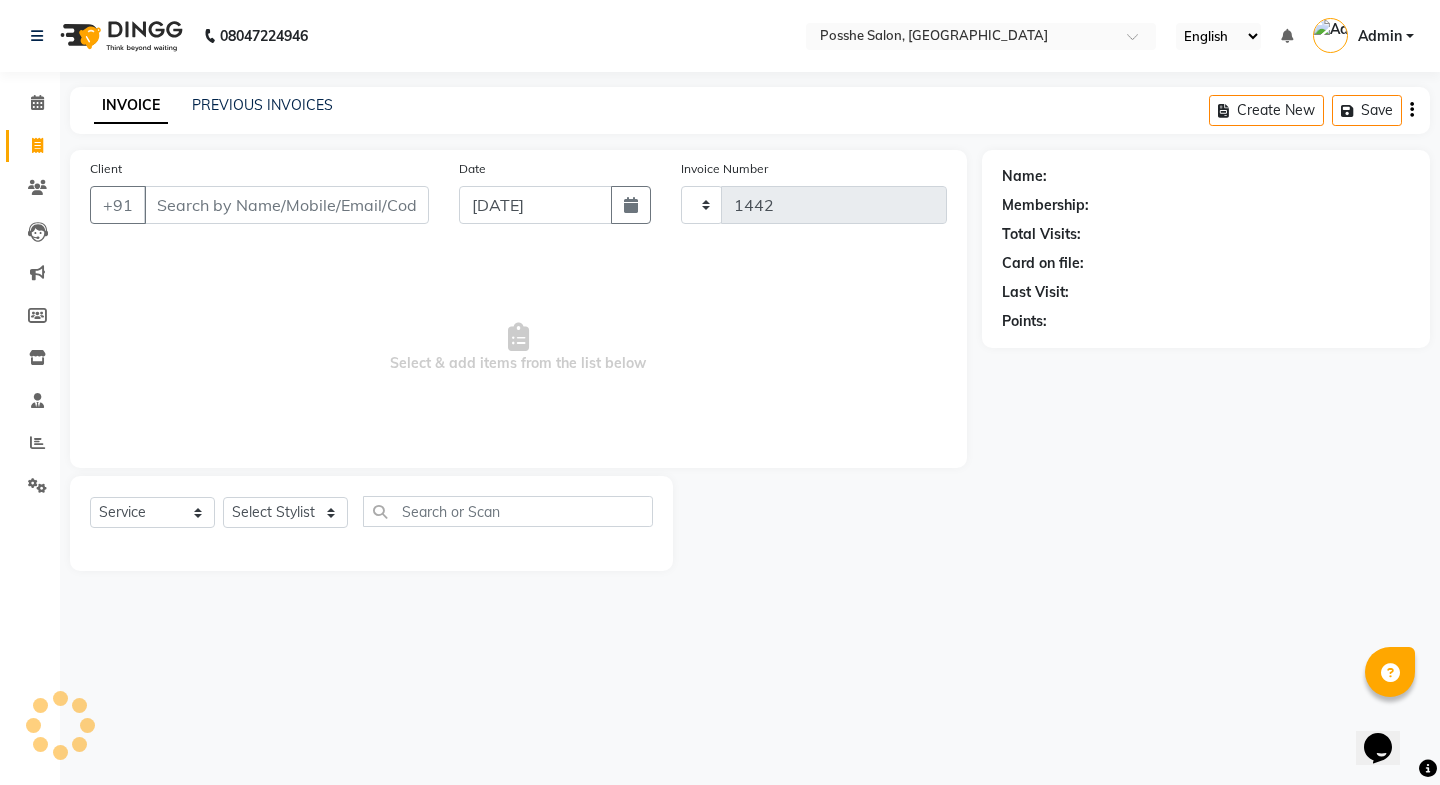 select on "6052" 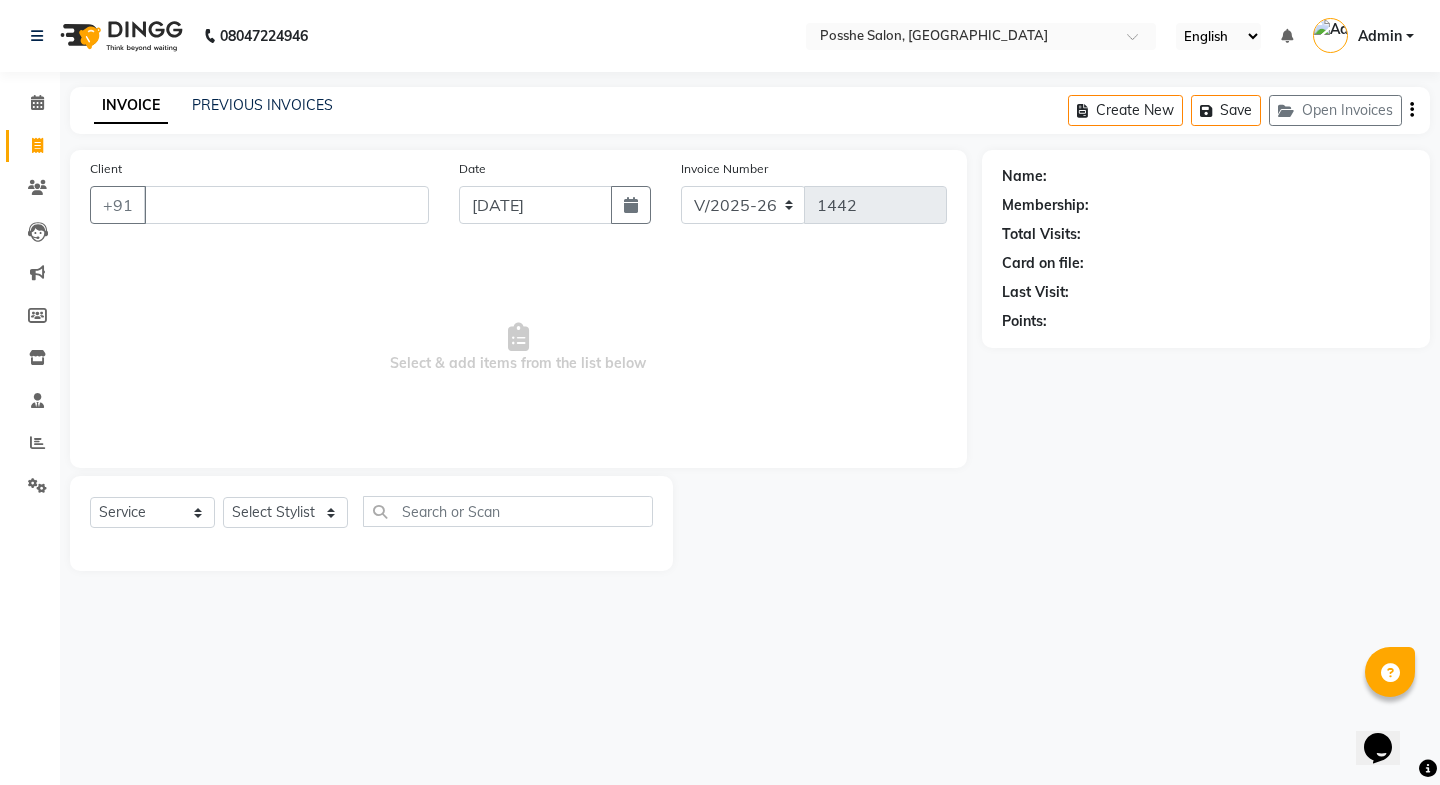 type 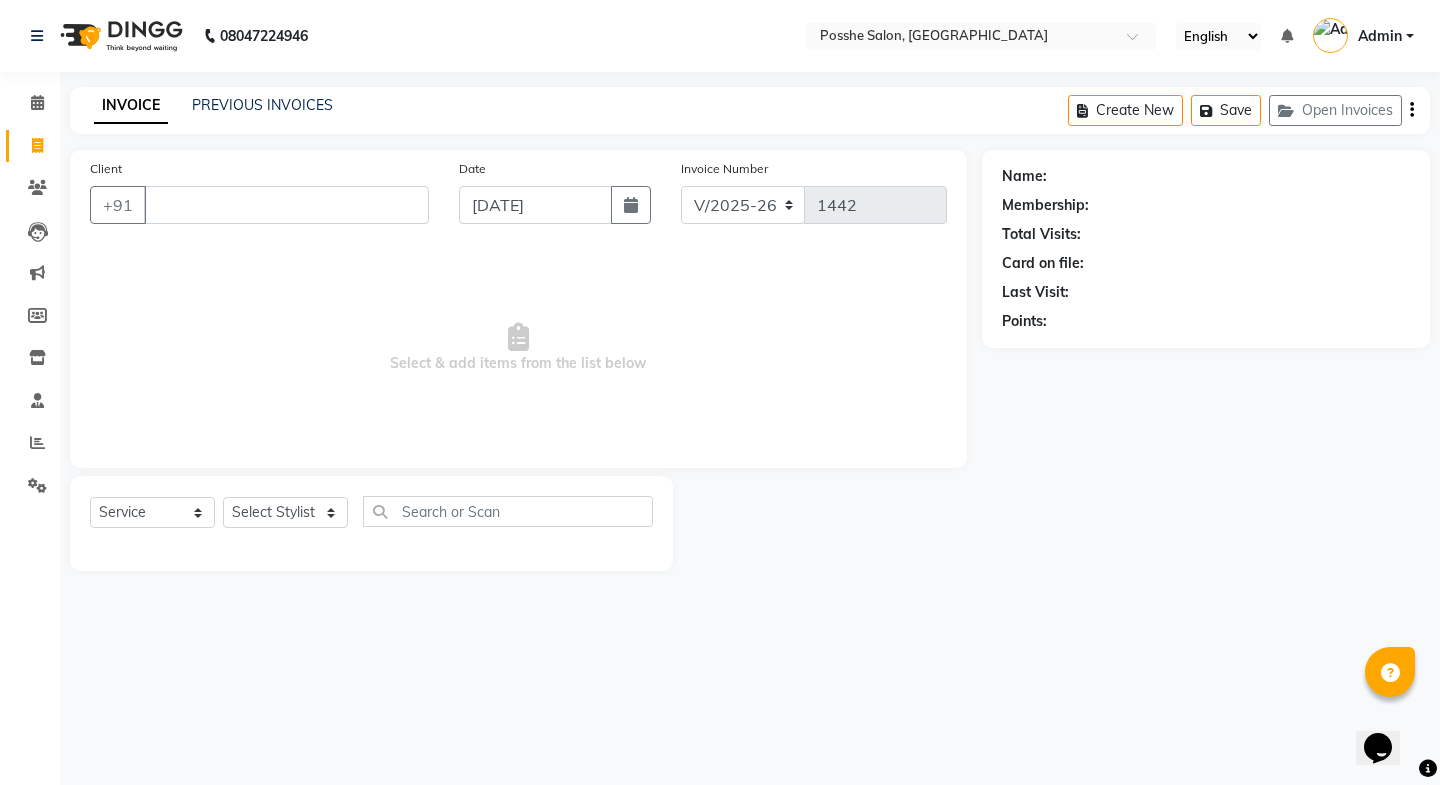 drag, startPoint x: 157, startPoint y: 84, endPoint x: 167, endPoint y: 77, distance: 12.206555 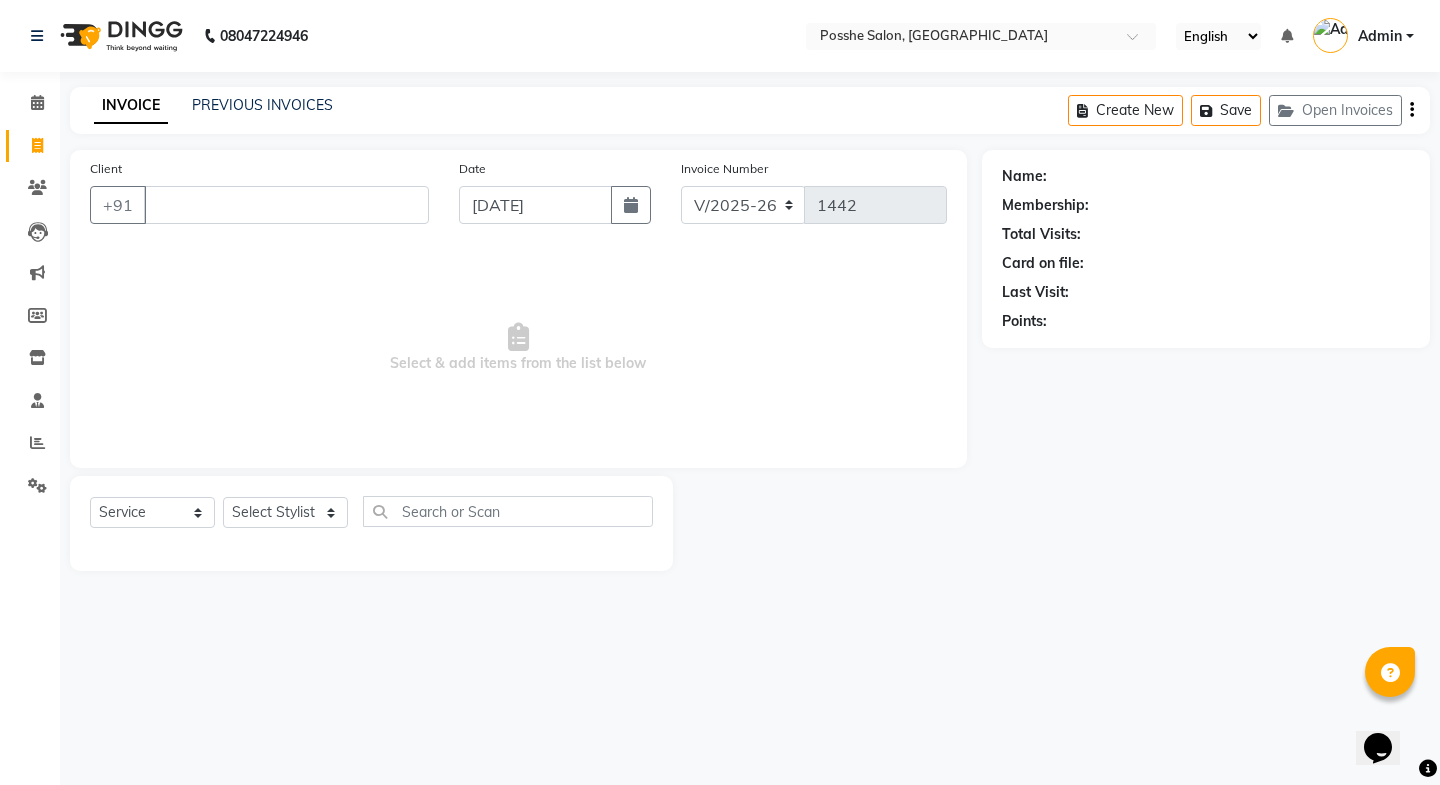 drag, startPoint x: 167, startPoint y: 77, endPoint x: 174, endPoint y: 65, distance: 13.892444 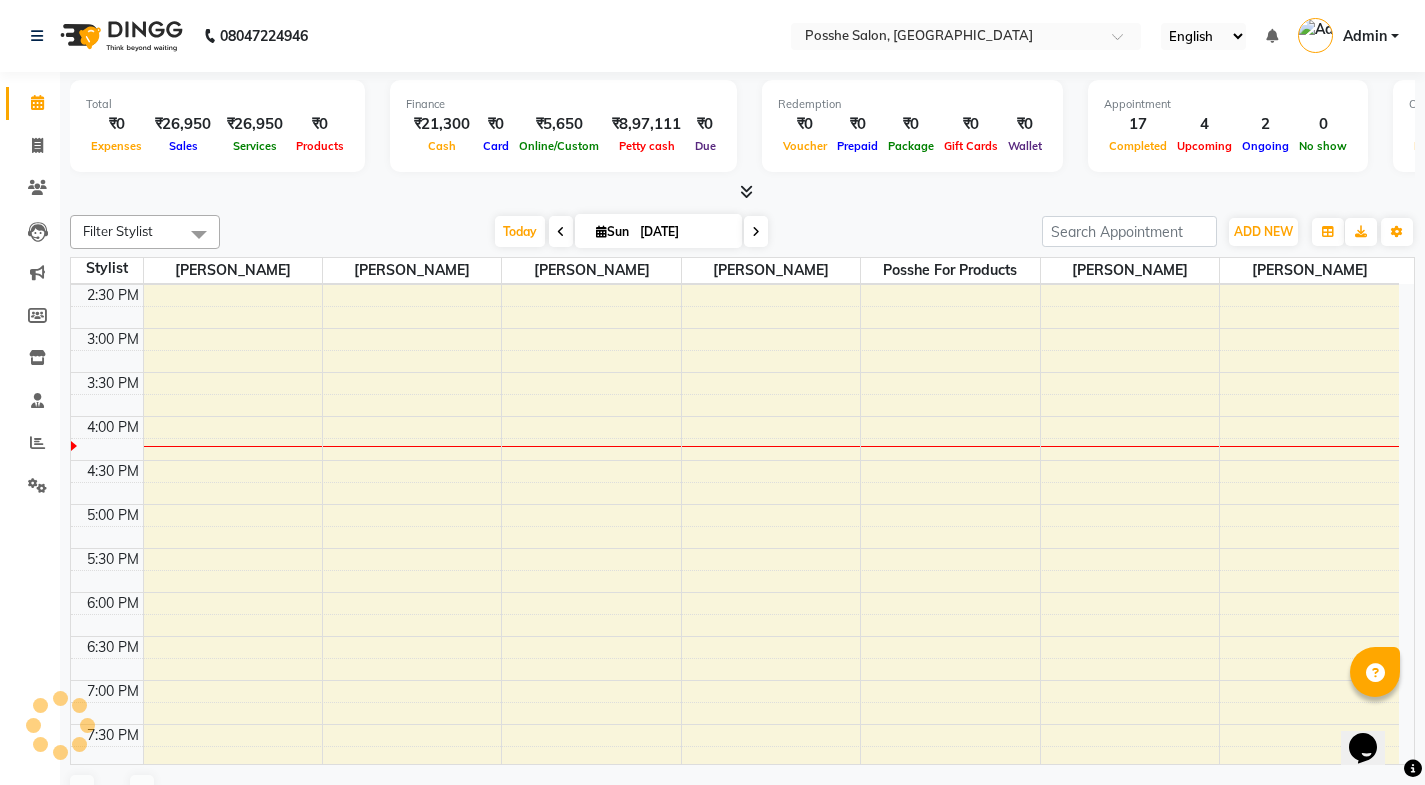 scroll, scrollTop: 0, scrollLeft: 0, axis: both 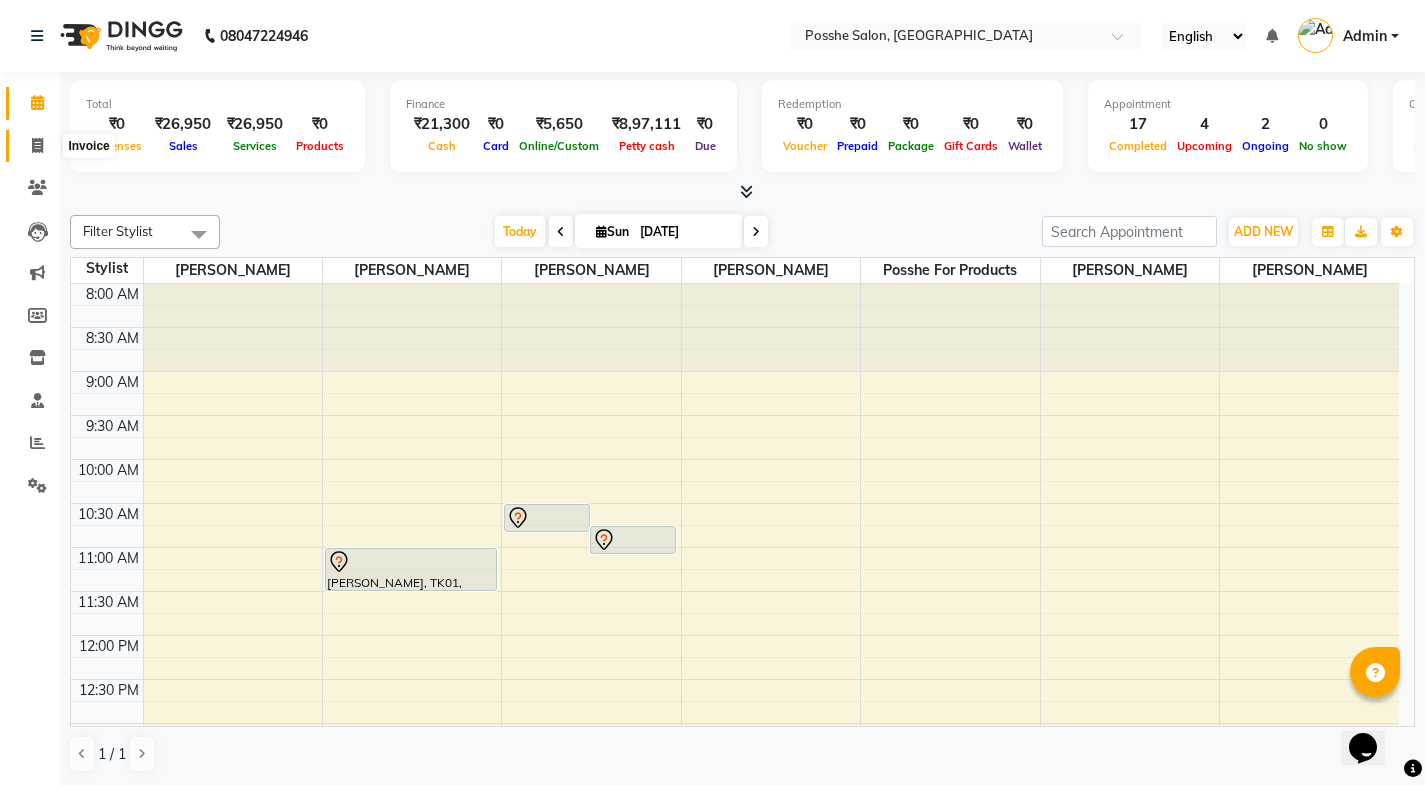 click 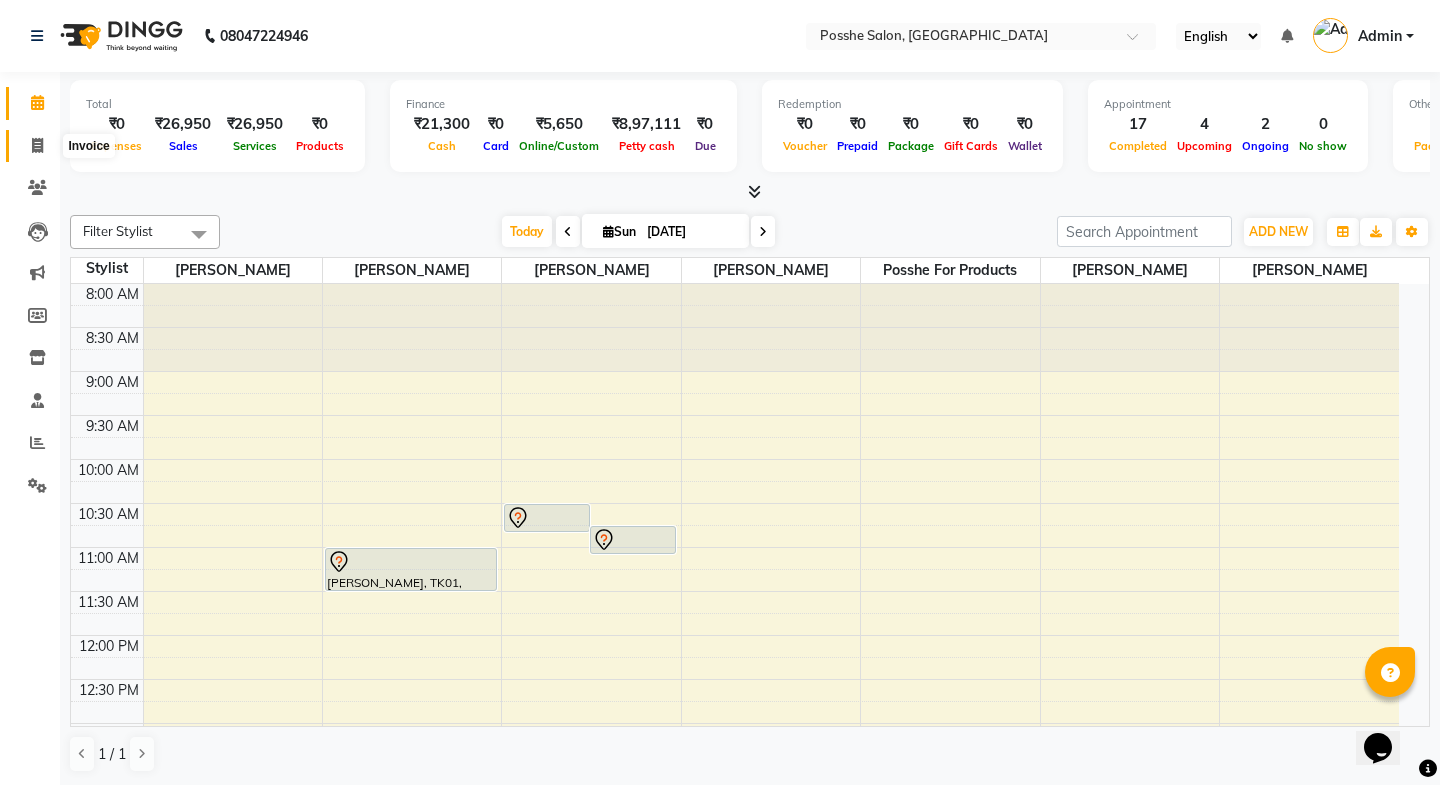 select on "6052" 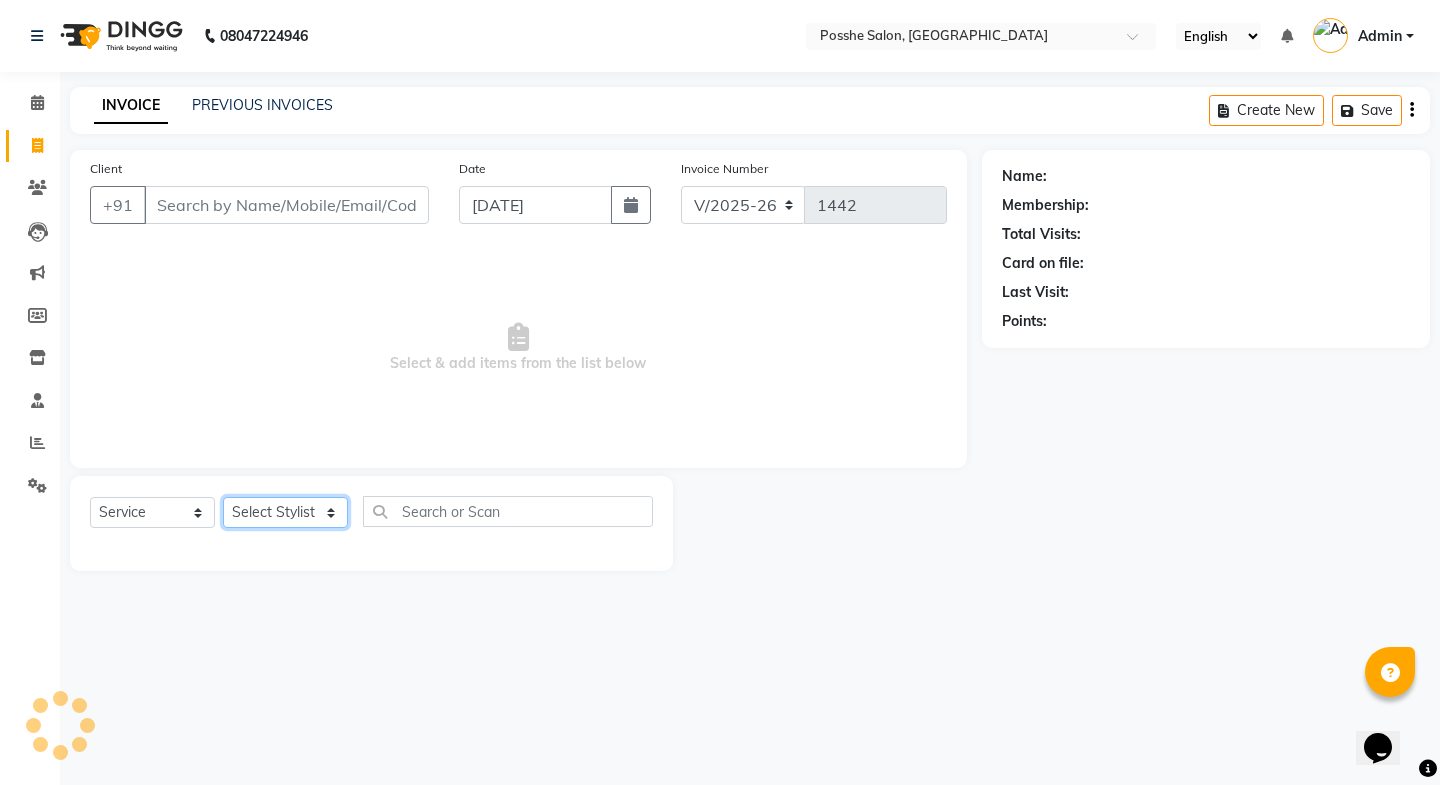 click on "Select Stylist [PERSON_NAME] Mali [PERSON_NAME] Posshe for products [PERSON_NAME] [PERSON_NAME] [PERSON_NAME]" 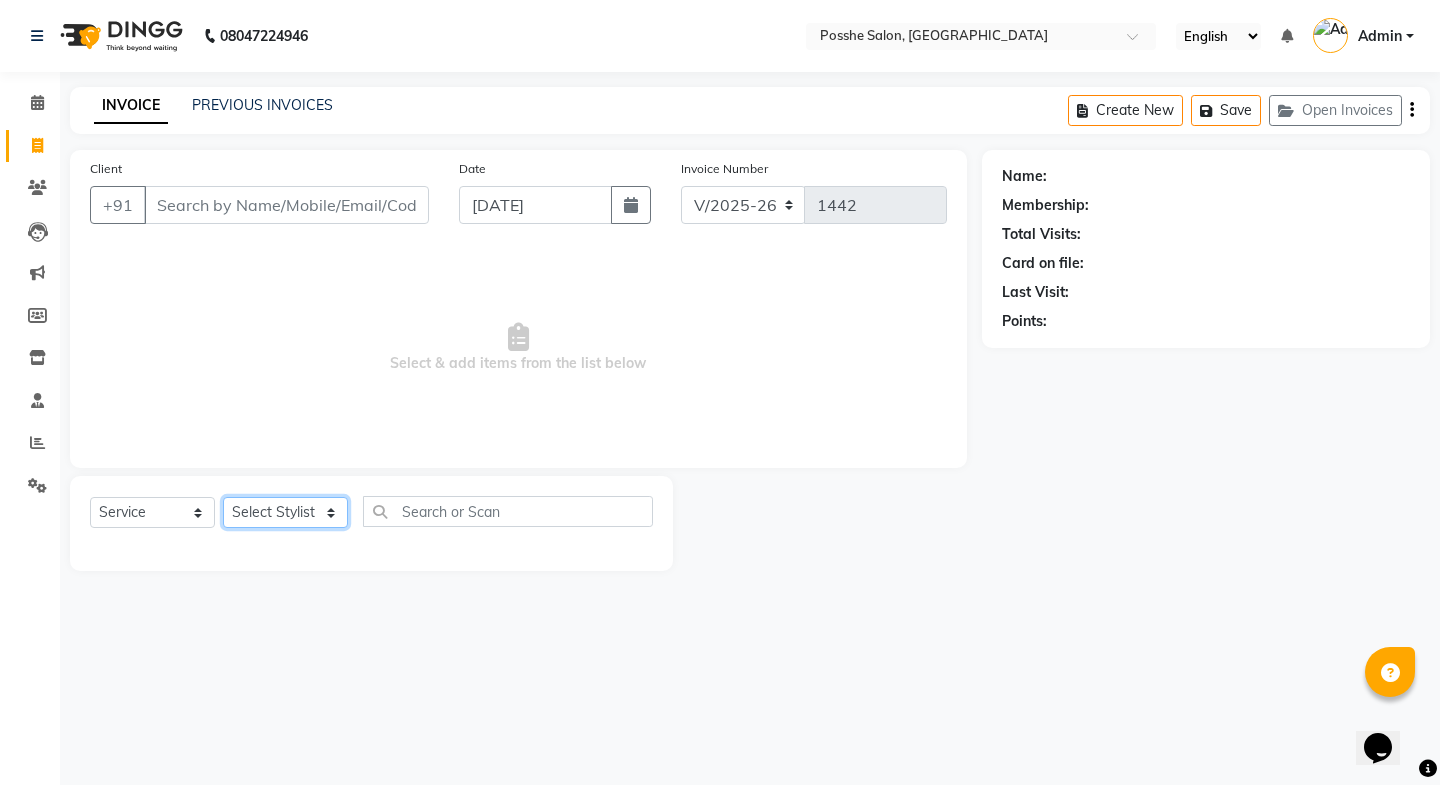select on "43693" 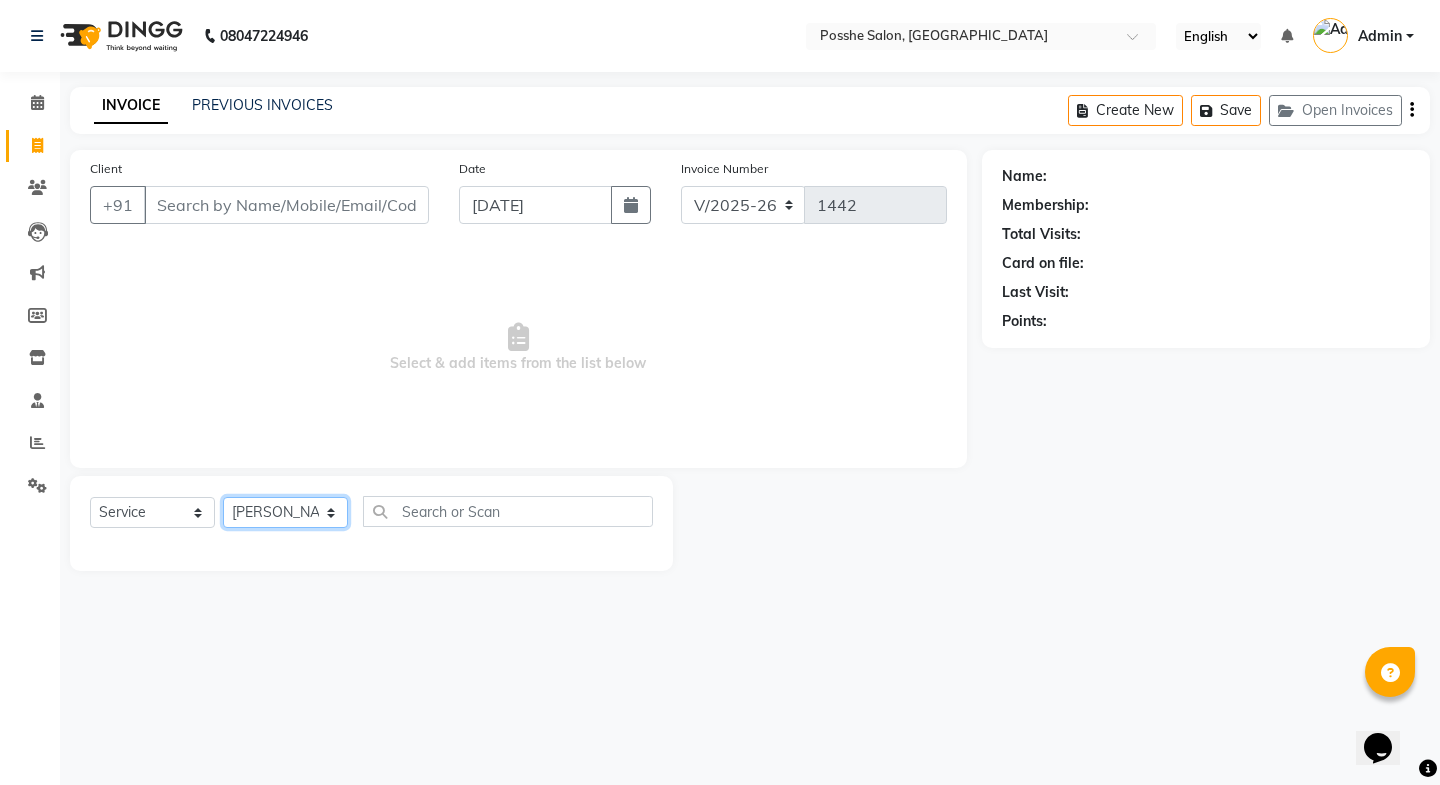 click on "Select Stylist [PERSON_NAME] Mali [PERSON_NAME] Posshe for products [PERSON_NAME] [PERSON_NAME] [PERSON_NAME]" 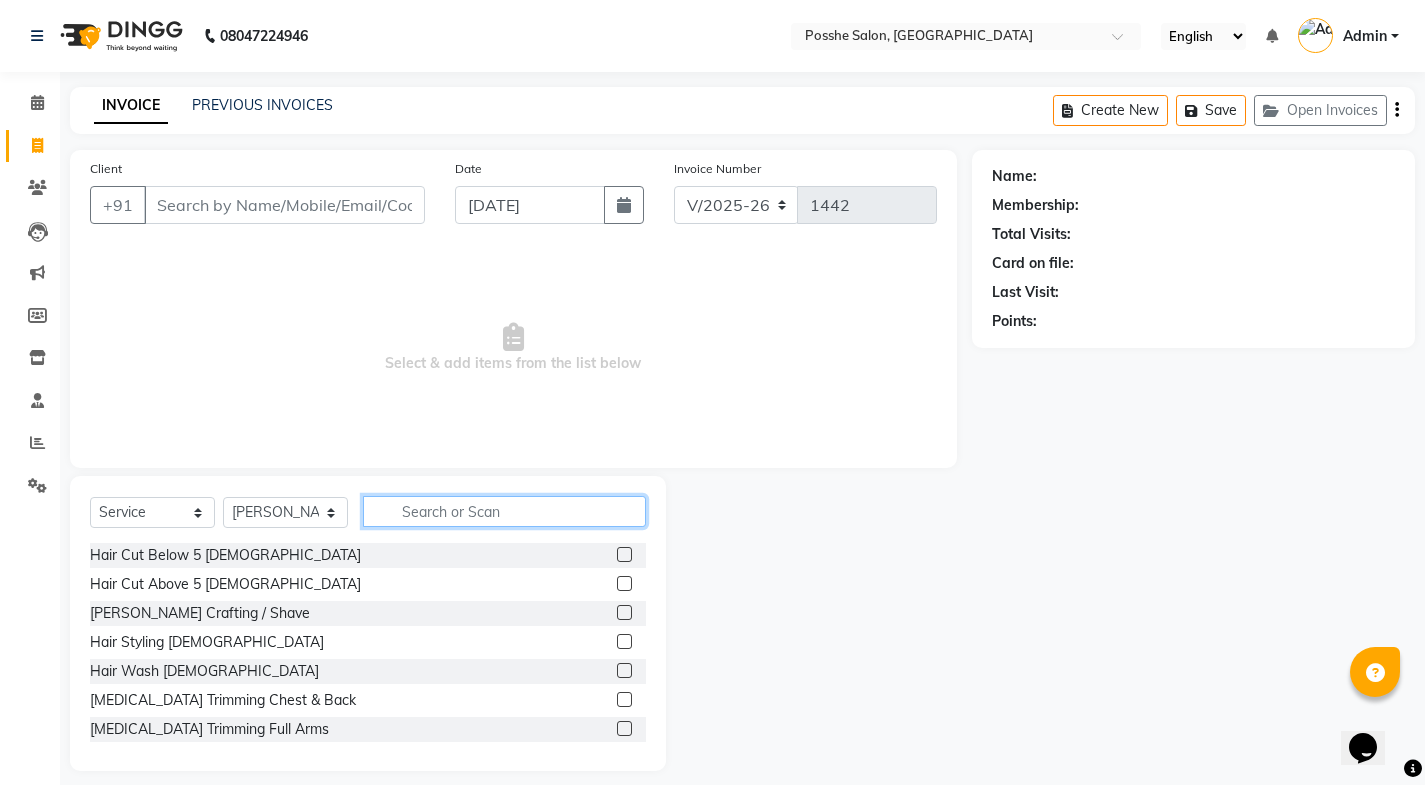 click 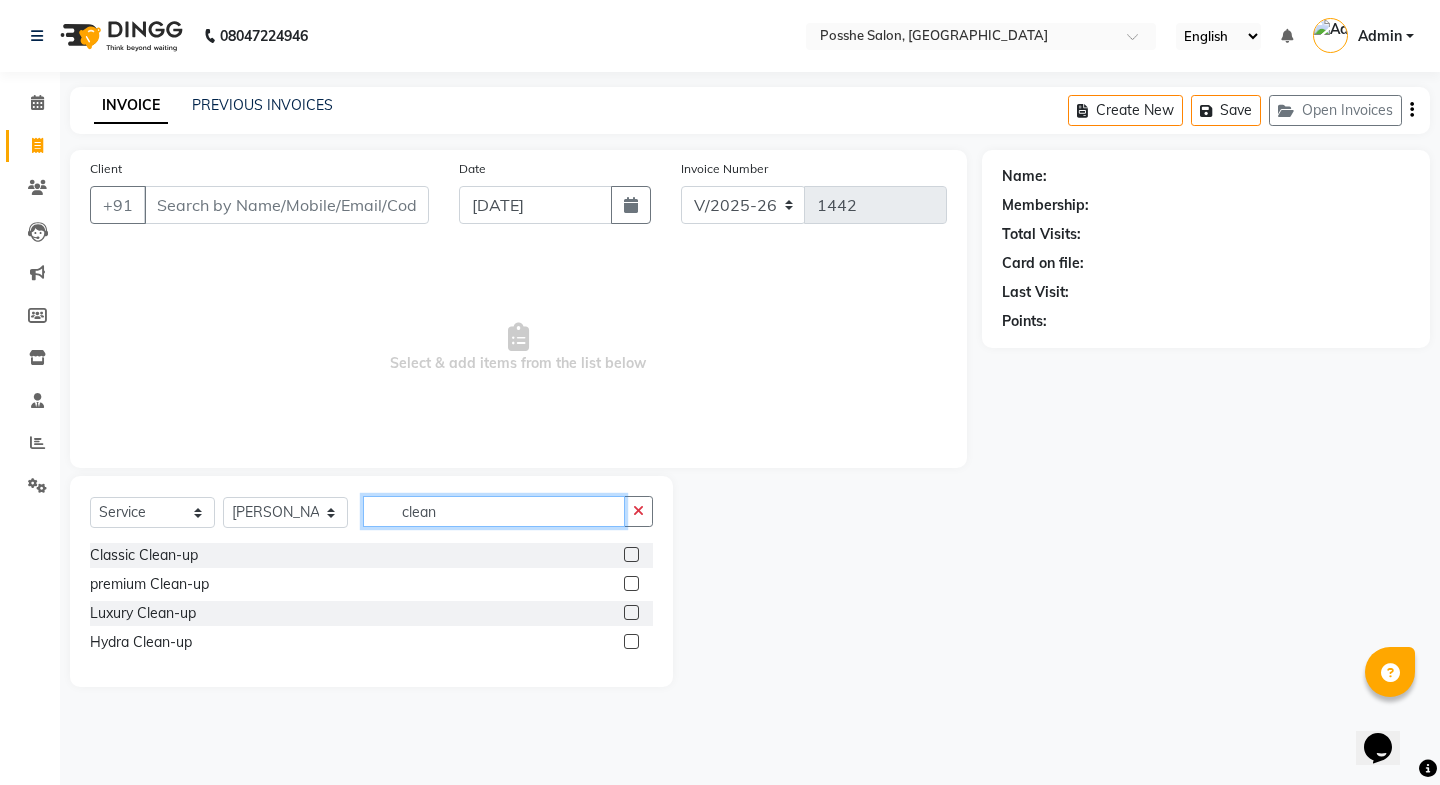 type on "clean" 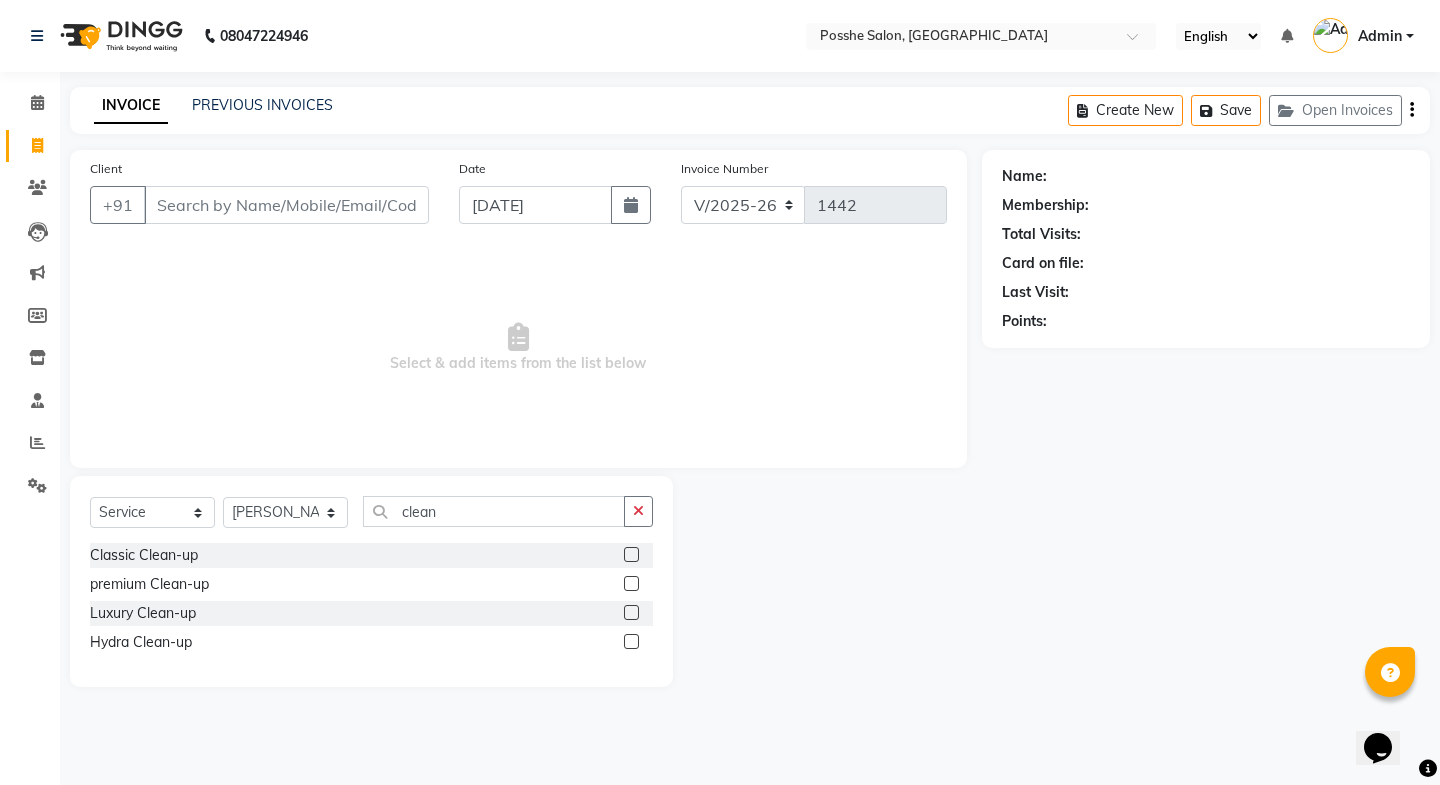 click 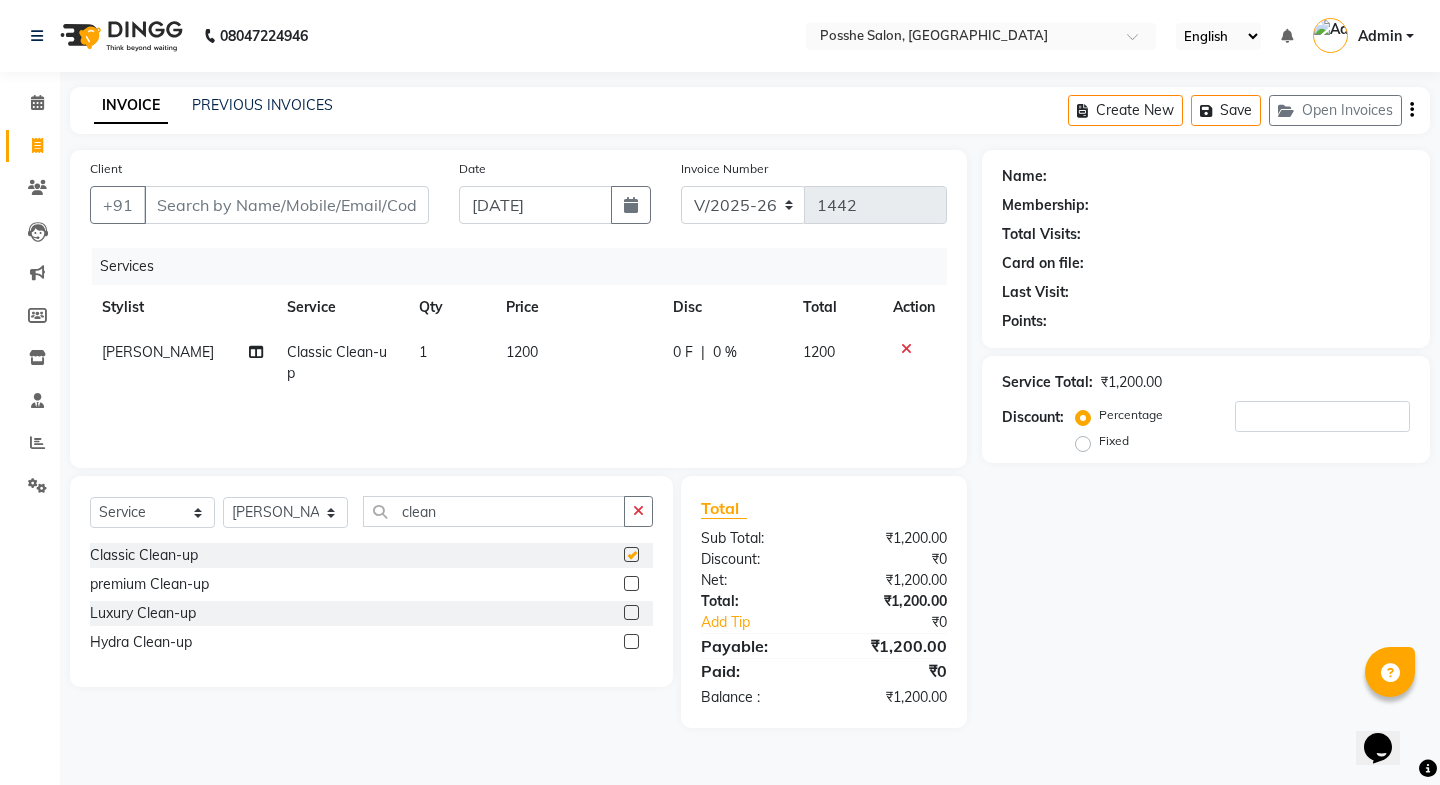 checkbox on "false" 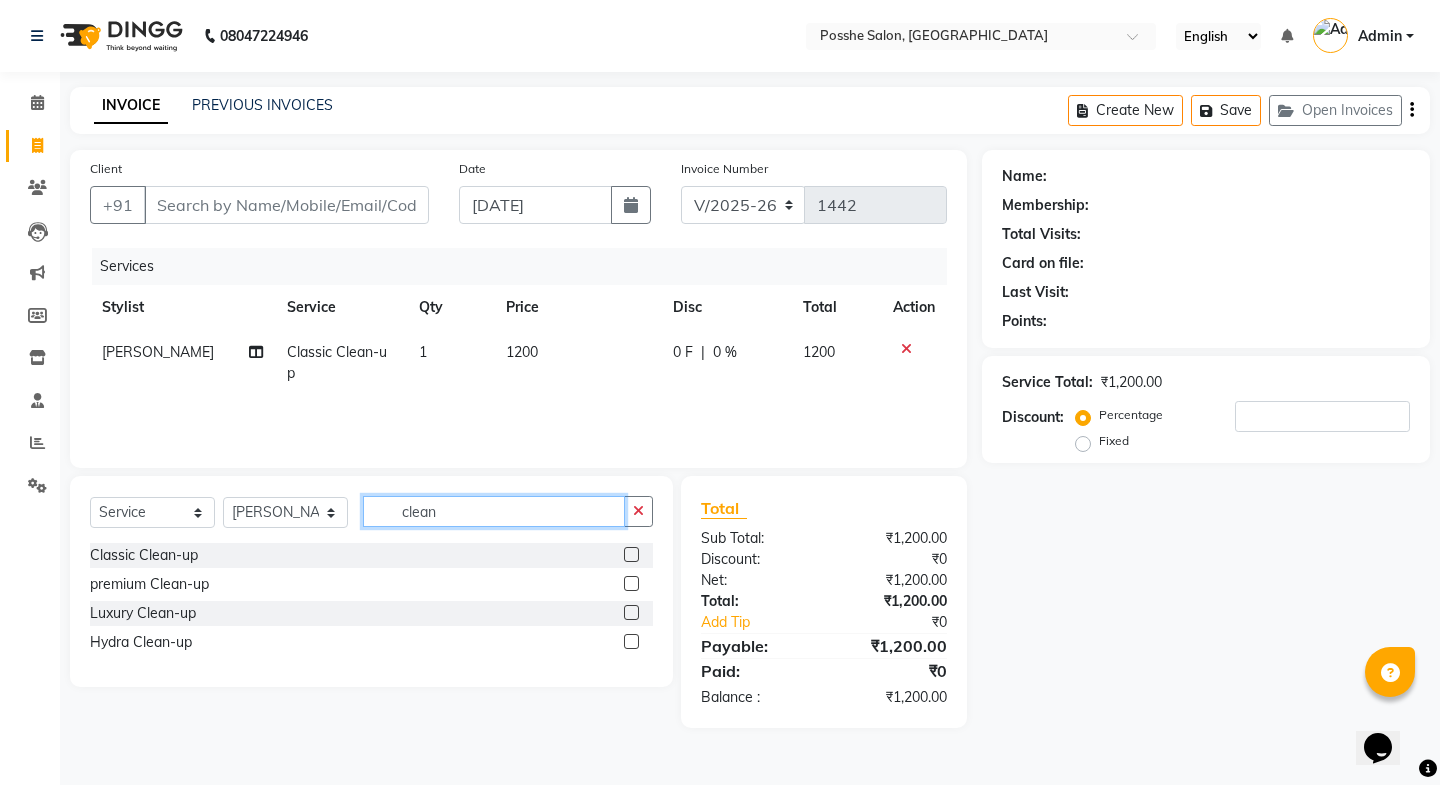 click on "clean" 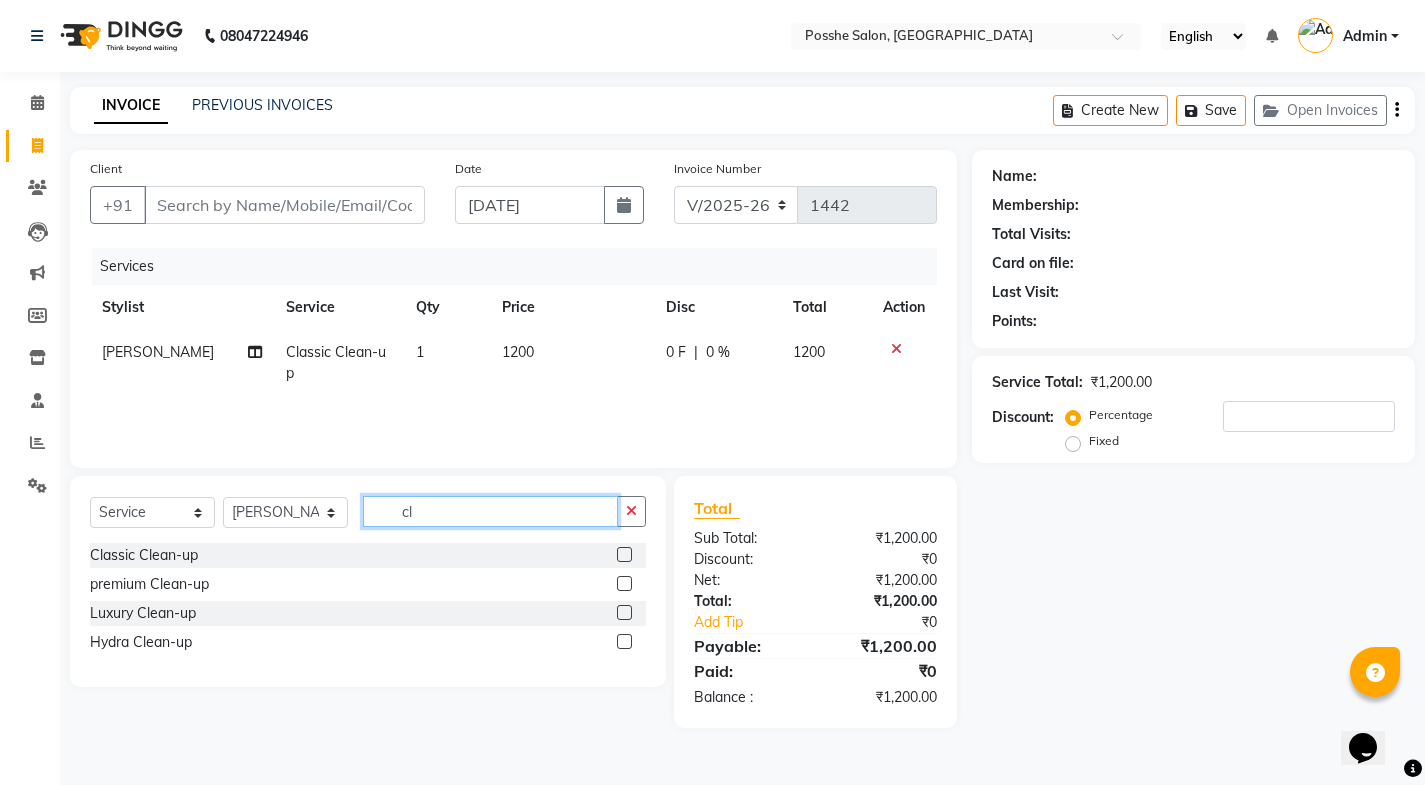 type on "c" 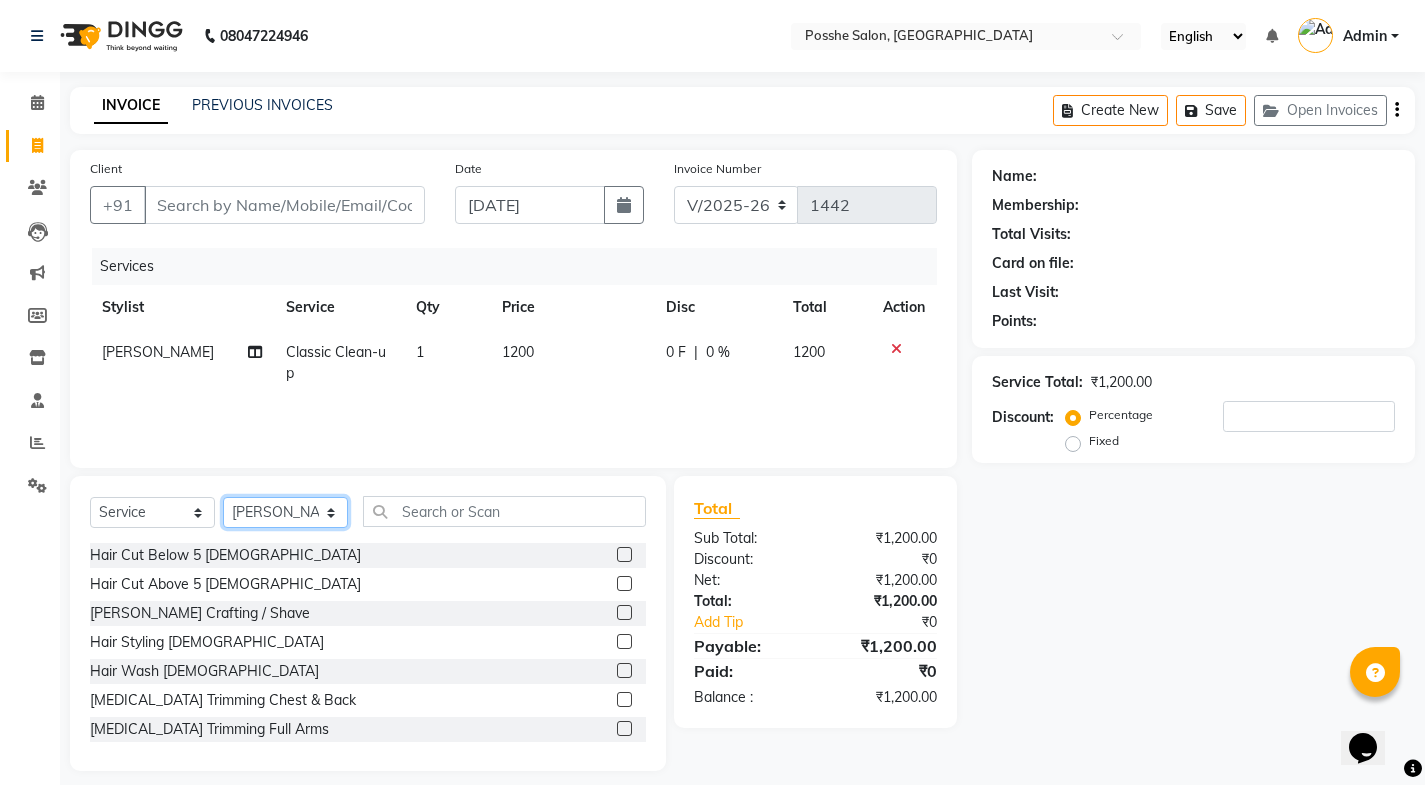 click on "Select Stylist [PERSON_NAME] Mali [PERSON_NAME] Posshe for products [PERSON_NAME] [PERSON_NAME] [PERSON_NAME]" 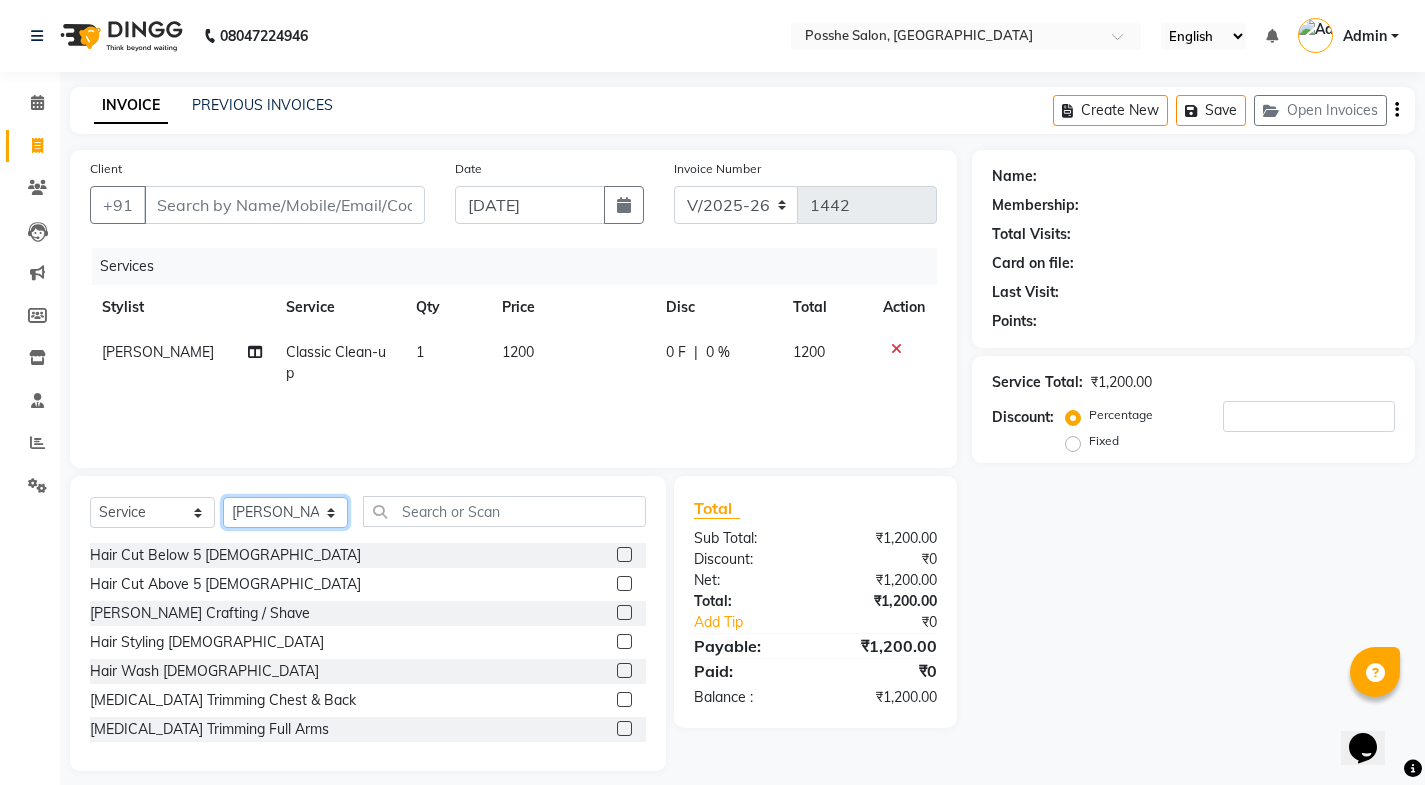 click on "Select Stylist [PERSON_NAME] Mali [PERSON_NAME] Posshe for products [PERSON_NAME] [PERSON_NAME] [PERSON_NAME]" 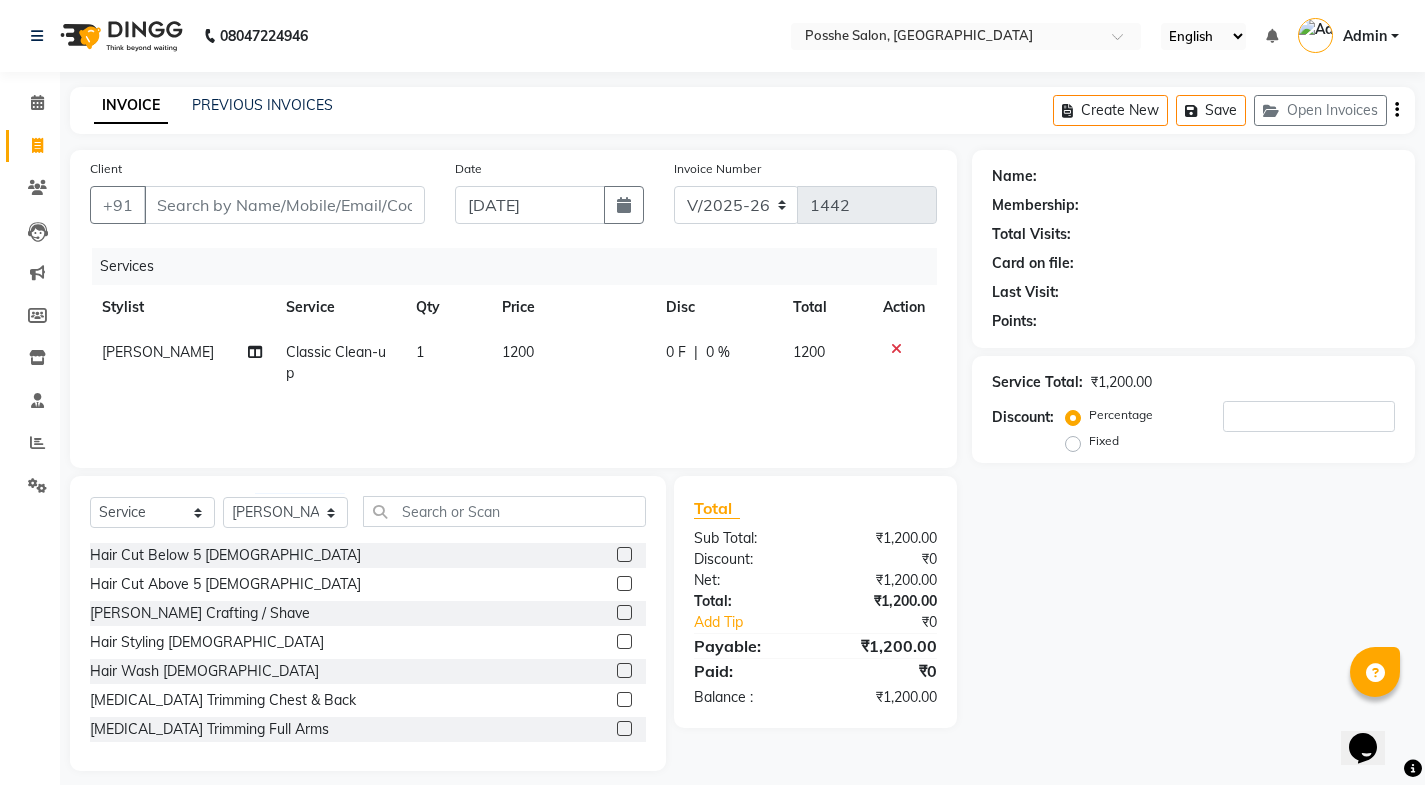 click on "Select  Service  Product  Membership  Package Voucher Prepaid Gift Card  Select Stylist Faheem Salmani Kajal Mali Kamal Chand Posshe for products Rajesh simran bhatiya Sonu Verma" 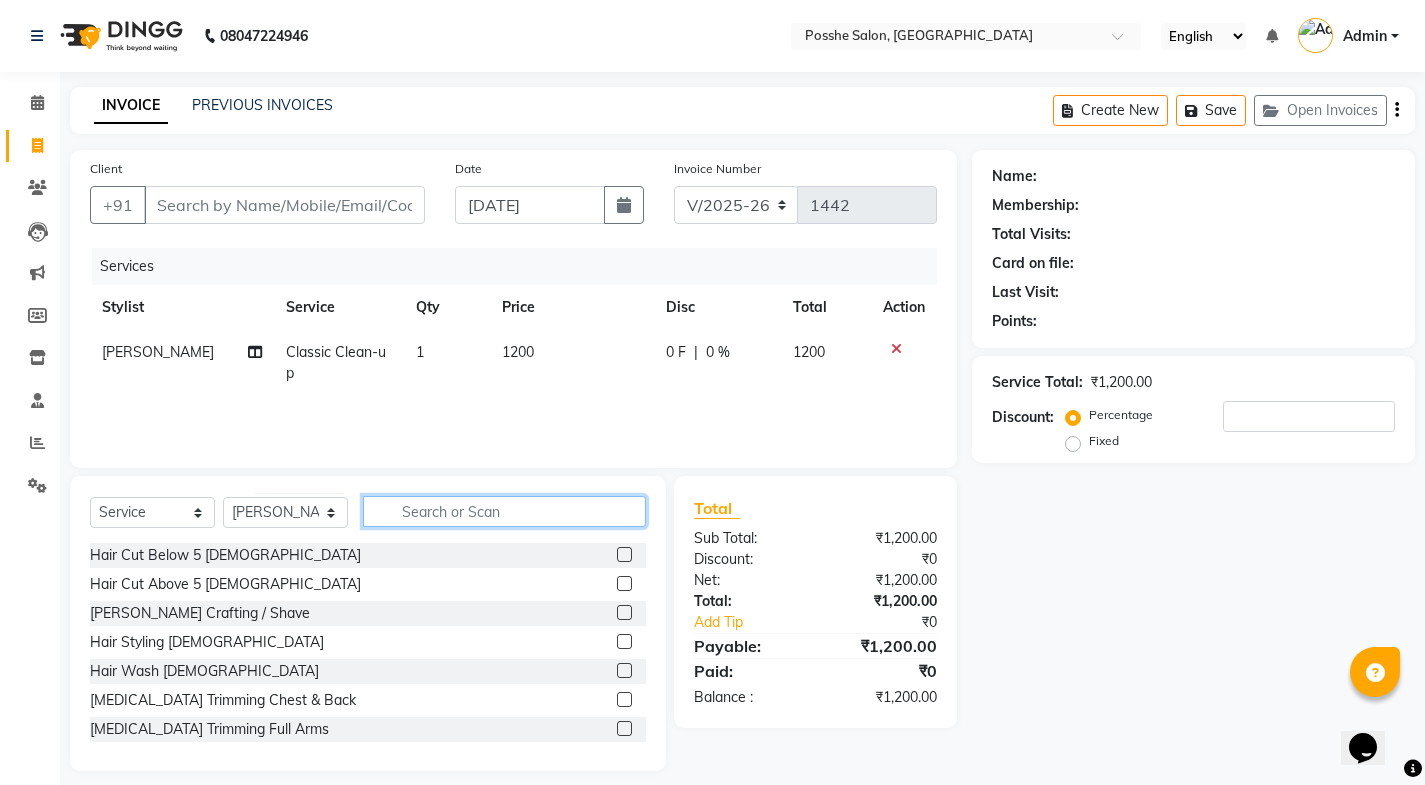 click 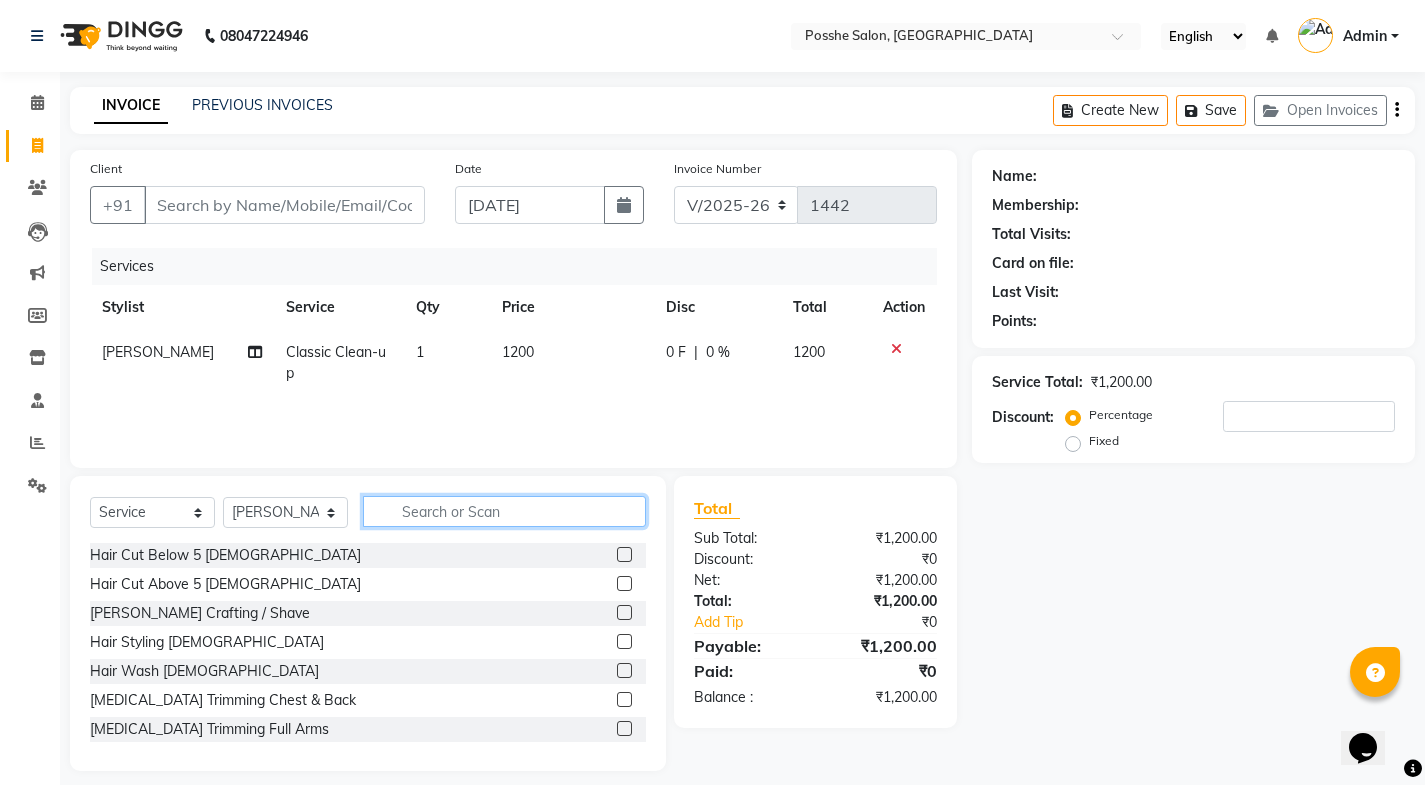 type on "," 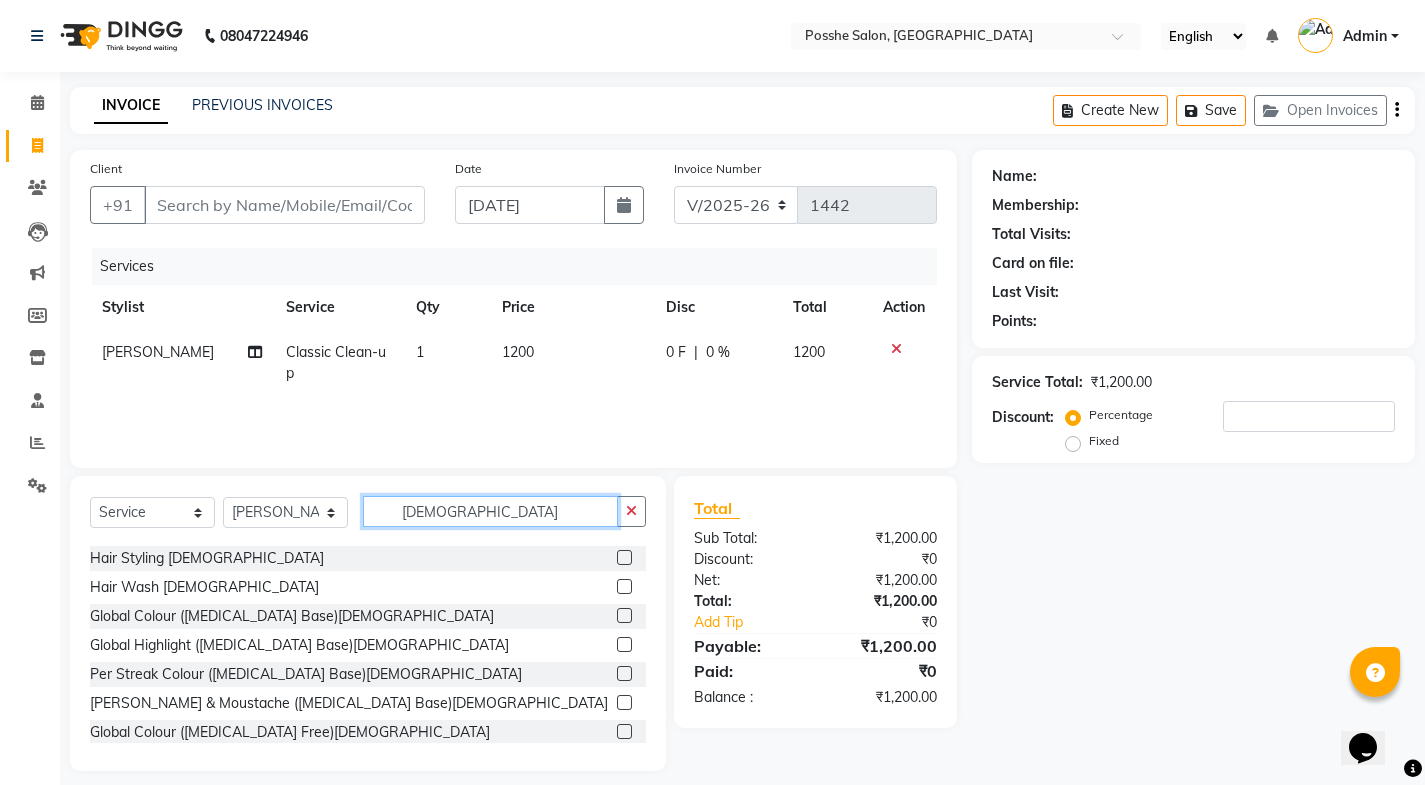 scroll, scrollTop: 100, scrollLeft: 0, axis: vertical 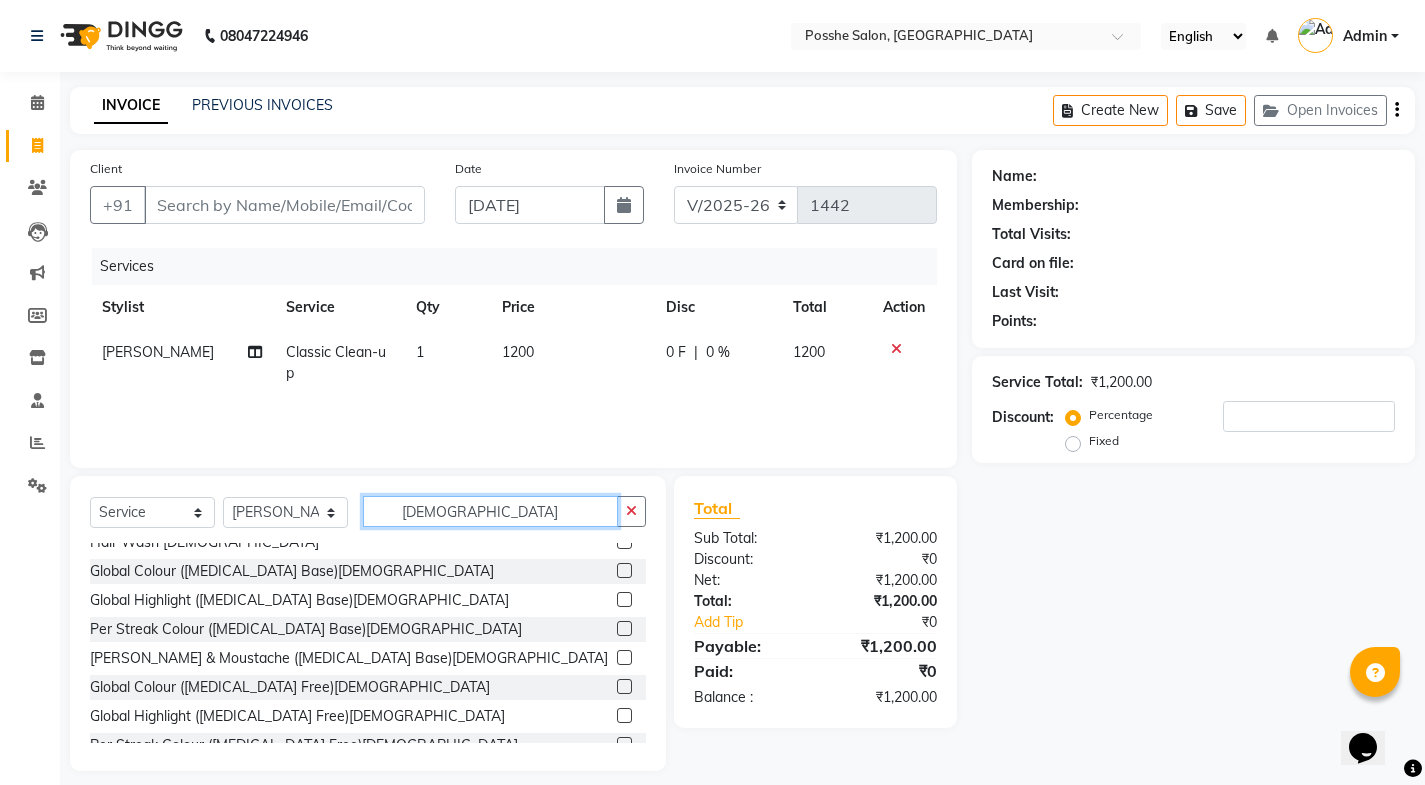 type on "male" 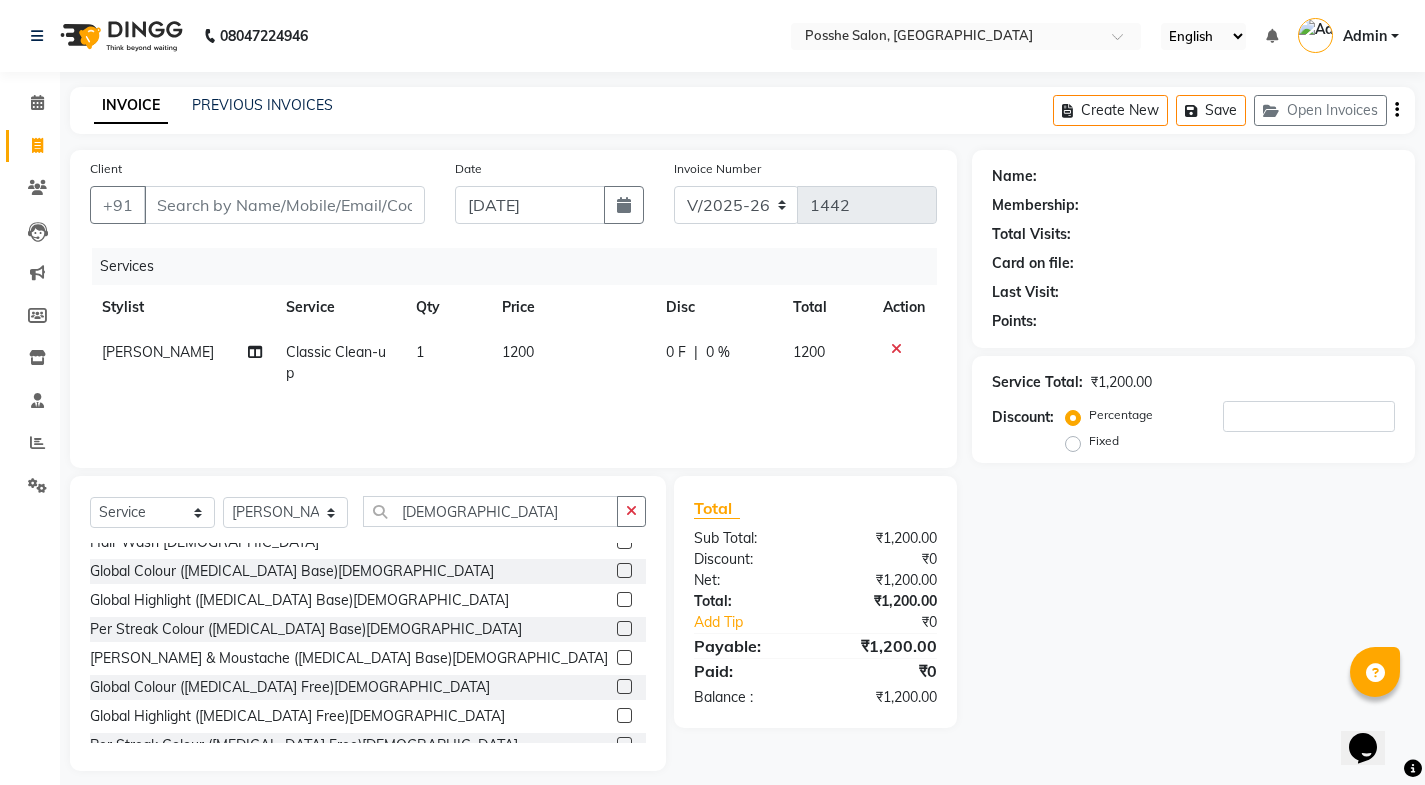 click 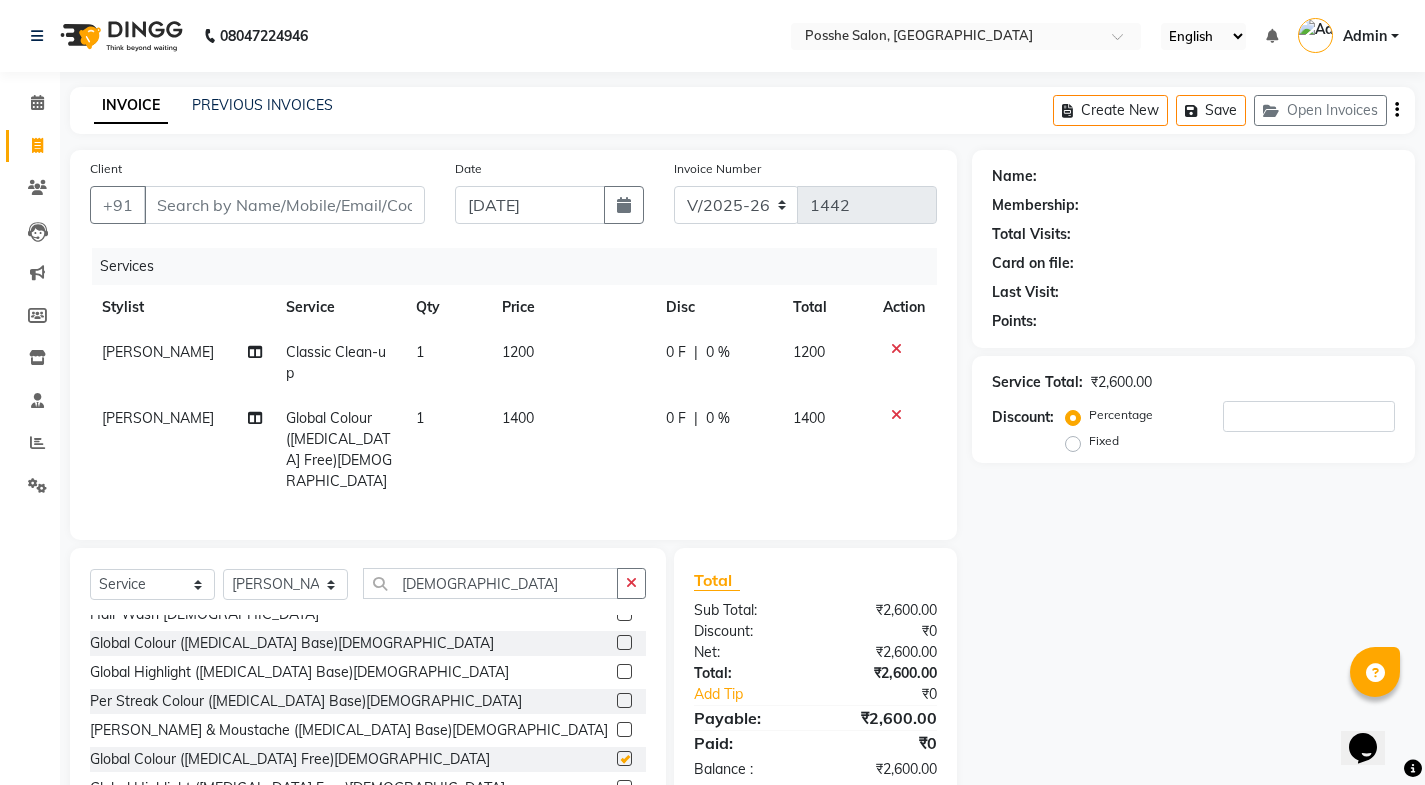 checkbox on "false" 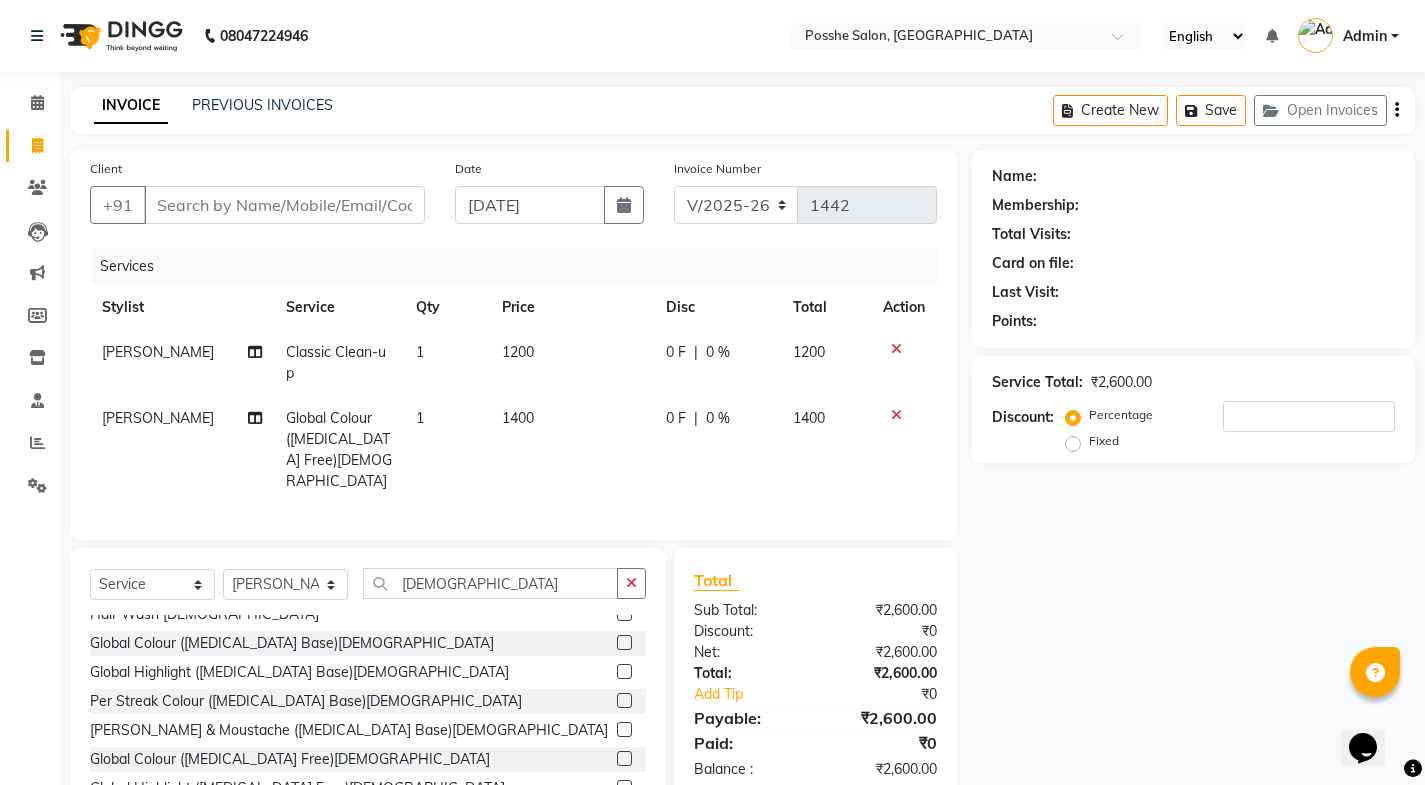 click 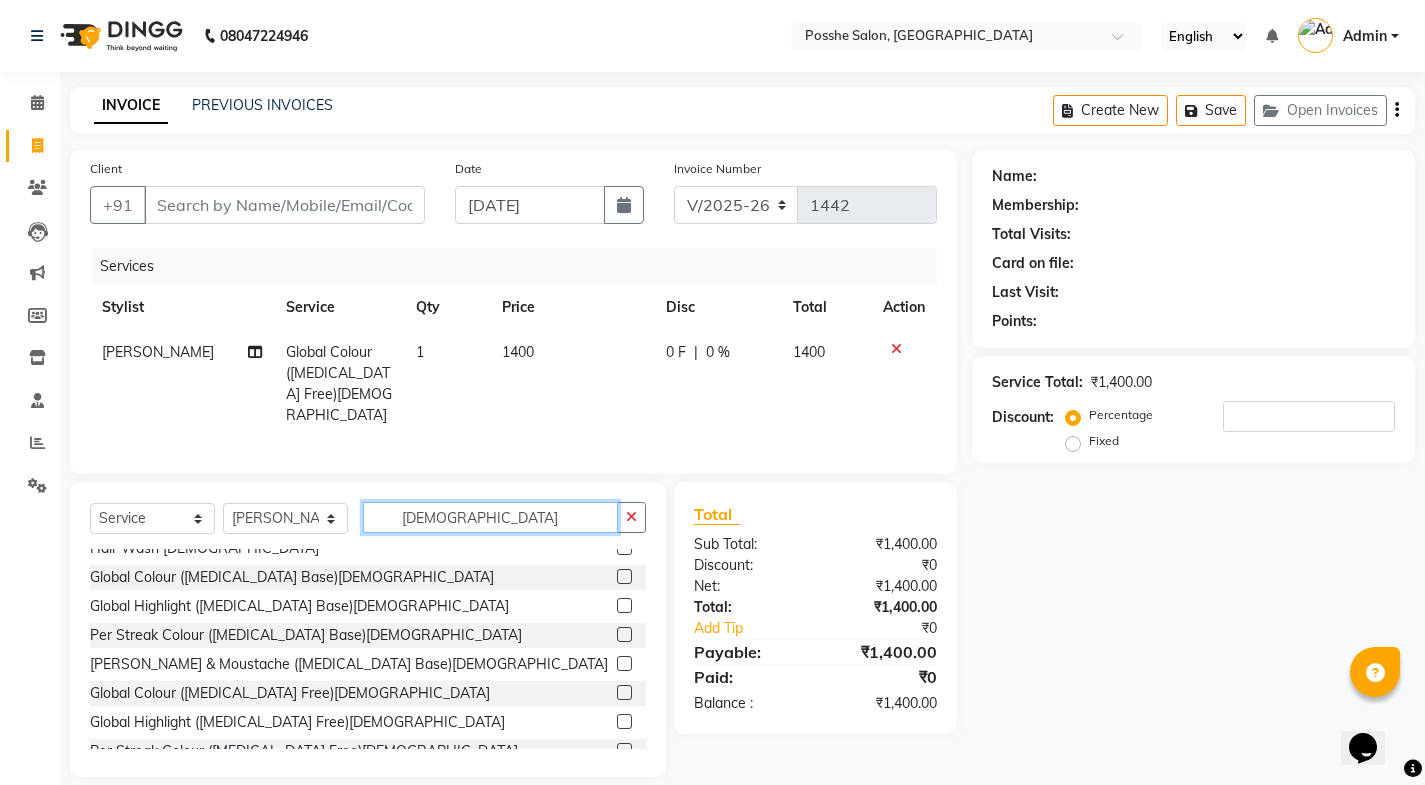 click on "male" 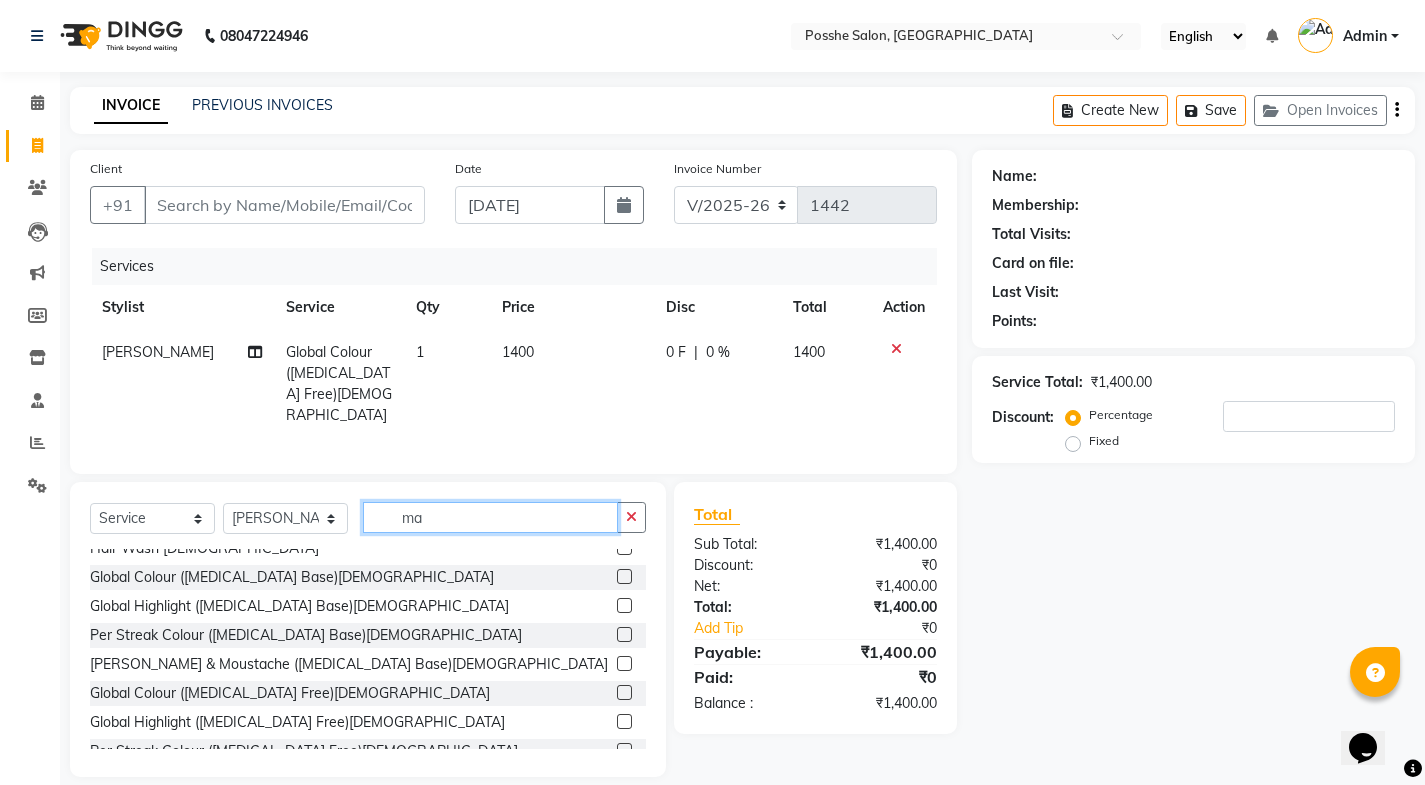 type on "m" 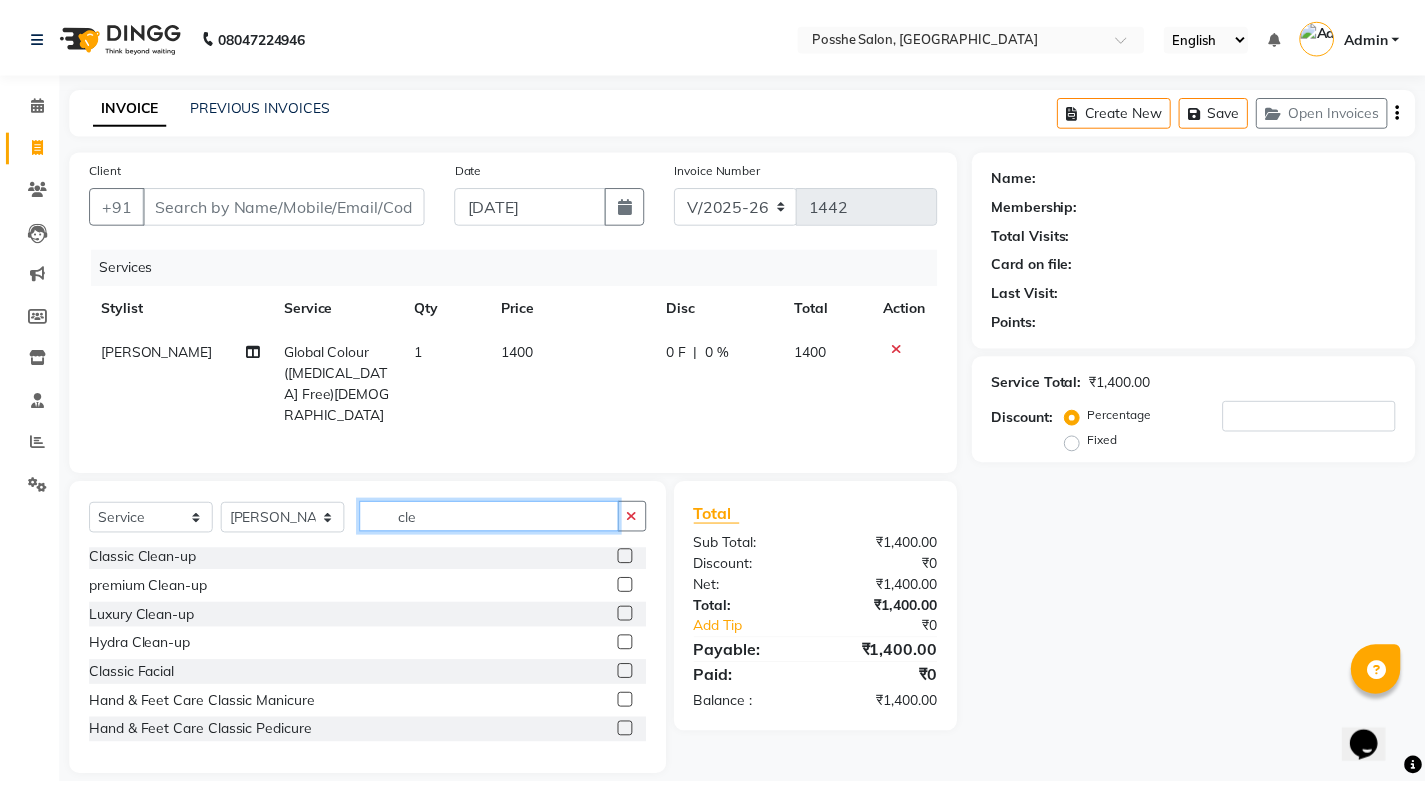 scroll, scrollTop: 0, scrollLeft: 0, axis: both 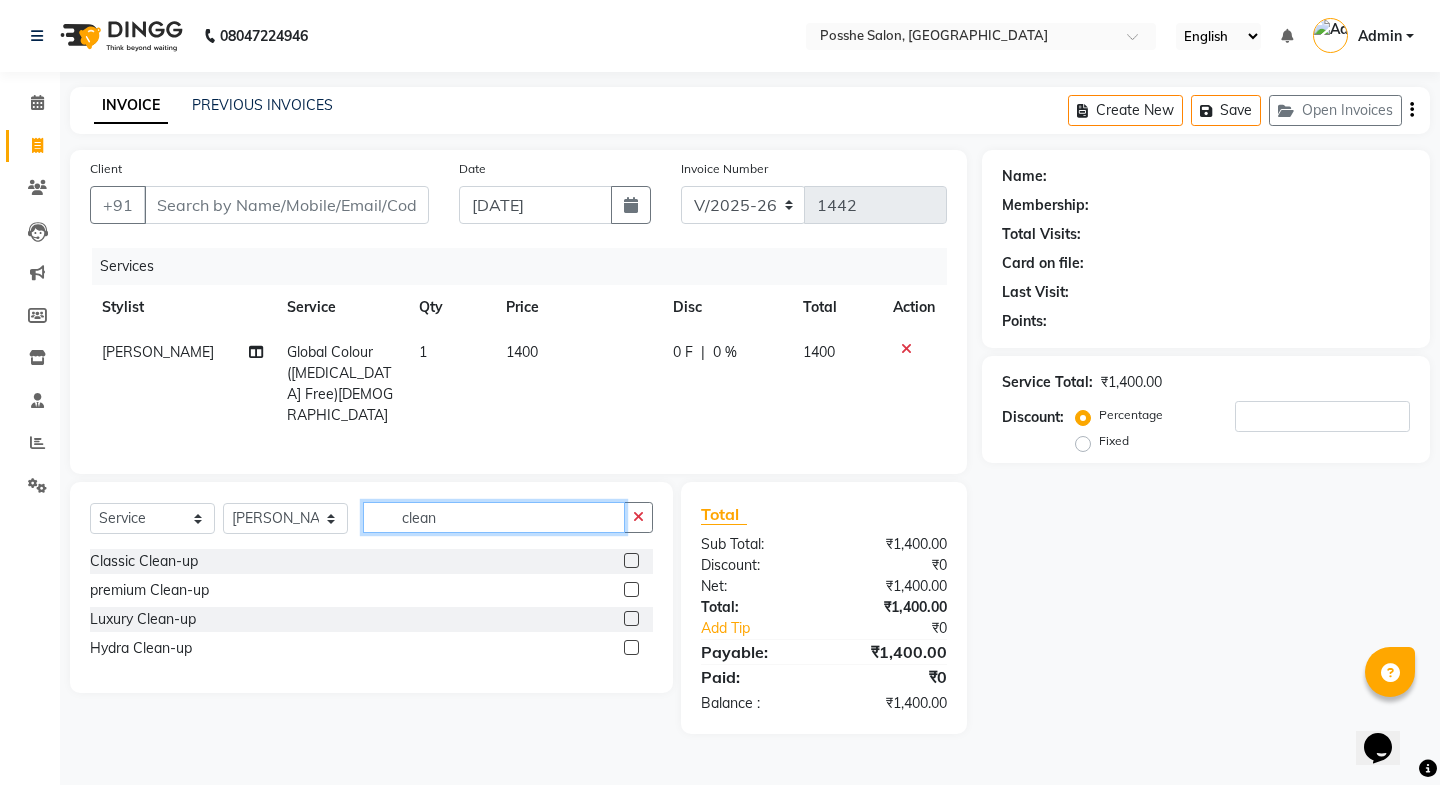 type on "clean" 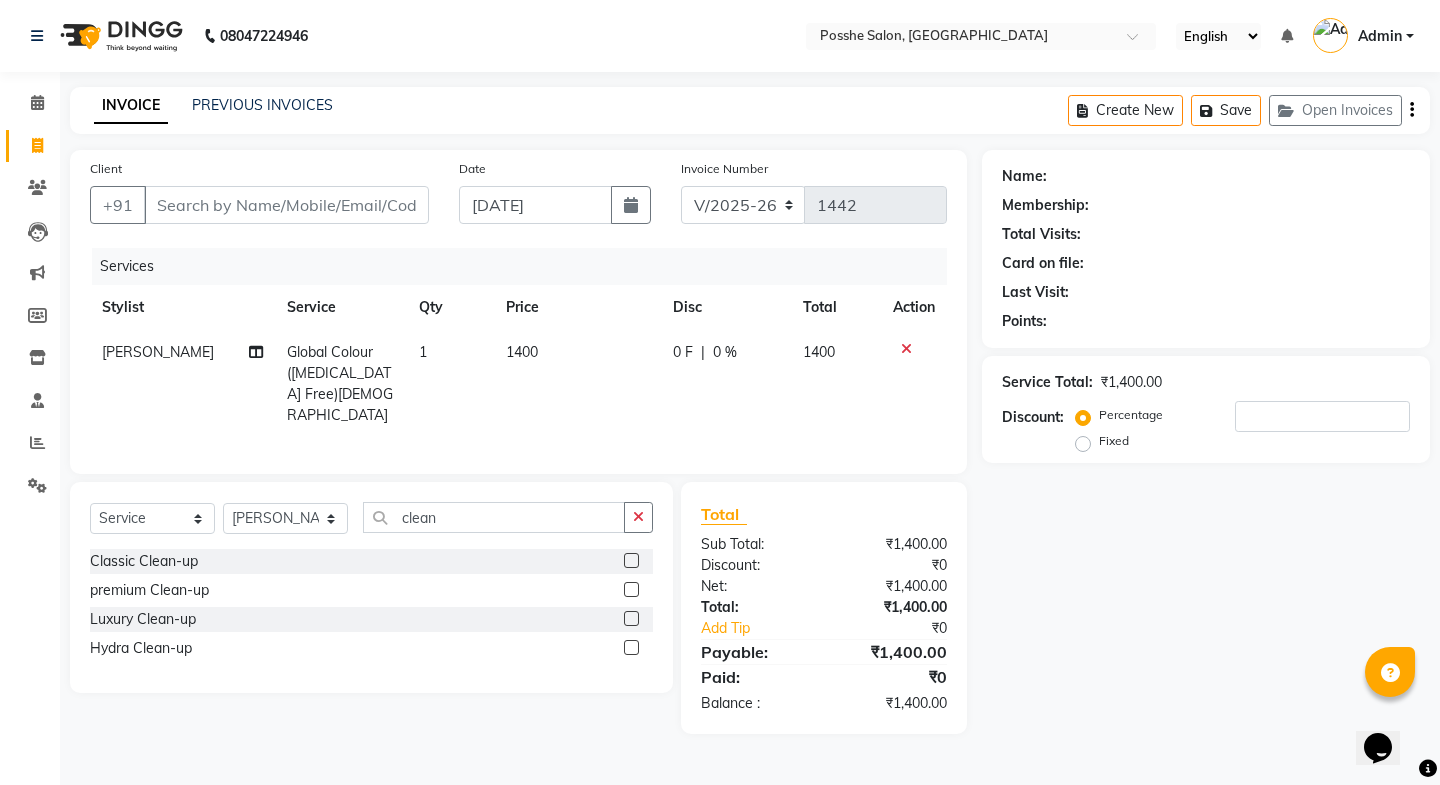click 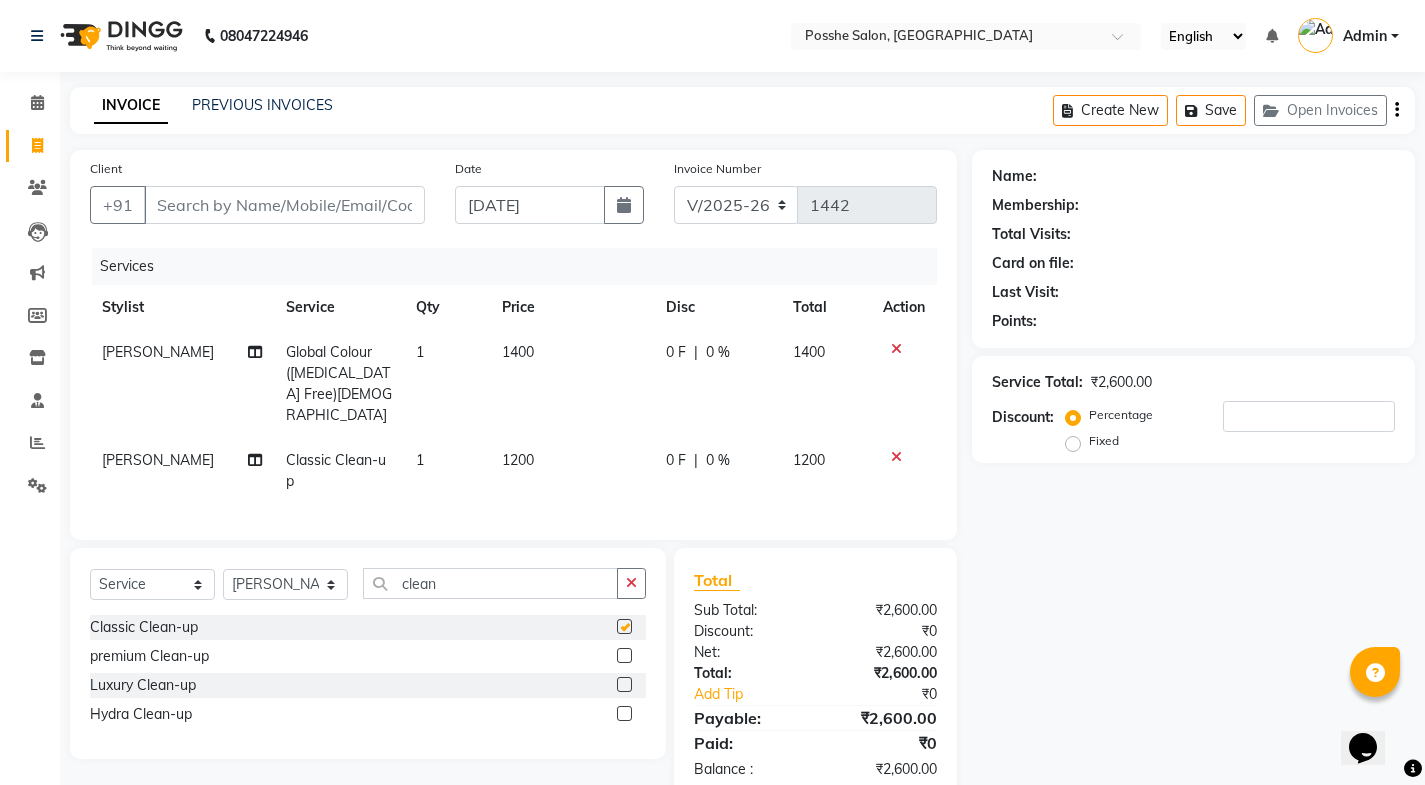 checkbox on "false" 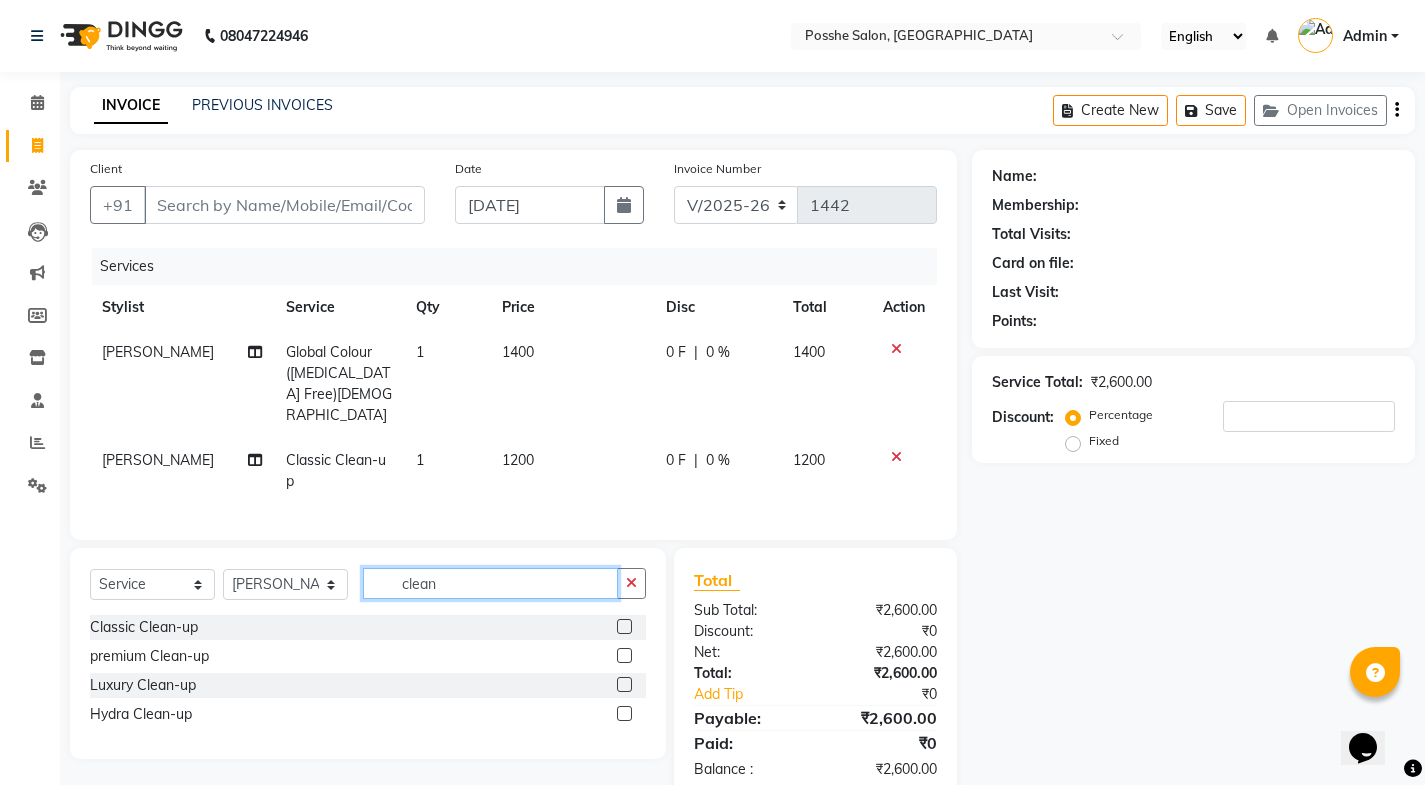 click on "clean" 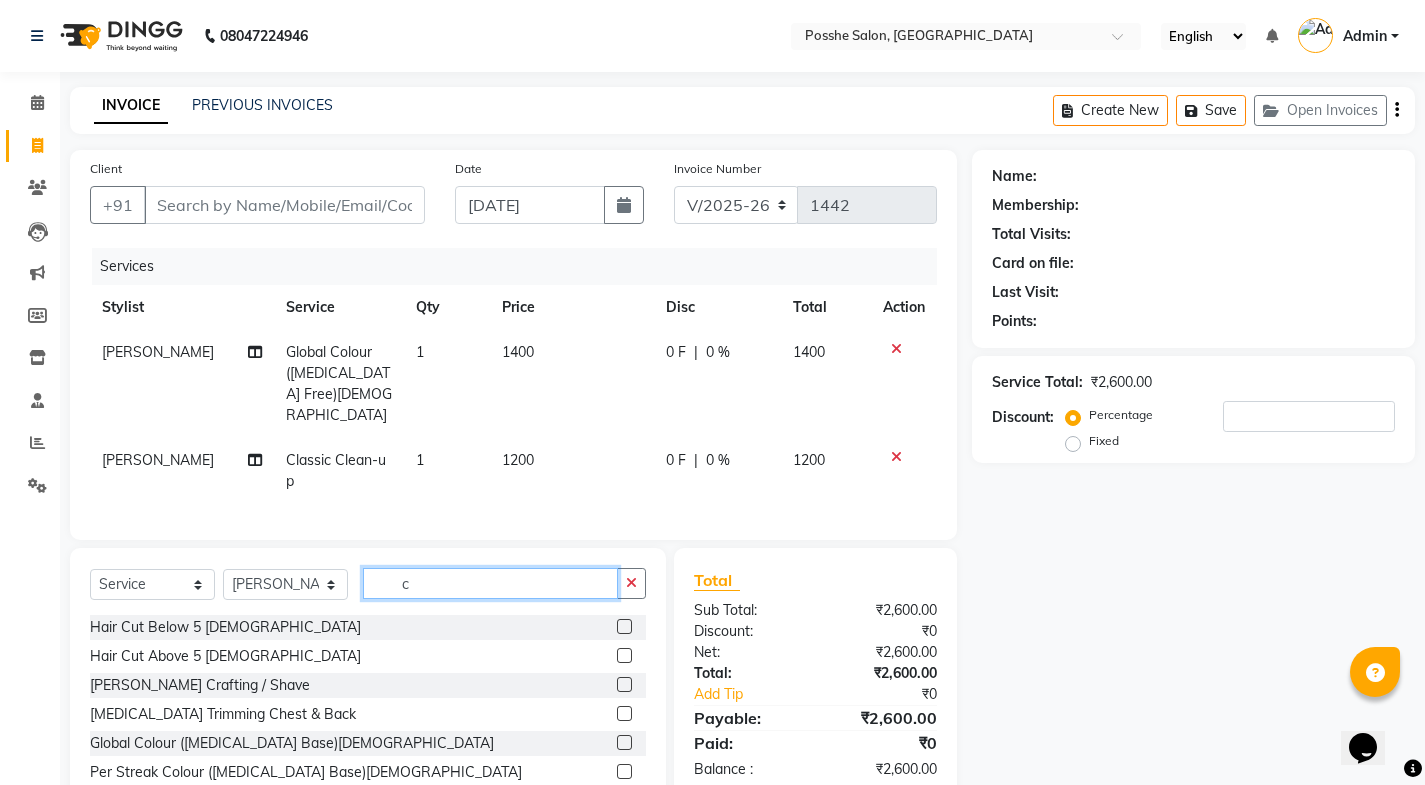 type on "c" 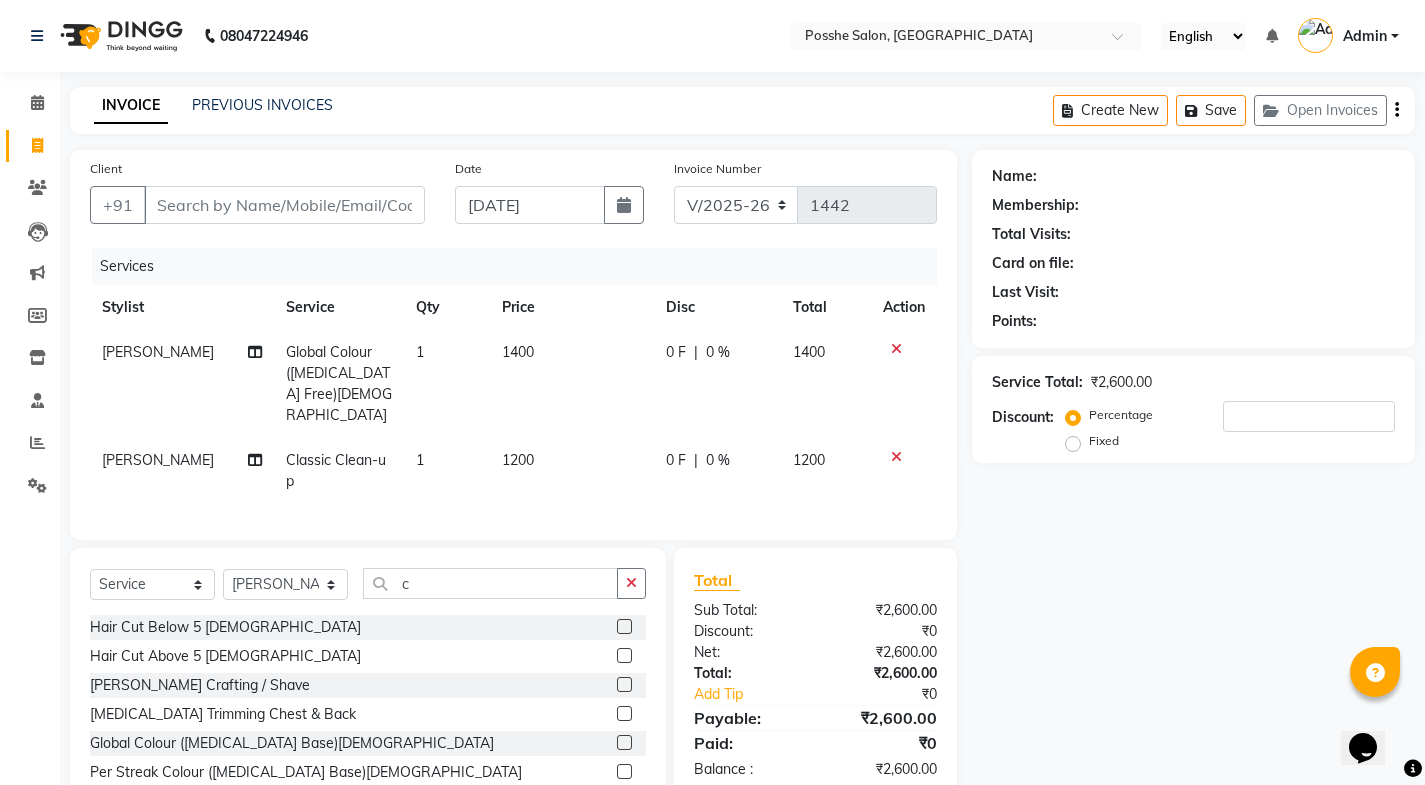 click 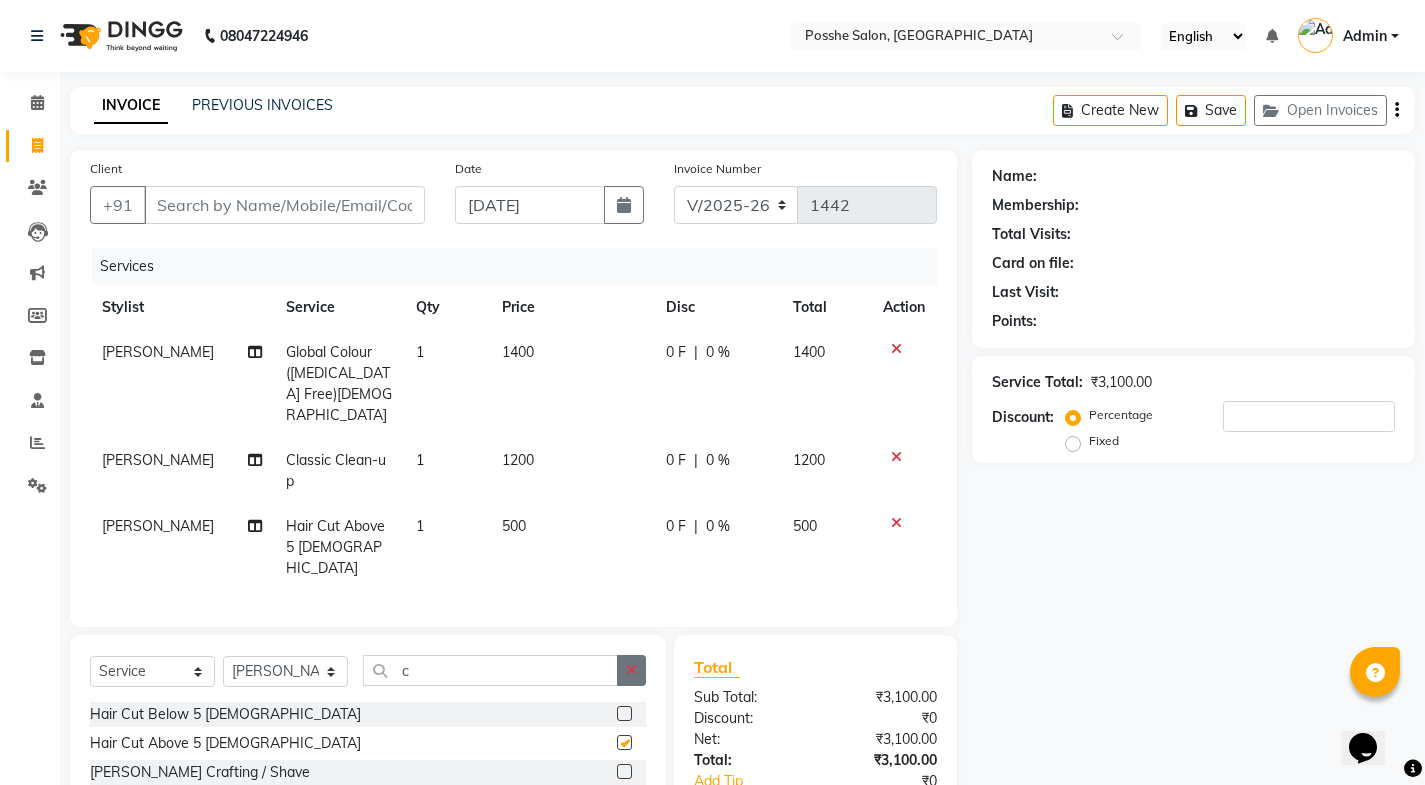 checkbox on "false" 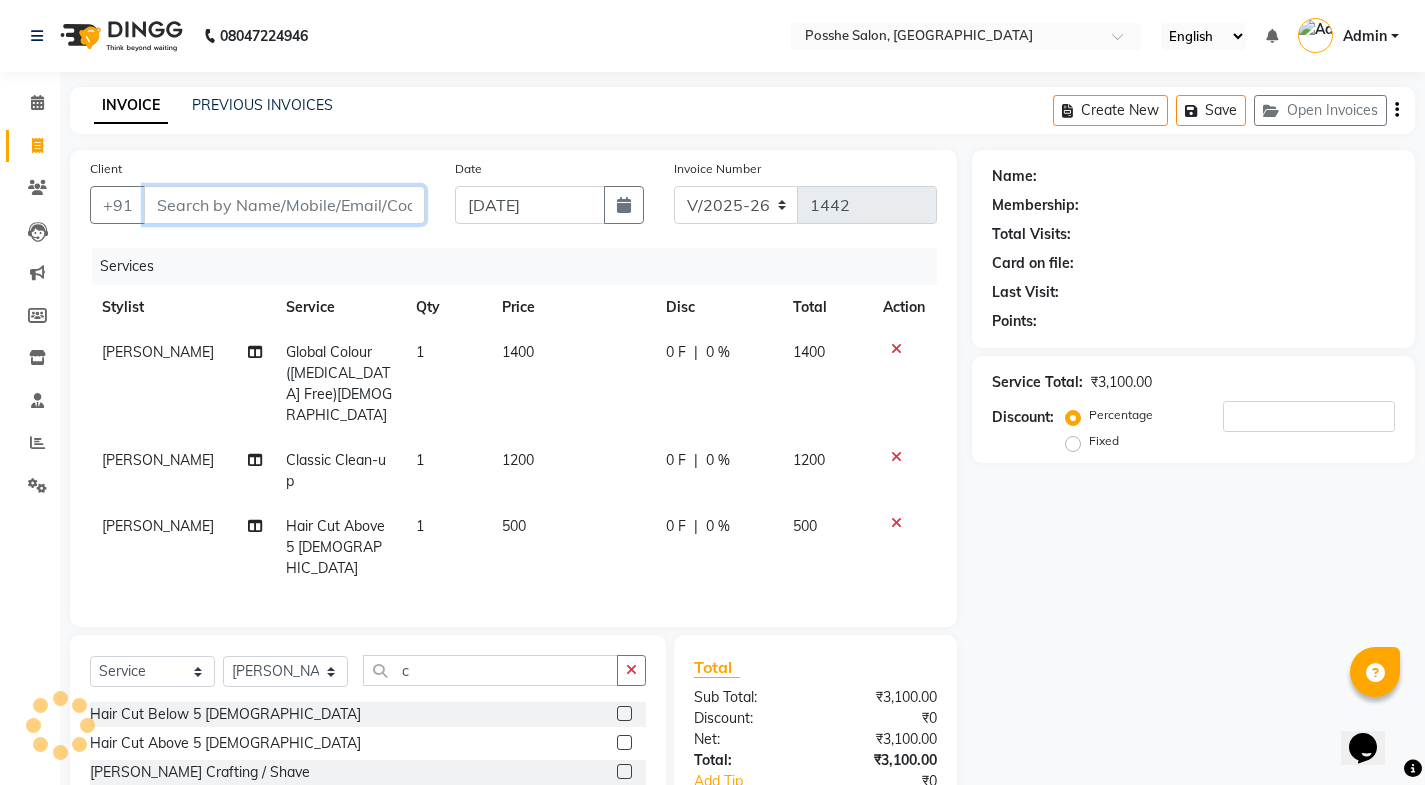 click on "Client" at bounding box center [284, 205] 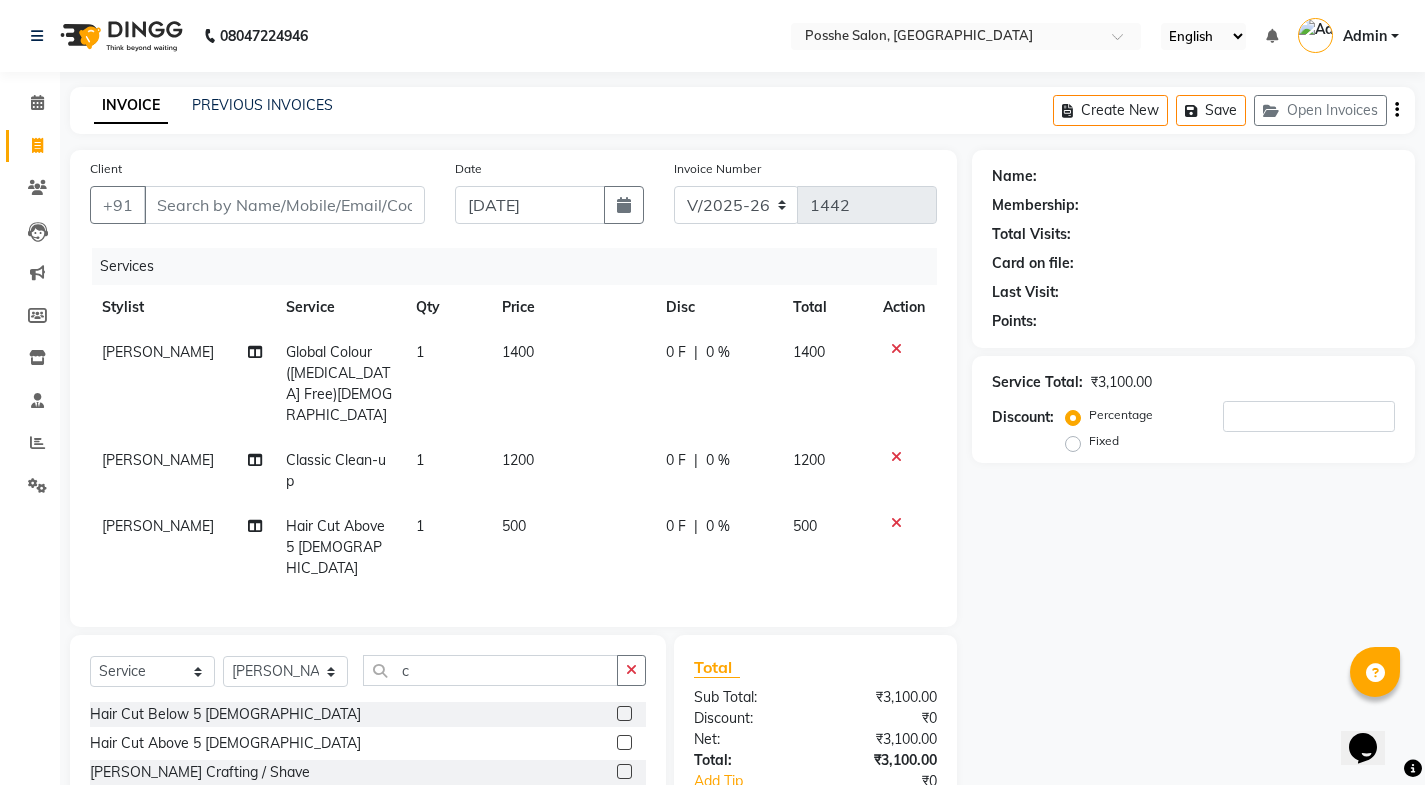 click 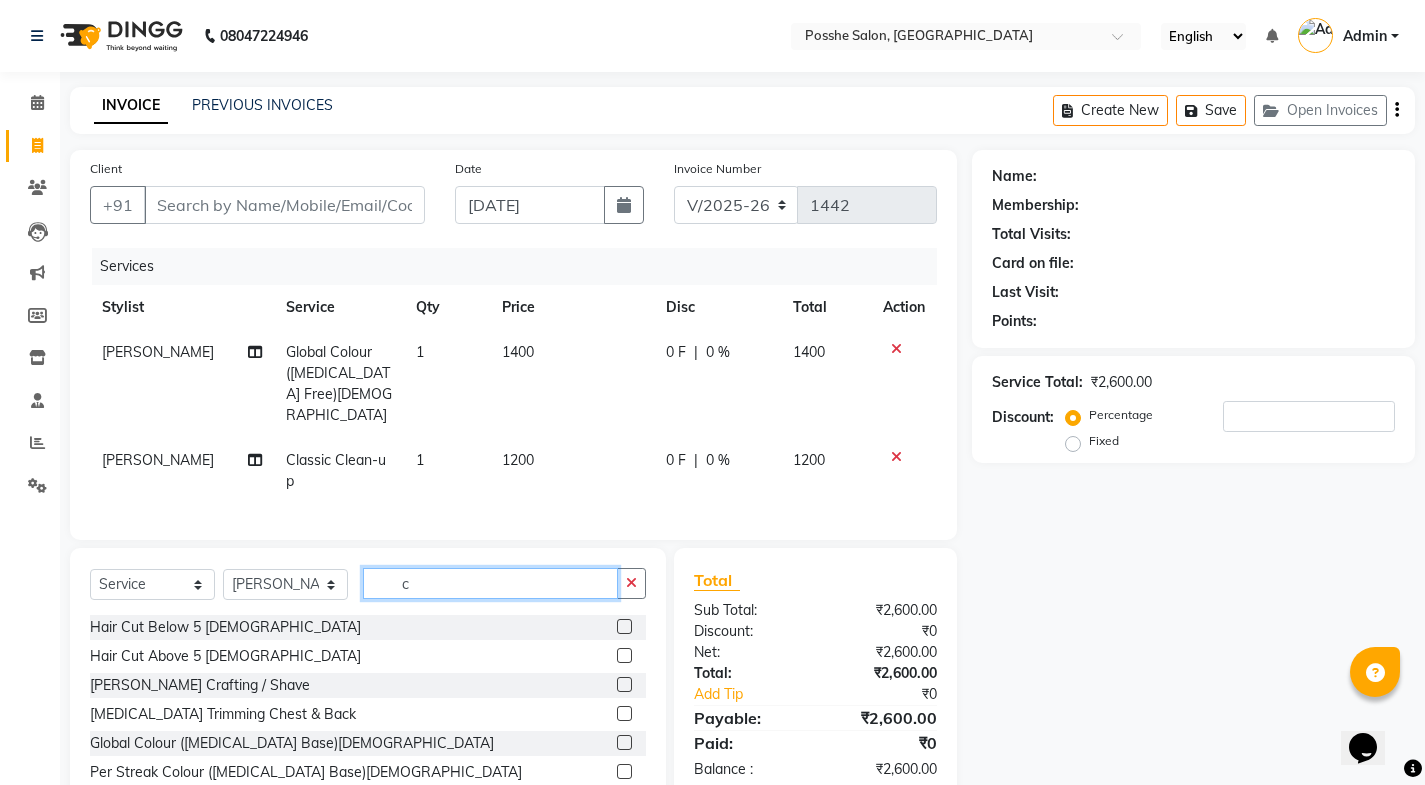 click on "c" 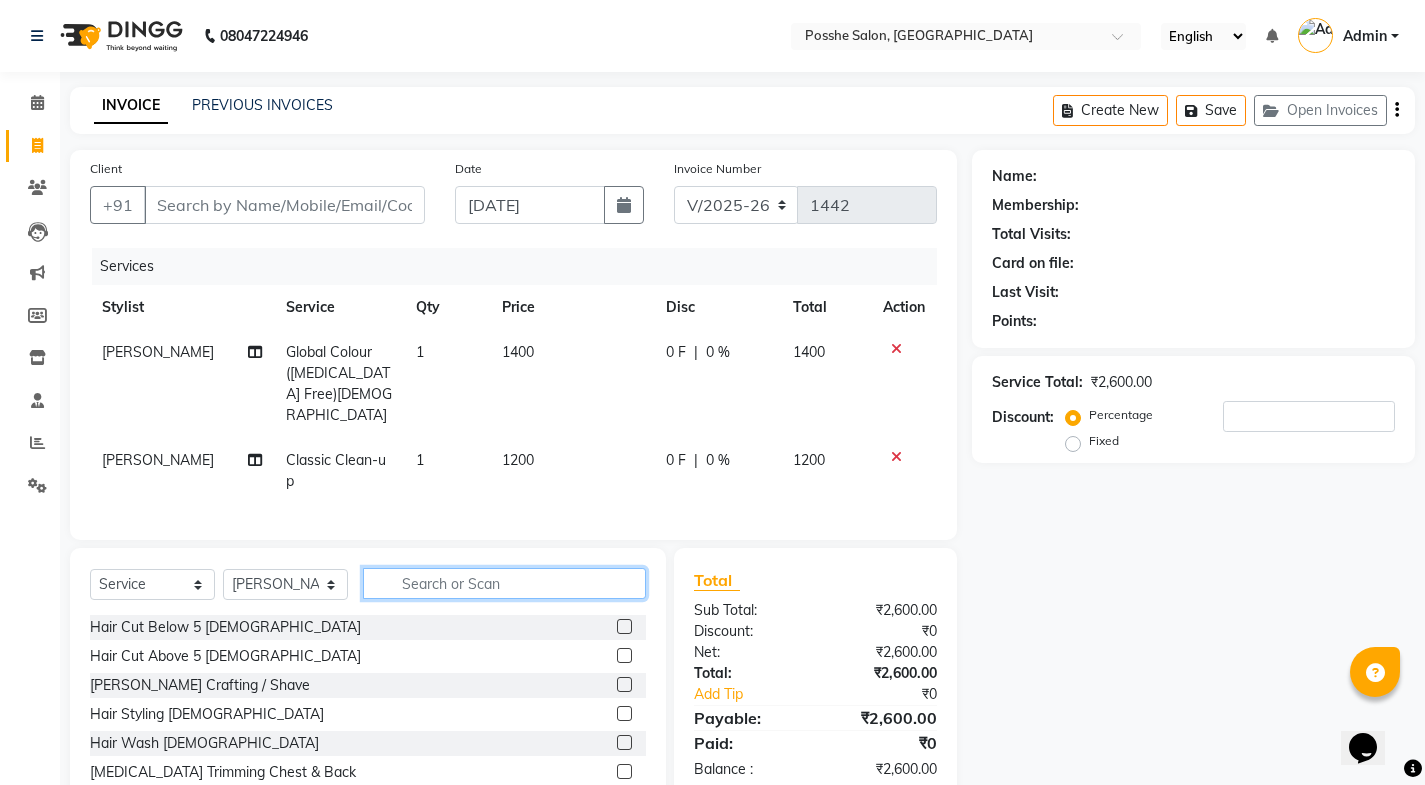 type 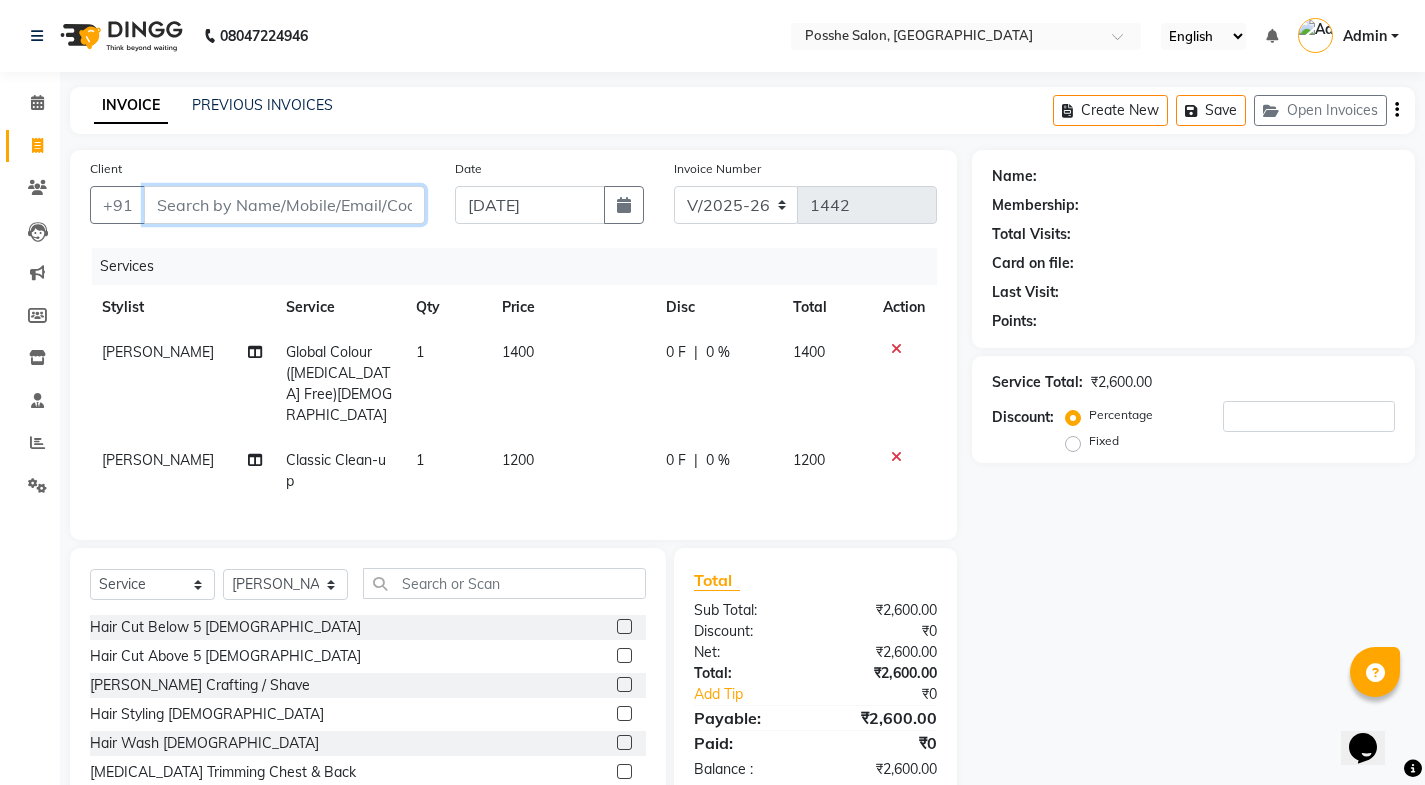 click on "Client" at bounding box center (284, 205) 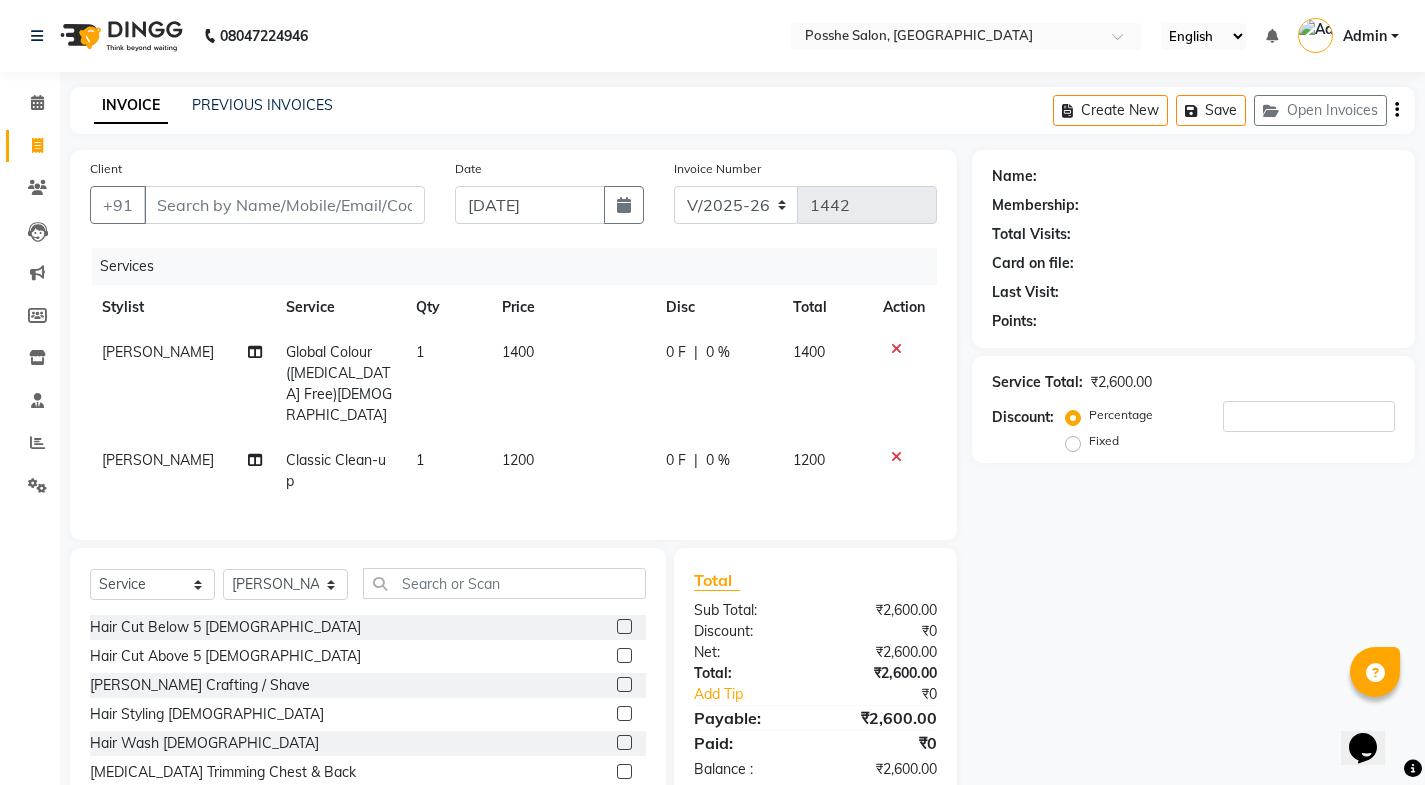click 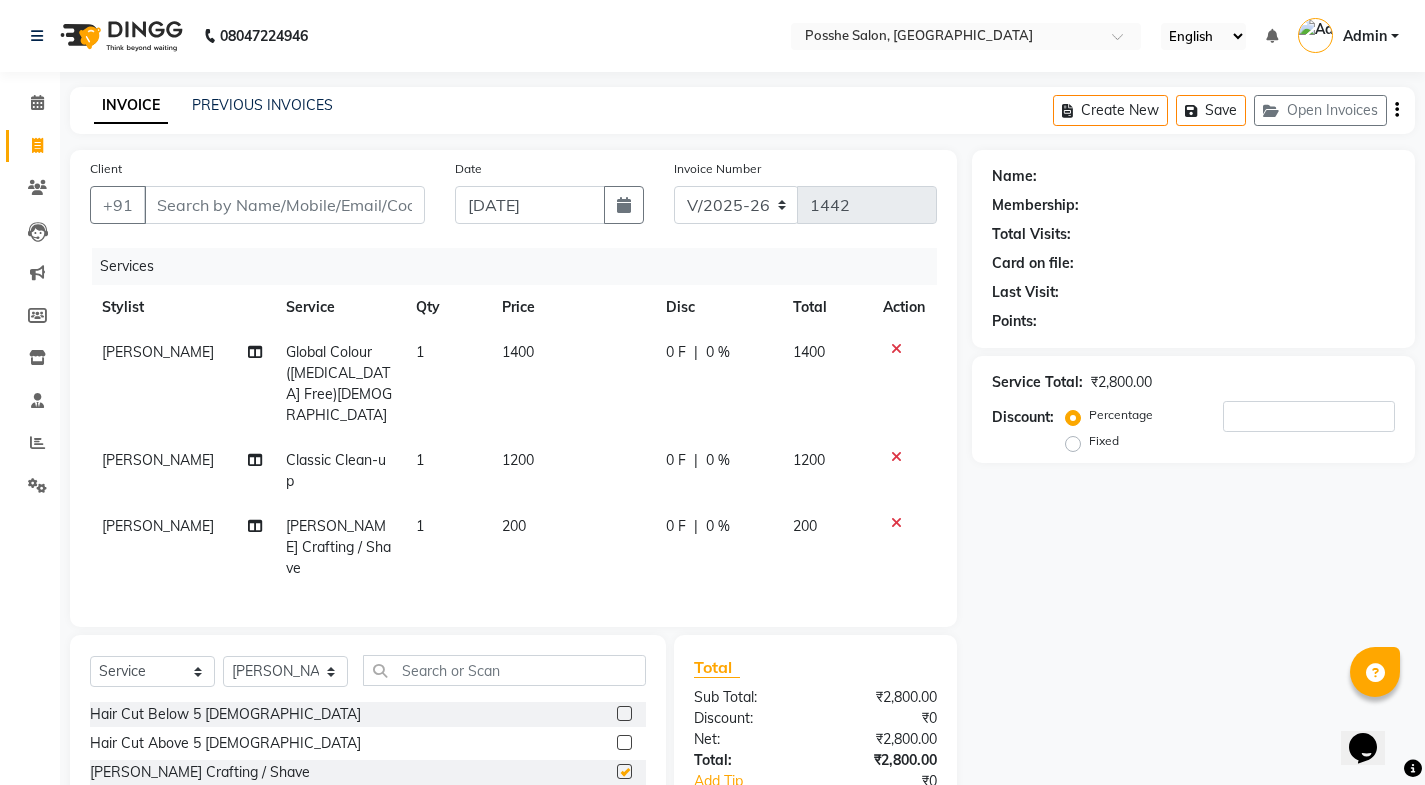 checkbox on "false" 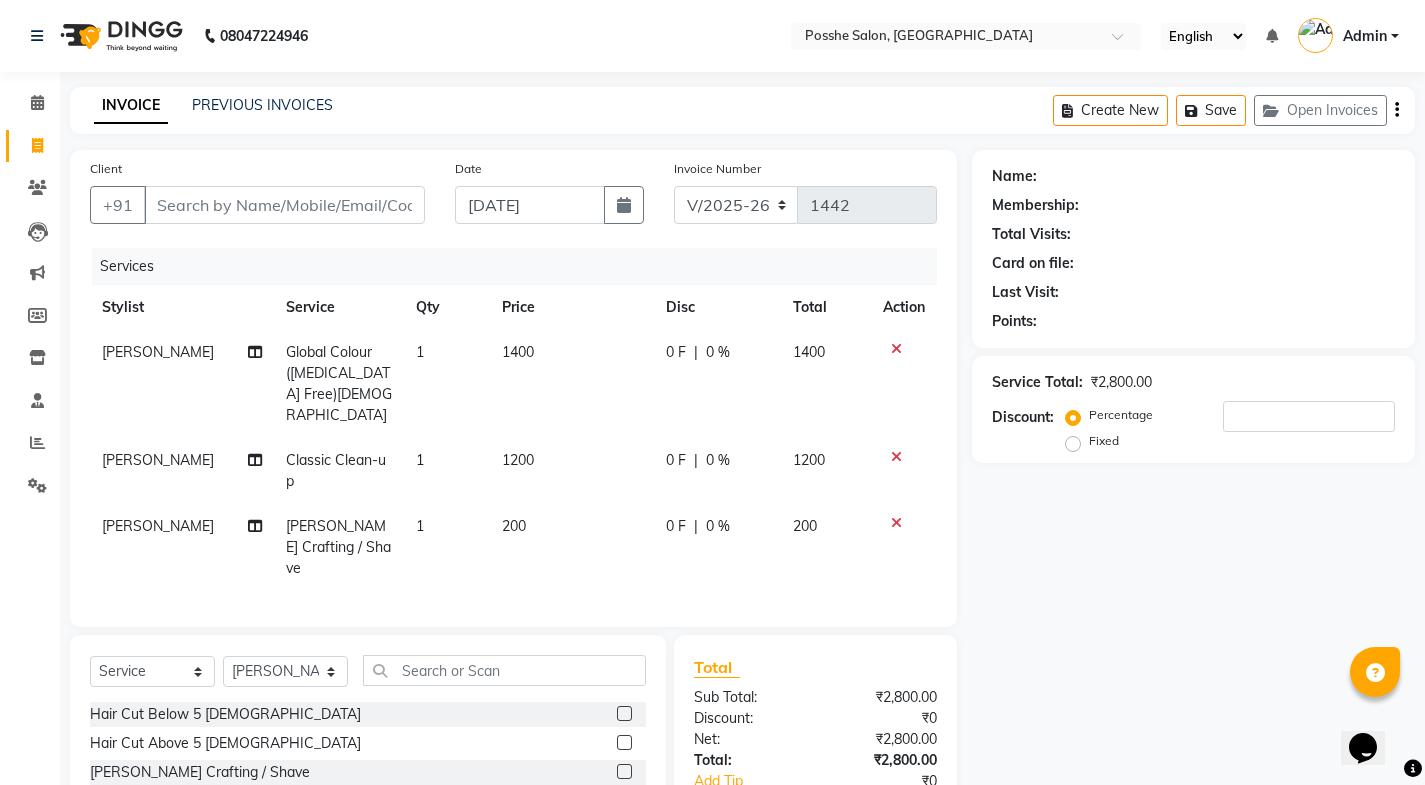 click on "Client +91" 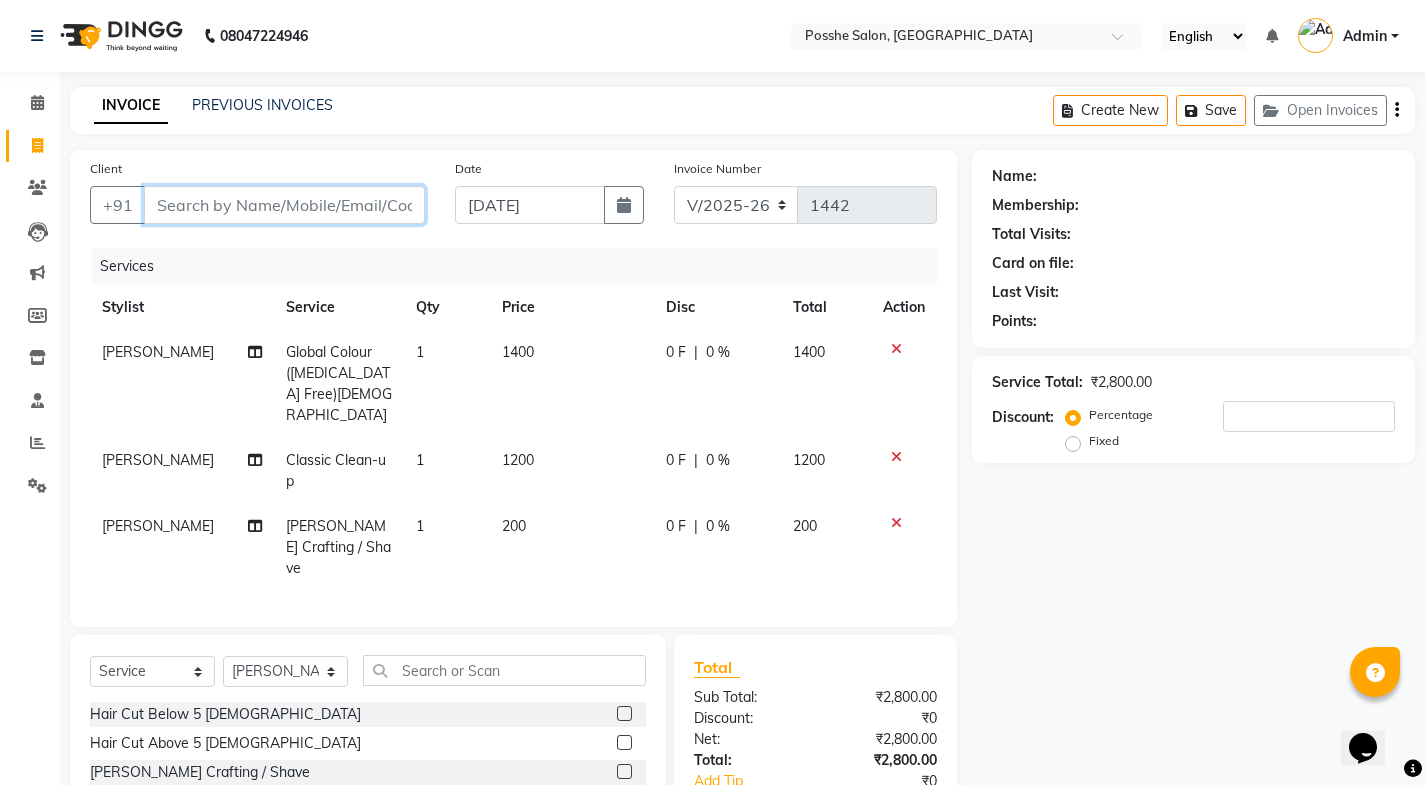 click on "Client" at bounding box center (284, 205) 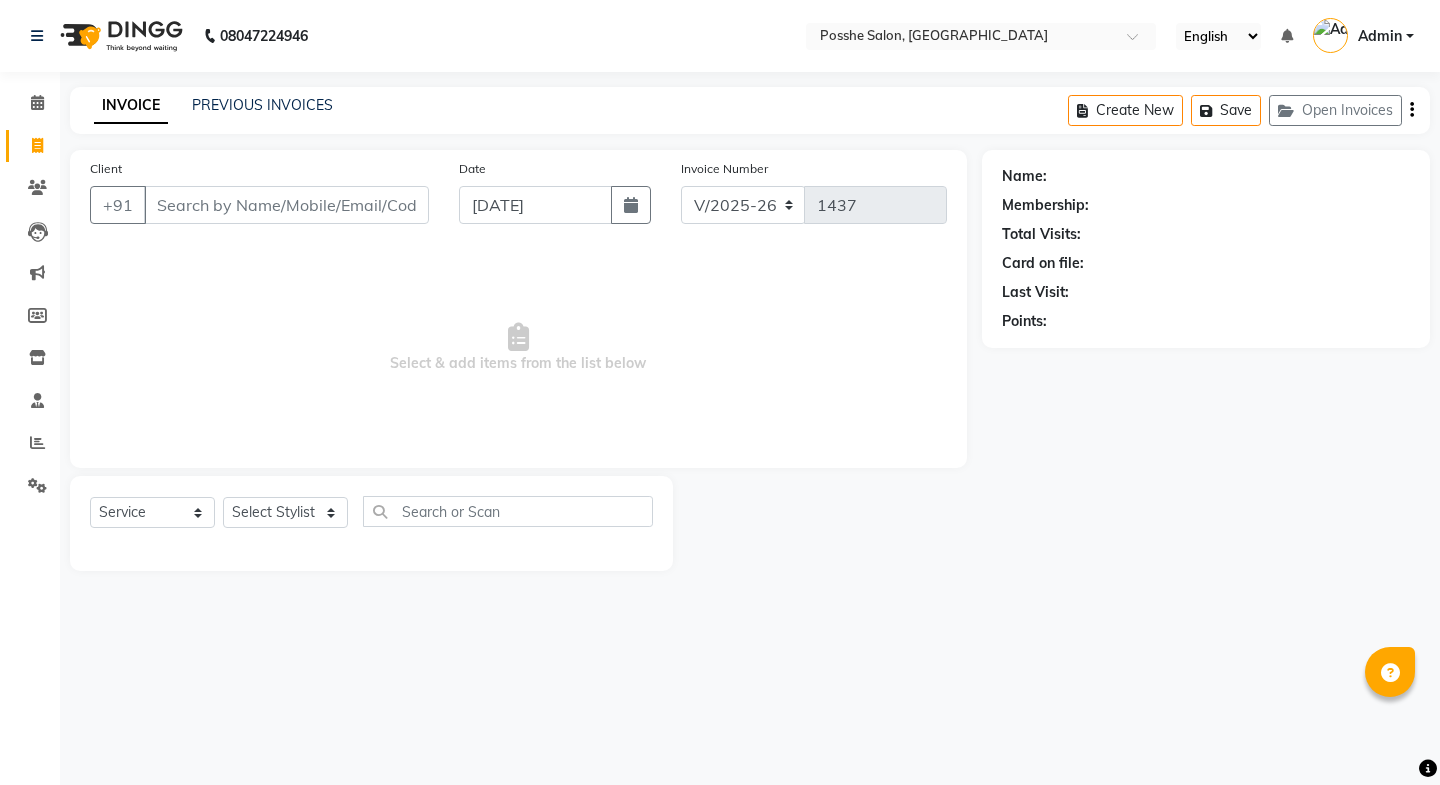 select on "6052" 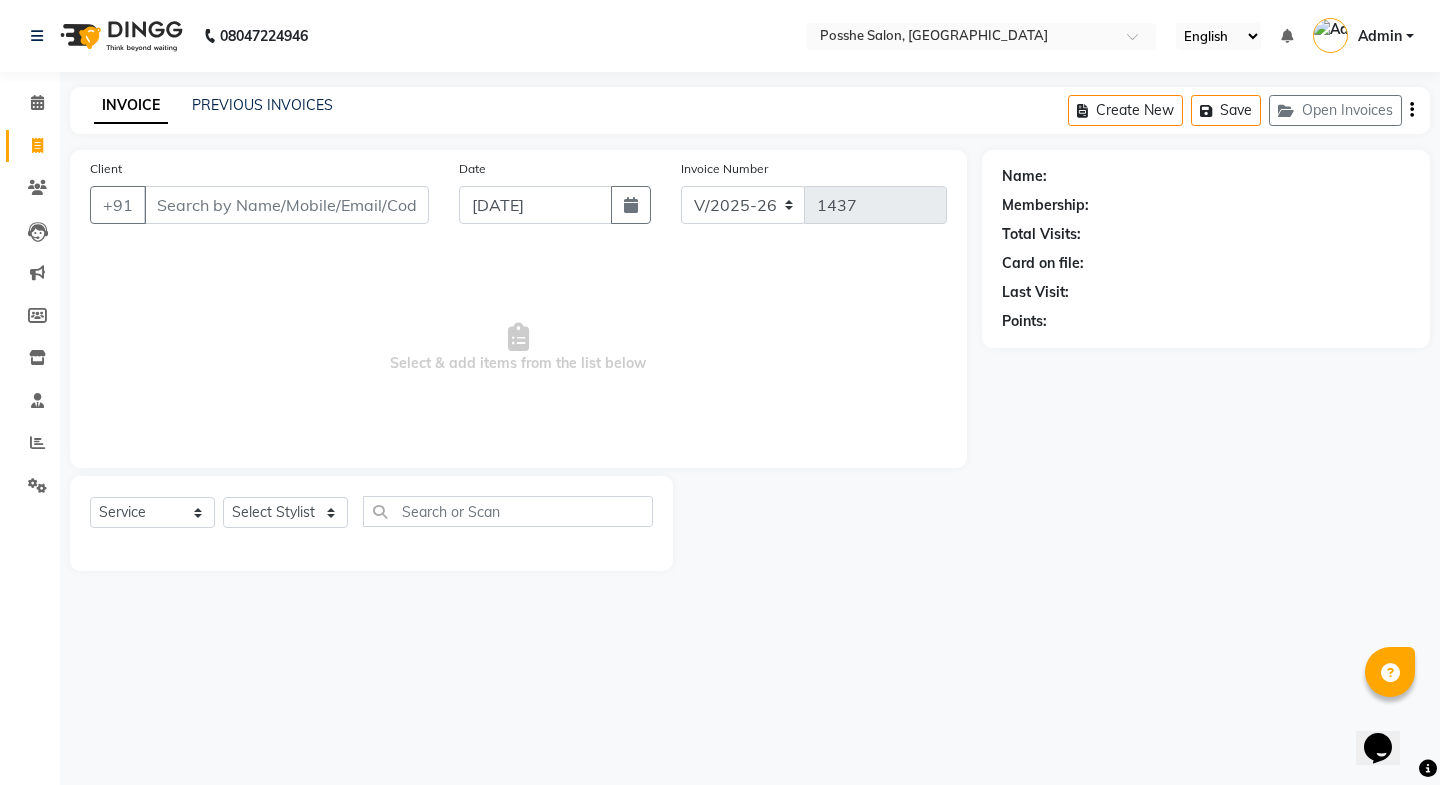 scroll, scrollTop: 0, scrollLeft: 0, axis: both 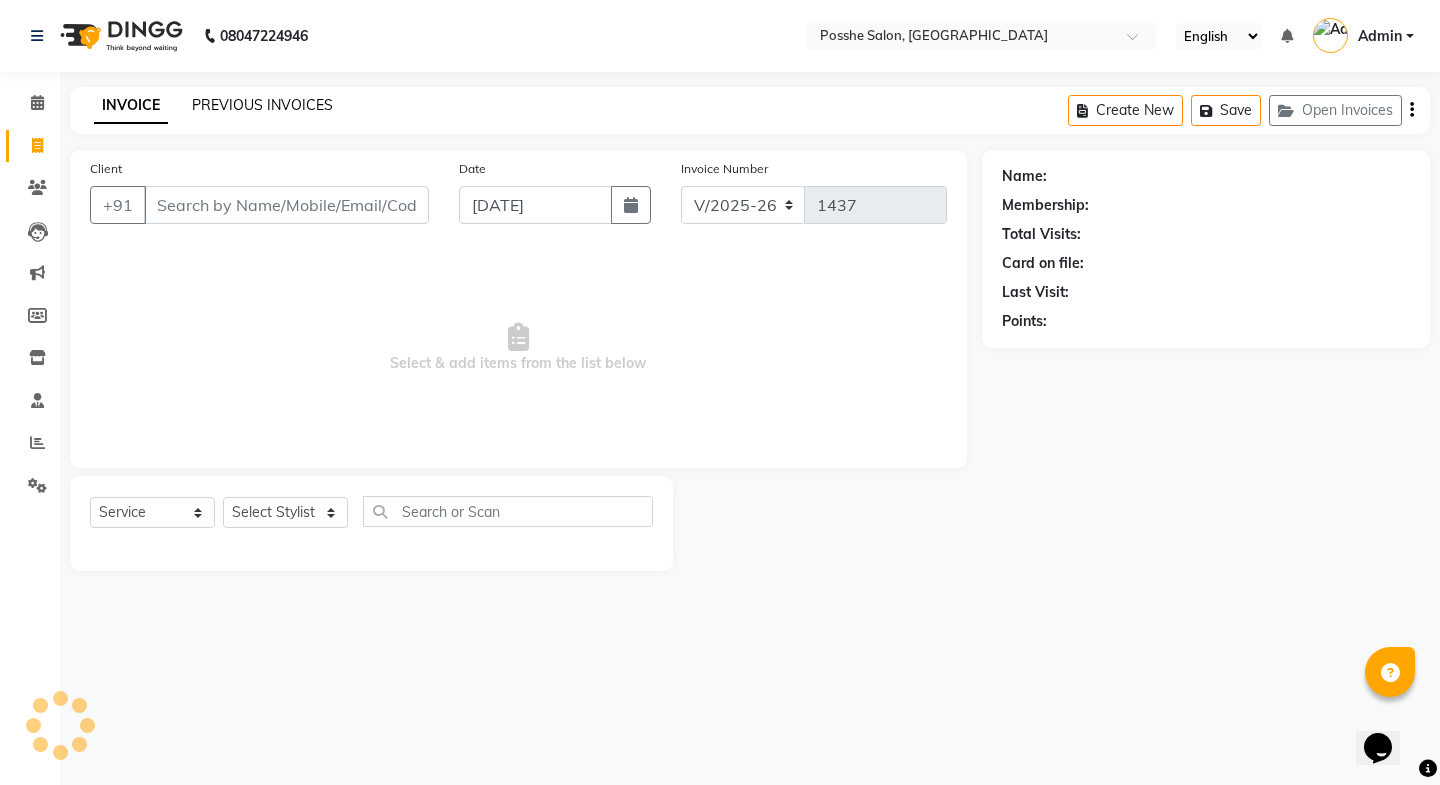 click on "PREVIOUS INVOICES" 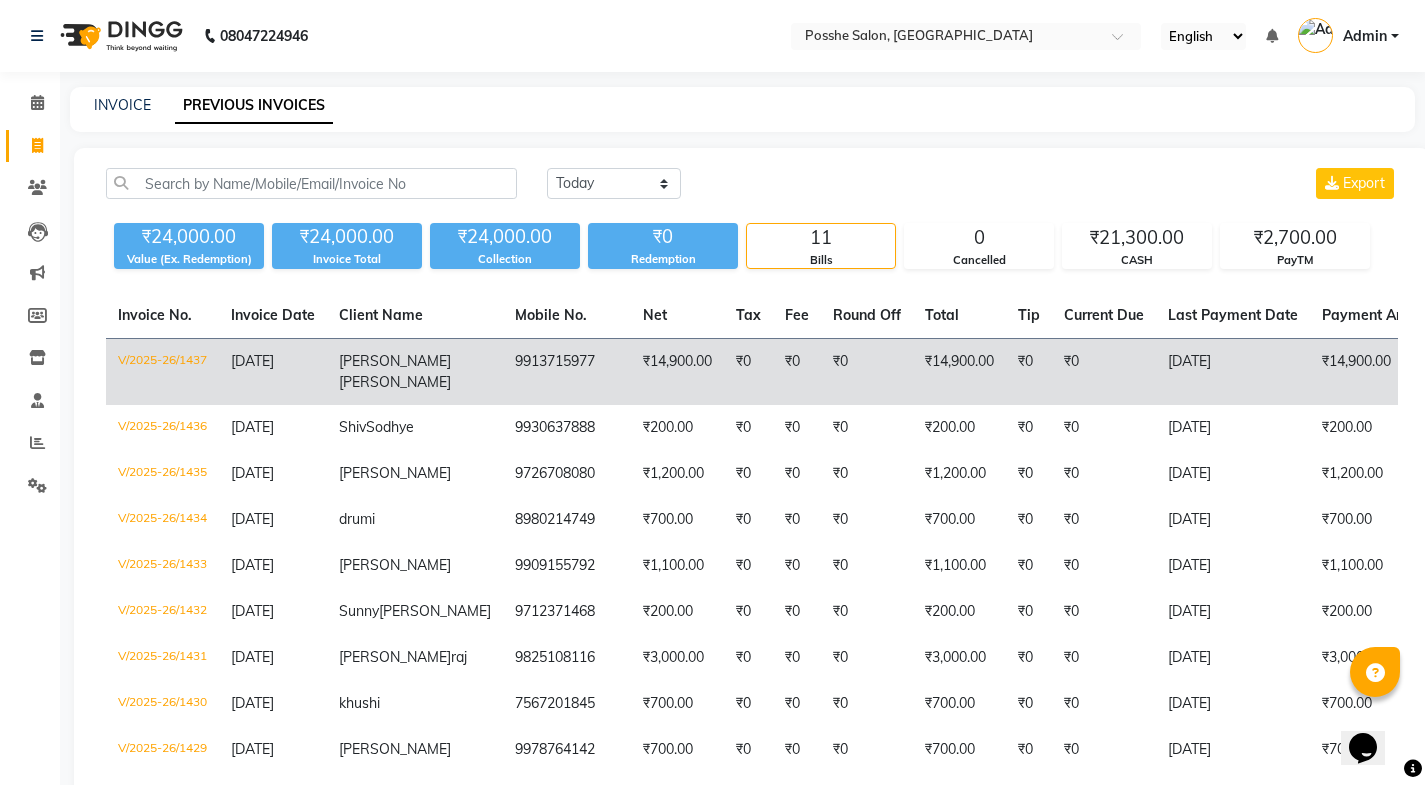 click on "V/2025-26/1437" 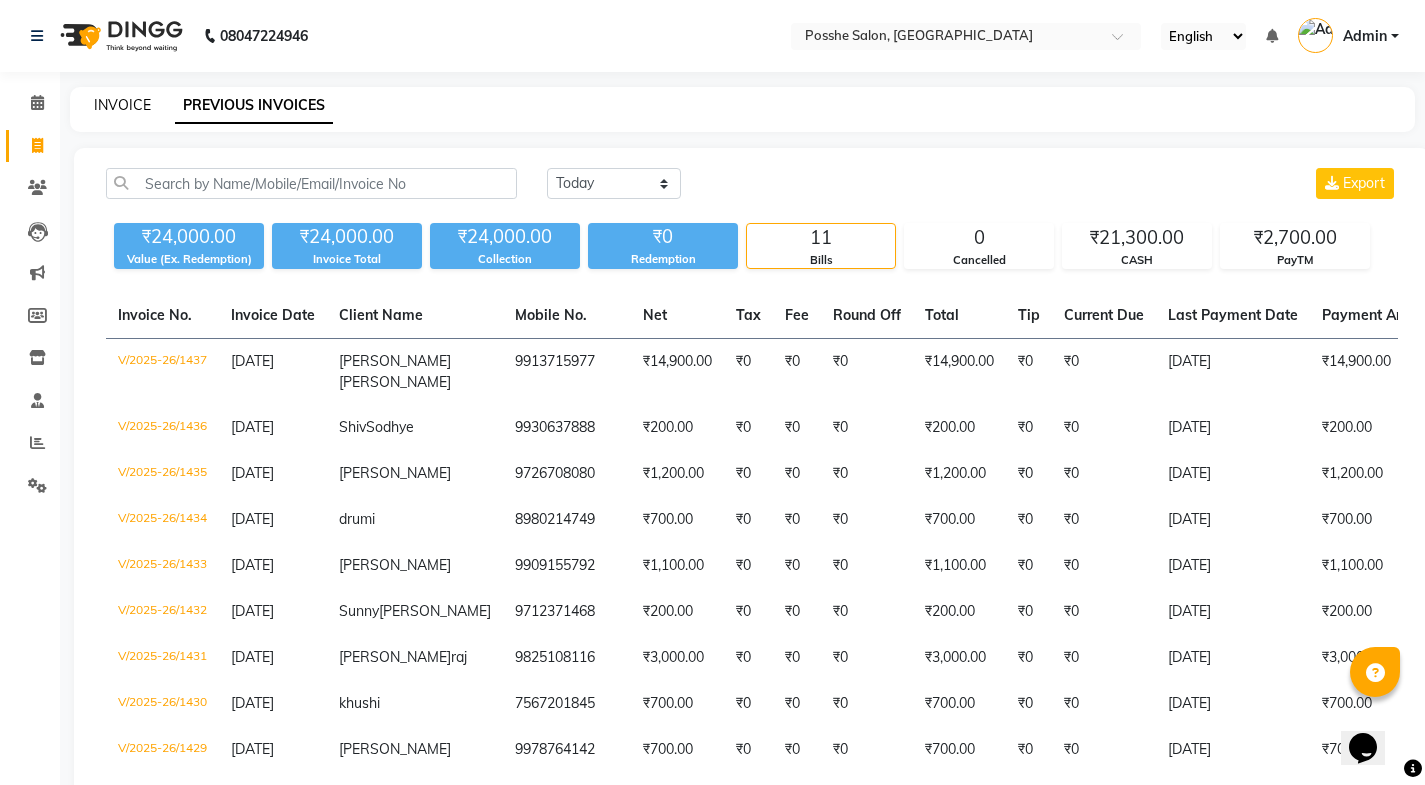 click on "INVOICE" 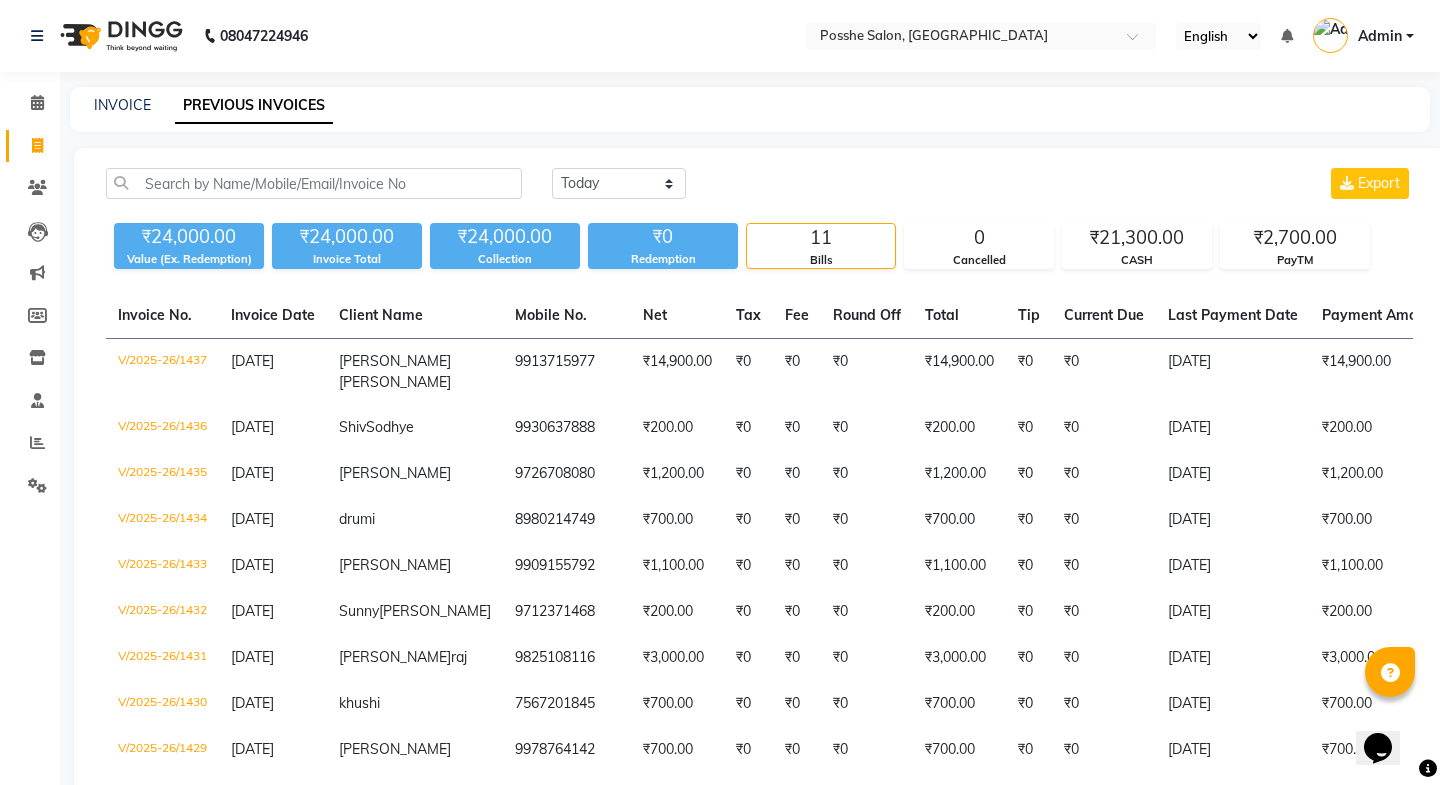 select on "6052" 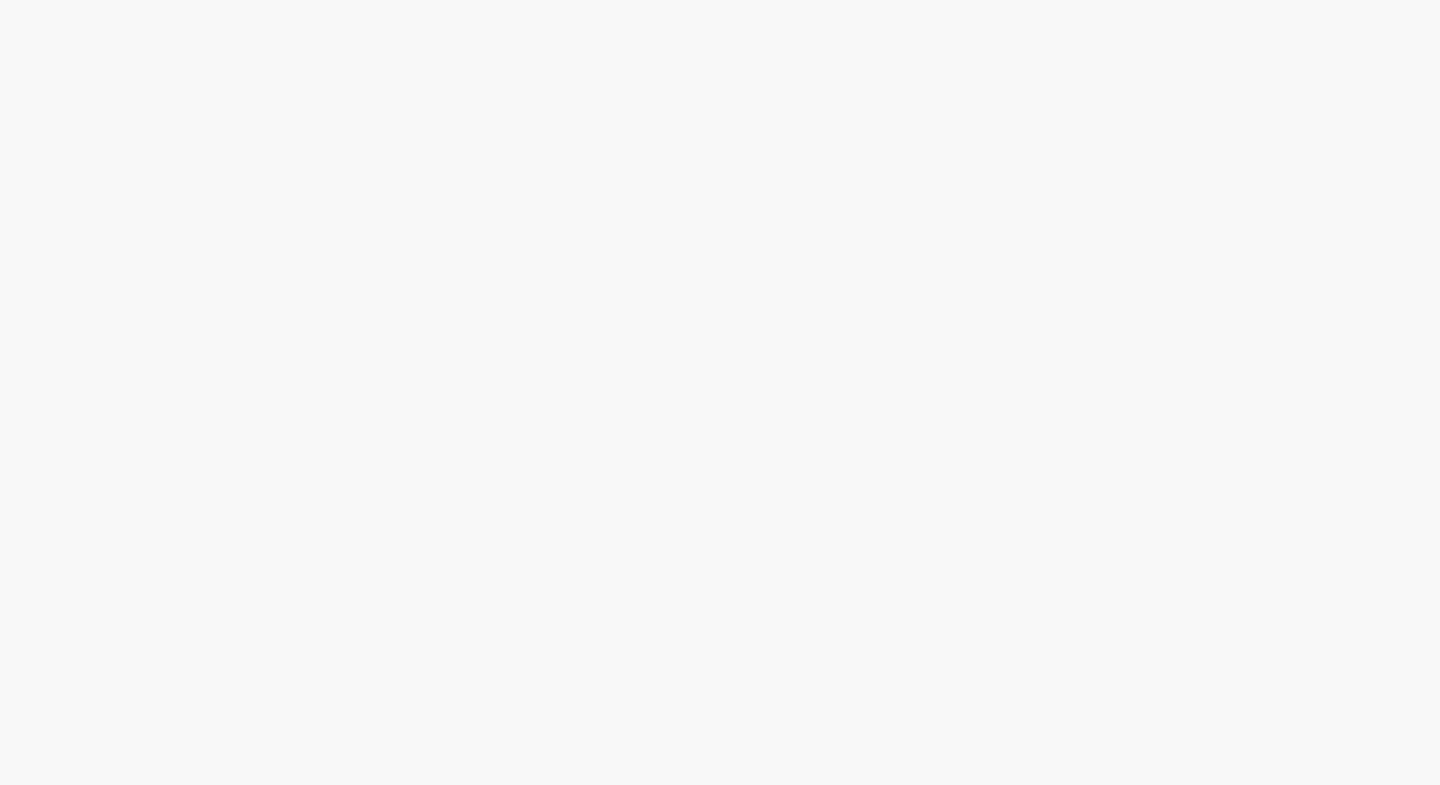 scroll, scrollTop: 0, scrollLeft: 0, axis: both 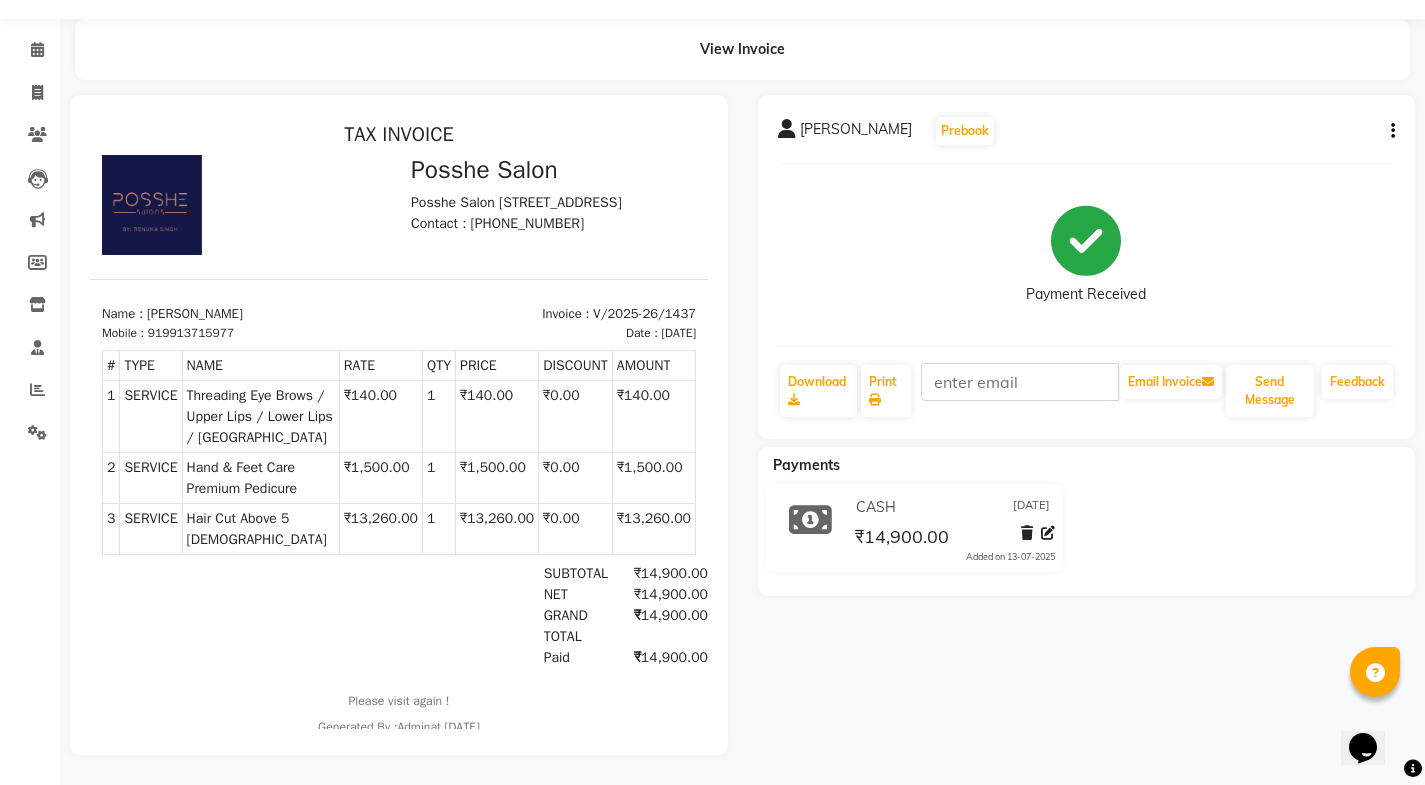 click 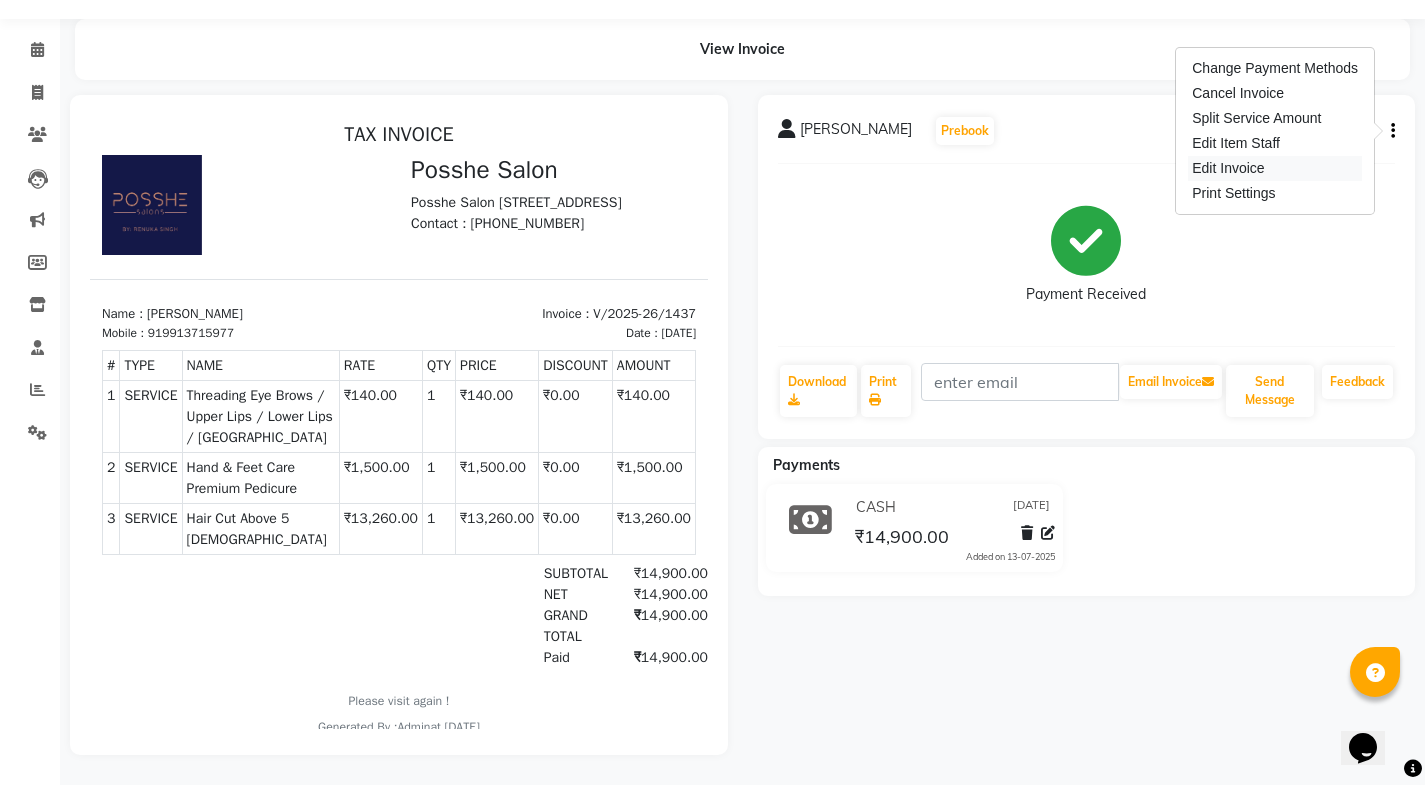 click on "Edit Invoice" at bounding box center [1275, 168] 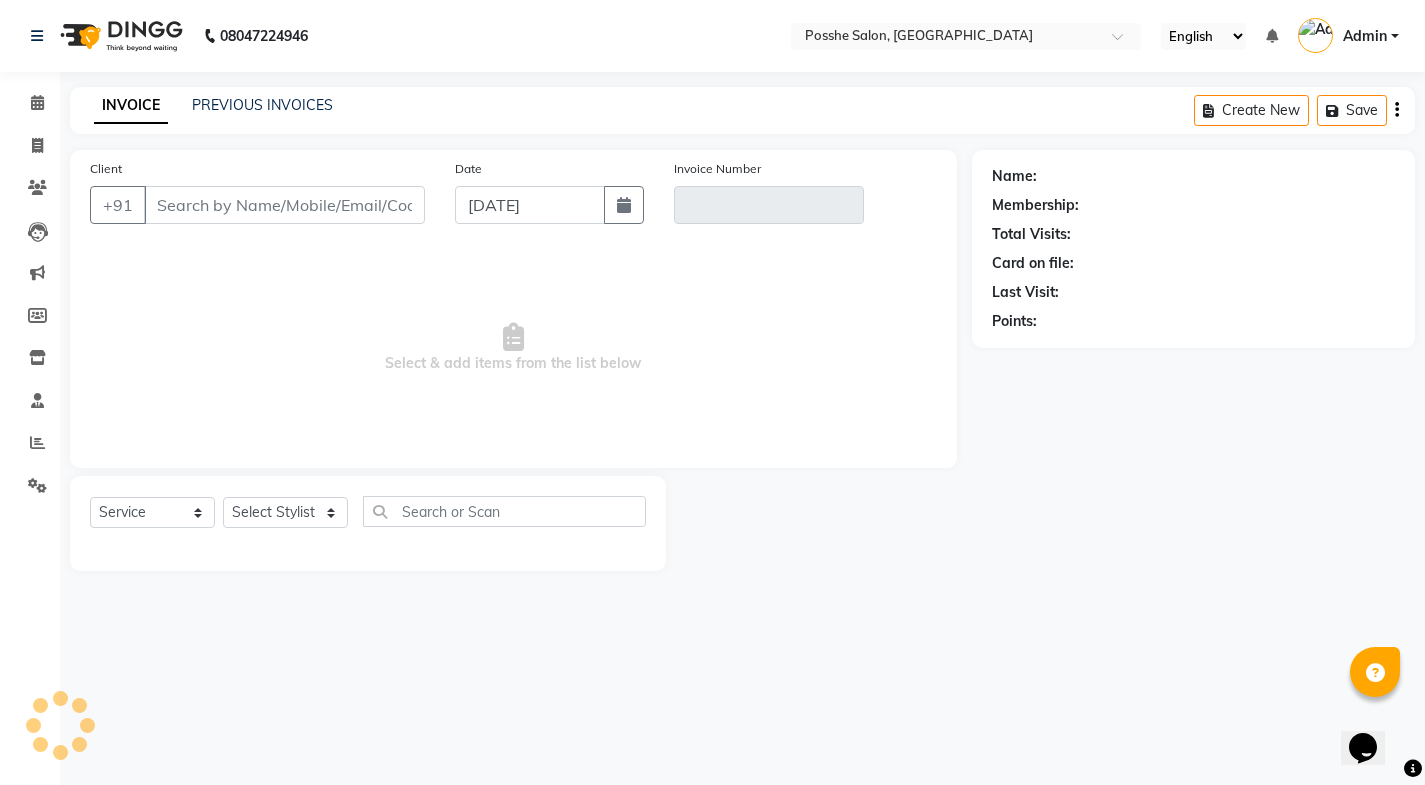 scroll, scrollTop: 0, scrollLeft: 0, axis: both 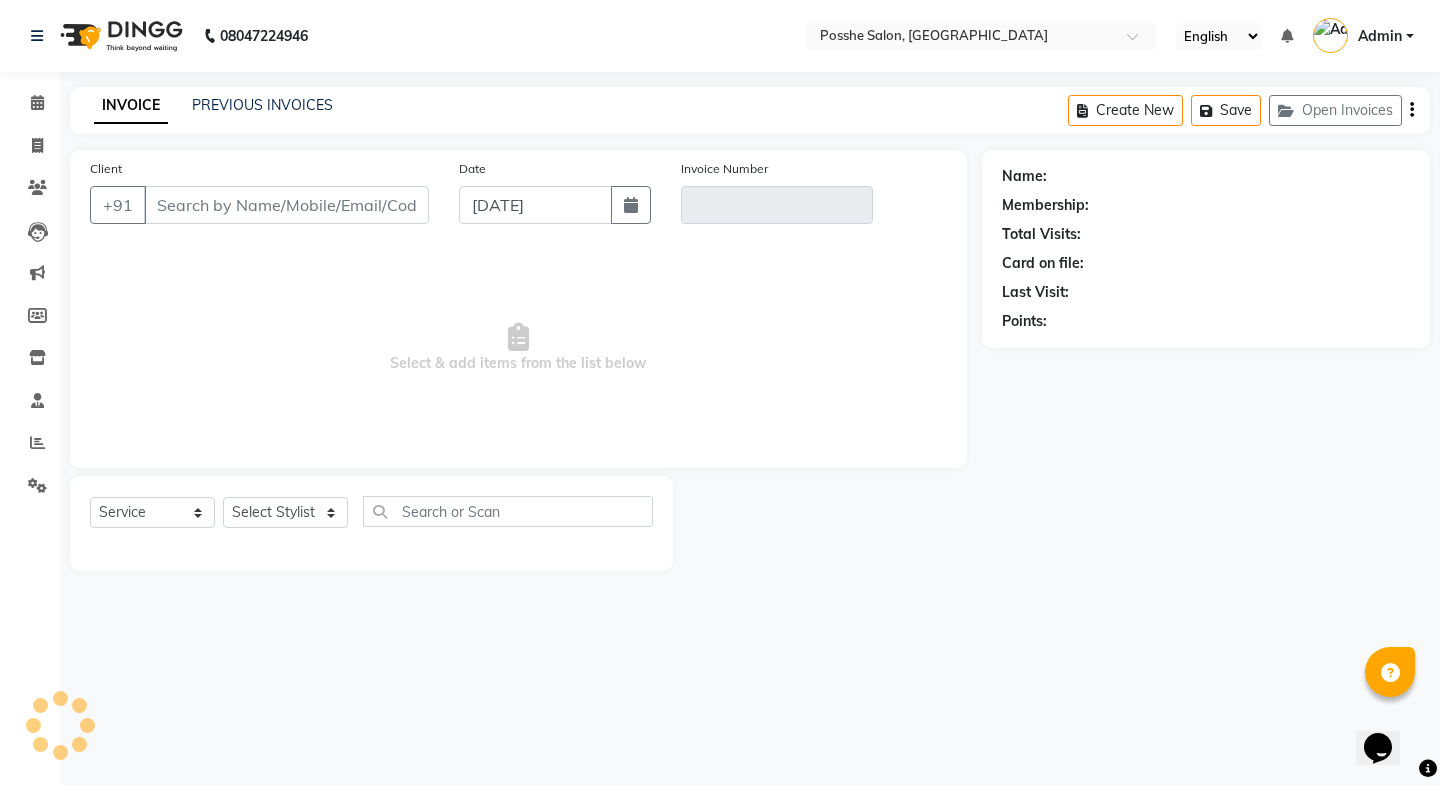 type on "9913715977" 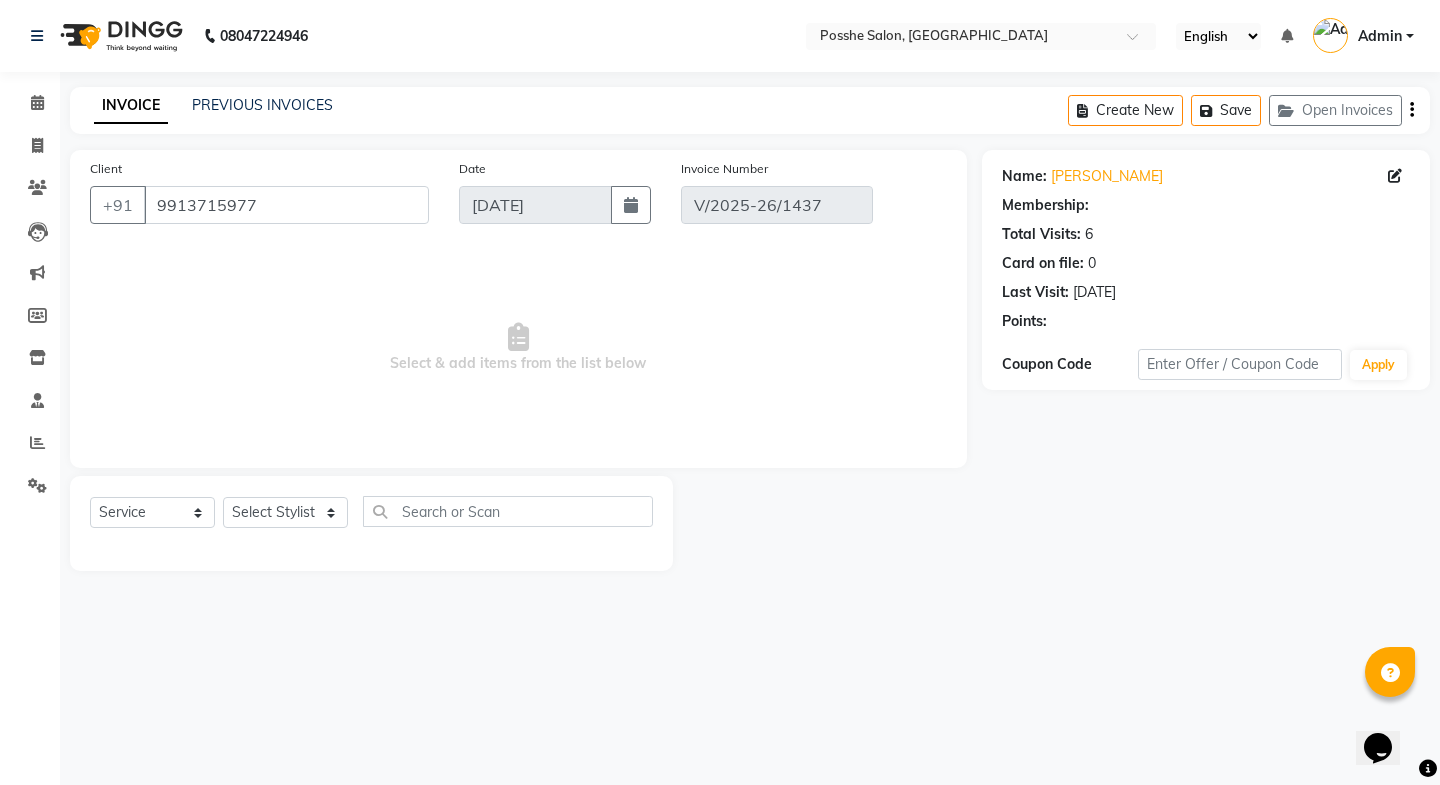 select on "select" 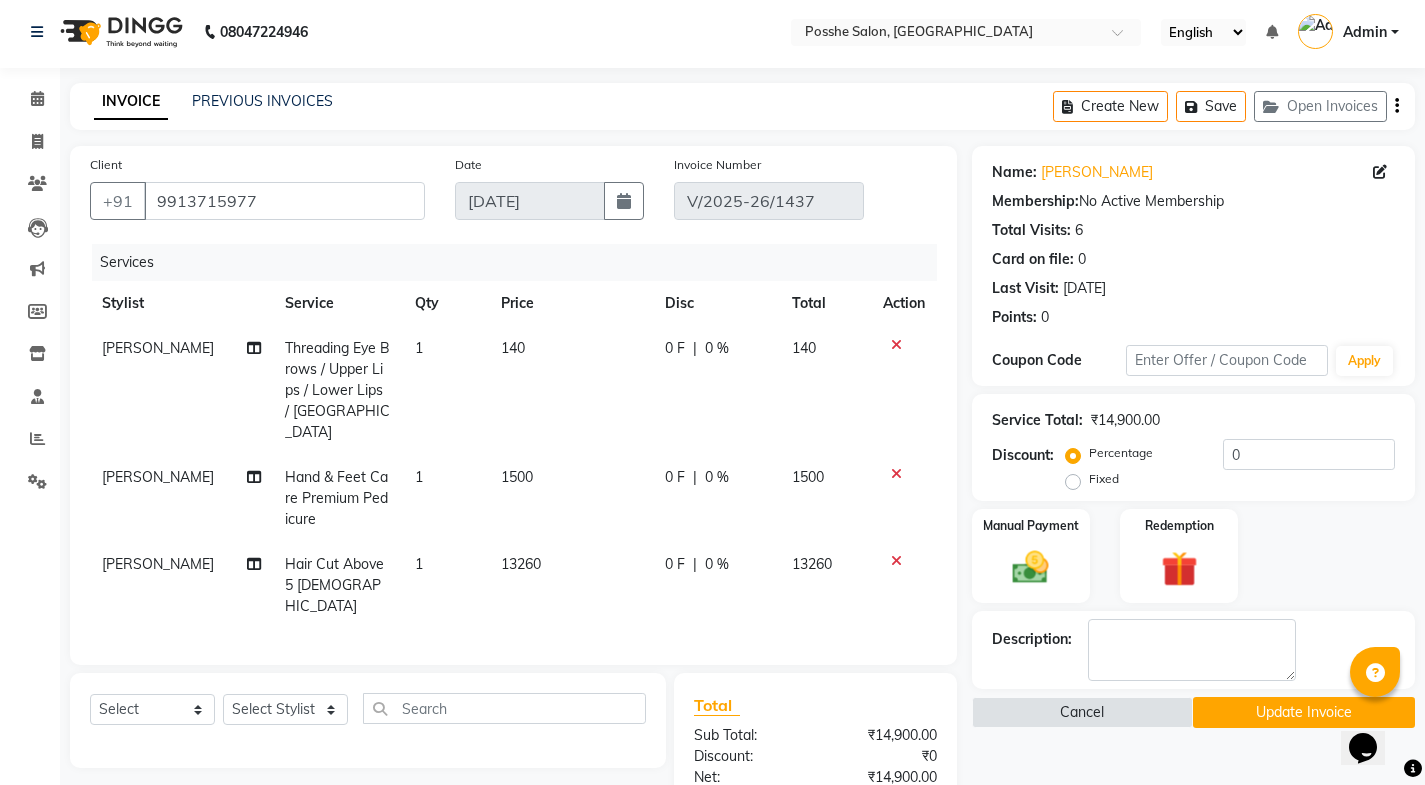 scroll, scrollTop: 0, scrollLeft: 0, axis: both 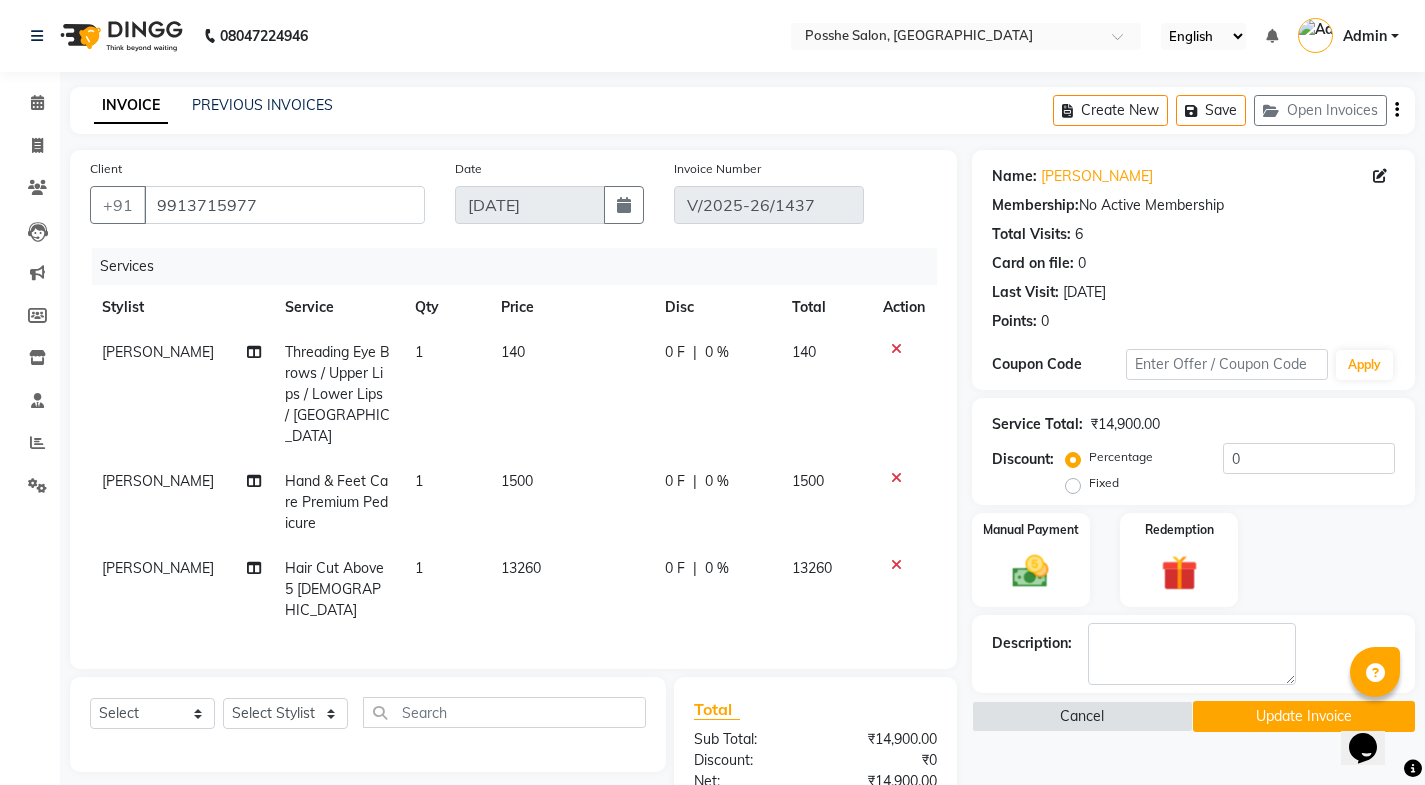 click on "13260" 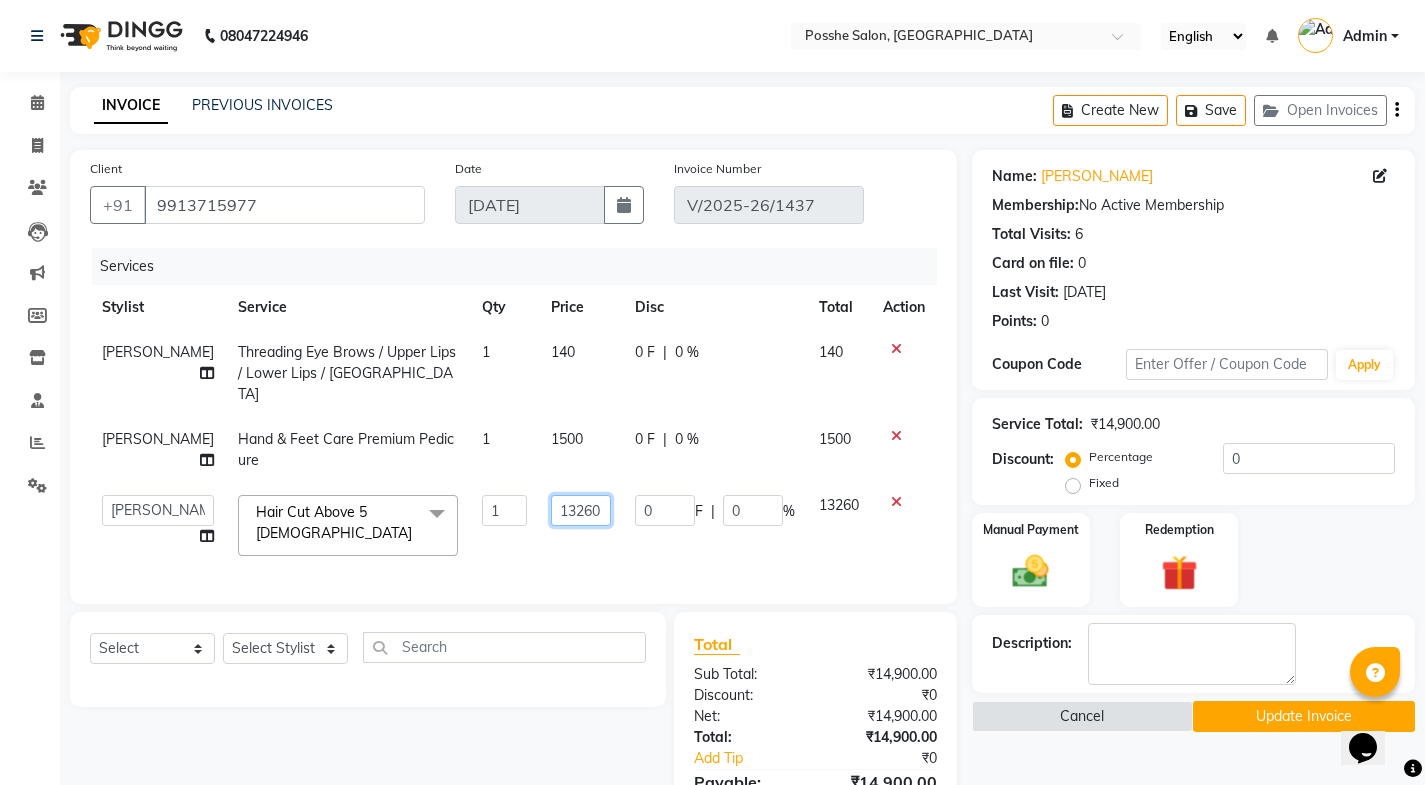 click on "13260" 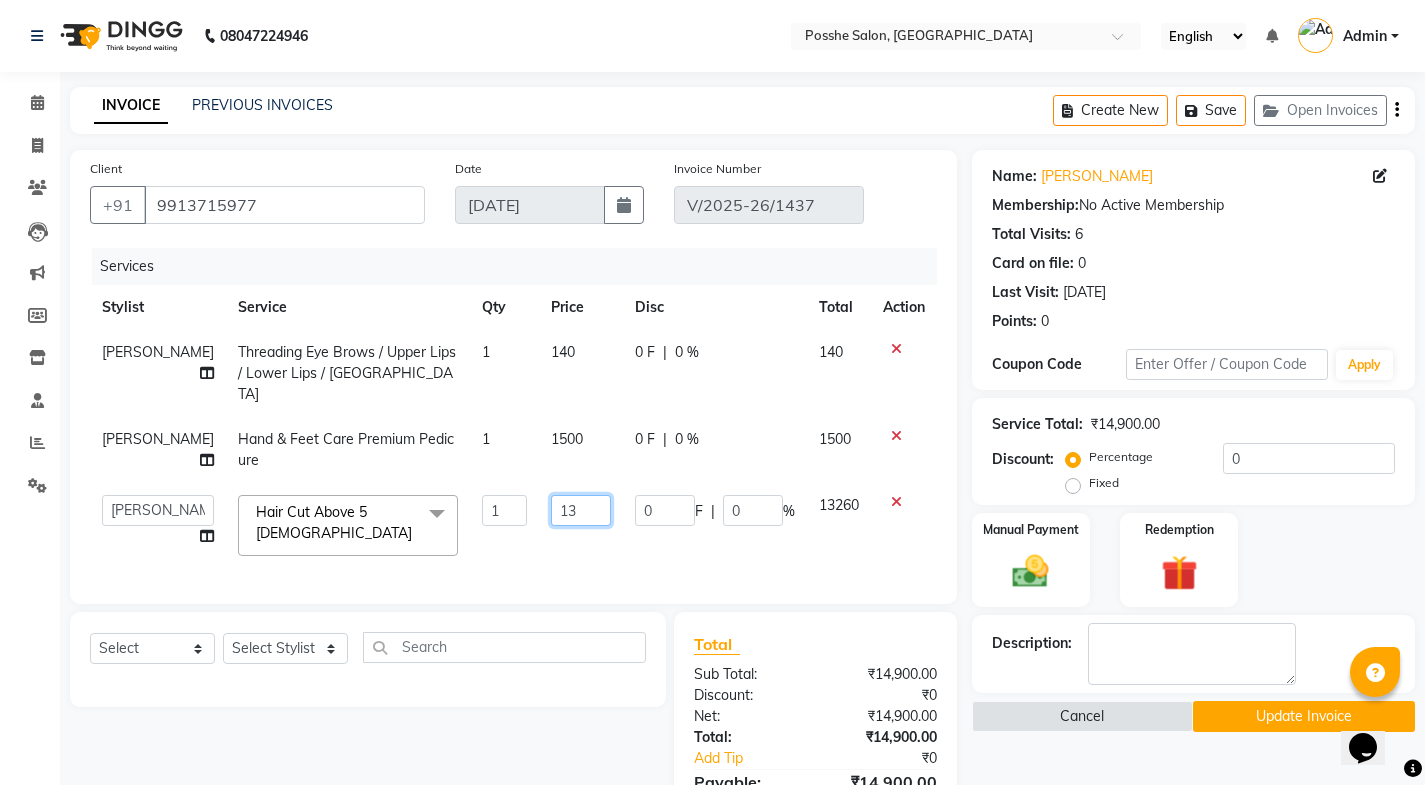 type on "1" 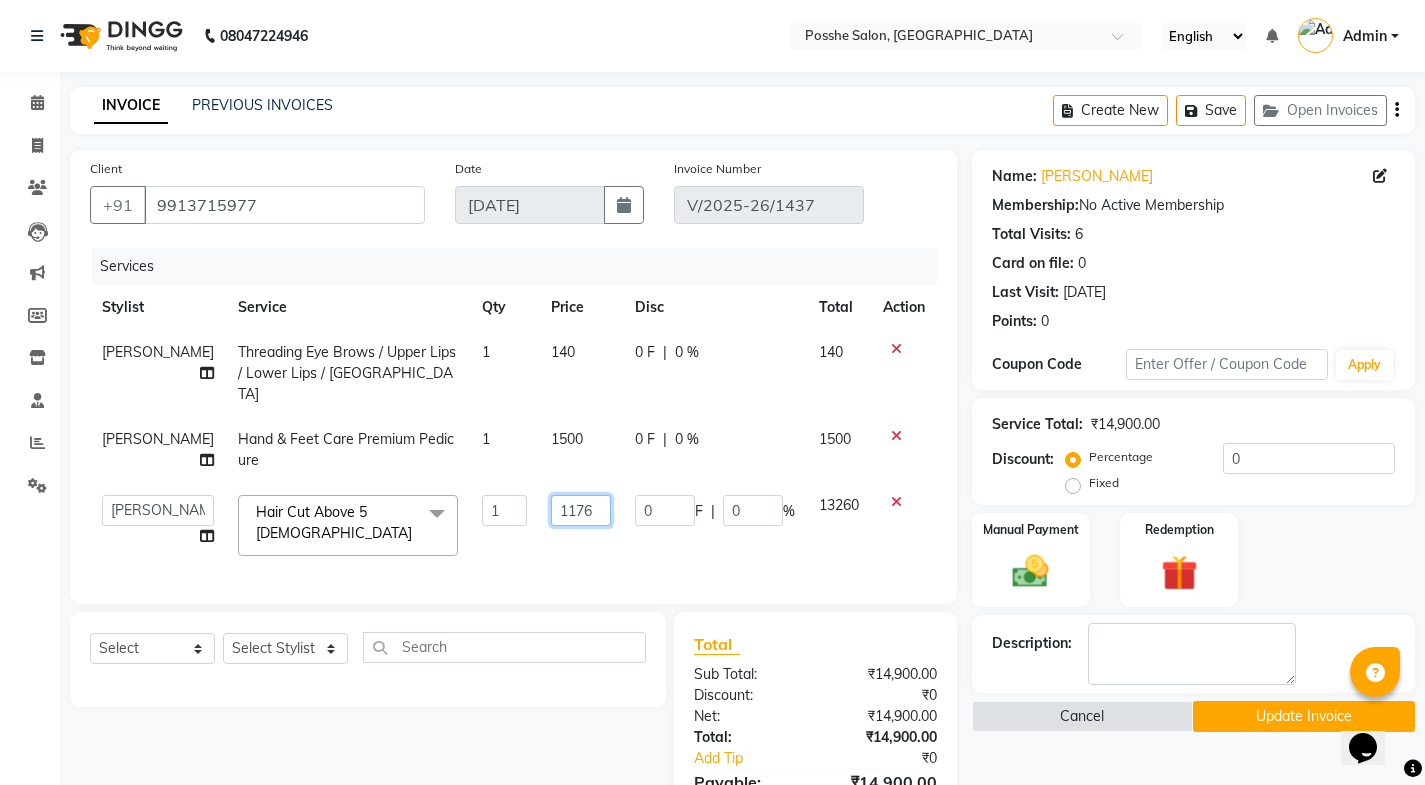 type on "11760" 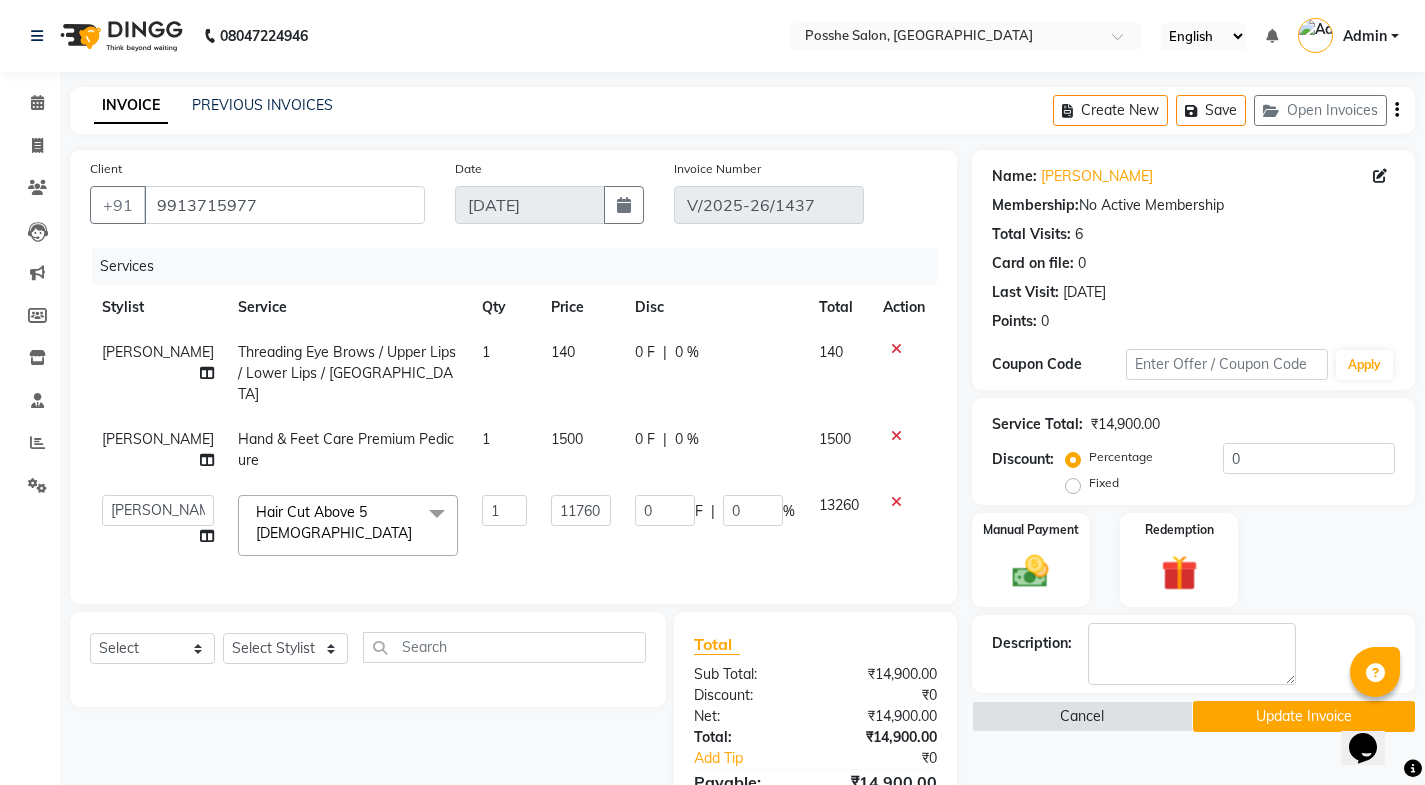 click on "Name: [PERSON_NAME] Membership:  No Active Membership  Total Visits:  6 Card on file:  0 Last Visit:   [DATE] Points:   0  Coupon Code Apply Service Total:  ₹14,900.00  Discount:  Percentage   Fixed  0 Manual Payment Redemption Description:                   Cancel   Update Invoice" 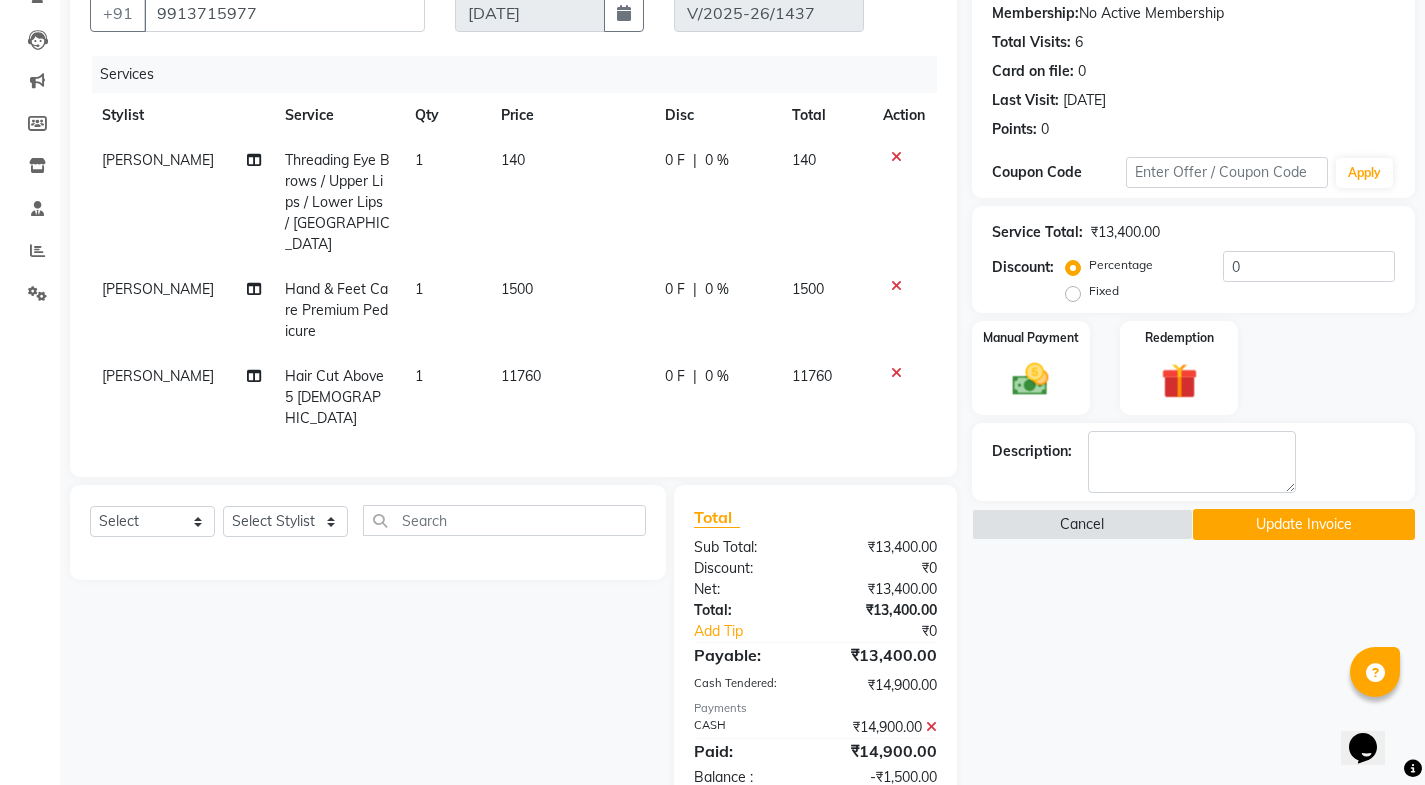 scroll, scrollTop: 200, scrollLeft: 0, axis: vertical 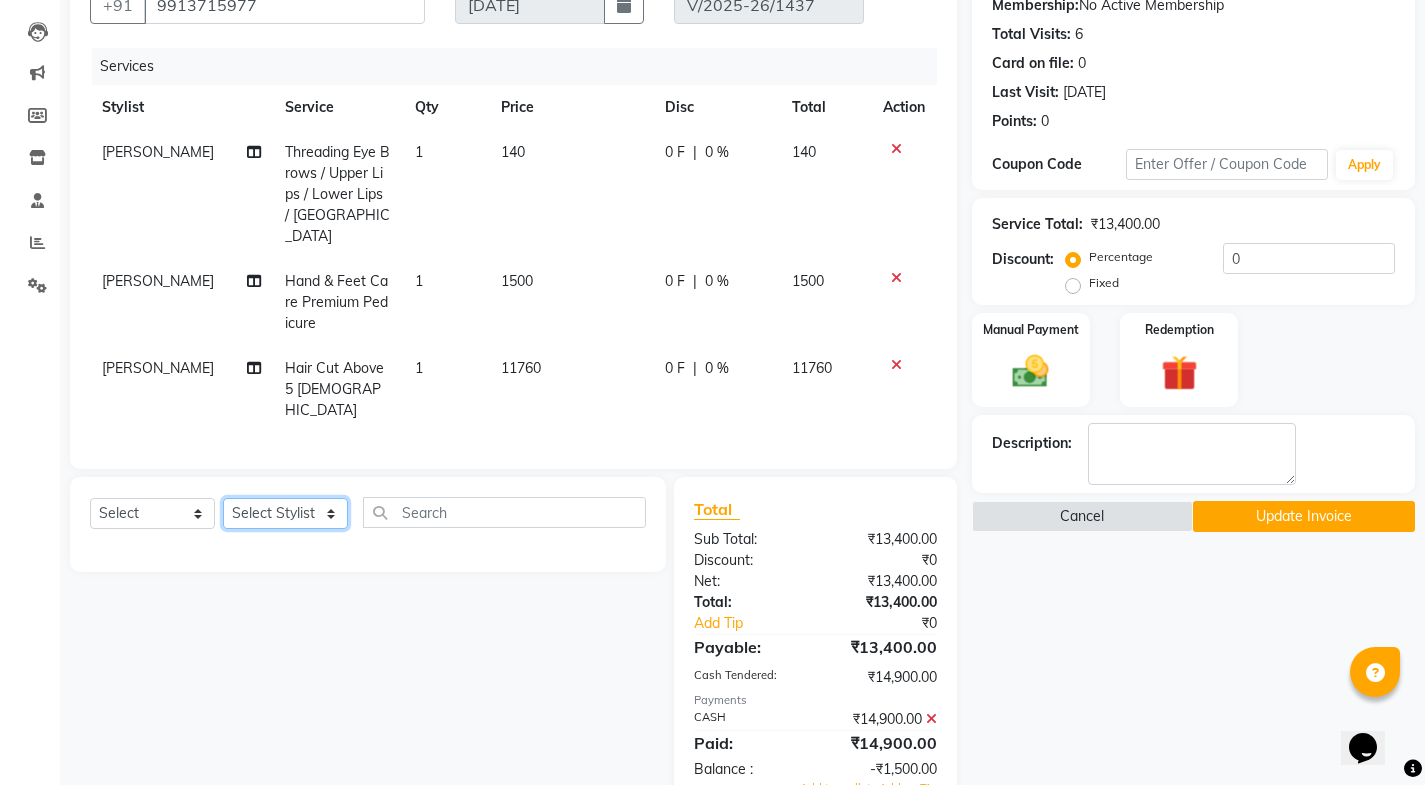 click on "Select Stylist [PERSON_NAME] Mali [PERSON_NAME] Posshe for products [PERSON_NAME] [PERSON_NAME] [PERSON_NAME]" 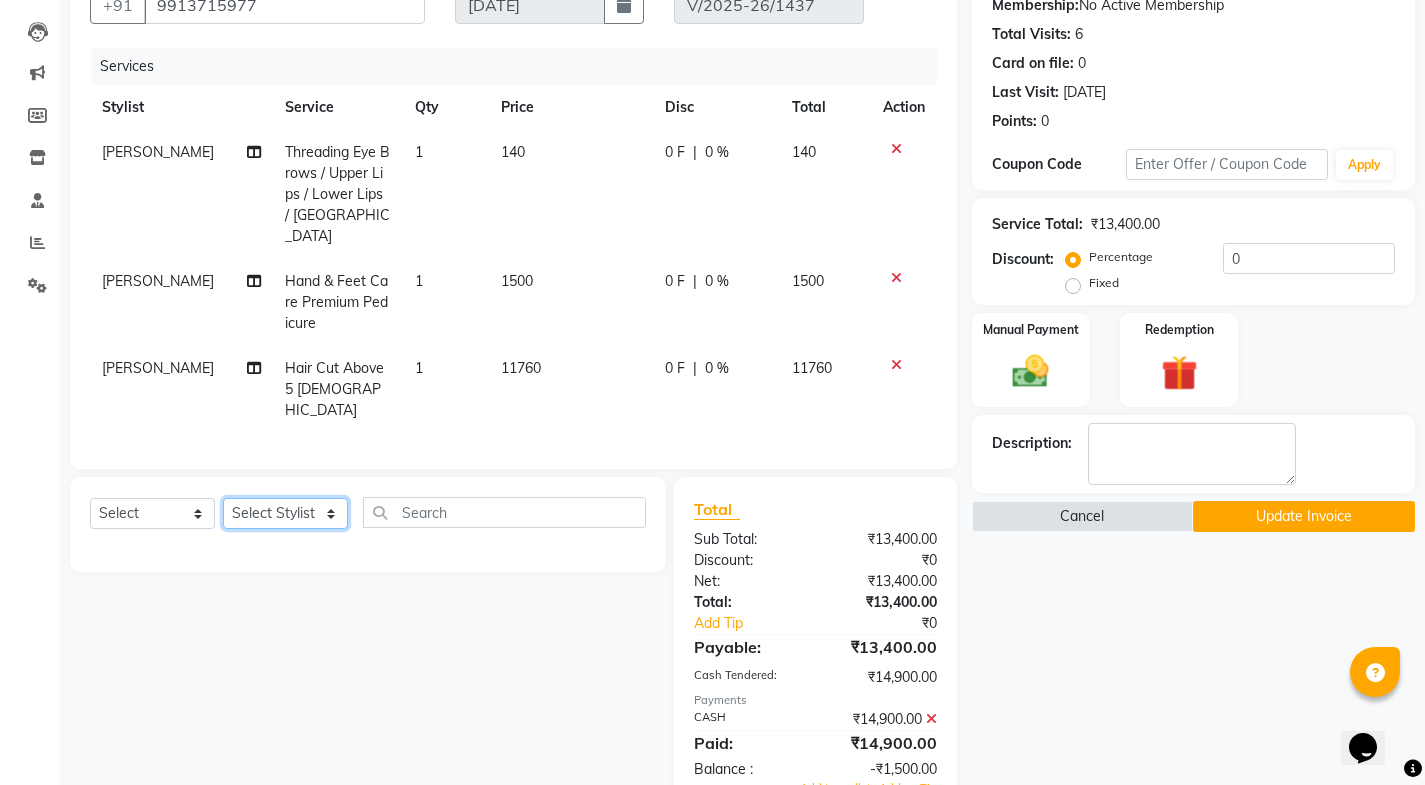 select on "43695" 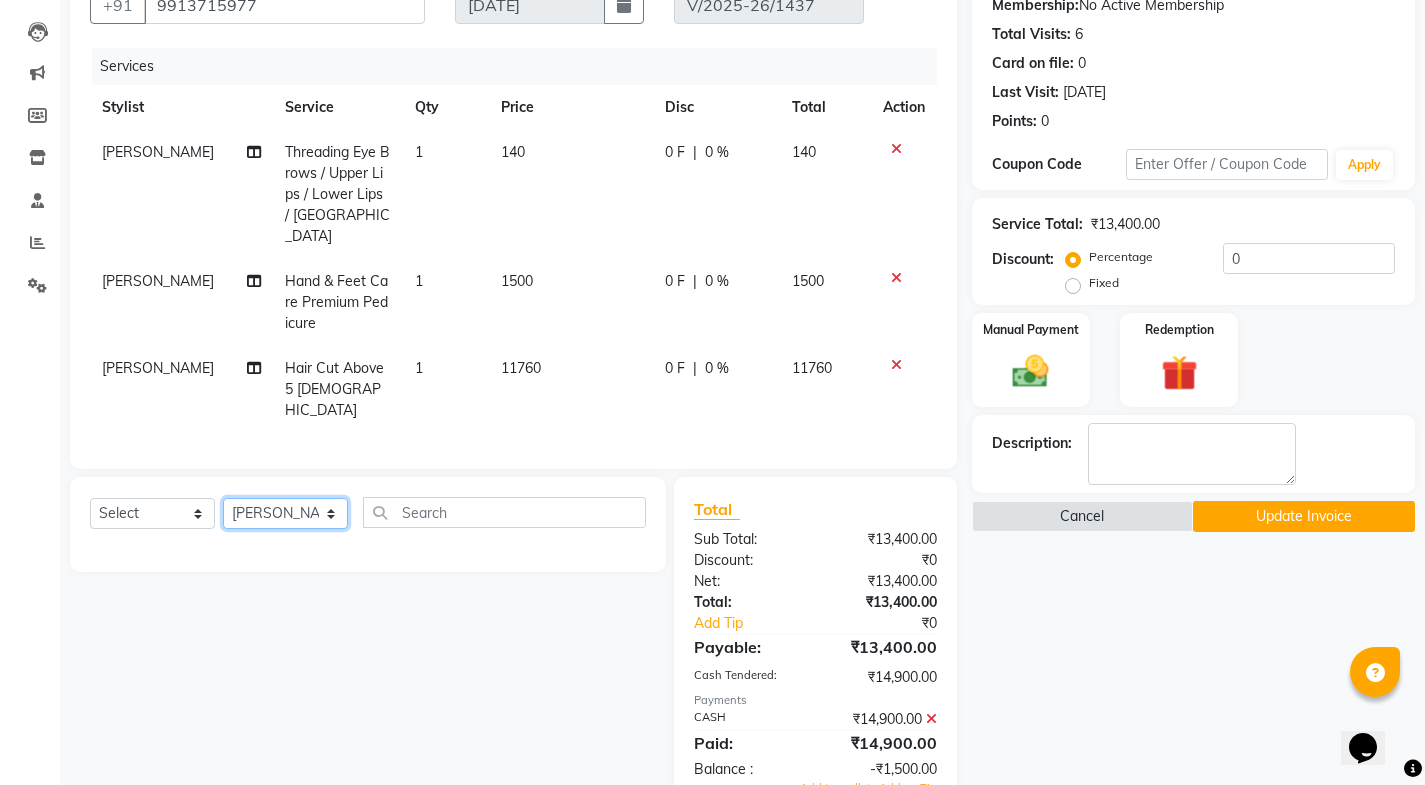 click on "Select Stylist [PERSON_NAME] Mali [PERSON_NAME] Posshe for products [PERSON_NAME] [PERSON_NAME] [PERSON_NAME]" 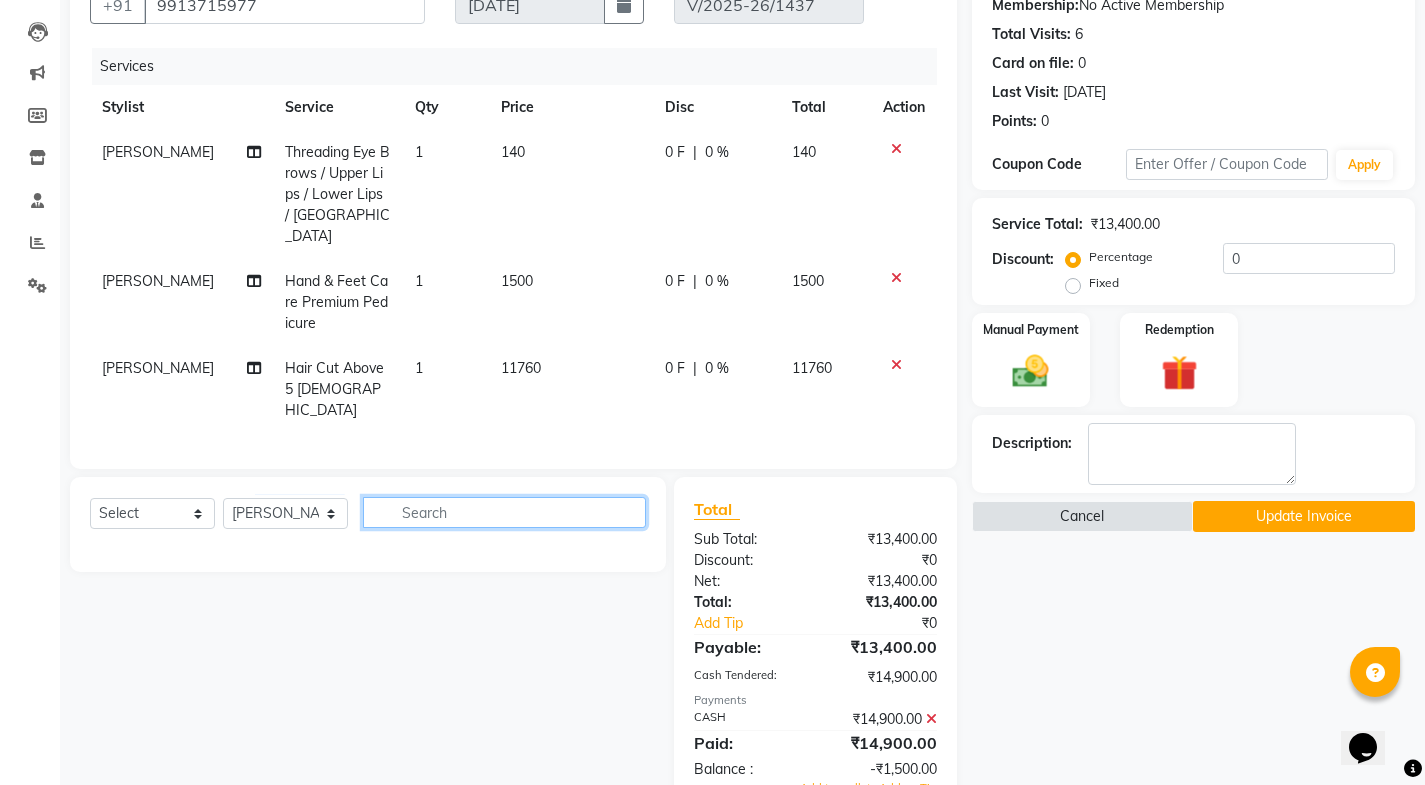 click 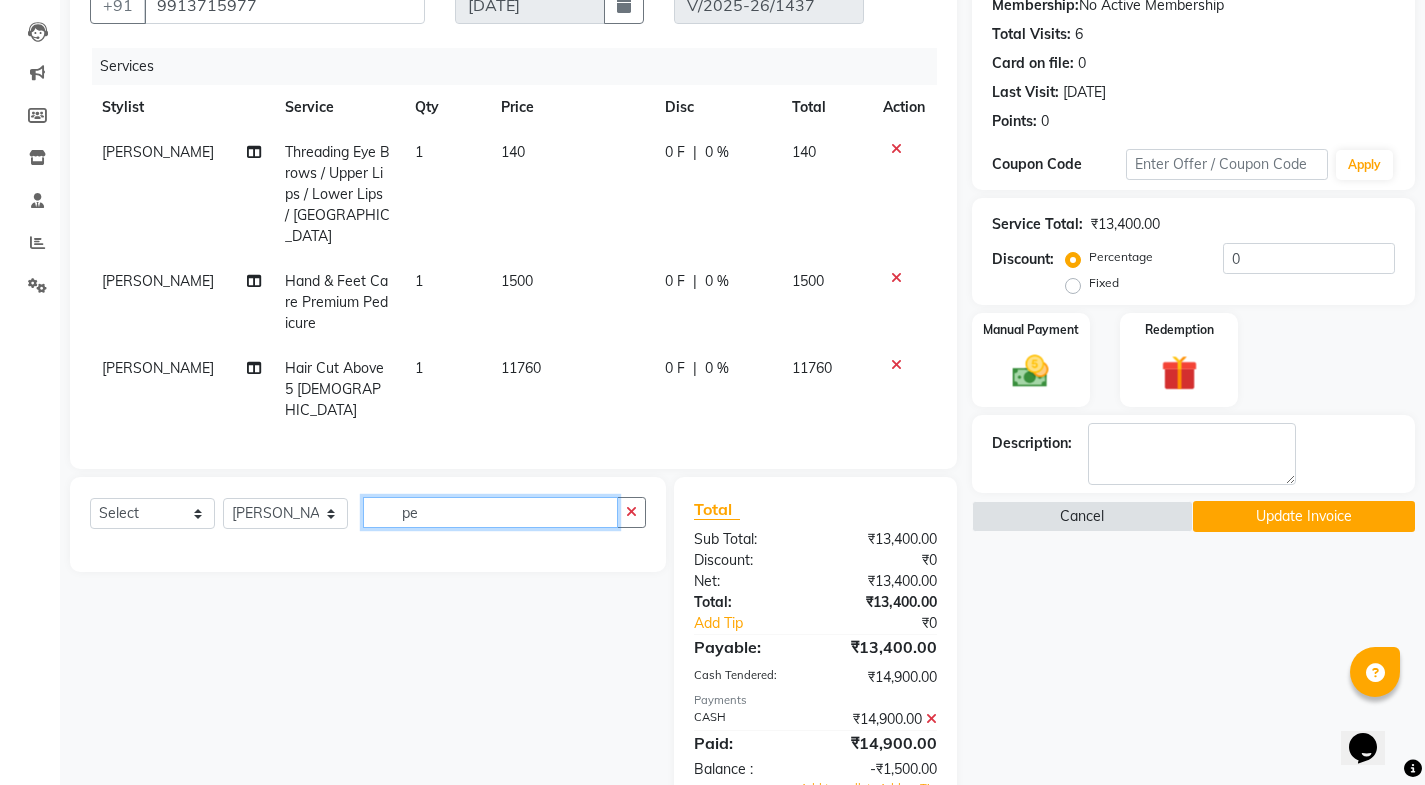 type on "p" 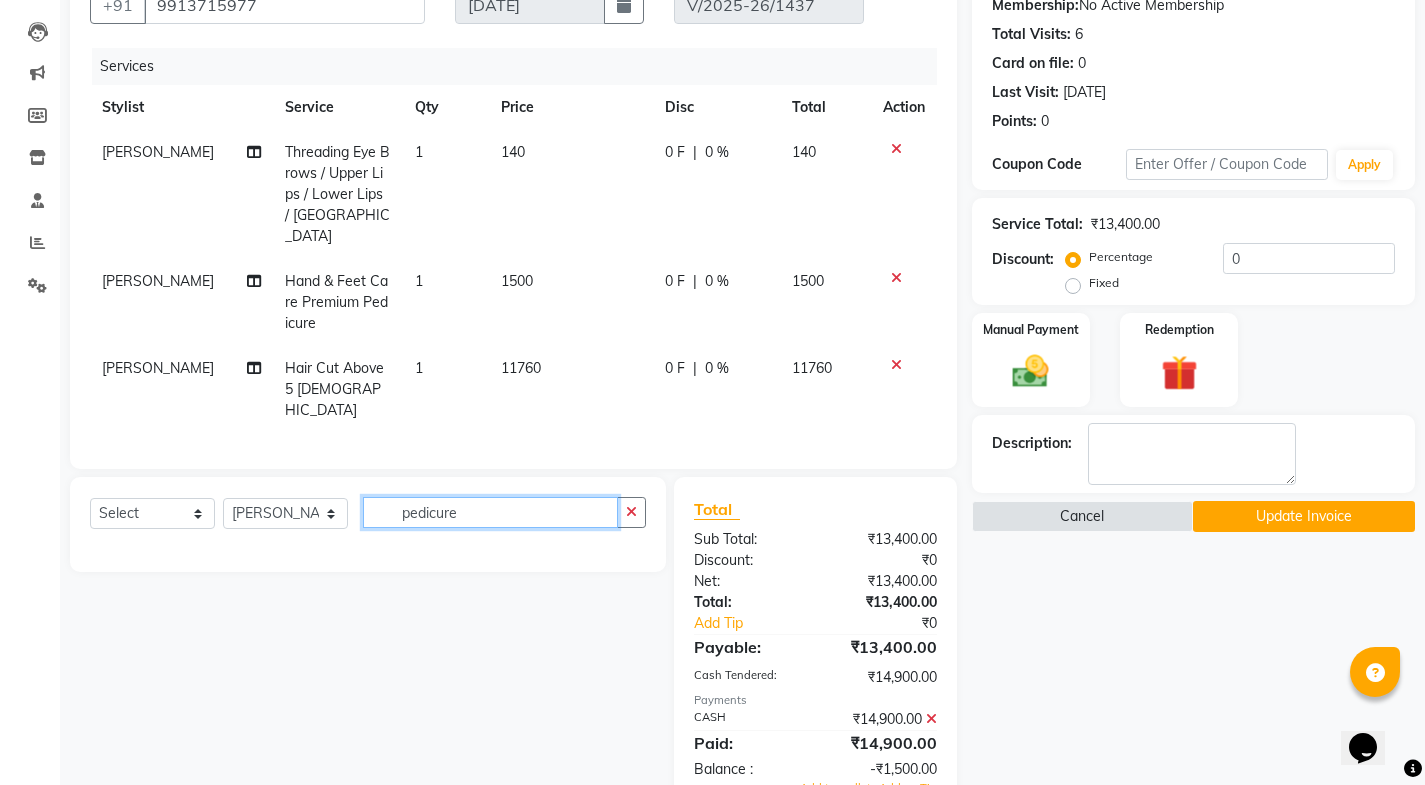 click on "pedicure" 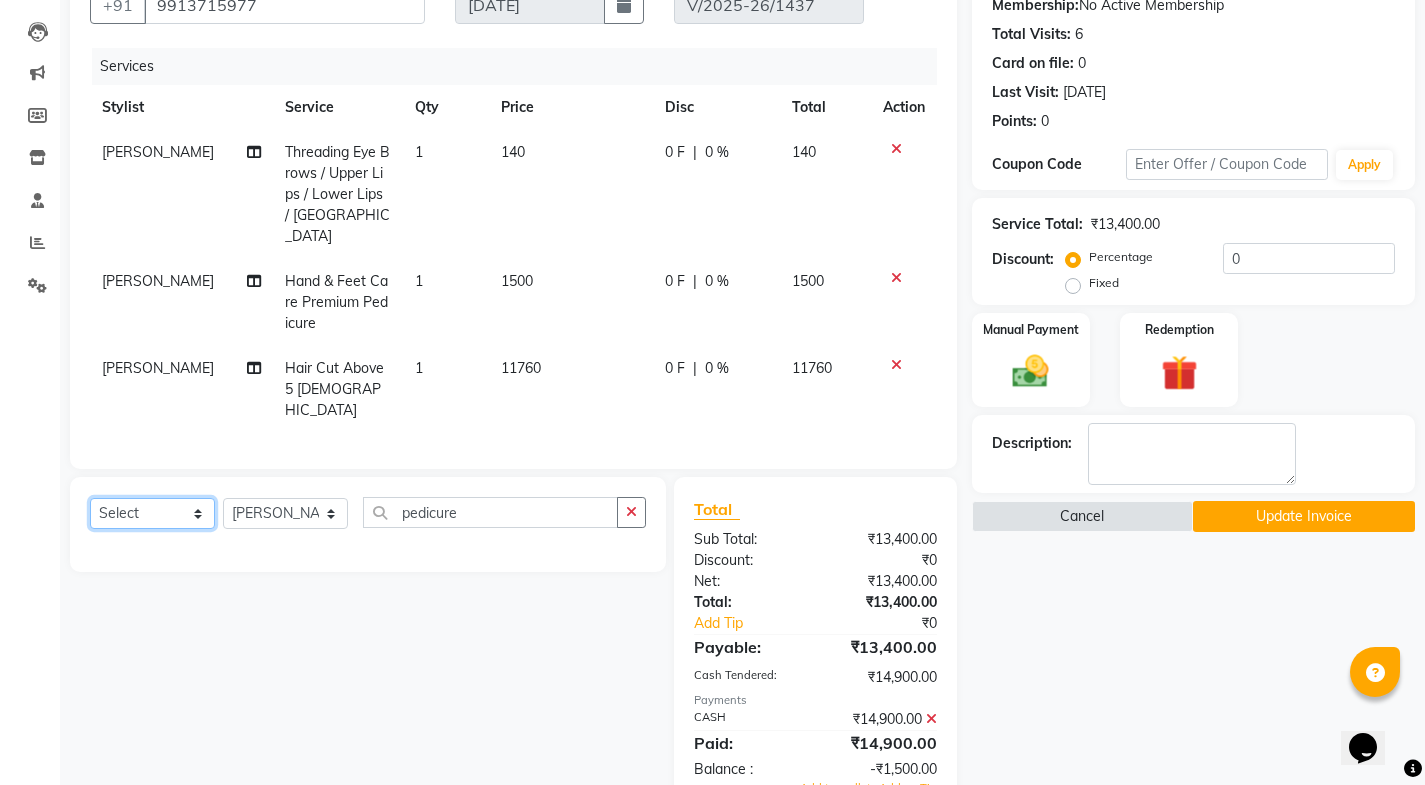 click on "Select  Service  Product  Membership  Package Voucher Prepaid Gift Card" 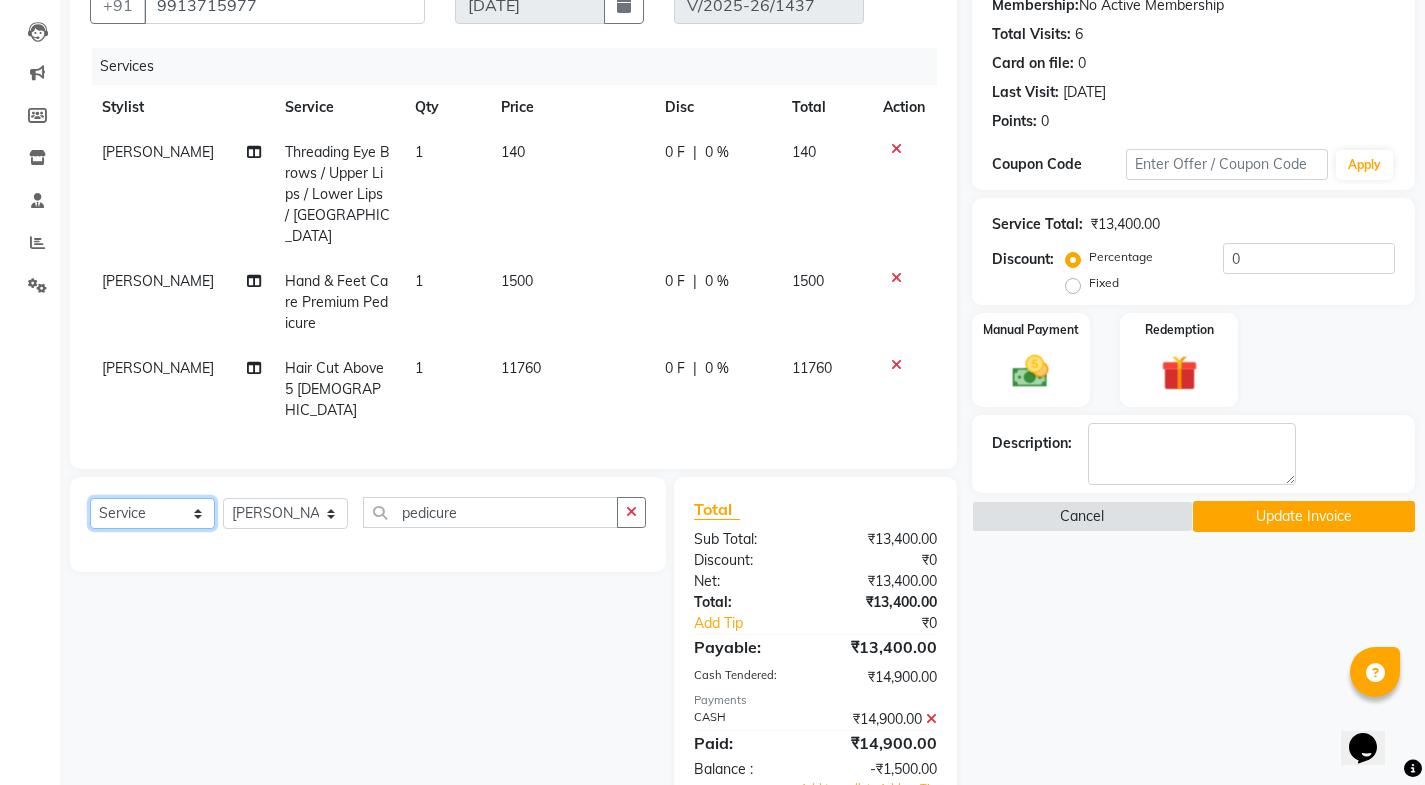 click on "Select  Service  Product  Membership  Package Voucher Prepaid Gift Card" 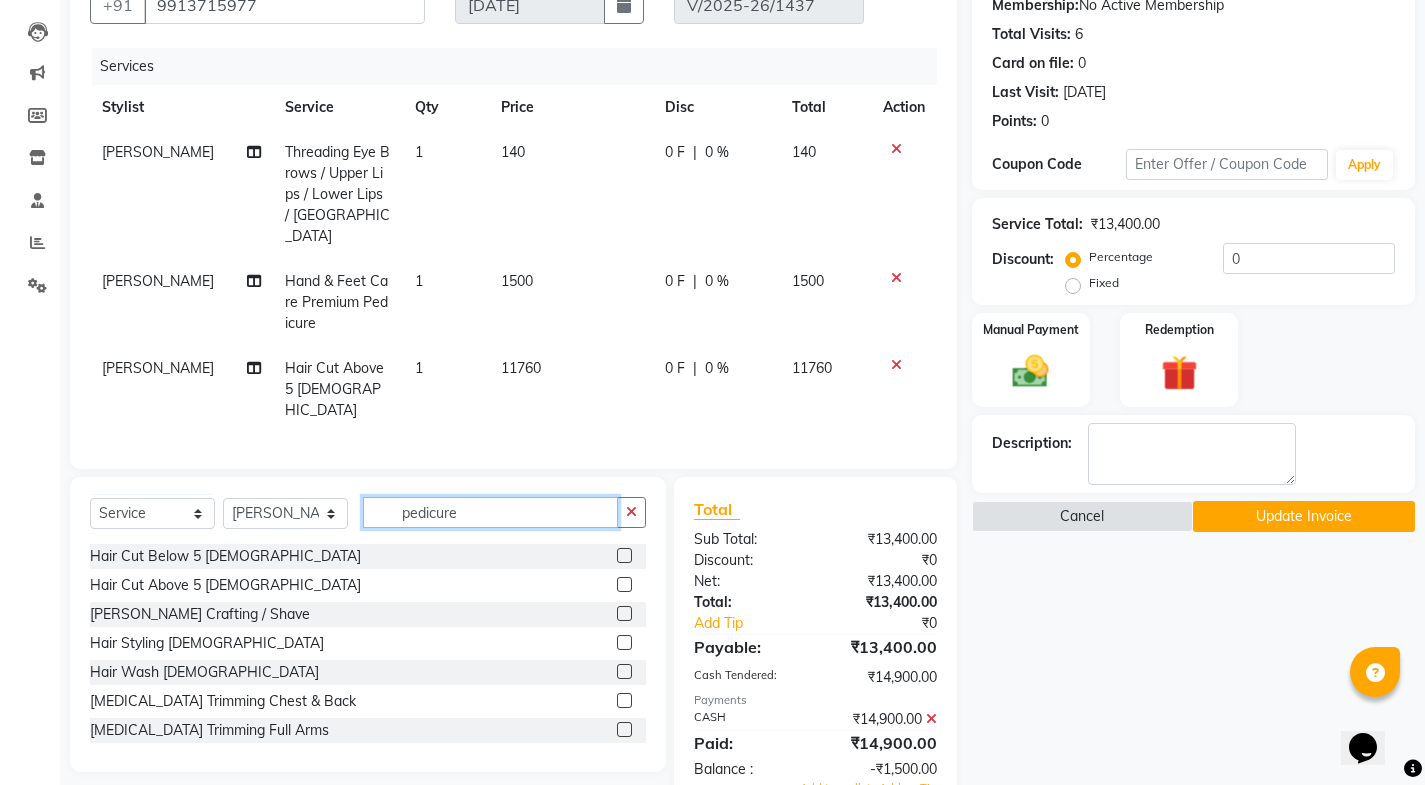 click on "pedicure" 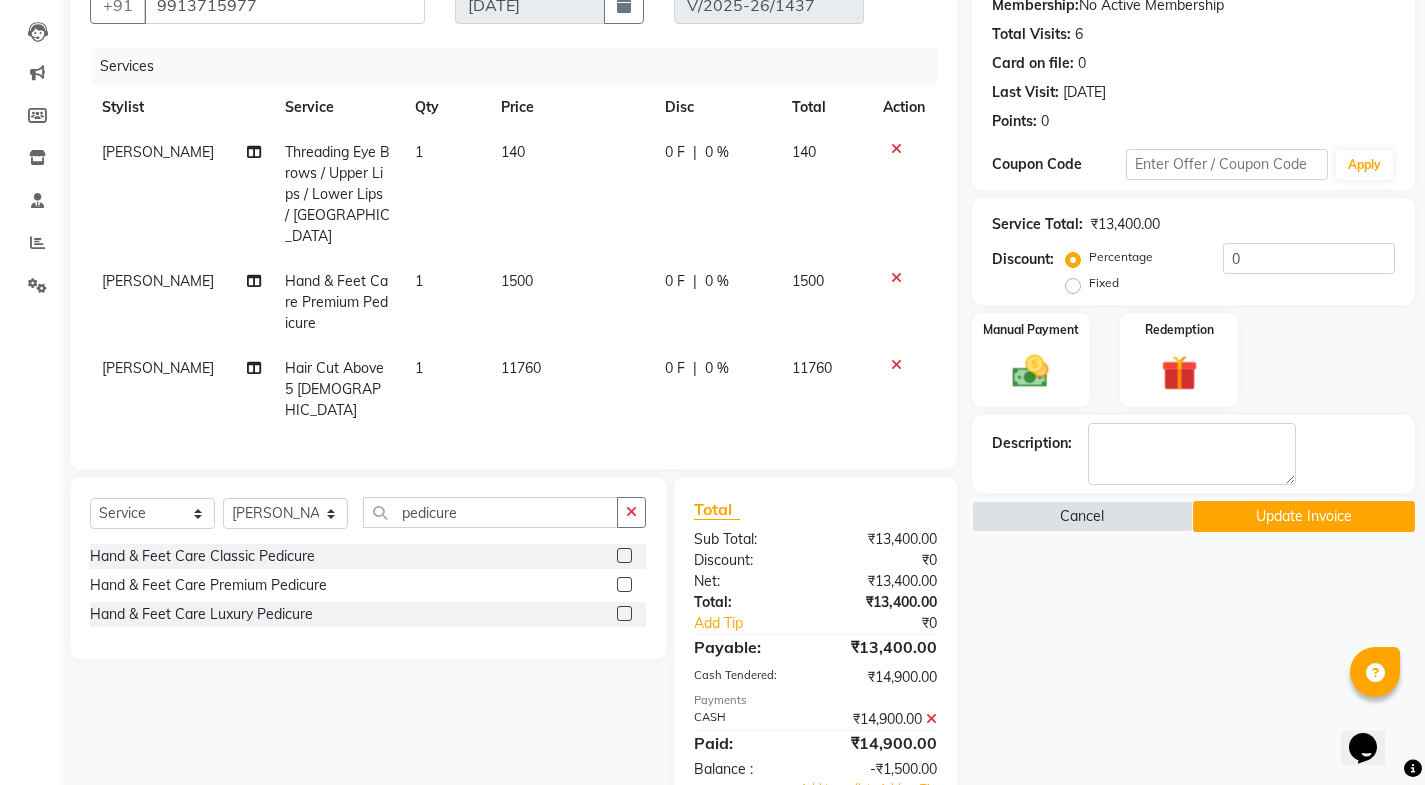 click 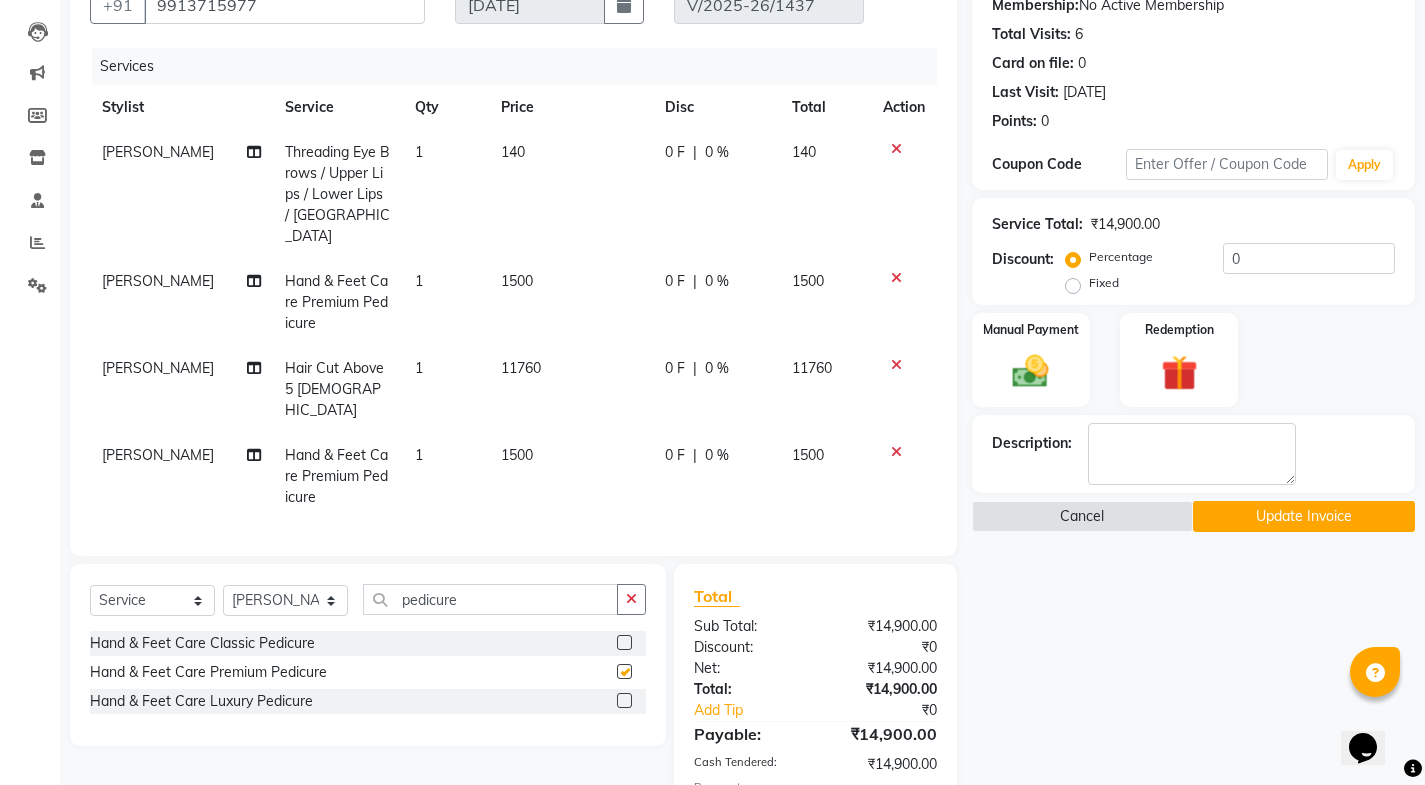 checkbox on "false" 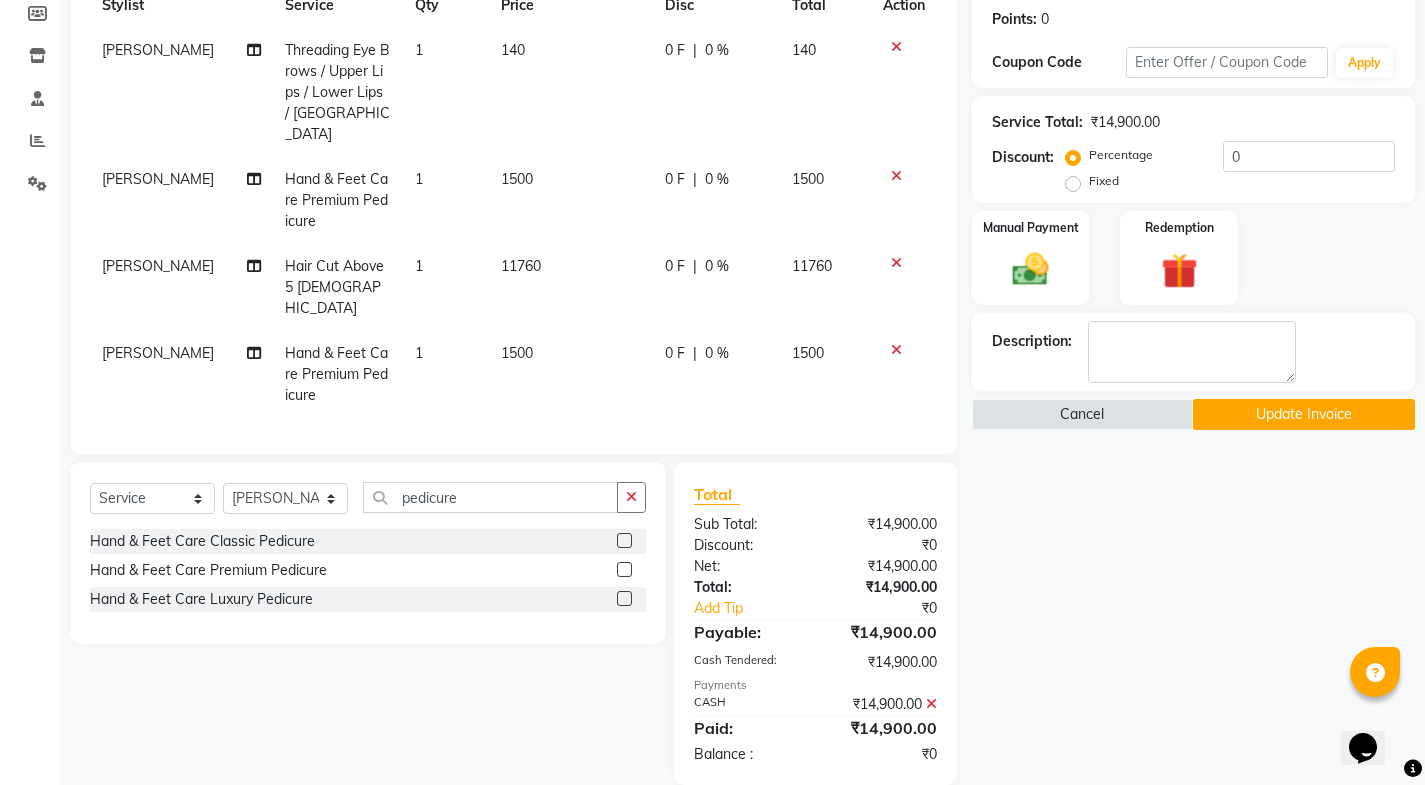 scroll, scrollTop: 305, scrollLeft: 0, axis: vertical 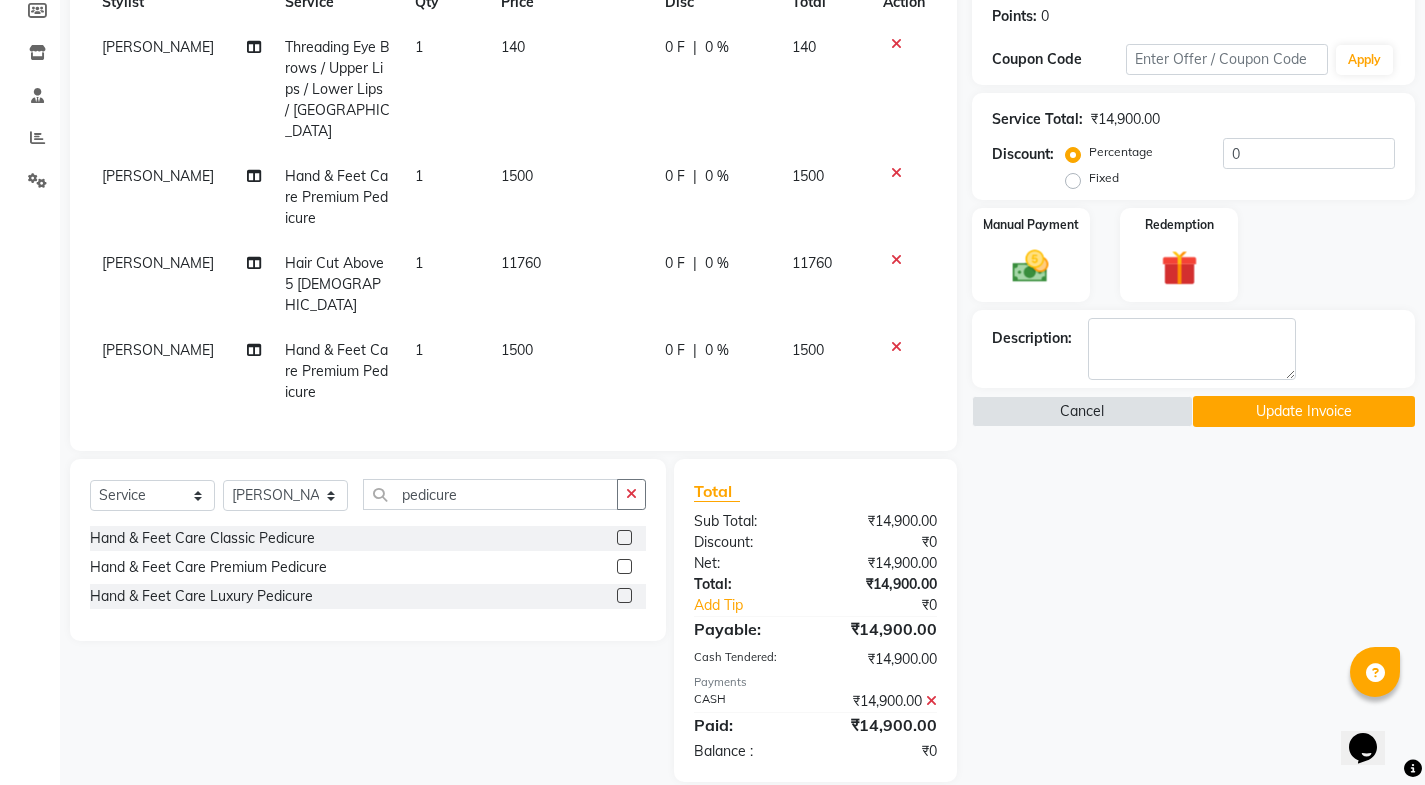 click on "Update Invoice" 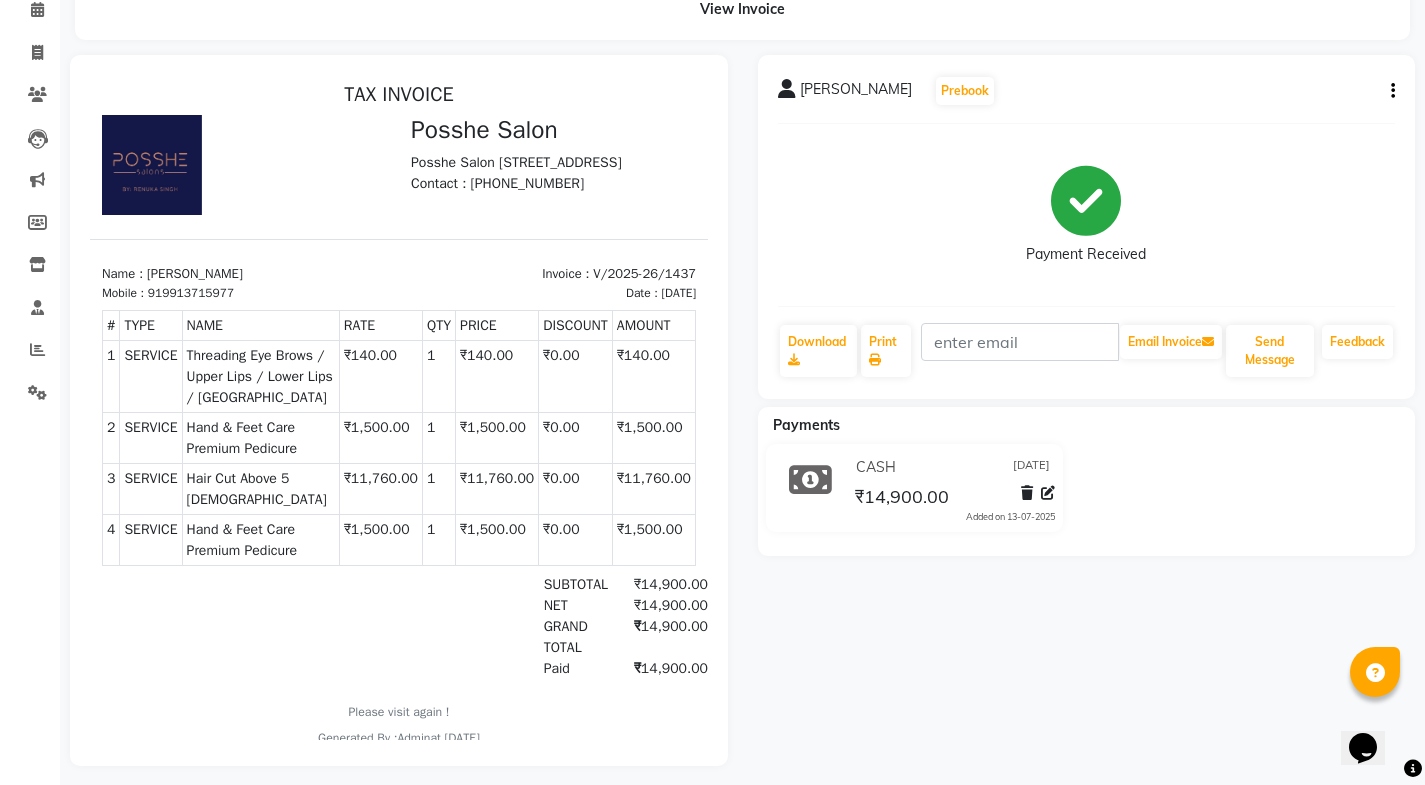 scroll, scrollTop: 119, scrollLeft: 0, axis: vertical 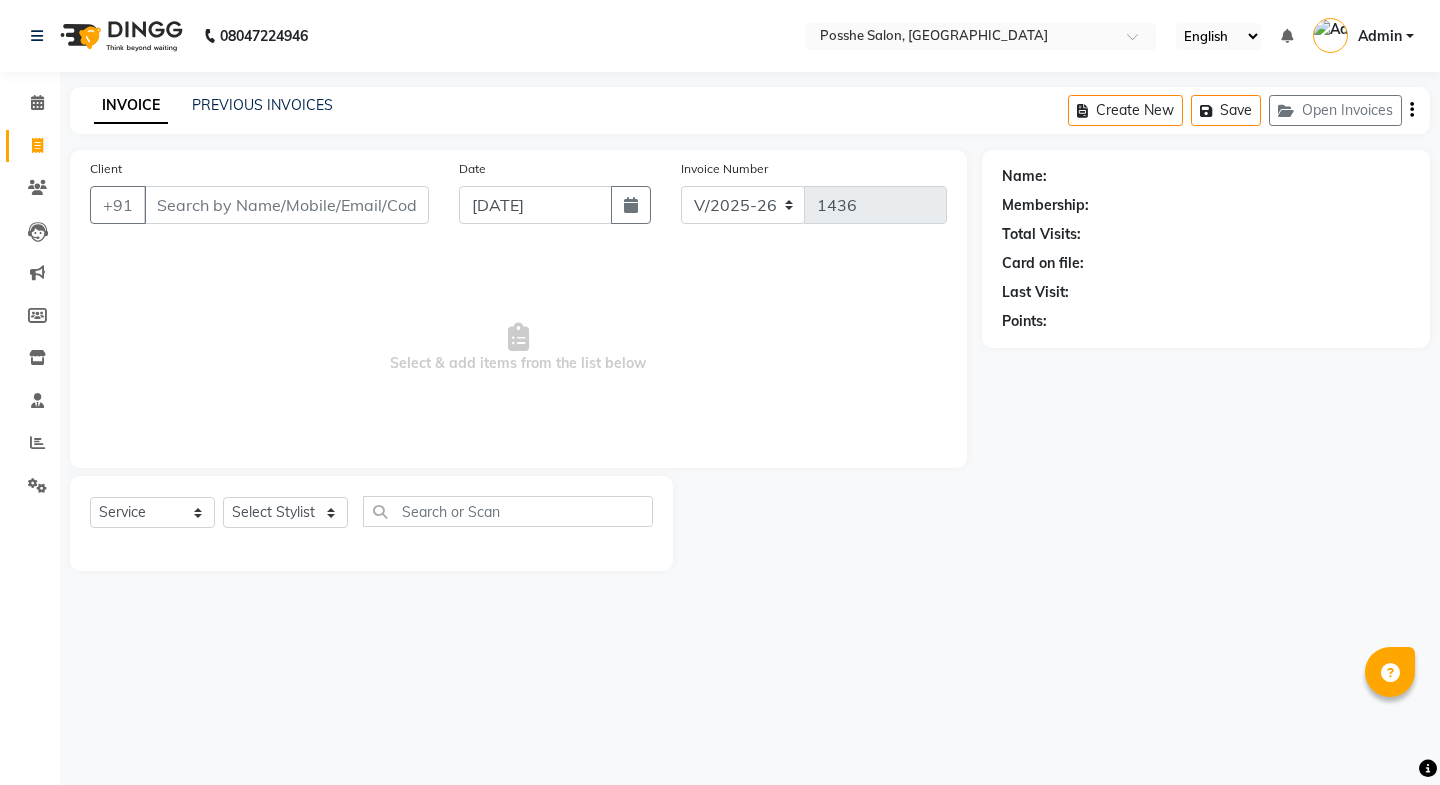 select on "6052" 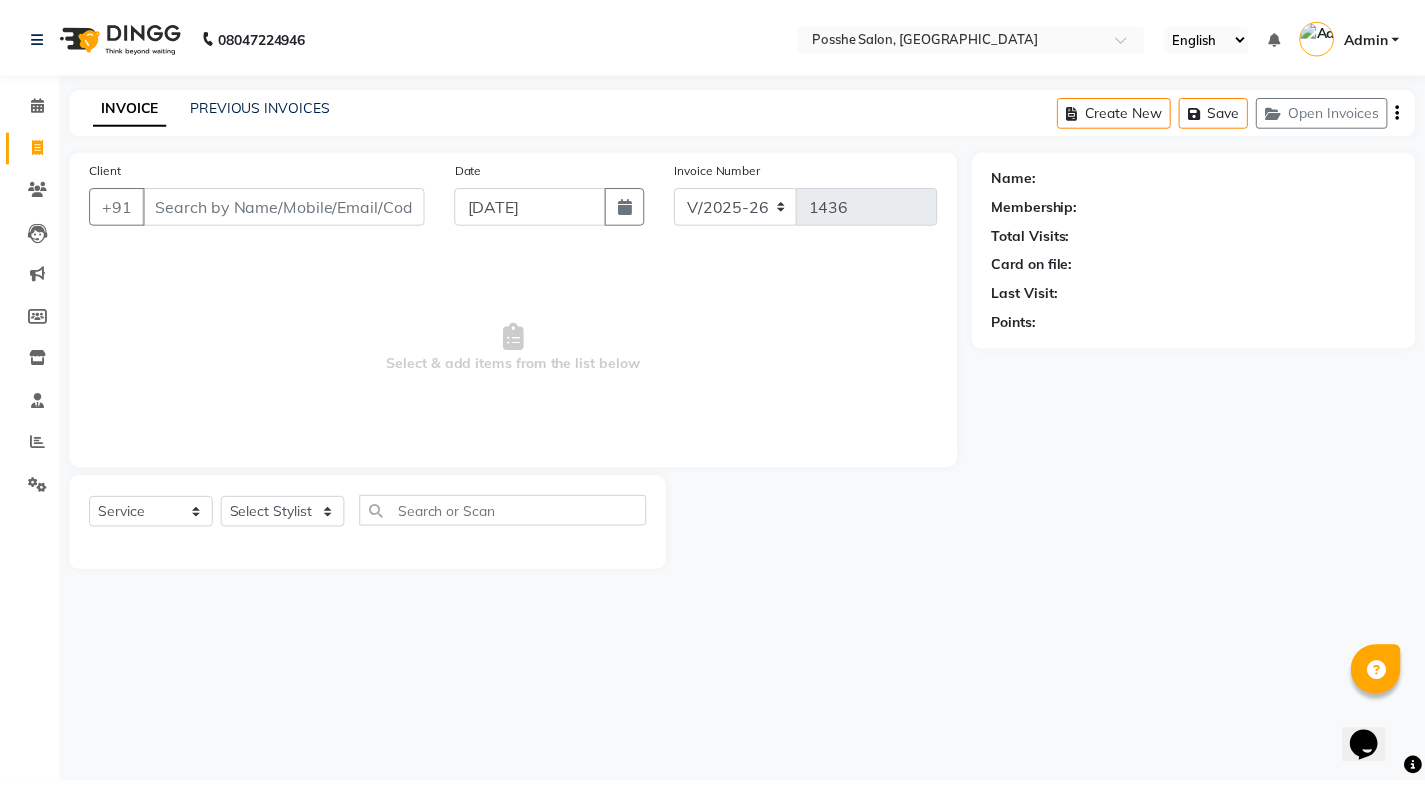 scroll, scrollTop: 0, scrollLeft: 0, axis: both 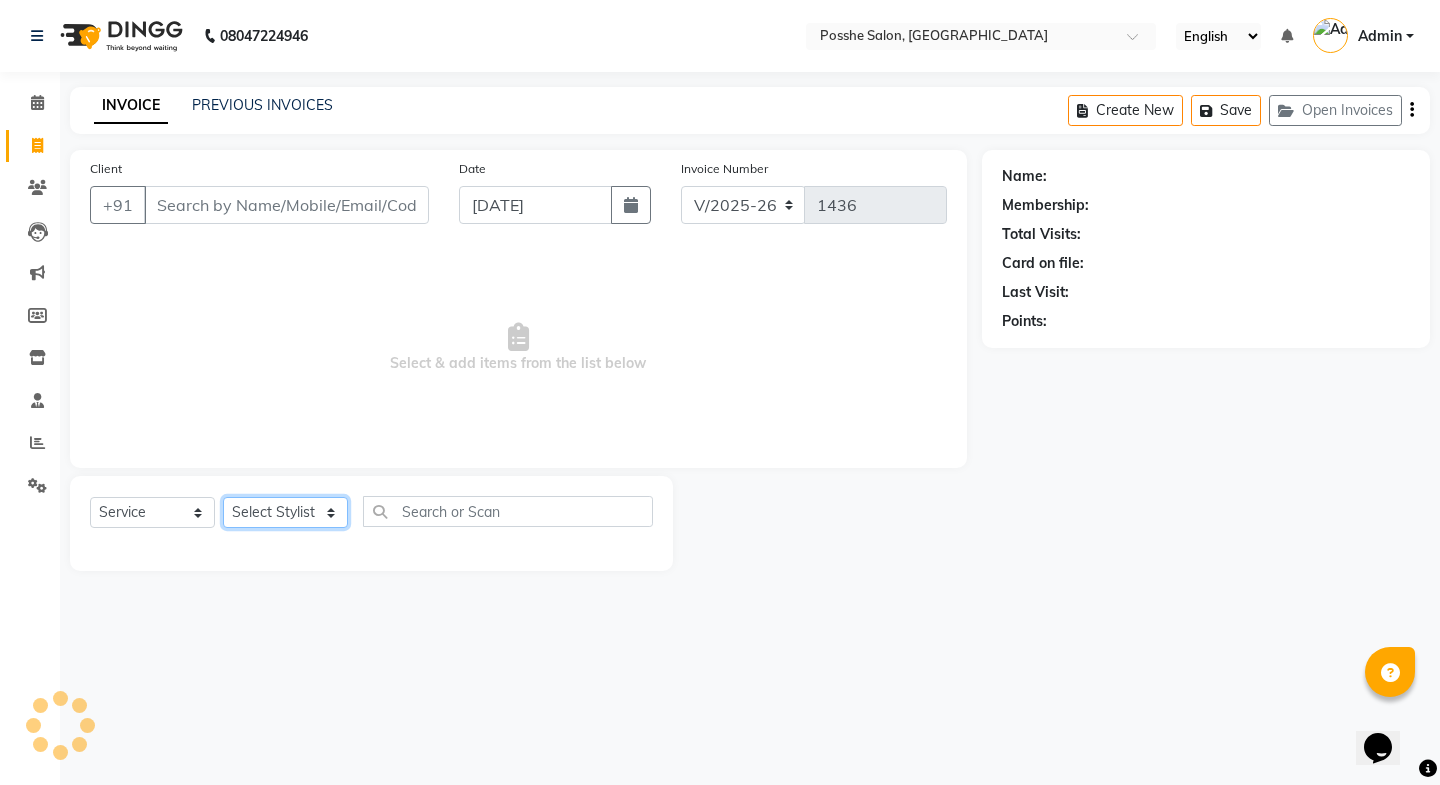 click on "Select Stylist [PERSON_NAME] Mali [PERSON_NAME] Posshe for products [PERSON_NAME] [PERSON_NAME] [PERSON_NAME]" 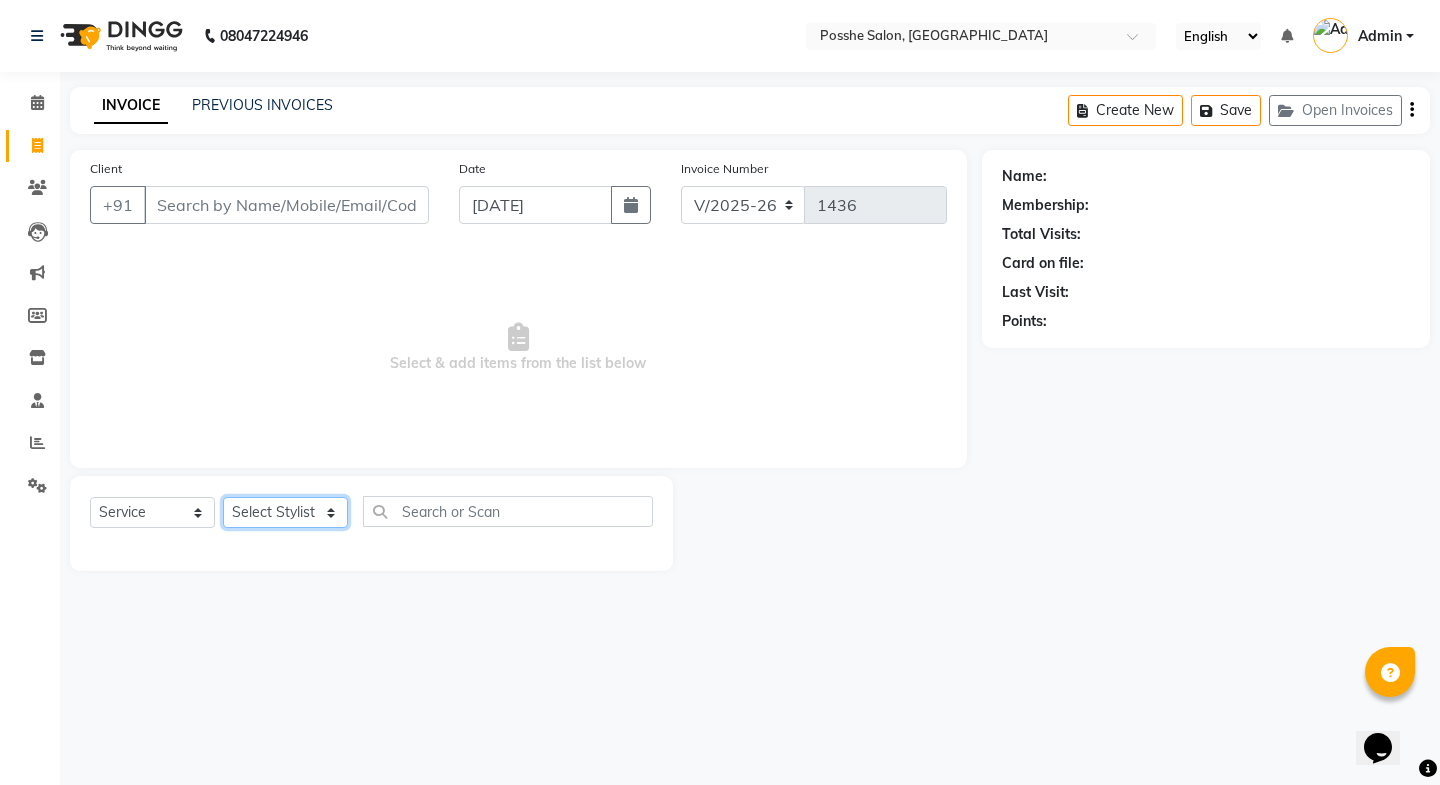 select on "43693" 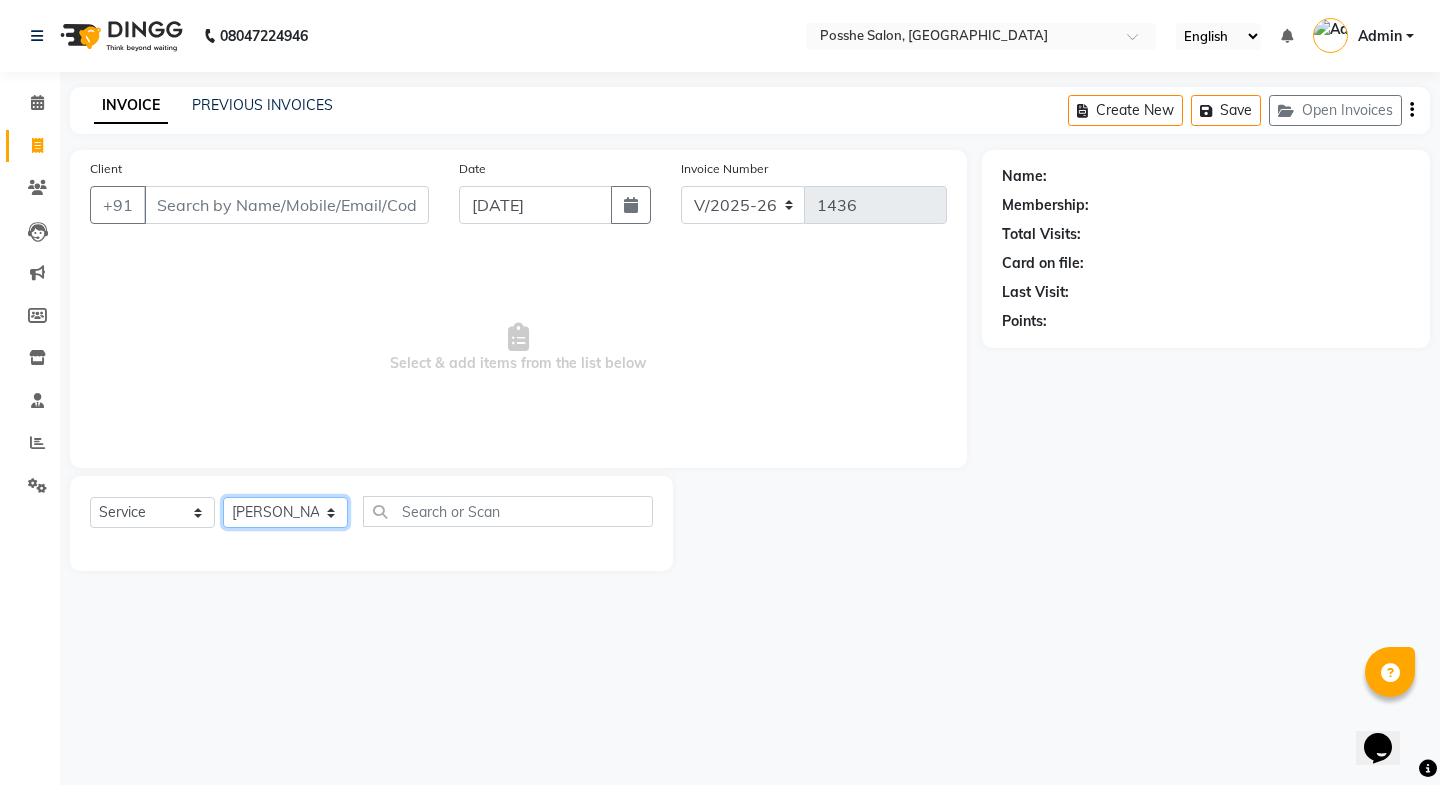 click on "Select Stylist [PERSON_NAME] Mali [PERSON_NAME] Posshe for products [PERSON_NAME] [PERSON_NAME] [PERSON_NAME]" 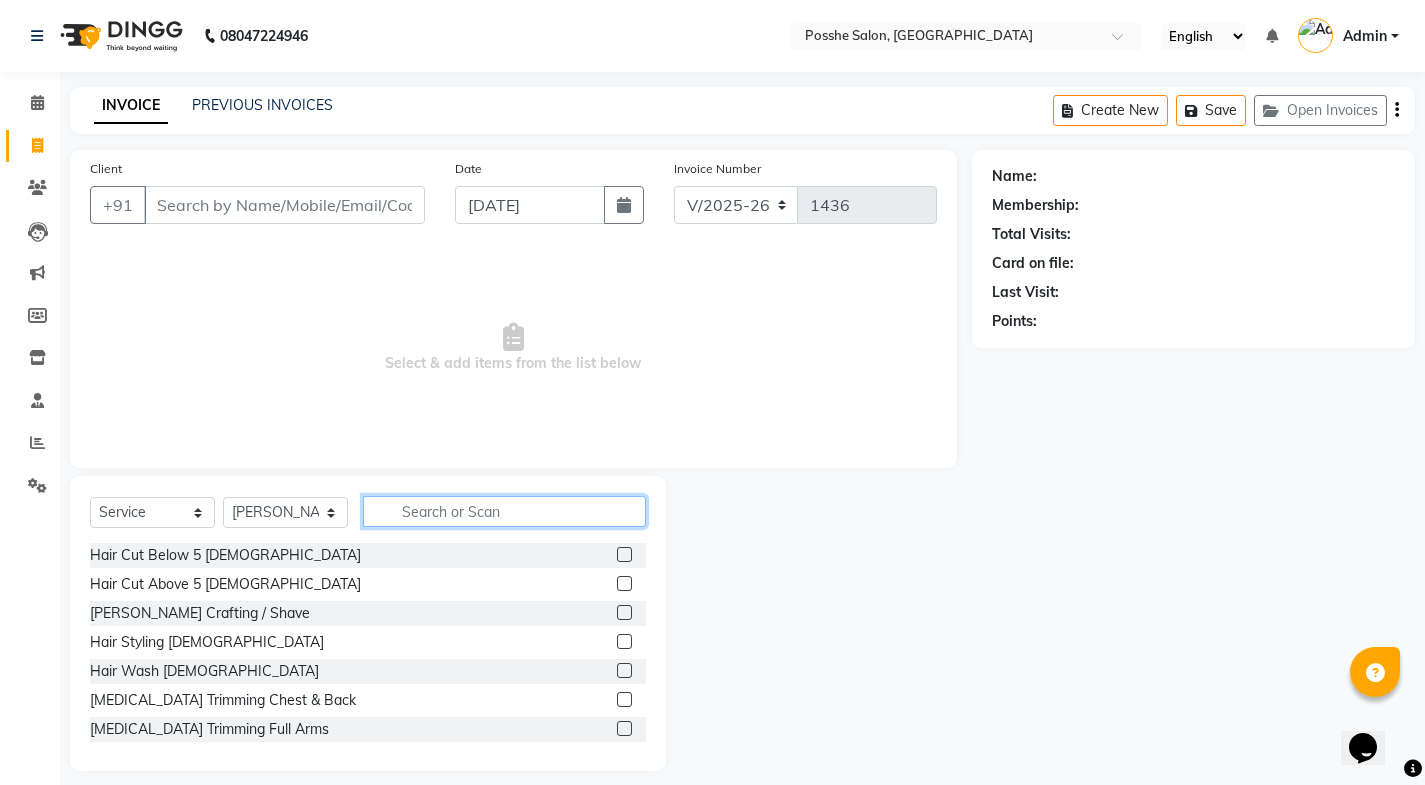 click 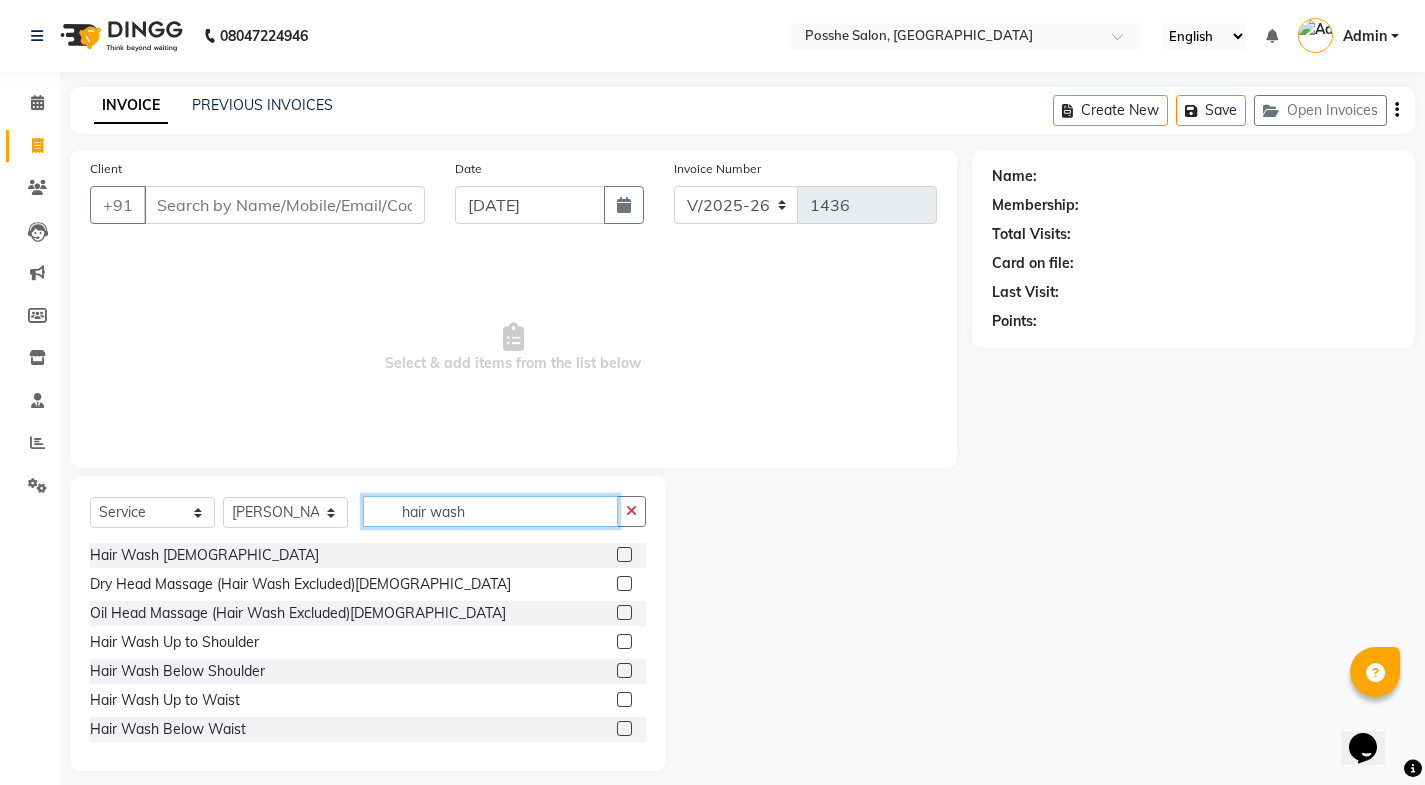 type on "hair wash" 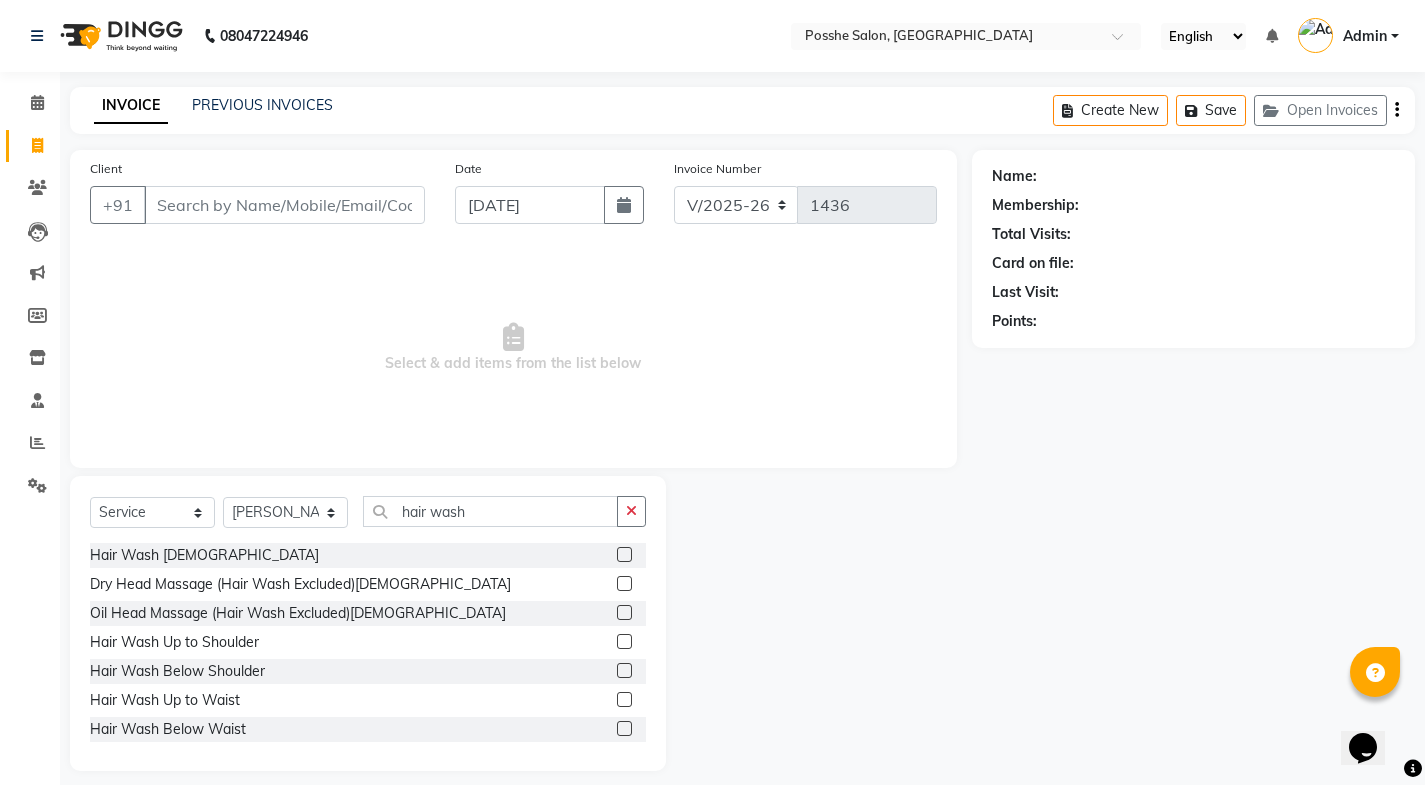 click 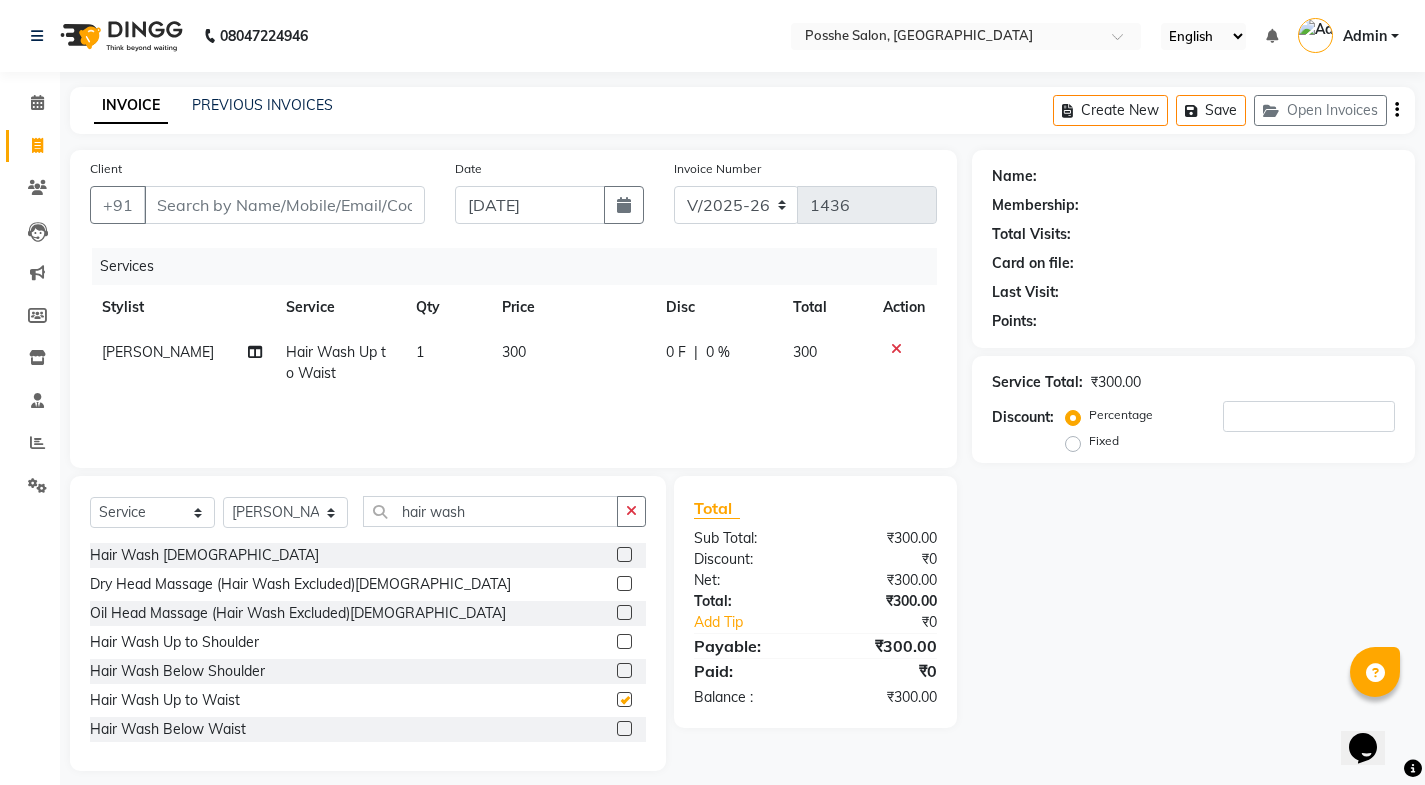 checkbox on "false" 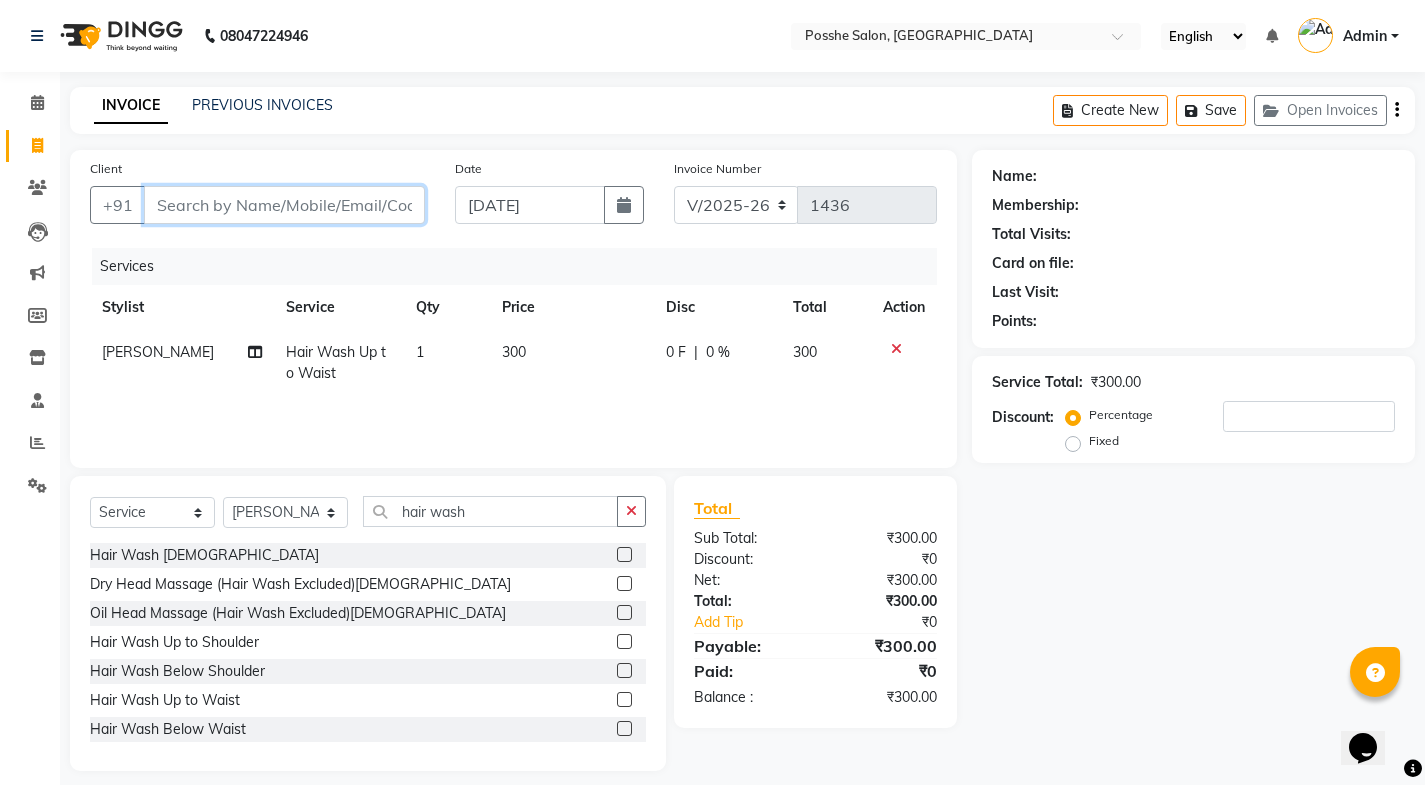 click on "Client" at bounding box center (284, 205) 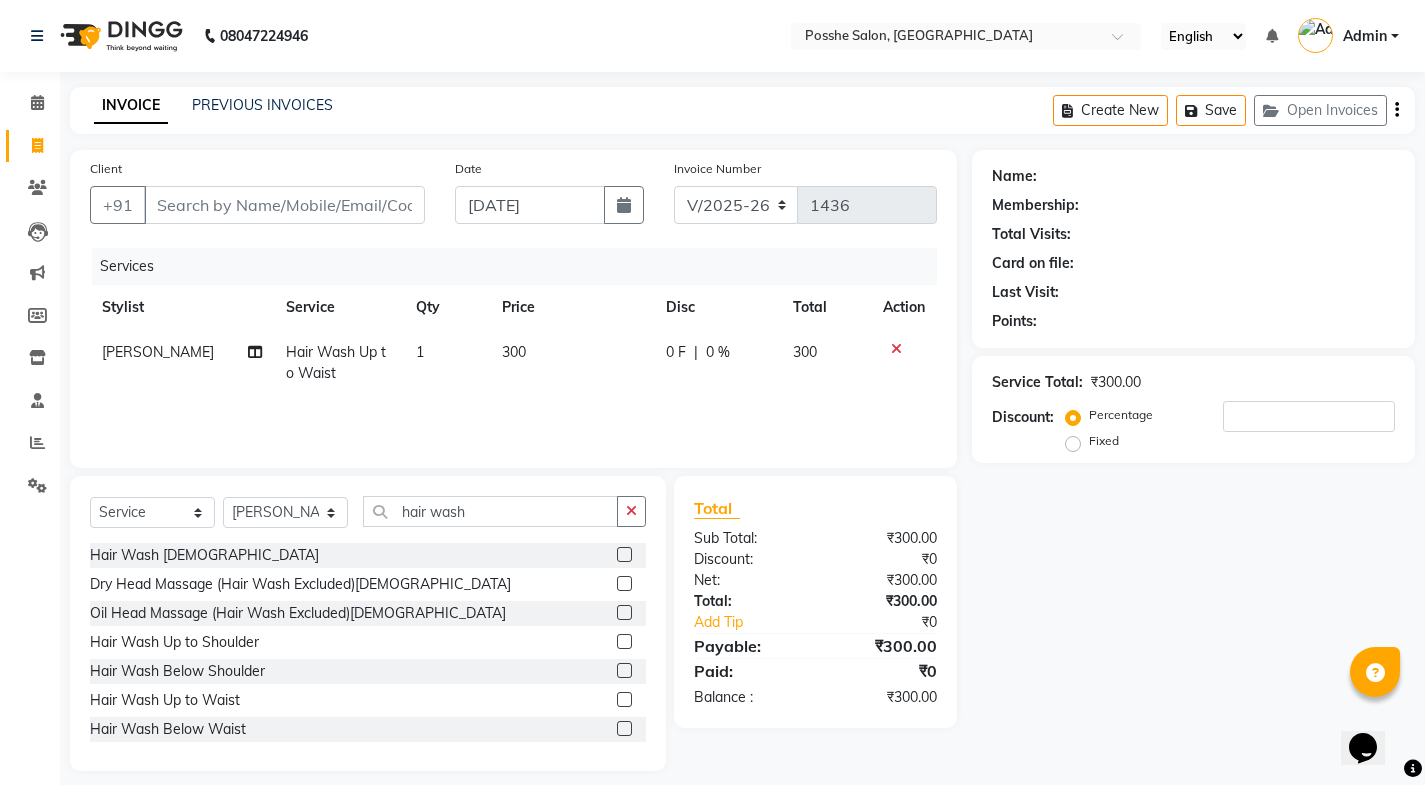 click on "1" 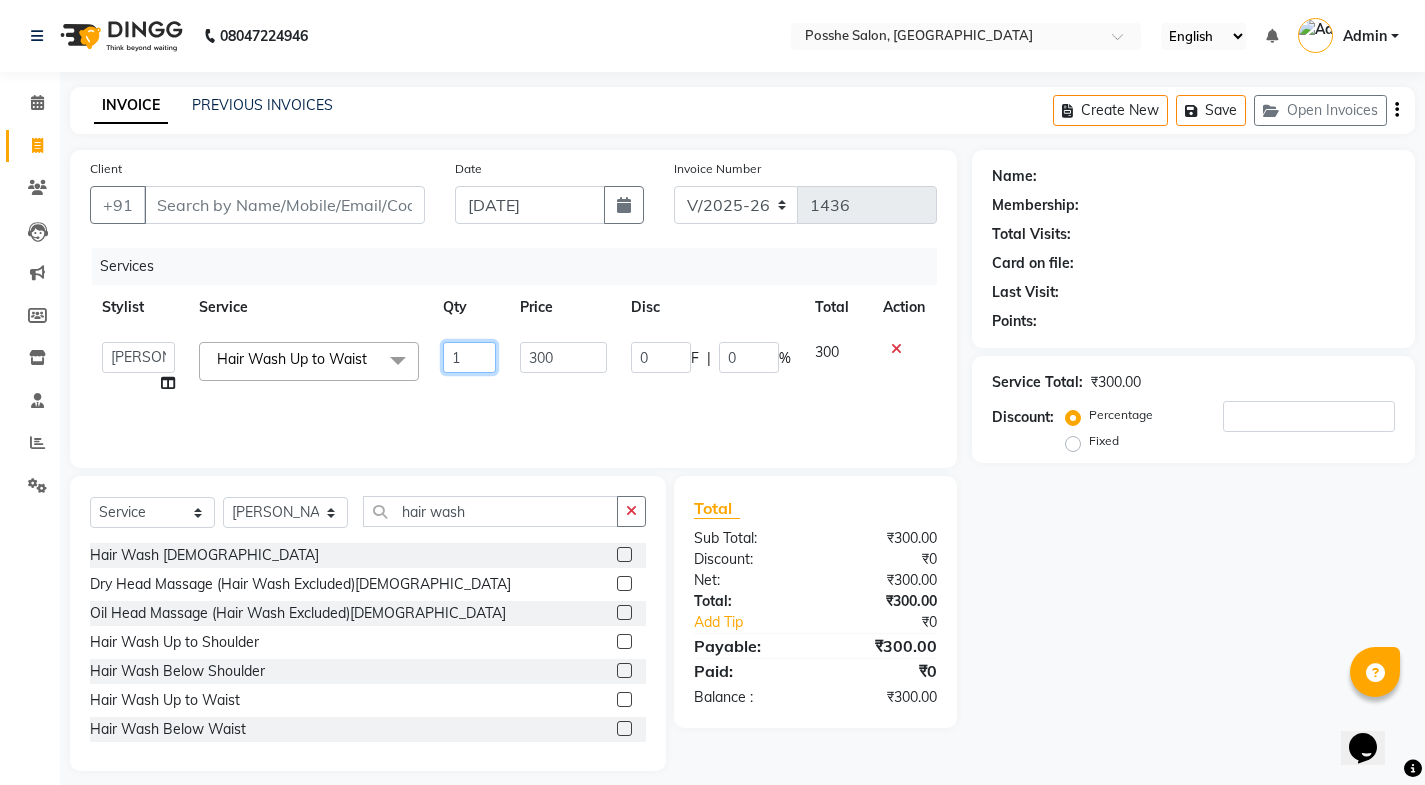 click on "1" 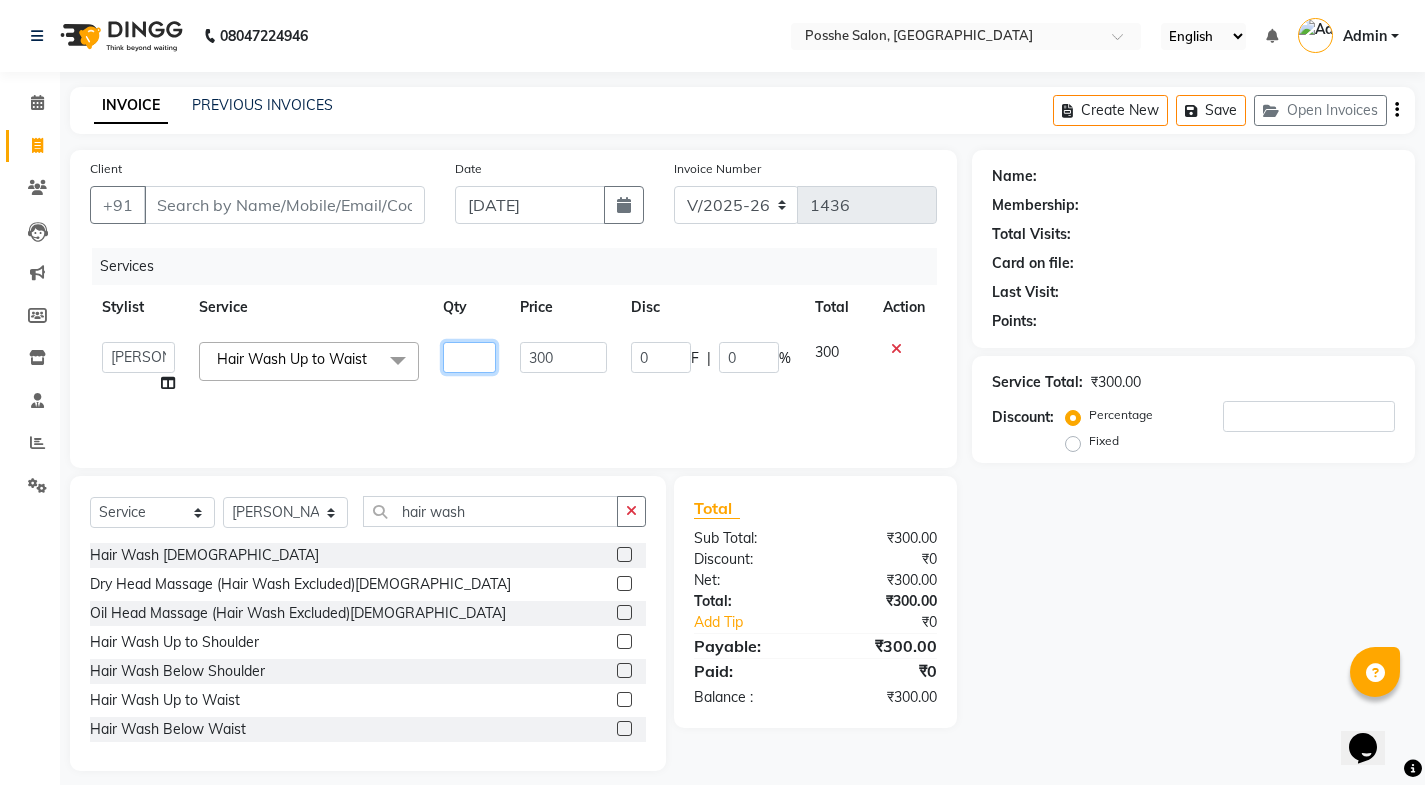 type on "2" 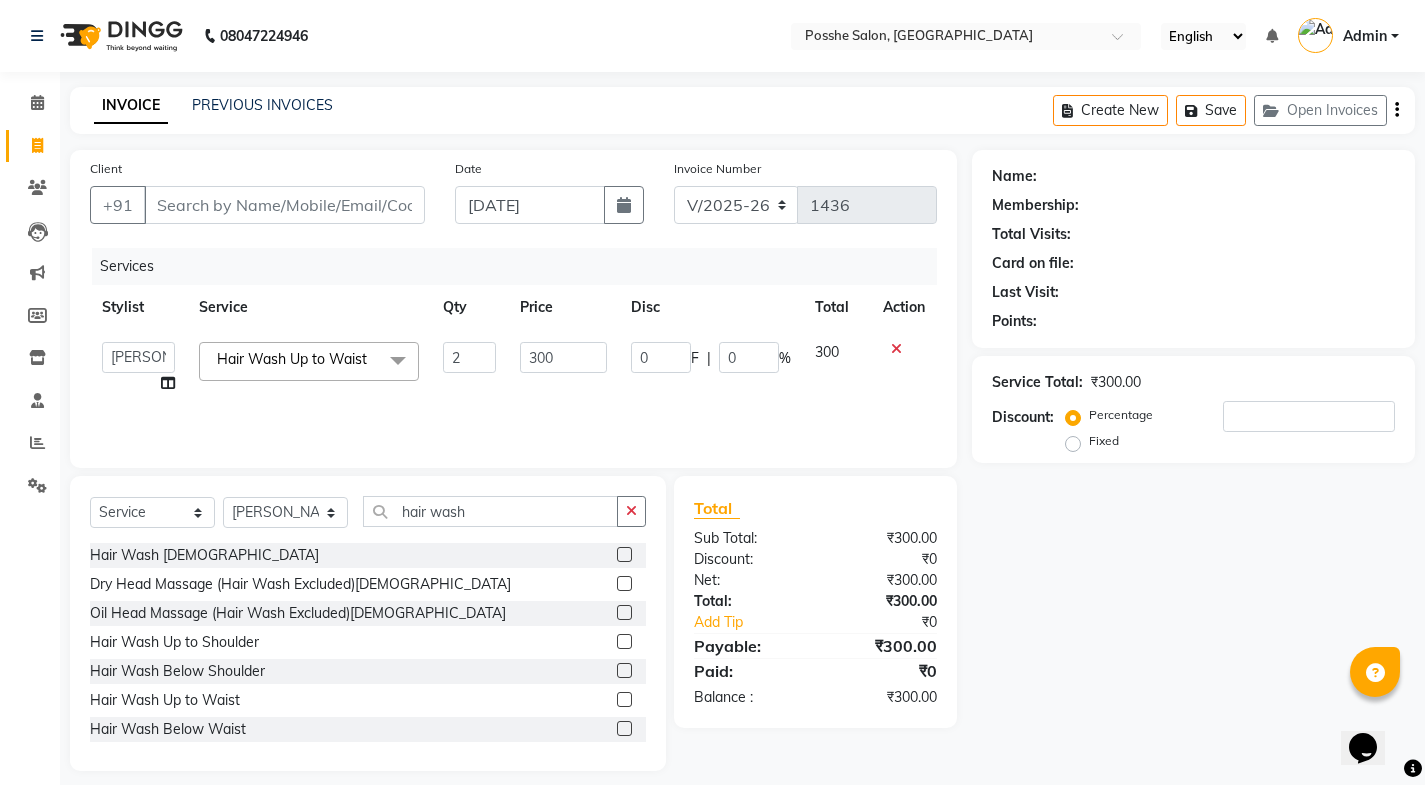 drag, startPoint x: 1112, startPoint y: 691, endPoint x: 1105, endPoint y: 636, distance: 55.443665 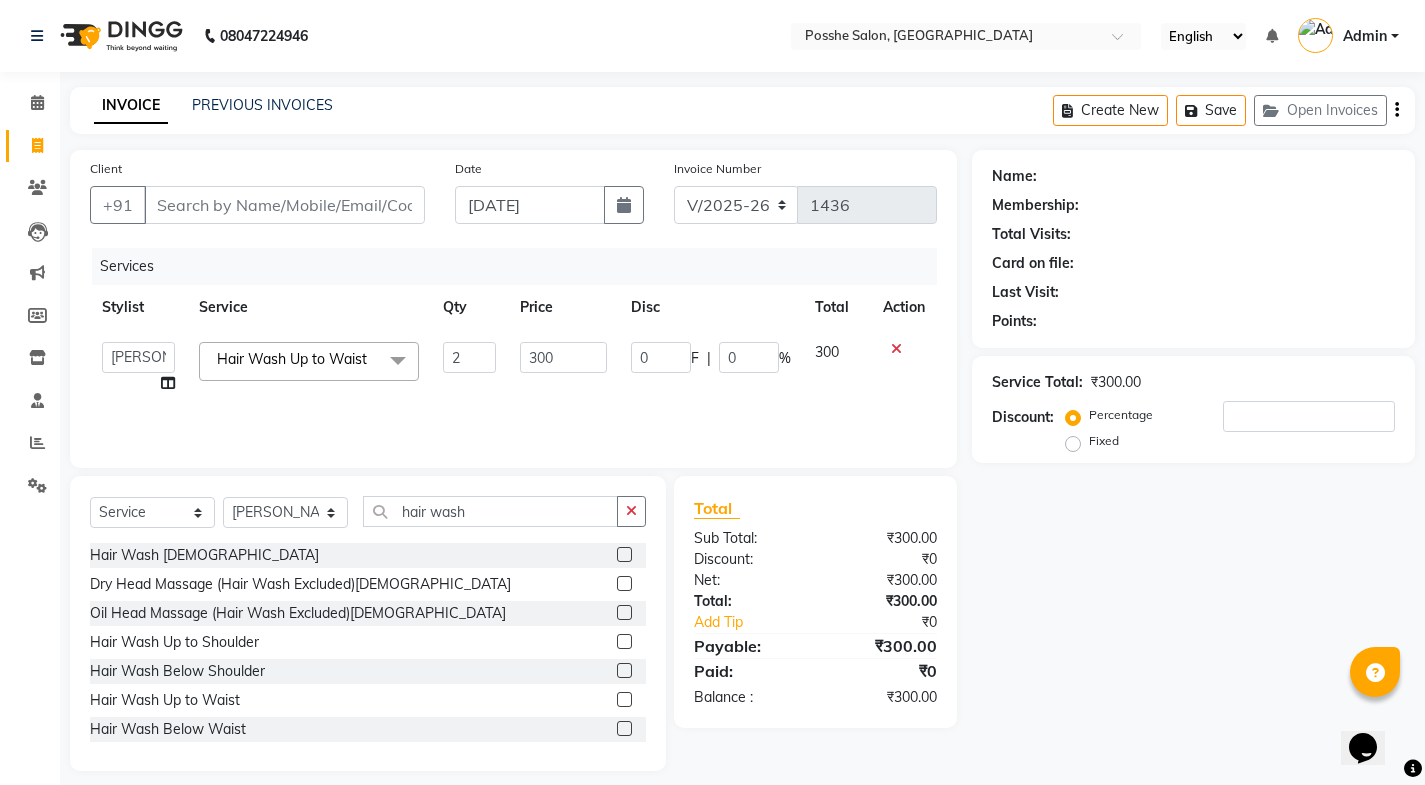 click on "Name: Membership: Total Visits: Card on file: Last Visit:  Points:  Service Total:  ₹300.00  Discount:  Percentage   Fixed" 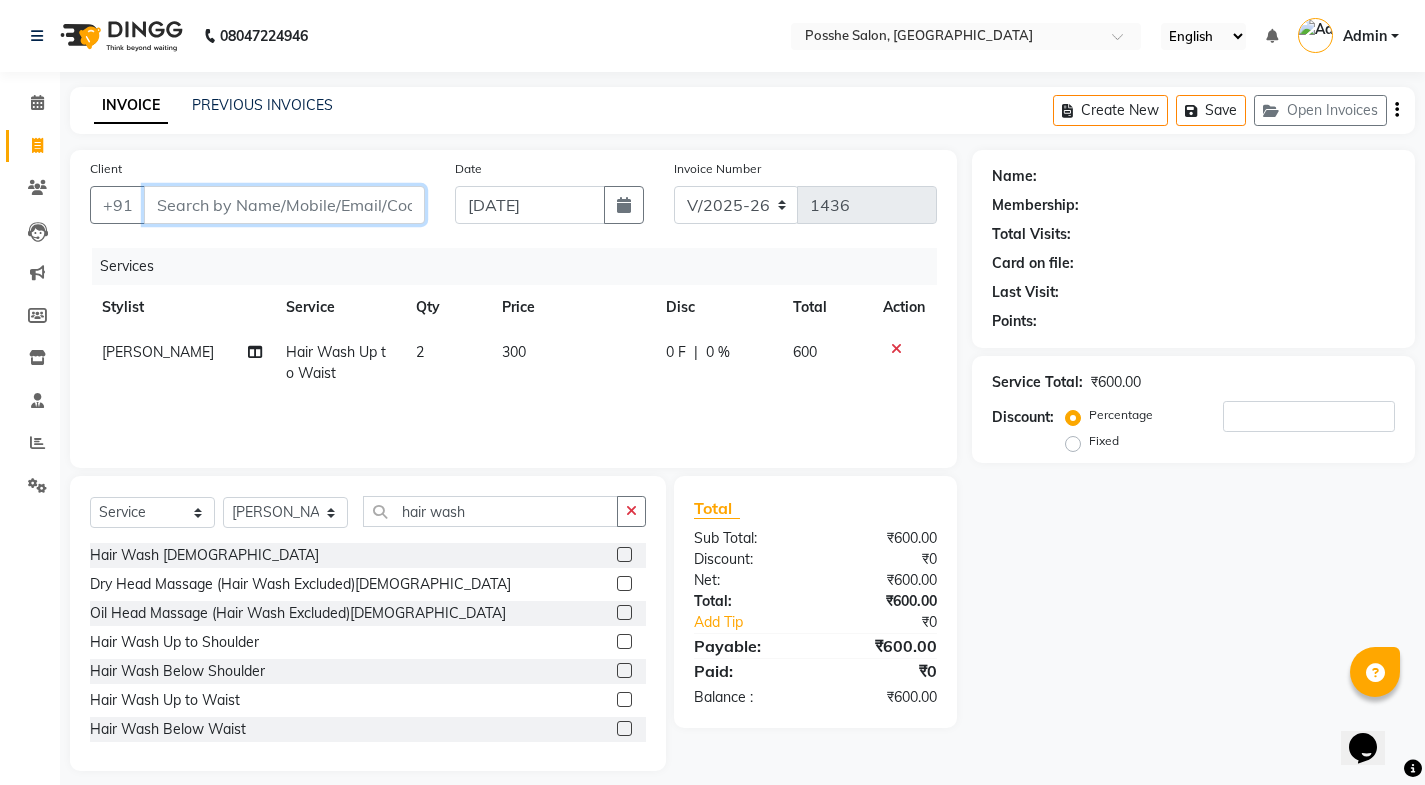 click on "Client" at bounding box center [284, 205] 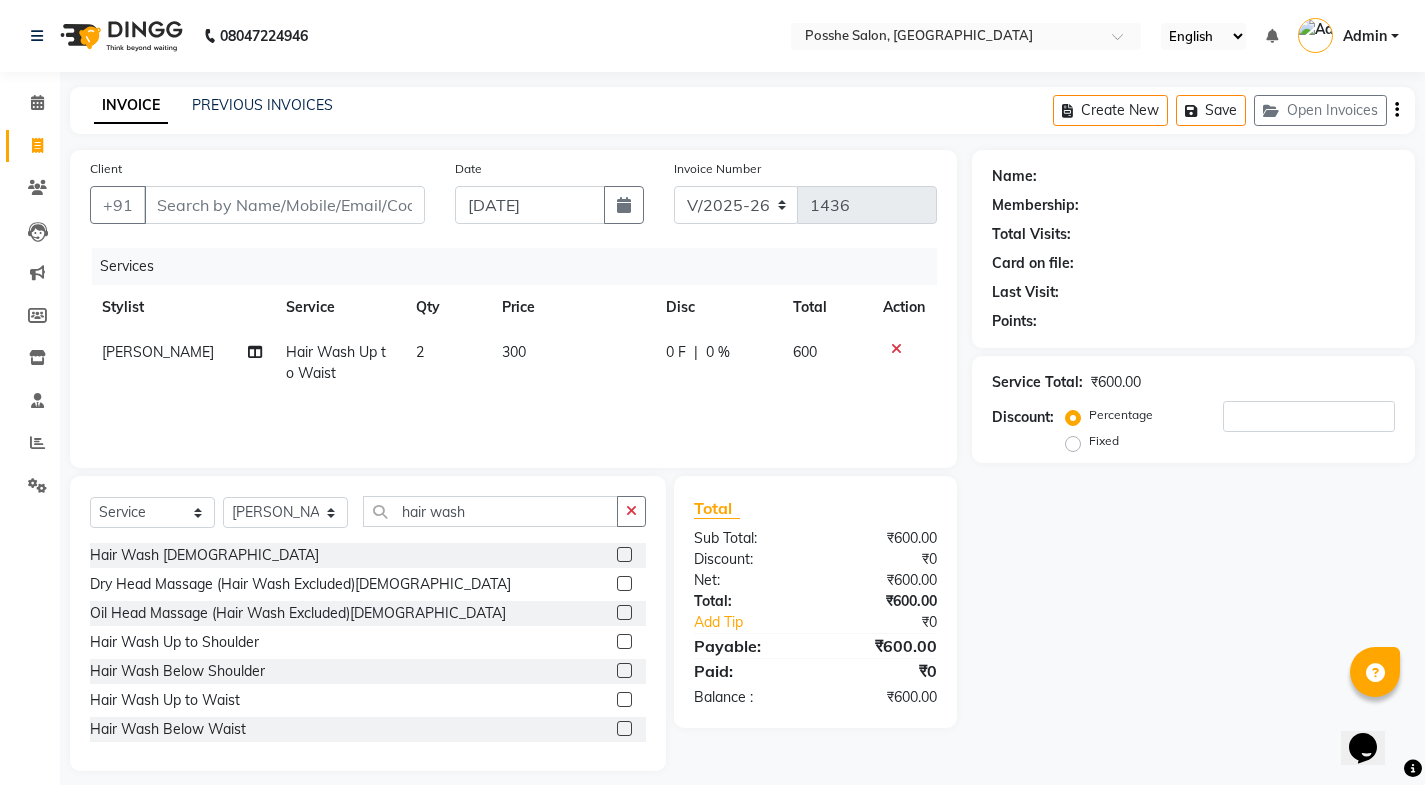 click on "300" 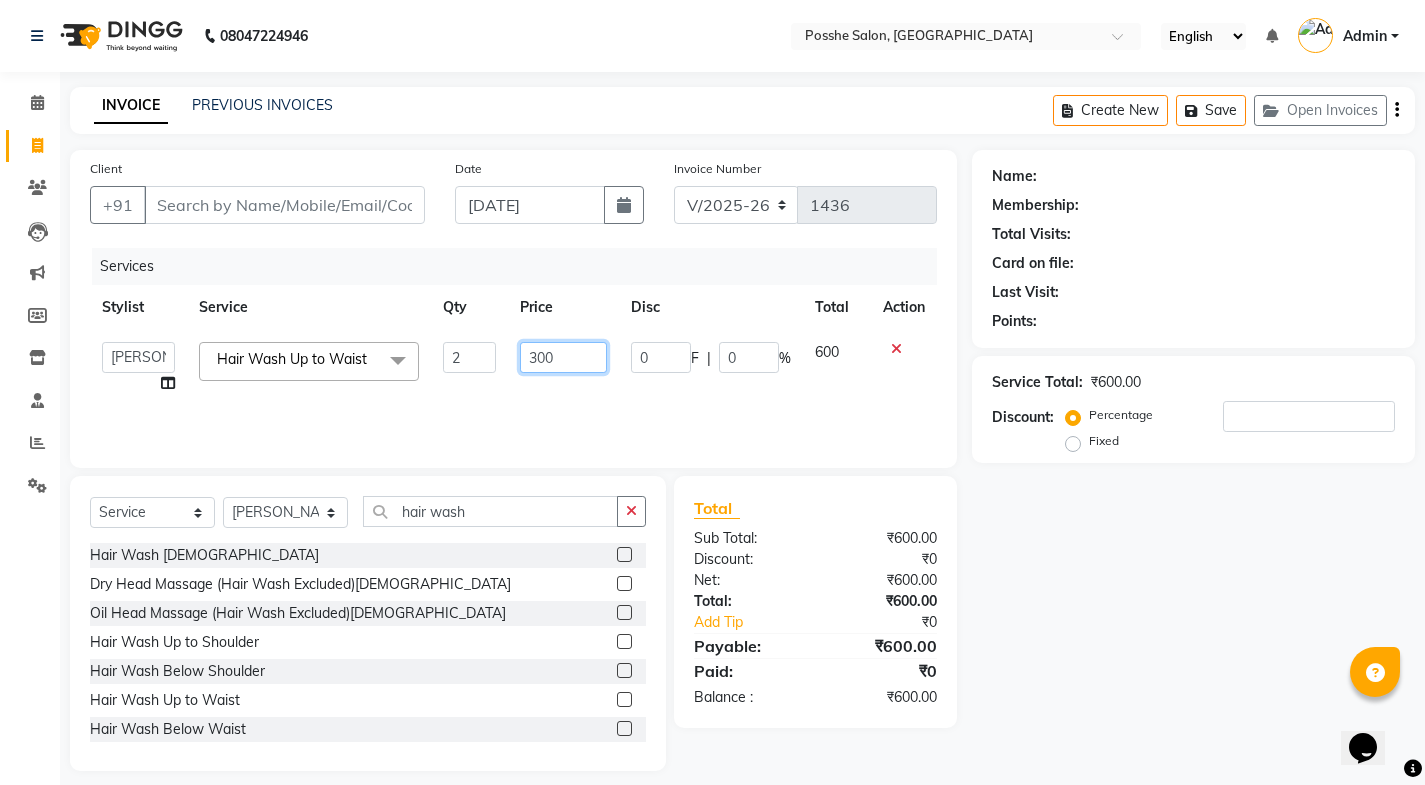 click on "300" 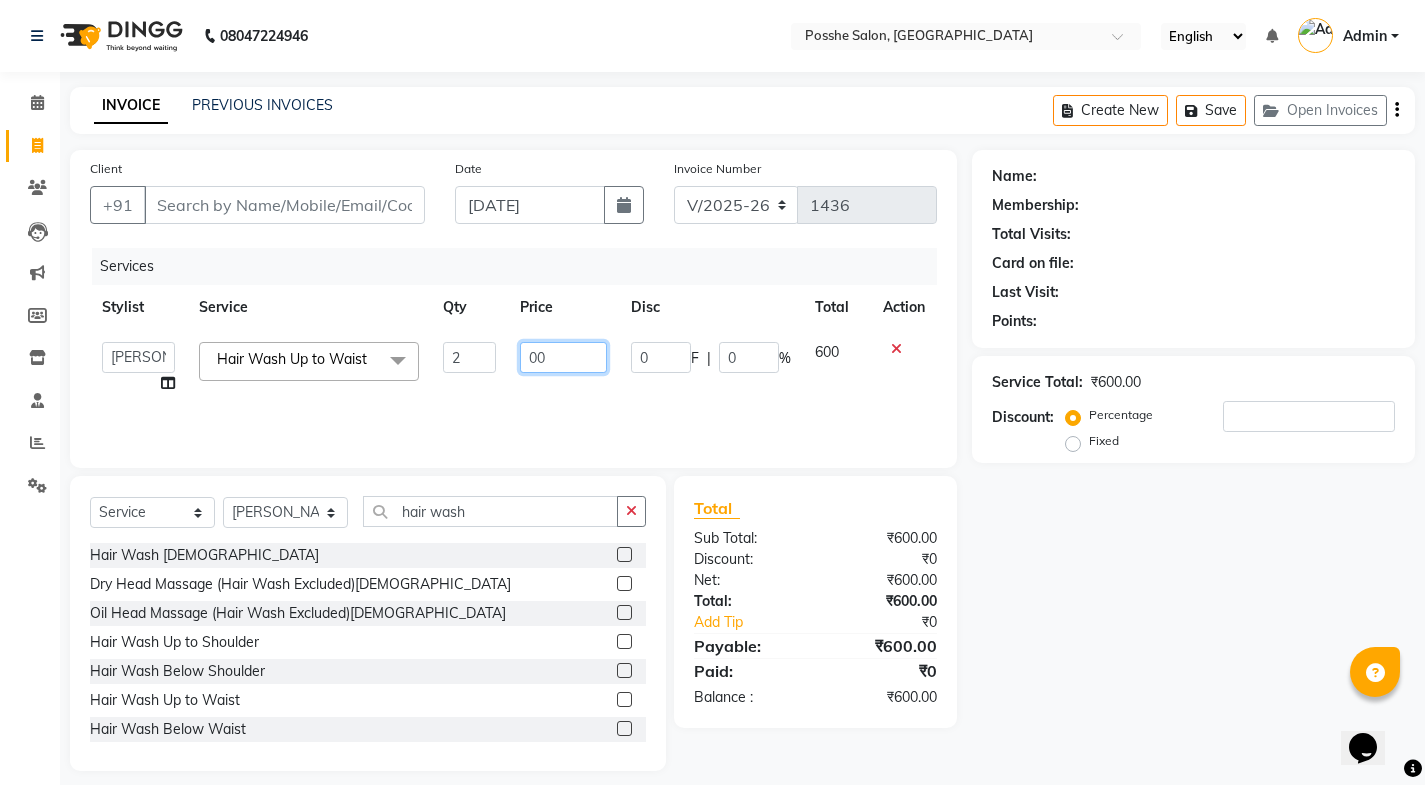 type on "400" 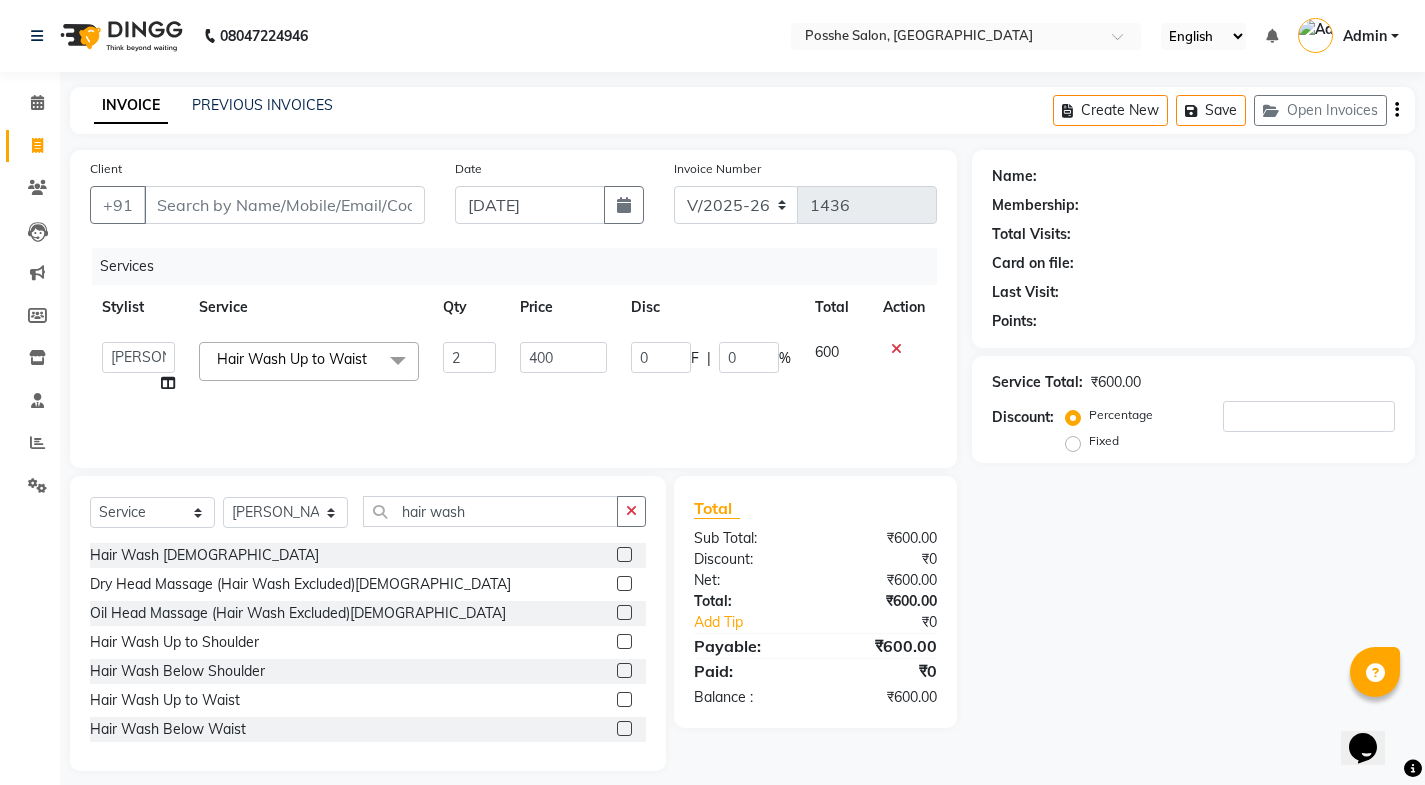 click on "Name: Membership: Total Visits: Card on file: Last Visit:  Points:  Service Total:  ₹600.00  Discount:  Percentage   Fixed" 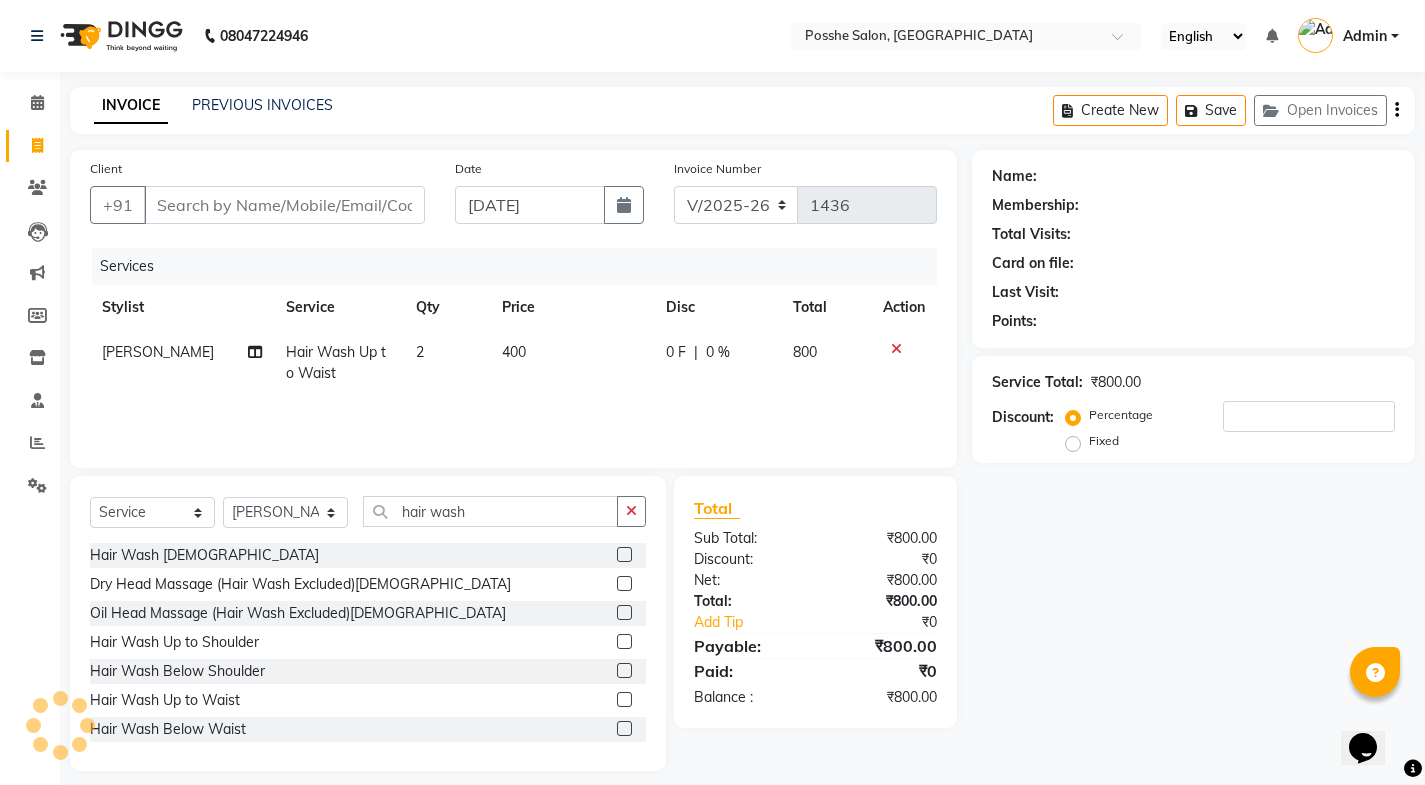click on "Client +91" 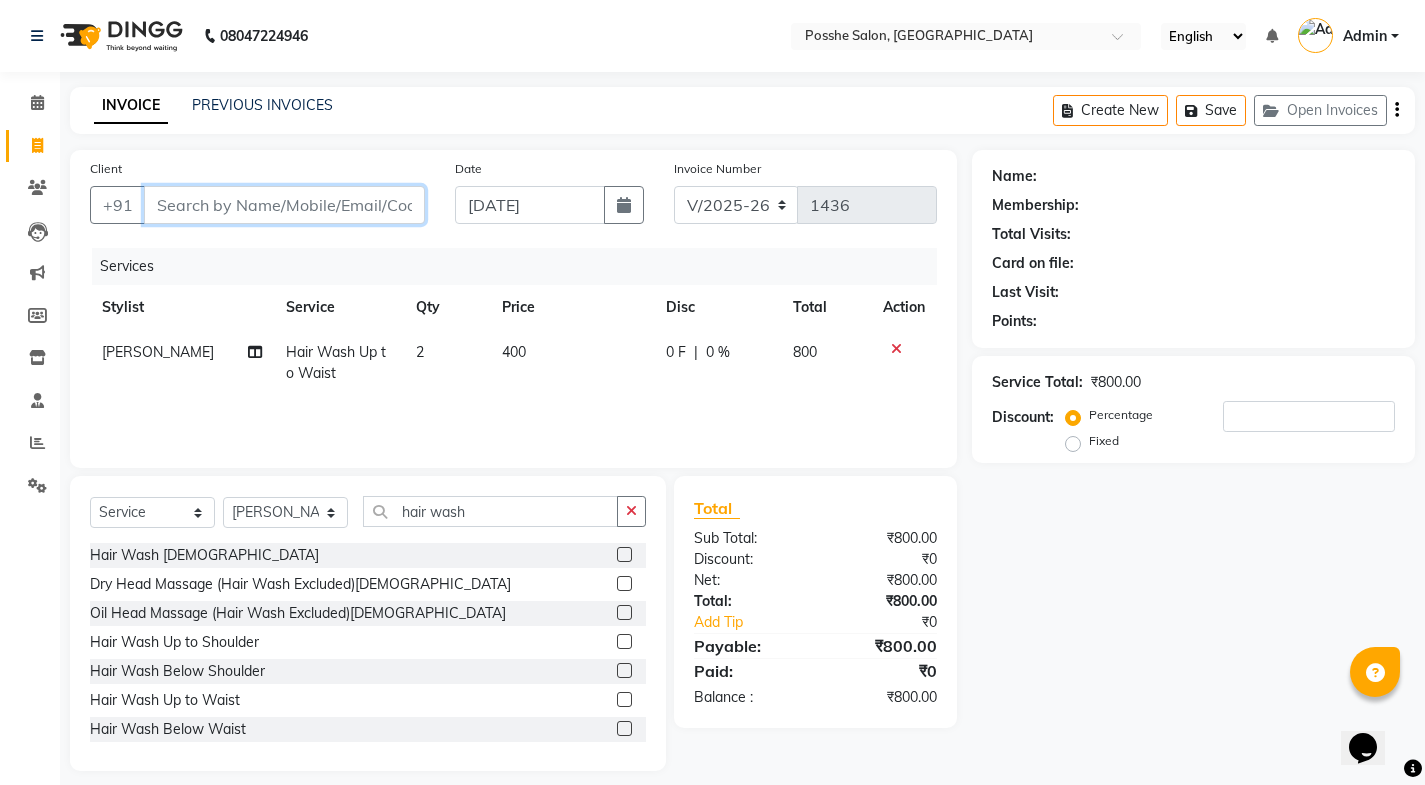 click on "Client" at bounding box center (284, 205) 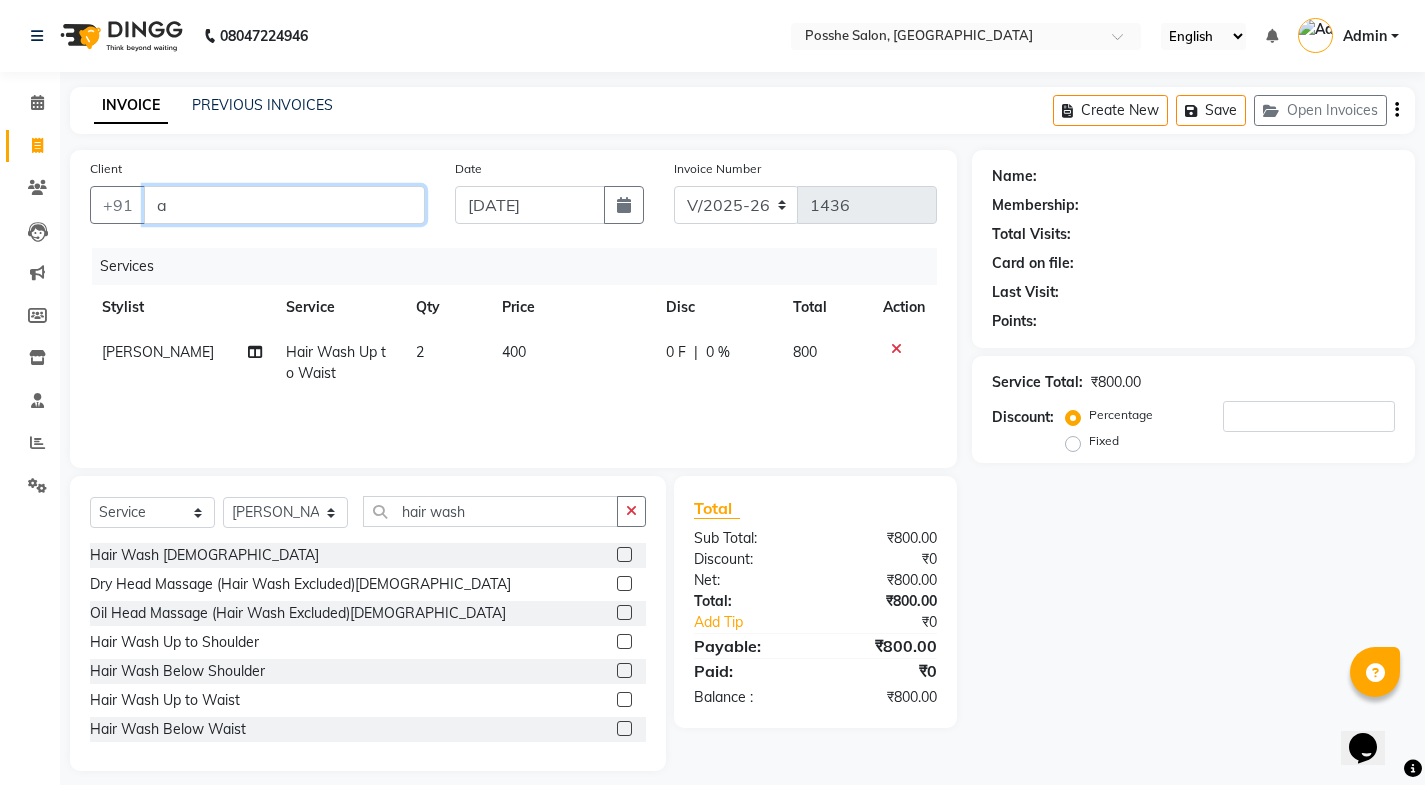 type on "0" 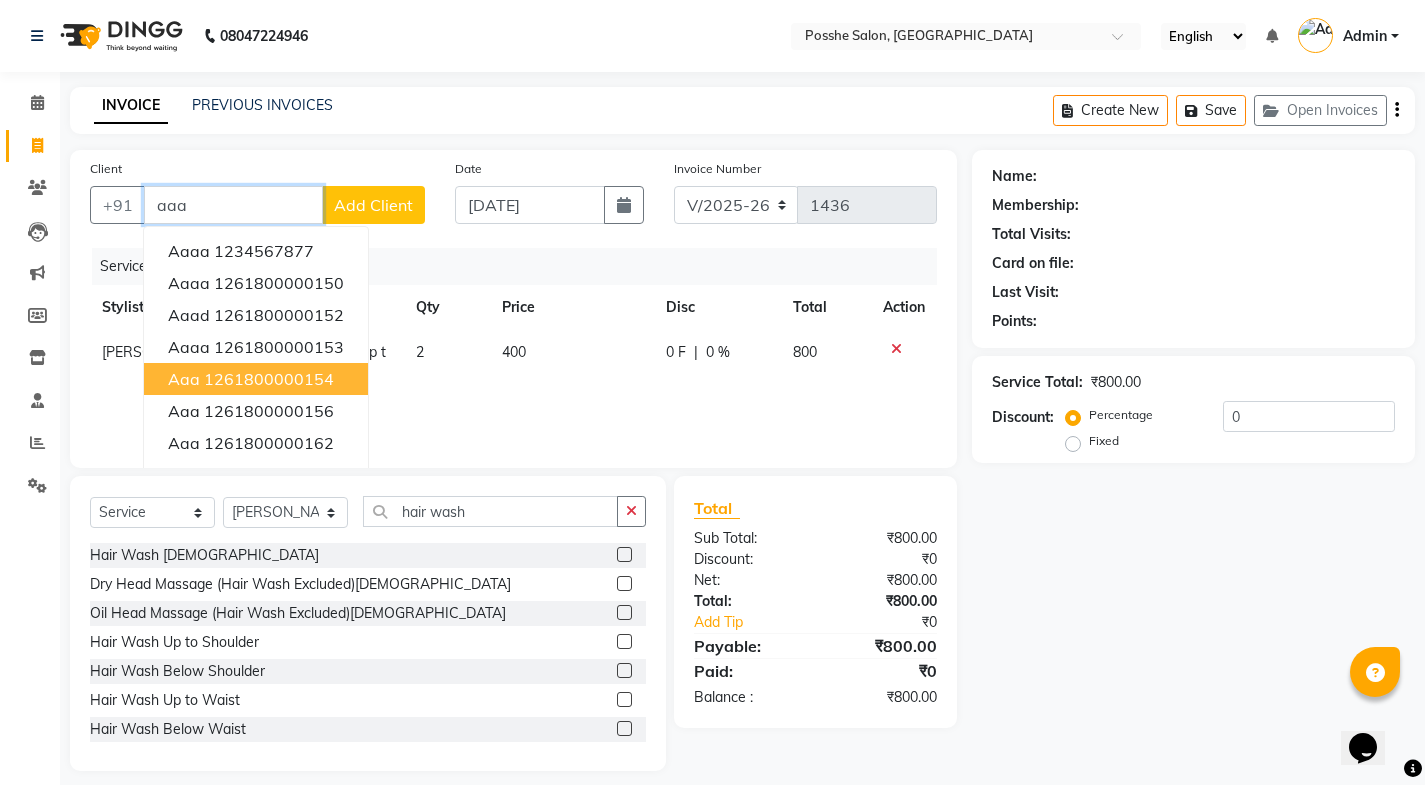 click on "1261800000156" at bounding box center (269, 411) 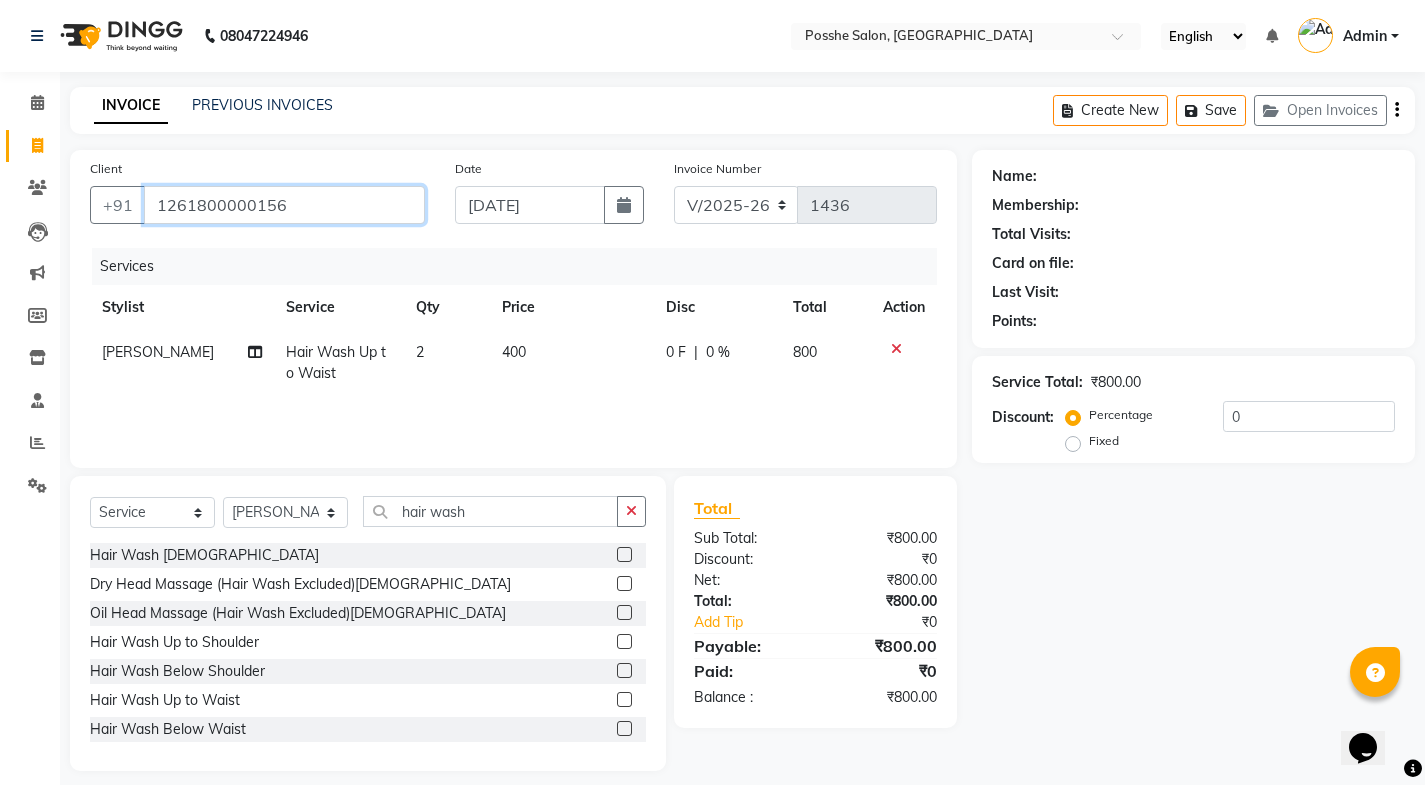 type on "1261800000156" 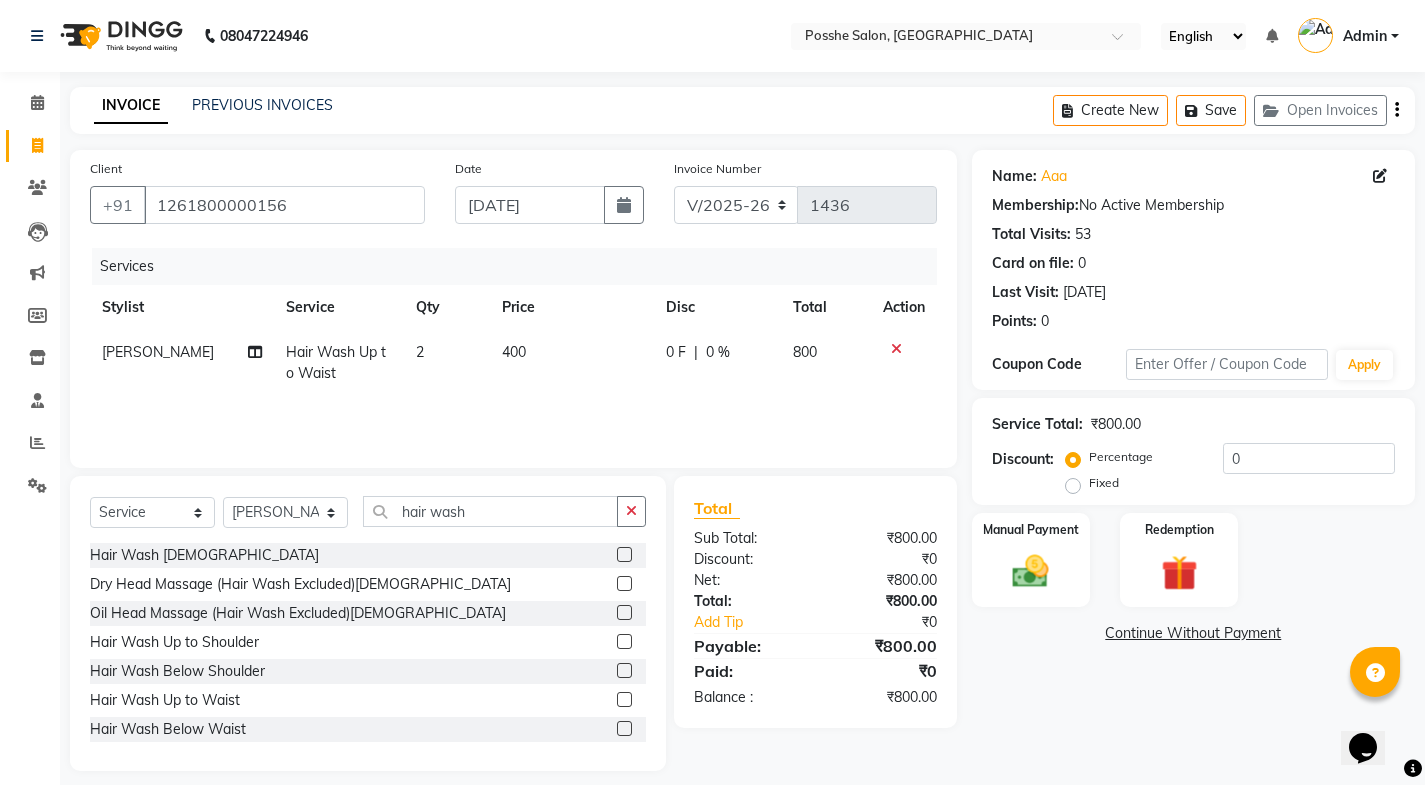 click on "2" 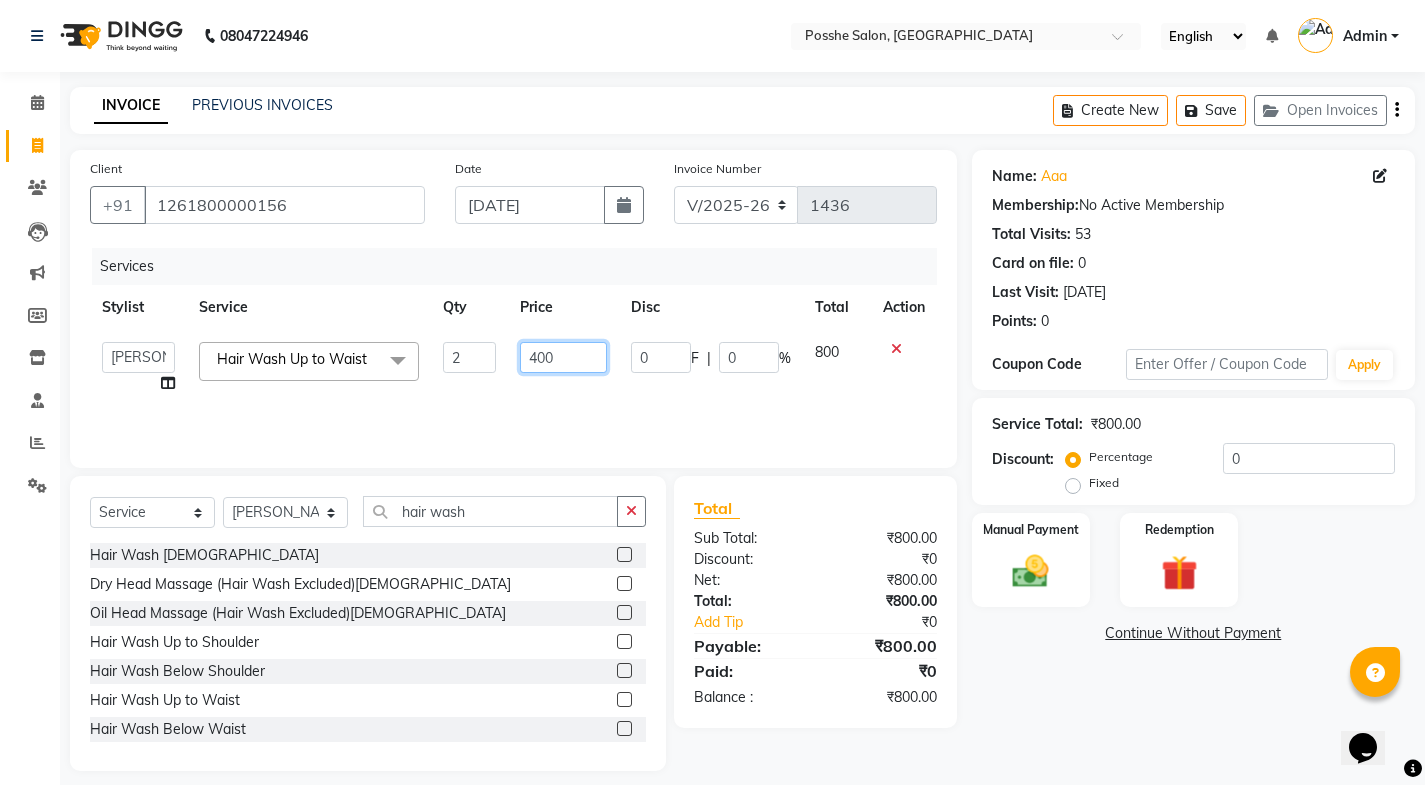 click on "400" 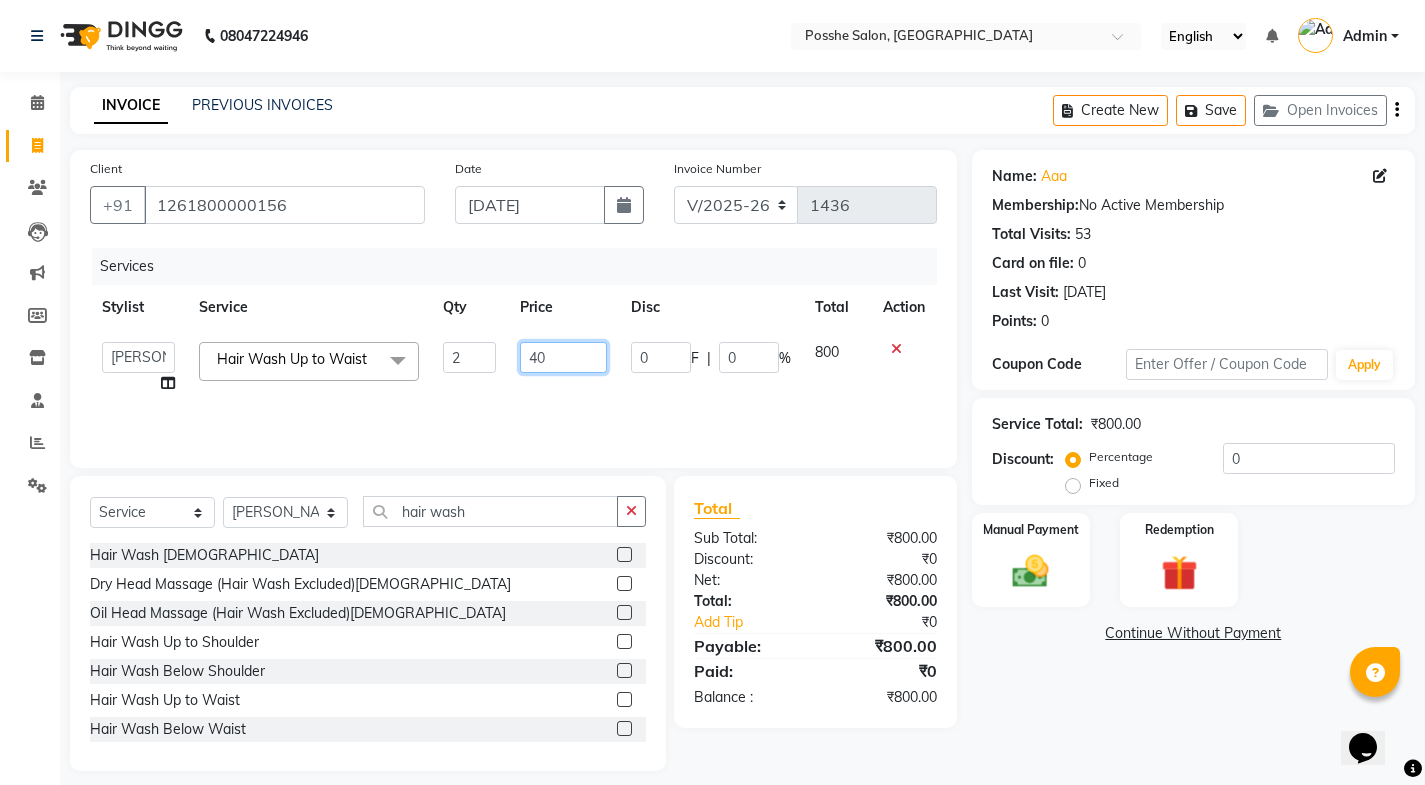 click on "40" 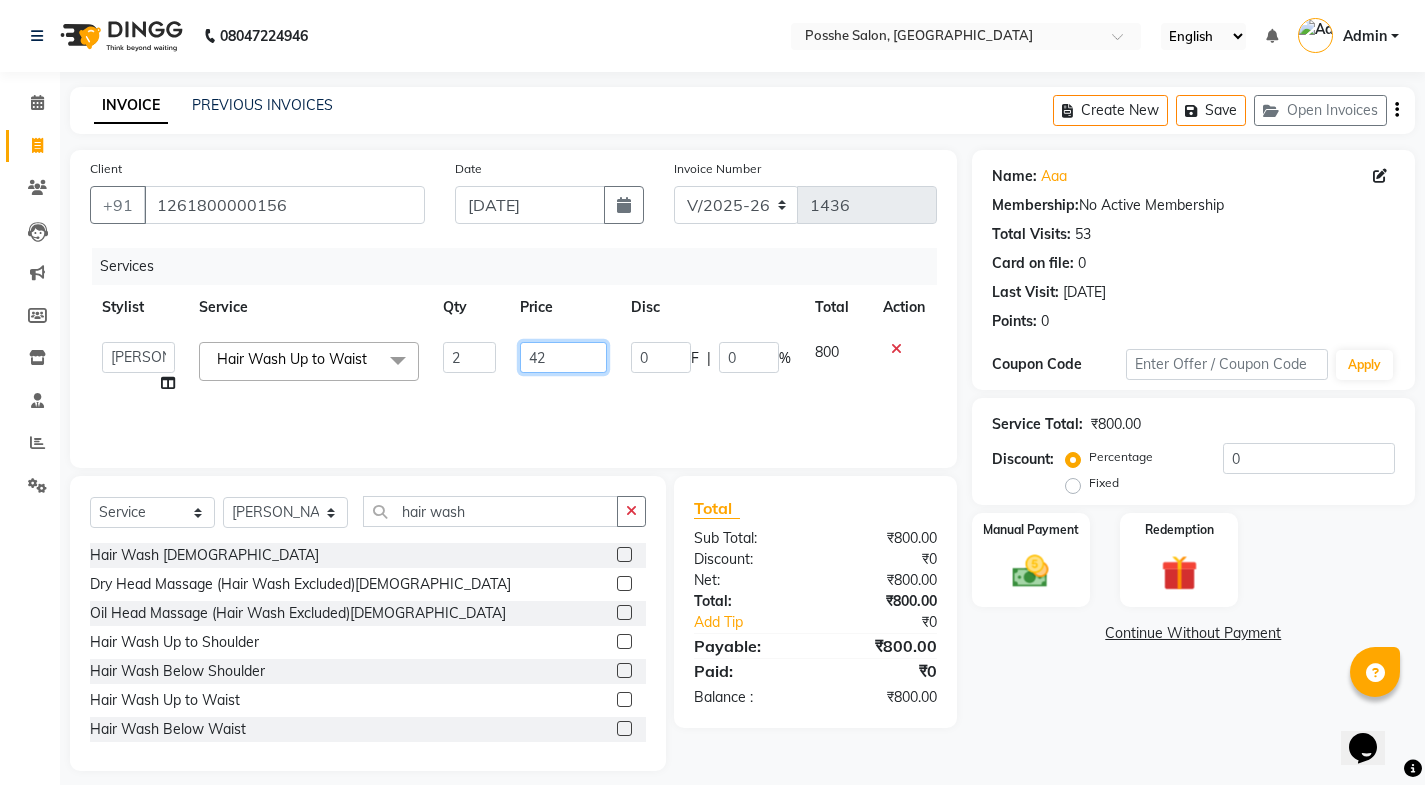 type on "425" 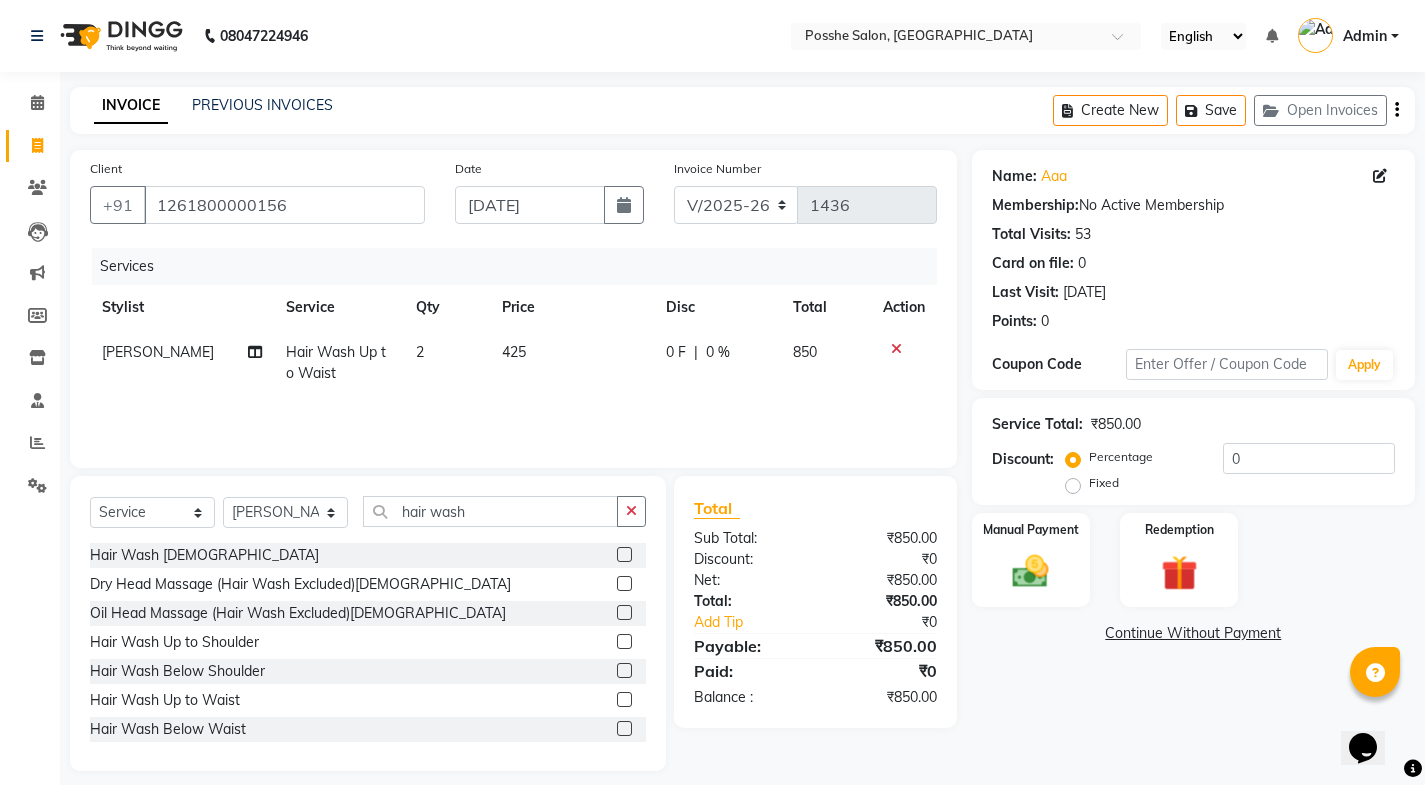 click on "Name: Aaa  Membership:  No Active Membership  Total Visits:  53 Card on file:  0 Last Visit:   13-07-2025 Points:   0  Coupon Code Apply Service Total:  ₹850.00  Discount:  Percentage   Fixed  0 Manual Payment Redemption  Continue Without Payment" 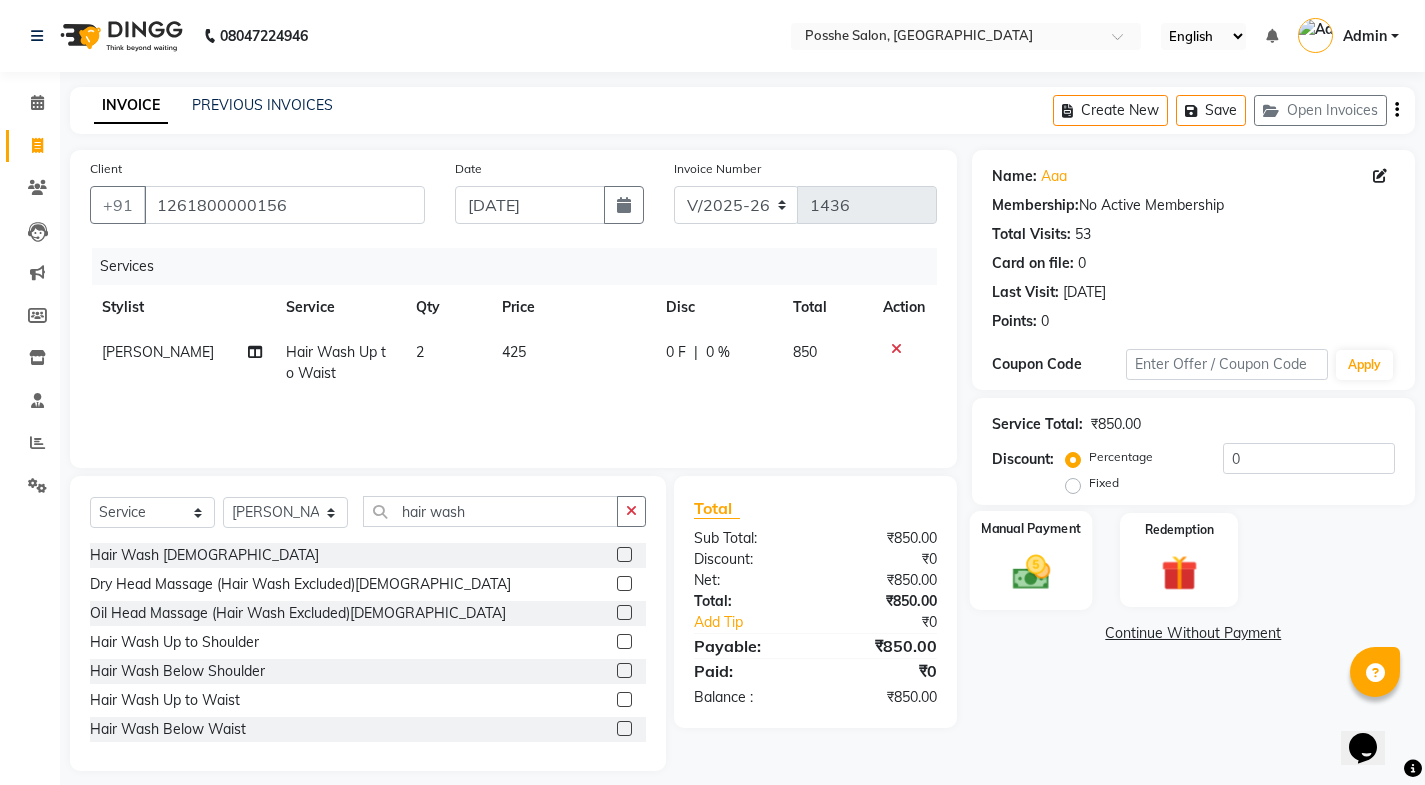 click 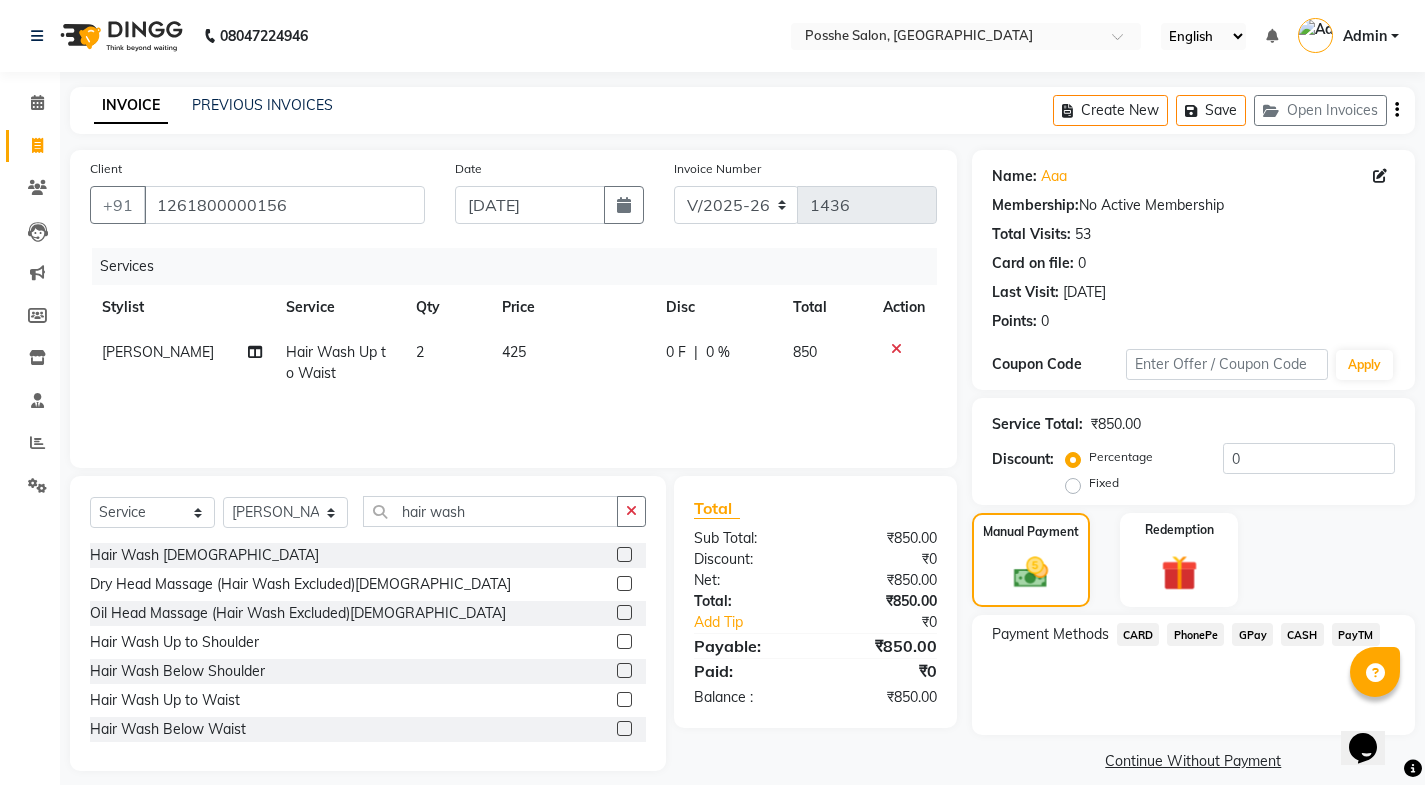 click on "PayTM" 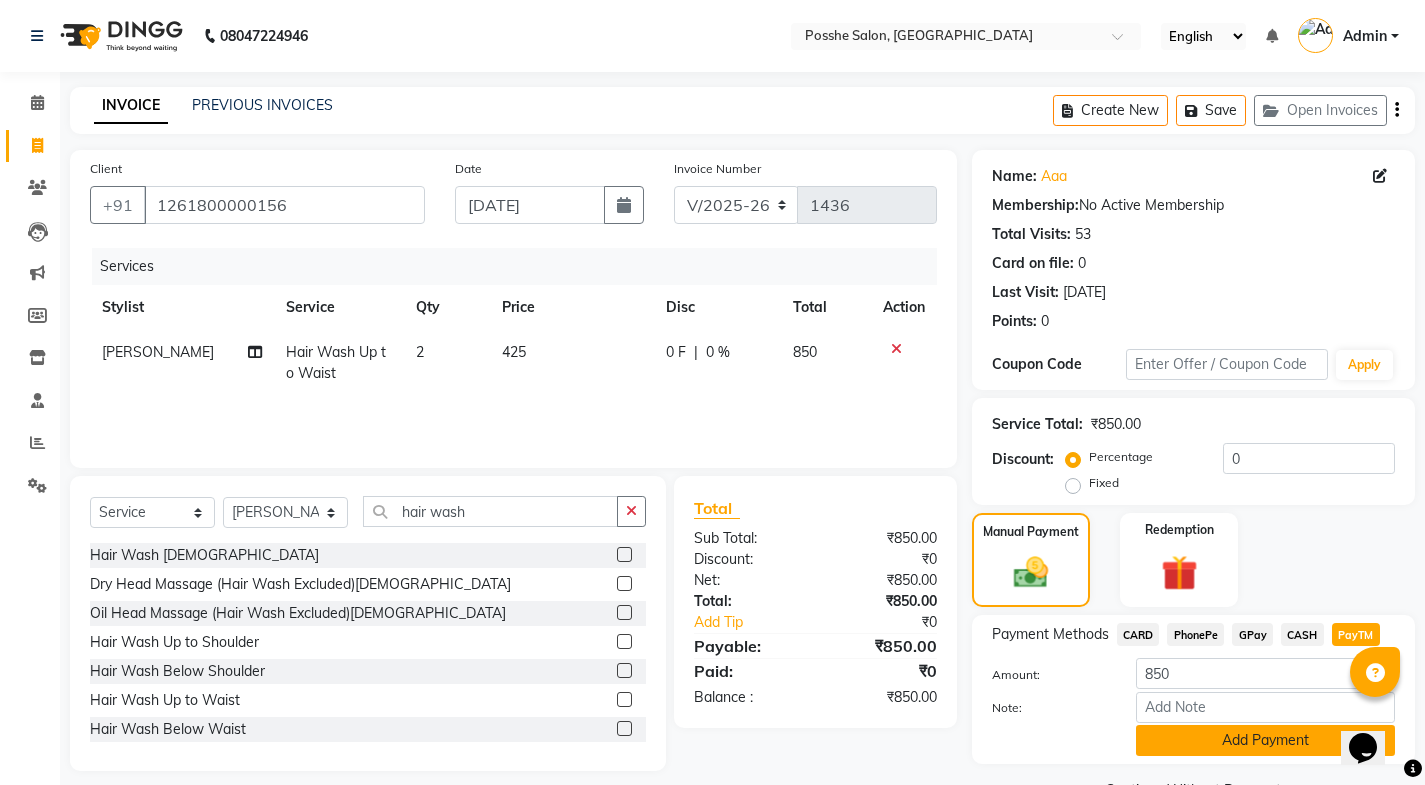 click on "Add Payment" 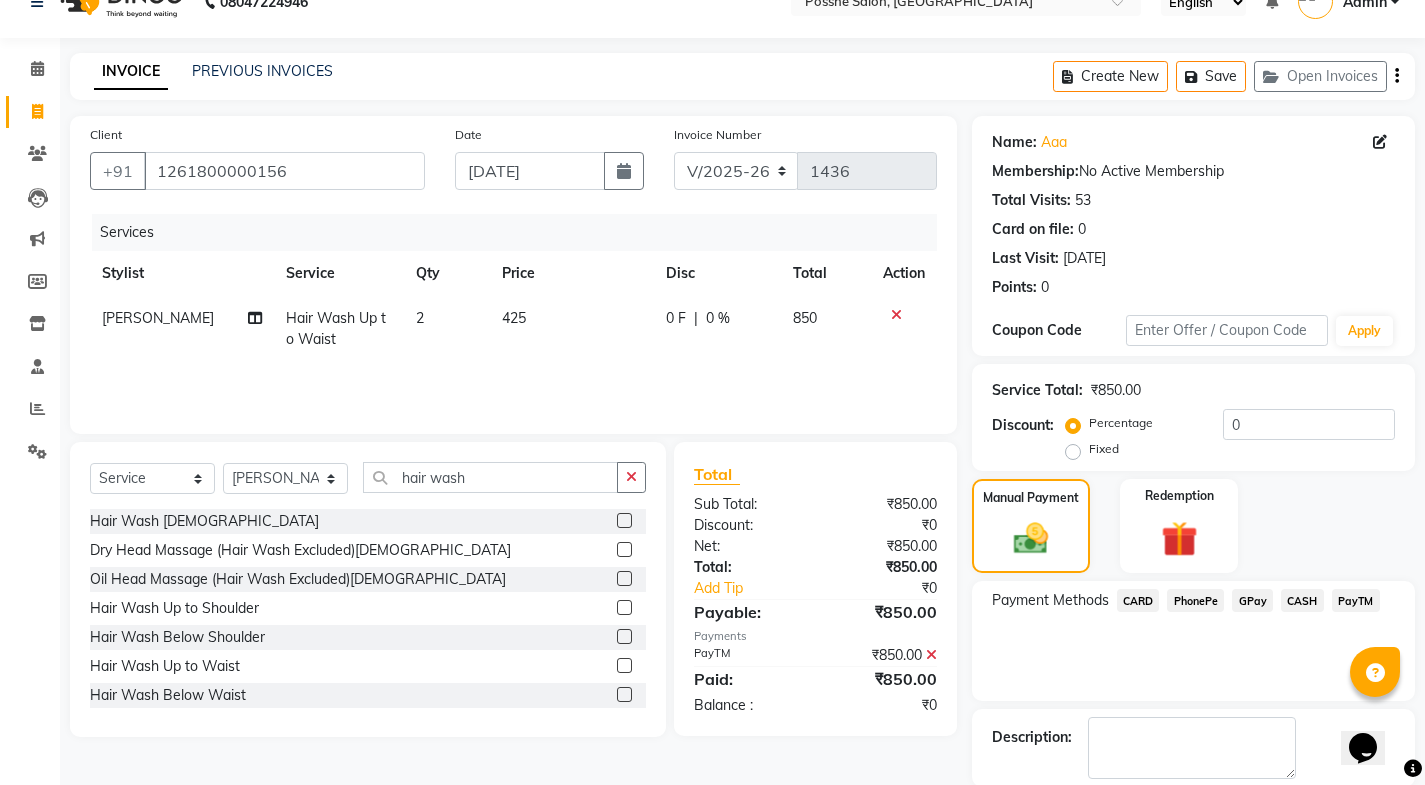 scroll, scrollTop: 134, scrollLeft: 0, axis: vertical 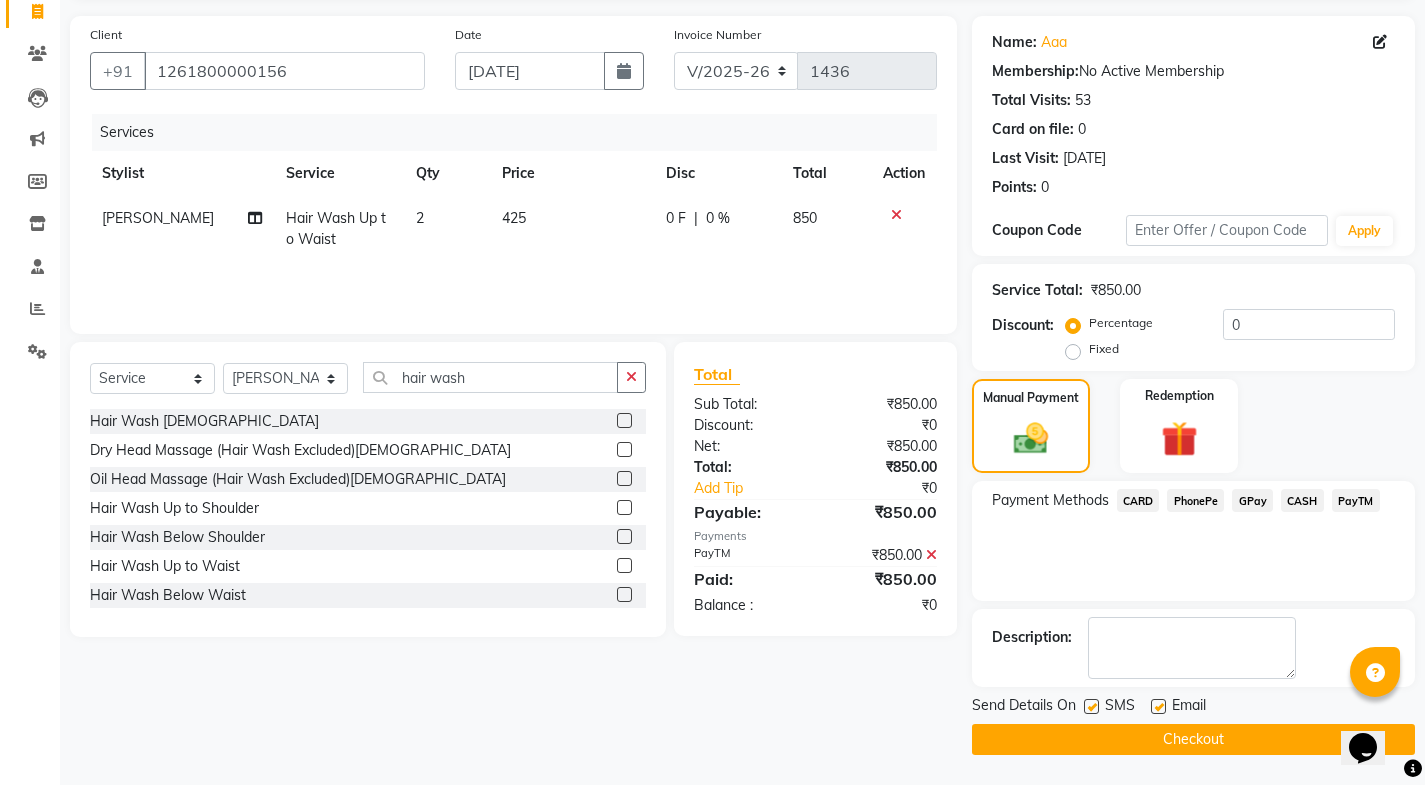 click 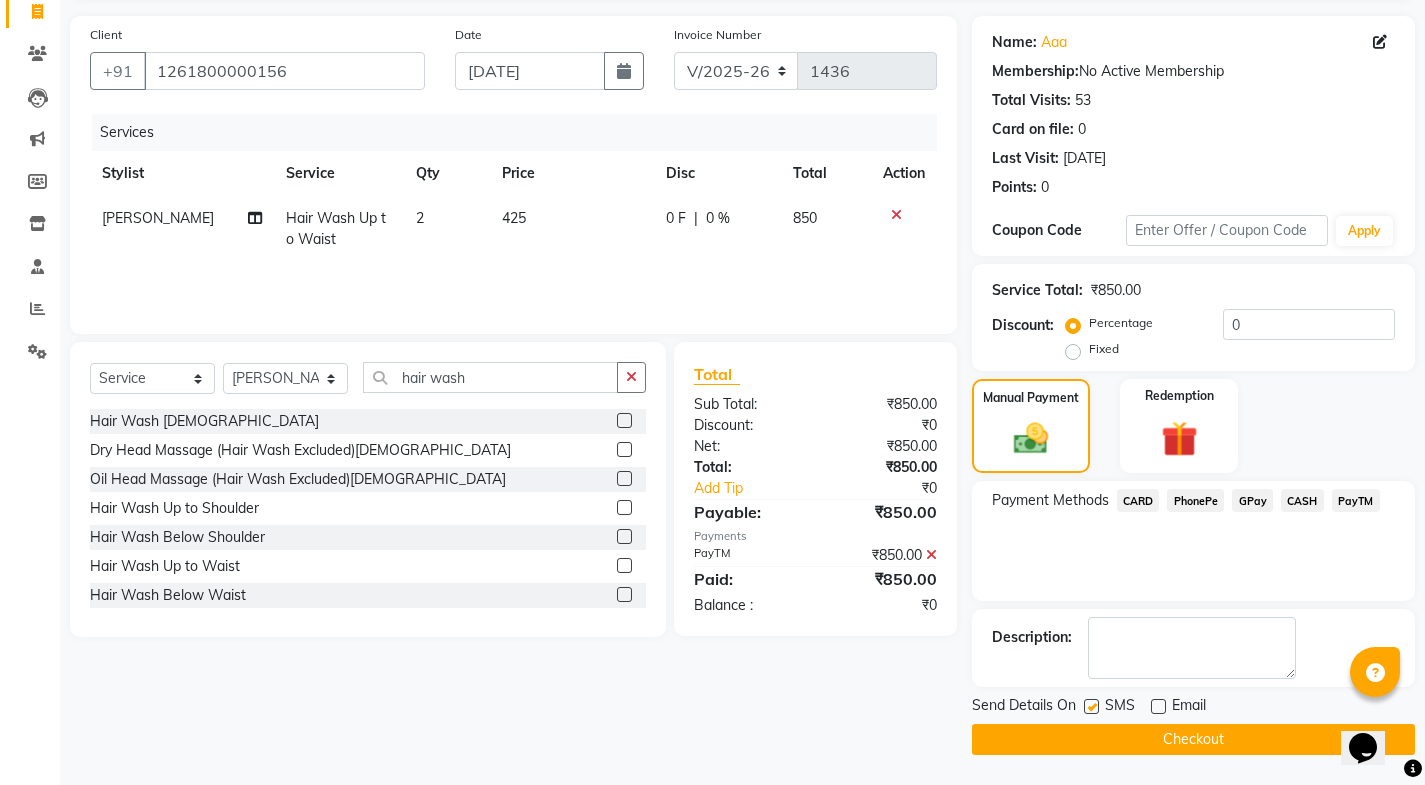 click 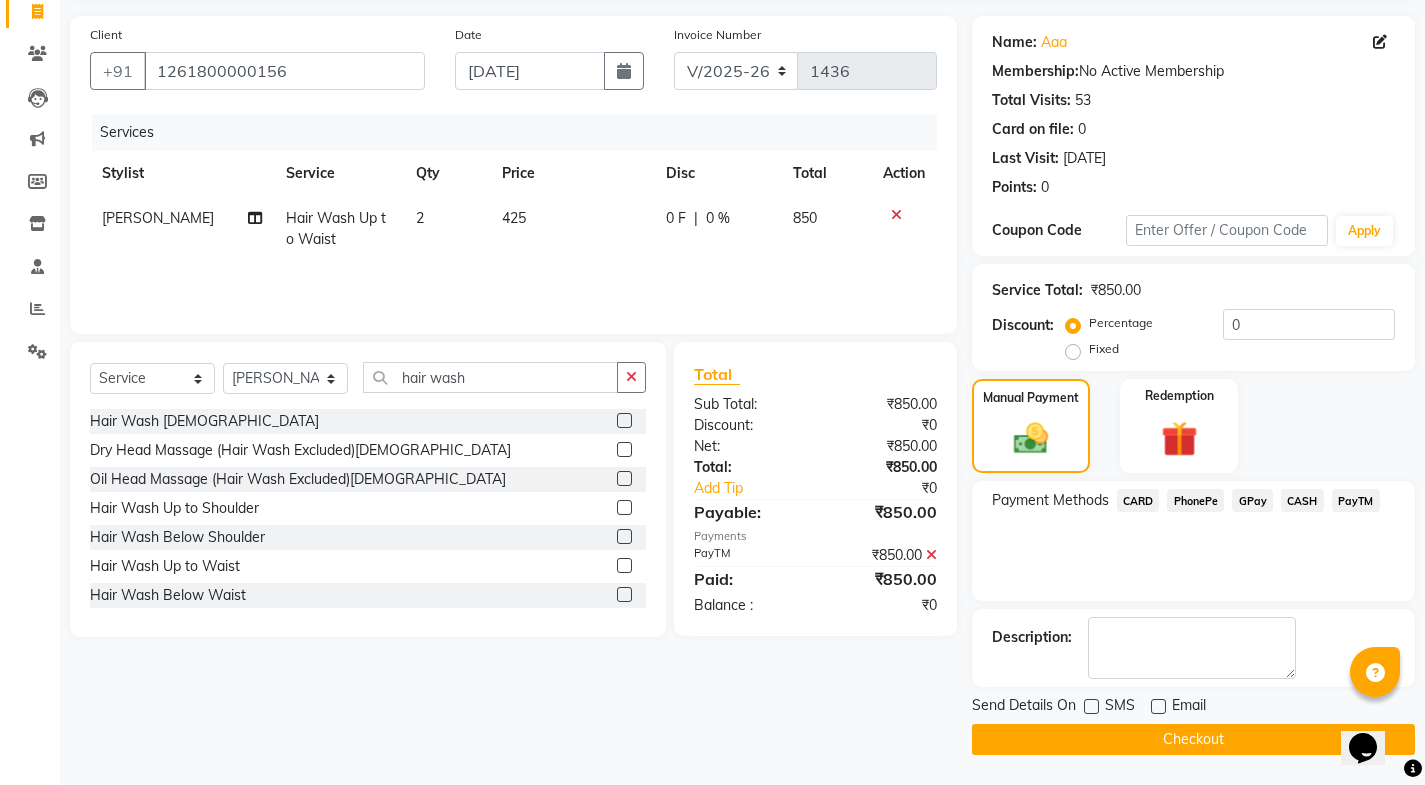 click on "Checkout" 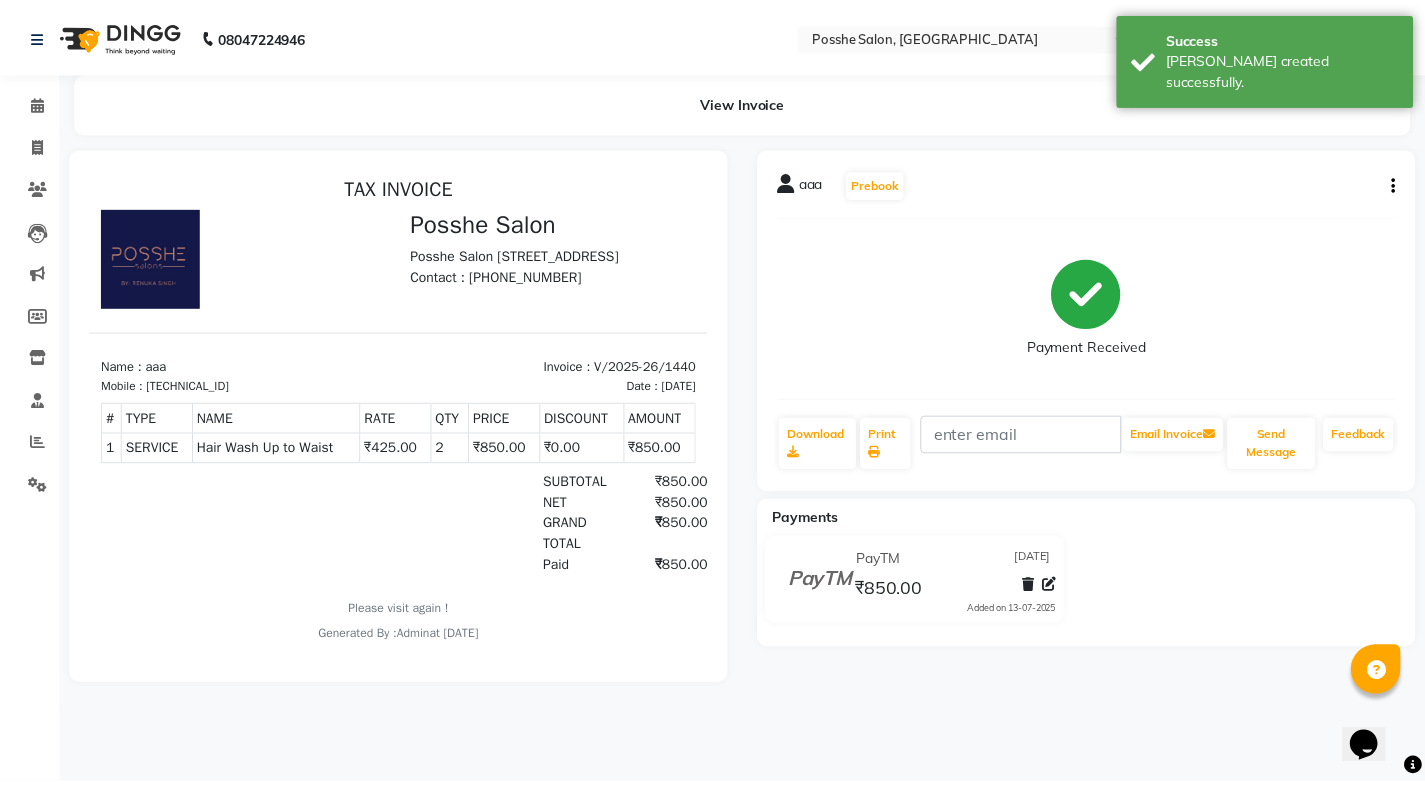 scroll, scrollTop: 0, scrollLeft: 0, axis: both 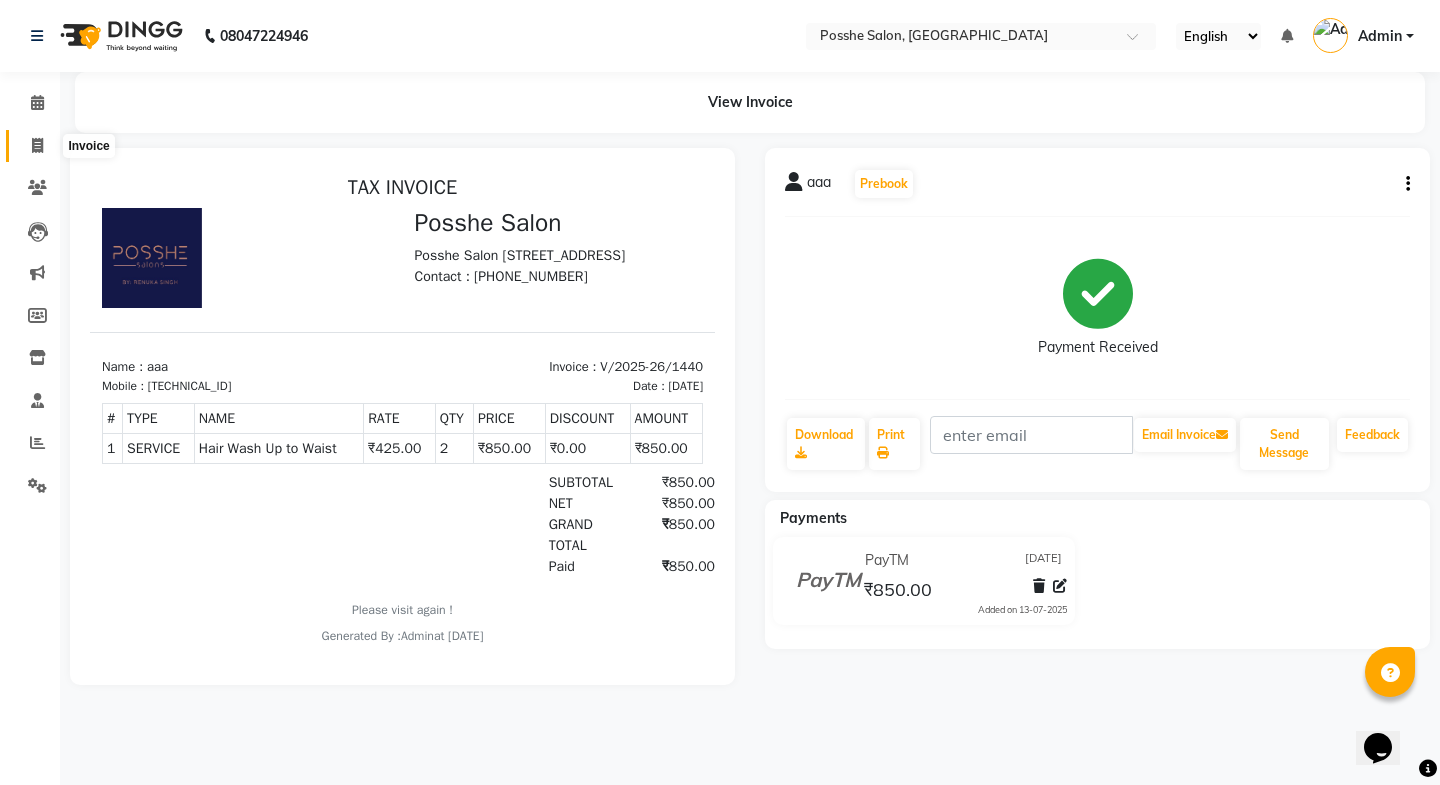 click 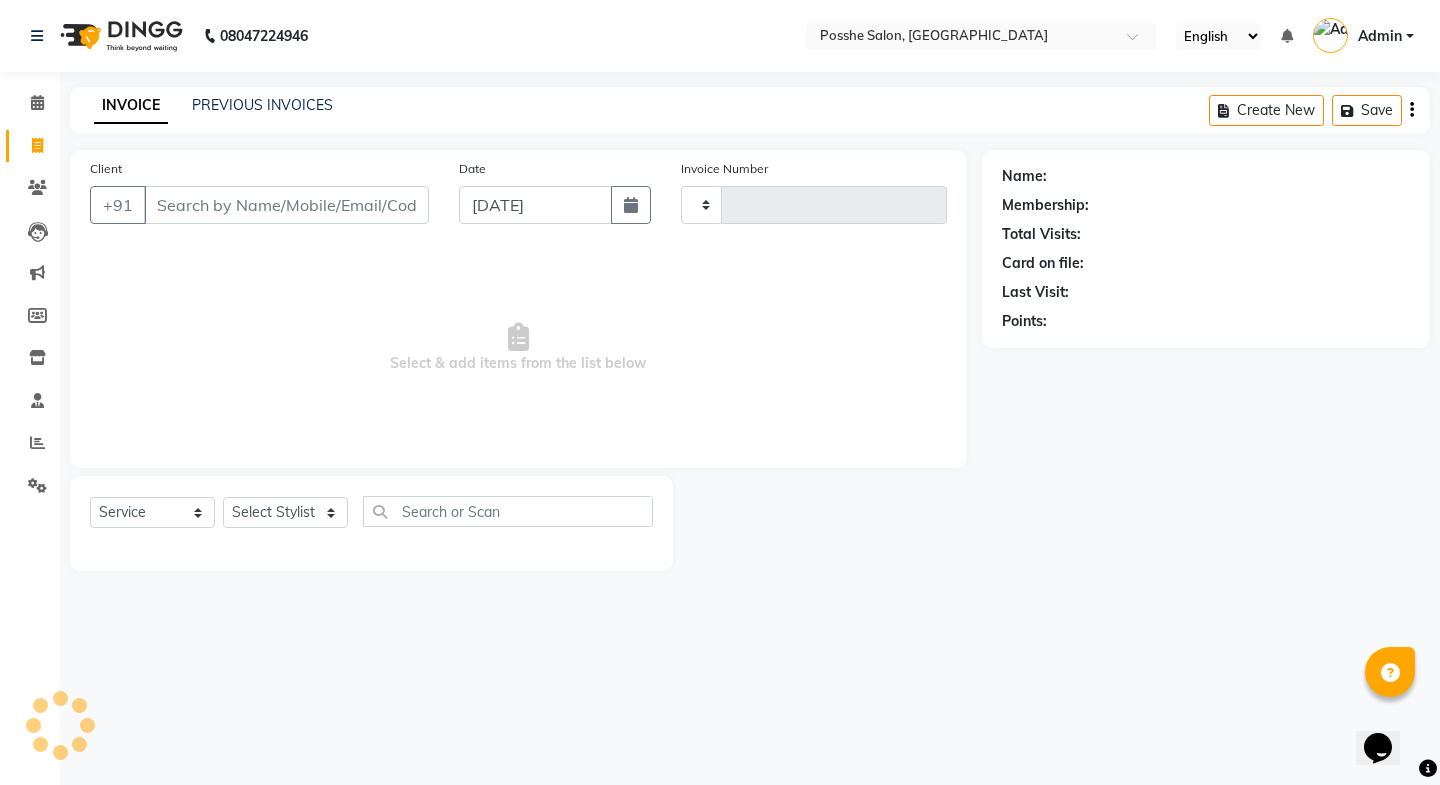 type on "1441" 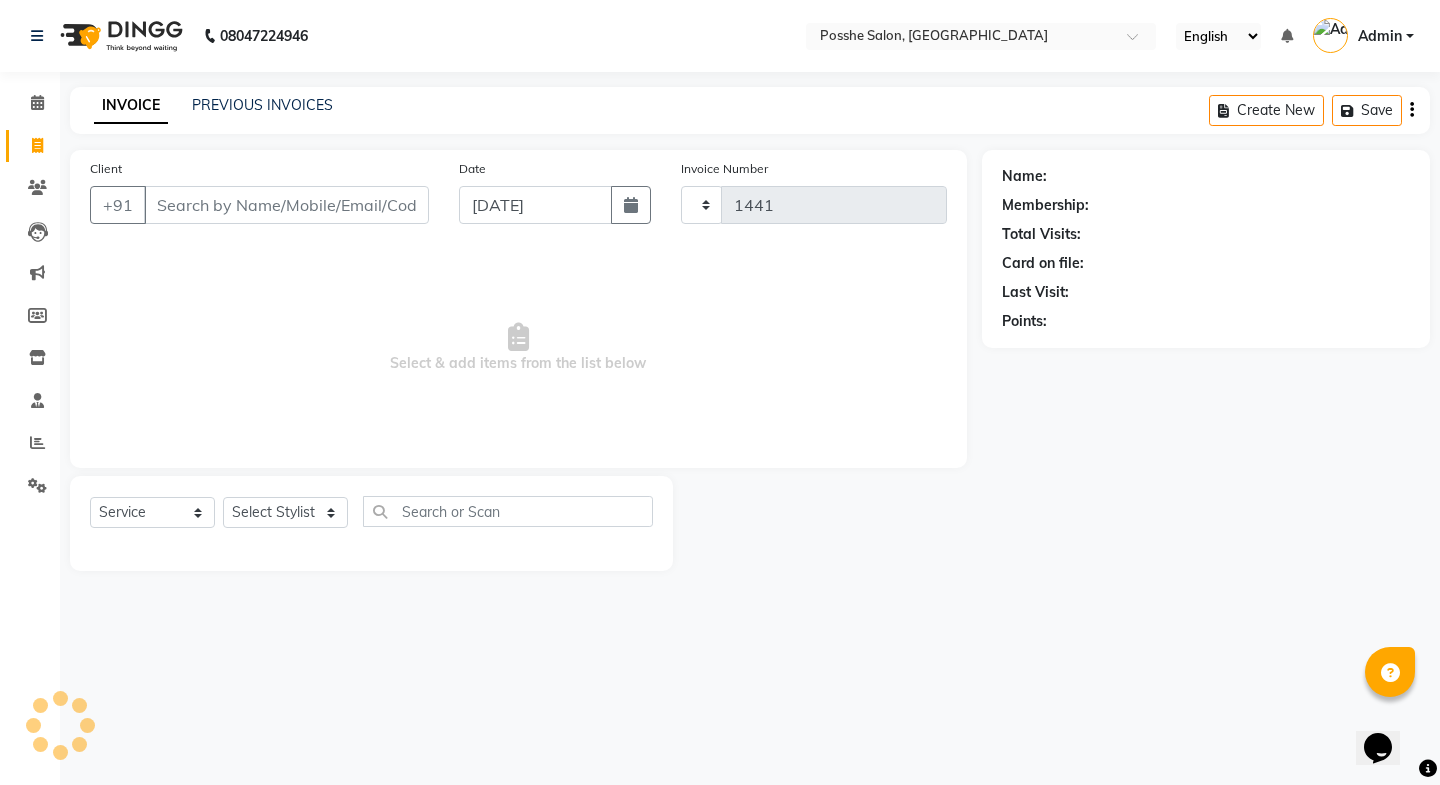 select on "6052" 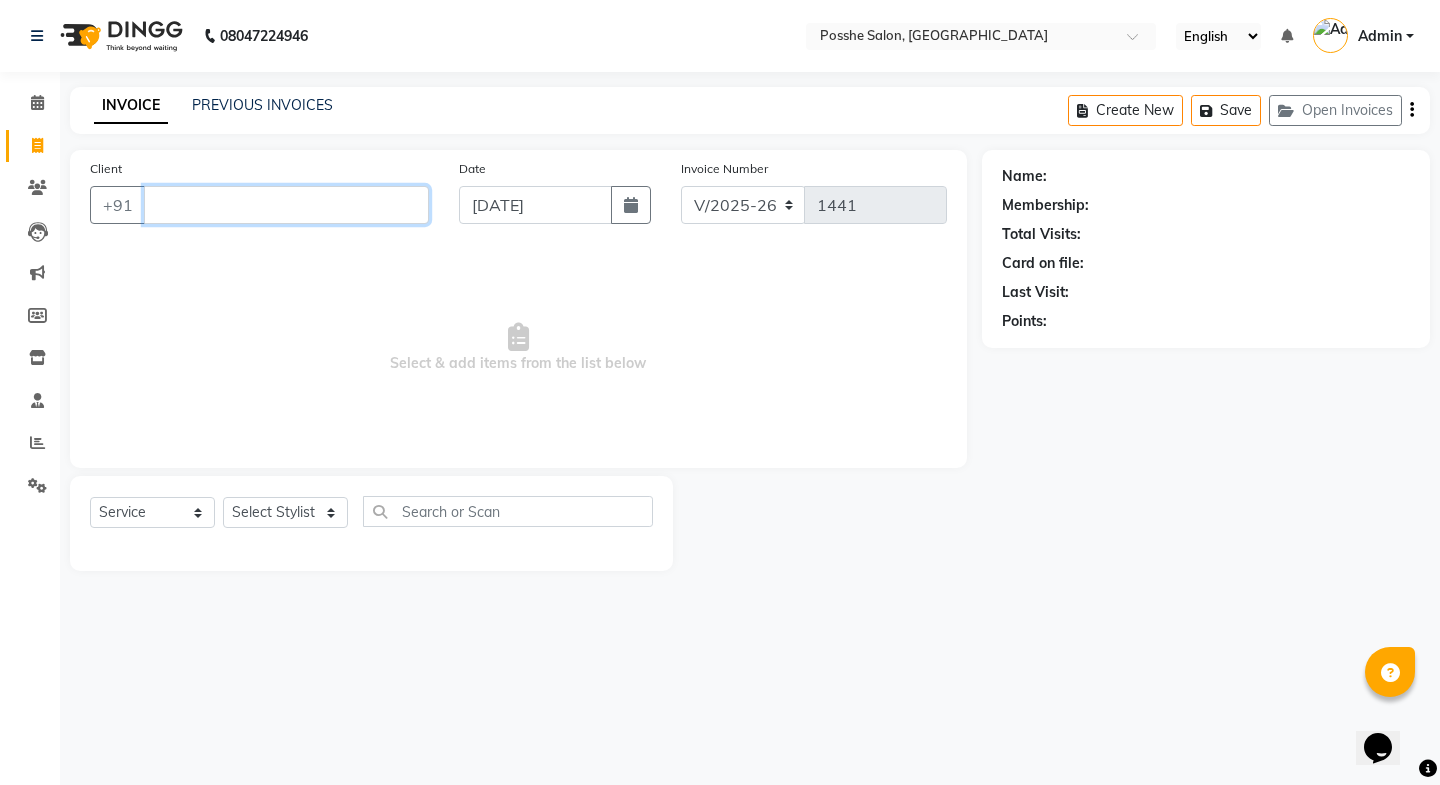 type 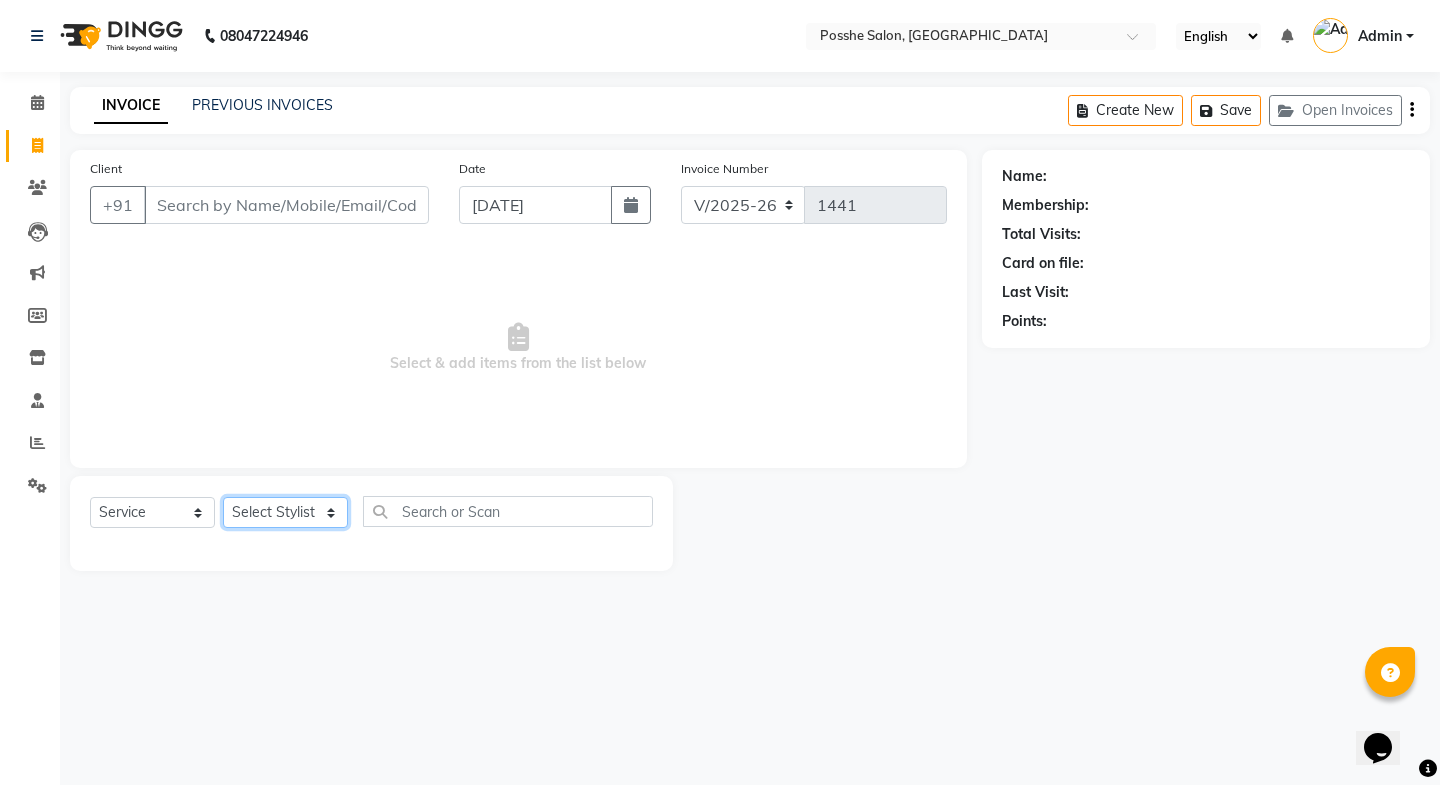 click on "Select Stylist [PERSON_NAME] Mali [PERSON_NAME] Posshe for products [PERSON_NAME] [PERSON_NAME] [PERSON_NAME]" 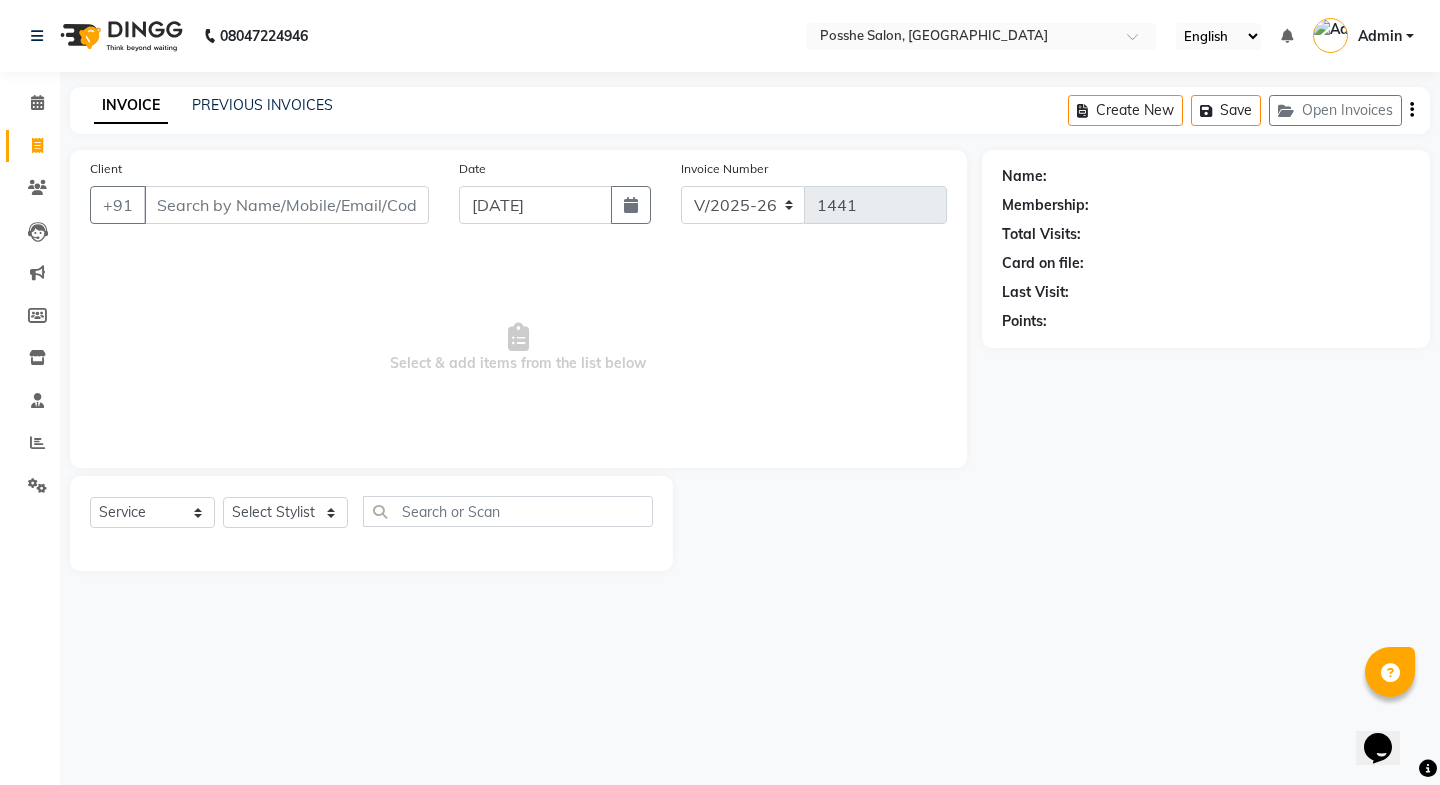 click on "08047224946 Select Location × Posshe Salon,  Hl College Road Navrangpura  English ENGLISH Español العربية मराठी हिंदी ગુજરાતી தமிழ் 中文 Notifications nothing to show Admin Manage Profile Change Password Sign out  Version:3.15.4  ☀ Posshe Salon,  HL College road Navrangpura   Calendar  Invoice  Clients  Leads   Marketing  Members  Inventory  Staff  Reports  Settings Completed InProgress Upcoming Dropped Tentative Check-In Confirm Bookings Generate Report Segments Page Builder INVOICE PREVIOUS INVOICES Create New   Save   Open Invoices  Client +91 Date 13-07-2025 Invoice Number V/2025 V/2025-26 1441  Select & add items from the list below  Select  Service  Product  Membership  Package Voucher Prepaid Gift Card  Select Stylist Faheem Salmani Kajal Mali Kamal Chand Posshe for products Rajesh simran bhatiya Sonu Verma Name: Membership: Total Visits: Card on file: Last Visit:  Points:" at bounding box center (720, 392) 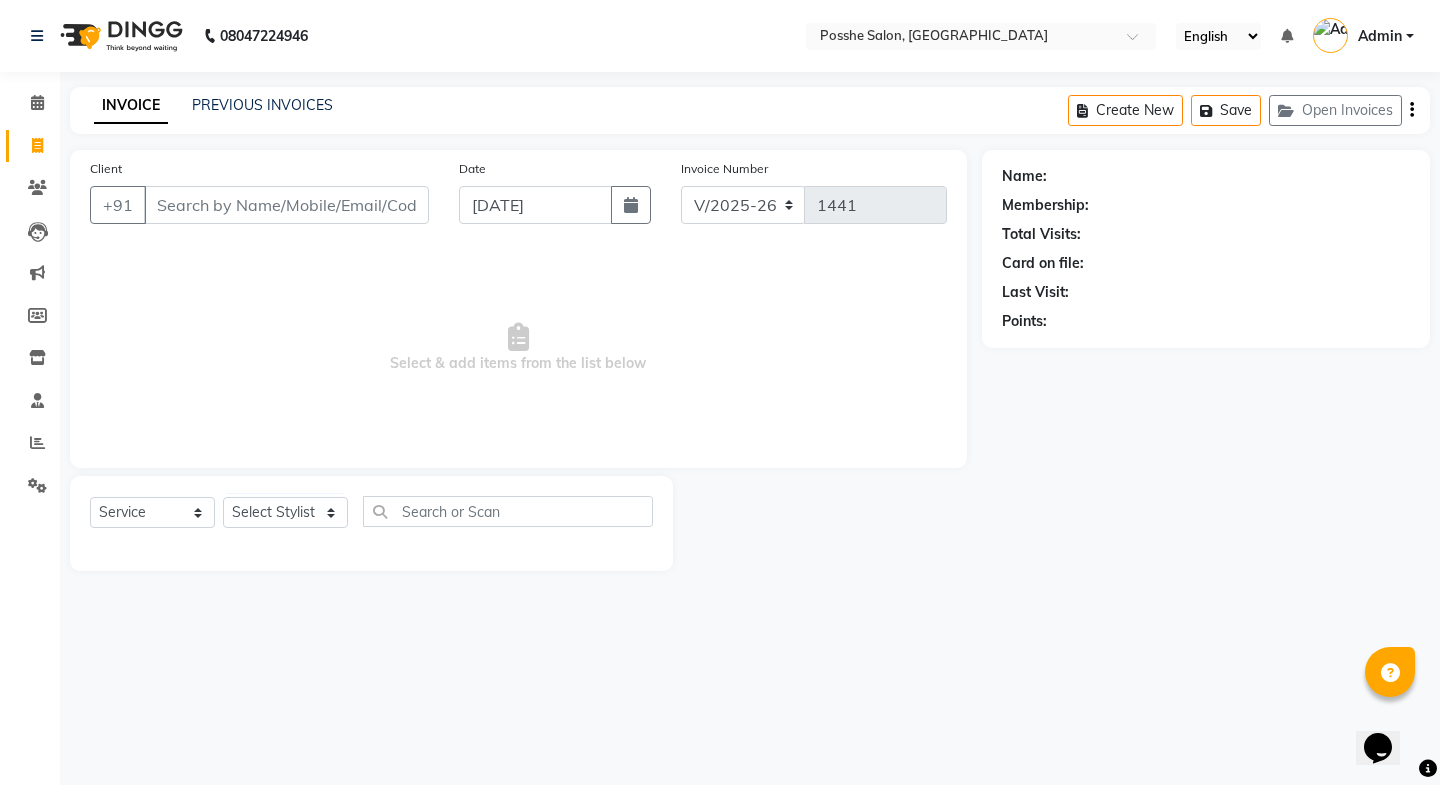 click on "Select  Service  Product  Membership  Package Voucher Prepaid Gift Card  Select Stylist [PERSON_NAME] Kajal Mali [PERSON_NAME] Posshe for products [PERSON_NAME] [PERSON_NAME] [PERSON_NAME]" 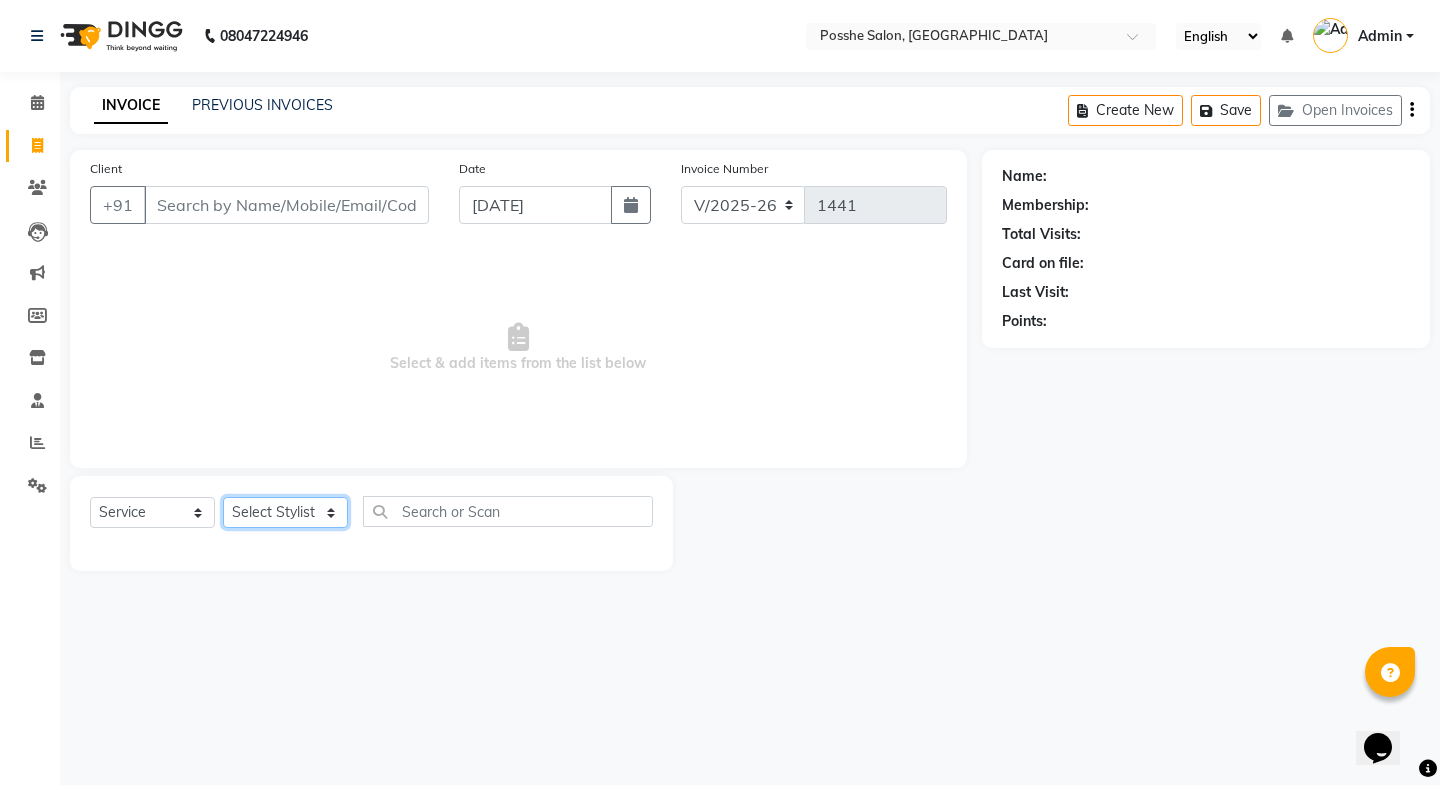 click on "Select Stylist [PERSON_NAME] Mali [PERSON_NAME] Posshe for products [PERSON_NAME] [PERSON_NAME] [PERSON_NAME]" 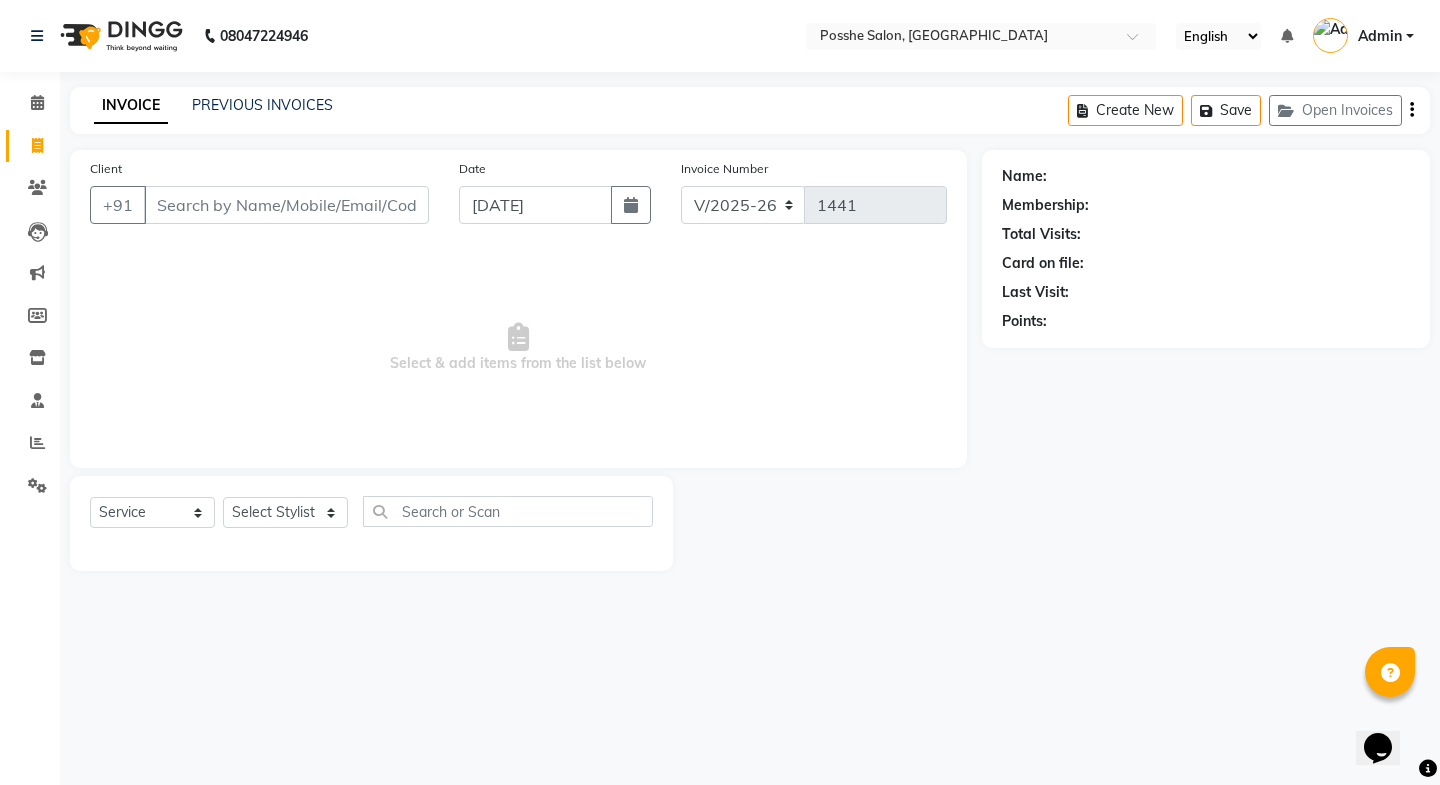 click on "08047224946 Select Location × Posshe Salon,  Hl College Road Navrangpura  English ENGLISH Español العربية मराठी हिंदी ગુજરાતી தமிழ் 中文 Notifications nothing to show Admin Manage Profile Change Password Sign out  Version:3.15.4  ☀ Posshe Salon,  HL College road Navrangpura   Calendar  Invoice  Clients  Leads   Marketing  Members  Inventory  Staff  Reports  Settings Completed InProgress Upcoming Dropped Tentative Check-In Confirm Bookings Generate Report Segments Page Builder INVOICE PREVIOUS INVOICES Create New   Save   Open Invoices  Client +91 Date 13-07-2025 Invoice Number V/2025 V/2025-26 1441  Select & add items from the list below  Select  Service  Product  Membership  Package Voucher Prepaid Gift Card  Select Stylist Faheem Salmani Kajal Mali Kamal Chand Posshe for products Rajesh simran bhatiya Sonu Verma Name: Membership: Total Visits: Card on file: Last Visit:  Points:" at bounding box center [720, 392] 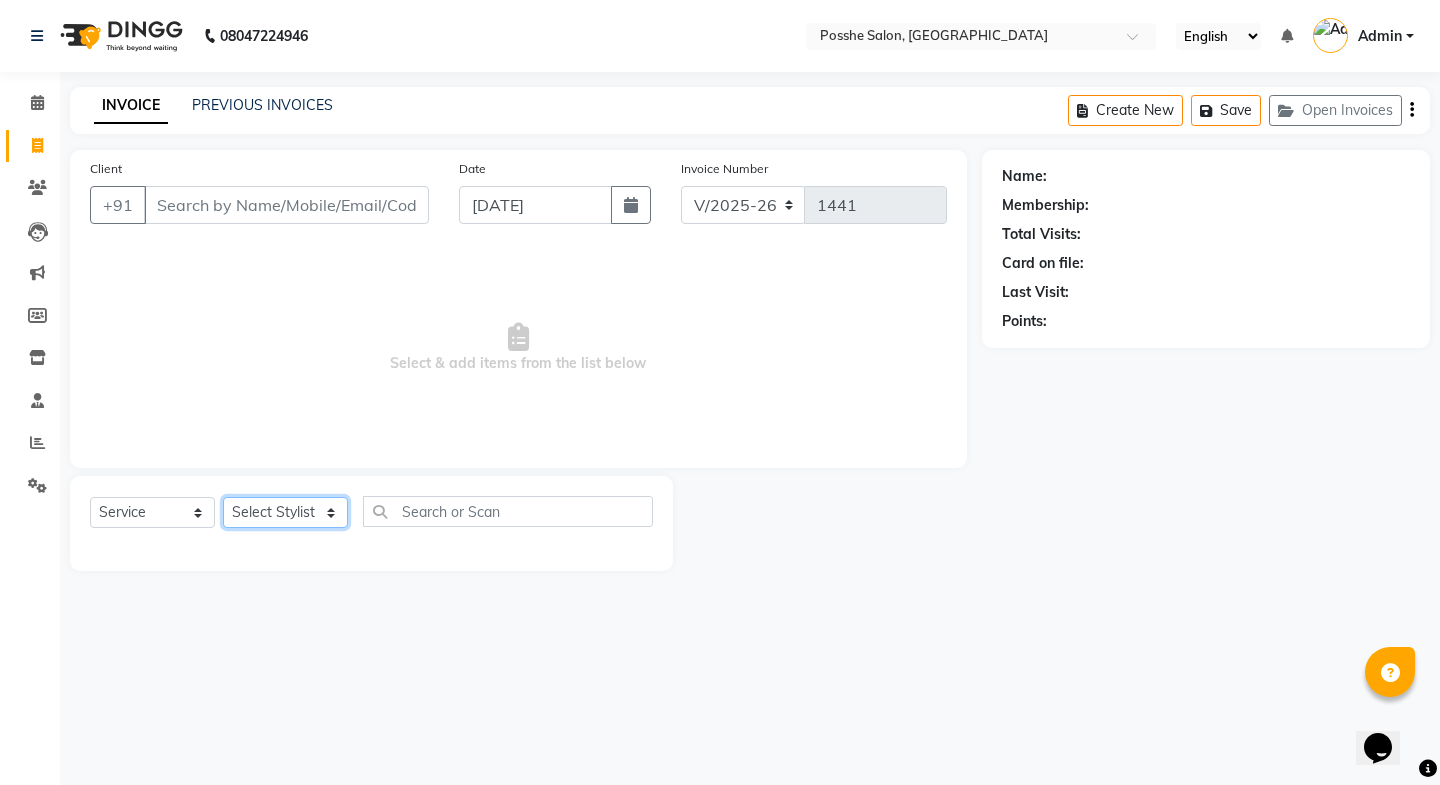 click on "Select Stylist [PERSON_NAME] Mali [PERSON_NAME] Posshe for products [PERSON_NAME] [PERSON_NAME] [PERSON_NAME]" 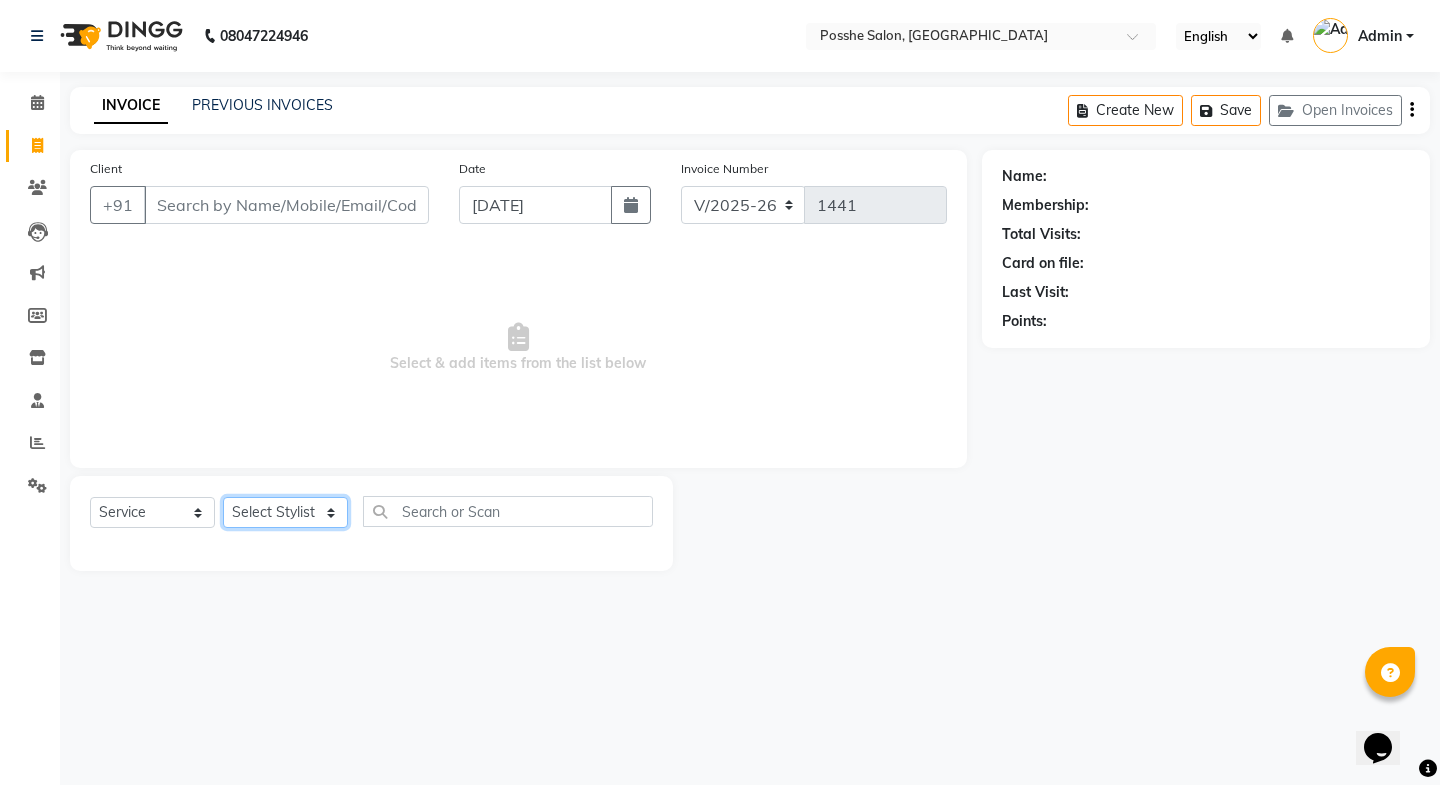 select on "43693" 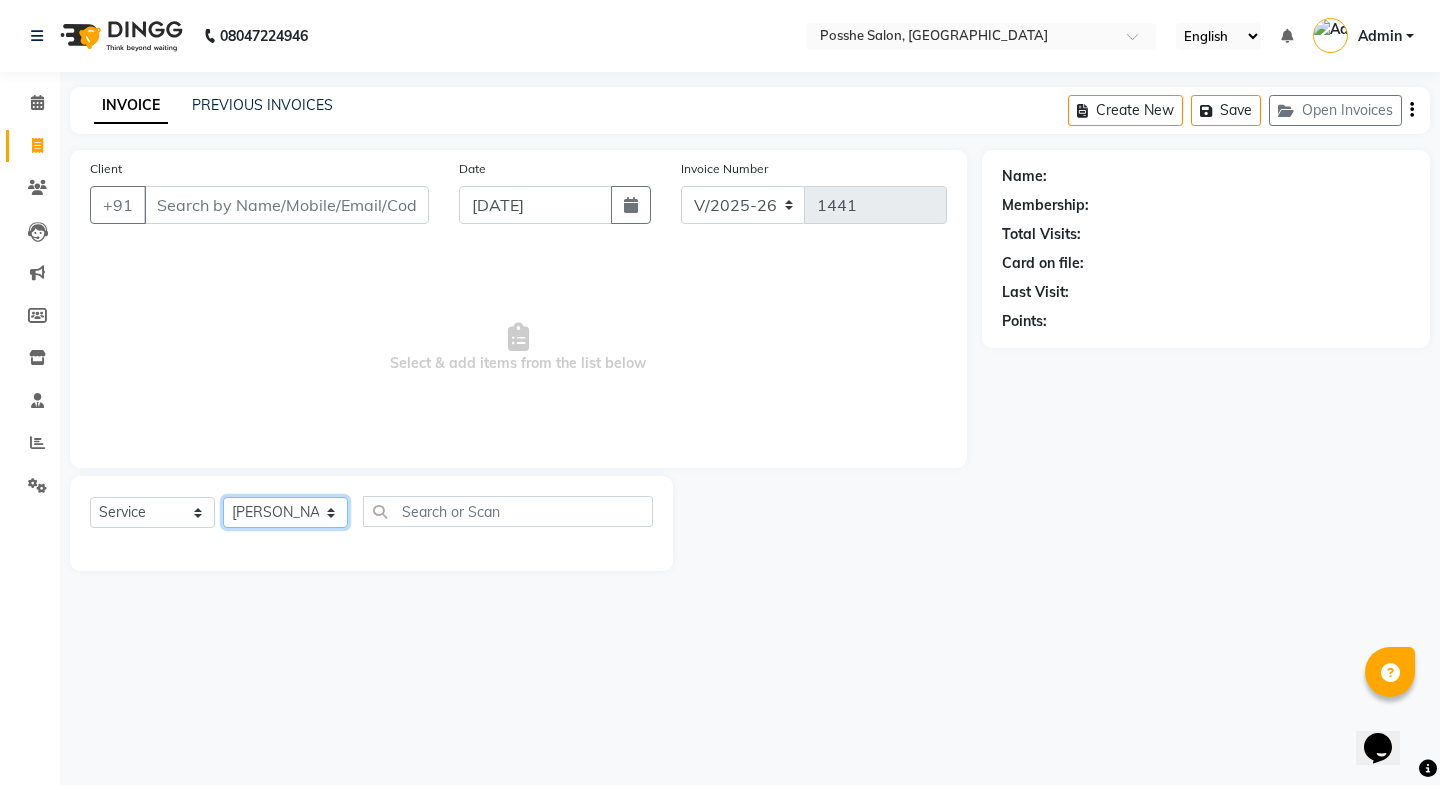 click on "Select Stylist [PERSON_NAME] Mali [PERSON_NAME] Posshe for products [PERSON_NAME] [PERSON_NAME] [PERSON_NAME]" 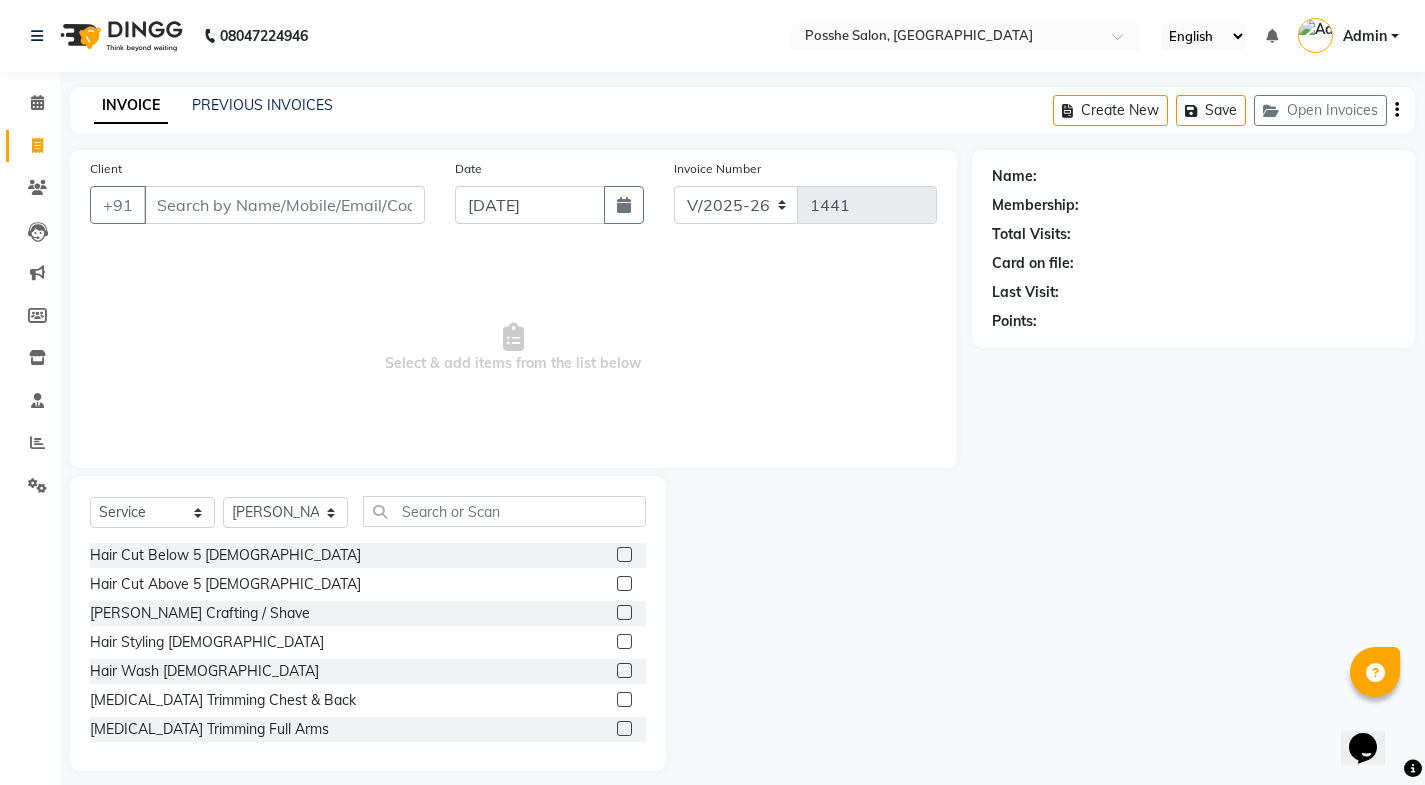 click 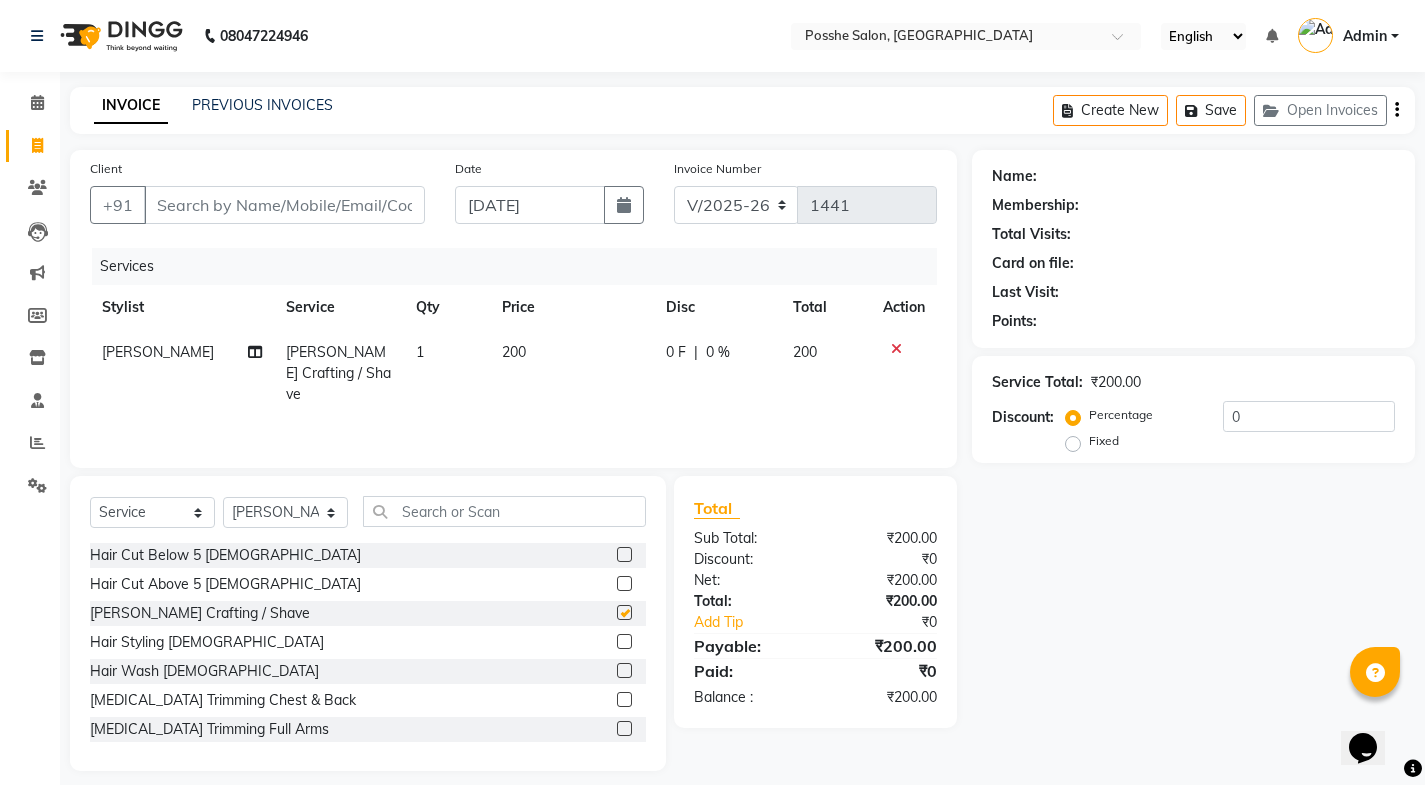 checkbox on "false" 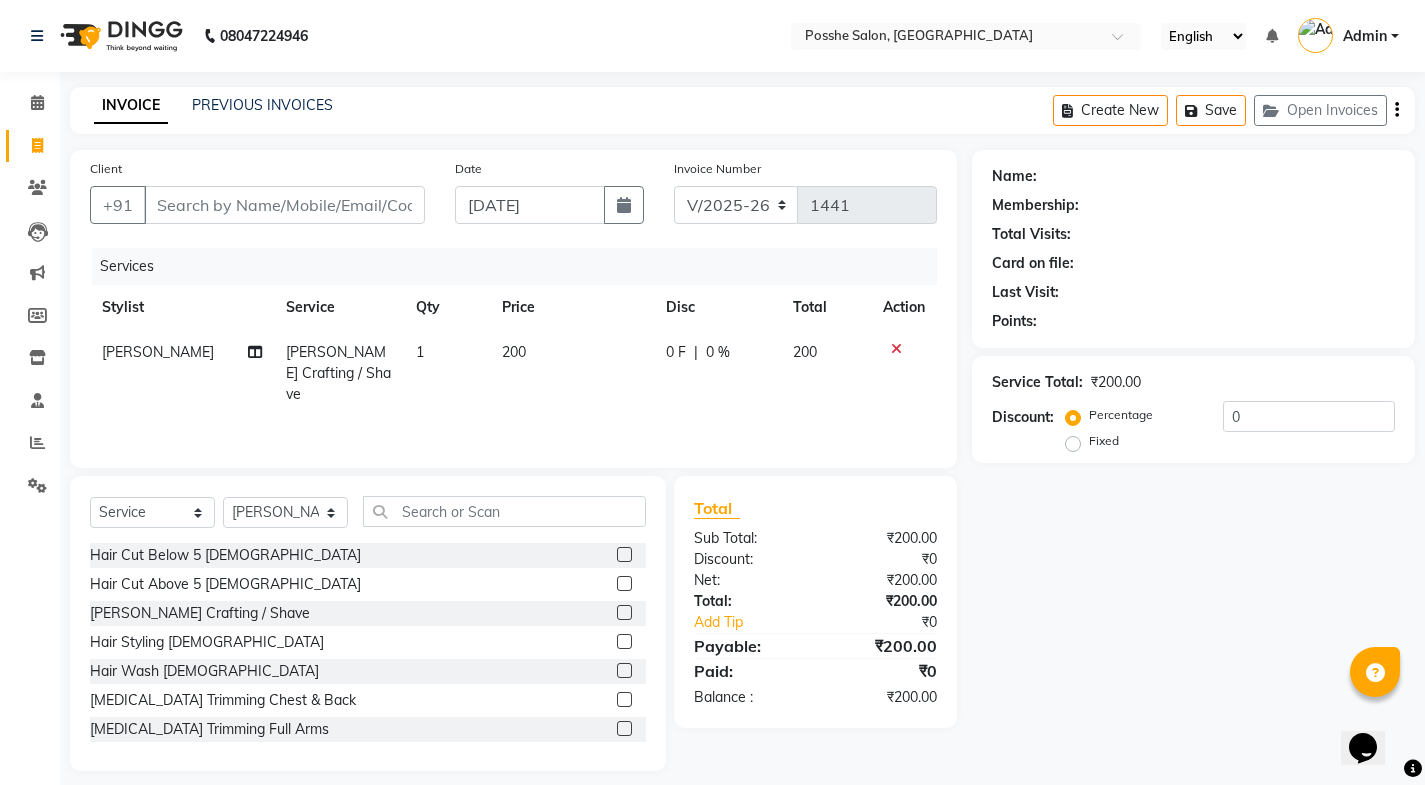 click 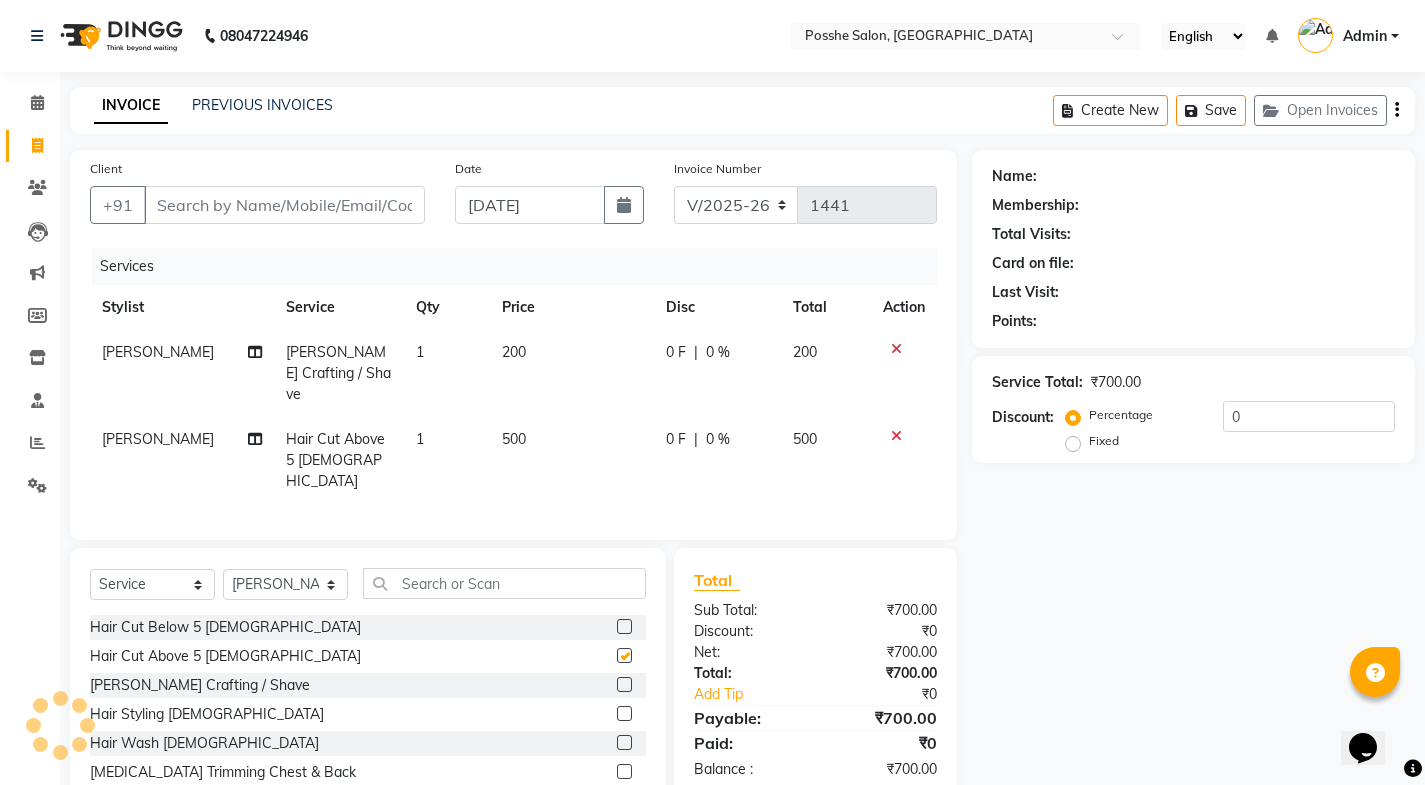 checkbox on "false" 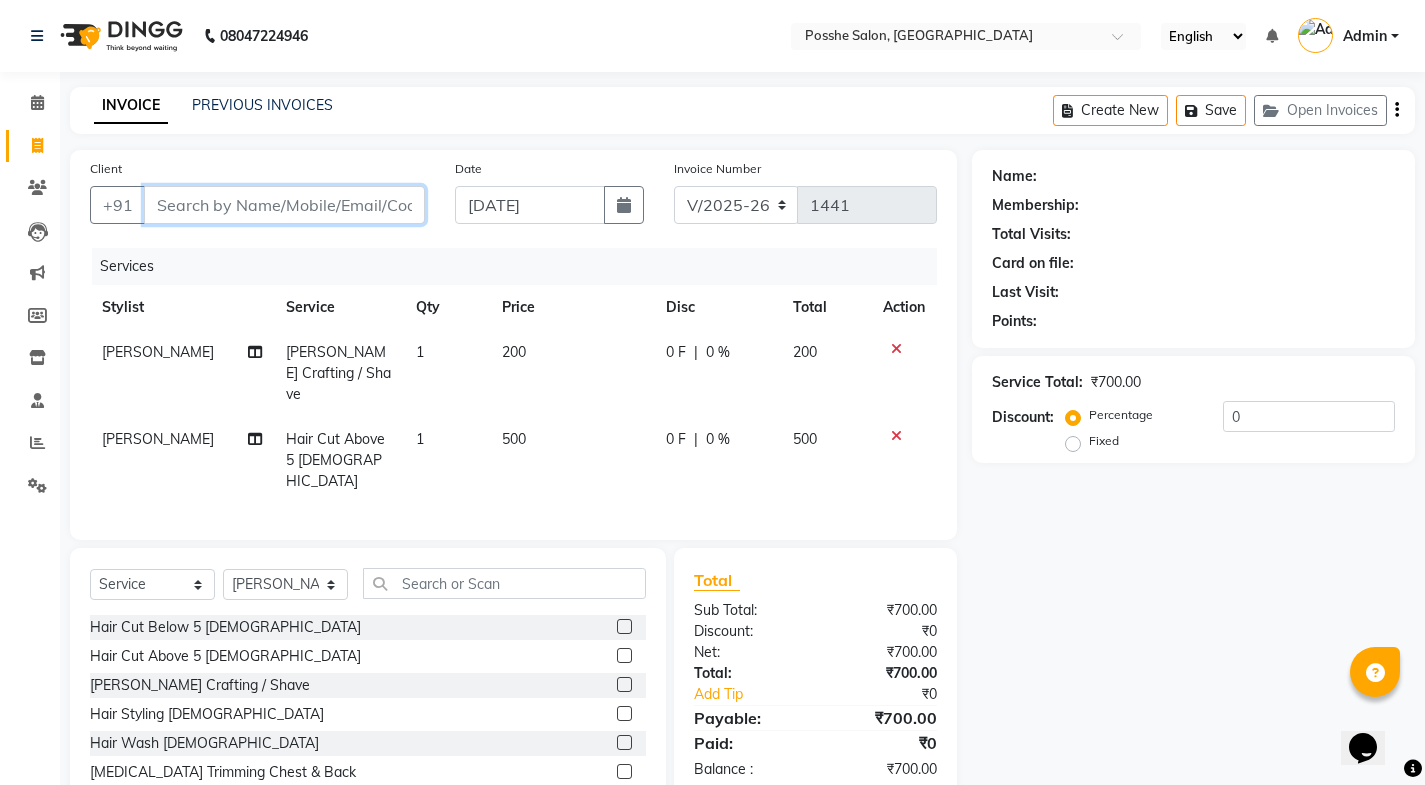 click on "Client" at bounding box center [284, 205] 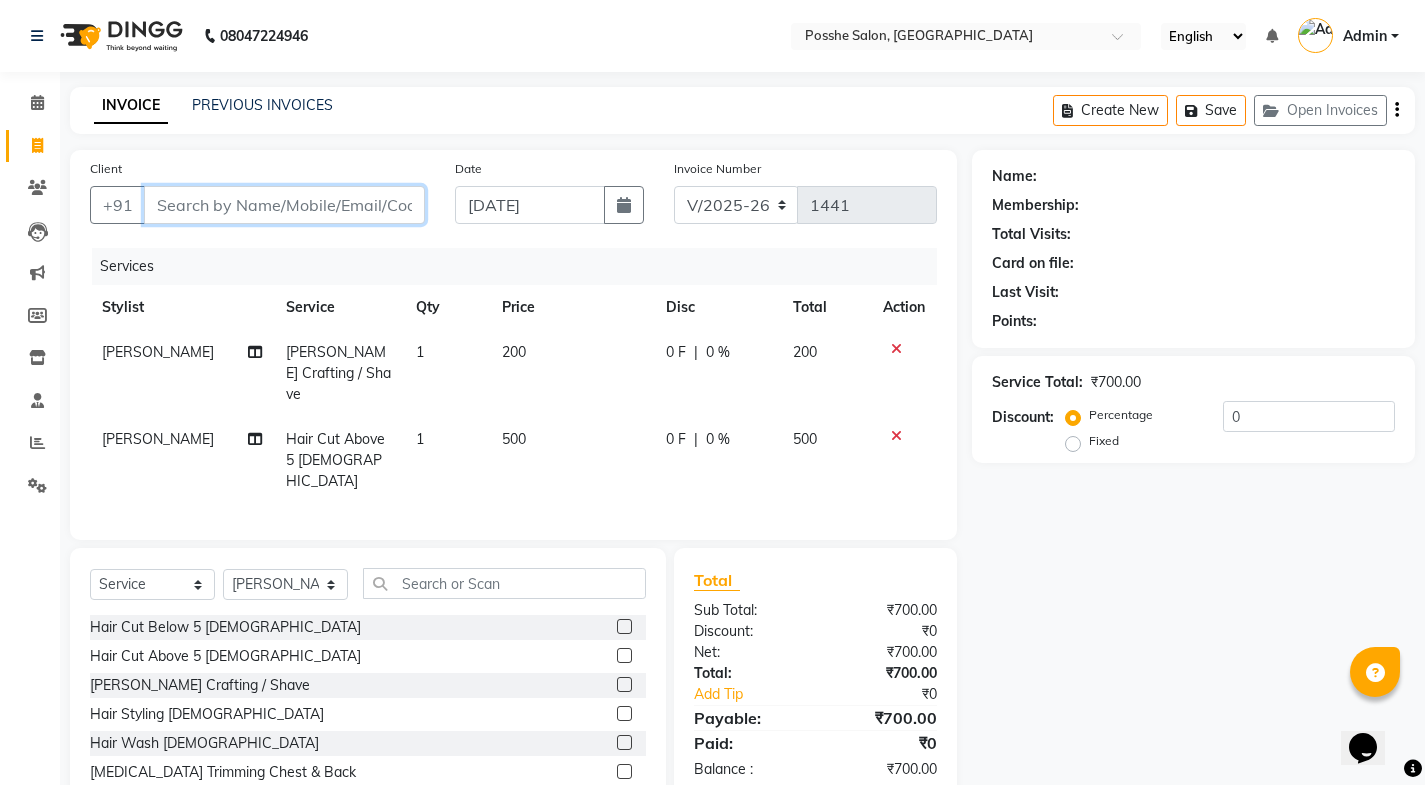 click on "Client" at bounding box center (284, 205) 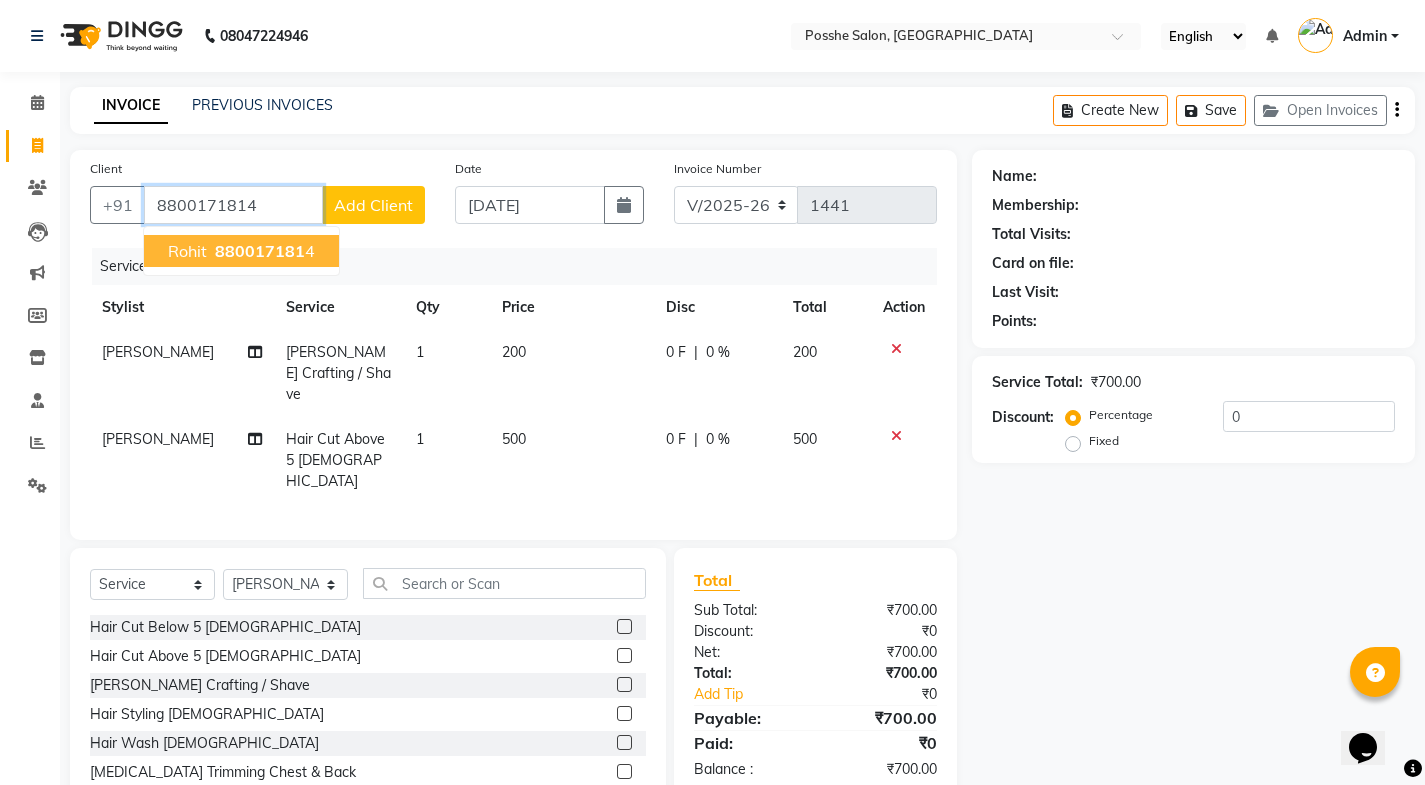 type on "8800171814" 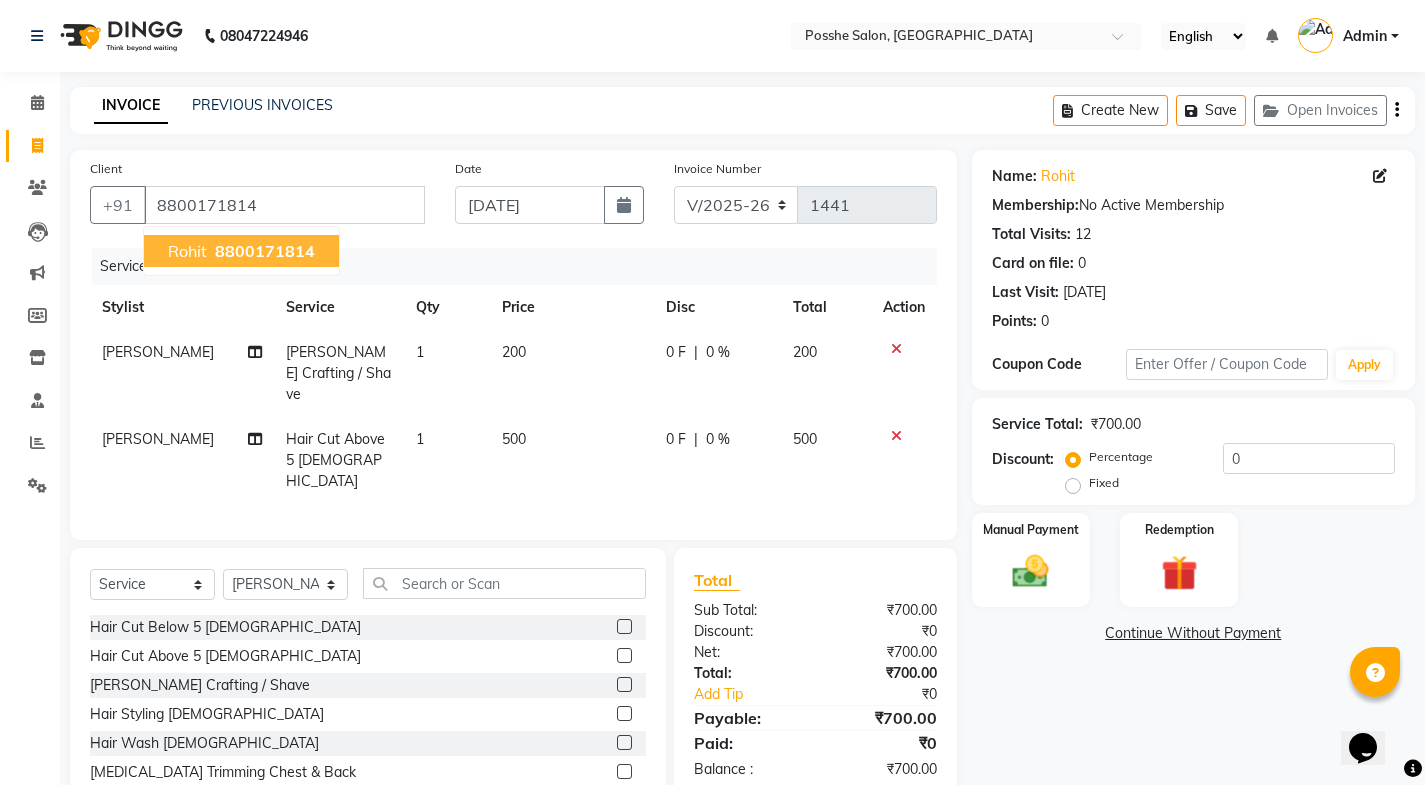 click on "Rohit   8800171814" at bounding box center (241, 251) 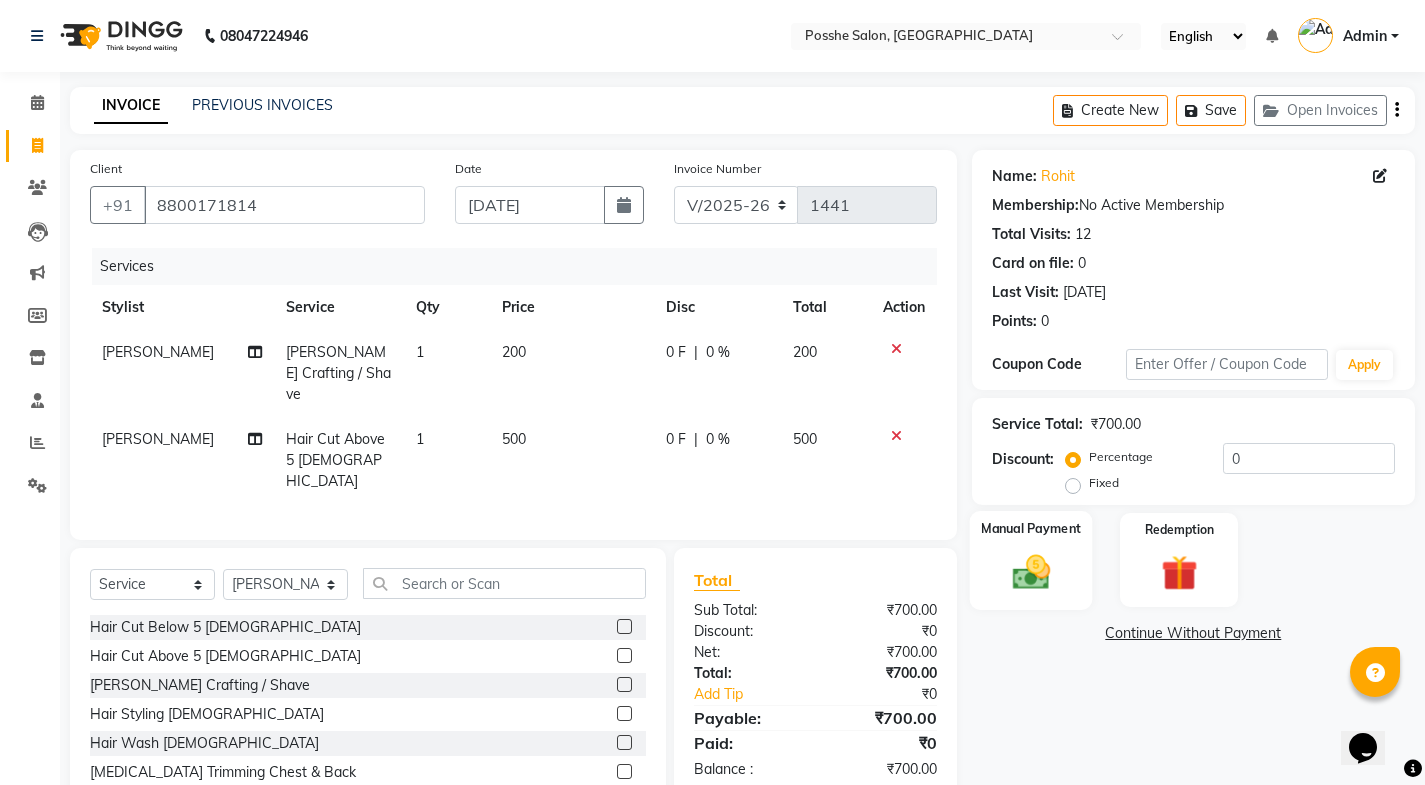 click 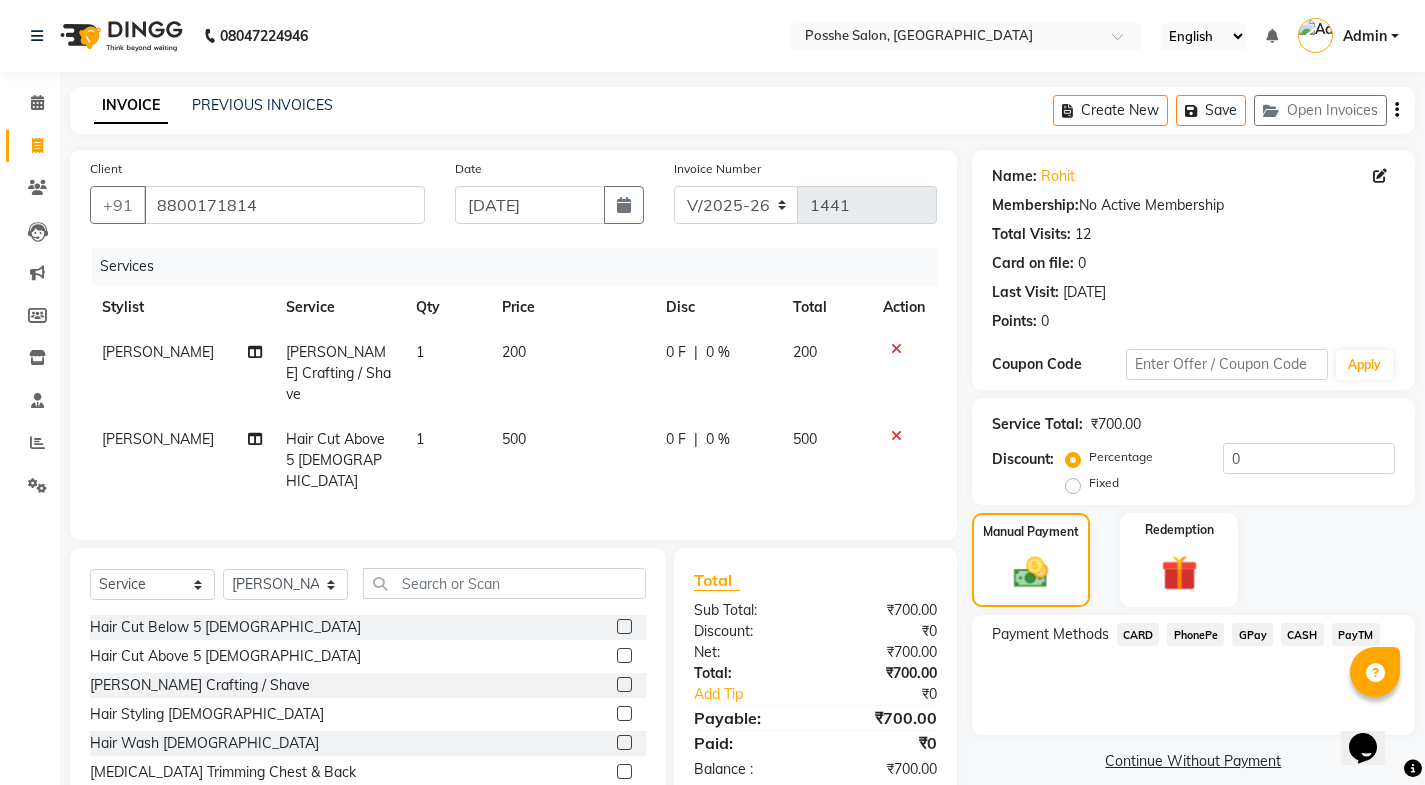 click on "PayTM" 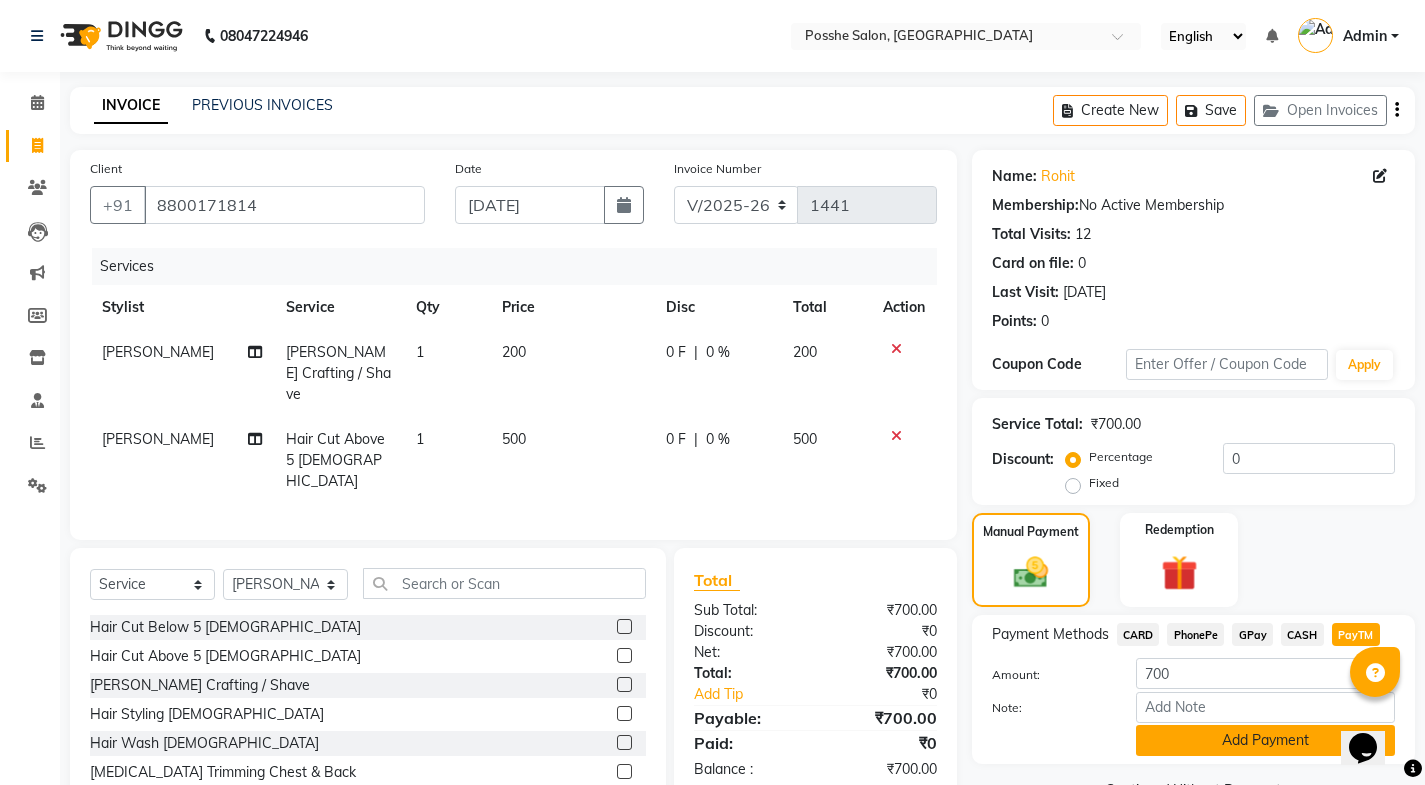 click on "Add Payment" 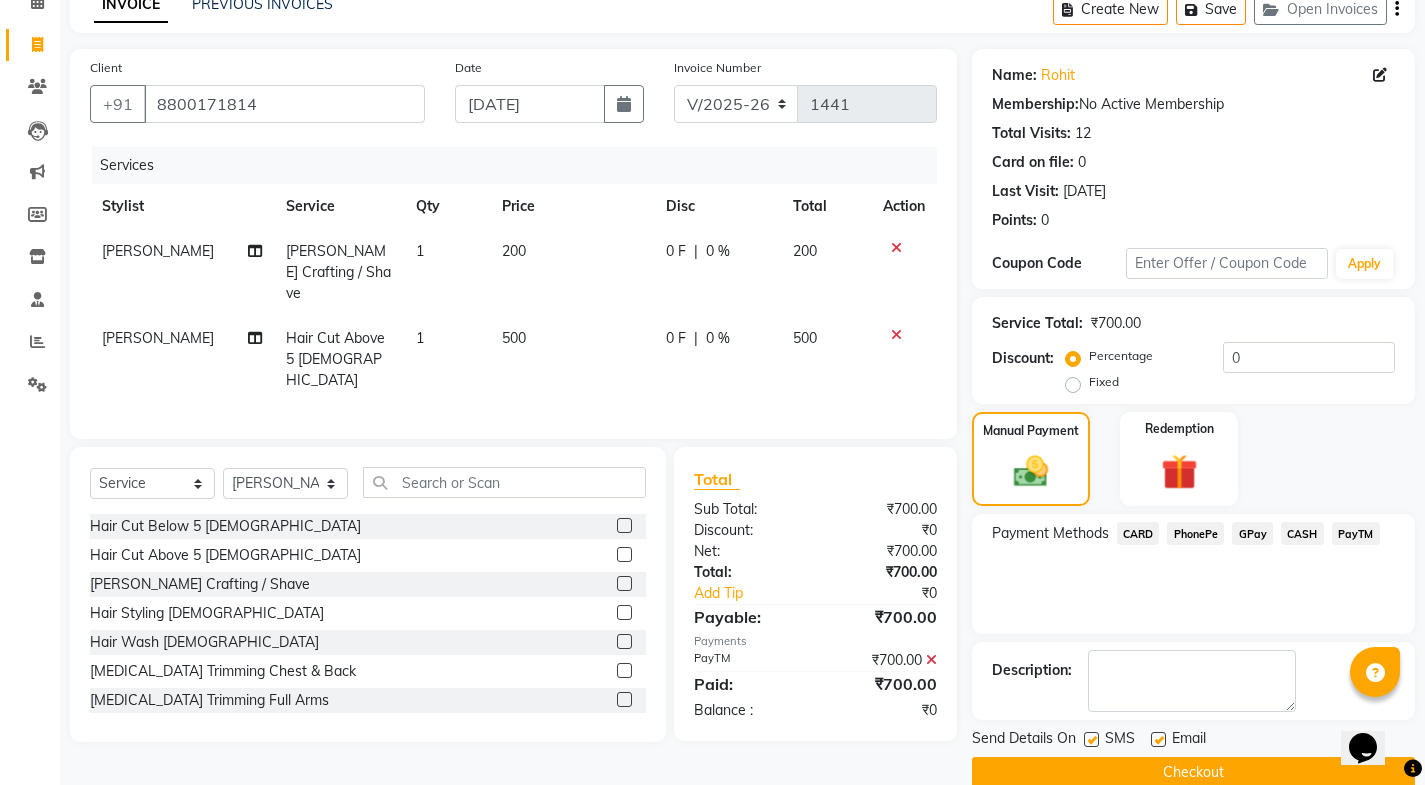 scroll, scrollTop: 134, scrollLeft: 0, axis: vertical 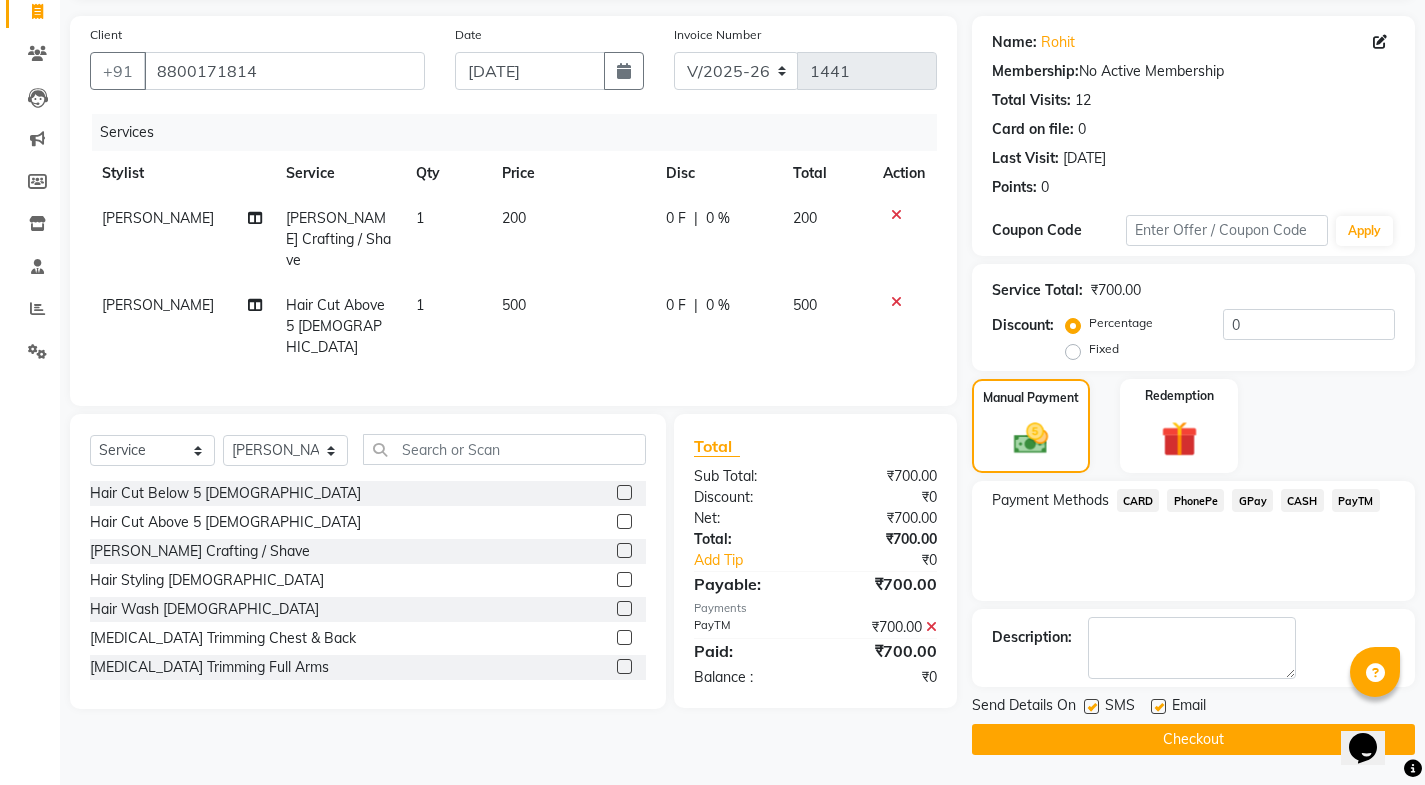 click 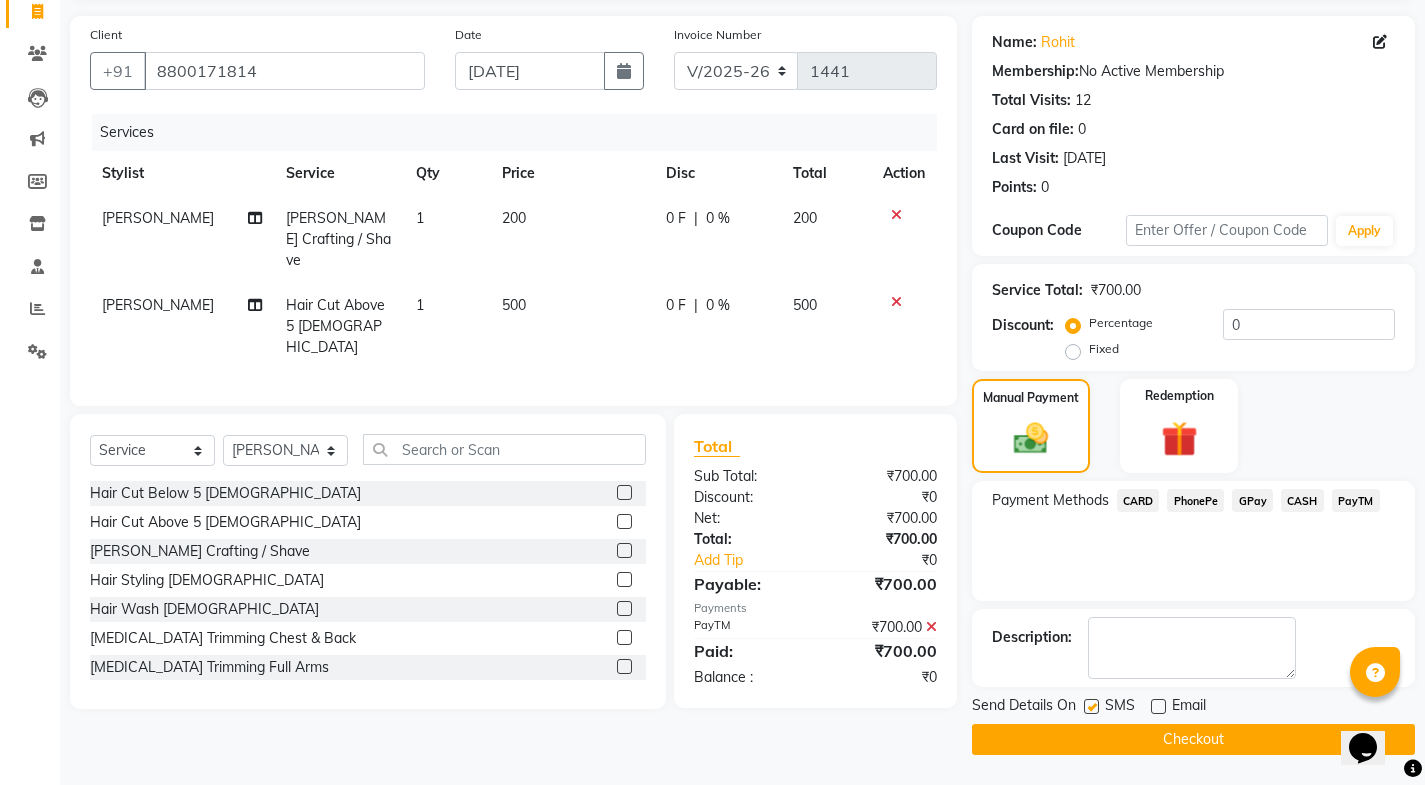 click 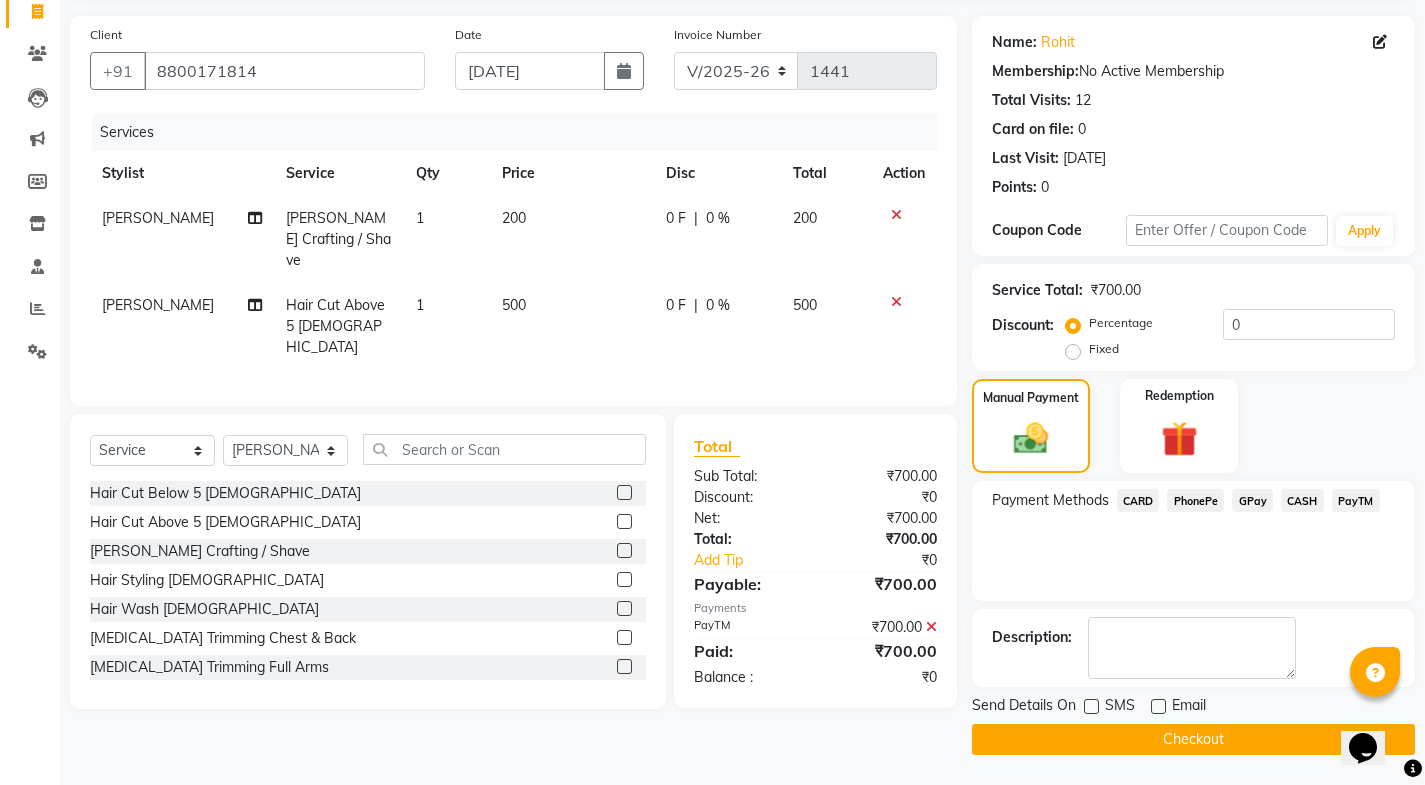 click on "Checkout" 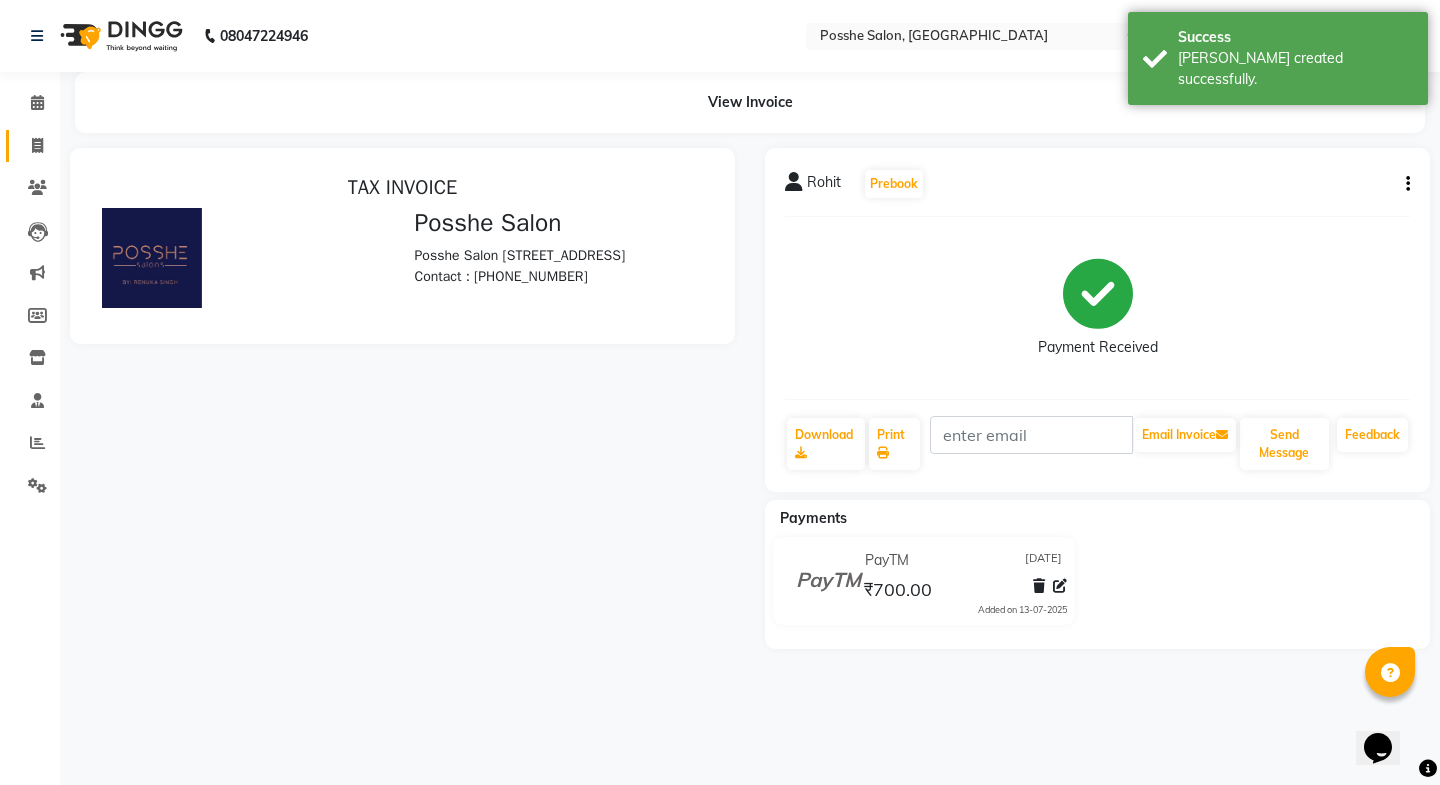 scroll, scrollTop: 0, scrollLeft: 0, axis: both 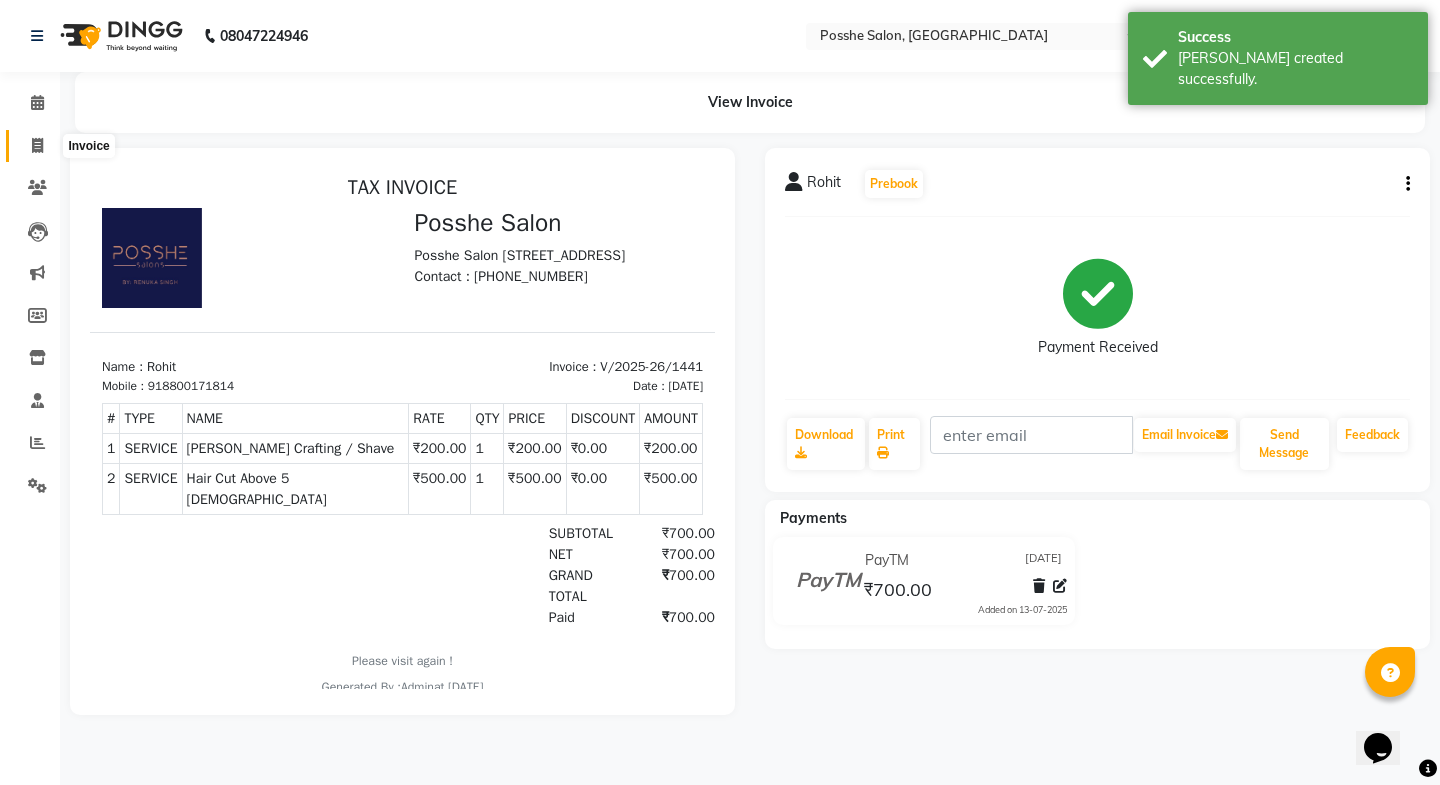 click 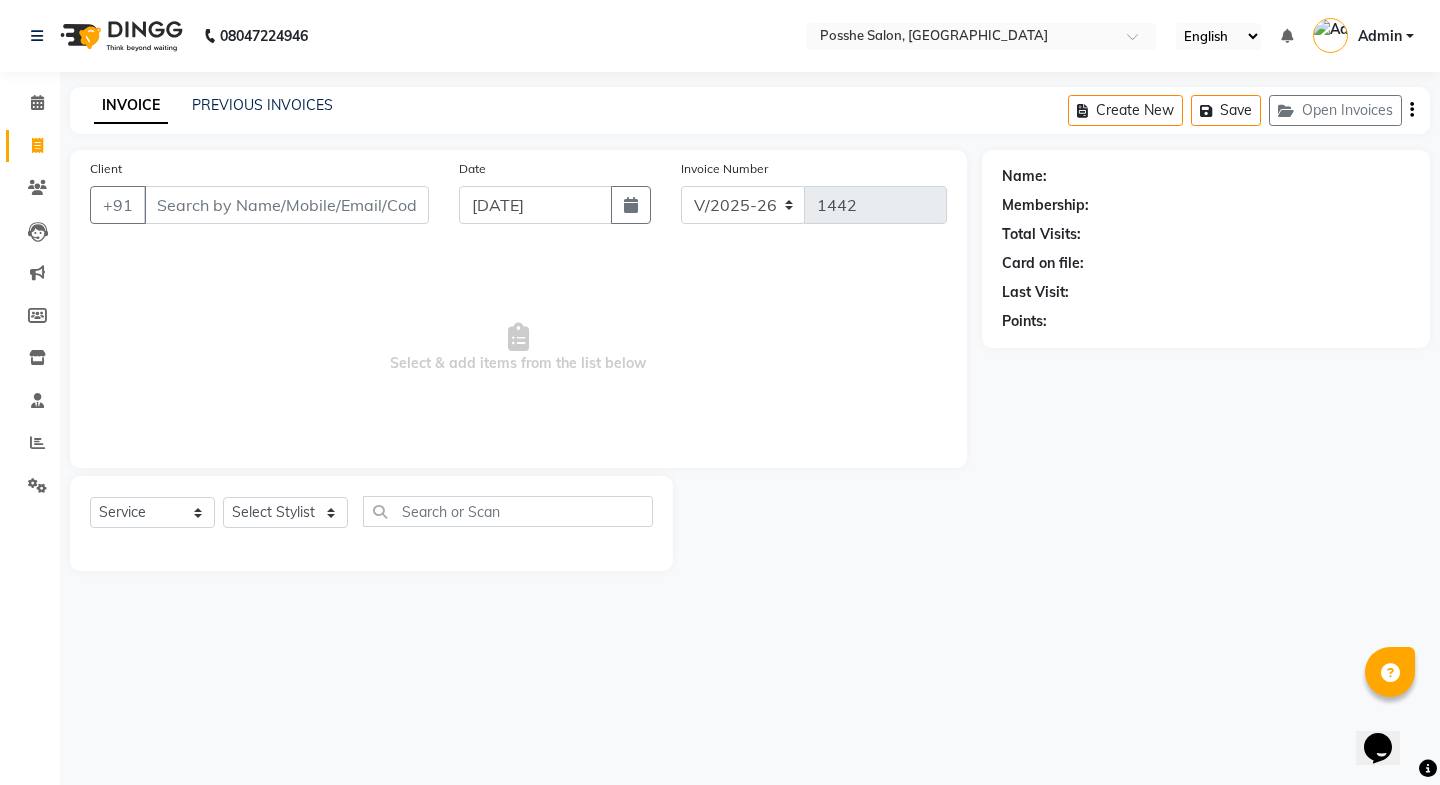 drag, startPoint x: 1018, startPoint y: 647, endPoint x: 1012, endPoint y: 626, distance: 21.84033 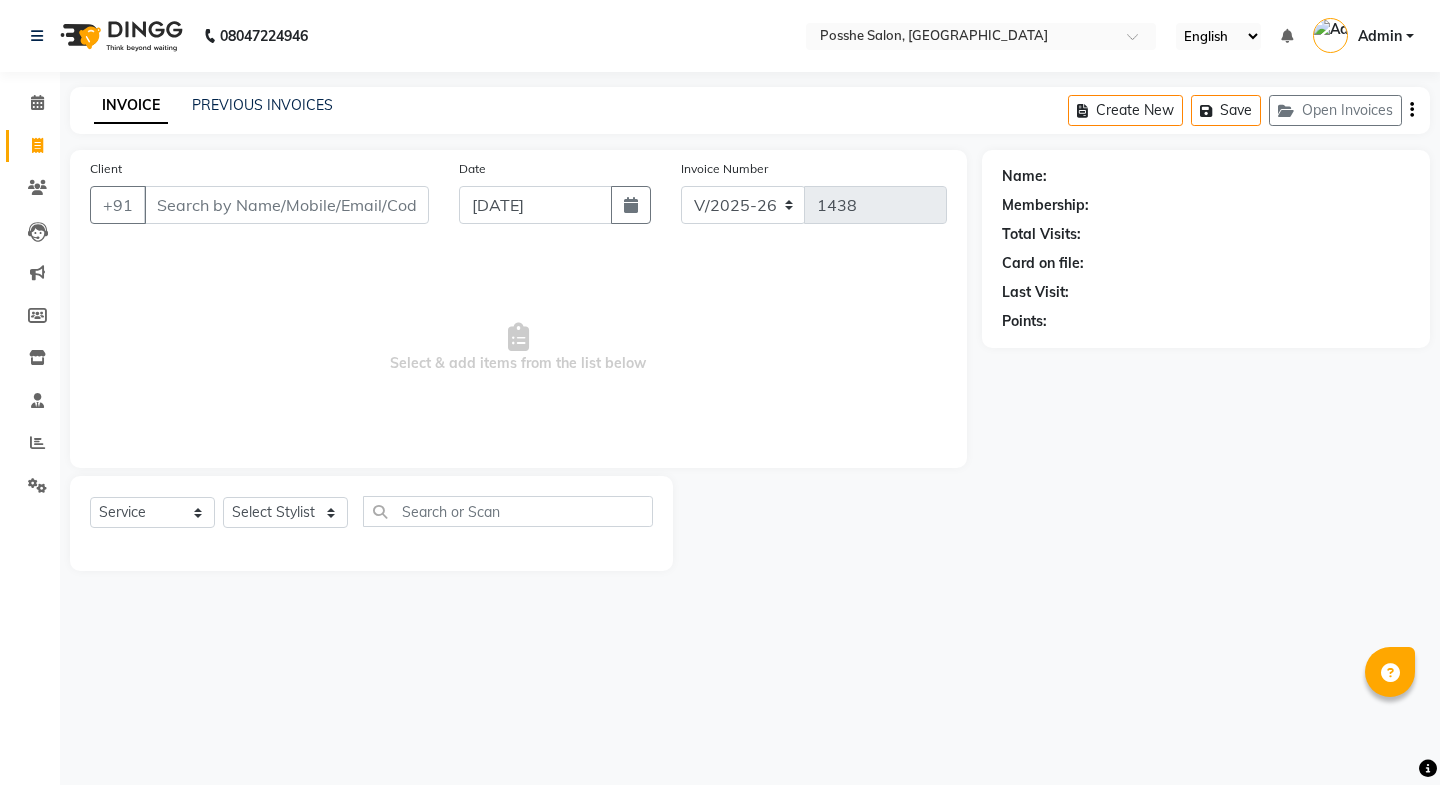 select on "6052" 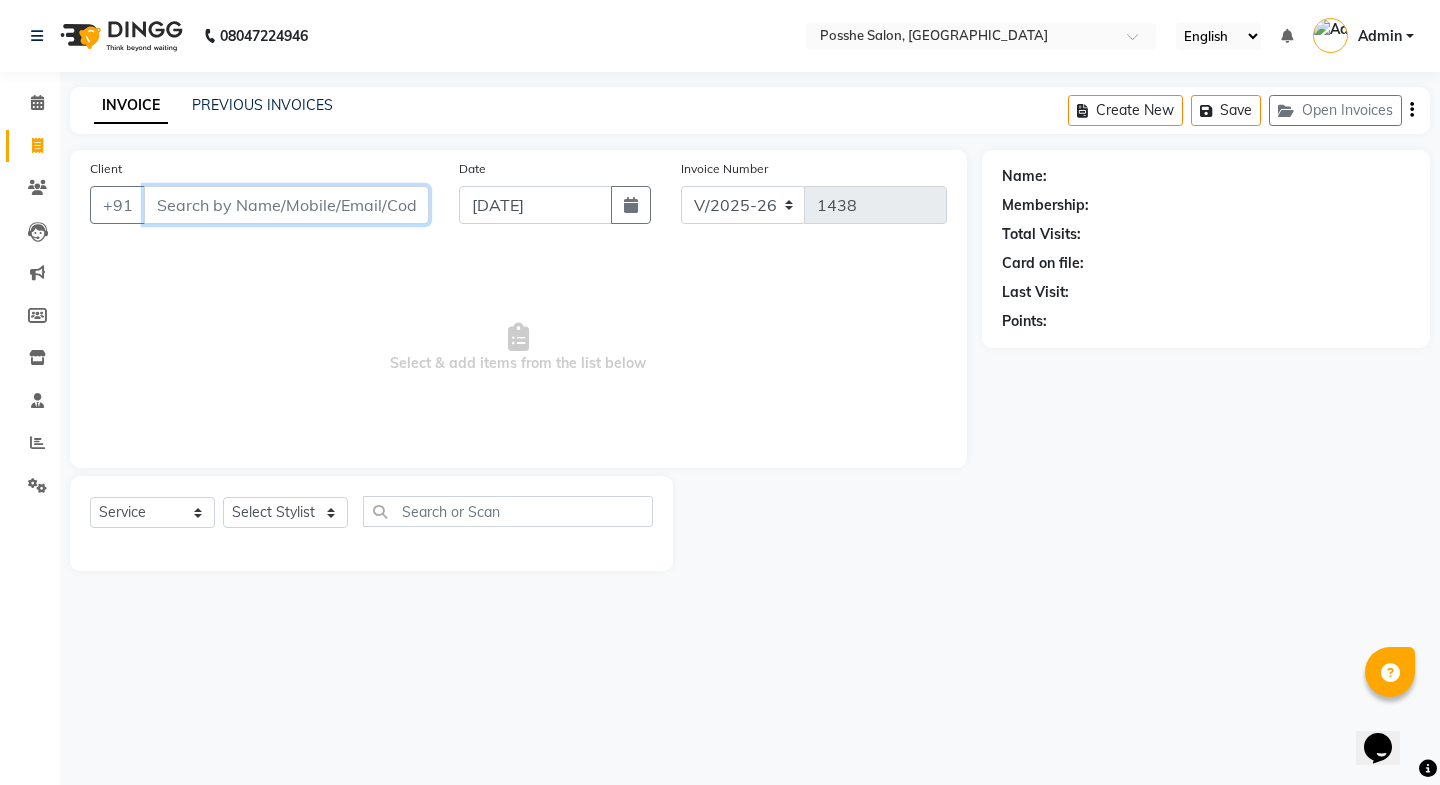 scroll, scrollTop: 0, scrollLeft: 0, axis: both 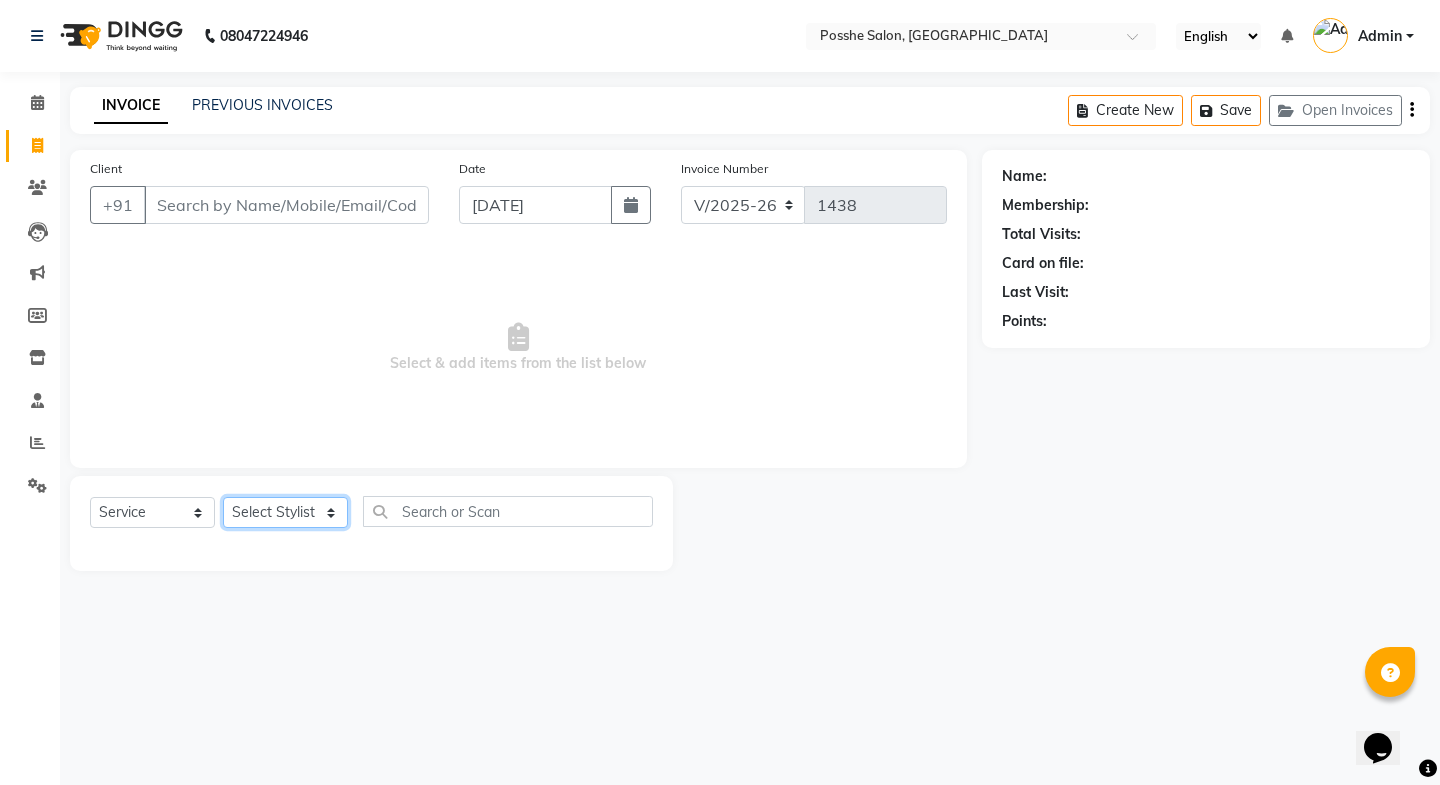 click on "Select Stylist [PERSON_NAME] Mali [PERSON_NAME] Posshe for products [PERSON_NAME] [PERSON_NAME] [PERSON_NAME]" 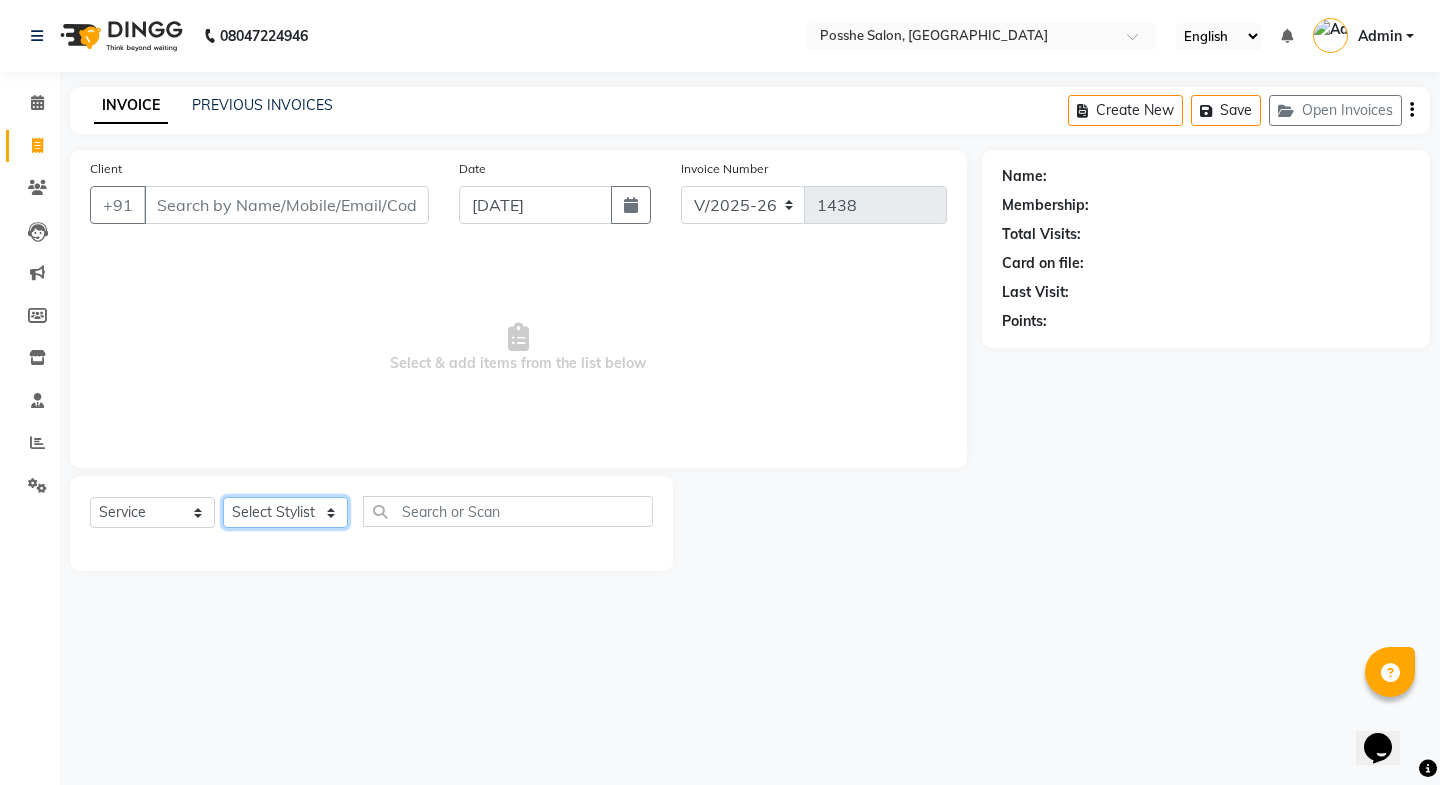select on "84524" 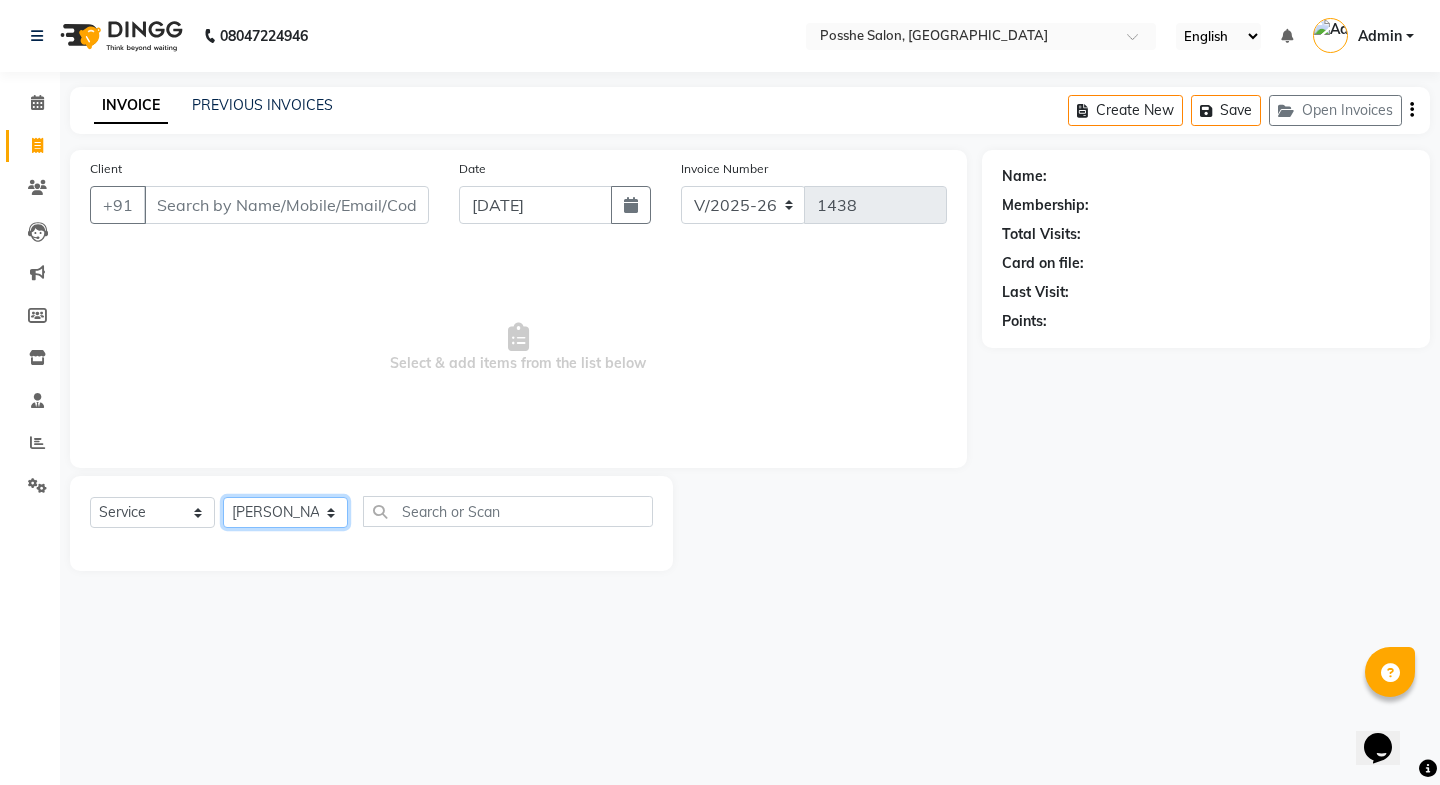click on "Select Stylist [PERSON_NAME] Mali [PERSON_NAME] Posshe for products [PERSON_NAME] [PERSON_NAME] [PERSON_NAME]" 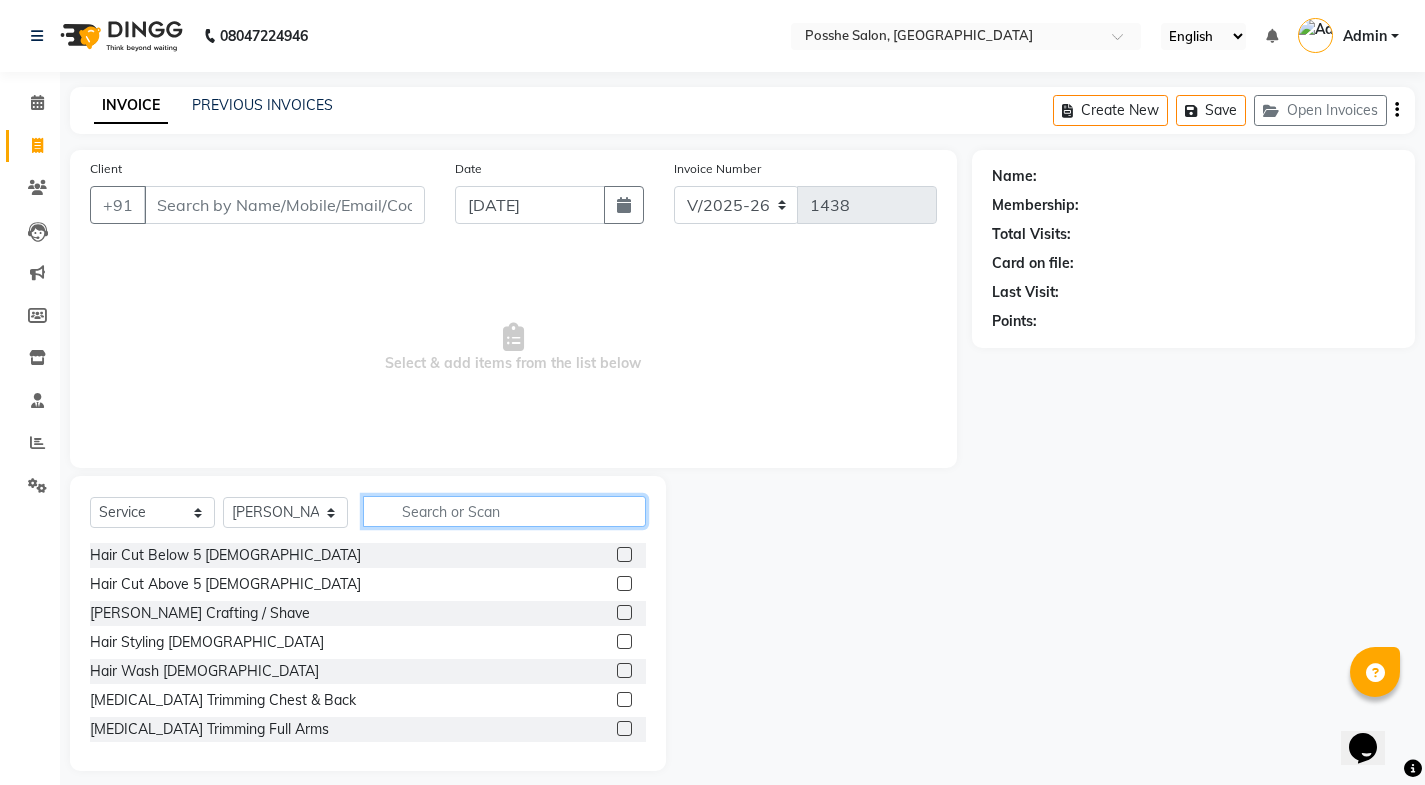 click 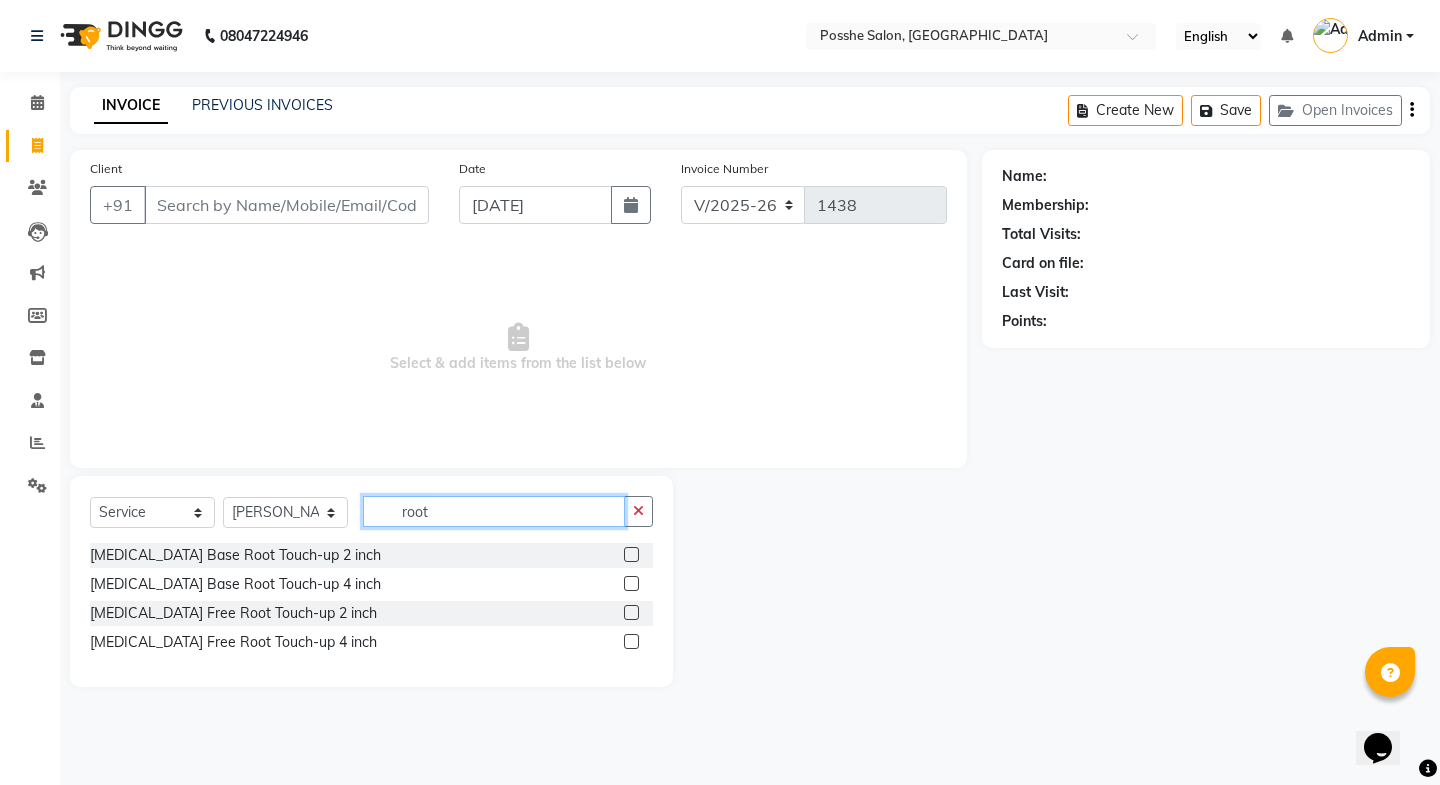 type on "root" 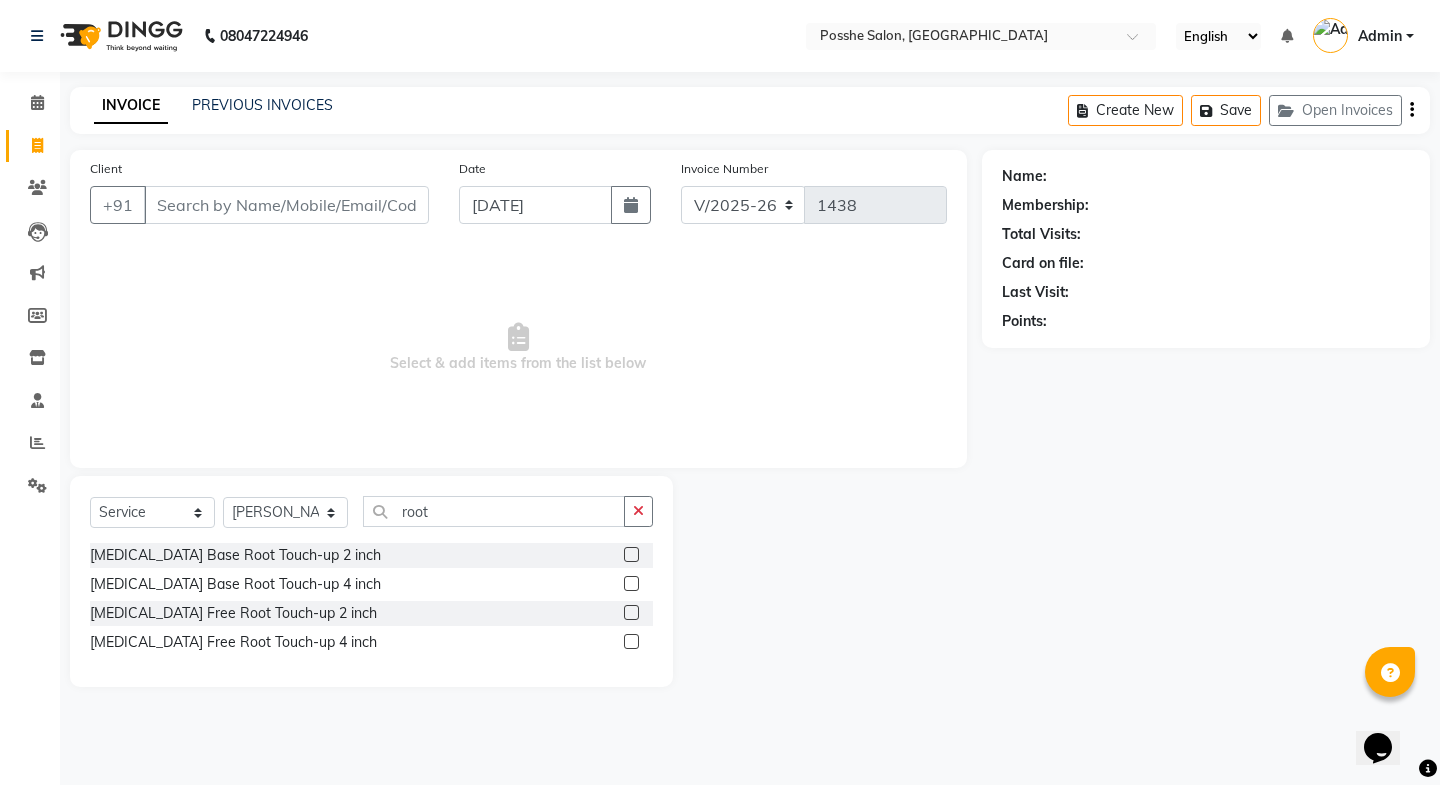 click 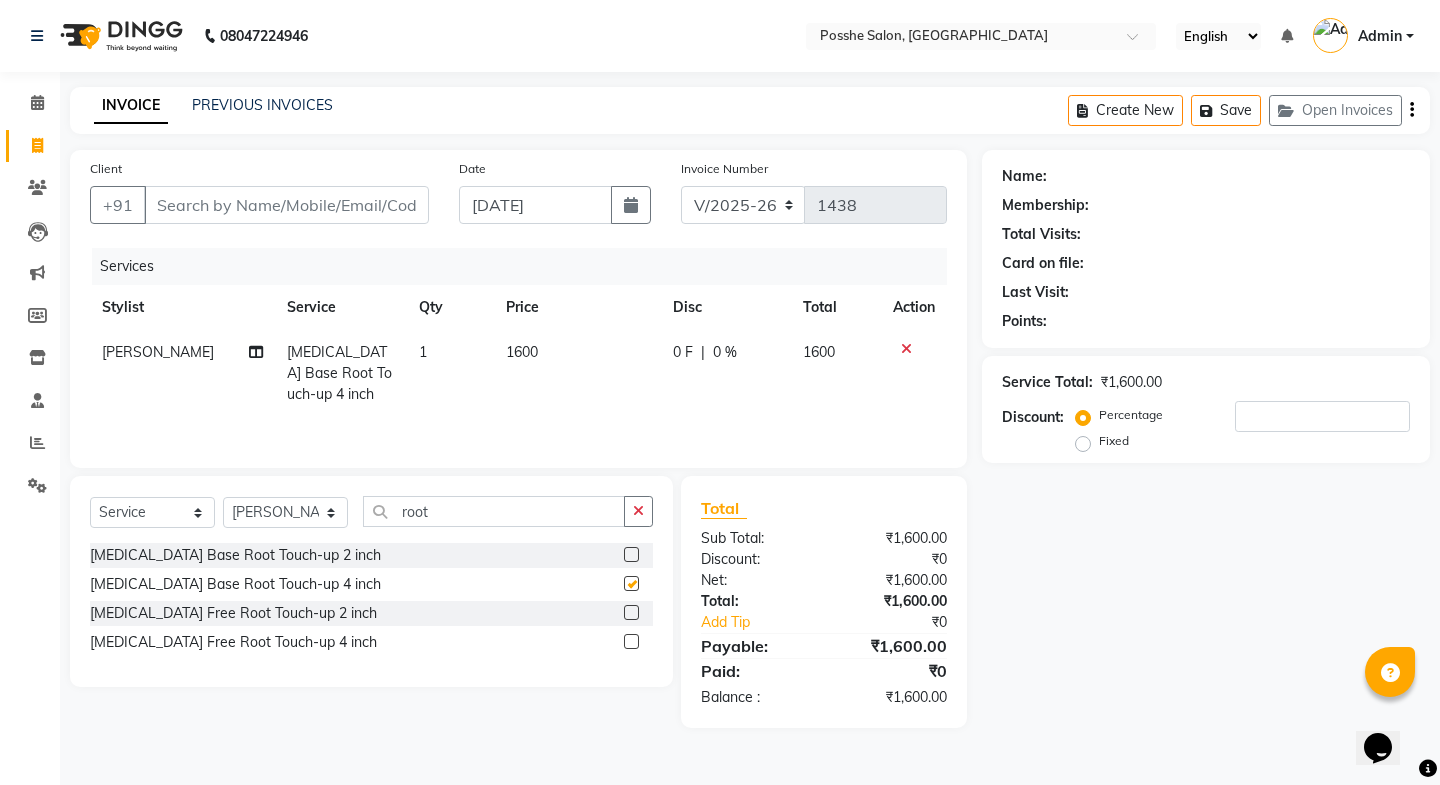 checkbox on "false" 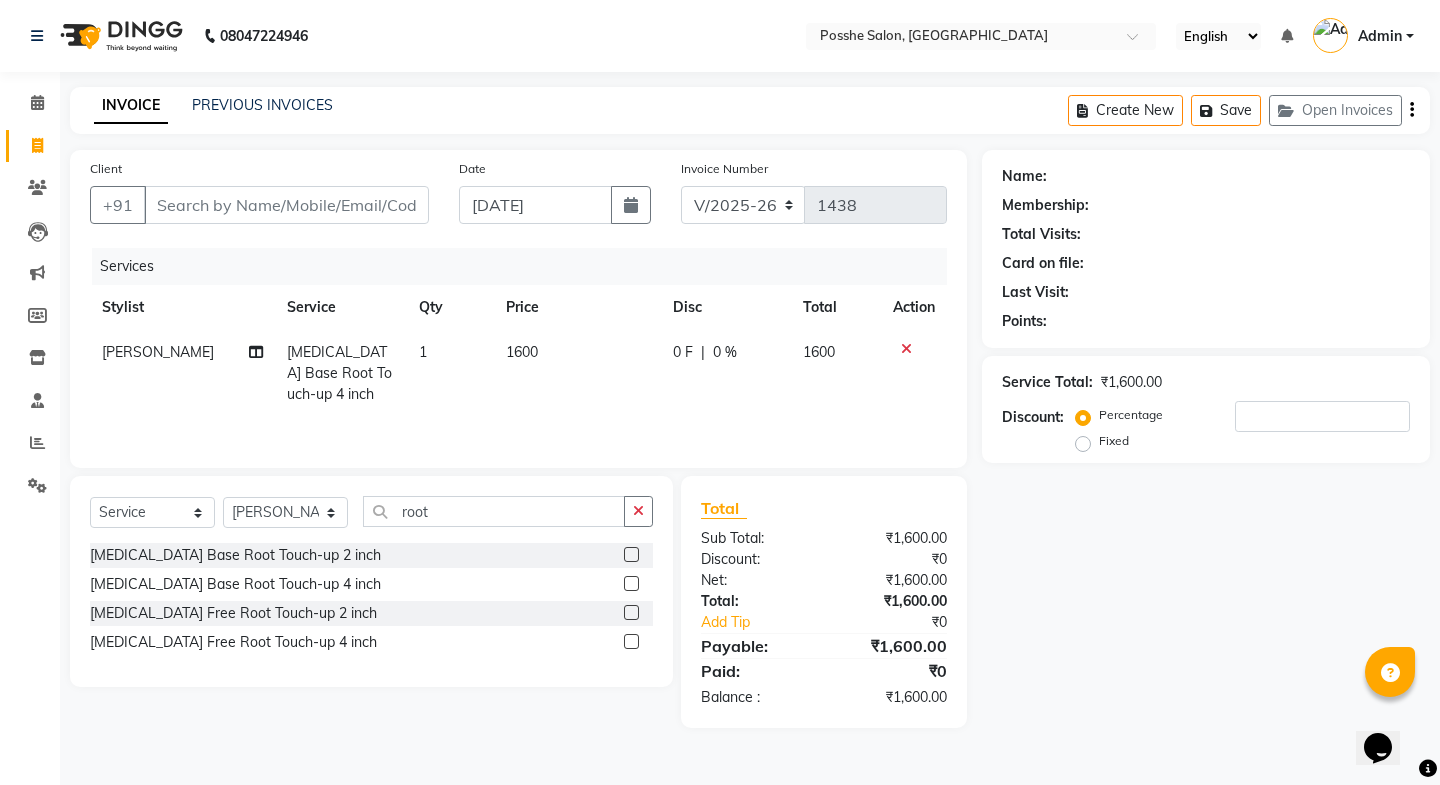 click 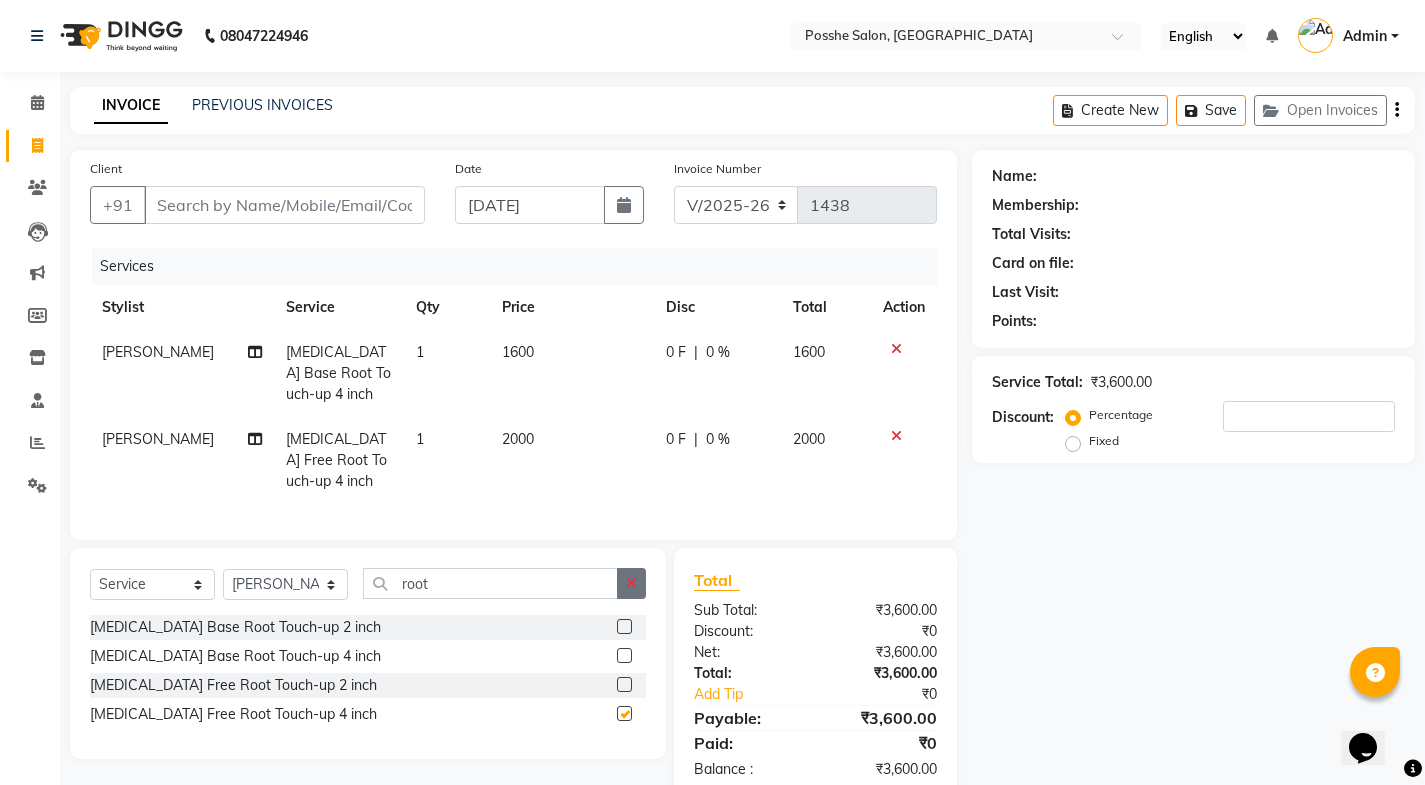 checkbox on "false" 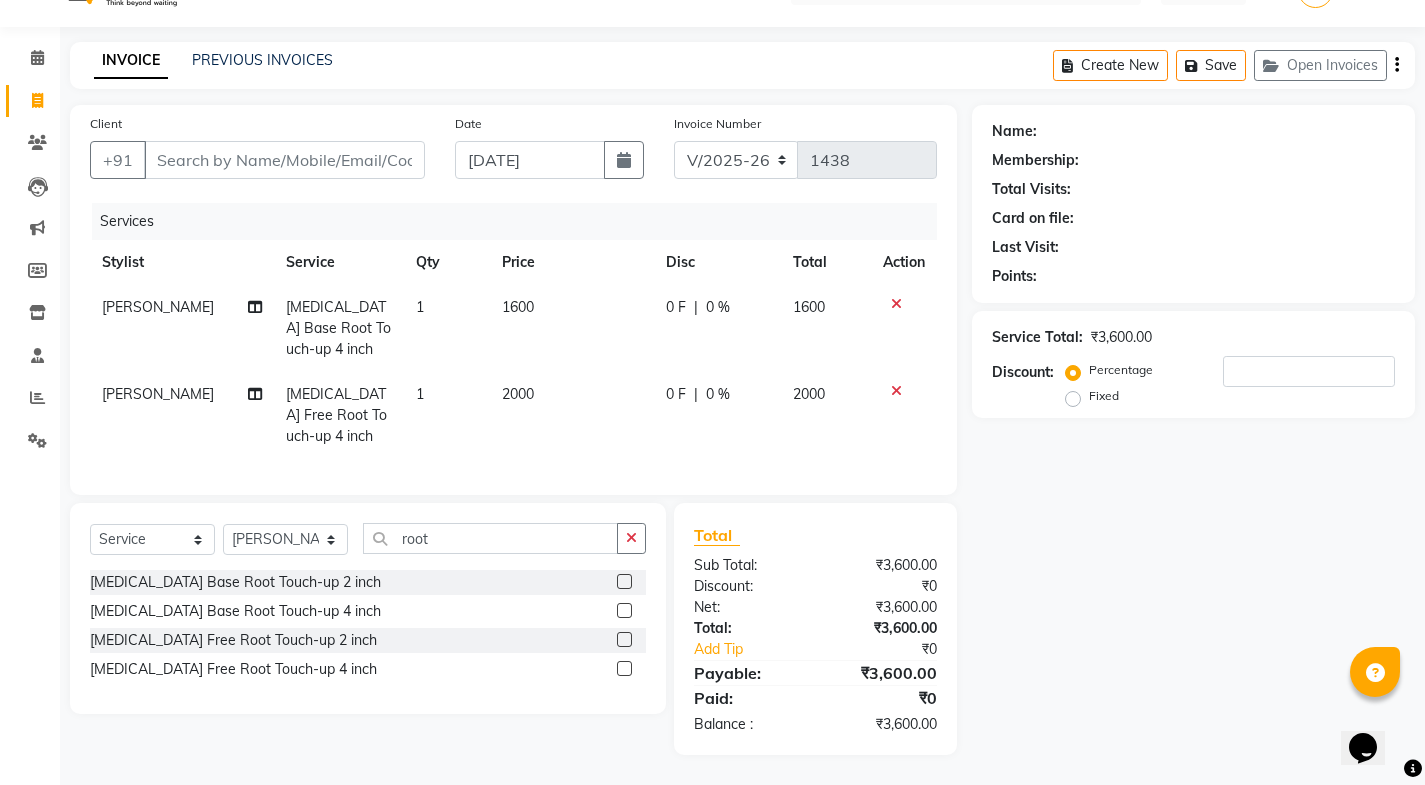 scroll, scrollTop: 0, scrollLeft: 0, axis: both 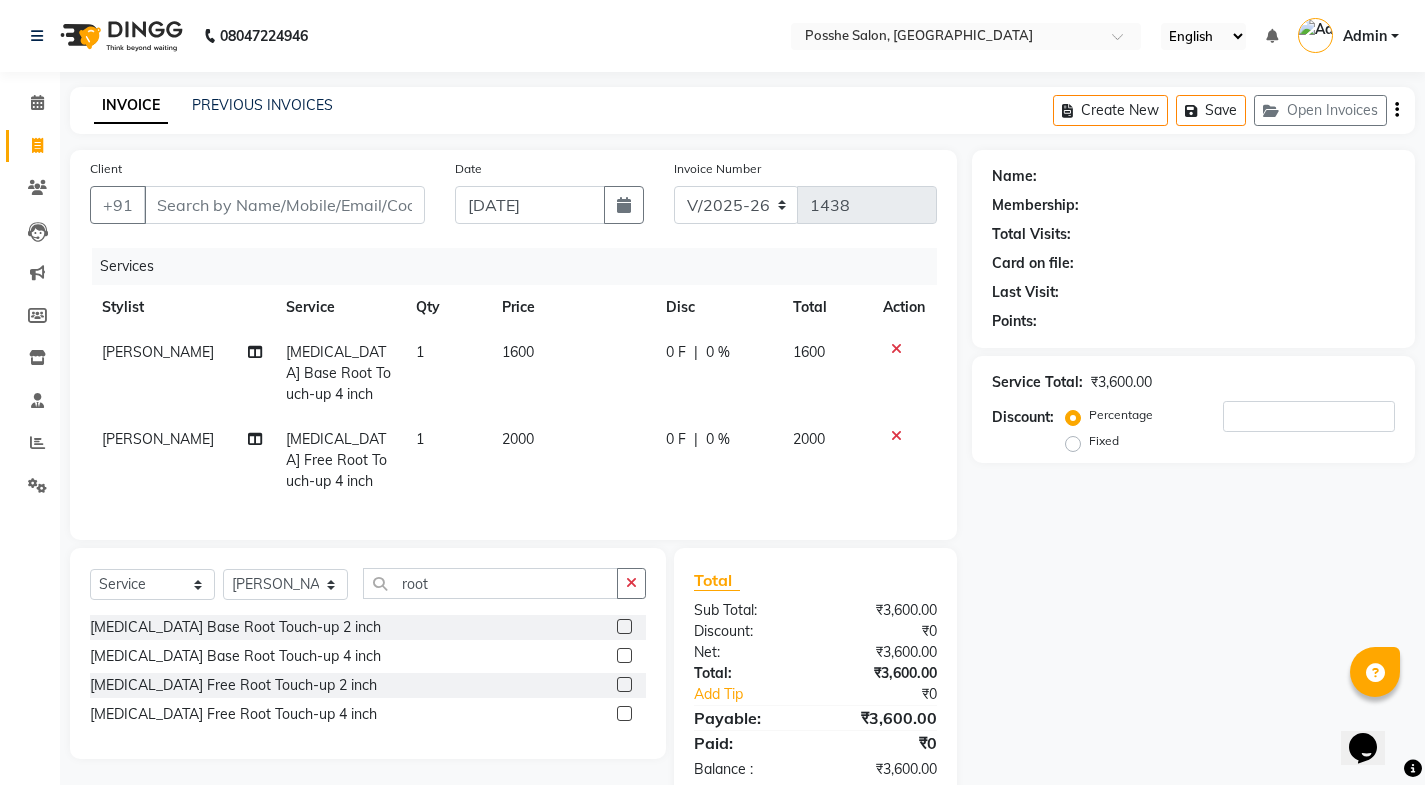 click 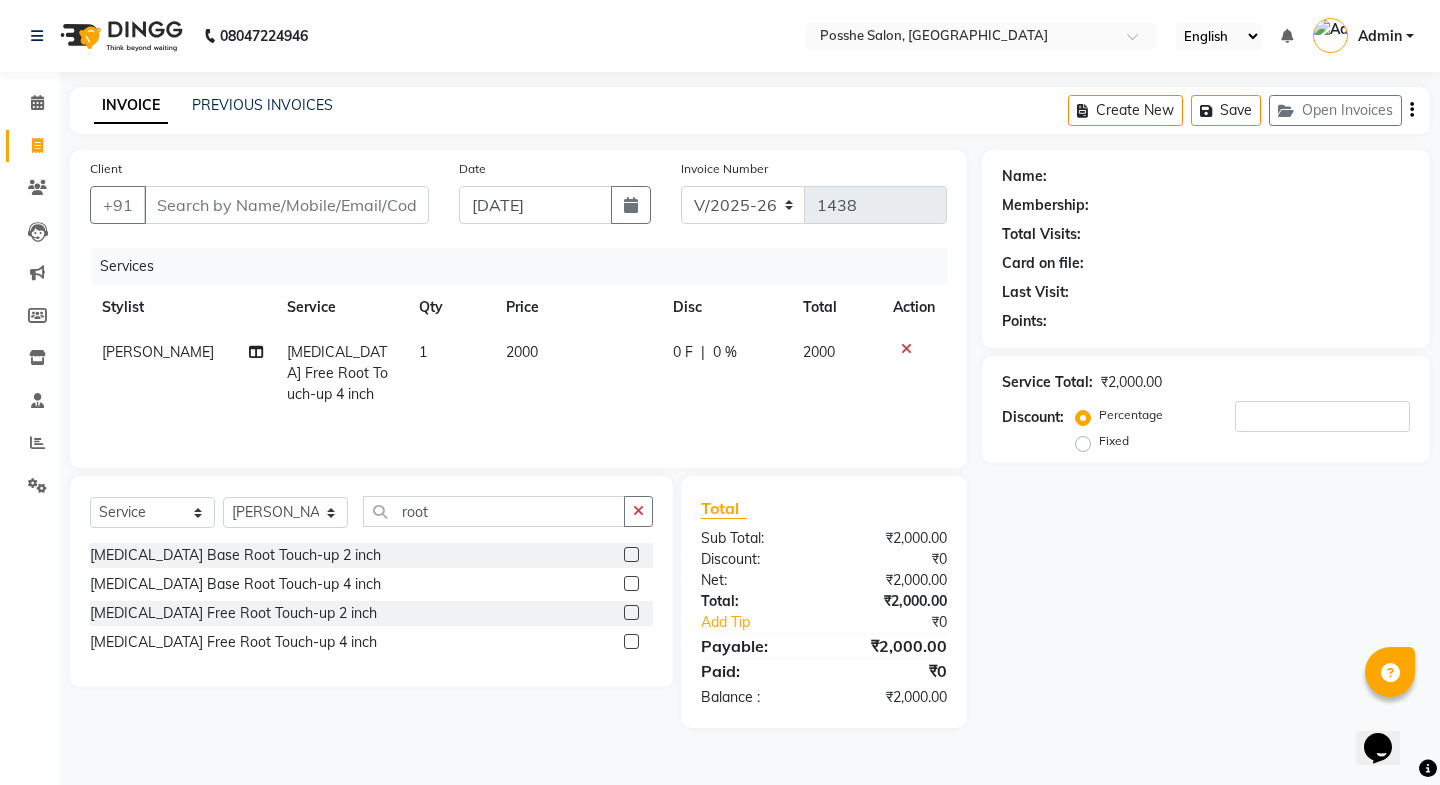 click 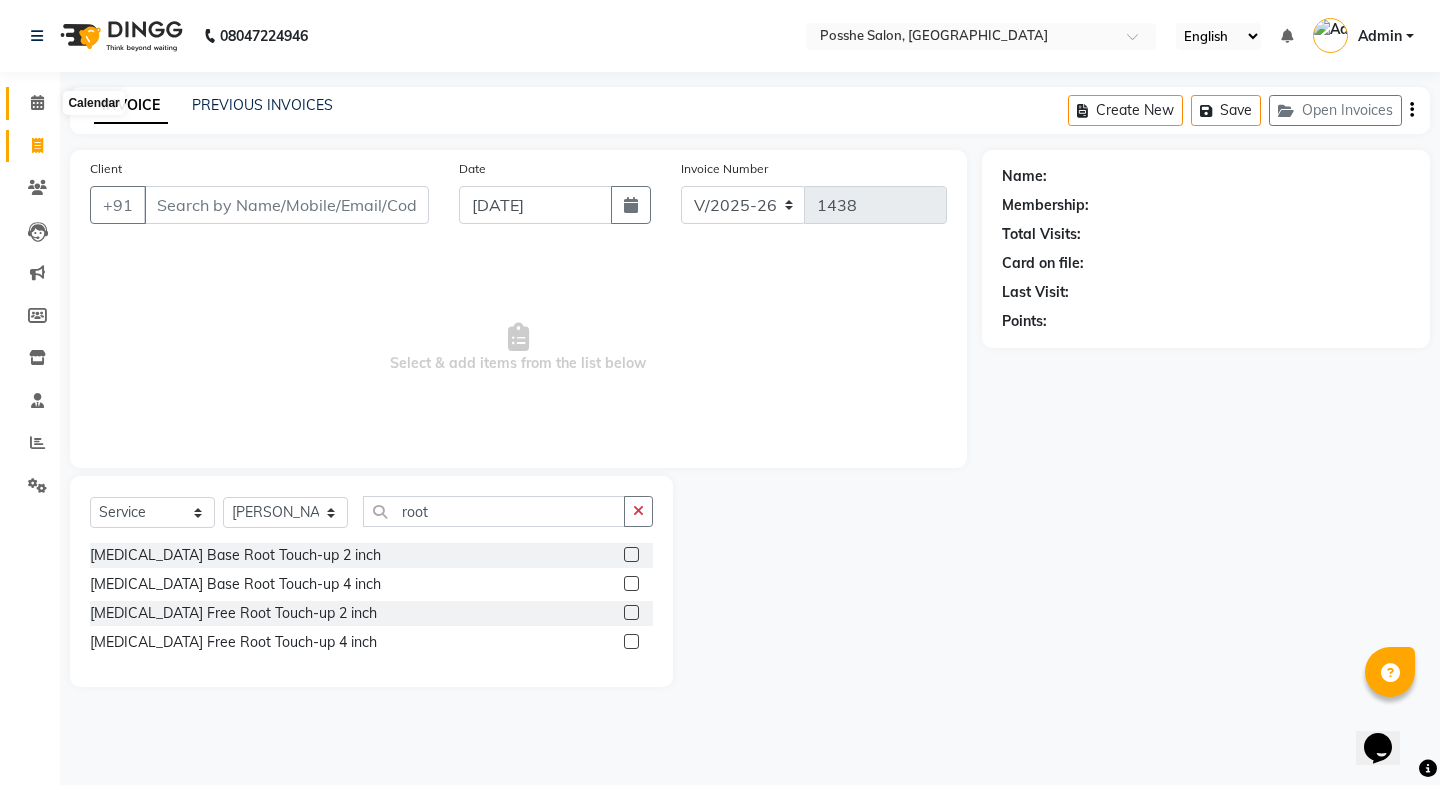 click 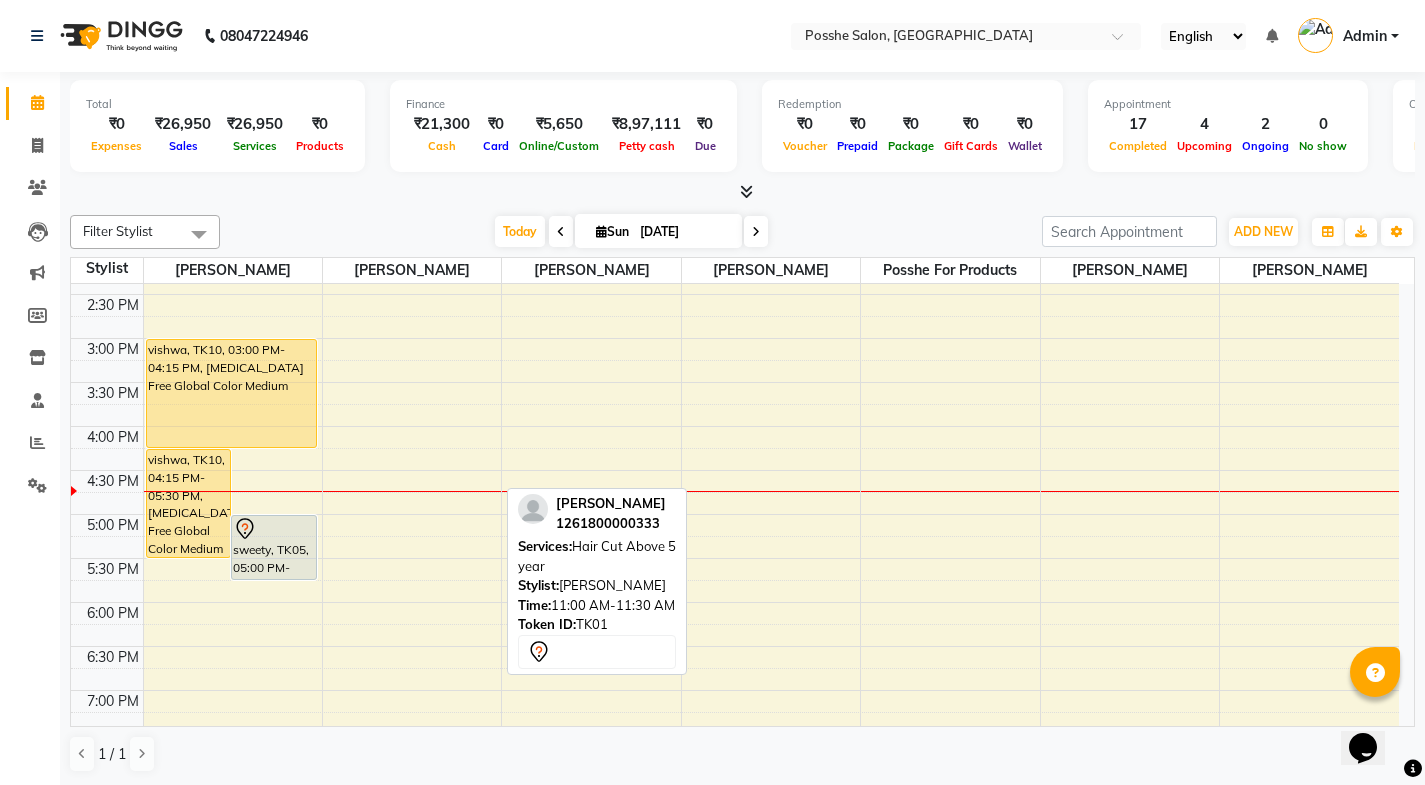 scroll, scrollTop: 701, scrollLeft: 0, axis: vertical 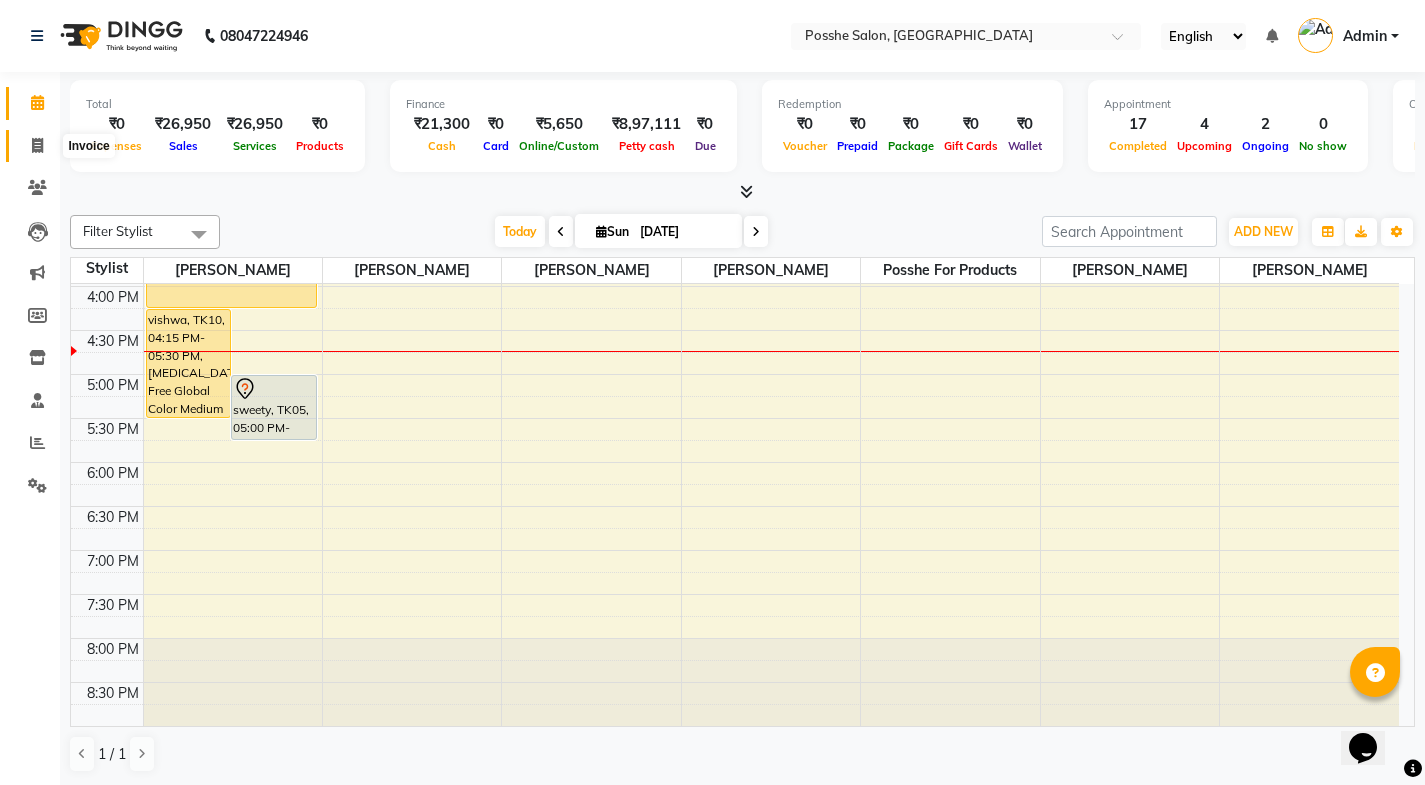 click 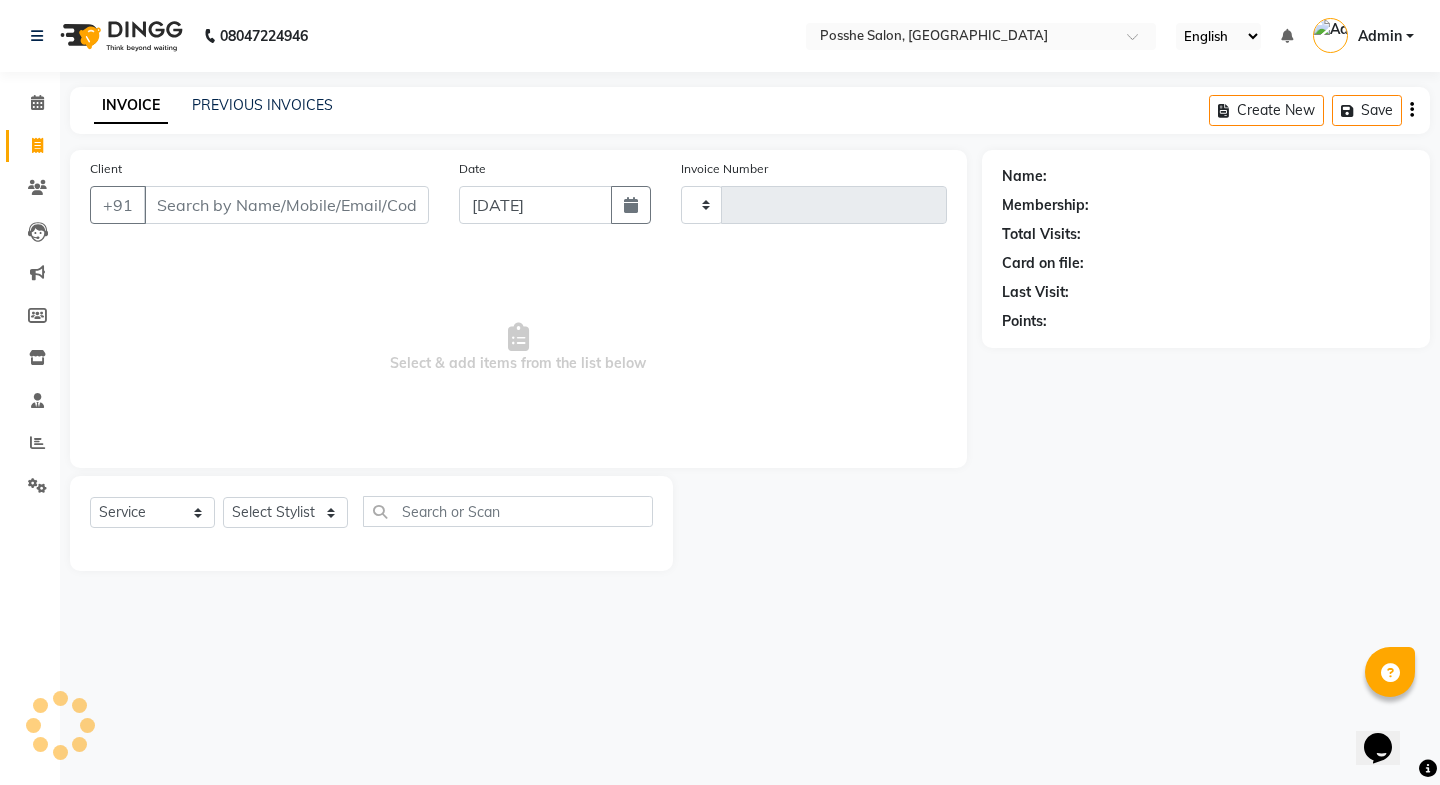 type on "1442" 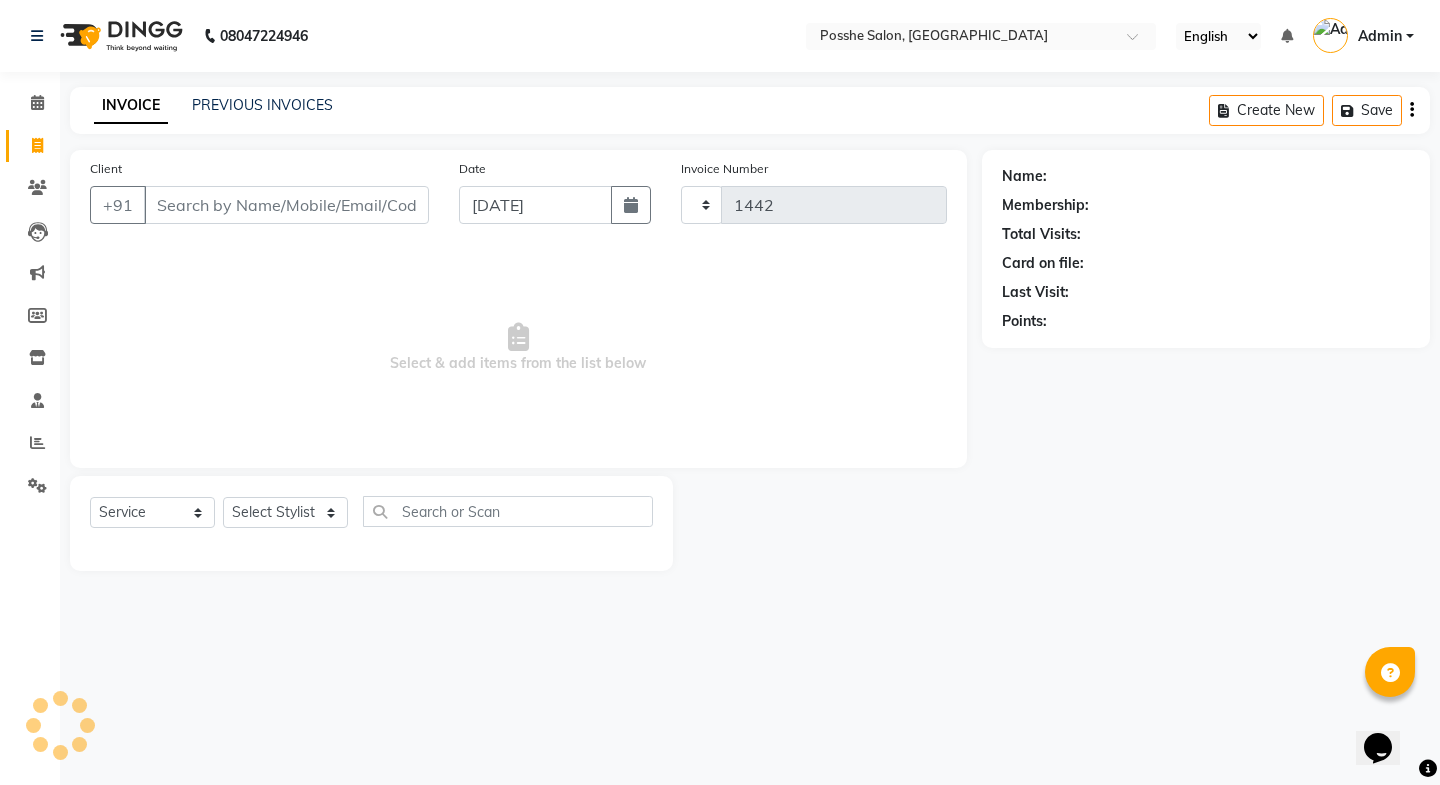 select on "6052" 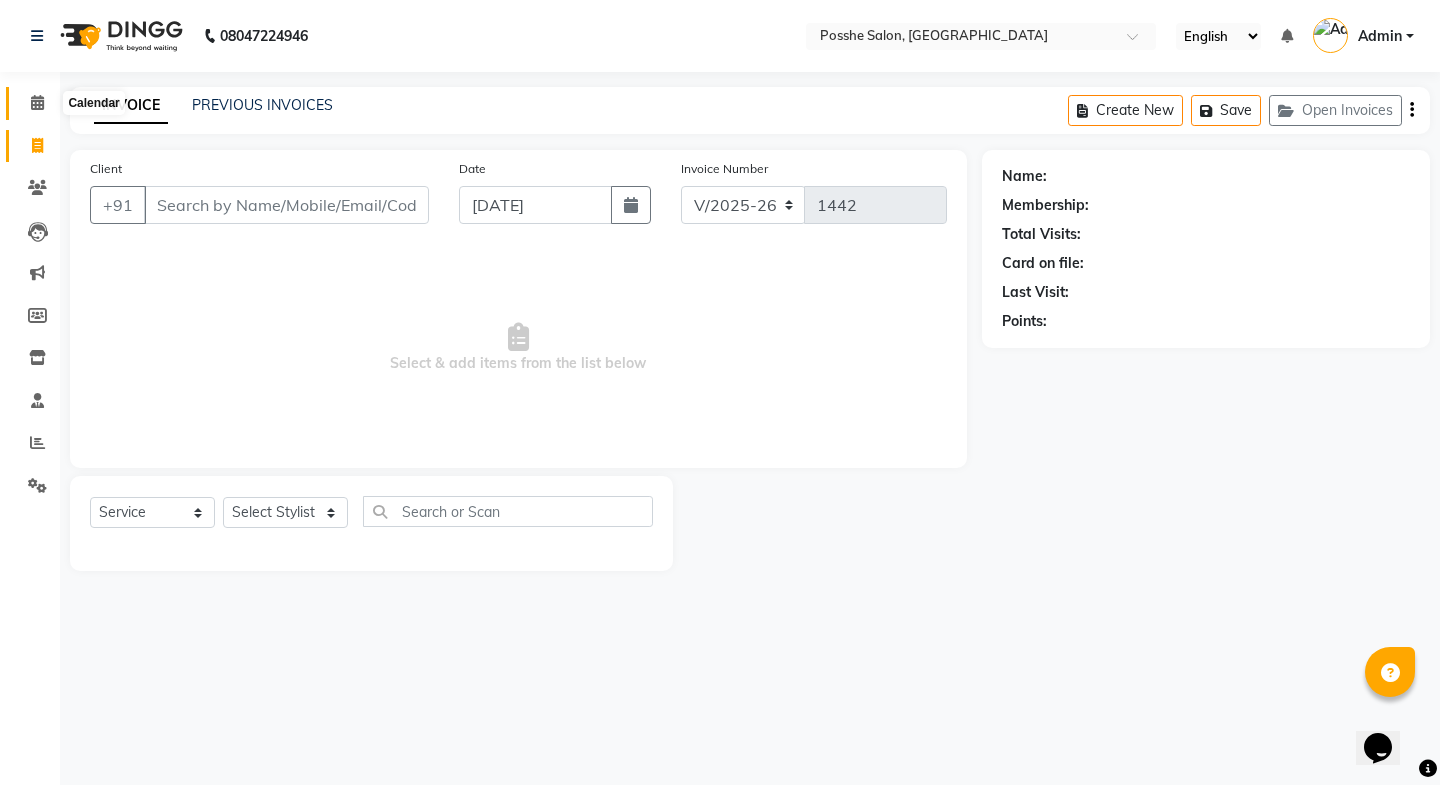 click 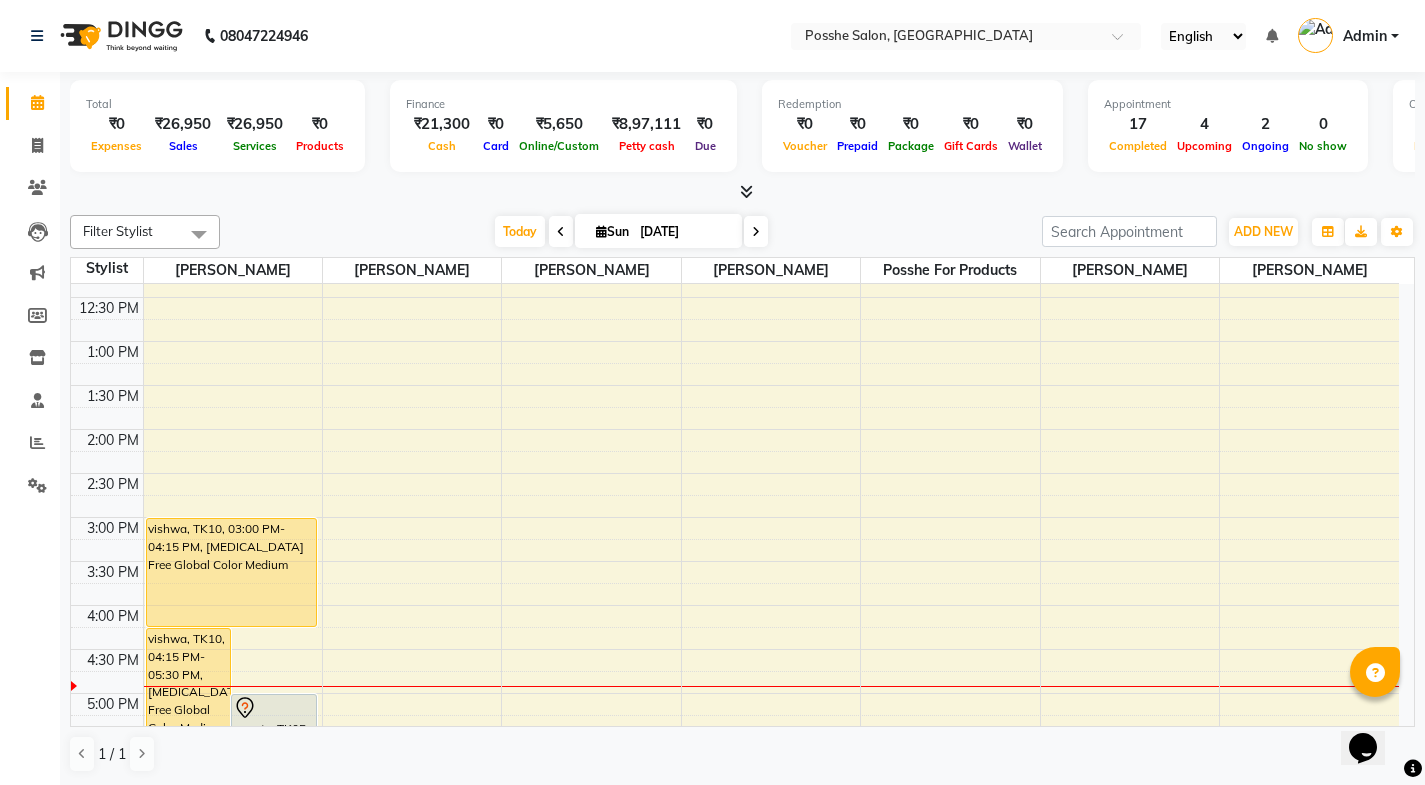 scroll, scrollTop: 400, scrollLeft: 0, axis: vertical 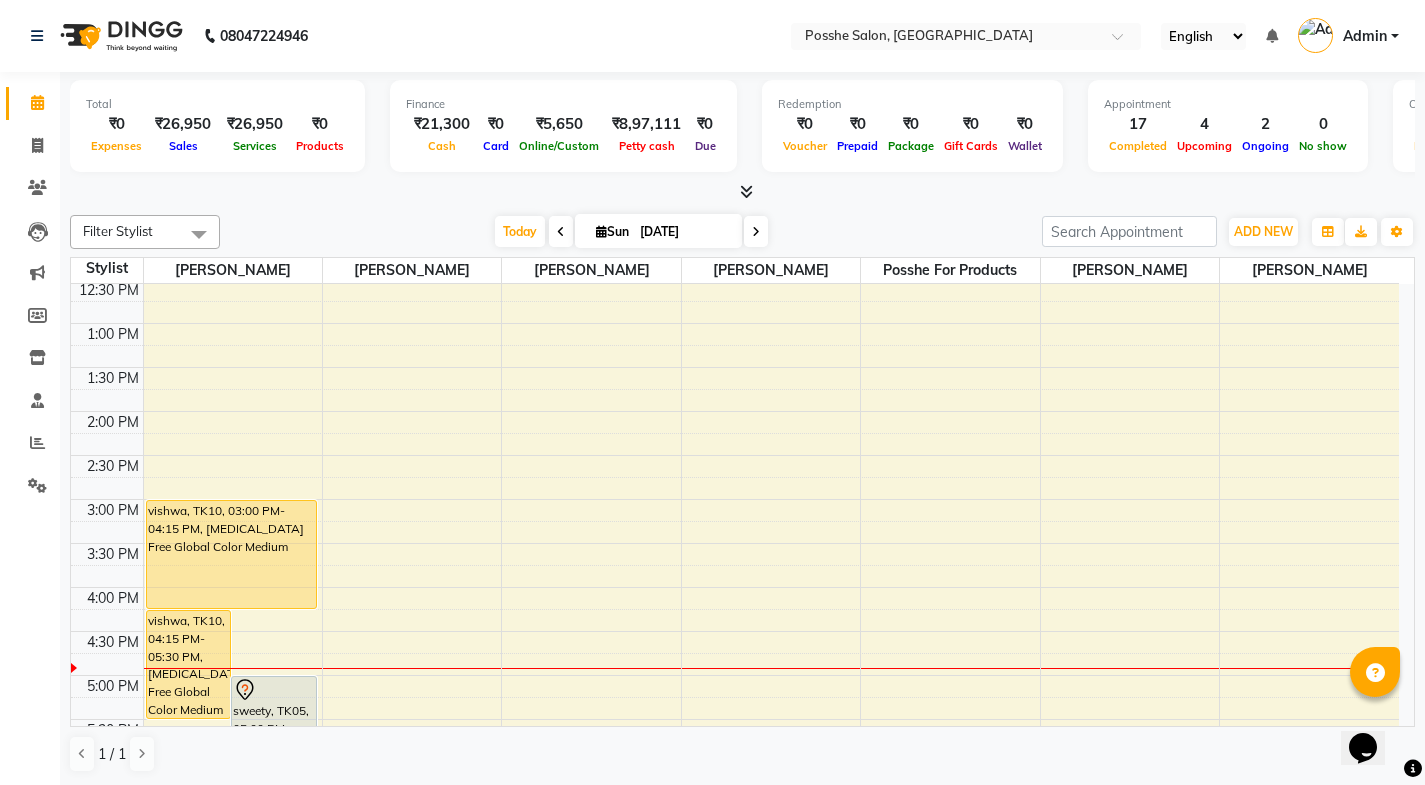 click on "8:00 AM 8:30 AM 9:00 AM 9:30 AM 10:00 AM 10:30 AM 11:00 AM 11:30 AM 12:00 PM 12:30 PM 1:00 PM 1:30 PM 2:00 PM 2:30 PM 3:00 PM 3:30 PM 4:00 PM 4:30 PM 5:00 PM 5:30 PM 6:00 PM 6:30 PM 7:00 PM 7:30 PM 8:00 PM 8:30 PM    vishwa, TK10, 04:15 PM-05:30 PM, [MEDICAL_DATA] Free Global Color Medium             sweety, TK05, 05:00 PM-05:45 PM, Hair Spa Nourishing [DEMOGRAPHIC_DATA]    vishwa, TK10, 03:00 PM-04:15 PM, [MEDICAL_DATA] Free Global Color Medium             [PERSON_NAME], TK01, 11:00 AM-11:30 AM, Hair Cut Above 5 year             MALIKA, TK02, 10:30 AM-10:50 AM, Hair Wash Up to Waist             MALIKA, TK02, 10:45 AM-11:05 AM, Blow Dry Straight Medium Length" at bounding box center [735, 455] 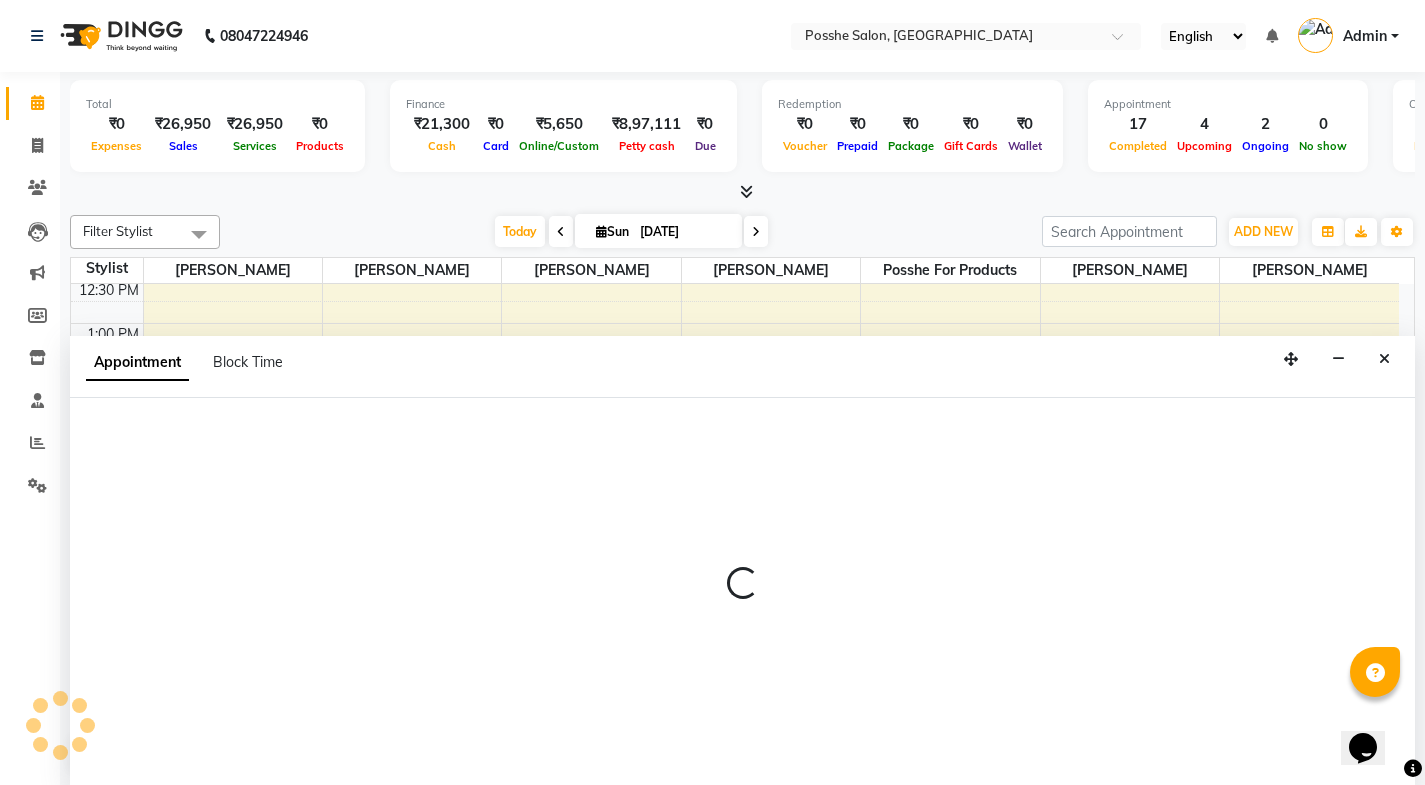 scroll, scrollTop: 1, scrollLeft: 0, axis: vertical 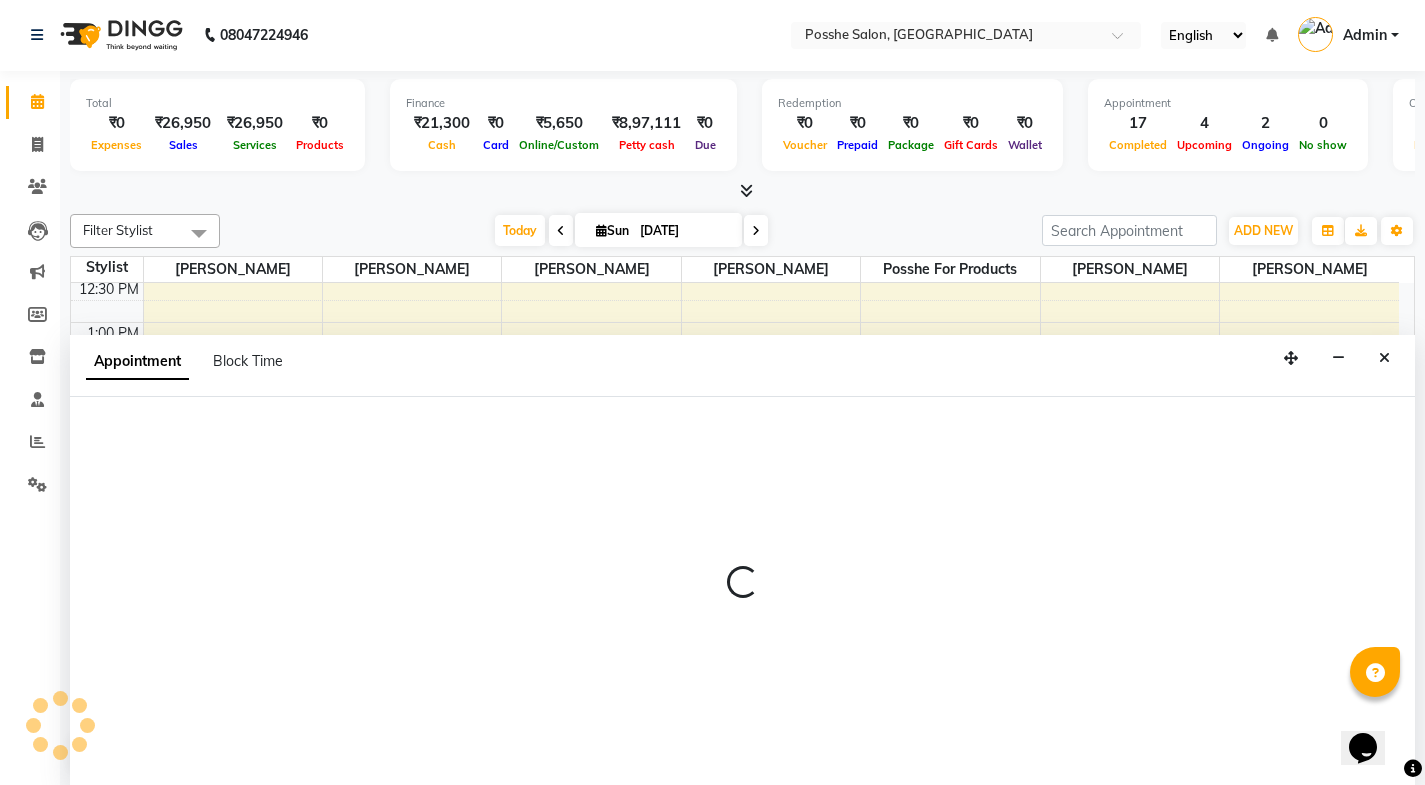 select on "43736" 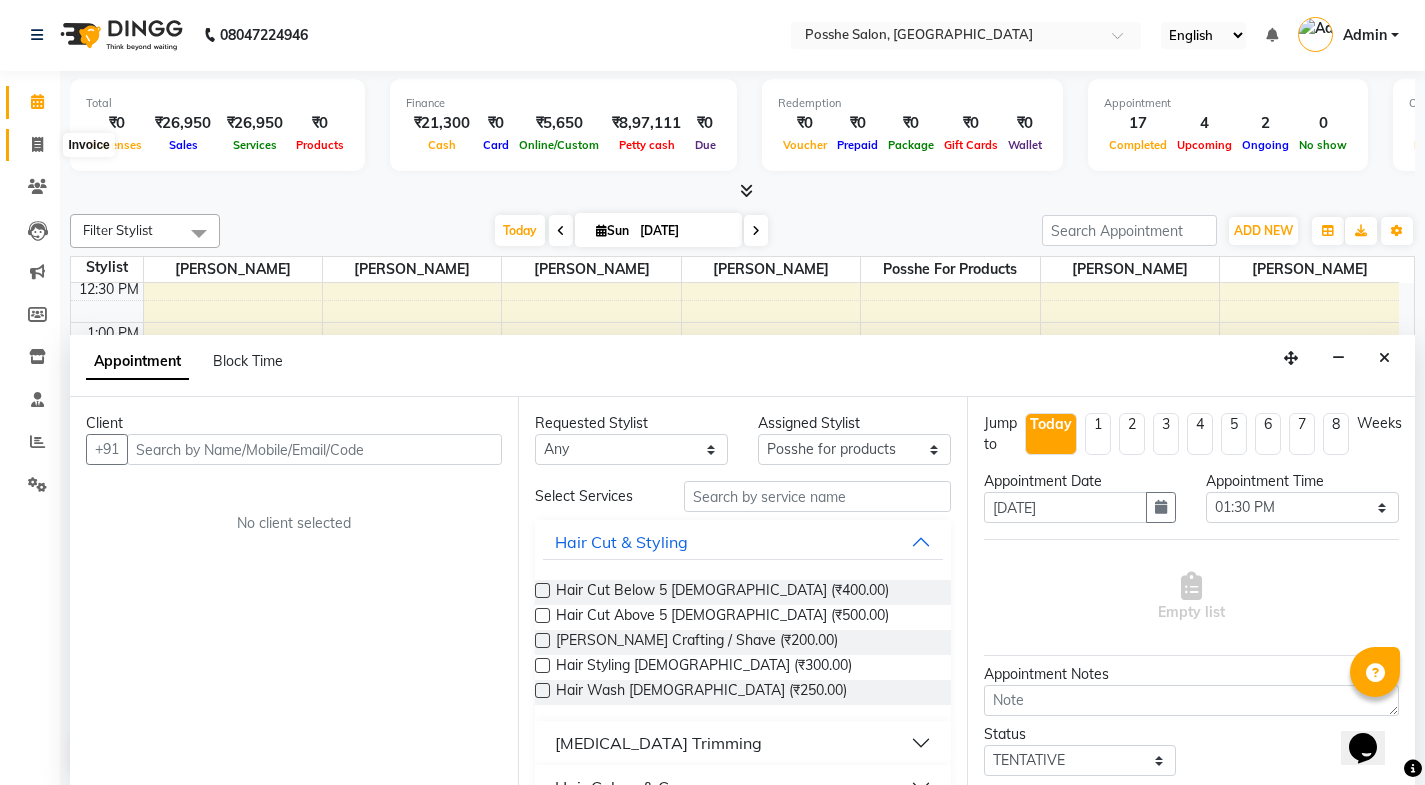 click 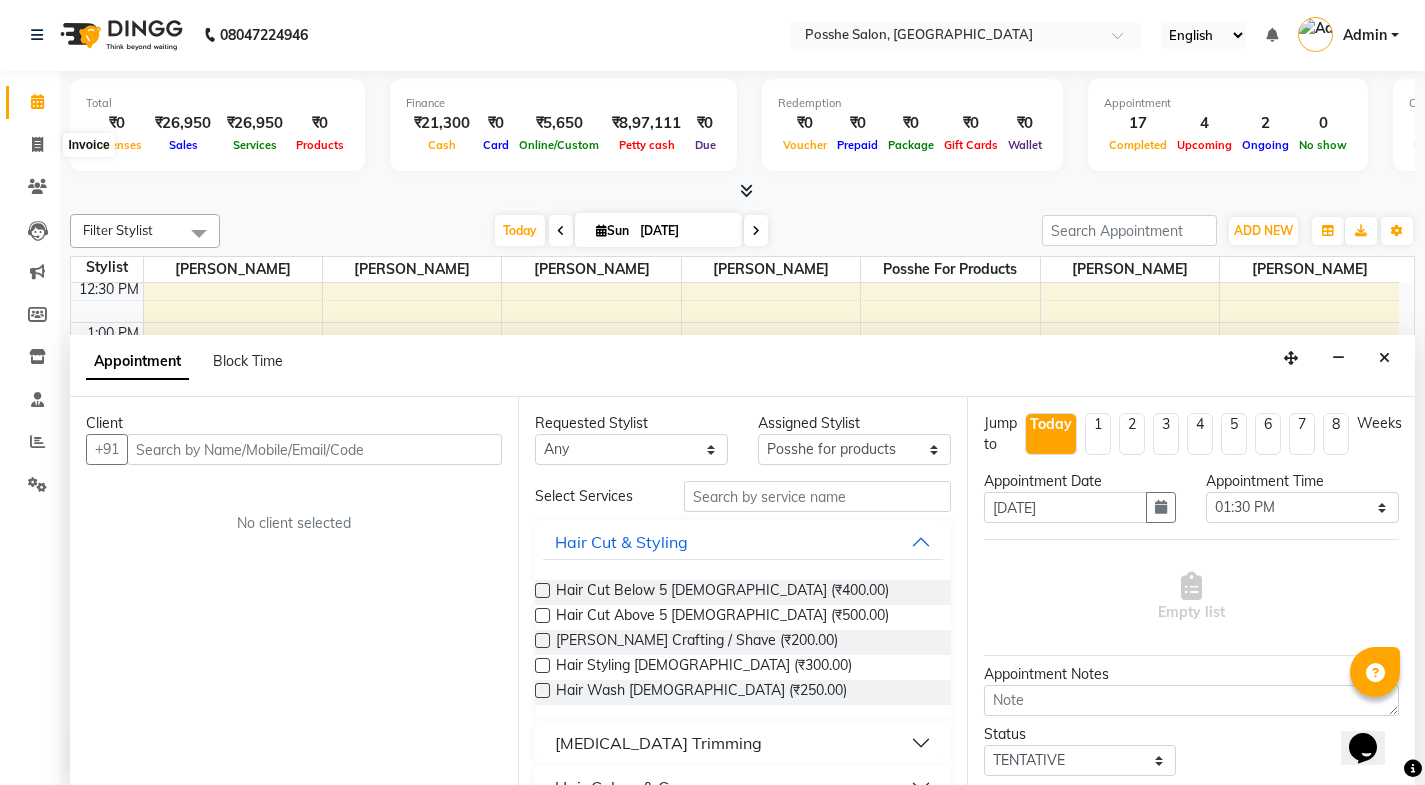 scroll, scrollTop: 0, scrollLeft: 0, axis: both 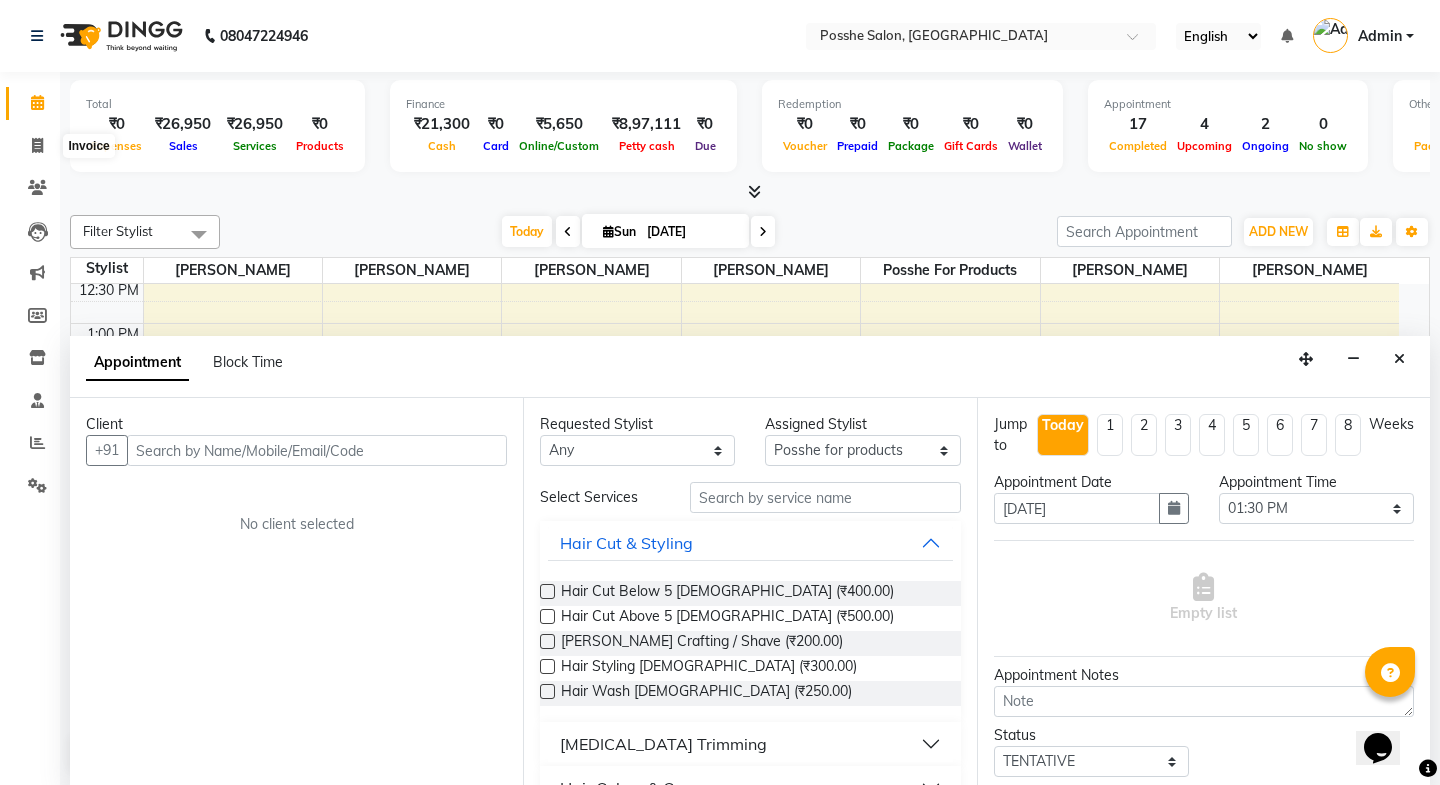 select on "6052" 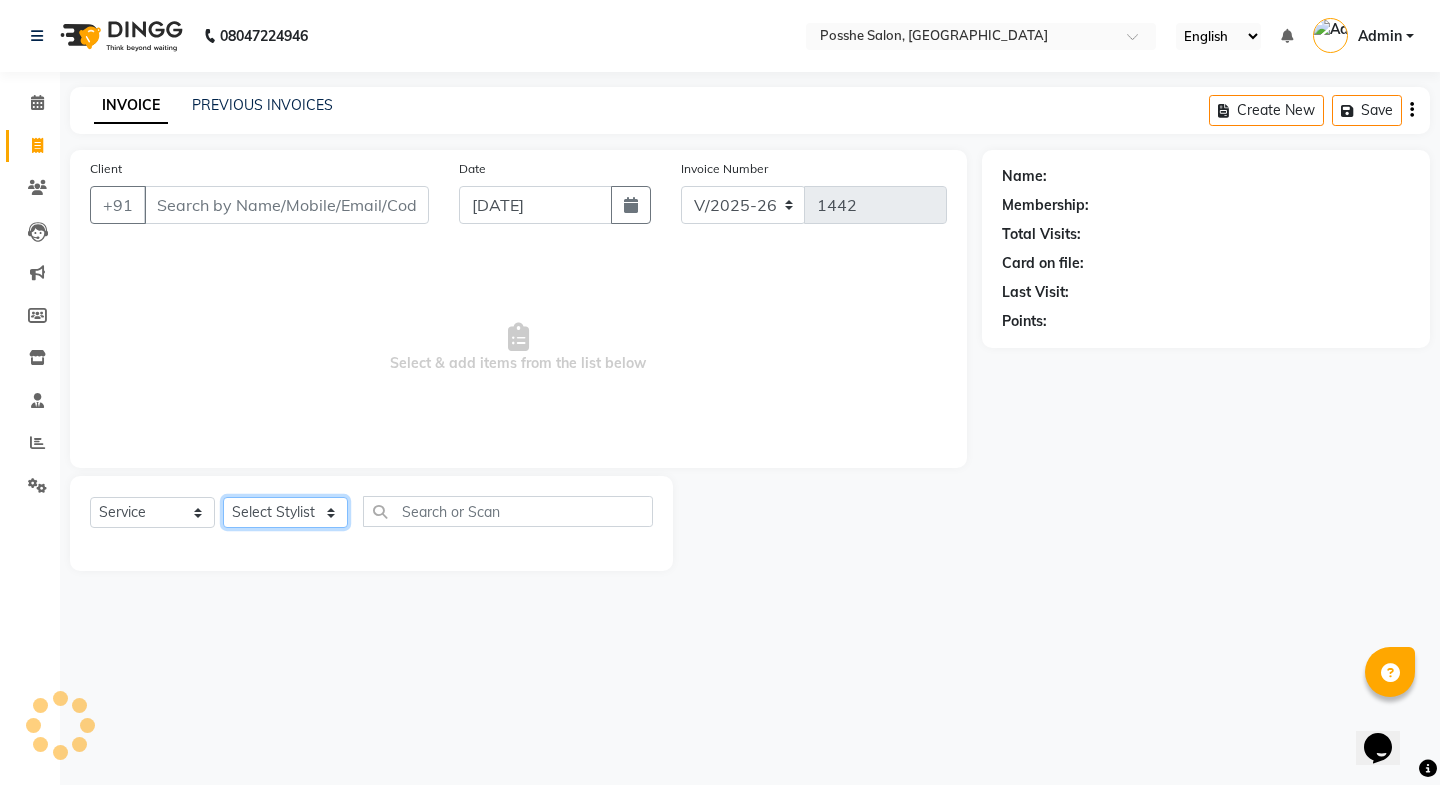 click on "Select Stylist [PERSON_NAME] Mali [PERSON_NAME] Posshe for products [PERSON_NAME] [PERSON_NAME] [PERSON_NAME]" 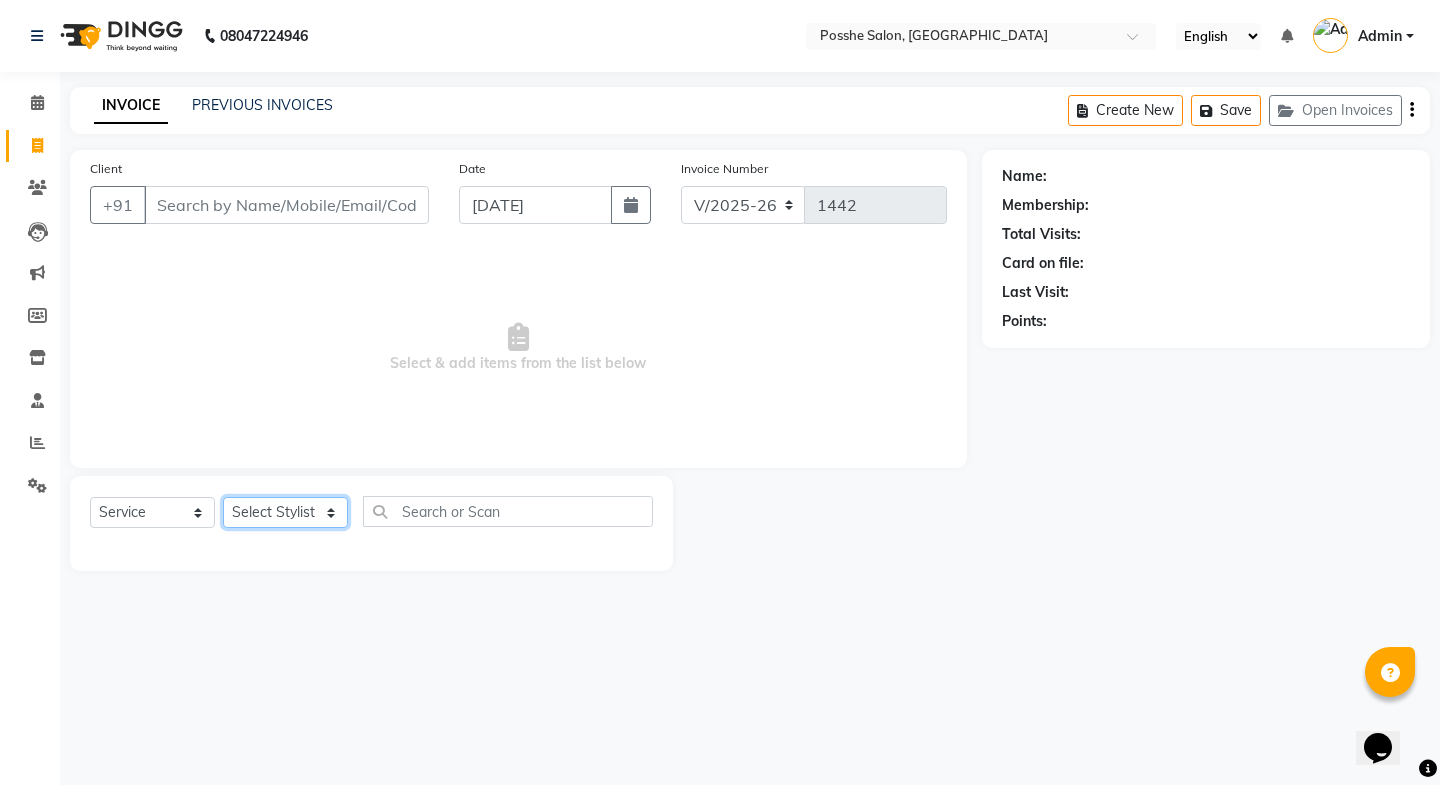 select on "43693" 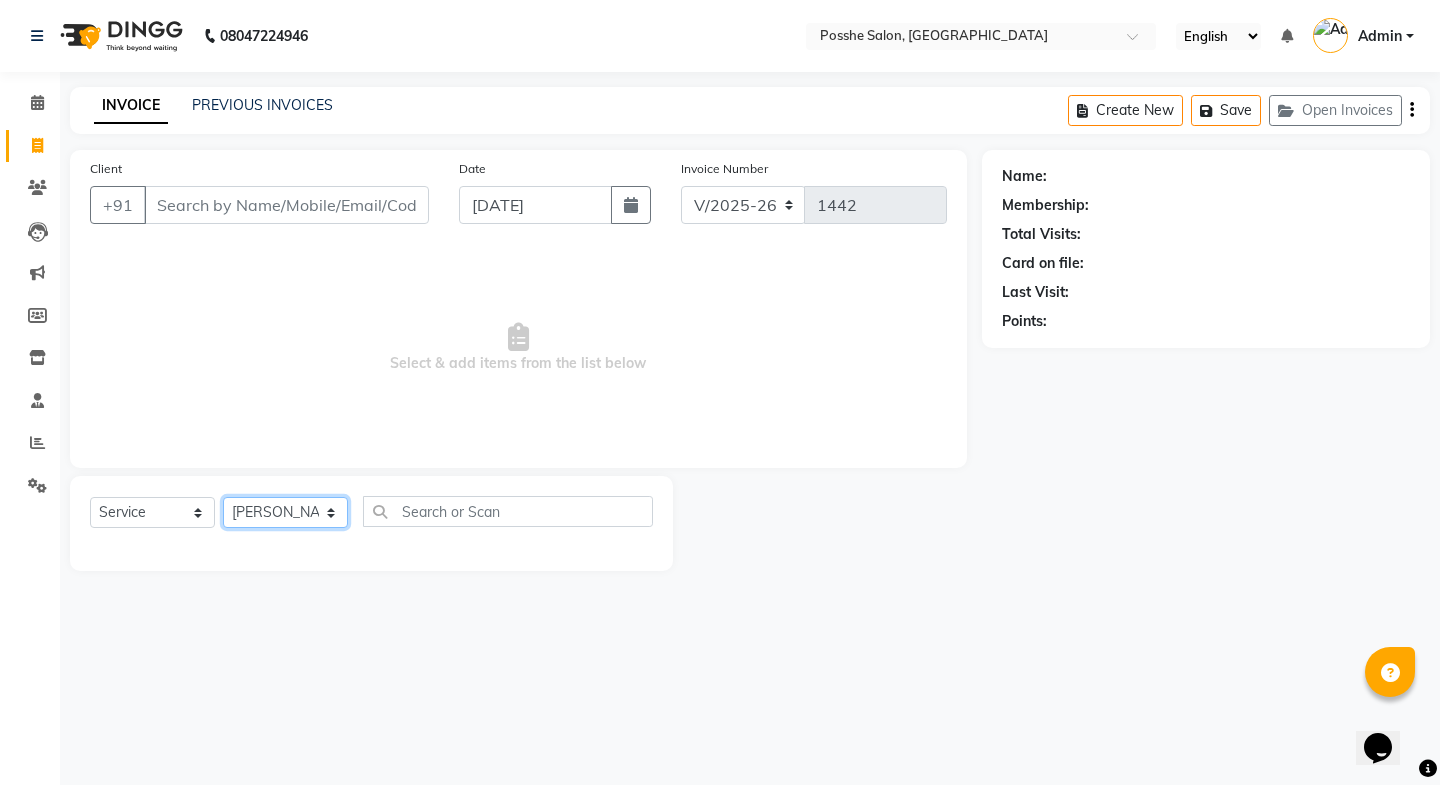 click on "Select Stylist [PERSON_NAME] Mali [PERSON_NAME] Posshe for products [PERSON_NAME] [PERSON_NAME] [PERSON_NAME]" 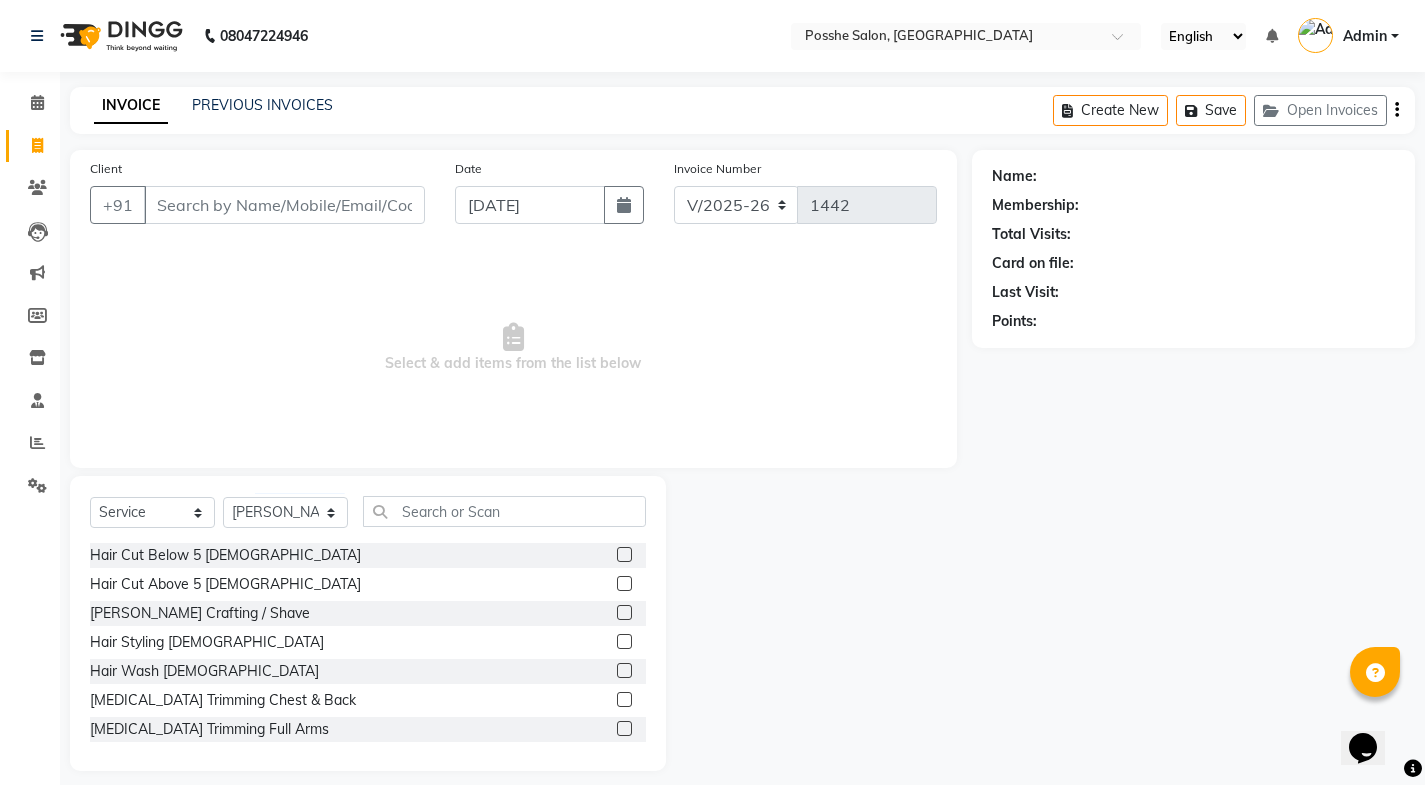 click 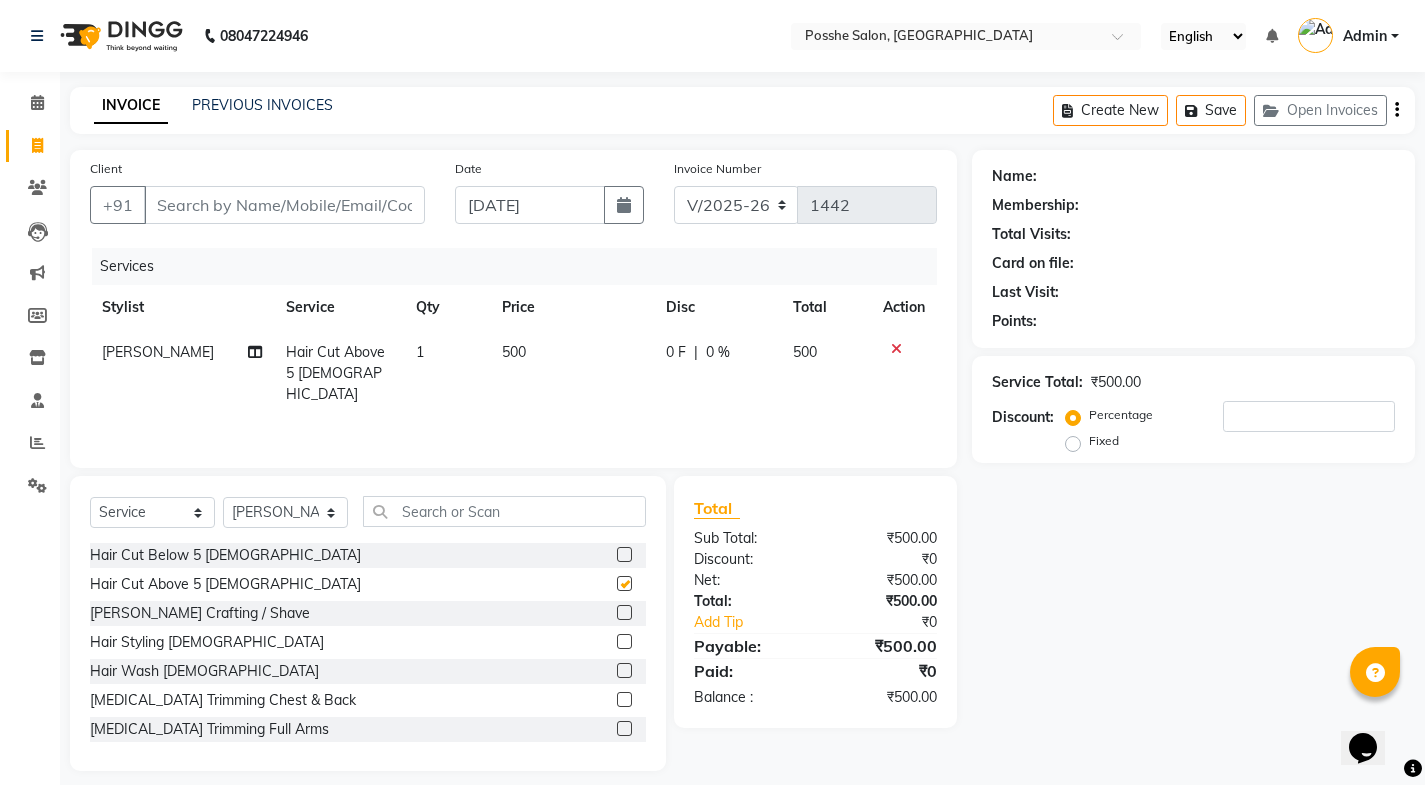 checkbox on "false" 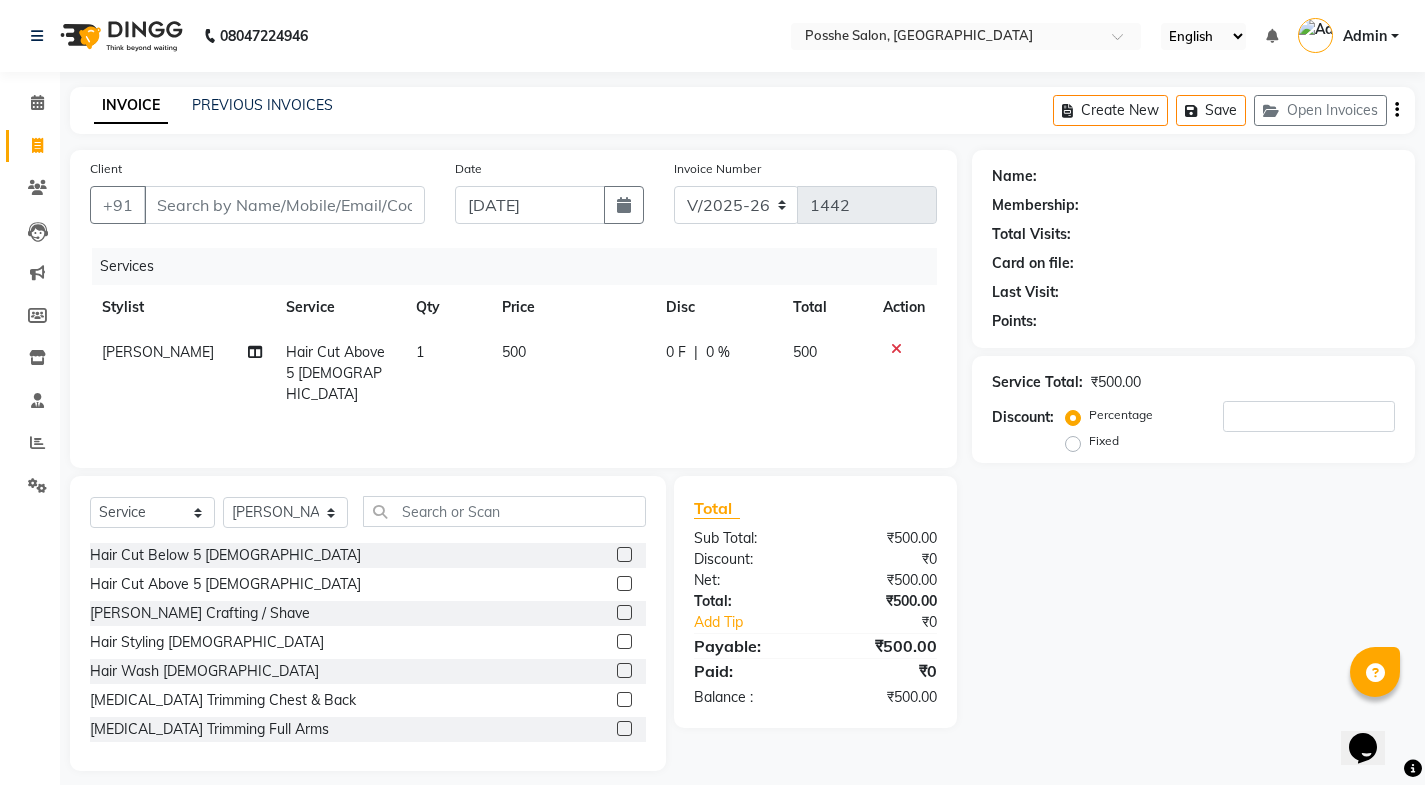 click 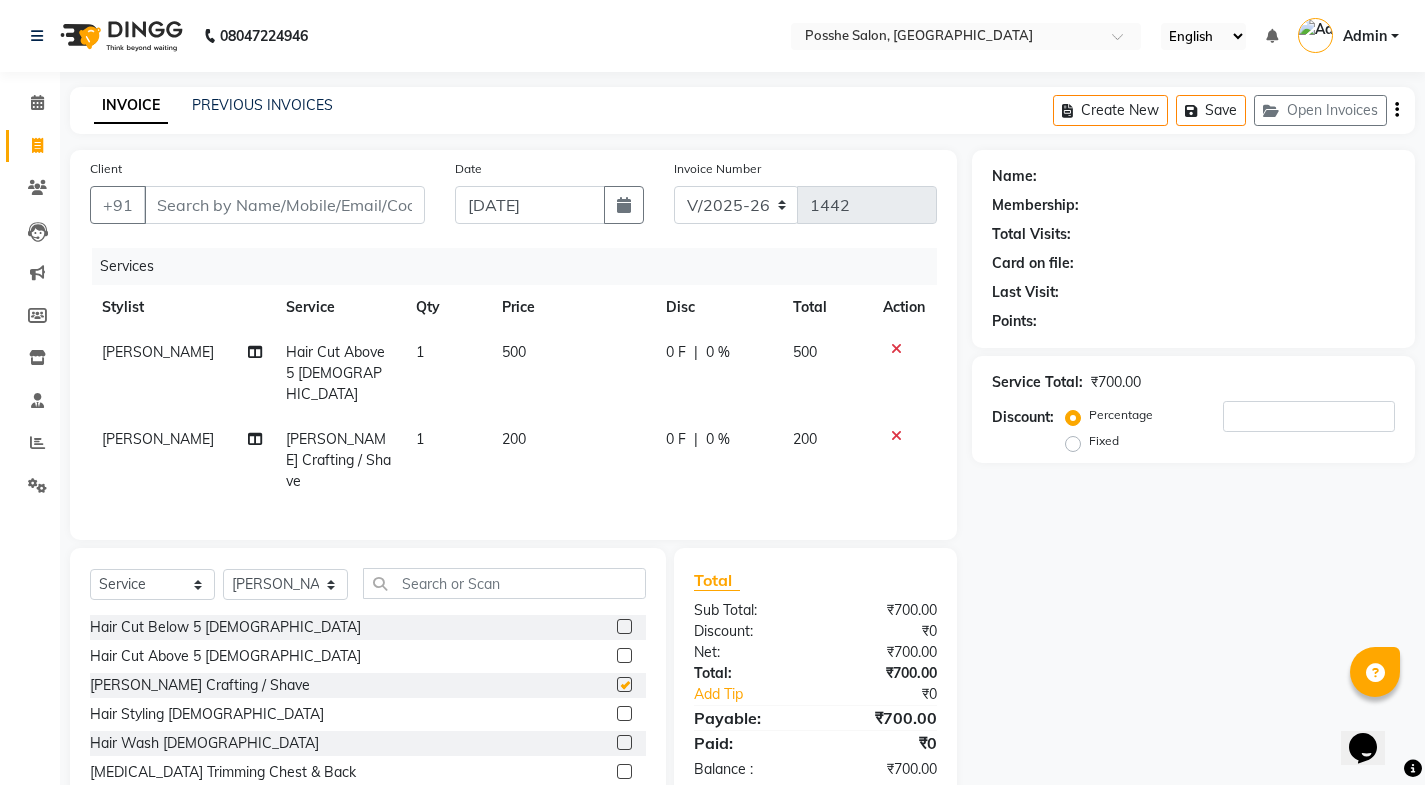 checkbox on "false" 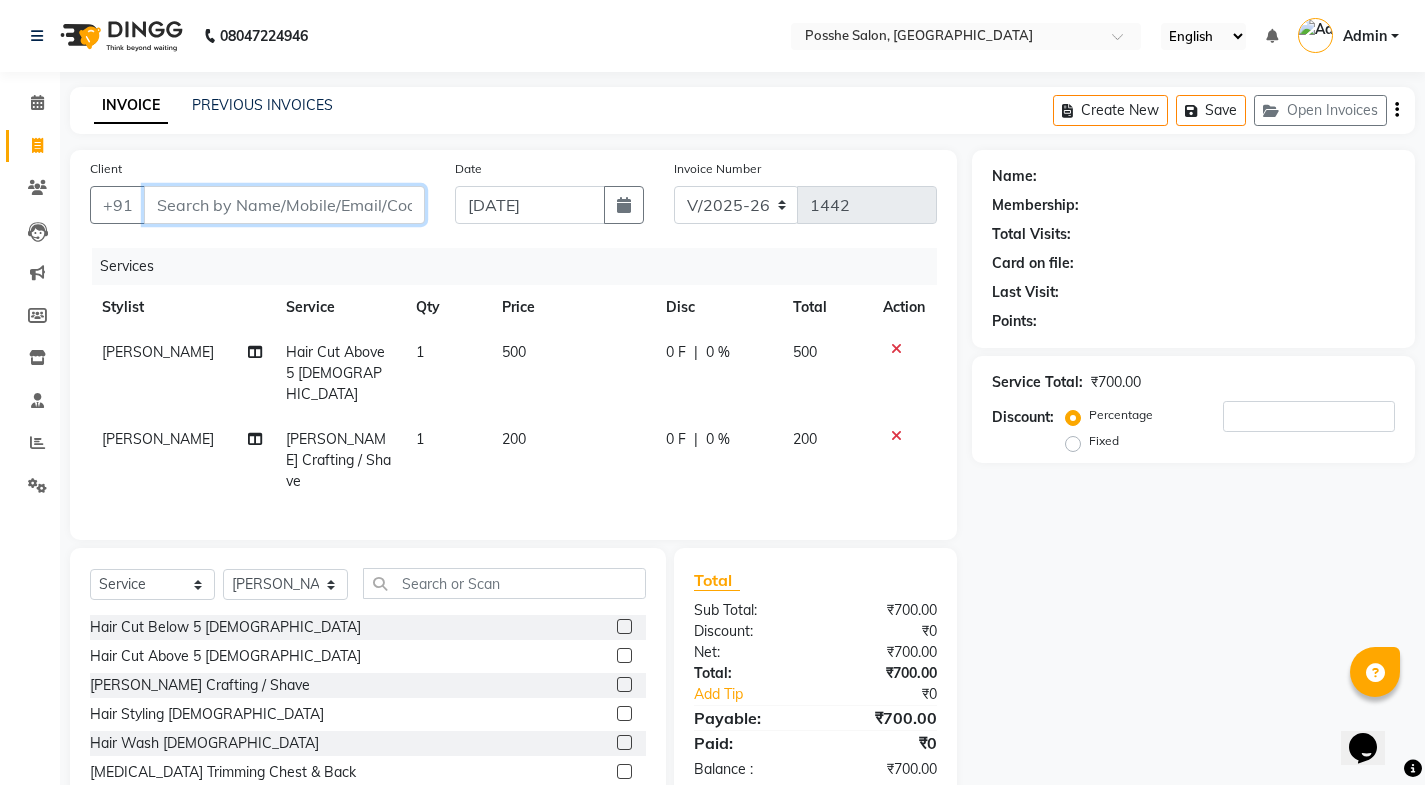 click on "Client" at bounding box center [284, 205] 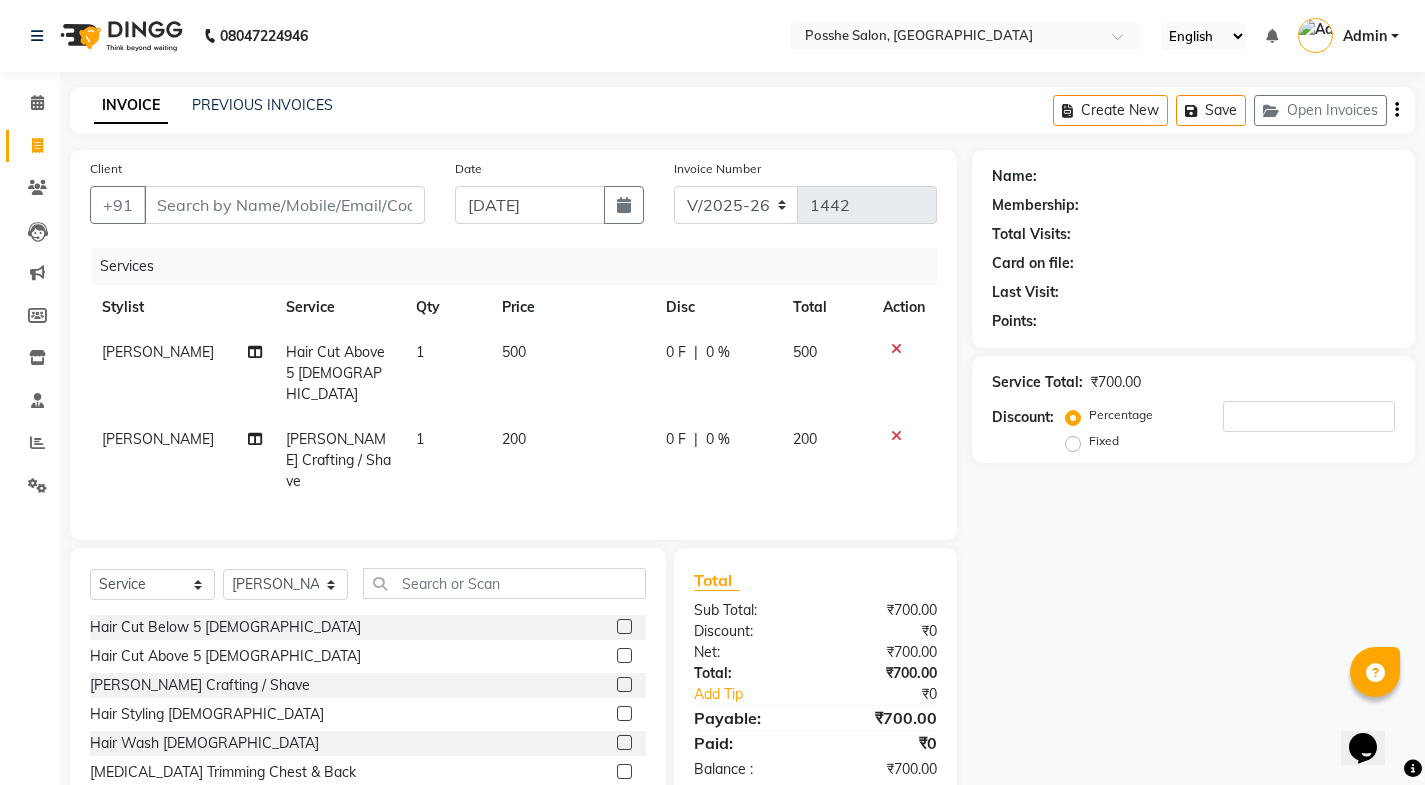 click 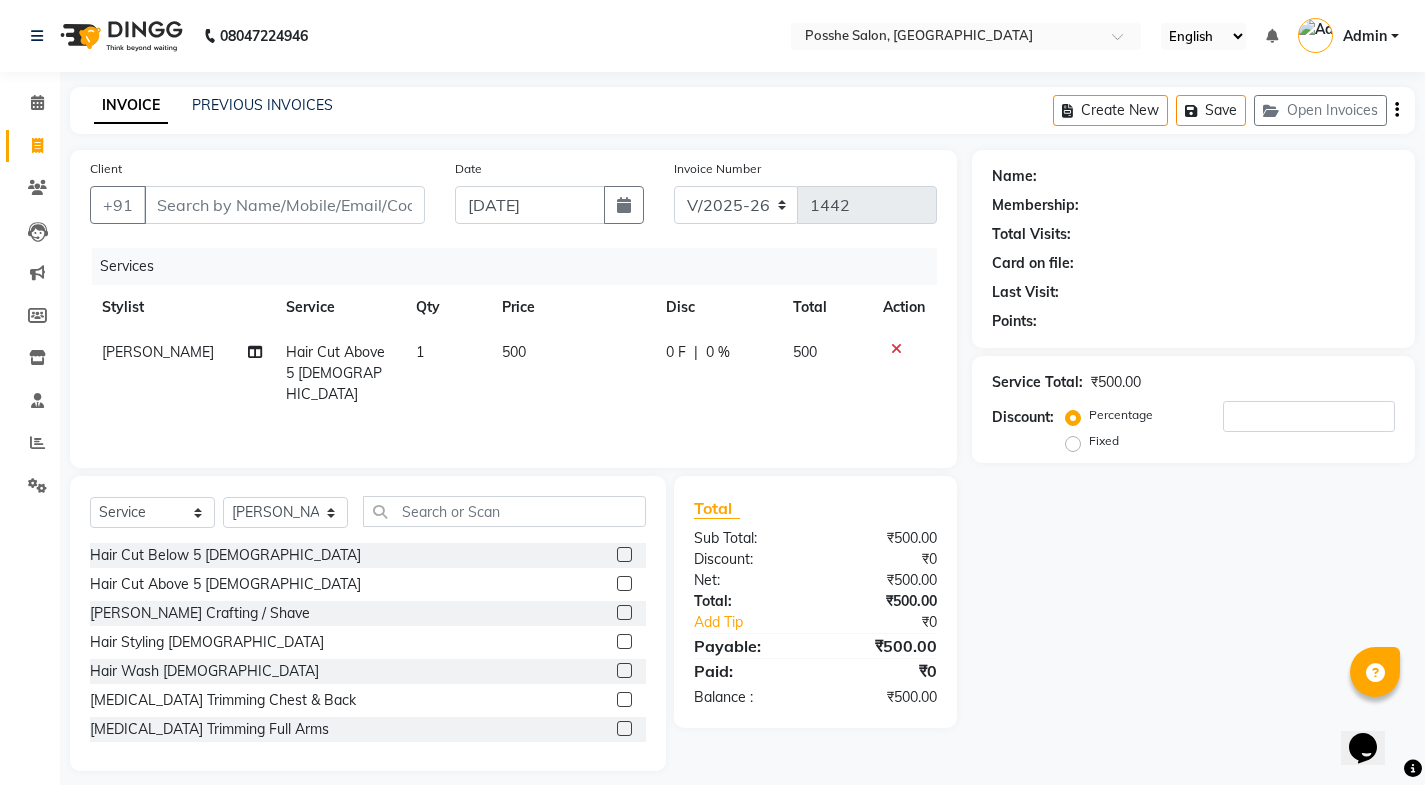 click on "500" 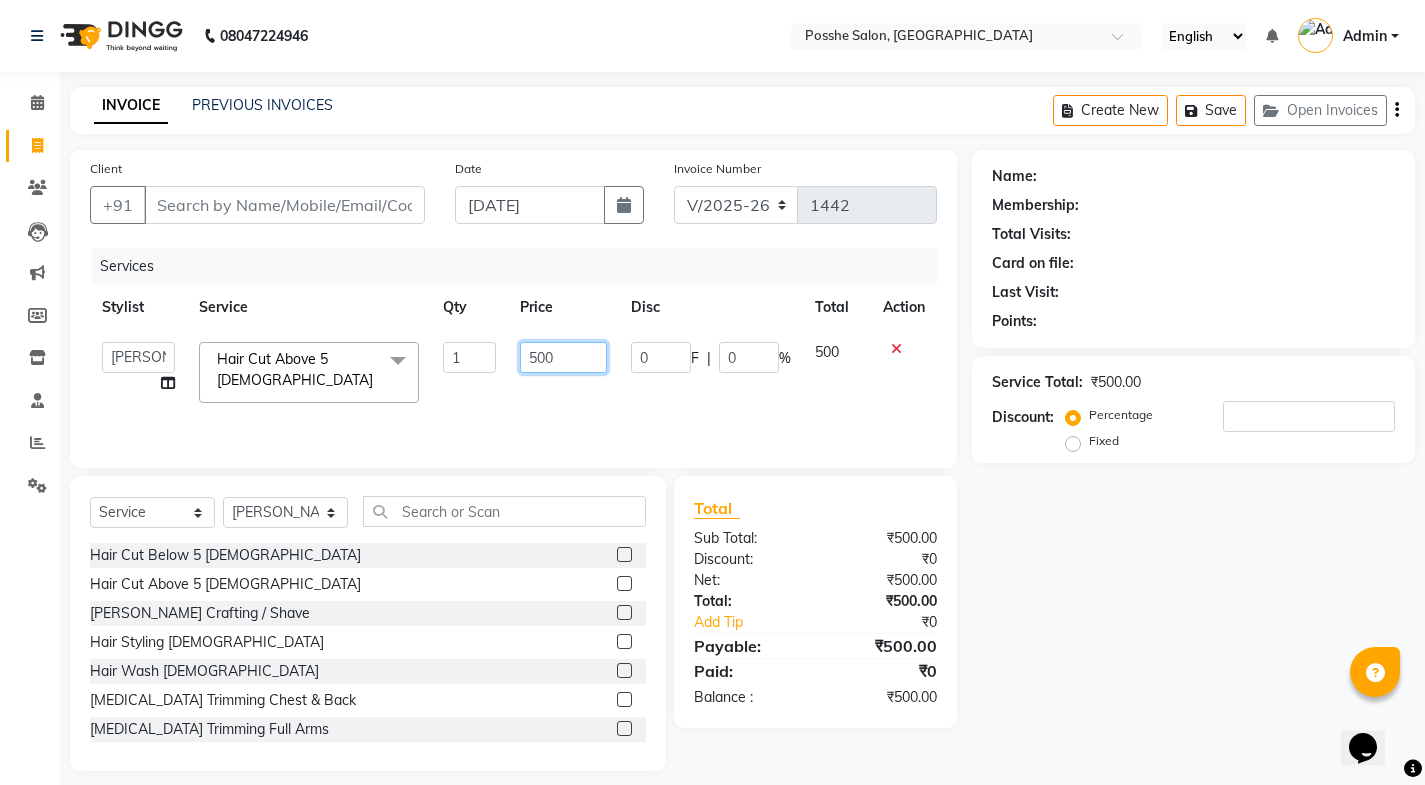 click on "500" 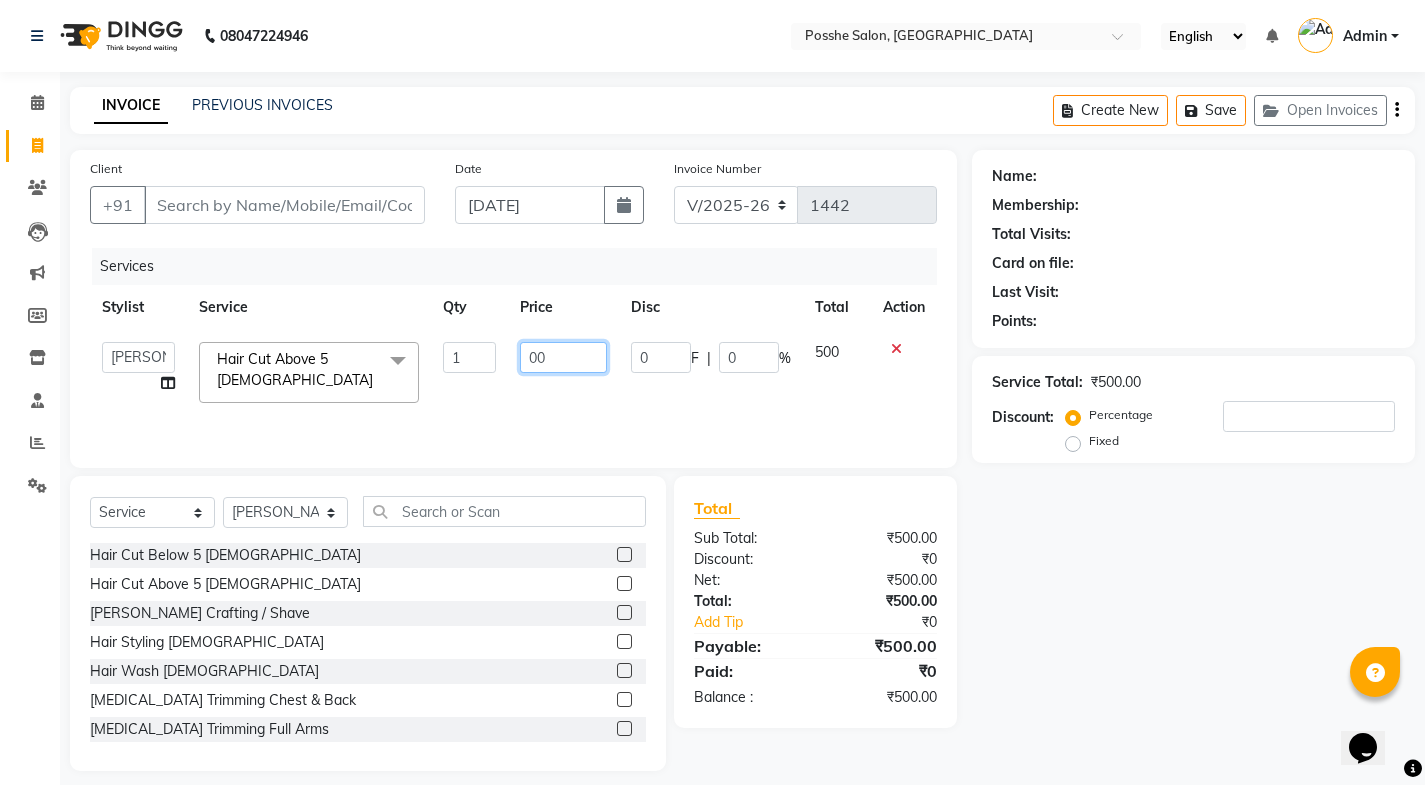 type on "400" 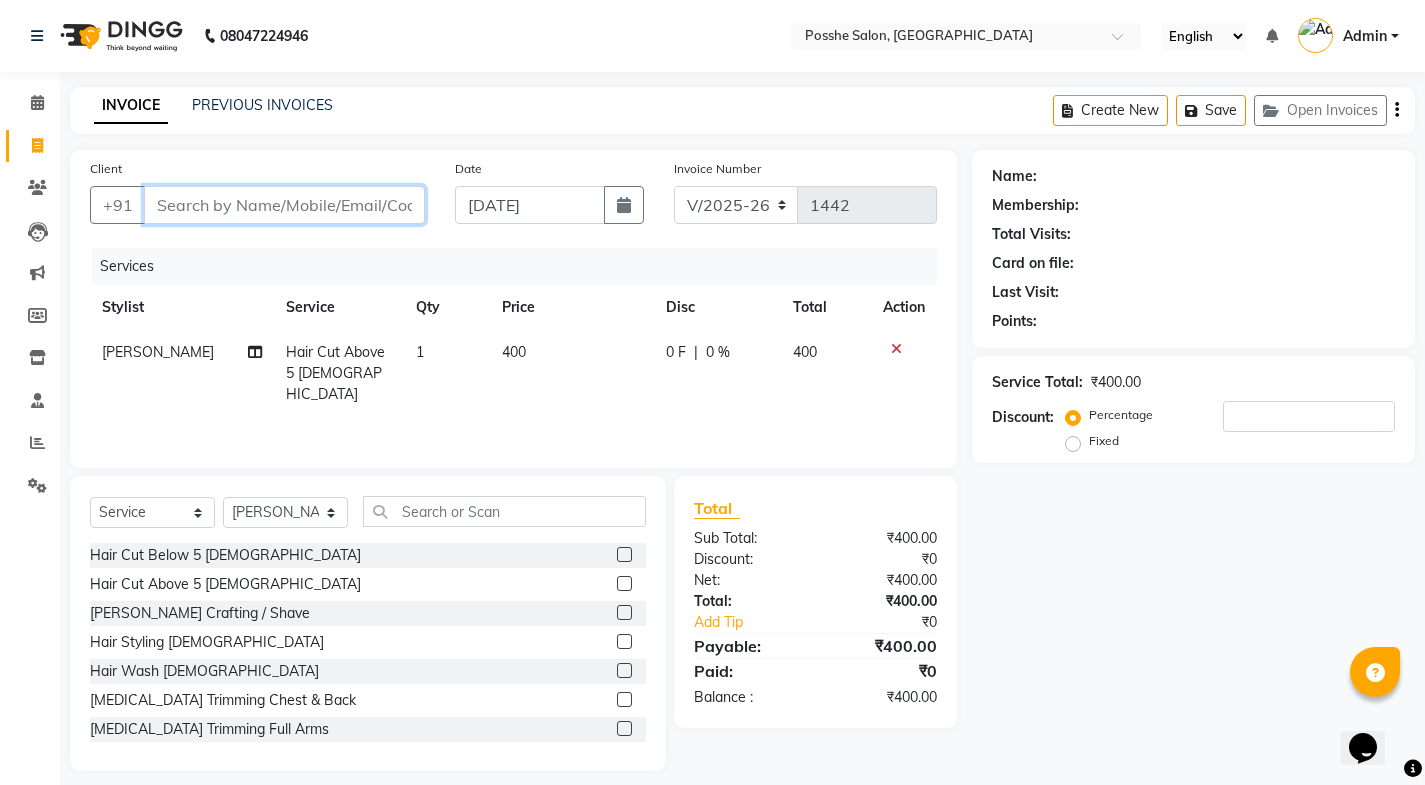 click on "Client" at bounding box center (284, 205) 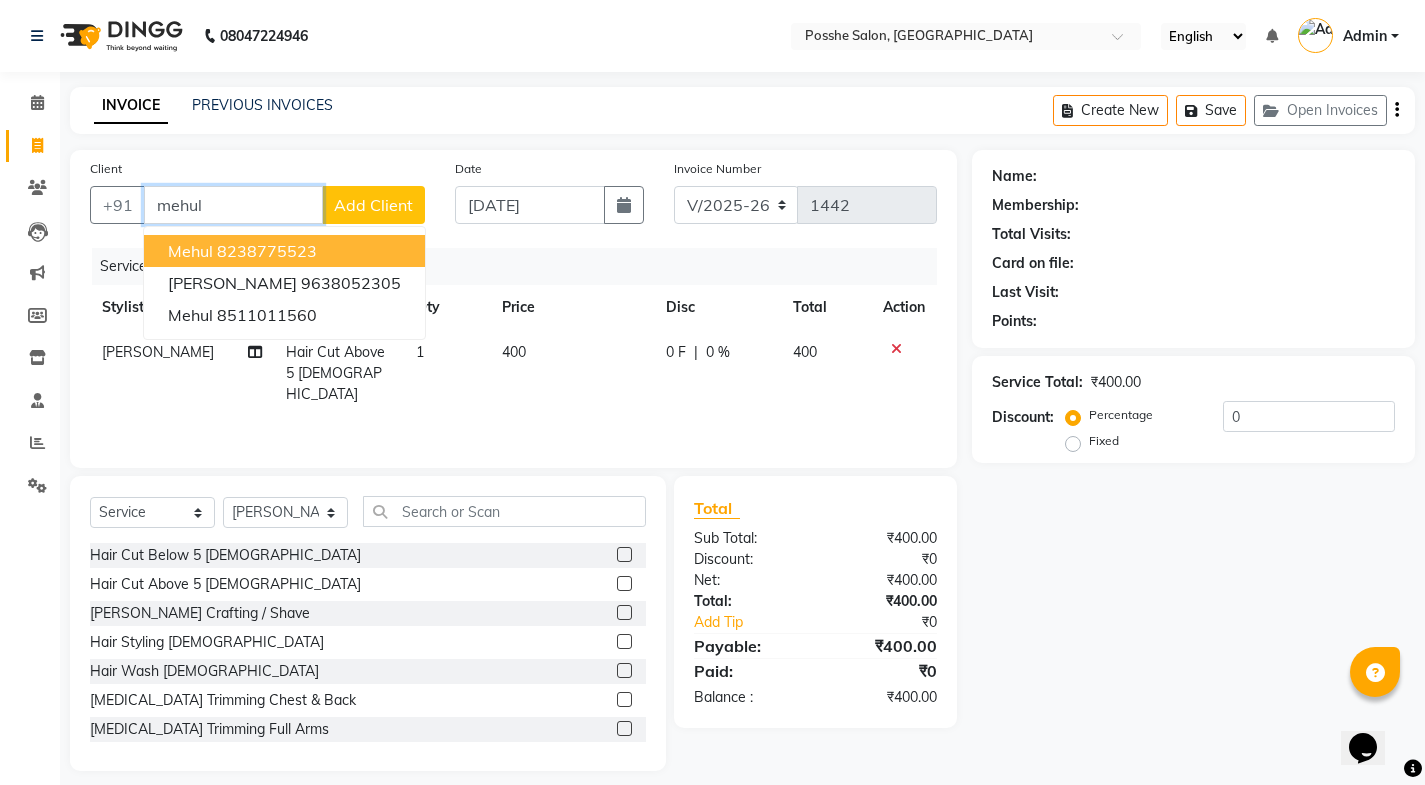 click on "[PERSON_NAME]  8238775523" at bounding box center (284, 251) 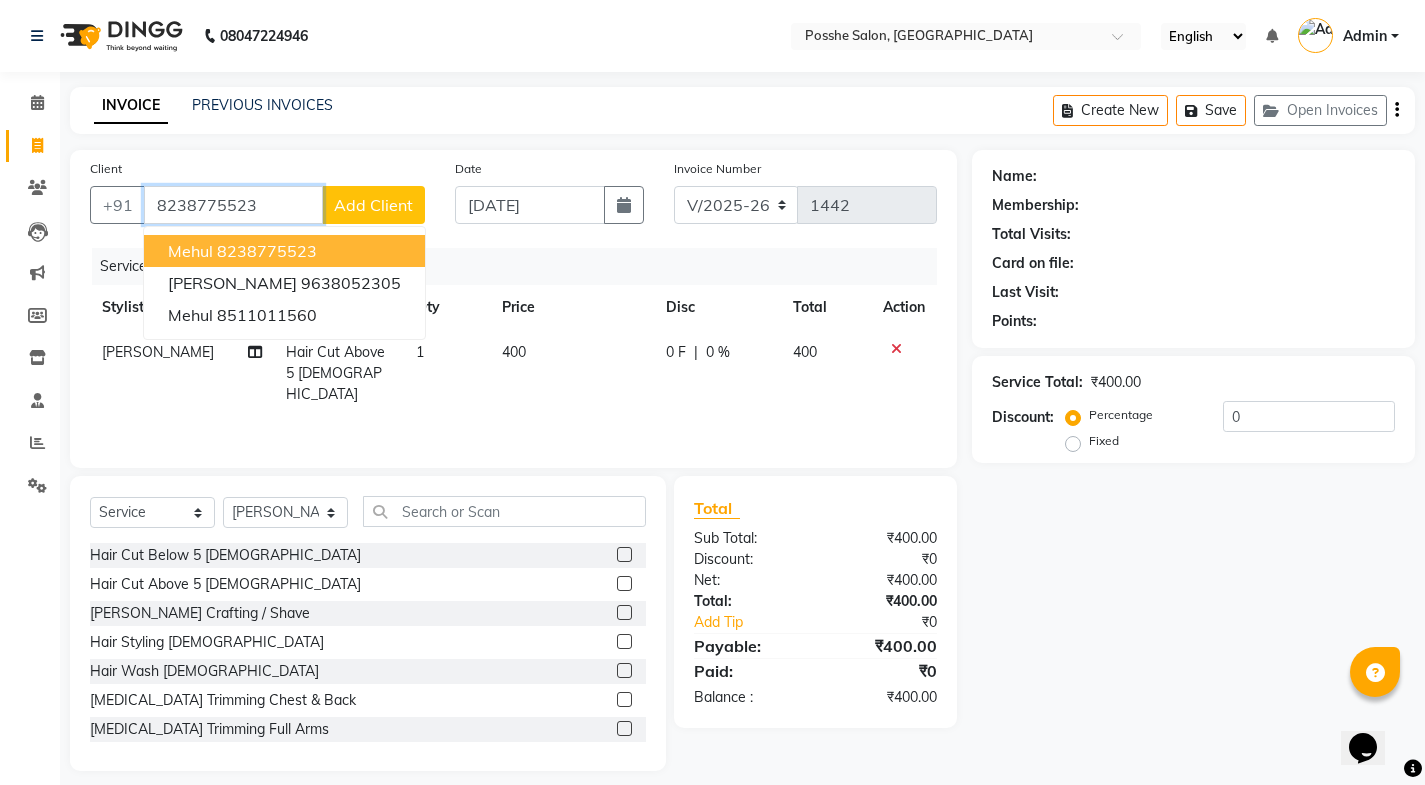 type on "8238775523" 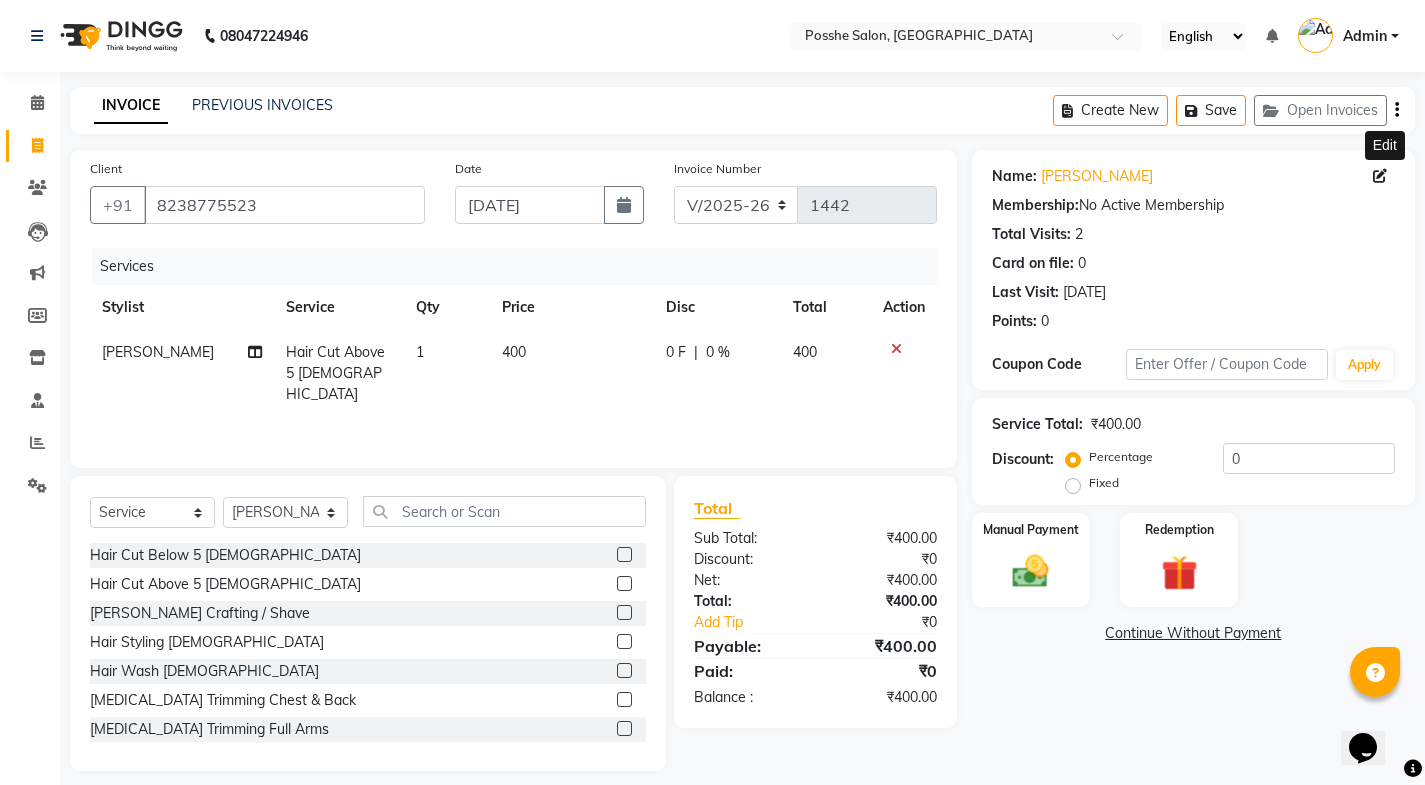 click 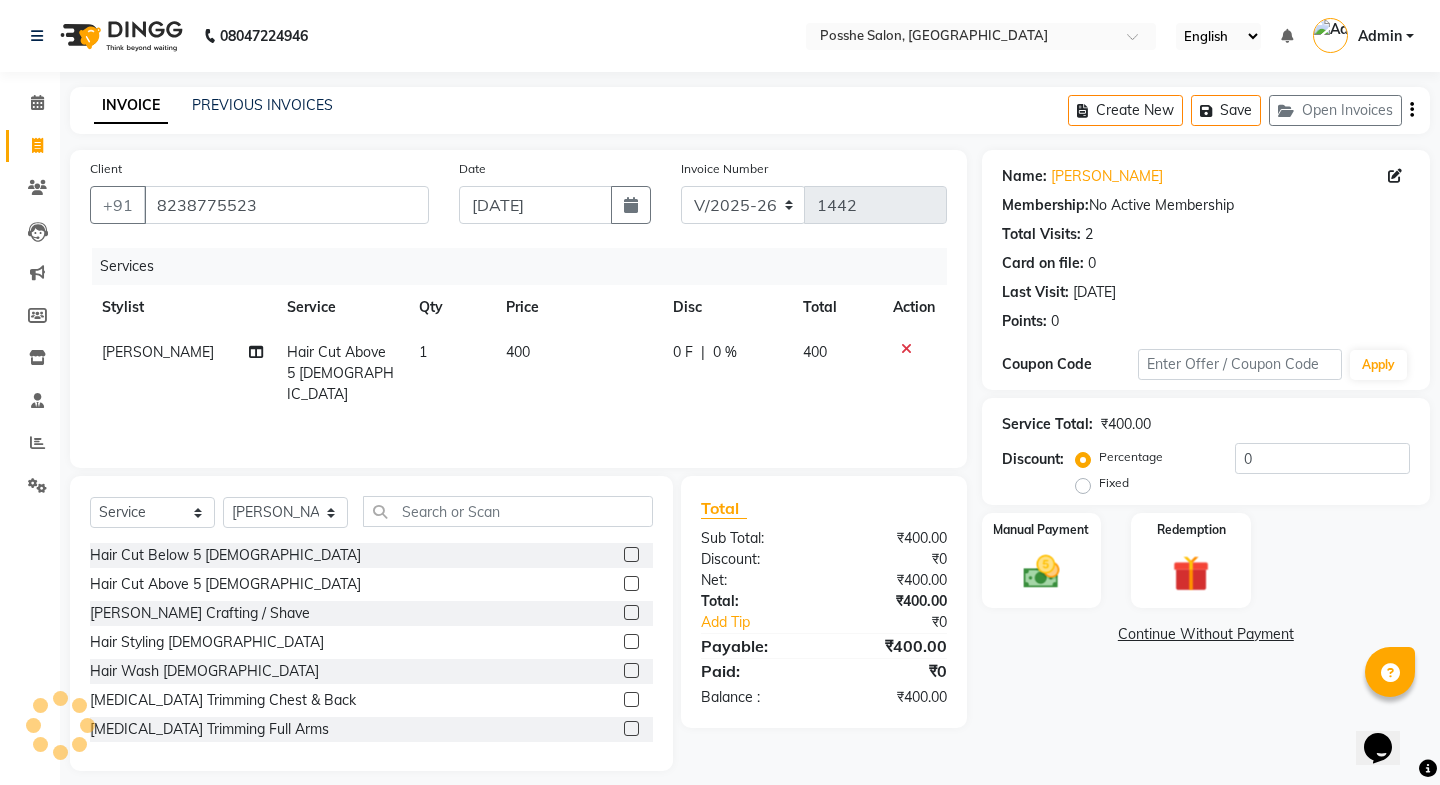select on "[DEMOGRAPHIC_DATA]" 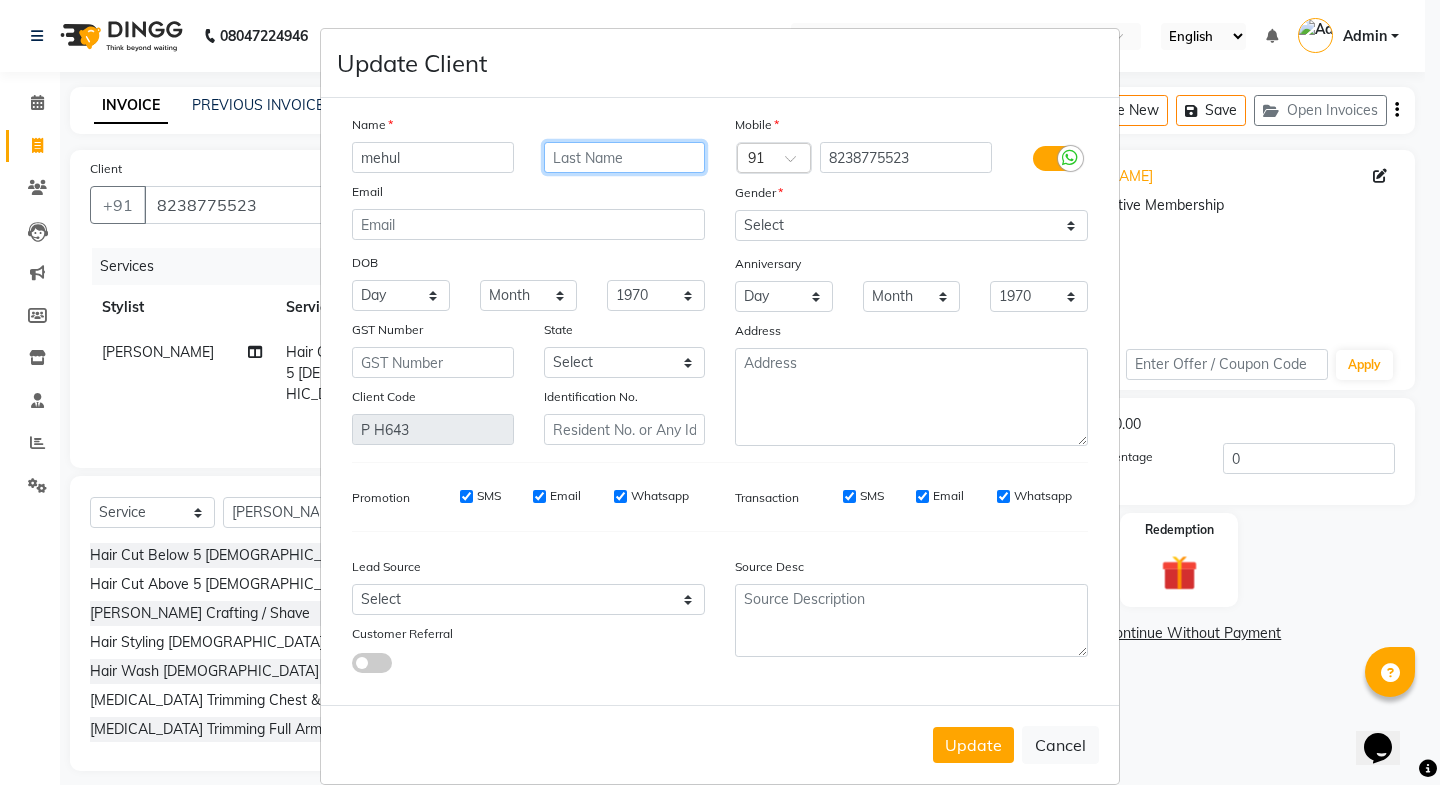 click at bounding box center [625, 157] 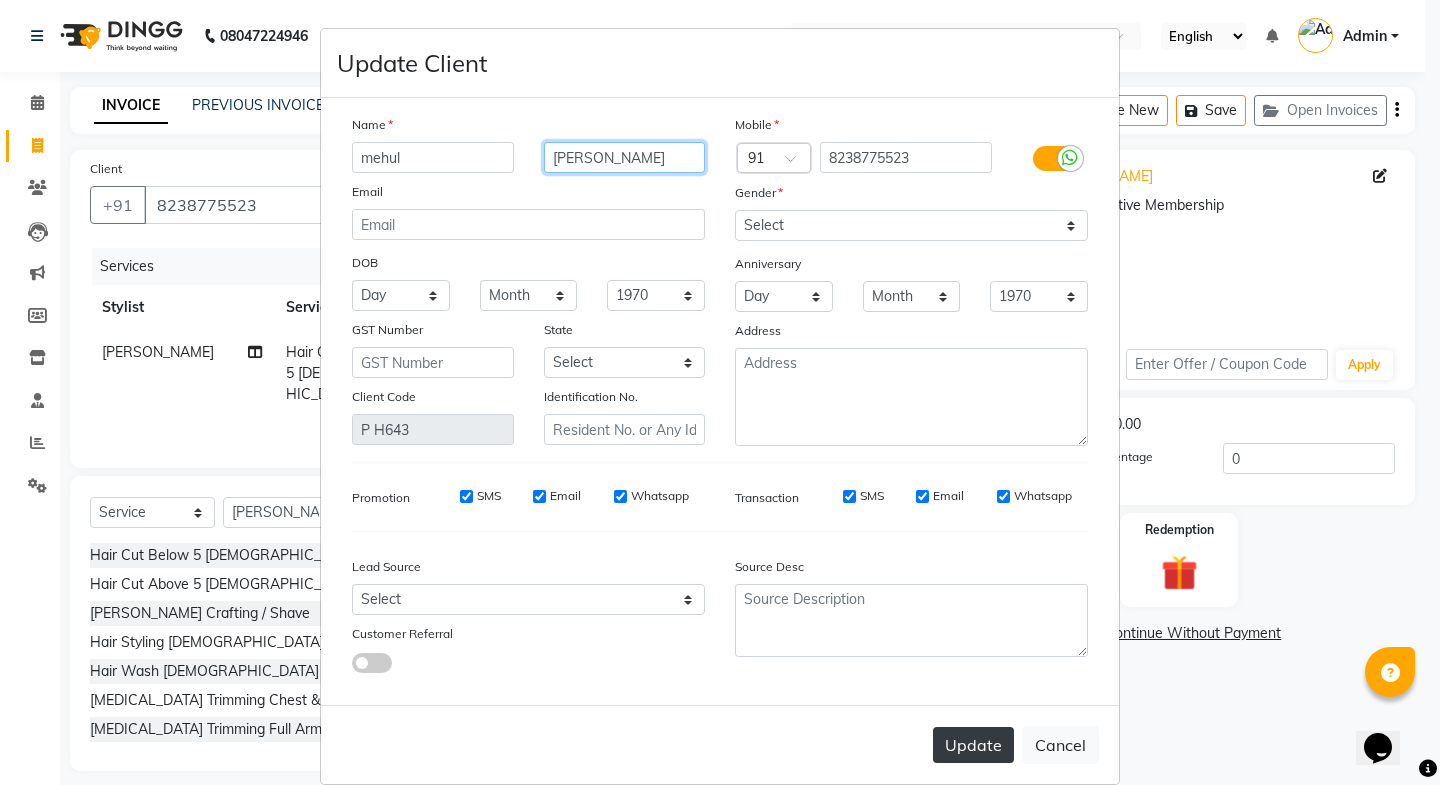 type on "[PERSON_NAME]" 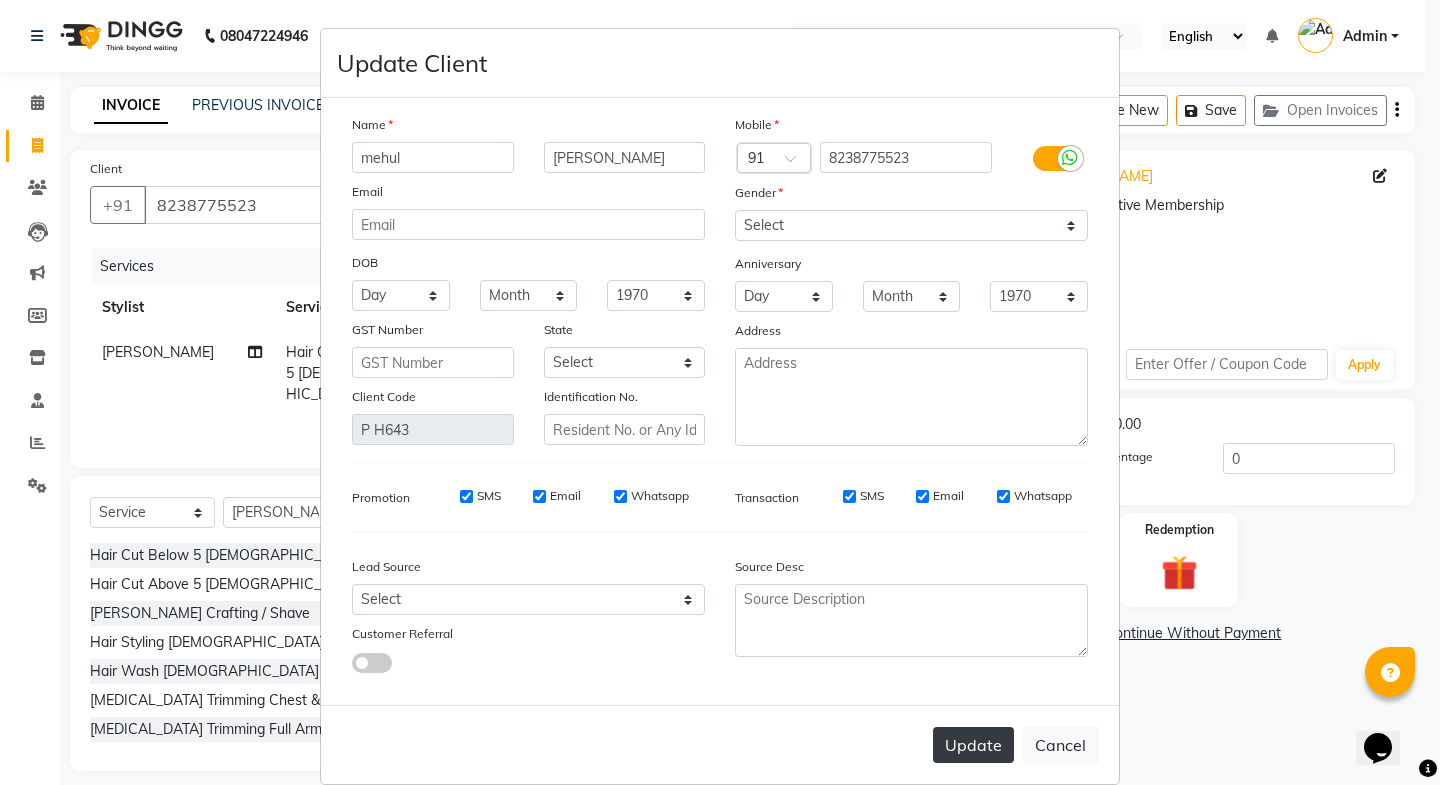 click on "Update" at bounding box center (973, 745) 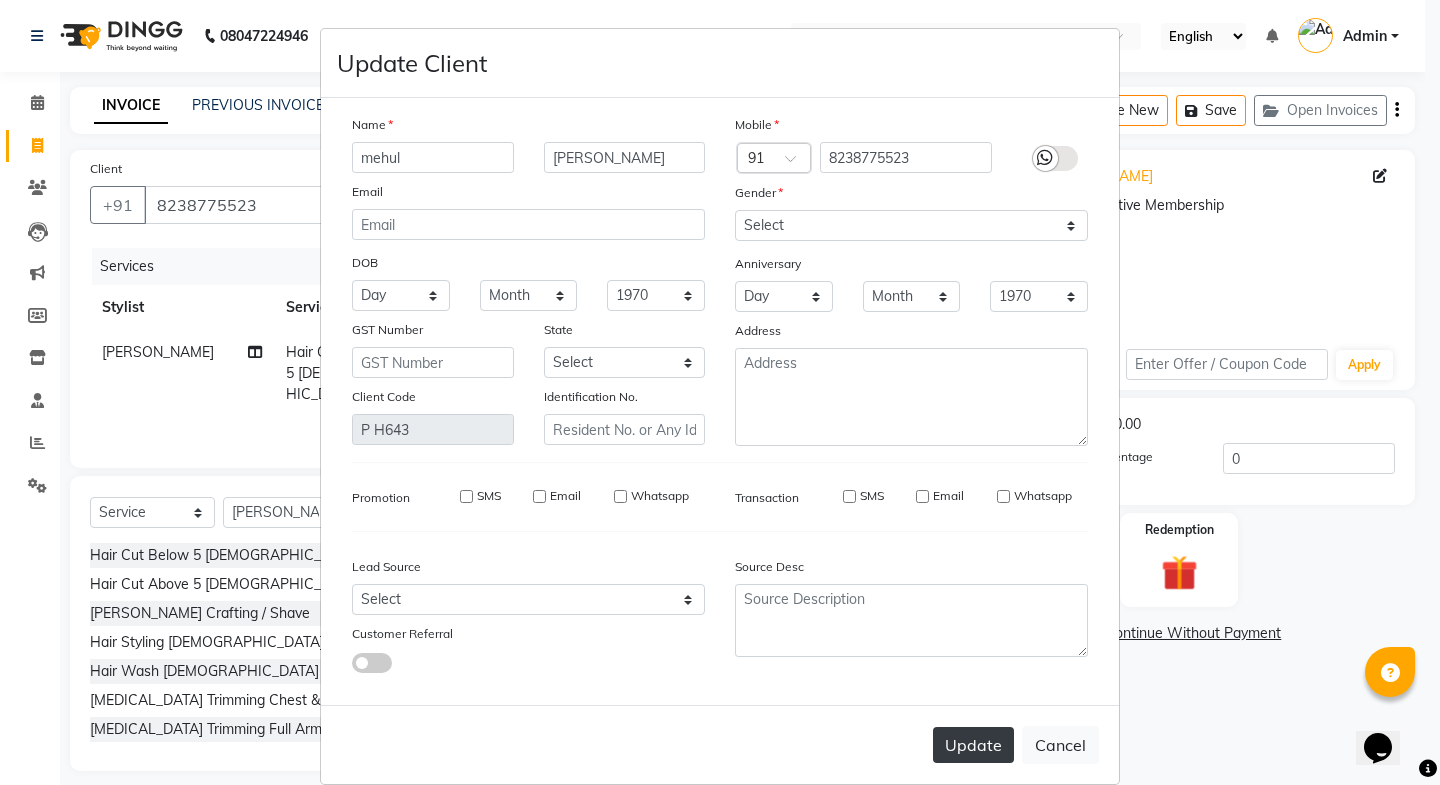 type 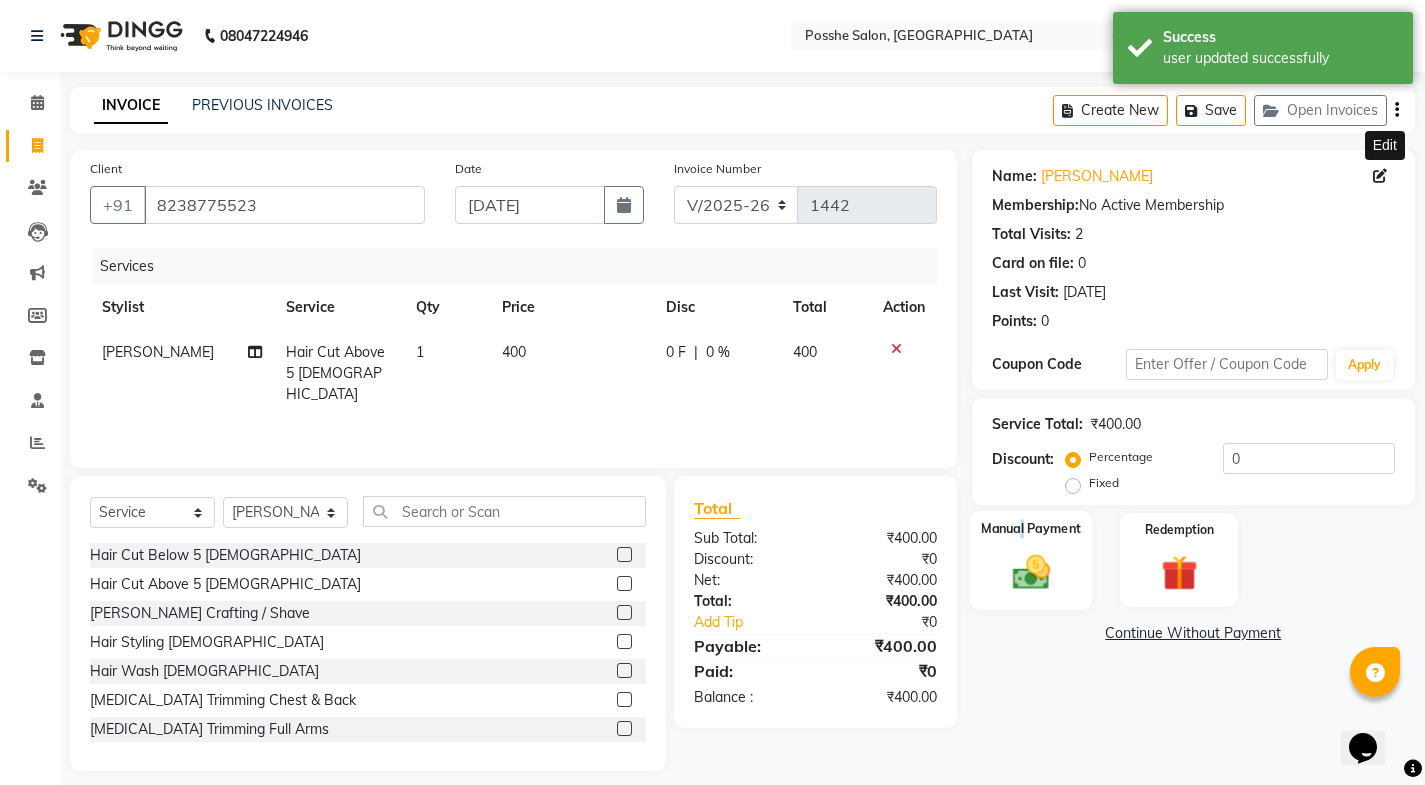 click on "Manual Payment" 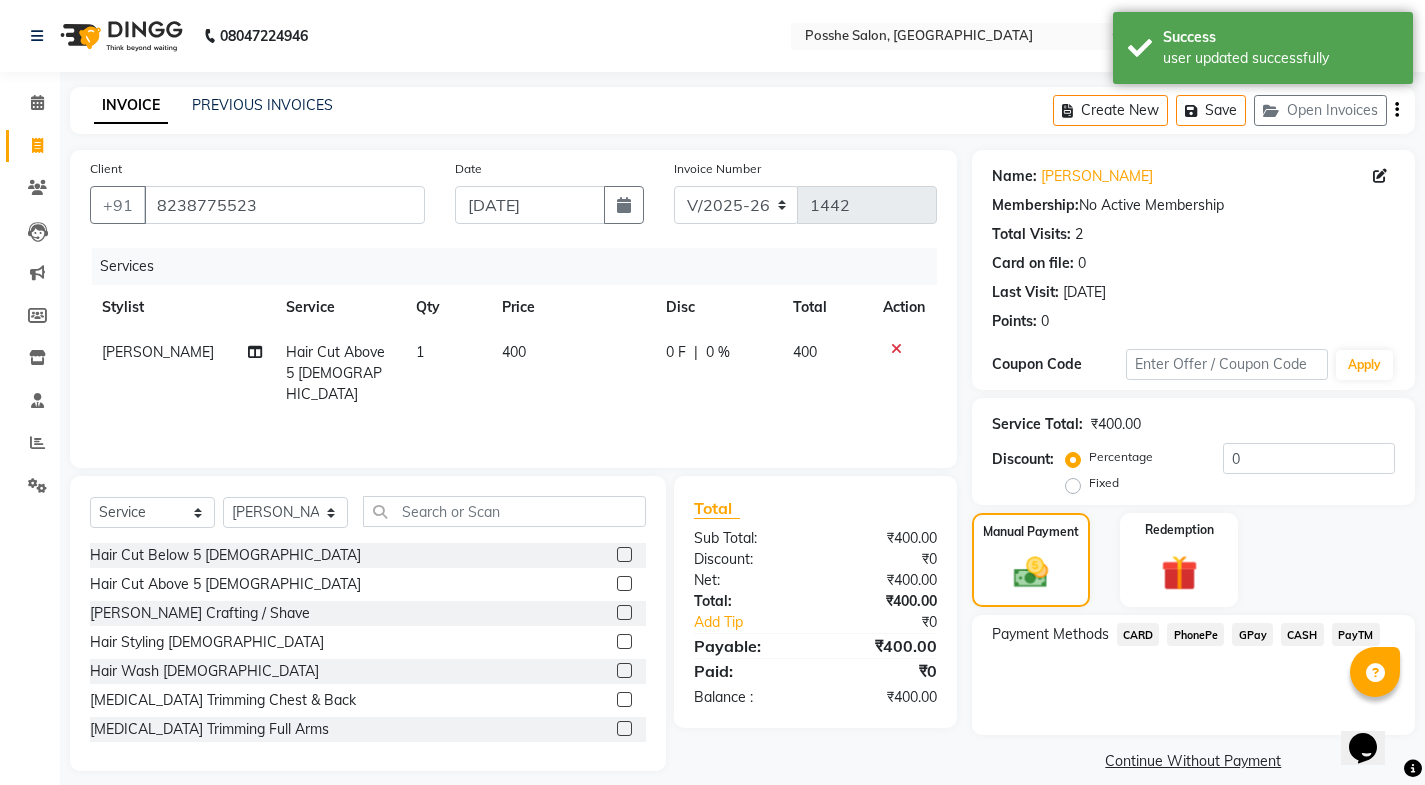 click on "PayTM" 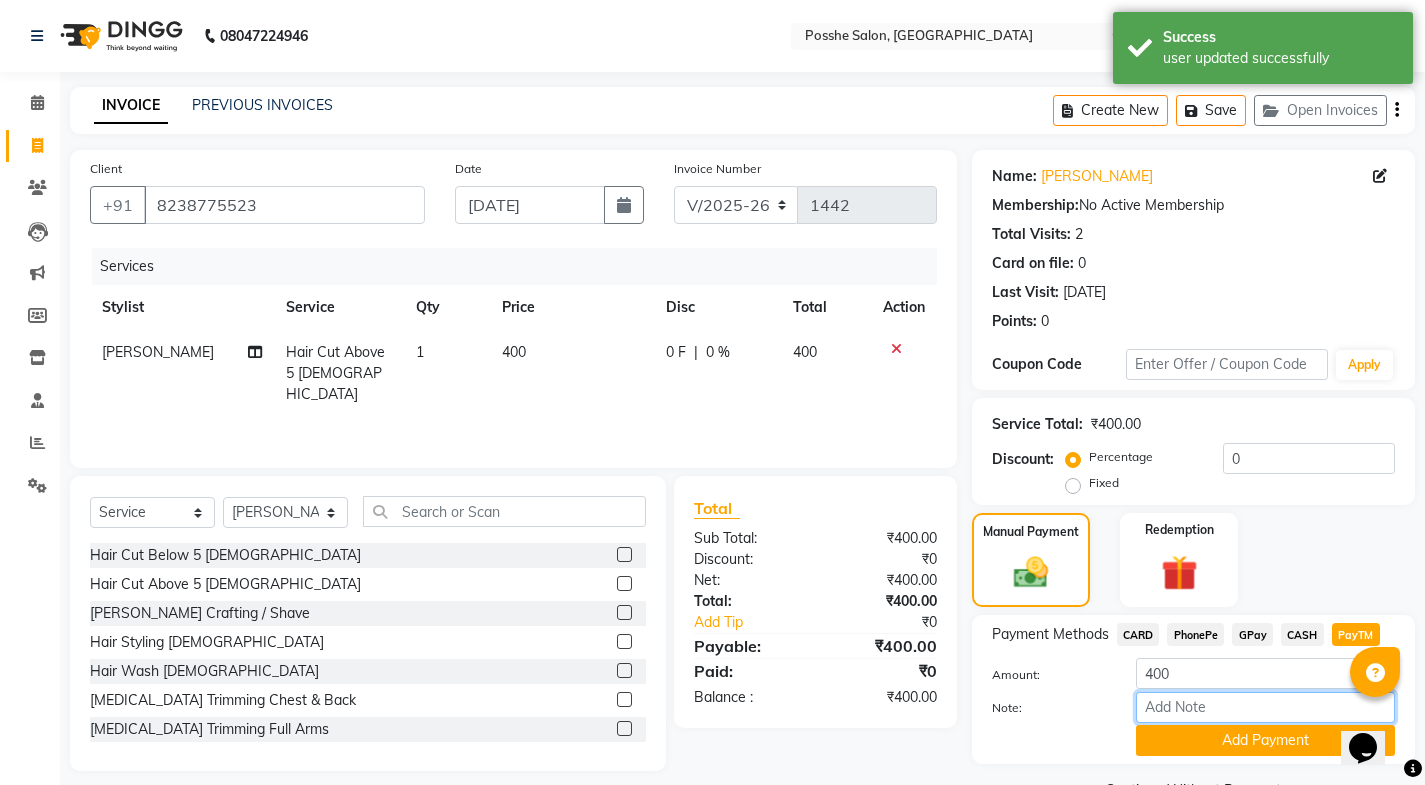 click on "Note:" at bounding box center (1265, 707) 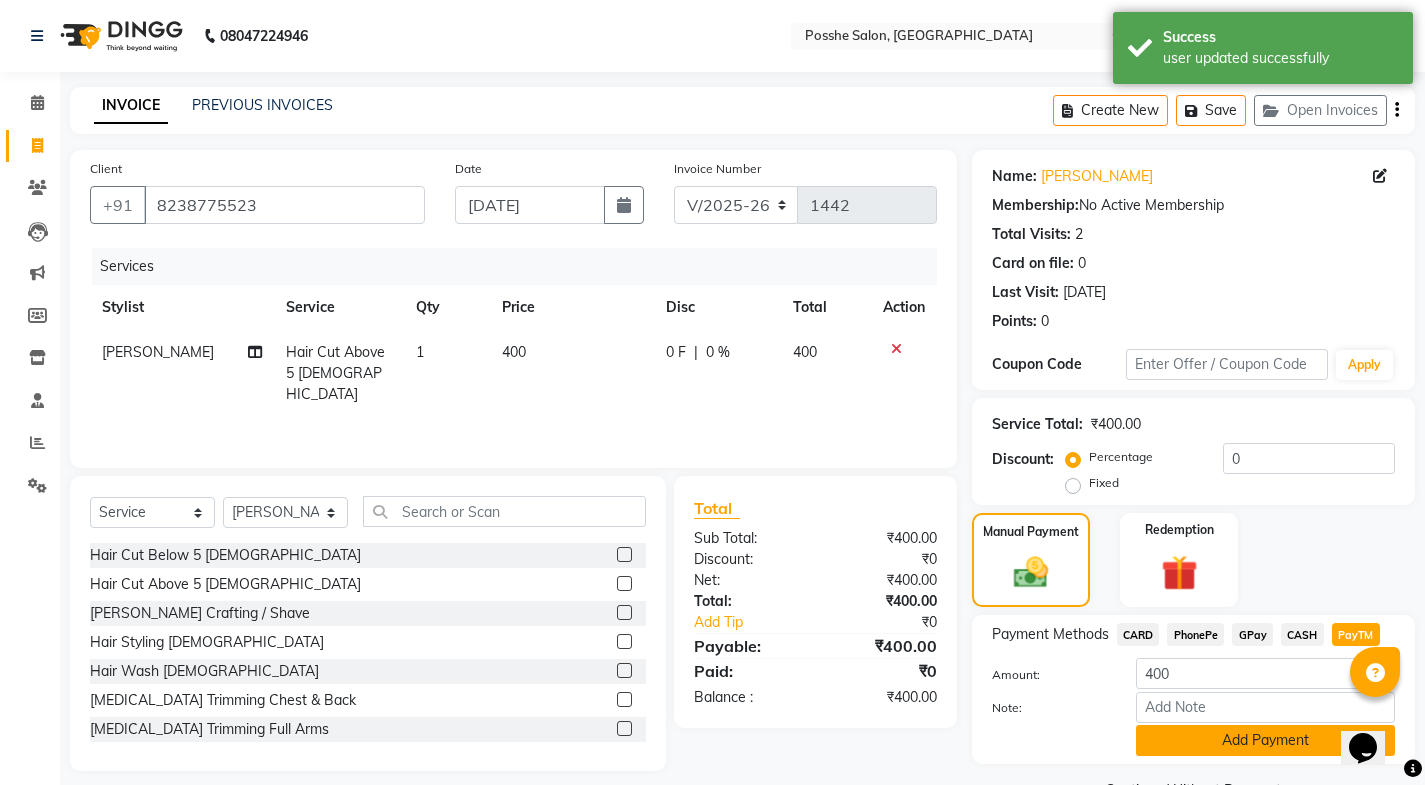 click on "Add Payment" 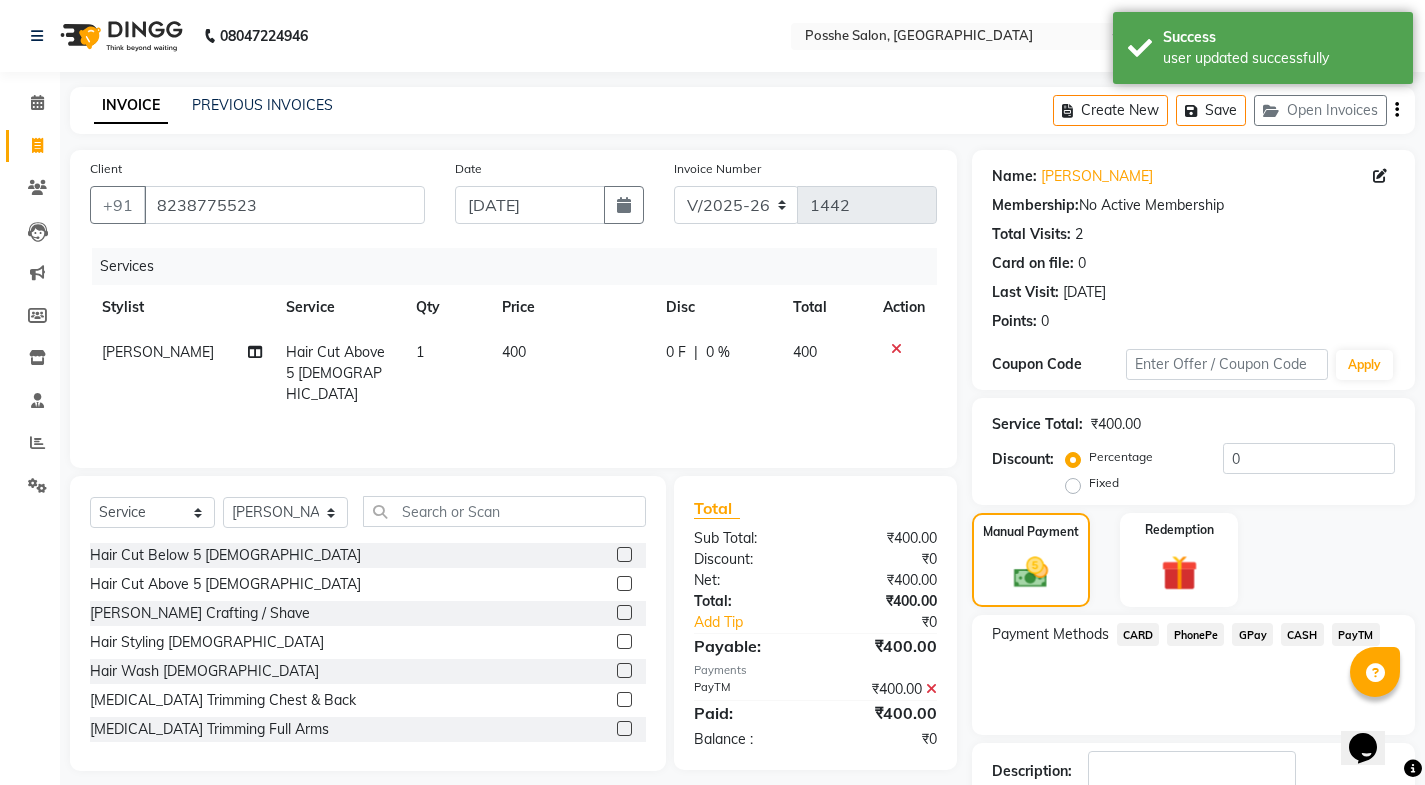 scroll, scrollTop: 134, scrollLeft: 0, axis: vertical 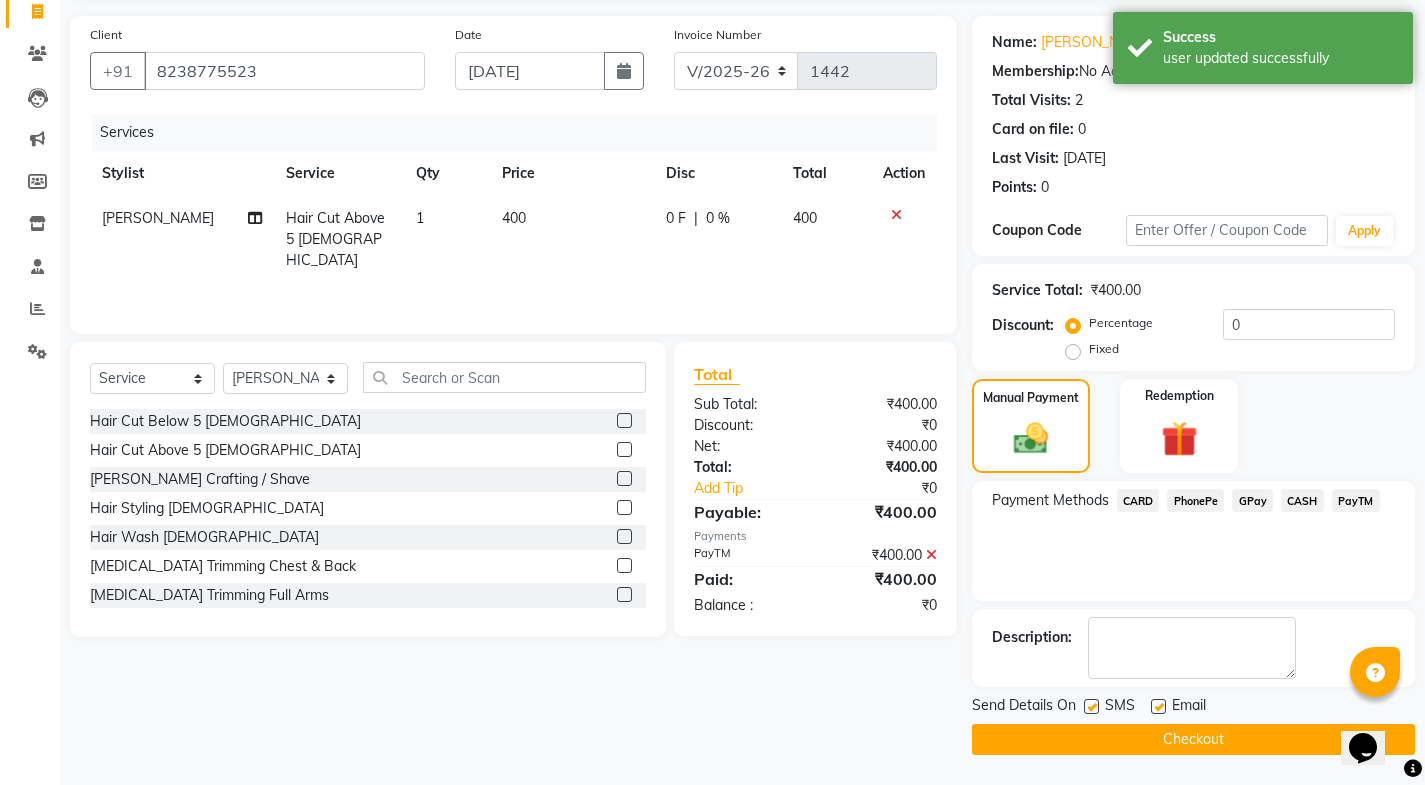 click 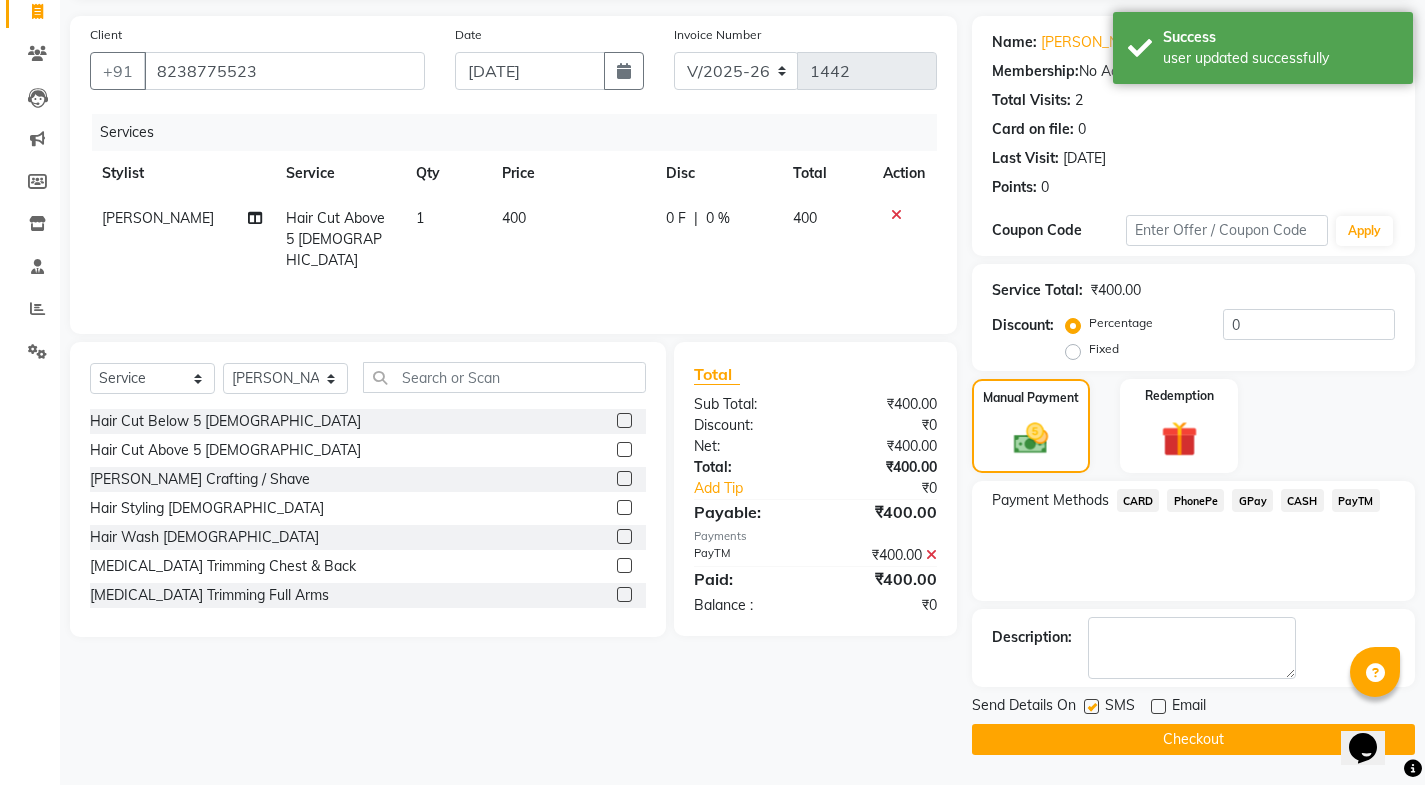 click 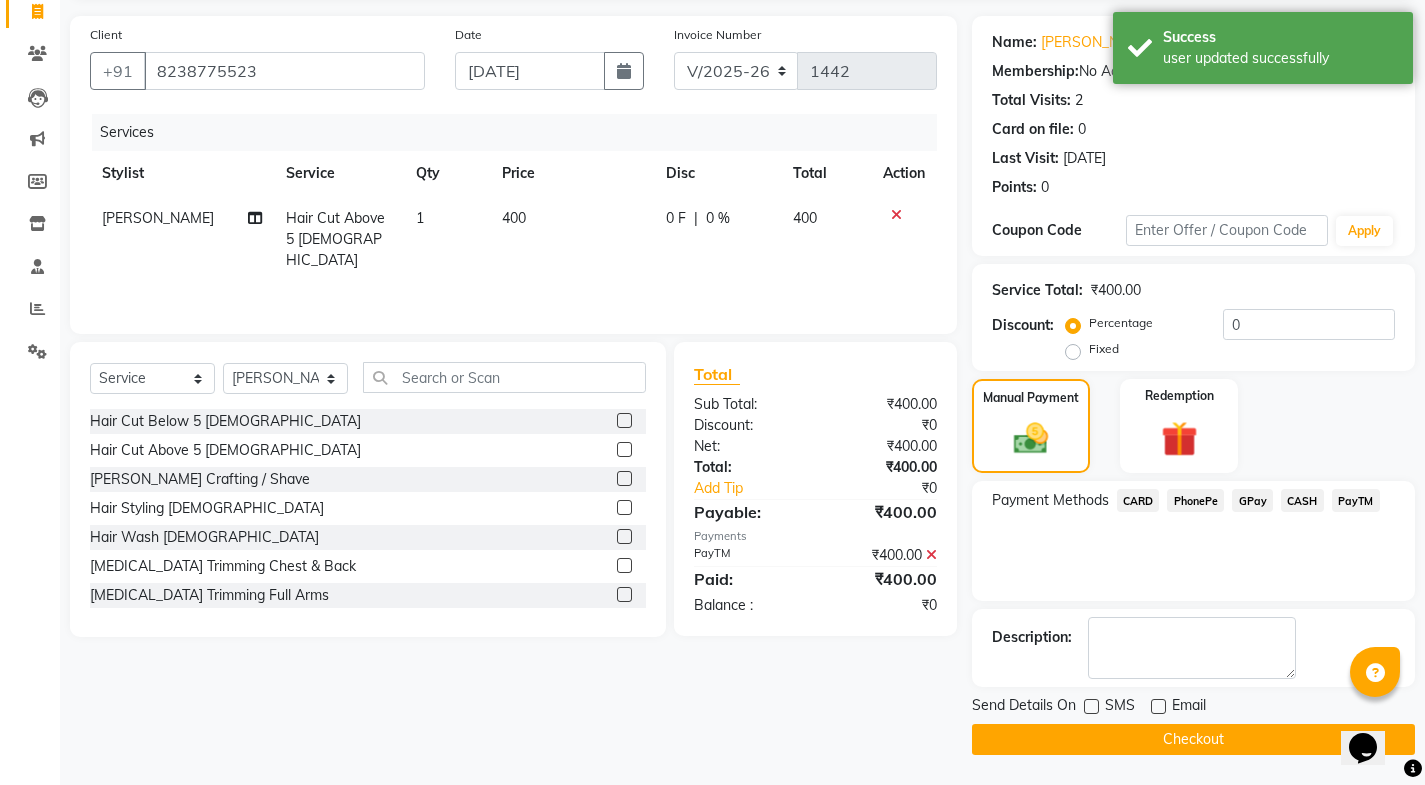 click on "Checkout" 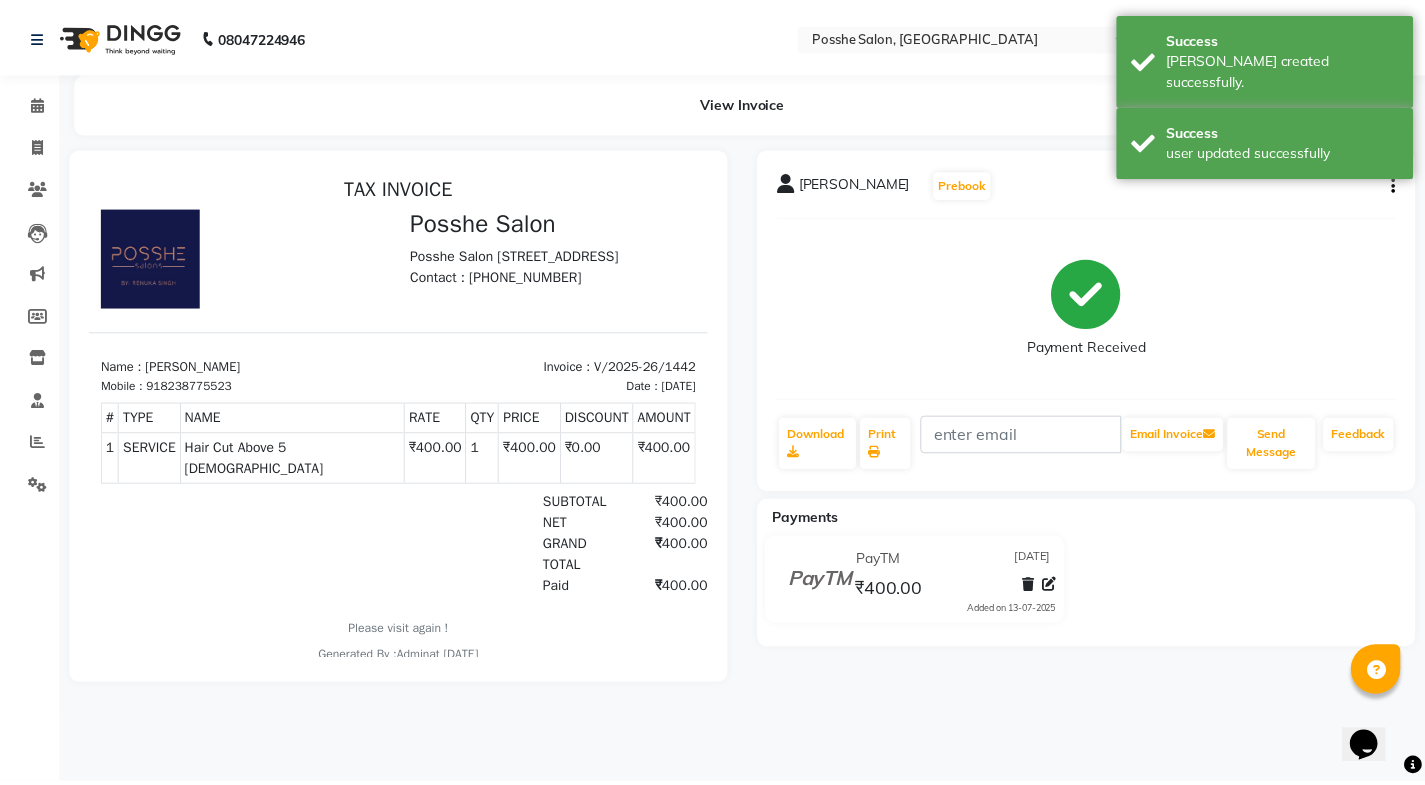 scroll, scrollTop: 0, scrollLeft: 0, axis: both 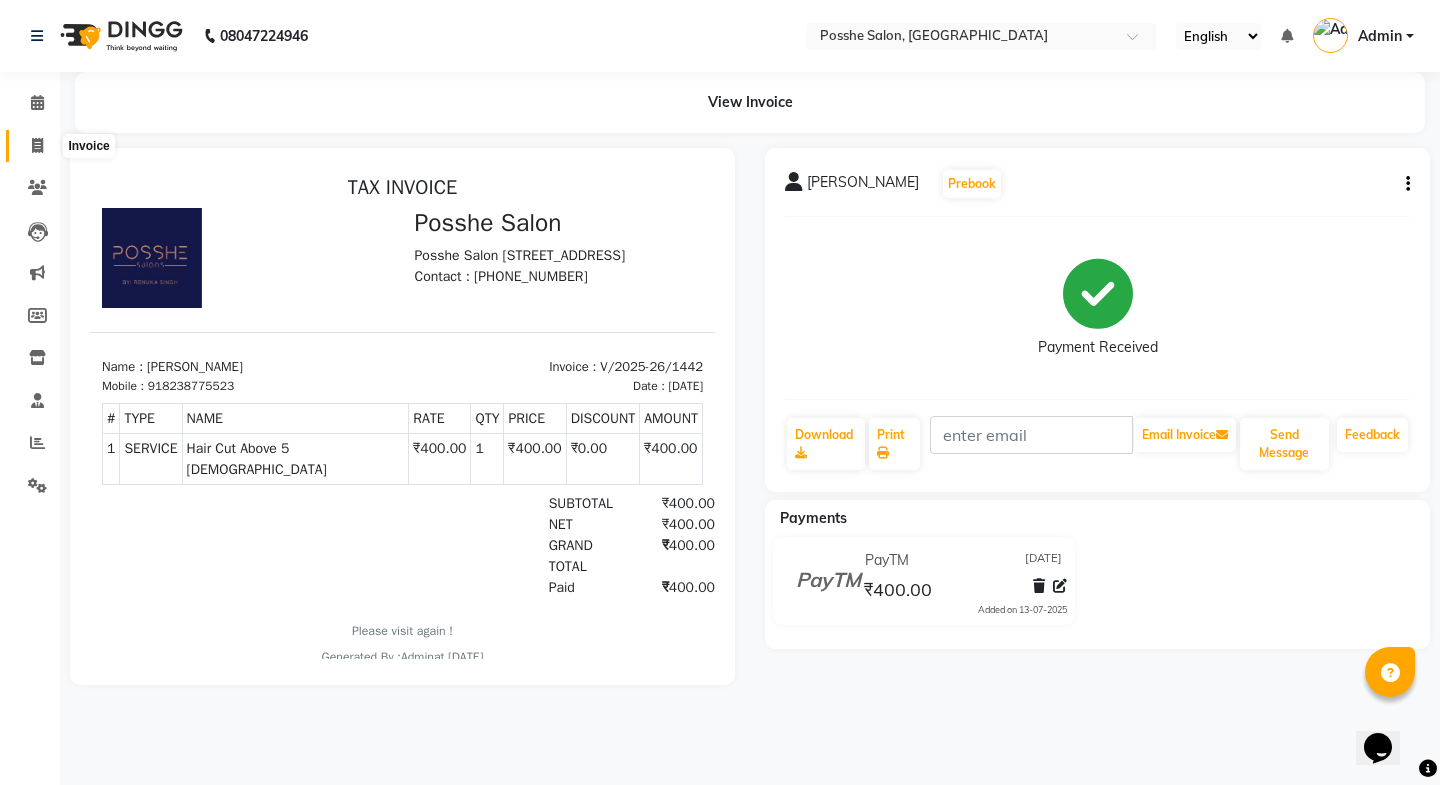 click 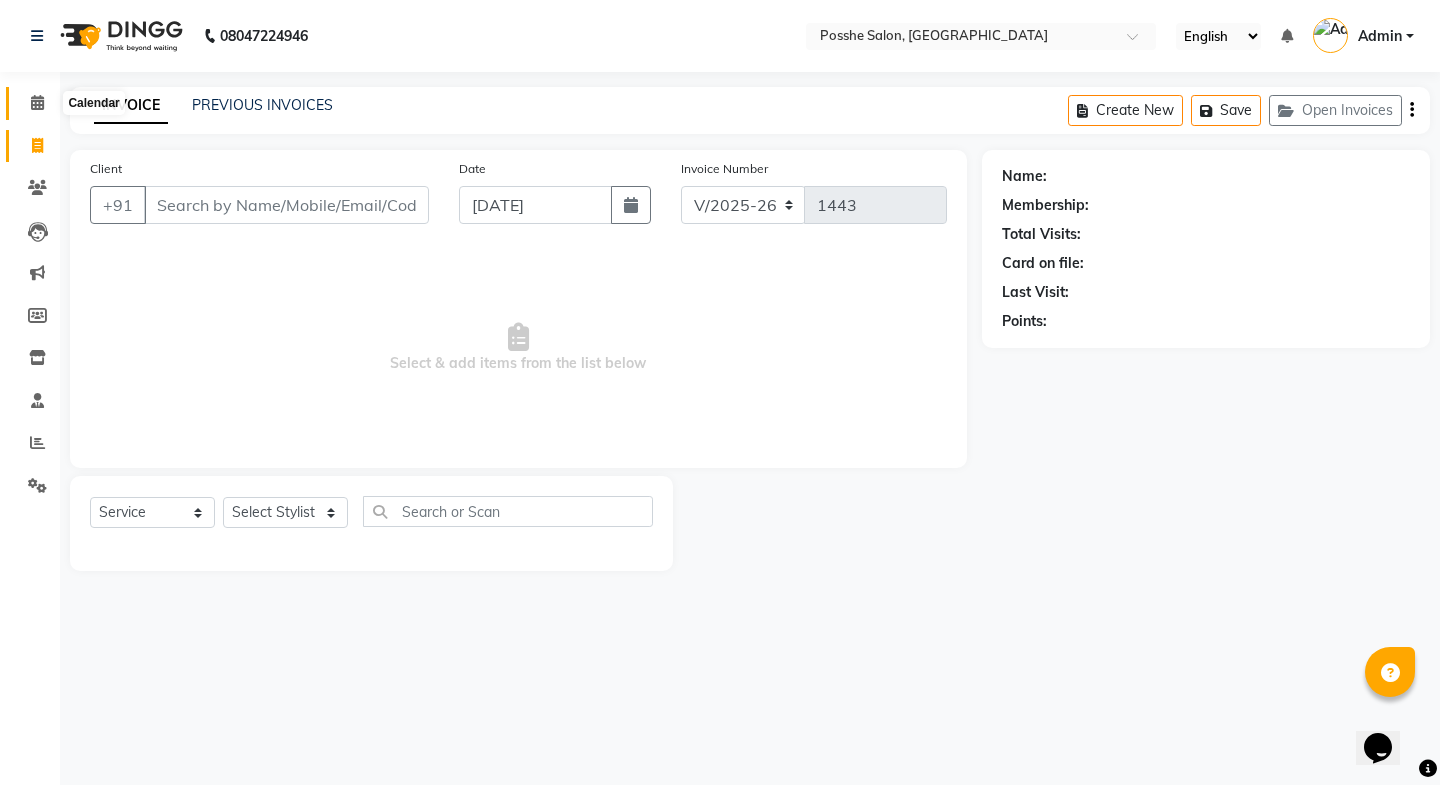 click 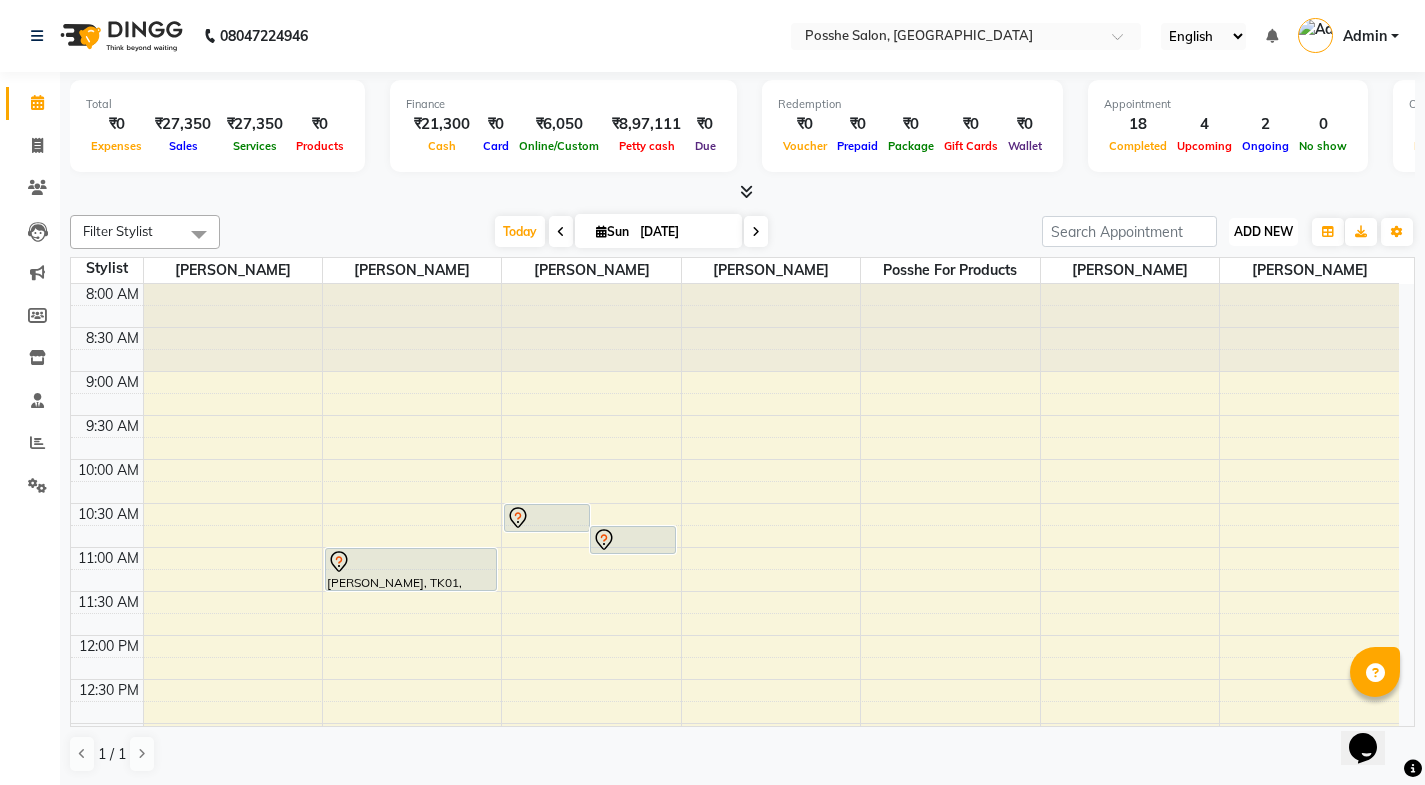 click on "ADD NEW" at bounding box center (1263, 231) 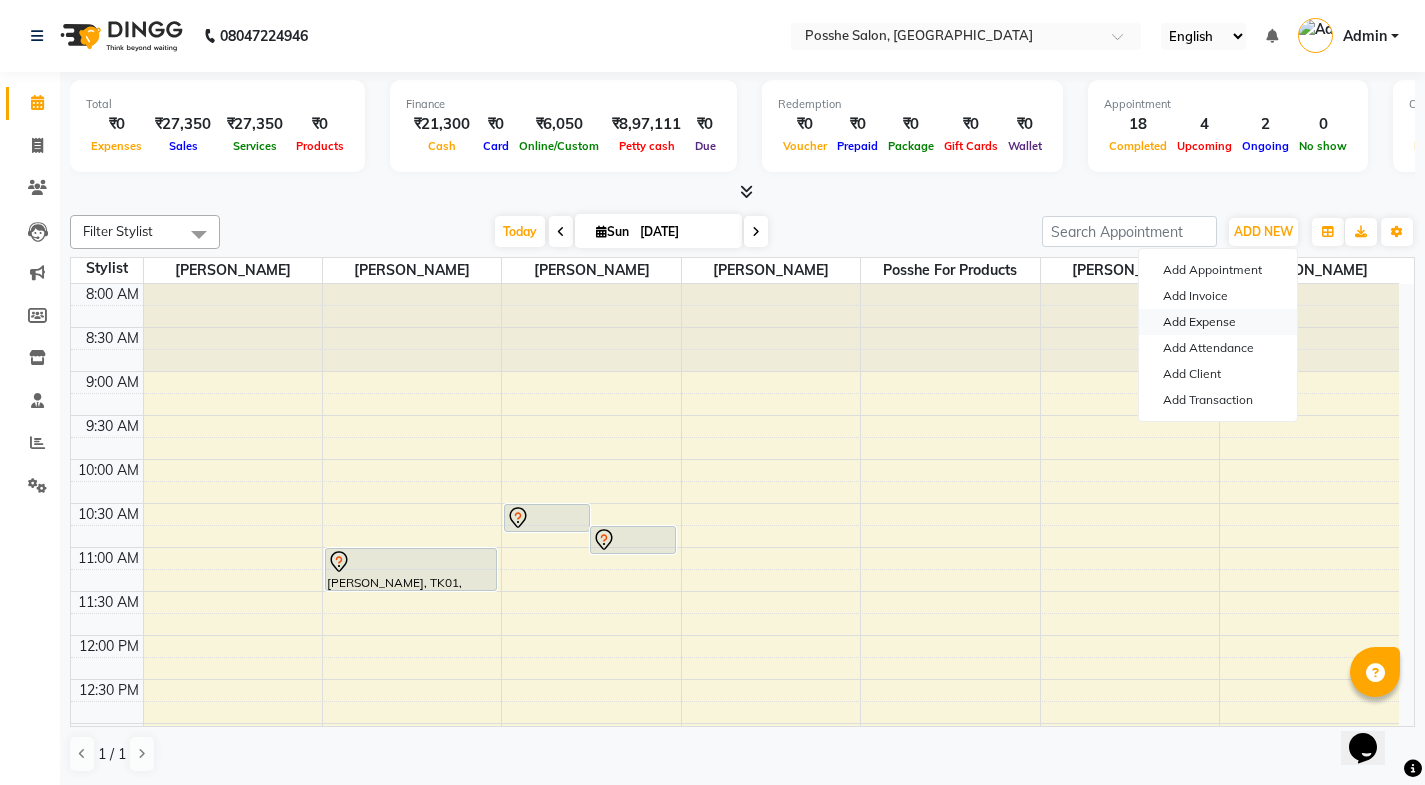 click on "Add Expense" at bounding box center [1218, 322] 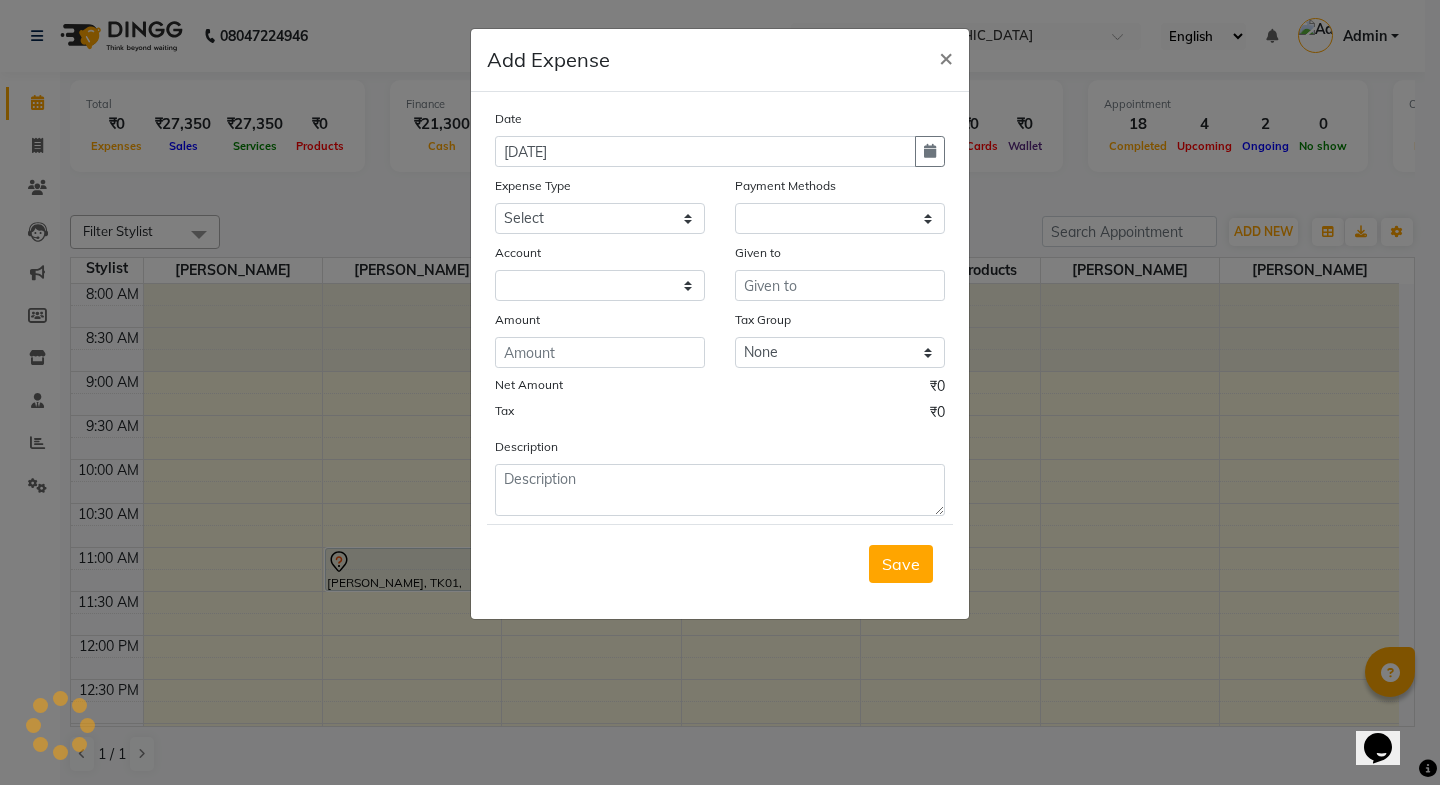 select on "1" 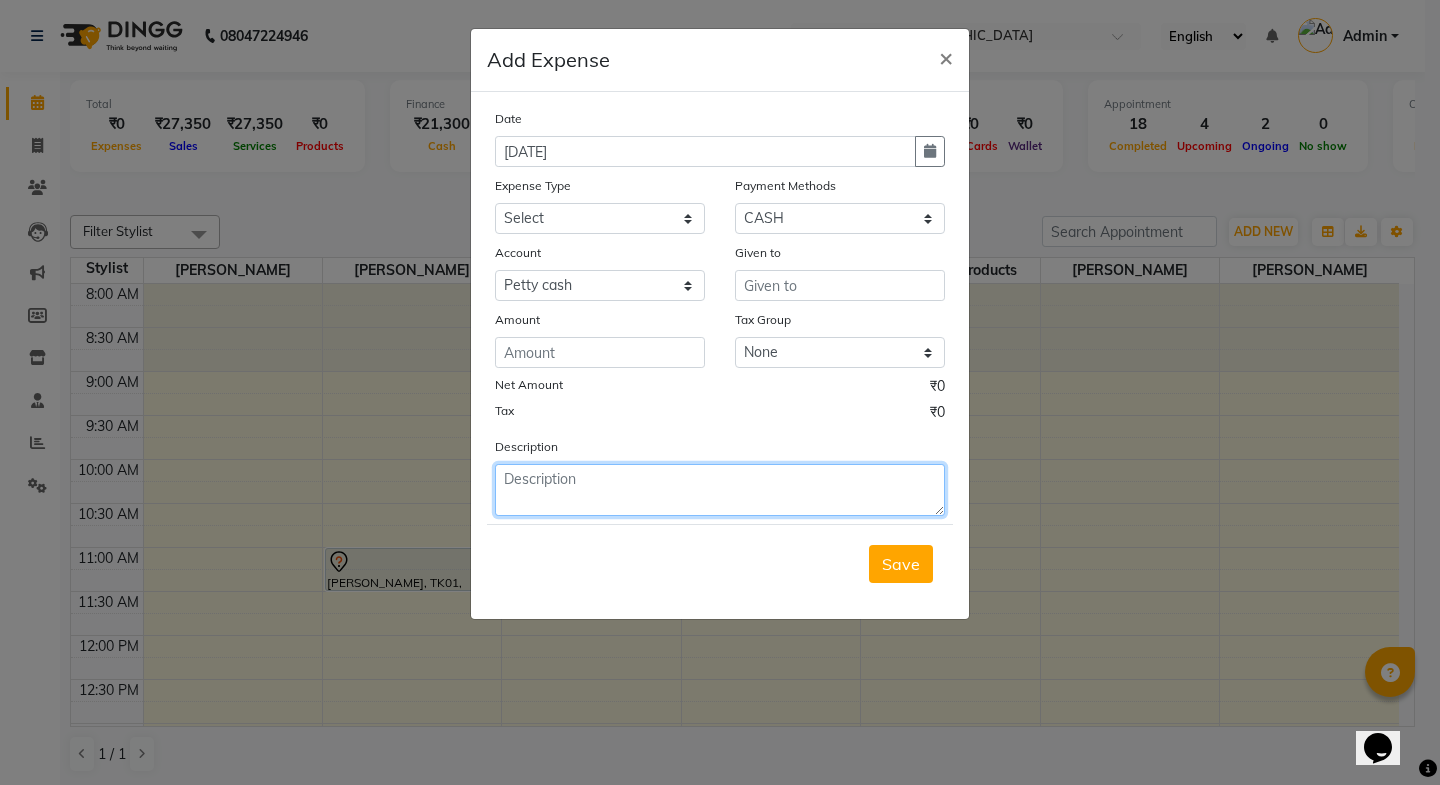 click 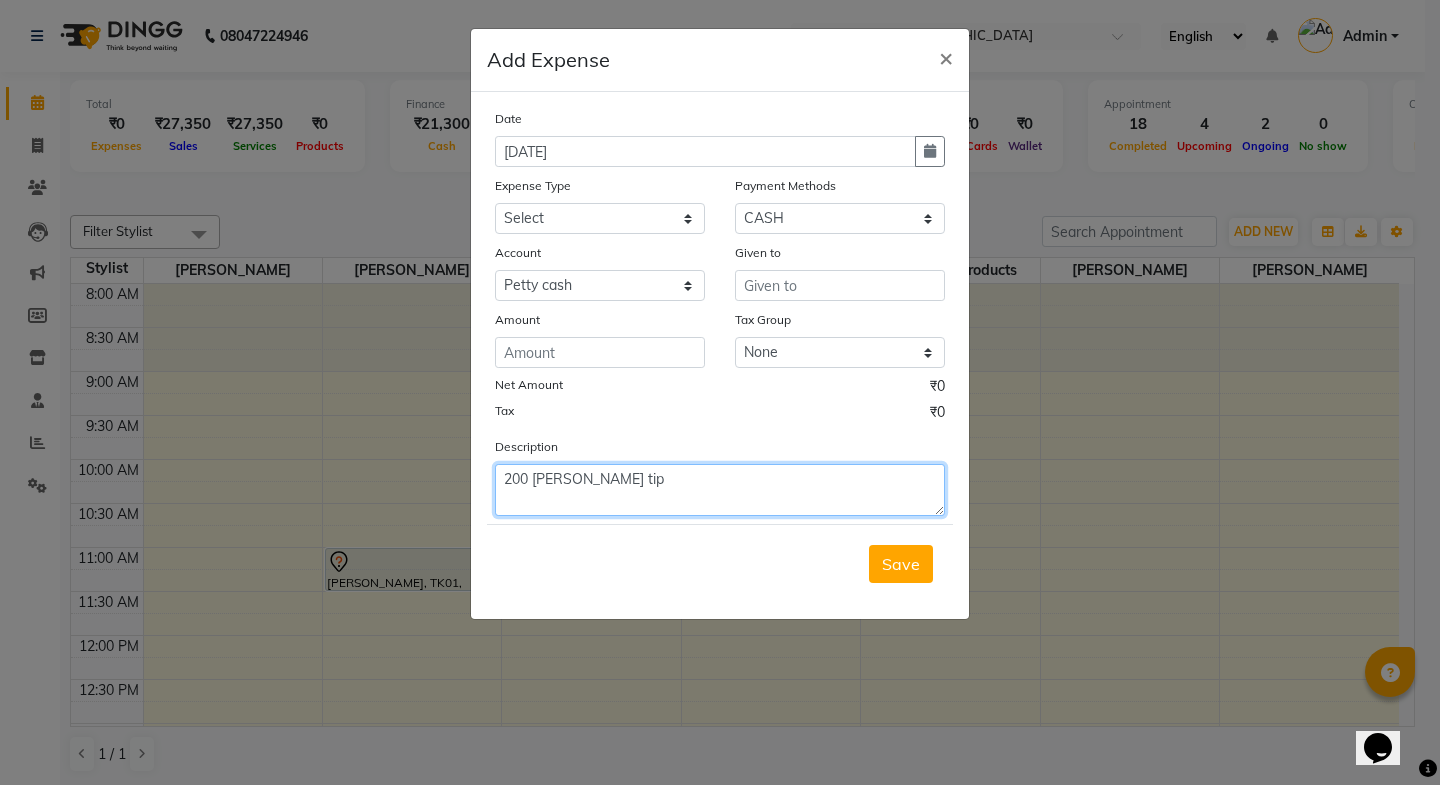 type on "200 [PERSON_NAME] tip" 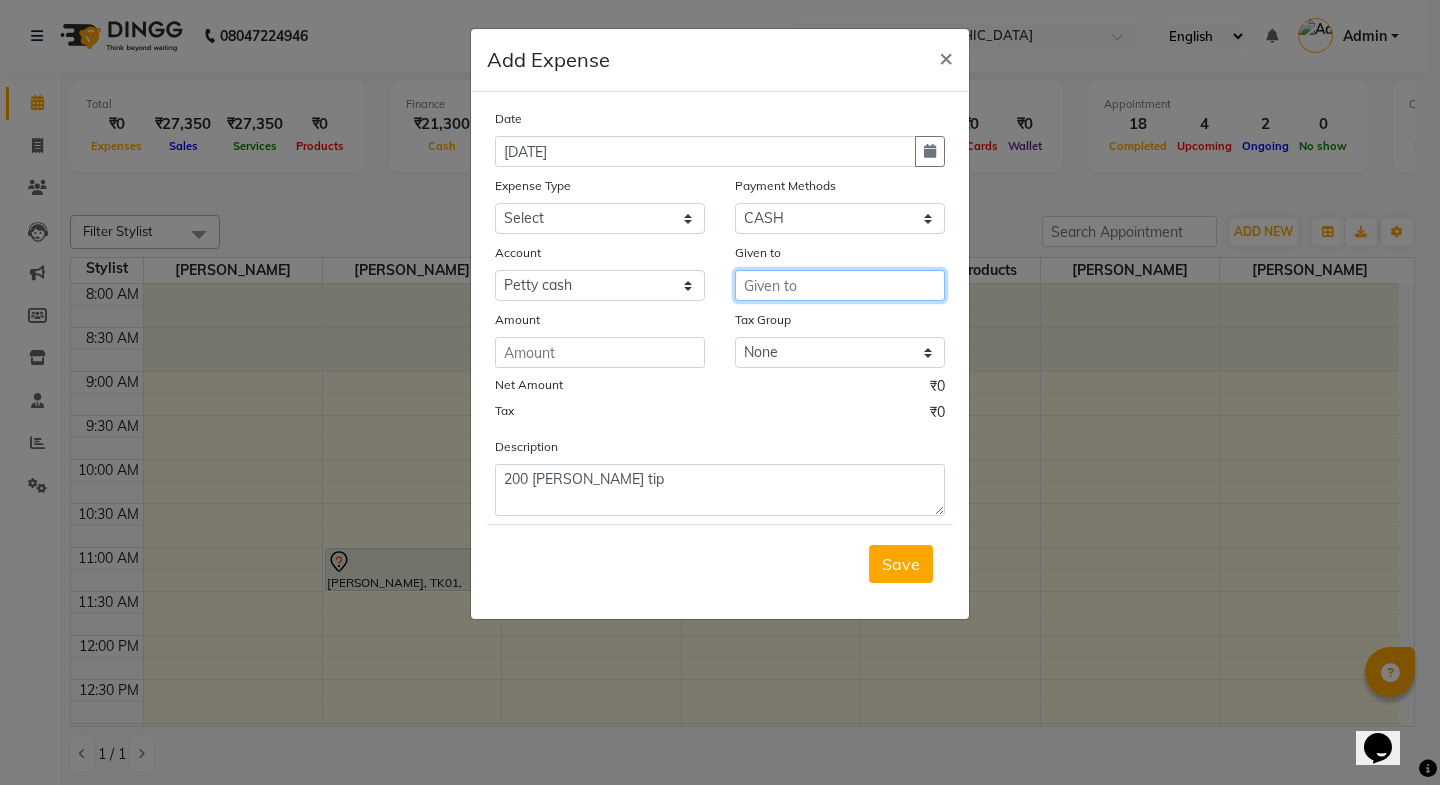 click at bounding box center (840, 285) 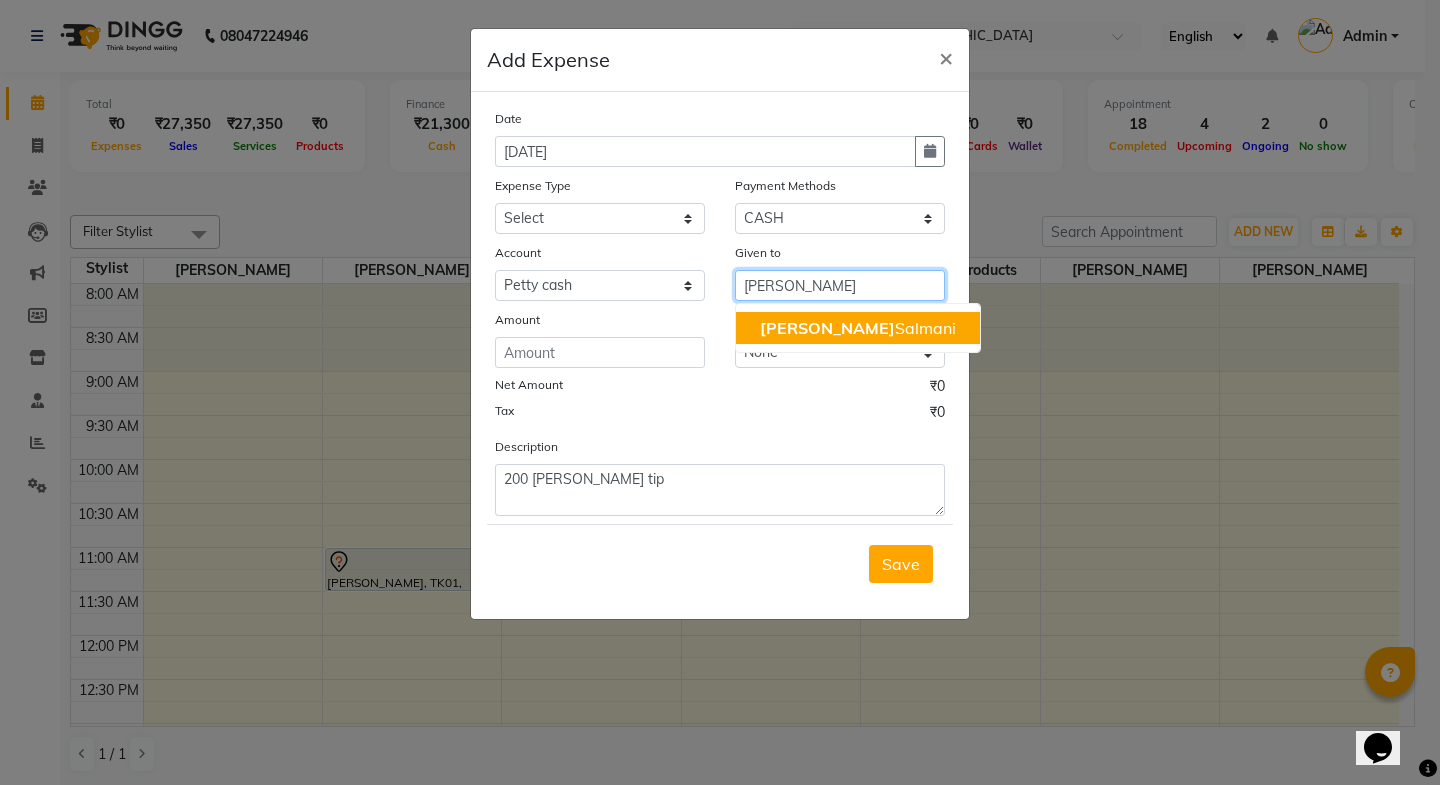 click on "[PERSON_NAME]" 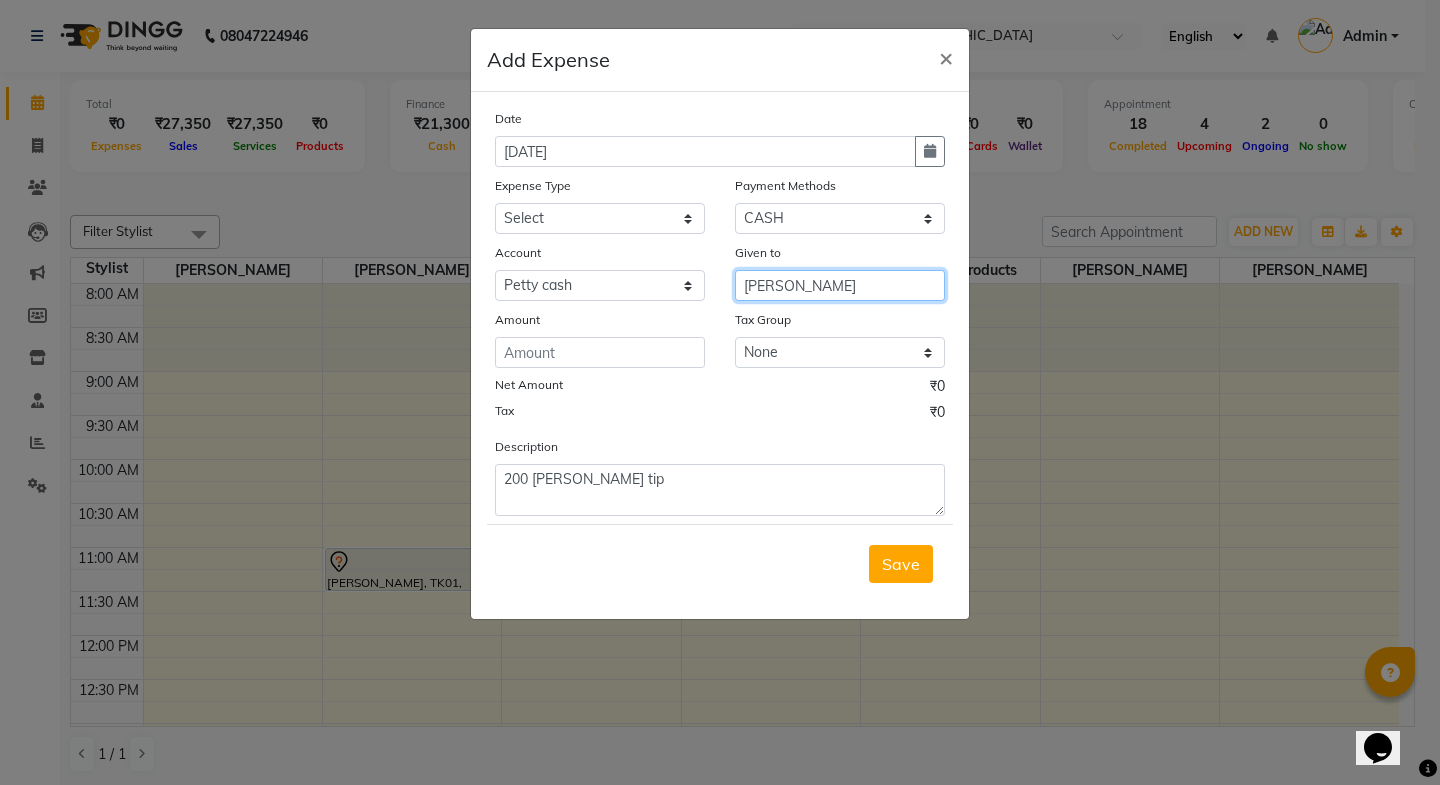 type on "[PERSON_NAME]" 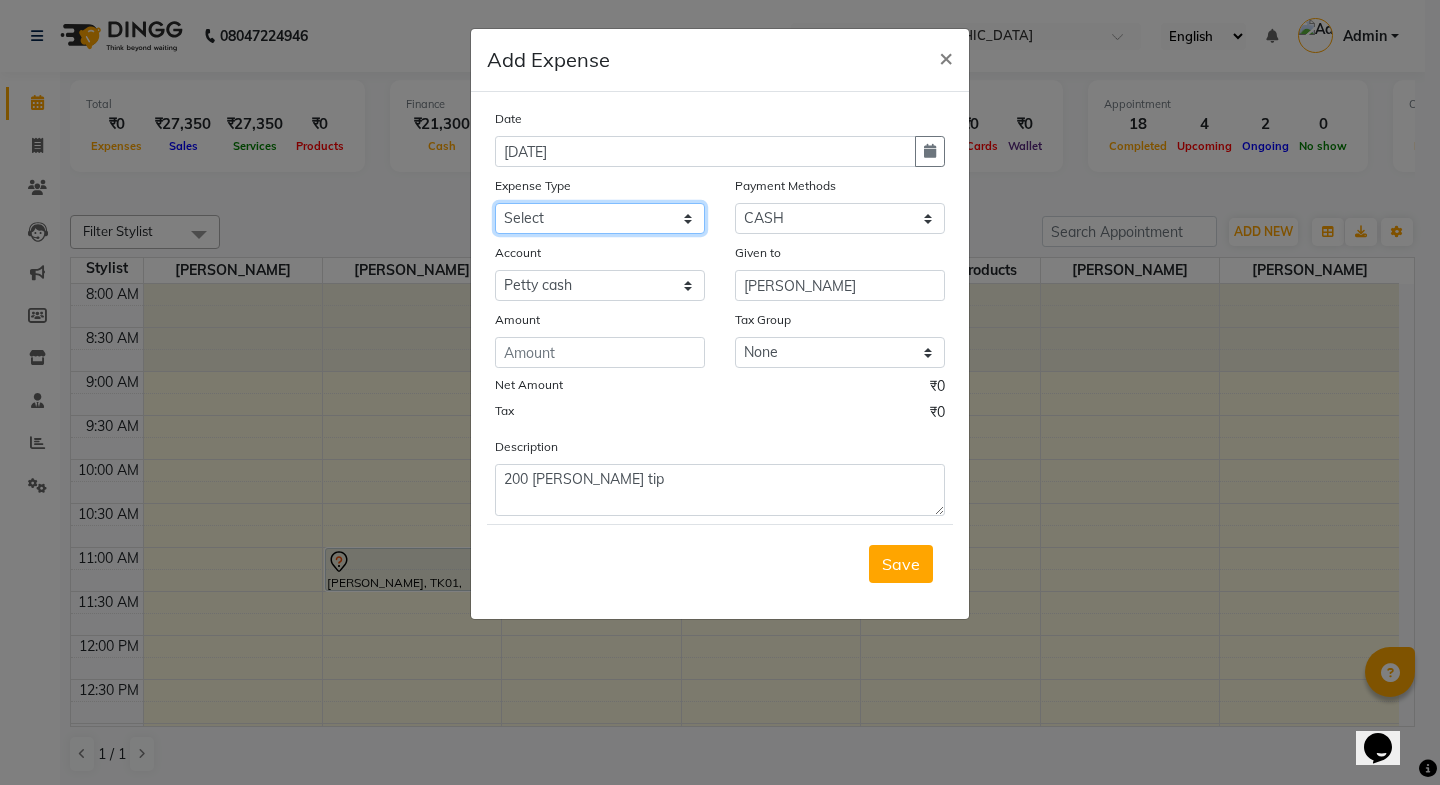 drag, startPoint x: 592, startPoint y: 221, endPoint x: 580, endPoint y: 237, distance: 20 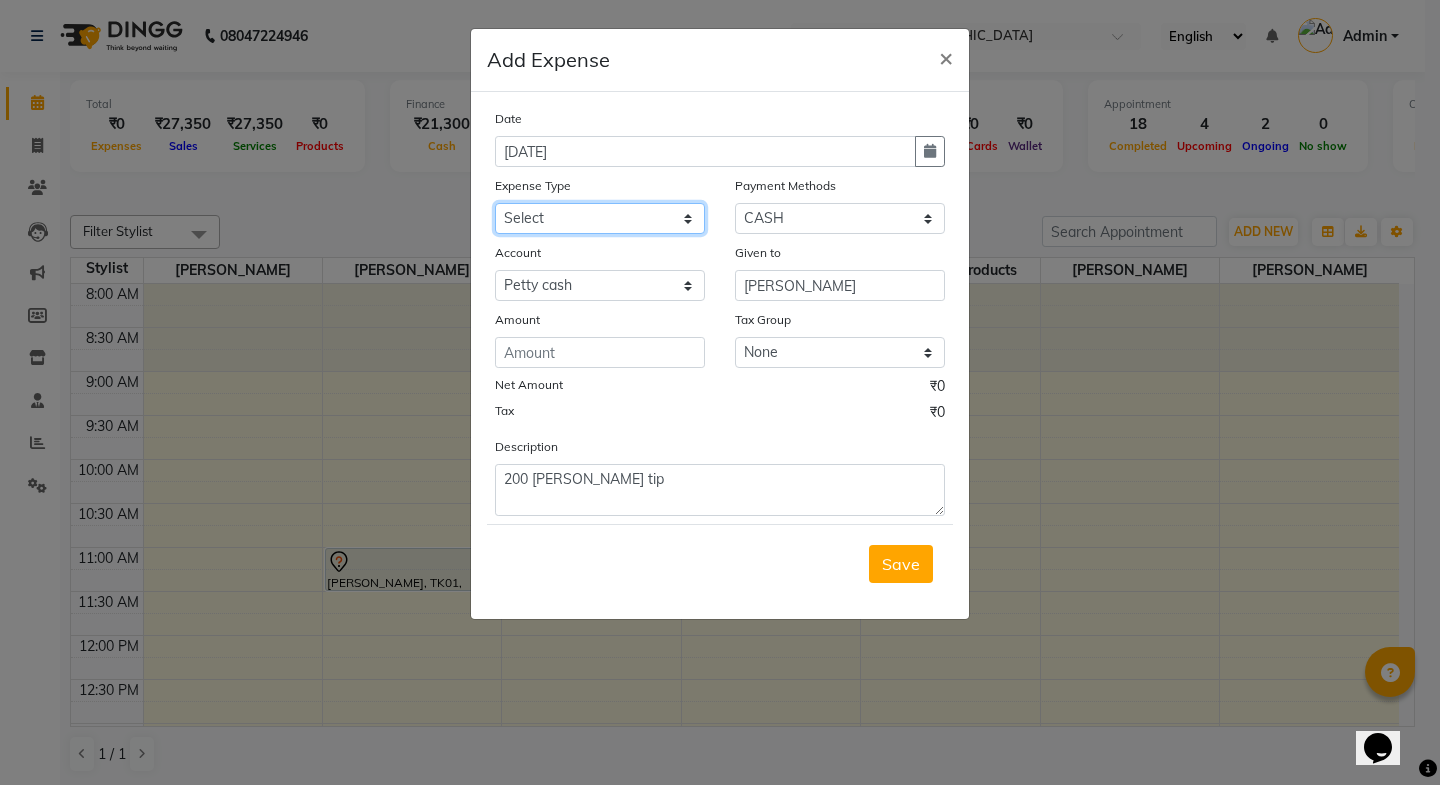 select on "13400" 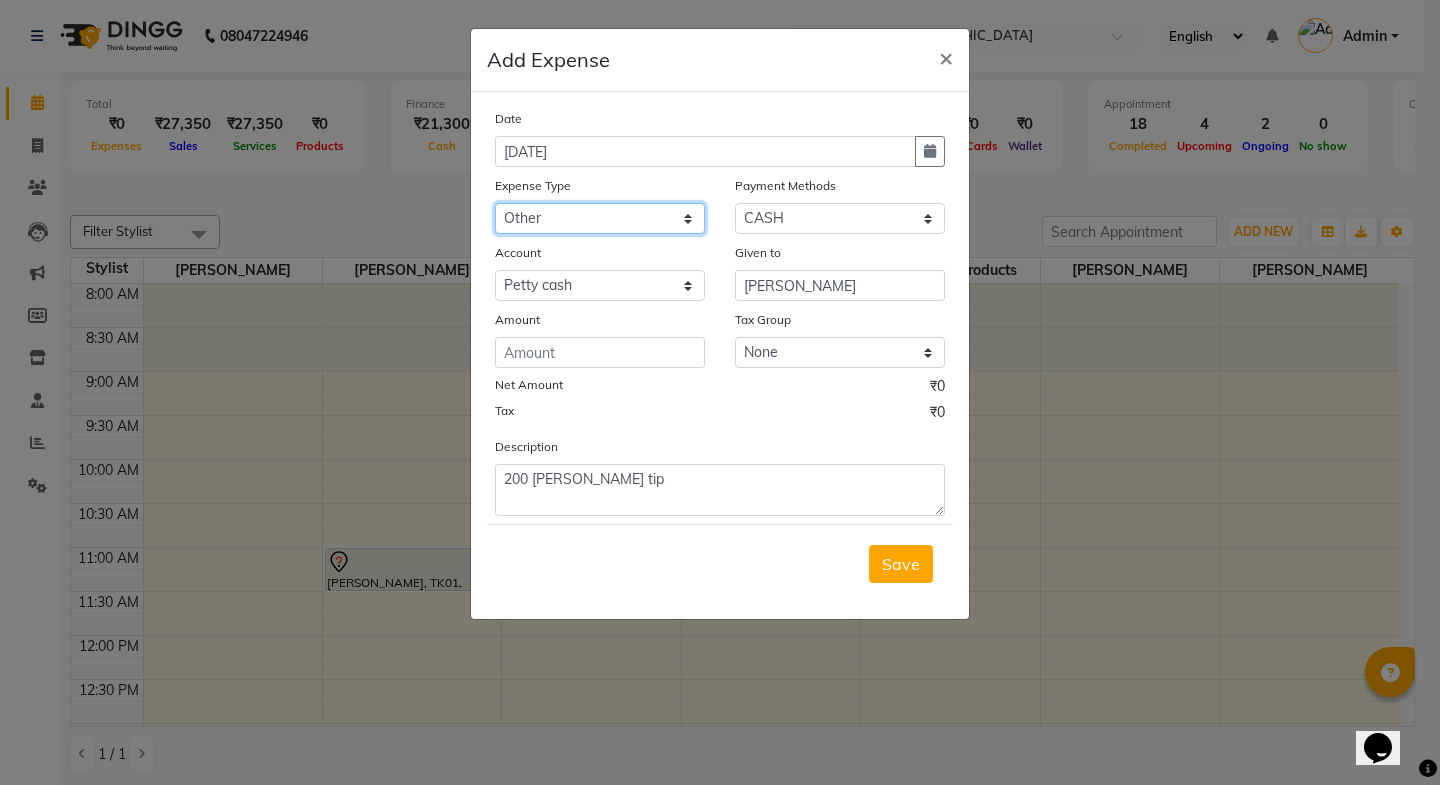 click on "Select Advance Salary Bank charges Car maintenance  Cash transfer to bank Cash transfer to hub Client Snacks Clinical charges Equipment Fuel Govt fee Incentive Insurance International purchase Loan Repayment Maintenance Marketing Miscellaneous MRA Other Pantry Product Rent Salary Staff Snacks Tax Tea & Refreshment Utilities" 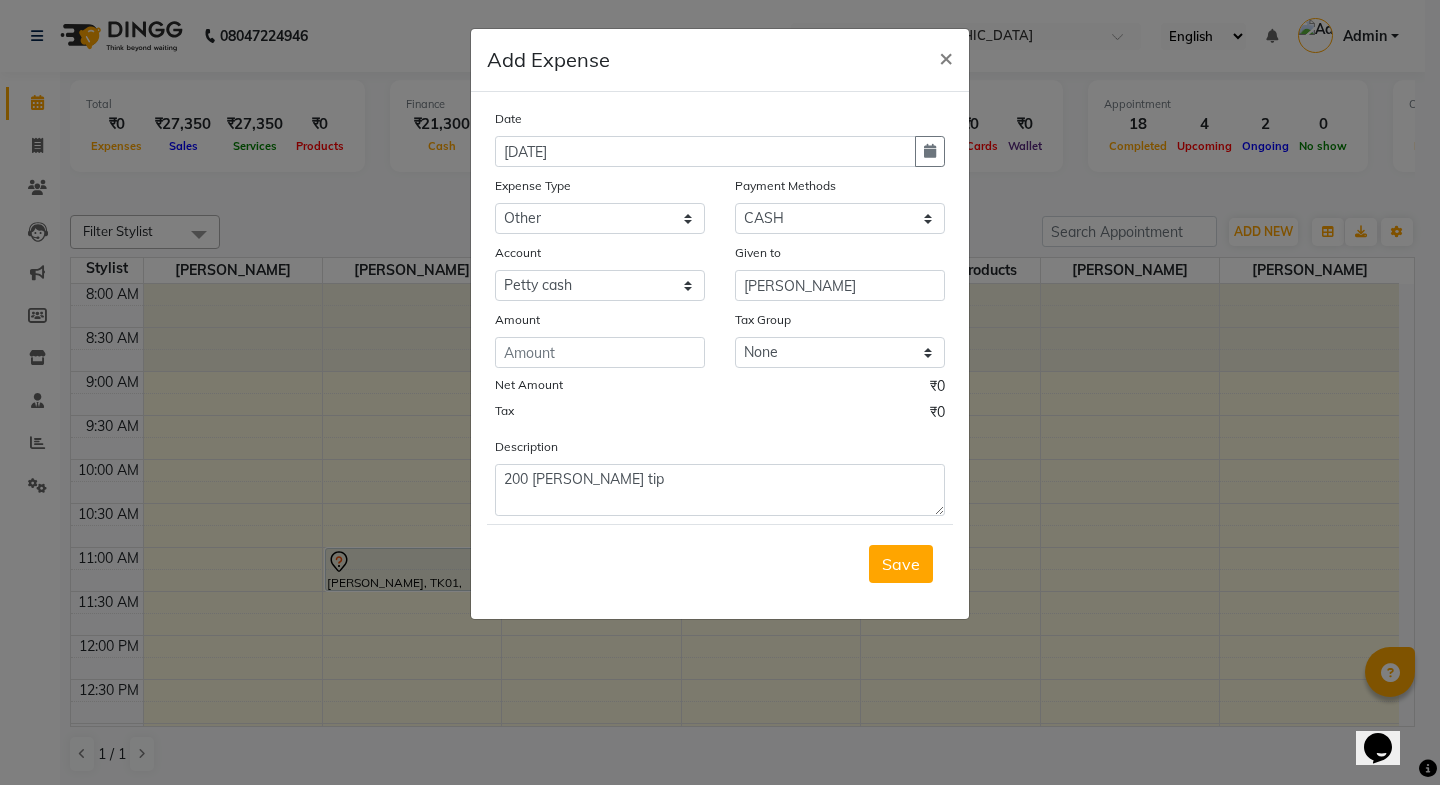 drag, startPoint x: 907, startPoint y: 566, endPoint x: 896, endPoint y: 555, distance: 15.556349 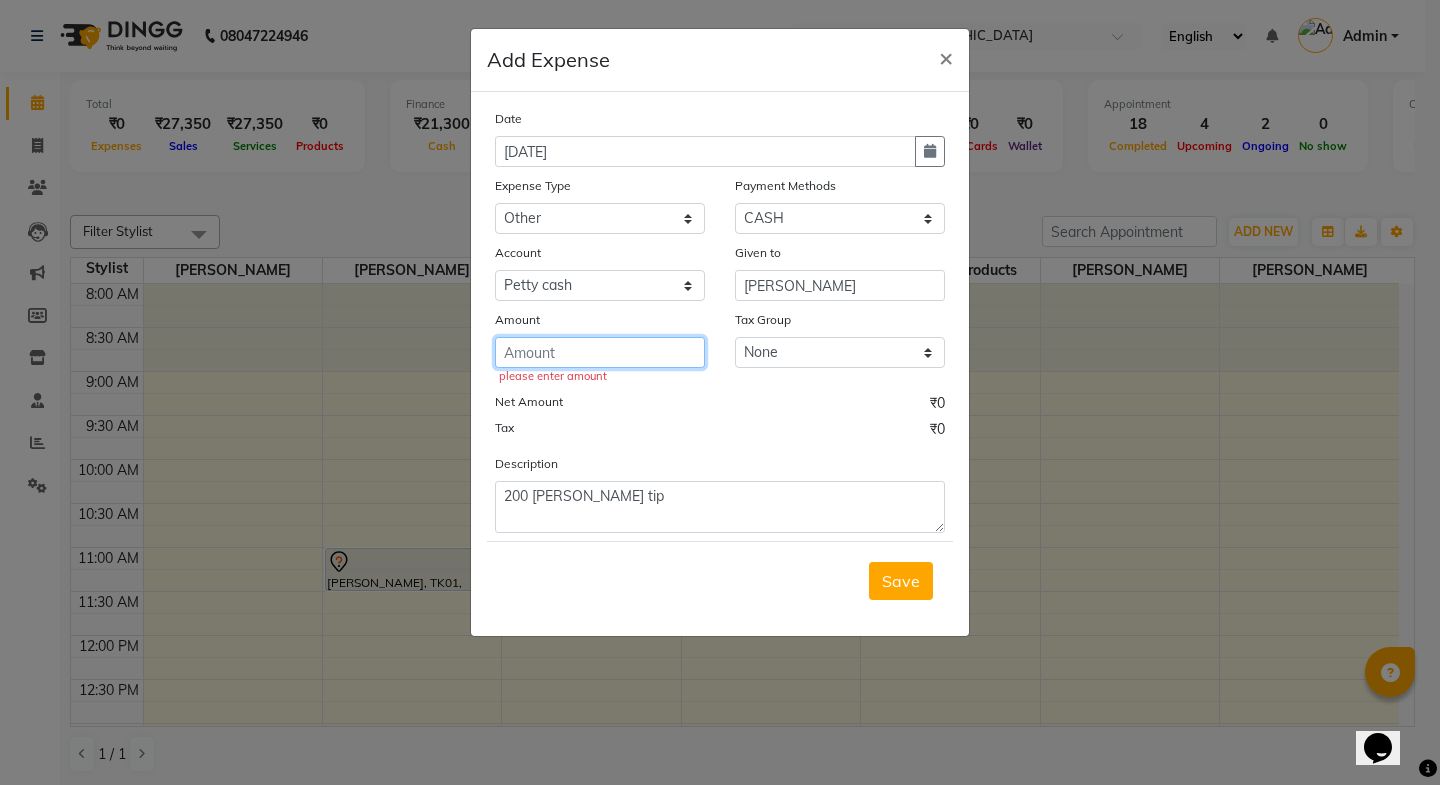 click 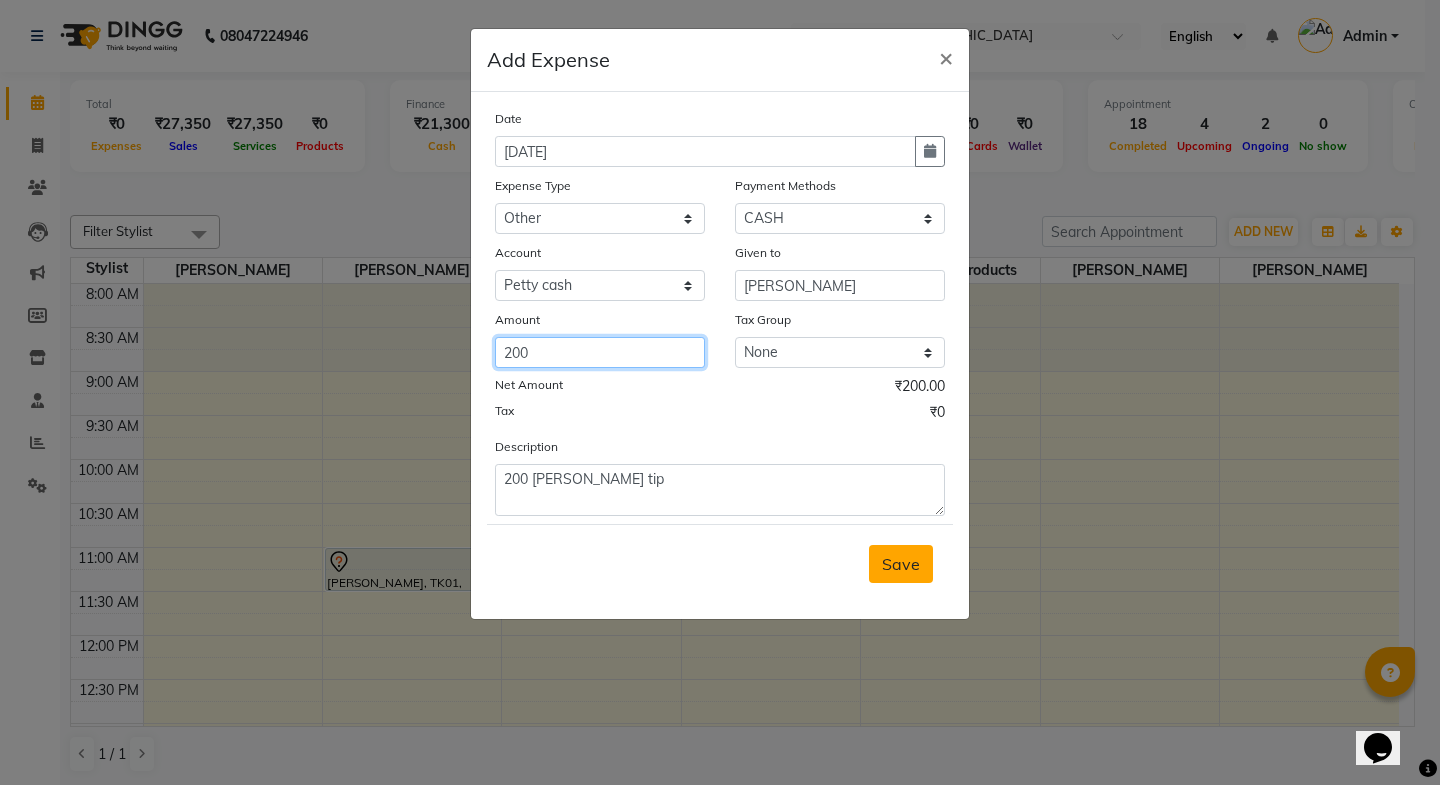 type on "200" 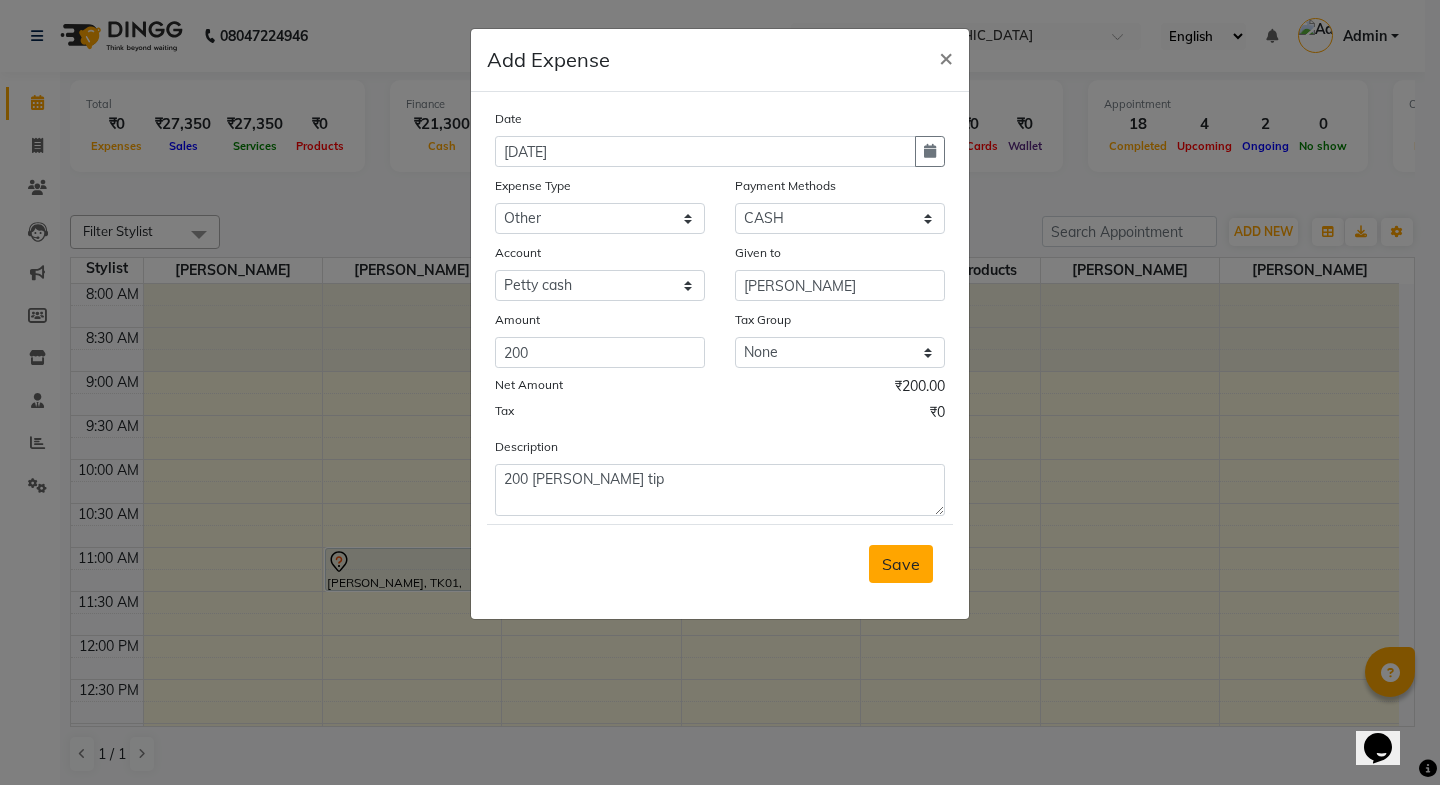 click on "Save" at bounding box center (901, 564) 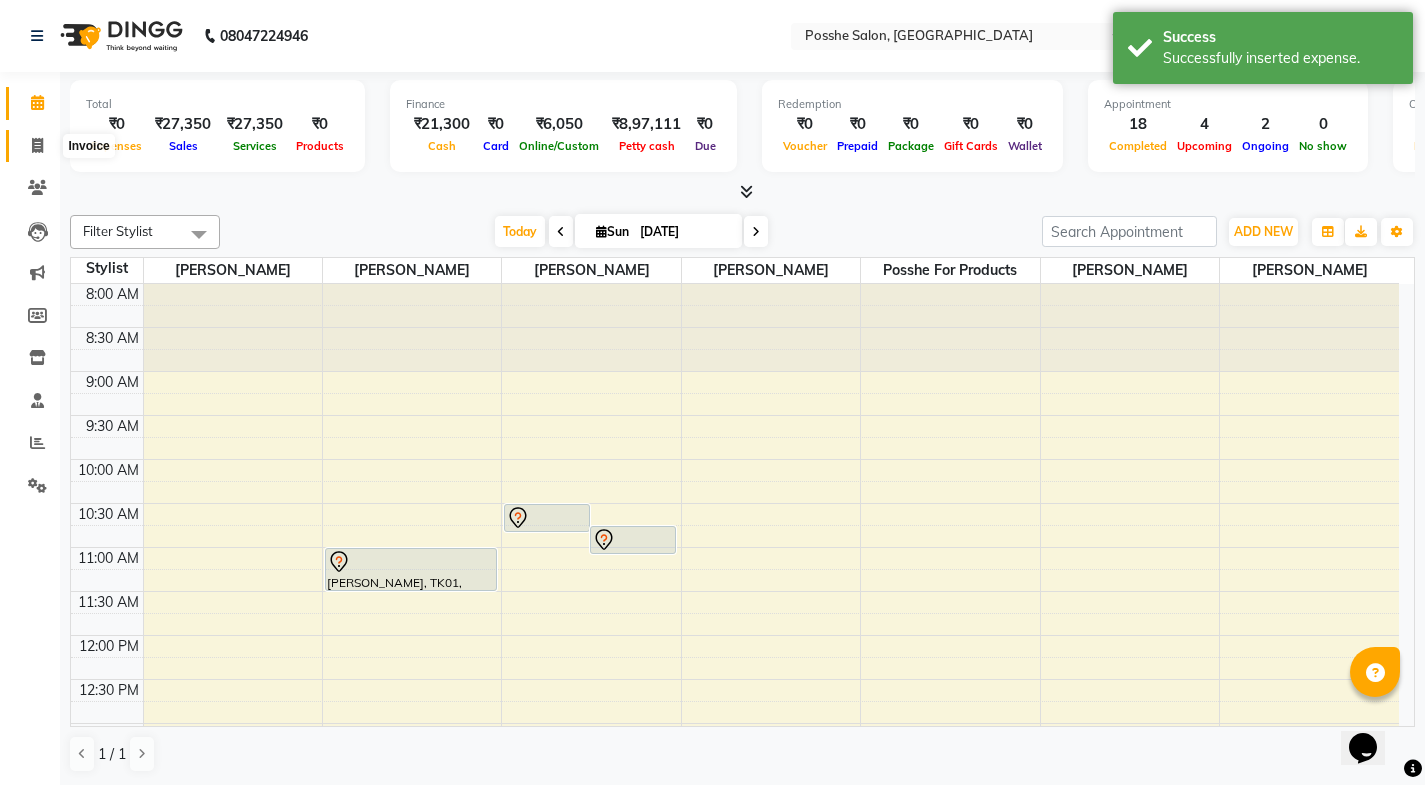 click 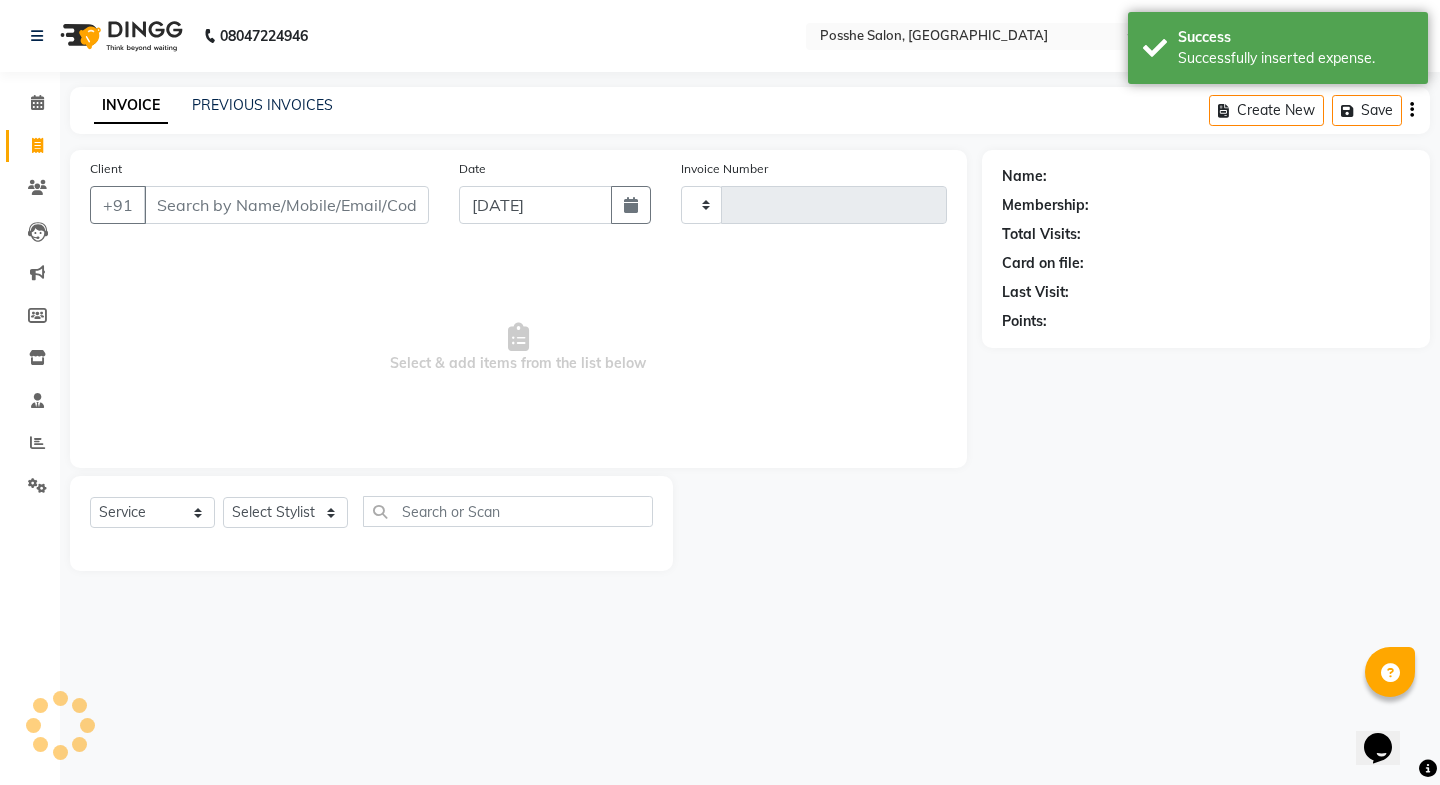 type on "1443" 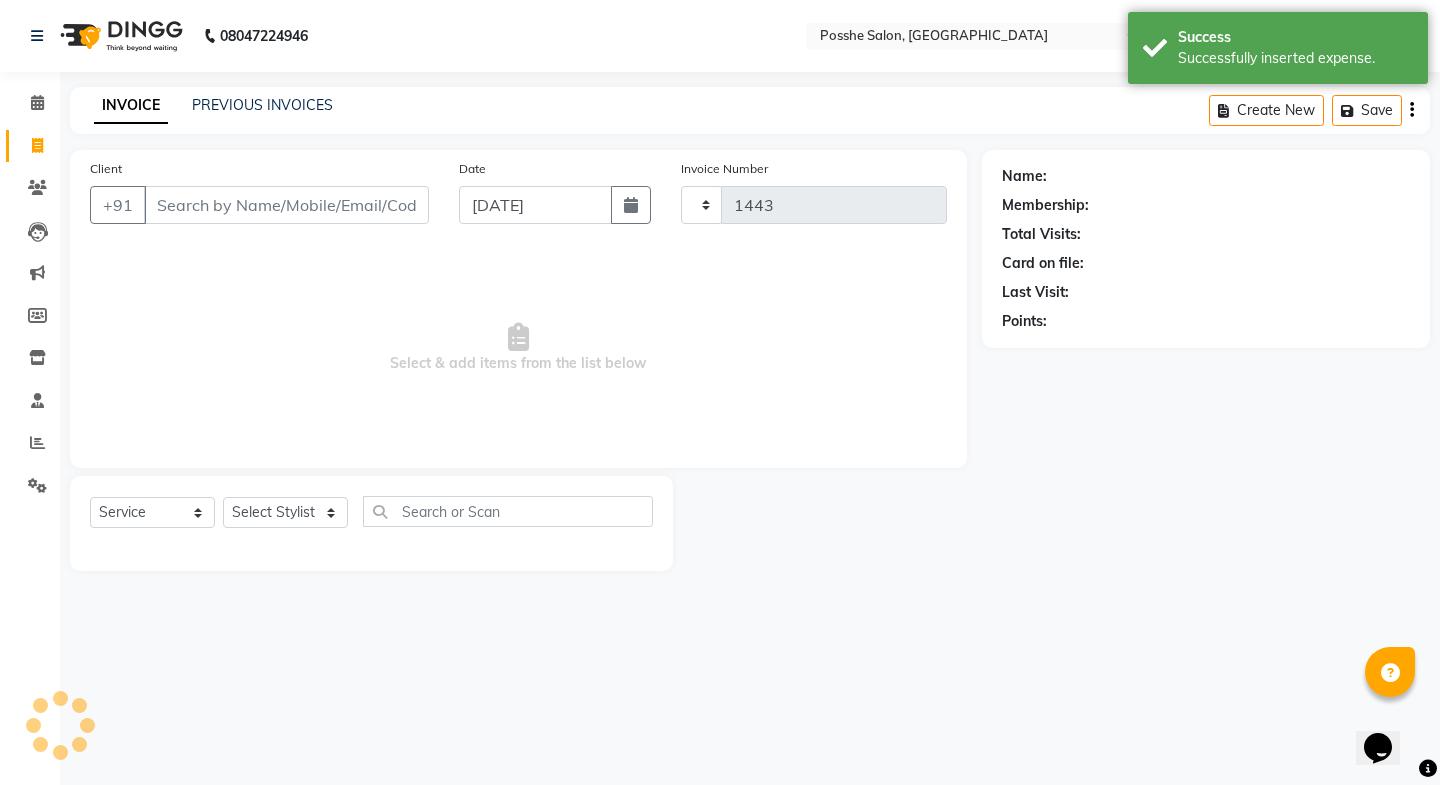 select on "6052" 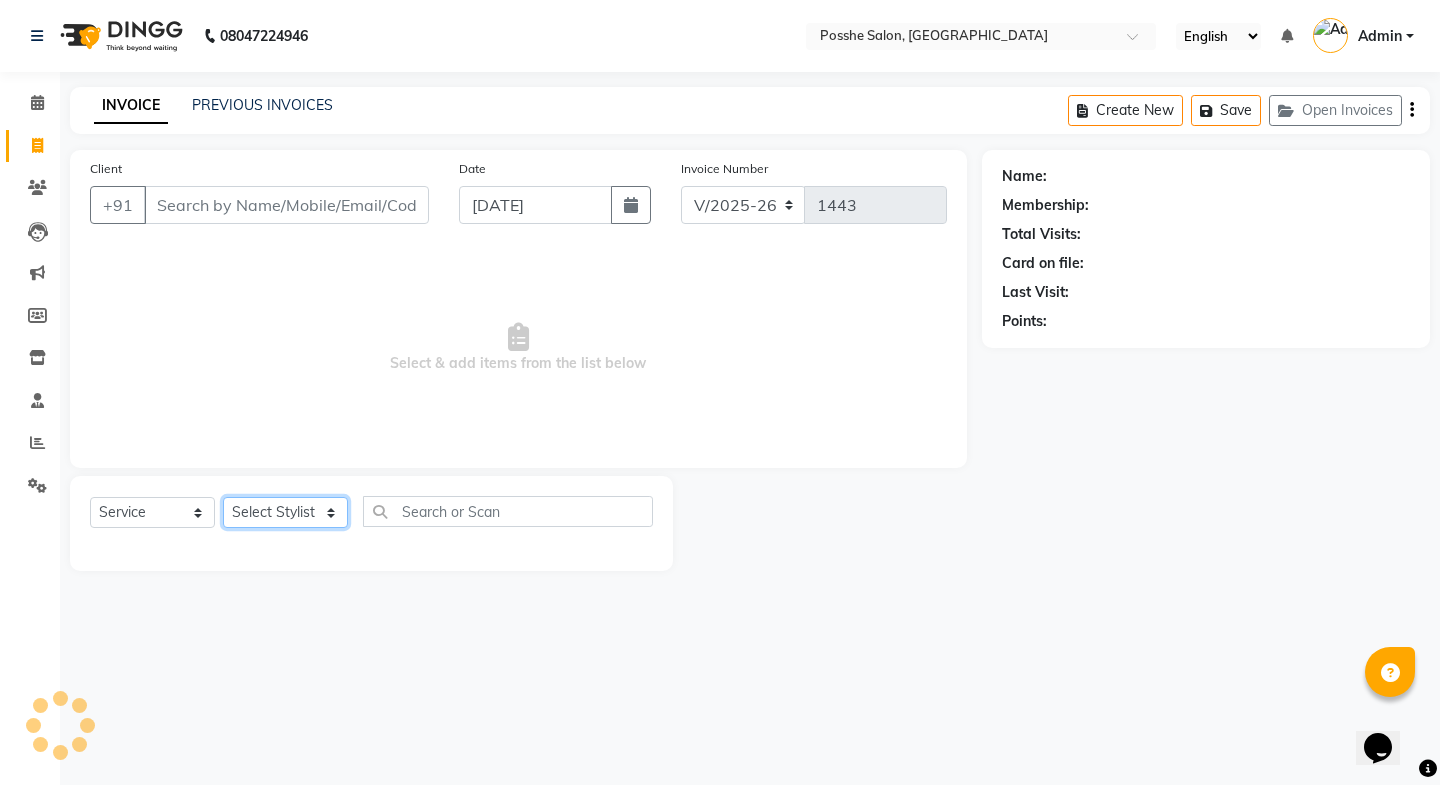 click on "Select Stylist [PERSON_NAME] Mali [PERSON_NAME] Posshe for products [PERSON_NAME] [PERSON_NAME] [PERSON_NAME]" 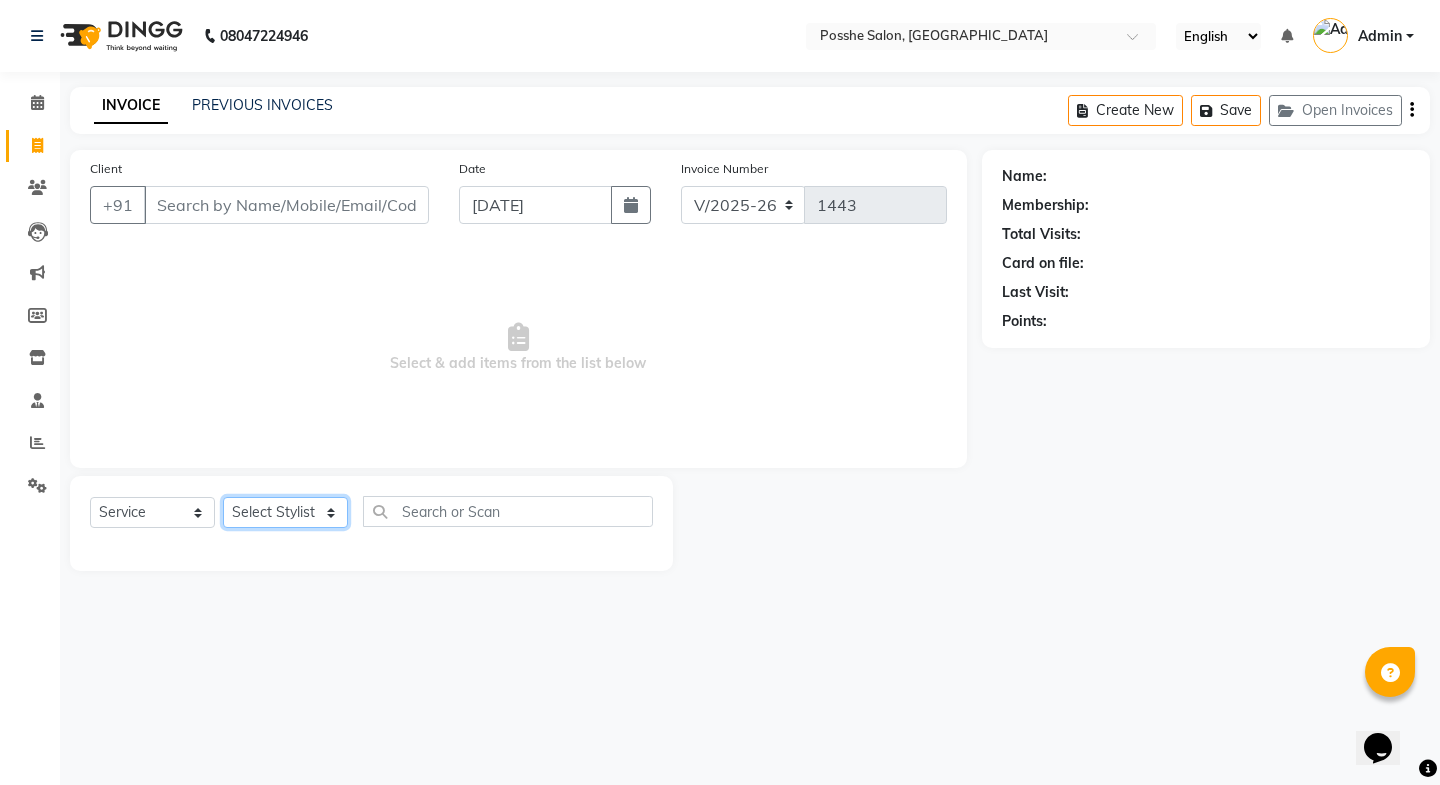 select on "43692" 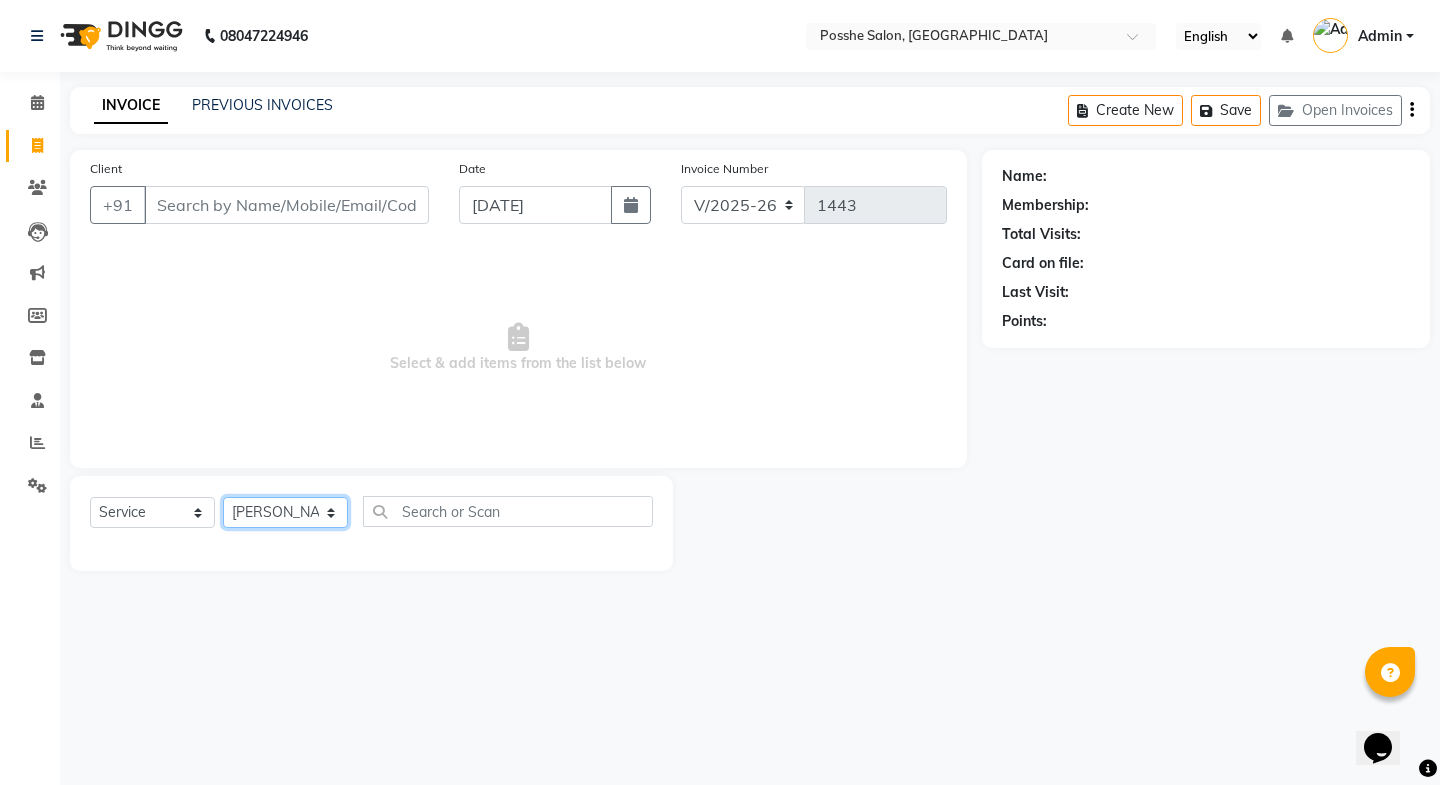 click on "Select Stylist [PERSON_NAME] Mali [PERSON_NAME] Posshe for products [PERSON_NAME] [PERSON_NAME] [PERSON_NAME]" 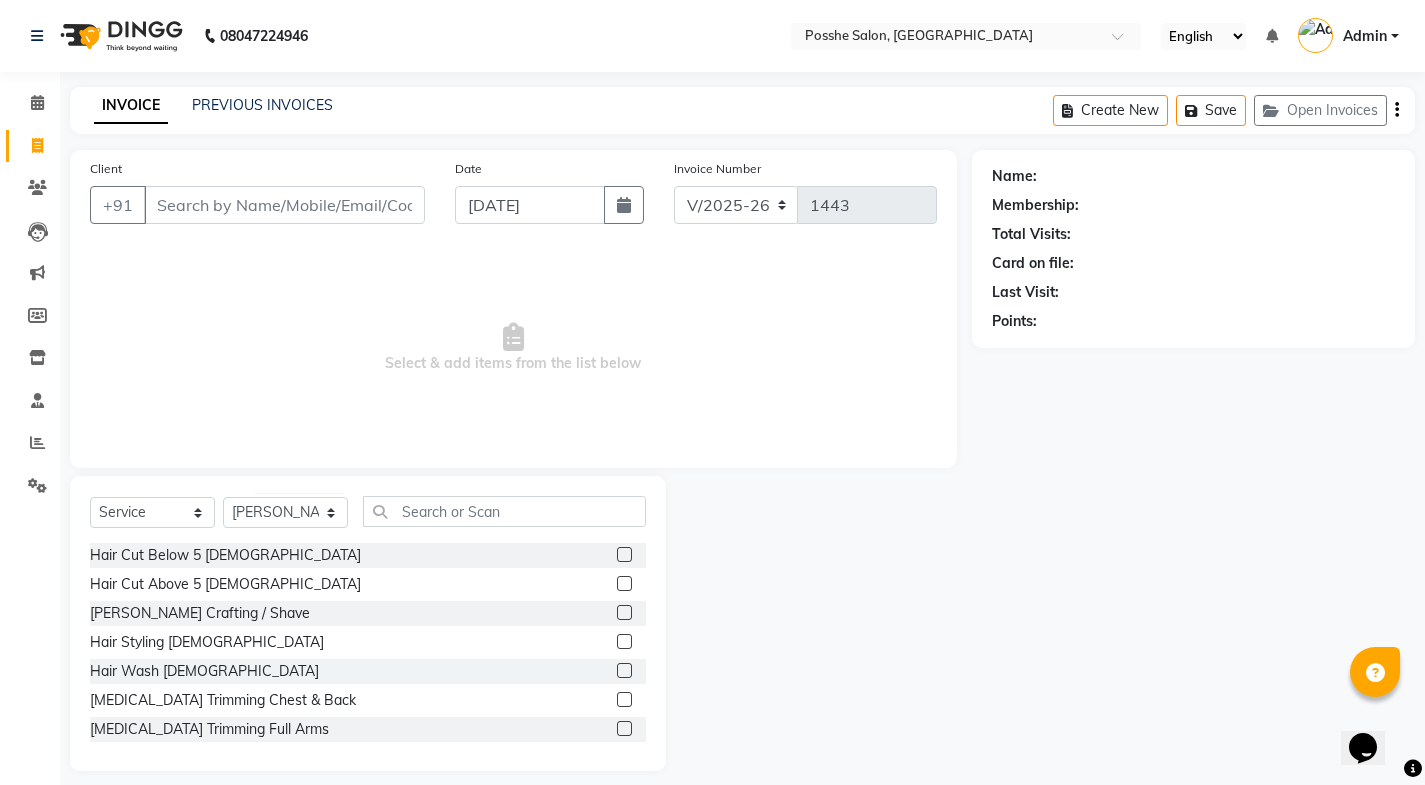 click 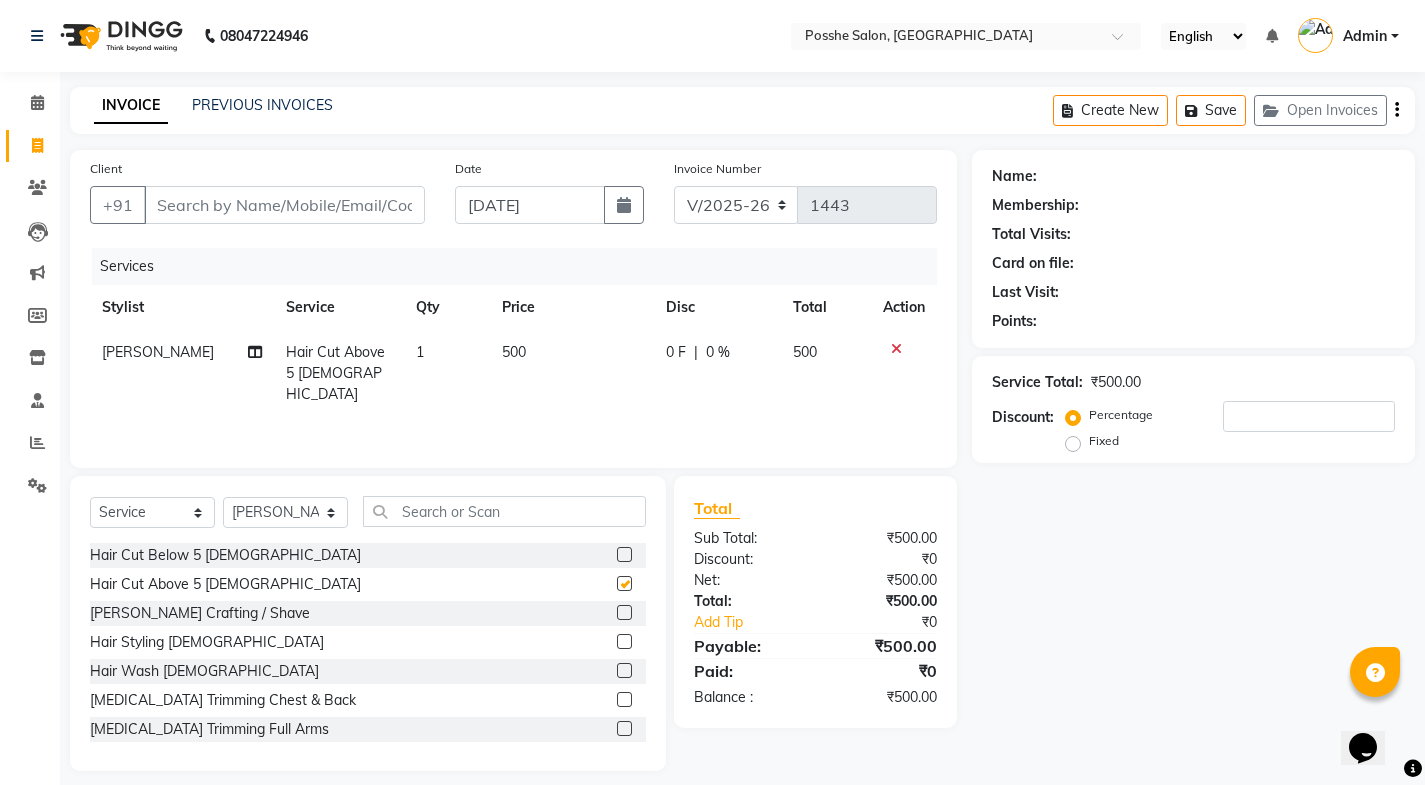 checkbox on "false" 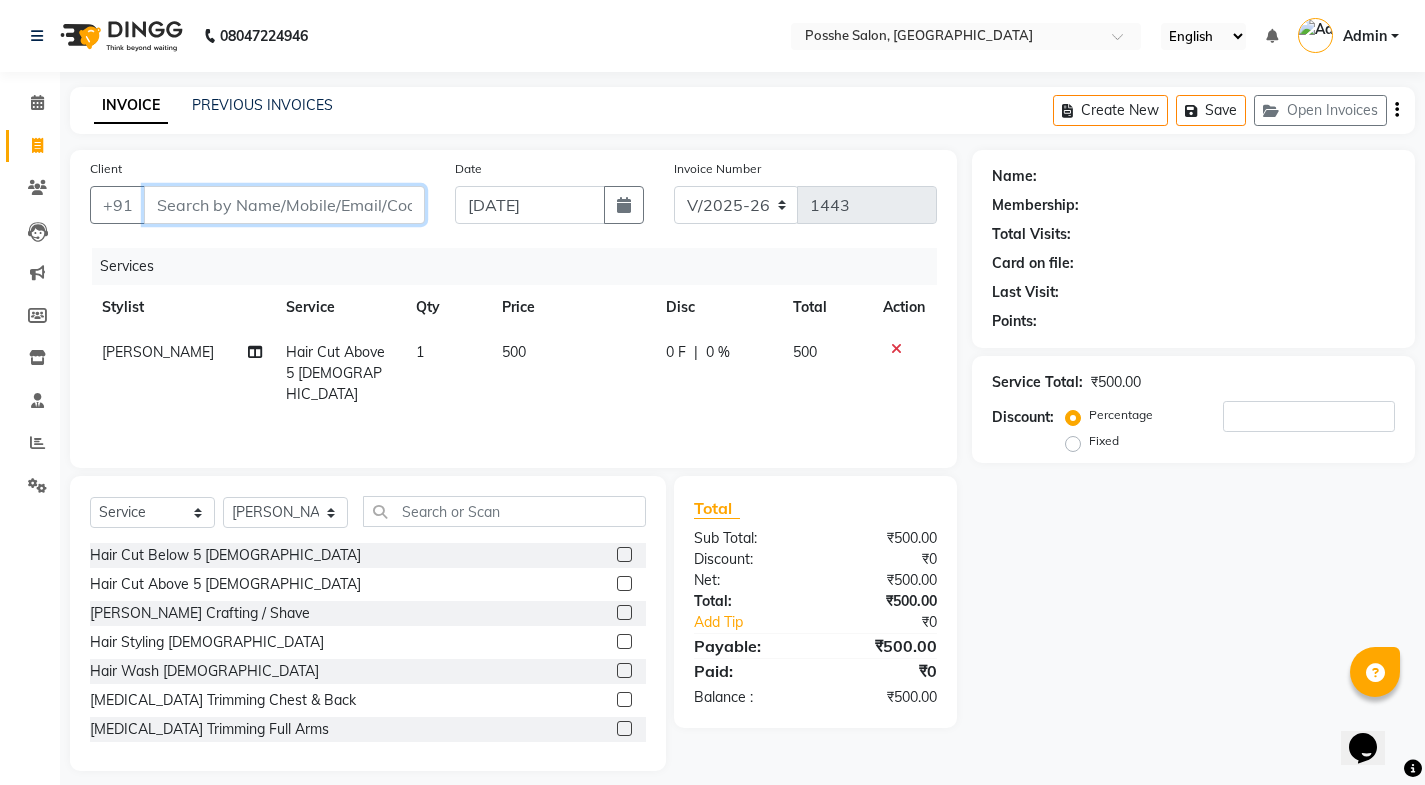 click on "Client" at bounding box center [284, 205] 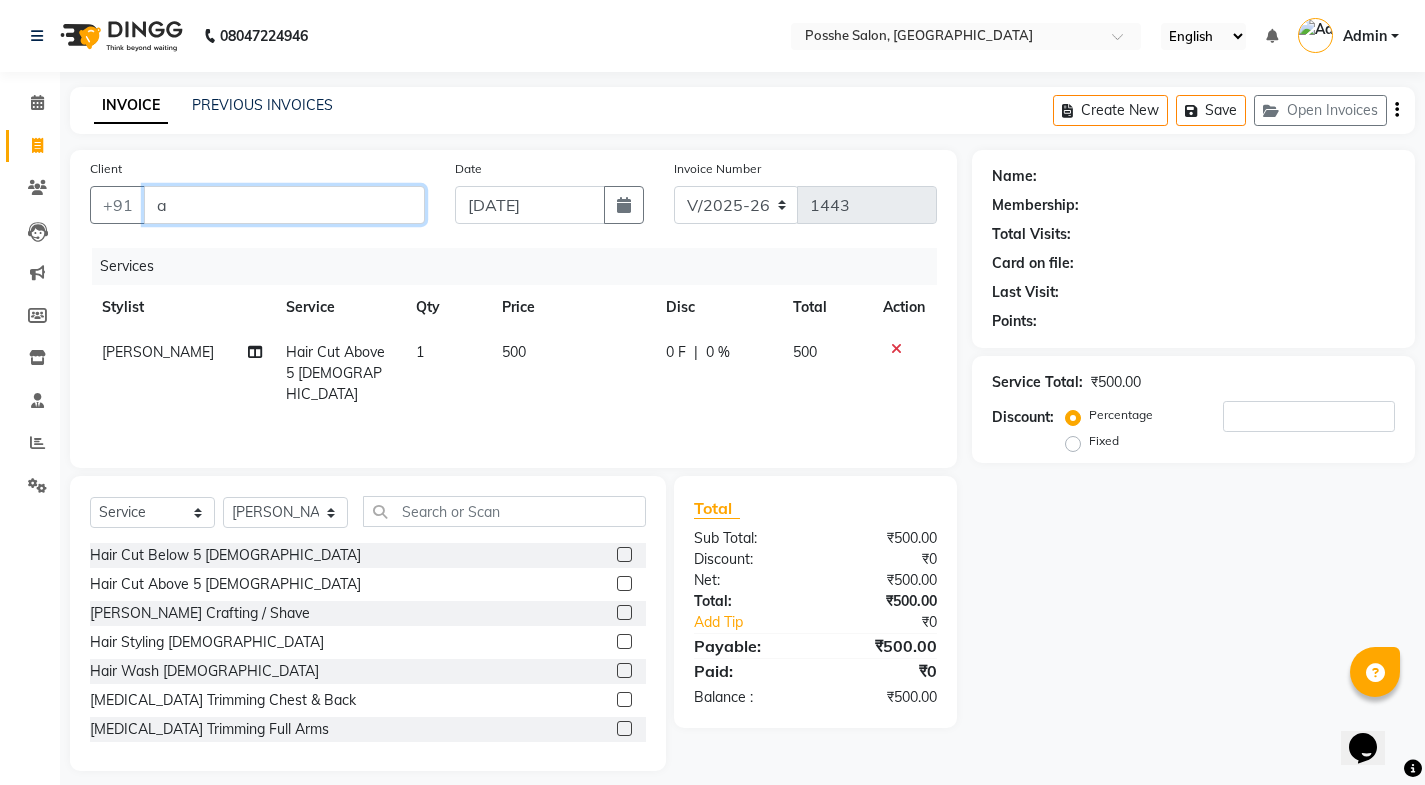 type on "0" 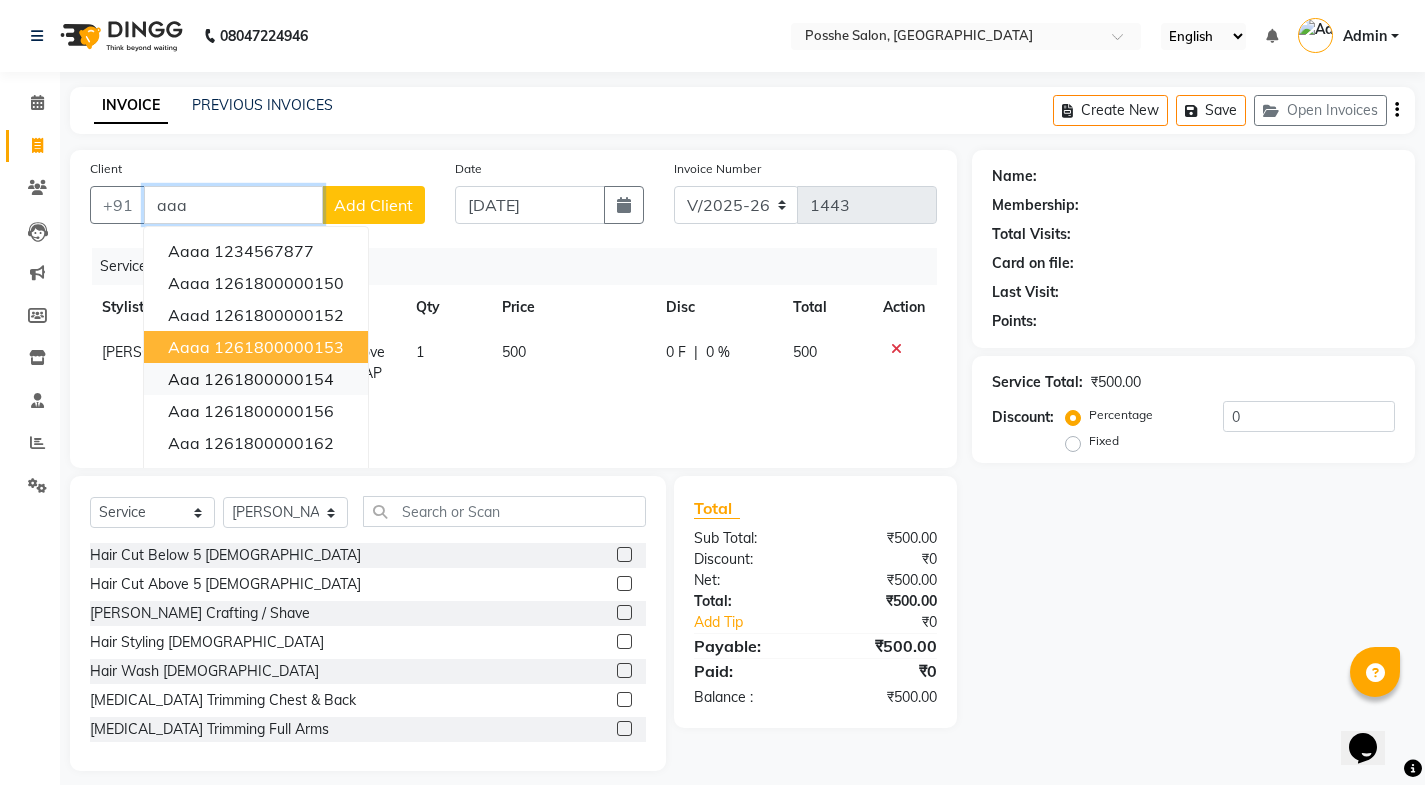 click on "1261800000154" at bounding box center [269, 379] 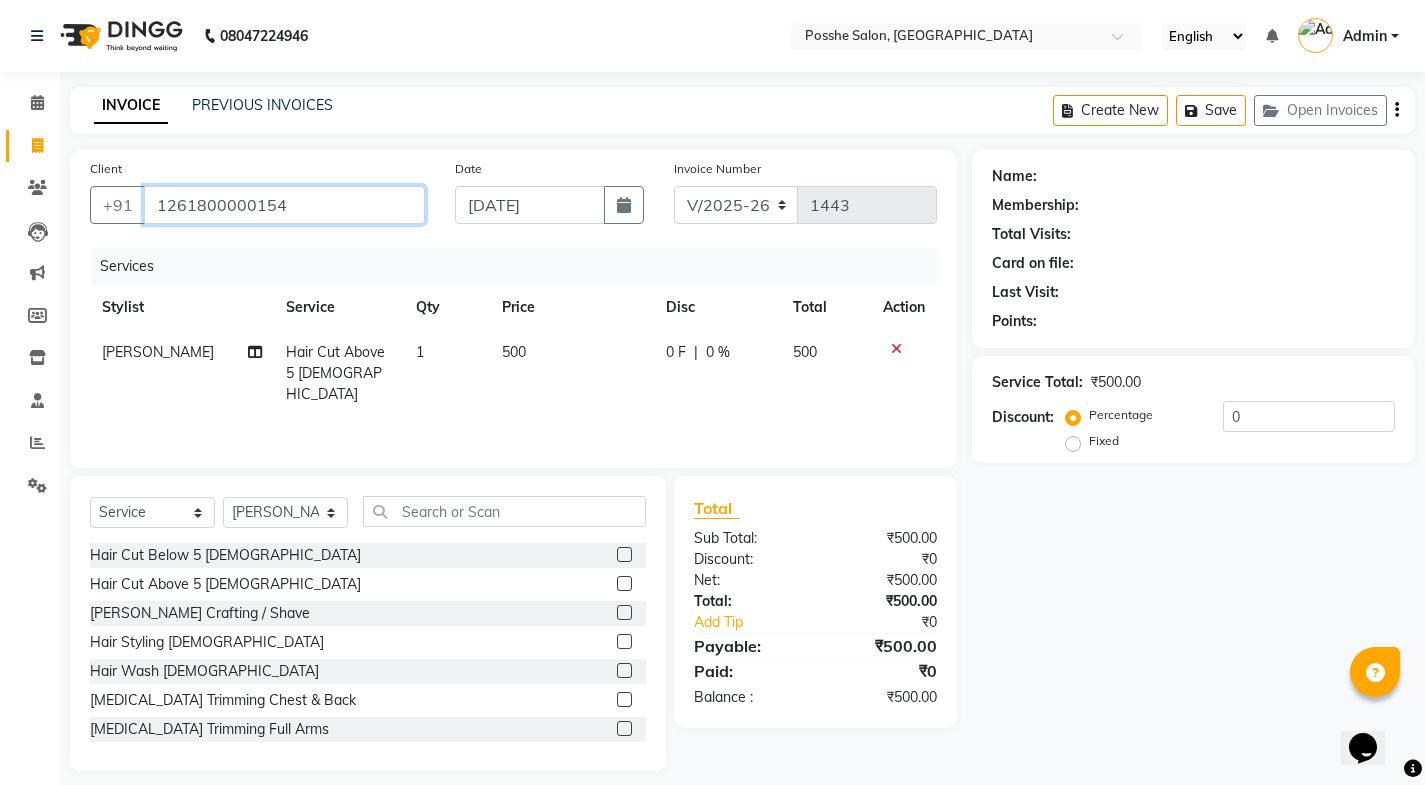 type on "1261800000154" 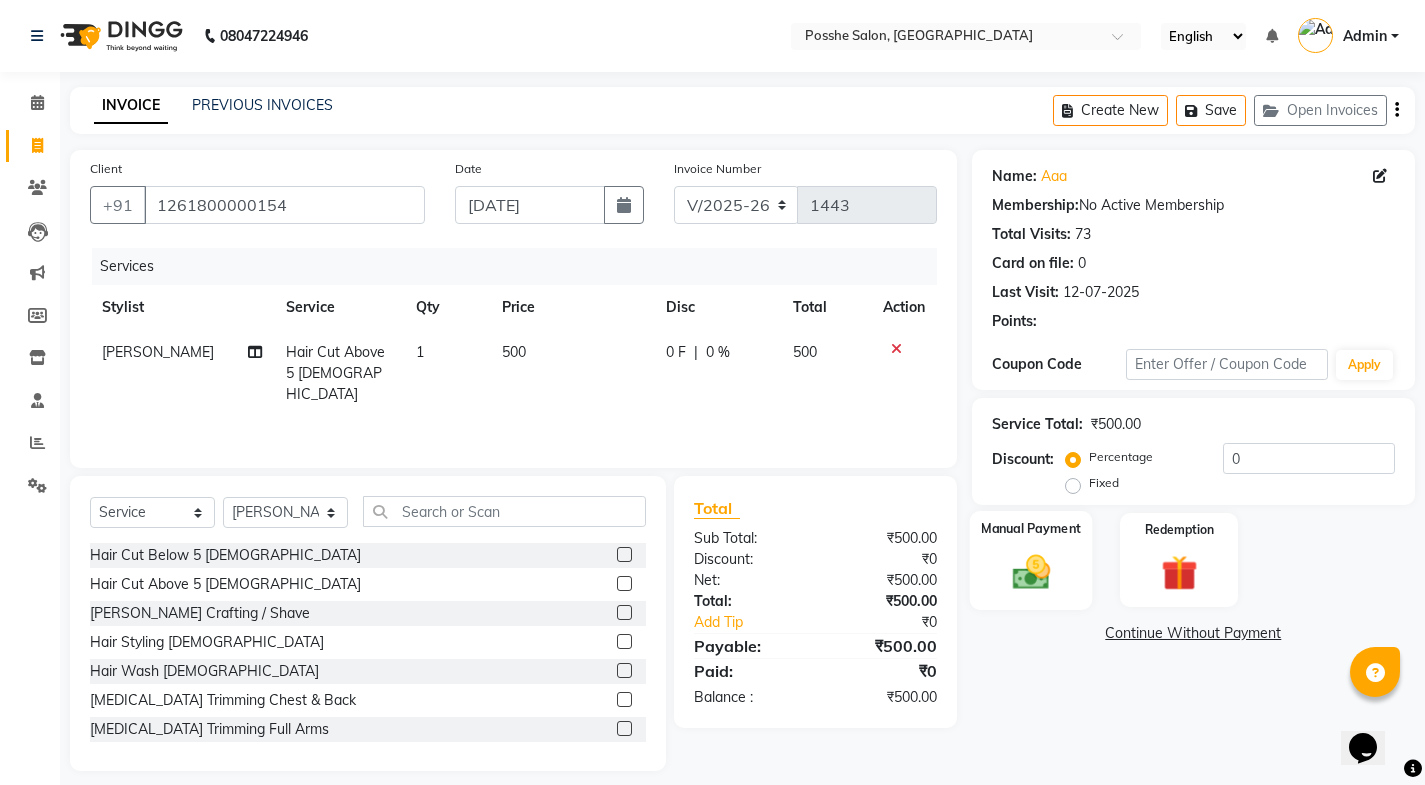 click 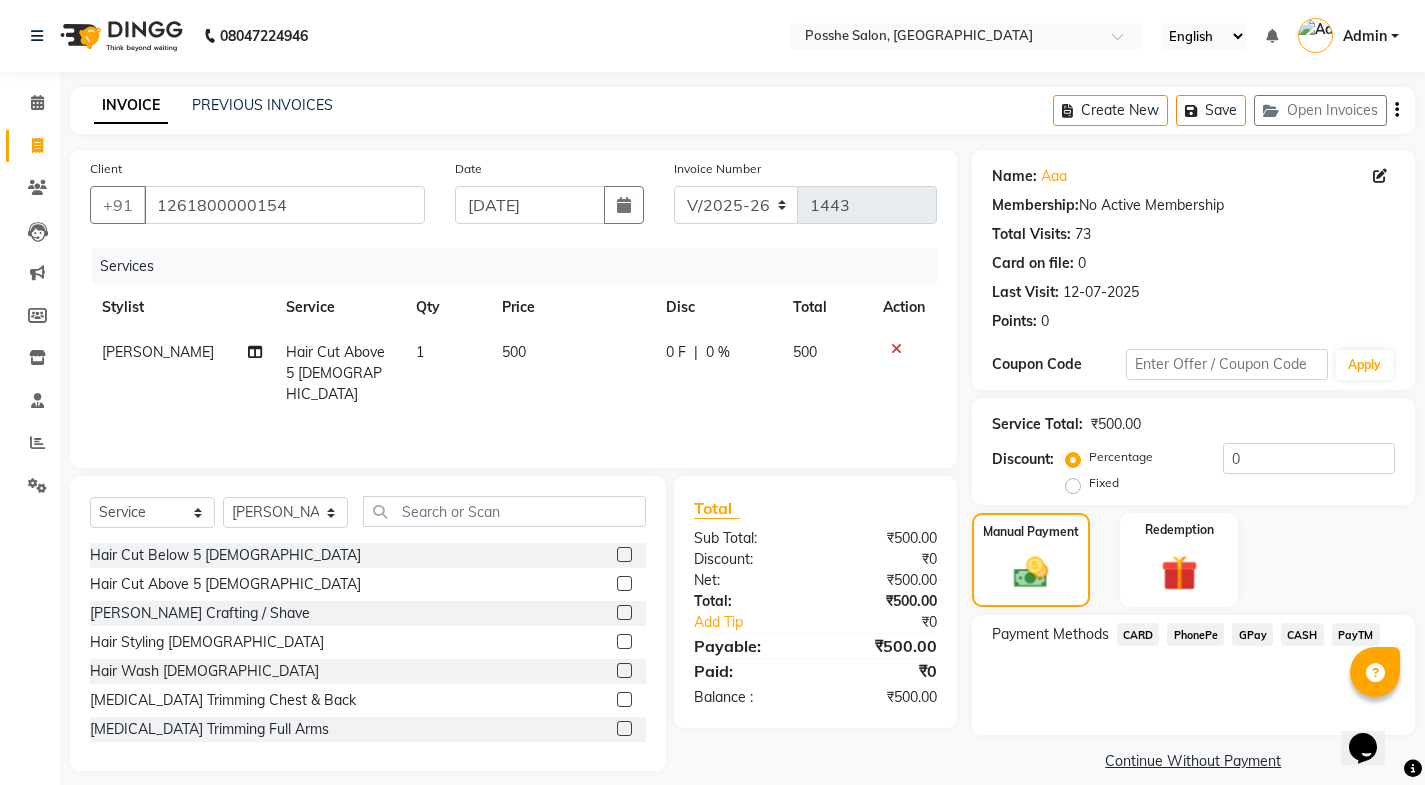 click on "CASH" 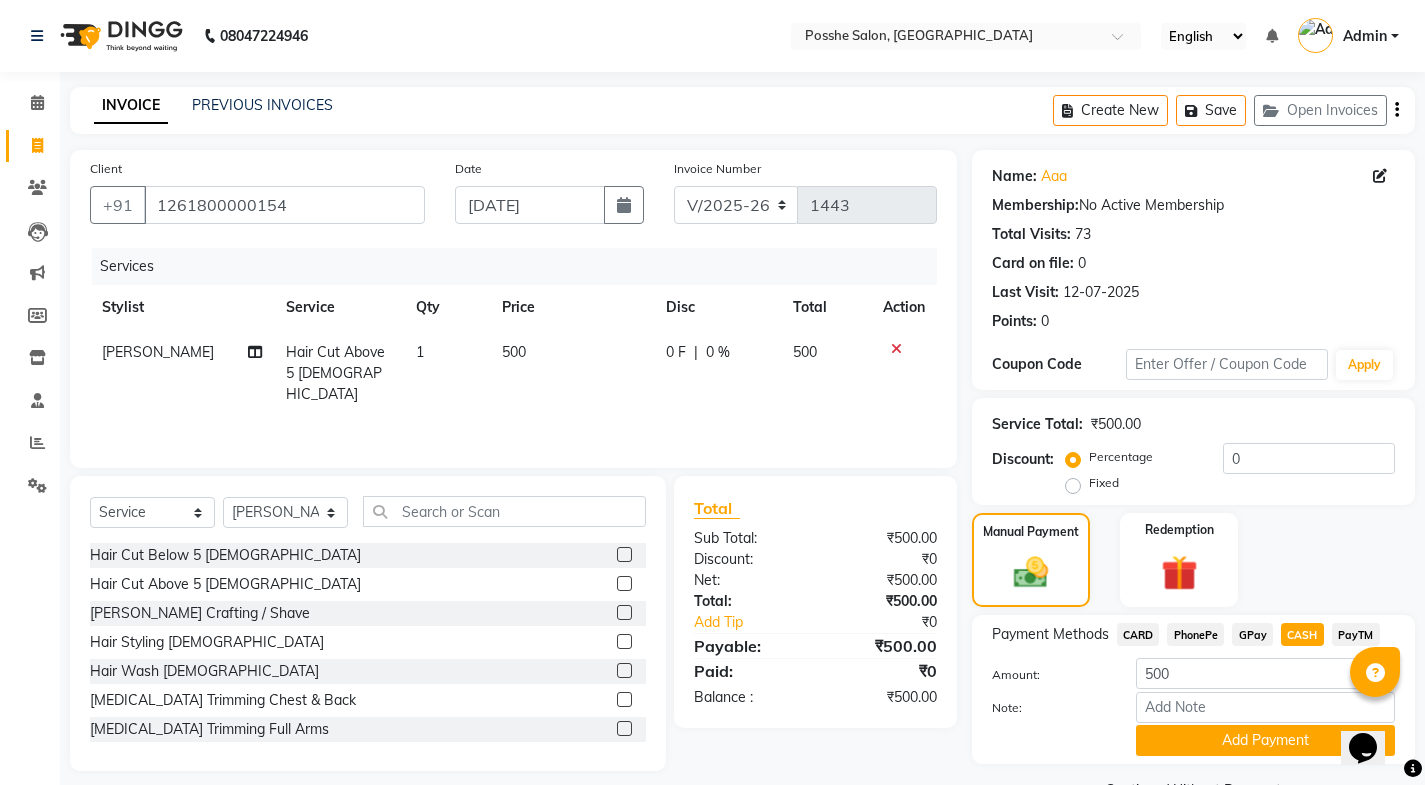 click on "Add Payment" 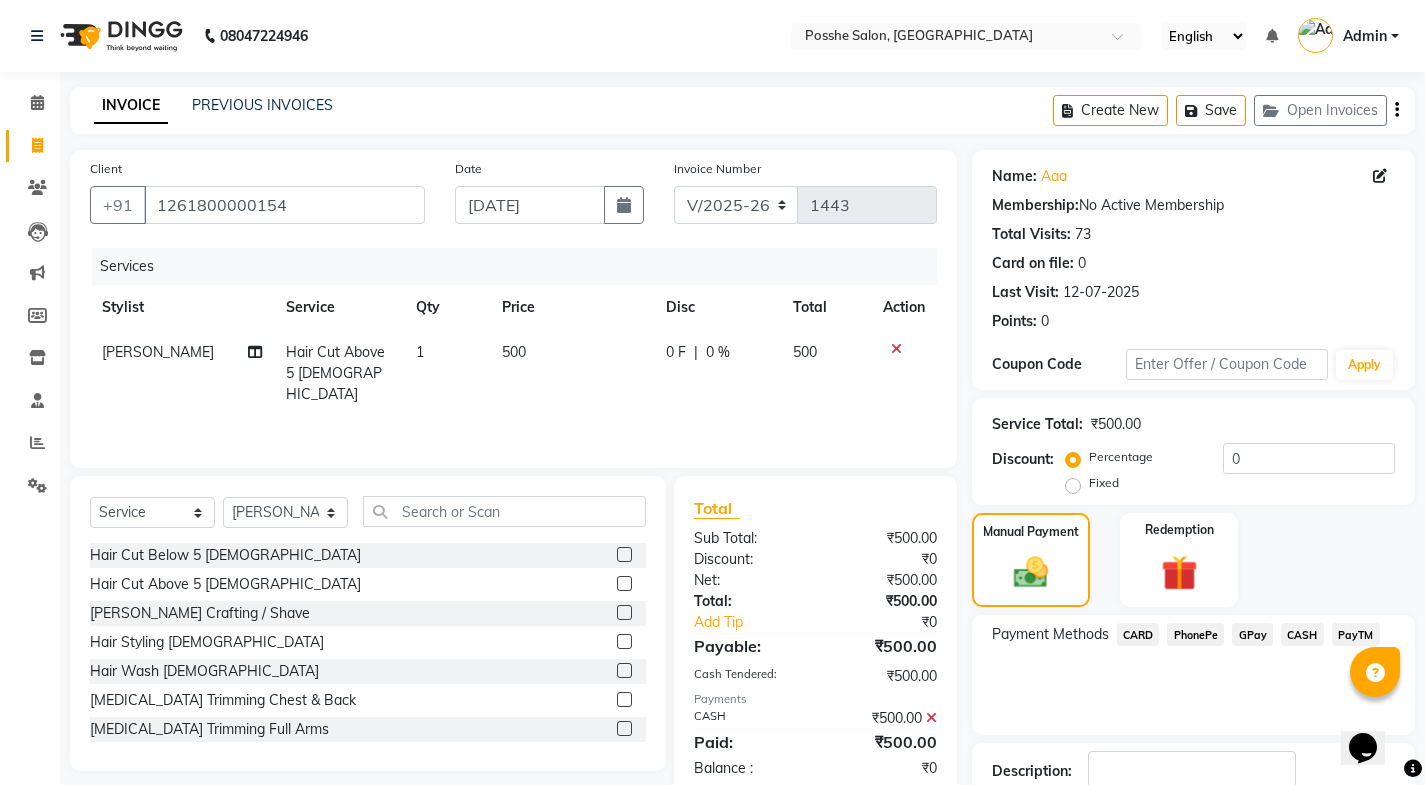 scroll, scrollTop: 134, scrollLeft: 0, axis: vertical 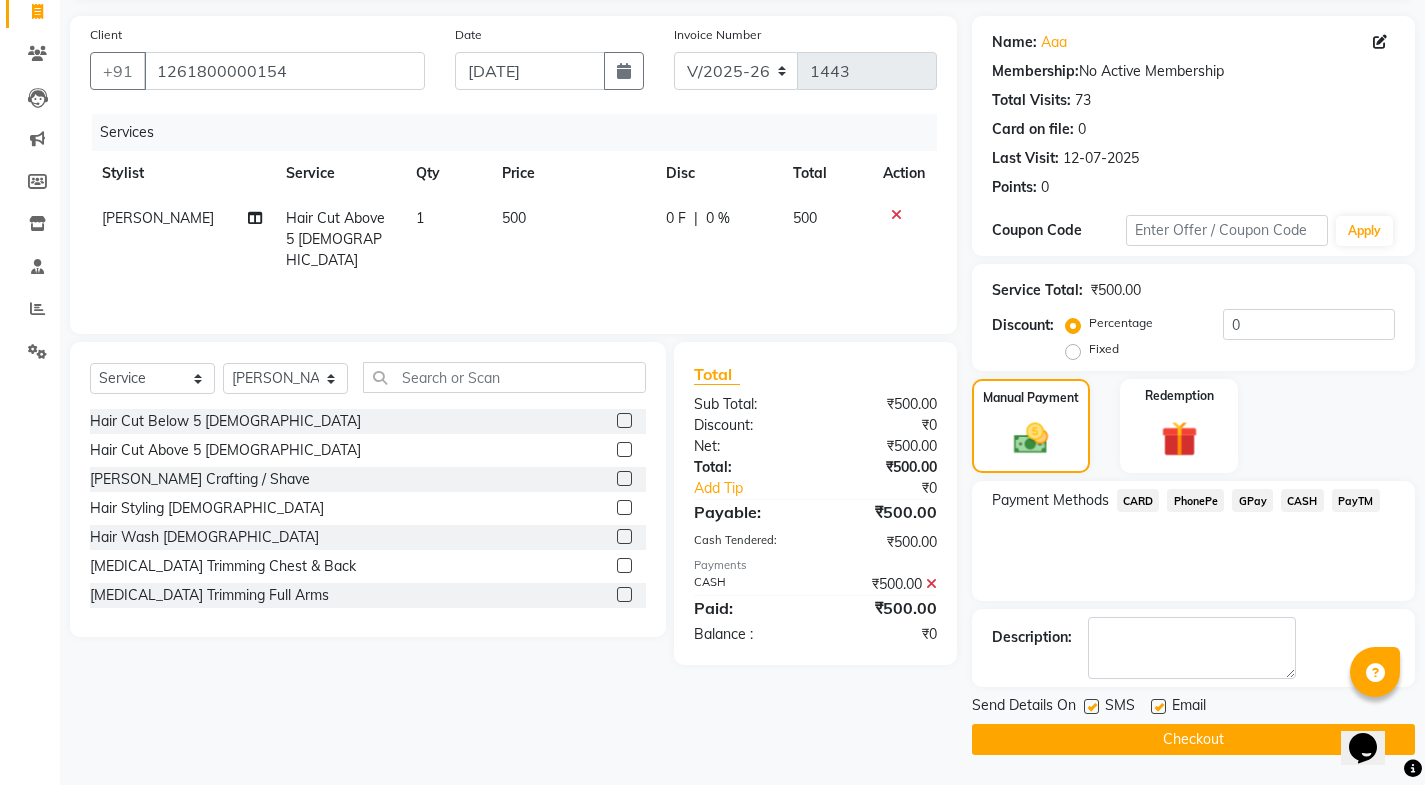 click on "Email" 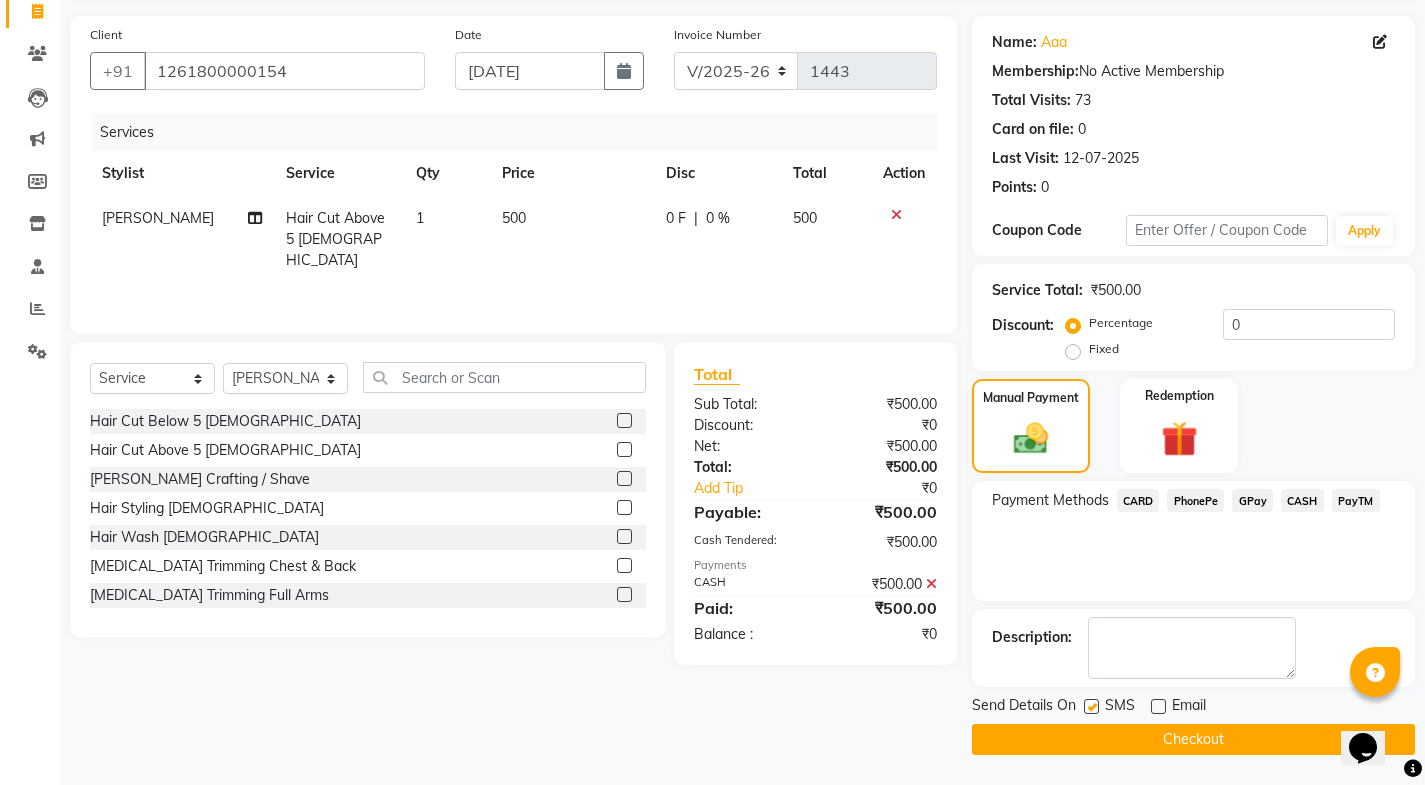 click 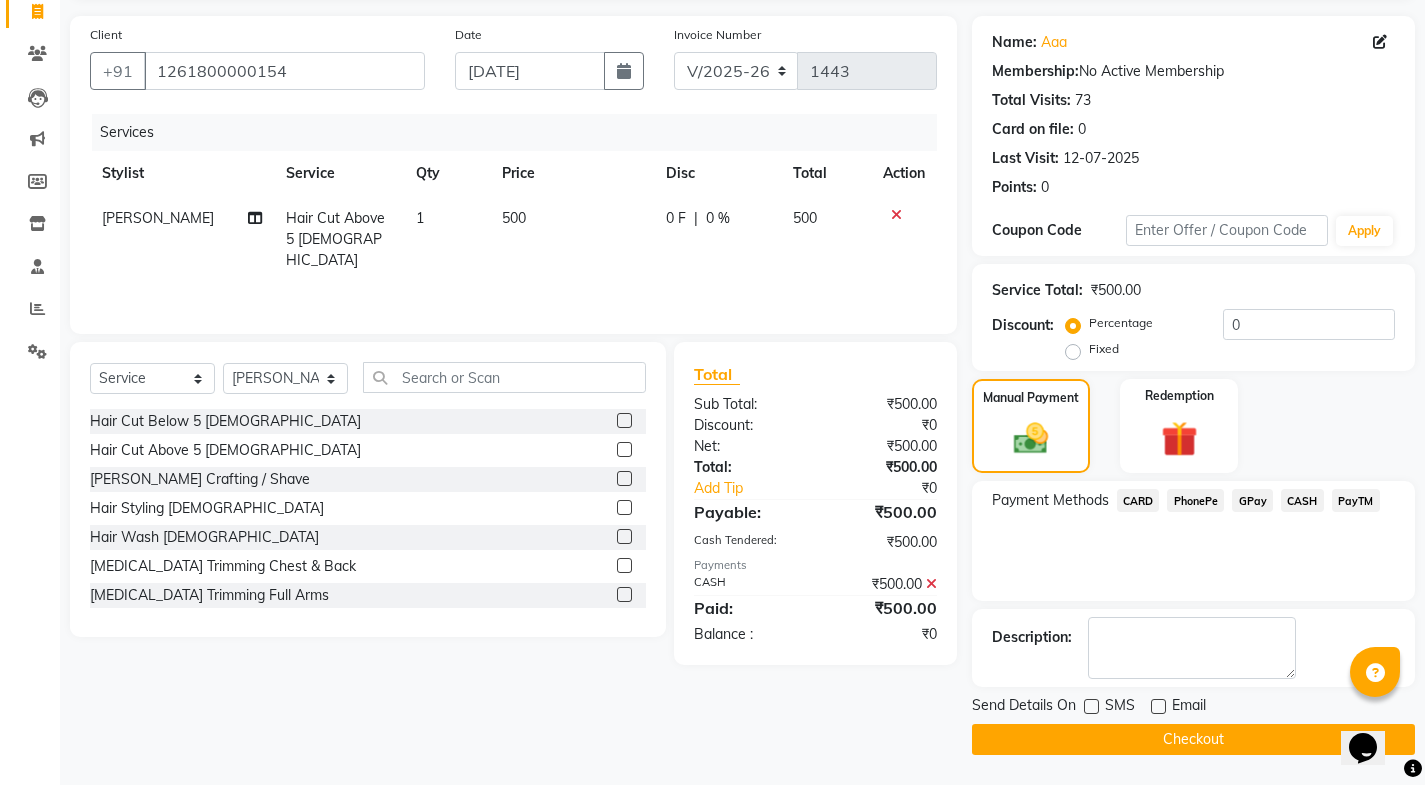 click on "Checkout" 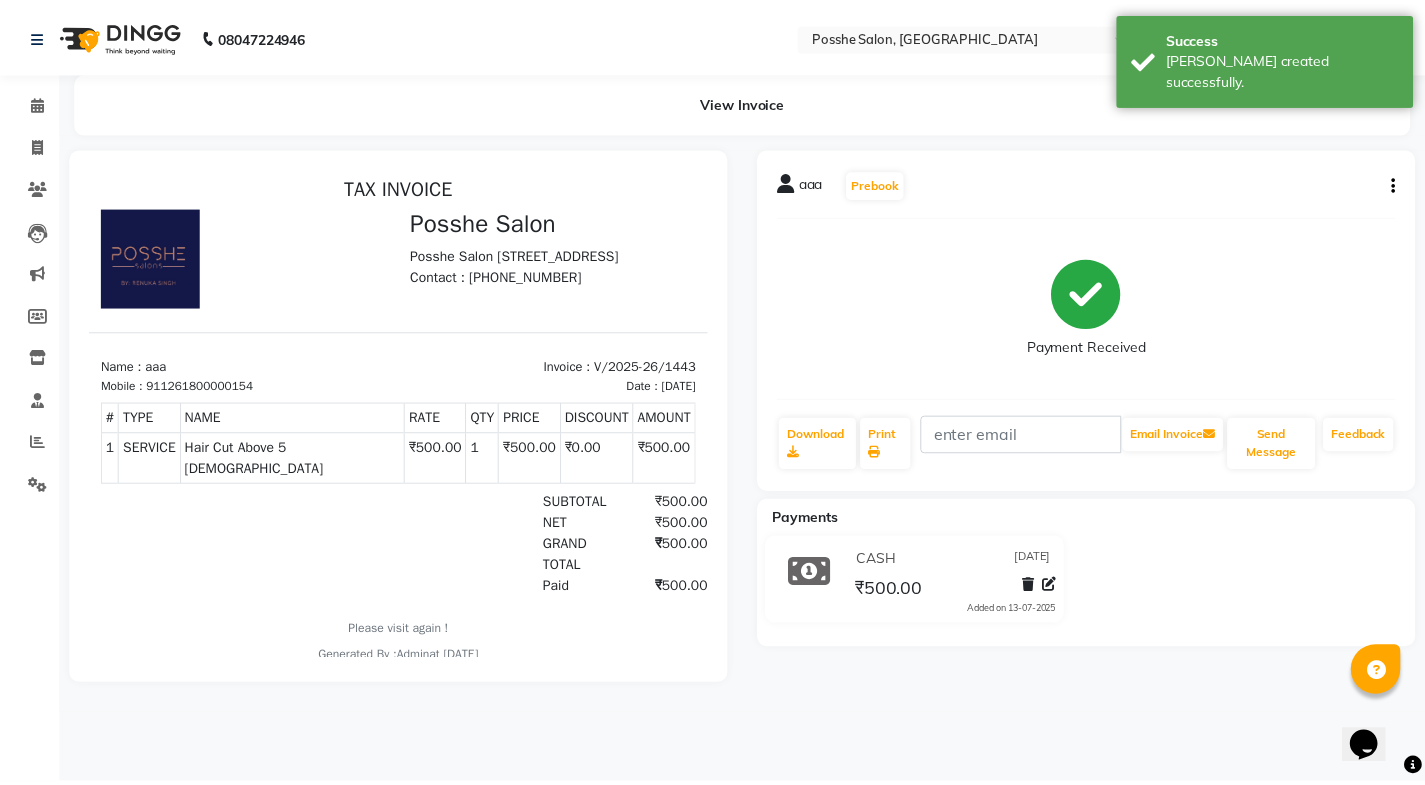 scroll, scrollTop: 0, scrollLeft: 0, axis: both 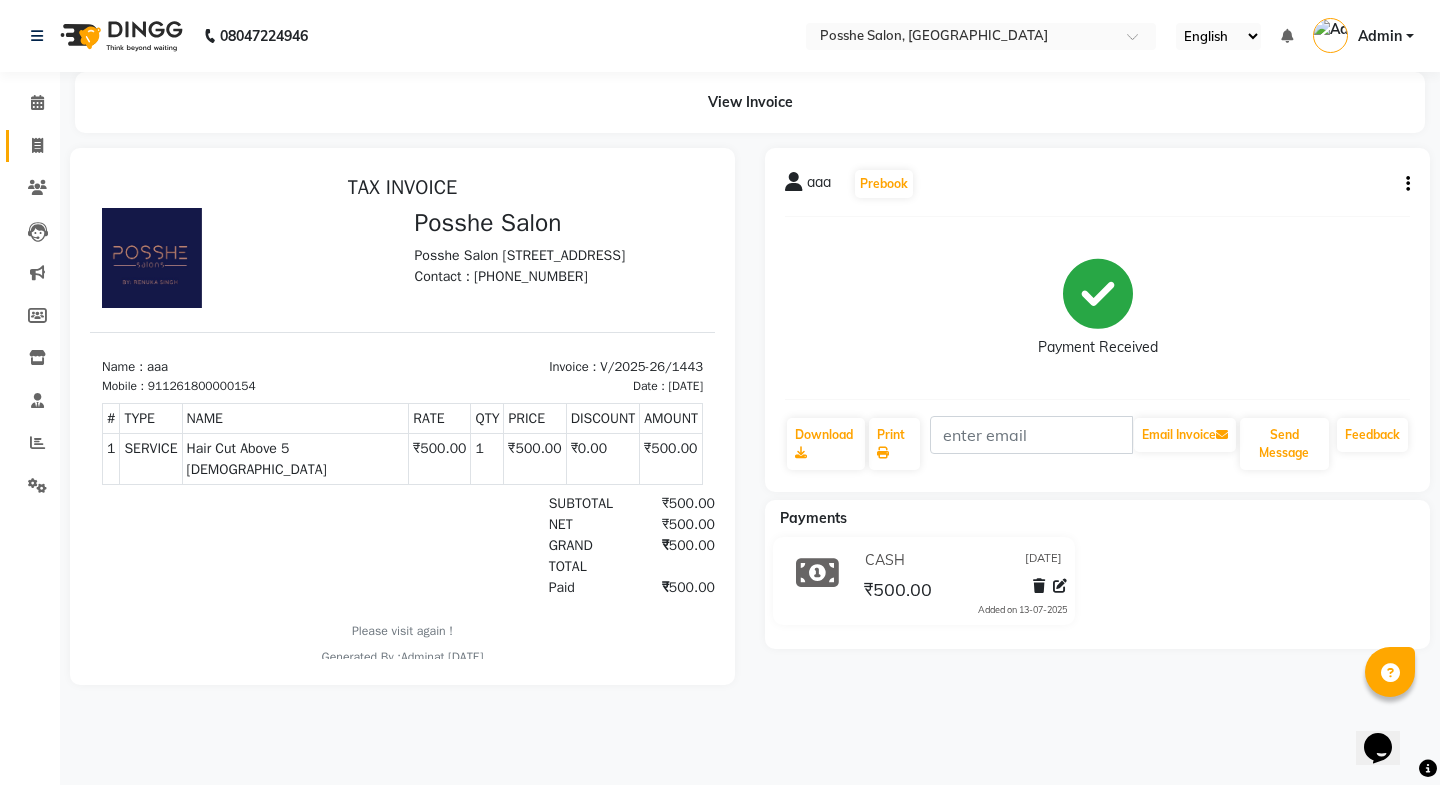 click on "Invoice" 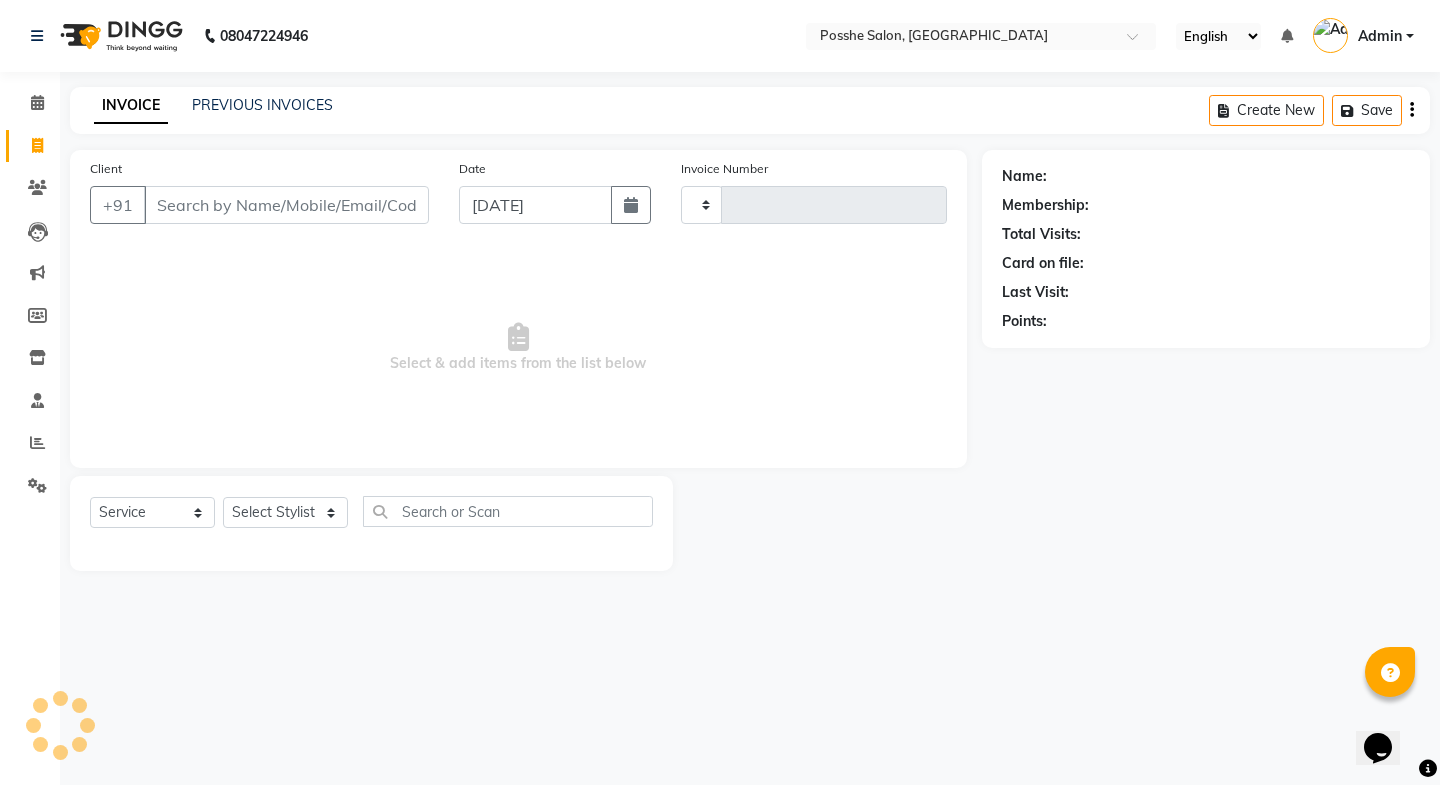 type on "1444" 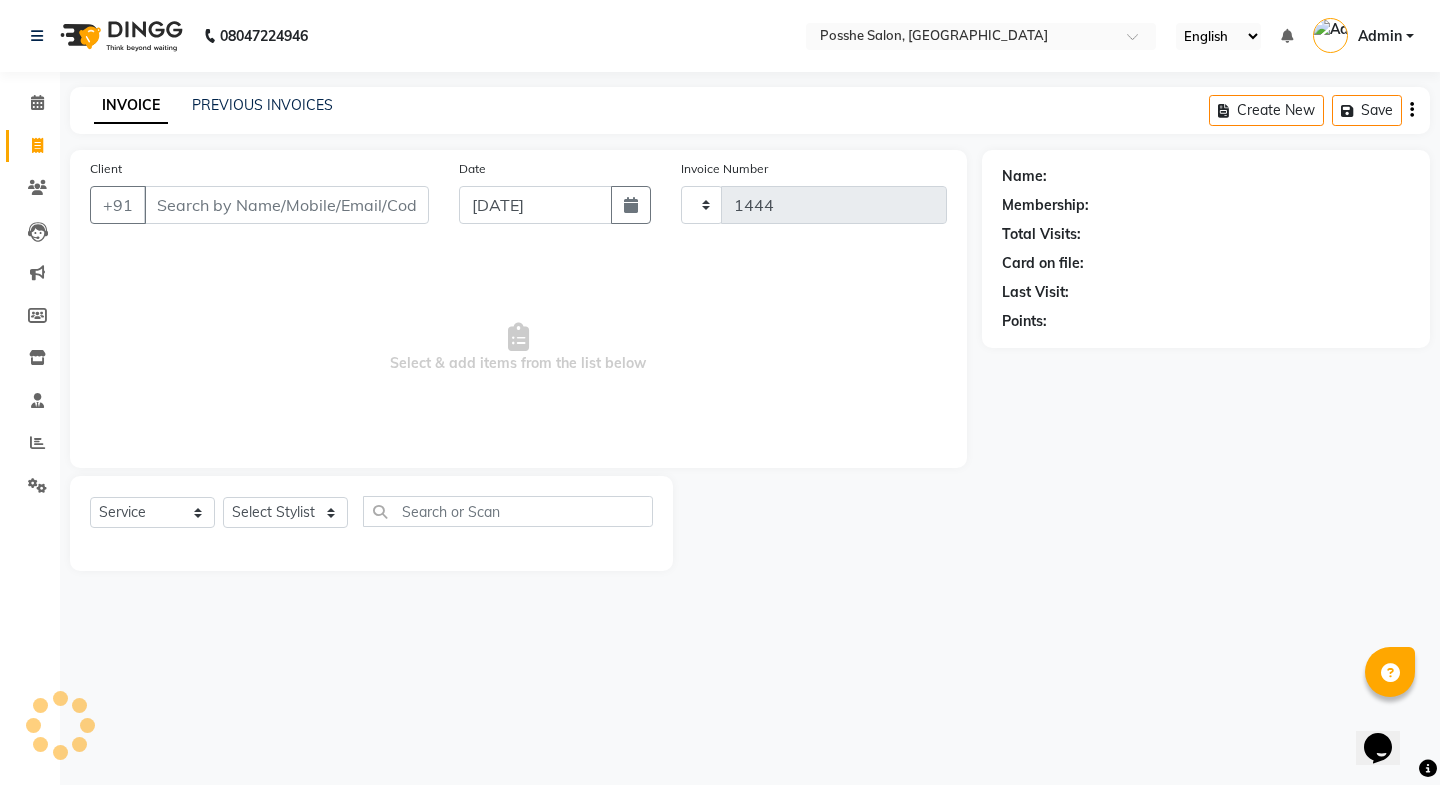 select on "6052" 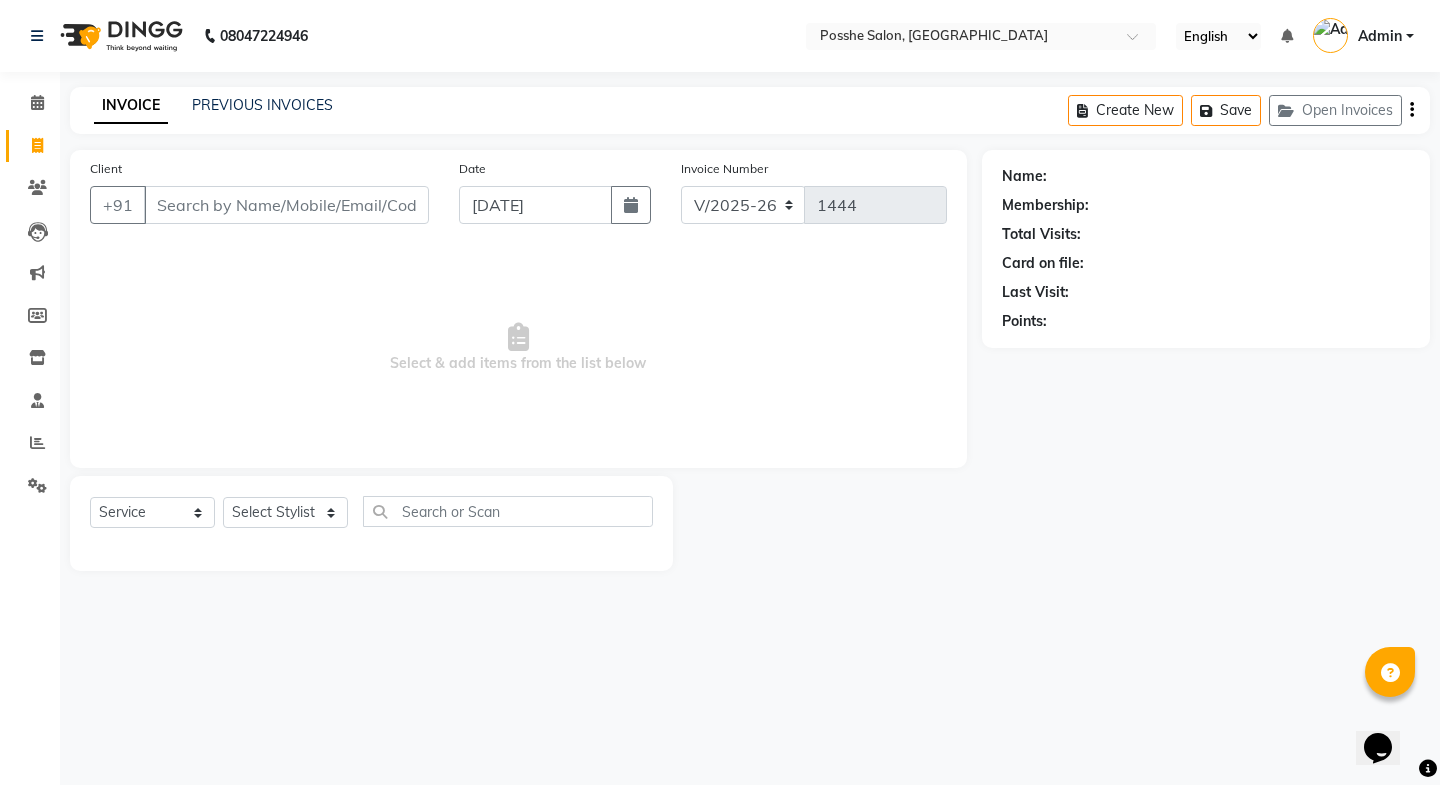 click on "Select  Service  Product  Membership  Package Voucher Prepaid Gift Card  Select Stylist [PERSON_NAME] Kajal Mali [PERSON_NAME] Posshe for products [PERSON_NAME] [PERSON_NAME] [PERSON_NAME]" 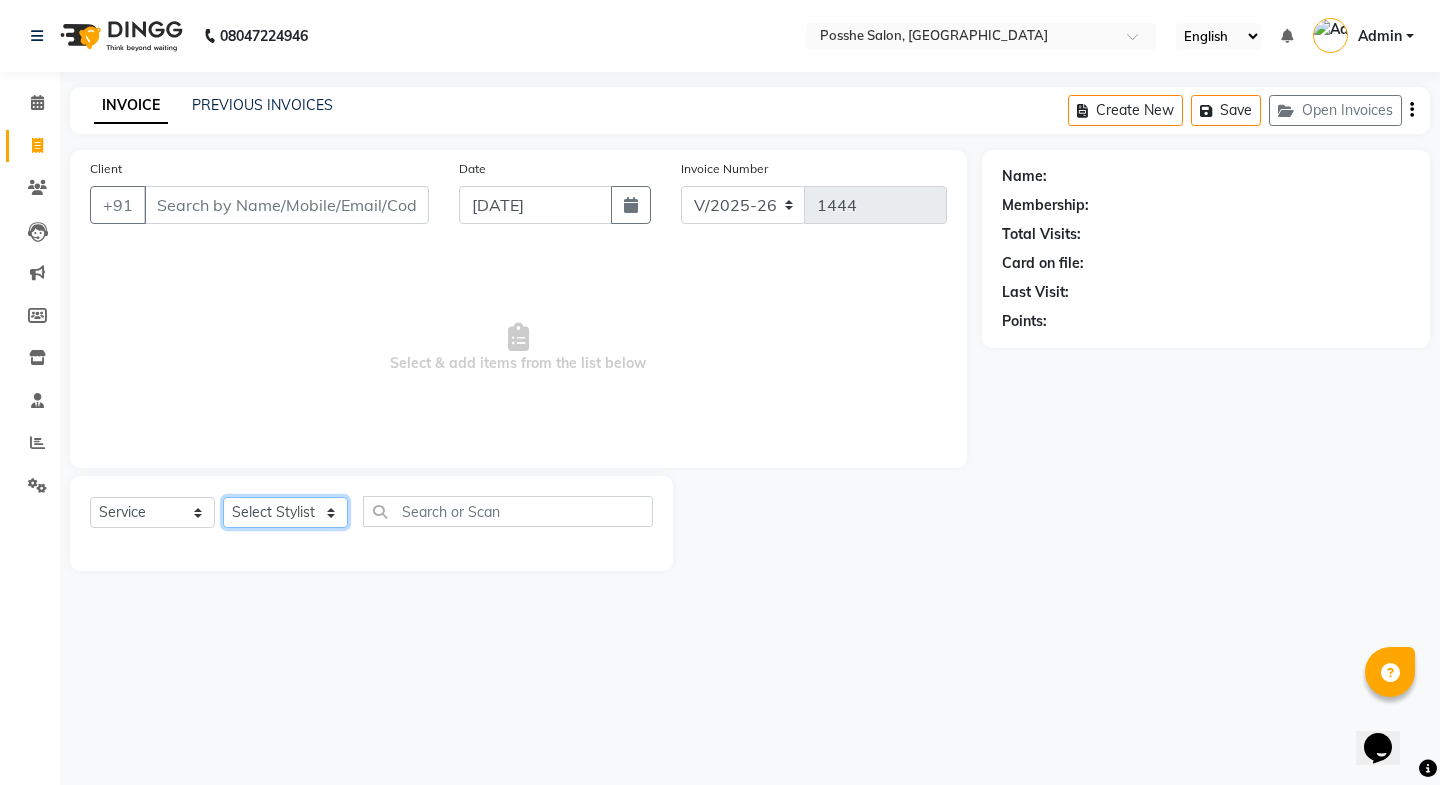 click on "Select Stylist [PERSON_NAME] Mali [PERSON_NAME] Posshe for products [PERSON_NAME] [PERSON_NAME] [PERSON_NAME]" 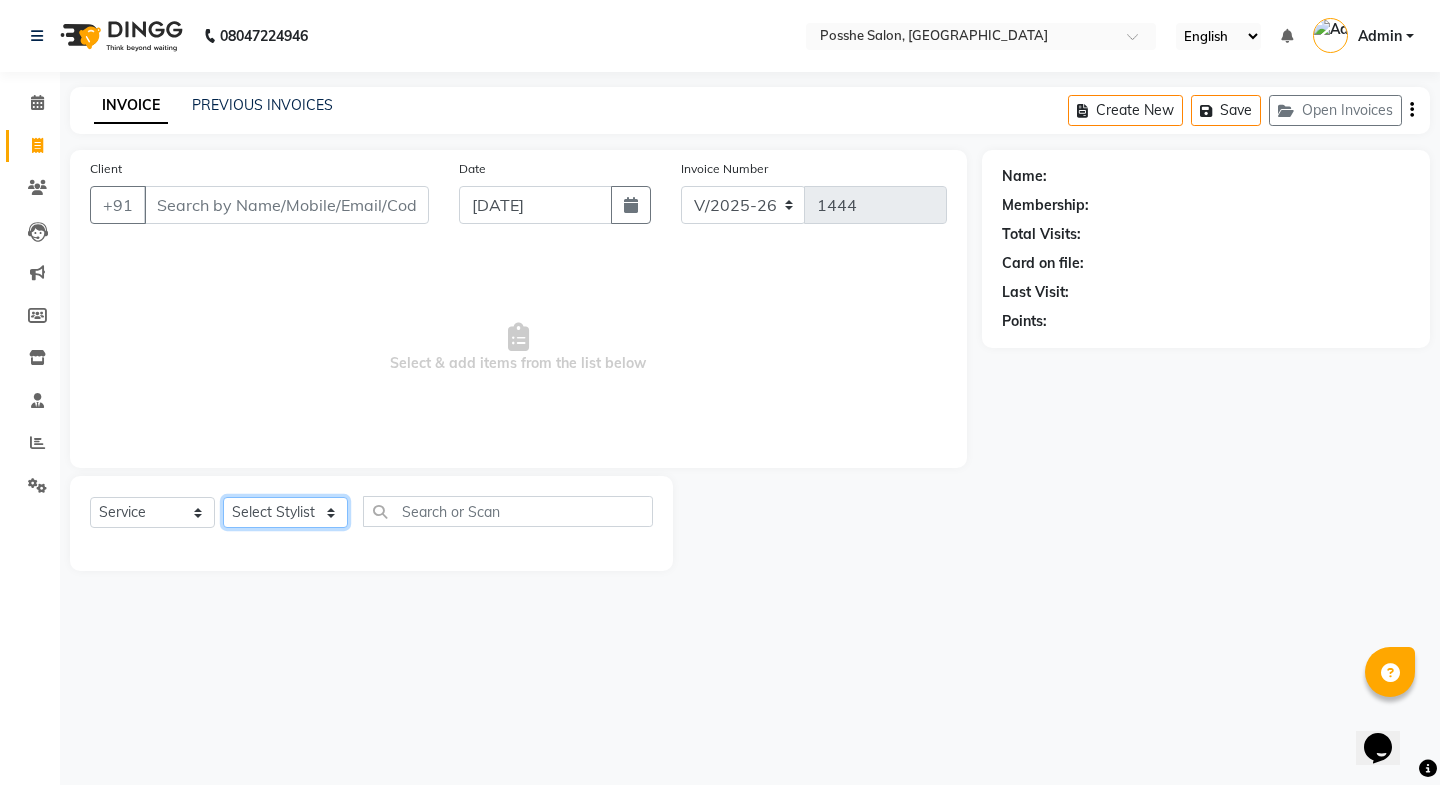 select on "43692" 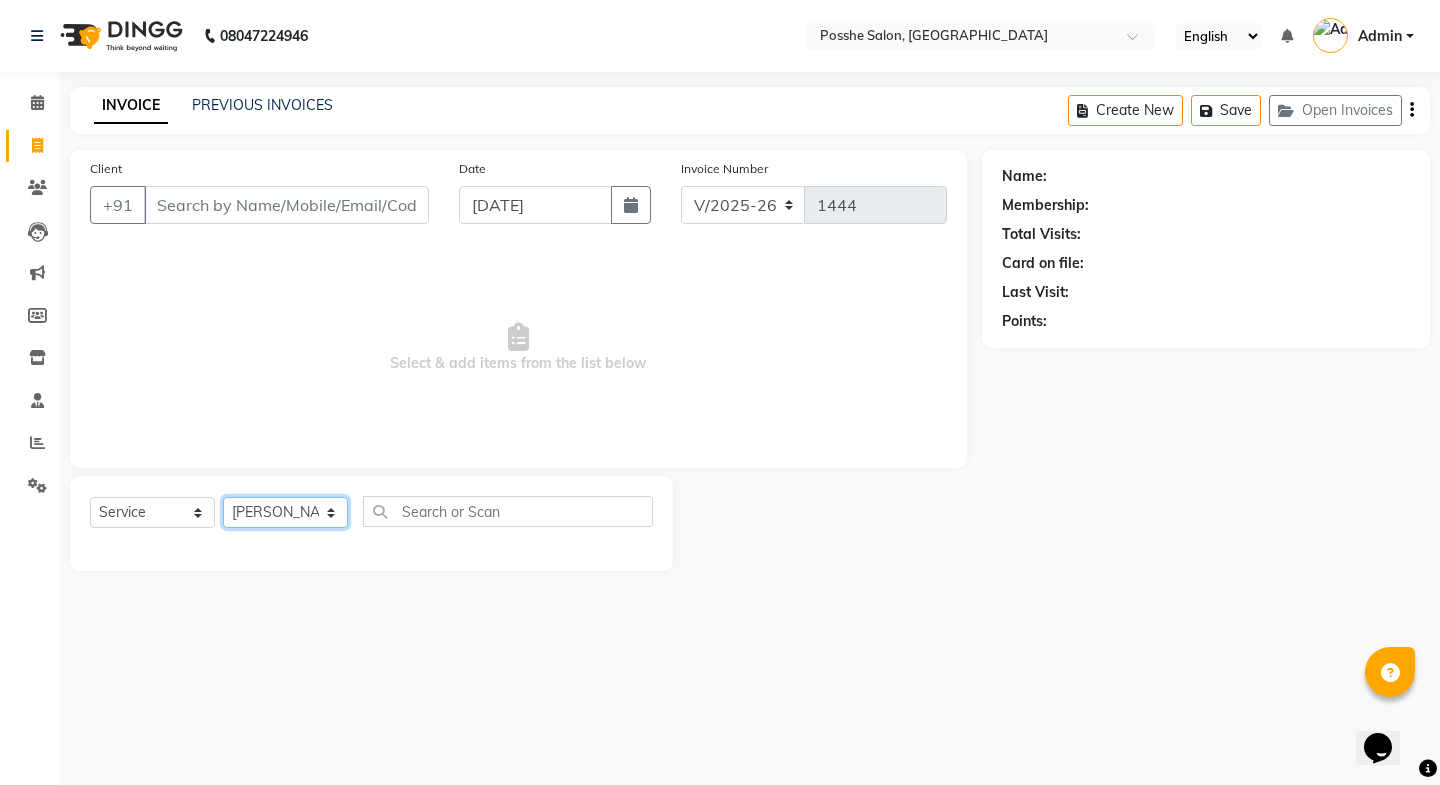 click on "Select Stylist [PERSON_NAME] Mali [PERSON_NAME] Posshe for products [PERSON_NAME] [PERSON_NAME] [PERSON_NAME]" 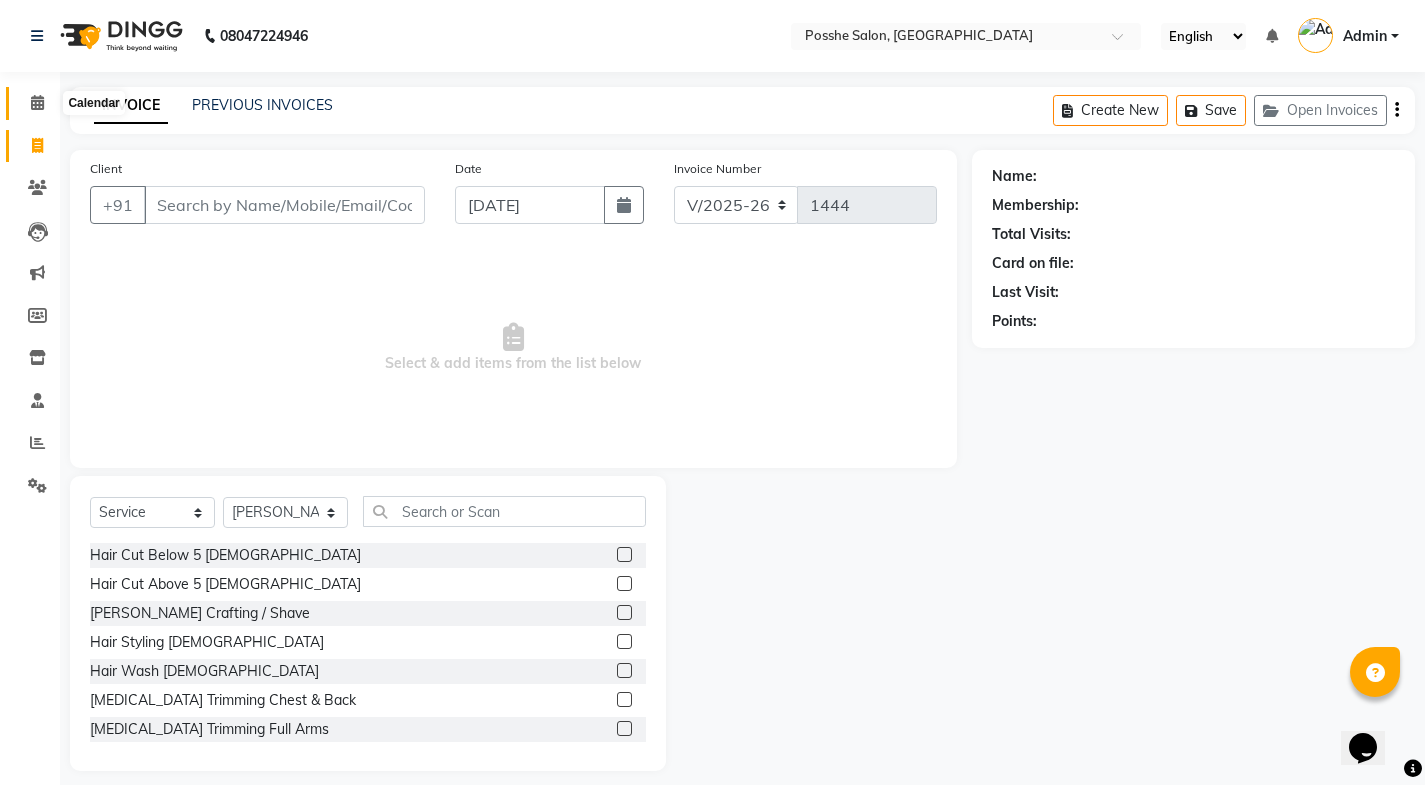 click 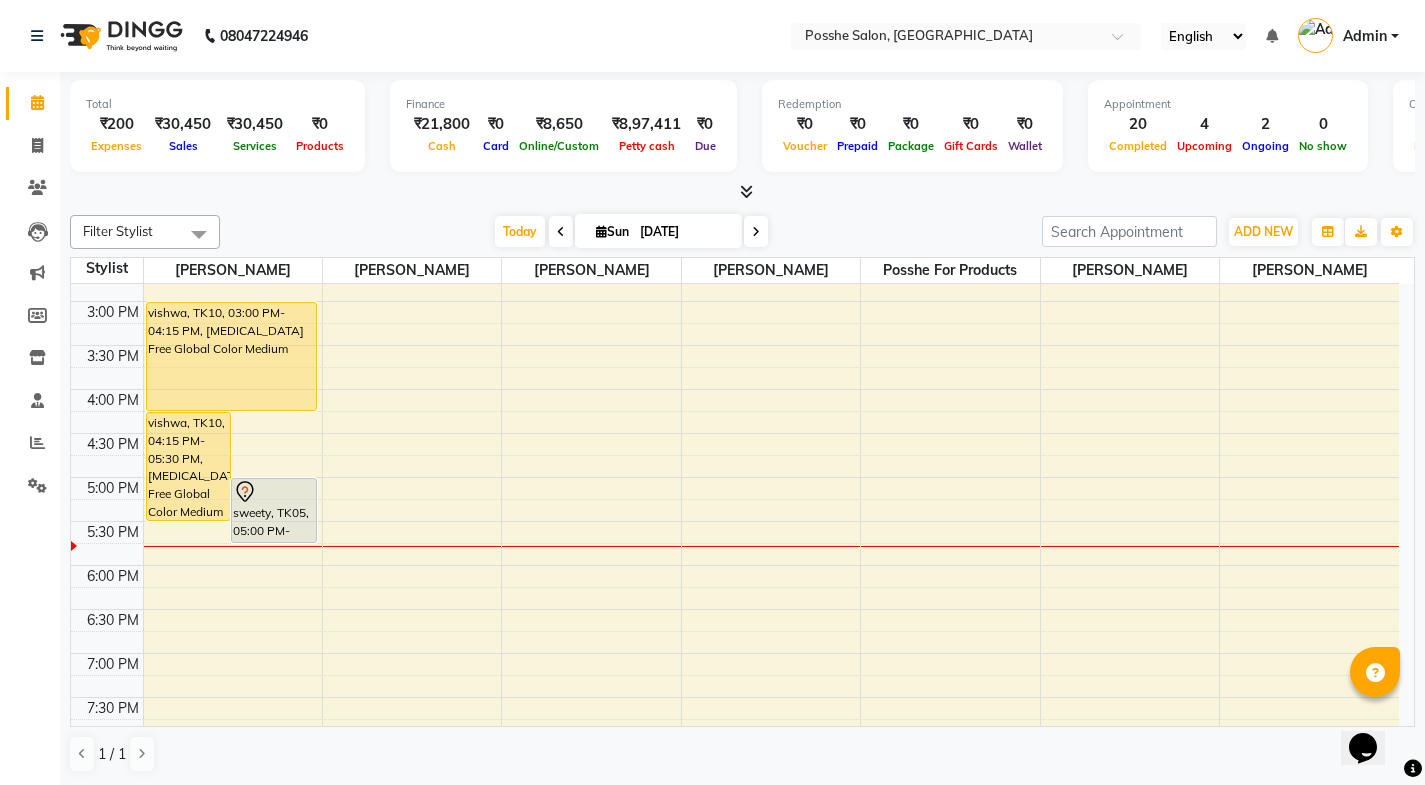 scroll, scrollTop: 600, scrollLeft: 0, axis: vertical 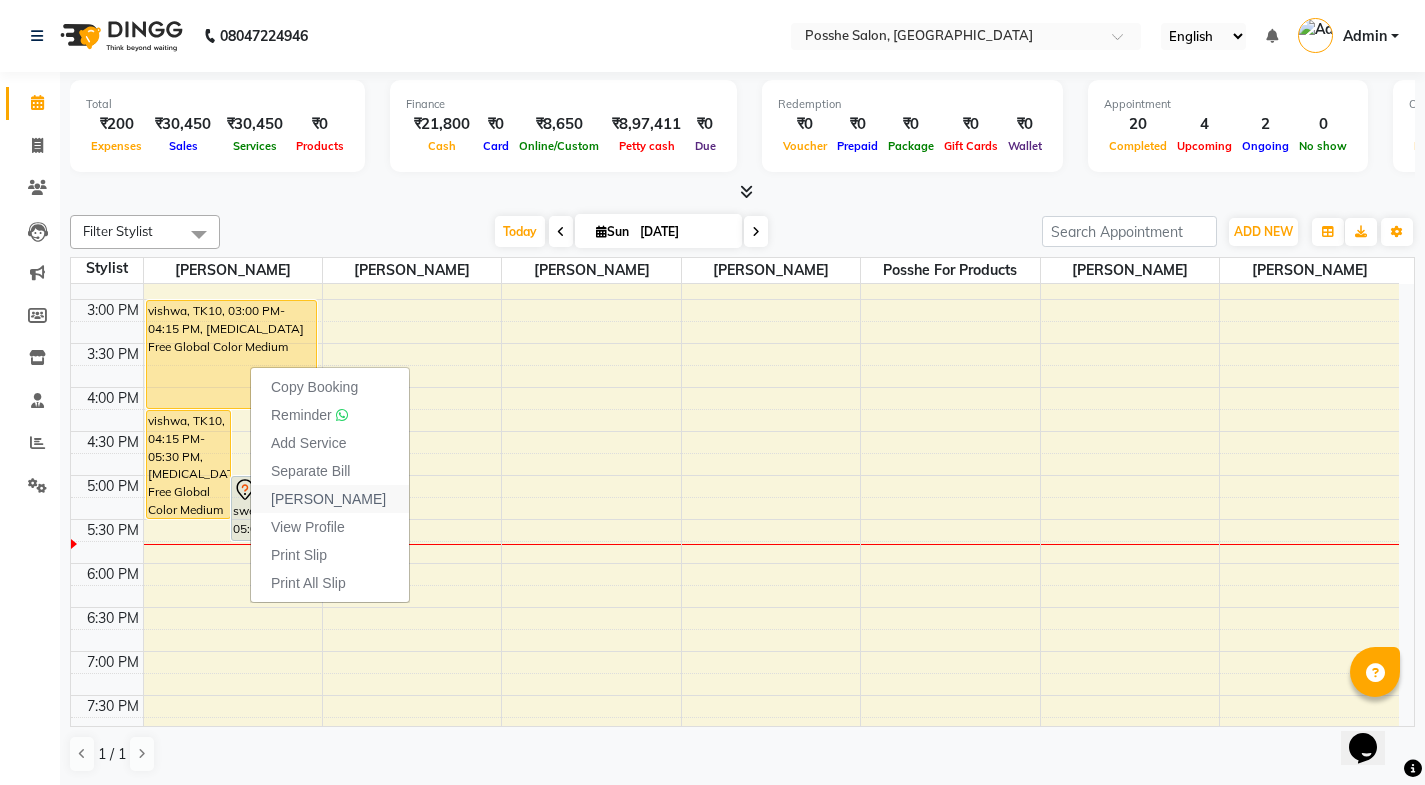 click on "Mark Done" at bounding box center [330, 499] 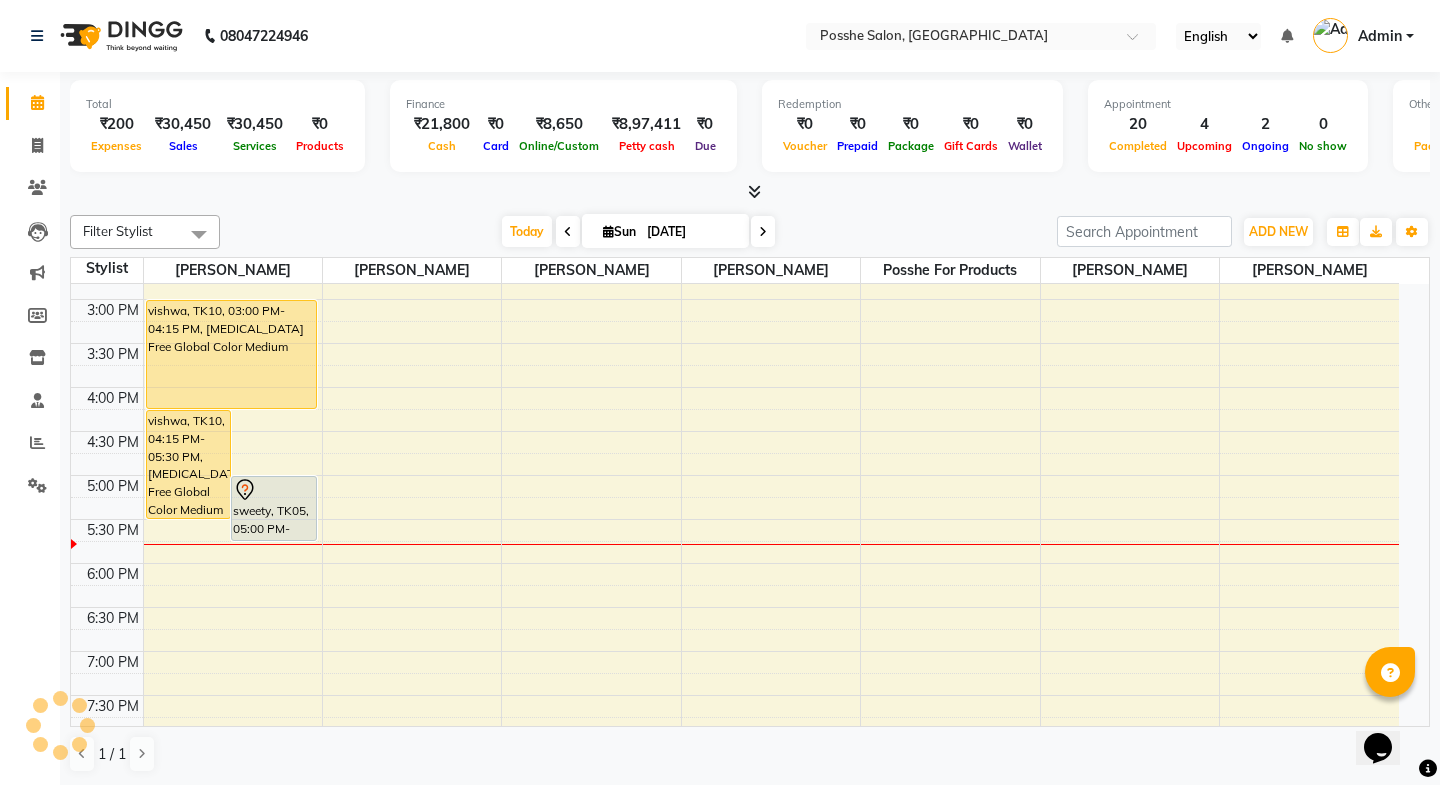 select on "6052" 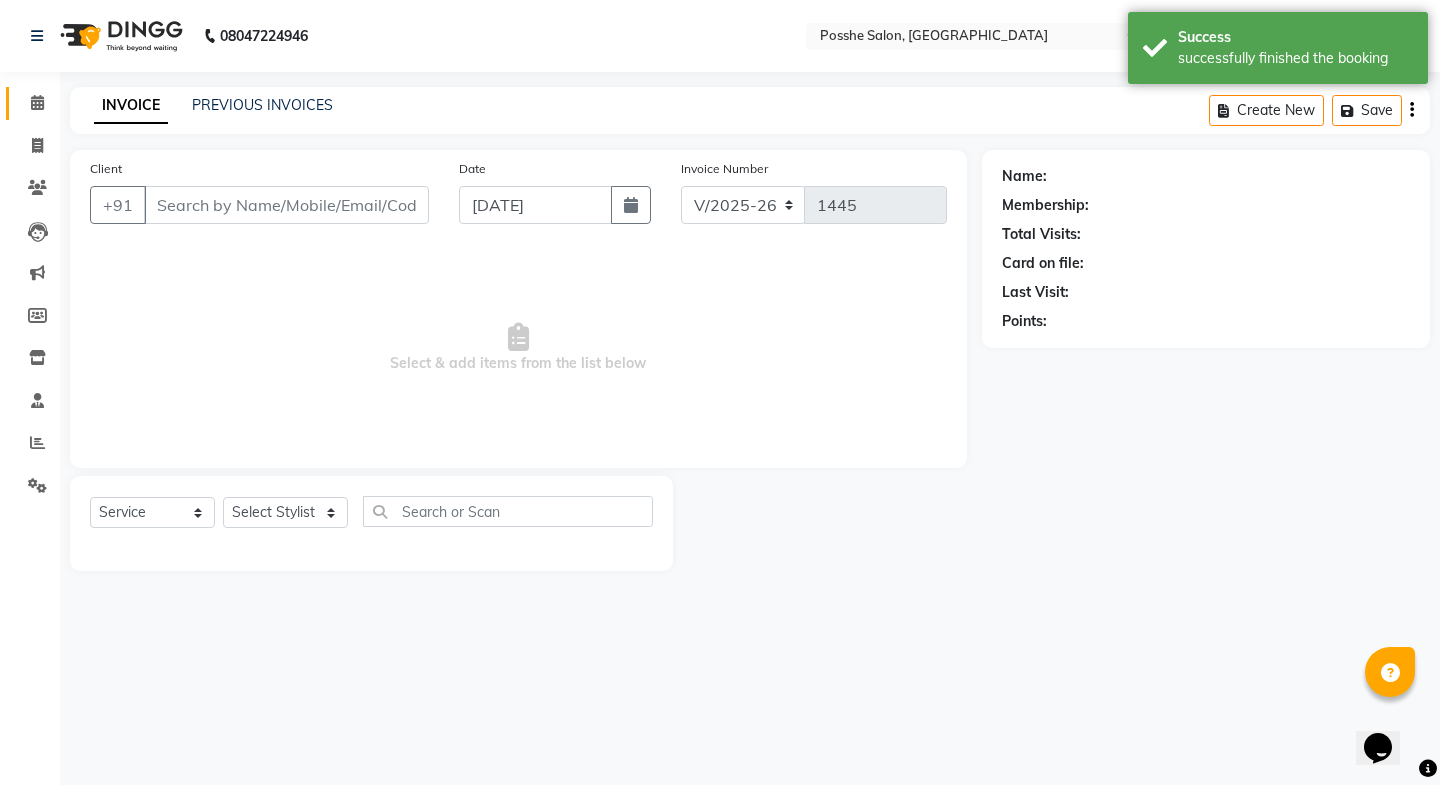 click 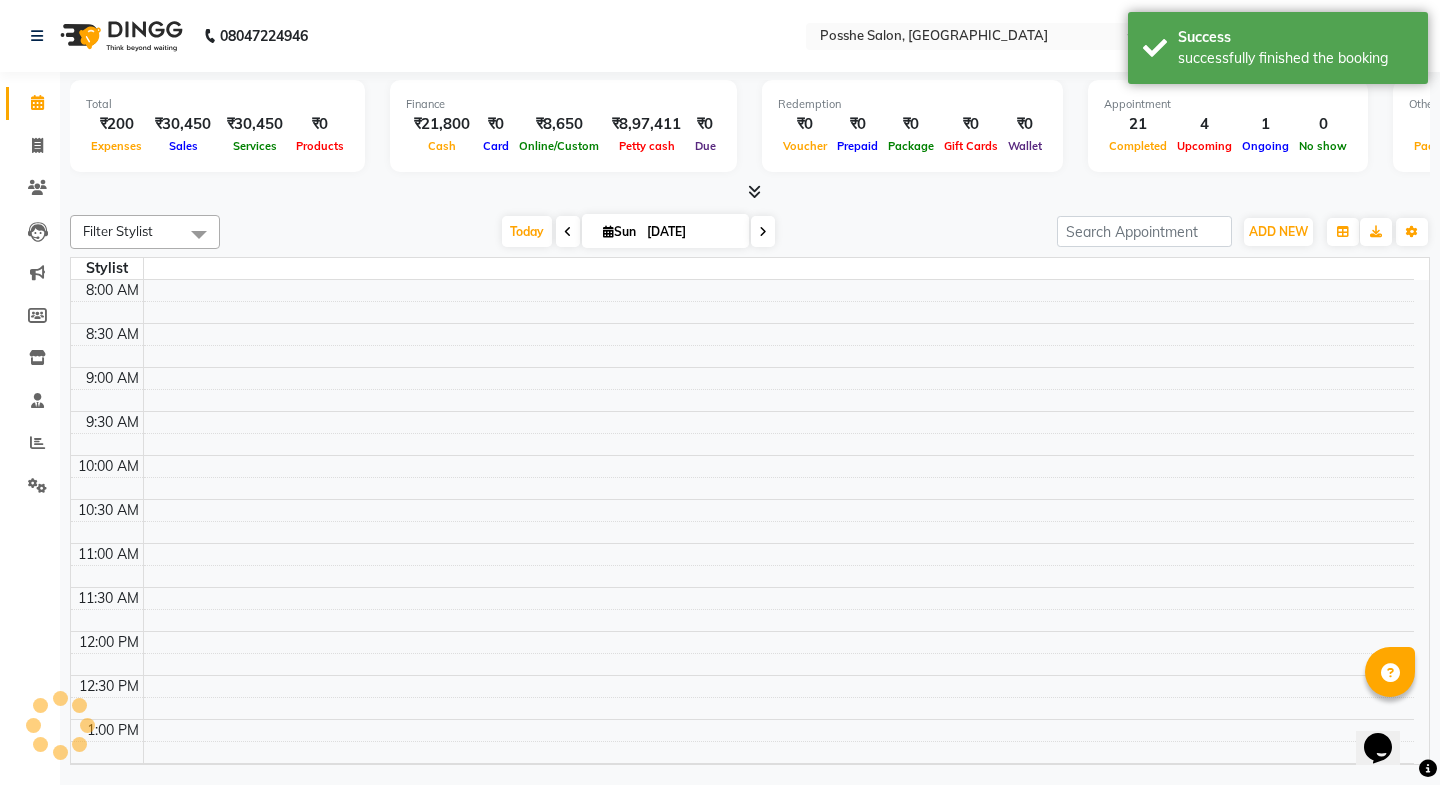 click 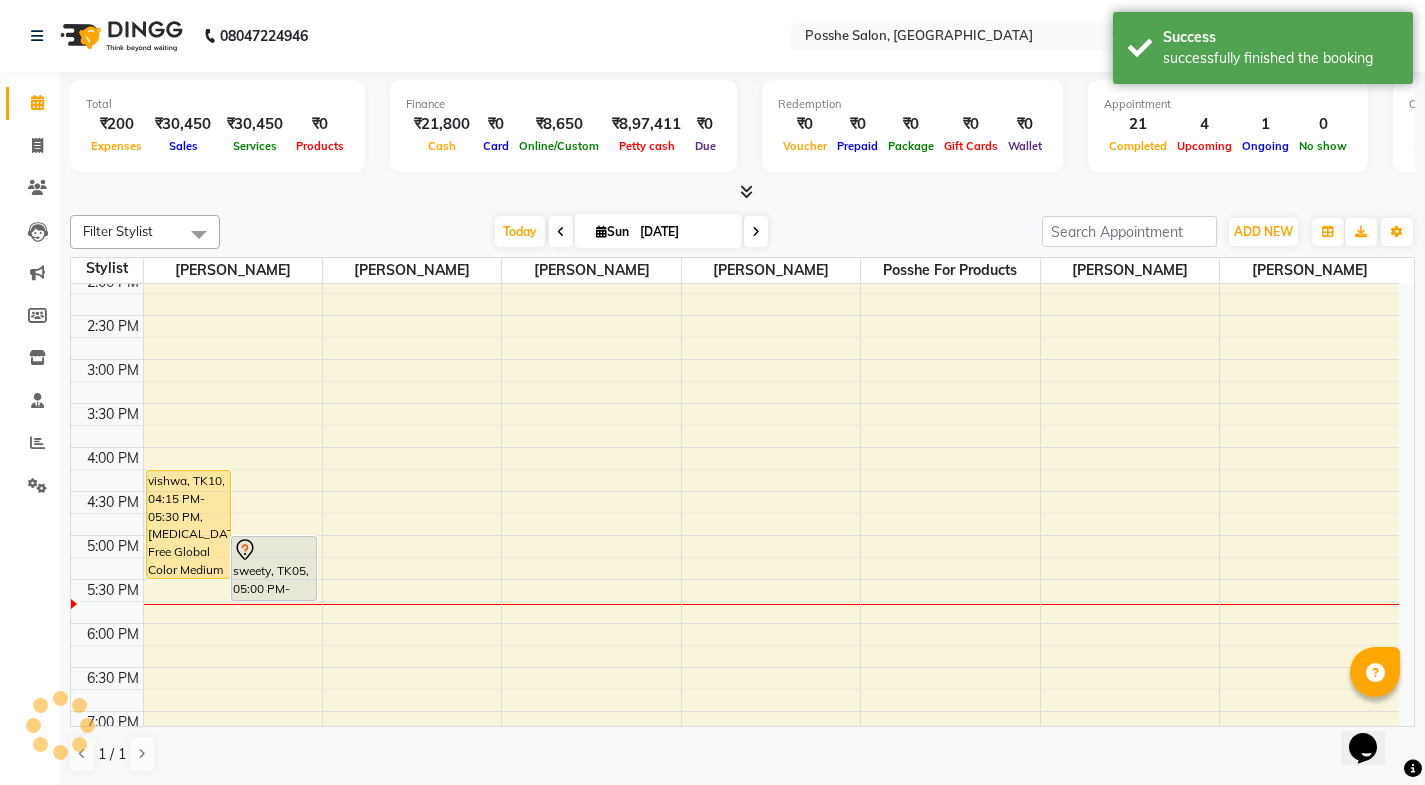 scroll, scrollTop: 600, scrollLeft: 0, axis: vertical 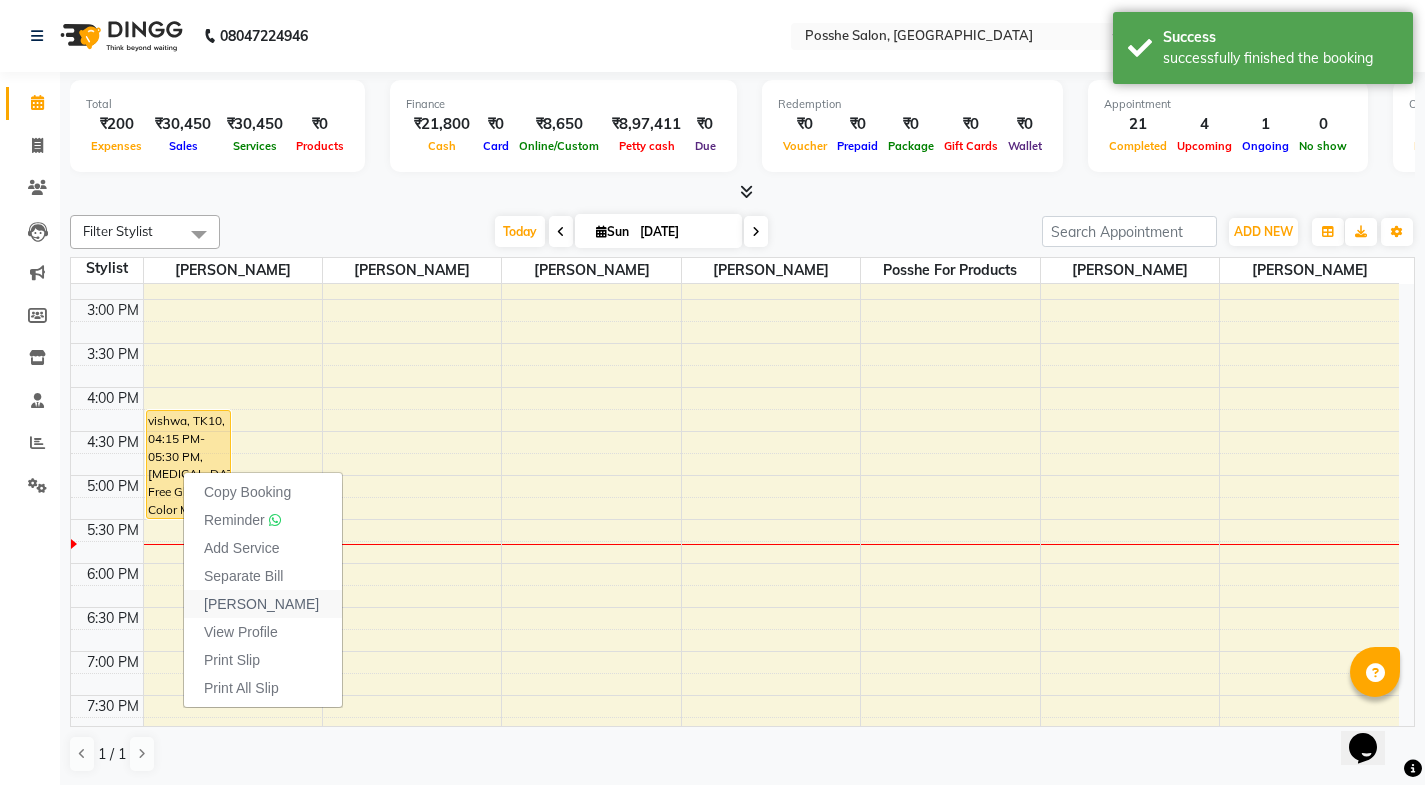 click on "Mark Done" at bounding box center (261, 604) 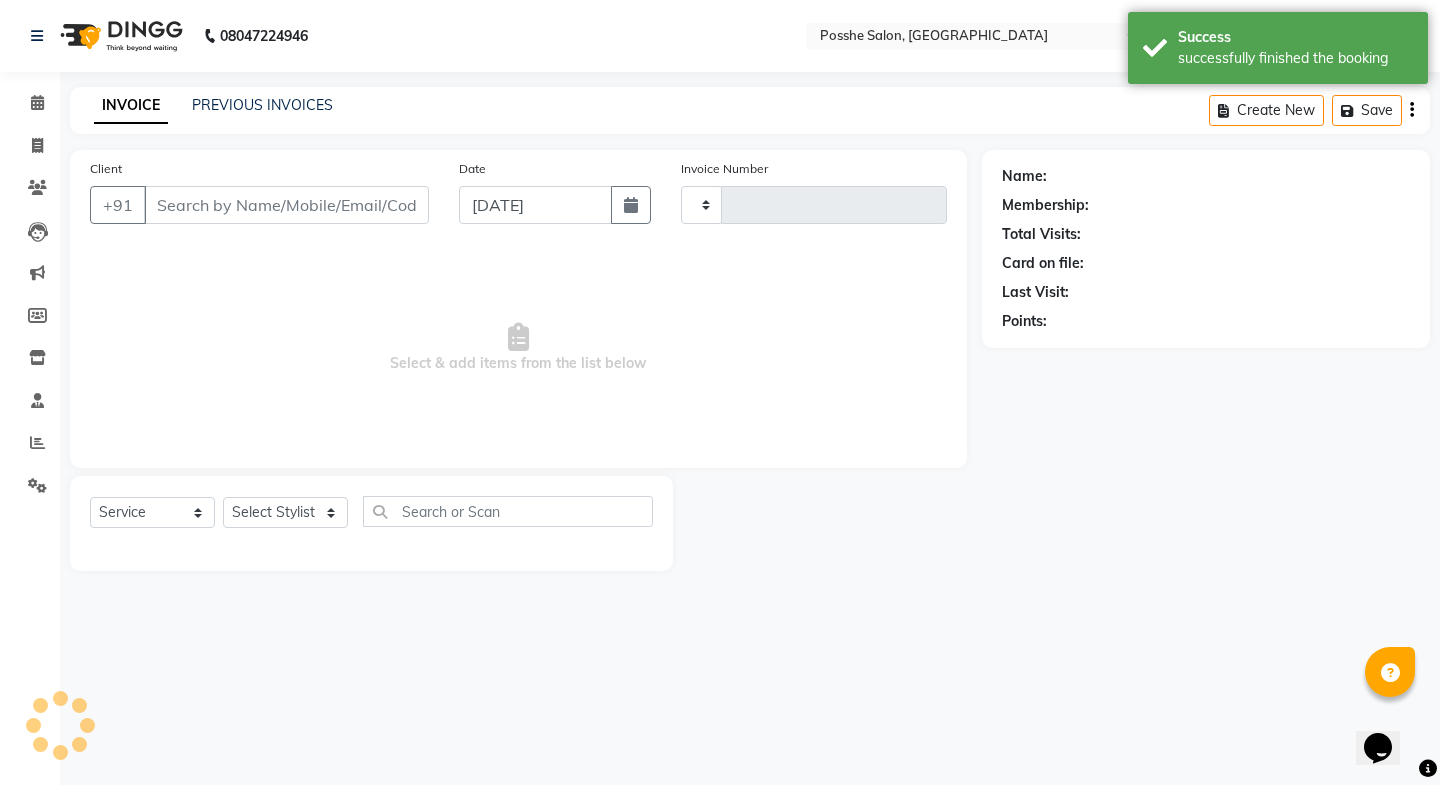 type on "1445" 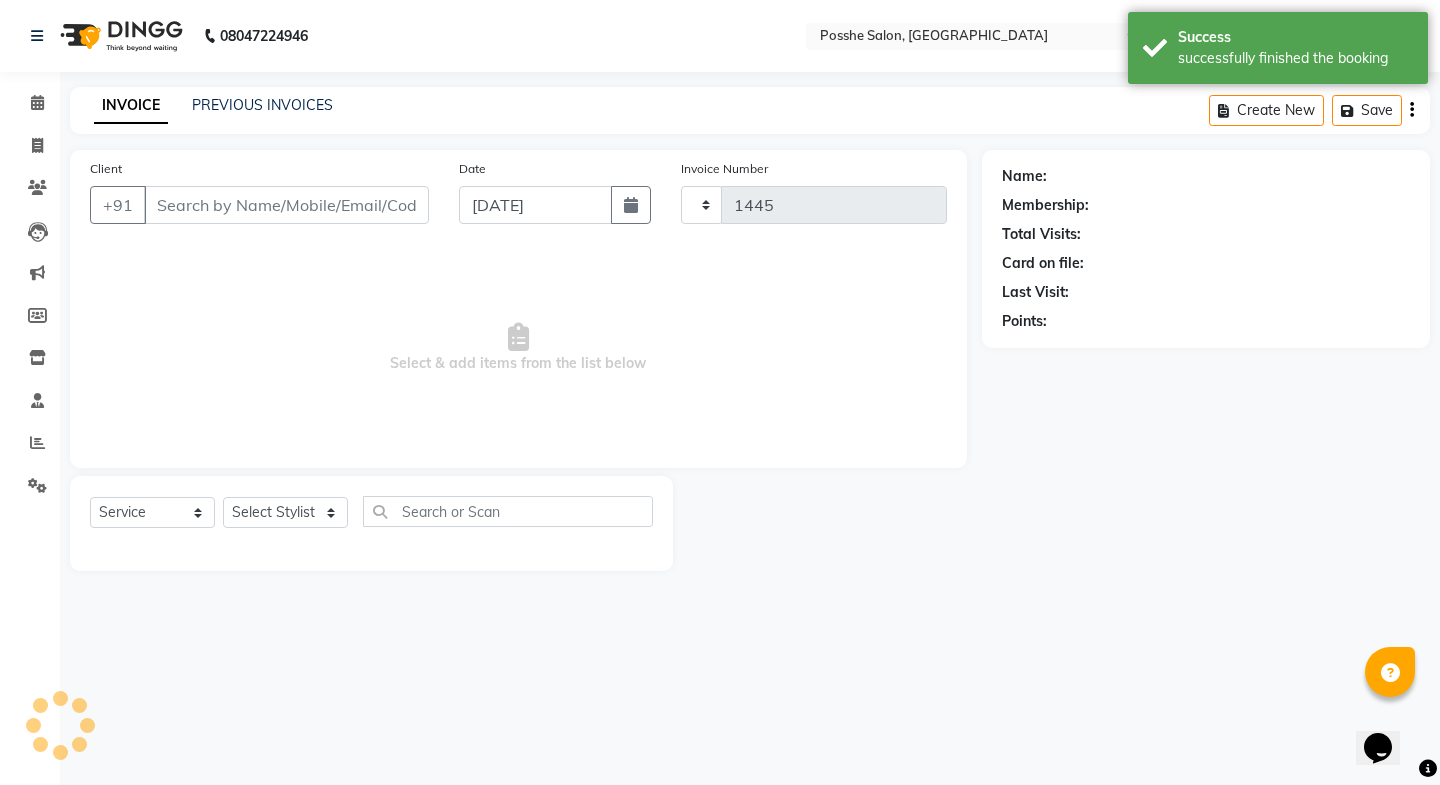 select on "6052" 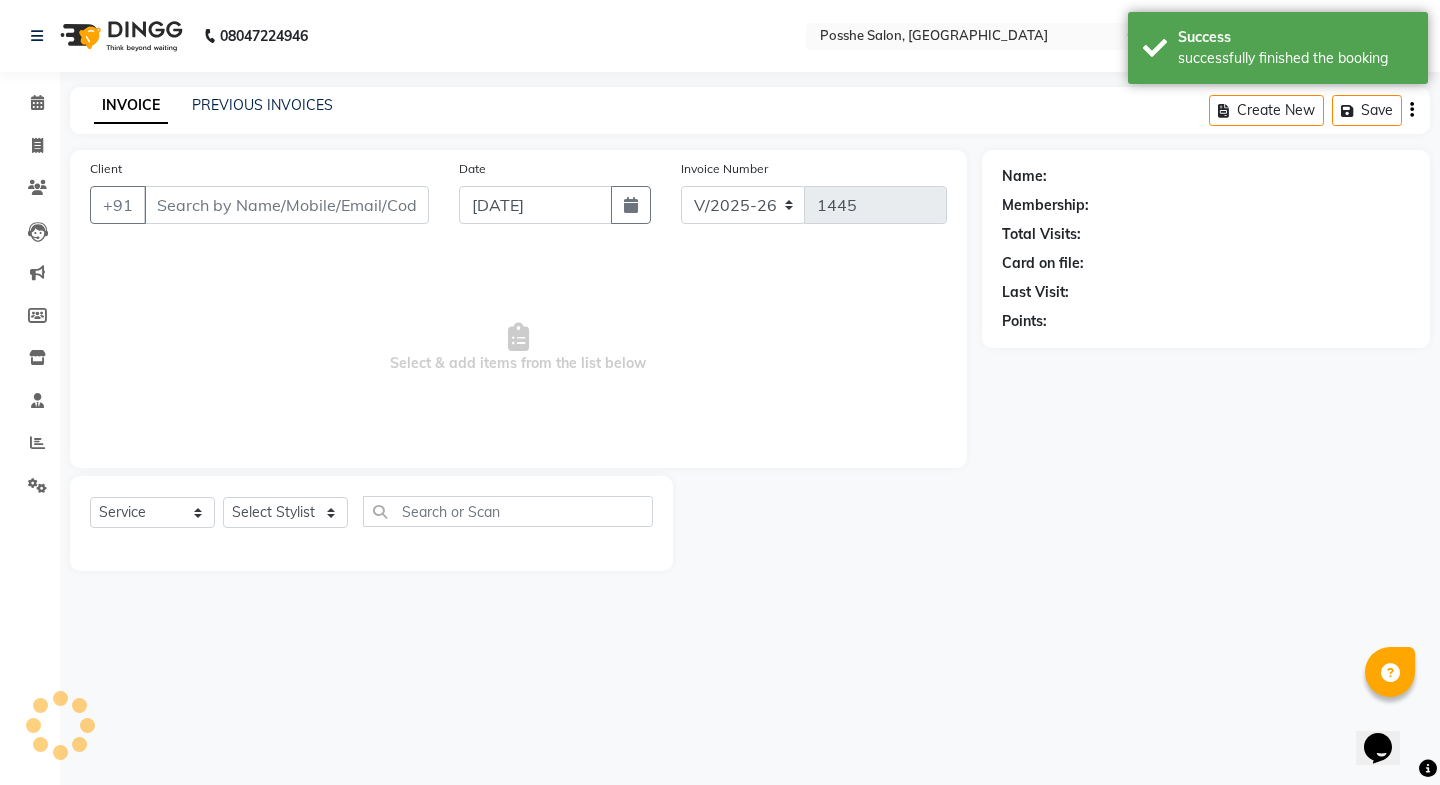 type on "8160466508" 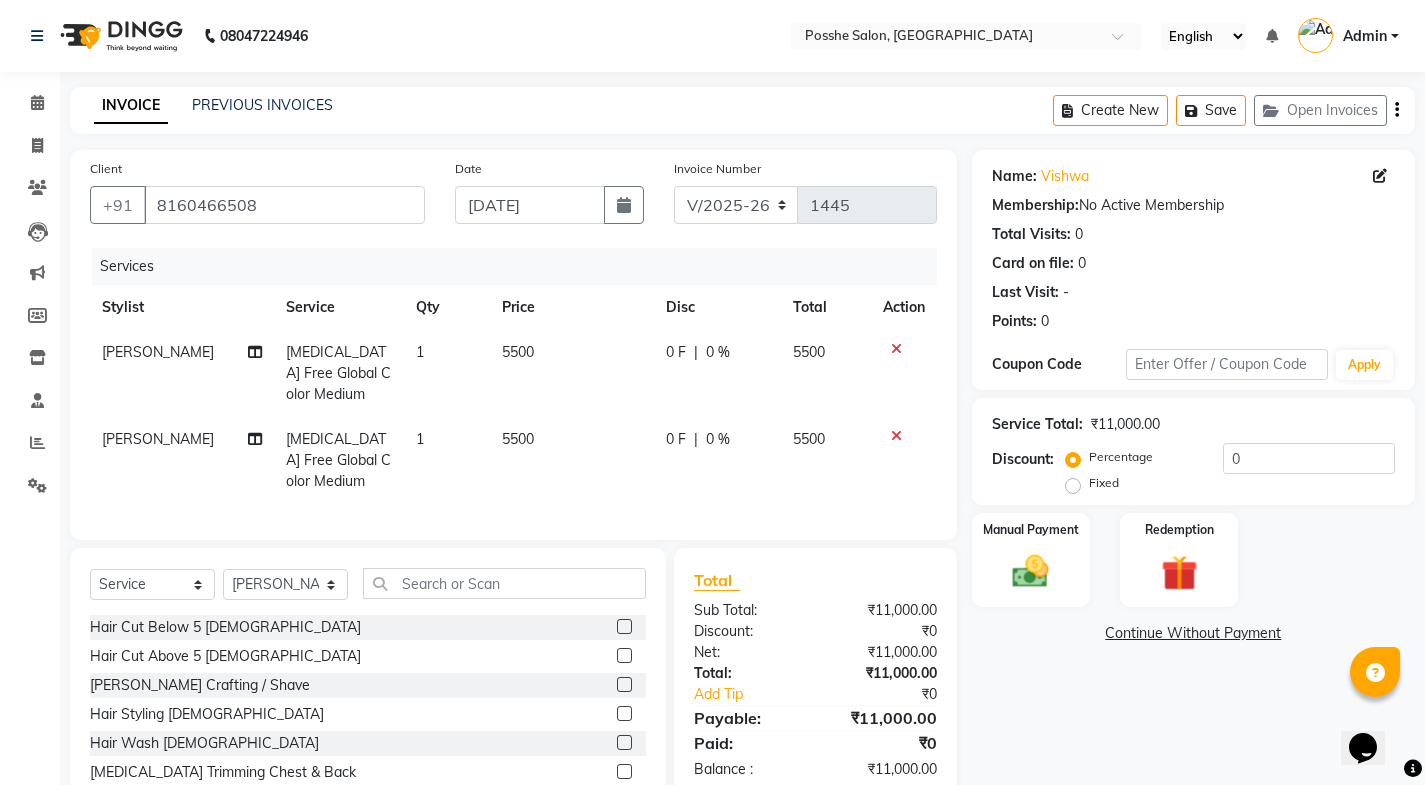 click on "Services Stylist Service Qty Price Disc Total Action Faheem Salmani Ammonia Free Global Color Medium 1 5500 0 F | 0 % 5500 Faheem Salmani Ammonia Free Global Color Medium 1 5500 0 F | 0 % 5500" 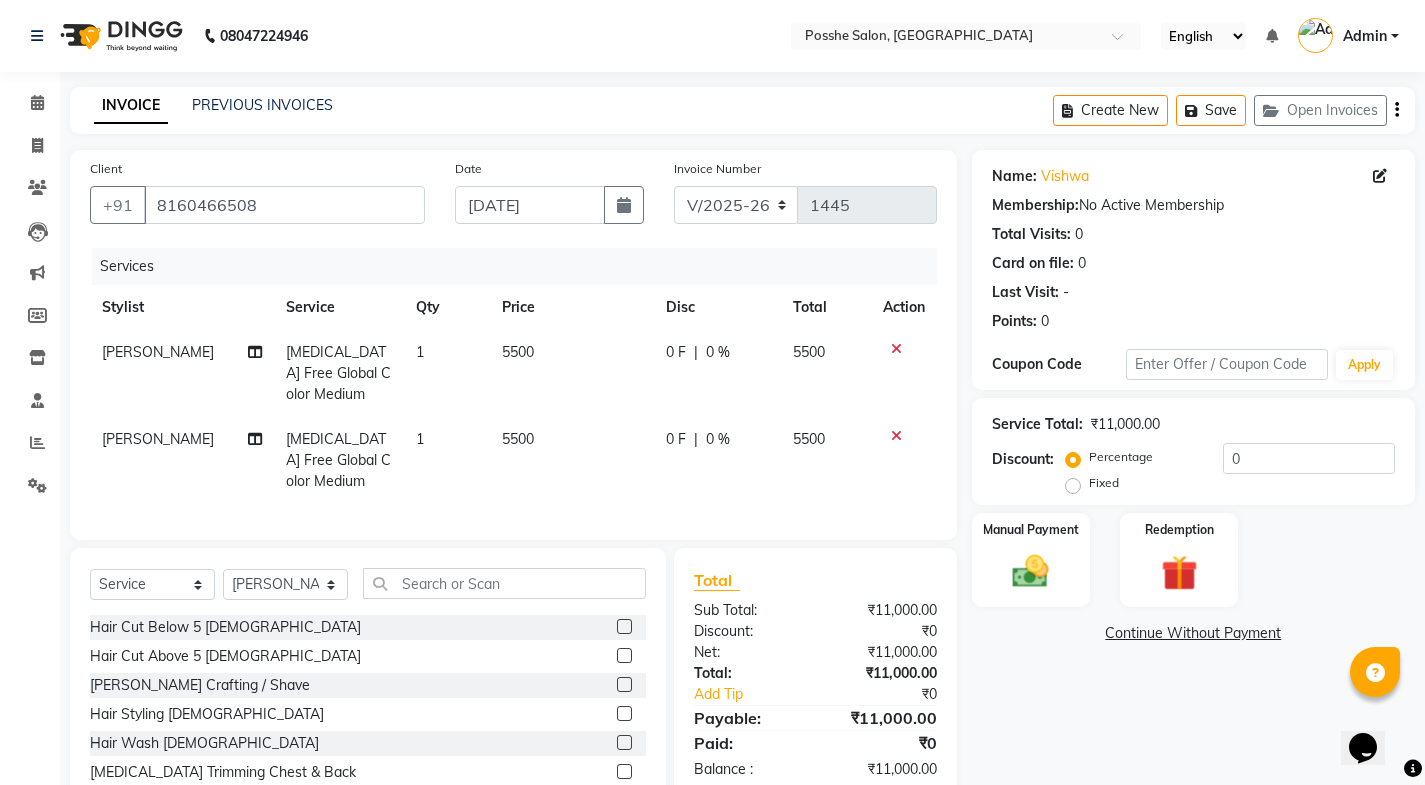 click on "5500" 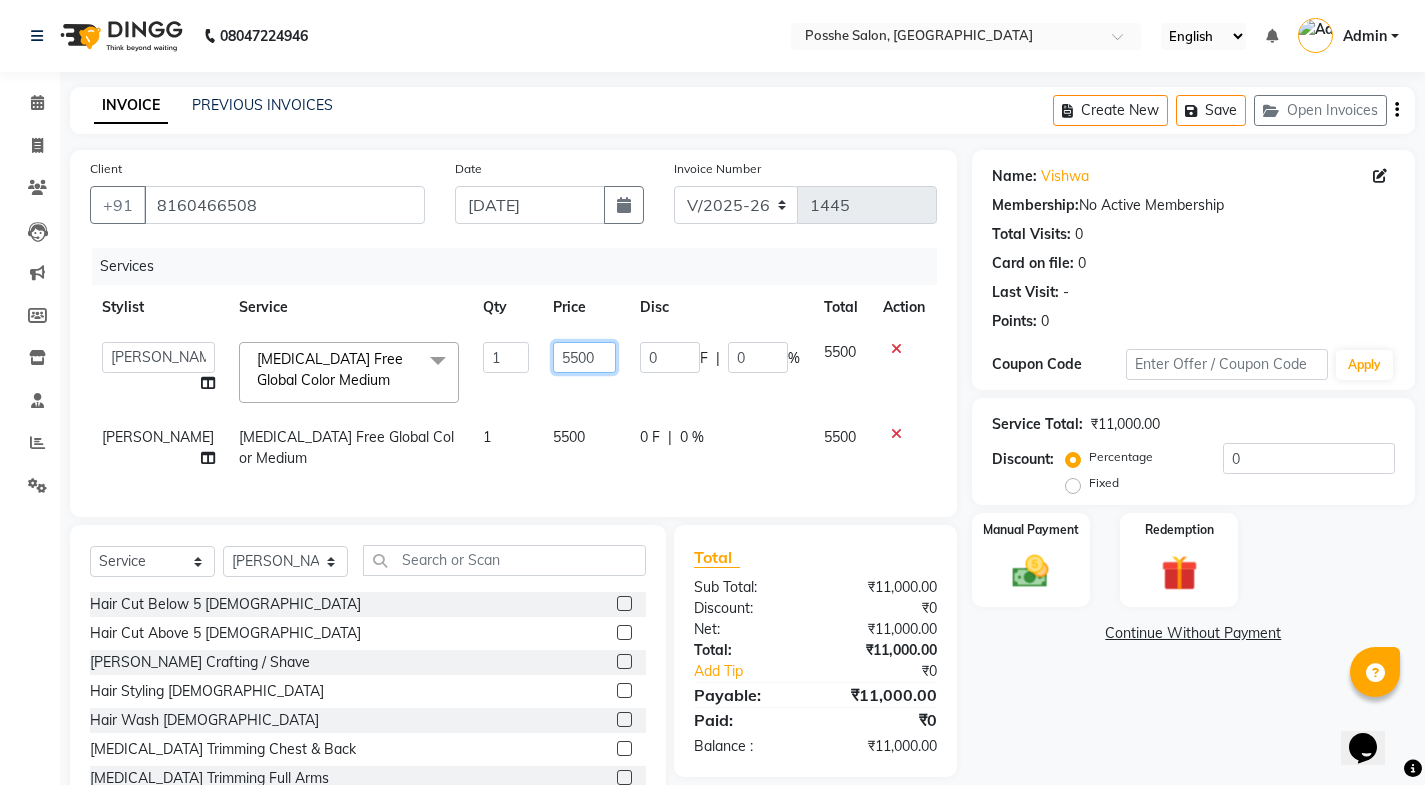 click on "5500" 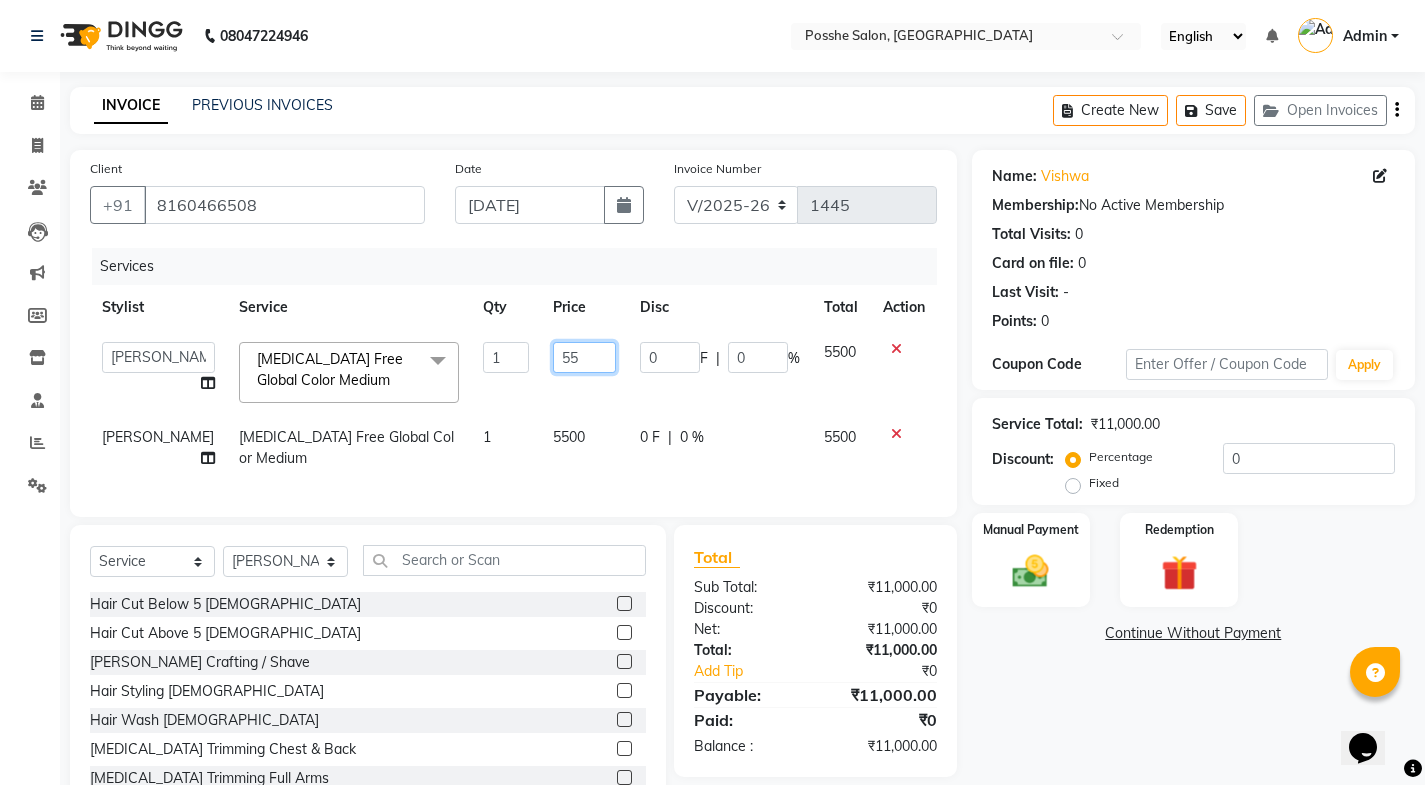 type on "5" 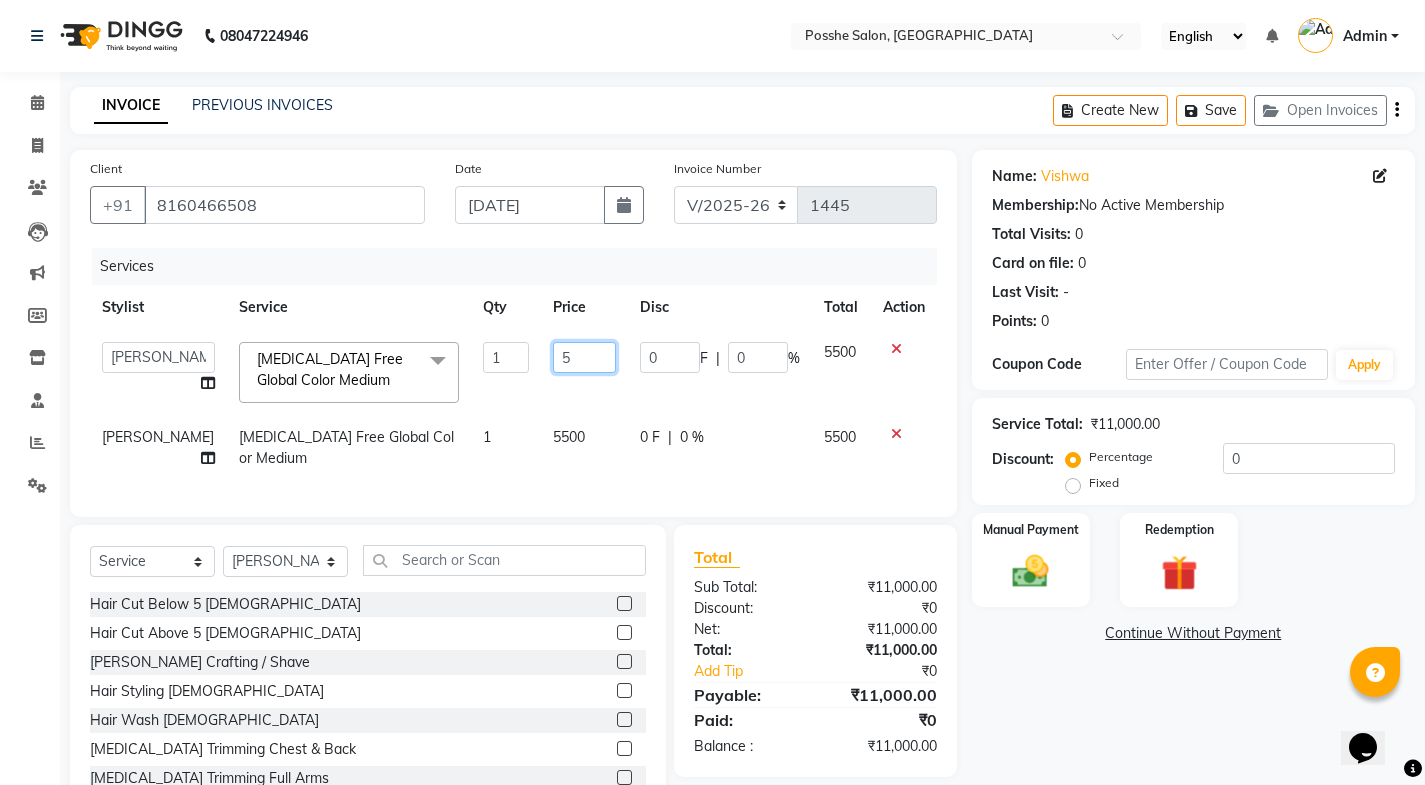 type 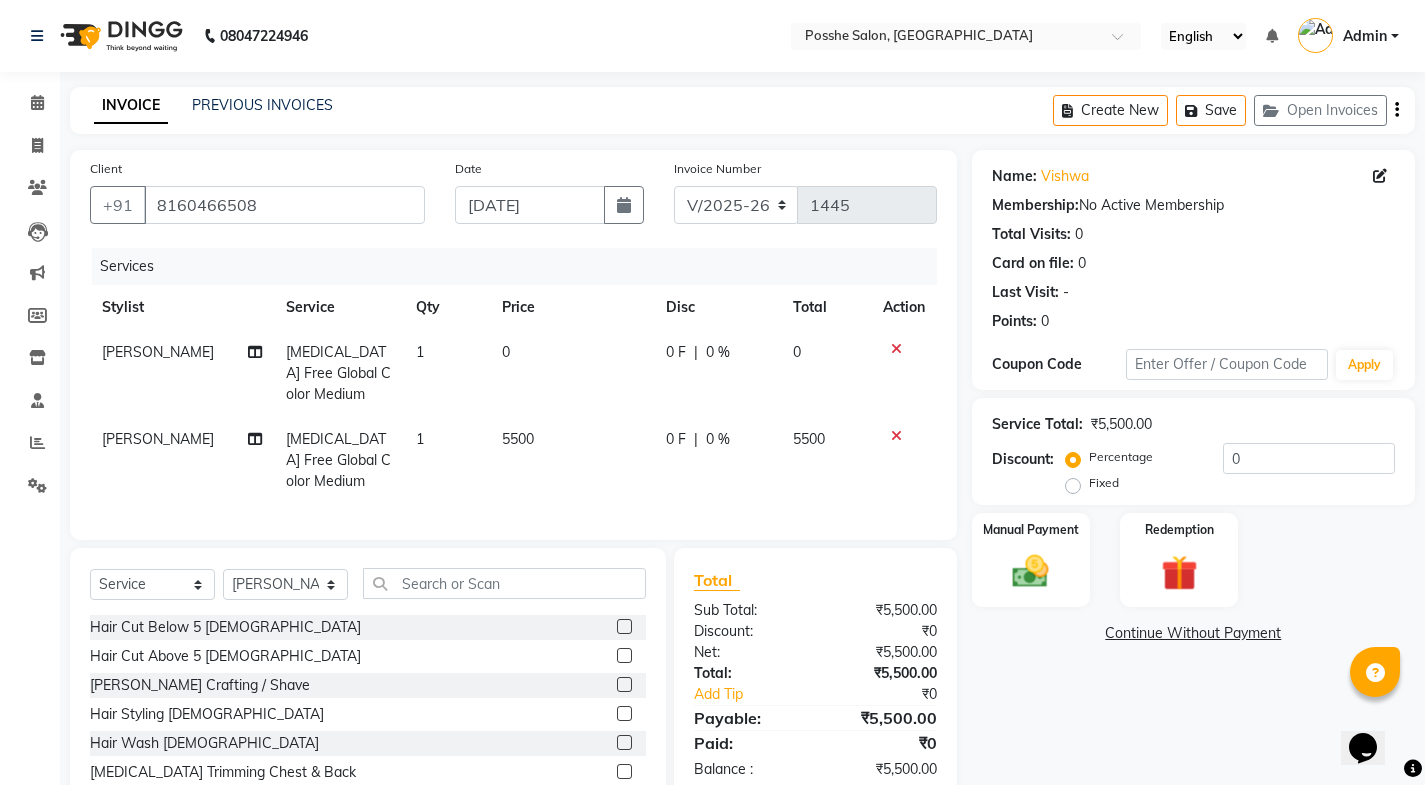 click on "5500" 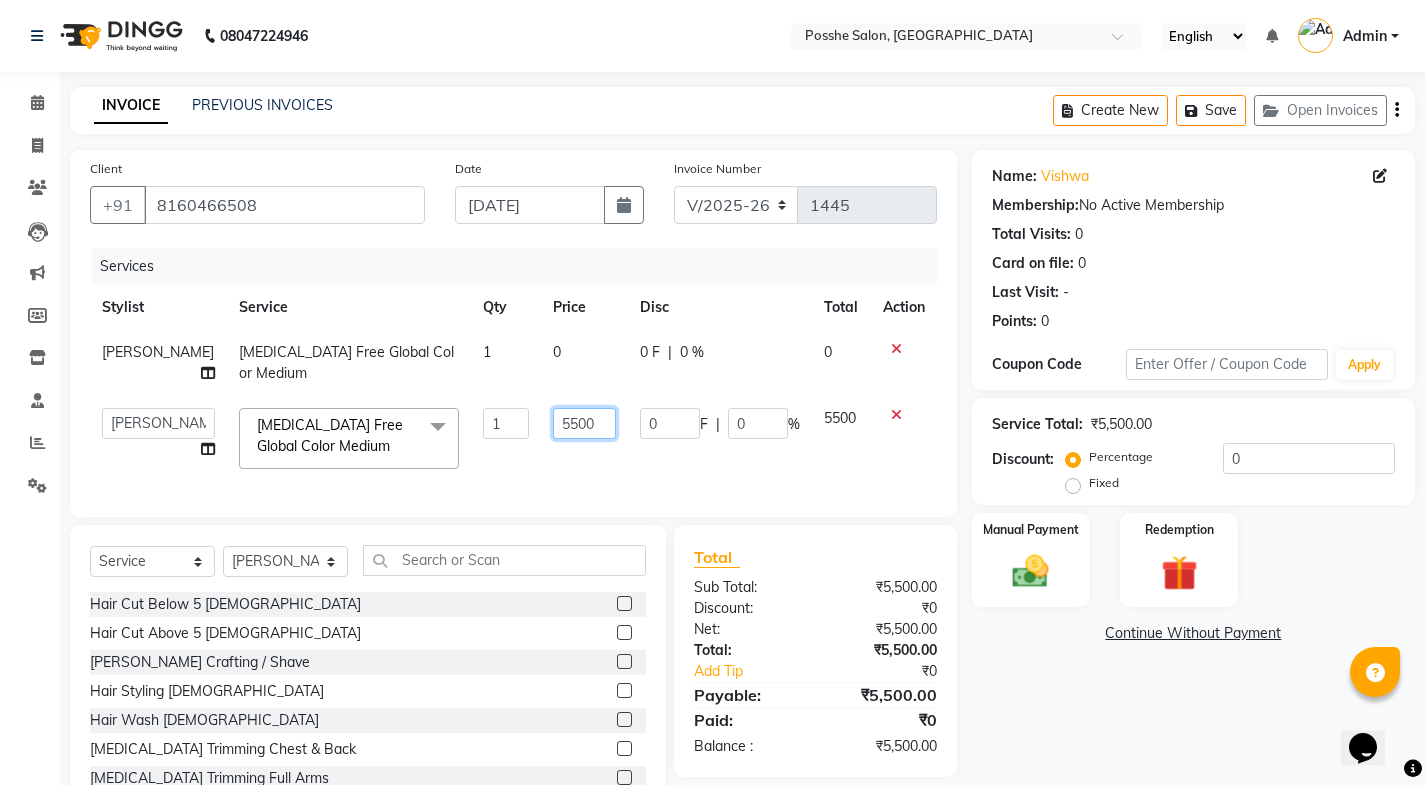 click on "5500" 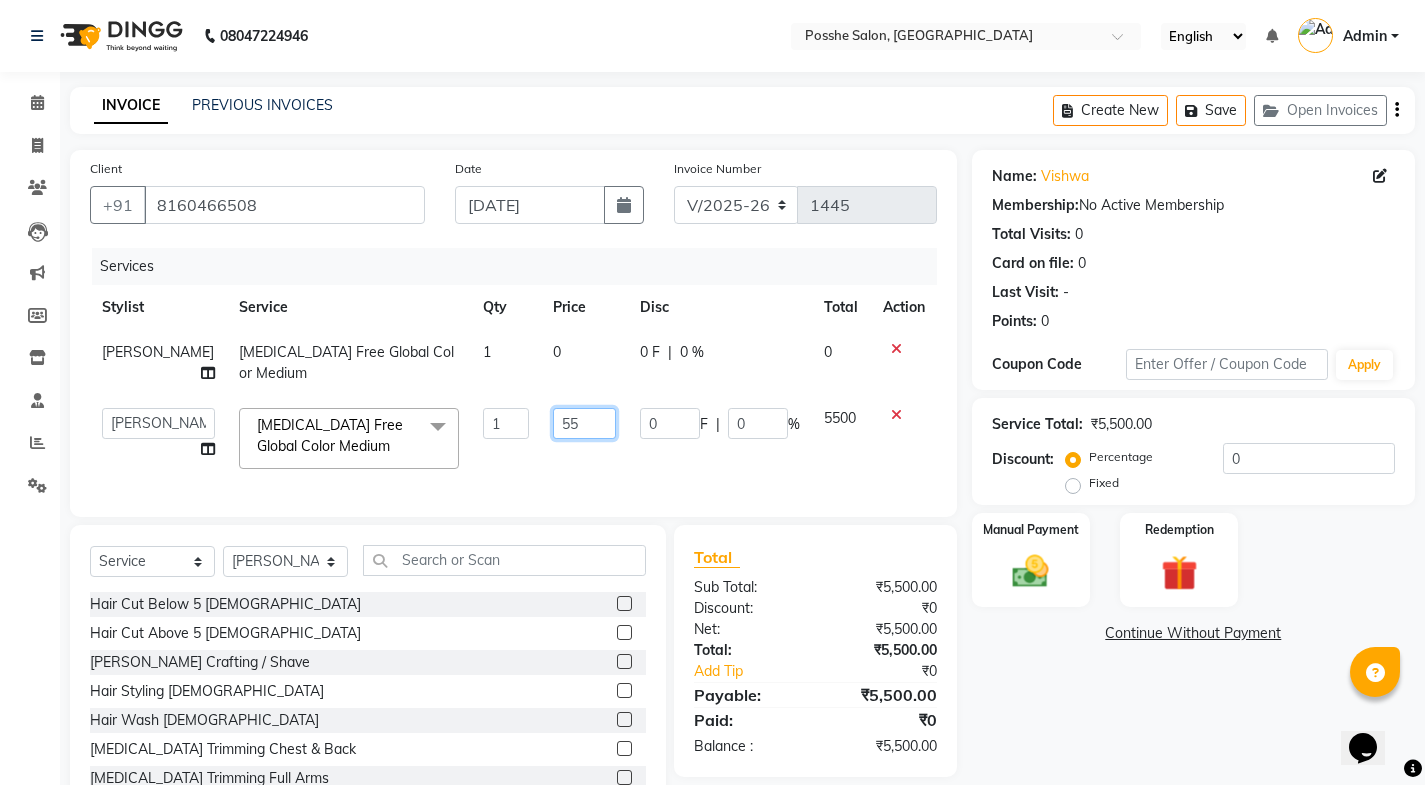 type on "5" 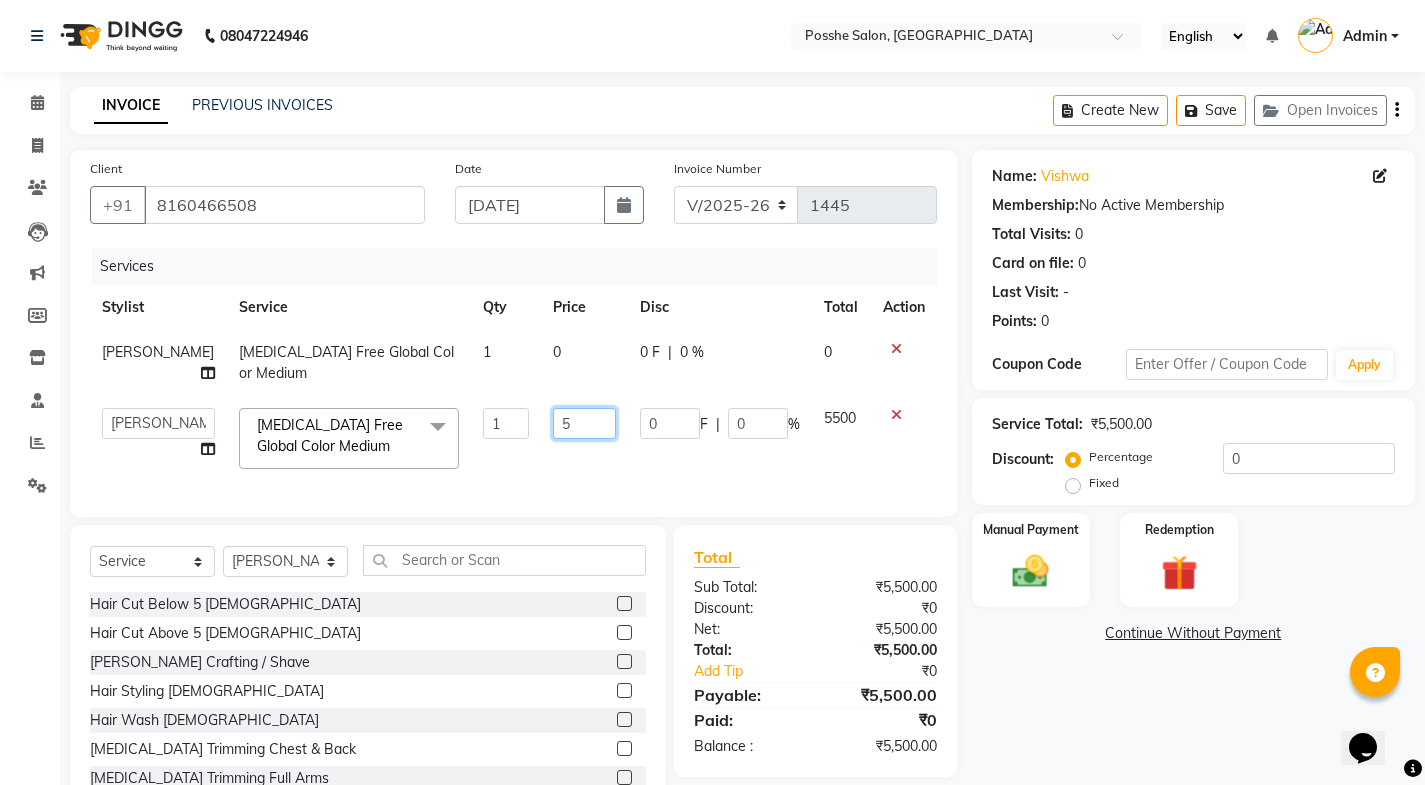 type 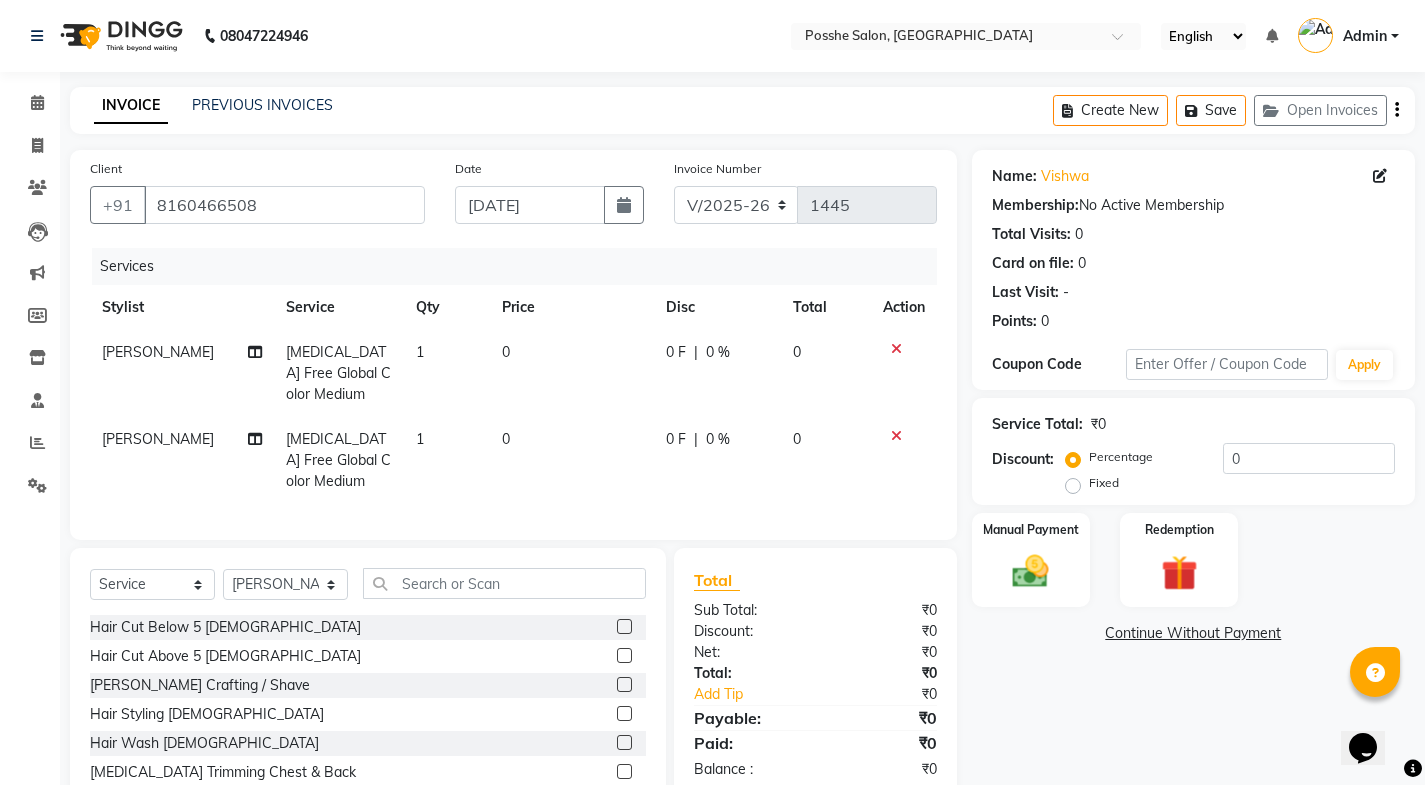 drag, startPoint x: 604, startPoint y: 365, endPoint x: 581, endPoint y: 352, distance: 26.41969 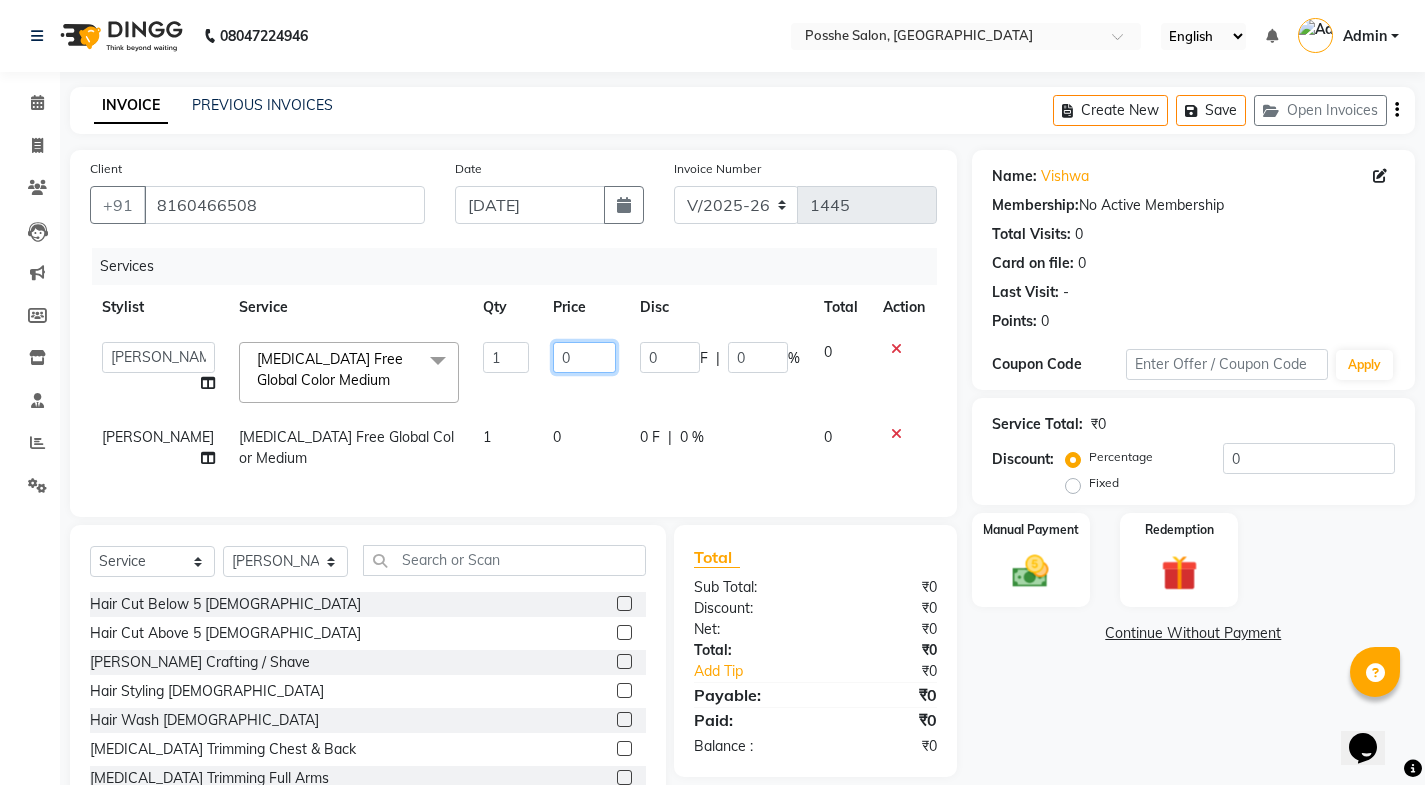click on "0" 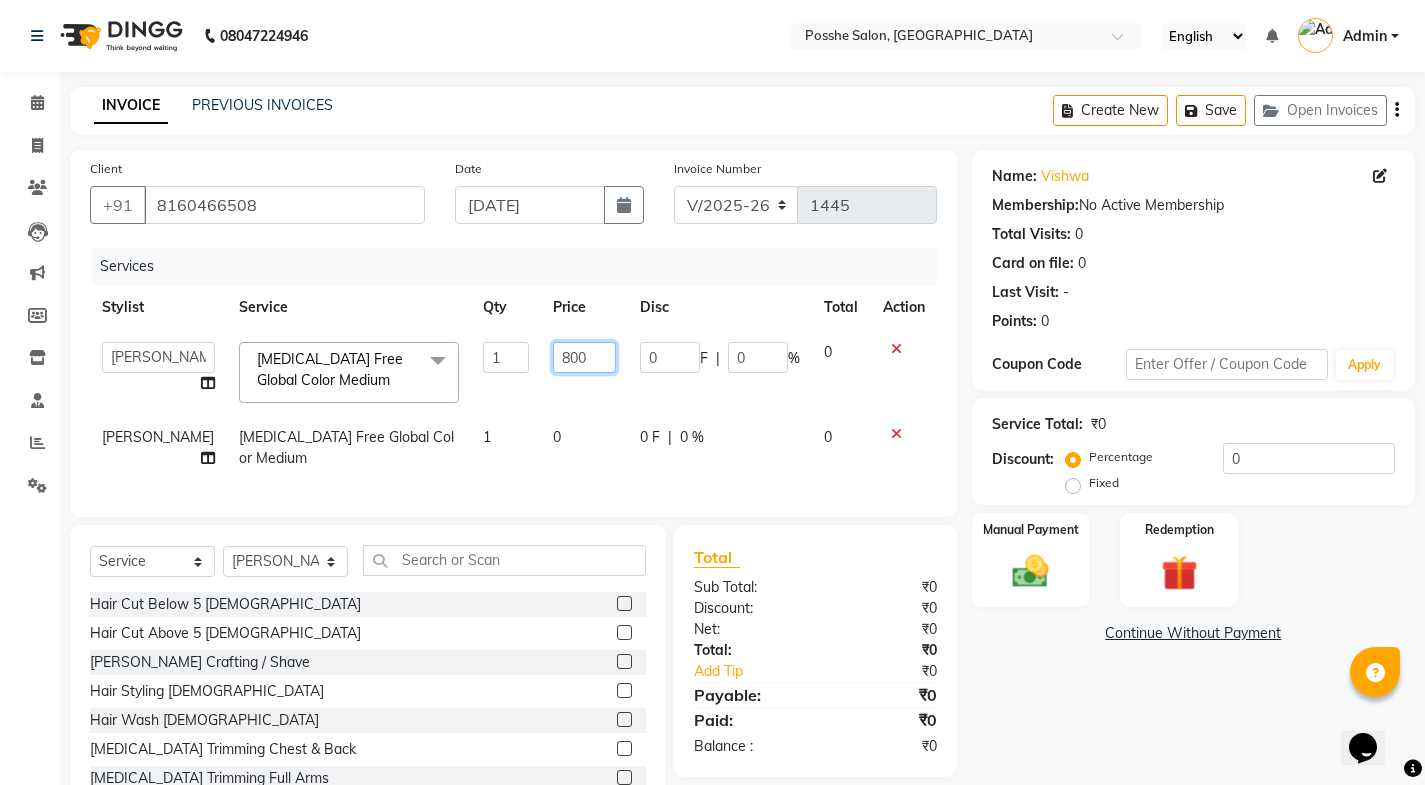 type on "8000" 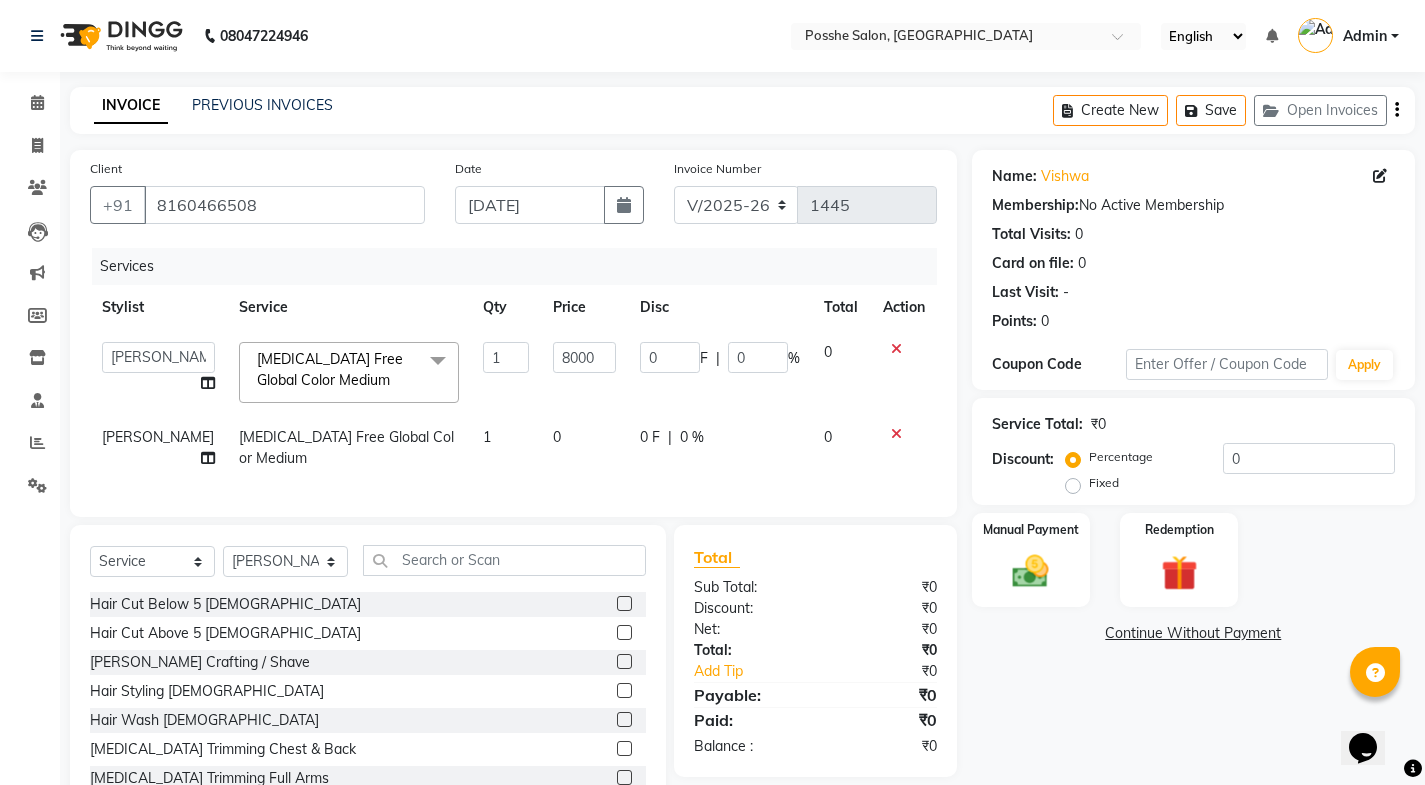 click on "0" 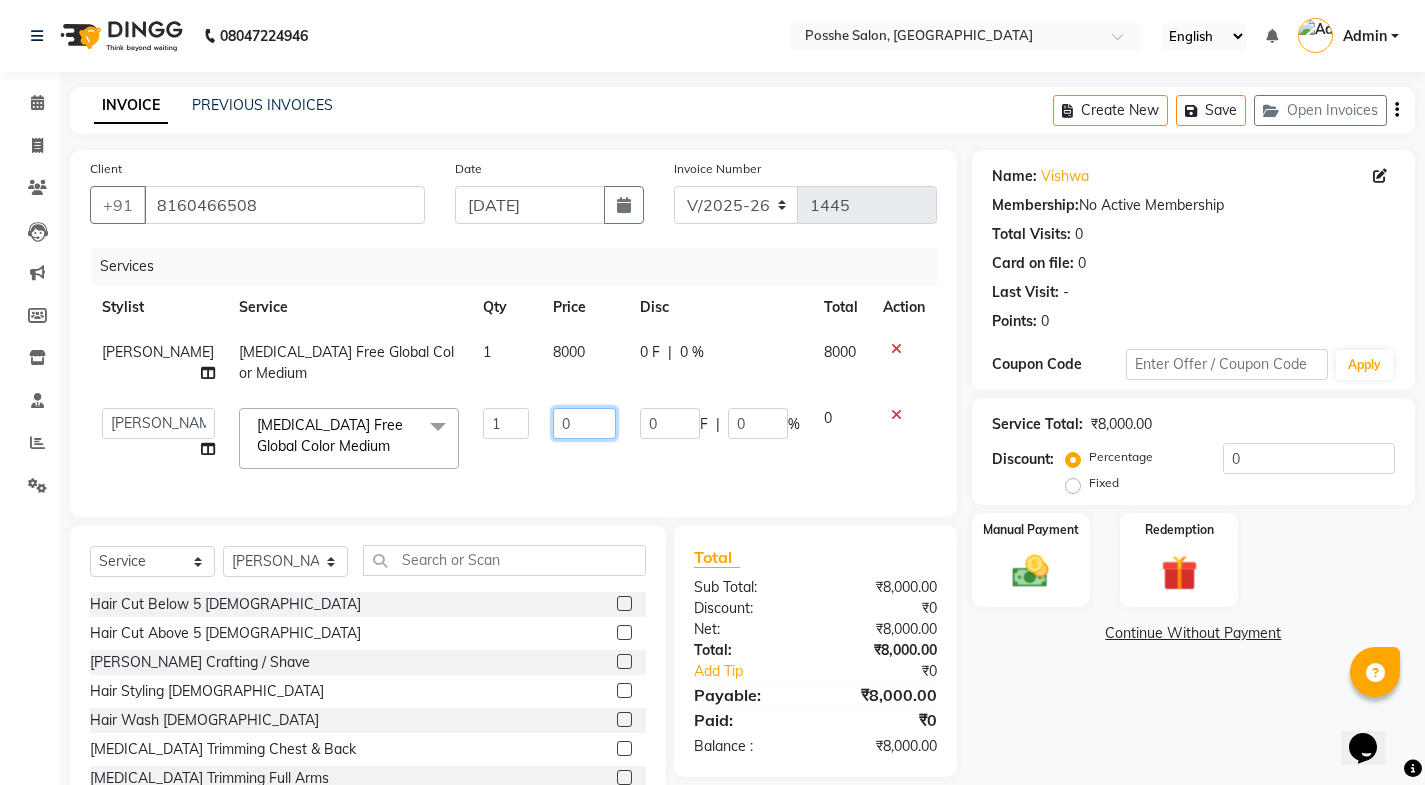 click on "0" 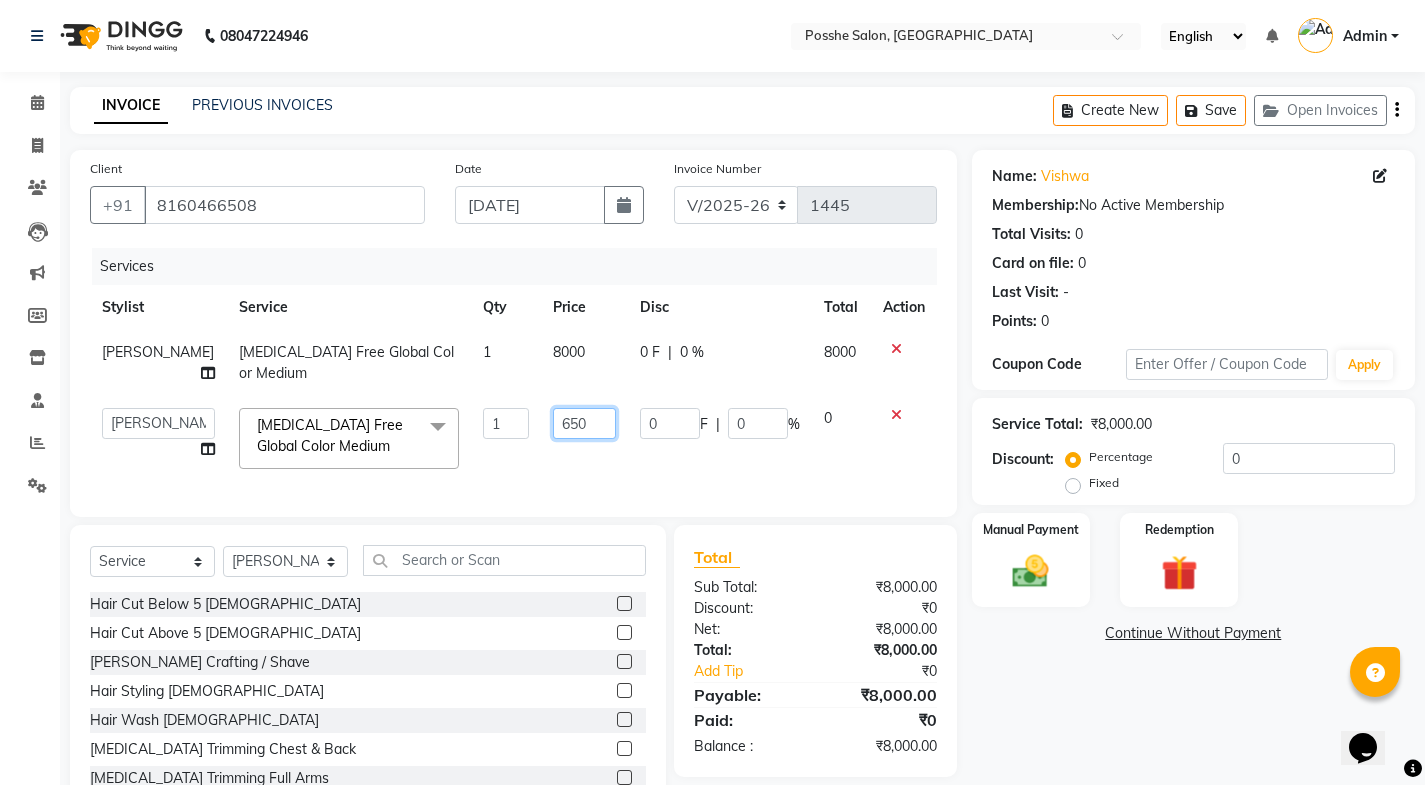 type on "6500" 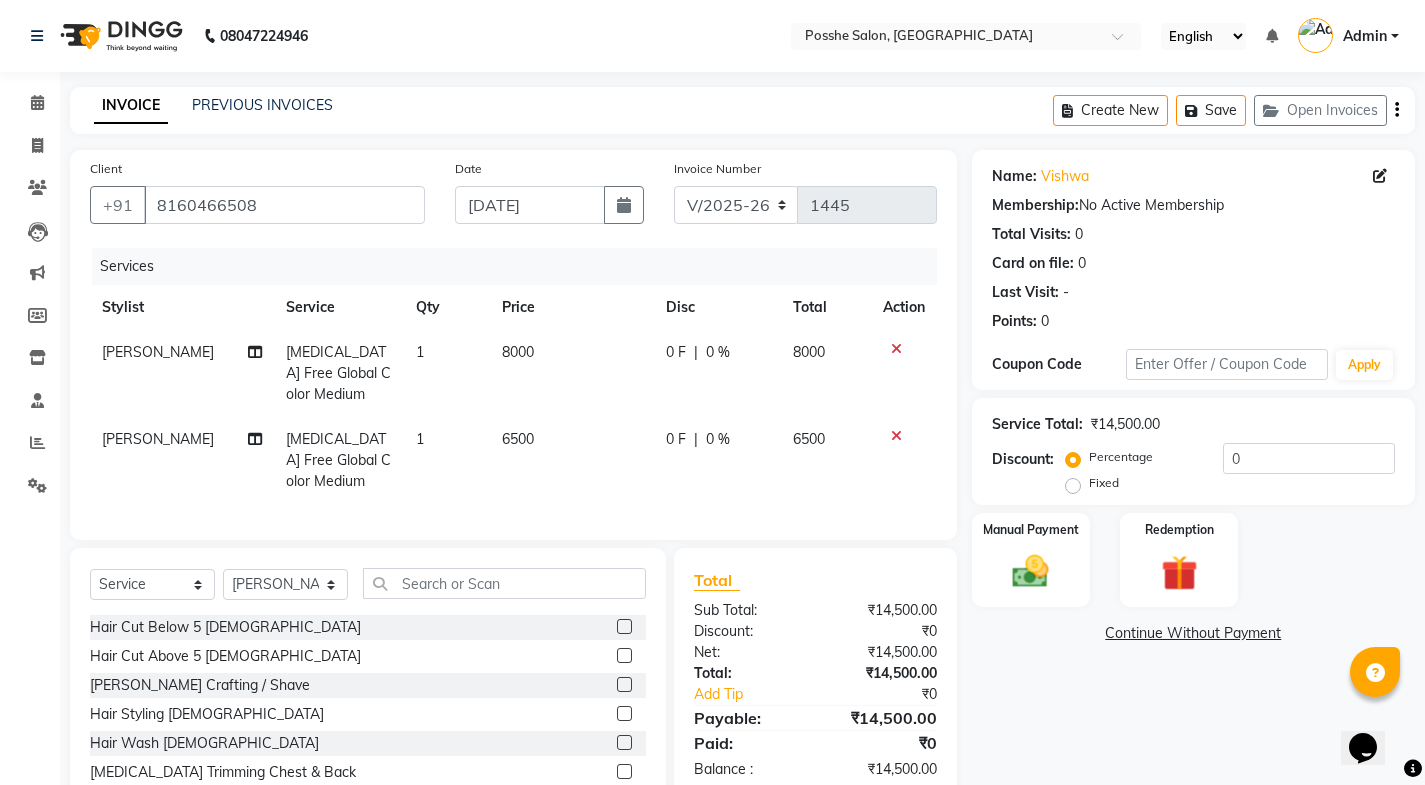 click on "Name: Vishwa  Membership:  No Active Membership  Total Visits:  0 Card on file:  0 Last Visit:   - Points:   0  Coupon Code Apply Service Total:  ₹14,500.00  Discount:  Percentage   Fixed  0 Manual Payment Redemption  Continue Without Payment" 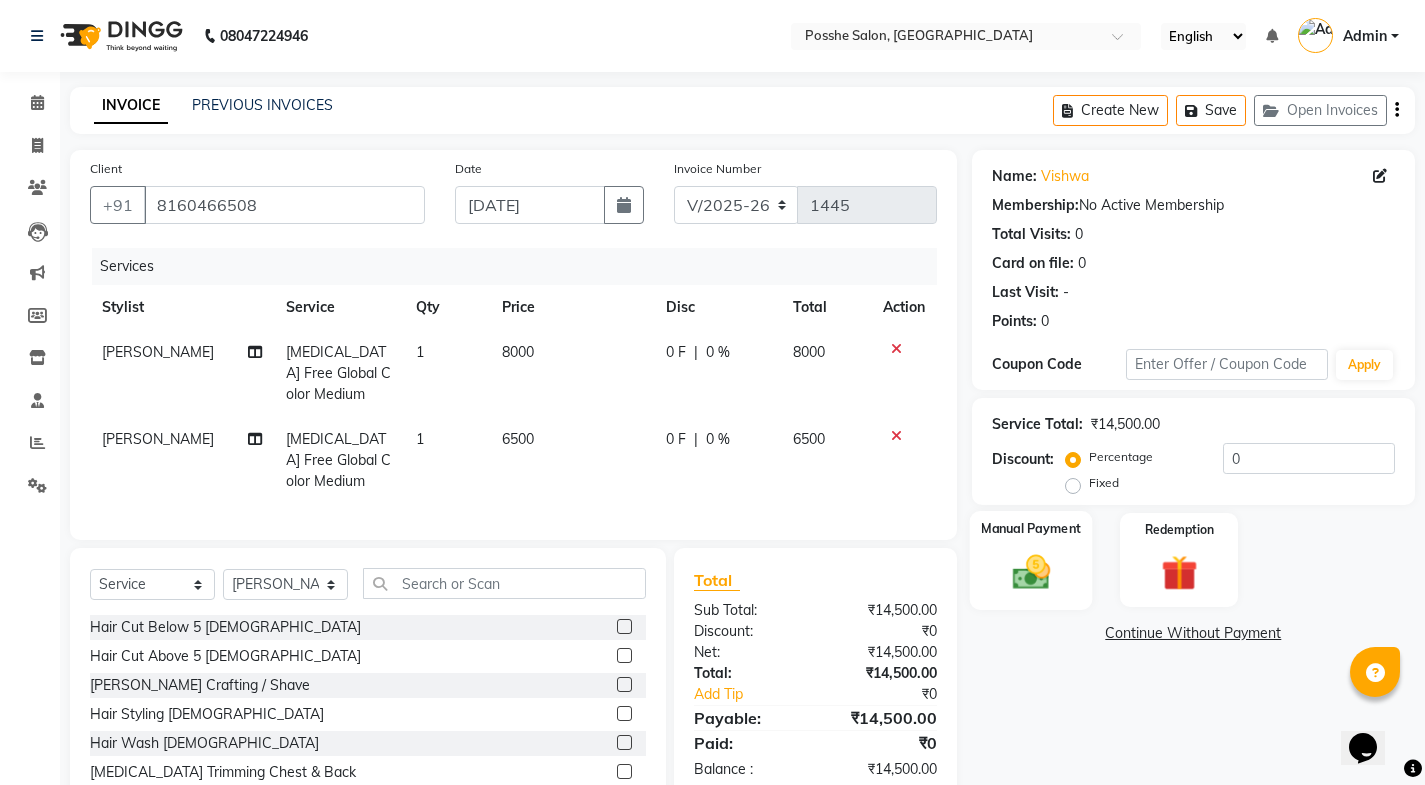 click on "Manual Payment" 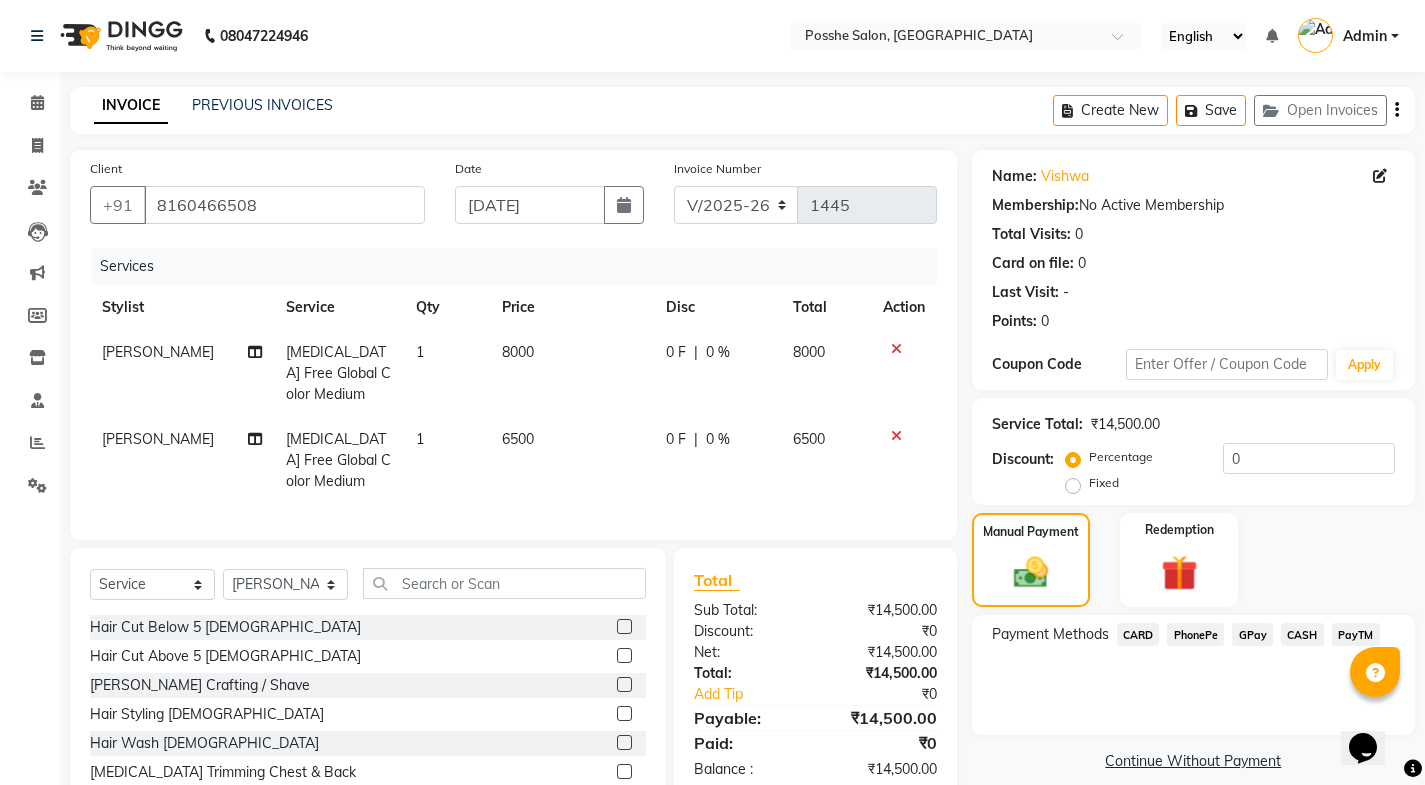 click on "PayTM" 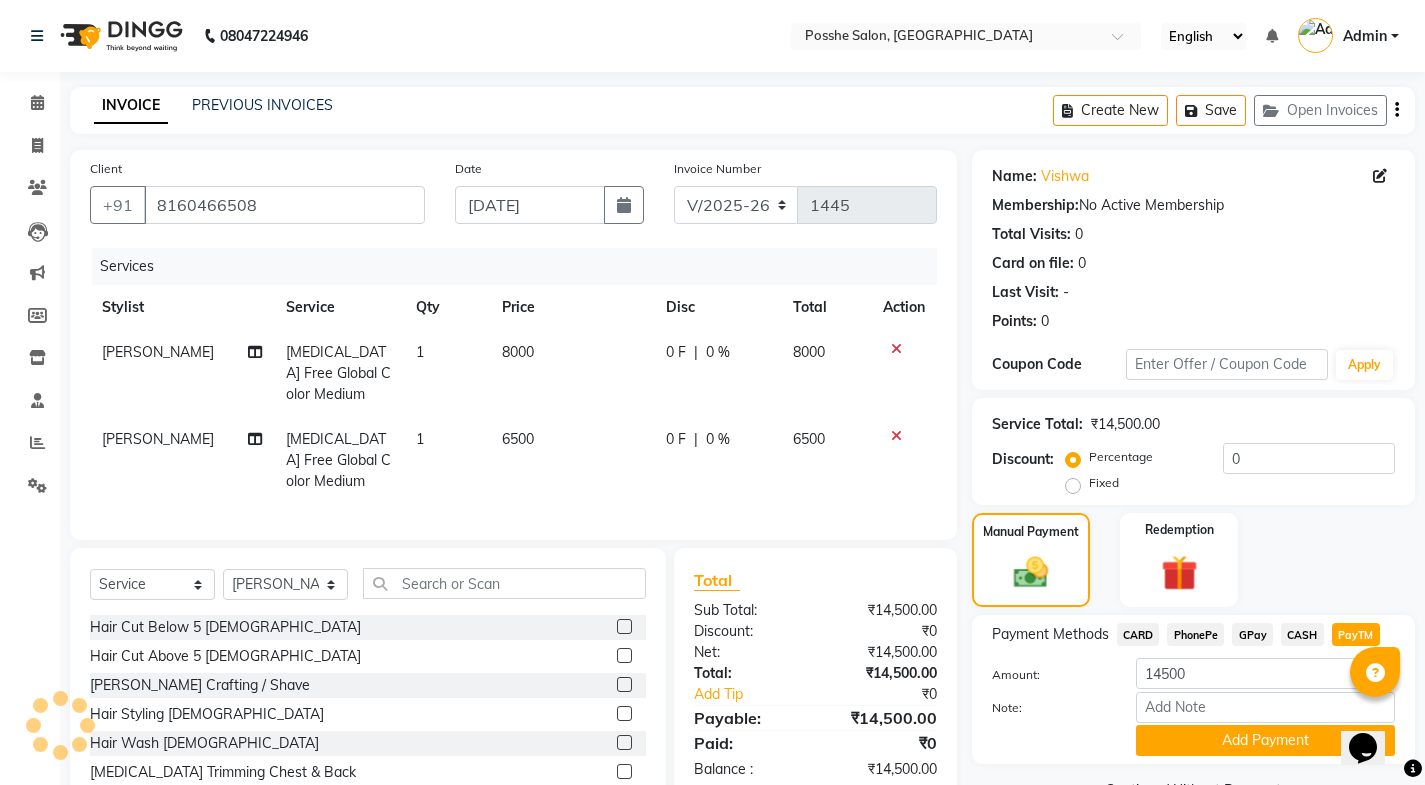 scroll, scrollTop: 103, scrollLeft: 0, axis: vertical 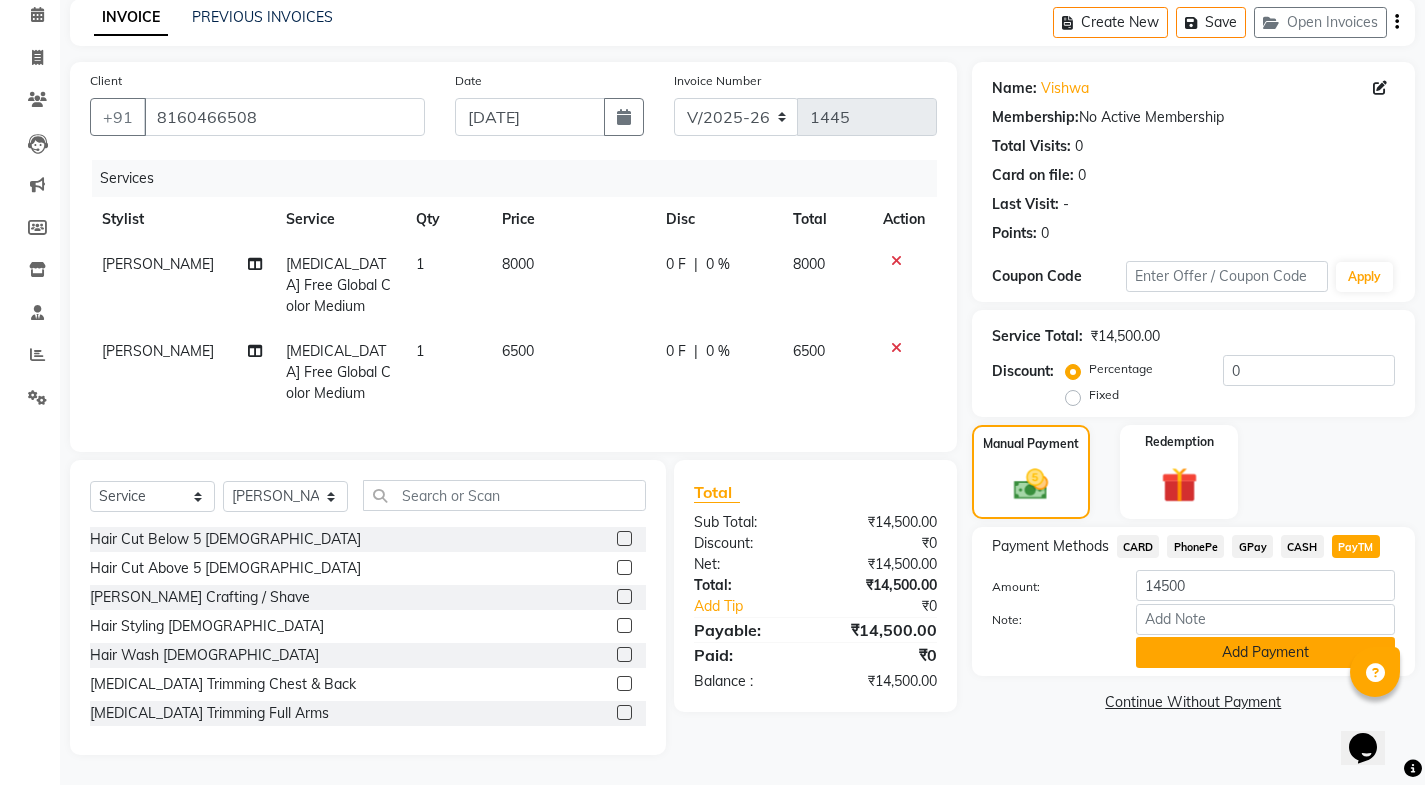 click on "Add Payment" 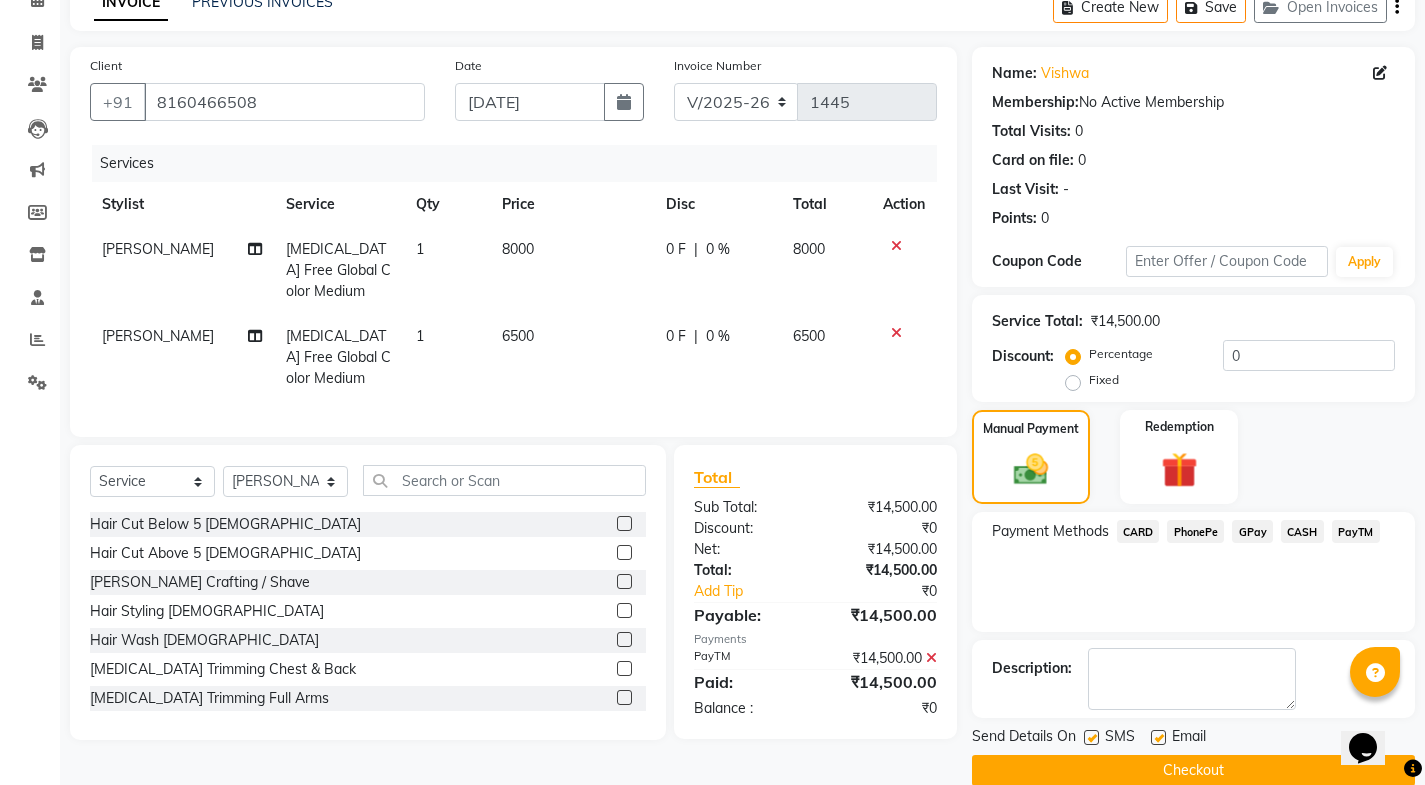 scroll, scrollTop: 134, scrollLeft: 0, axis: vertical 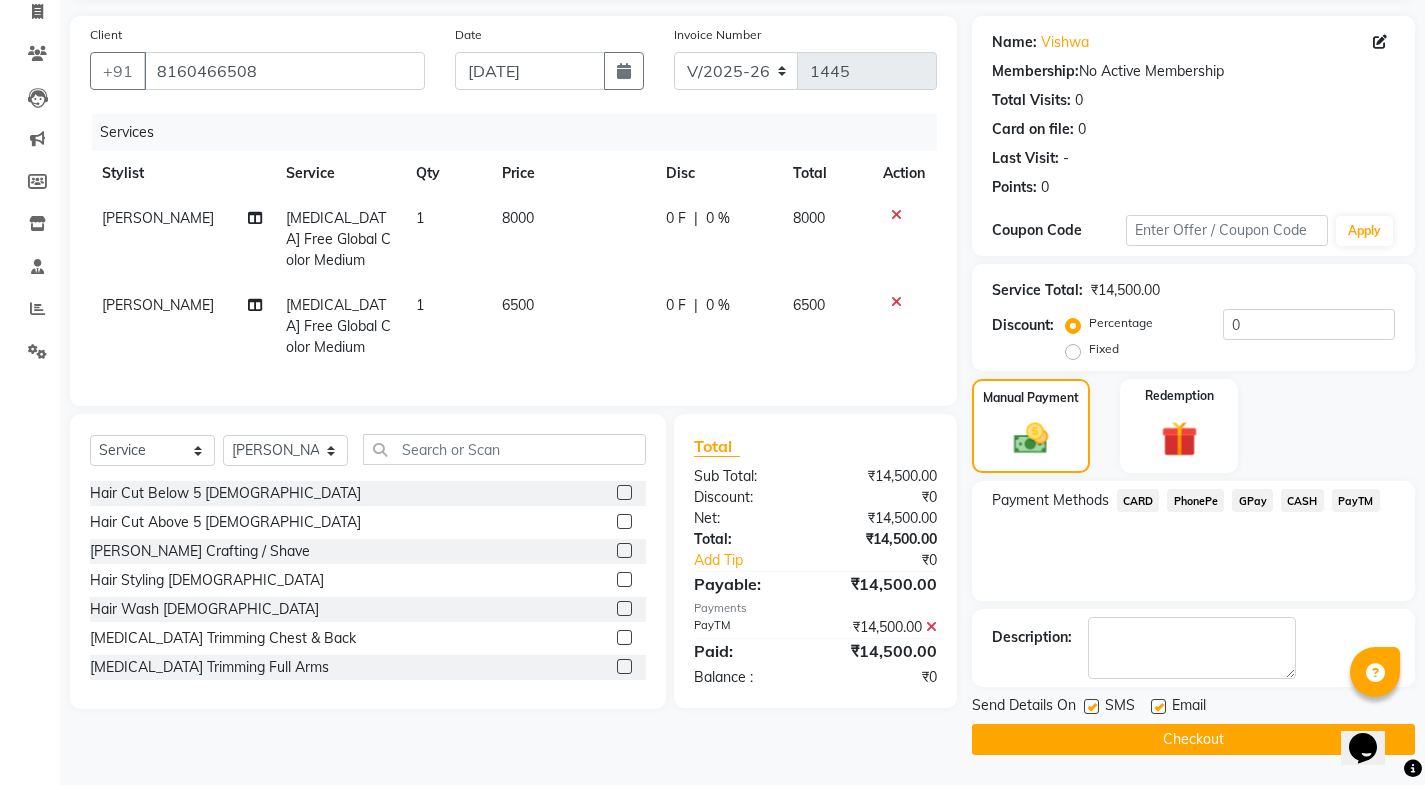 click 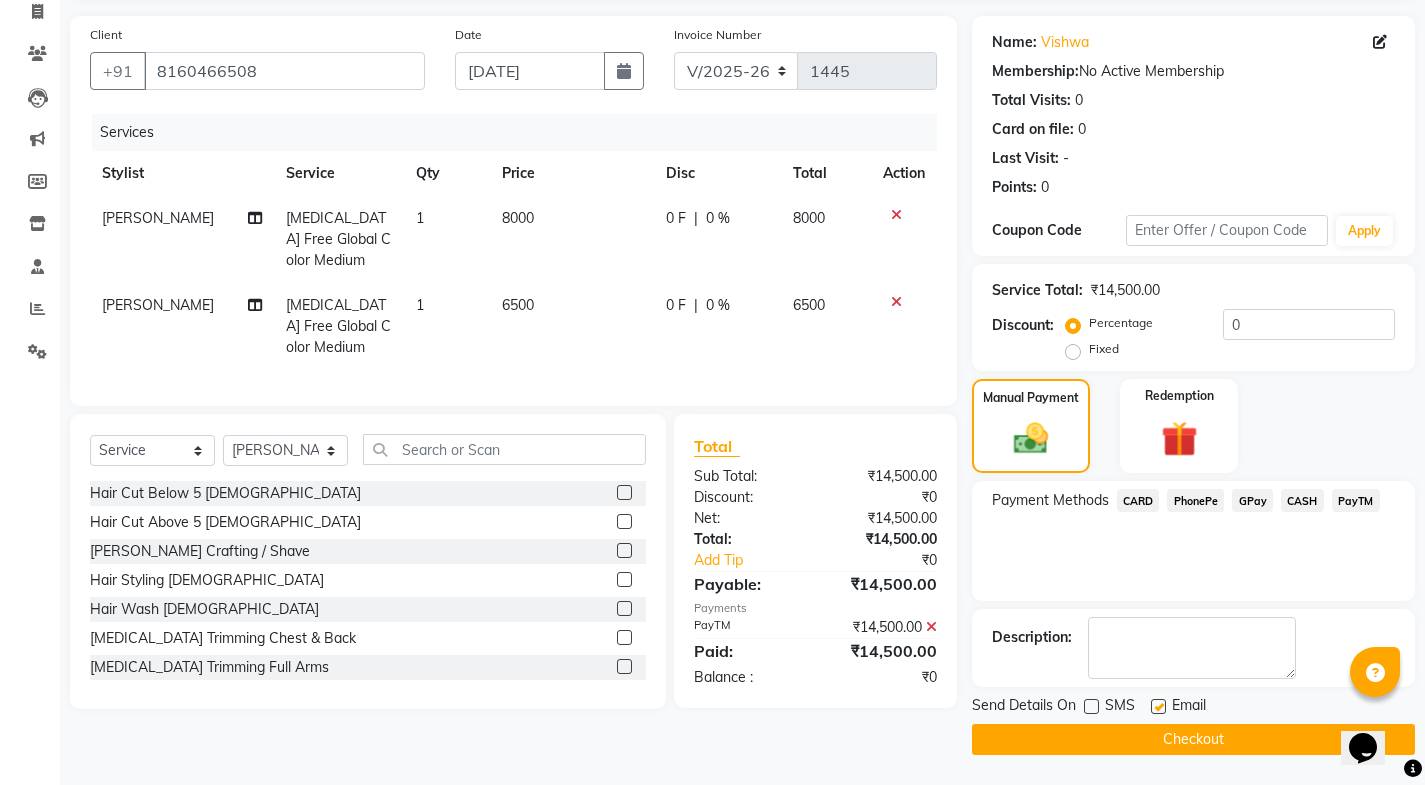 click 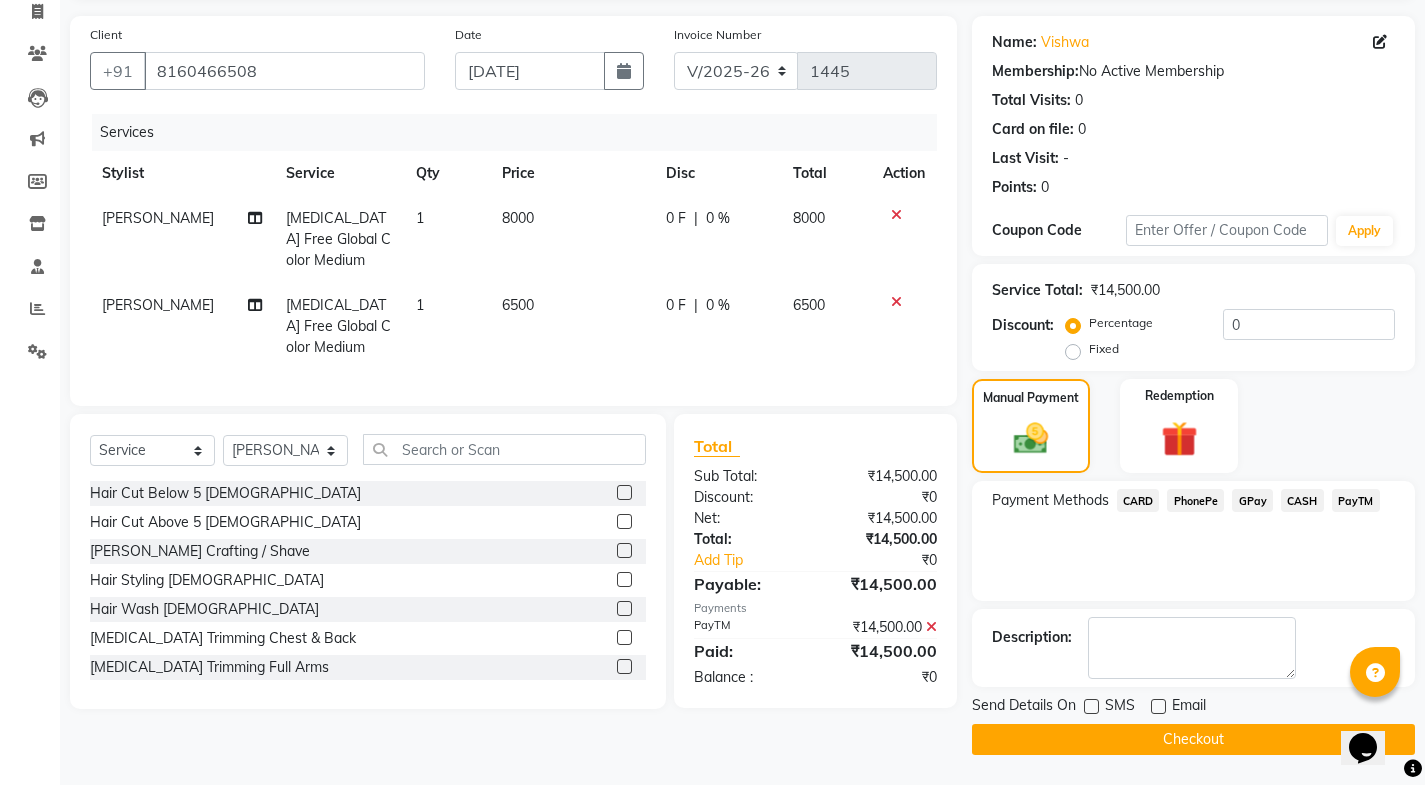 click on "Send Details On SMS Email  Checkout" 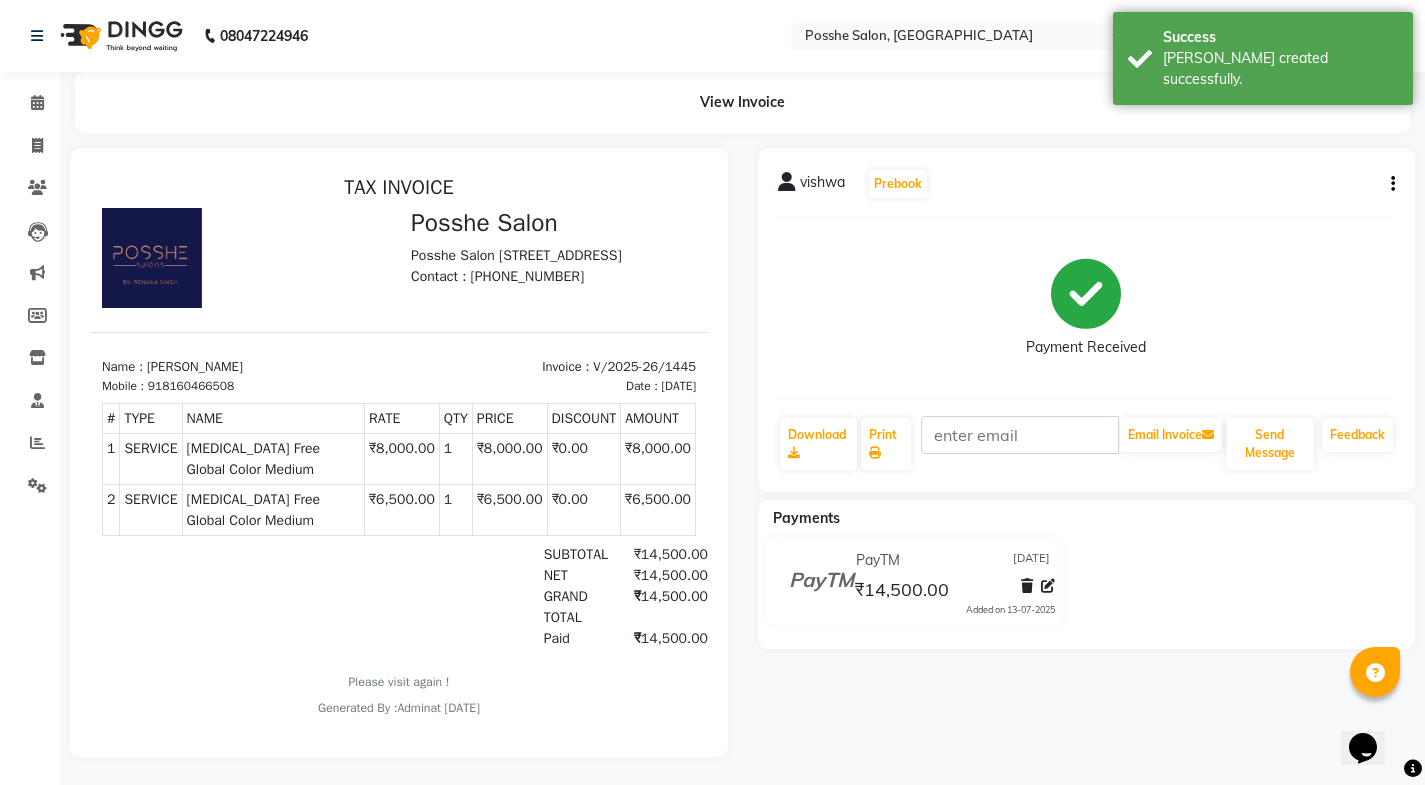 scroll, scrollTop: 0, scrollLeft: 0, axis: both 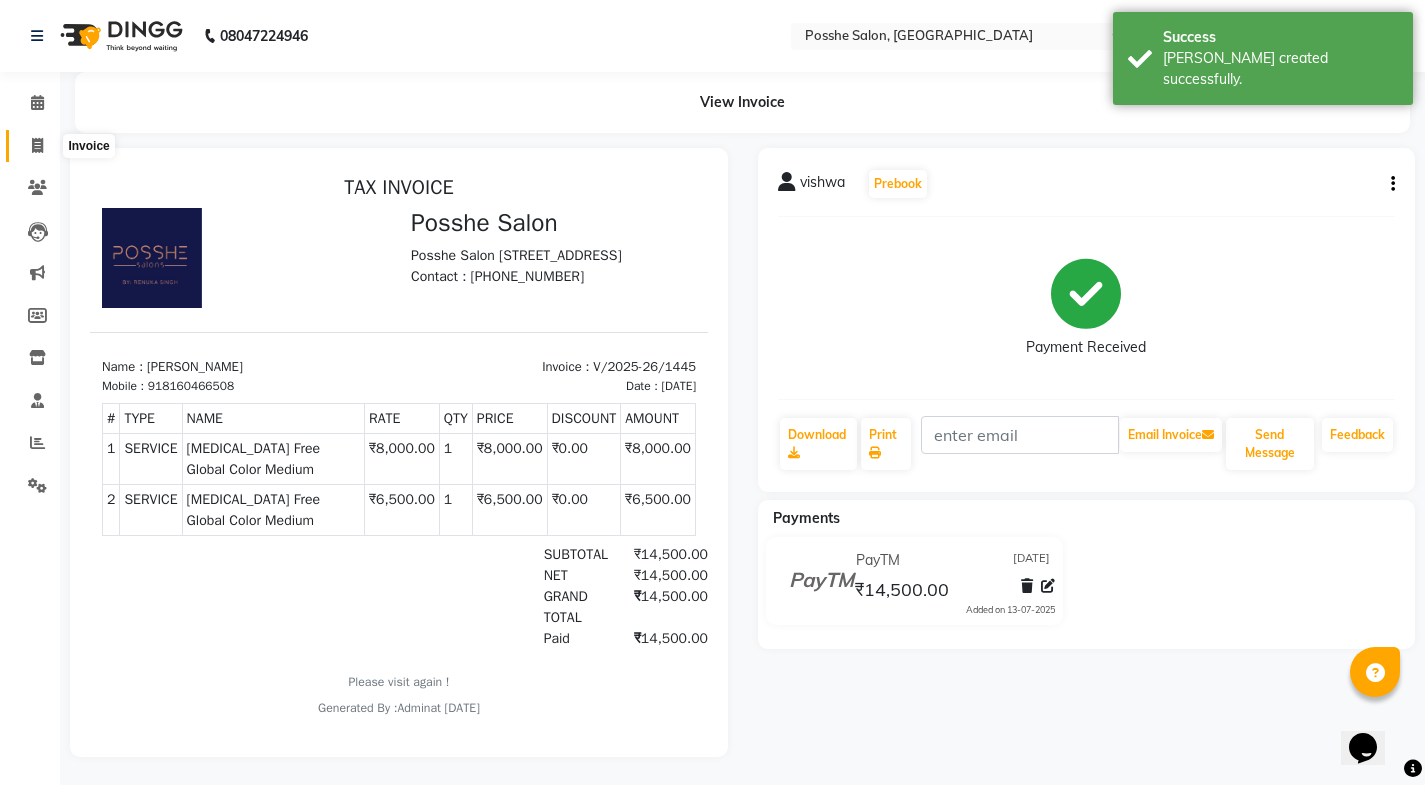 click 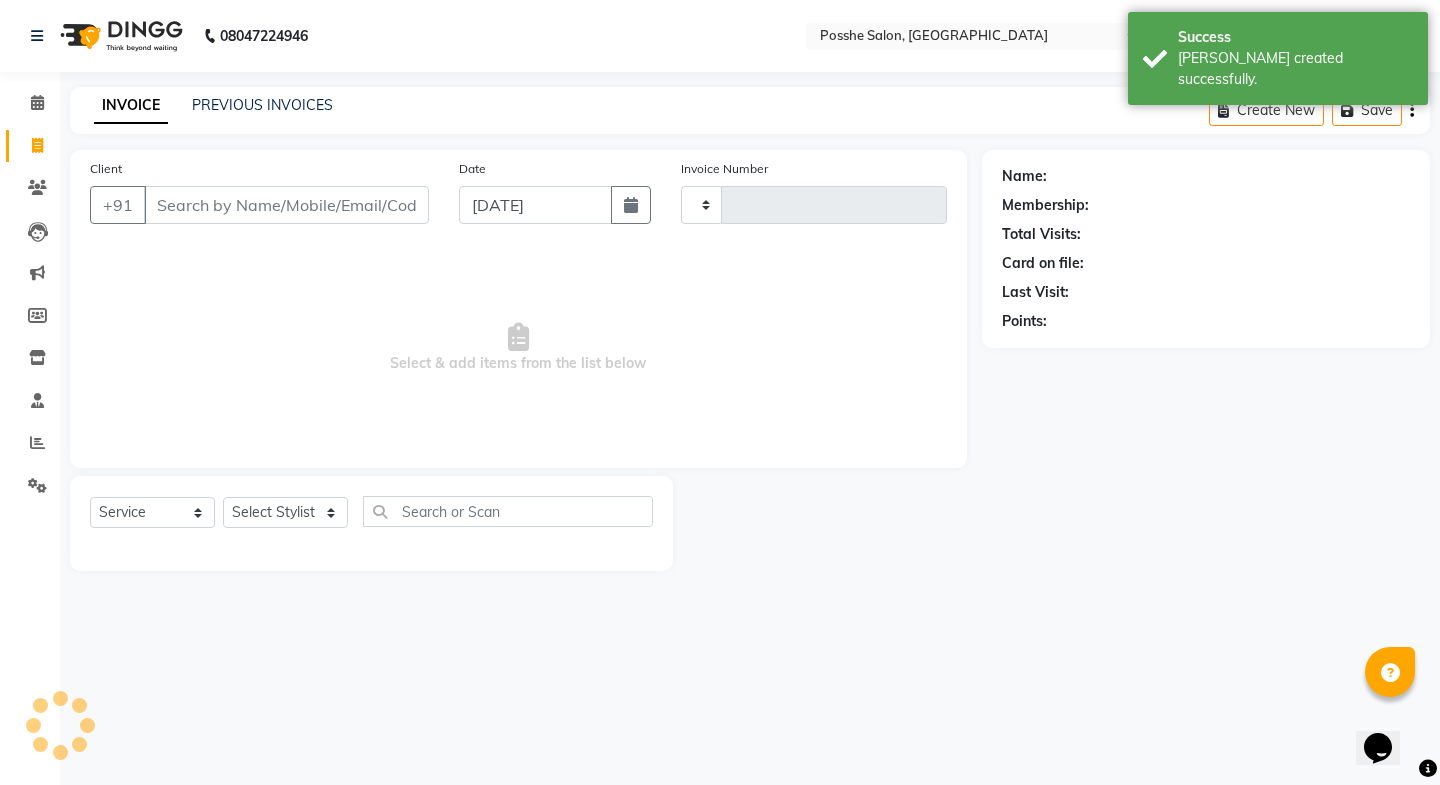type on "1446" 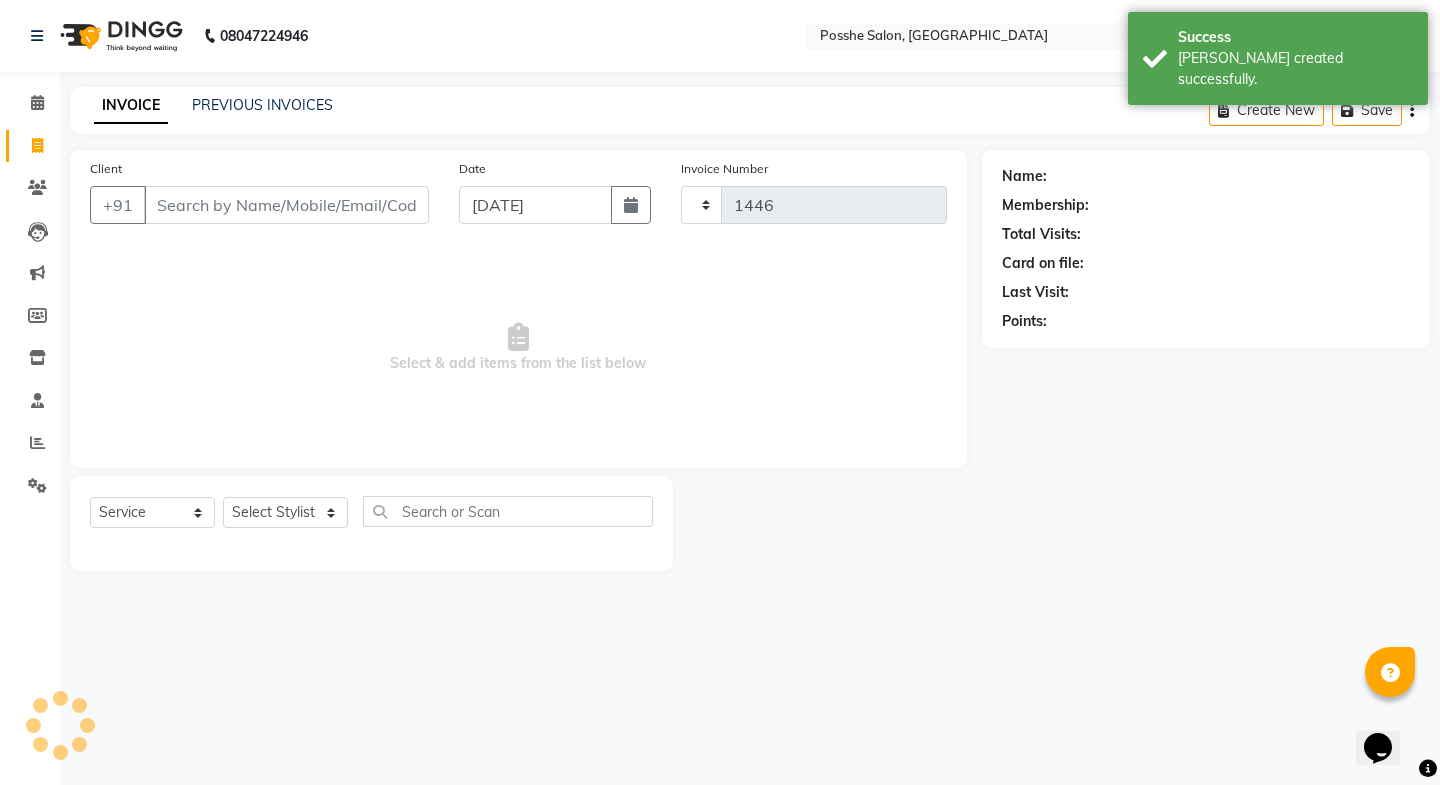 select on "6052" 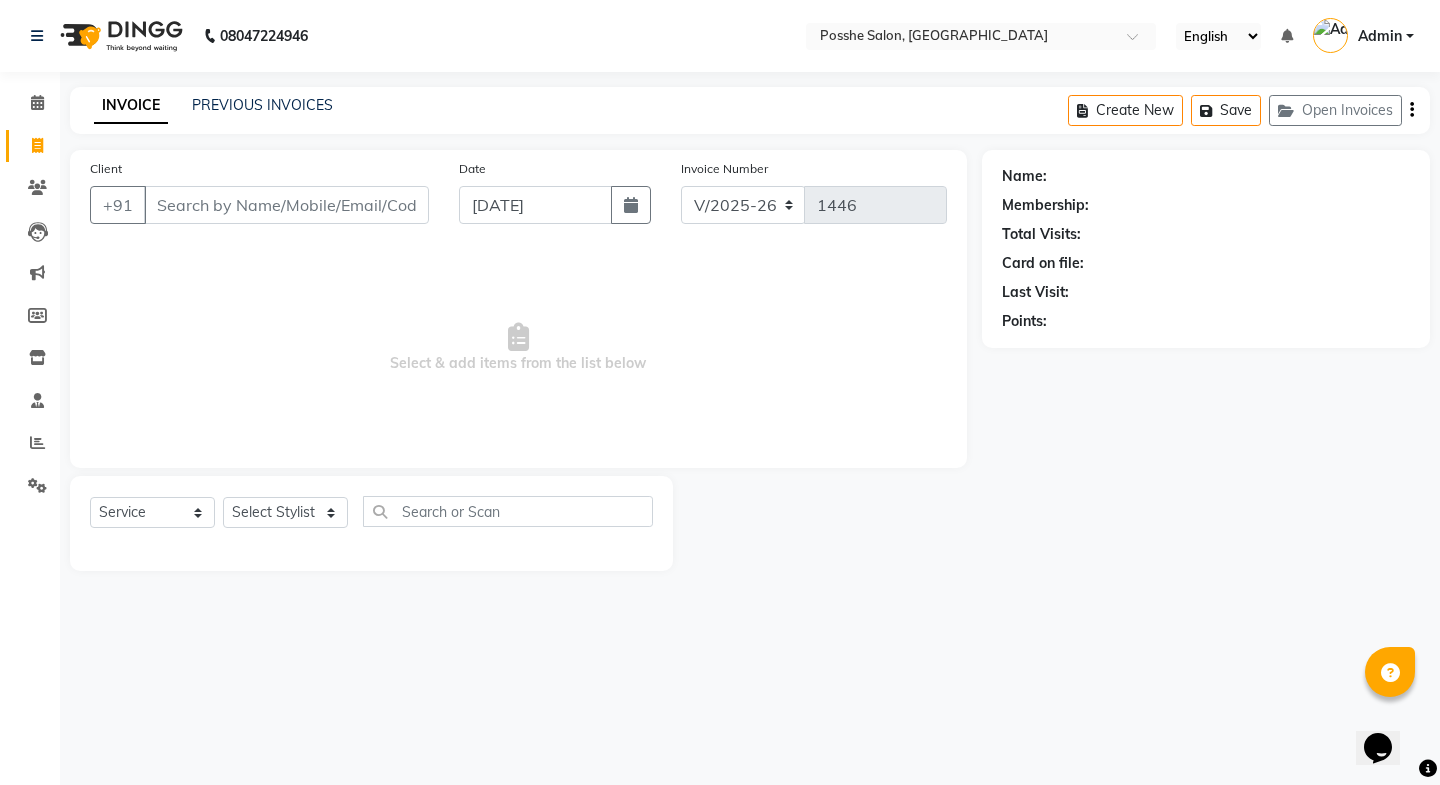 click on "INVOICE PREVIOUS INVOICES Create New   Save   Open Invoices" 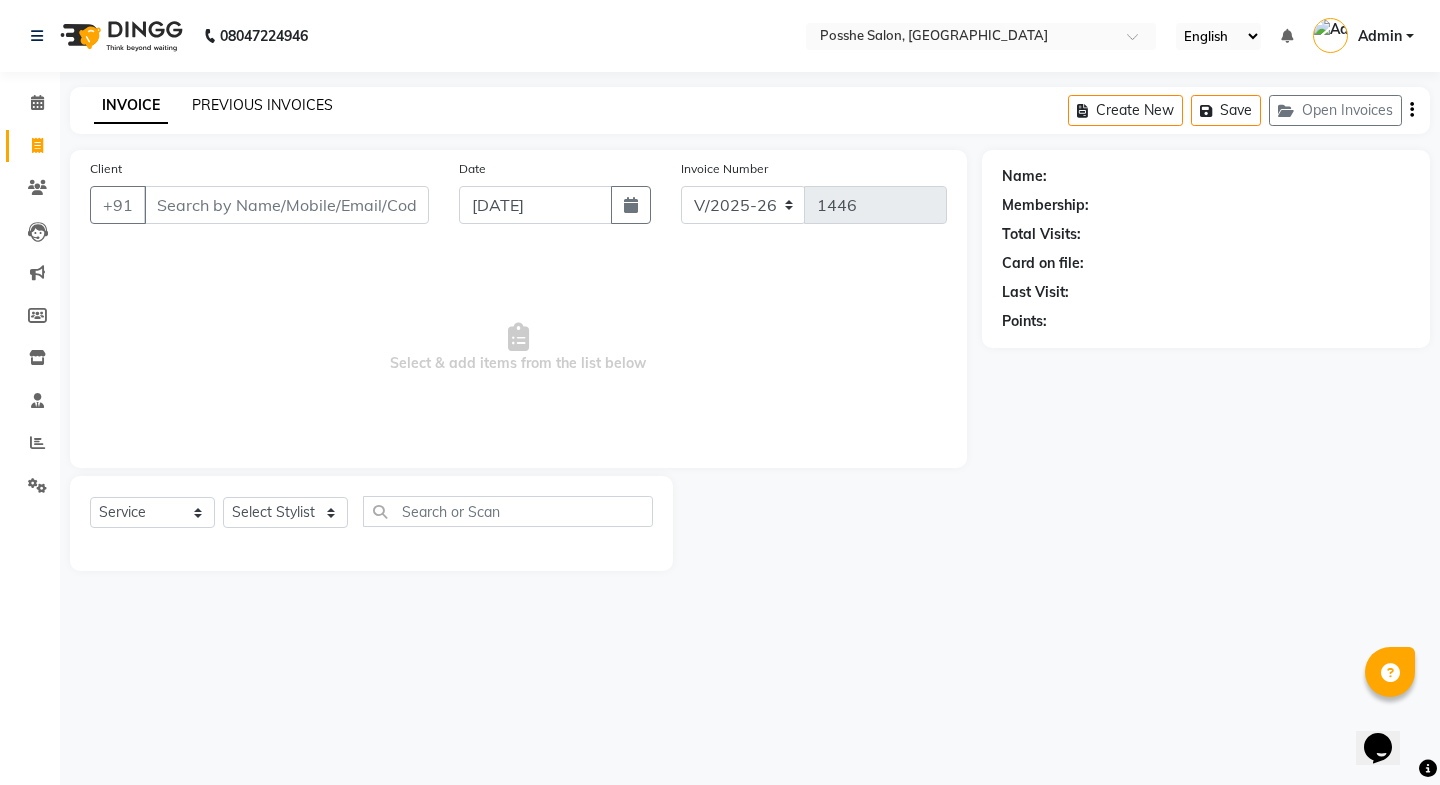 click on "PREVIOUS INVOICES" 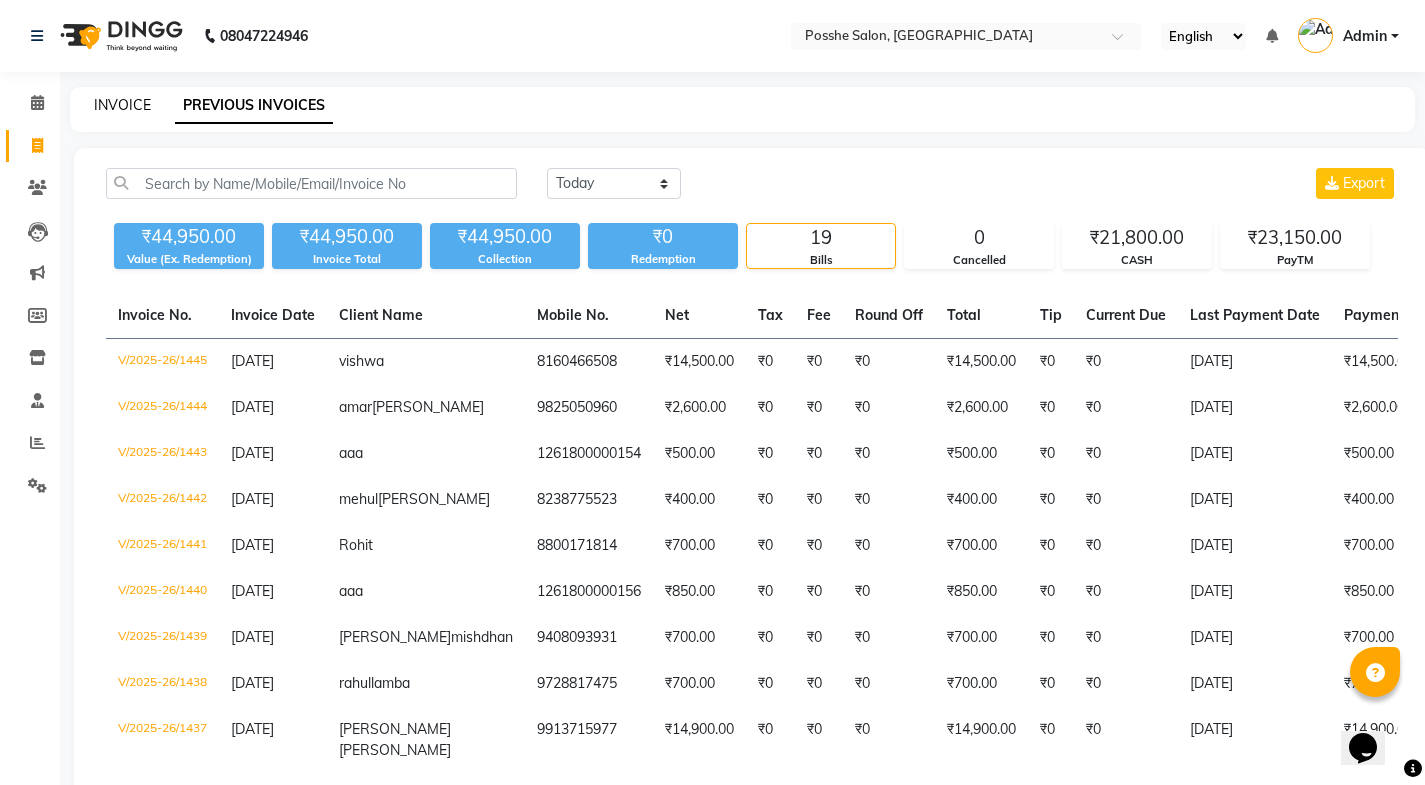 click on "INVOICE" 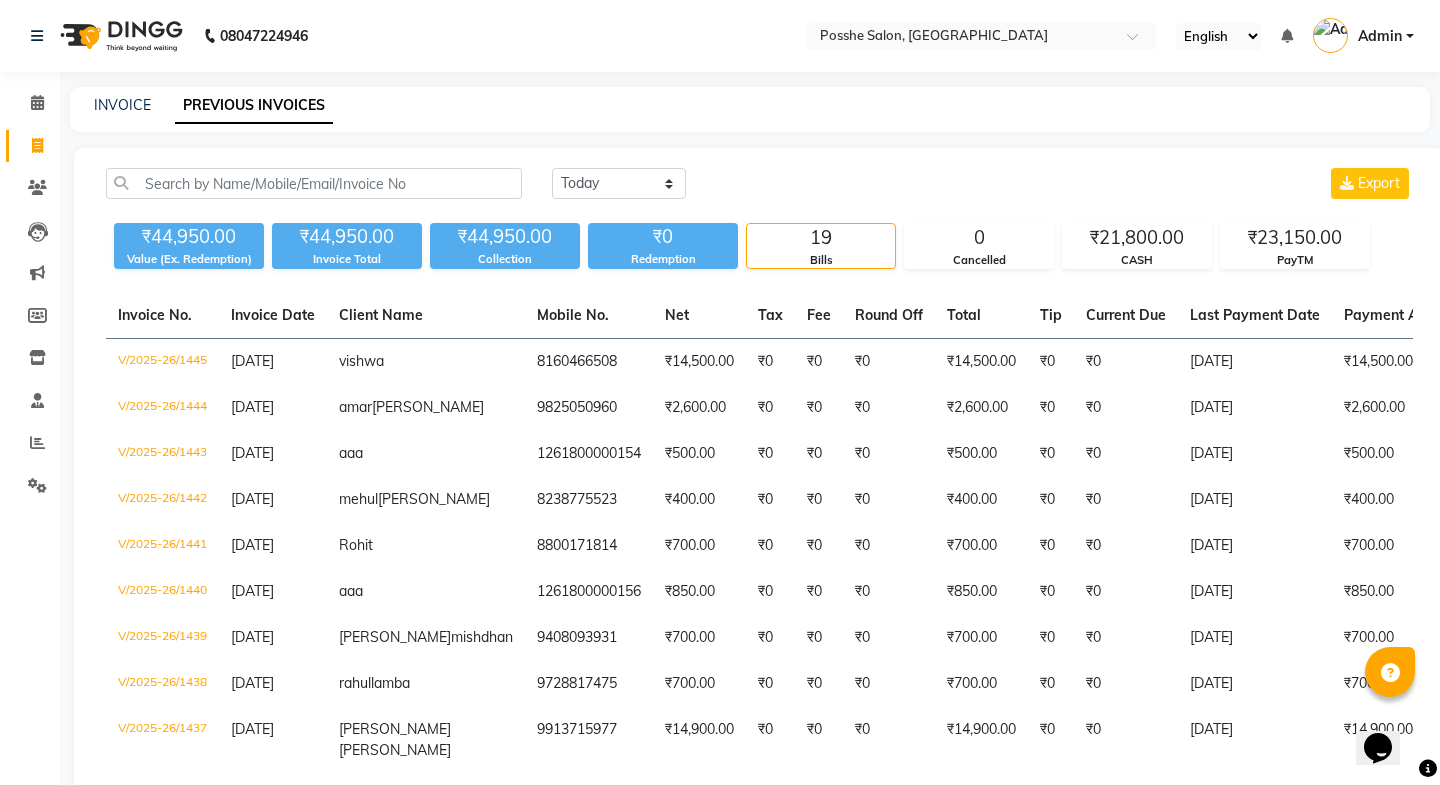 select on "service" 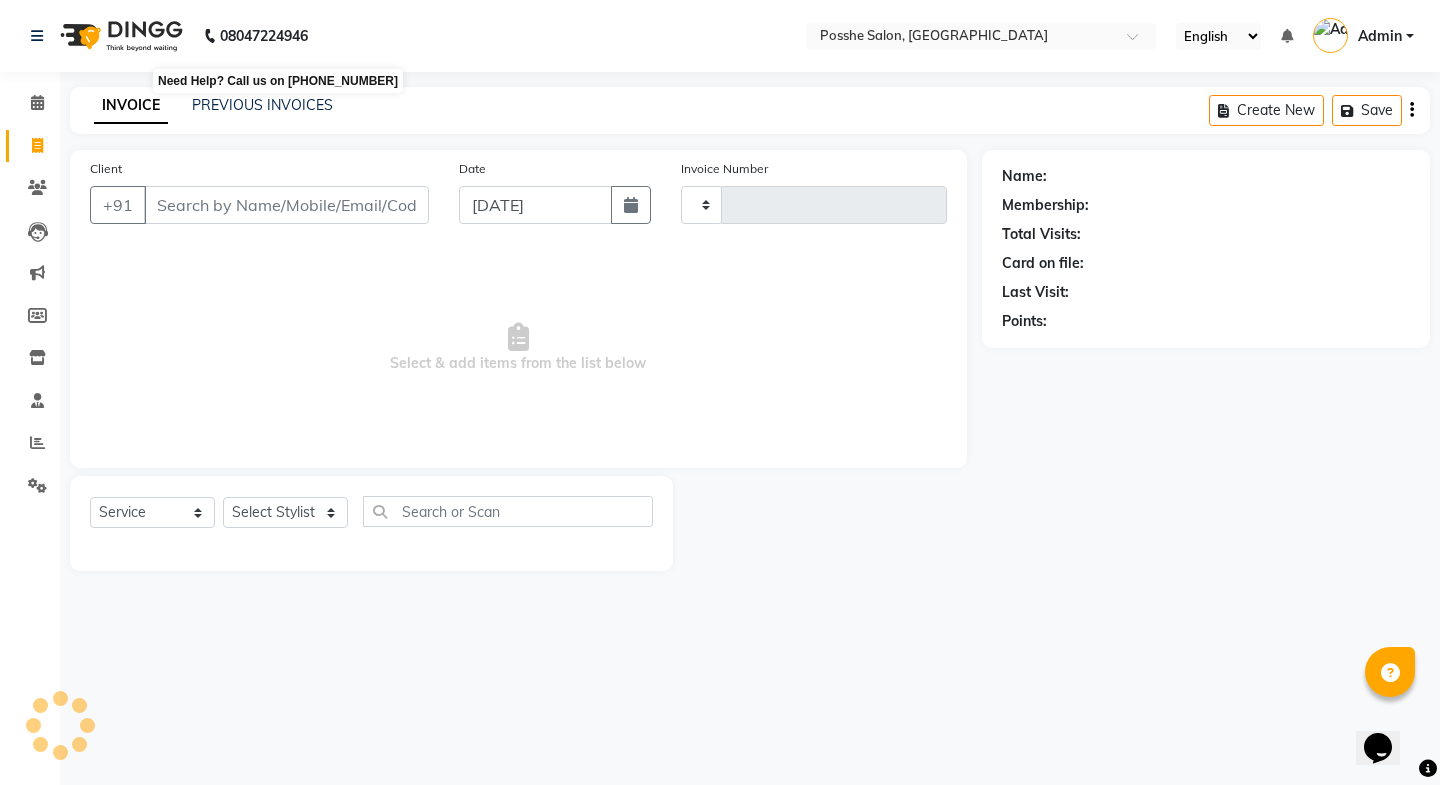 type on "1447" 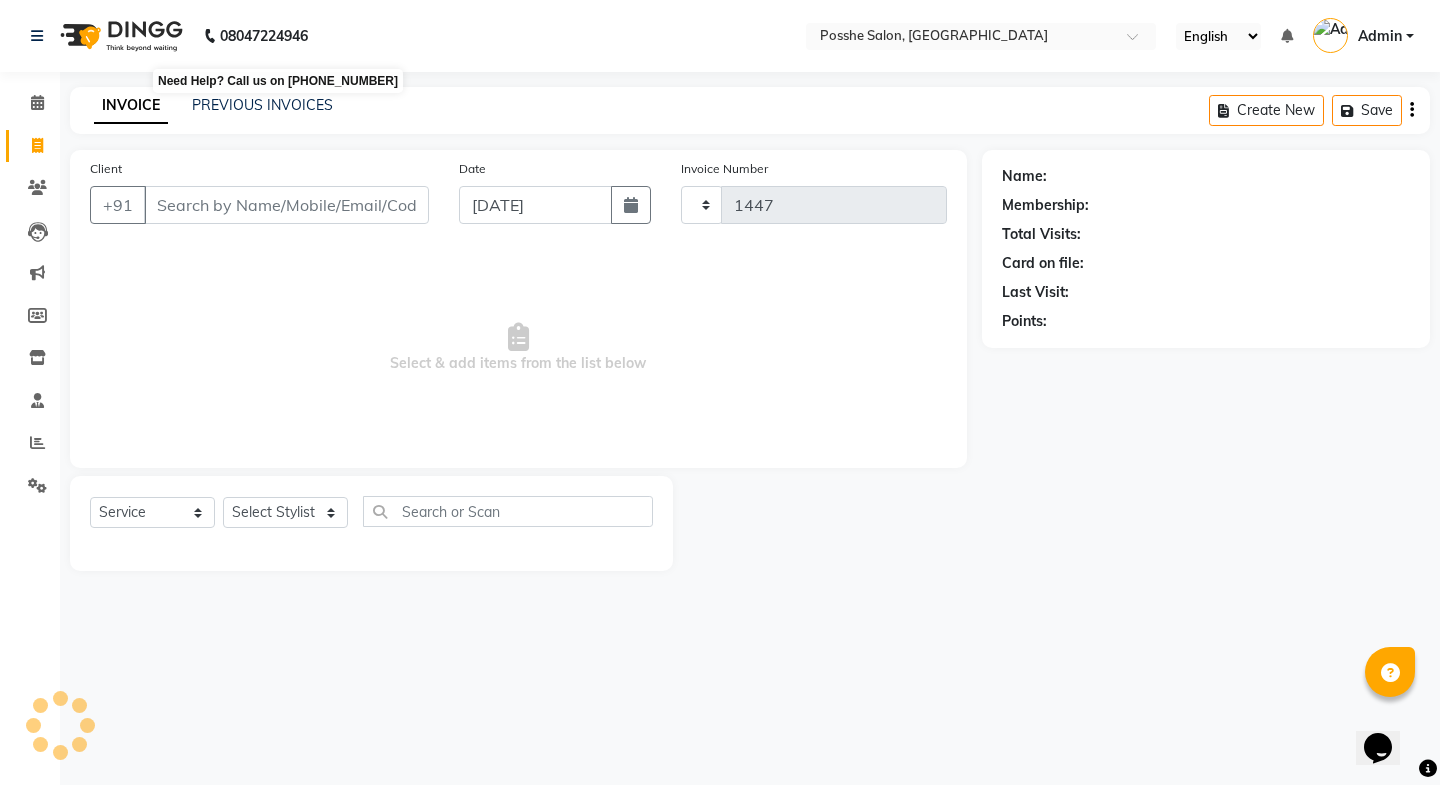 select on "6052" 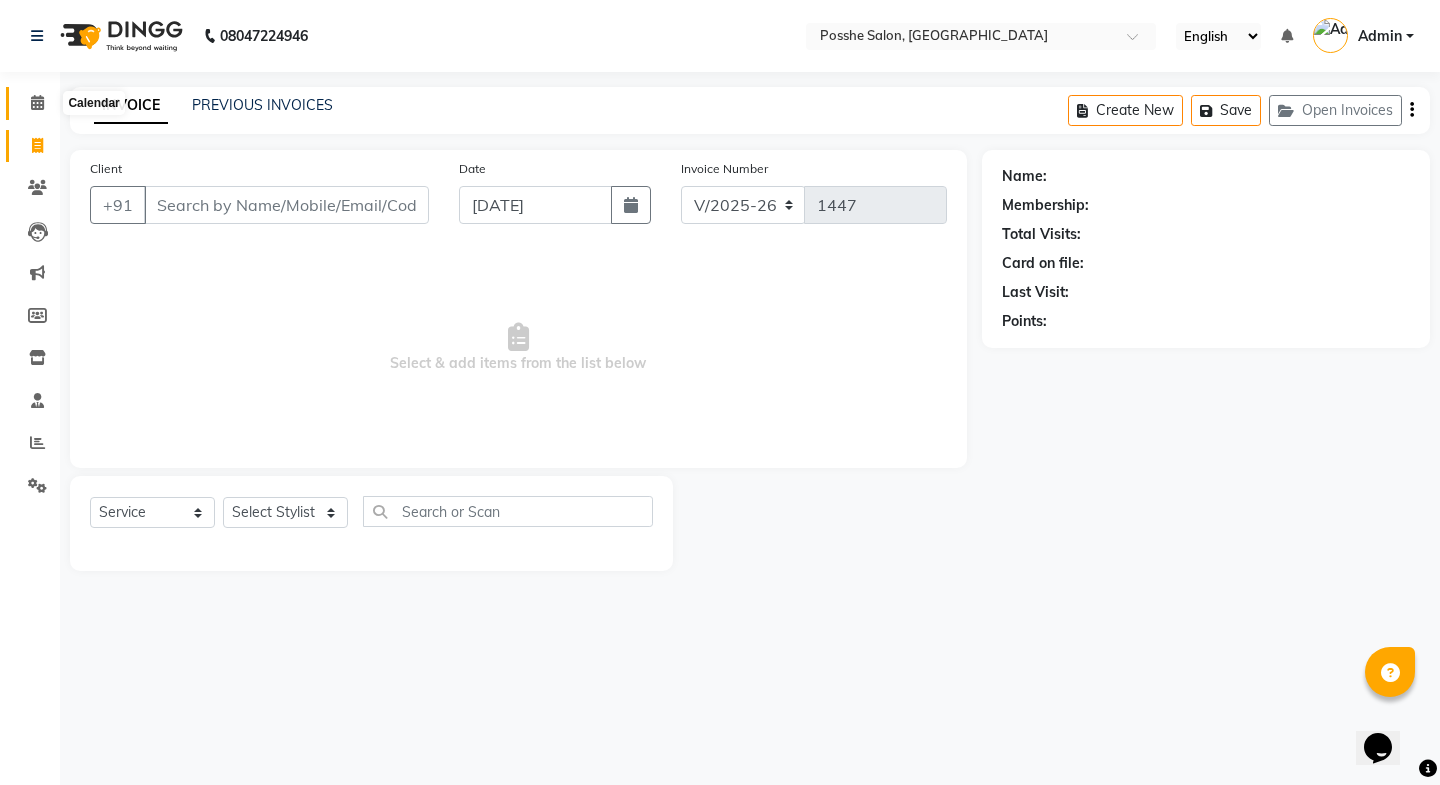 click 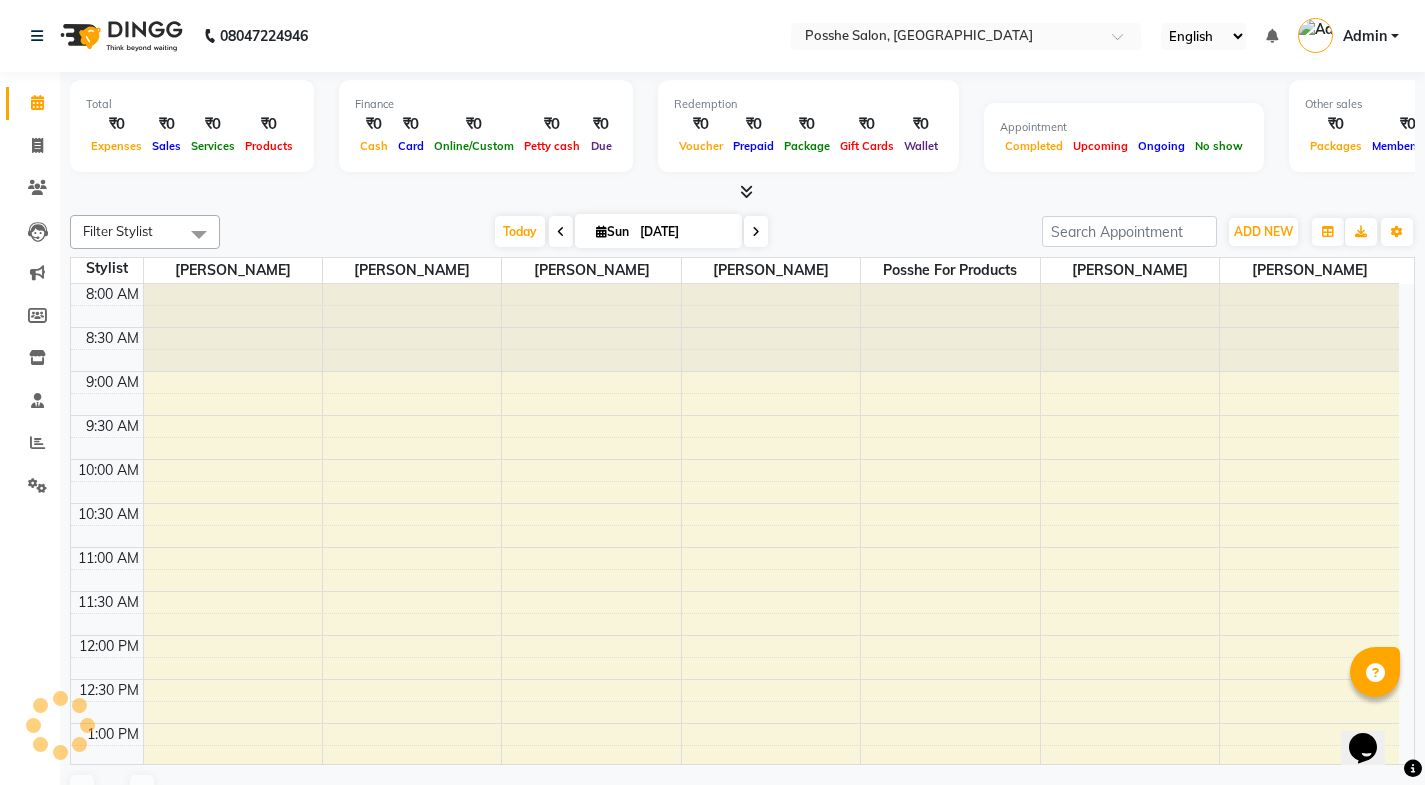 scroll, scrollTop: 0, scrollLeft: 0, axis: both 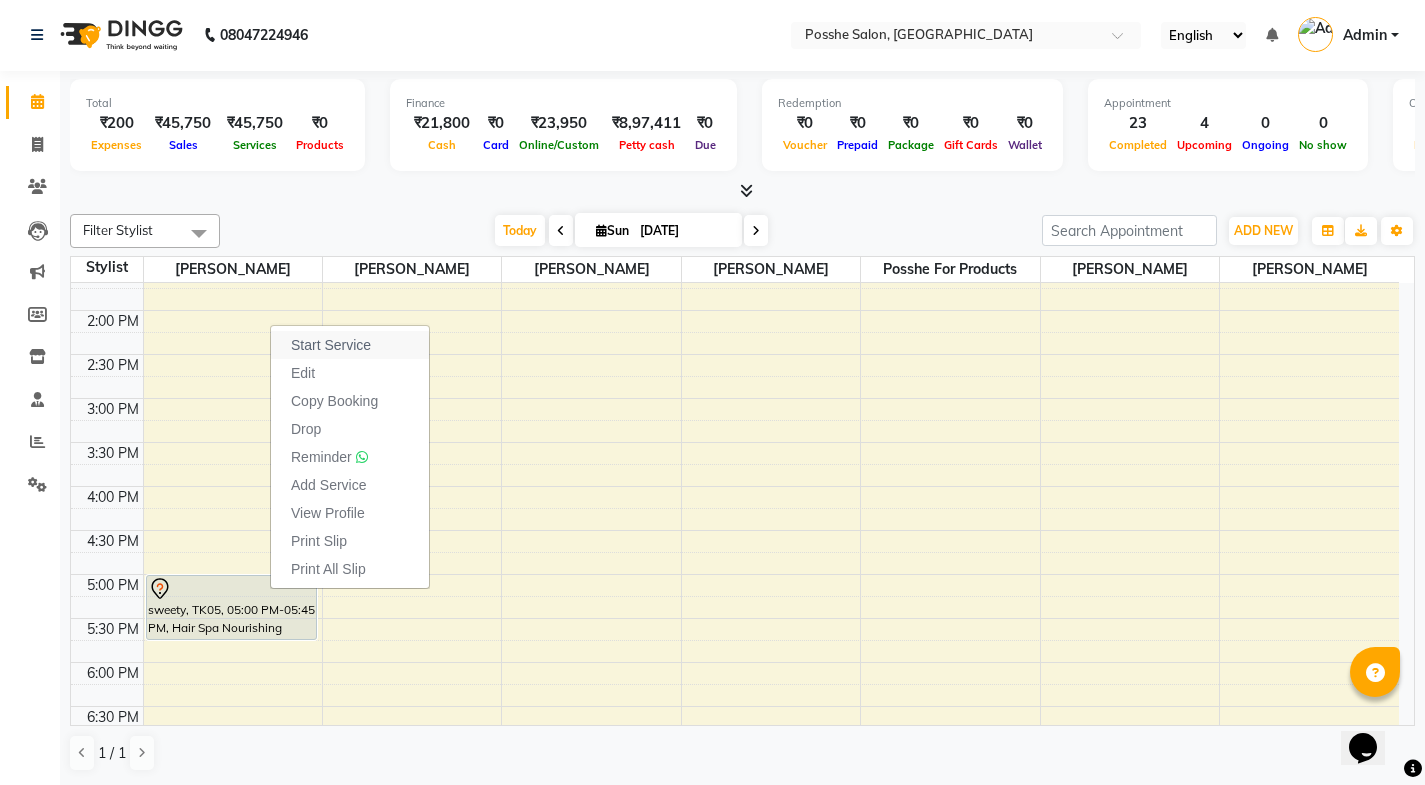 click on "Start Service" at bounding box center (331, 345) 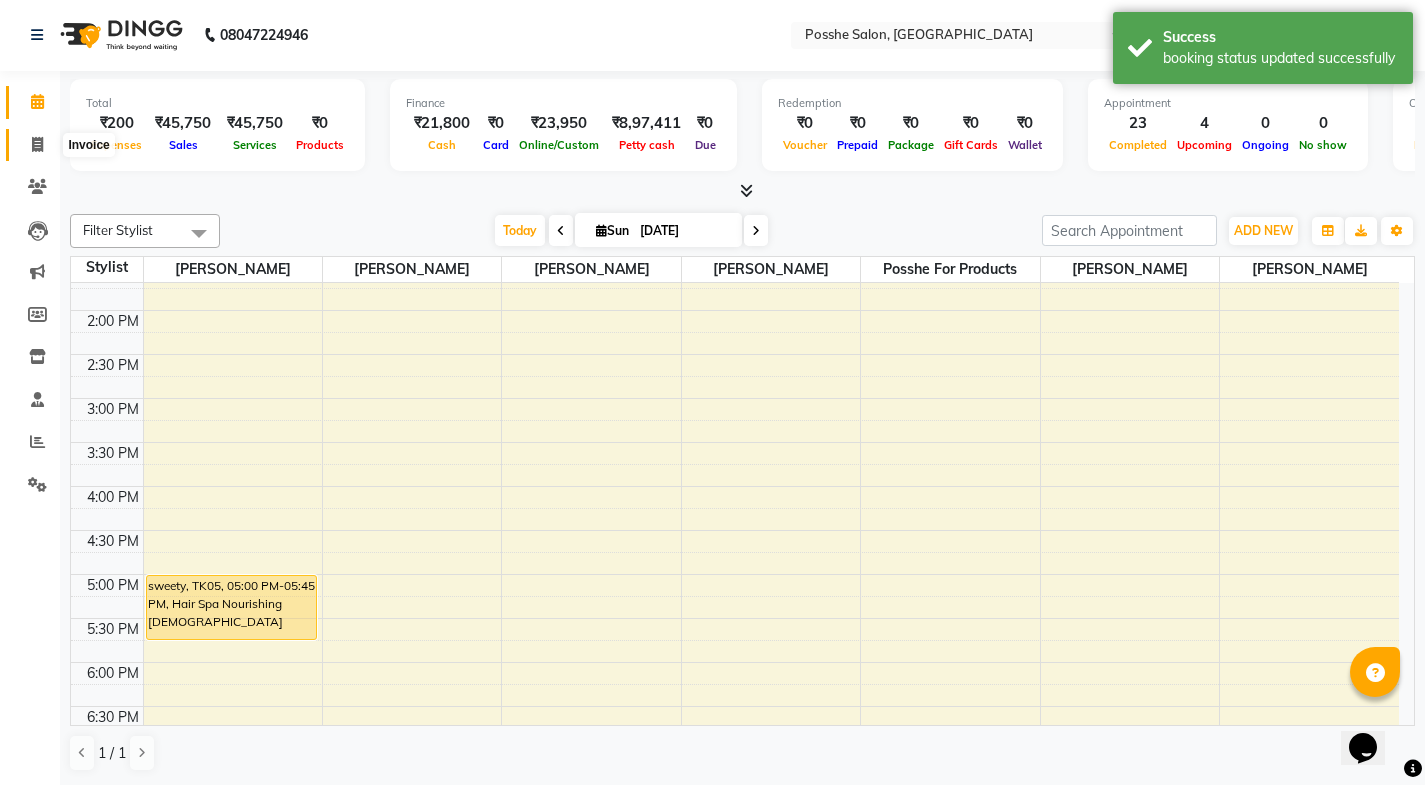 click 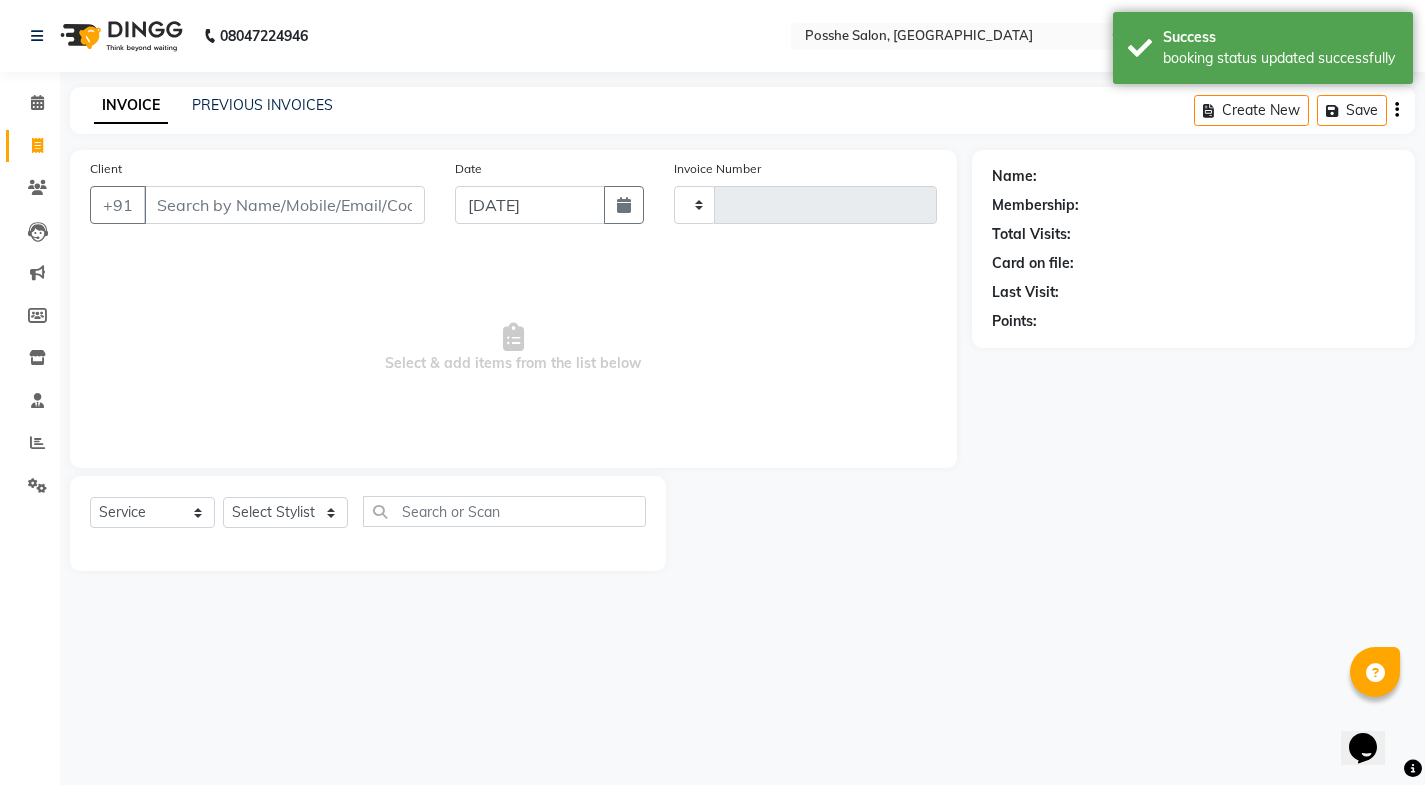 type on "1447" 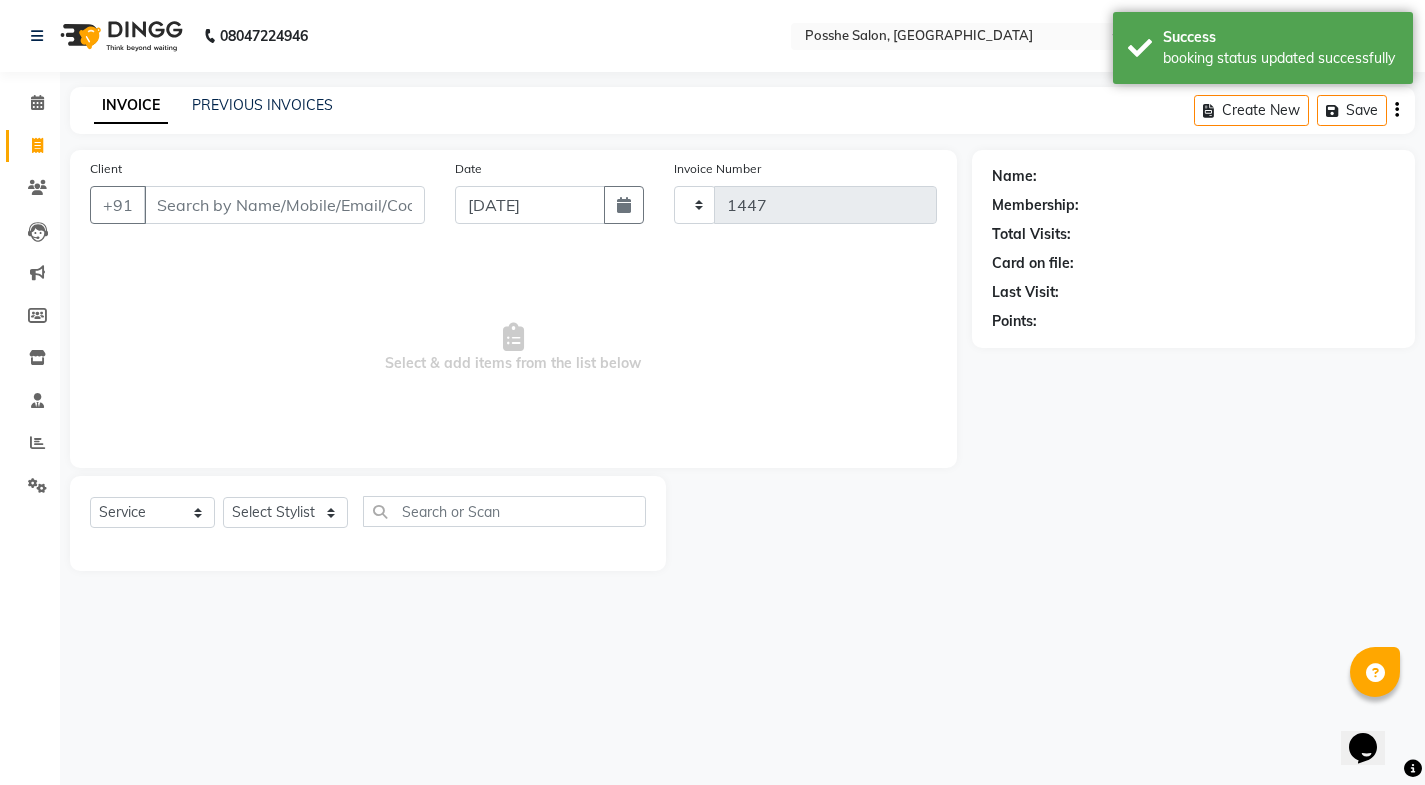 scroll, scrollTop: 0, scrollLeft: 0, axis: both 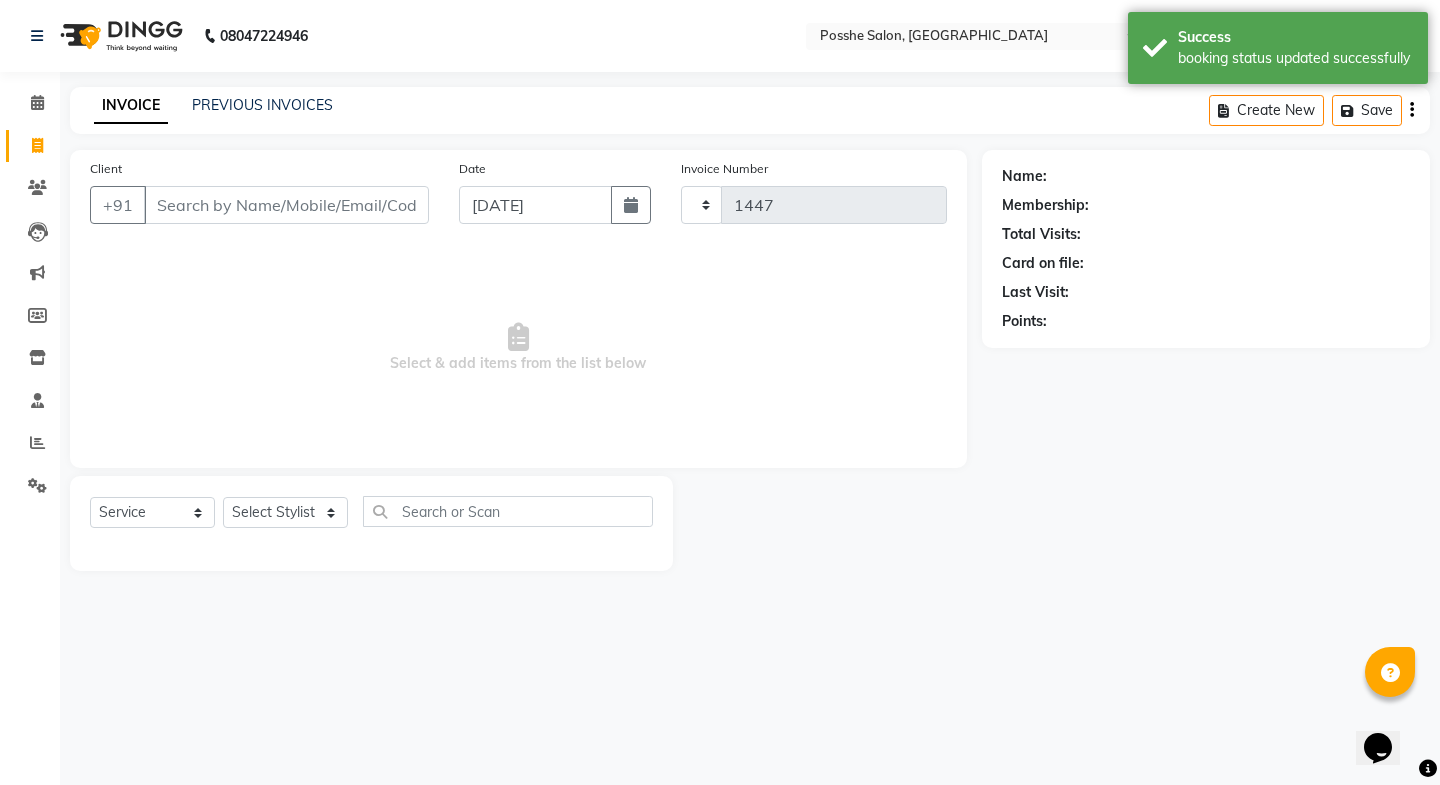 select on "6052" 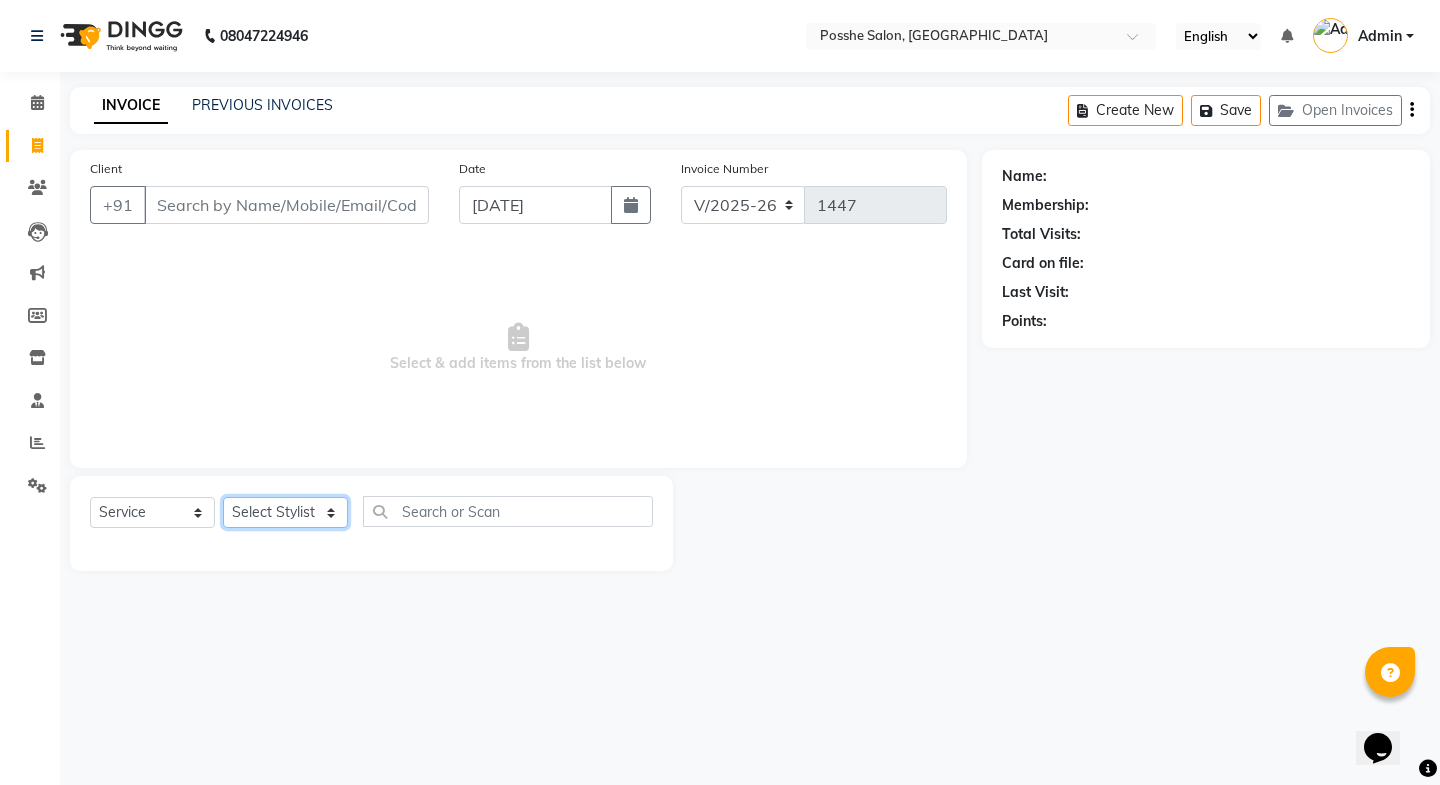 click on "Select Stylist [PERSON_NAME] Mali [PERSON_NAME] Posshe for products [PERSON_NAME] [PERSON_NAME] [PERSON_NAME]" 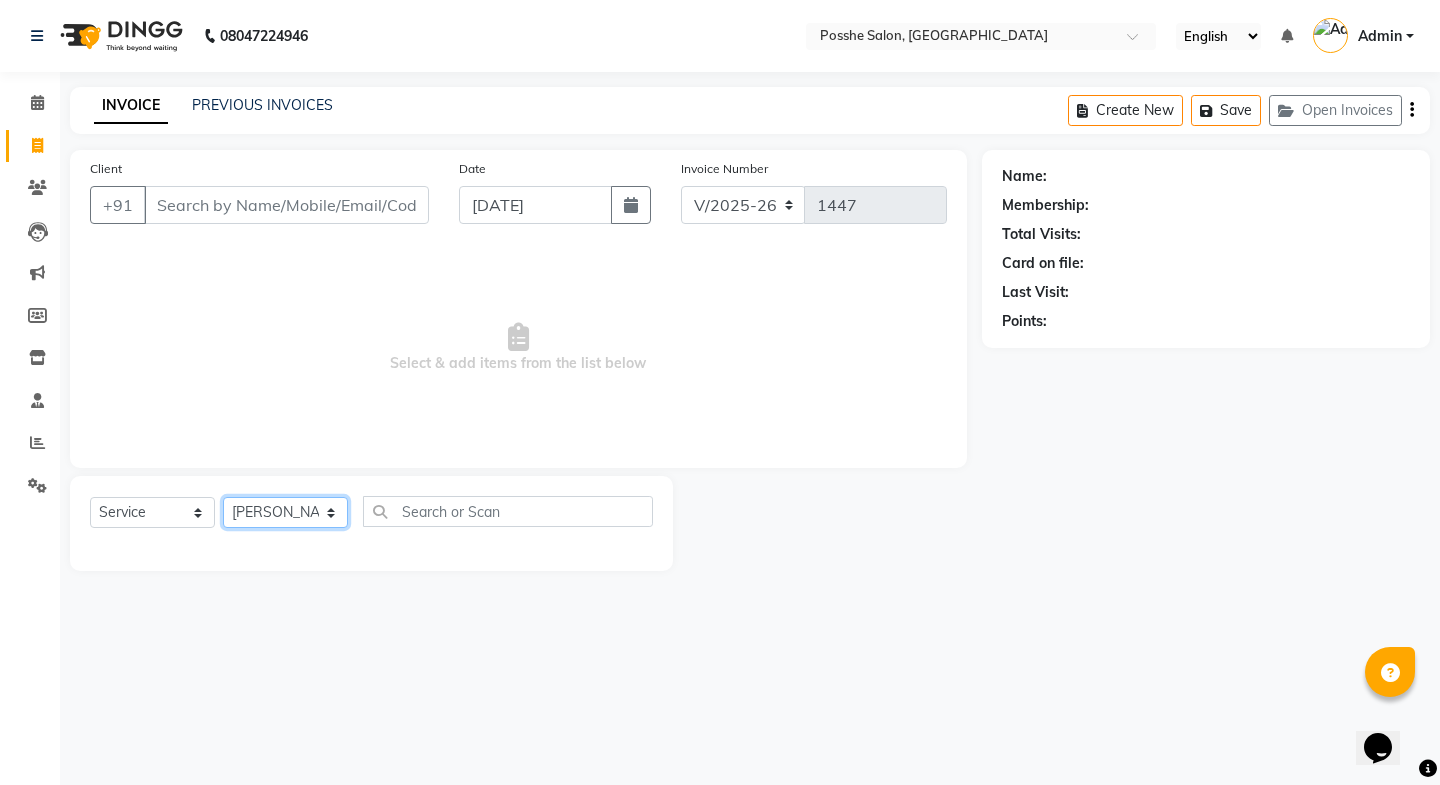 click on "Select Stylist [PERSON_NAME] Mali [PERSON_NAME] Posshe for products [PERSON_NAME] [PERSON_NAME] [PERSON_NAME]" 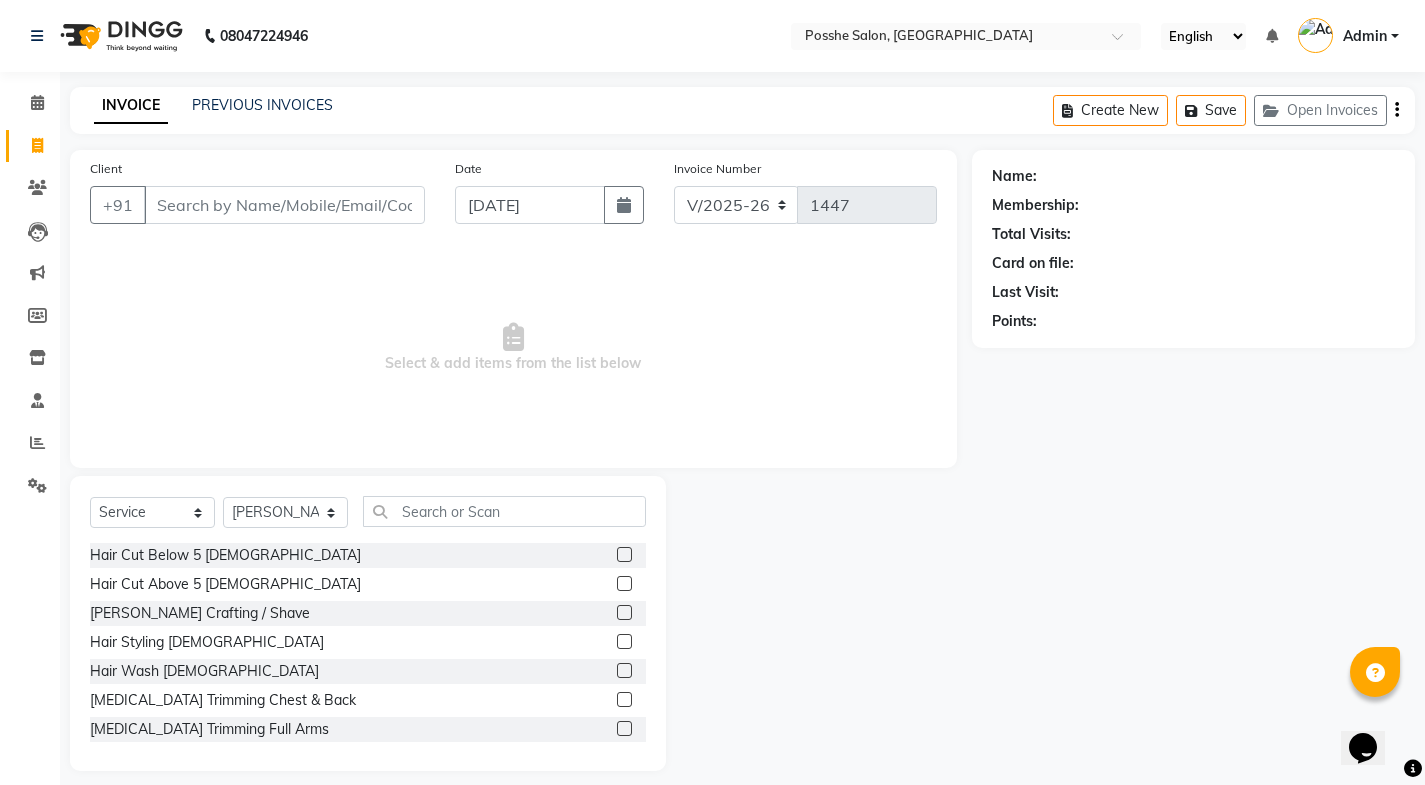 click 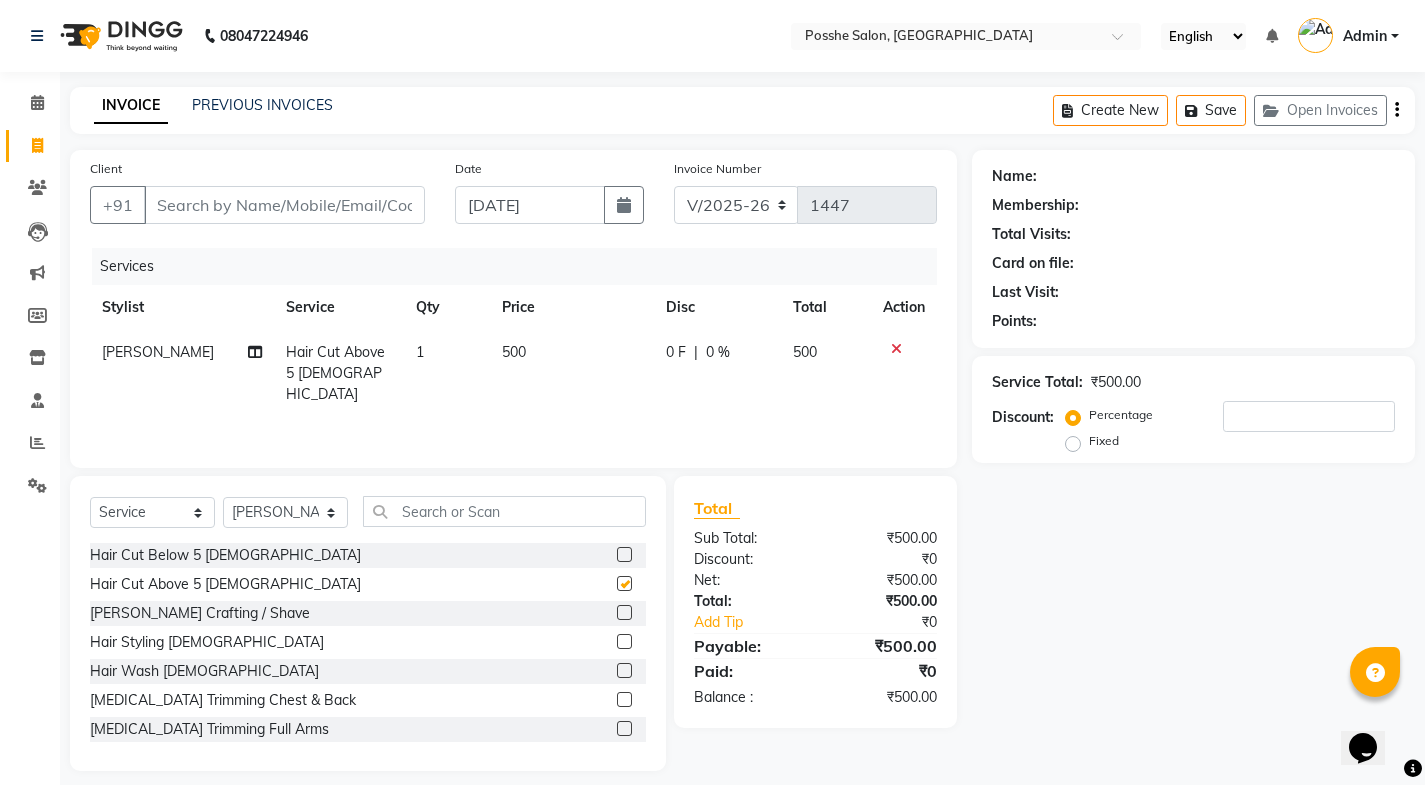 checkbox on "false" 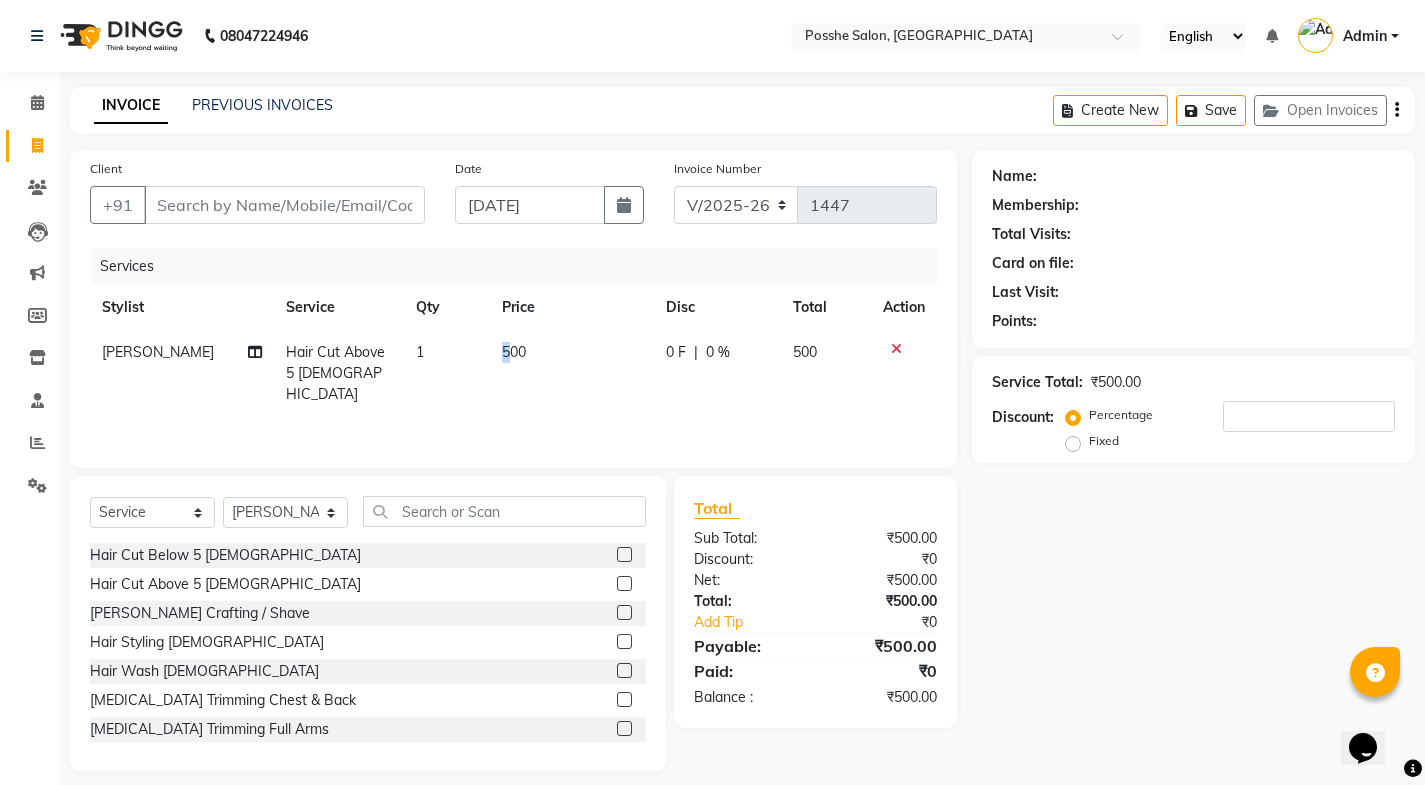 click on "500" 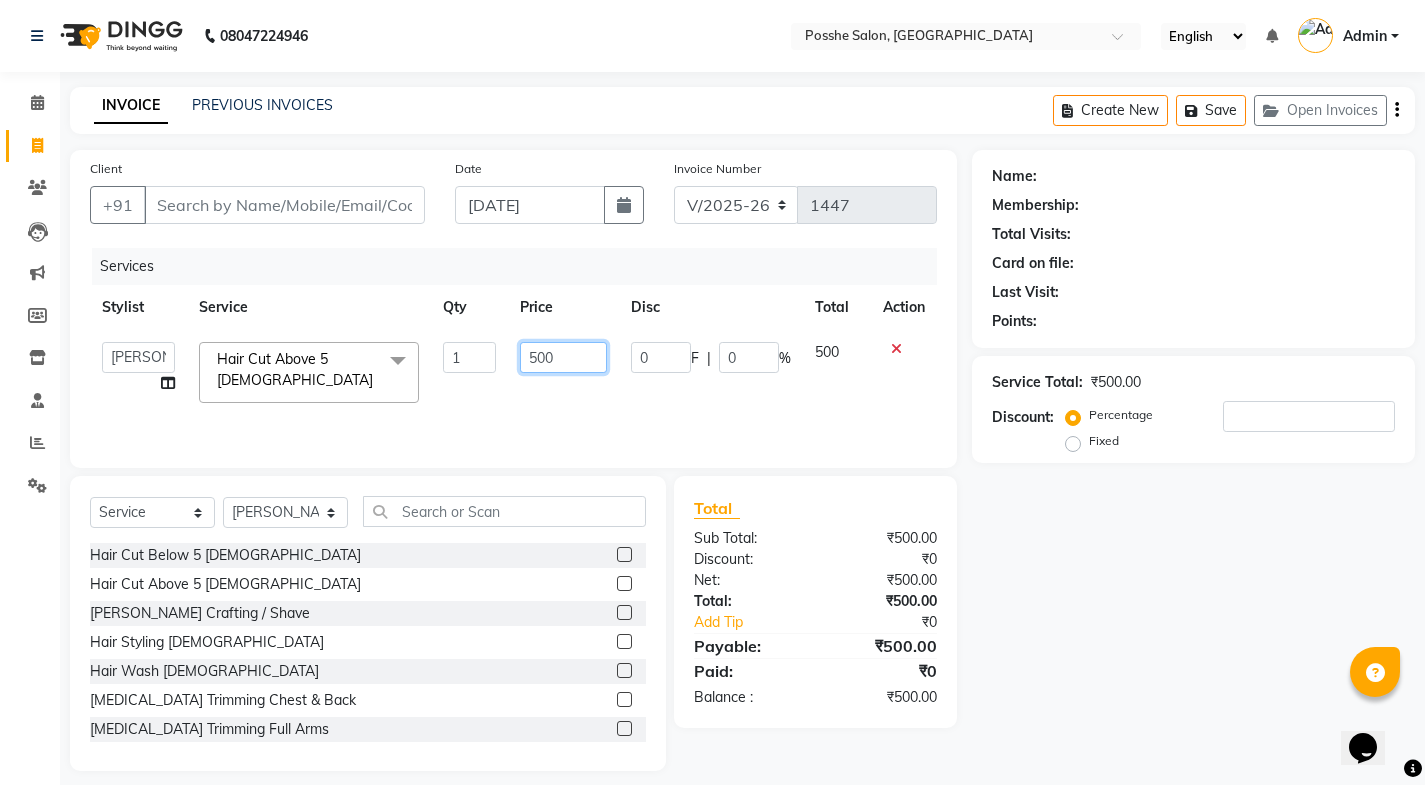 click on "500" 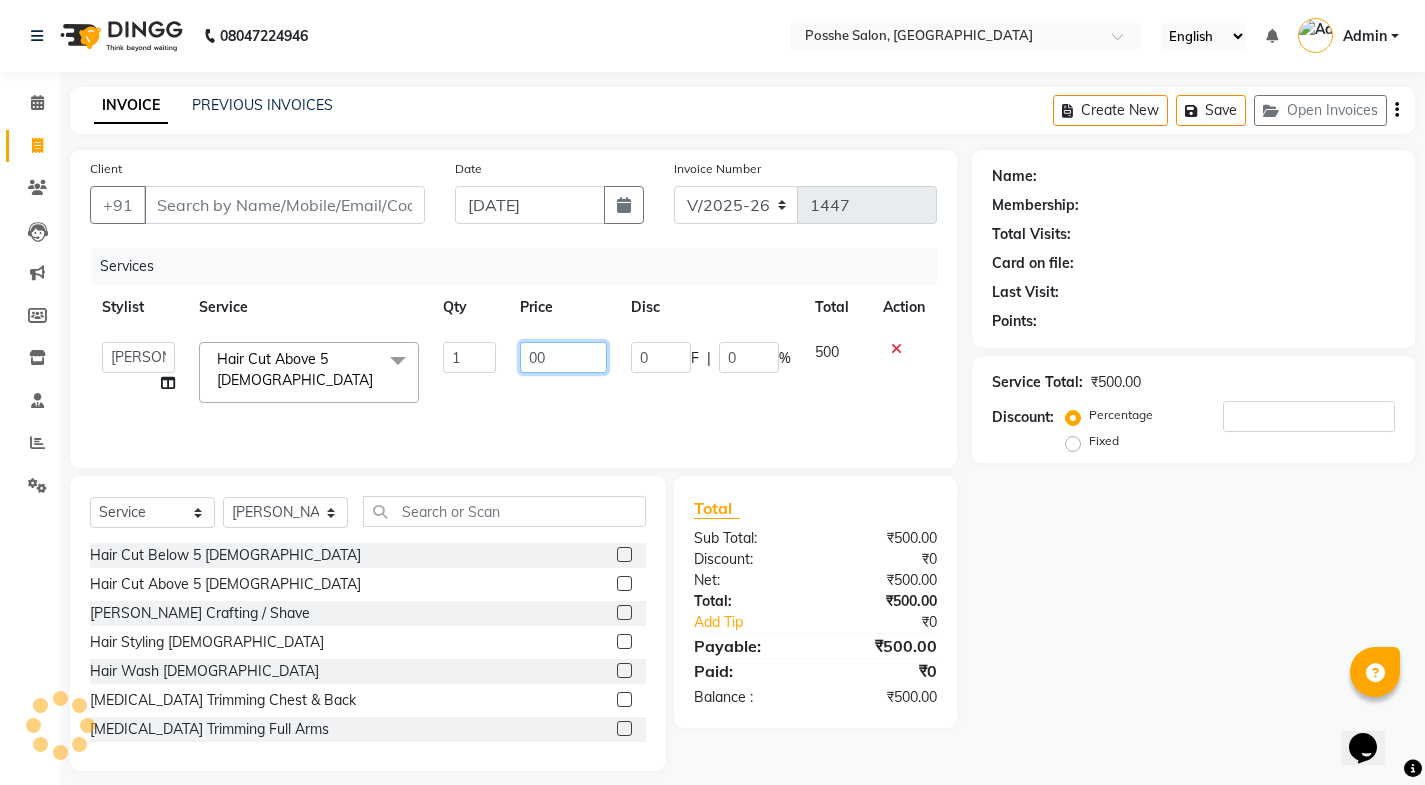 type on "800" 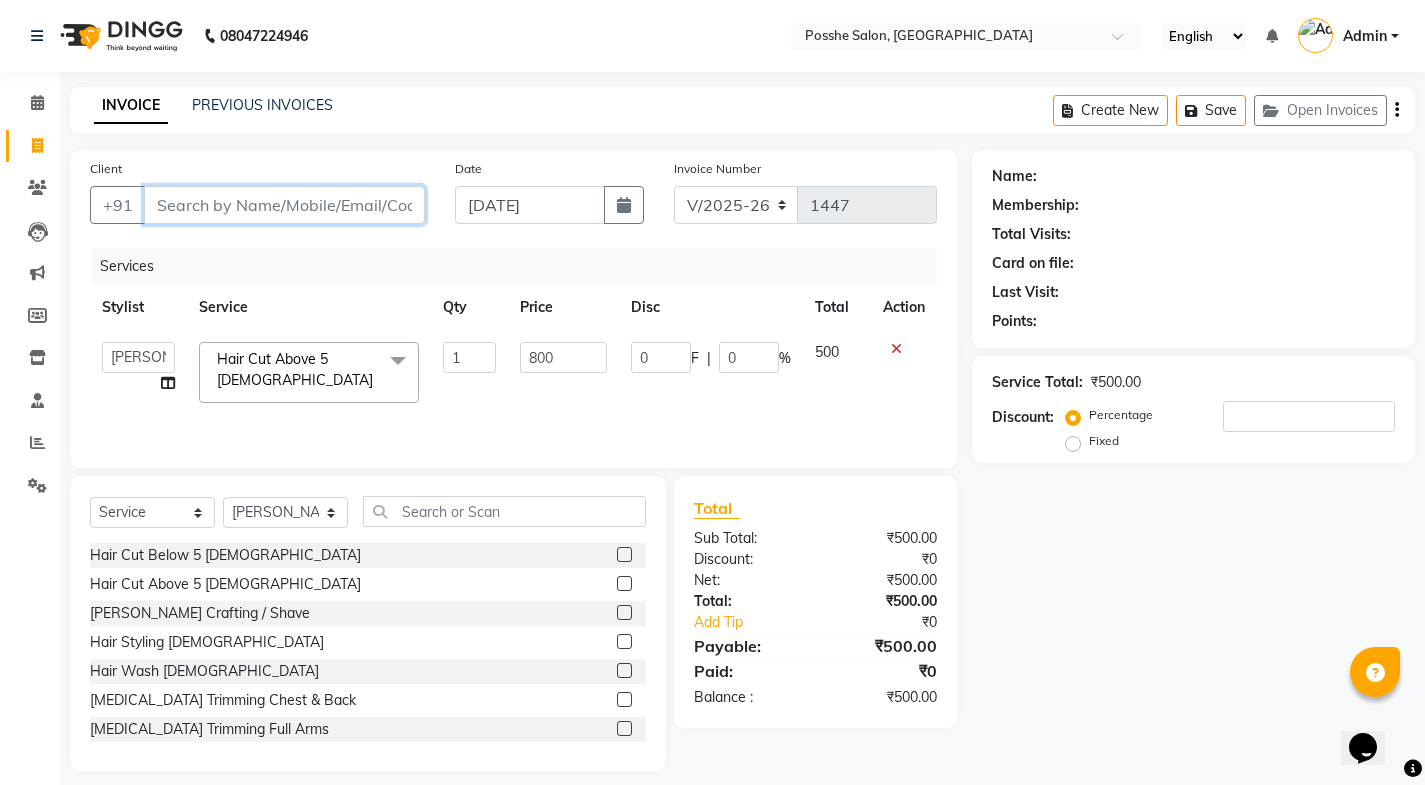 click on "Client" at bounding box center [284, 205] 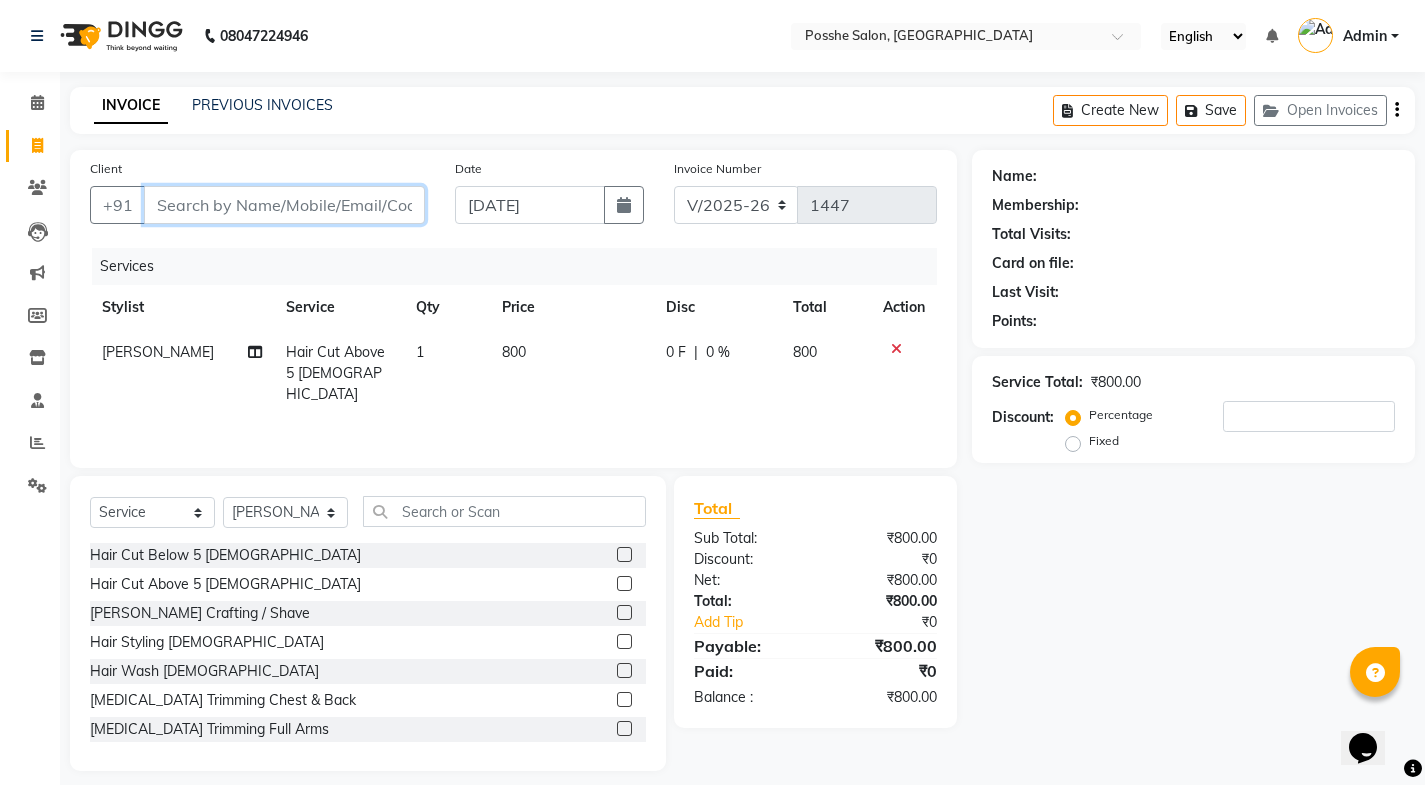 type on "i" 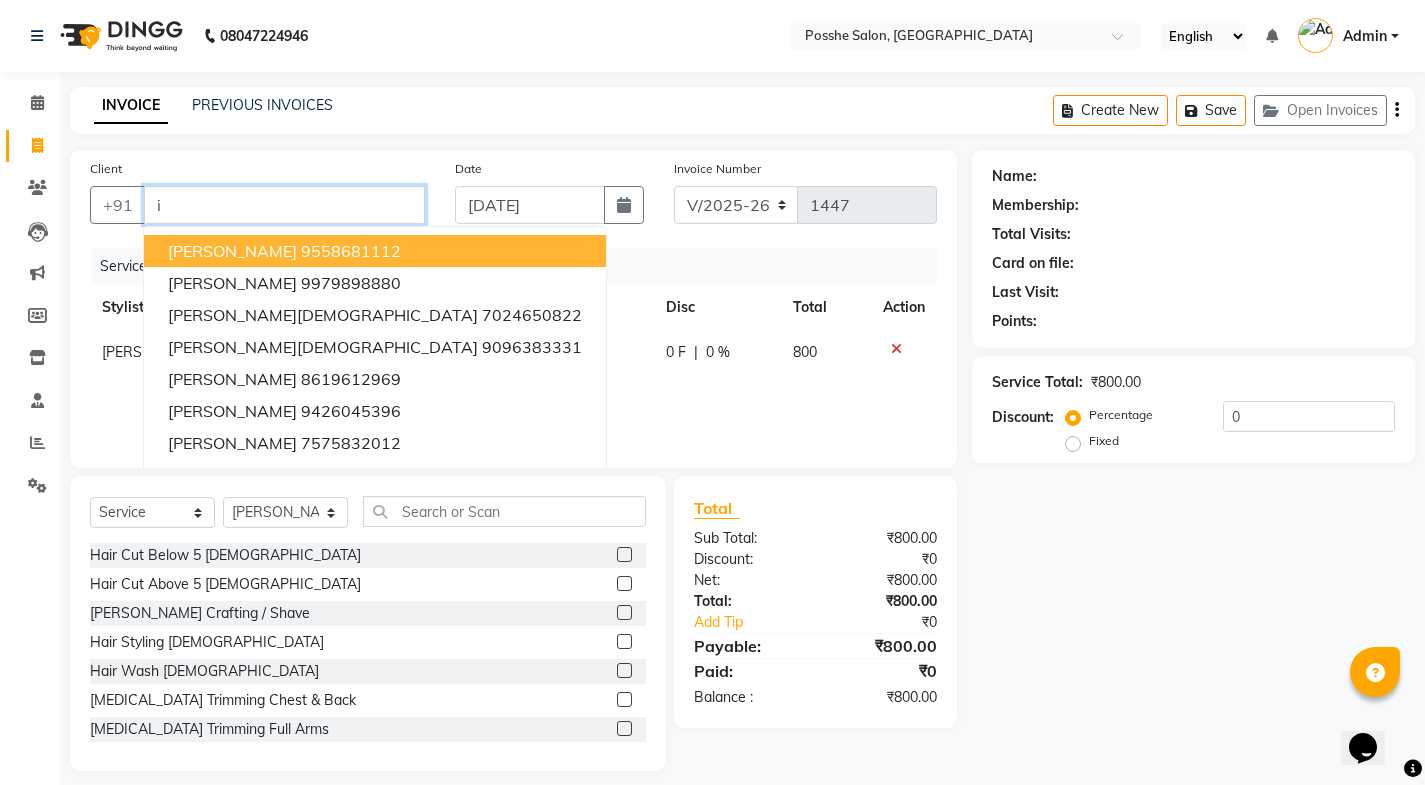 type on "i" 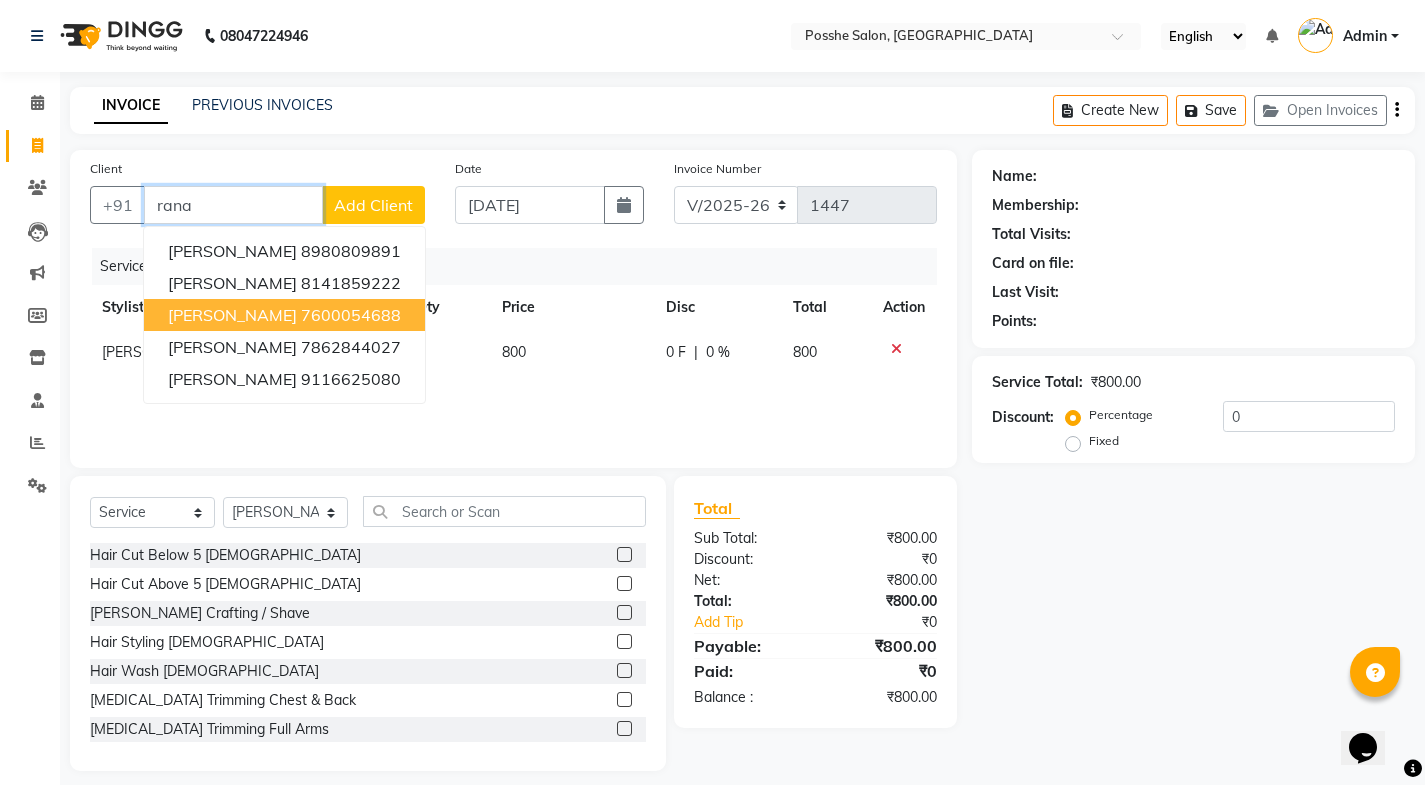 click on "7600054688" at bounding box center (351, 315) 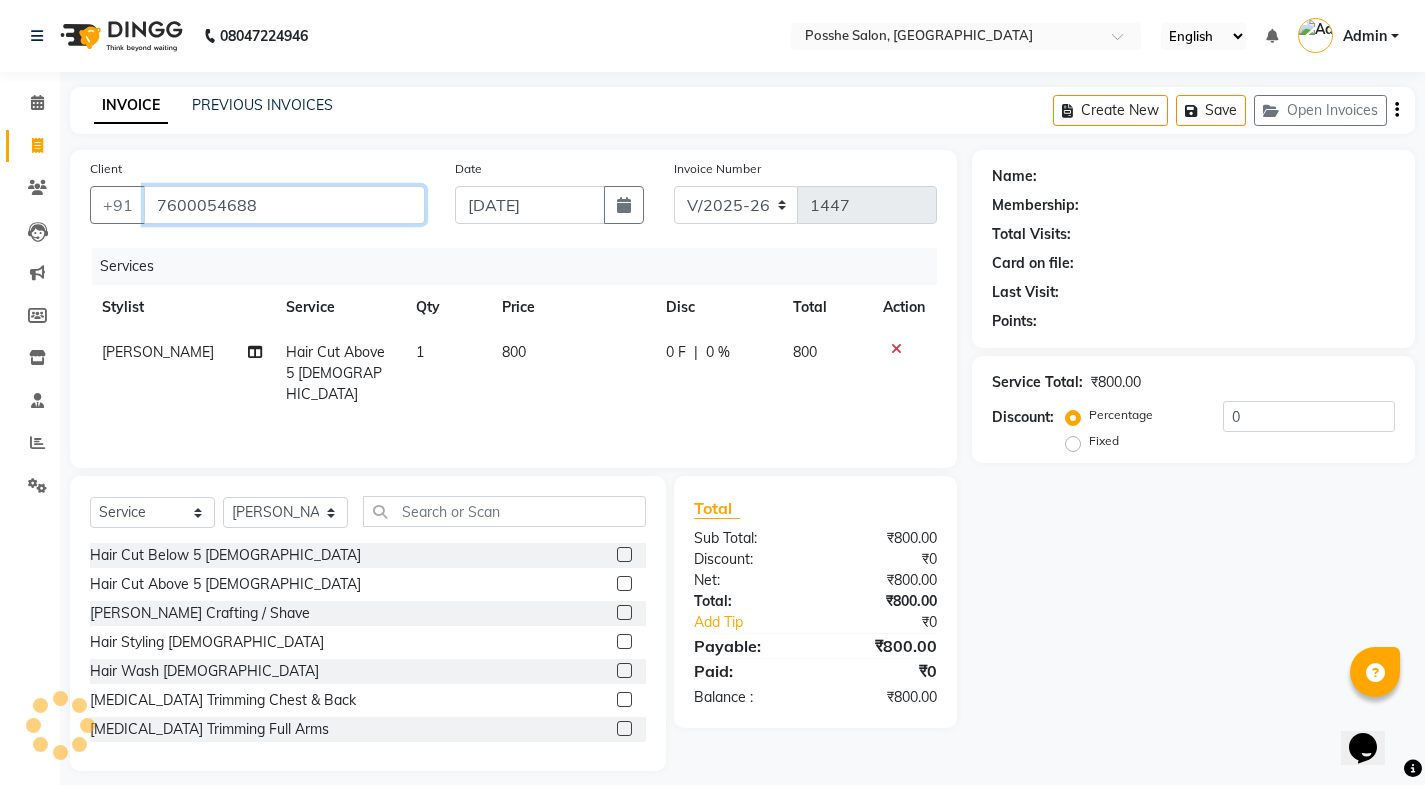type on "7600054688" 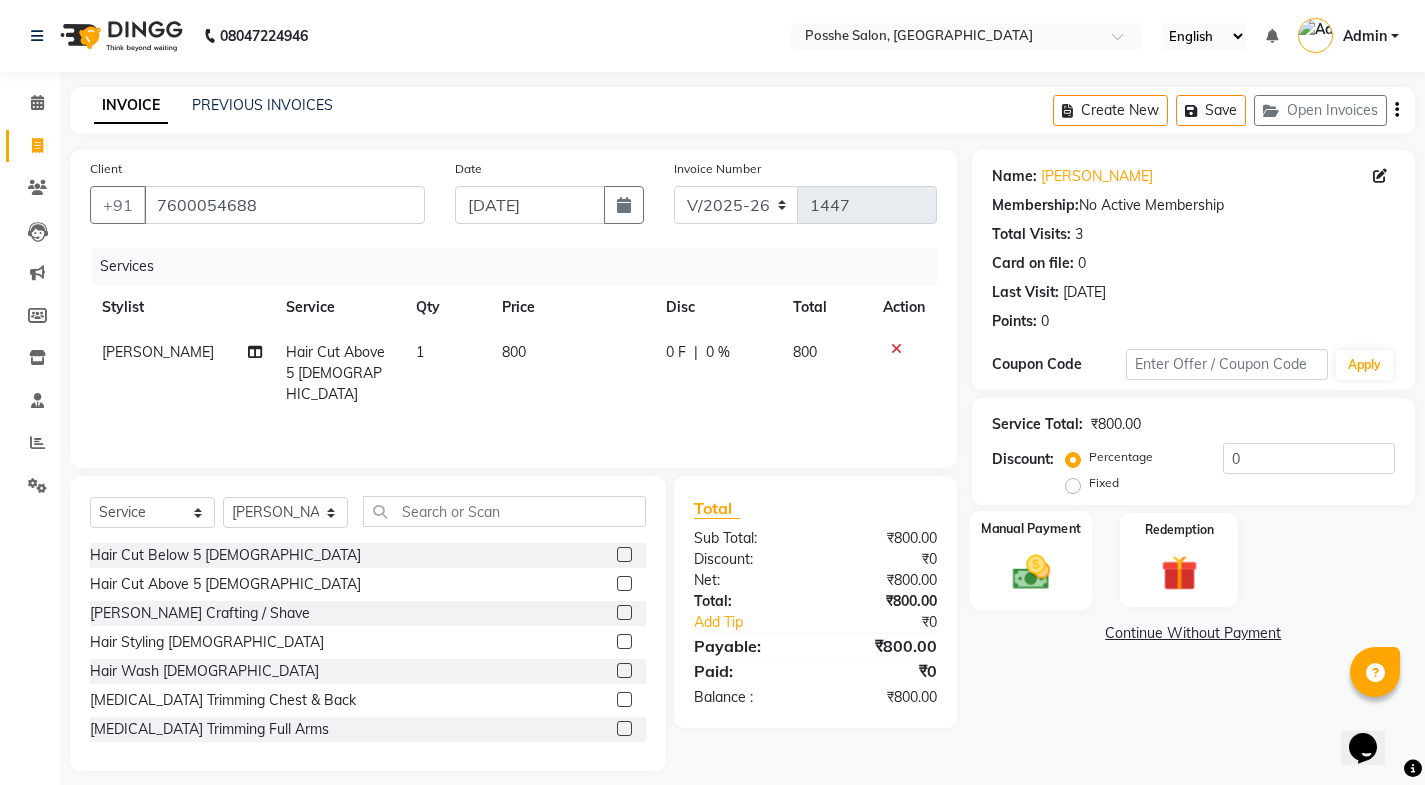 click 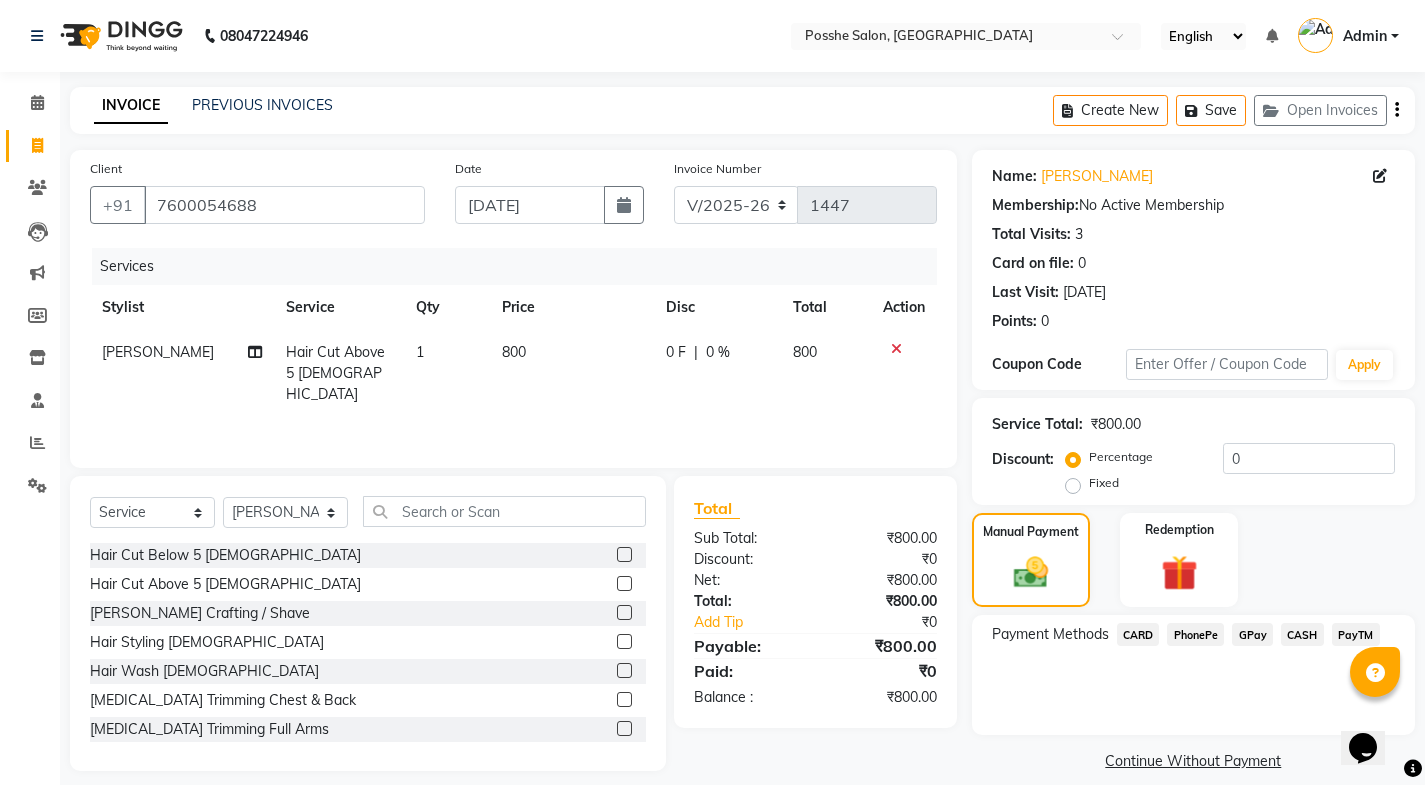 click on "CASH" 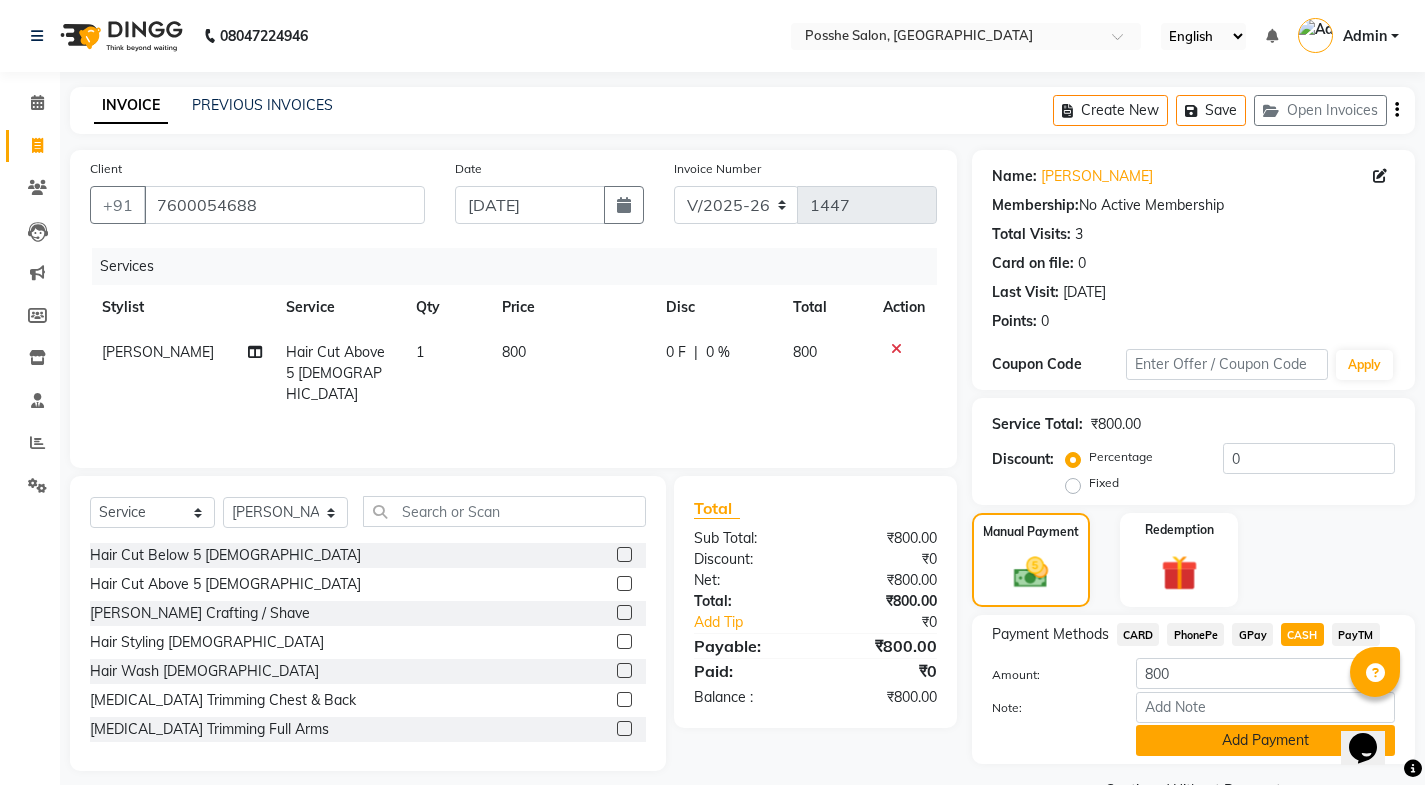 click on "Add Payment" 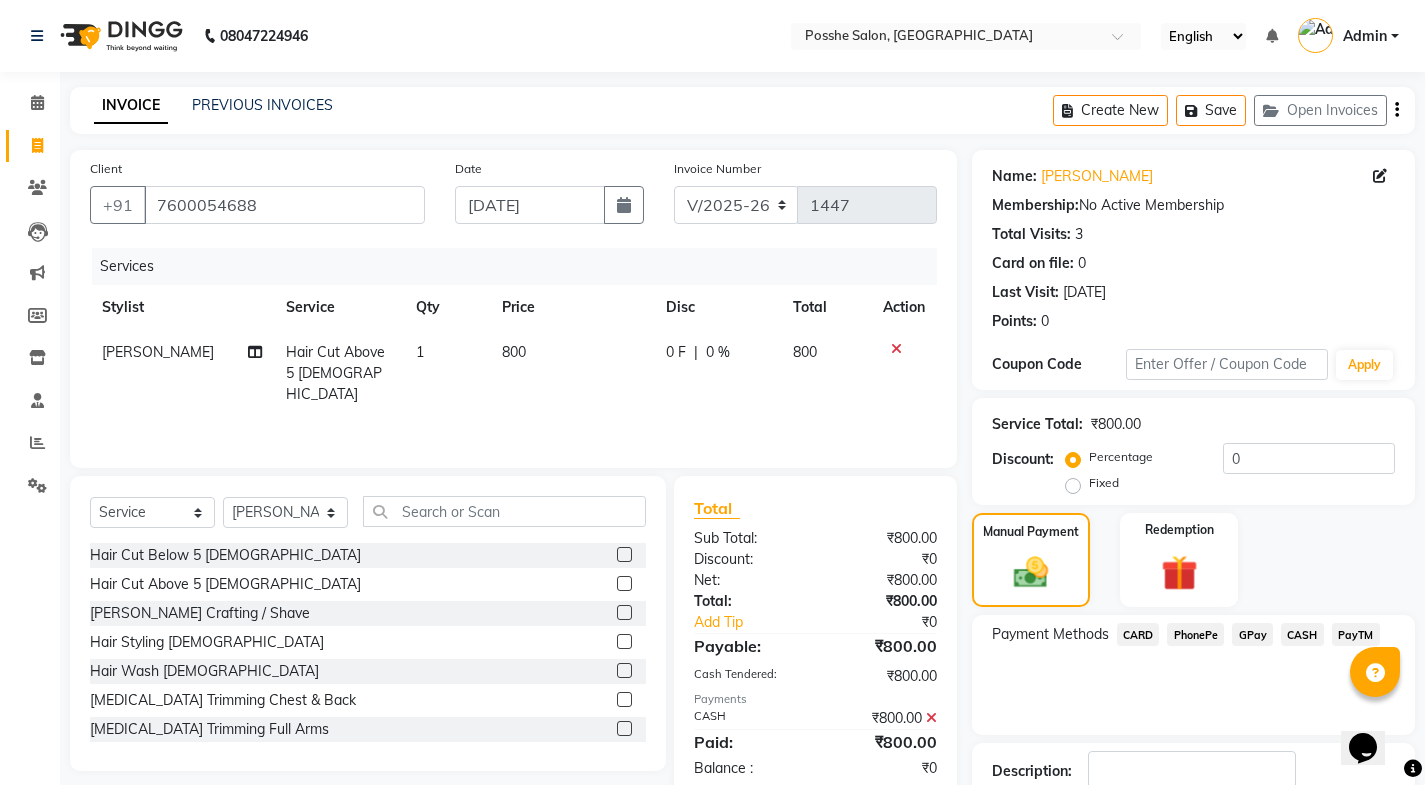 scroll, scrollTop: 134, scrollLeft: 0, axis: vertical 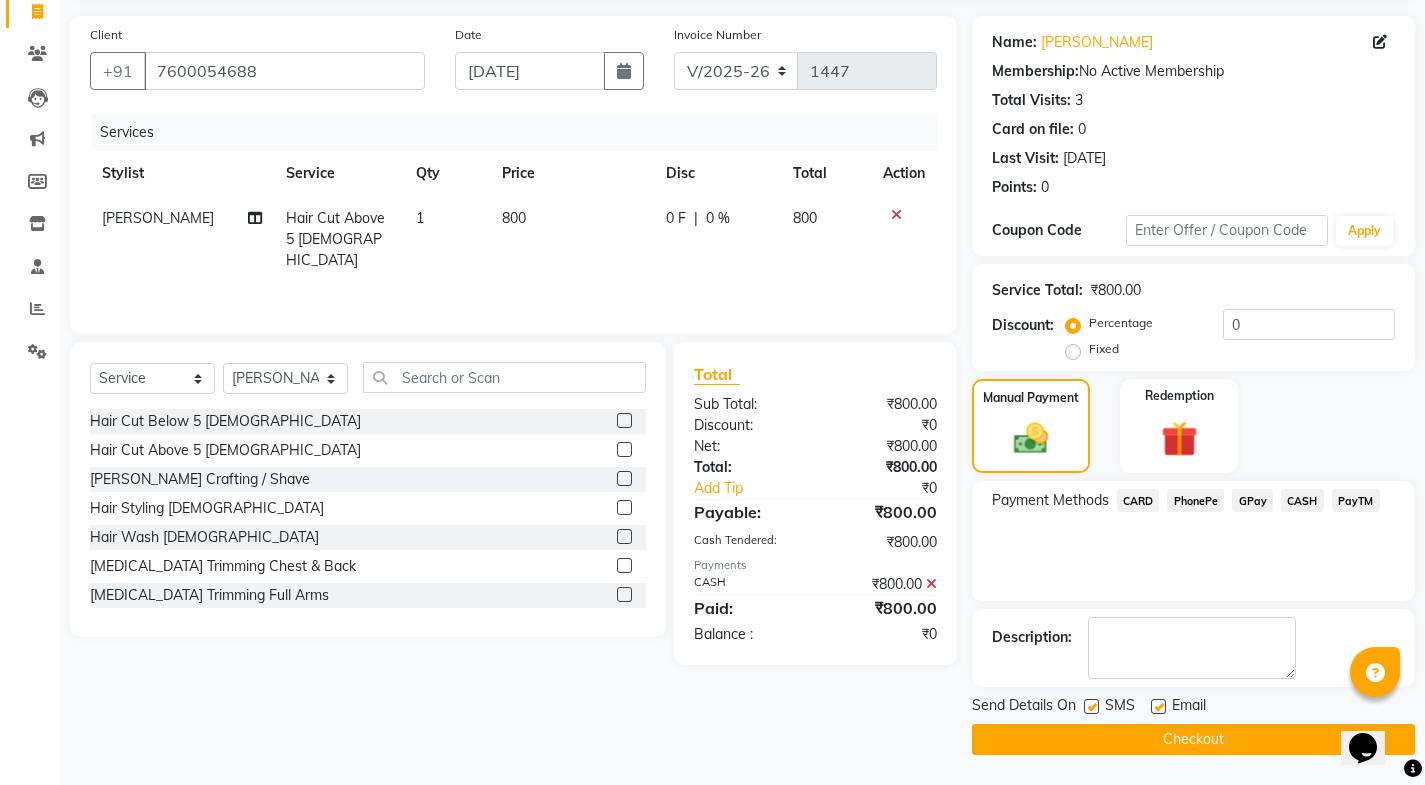 drag, startPoint x: 1159, startPoint y: 706, endPoint x: 1065, endPoint y: 711, distance: 94.13288 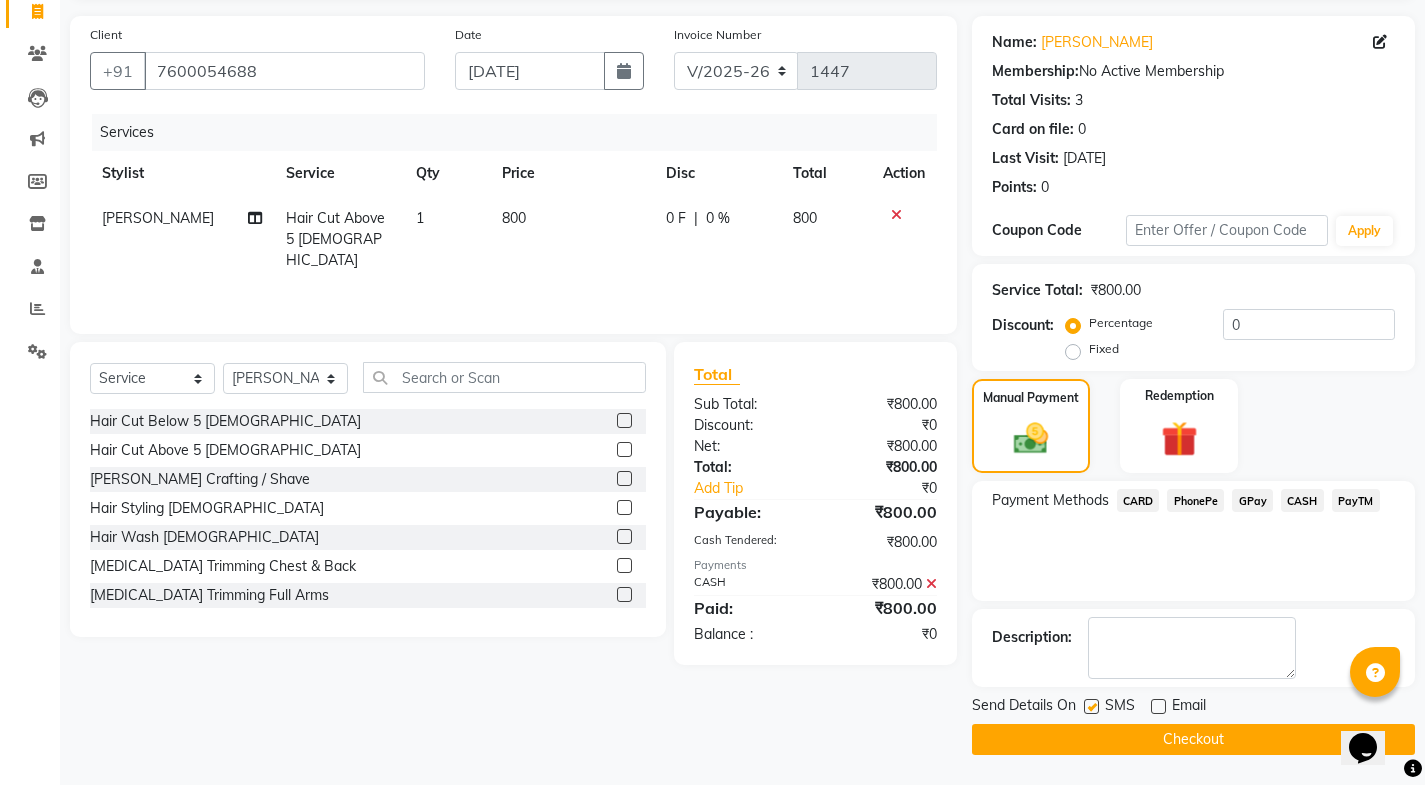 click 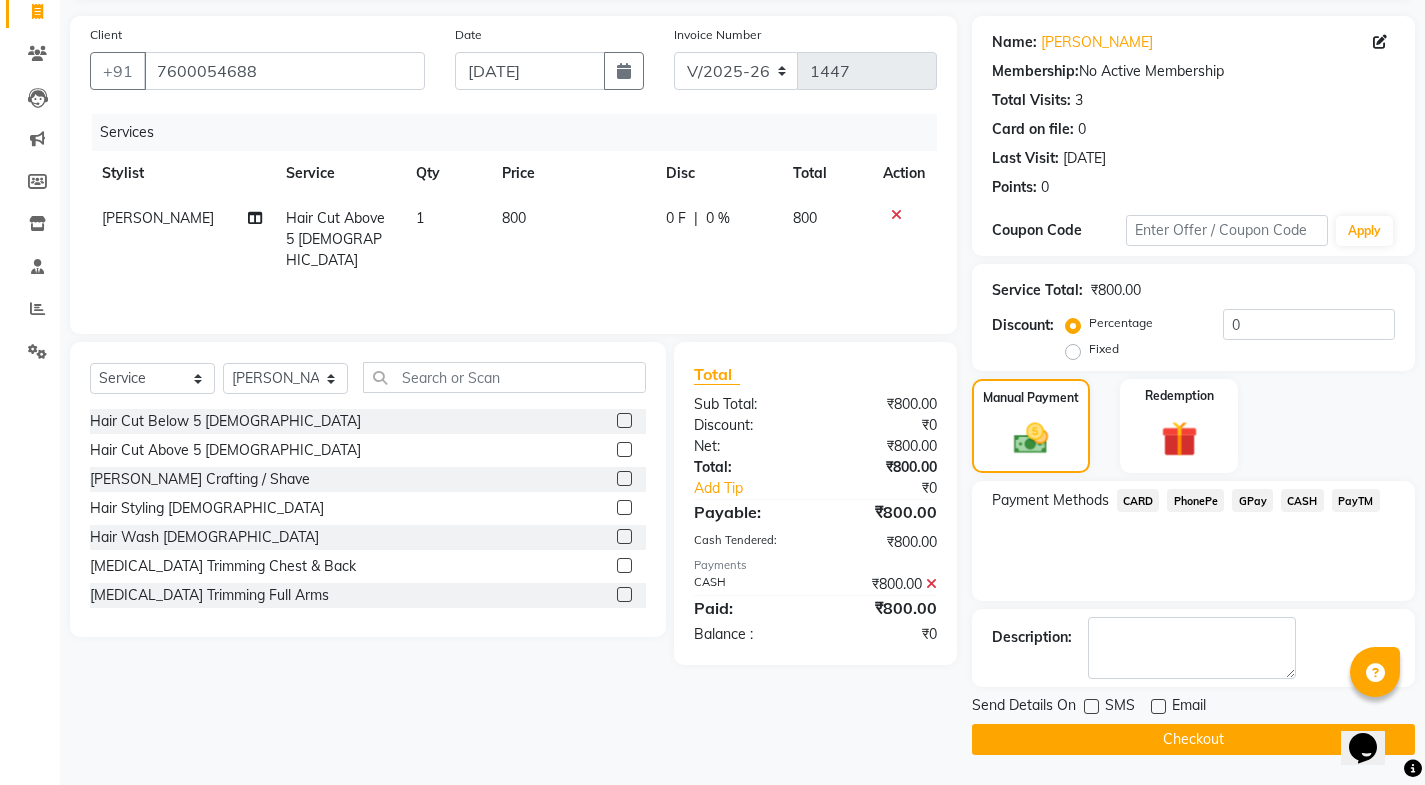 click on "Checkout" 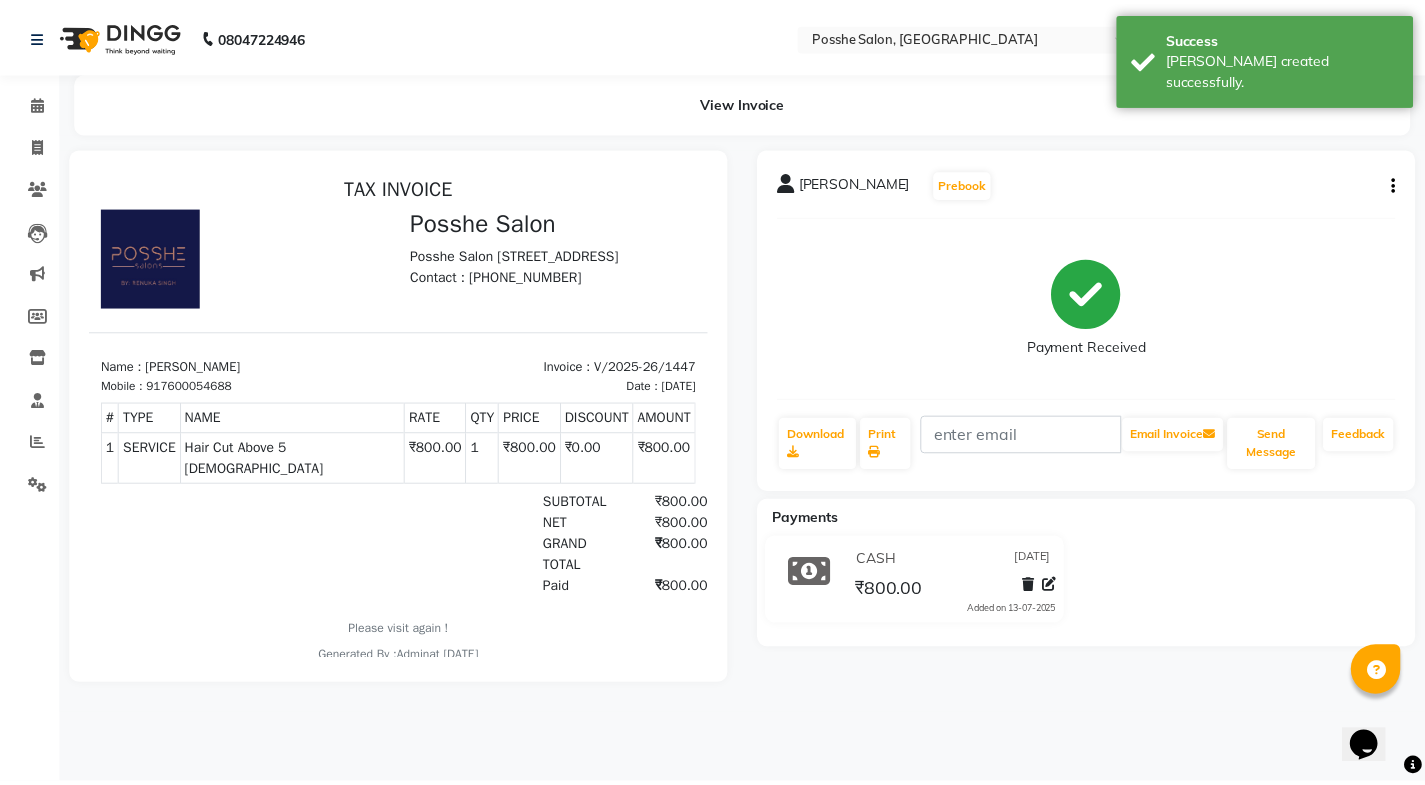 scroll, scrollTop: 0, scrollLeft: 0, axis: both 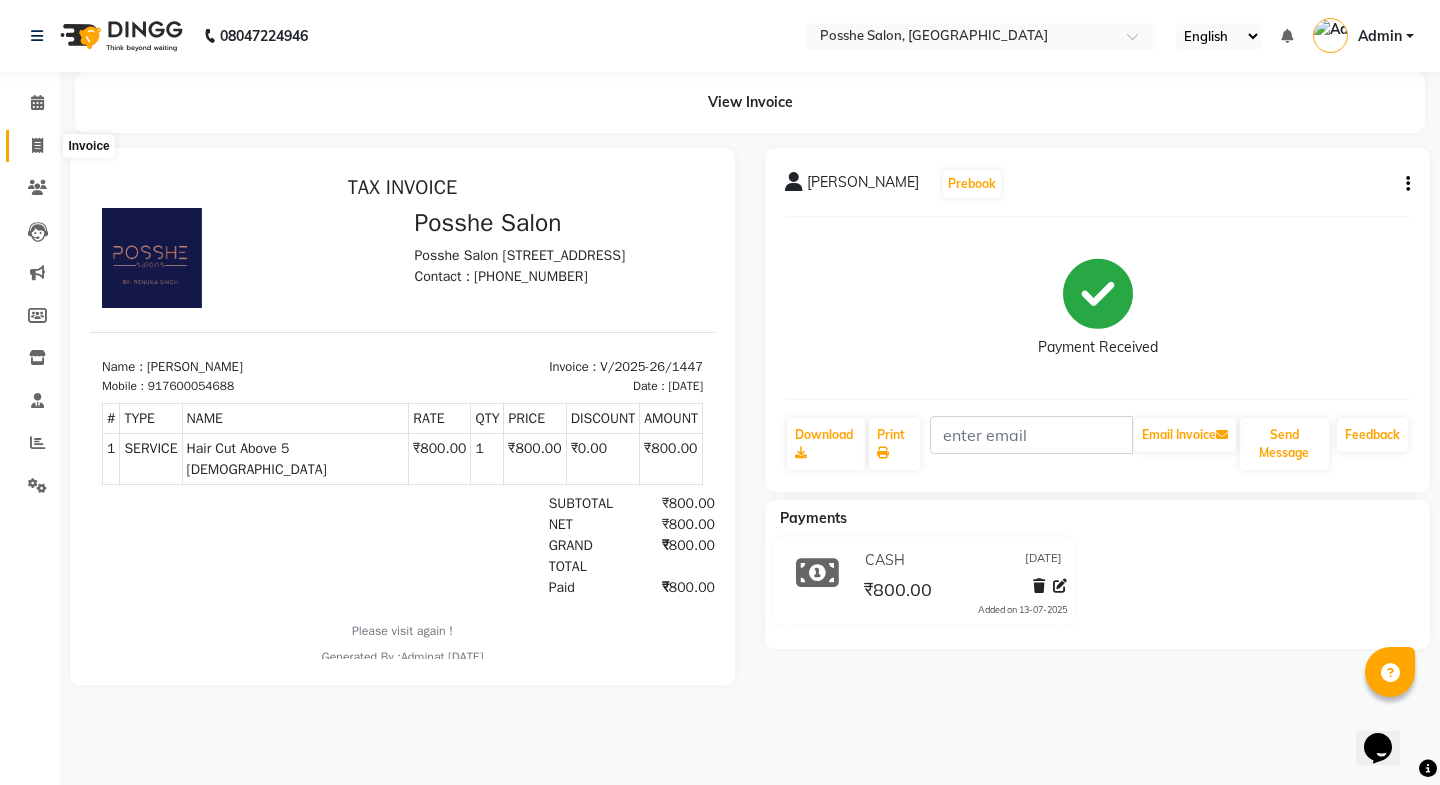 click 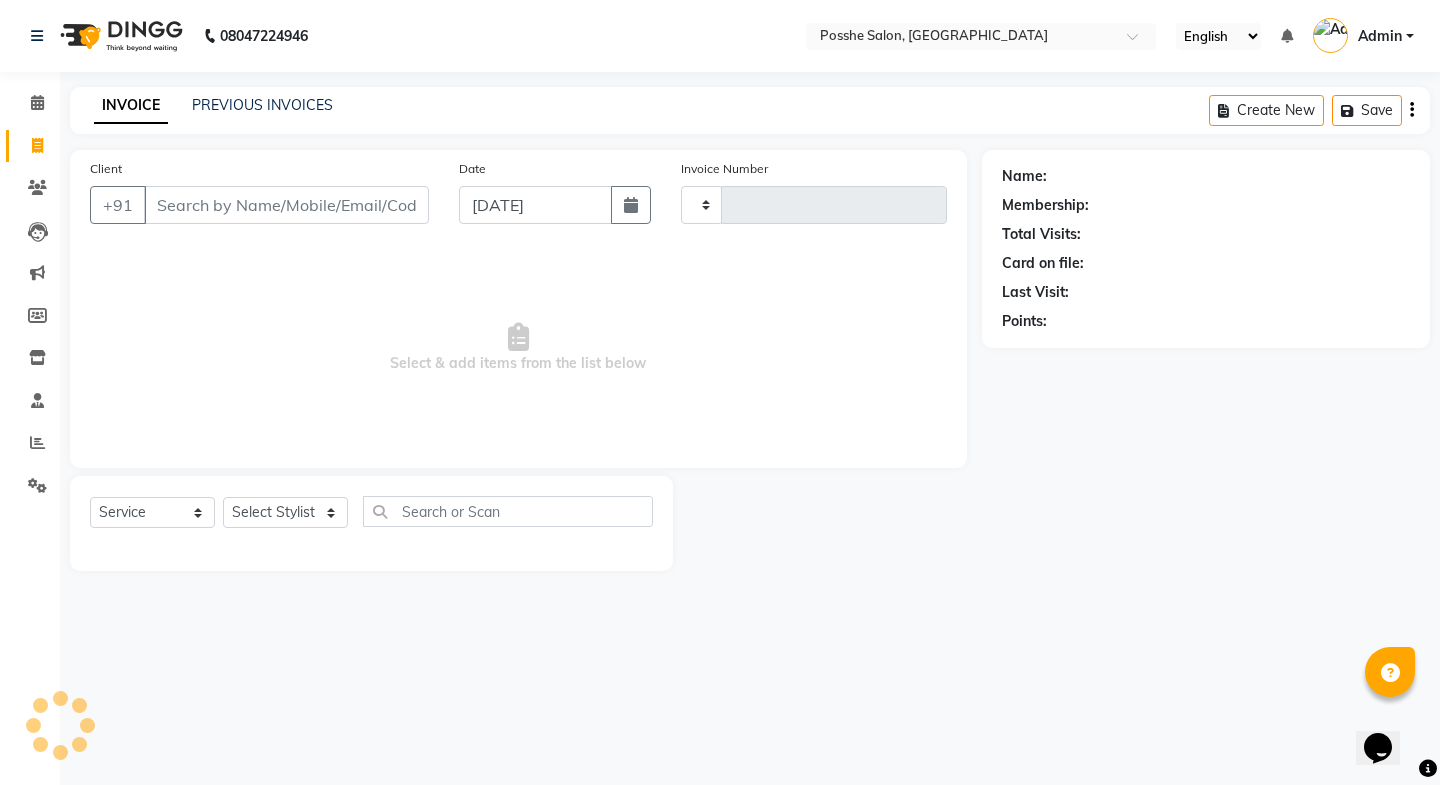 type on "1448" 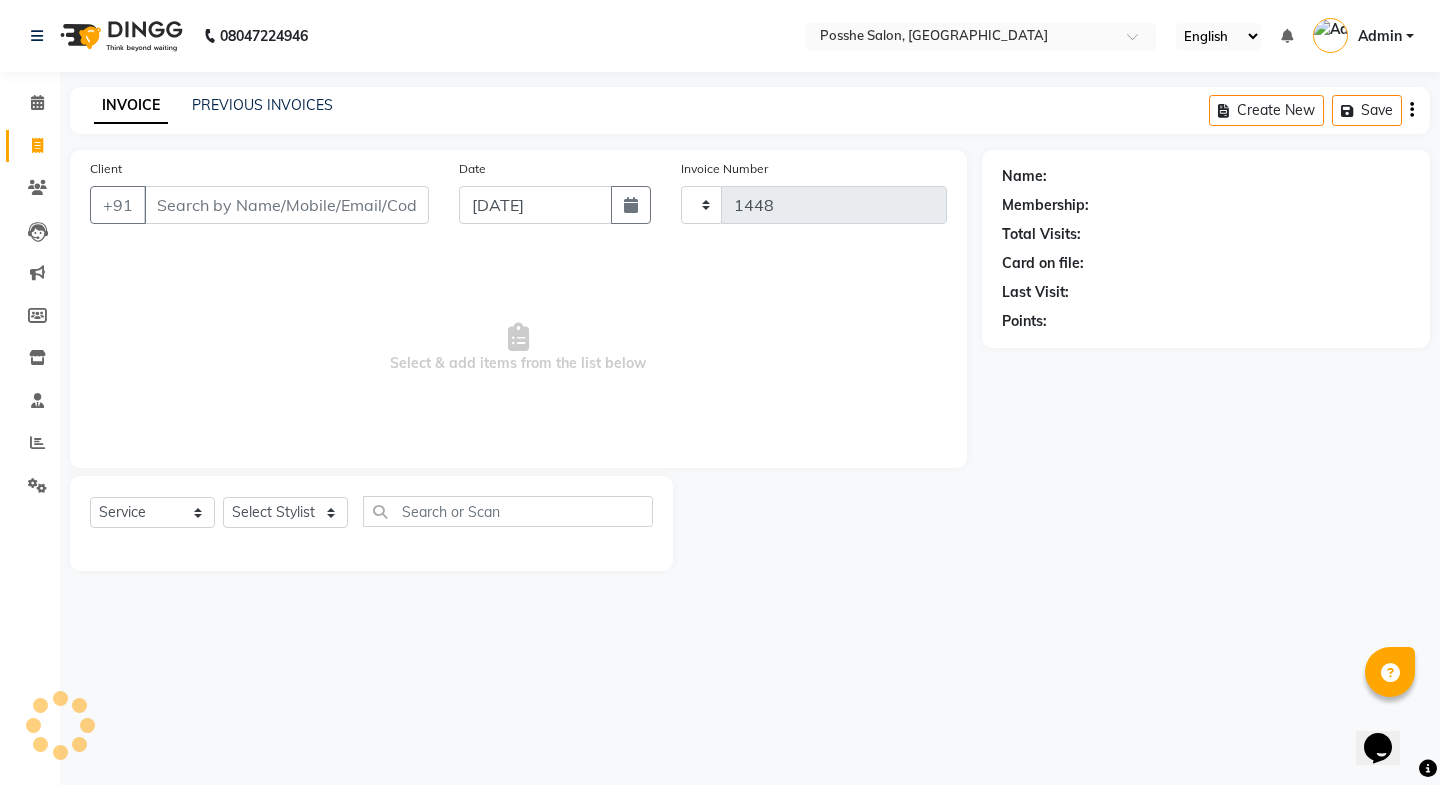 select on "6052" 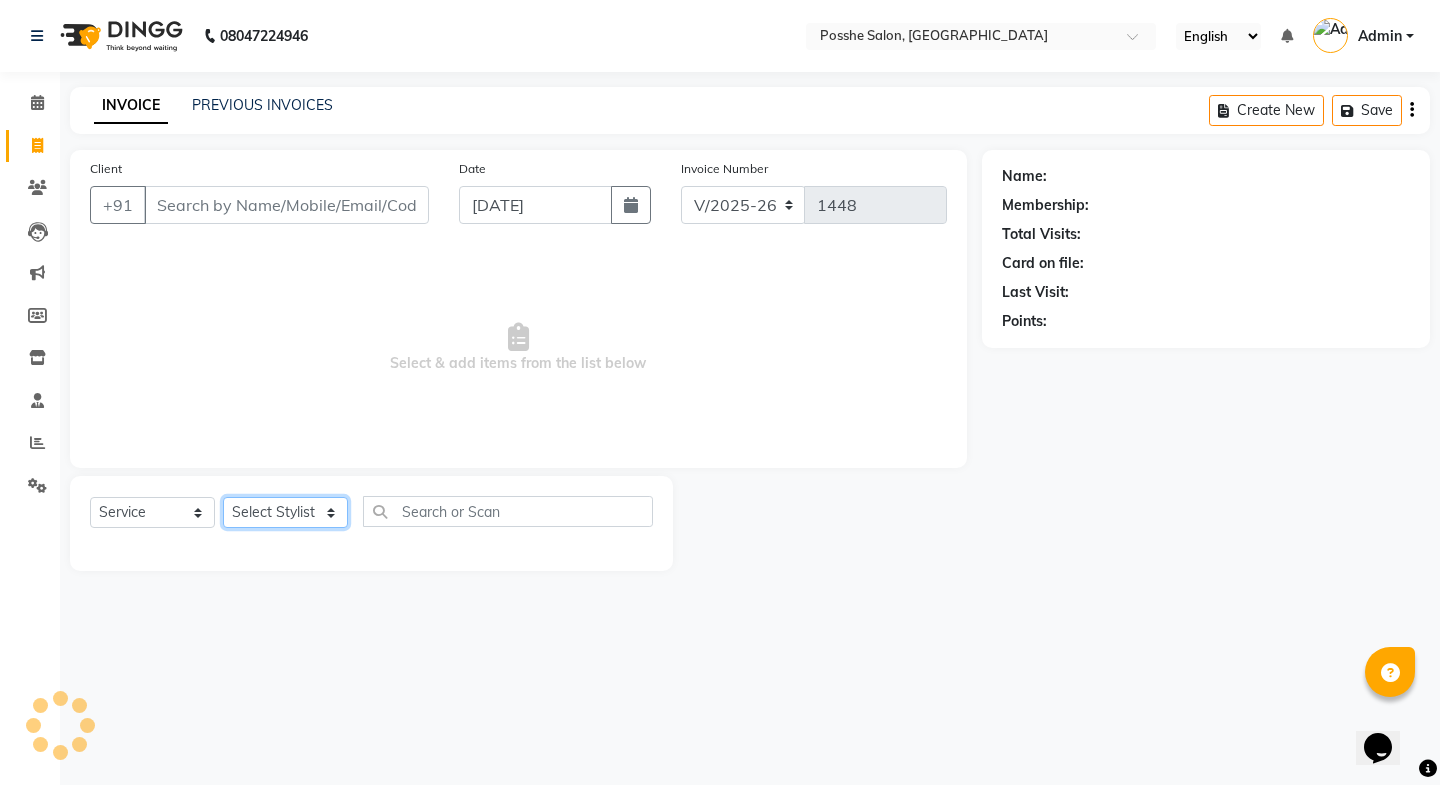 click on "Select Stylist" 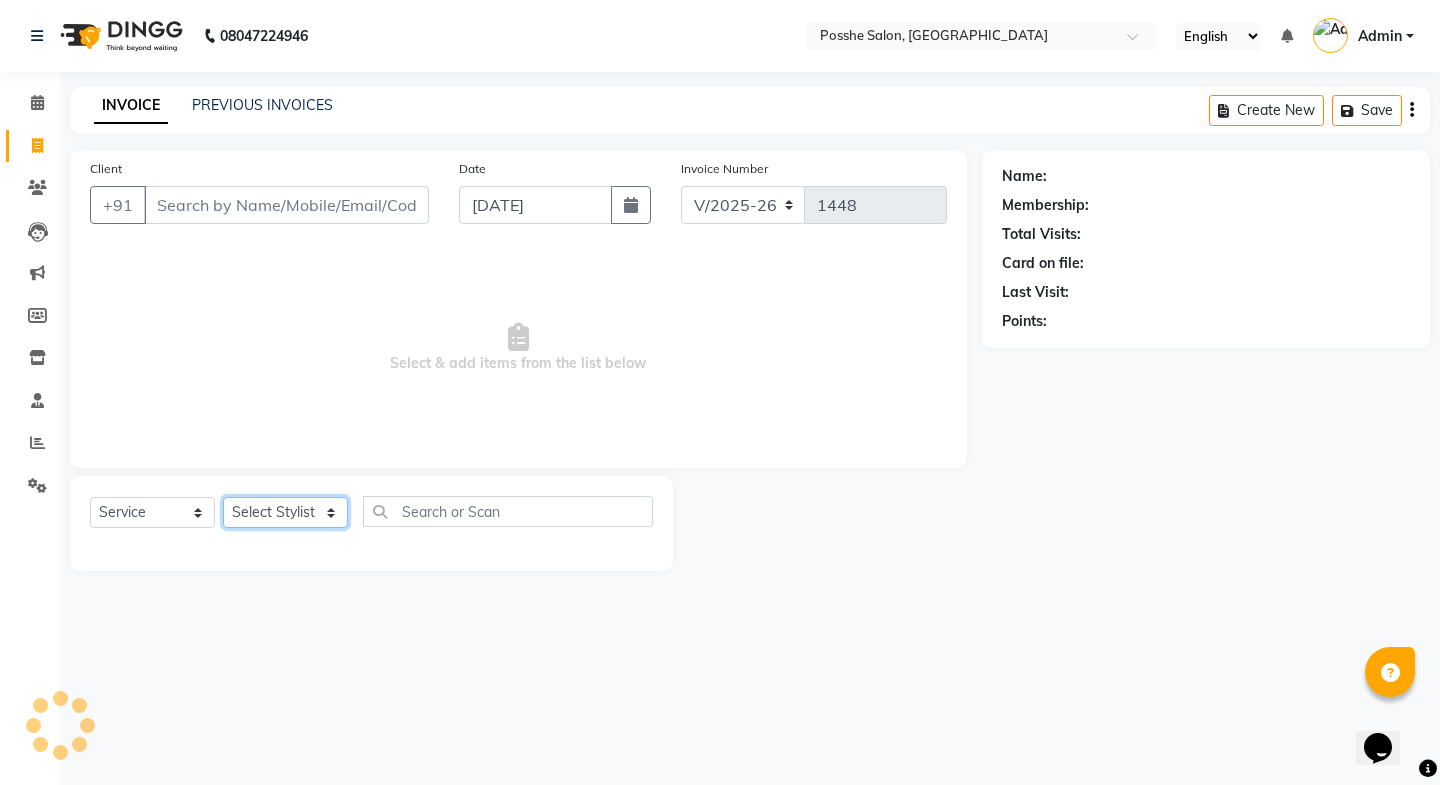 select on "43693" 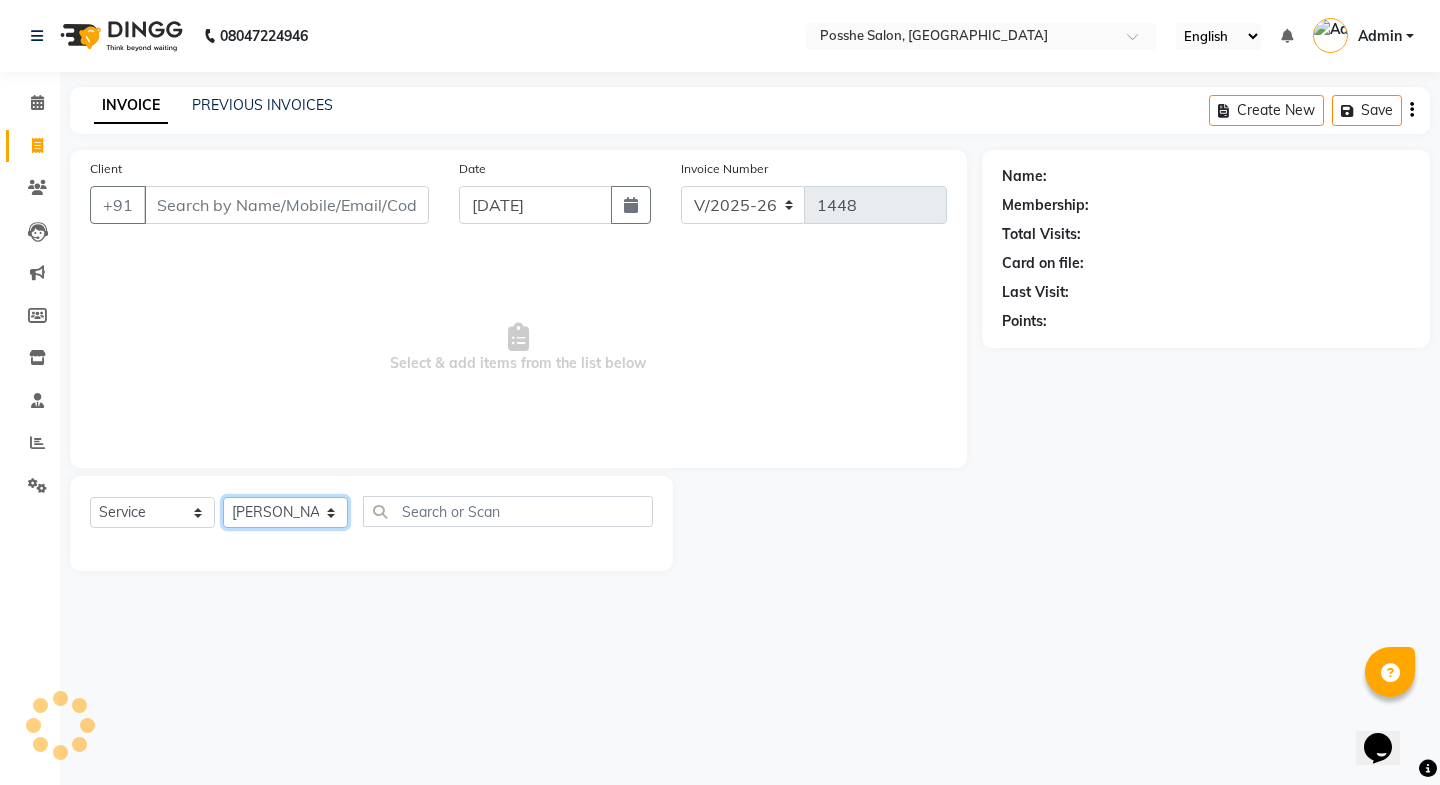 click on "Select Stylist [PERSON_NAME] Mali [PERSON_NAME] Posshe for products [PERSON_NAME] [PERSON_NAME] [PERSON_NAME]" 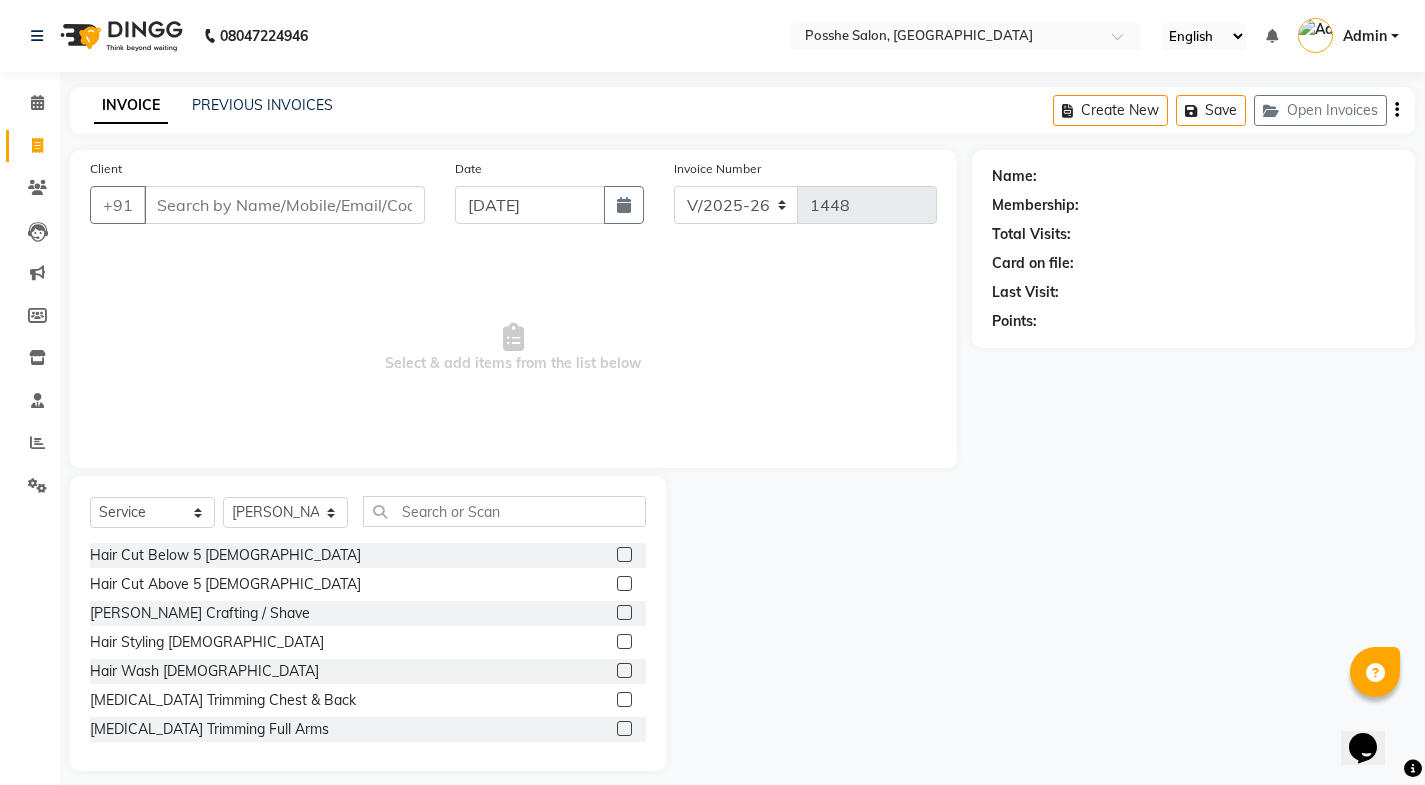 click 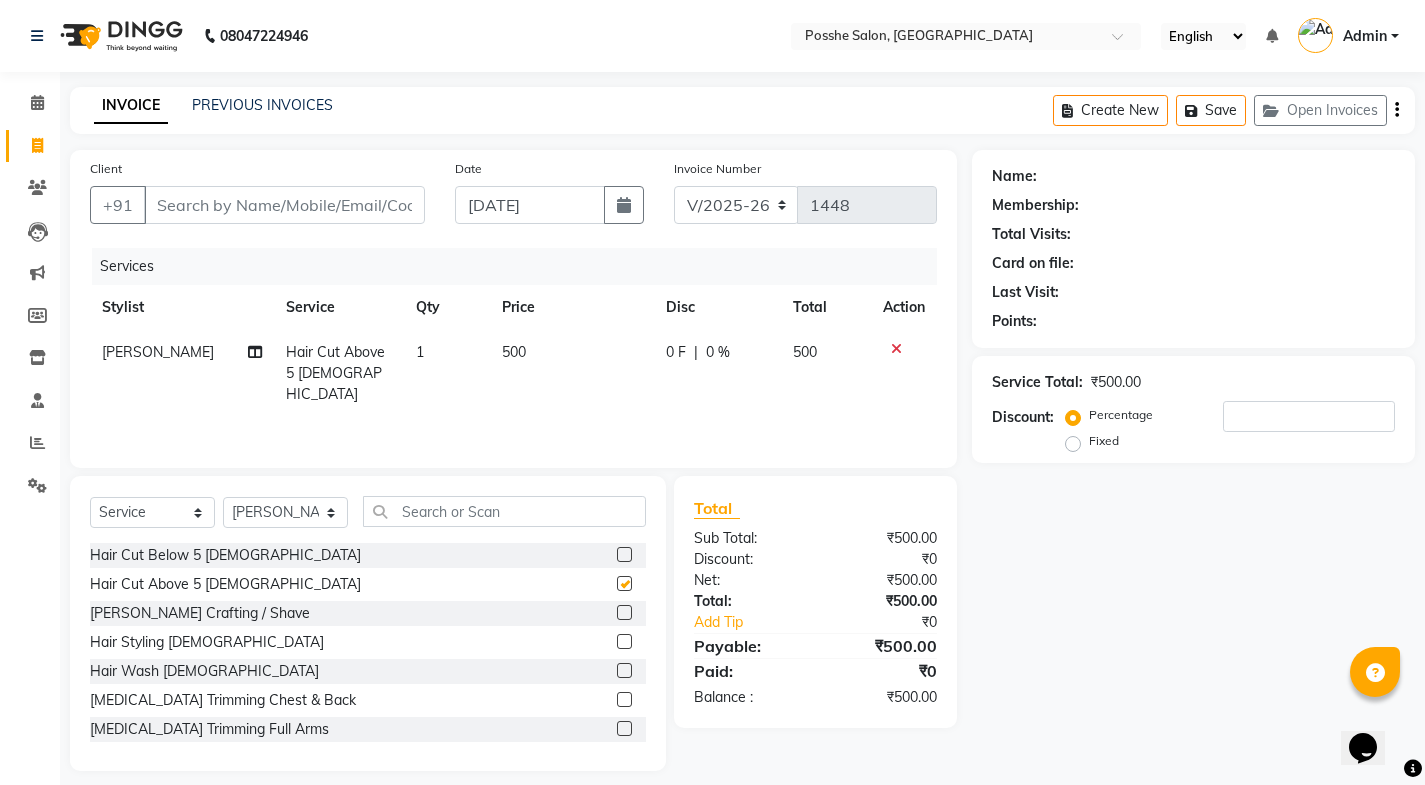 checkbox on "false" 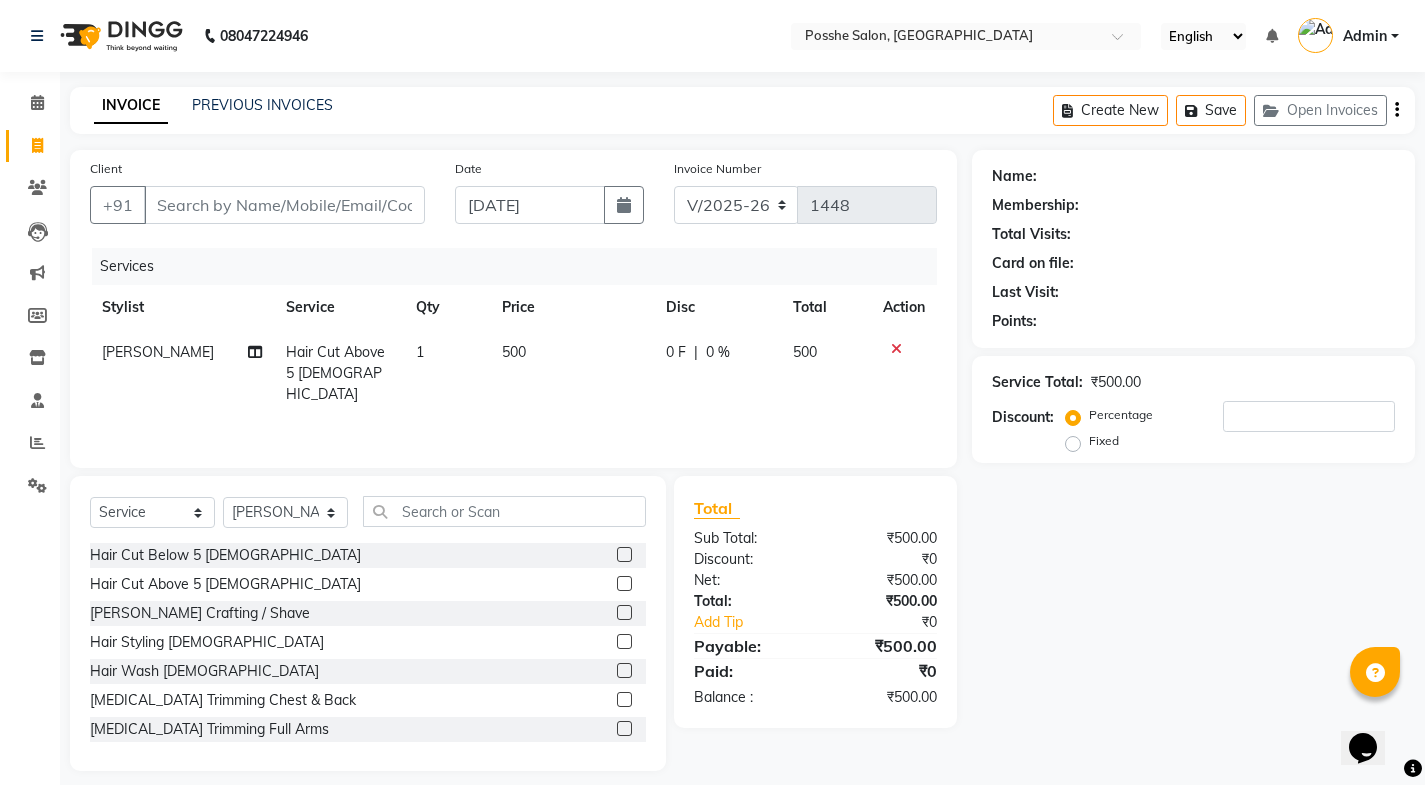 click 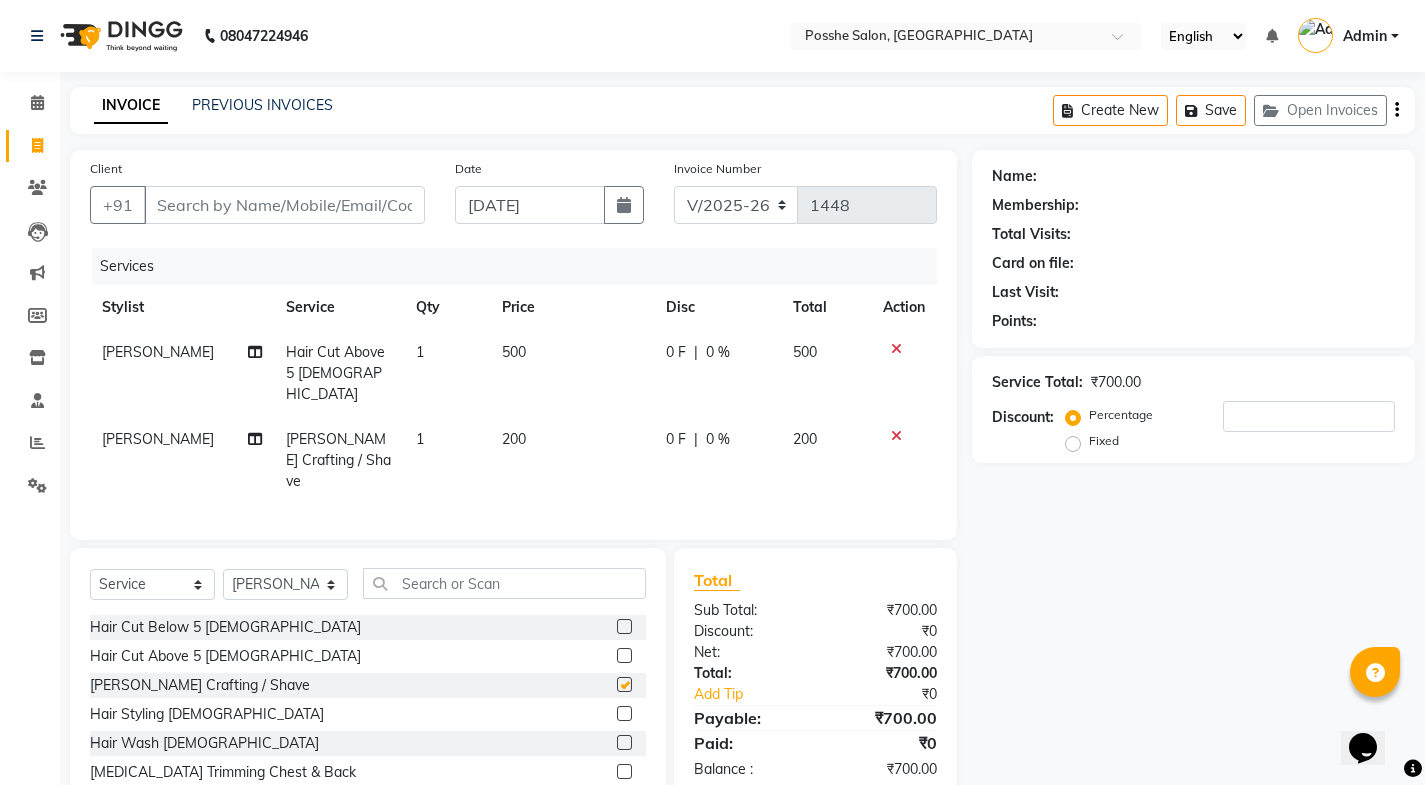 checkbox on "false" 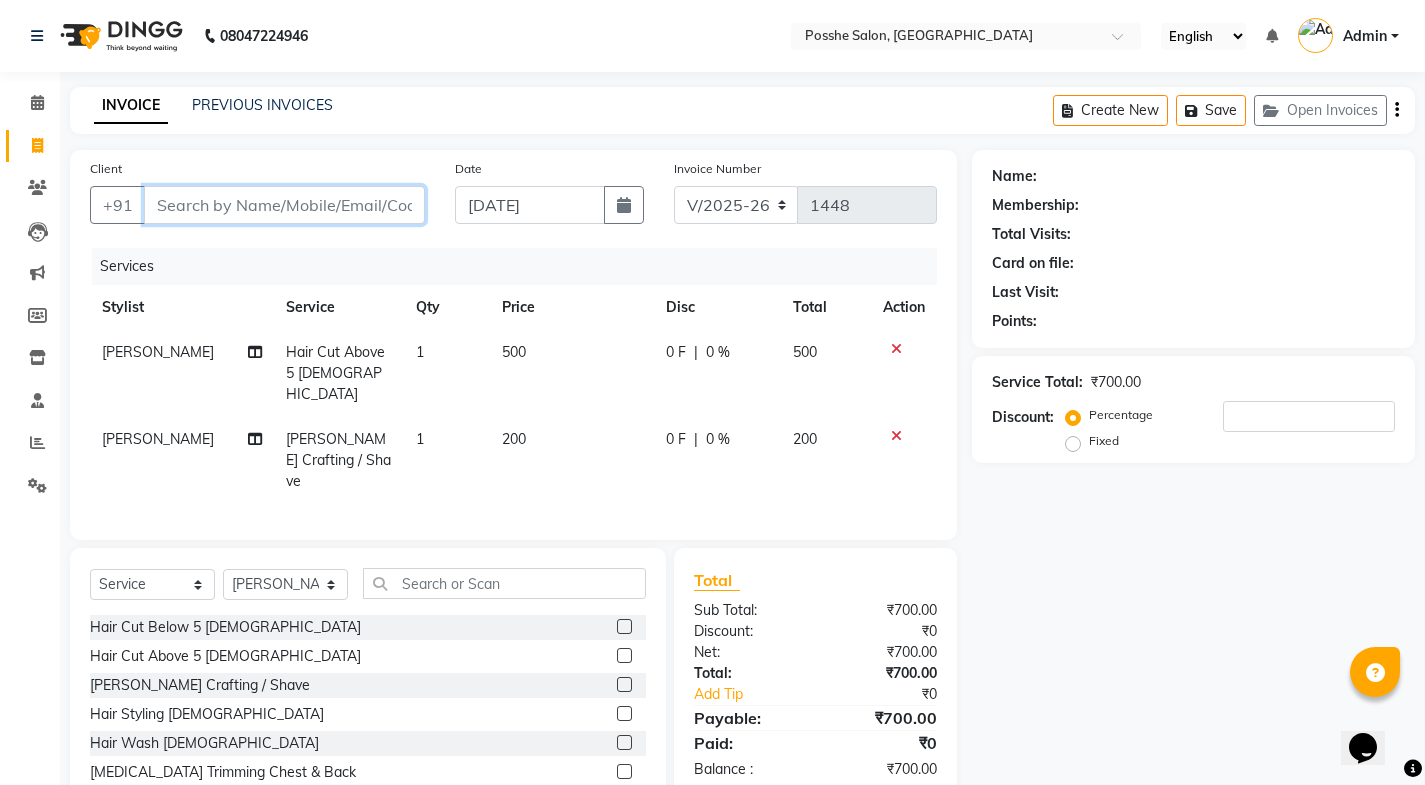 click on "Client" at bounding box center [284, 205] 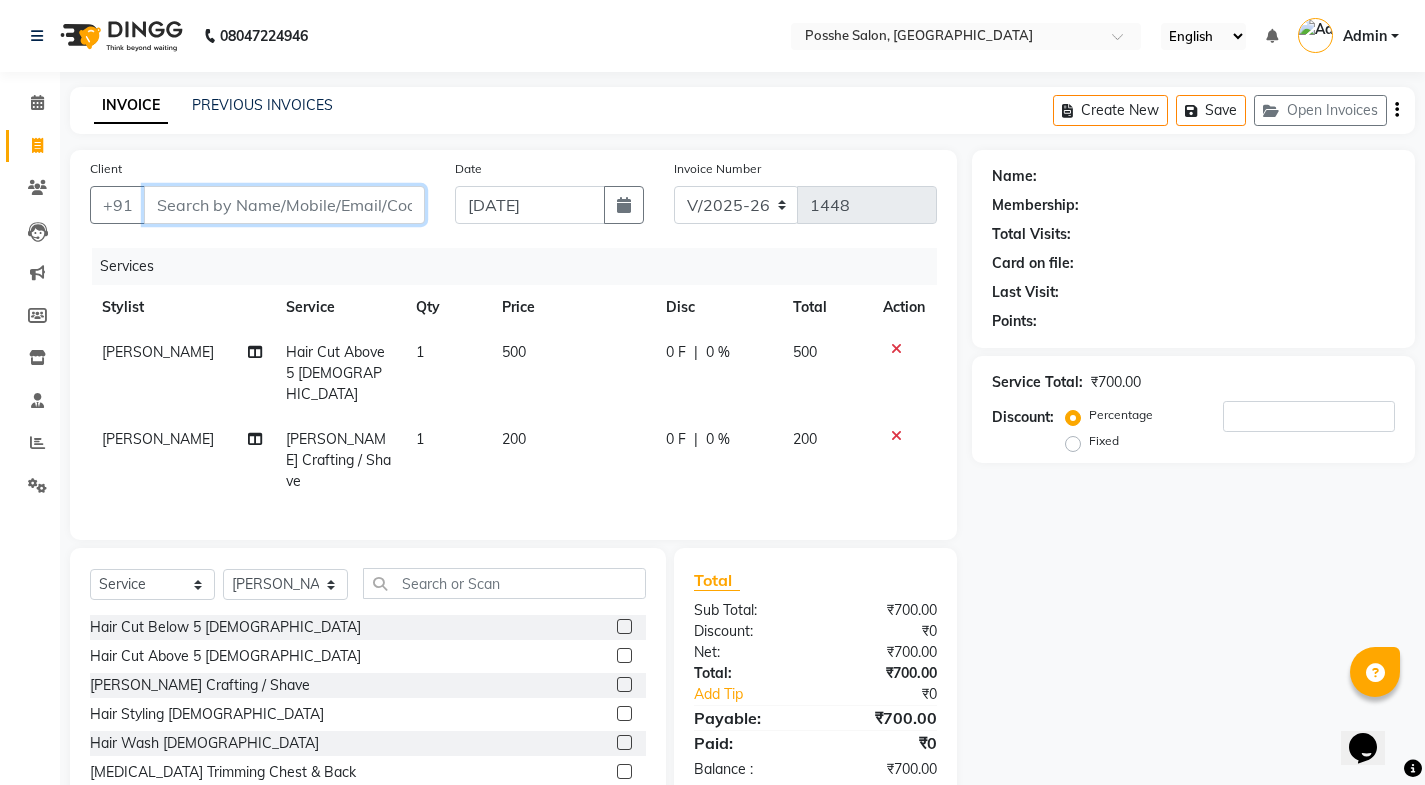 type on "7" 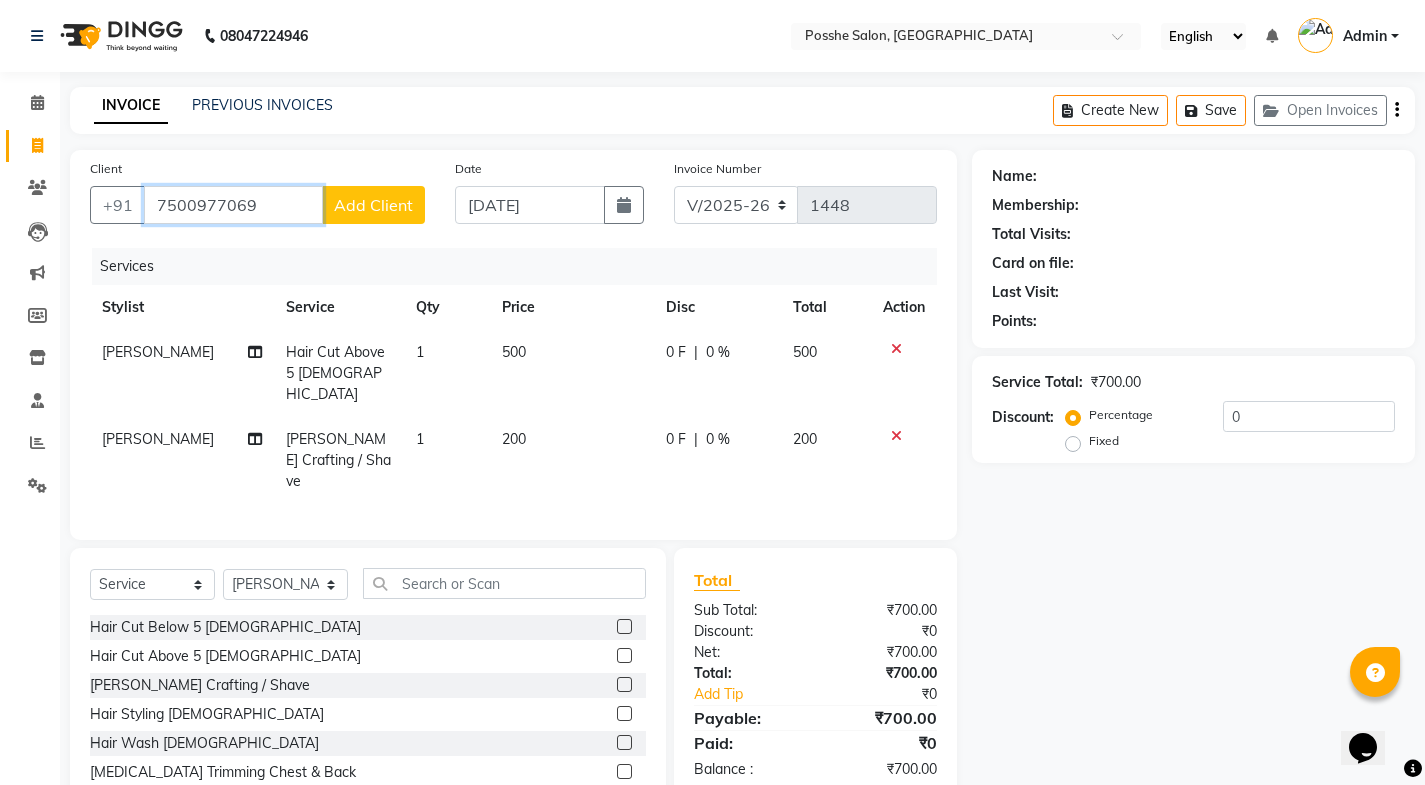 type on "7500977069" 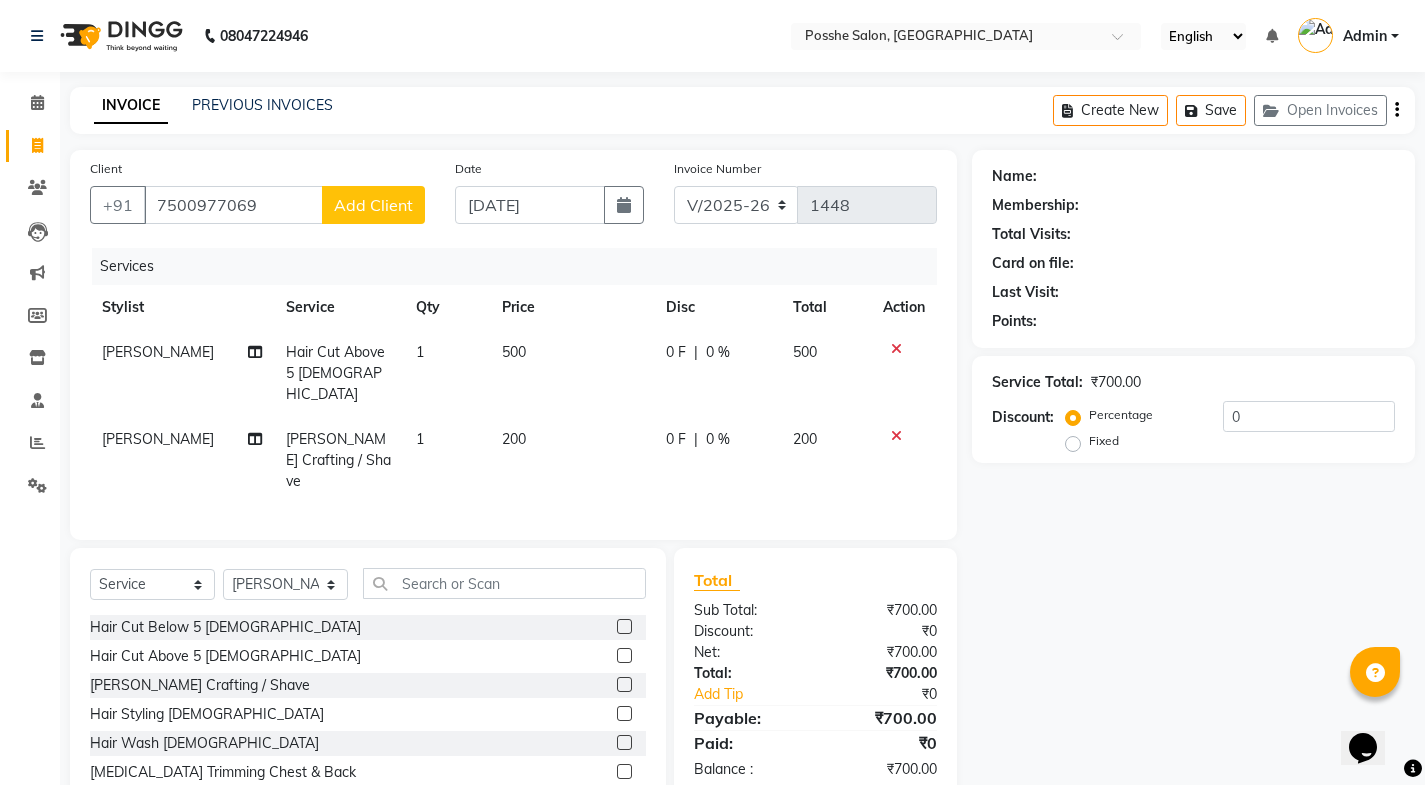 click on "Add Client" 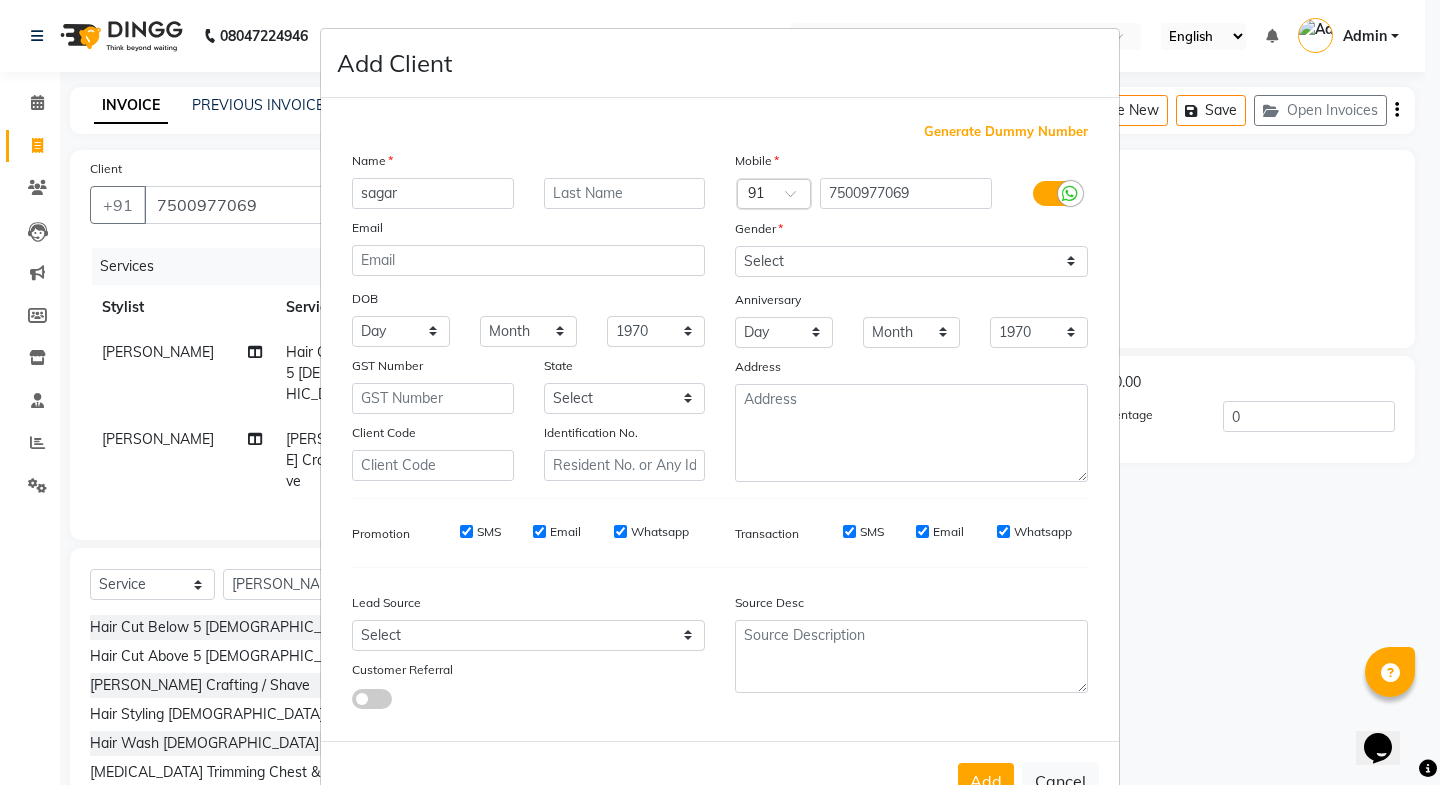 type on "sagar" 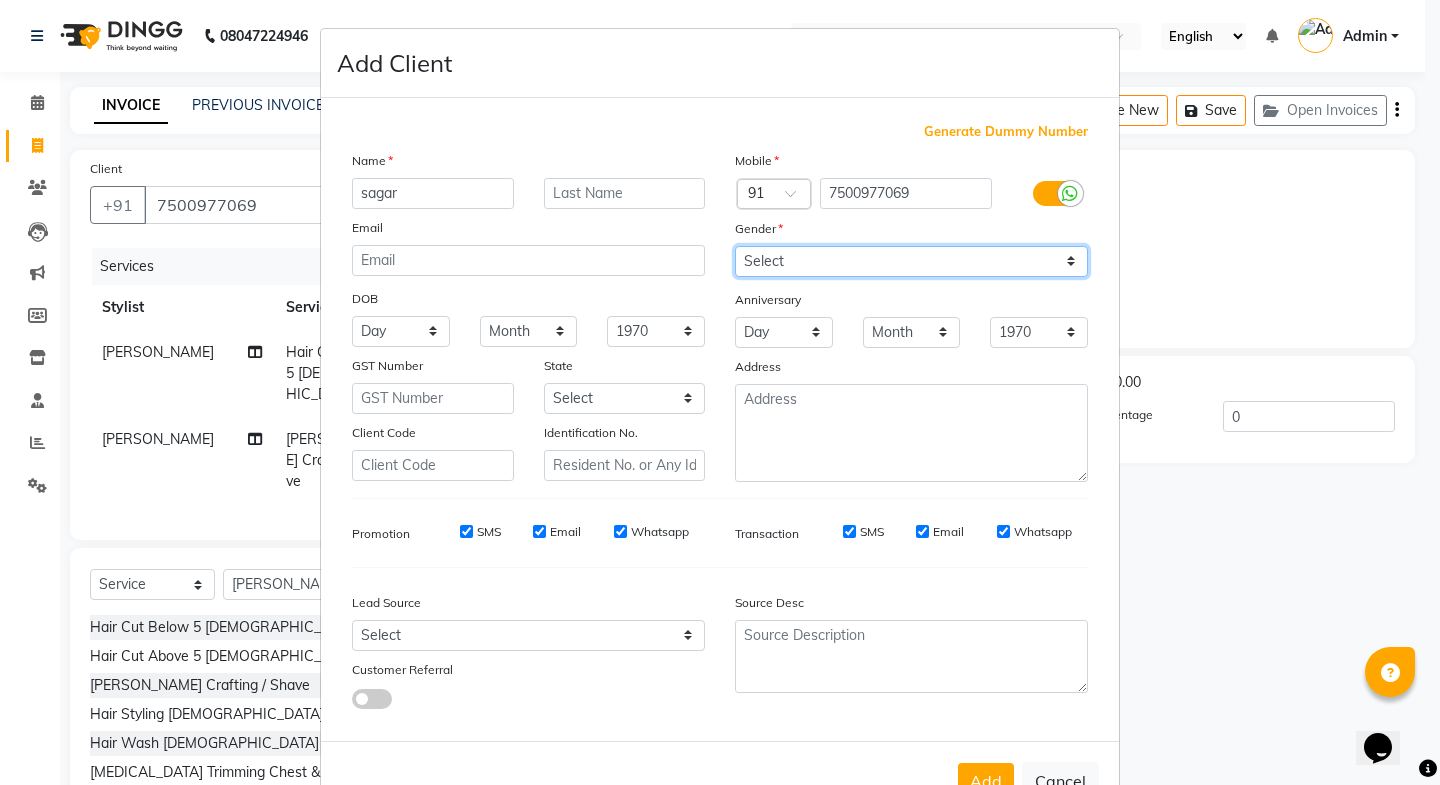 click on "Select [DEMOGRAPHIC_DATA] [DEMOGRAPHIC_DATA] Other Prefer Not To Say" at bounding box center [911, 261] 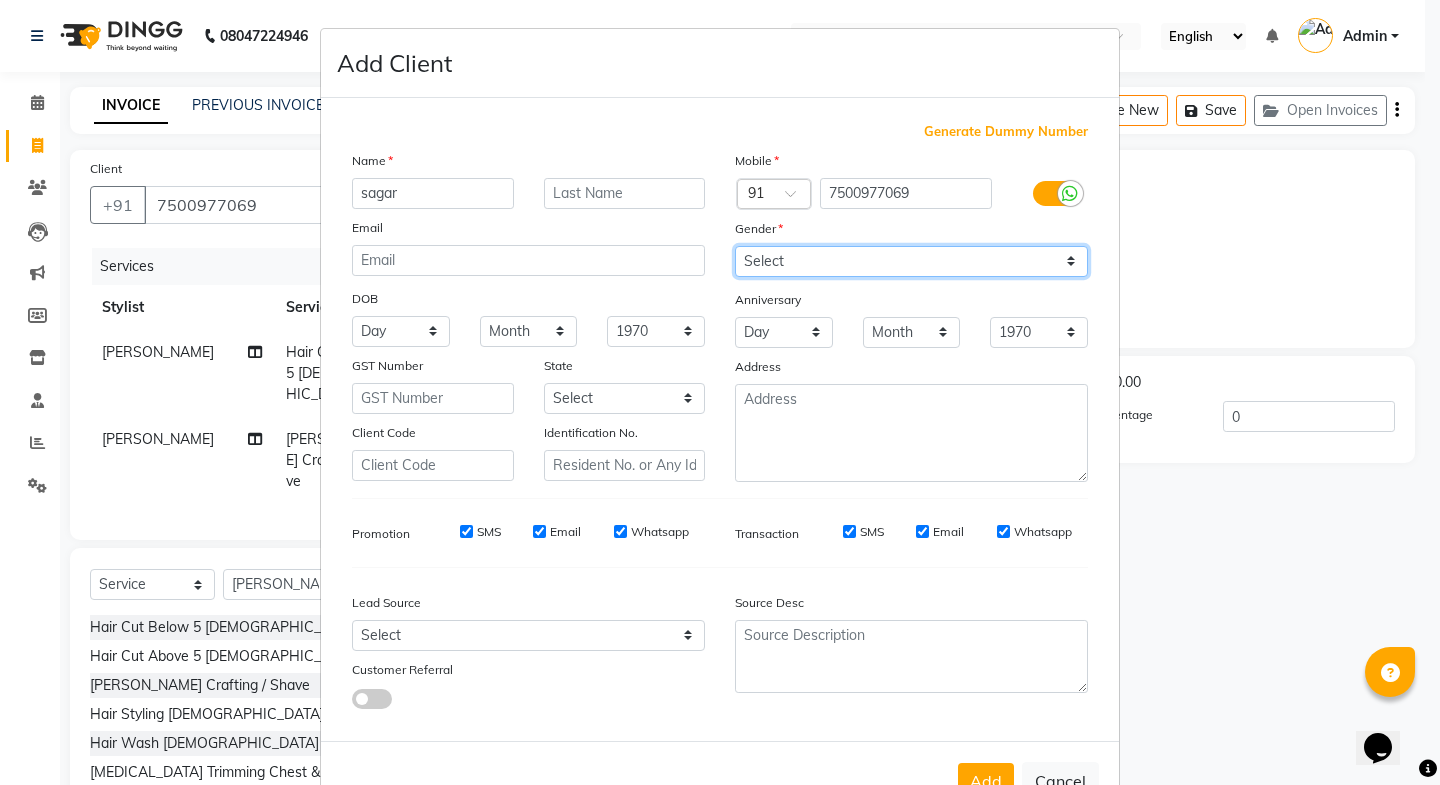 select on "[DEMOGRAPHIC_DATA]" 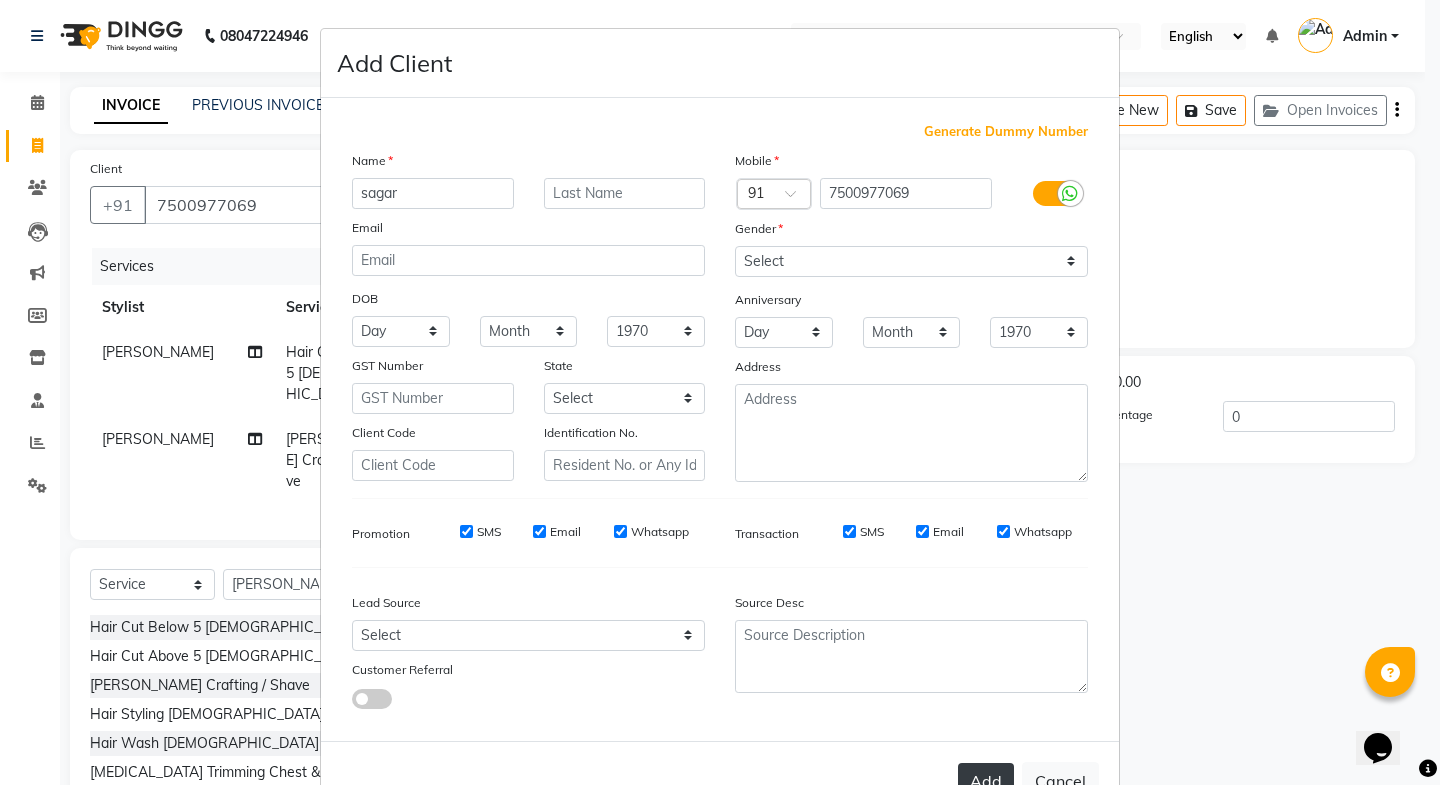 click on "Add" at bounding box center [986, 781] 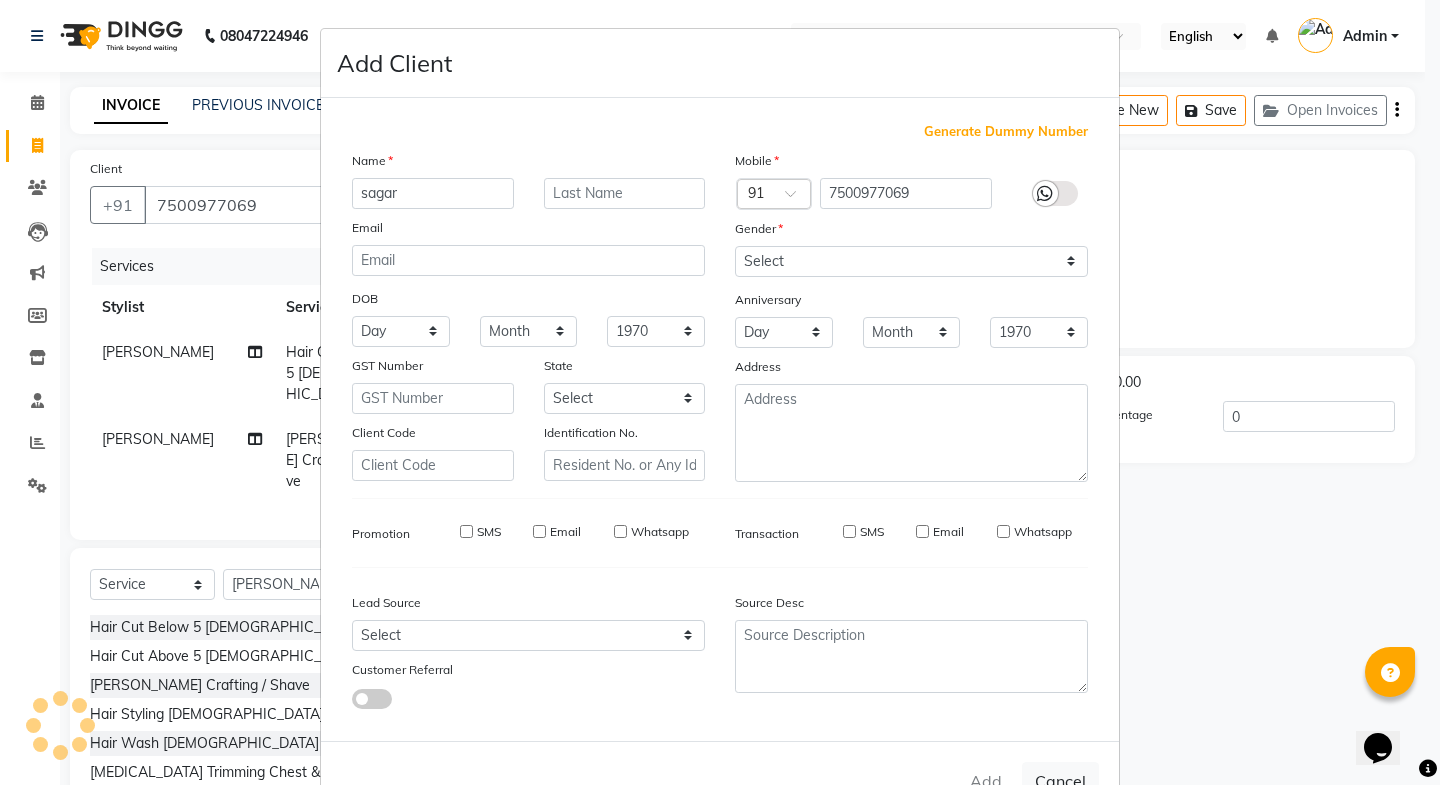 type 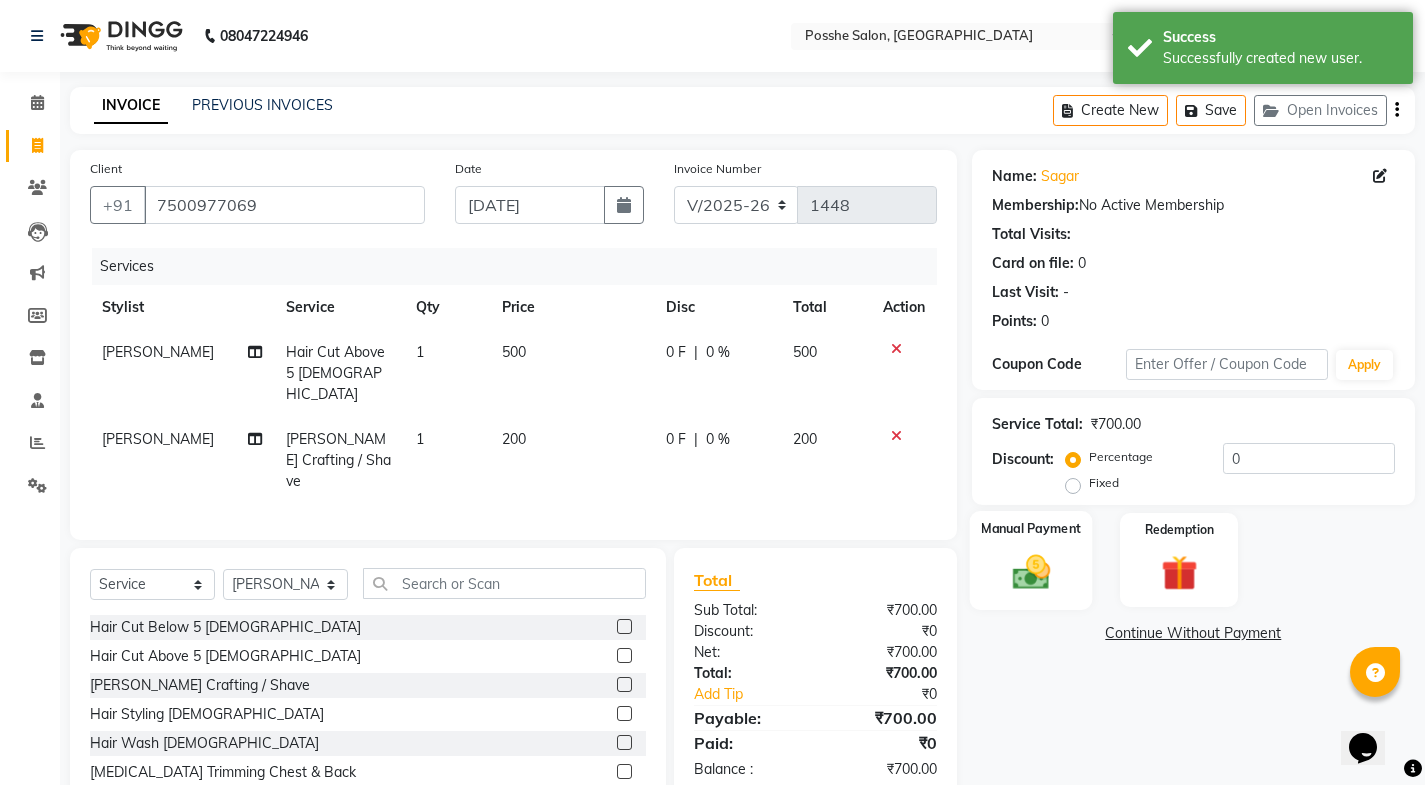 click 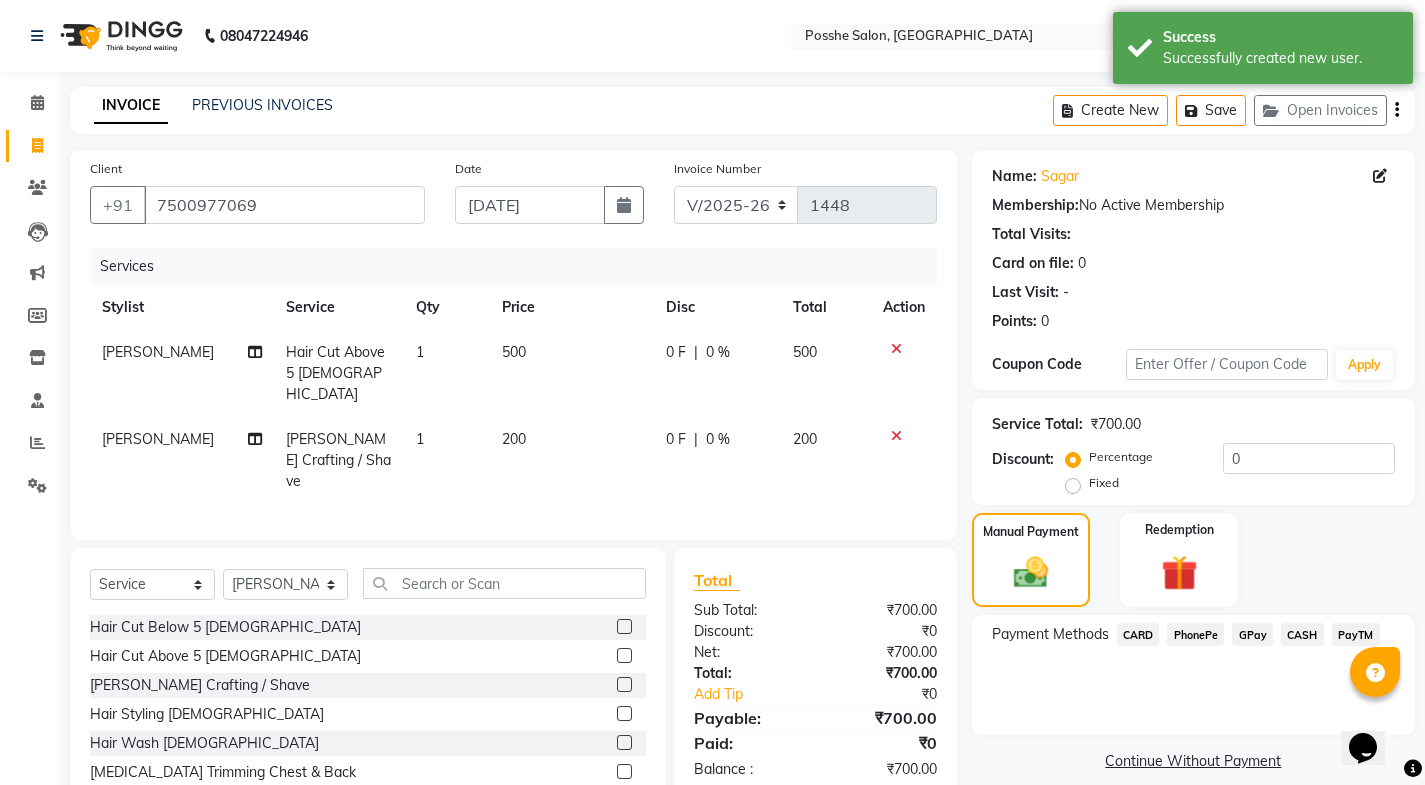 click on "PayTM" 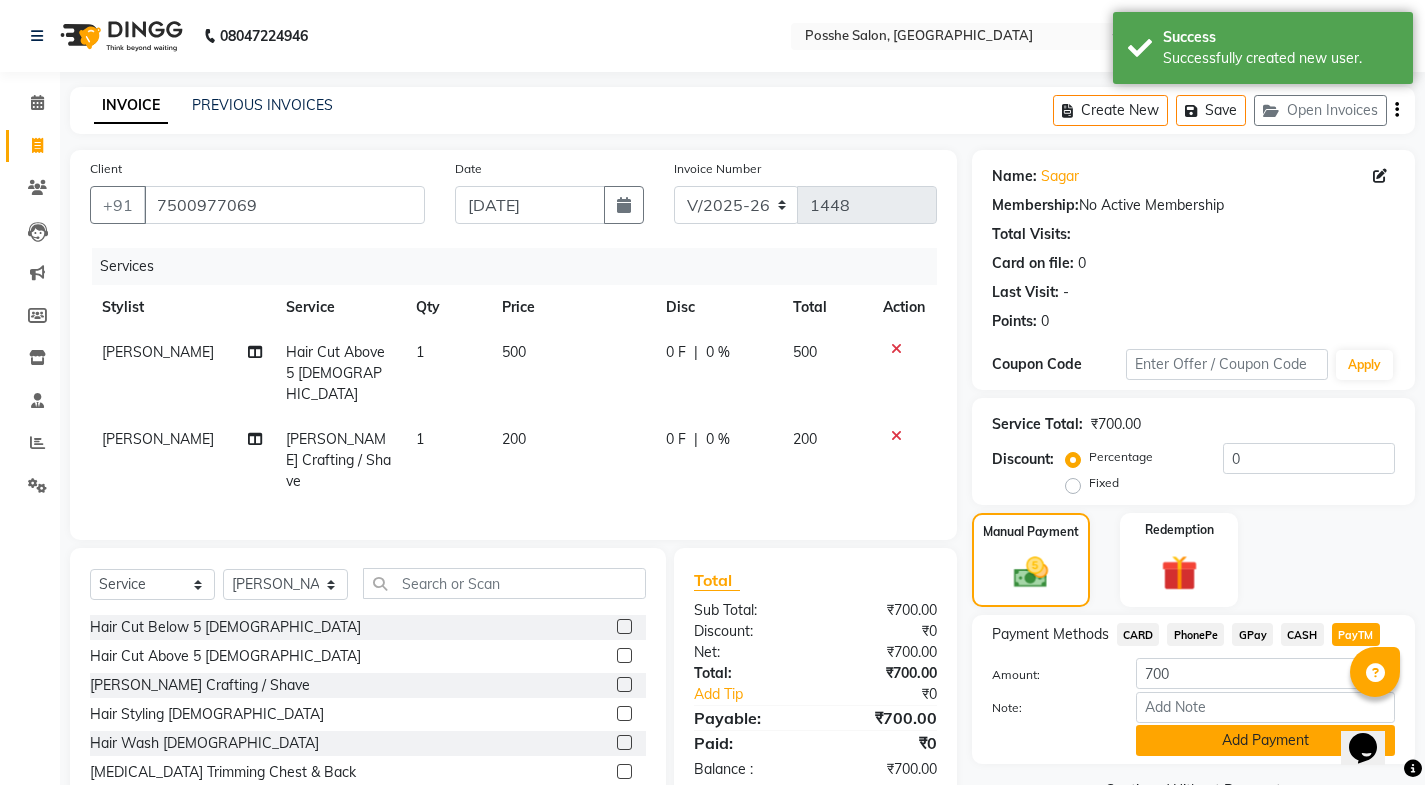 click on "Add Payment" 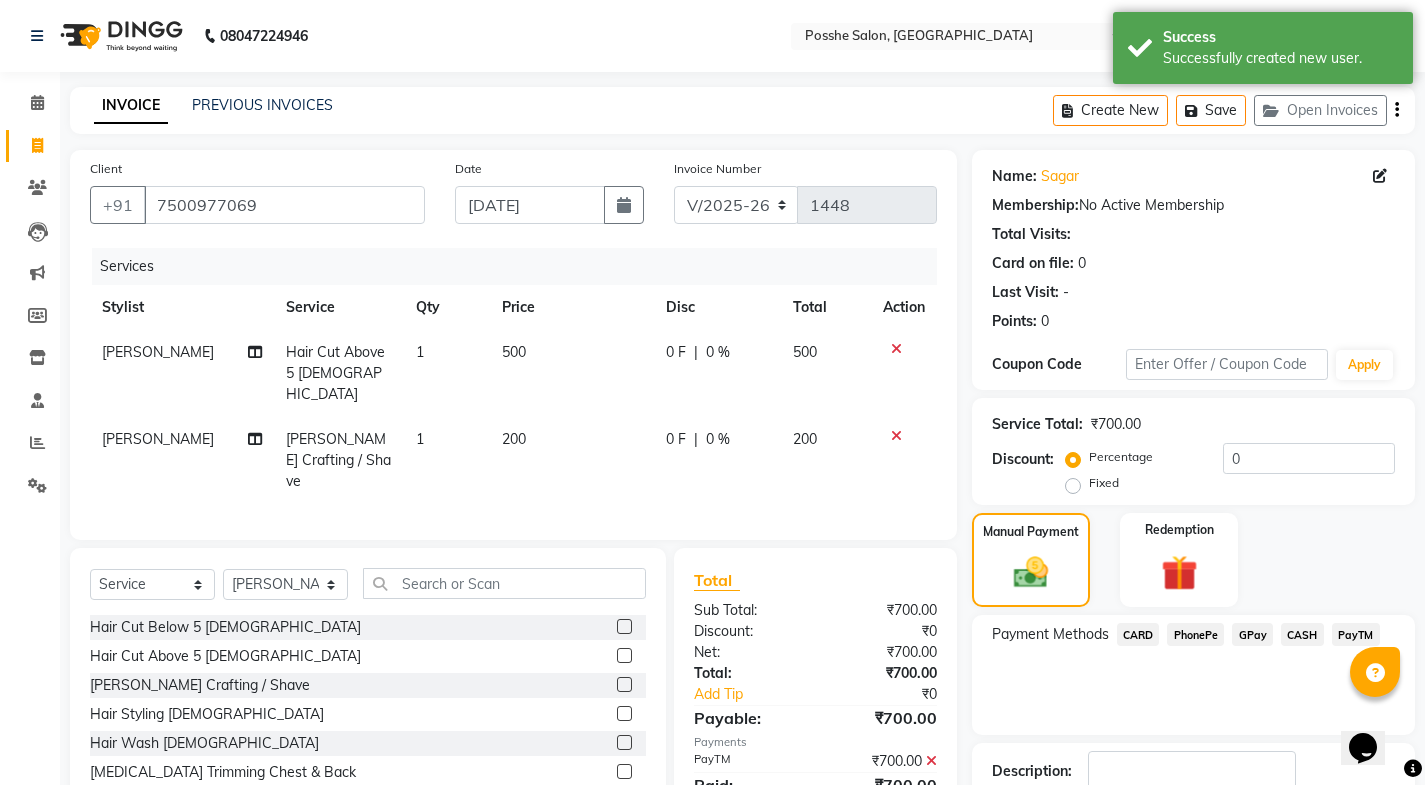 scroll, scrollTop: 134, scrollLeft: 0, axis: vertical 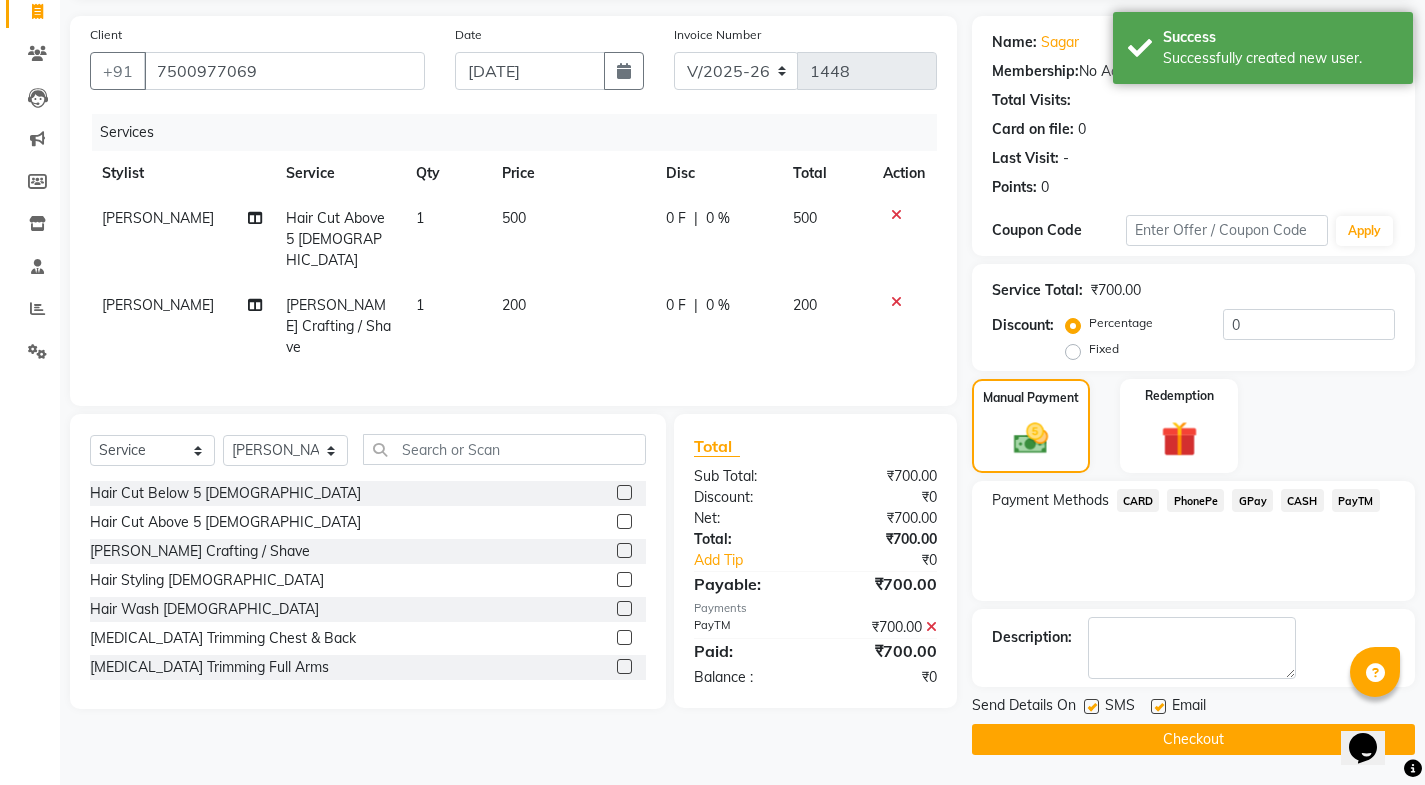 click 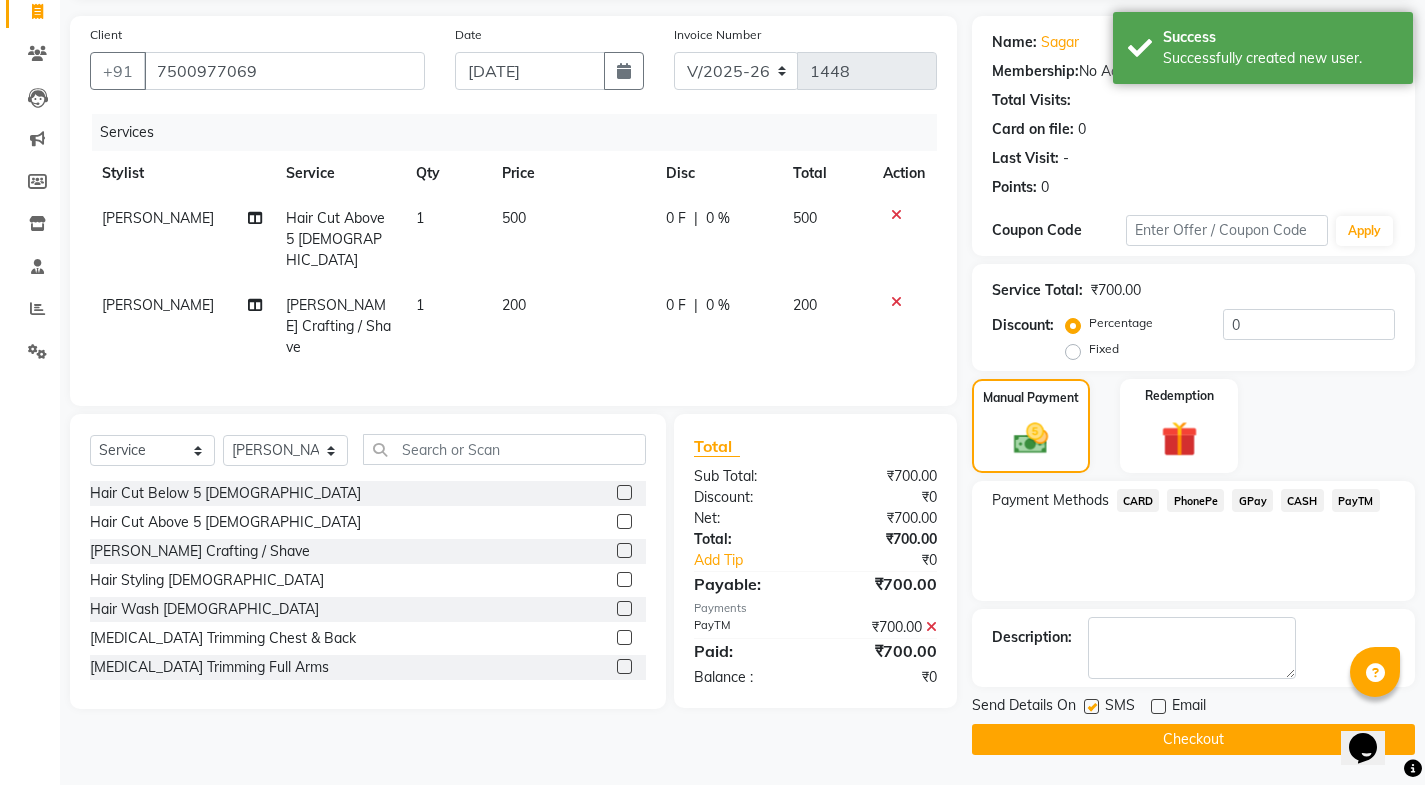 click 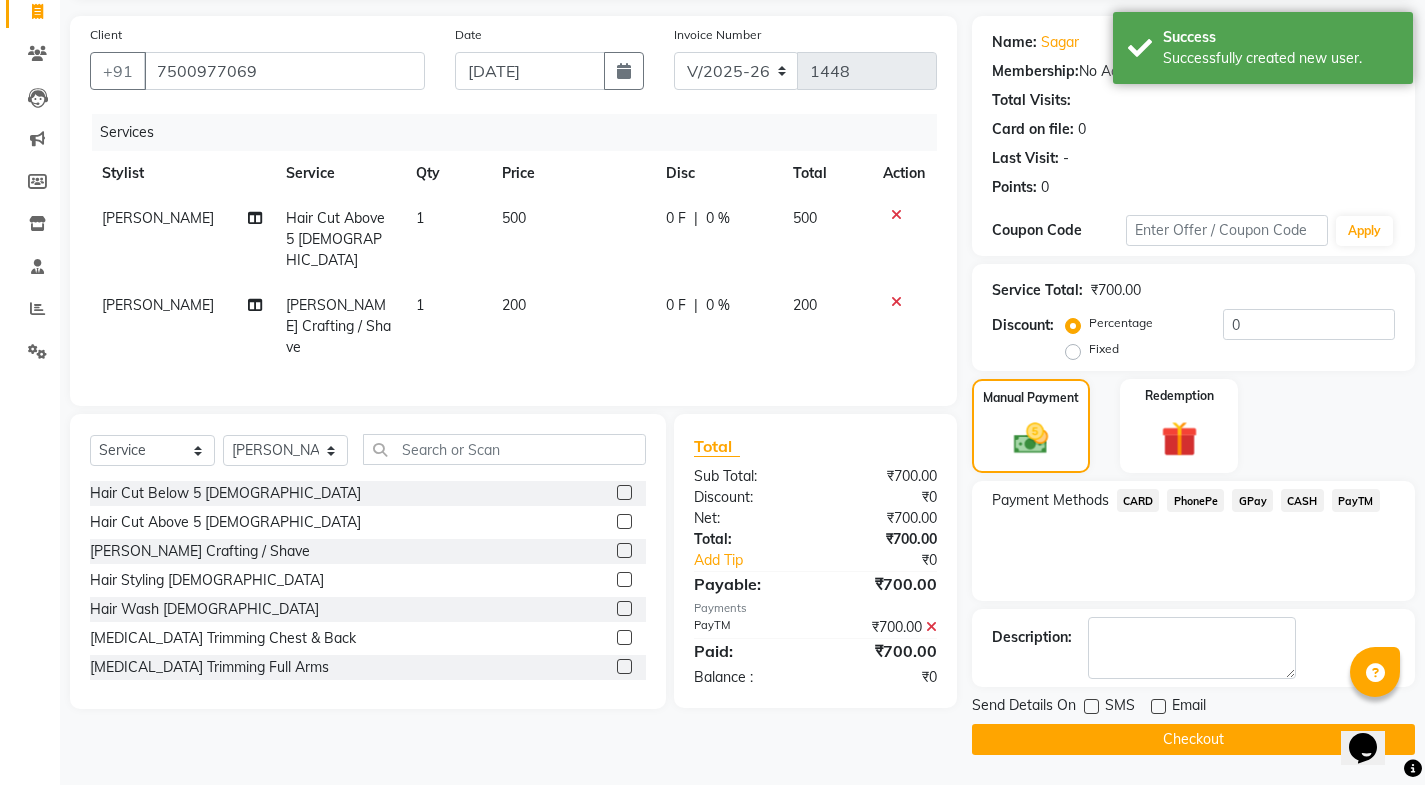 click on "Checkout" 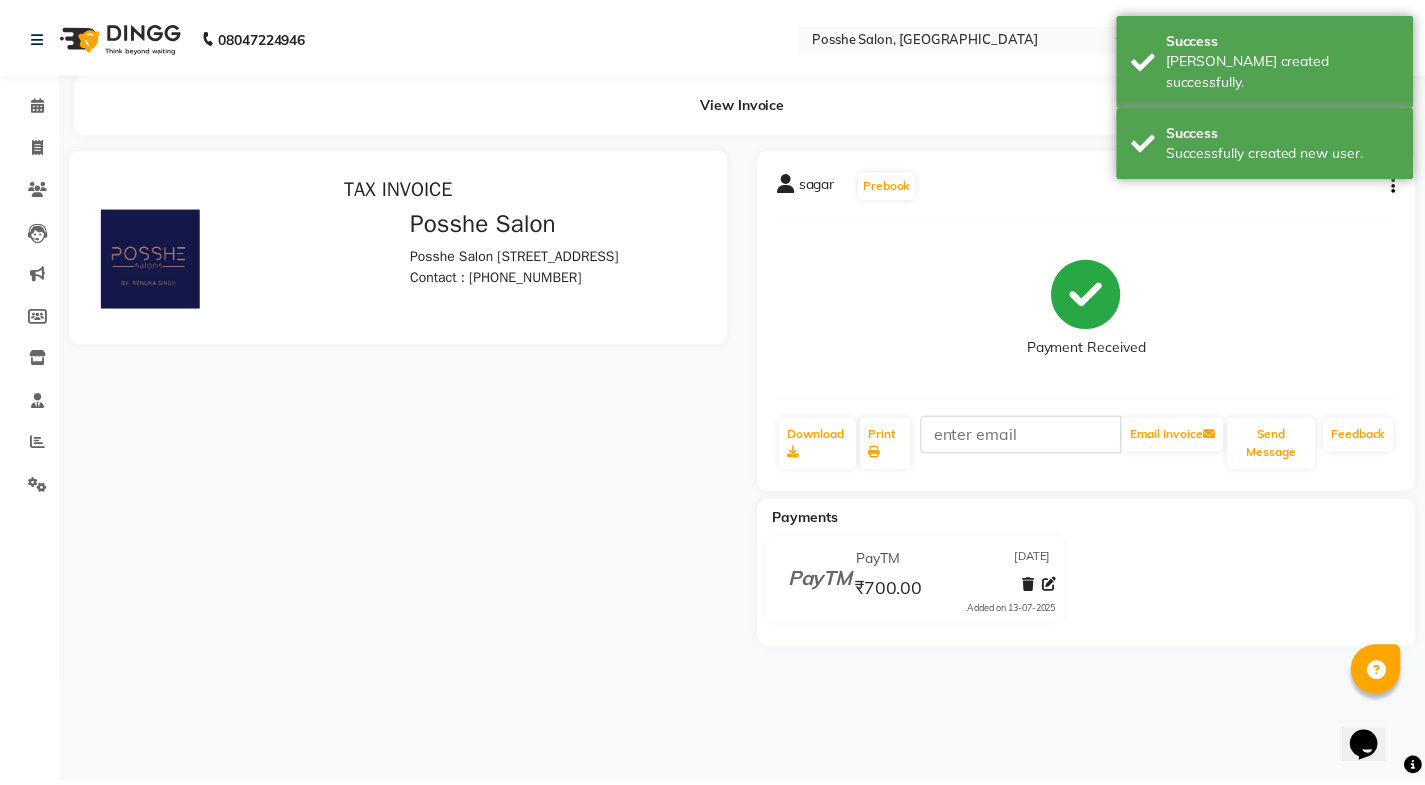 scroll, scrollTop: 0, scrollLeft: 0, axis: both 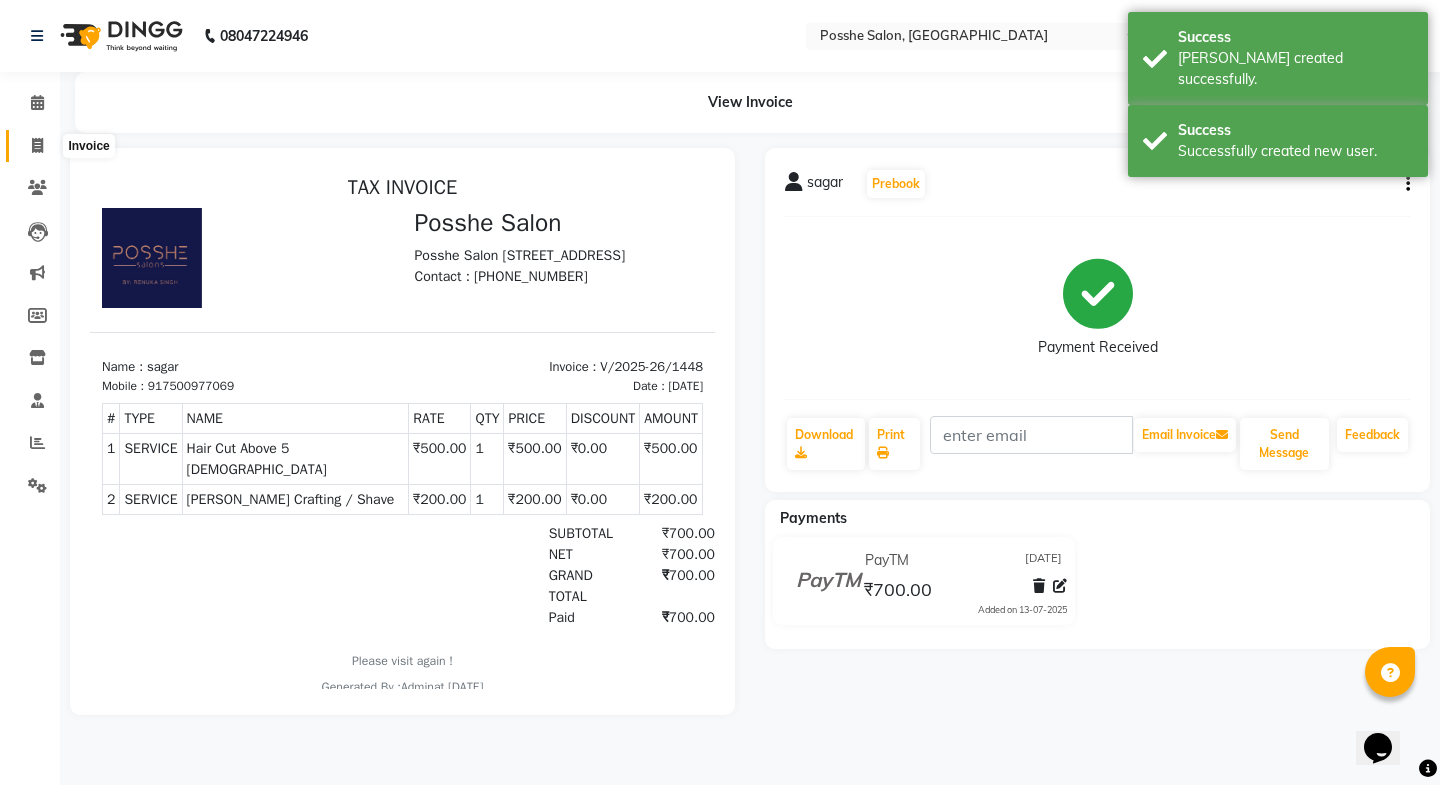 drag, startPoint x: 38, startPoint y: 138, endPoint x: 31, endPoint y: 151, distance: 14.764823 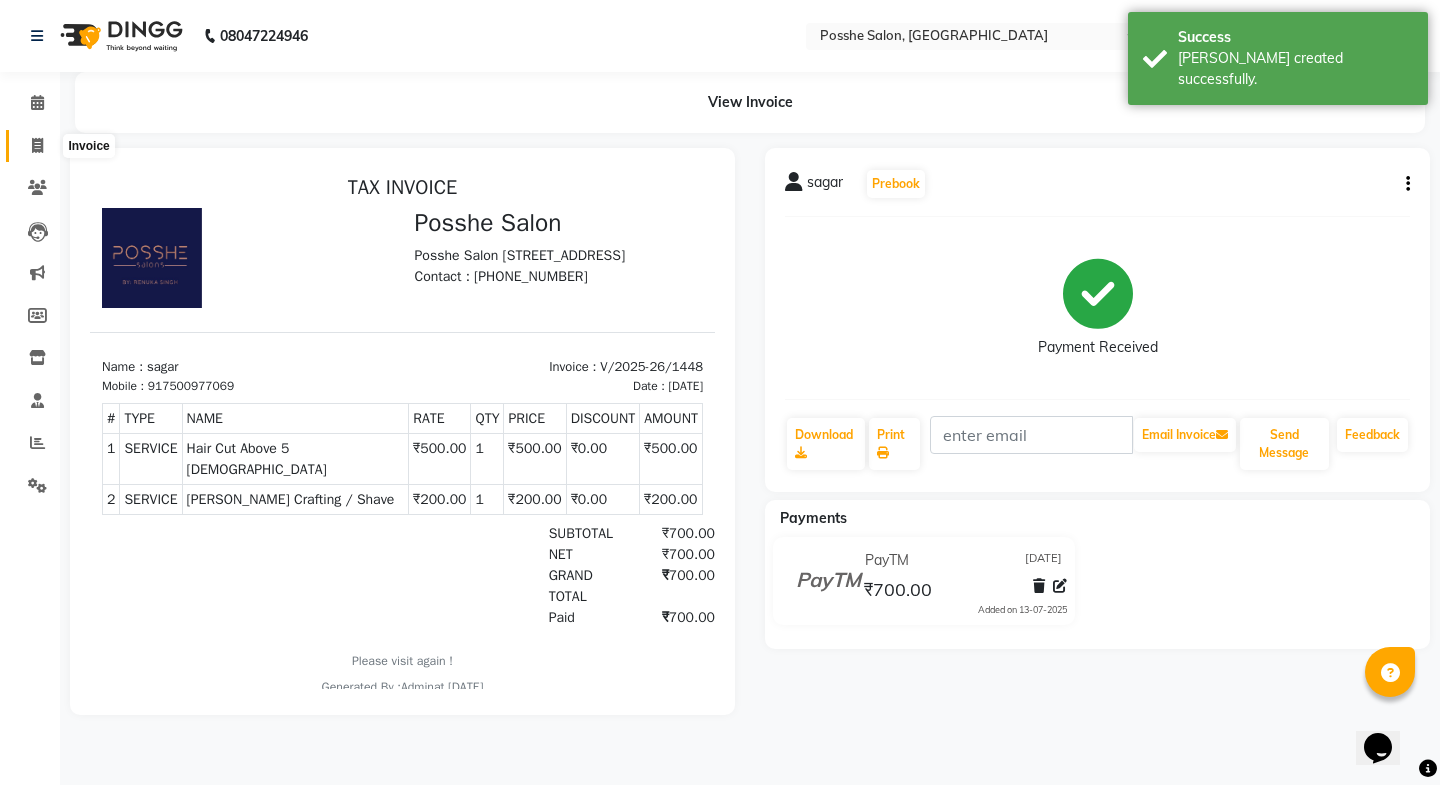select on "service" 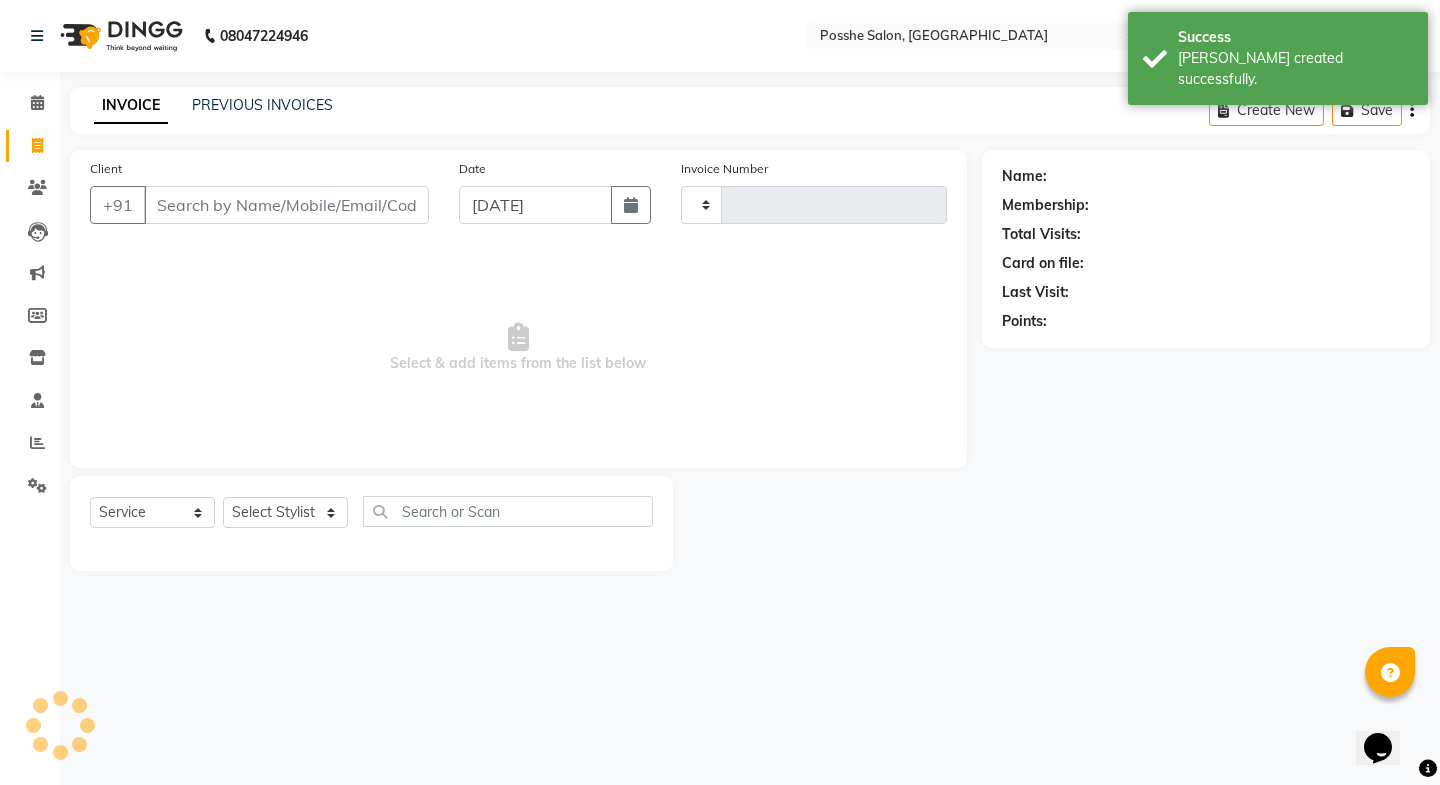 type on "1449" 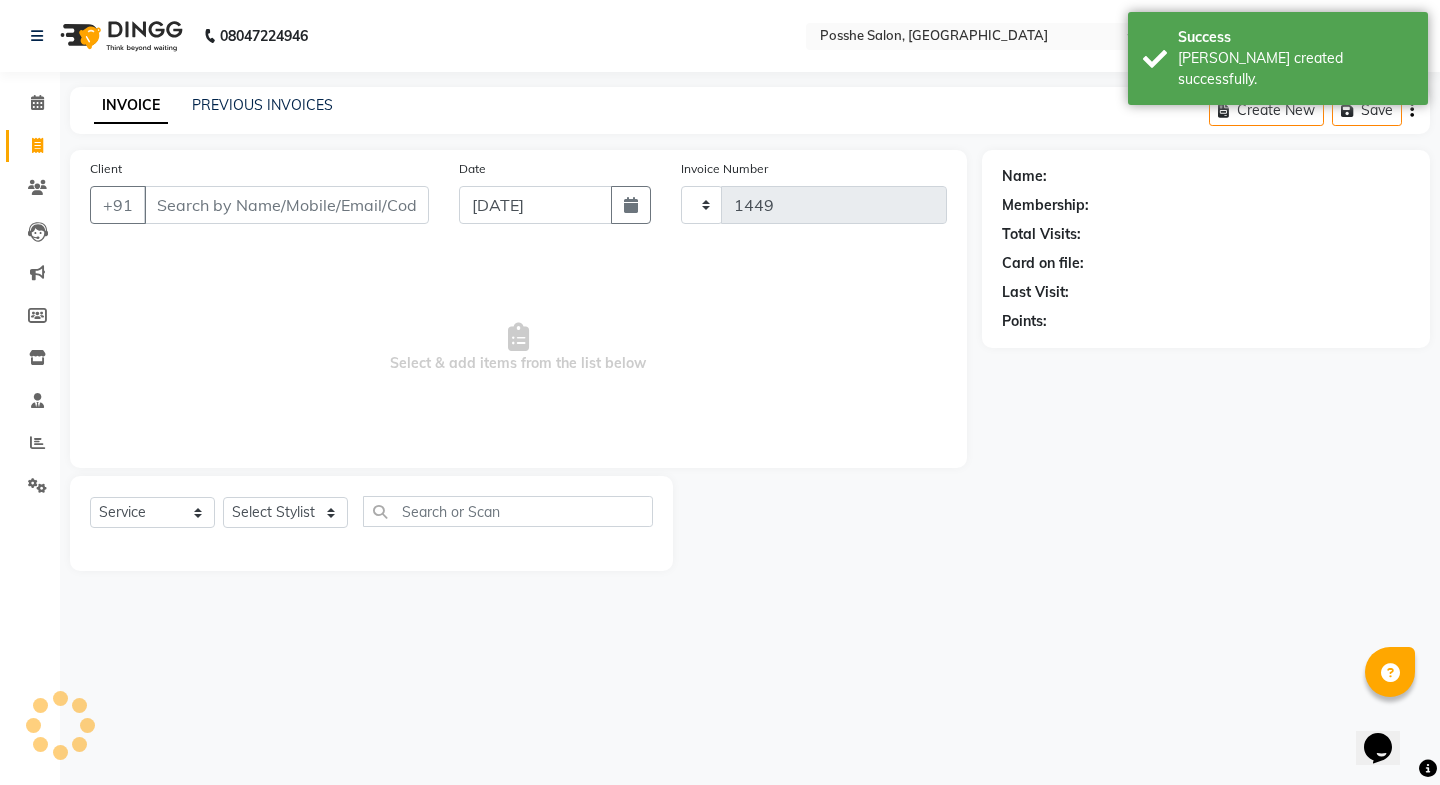 select on "6052" 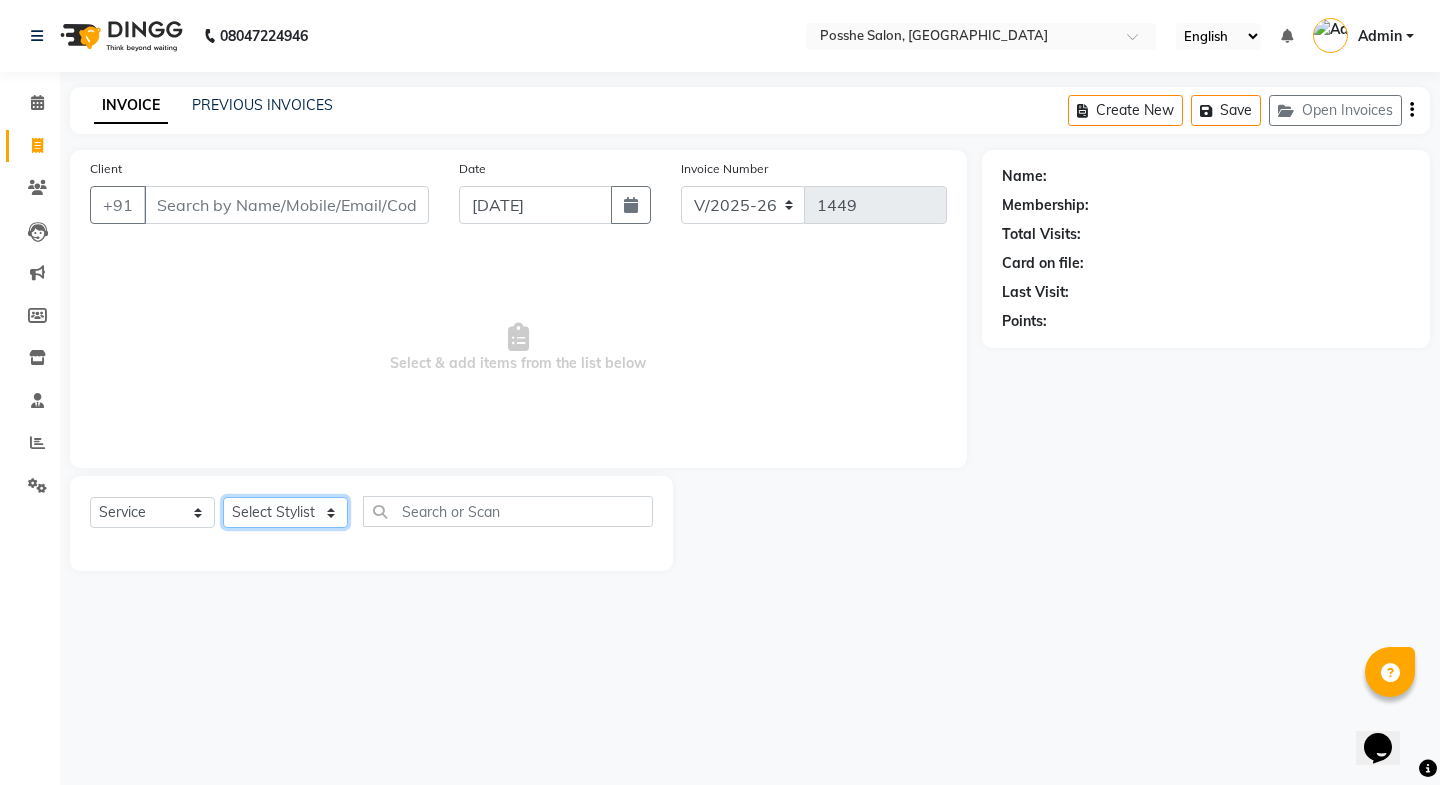 click on "Select Stylist [PERSON_NAME] Mali [PERSON_NAME] Posshe for products [PERSON_NAME] [PERSON_NAME] [PERSON_NAME]" 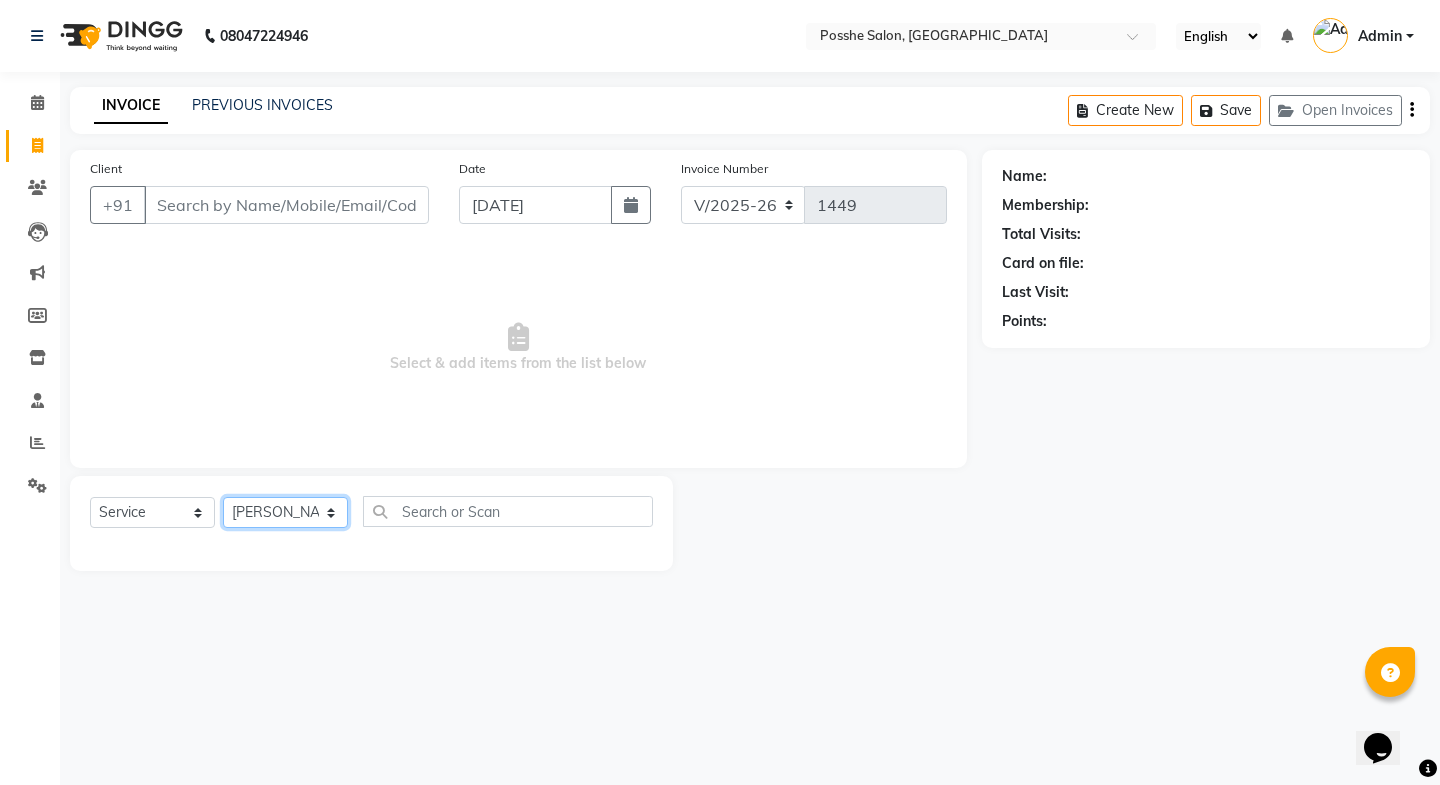 click on "Select Stylist [PERSON_NAME] Mali [PERSON_NAME] Posshe for products [PERSON_NAME] [PERSON_NAME] [PERSON_NAME]" 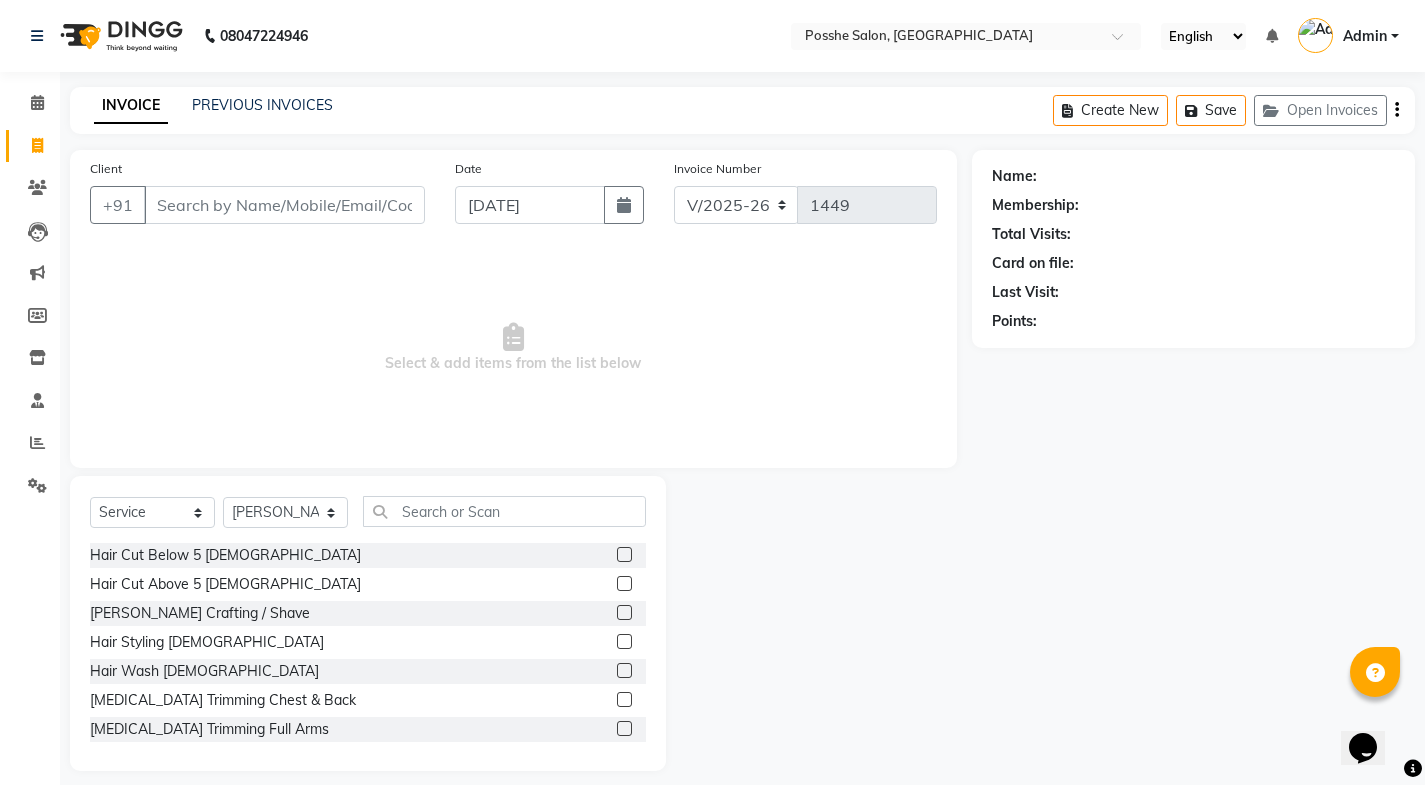 click 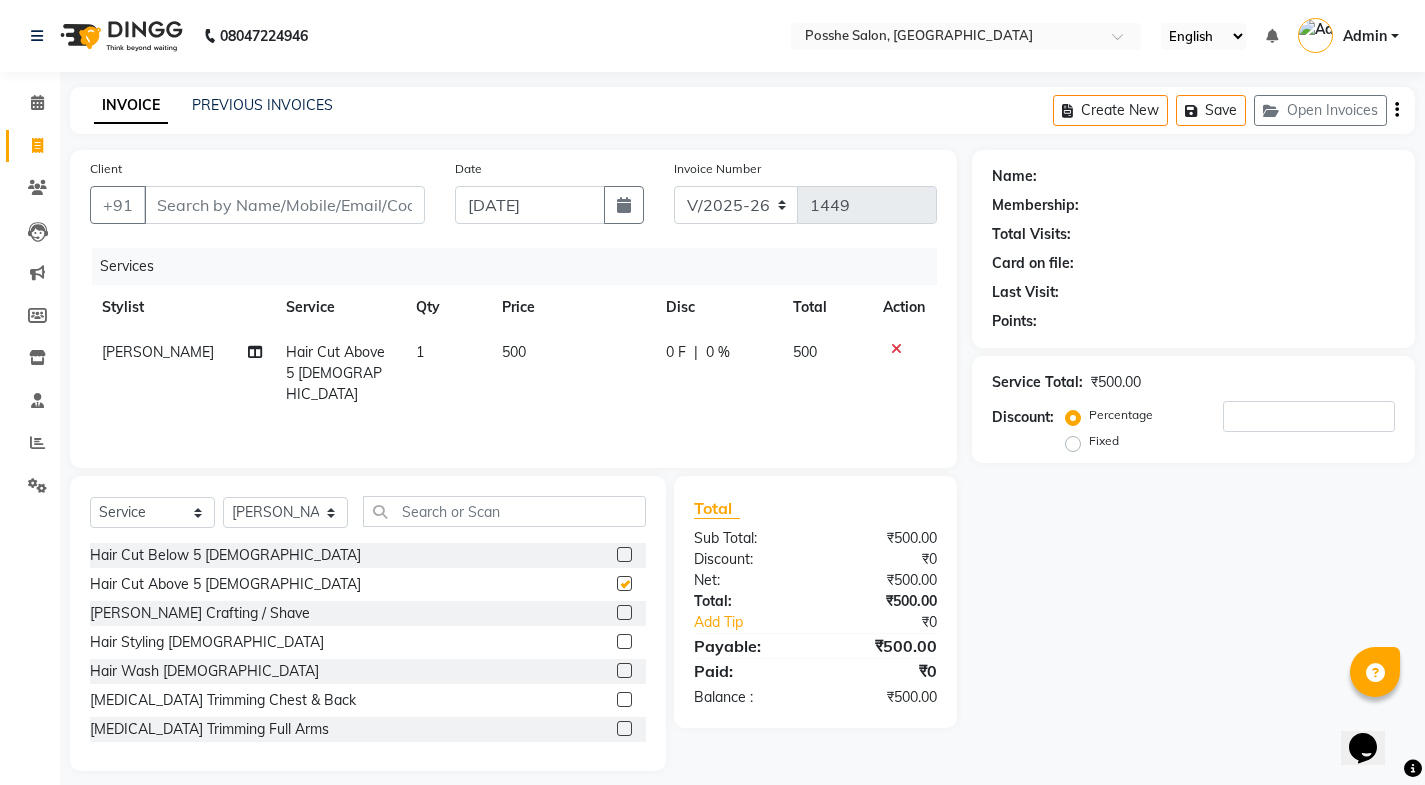 checkbox on "false" 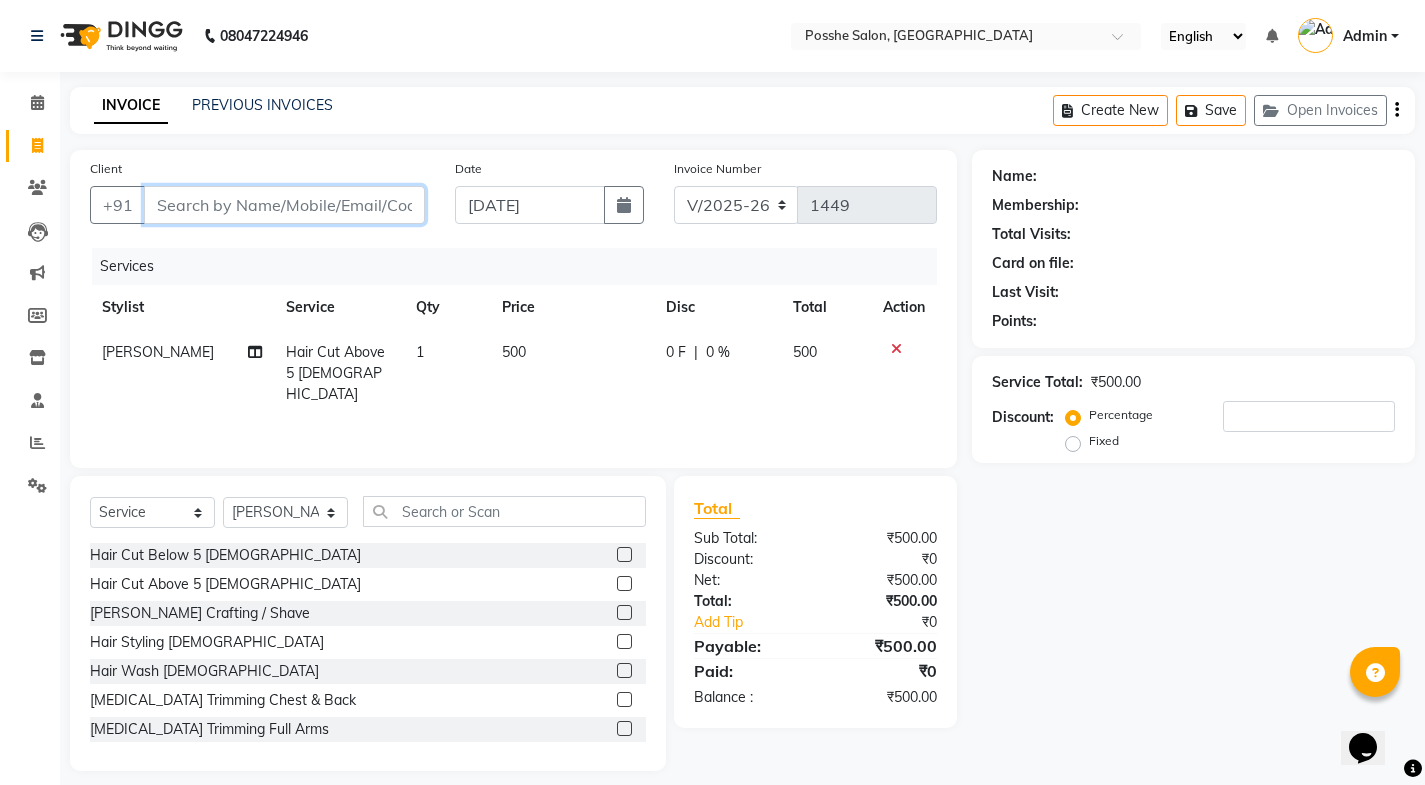 click on "Client" at bounding box center (284, 205) 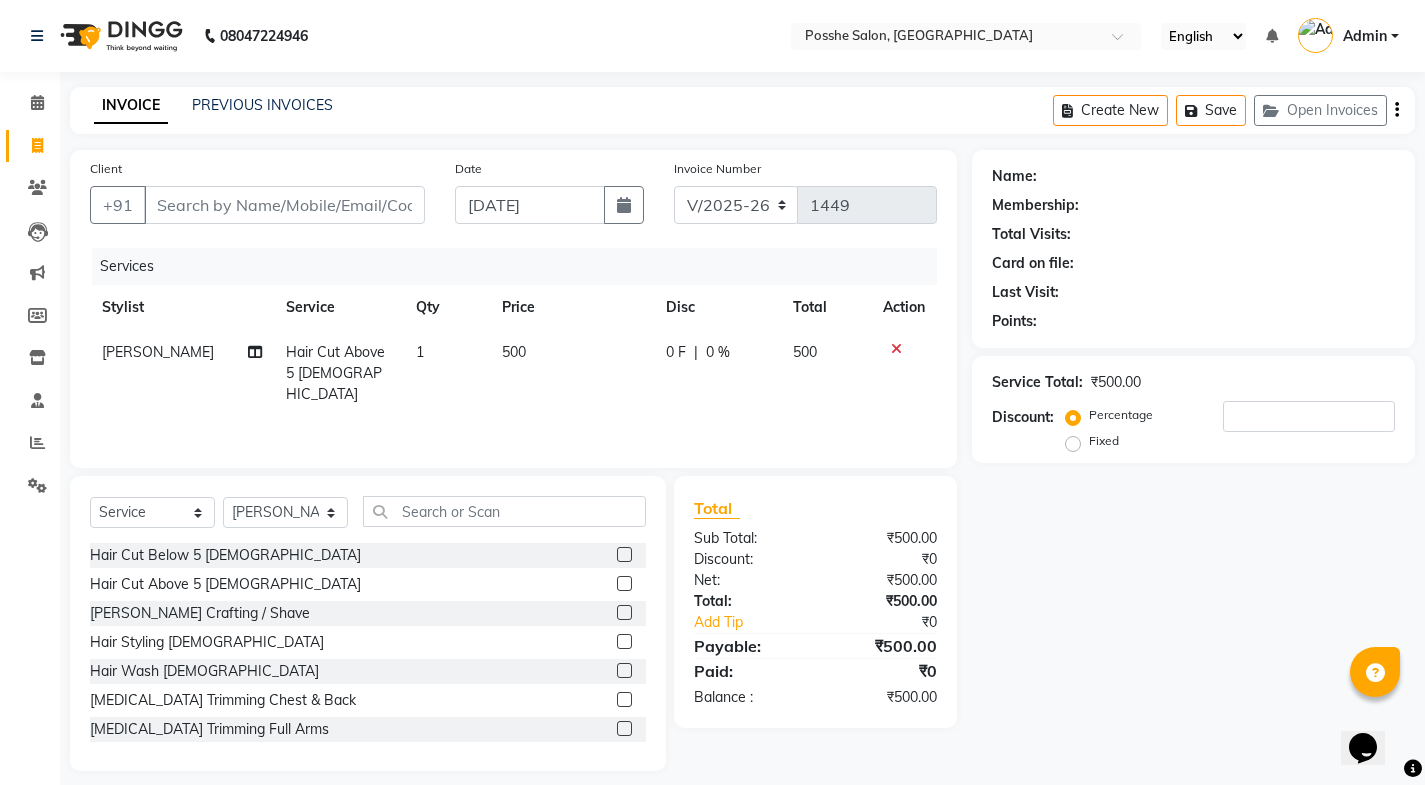 click on "[PERSON_NAME] Crafting / Shave" 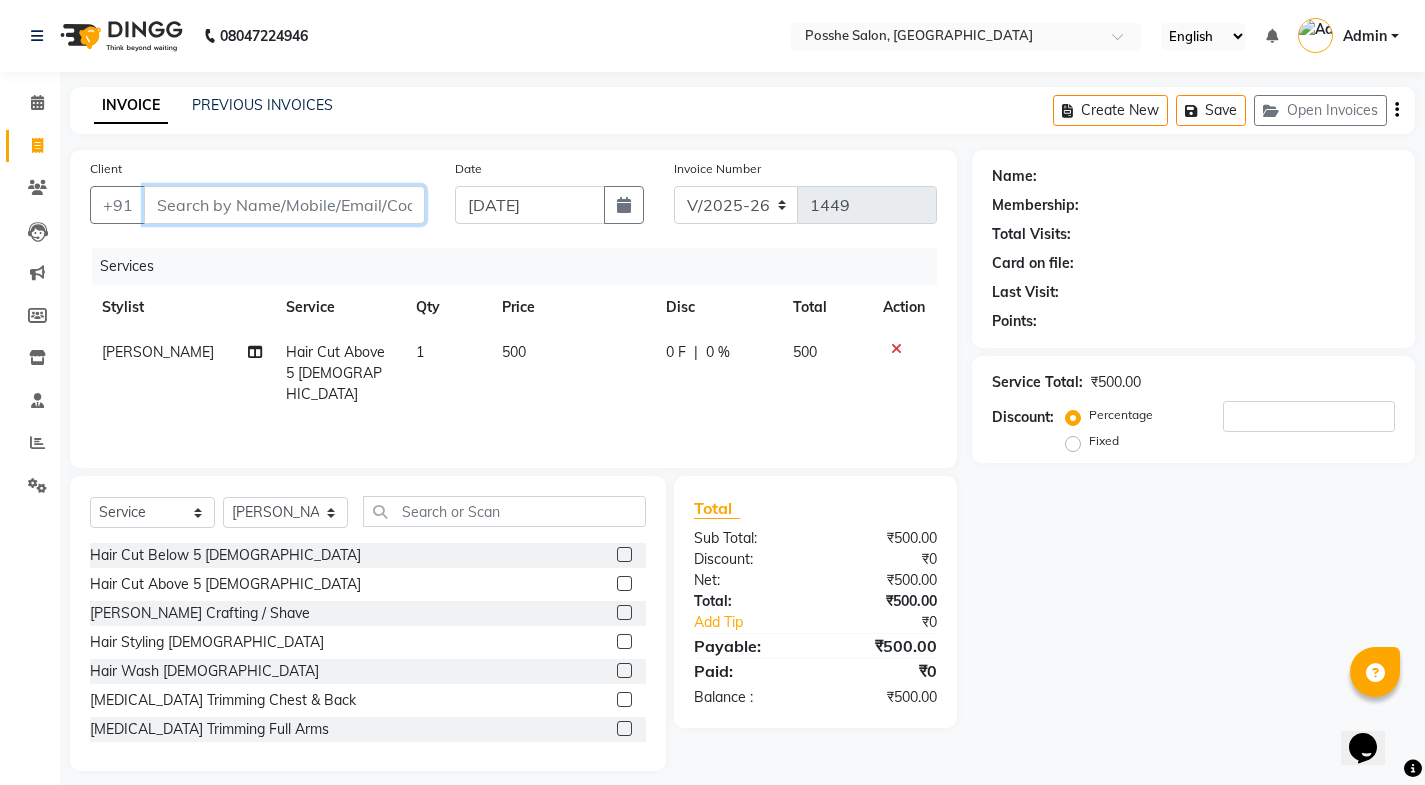 click on "Client" at bounding box center (284, 205) 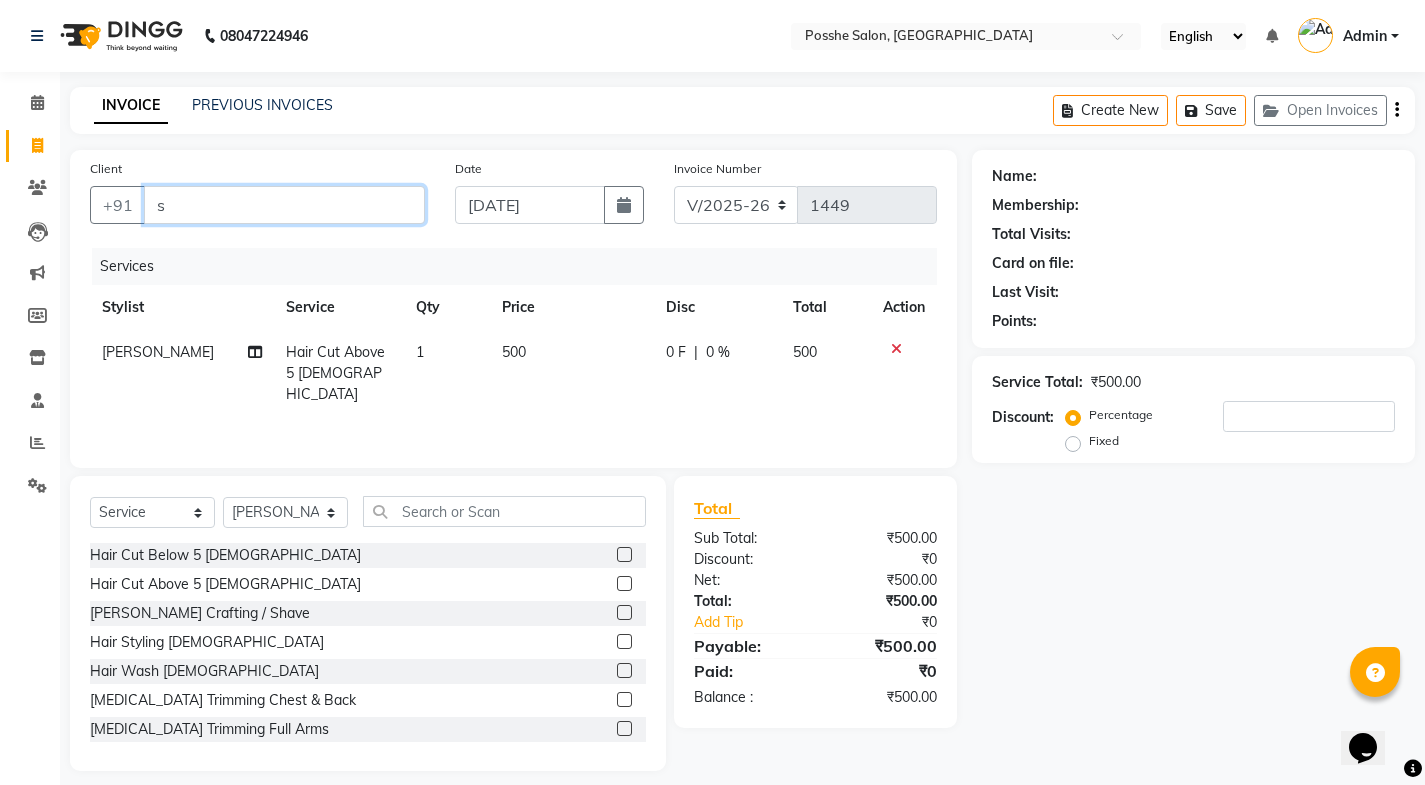 type on "0" 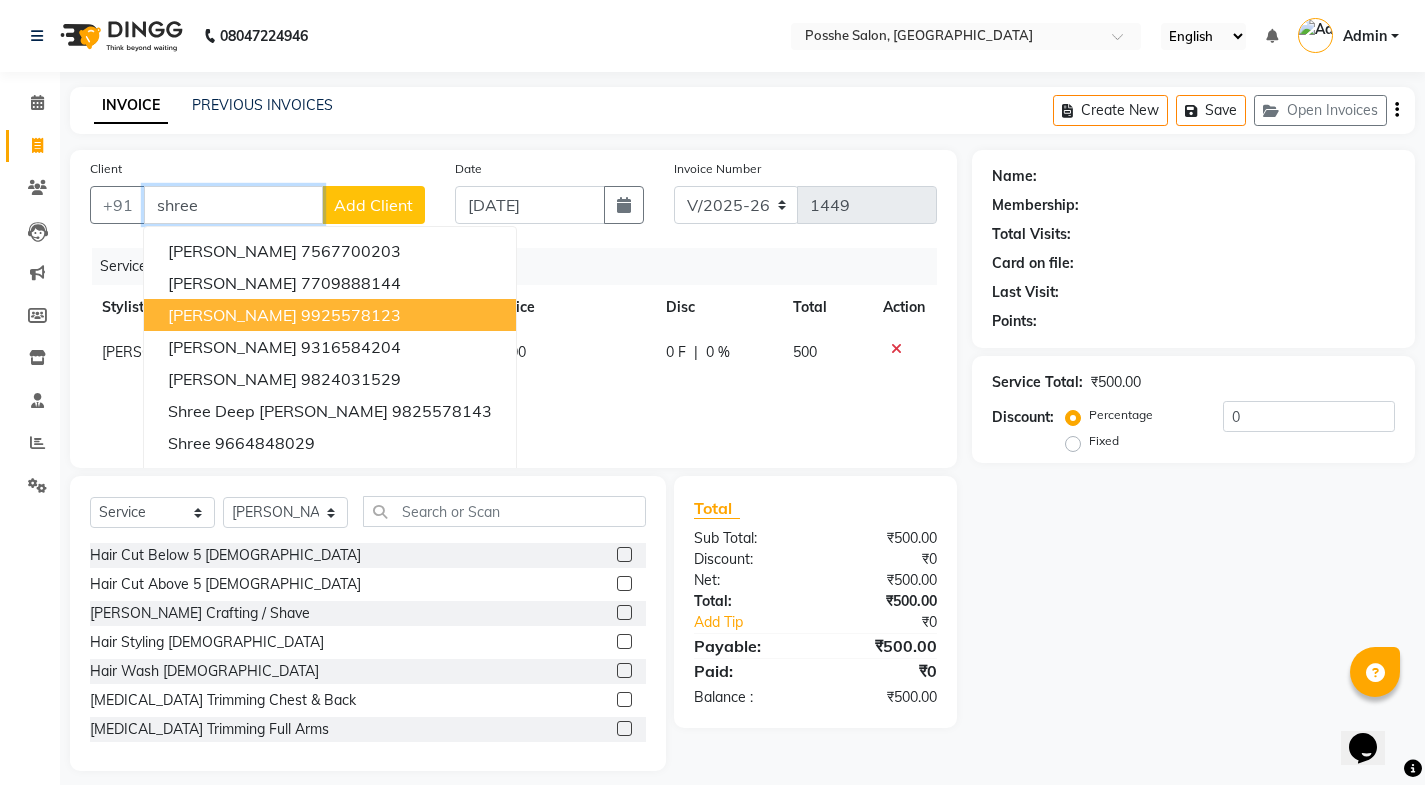 click on "9925578123" at bounding box center [351, 315] 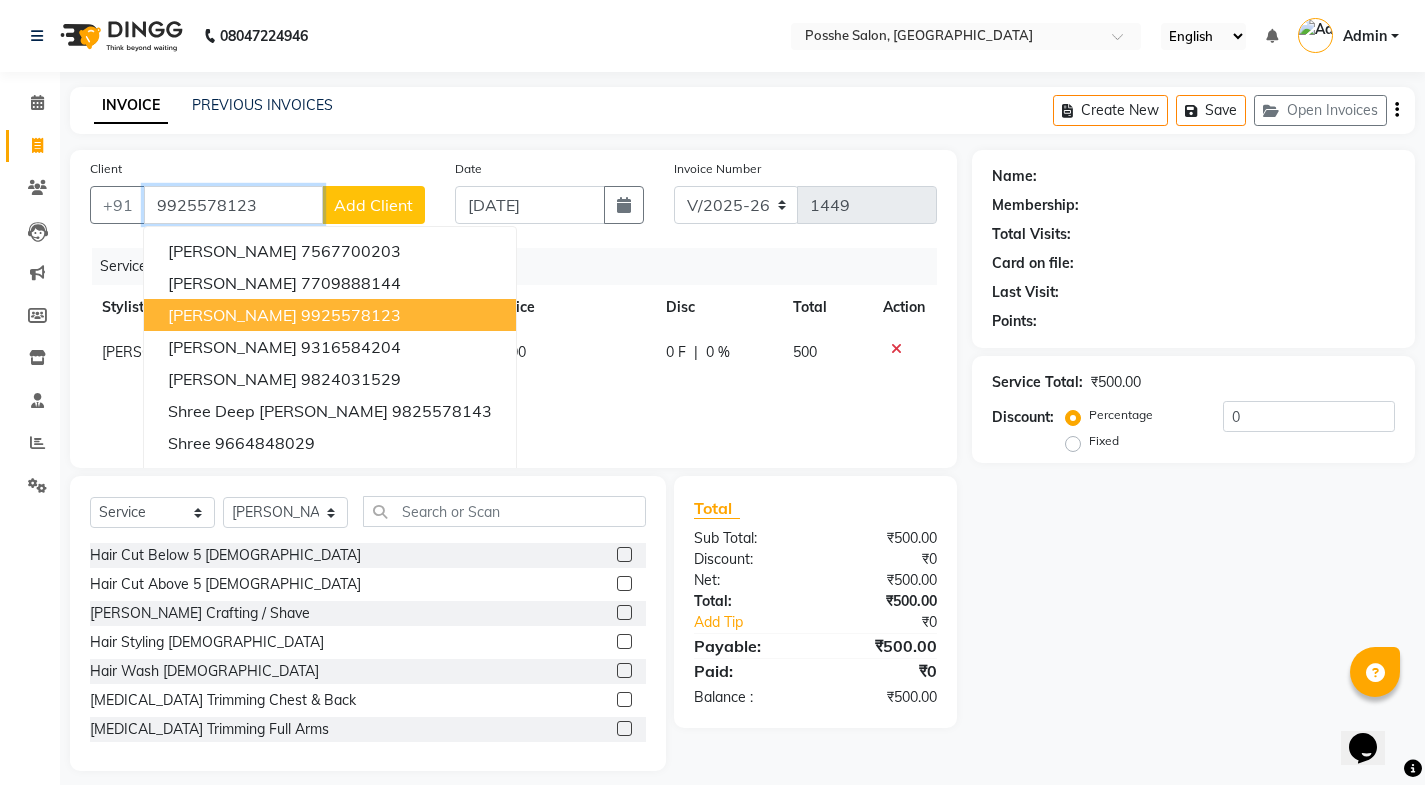 type on "9925578123" 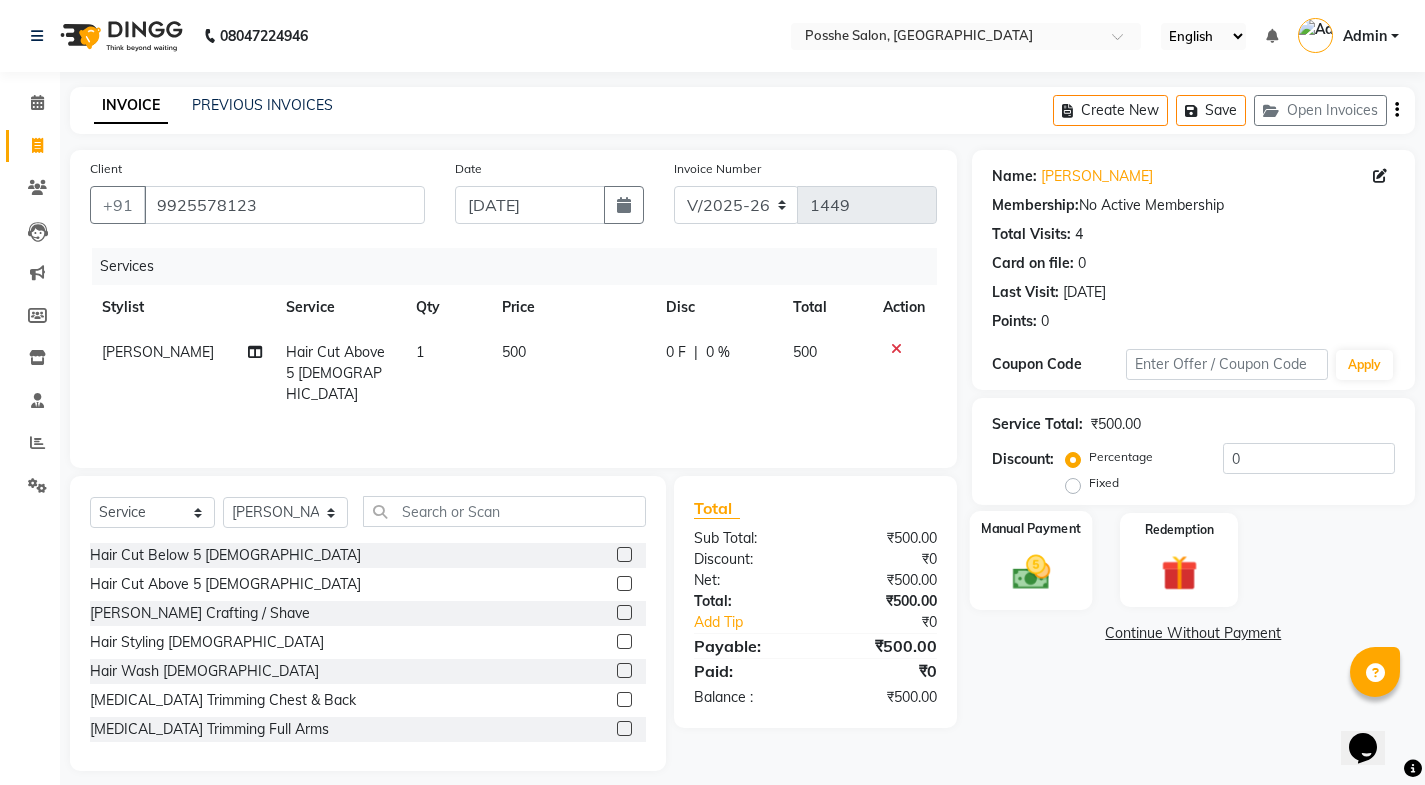 click 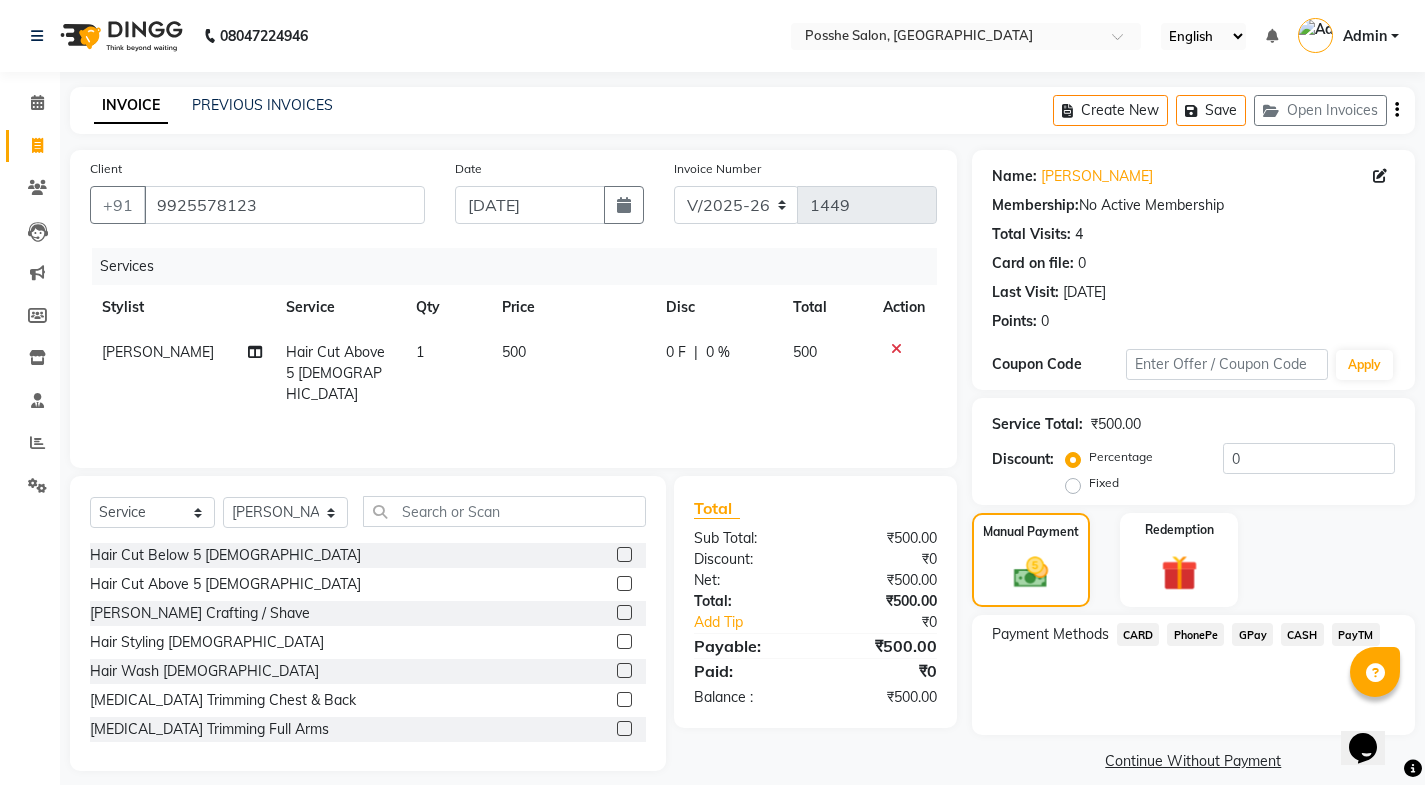 click on "PayTM" 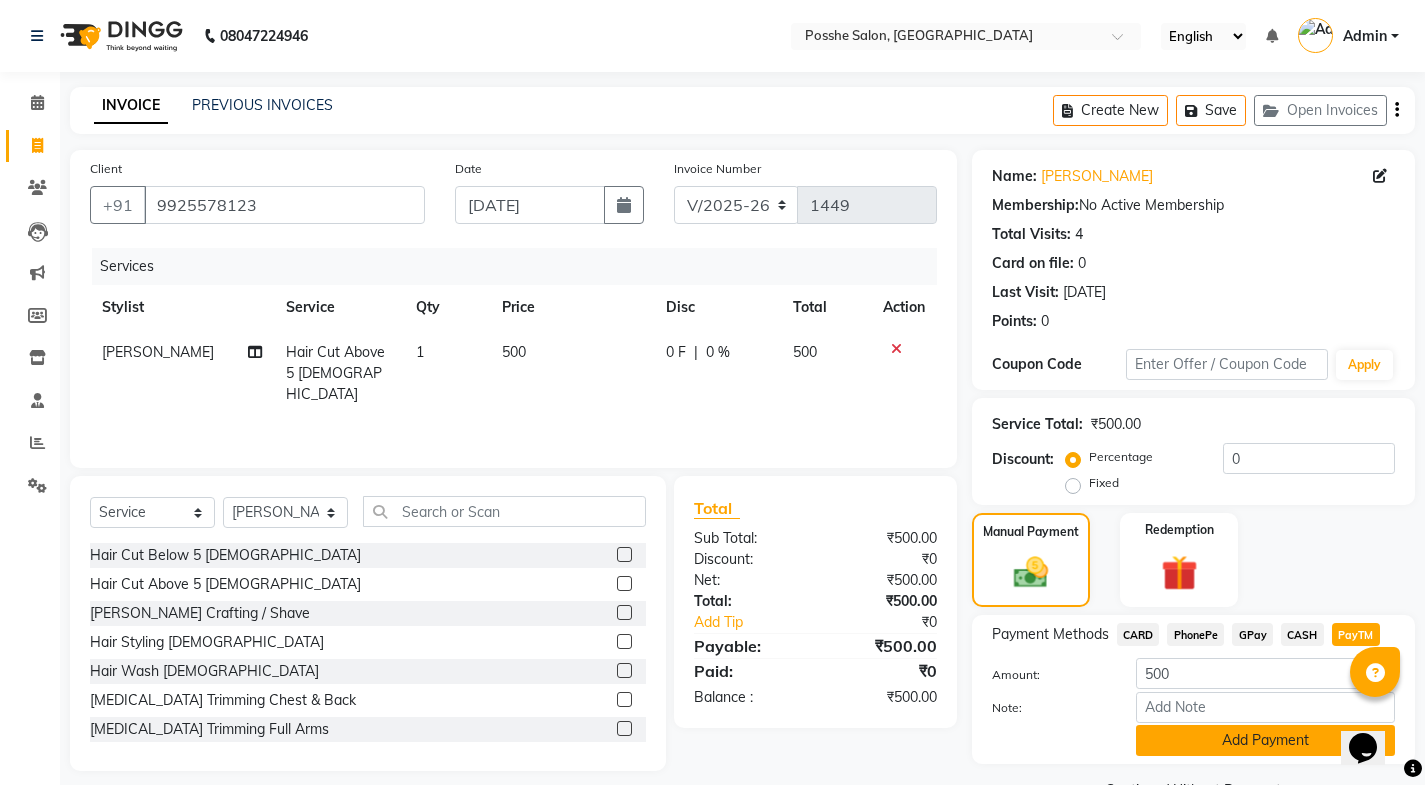 click on "Add Payment" 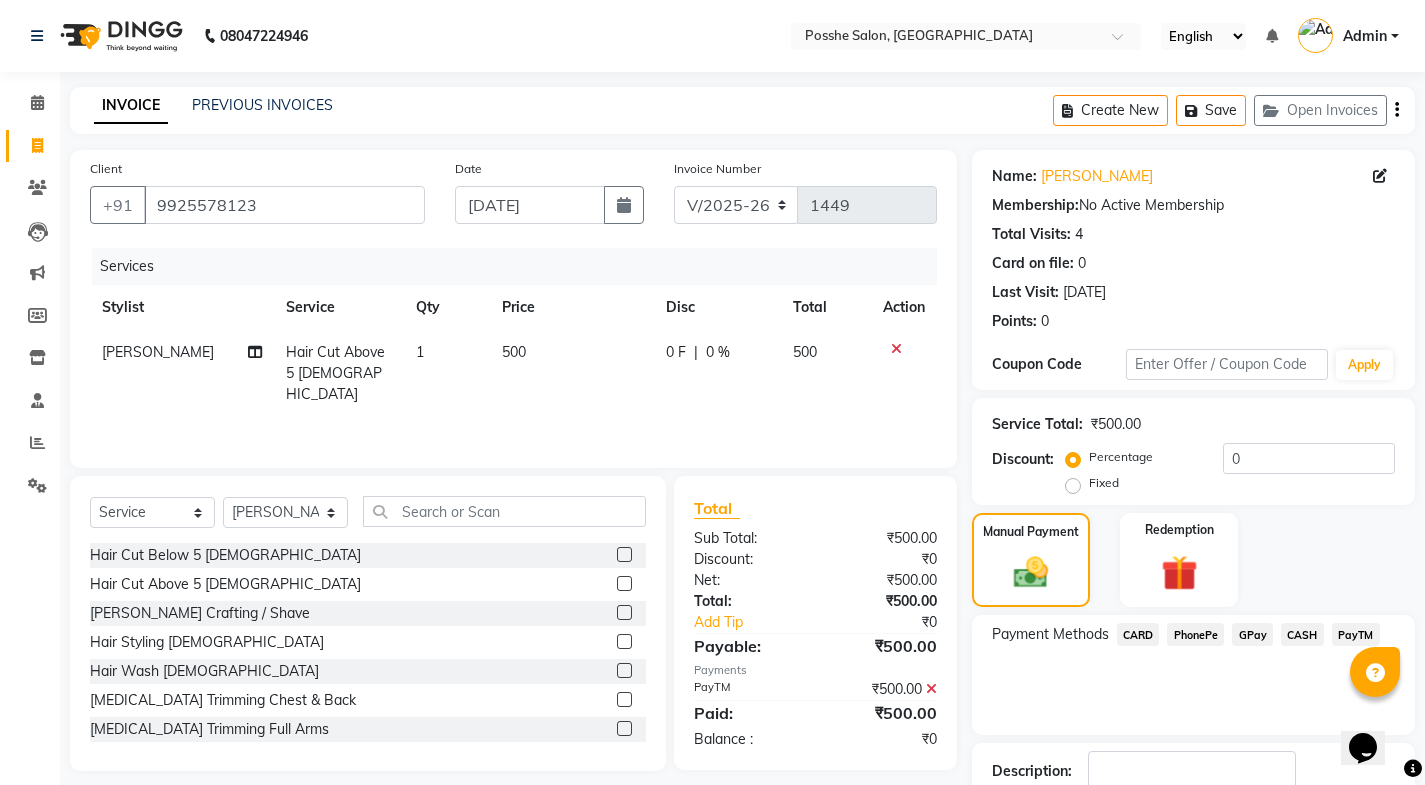 scroll, scrollTop: 134, scrollLeft: 0, axis: vertical 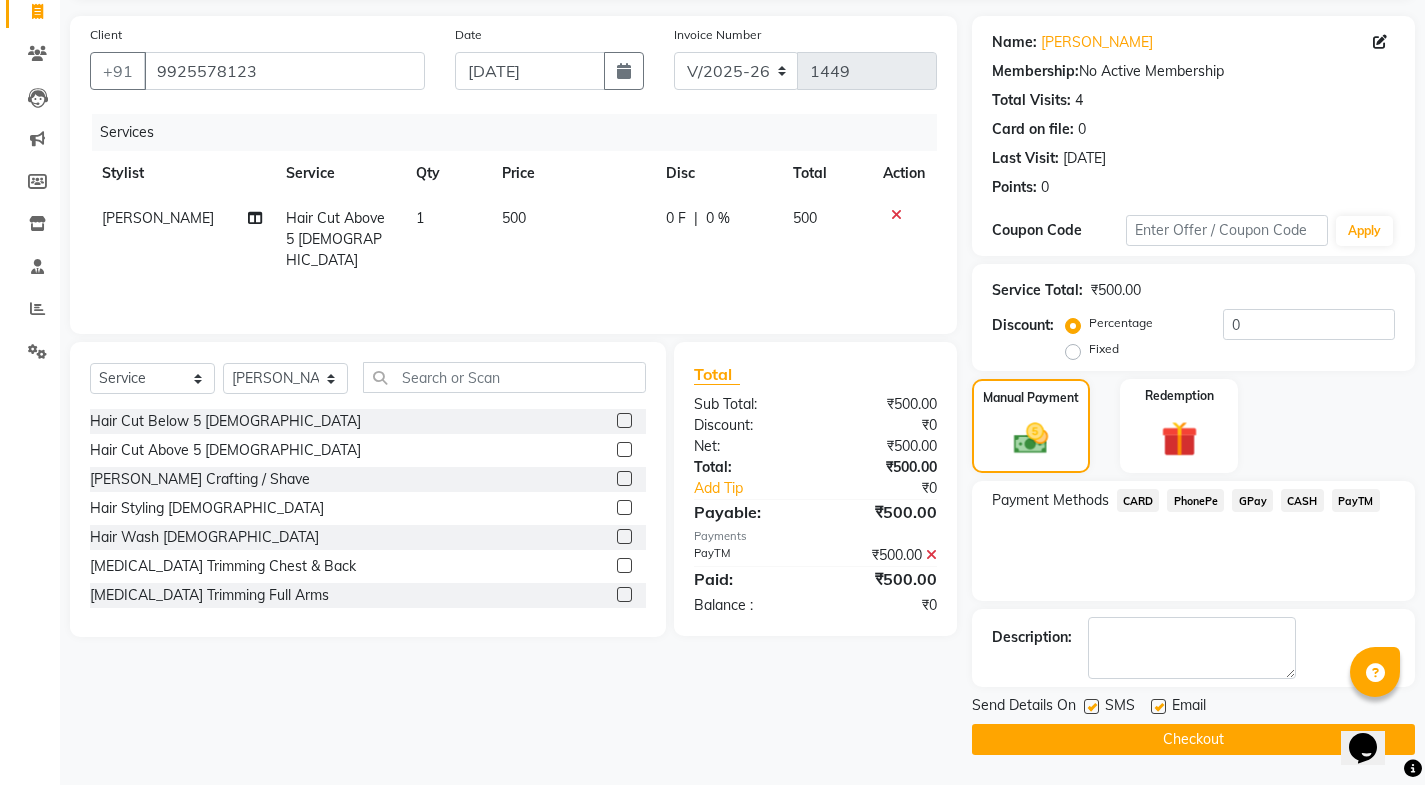click 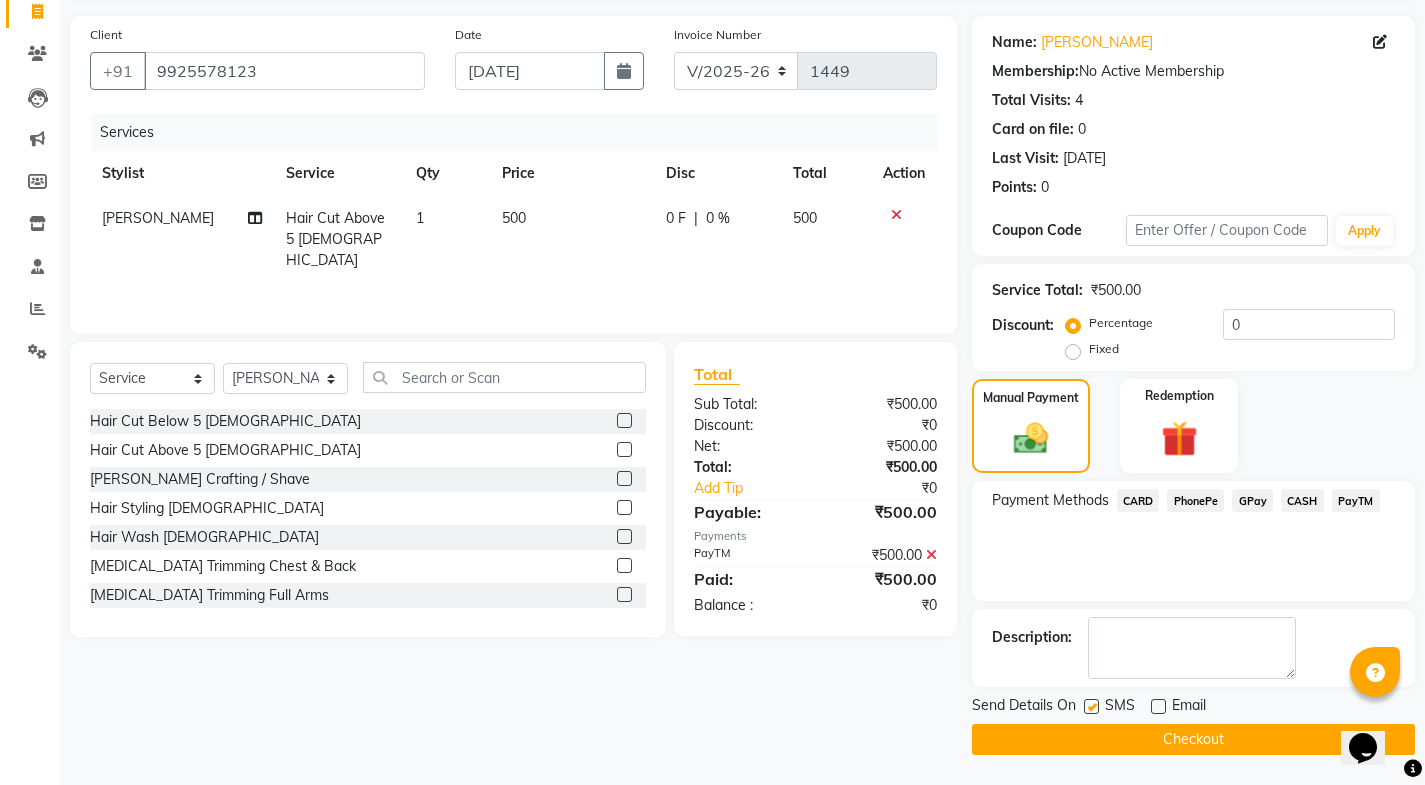 click 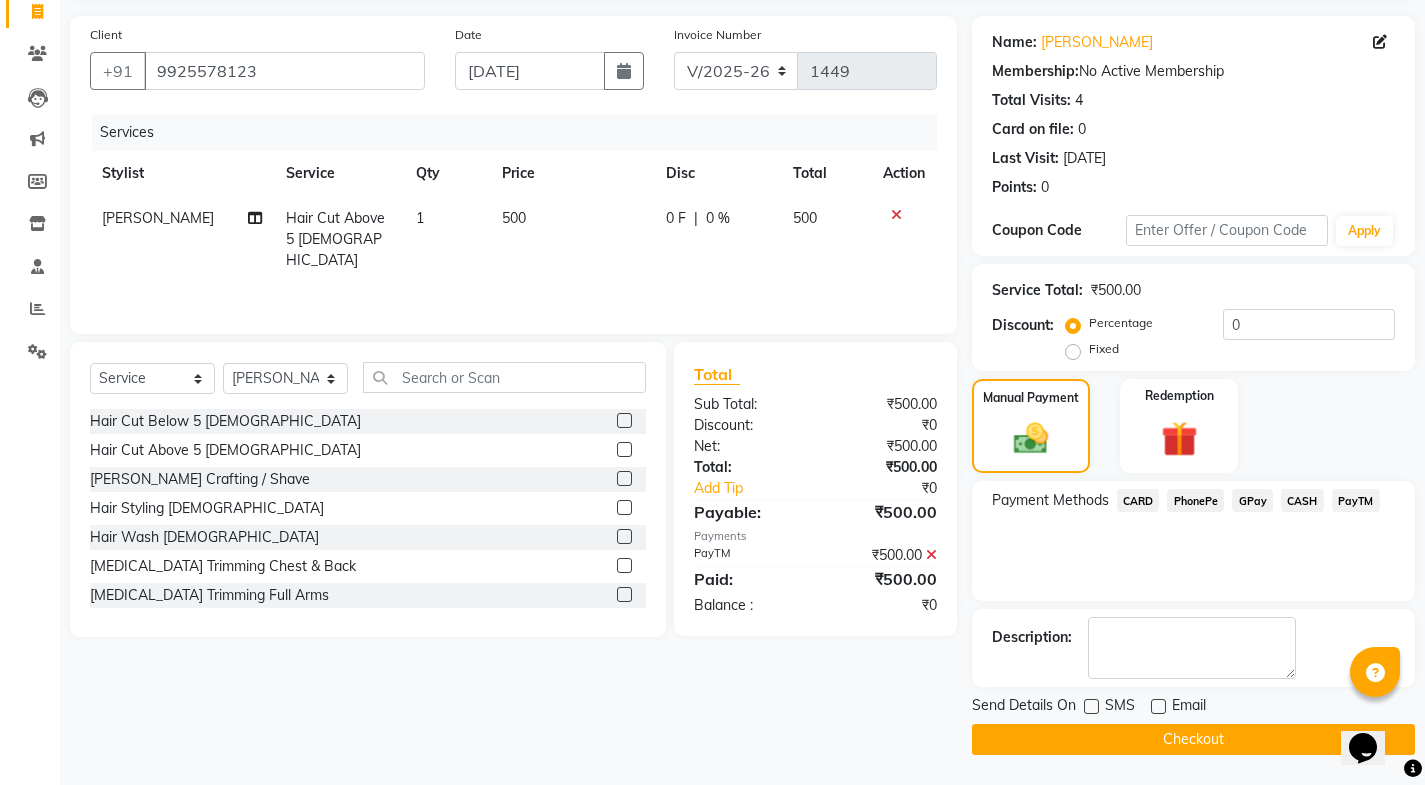 click on "Checkout" 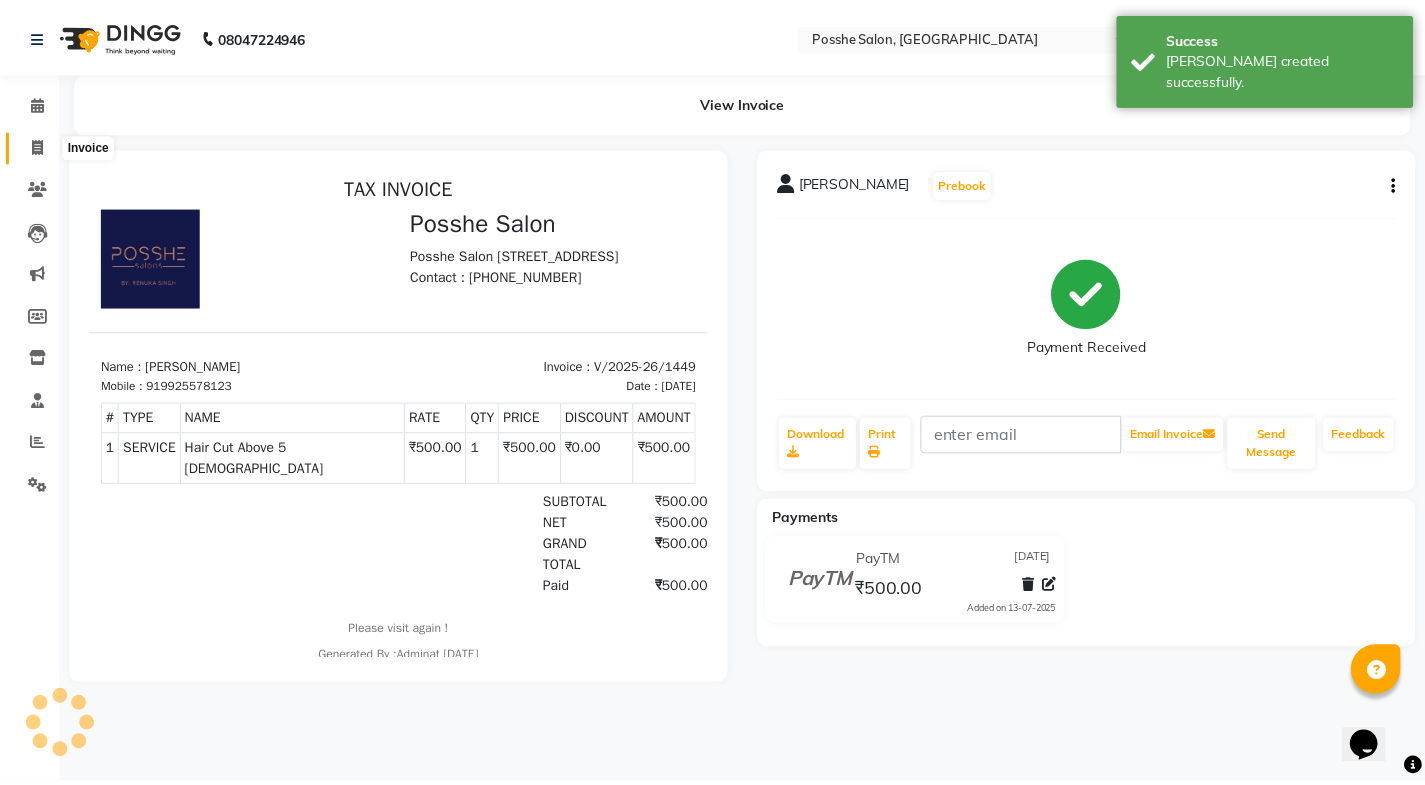 scroll, scrollTop: 0, scrollLeft: 0, axis: both 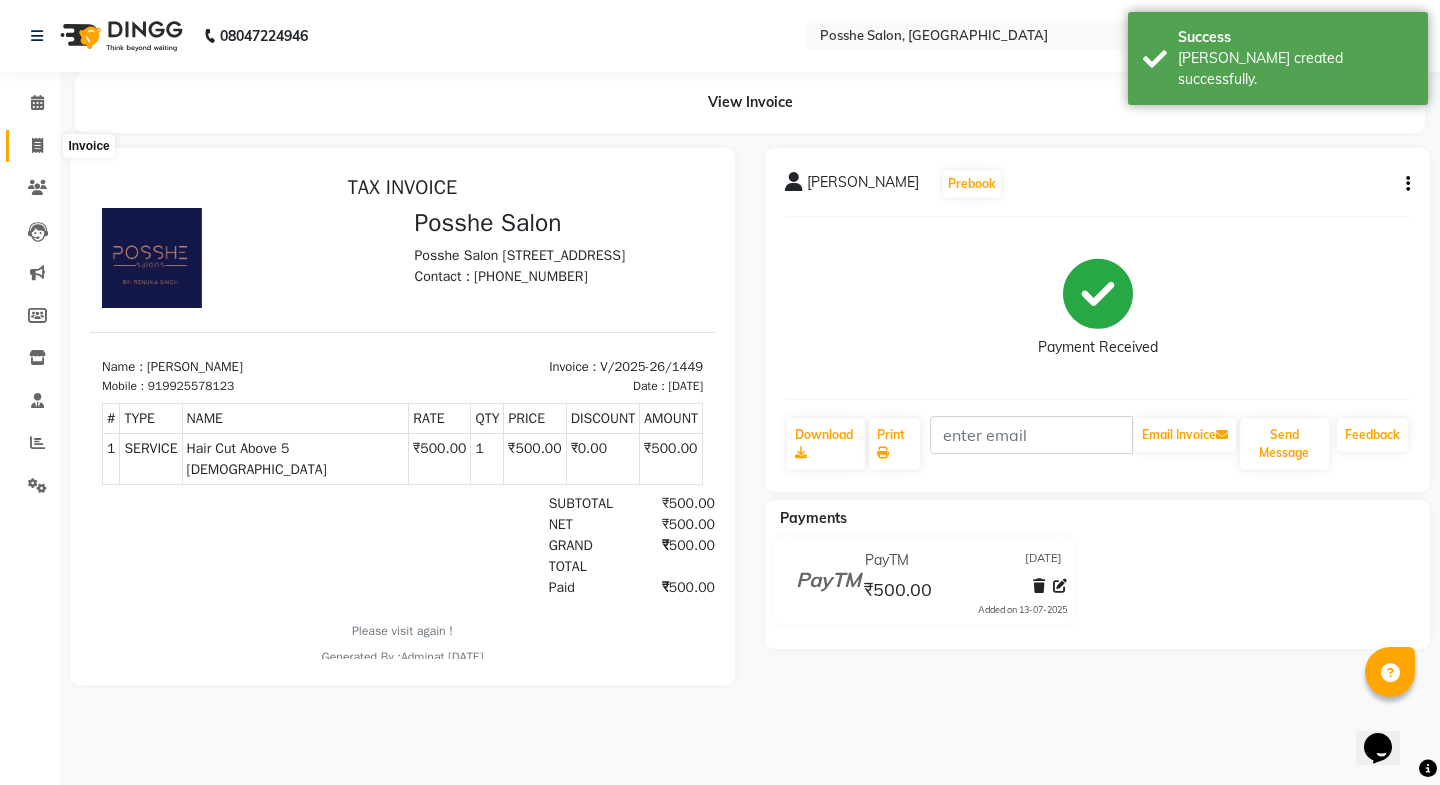 click 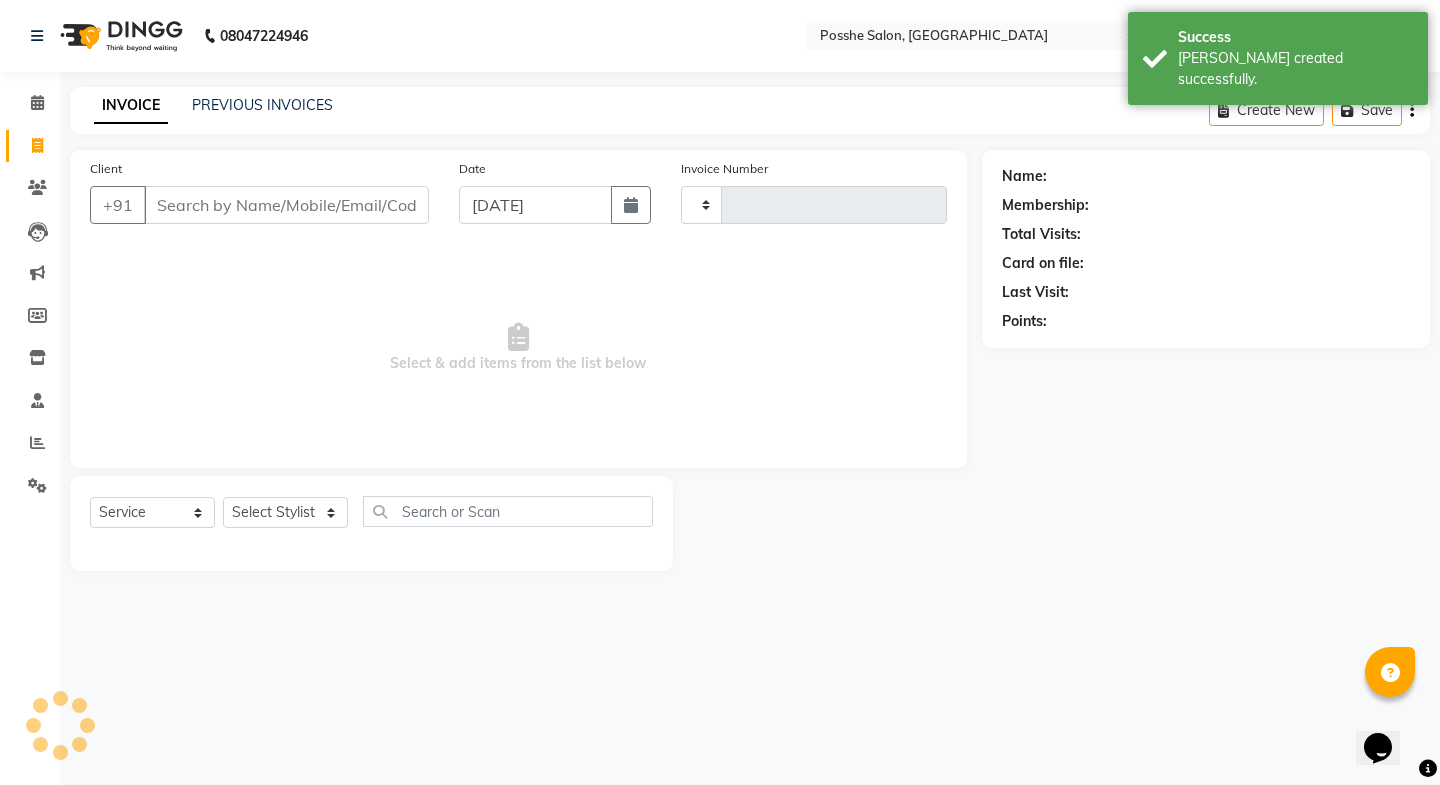 type on "1450" 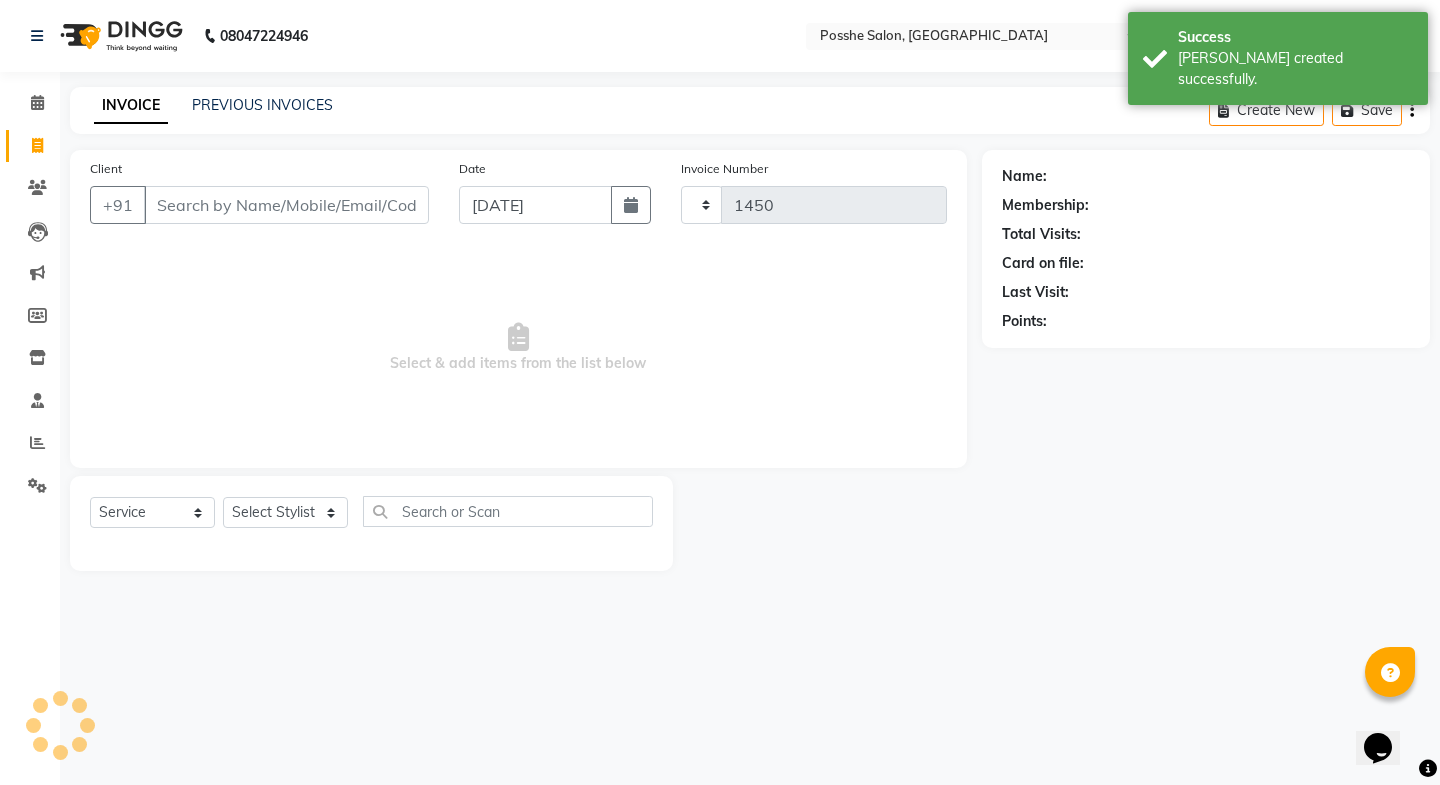 select on "6052" 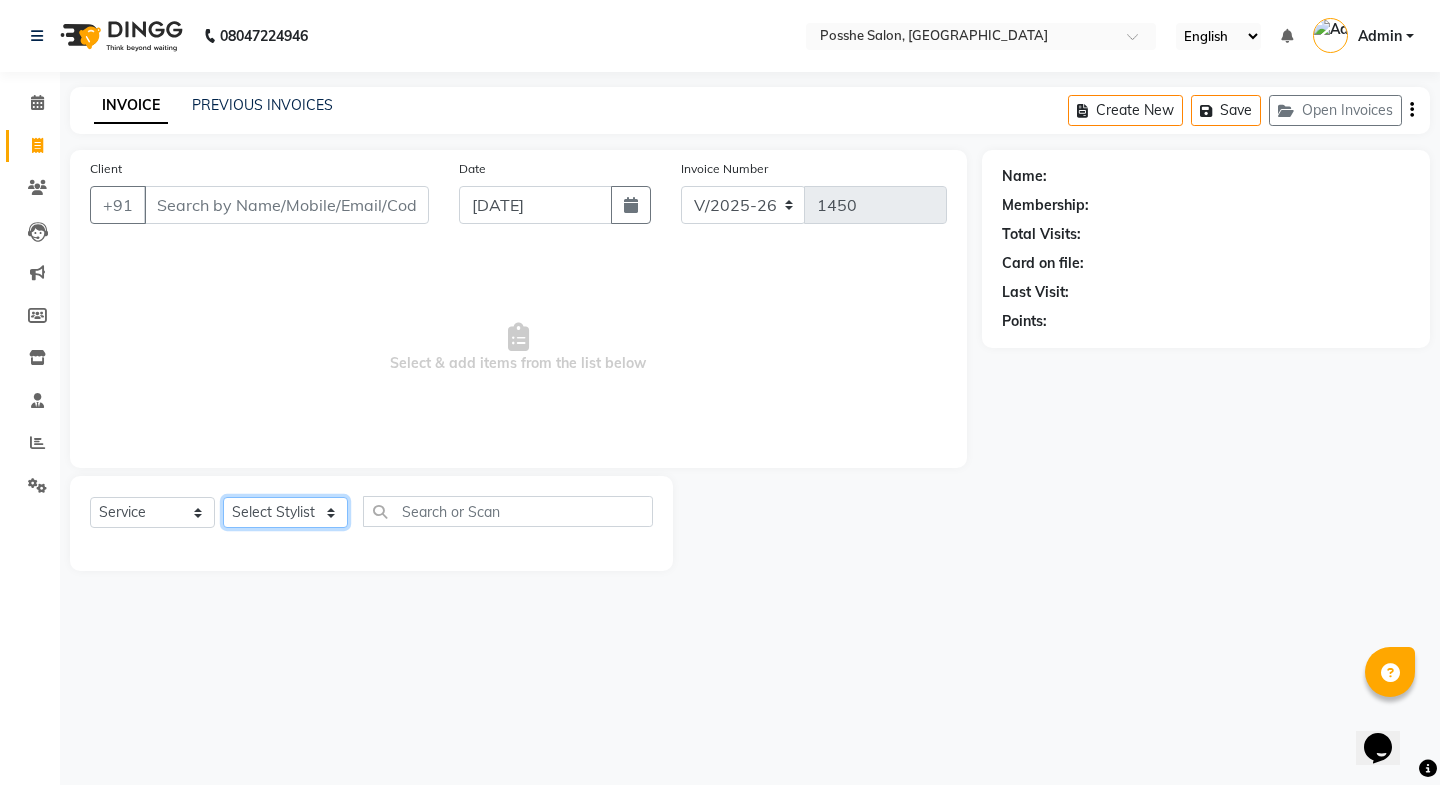 click on "Select Stylist [PERSON_NAME] Mali [PERSON_NAME] Posshe for products [PERSON_NAME] [PERSON_NAME] [PERSON_NAME]" 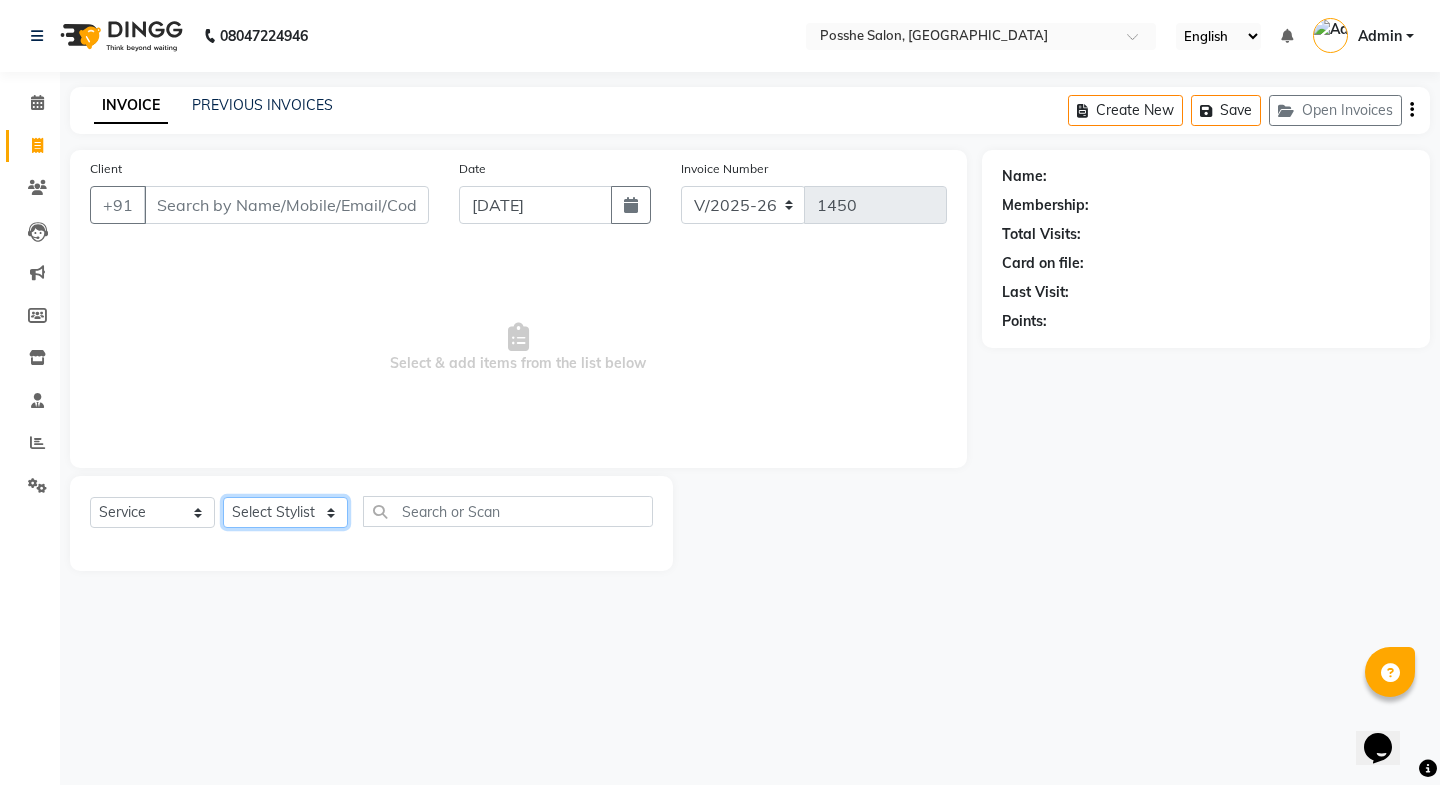 select on "43692" 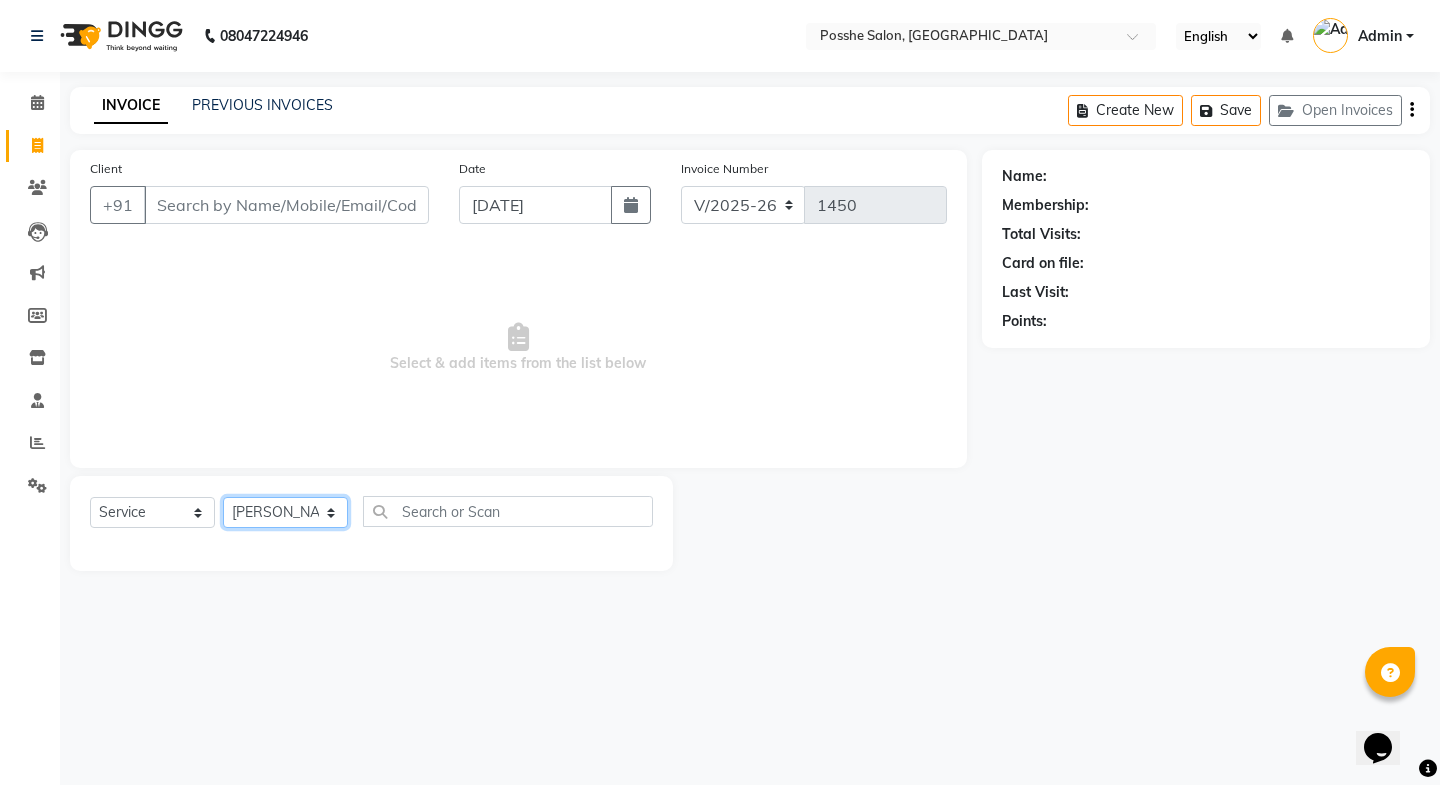 click on "Select Stylist [PERSON_NAME] Mali [PERSON_NAME] Posshe for products [PERSON_NAME] [PERSON_NAME] [PERSON_NAME]" 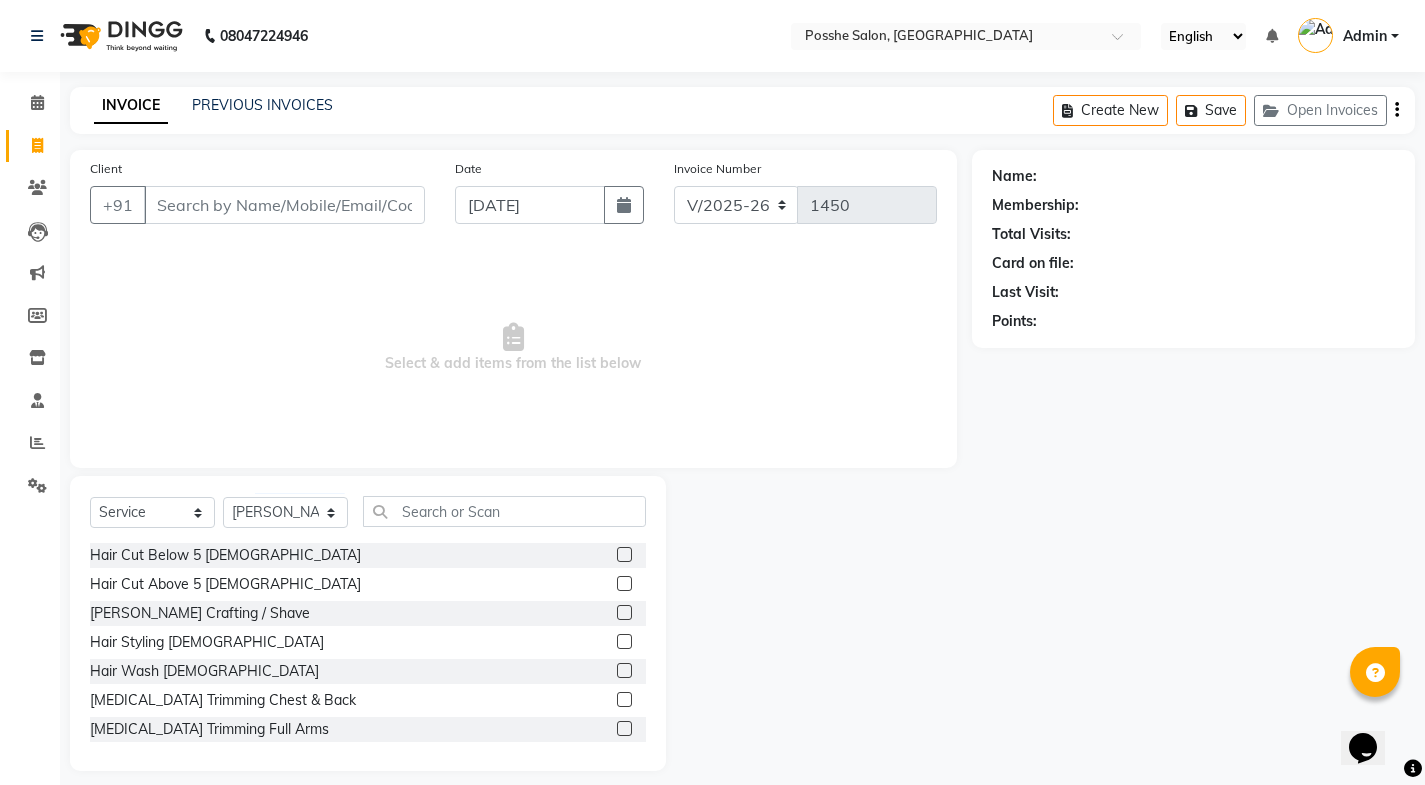 click 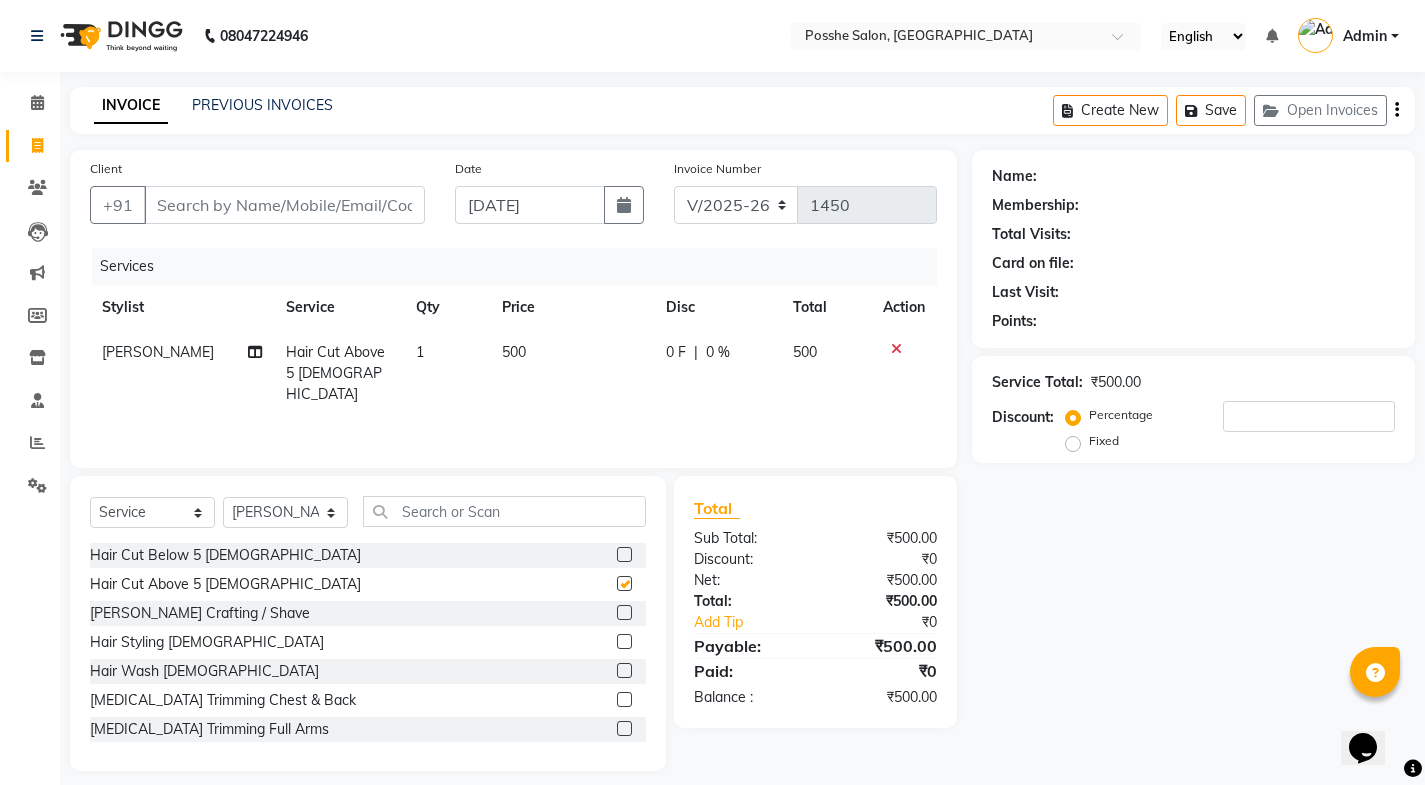 checkbox on "false" 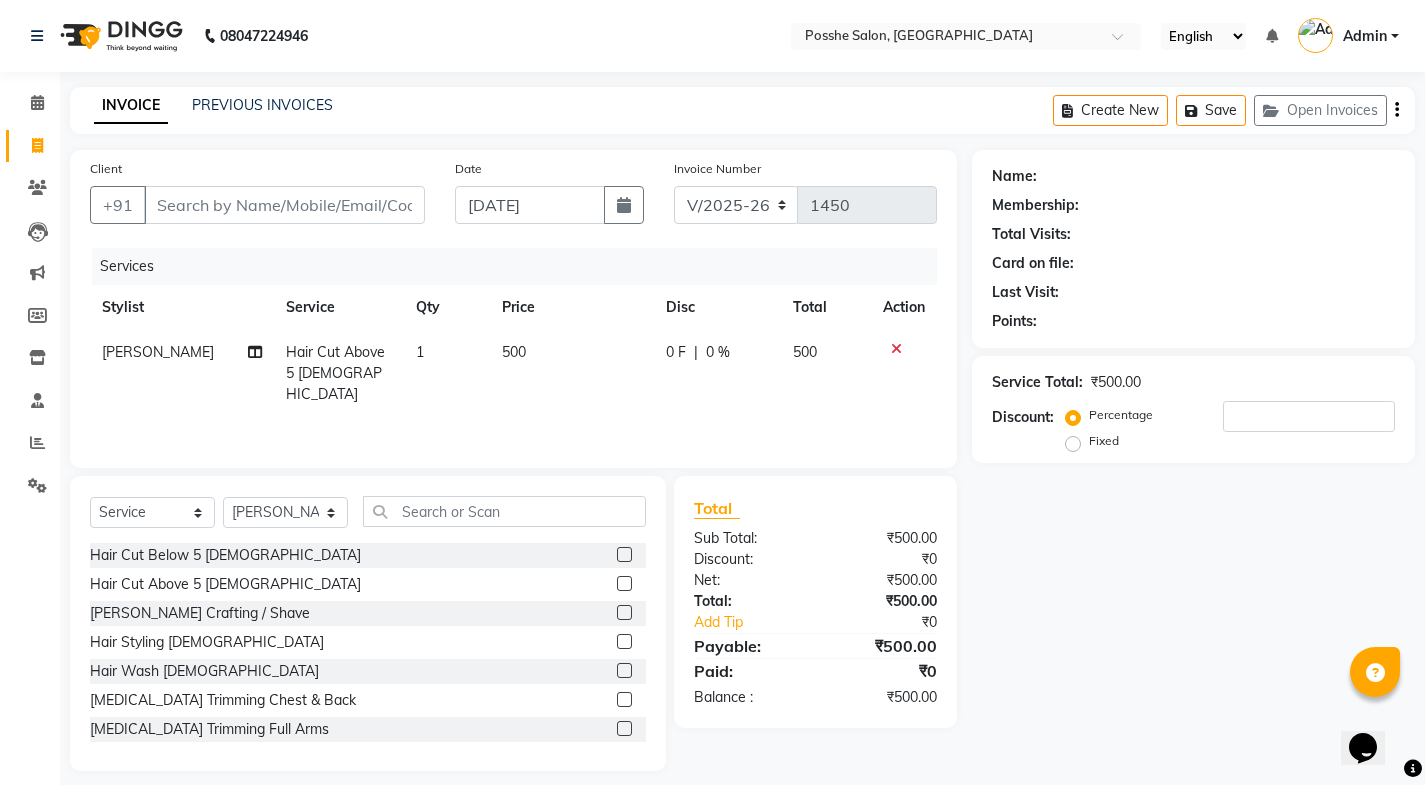 click 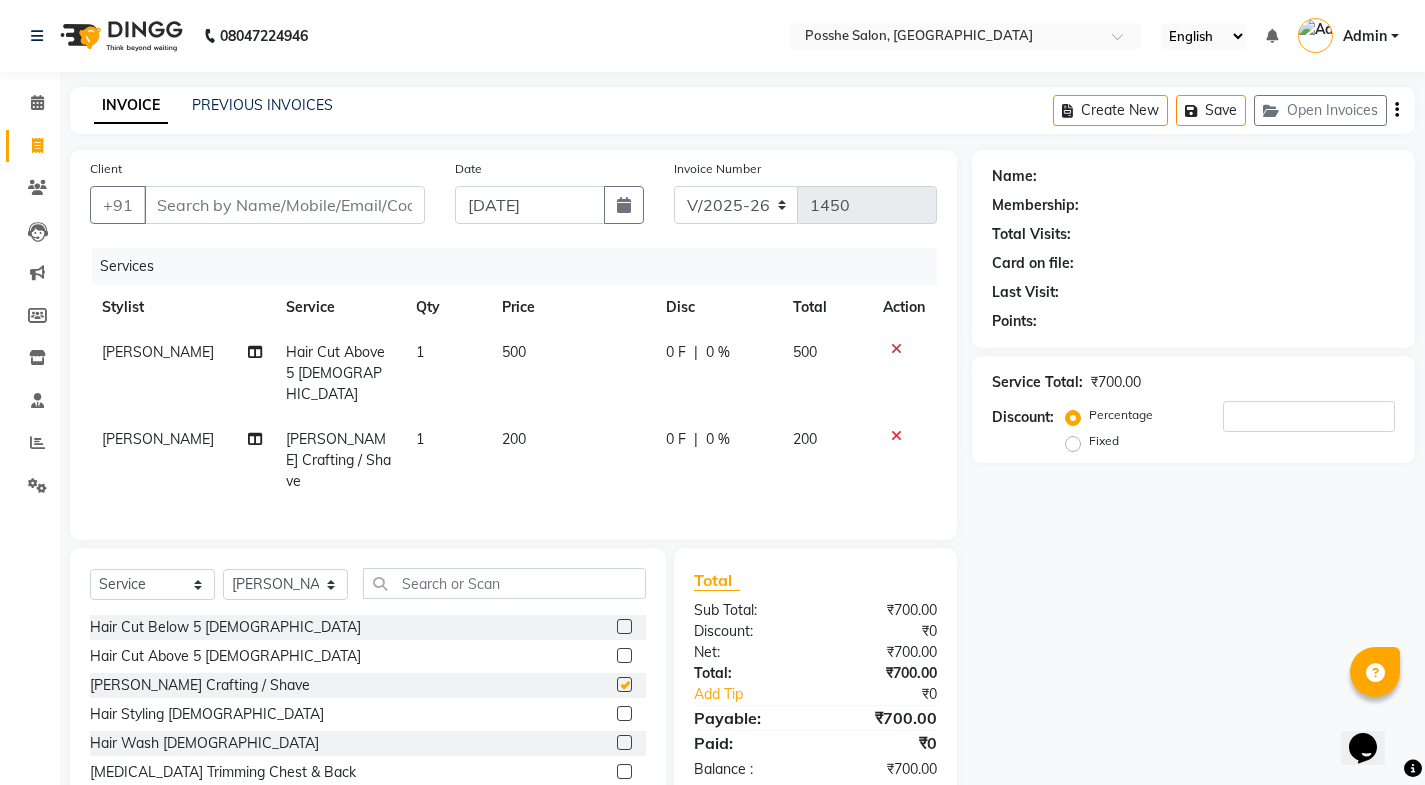 checkbox on "false" 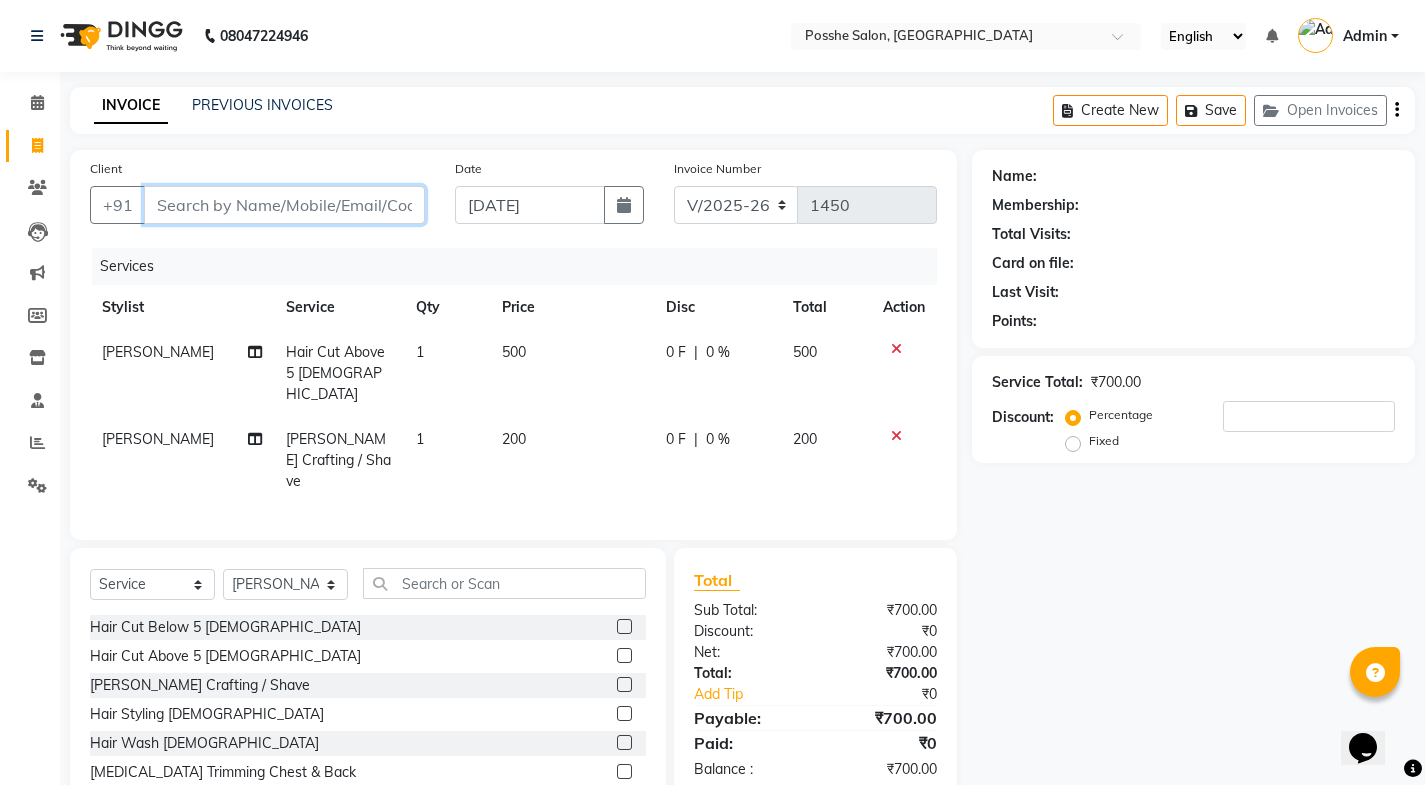 click on "Client" at bounding box center (284, 205) 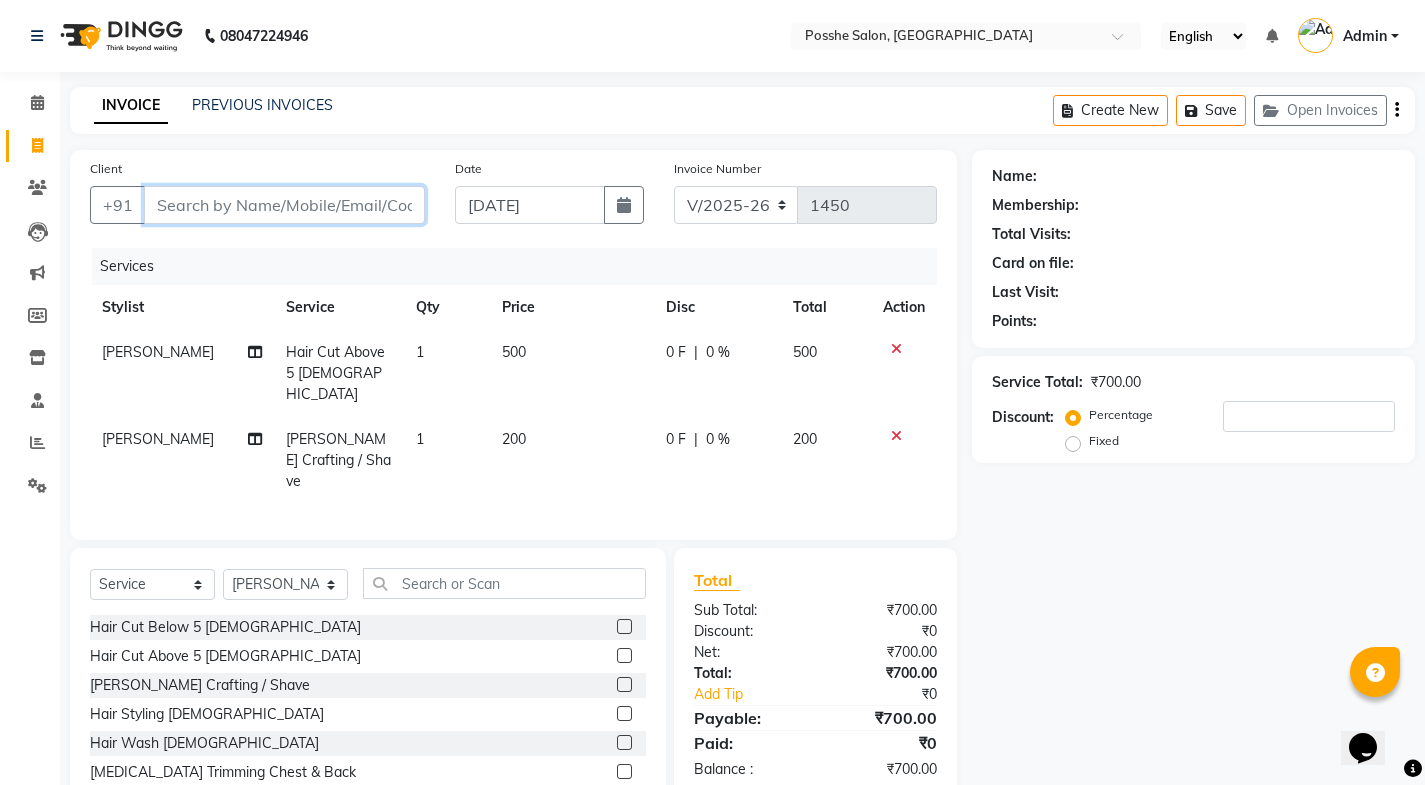 type on "9" 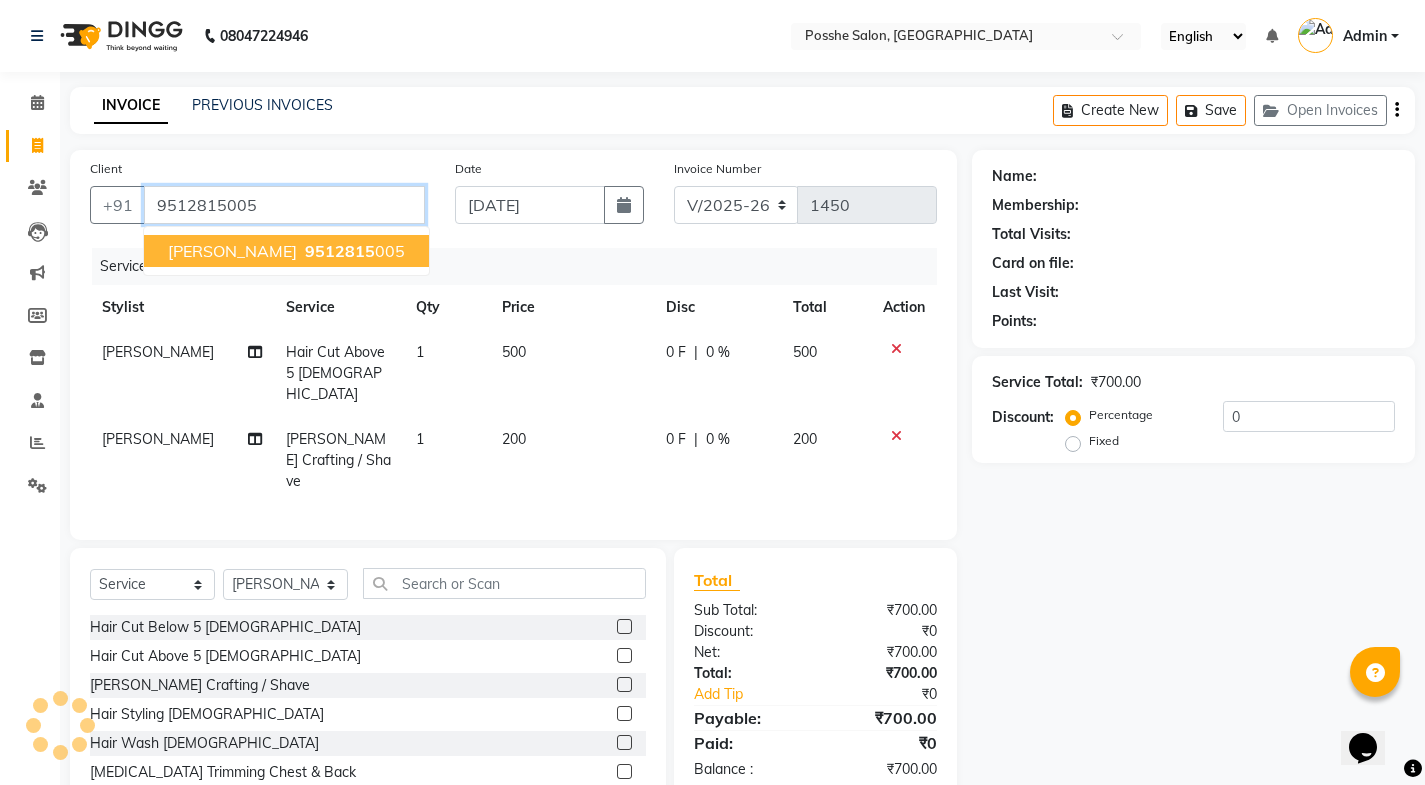 type on "9512815005" 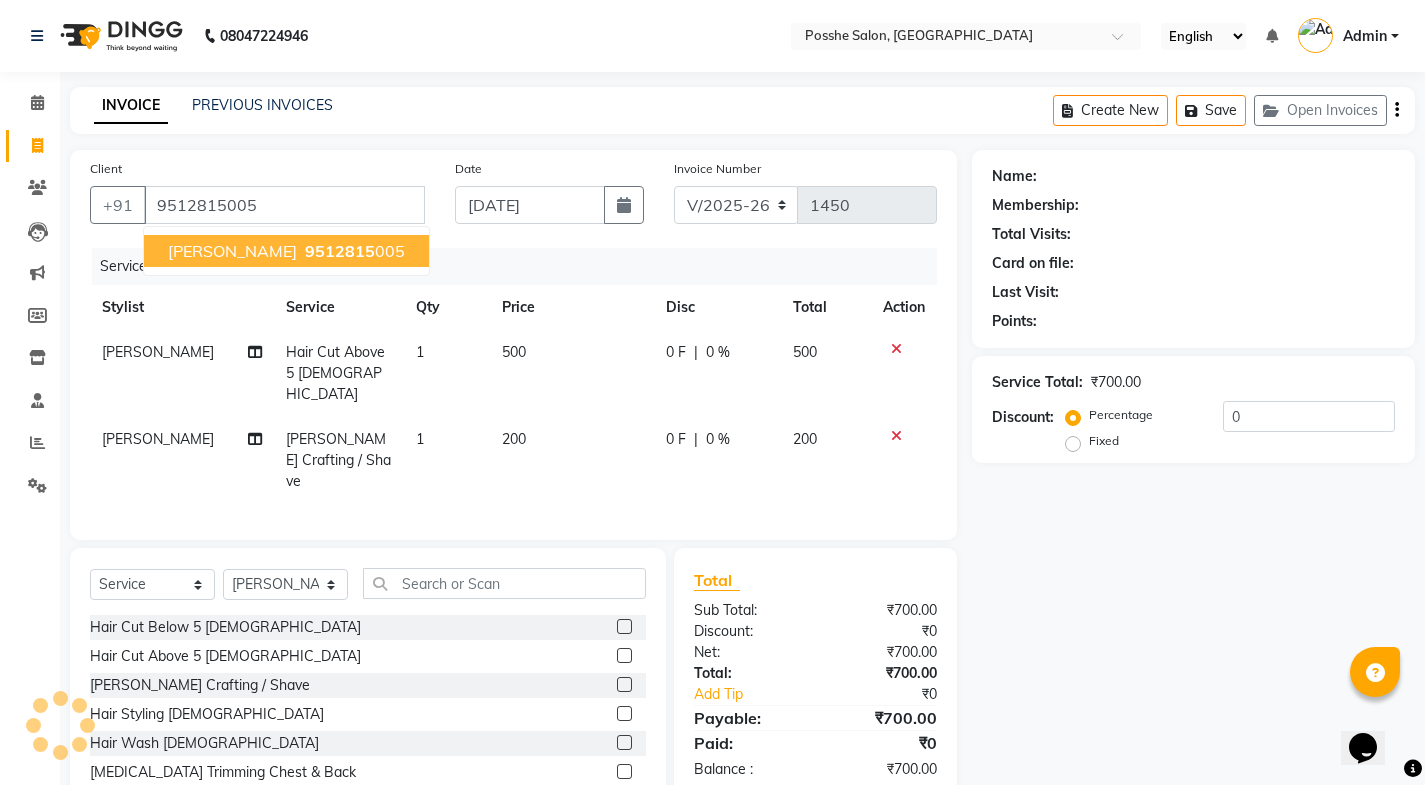 select on "1: Object" 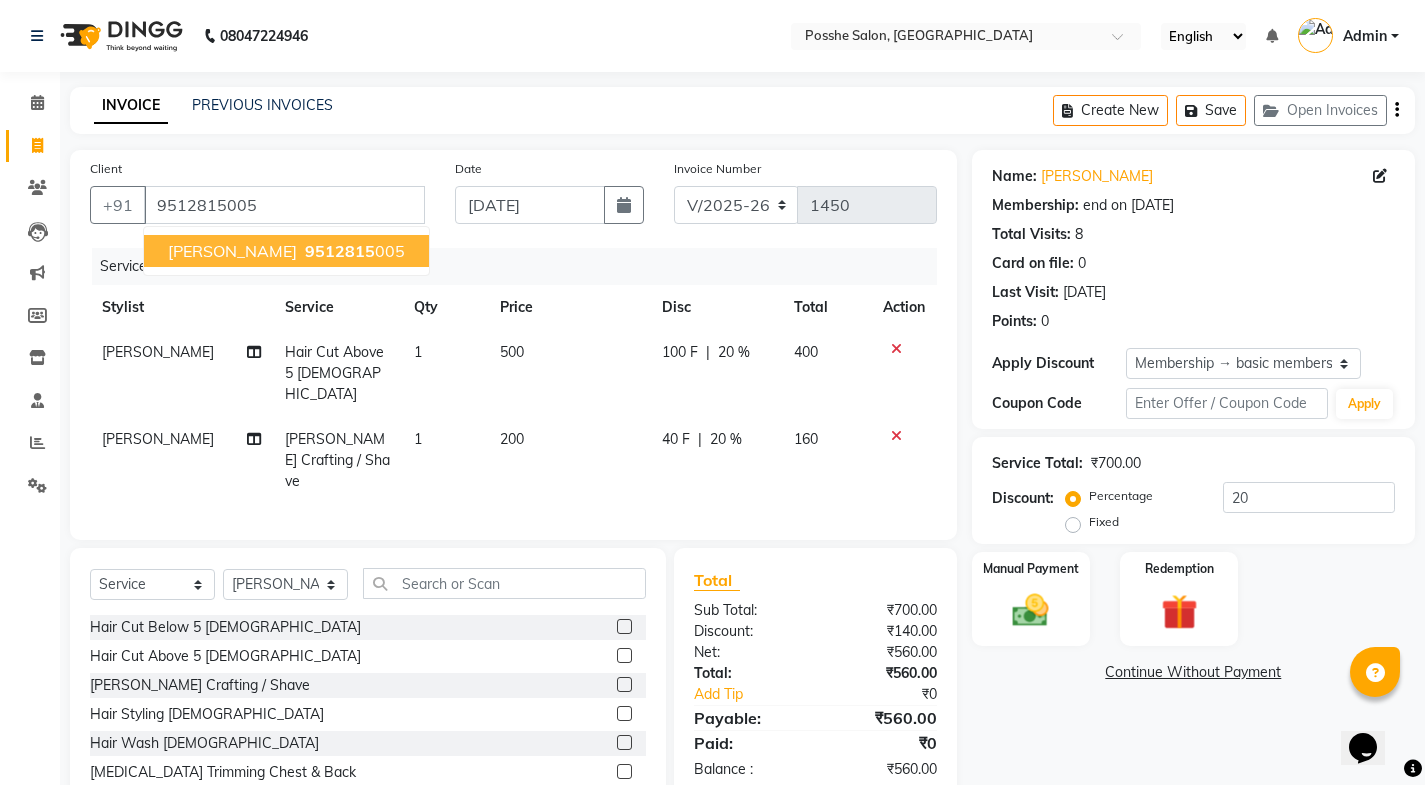 click on "9512815 005" at bounding box center (353, 251) 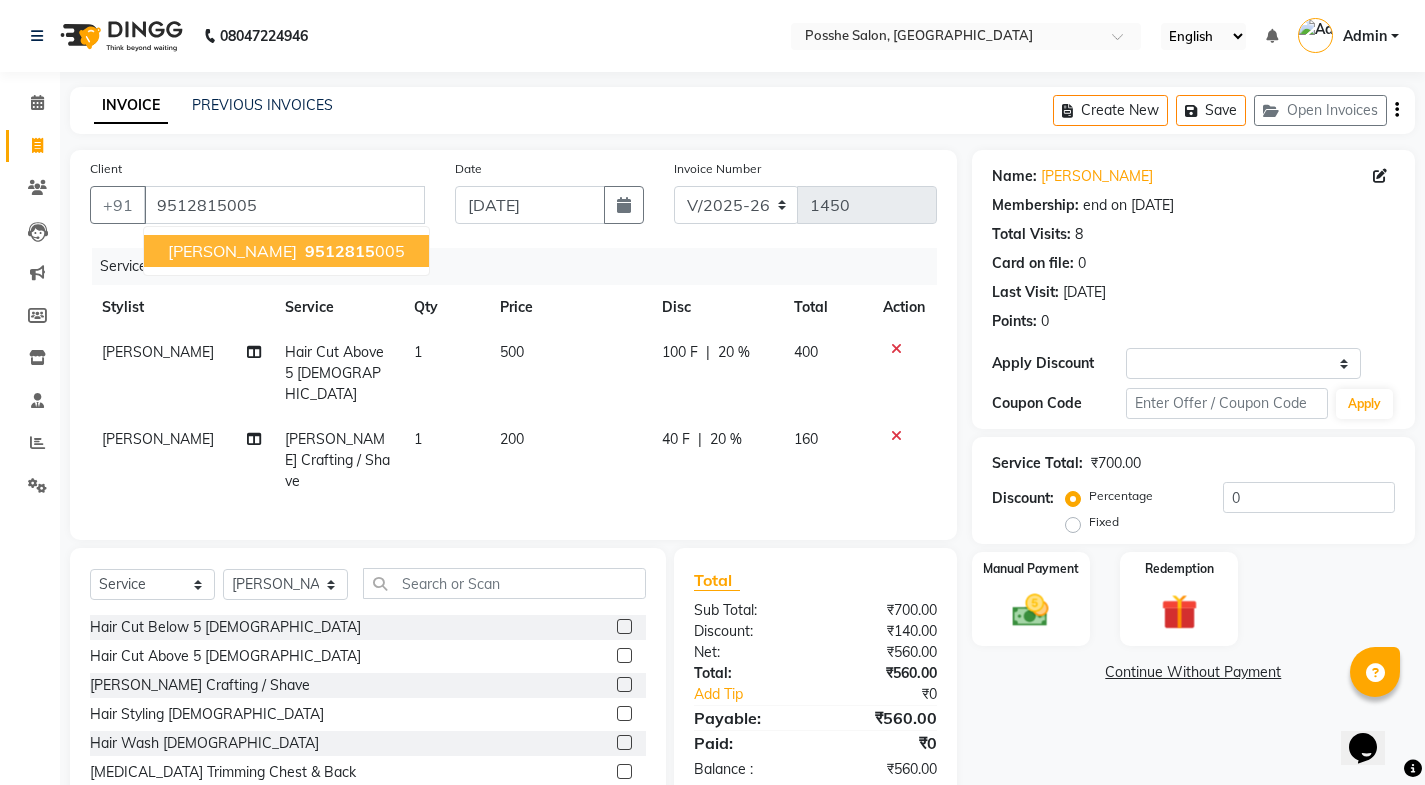 select on "1: Object" 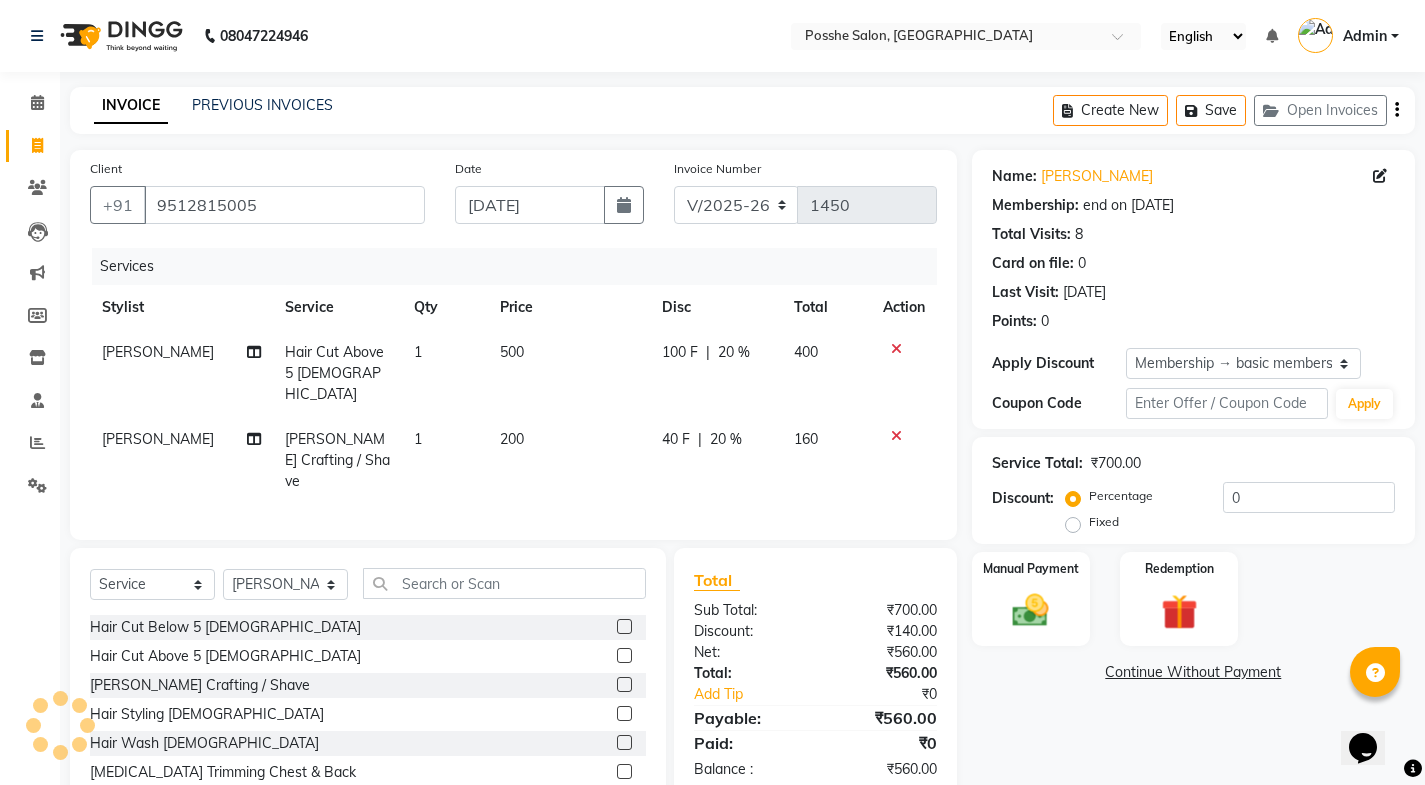type on "20" 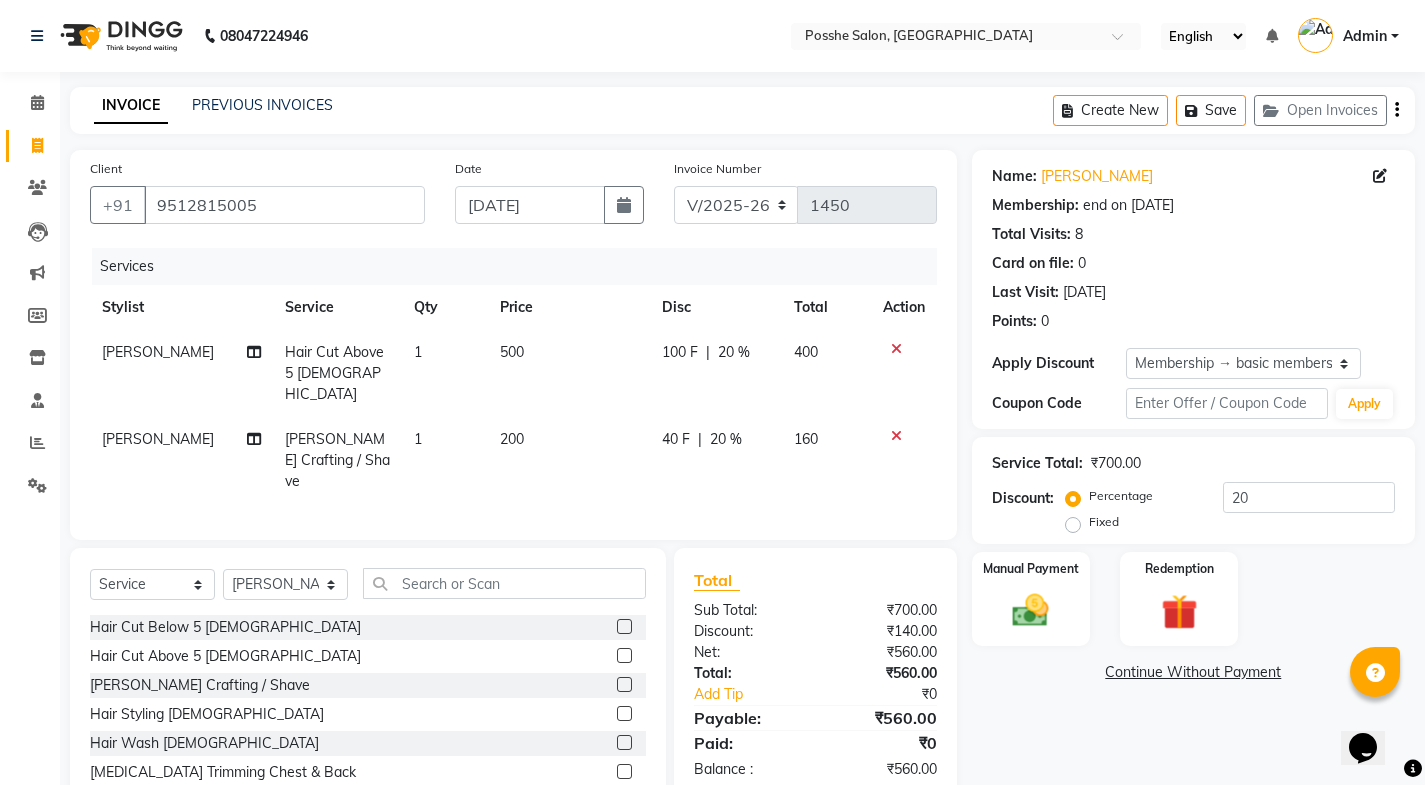 scroll, scrollTop: 61, scrollLeft: 0, axis: vertical 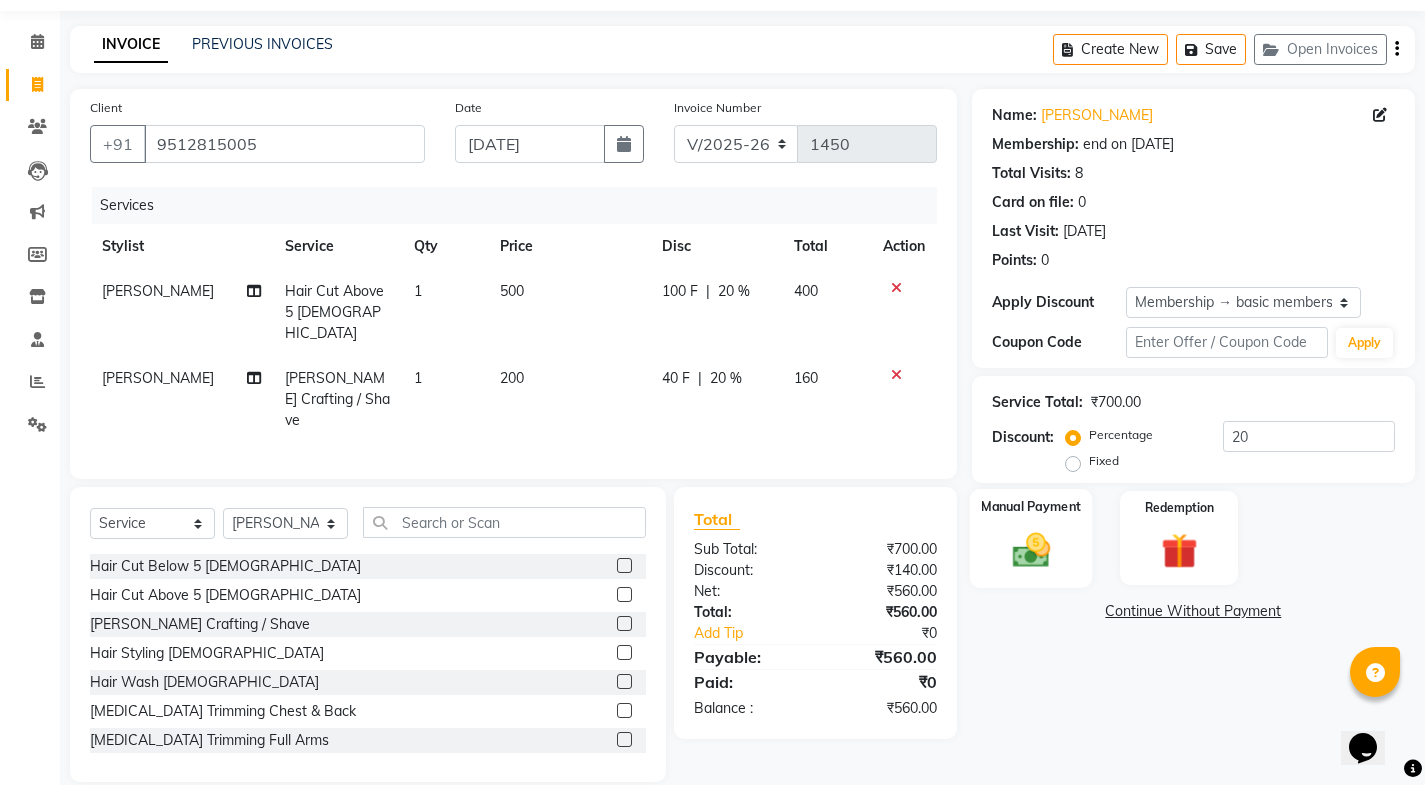 click 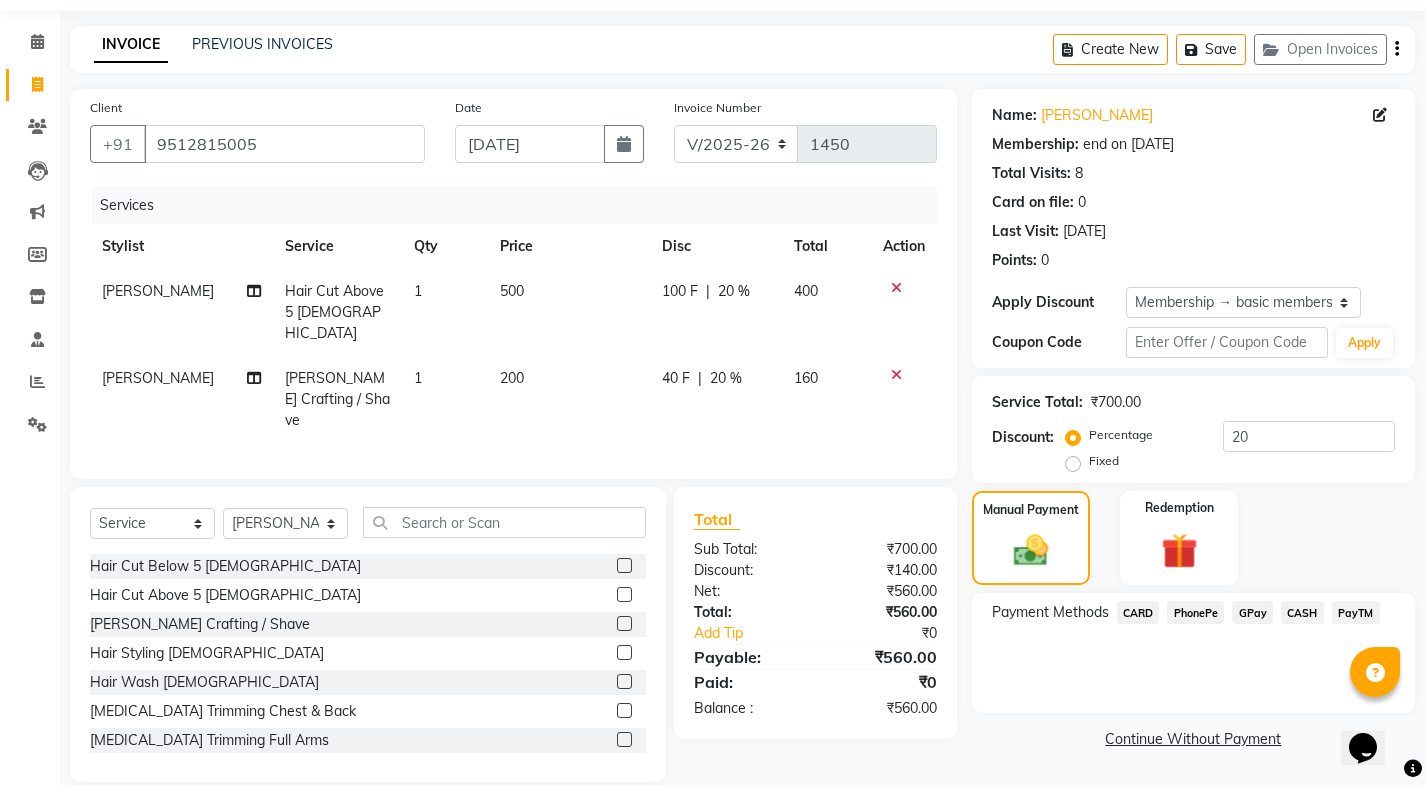 click on "PayTM" 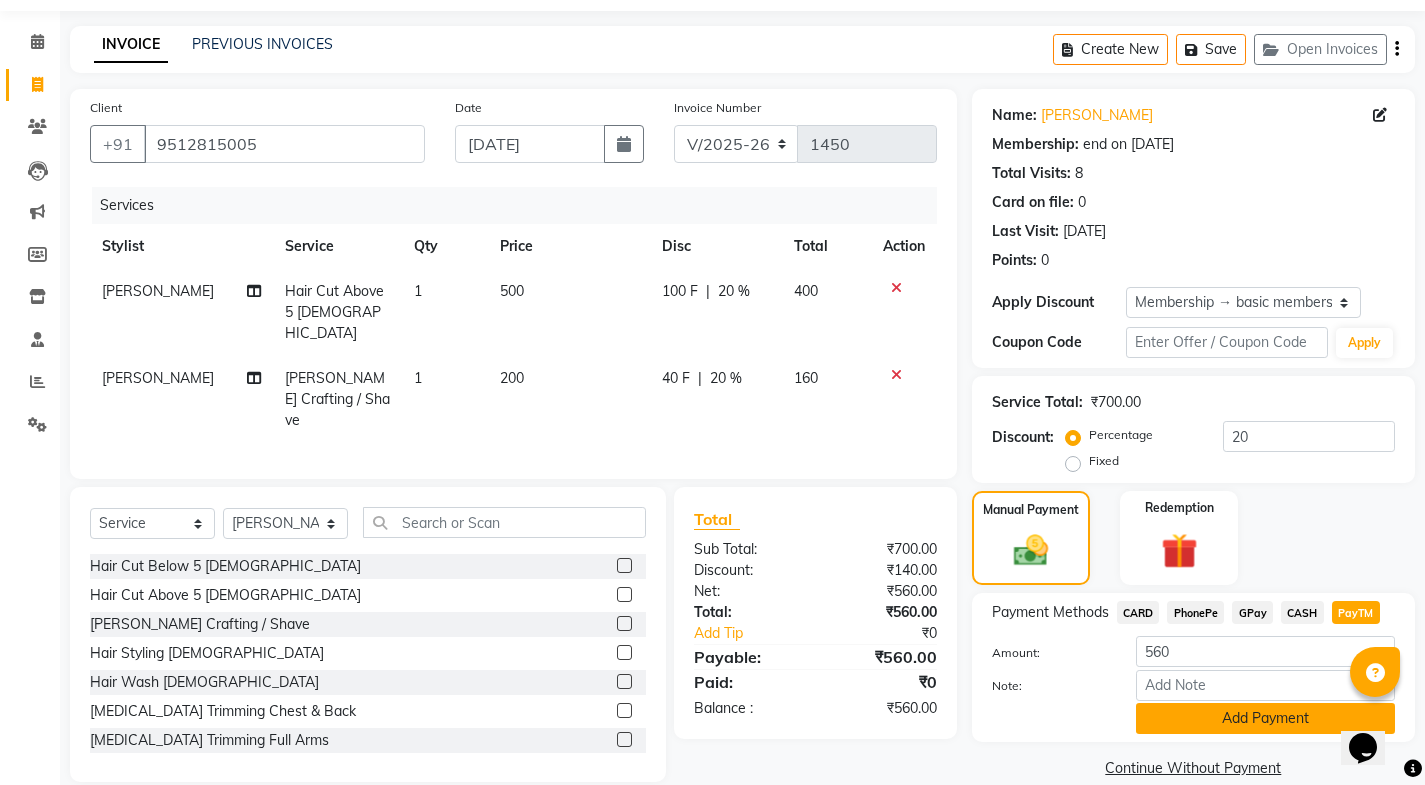 click on "Add Payment" 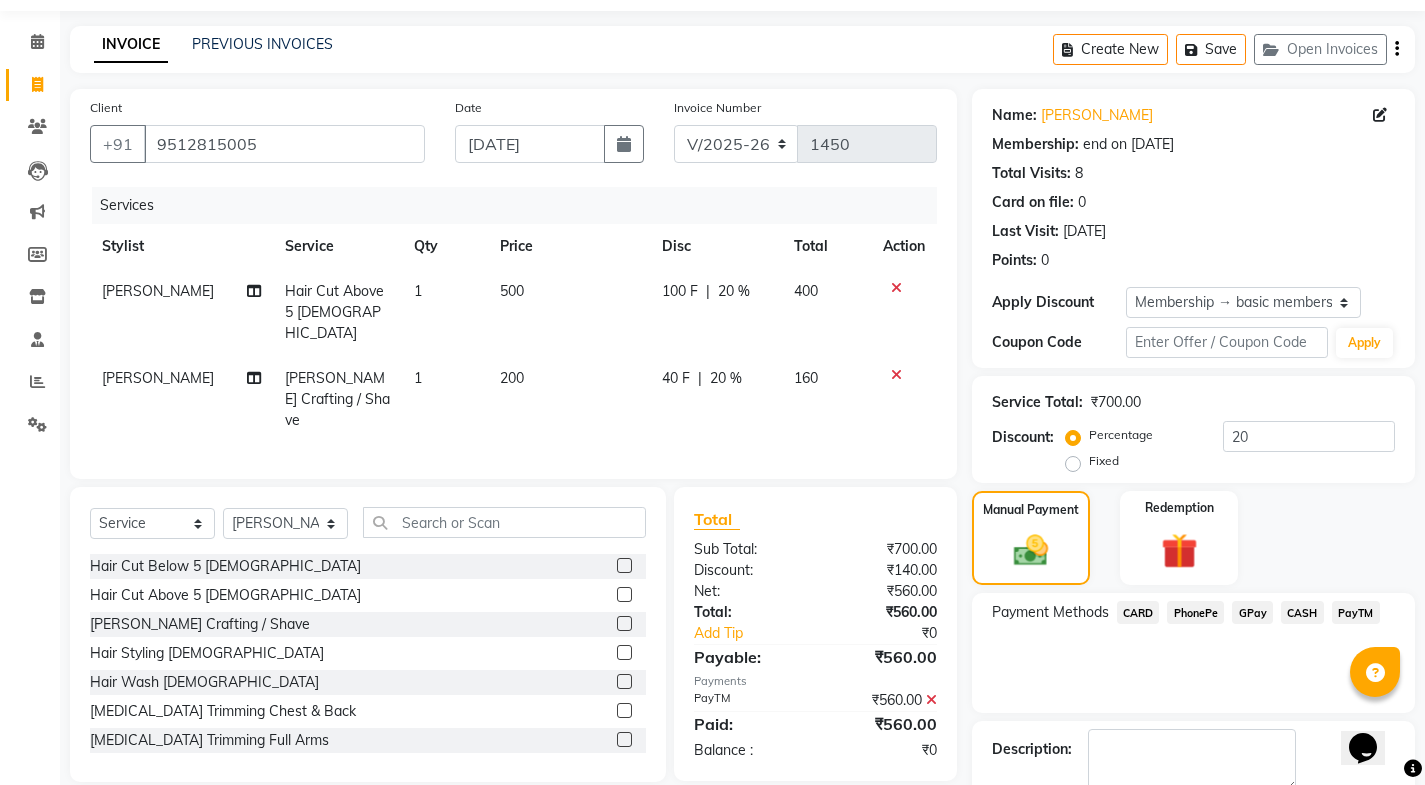 scroll, scrollTop: 173, scrollLeft: 0, axis: vertical 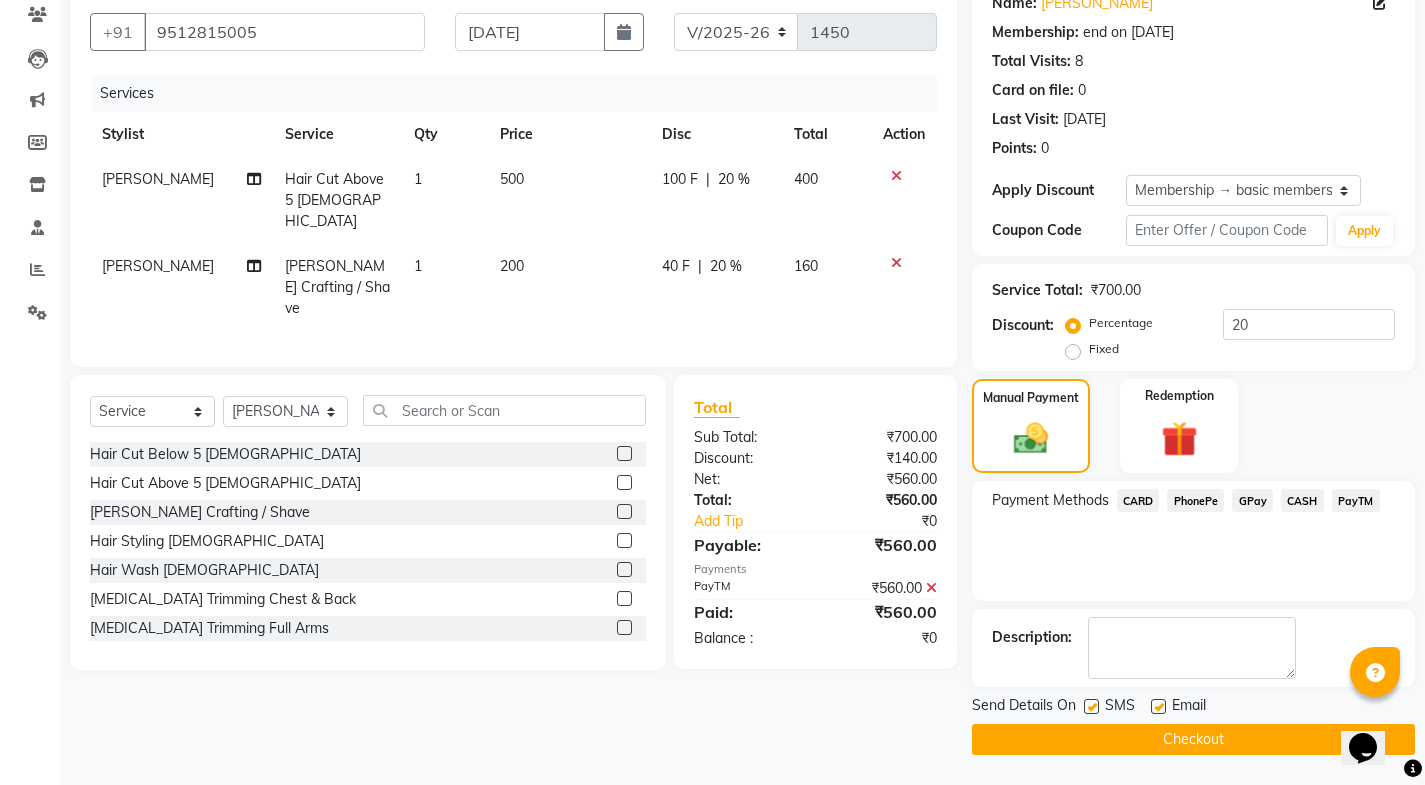 click 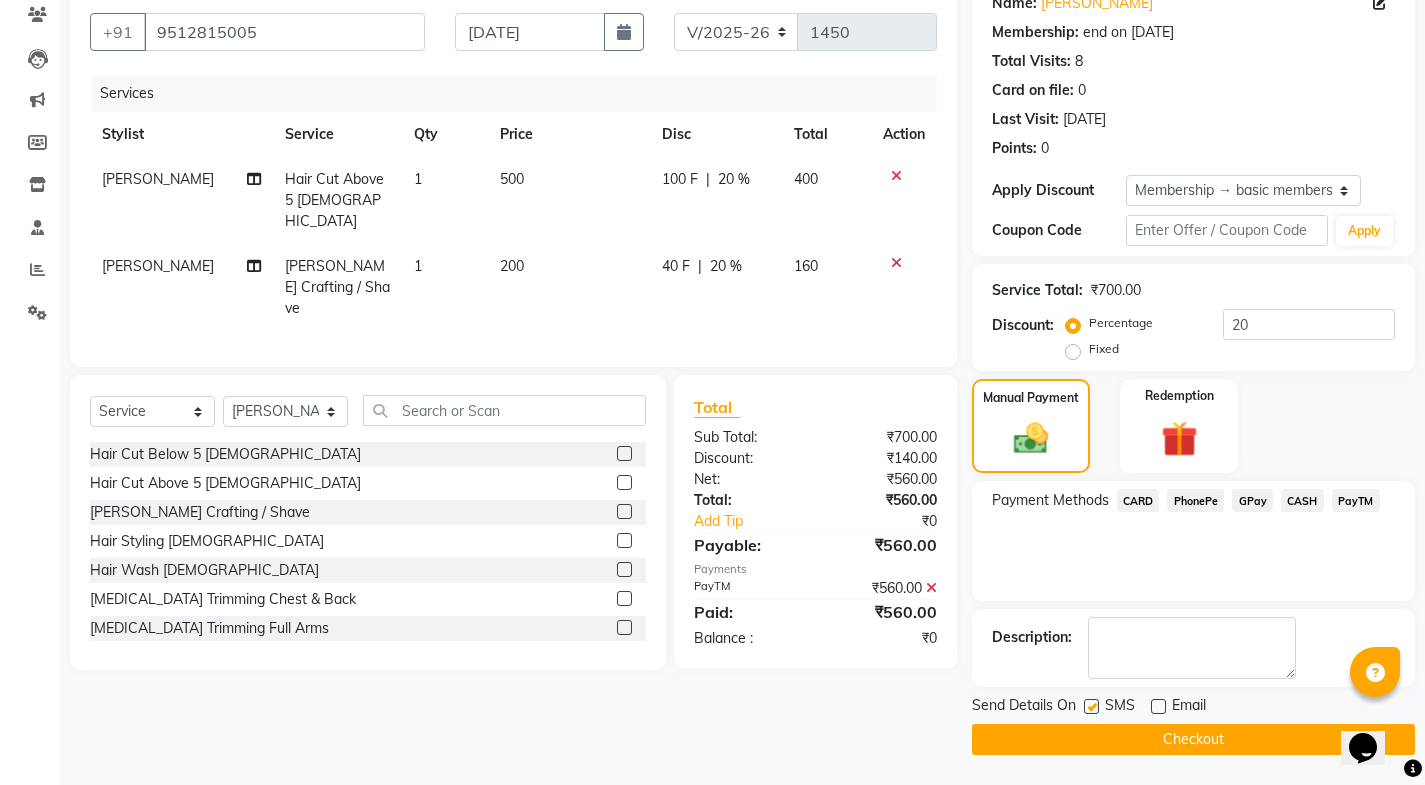 click 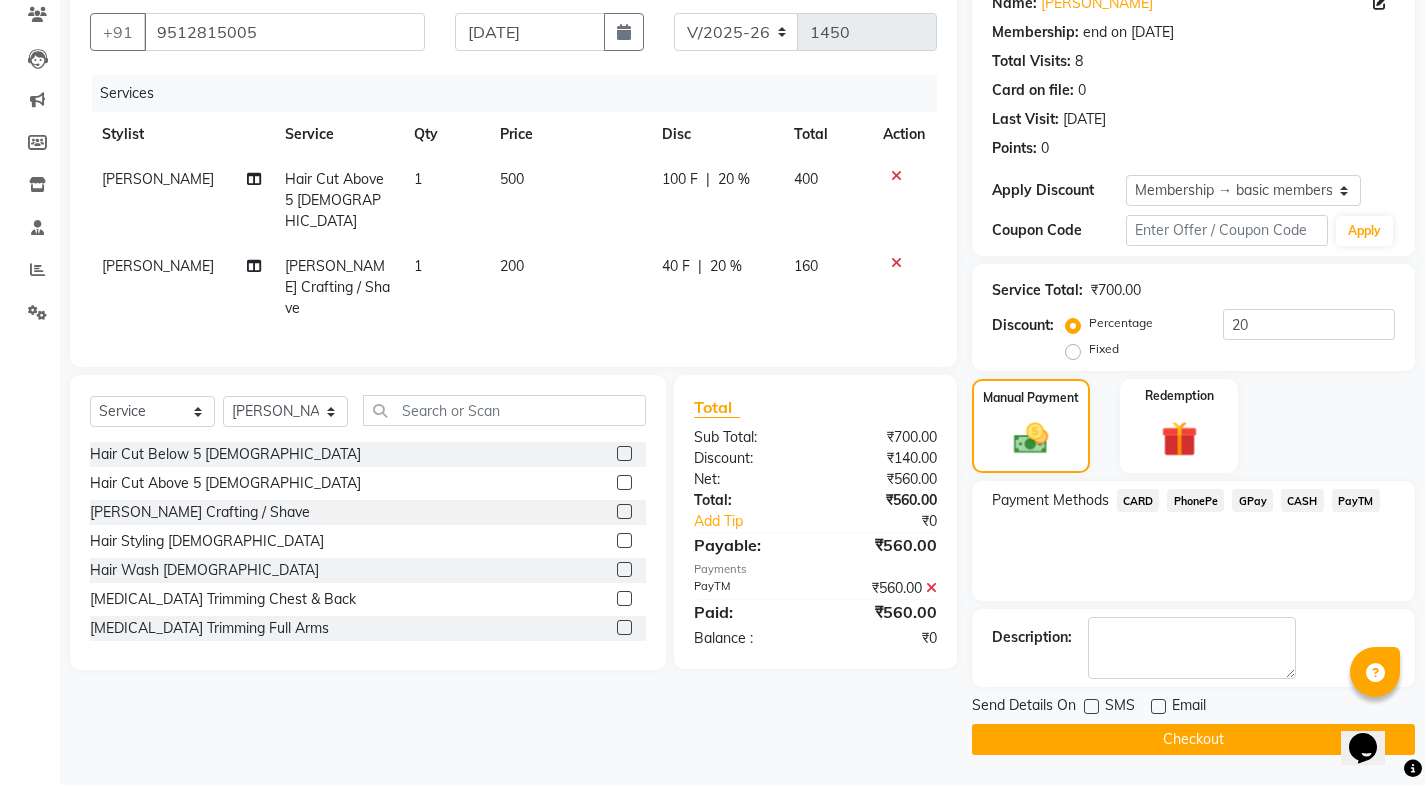 click on "Send Details On SMS Email  Checkout" 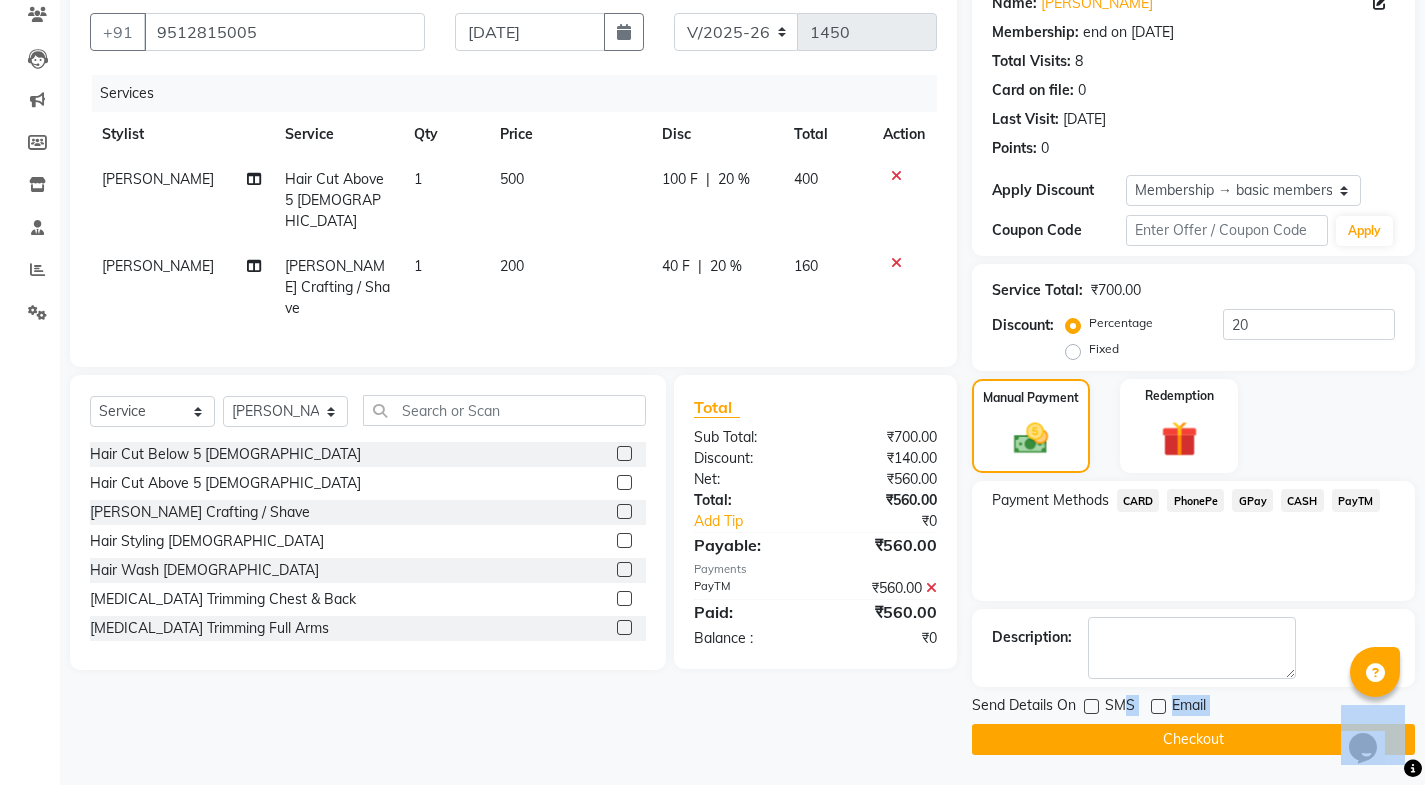 click on "Checkout" 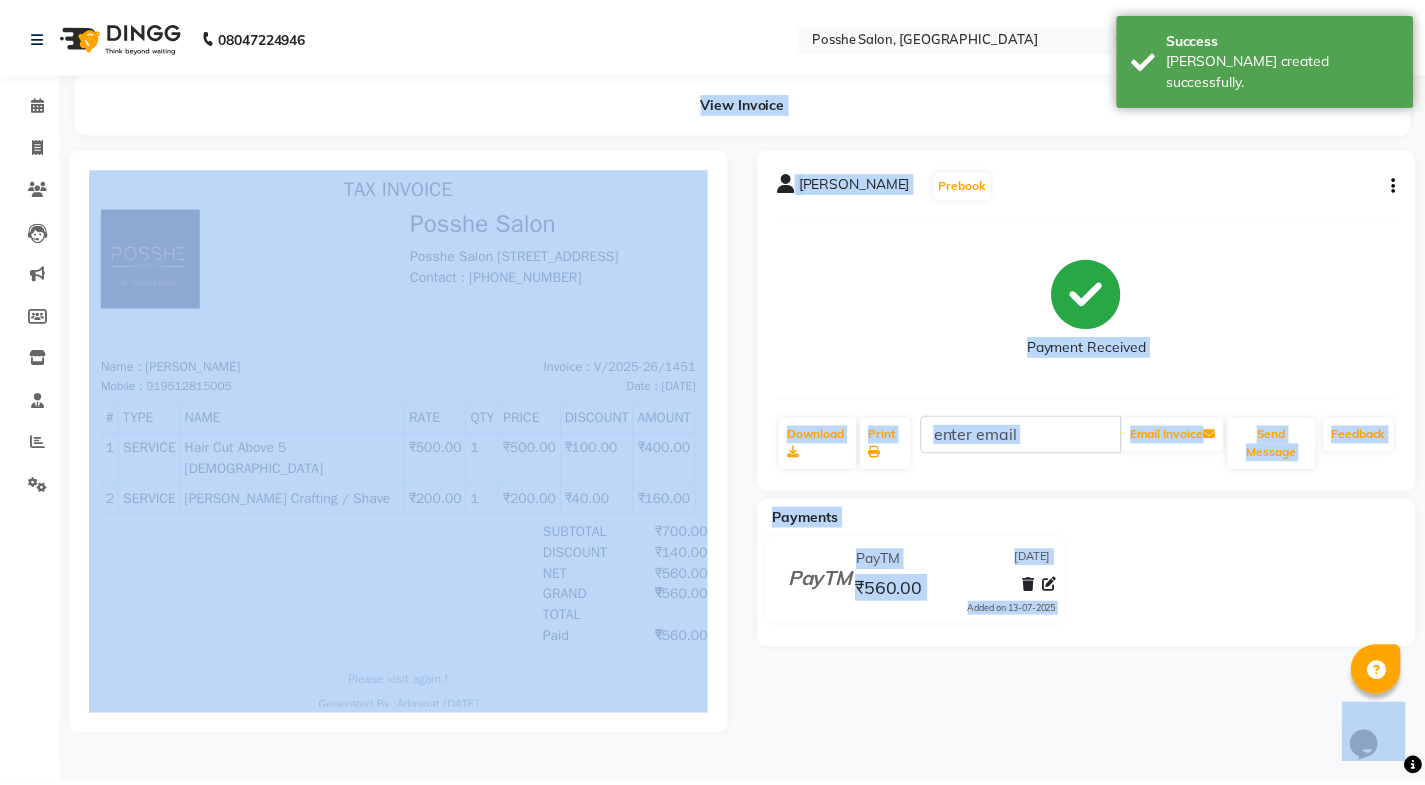 scroll, scrollTop: 0, scrollLeft: 0, axis: both 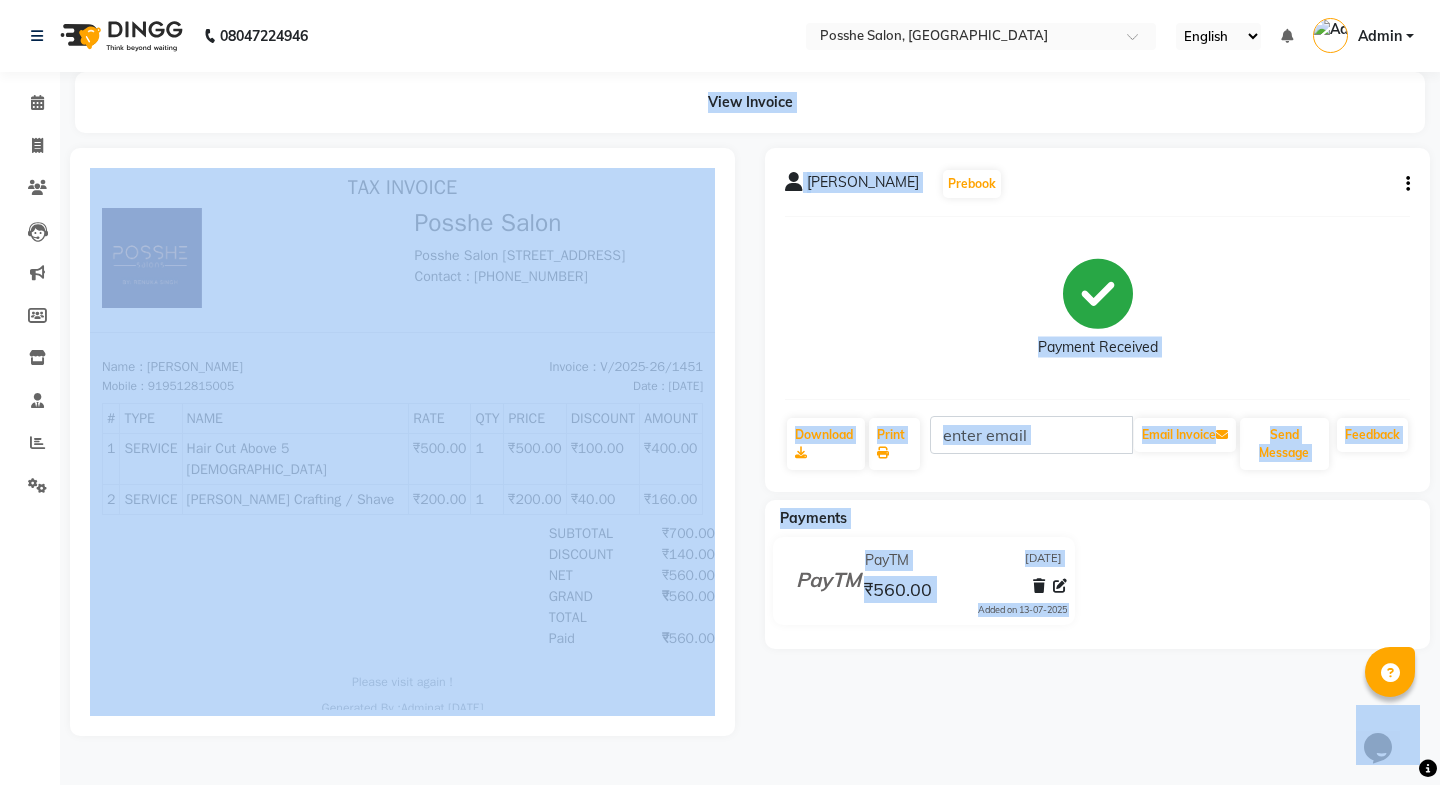 click on "PayTM 13-07-2025 ₹560.00  Added on 13-07-2025" 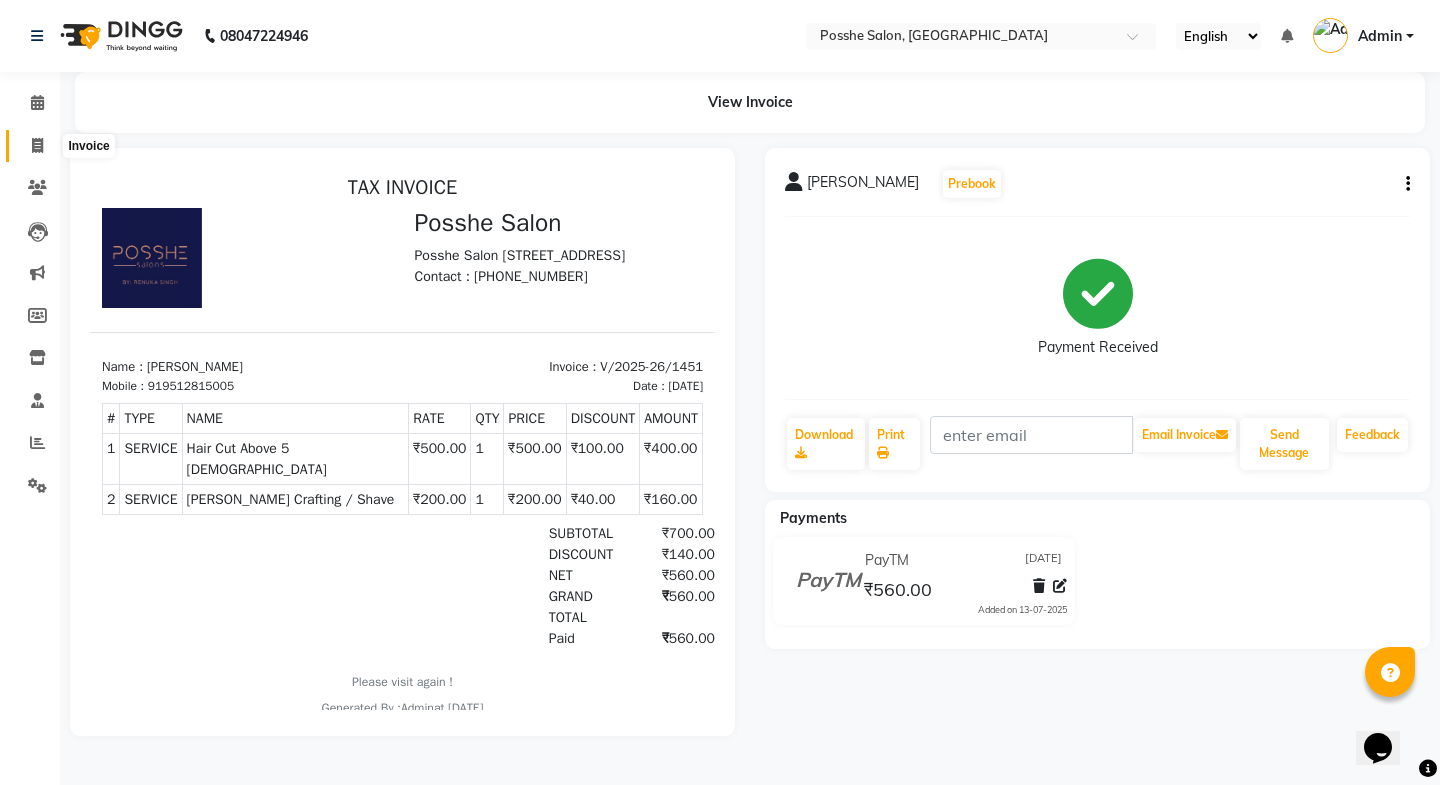click 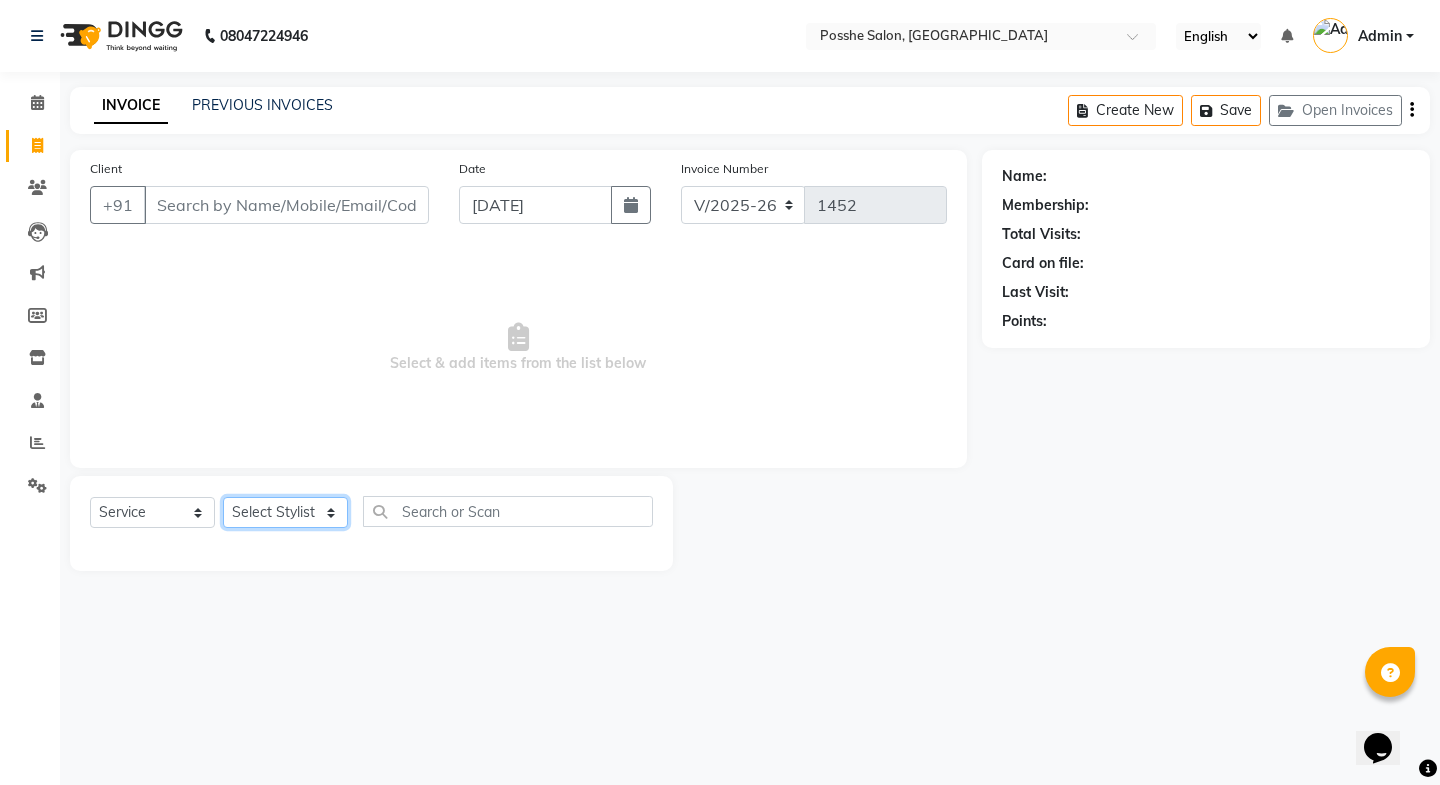 click on "Select Stylist [PERSON_NAME] Mali [PERSON_NAME] Posshe for products [PERSON_NAME] [PERSON_NAME] [PERSON_NAME]" 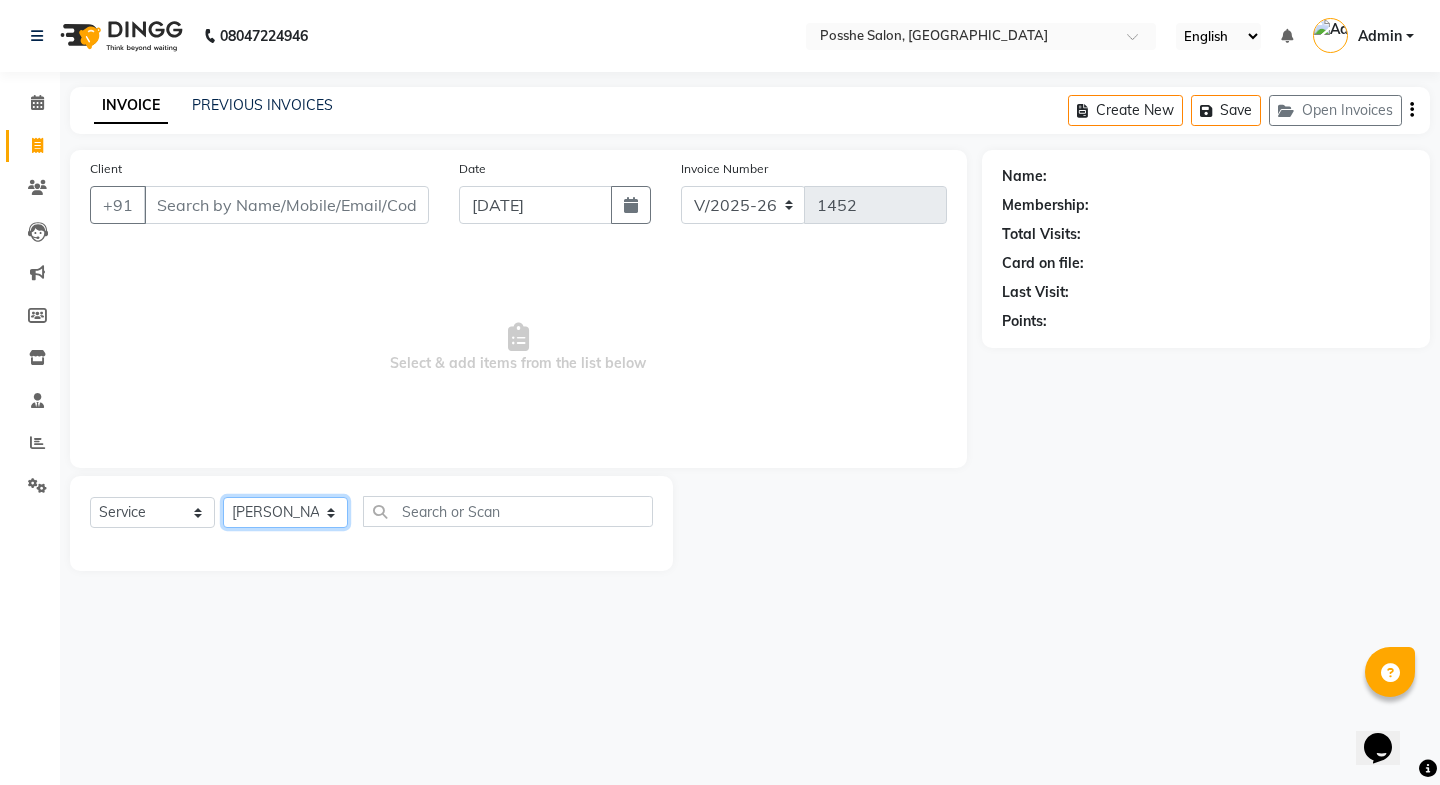 click on "Select Stylist [PERSON_NAME] Mali [PERSON_NAME] Posshe for products [PERSON_NAME] [PERSON_NAME] [PERSON_NAME]" 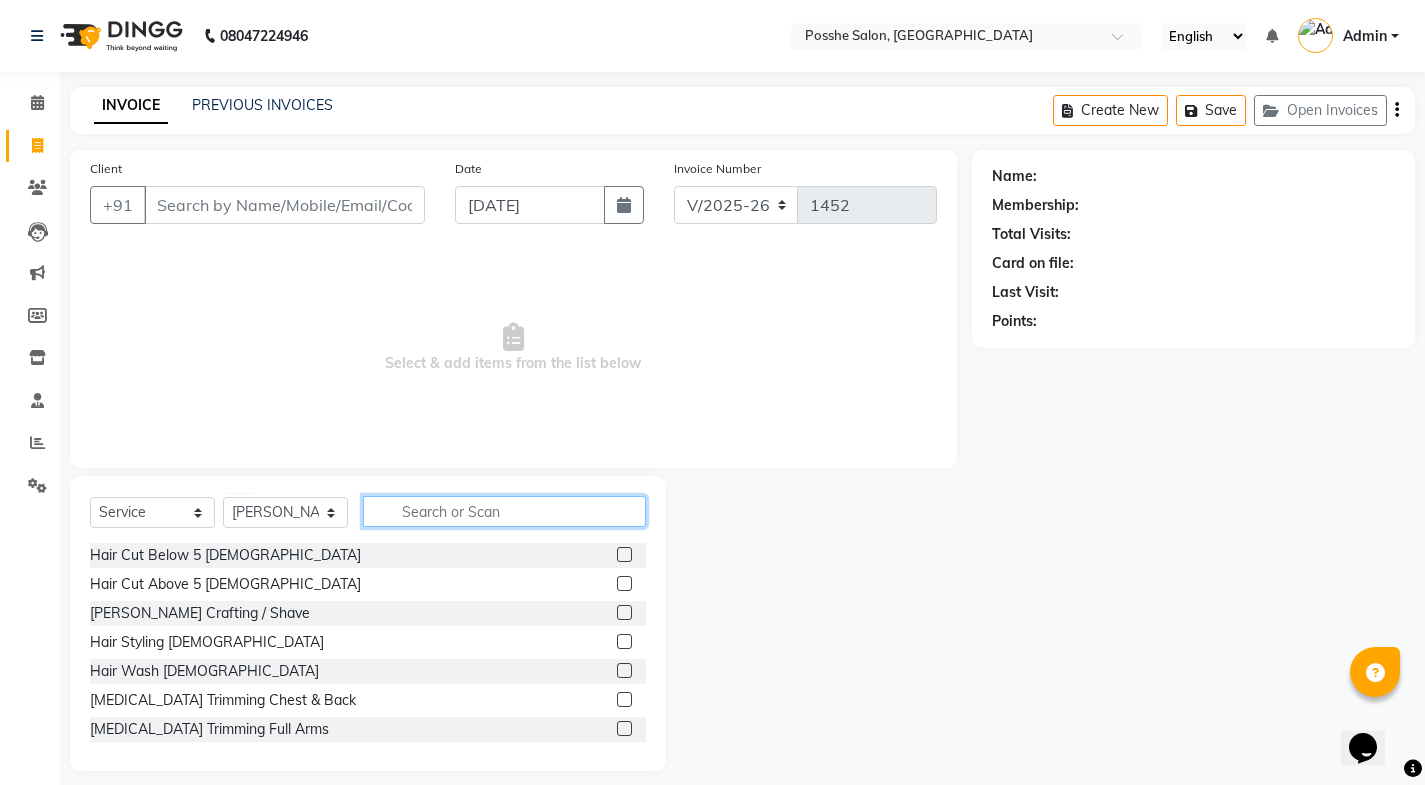 click 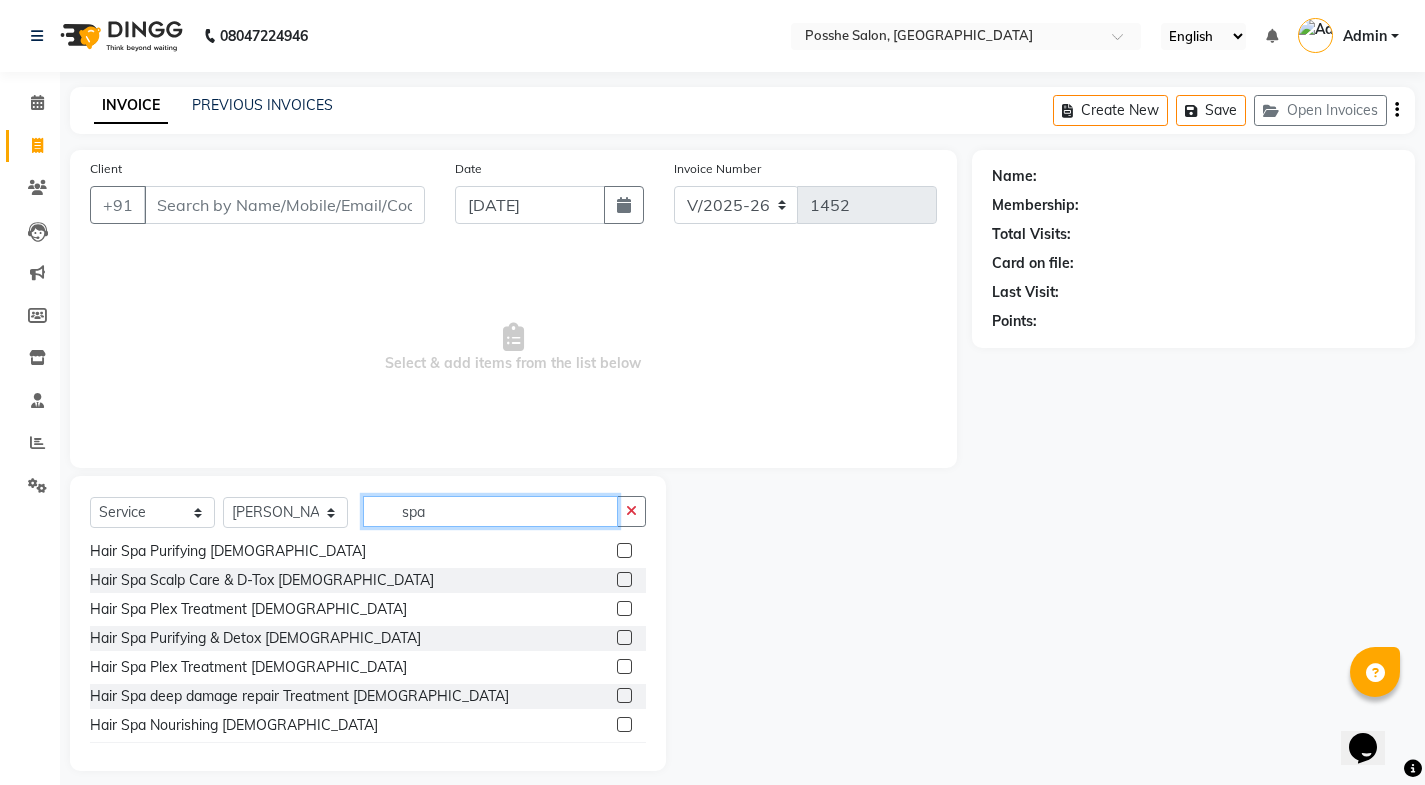 scroll, scrollTop: 61, scrollLeft: 0, axis: vertical 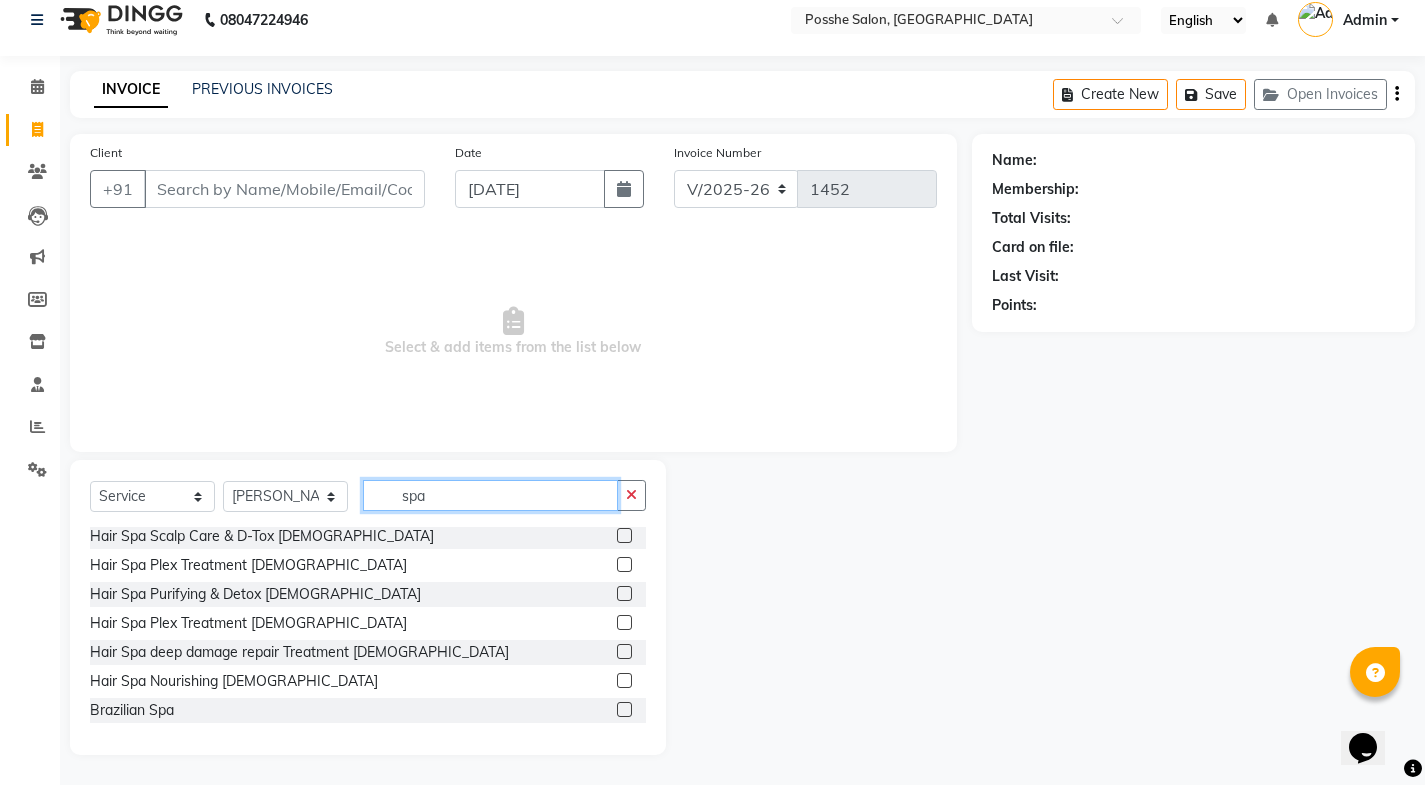 type on "spa" 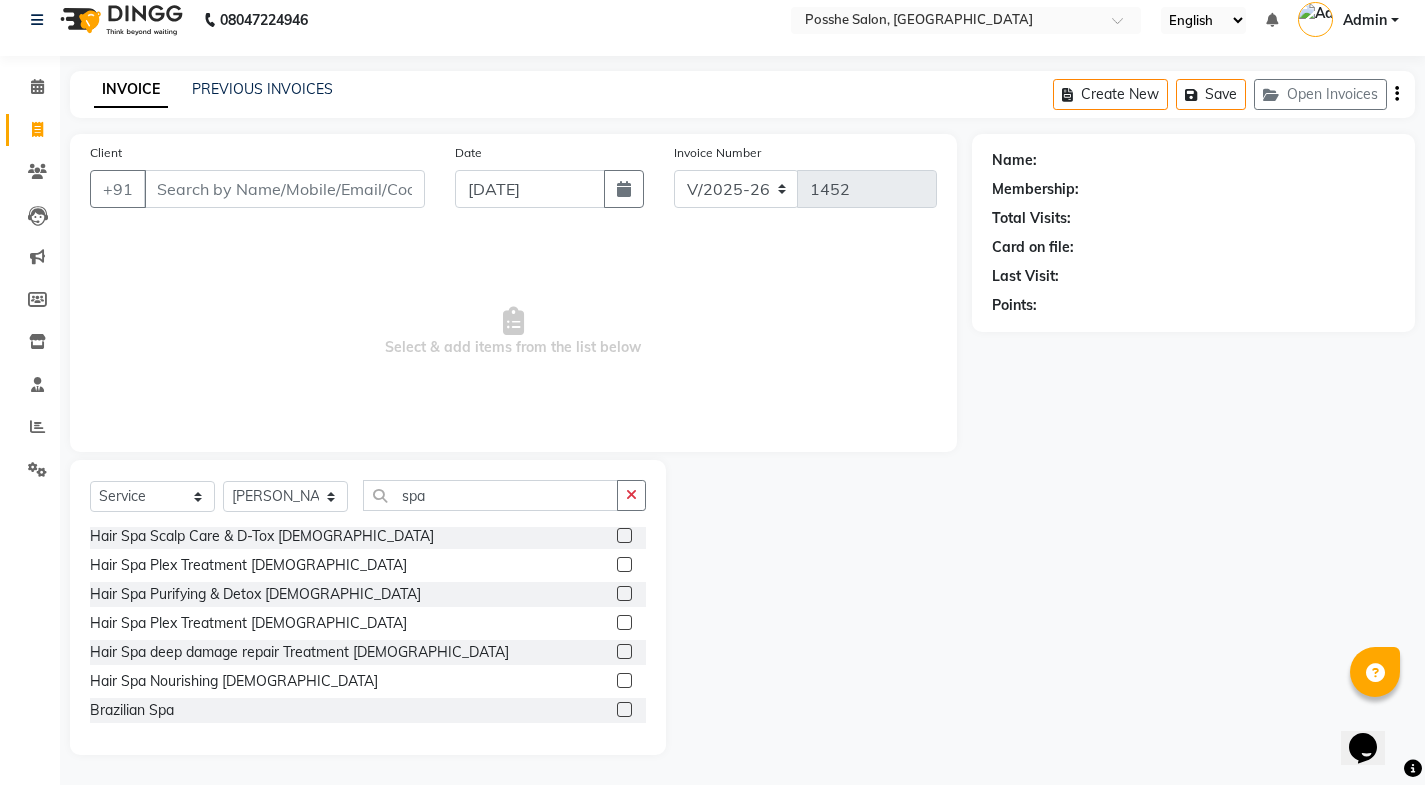 click 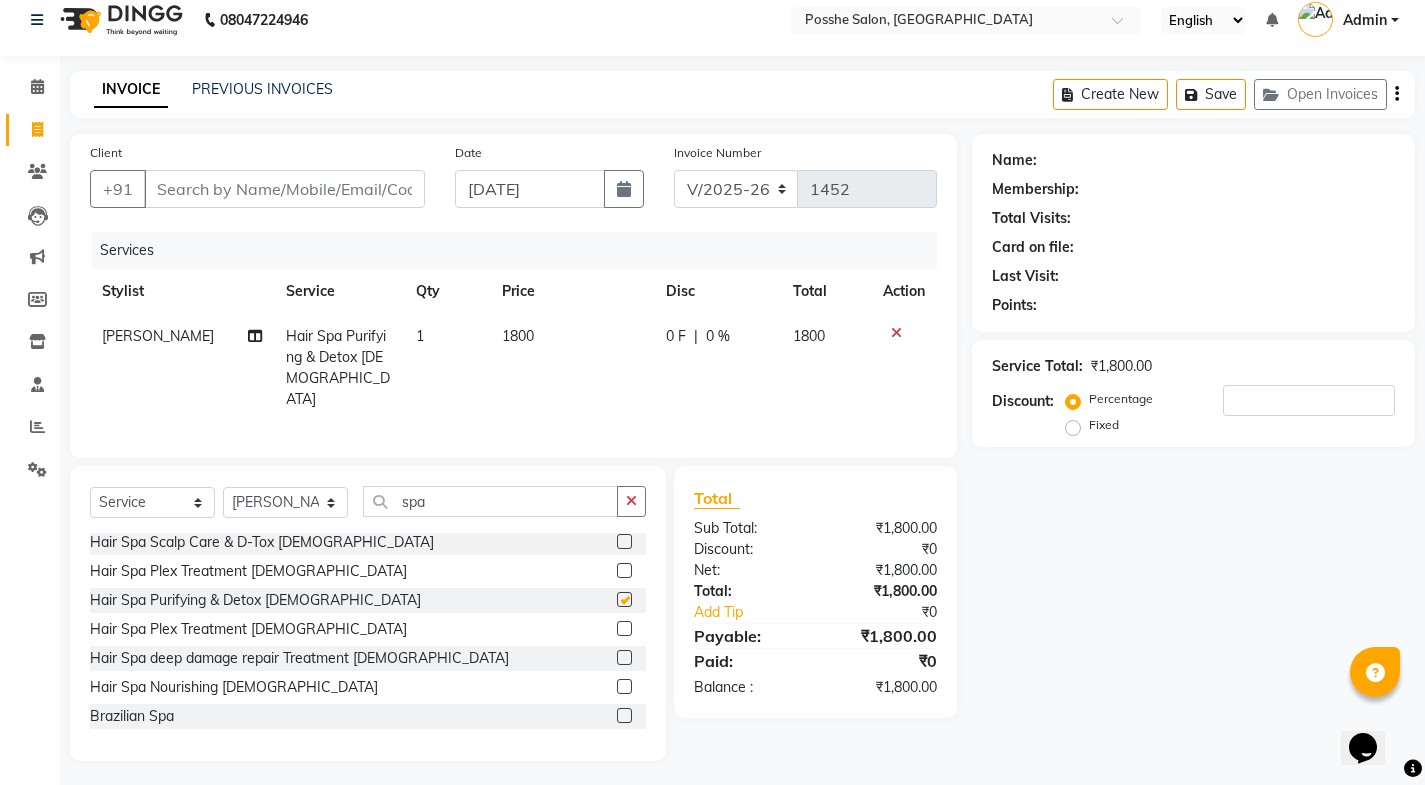 checkbox on "false" 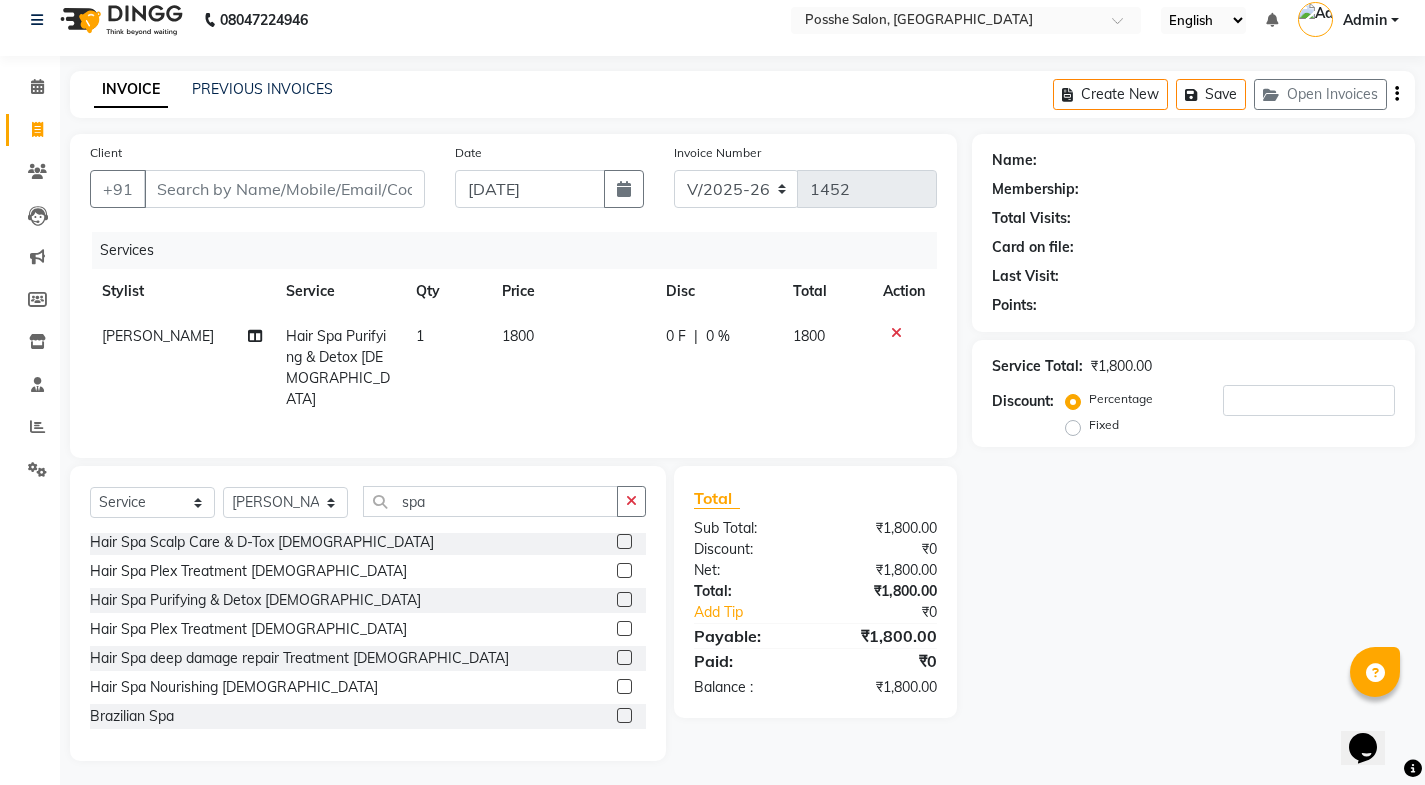 click 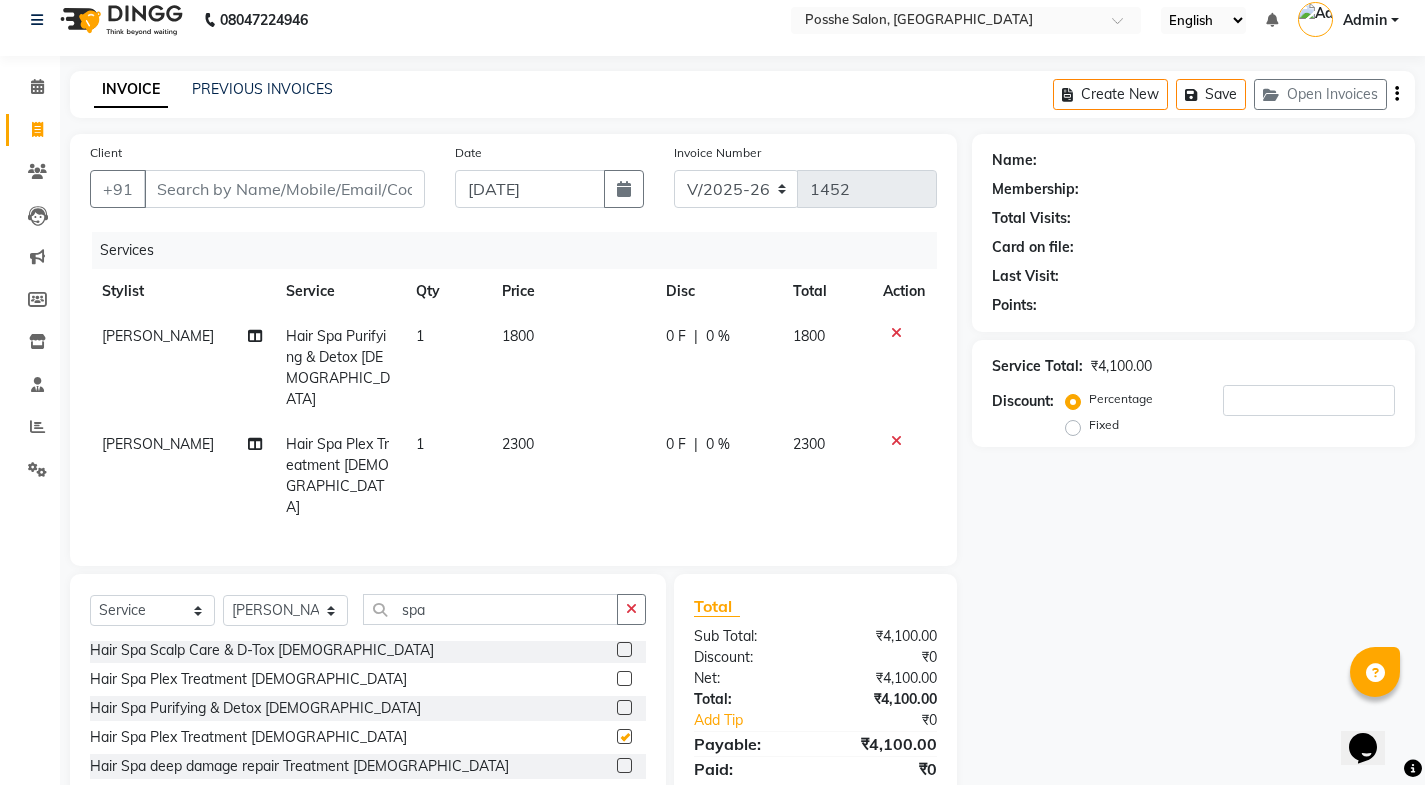 checkbox on "false" 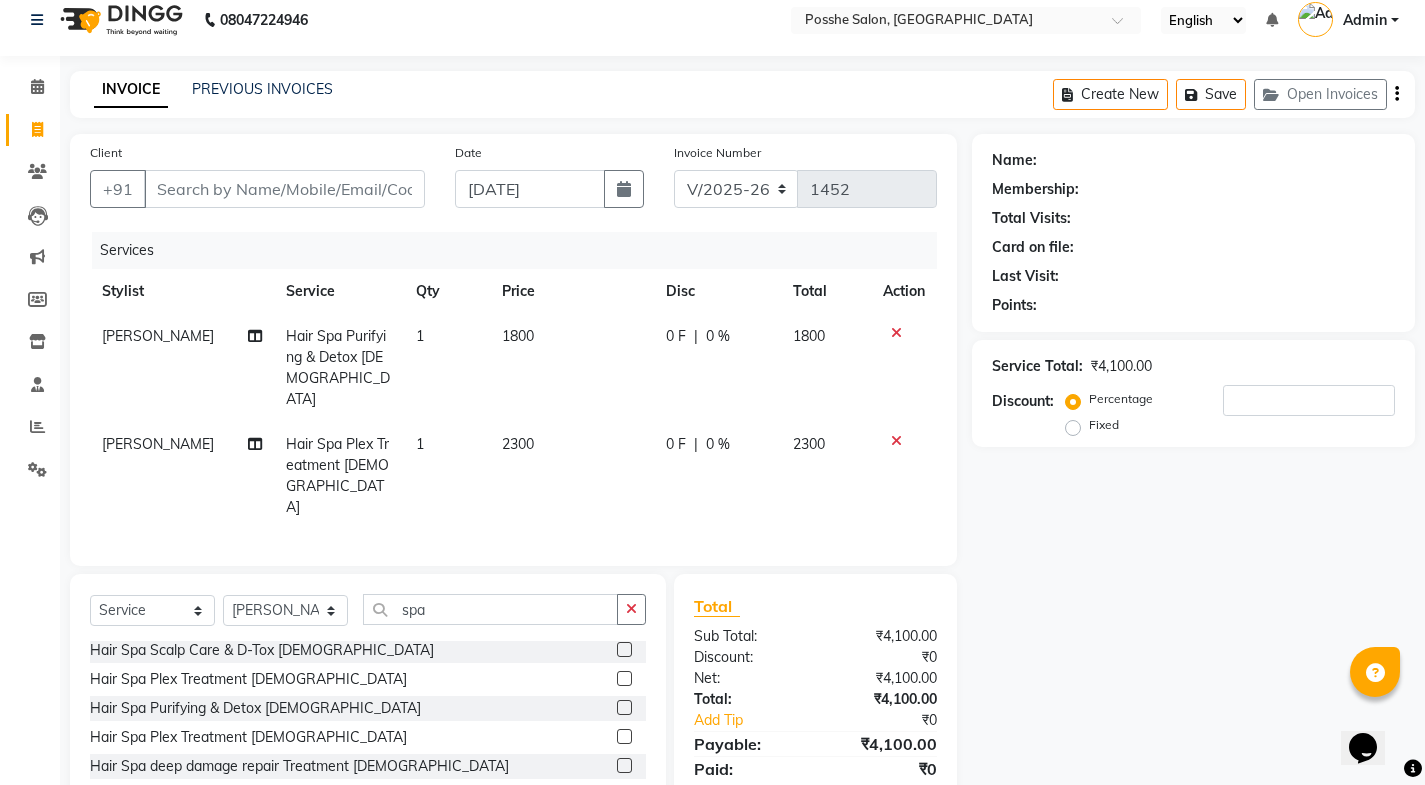 click 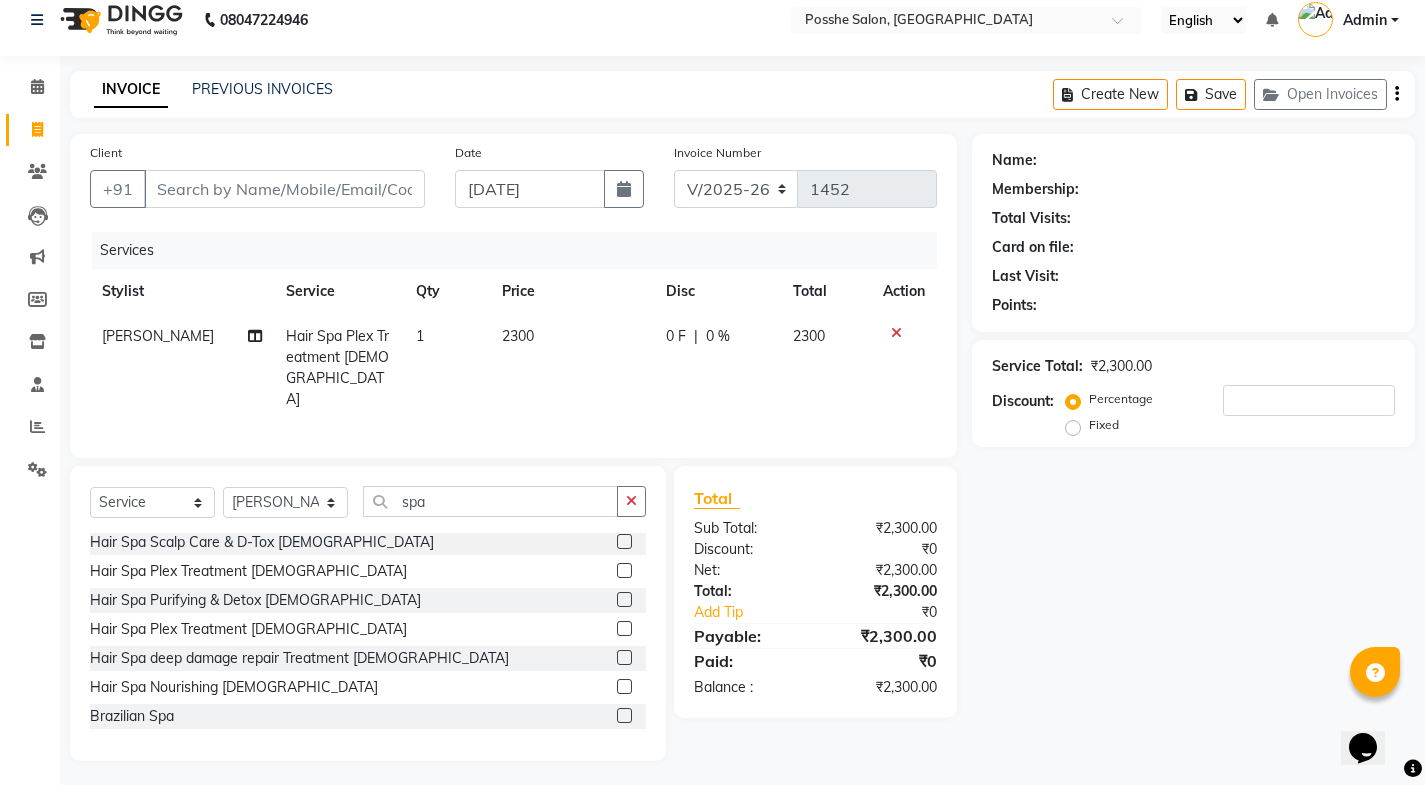 click 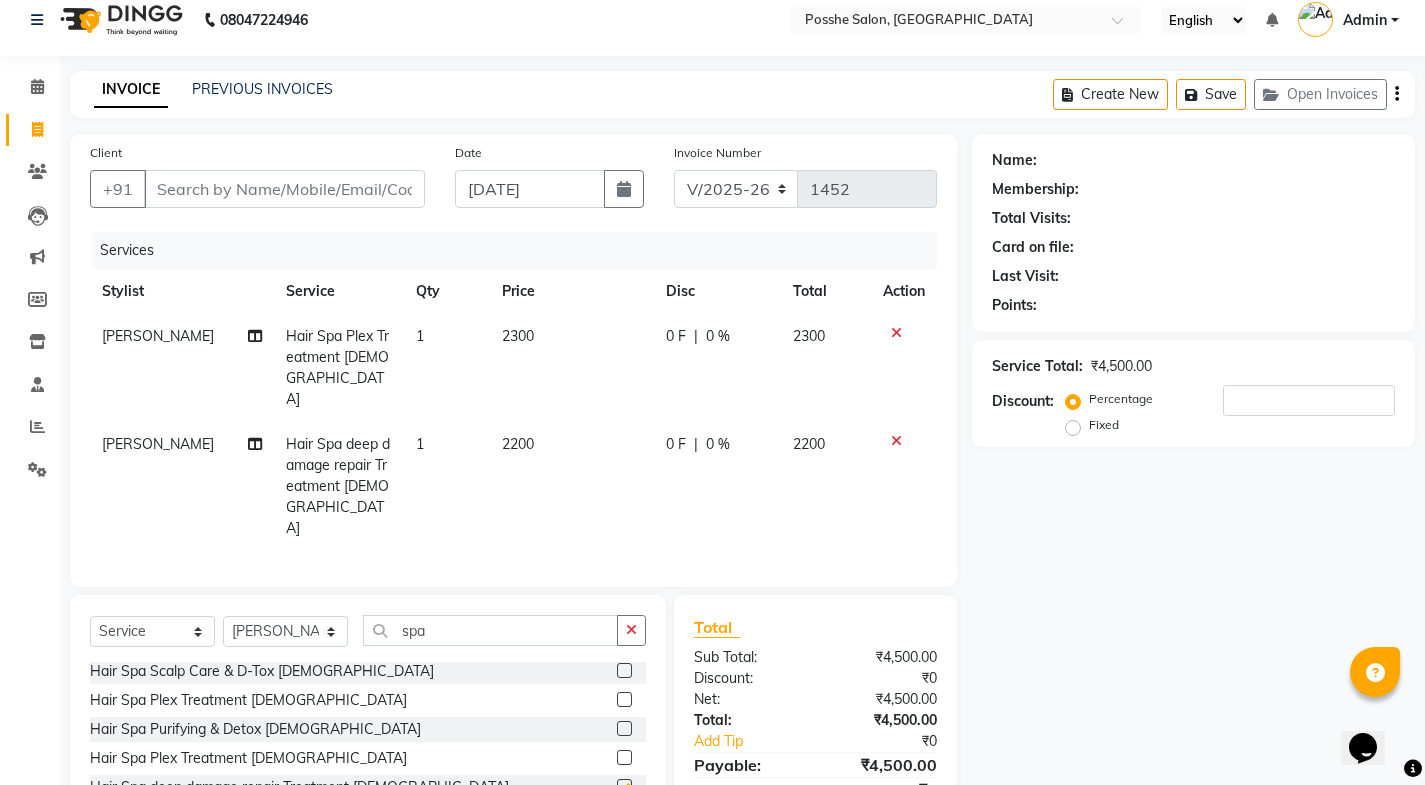 checkbox on "false" 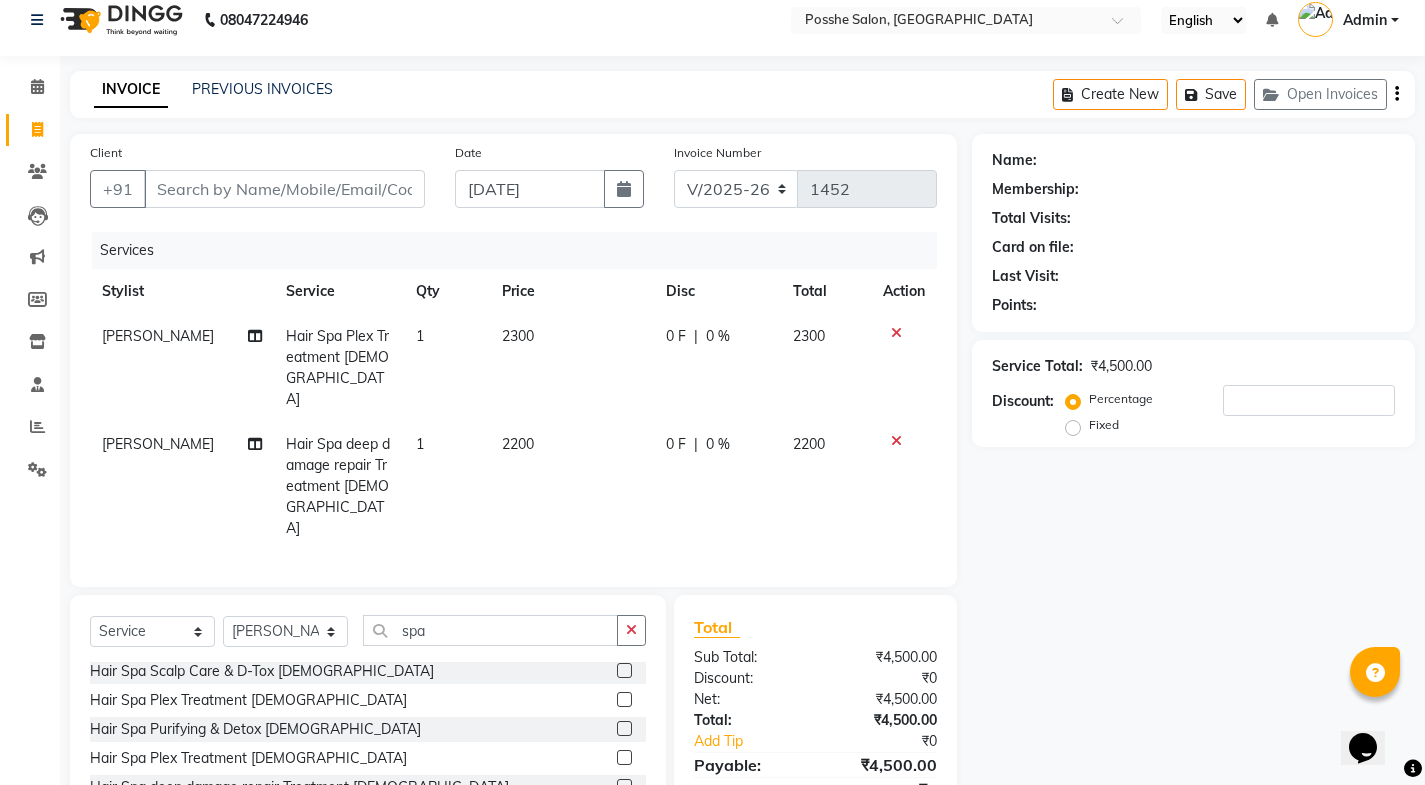 click 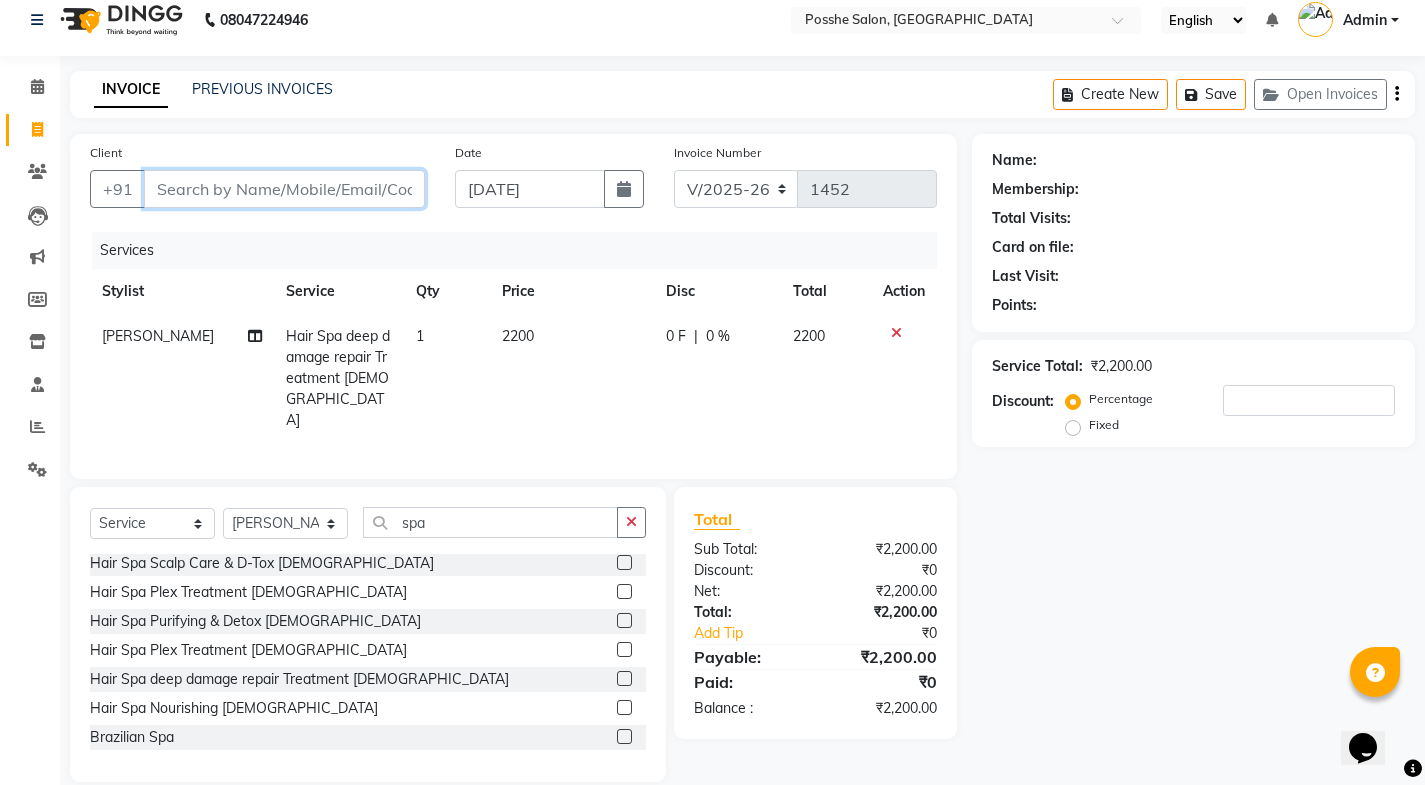 click on "Client" at bounding box center (284, 189) 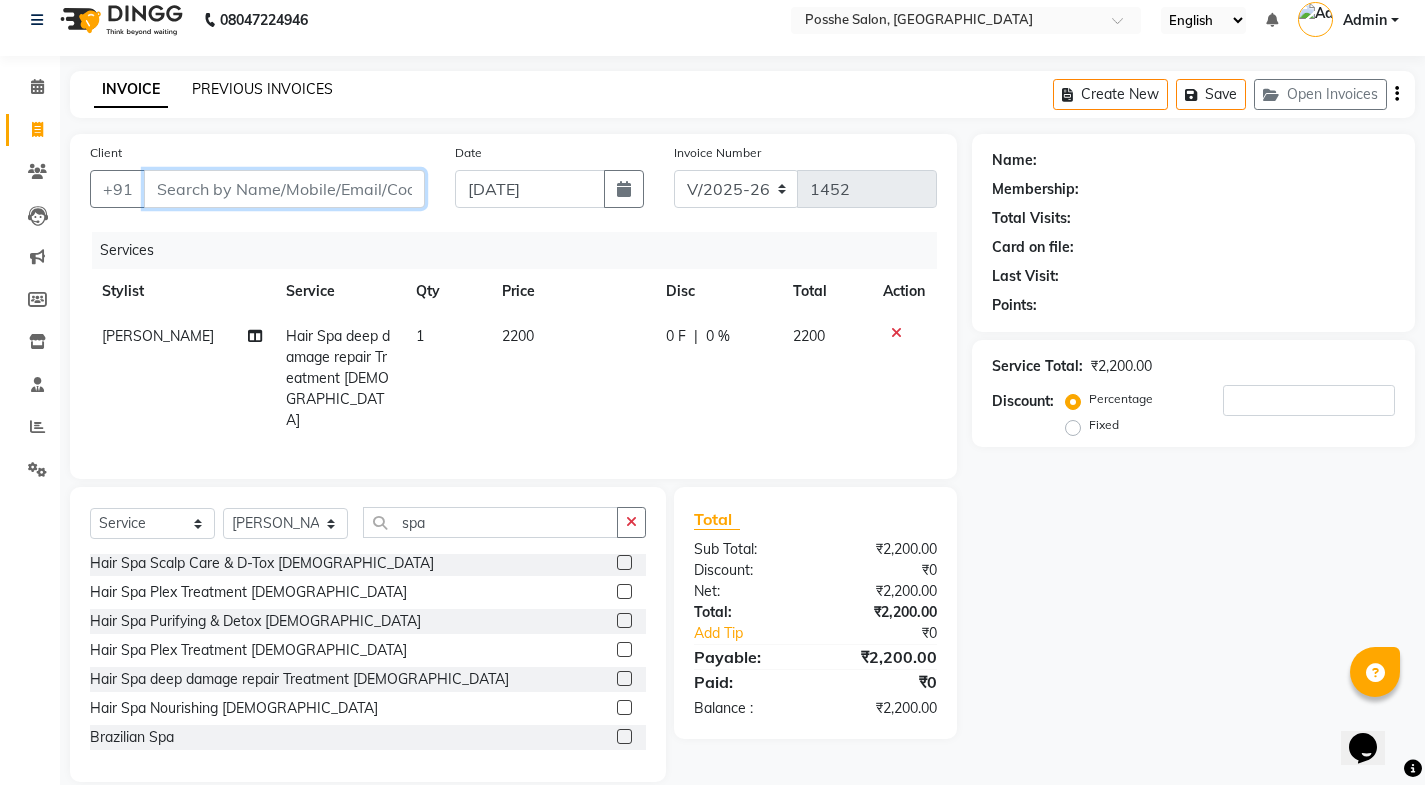 type 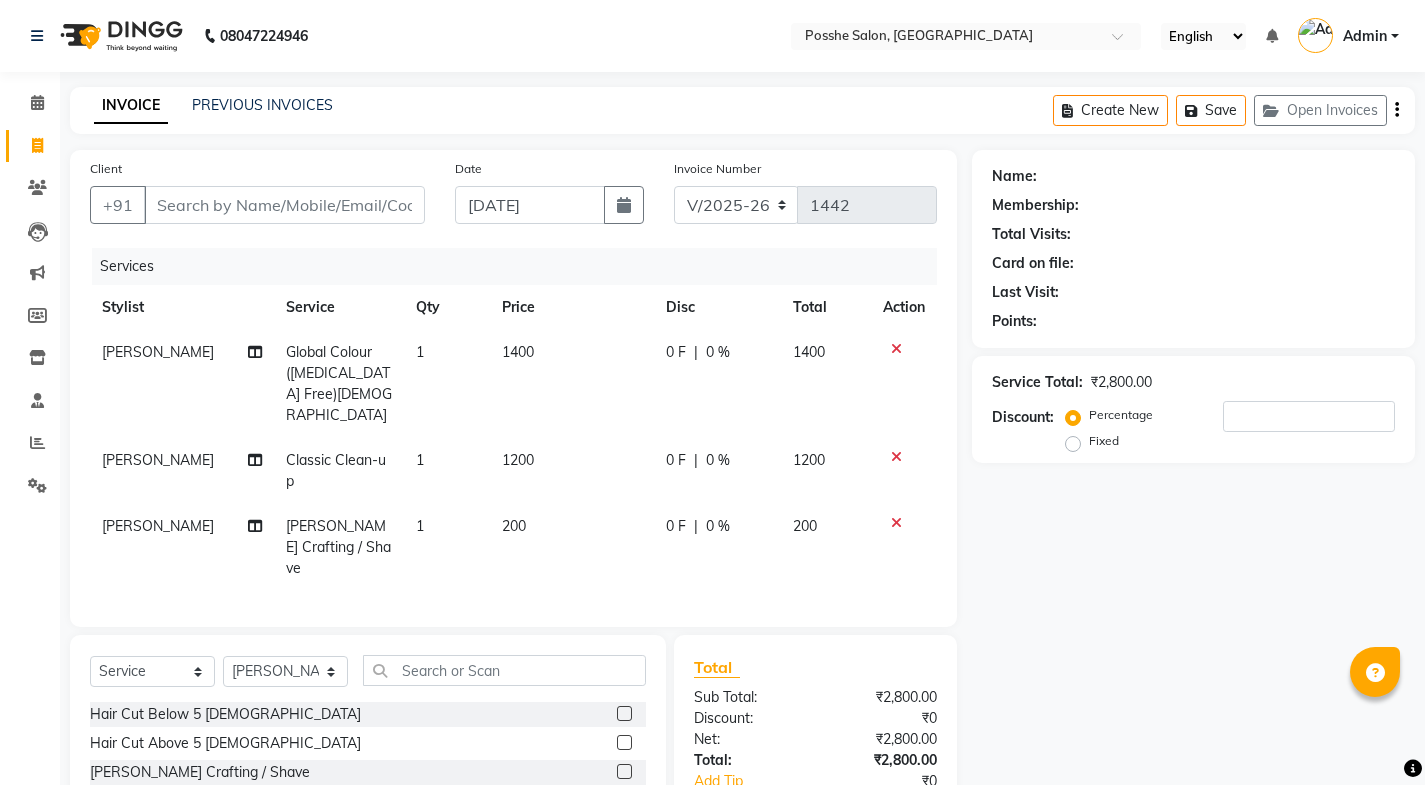 select on "6052" 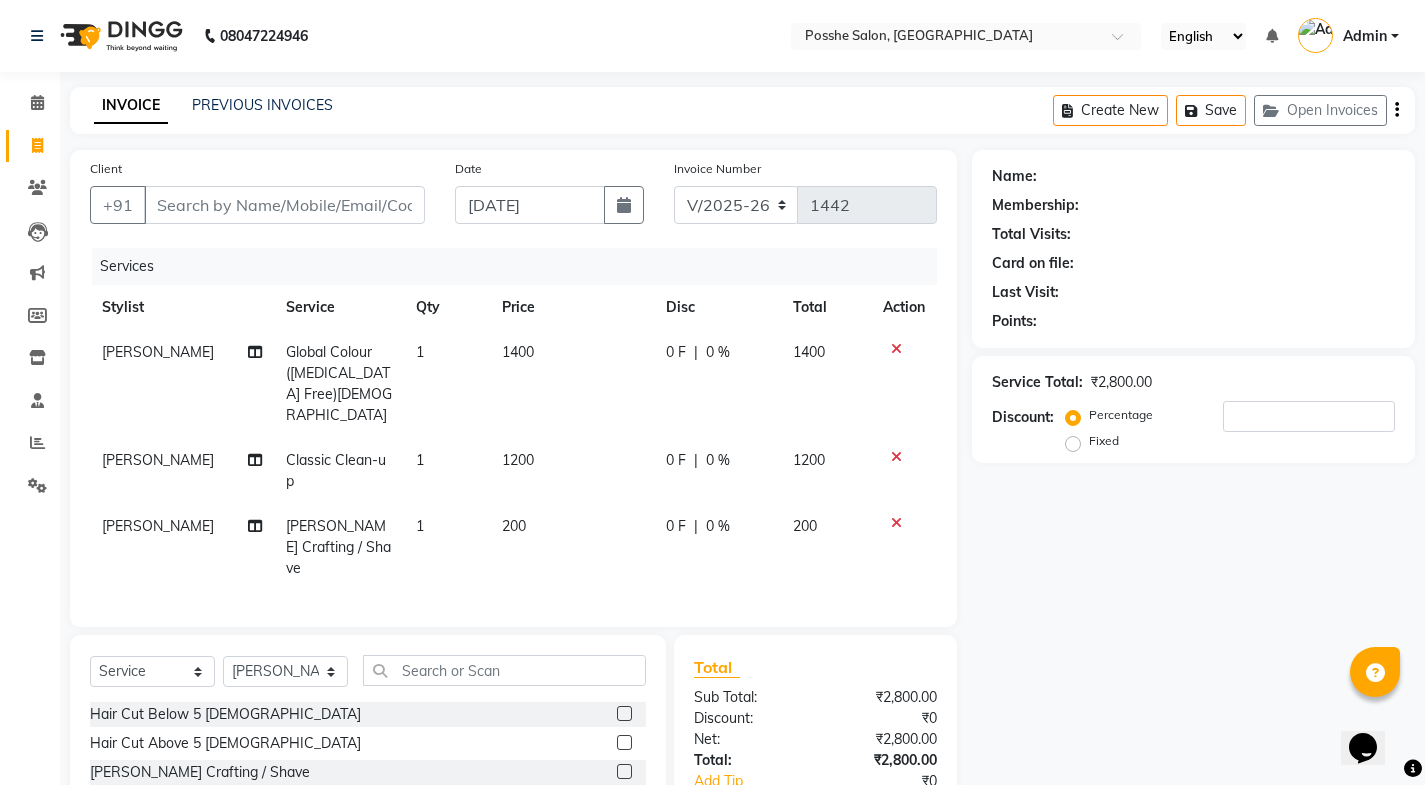 scroll, scrollTop: 0, scrollLeft: 0, axis: both 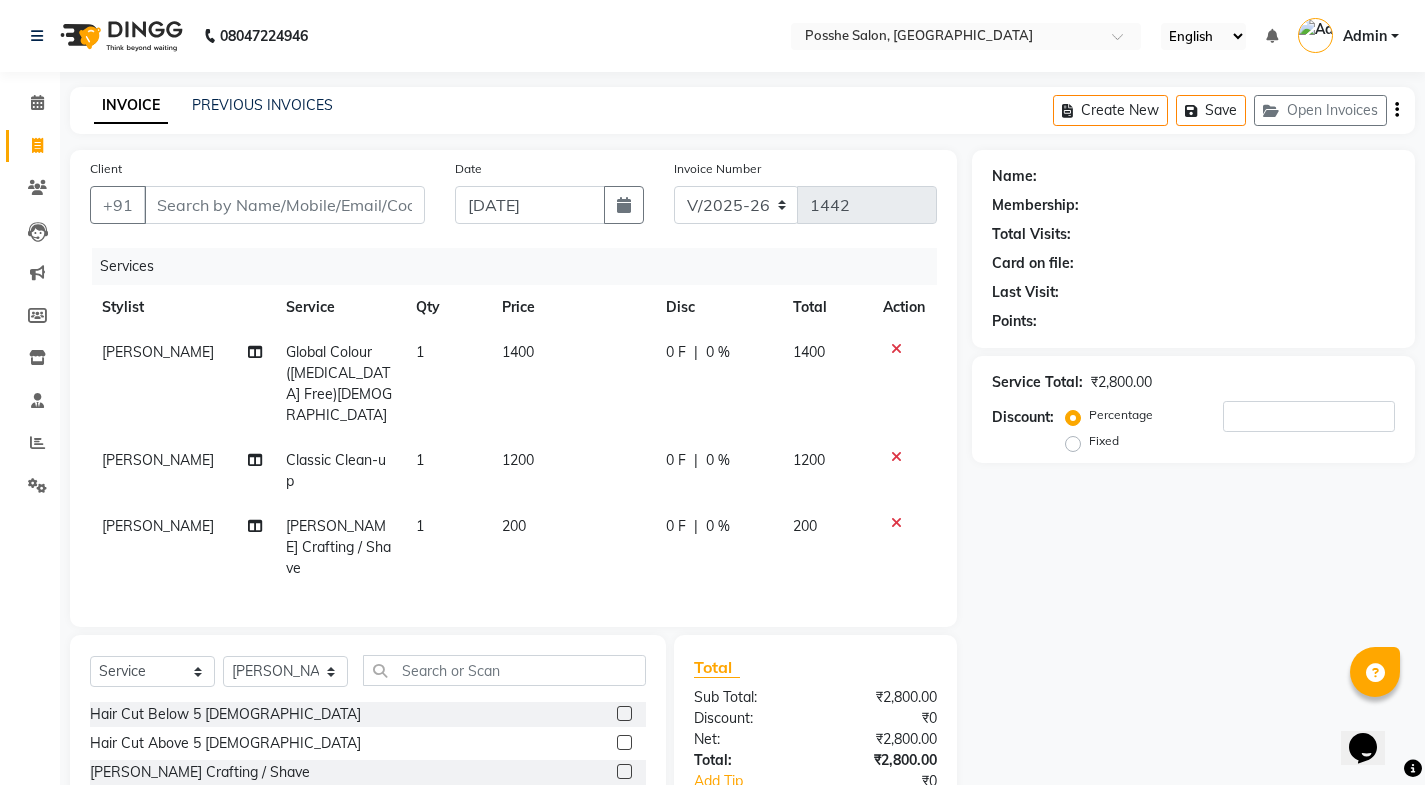 click 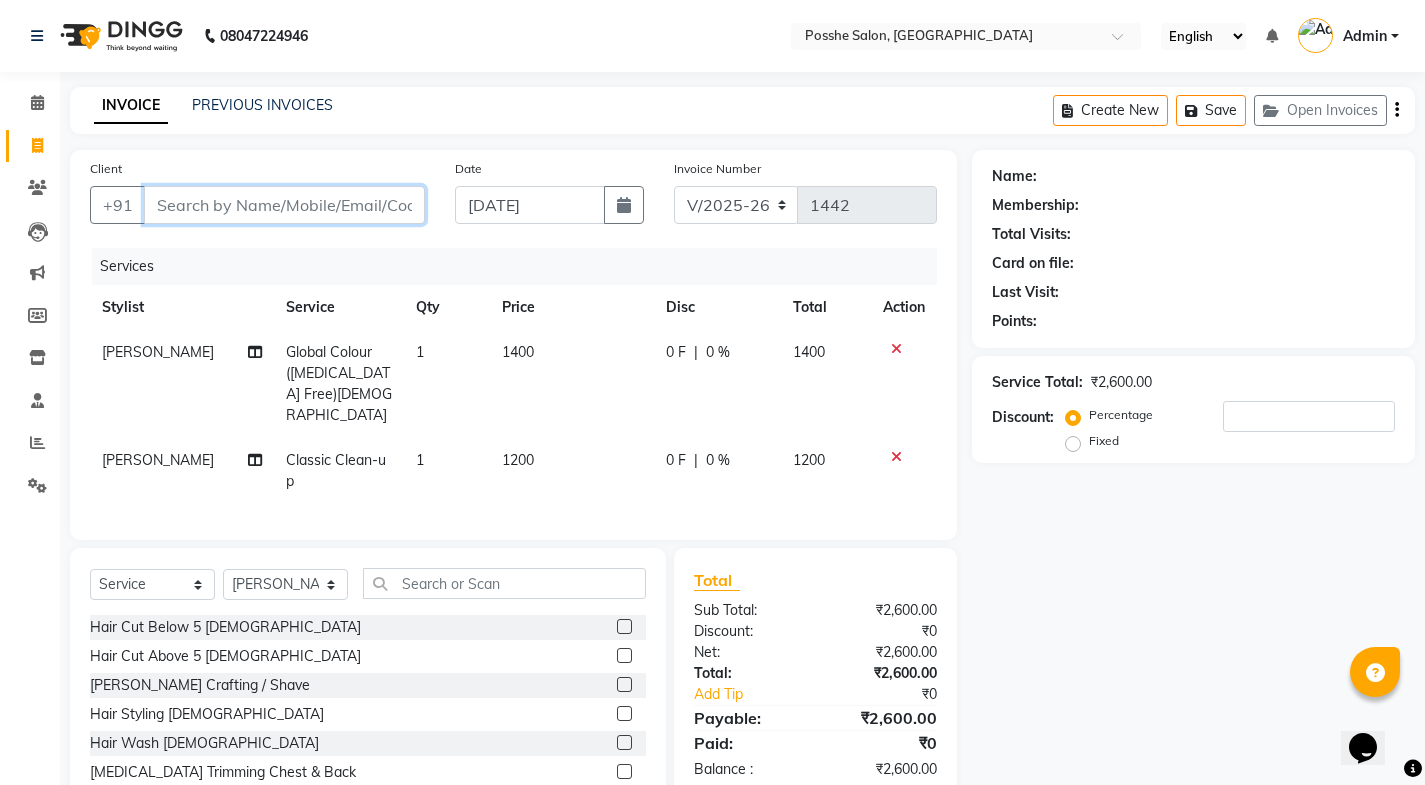 click on "Client" at bounding box center (284, 205) 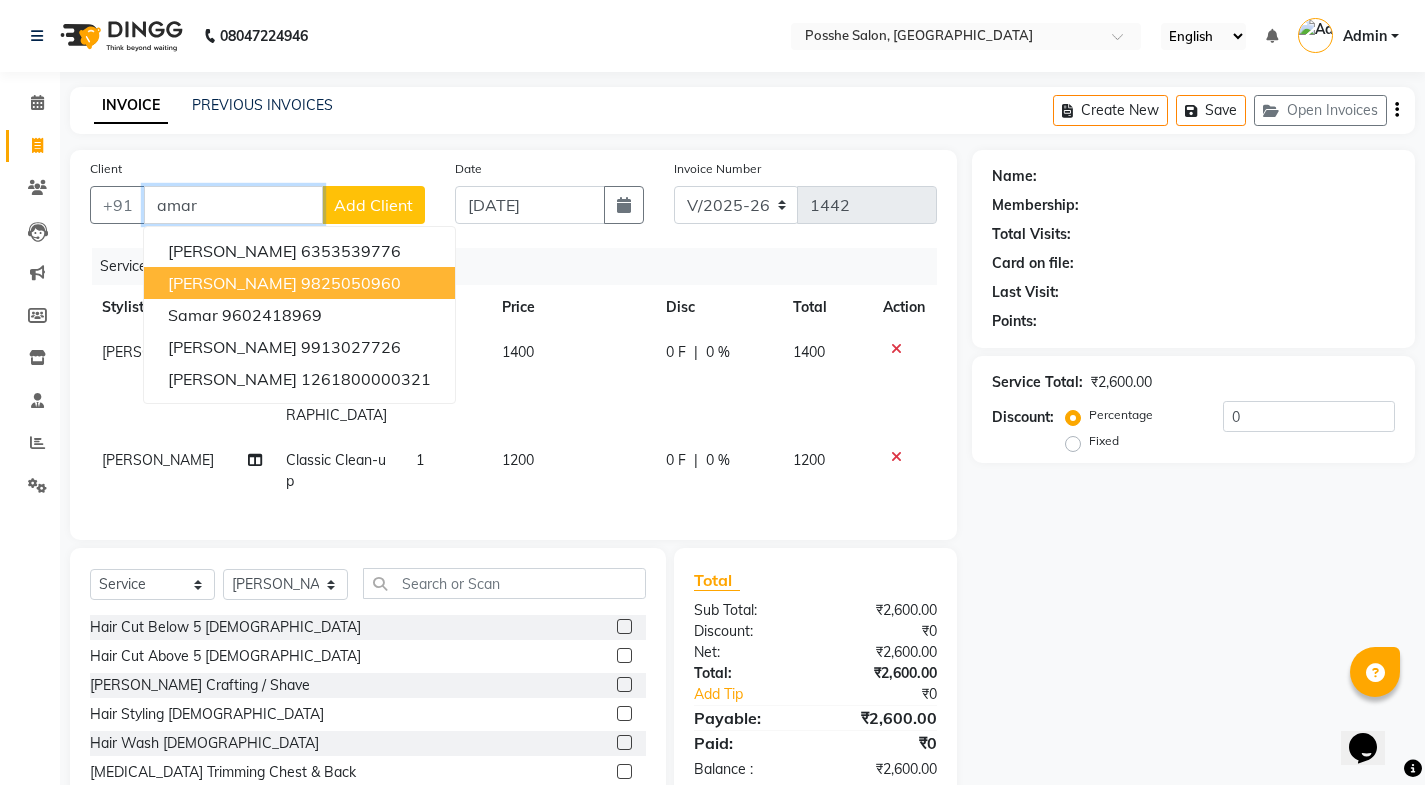 click on "9825050960" at bounding box center (351, 283) 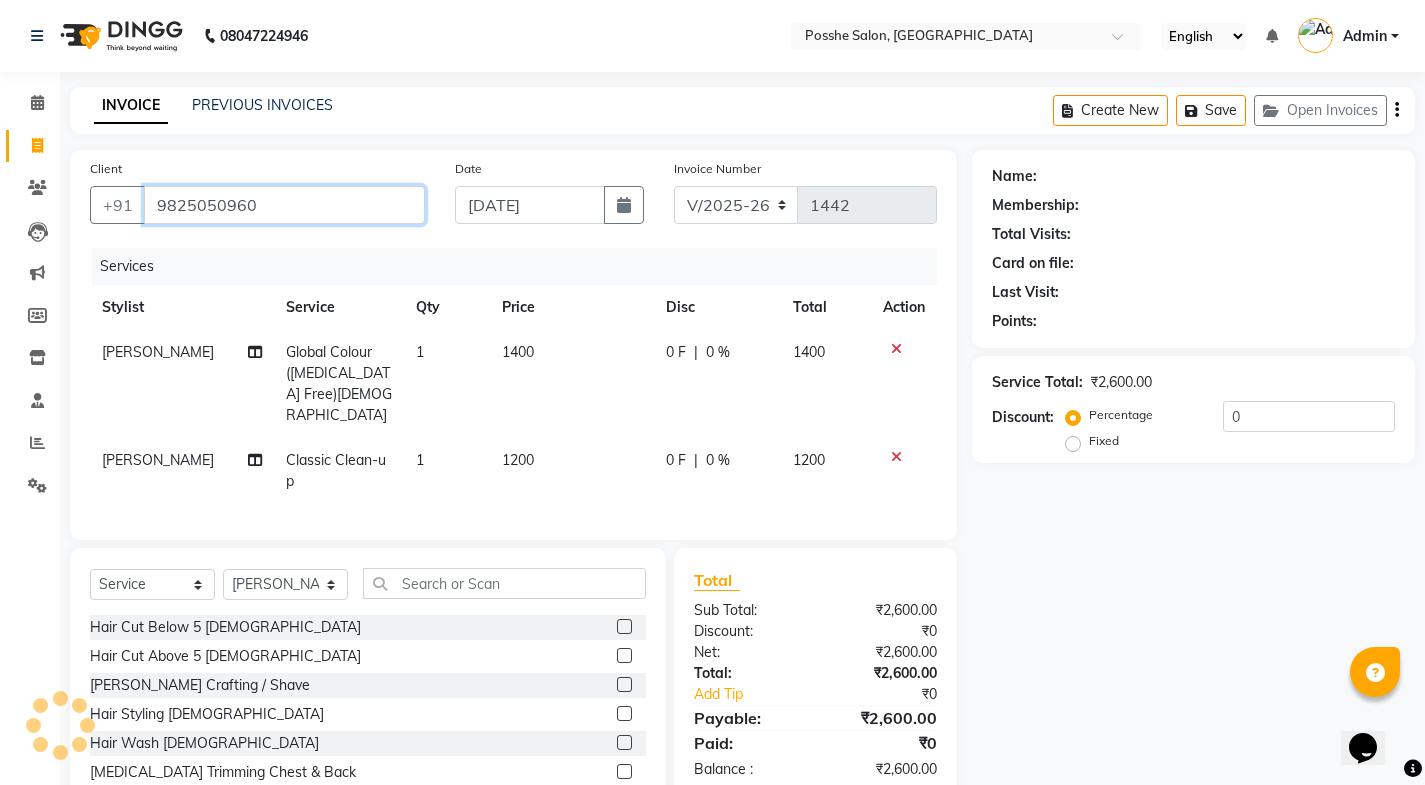 type on "9825050960" 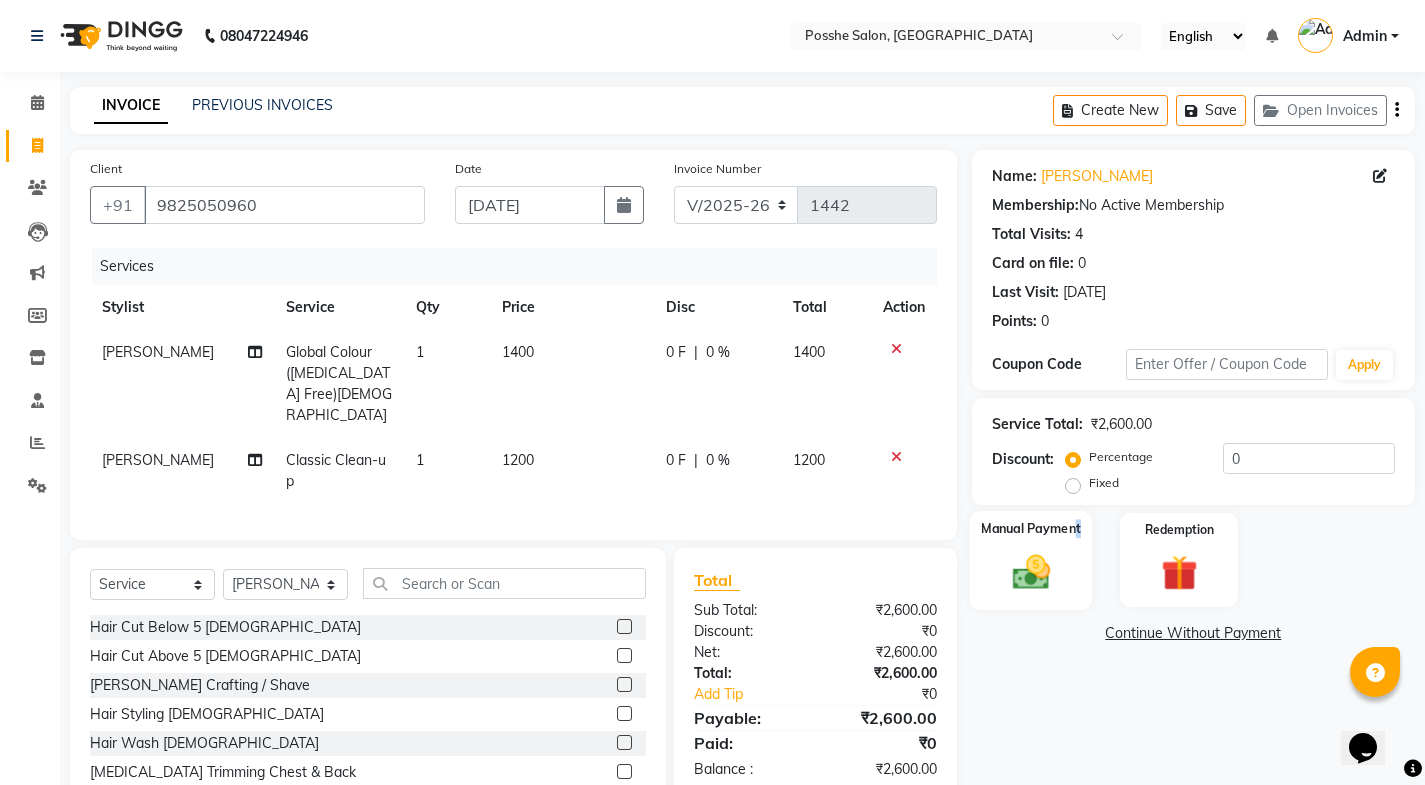 click on "Manual Payment" 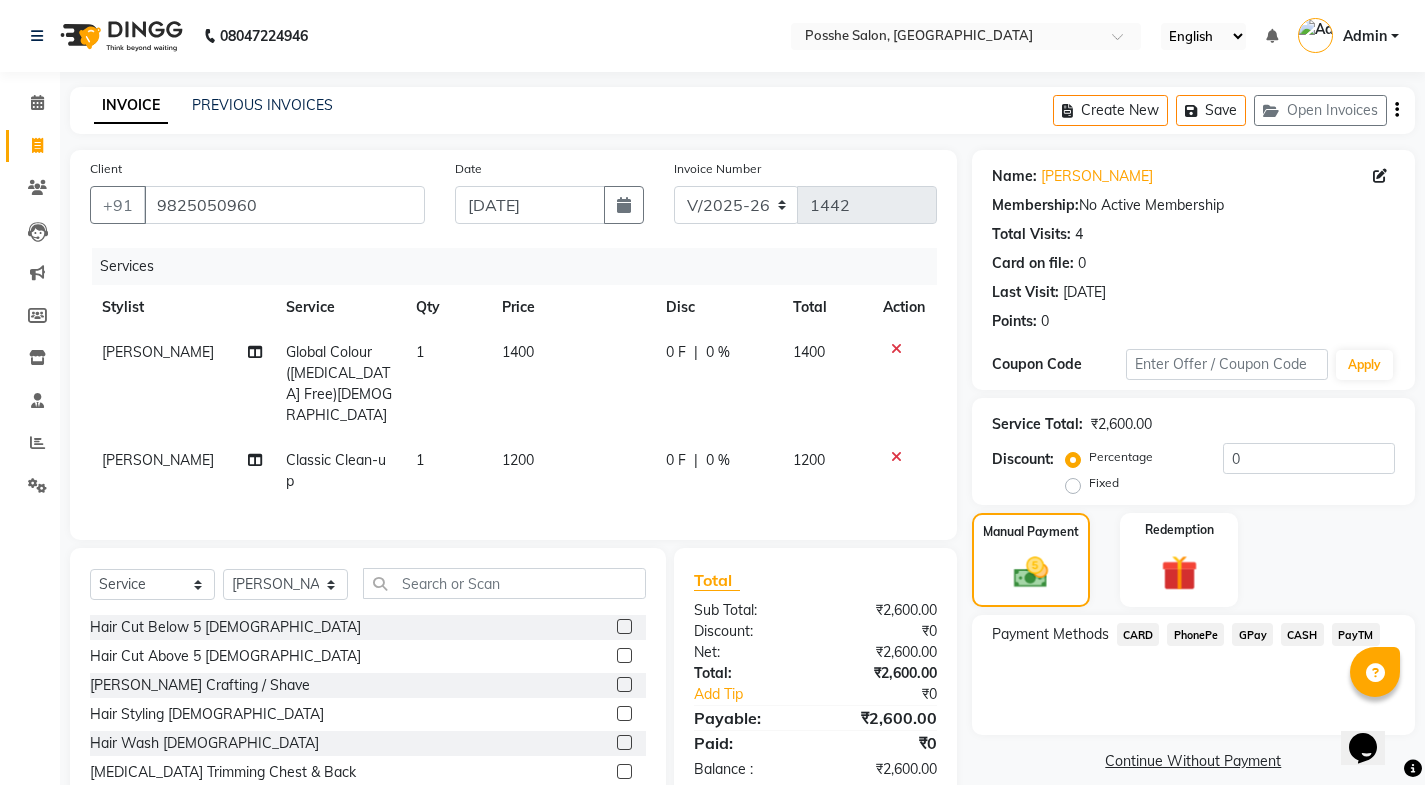 click on "PayTM" 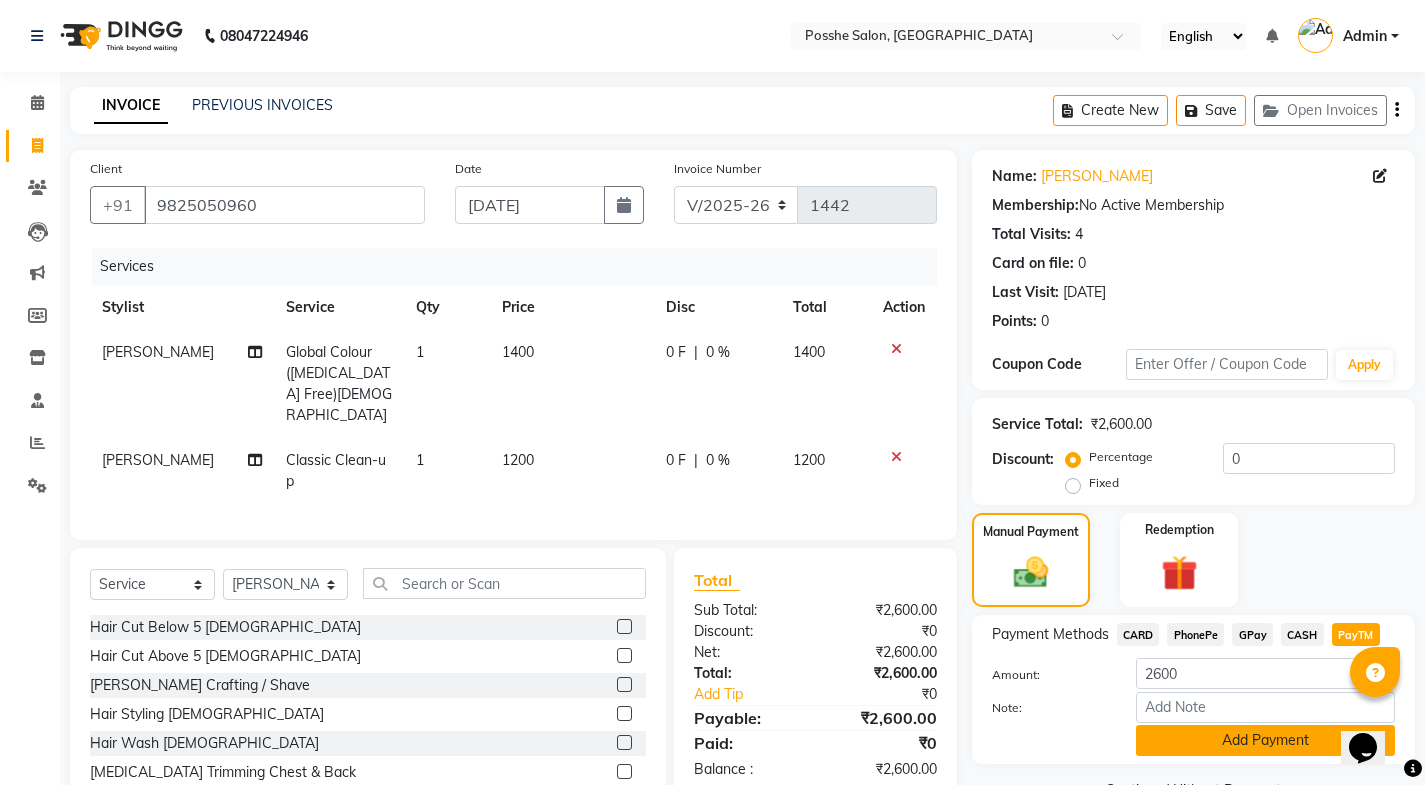 click on "Add Payment" 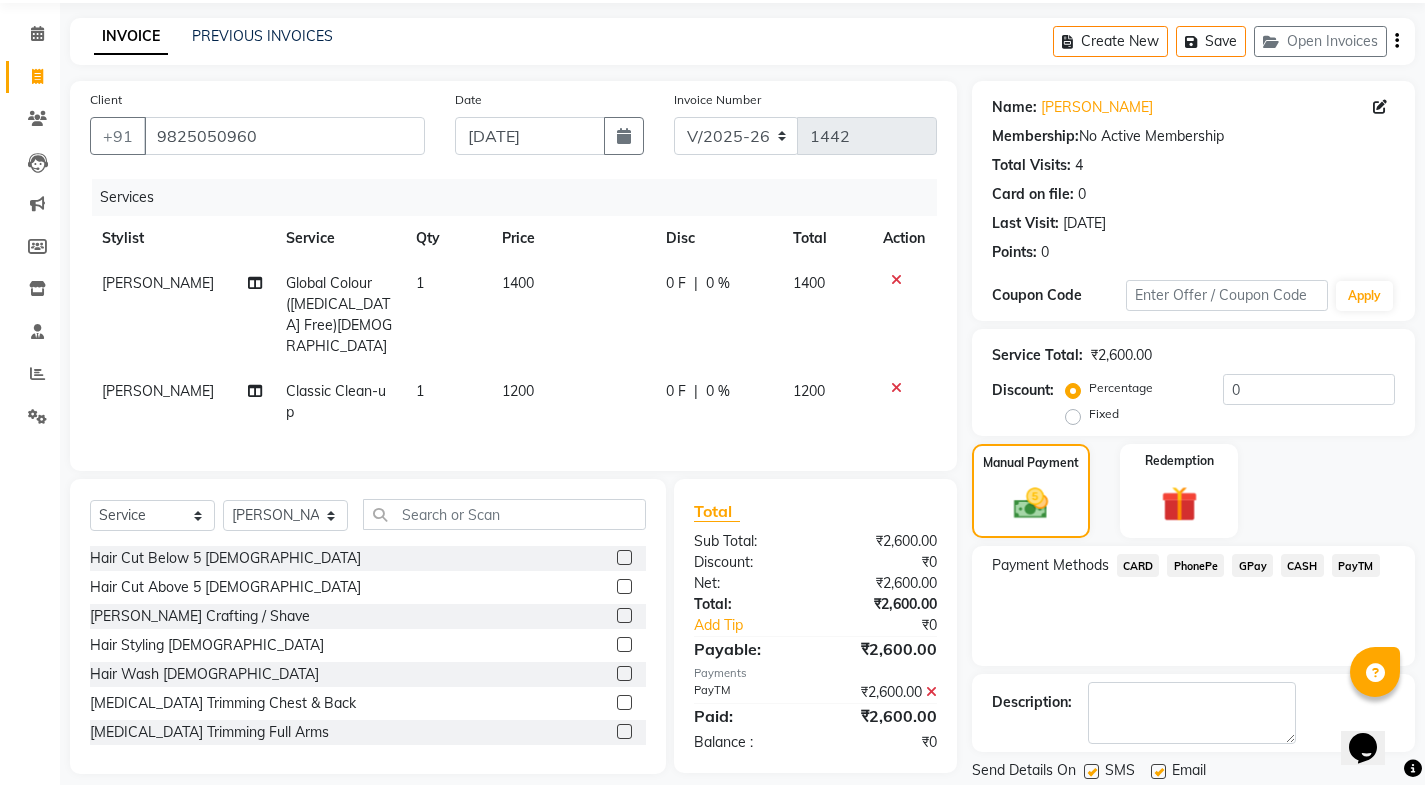 scroll, scrollTop: 134, scrollLeft: 0, axis: vertical 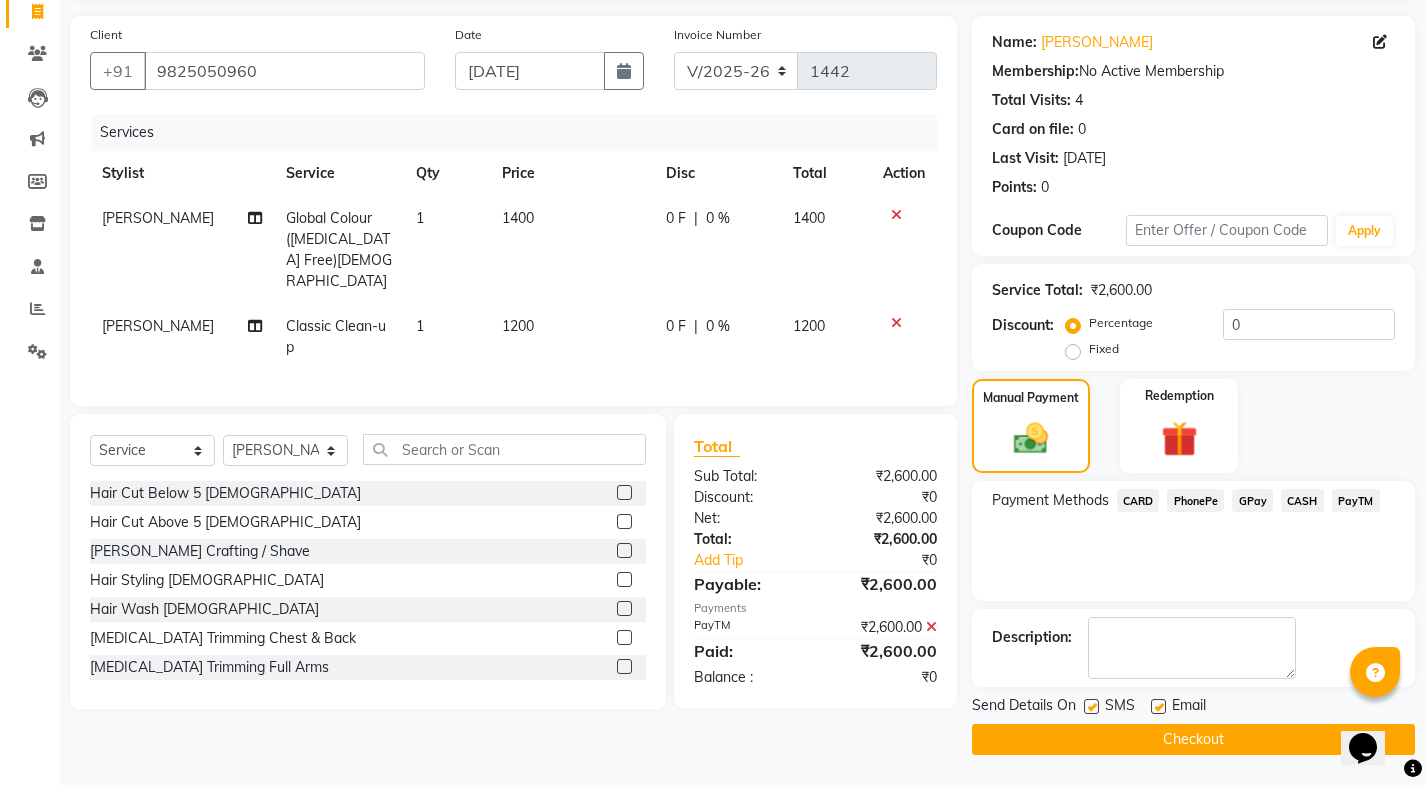 click on "Send Details On SMS Email" 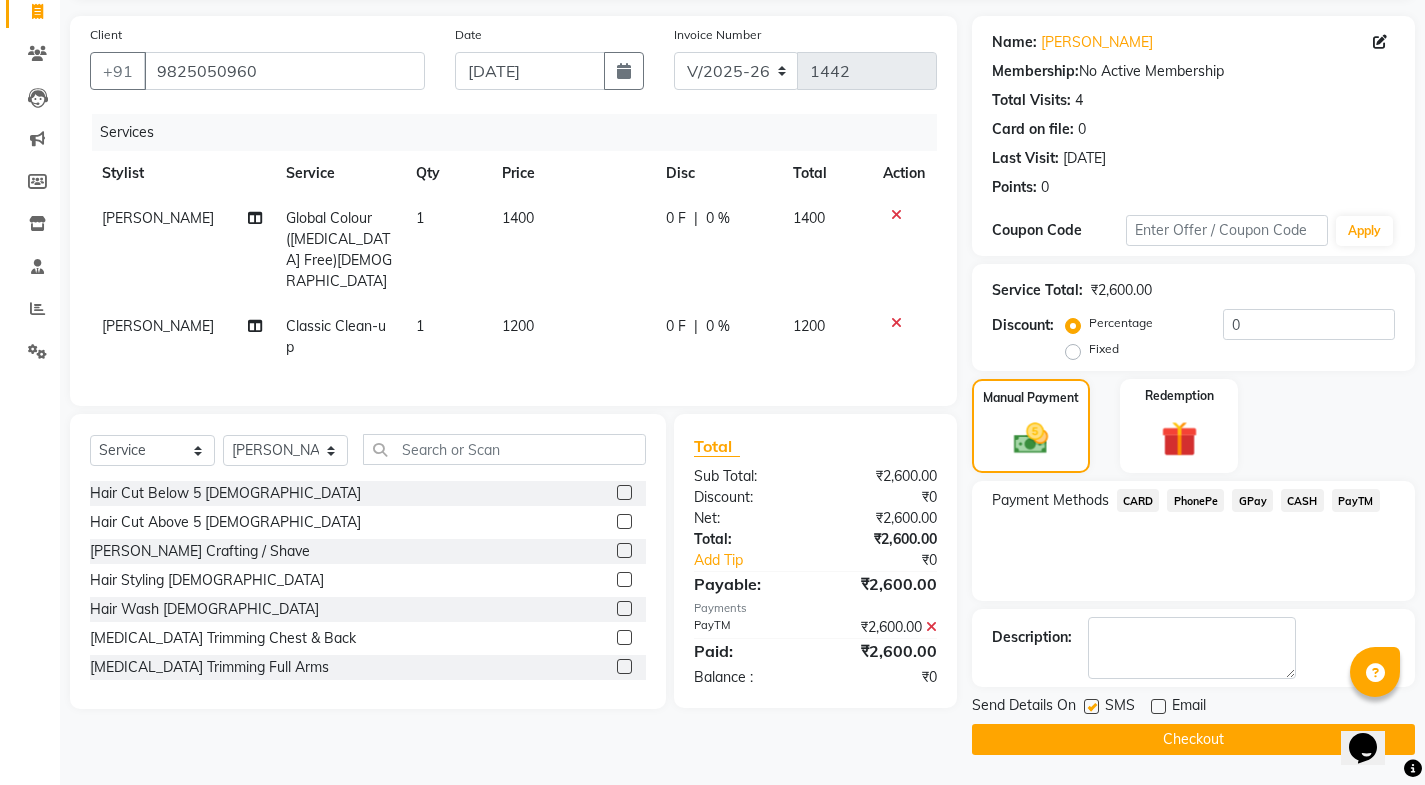 click 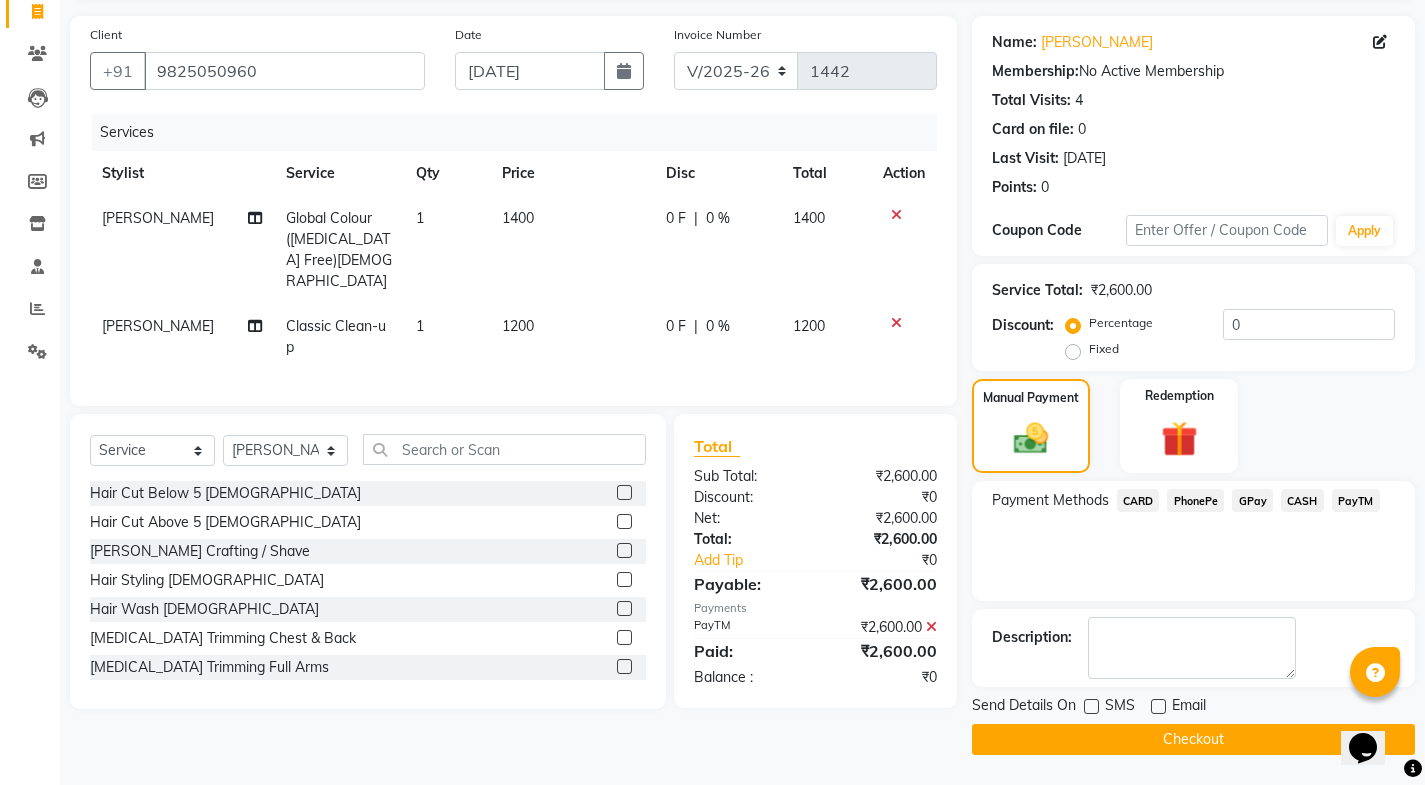 click on "Checkout" 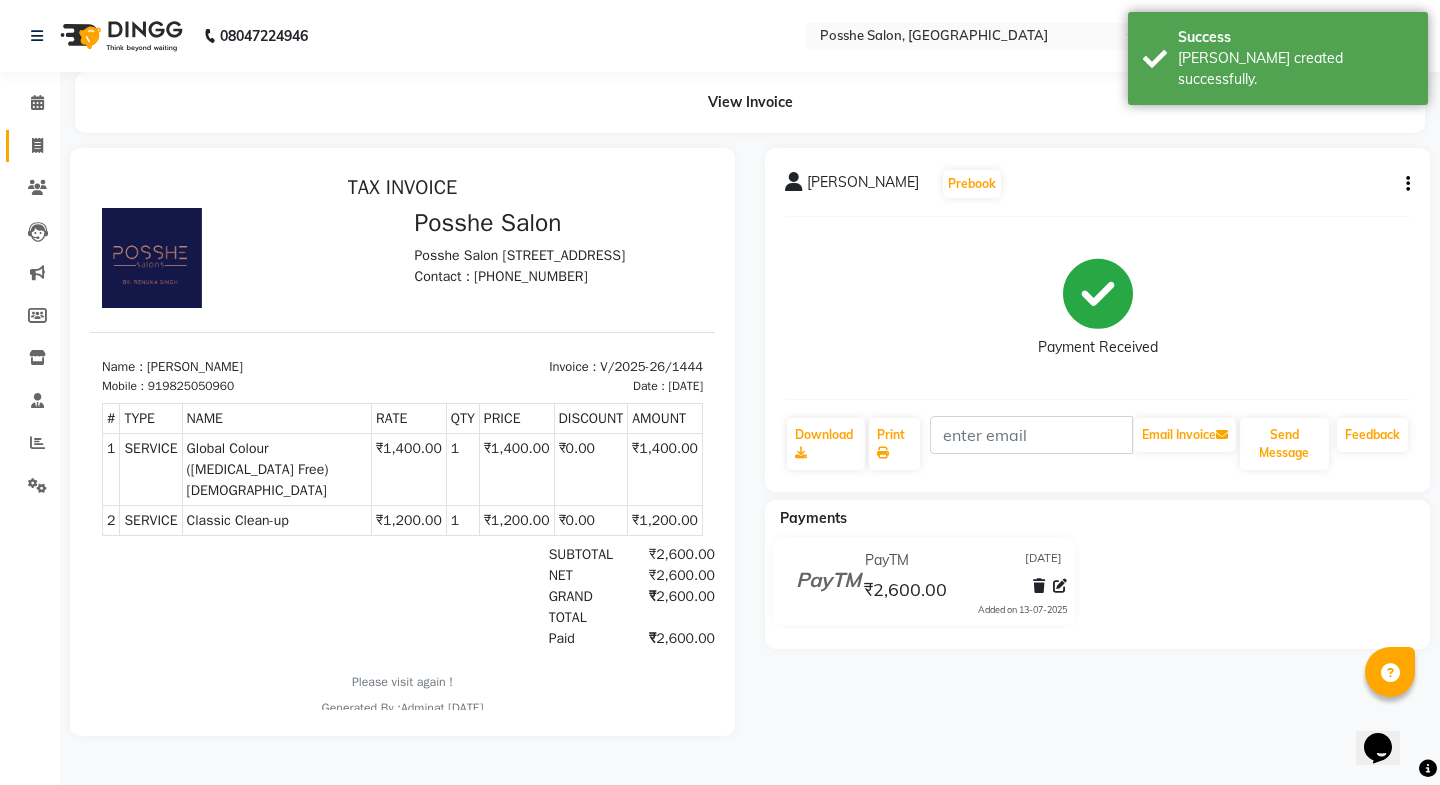 scroll, scrollTop: 0, scrollLeft: 0, axis: both 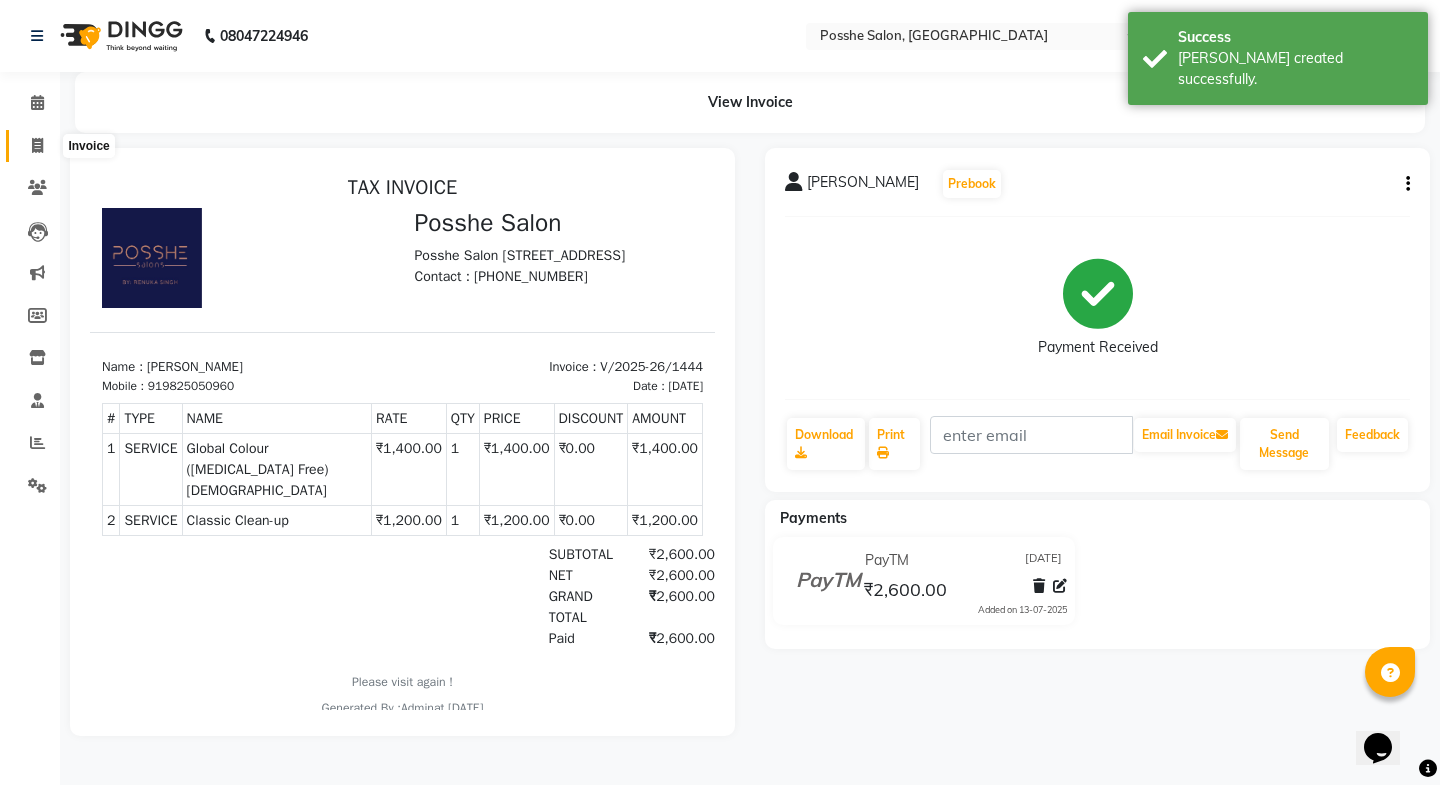 click 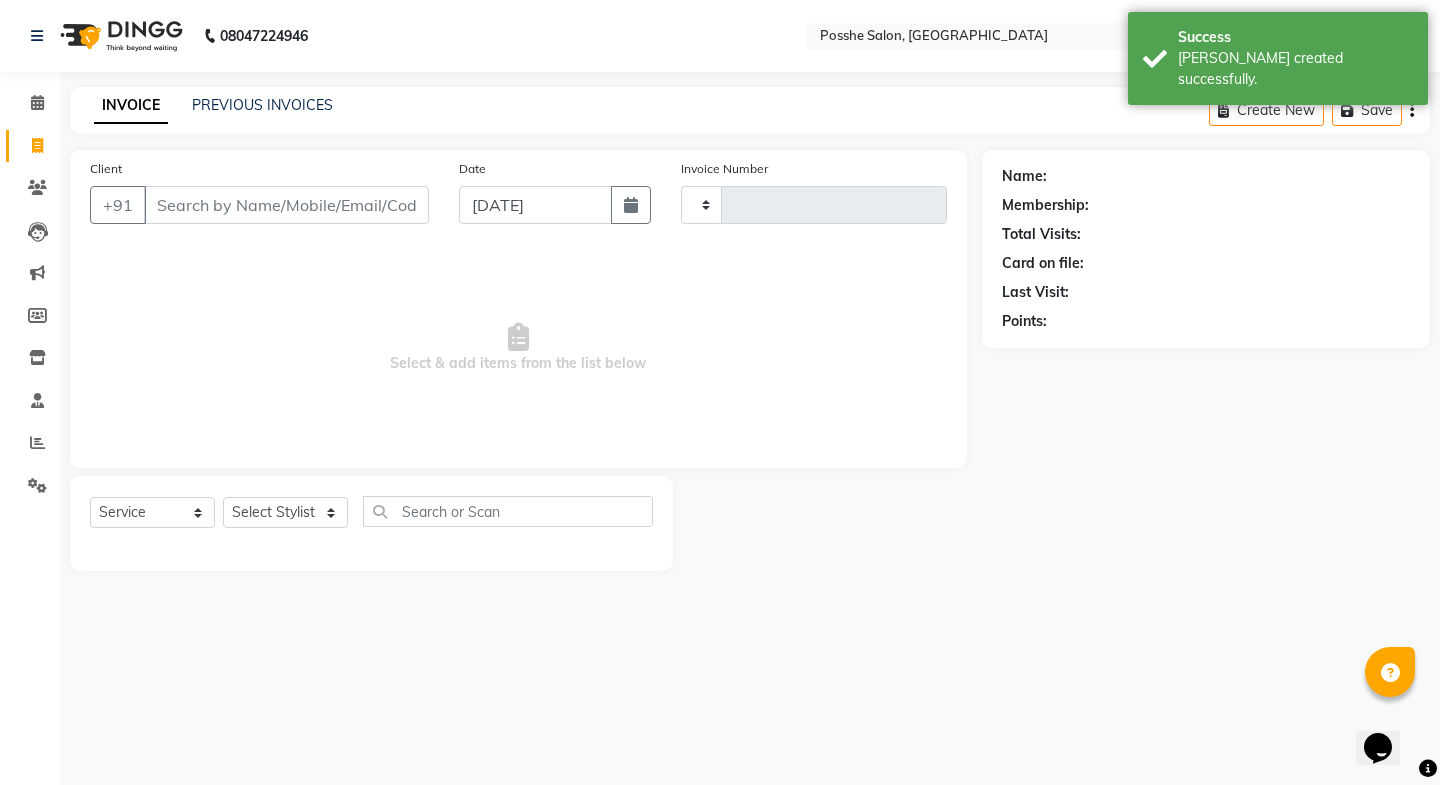 type on "1445" 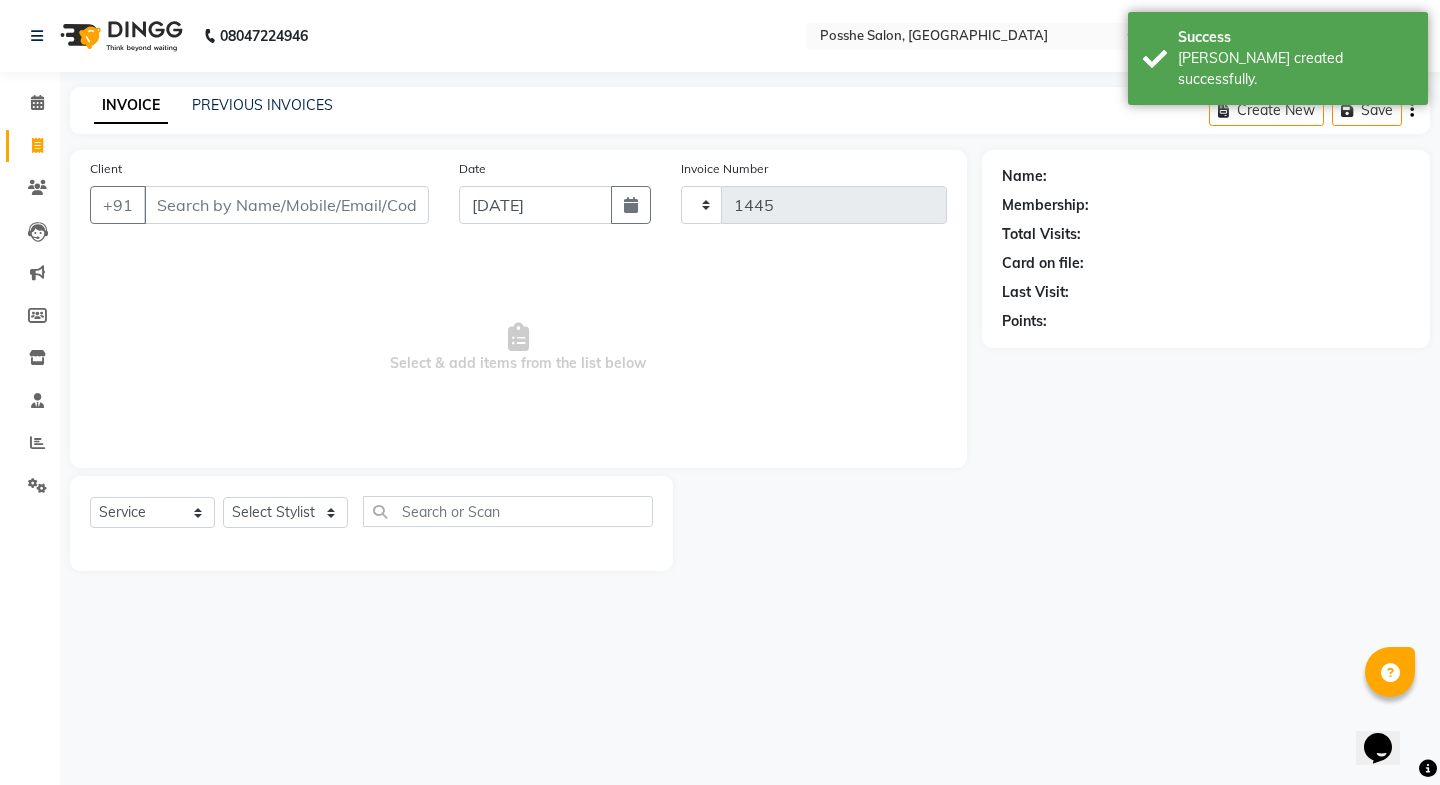 select on "6052" 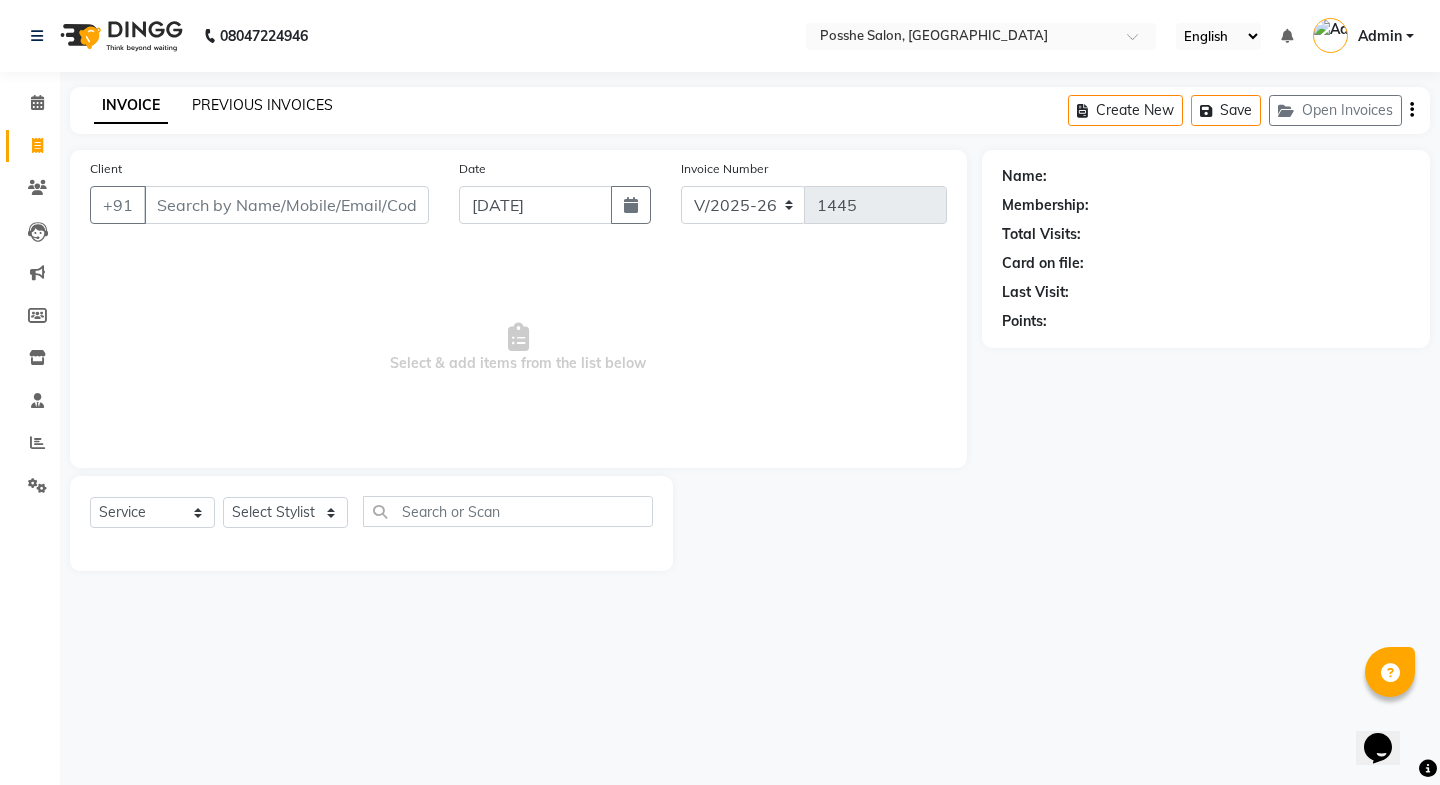 click on "PREVIOUS INVOICES" 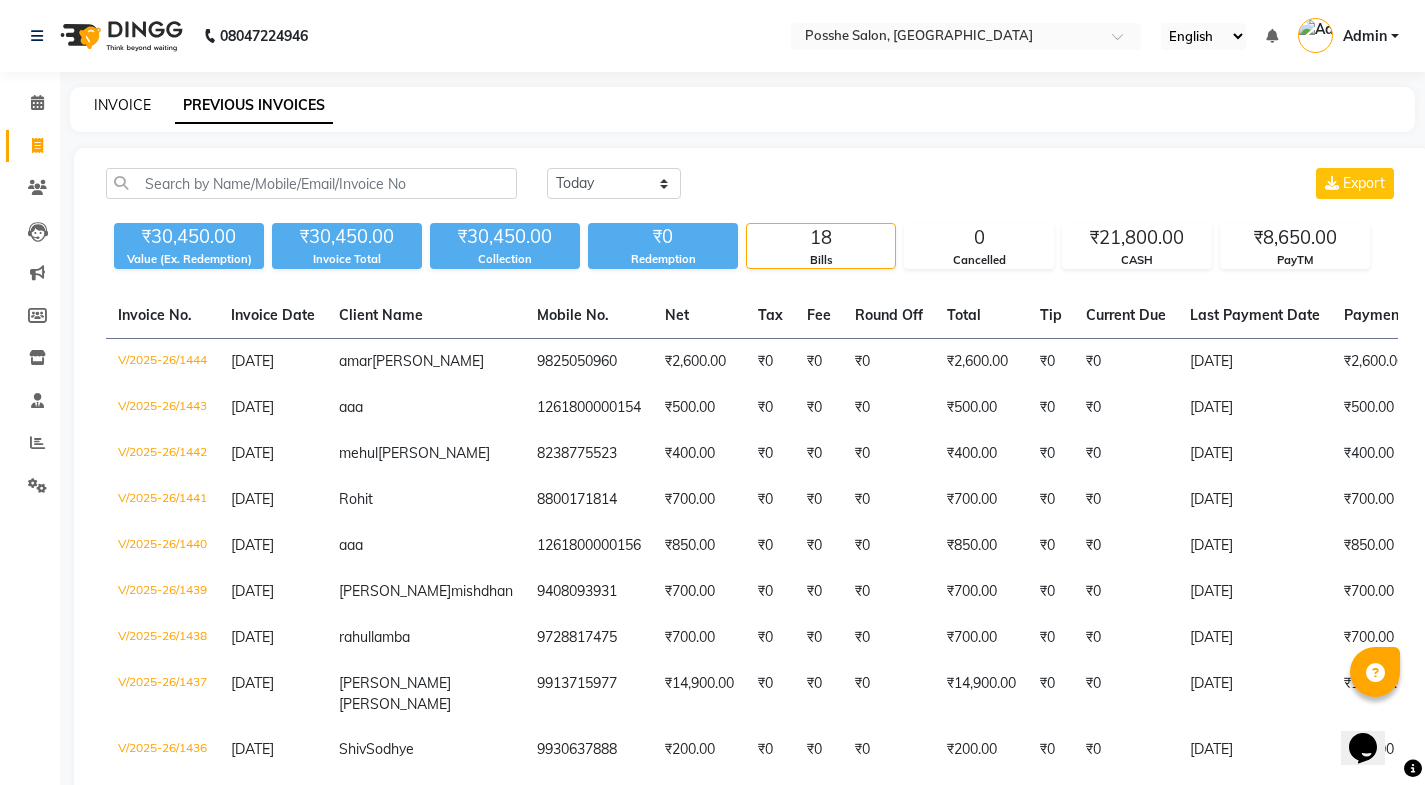 click on "INVOICE" 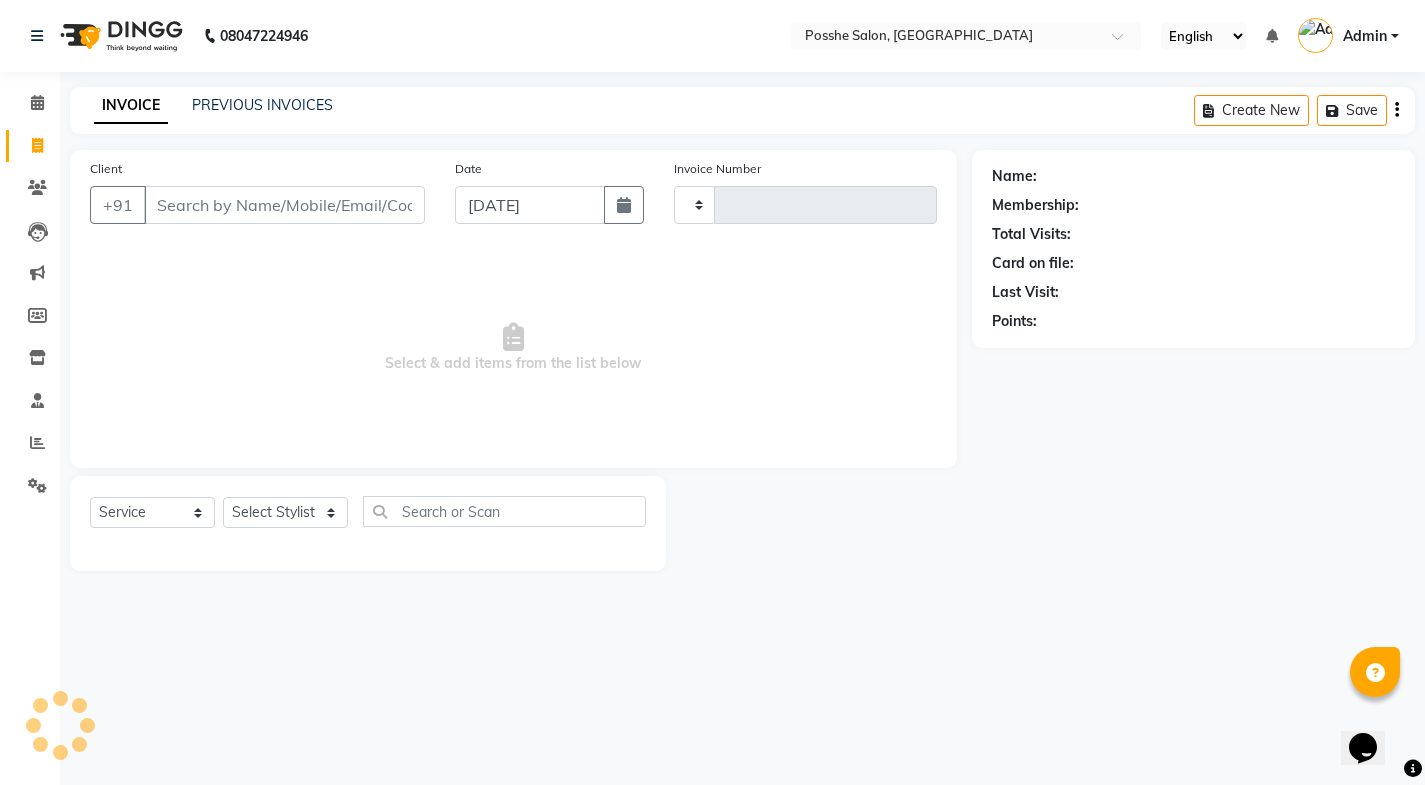 type on "1445" 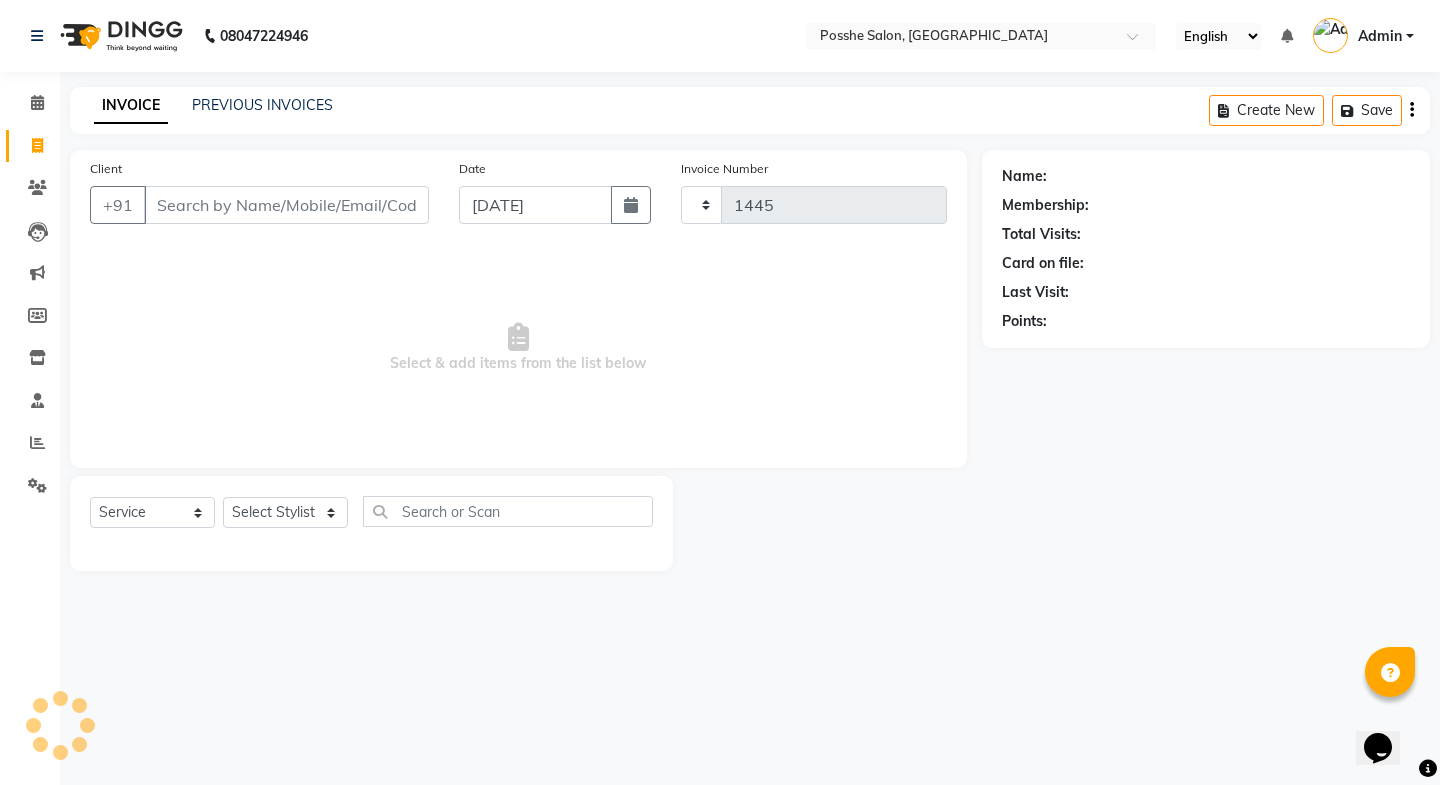 select on "6052" 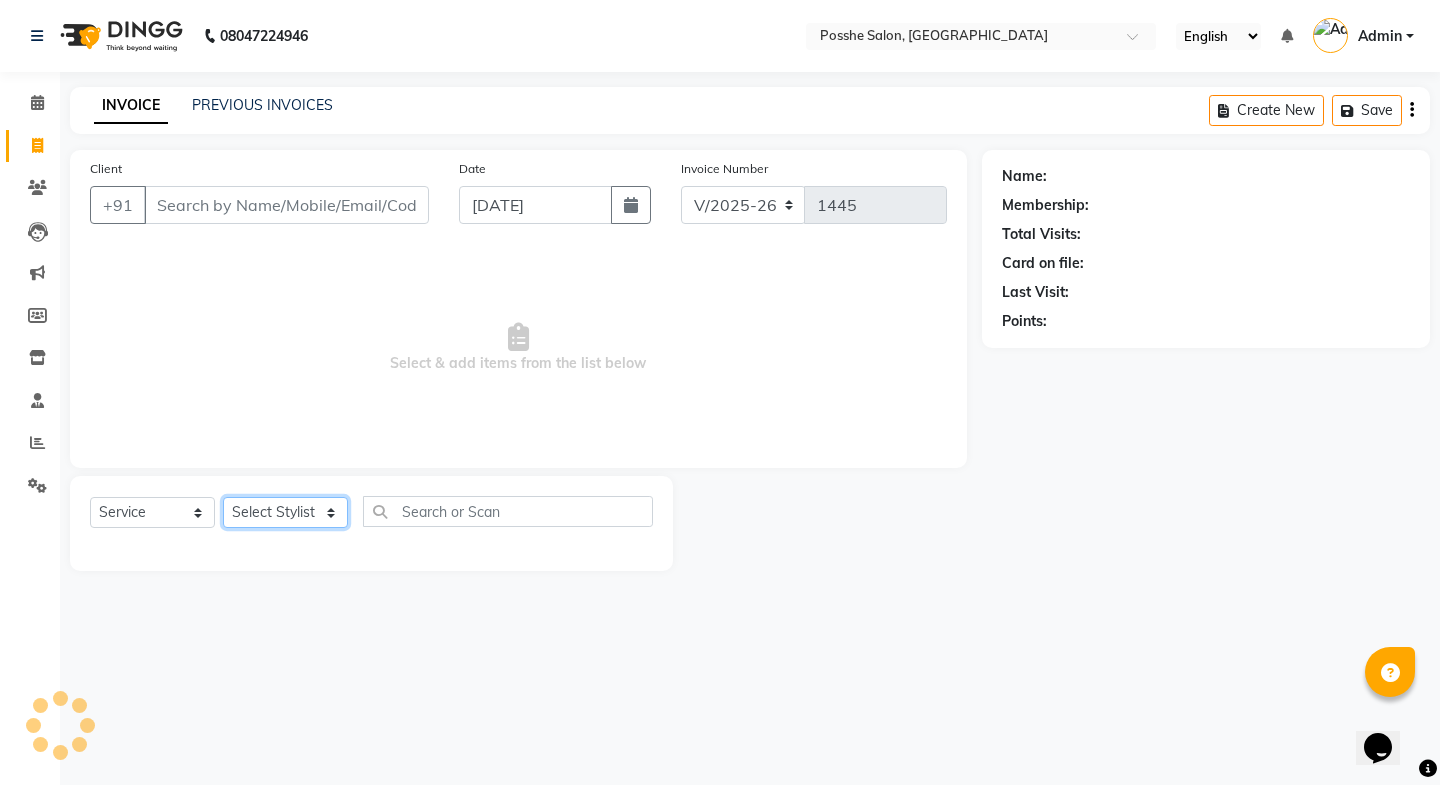 click on "Select Stylist" 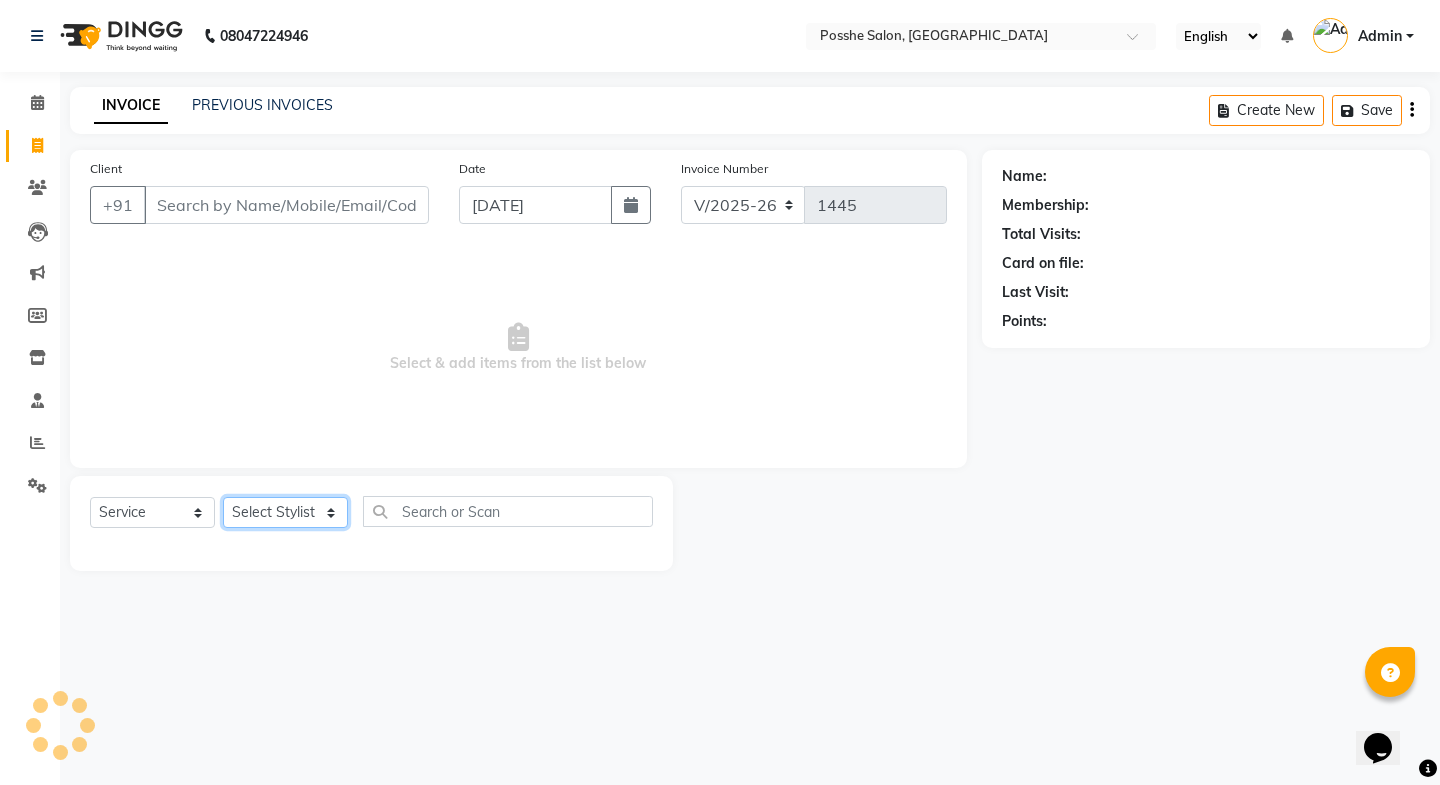 click on "Select Stylist" 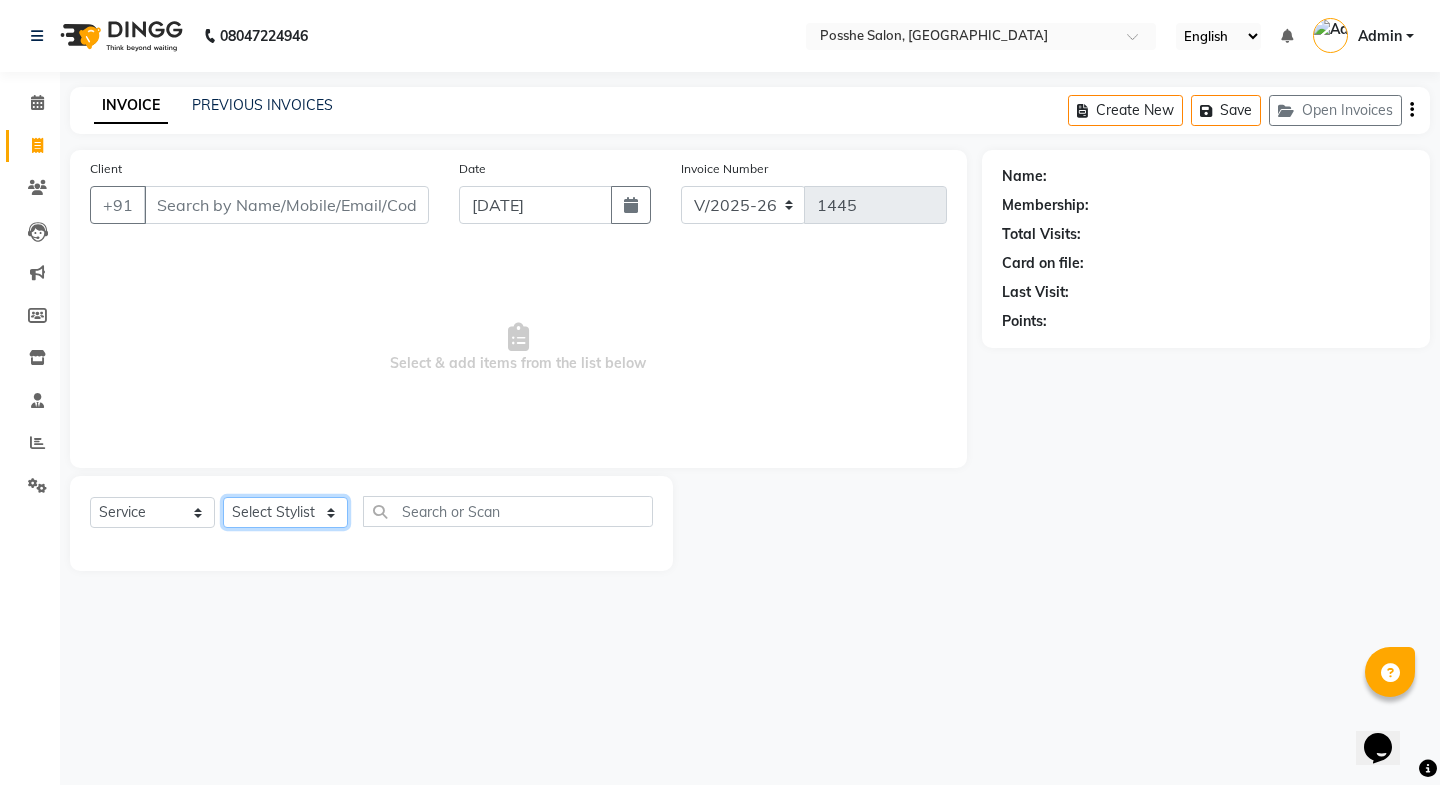 select on "43693" 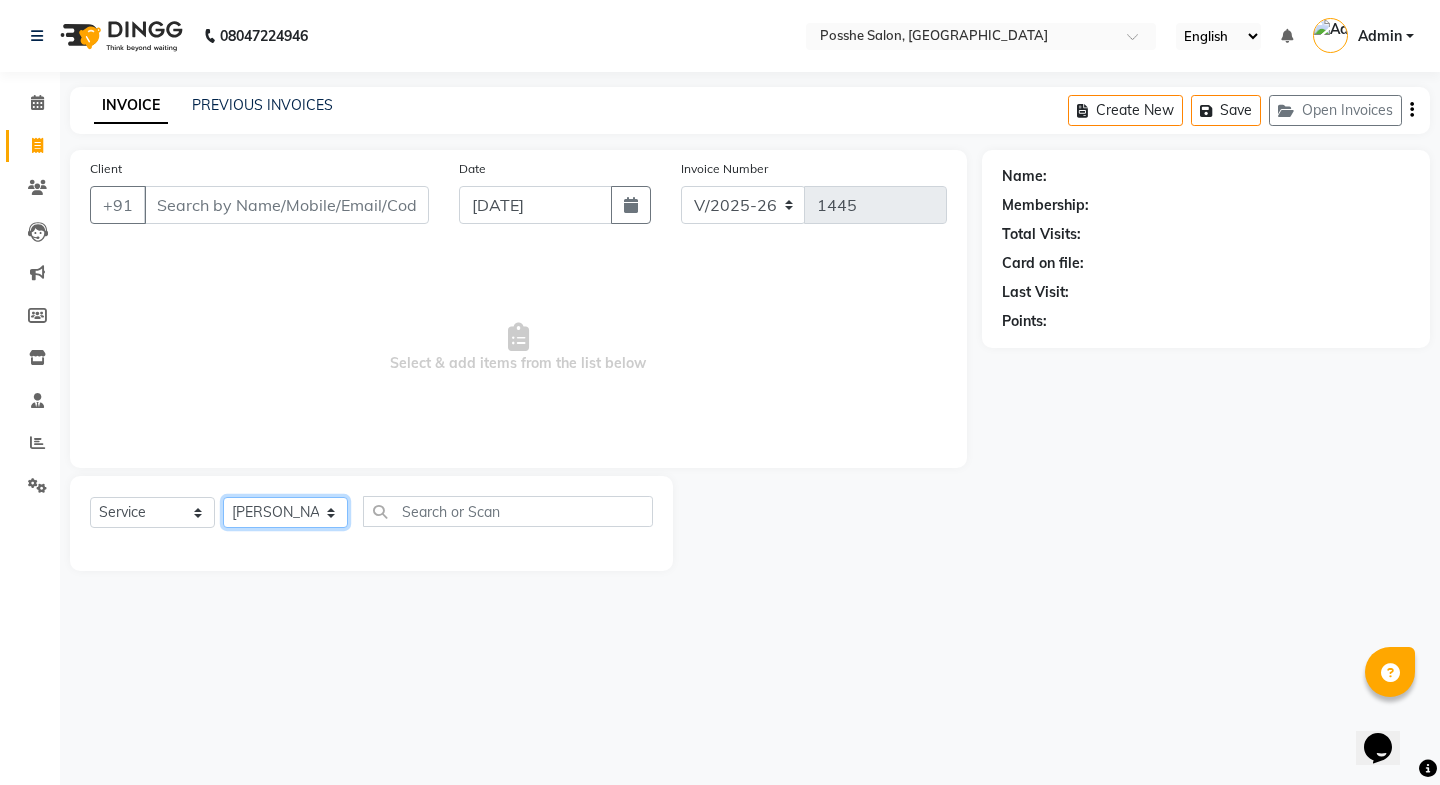 click on "Select Stylist [PERSON_NAME] Mali [PERSON_NAME] Posshe for products [PERSON_NAME] [PERSON_NAME] [PERSON_NAME]" 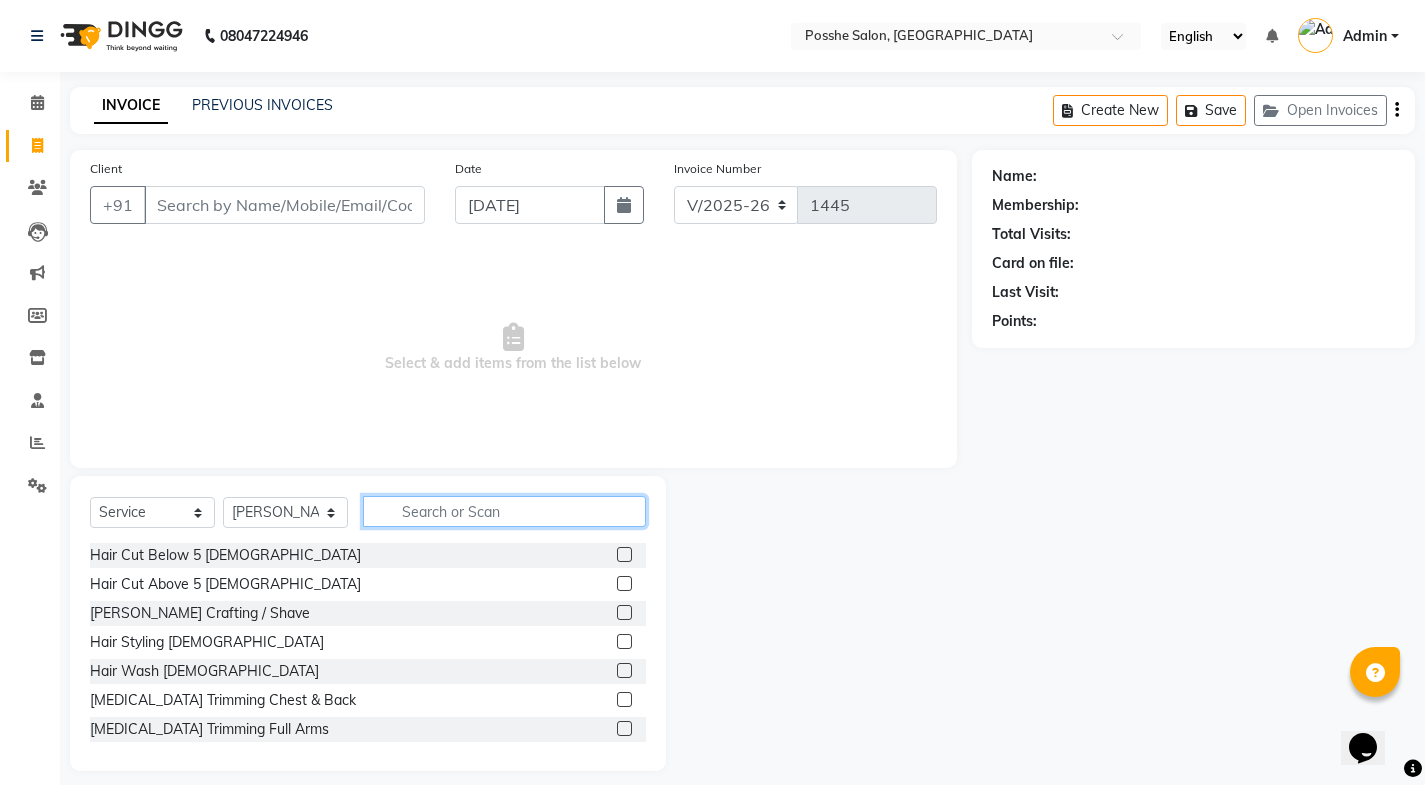 click 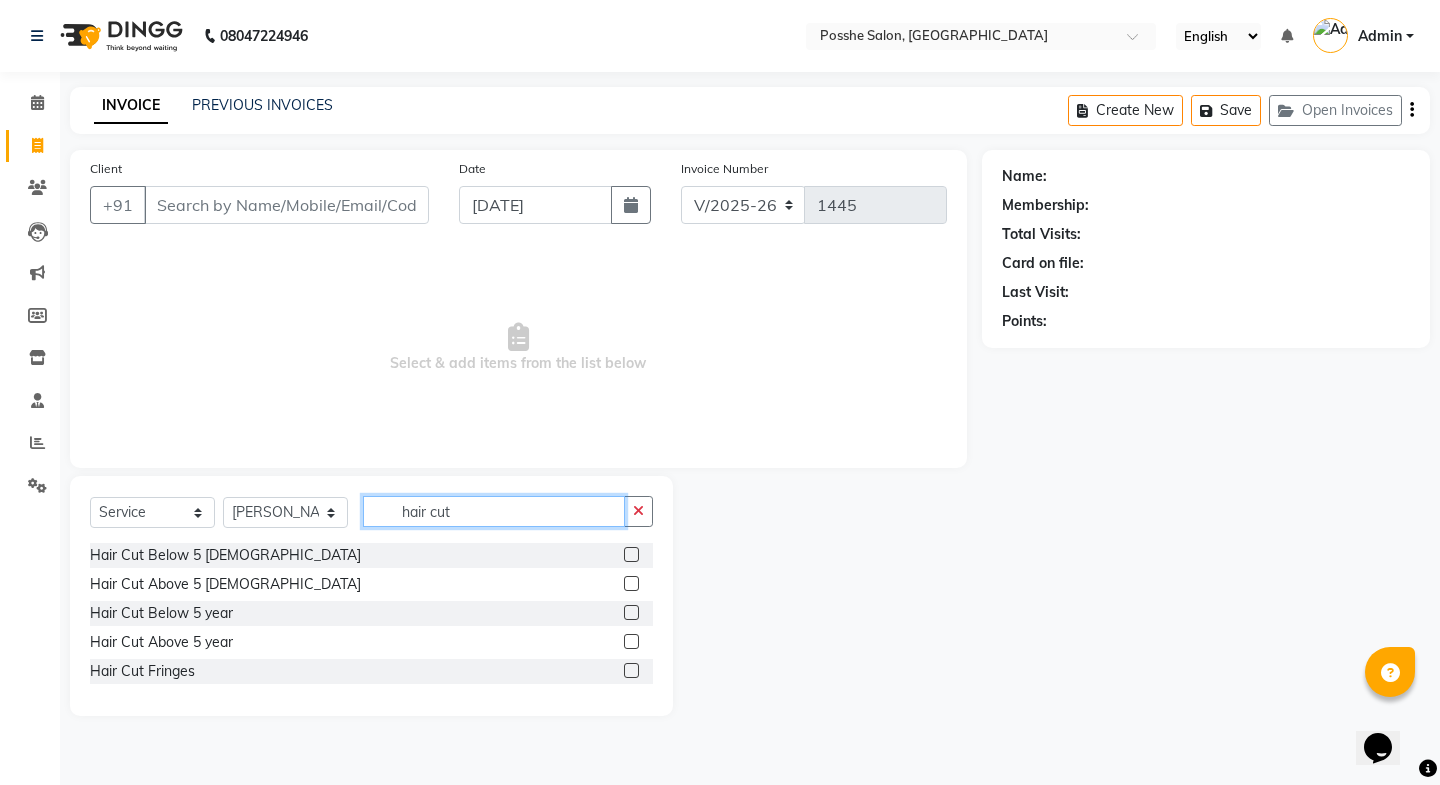 type on "hair cut" 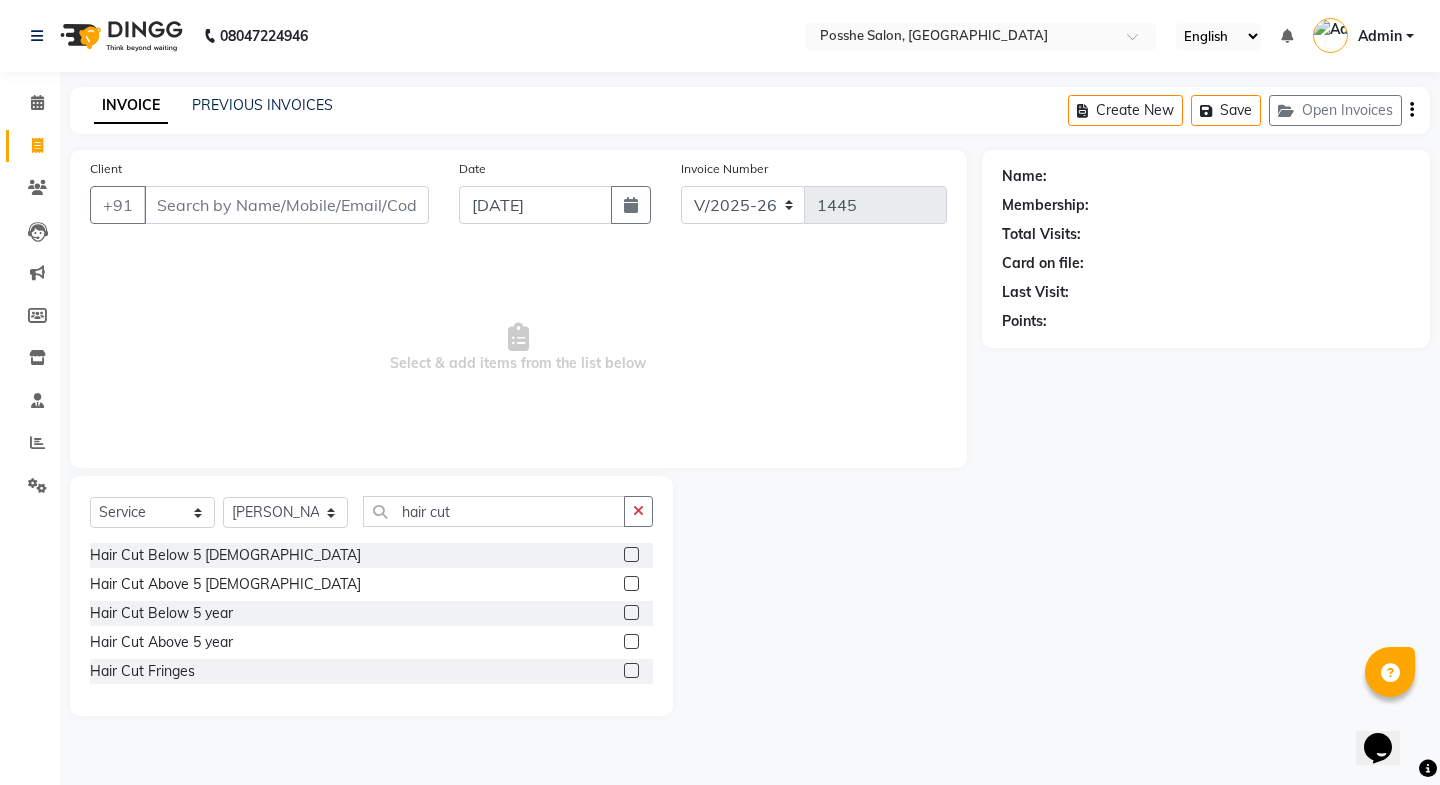 click 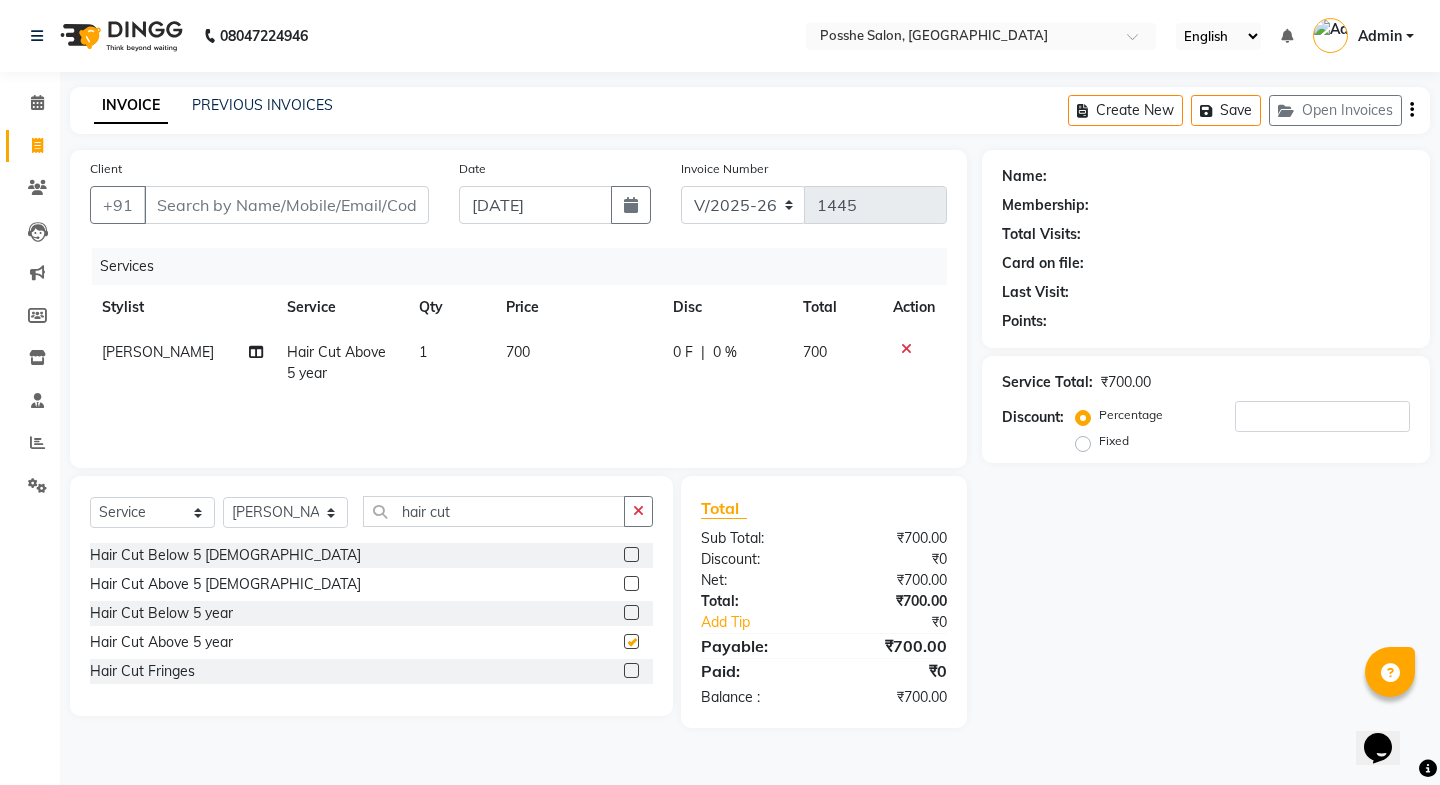 checkbox on "false" 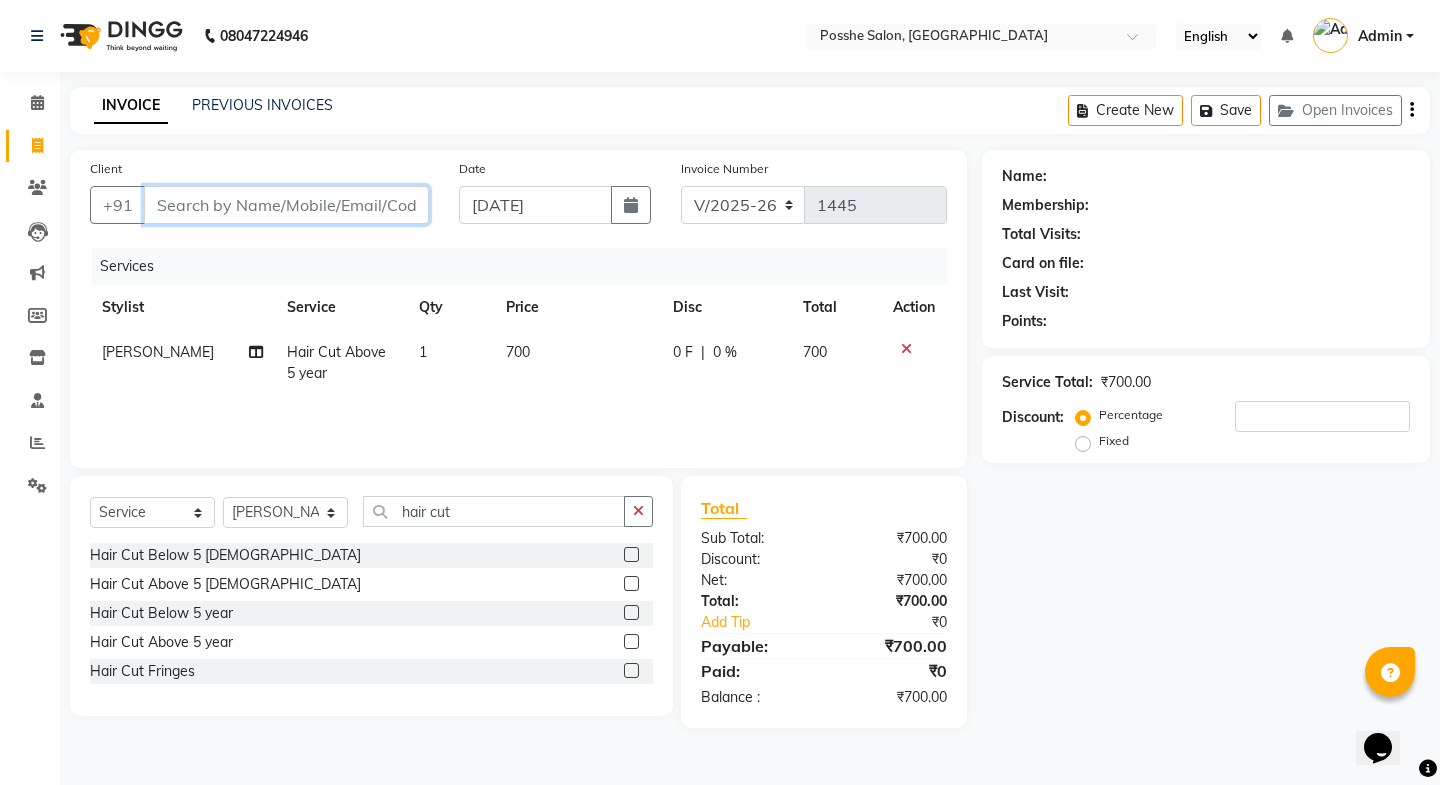 click on "Client" at bounding box center [286, 205] 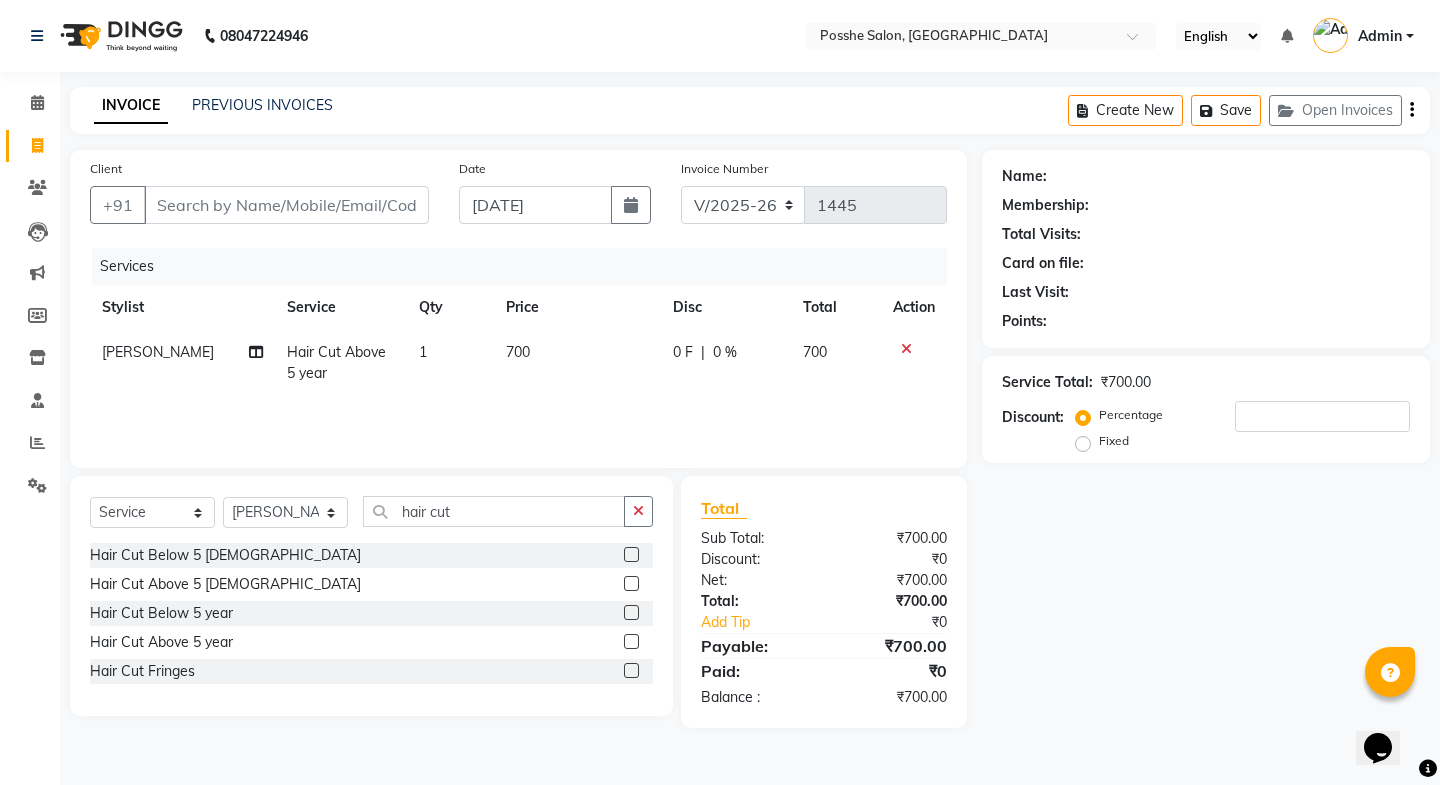 click on "Name: Membership: Total Visits: Card on file: Last Visit:  Points:  Service Total:  ₹700.00  Discount:  Percentage   Fixed" 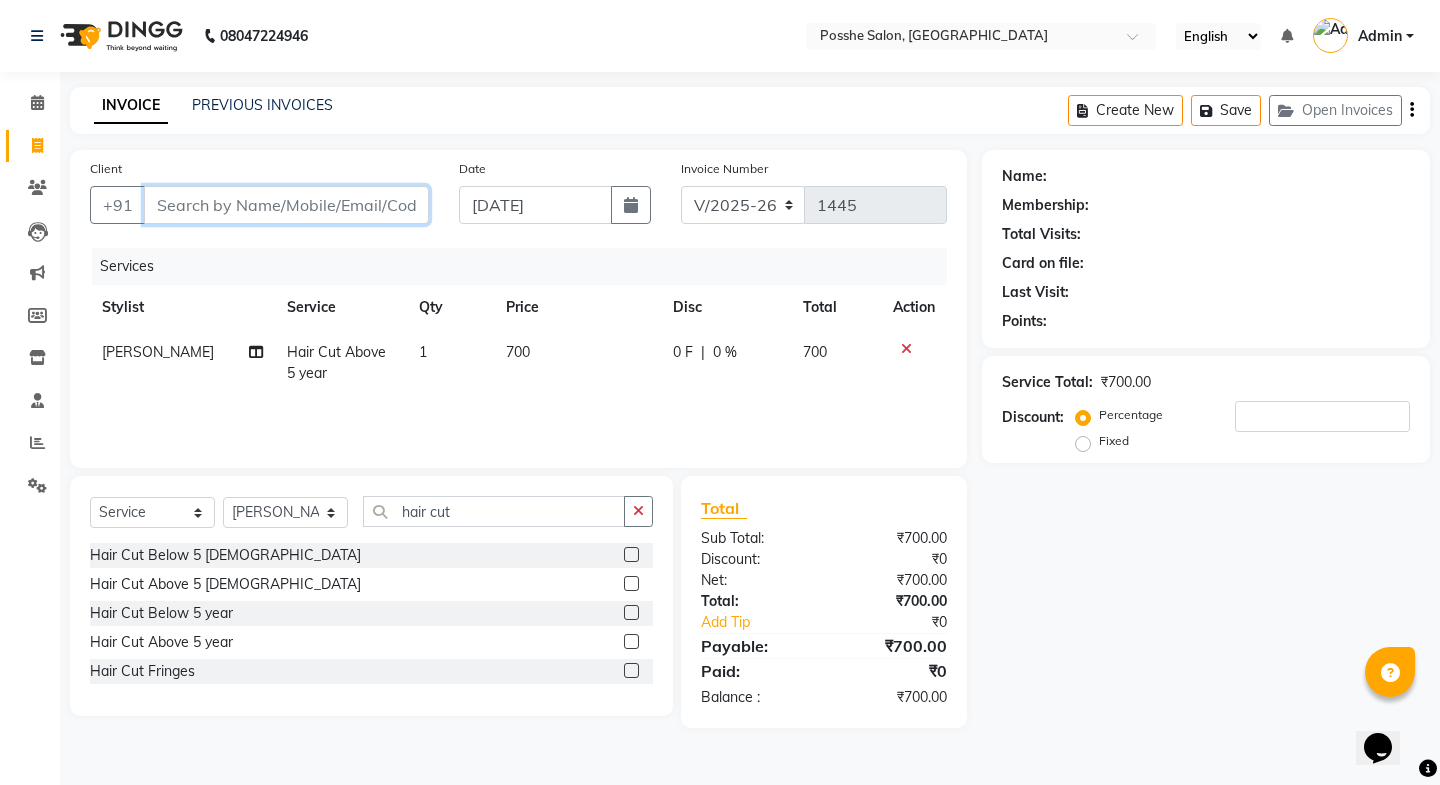 click on "Client" at bounding box center (286, 205) 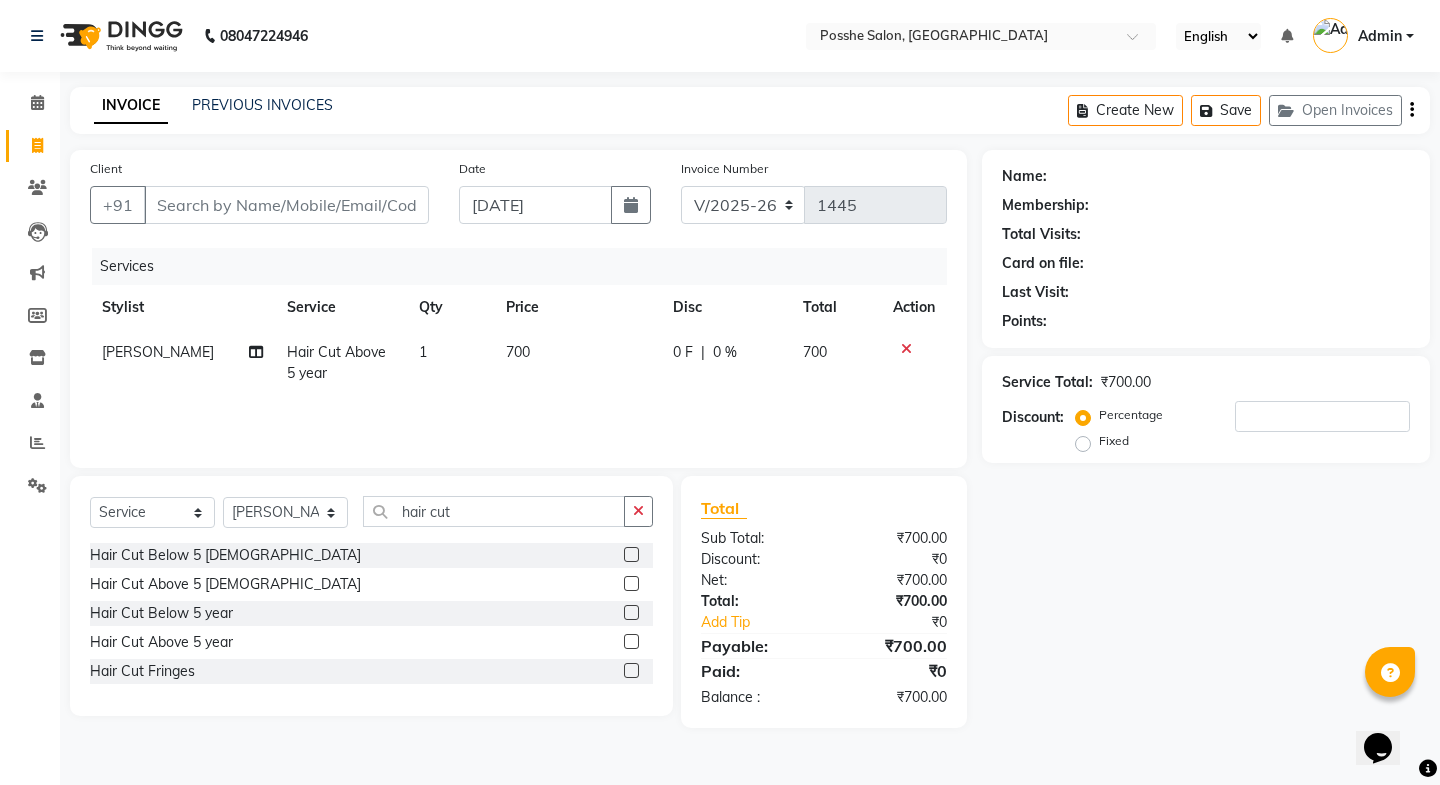 click on "700" 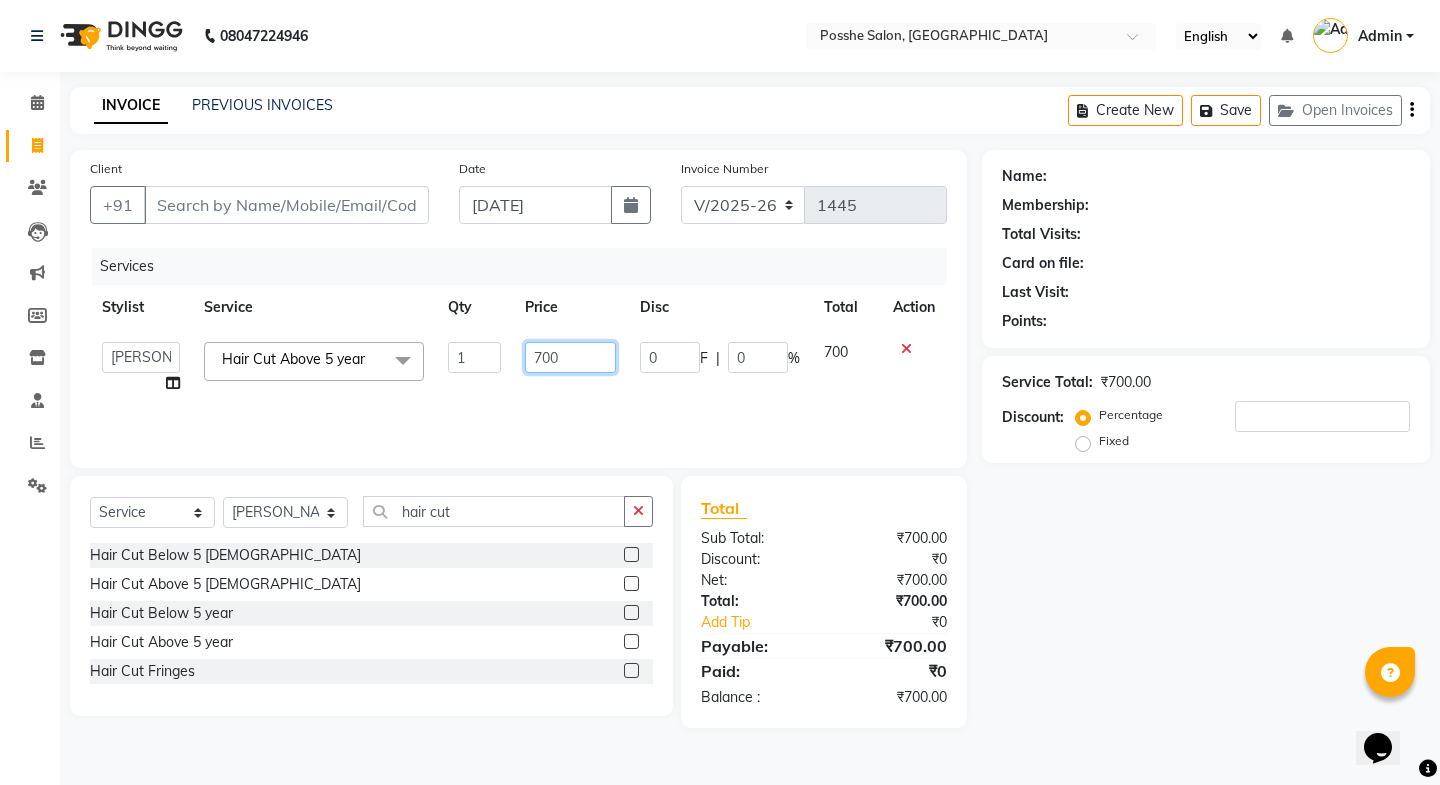 click on "700" 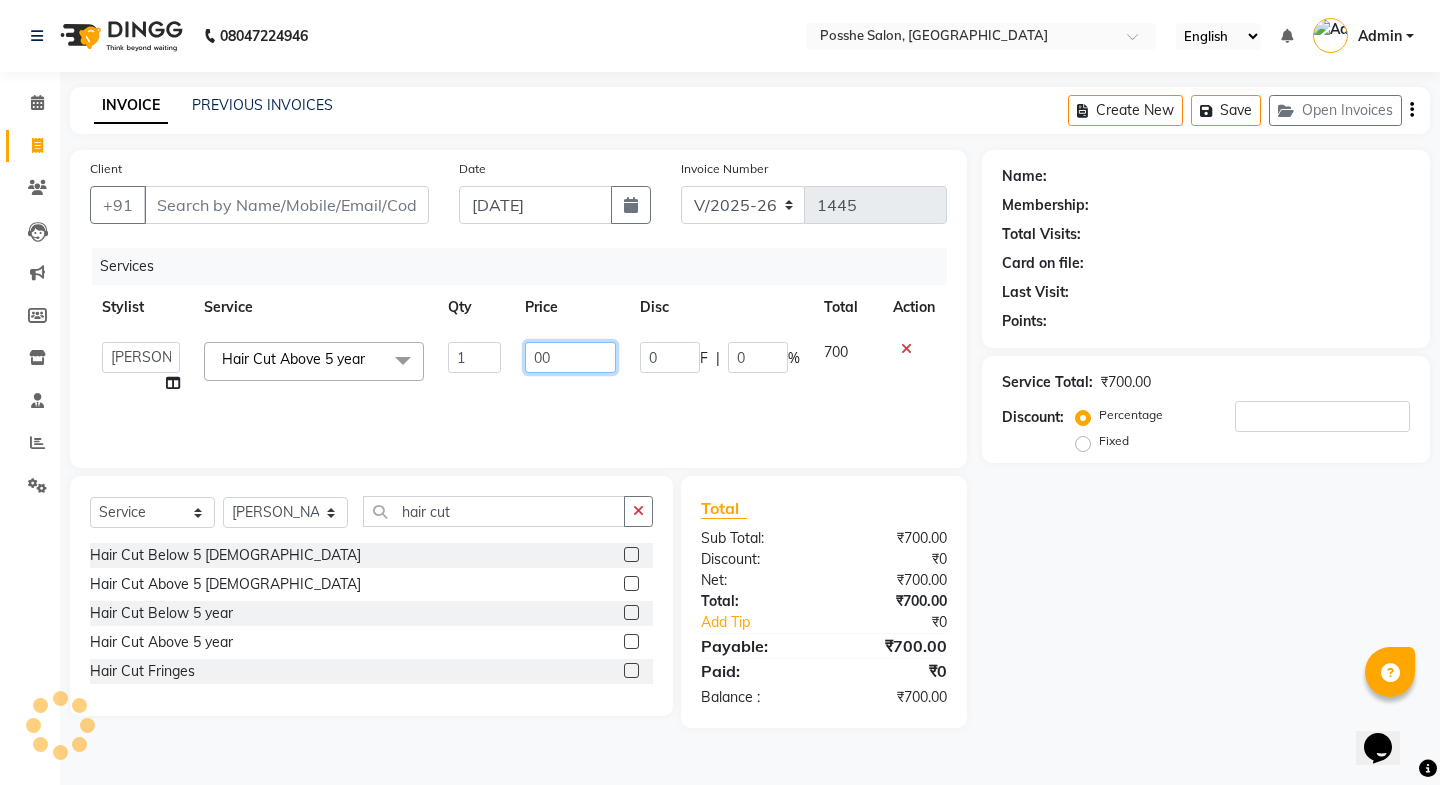 type on "800" 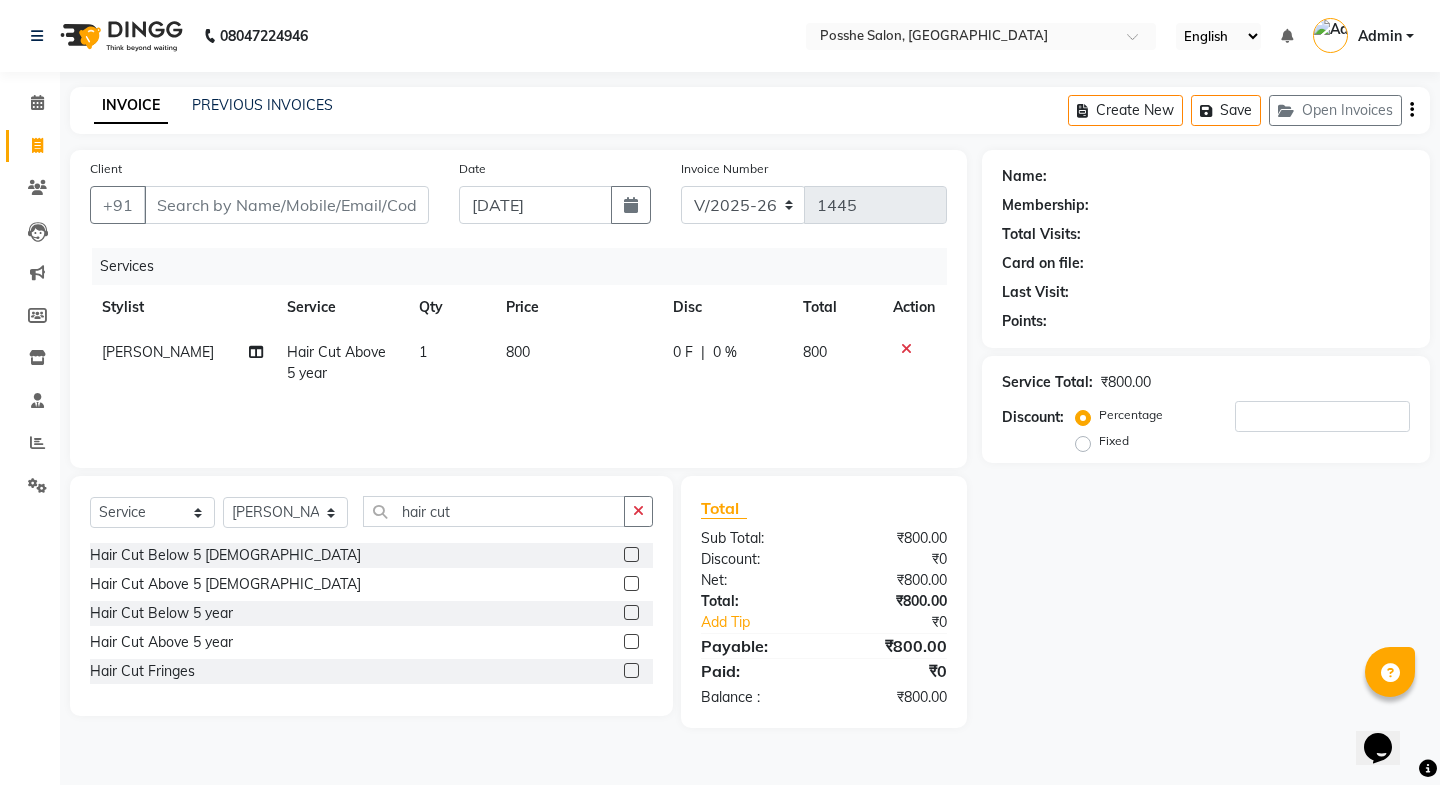 click on "Name: Membership: Total Visits: Card on file: Last Visit:  Points:  Service Total:  ₹800.00  Discount:  Percentage   Fixed" 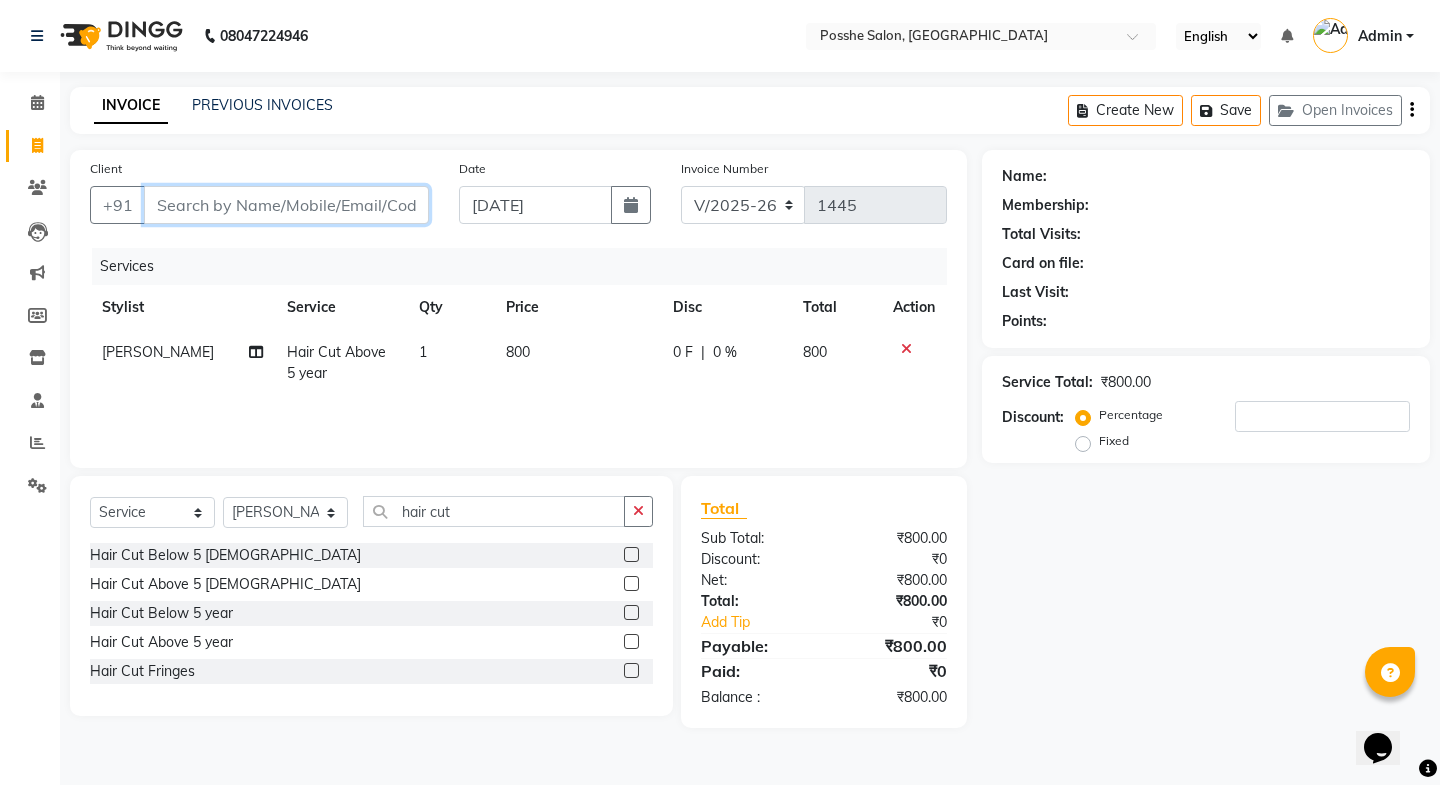 click on "Client" at bounding box center [286, 205] 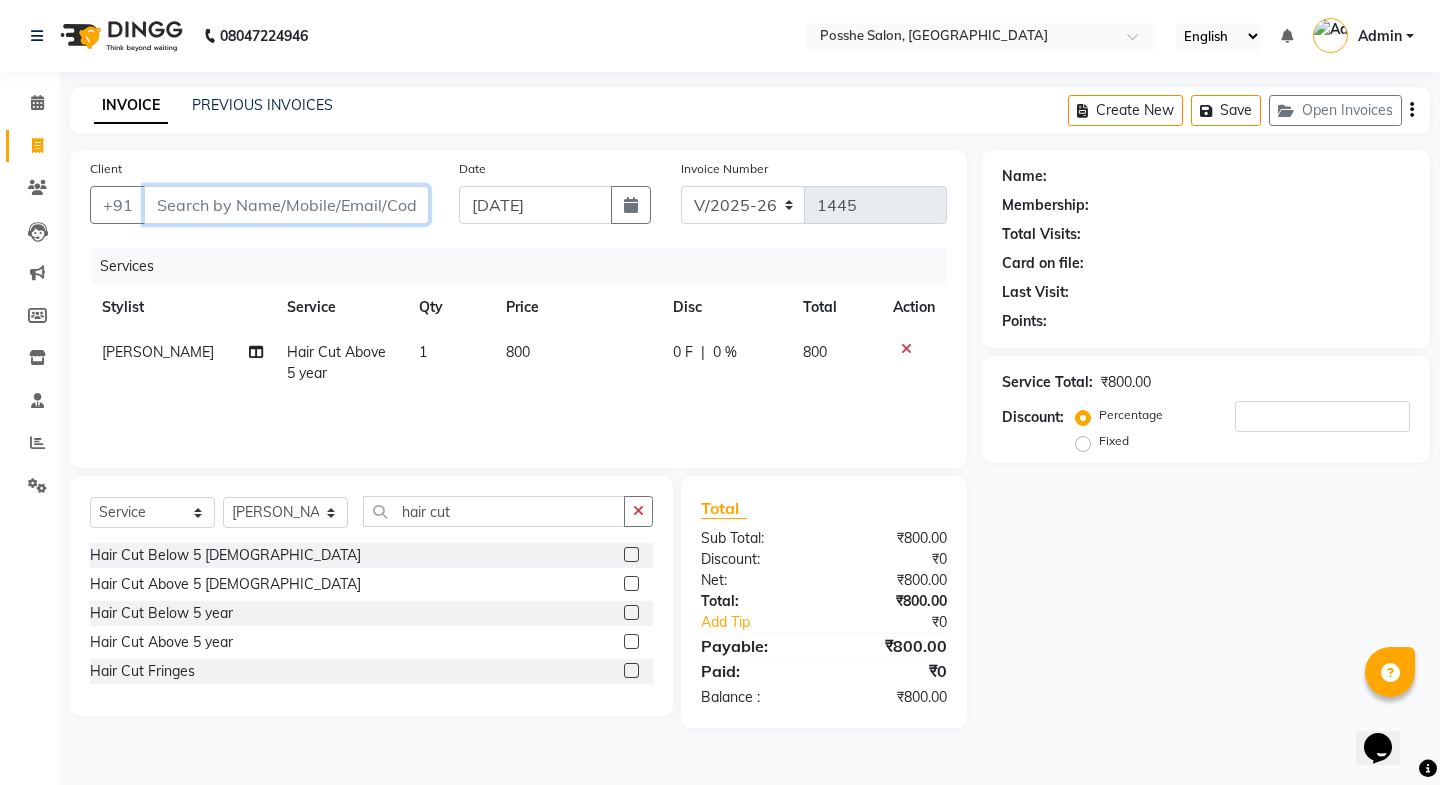 type on "8" 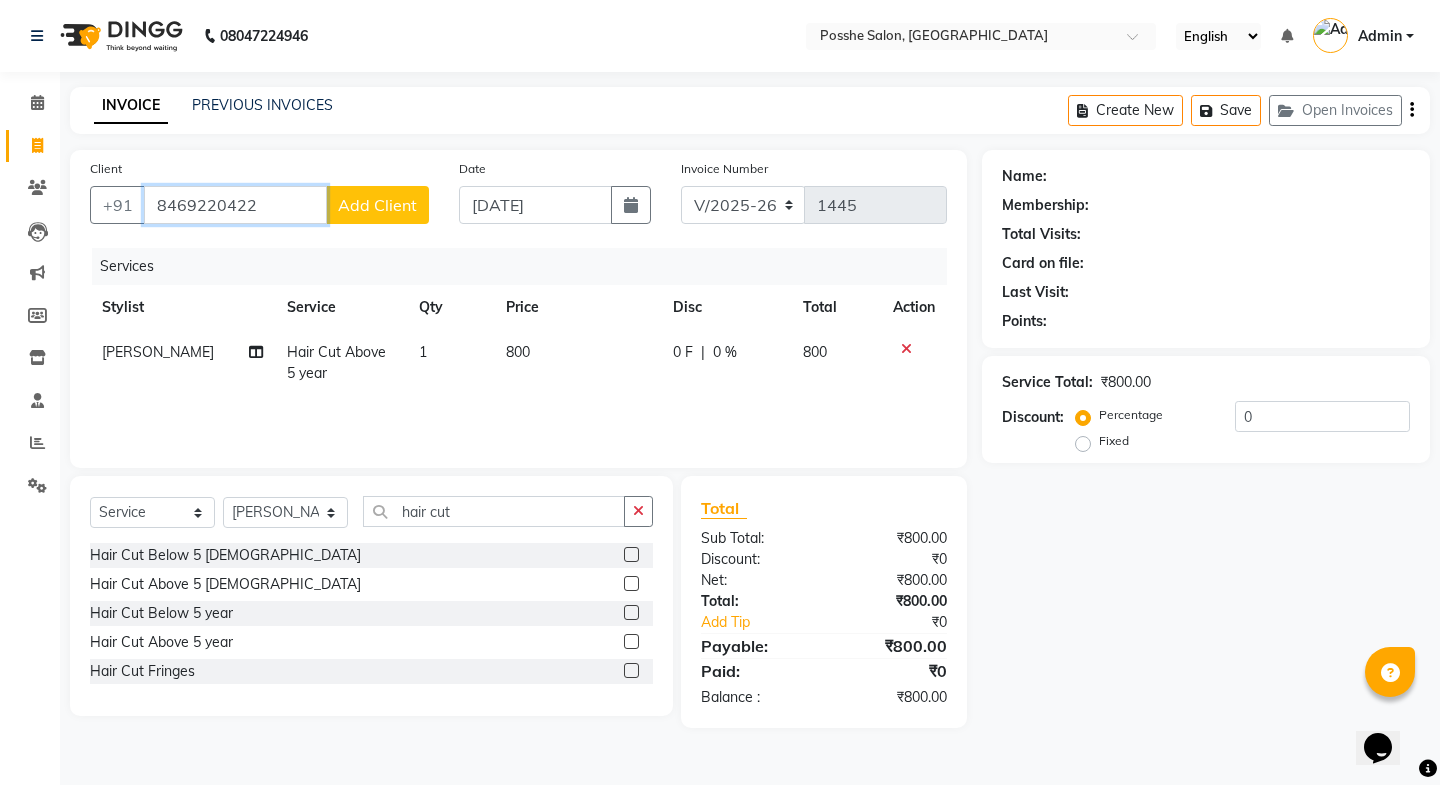 type on "8469220422" 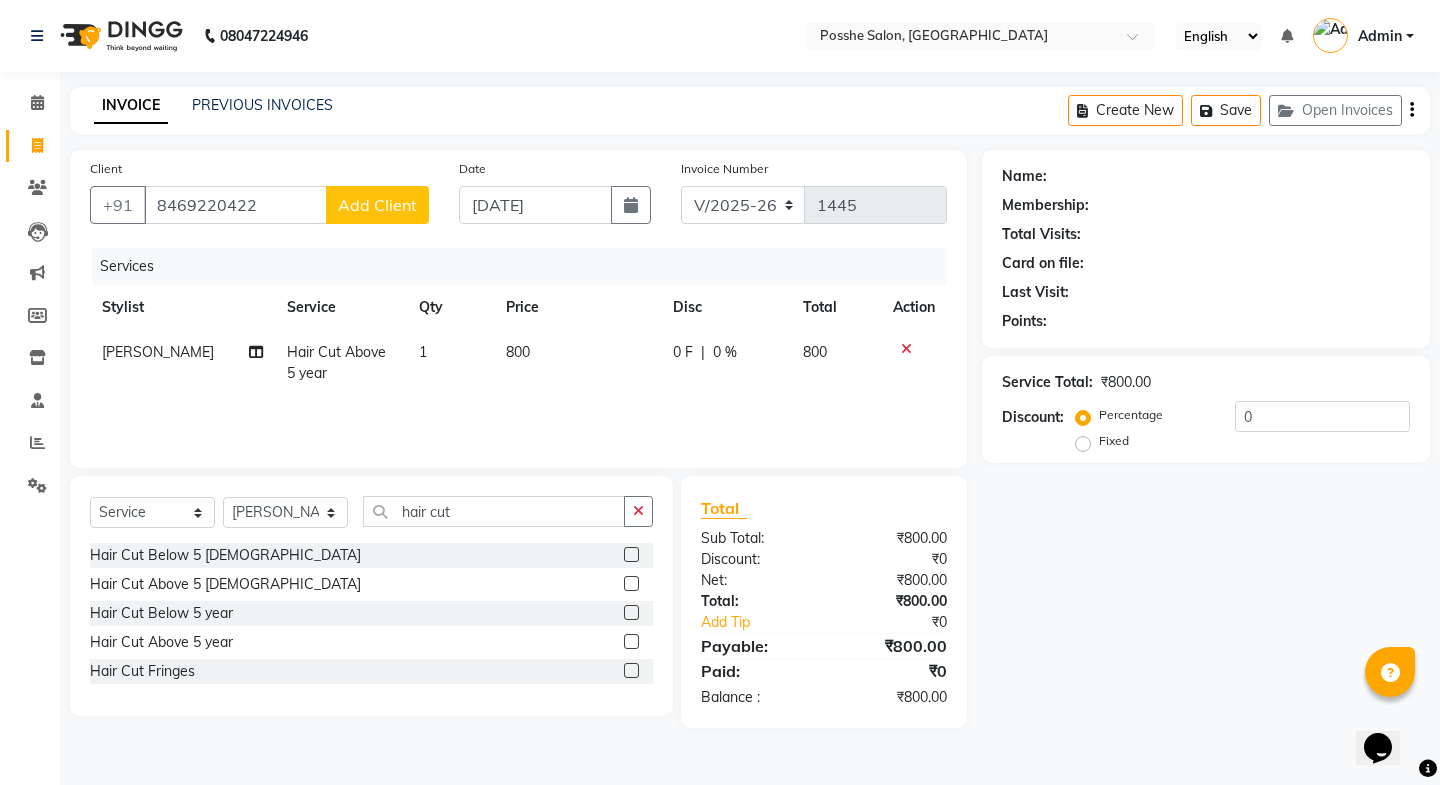 click on "Add Client" 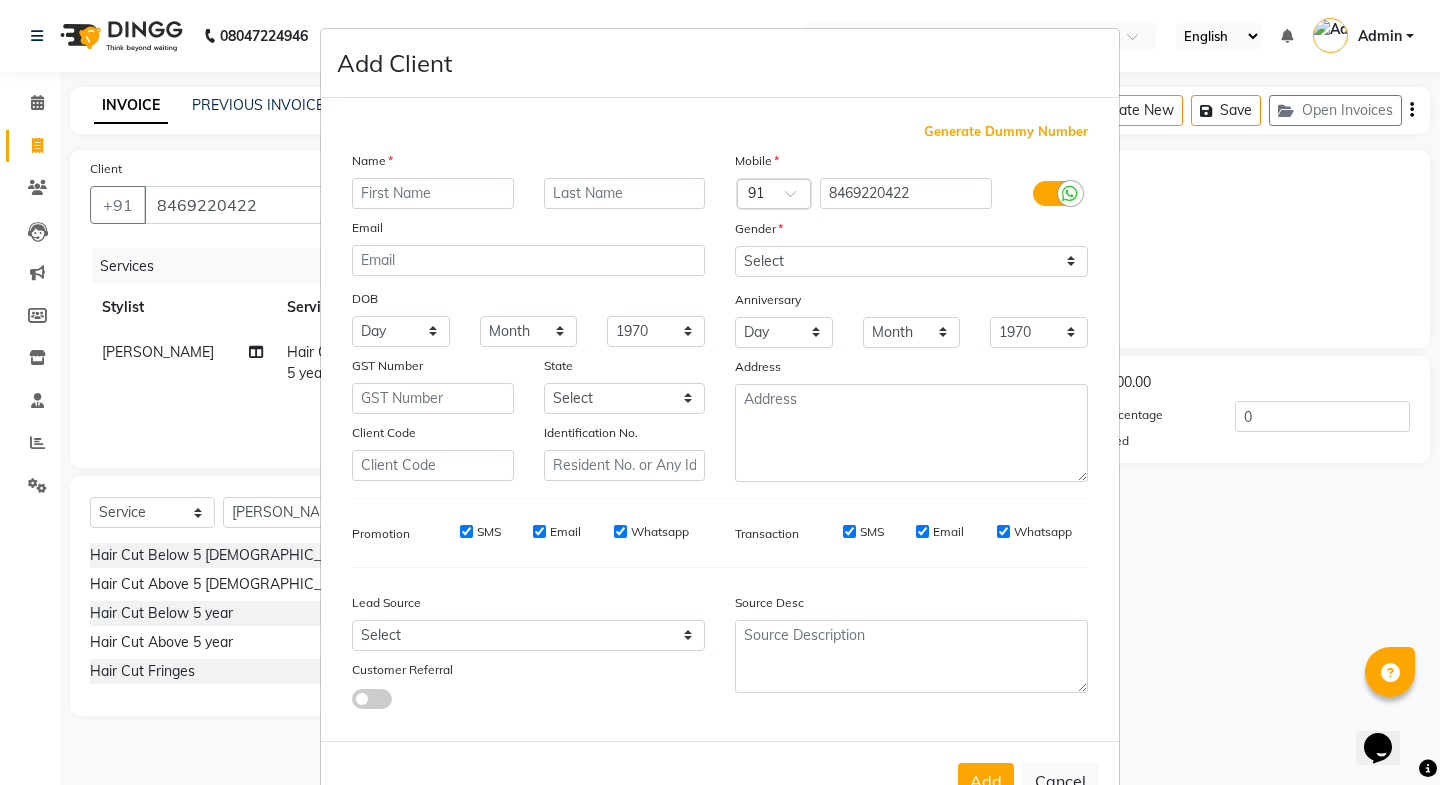 type on "b" 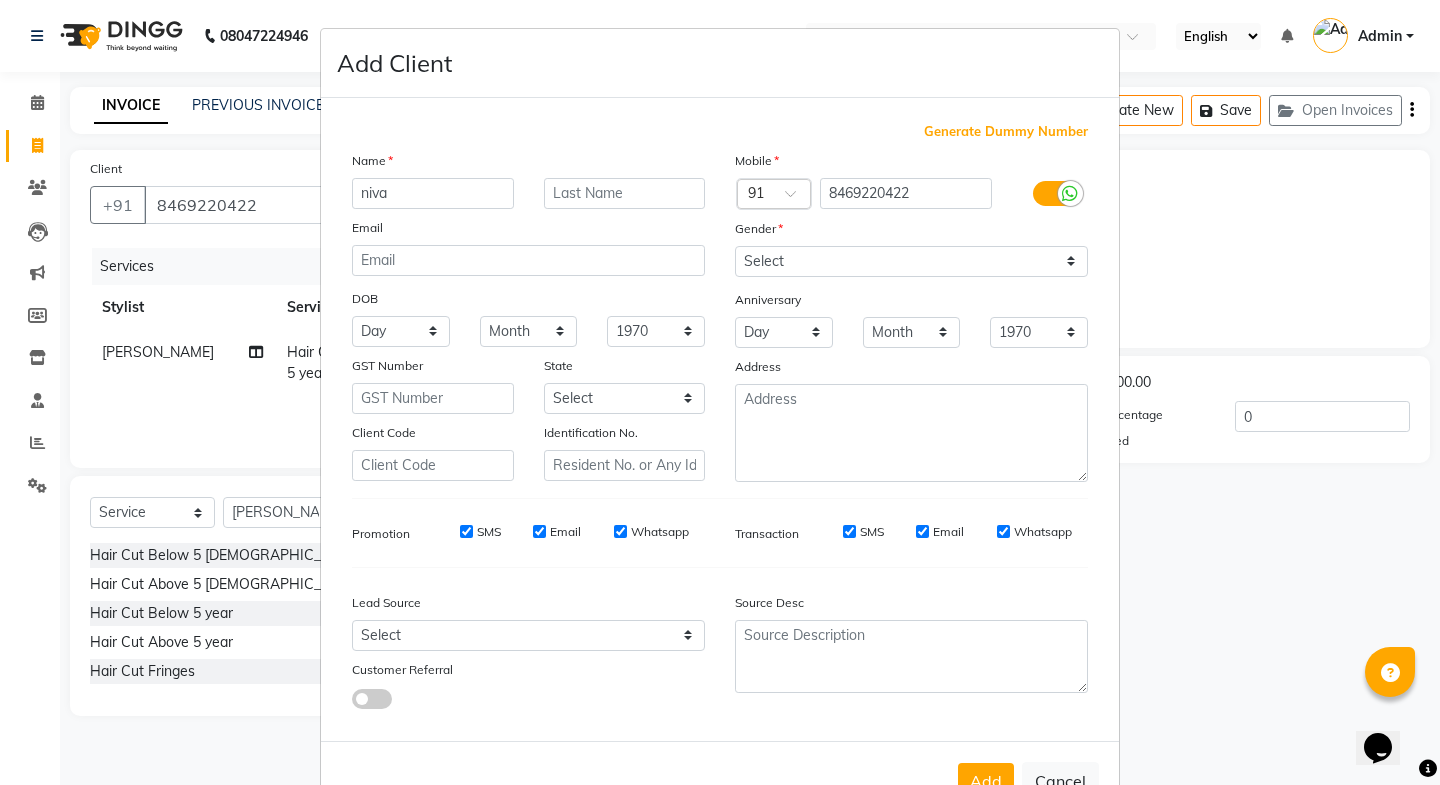 type on "niva" 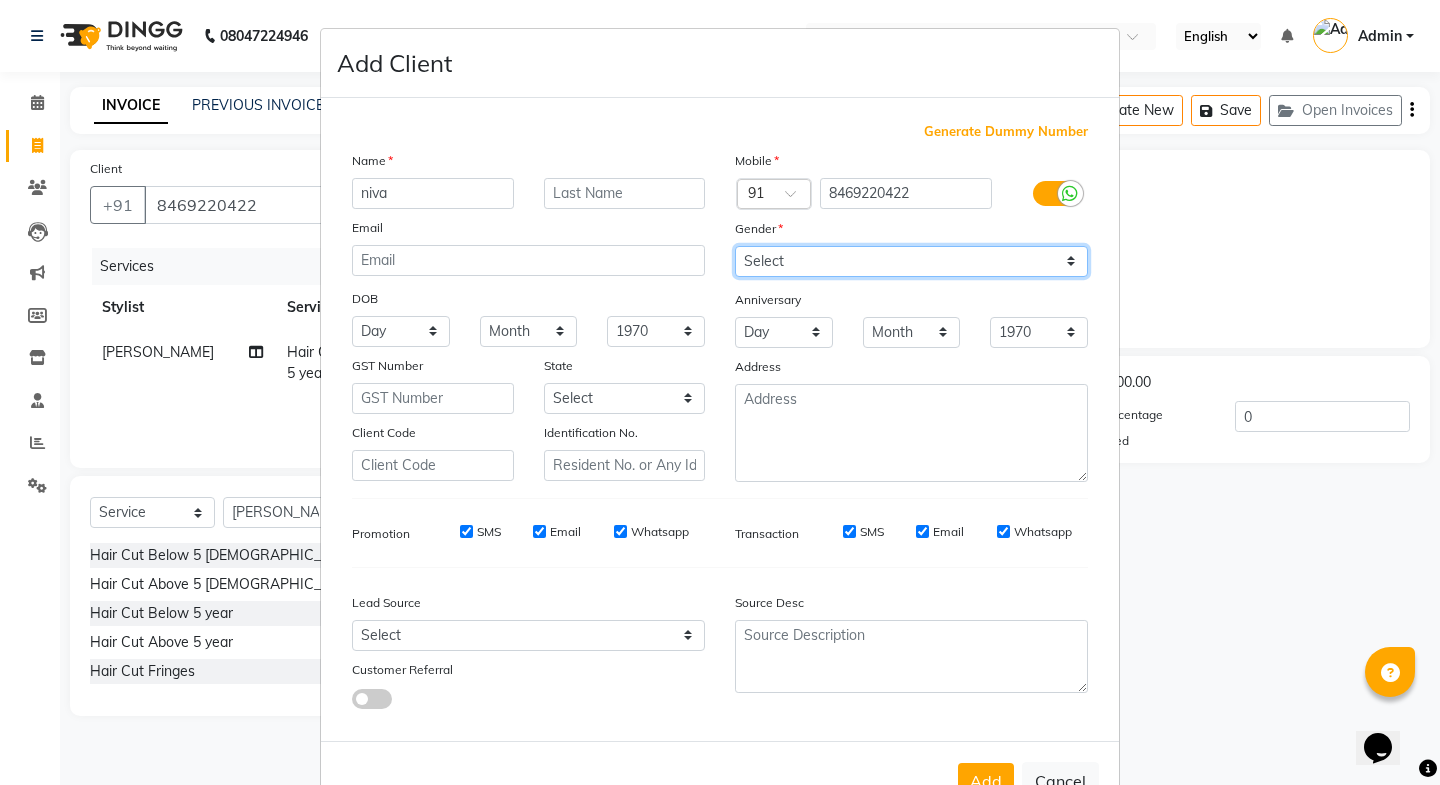 click on "Select Male Female Other Prefer Not To Say" at bounding box center [911, 261] 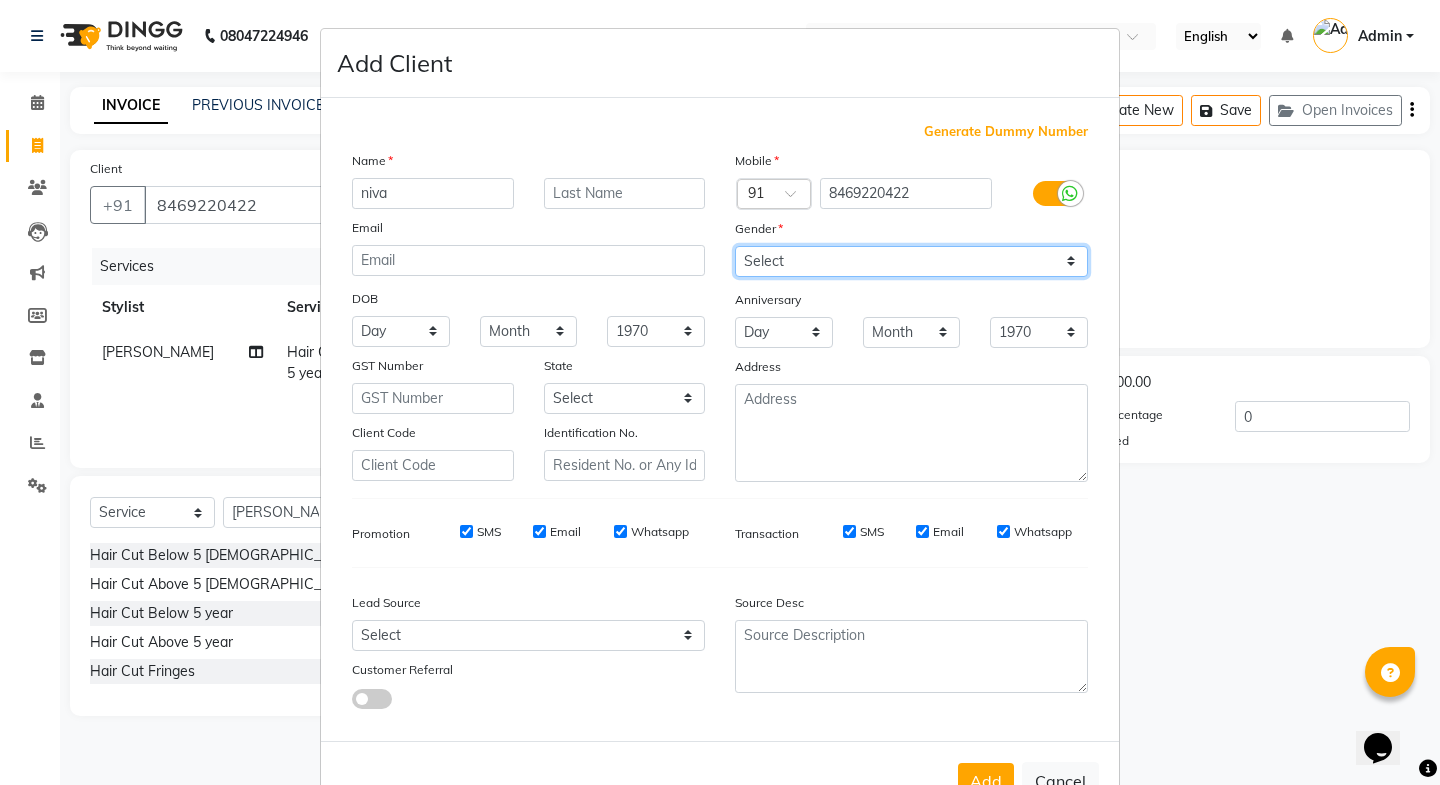 select on "female" 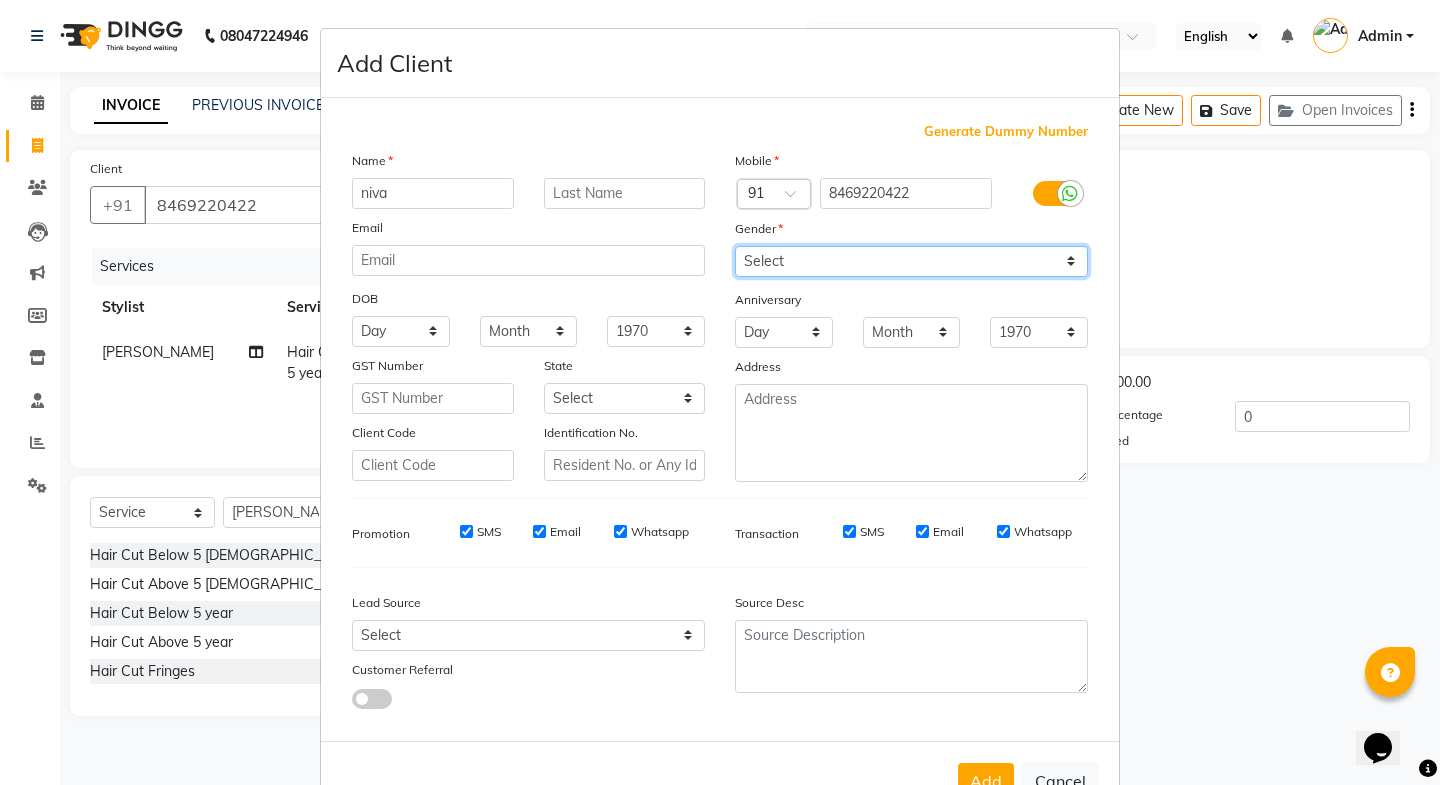 click on "Select Male Female Other Prefer Not To Say" at bounding box center (911, 261) 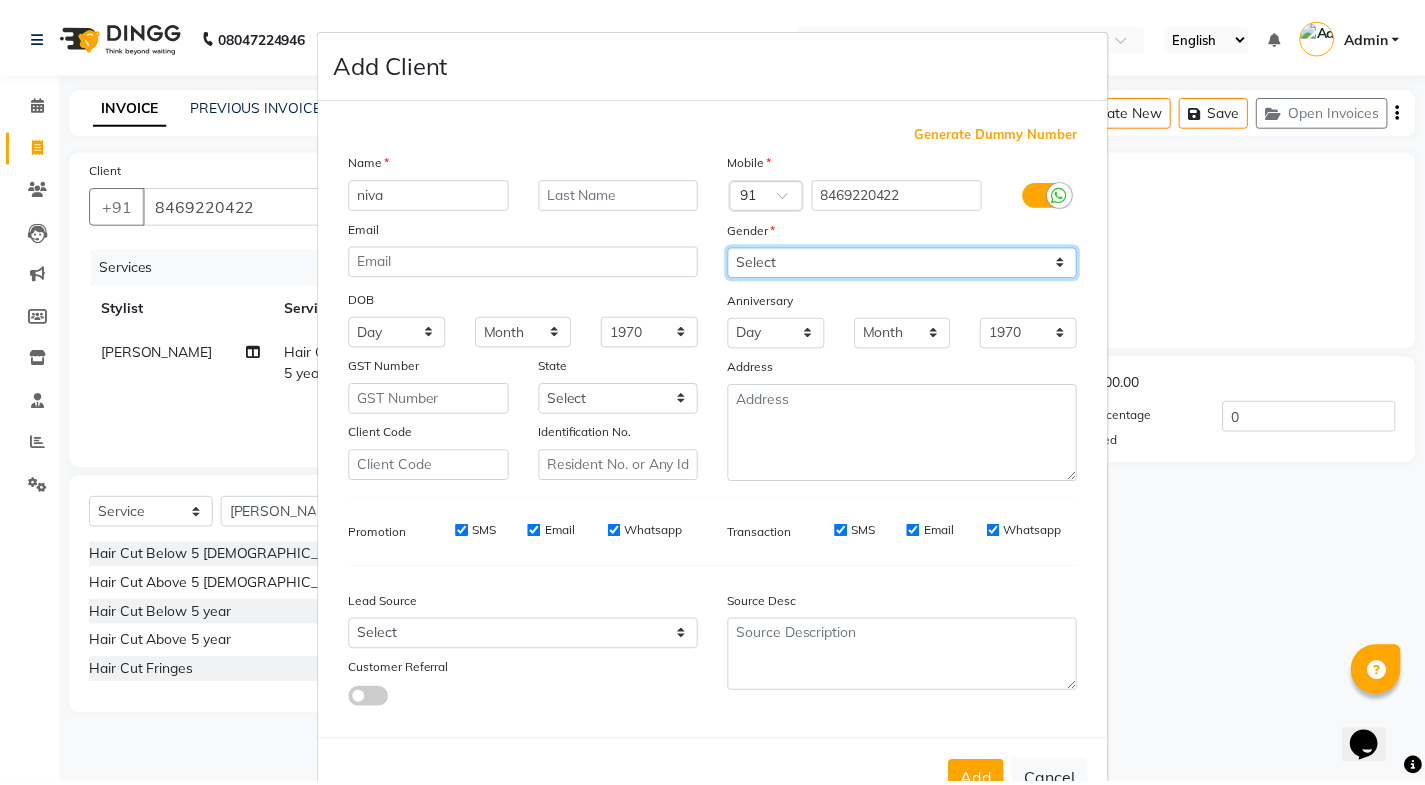 scroll, scrollTop: 64, scrollLeft: 0, axis: vertical 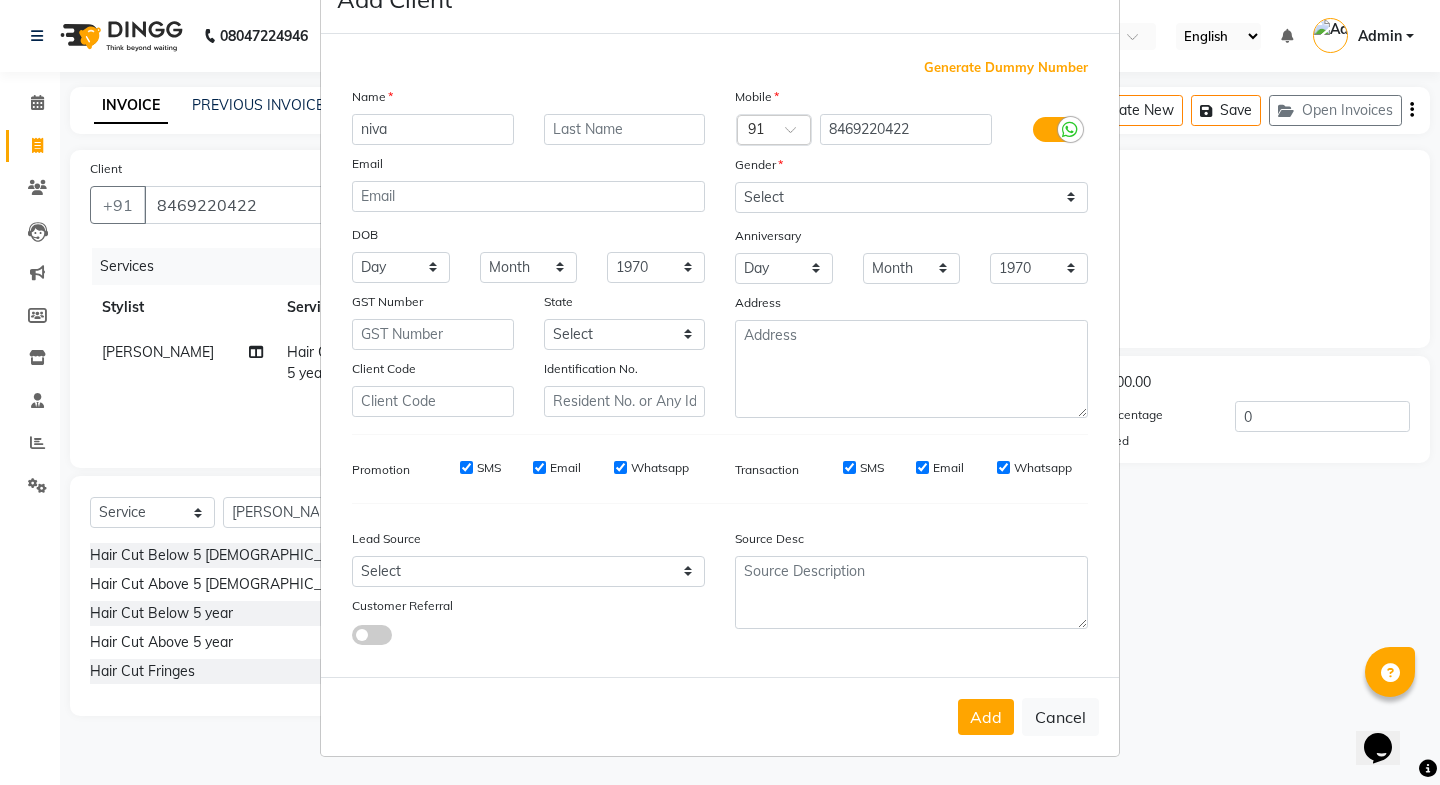click on "Add" at bounding box center [986, 717] 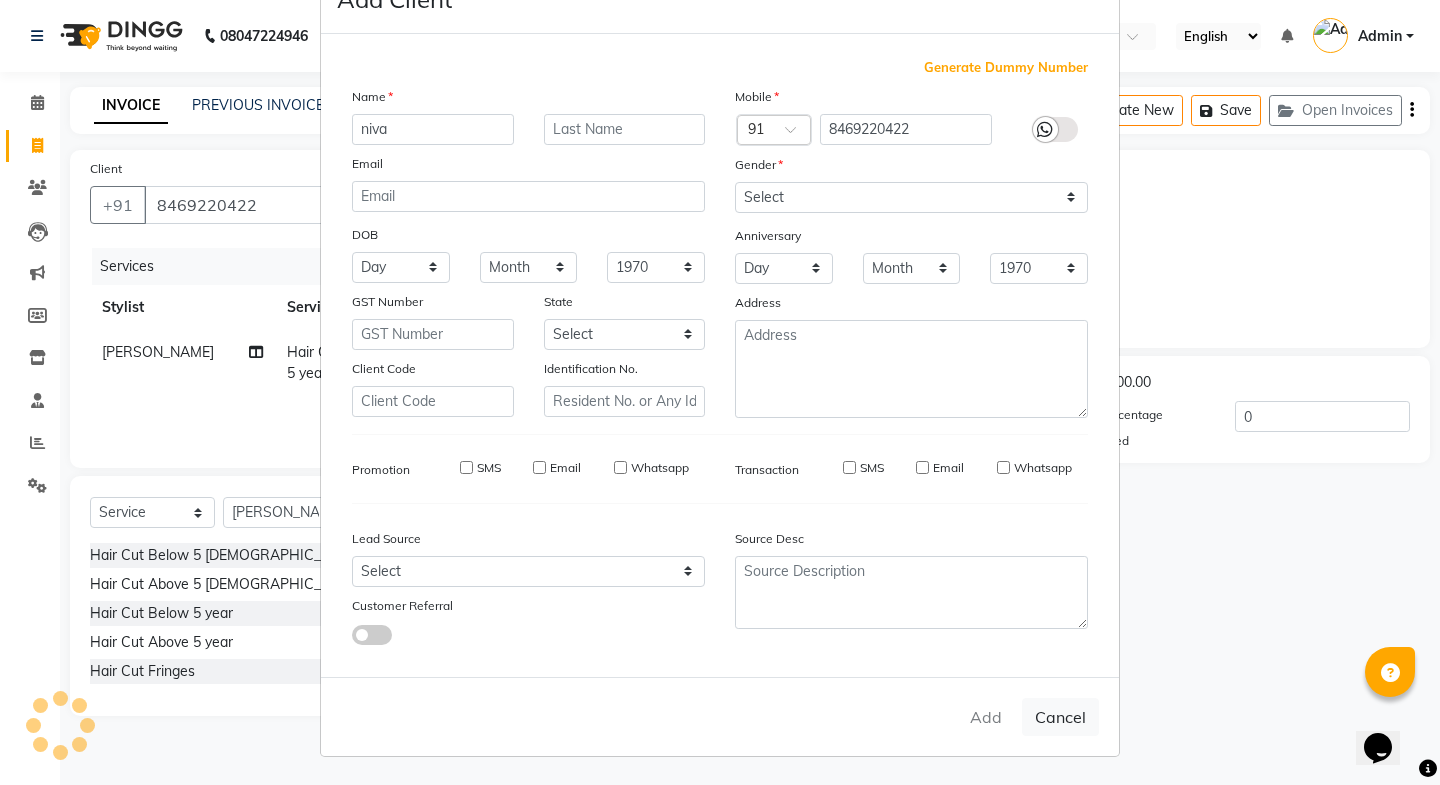 type 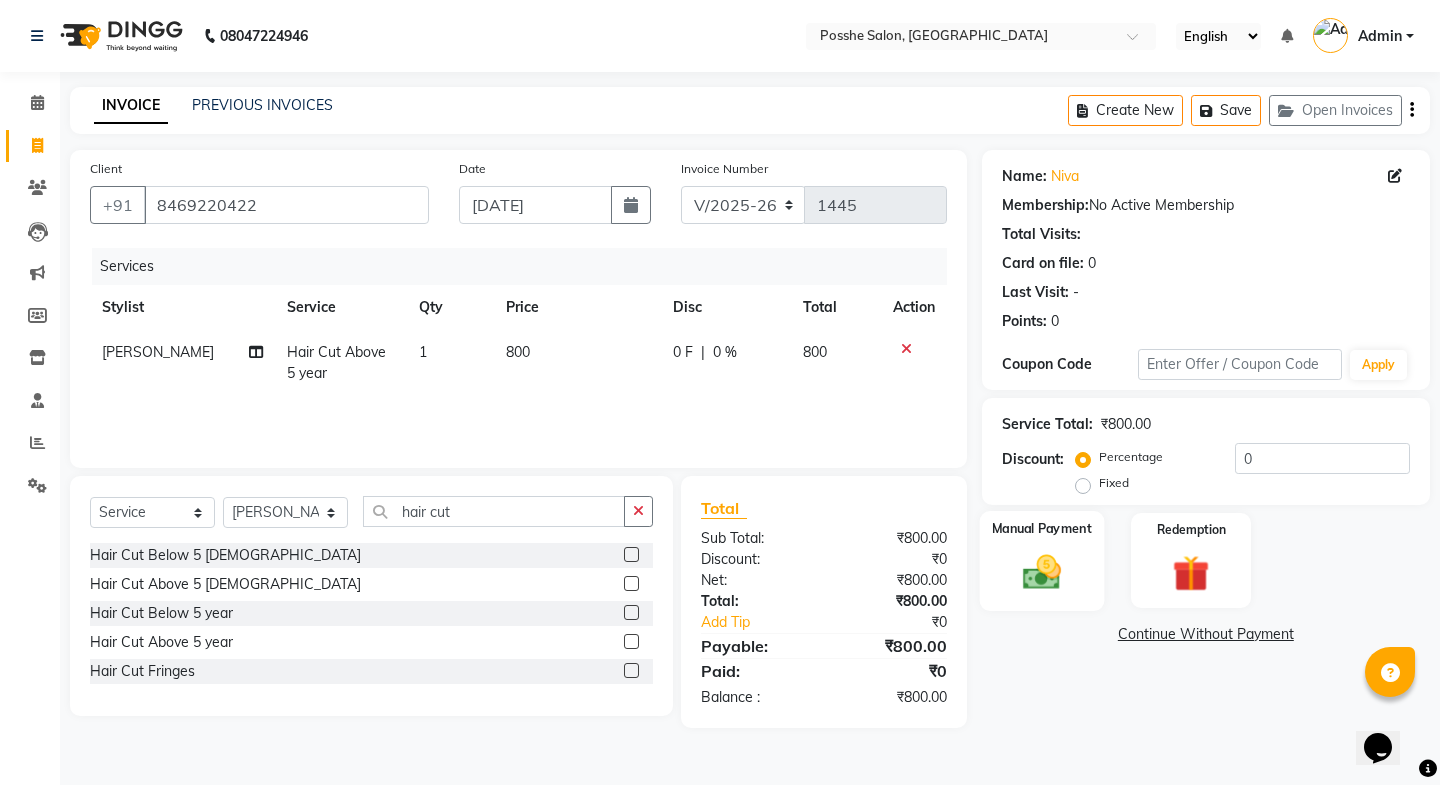 click 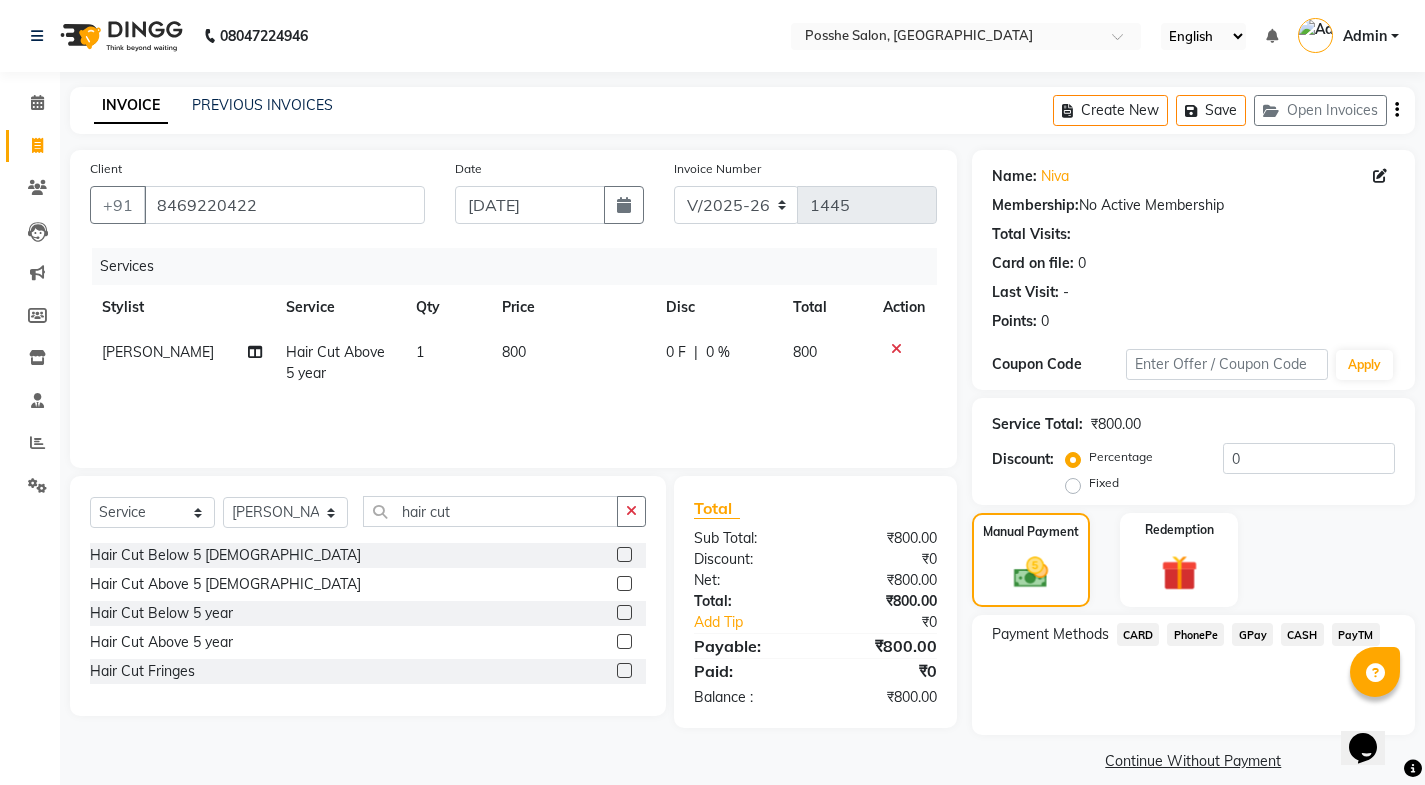 click on "PayTM" 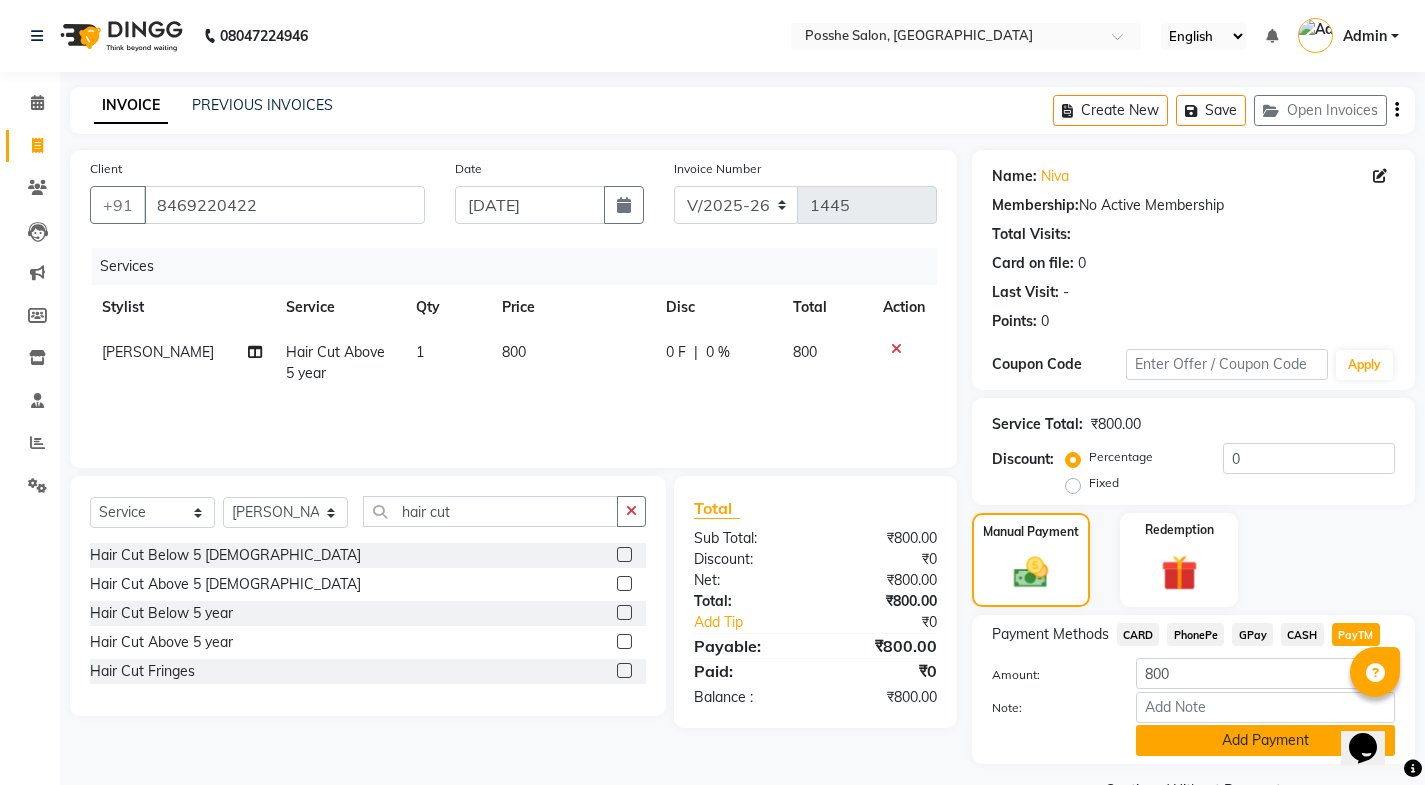 click on "Add Payment" 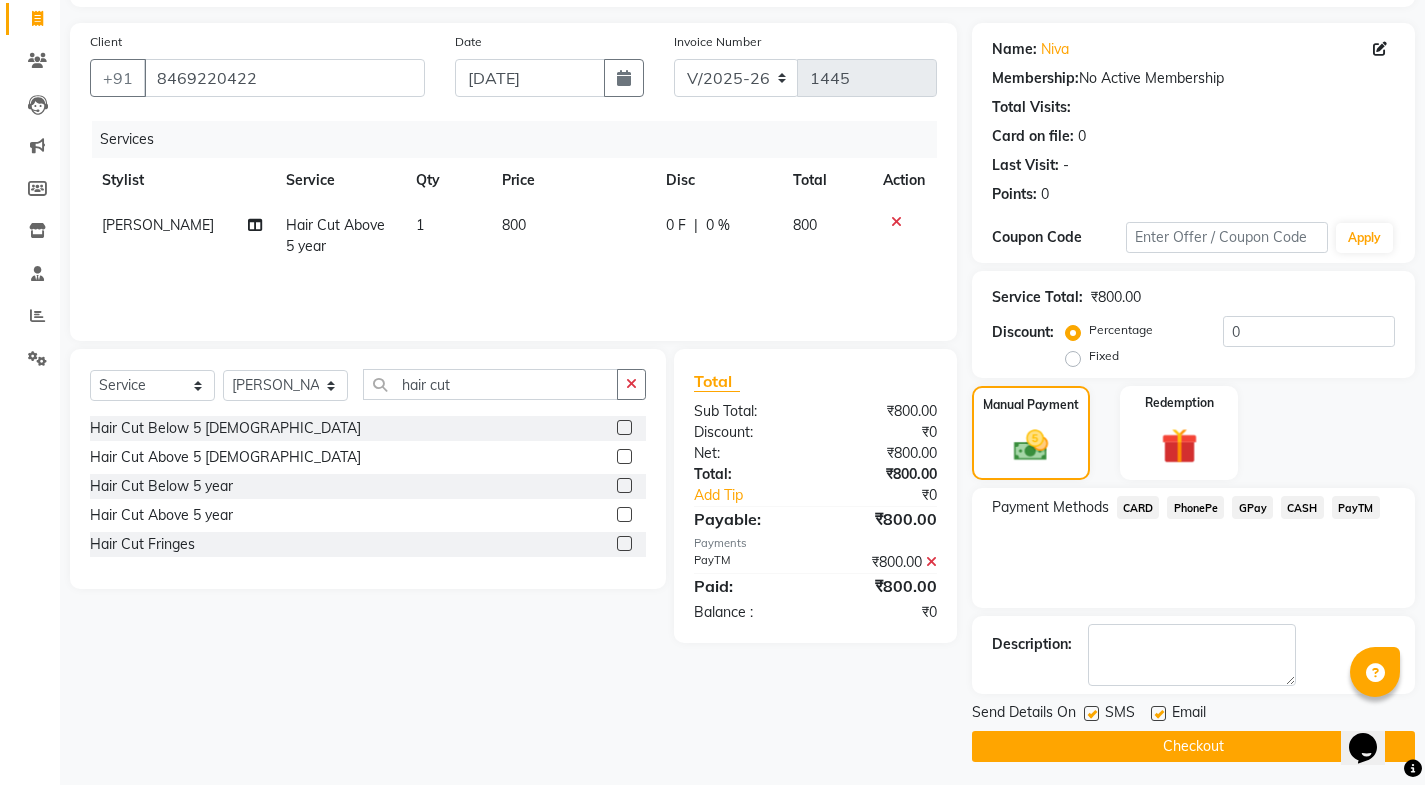 scroll, scrollTop: 134, scrollLeft: 0, axis: vertical 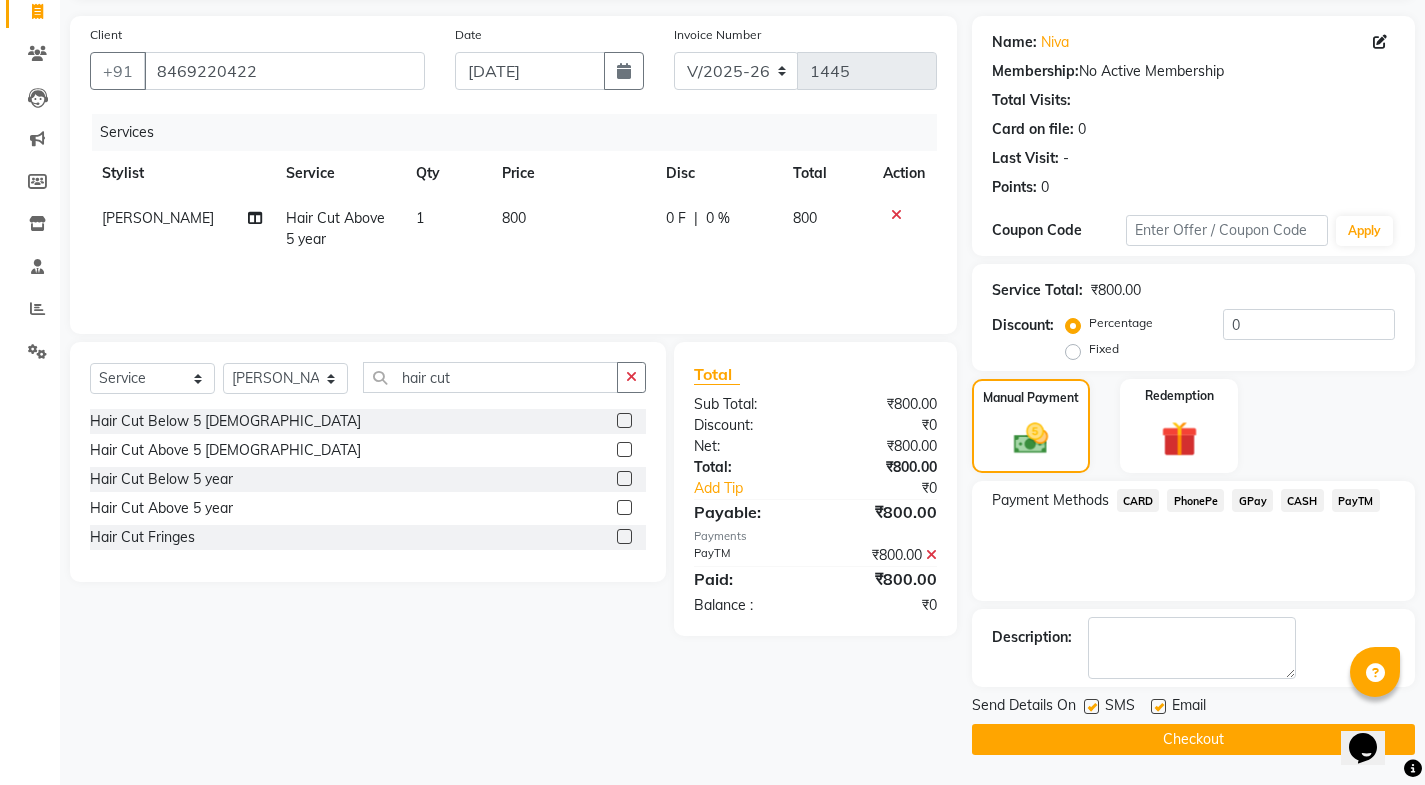 click 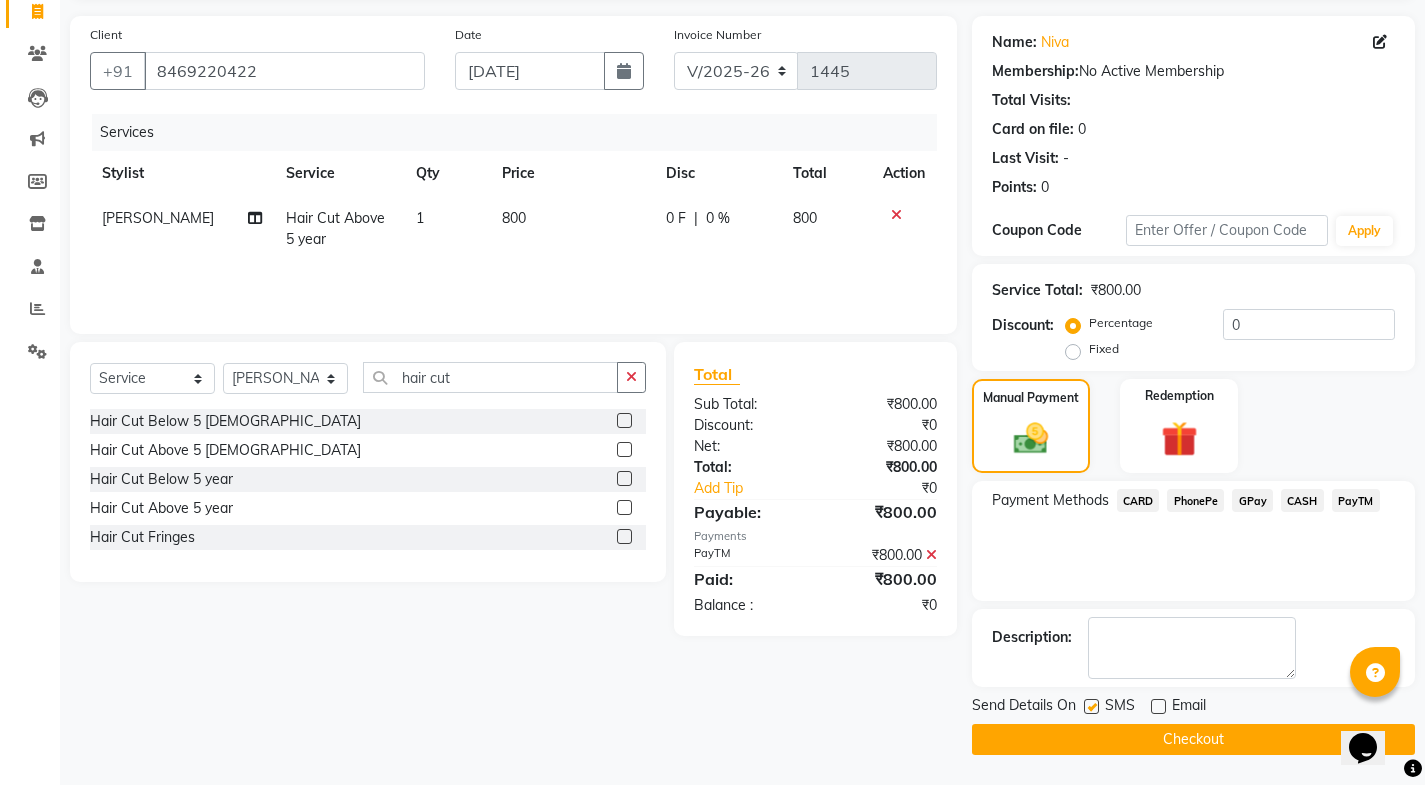 click on "PayTM" 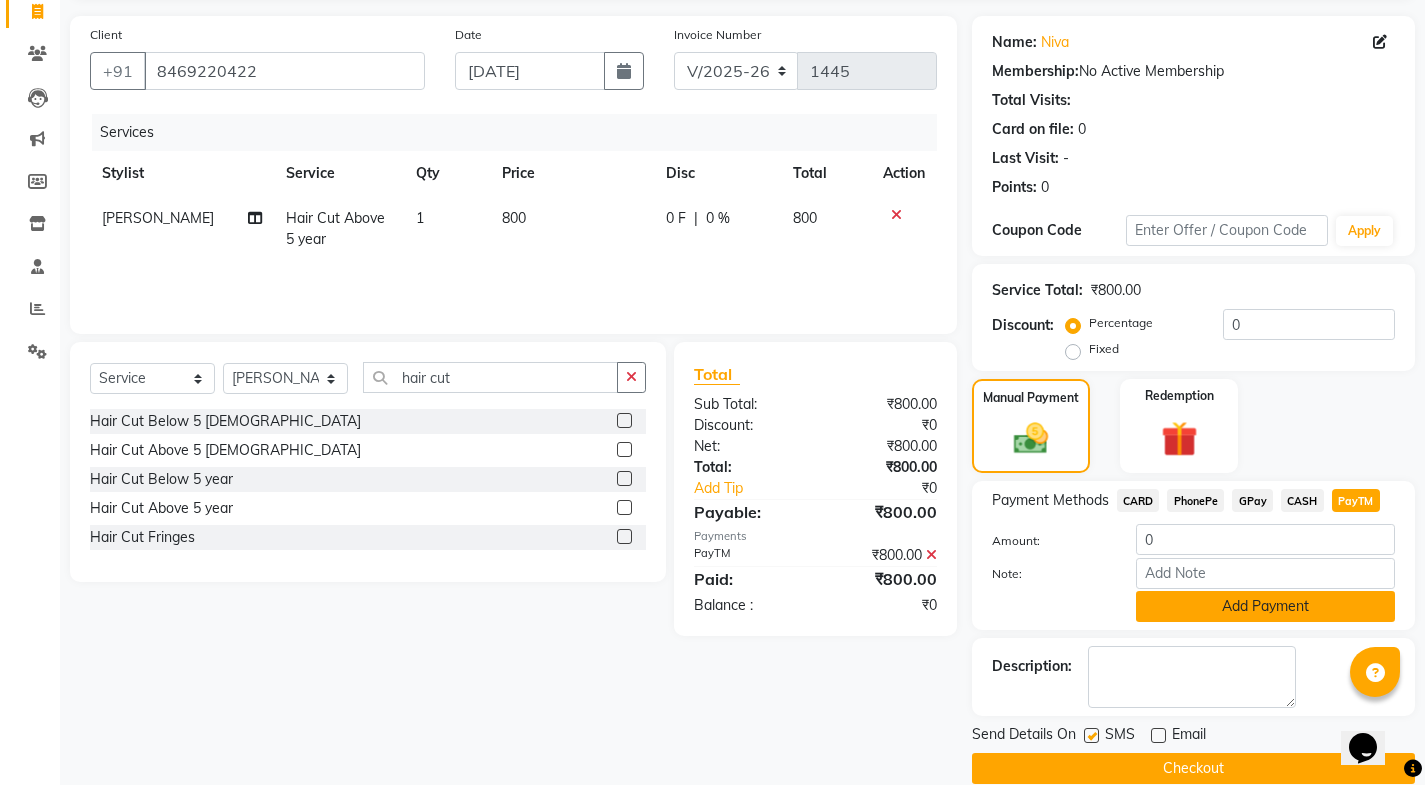 click on "Add Payment" 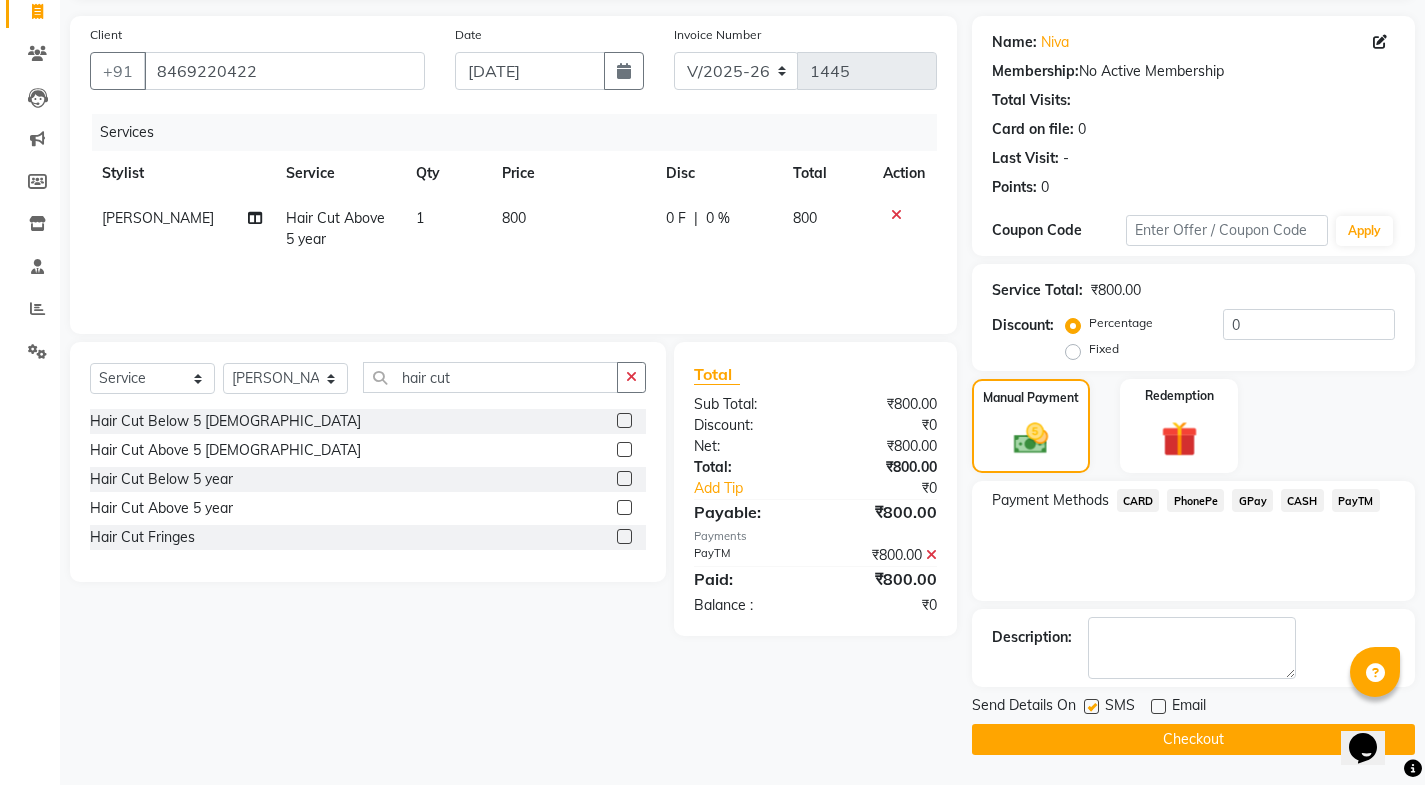 click on "Send Details On SMS Email" 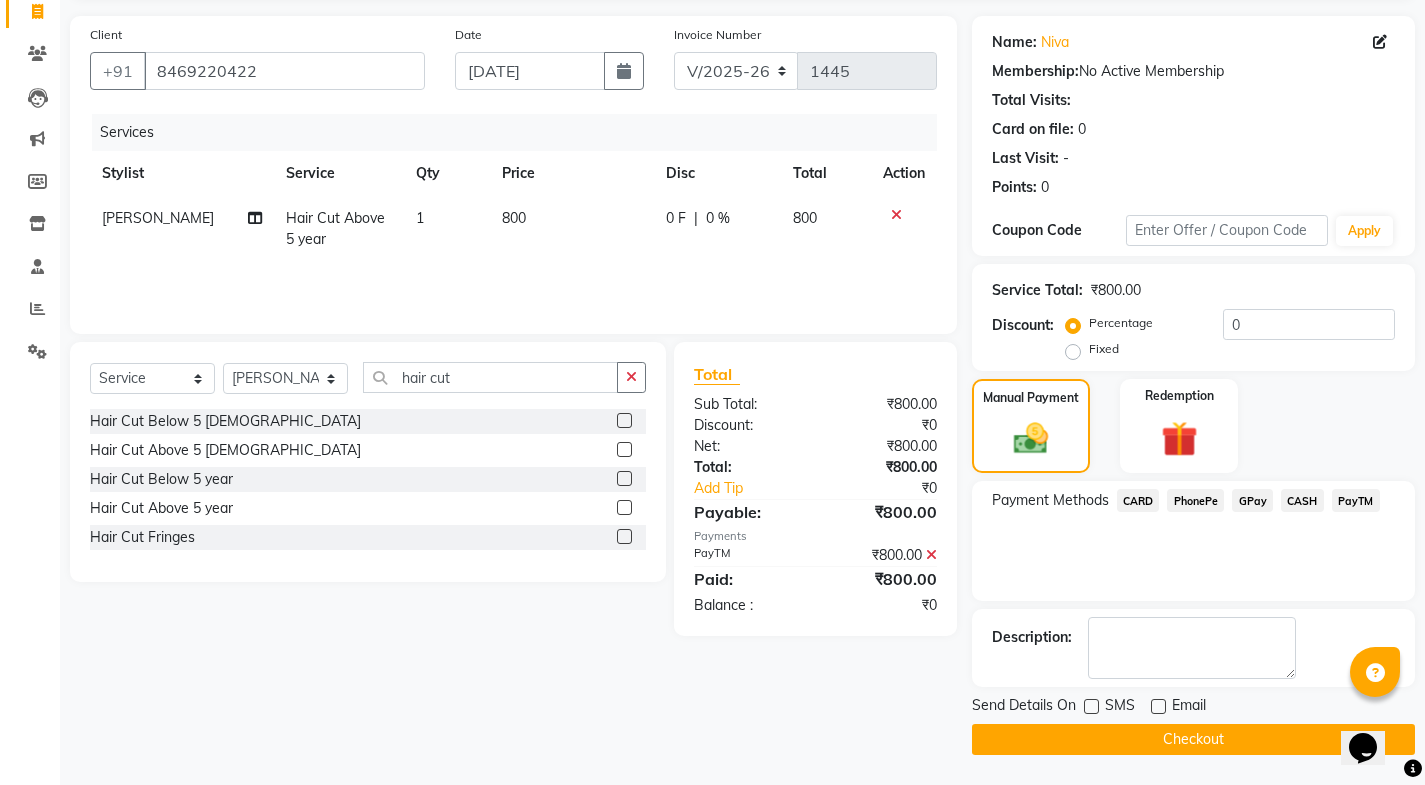 click on "Email" 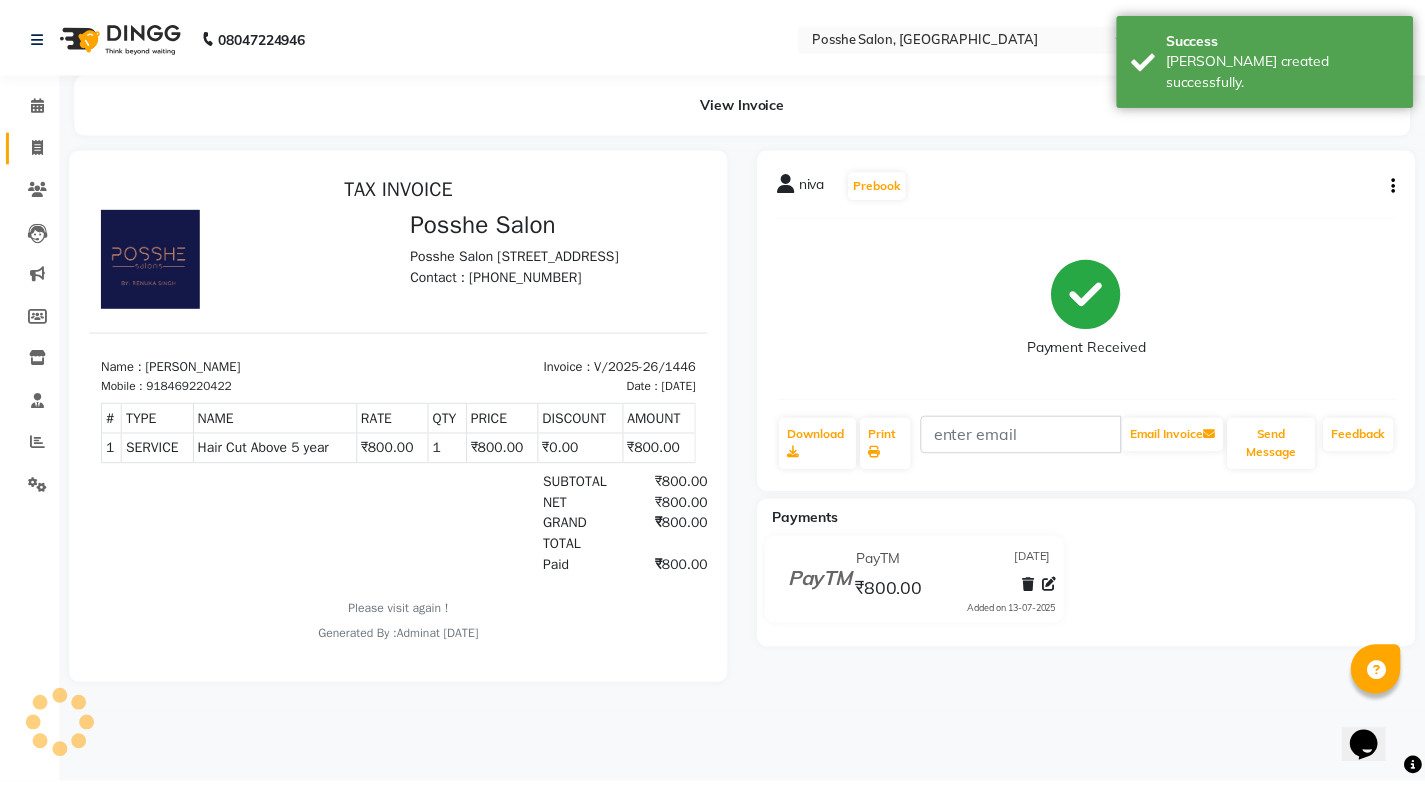 scroll, scrollTop: 0, scrollLeft: 0, axis: both 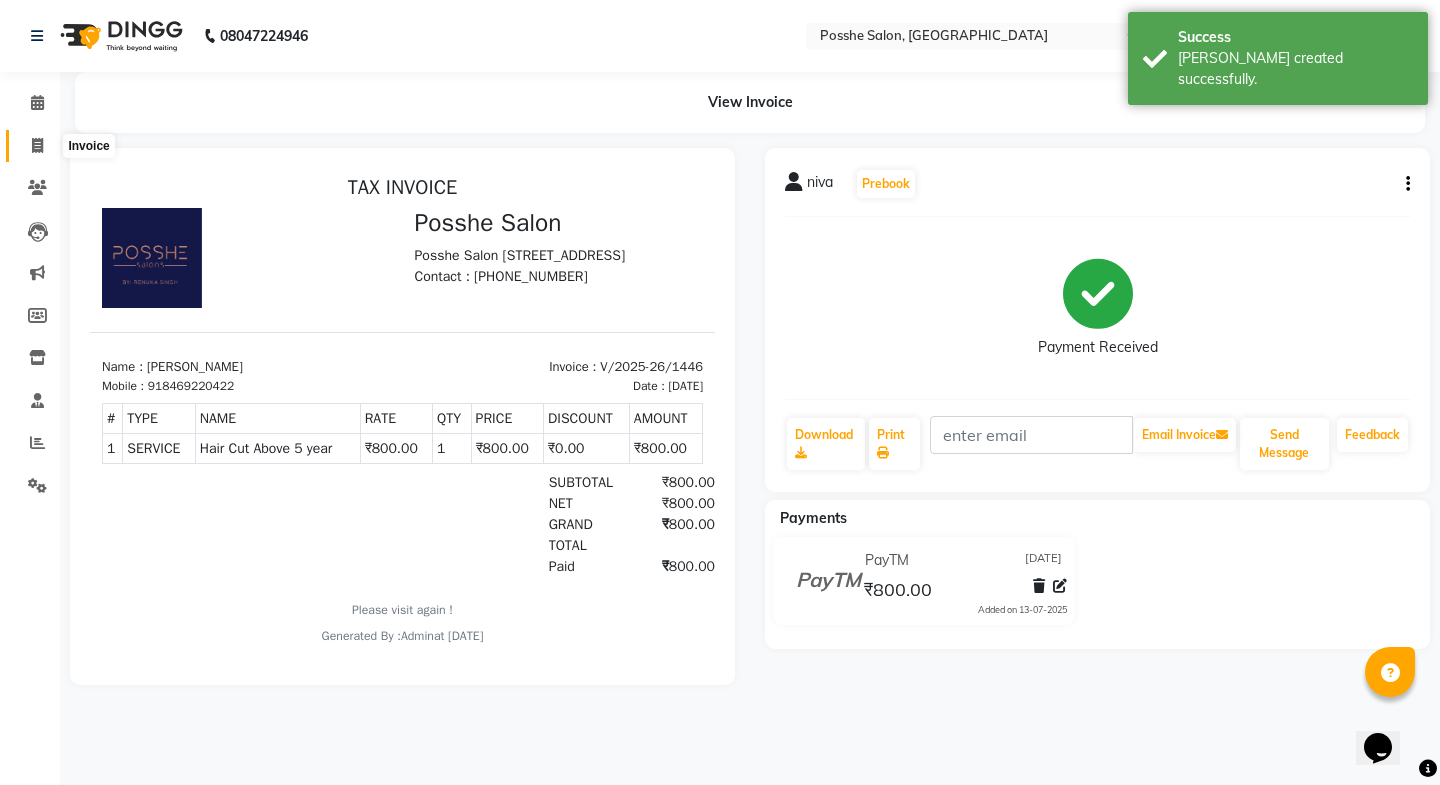 click 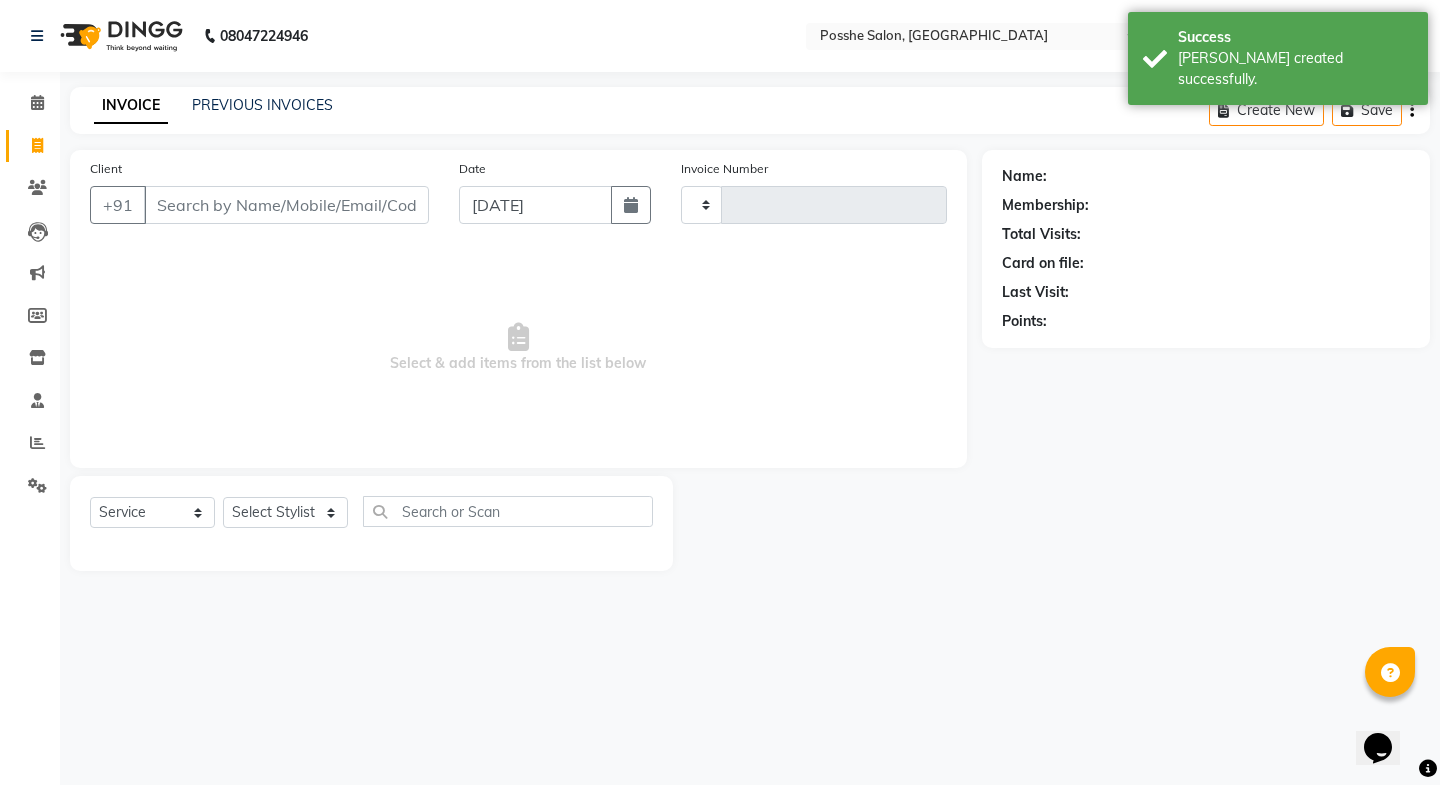 type on "1447" 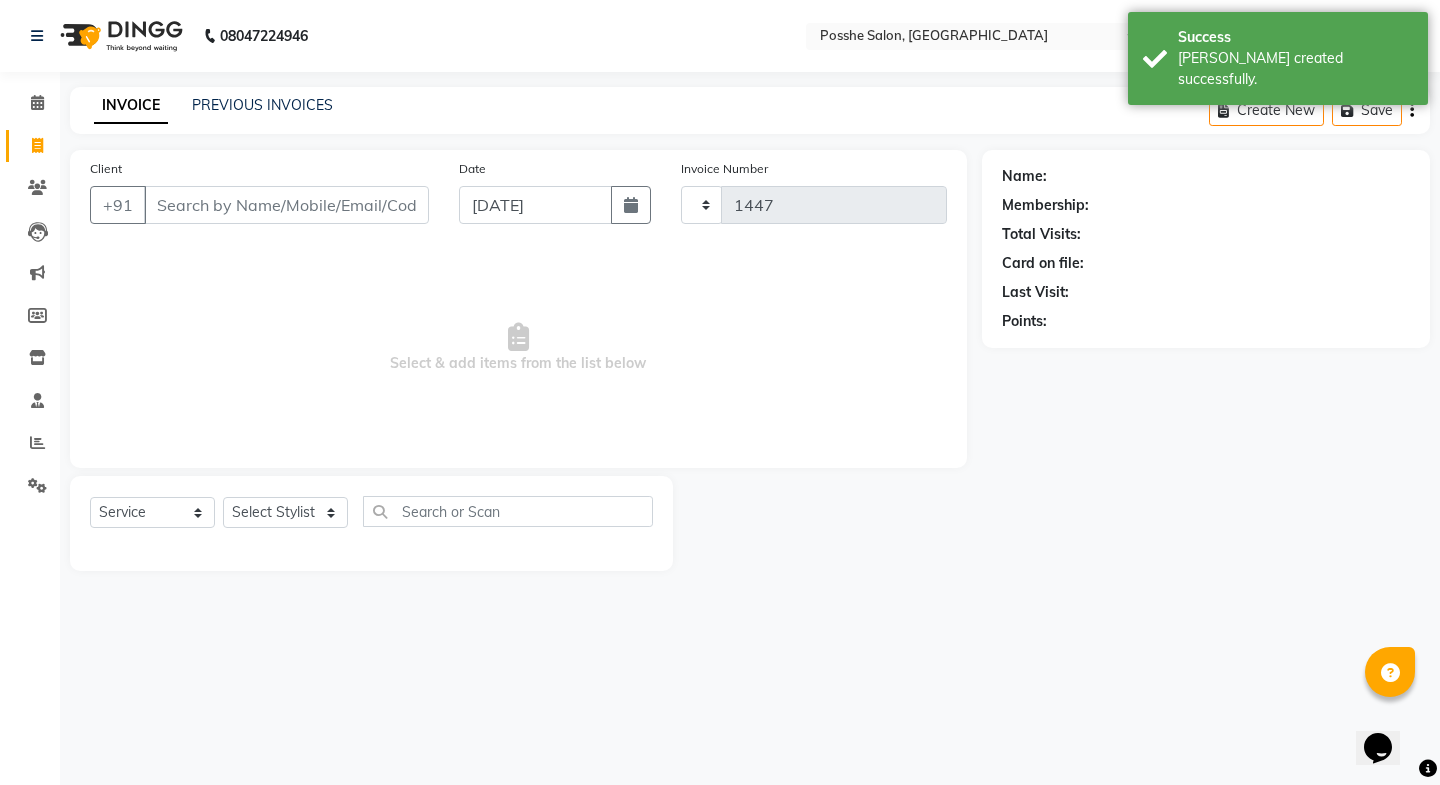 select on "6052" 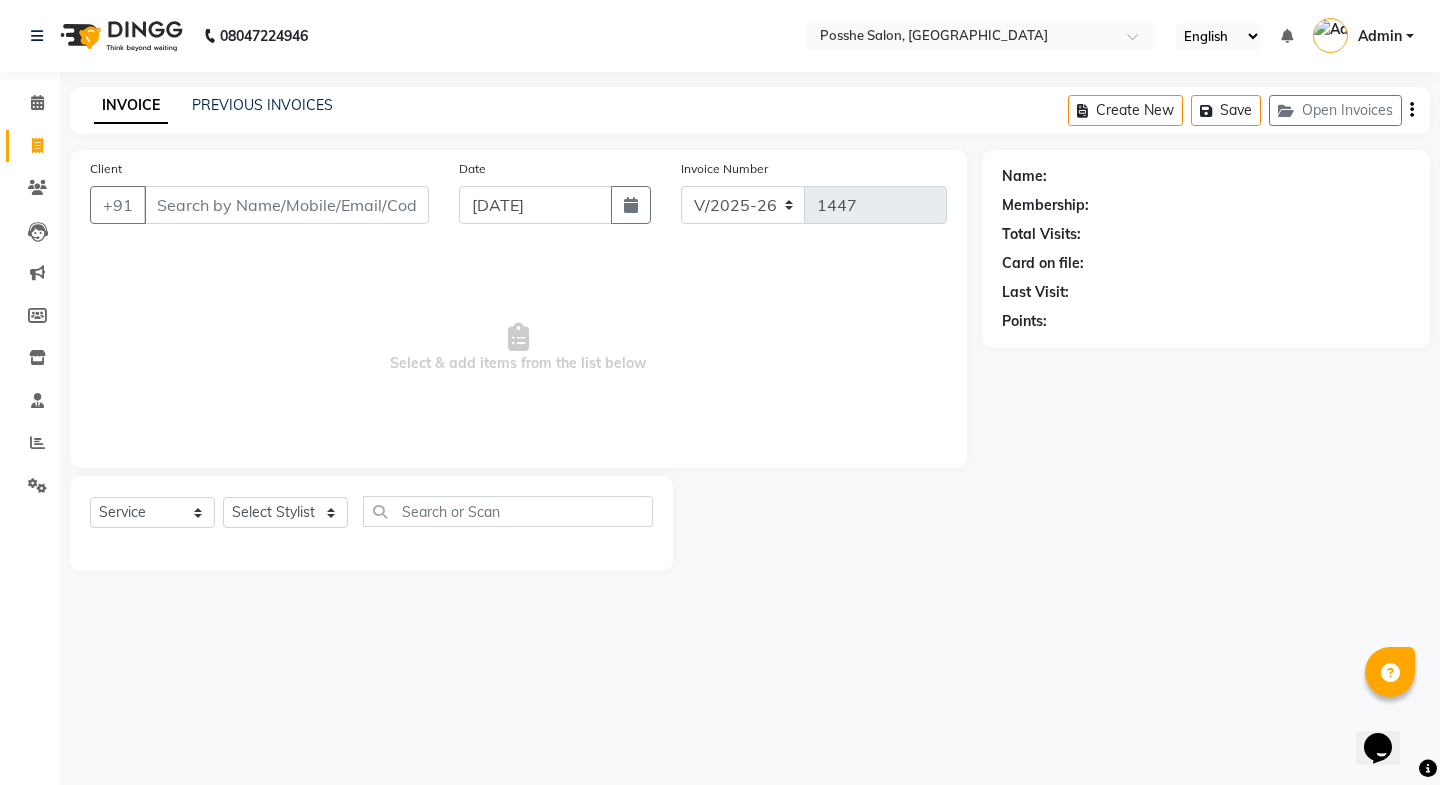 click on "Select  Service  Product  Membership  Package Voucher Prepaid Gift Card  Select Stylist Faheem Salmani Kajal Mali Kamal Chand Posshe for products Rajesh simran bhatiya Sonu Verma" 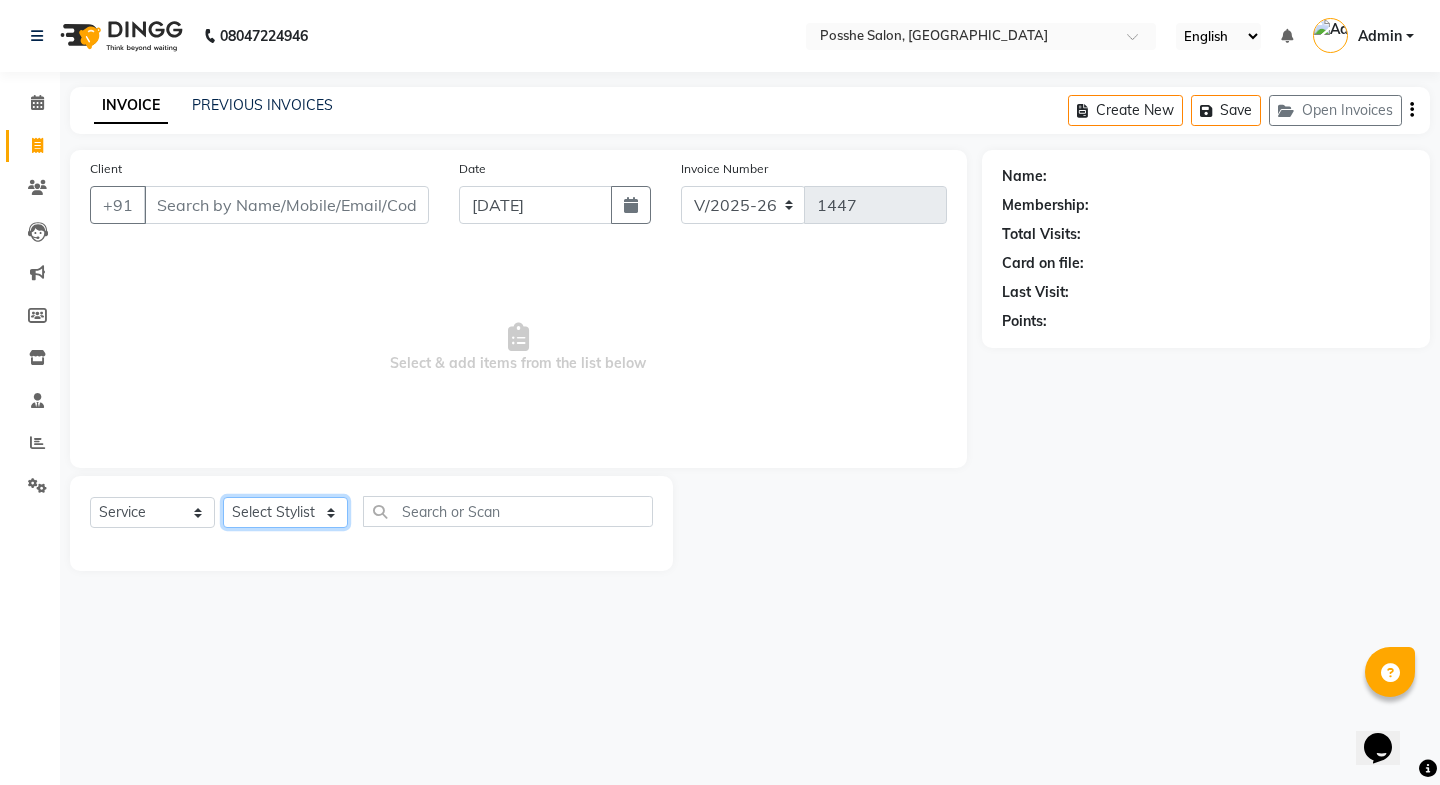click on "Select Stylist [PERSON_NAME] Mali [PERSON_NAME] Posshe for products [PERSON_NAME] [PERSON_NAME] [PERSON_NAME]" 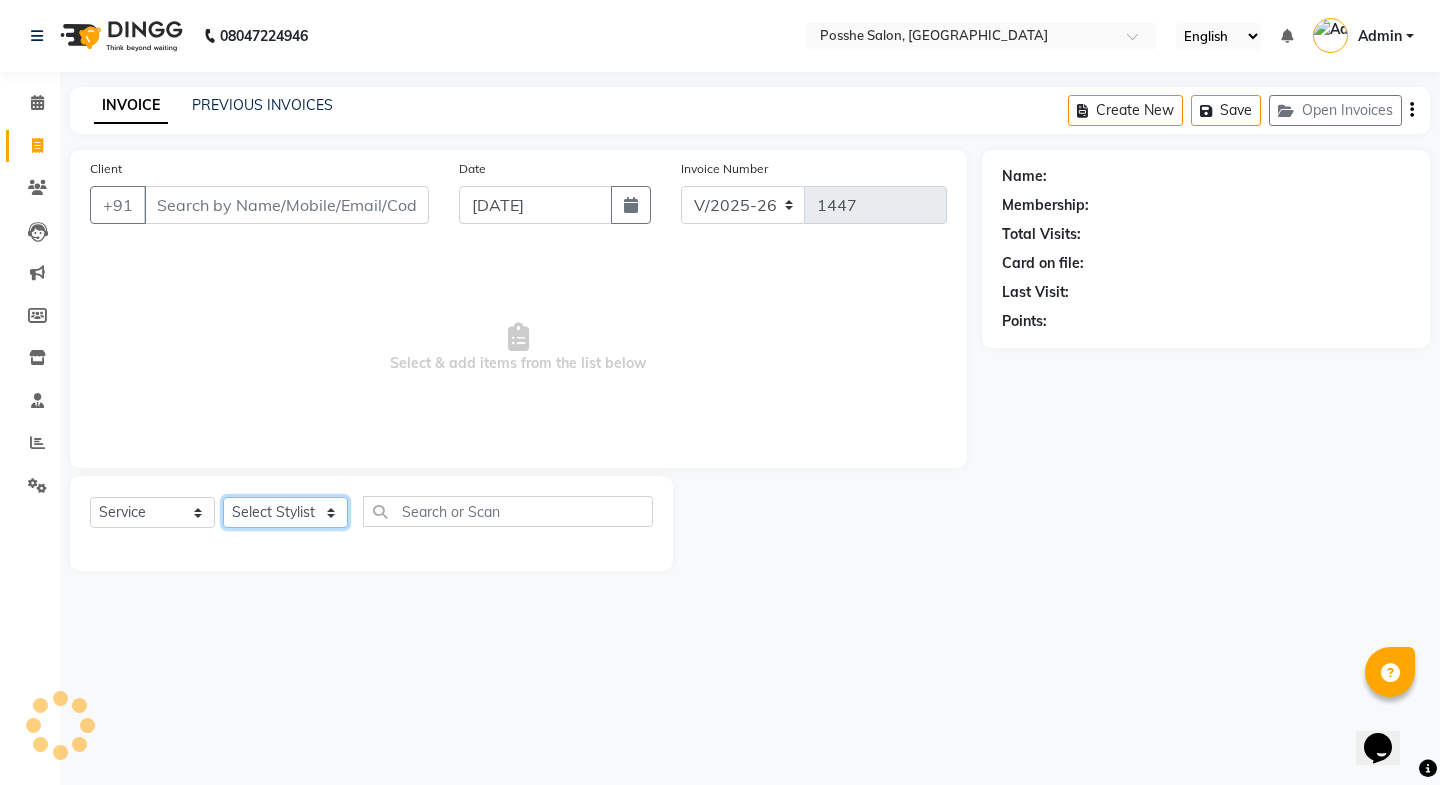 select on "43693" 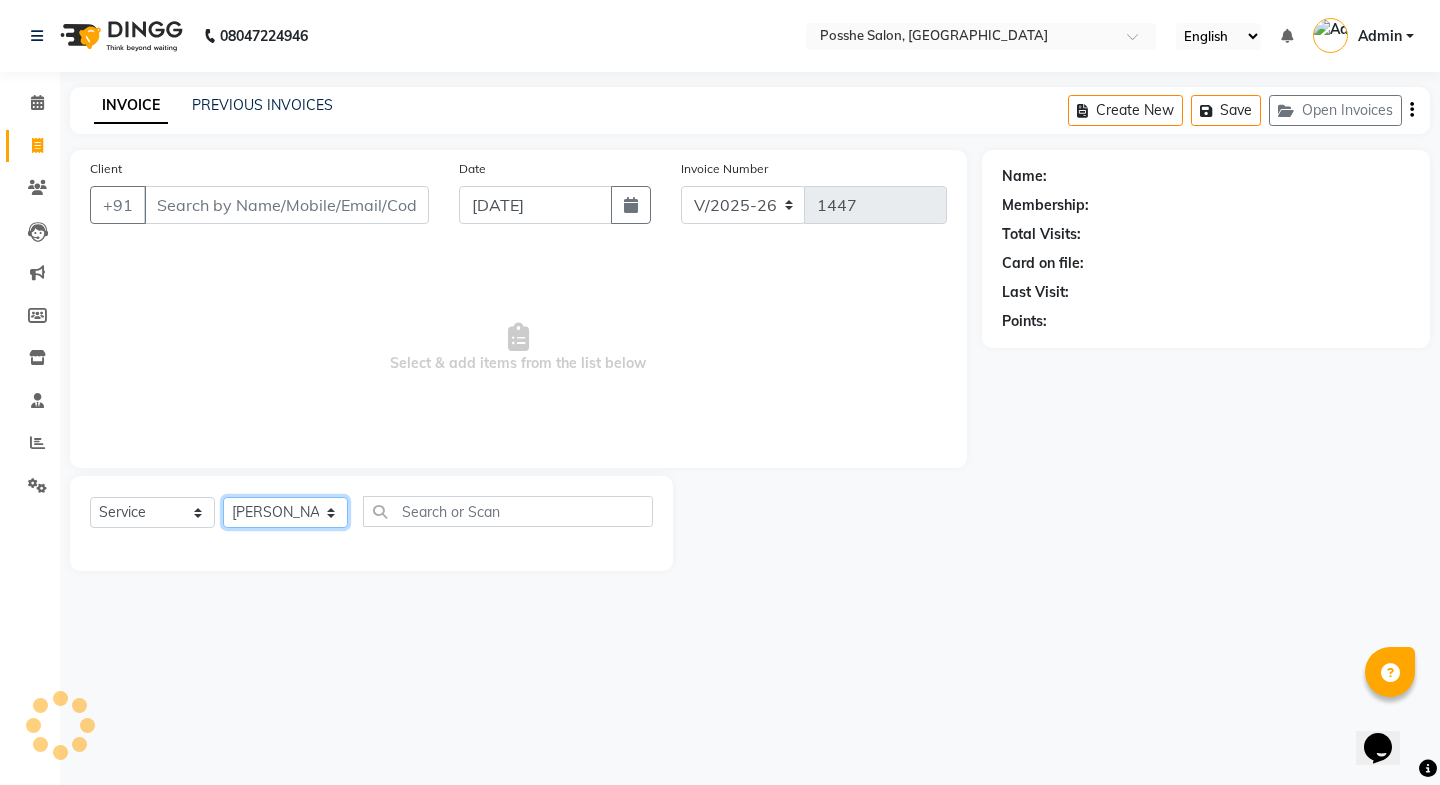 click on "Select Stylist [PERSON_NAME] Mali [PERSON_NAME] Posshe for products [PERSON_NAME] [PERSON_NAME] [PERSON_NAME]" 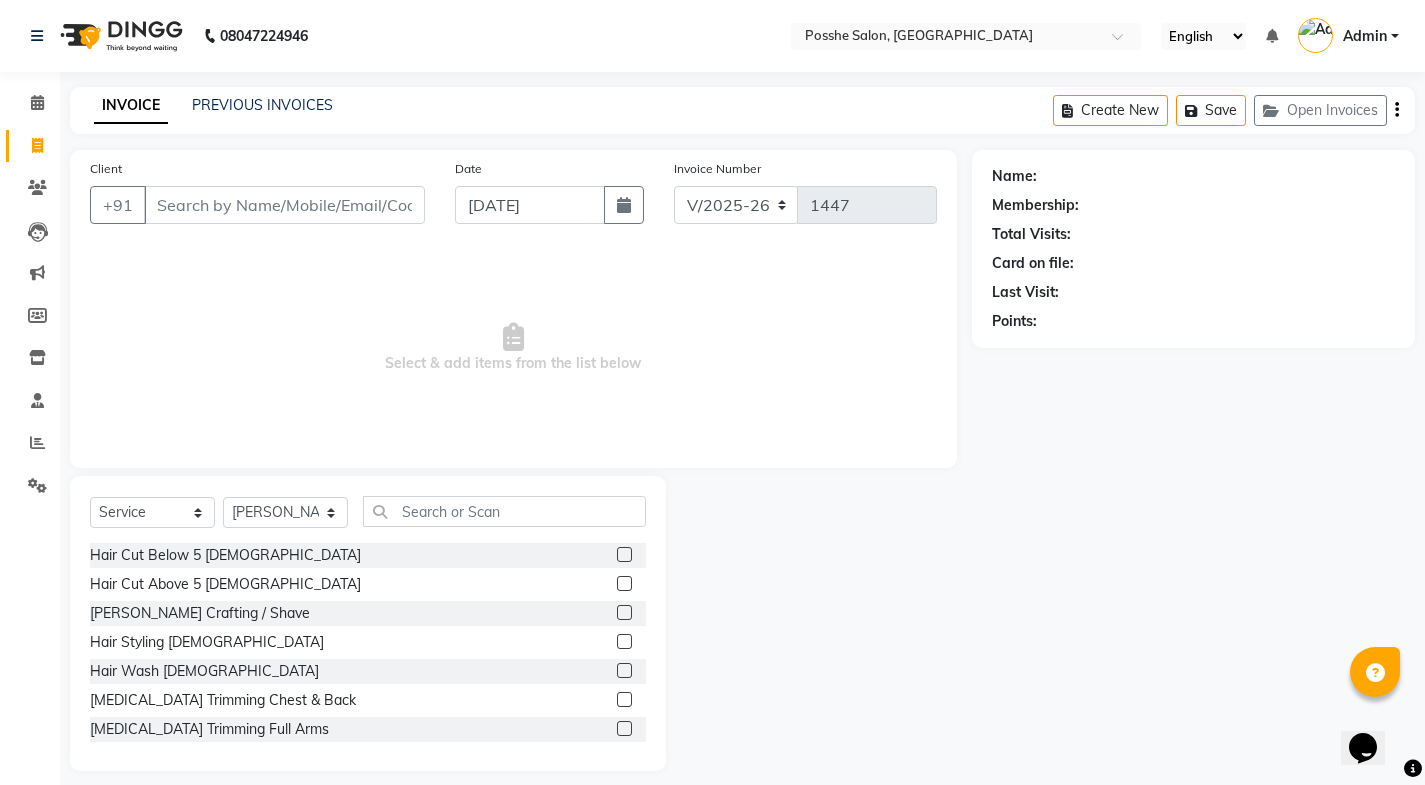 click 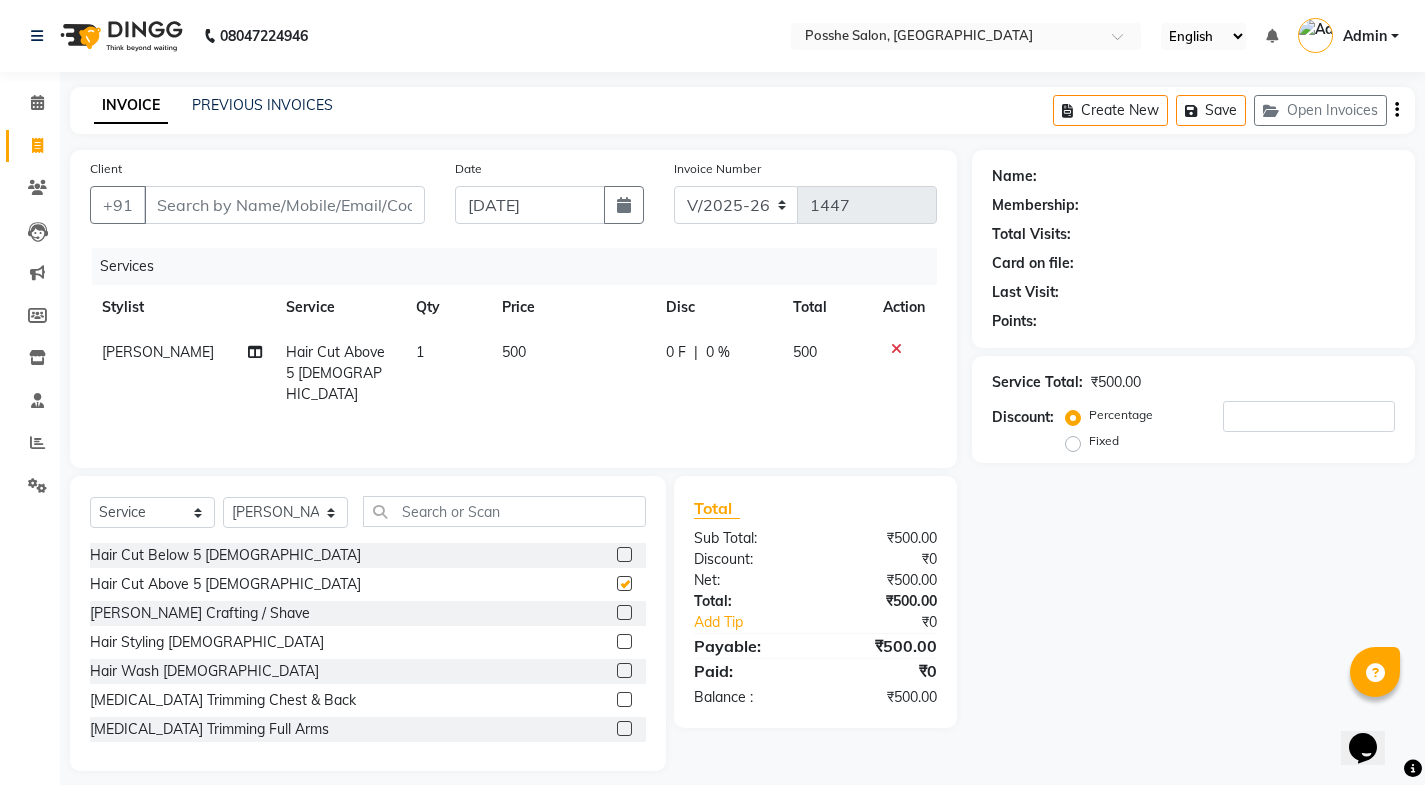 checkbox on "false" 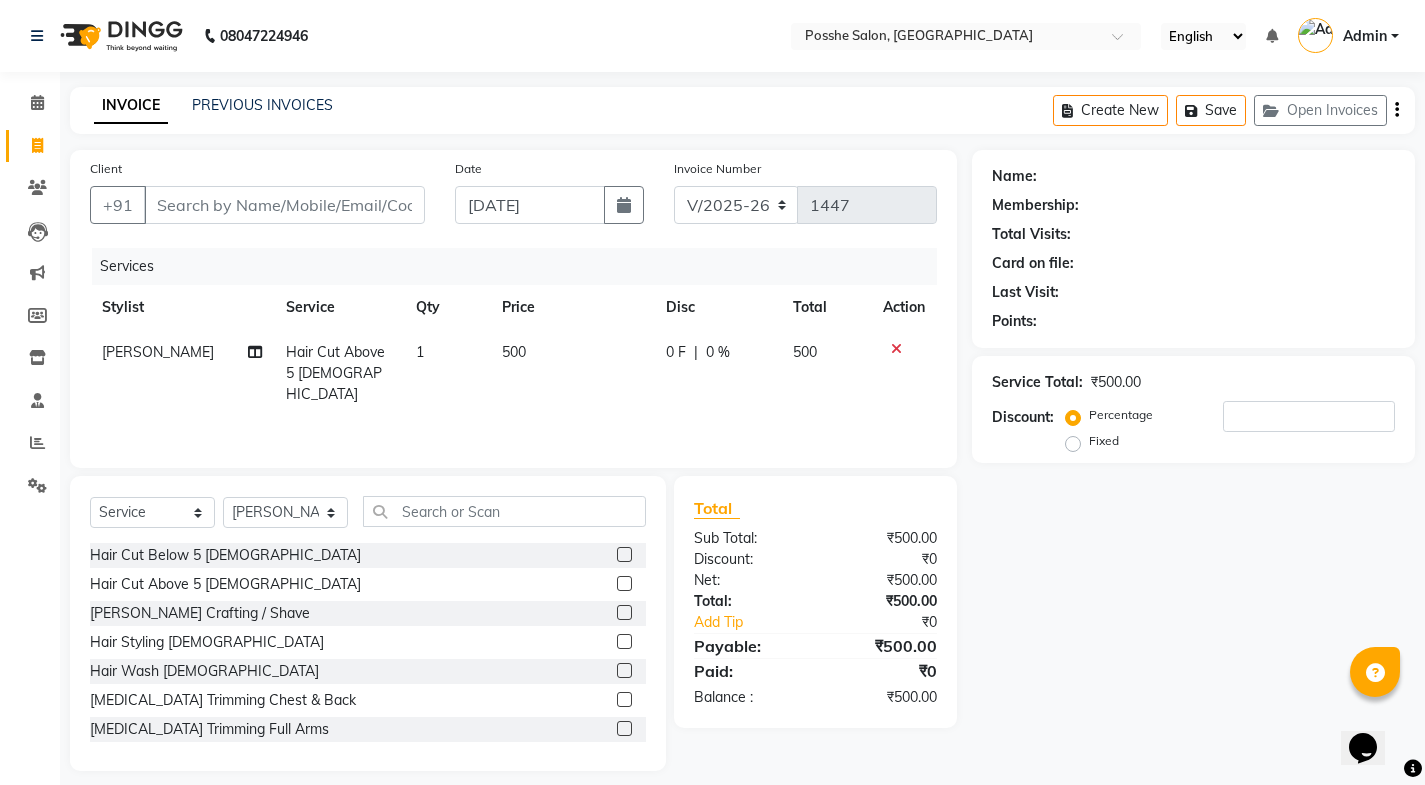 click 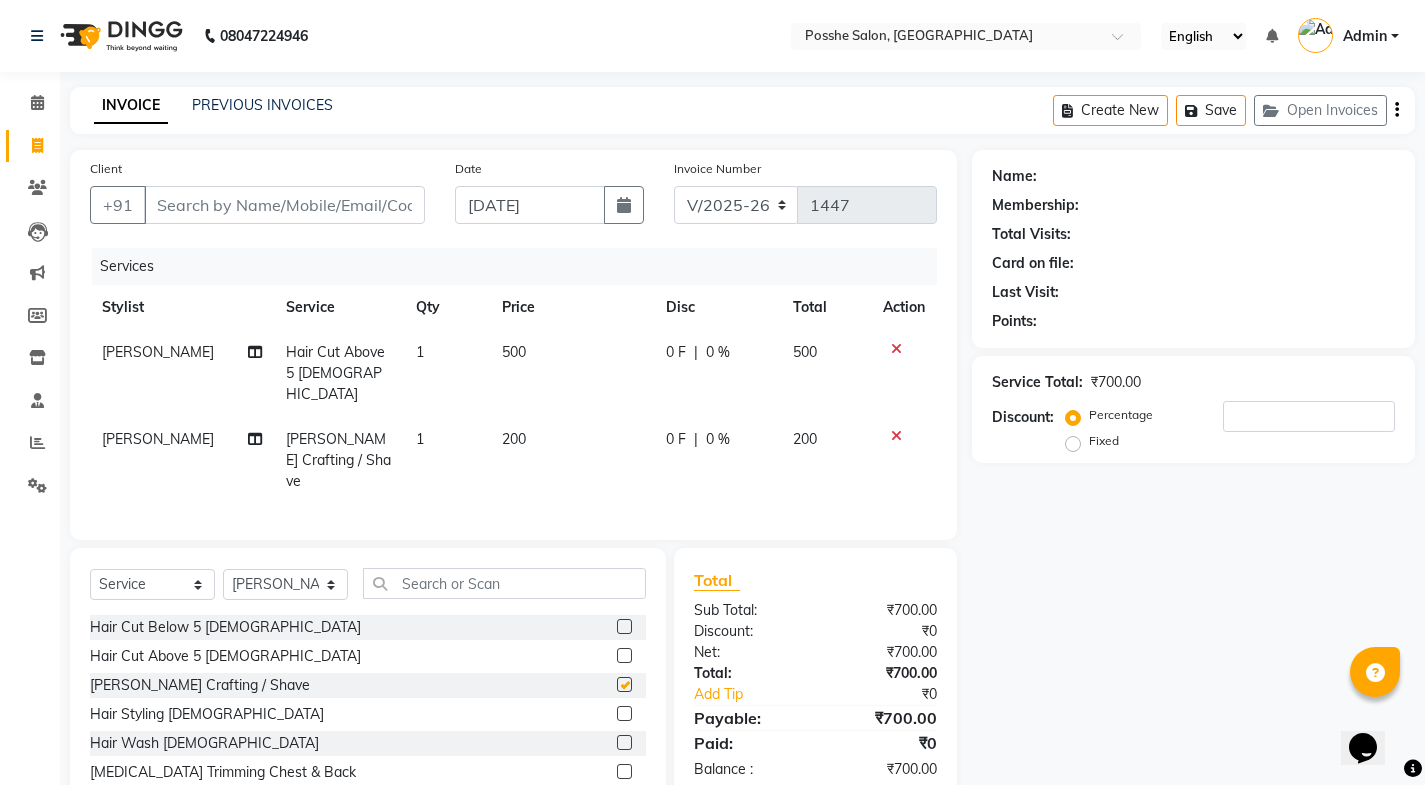 checkbox on "false" 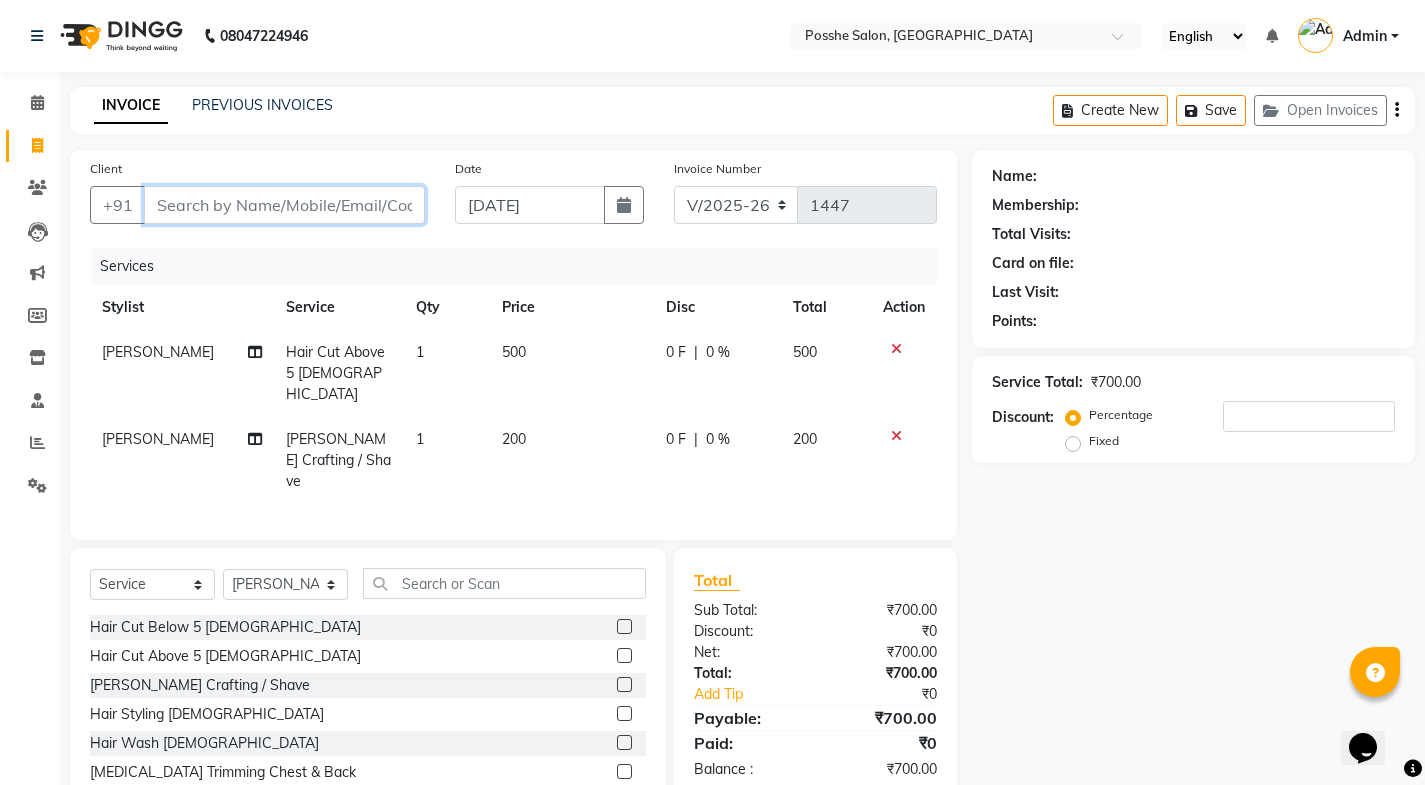 click on "Client" at bounding box center [284, 205] 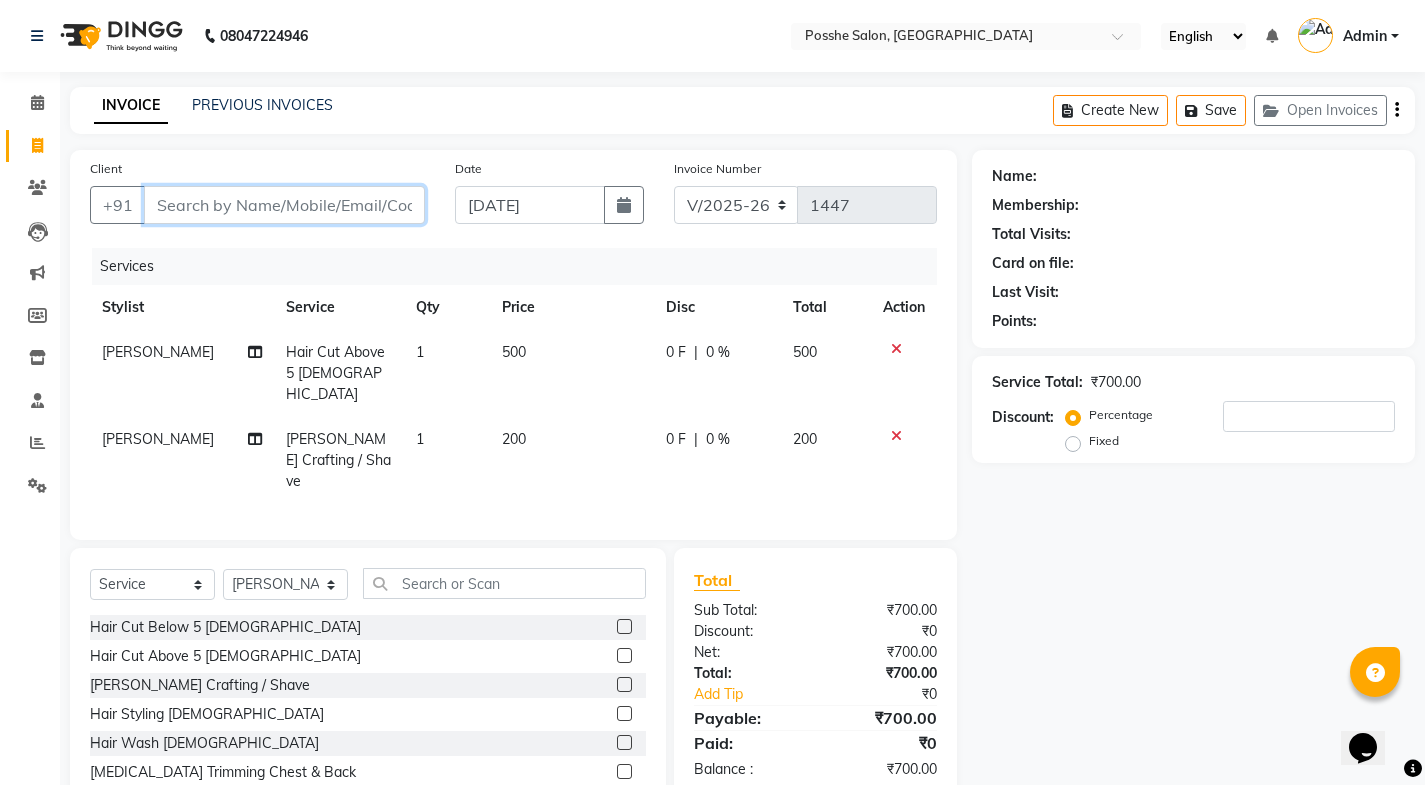 click on "Client" at bounding box center [284, 205] 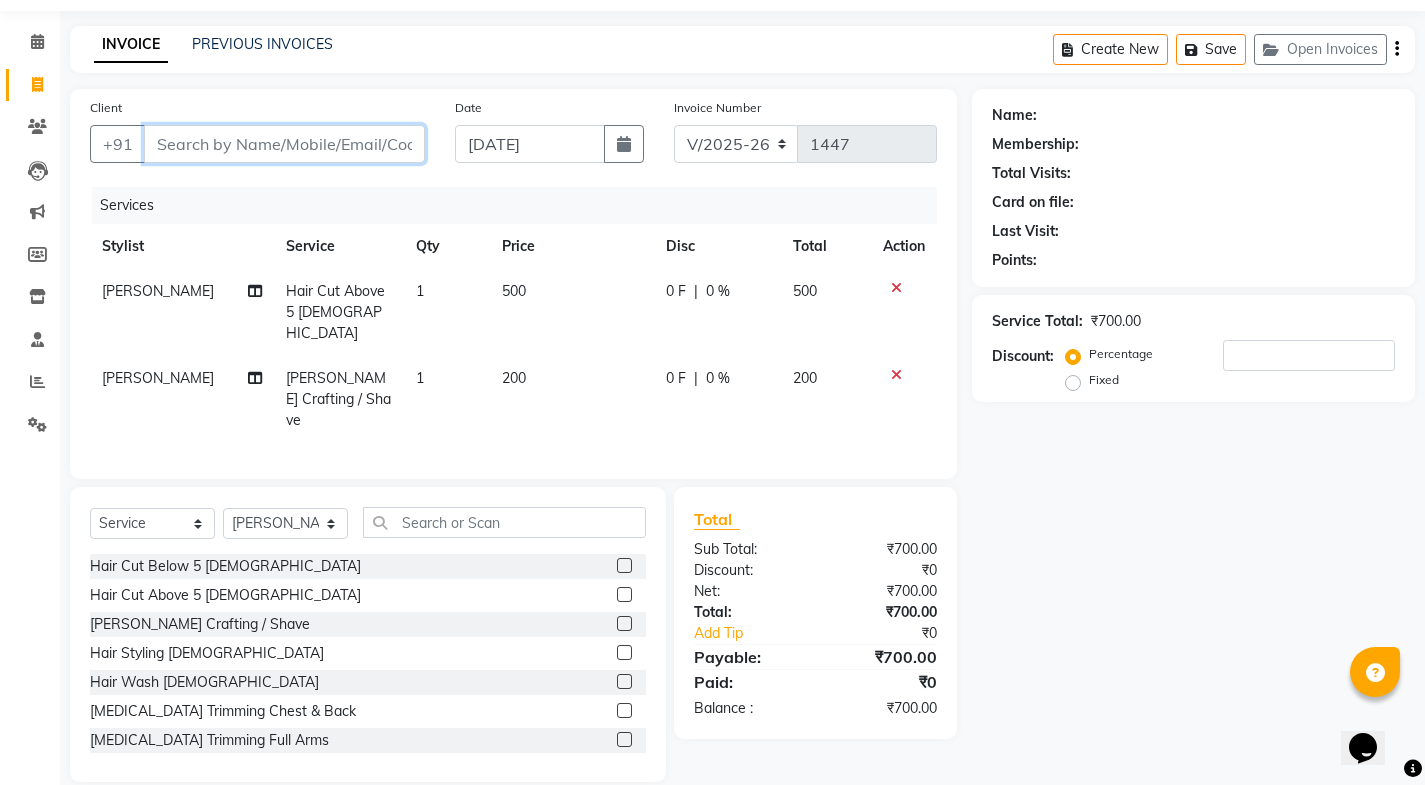 scroll, scrollTop: 0, scrollLeft: 0, axis: both 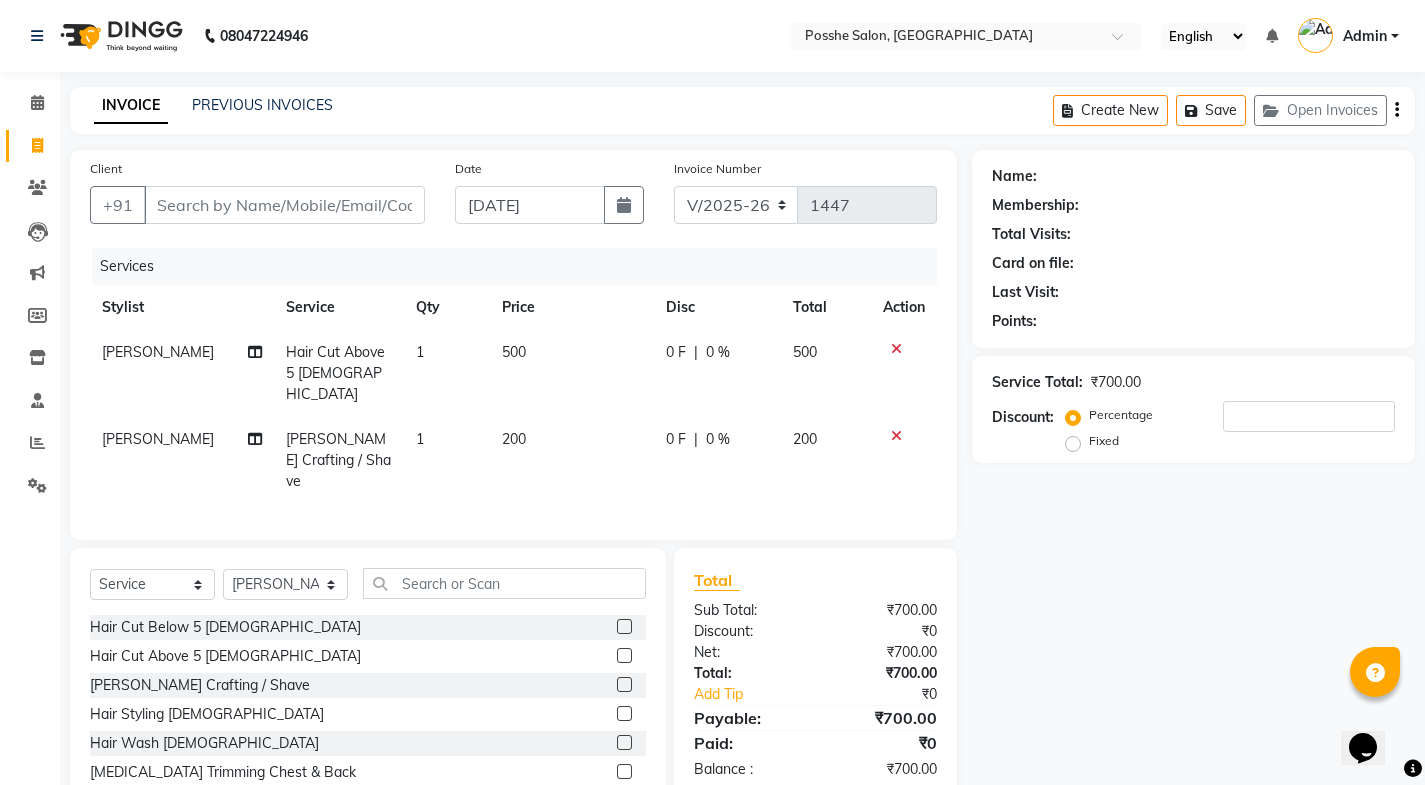 click 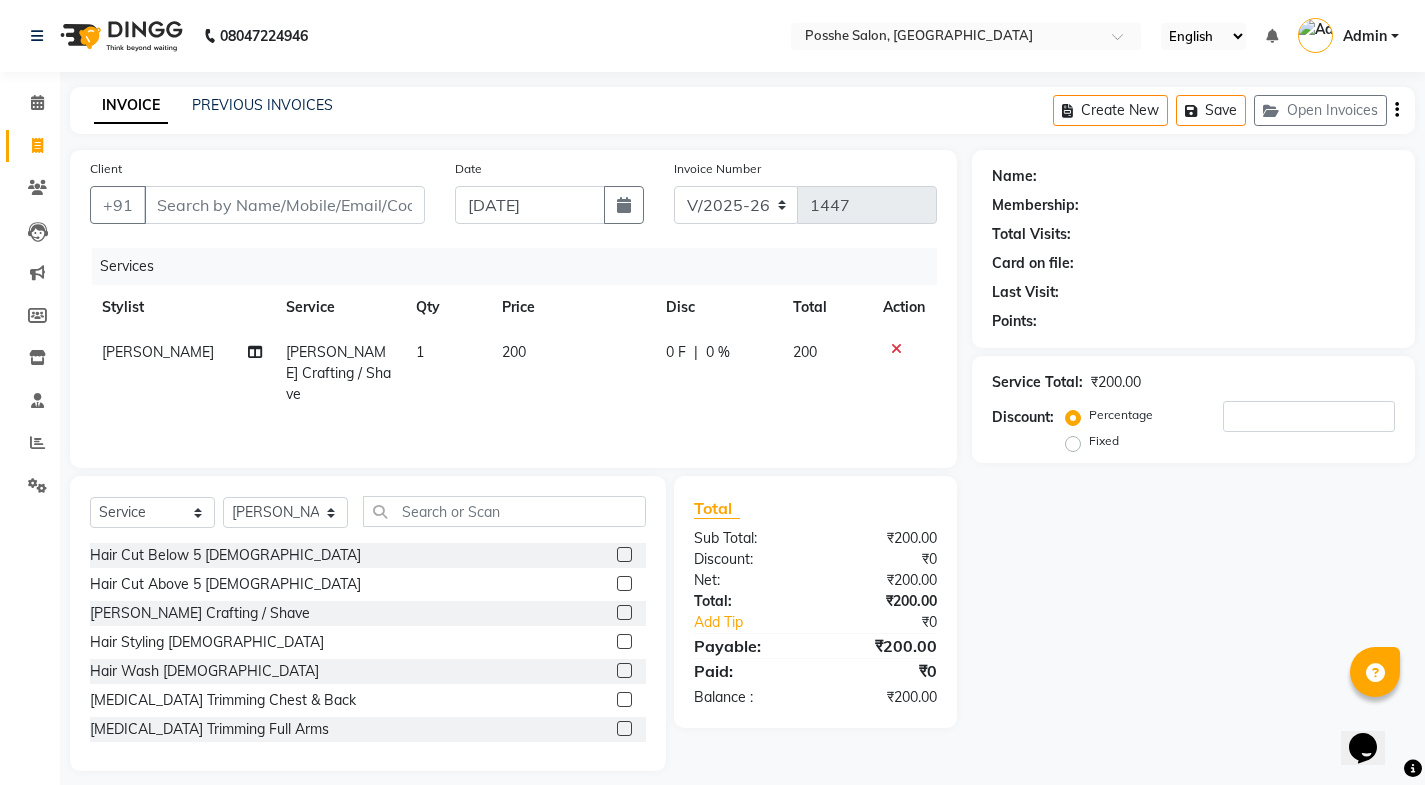 click 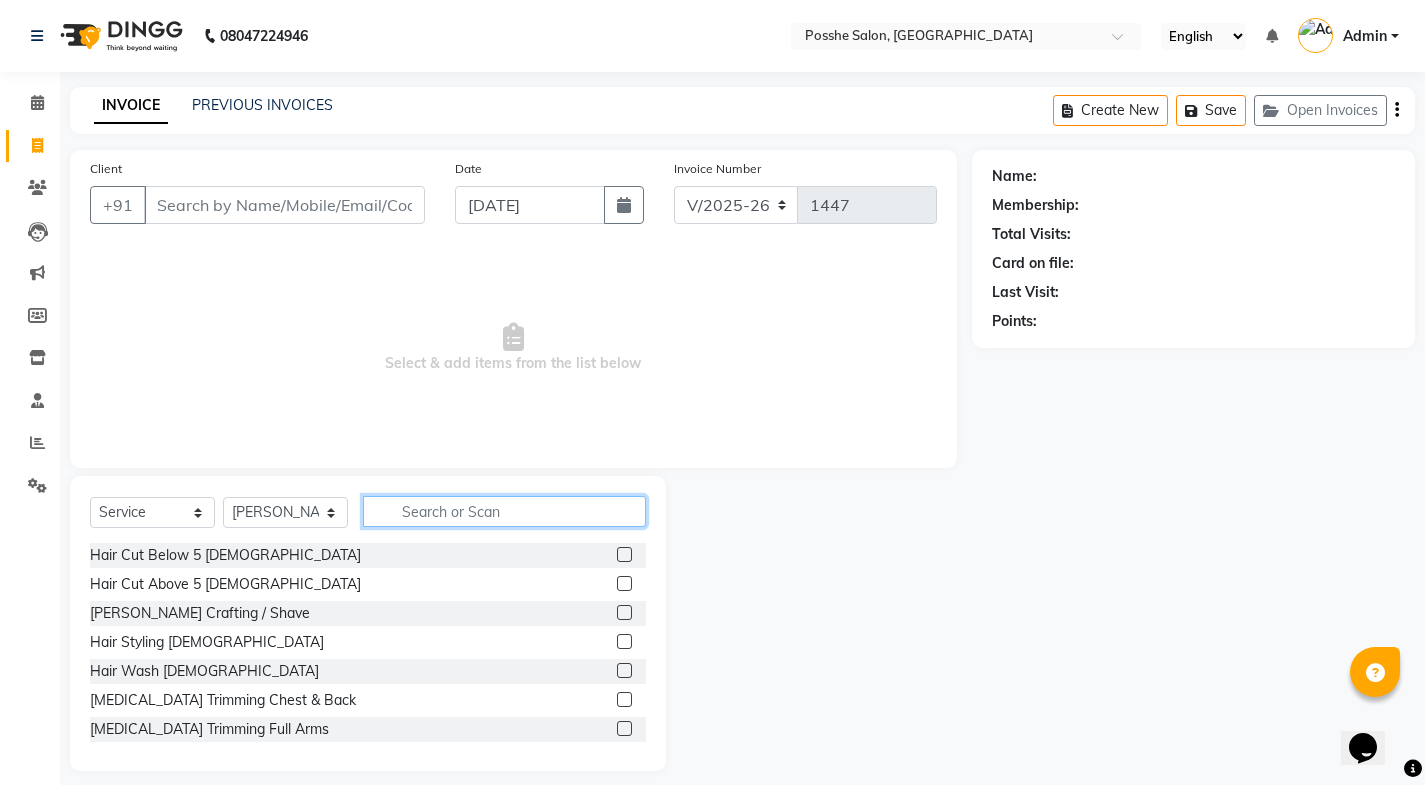 click 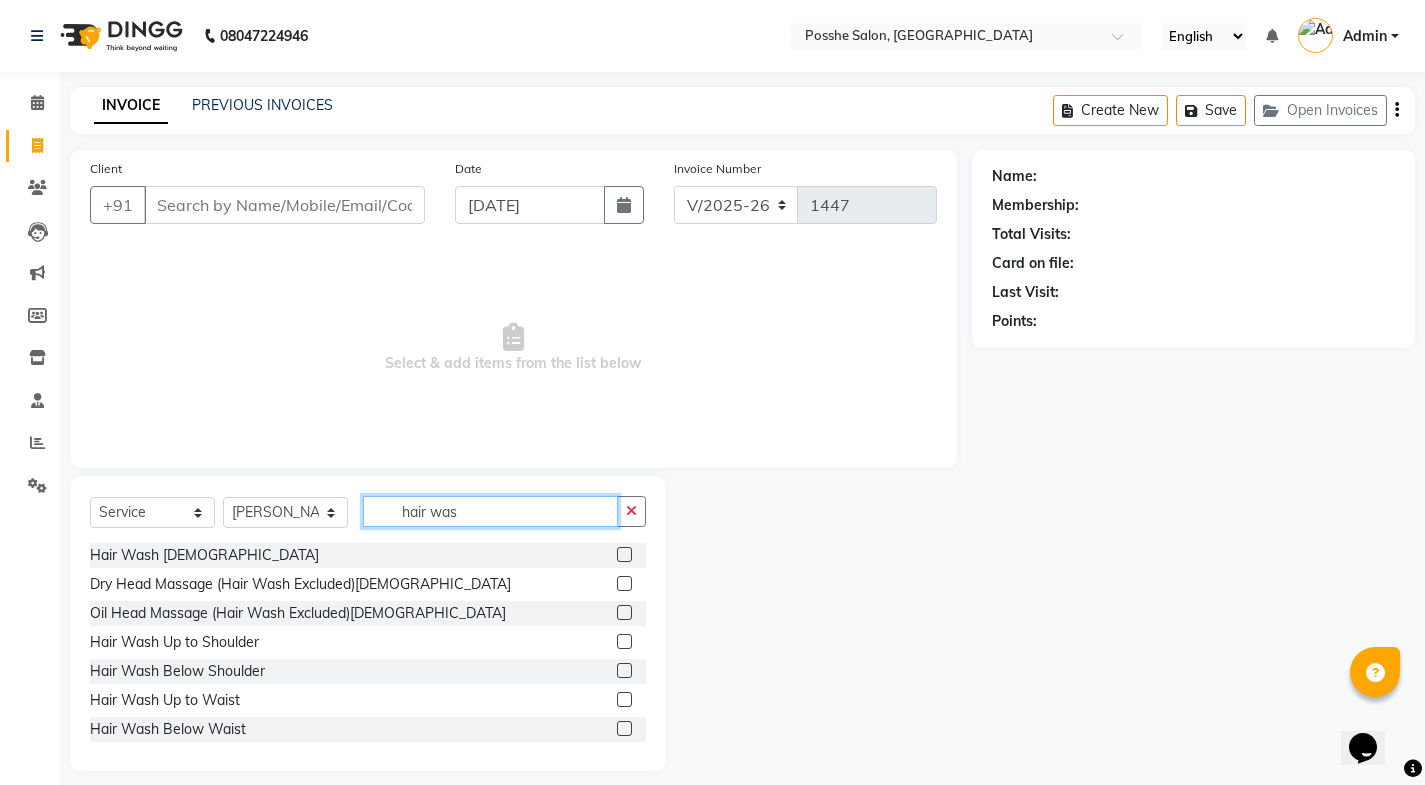 type on "hair was" 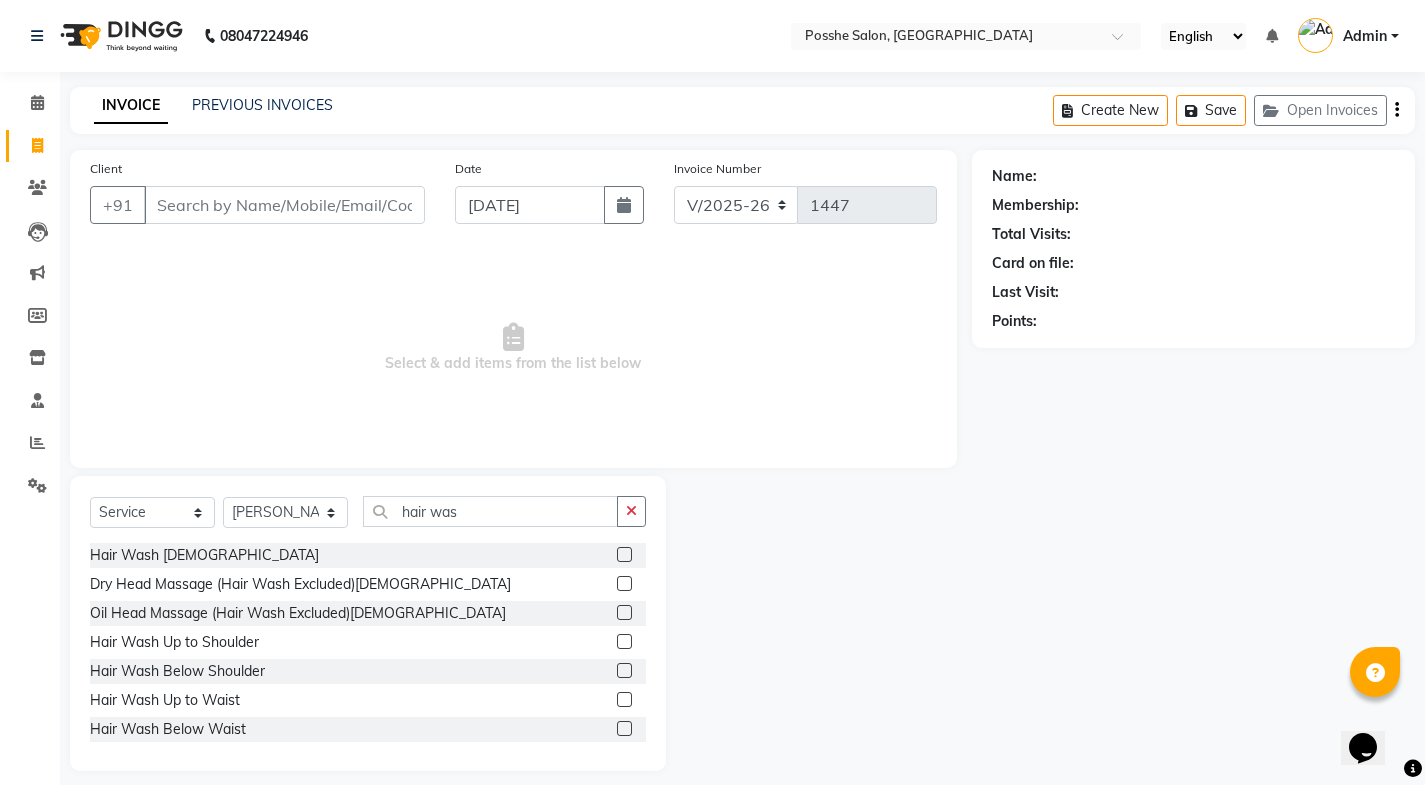 click 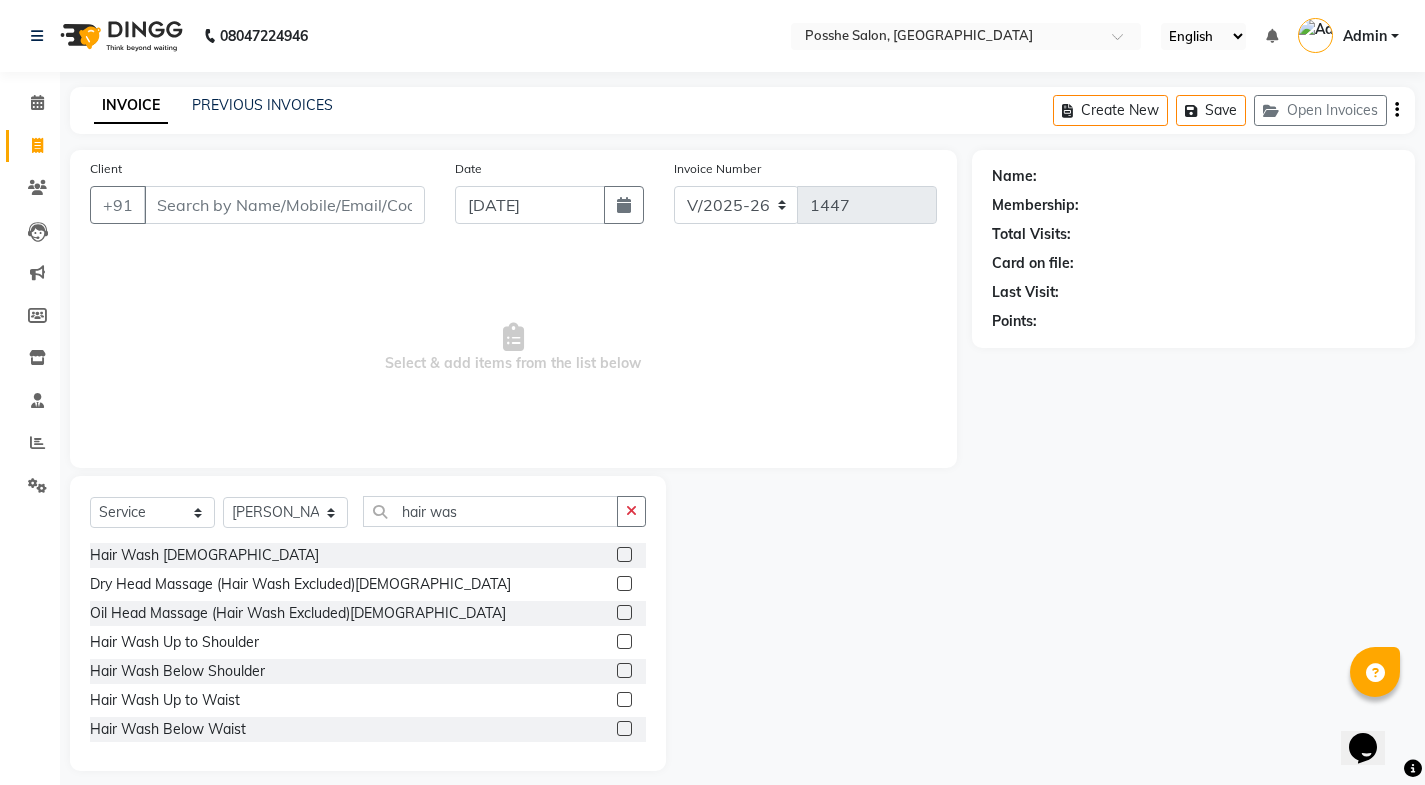 click 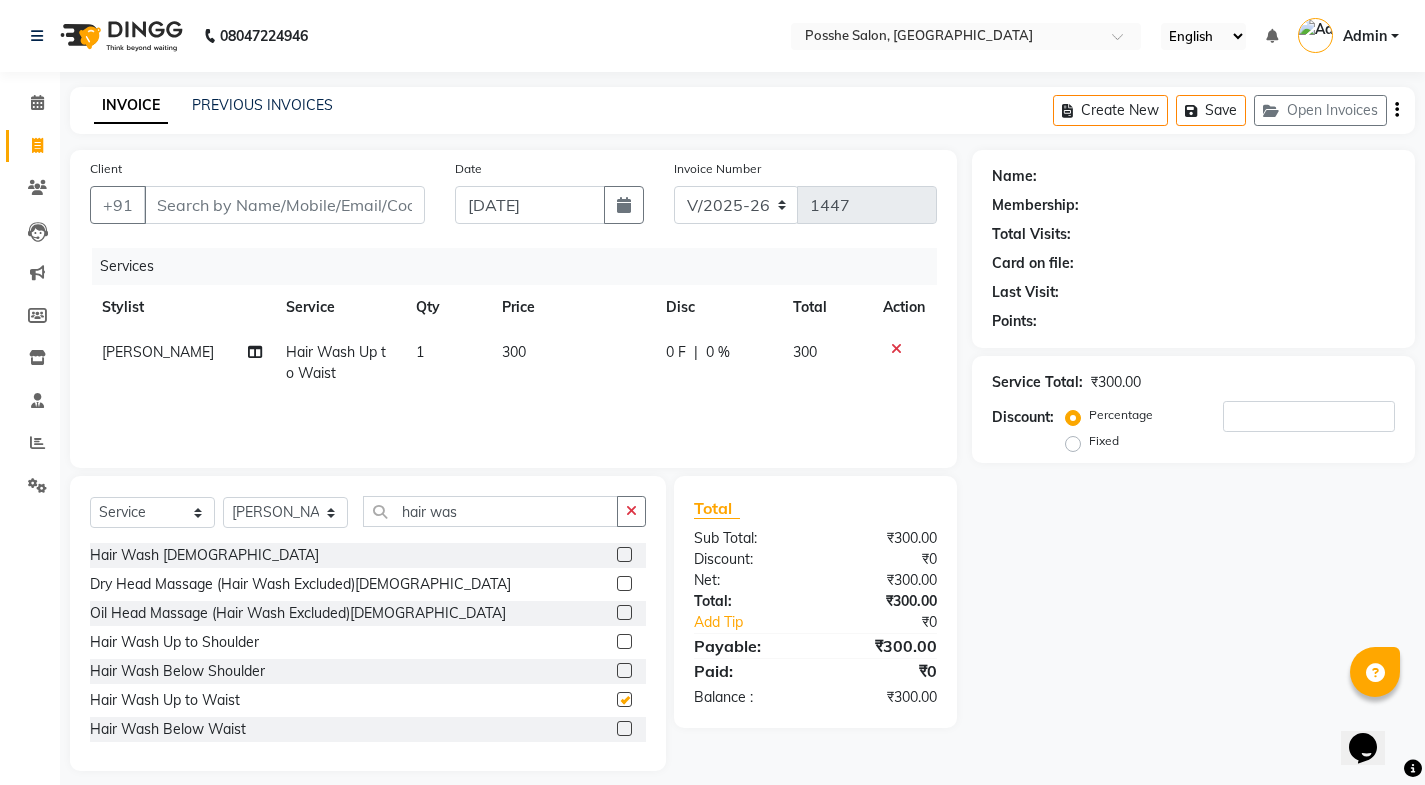 checkbox on "false" 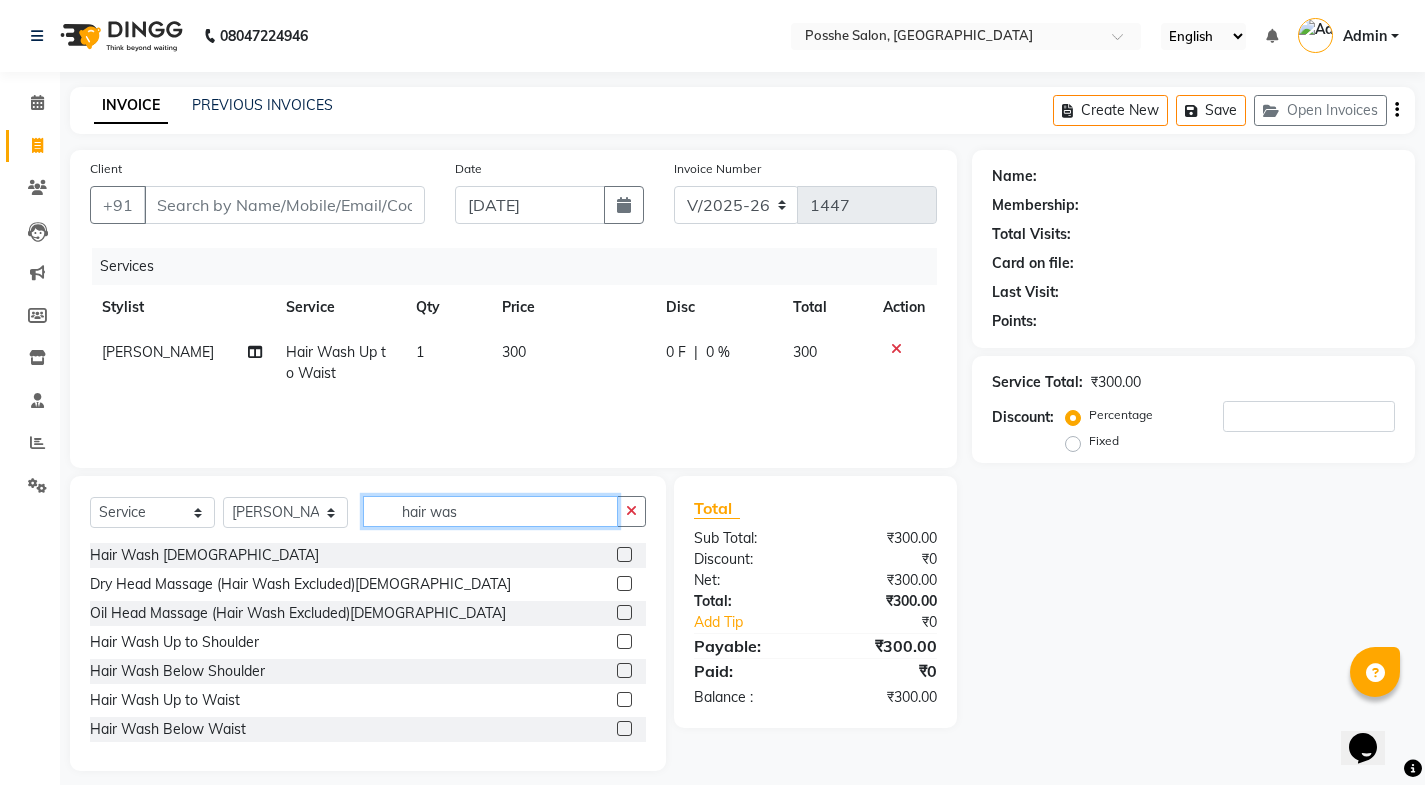 click on "hair was" 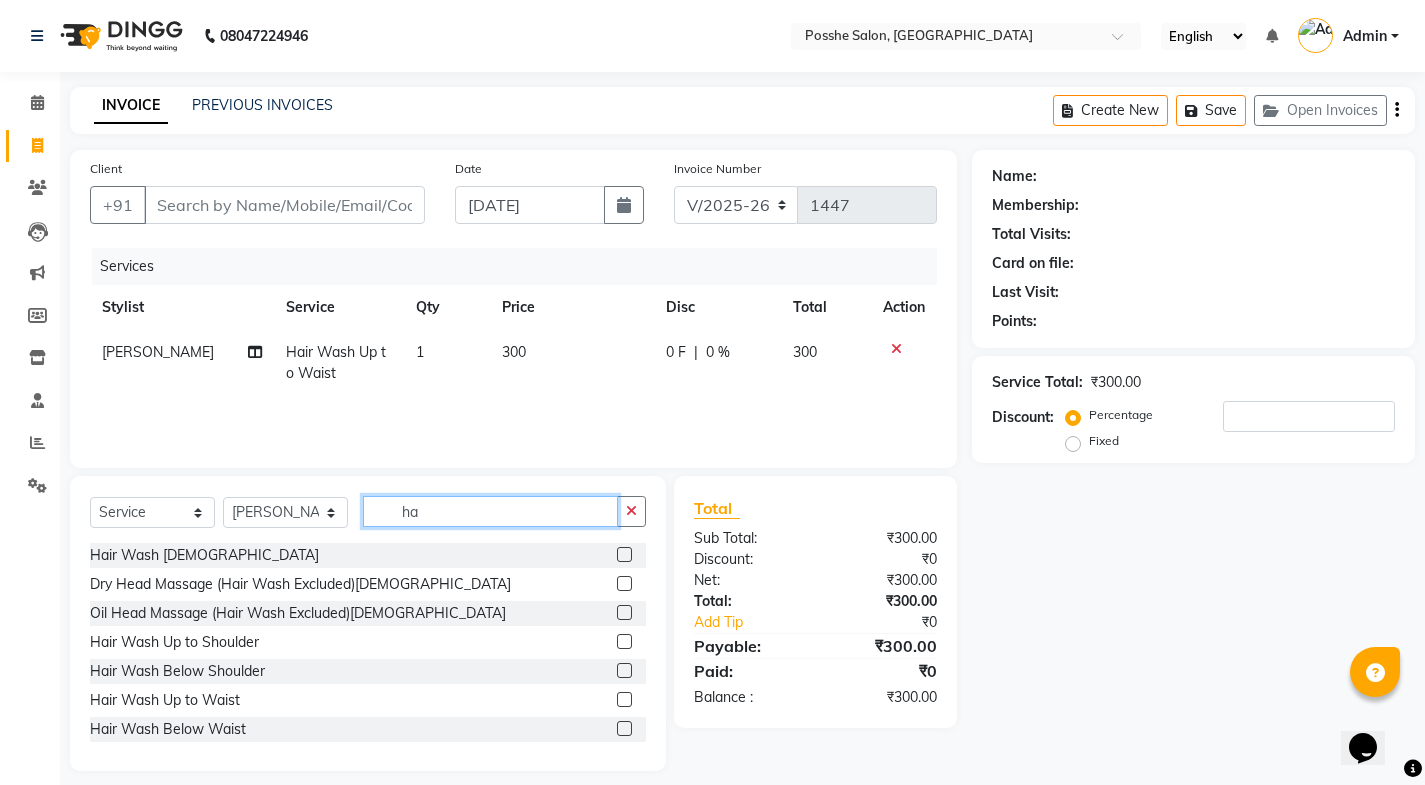 type on "h" 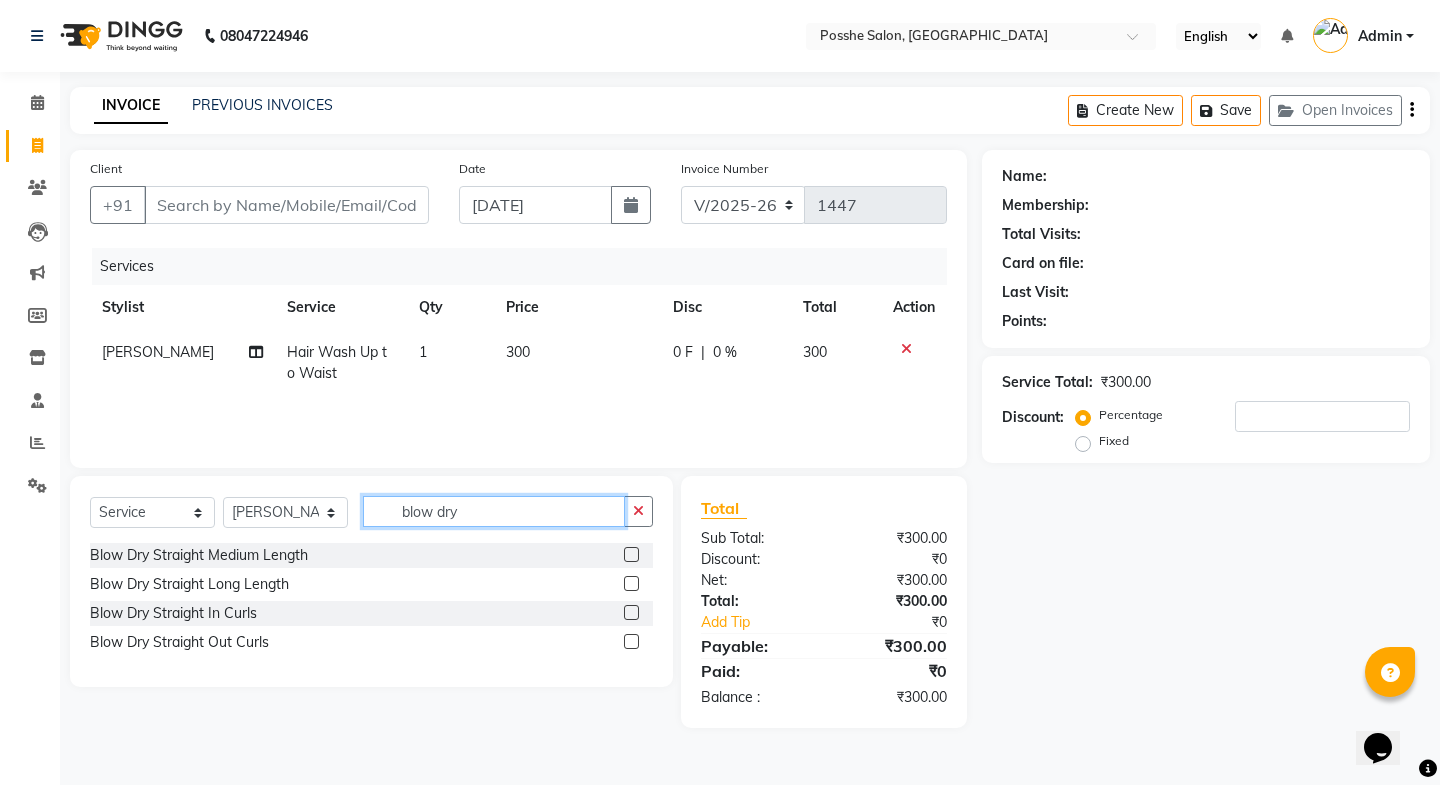 type on "blow dry" 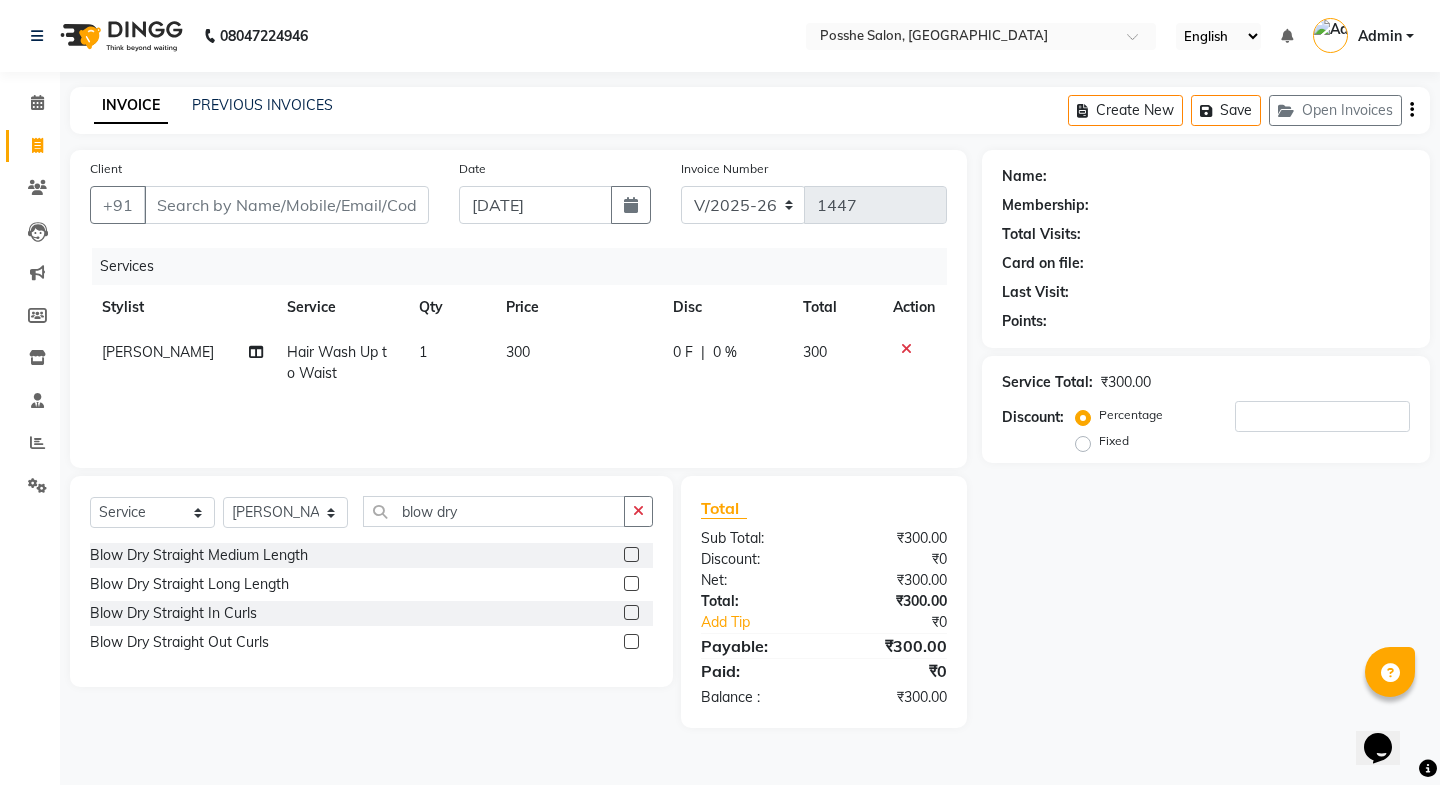click 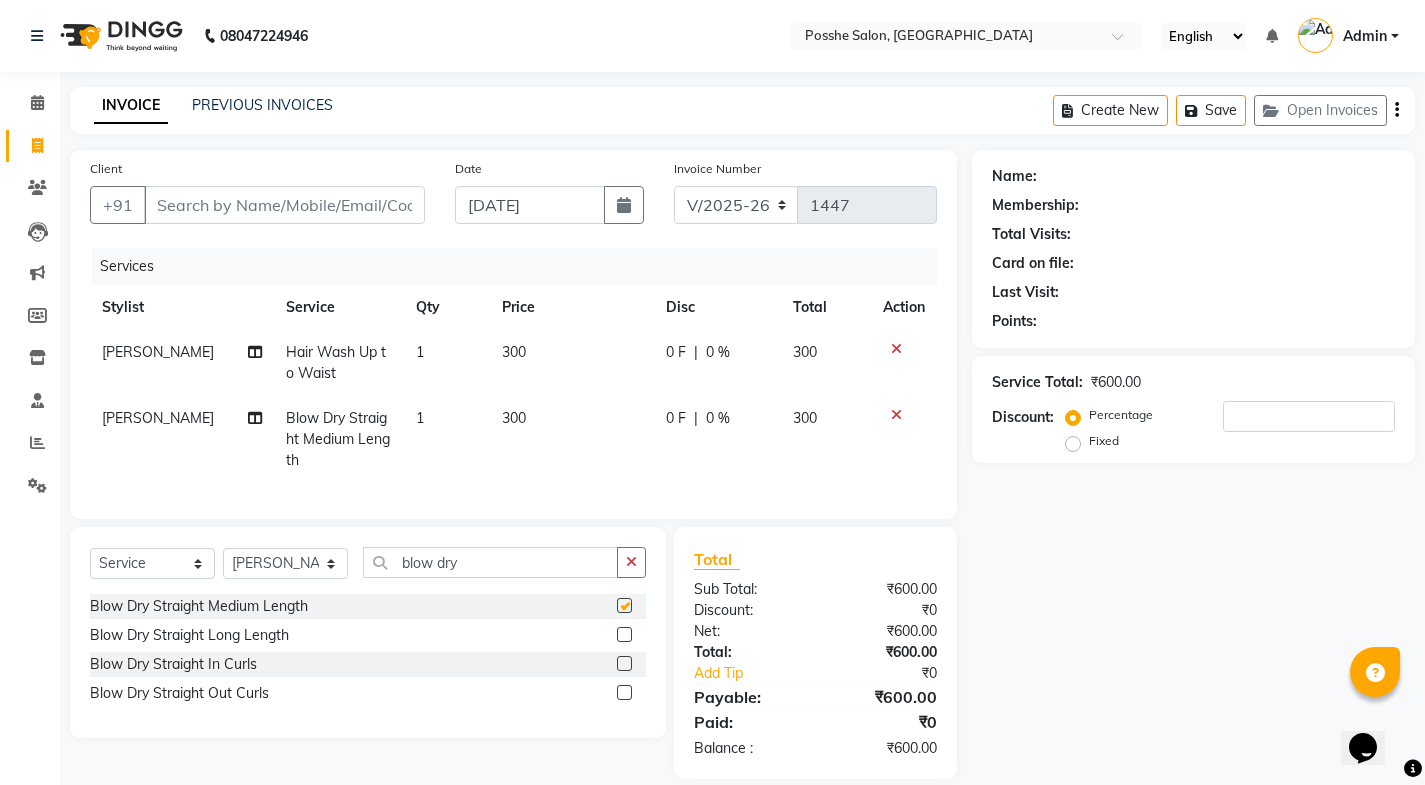 checkbox on "false" 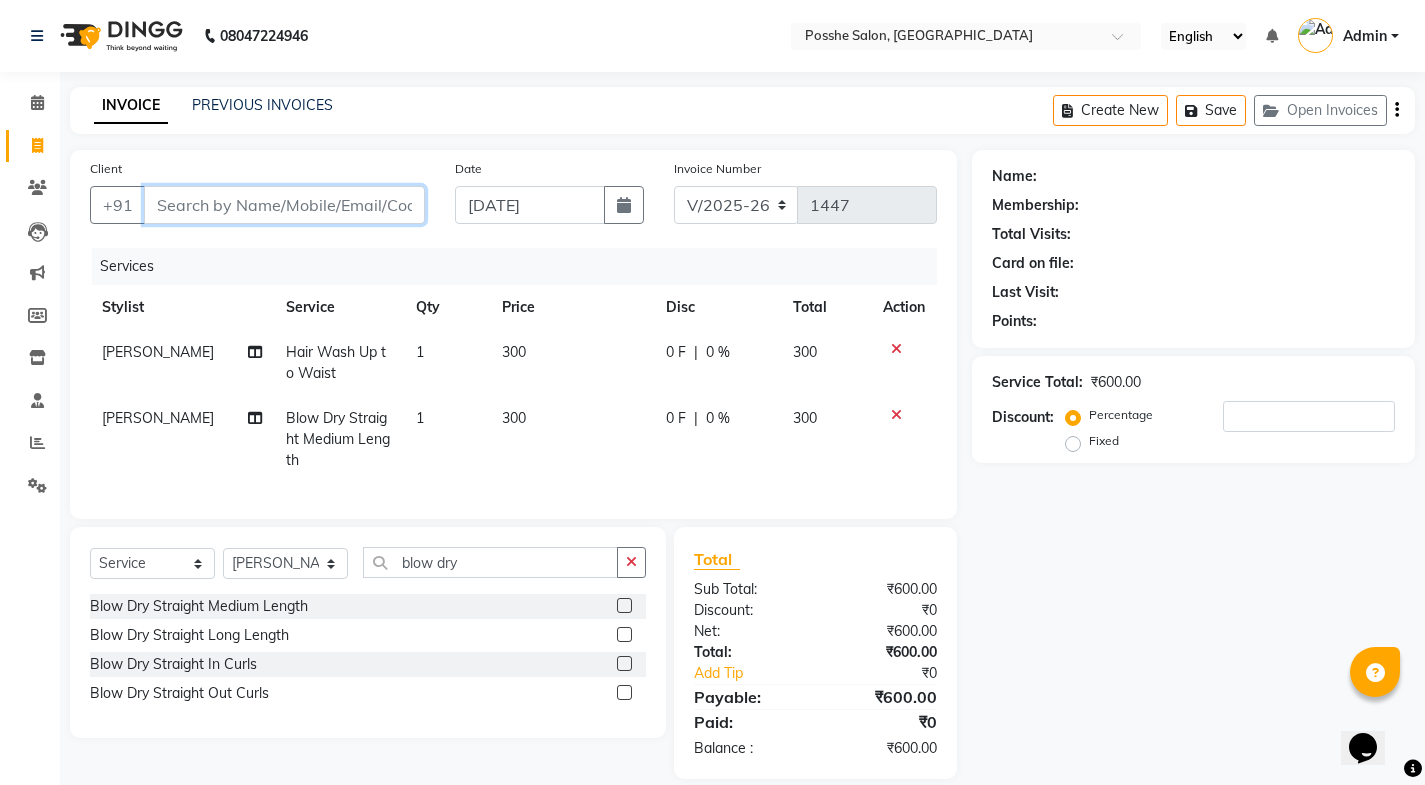 click on "Client" at bounding box center [284, 205] 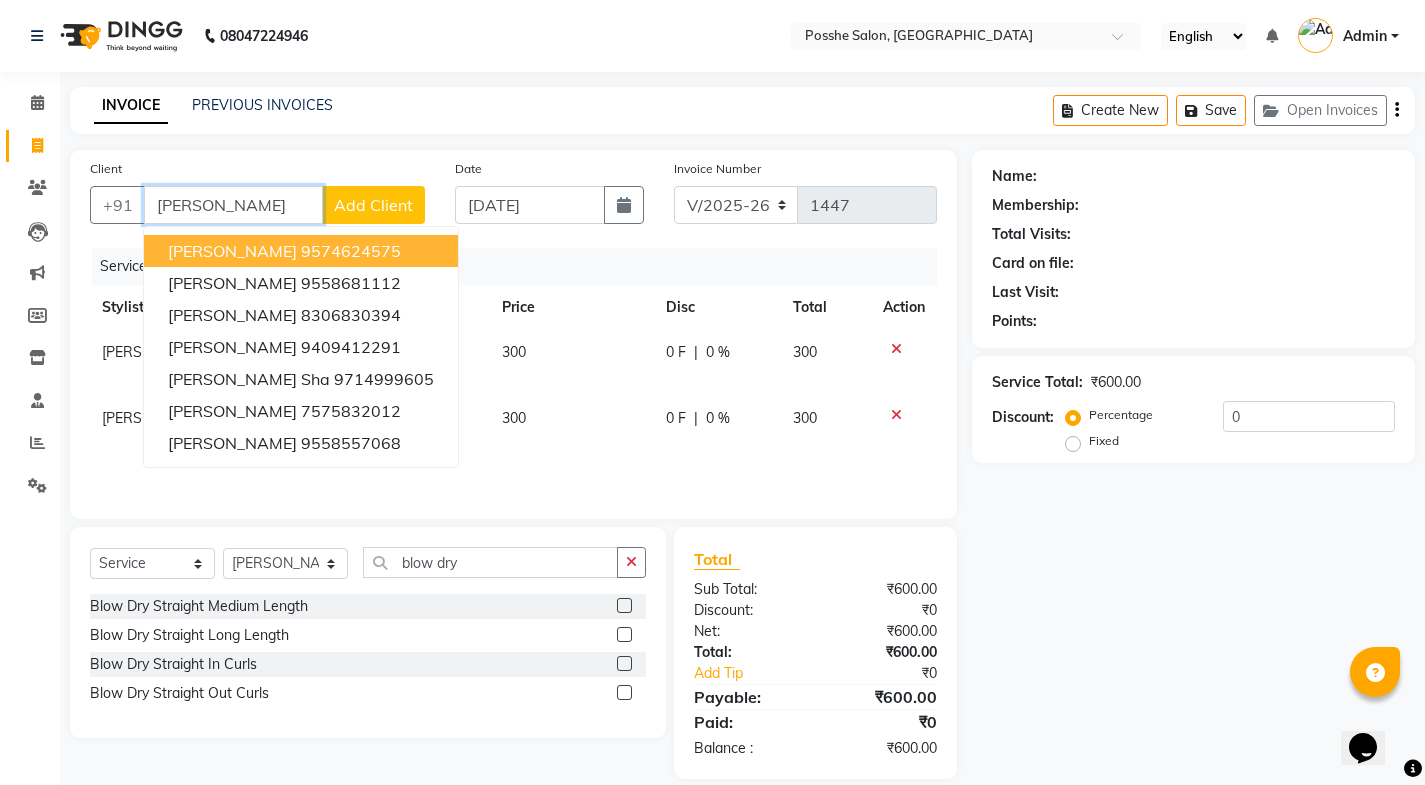 click on "rajvi saha" at bounding box center (232, 251) 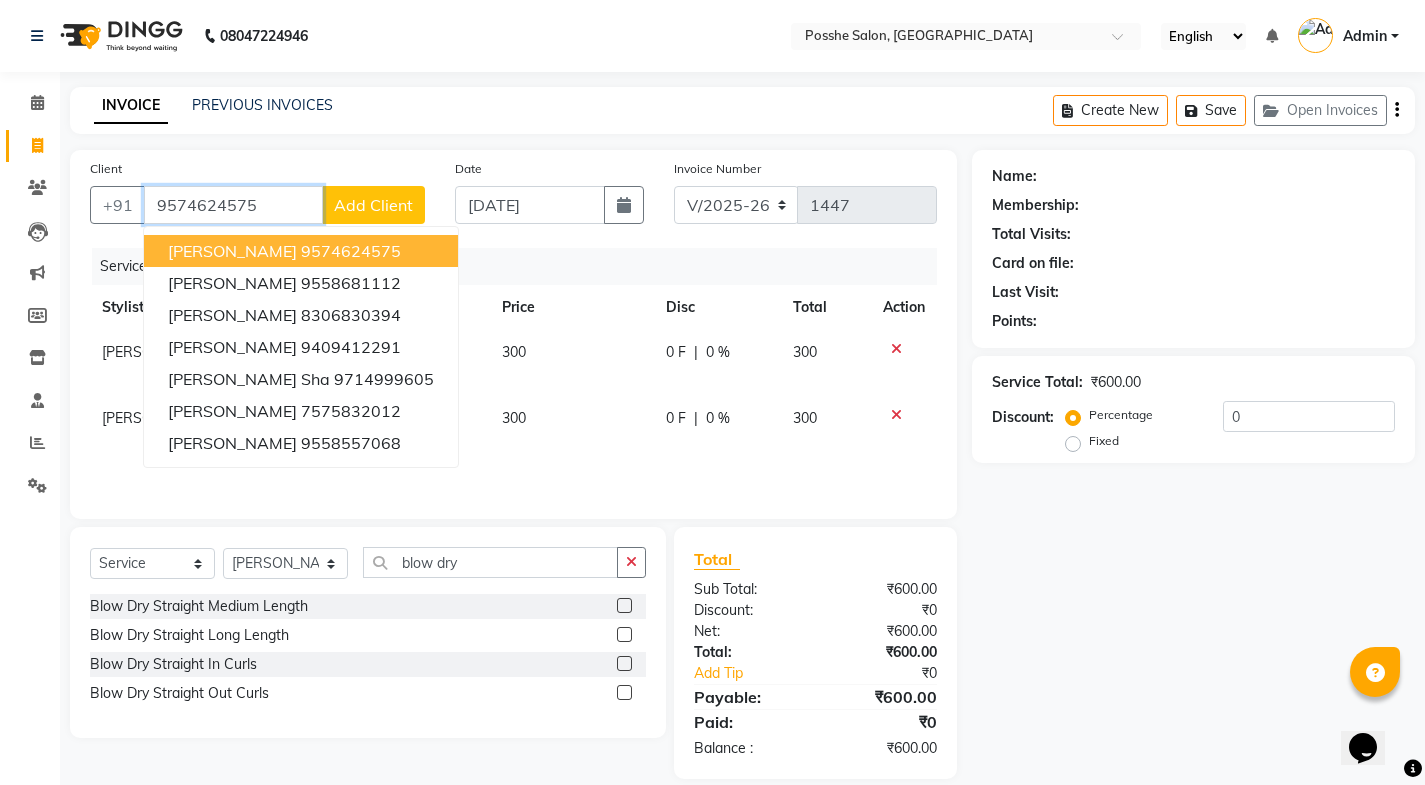 type on "9574624575" 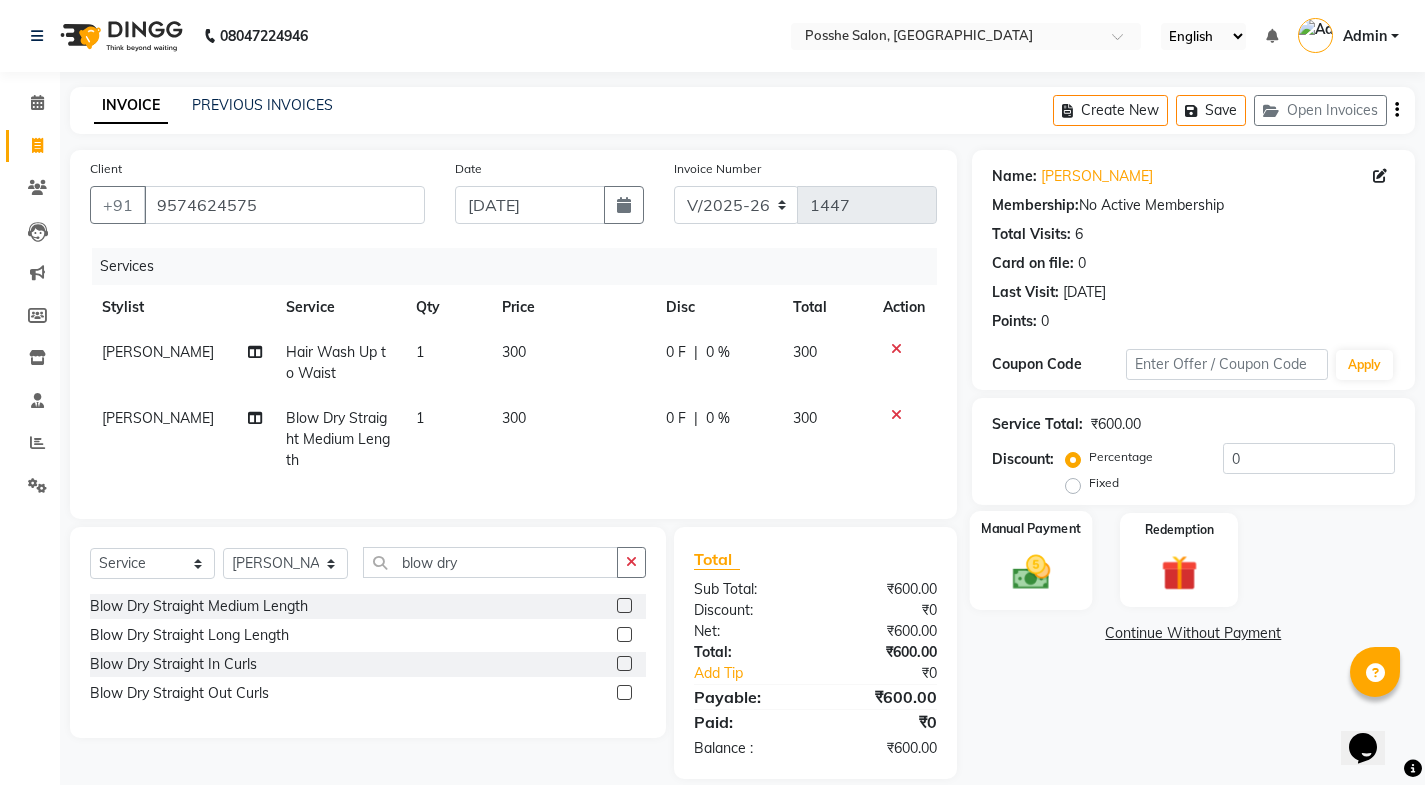 click on "Manual Payment" 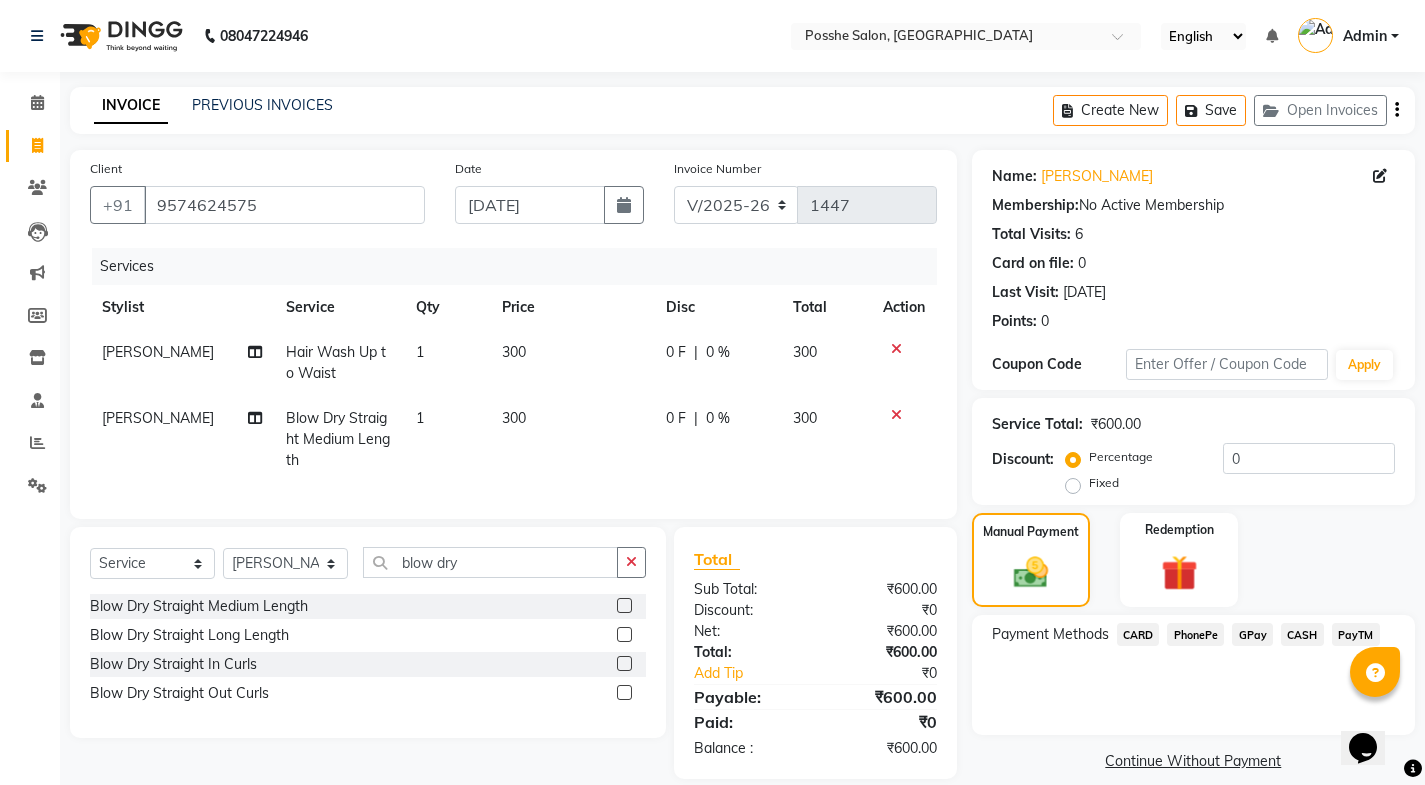 click on "PayTM" 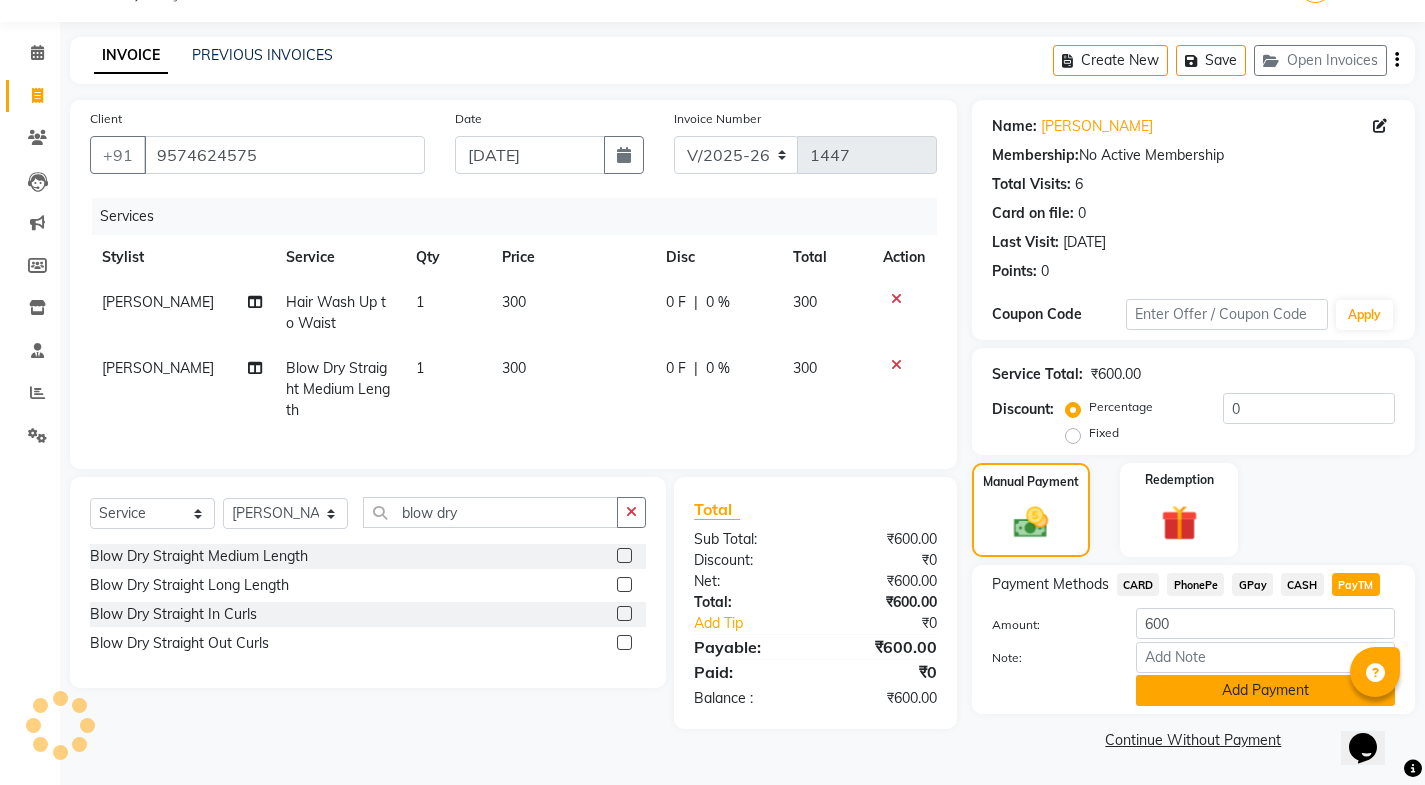 click on "Add Payment" 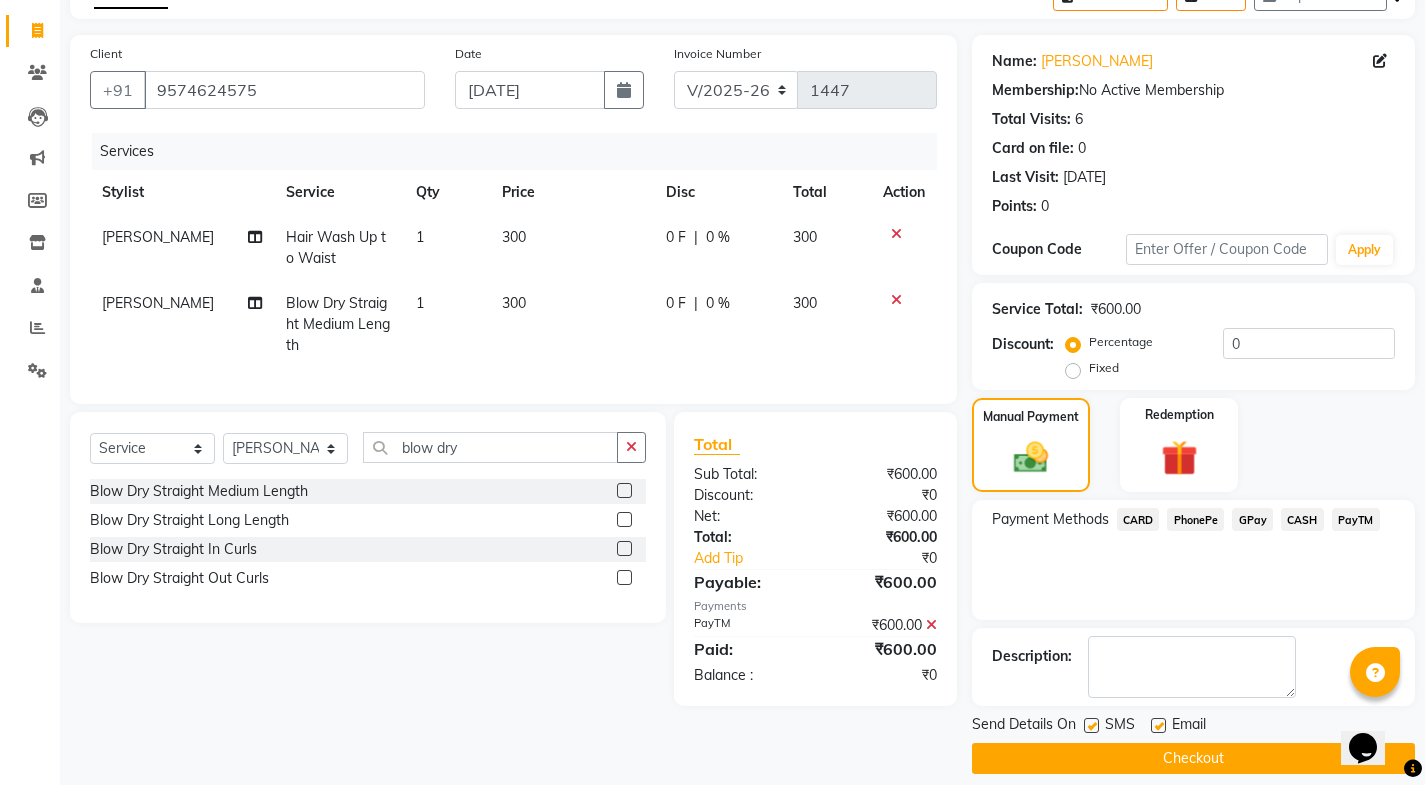 scroll, scrollTop: 134, scrollLeft: 0, axis: vertical 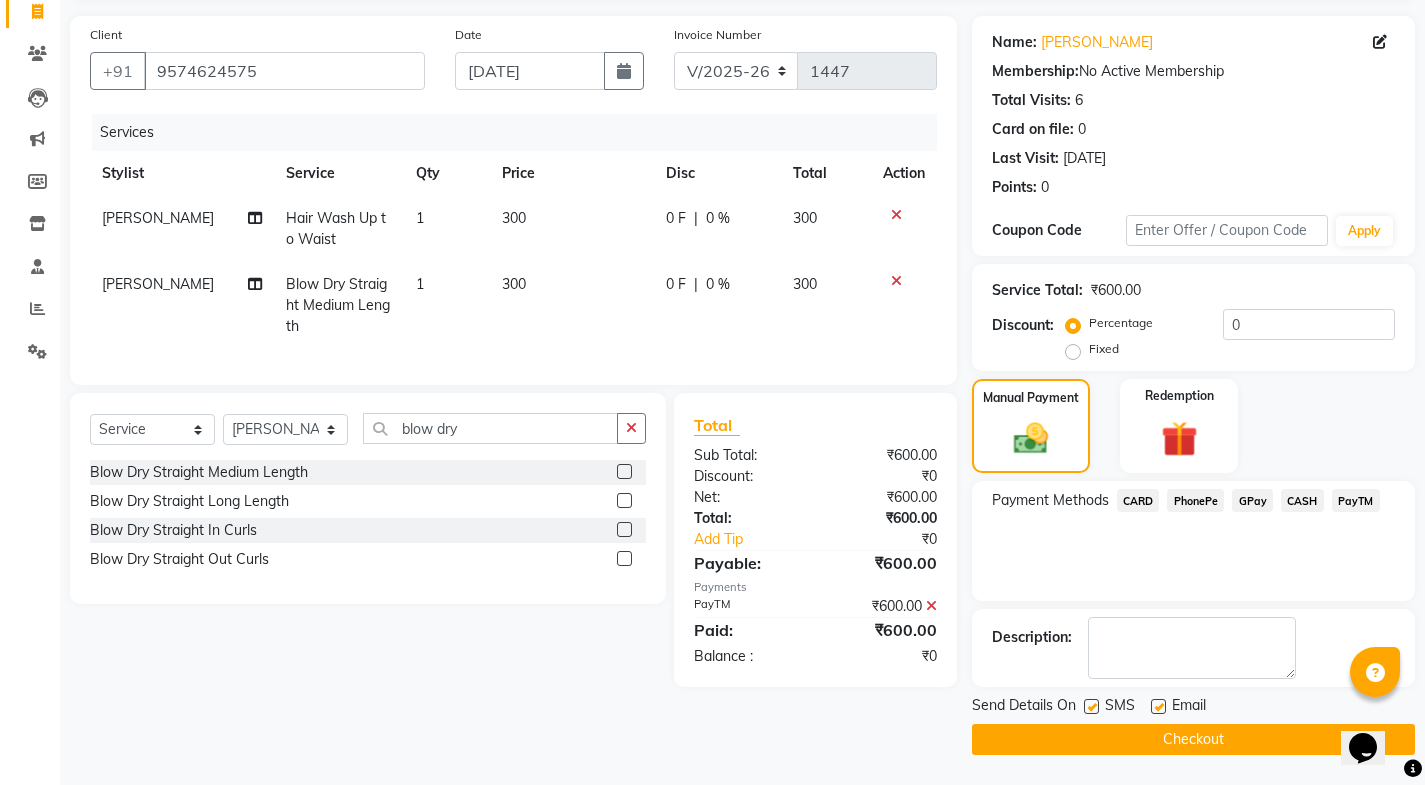 click 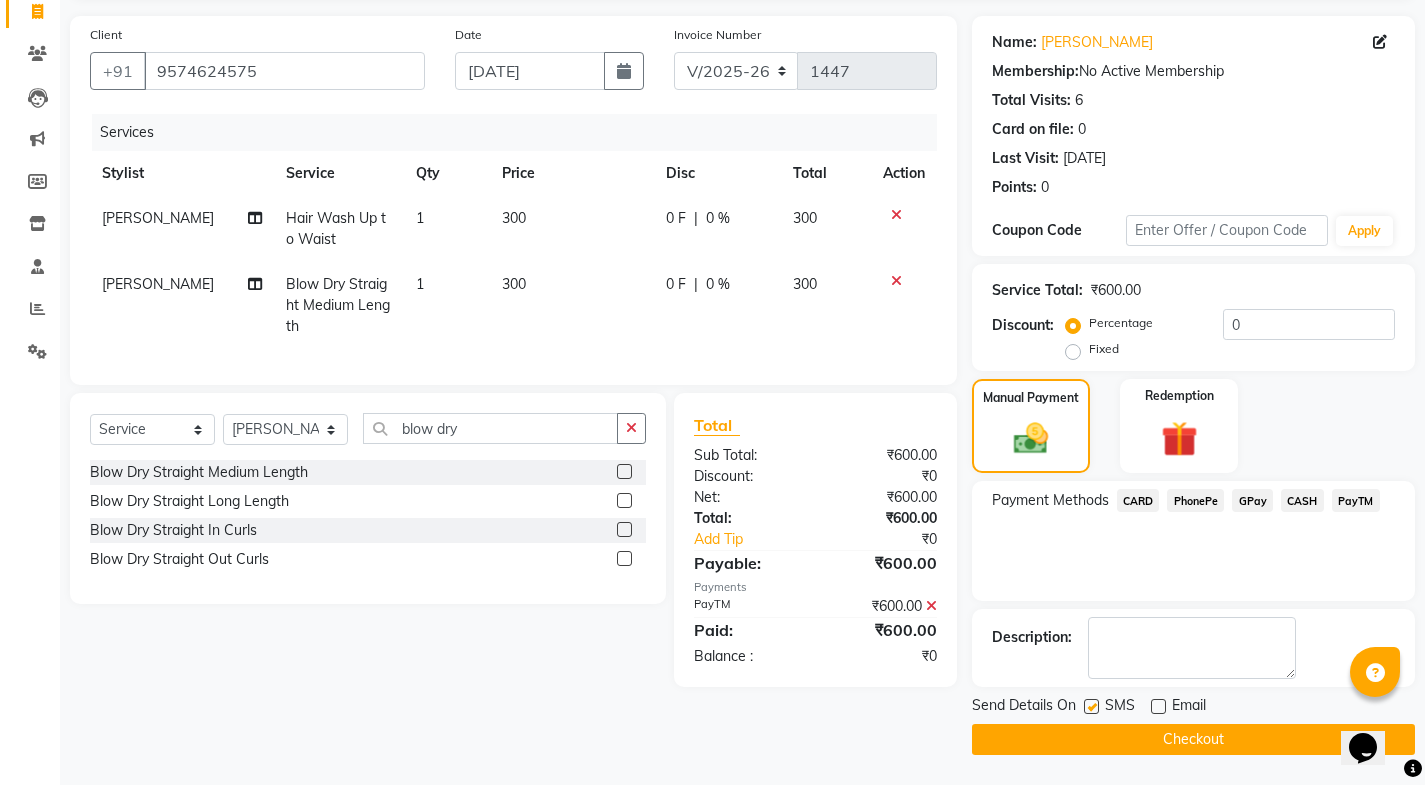 click on "Send Details On SMS Email" 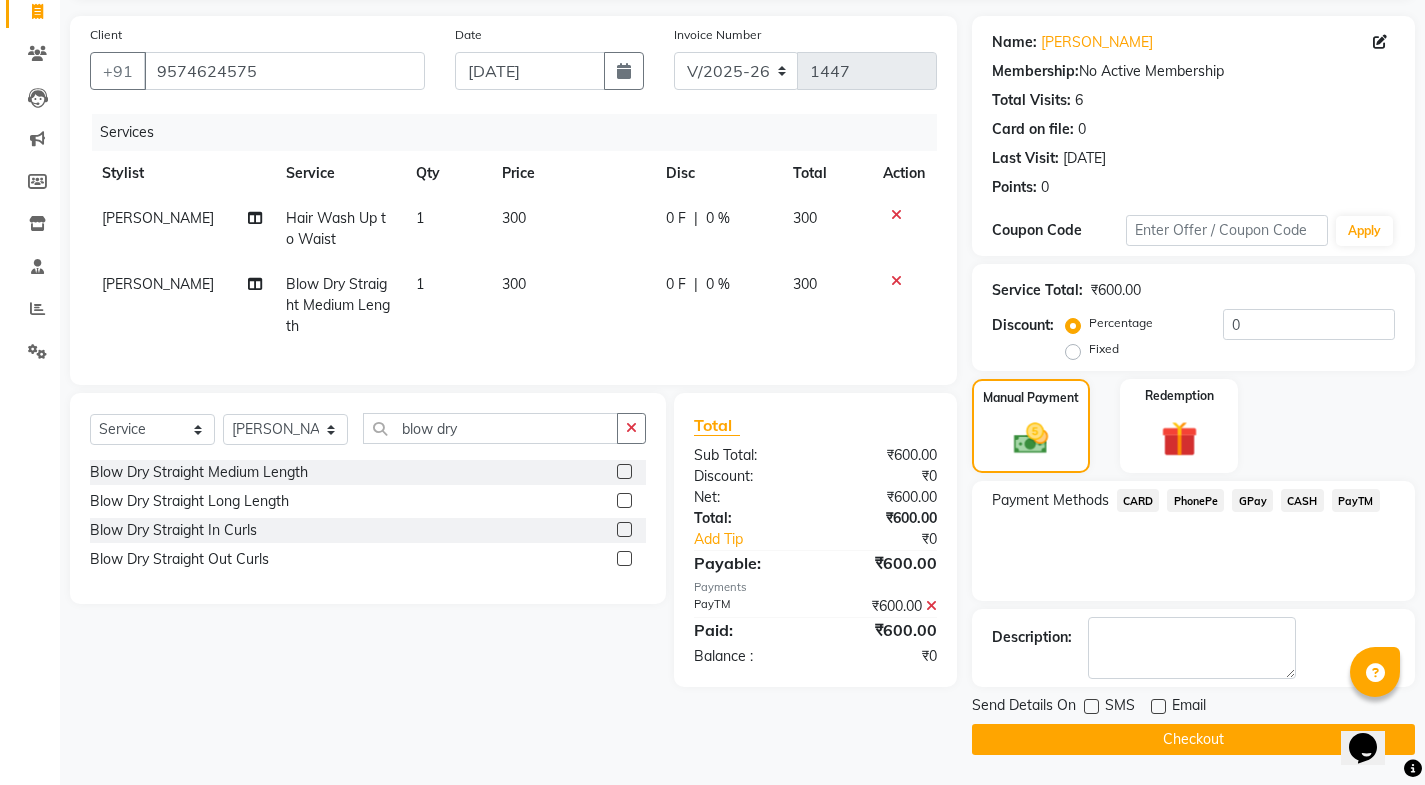 click on "Checkout" 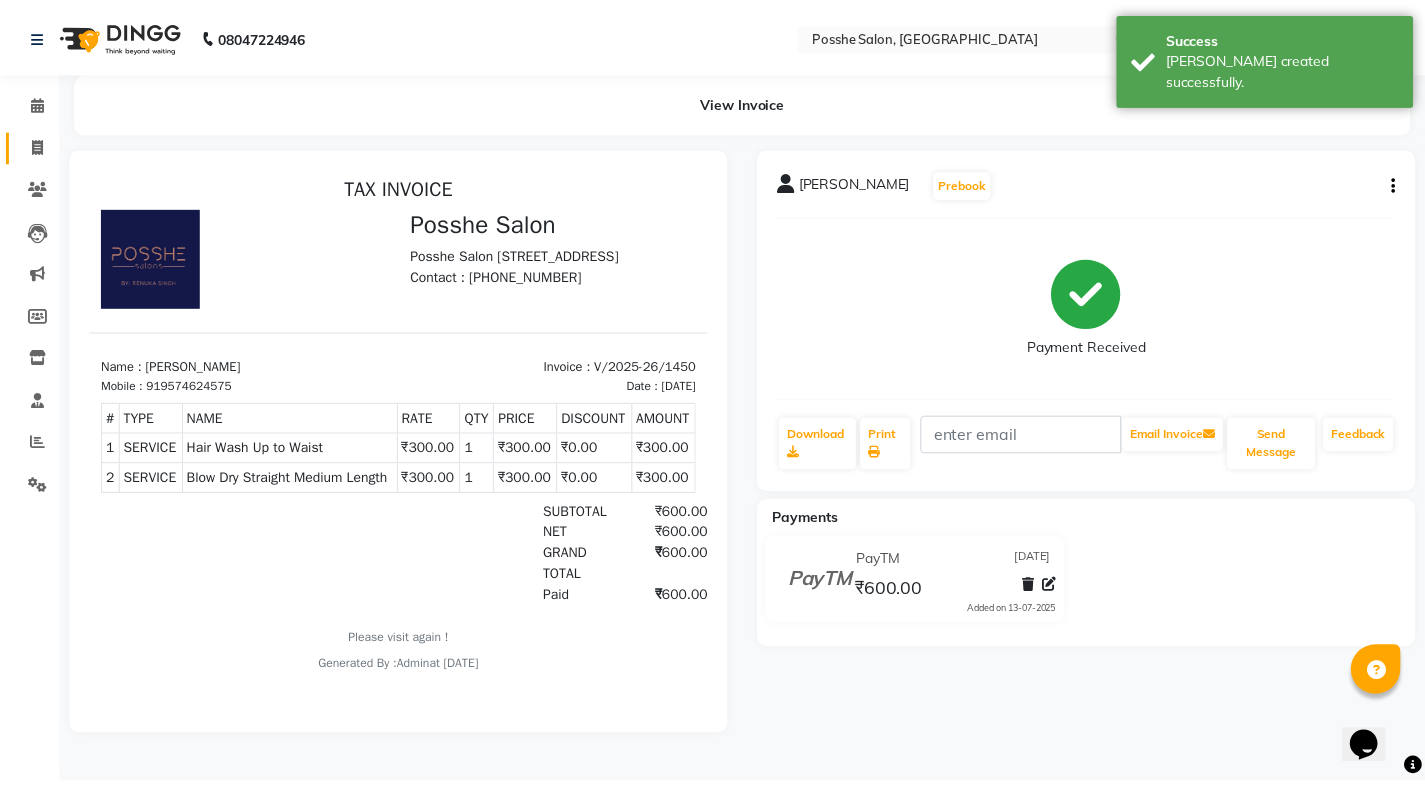 scroll, scrollTop: 0, scrollLeft: 0, axis: both 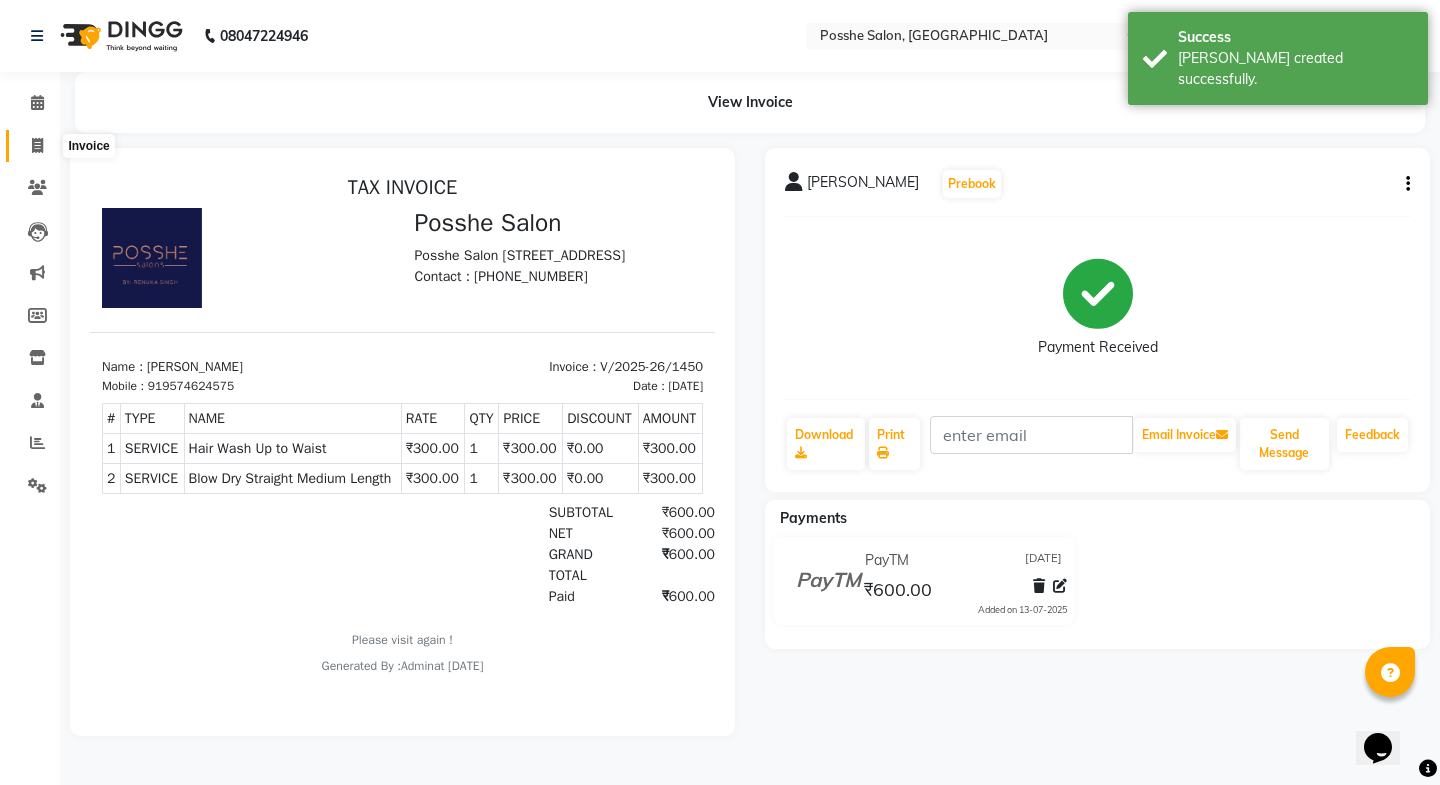 click 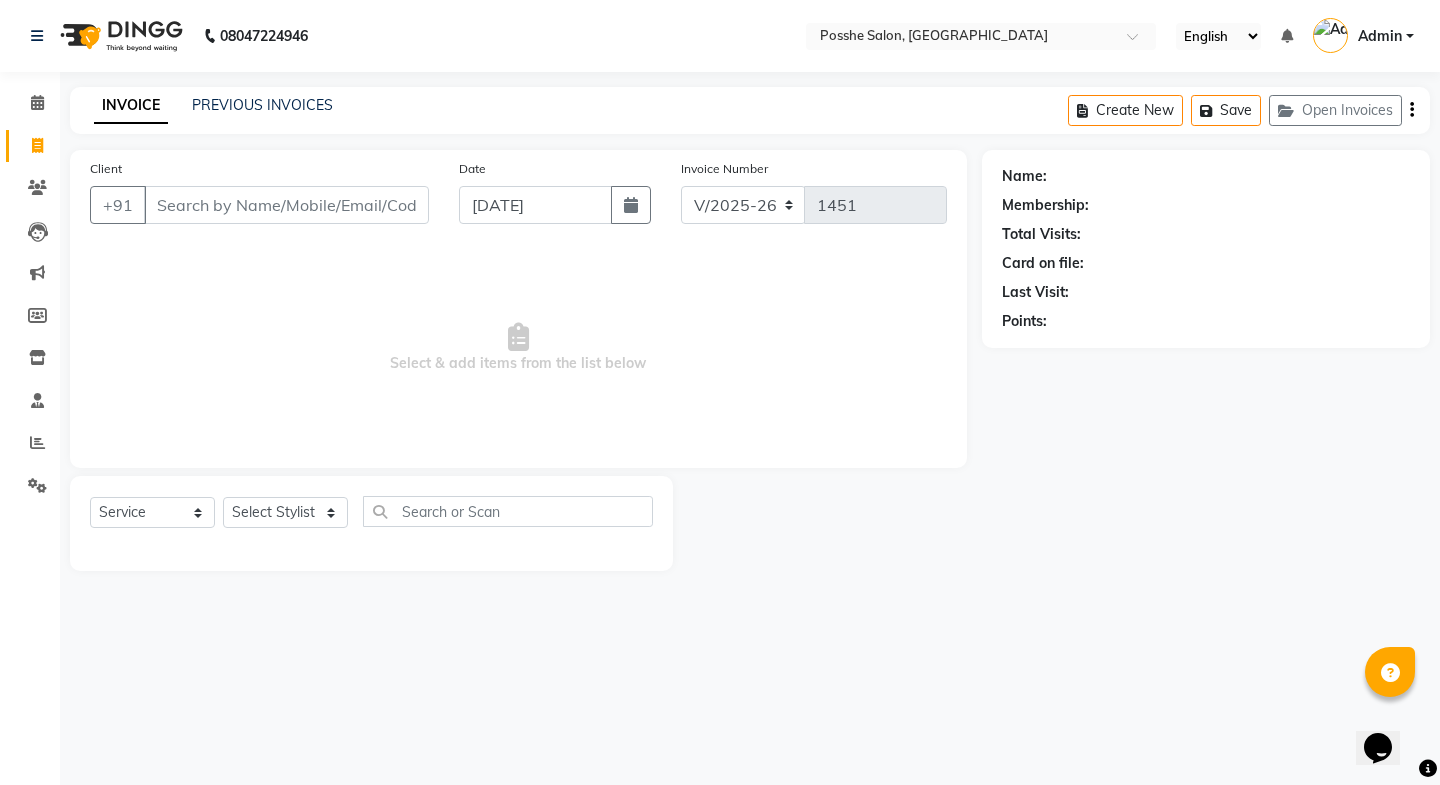 click on "Select & add items from the list below" at bounding box center [518, 348] 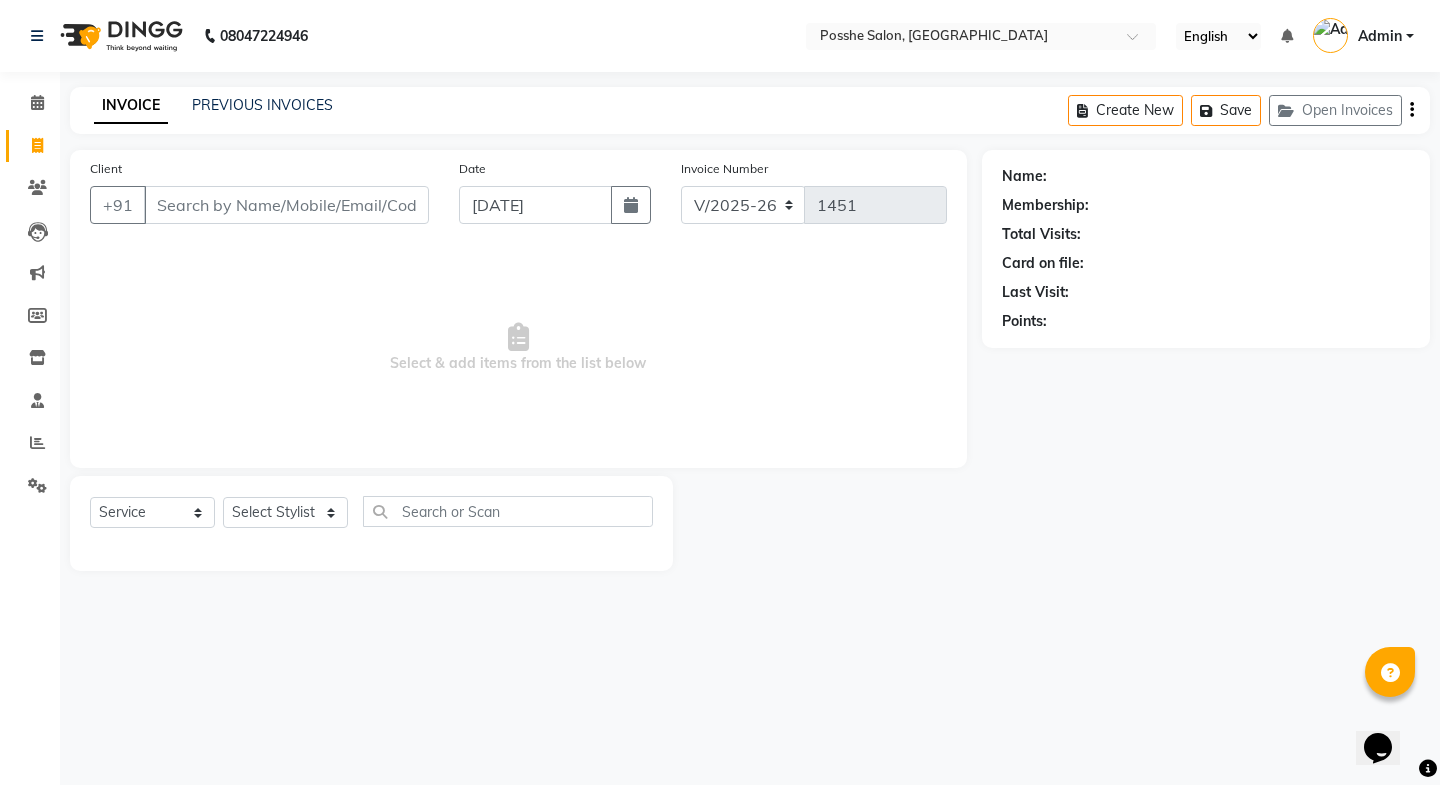 click on "Select  Service  Product  Membership  Package Voucher Prepaid Gift Card  Select Stylist Faheem Salmani Kajal Mali Kamal Chand Posshe for products Rajesh simran bhatiya Sonu Verma" 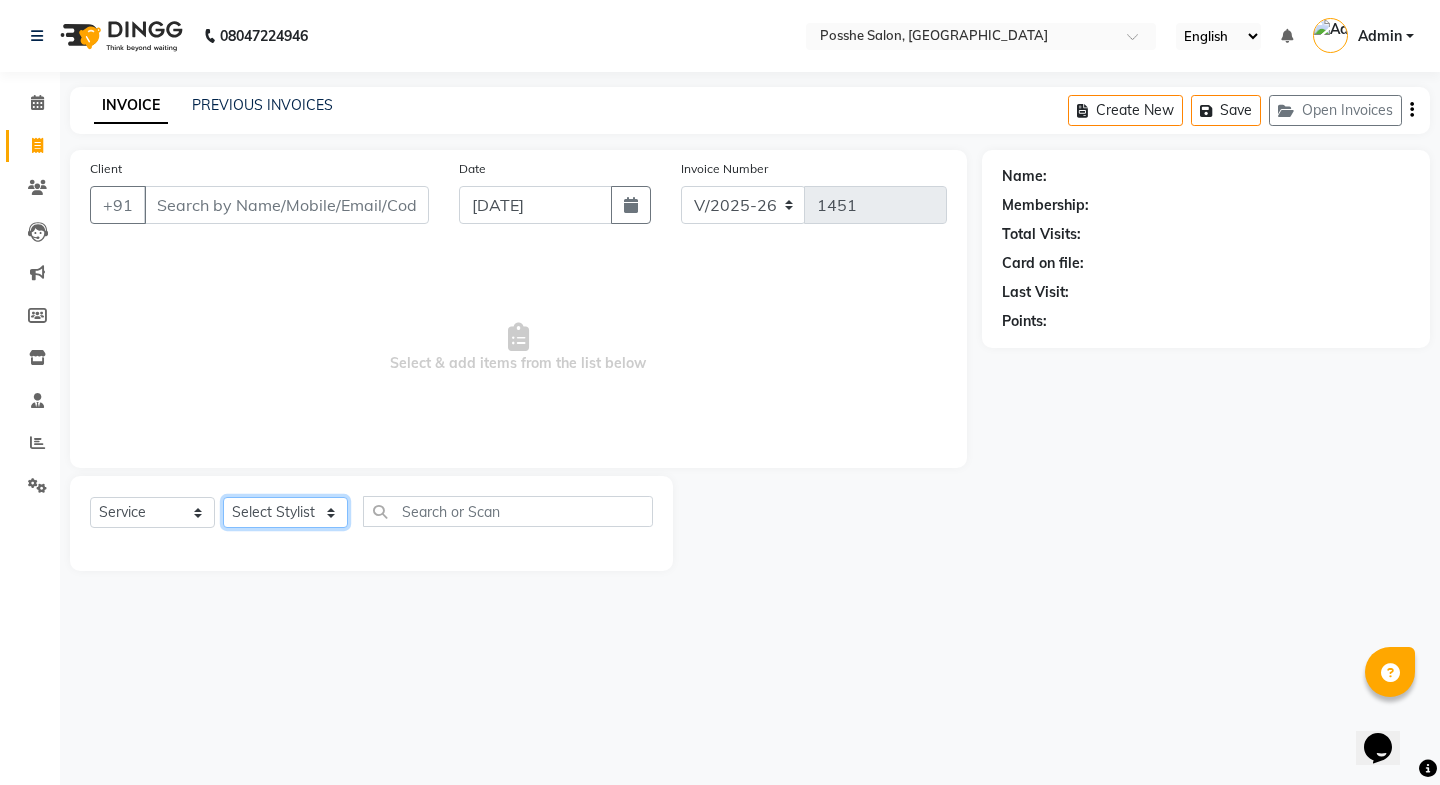 click on "Select Stylist [PERSON_NAME] Mali [PERSON_NAME] Posshe for products [PERSON_NAME] [PERSON_NAME] [PERSON_NAME]" 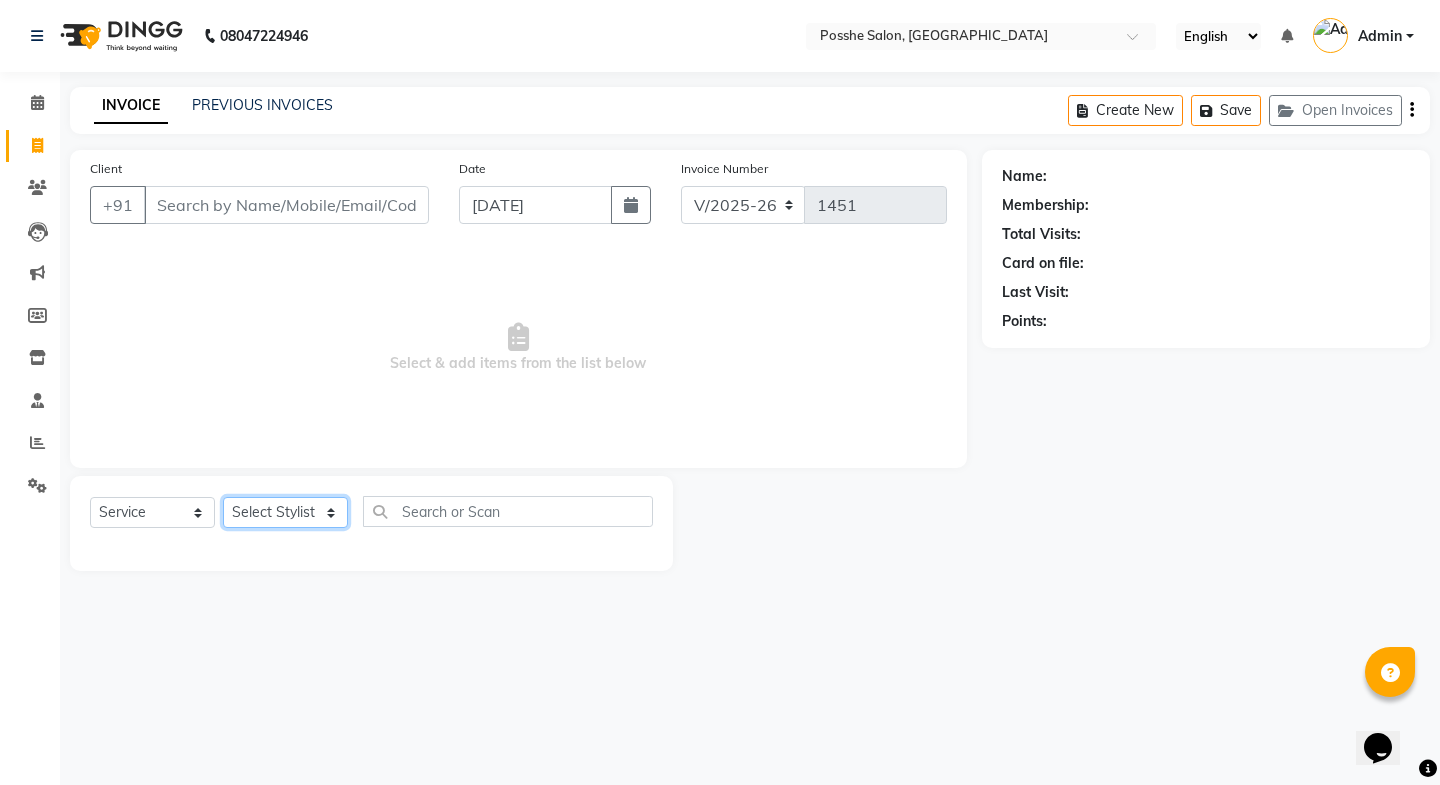 select on "43693" 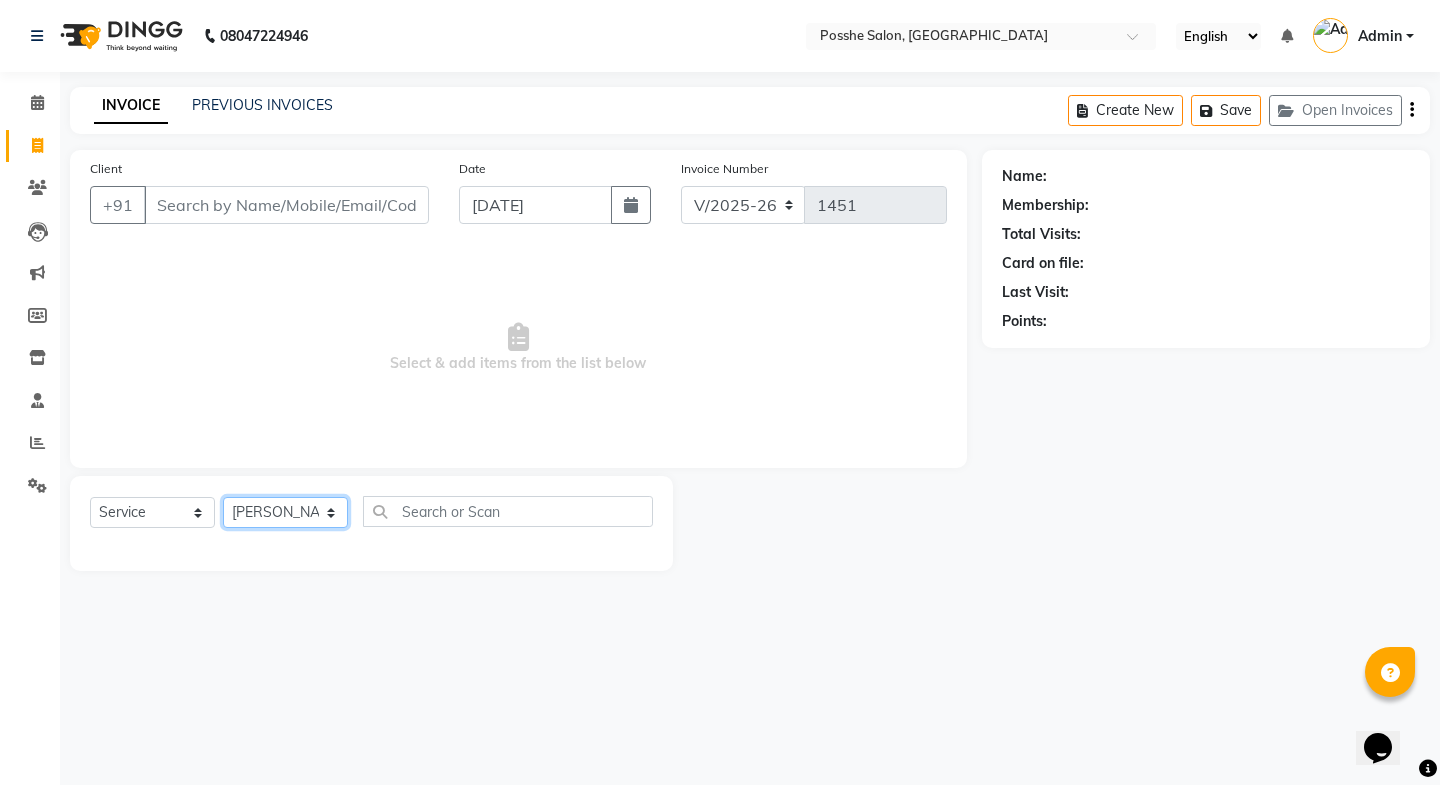 click on "Select Stylist [PERSON_NAME] Mali [PERSON_NAME] Posshe for products [PERSON_NAME] [PERSON_NAME] [PERSON_NAME]" 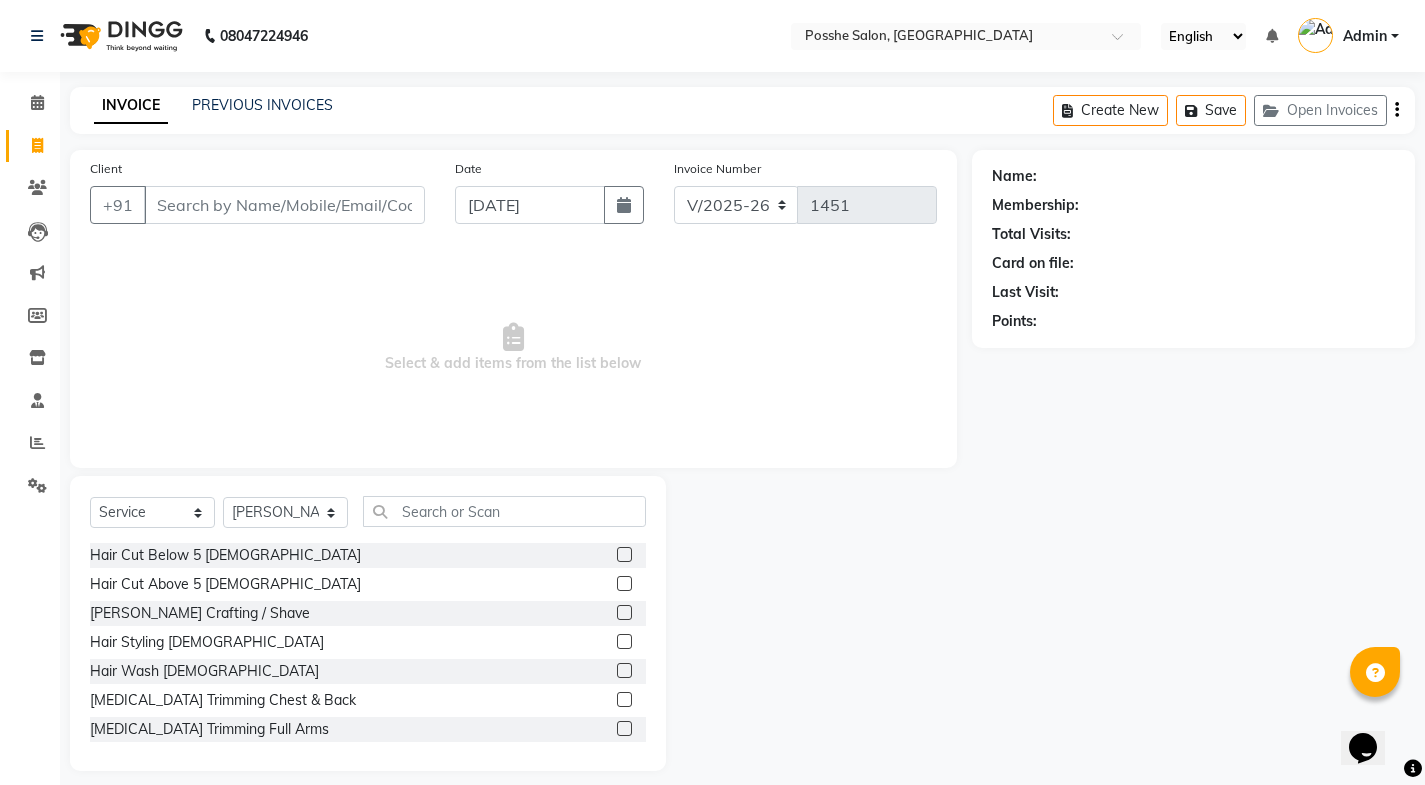 click 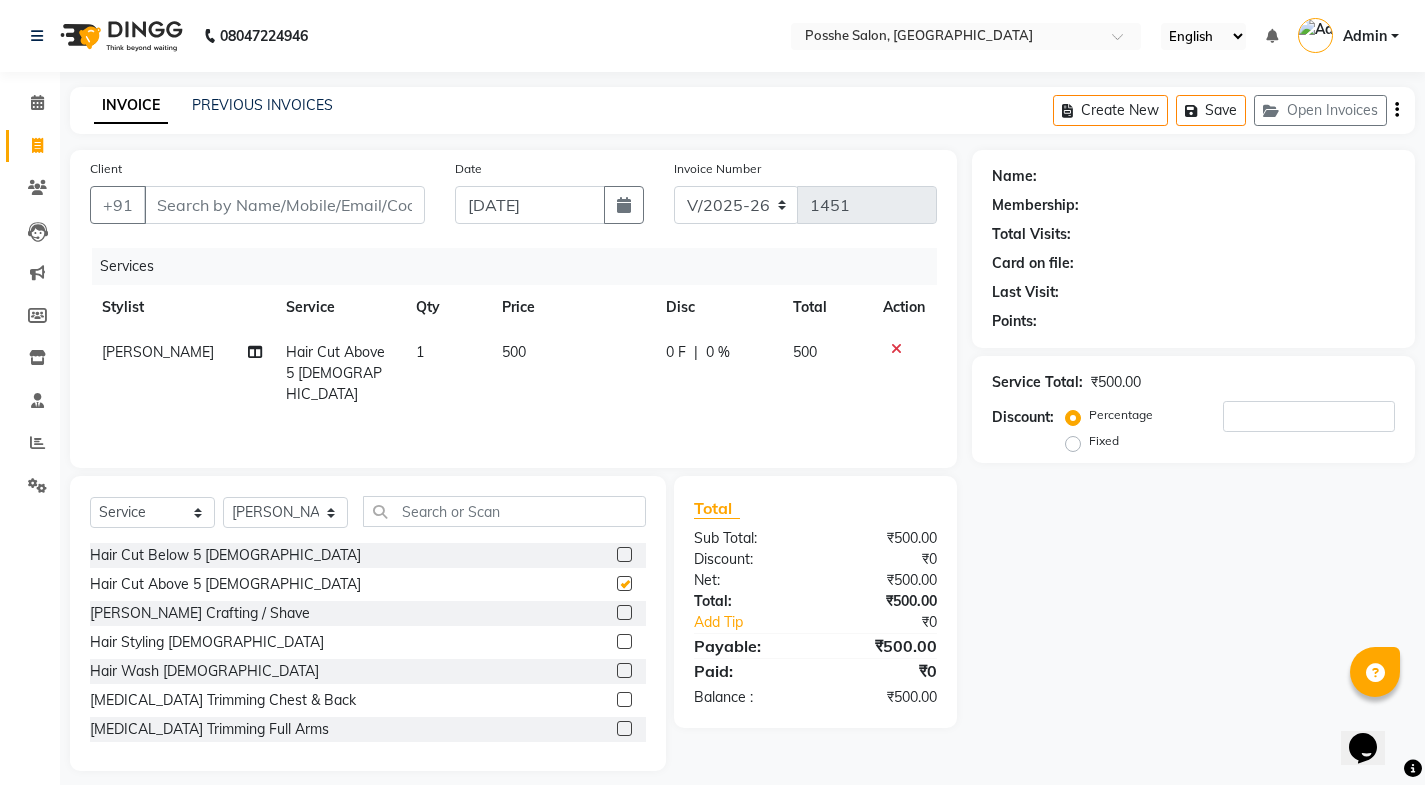 checkbox on "false" 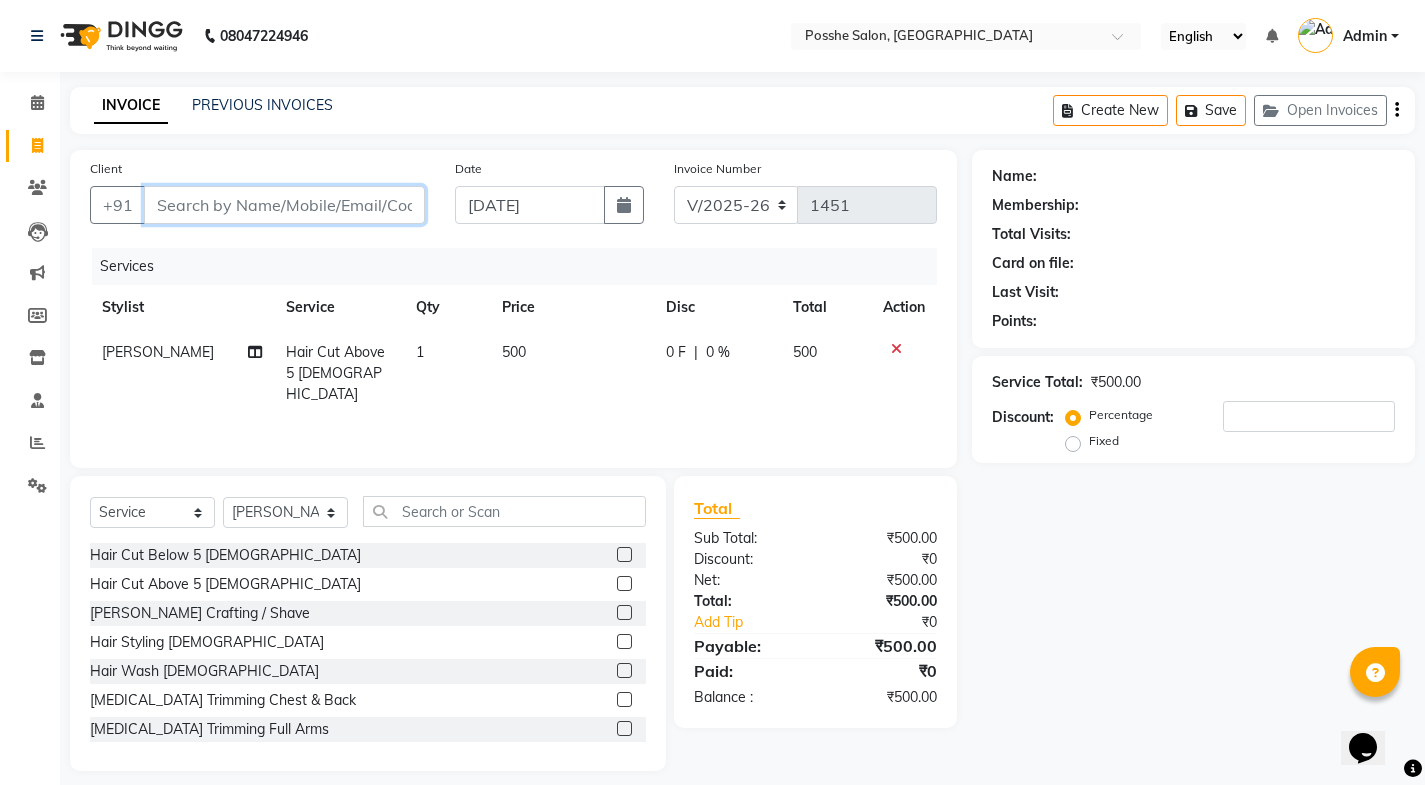 click on "Client" at bounding box center (284, 205) 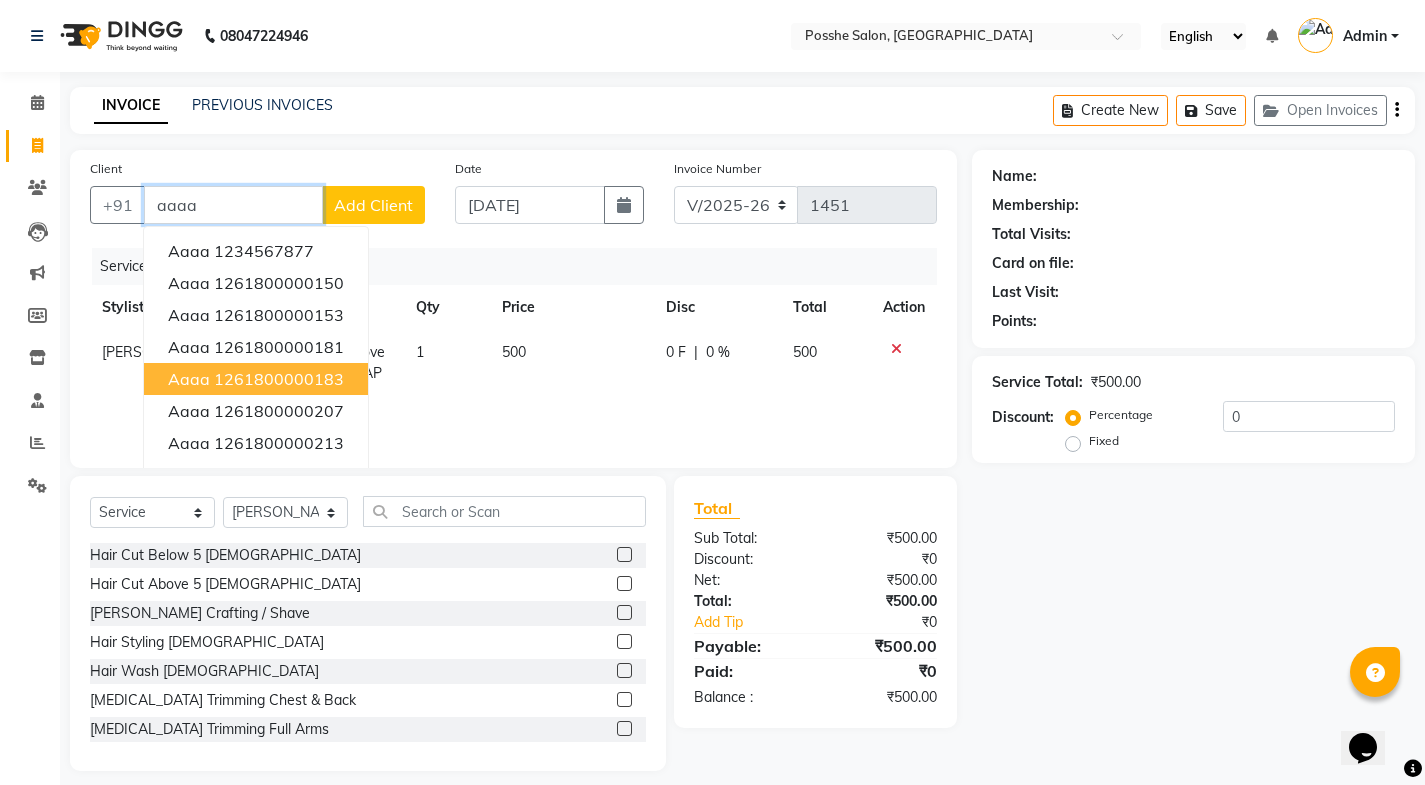 click on "aaaa  1261800000183" at bounding box center [256, 379] 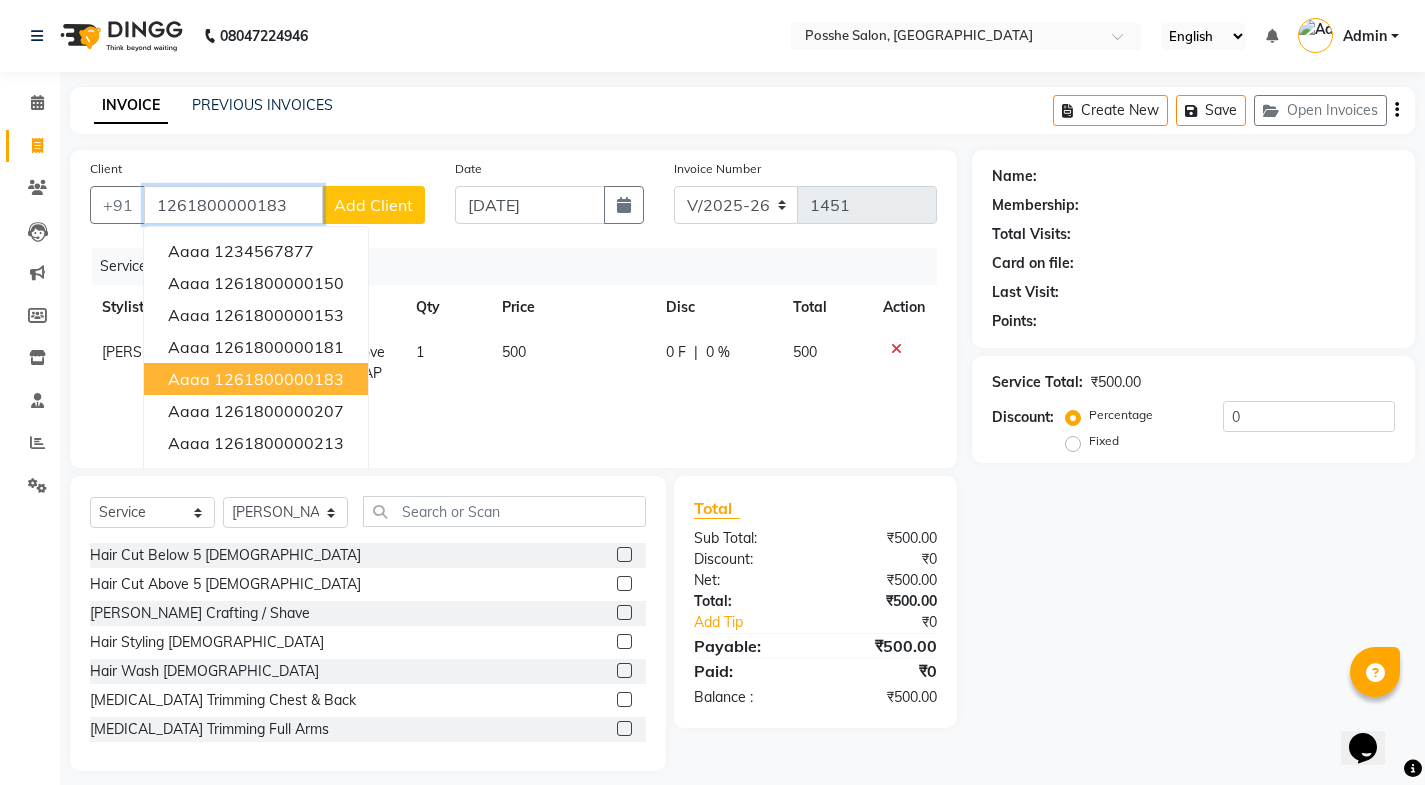 type on "1261800000183" 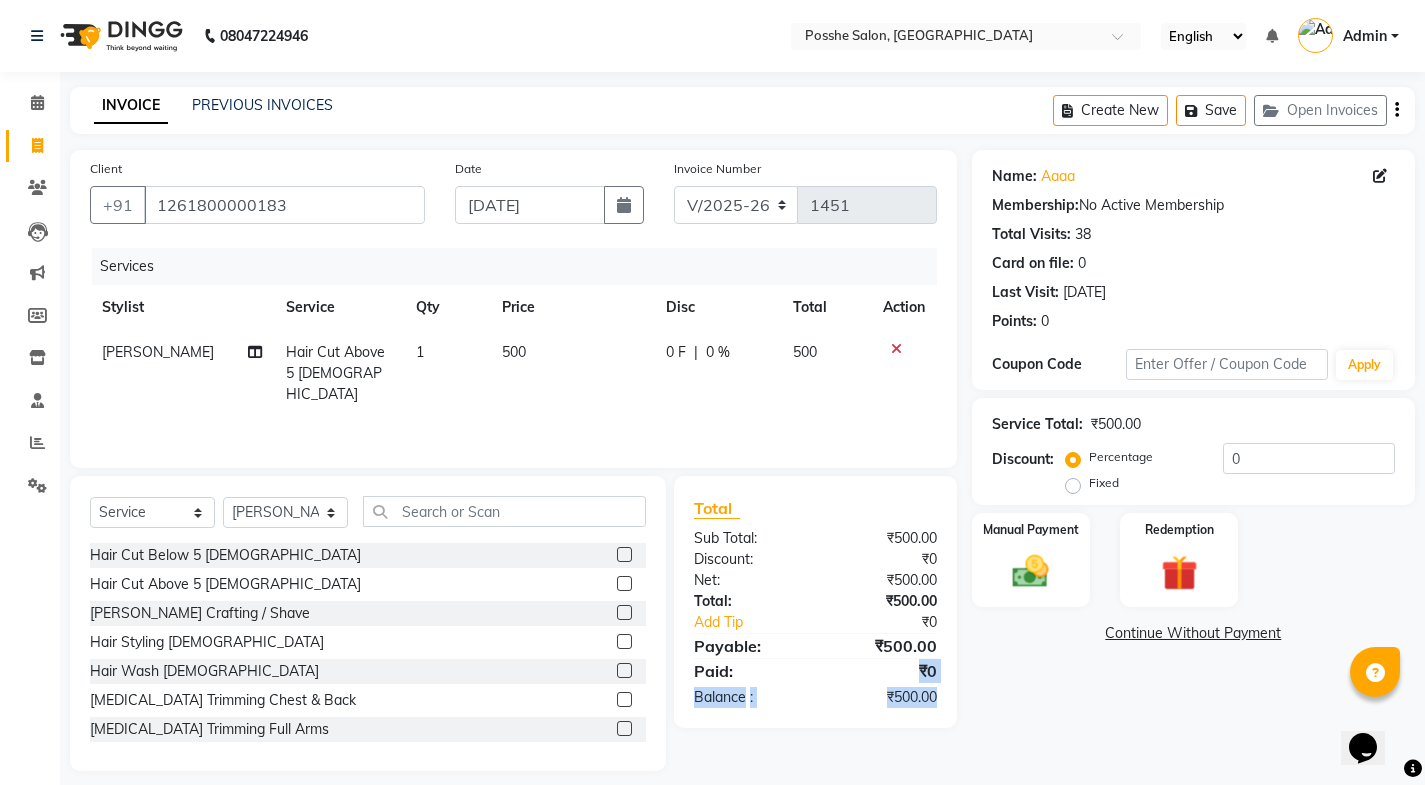 drag, startPoint x: 927, startPoint y: 679, endPoint x: 947, endPoint y: 686, distance: 21.189621 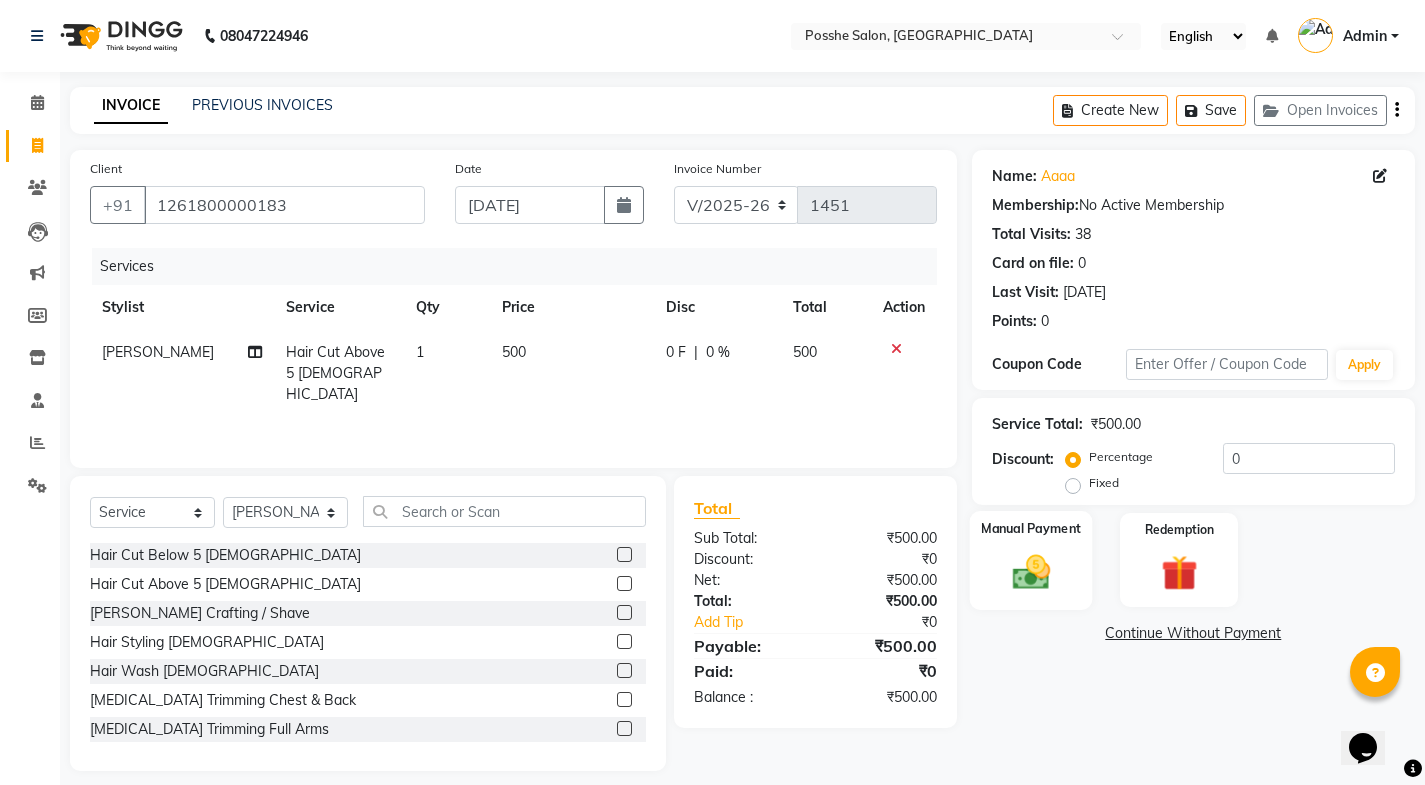 click on "Manual Payment" 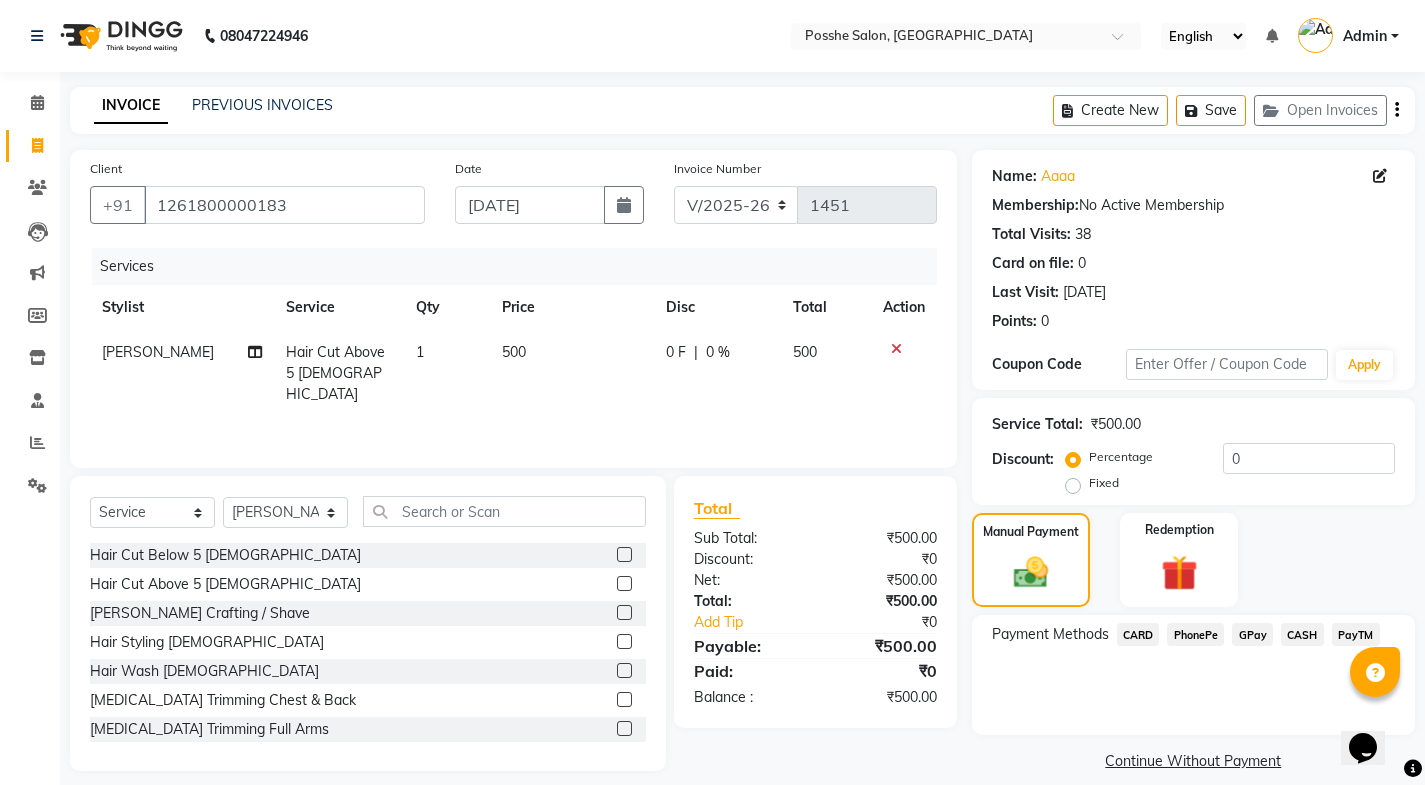 click on "CASH" 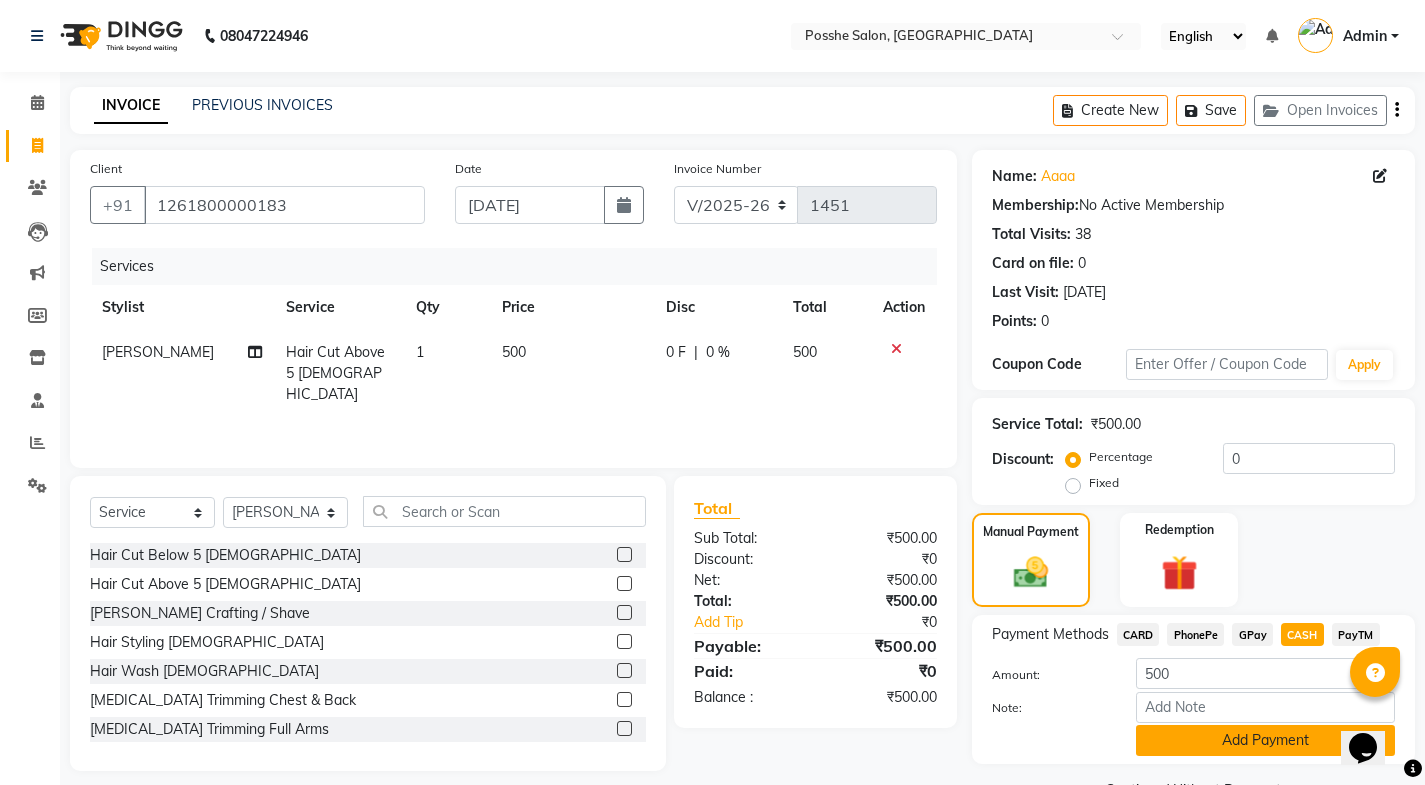 click on "Add Payment" 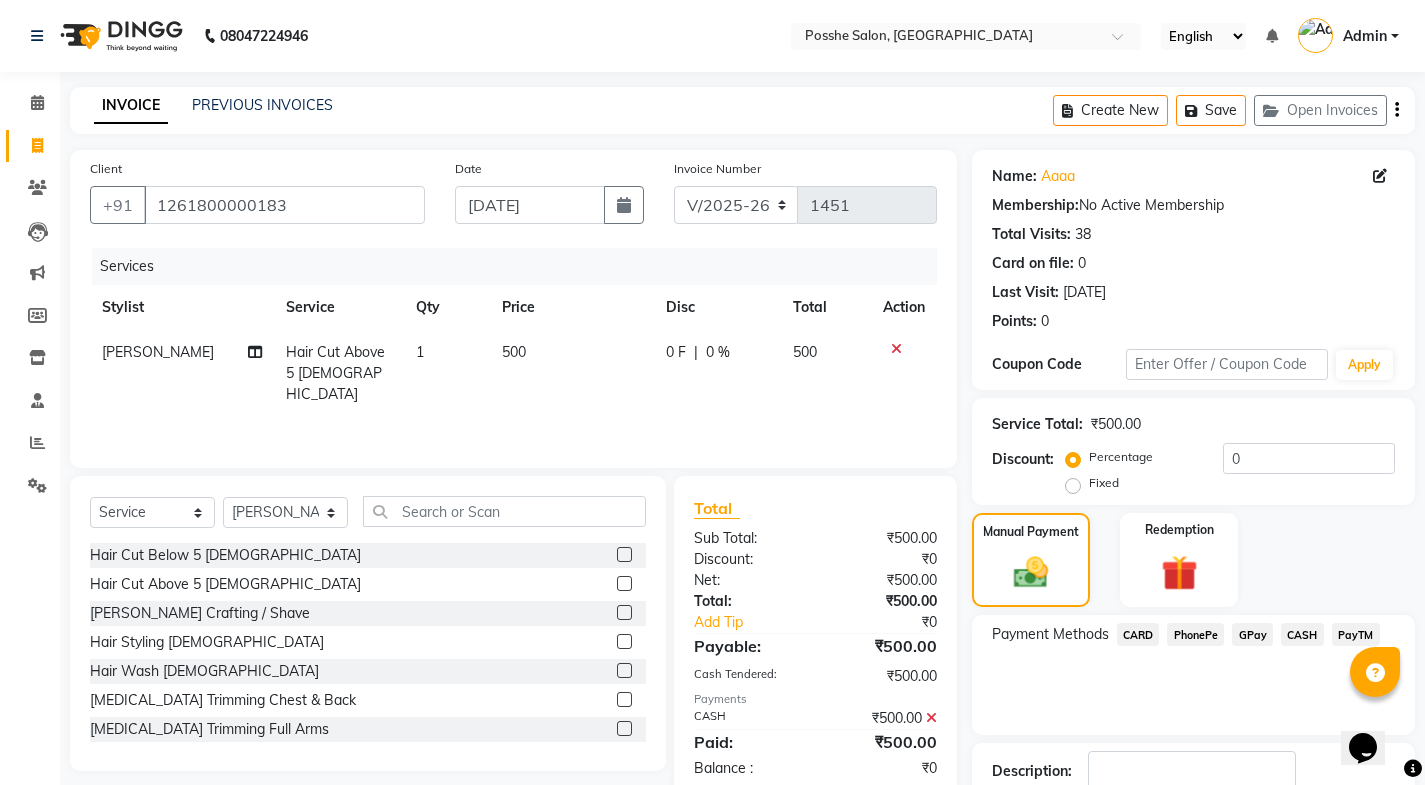 scroll, scrollTop: 134, scrollLeft: 0, axis: vertical 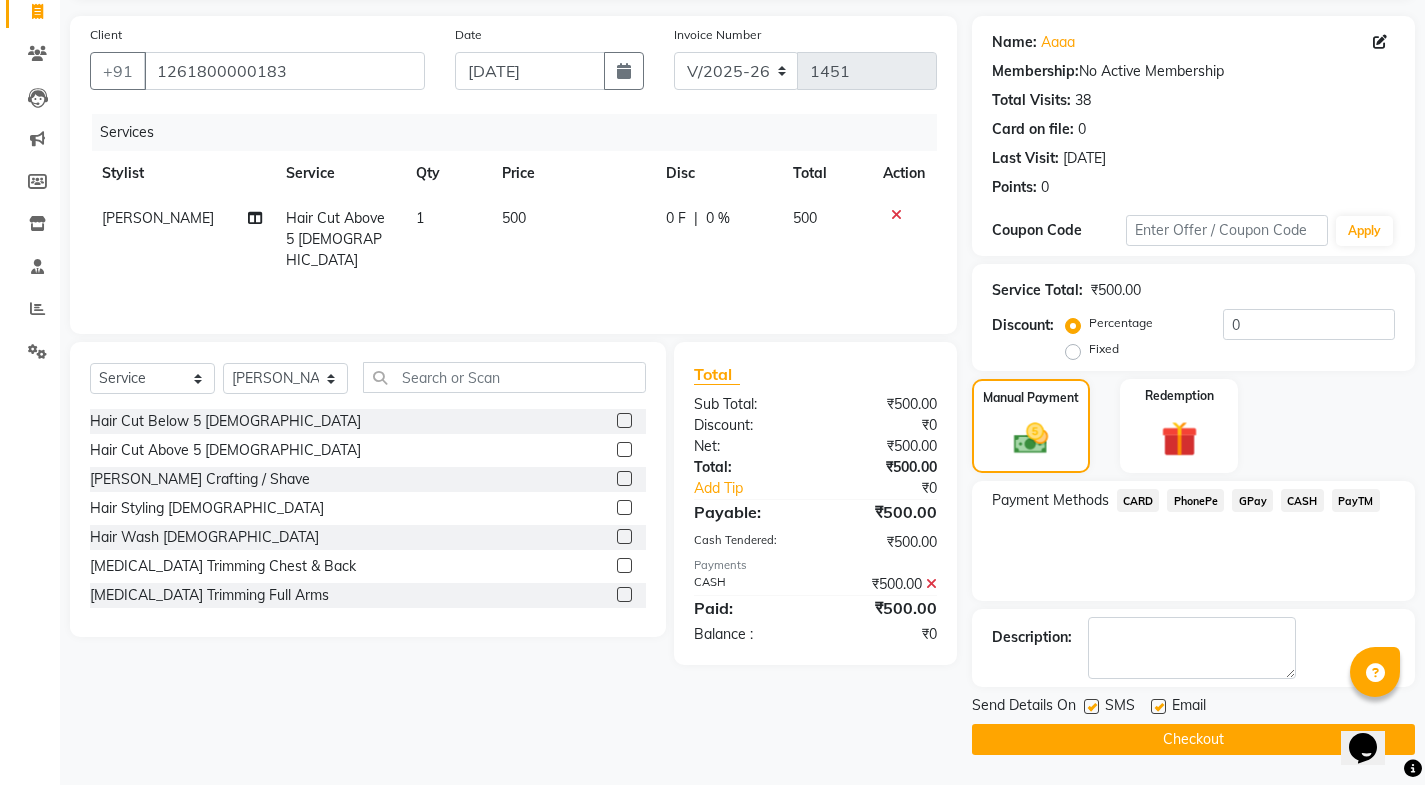 click 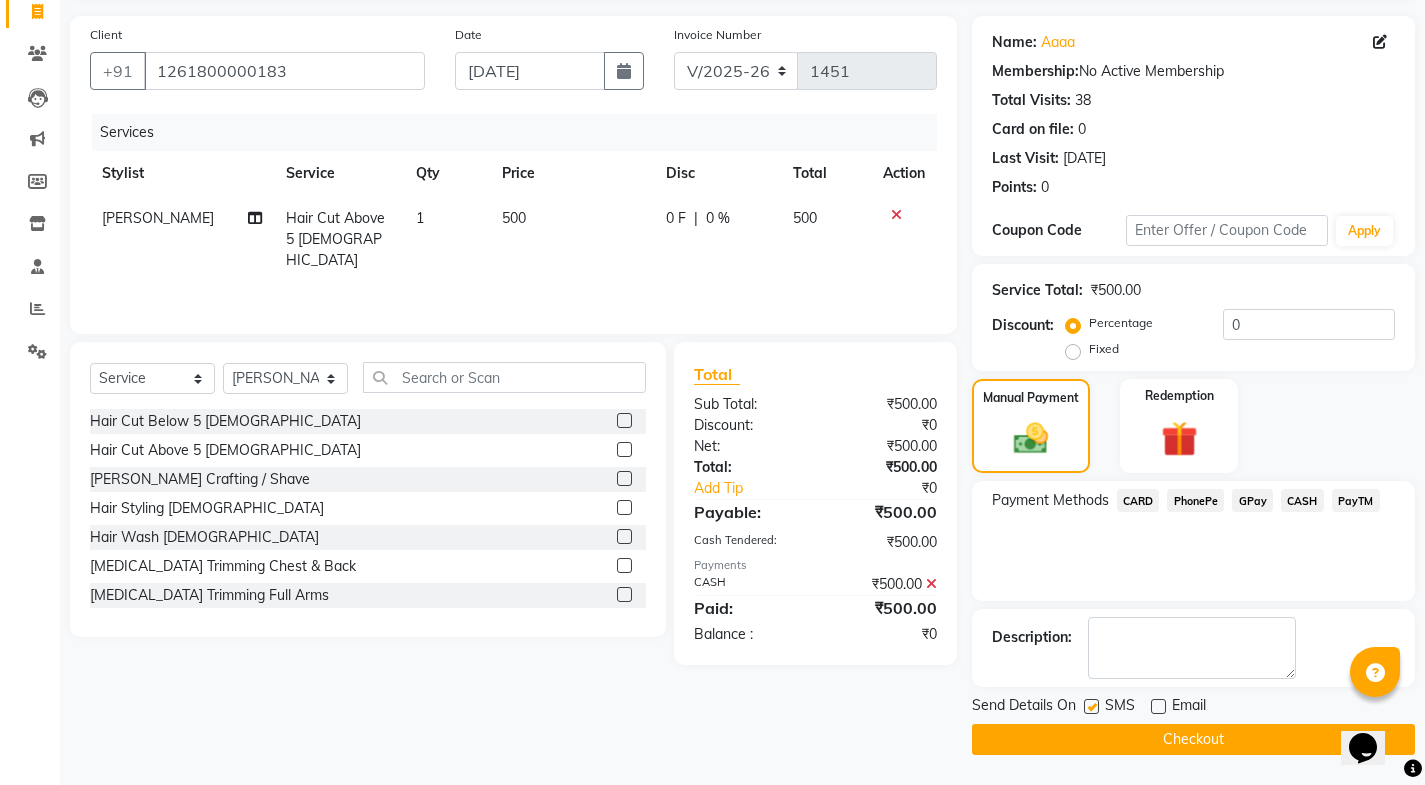 click 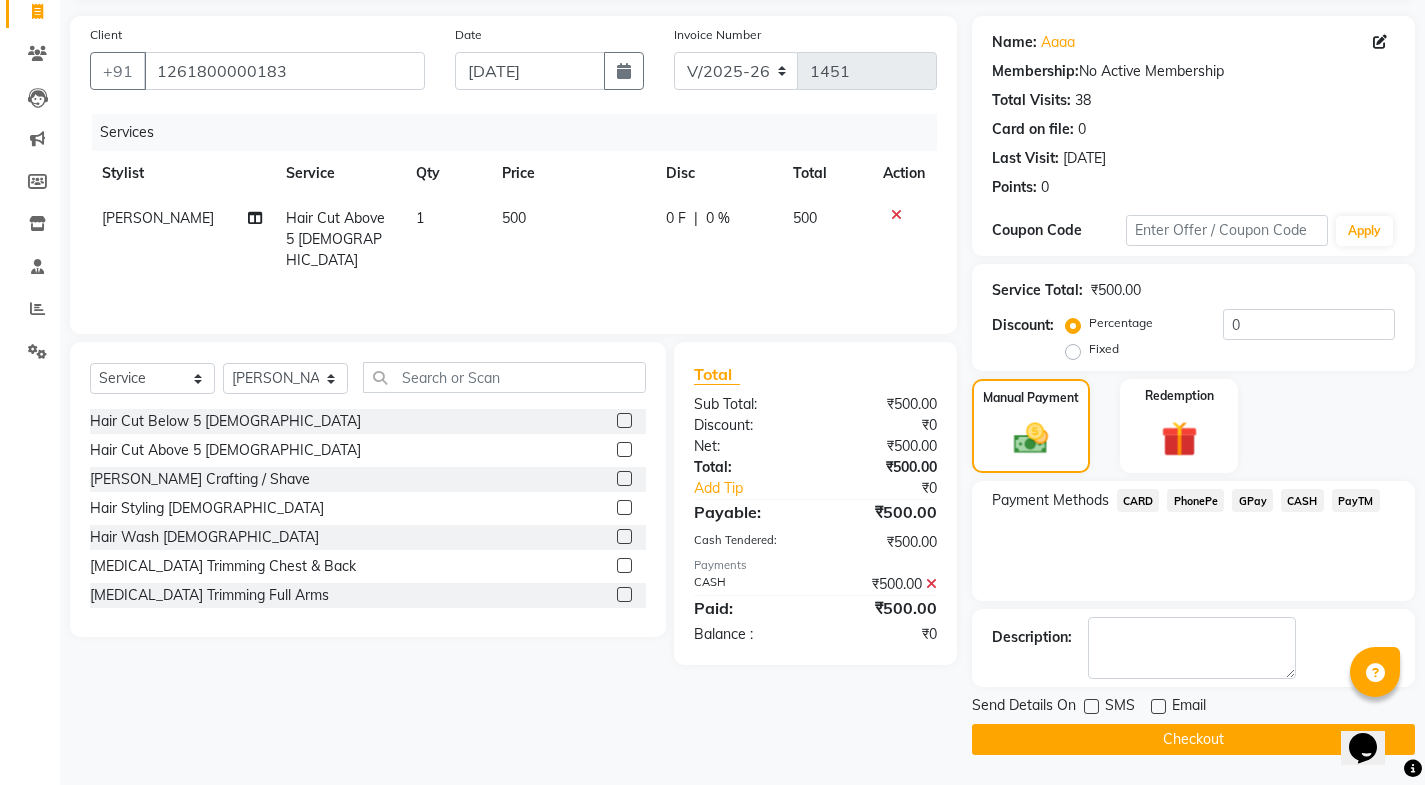 click on "Checkout" 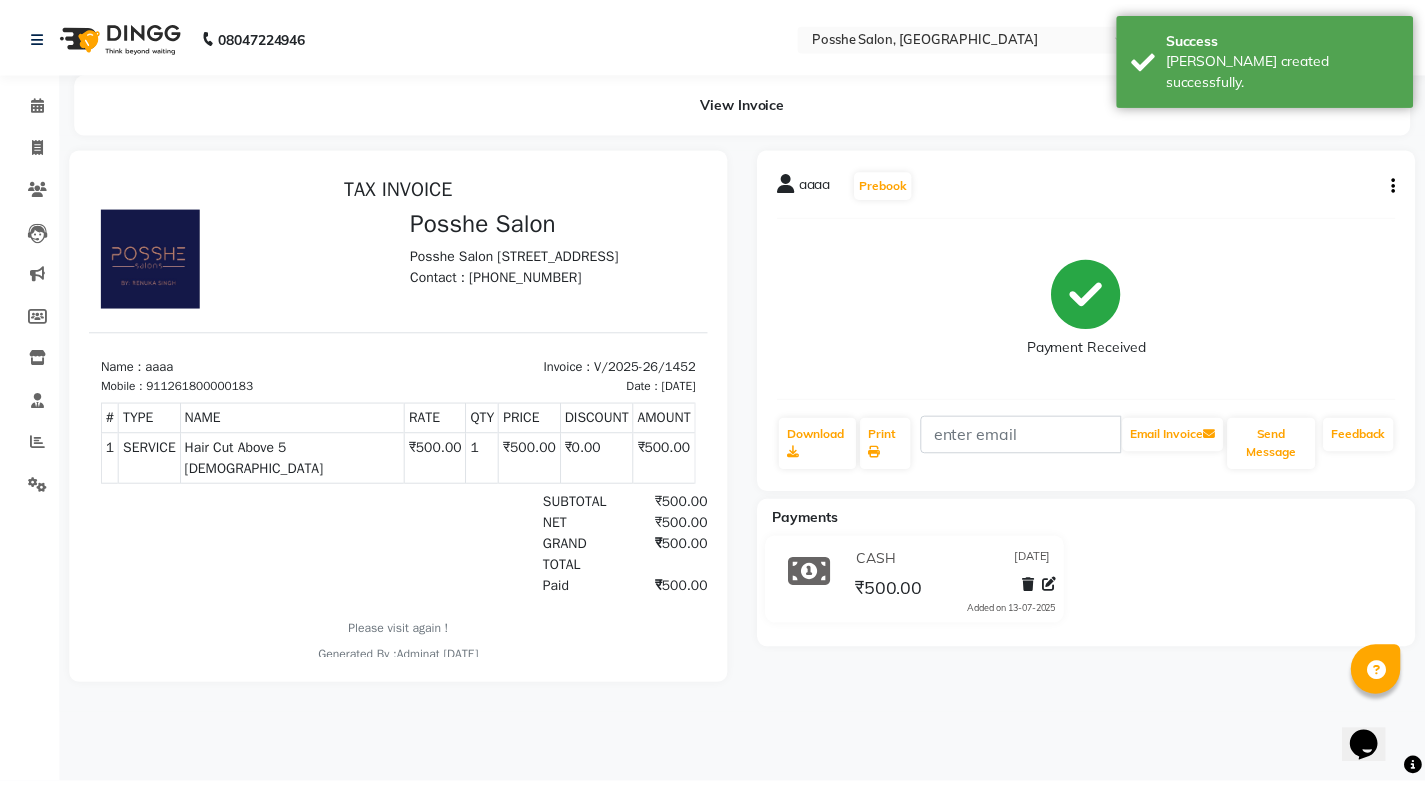 scroll, scrollTop: 0, scrollLeft: 0, axis: both 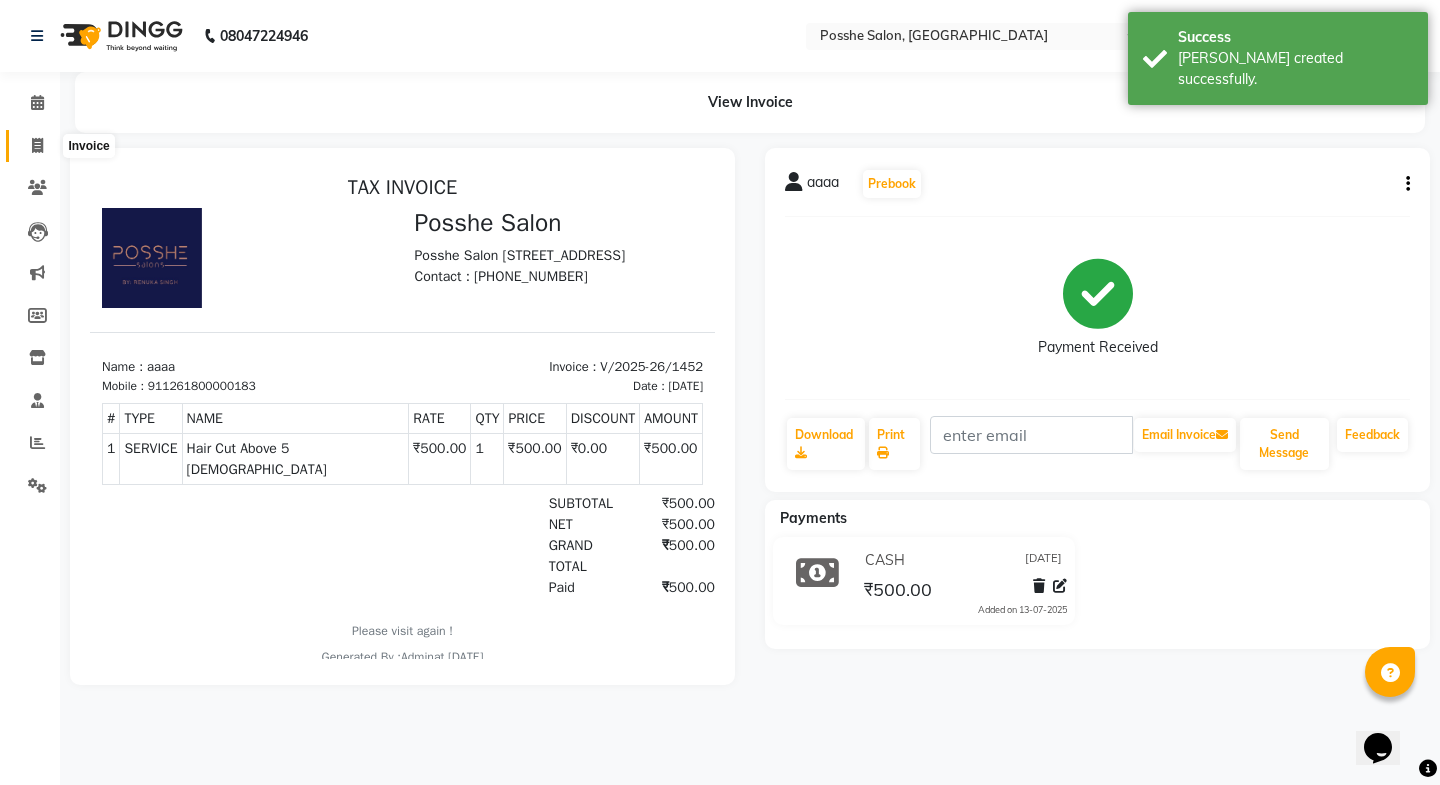 click 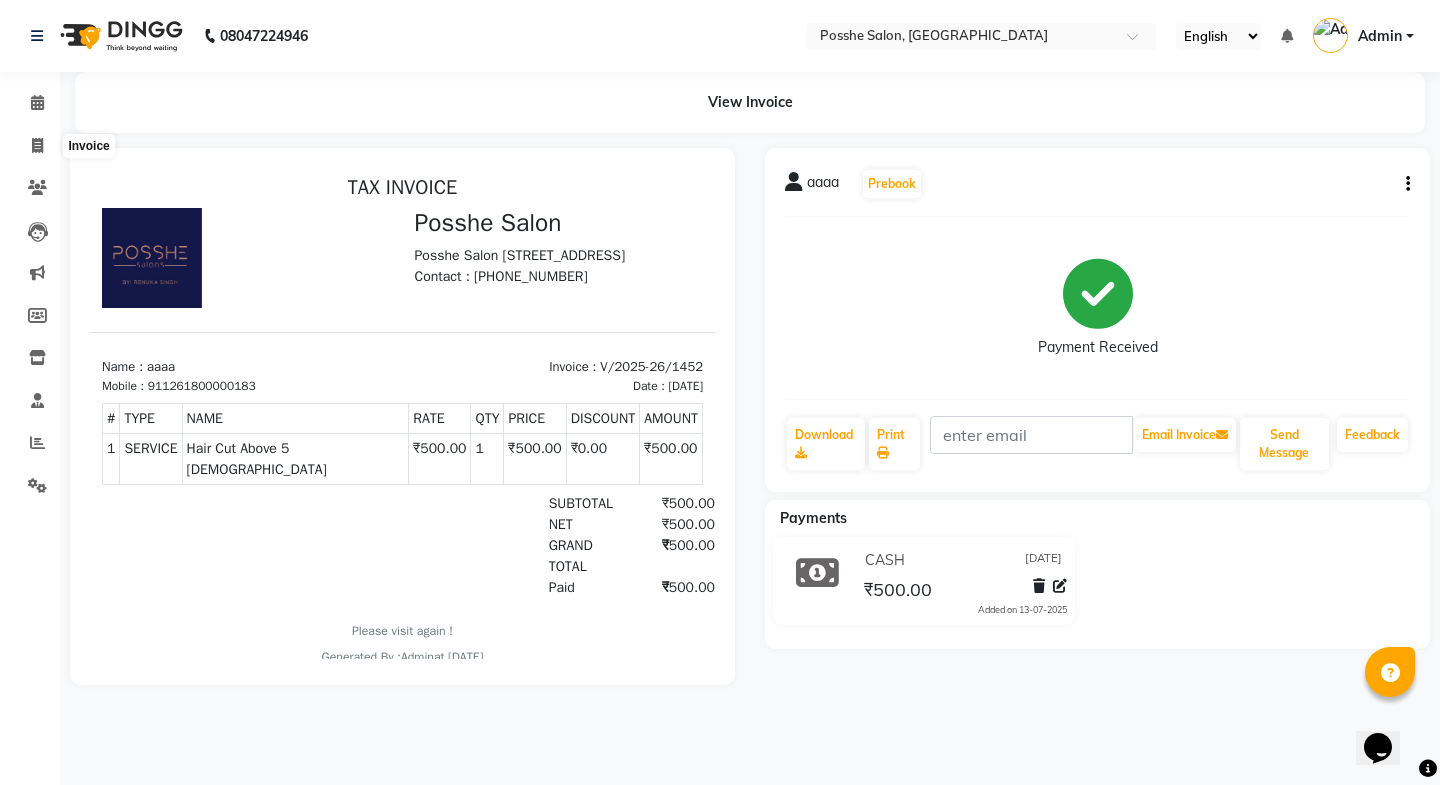 select on "service" 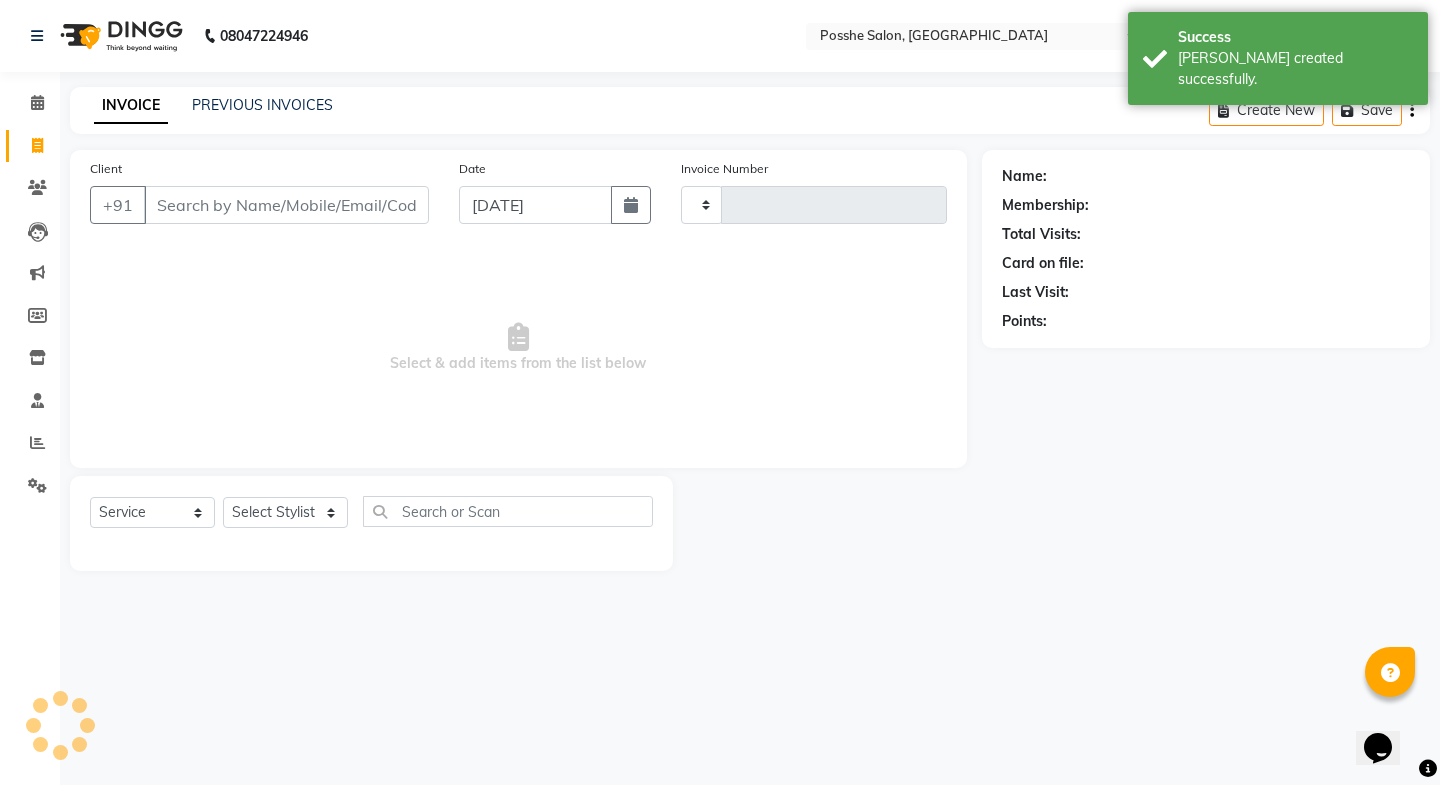 type on "1453" 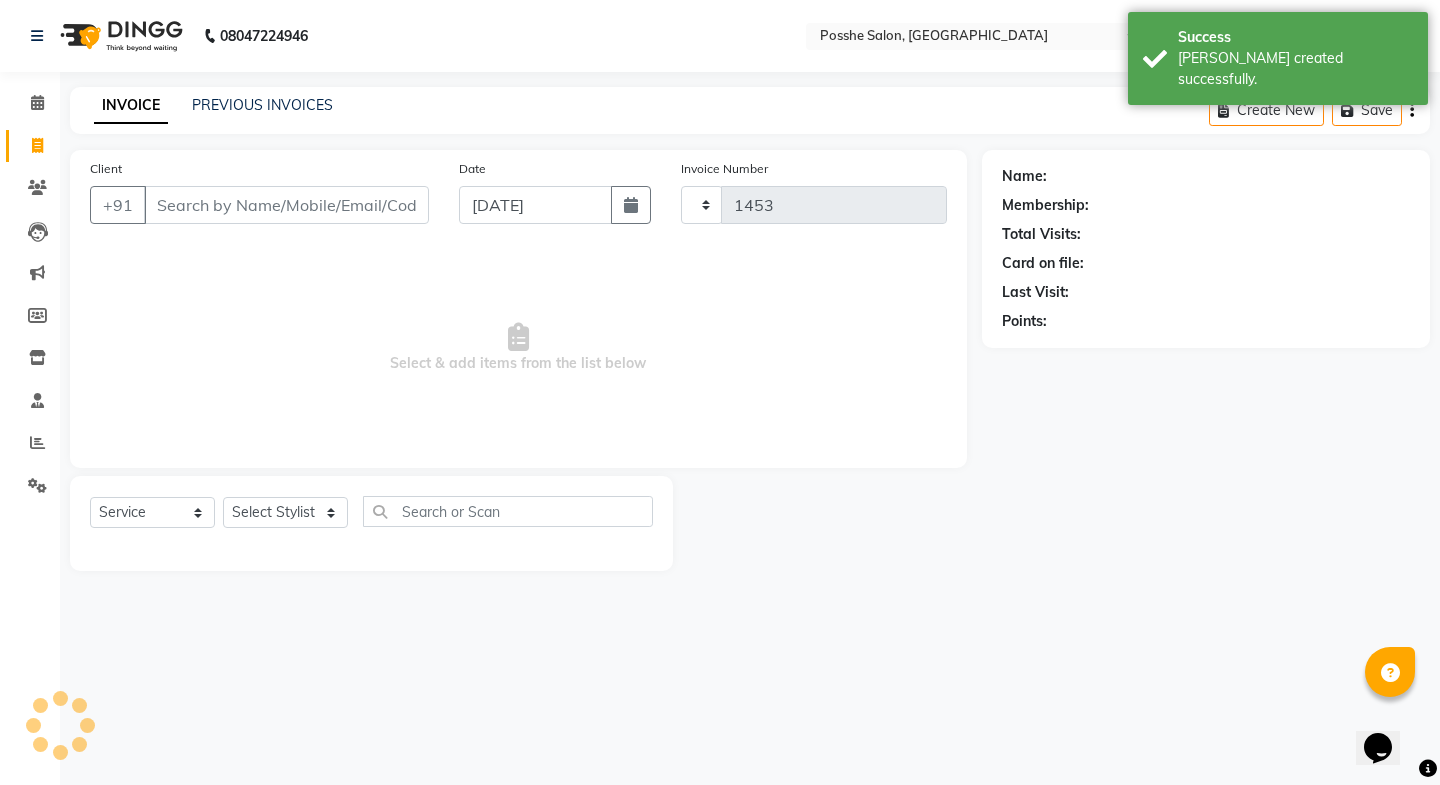 select on "6052" 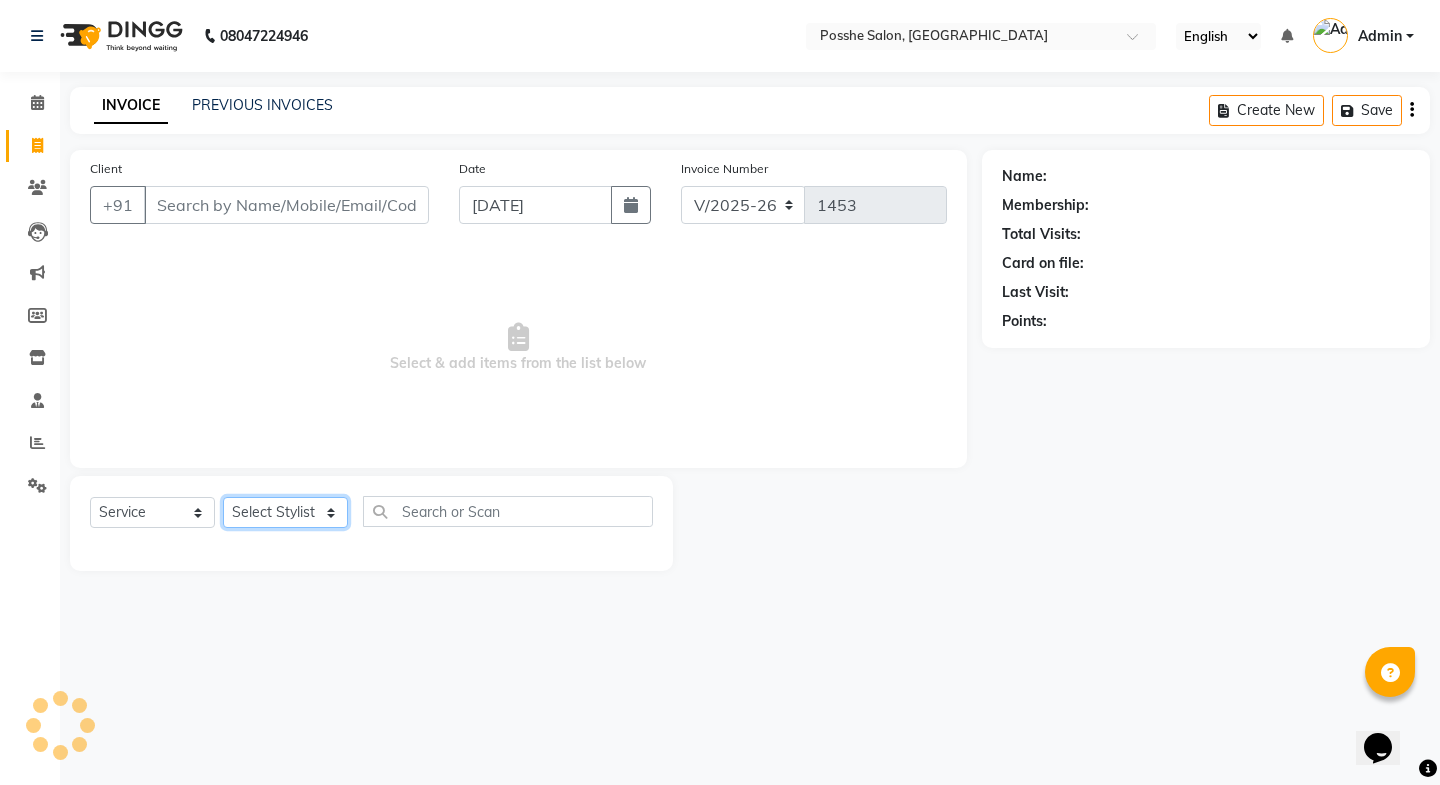 click on "Select Stylist [PERSON_NAME] Mali [PERSON_NAME] Posshe for products [PERSON_NAME] [PERSON_NAME] [PERSON_NAME]" 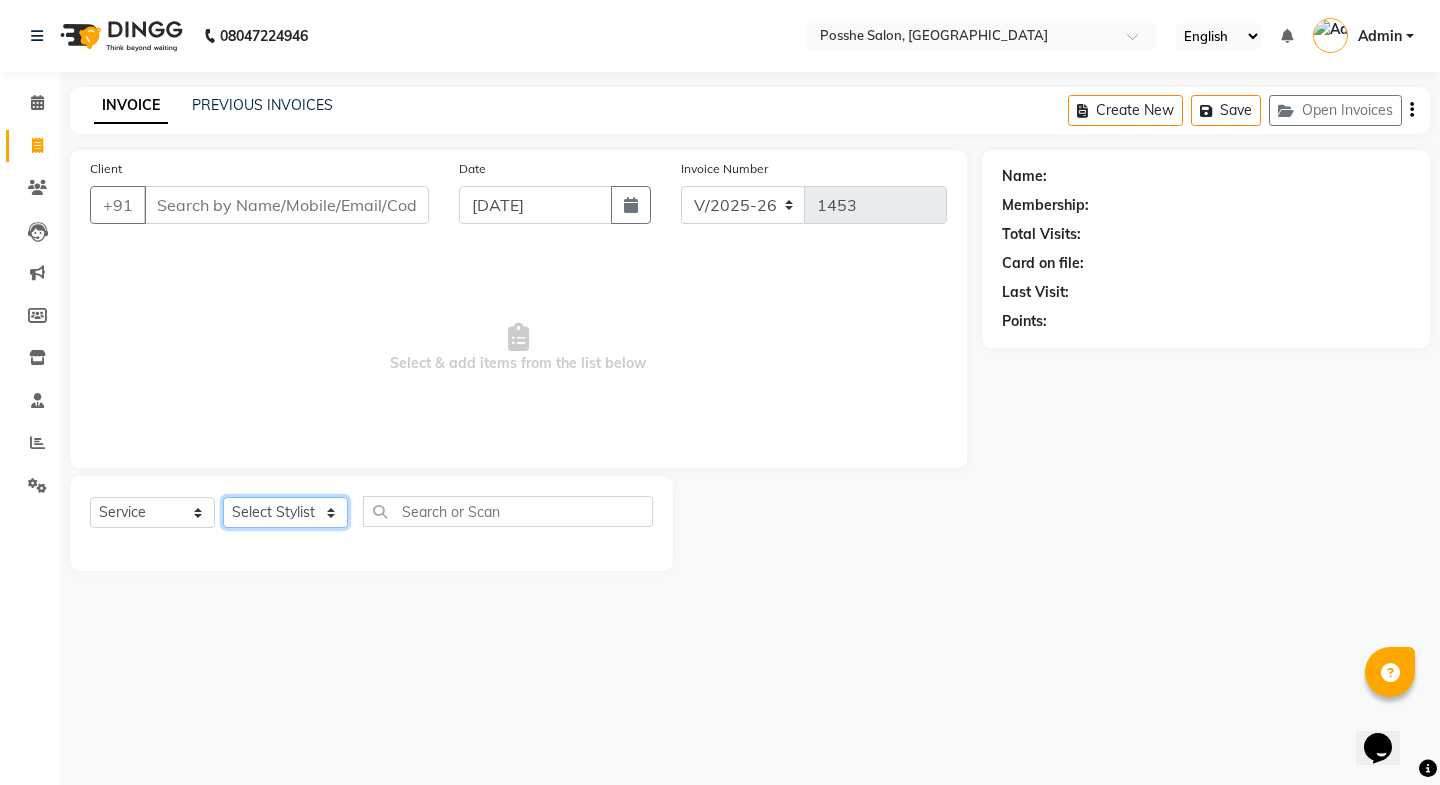 select on "43692" 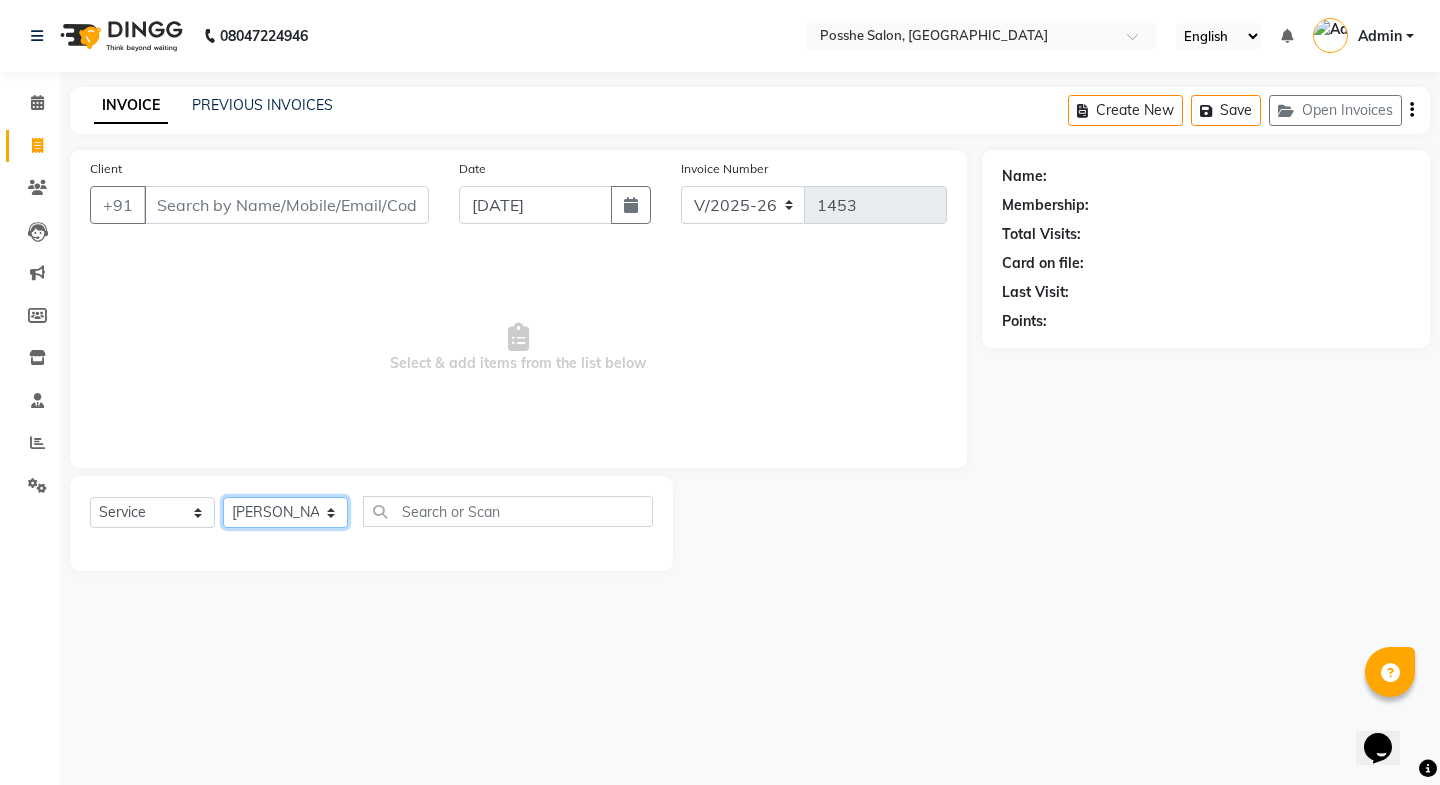 click on "Select Stylist [PERSON_NAME] Mali [PERSON_NAME] Posshe for products [PERSON_NAME] [PERSON_NAME] [PERSON_NAME]" 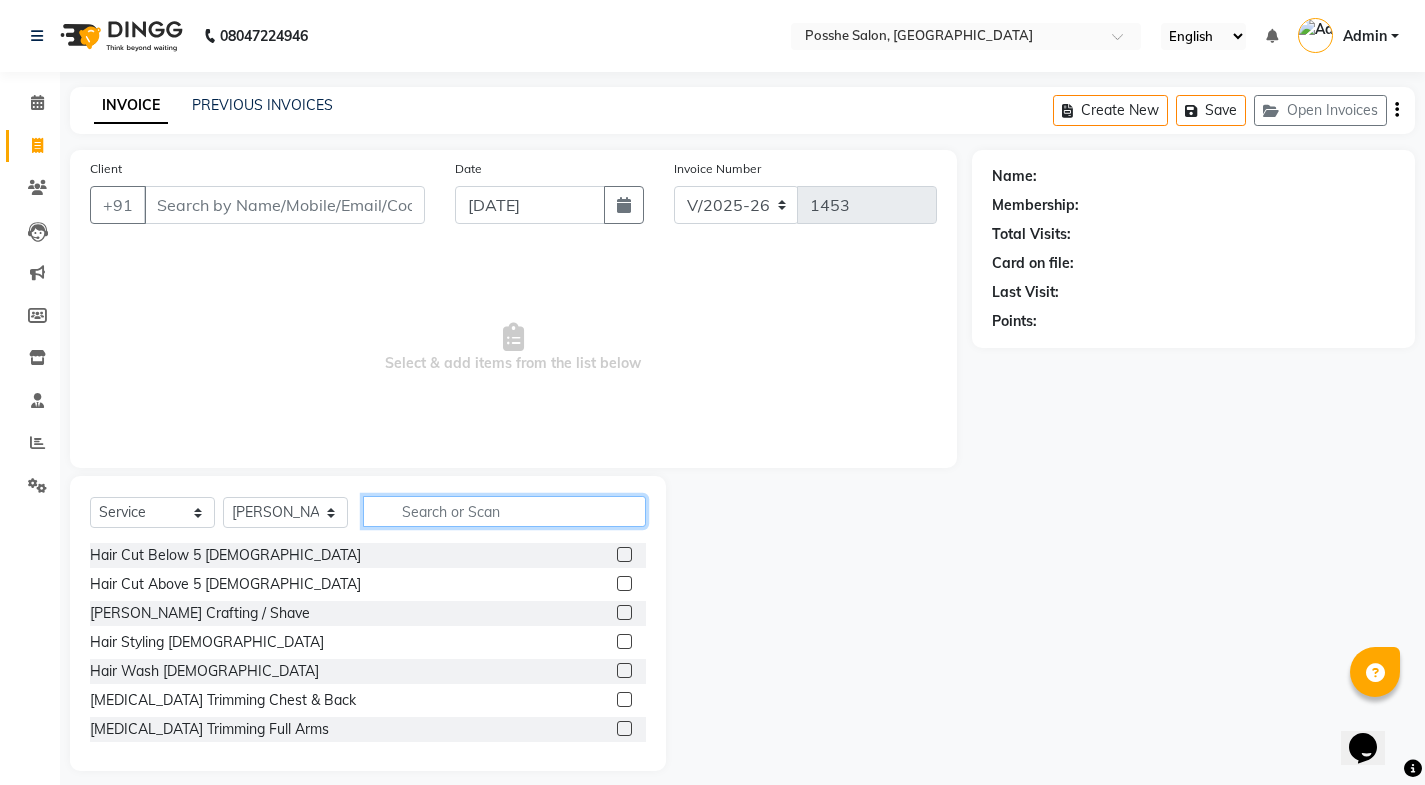 click 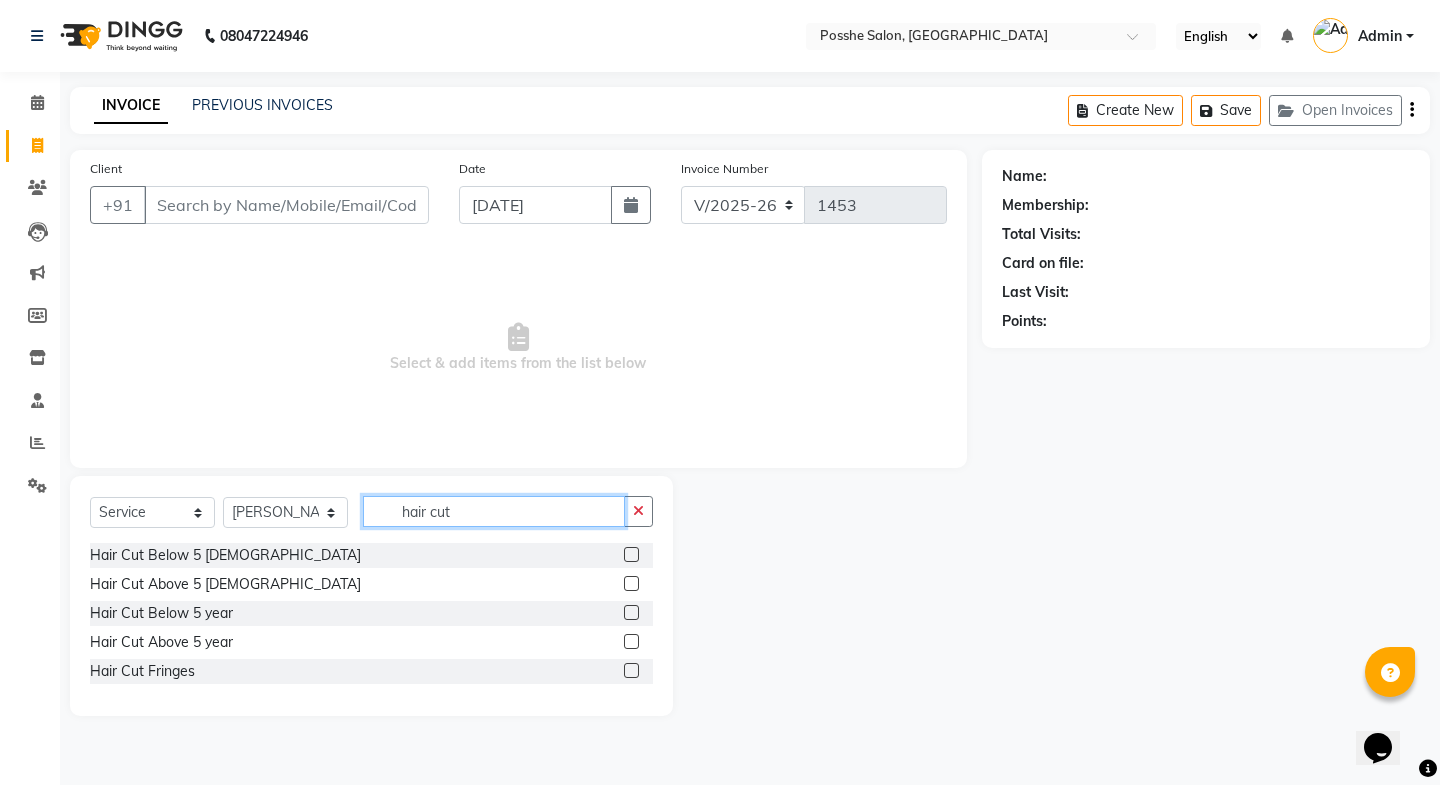 type on "hair cut" 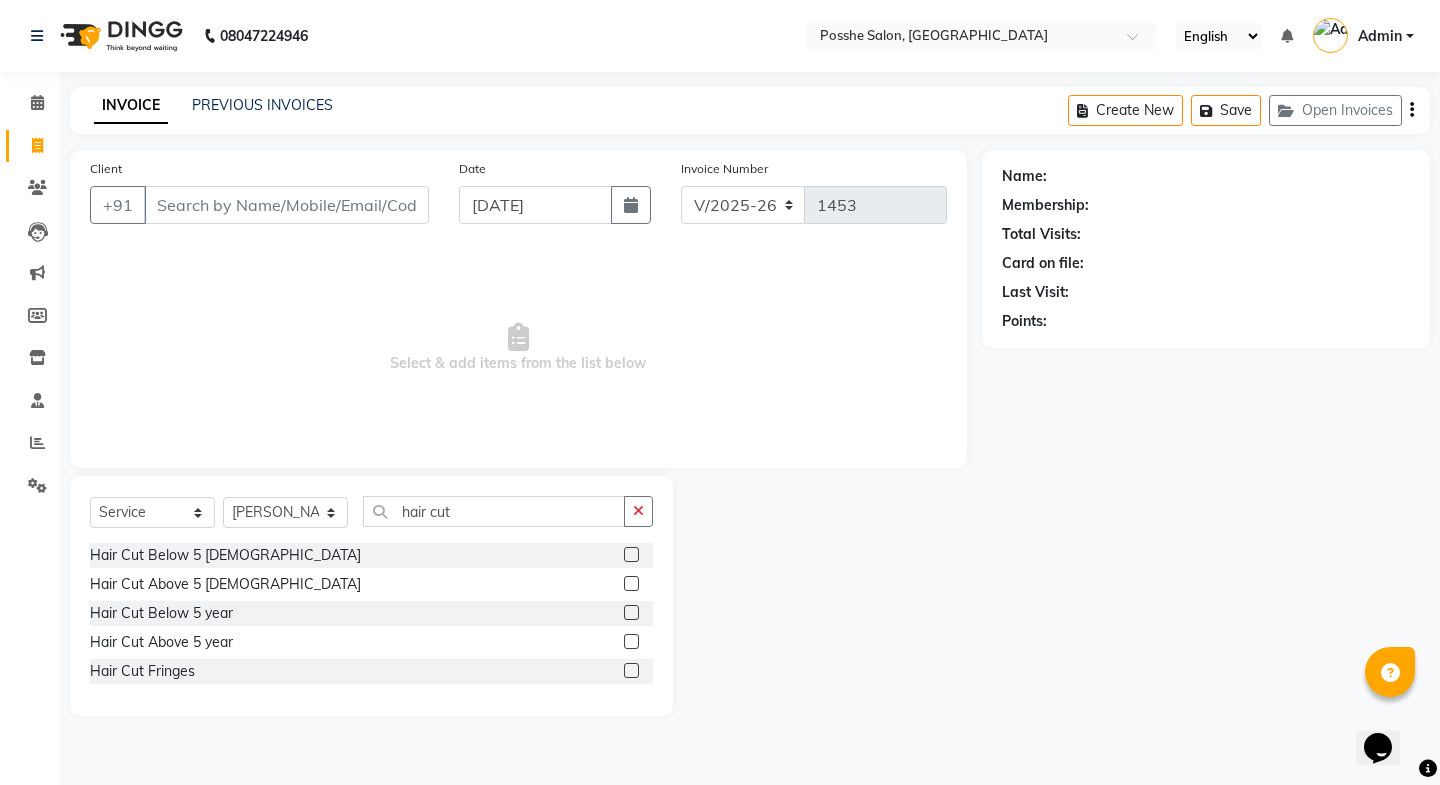 click 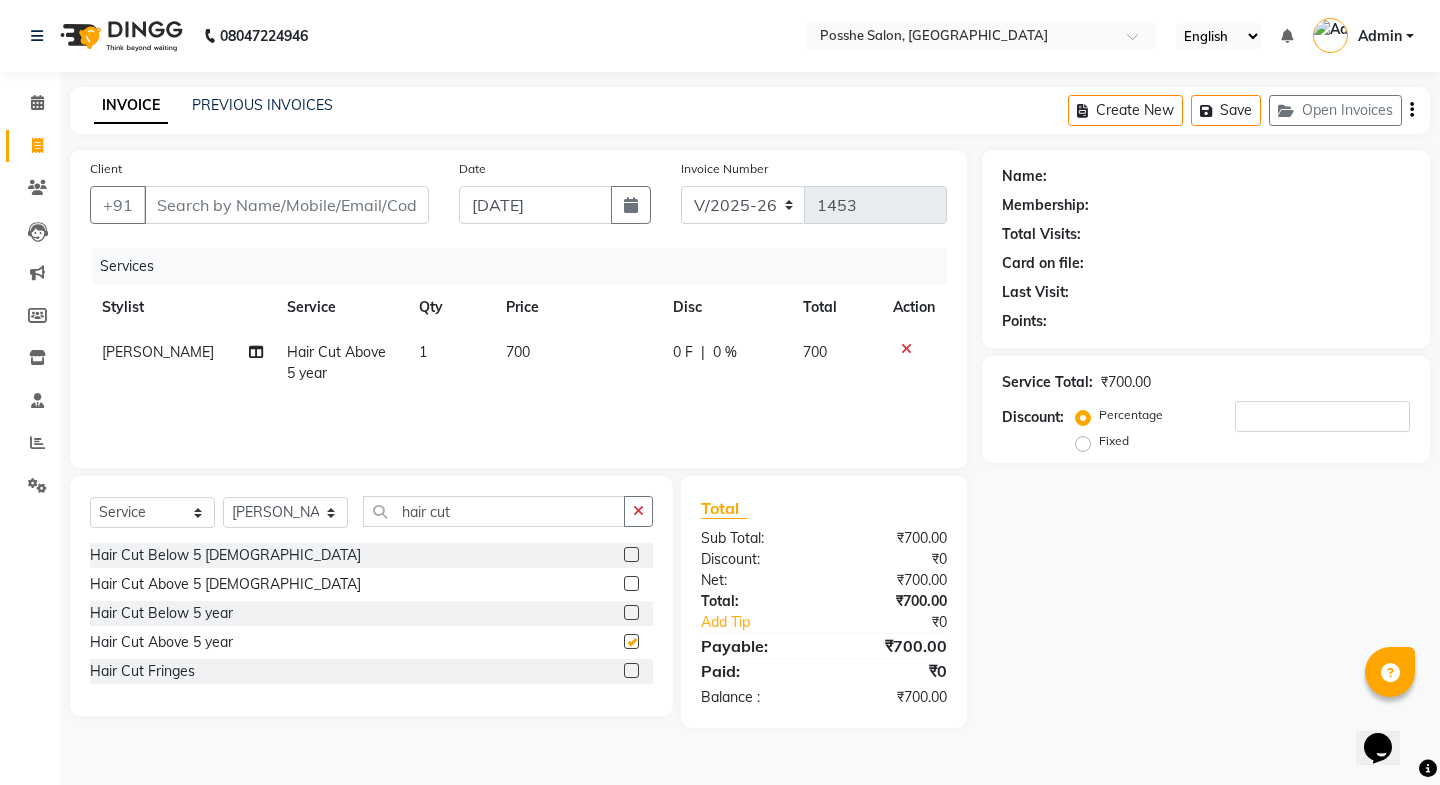 checkbox on "false" 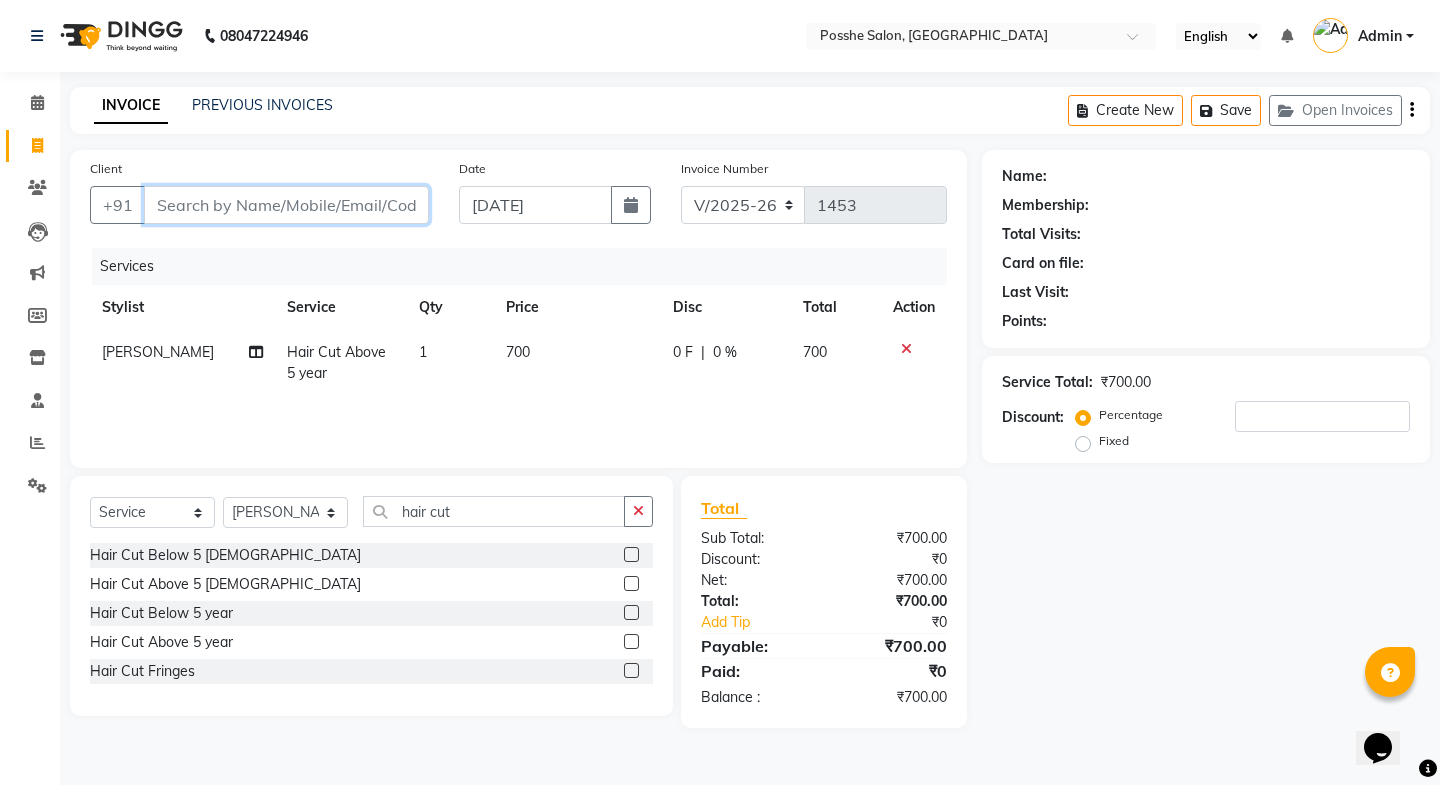 click on "Client" at bounding box center [286, 205] 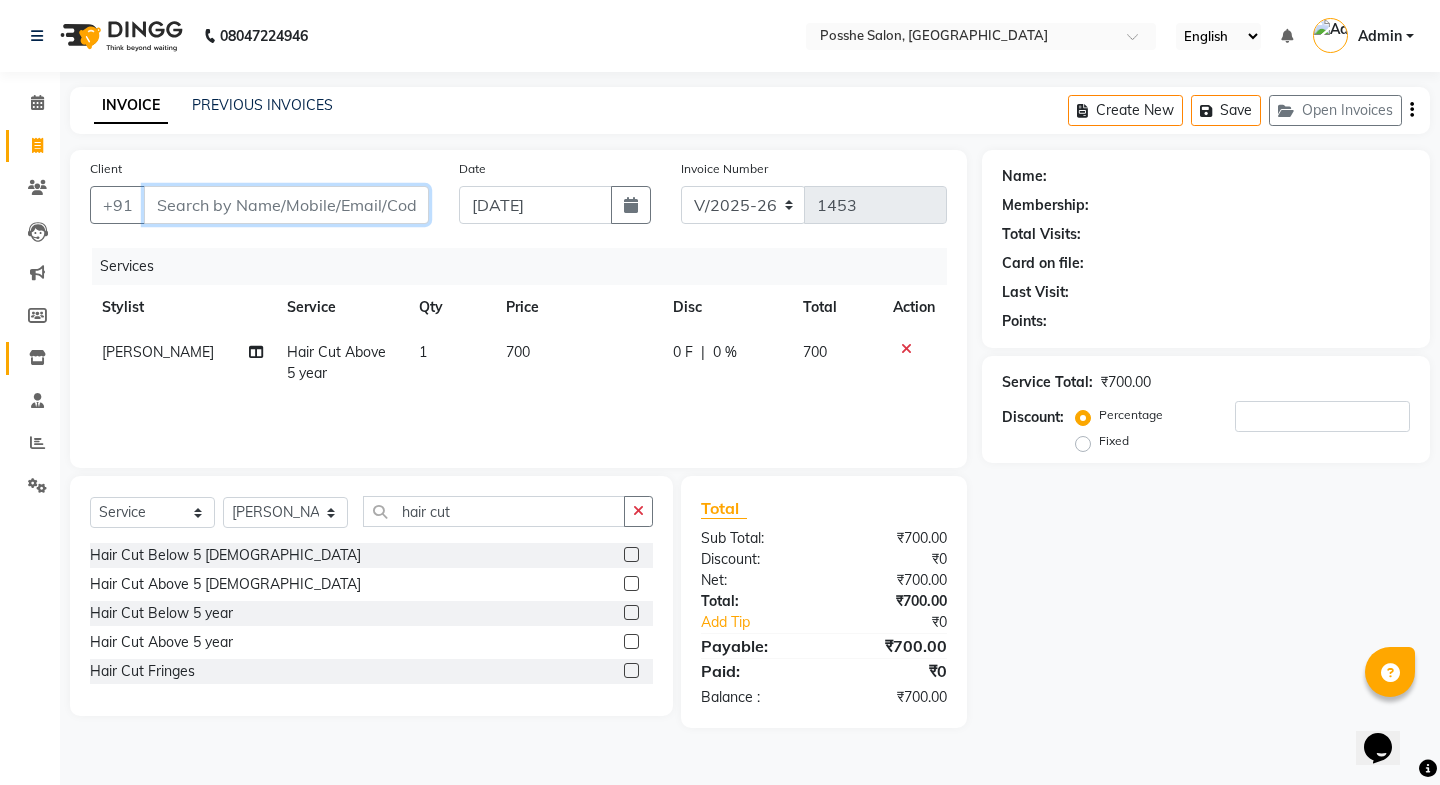 type on "9" 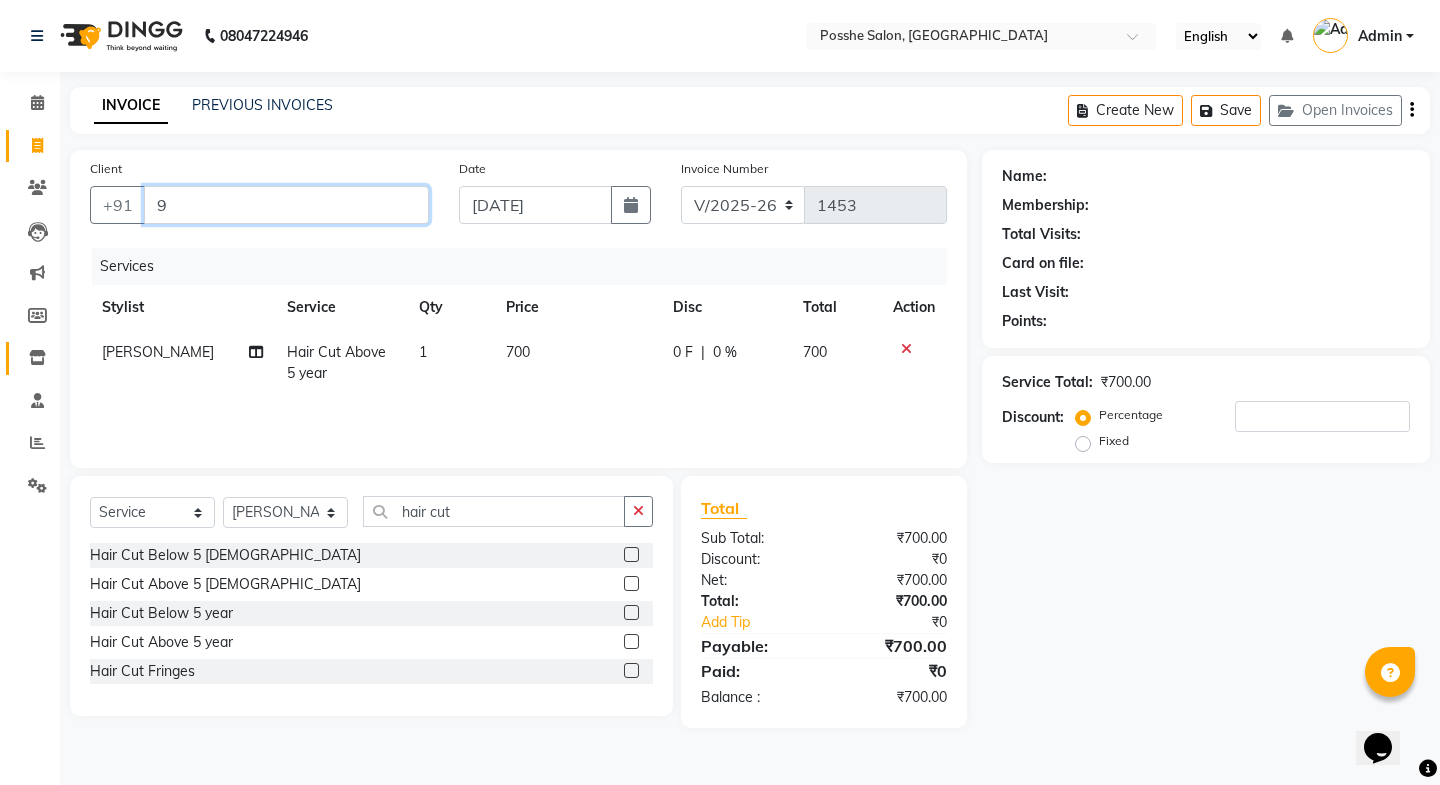 type on "0" 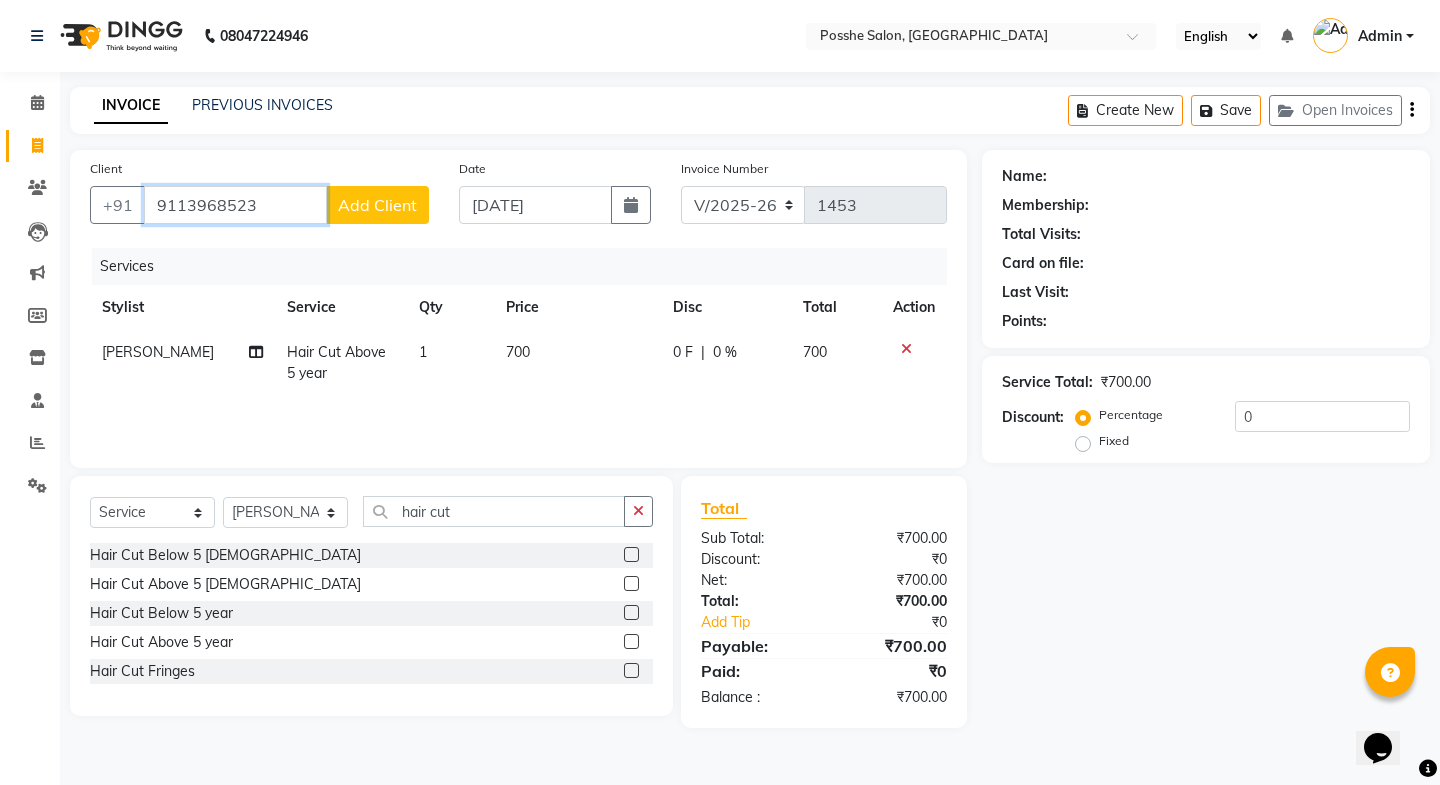 type on "9113968523" 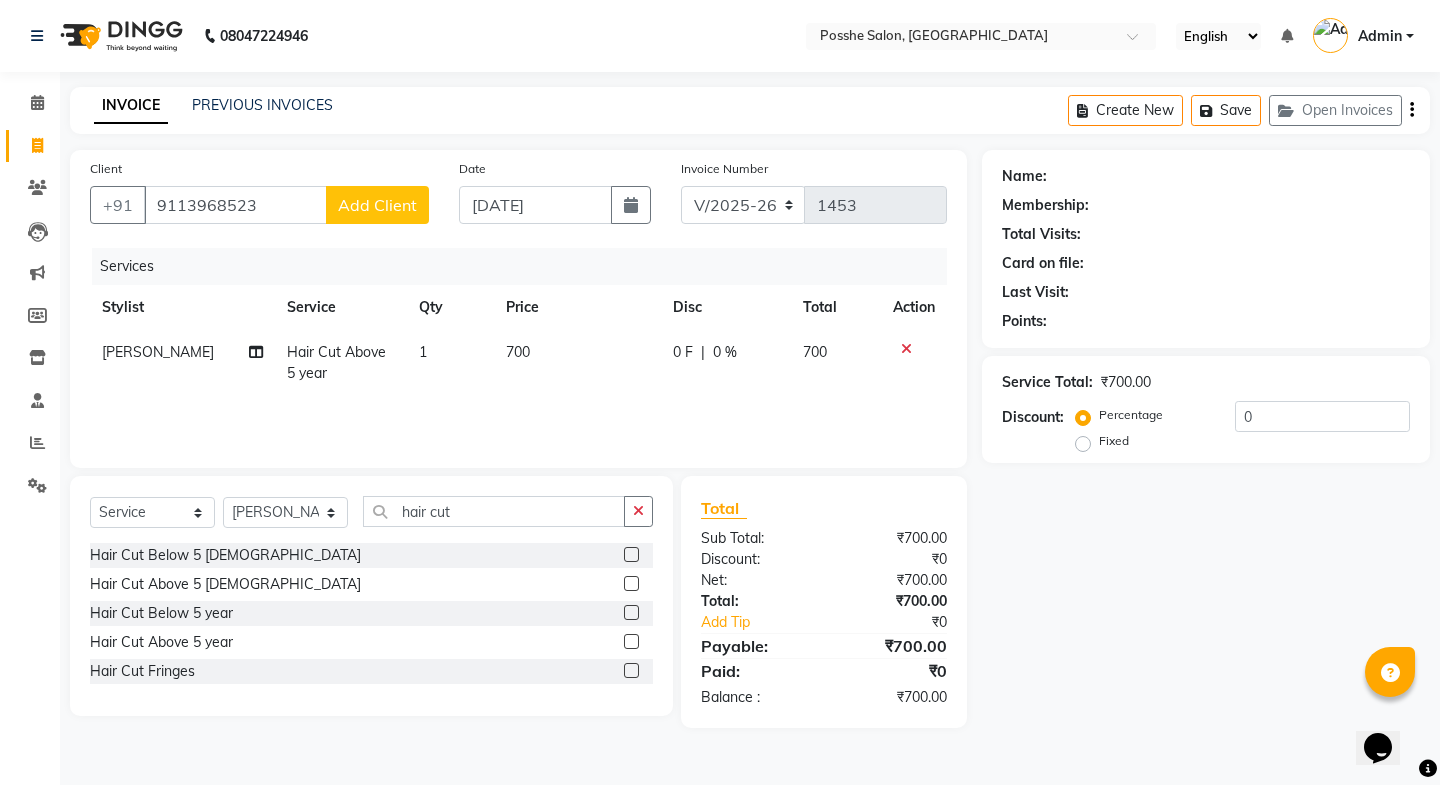 click on "Add Client" 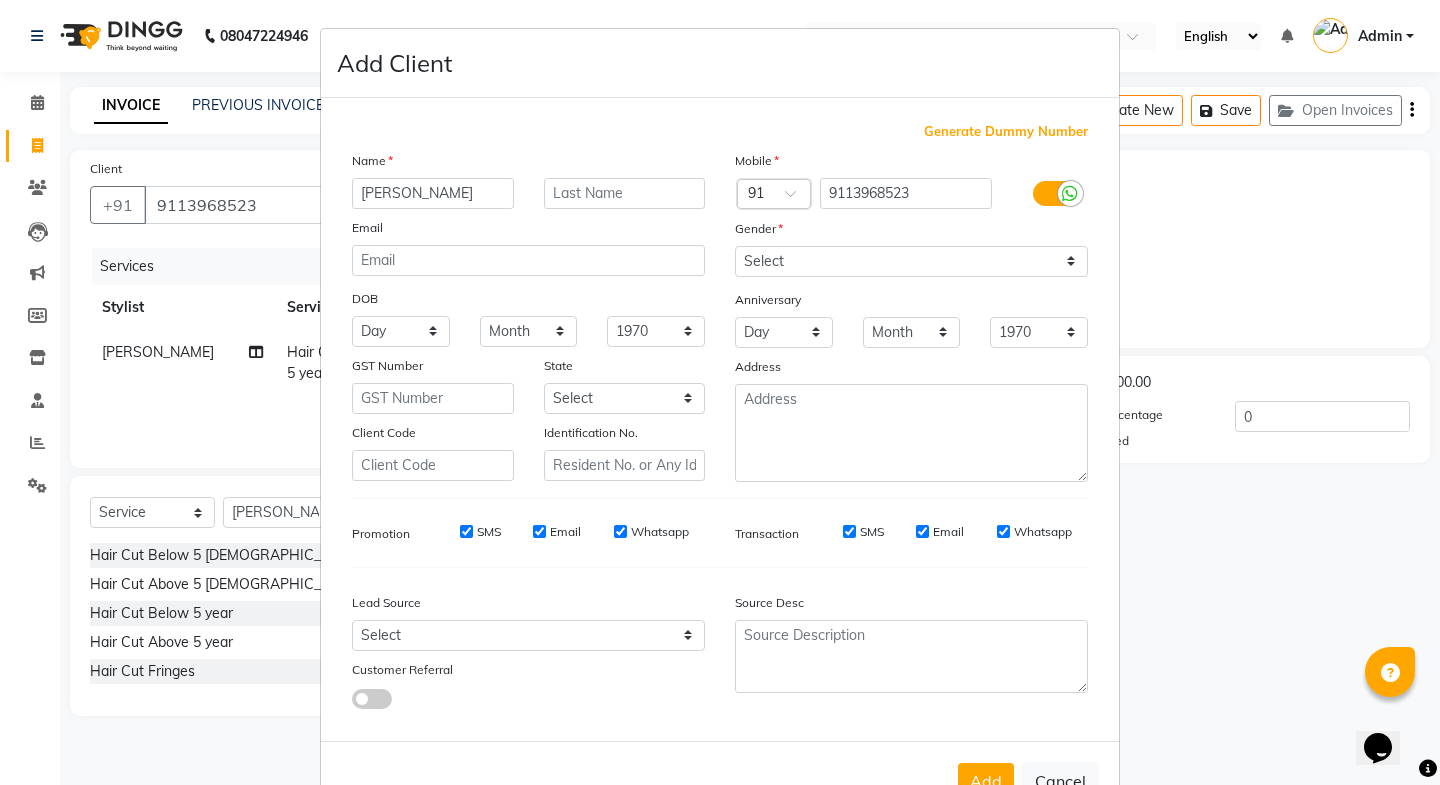 type on "murnal" 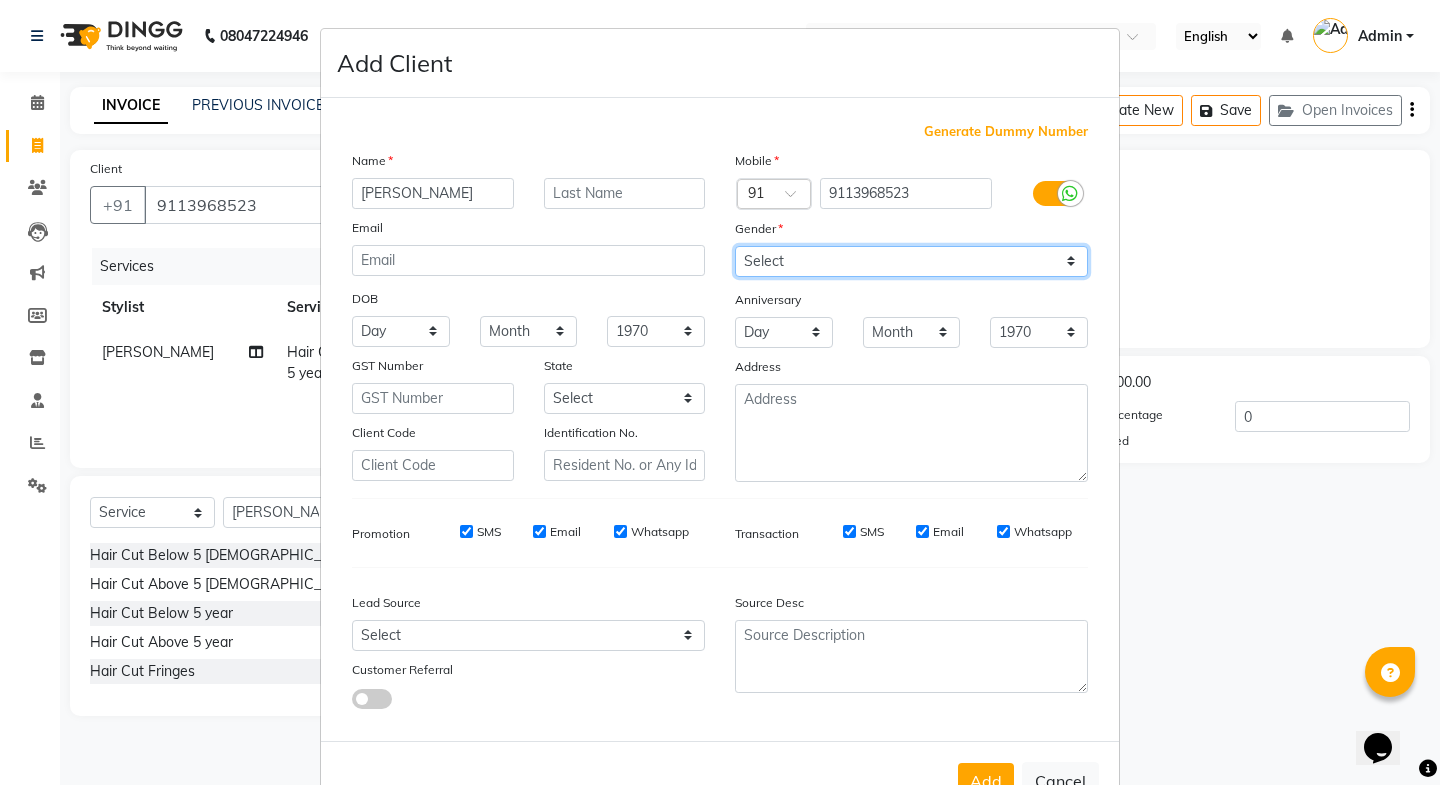 click on "Select [DEMOGRAPHIC_DATA] [DEMOGRAPHIC_DATA] Other Prefer Not To Say" at bounding box center [911, 261] 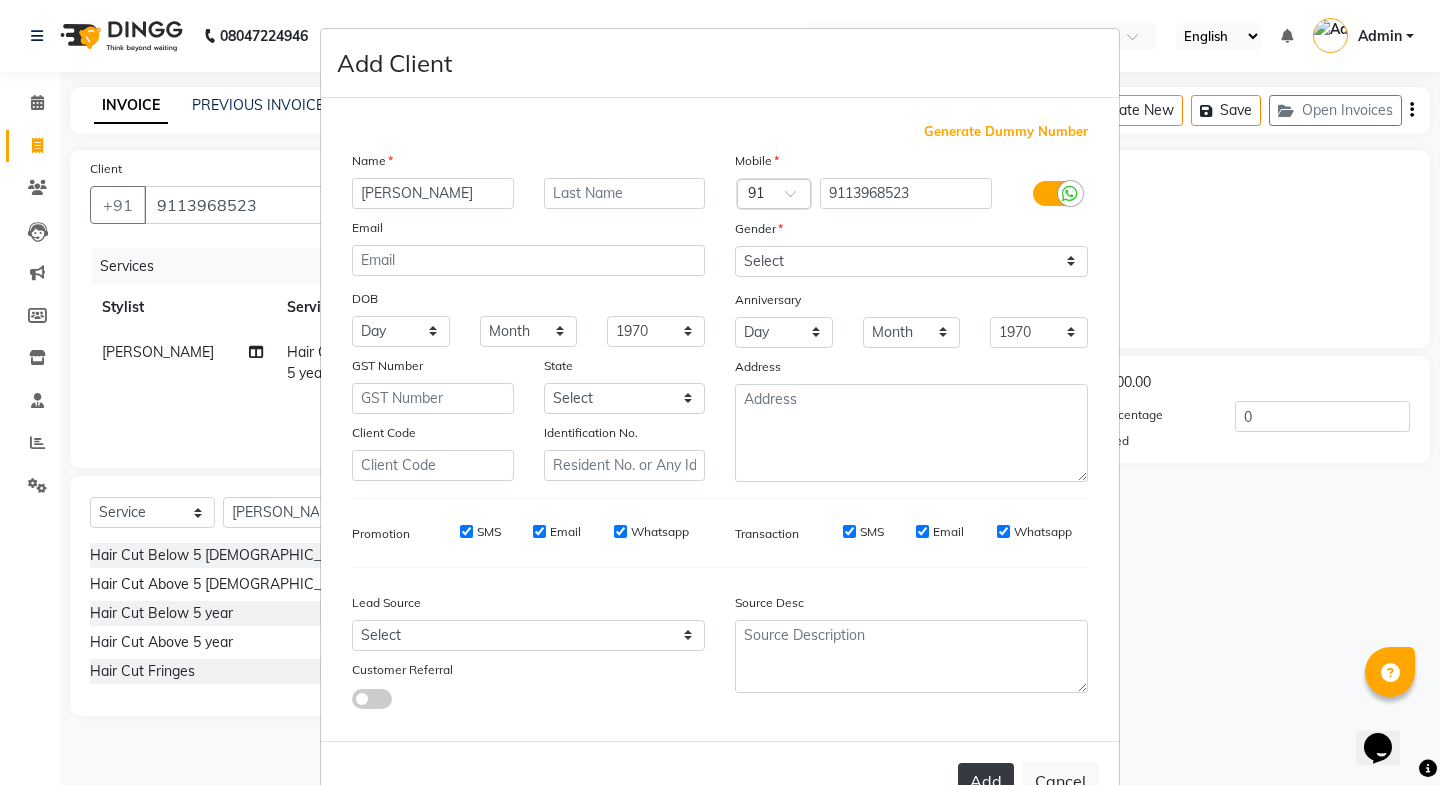 click on "Add" at bounding box center (986, 781) 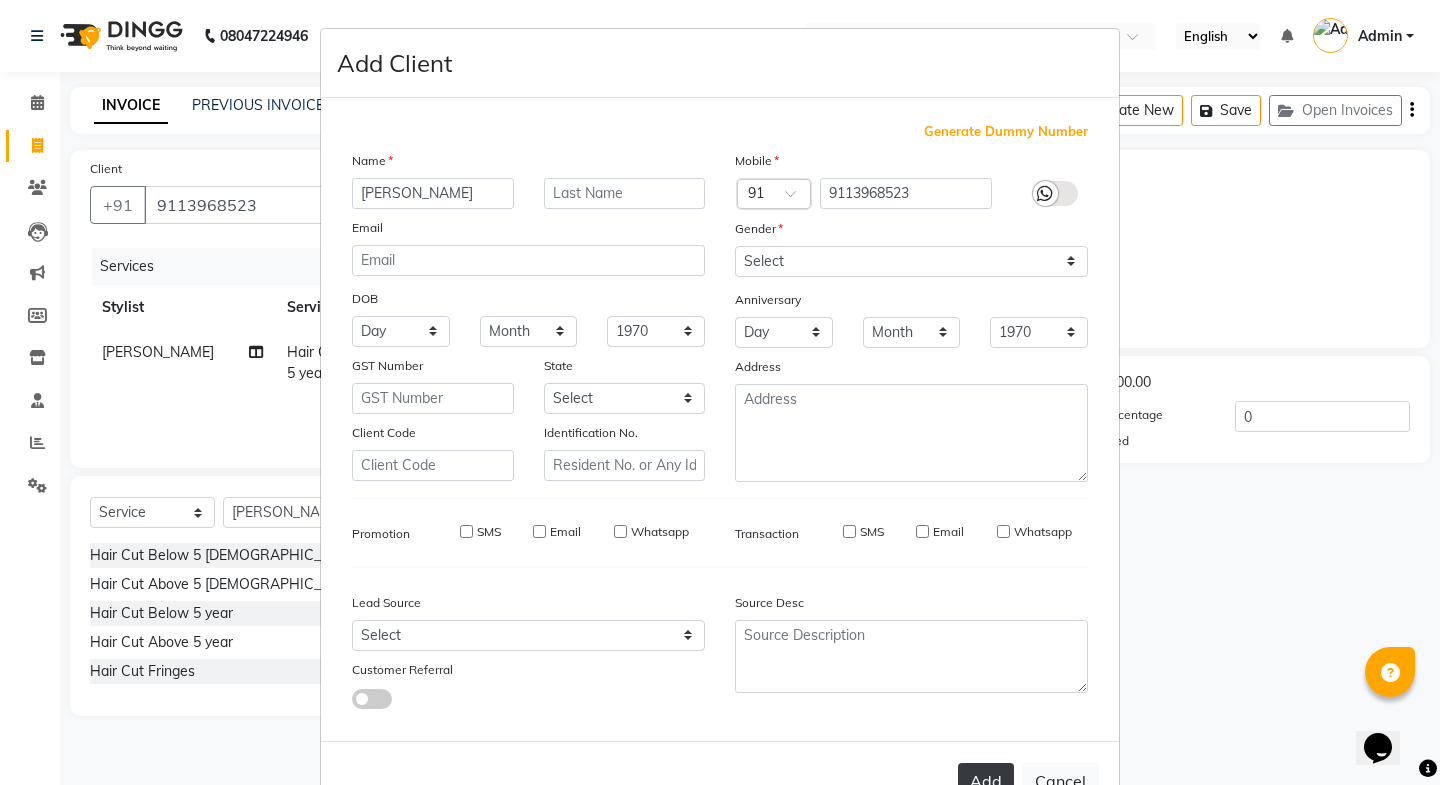 type 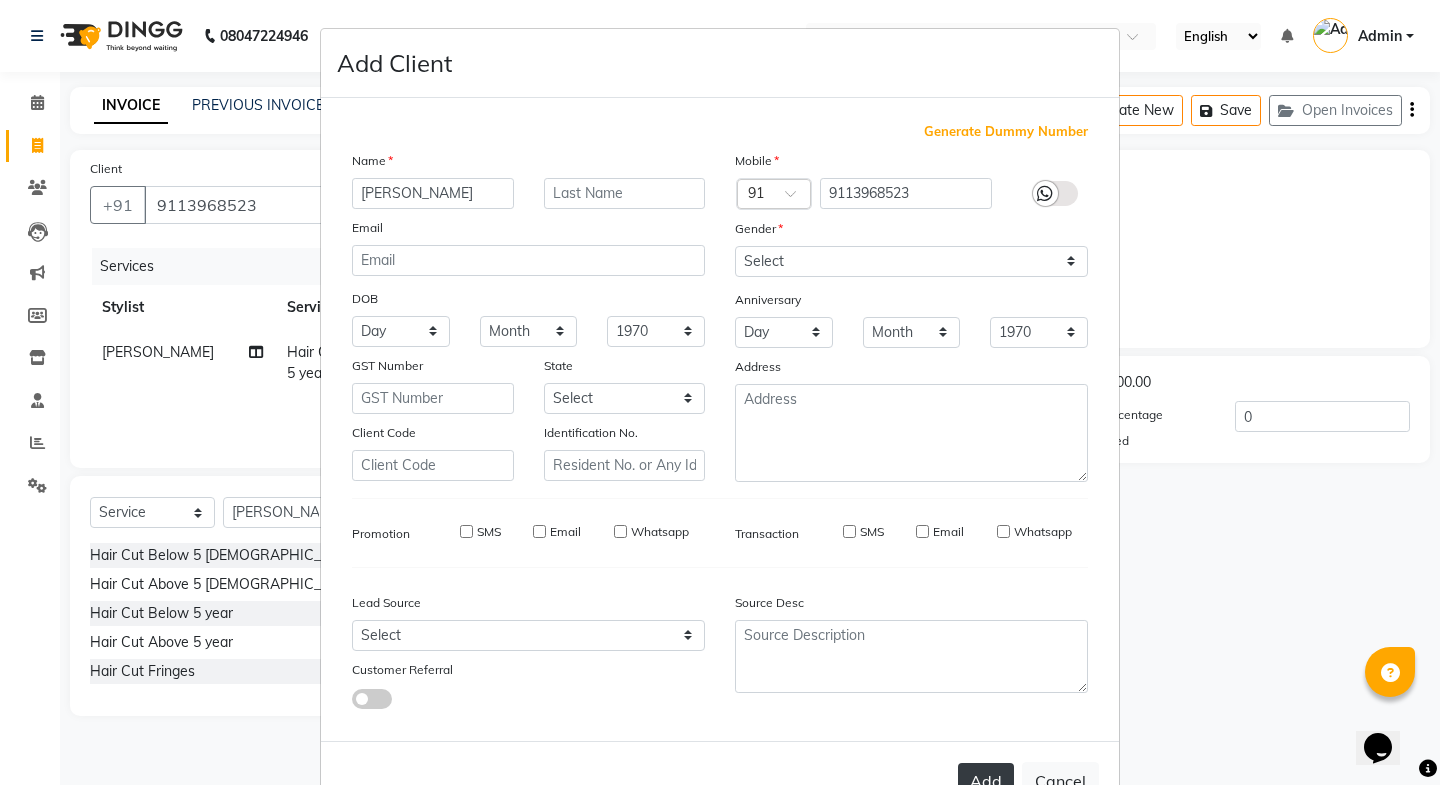 select 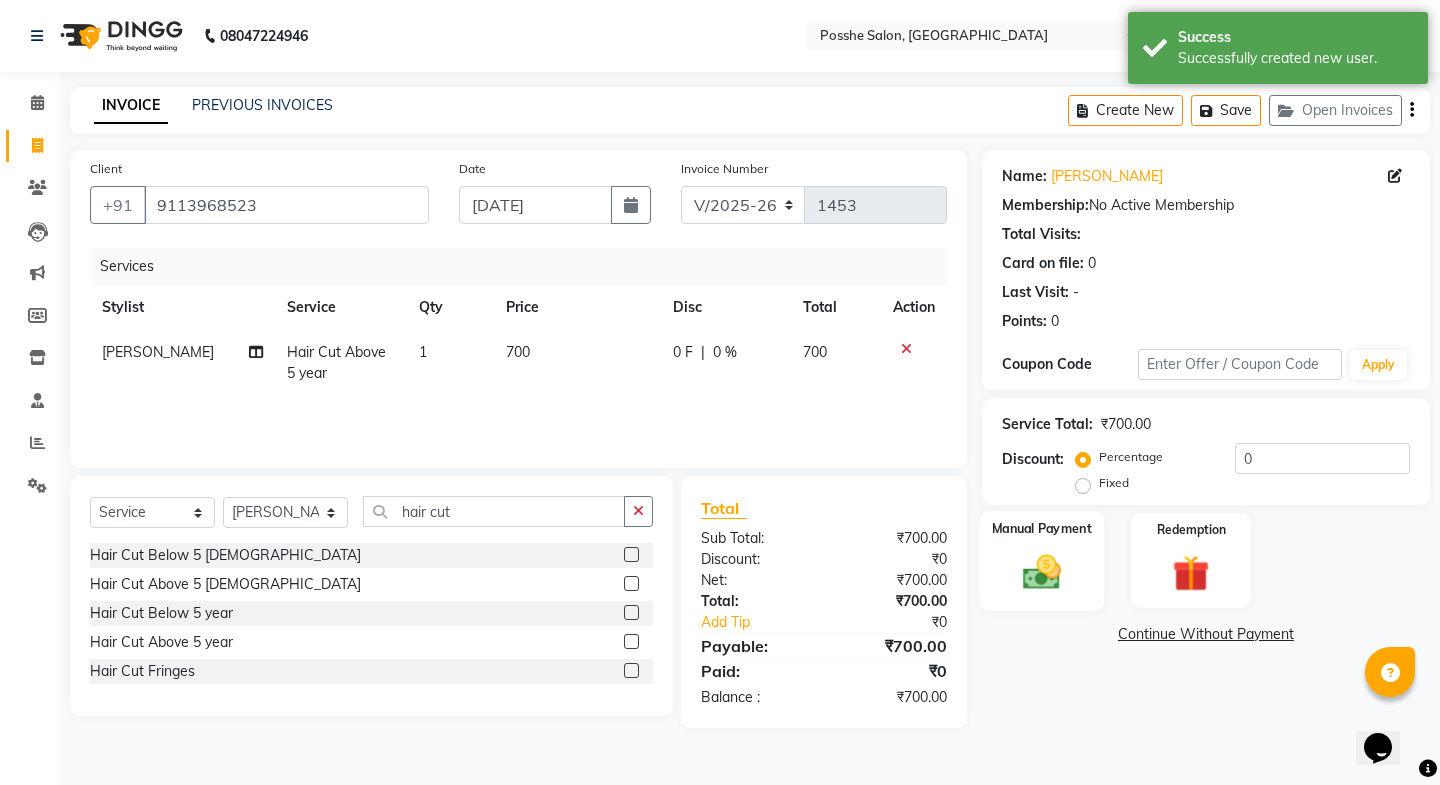 click on "Manual Payment" 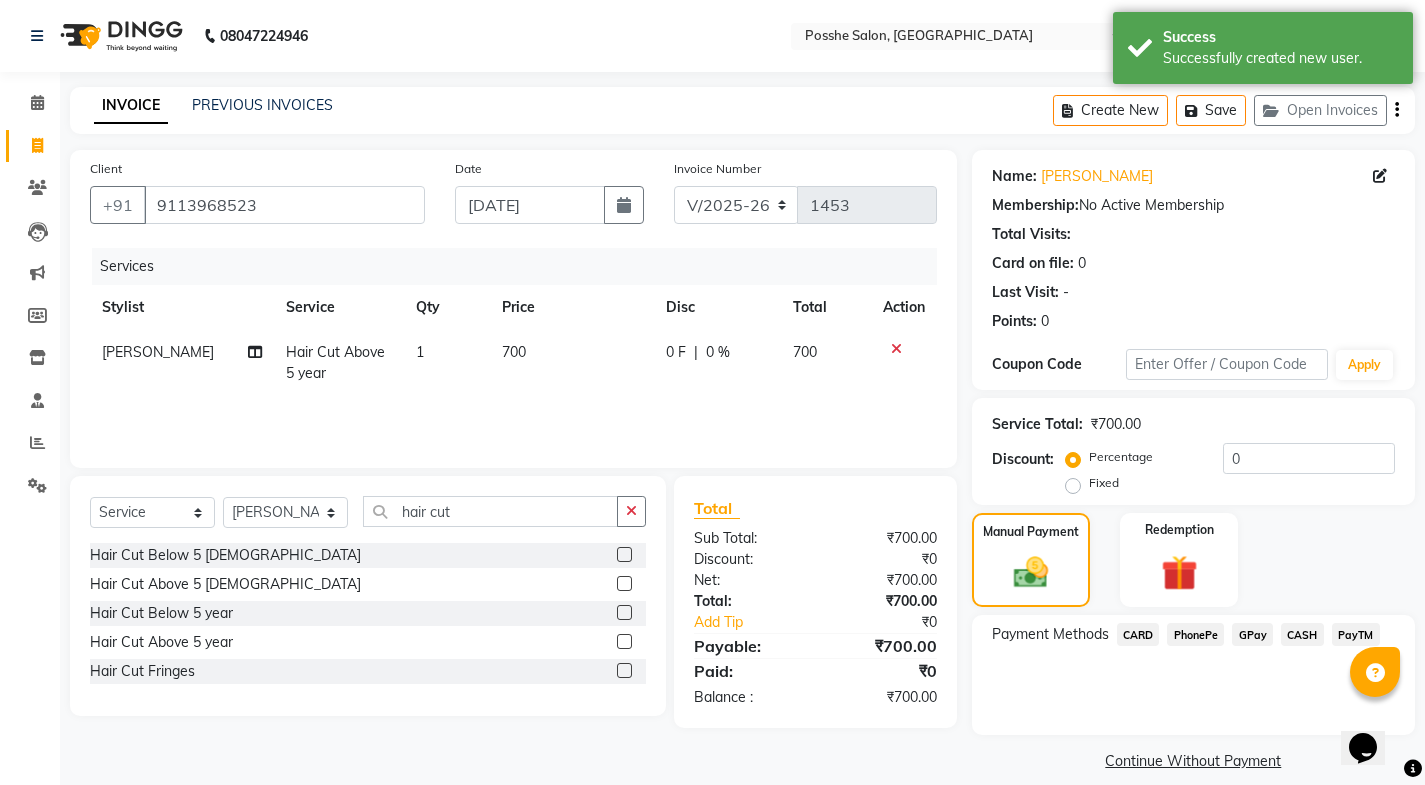 click on "PayTM" 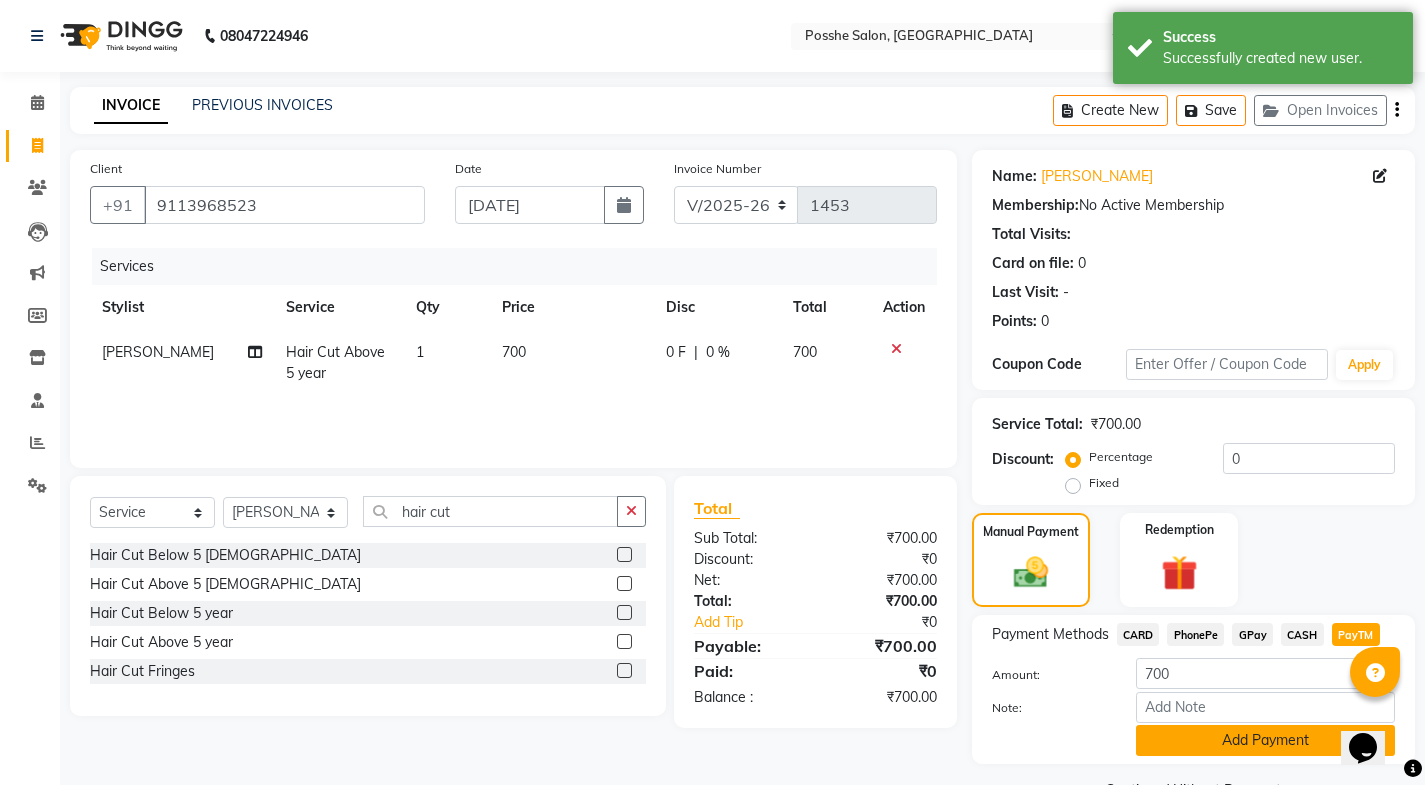 click on "Add Payment" 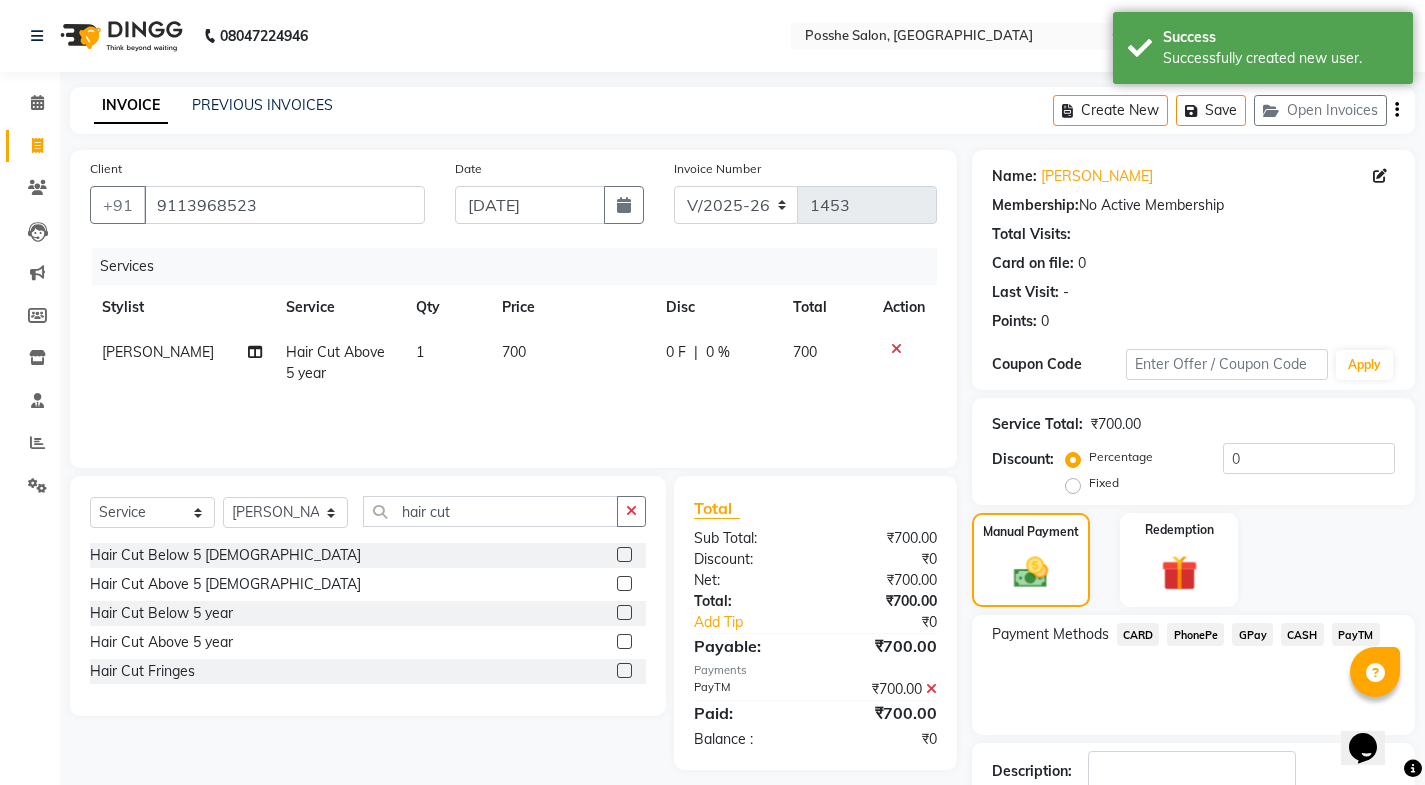 scroll, scrollTop: 134, scrollLeft: 0, axis: vertical 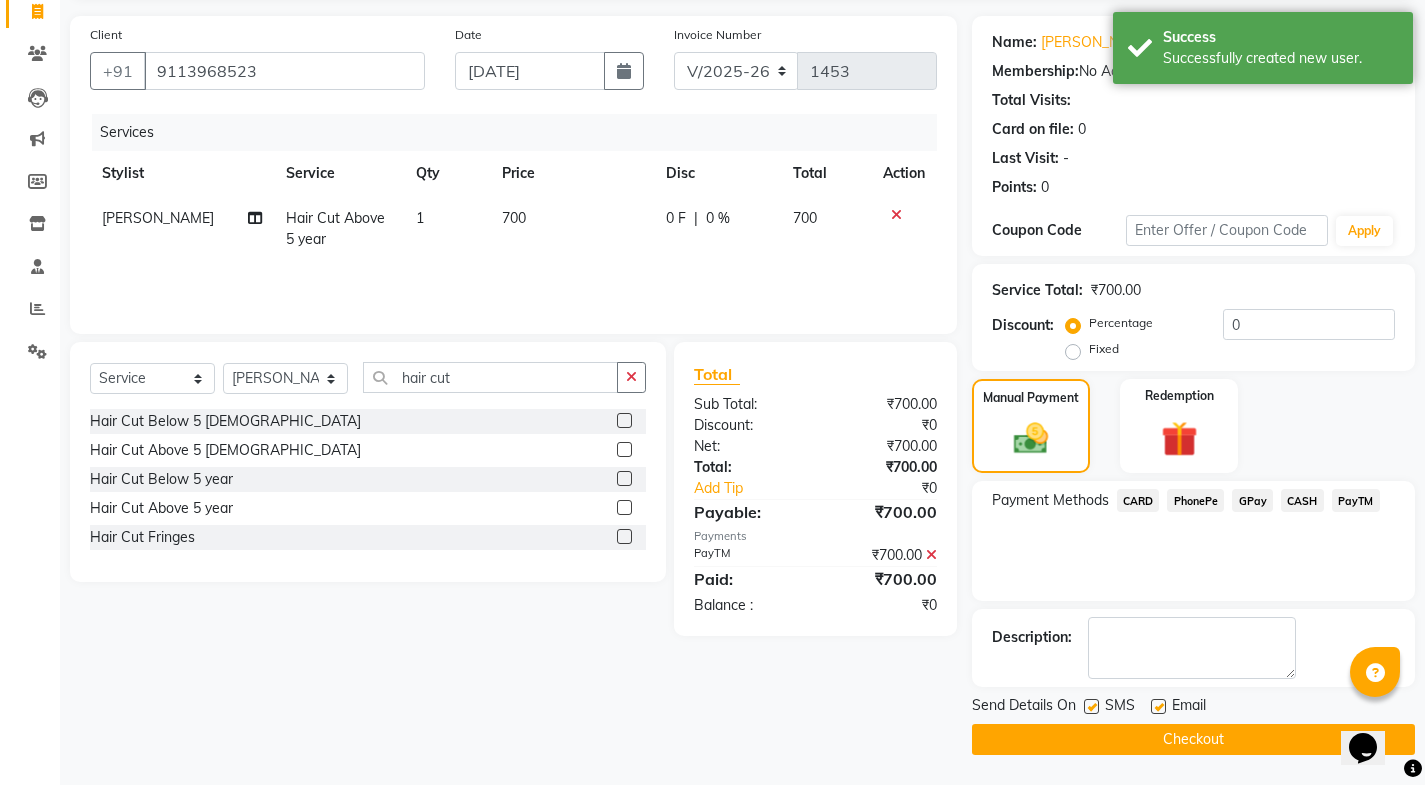click on "SMS" 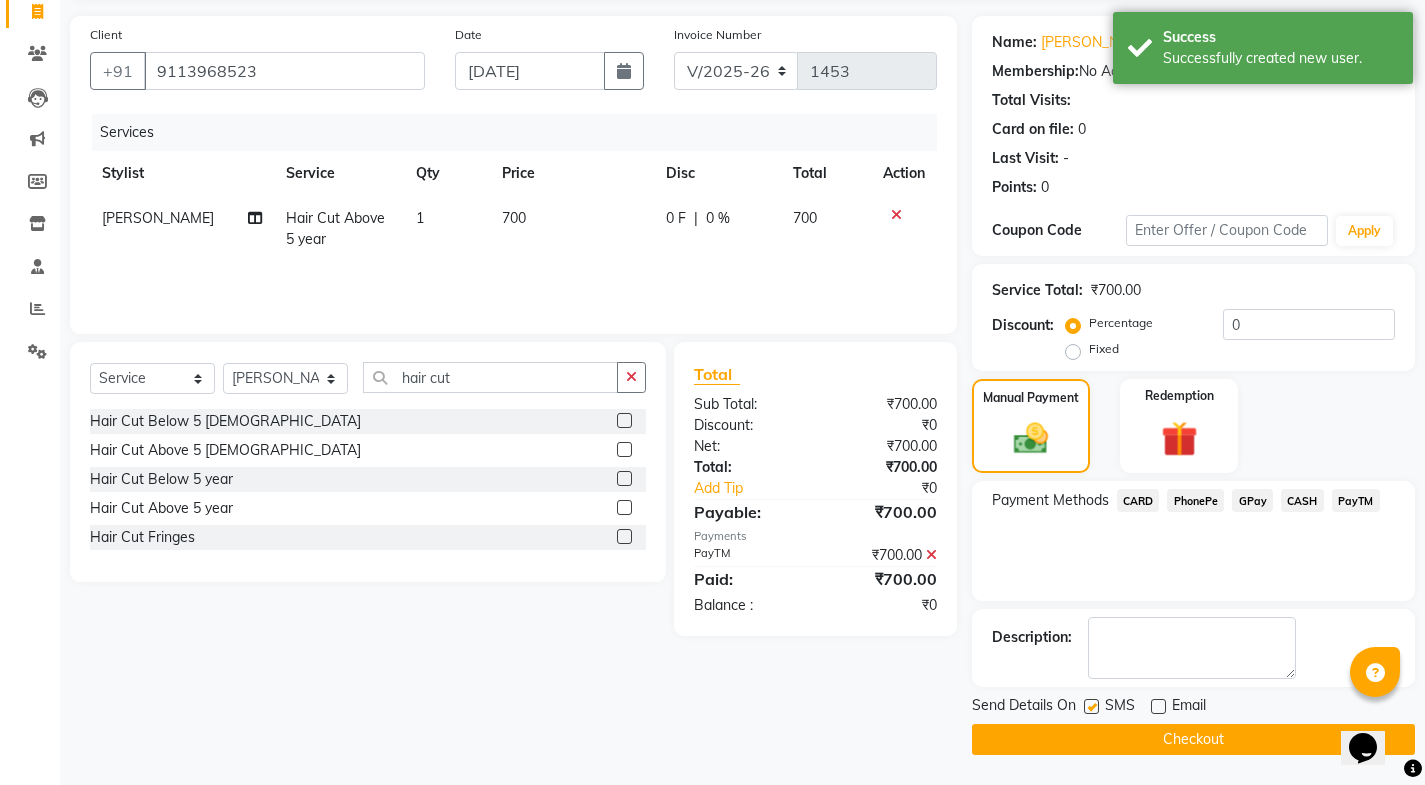 click 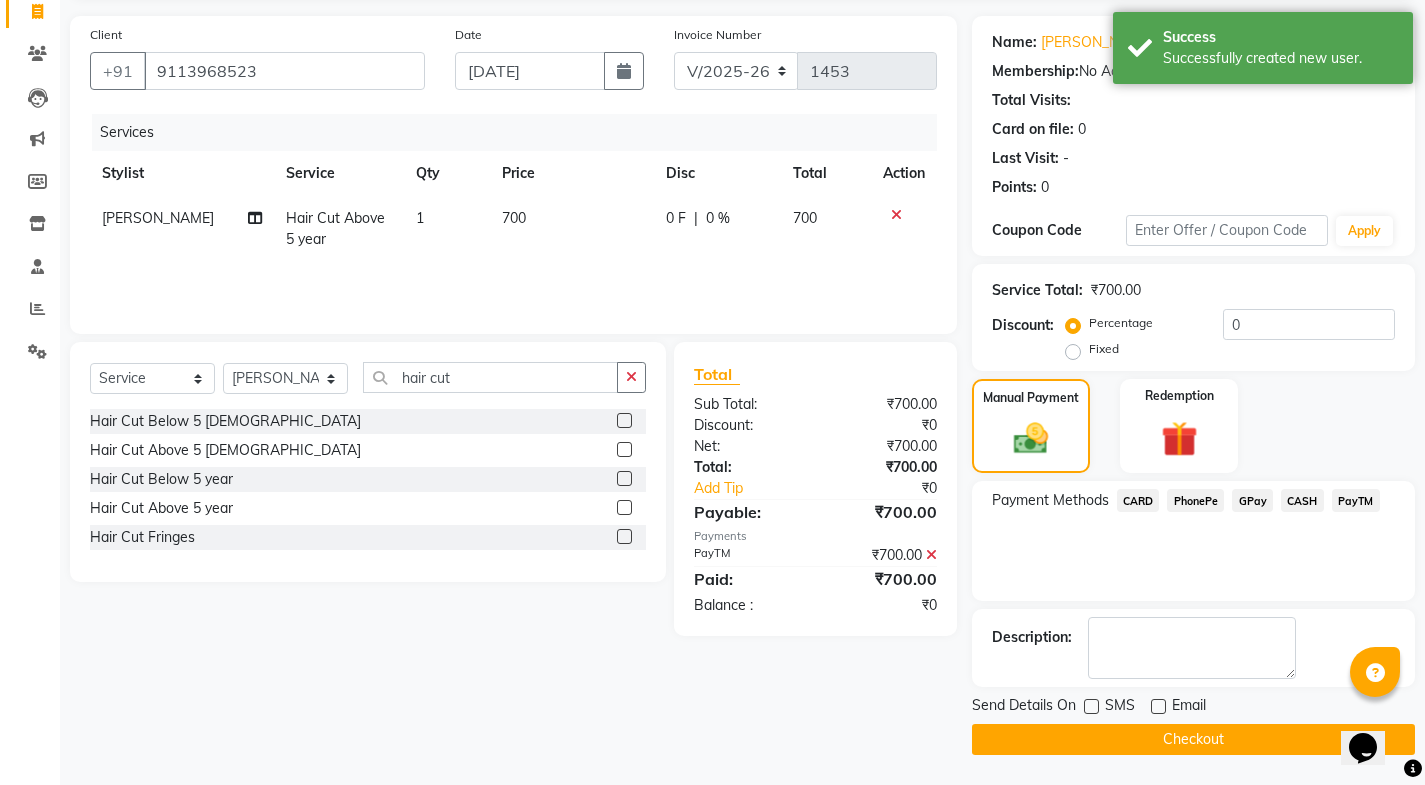 click on "Checkout" 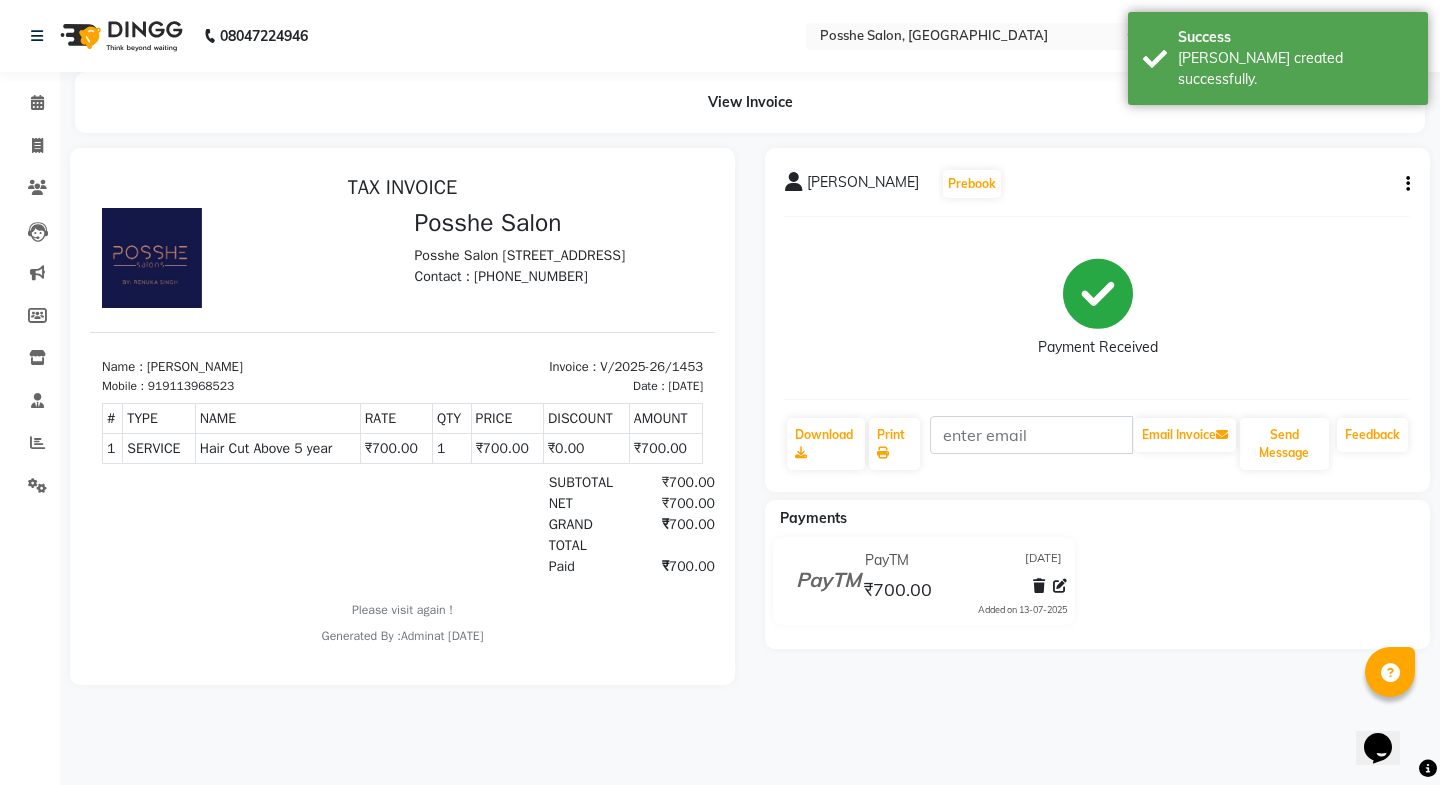 scroll, scrollTop: 0, scrollLeft: 0, axis: both 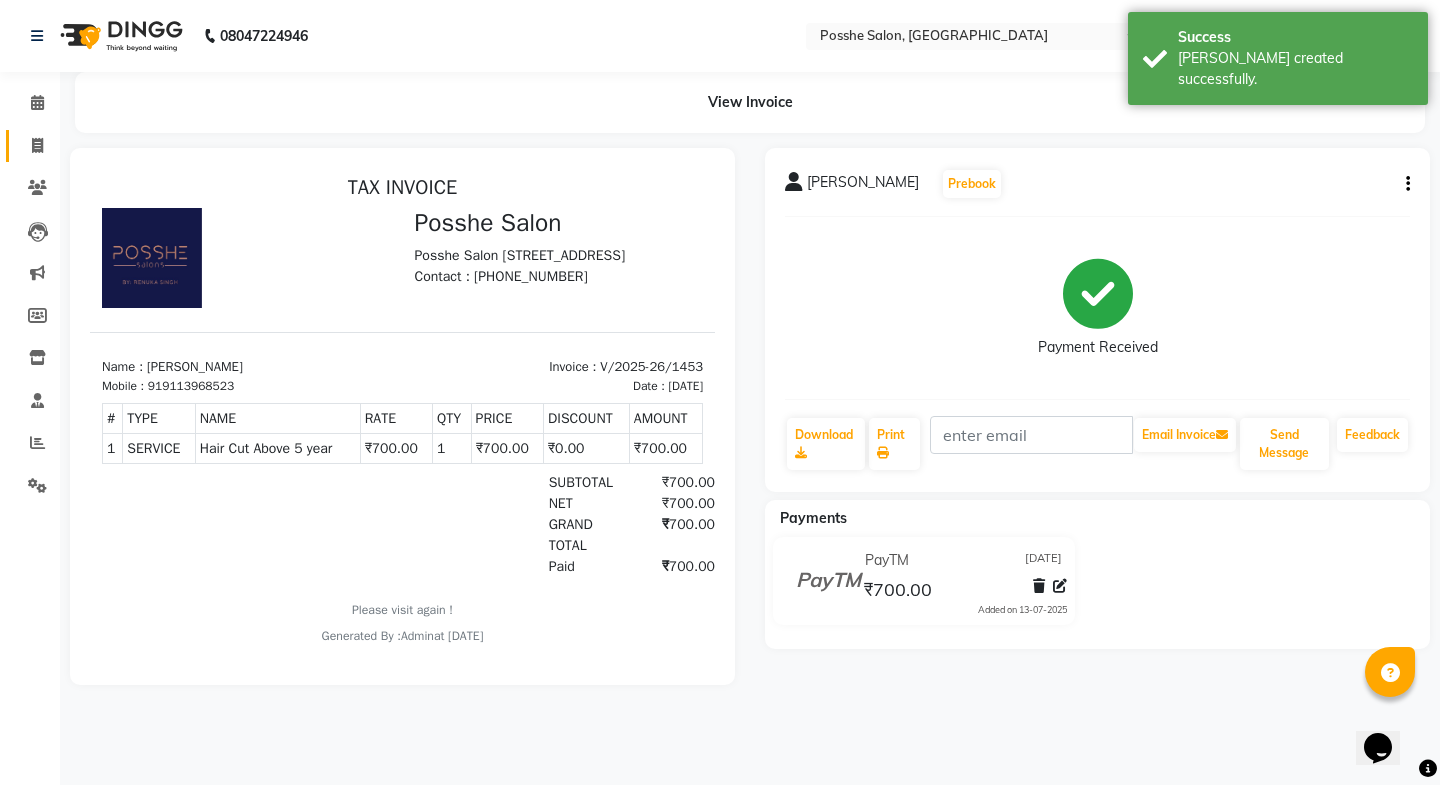 click on "Invoice" 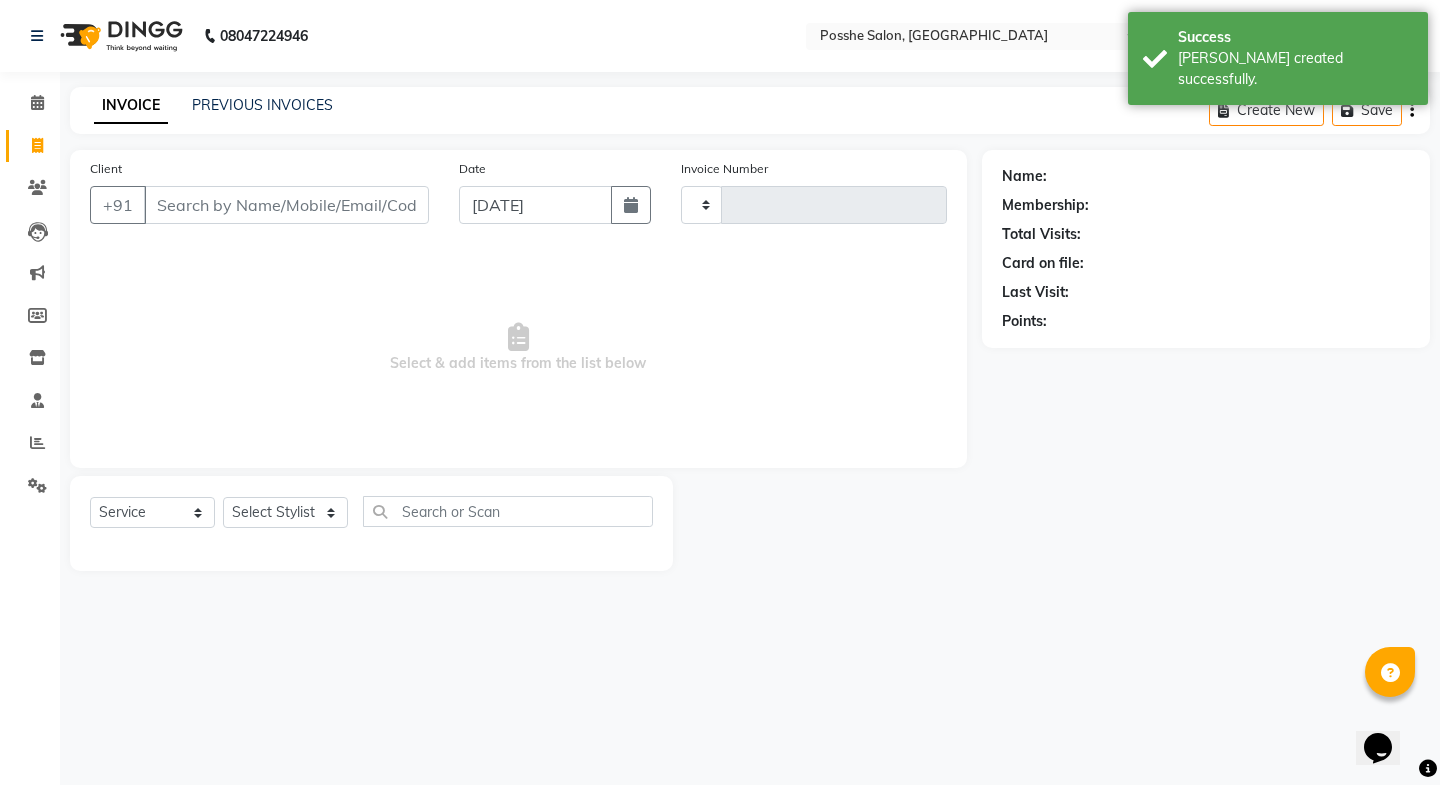 type on "1454" 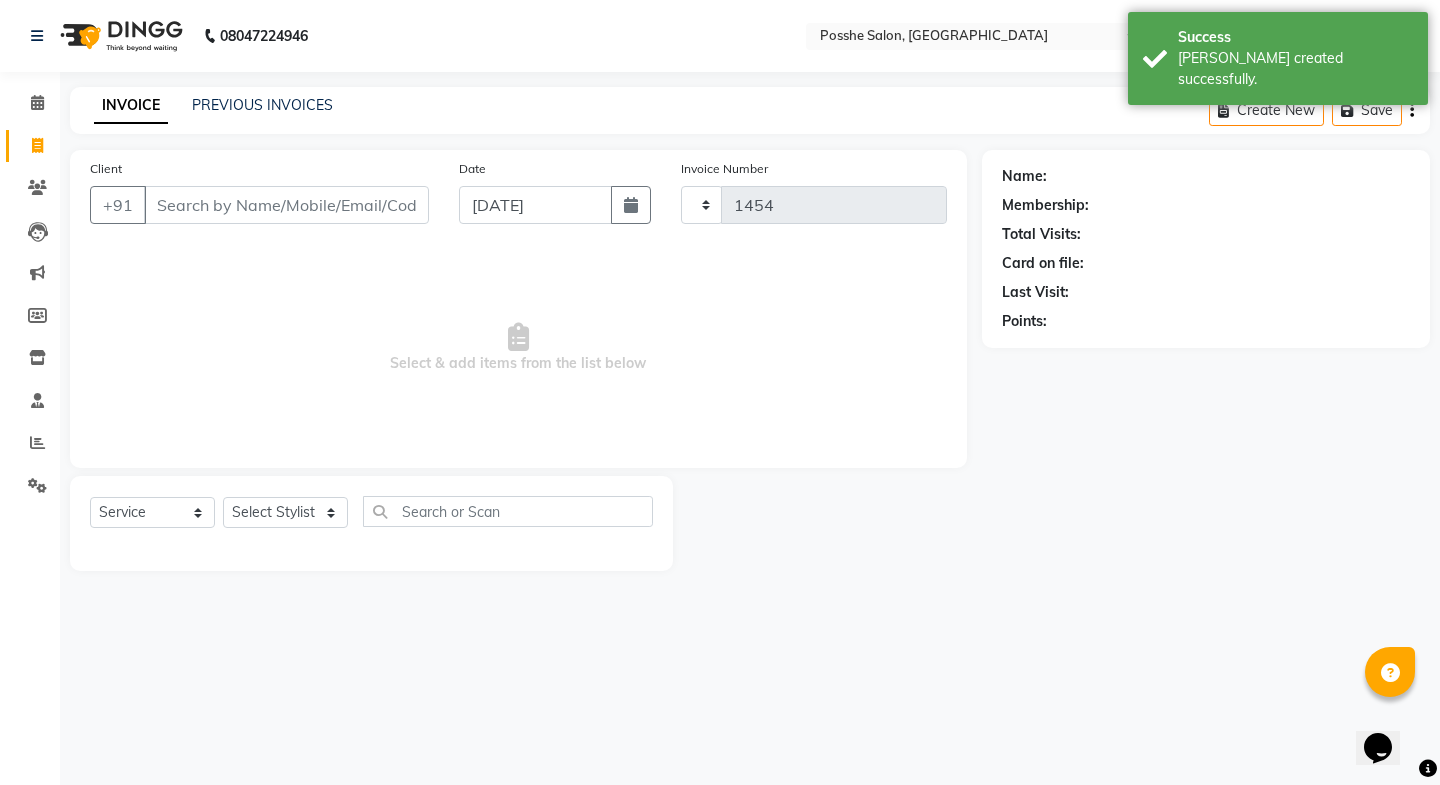 select on "6052" 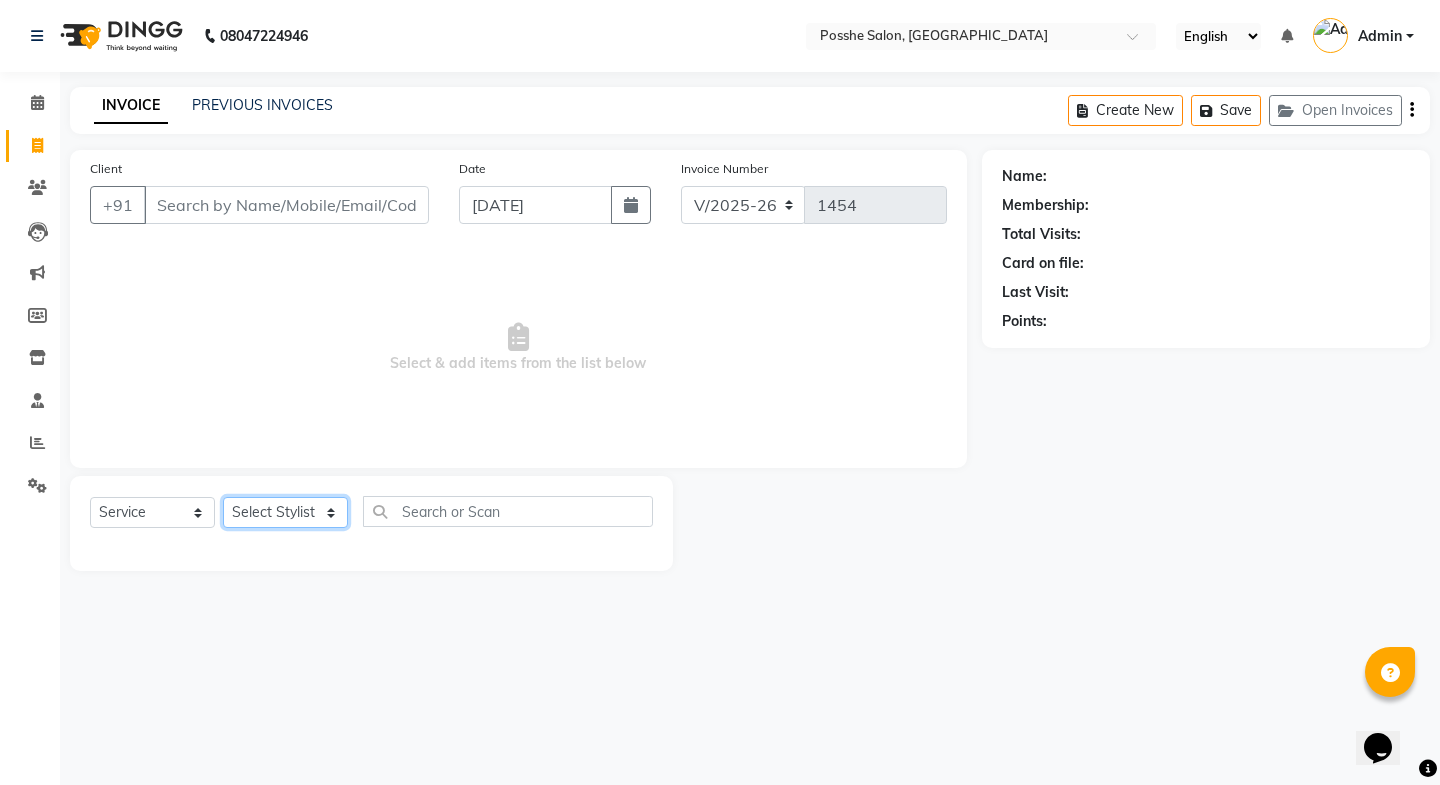 click on "Select Stylist [PERSON_NAME] Mali [PERSON_NAME] Posshe for products [PERSON_NAME] [PERSON_NAME] [PERSON_NAME]" 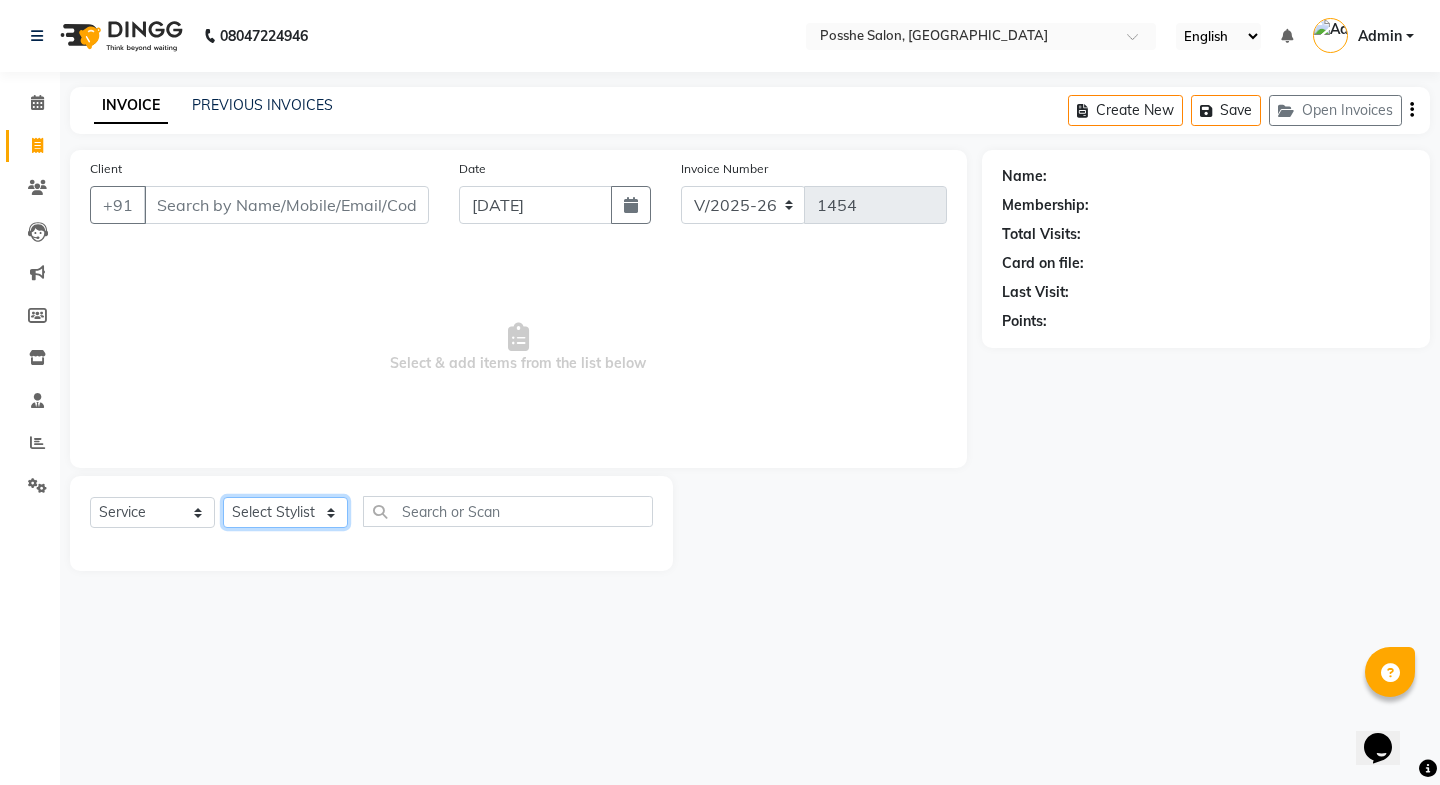 click on "Select Stylist [PERSON_NAME] Mali [PERSON_NAME] Posshe for products [PERSON_NAME] [PERSON_NAME] [PERSON_NAME]" 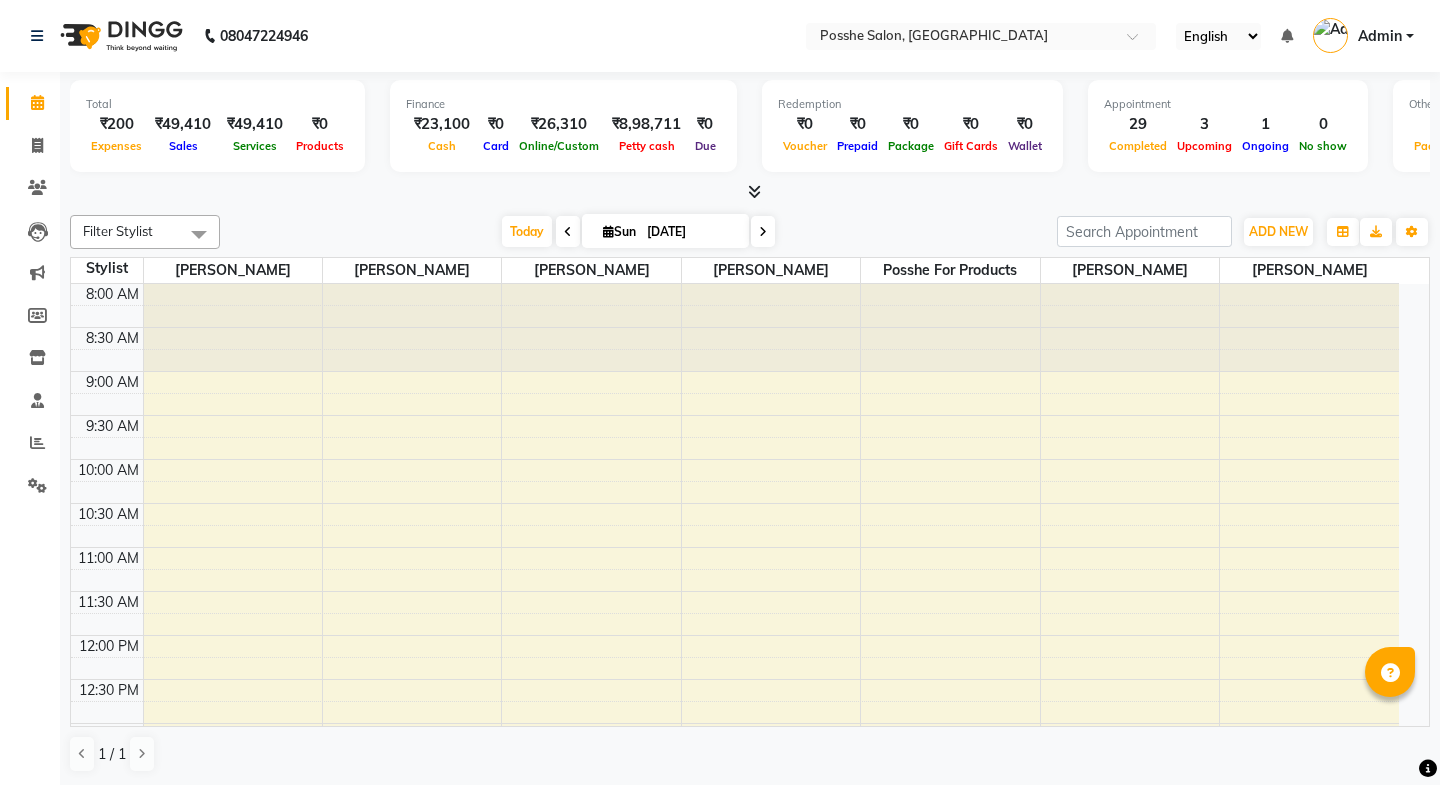 scroll, scrollTop: 0, scrollLeft: 0, axis: both 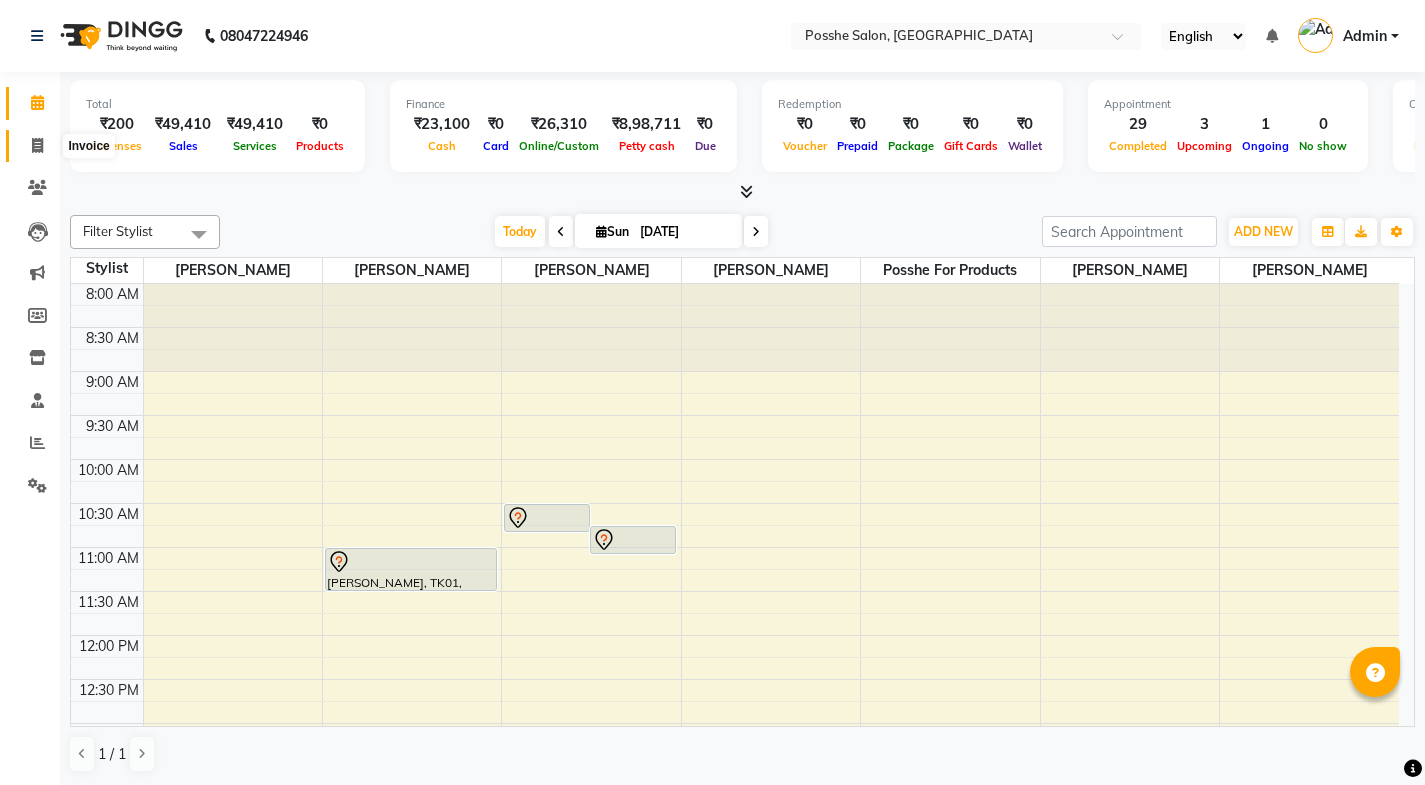 click 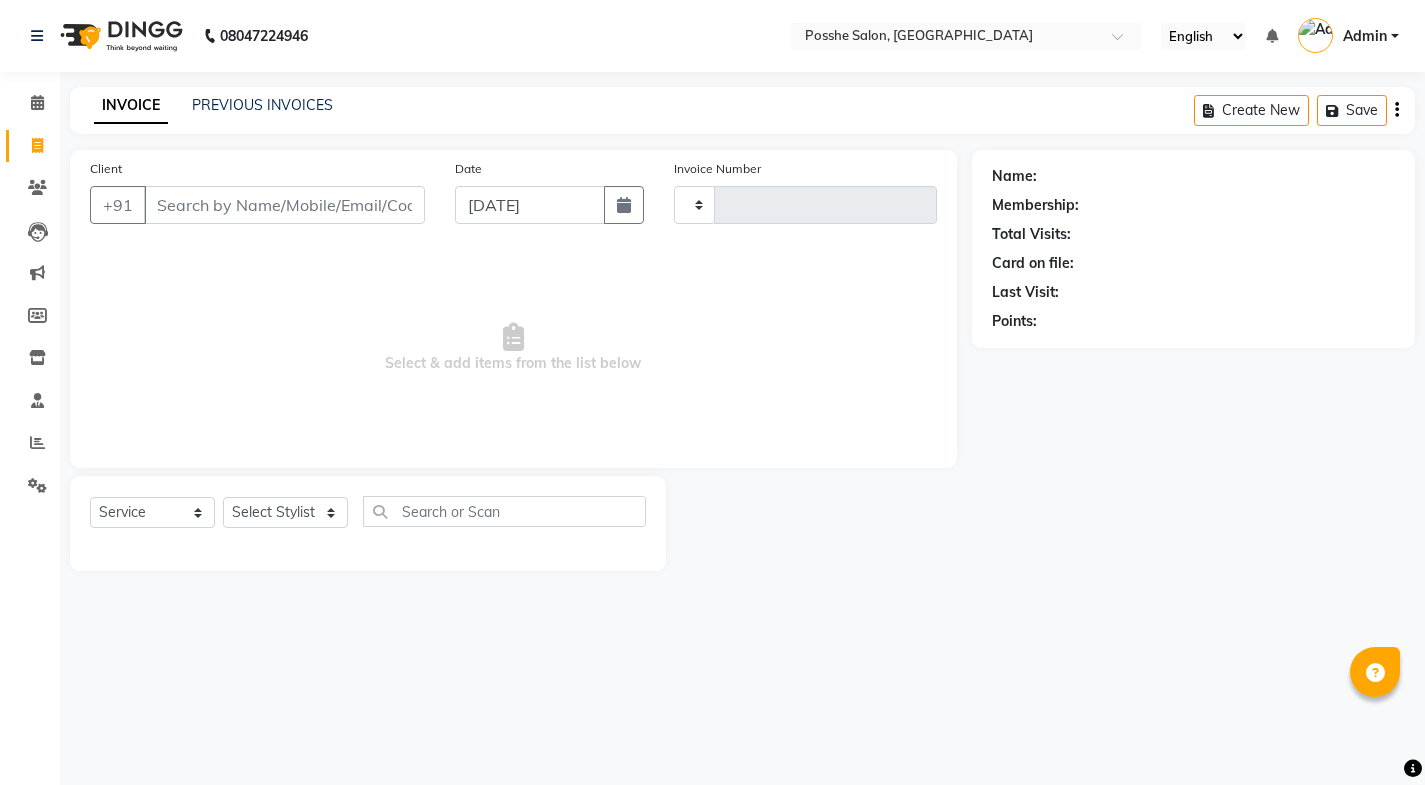 type on "1453" 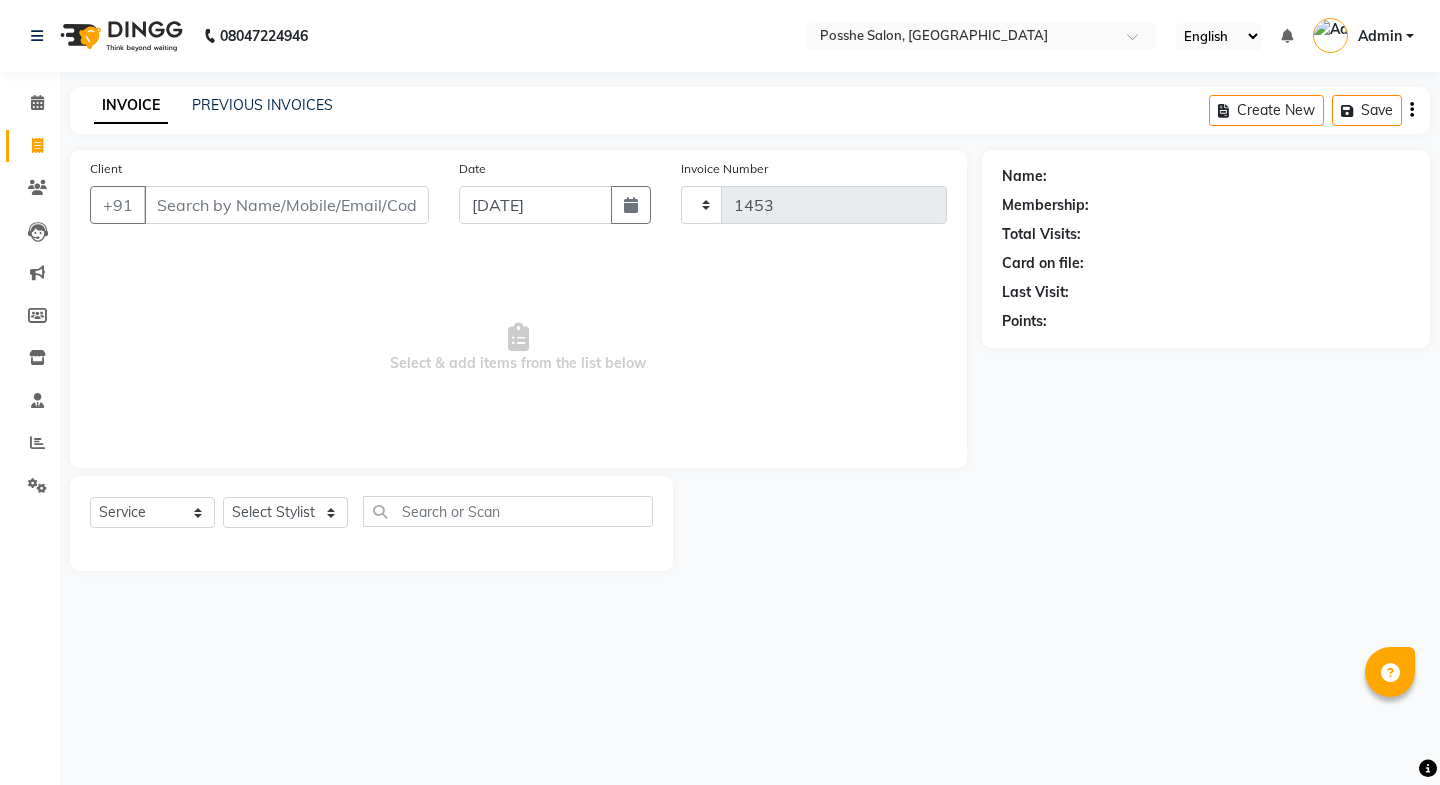 select on "6052" 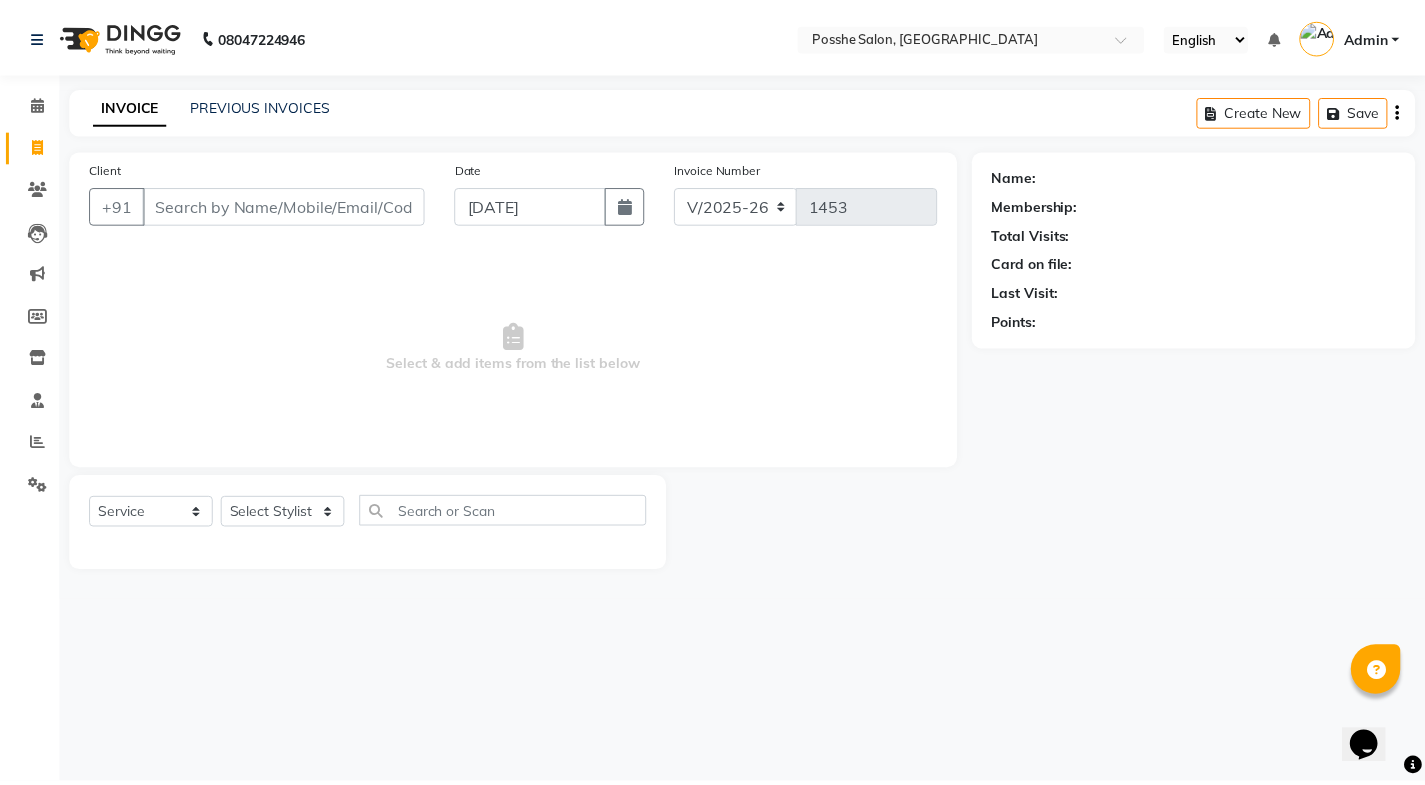scroll, scrollTop: 0, scrollLeft: 0, axis: both 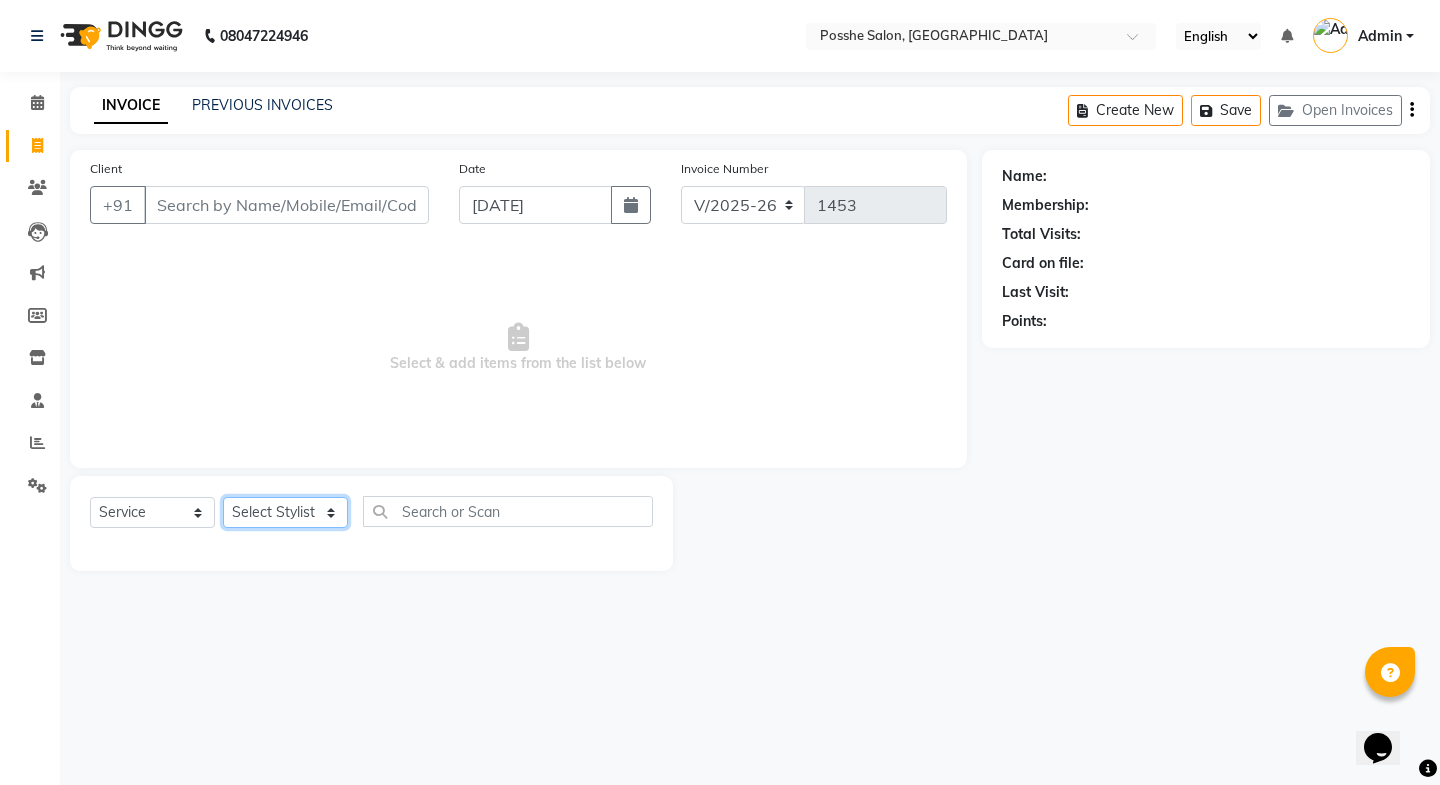 click on "Select Stylist [PERSON_NAME] Mali [PERSON_NAME] Posshe for products [PERSON_NAME] [PERSON_NAME] [PERSON_NAME]" 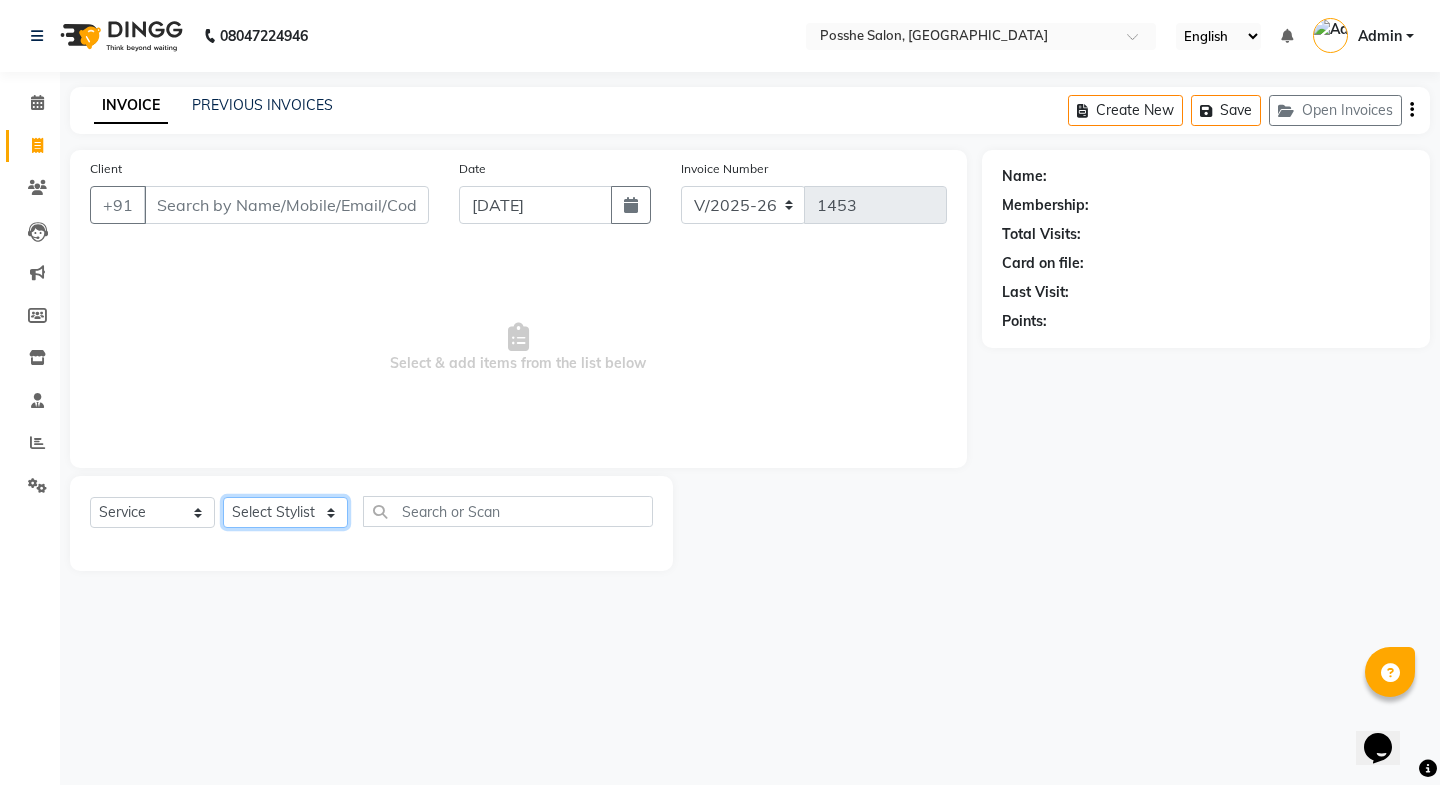 select on "43692" 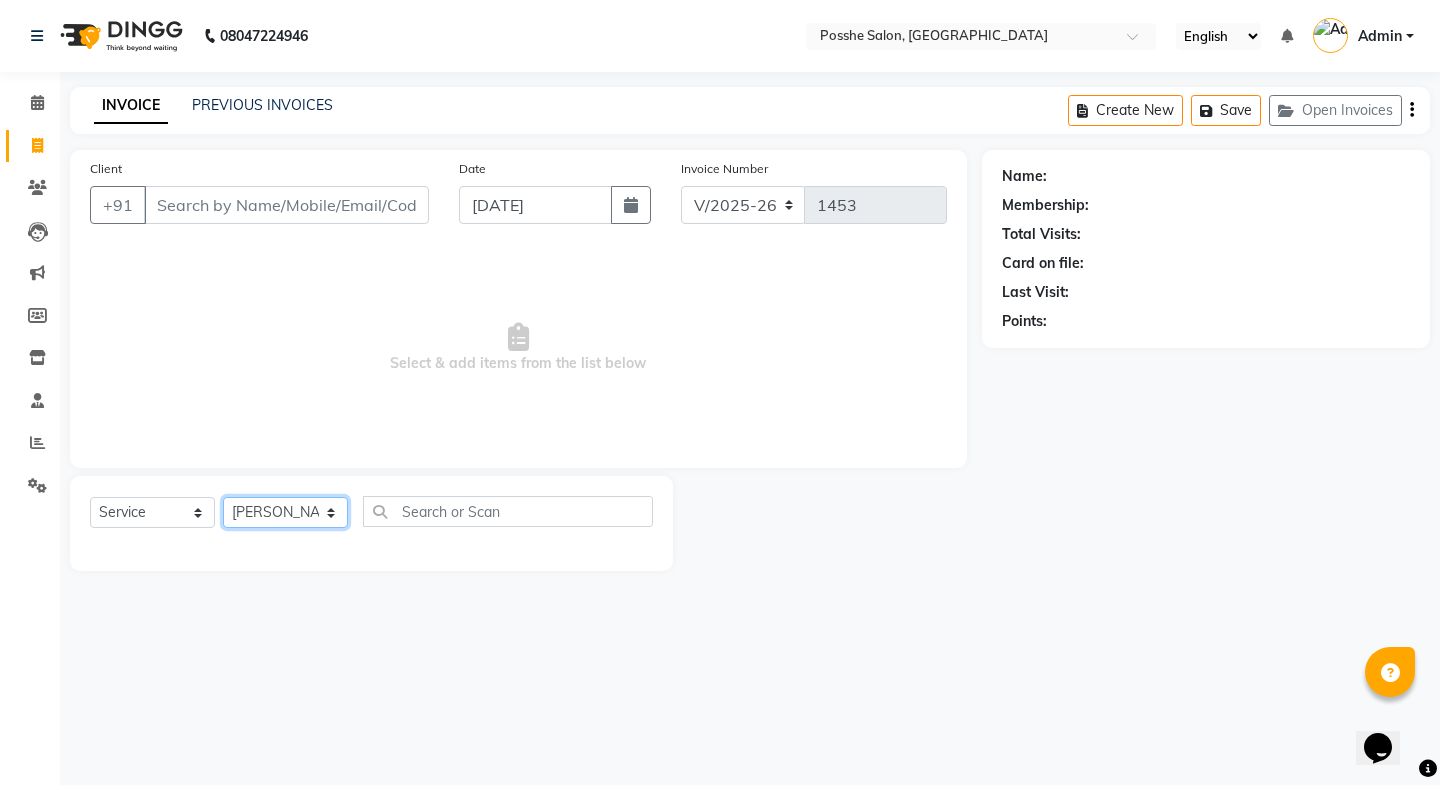 click on "Select Stylist [PERSON_NAME] Mali [PERSON_NAME] Posshe for products [PERSON_NAME] [PERSON_NAME] [PERSON_NAME]" 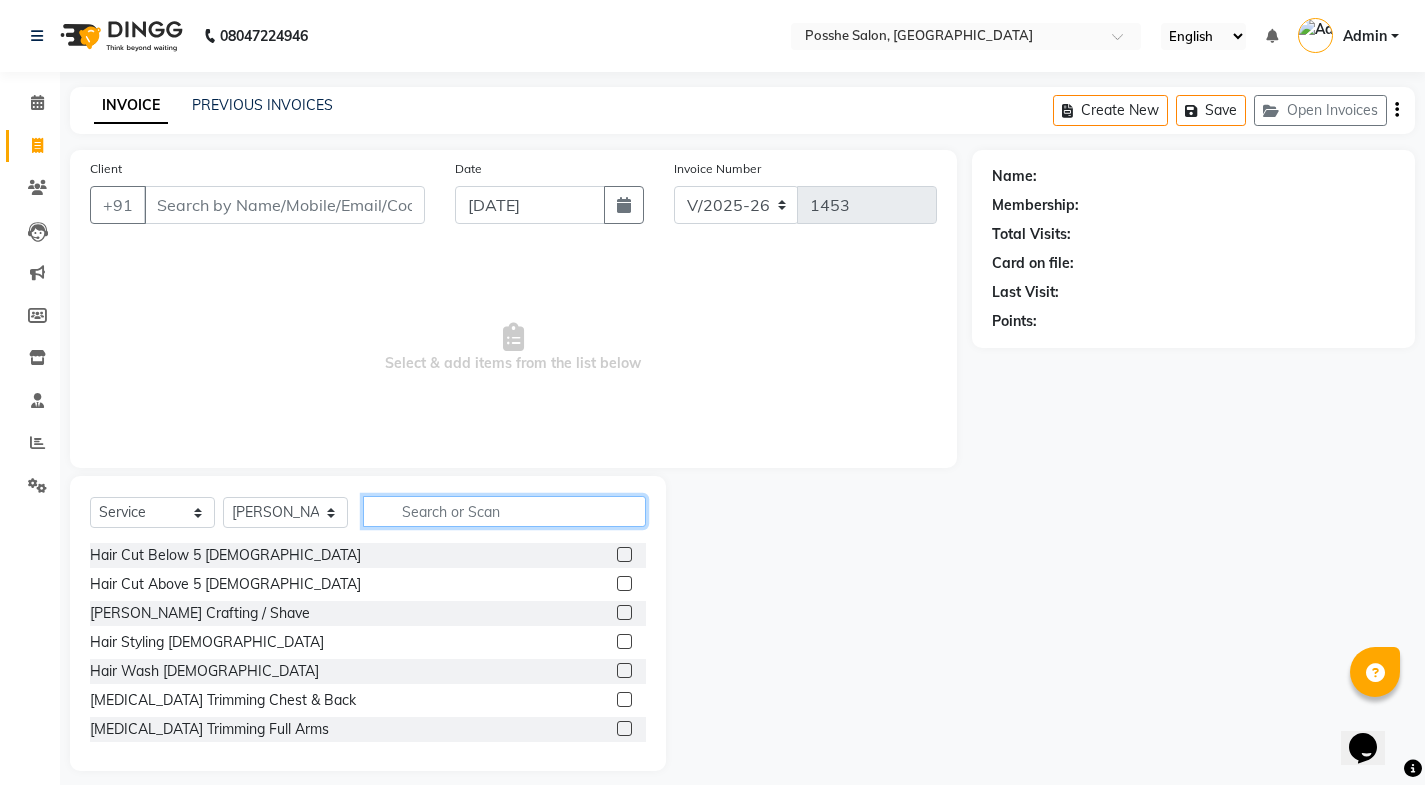click 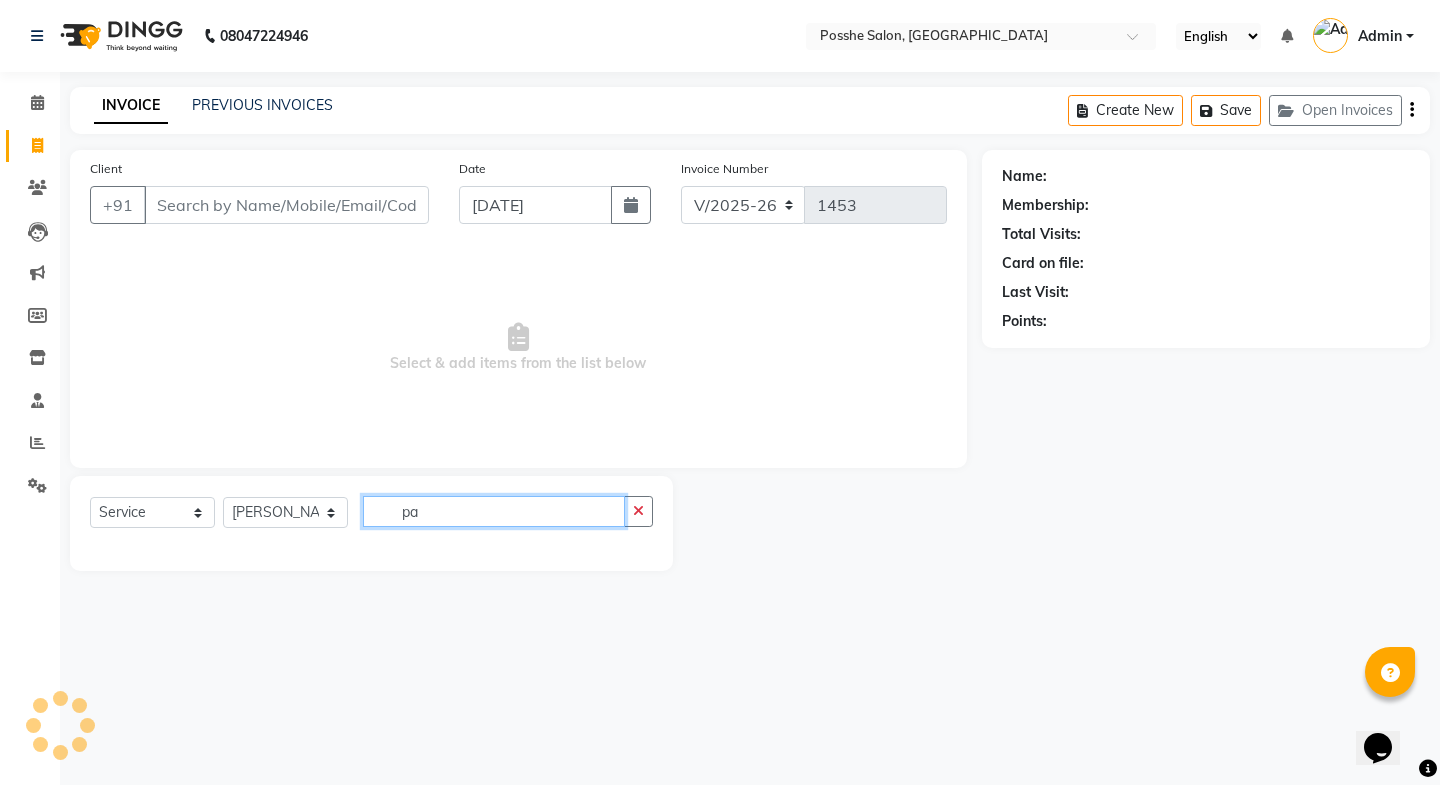 type on "p" 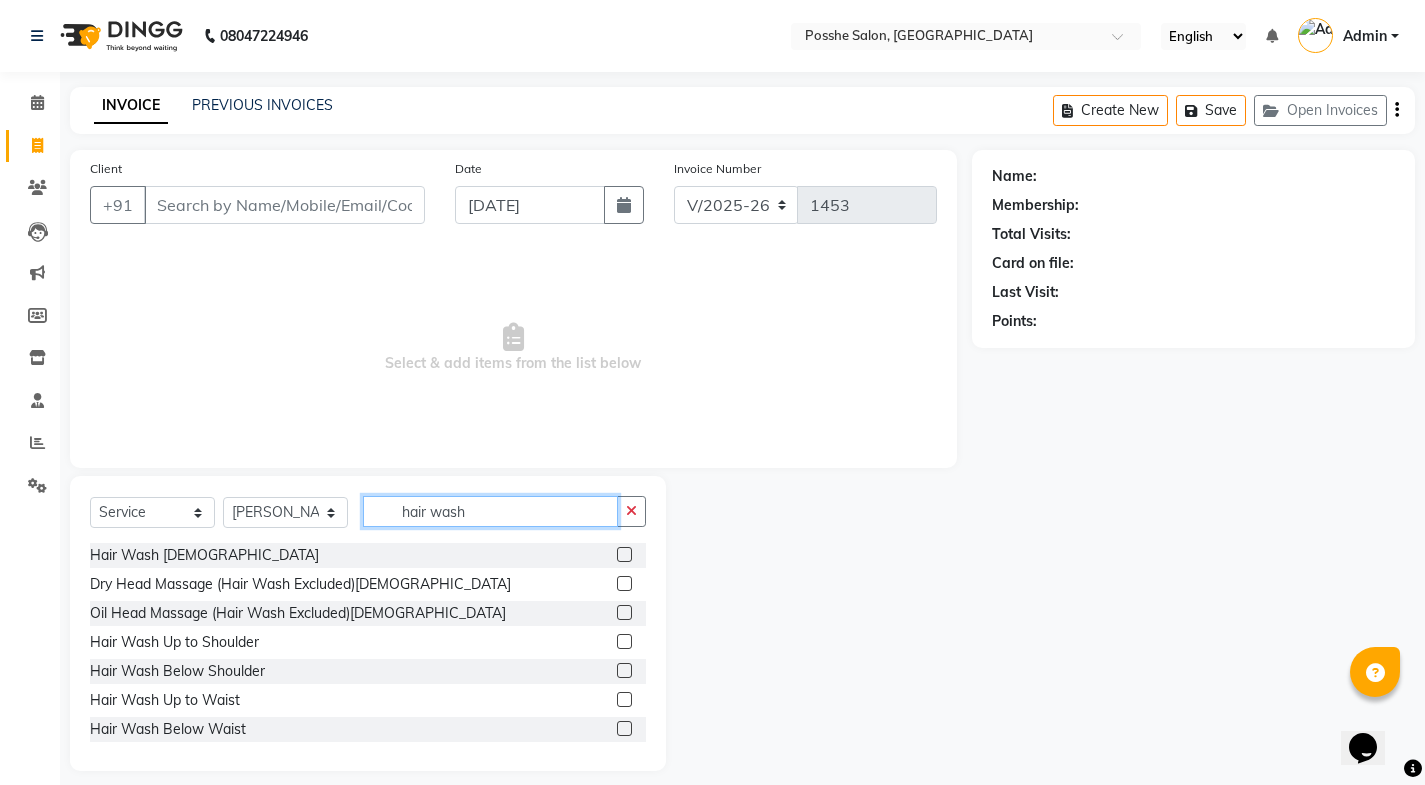 type on "hair wash" 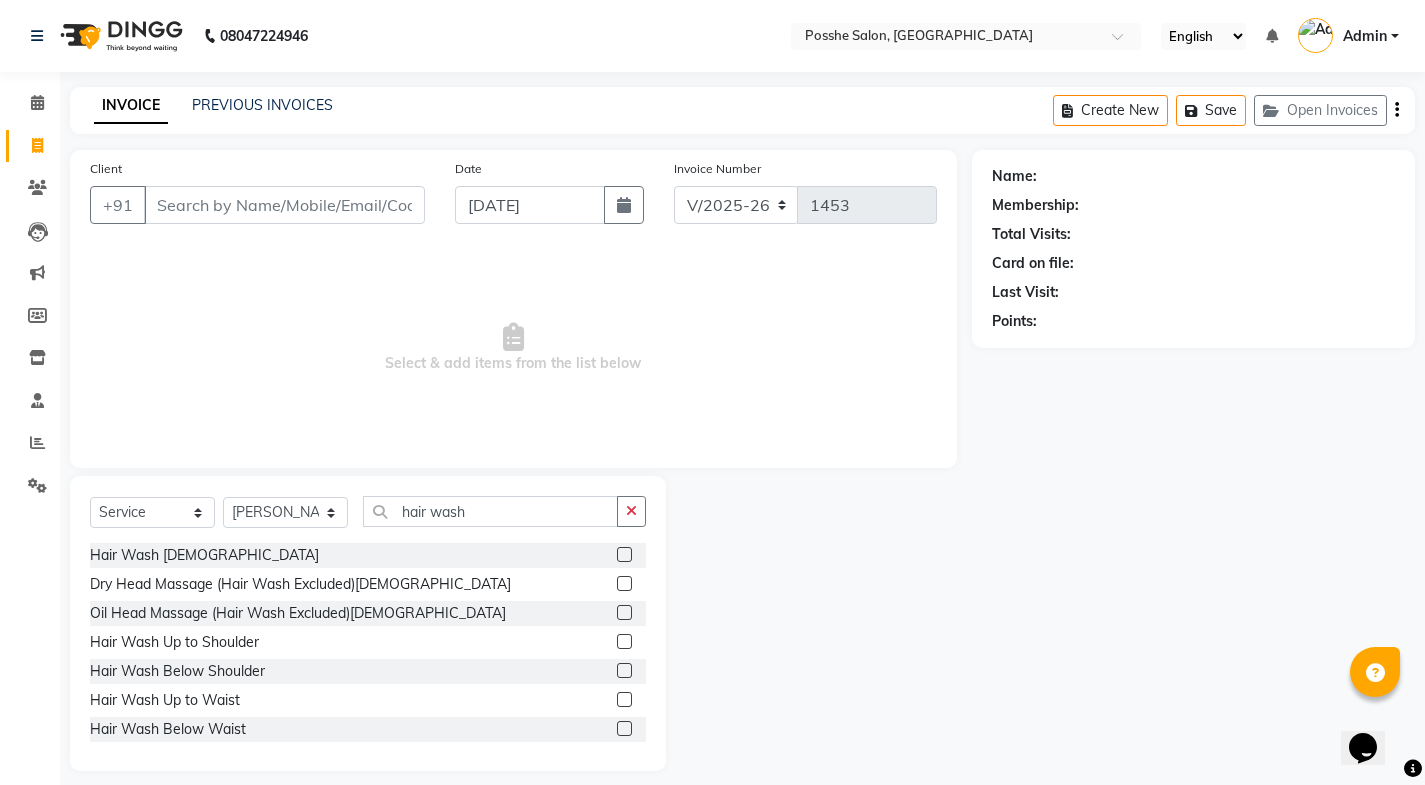 click 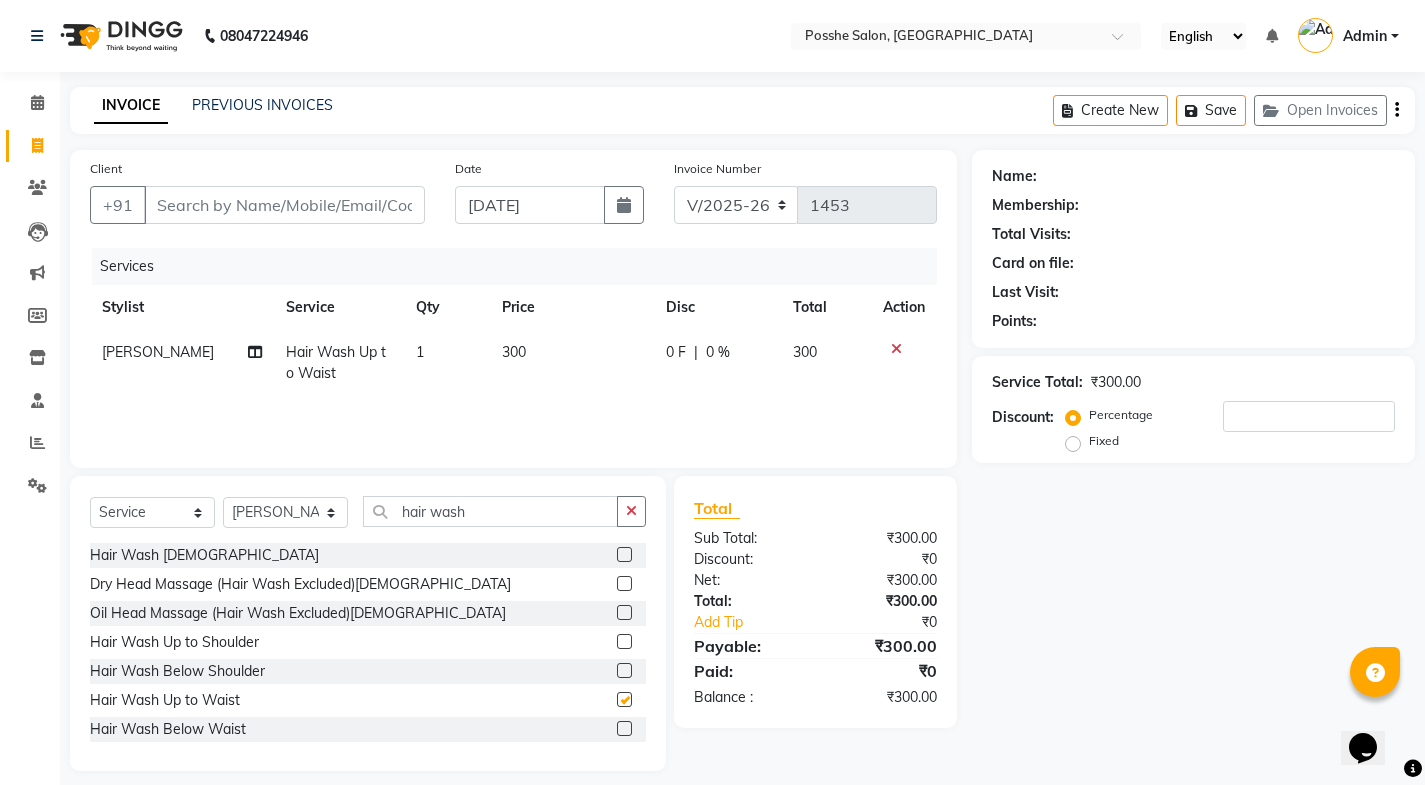 checkbox on "false" 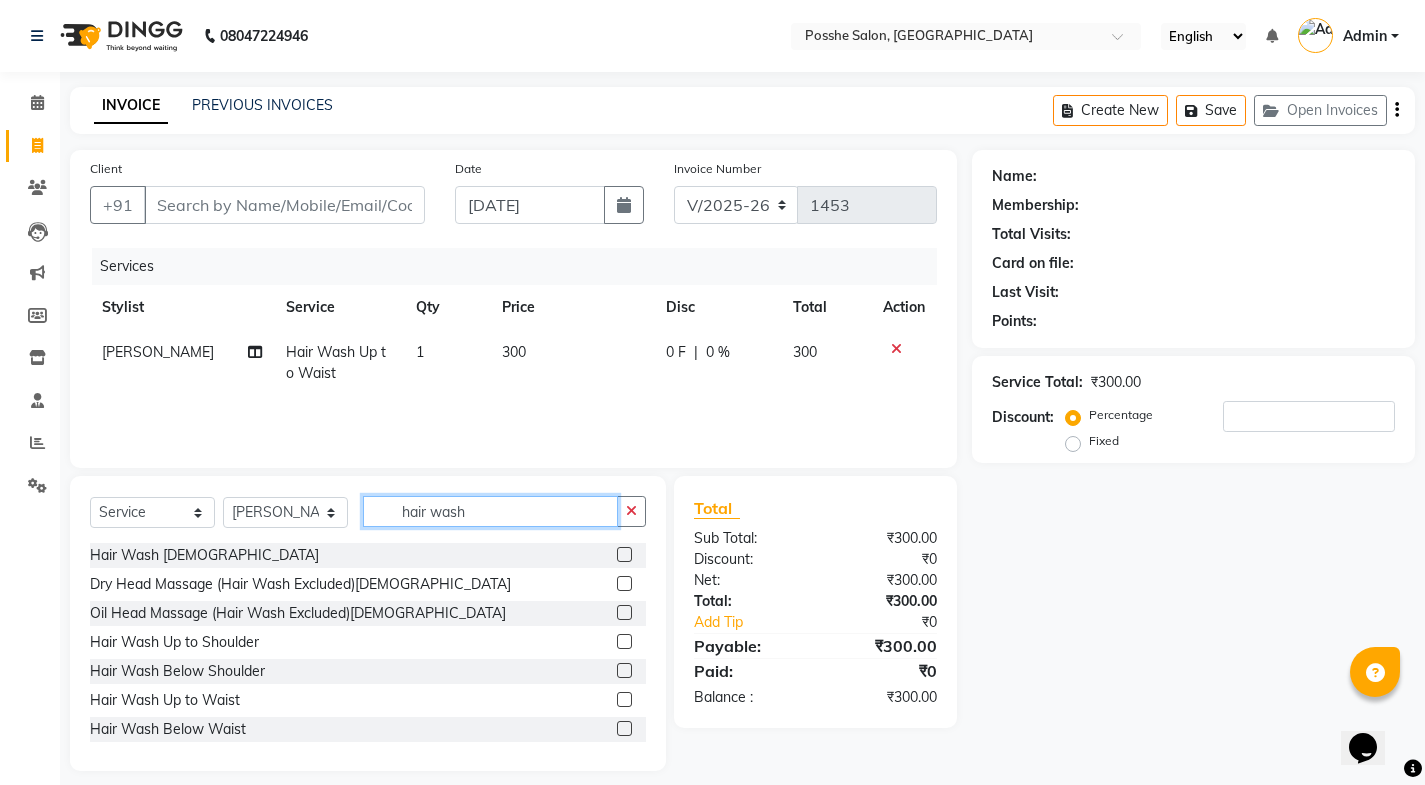 click on "hair wash" 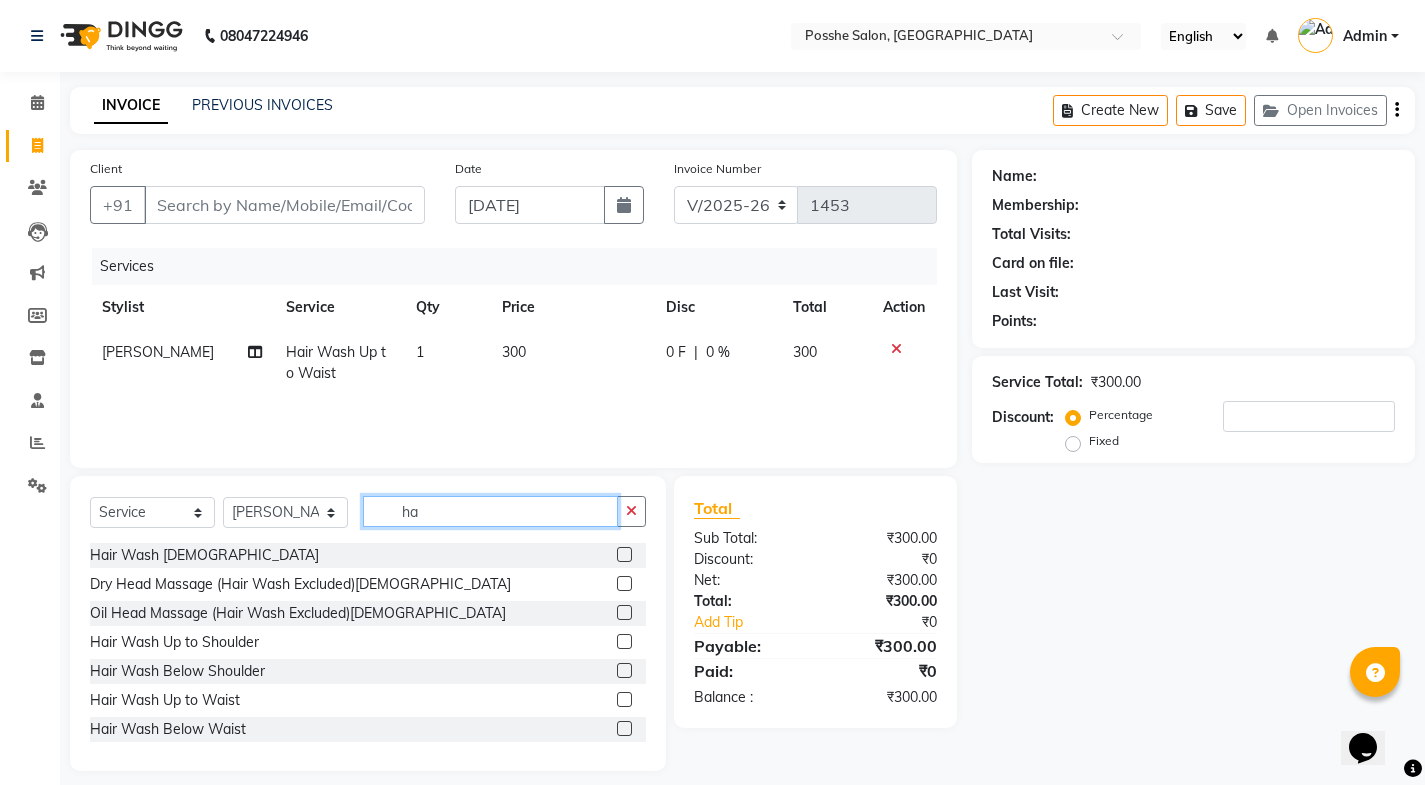 type on "h" 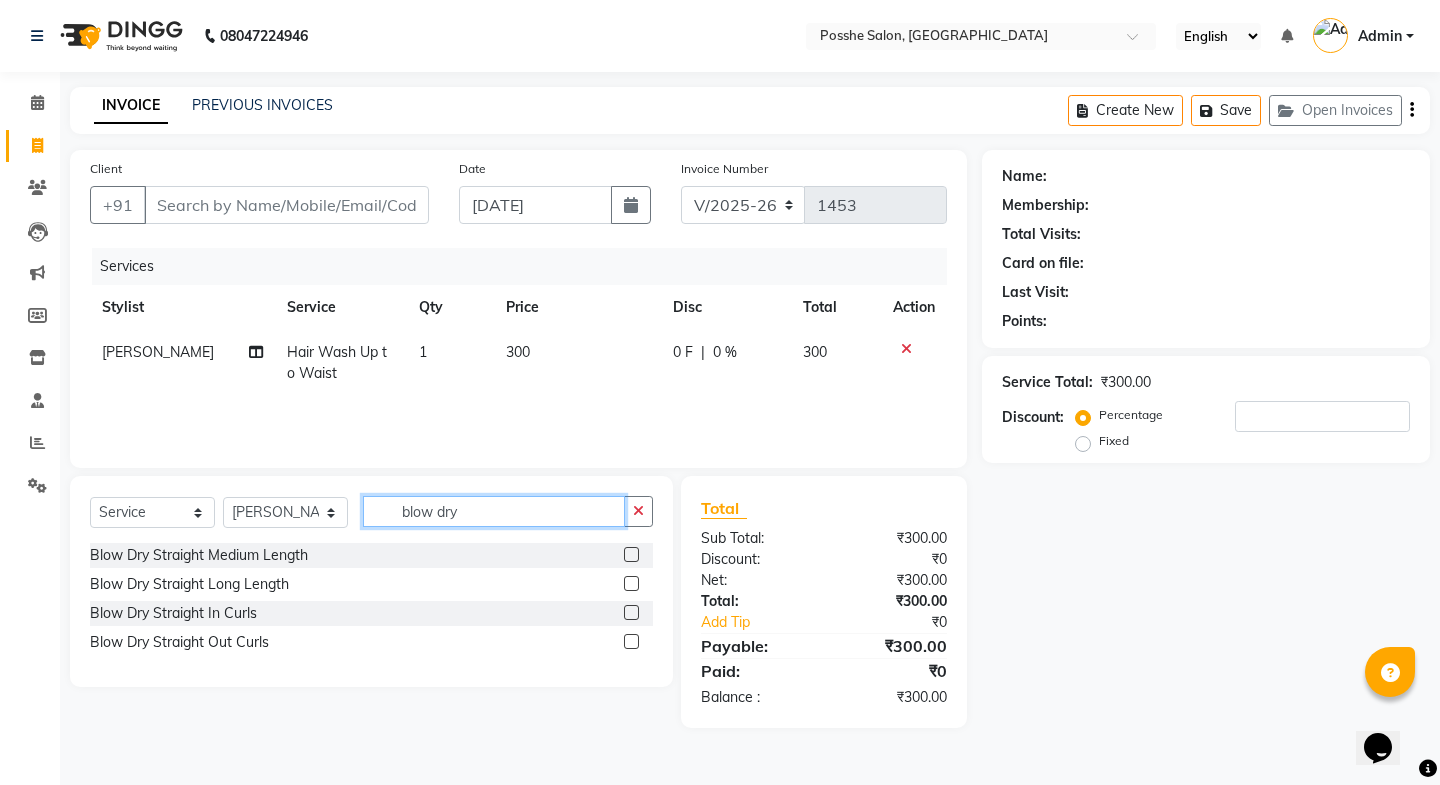 type on "blow dry" 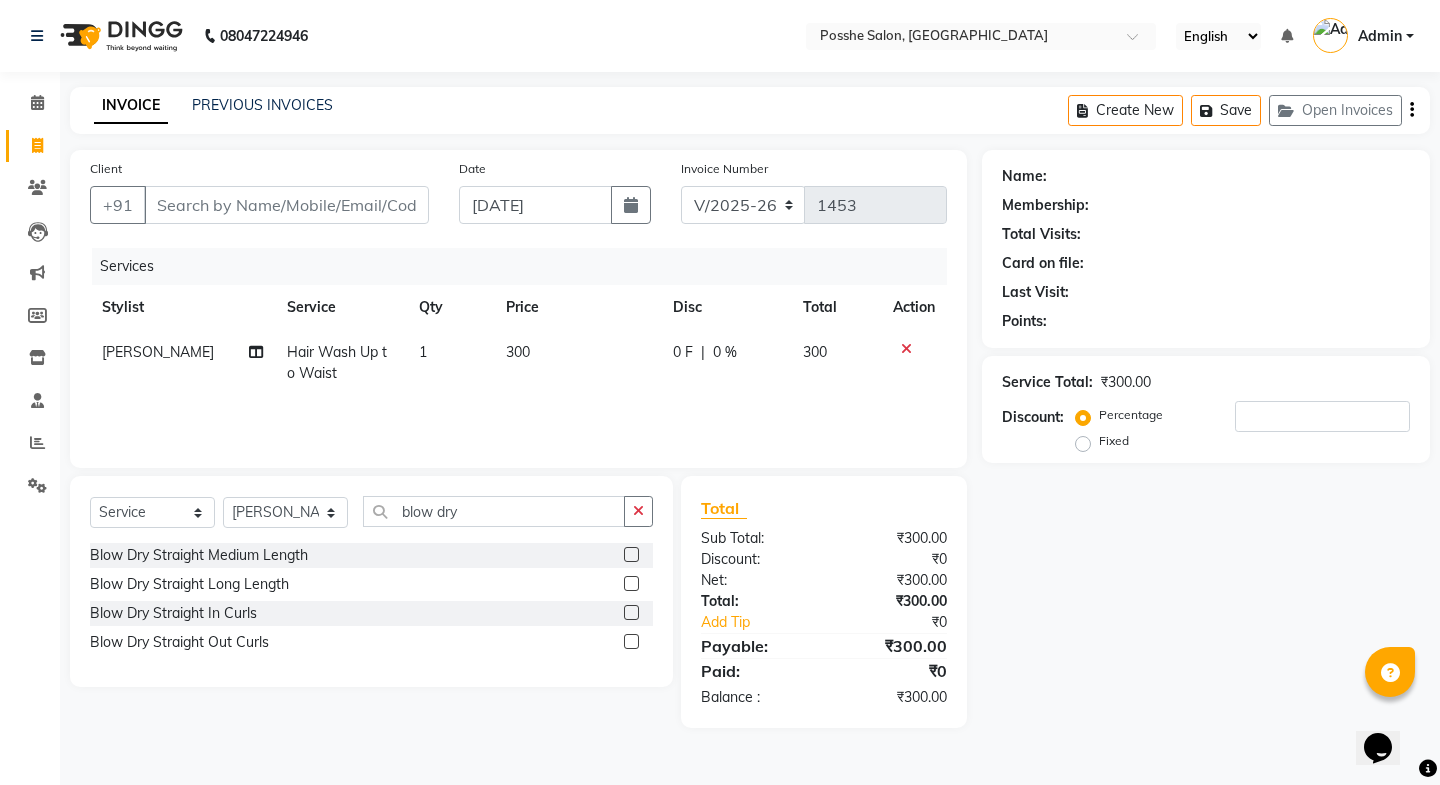 click 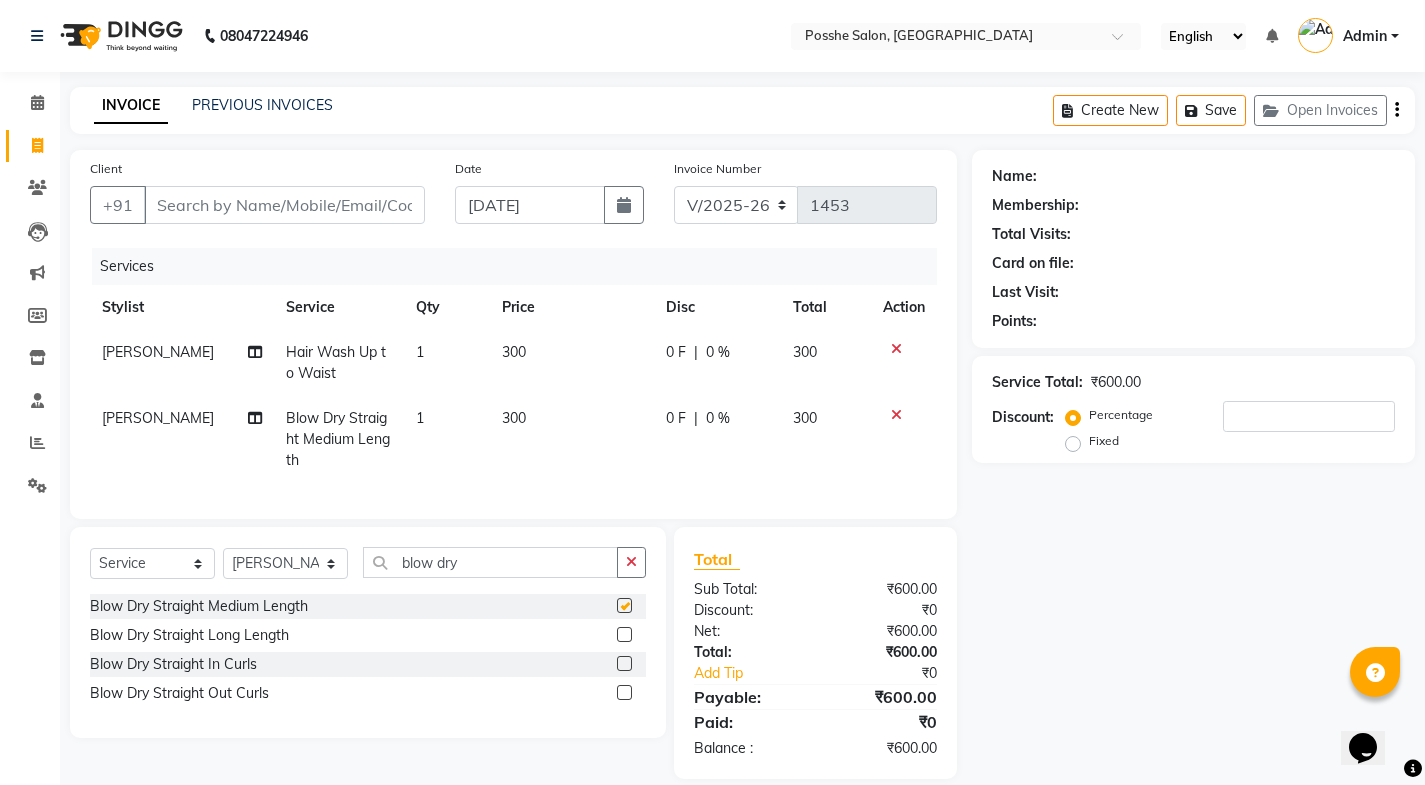 checkbox on "false" 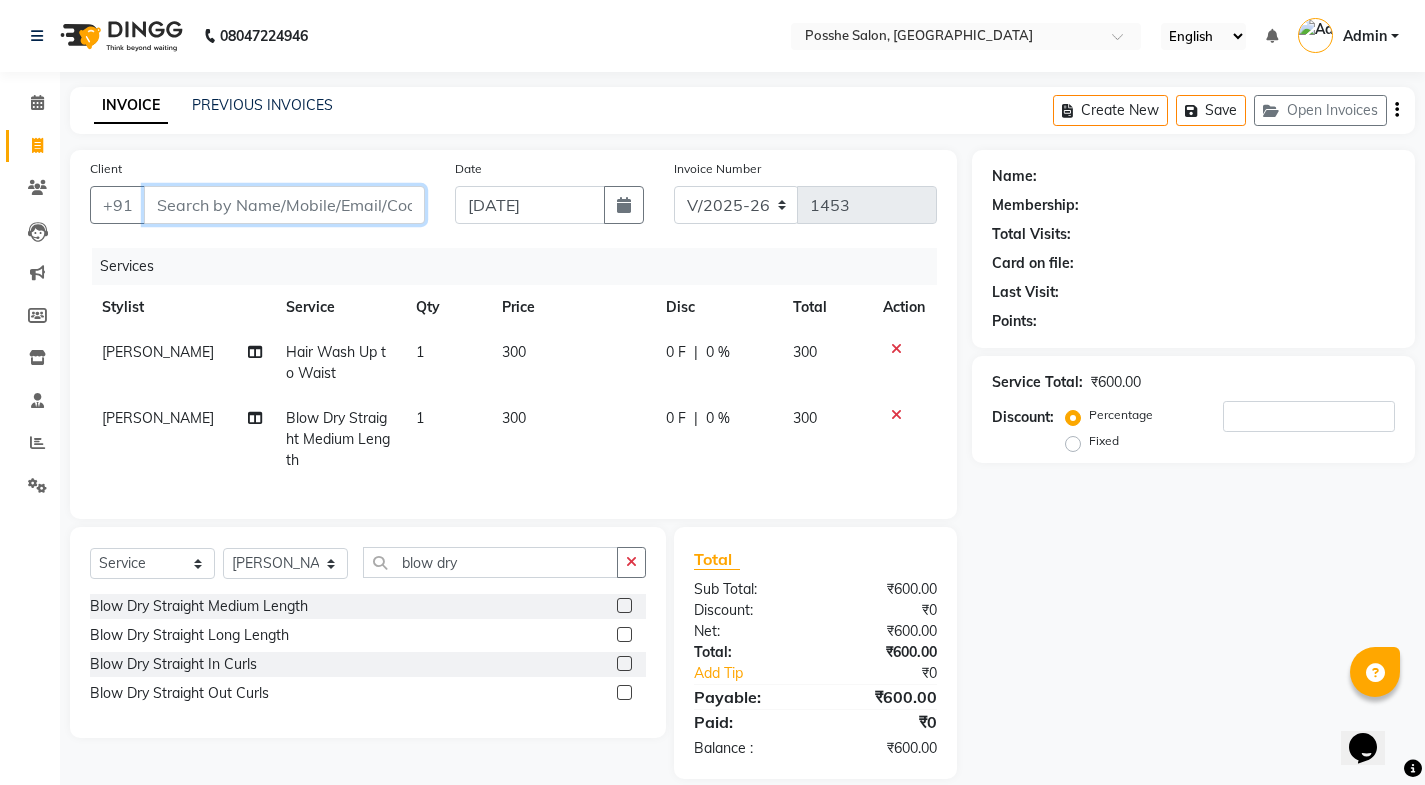 click on "Client" at bounding box center [284, 205] 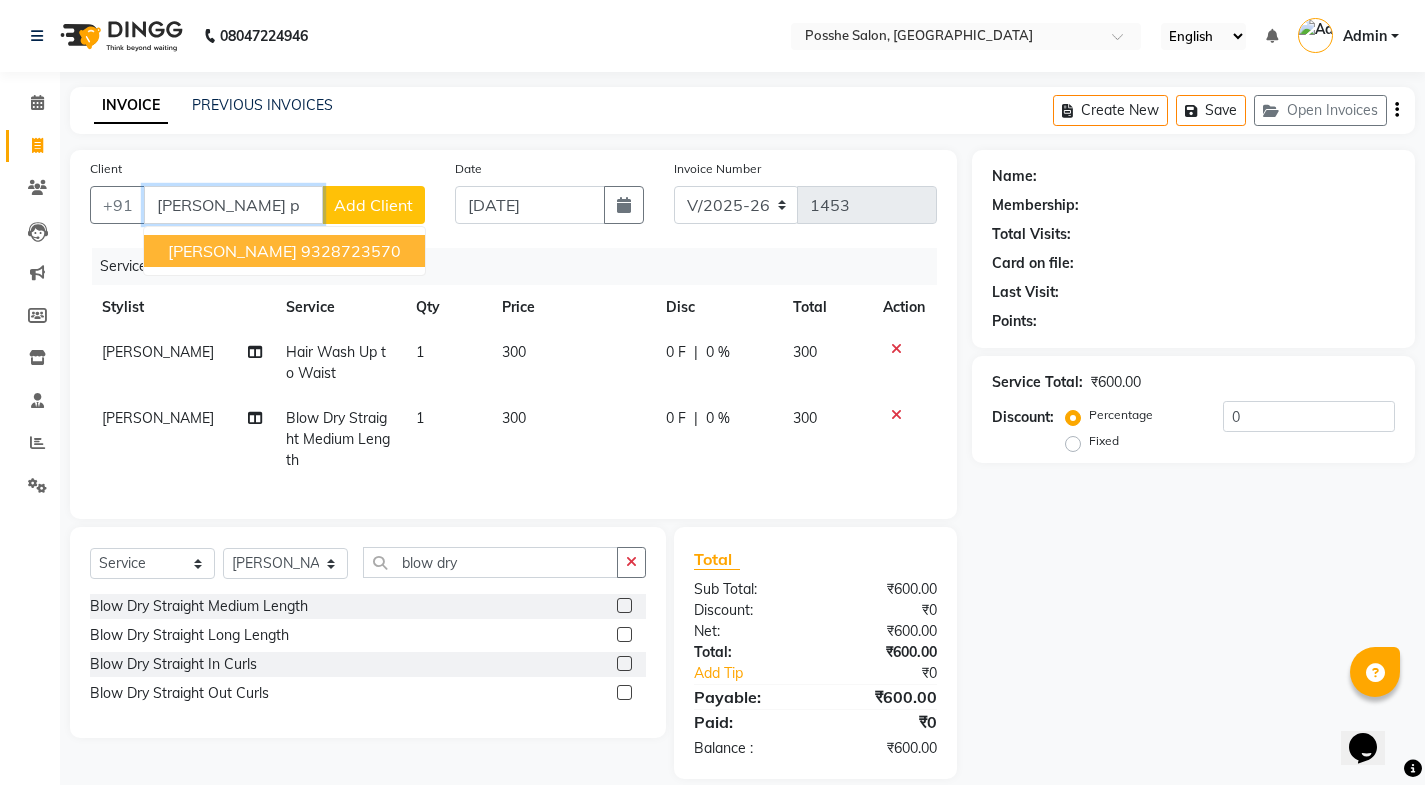 click on "9328723570" at bounding box center [351, 251] 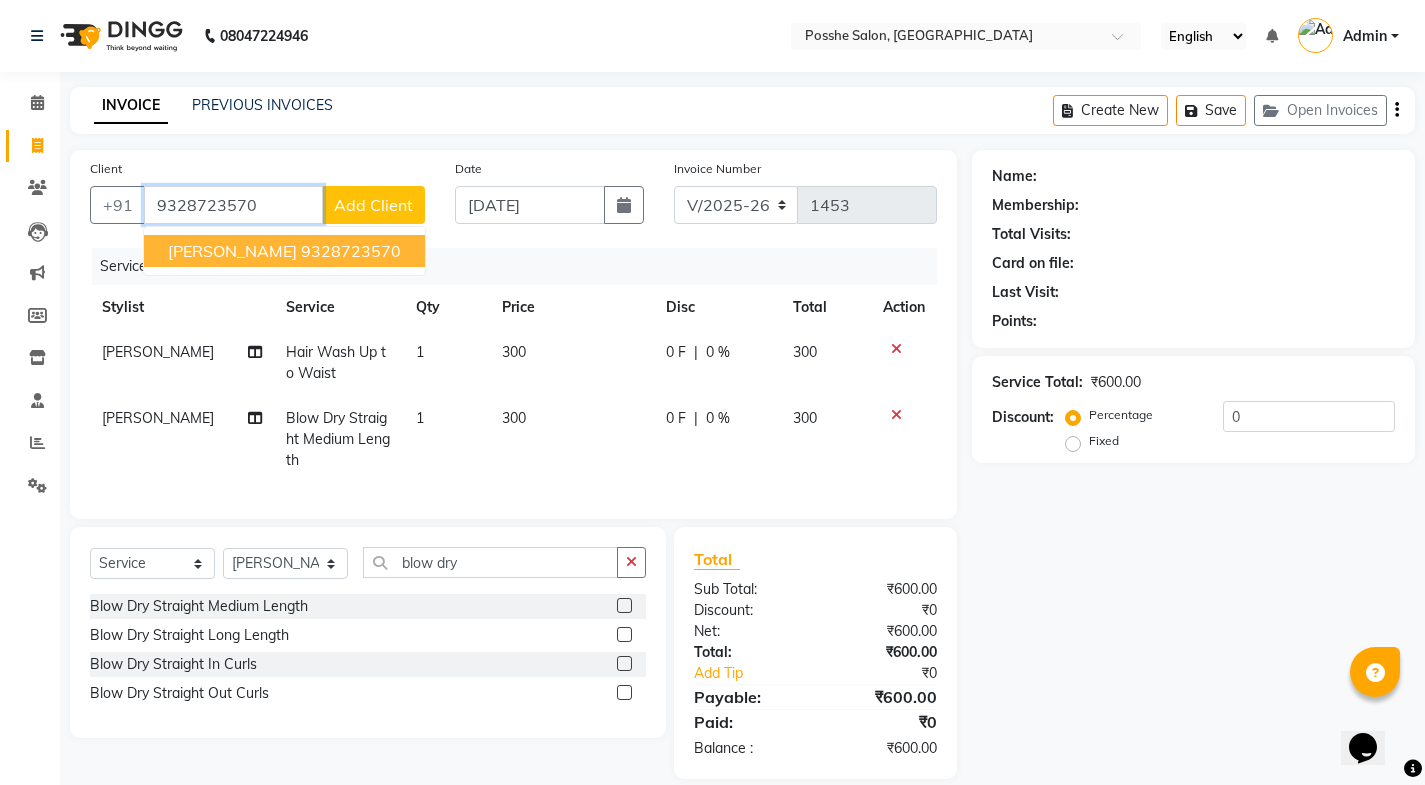 type on "9328723570" 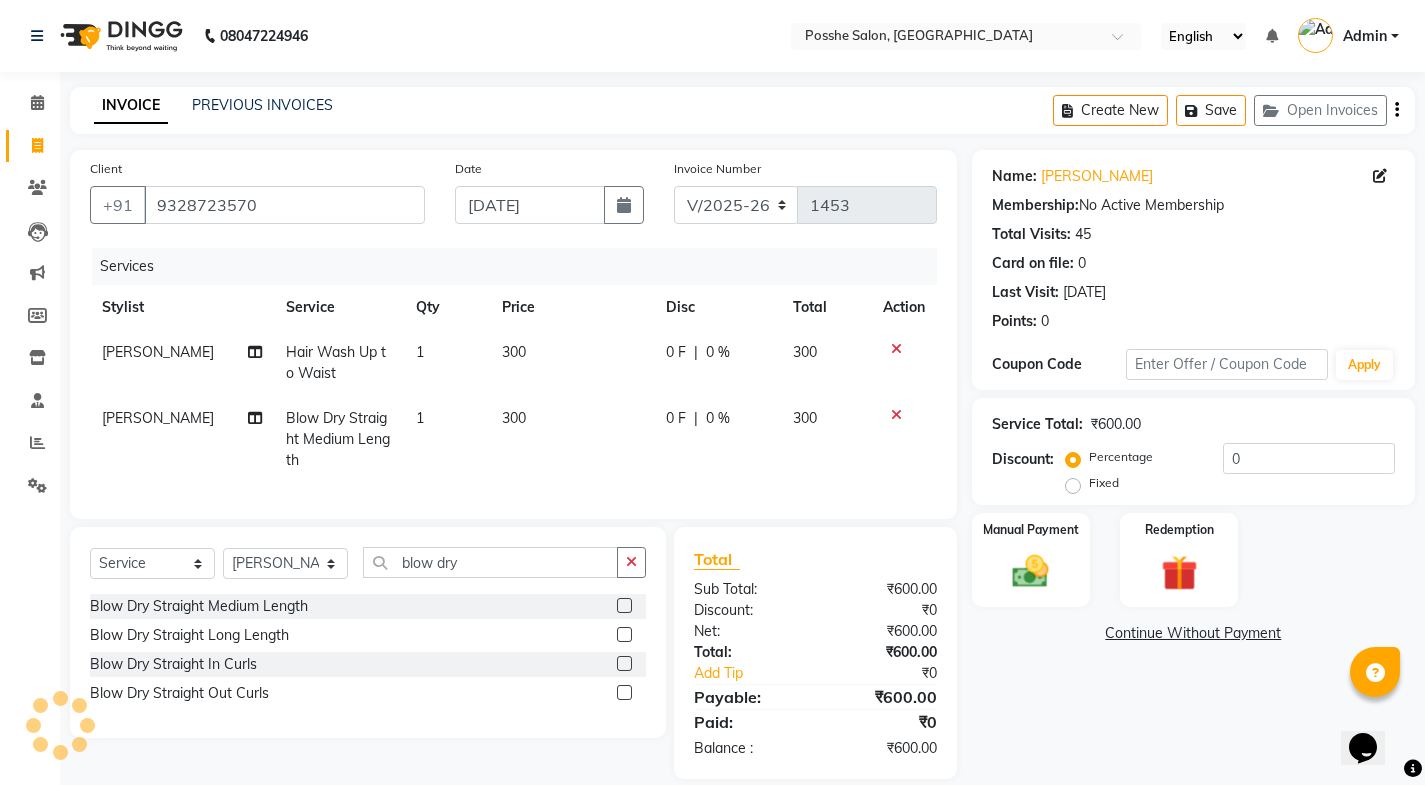click on "300" 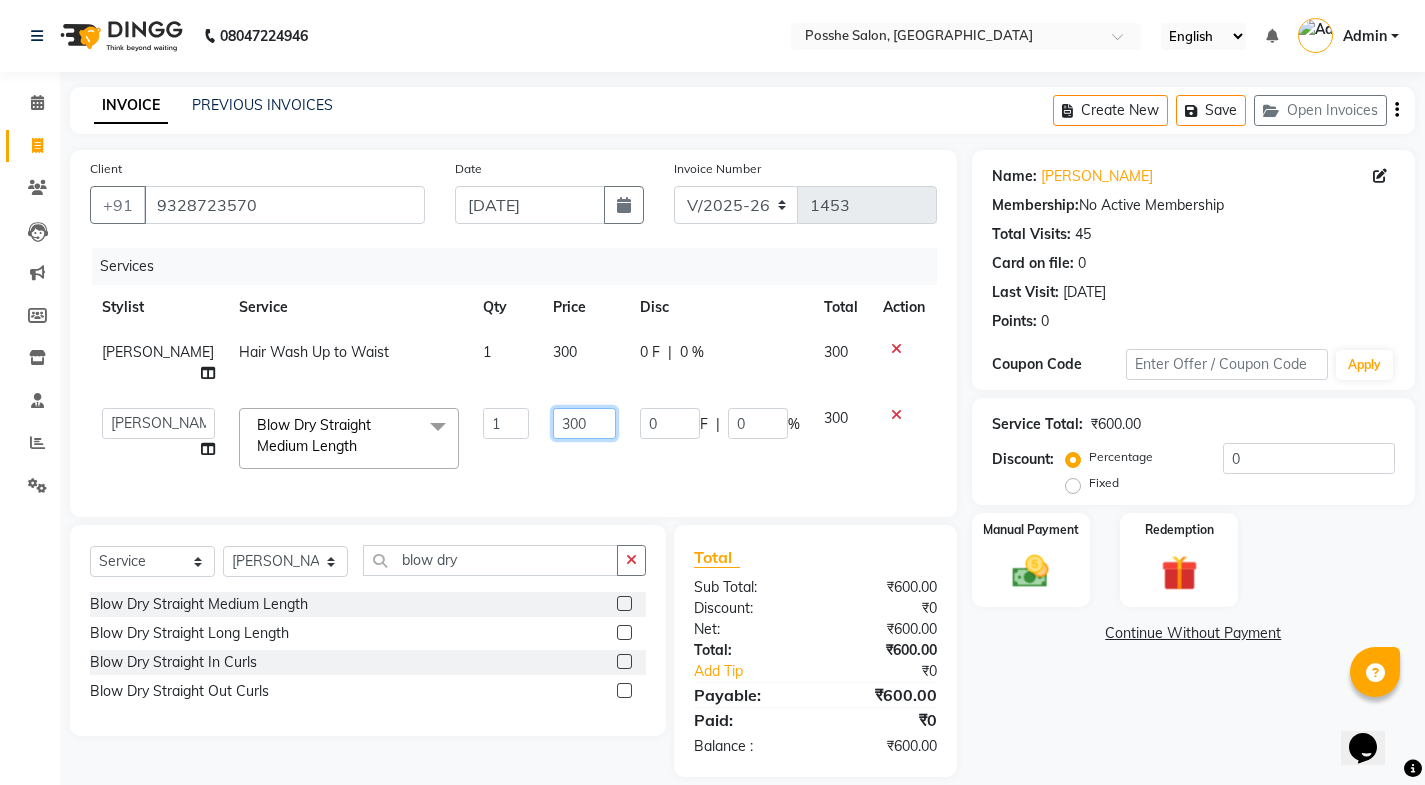 click on "300" 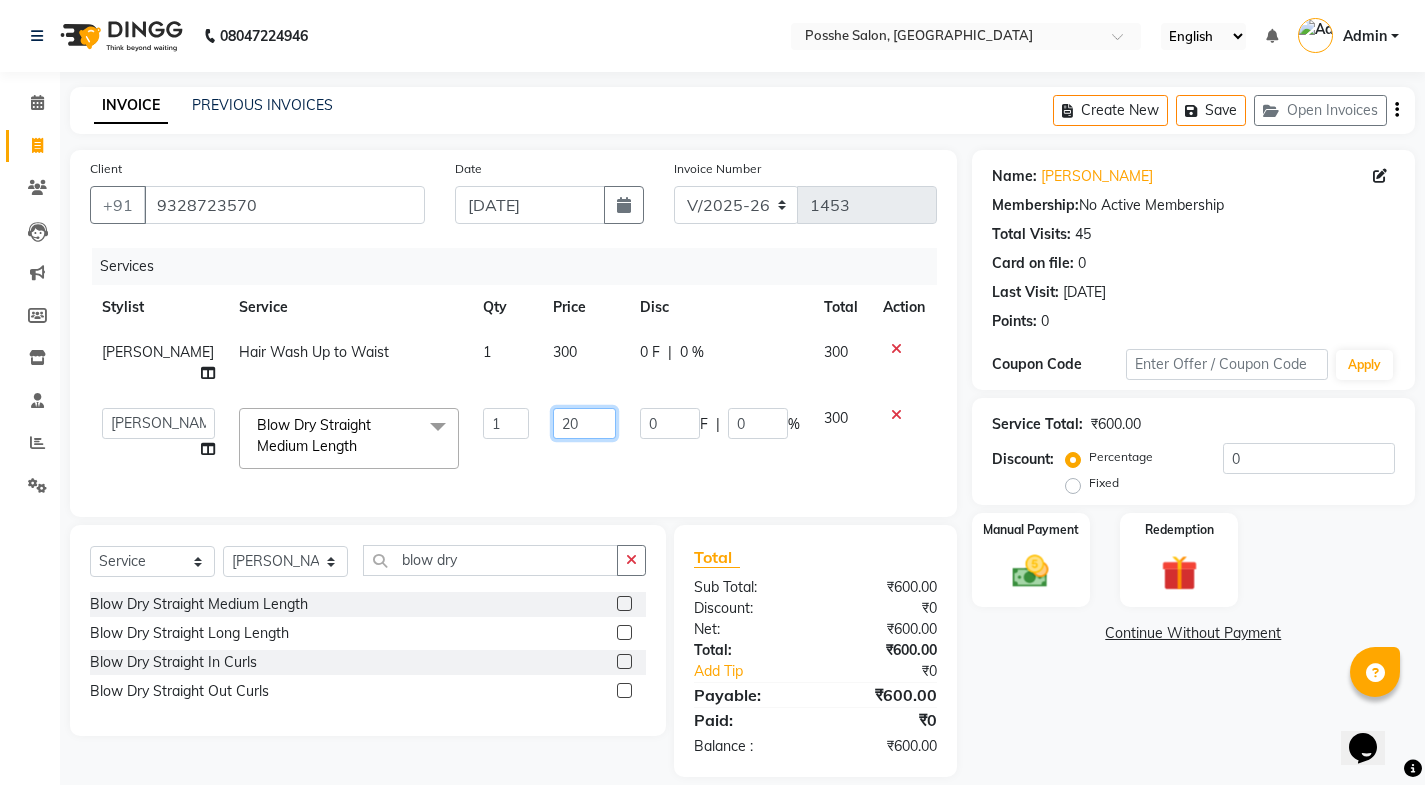 type on "200" 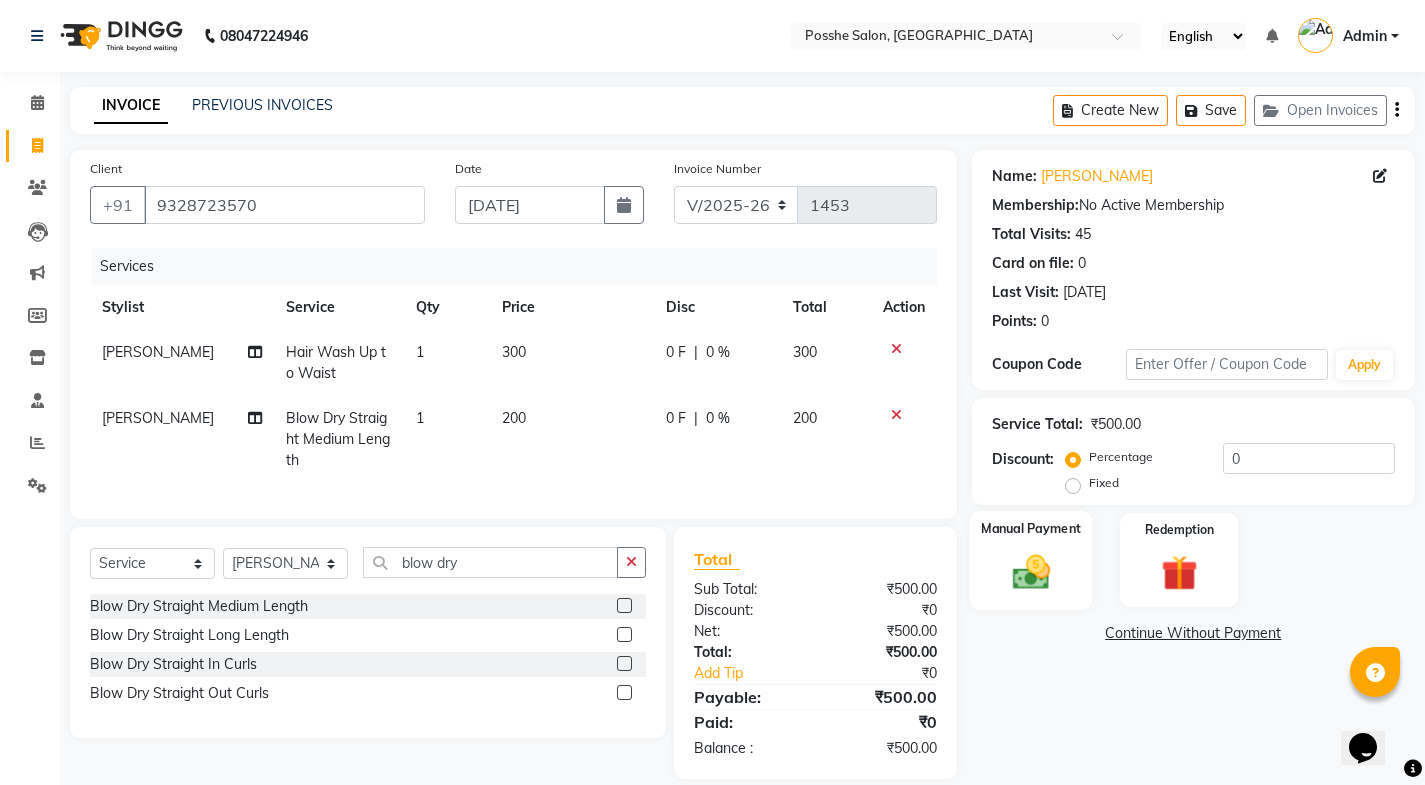 click on "Manual Payment" 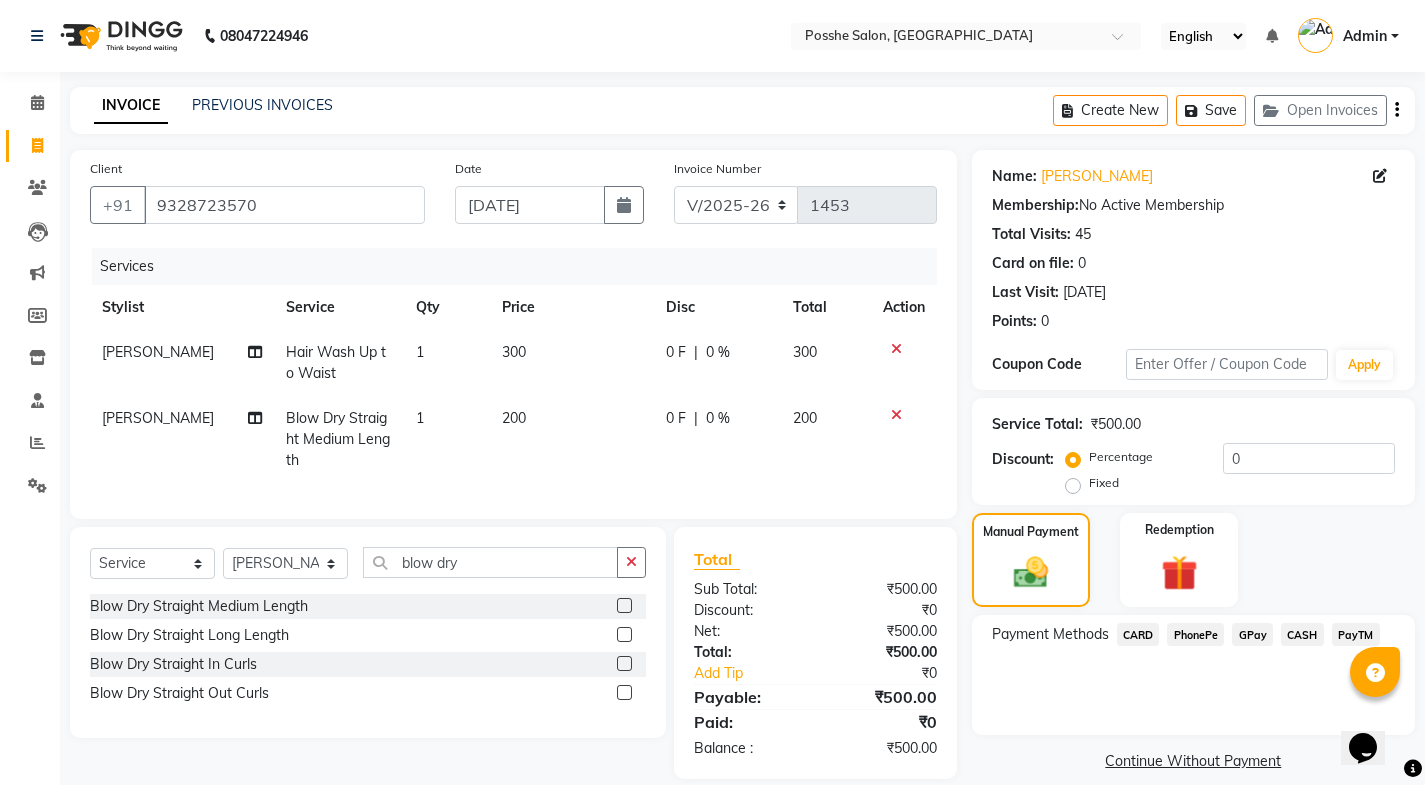 click on "CASH" 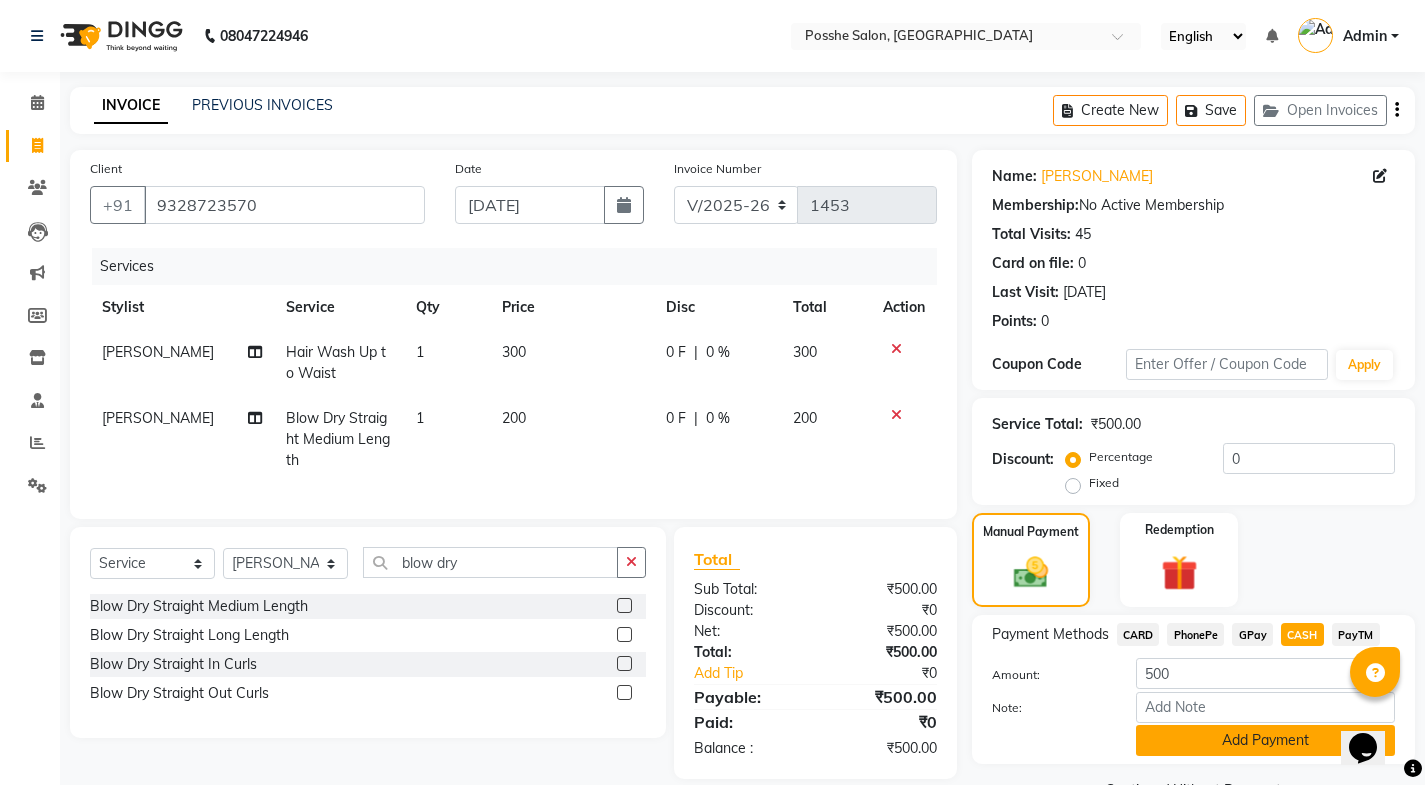 click on "Add Payment" 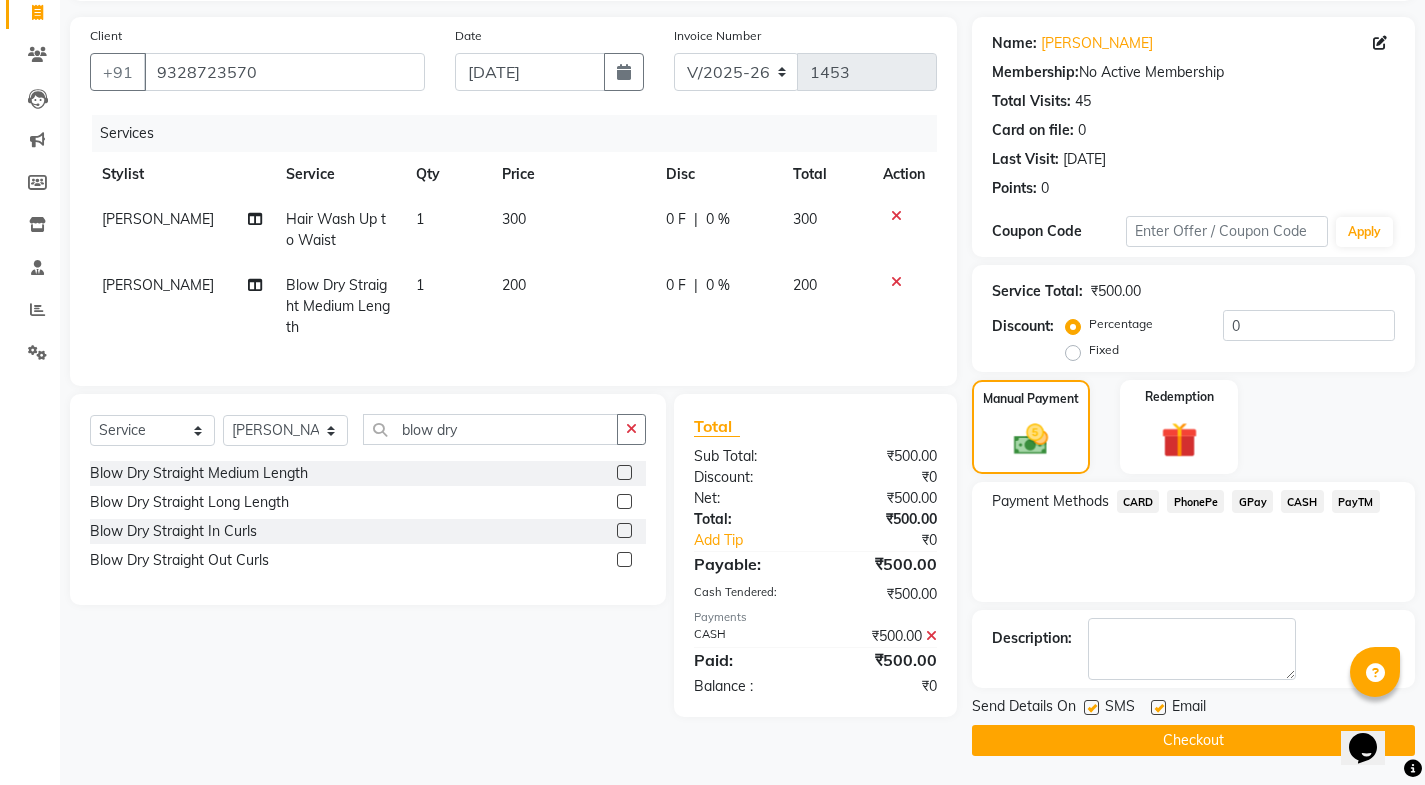 scroll, scrollTop: 134, scrollLeft: 0, axis: vertical 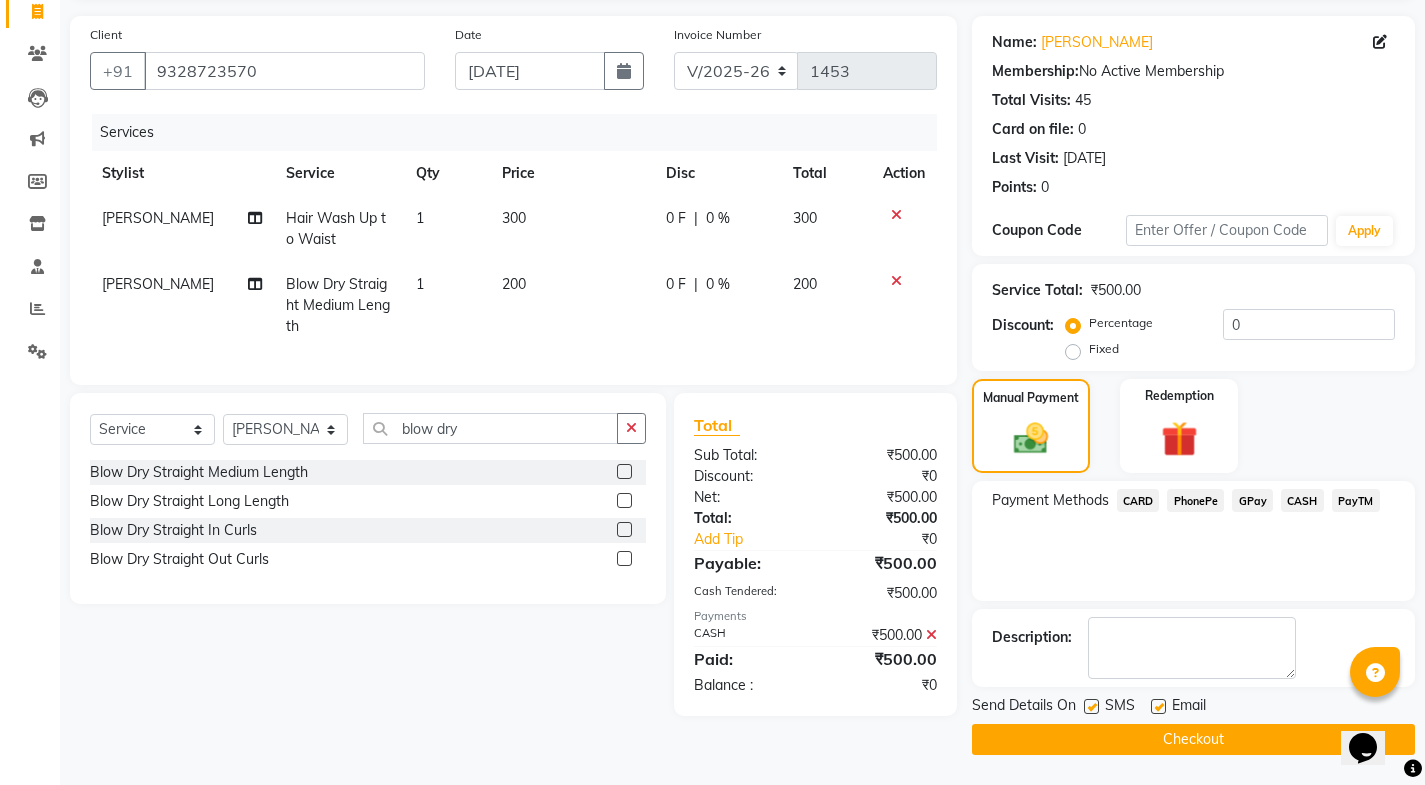 click 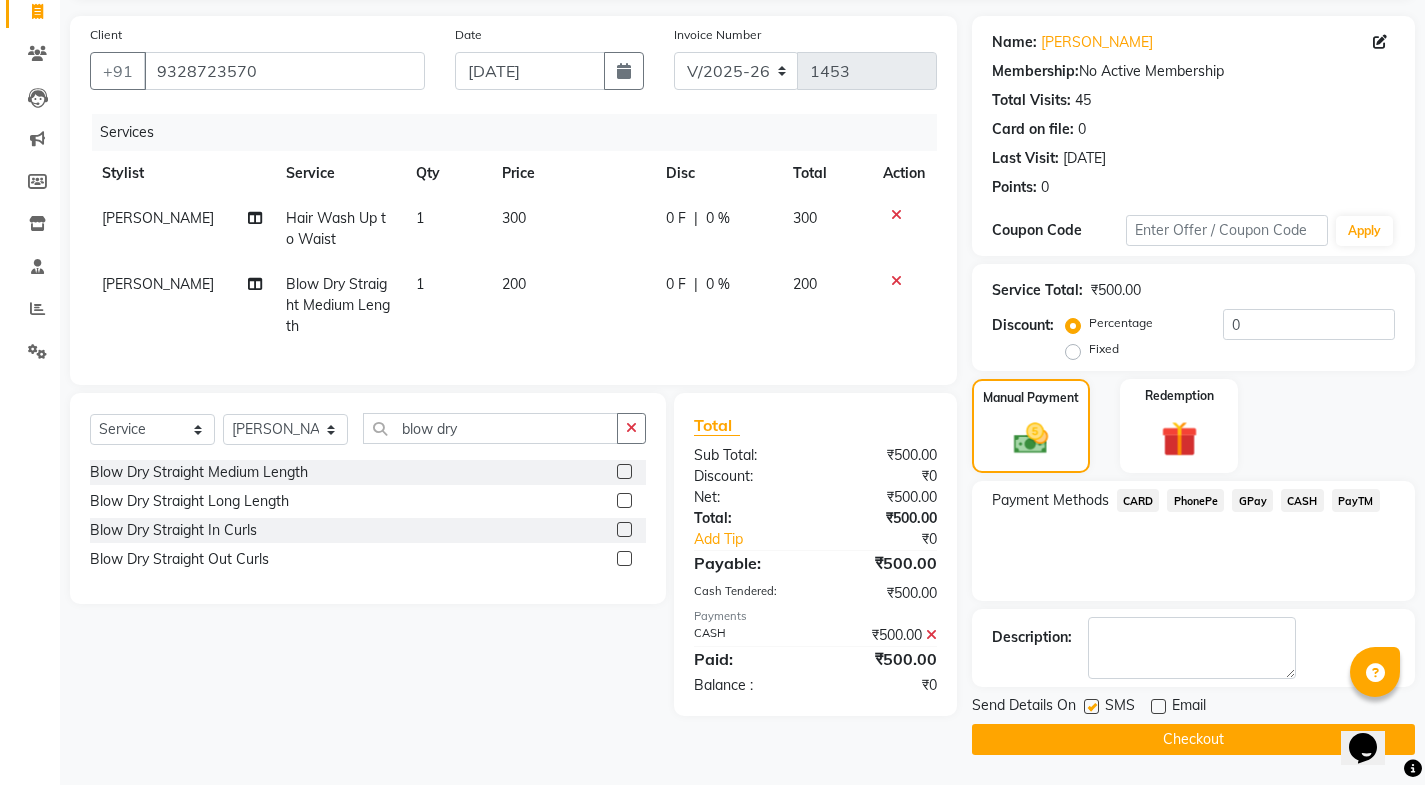 click 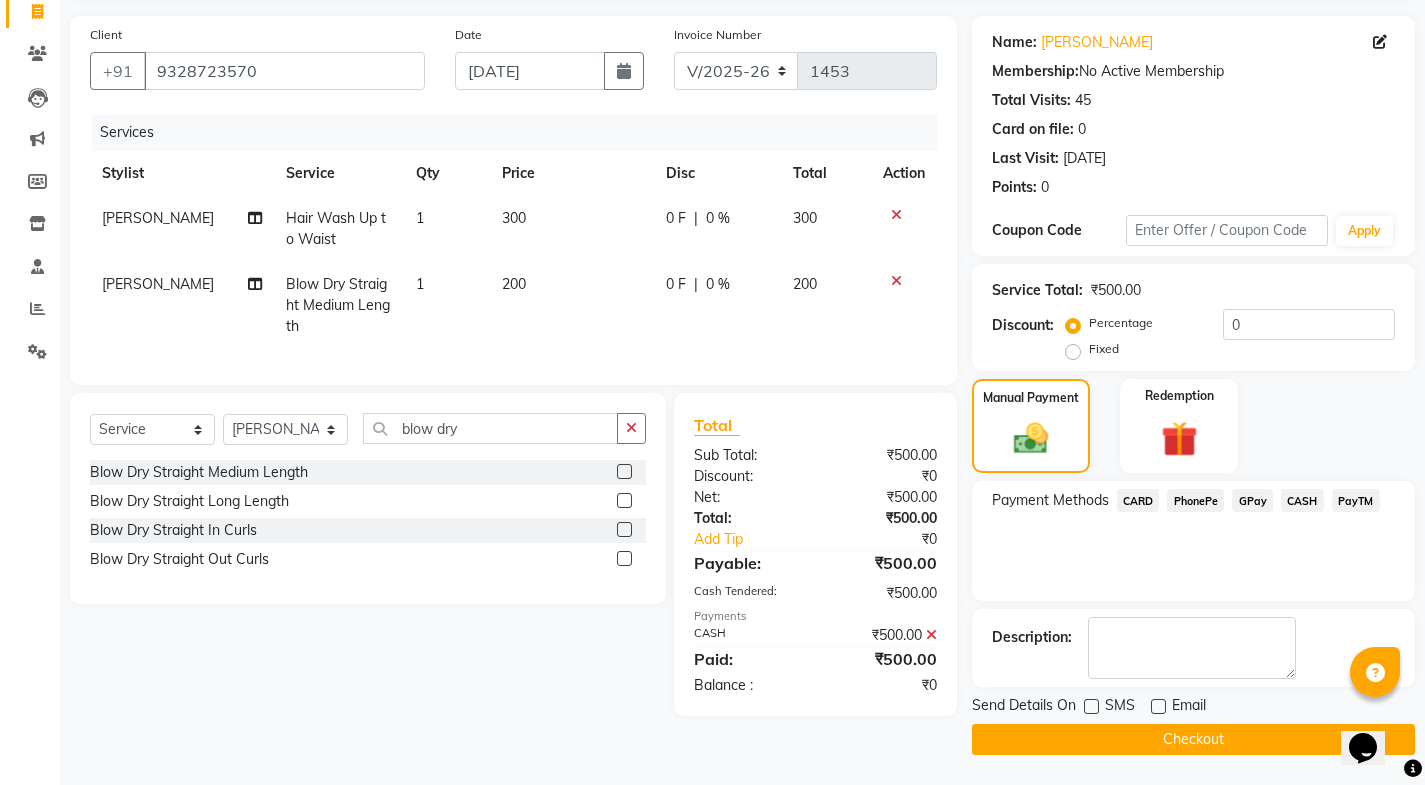 click on "Checkout" 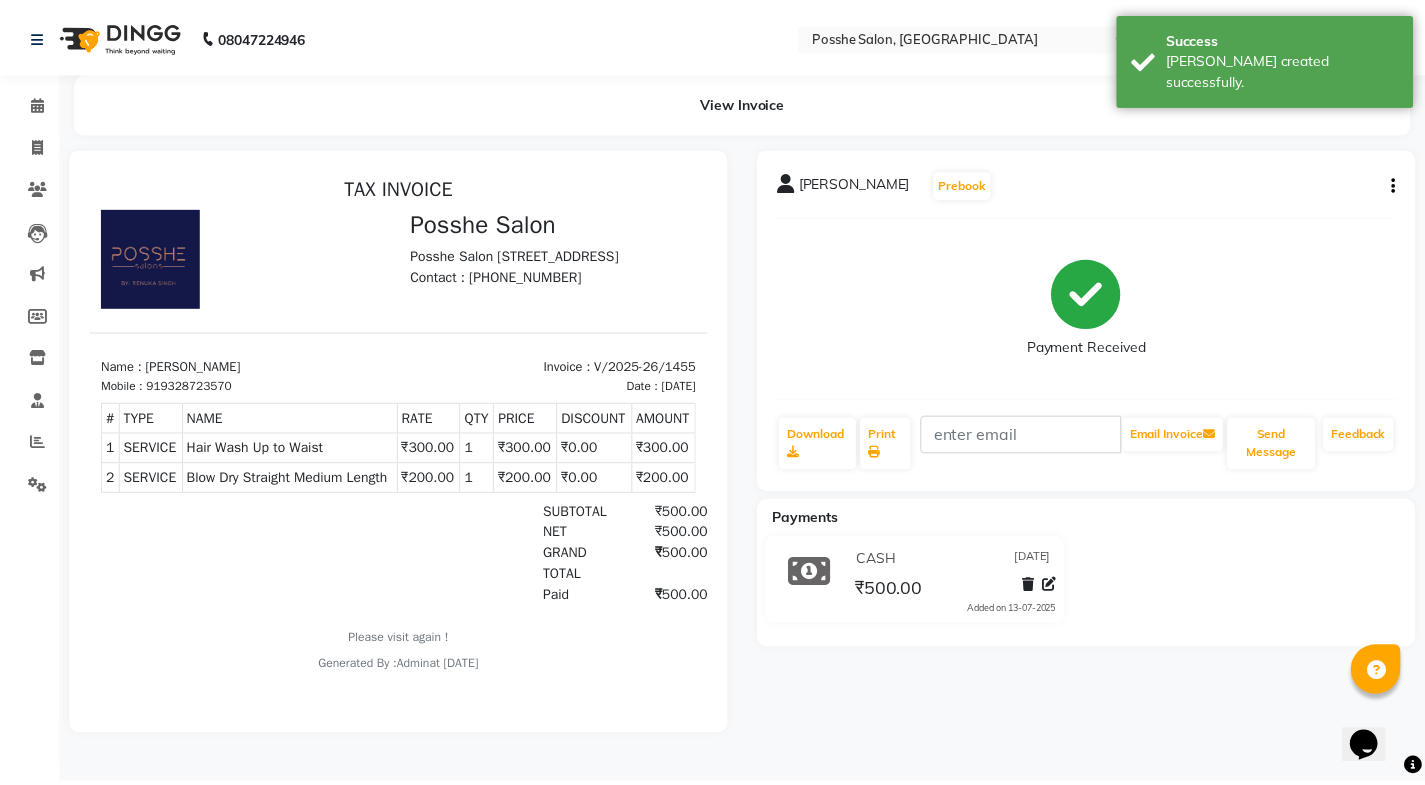 scroll, scrollTop: 0, scrollLeft: 0, axis: both 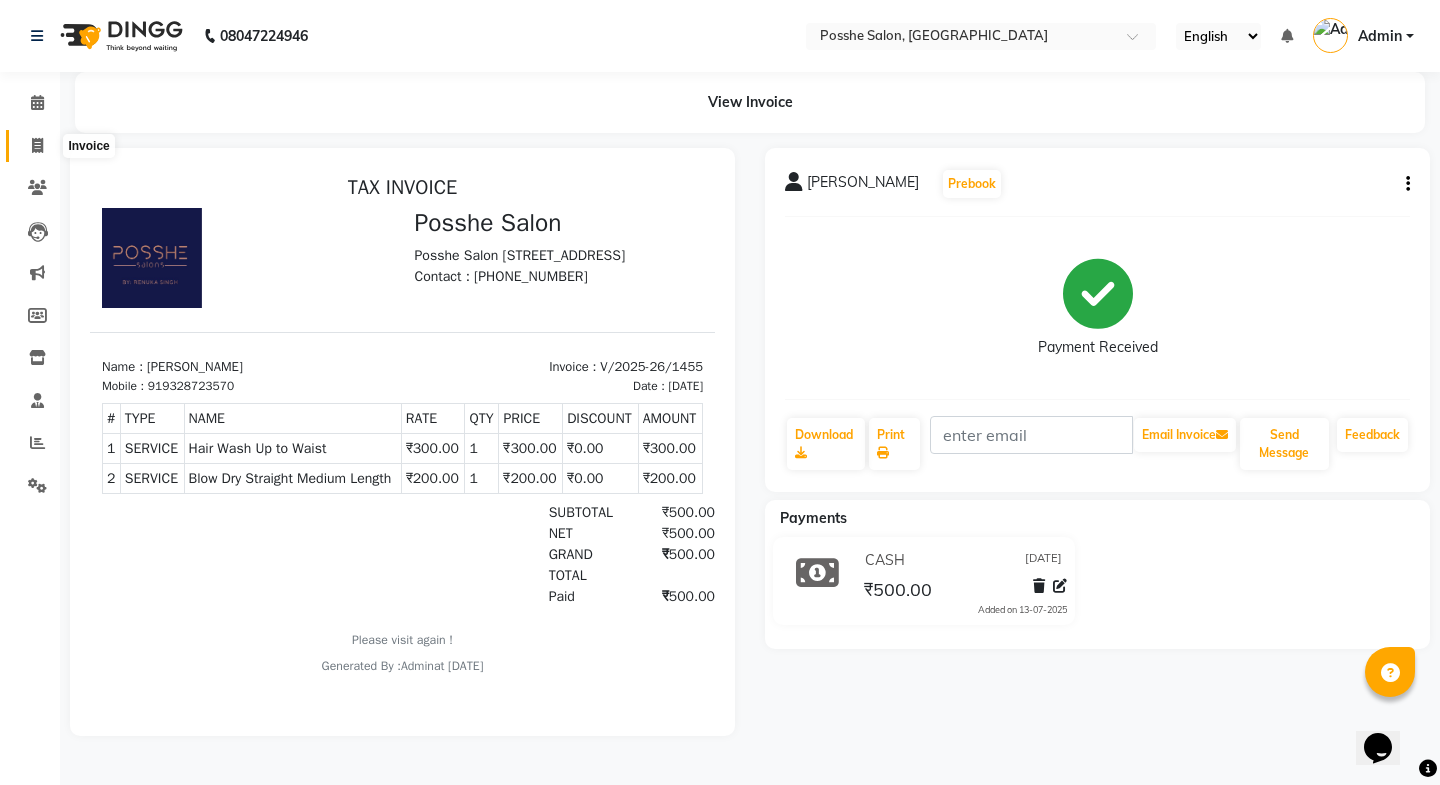 click 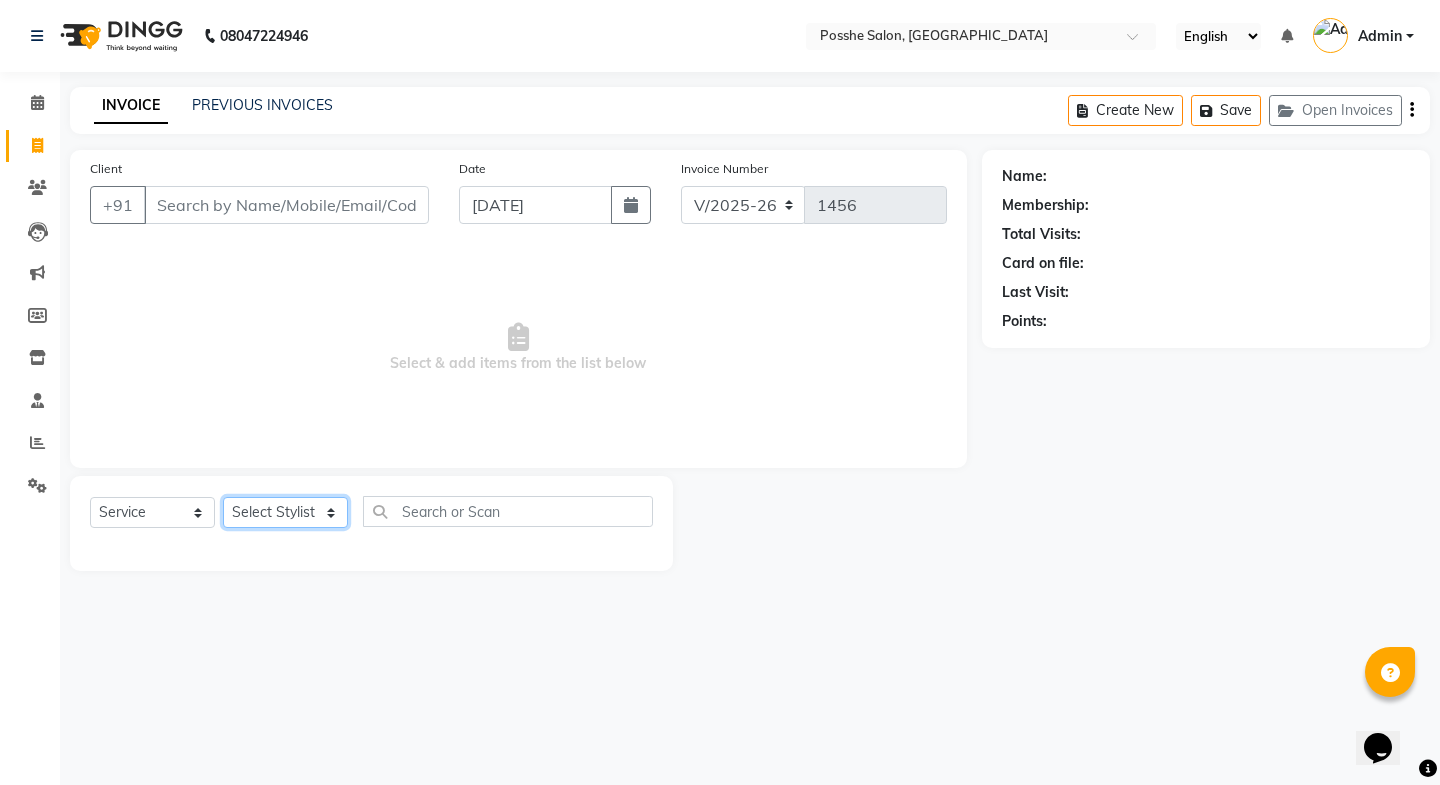 click on "Select Stylist [PERSON_NAME] Mali [PERSON_NAME] Posshe for products [PERSON_NAME] [PERSON_NAME] [PERSON_NAME]" 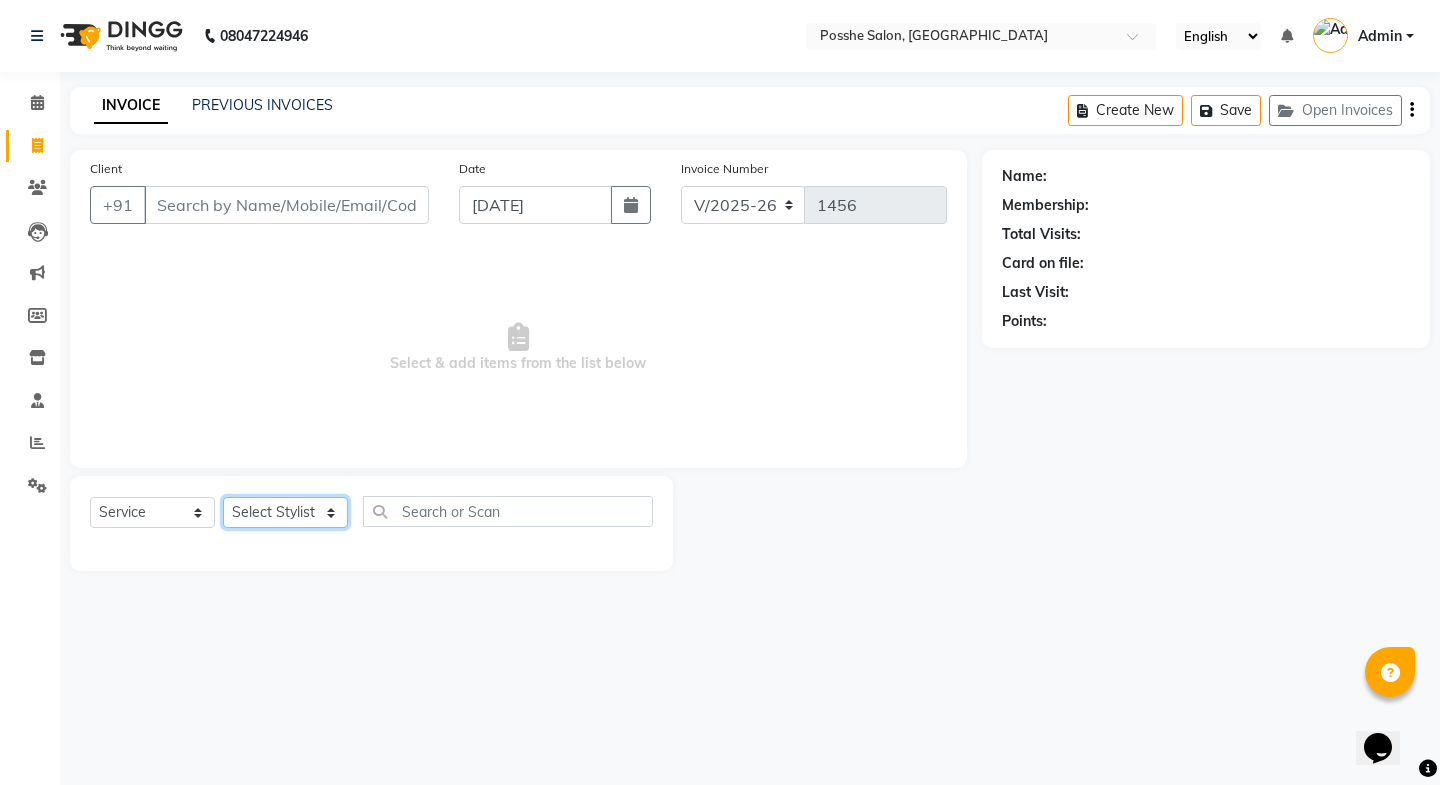 select on "43693" 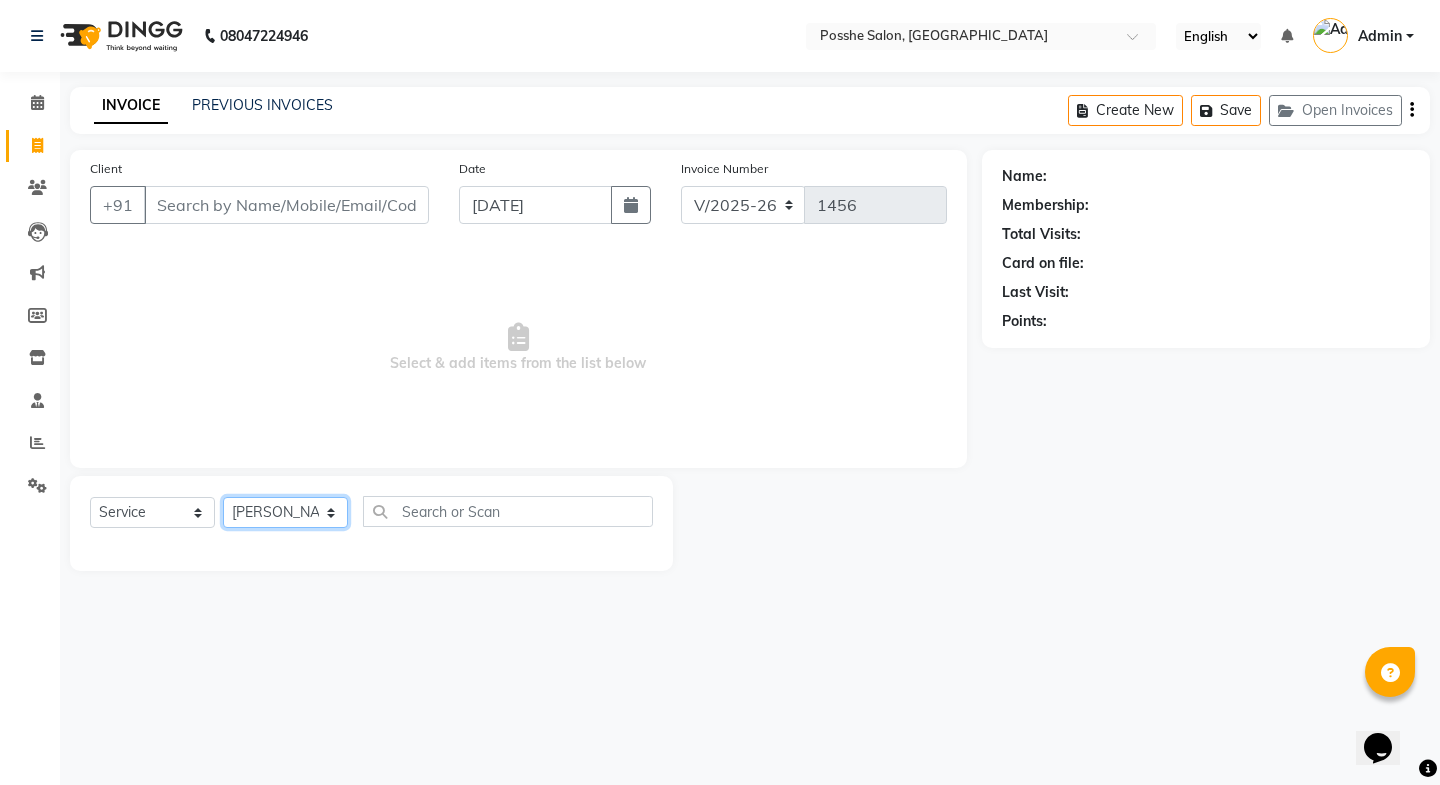 click on "Select Stylist [PERSON_NAME] Mali [PERSON_NAME] Posshe for products [PERSON_NAME] [PERSON_NAME] [PERSON_NAME]" 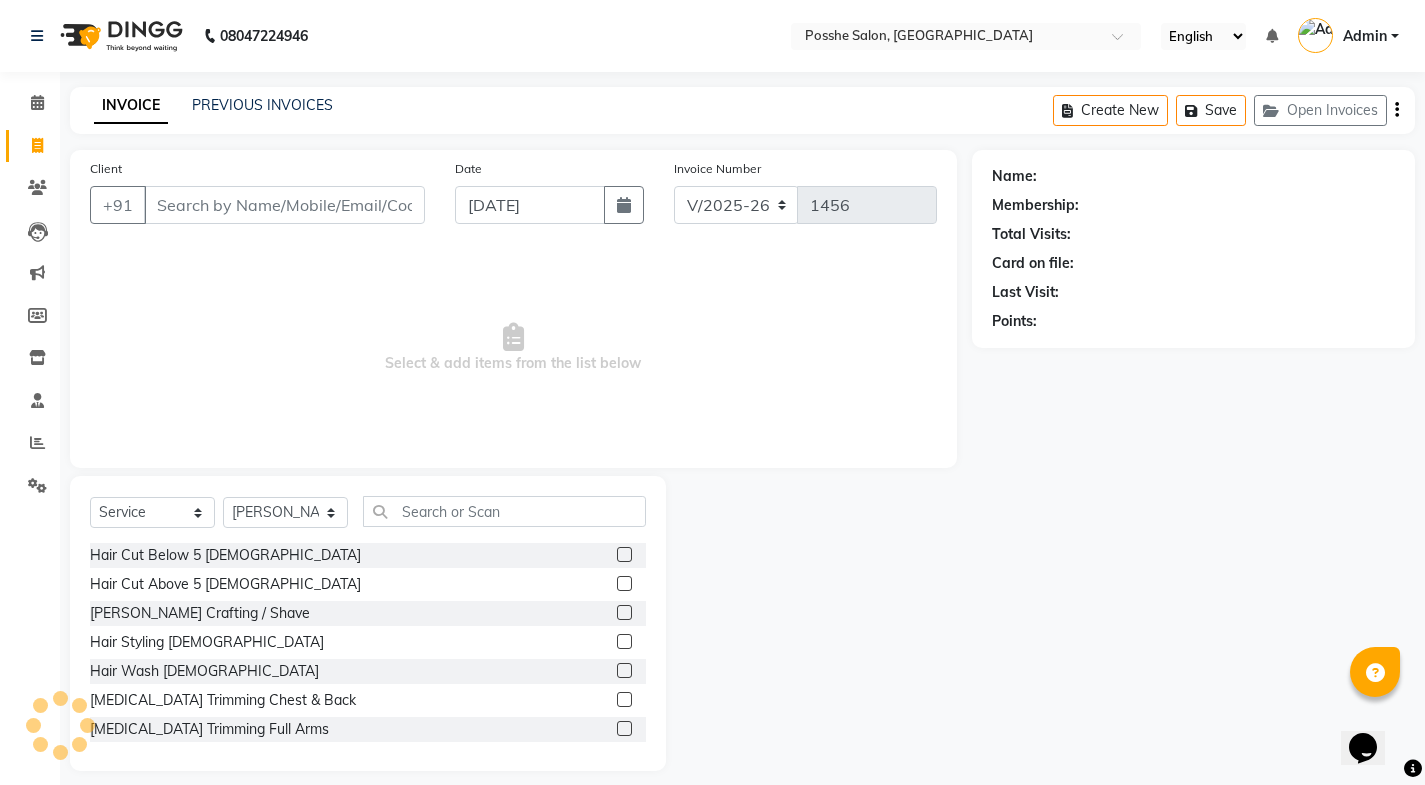 click 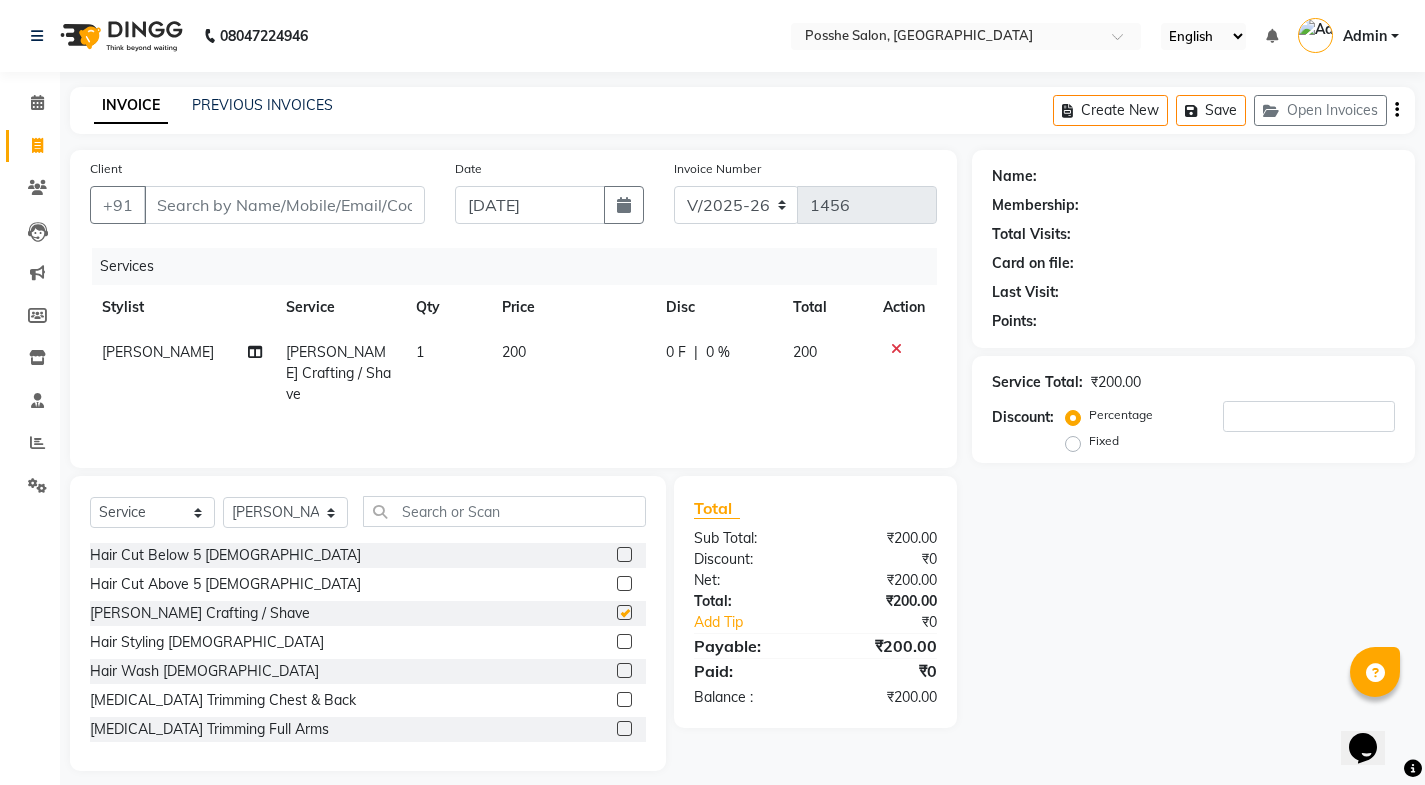 checkbox on "false" 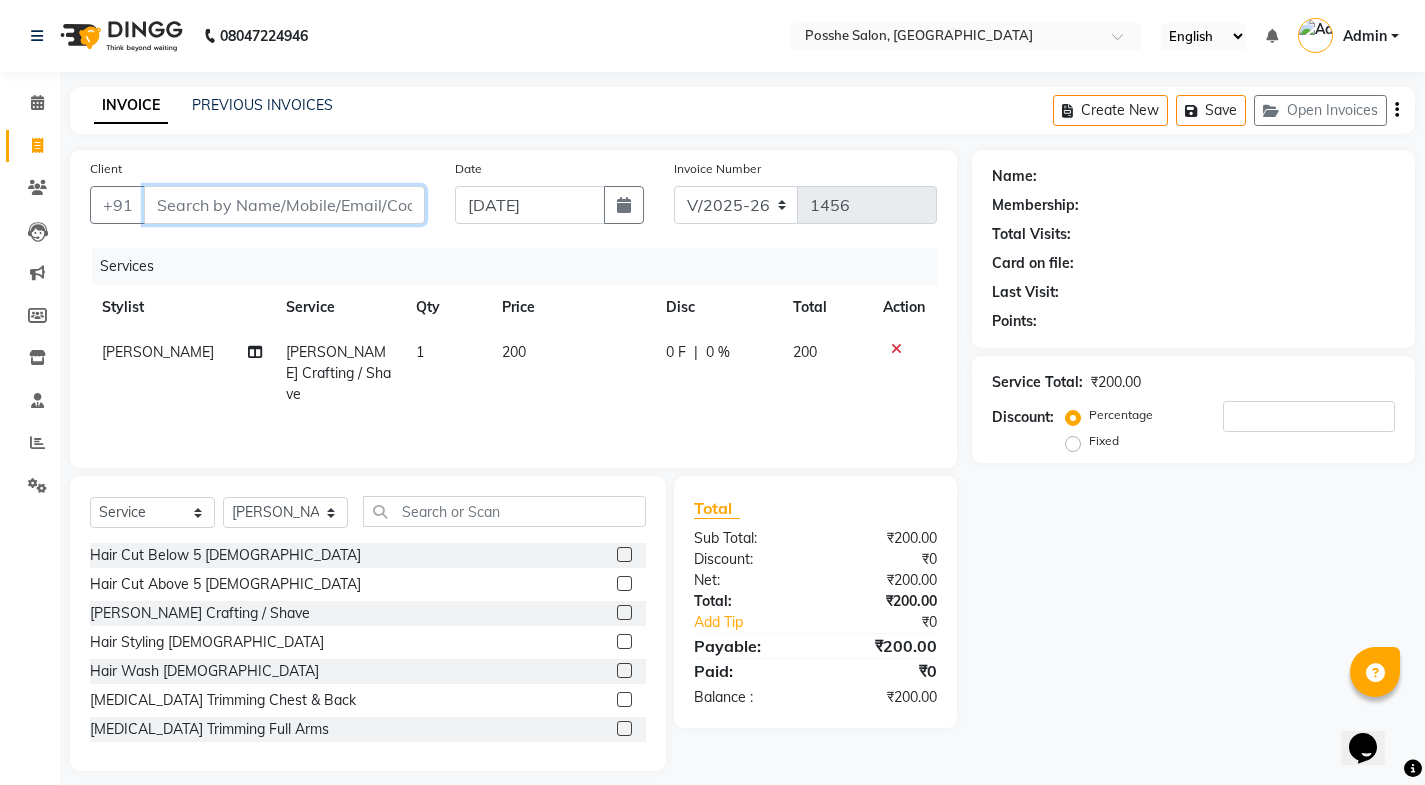 click on "Client" at bounding box center [284, 205] 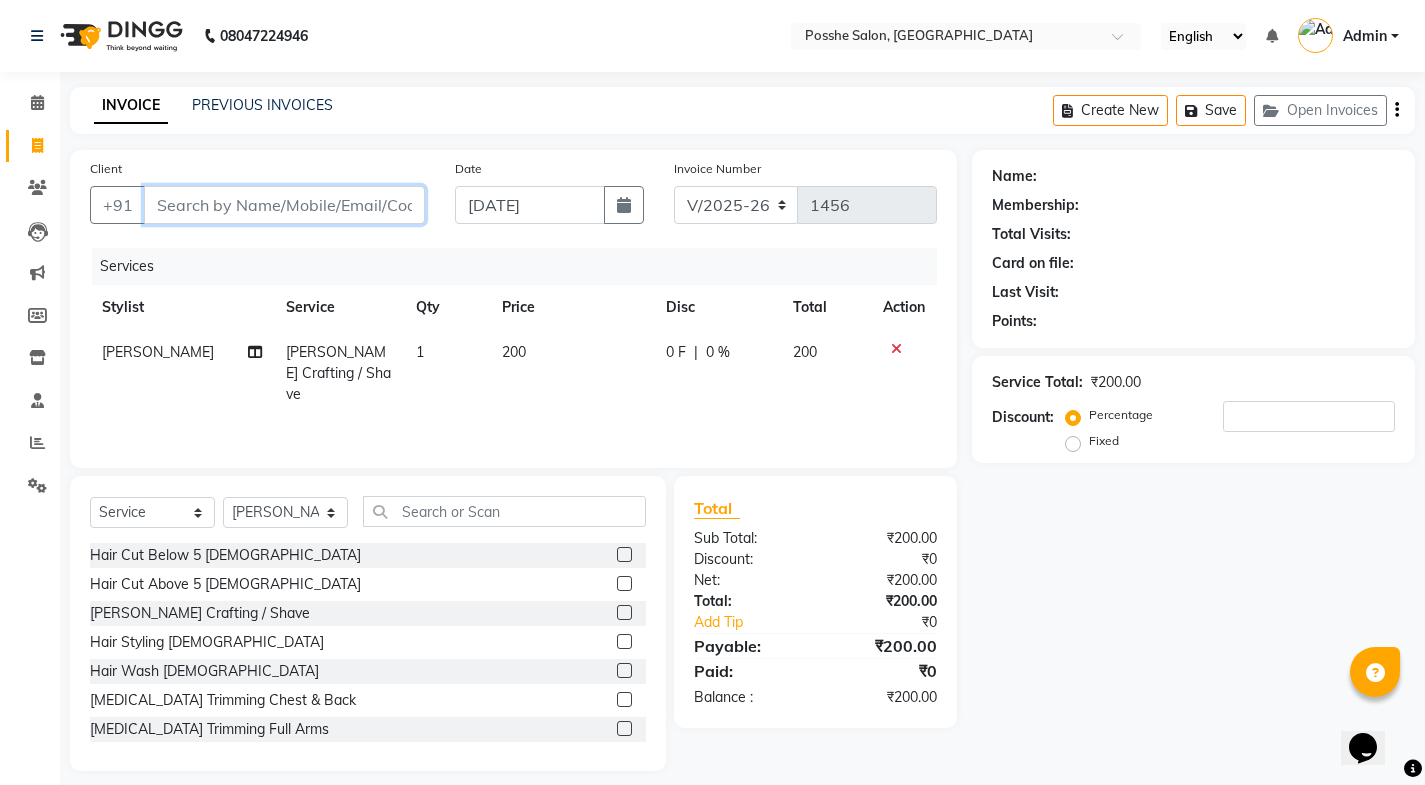 type on "a" 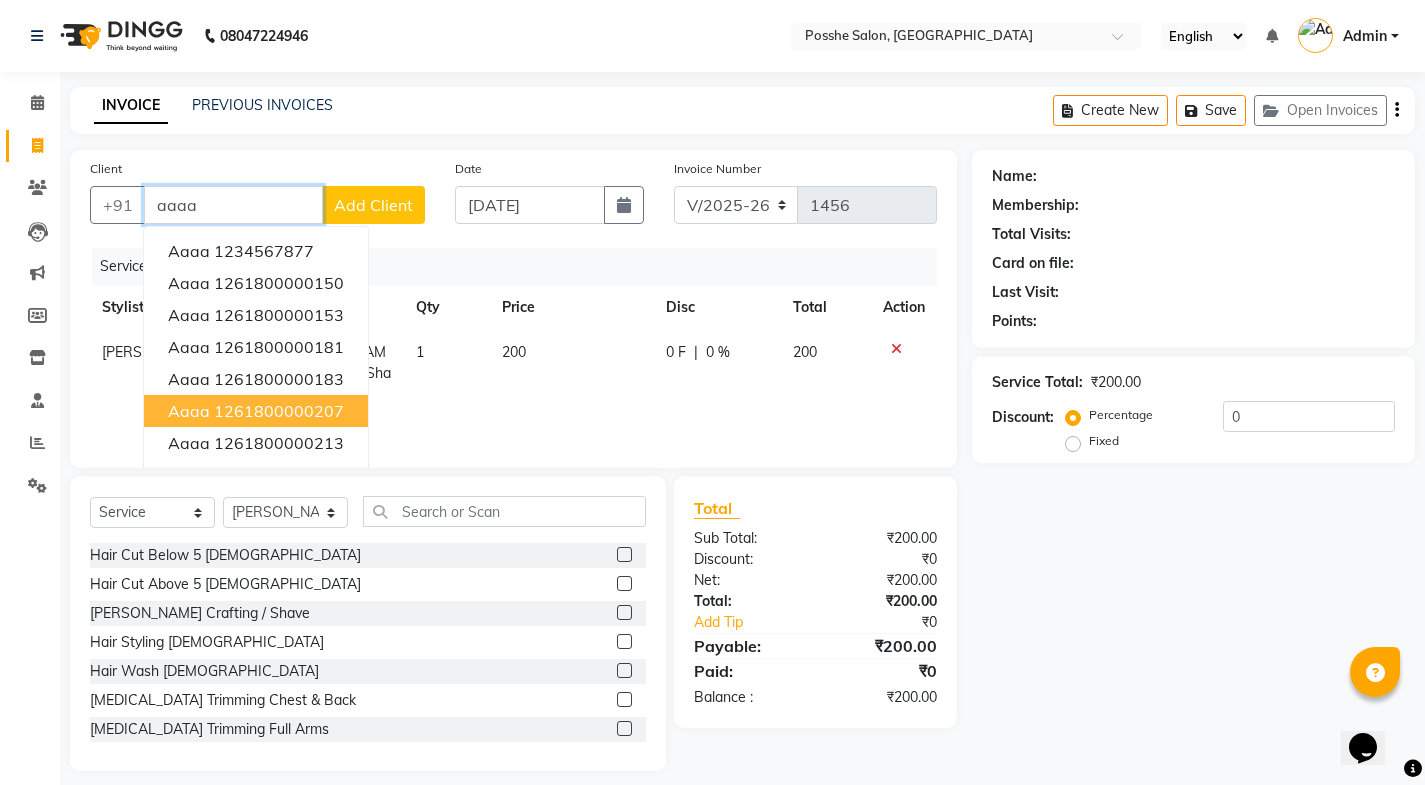 click on "1261800000207" at bounding box center [279, 411] 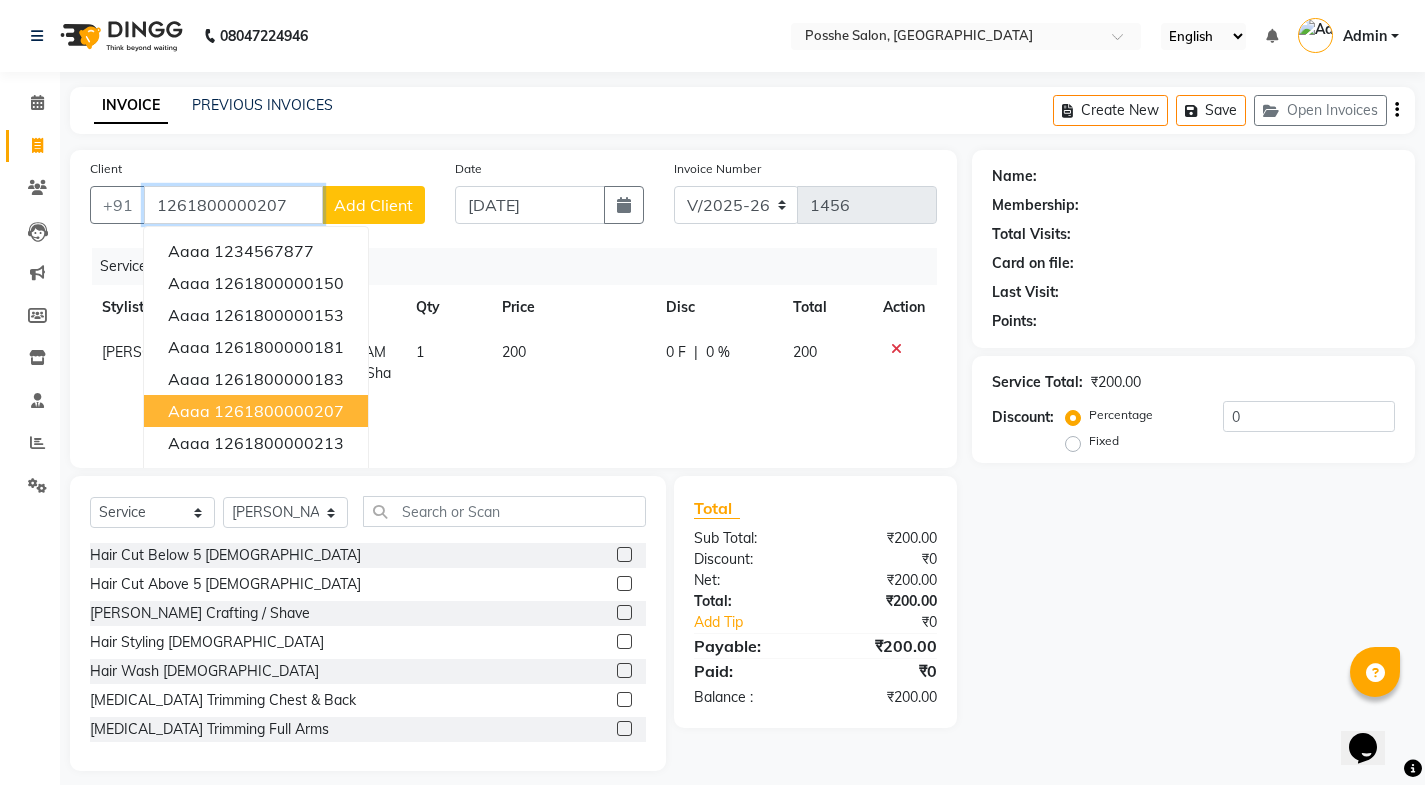 type on "1261800000207" 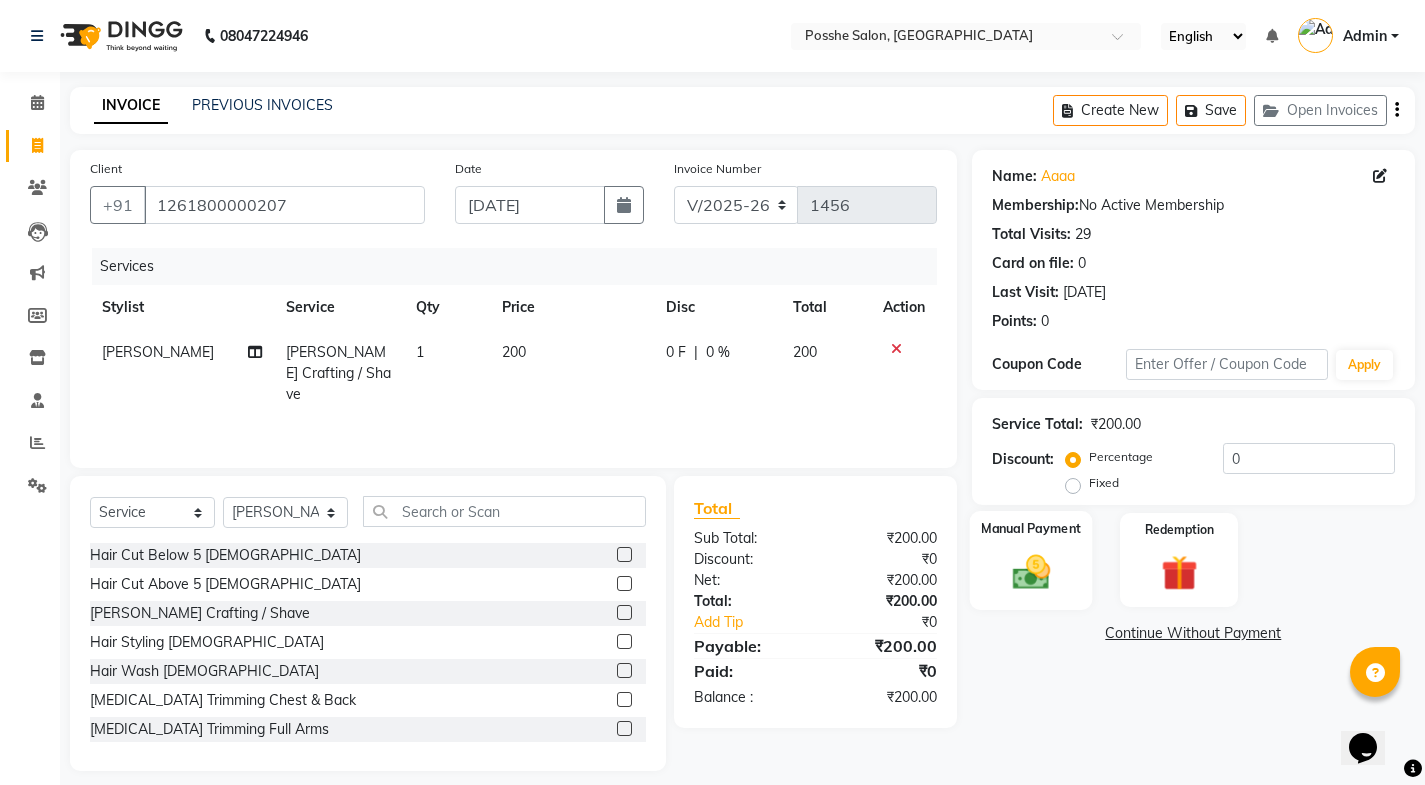click 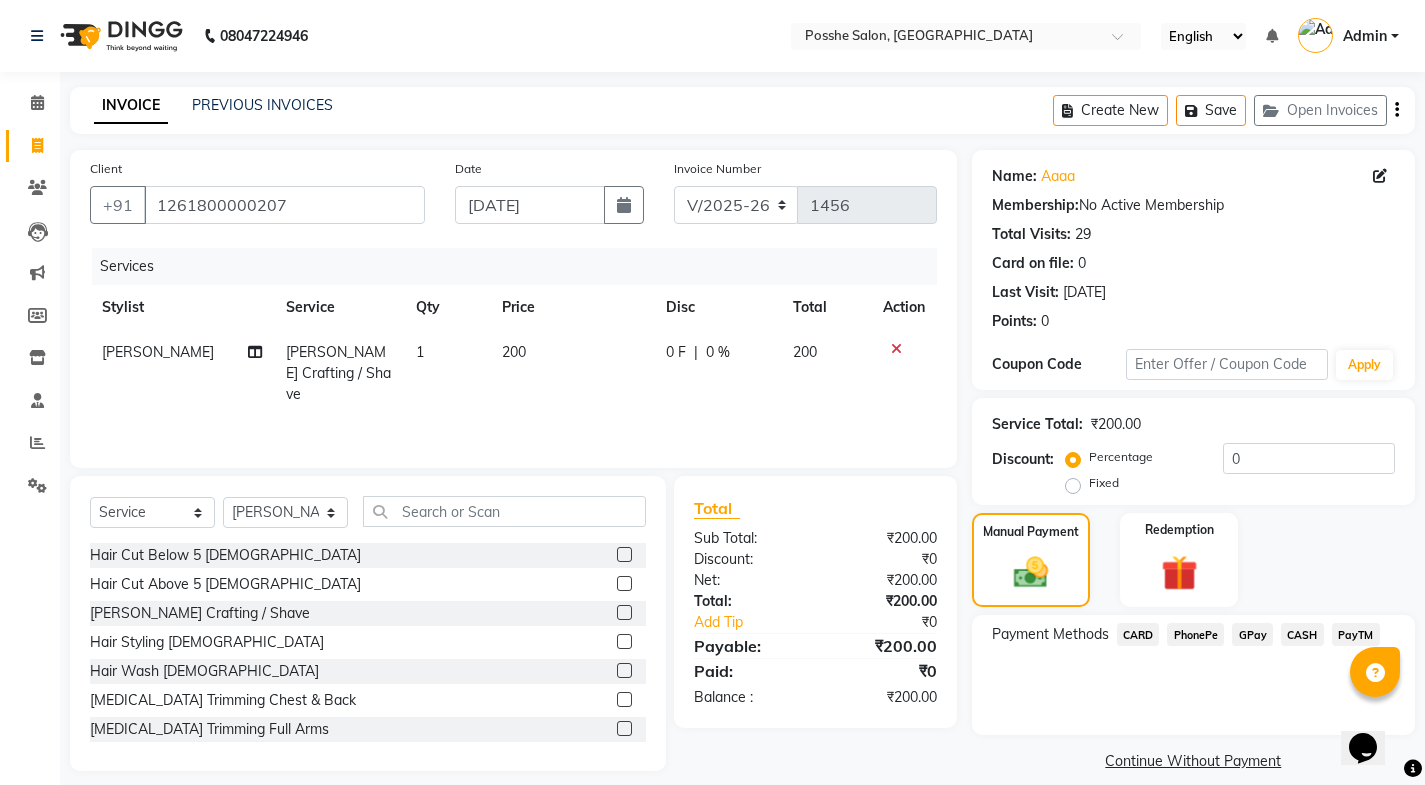 click on "CASH" 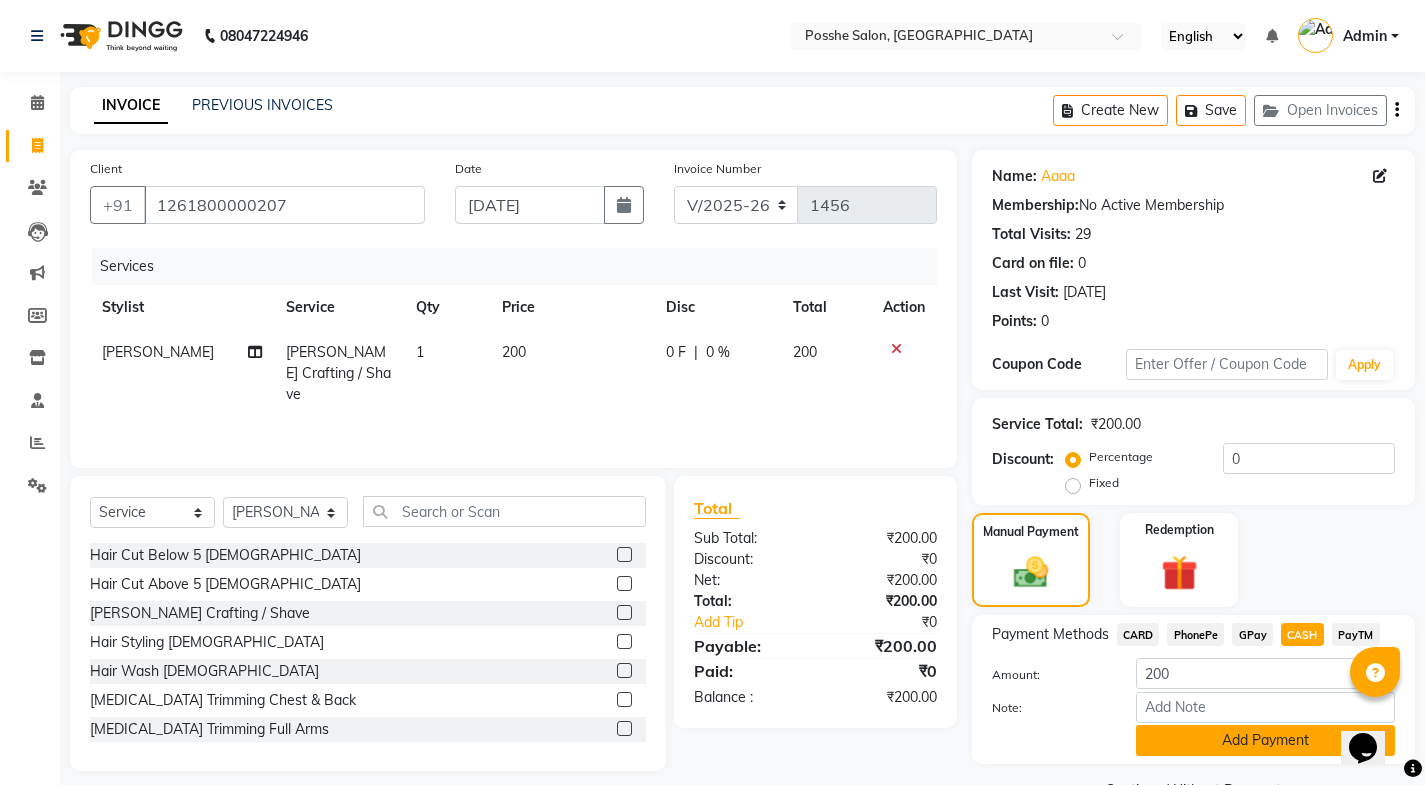 click on "Add Payment" 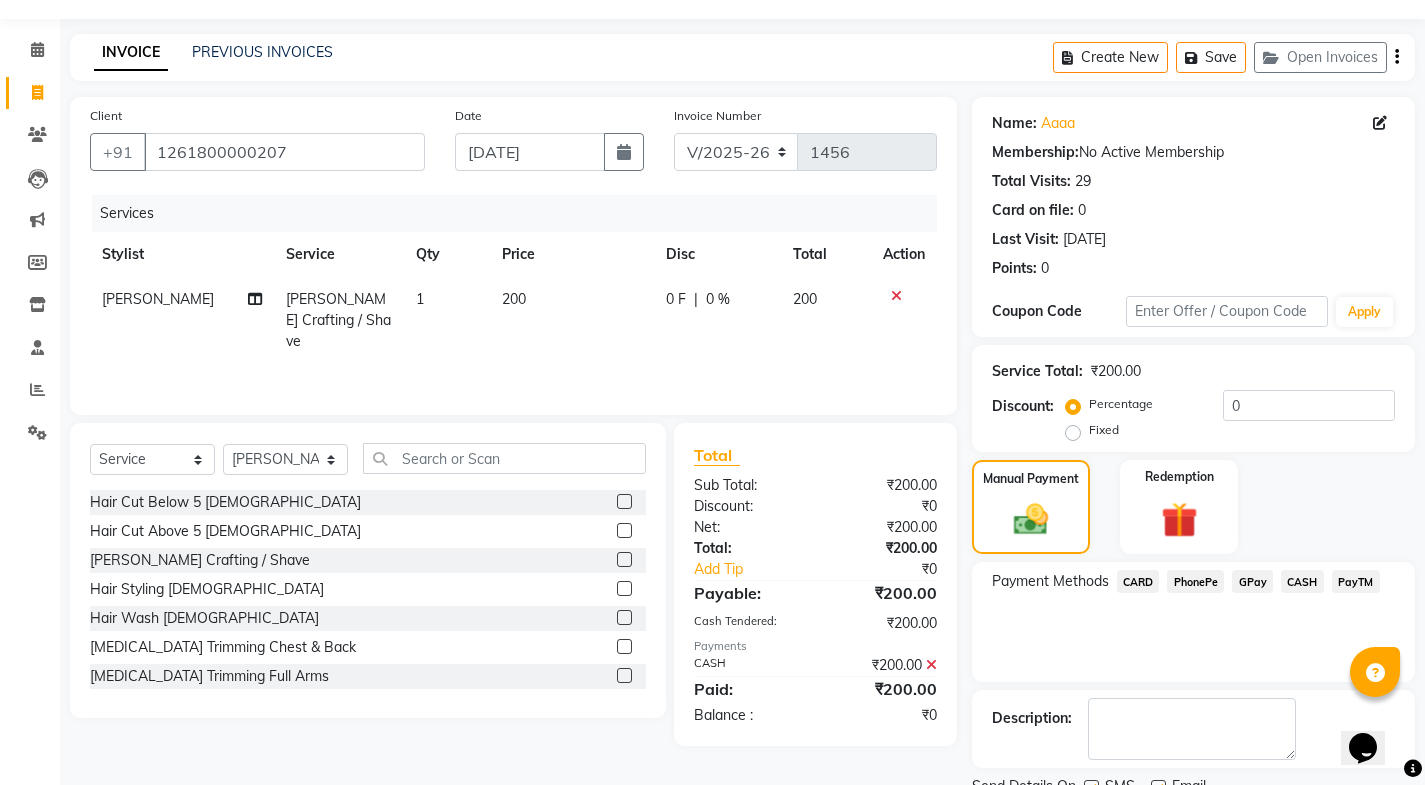 scroll, scrollTop: 134, scrollLeft: 0, axis: vertical 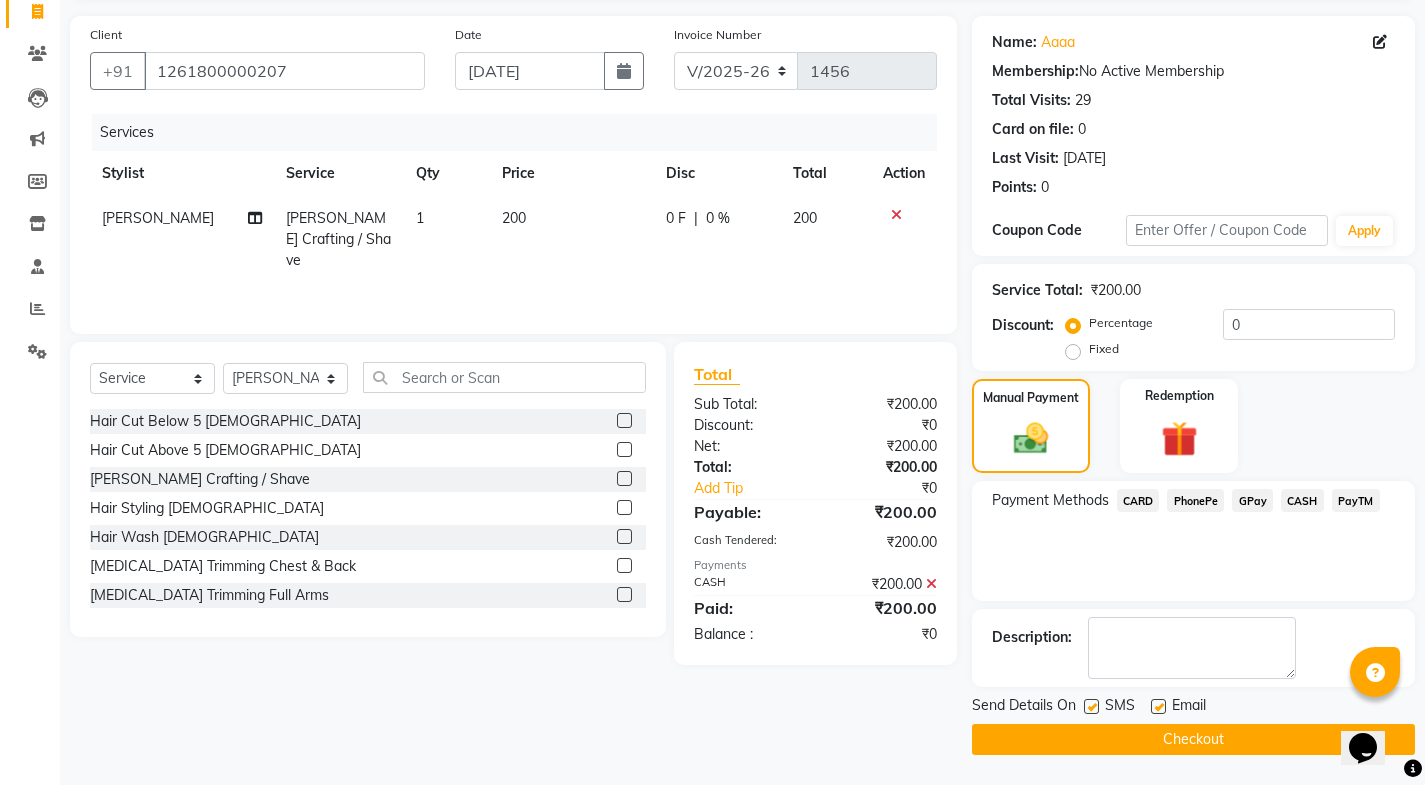 click 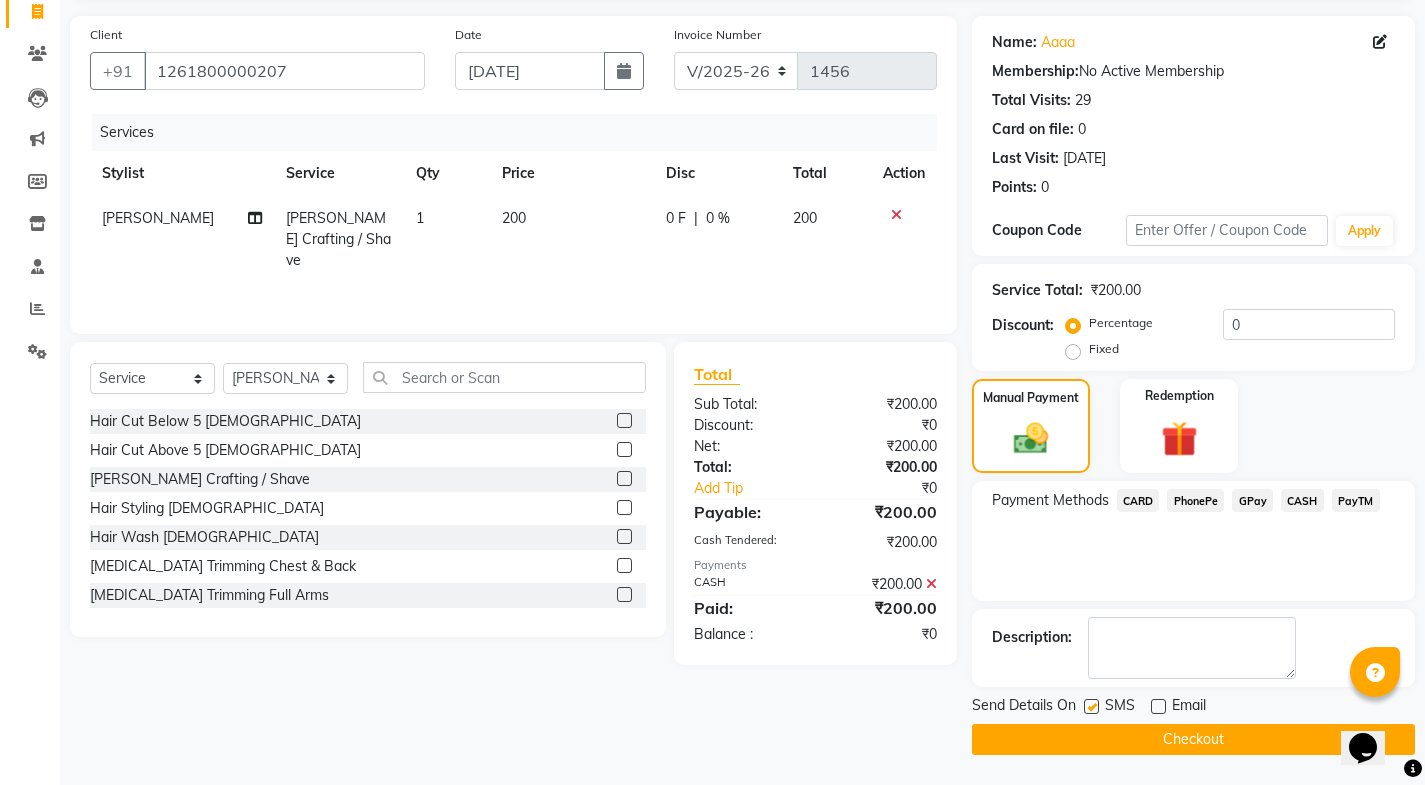 click 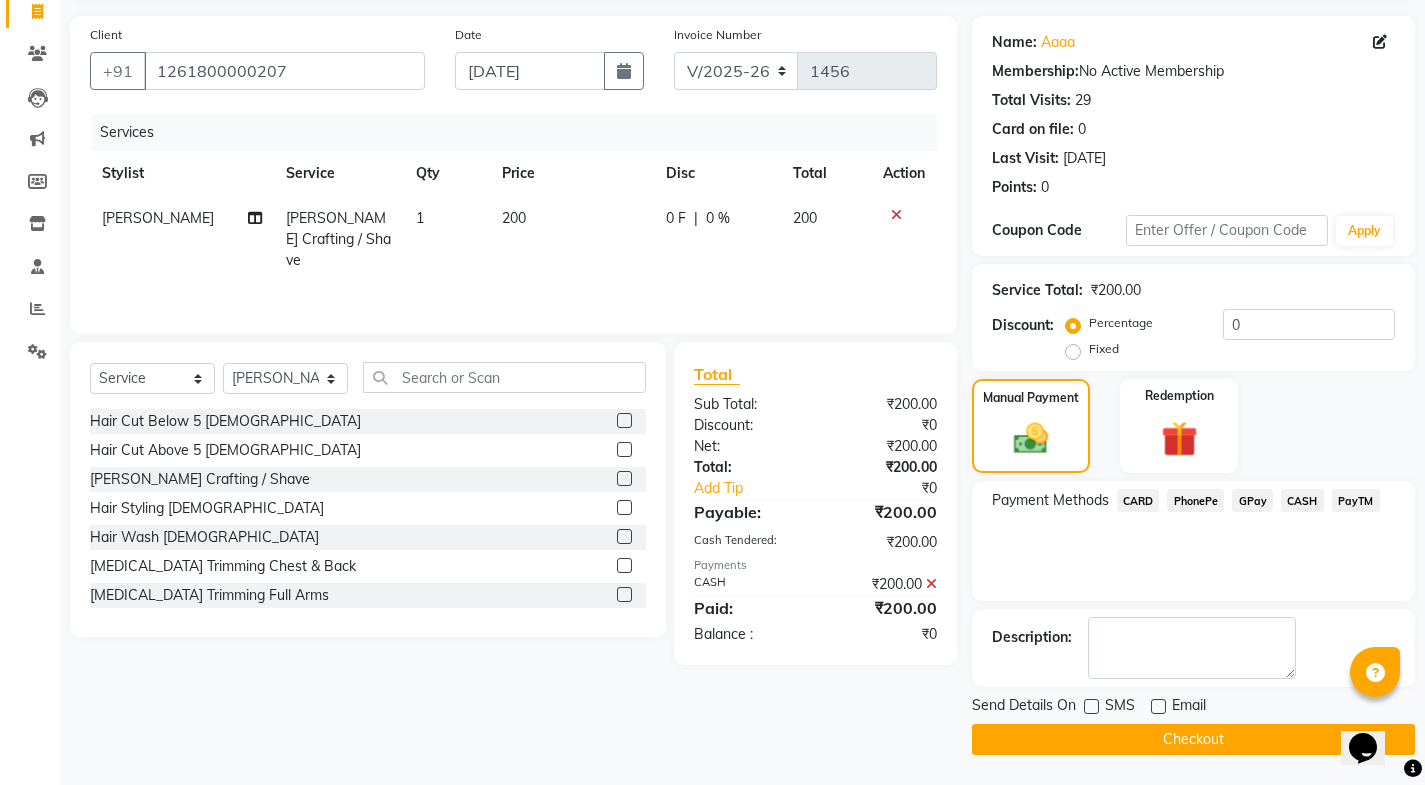 click on "Checkout" 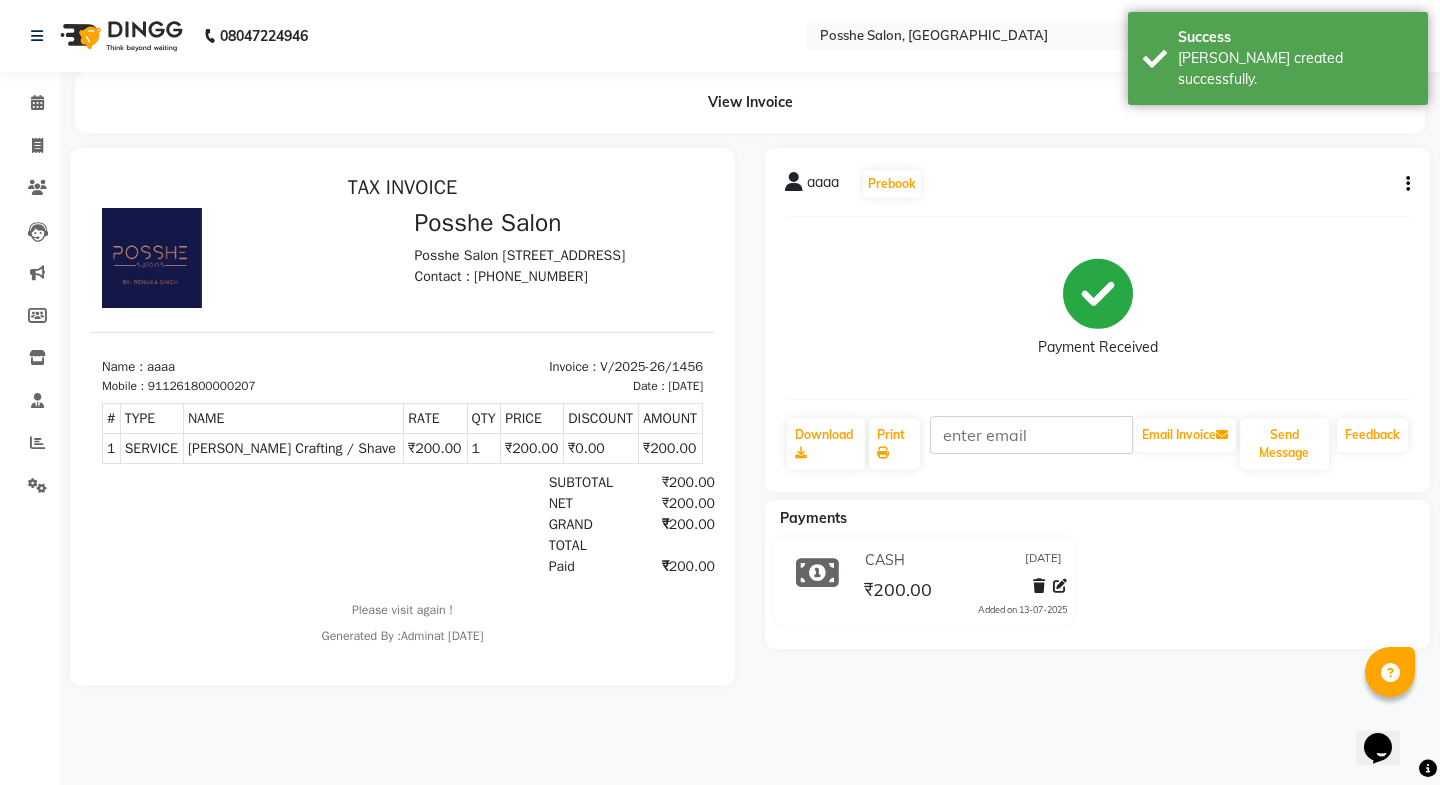 scroll, scrollTop: 0, scrollLeft: 0, axis: both 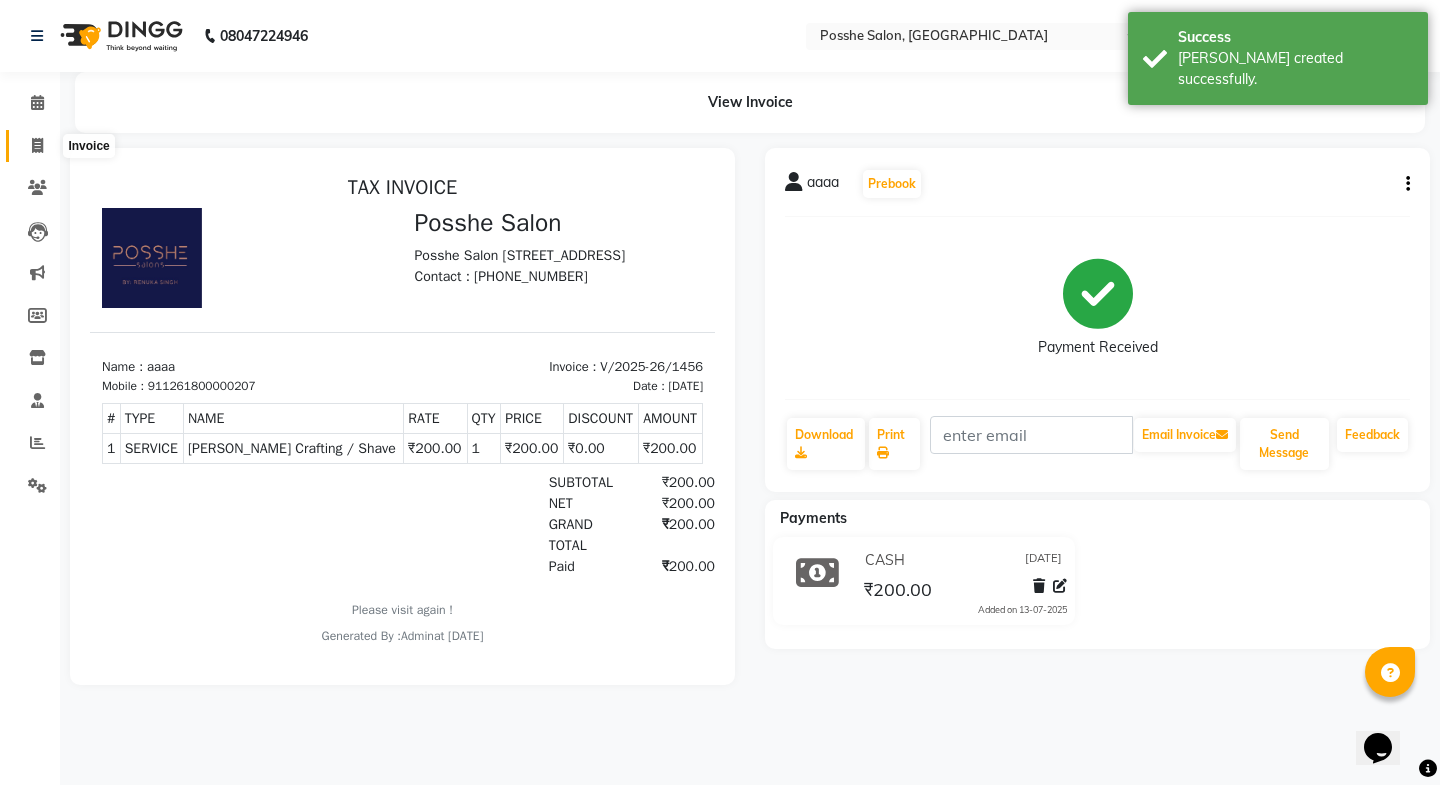 click 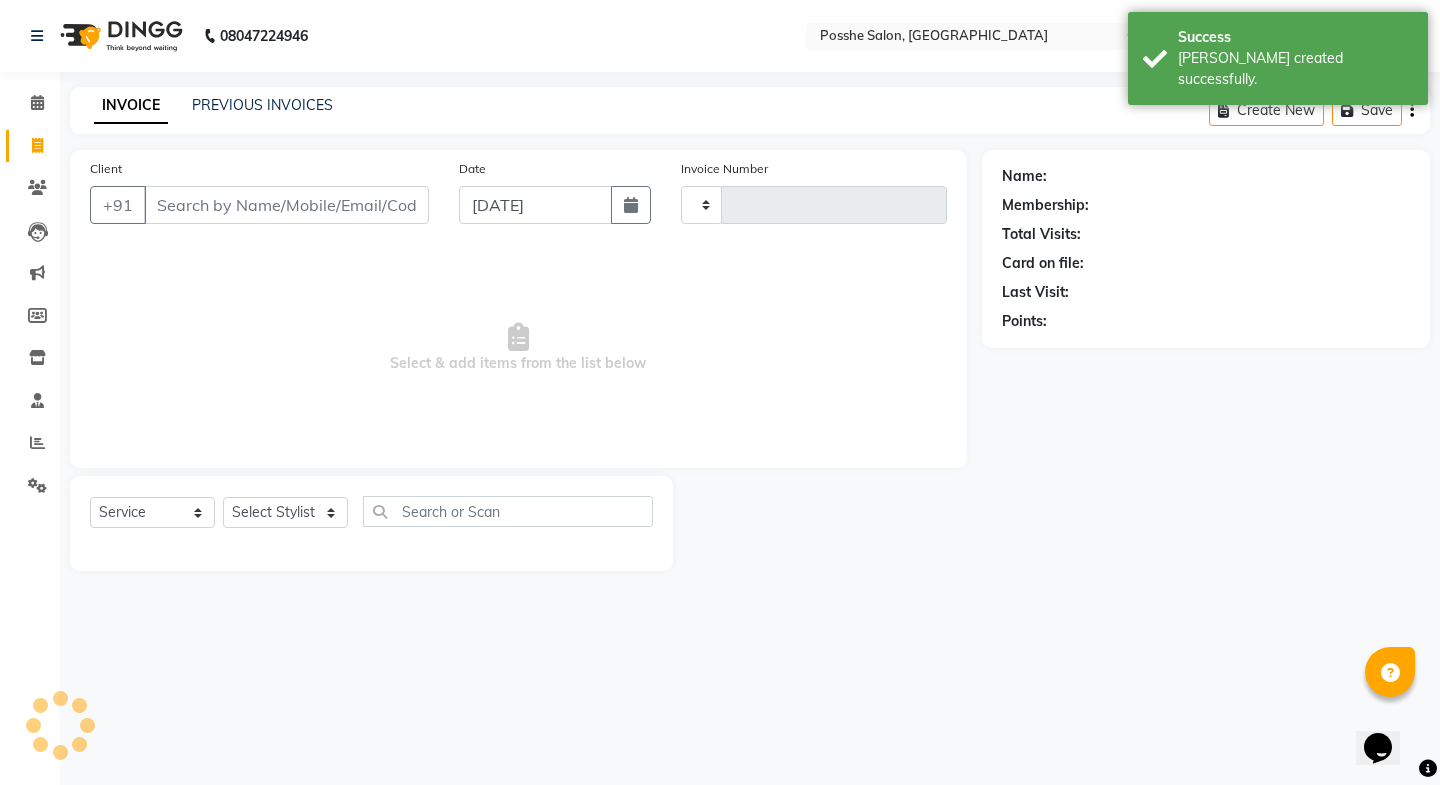 type on "1457" 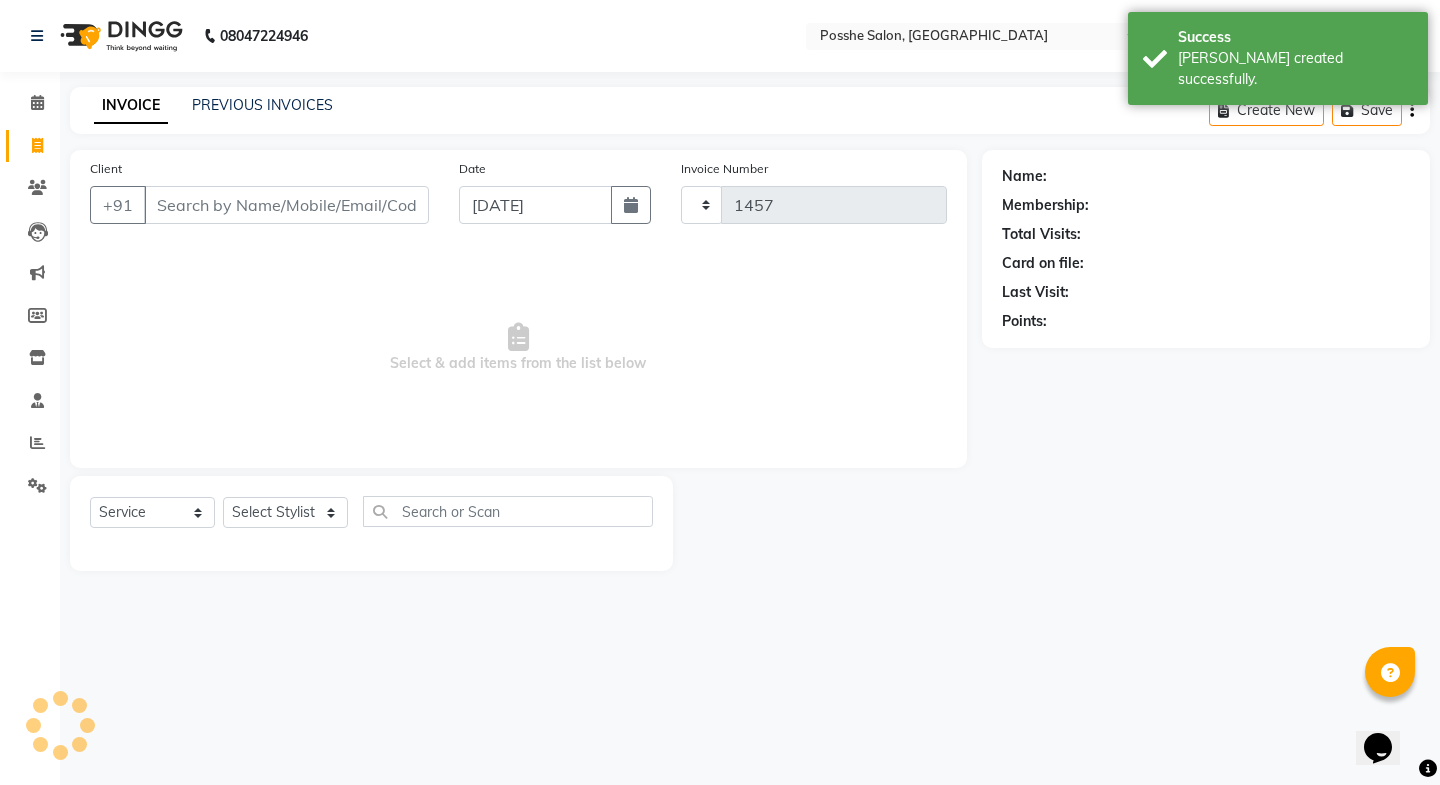 select on "6052" 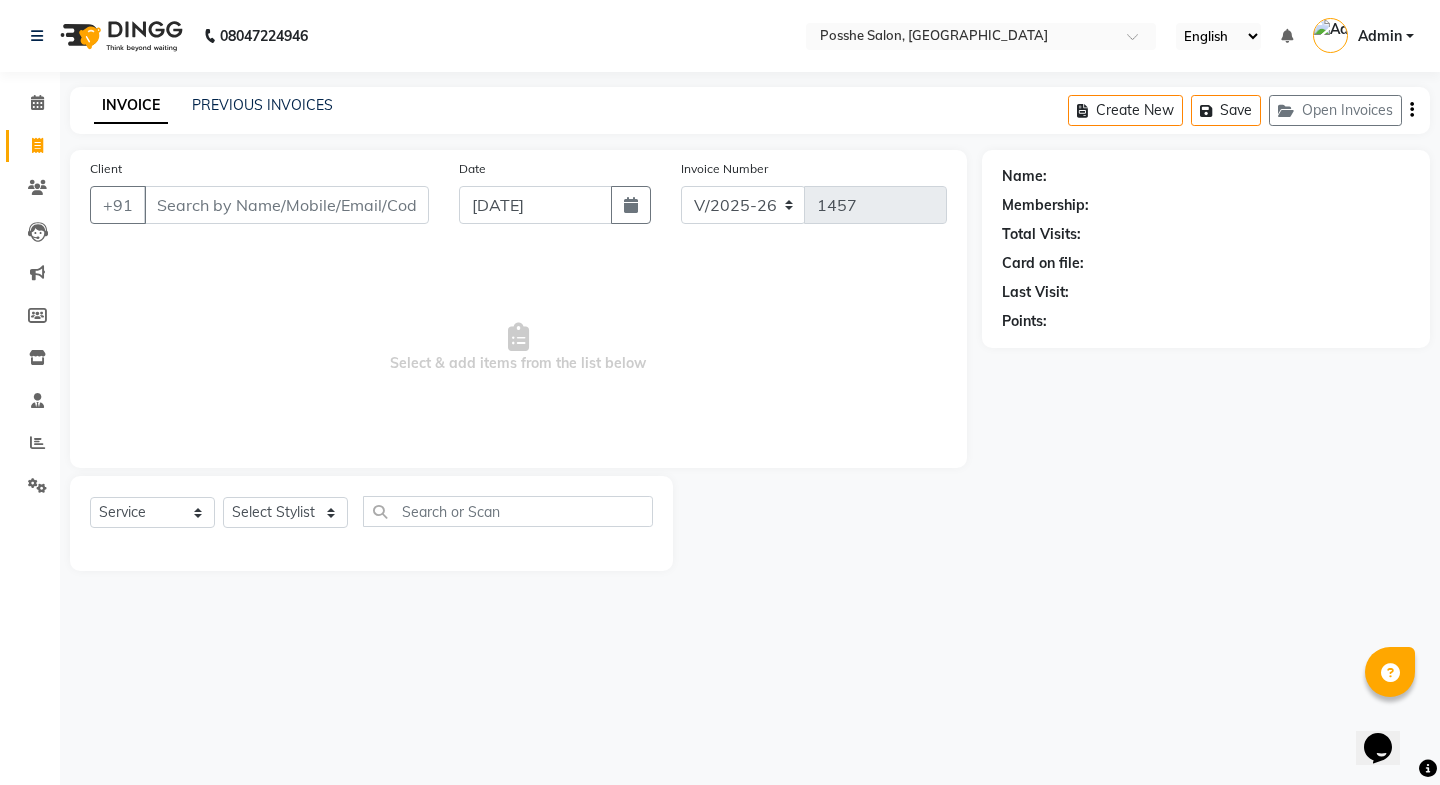 click on "08047224946 Select Location × Posshe Salon,  [GEOGRAPHIC_DATA] Navrangpura  English ENGLISH Español العربية मराठी हिंदी ગુજરાતી தமிழ் 中文 Notifications nothing to show Admin Manage Profile Change Password Sign out  Version:3.15.4  ☀ Posshe Salon,  HL College road Navrangpura   Calendar  Invoice  Clients  Leads   Marketing  Members  Inventory  Staff  Reports  Settings Completed InProgress Upcoming Dropped Tentative Check-In Confirm Bookings Generate Report Segments Page Builder INVOICE PREVIOUS INVOICES Create New   Save   Open Invoices  Client +91 Date [DATE] Invoice Number V/2025 V/[PHONE_NUMBER]  Select & add items from the list below  Select  Service  Product  Membership  Package Voucher Prepaid Gift Card  Select Stylist [PERSON_NAME] Mali [PERSON_NAME] Posshe for products [PERSON_NAME] [PERSON_NAME] [PERSON_NAME] Name: Membership: Total Visits: Card on file: Last Visit:  Points:" at bounding box center [720, 392] 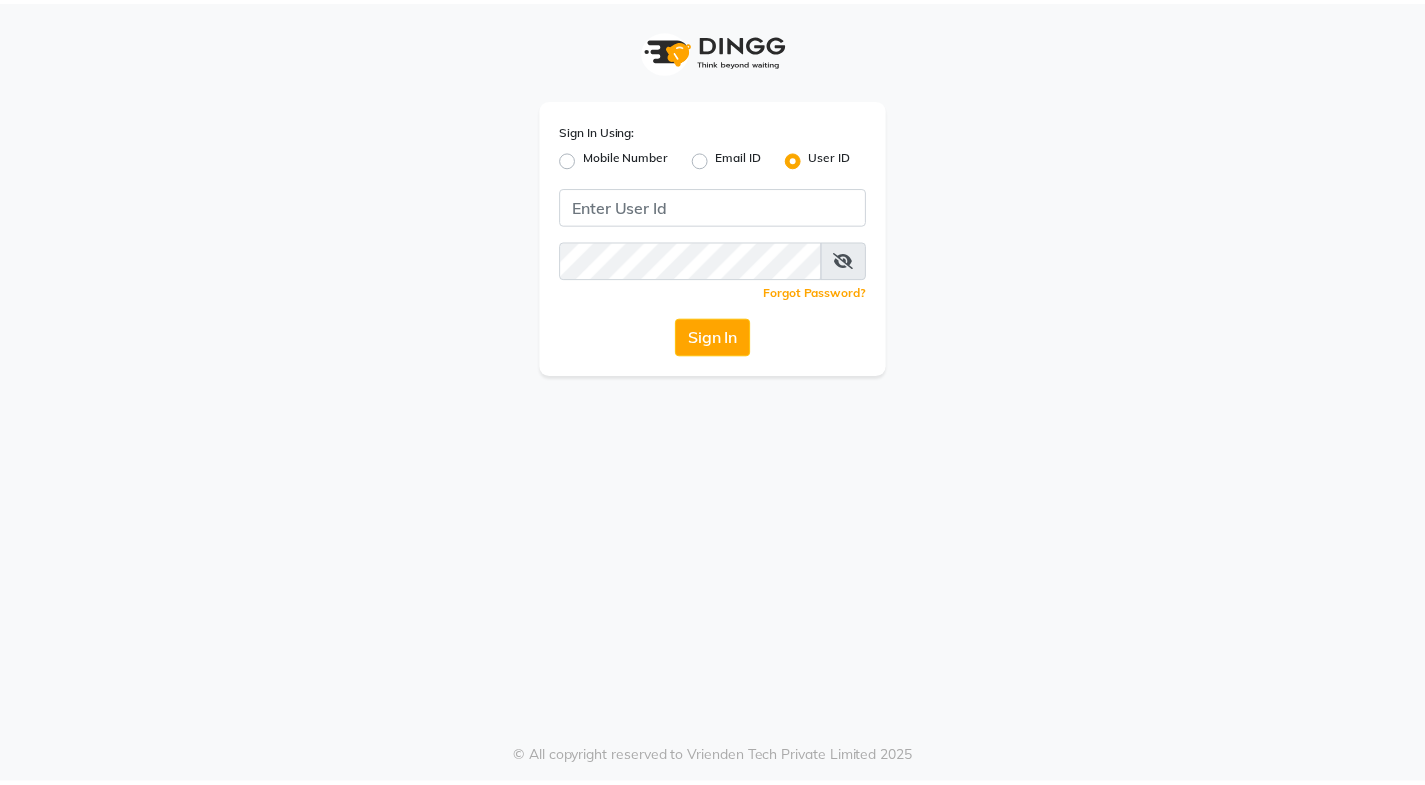 scroll, scrollTop: 0, scrollLeft: 0, axis: both 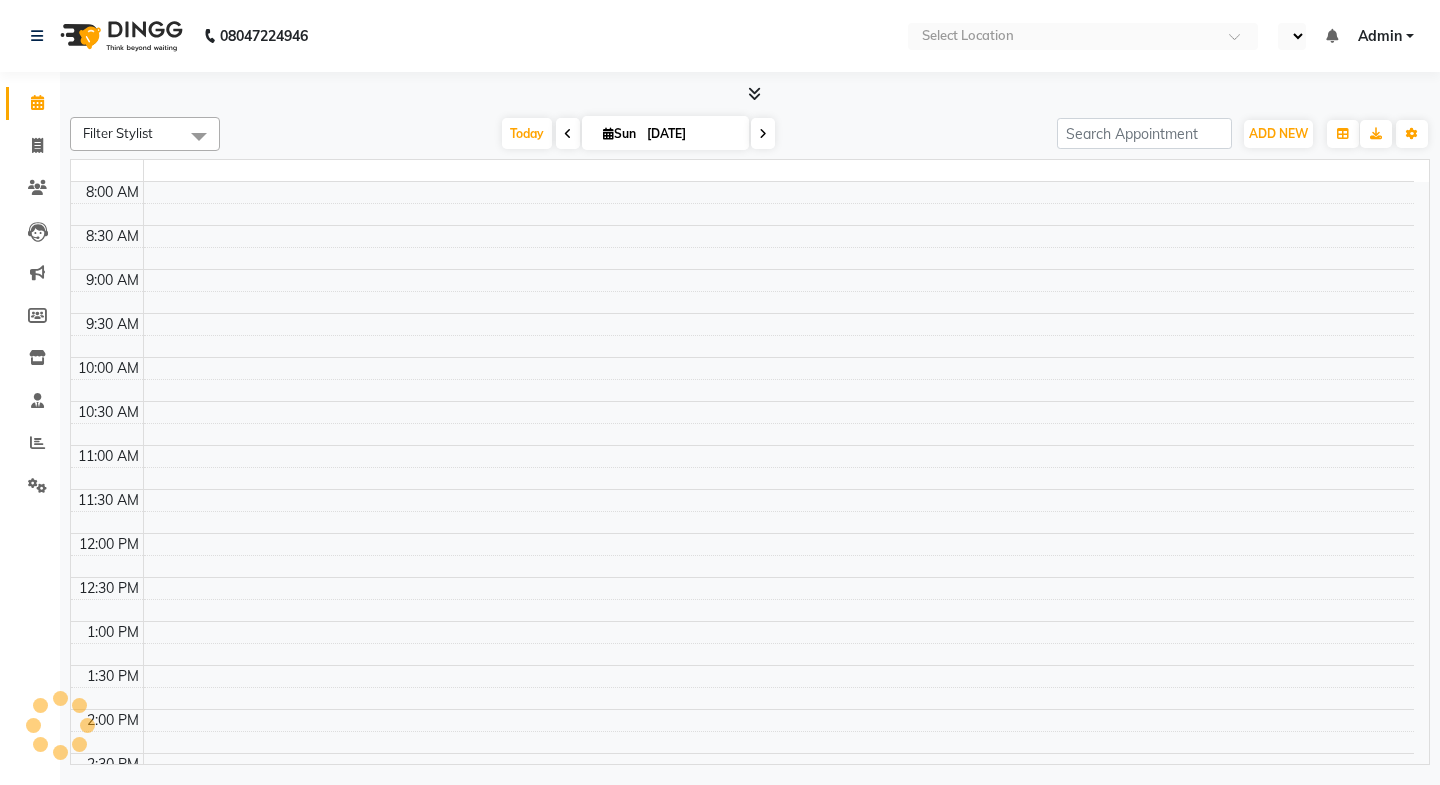 select on "en" 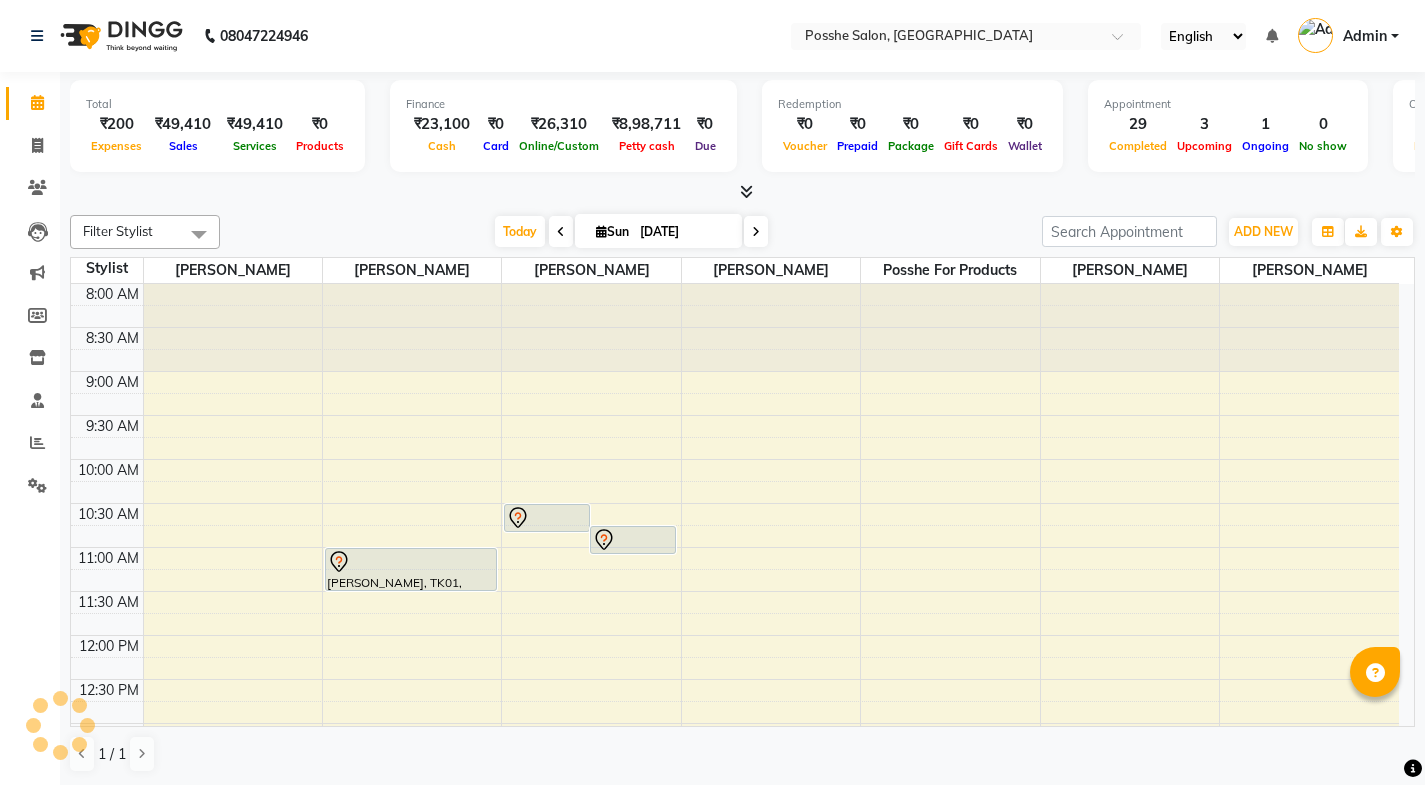 scroll, scrollTop: 0, scrollLeft: 0, axis: both 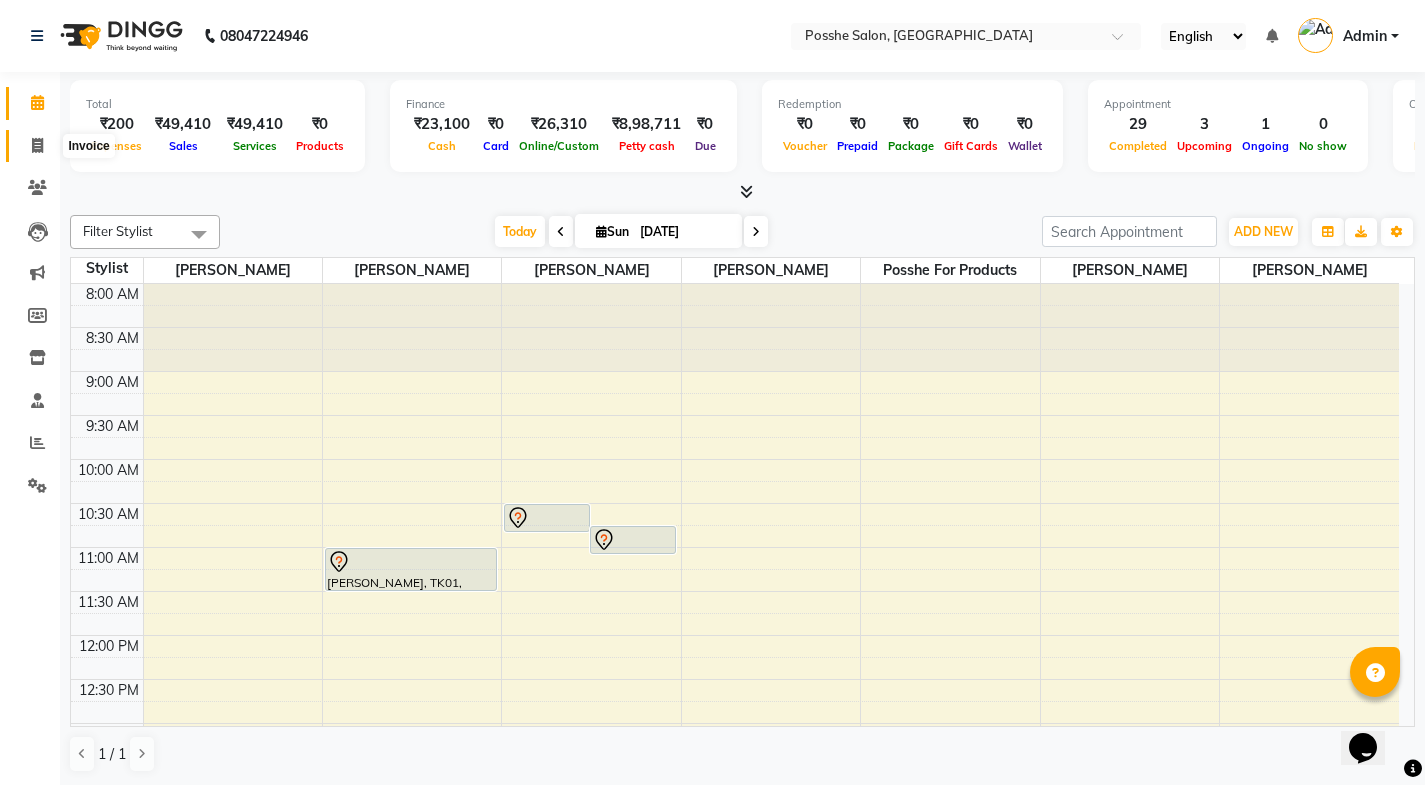 click 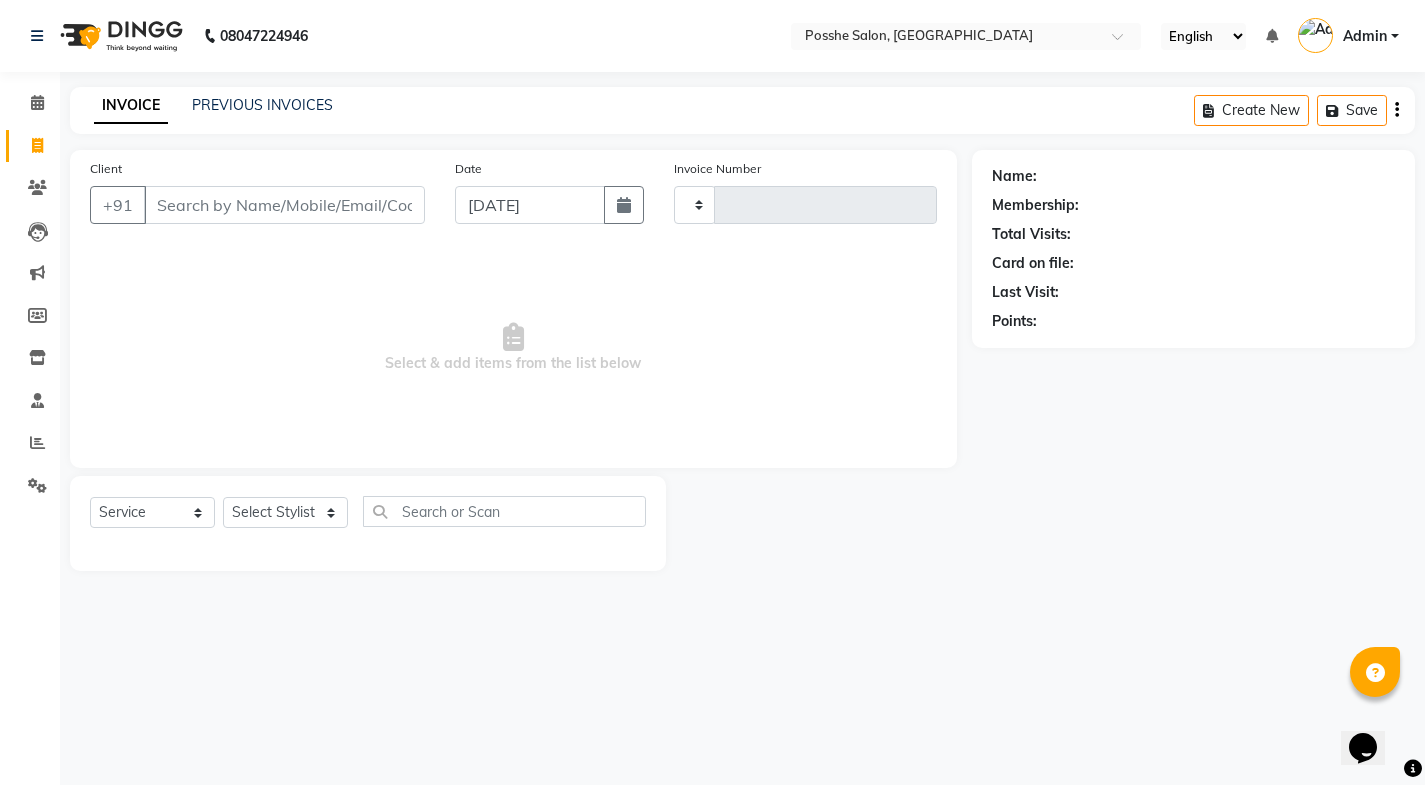type on "1453" 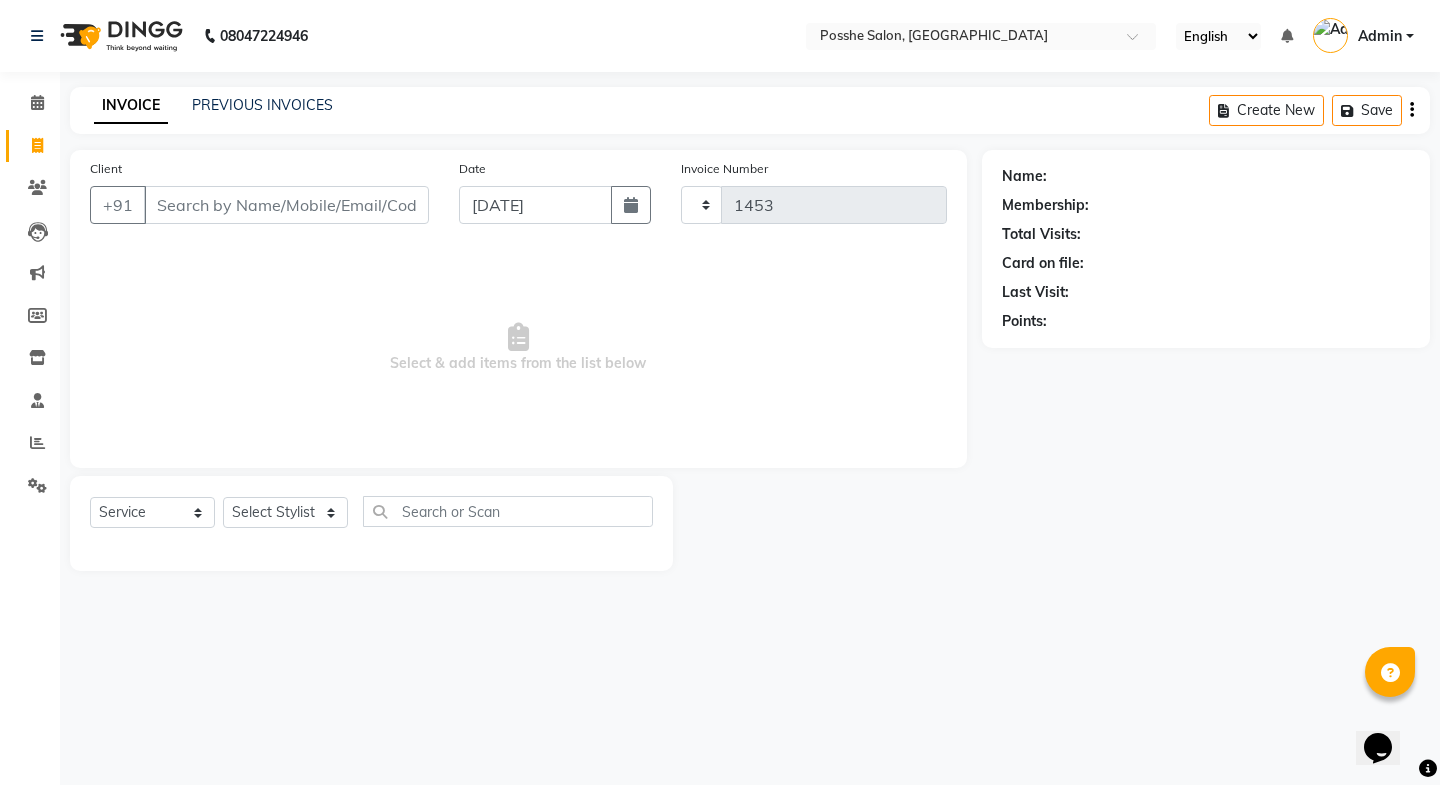 select on "6052" 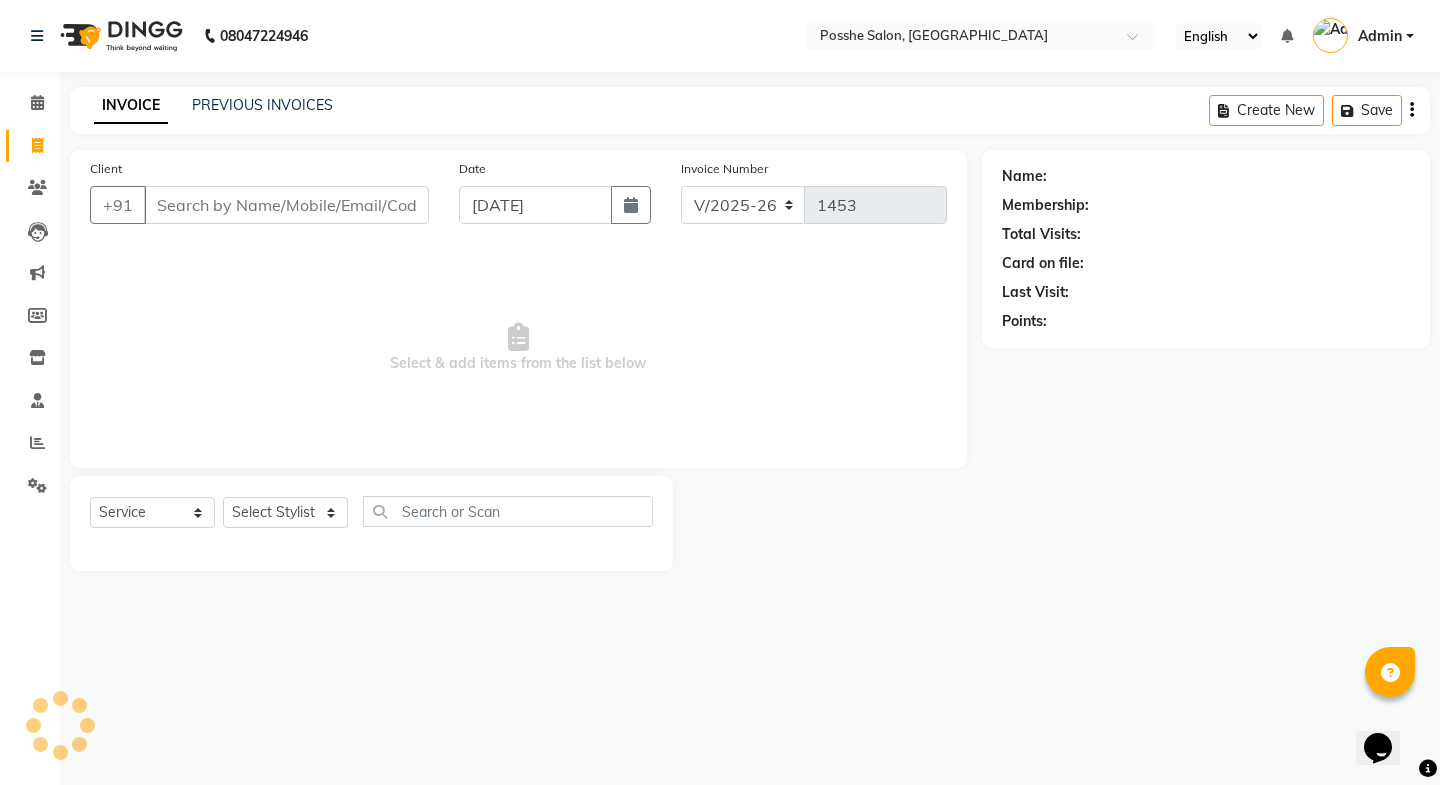 click on "Client" at bounding box center (286, 205) 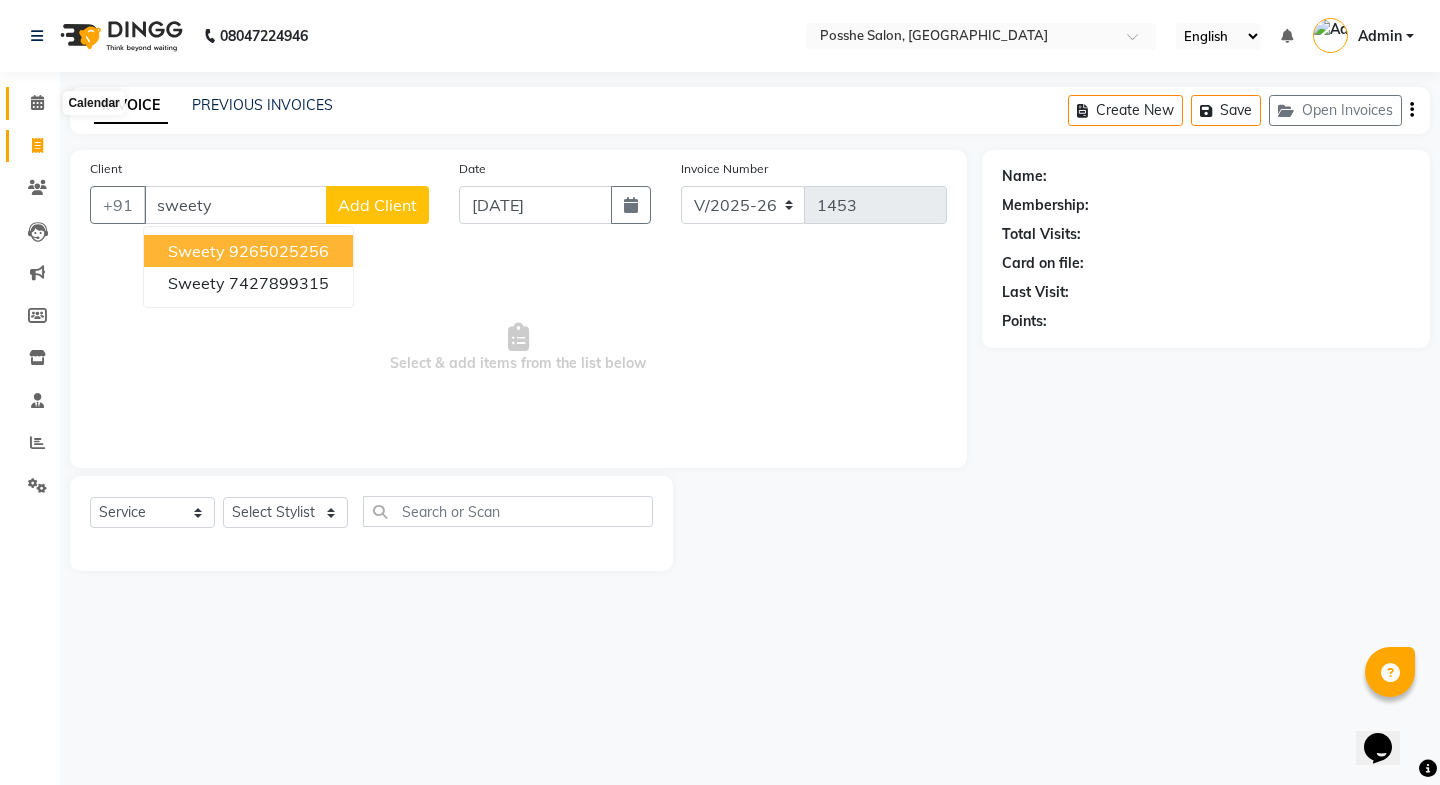 type on "sweety" 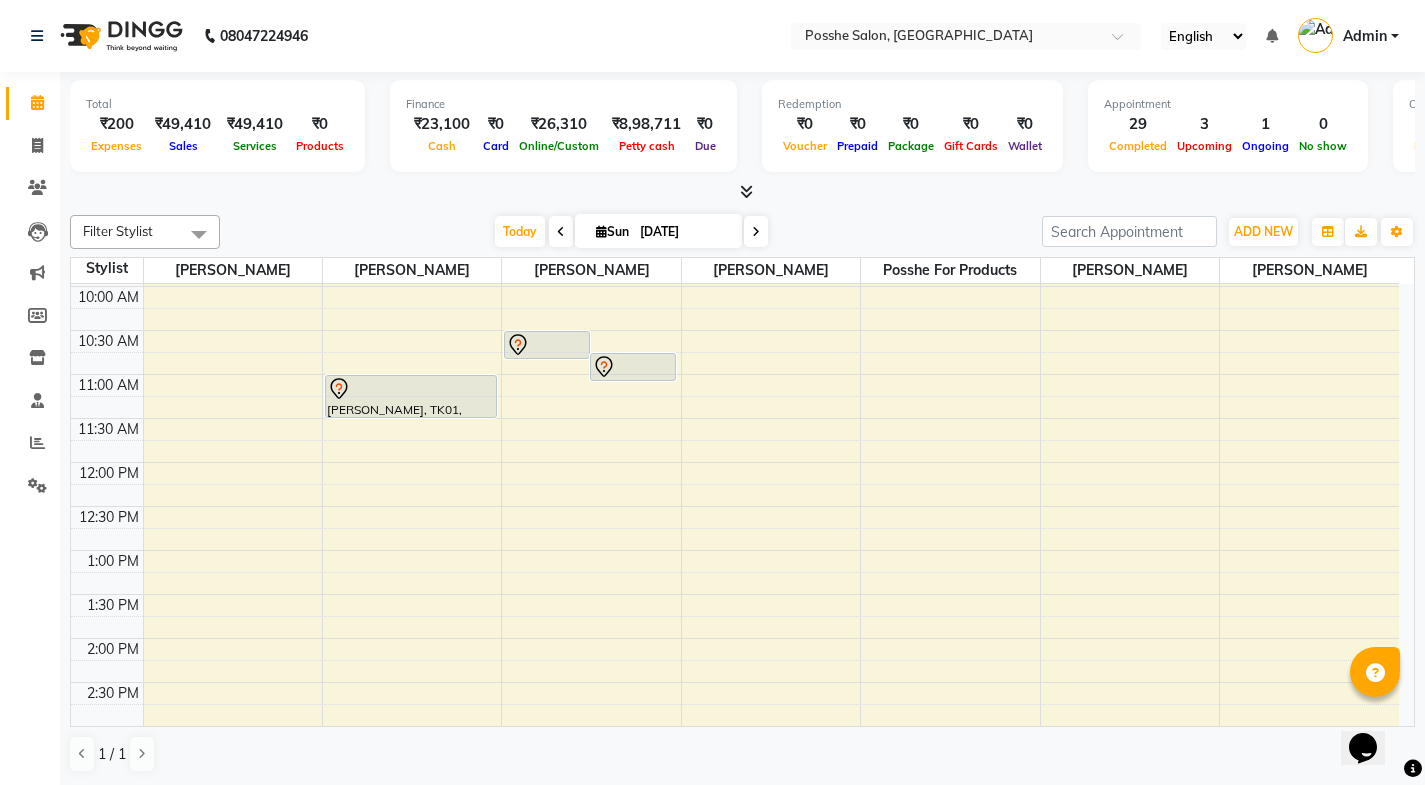scroll, scrollTop: 600, scrollLeft: 0, axis: vertical 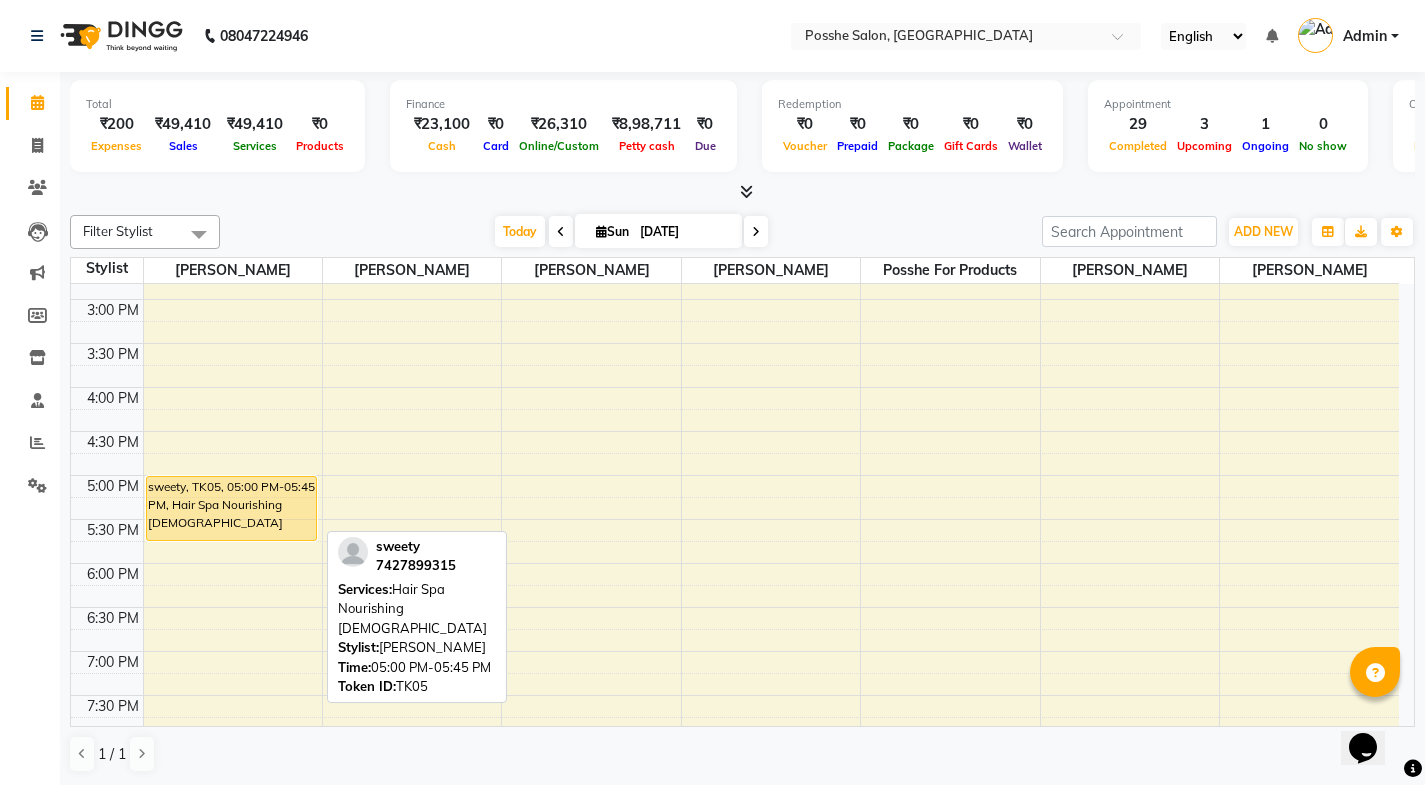click on "sweety, TK05, 05:00 PM-05:45 PM, Hair Spa Nourishing Female" at bounding box center [232, 508] 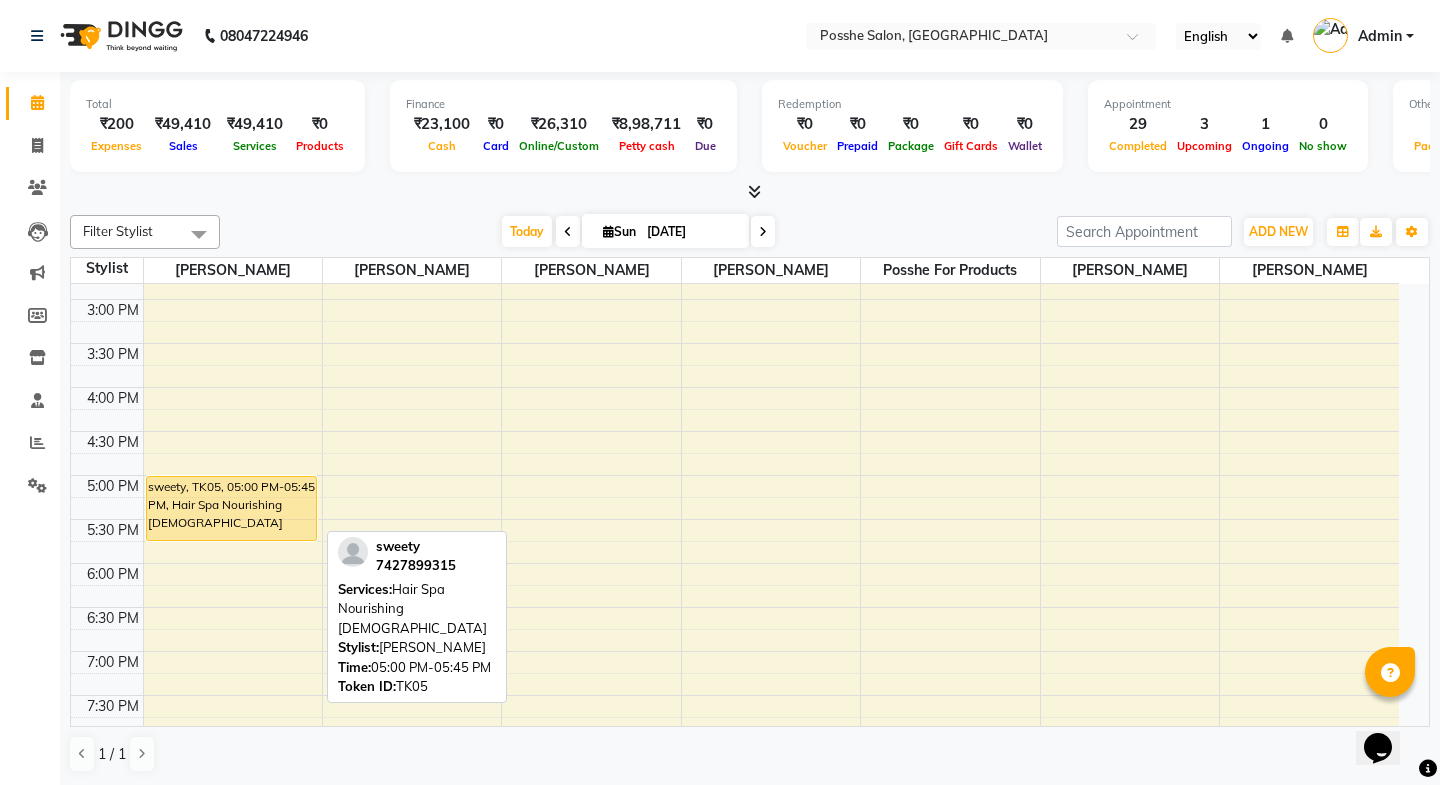 select on "1" 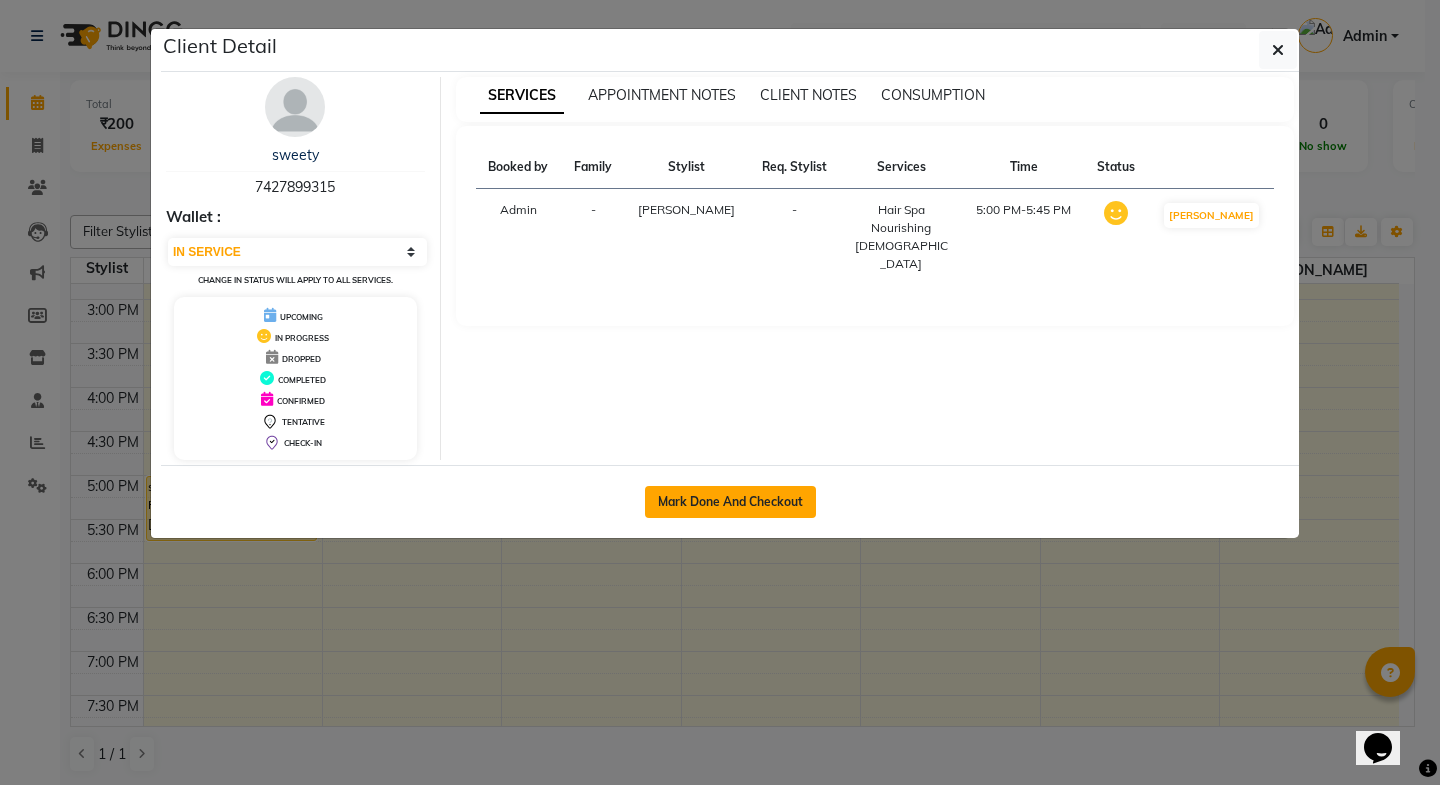 click on "Mark Done And Checkout" 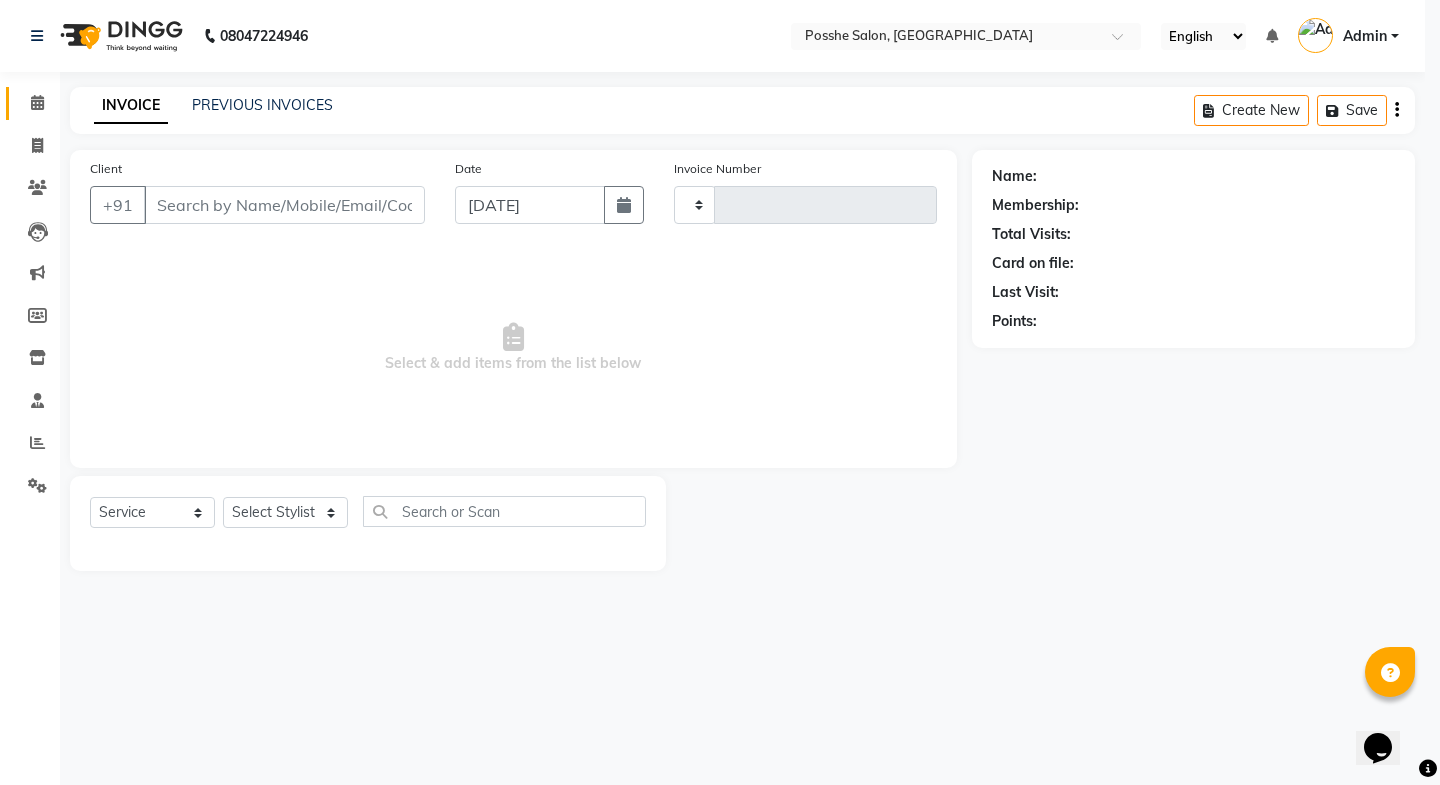 type on "1453" 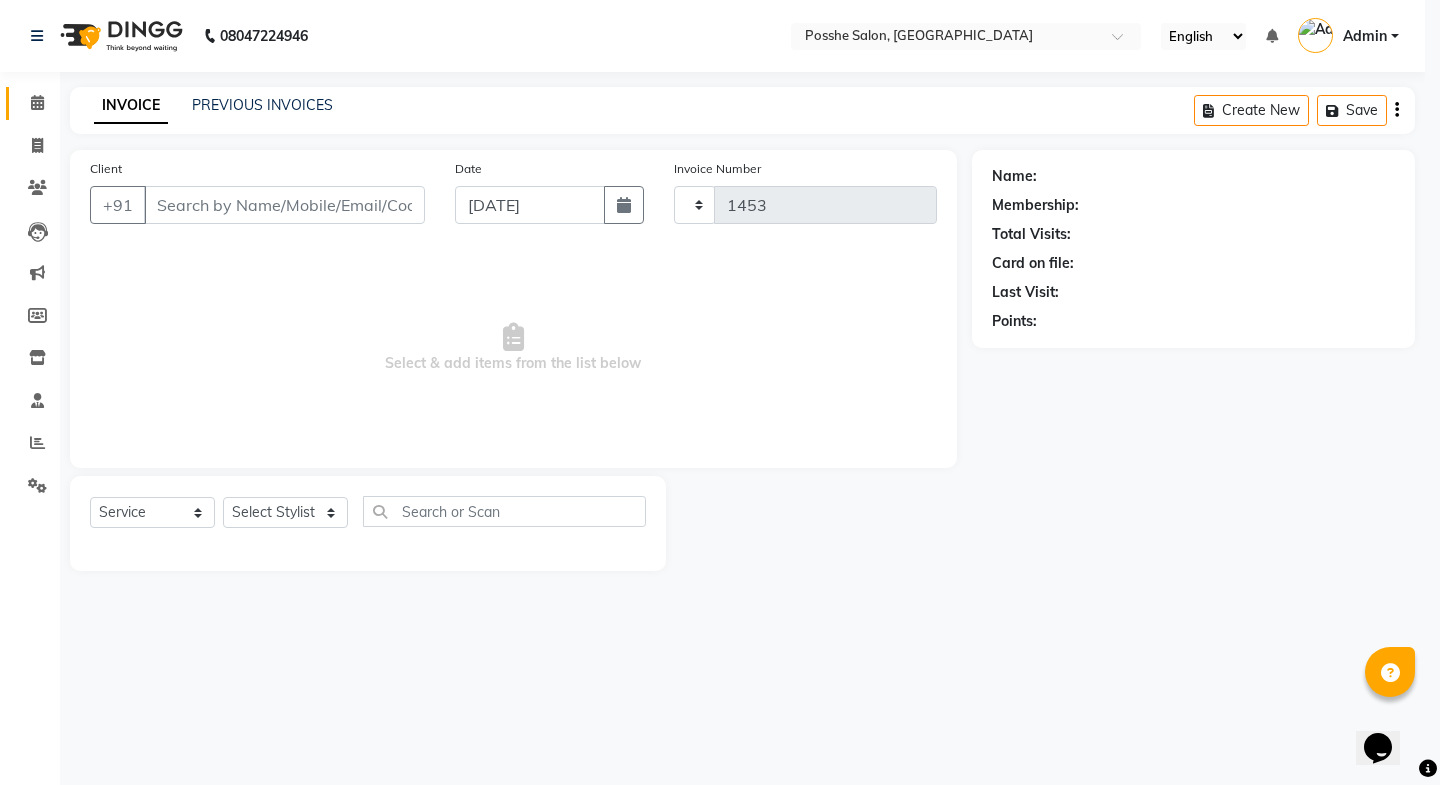 select on "6052" 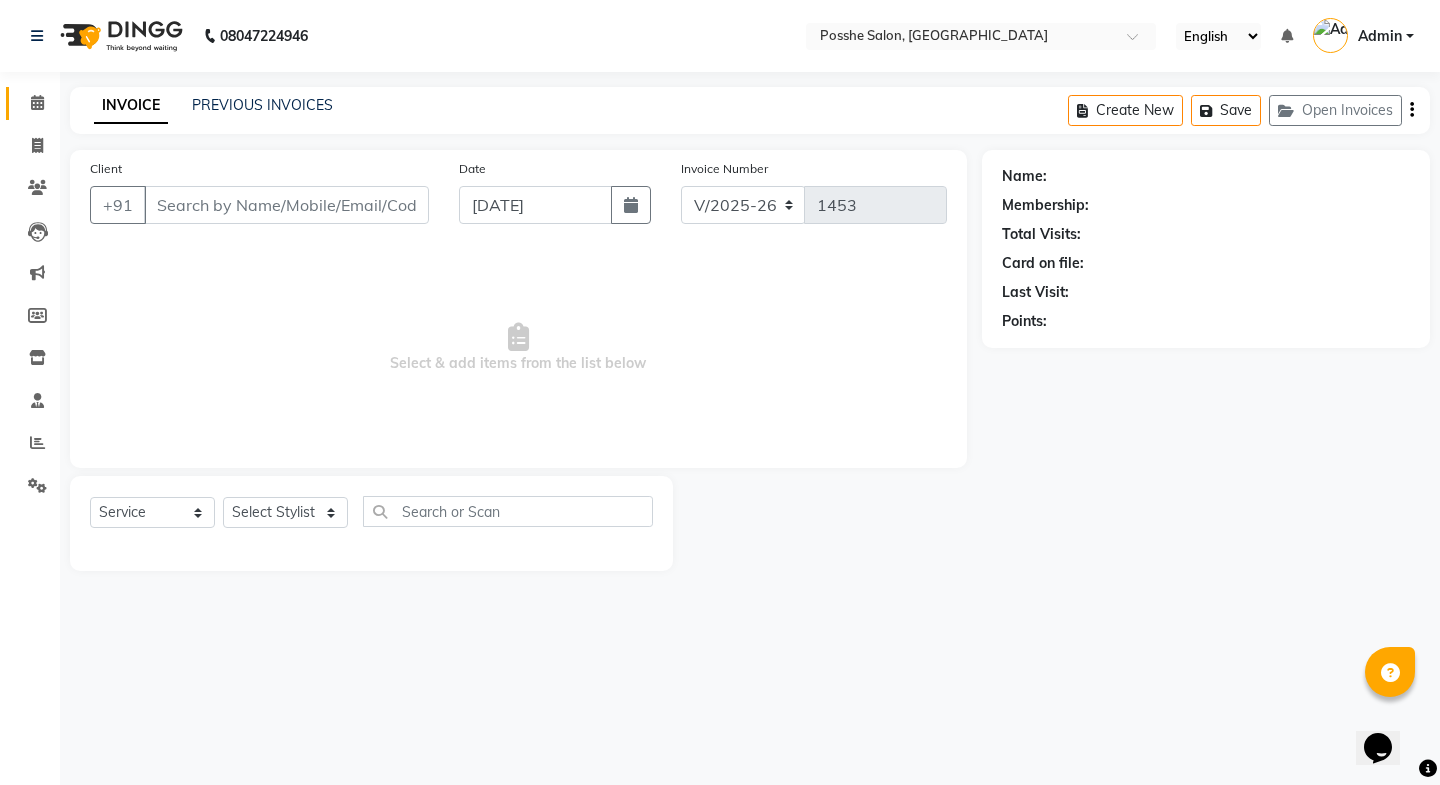 type on "7427899315" 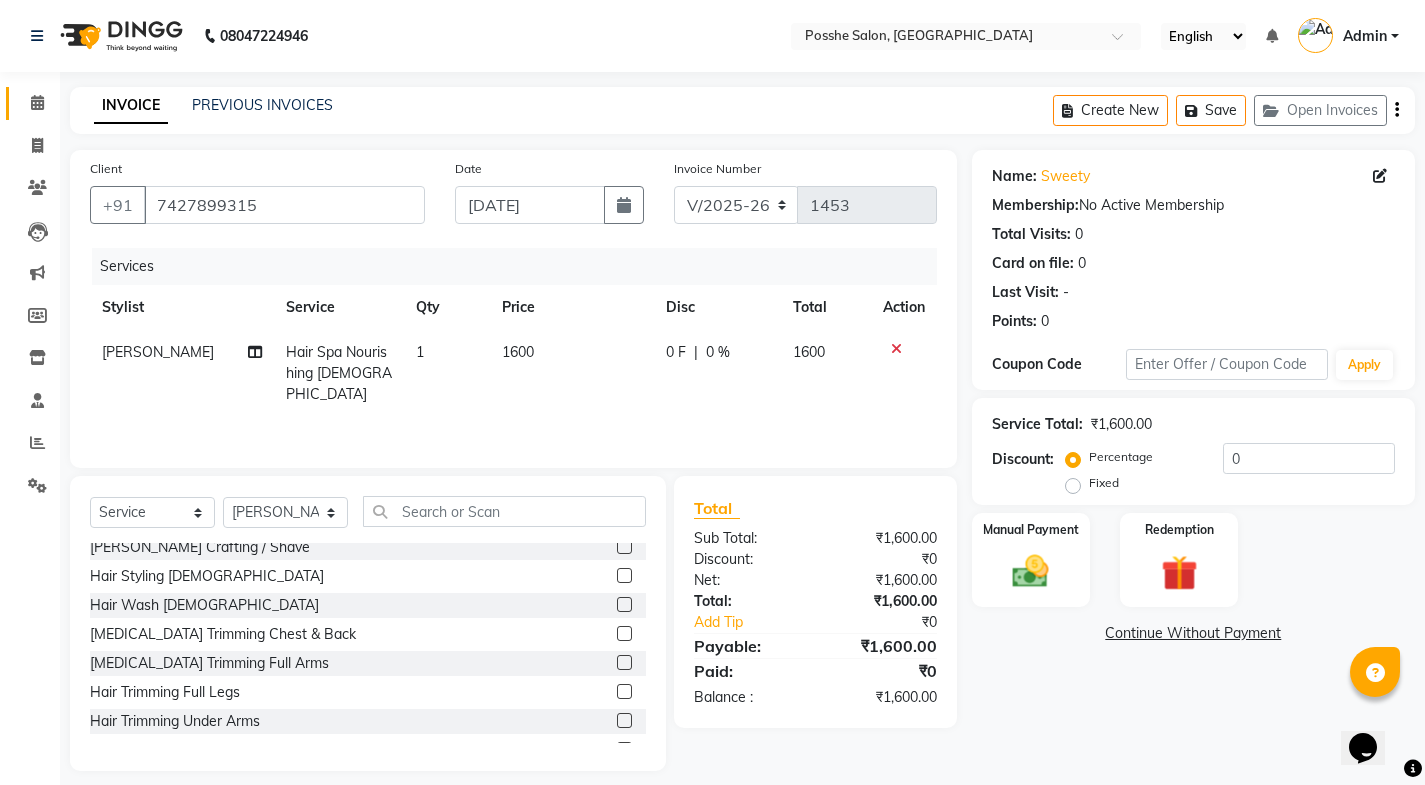scroll, scrollTop: 100, scrollLeft: 0, axis: vertical 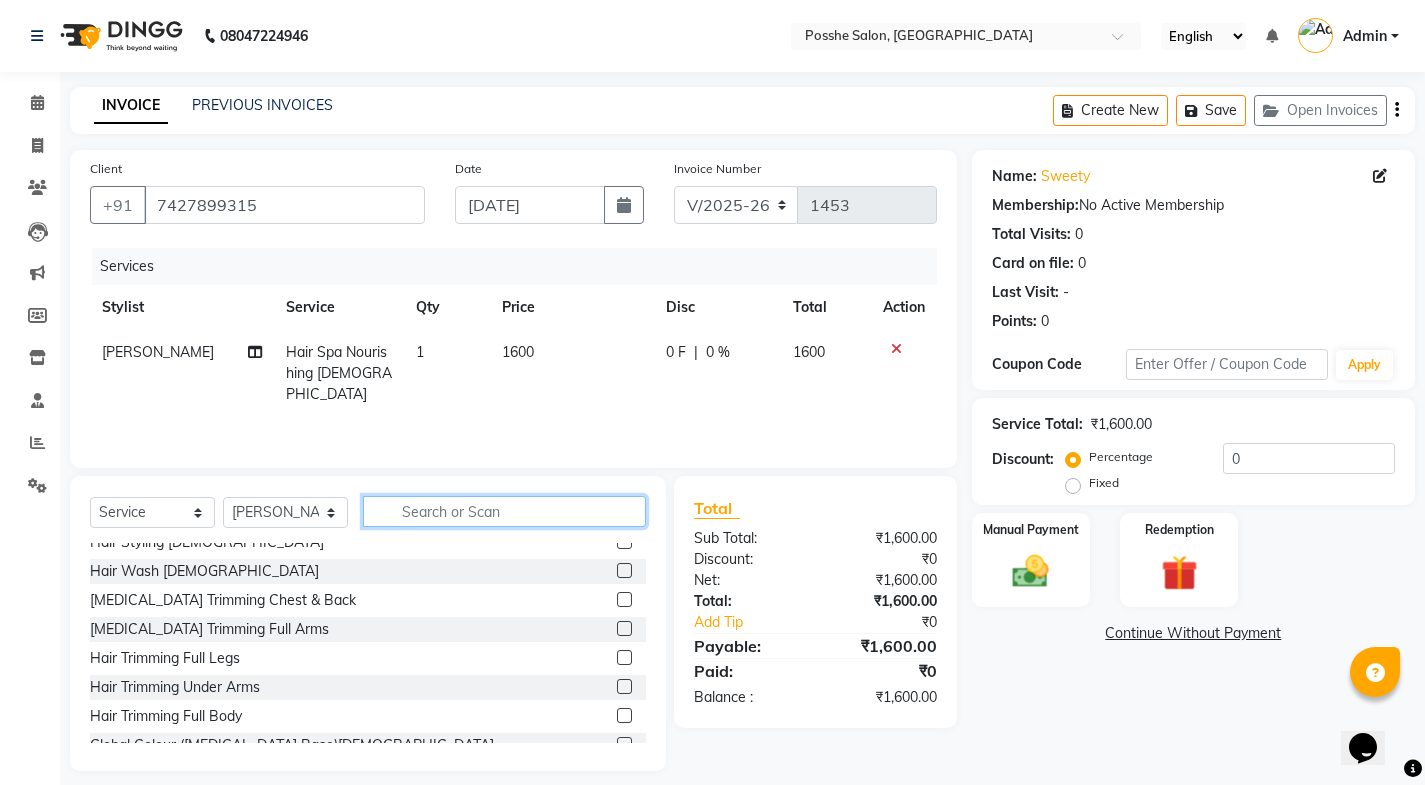 click 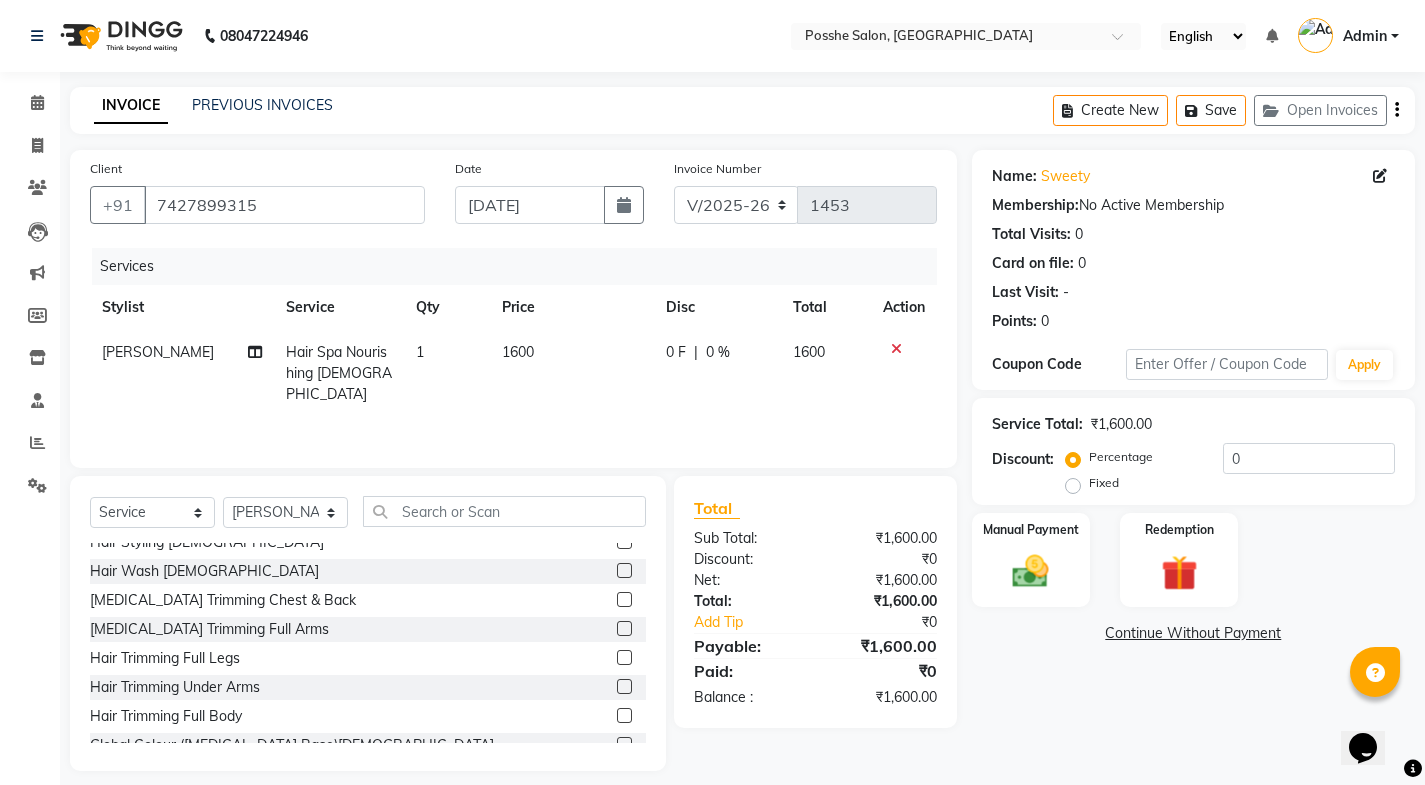 click on "1600" 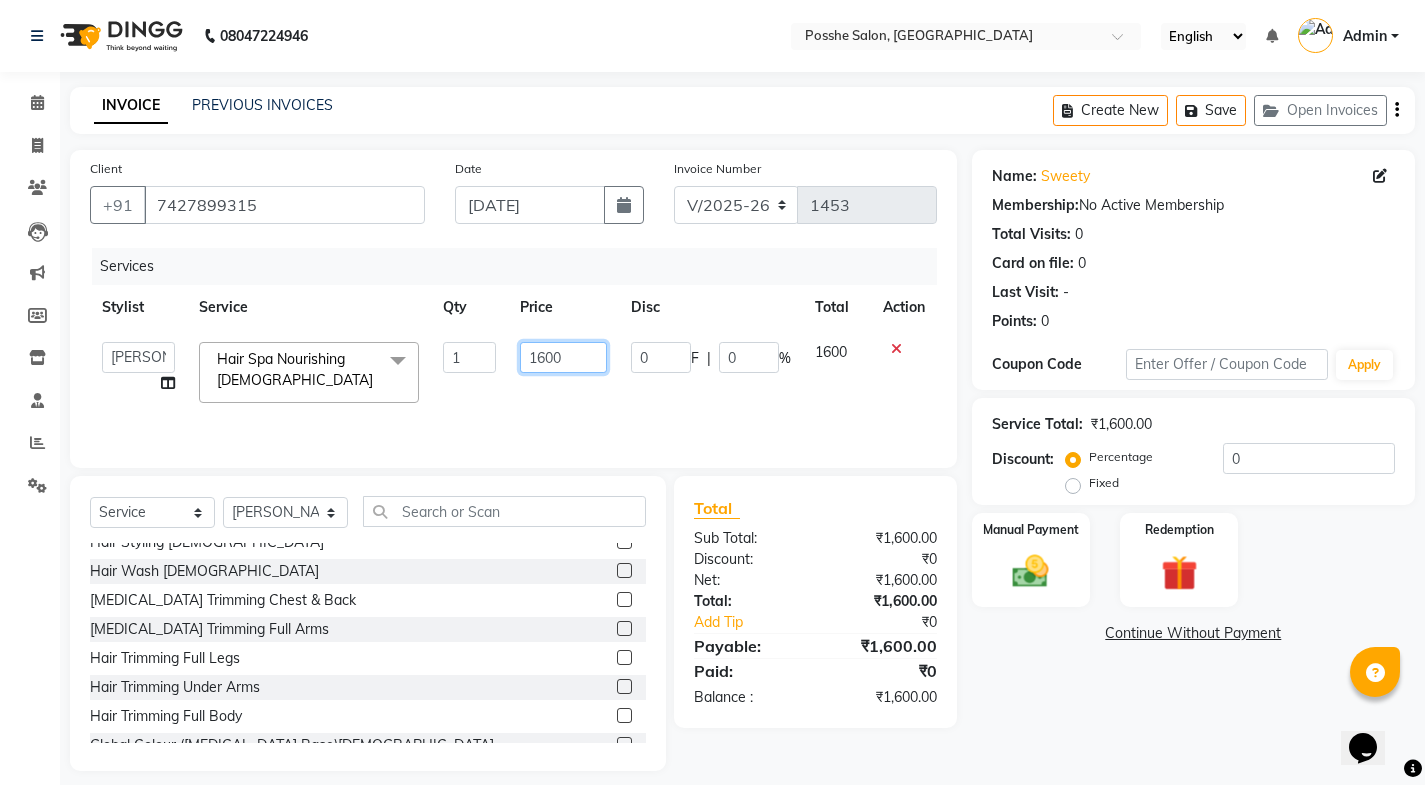 click on "1600" 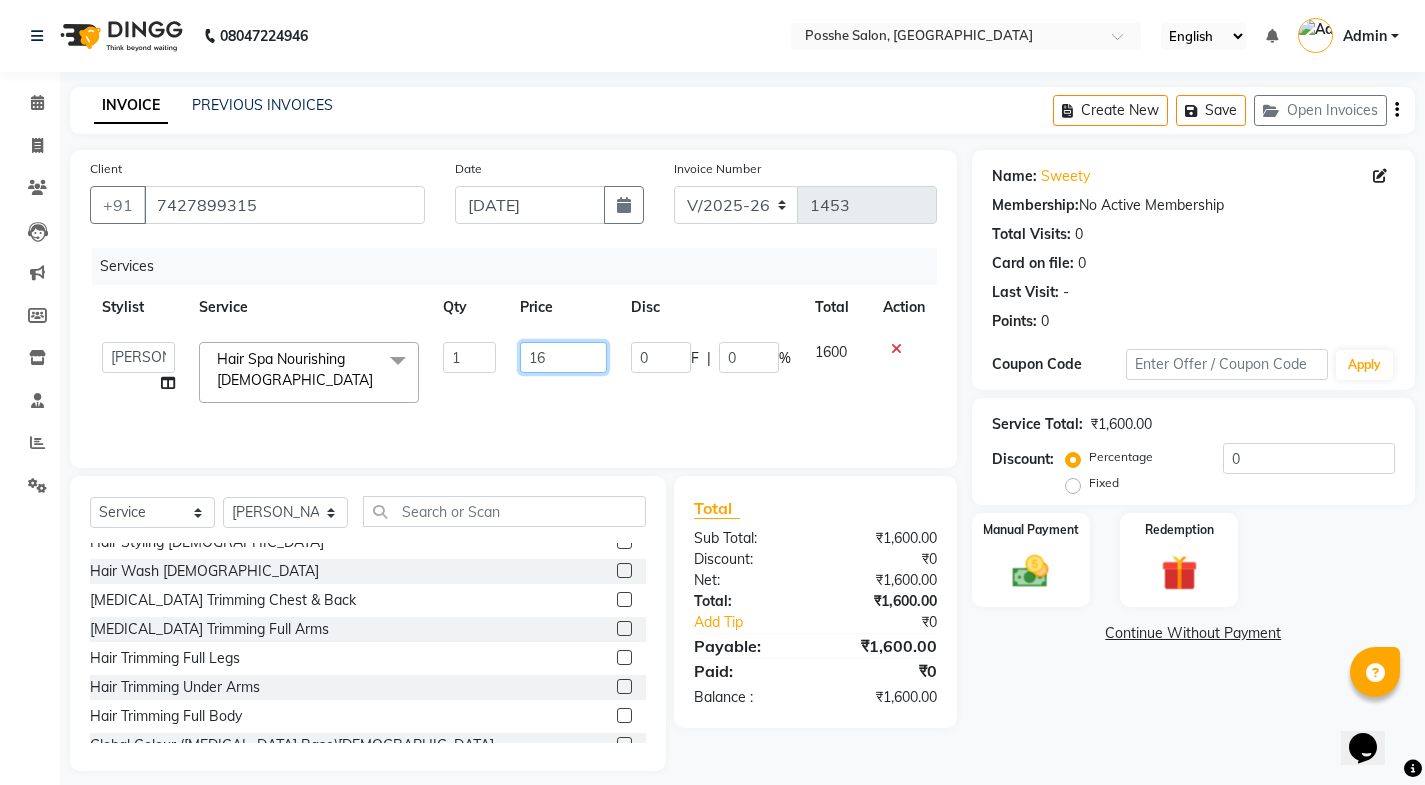 type on "1" 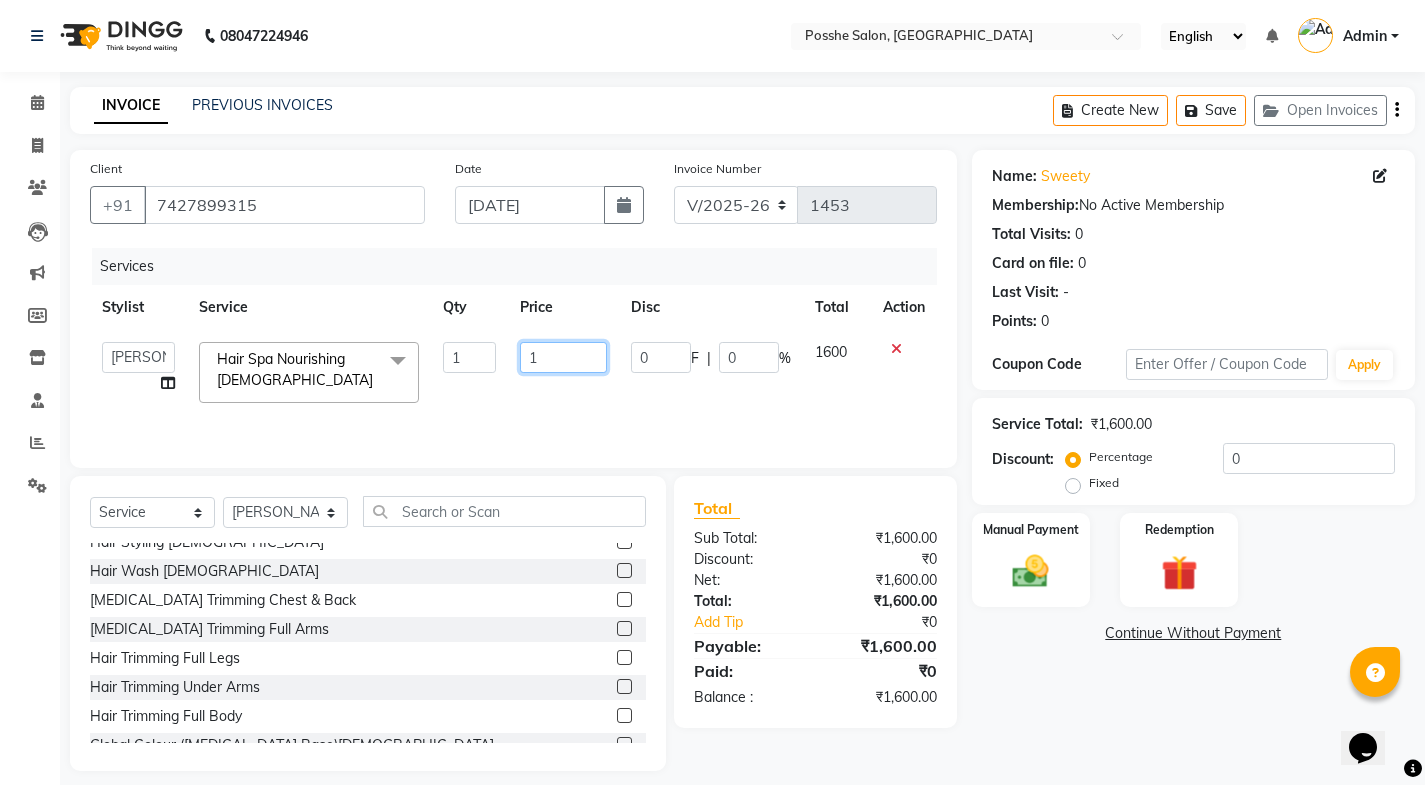 type 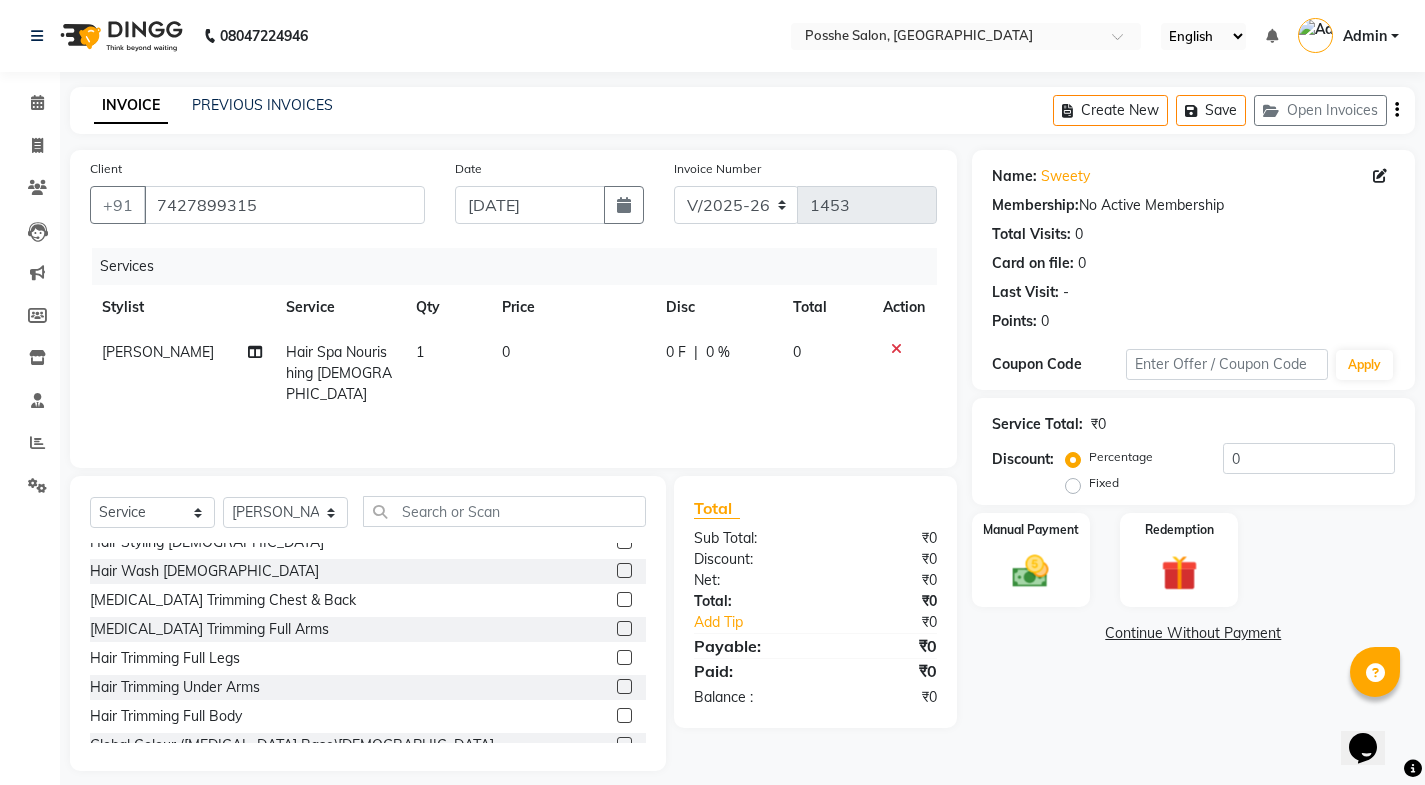 click on "0" 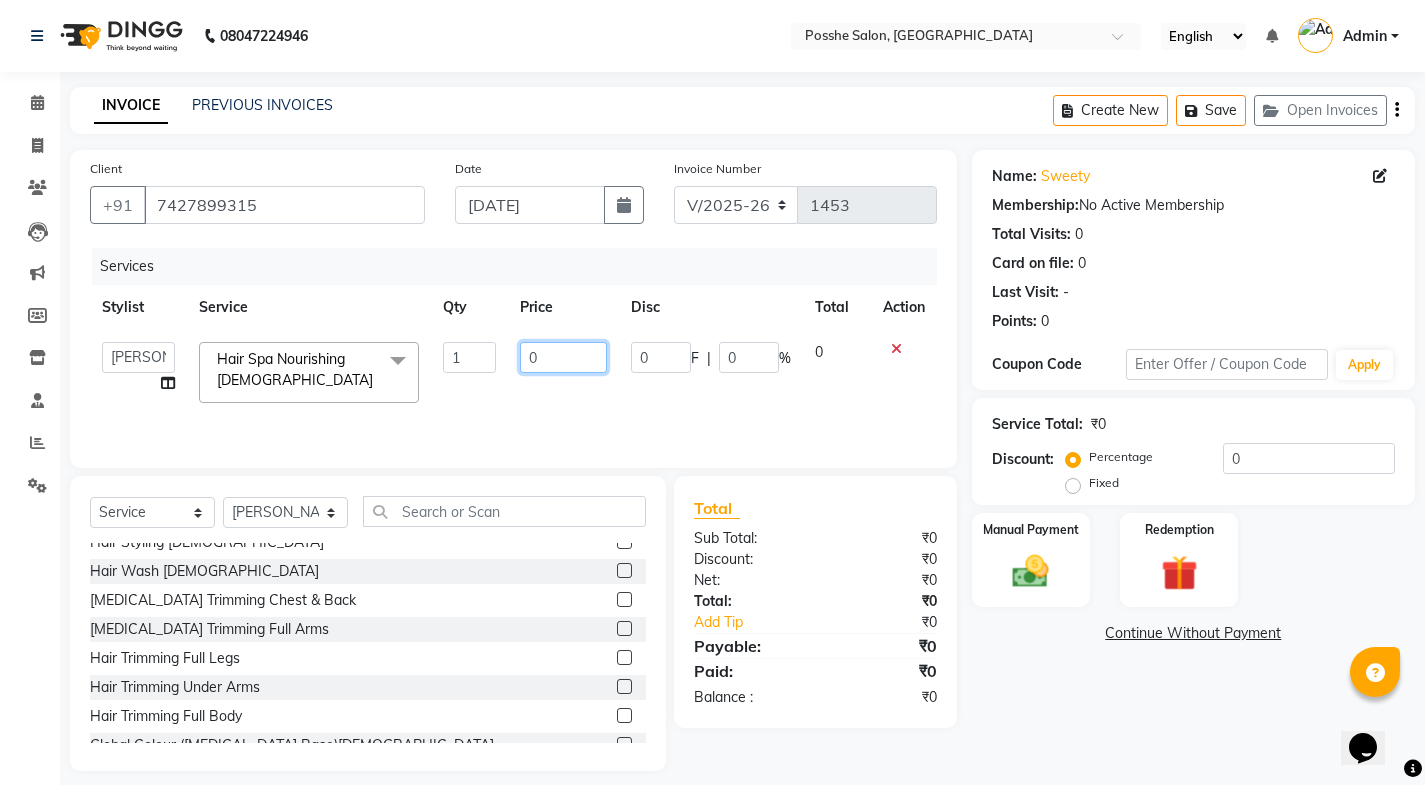 click on "0" 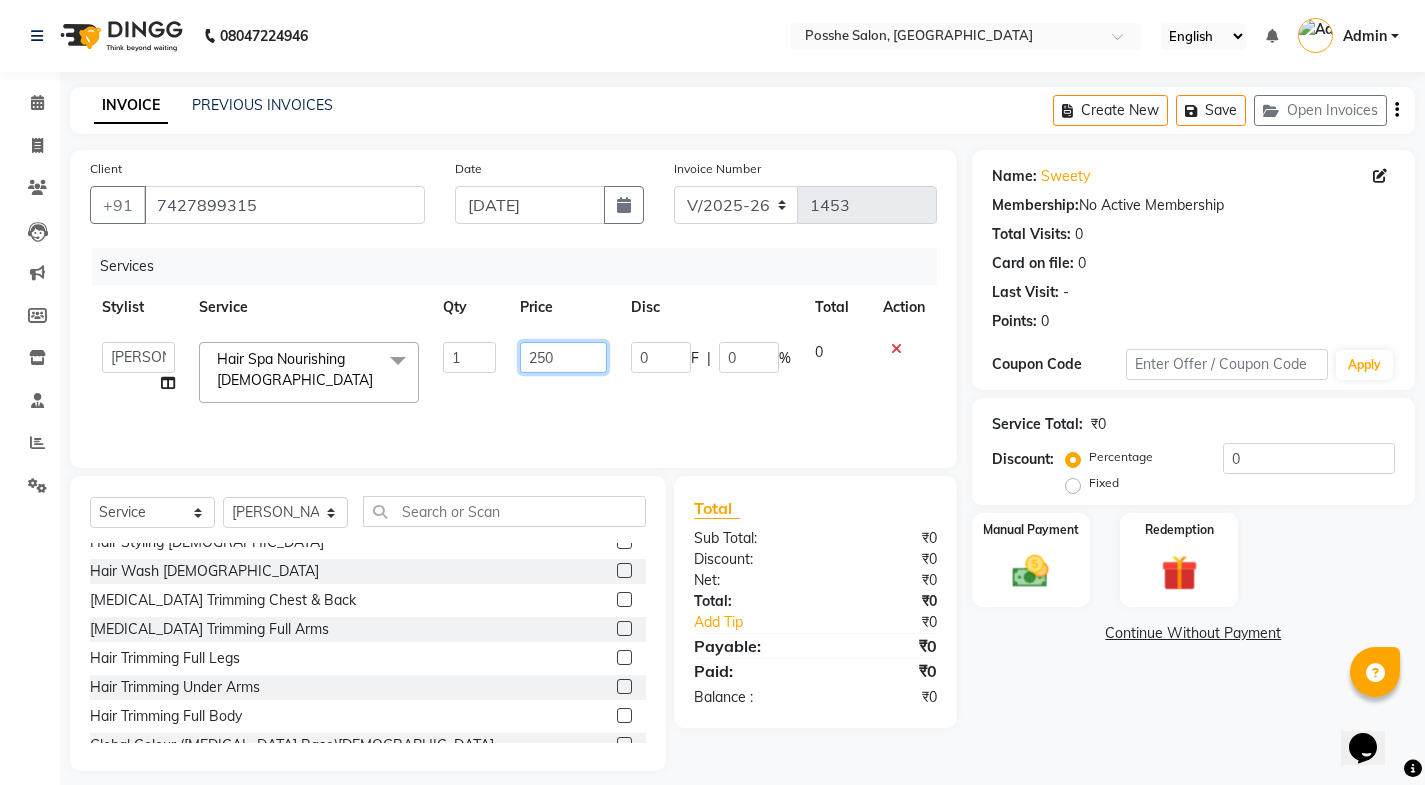 type on "2500" 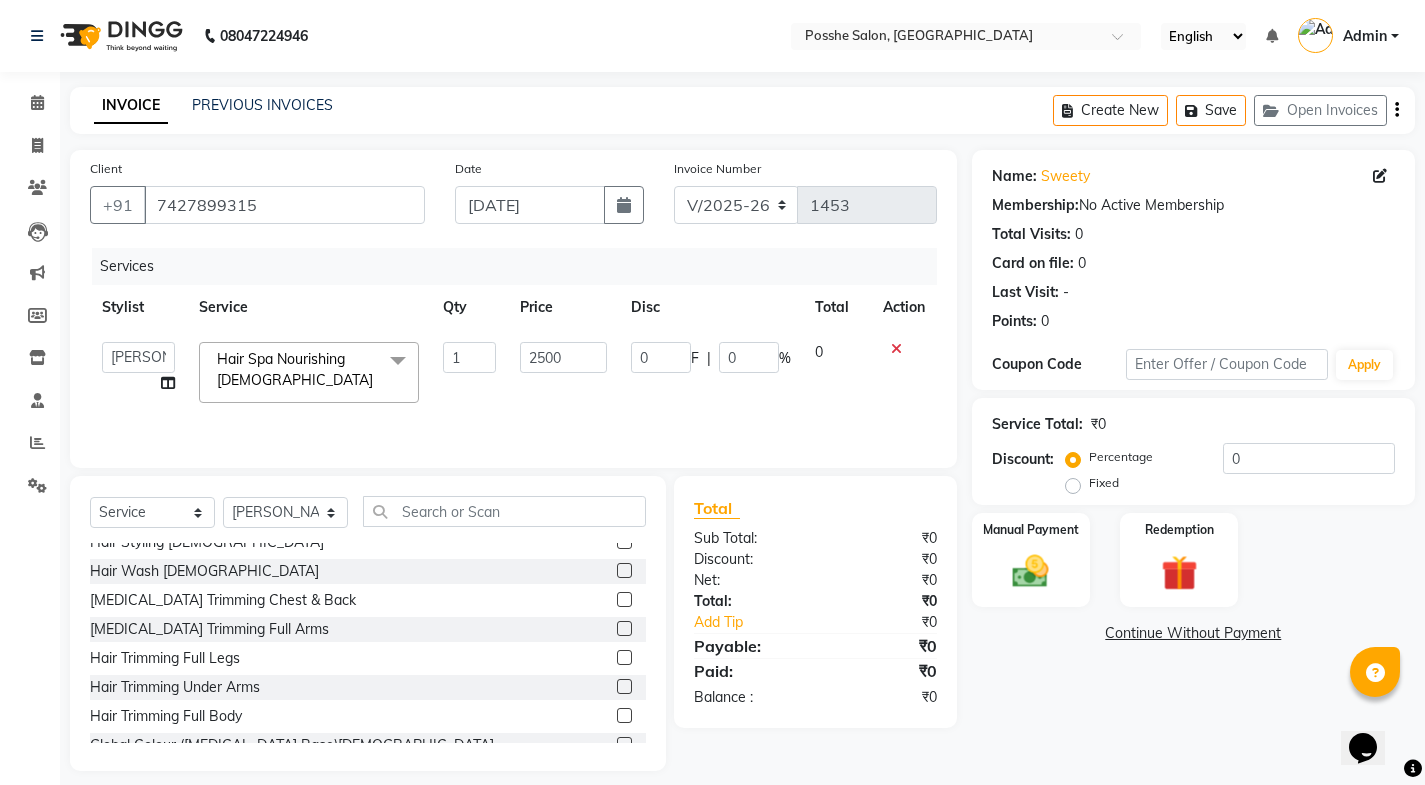 click on "Name: Sweety  Membership:  No Active Membership  Total Visits:  0 Card on file:  0 Last Visit:   - Points:   0  Coupon Code Apply Service Total:  ₹0  Discount:  Percentage   Fixed  0 Manual Payment Redemption  Continue Without Payment" 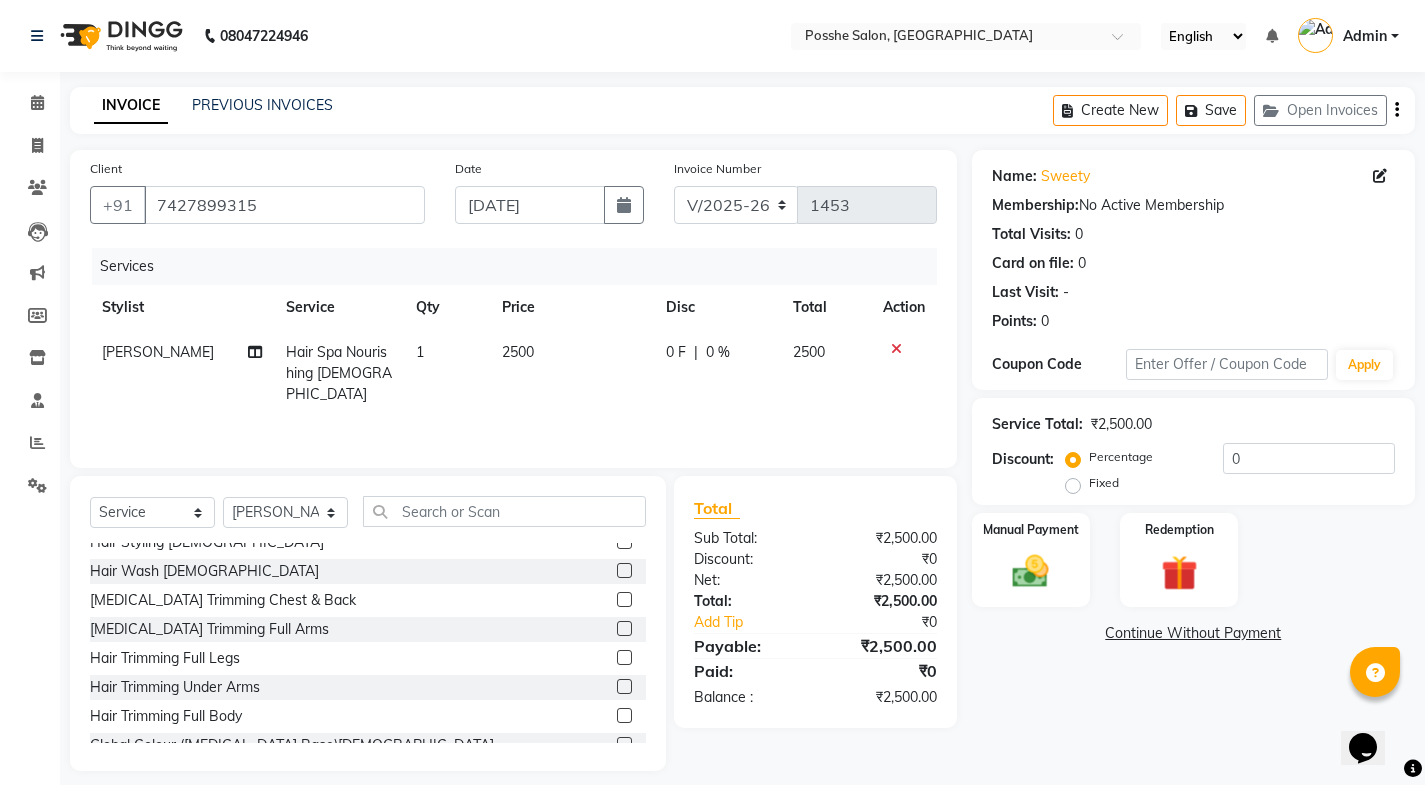 scroll, scrollTop: 0, scrollLeft: 0, axis: both 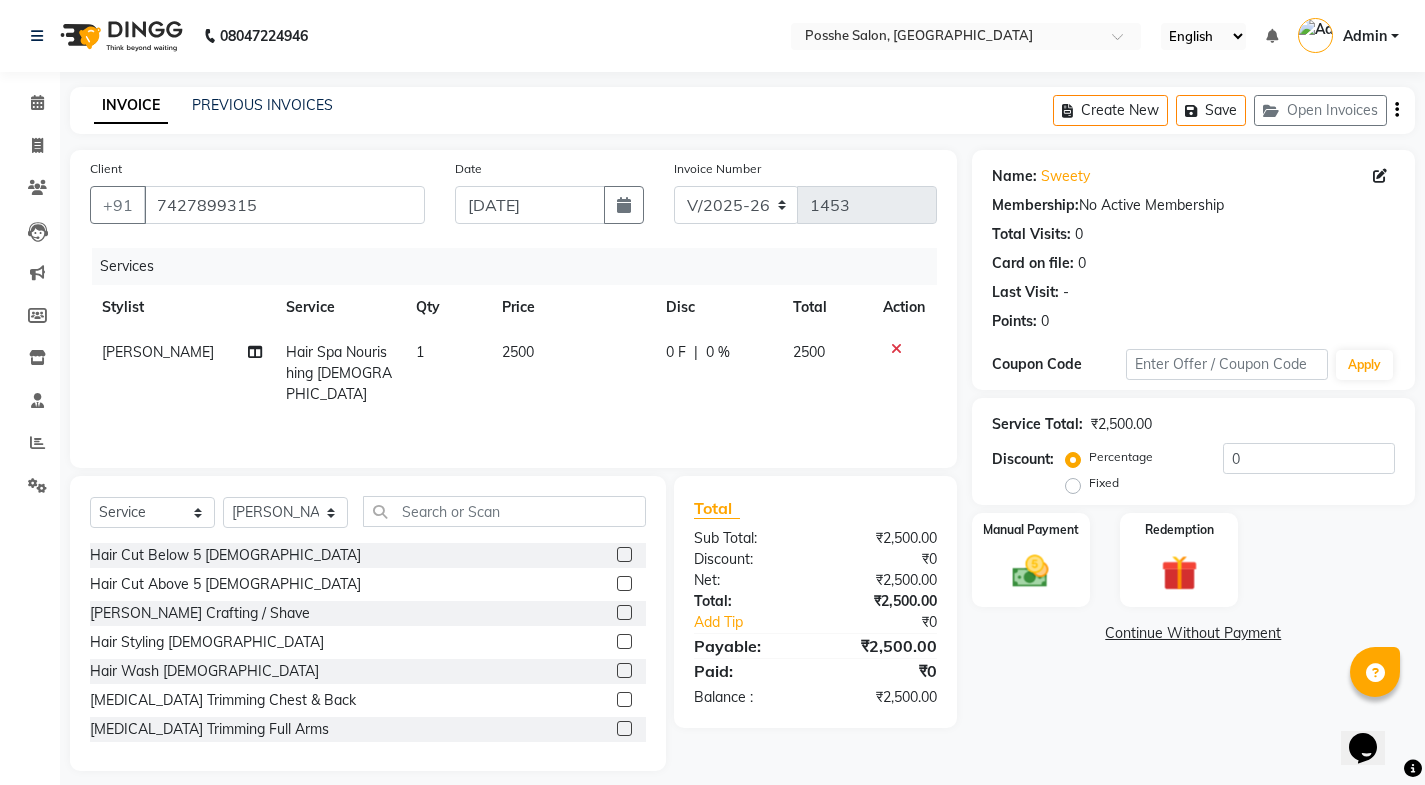 click on "2500" 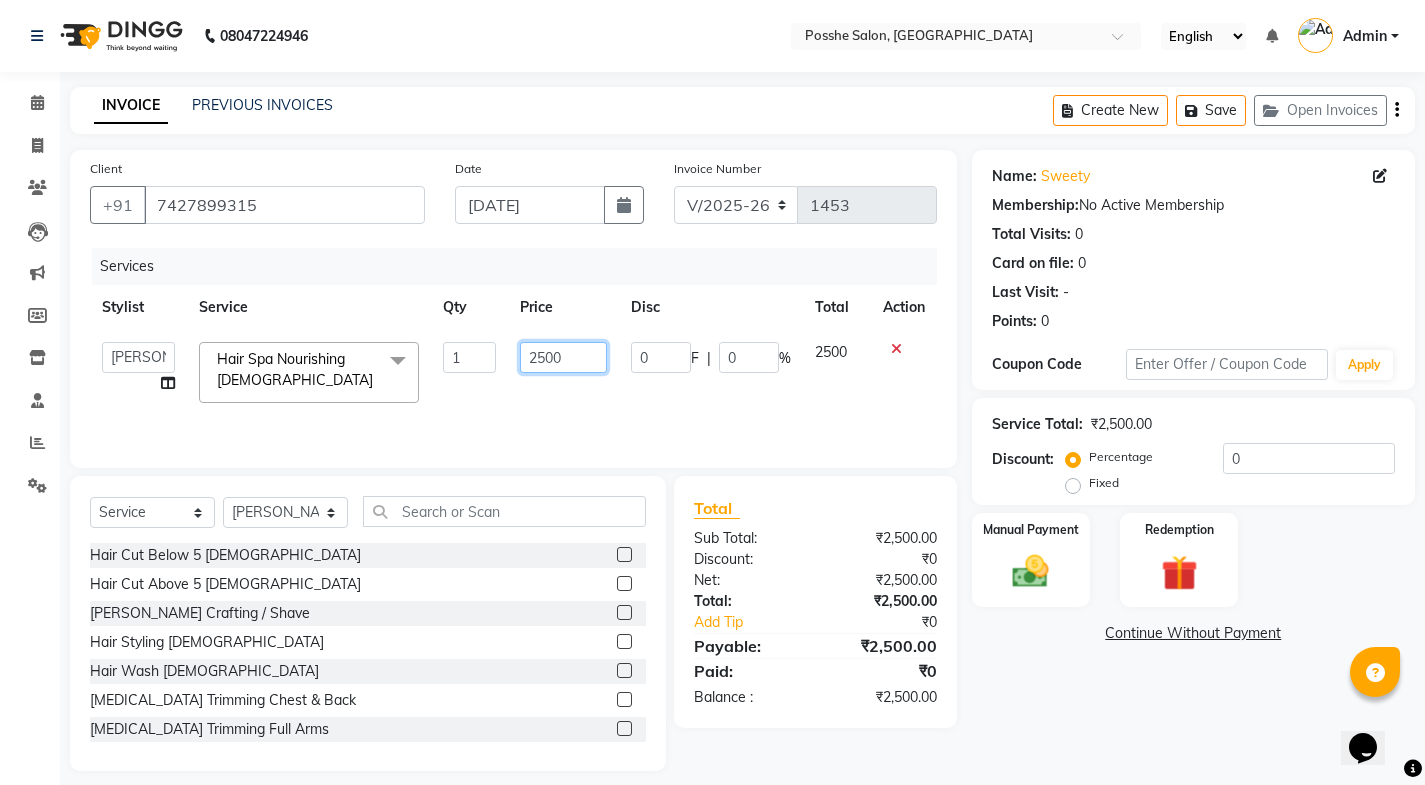 click on "2500" 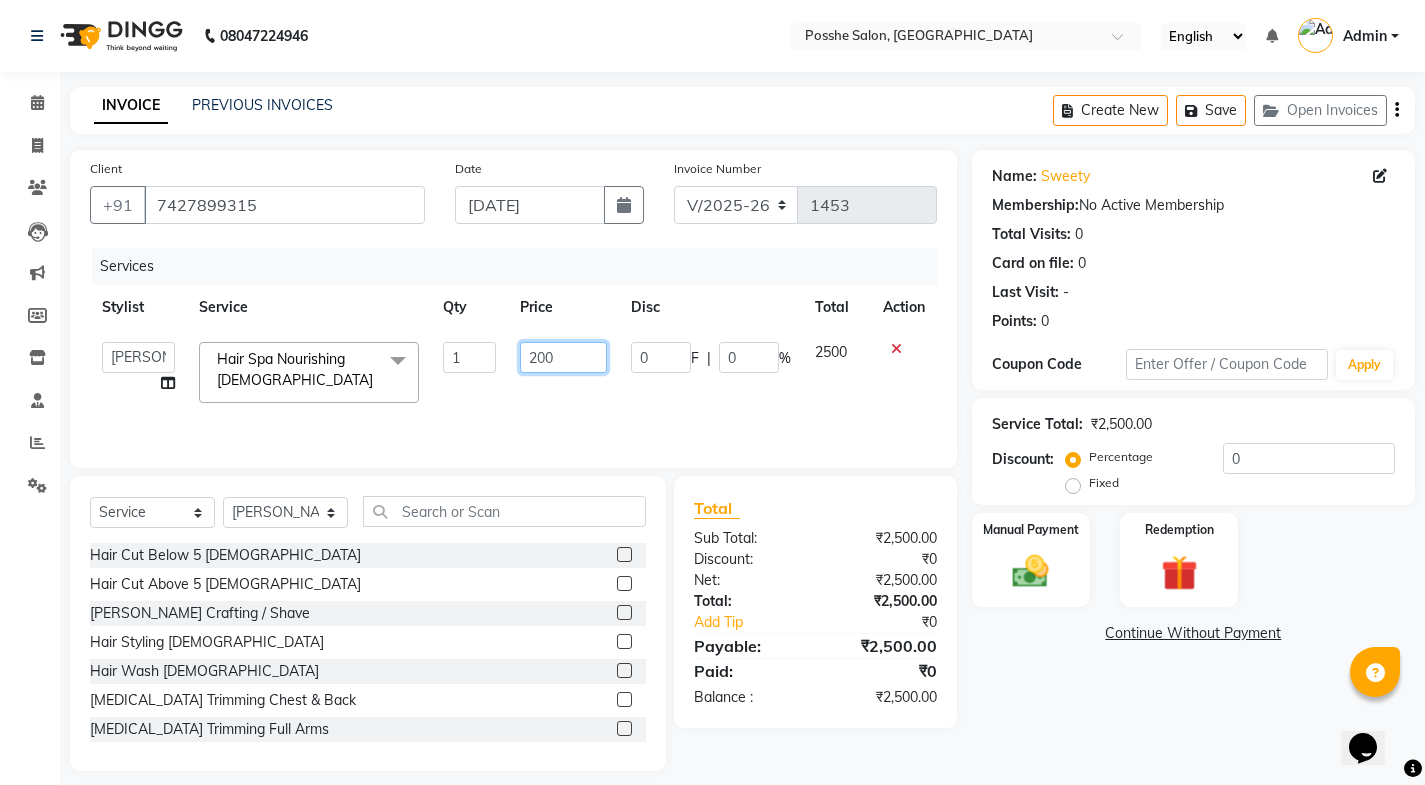 type on "2000" 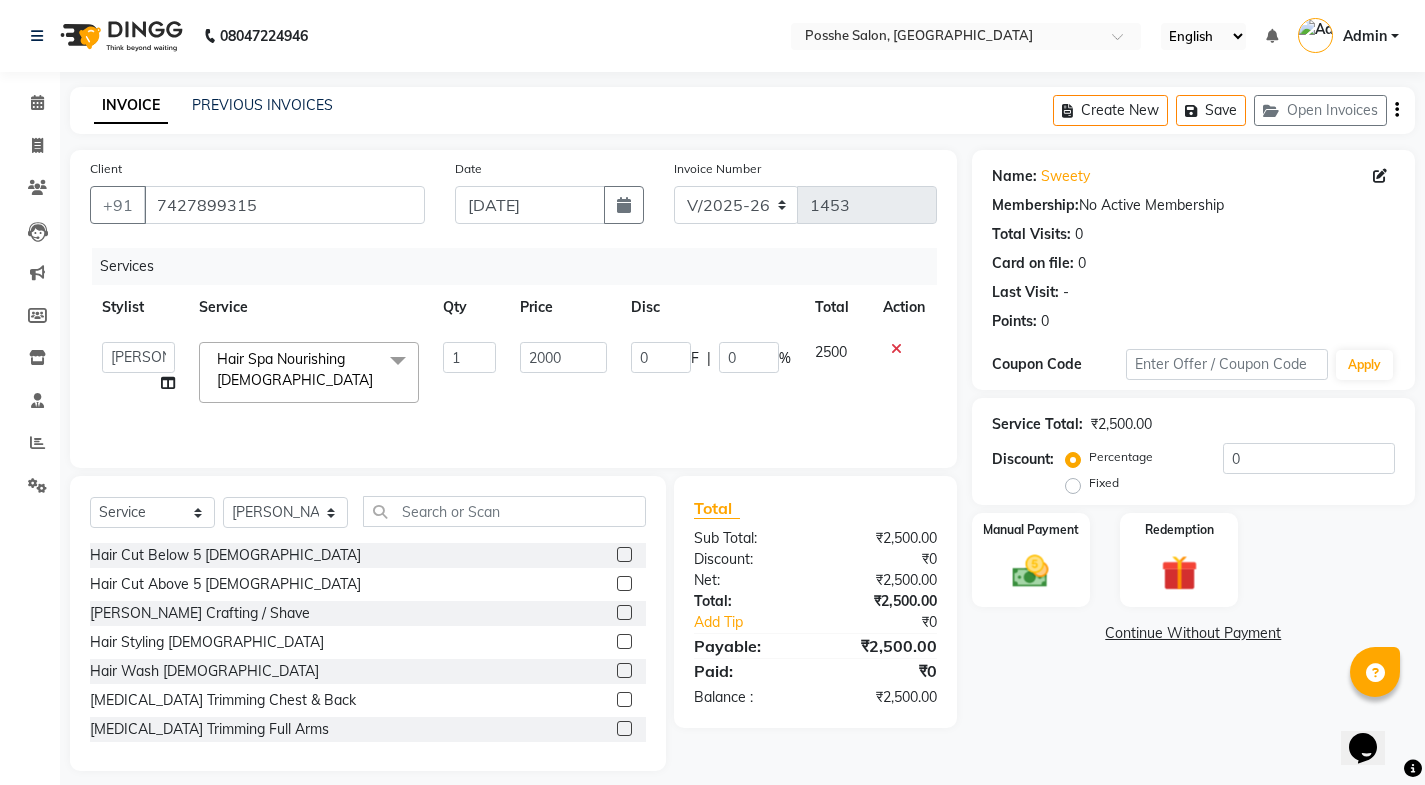 click on "Name: Sweety  Membership:  No Active Membership  Total Visits:  0 Card on file:  0 Last Visit:   - Points:   0  Coupon Code Apply Service Total:  ₹2,500.00  Discount:  Percentage   Fixed  0 Manual Payment Redemption  Continue Without Payment" 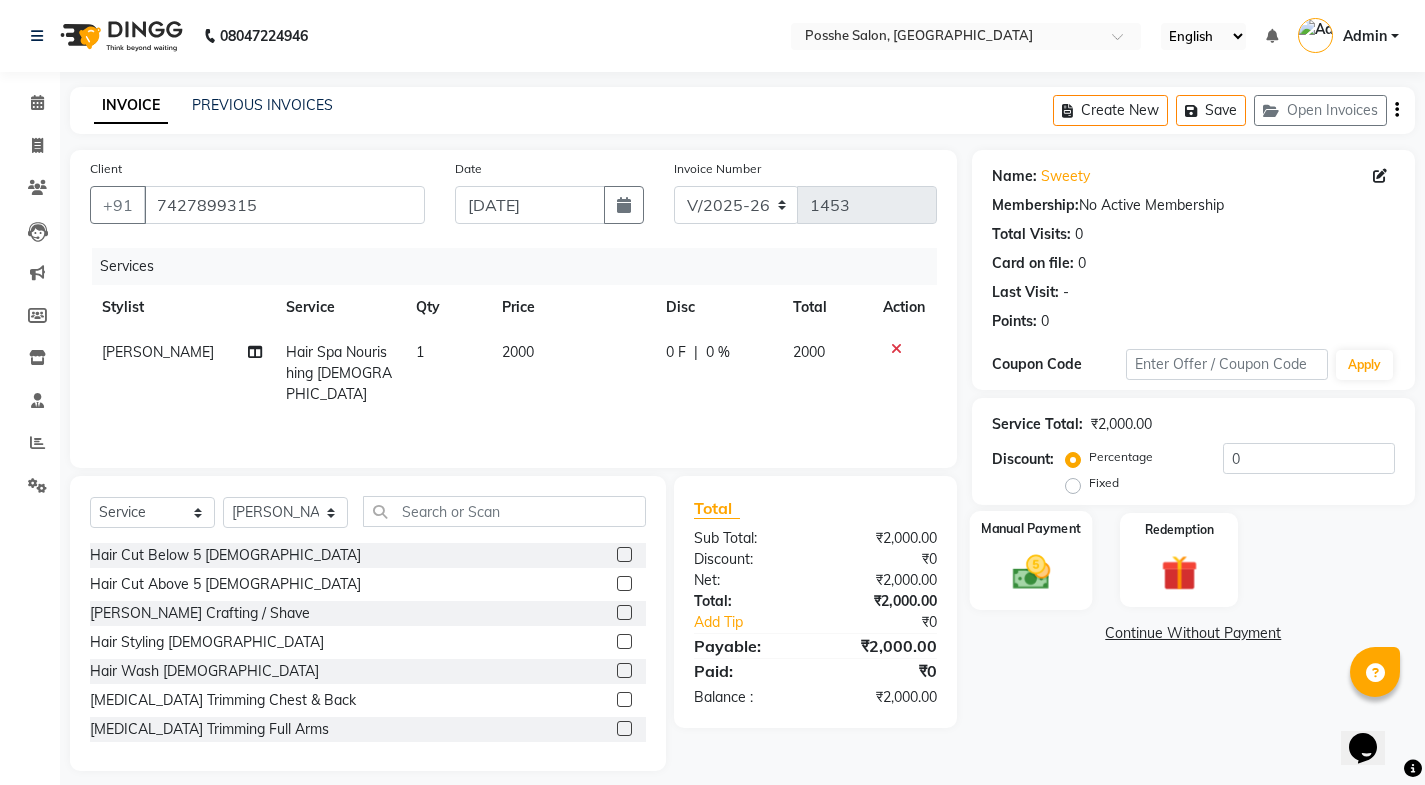 click 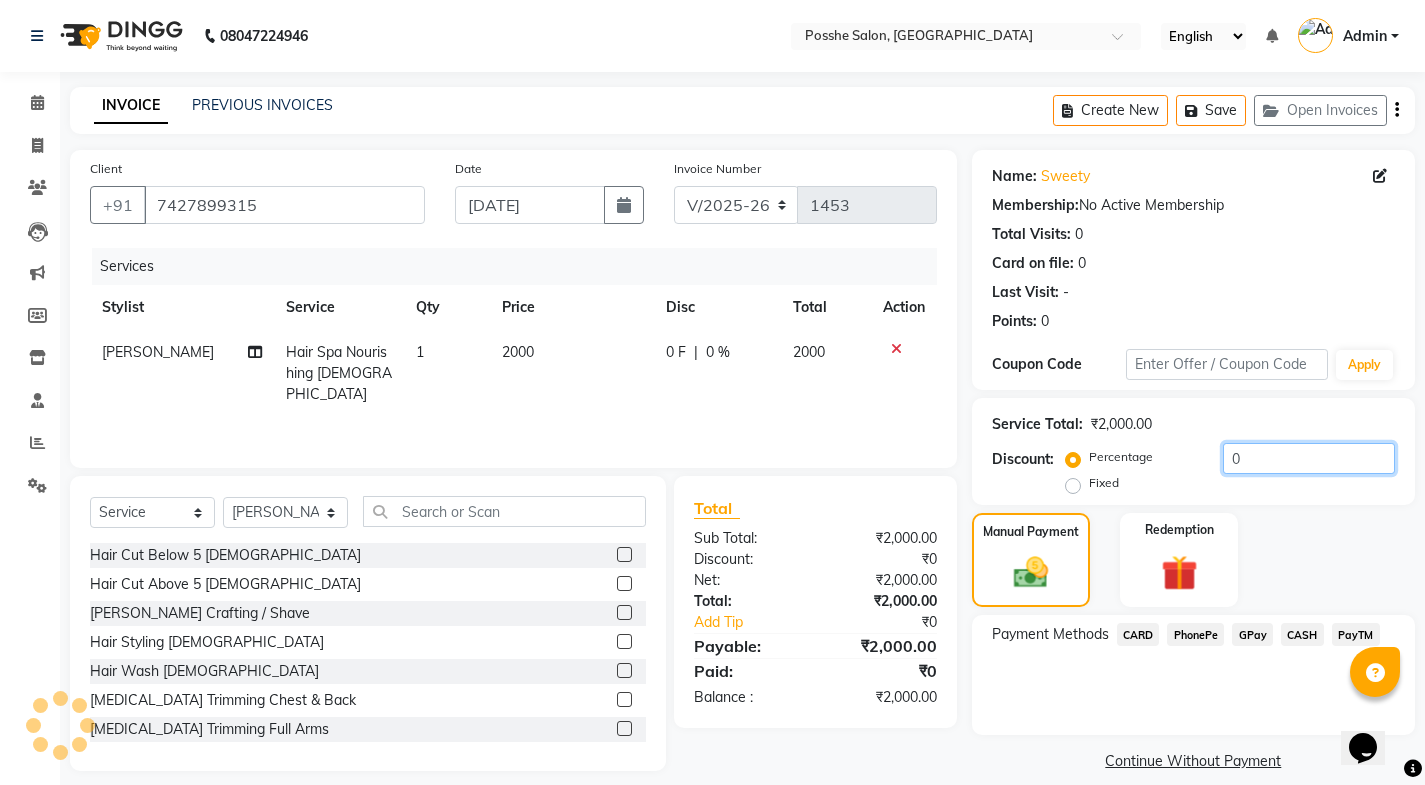 click on "0" 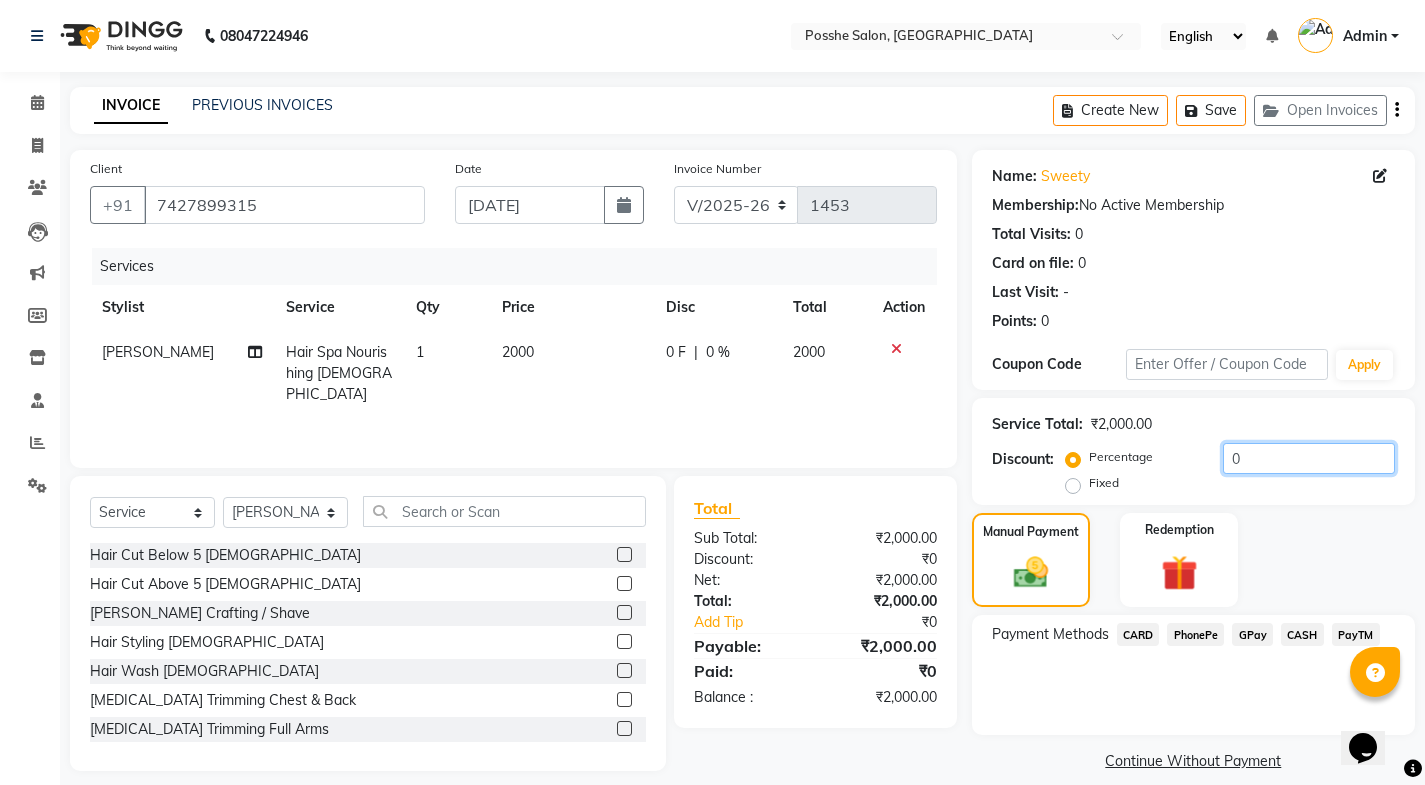 click on "0" 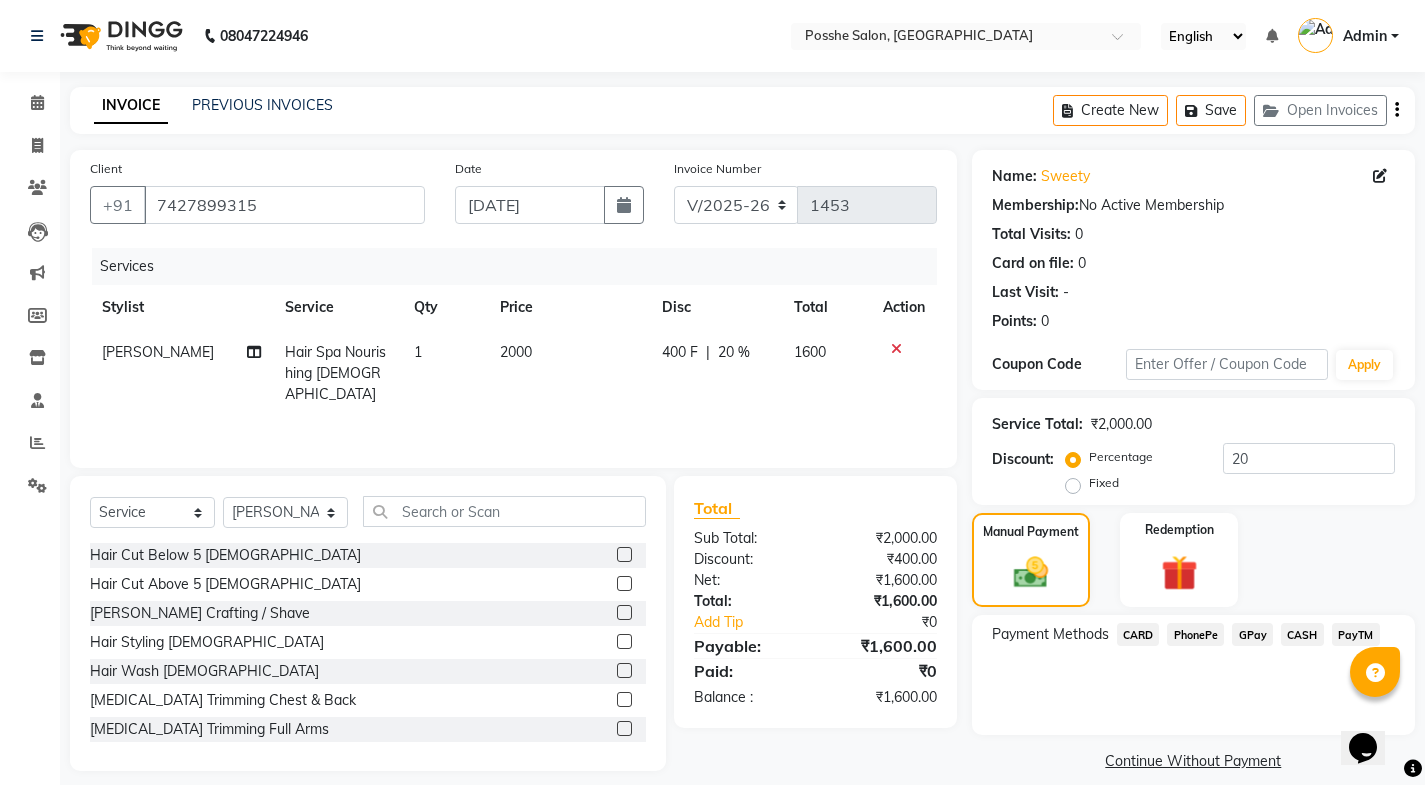 click on "Percentage   Fixed" 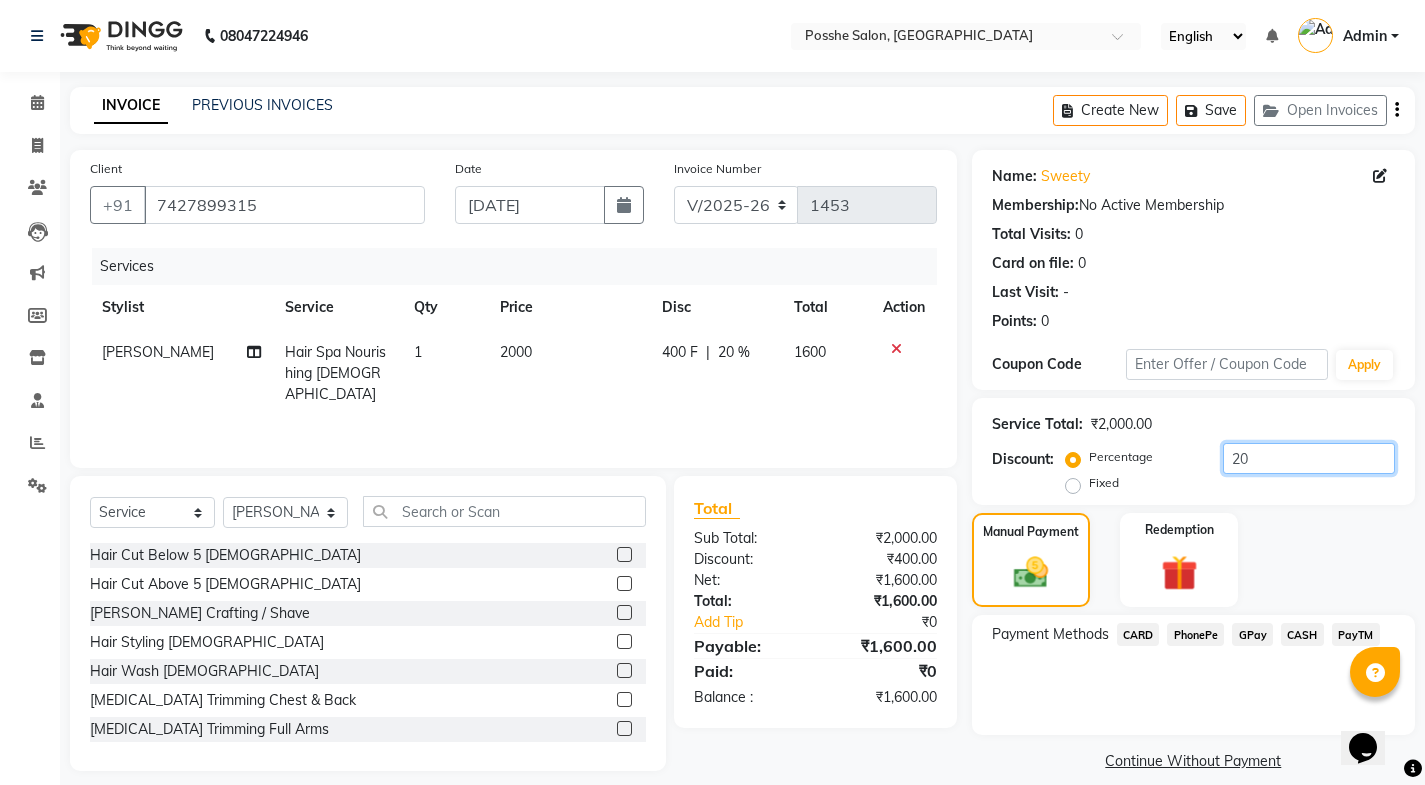 click on "20" 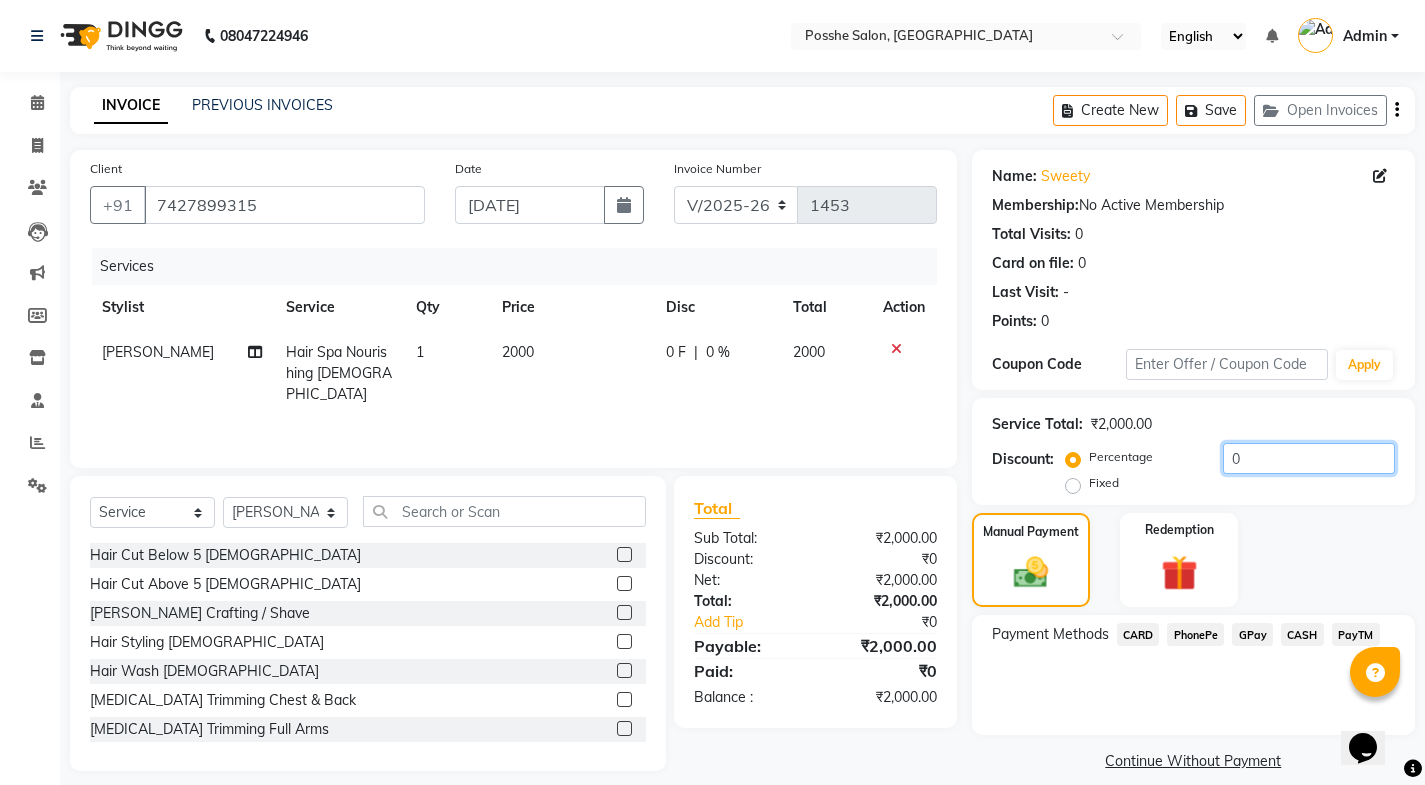type on "0" 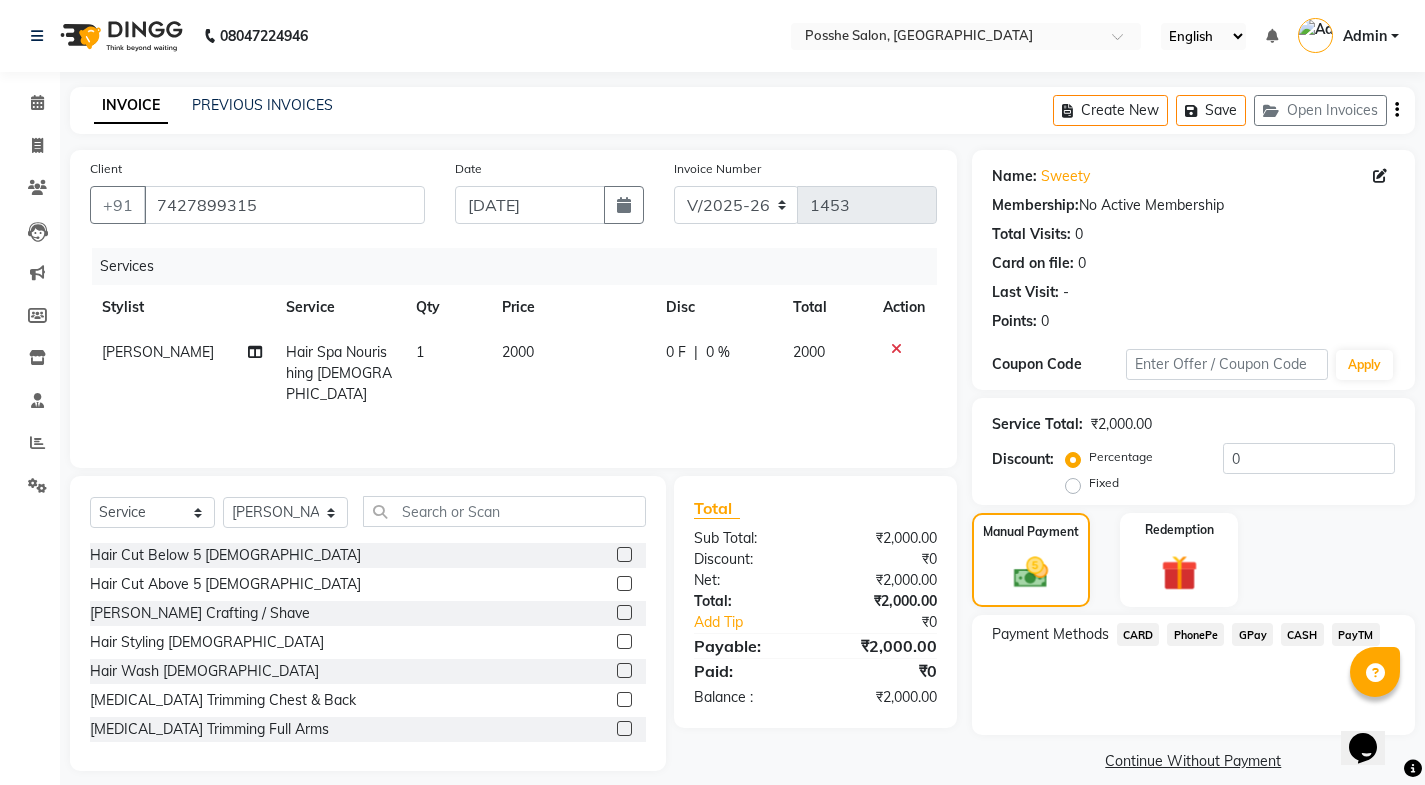 click on "2000" 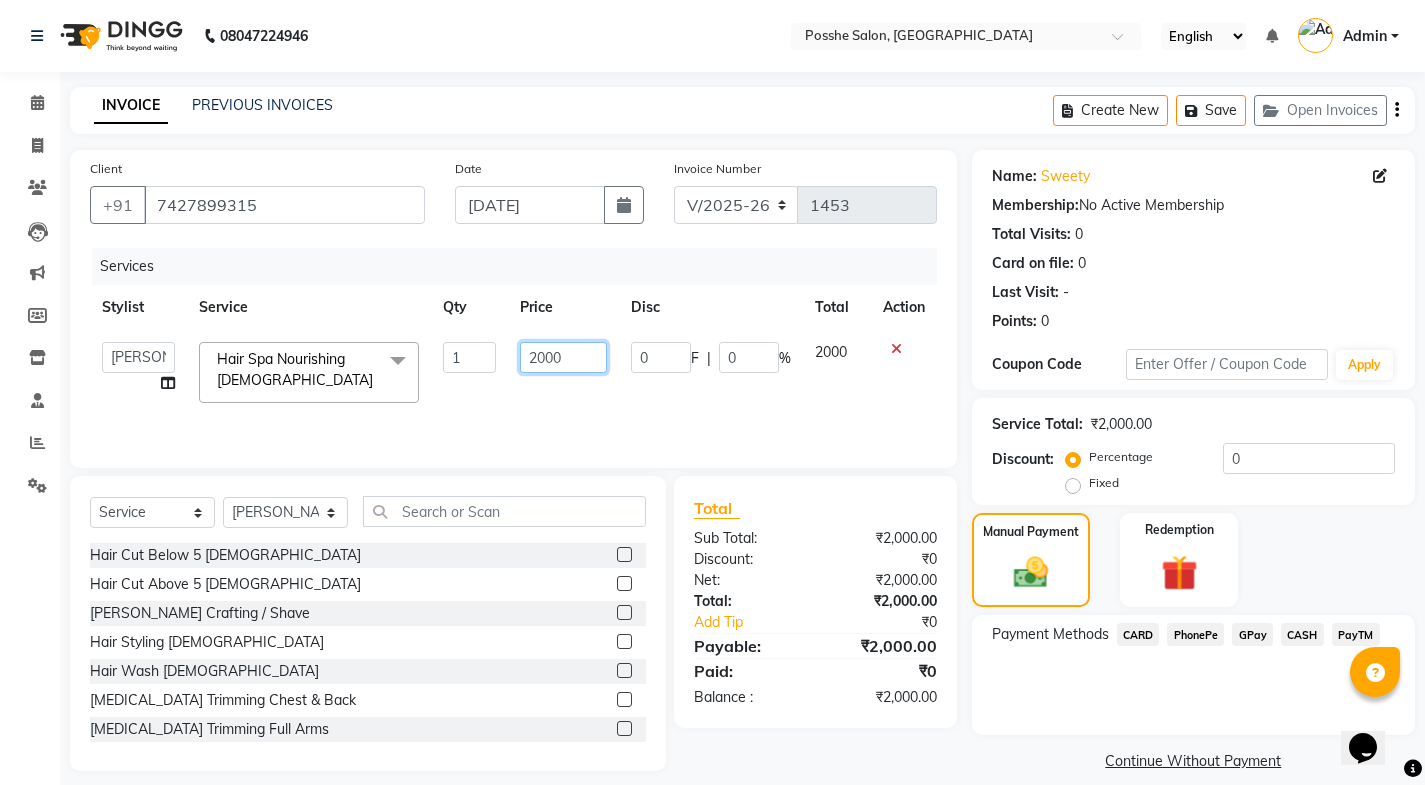 click on "2000" 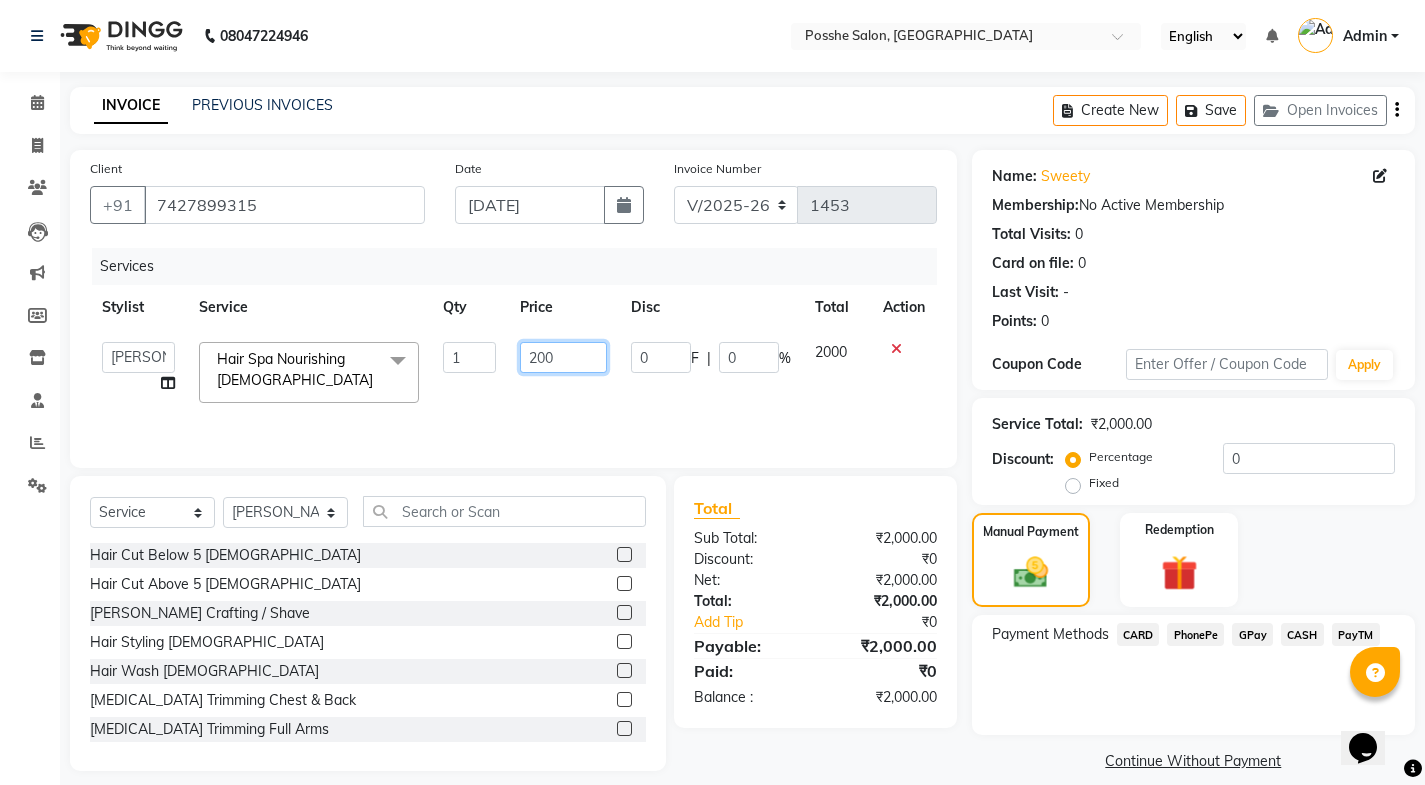 type on "2500" 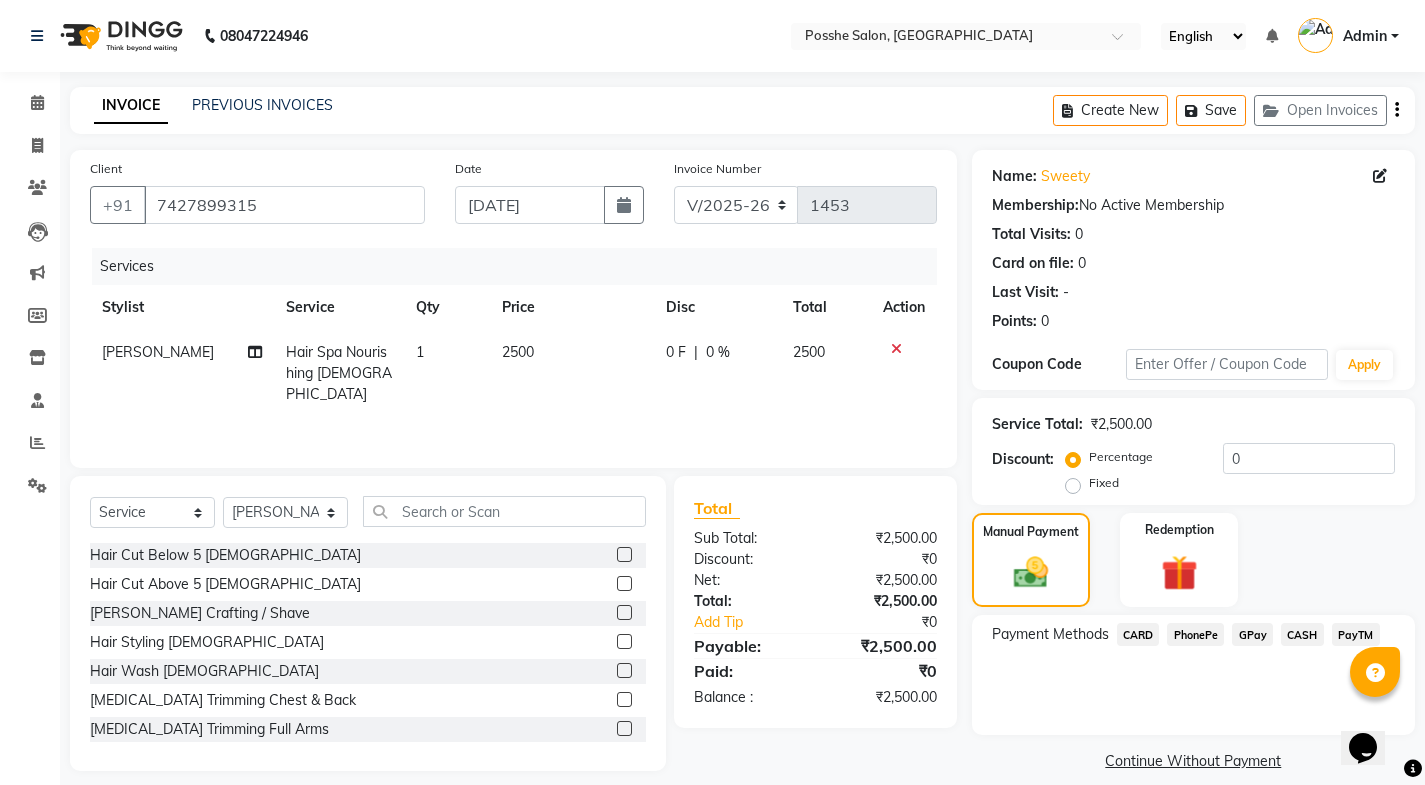 click on "Payment Methods  CARD   PhonePe   GPay   CASH   PayTM" 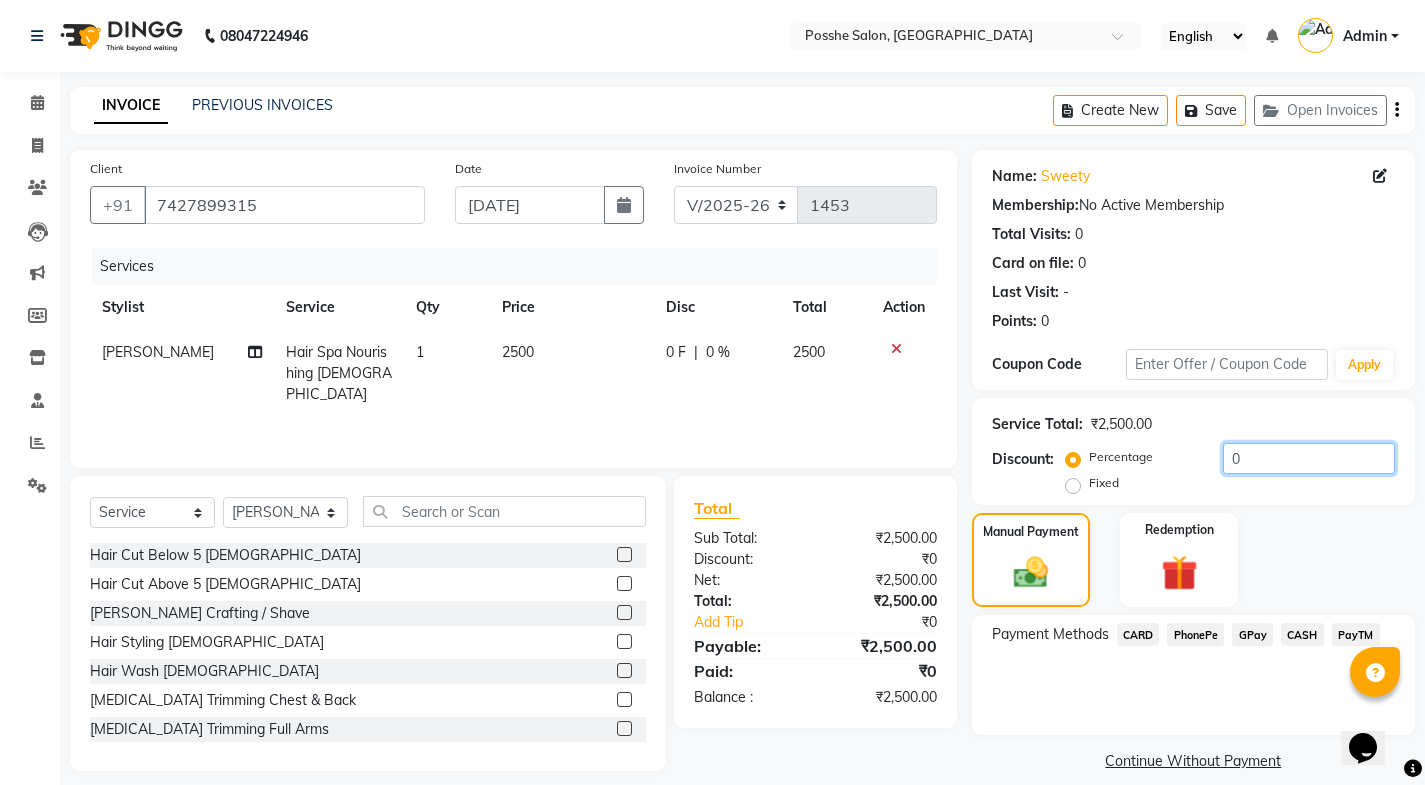 click on "0" 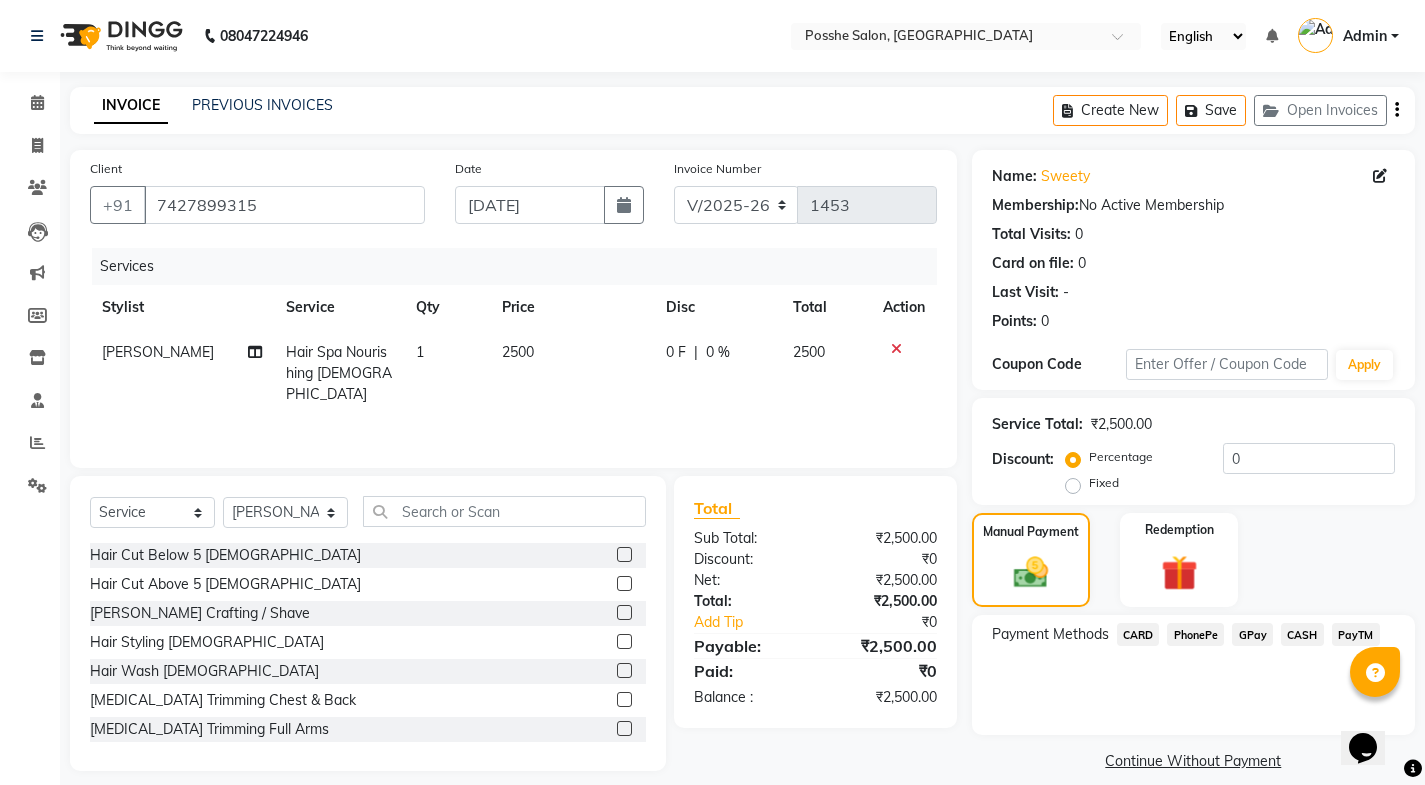 click on "2500" 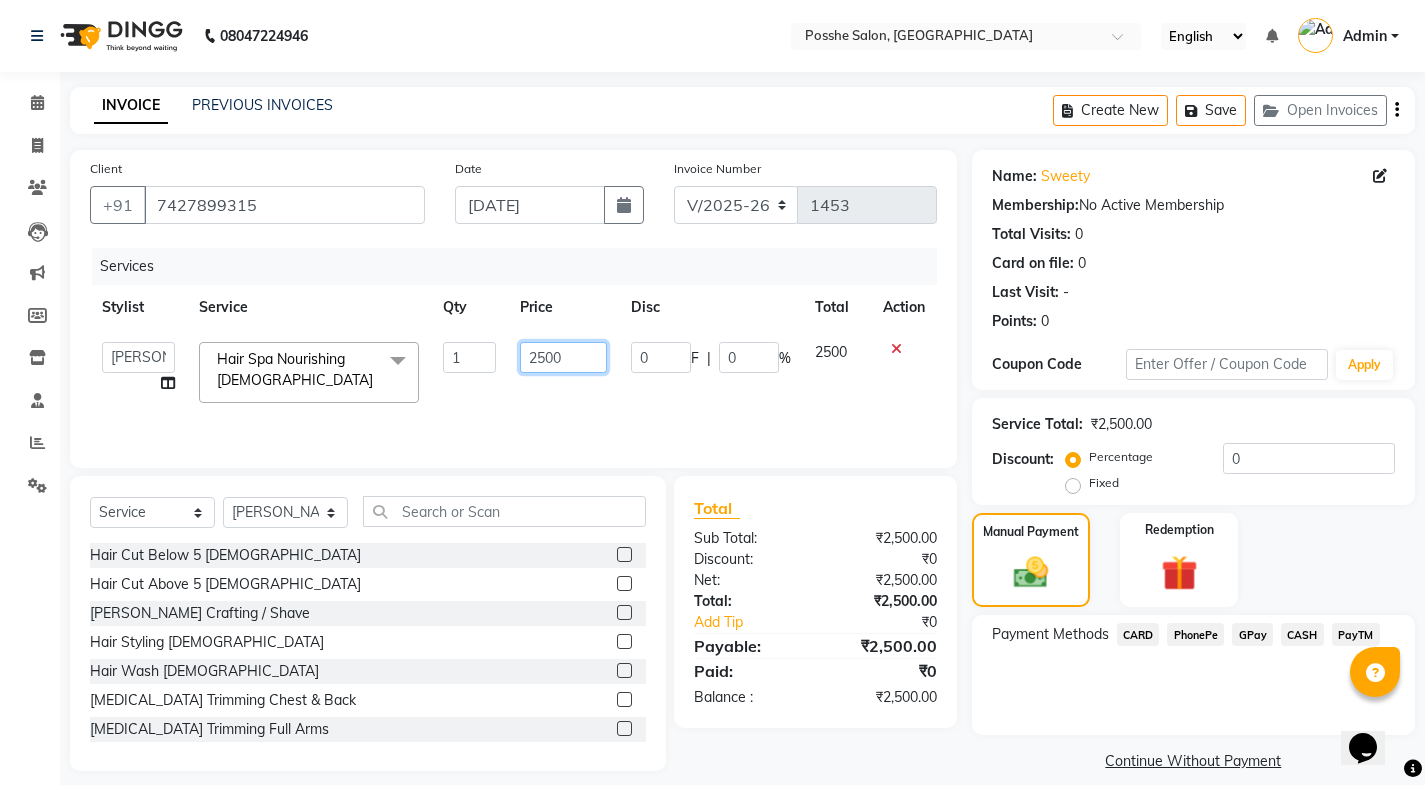 click on "2500" 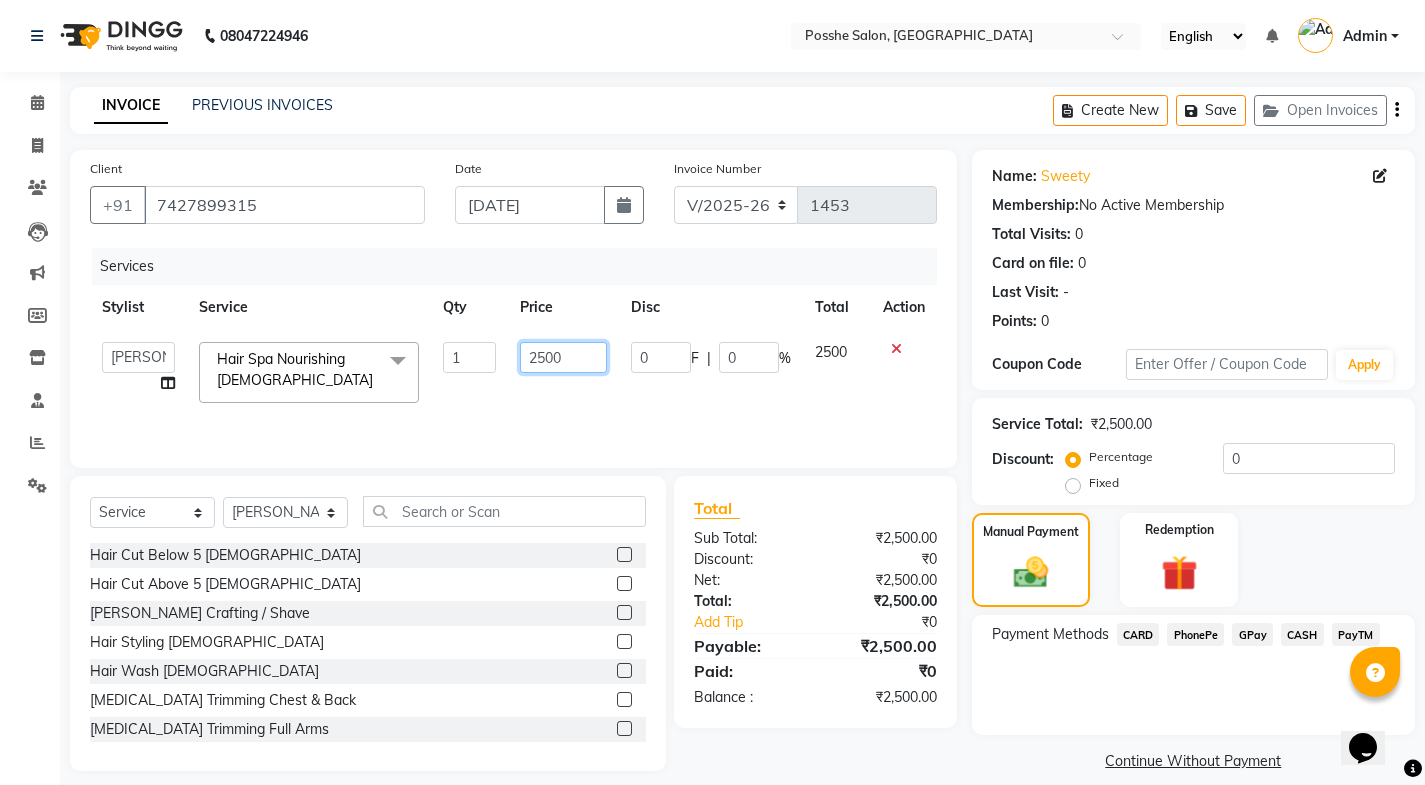 click on "2500" 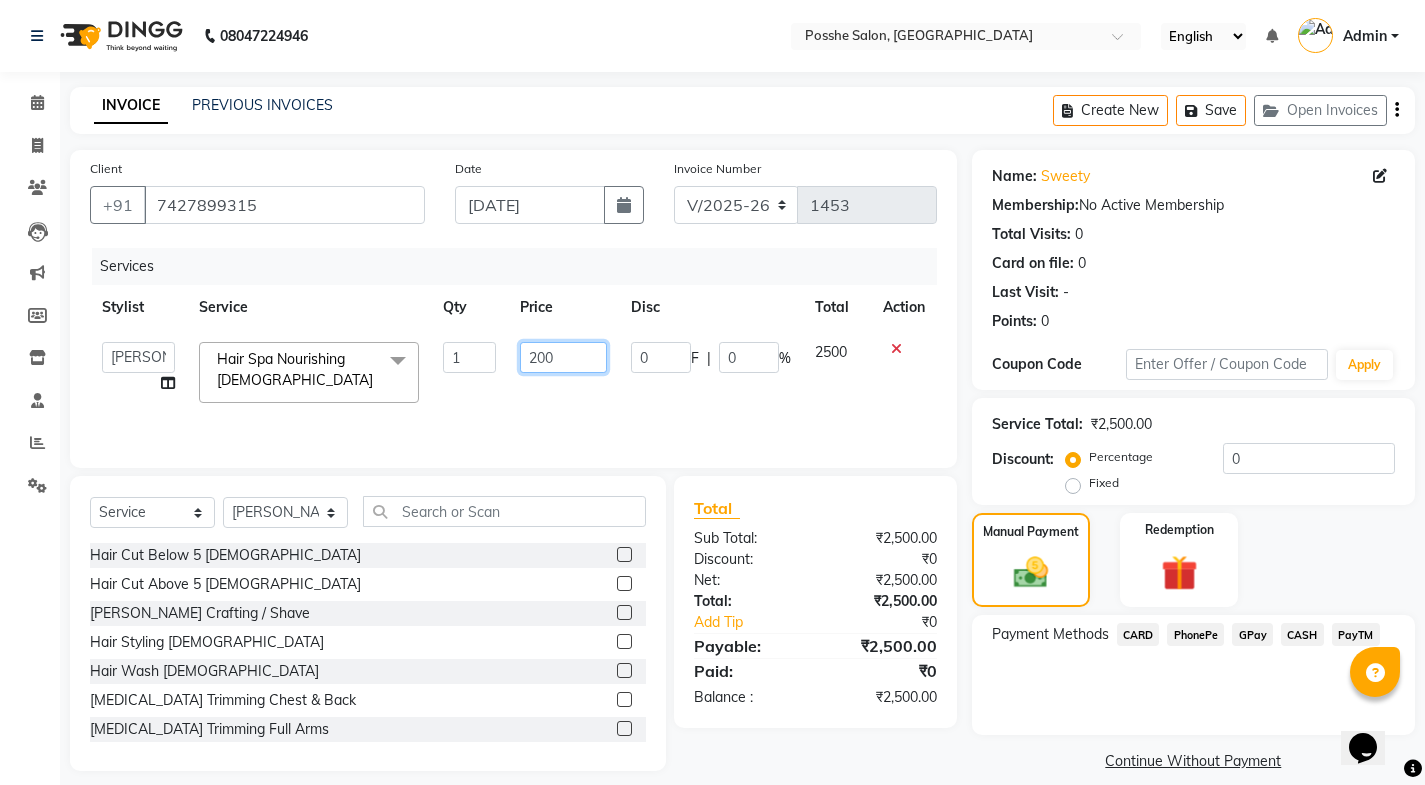 type on "00" 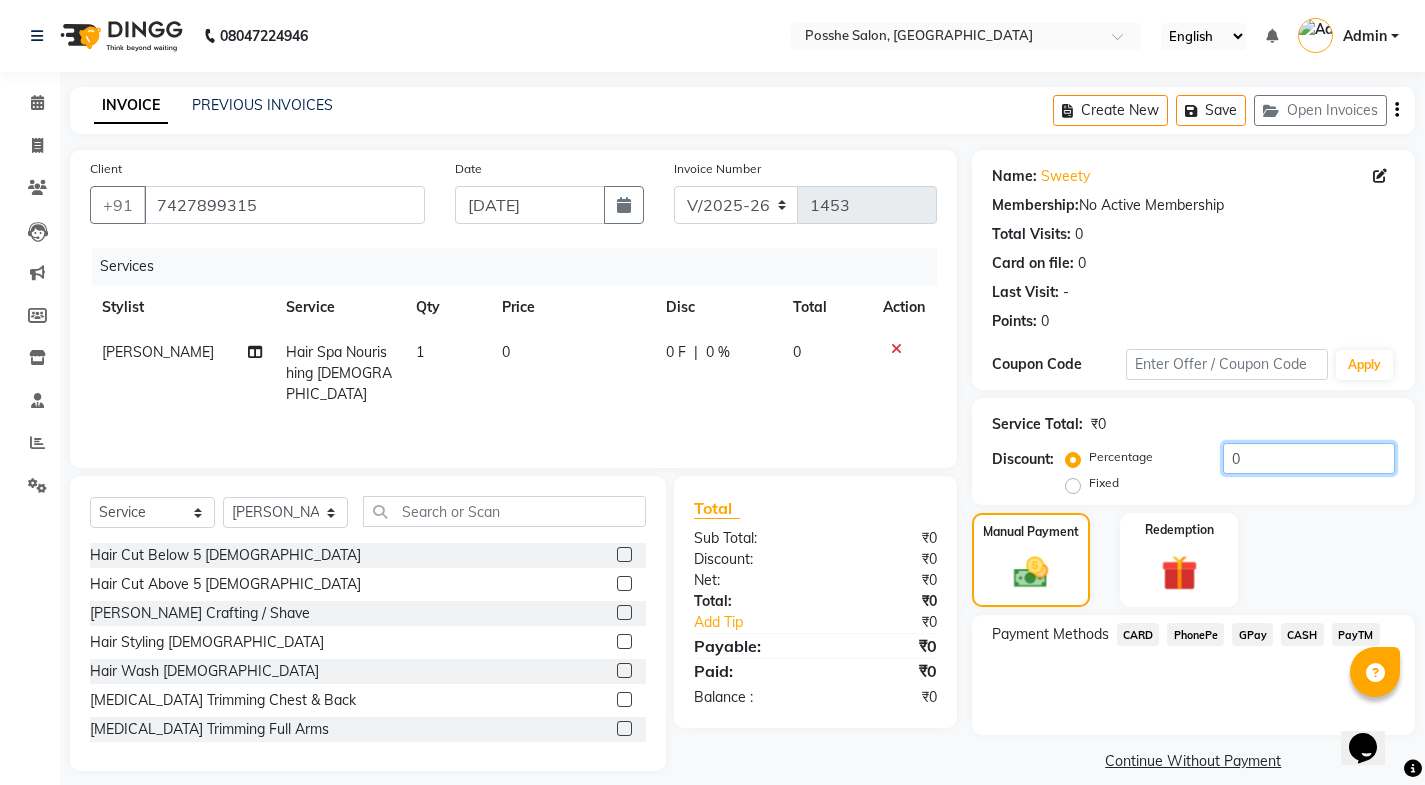 click on "0" 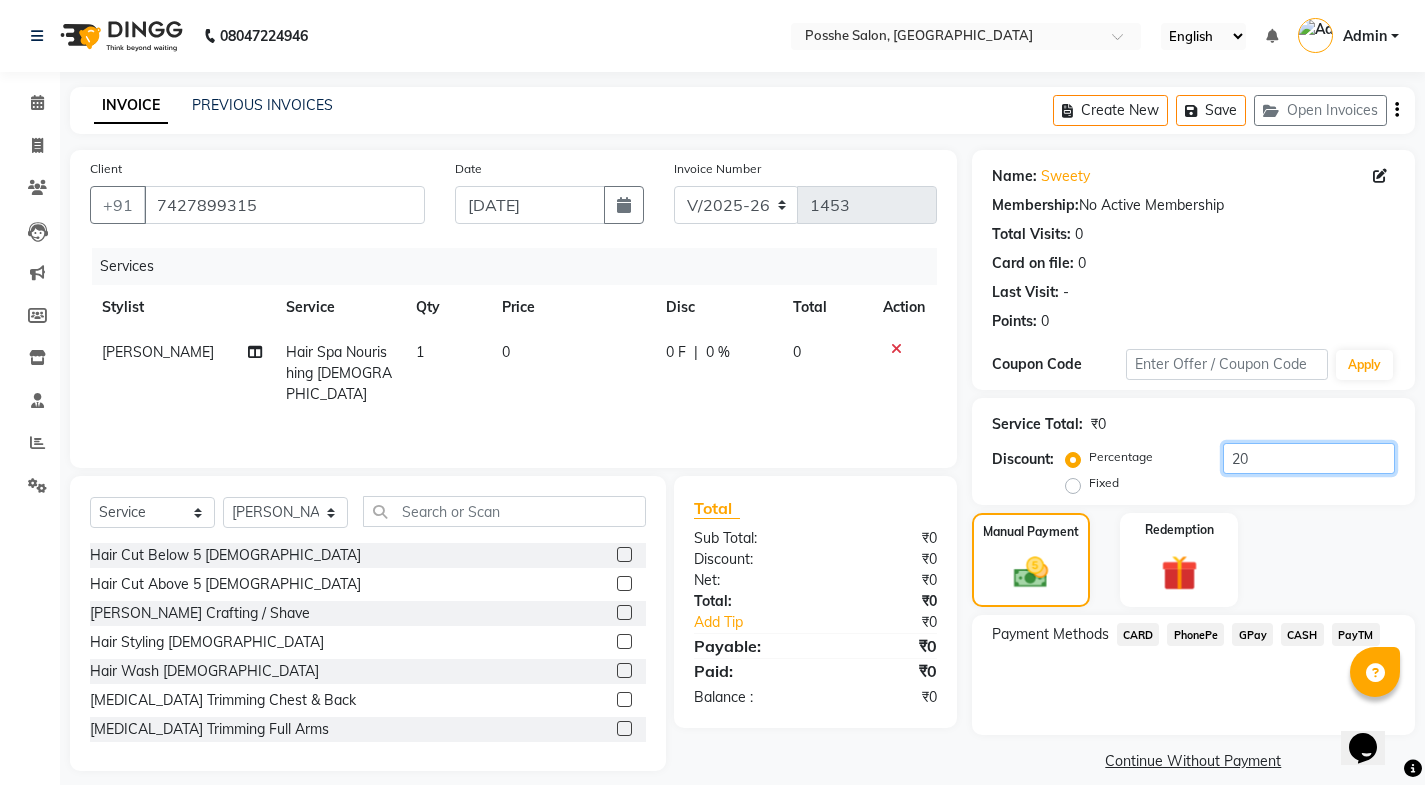 type on "20" 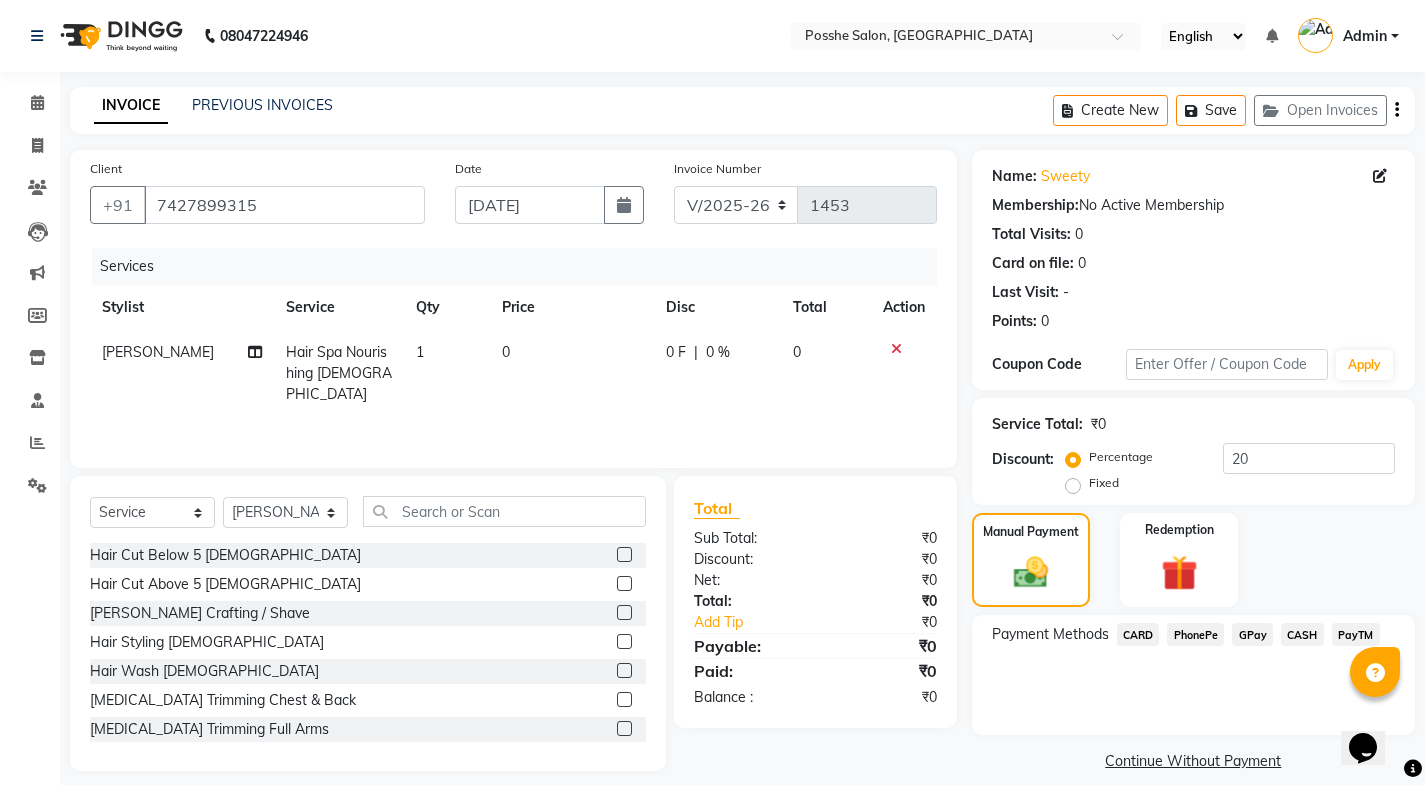 click on "0" 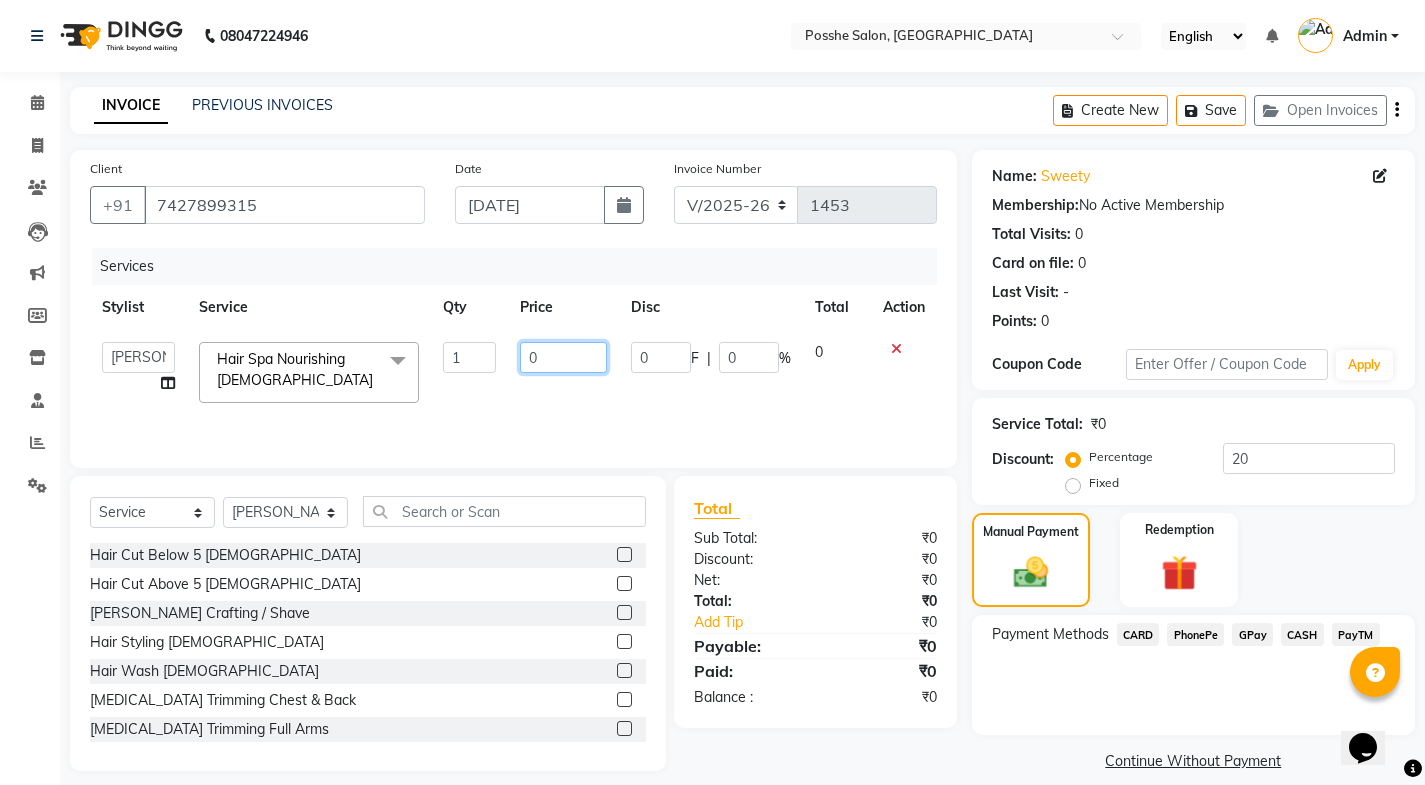 click on "0" 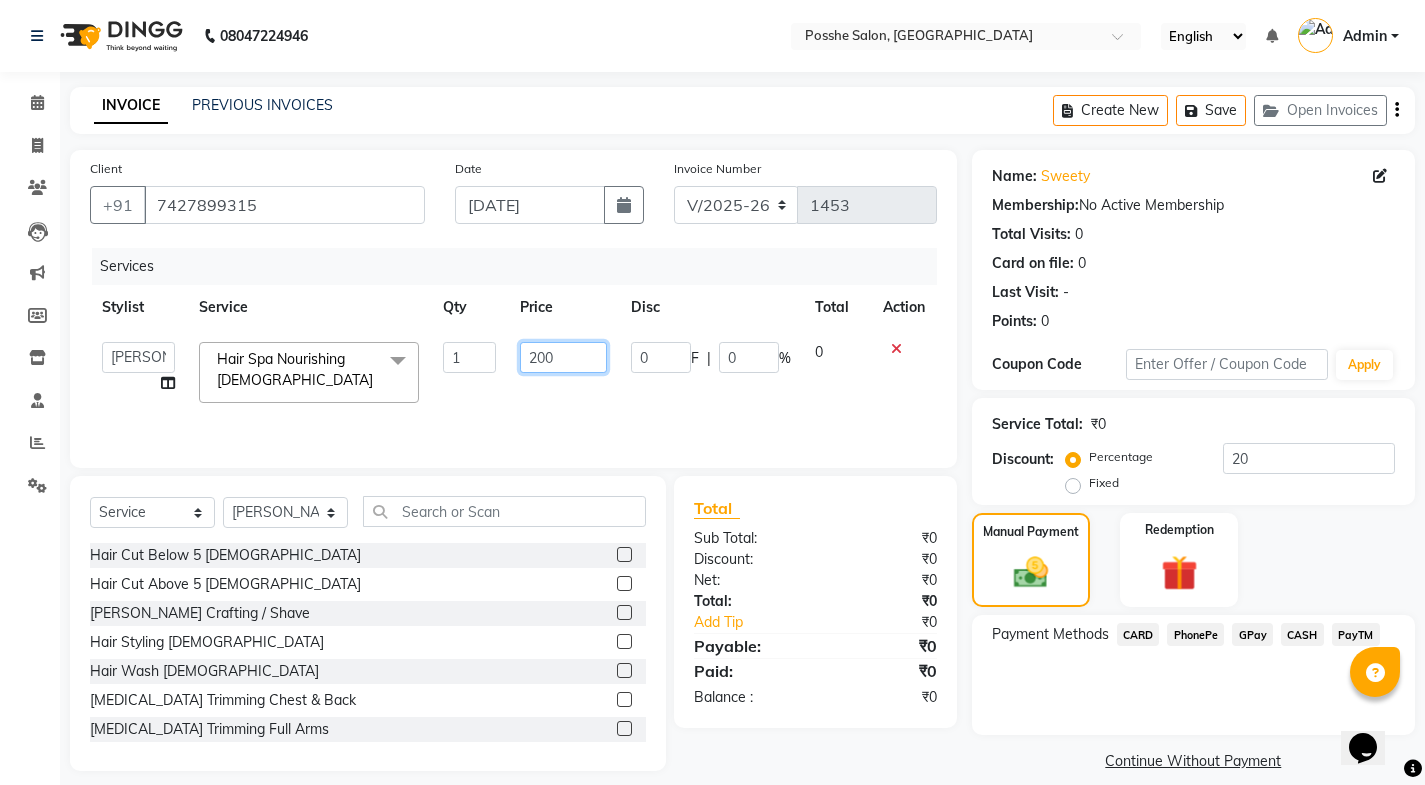 type on "2000" 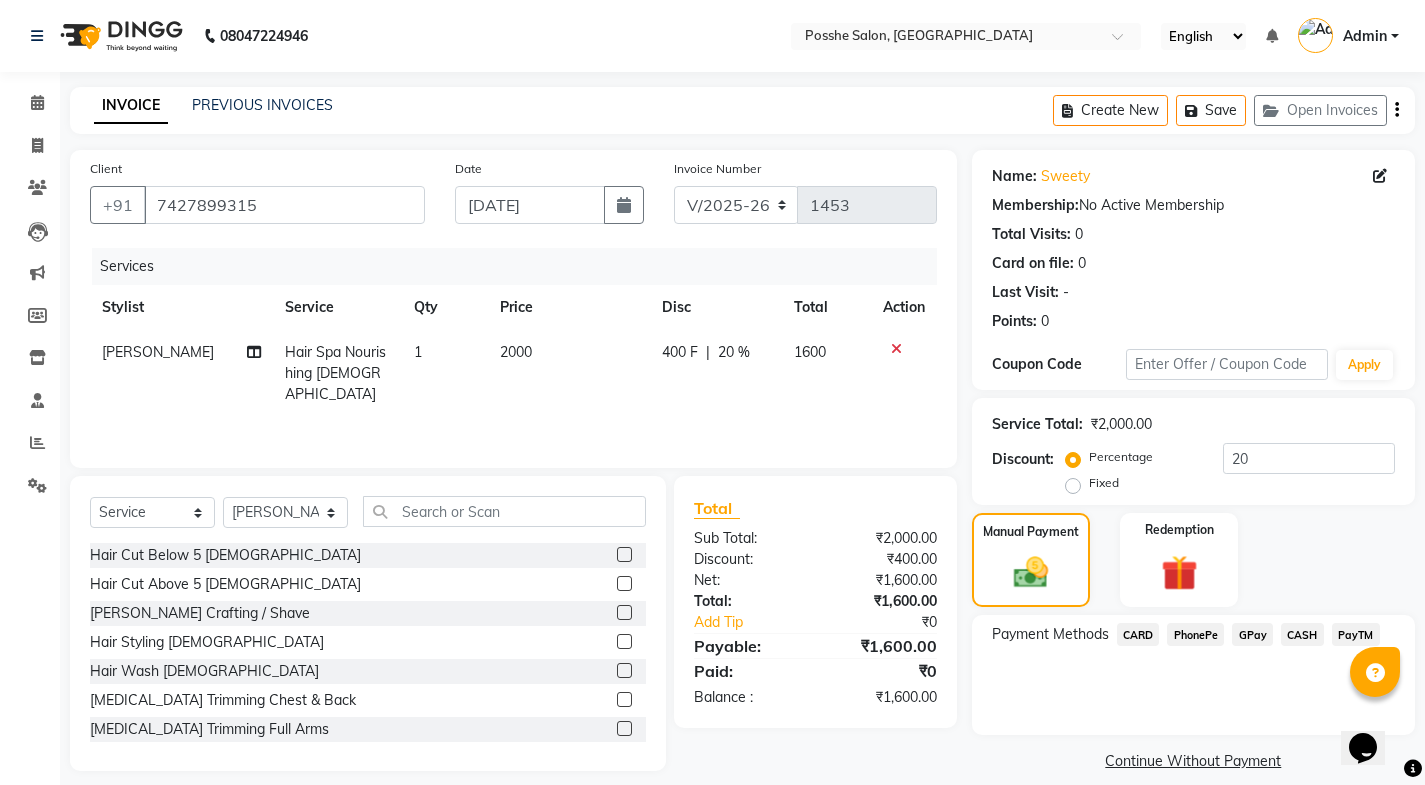click on "Payment Methods  CARD   PhonePe   GPay   CASH   PayTM" 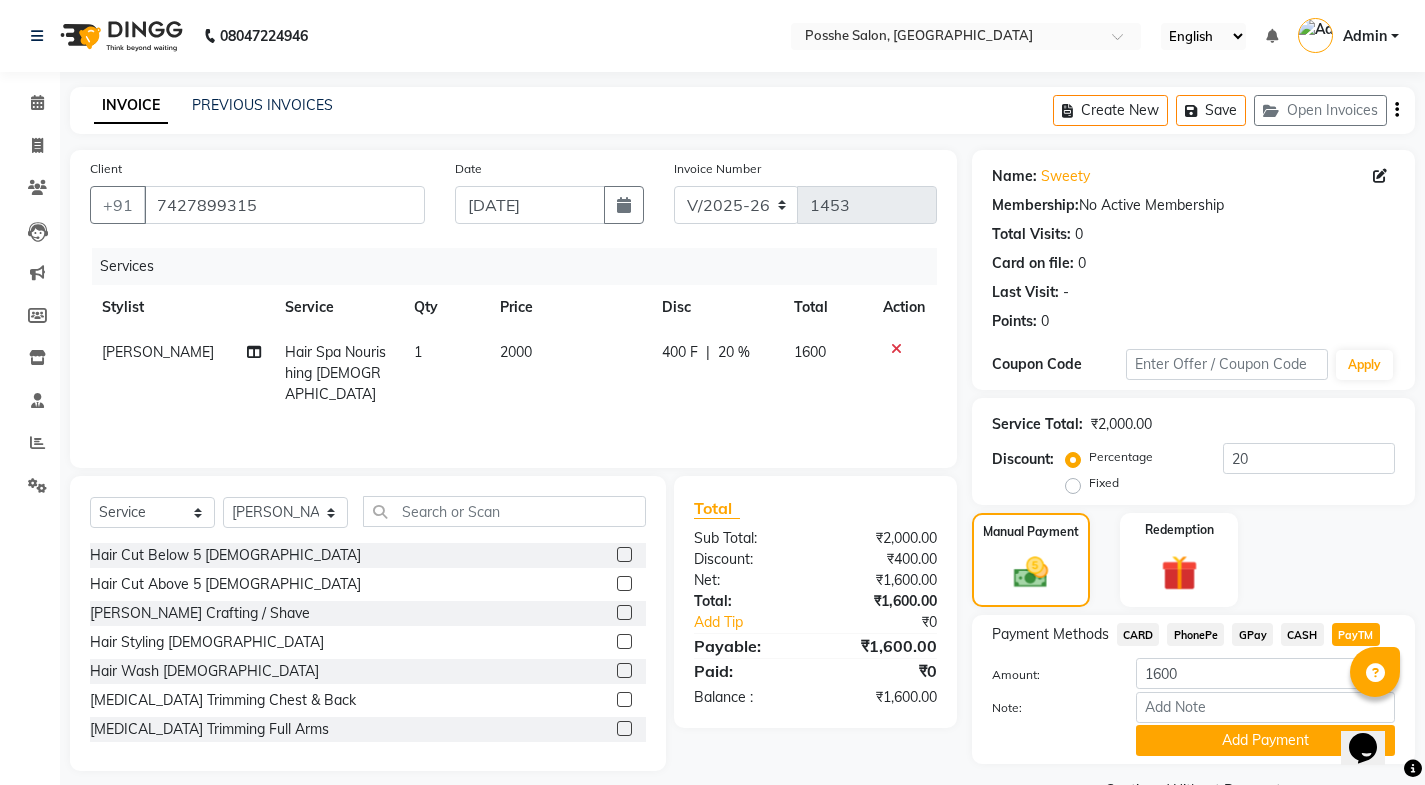 click on "Add Payment" 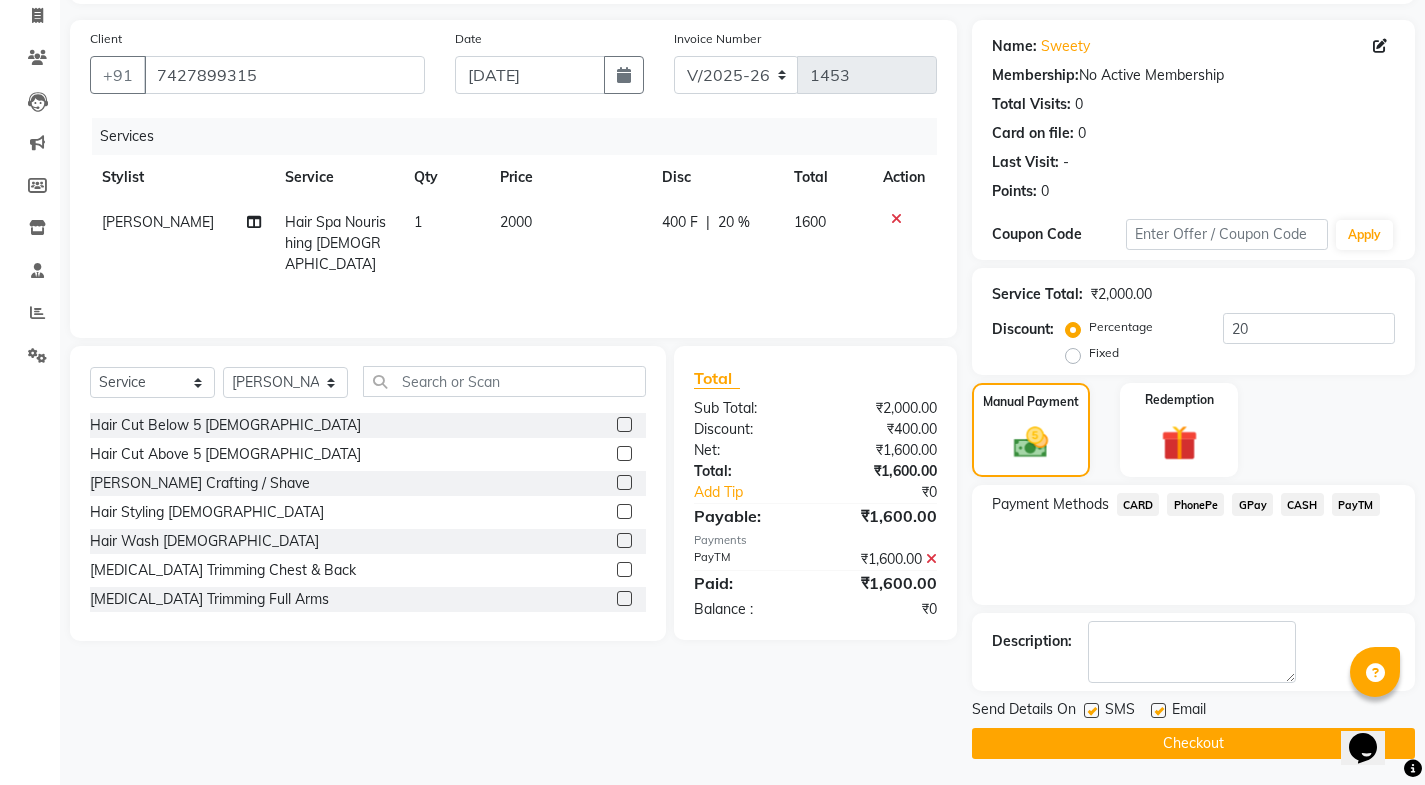 scroll, scrollTop: 134, scrollLeft: 0, axis: vertical 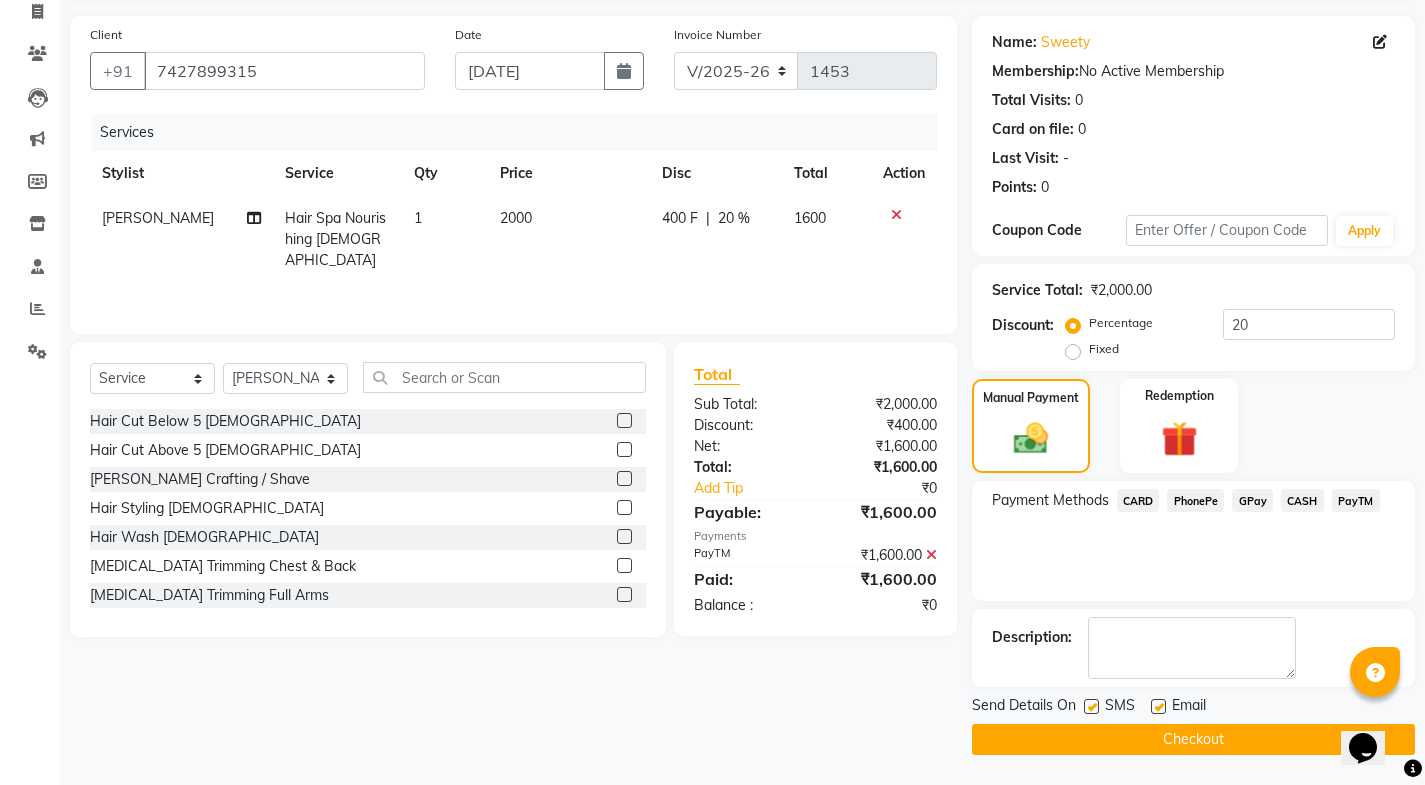 click 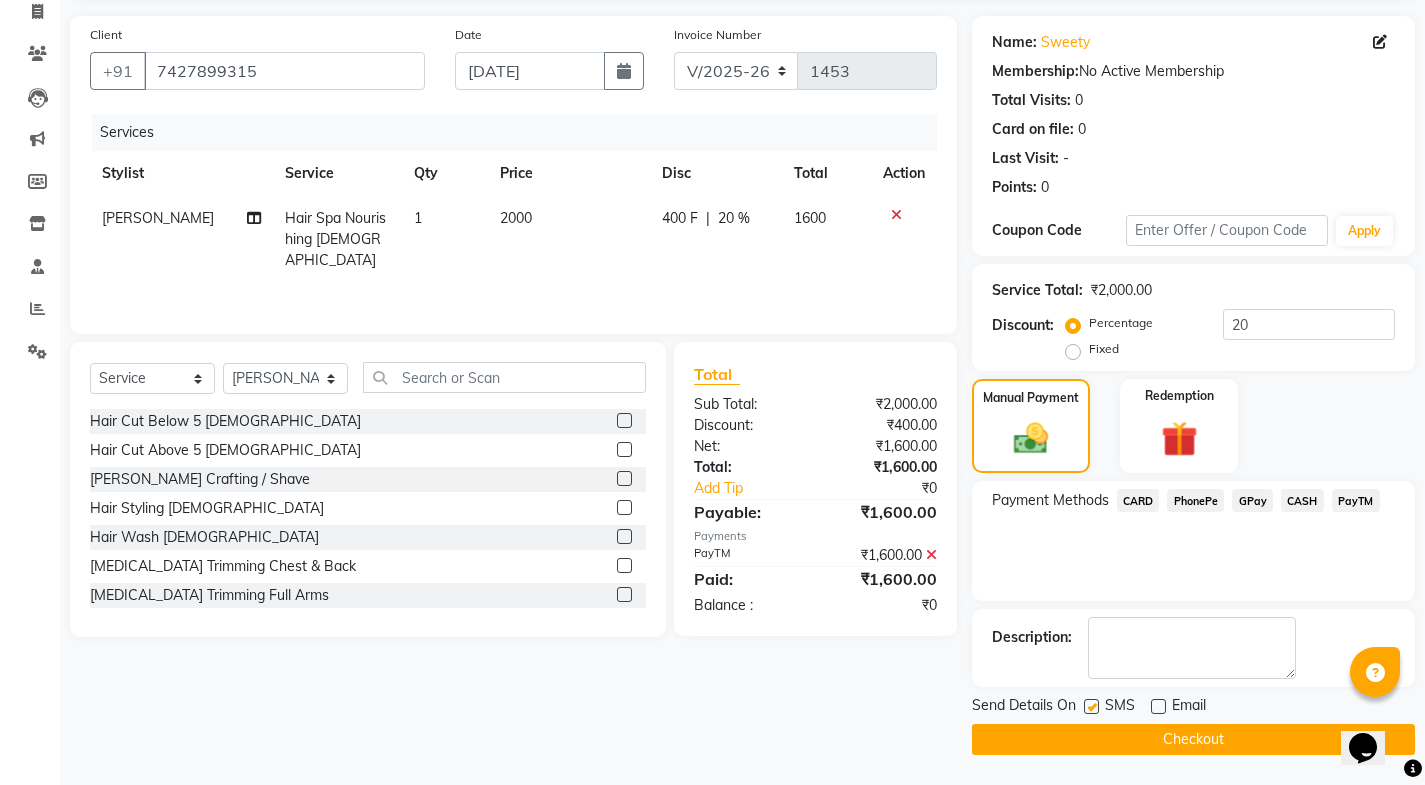 click 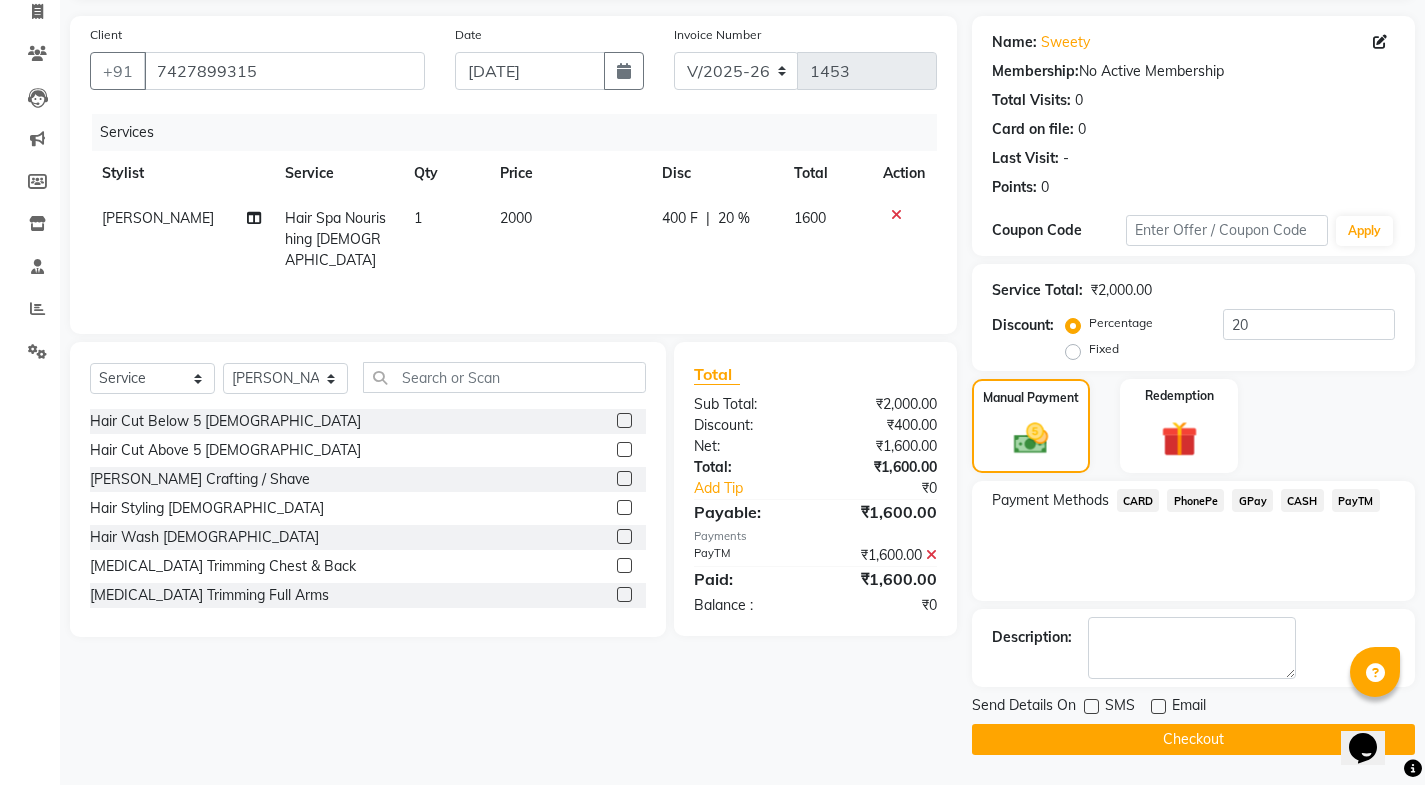 click on "Checkout" 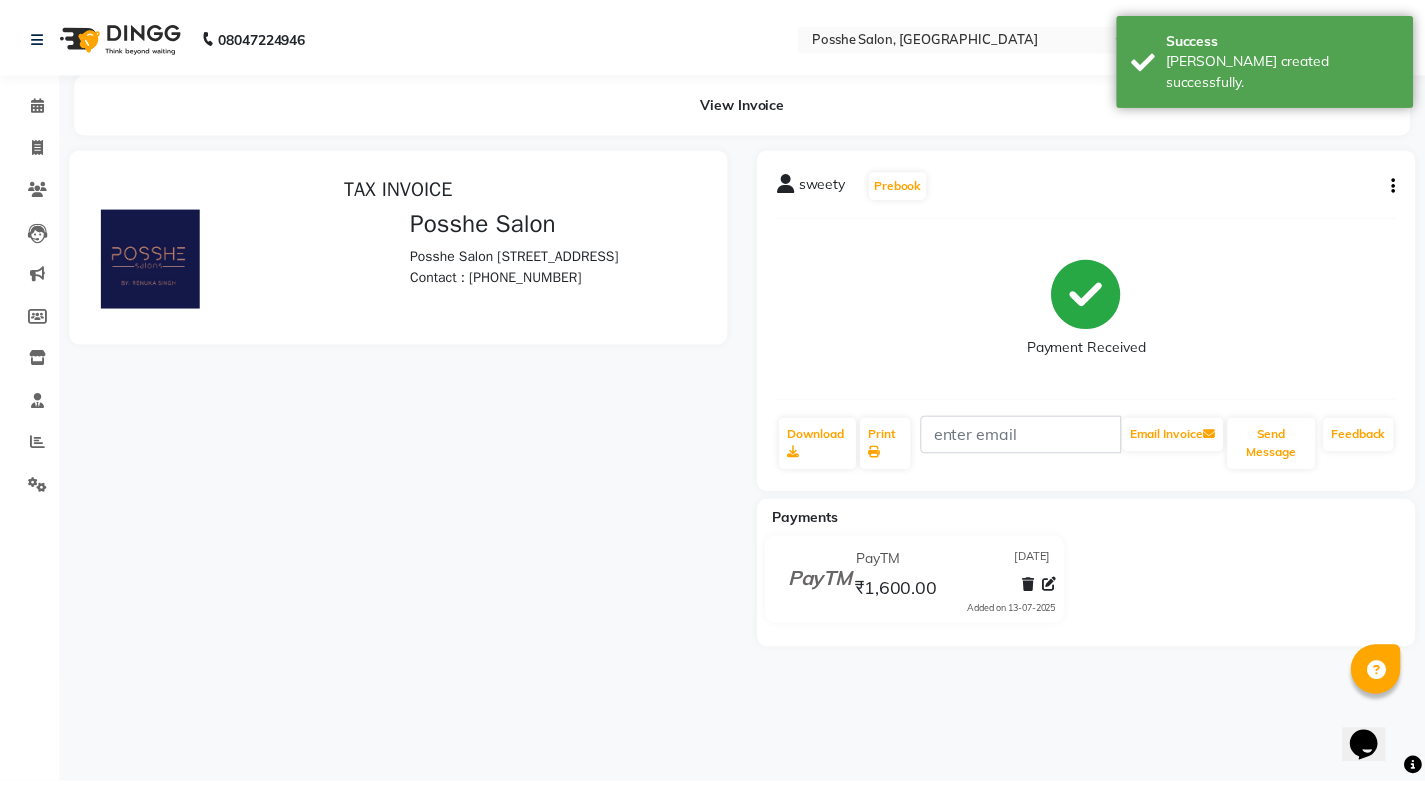 scroll, scrollTop: 0, scrollLeft: 0, axis: both 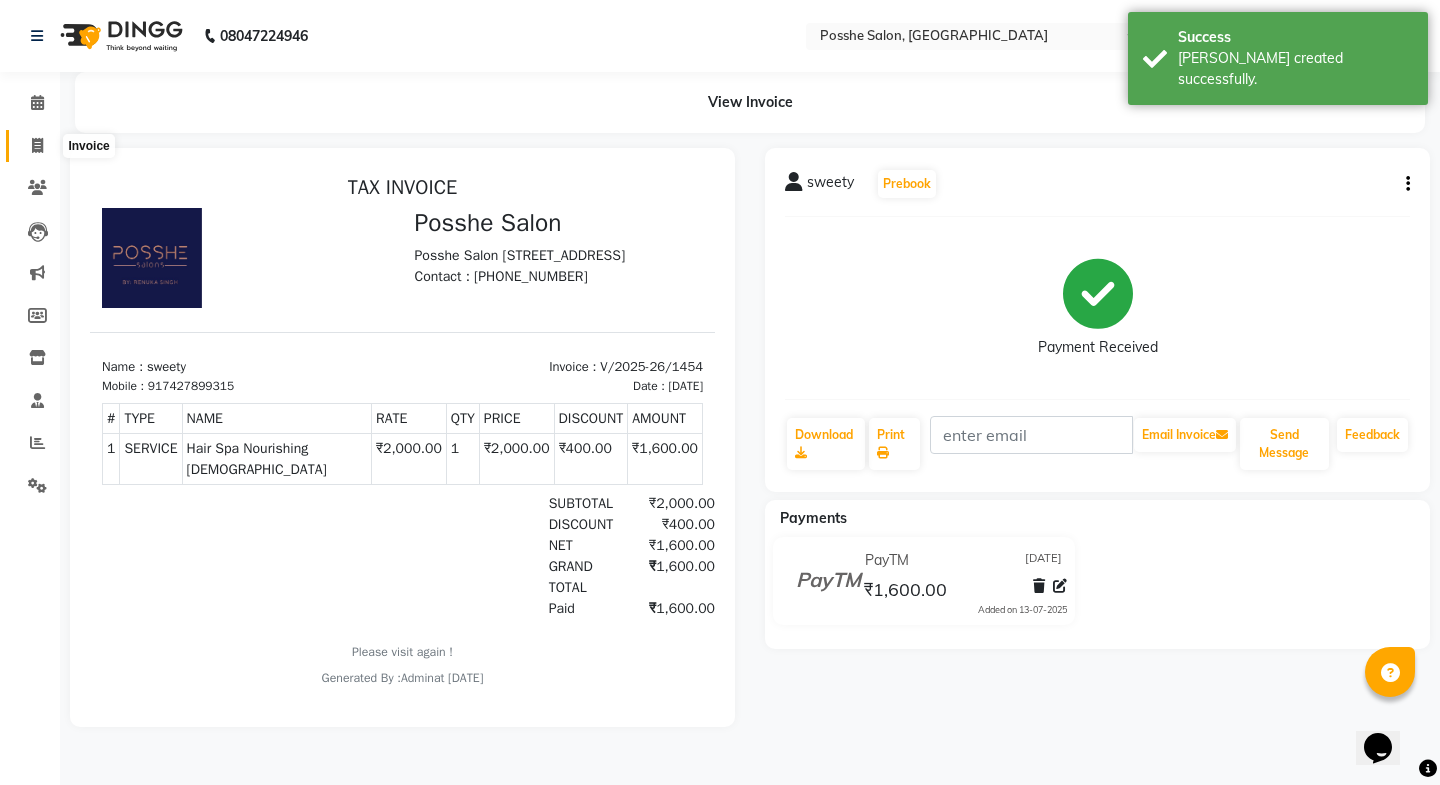 click 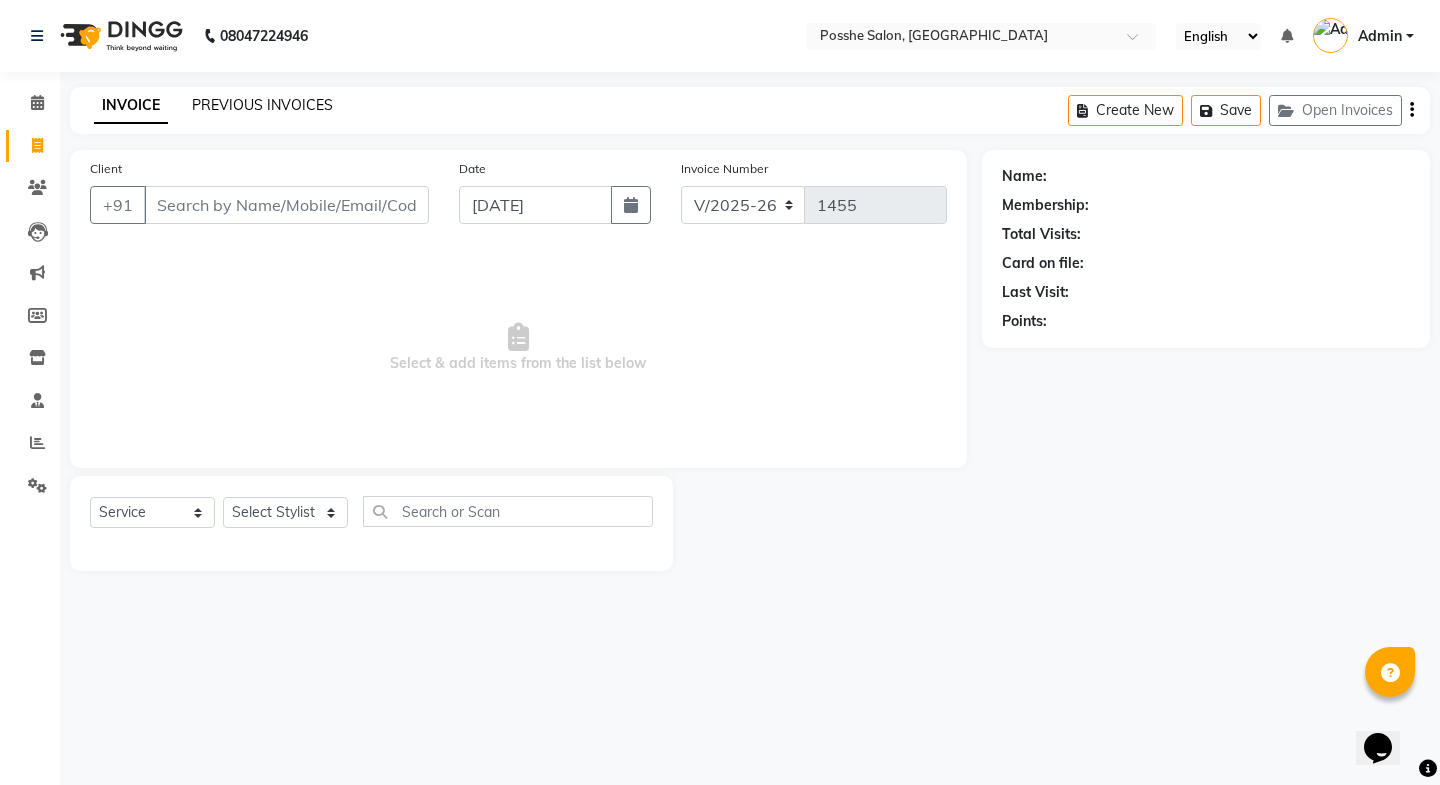 click on "PREVIOUS INVOICES" 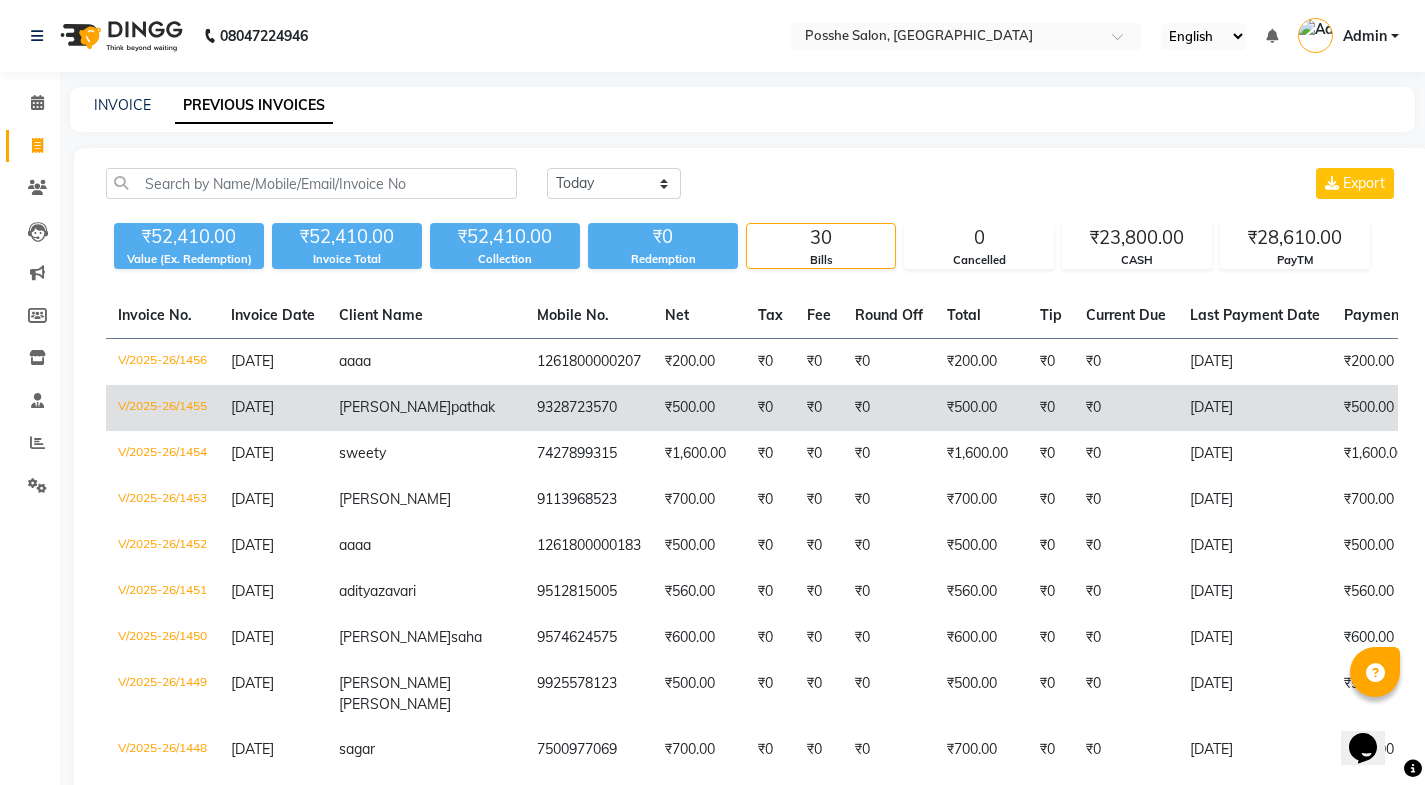 click on "V/2025-26/1455" 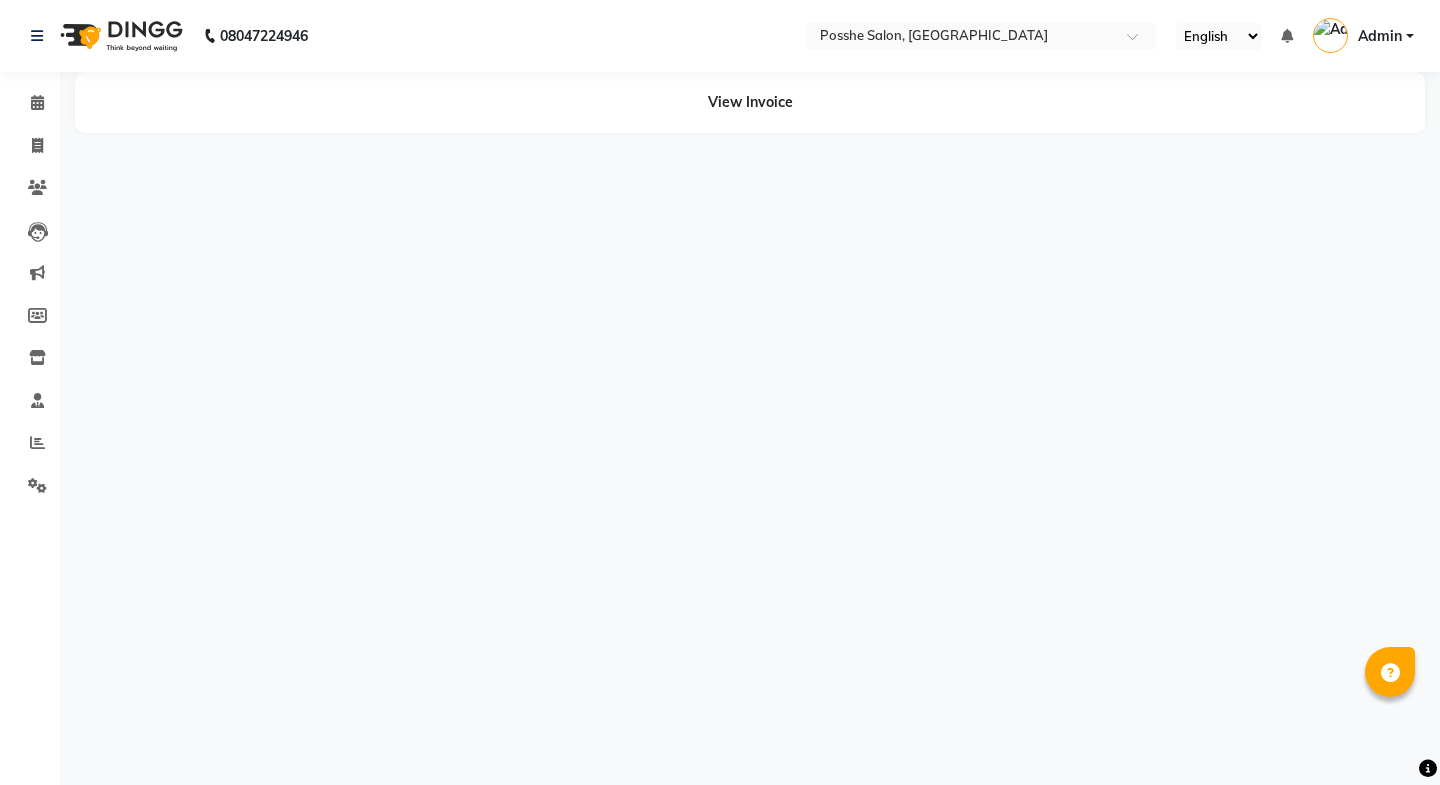 scroll, scrollTop: 0, scrollLeft: 0, axis: both 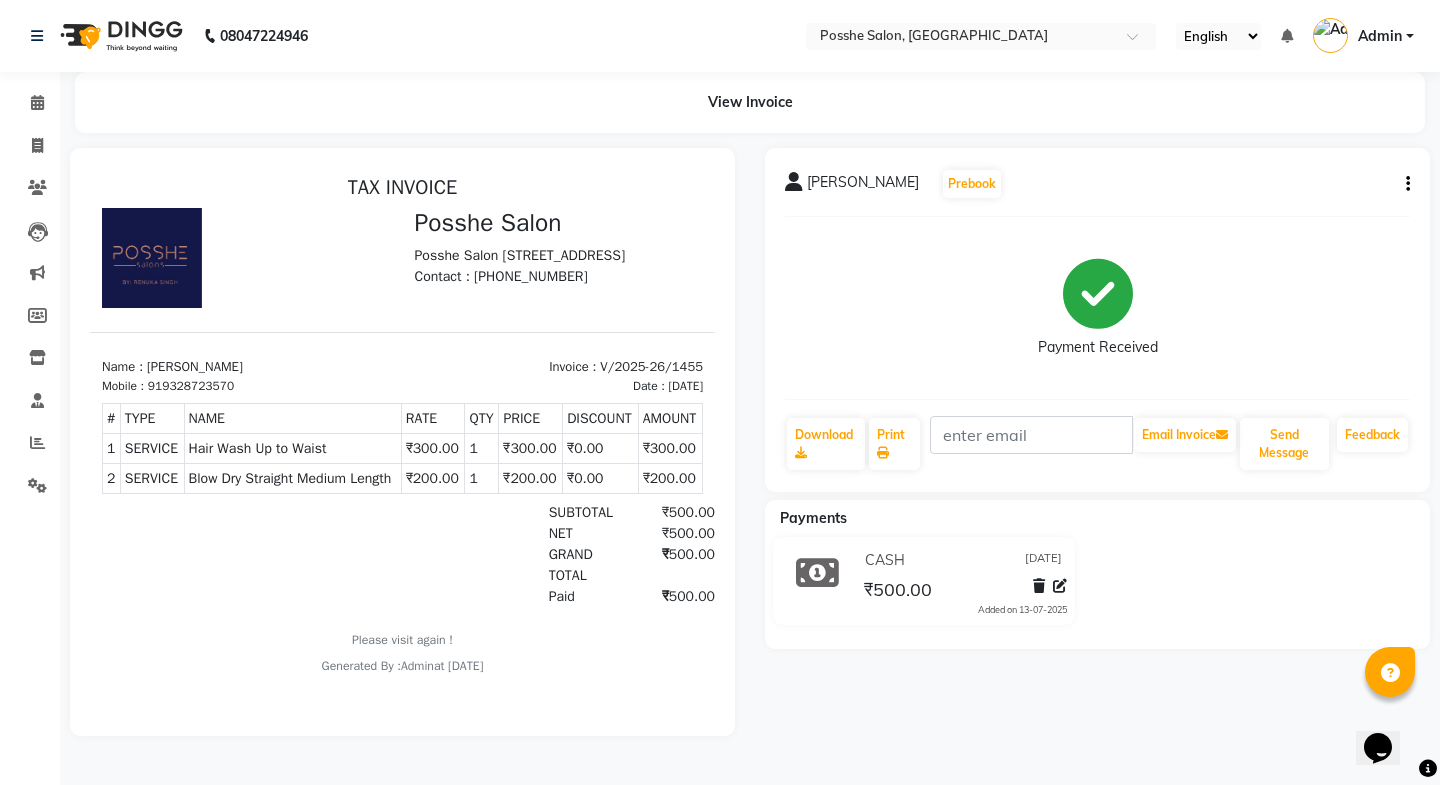 click 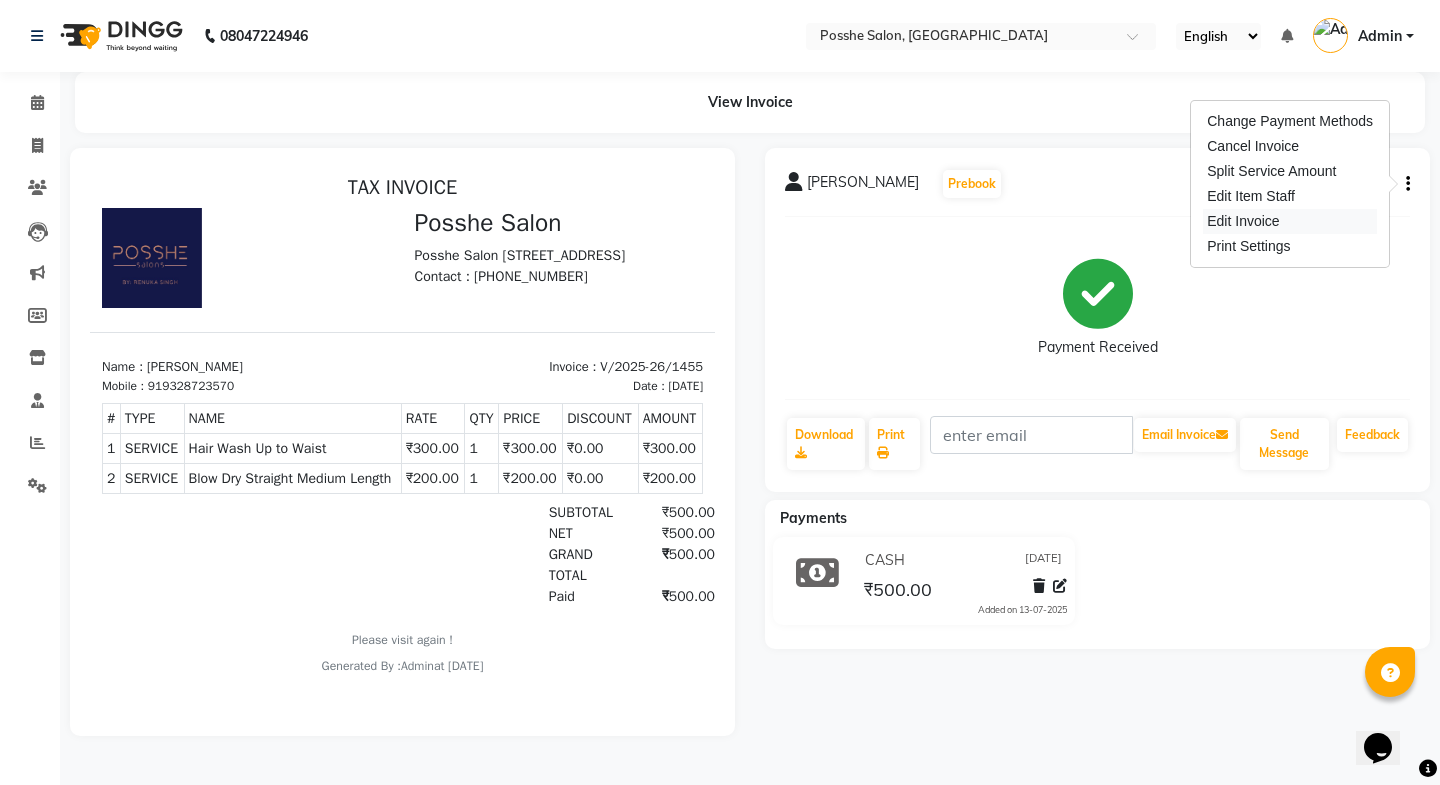 click on "Edit Invoice" at bounding box center (1290, 221) 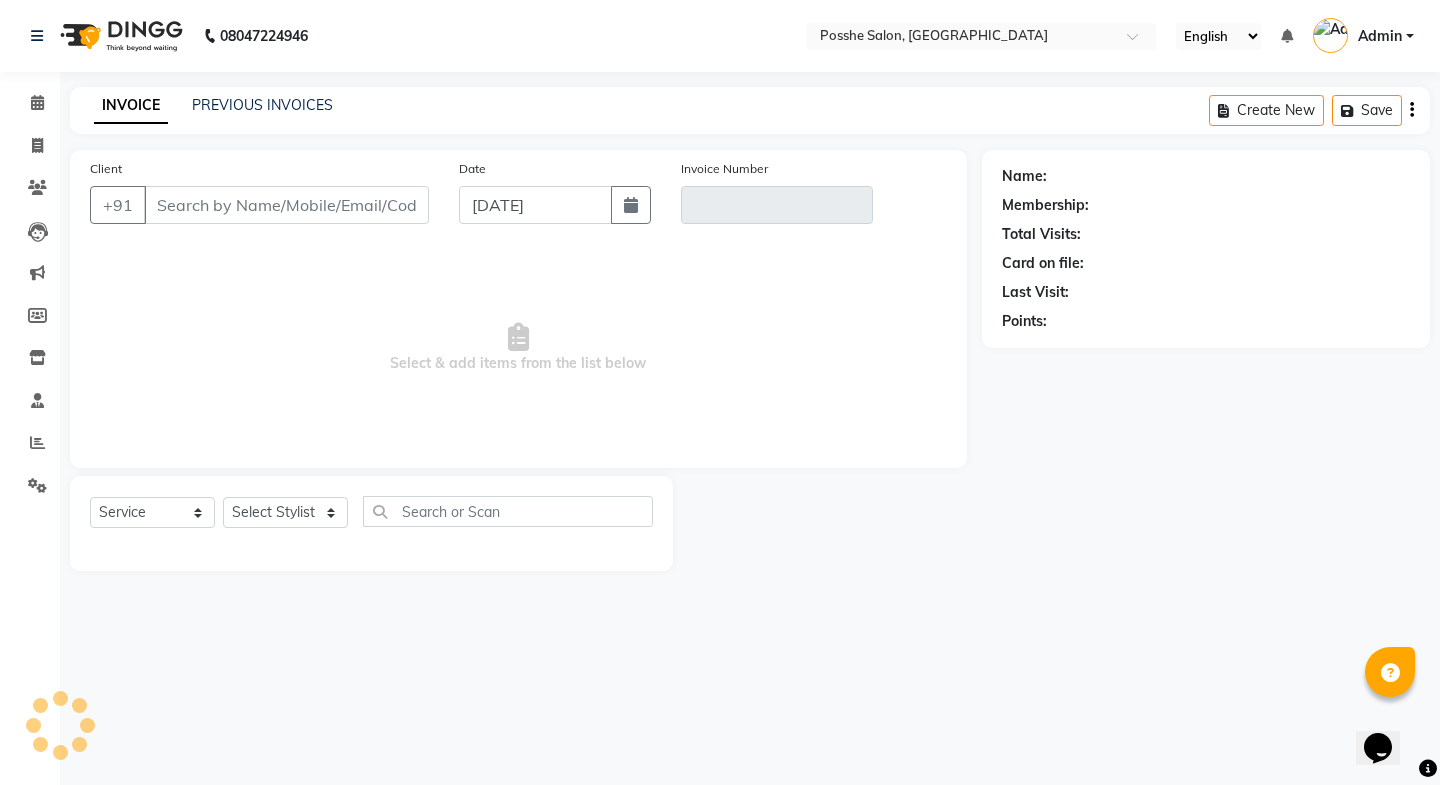 type on "9328723570" 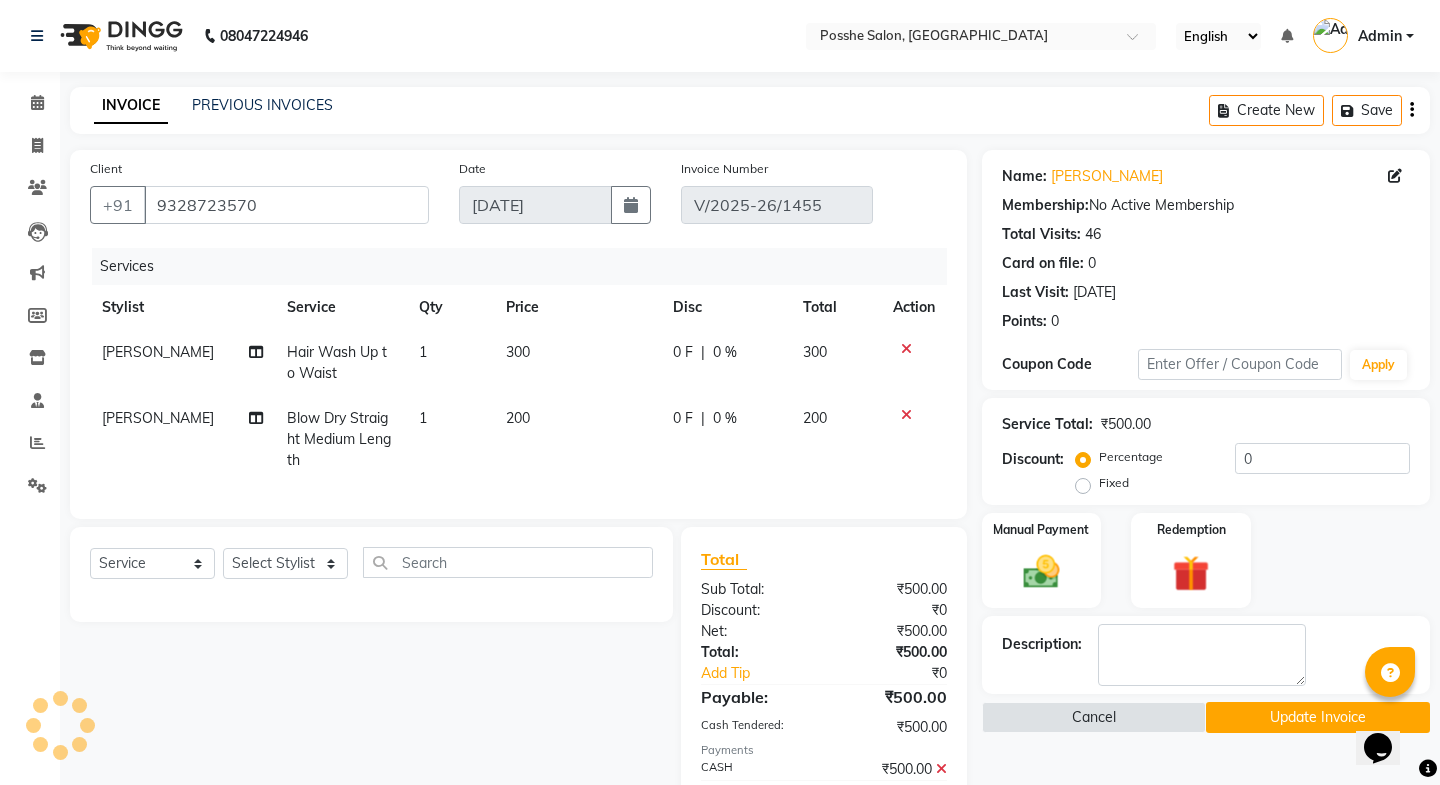 select on "select" 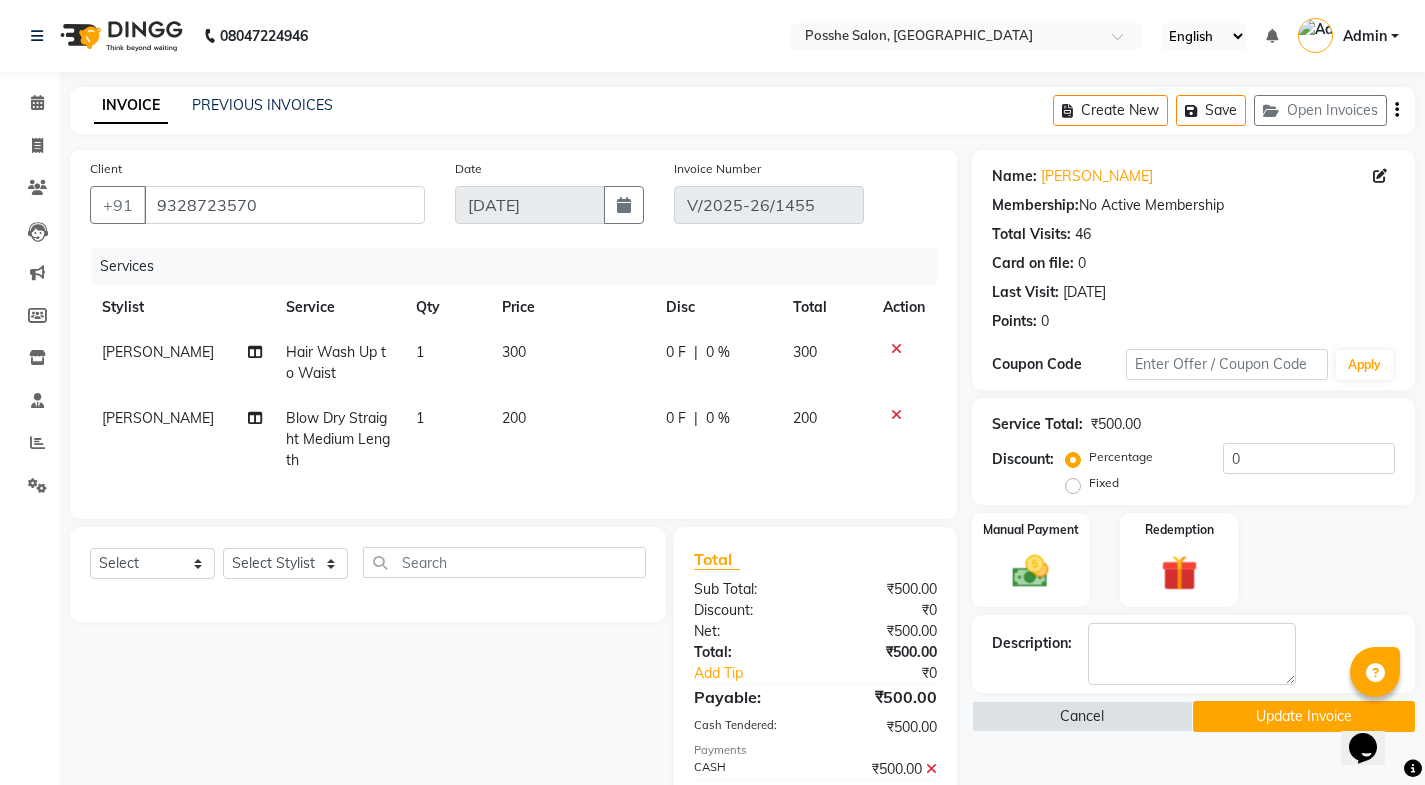click 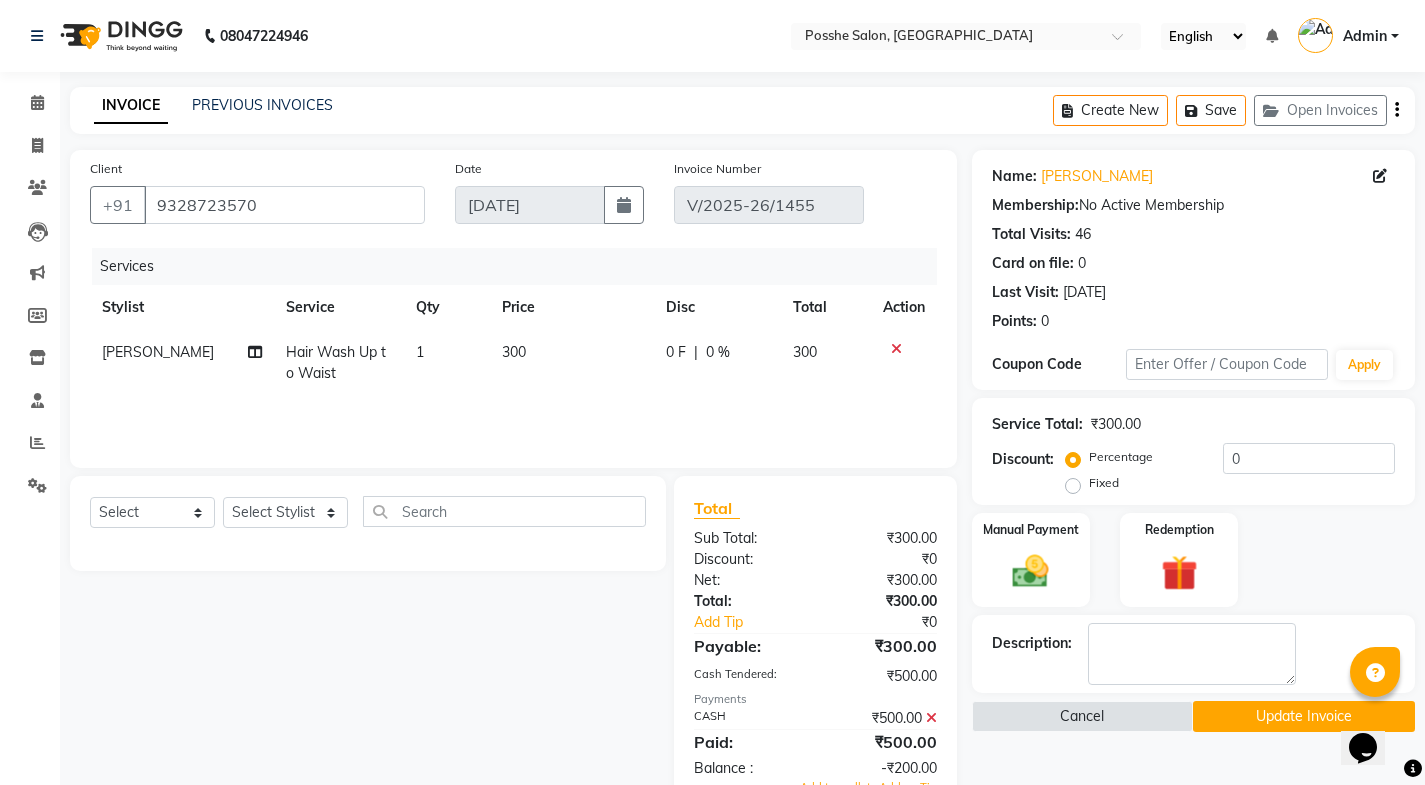 scroll, scrollTop: 61, scrollLeft: 0, axis: vertical 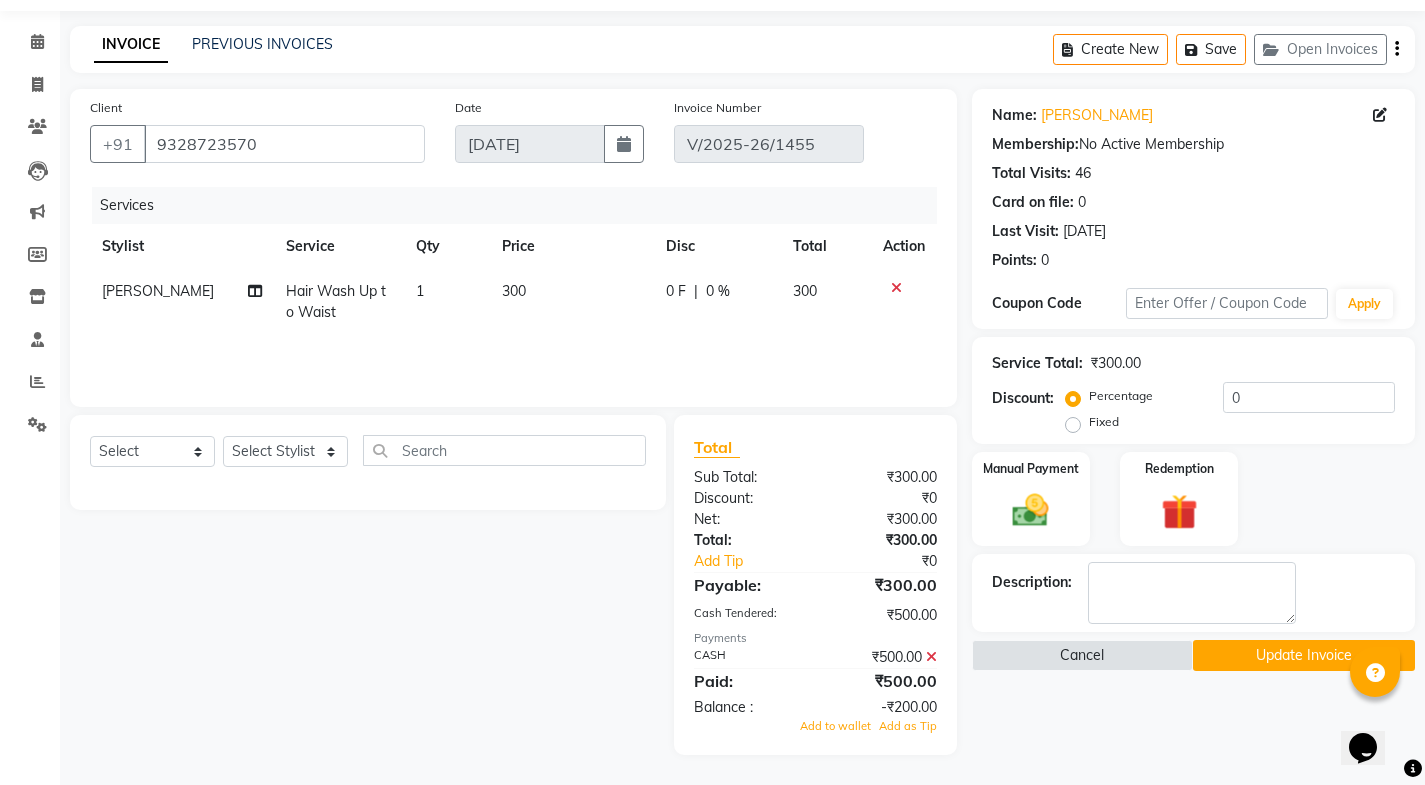 click 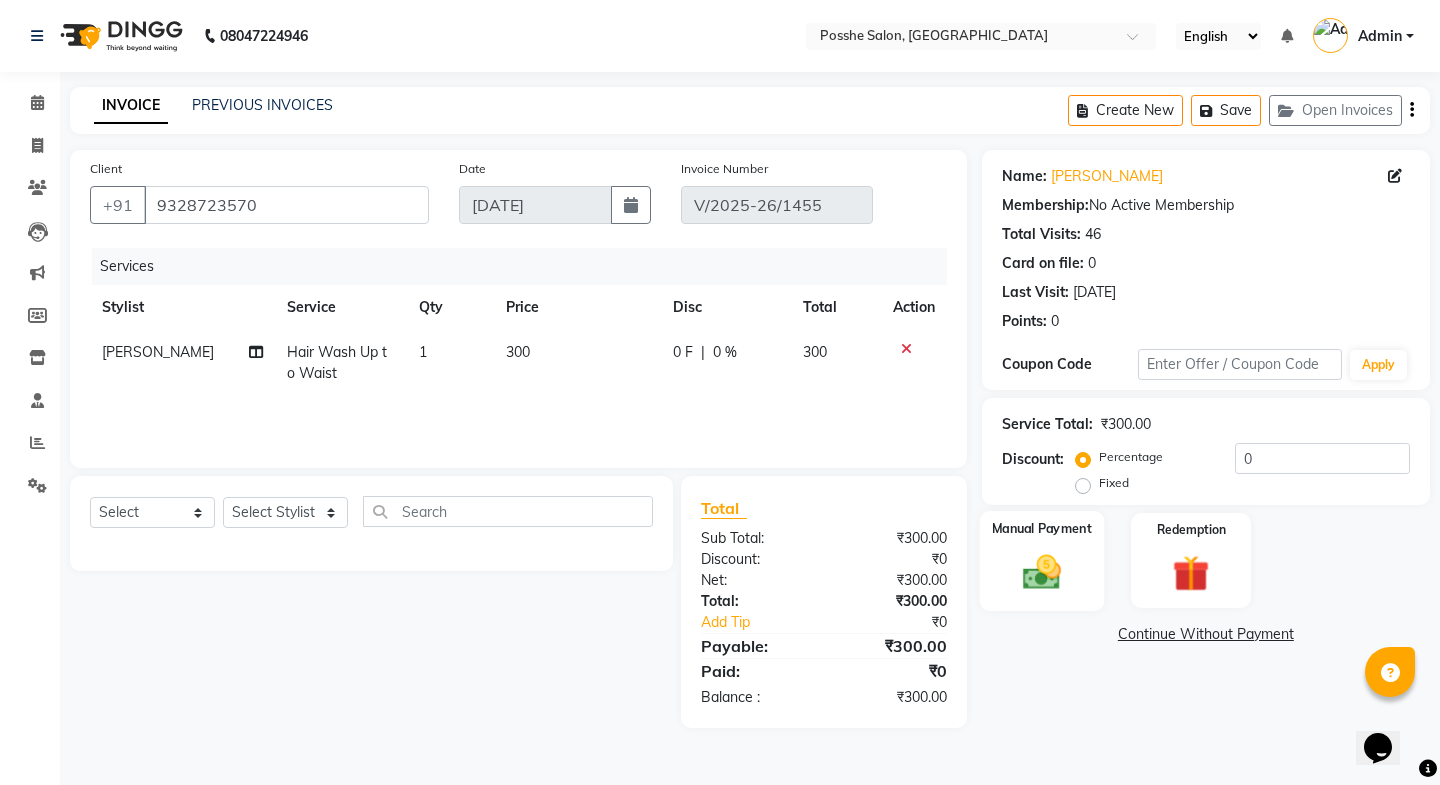 click on "Manual Payment" 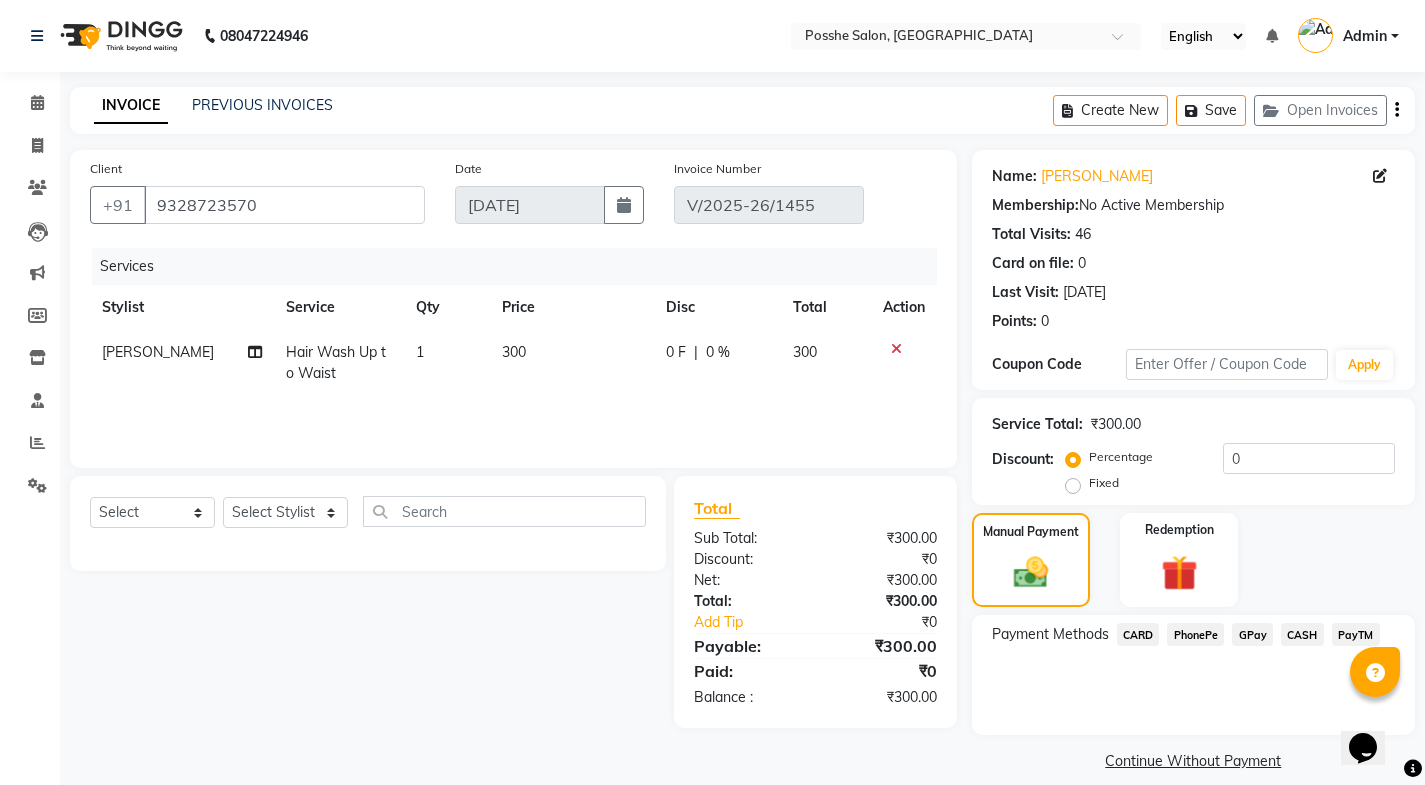 click on "PayTM" 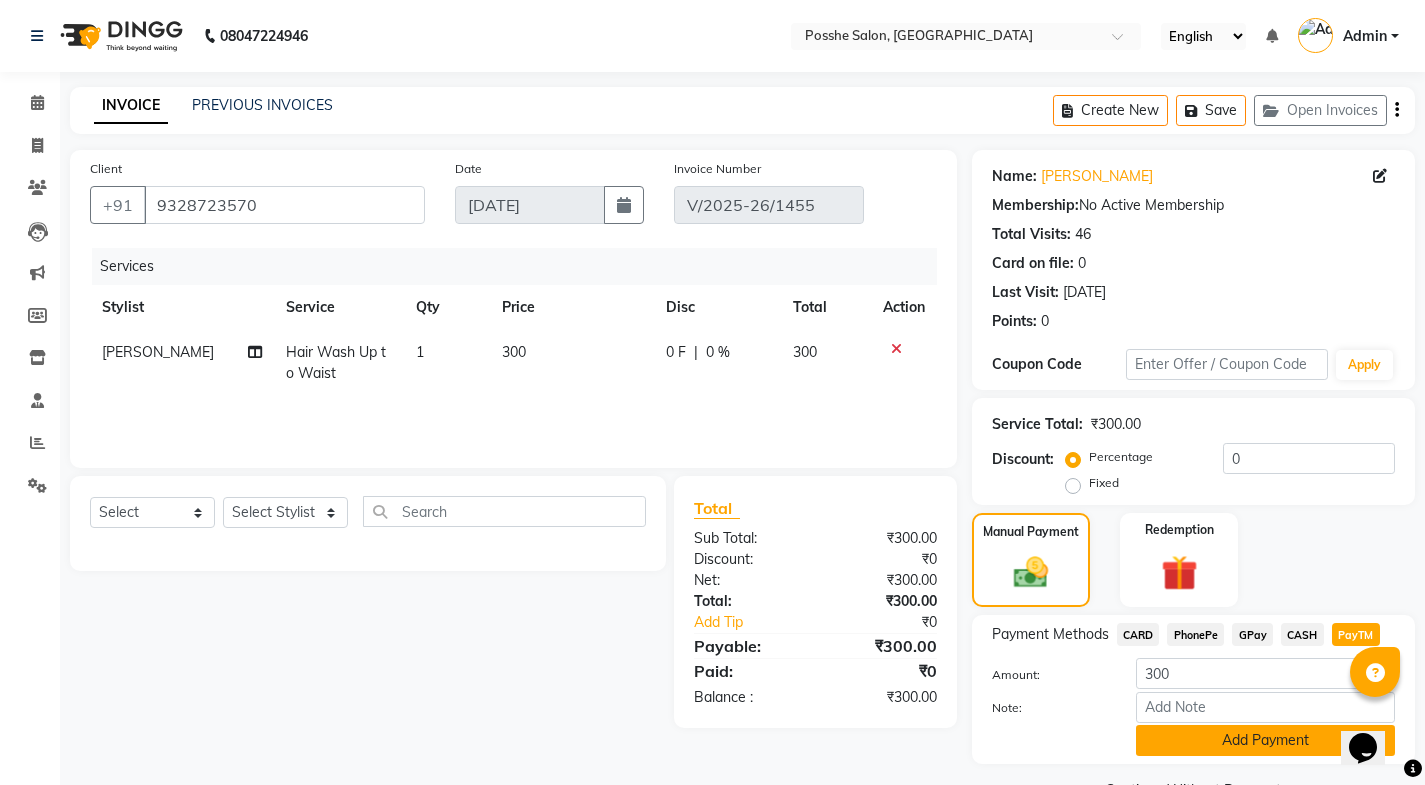 click on "Add Payment" 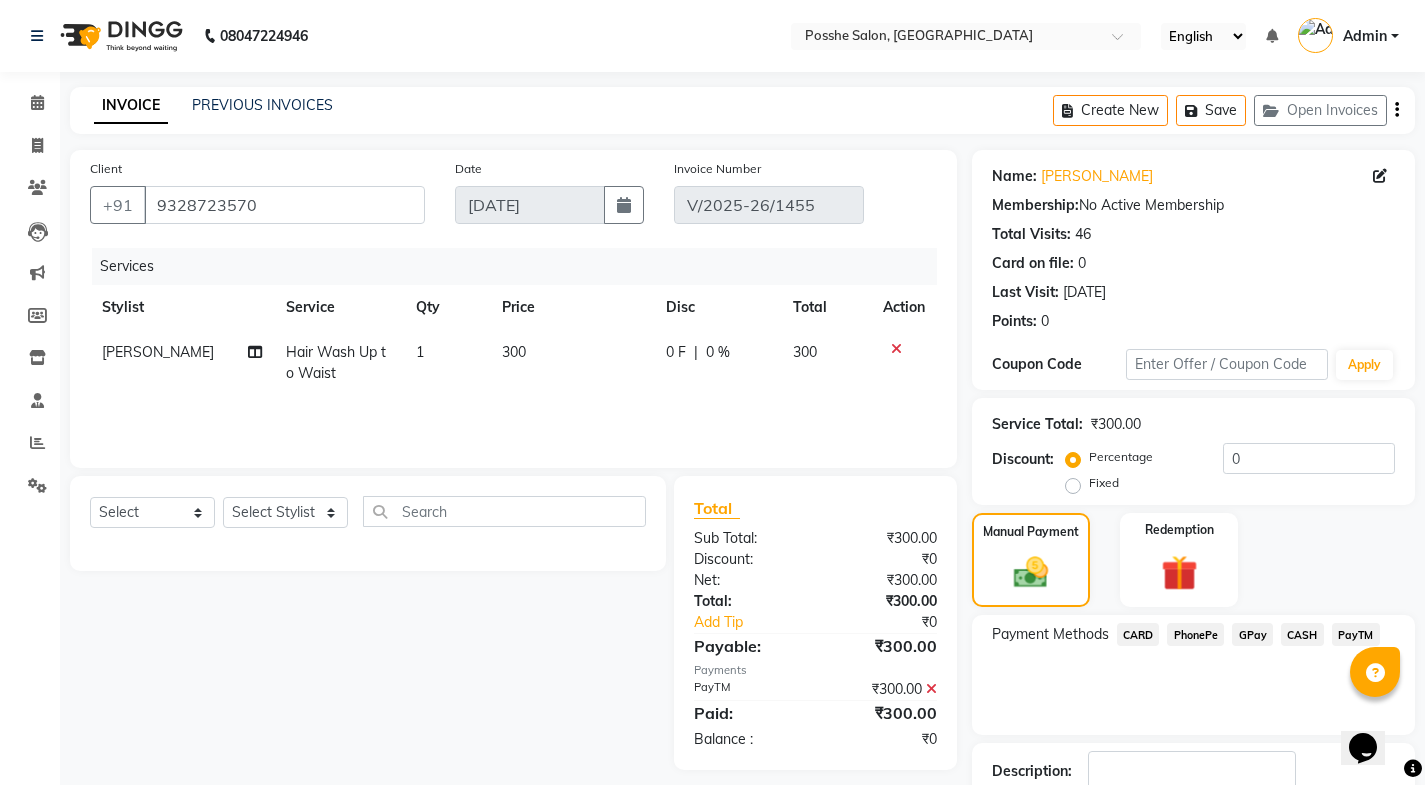 scroll, scrollTop: 105, scrollLeft: 0, axis: vertical 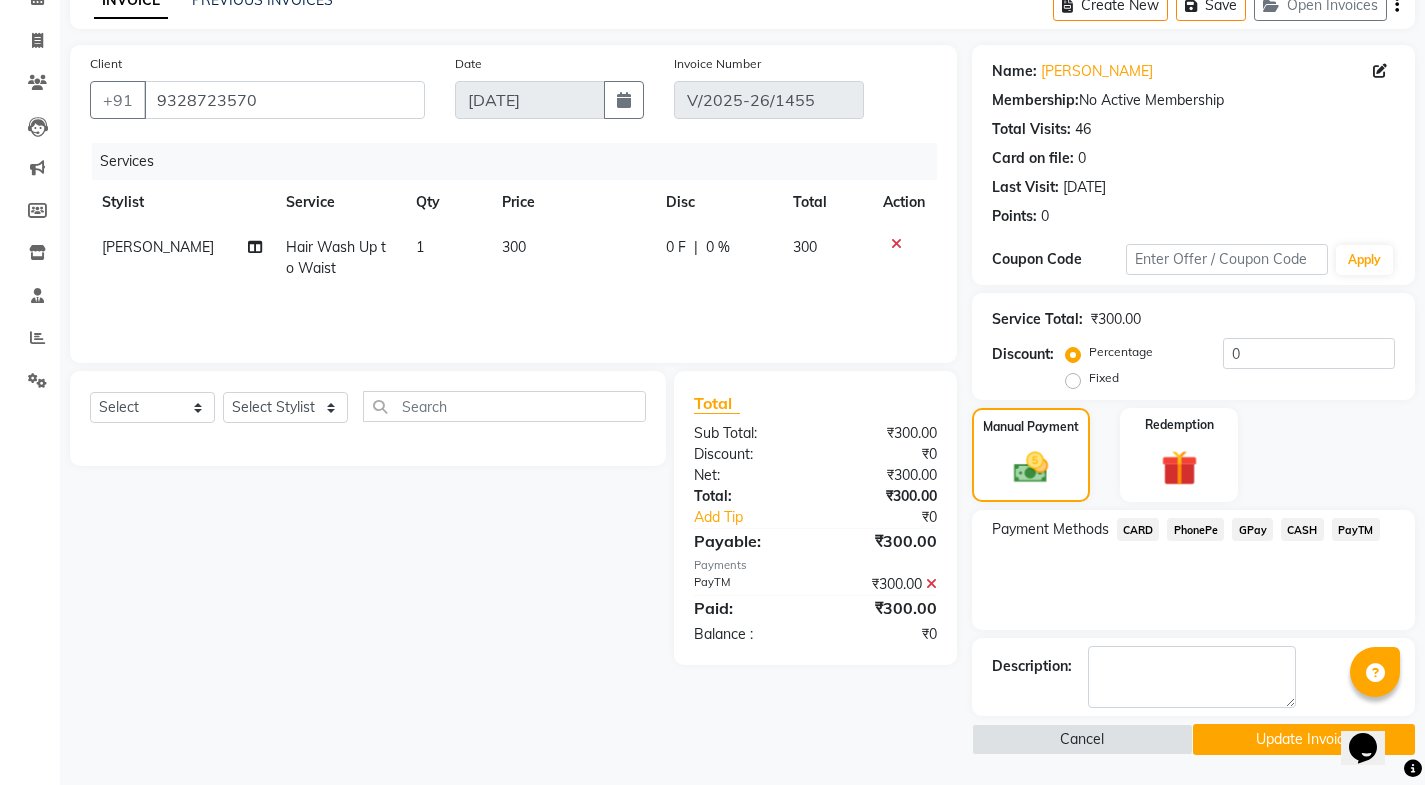 click on "Update Invoice" 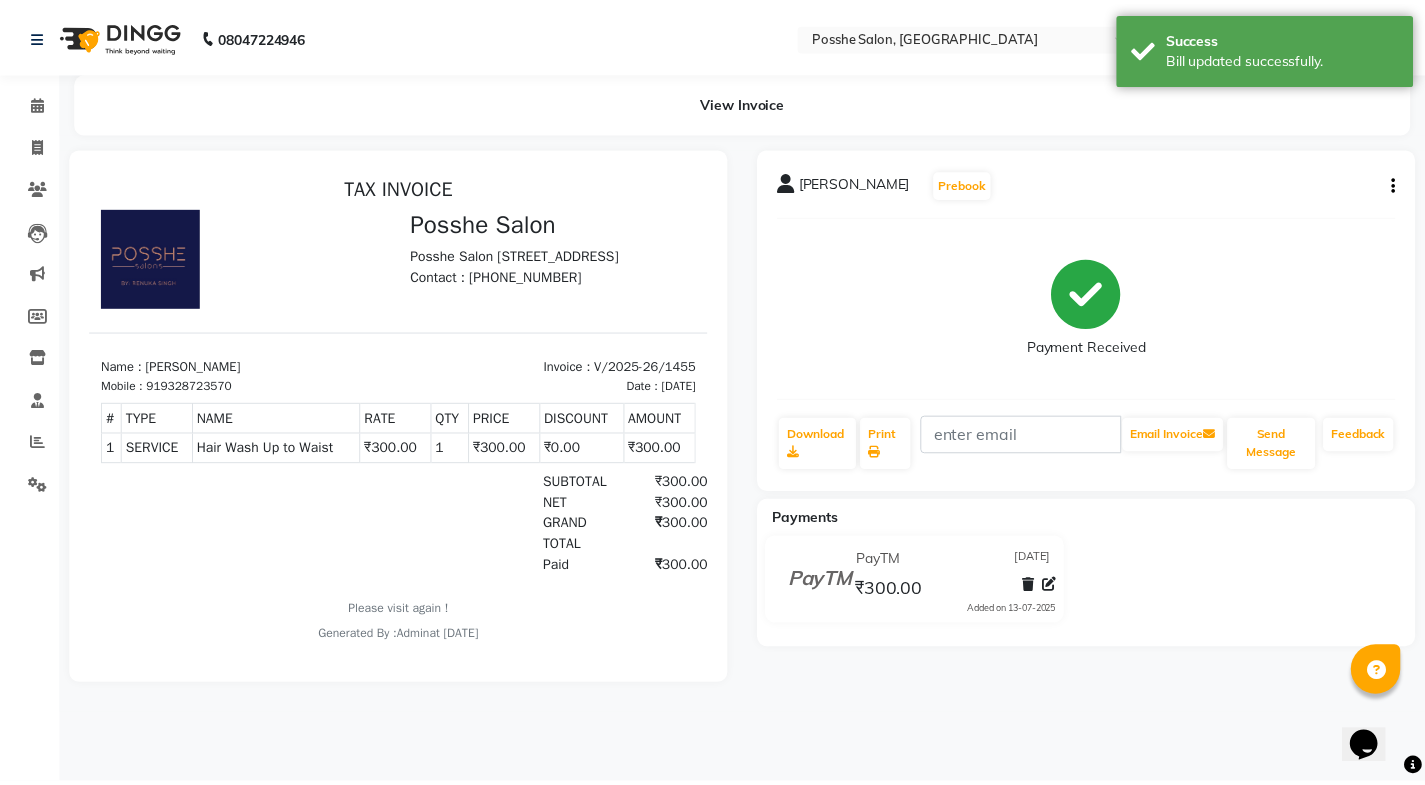 scroll, scrollTop: 0, scrollLeft: 0, axis: both 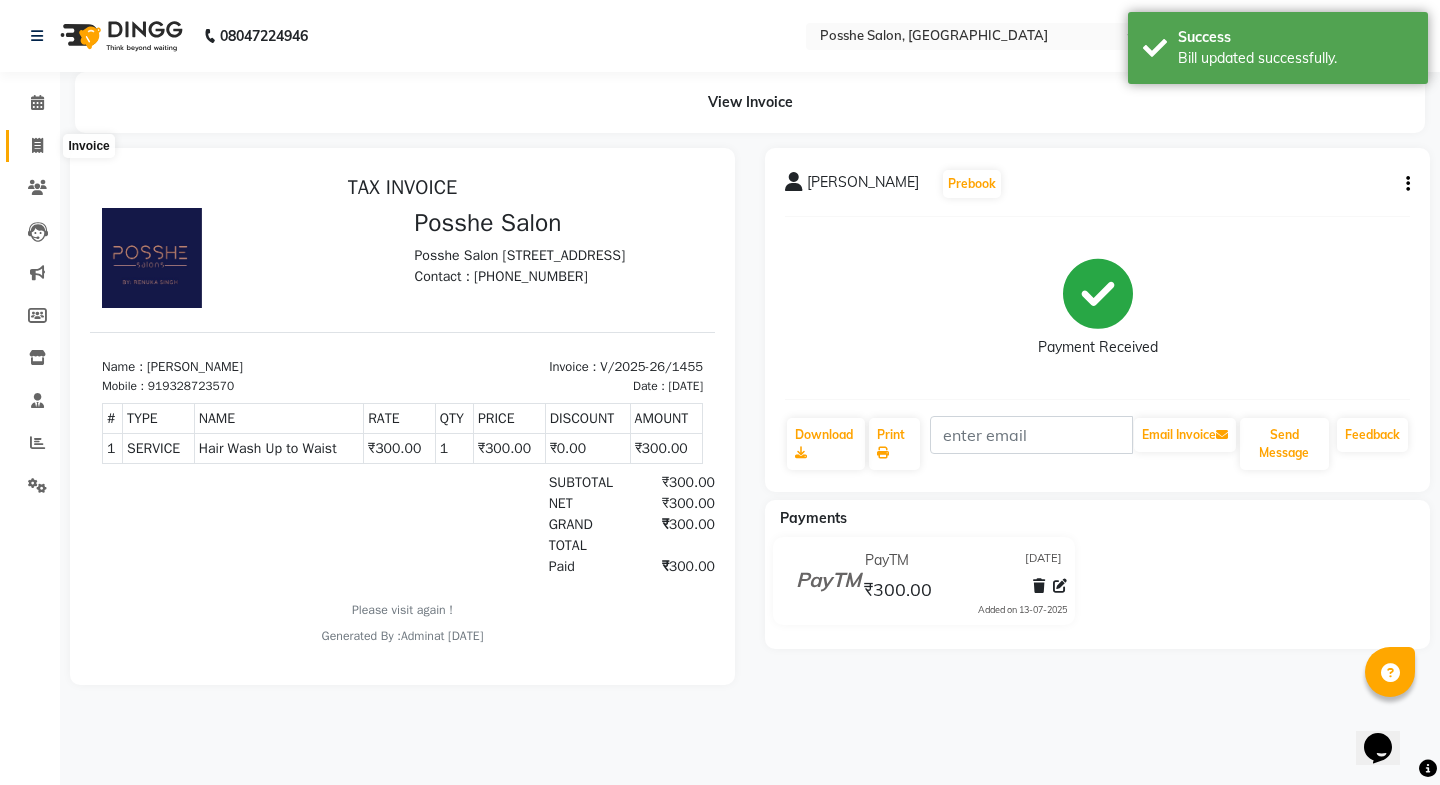 click 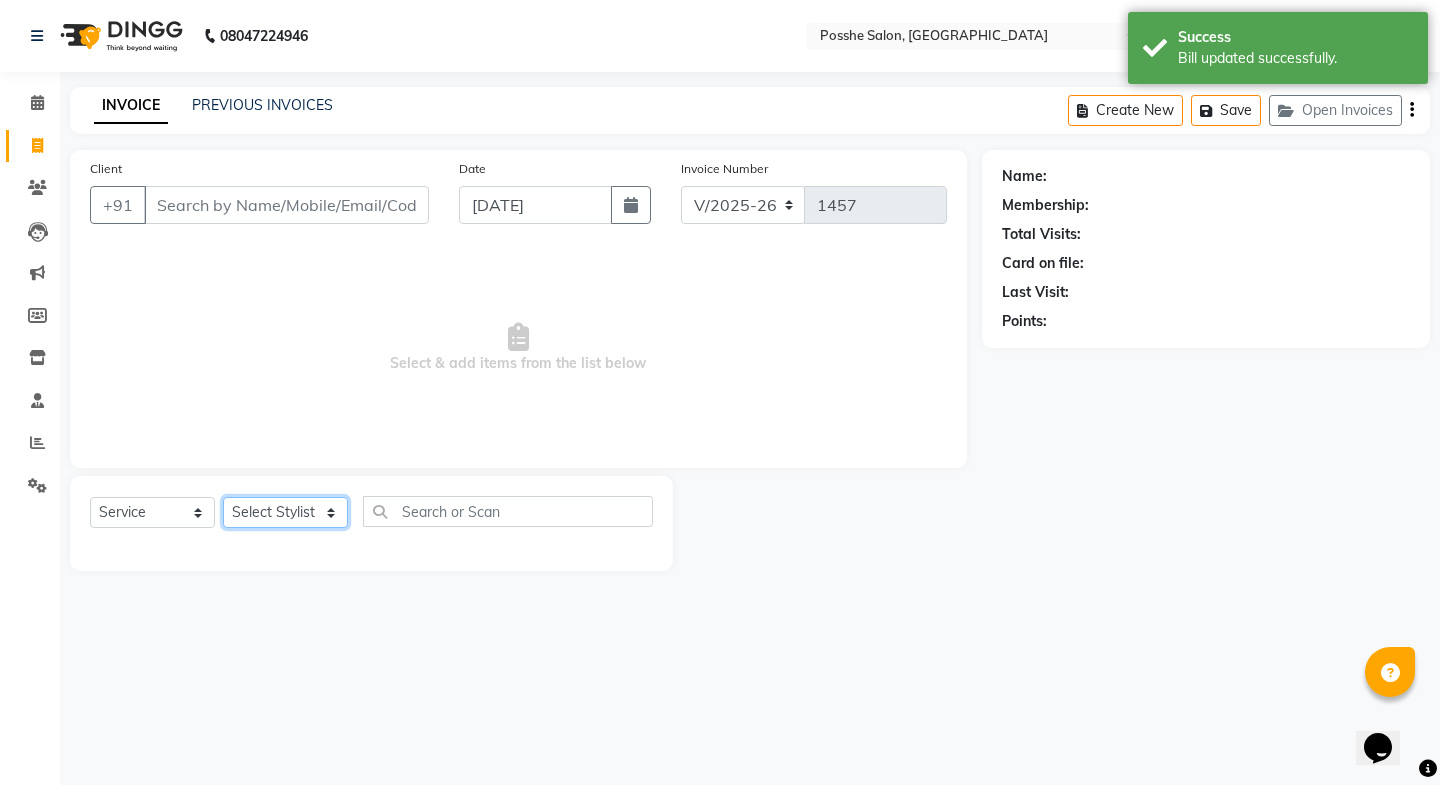 click on "Select Stylist [PERSON_NAME] Mali [PERSON_NAME] Posshe for products [PERSON_NAME] [PERSON_NAME] [PERSON_NAME]" 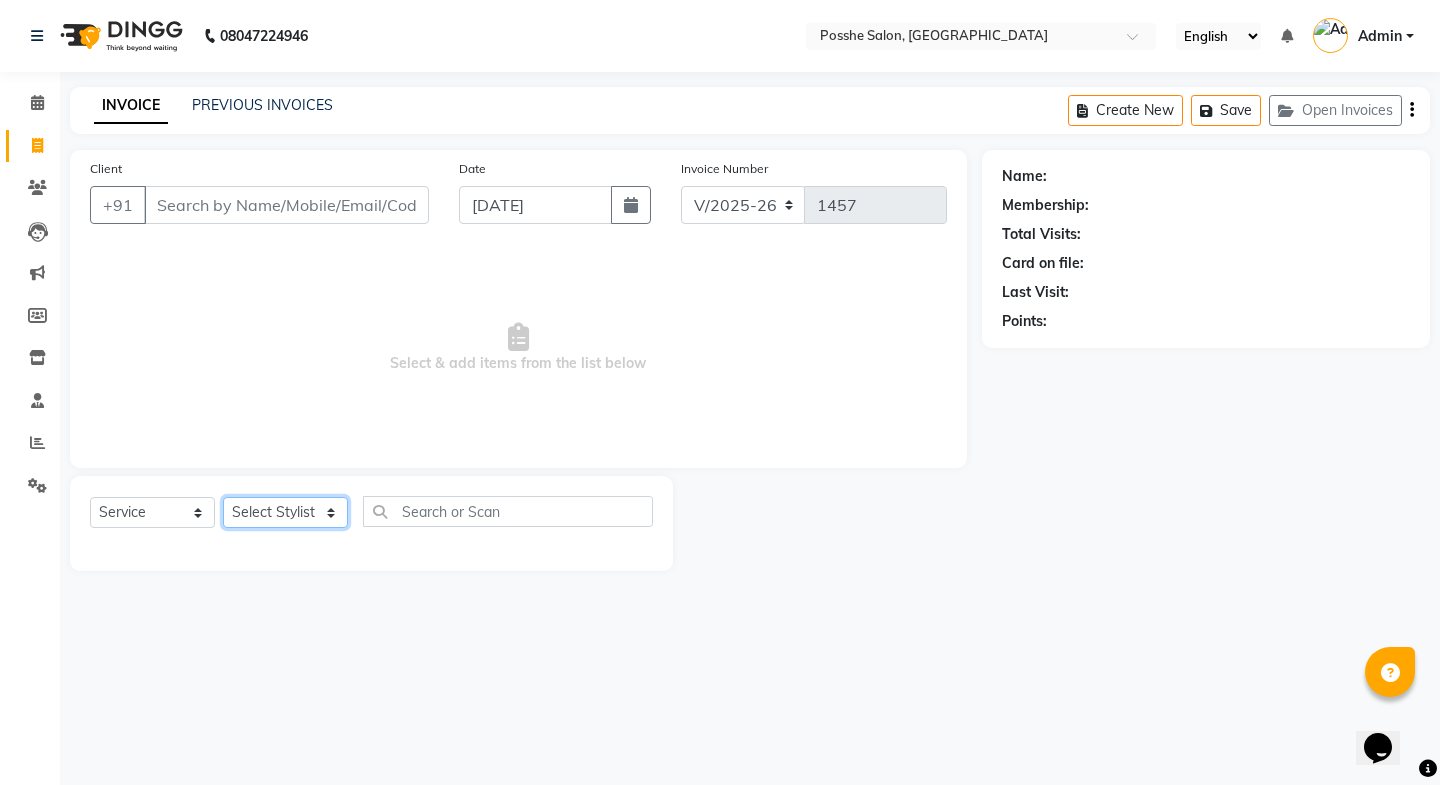 select on "84524" 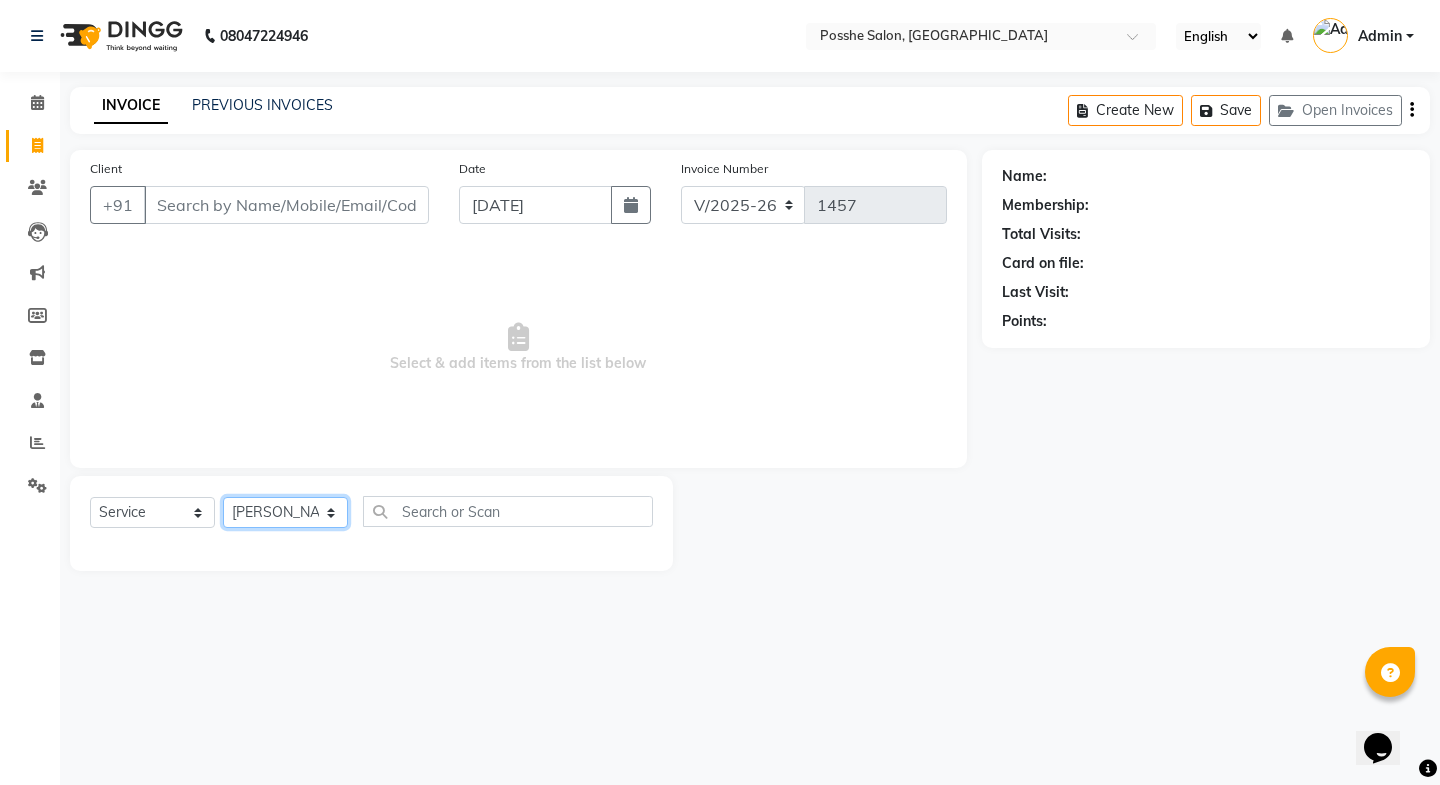 click on "Select Stylist [PERSON_NAME] Mali [PERSON_NAME] Posshe for products [PERSON_NAME] [PERSON_NAME] [PERSON_NAME]" 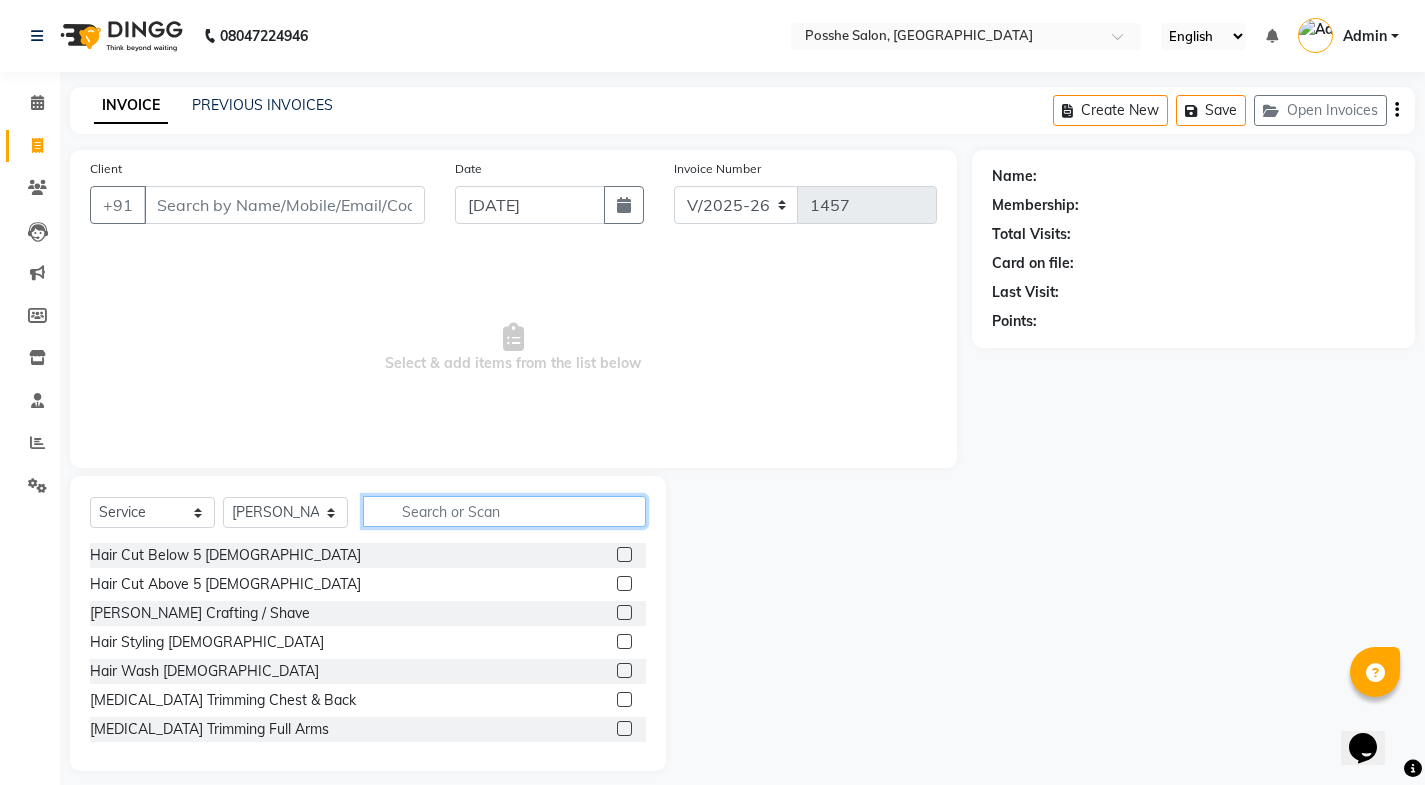 click 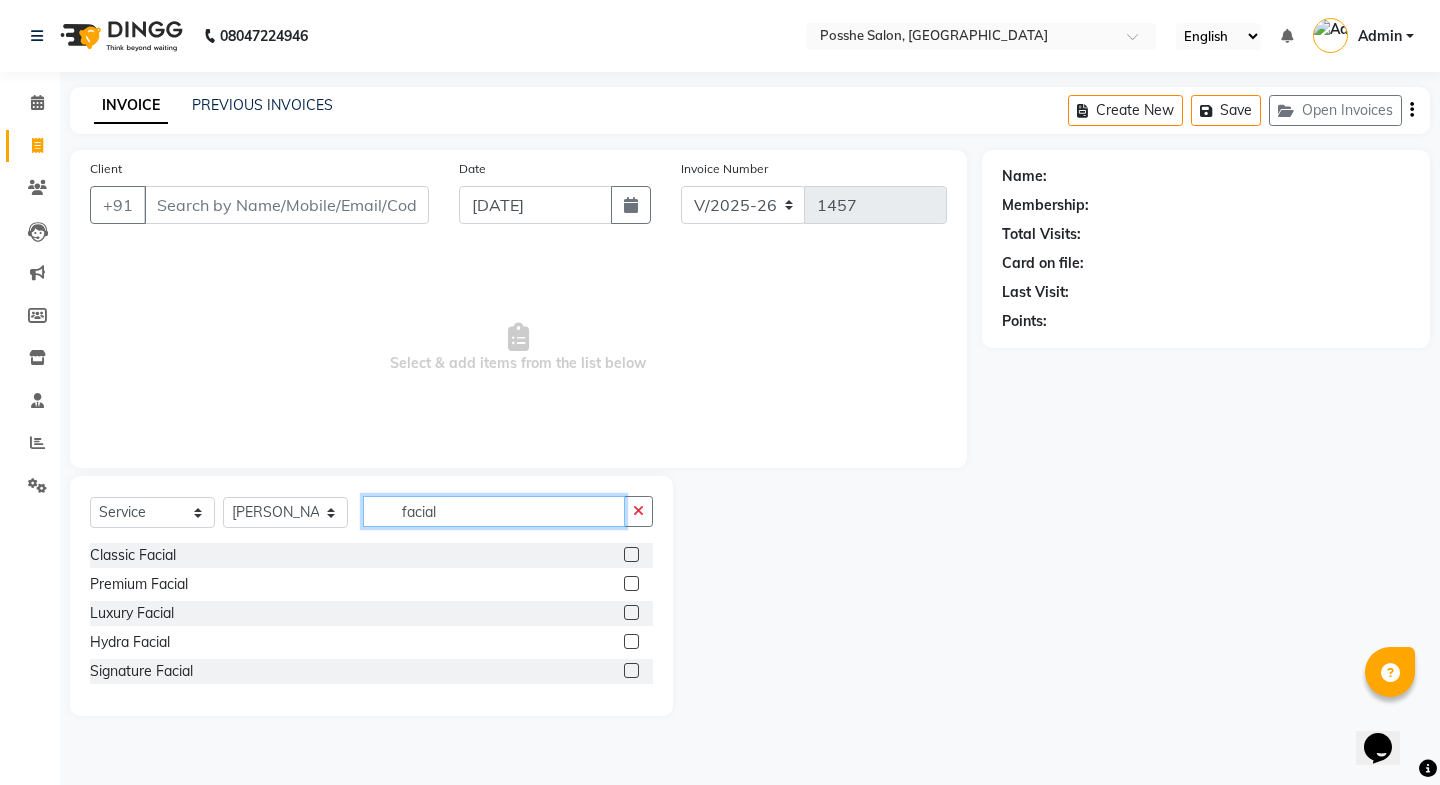 type on "facial" 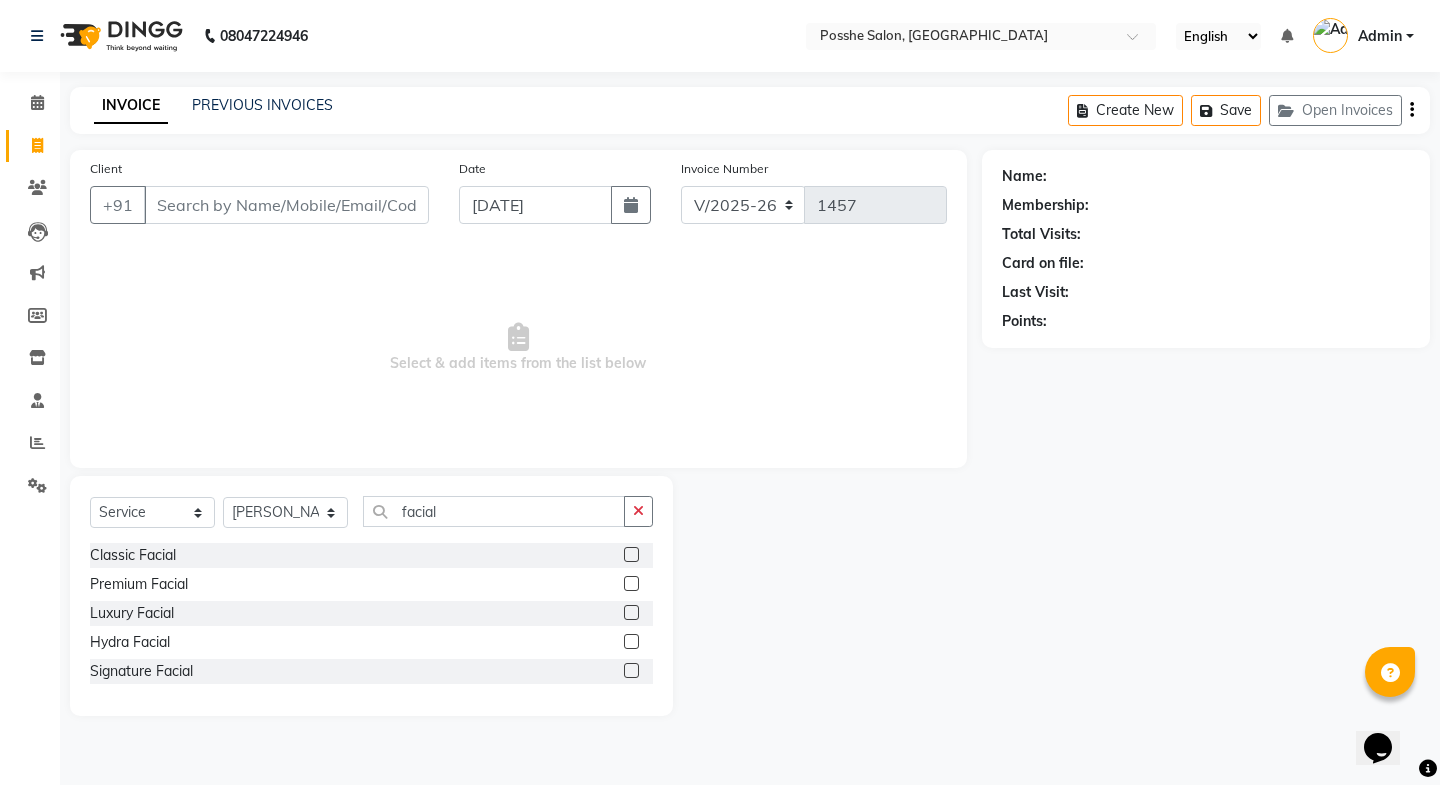 click 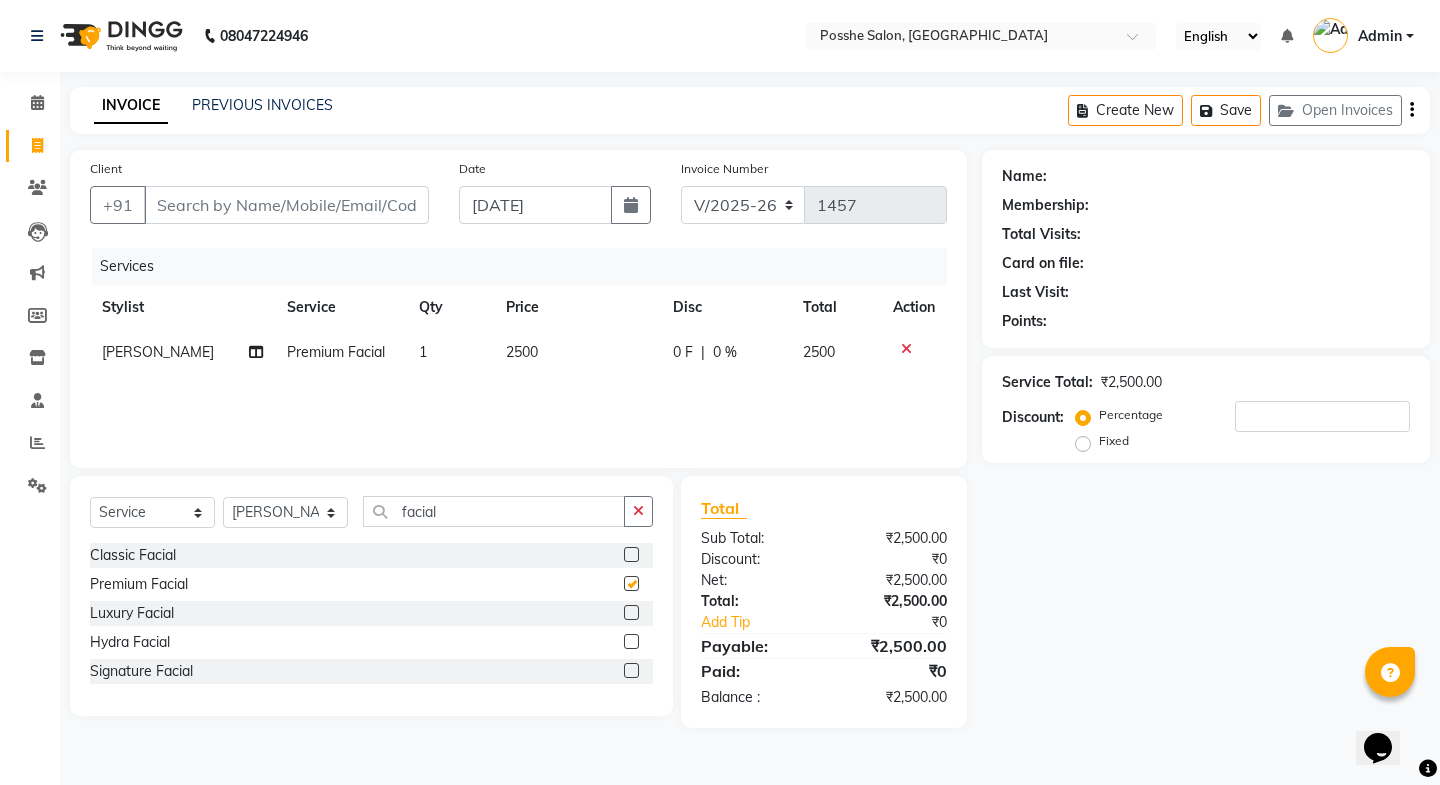 checkbox on "false" 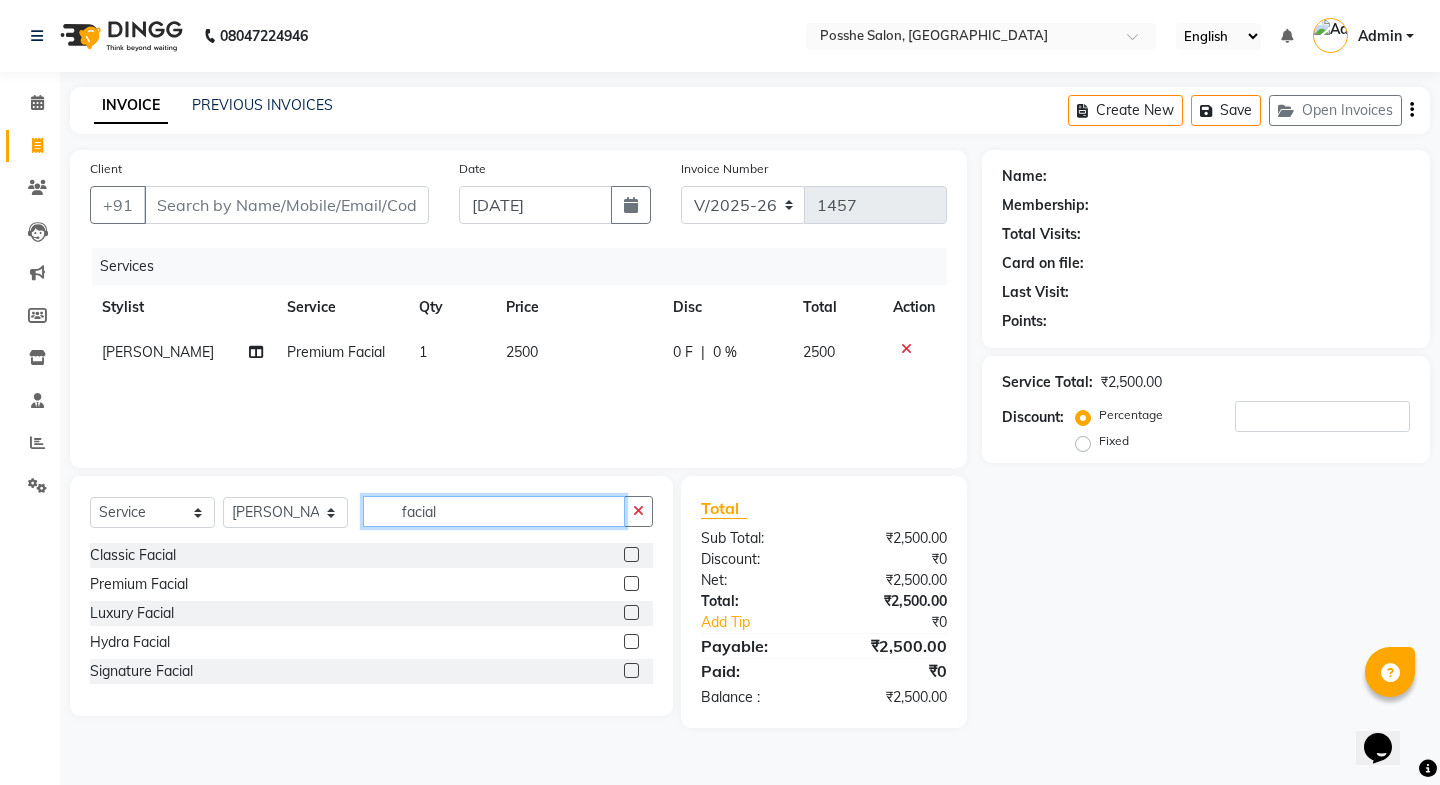 click on "facial" 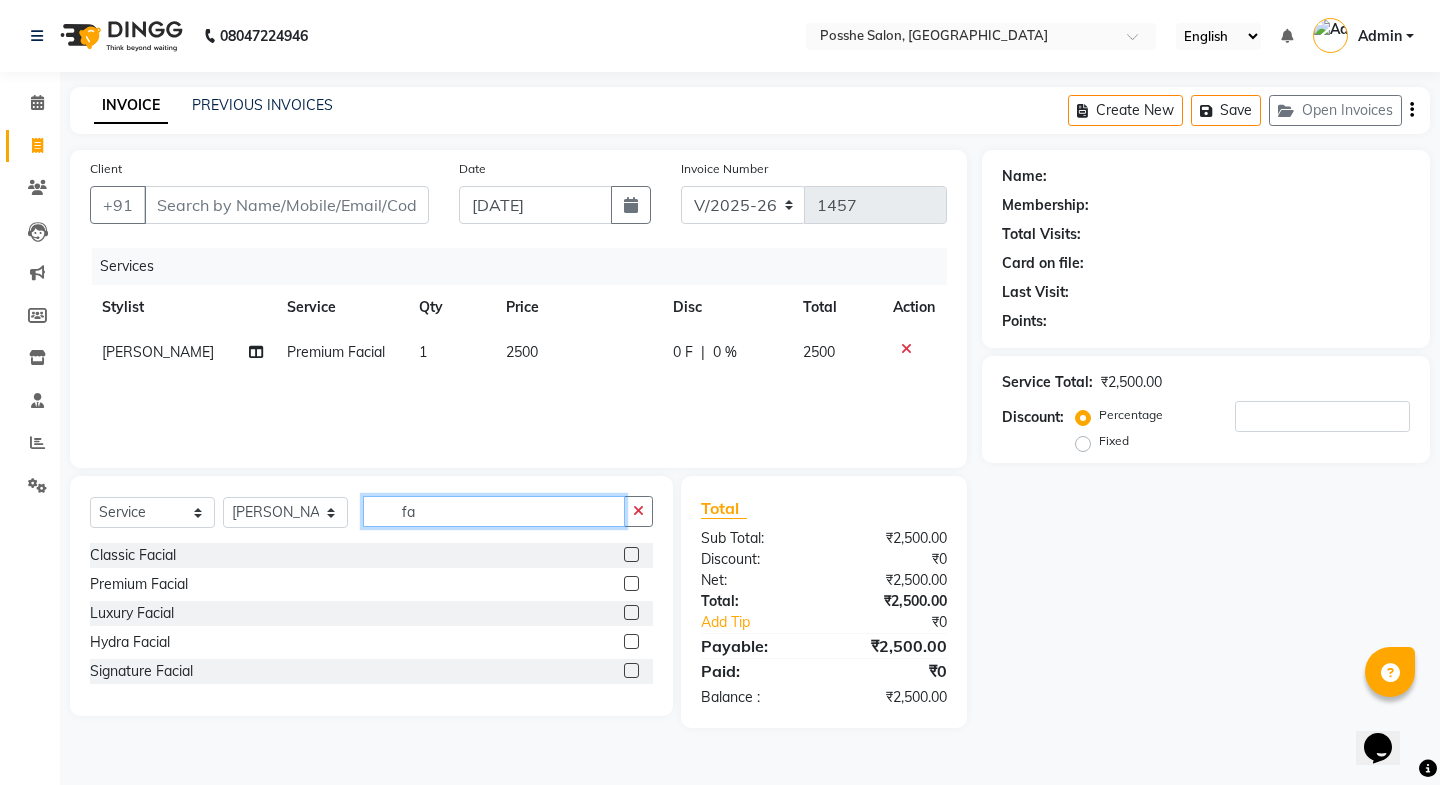 type on "f" 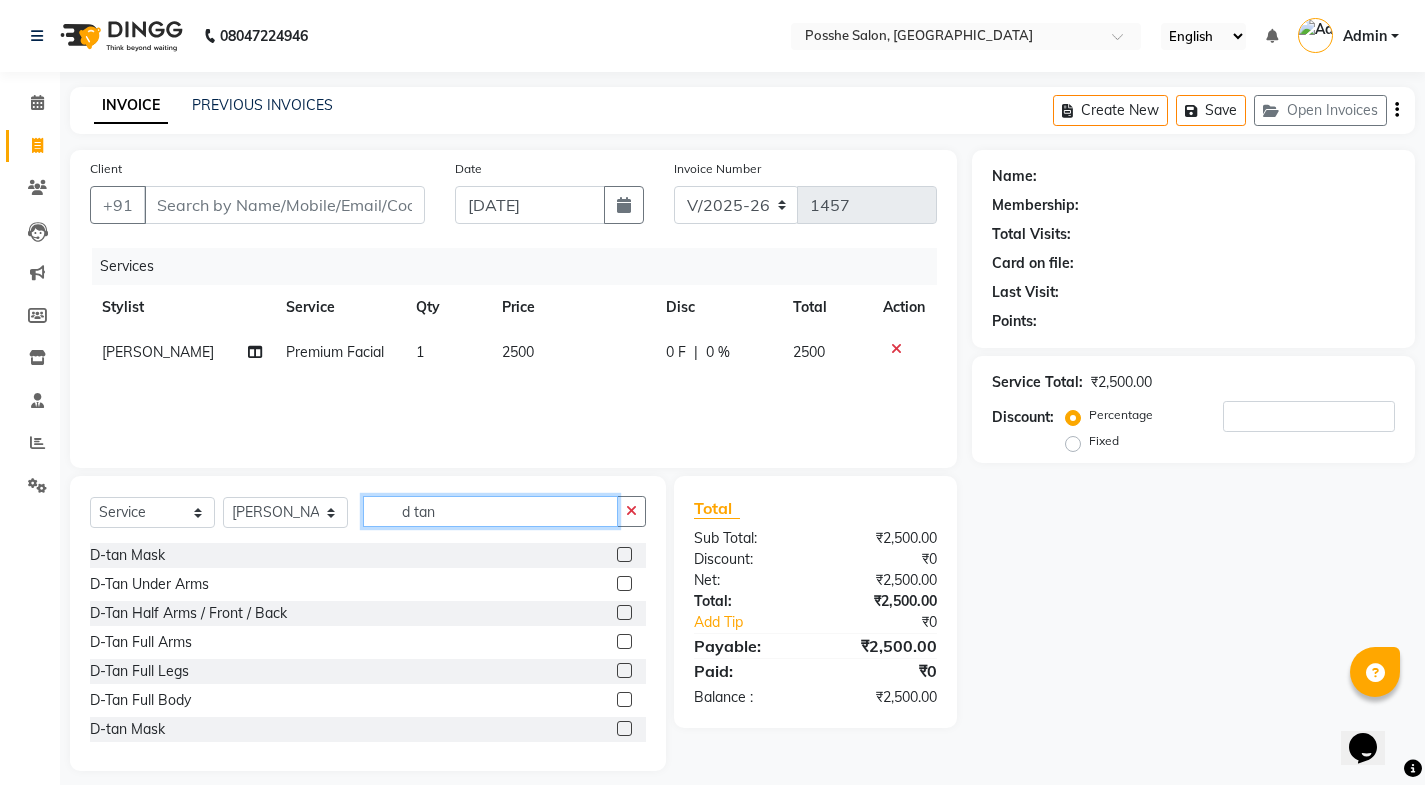 type on "d tan" 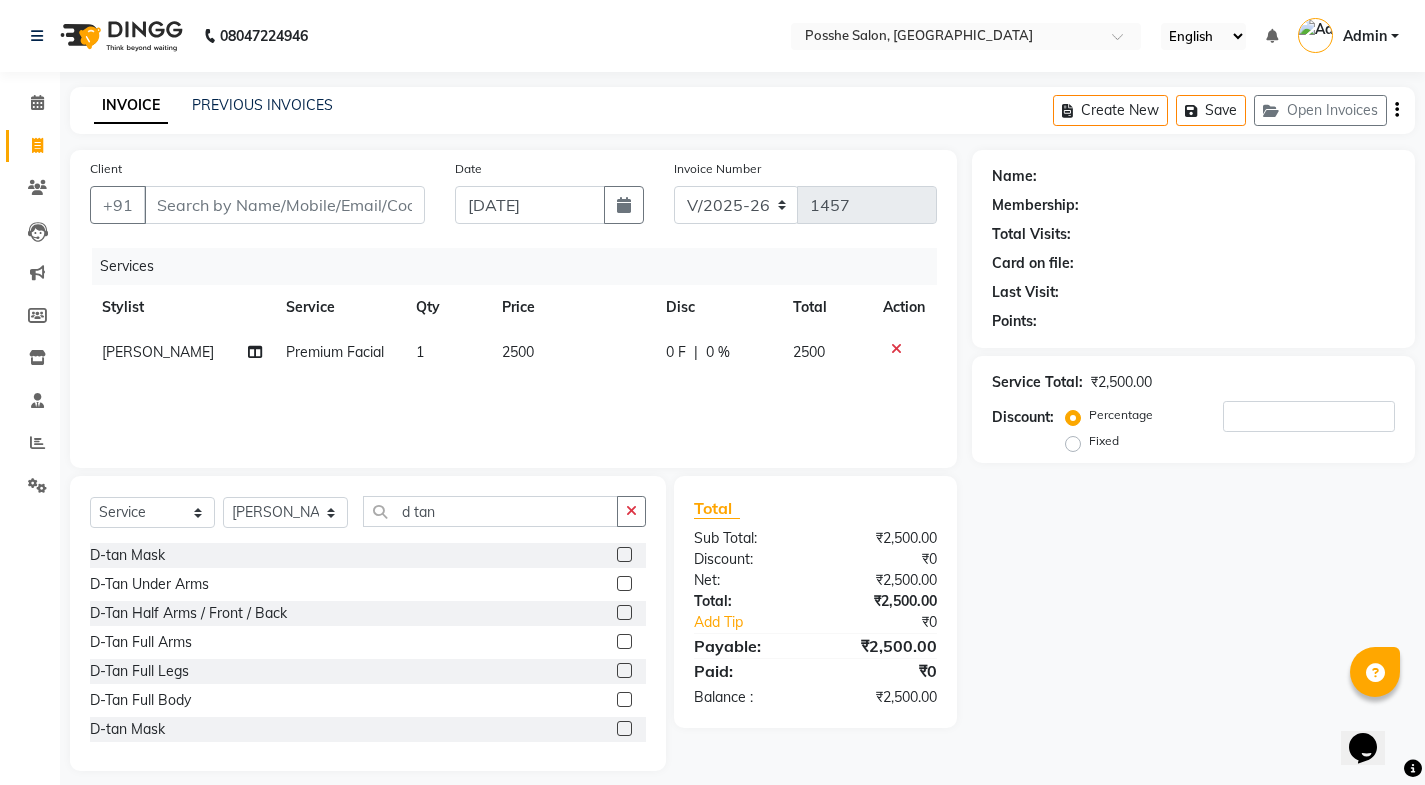 click 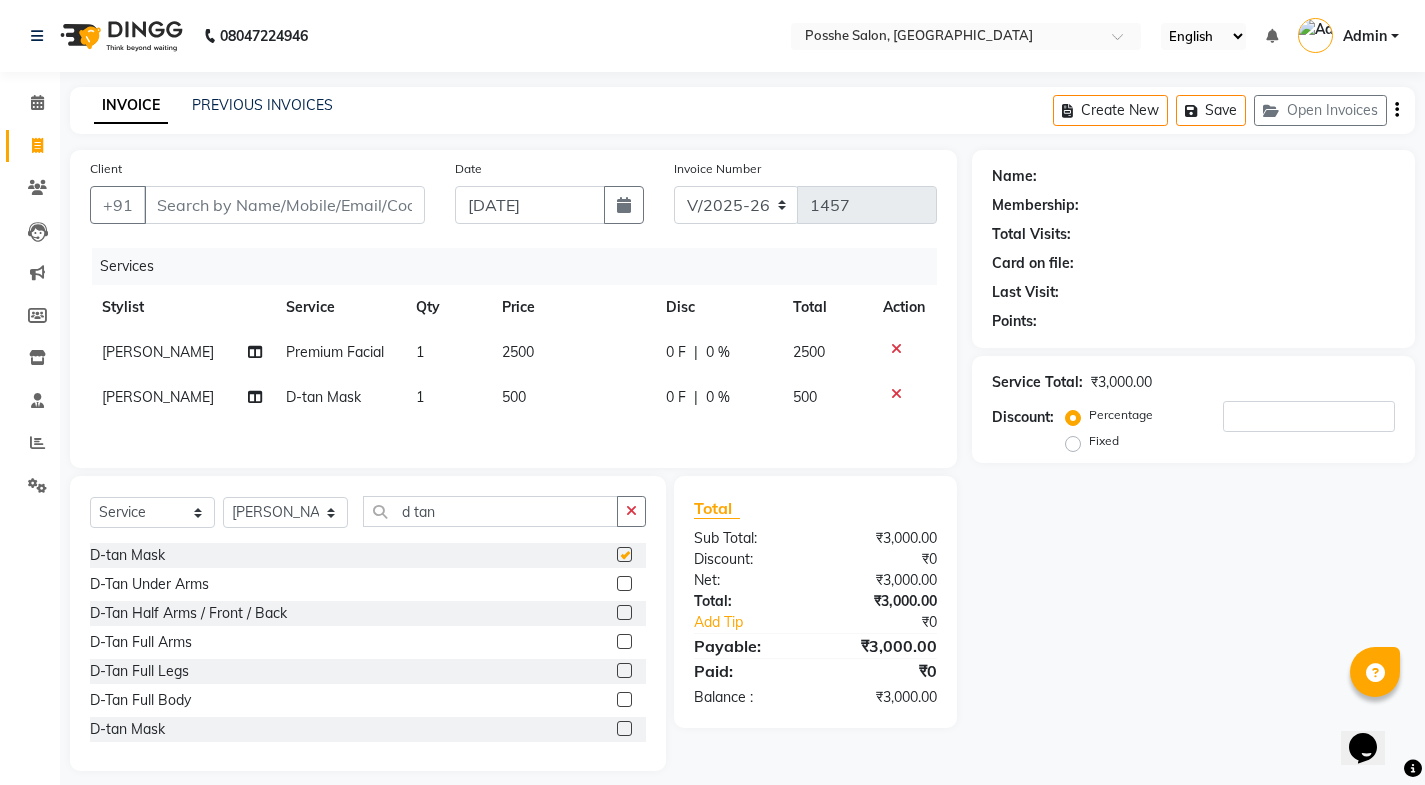 checkbox on "false" 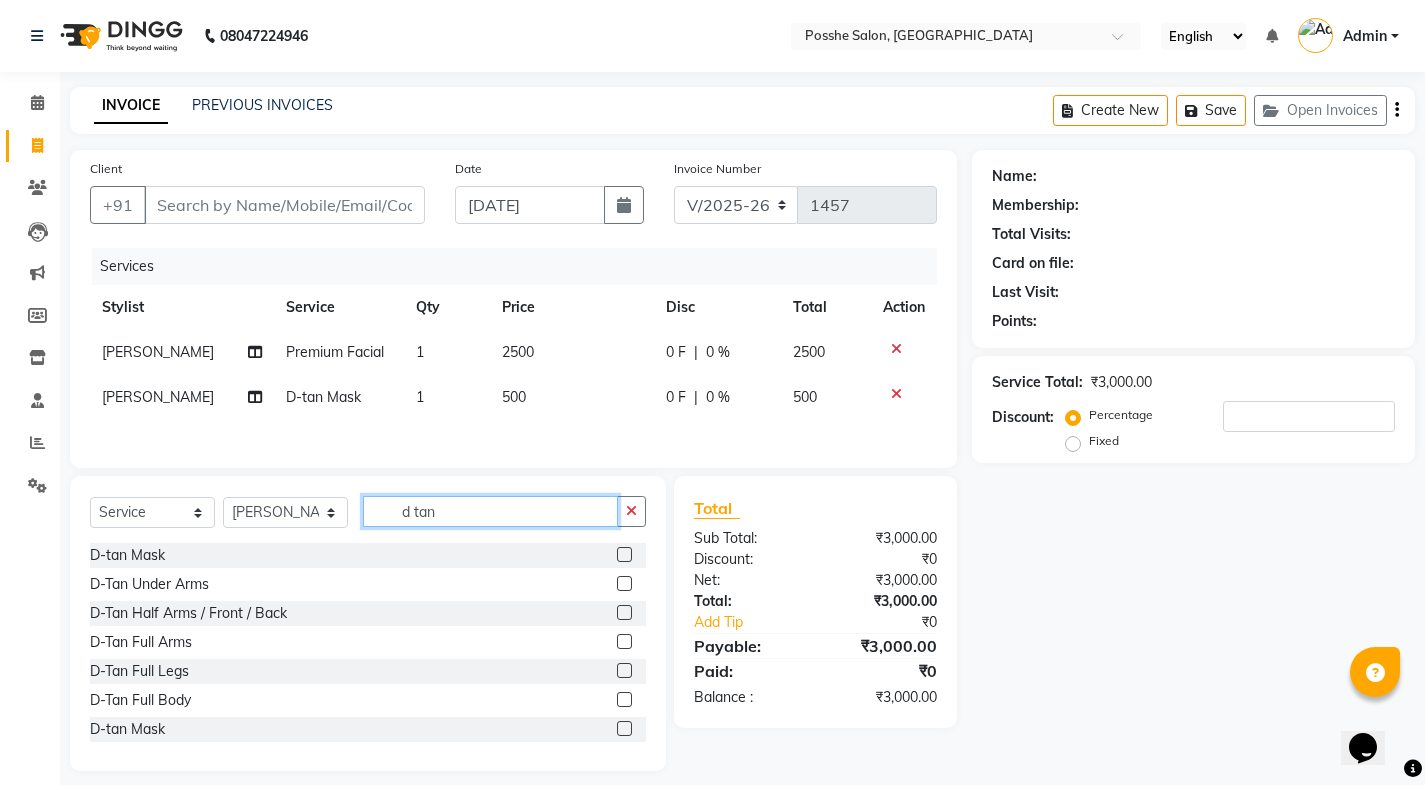 click on "d tan" 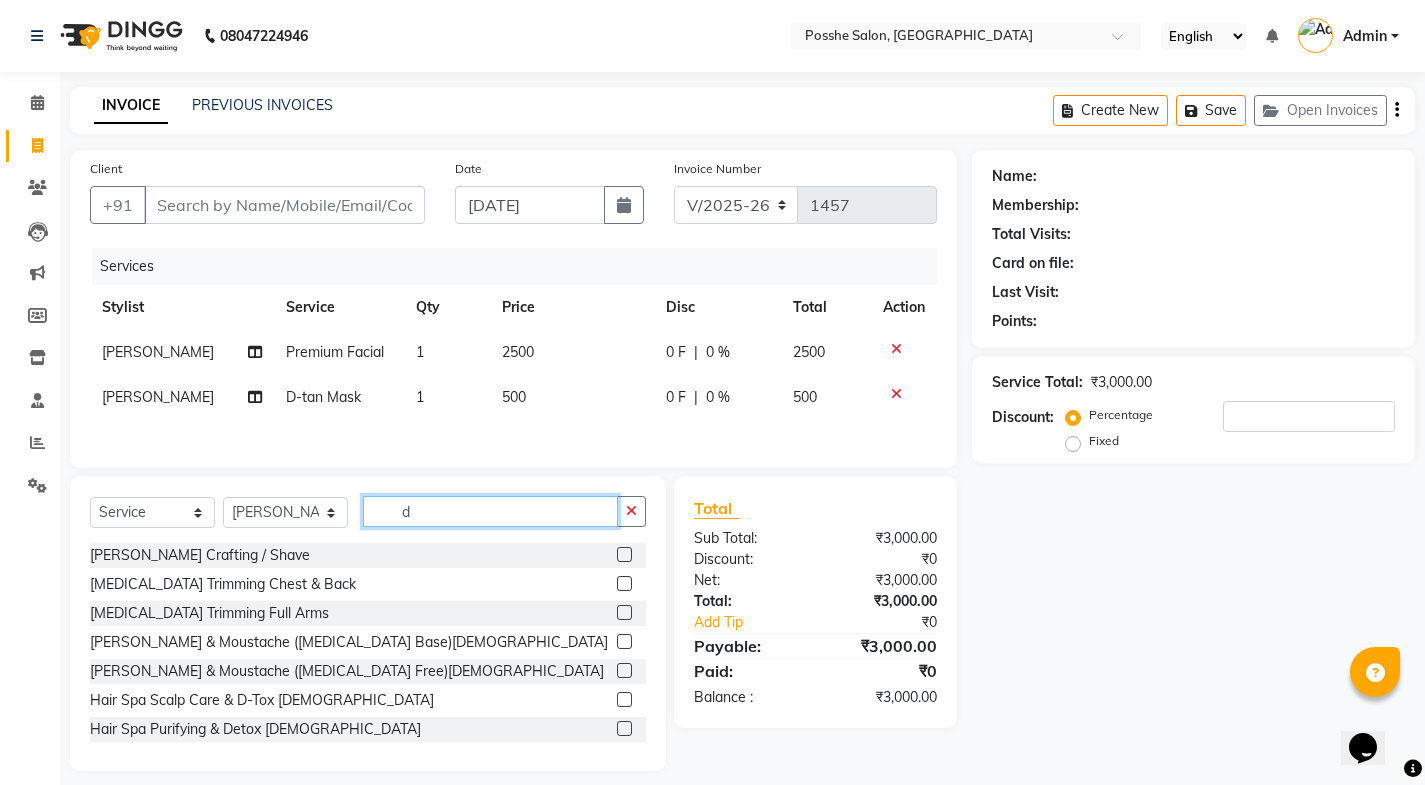 type on "d" 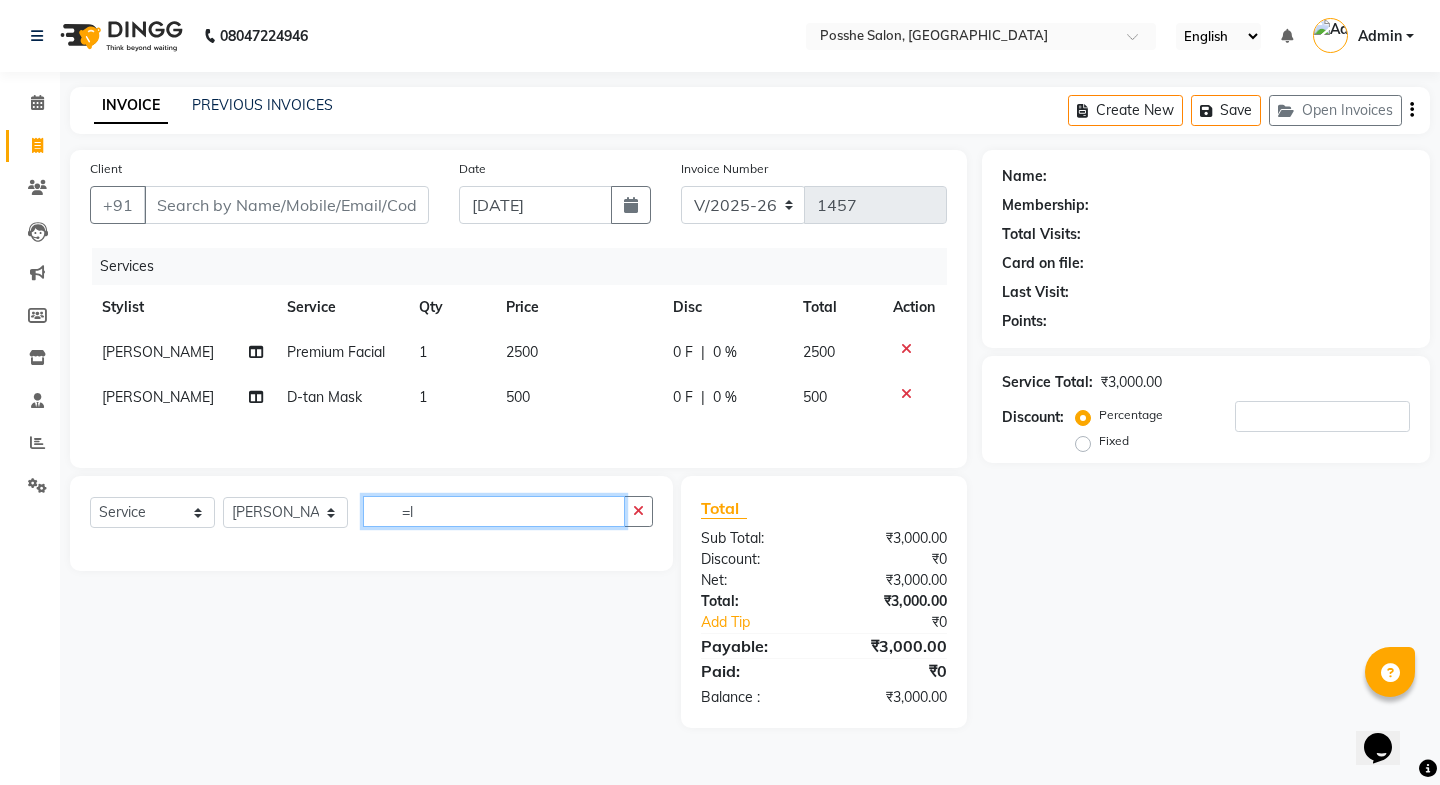 type on "=" 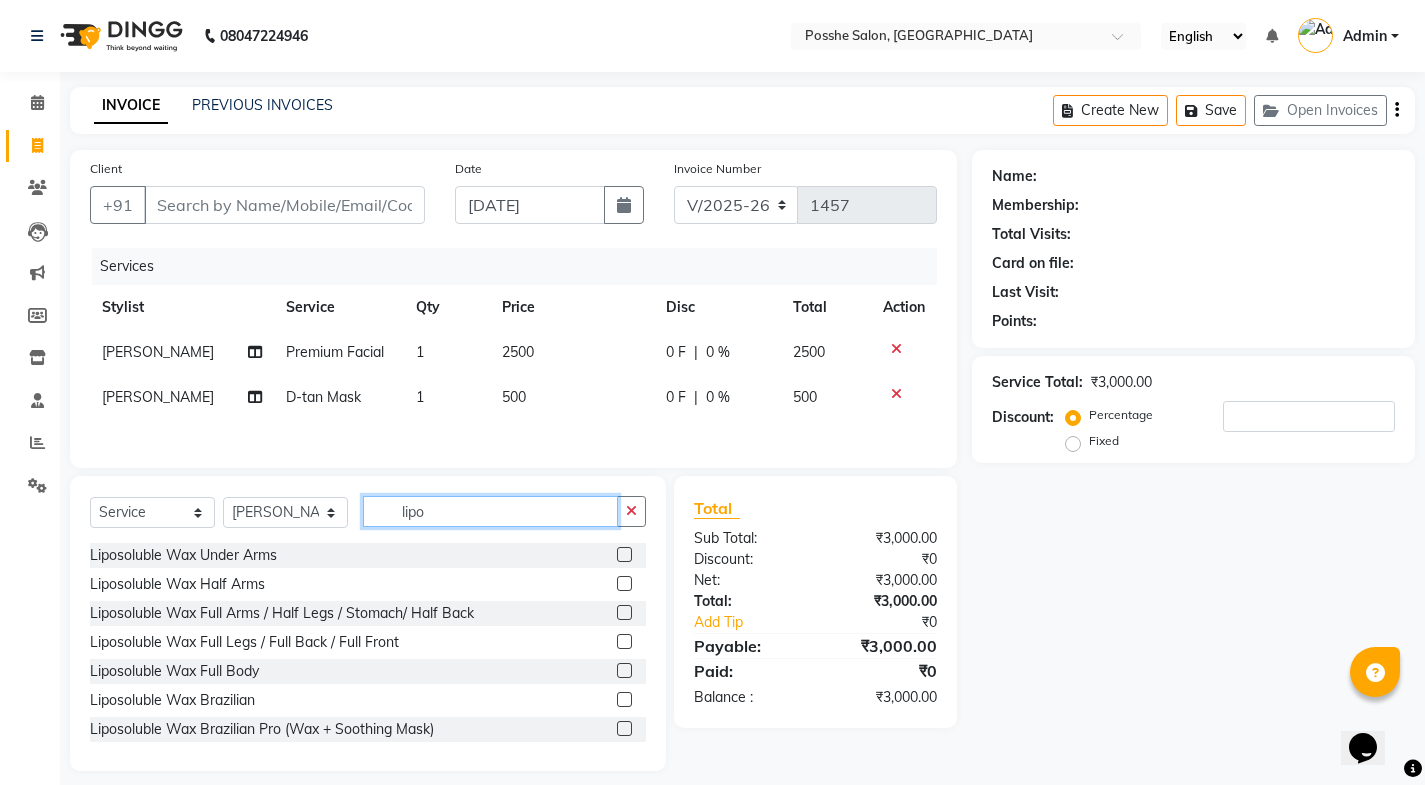 type on "lipo" 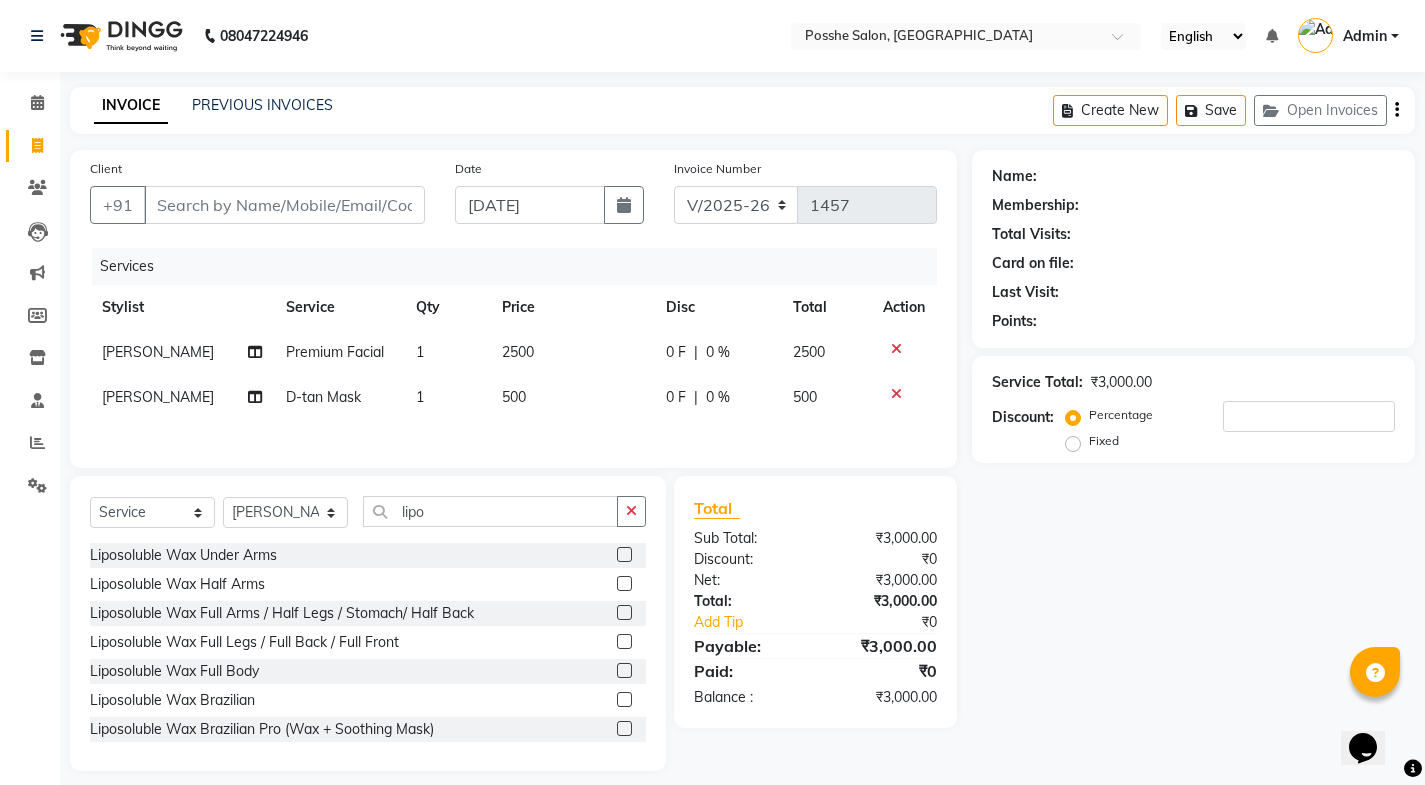 click 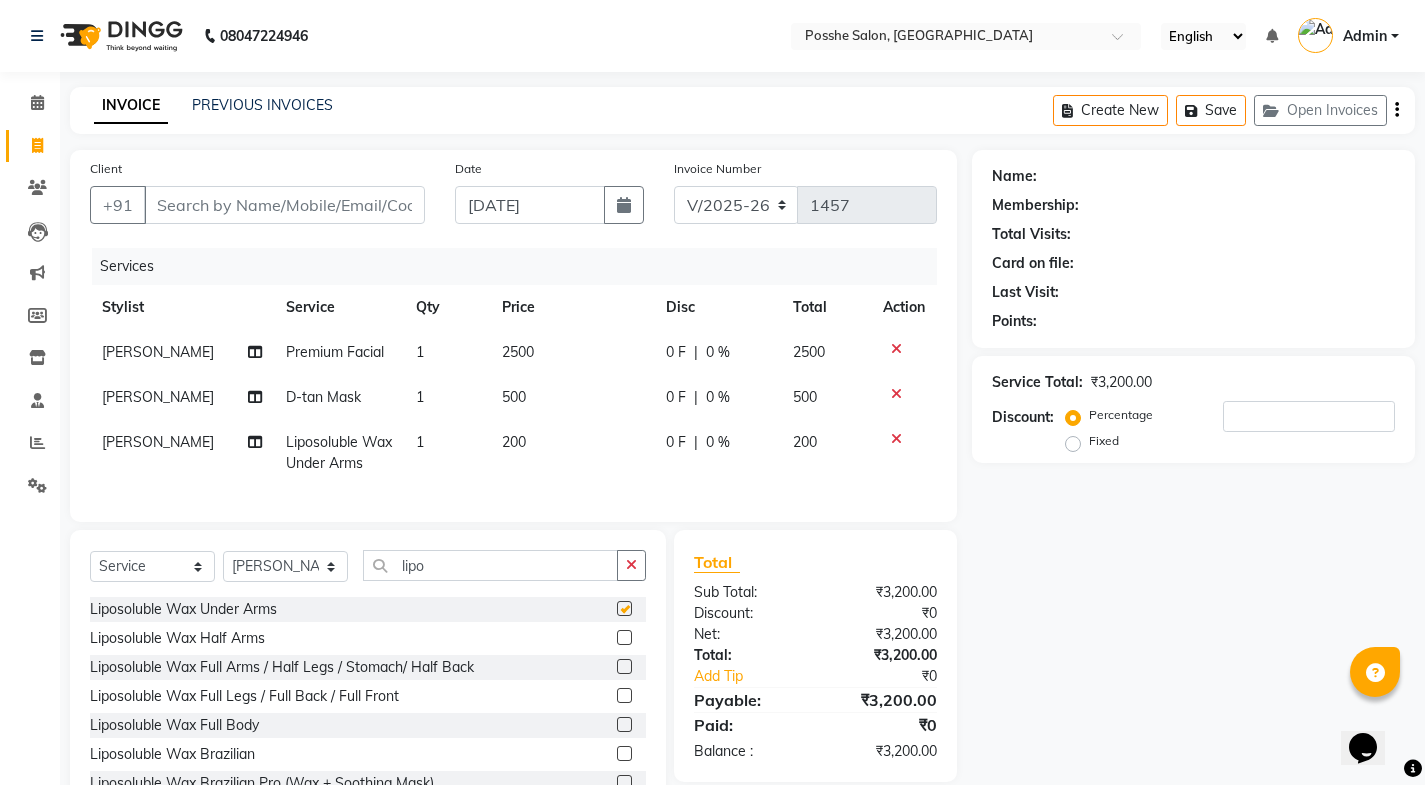 checkbox on "false" 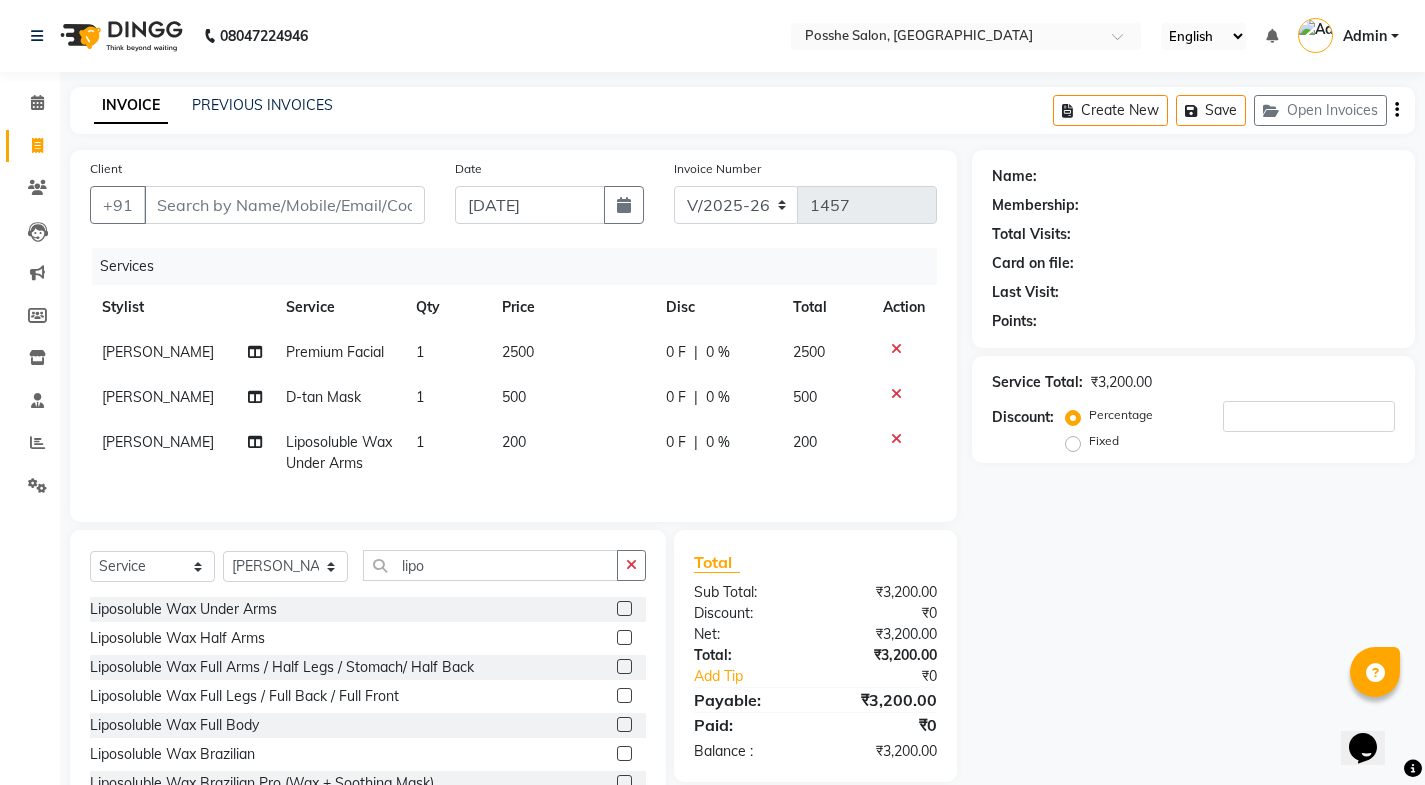 click 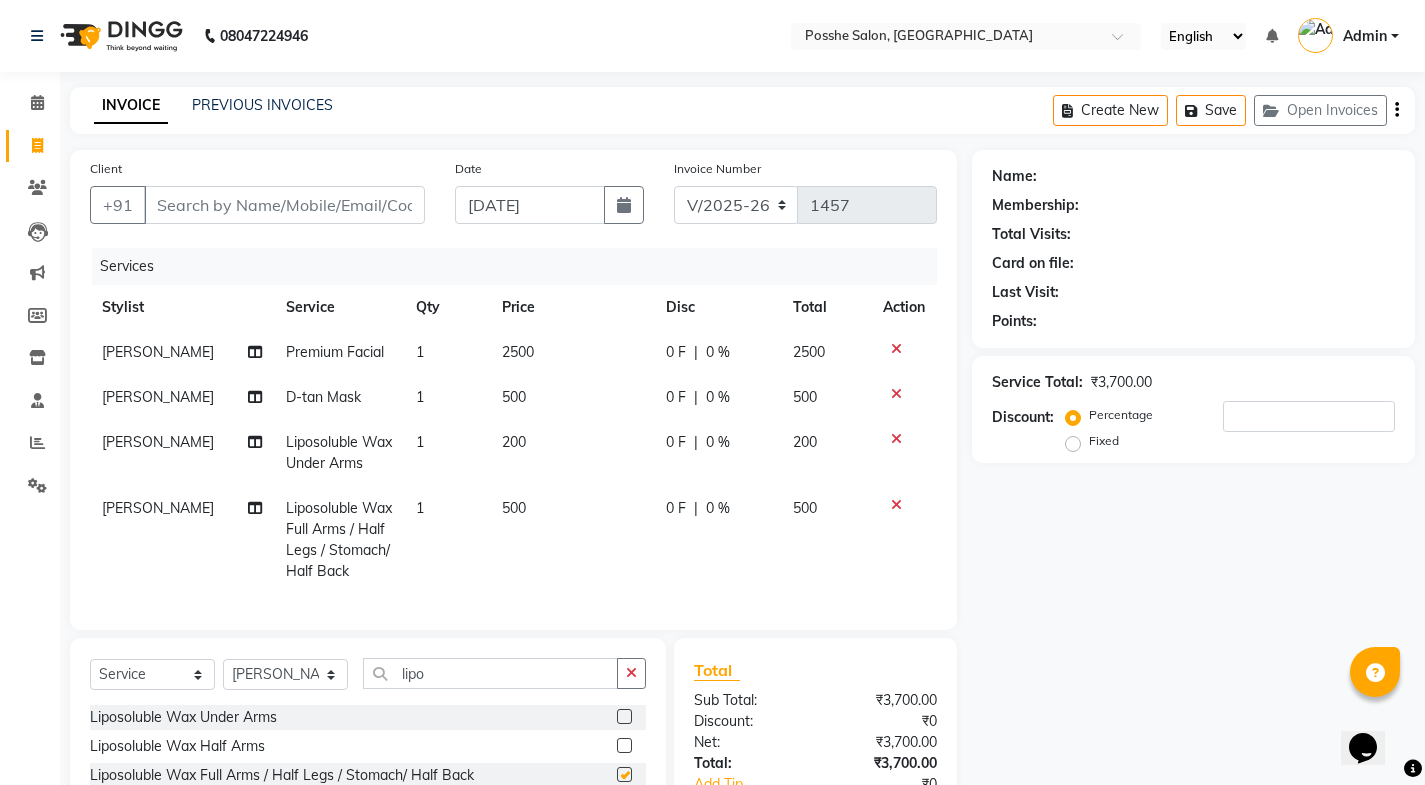 checkbox on "false" 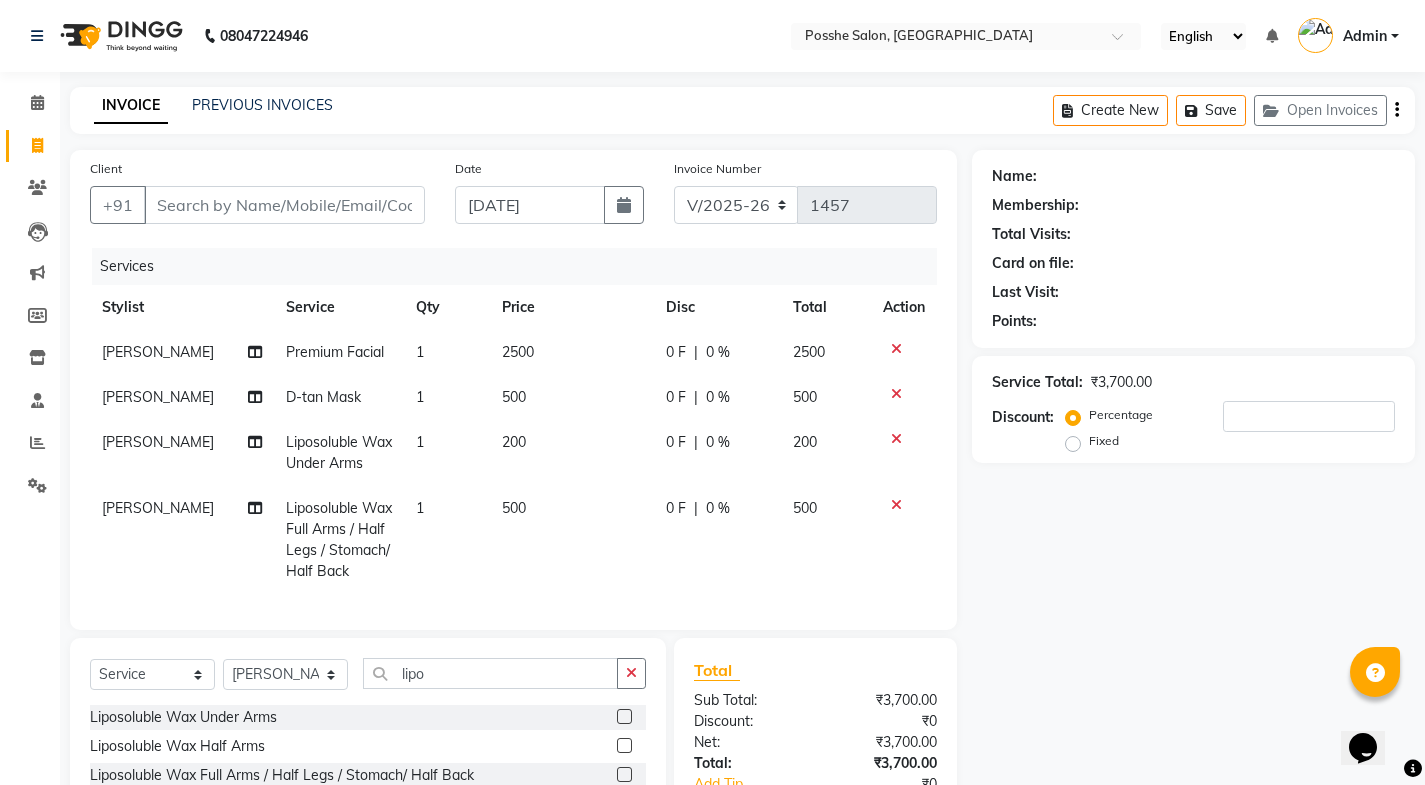 click on "1" 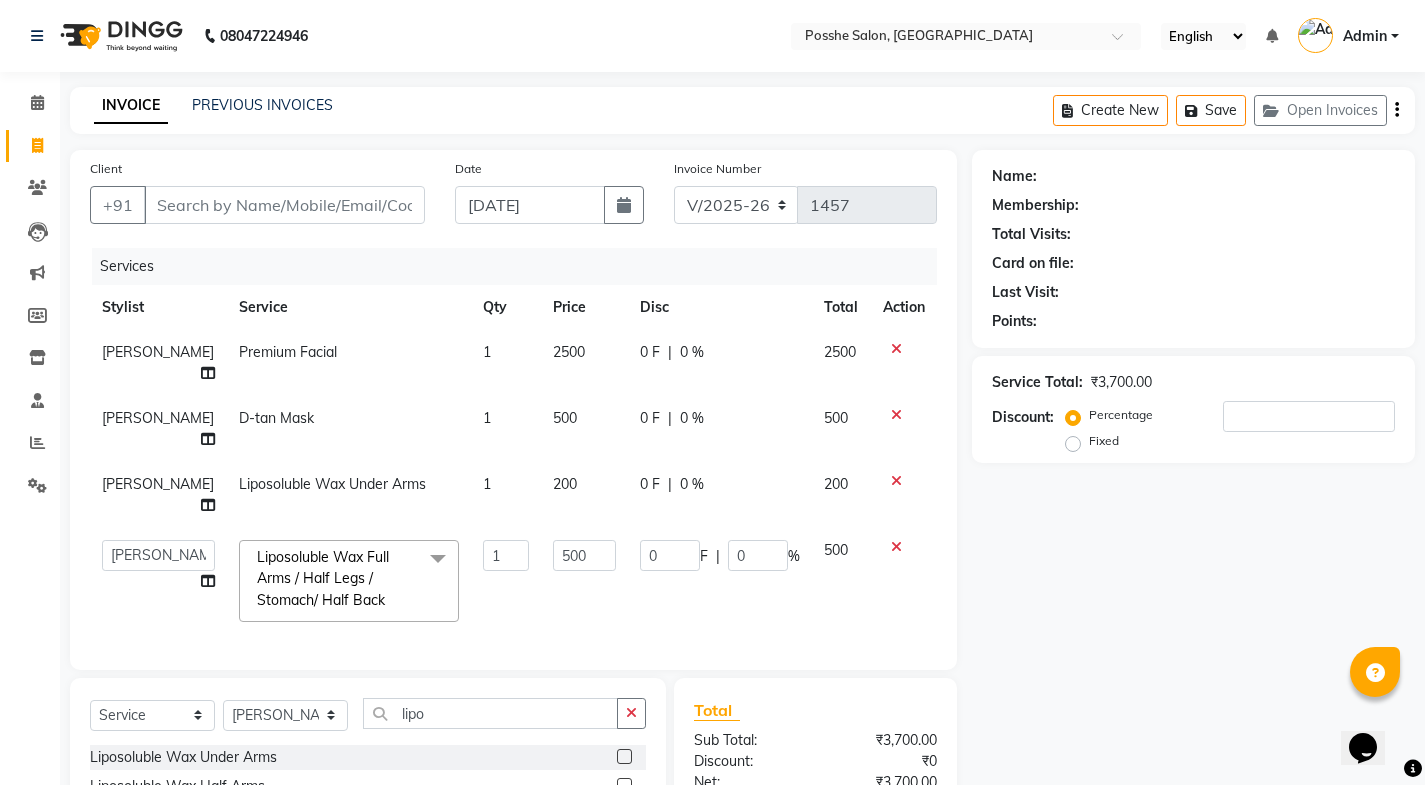 click on "1" 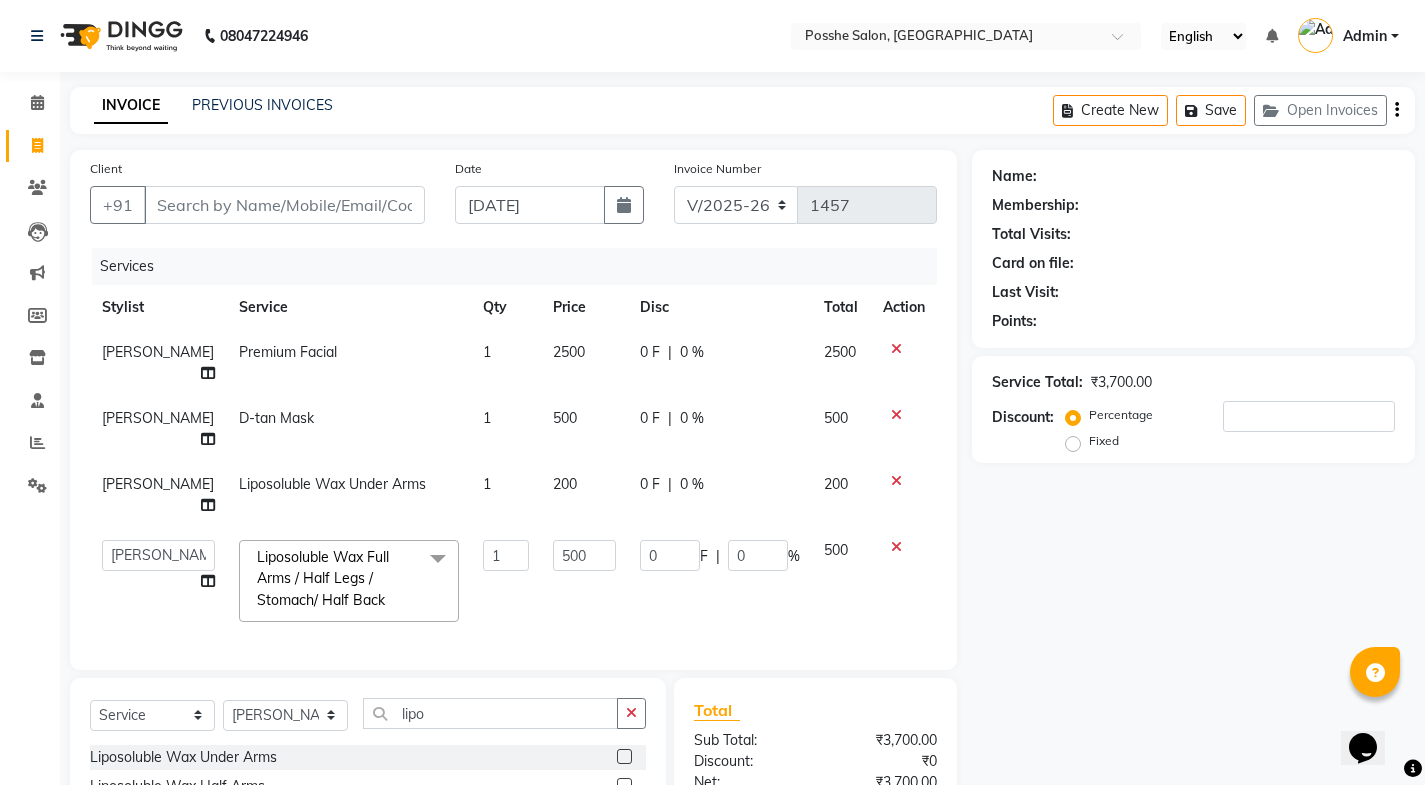 select on "84524" 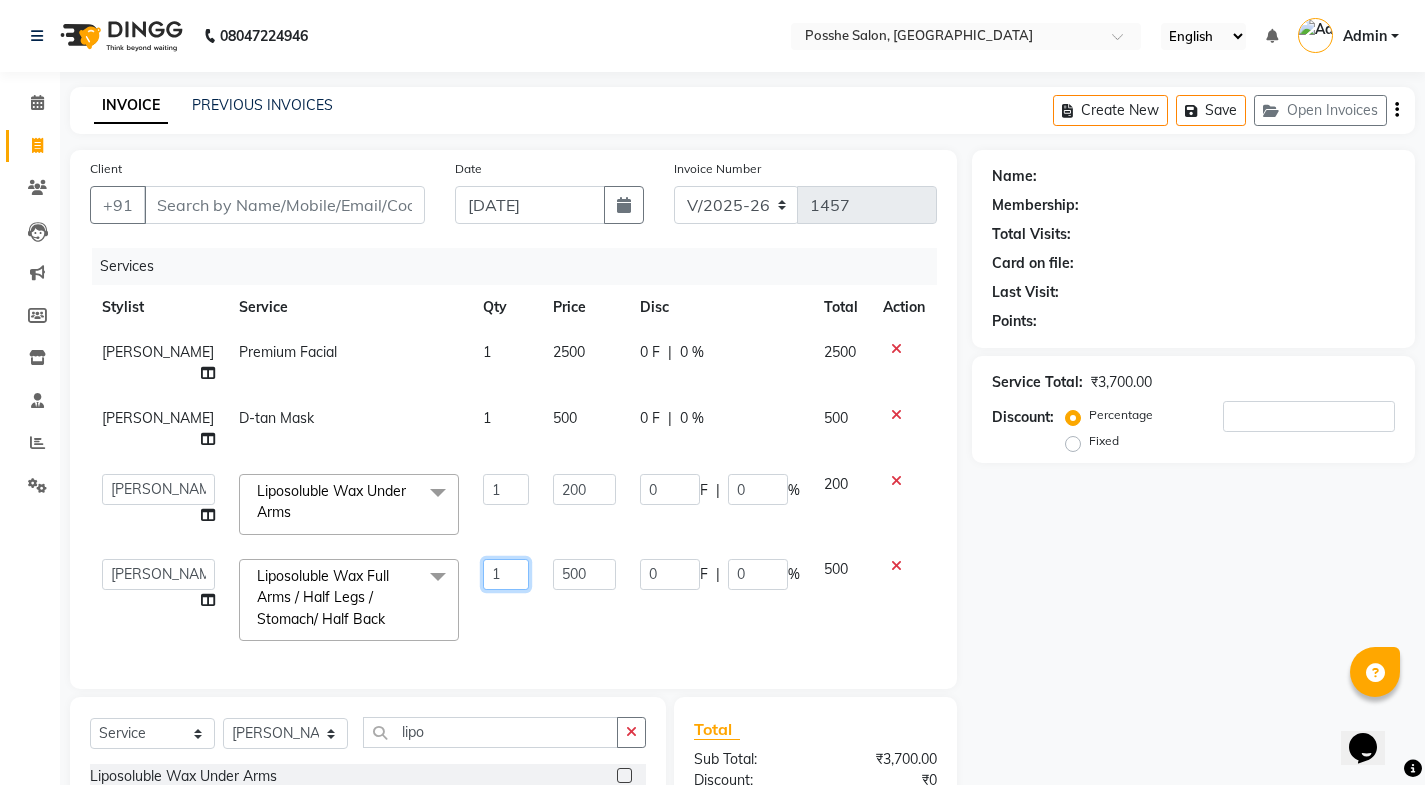 click on "1" 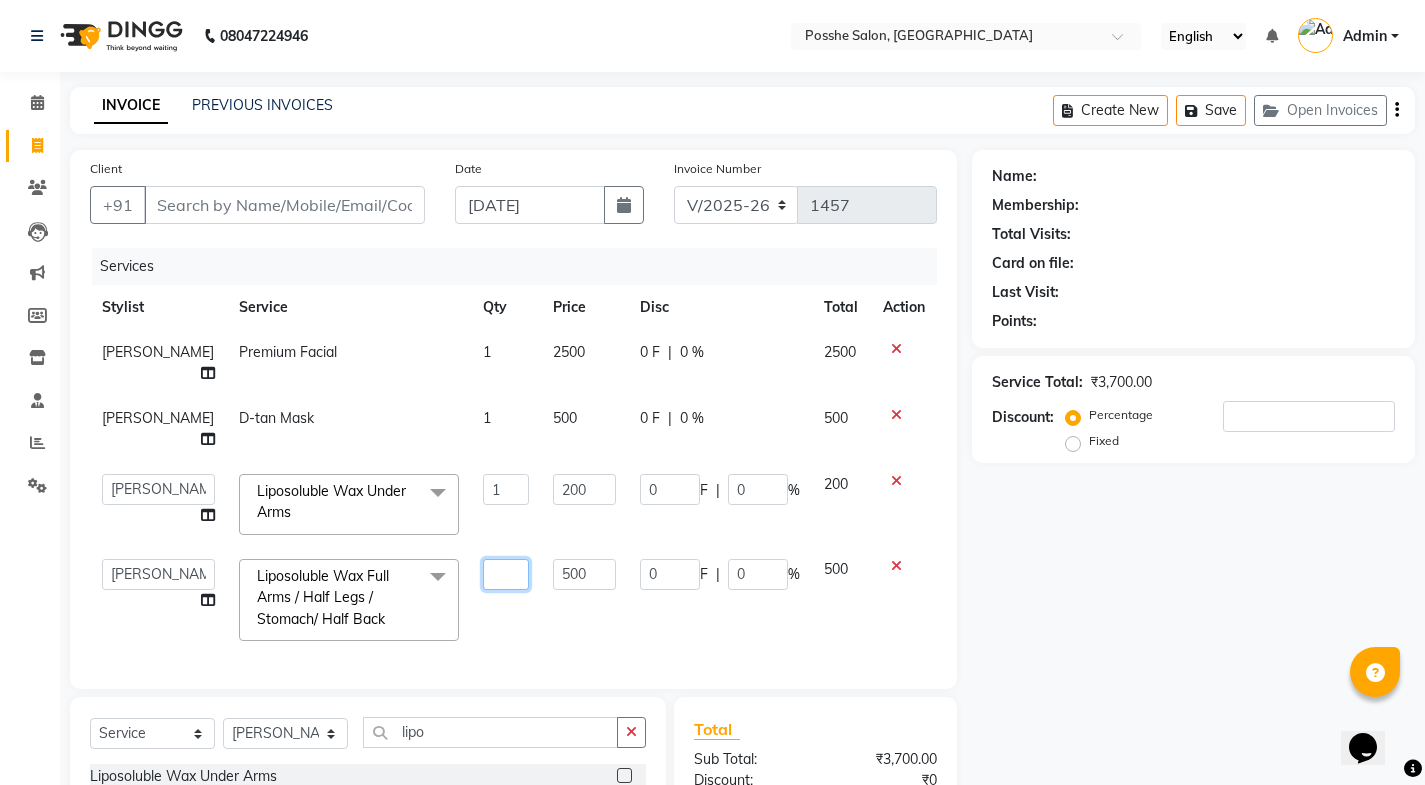 type on "2" 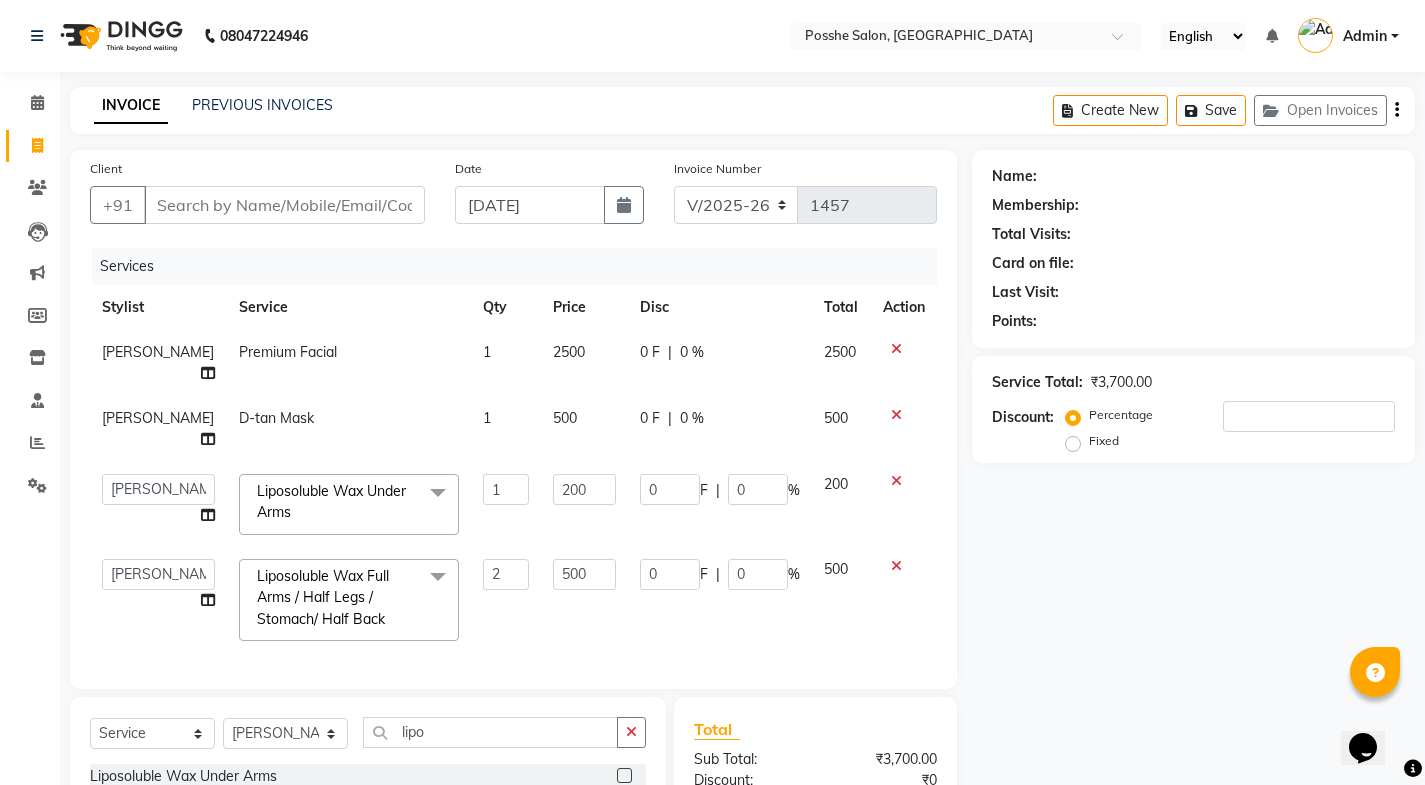 click on "Name: Membership: Total Visits: Card on file: Last Visit:  Points:  Service Total:  ₹3,700.00  Discount:  Percentage   Fixed" 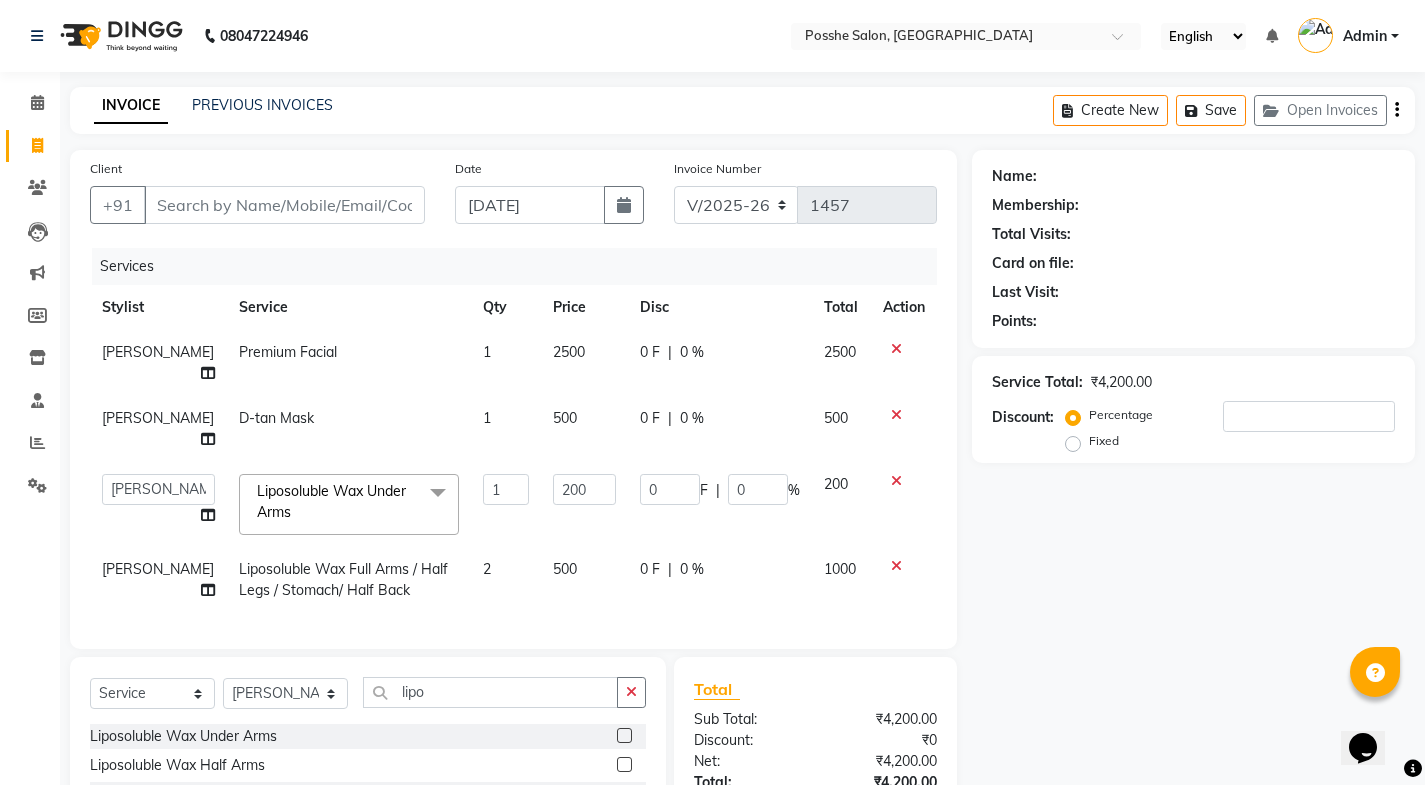 scroll, scrollTop: 212, scrollLeft: 0, axis: vertical 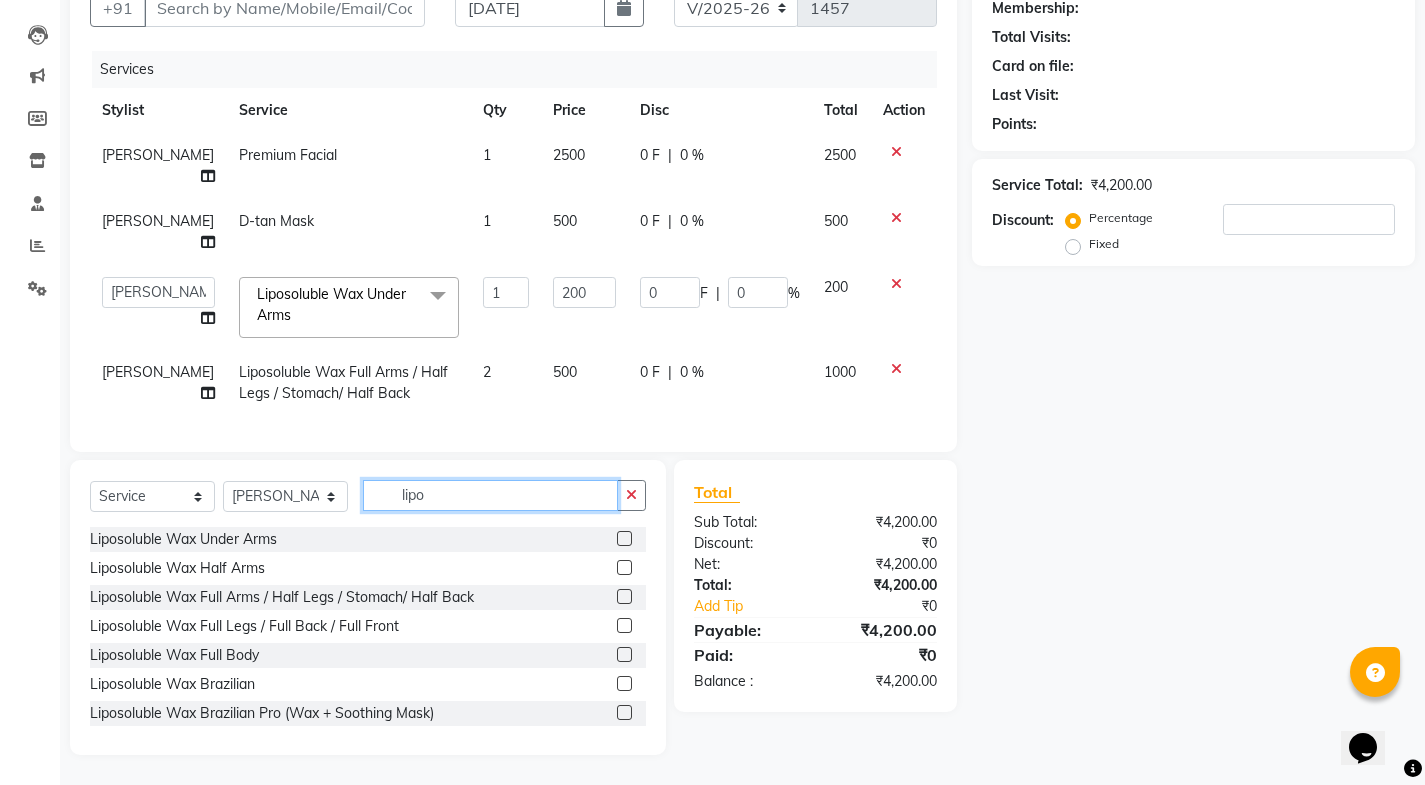 click on "lipo" 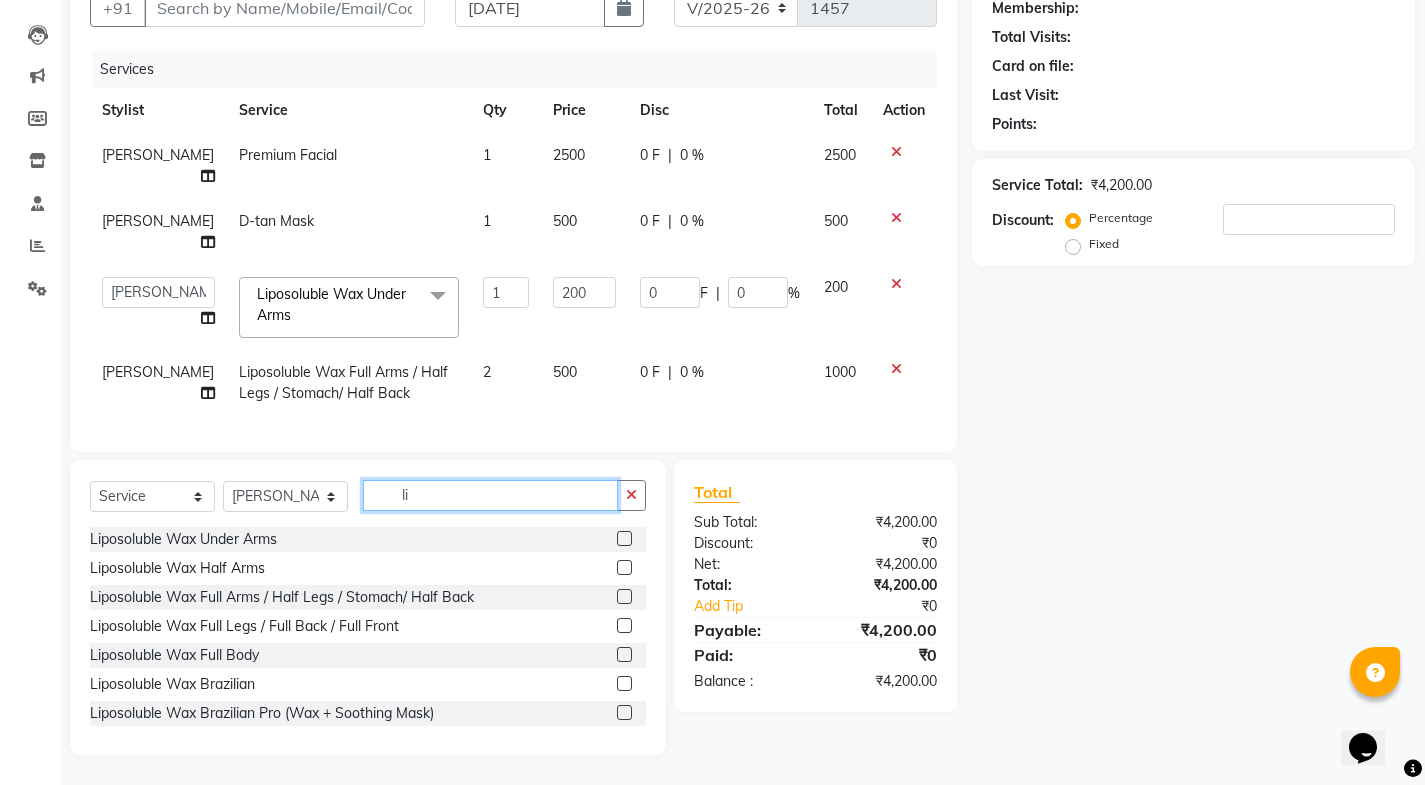 type on "l" 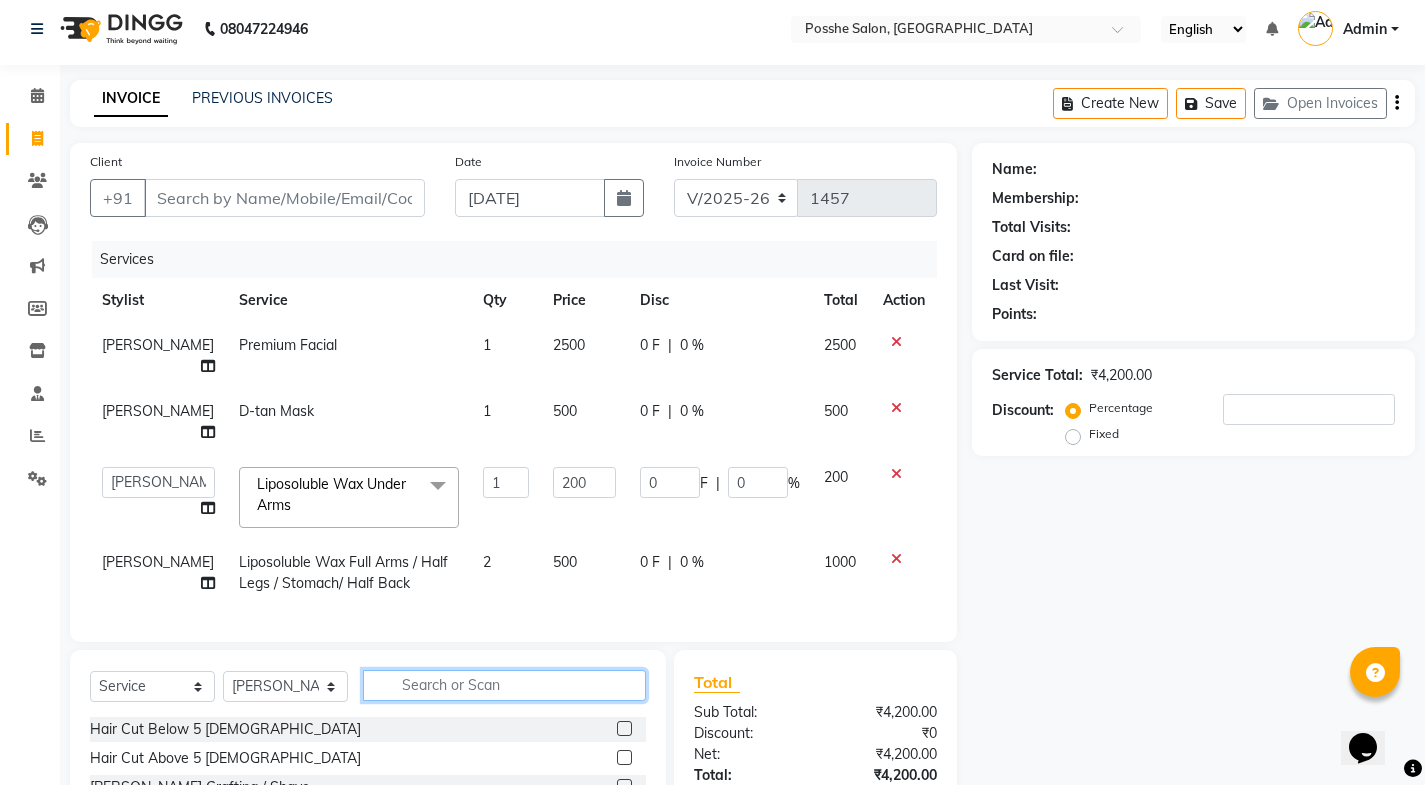 scroll, scrollTop: 0, scrollLeft: 0, axis: both 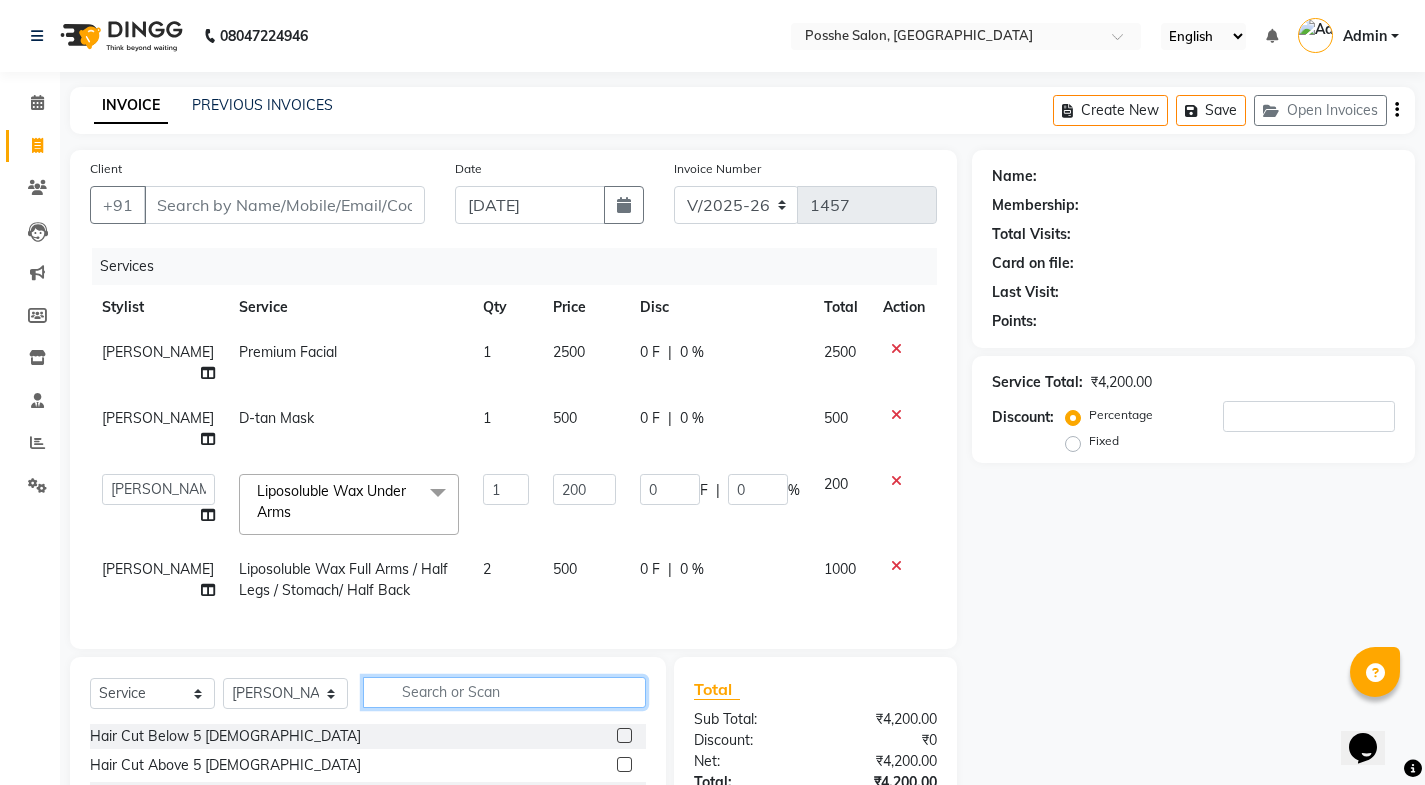 type 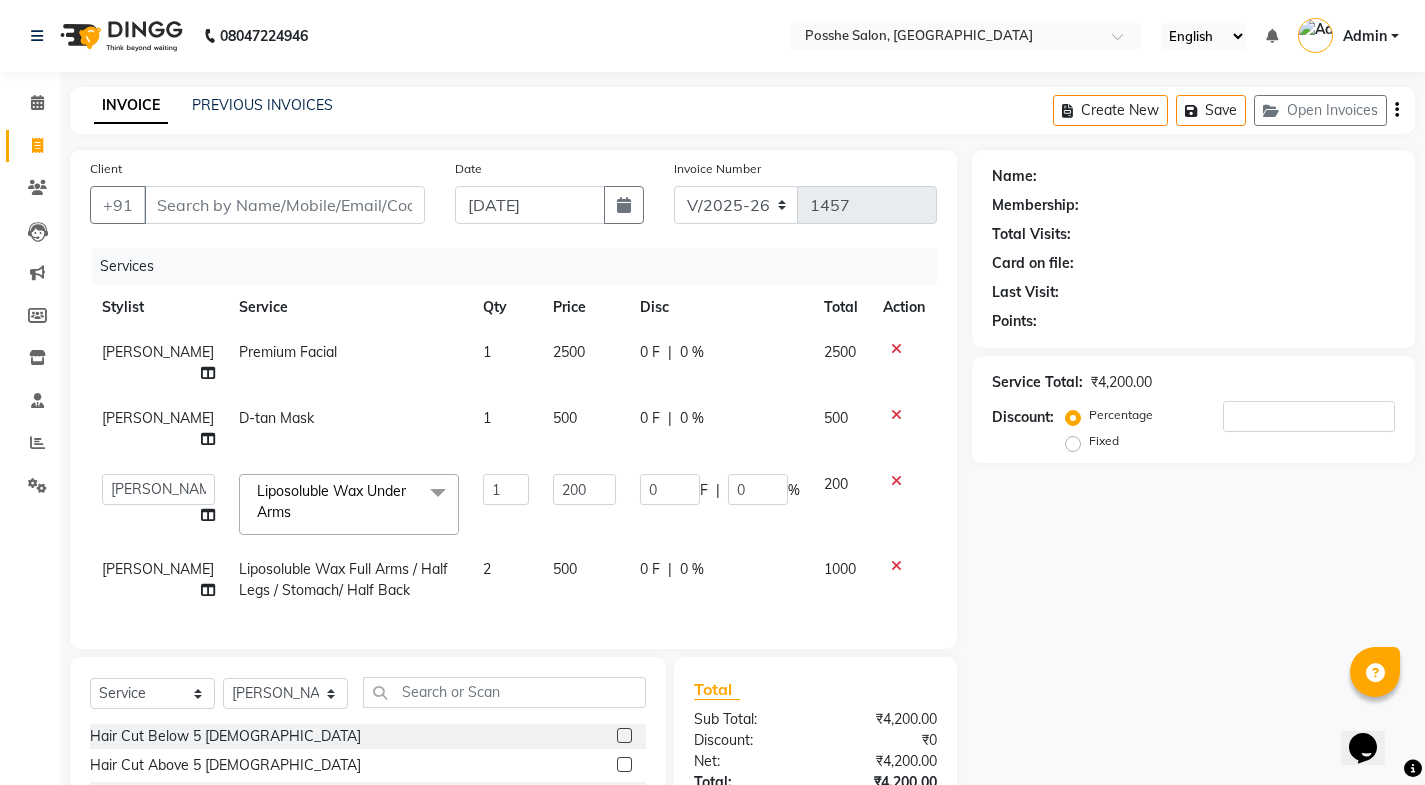 click on "Client +91" 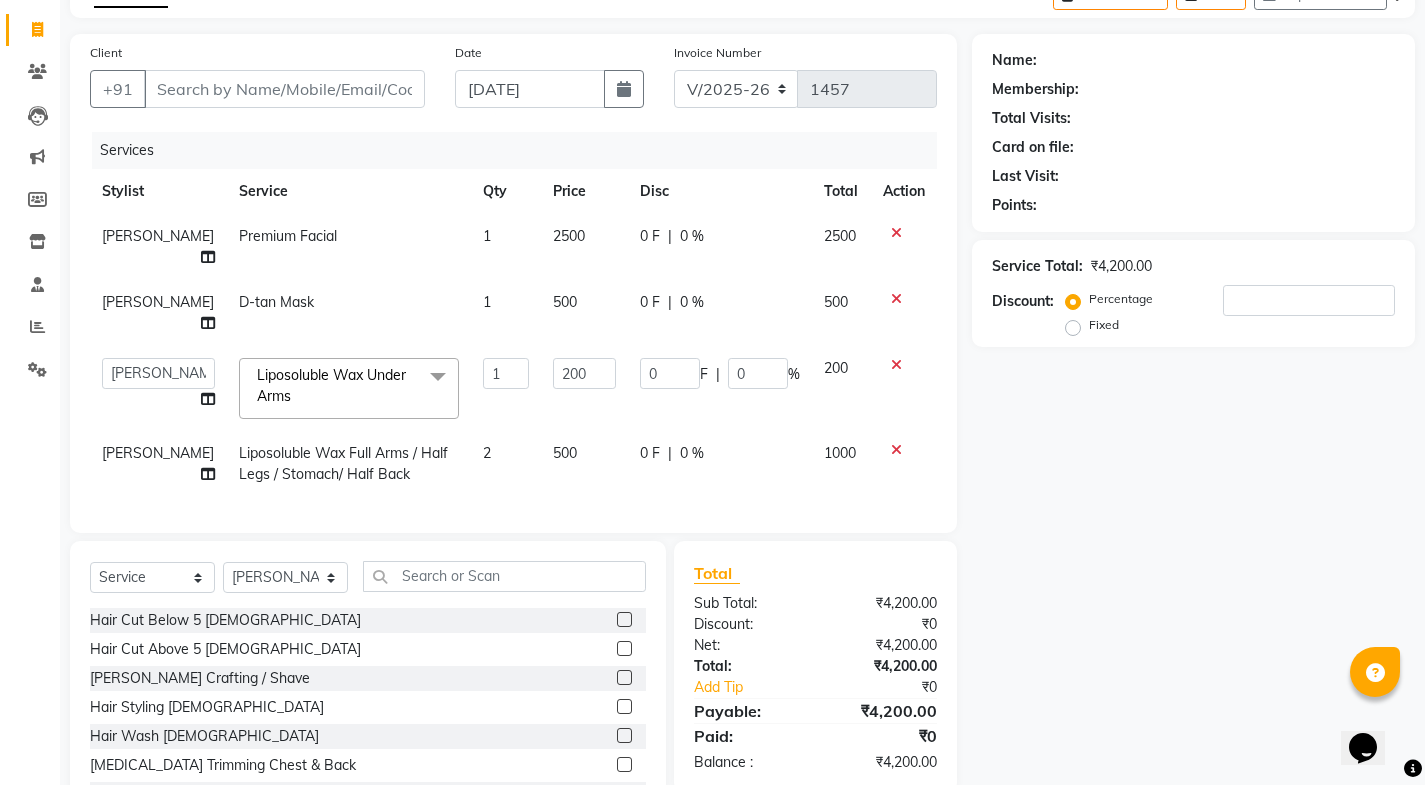 scroll, scrollTop: 0, scrollLeft: 0, axis: both 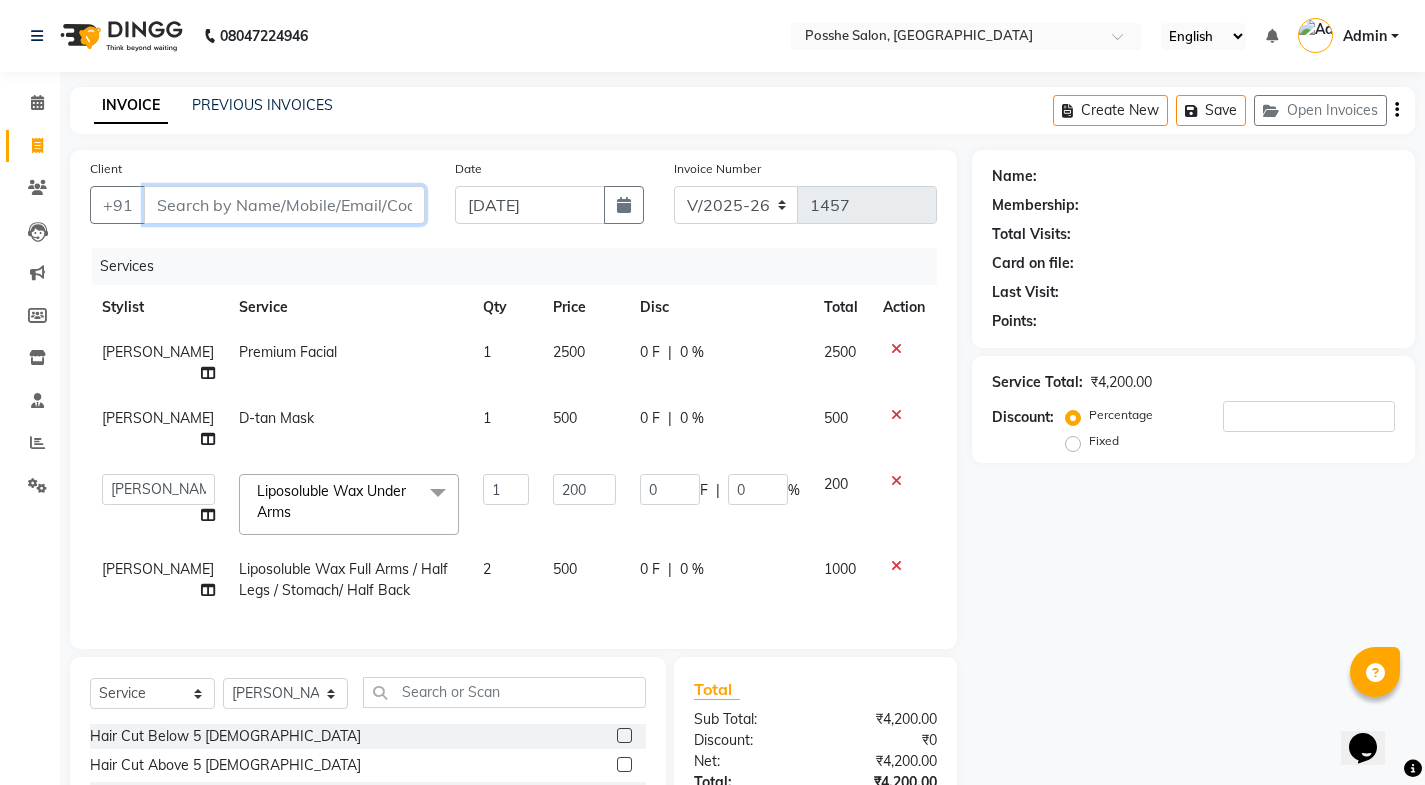 click on "Client" at bounding box center (284, 205) 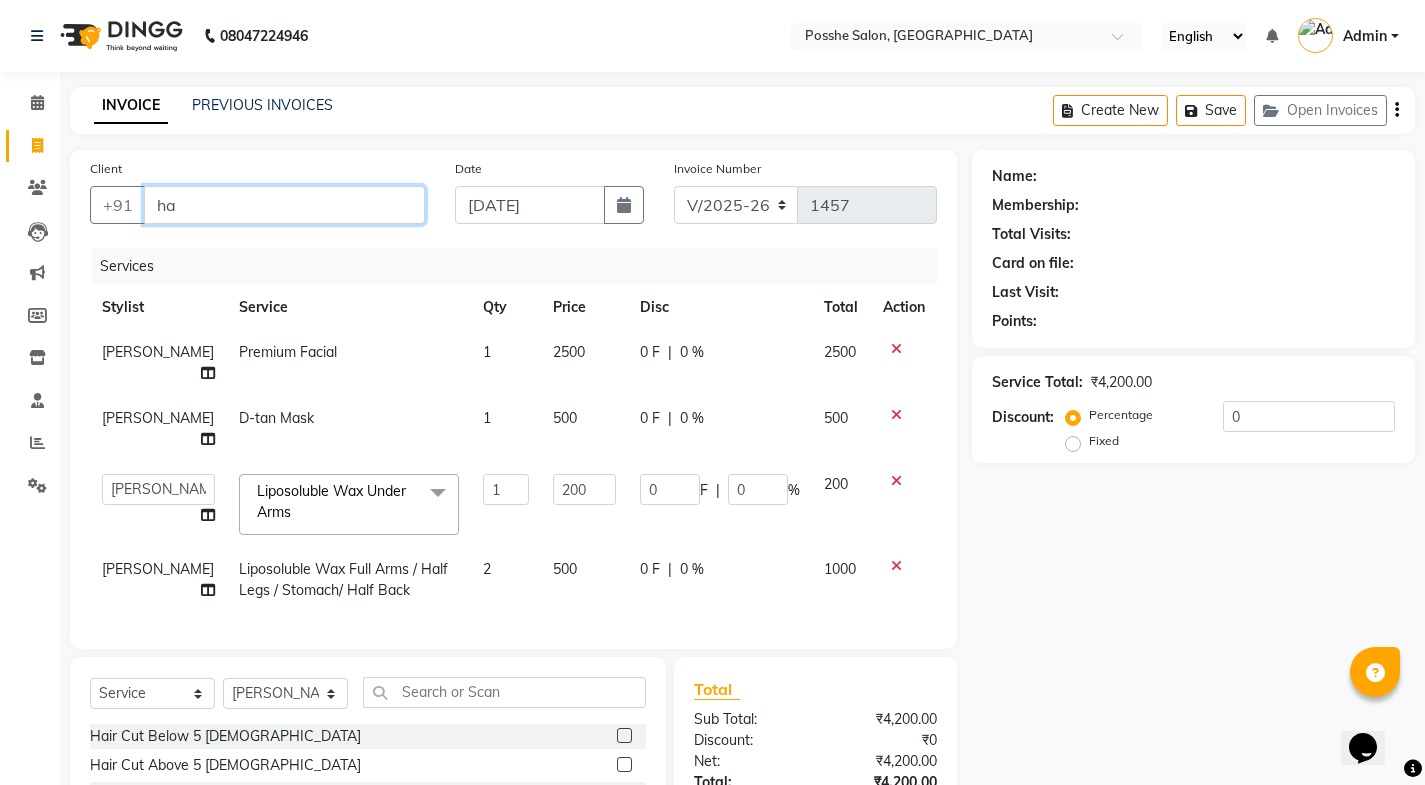 type on "h" 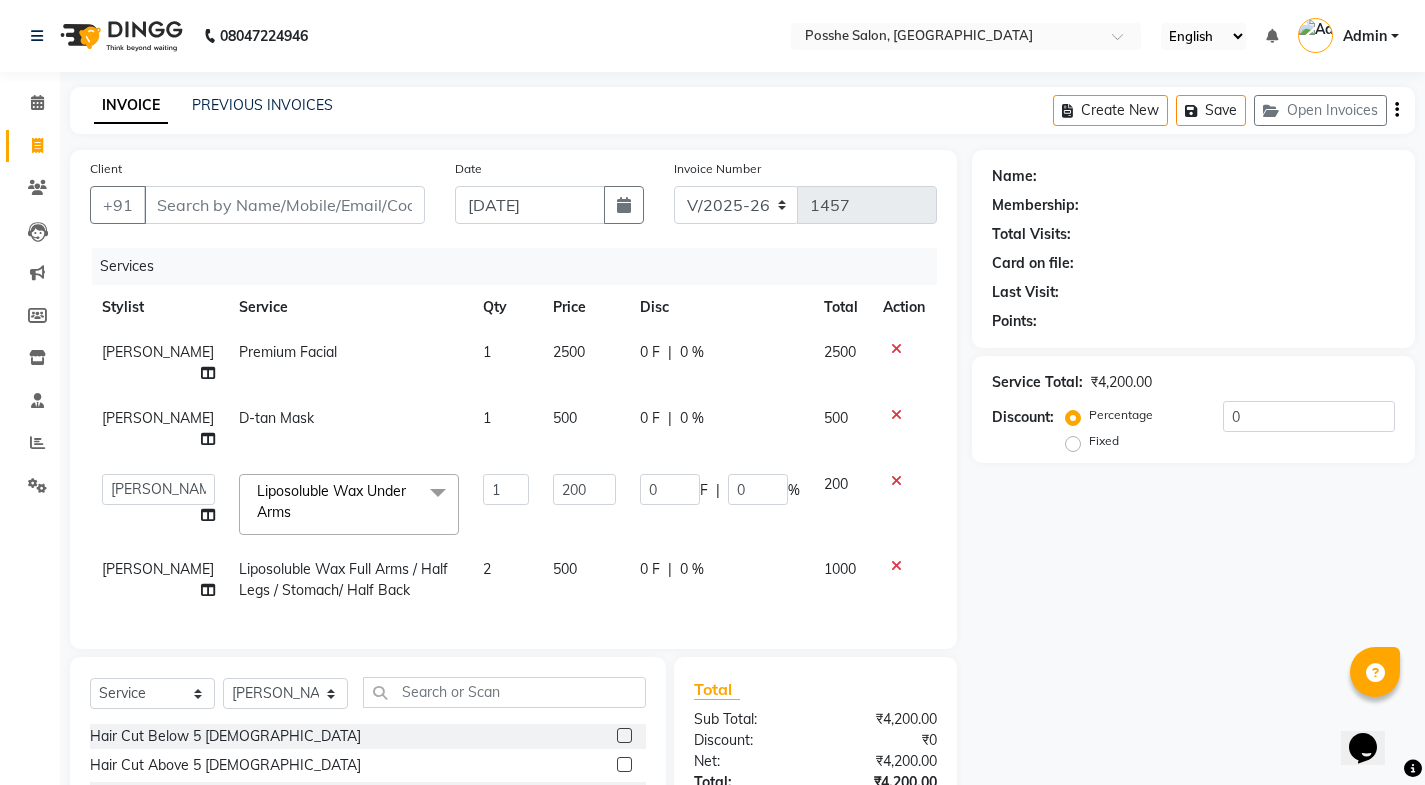 click on "Name: Membership: Total Visits: Card on file: Last Visit:  Points:  Service Total:  ₹4,200.00  Discount:  Percentage   Fixed  0" 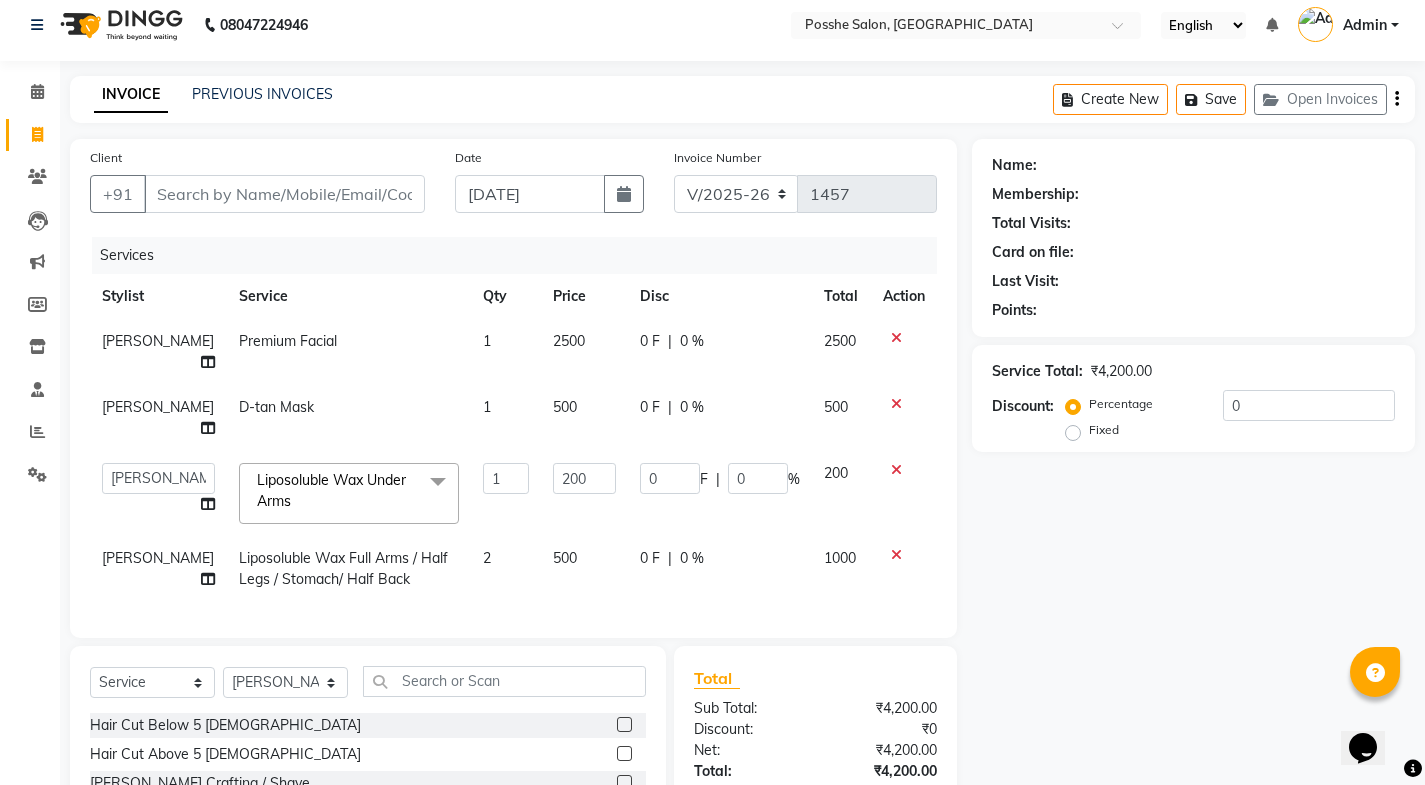 scroll, scrollTop: 0, scrollLeft: 0, axis: both 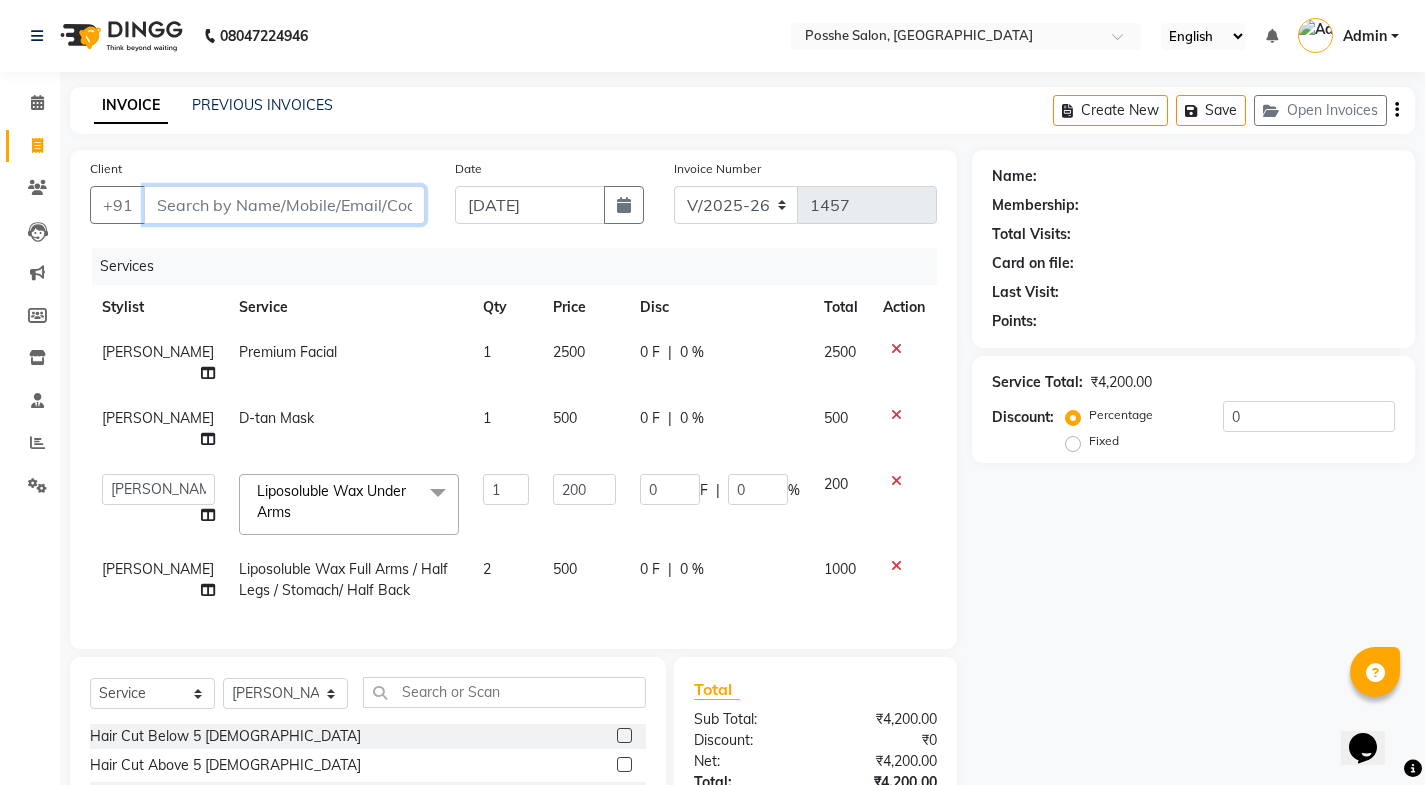 click on "Client" at bounding box center (284, 205) 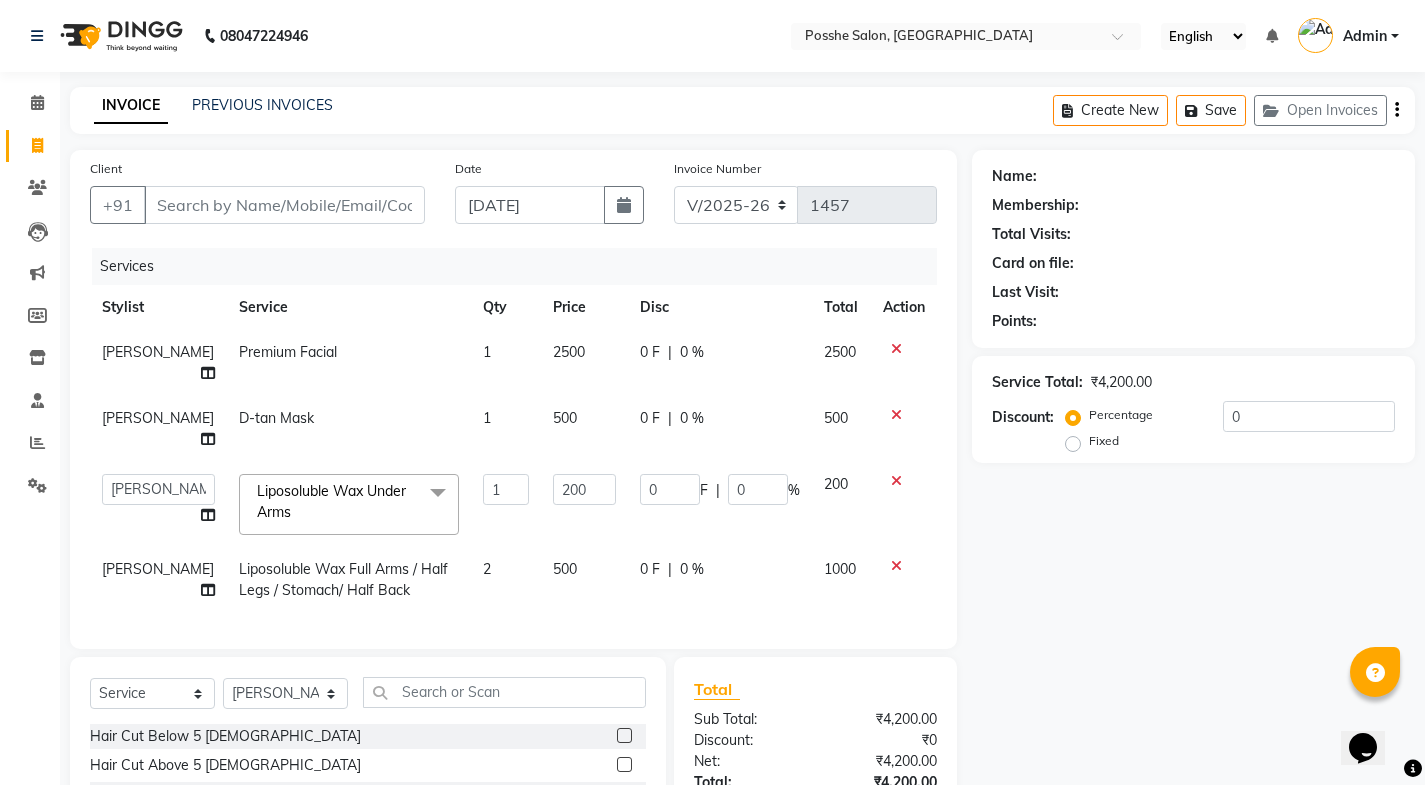 click on "Client +91 Date [DATE] Invoice Number V/2025 V/[PHONE_NUMBER] Services Stylist Service Qty Price Disc Total Action Kajal Mali  Premium Facial 1 2500 0 F | 0 % 2500 Kajal Mali D-tan Mask 1 500 0 F | 0 % 500  [PERSON_NAME]   Kajal Mali   [PERSON_NAME]   Posshe for products   [PERSON_NAME]   [PERSON_NAME]   [PERSON_NAME]  Liposoluble Wax Under Arms  x  Hair Cut Below 5 [DEMOGRAPHIC_DATA]  Hair Cut Above 5 [DEMOGRAPHIC_DATA] [PERSON_NAME] Crafting / Shave Hair Styling [DEMOGRAPHIC_DATA]  Hair Wash [DEMOGRAPHIC_DATA] [MEDICAL_DATA] Trimming Chest & Back  [MEDICAL_DATA] Trimming Full Arms  Hair Trimming Full Legs Hair Trimming Under Arms Hair Trimming Full Body  Global Colour ([MEDICAL_DATA] Base)[DEMOGRAPHIC_DATA]  Global Highlight ([MEDICAL_DATA] Base)[DEMOGRAPHIC_DATA] Per Streak Colour ([MEDICAL_DATA] Base)[DEMOGRAPHIC_DATA]  [PERSON_NAME] & Moustache ([MEDICAL_DATA] Base)[DEMOGRAPHIC_DATA] Global Colour ([MEDICAL_DATA] Free)[DEMOGRAPHIC_DATA]  Global Highlight ([MEDICAL_DATA] Free)[DEMOGRAPHIC_DATA] Per Streak Colour ([MEDICAL_DATA] Free)[DEMOGRAPHIC_DATA] [PERSON_NAME] & Moustache ([MEDICAL_DATA] Free)[DEMOGRAPHIC_DATA] Dry Head Massage (Hair Wash Excluded)[DEMOGRAPHIC_DATA]  Oil Head Massage (Hair Wash Excluded)[DEMOGRAPHIC_DATA] Hair Spa Nourishing [DEMOGRAPHIC_DATA] Hair Spa Purifying [DEMOGRAPHIC_DATA] Classic Clean-up" 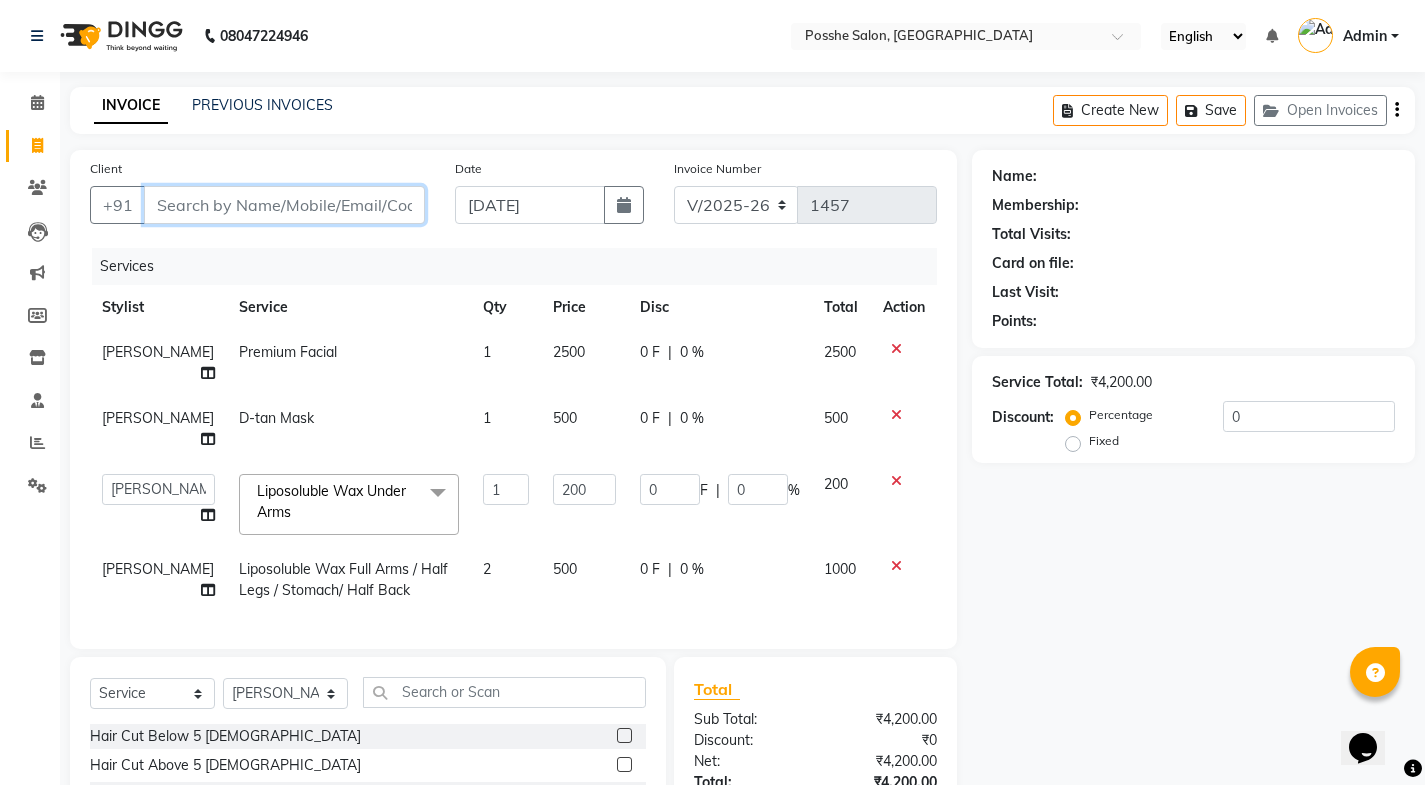 click on "Client" at bounding box center (284, 205) 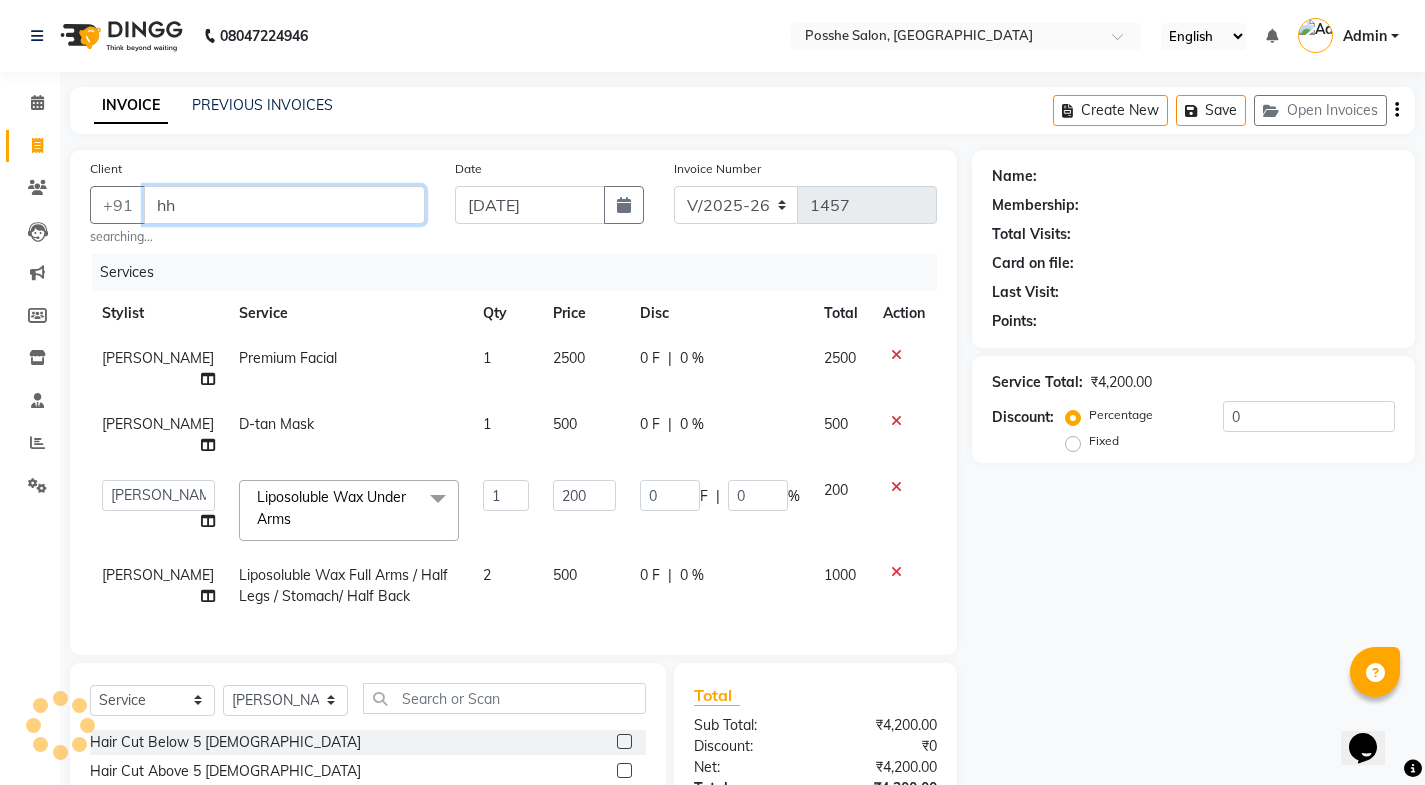 type on "h" 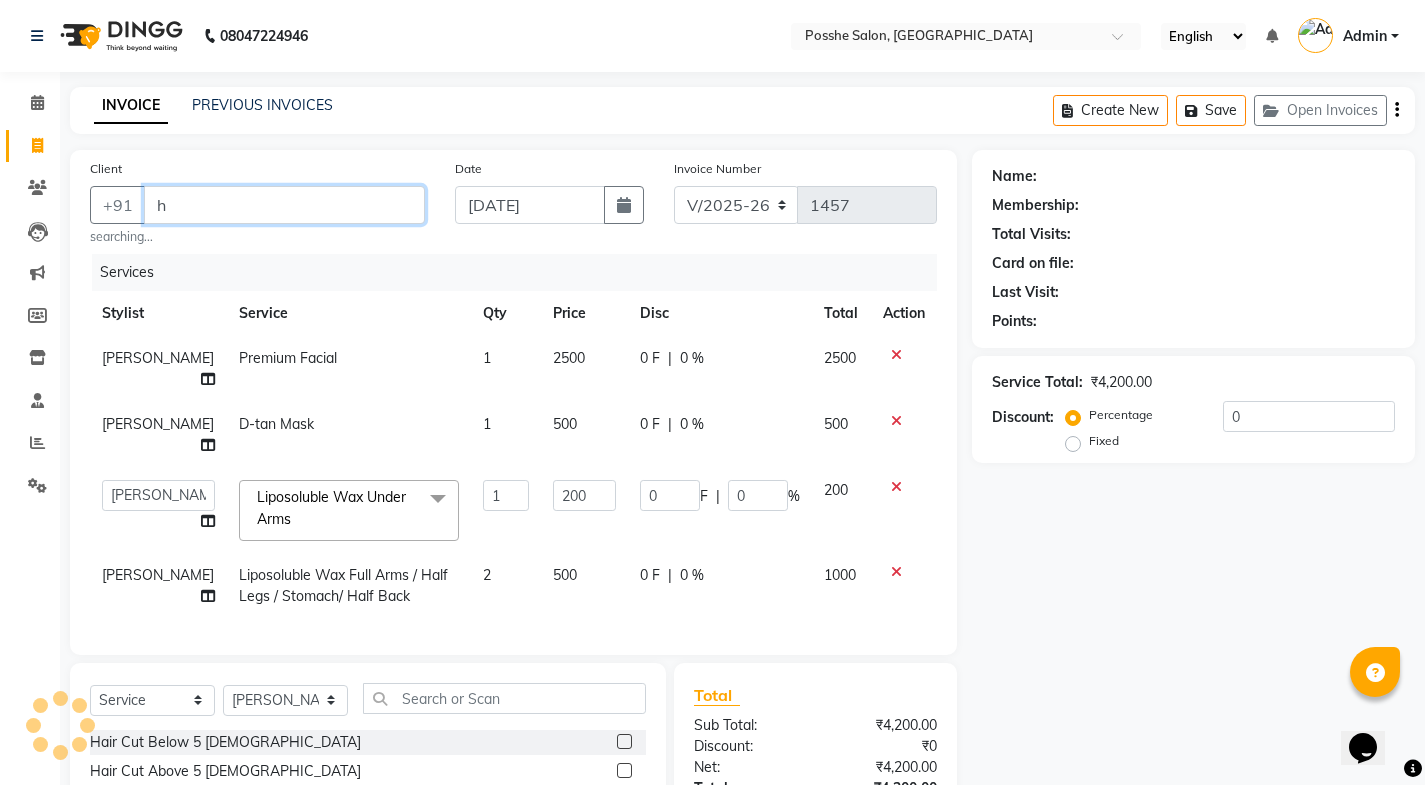 type 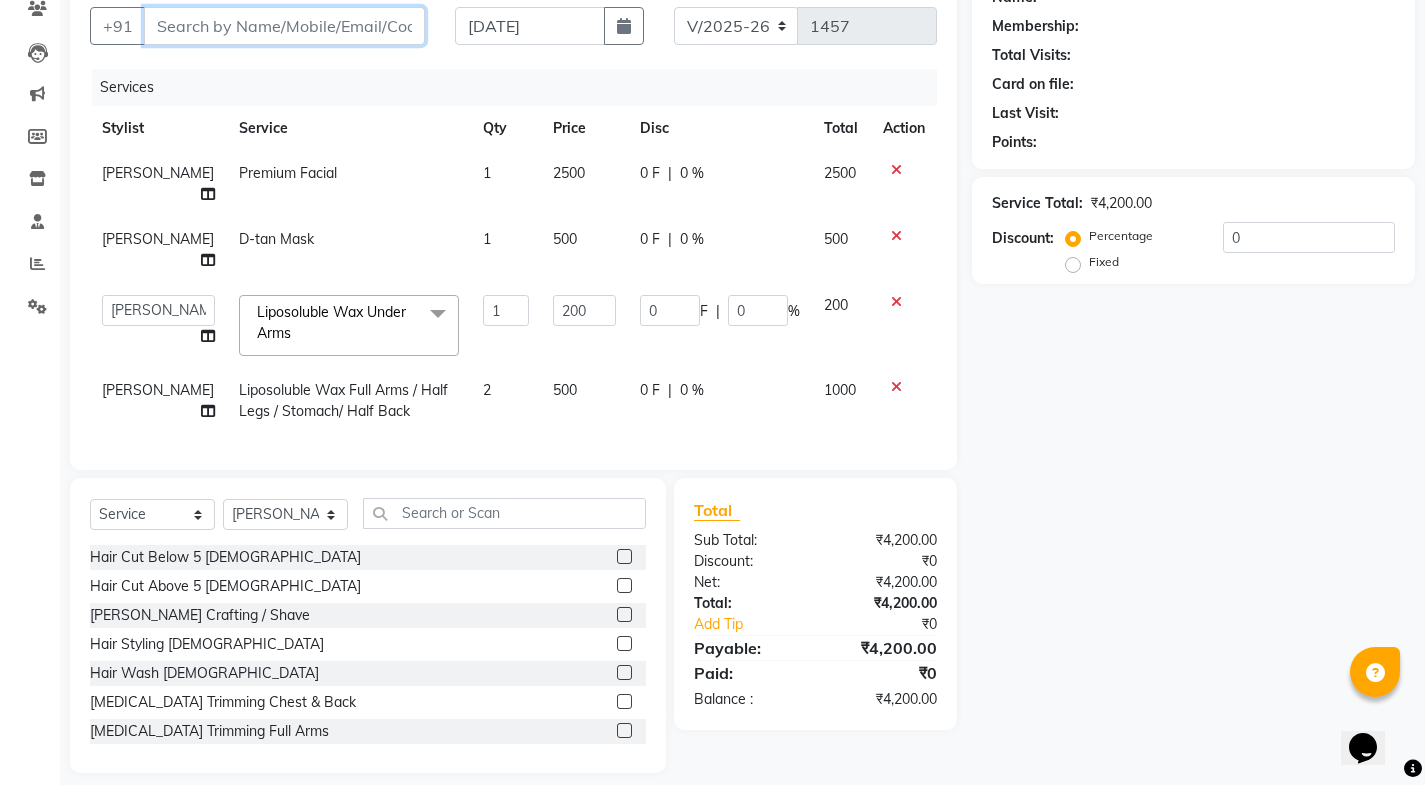 scroll, scrollTop: 212, scrollLeft: 0, axis: vertical 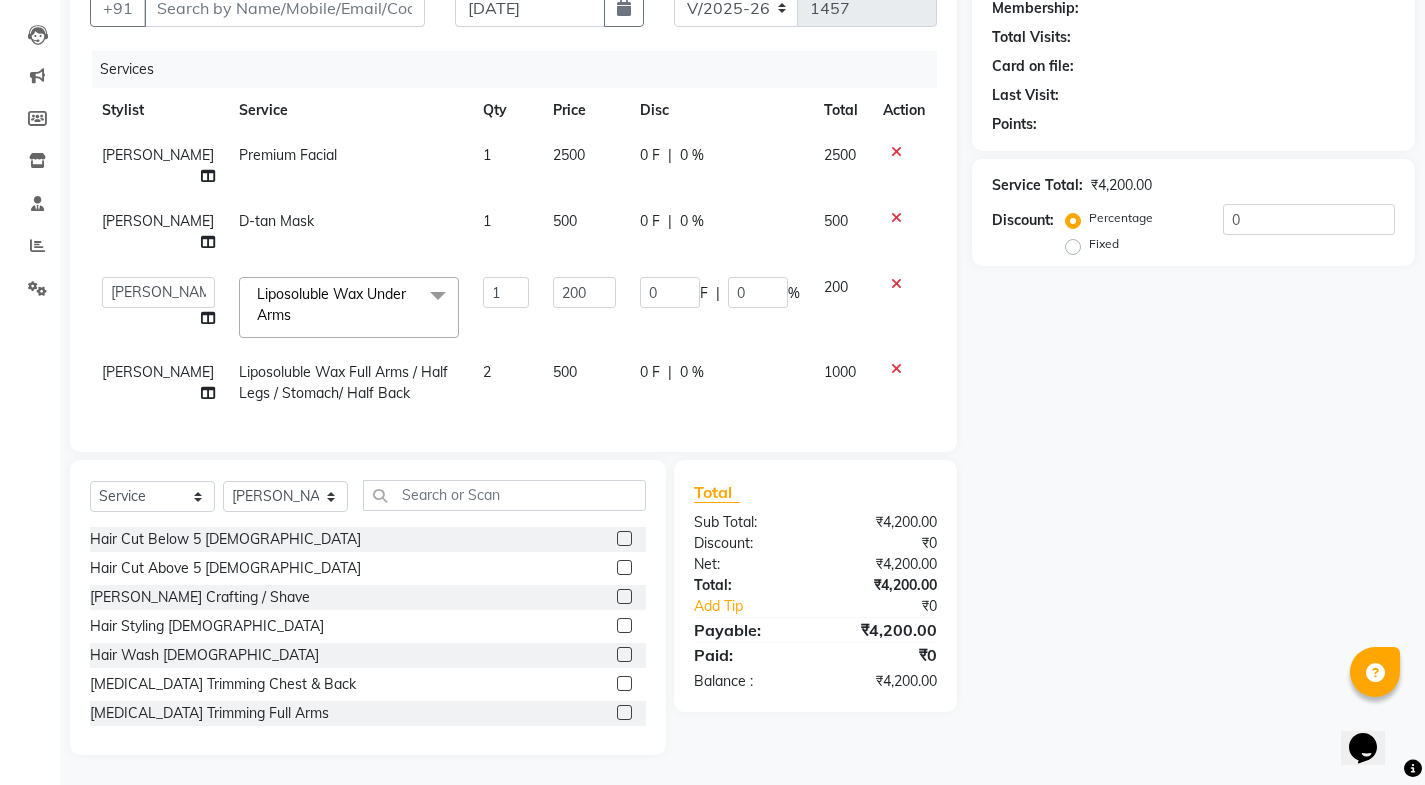 click on "Name: Membership: Total Visits: Card on file: Last Visit:  Points:  Service Total:  ₹4,200.00  Discount:  Percentage   Fixed  0" 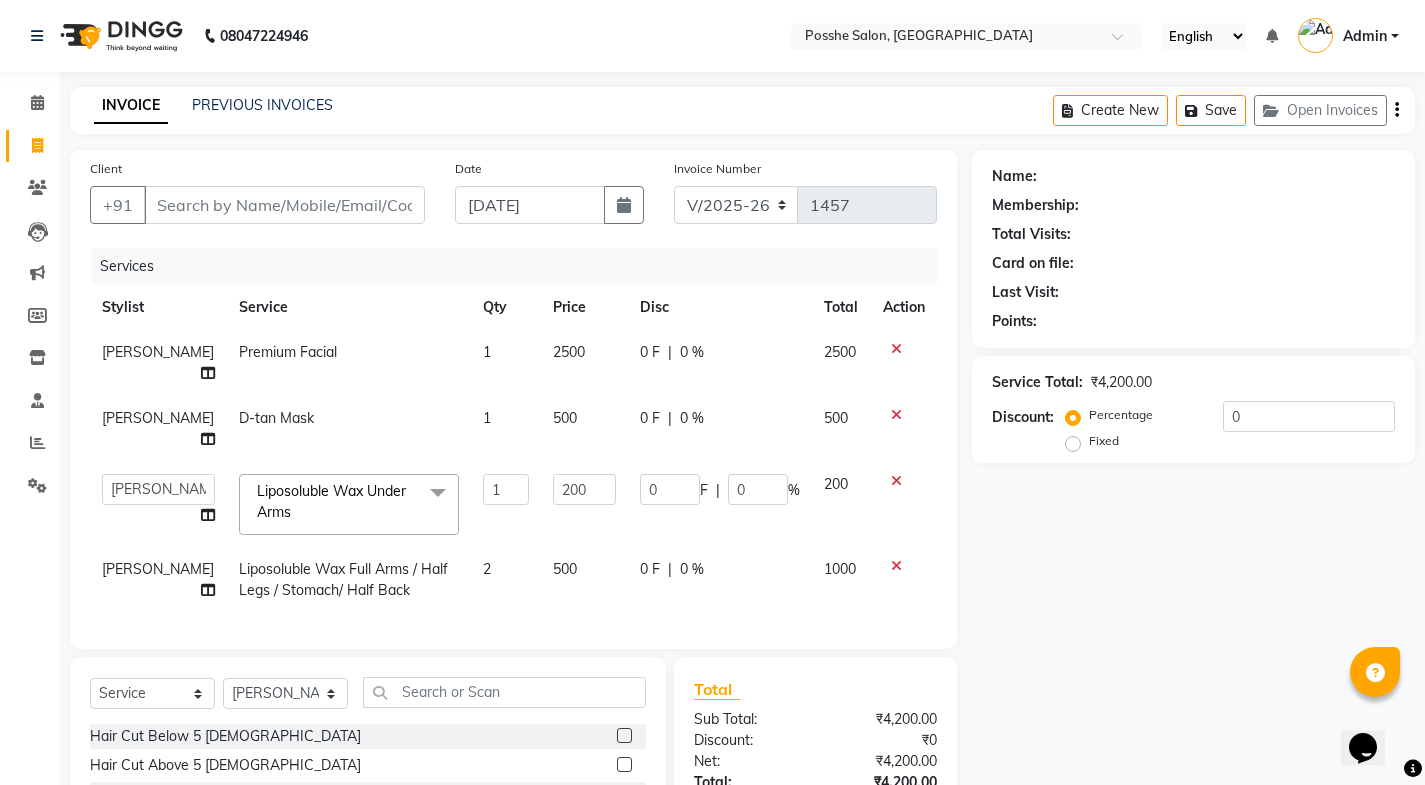 scroll, scrollTop: 212, scrollLeft: 0, axis: vertical 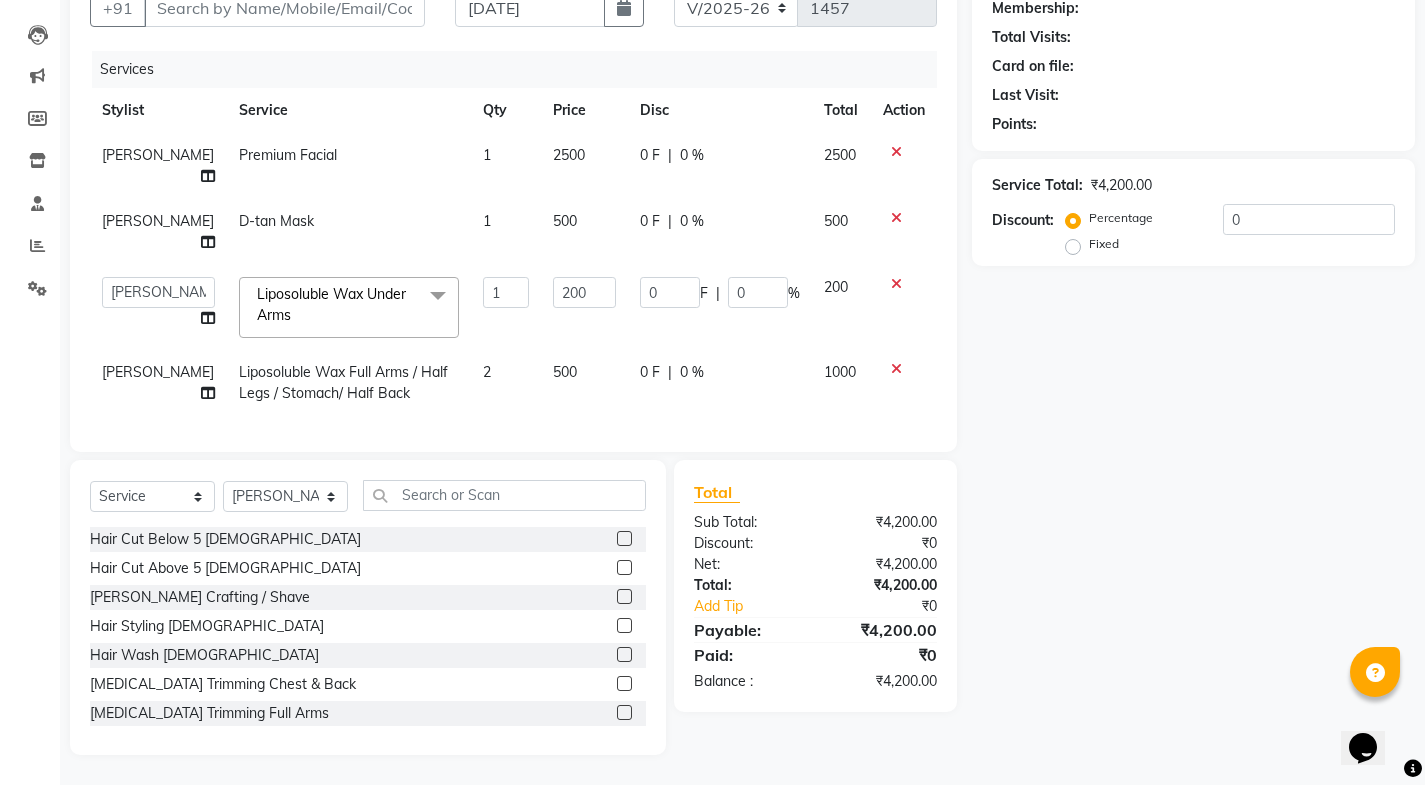 click on "Name: Membership: Total Visits: Card on file: Last Visit:  Points:  Service Total:  ₹4,200.00  Discount:  Percentage   Fixed  0" 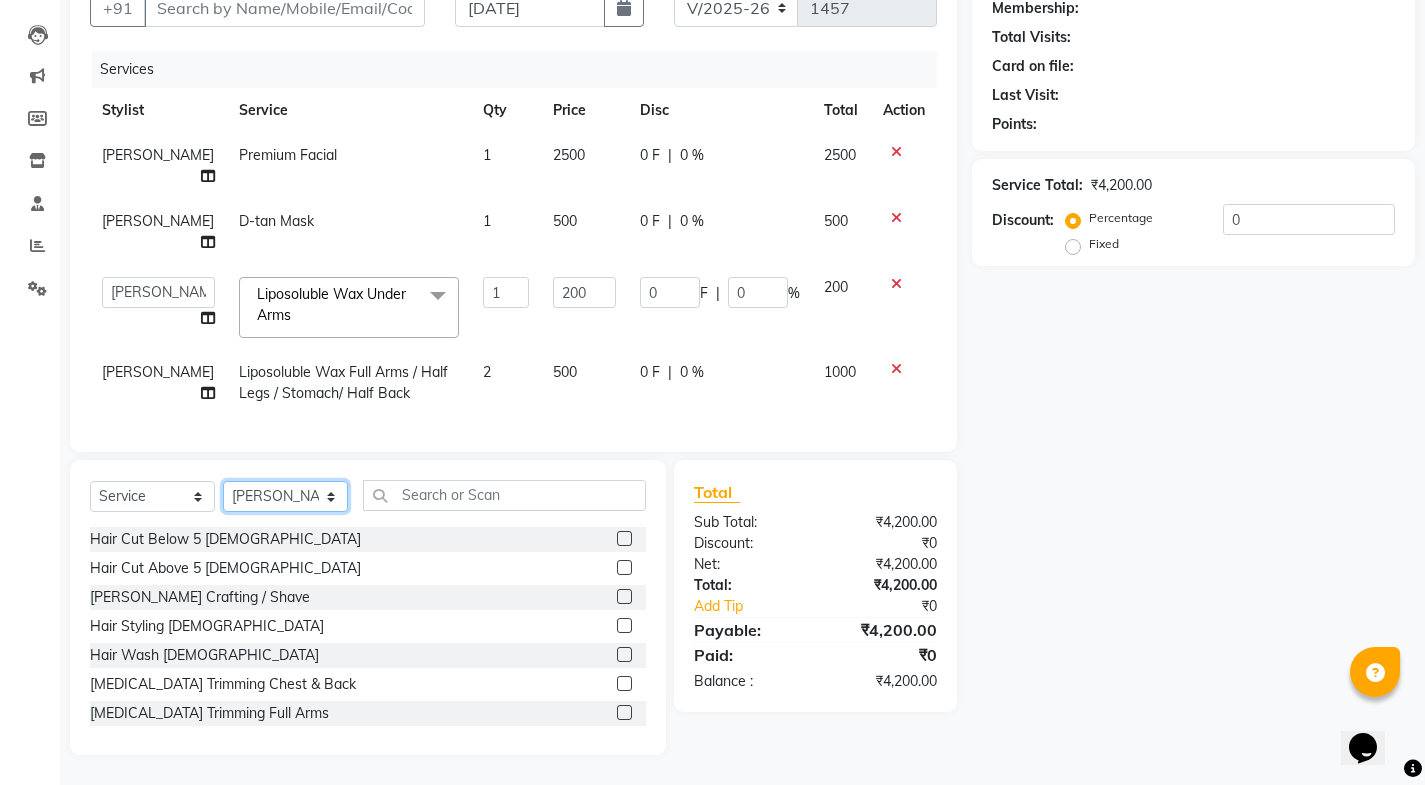click on "Select Stylist [PERSON_NAME] Mali [PERSON_NAME] Posshe for products [PERSON_NAME] [PERSON_NAME] [PERSON_NAME]" 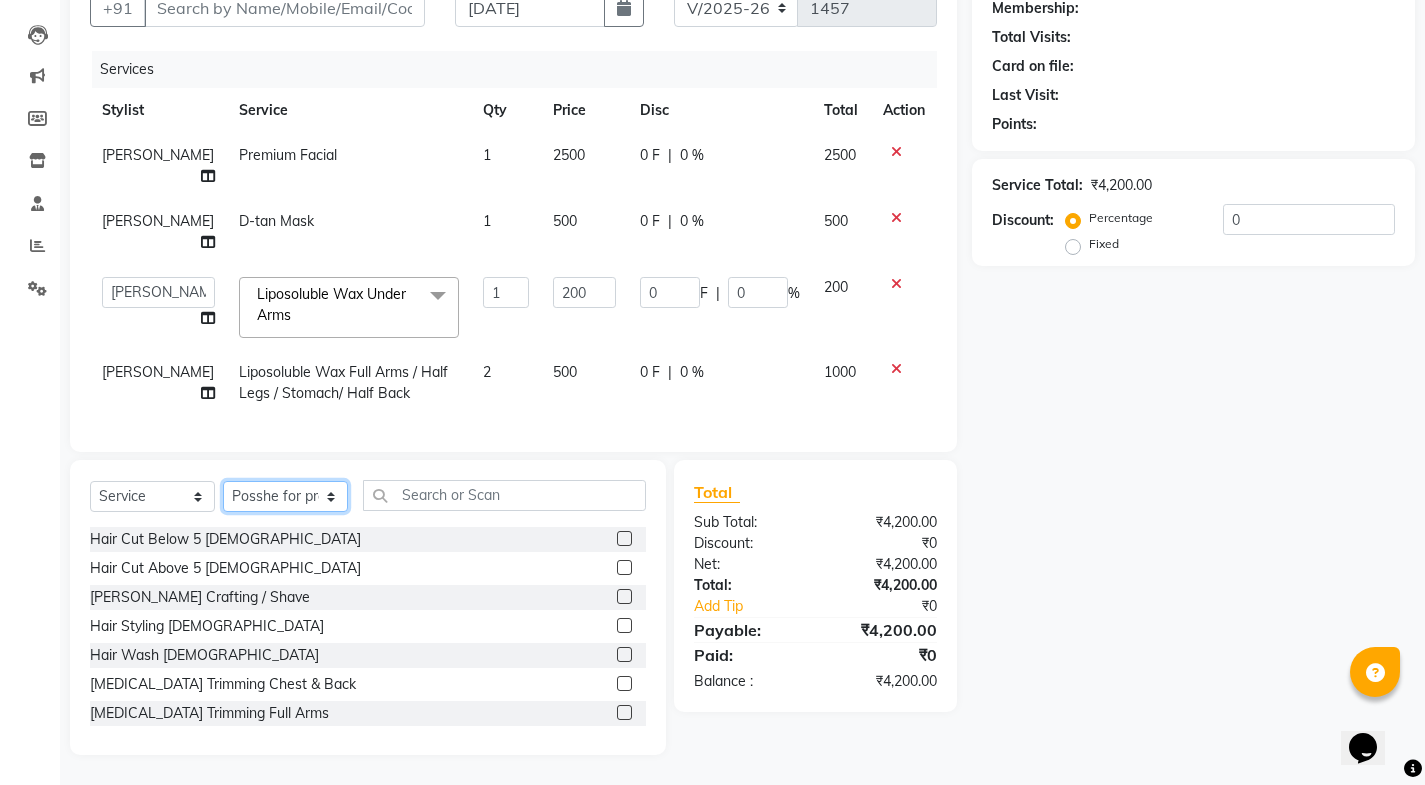 click on "Select Stylist [PERSON_NAME] Mali [PERSON_NAME] Posshe for products [PERSON_NAME] [PERSON_NAME] [PERSON_NAME]" 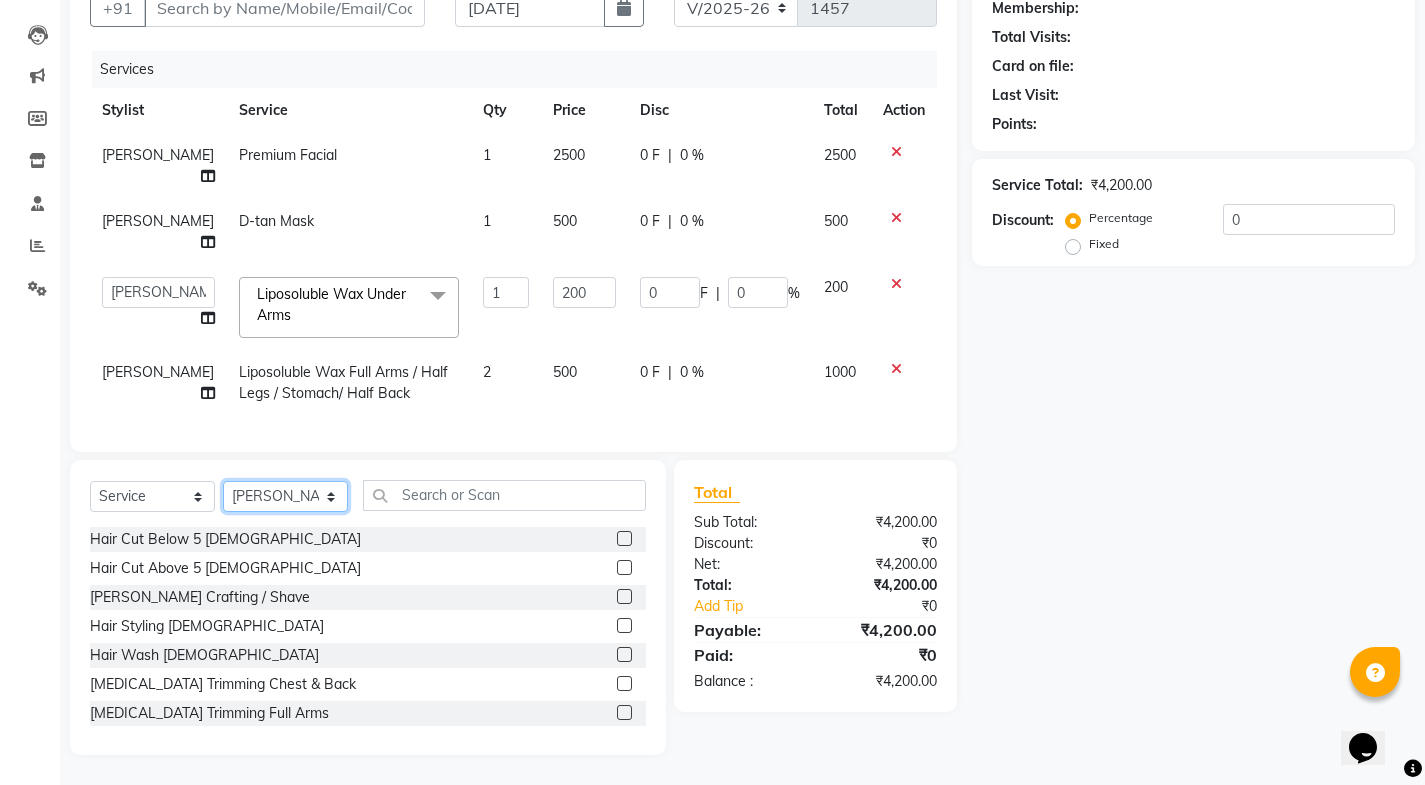 click on "Select Stylist [PERSON_NAME] Mali [PERSON_NAME] Posshe for products [PERSON_NAME] [PERSON_NAME] [PERSON_NAME]" 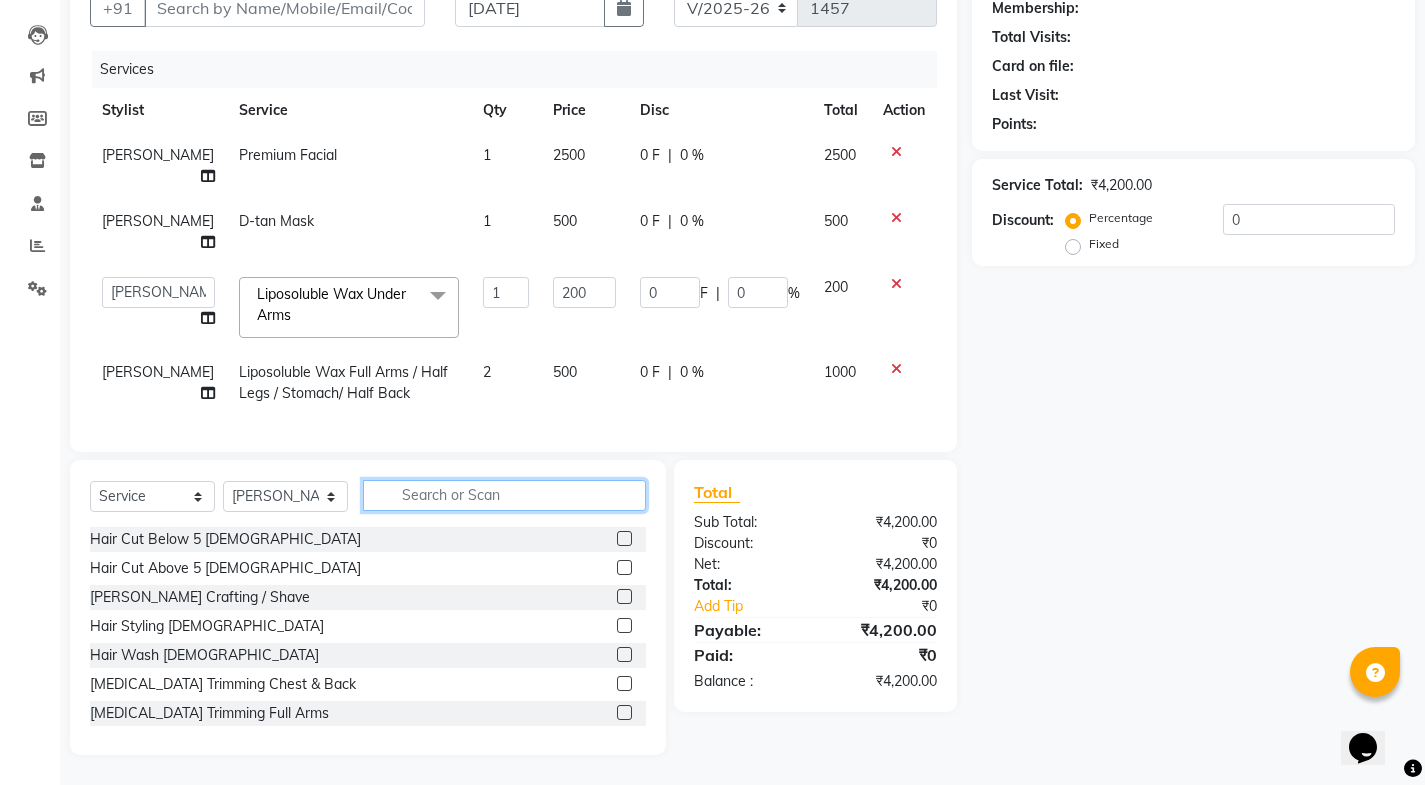 click 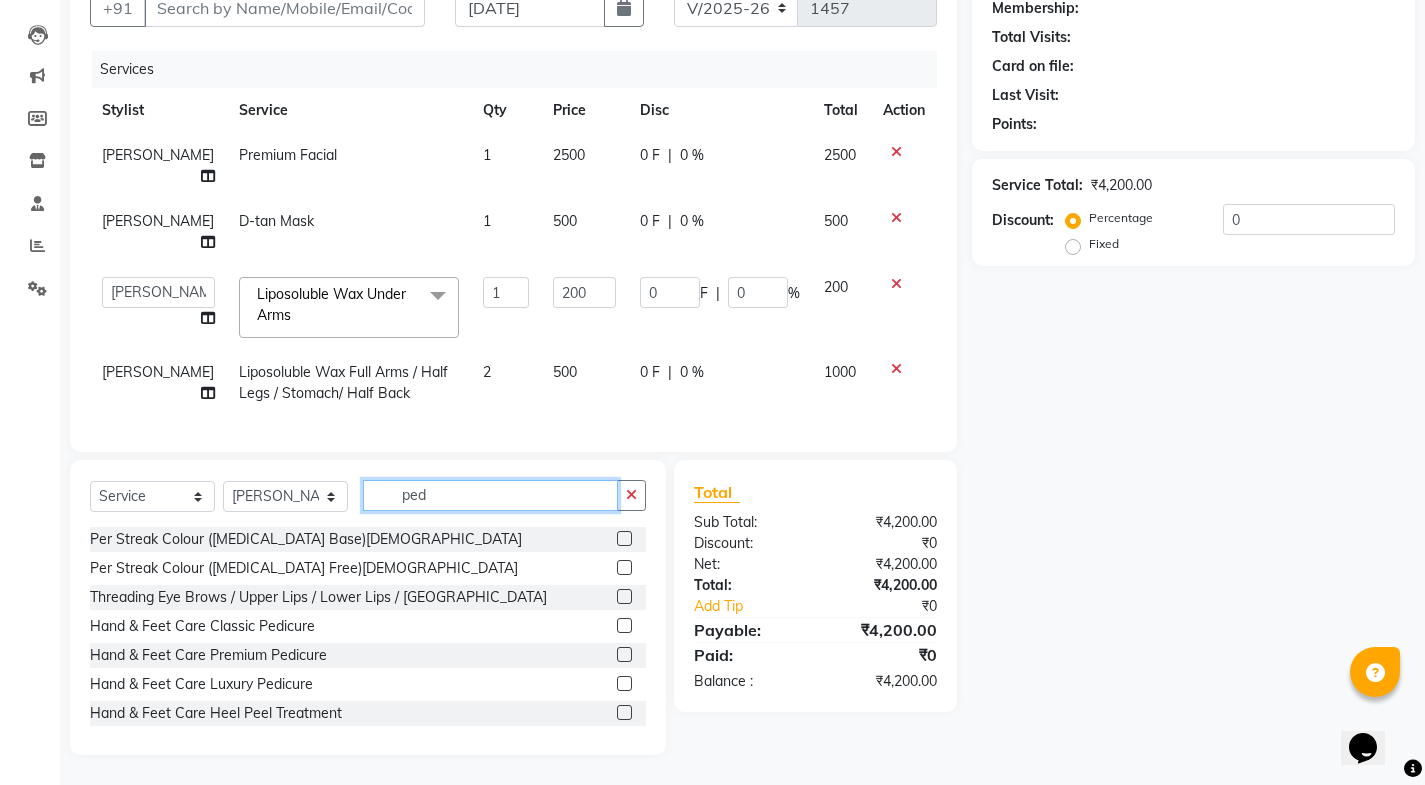 scroll, scrollTop: 169, scrollLeft: 0, axis: vertical 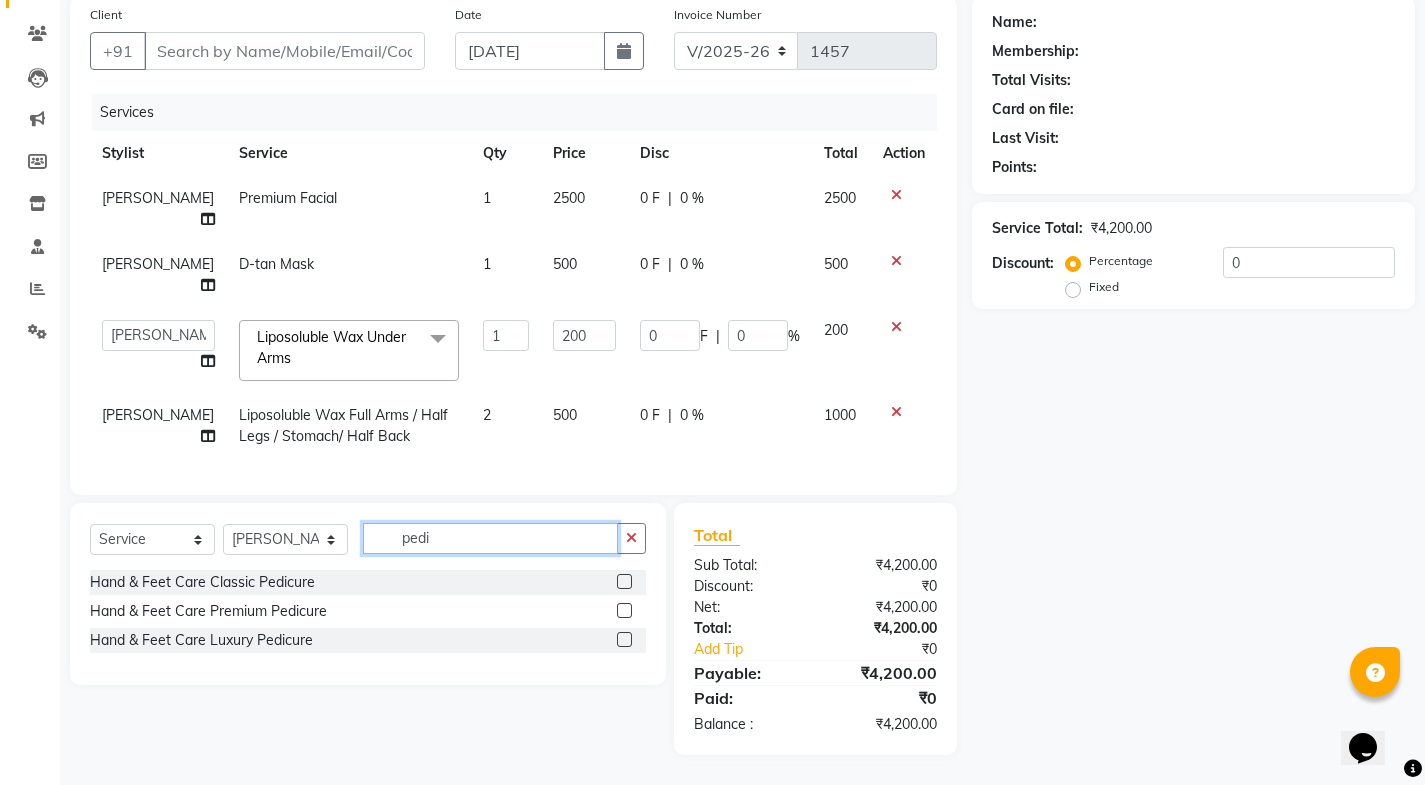 type on "pedi" 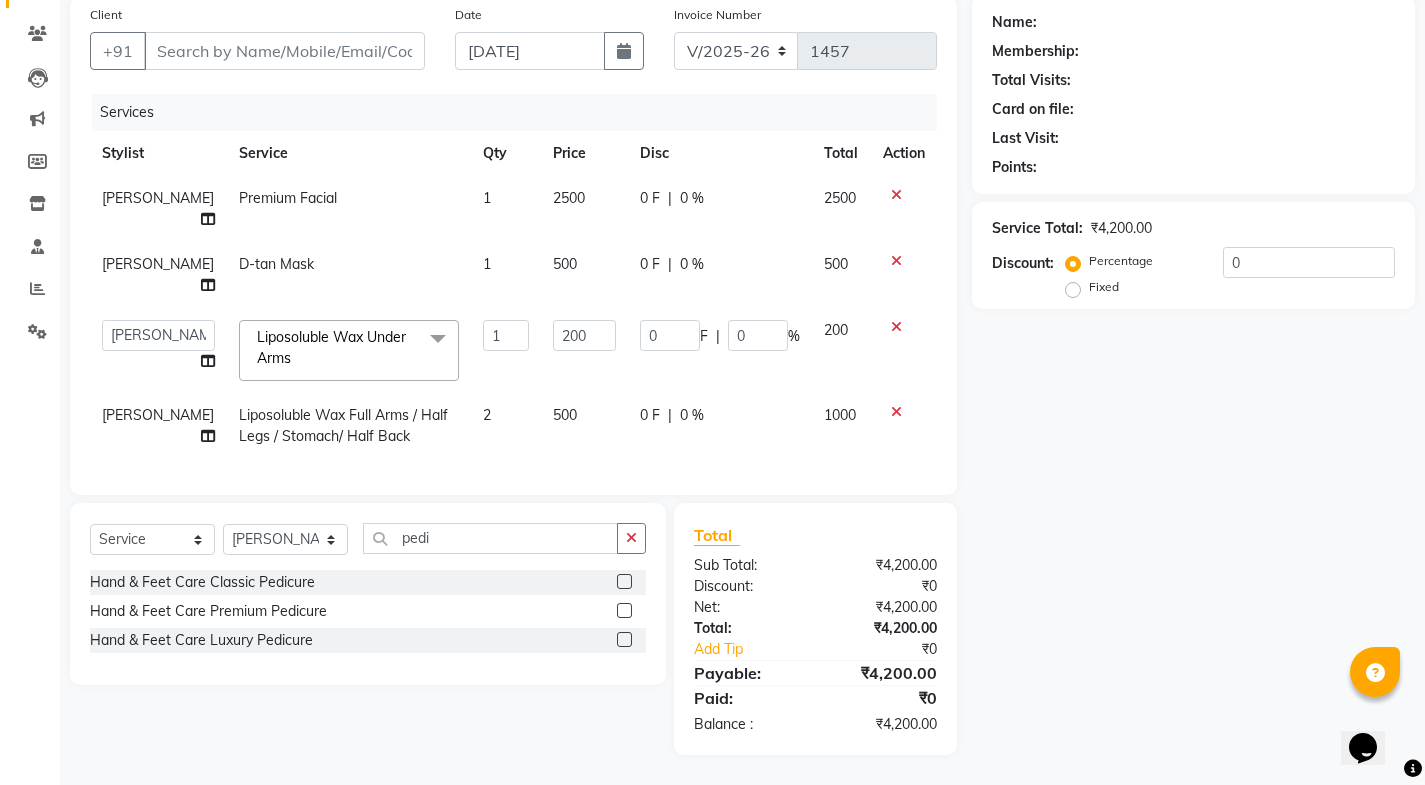 click 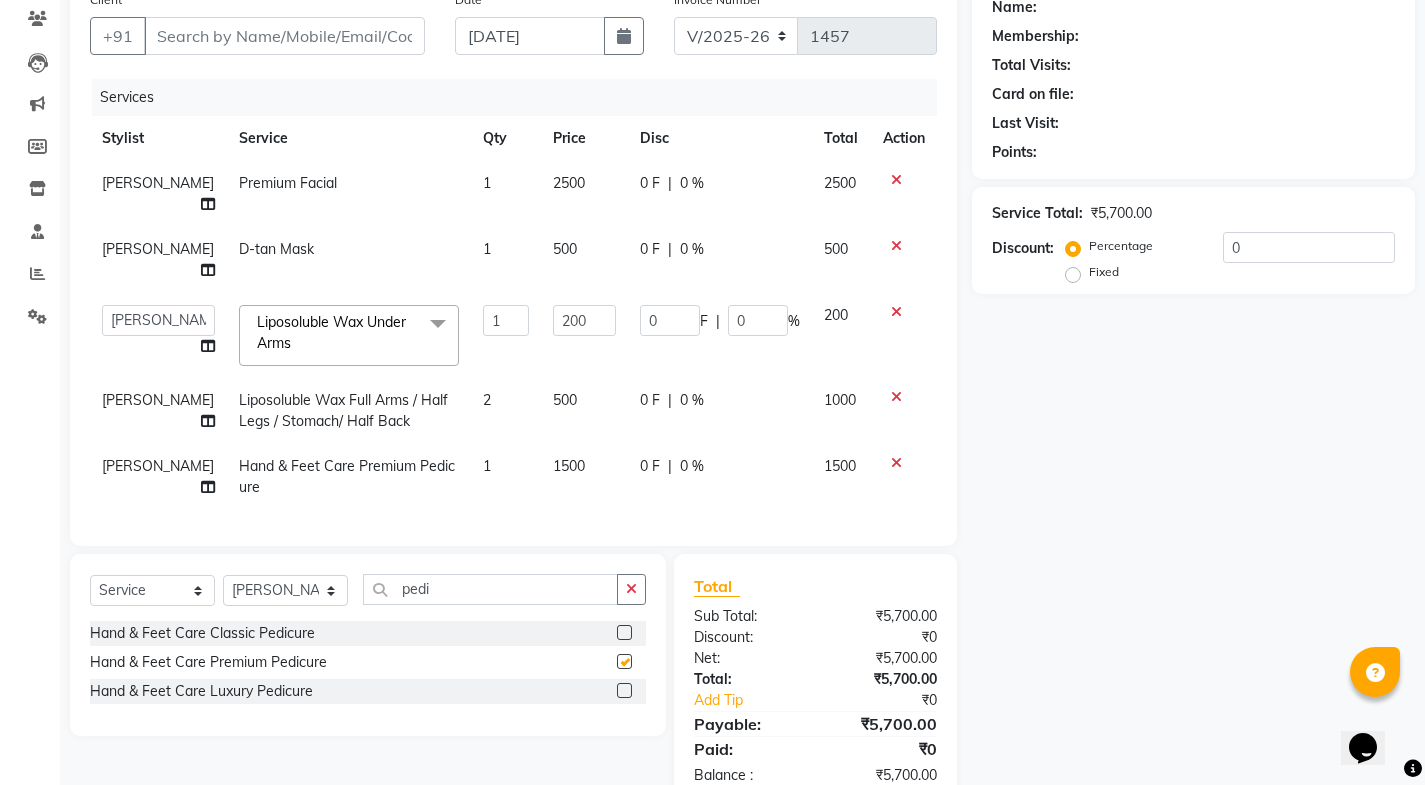 checkbox on "false" 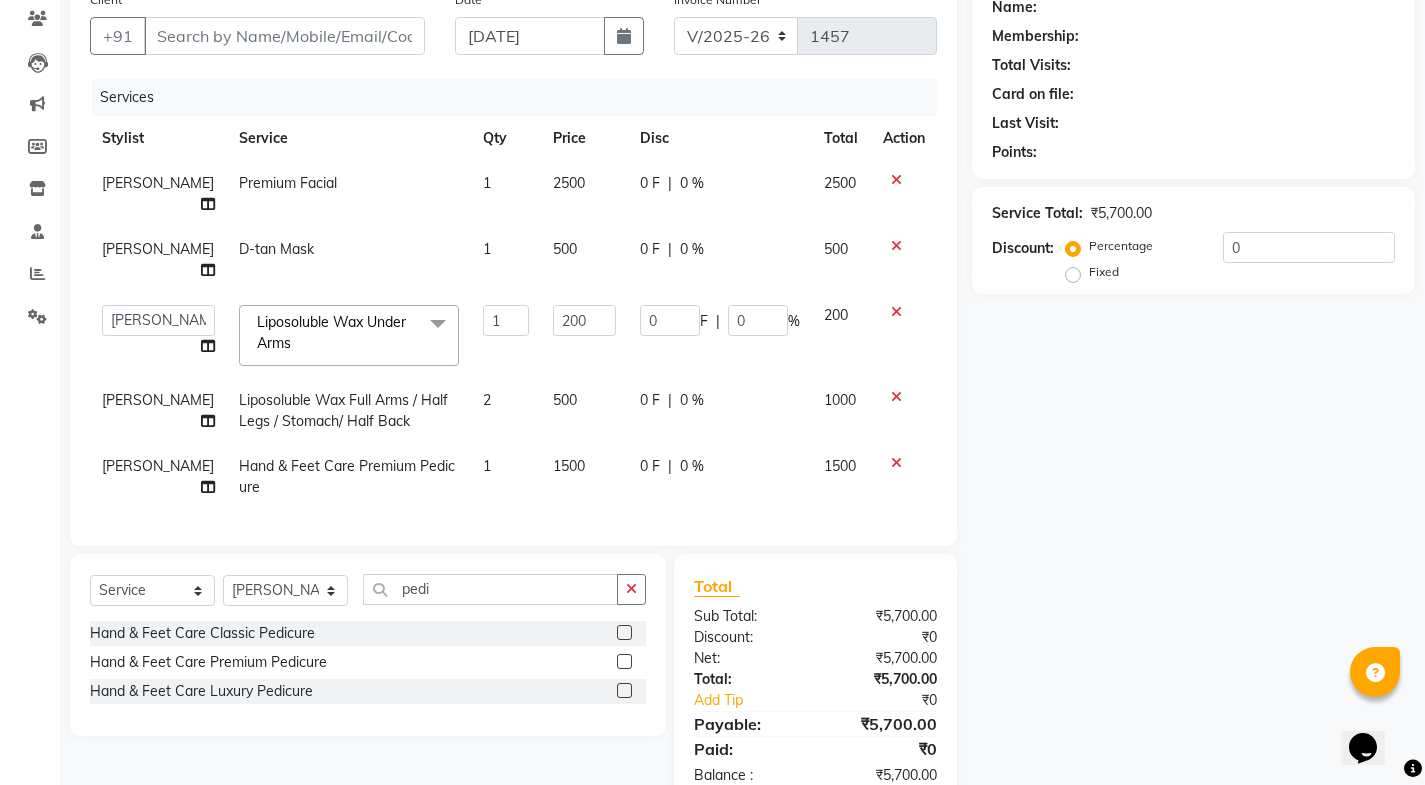 click on "Name: Membership: Total Visits: Card on file: Last Visit:  Points:  Service Total:  ₹5,700.00  Discount:  Percentage   Fixed  0" 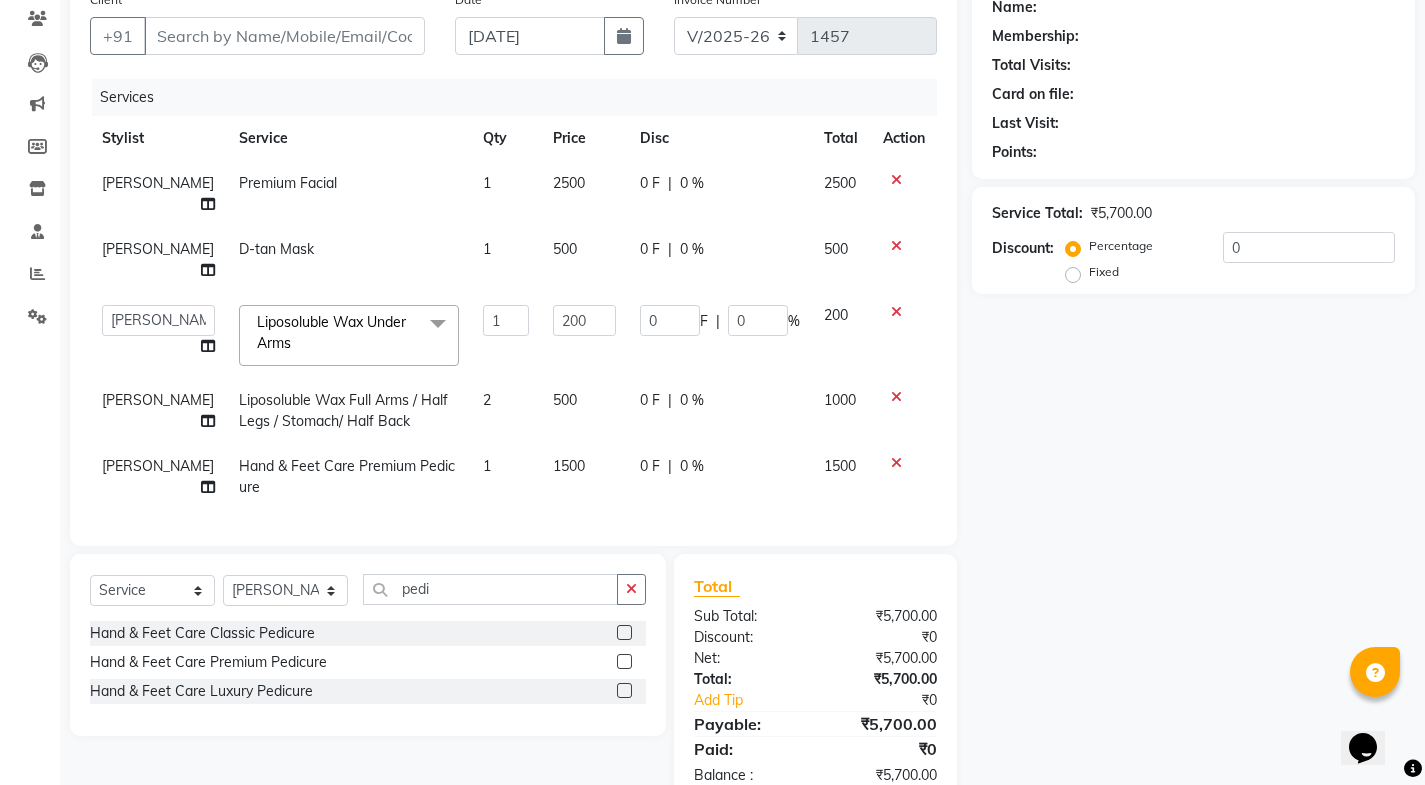 click on "1500" 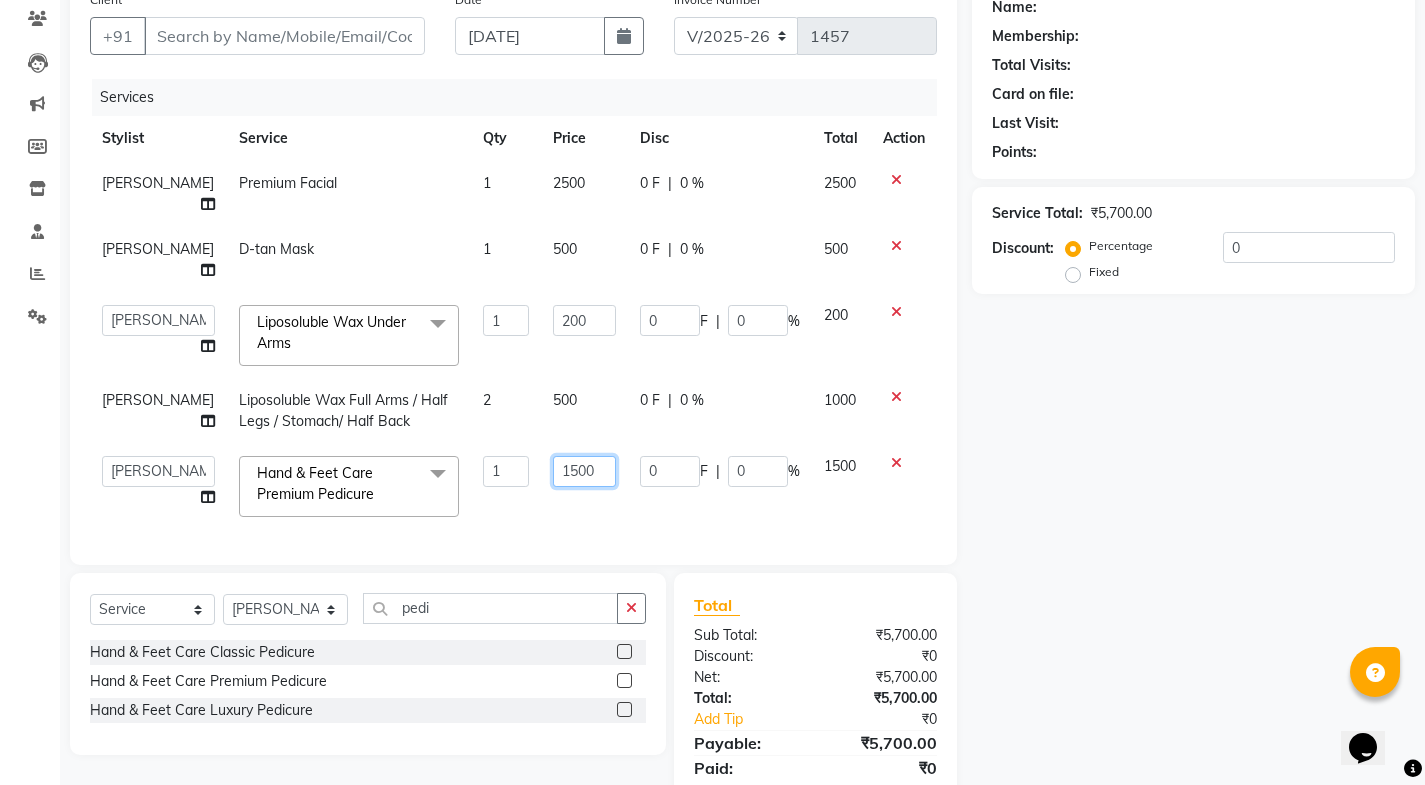 click on "1500" 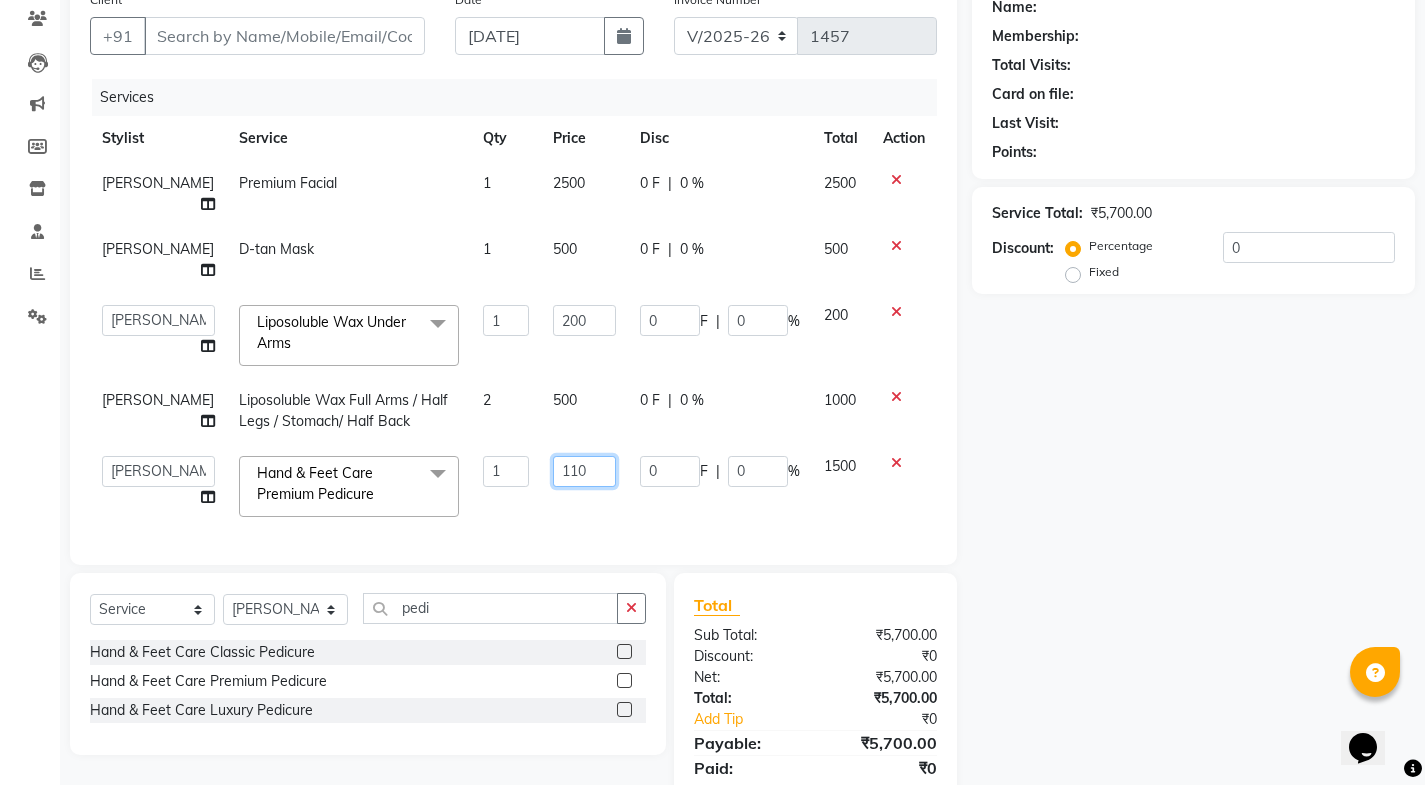 type on "1100" 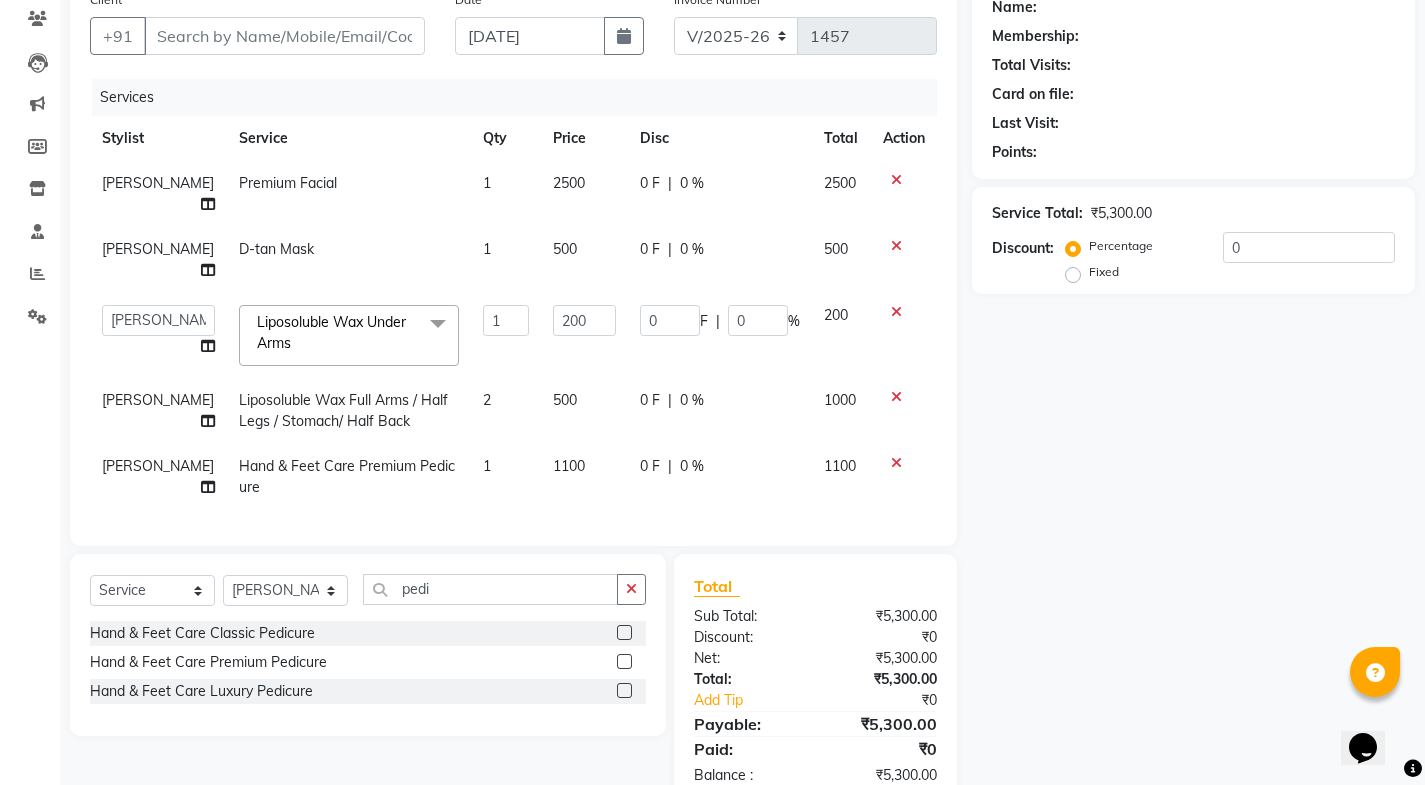 click 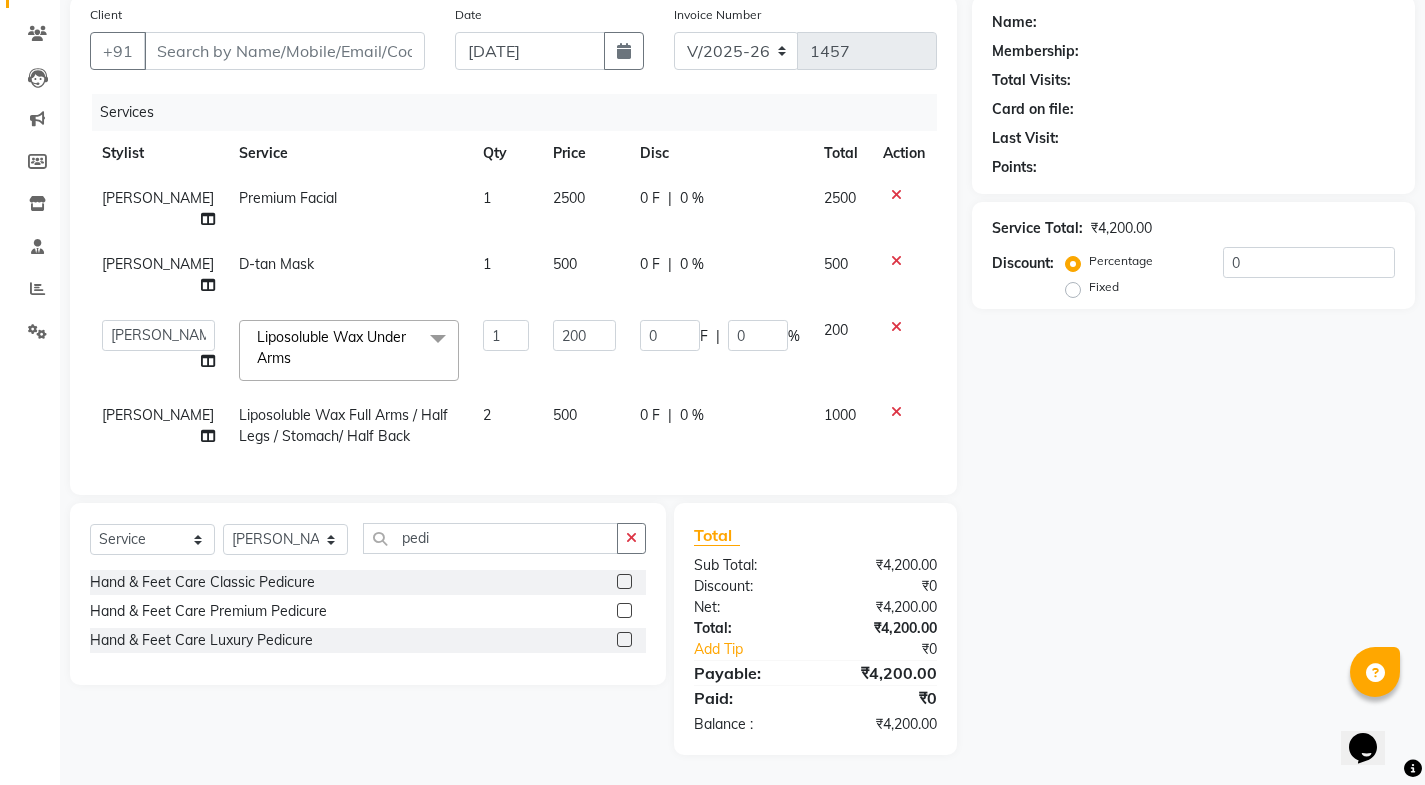 click 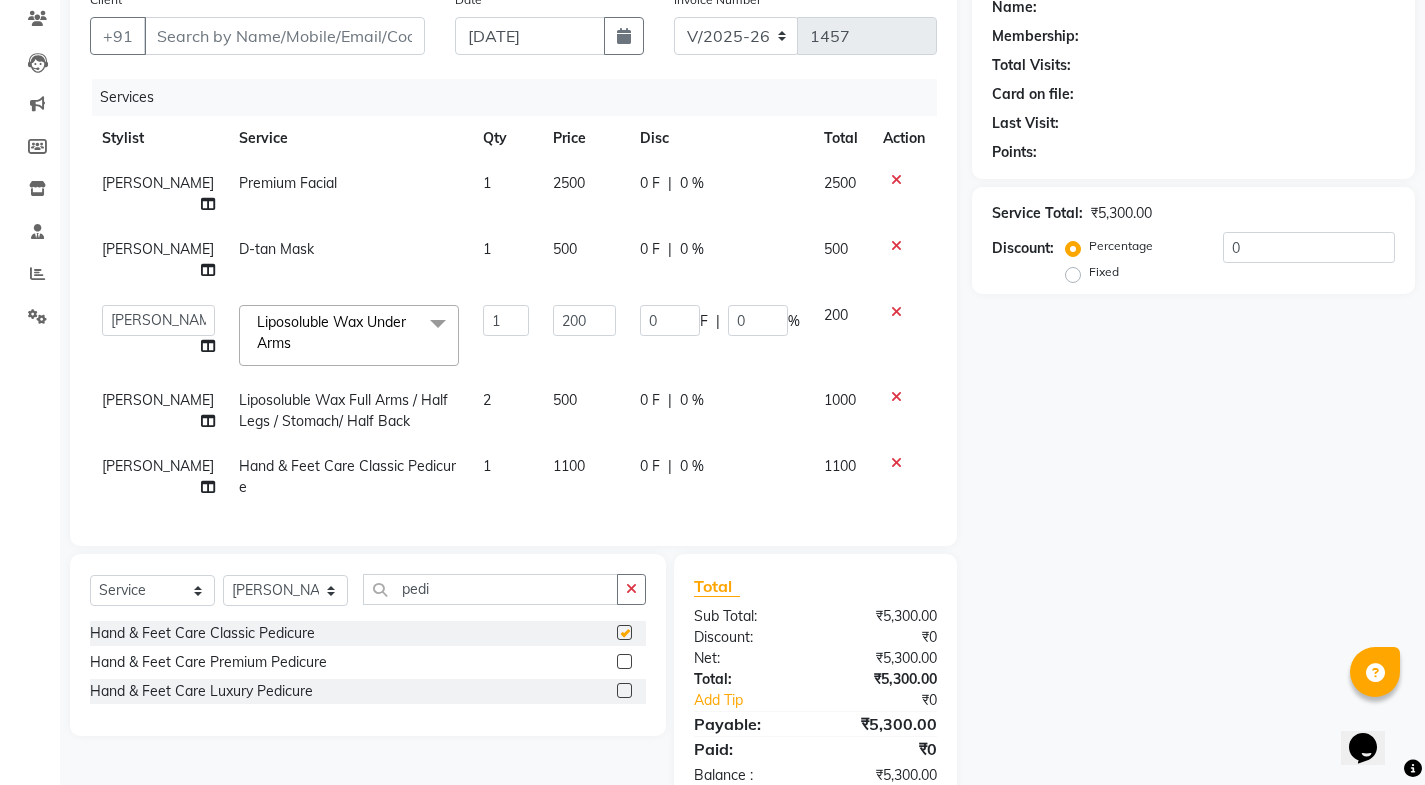 checkbox on "false" 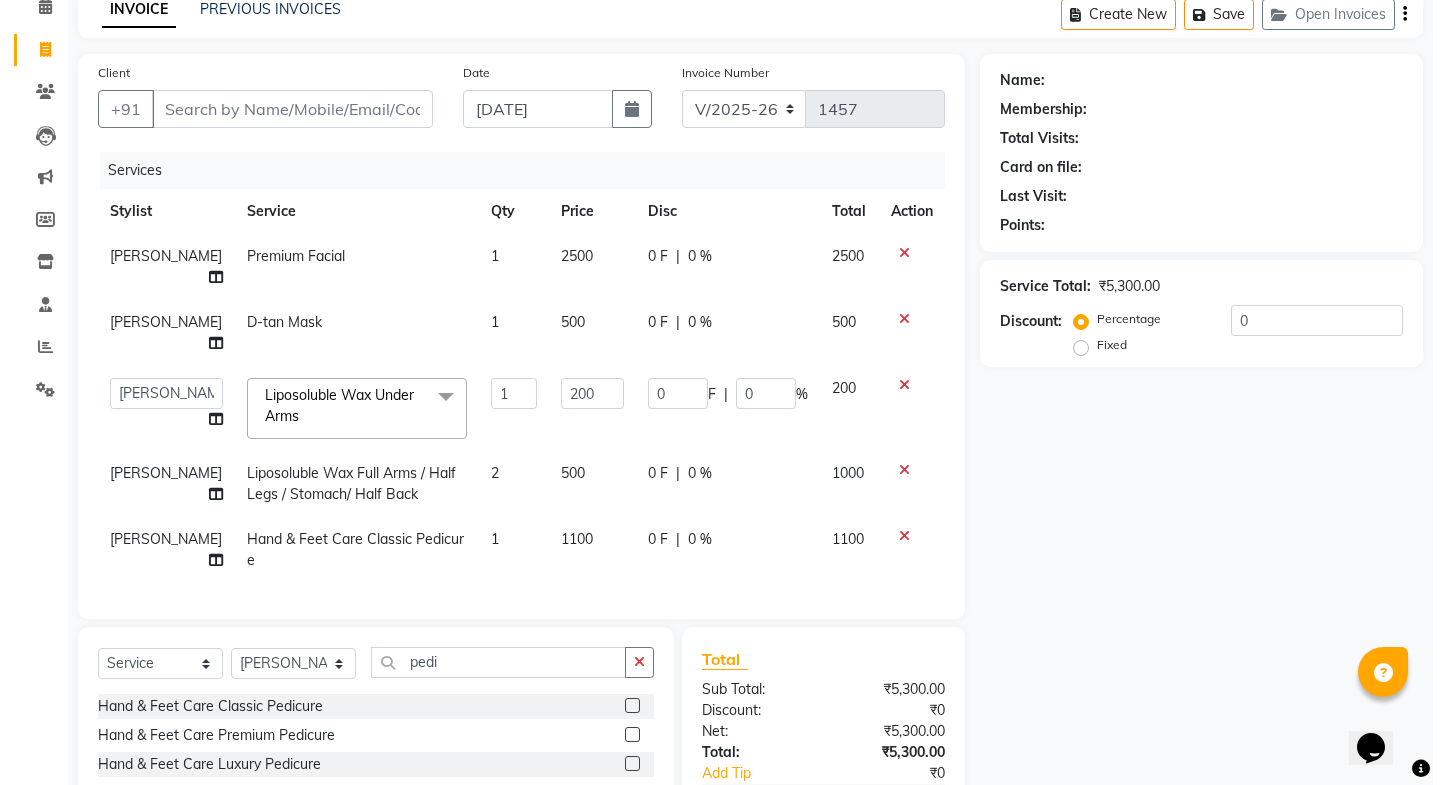 scroll, scrollTop: 0, scrollLeft: 0, axis: both 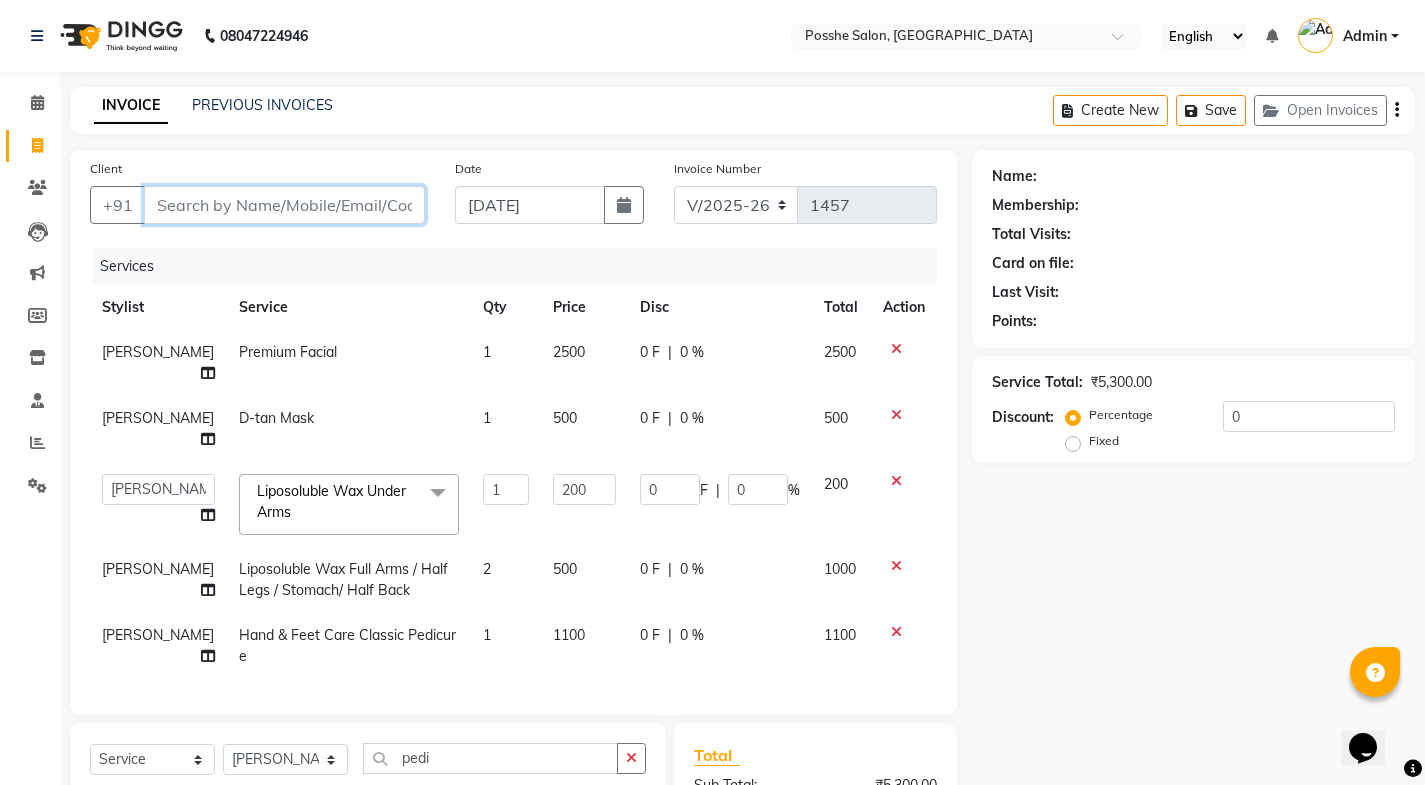 click on "Client" at bounding box center (284, 205) 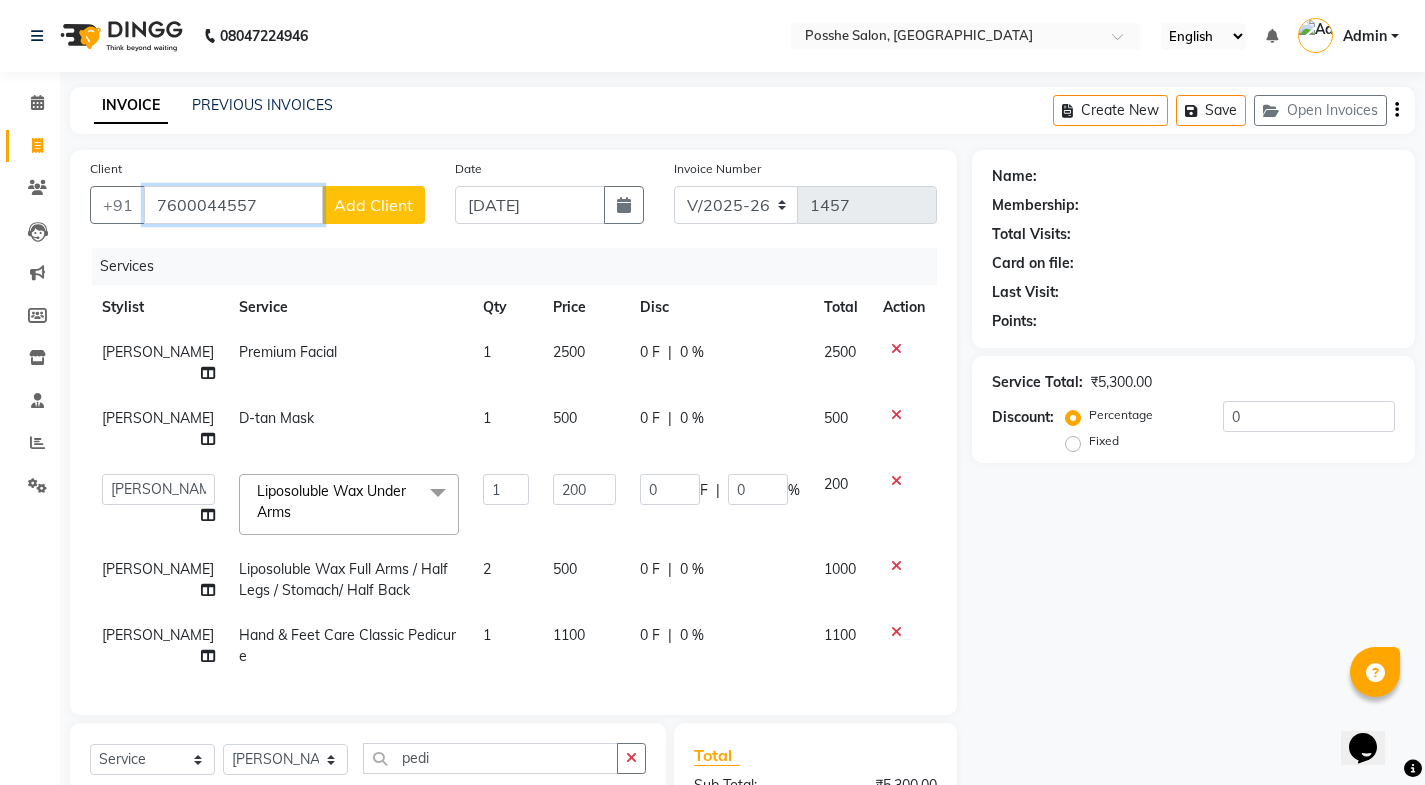 type on "7600044557" 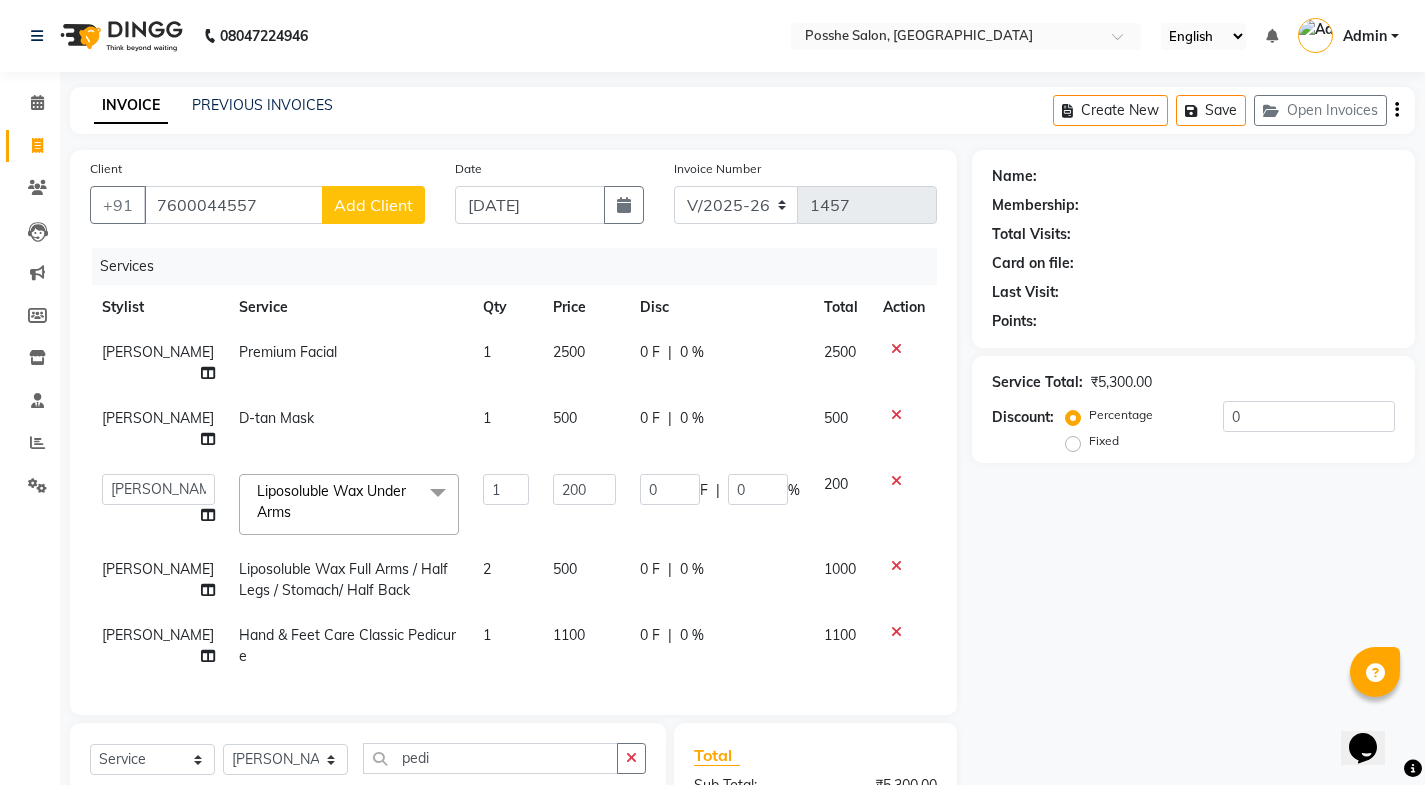 click on "Add Client" 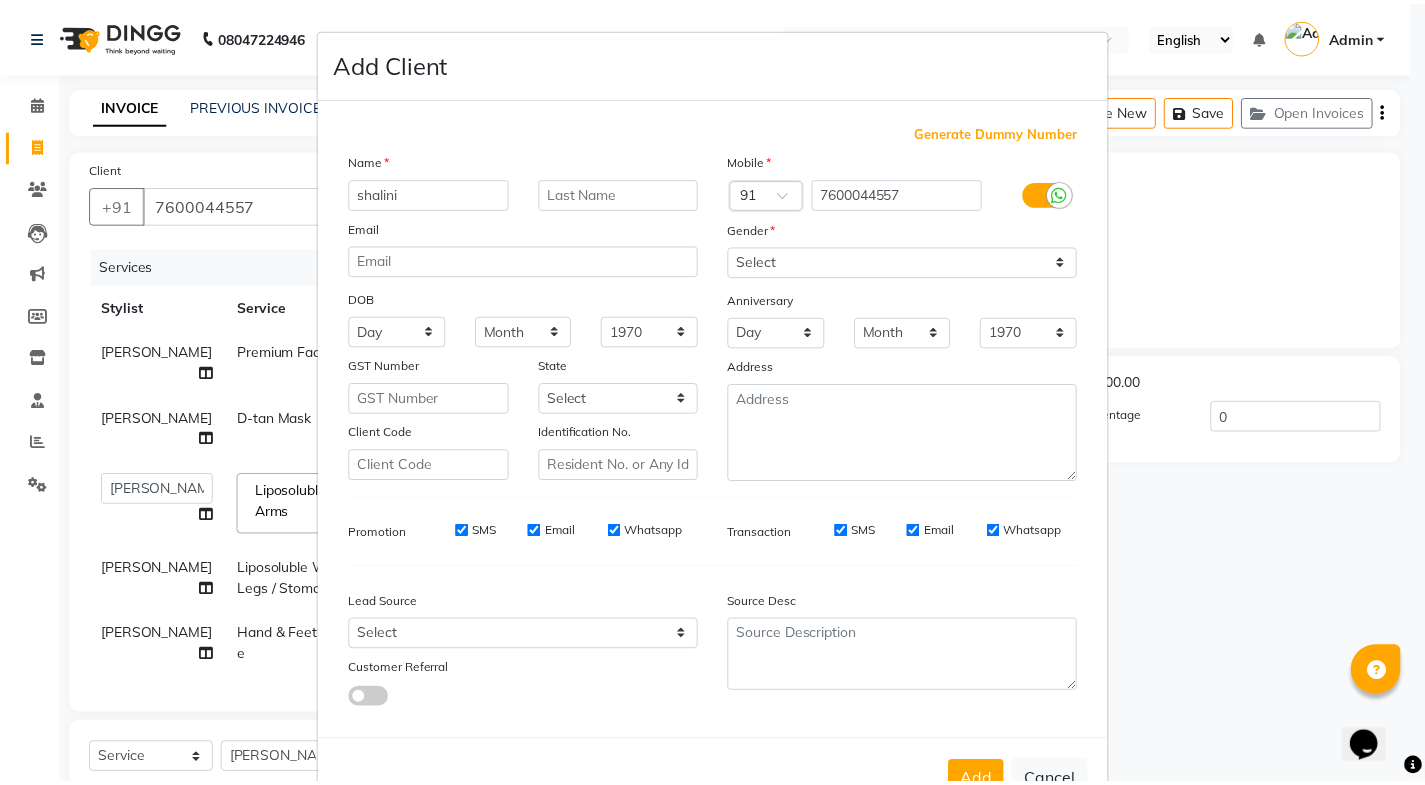 scroll, scrollTop: 64, scrollLeft: 0, axis: vertical 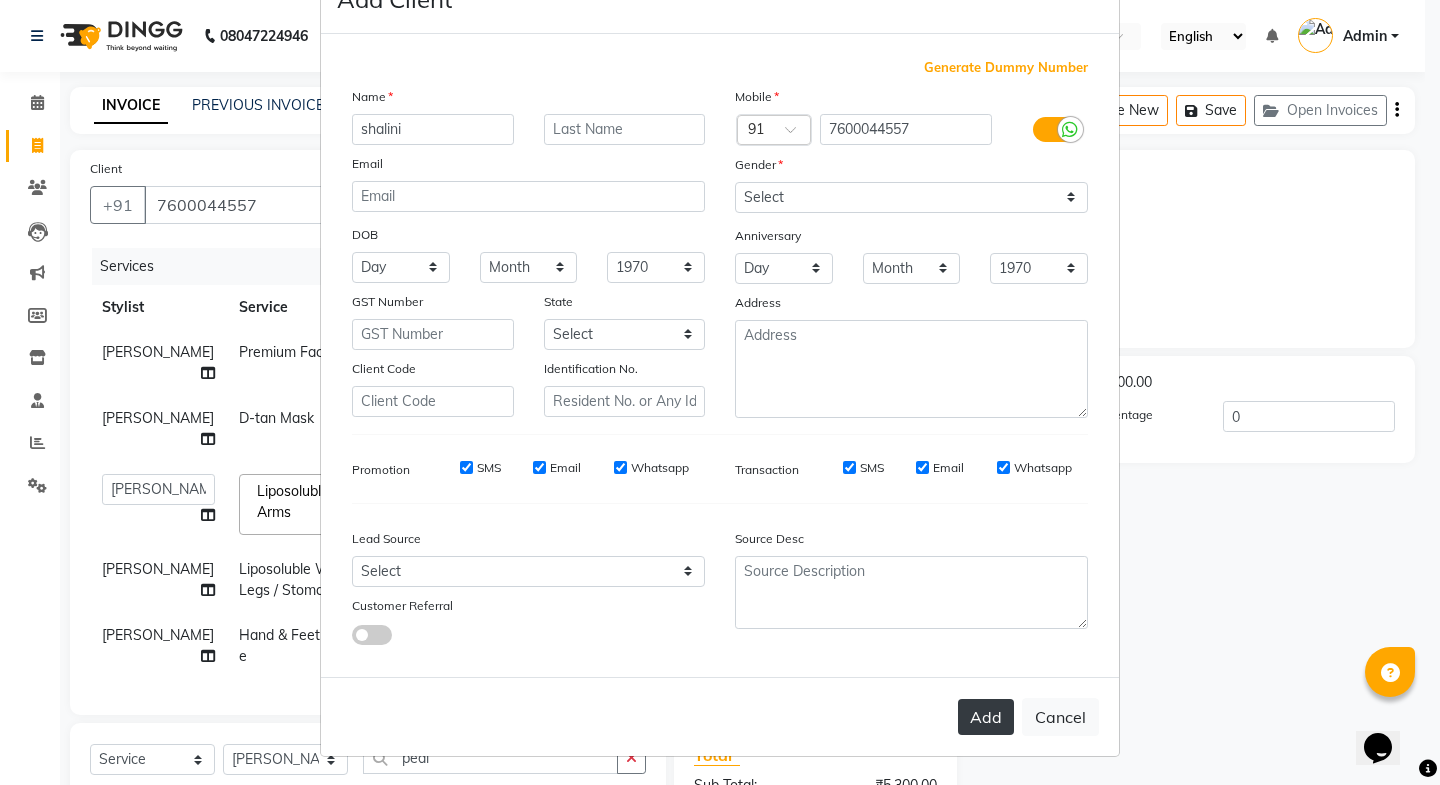 type on "shalini" 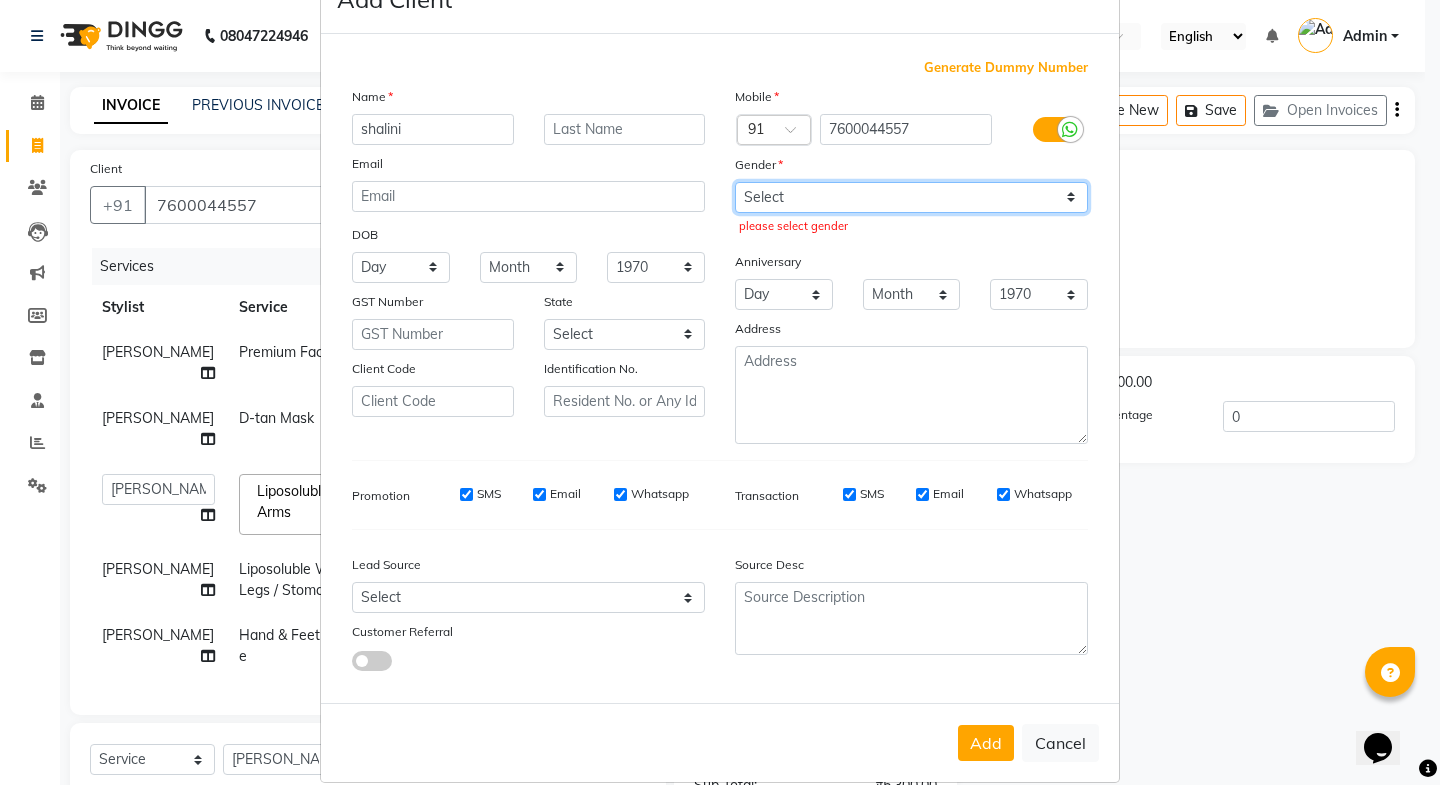 click on "Select [DEMOGRAPHIC_DATA] [DEMOGRAPHIC_DATA] Other Prefer Not To Say" at bounding box center (911, 197) 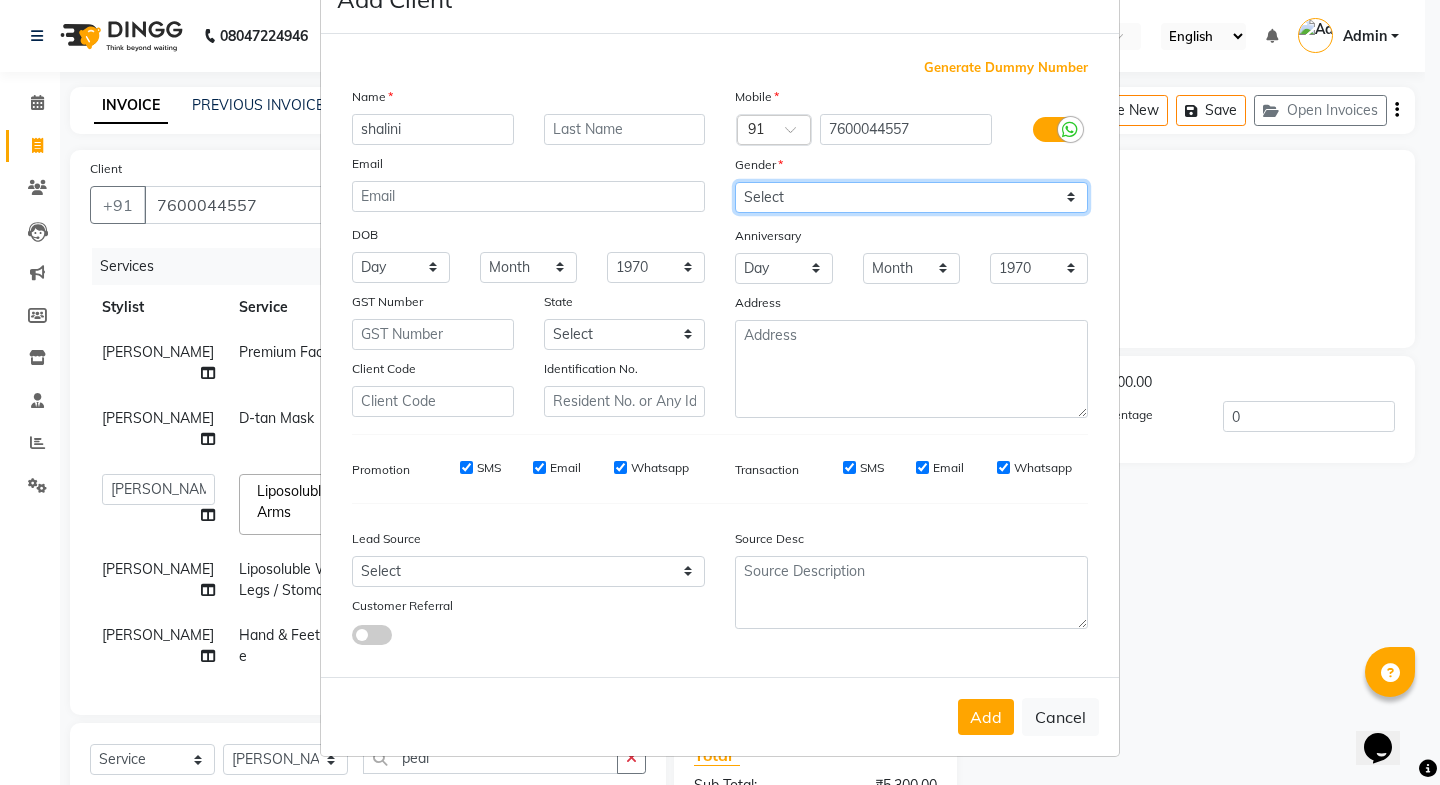 drag, startPoint x: 784, startPoint y: 199, endPoint x: 780, endPoint y: 215, distance: 16.492422 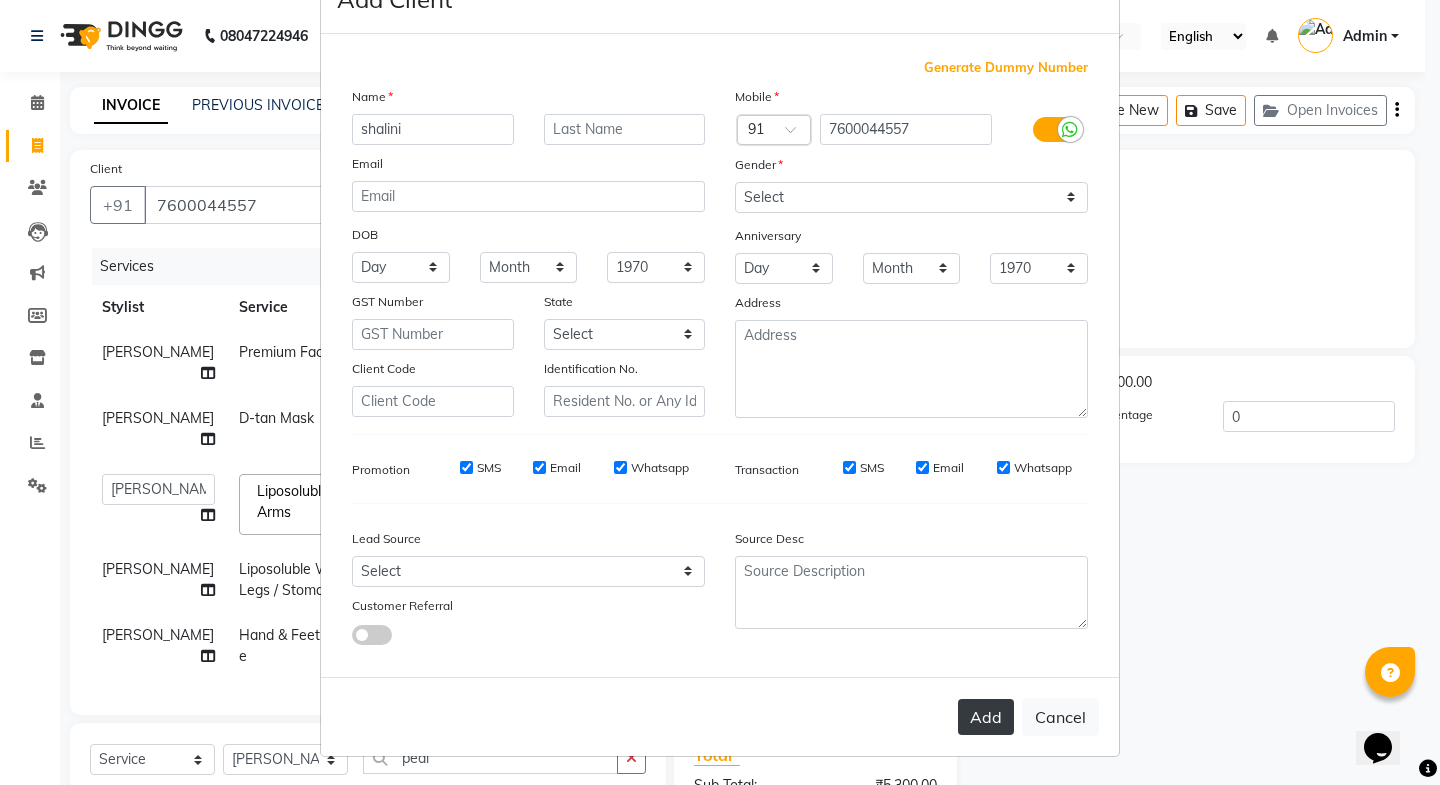 click on "Add" at bounding box center (986, 717) 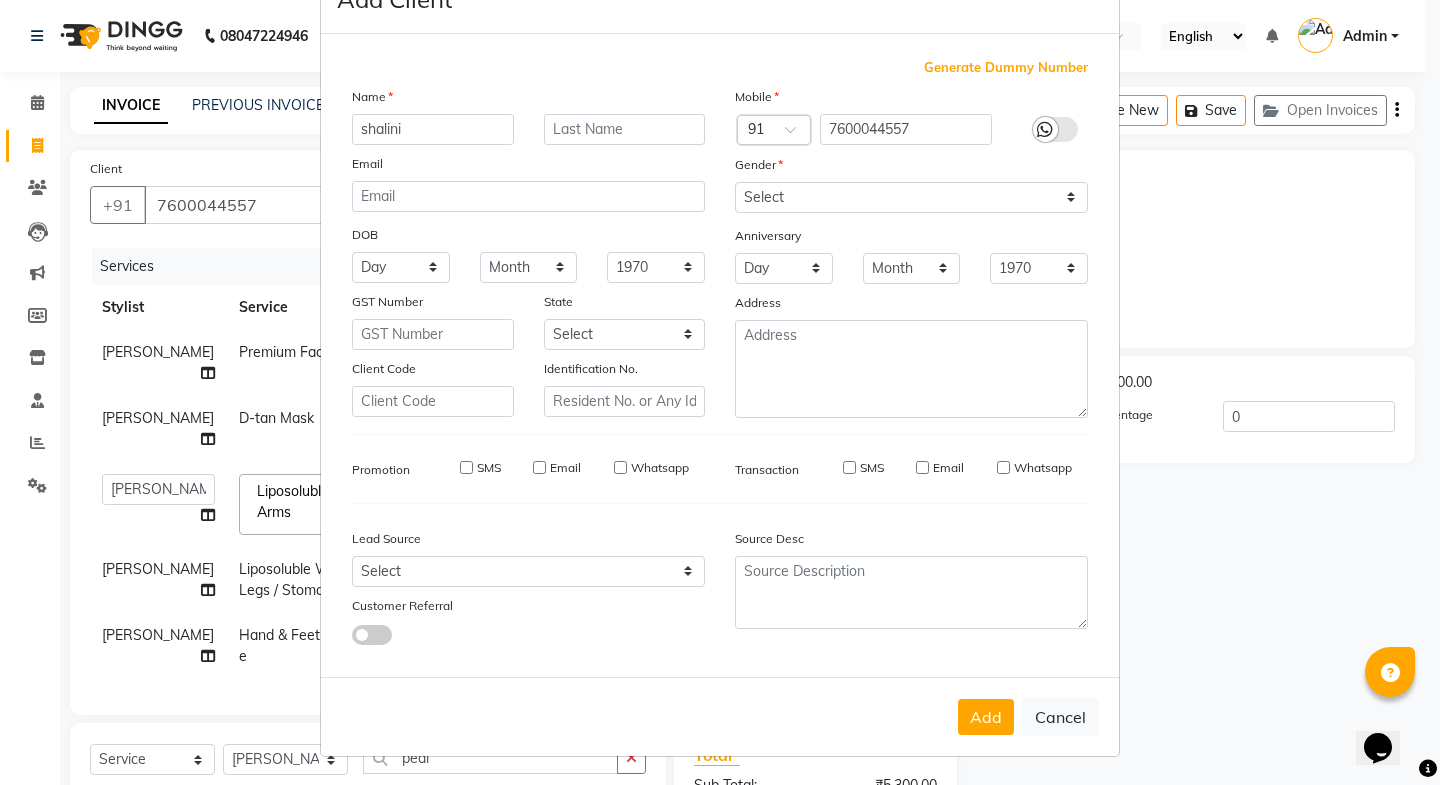 type 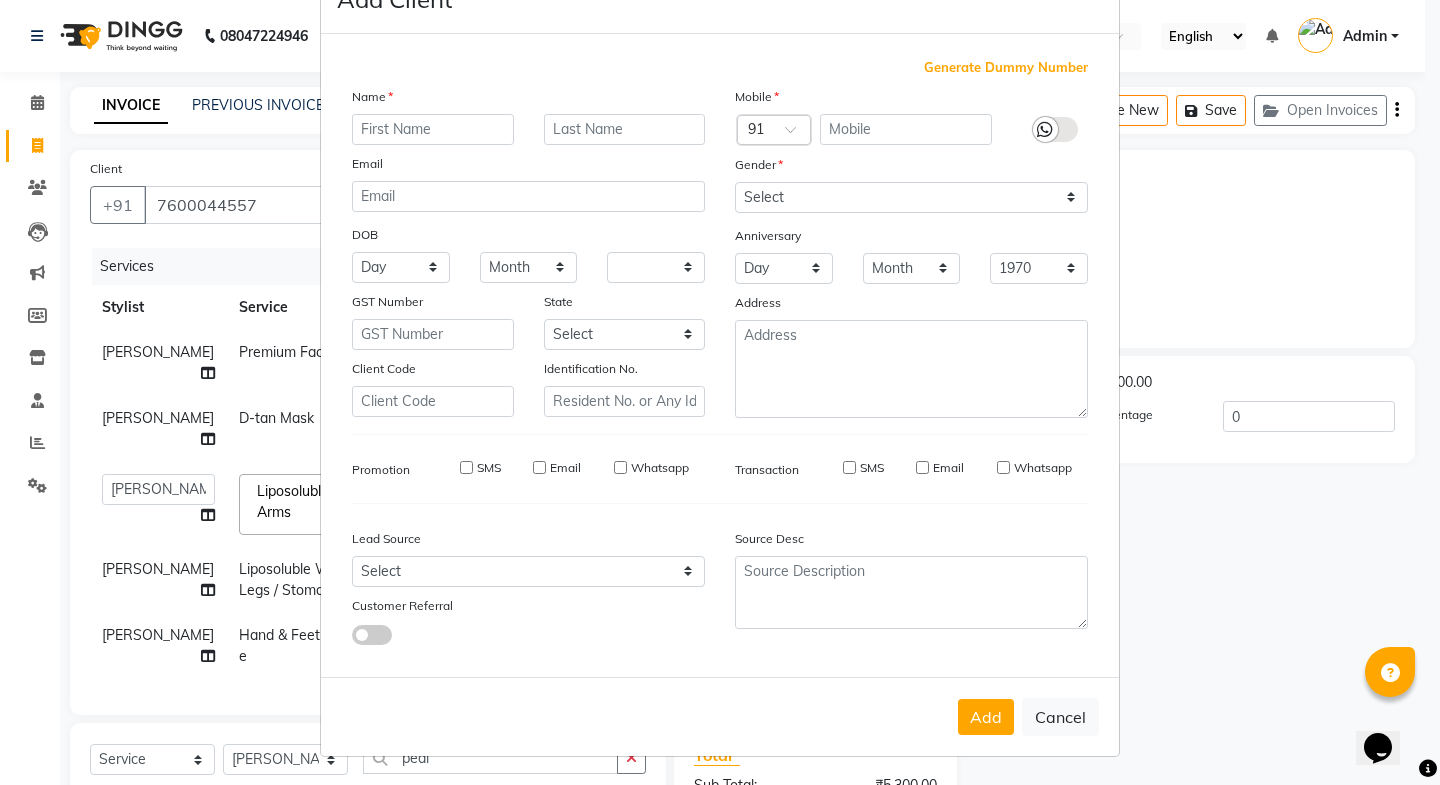 select 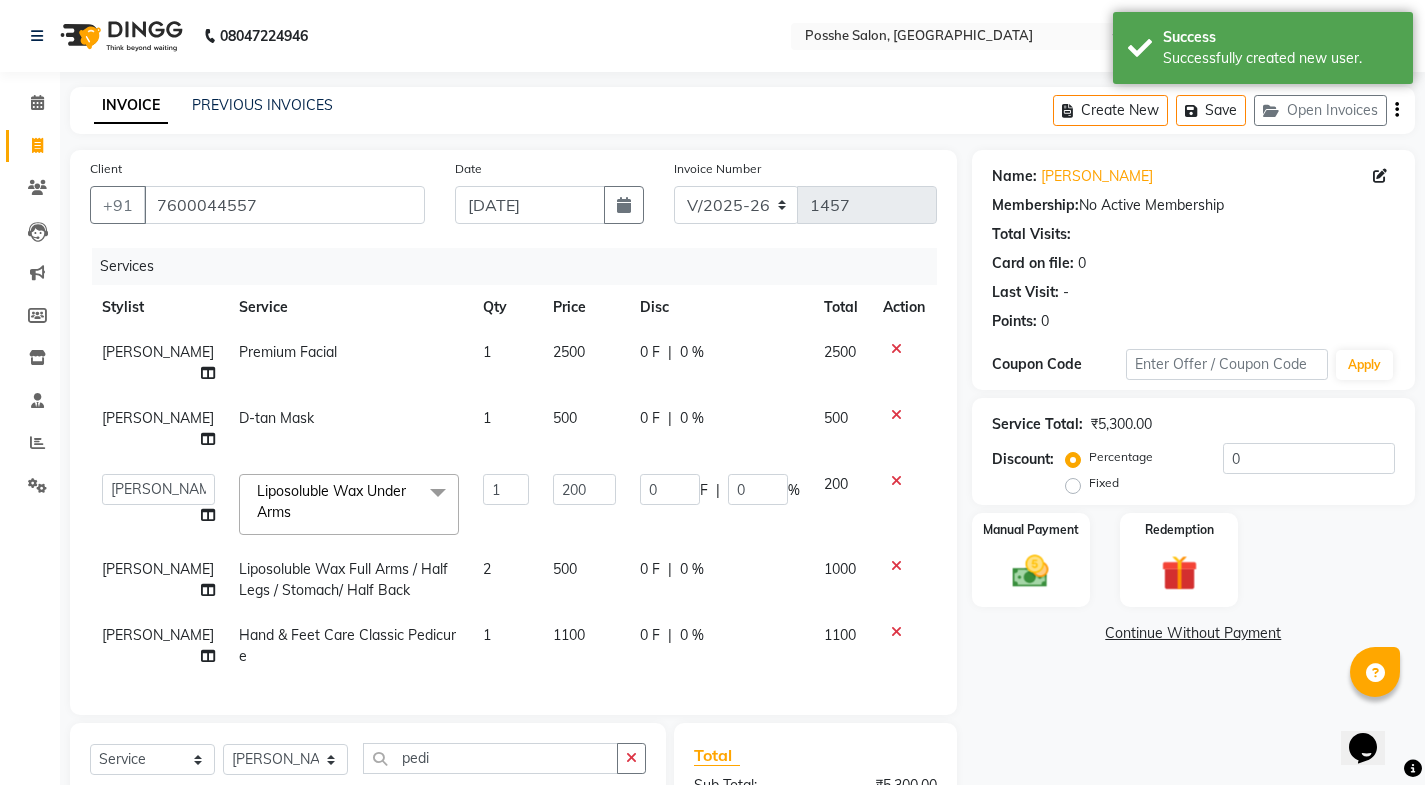 click on "1100" 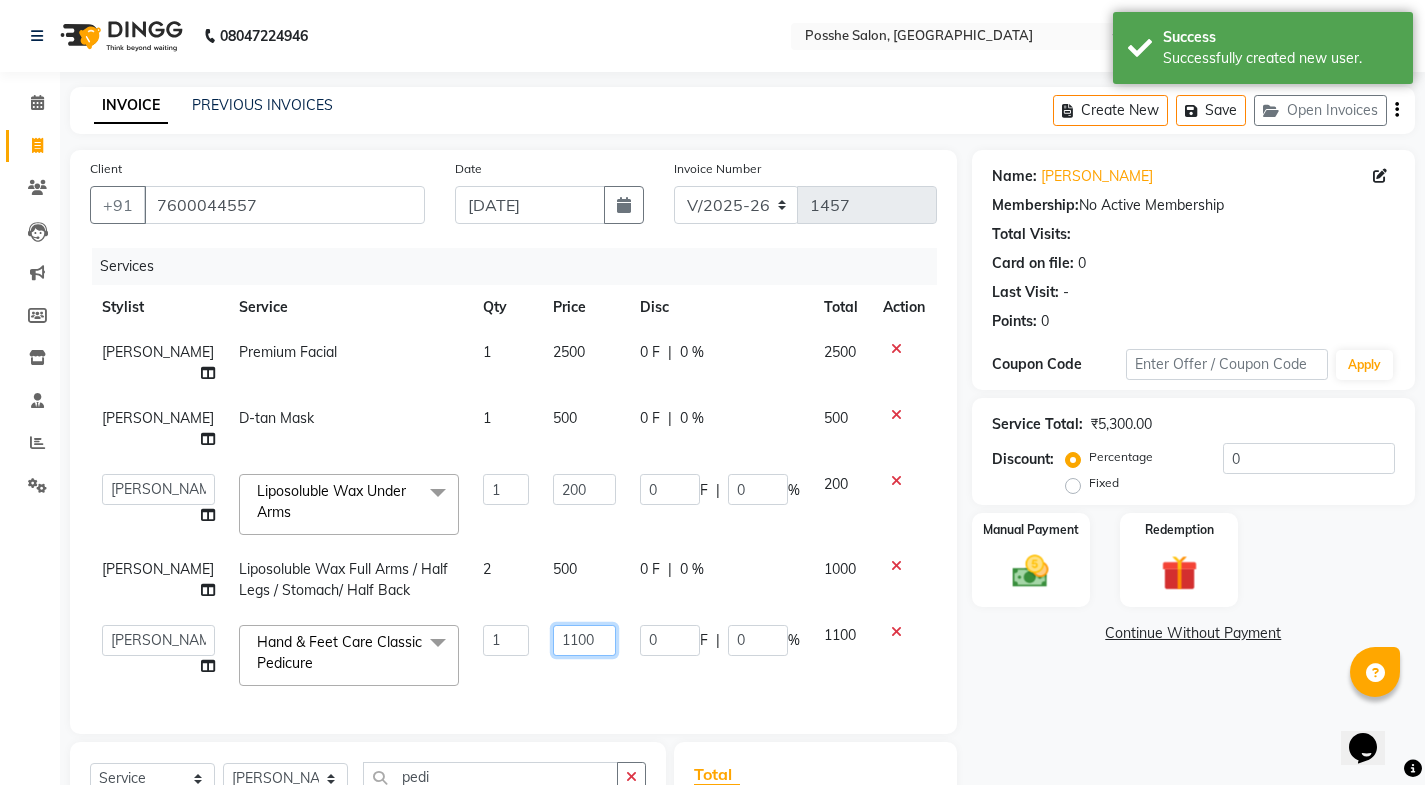 click on "1100" 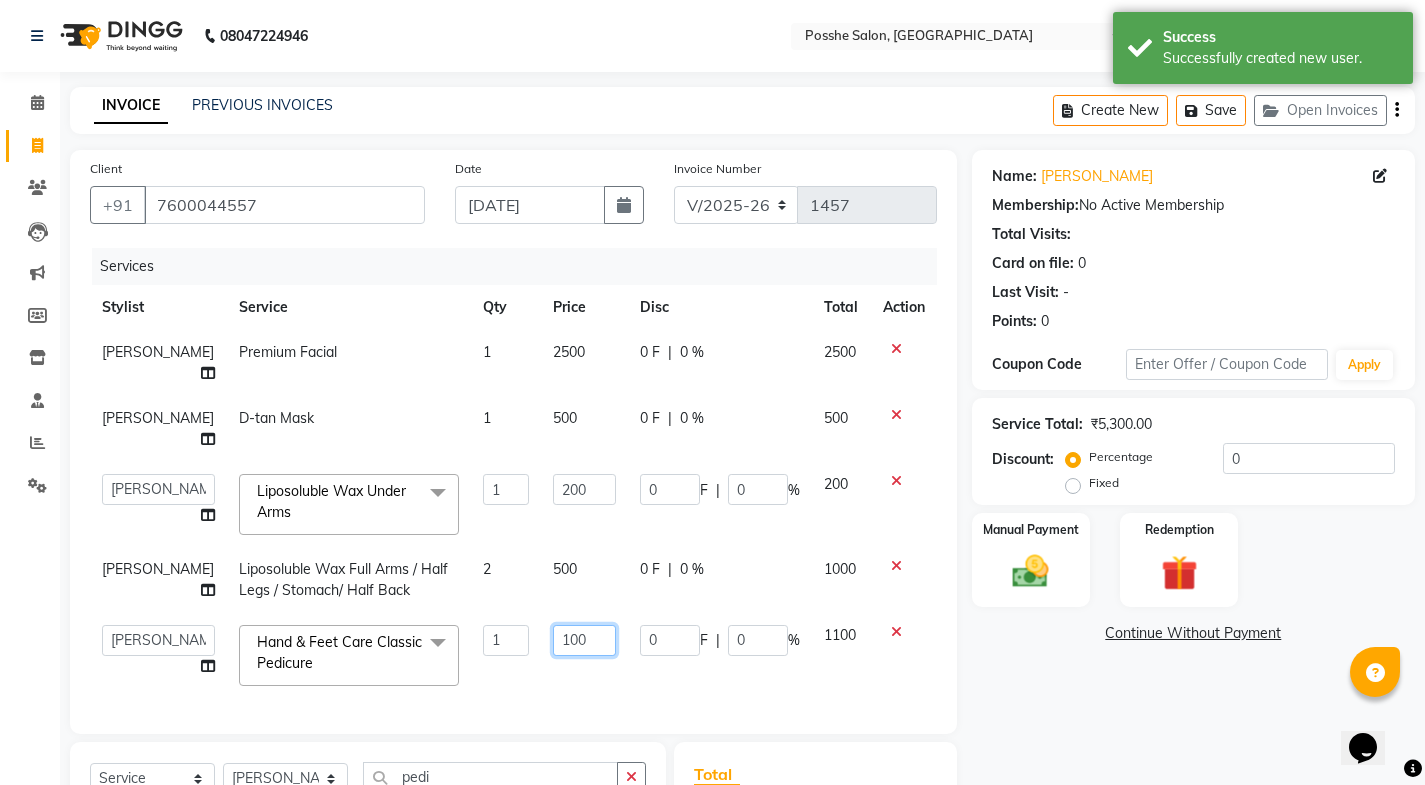 type on "1000" 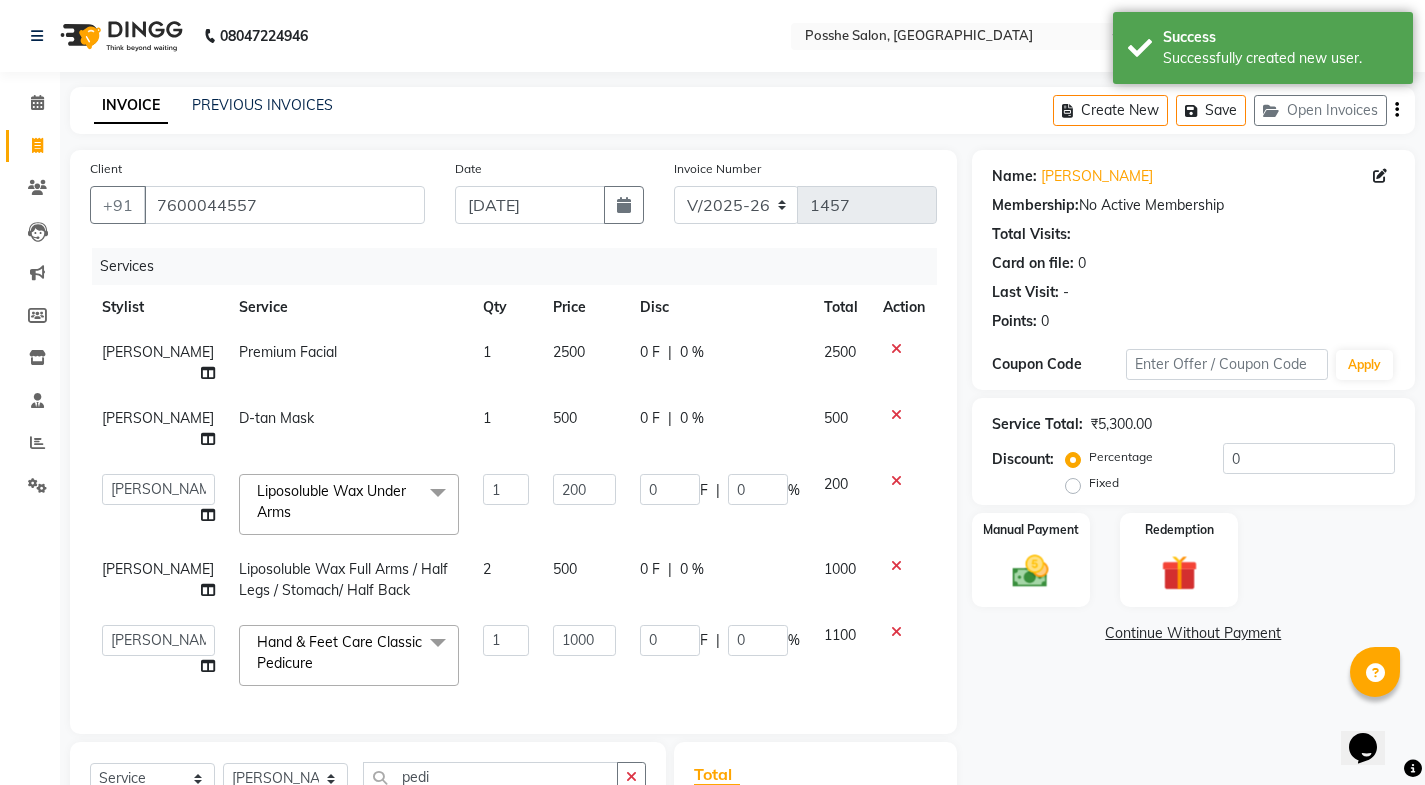 click on "Name: Shalini  Membership:  No Active Membership  Total Visits:   Card on file:  0 Last Visit:   - Points:   0  Coupon Code Apply Service Total:  ₹5,300.00  Discount:  Percentage   Fixed  0 Manual Payment Redemption  Continue Without Payment" 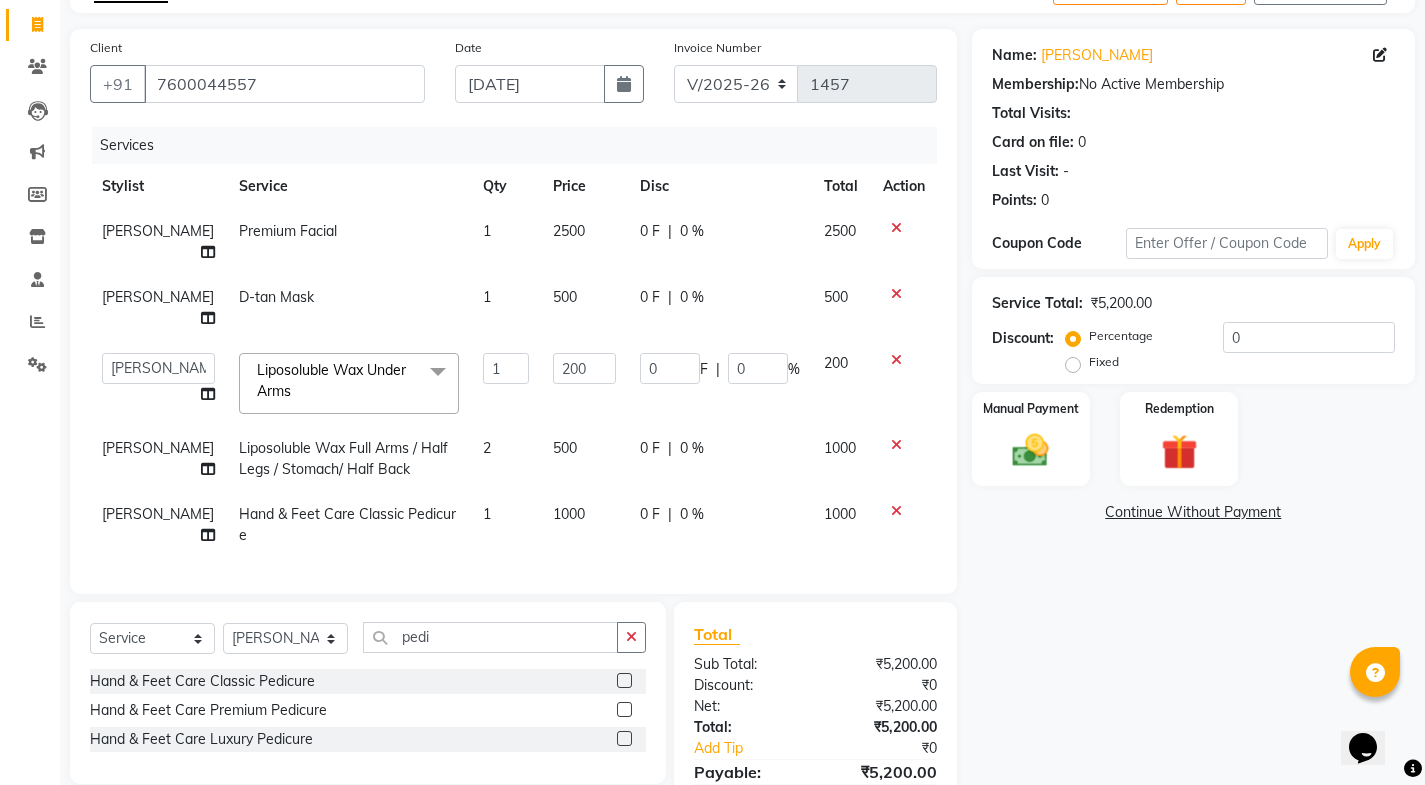 scroll, scrollTop: 235, scrollLeft: 0, axis: vertical 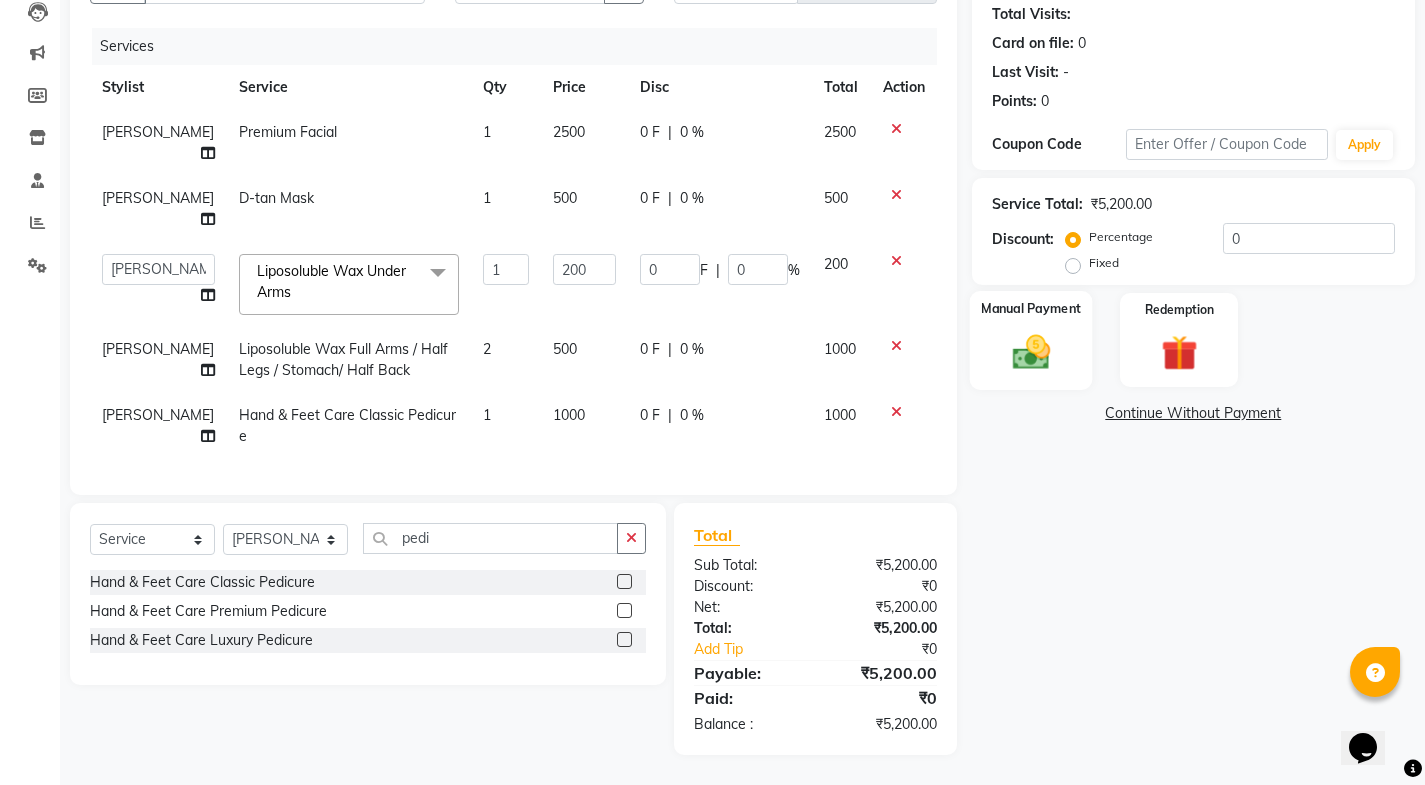 click 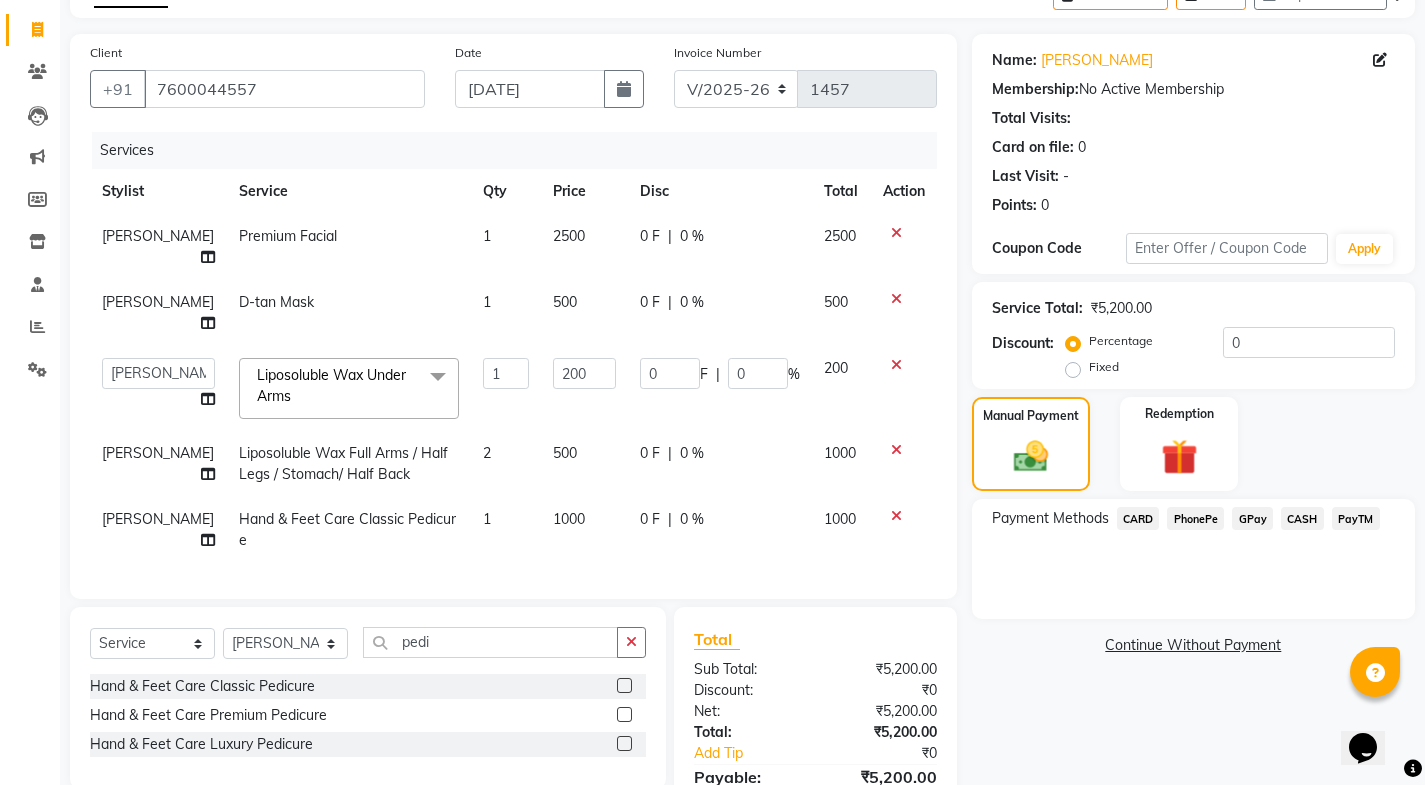 scroll, scrollTop: 235, scrollLeft: 0, axis: vertical 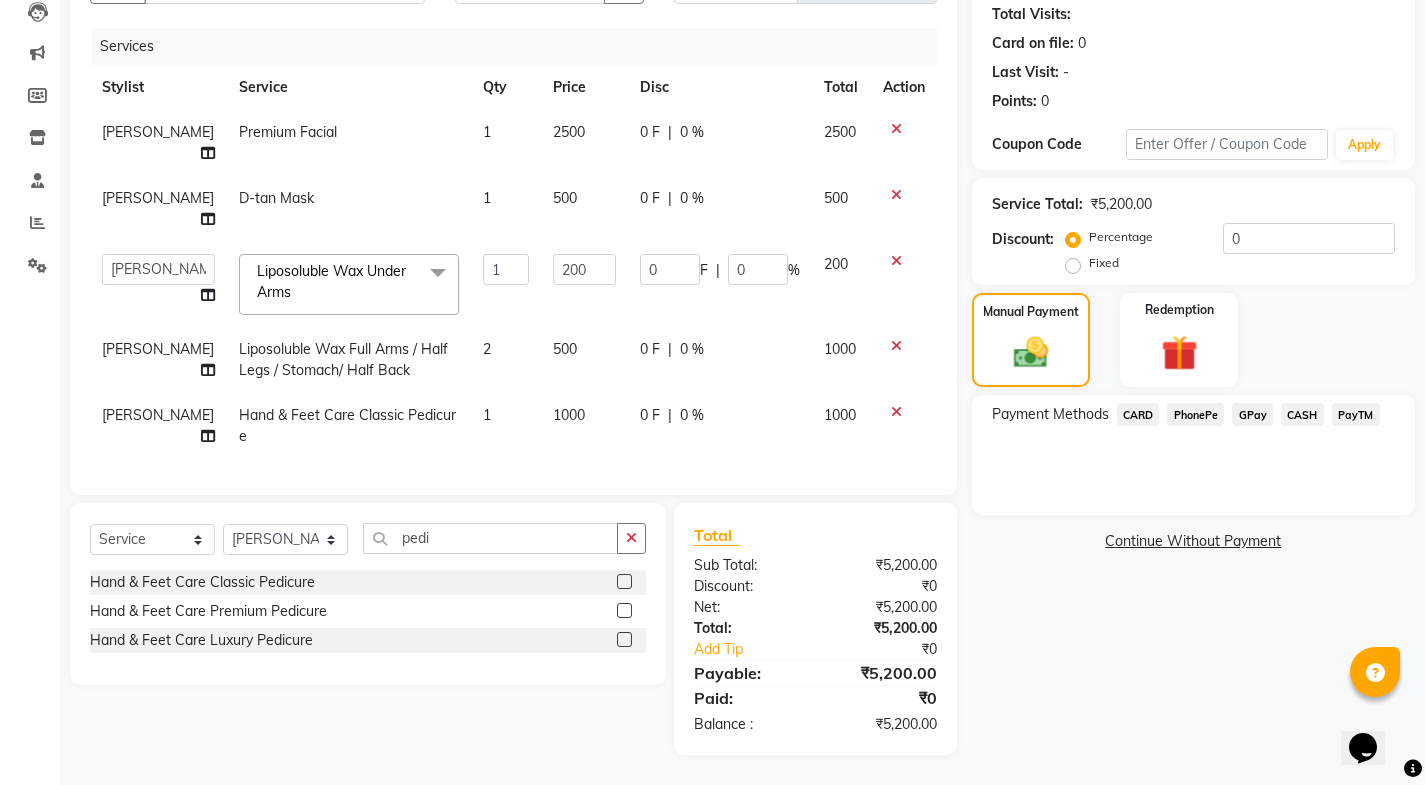 click on "PayTM" 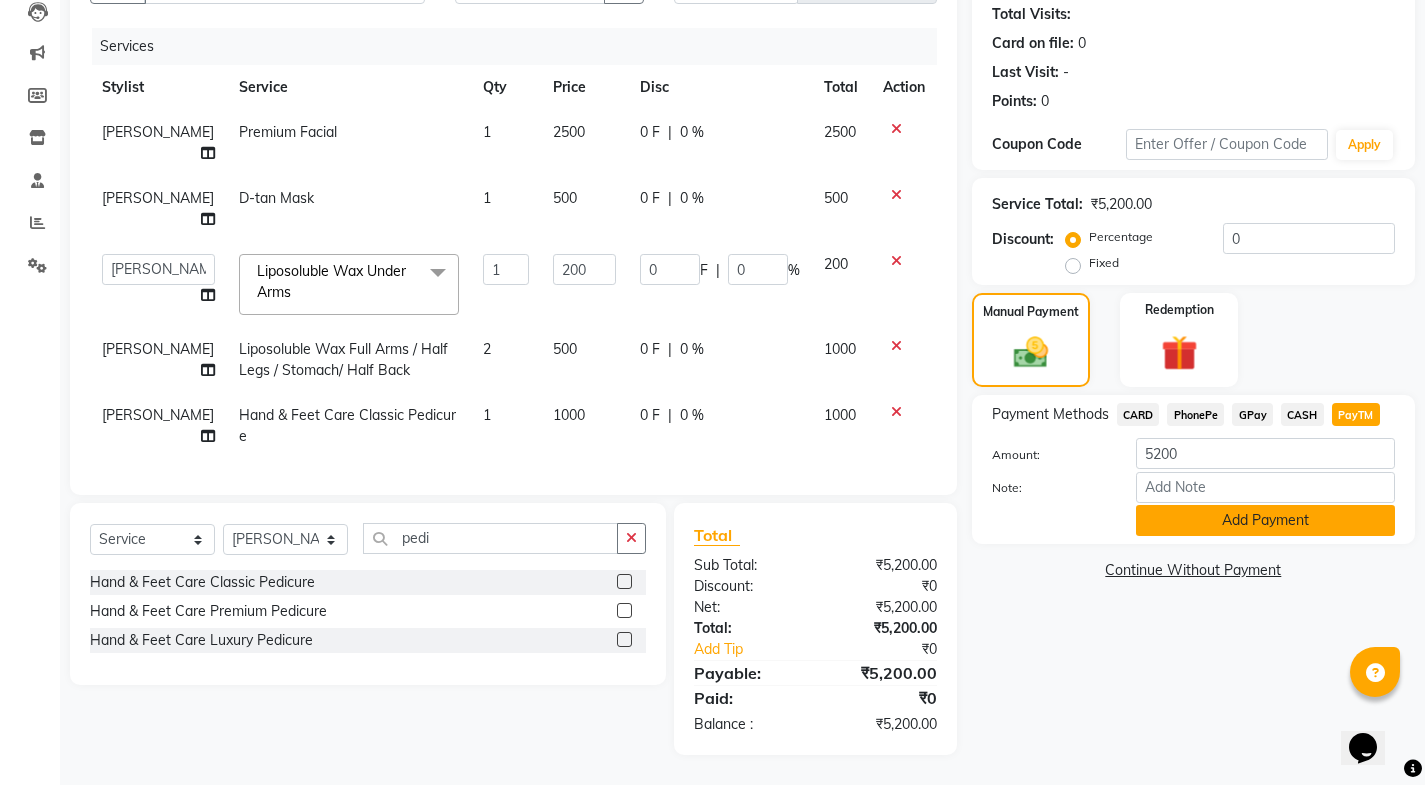 click on "Add Payment" 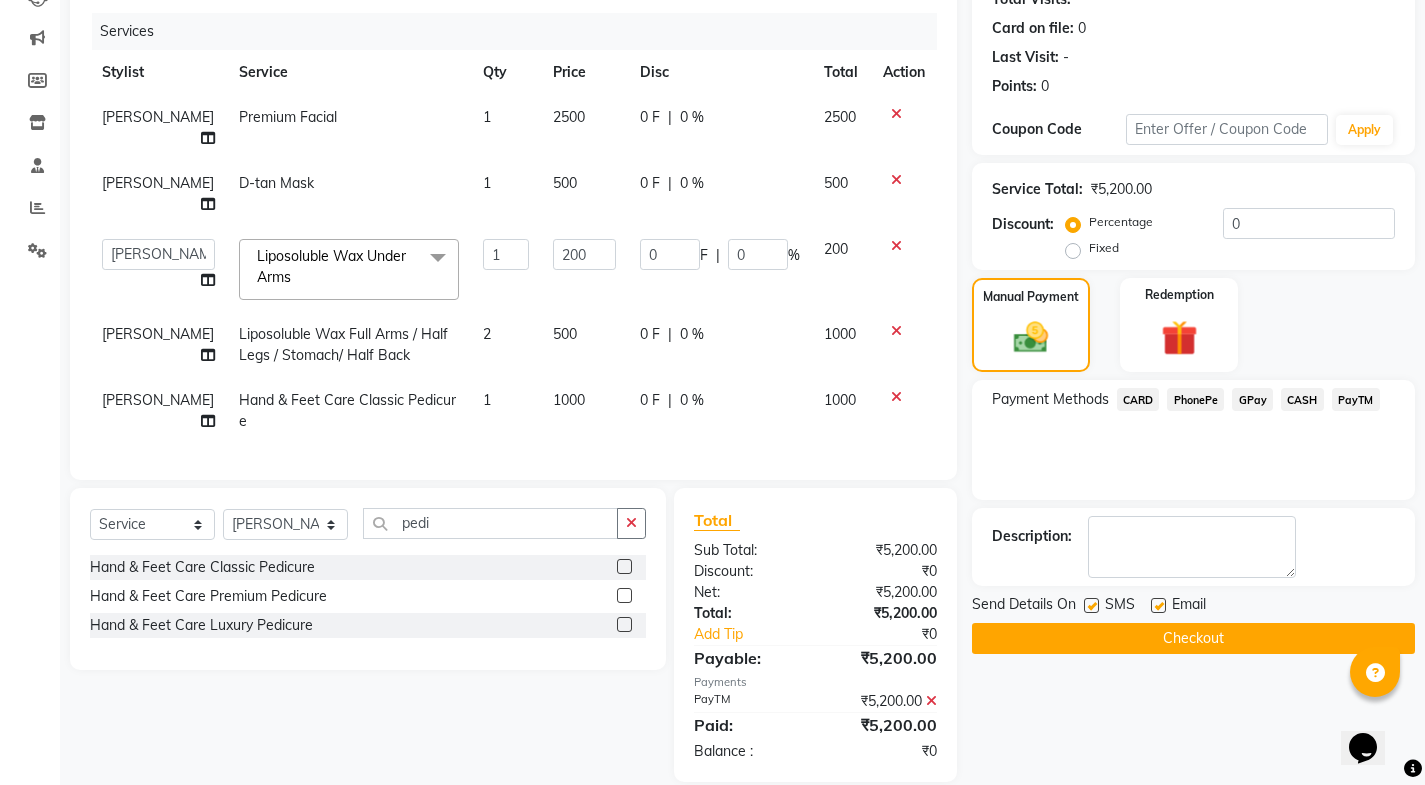 click on "Checkout" 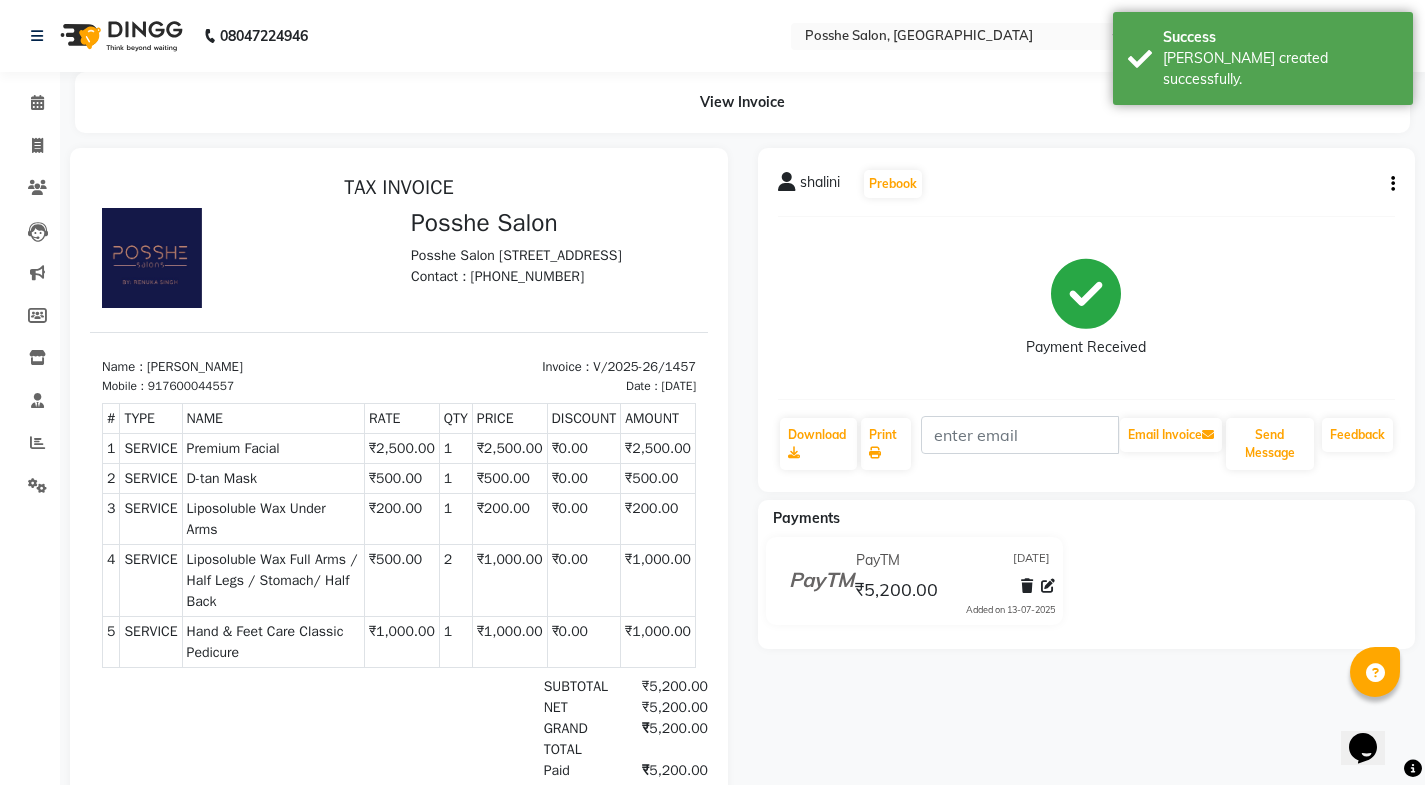scroll, scrollTop: 0, scrollLeft: 0, axis: both 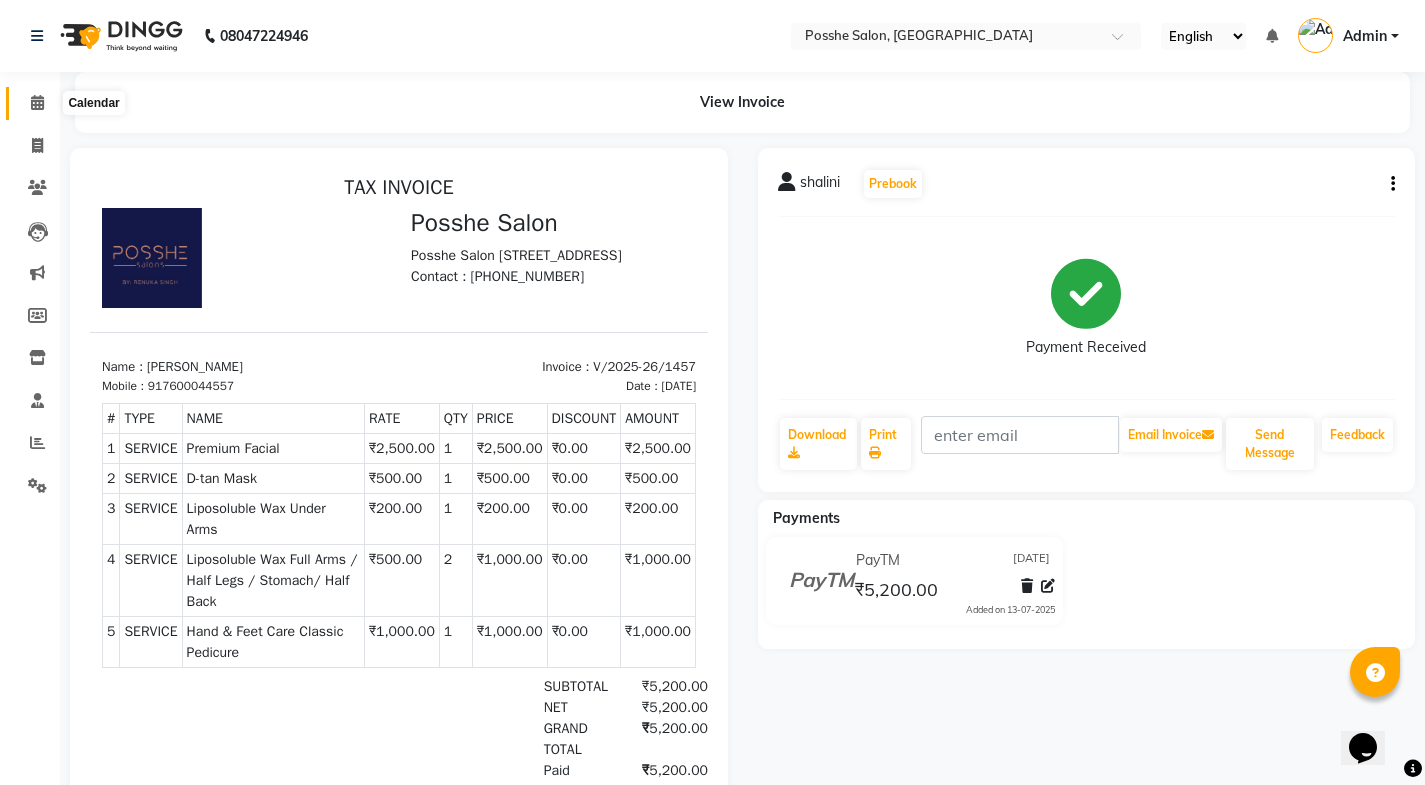 click 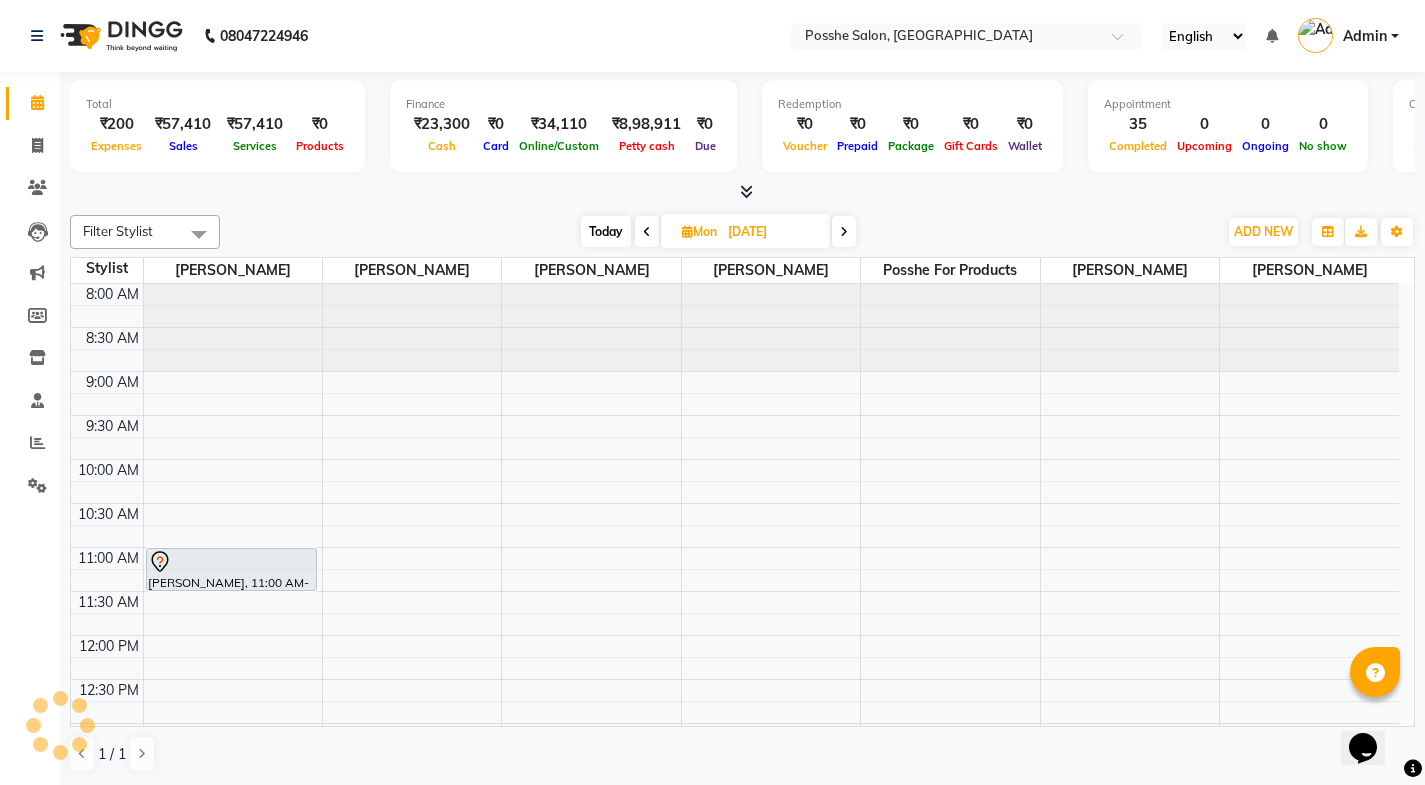 scroll, scrollTop: 0, scrollLeft: 0, axis: both 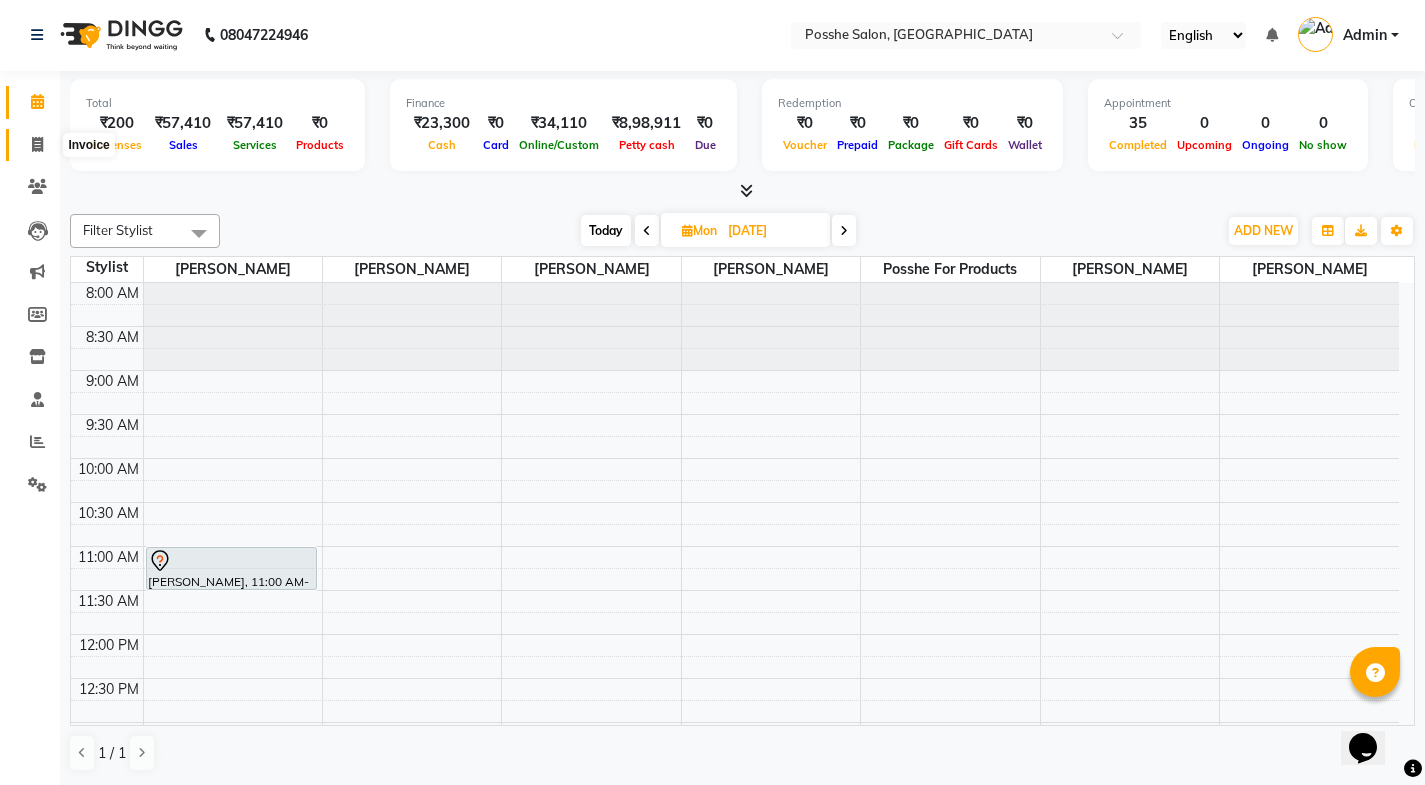 click 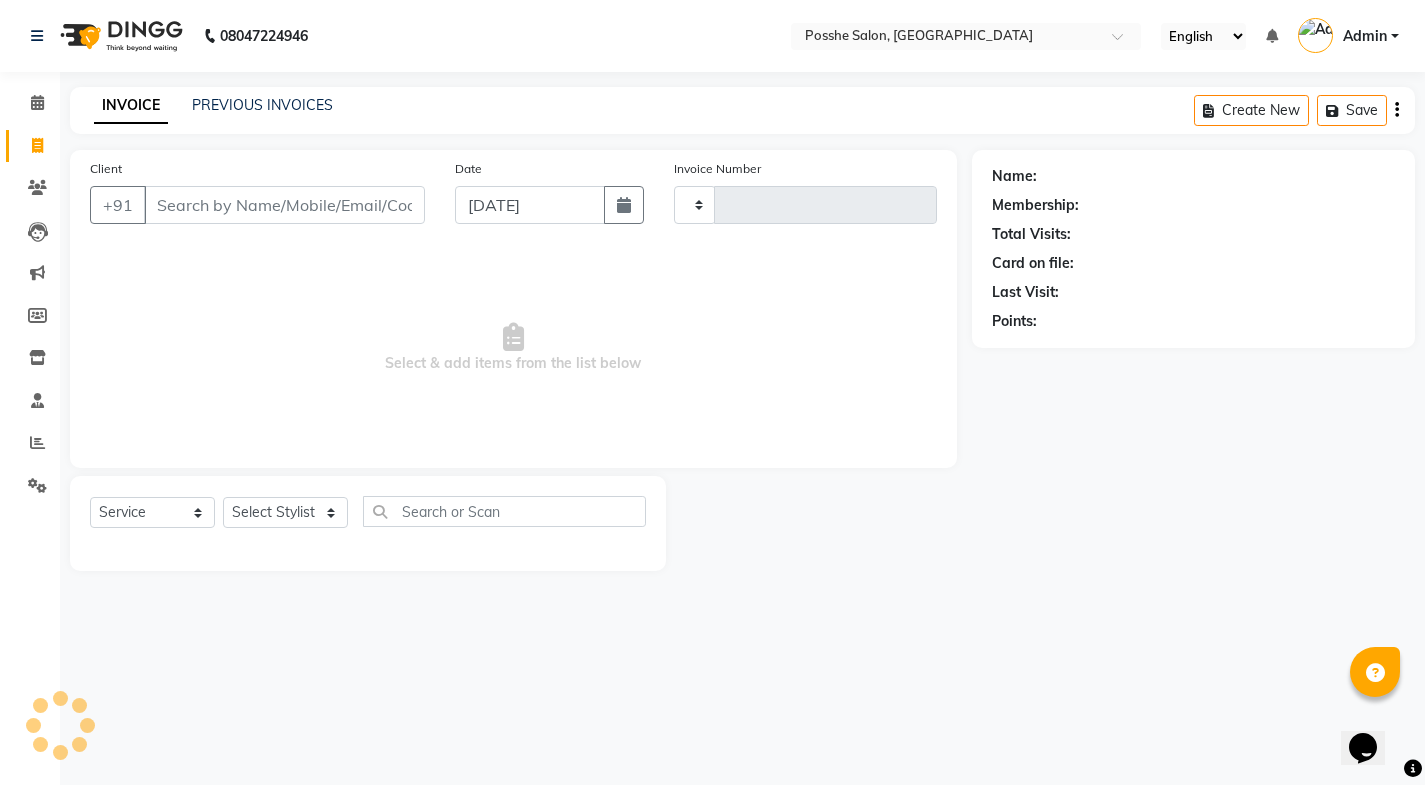 type on "1458" 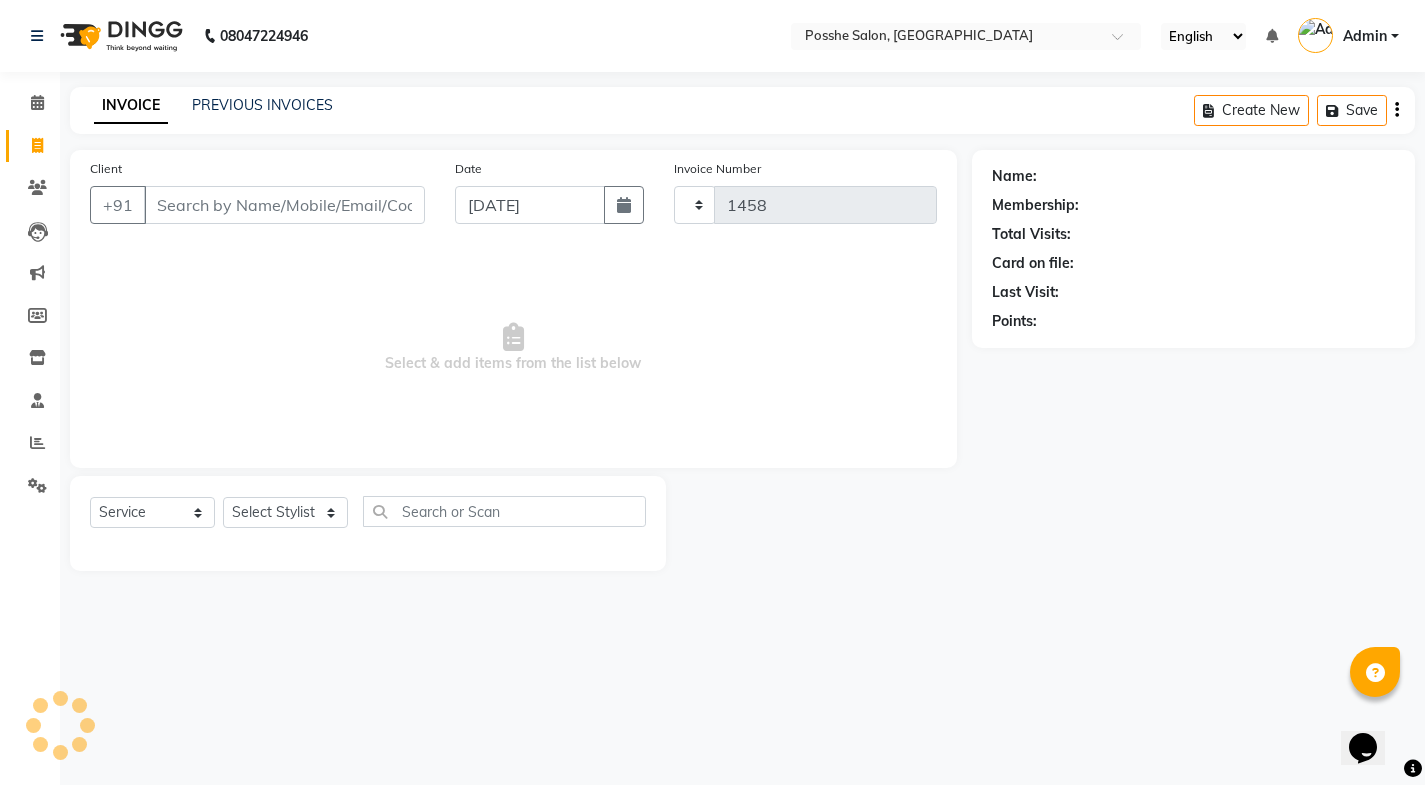 scroll, scrollTop: 0, scrollLeft: 0, axis: both 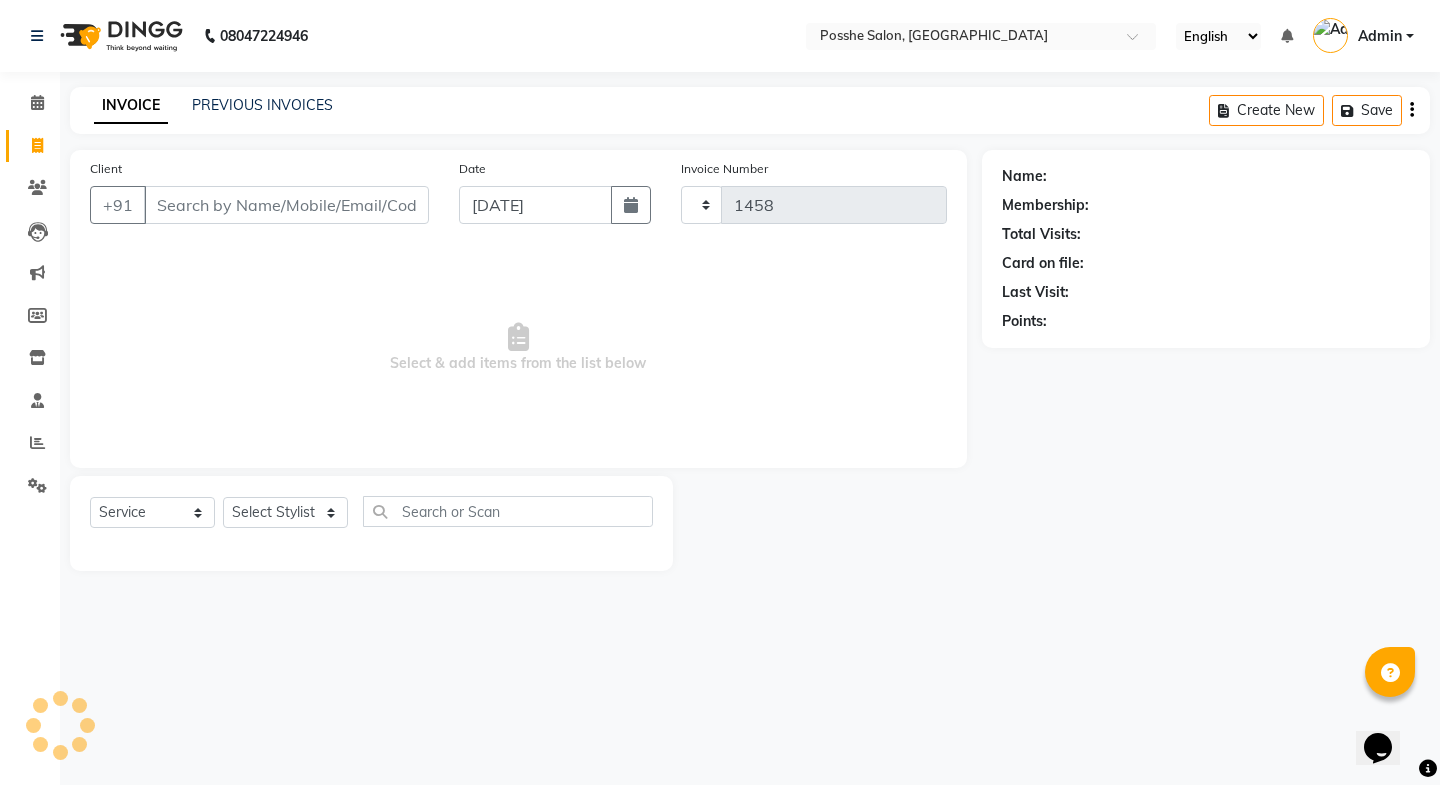 select on "6052" 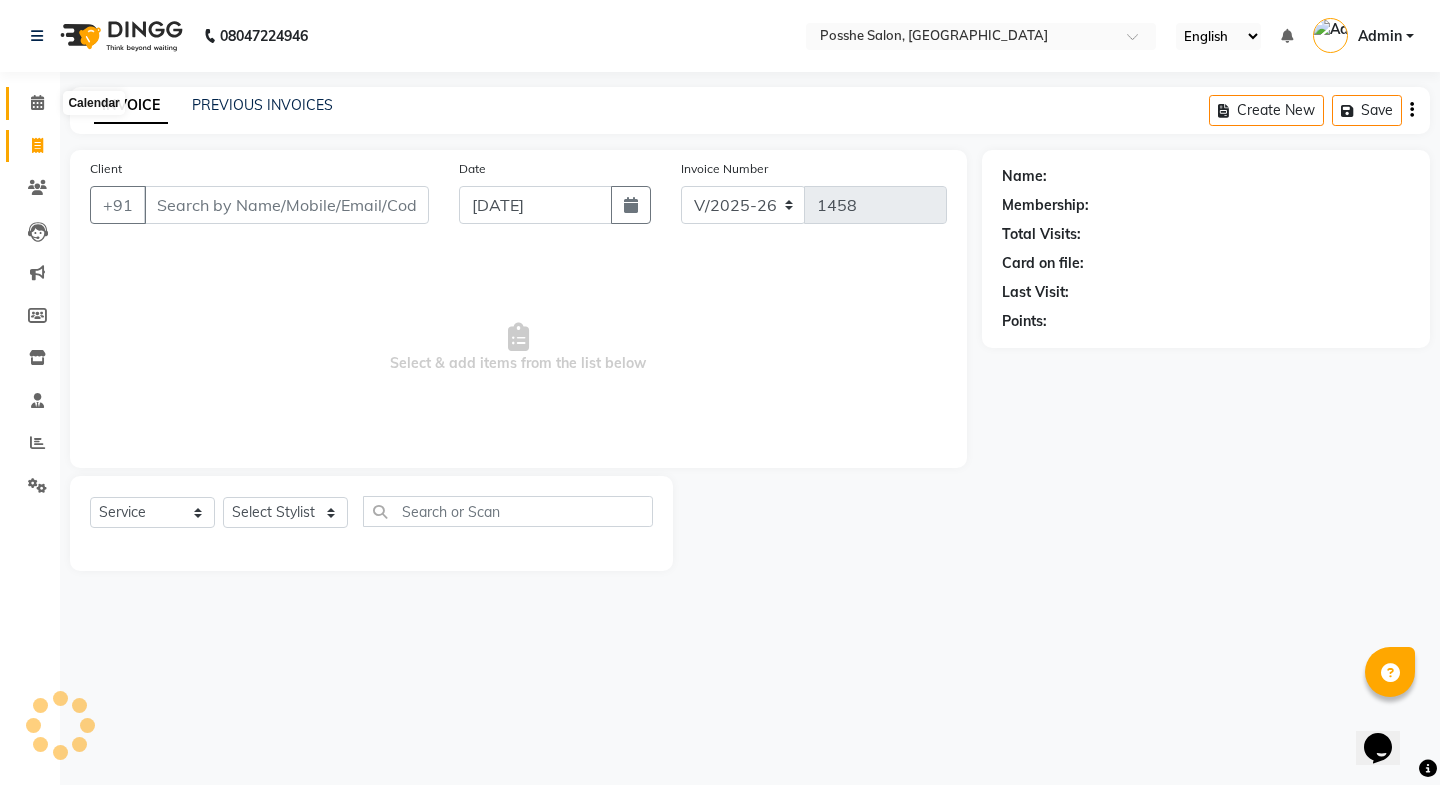 click 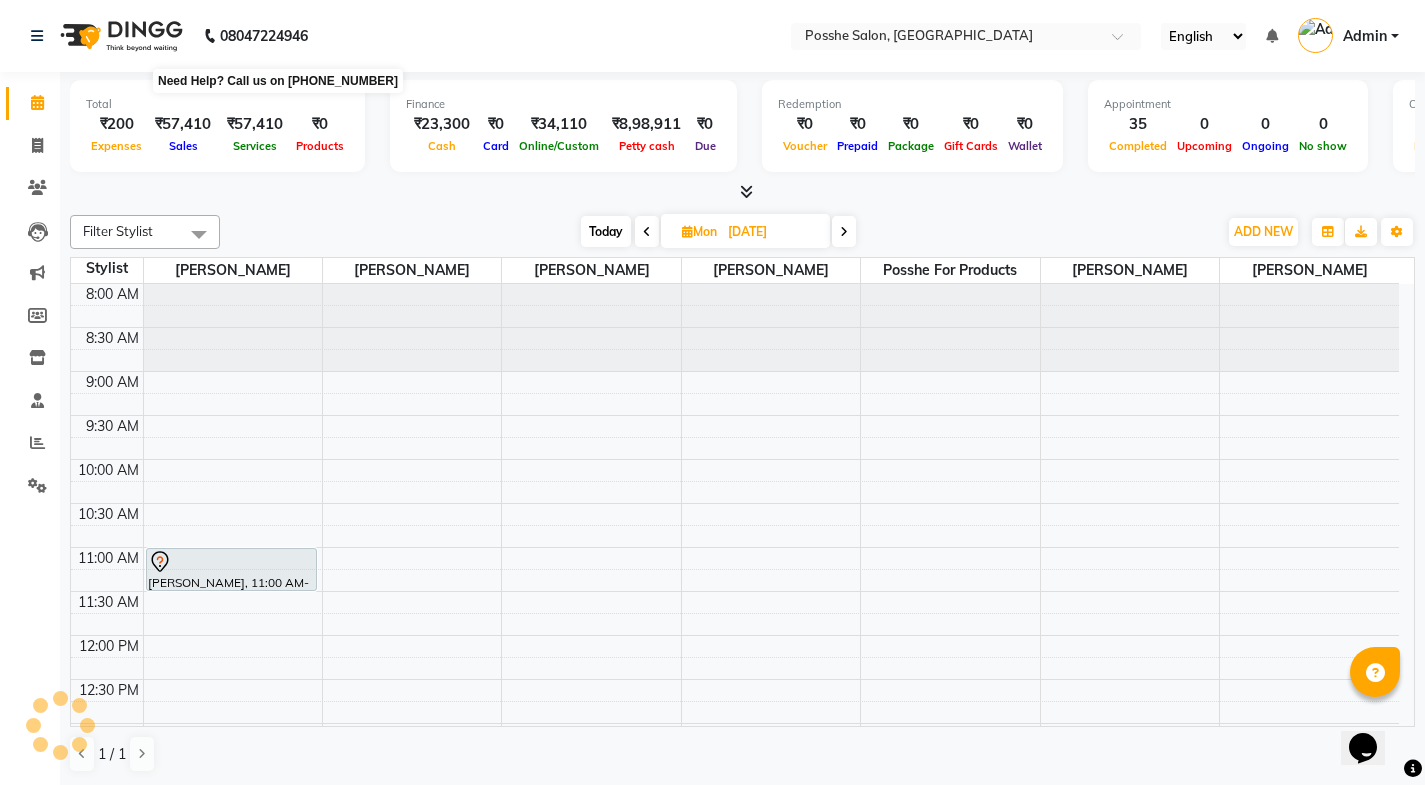 scroll, scrollTop: 0, scrollLeft: 0, axis: both 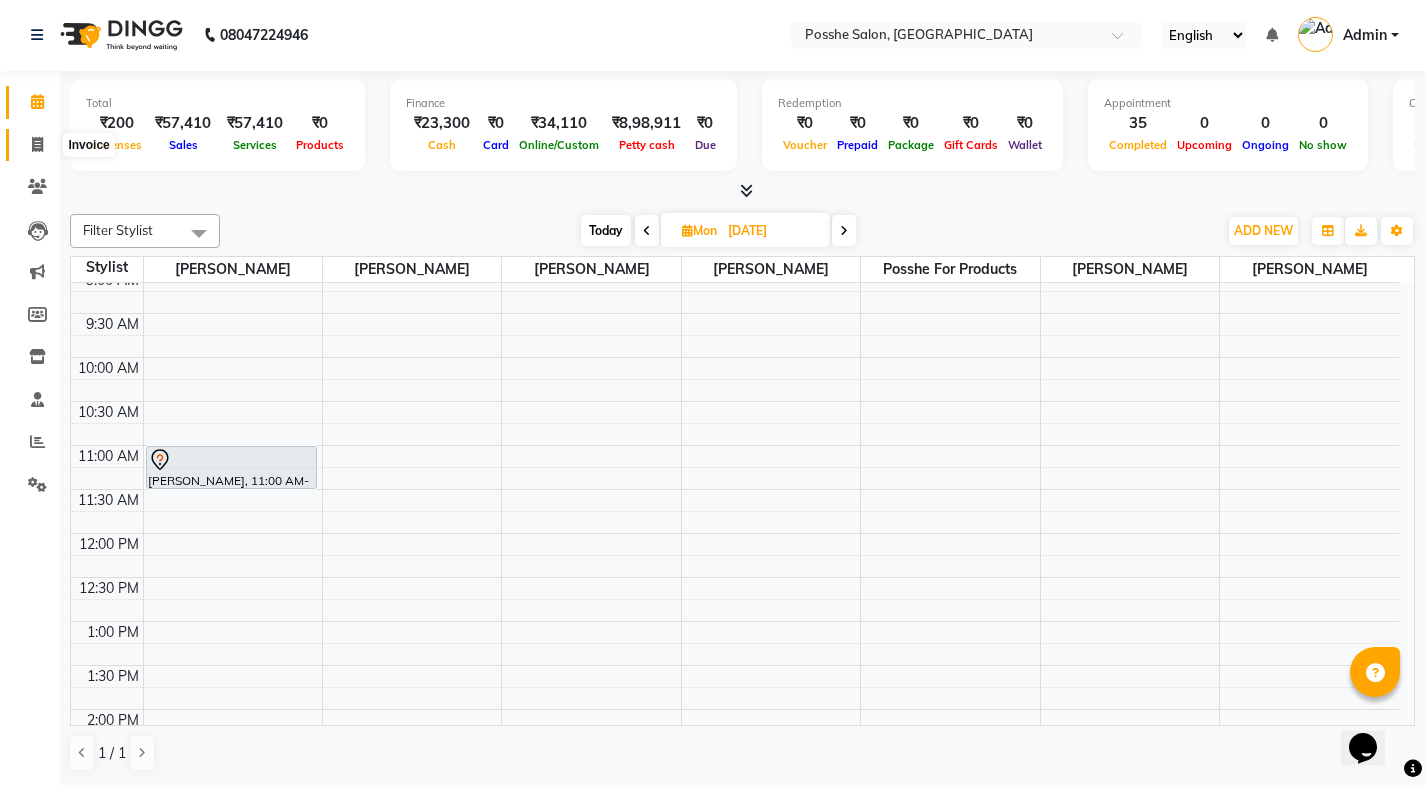 click 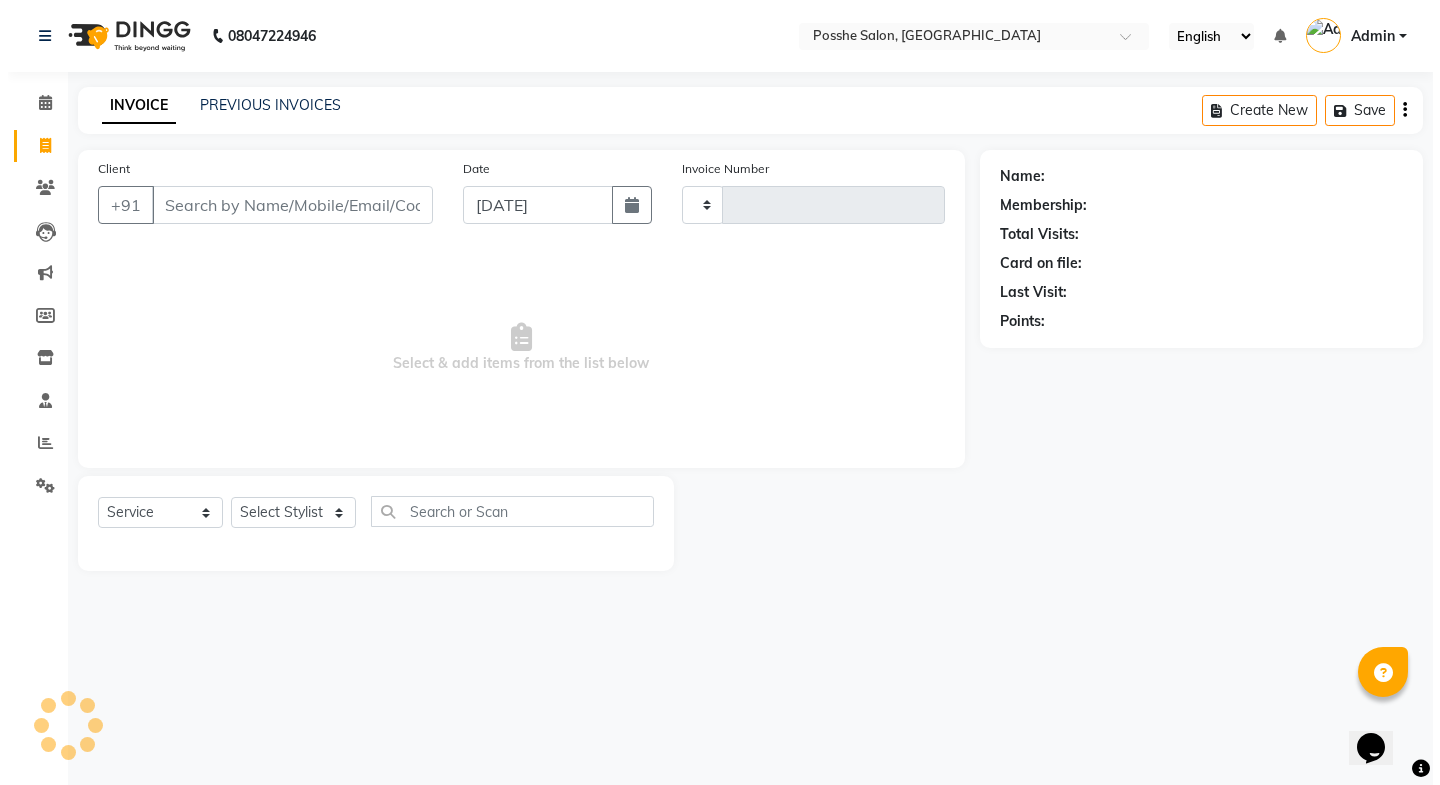scroll, scrollTop: 0, scrollLeft: 0, axis: both 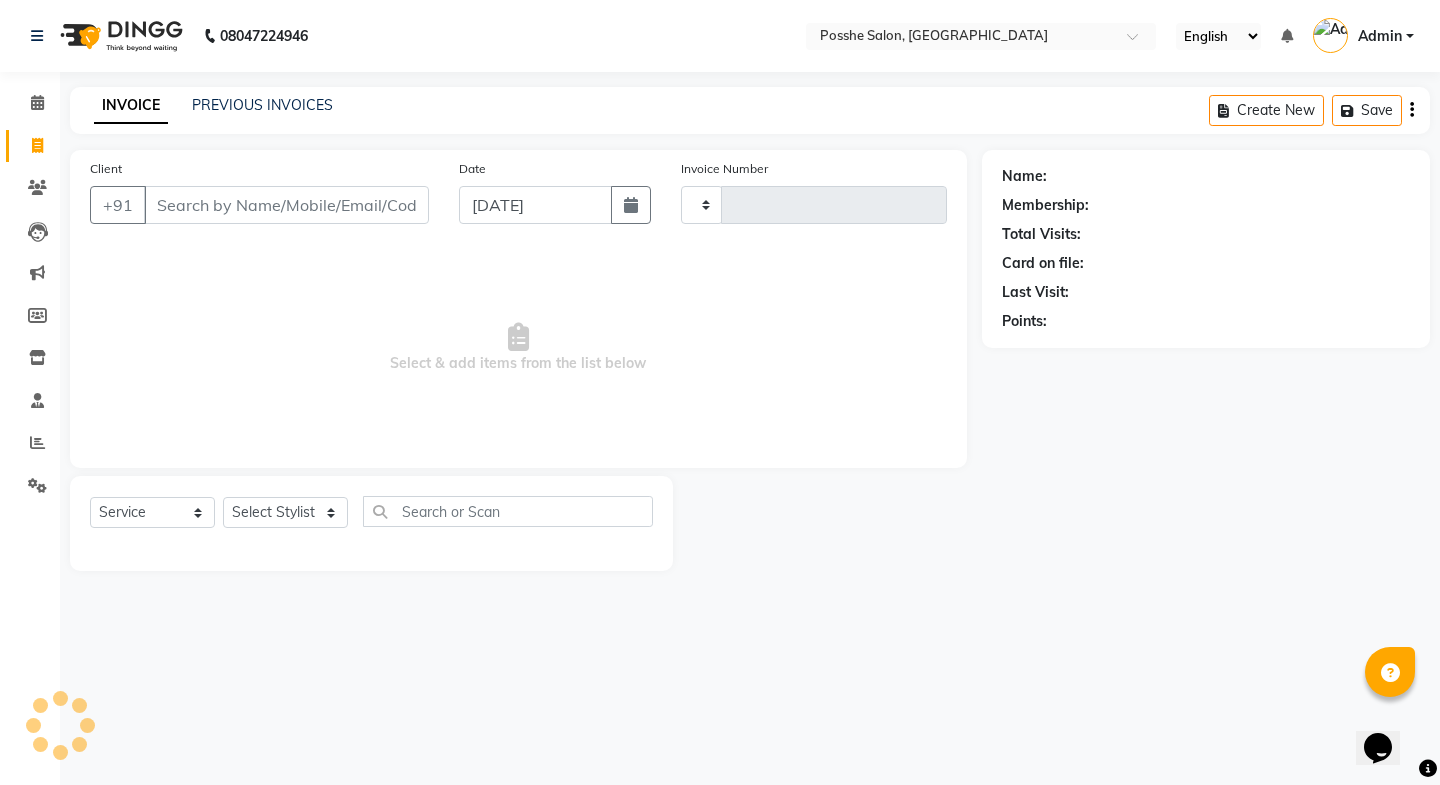 type on "1458" 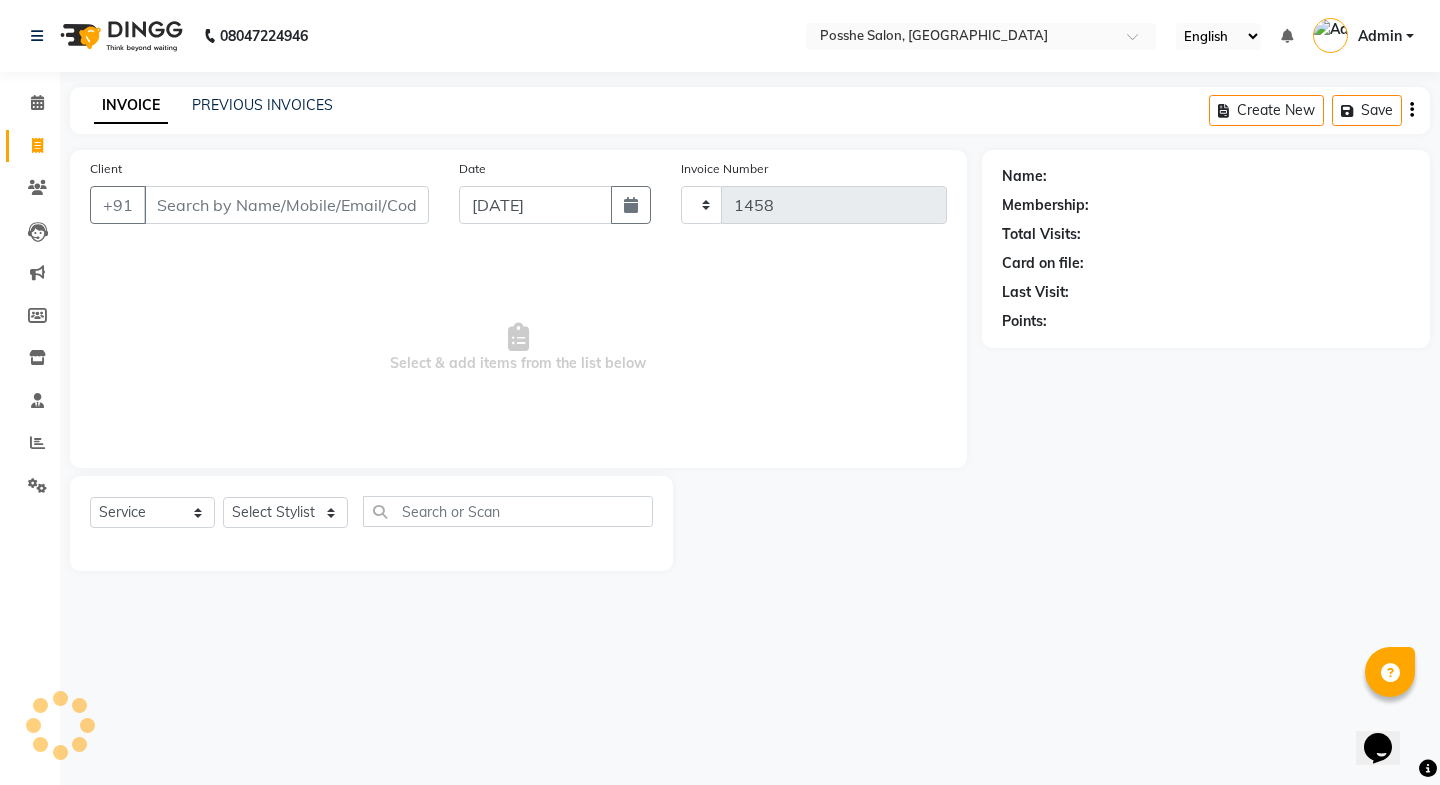 select on "6052" 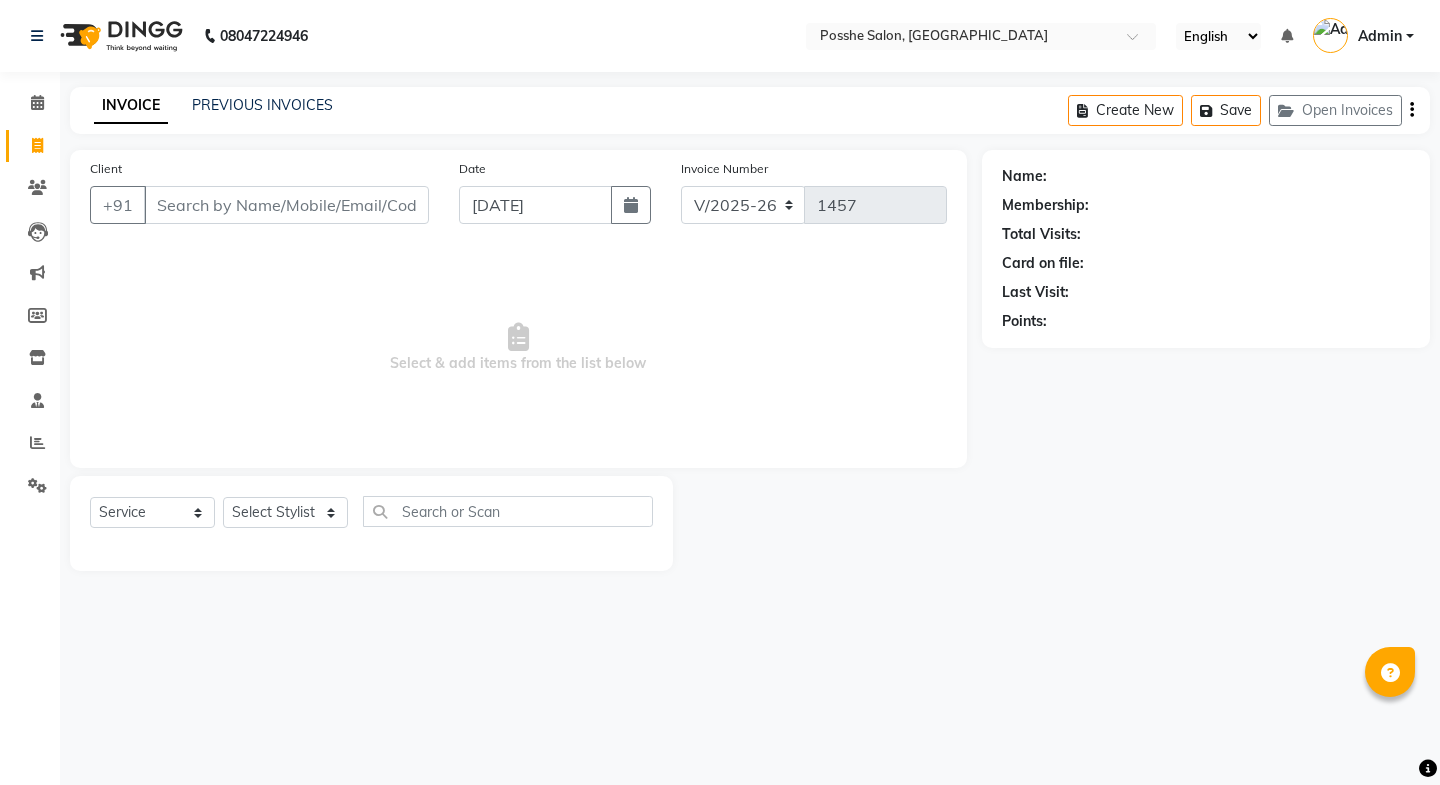 select on "6052" 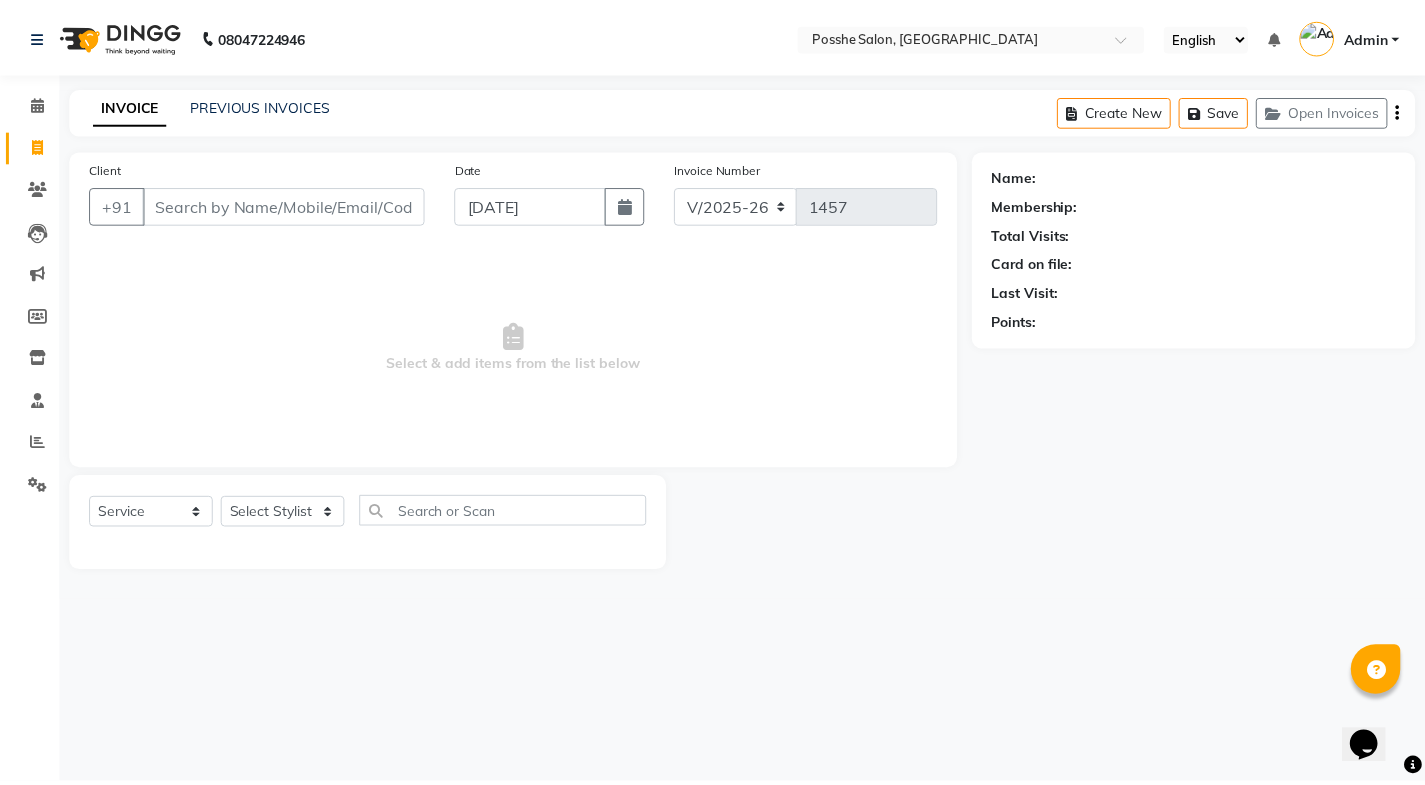 scroll, scrollTop: 0, scrollLeft: 0, axis: both 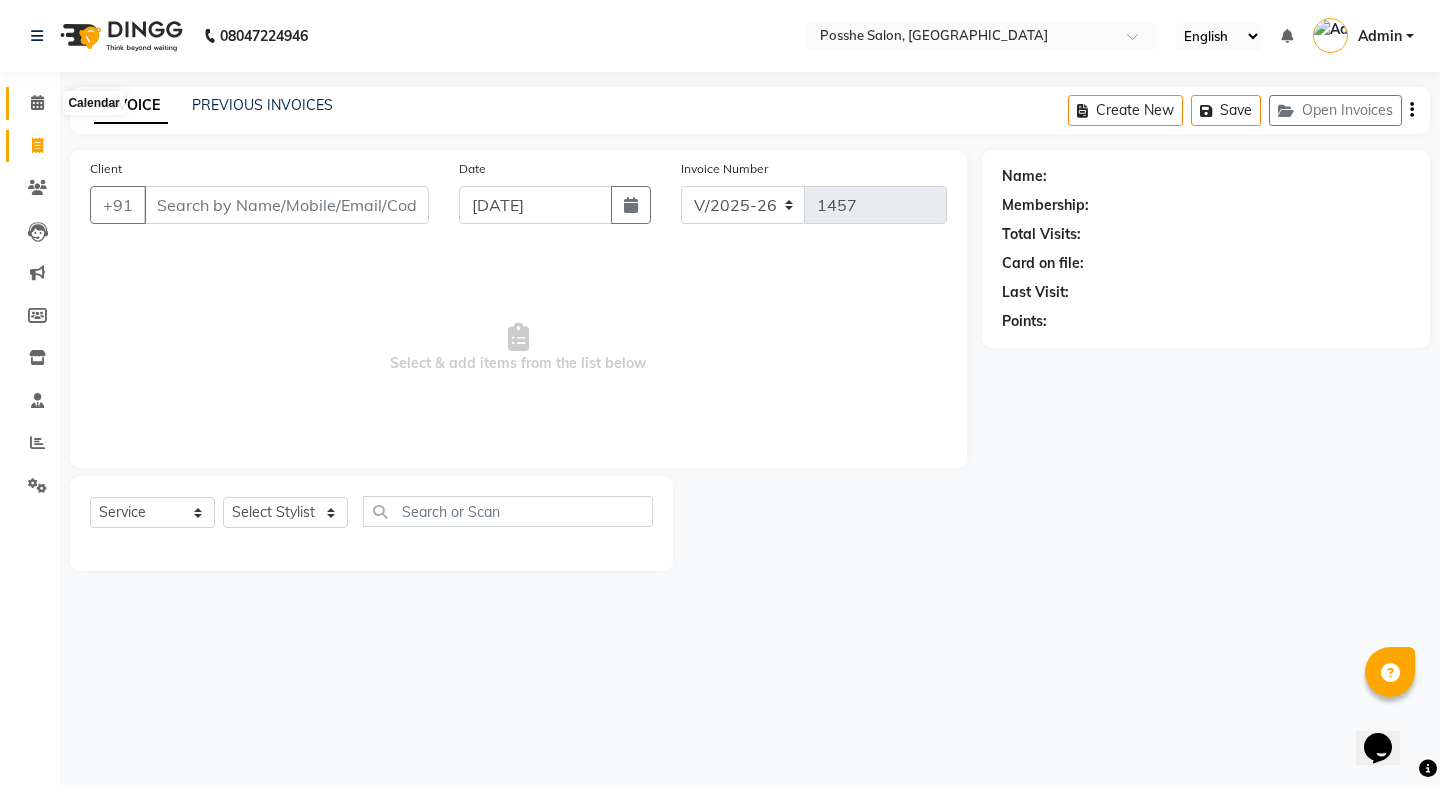 click 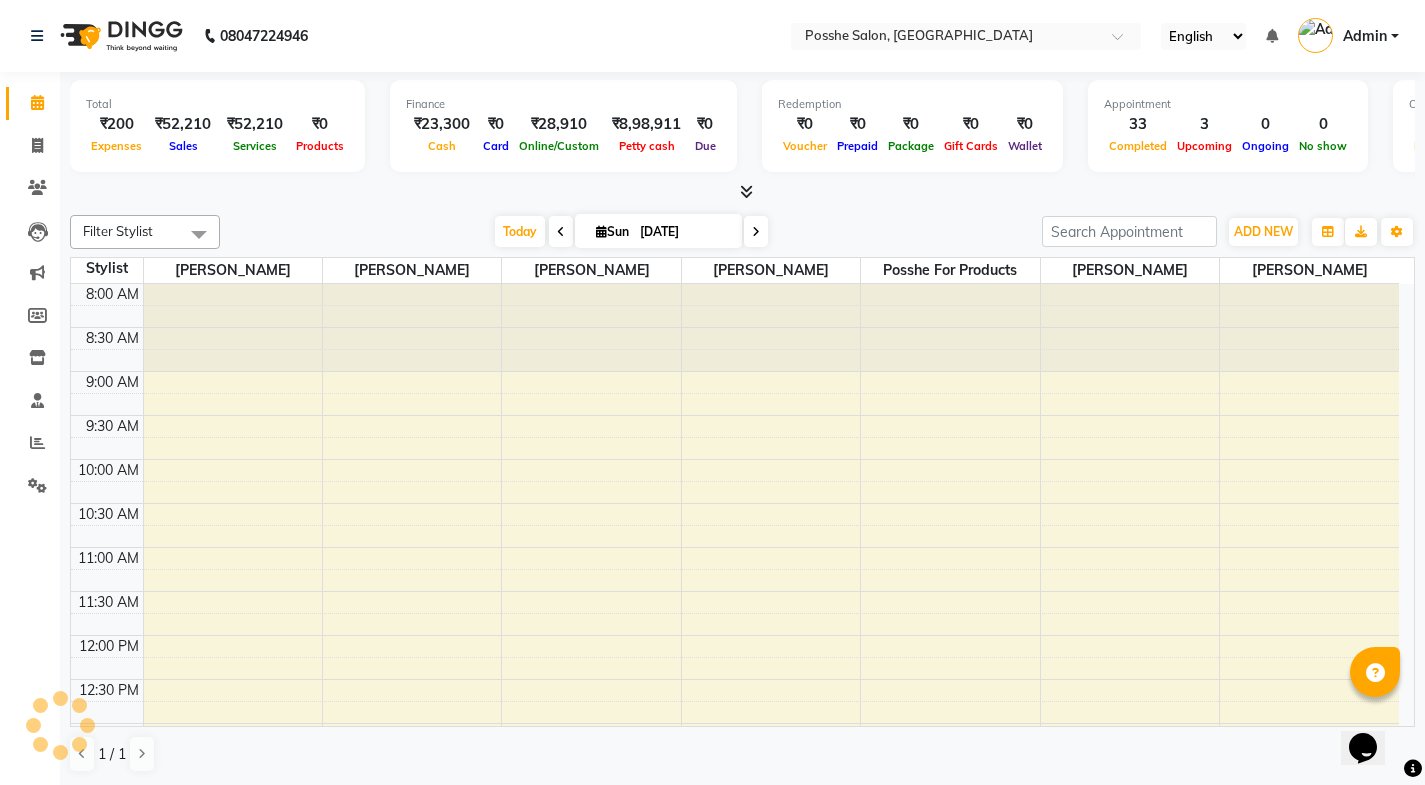scroll, scrollTop: 0, scrollLeft: 0, axis: both 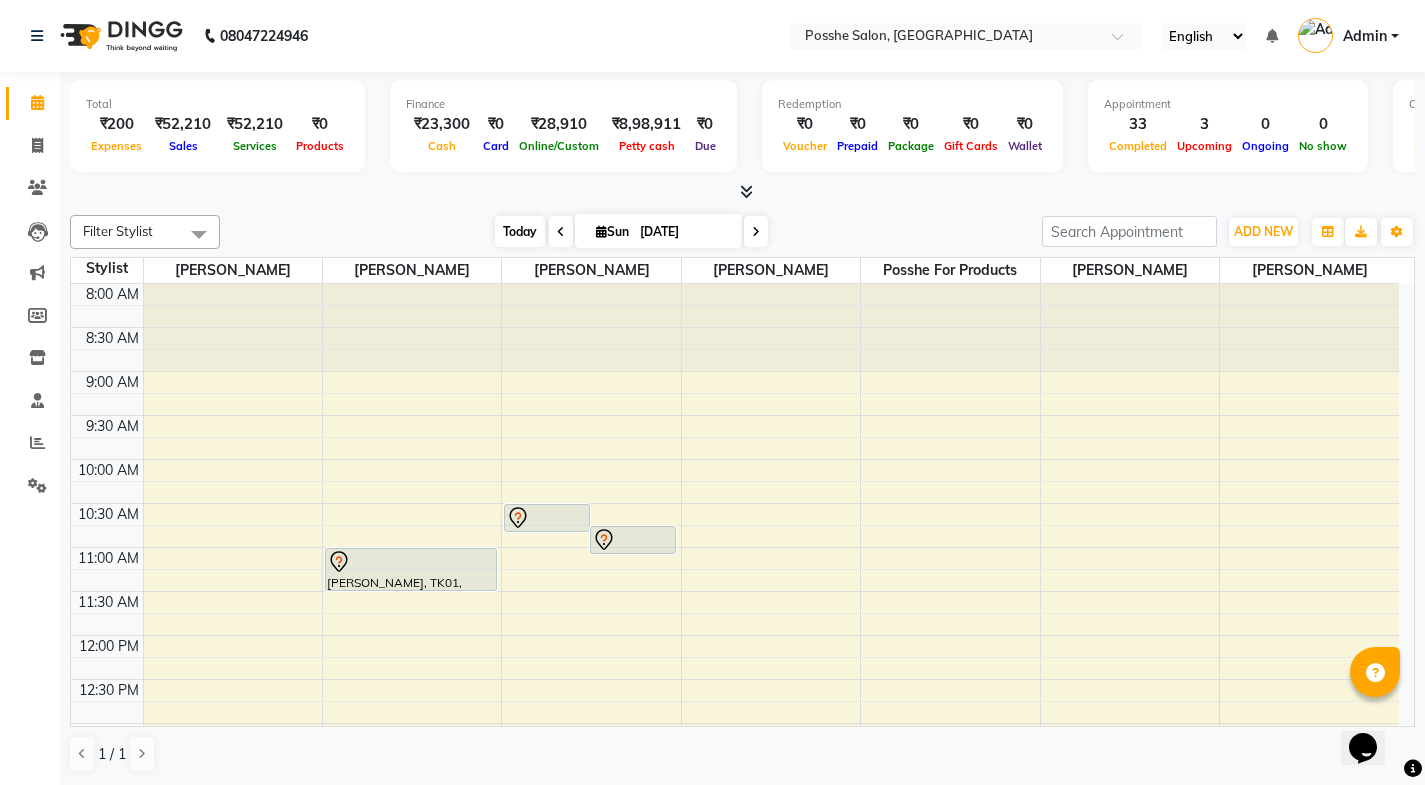 click on "Today" at bounding box center (520, 231) 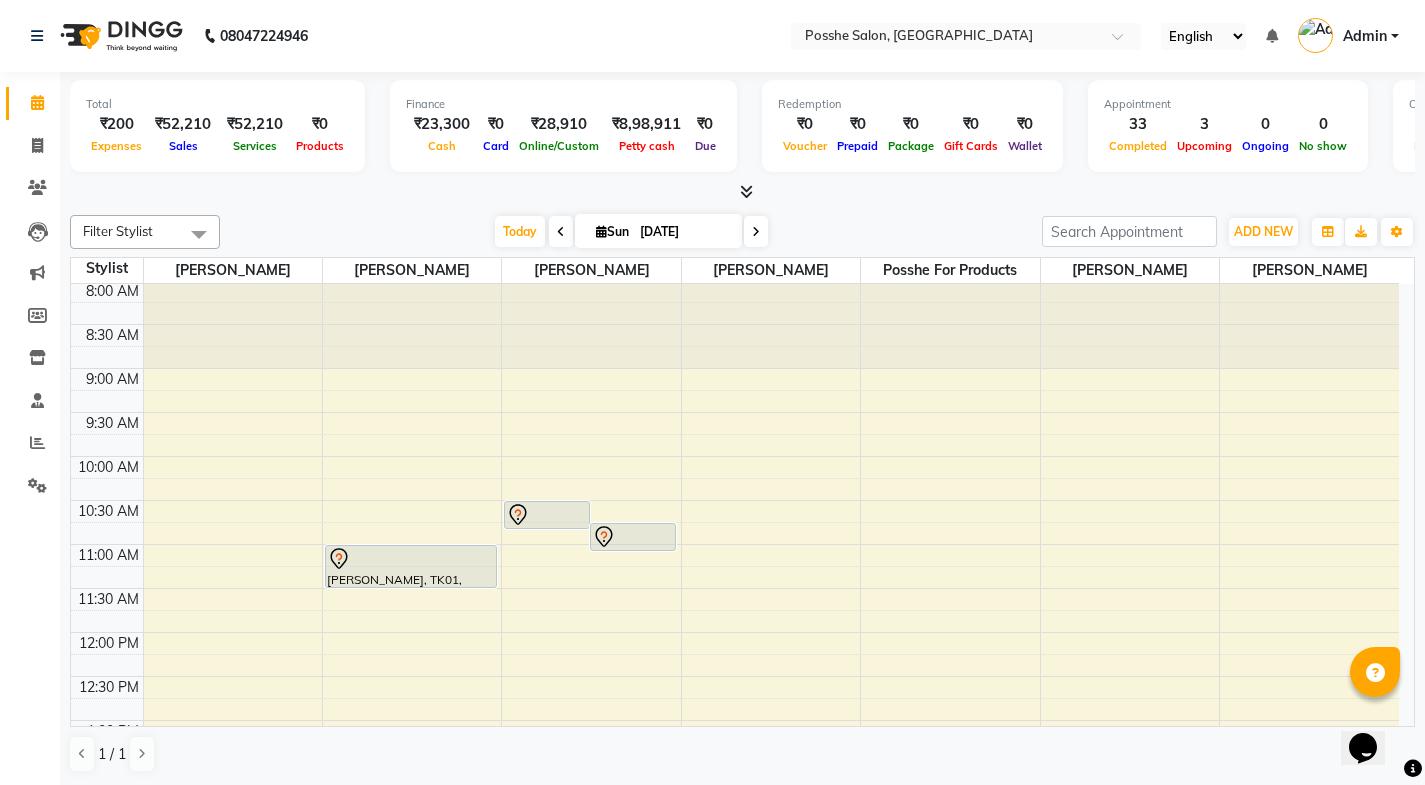 scroll, scrollTop: 1, scrollLeft: 0, axis: vertical 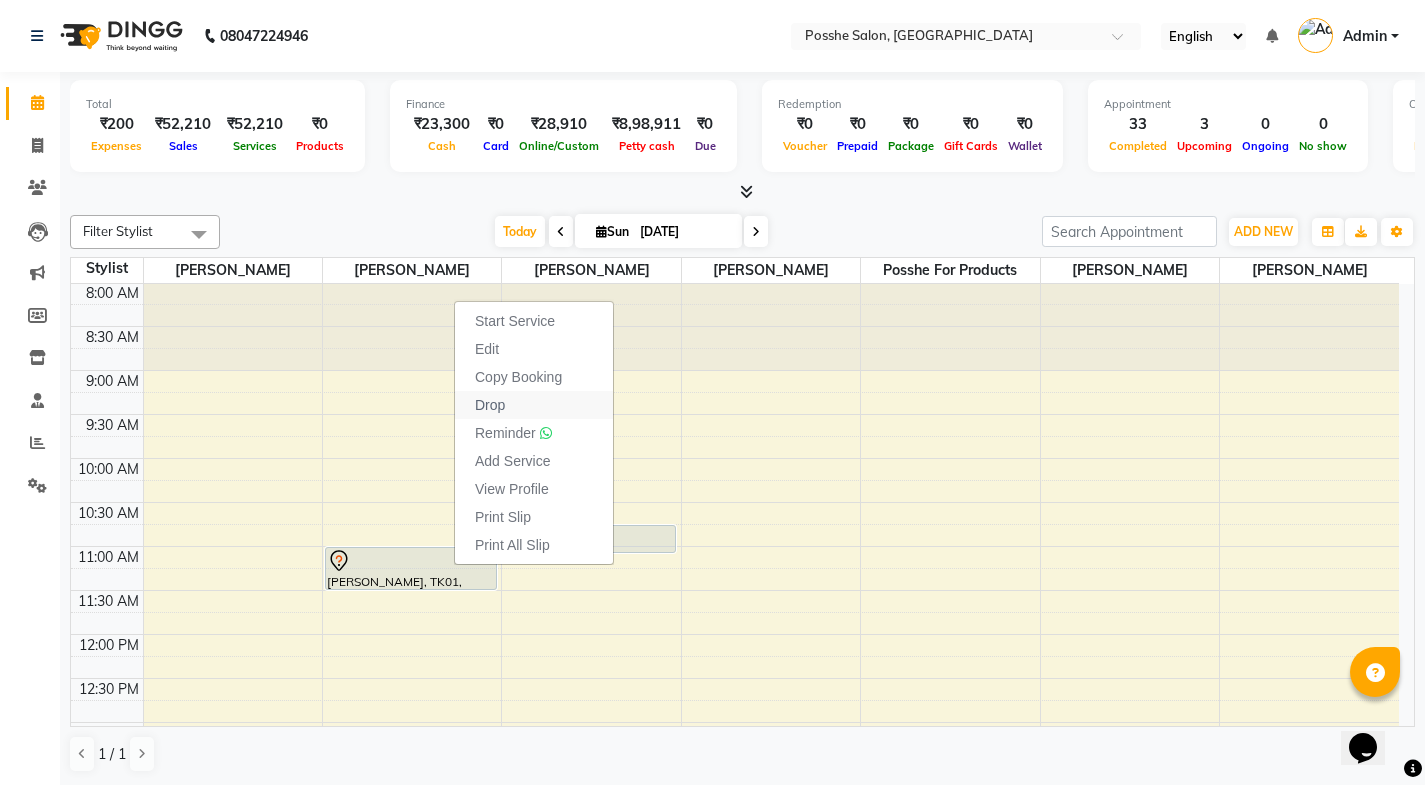 click on "Drop" at bounding box center (534, 405) 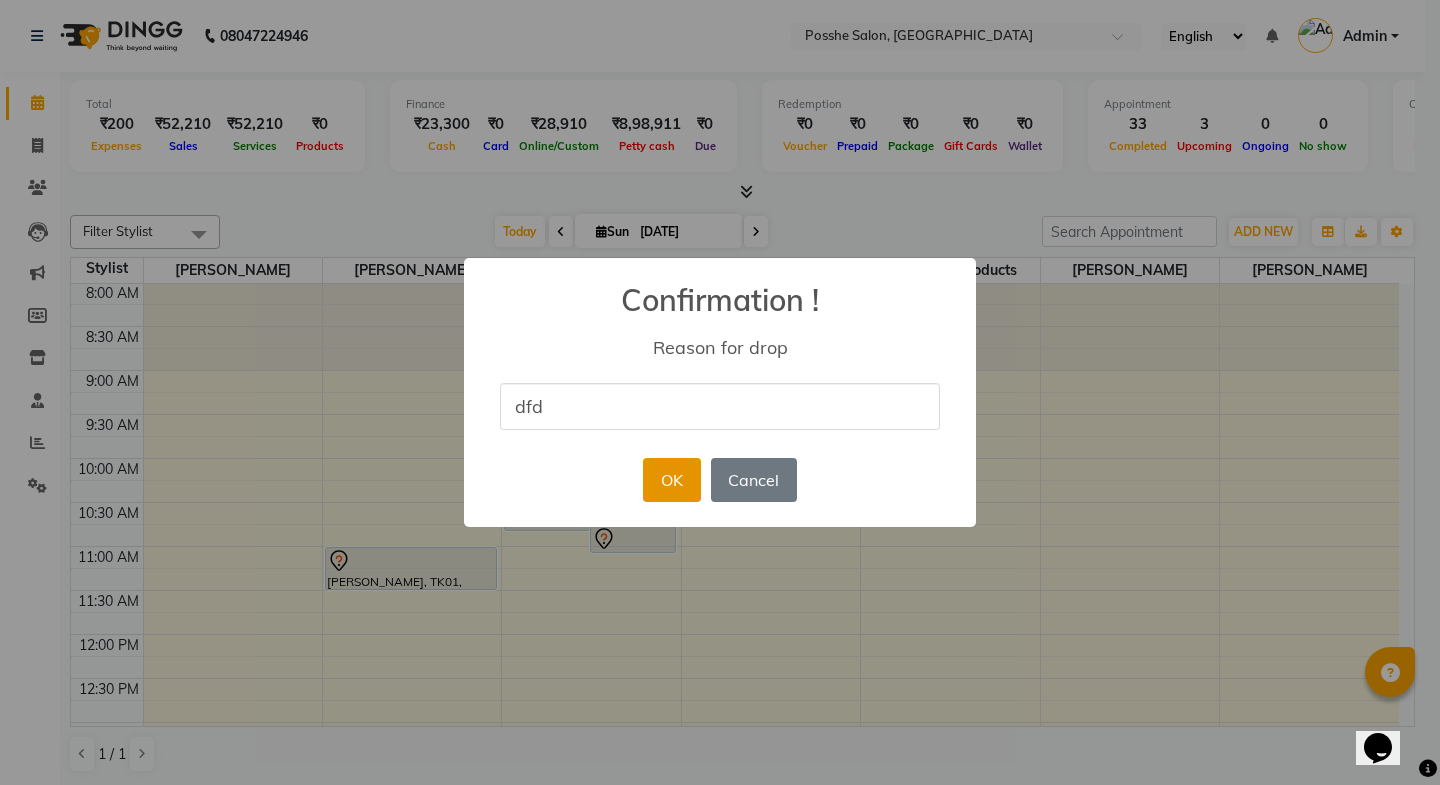 type on "dfd" 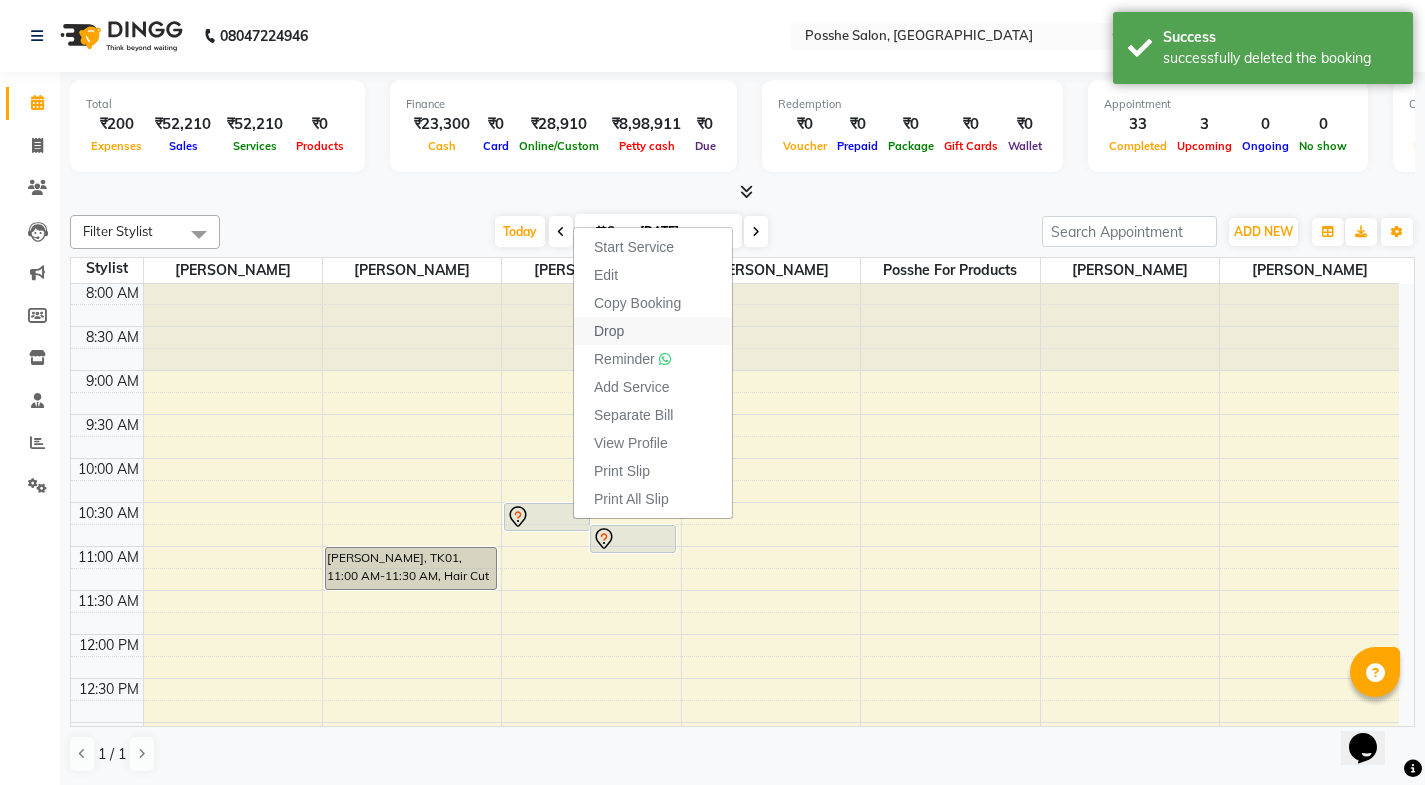 click on "Drop" at bounding box center [653, 331] 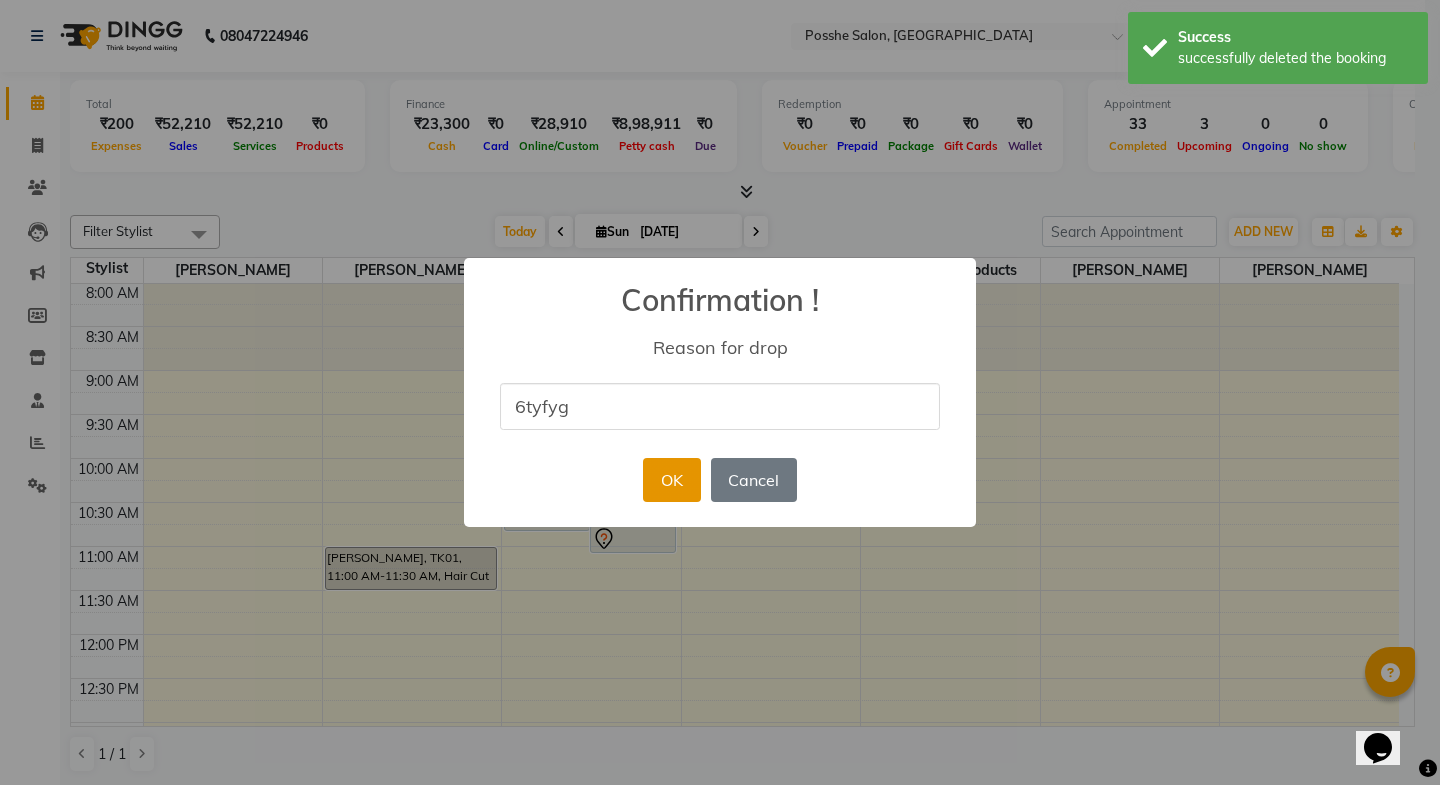 type on "6tyfyg" 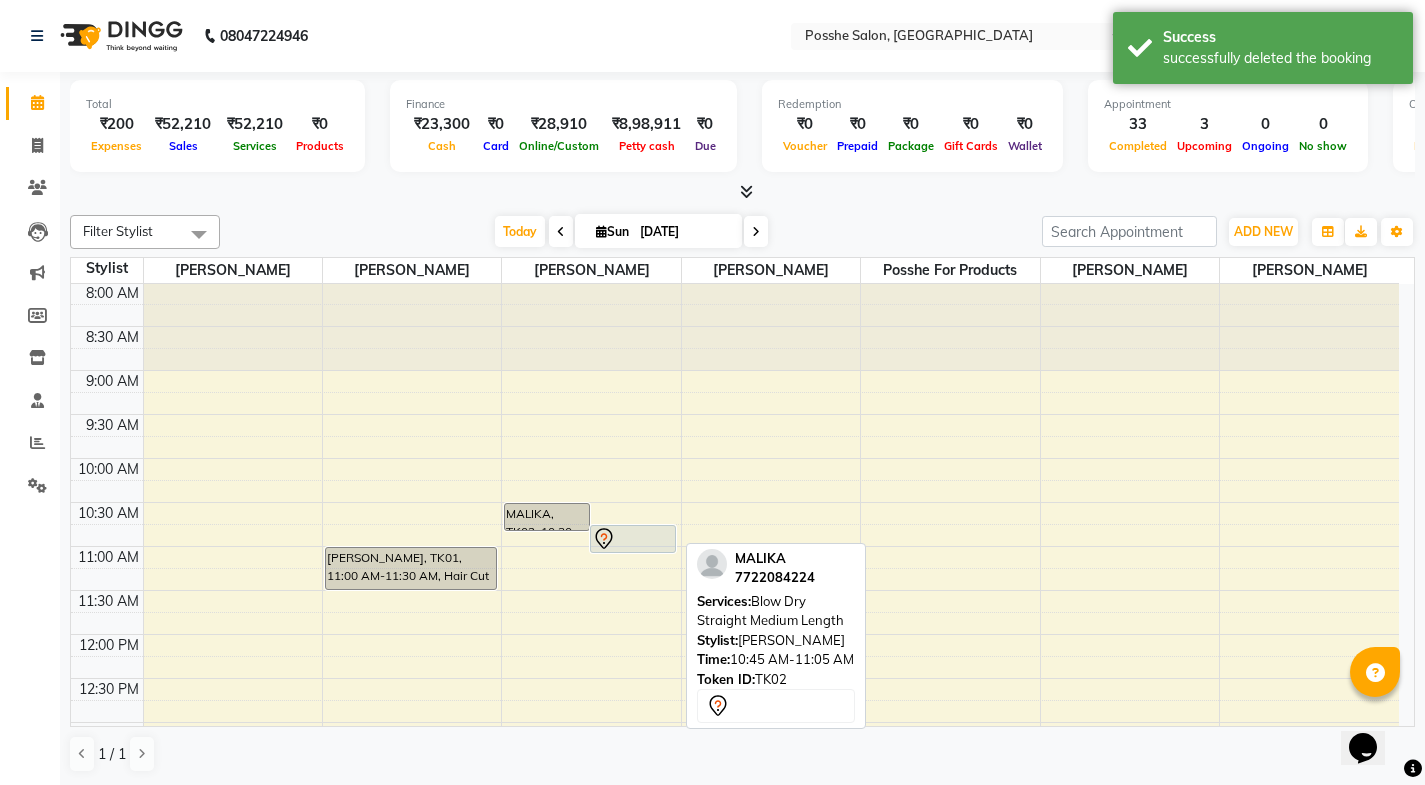 click 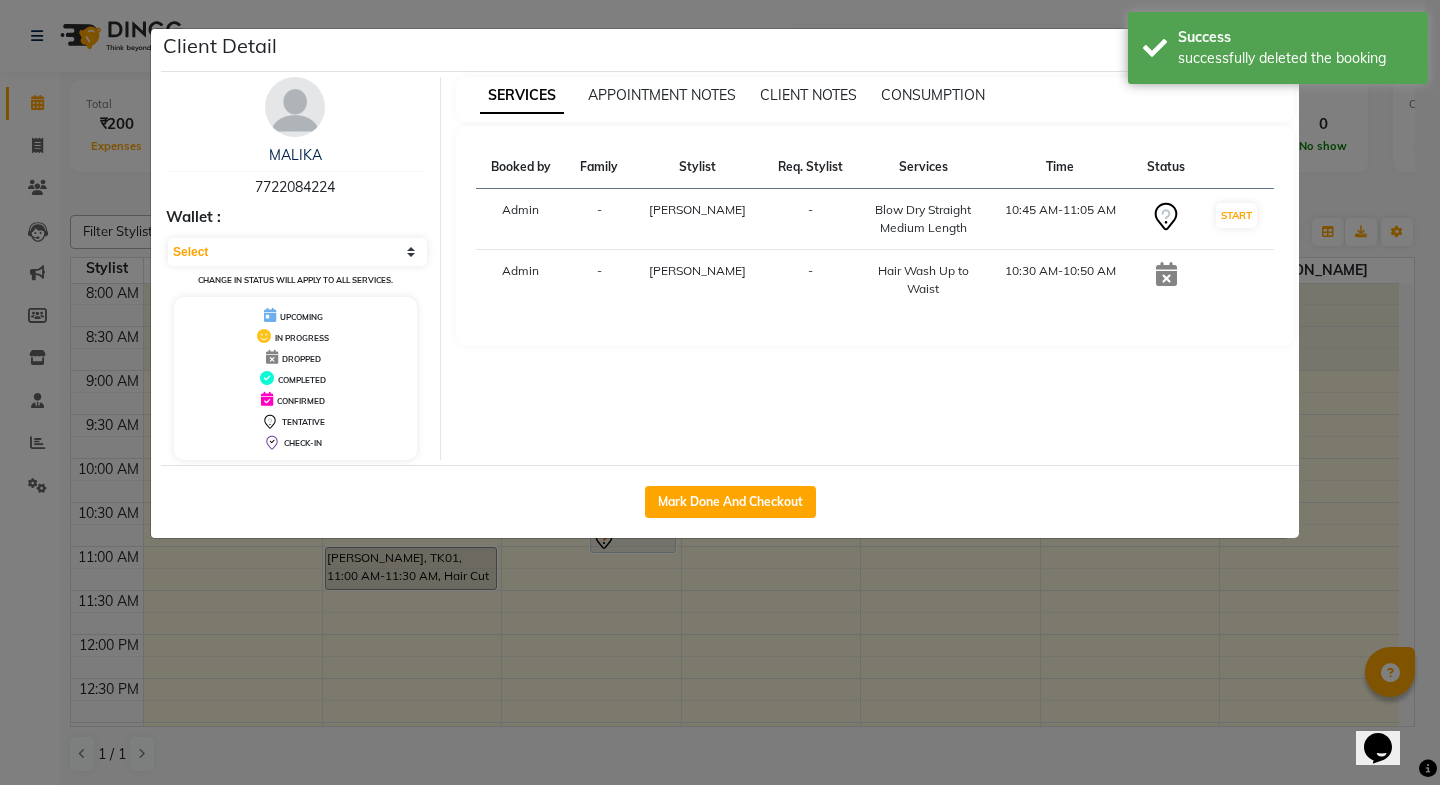 click on "Client Detail  MALIKA    7722084224 Wallet : Select IN SERVICE CONFIRMED TENTATIVE CHECK IN MARK DONE DROPPED UPCOMING Change in status will apply to all services. UPCOMING IN PROGRESS DROPPED COMPLETED CONFIRMED TENTATIVE CHECK-IN SERVICES APPOINTMENT NOTES CLIENT NOTES CONSUMPTION Booked by Family Stylist Req. Stylist Services Time Status  Admin  - [PERSON_NAME] -  Blow Dry Straight Medium Length   10:45 AM-11:05 AM   START   Admin  - [PERSON_NAME] -  Hair Wash Up to Waist   10:30 AM-10:50 AM   Mark Done And Checkout" 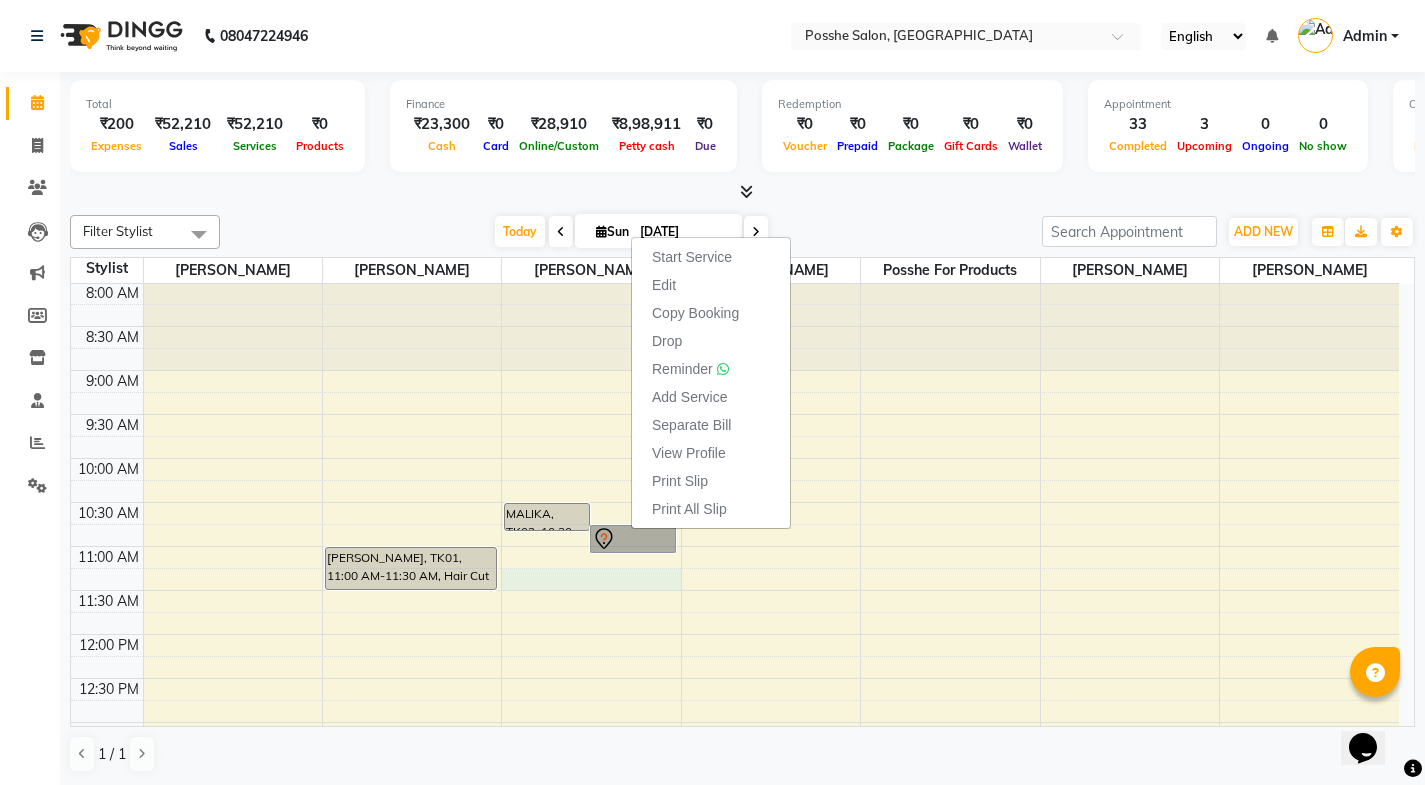 click on "8:00 AM 8:30 AM 9:00 AM 9:30 AM 10:00 AM 10:30 AM 11:00 AM 11:30 AM 12:00 PM 12:30 PM 1:00 PM 1:30 PM 2:00 PM 2:30 PM 3:00 PM 3:30 PM 4:00 PM 4:30 PM 5:00 PM 5:30 PM 6:00 PM 6:30 PM 7:00 PM 7:30 PM 8:00 PM 8:30 PM    [PERSON_NAME], TK01, 11:00 AM-11:30 AM, Hair Cut Above 5 year    MALIKA, TK02, 10:30 AM-10:50 AM, Hair Wash Up to Waist             MALIKA, TK02, 10:45 AM-11:05 AM, Blow Dry Straight Medium Length" at bounding box center (735, 854) 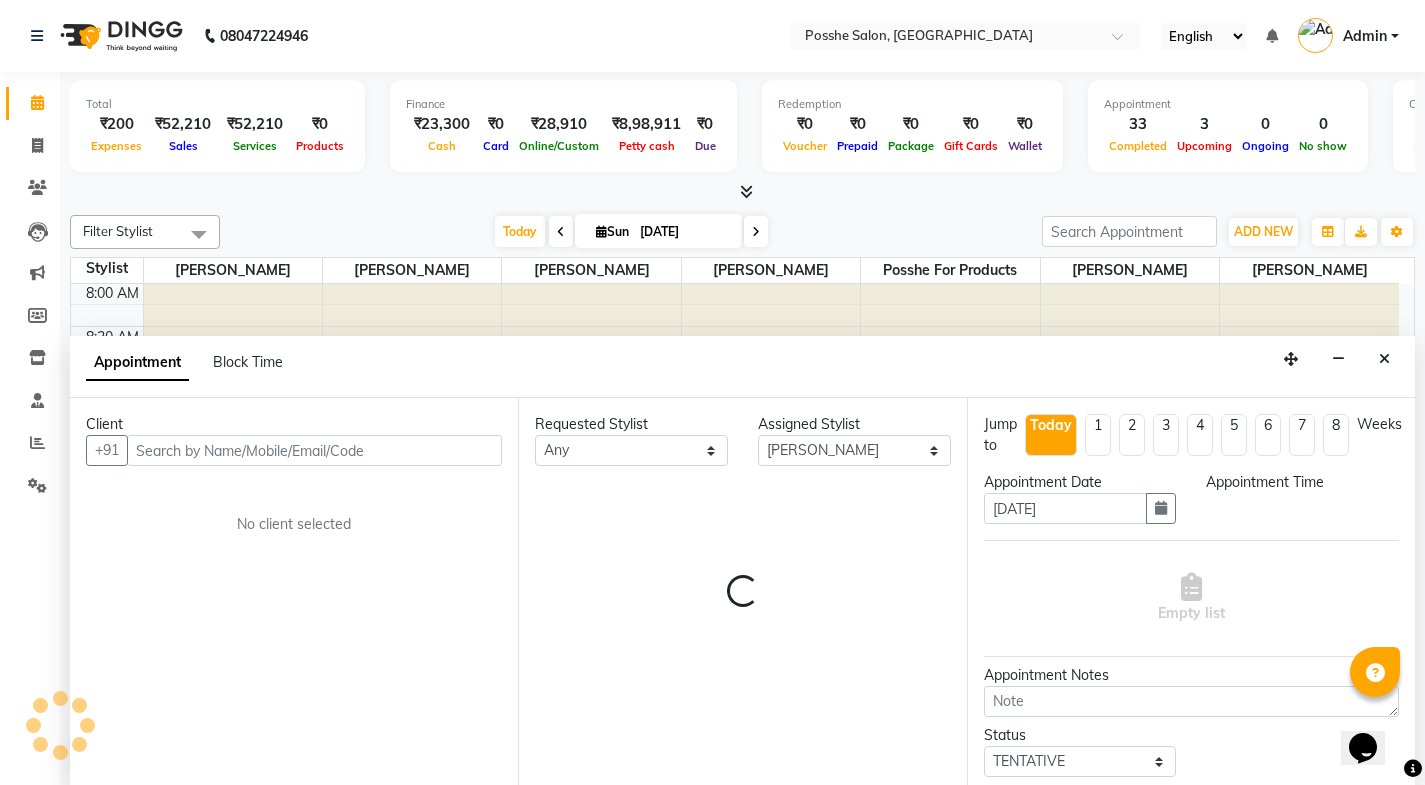scroll, scrollTop: 1, scrollLeft: 0, axis: vertical 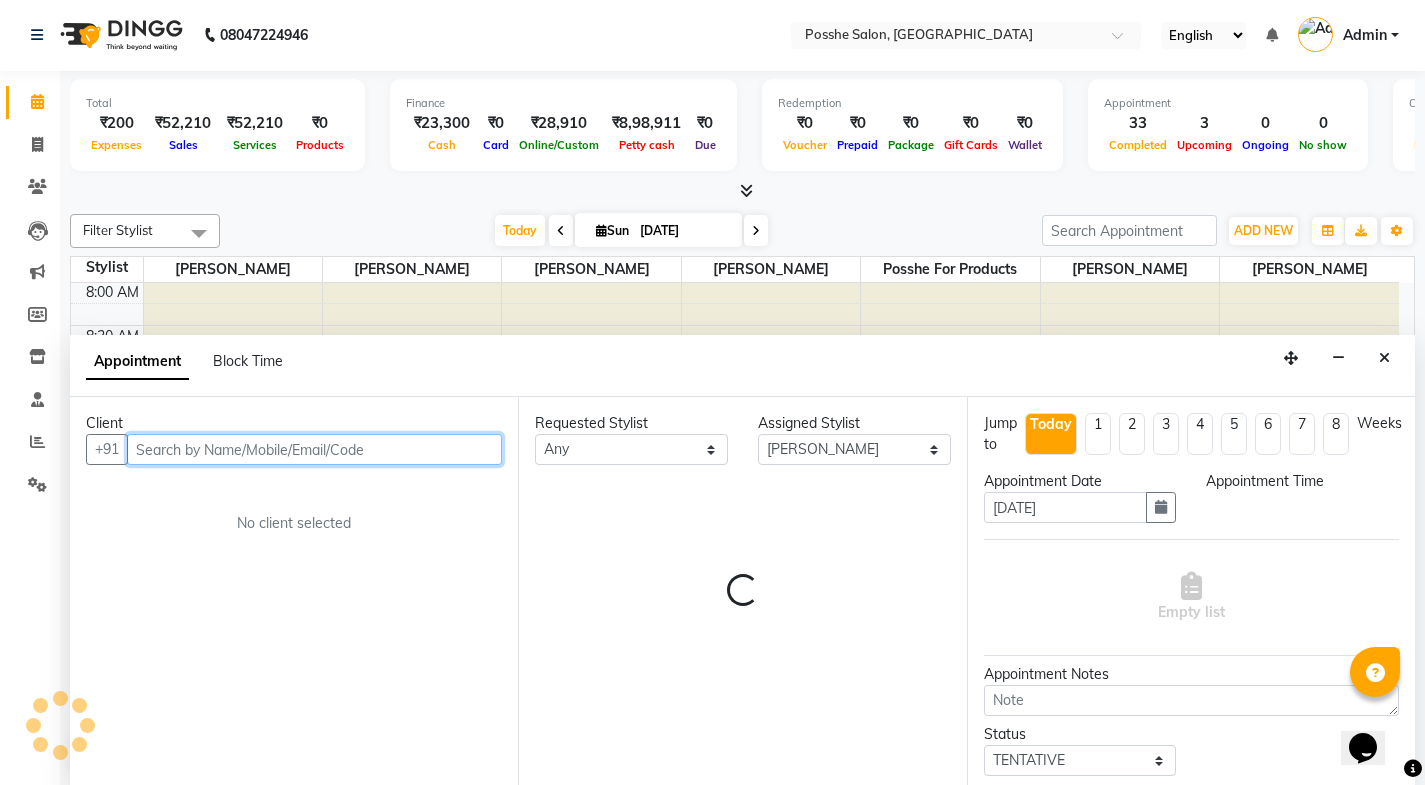 select on "675" 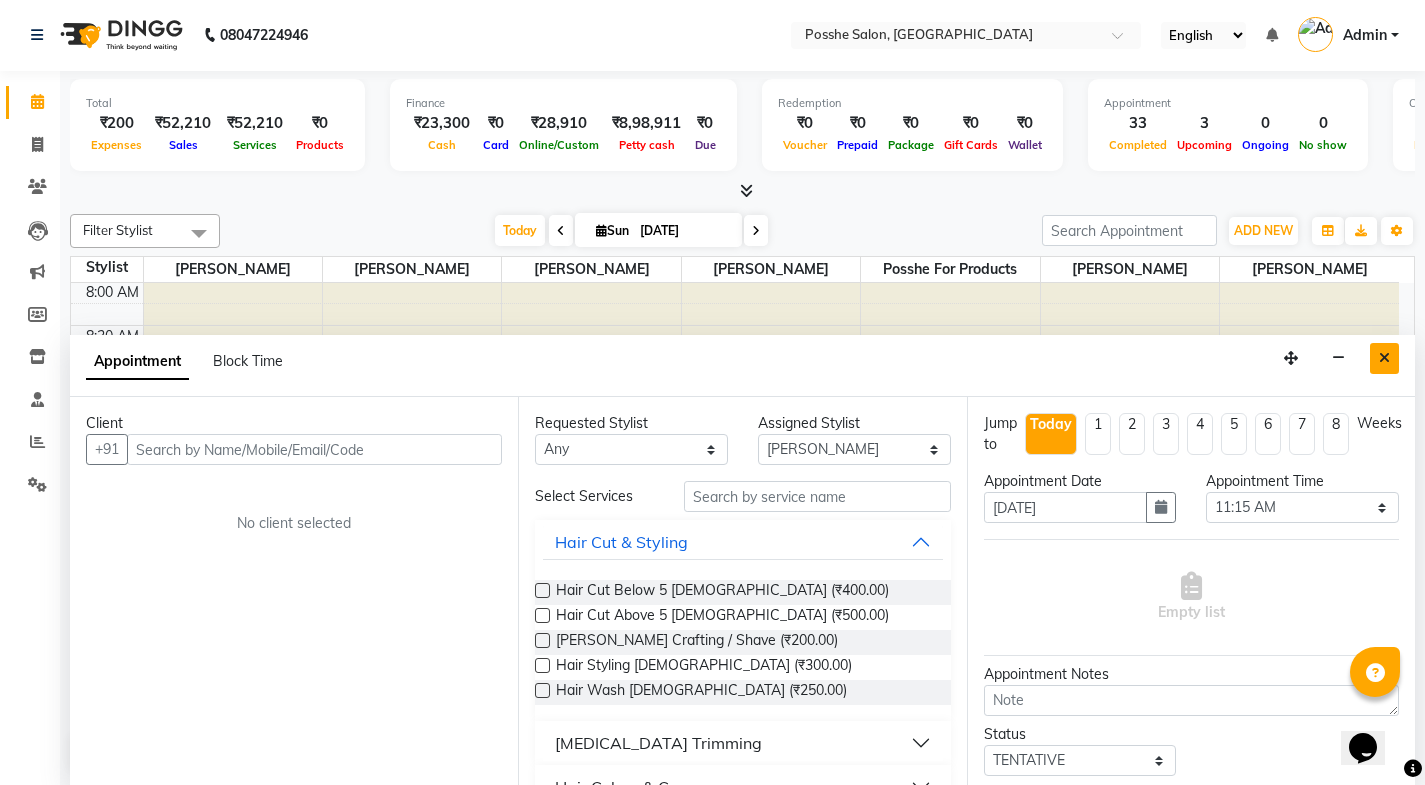 click at bounding box center [1384, 358] 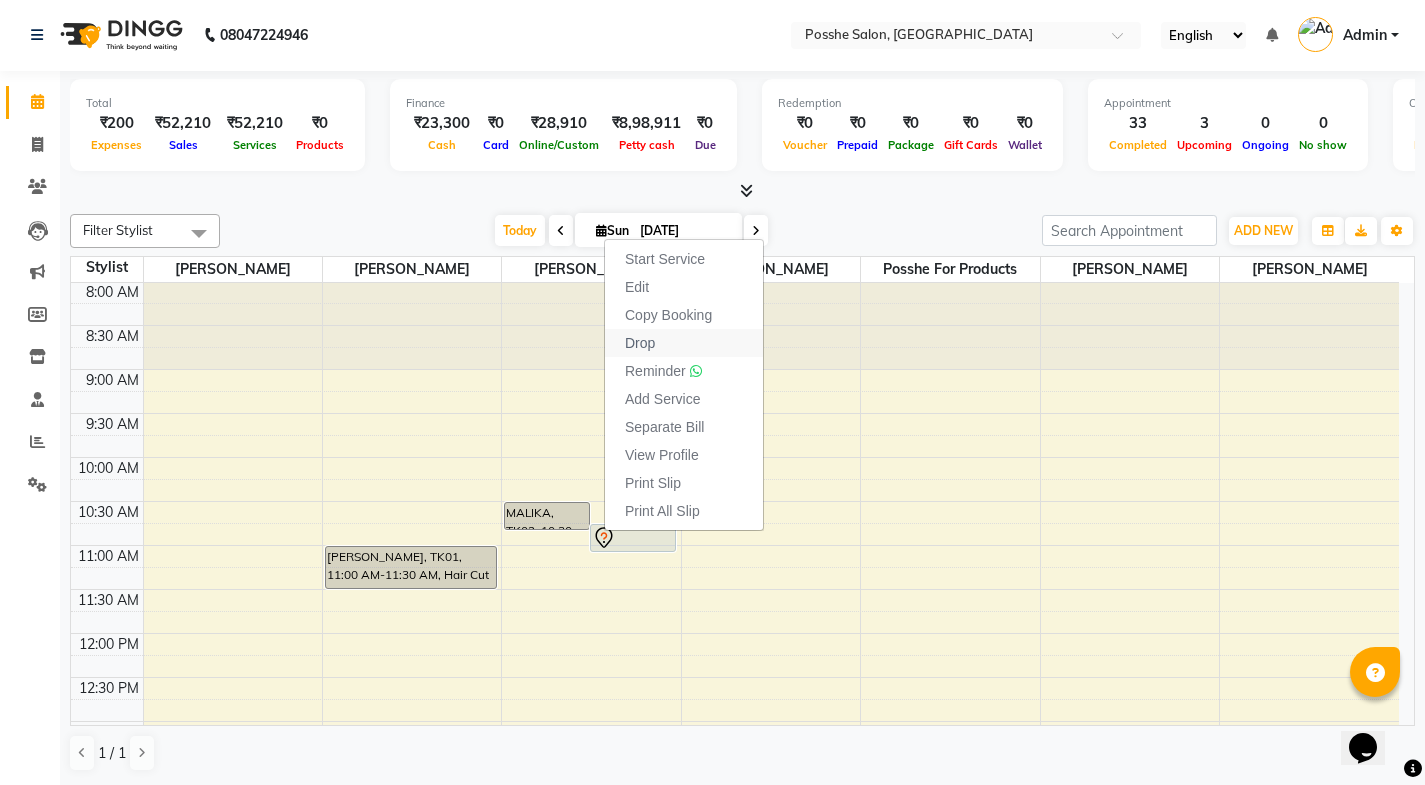click on "Drop" at bounding box center [684, 343] 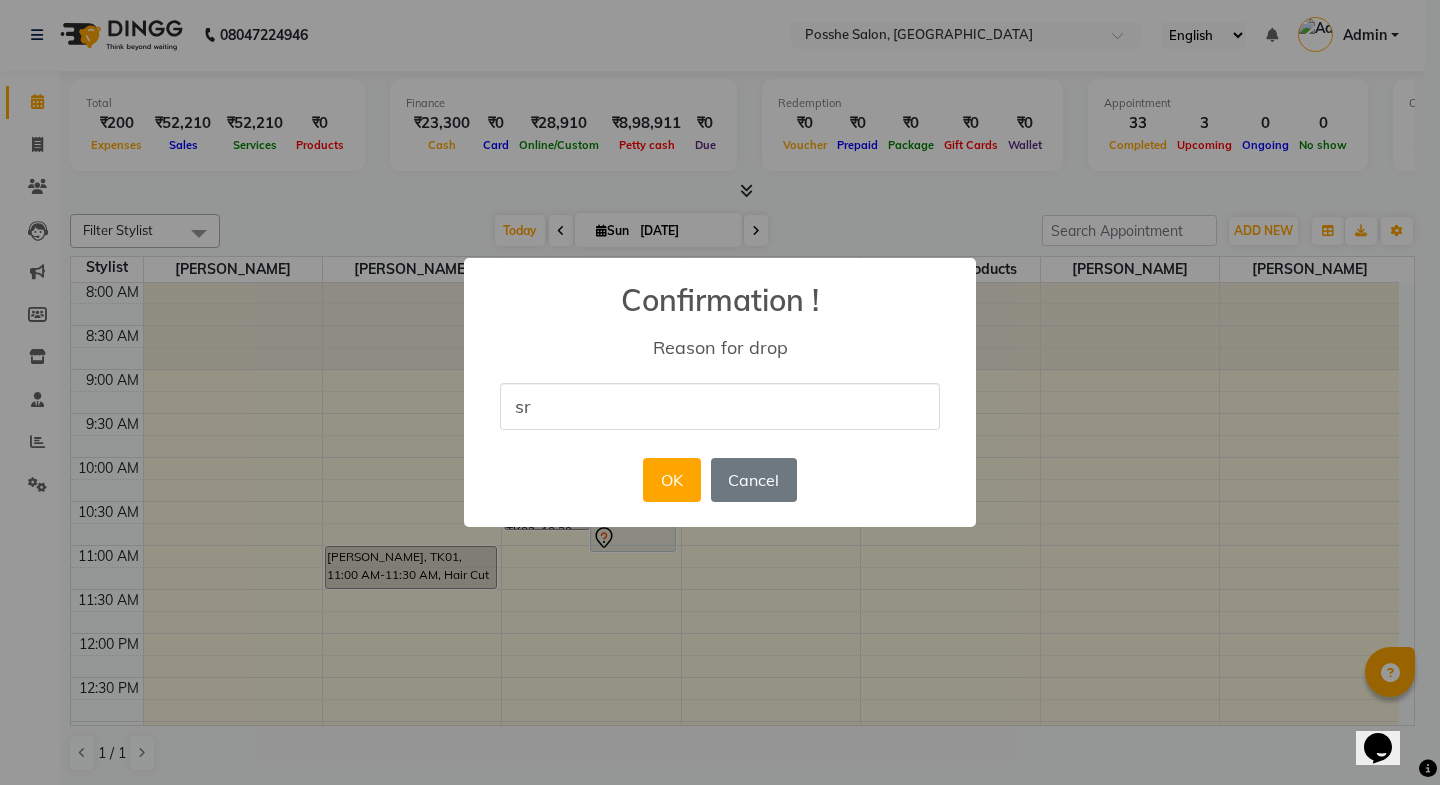 type on "s" 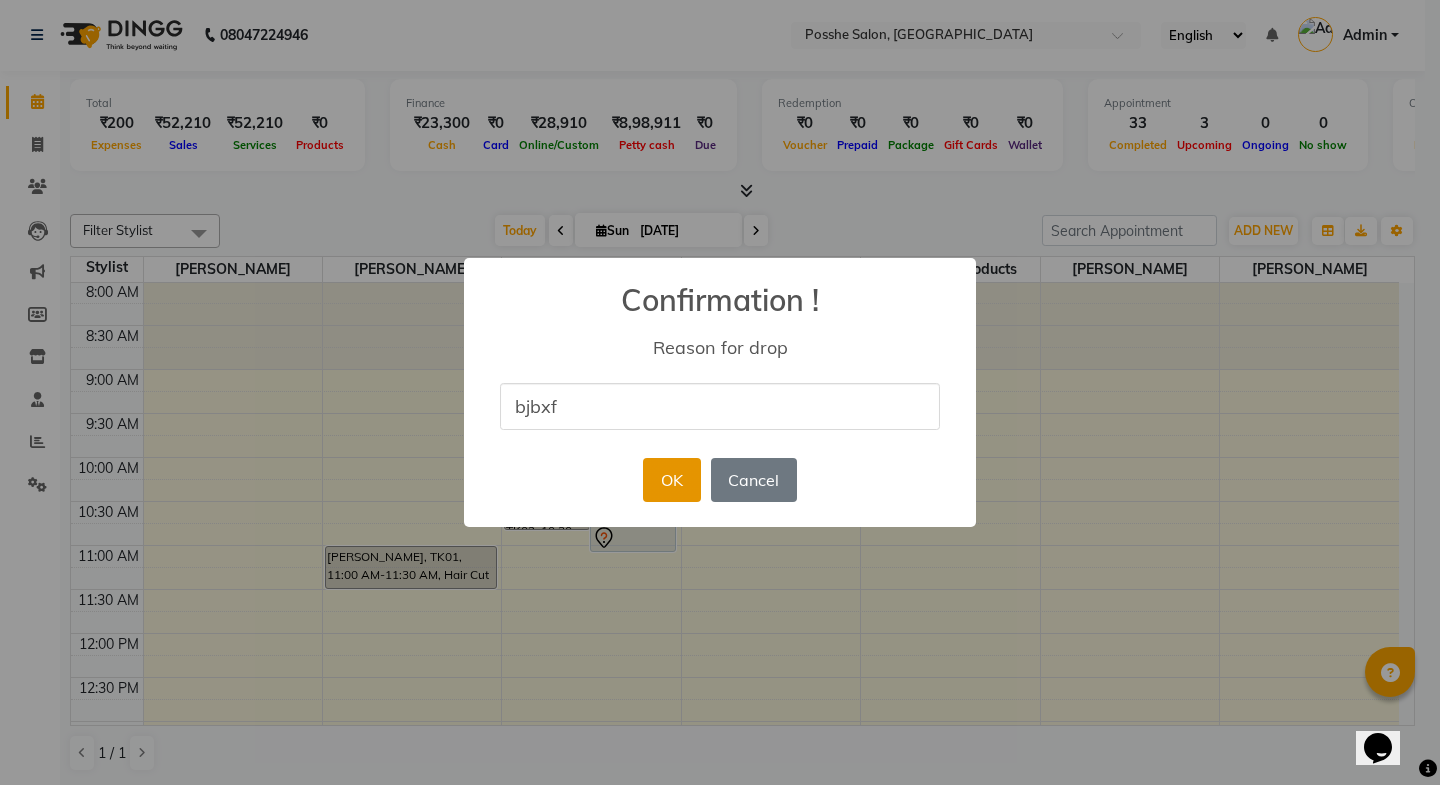 type on "bjbxf" 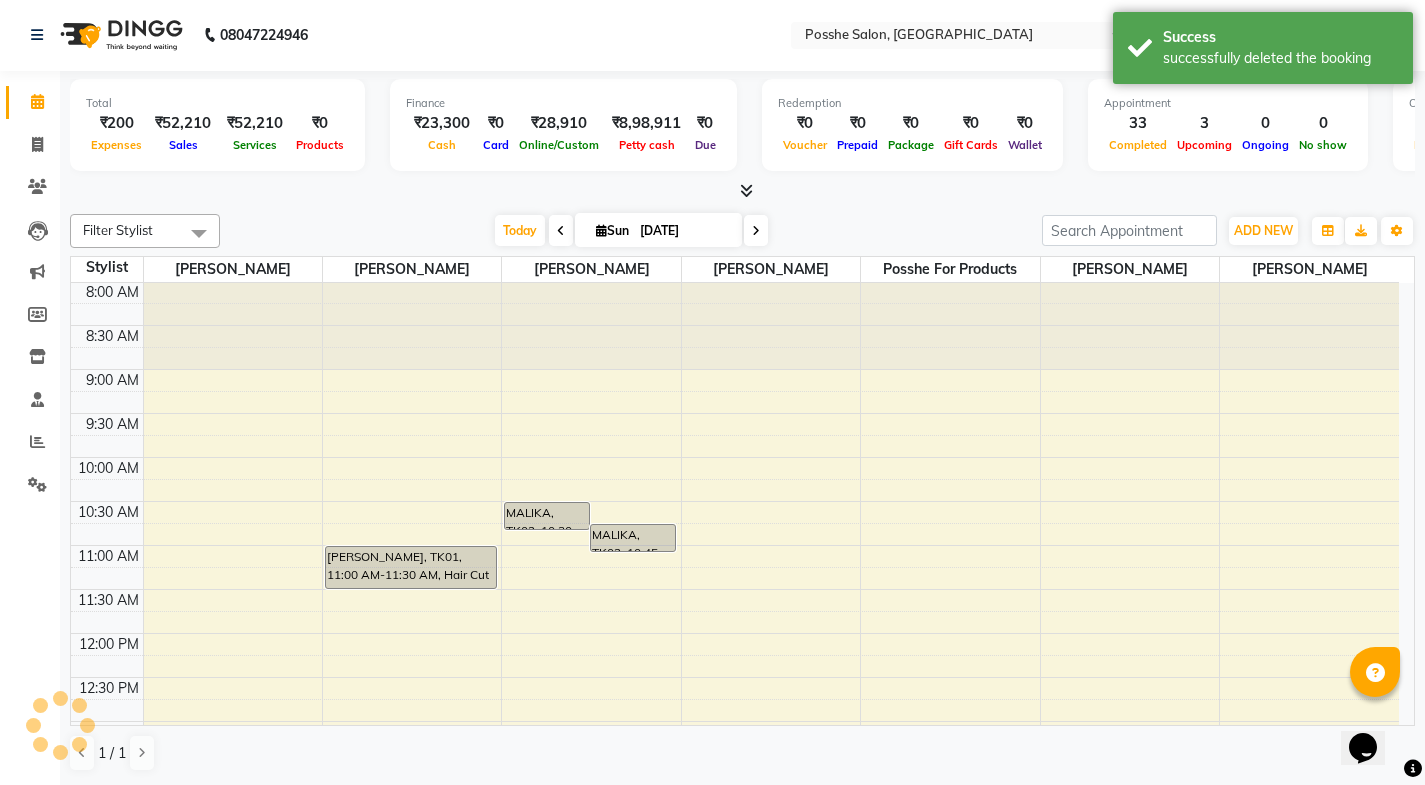 scroll, scrollTop: 0, scrollLeft: 0, axis: both 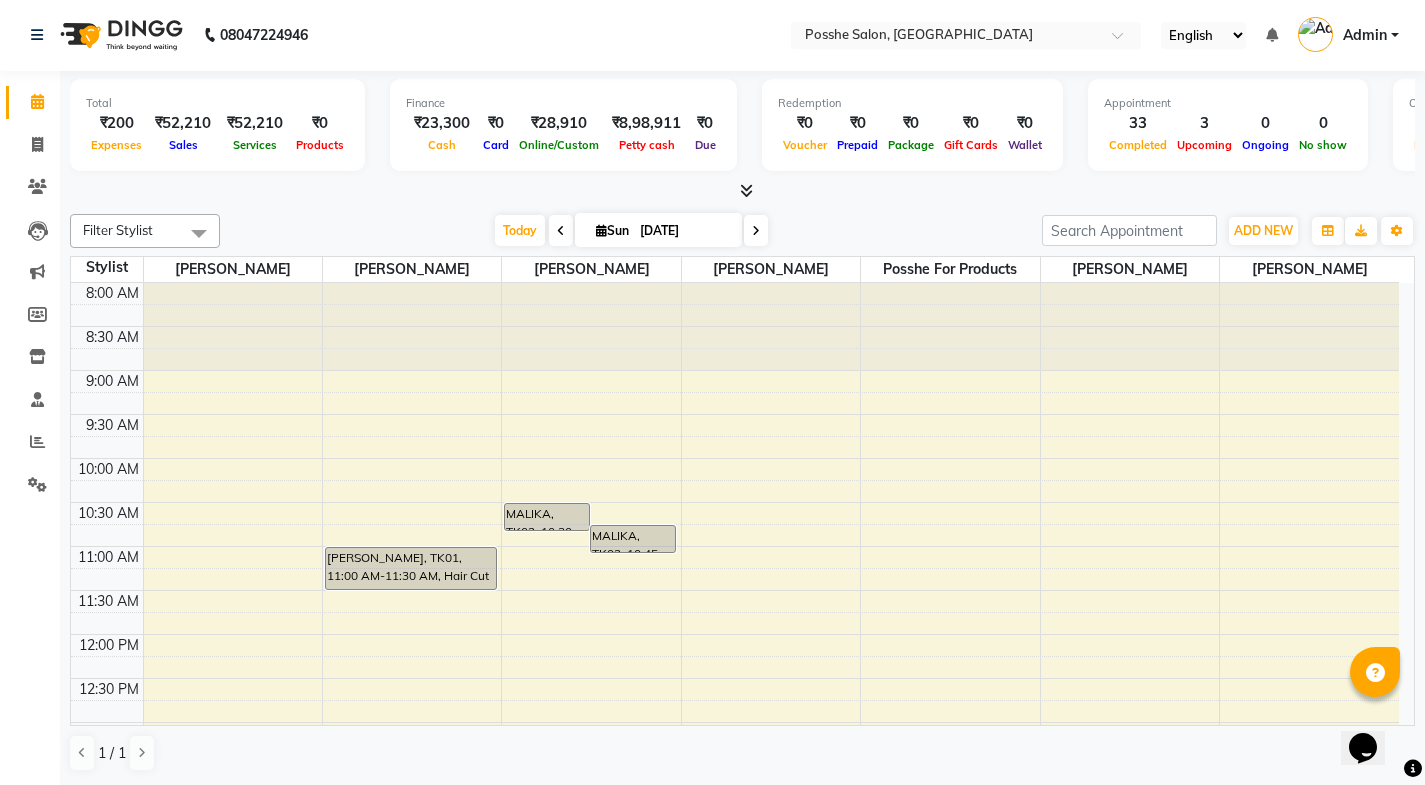 click at bounding box center (756, 230) 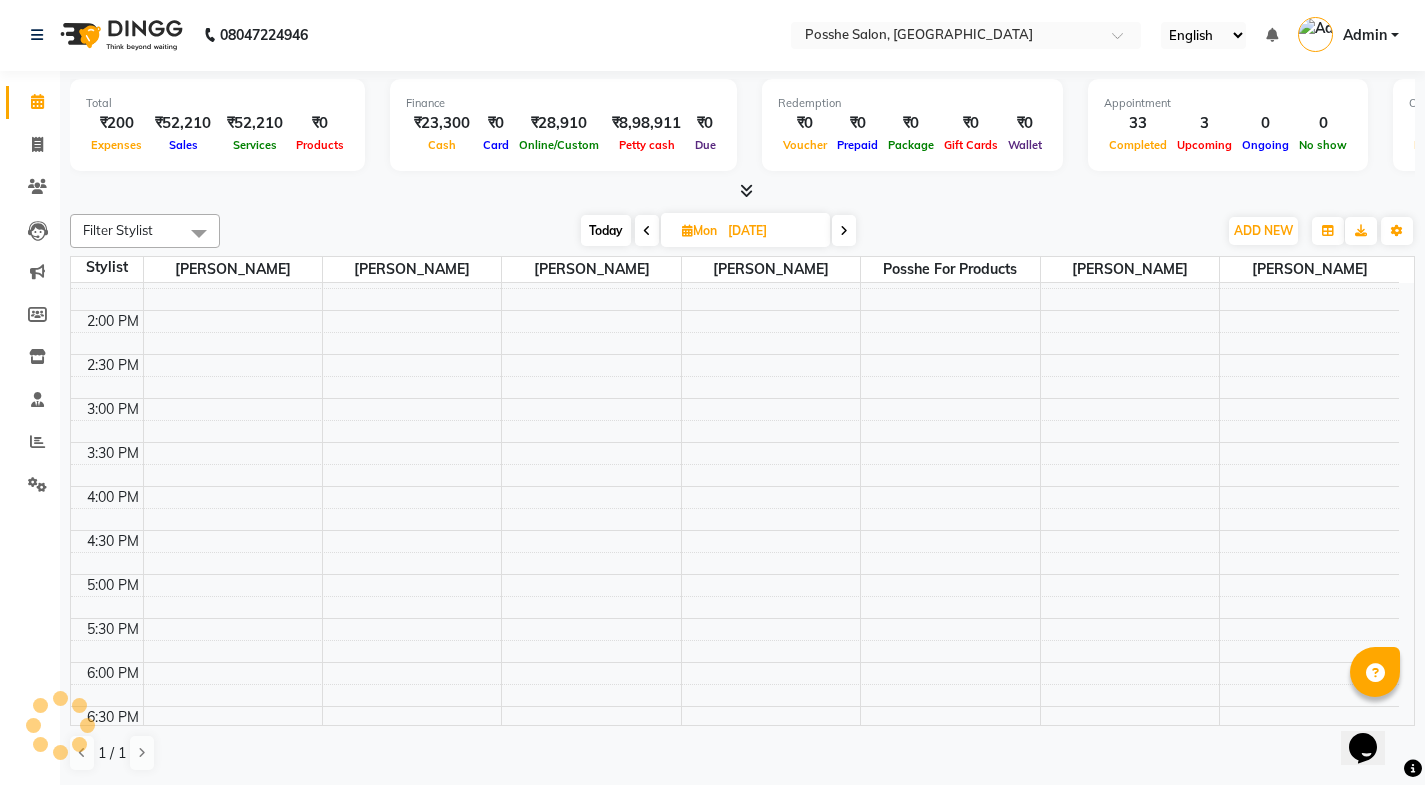 scroll, scrollTop: 0, scrollLeft: 0, axis: both 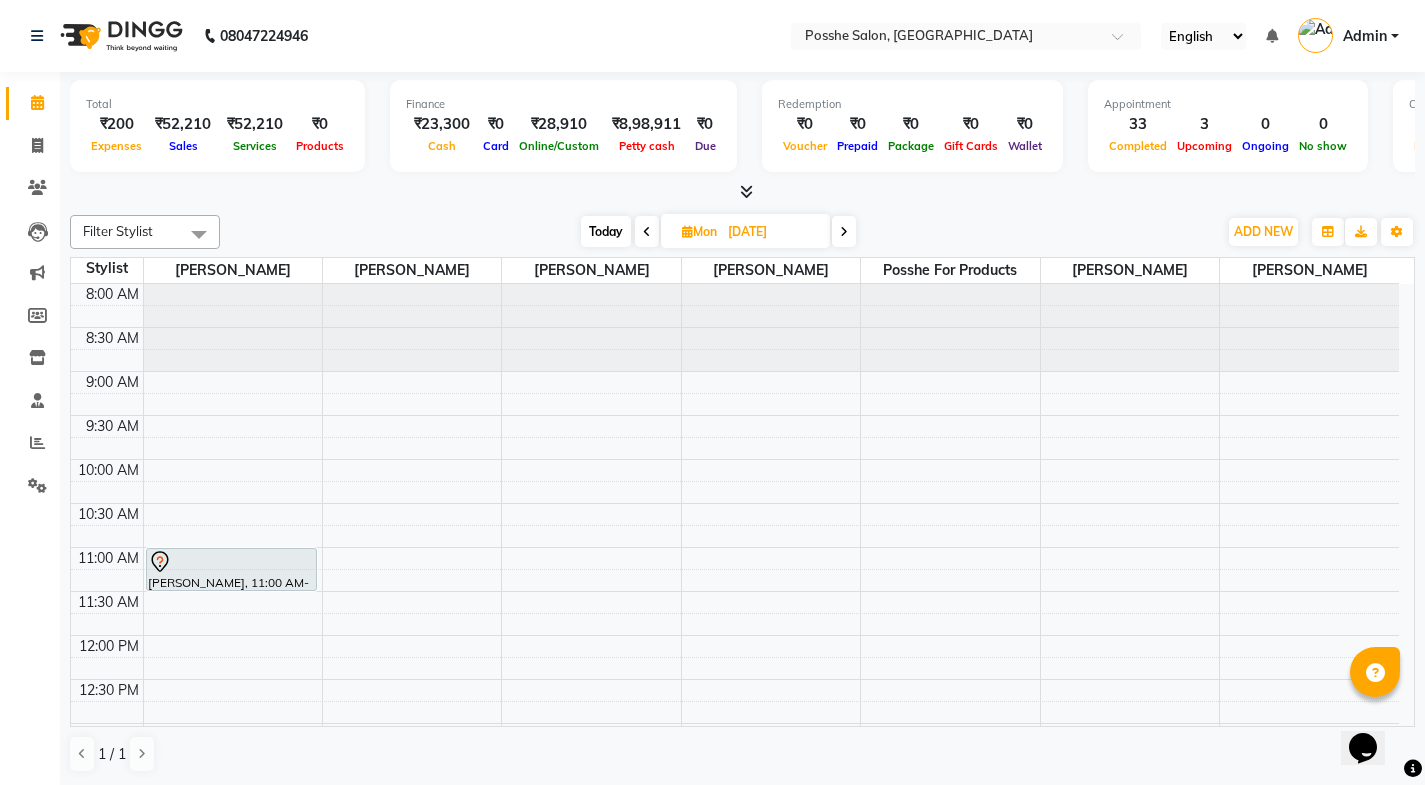 click on "Today" at bounding box center (606, 231) 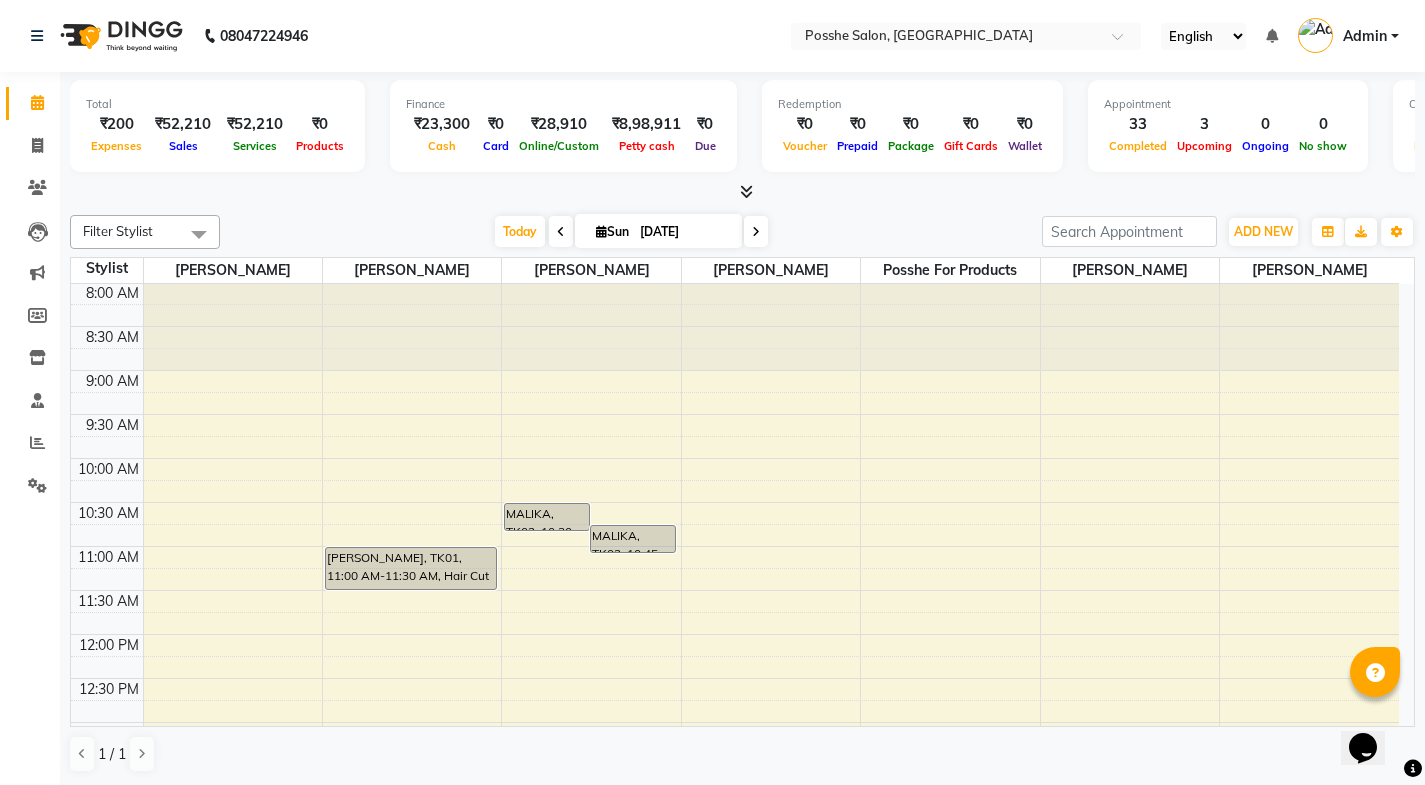 scroll, scrollTop: 0, scrollLeft: 0, axis: both 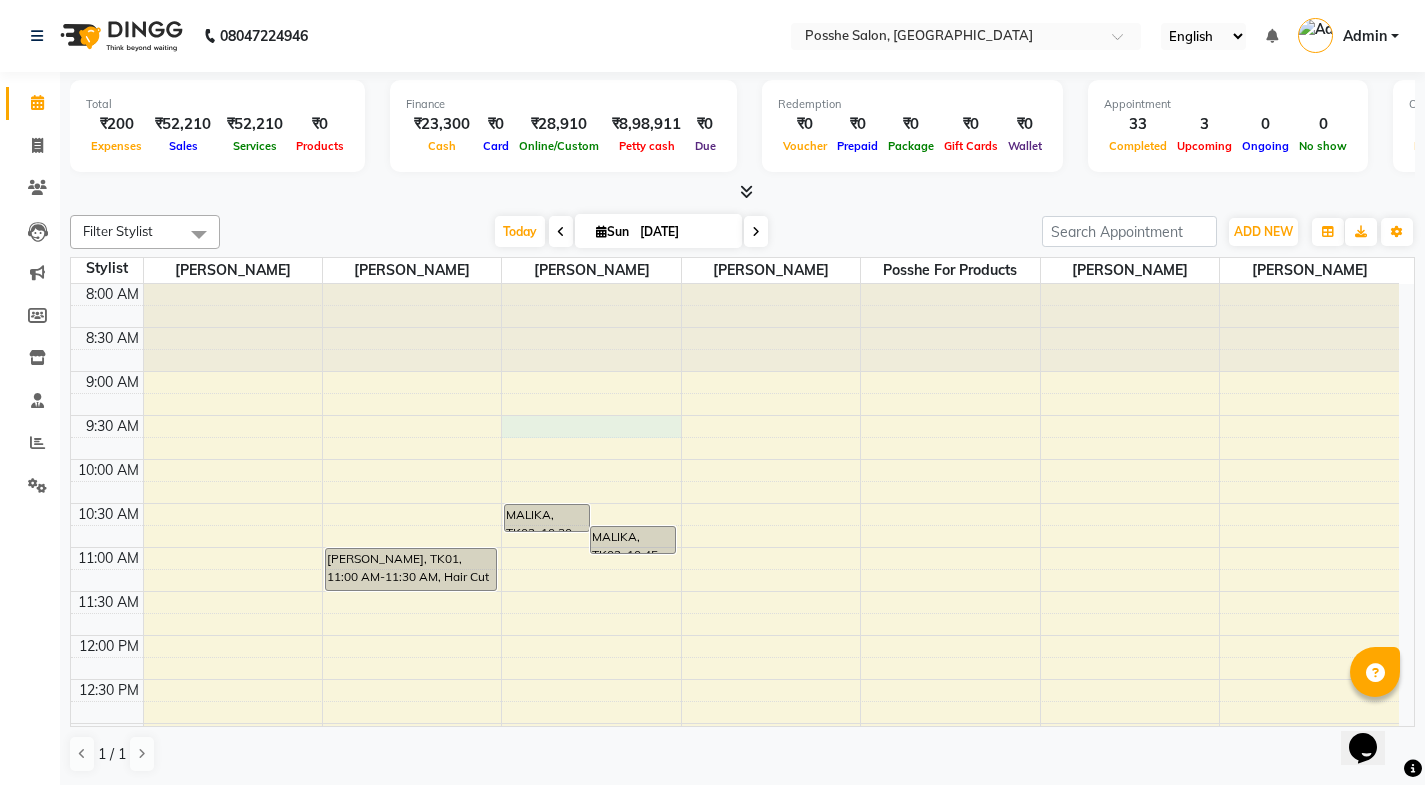 click on "8:00 AM 8:30 AM 9:00 AM 9:30 AM 10:00 AM 10:30 AM 11:00 AM 11:30 AM 12:00 PM 12:30 PM 1:00 PM 1:30 PM 2:00 PM 2:30 PM 3:00 PM 3:30 PM 4:00 PM 4:30 PM 5:00 PM 5:30 PM 6:00 PM 6:30 PM 7:00 PM 7:30 PM 8:00 PM 8:30 PM    [PERSON_NAME], TK01, 11:00 AM-11:30 AM, Hair Cut Above 5 year    MALIKA, TK02, 10:30 AM-10:50 AM, Hair Wash Up to Waist    MALIKA, TK02, 10:45 AM-11:05 AM, Blow Dry Straight Medium Length" at bounding box center [735, 855] 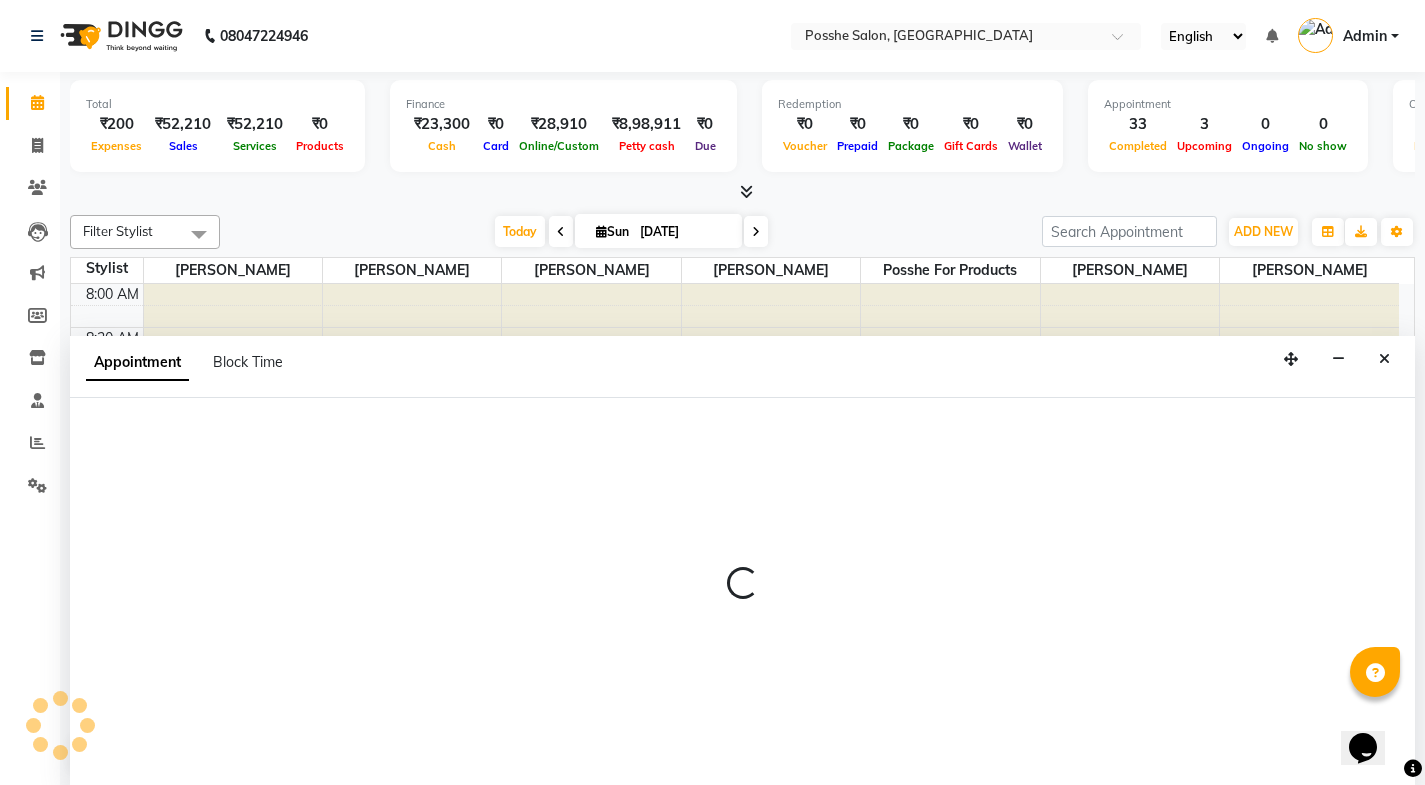 scroll, scrollTop: 1, scrollLeft: 0, axis: vertical 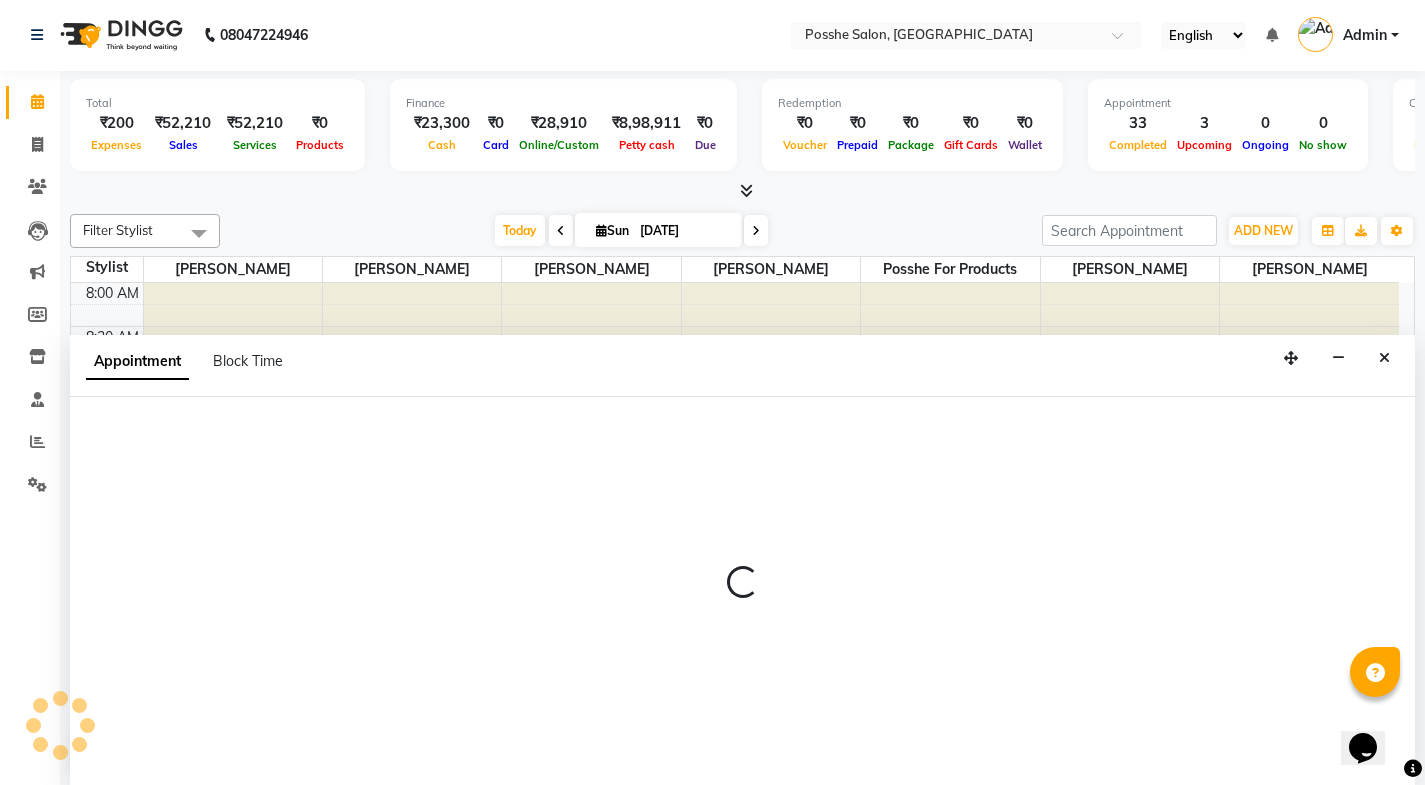 select on "43695" 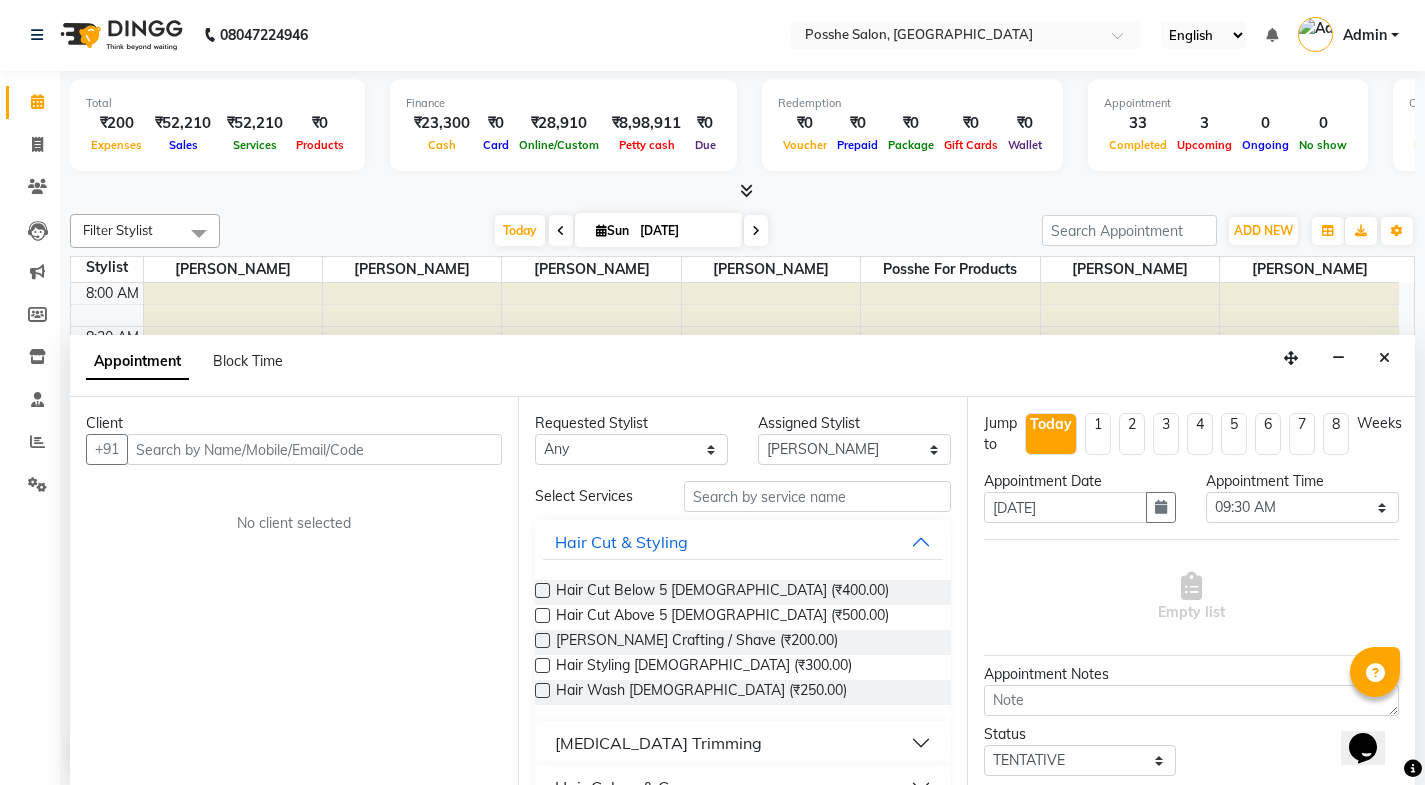 click on "Jump to [DATE] 1 2 3 4 5 6 7 8 Weeks" at bounding box center [1191, 442] 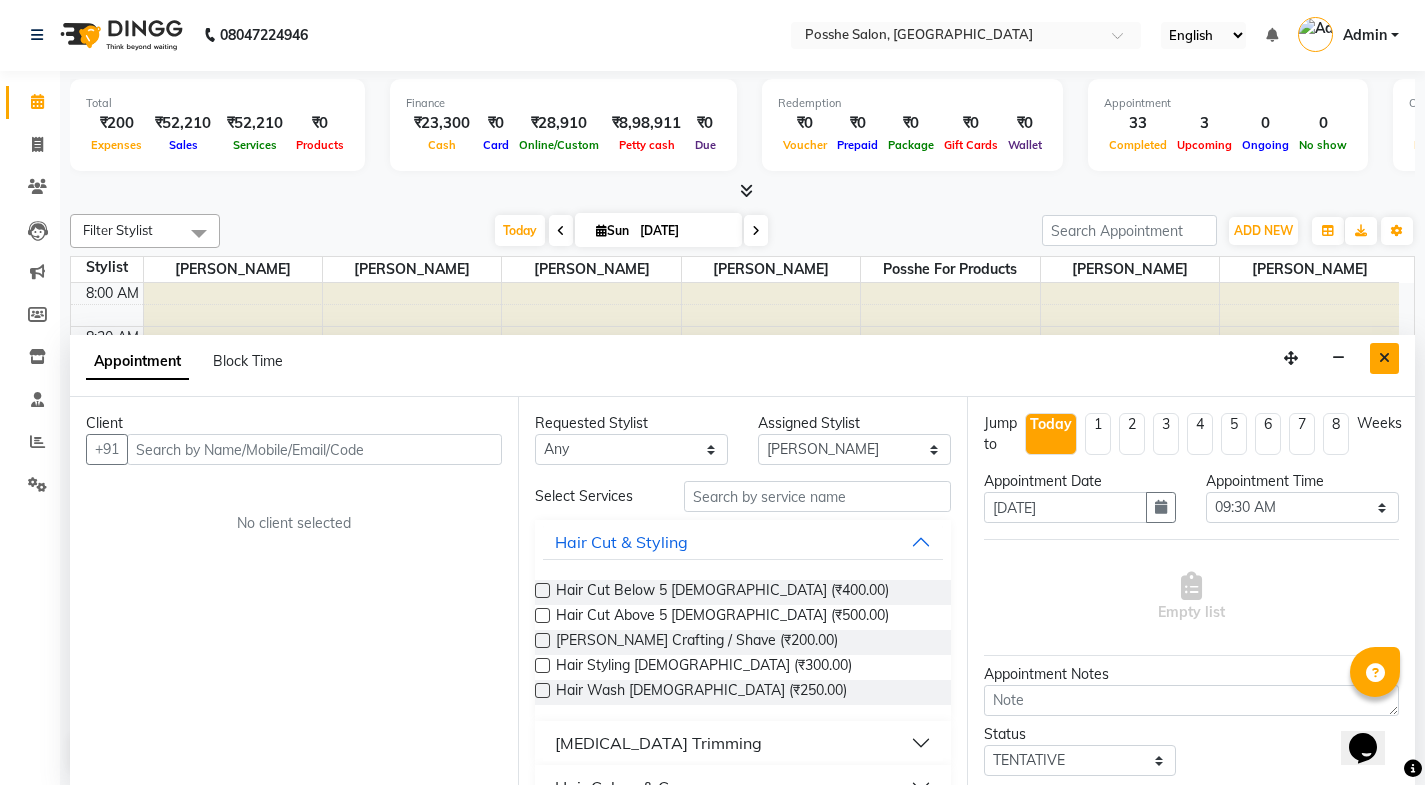 click at bounding box center [1384, 358] 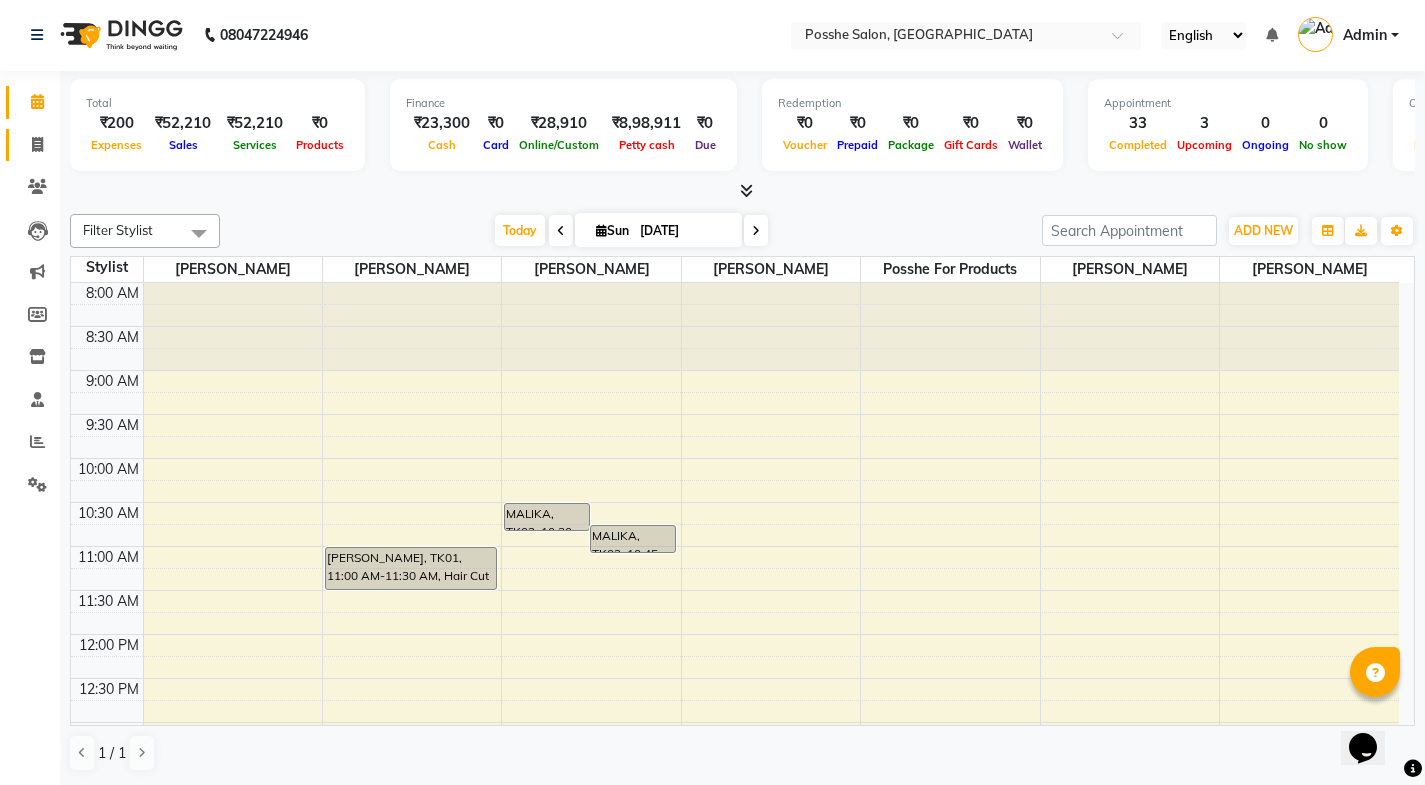 drag, startPoint x: 44, startPoint y: 155, endPoint x: 0, endPoint y: 150, distance: 44.28318 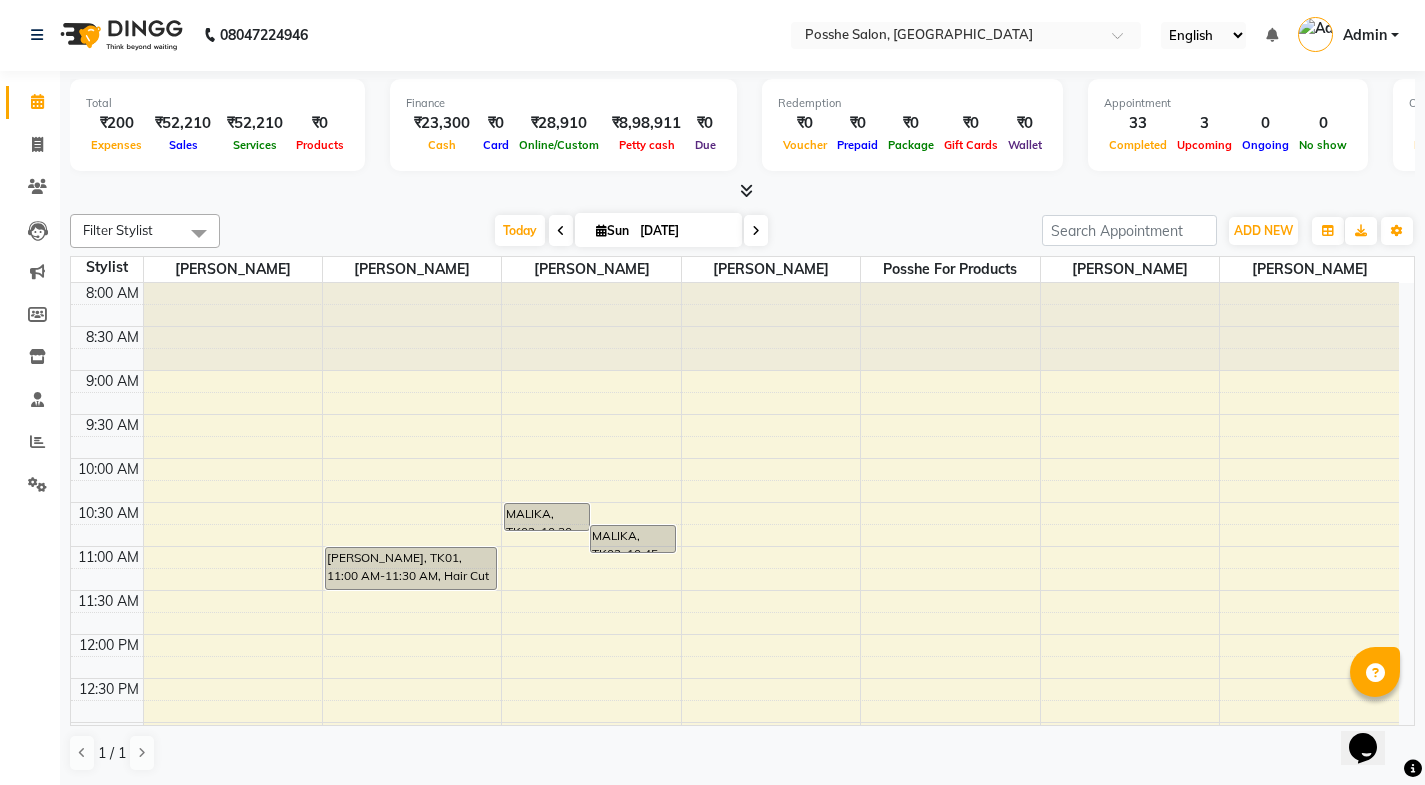 select on "service" 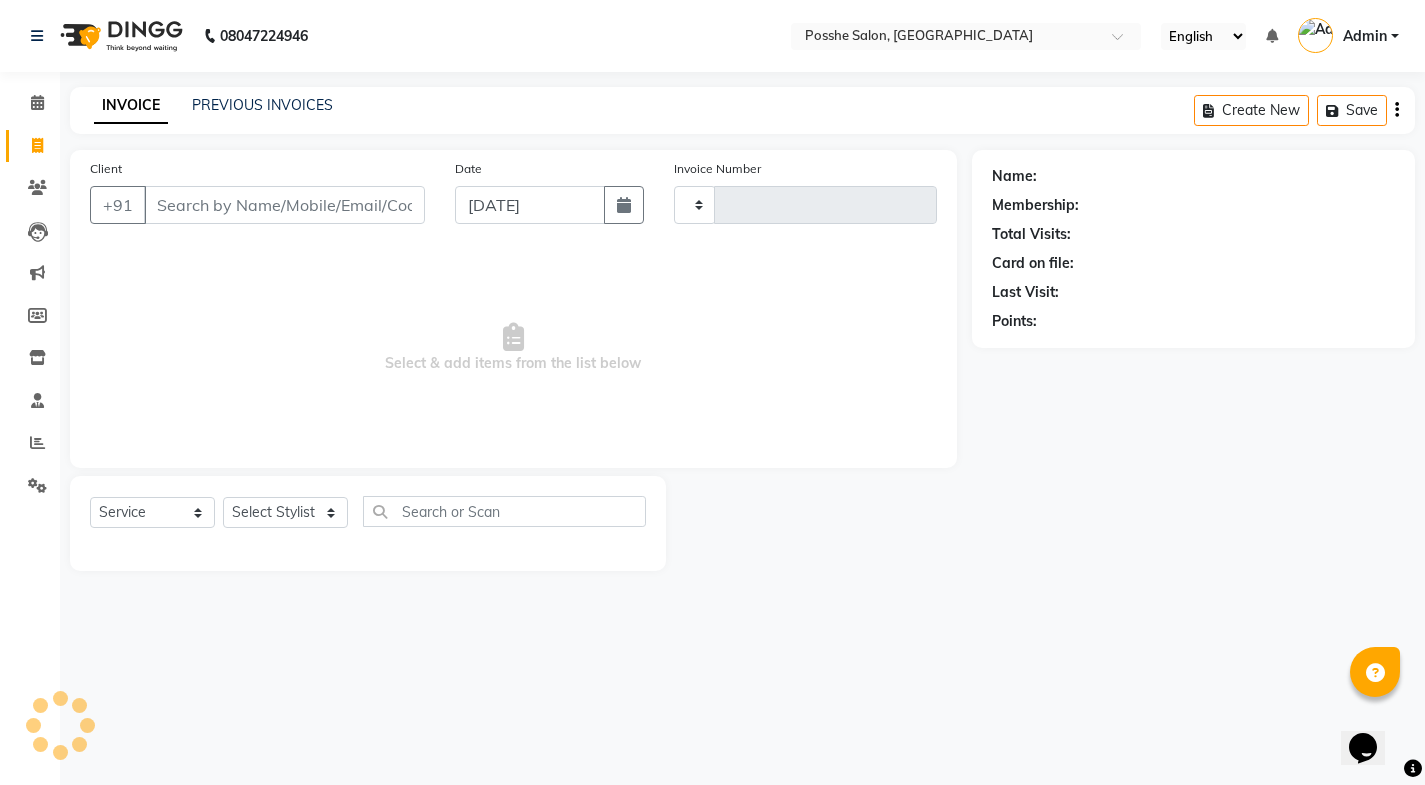 type on "1458" 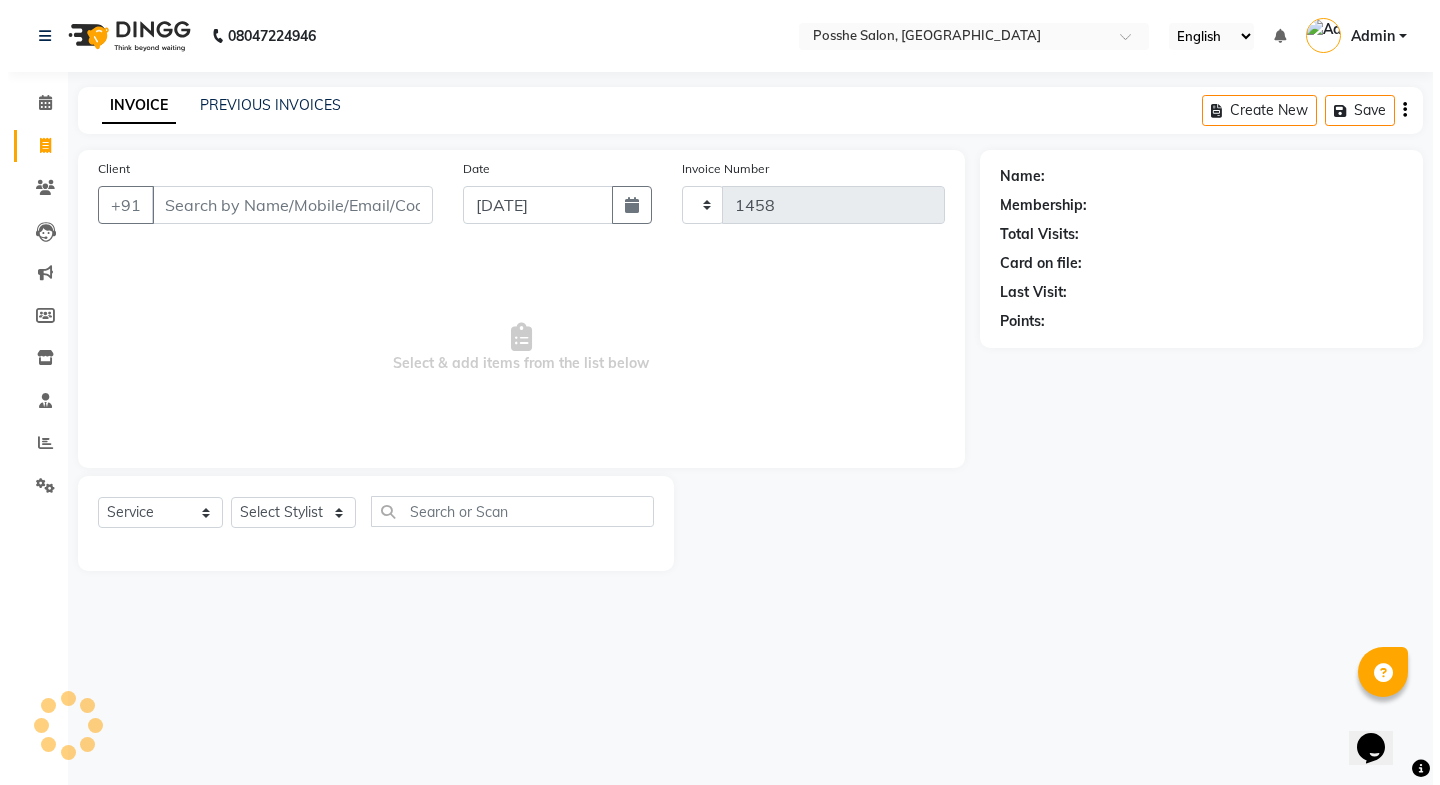 scroll, scrollTop: 0, scrollLeft: 0, axis: both 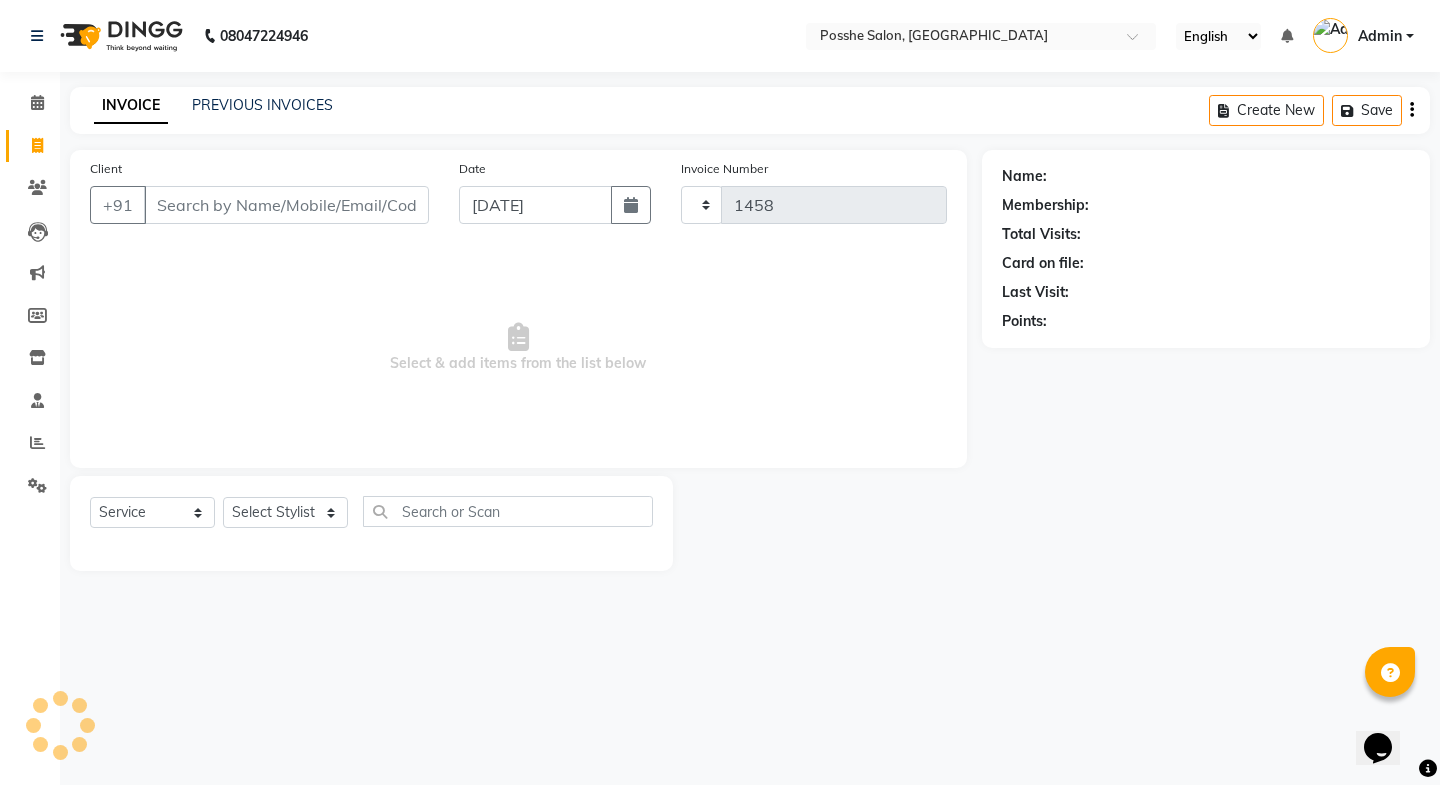 select on "6052" 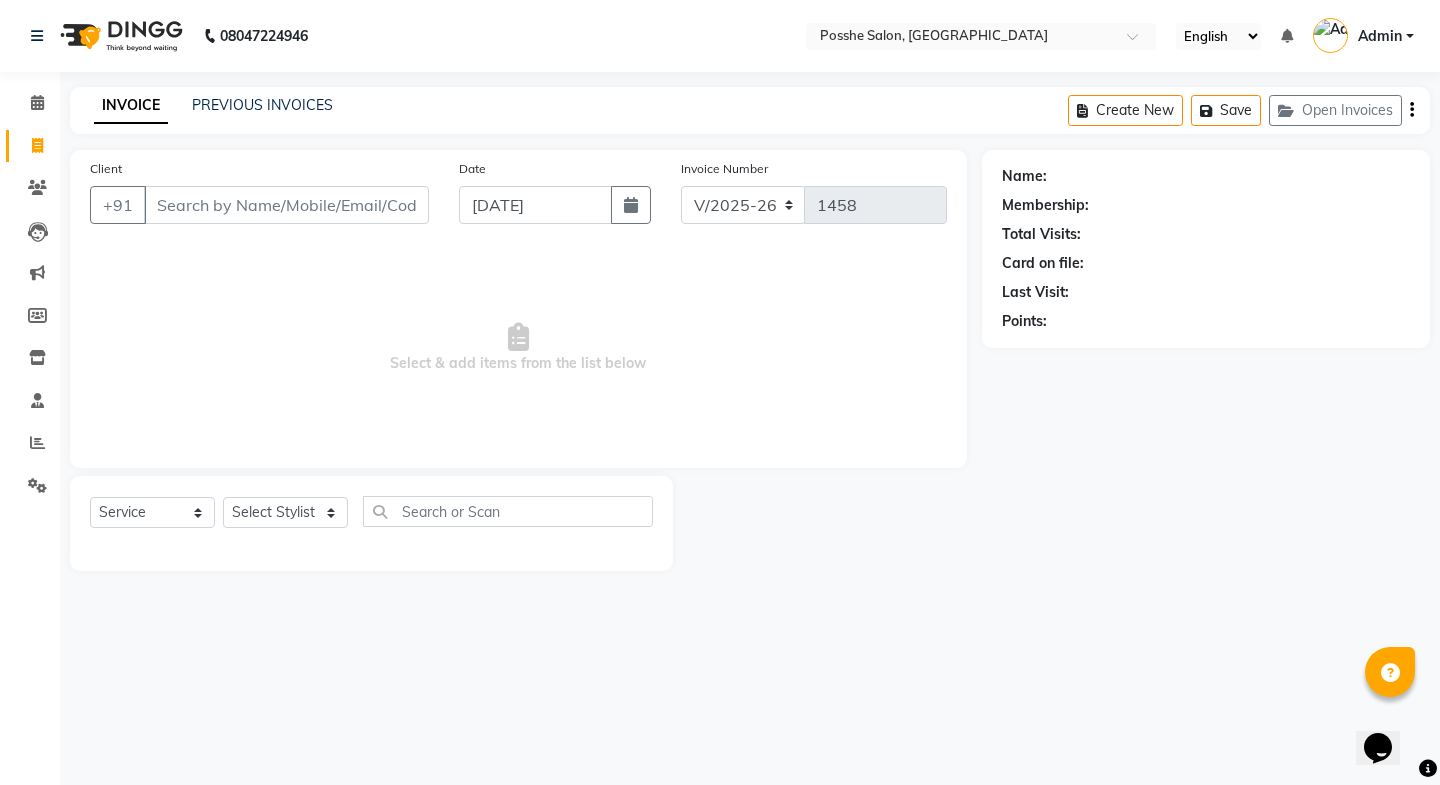 type on "9" 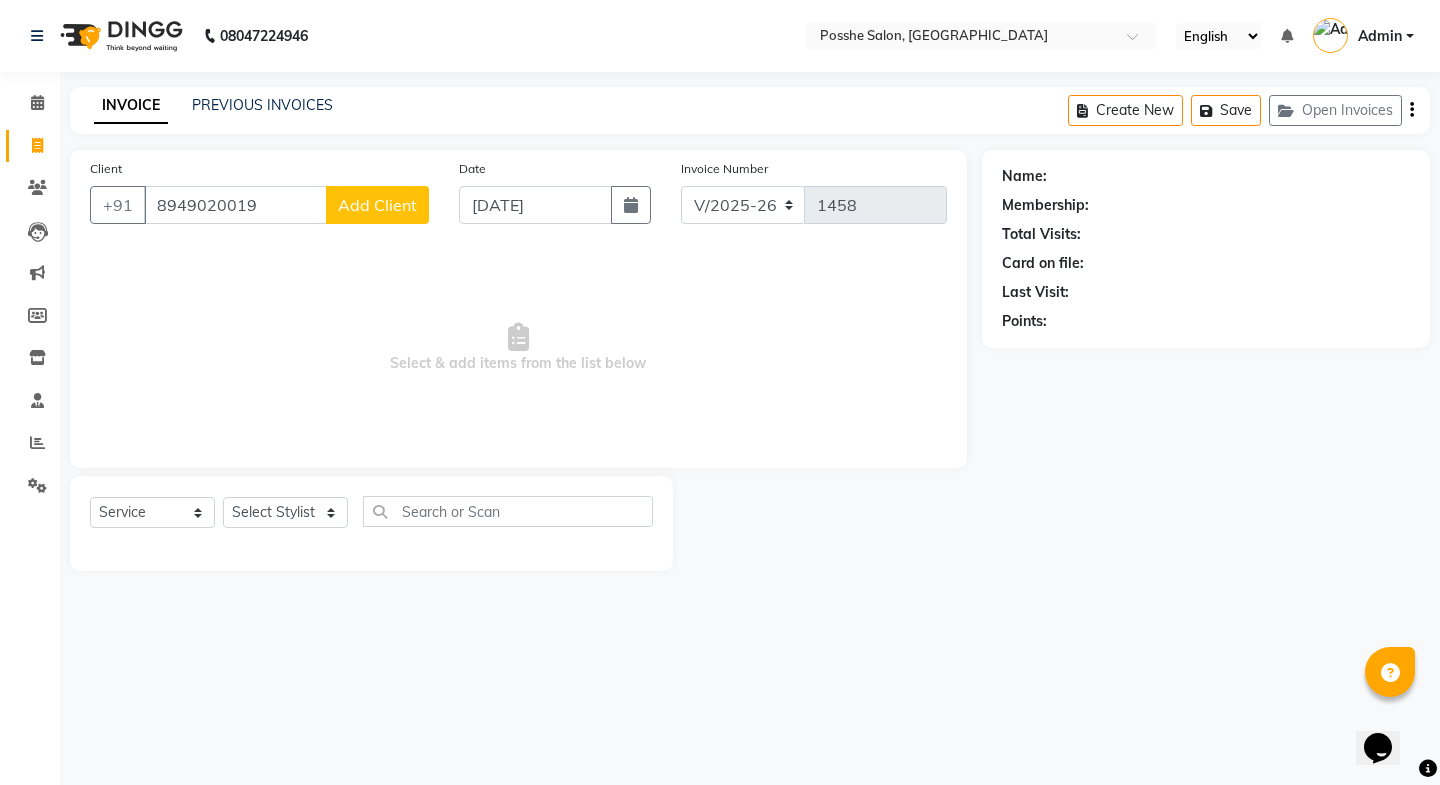 type on "8949020019" 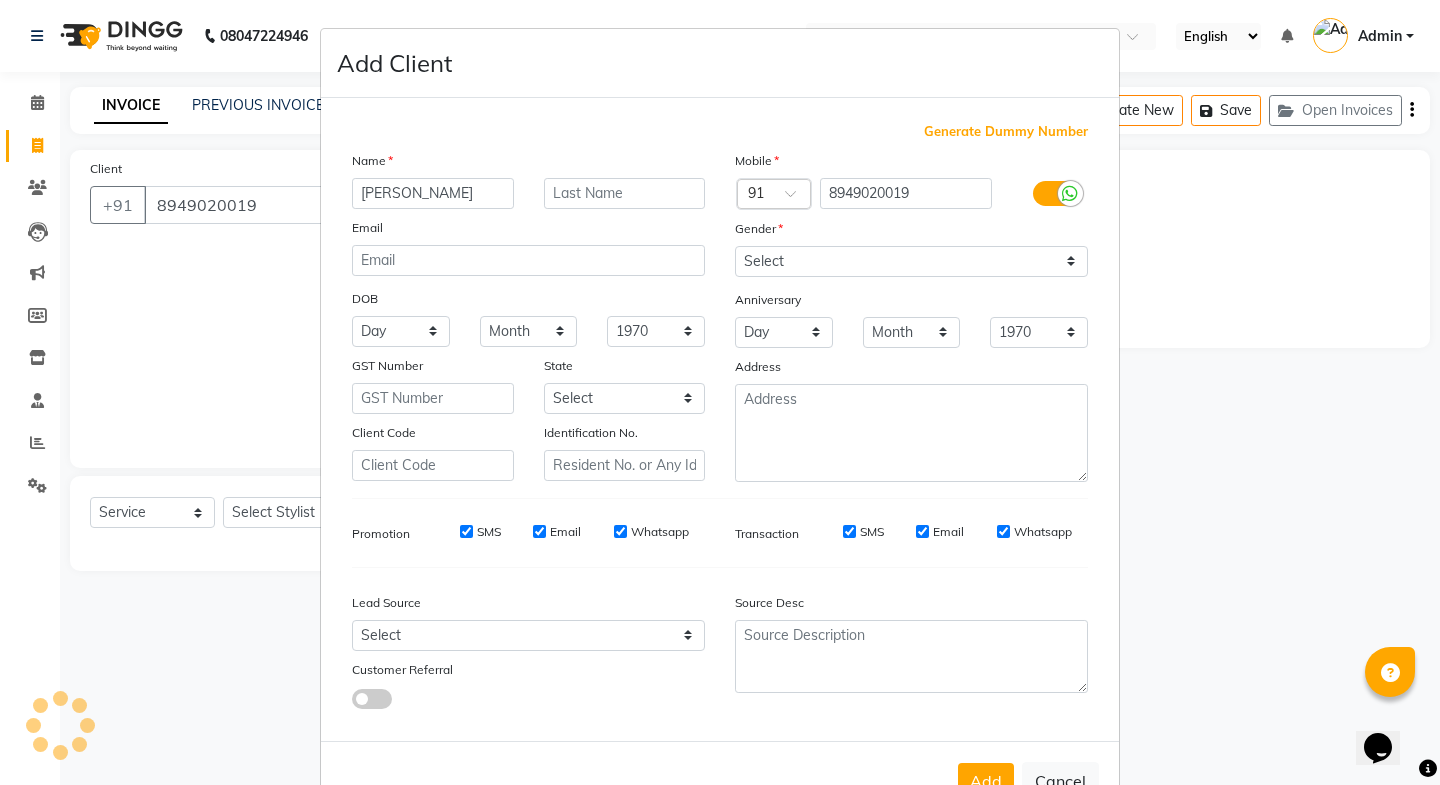 type on "[PERSON_NAME]" 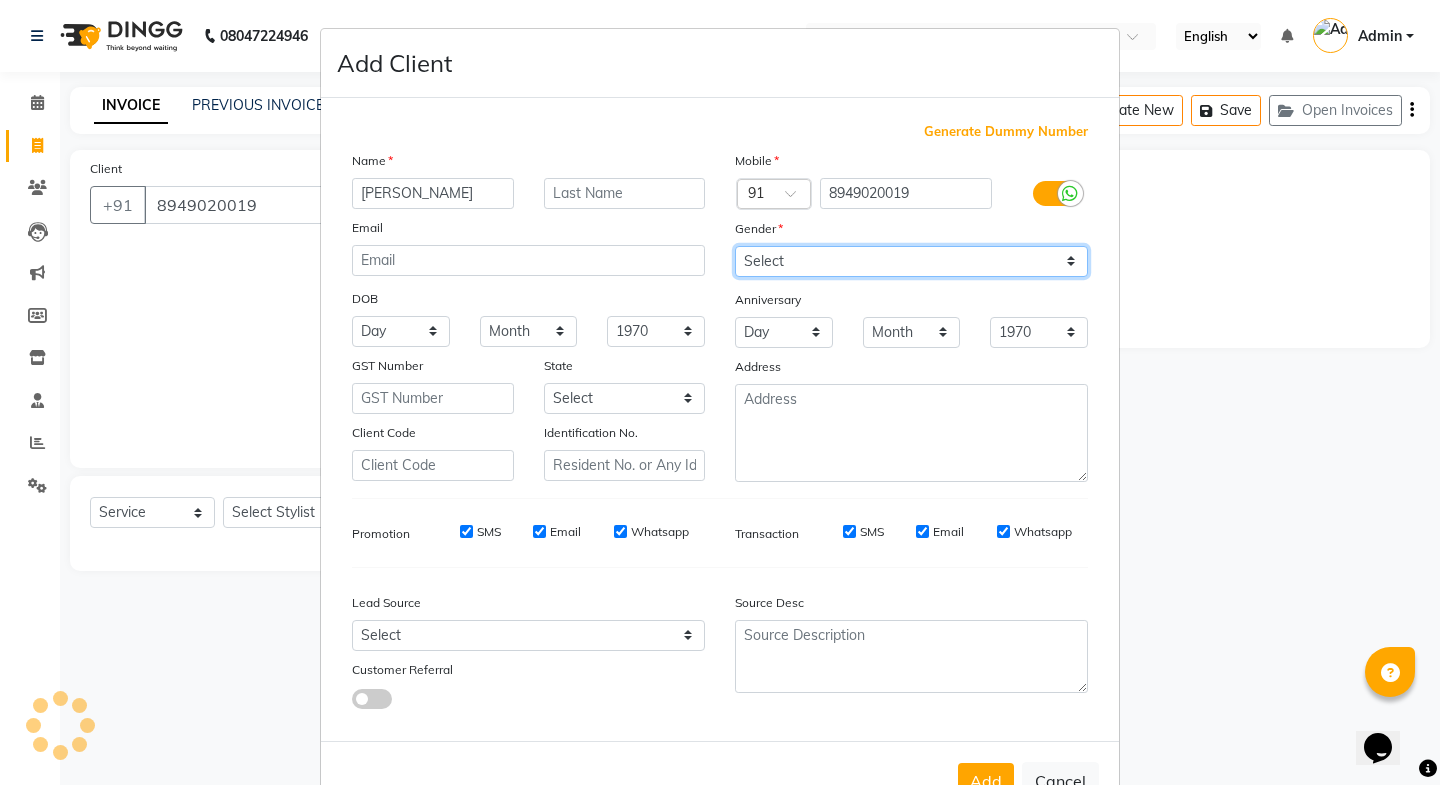 drag, startPoint x: 905, startPoint y: 253, endPoint x: 875, endPoint y: 280, distance: 40.36087 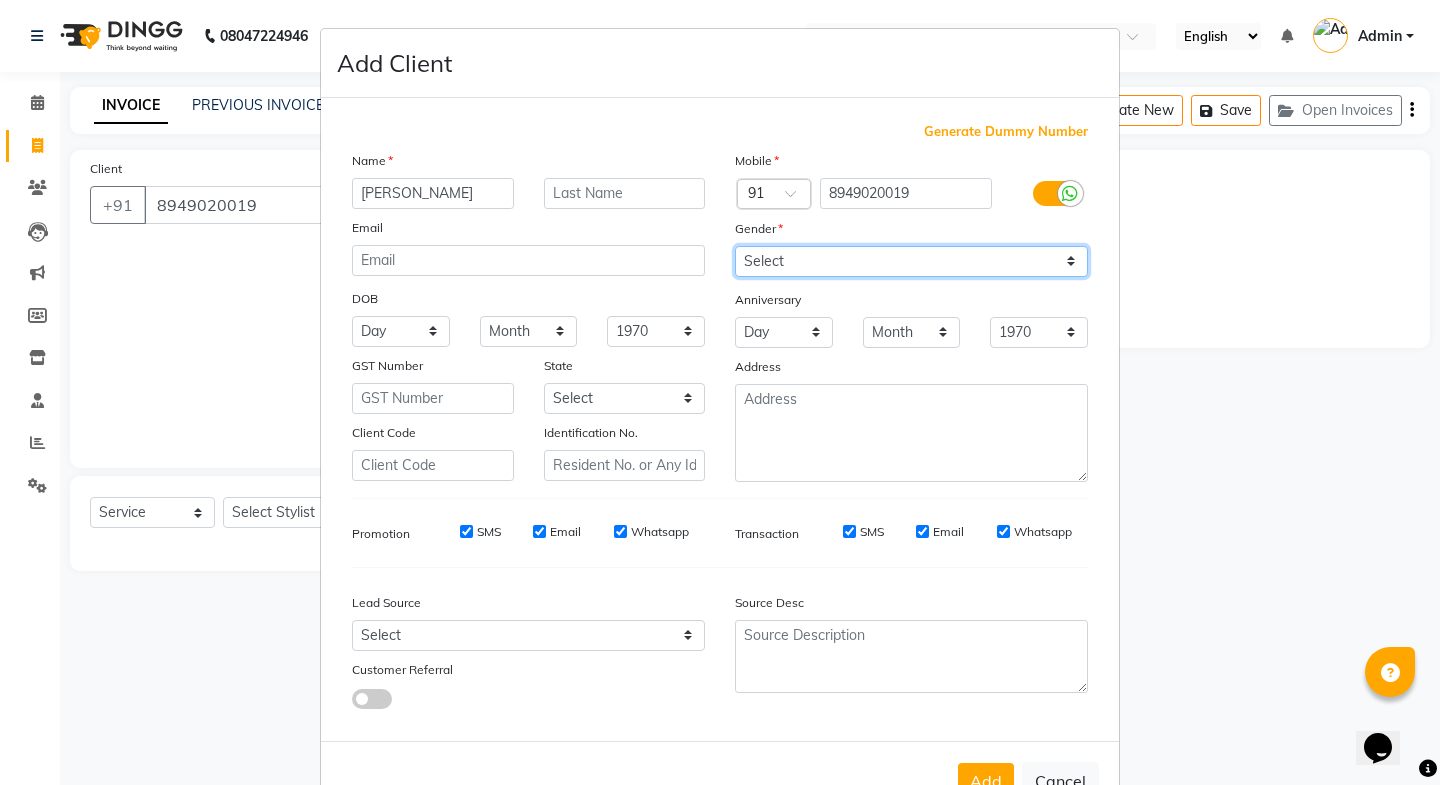select on "[DEMOGRAPHIC_DATA]" 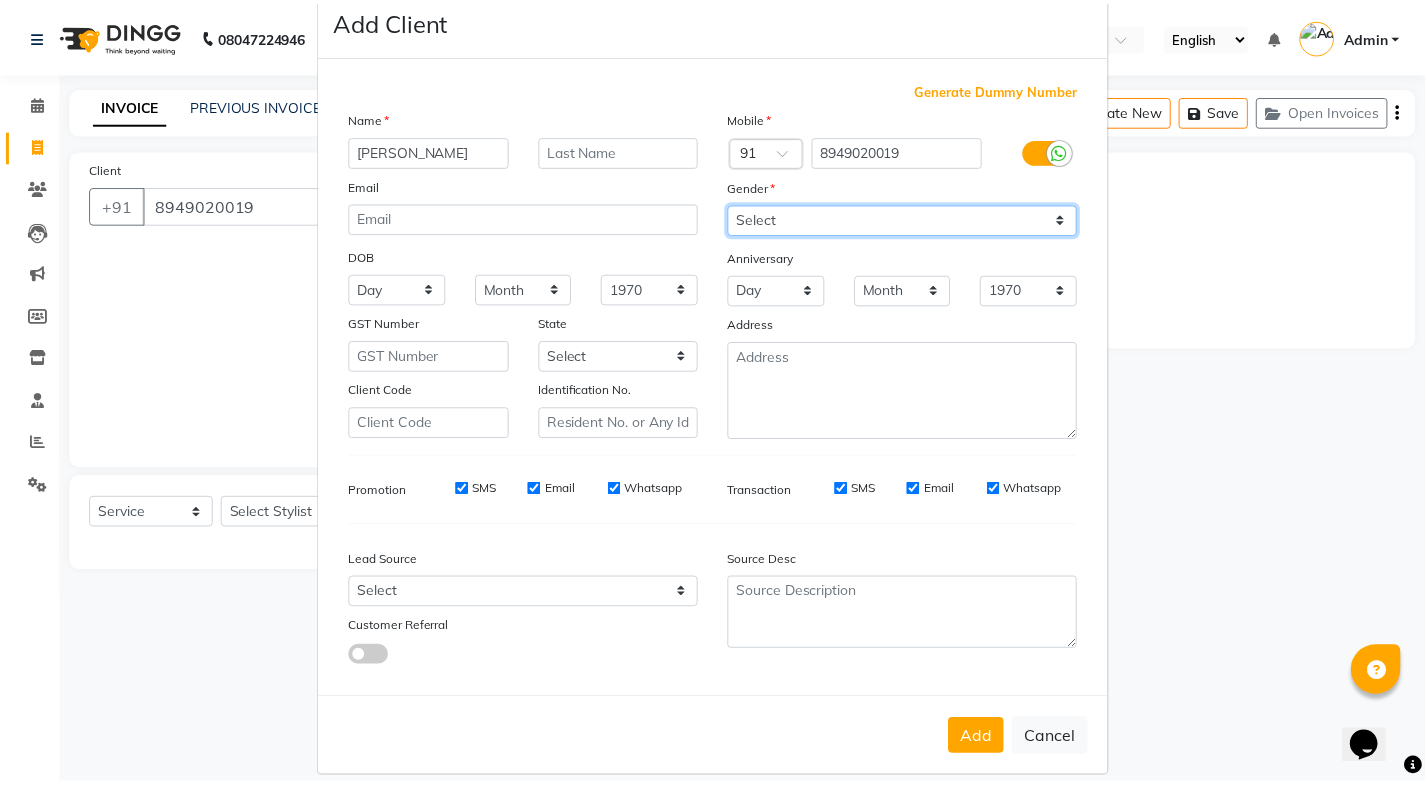 scroll, scrollTop: 64, scrollLeft: 0, axis: vertical 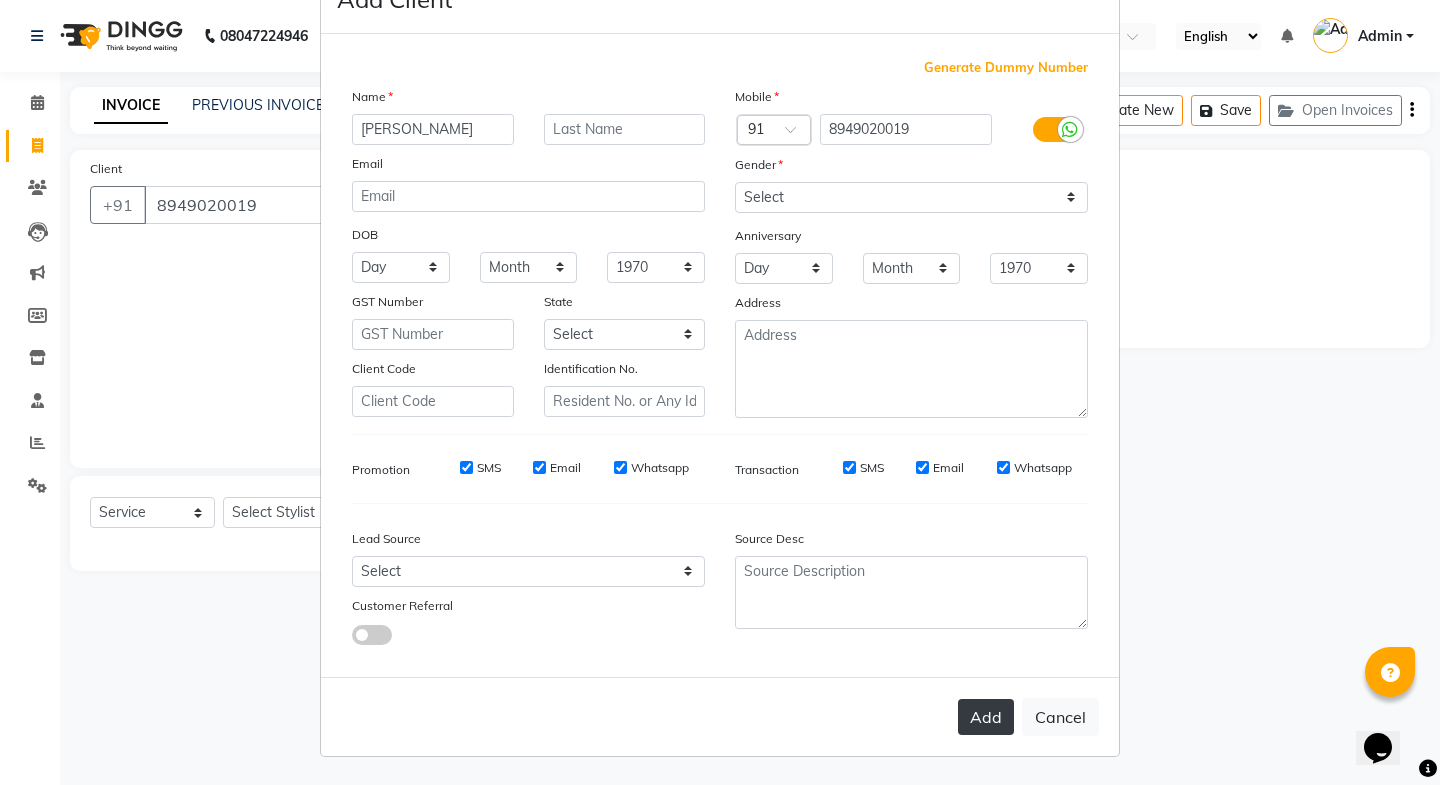click on "Add" at bounding box center (986, 717) 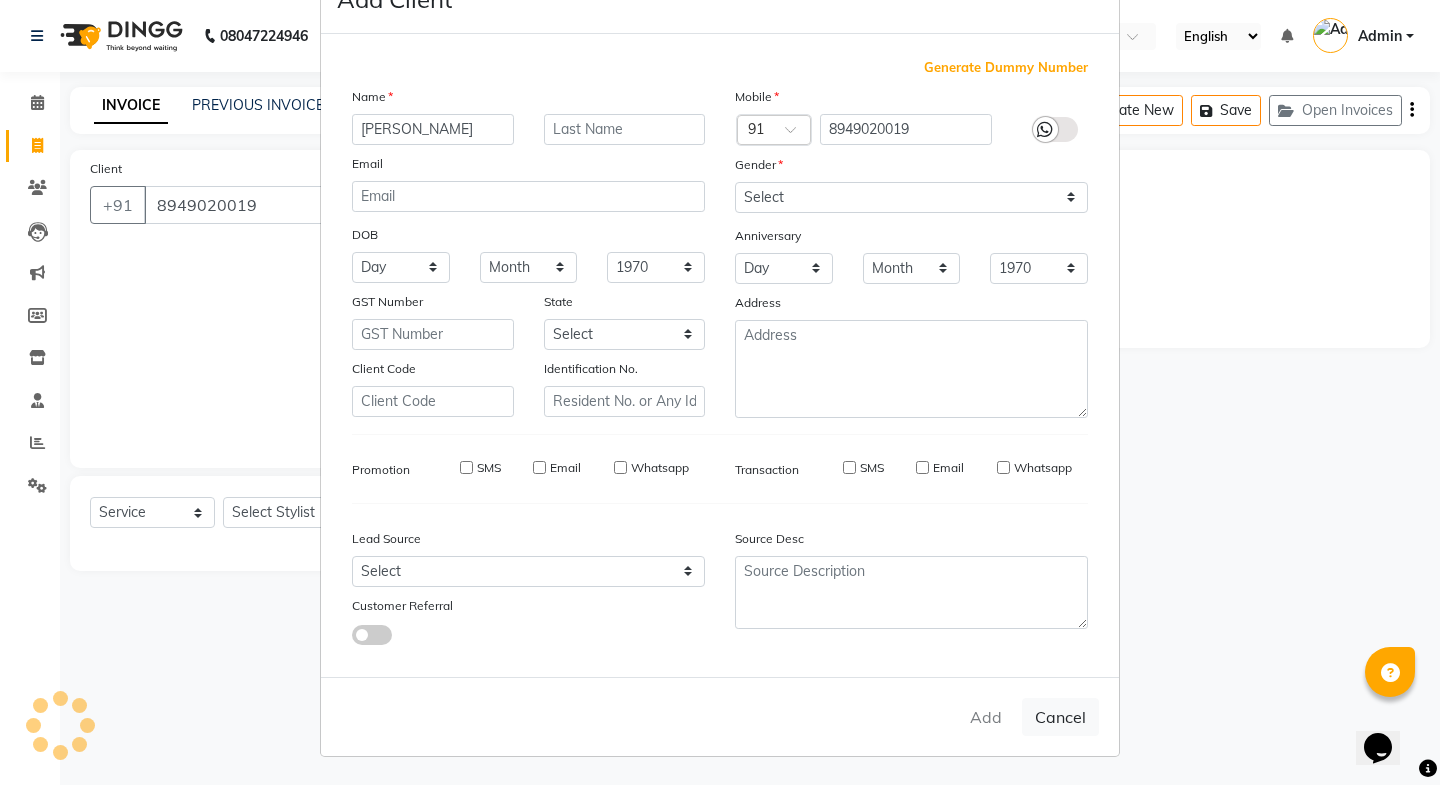 type 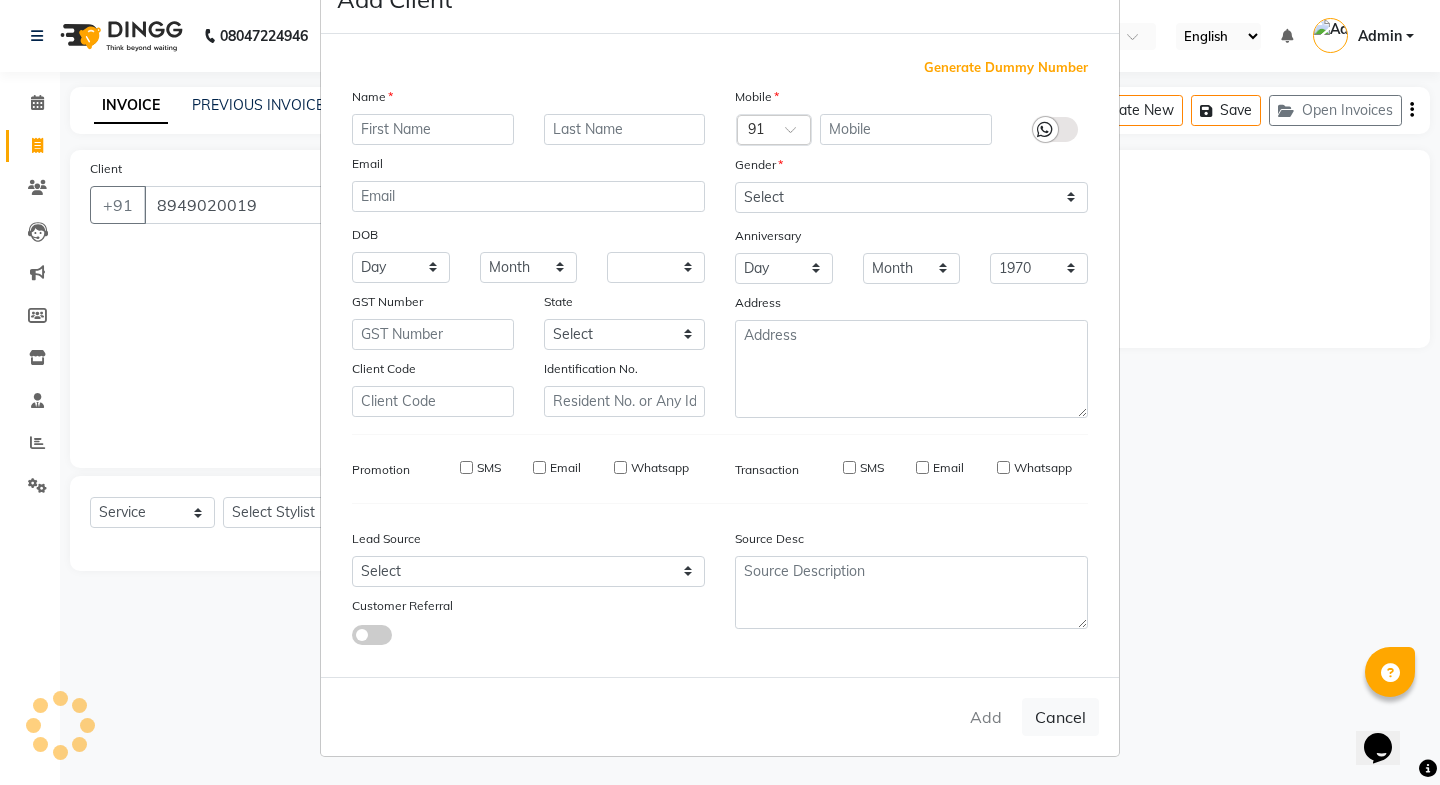 select 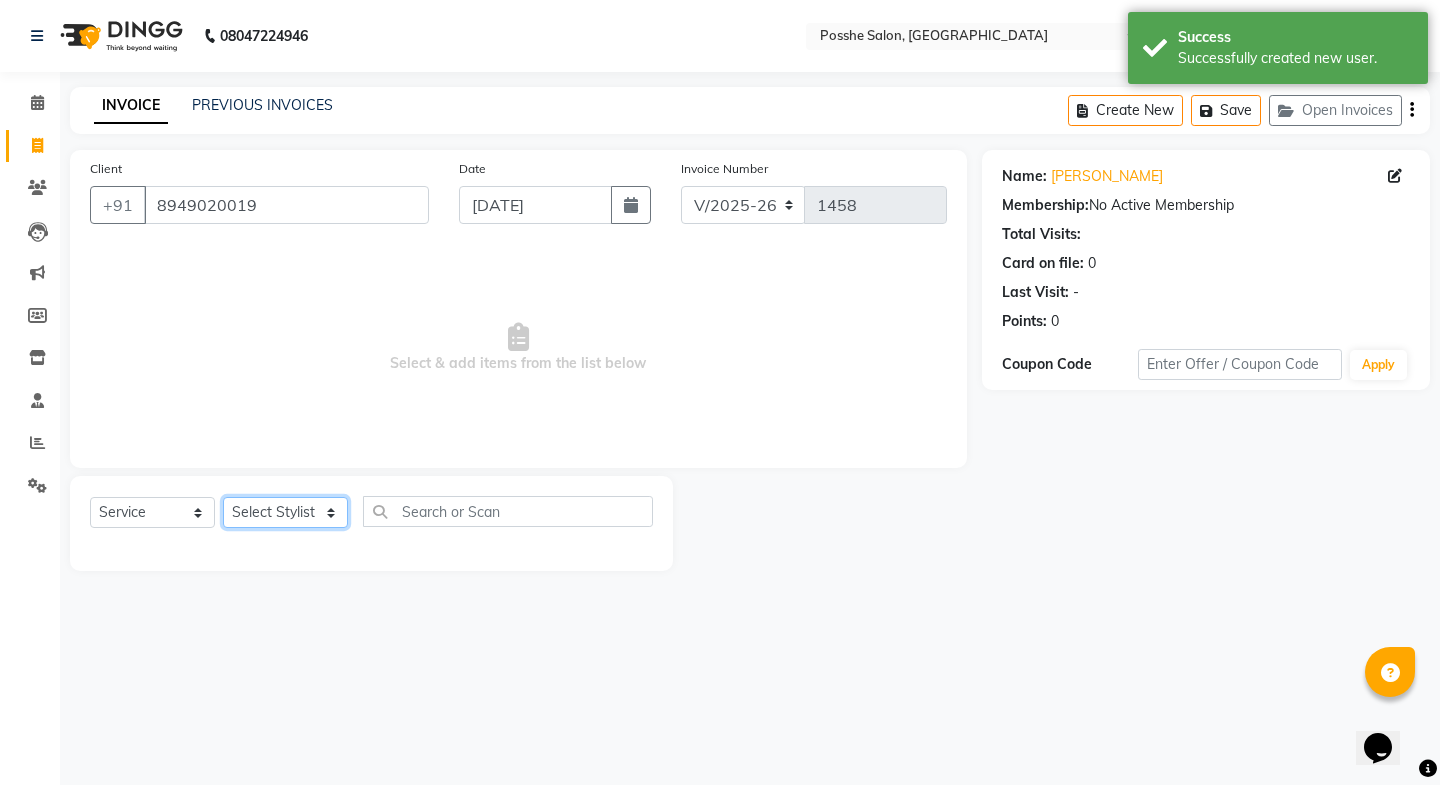 click on "Select Stylist [PERSON_NAME] Mali [PERSON_NAME] Posshe for products [PERSON_NAME] [PERSON_NAME] [PERSON_NAME]" 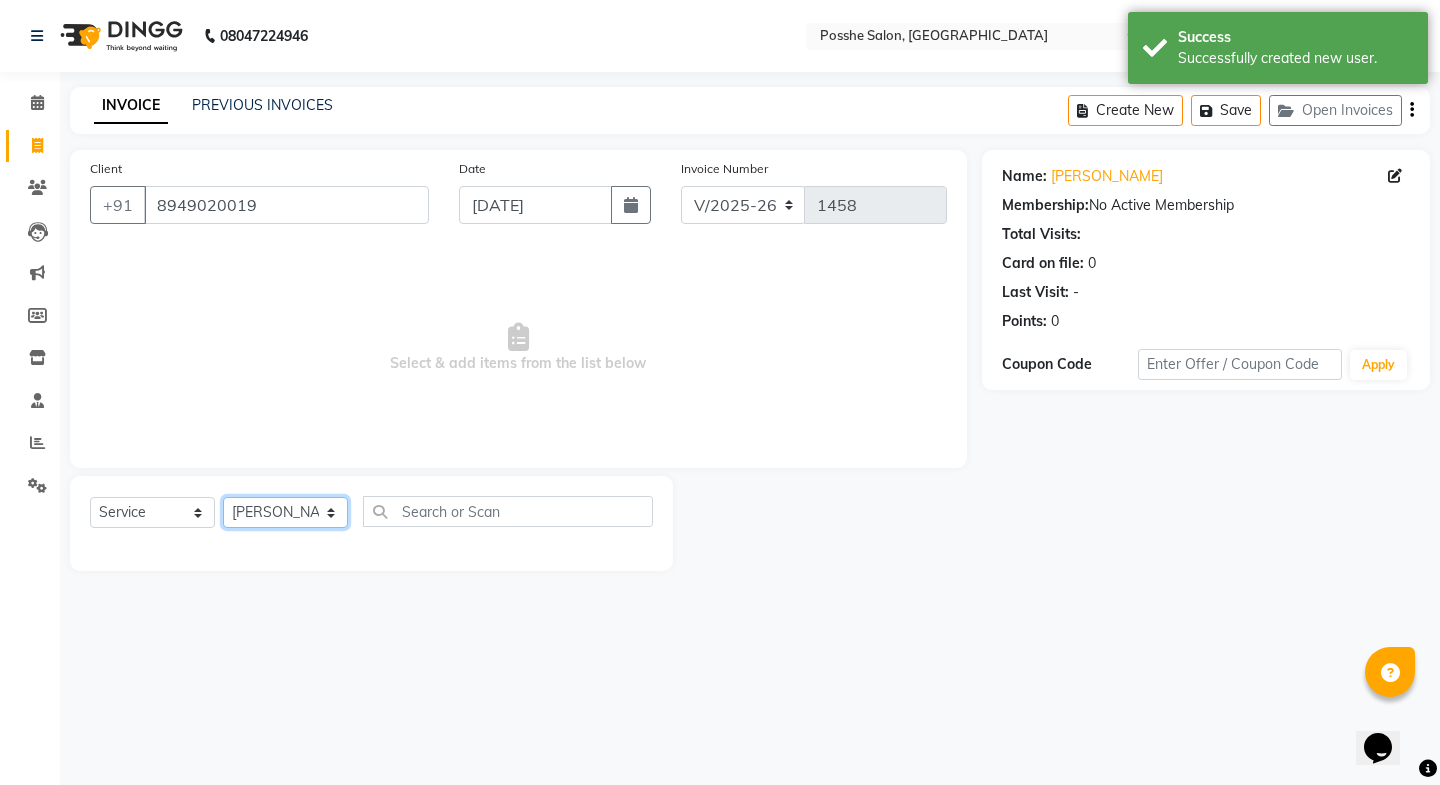 click on "Select Stylist [PERSON_NAME] Mali [PERSON_NAME] Posshe for products [PERSON_NAME] [PERSON_NAME] [PERSON_NAME]" 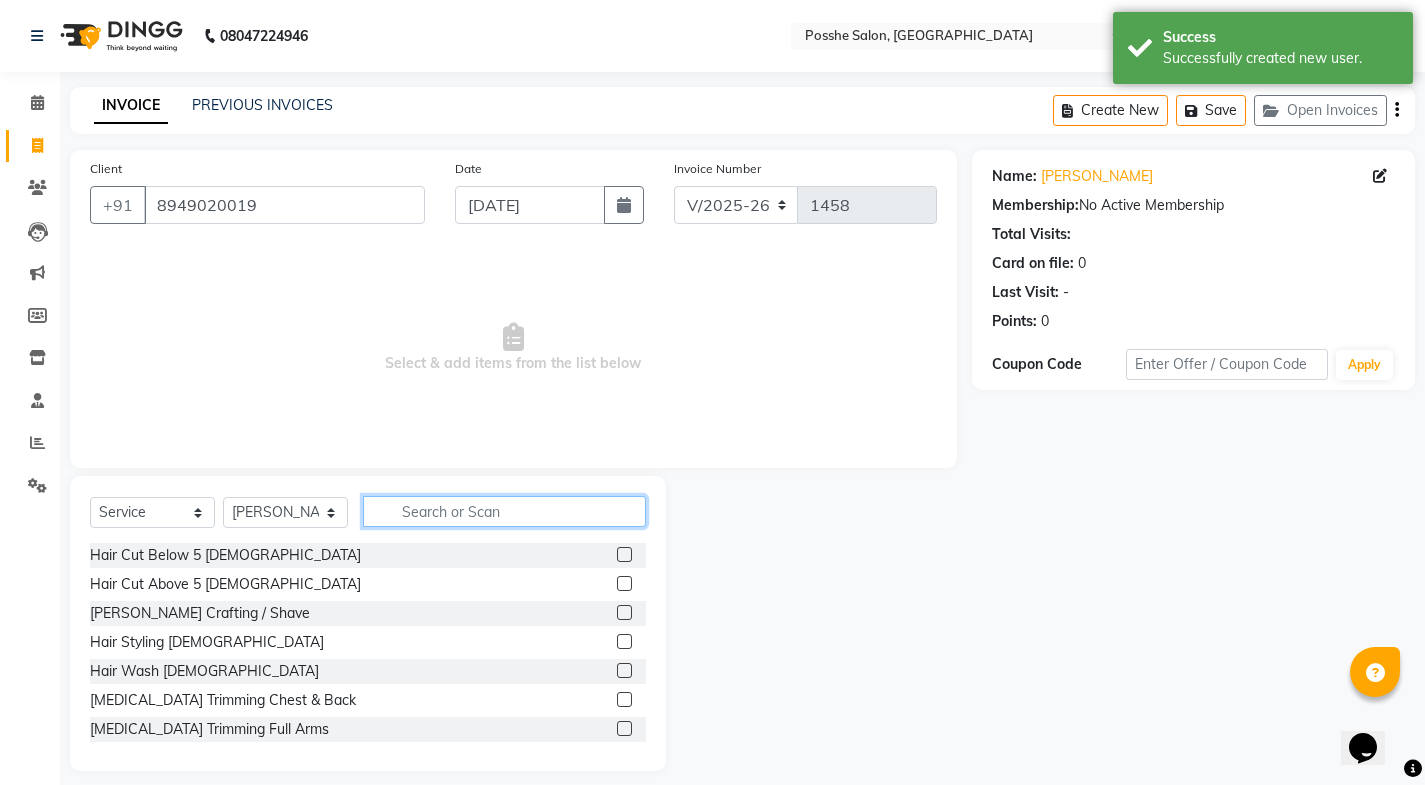 click 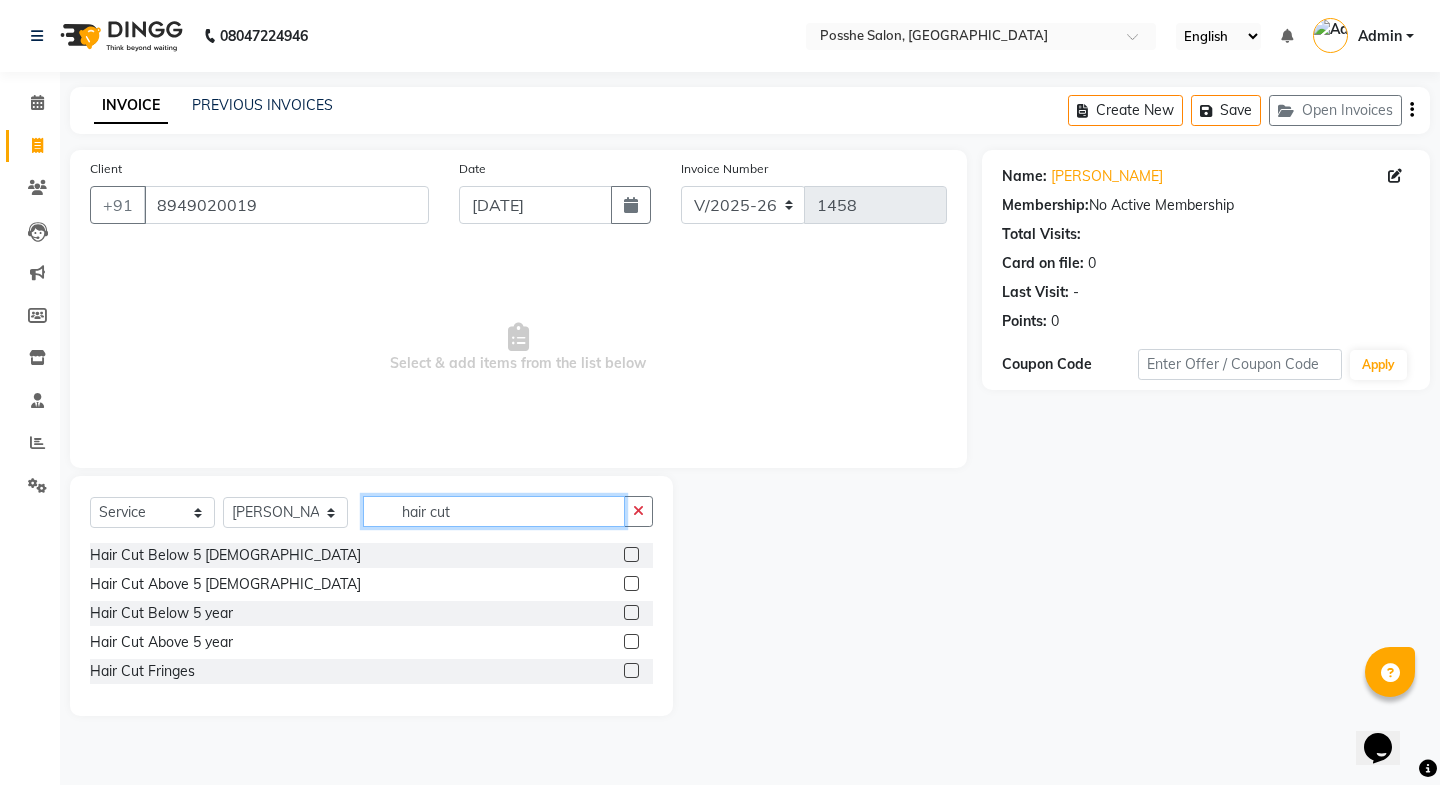 type on "hair cut" 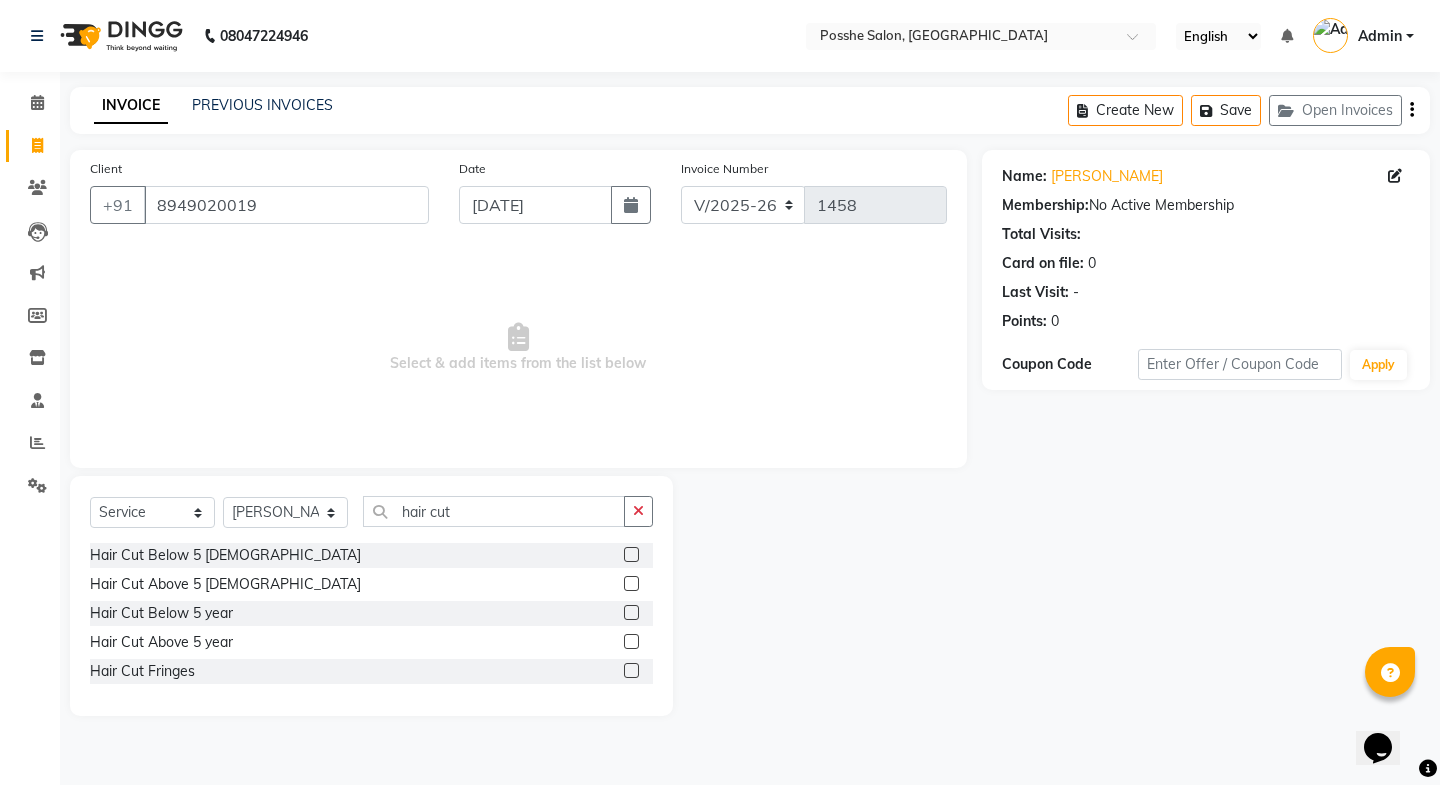 click 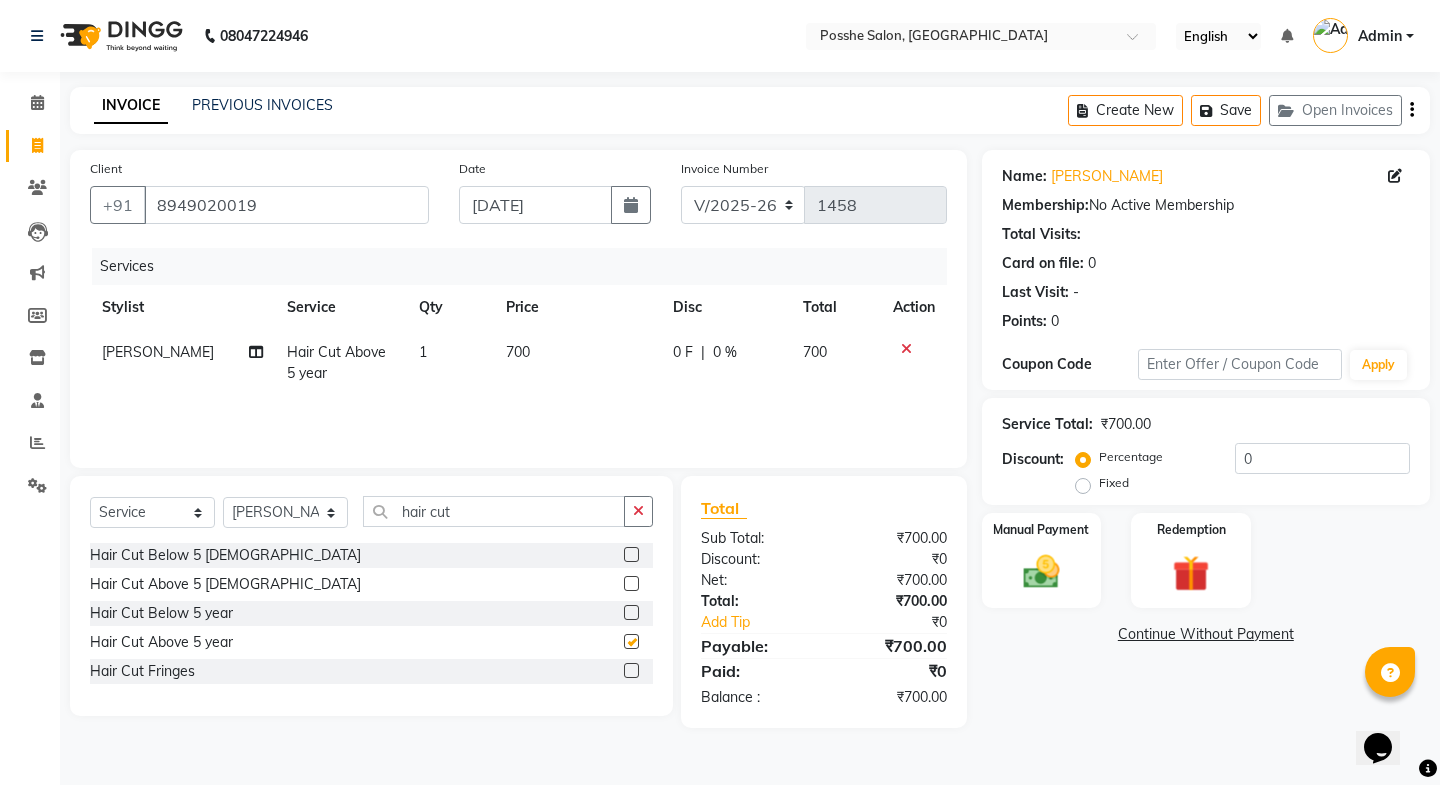 checkbox on "false" 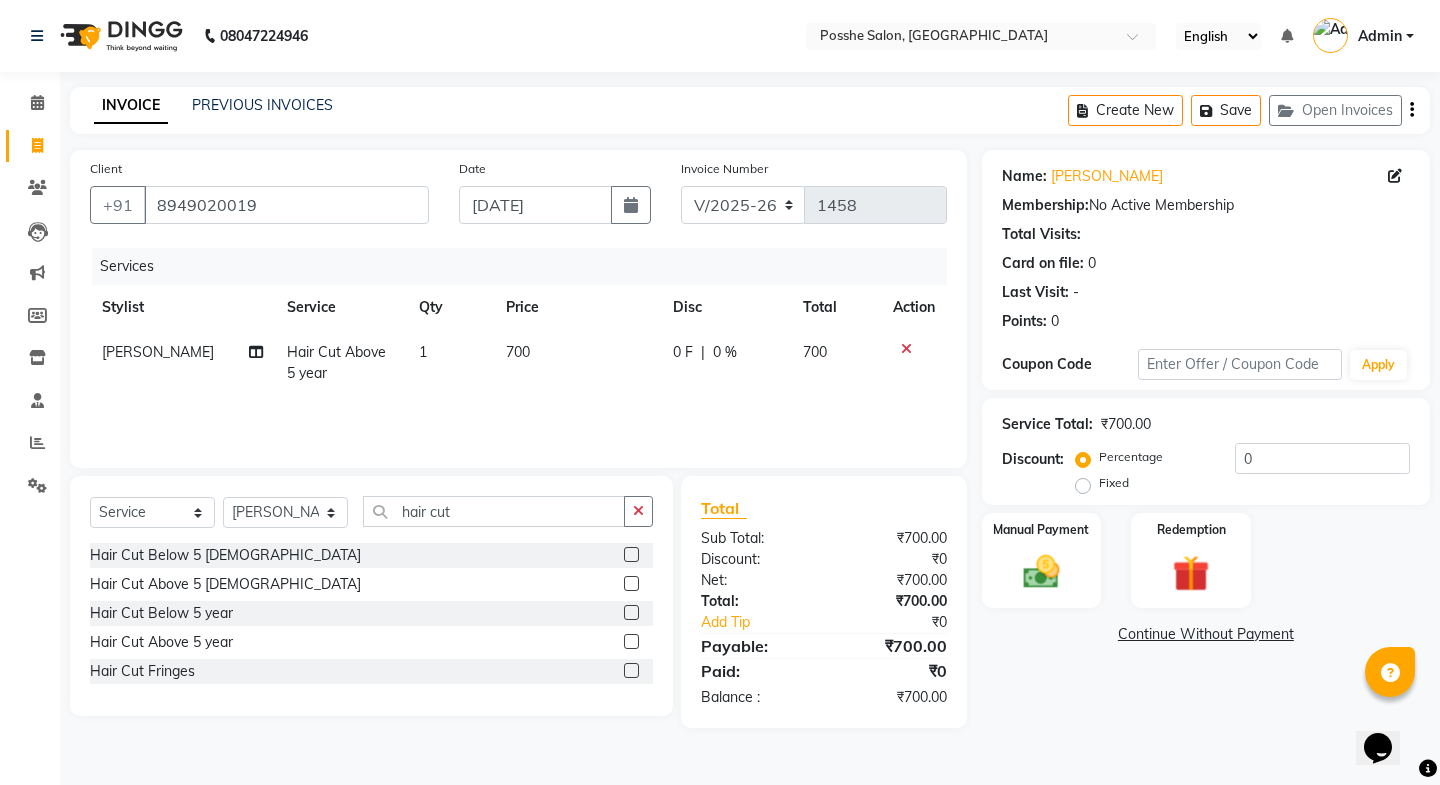click on "Fixed" 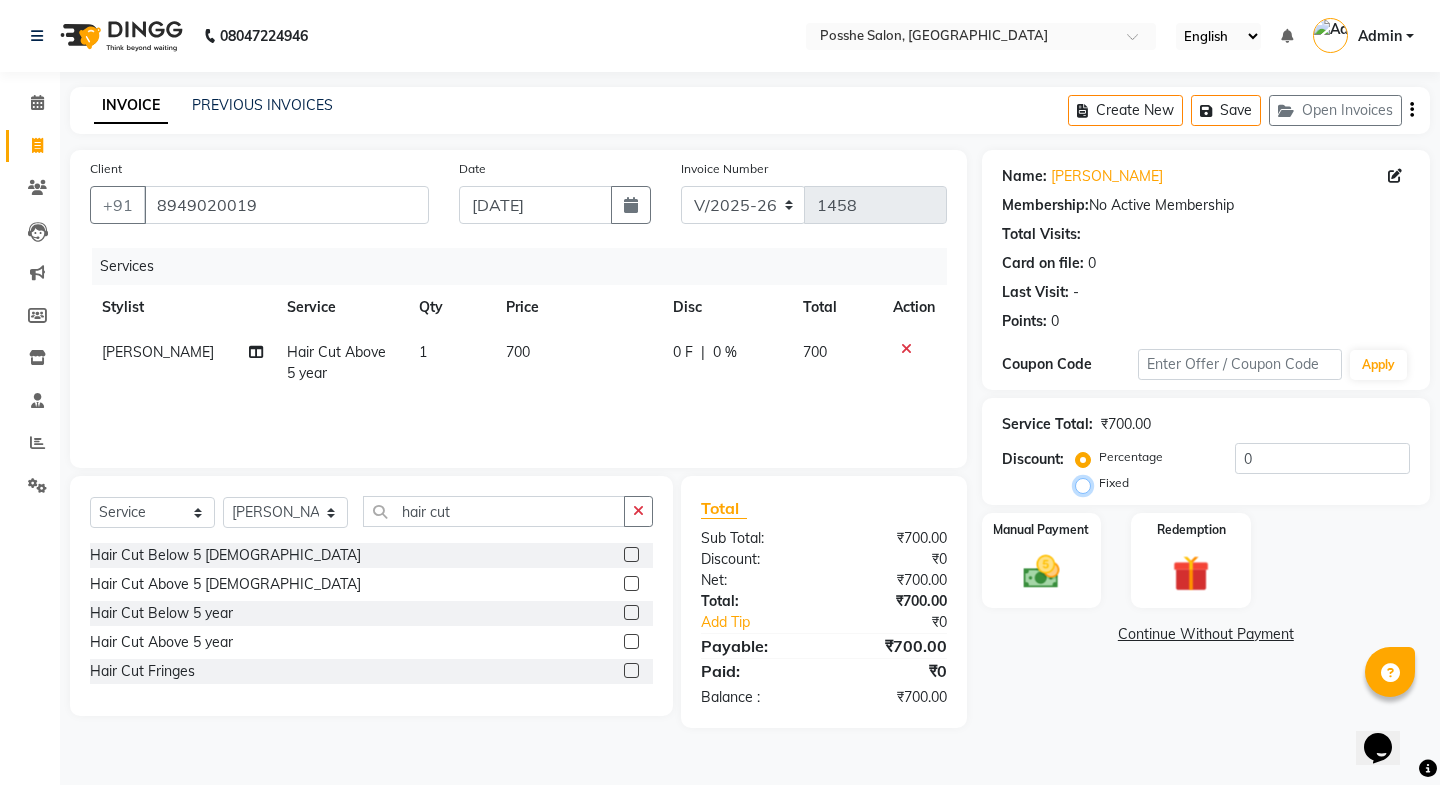 click on "Fixed" at bounding box center (1087, 483) 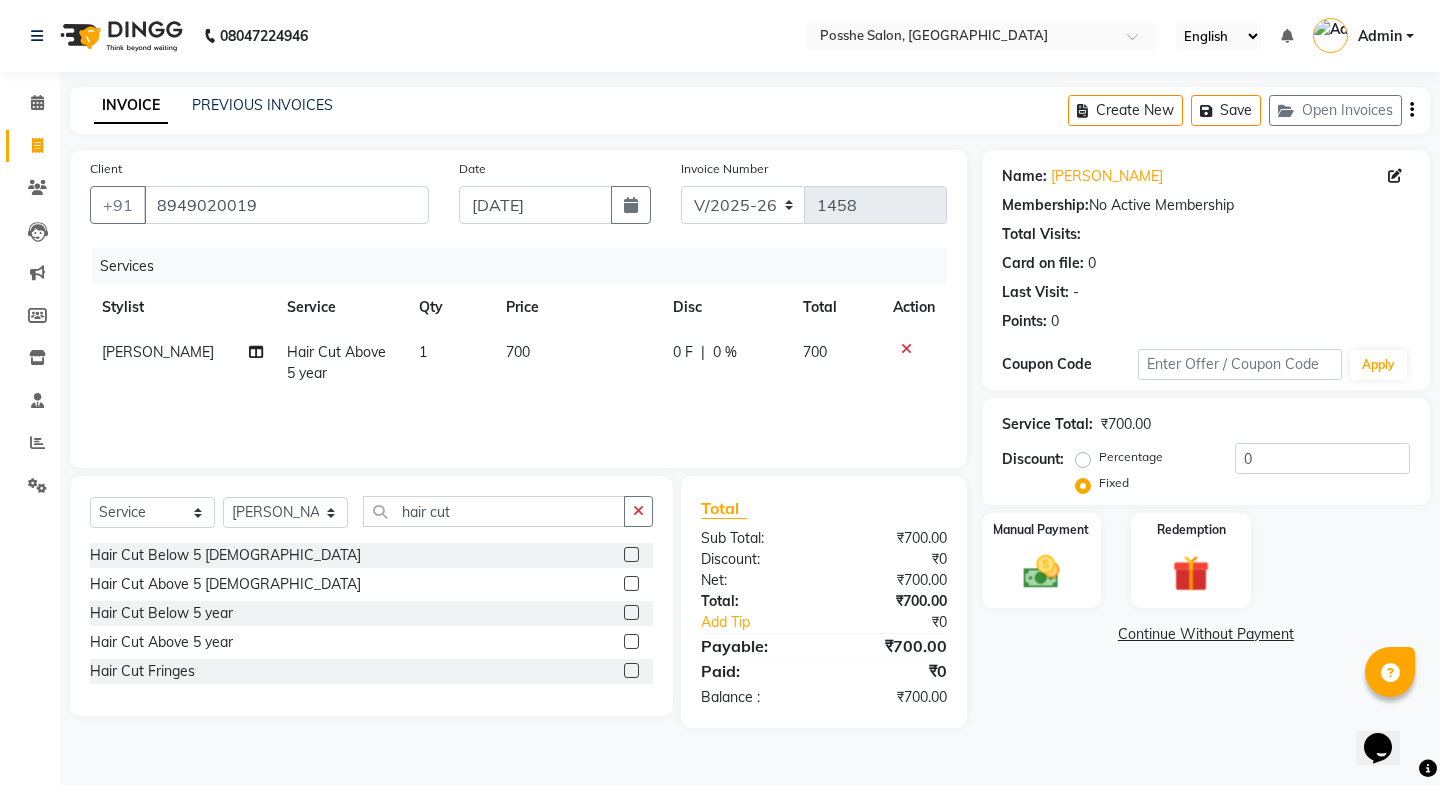 click on "Percentage" 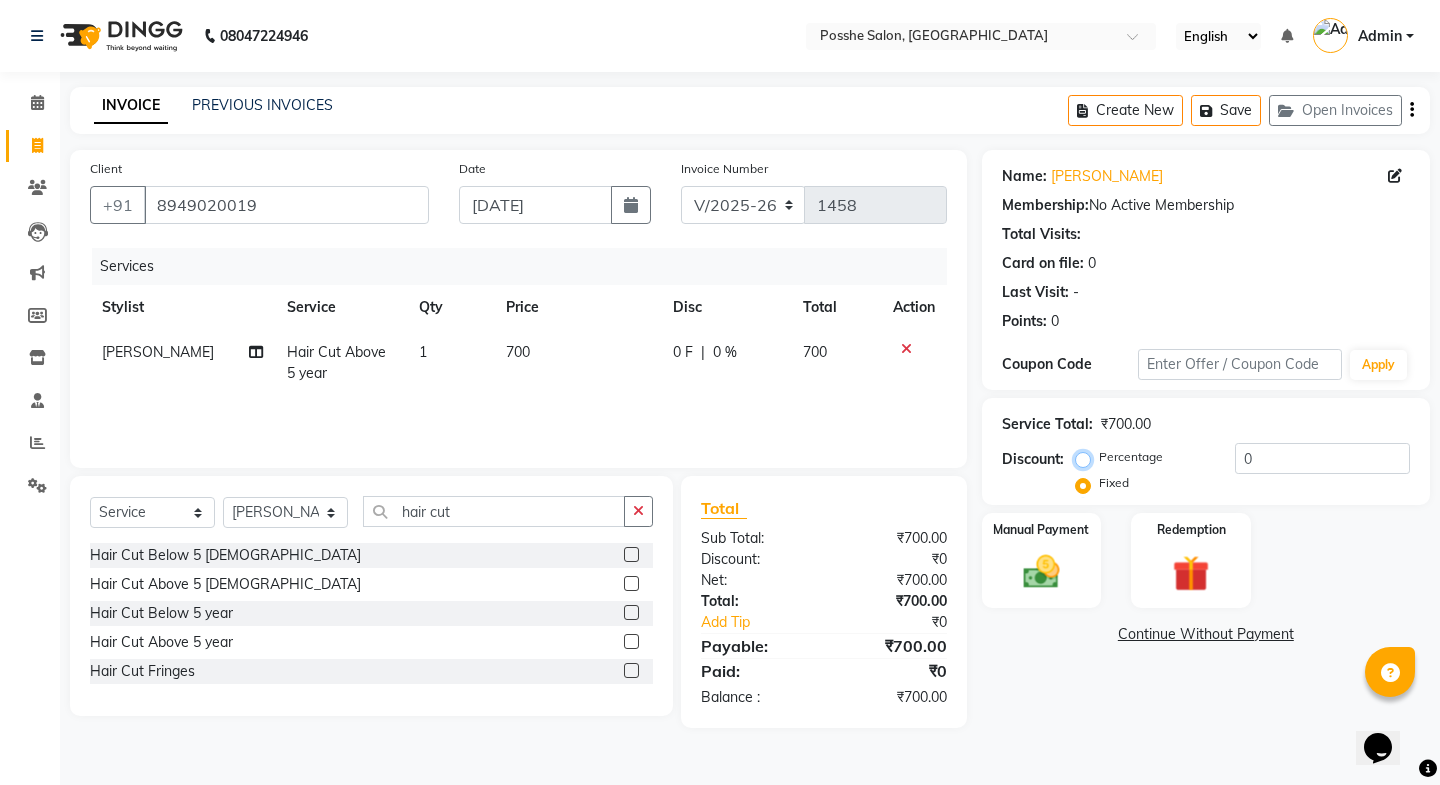 click on "Percentage" at bounding box center (1087, 457) 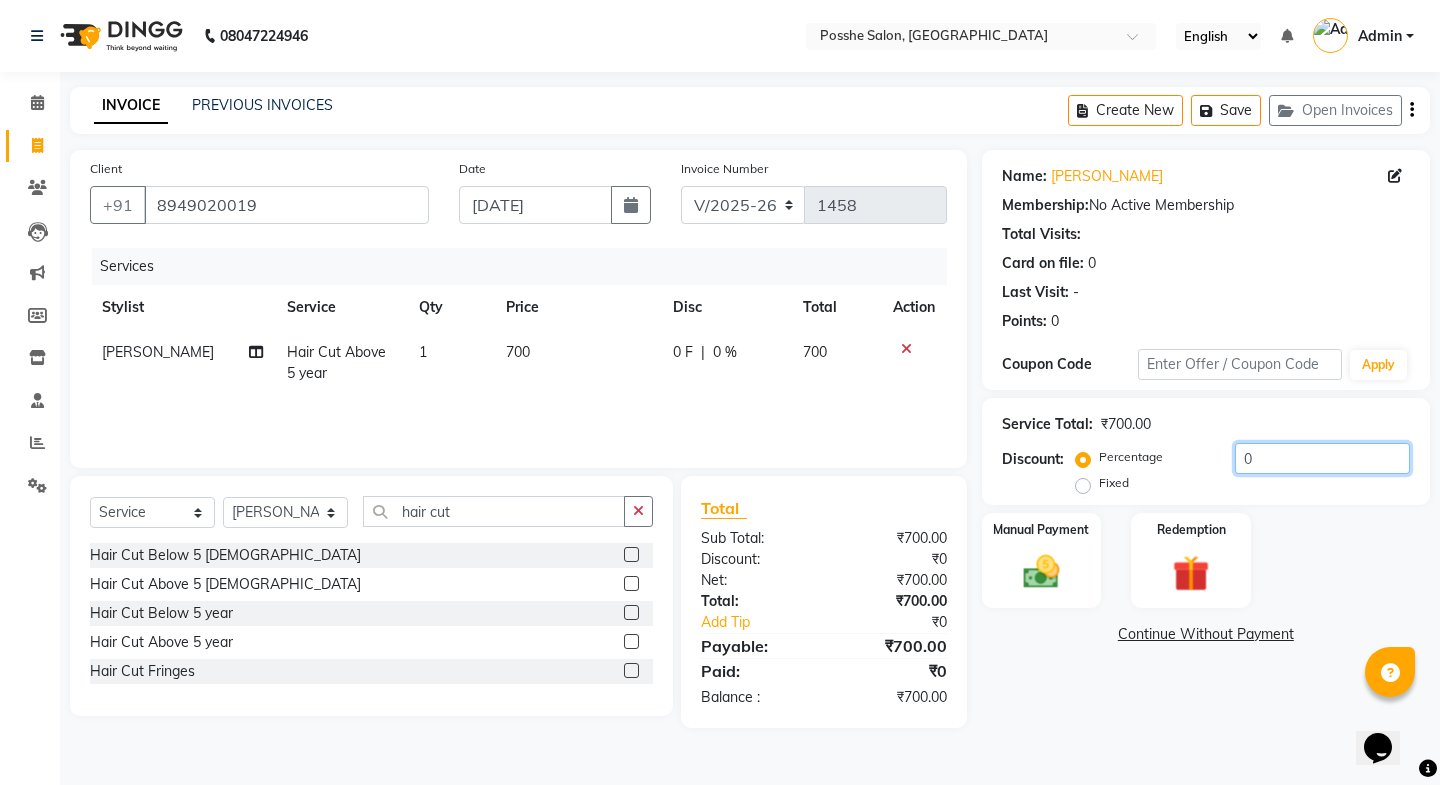 click on "0" 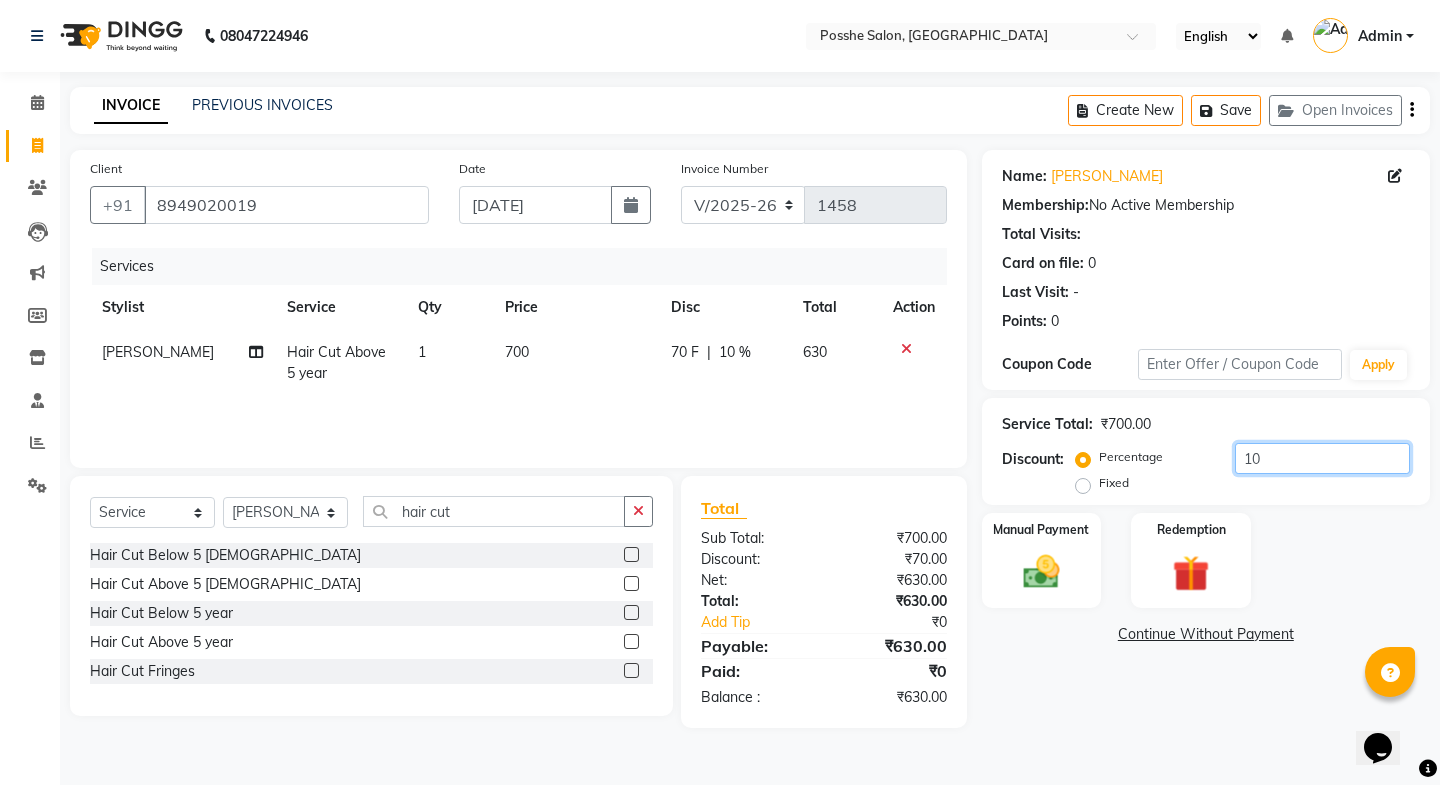 type on "10" 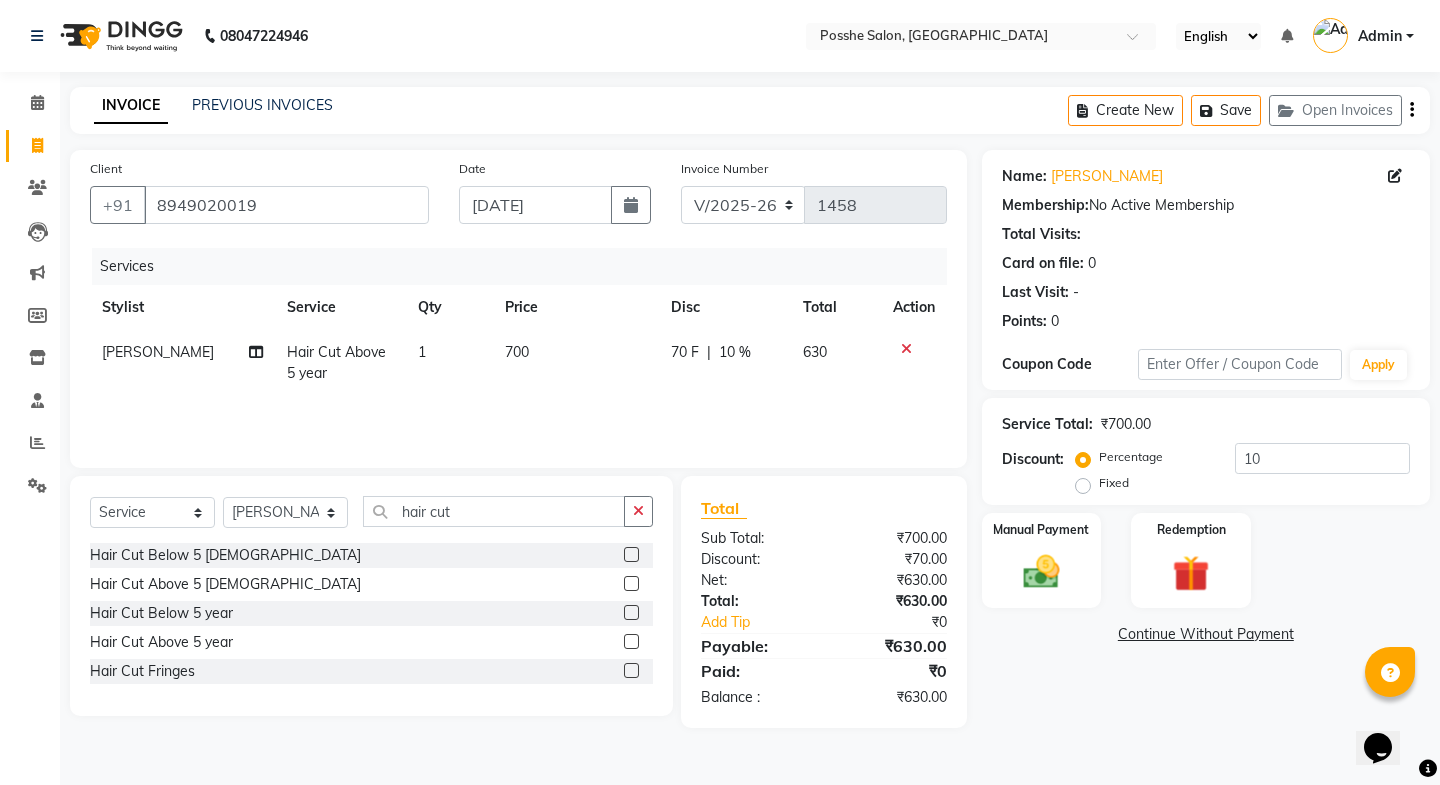 click on "INVOICE PREVIOUS INVOICES Create New   Save   Open Invoices  Client [PHONE_NUMBER] Date [DATE] Invoice Number V/2025 V/[PHONE_NUMBER] Services Stylist Service Qty Price Disc Total Action [PERSON_NAME] Hair Cut Above 5 year 1 700 70 F | 10 % 630 Select  Service  Product  Membership  Package Voucher Prepaid Gift Card  Select Stylist [PERSON_NAME] Kajal Mali [PERSON_NAME] Posshe for products Rajesh [PERSON_NAME] [PERSON_NAME] hair cut  Hair Cut Below 5 [DEMOGRAPHIC_DATA]   Hair Cut Above 5 [DEMOGRAPHIC_DATA]  Hair Cut Below 5 year  Hair Cut Above 5 year  Hair Cut Fringes  Total Sub Total: ₹700.00 Discount: ₹70.00 Net: ₹630.00 Total: ₹630.00 Add Tip ₹0 Payable: ₹630.00 Paid: ₹0 Balance   : ₹630.00 Name: [PERSON_NAME]  Membership:  No Active Membership  Total Visits:   Card on file:  0 Last Visit:   - Points:   0  Coupon Code Apply Service Total:  ₹700.00  Discount:  Percentage   Fixed  10 Manual Payment Redemption  Continue Without Payment" 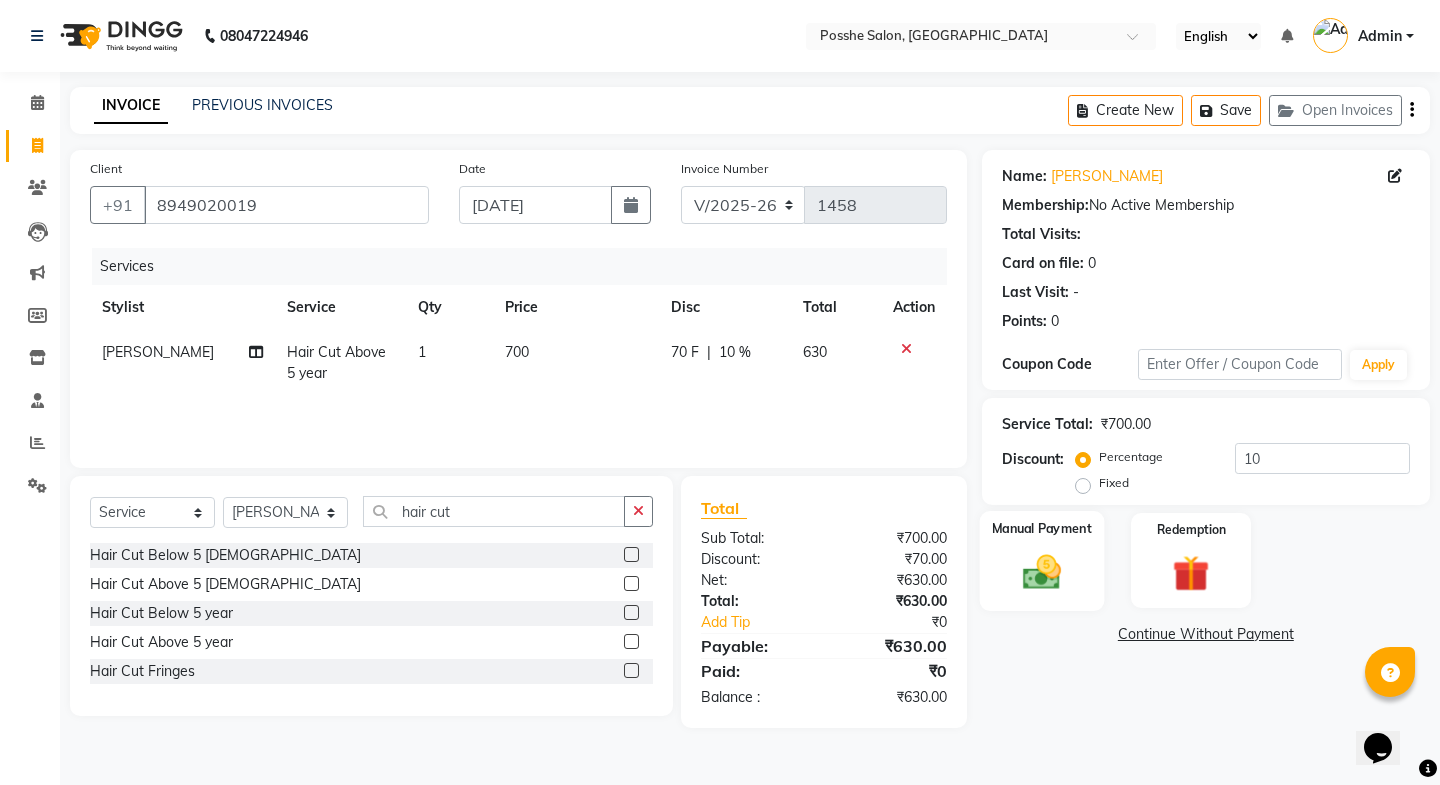 click 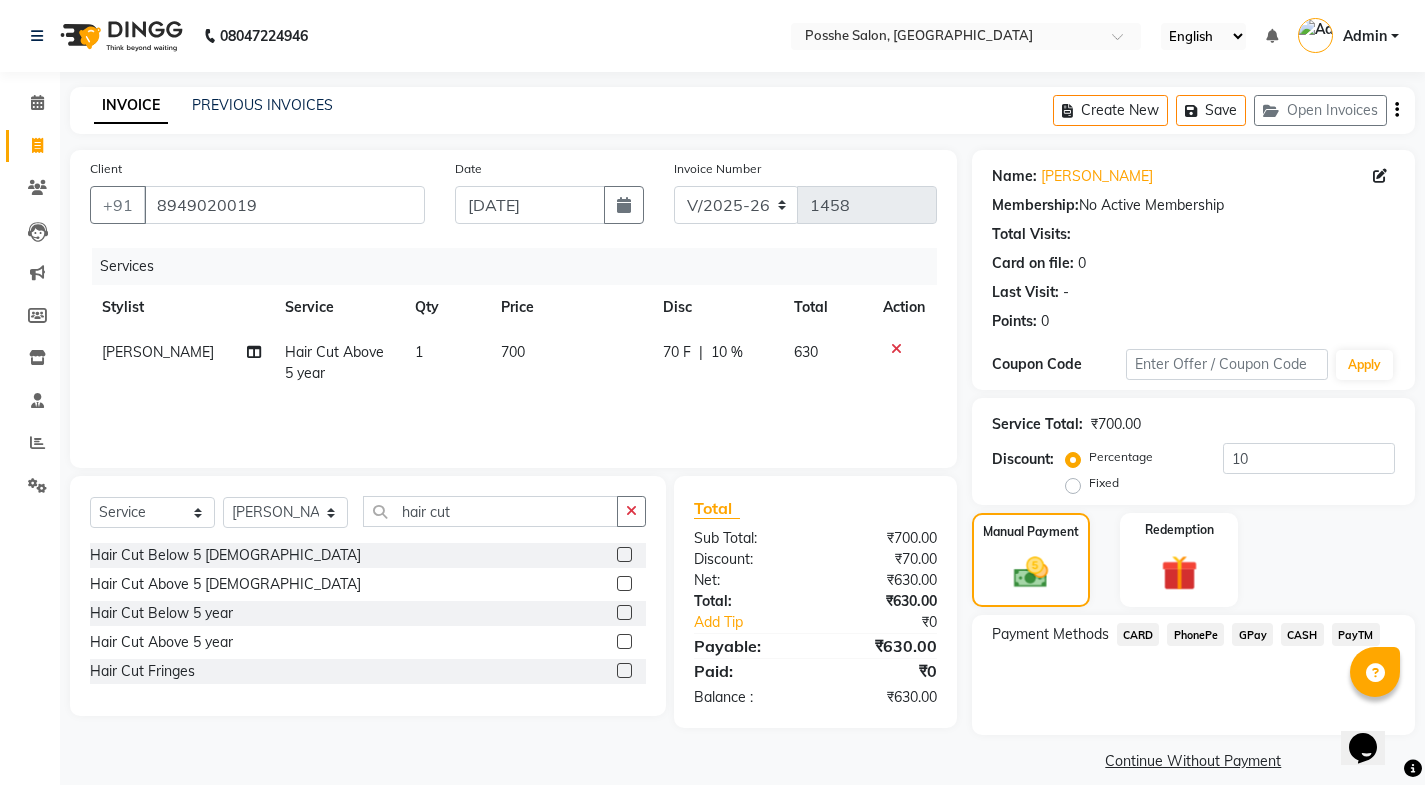 scroll, scrollTop: 21, scrollLeft: 0, axis: vertical 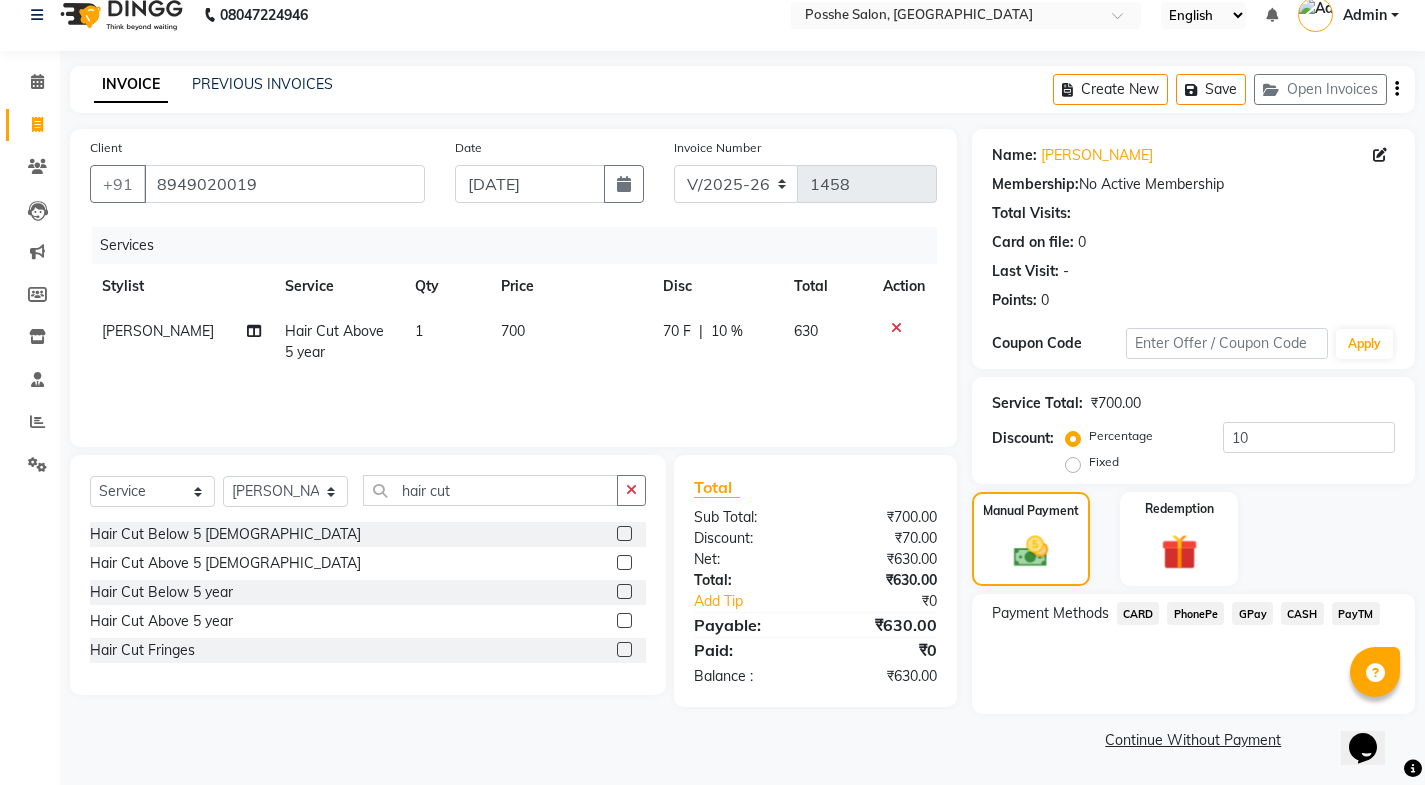 click on "CASH" 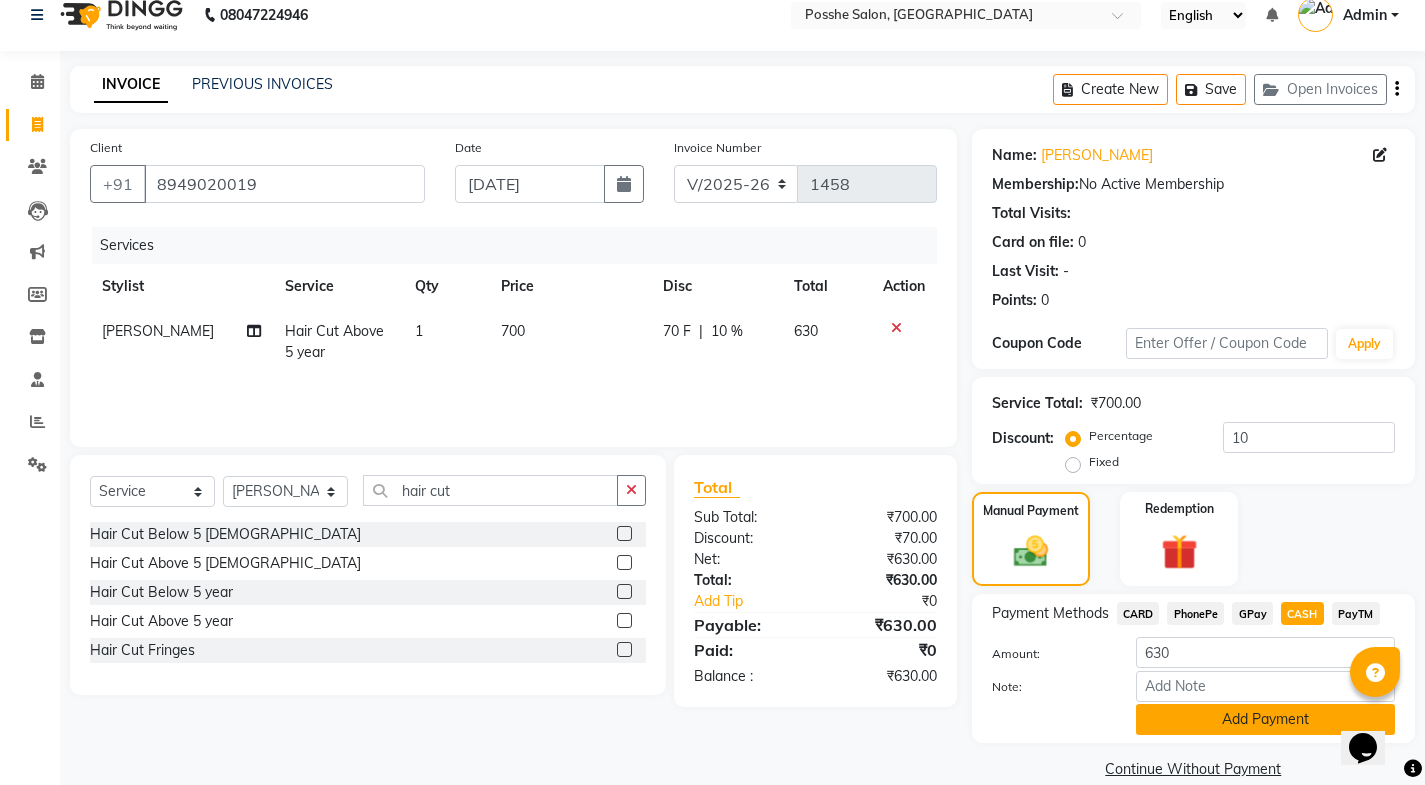 click on "Add Payment" 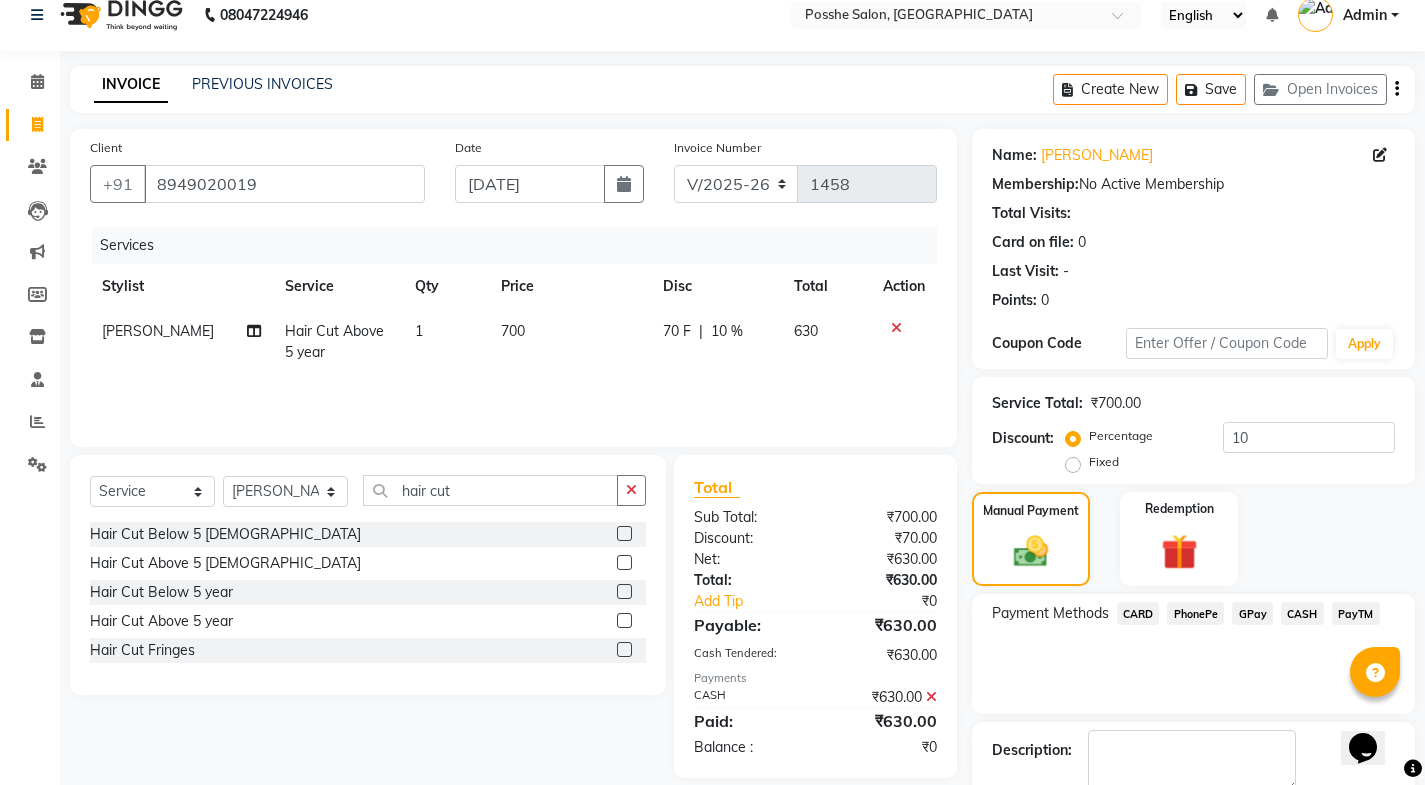 scroll, scrollTop: 134, scrollLeft: 0, axis: vertical 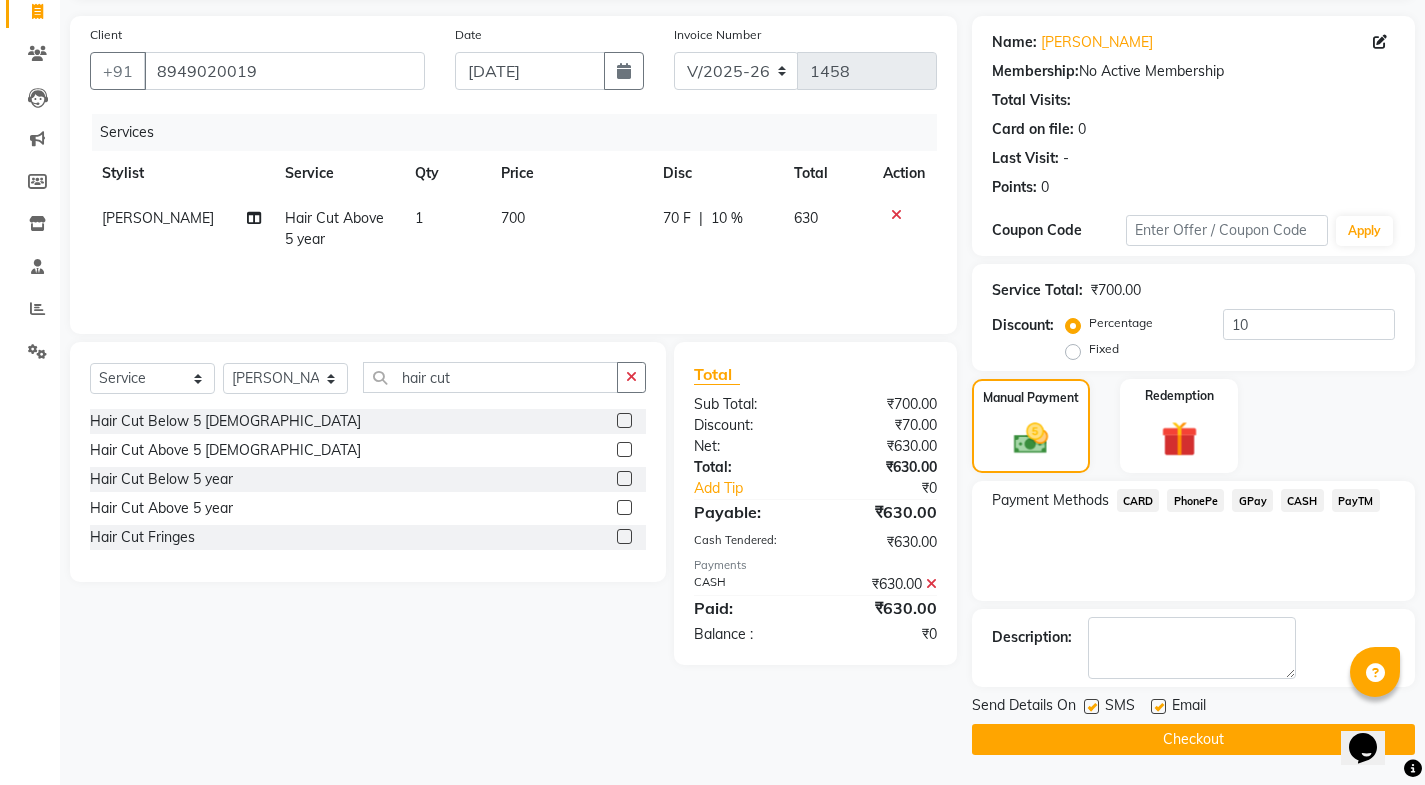 click 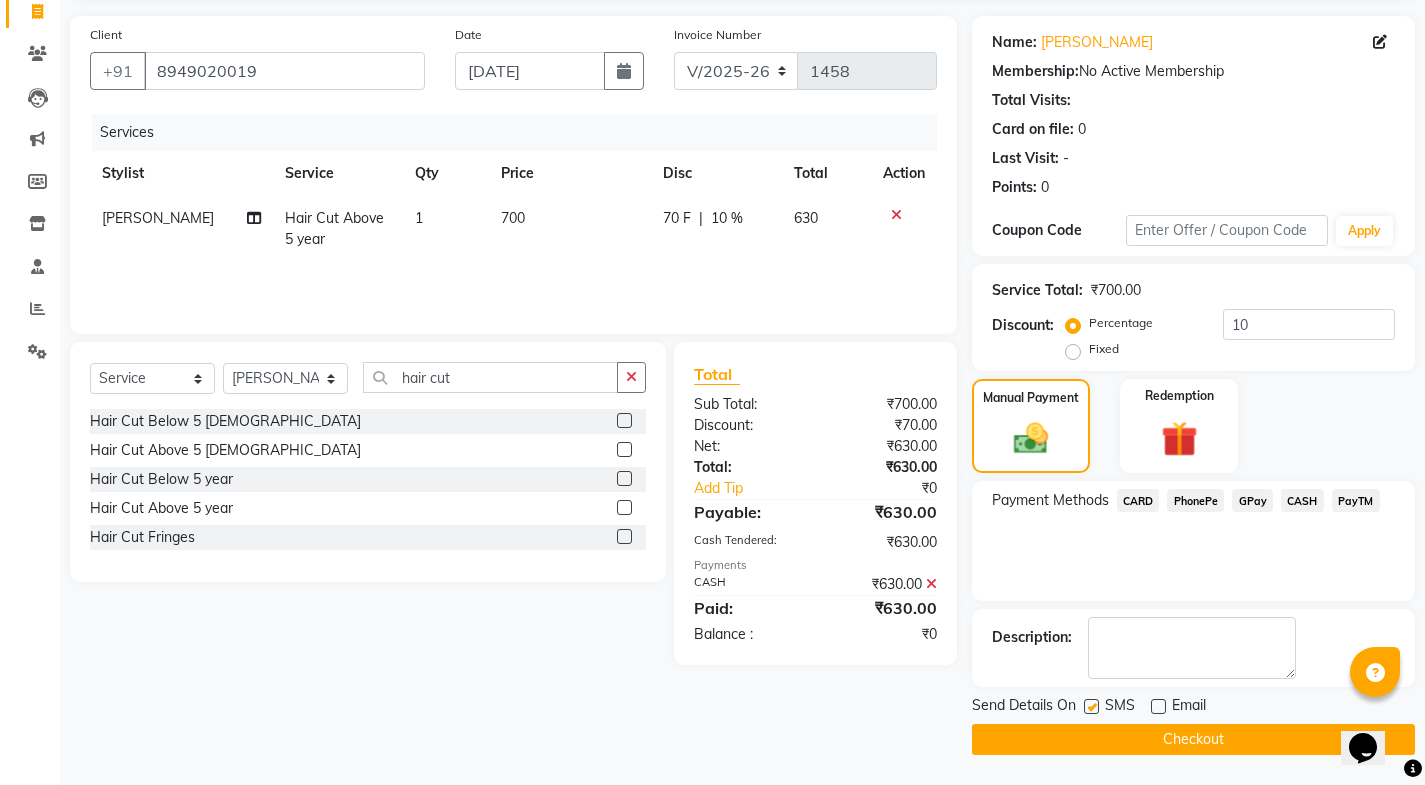 click 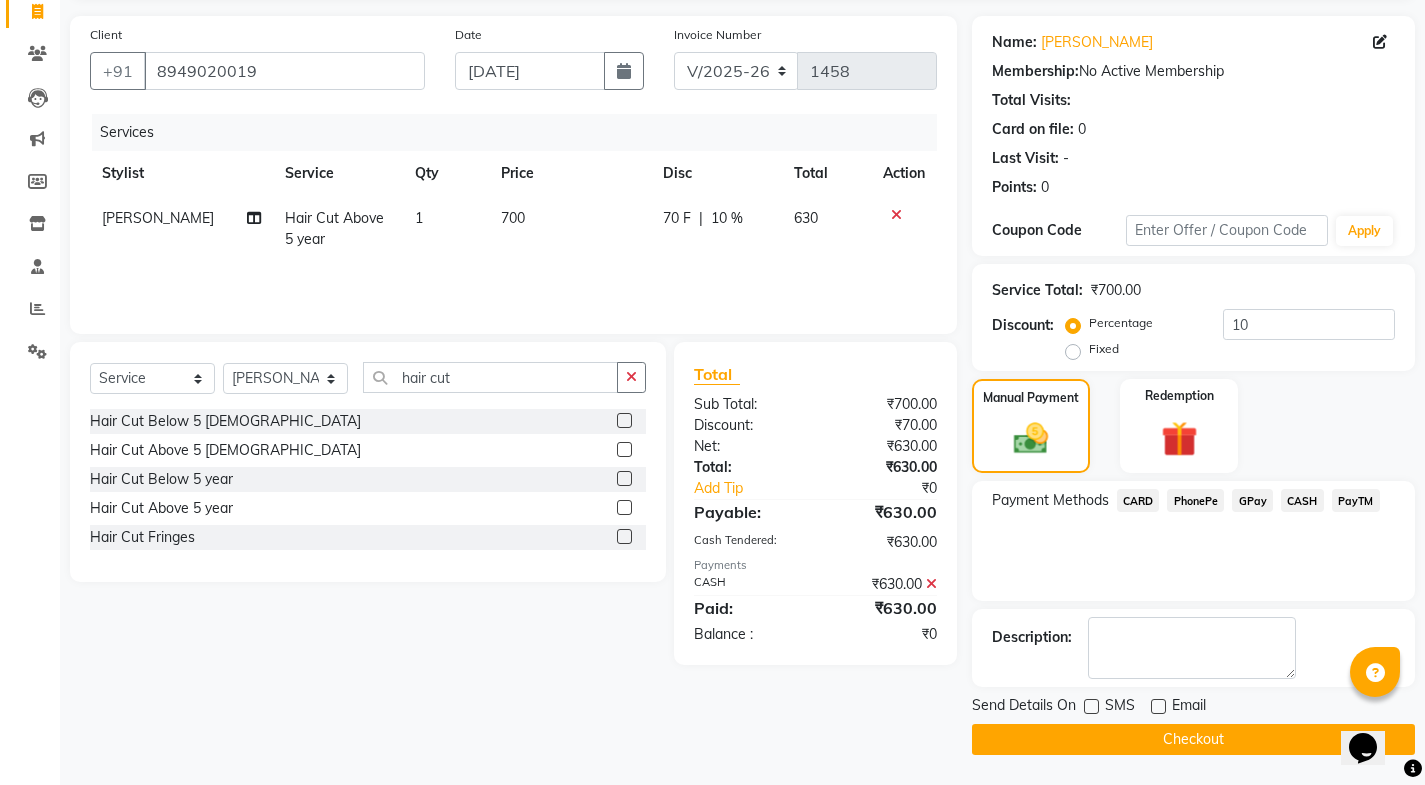 click on "Checkout" 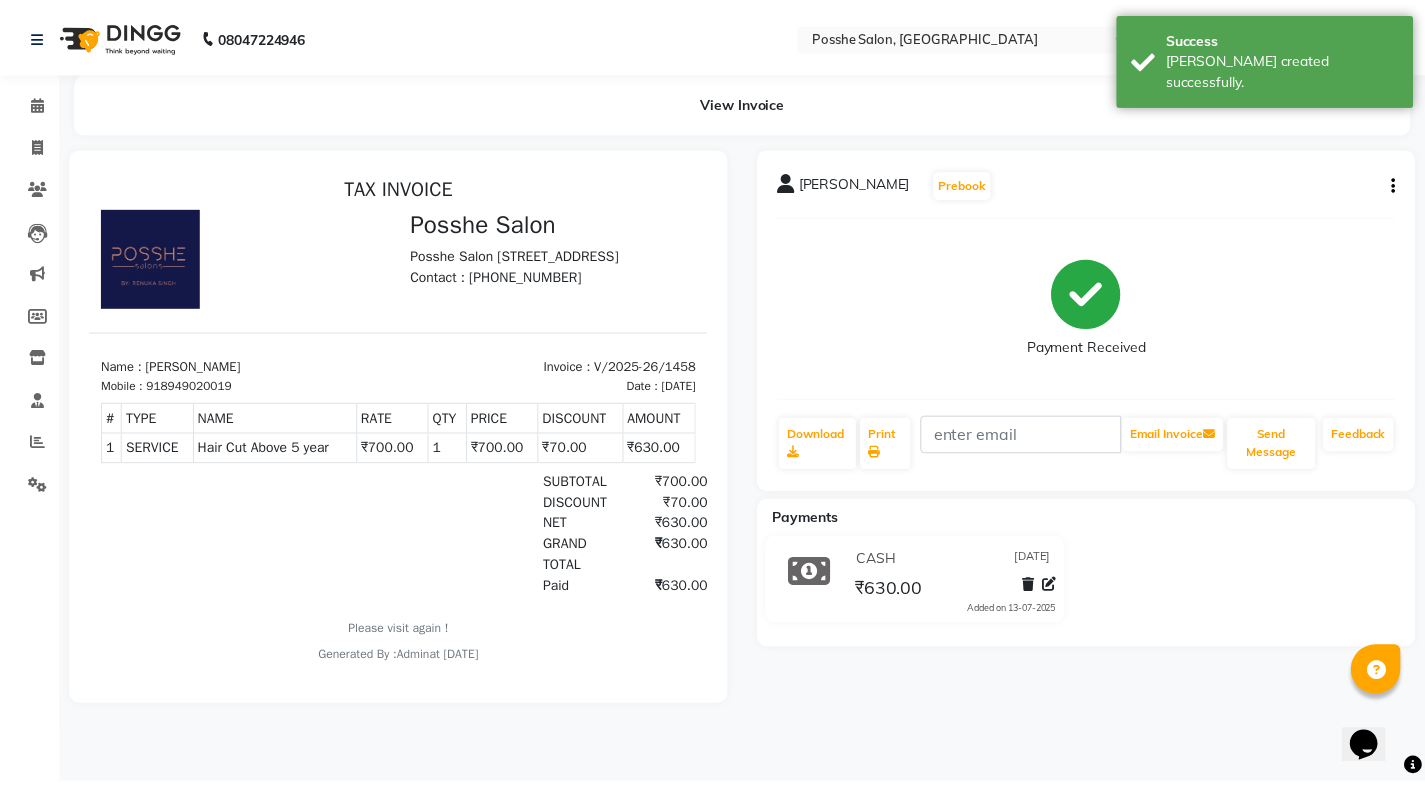 scroll, scrollTop: 0, scrollLeft: 0, axis: both 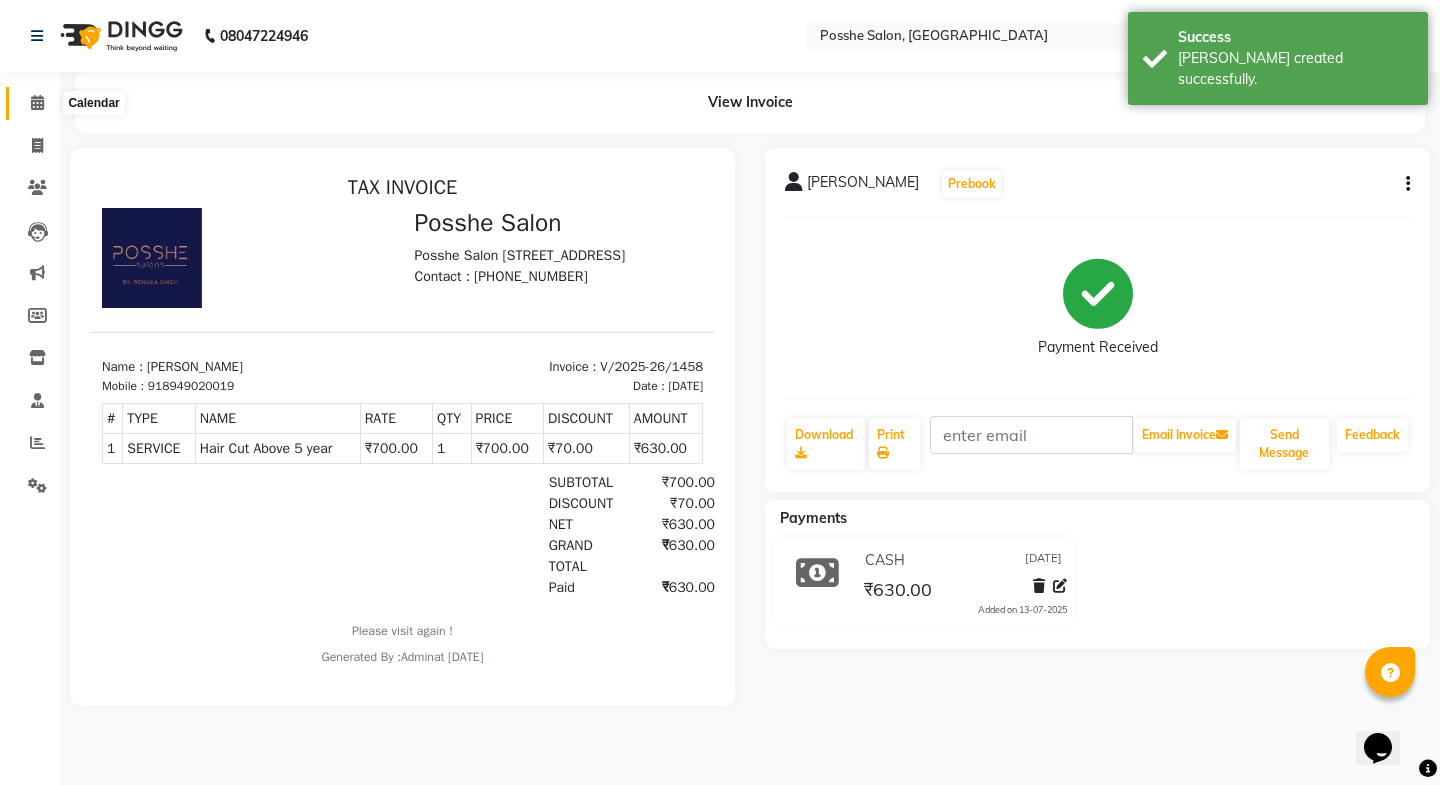 click 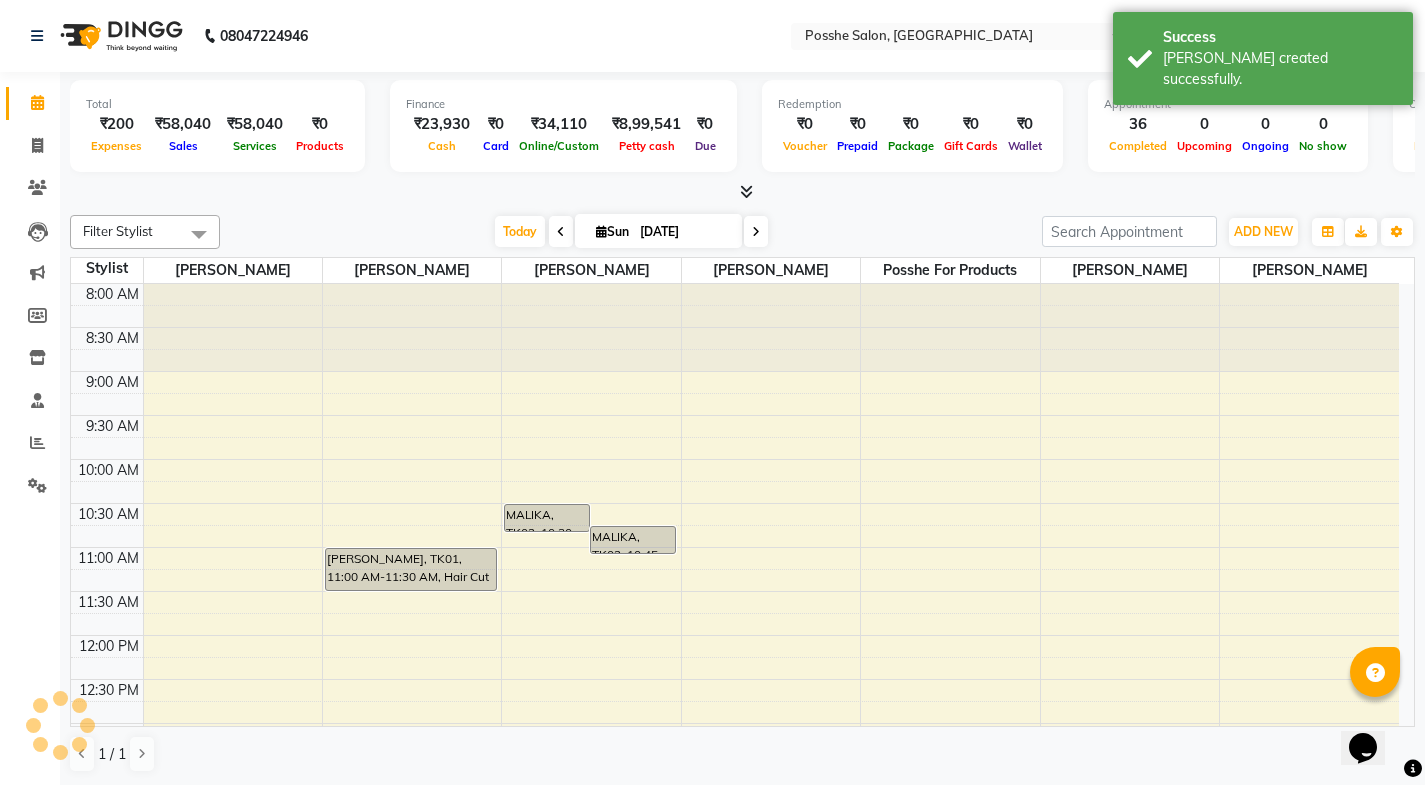 scroll, scrollTop: 0, scrollLeft: 0, axis: both 